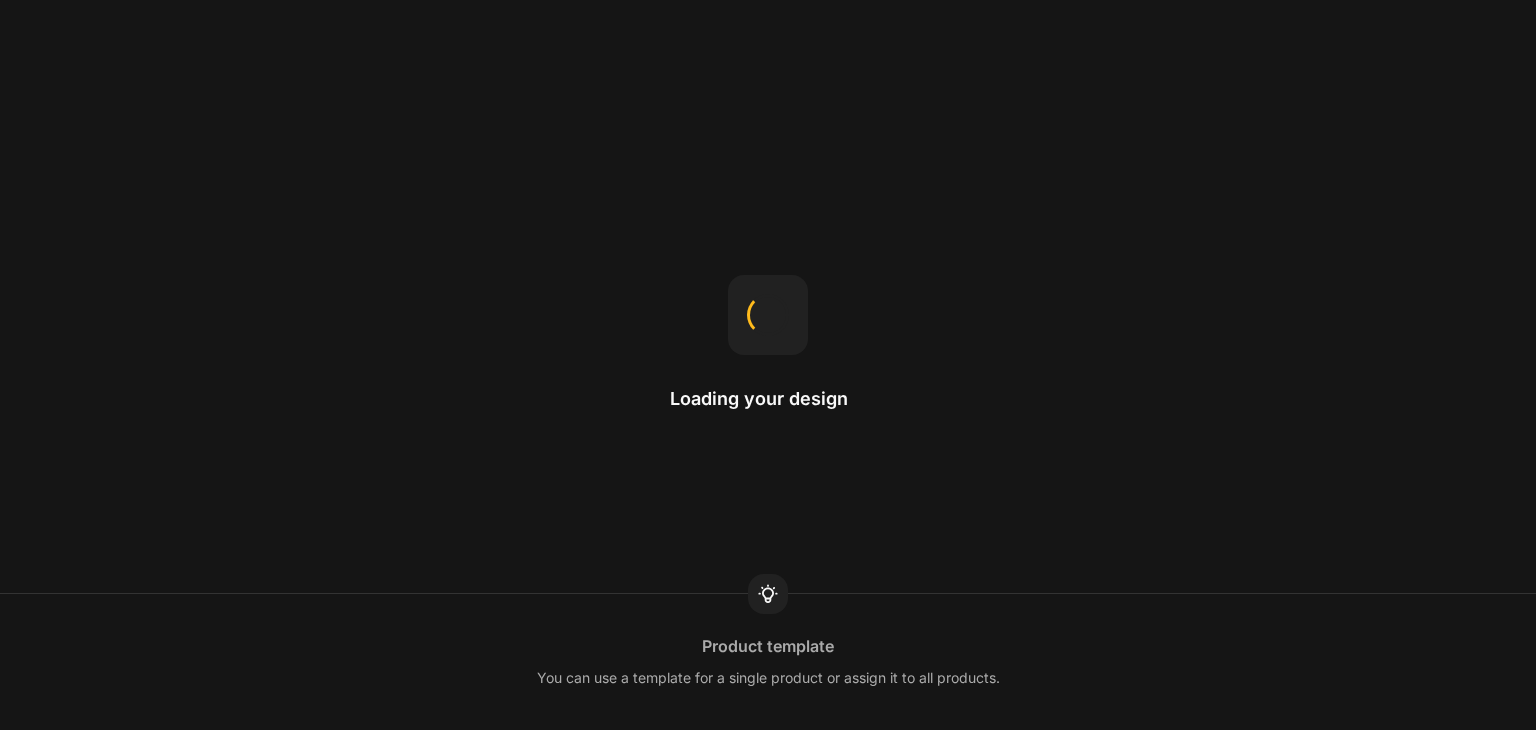 scroll, scrollTop: 0, scrollLeft: 0, axis: both 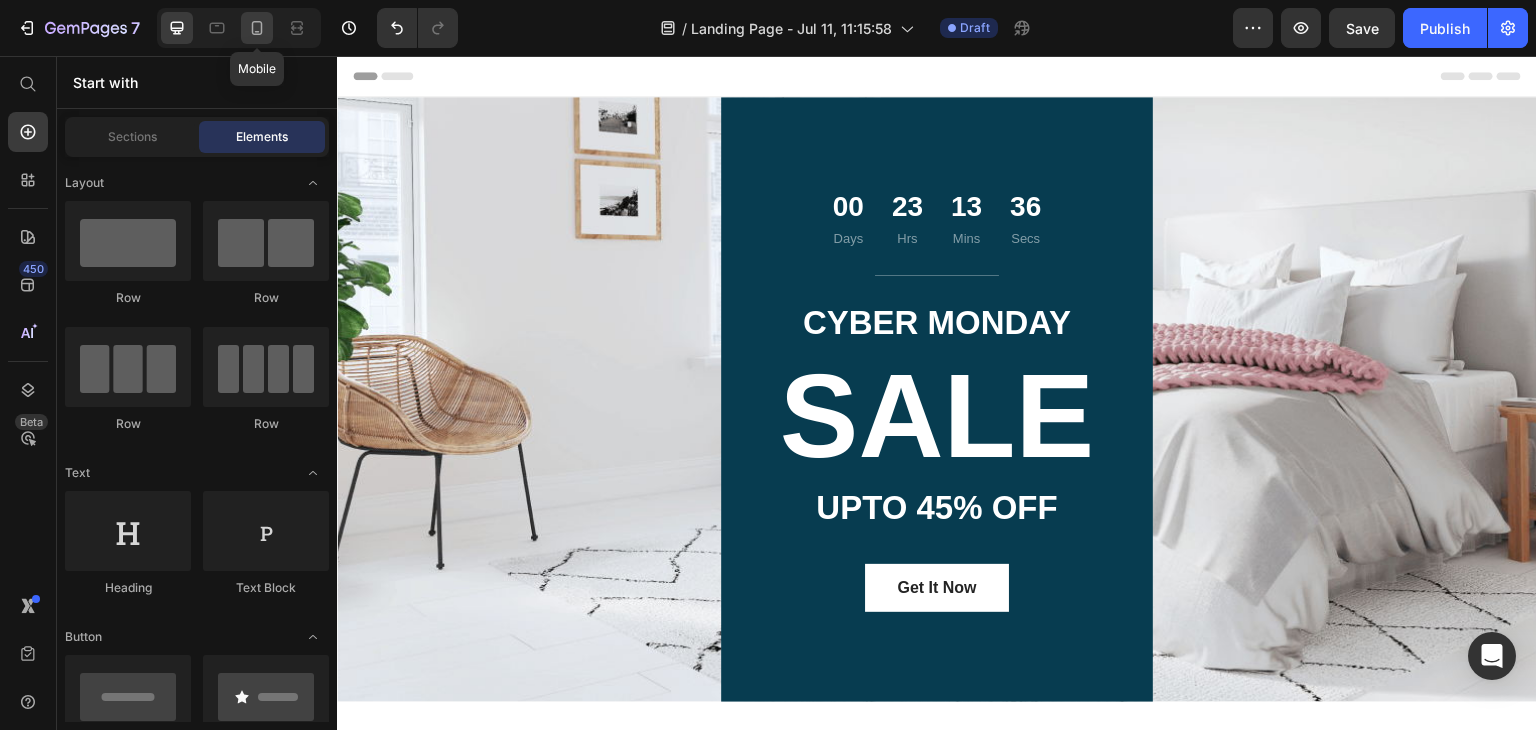 click 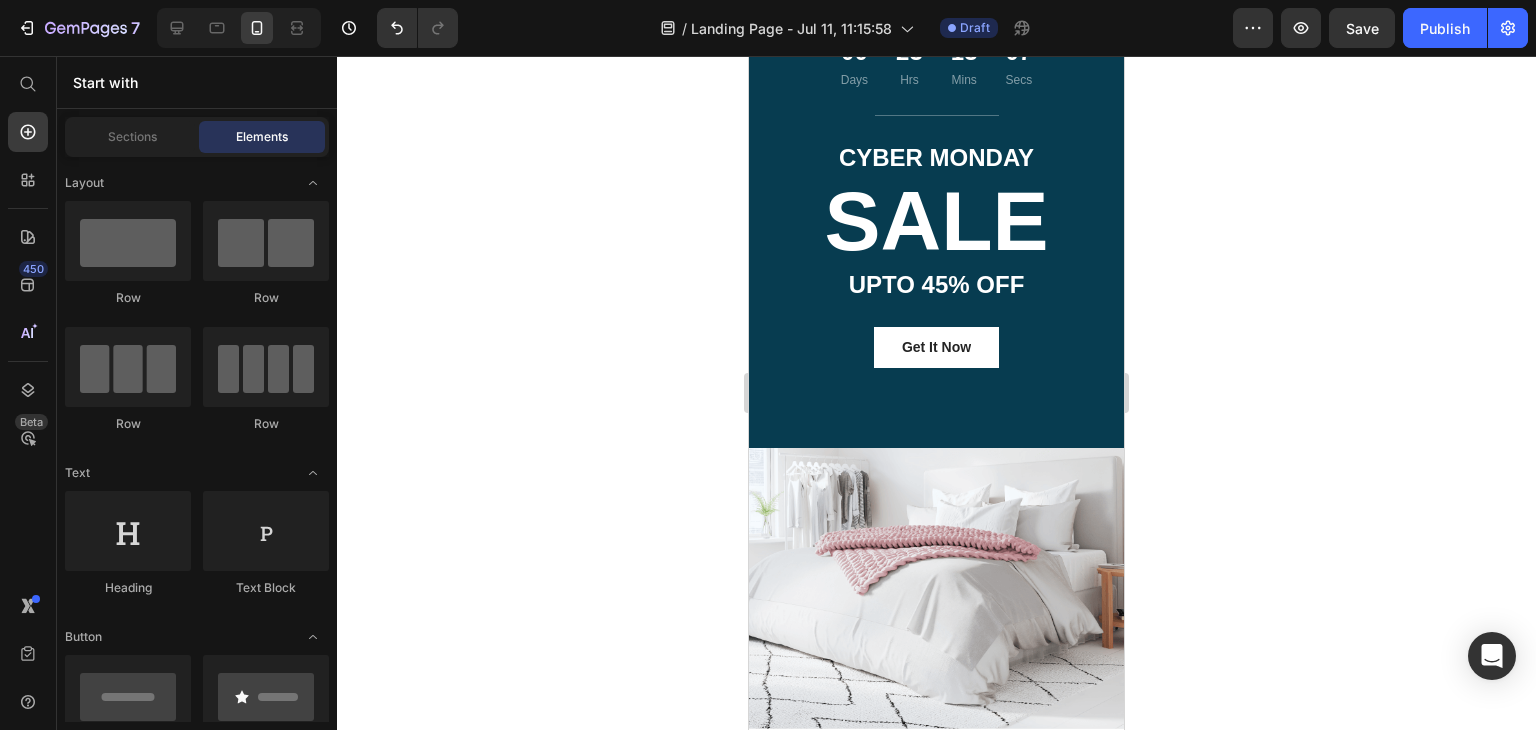 scroll, scrollTop: 0, scrollLeft: 0, axis: both 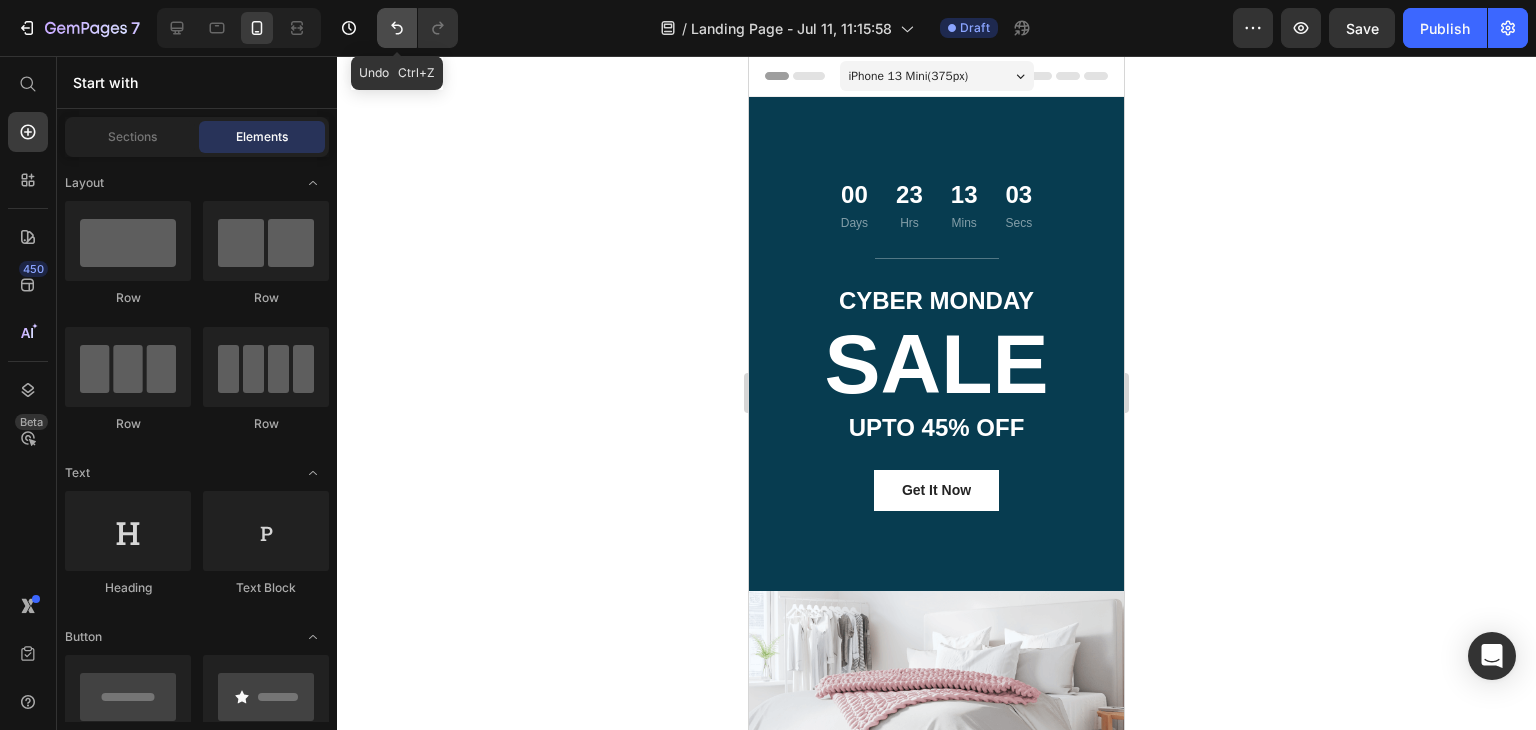 click 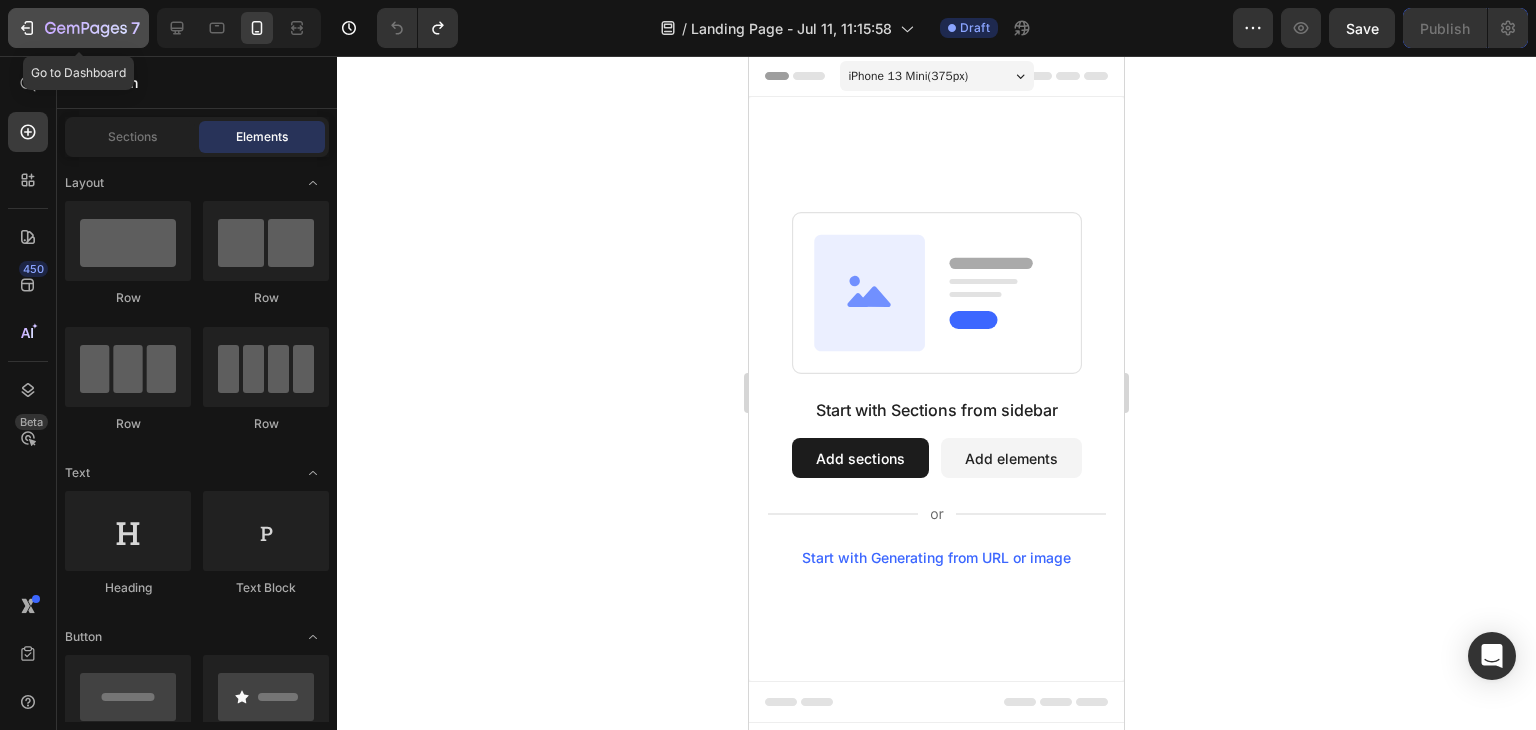 click on "7" at bounding box center [78, 28] 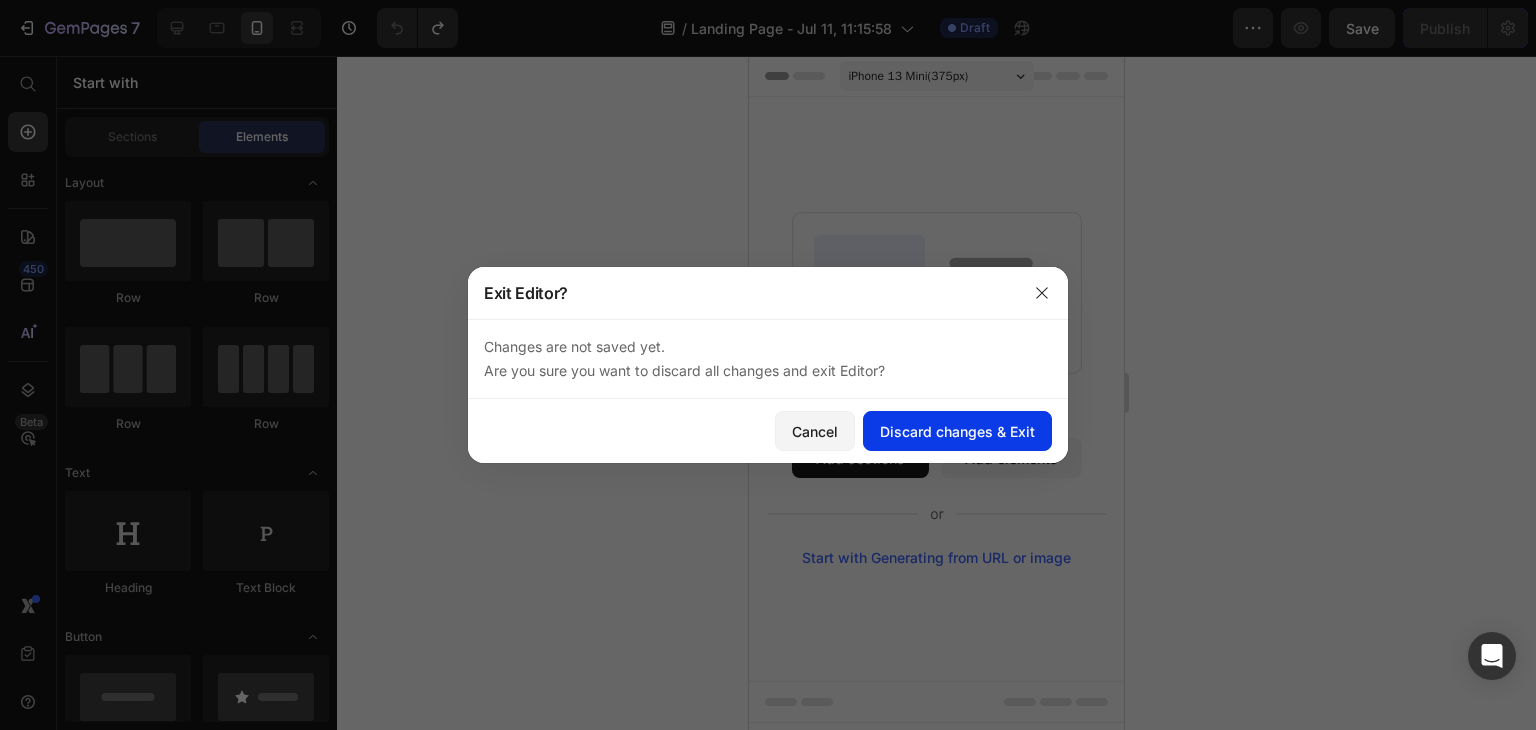 click on "Discard changes & Exit" at bounding box center [957, 431] 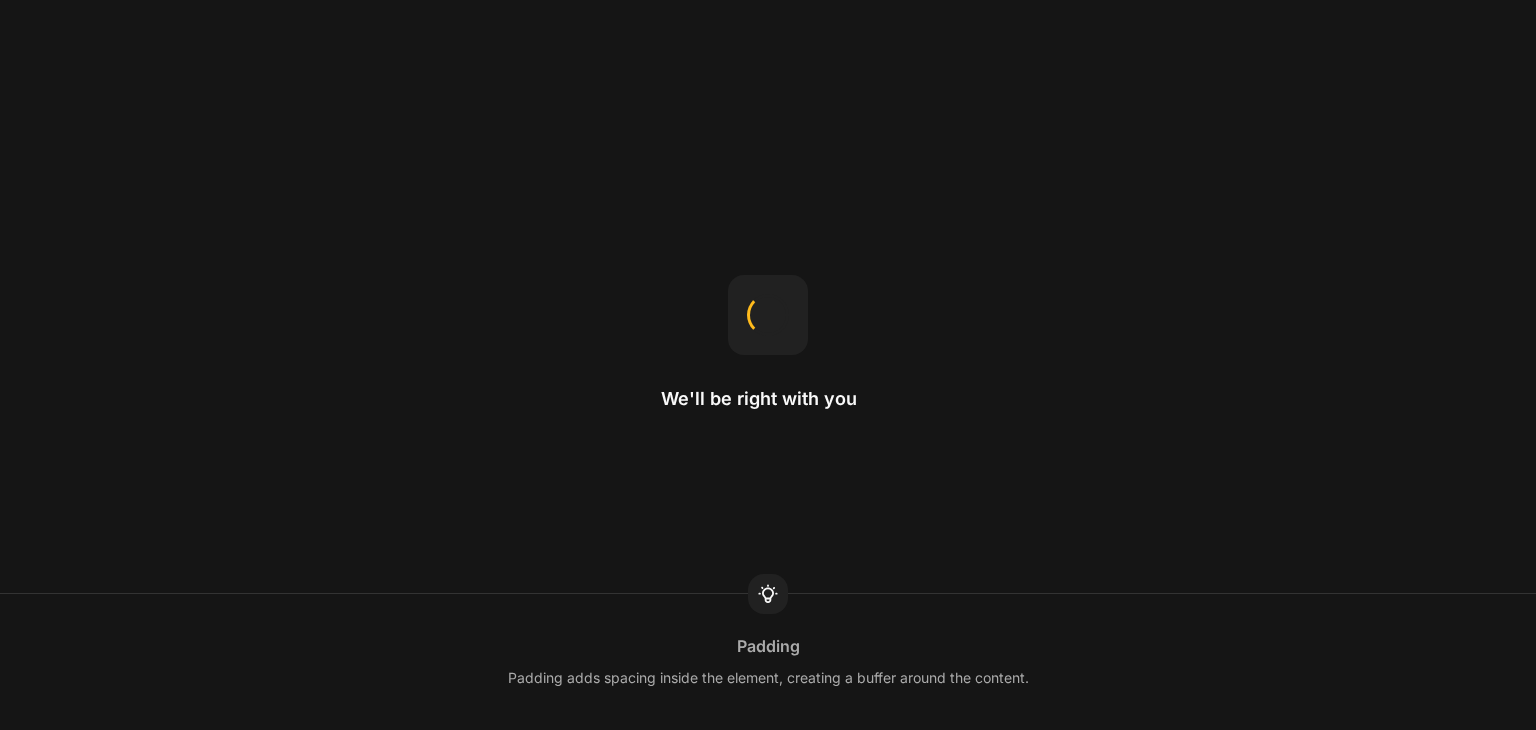 scroll, scrollTop: 0, scrollLeft: 0, axis: both 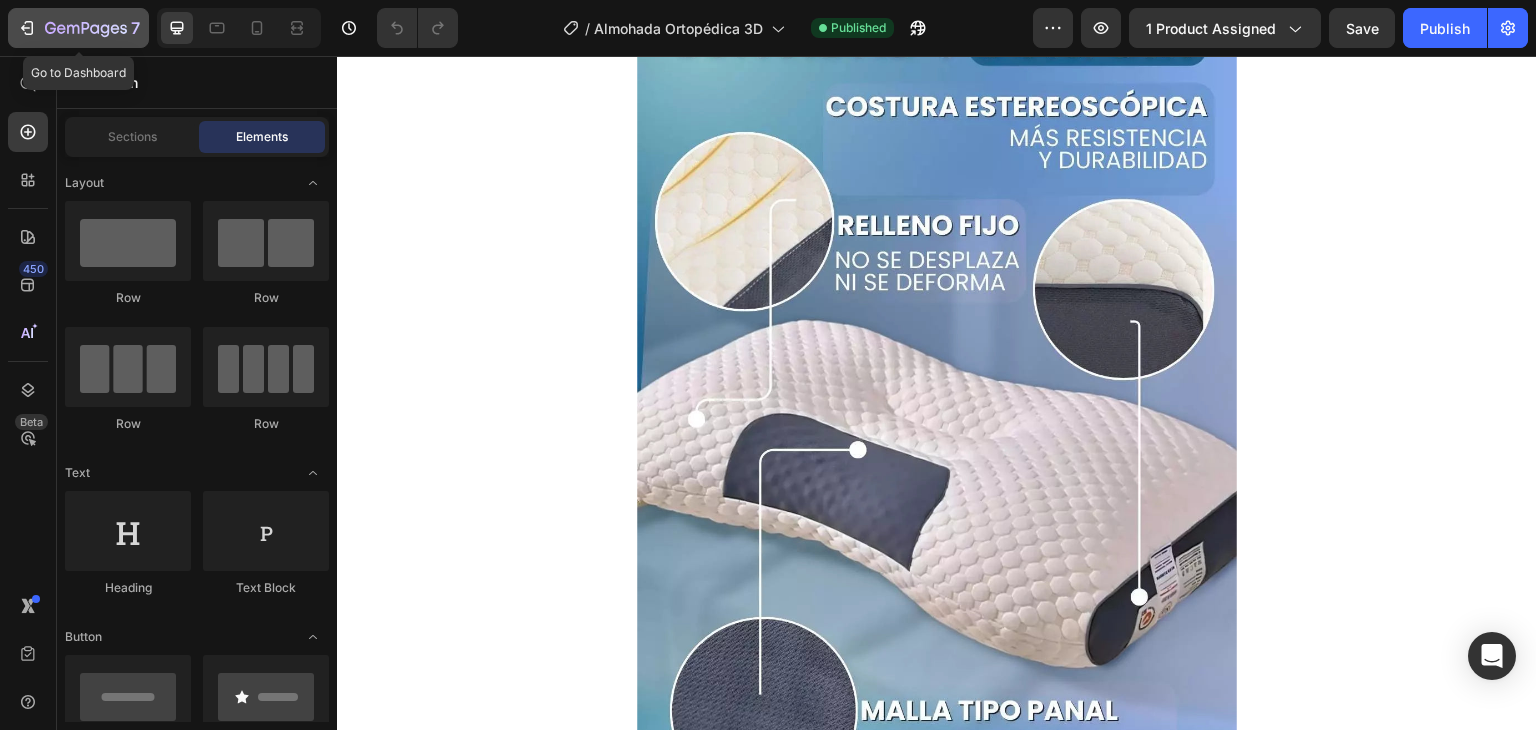 click on "7" at bounding box center (78, 28) 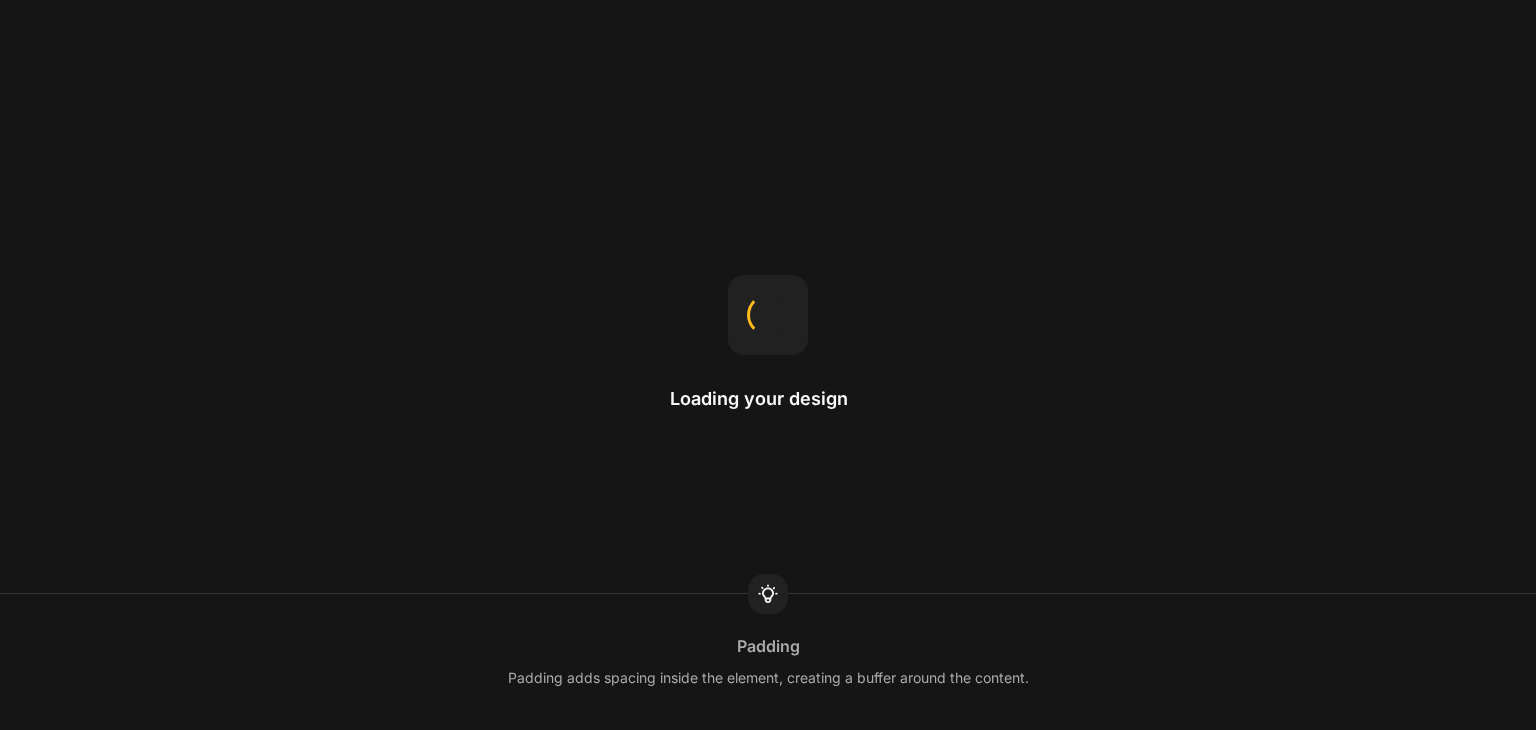 scroll, scrollTop: 0, scrollLeft: 0, axis: both 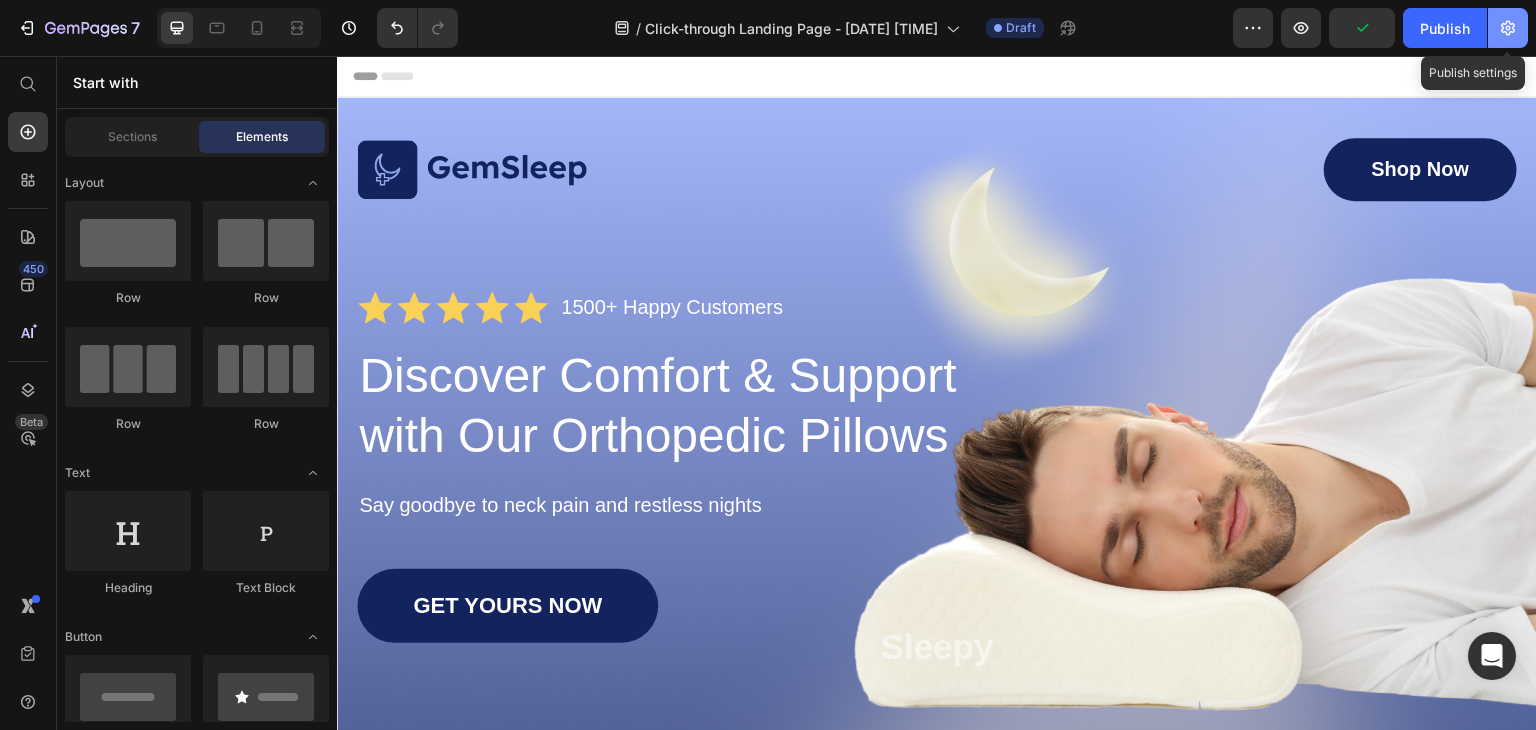 click 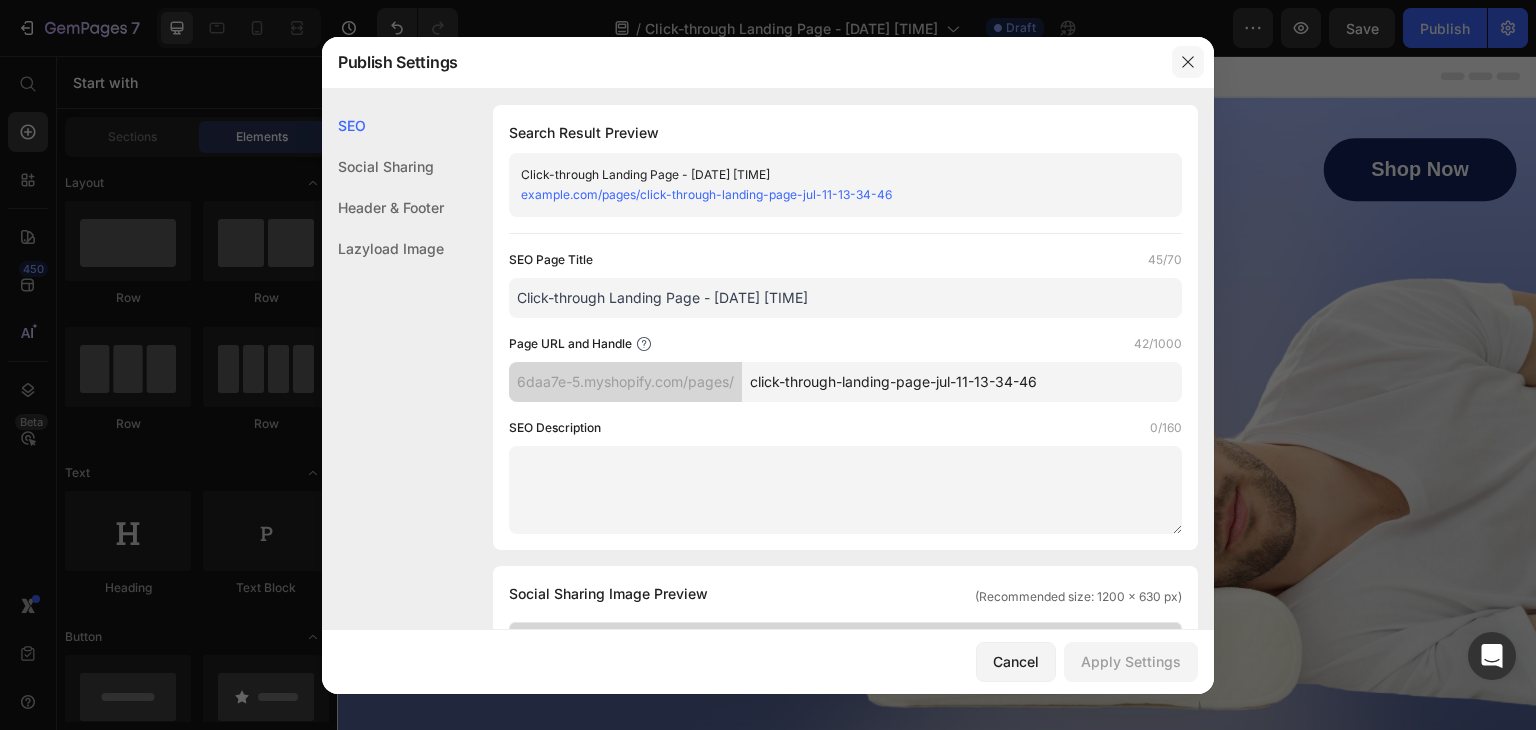 click 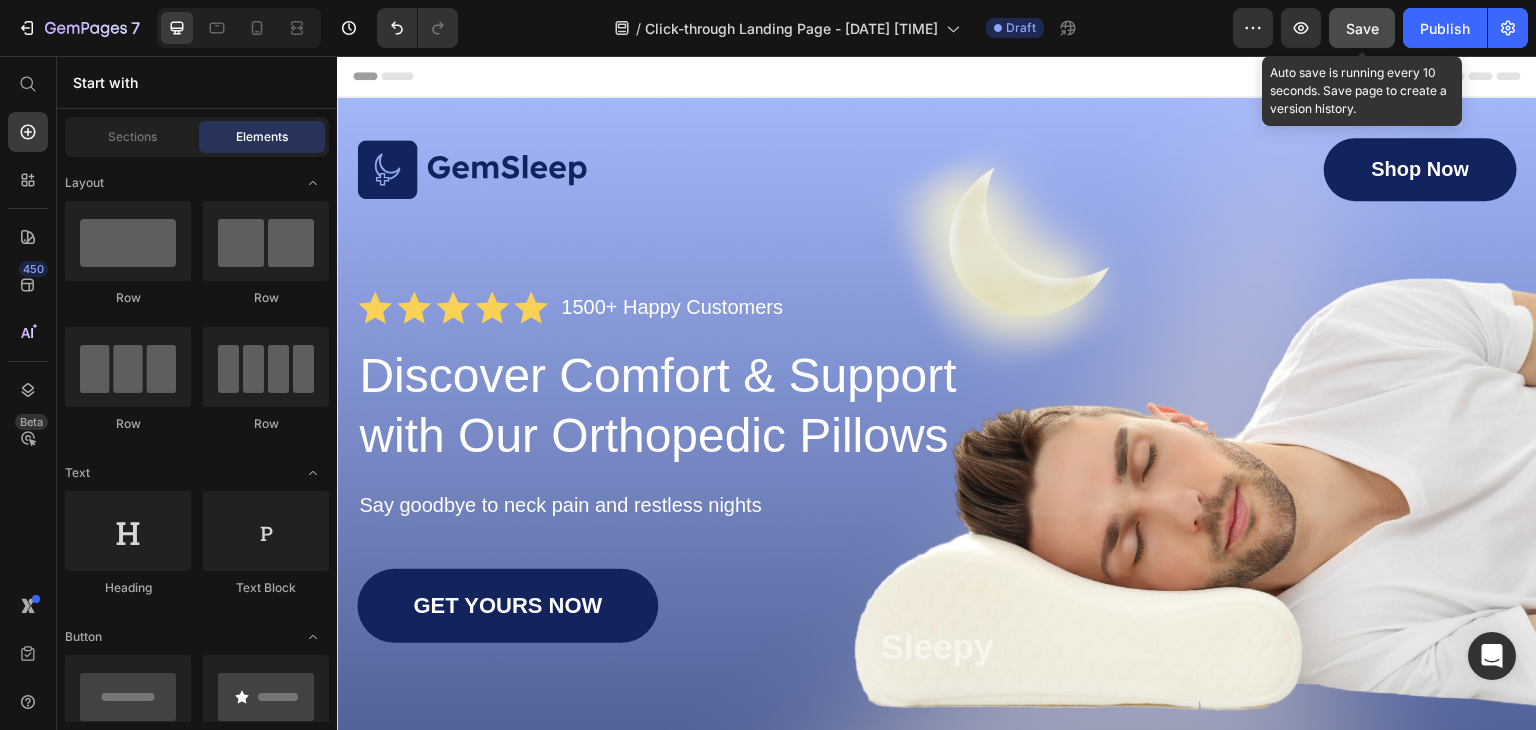 click on "Save" at bounding box center (1362, 28) 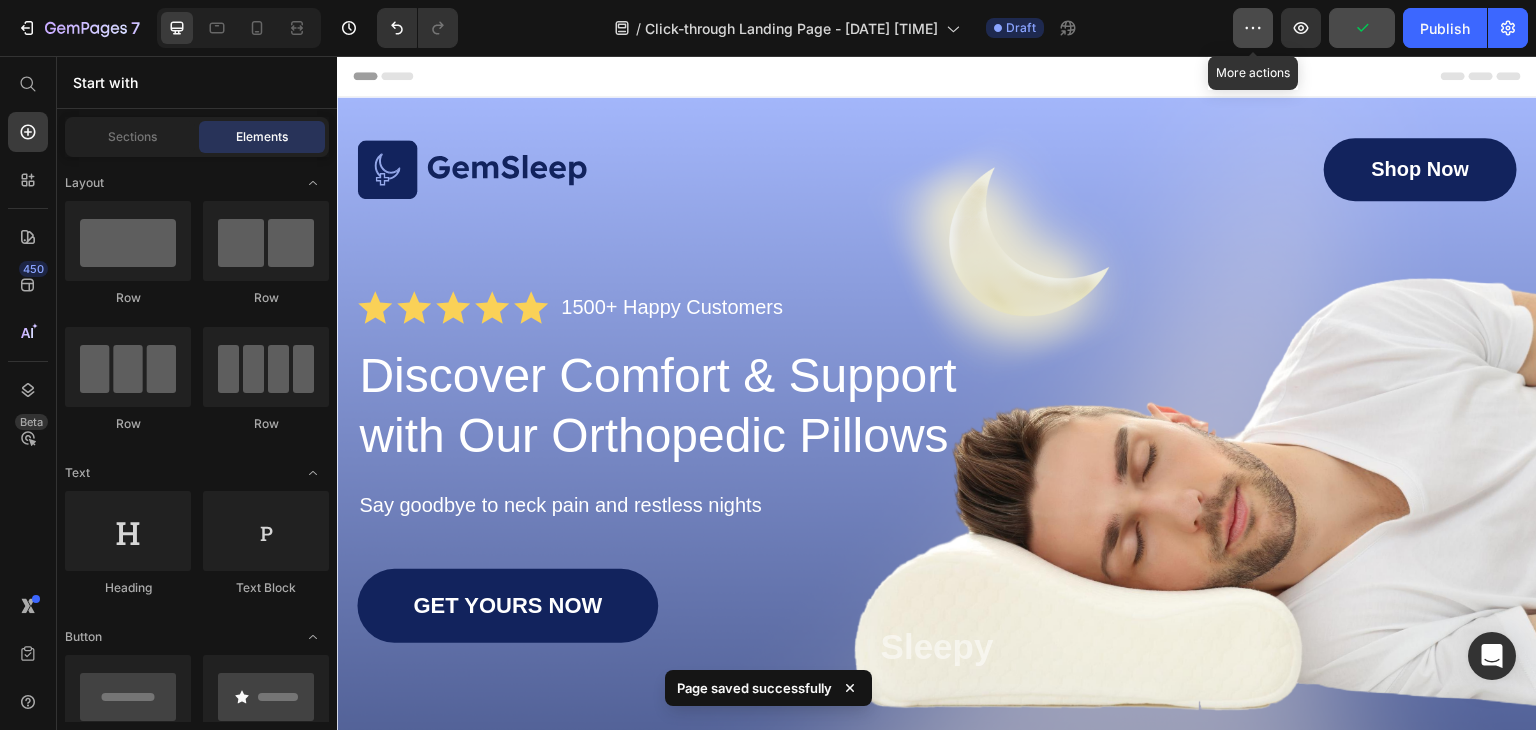 click 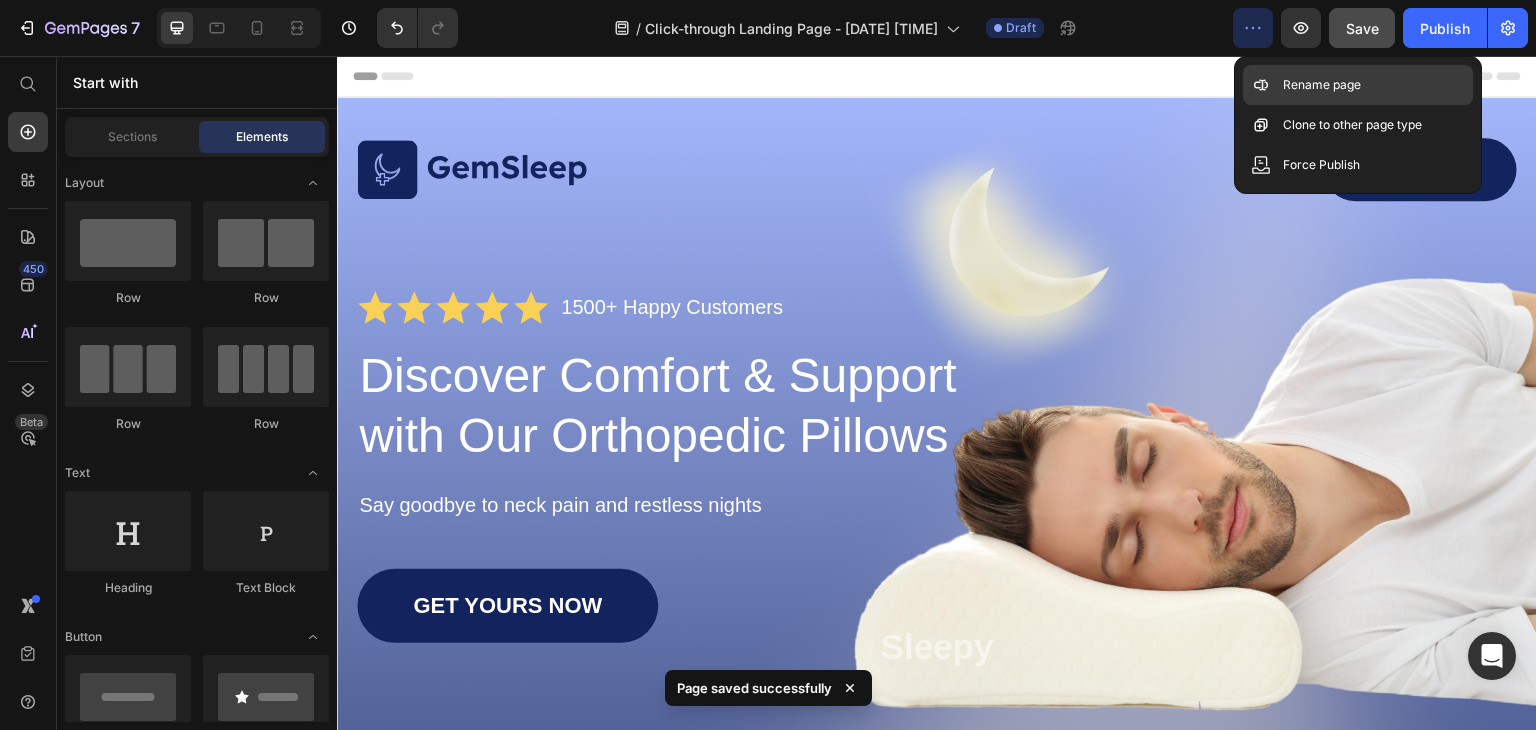 click on "Rename page" at bounding box center [1322, 85] 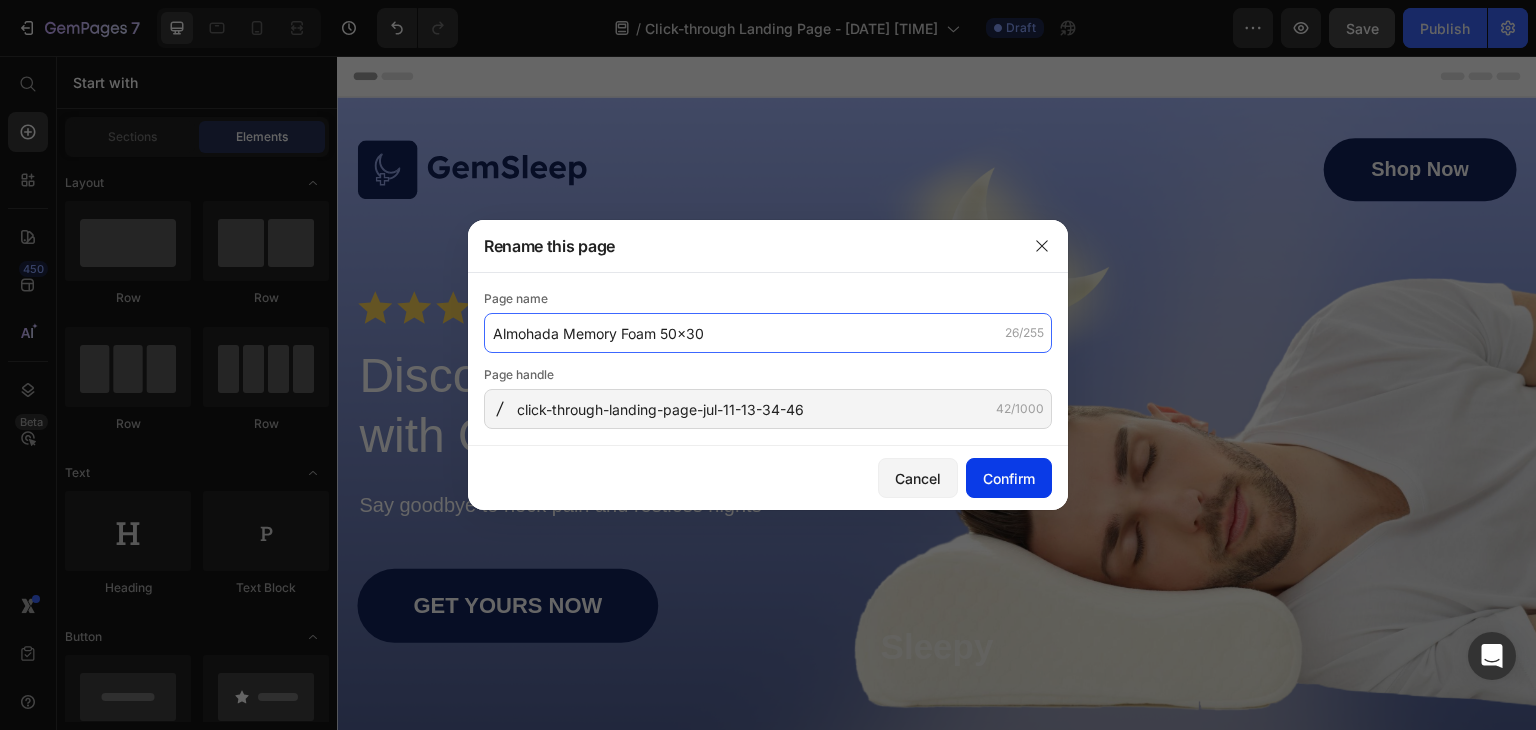 type on "Almohada Memory Foam 50x30" 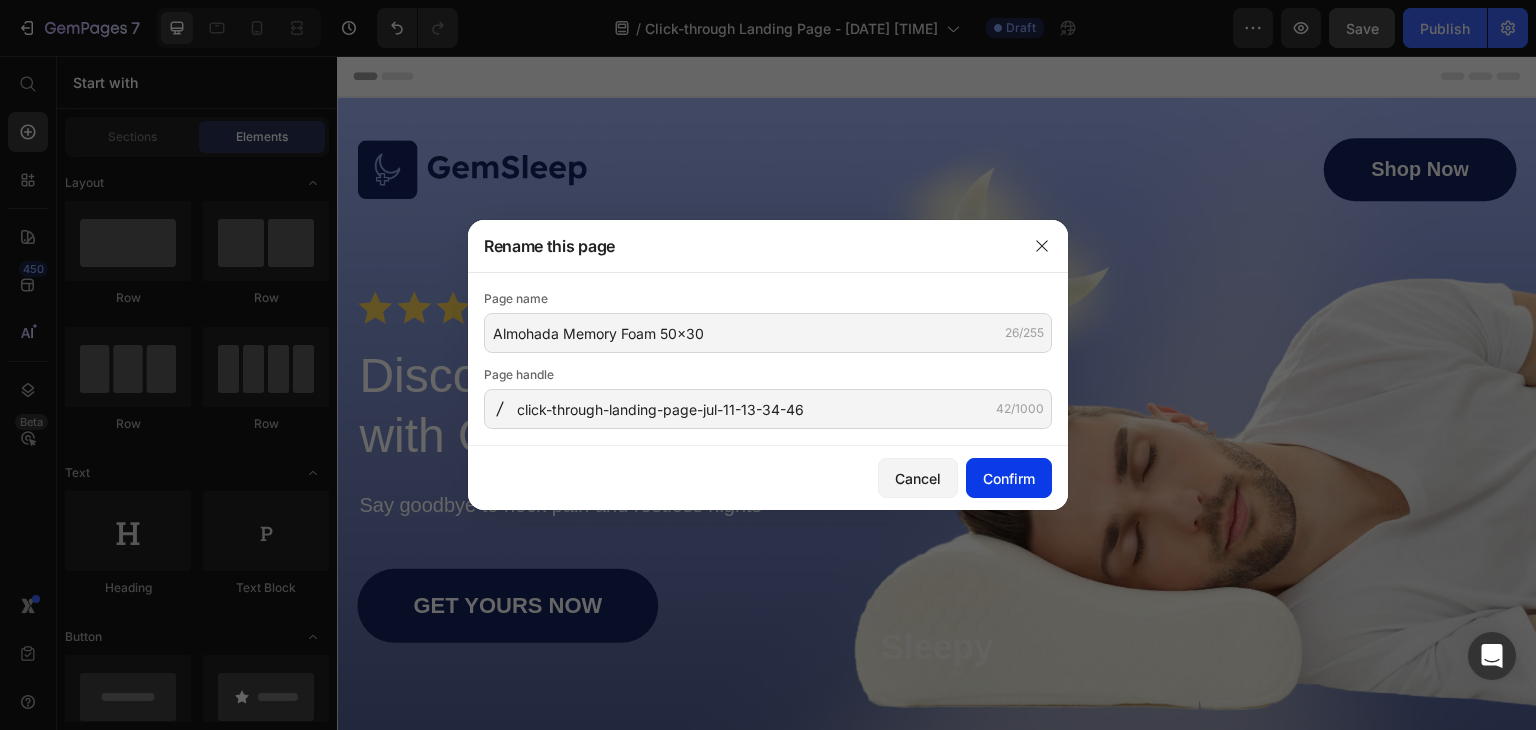 click on "Confirm" at bounding box center (1009, 478) 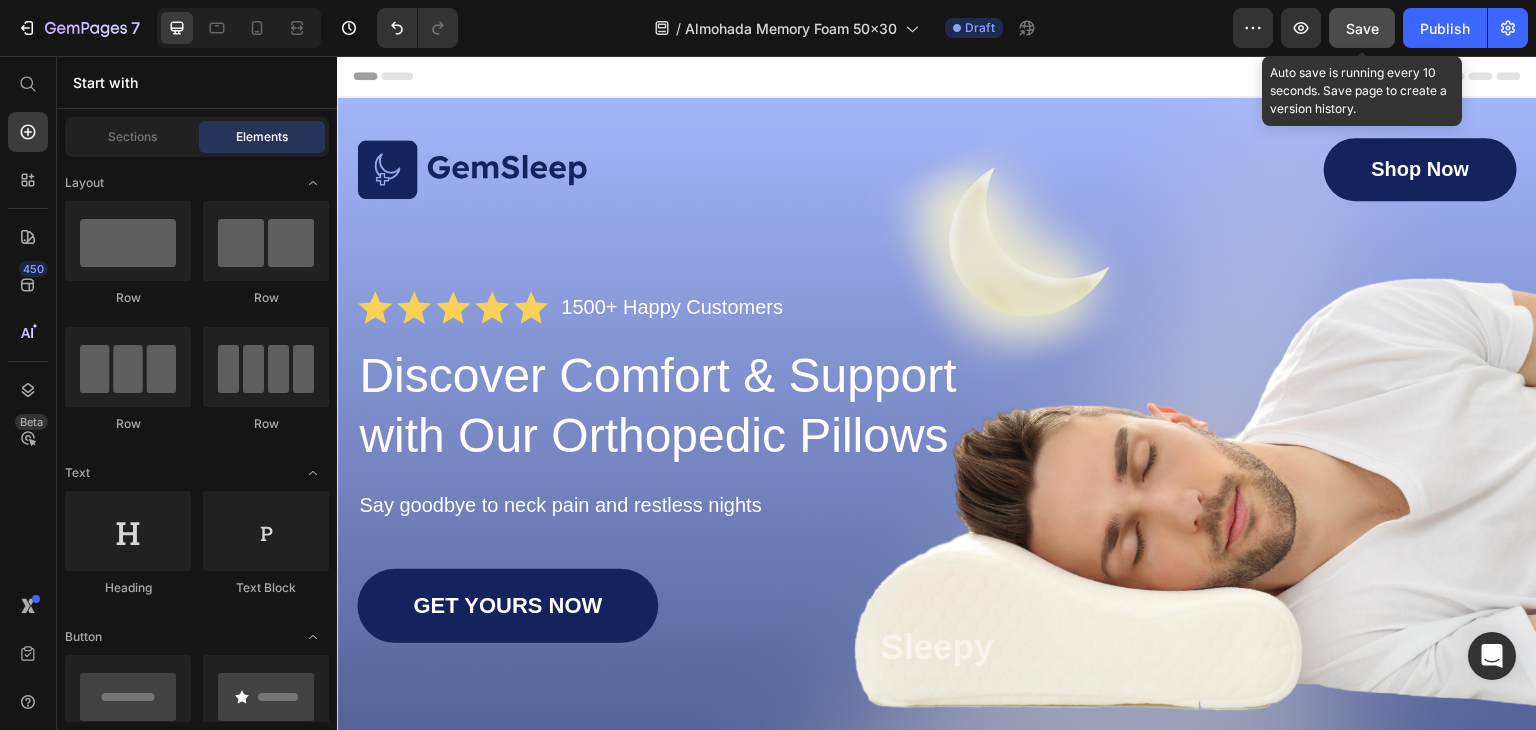 click on "Save" at bounding box center [1362, 28] 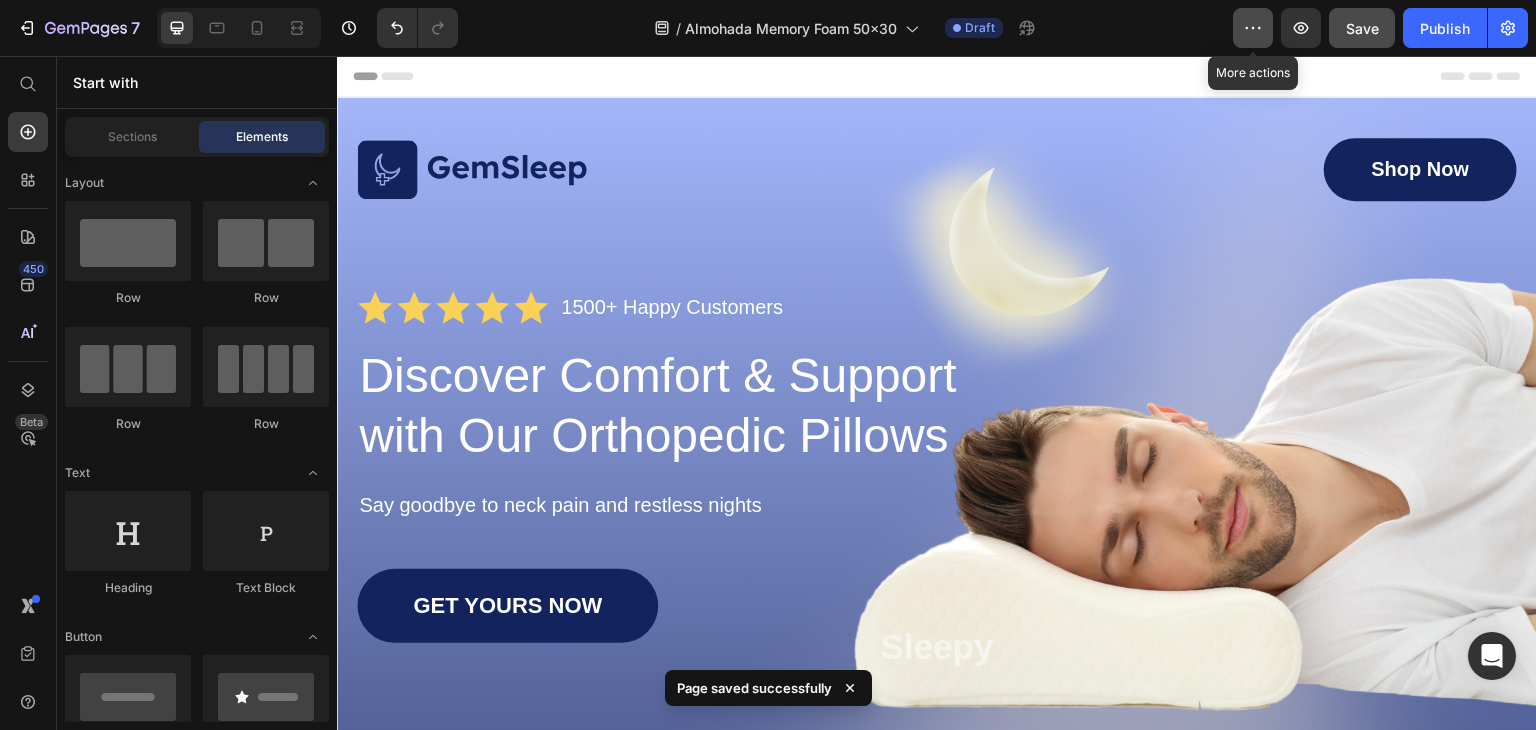 click 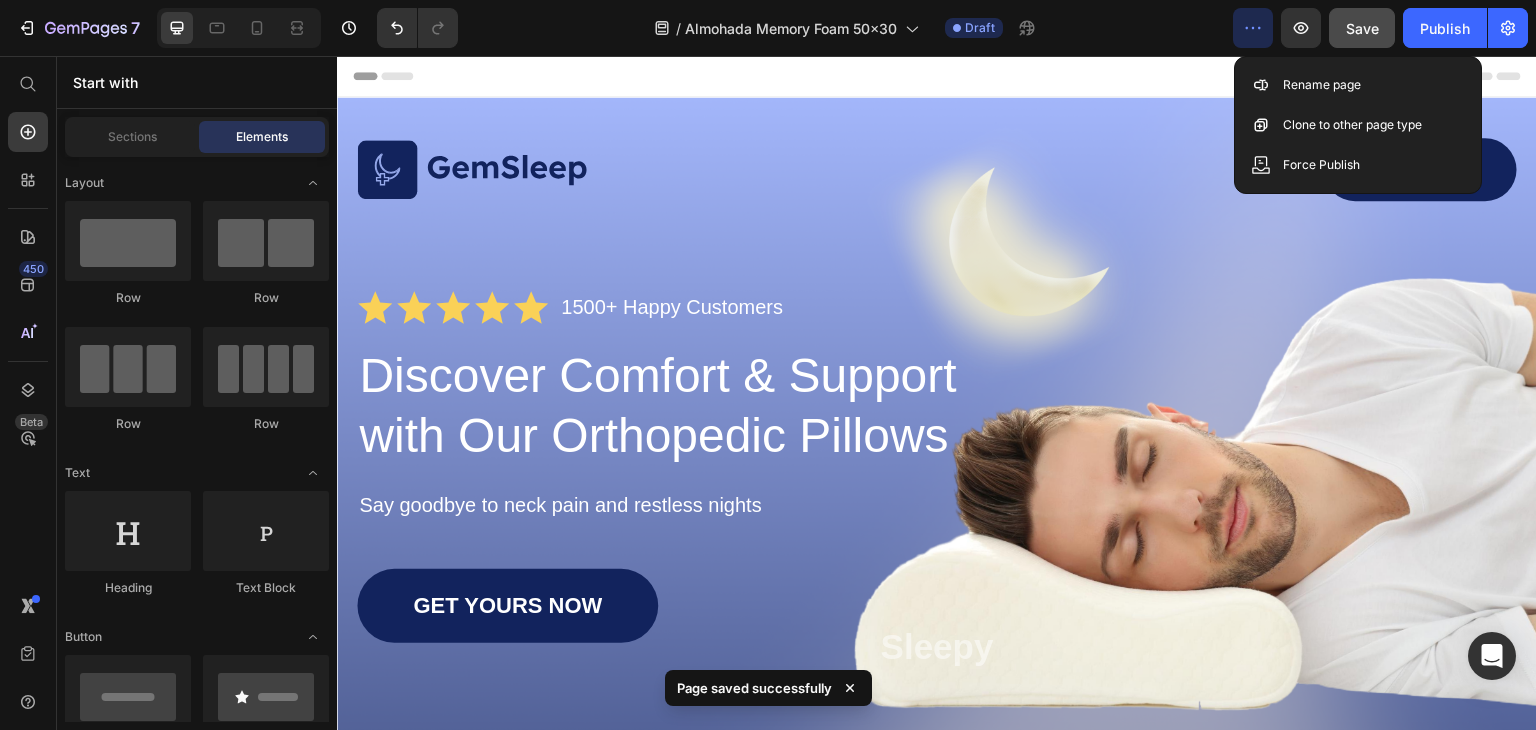 click 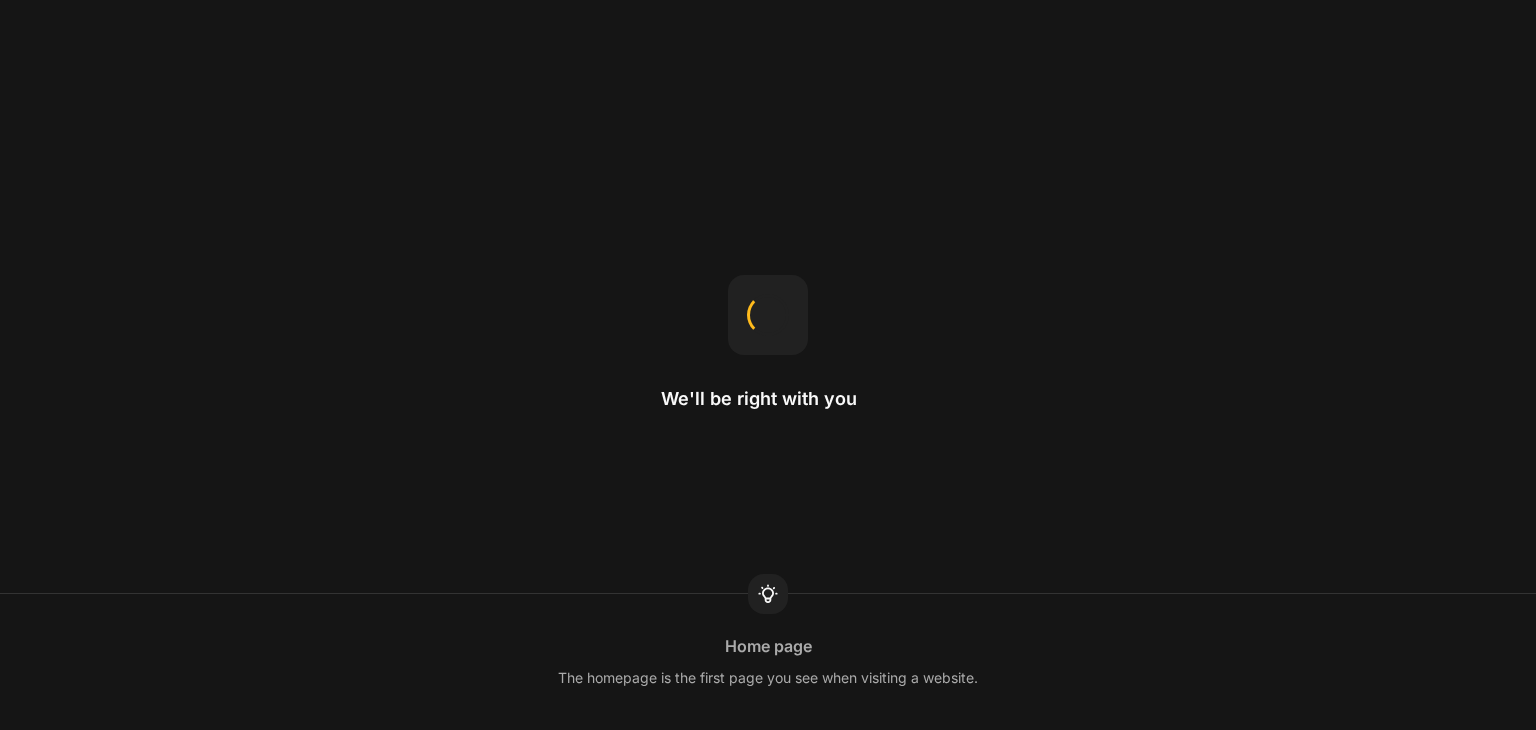 scroll, scrollTop: 0, scrollLeft: 0, axis: both 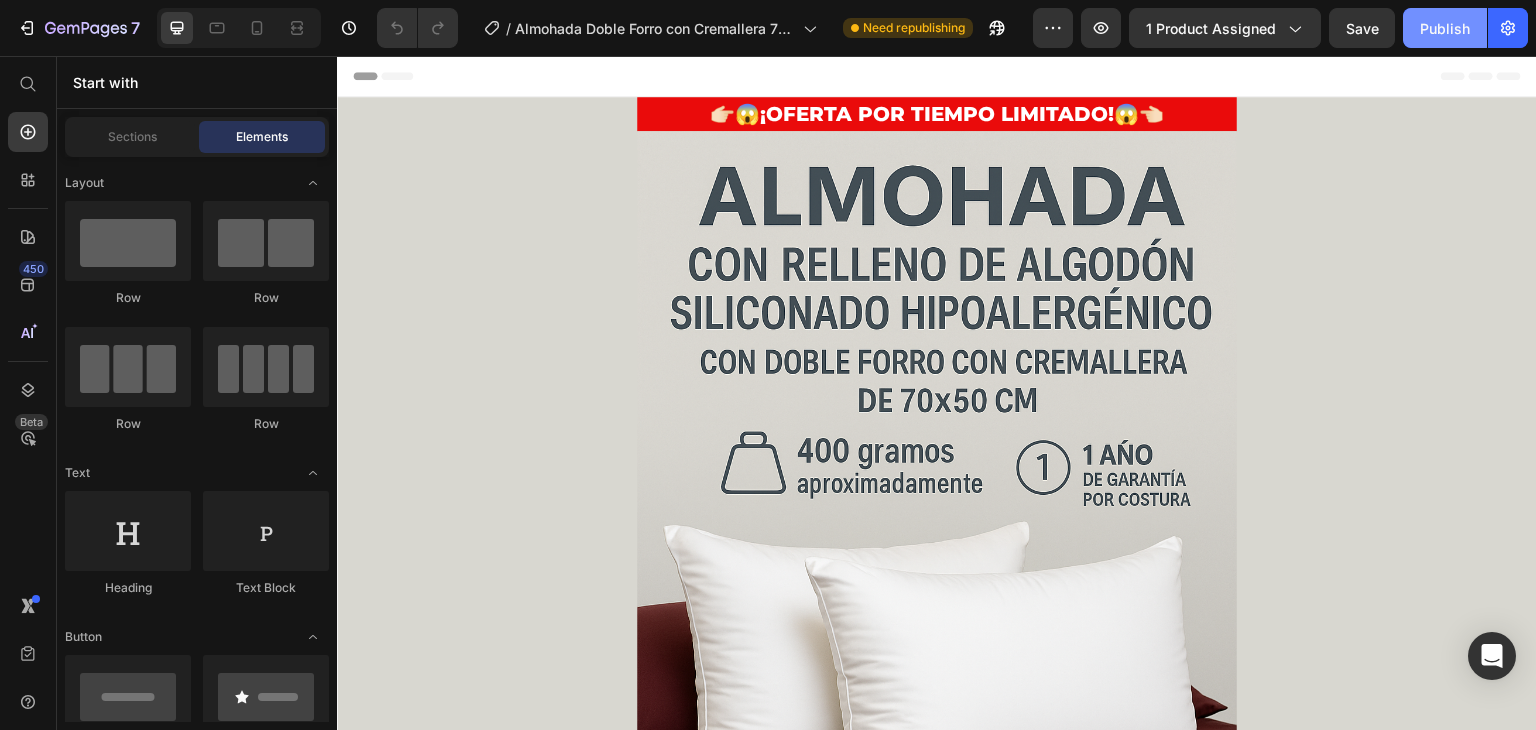 click on "Publish" at bounding box center [1445, 28] 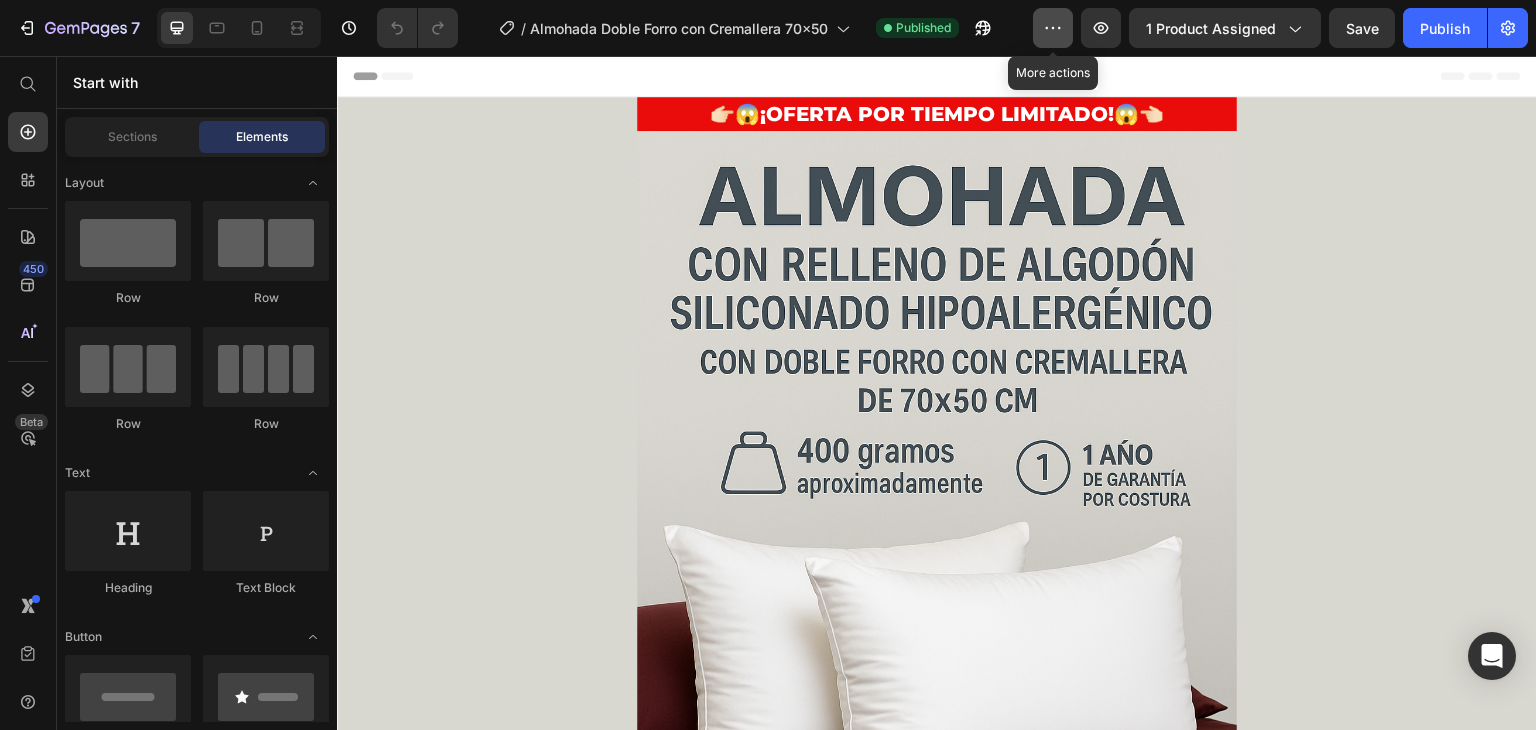 click 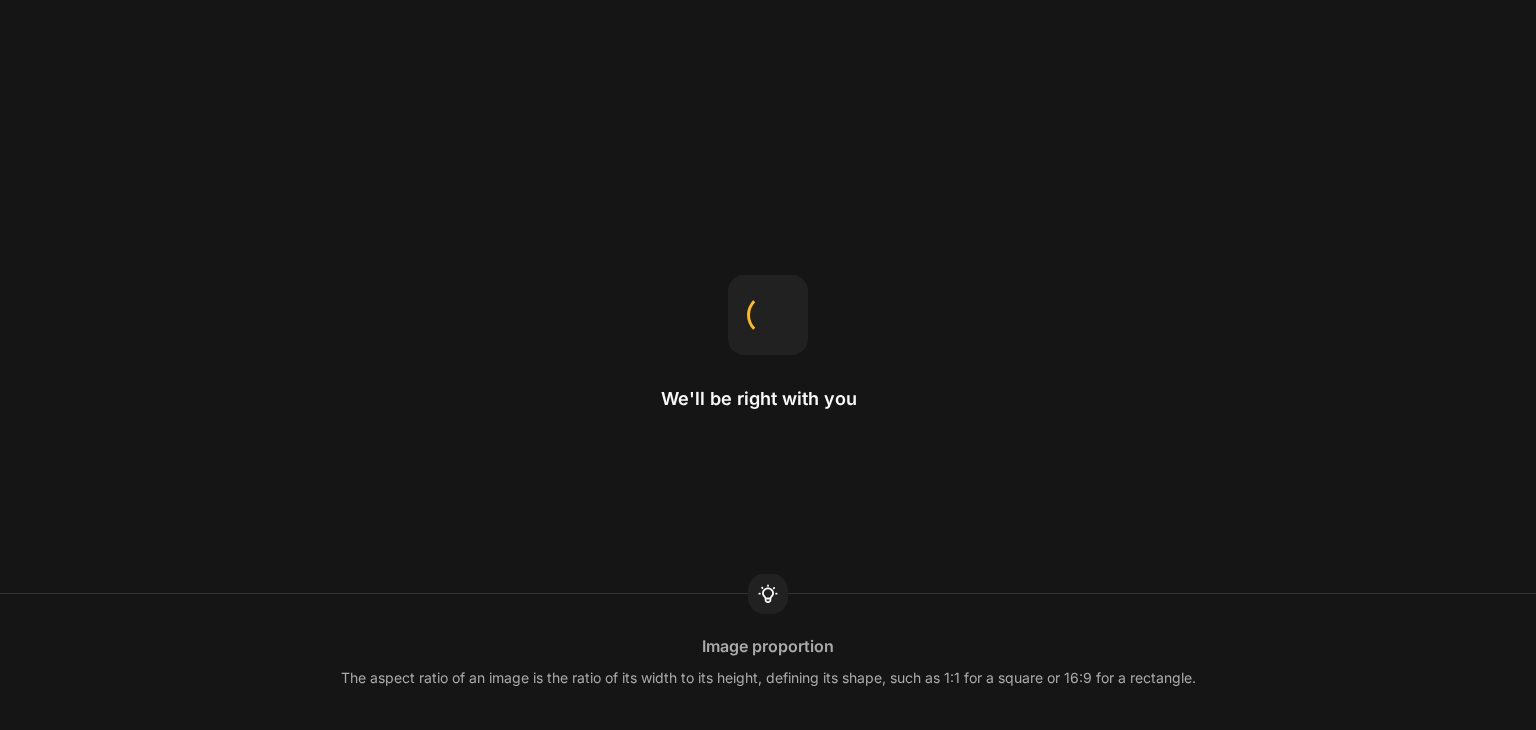 scroll, scrollTop: 0, scrollLeft: 0, axis: both 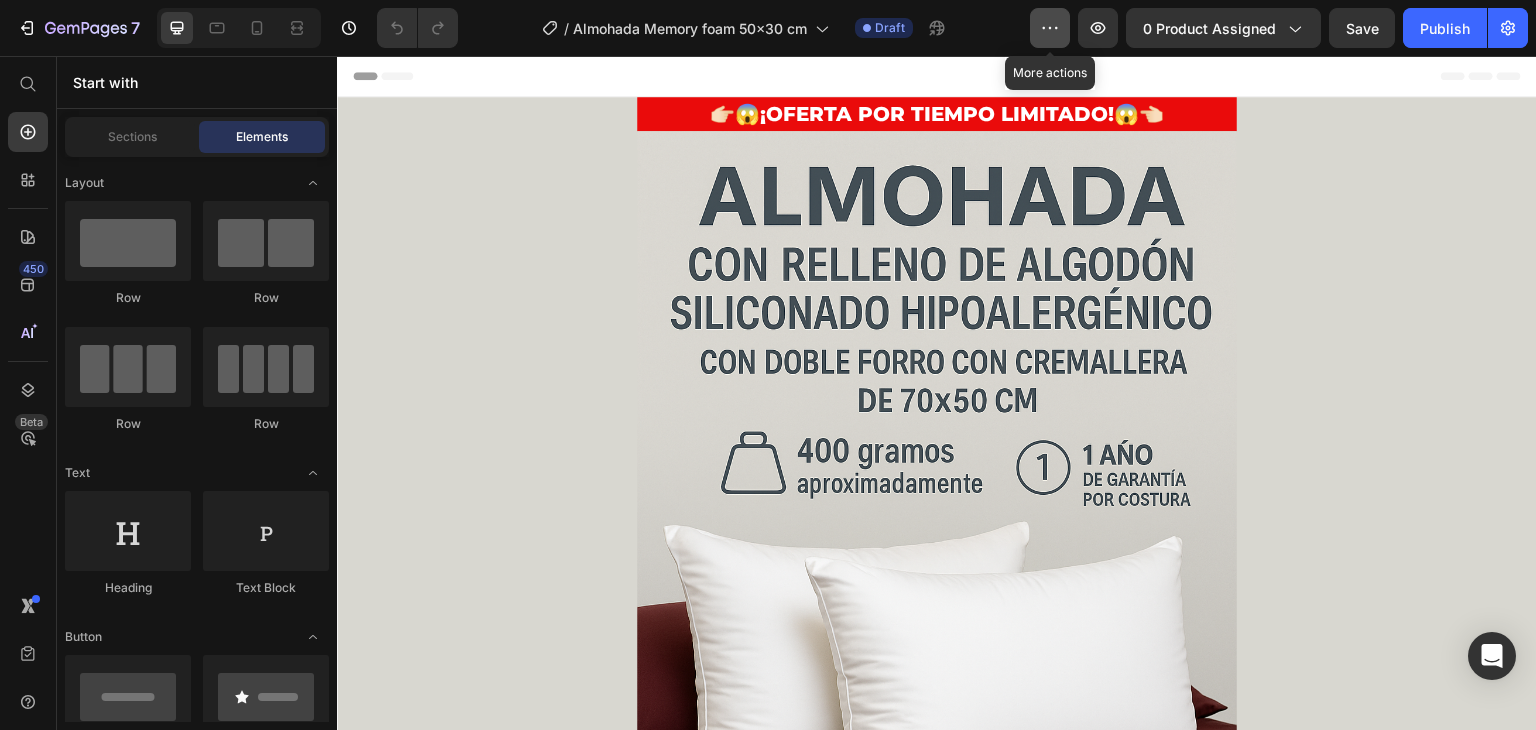 click 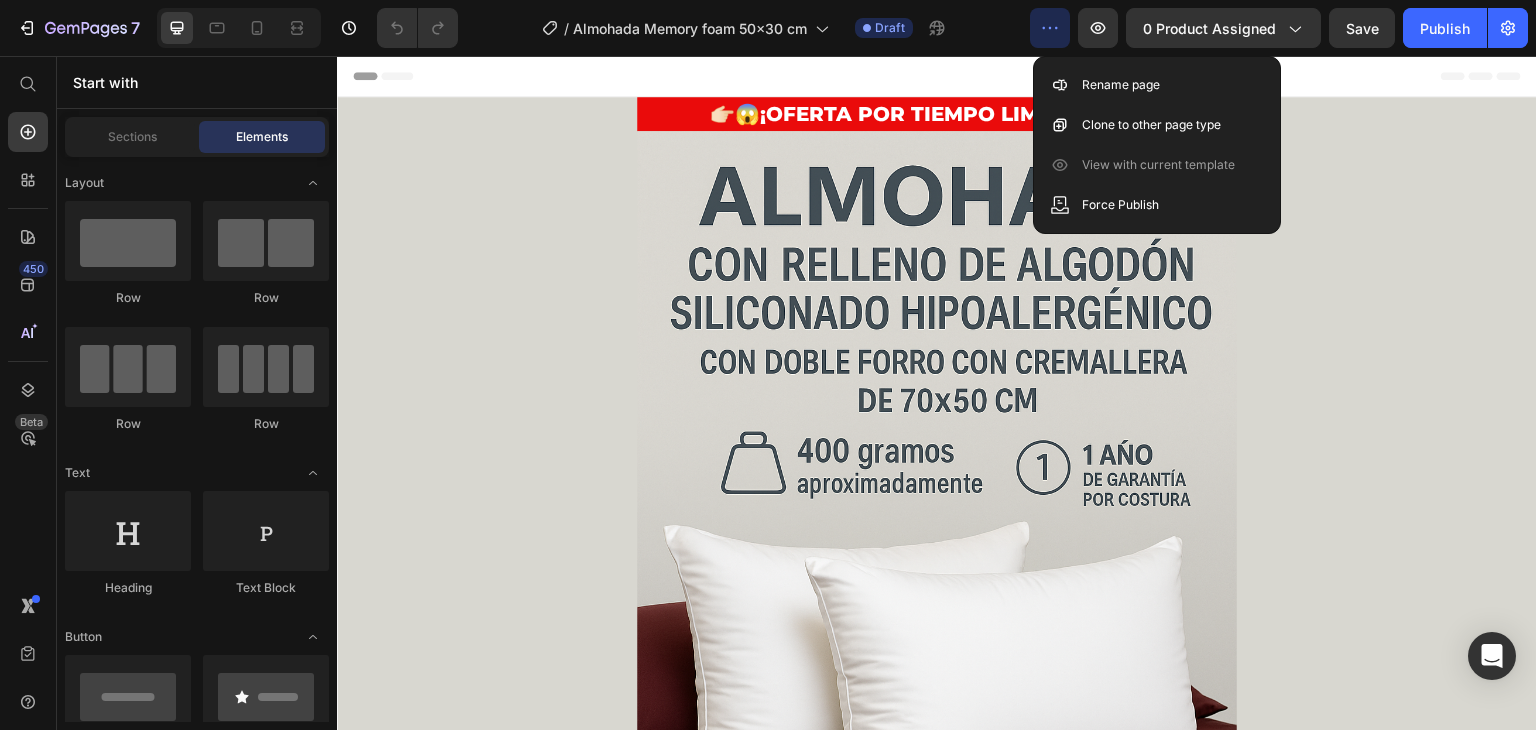 click 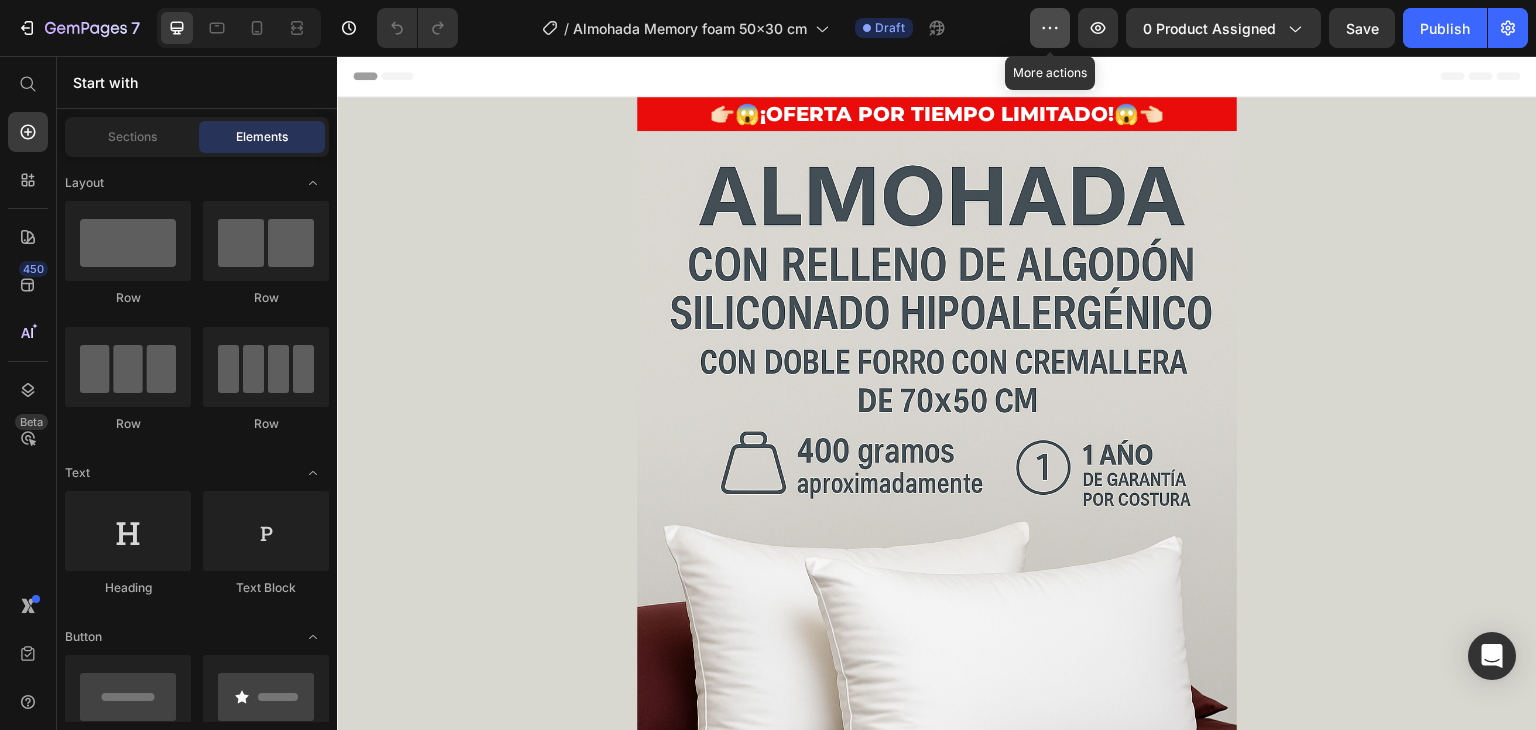 click 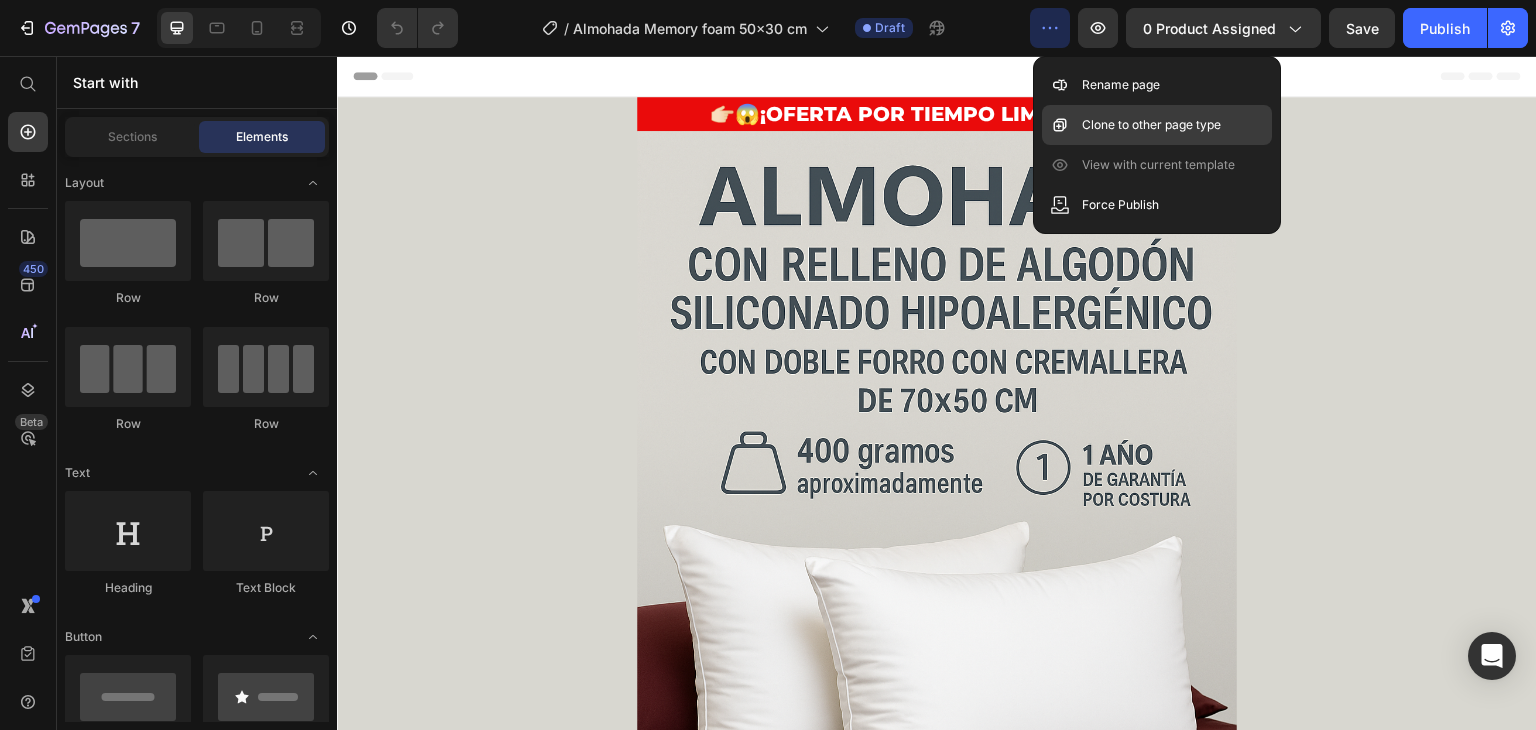 click on "Clone to other page type" at bounding box center (1151, 125) 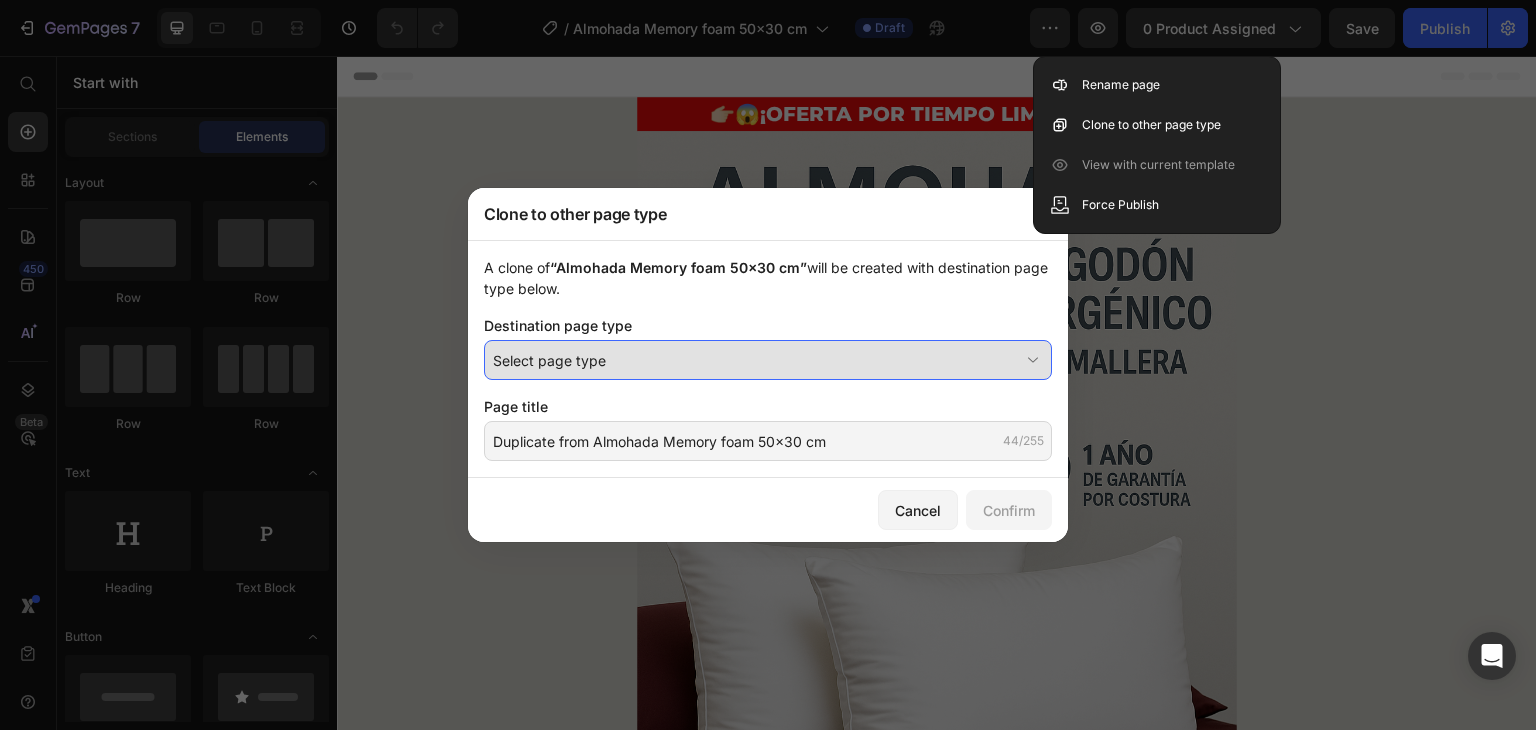 click on "Select page type" at bounding box center [756, 360] 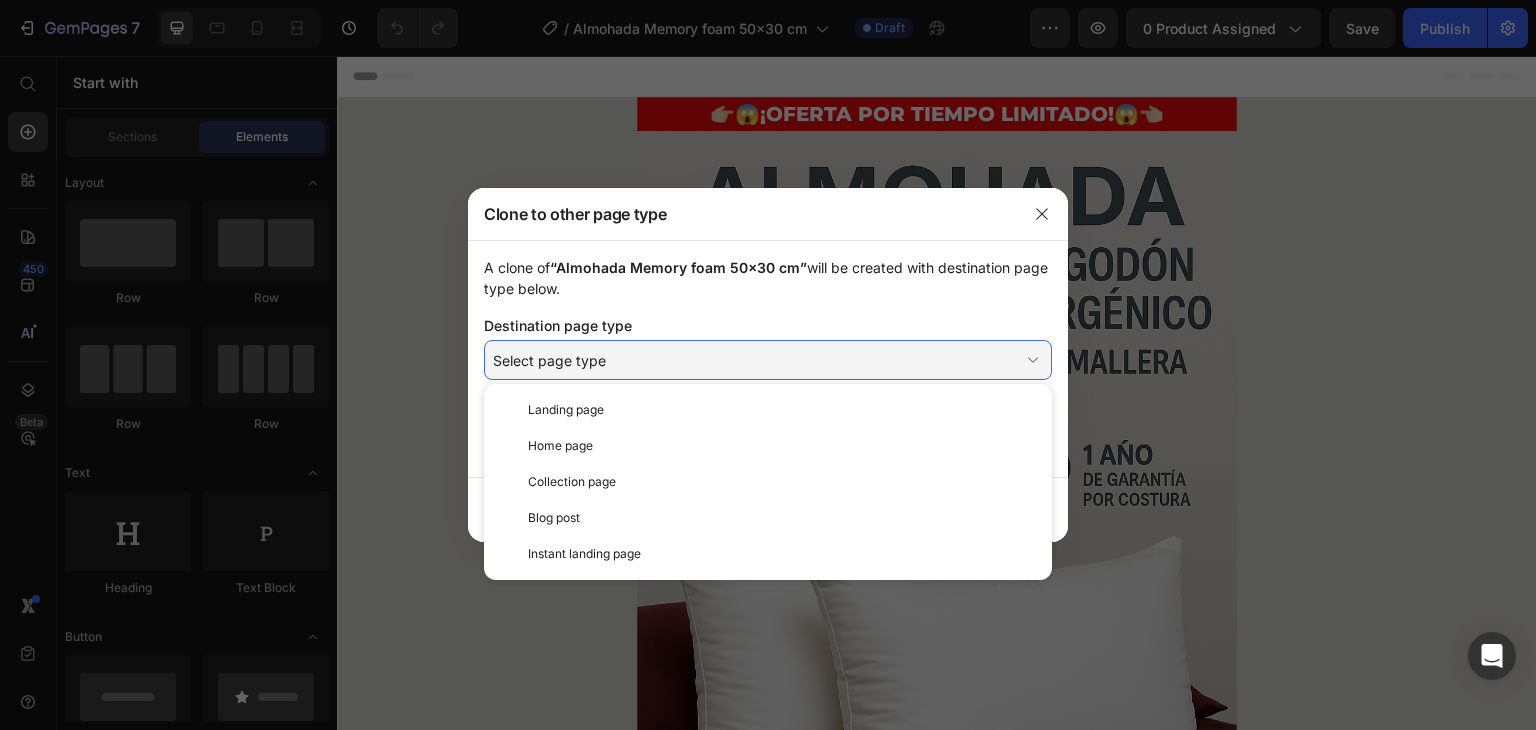 click at bounding box center (768, 365) 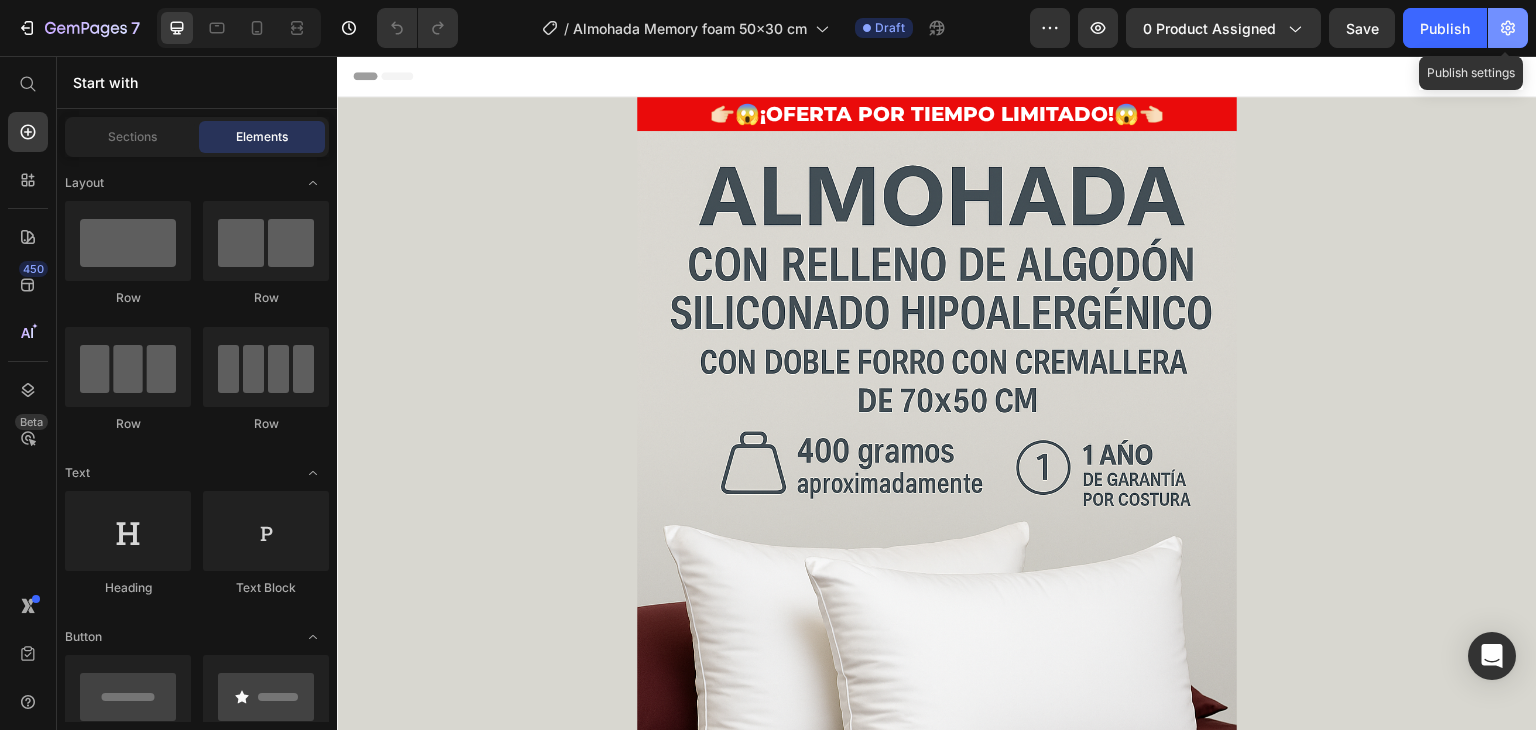 click 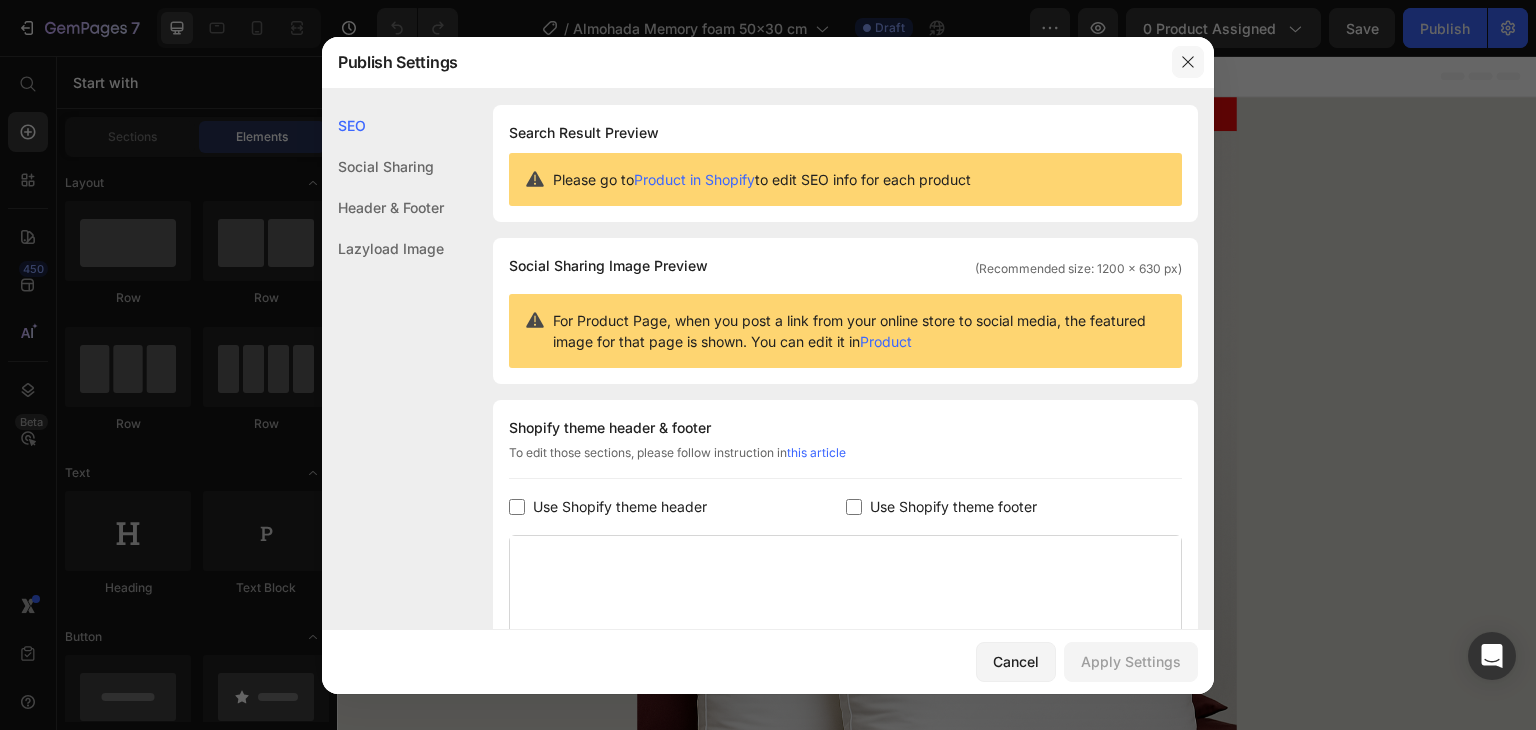 click 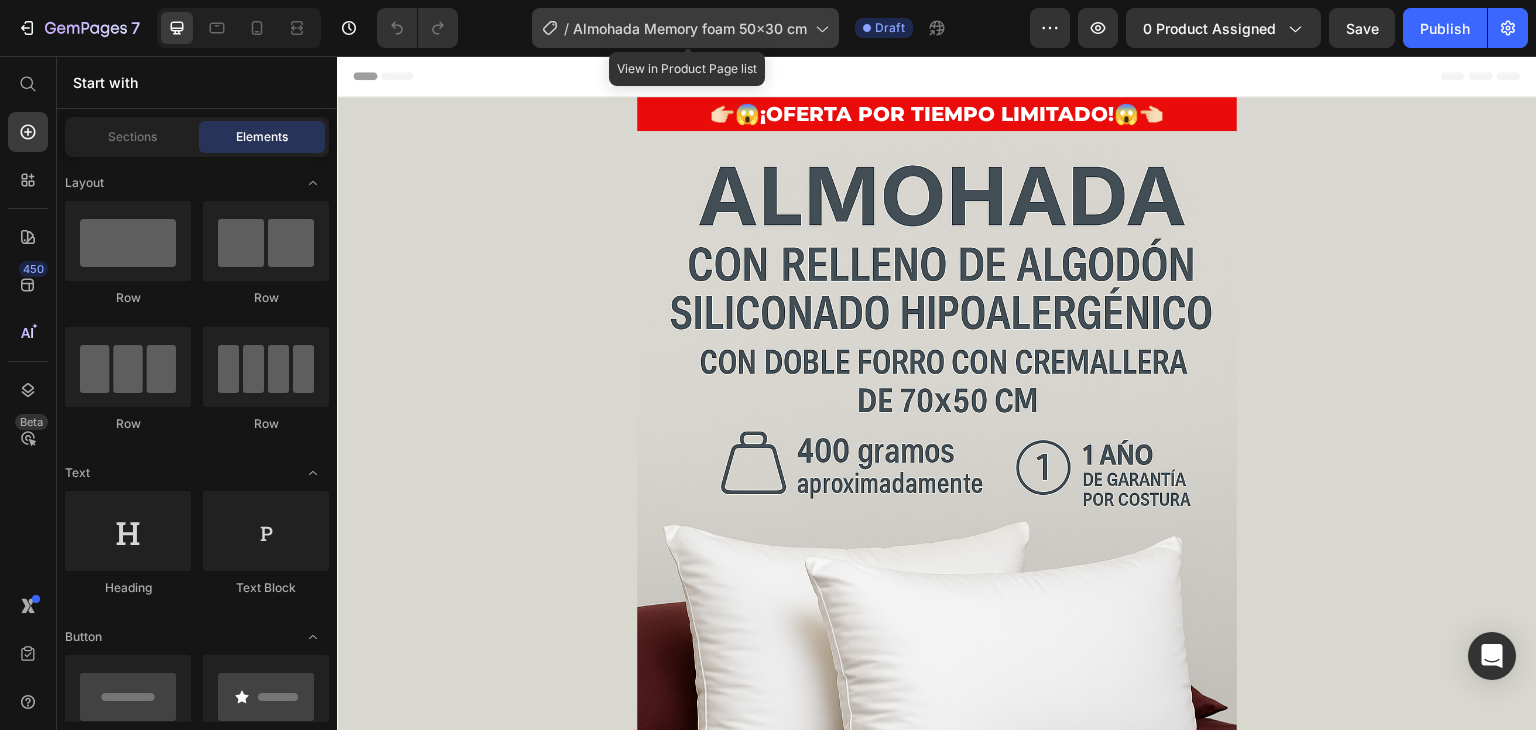 click 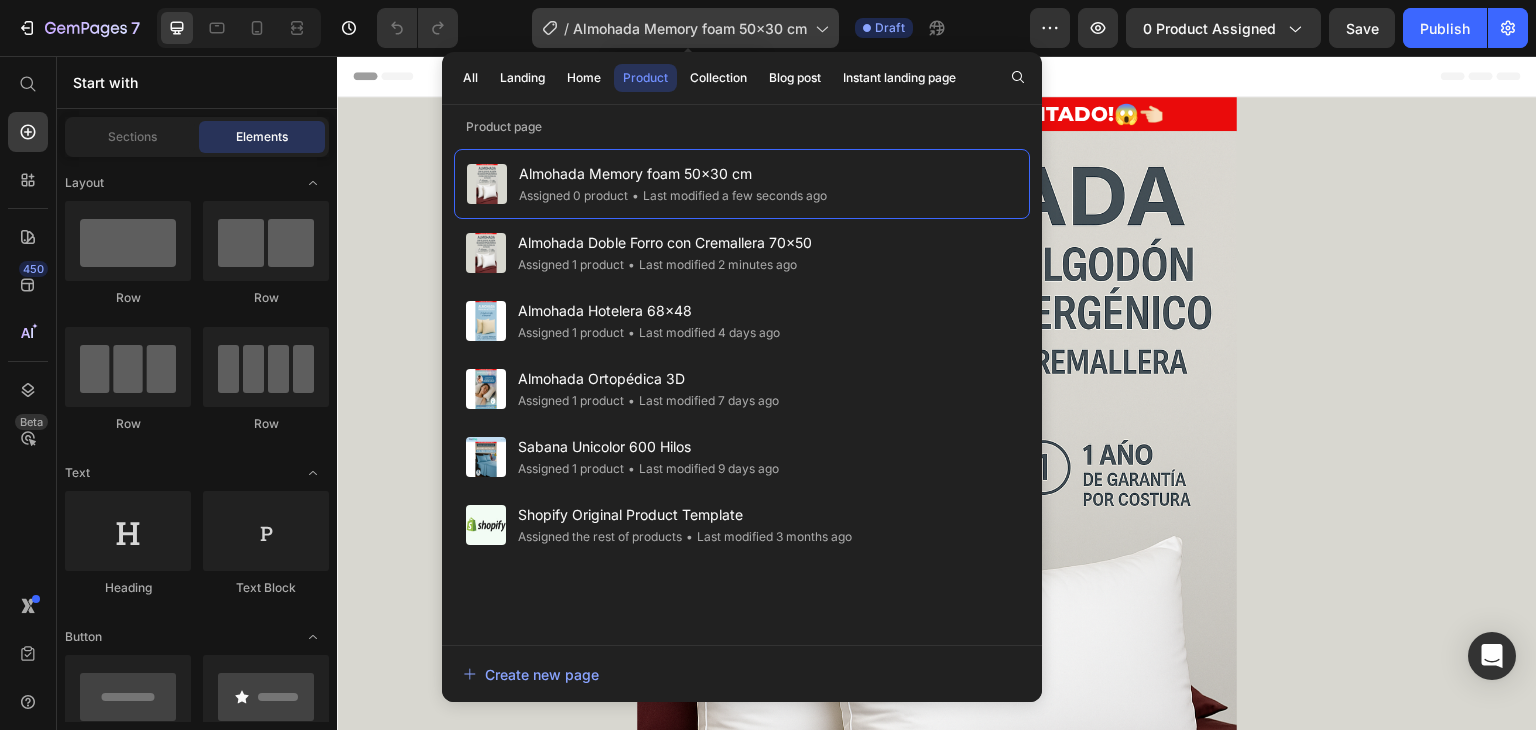click 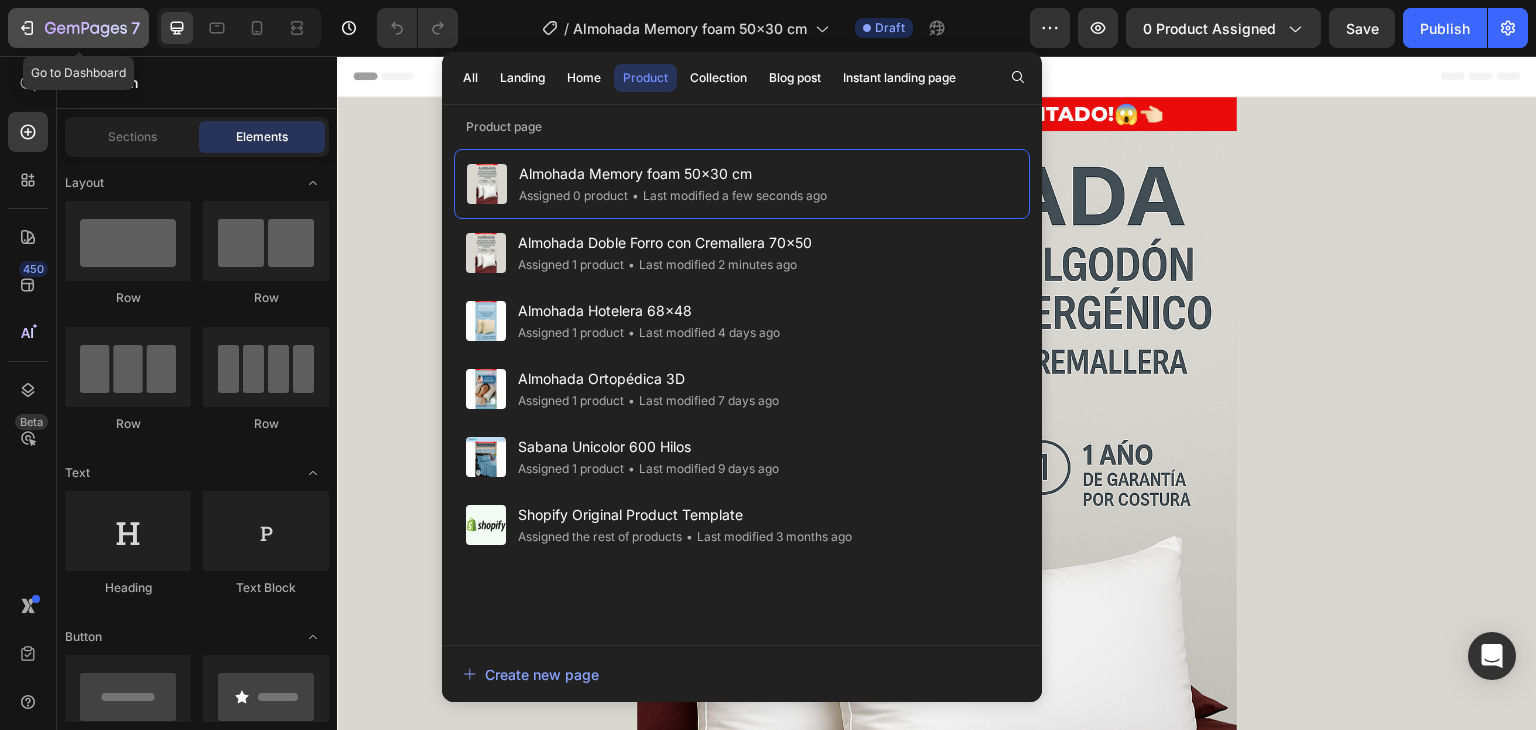 click 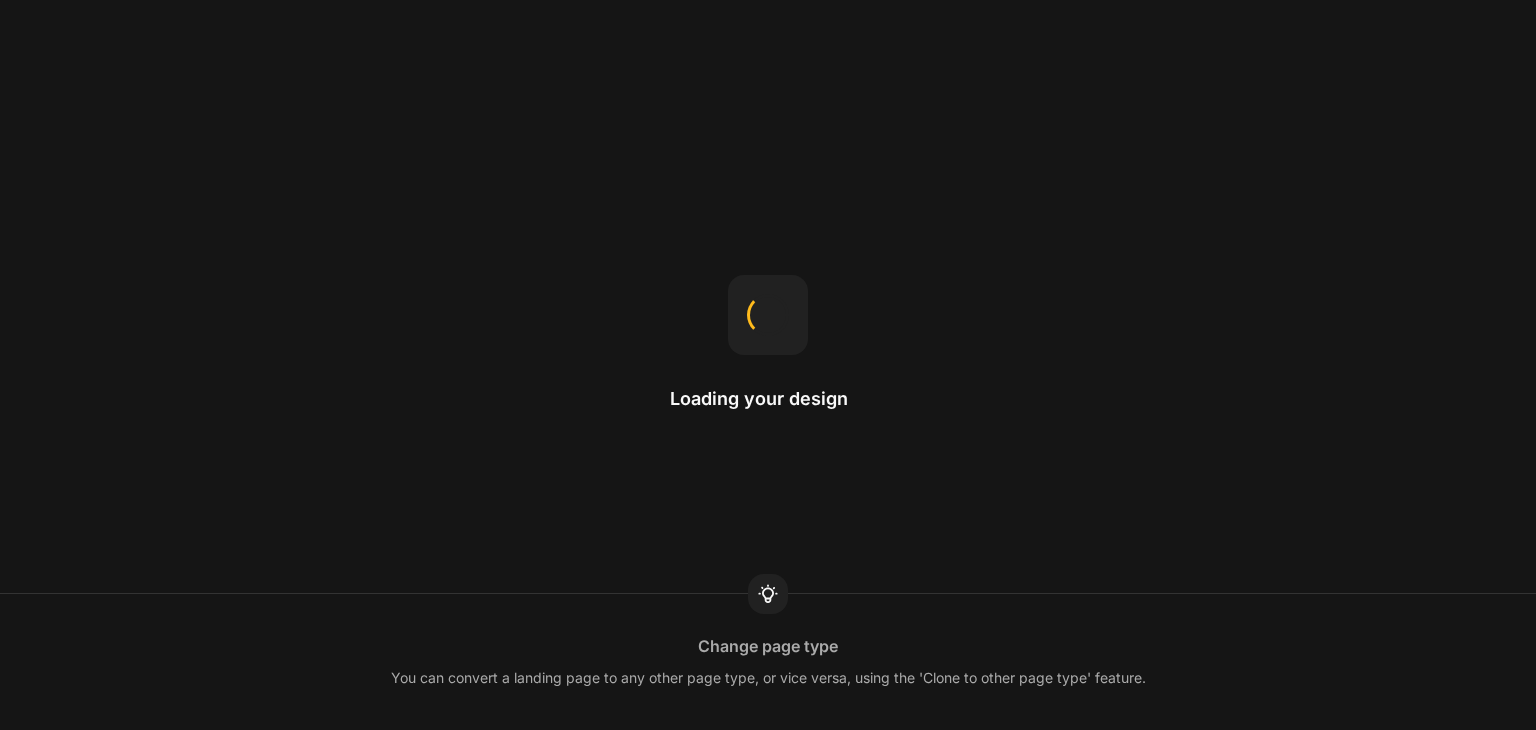 scroll, scrollTop: 0, scrollLeft: 0, axis: both 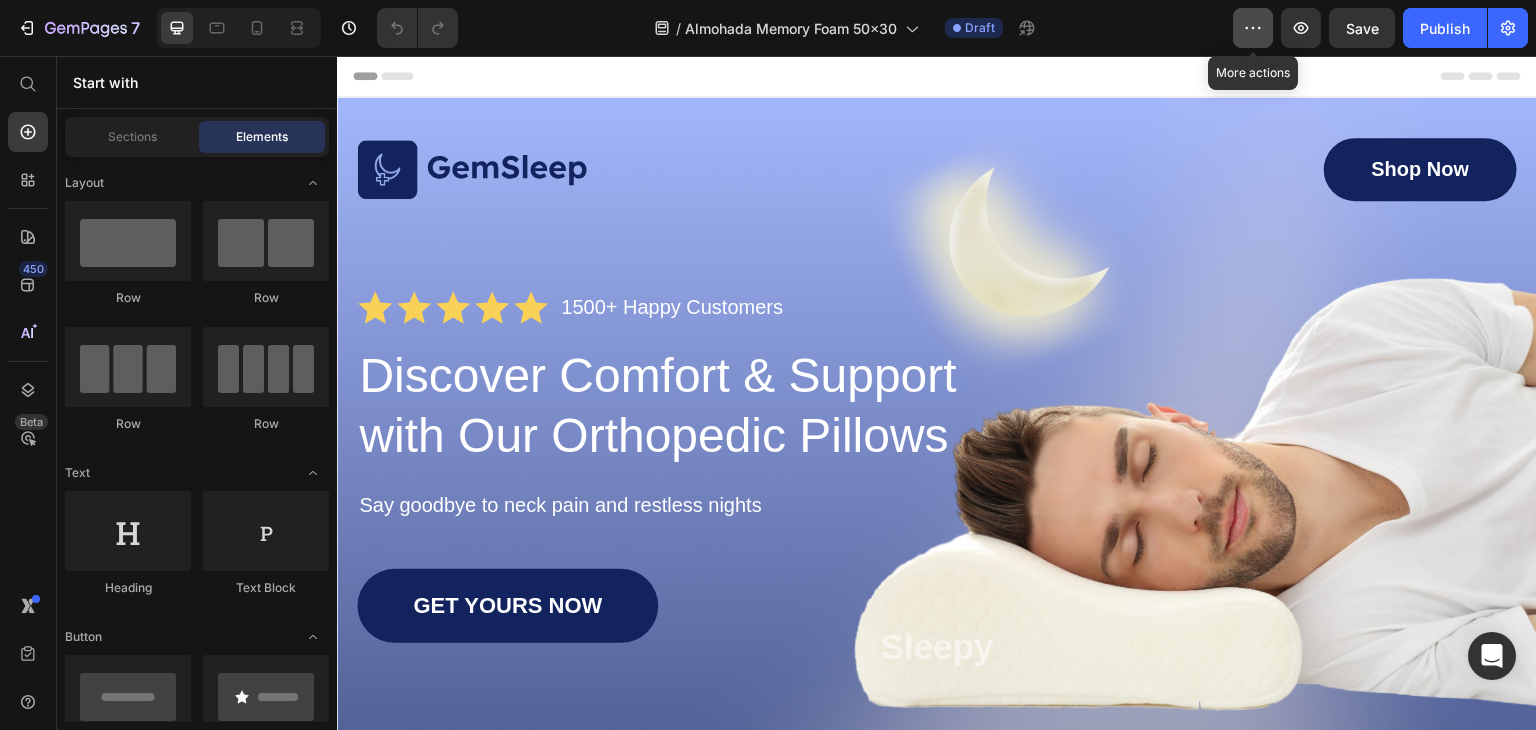 click 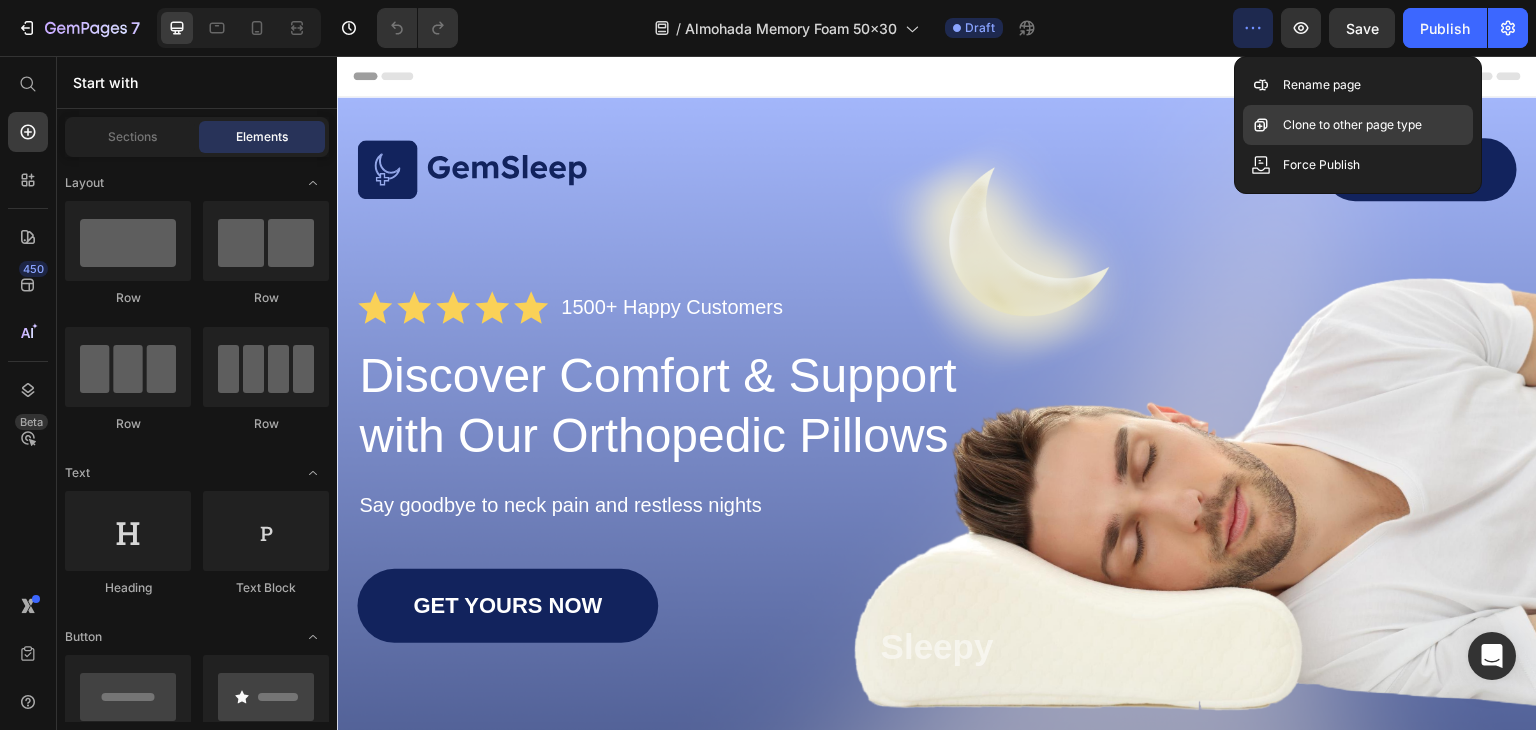 click 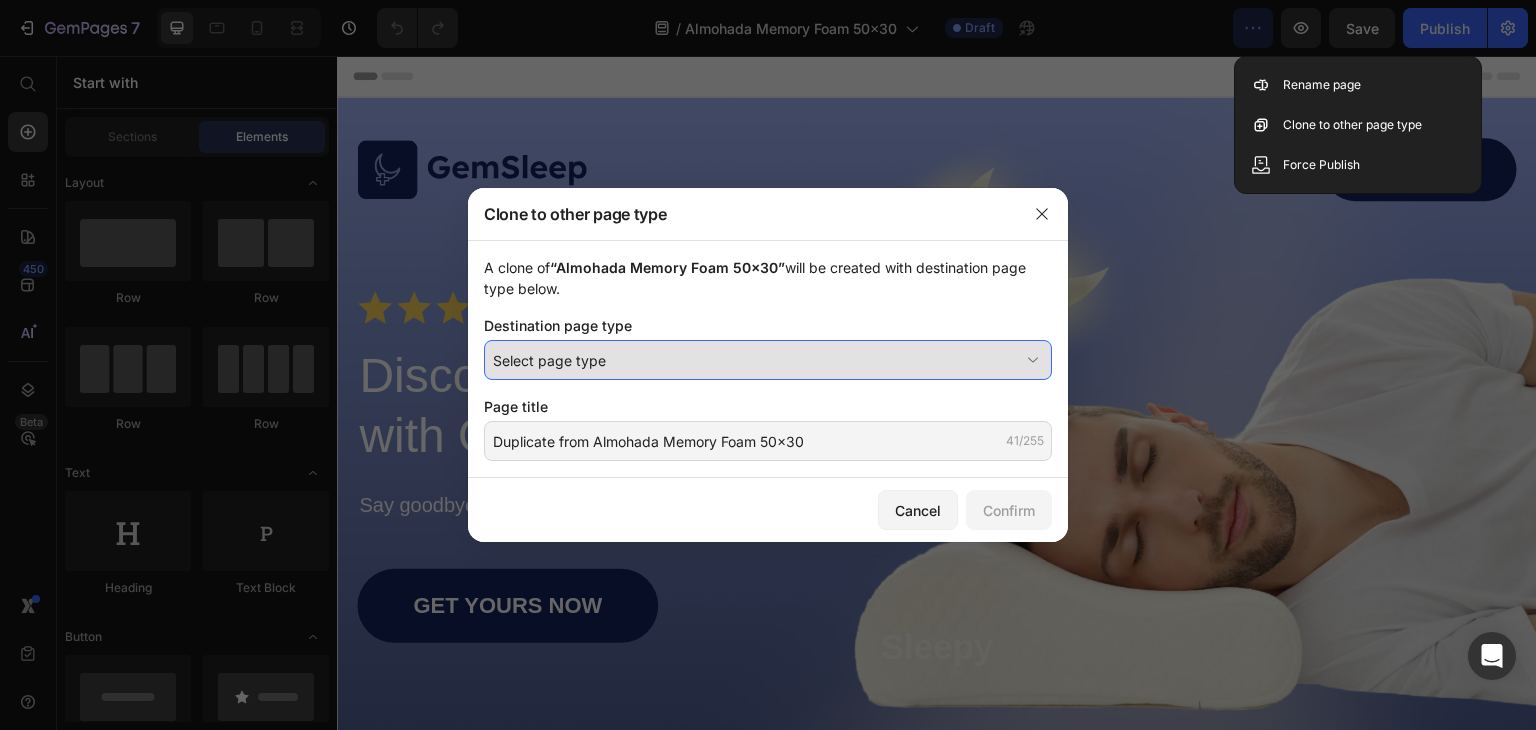 click on "Select page type" 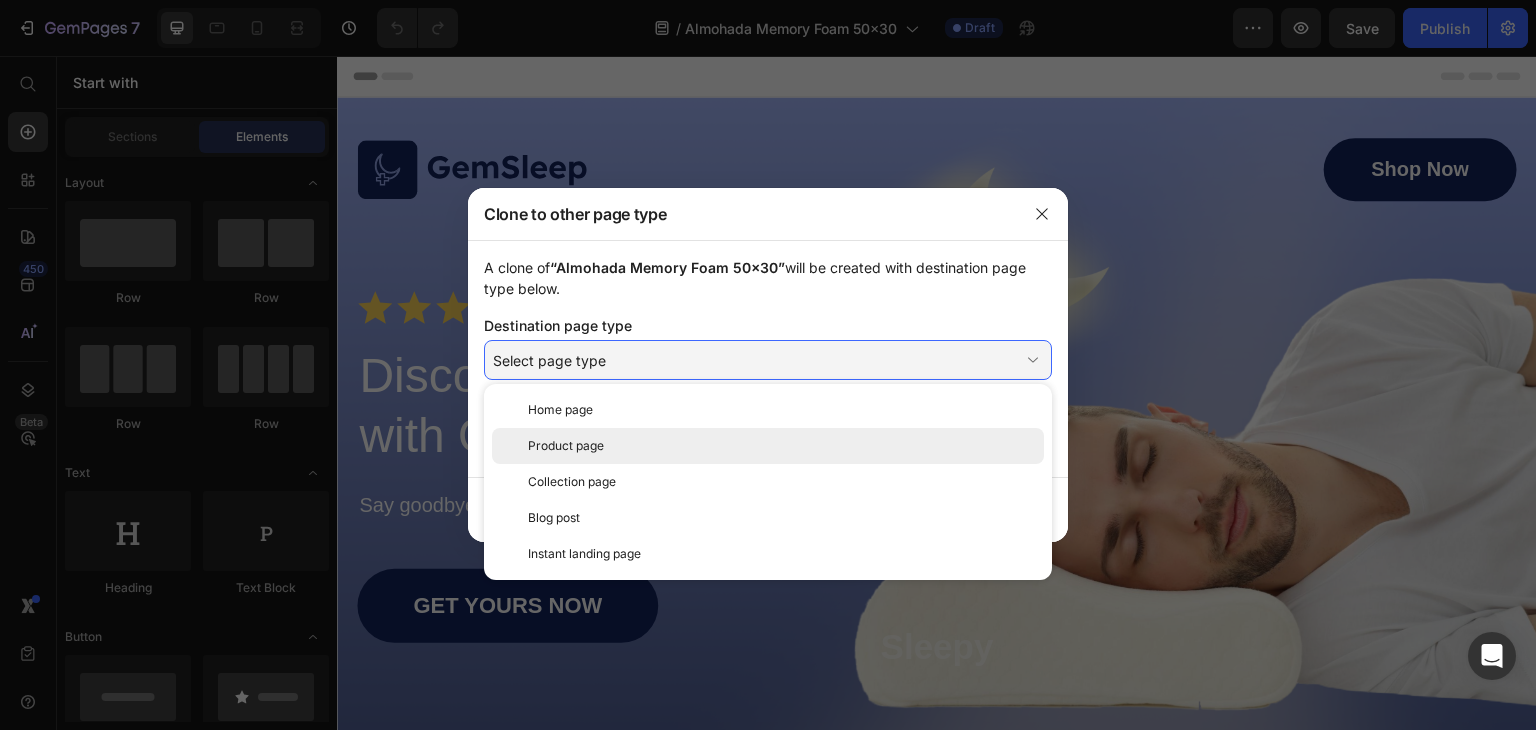 click on "Product page" at bounding box center [566, 446] 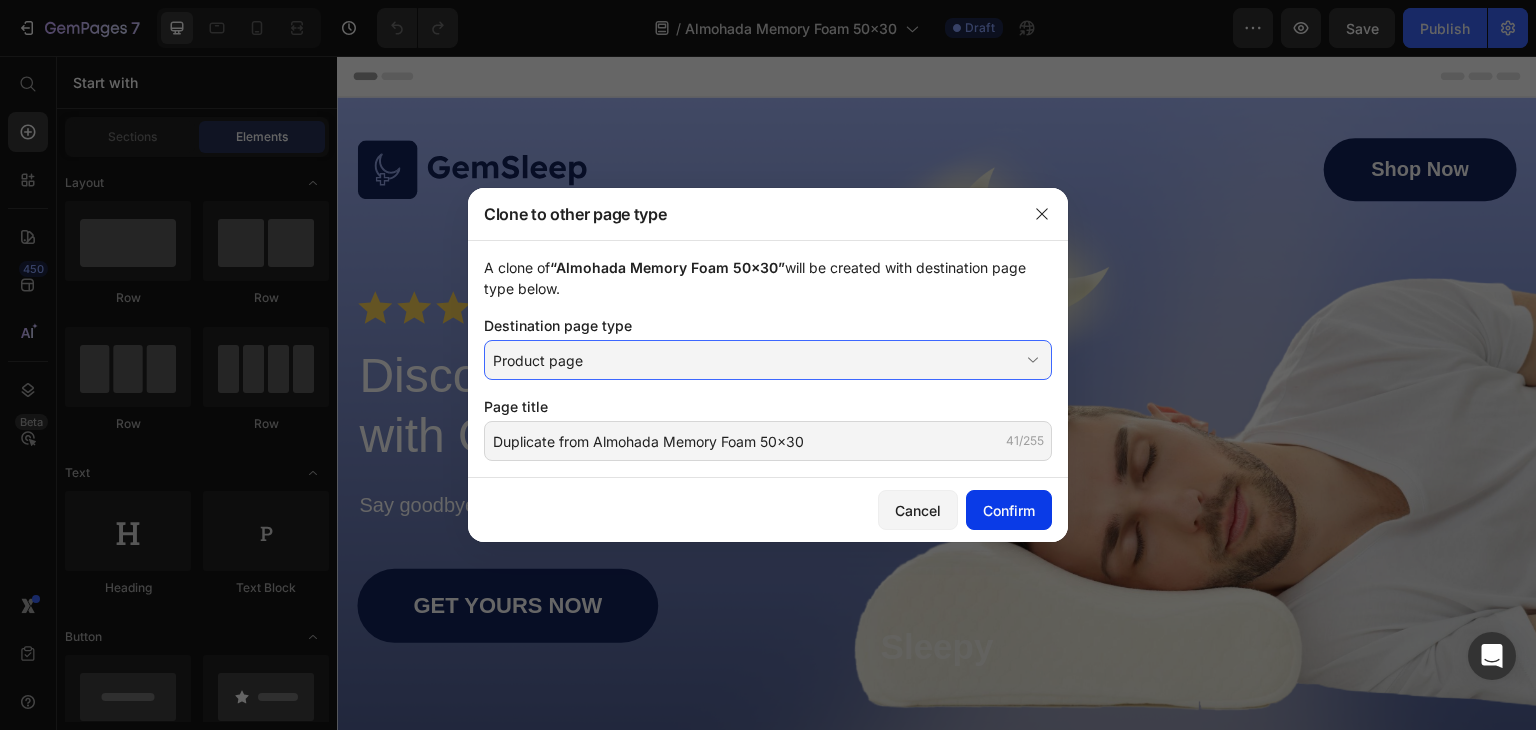 click on "Confirm" at bounding box center (1009, 510) 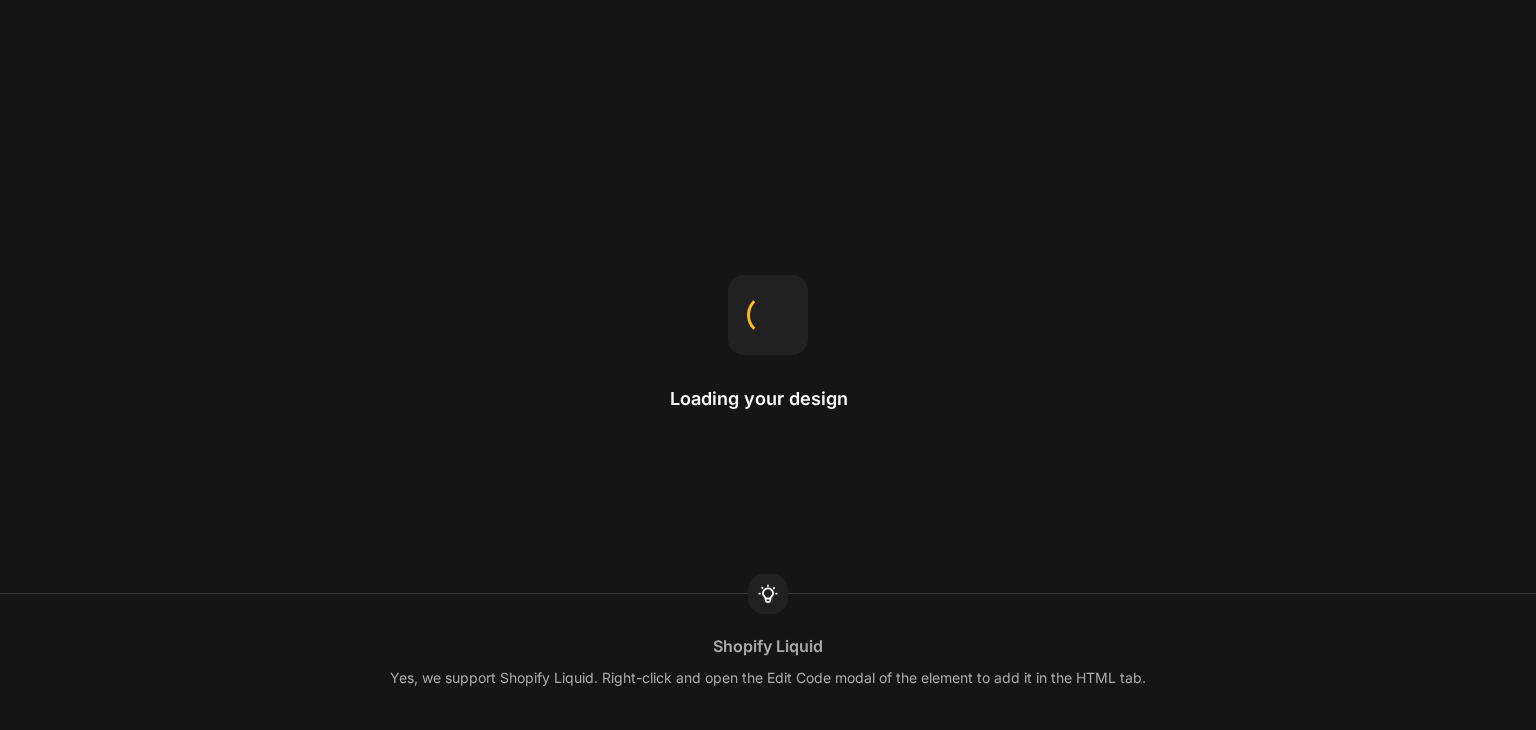 scroll, scrollTop: 0, scrollLeft: 0, axis: both 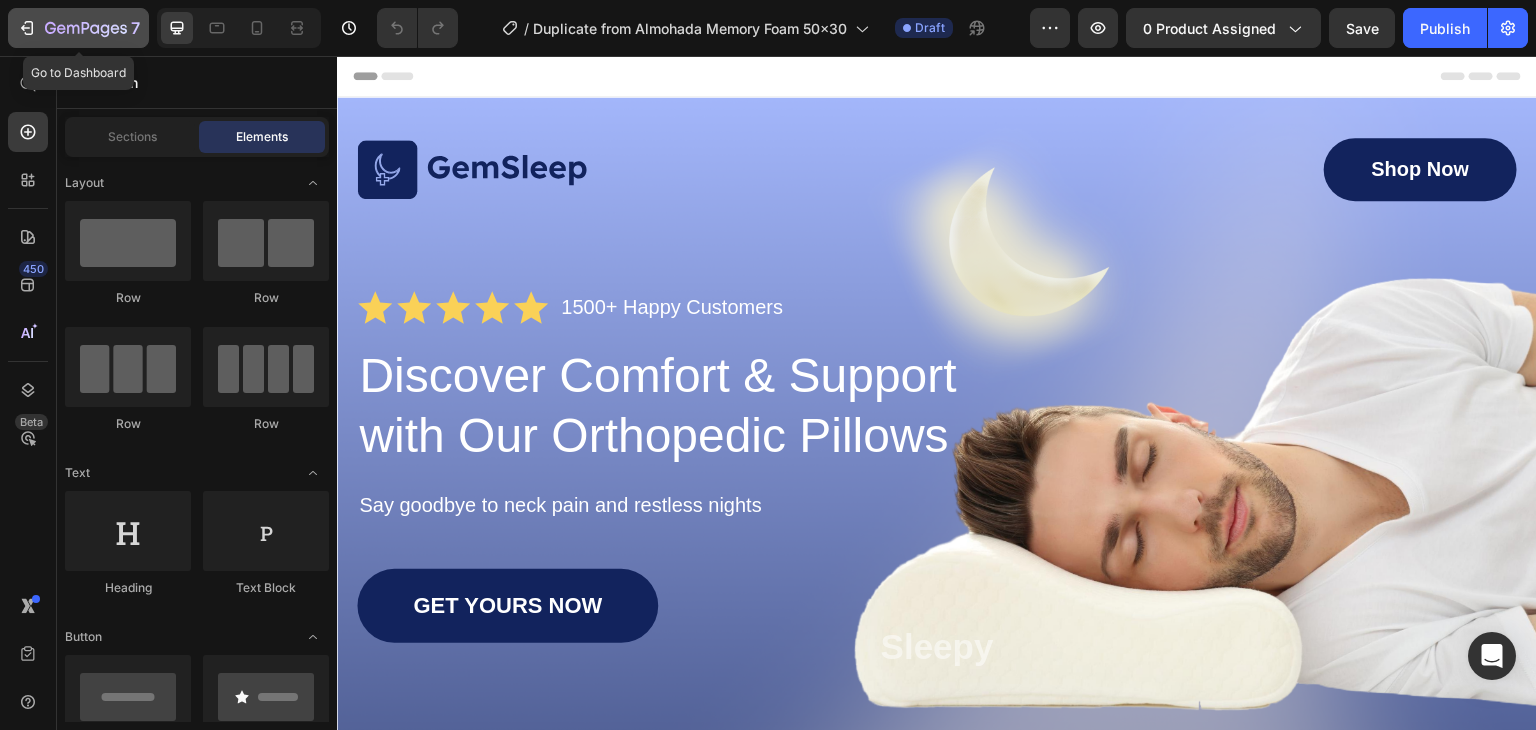 click 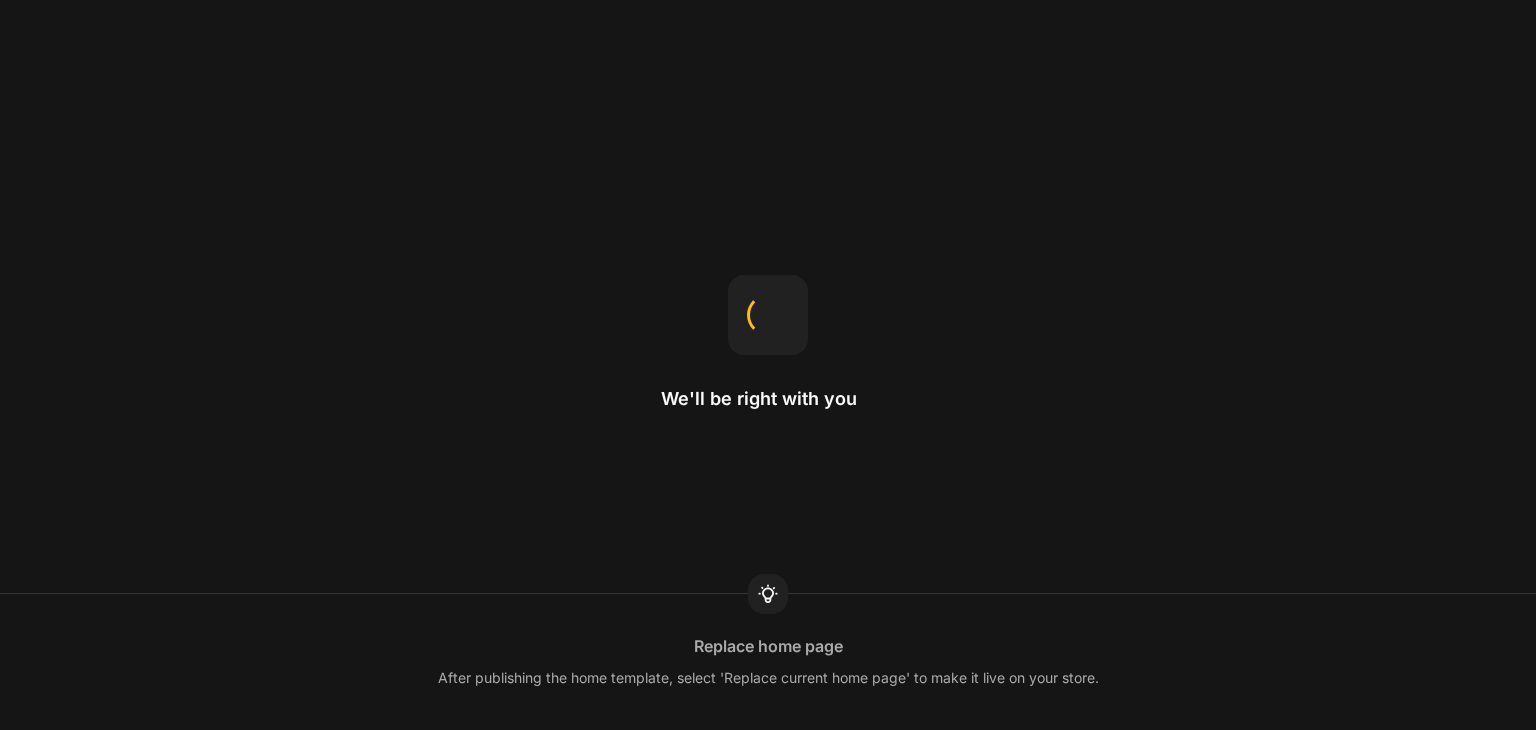 scroll, scrollTop: 0, scrollLeft: 0, axis: both 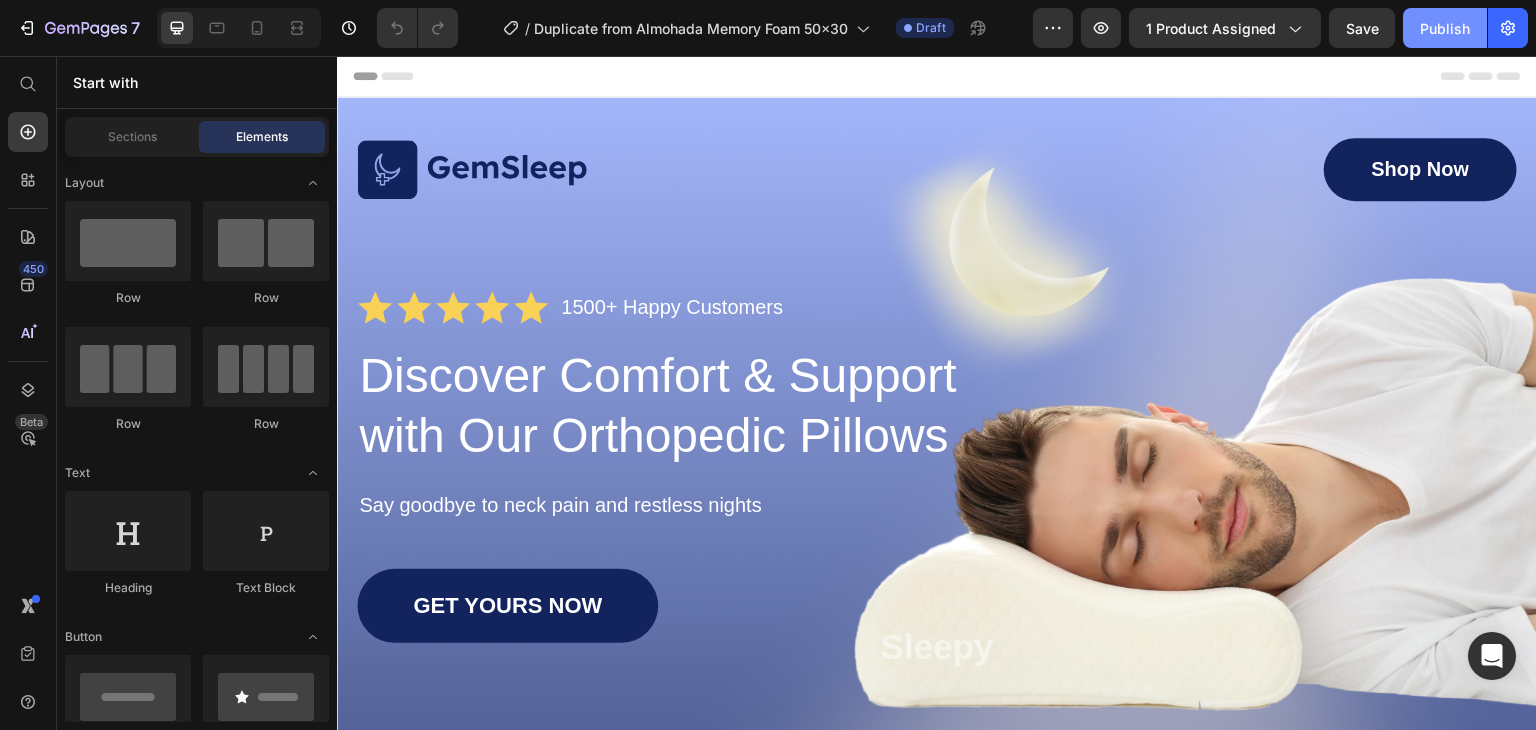 click on "Publish" at bounding box center [1445, 28] 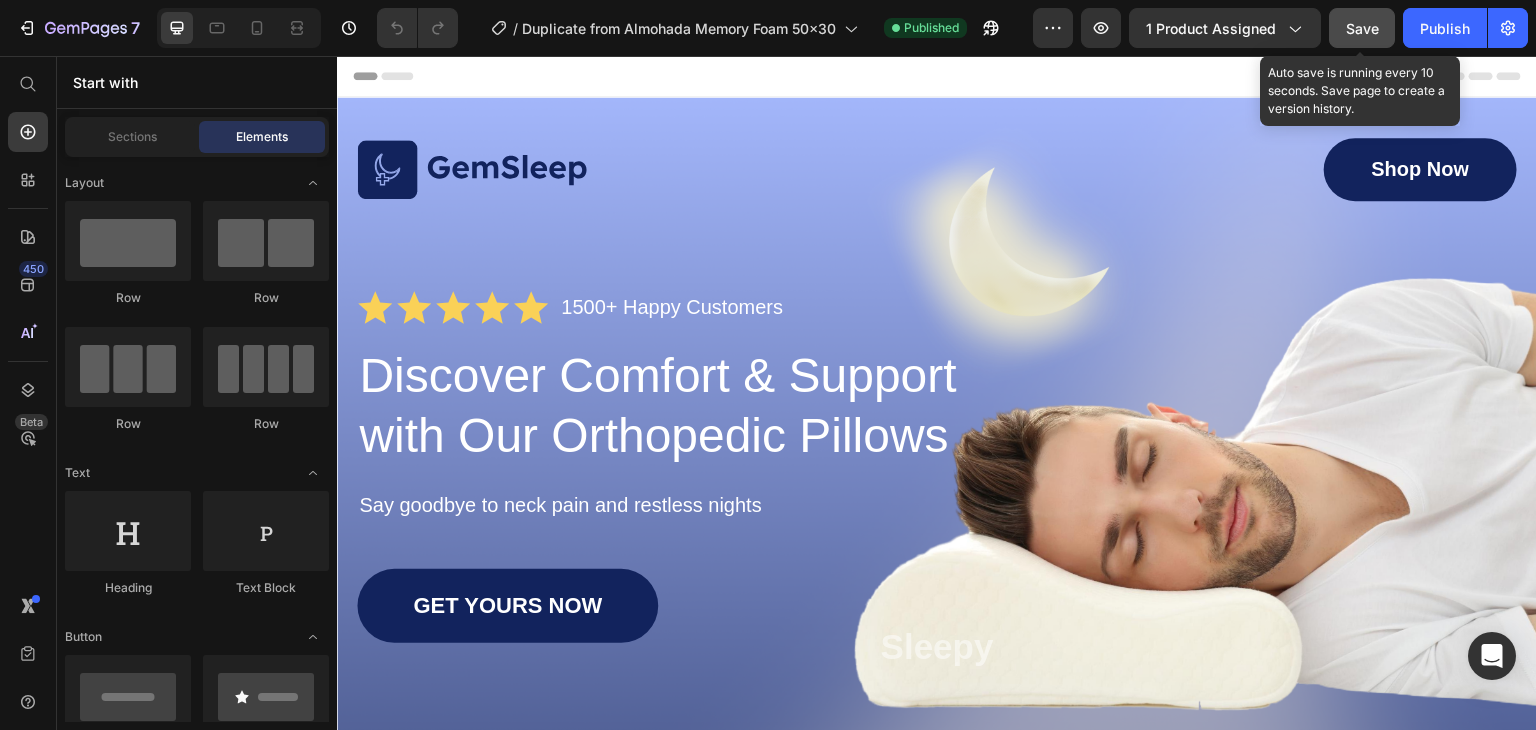 click on "Save" at bounding box center (1362, 28) 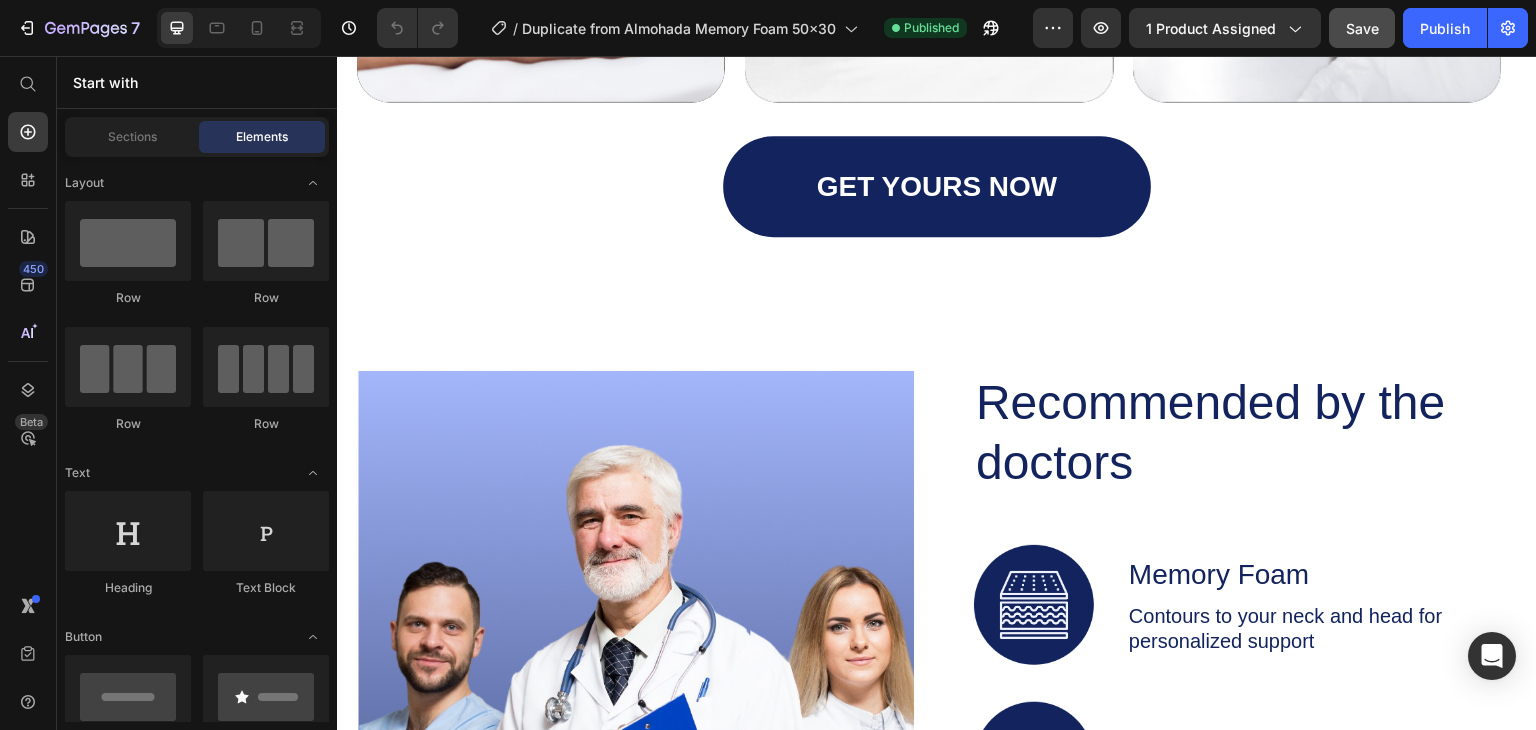 scroll, scrollTop: 2900, scrollLeft: 0, axis: vertical 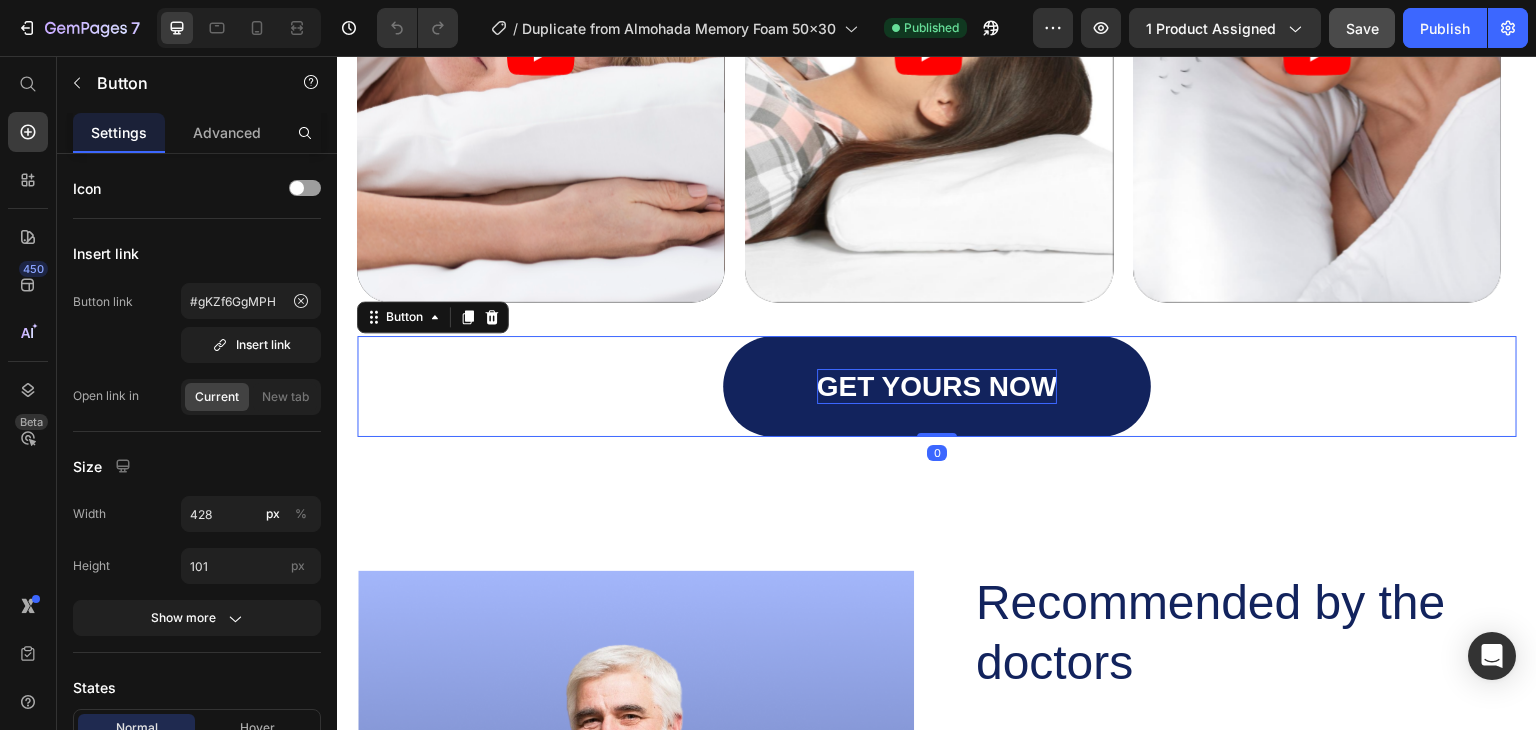 click on "GET YOURS NOW" at bounding box center [937, 386] 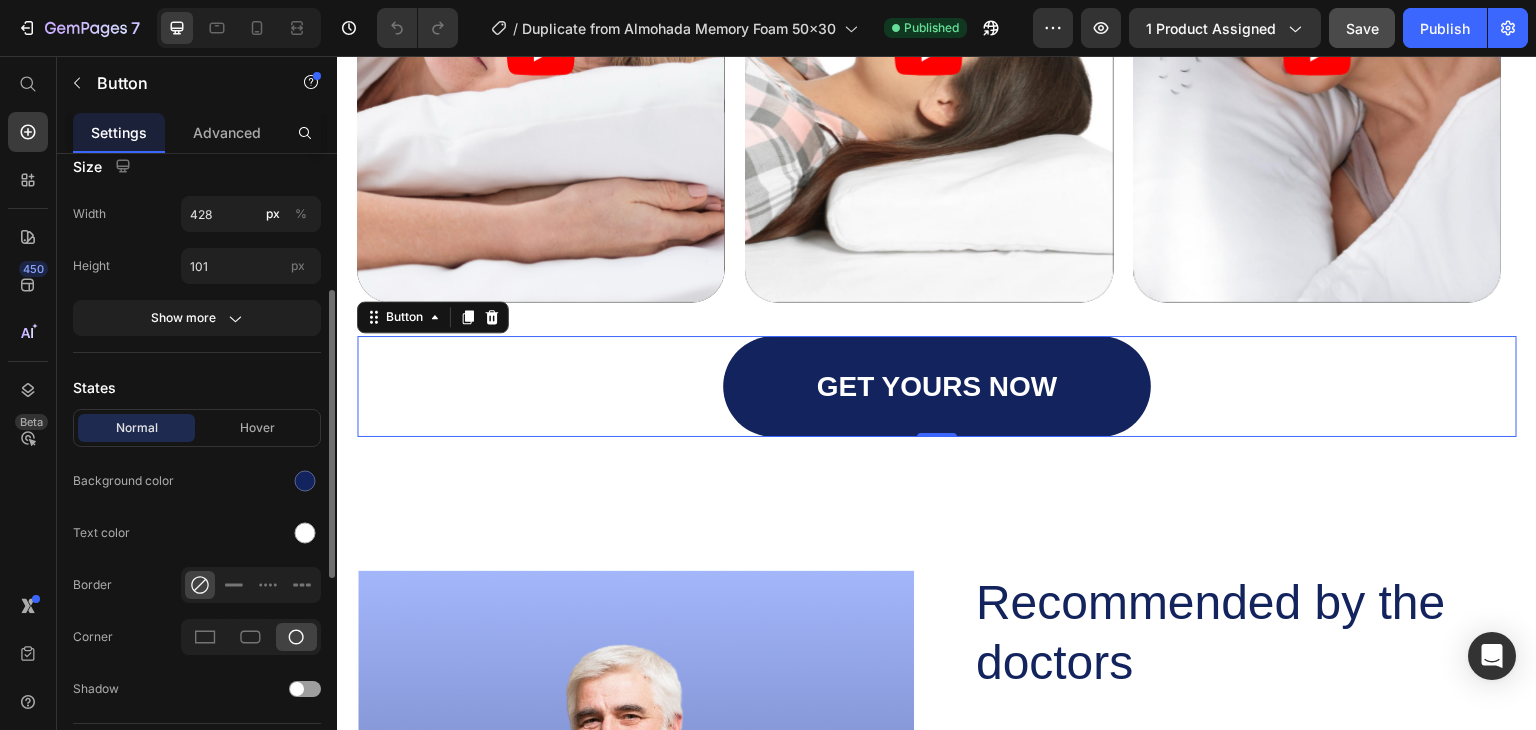 scroll, scrollTop: 0, scrollLeft: 0, axis: both 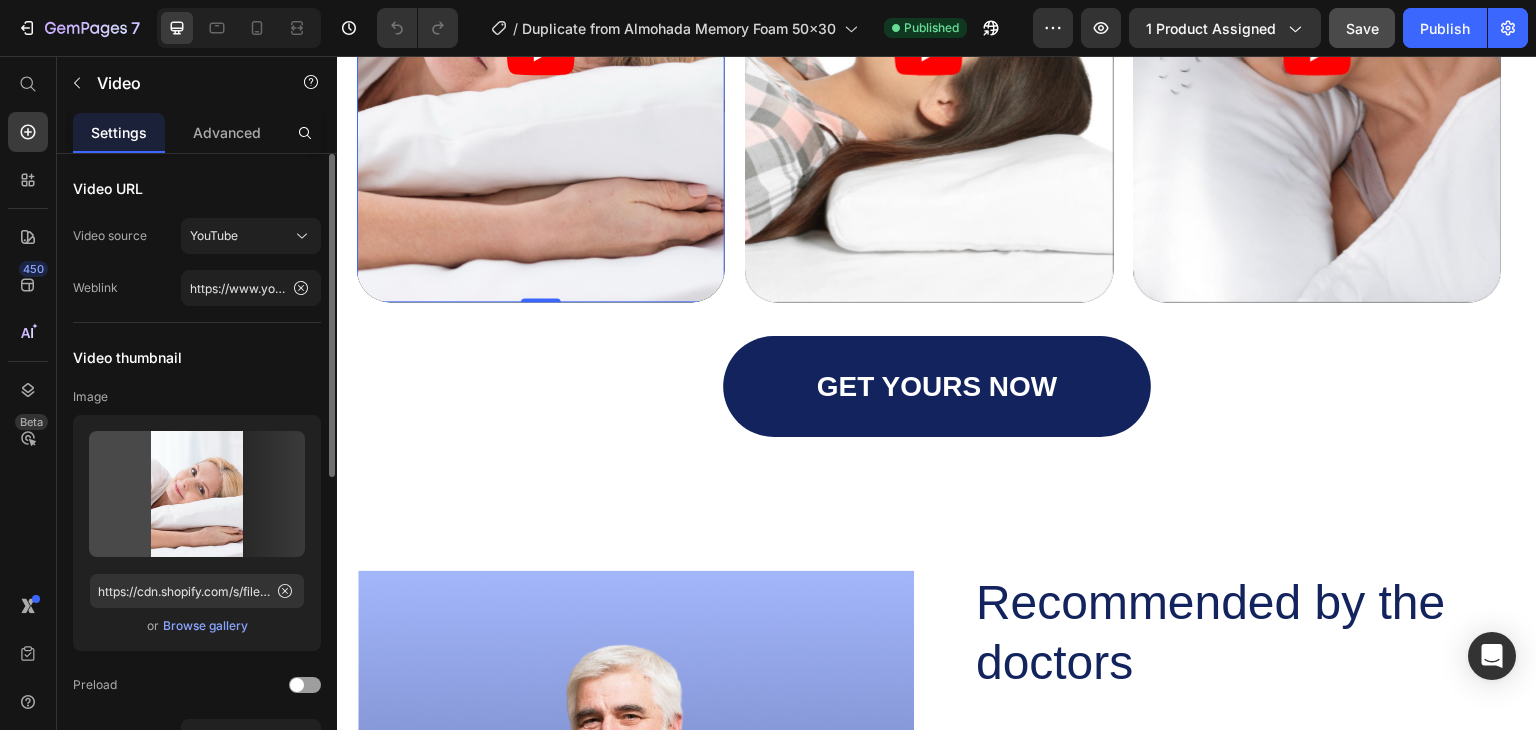 click at bounding box center (541, 51) 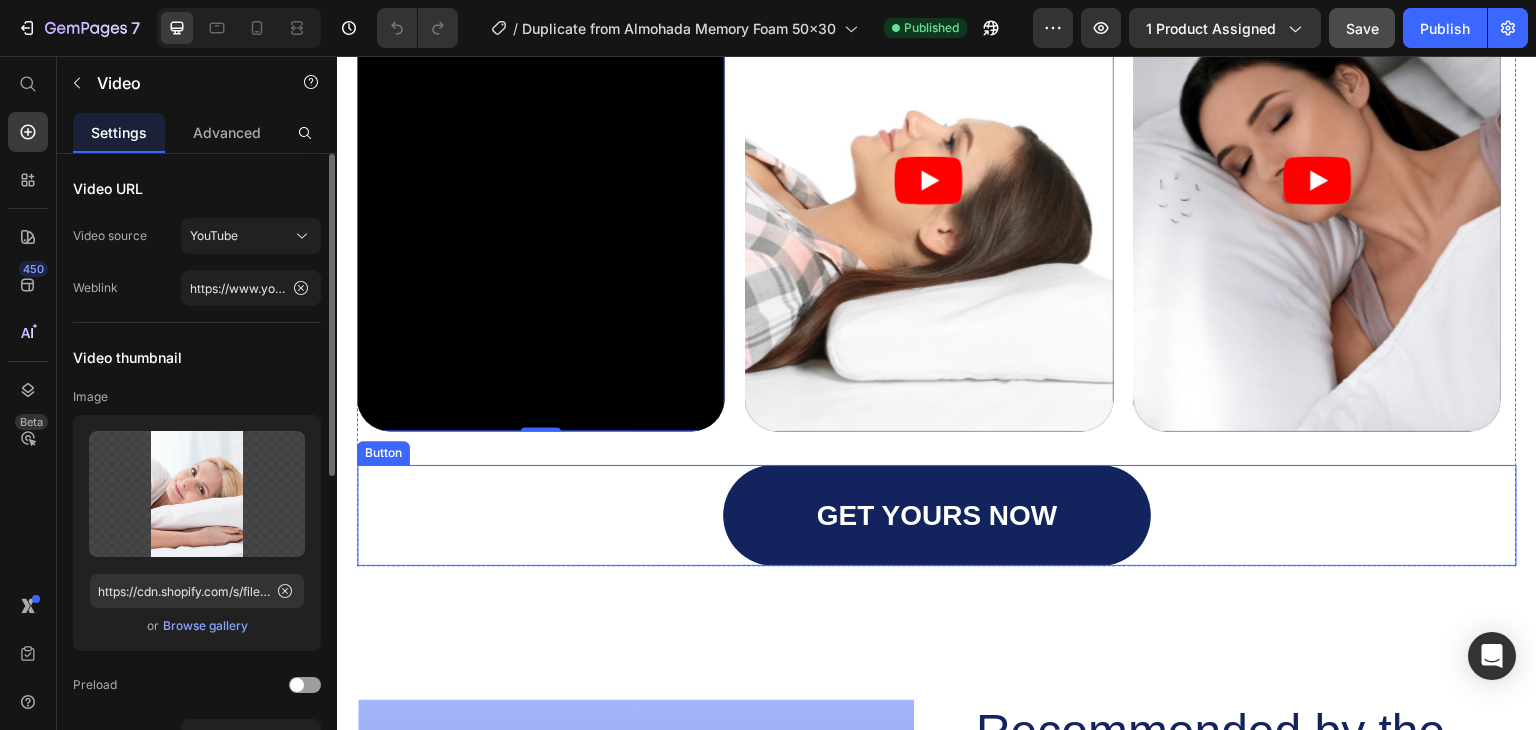 scroll, scrollTop: 2700, scrollLeft: 0, axis: vertical 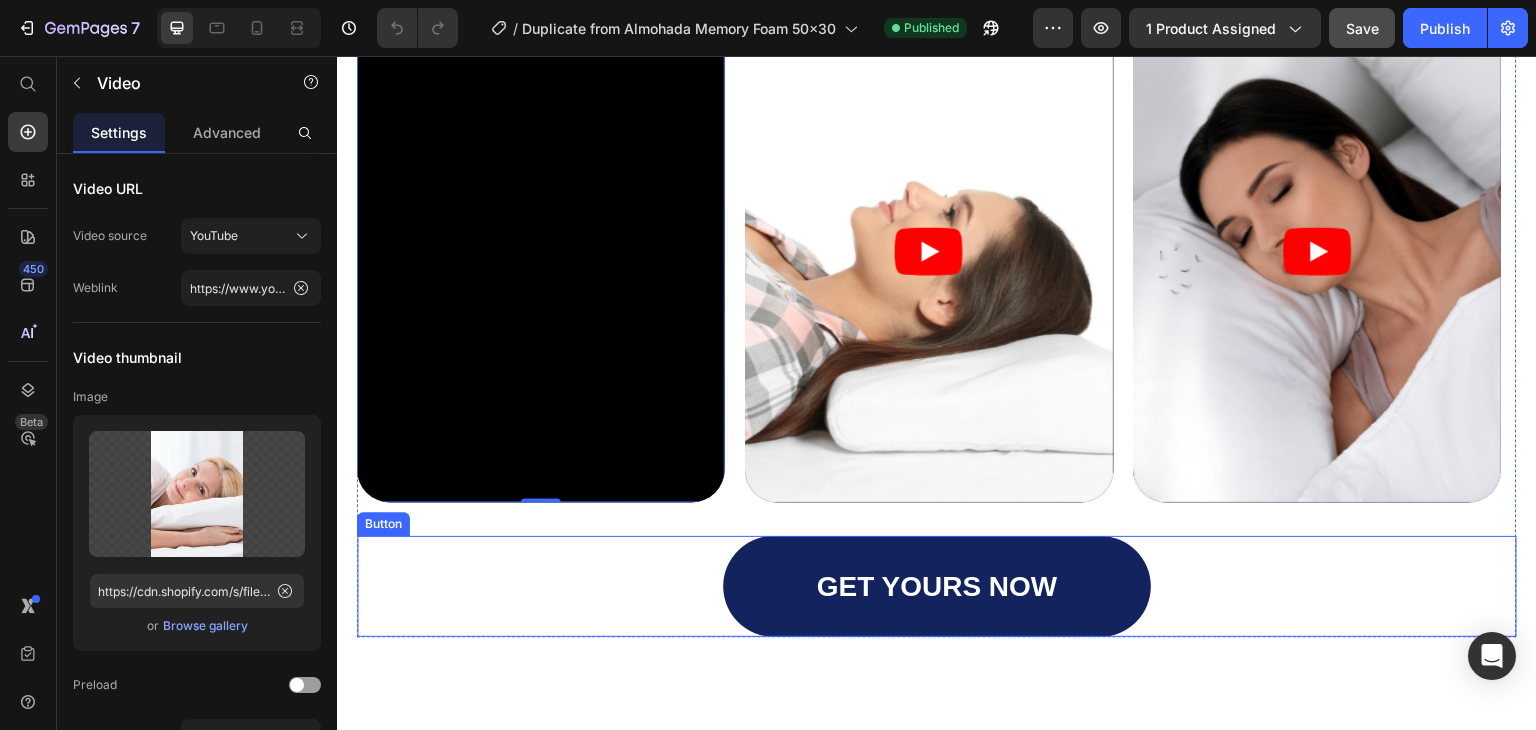 click on "GET YOURS NOW Button" at bounding box center (937, 586) 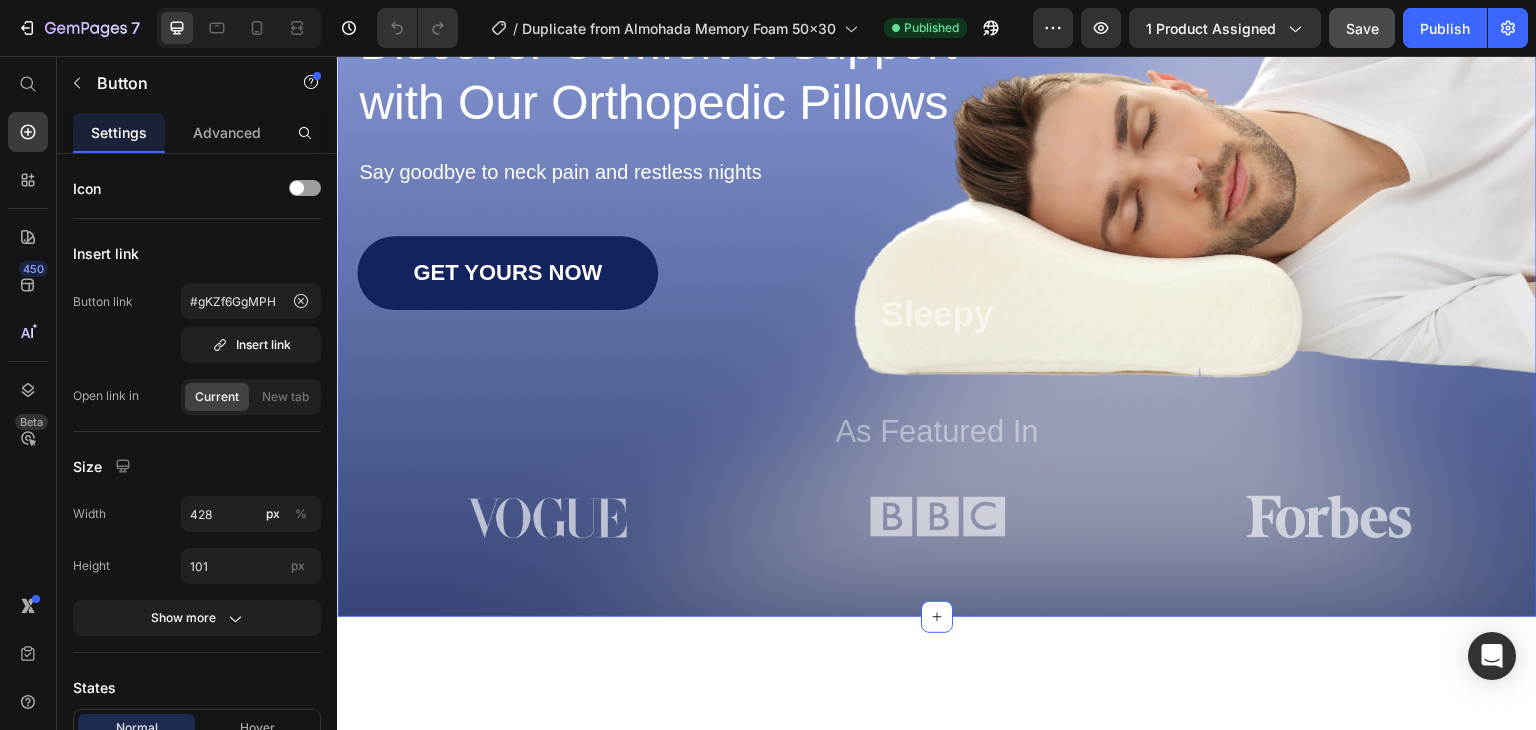 scroll, scrollTop: 100, scrollLeft: 0, axis: vertical 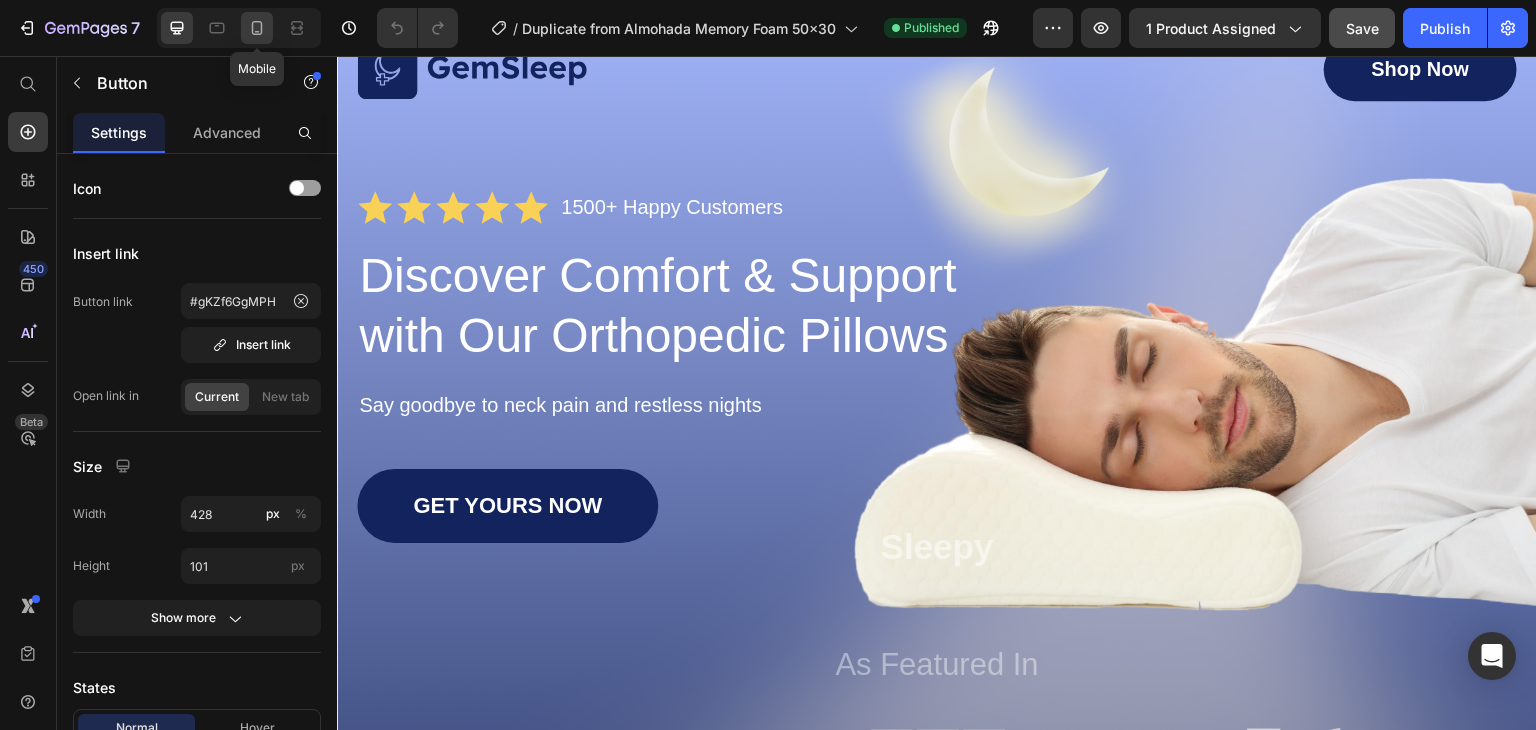click 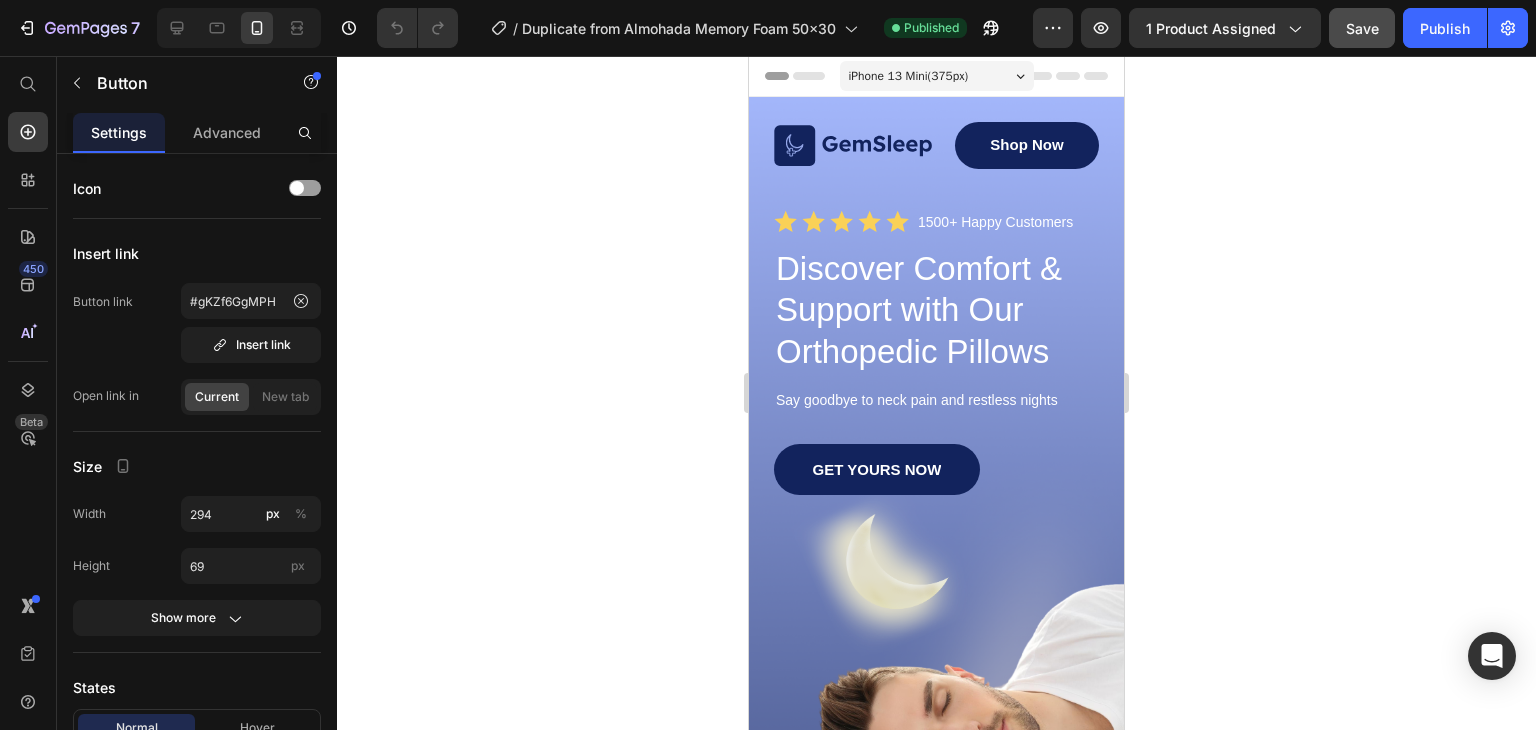 scroll, scrollTop: 300, scrollLeft: 0, axis: vertical 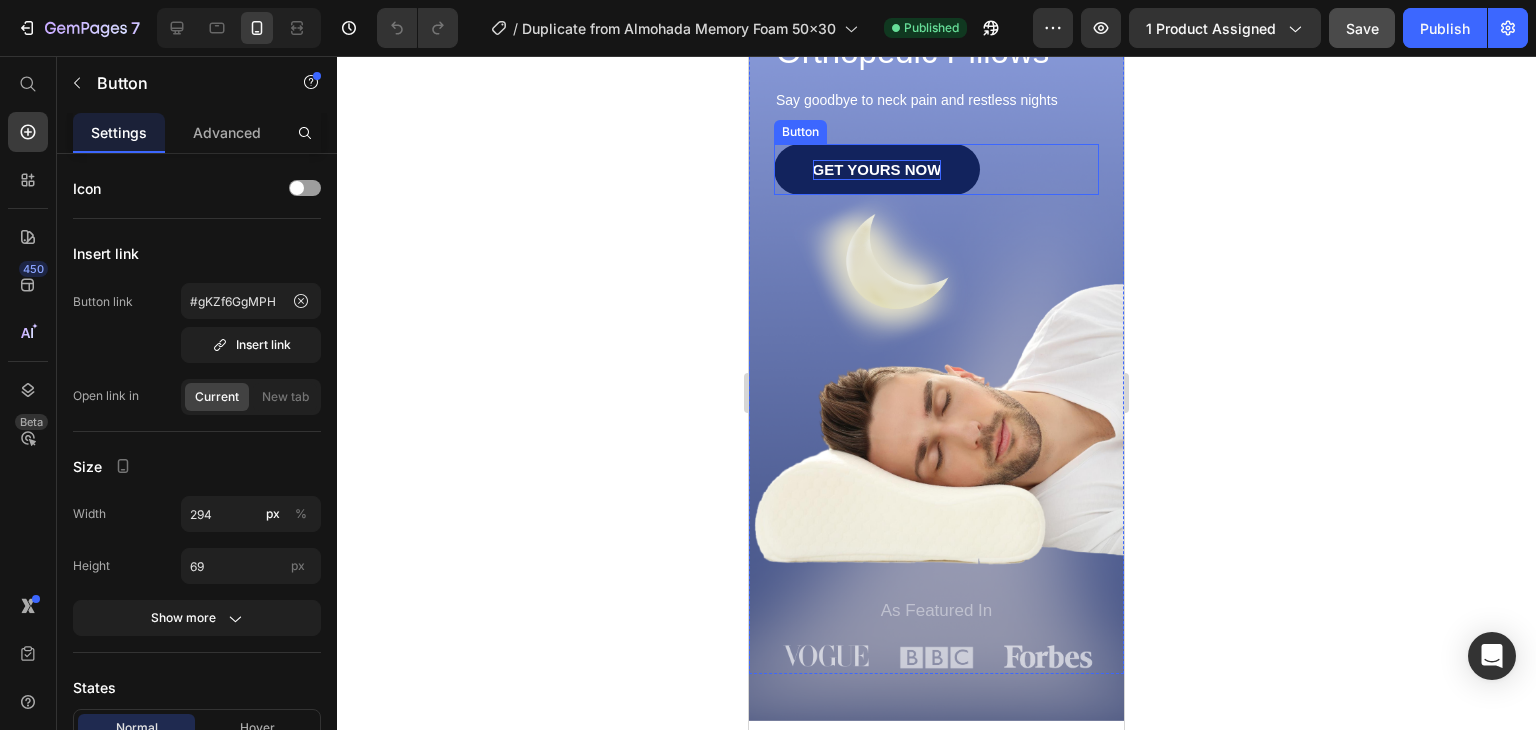 click on "GET YOURS NOW" at bounding box center [877, 170] 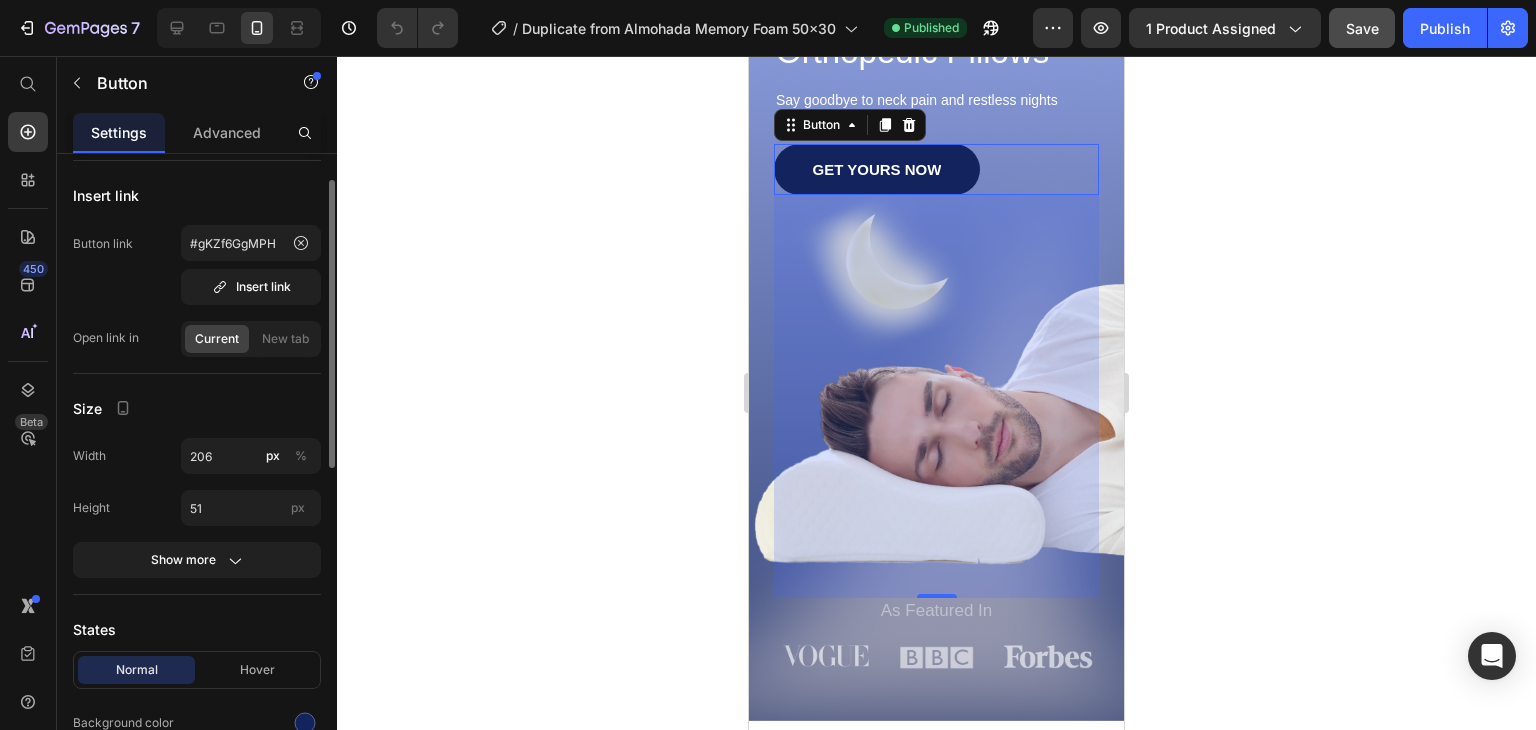 scroll, scrollTop: 0, scrollLeft: 0, axis: both 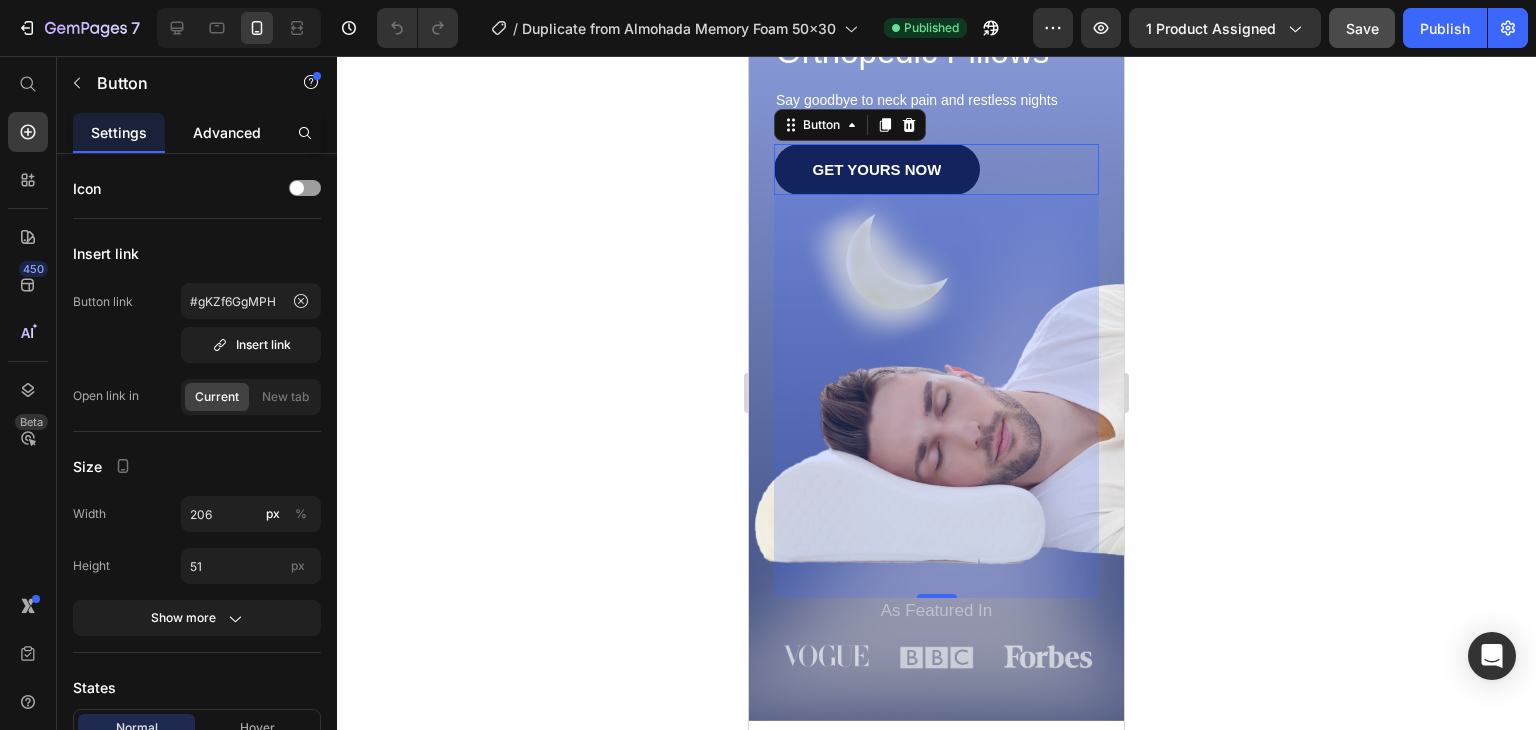 click on "Advanced" at bounding box center [227, 132] 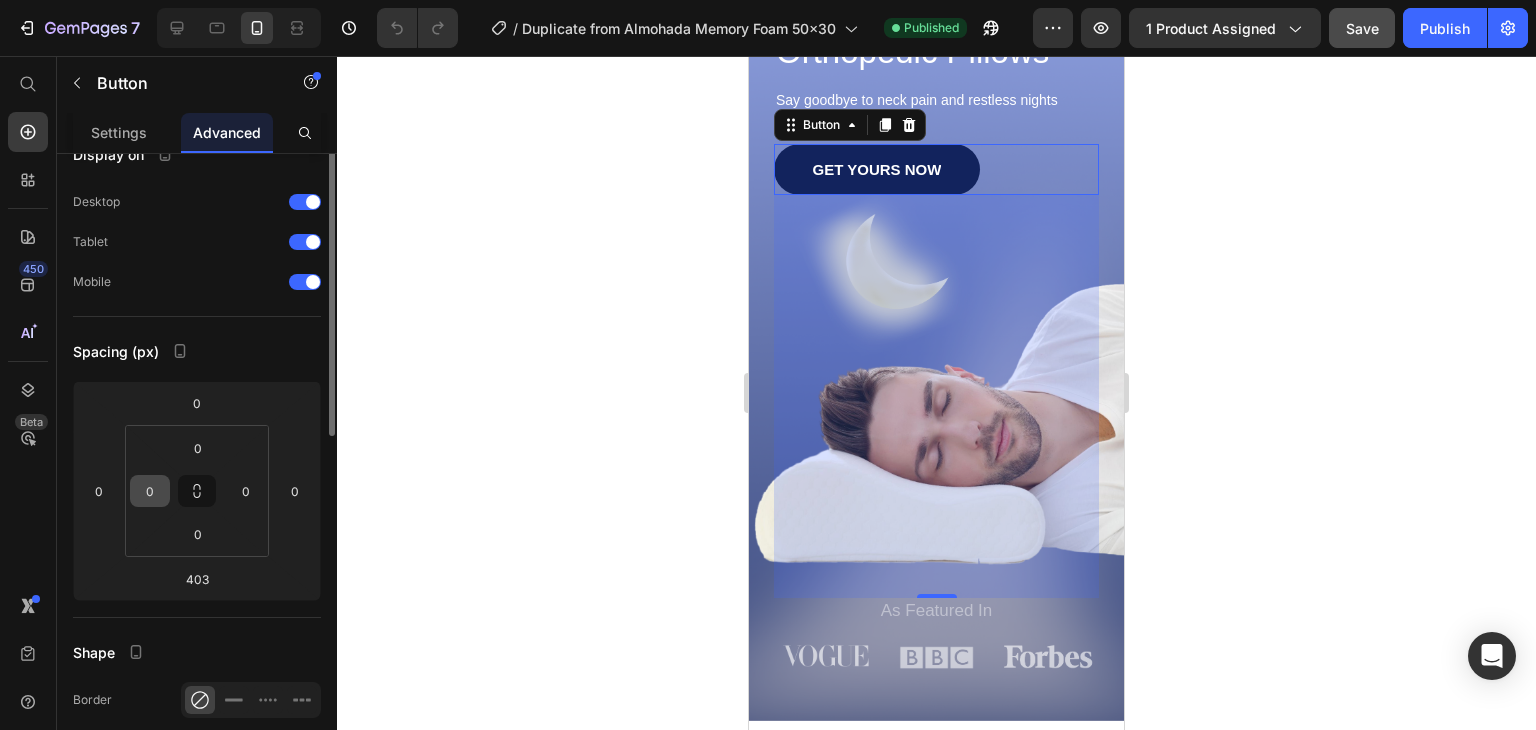 scroll, scrollTop: 0, scrollLeft: 0, axis: both 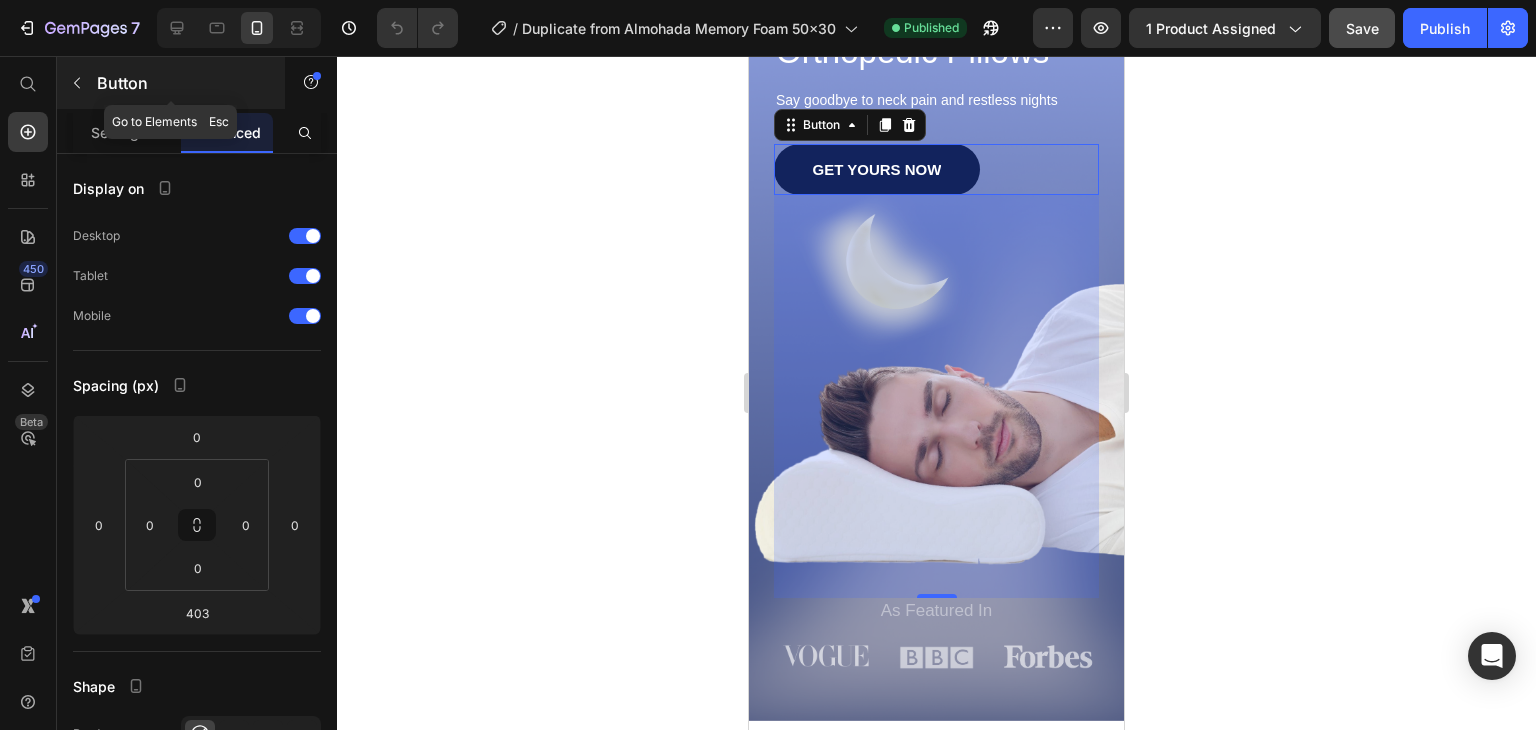 click at bounding box center [77, 83] 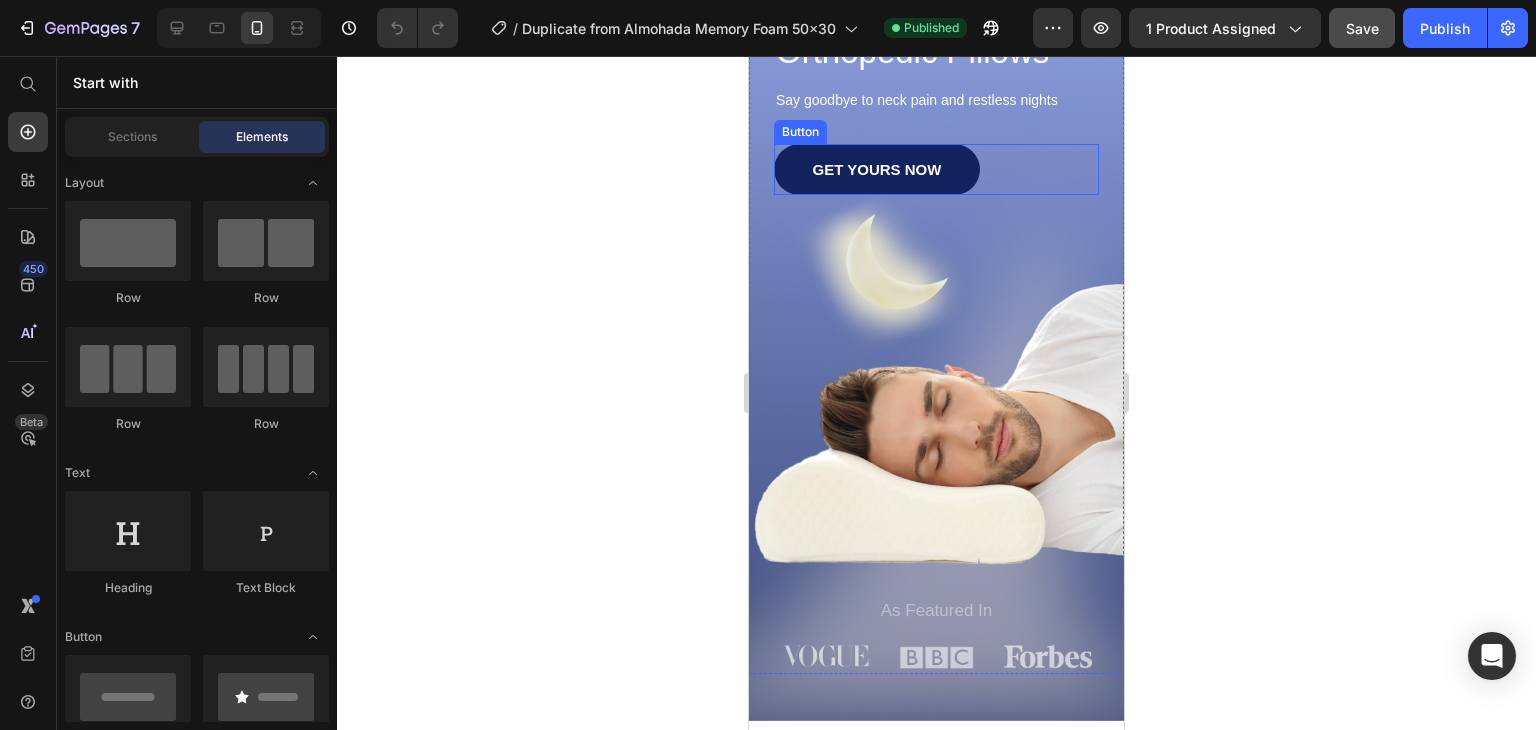 click on "GET YOURS NOW" at bounding box center [877, 169] 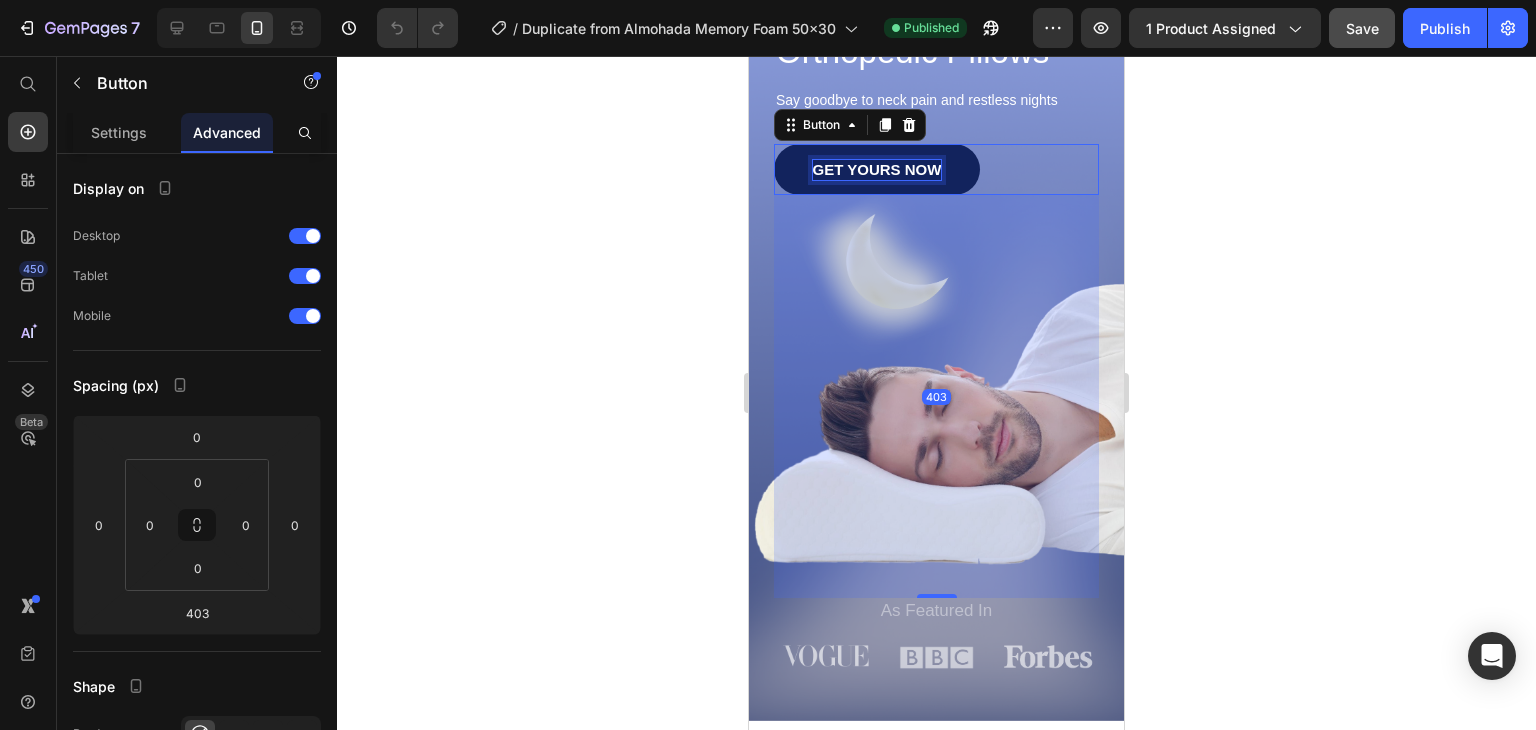 click on "GET YOURS NOW" at bounding box center [877, 170] 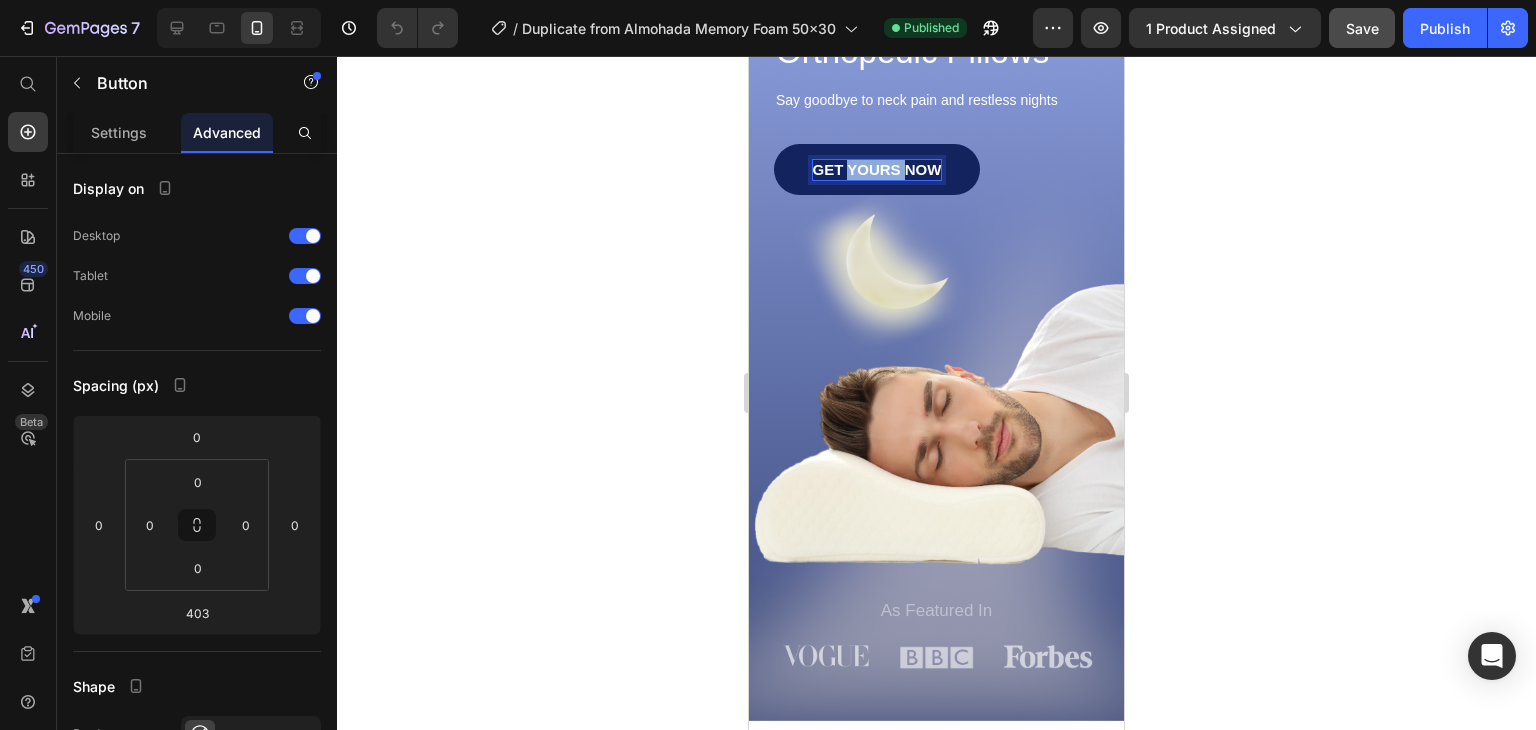 click on "GET YOURS NOW" at bounding box center [877, 170] 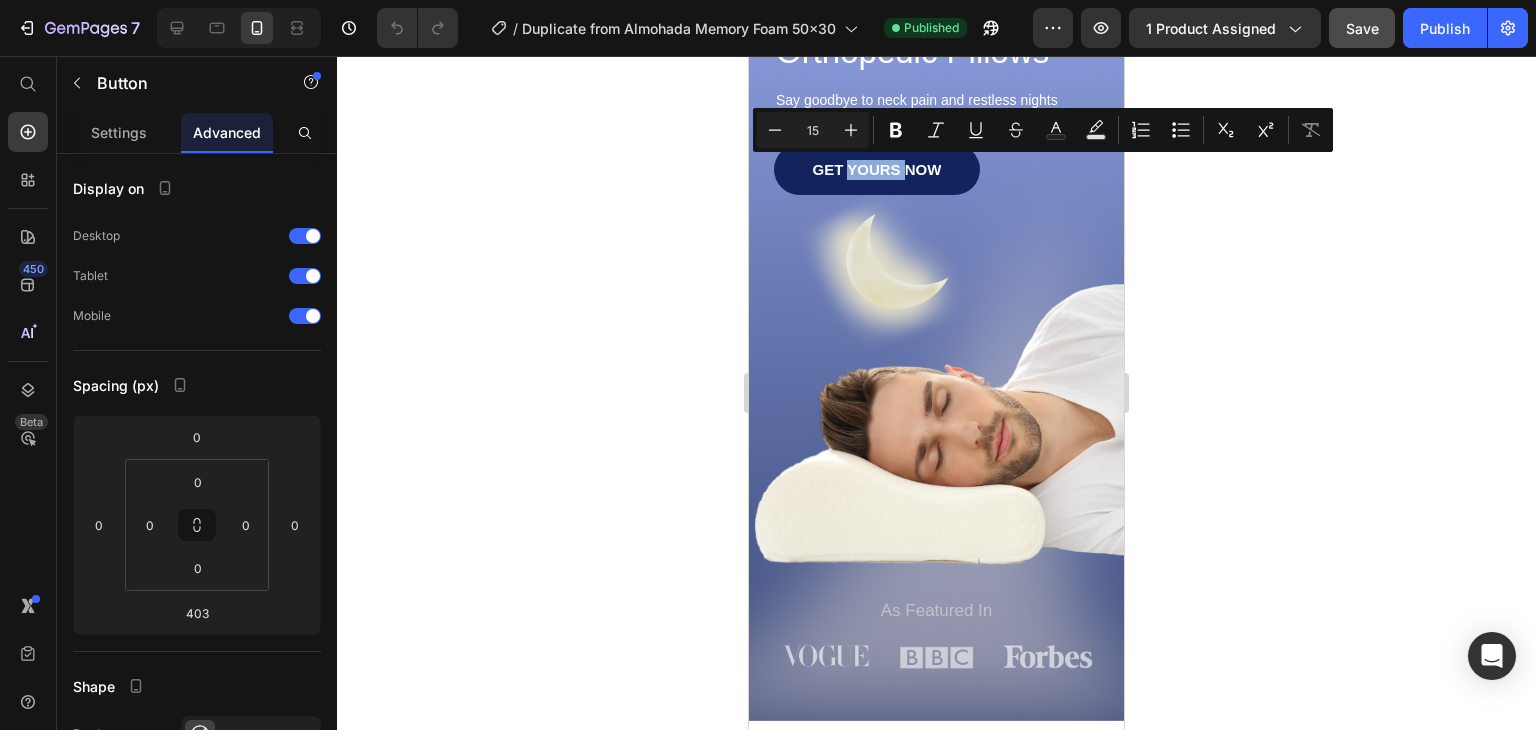 click on "GET YOURS NOW" at bounding box center [877, 169] 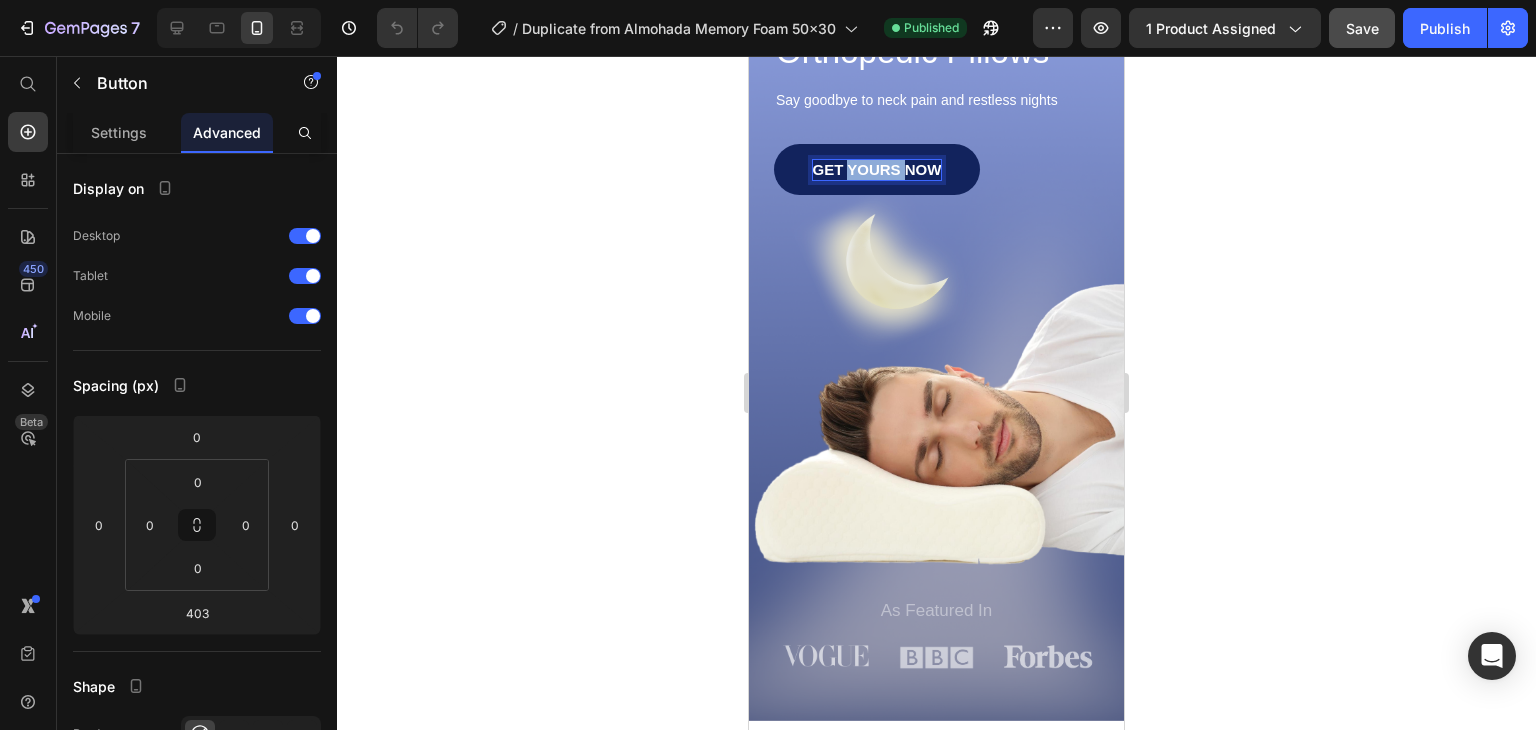 click on "GET YOURS NOW" at bounding box center [877, 170] 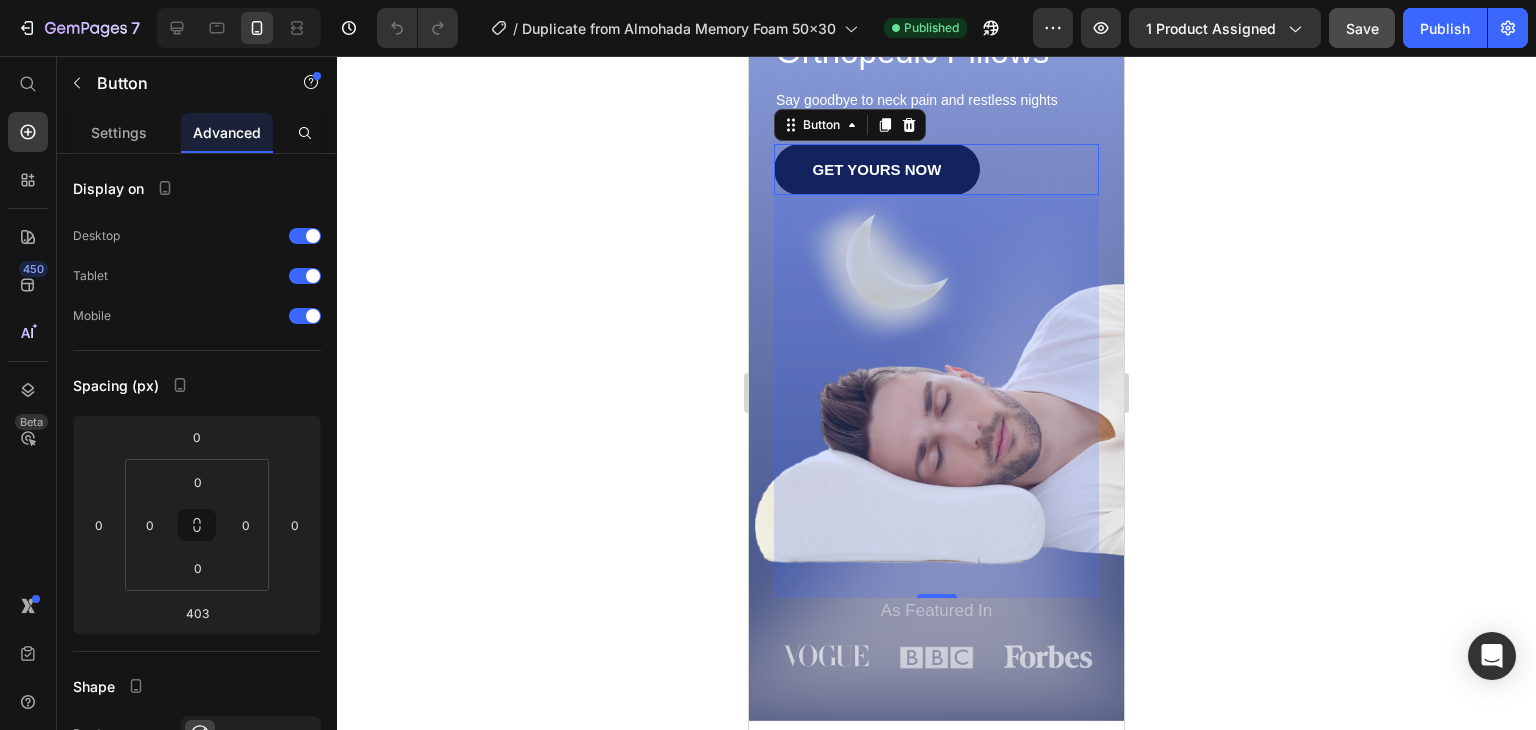 click on "GET YOURS NOW" at bounding box center [877, 169] 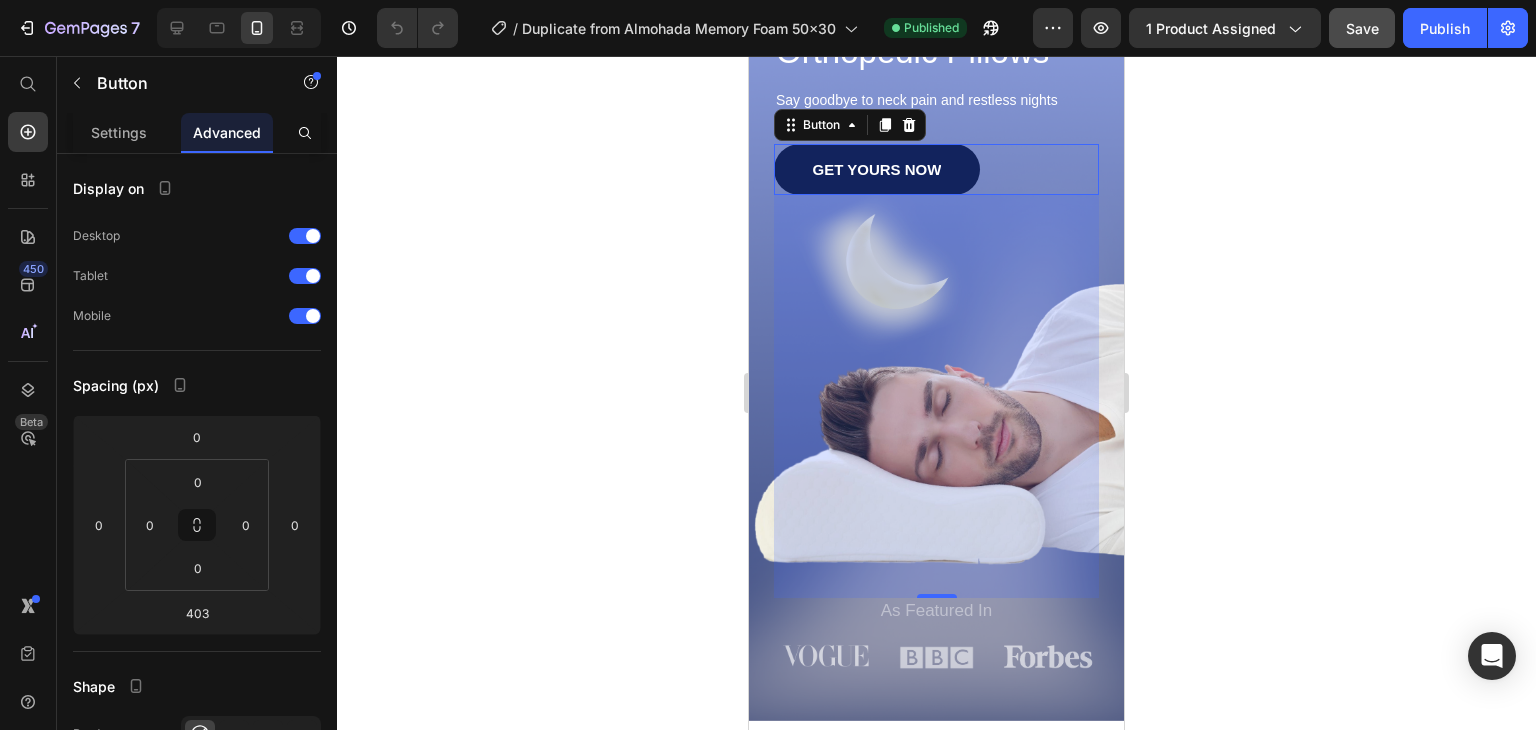 click 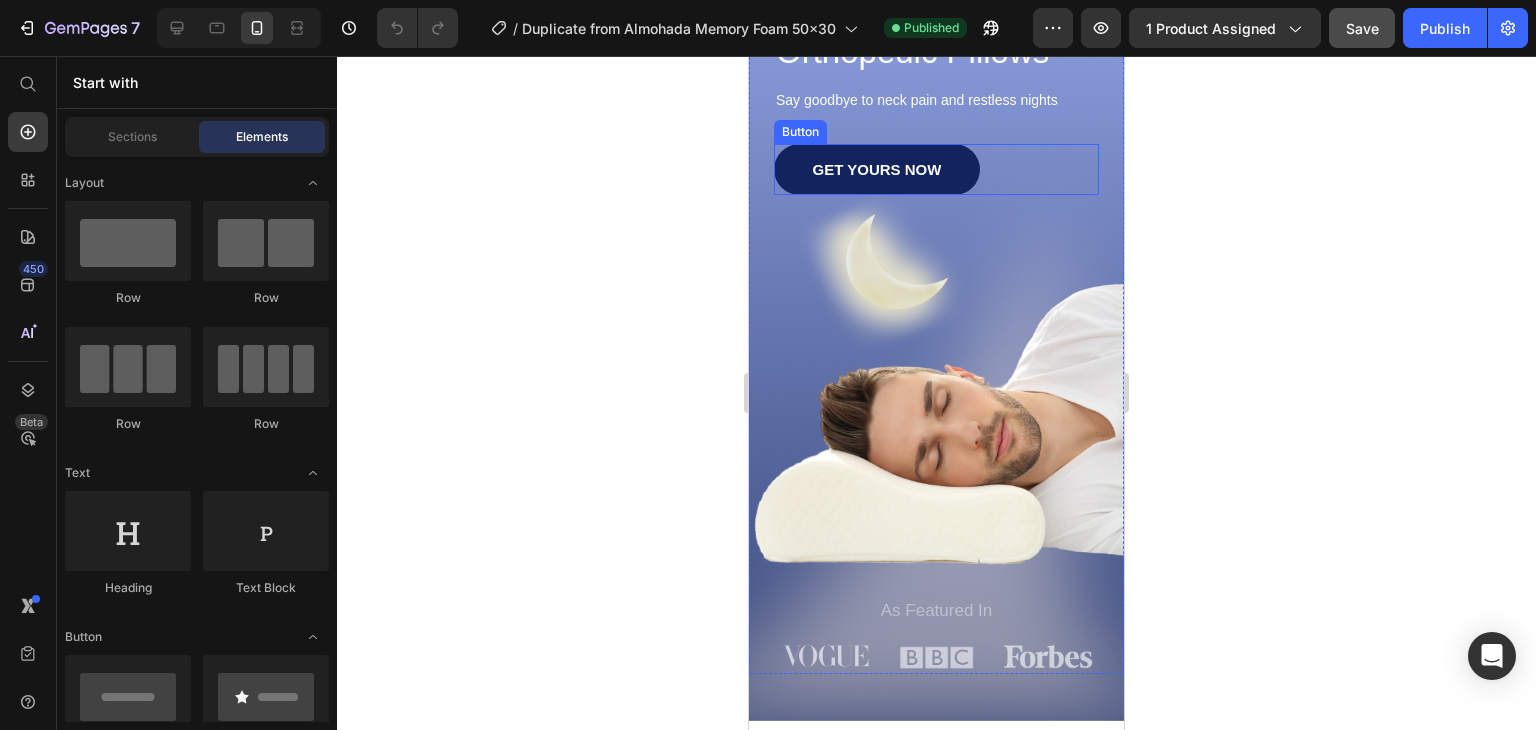 click on "GET YOURS NOW" at bounding box center (877, 169) 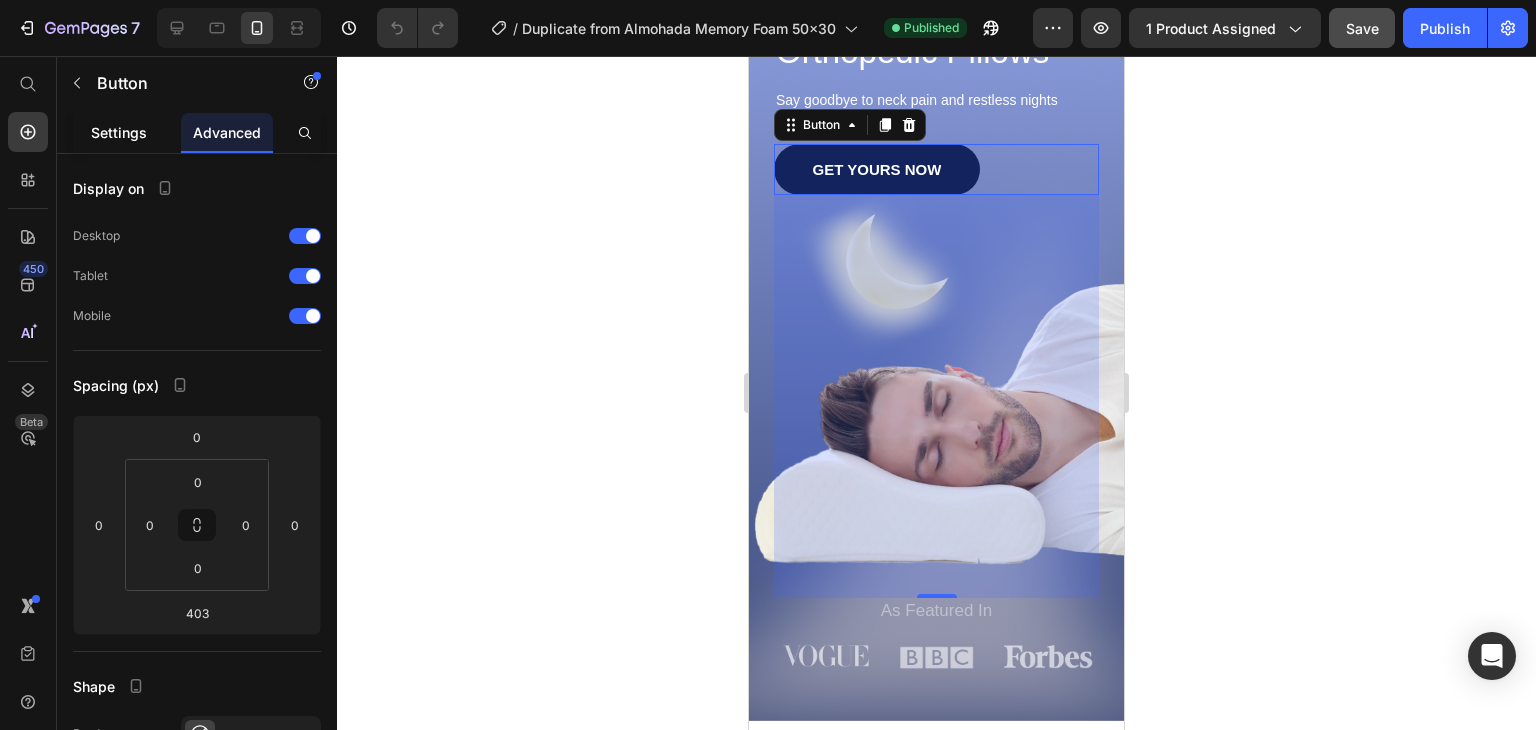 click on "Settings" at bounding box center [119, 132] 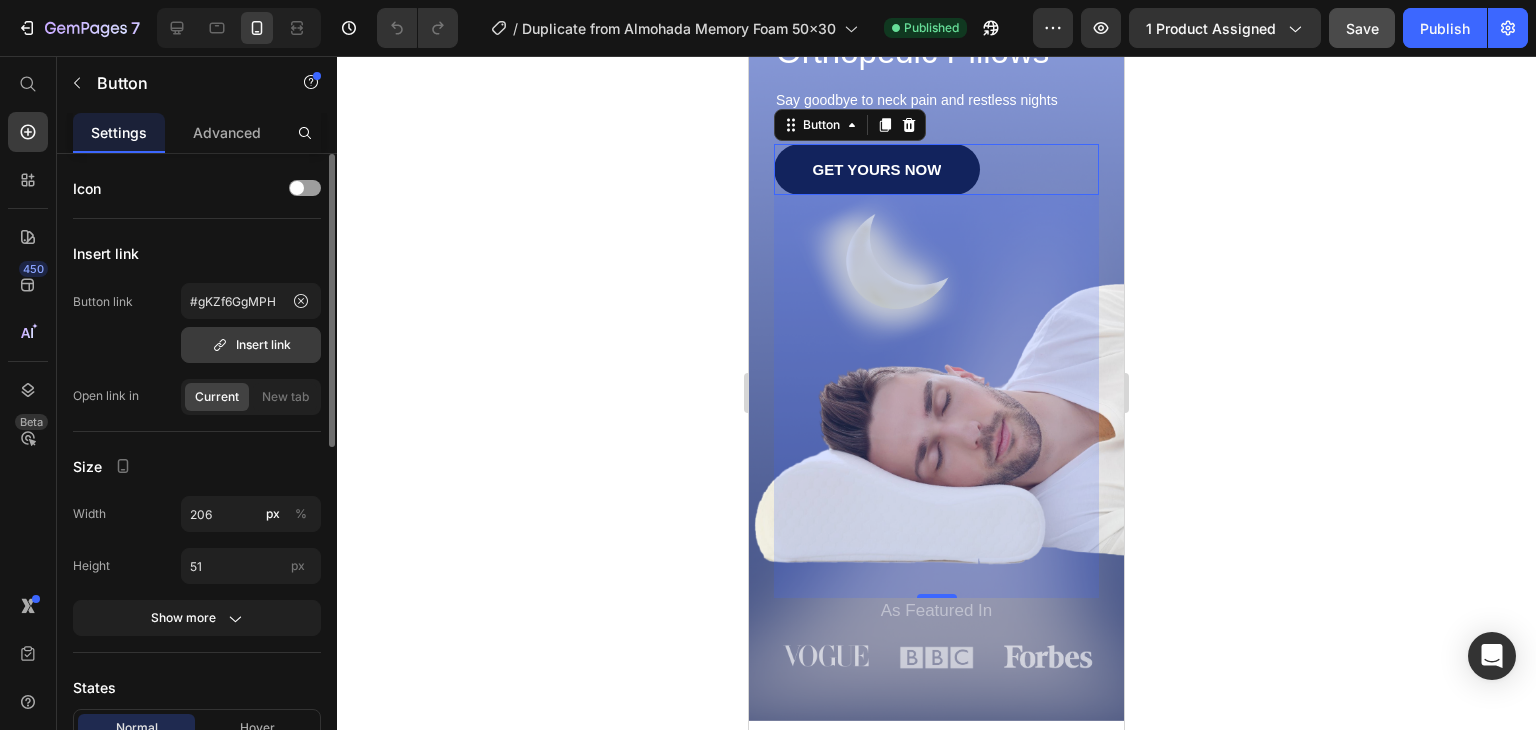 click on "Insert link" at bounding box center (251, 345) 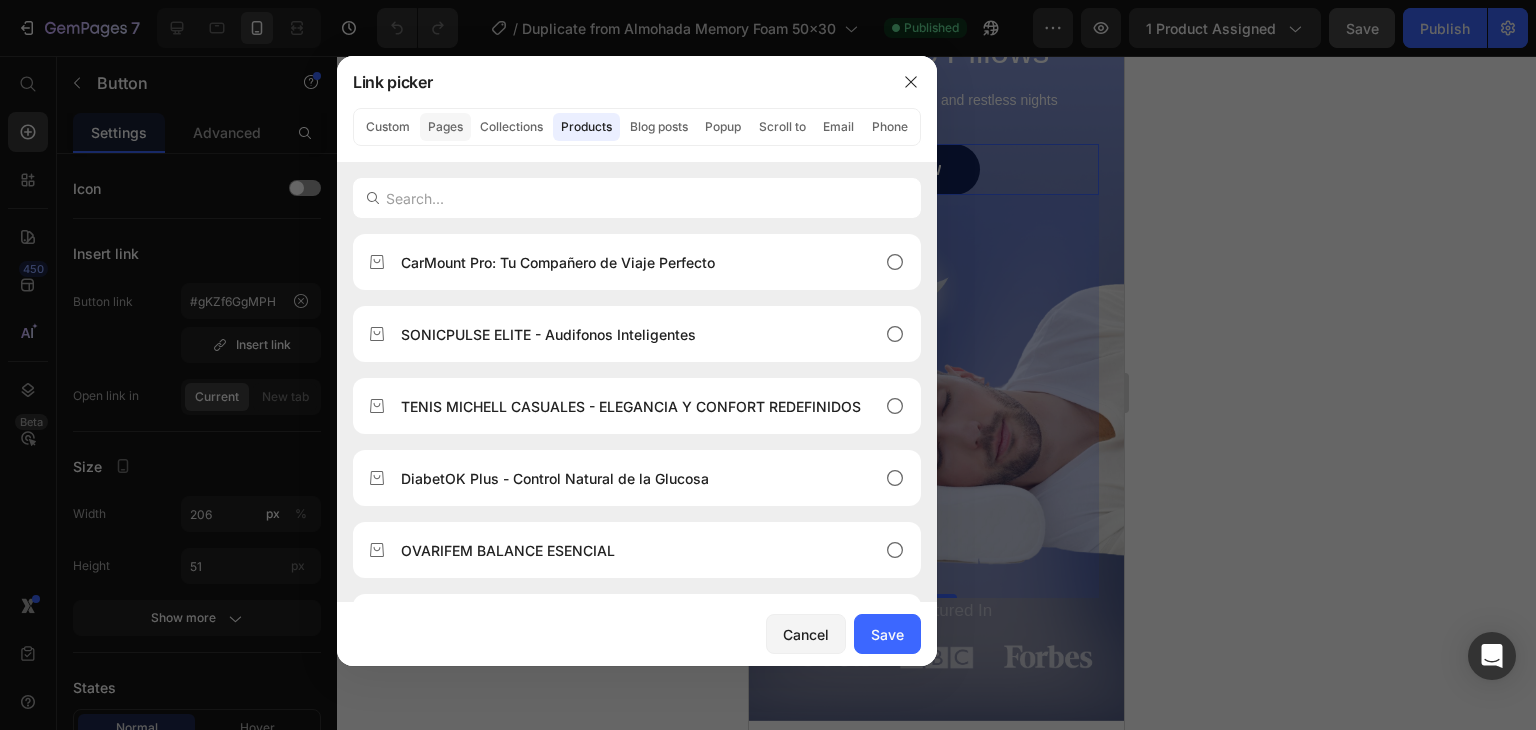 click on "Pages" 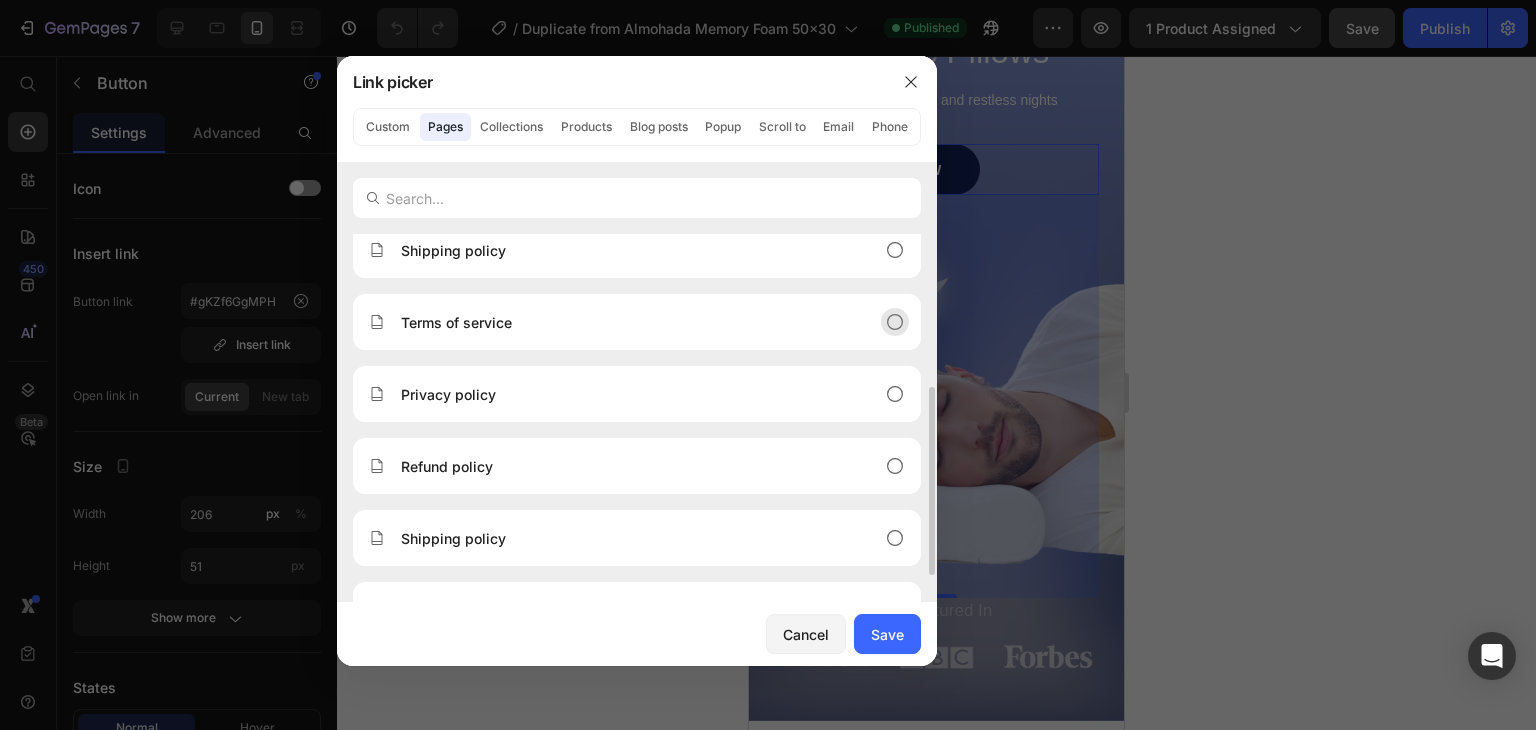 scroll, scrollTop: 352, scrollLeft: 0, axis: vertical 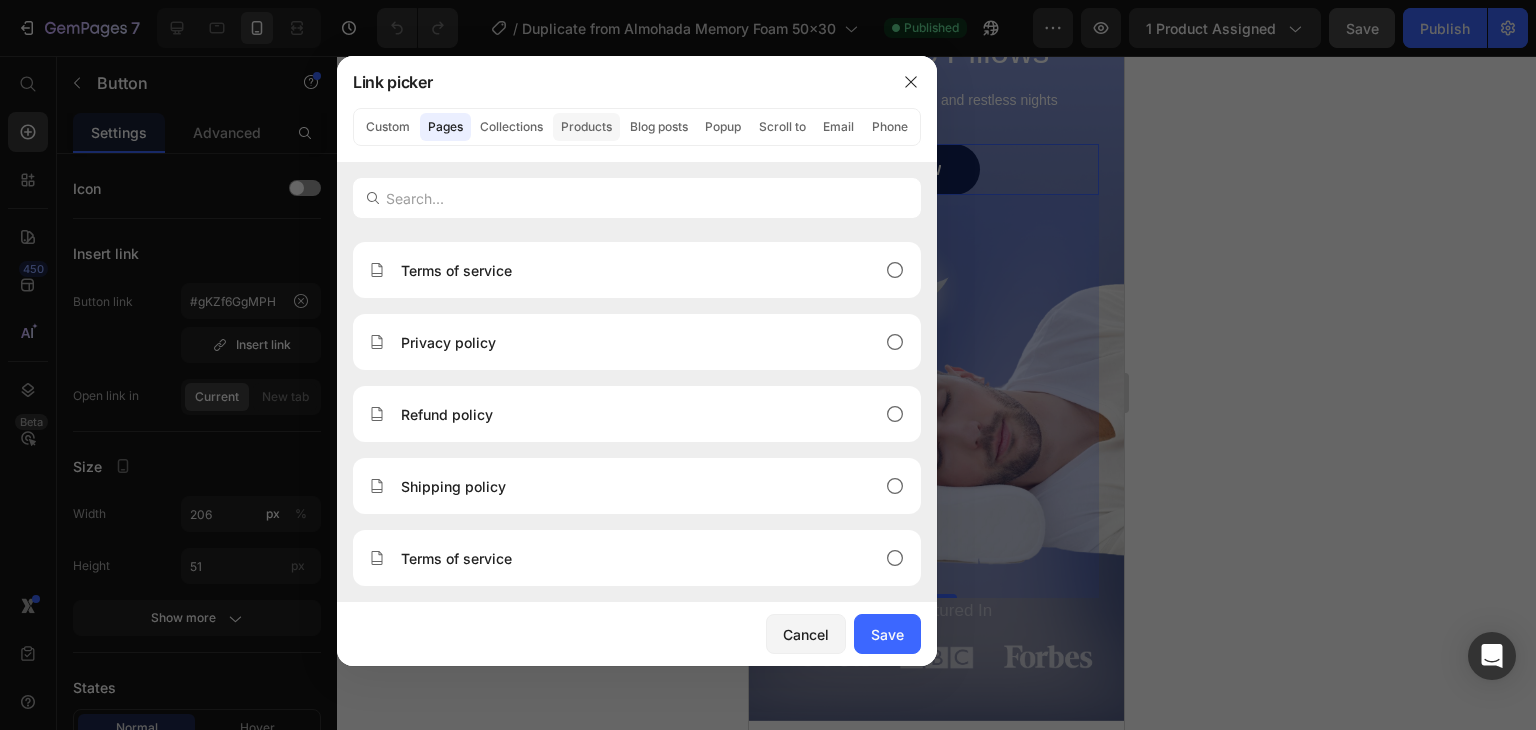 click on "Products" 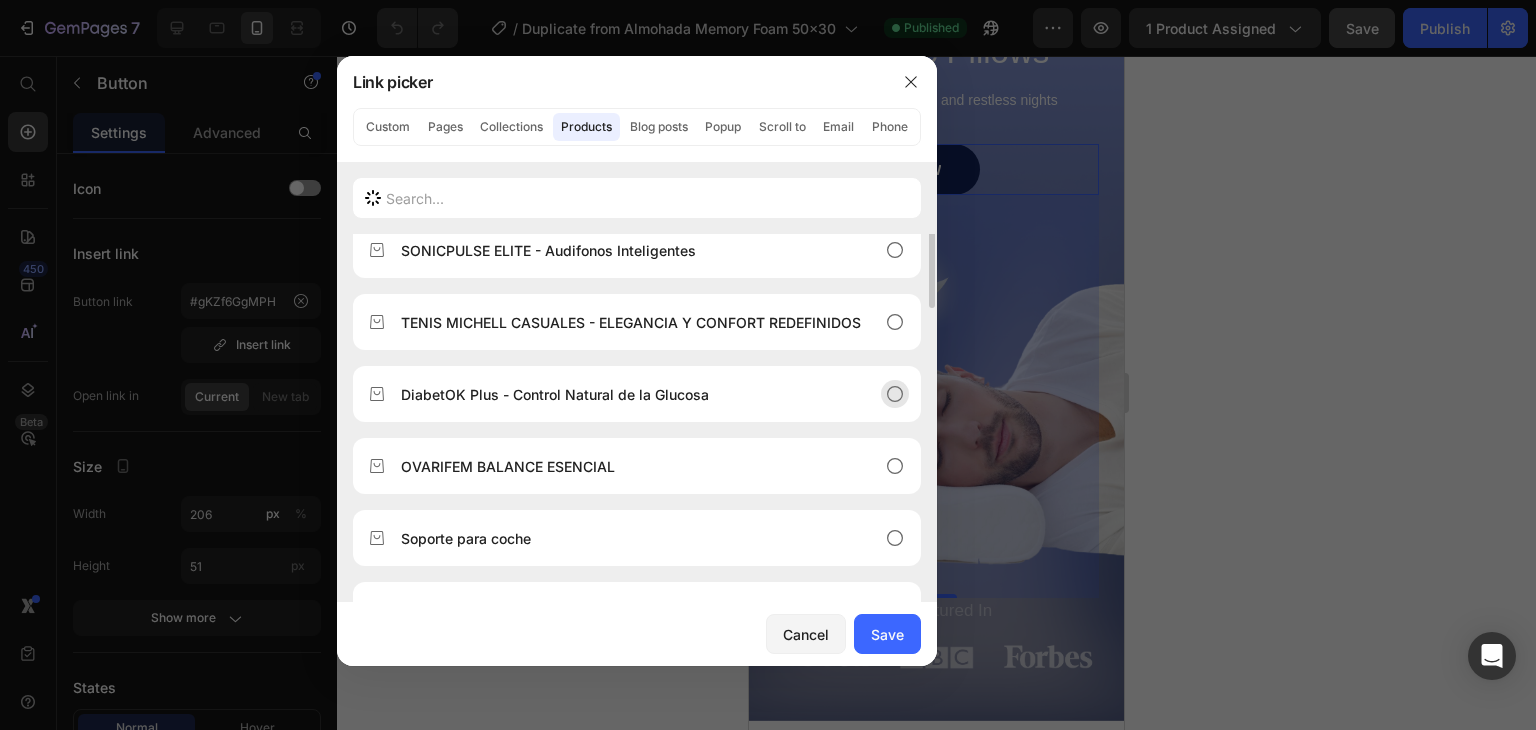 scroll, scrollTop: 0, scrollLeft: 0, axis: both 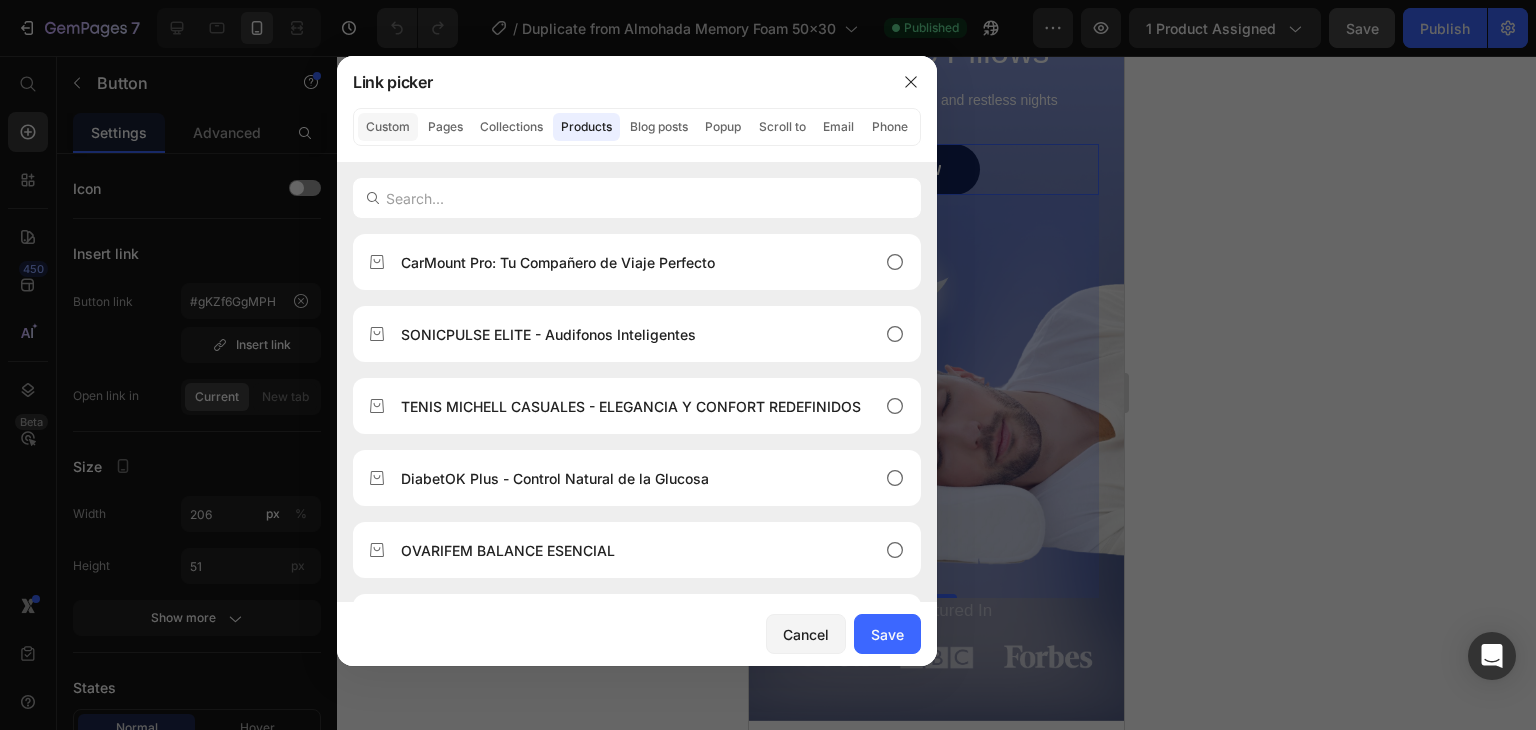 click on "Custom" 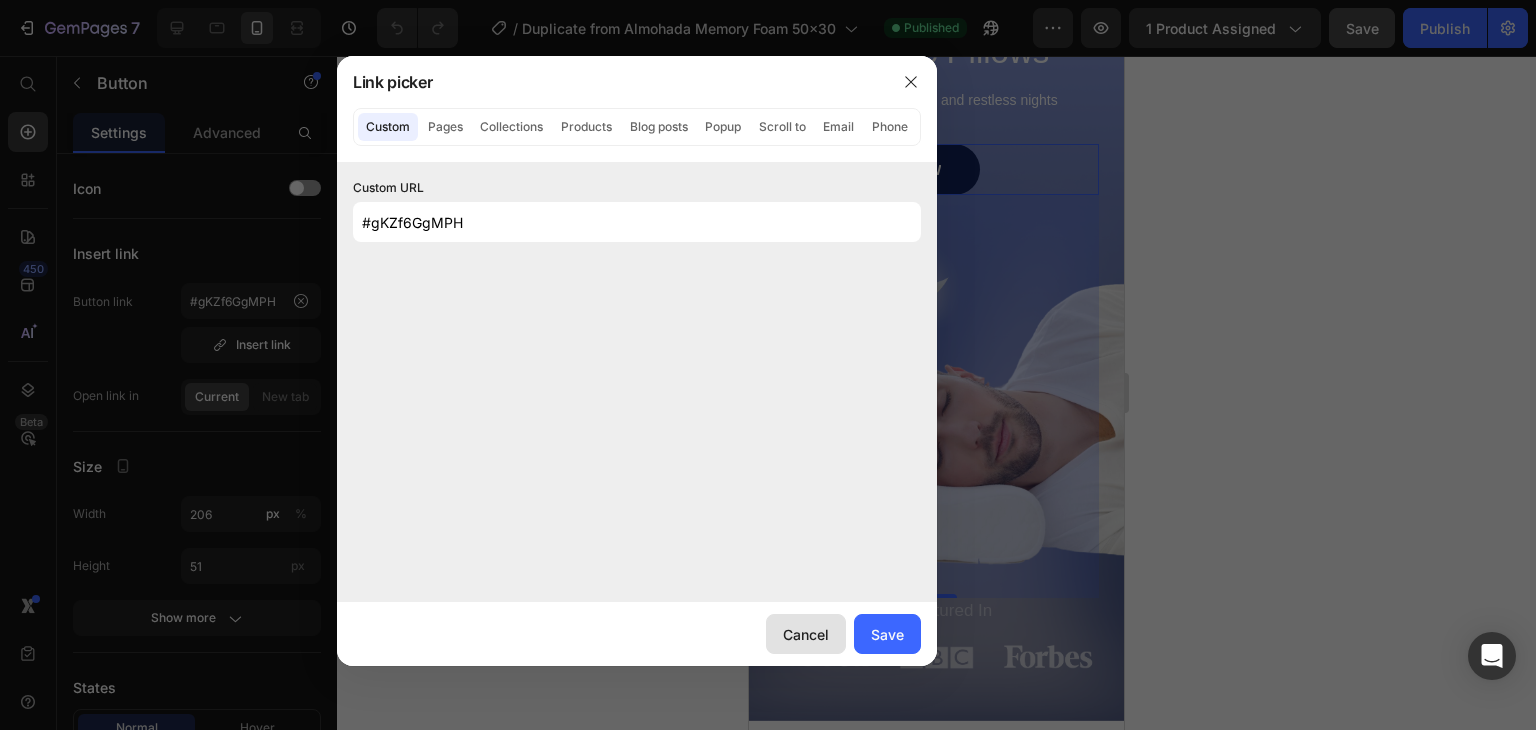 click on "Cancel" at bounding box center (806, 634) 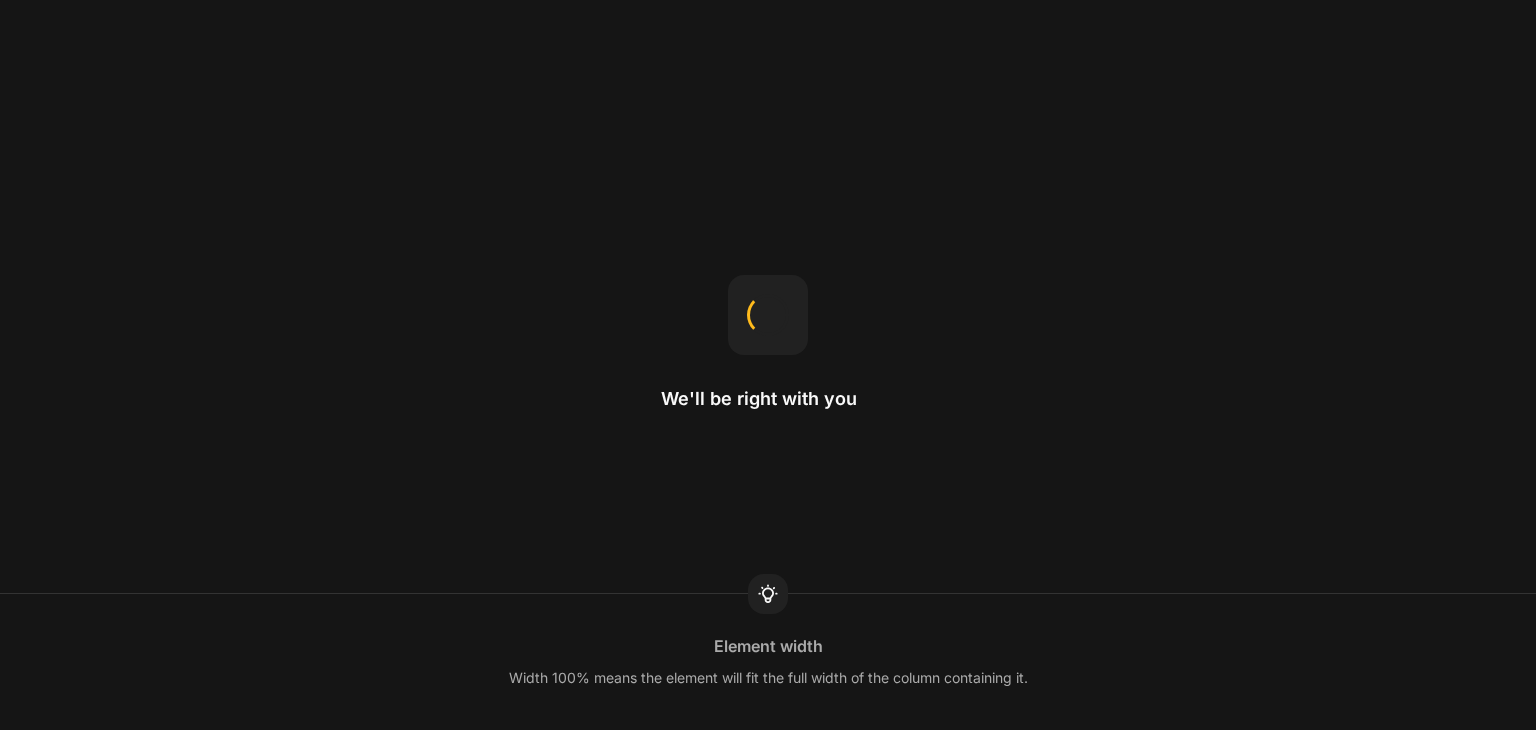 scroll, scrollTop: 0, scrollLeft: 0, axis: both 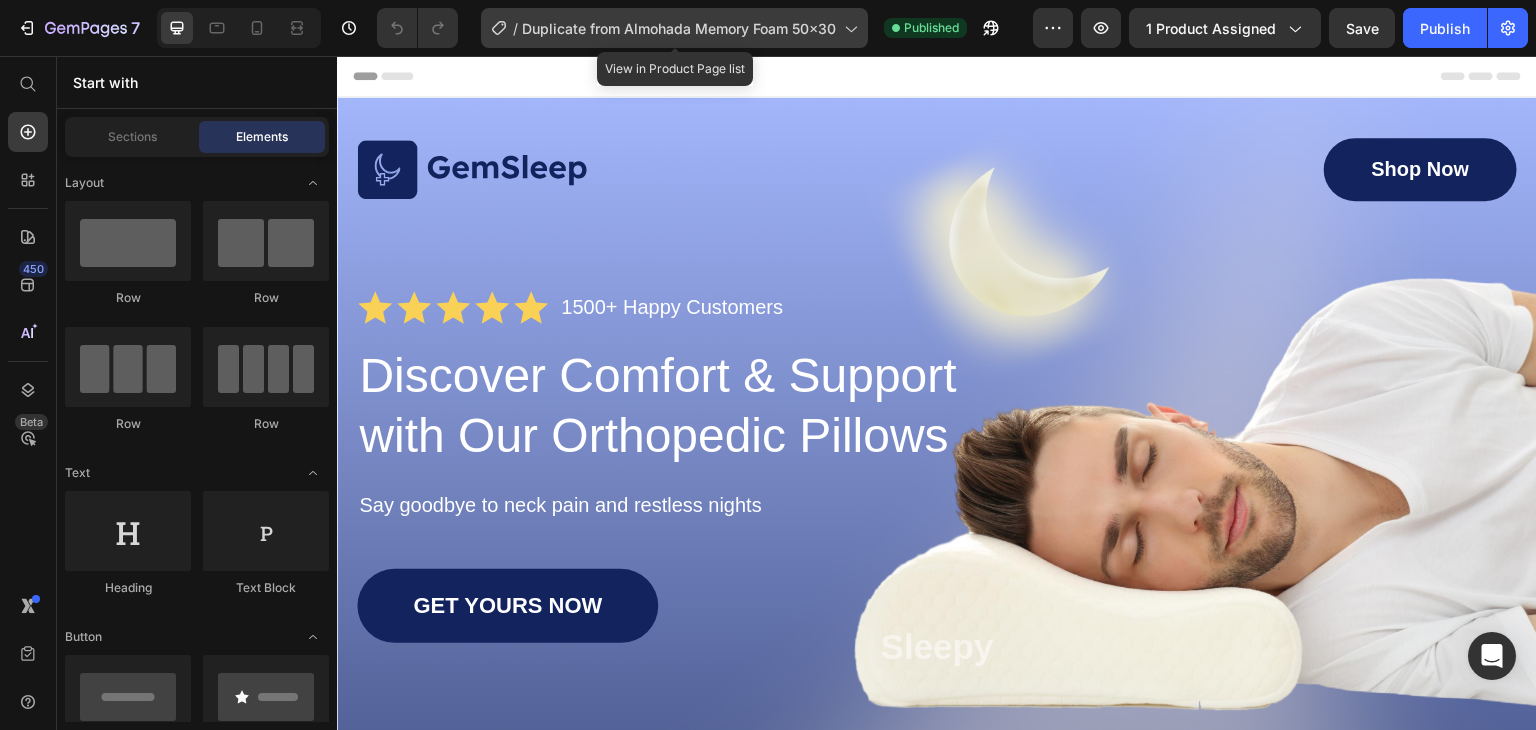 click on "Duplicate from Almohada Memory Foam 50x30" at bounding box center [679, 28] 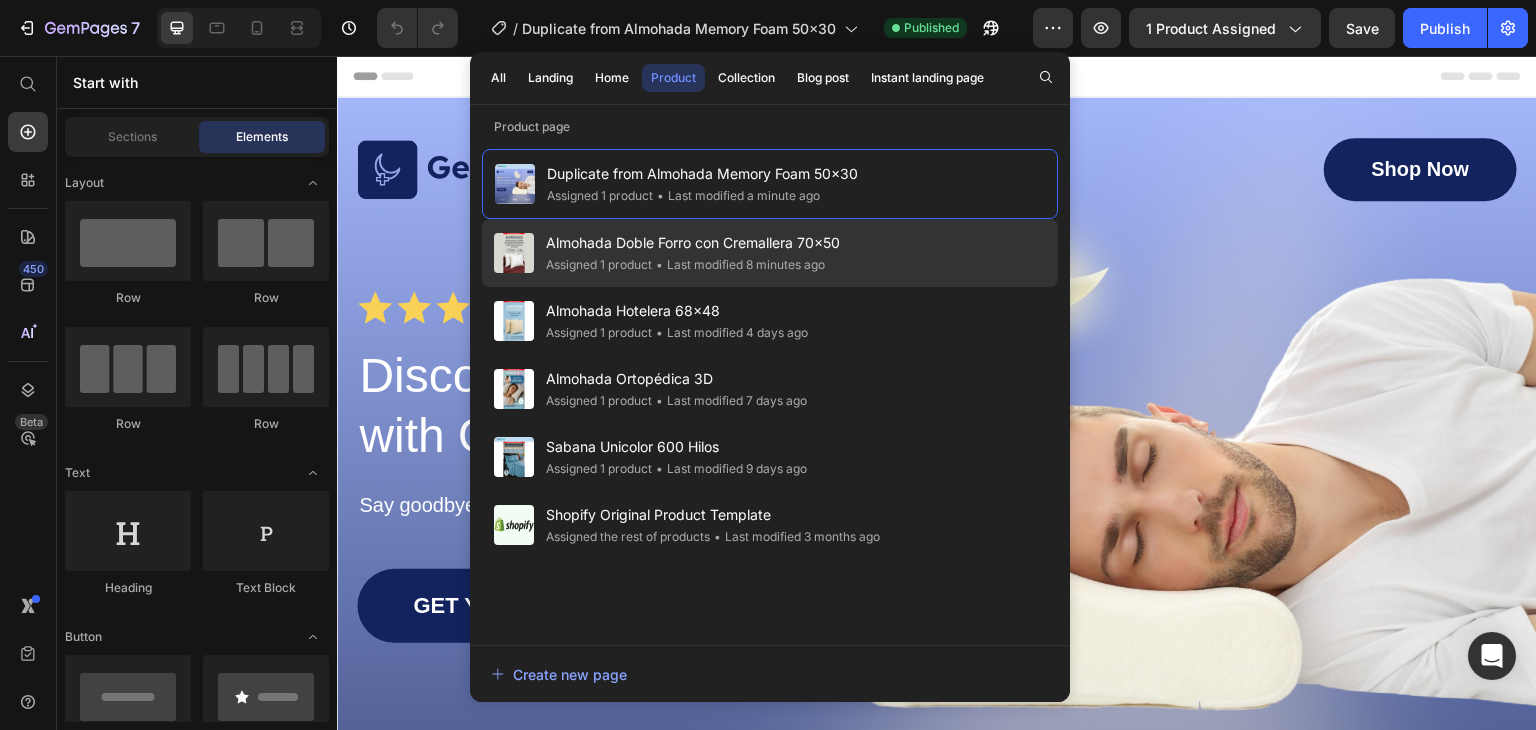 click on "Almohada Doble Forro con Cremallera 70x50" at bounding box center (693, 243) 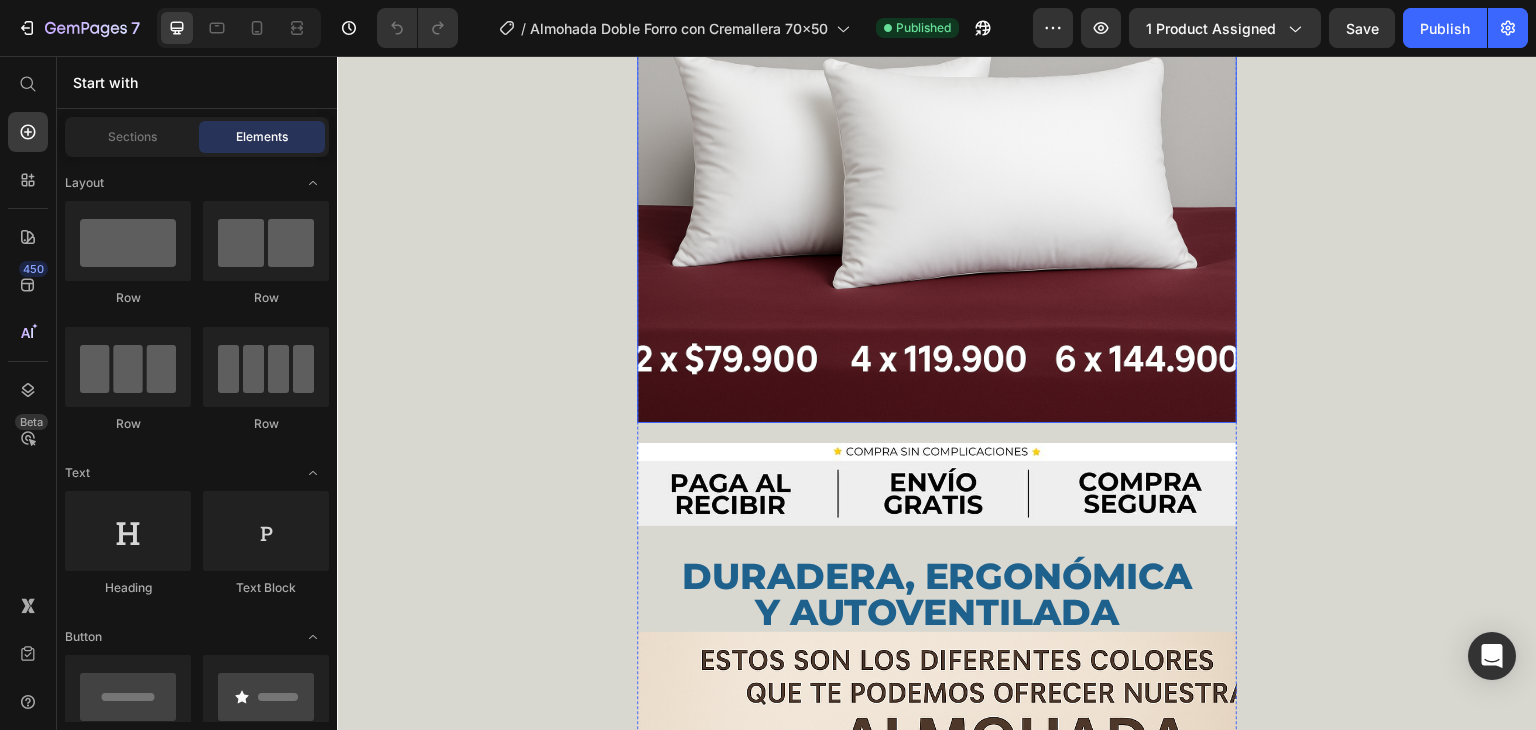 scroll, scrollTop: 1000, scrollLeft: 0, axis: vertical 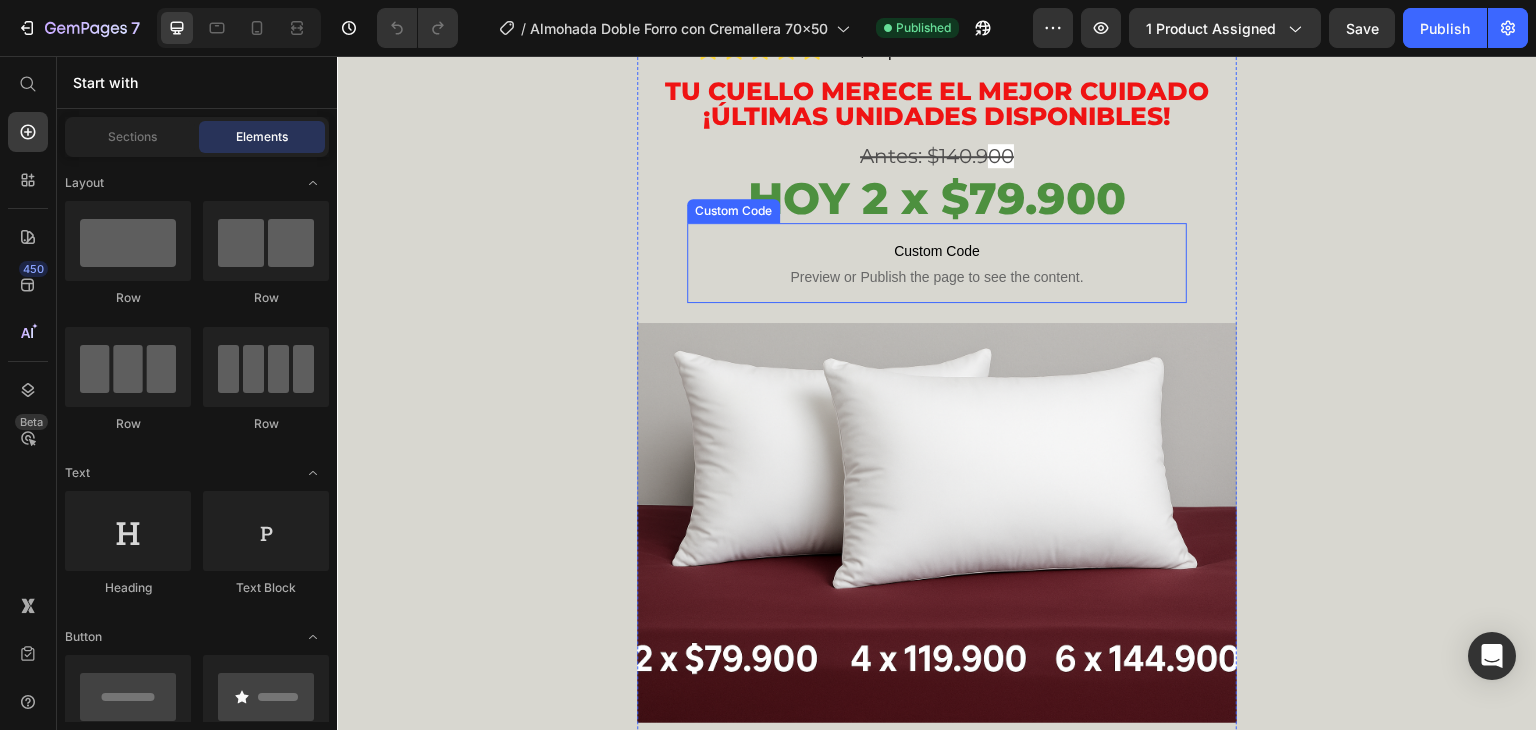 click on "Custom Code
Preview or Publish the page to see the content." at bounding box center (937, 263) 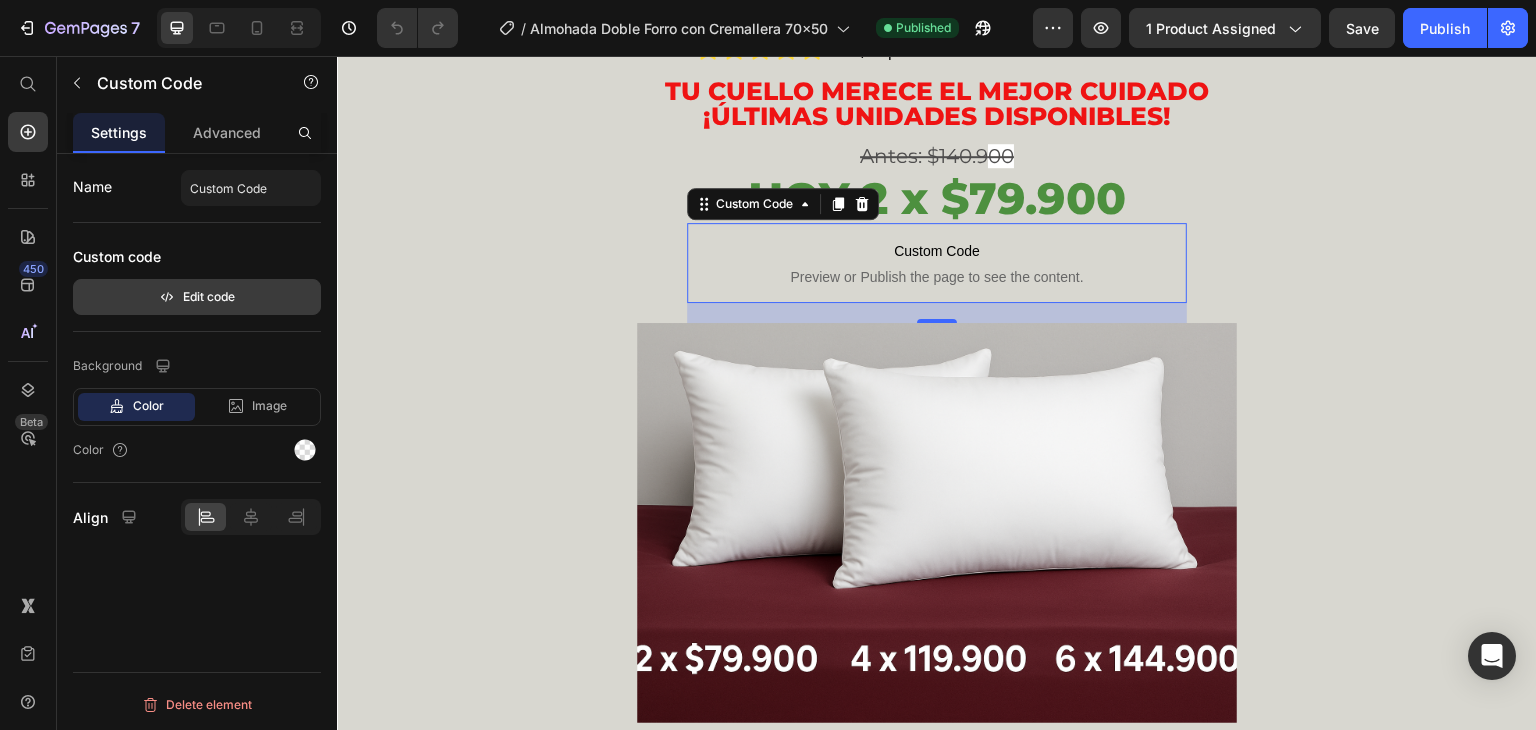 click on "Edit code" at bounding box center (197, 297) 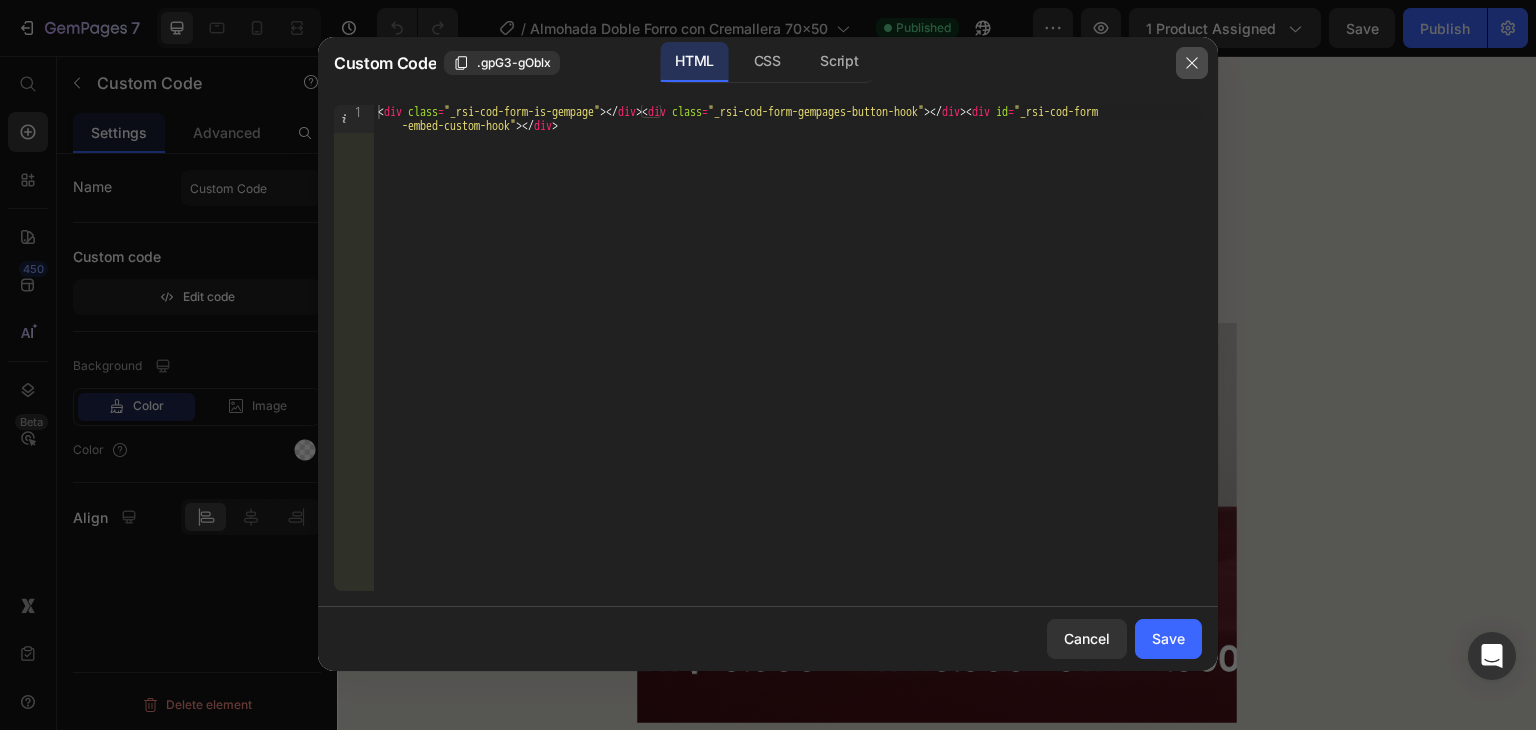 click 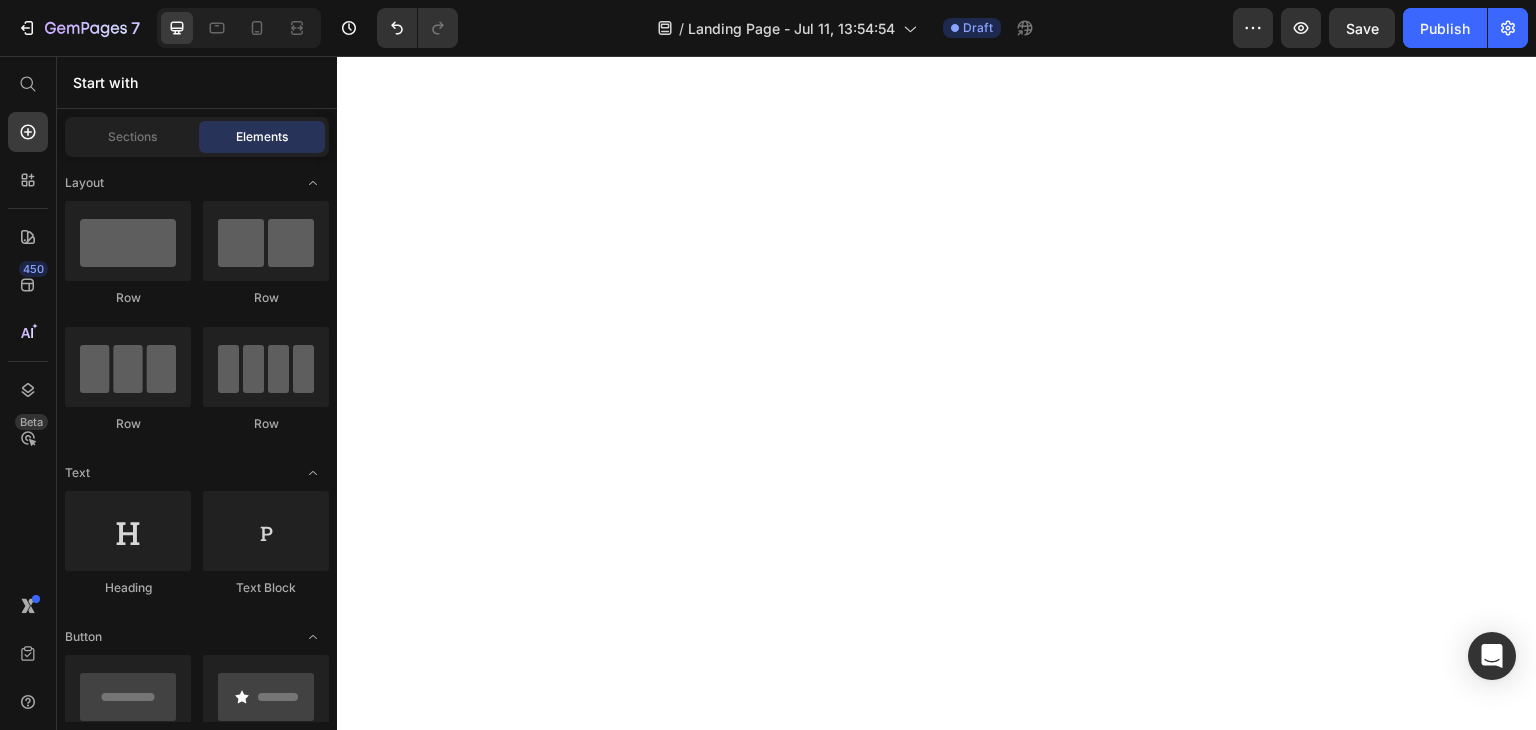 scroll, scrollTop: 0, scrollLeft: 0, axis: both 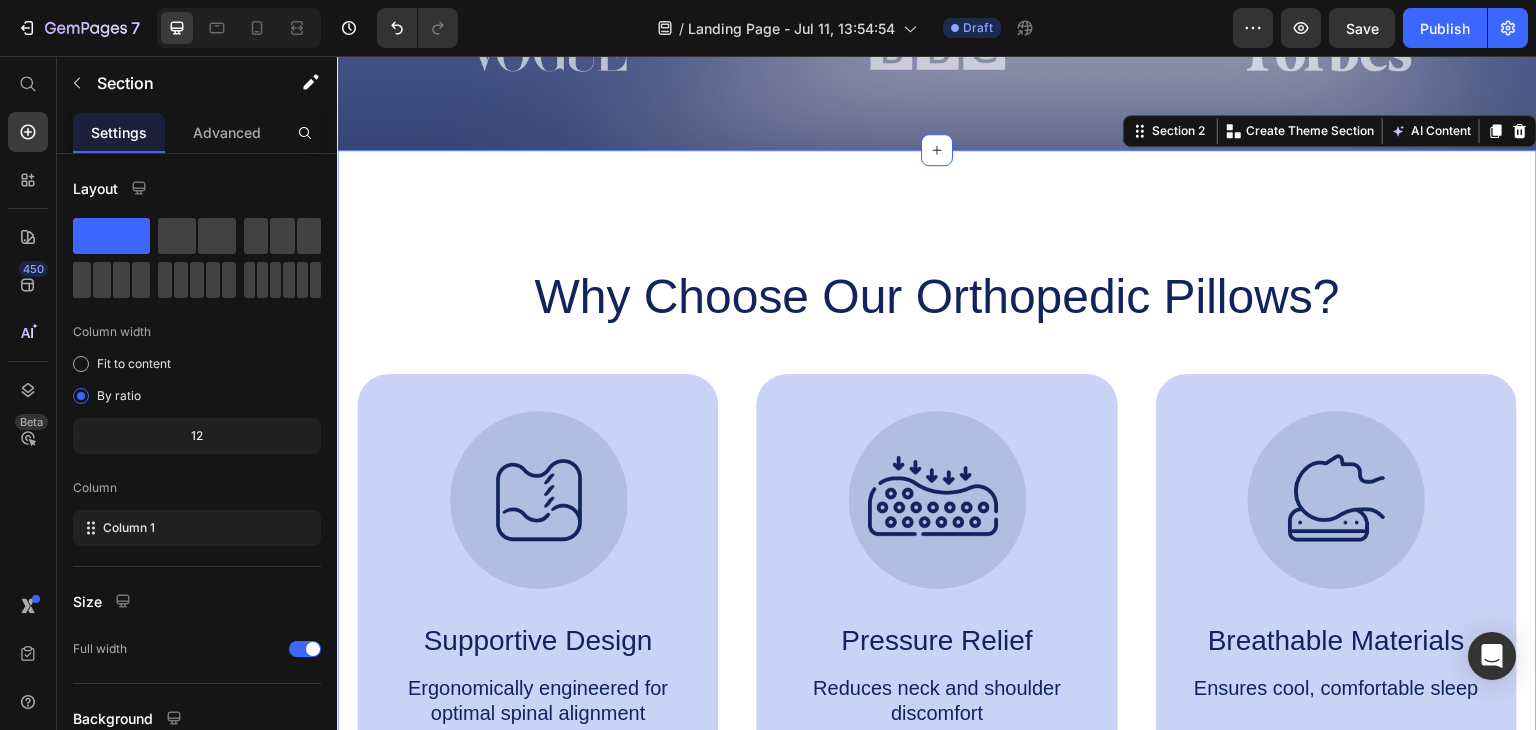 click on "Why Choose Our Orthopedic Pillows? Heading Image Supportive Design Text Block Ergonomically engineered for optimal spinal alignment Text Block Hero Banner Image Pressure Relief Text Block Reduces neck and shoulder discomfort Text Block Hero Banner Image Breathable Materials Text Block Ensures cool, comfortable sleep Text Block Hero Banner Row Image Supportive Design Text Block Ergonomically engineered for optimal spinal alignment Text Block Hero Banner Image Pressure Relief Text Block Reduces neck and shoulder discomfort Text Block Hero Banner Row Image Breathable Materials Text Block Ensures cool, comfortable sleep Text Block Hero Banner Row Section 2   You can create reusable sections Create Theme Section AI Content Write with GemAI What would you like to describe here? Tone and Voice Persuasive Product Getting products... Show more Generate" at bounding box center [937, 520] 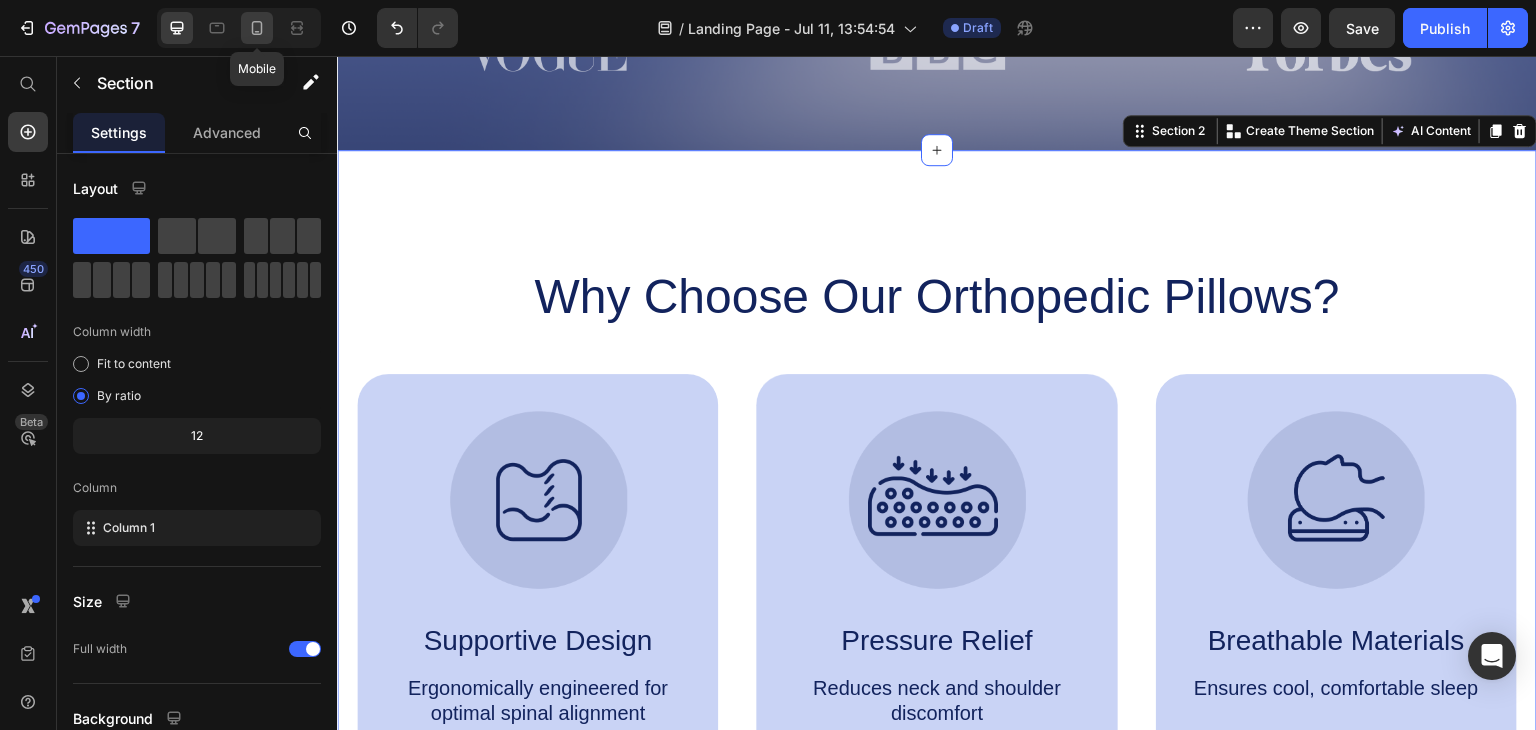 click 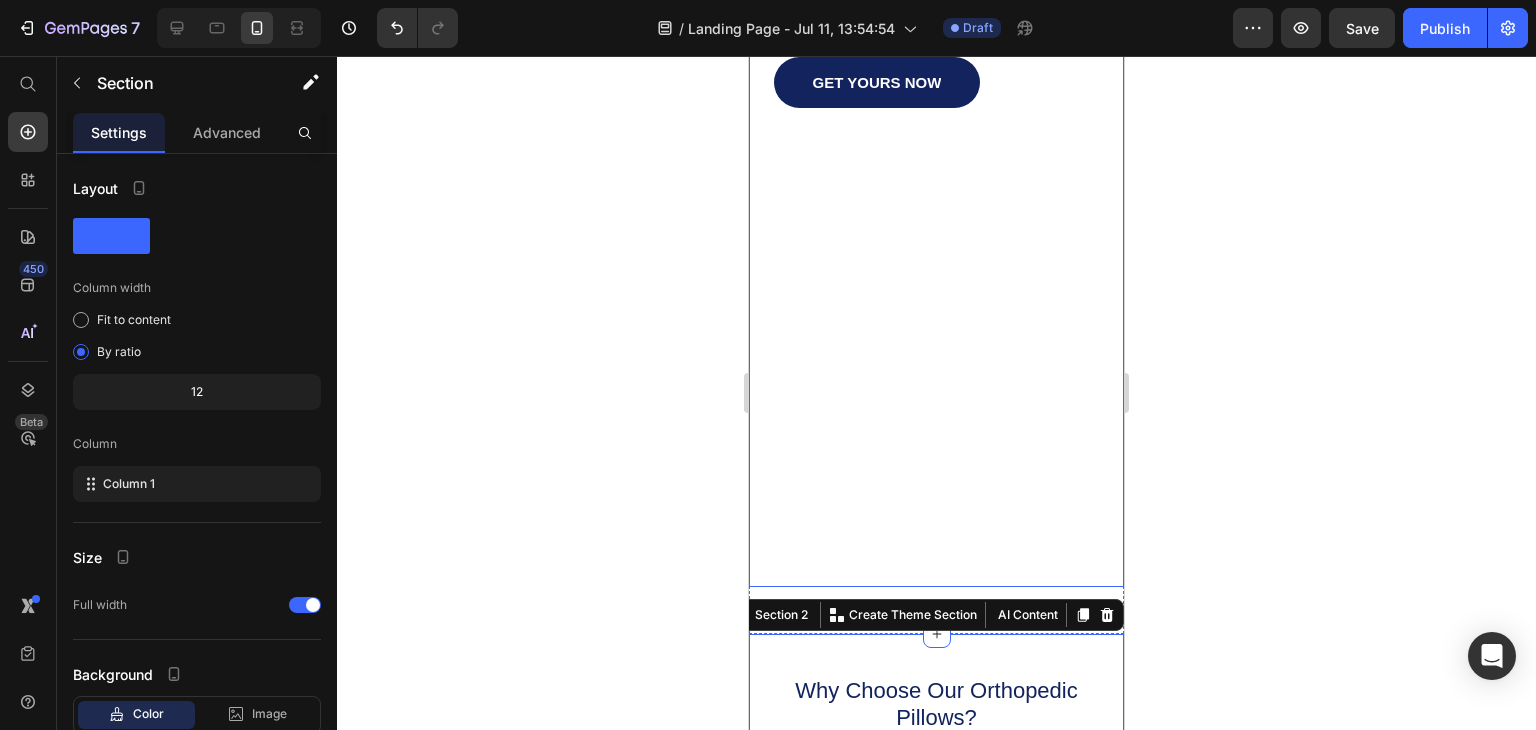scroll, scrollTop: 400, scrollLeft: 0, axis: vertical 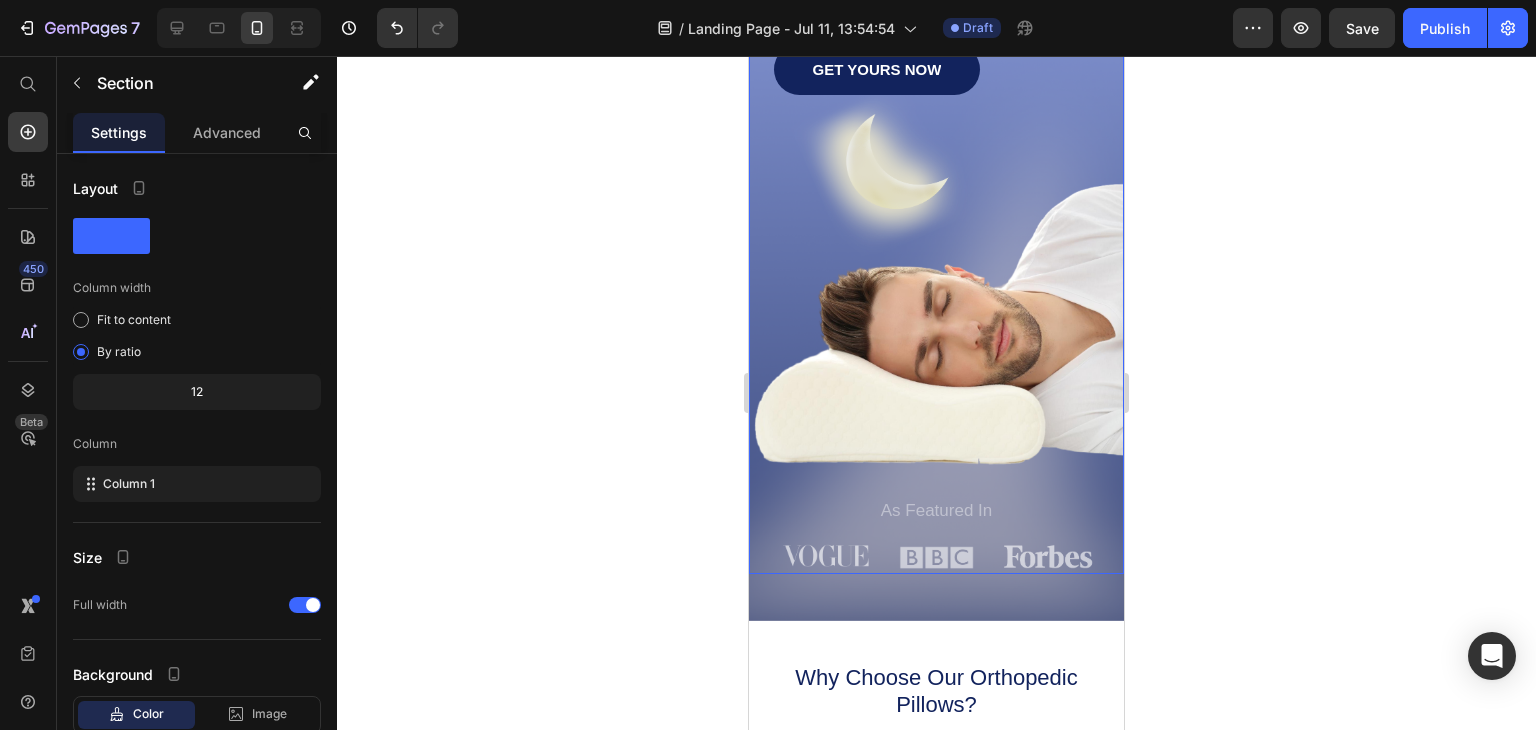 click on "Image Shop Now Button Row
Icon
Icon
Icon
Icon
Icon Icon List 1500+ Happy Customers Text Block Row Discover Comfort & Support with Our Orthopedic Pillows Heading Say goodbye to neck pain and restless nights Text Block GET YOURS NOW Button Sleepy Text Block As Featured In Text Block Image Image Image Row" at bounding box center (936, 148) 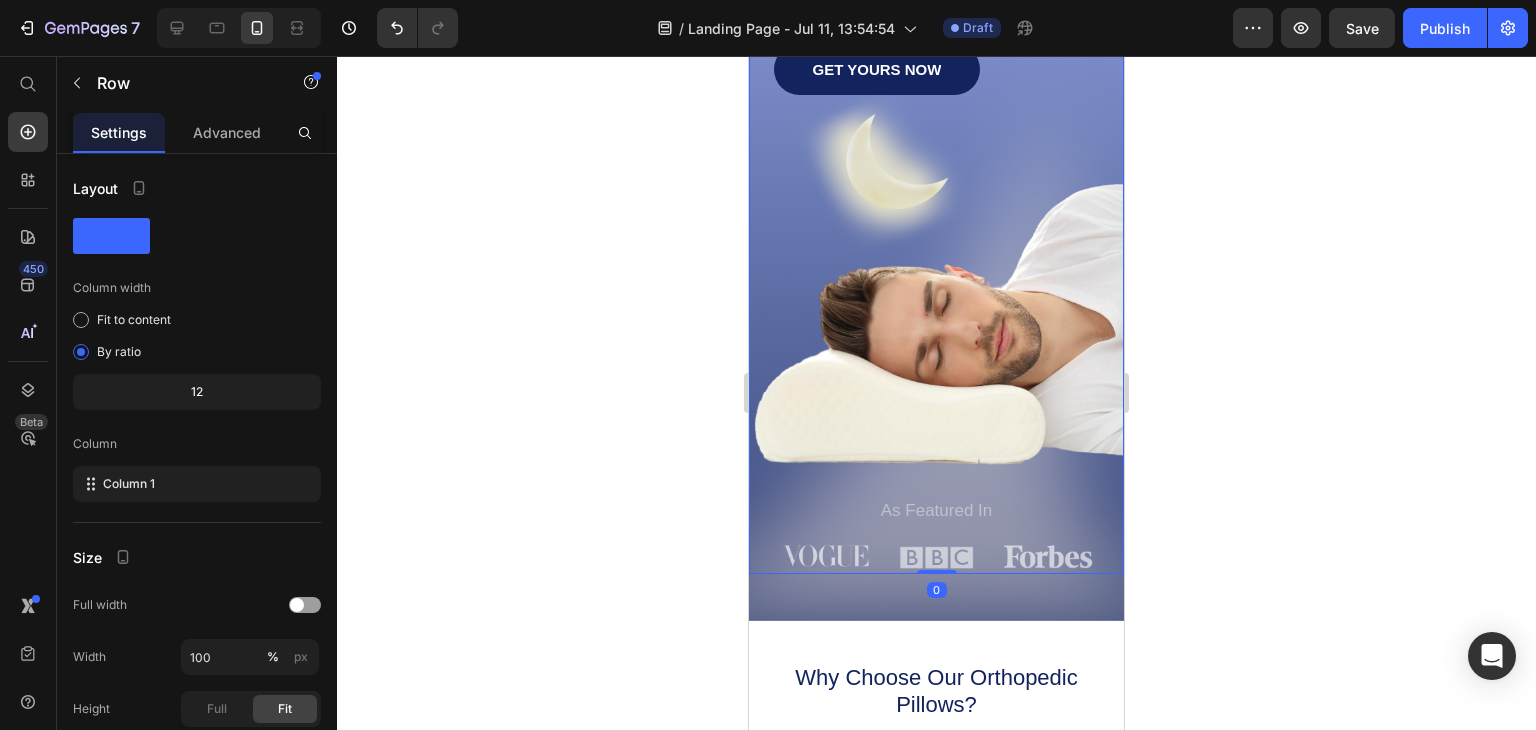 click on "Image Shop Now Button Row
Icon
Icon
Icon
Icon
Icon Icon List 1500+ Happy Customers Text Block Row Discover Comfort & Support with Our Orthopedic Pillows Heading Say goodbye to neck pain and restless nights Text Block GET YOURS NOW Button Sleepy Text Block As Featured In Text Block Image Image Image Row" at bounding box center (936, 148) 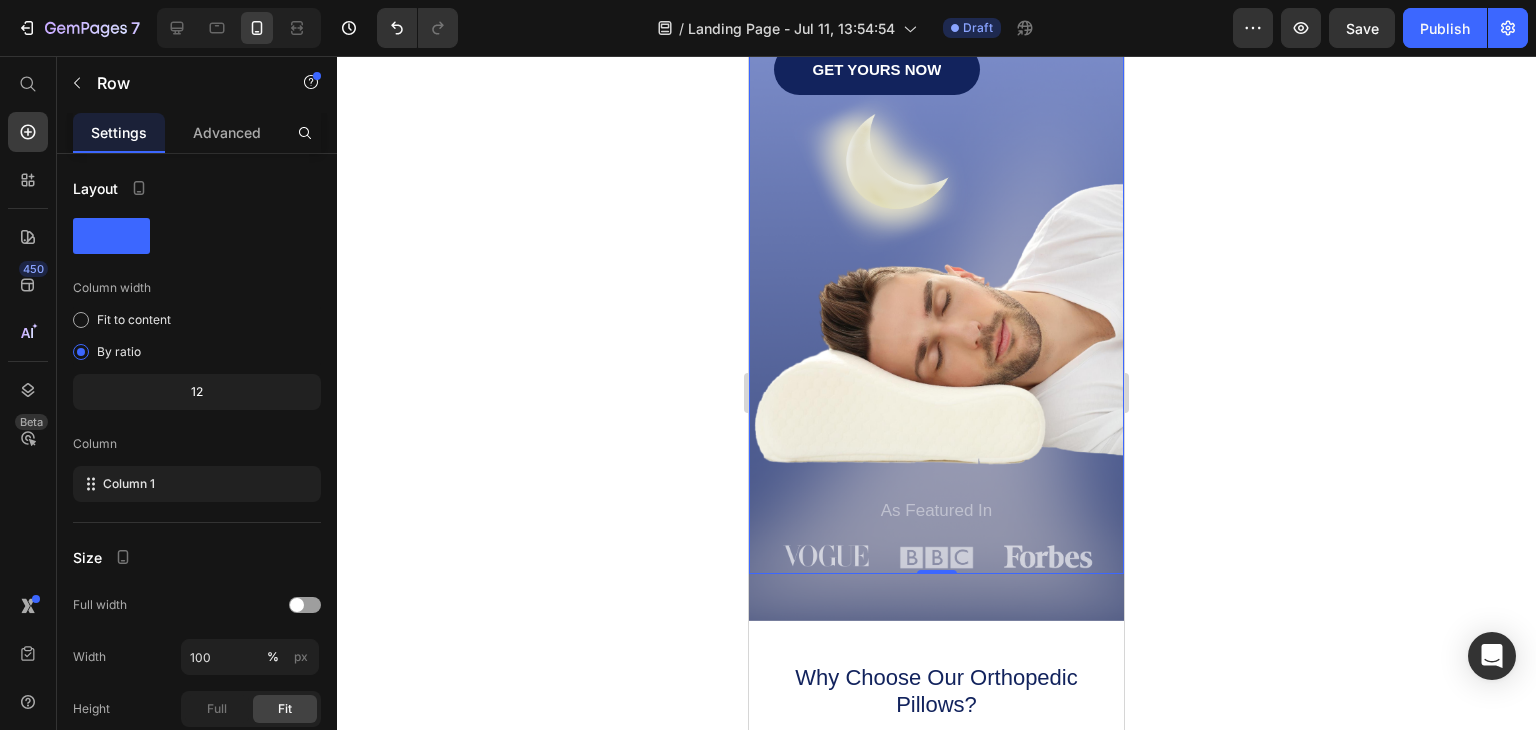 click on "Image Shop Now Button Row
Icon
Icon
Icon
Icon
Icon Icon List 1500+ Happy Customers Text Block Row Discover Comfort & Support with Our Orthopedic Pillows Heading Say goodbye to neck pain and restless nights Text Block GET YOURS NOW Button Sleepy Text Block As Featured In Text Block Image Image Image Row" at bounding box center (936, 148) 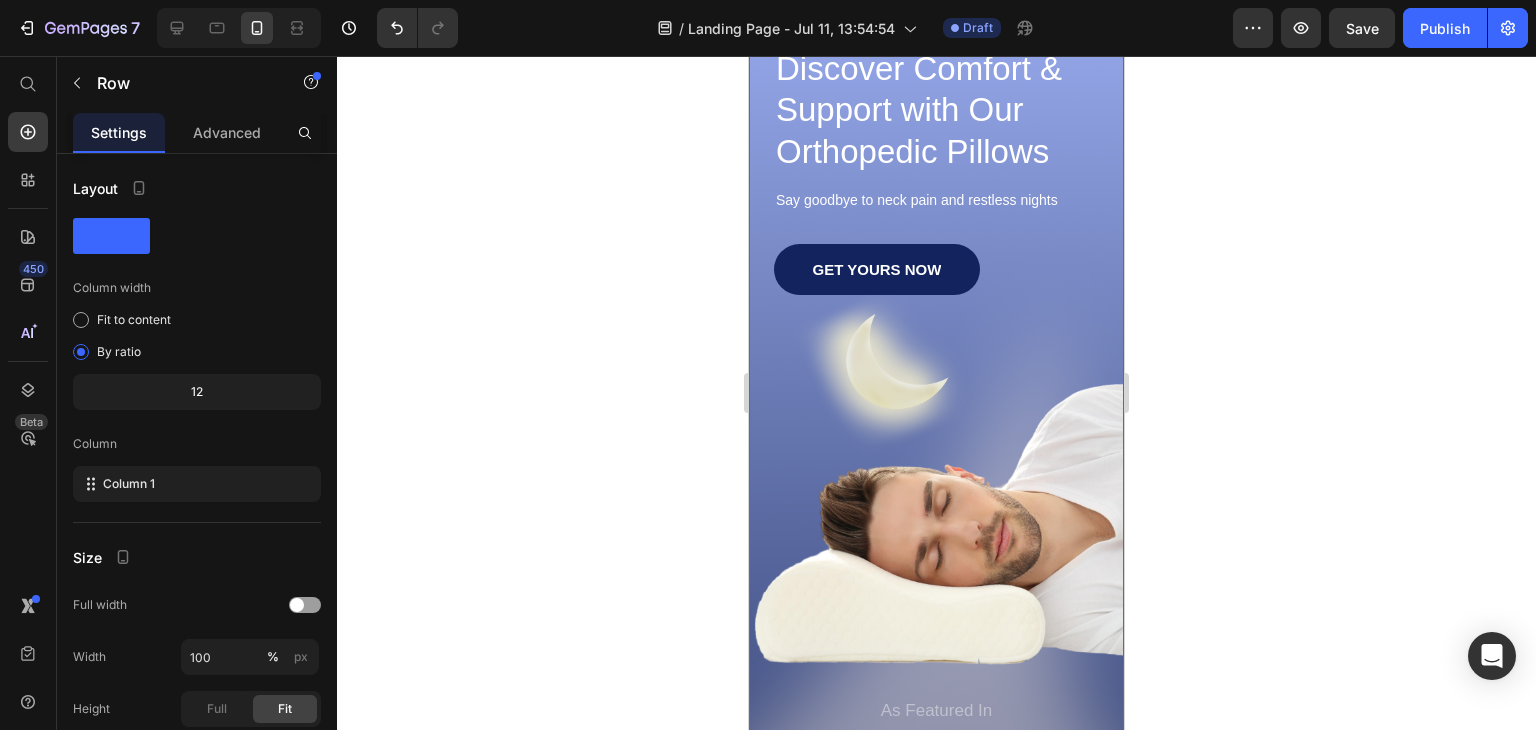 scroll, scrollTop: 200, scrollLeft: 0, axis: vertical 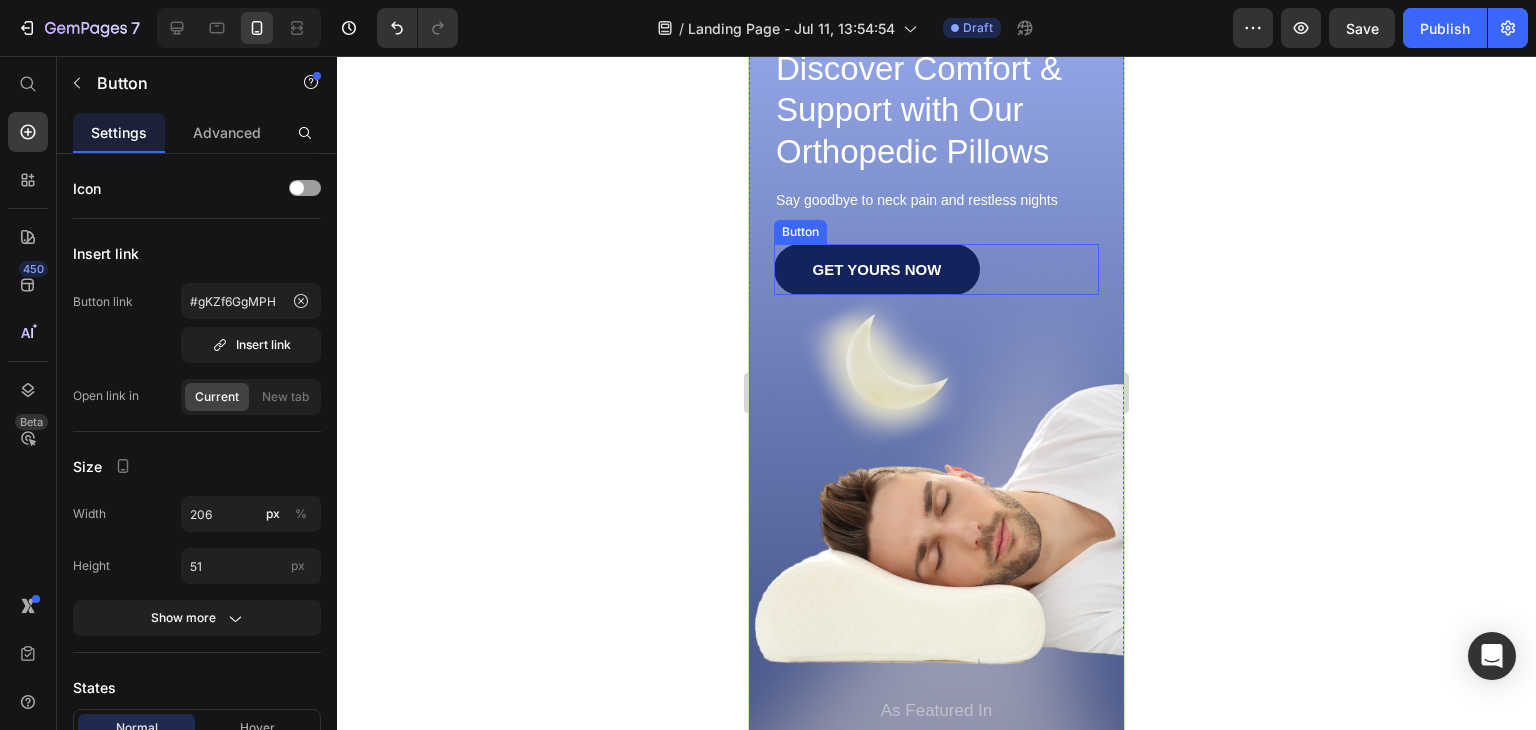 click on "GET YOURS NOW Button" at bounding box center [936, 269] 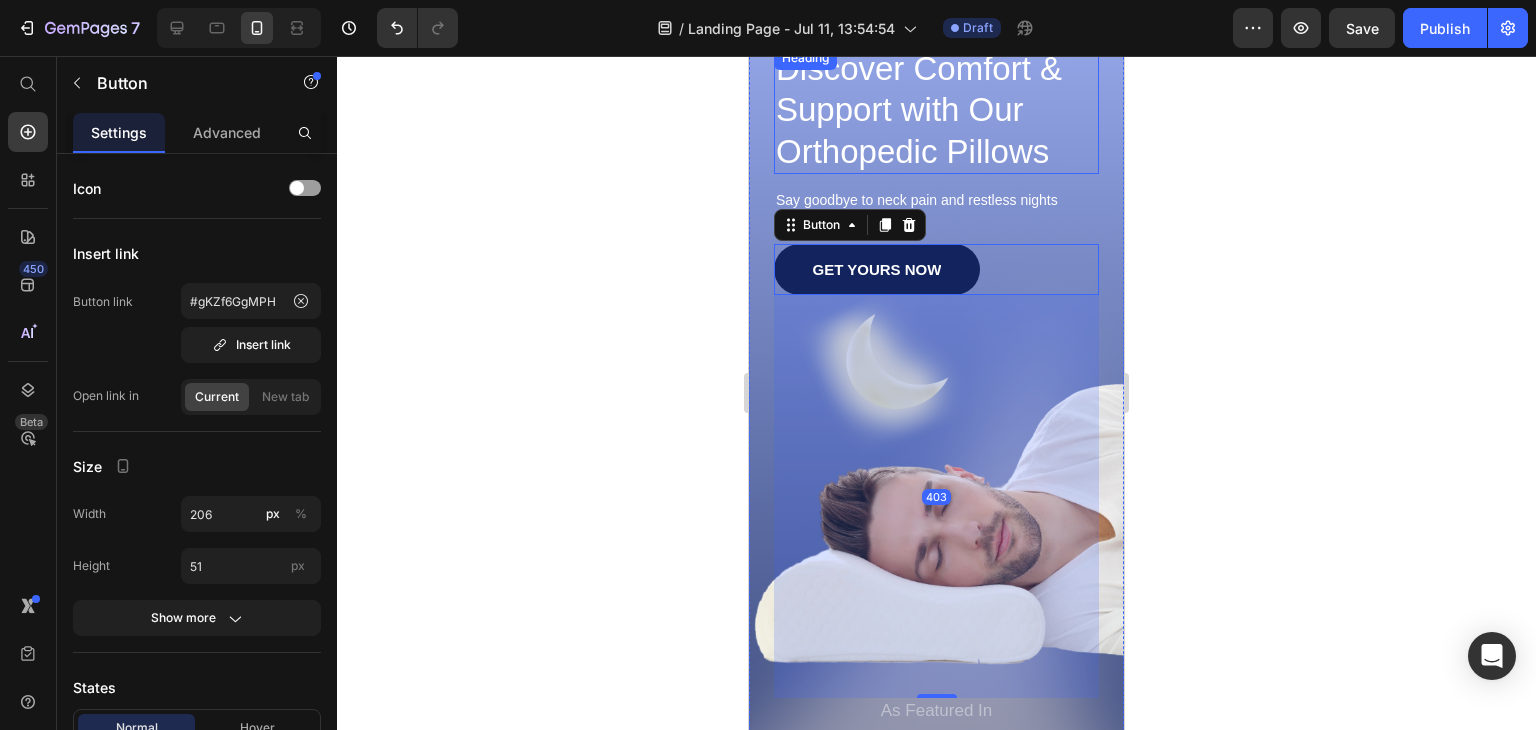 click on "Discover Comfort & Support with Our Orthopedic Pillows" at bounding box center [936, 110] 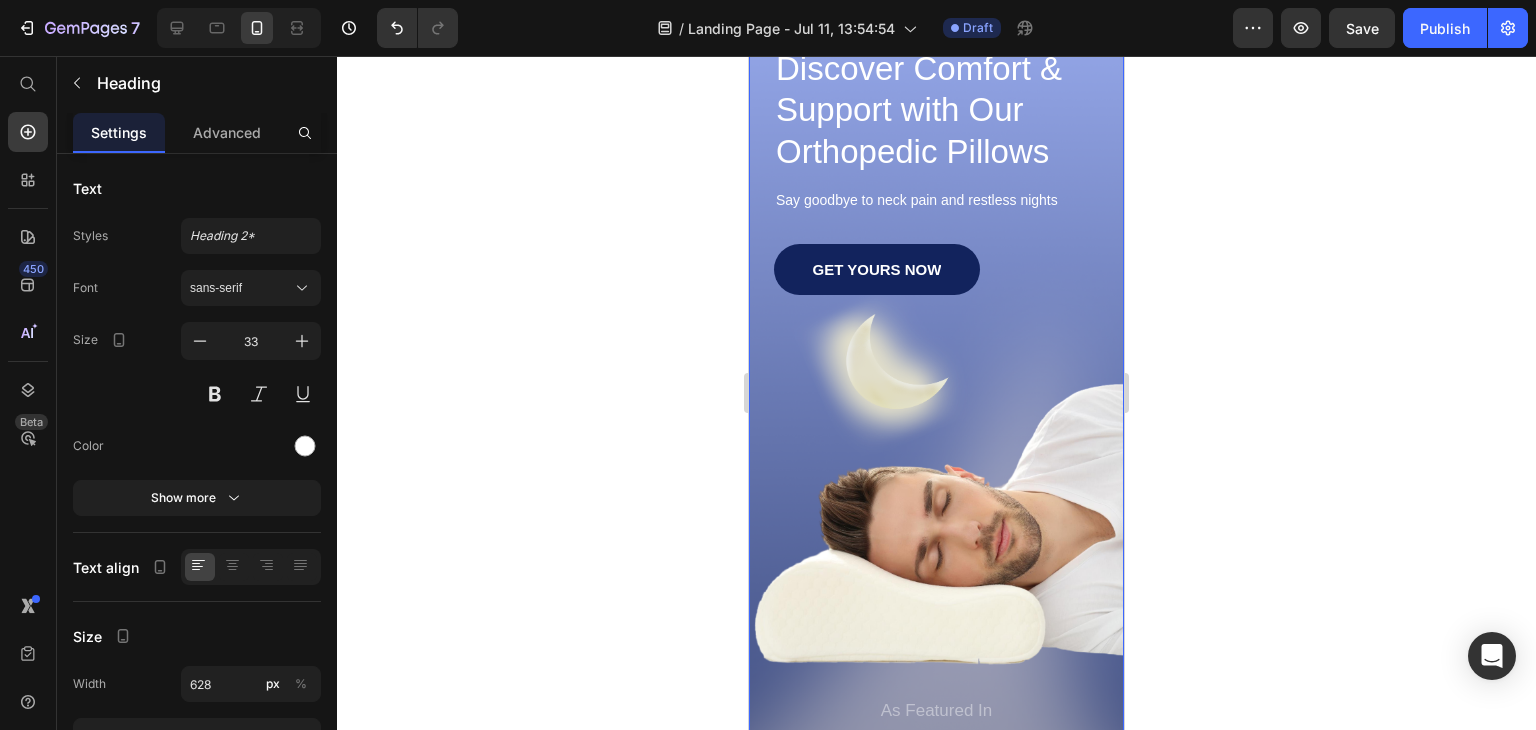 click on "Image Shop Now Button Row
Icon
Icon
Icon
Icon
Icon Icon List 1500+ Happy Customers Text Block Row Discover Comfort & Support with Our Orthopedic Pillows Heading Say goodbye to neck pain and restless nights Text Block GET YOURS NOW Button Sleepy Text Block As Featured In Text Block Image Image Image Row Row   0" at bounding box center (936, 348) 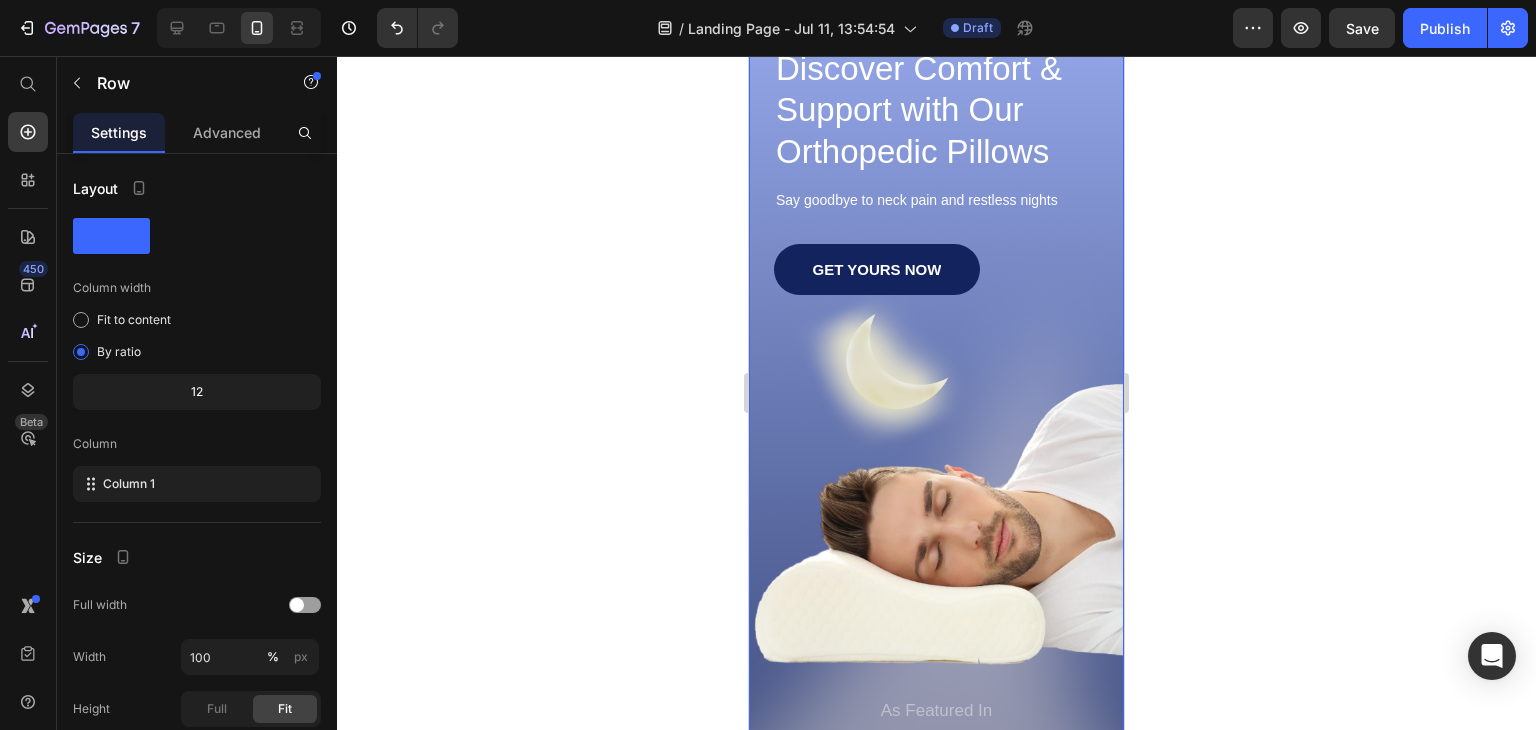 click on "Image Shop Now Button Row
Icon
Icon
Icon
Icon
Icon Icon List 1500+ Happy Customers Text Block Row Discover Comfort & Support with Our Orthopedic Pillows Heading Say goodbye to neck pain and restless nights Text Block GET YOURS NOW Button Sleepy Text Block As Featured In Text Block Image Image Image Row" at bounding box center [936, 348] 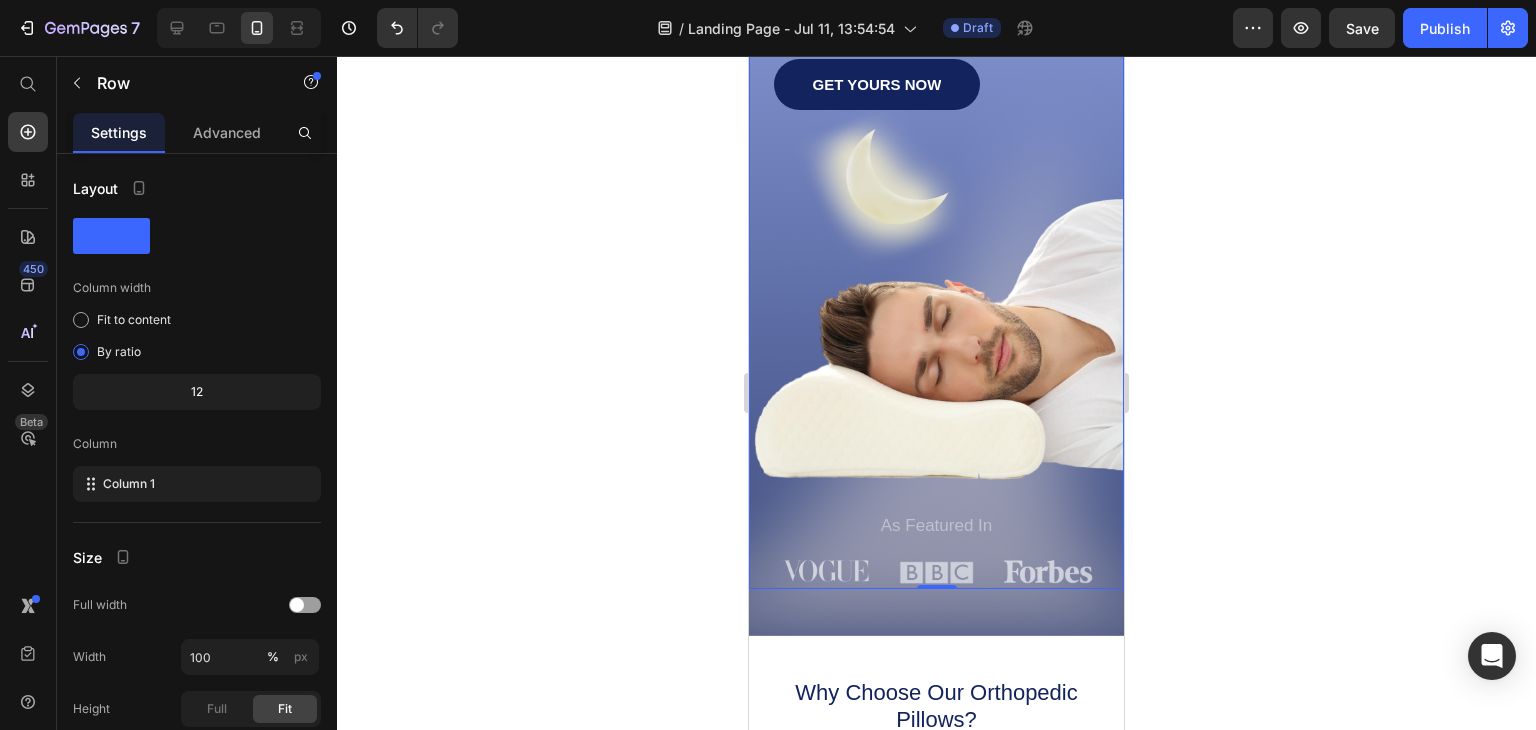 scroll, scrollTop: 500, scrollLeft: 0, axis: vertical 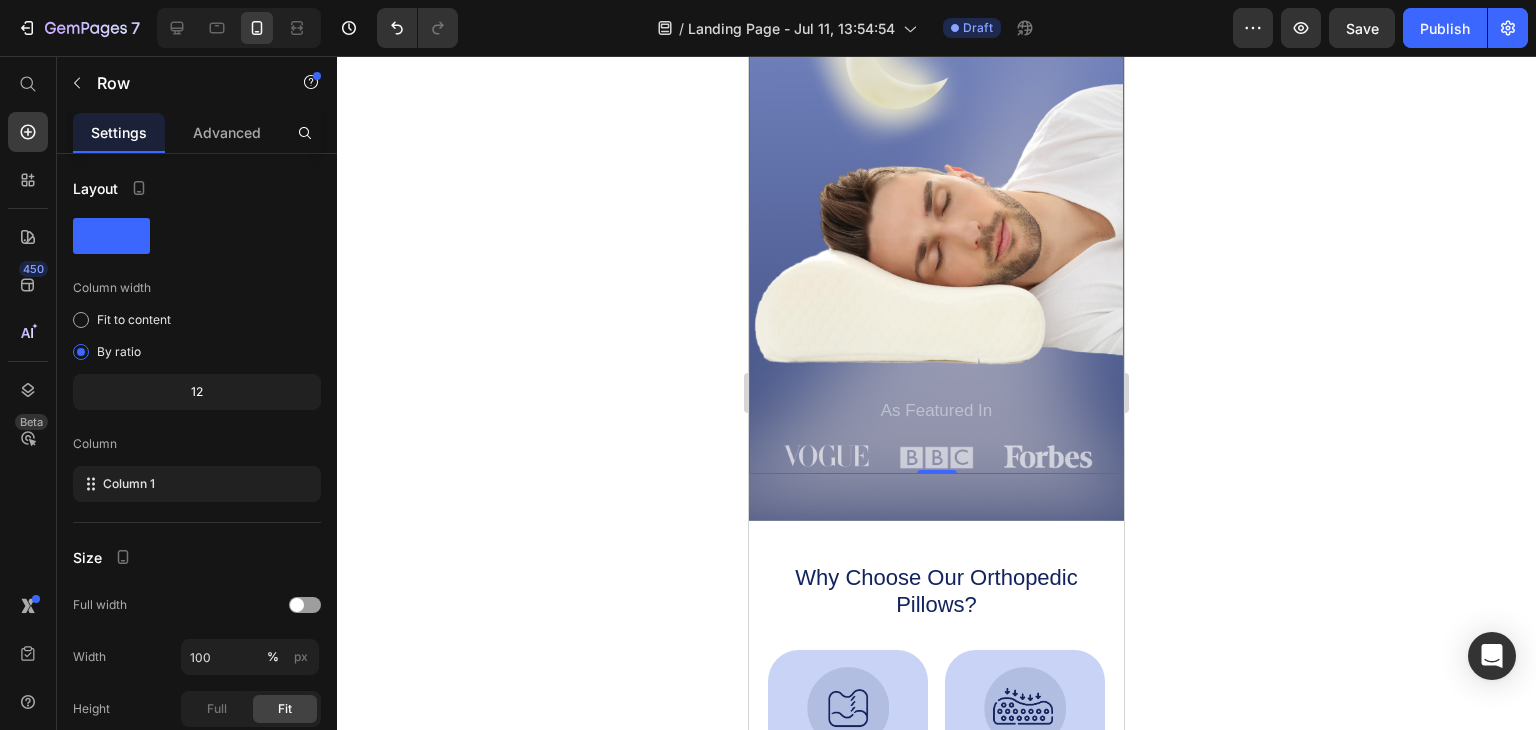 click on "Image Shop Now Button Row
Icon
Icon
Icon
Icon
Icon Icon List 1500+ Happy Customers Text Block Row Discover Comfort & Support with Our Orthopedic Pillows Heading Say goodbye to neck pain and restless nights Text Block GET YOURS NOW Button Sleepy Text Block As Featured In Text Block Image Image Image Row" at bounding box center (936, 48) 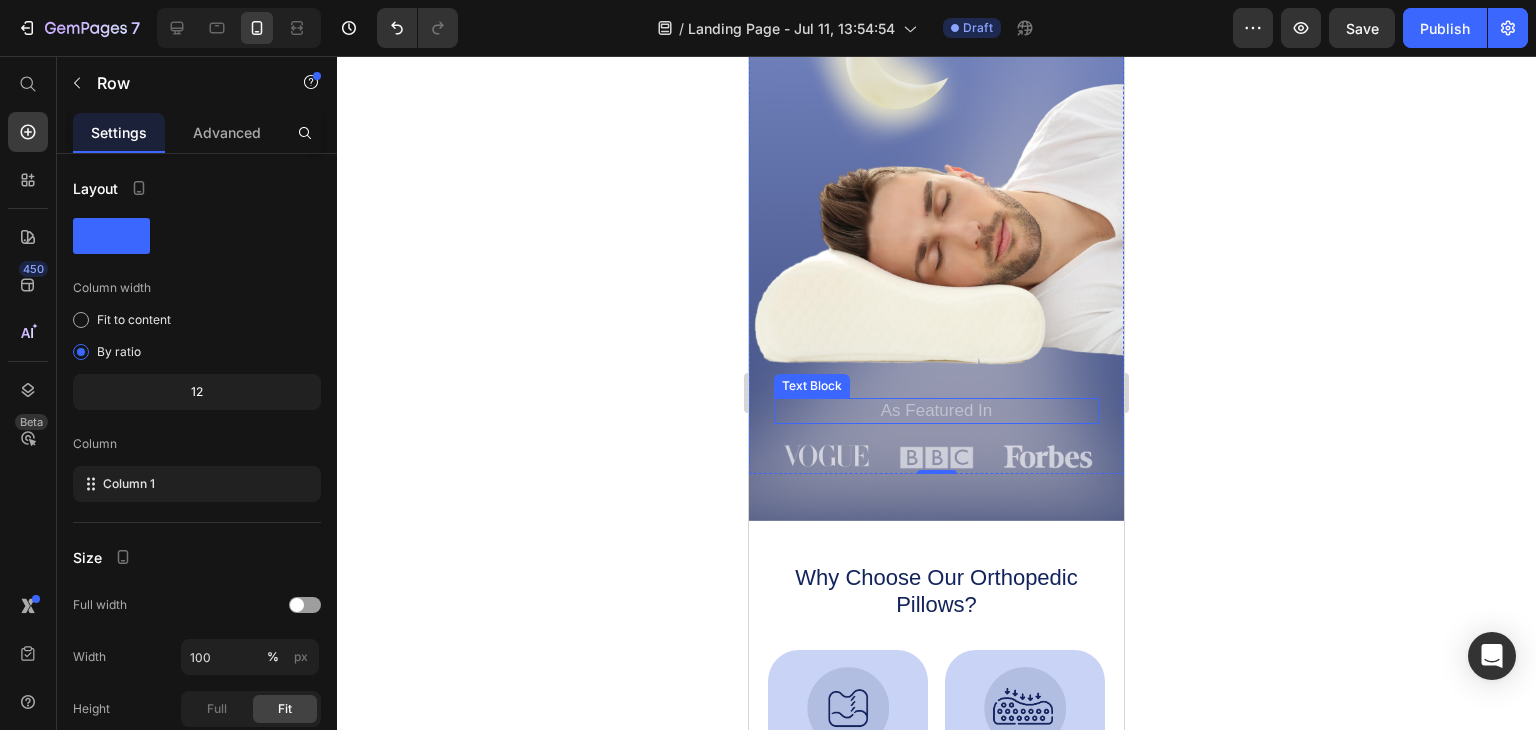 click at bounding box center [825, 455] 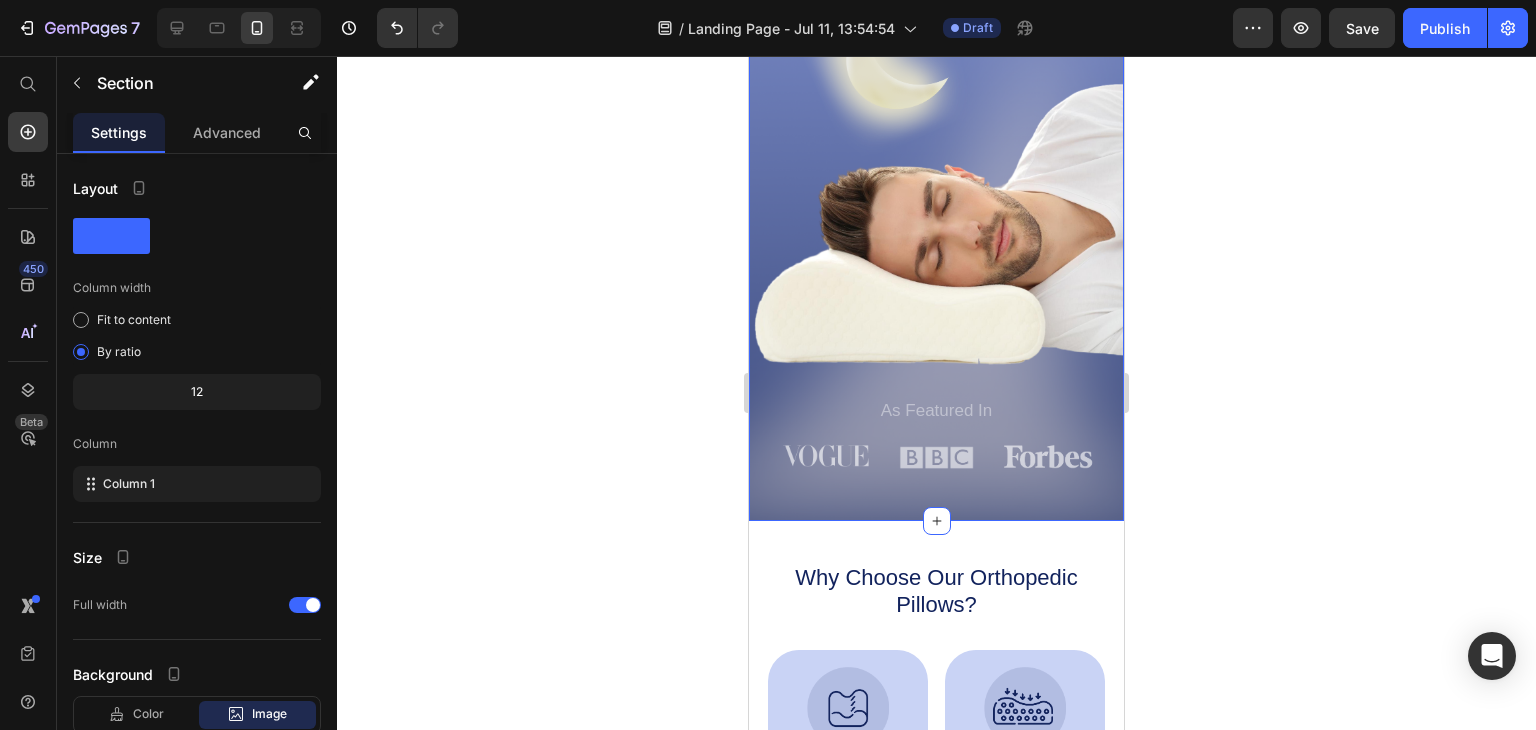 click on "Image Shop Now Button Row
Icon
Icon
Icon
Icon
Icon Icon List 1500+ Happy Customers Text Block Row Discover Comfort & Support with Our Orthopedic Pillows Heading Say goodbye to neck pain and restless nights Text Block GET YOURS NOW Button Sleepy Text Block As Featured In Text Block Image Image Image Row Row Section 1   You can create reusable sections Create Theme Section AI Content Write with GemAI What would you like to describe here? Tone and Voice Persuasive Product Show more Generate" at bounding box center (936, 59) 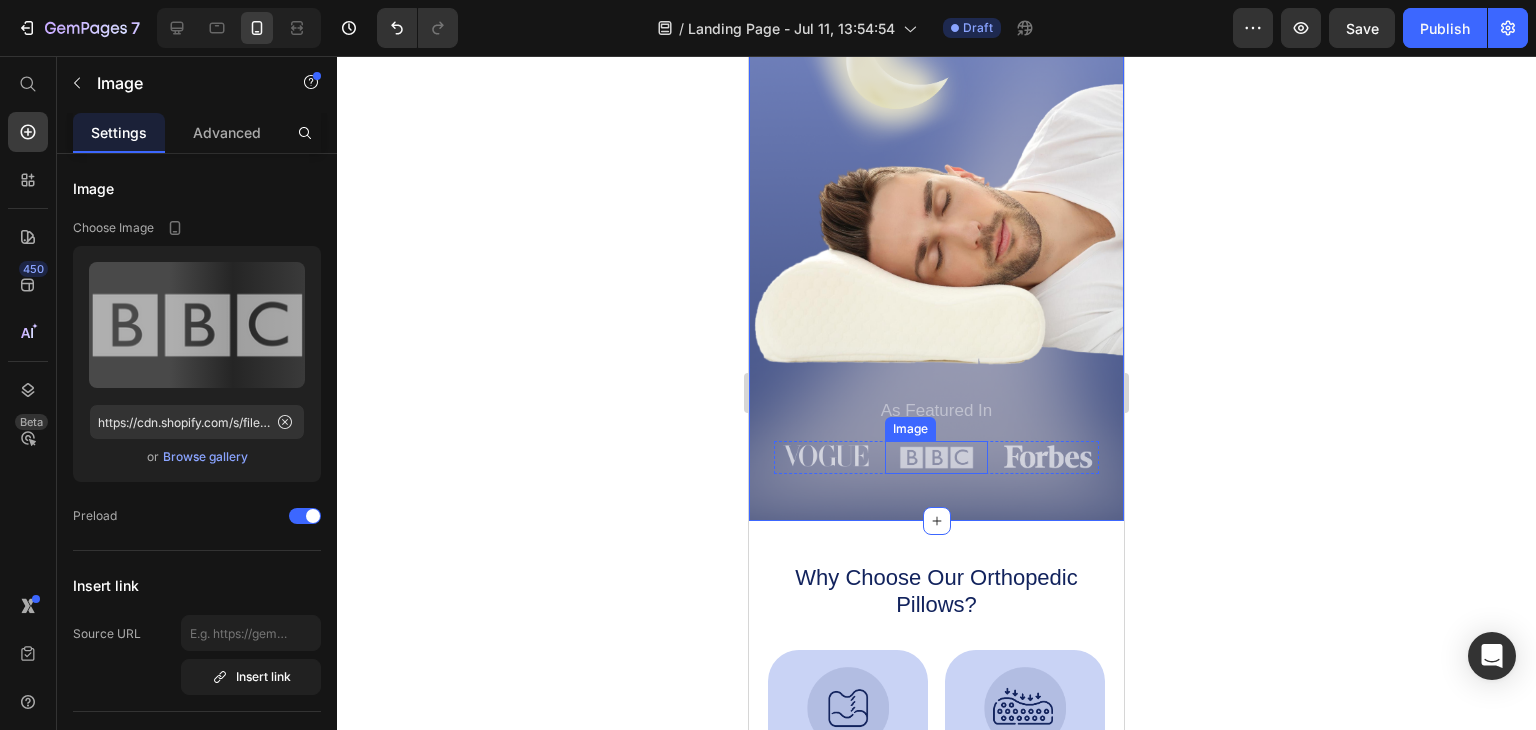 click at bounding box center [936, 457] 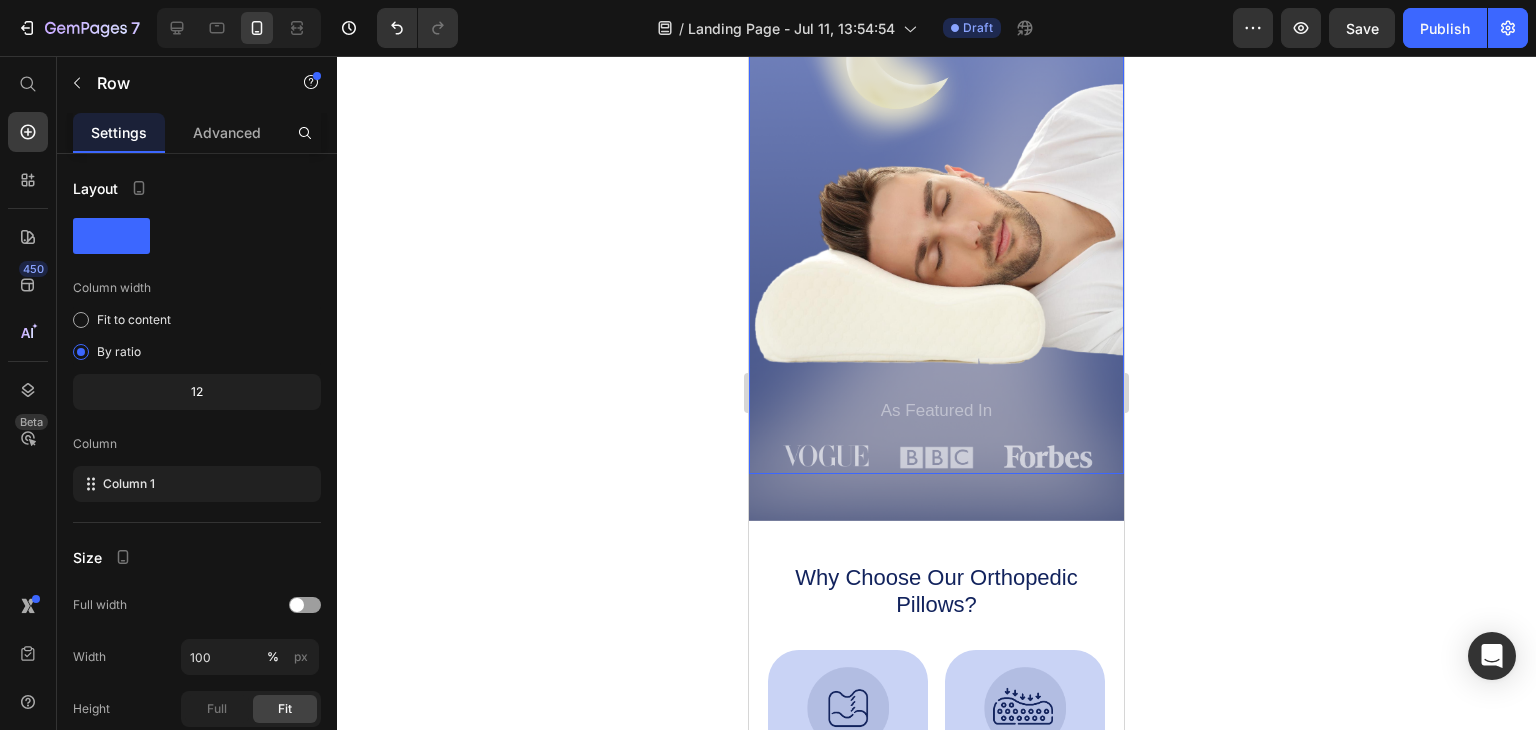 click on "Image Shop Now Button Row
Icon
Icon
Icon
Icon
Icon Icon List 1500+ Happy Customers Text Block Row Discover Comfort & Support with Our Orthopedic Pillows Heading Say goodbye to neck pain and restless nights Text Block GET YOURS NOW Button Sleepy Text Block As Featured In Text Block Image Image   0 Image Row" at bounding box center [936, 48] 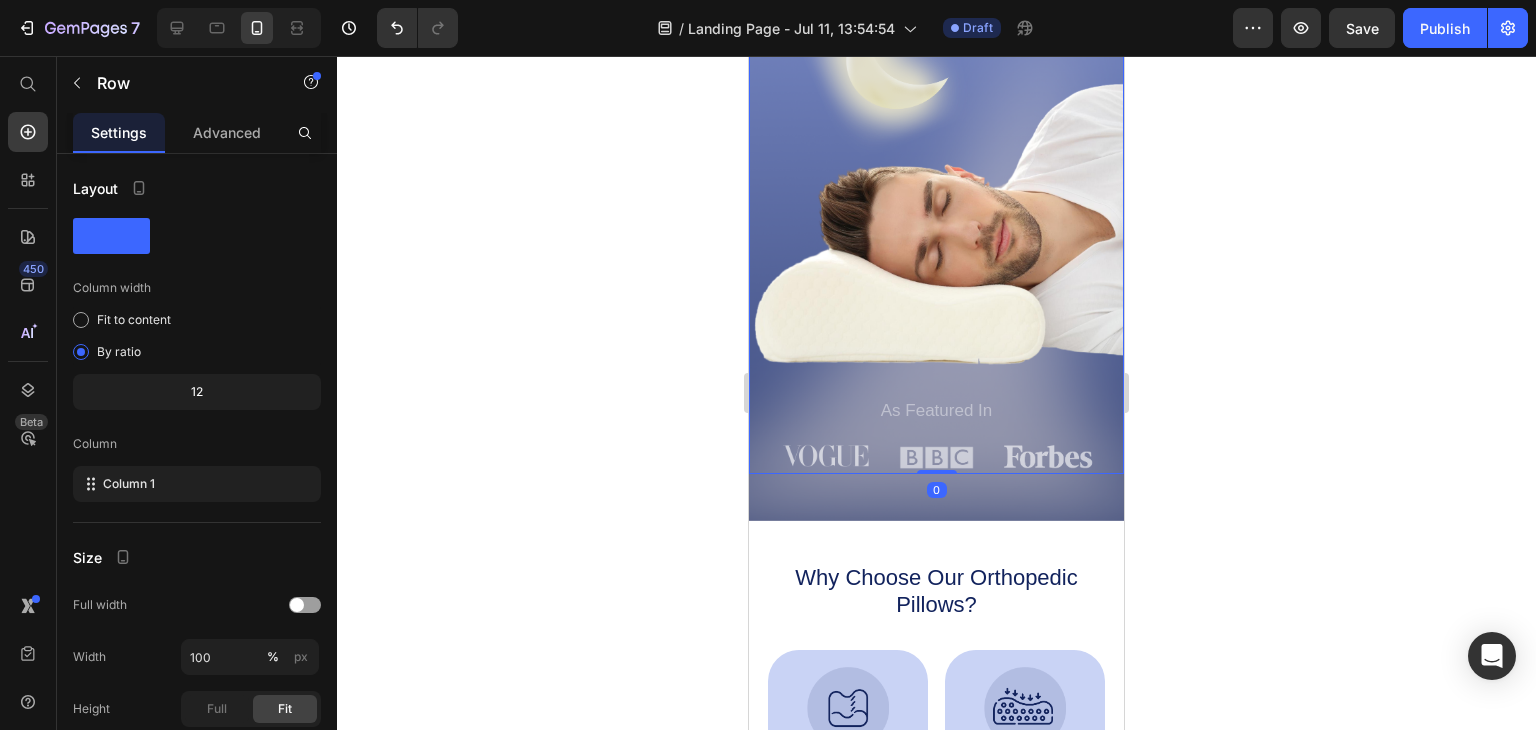 click on "Image Shop Now Button Row
Icon
Icon
Icon
Icon
Icon Icon List 1500+ Happy Customers Text Block Row Discover Comfort & Support with Our Orthopedic Pillows Heading Say goodbye to neck pain and restless nights Text Block GET YOURS NOW Button Sleepy Text Block As Featured In Text Block Image Image Image Row" at bounding box center (936, 48) 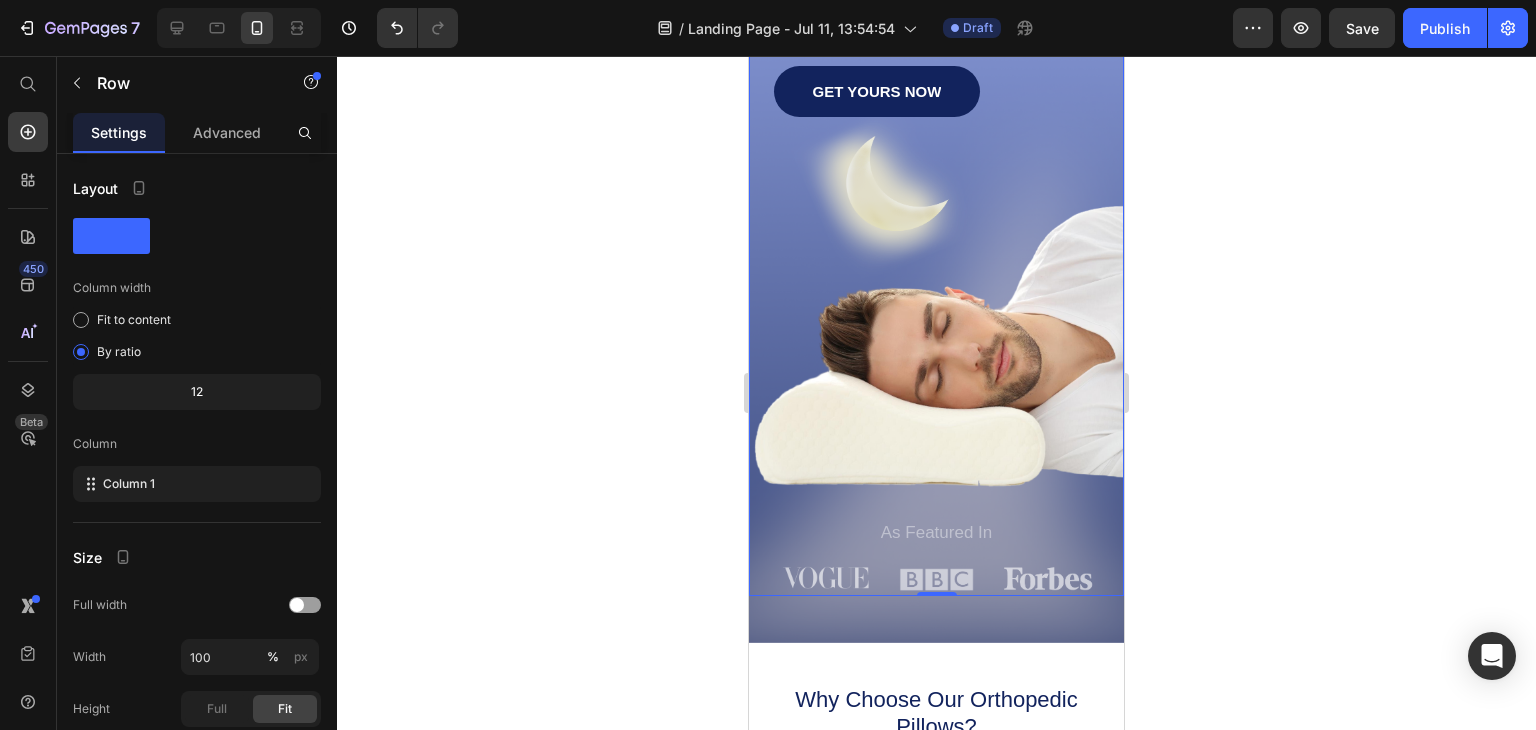 scroll, scrollTop: 200, scrollLeft: 0, axis: vertical 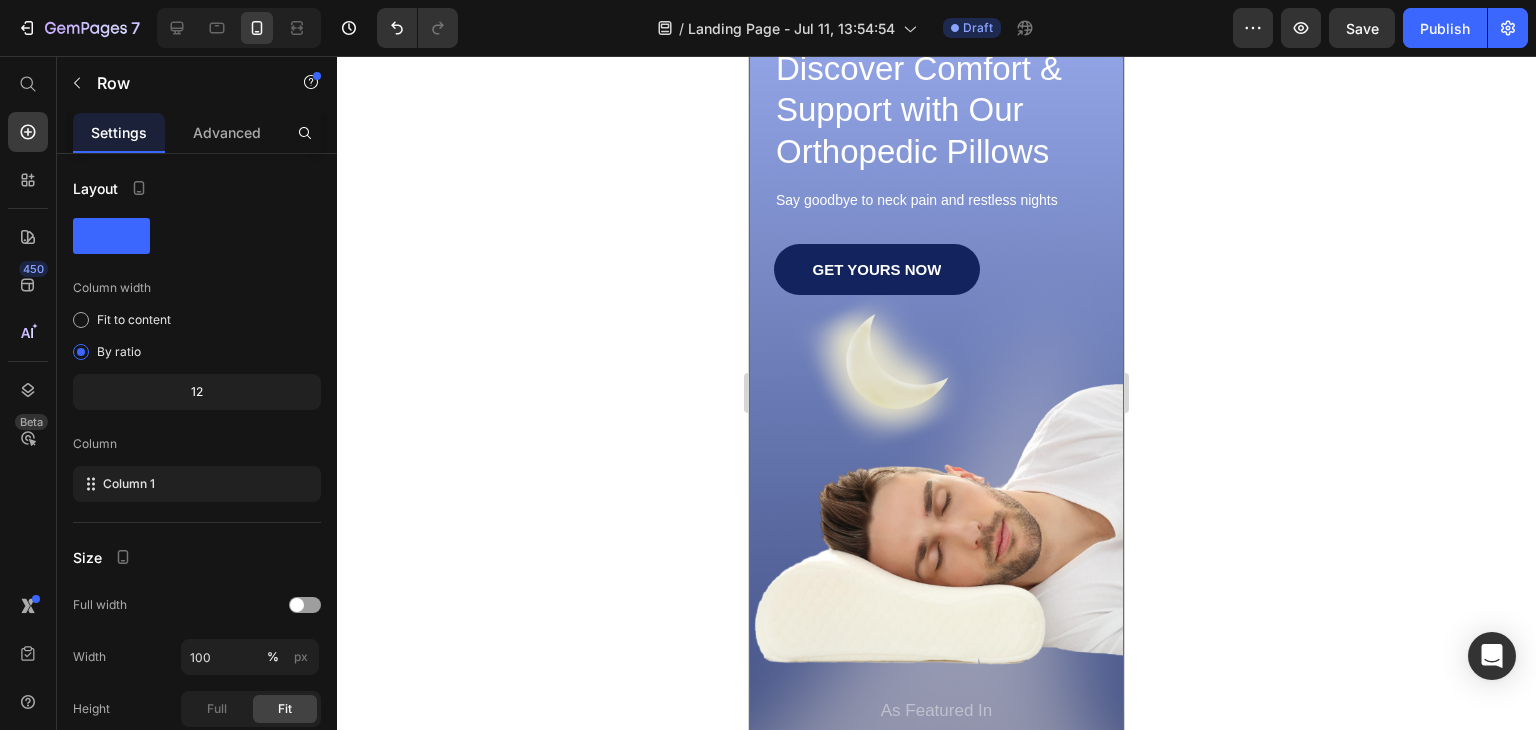 click on "Image Shop Now Button Row
Icon
Icon
Icon
Icon
Icon Icon List 1500+ Happy Customers Text Block Row Discover Comfort & Support with Our Orthopedic Pillows Heading Say goodbye to neck pain and restless nights Text Block GET YOURS NOW Button Sleepy Text Block As Featured In Text Block Image Image Image Row" at bounding box center [936, 348] 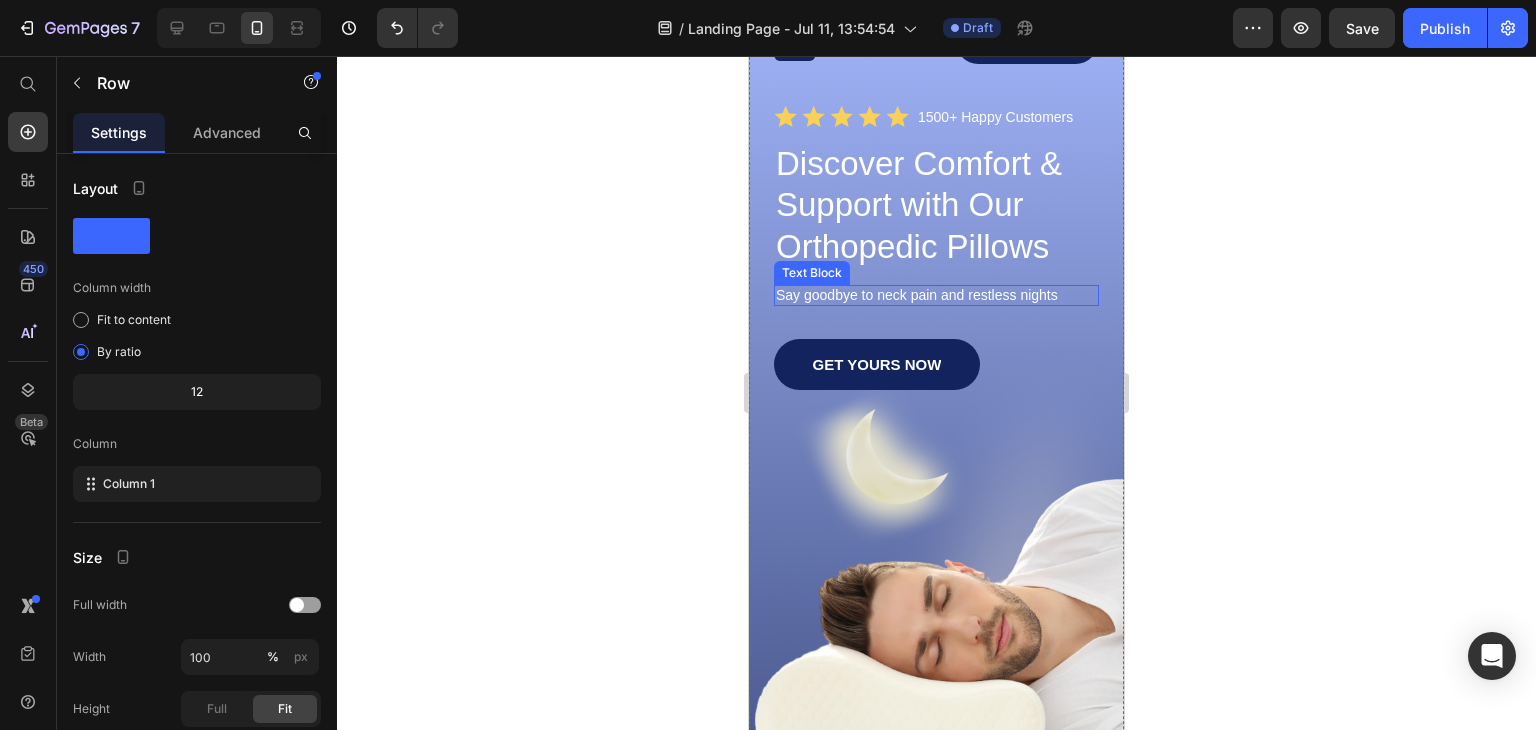 scroll, scrollTop: 0, scrollLeft: 0, axis: both 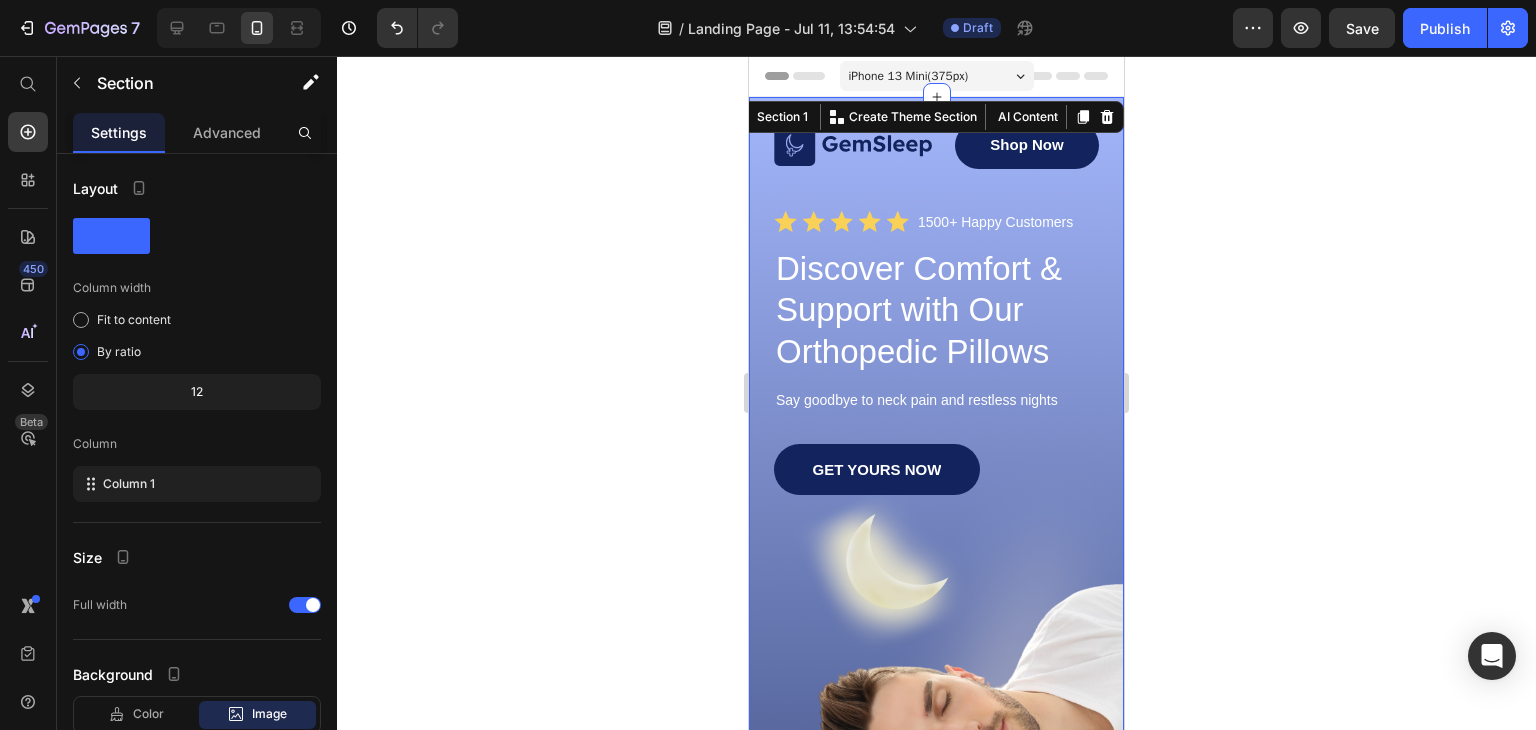 click on "Image Shop Now Button Row
Icon
Icon
Icon
Icon
Icon Icon List 1500+ Happy Customers Text Block Row Discover Comfort & Support with Our Orthopedic Pillows Heading Say goodbye to neck pain and restless nights Text Block GET YOURS NOW Button Sleepy Text Block As Featured In Text Block Image Image Image Row Row Section 1   You can create reusable sections Create Theme Section AI Content Write with GemAI What would you like to describe here? Tone and Voice Persuasive Product Show more Generate" at bounding box center [936, 559] 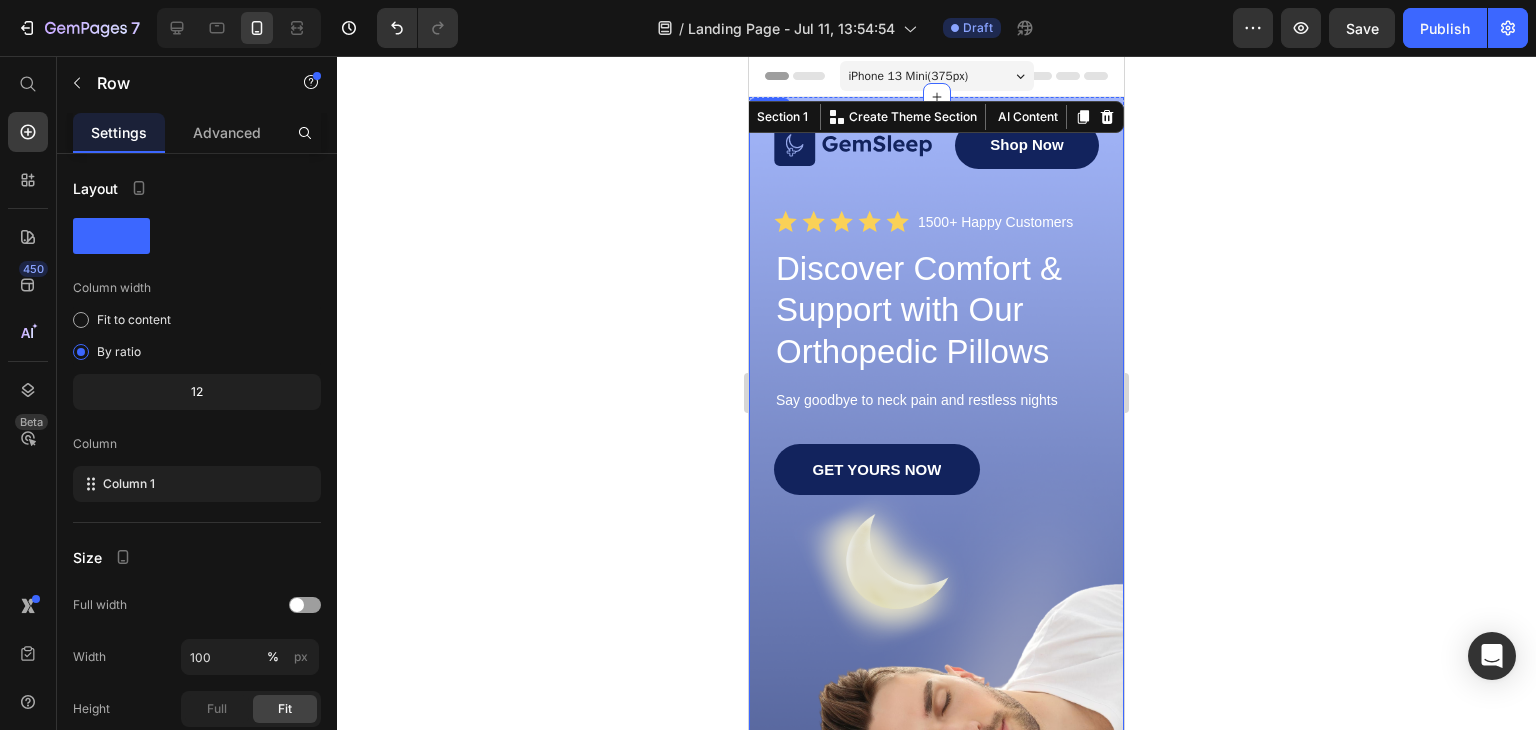 click on "Image Shop Now Button Row
Icon
Icon
Icon
Icon
Icon Icon List 1500+ Happy Customers Text Block Row Discover Comfort & Support with Our Orthopedic Pillows Heading Say goodbye to neck pain and restless nights Text Block GET YOURS NOW Button Sleepy Text Block As Featured In Text Block Image Image Image Row Row" at bounding box center [936, 548] 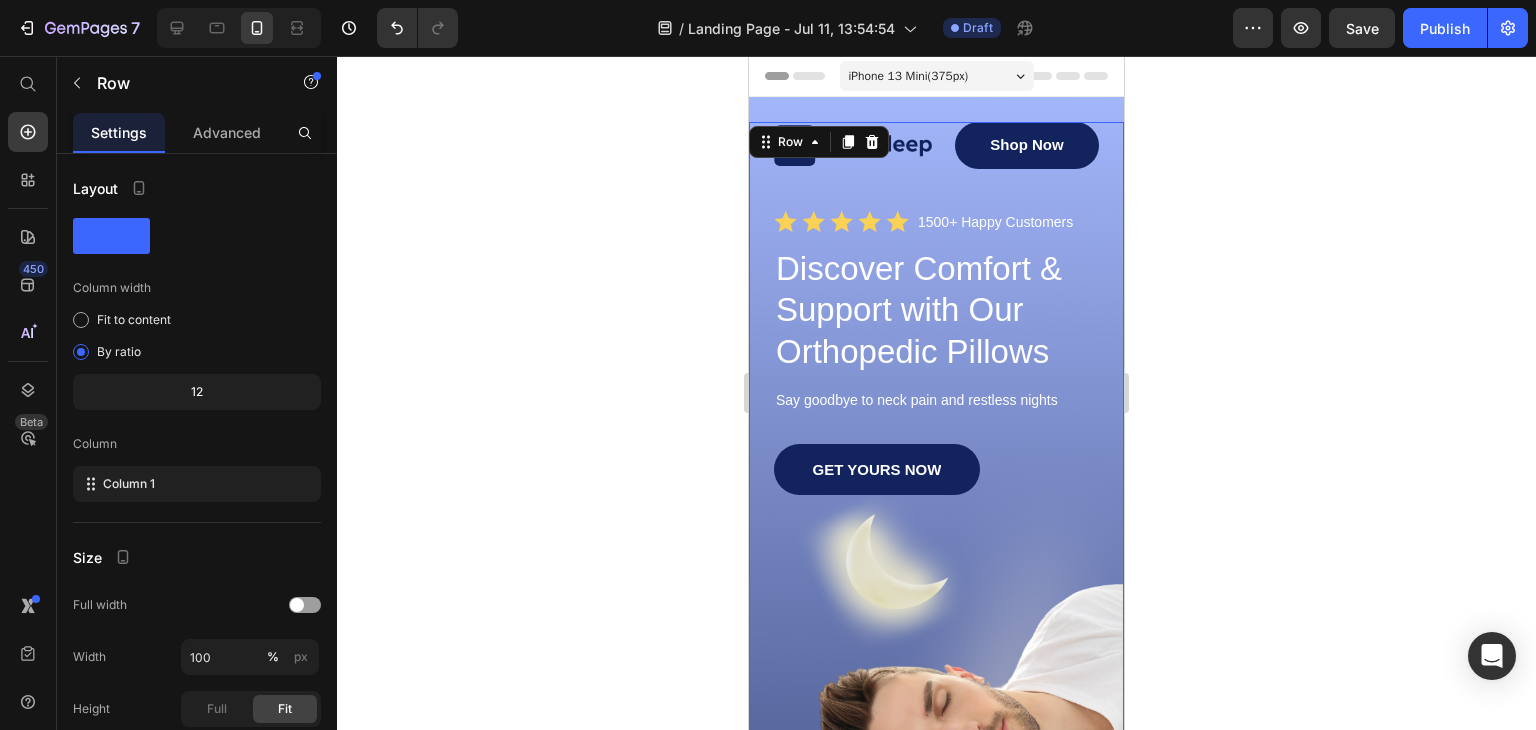 click on "Image Shop Now Button Row
Icon
Icon
Icon
Icon
Icon Icon List 1500+ Happy Customers Text Block Row Discover Comfort & Support with Our Orthopedic Pillows Heading Say goodbye to neck pain and restless nights Text Block GET YOURS NOW Button Sleepy Text Block As Featured In Text Block Image Image Image Row" at bounding box center [936, 548] 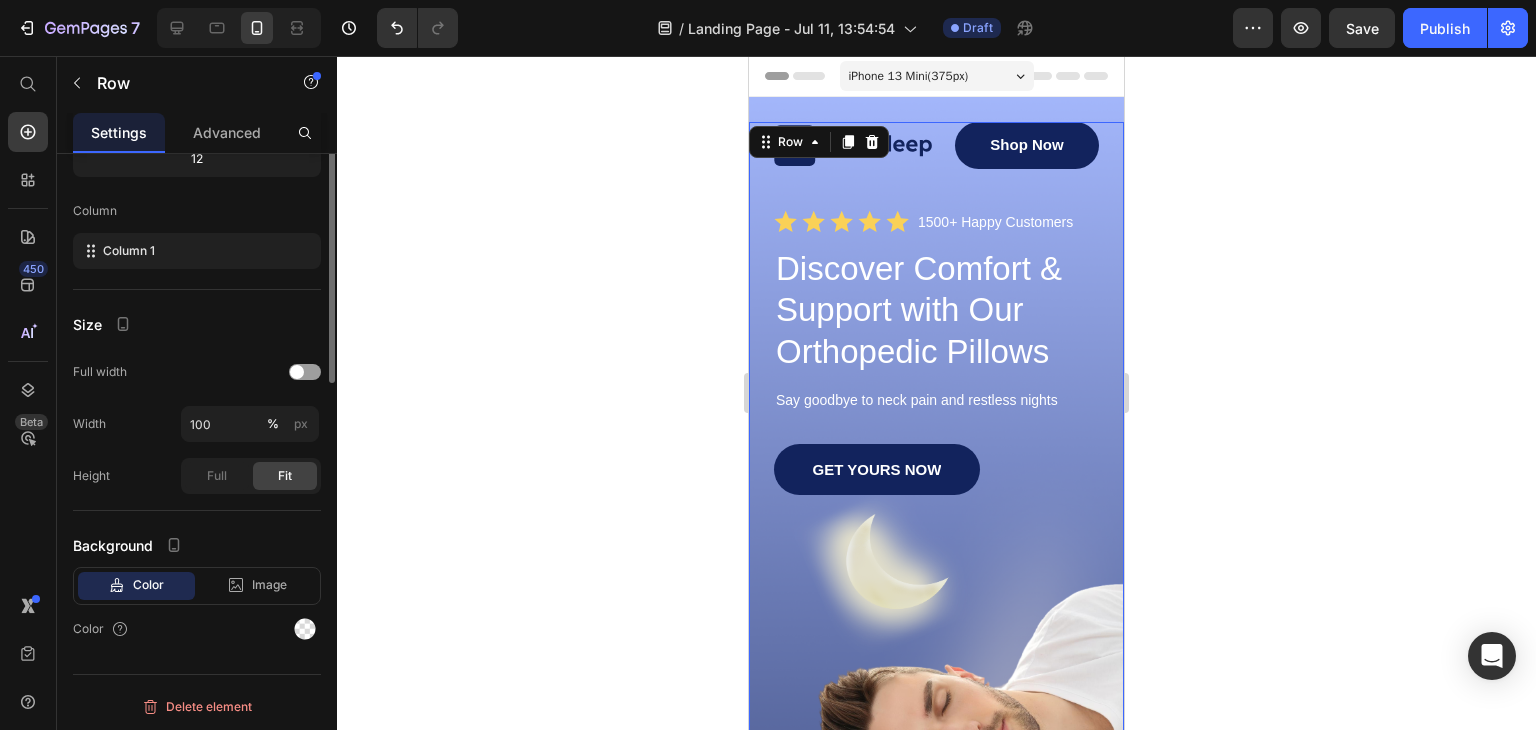 scroll, scrollTop: 0, scrollLeft: 0, axis: both 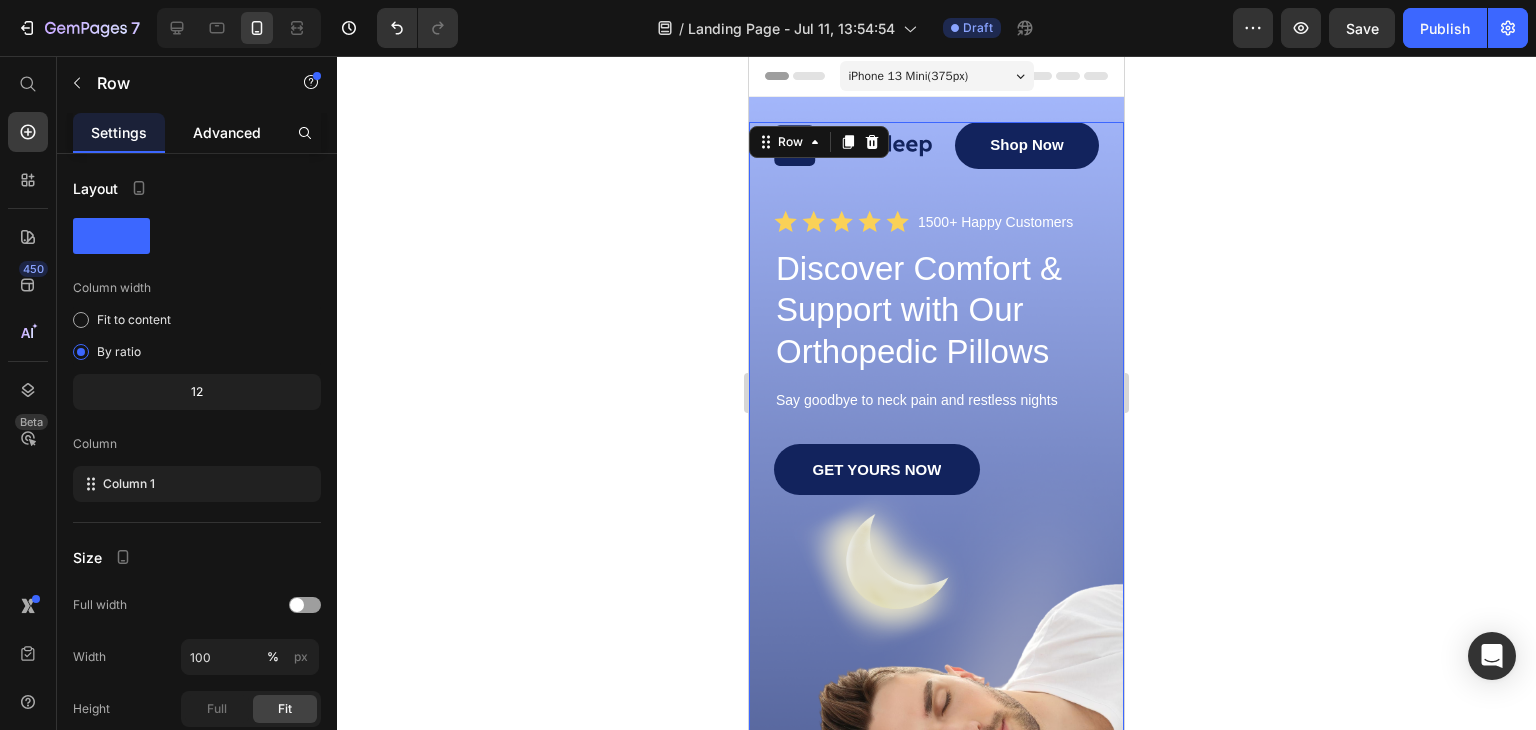click on "Advanced" at bounding box center (227, 132) 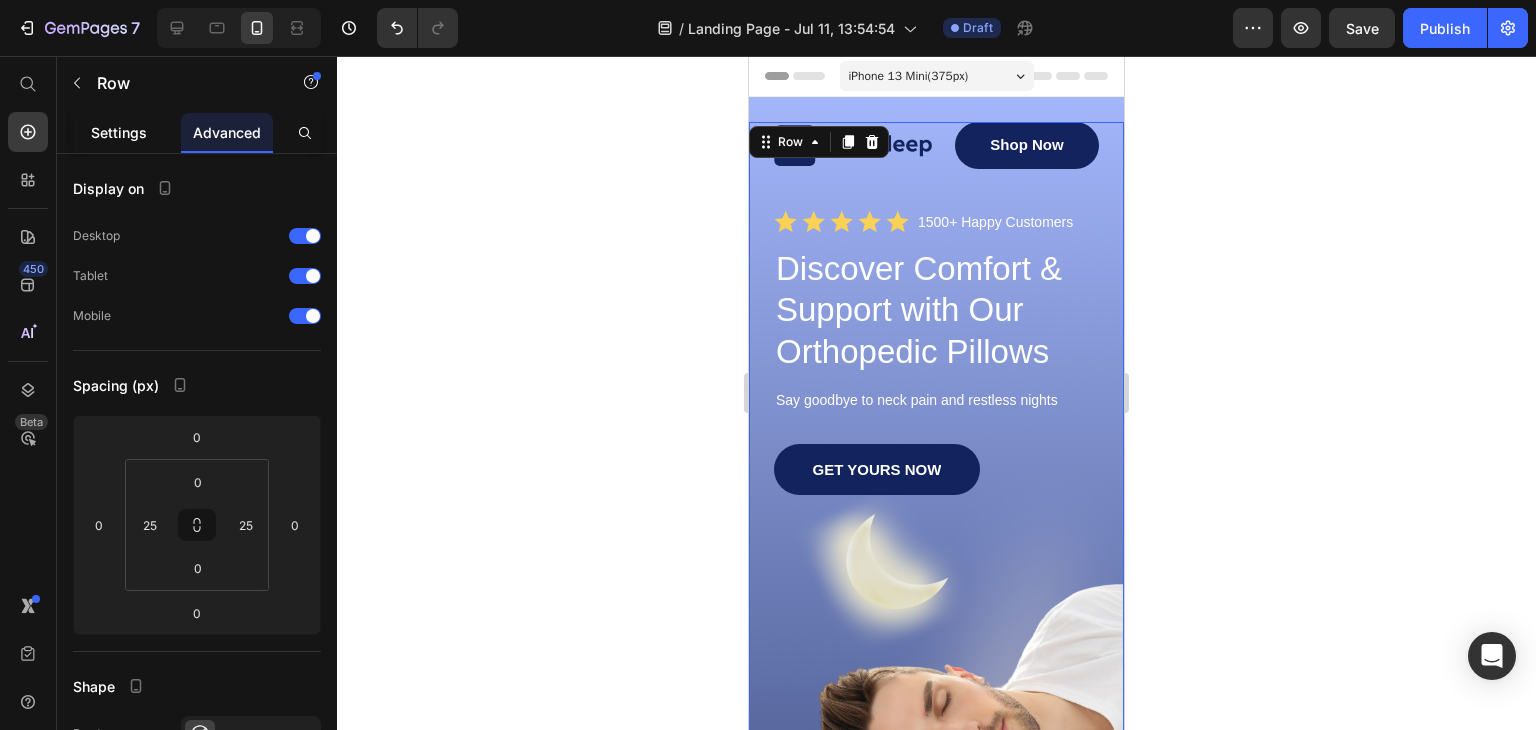 click on "Settings" at bounding box center (119, 132) 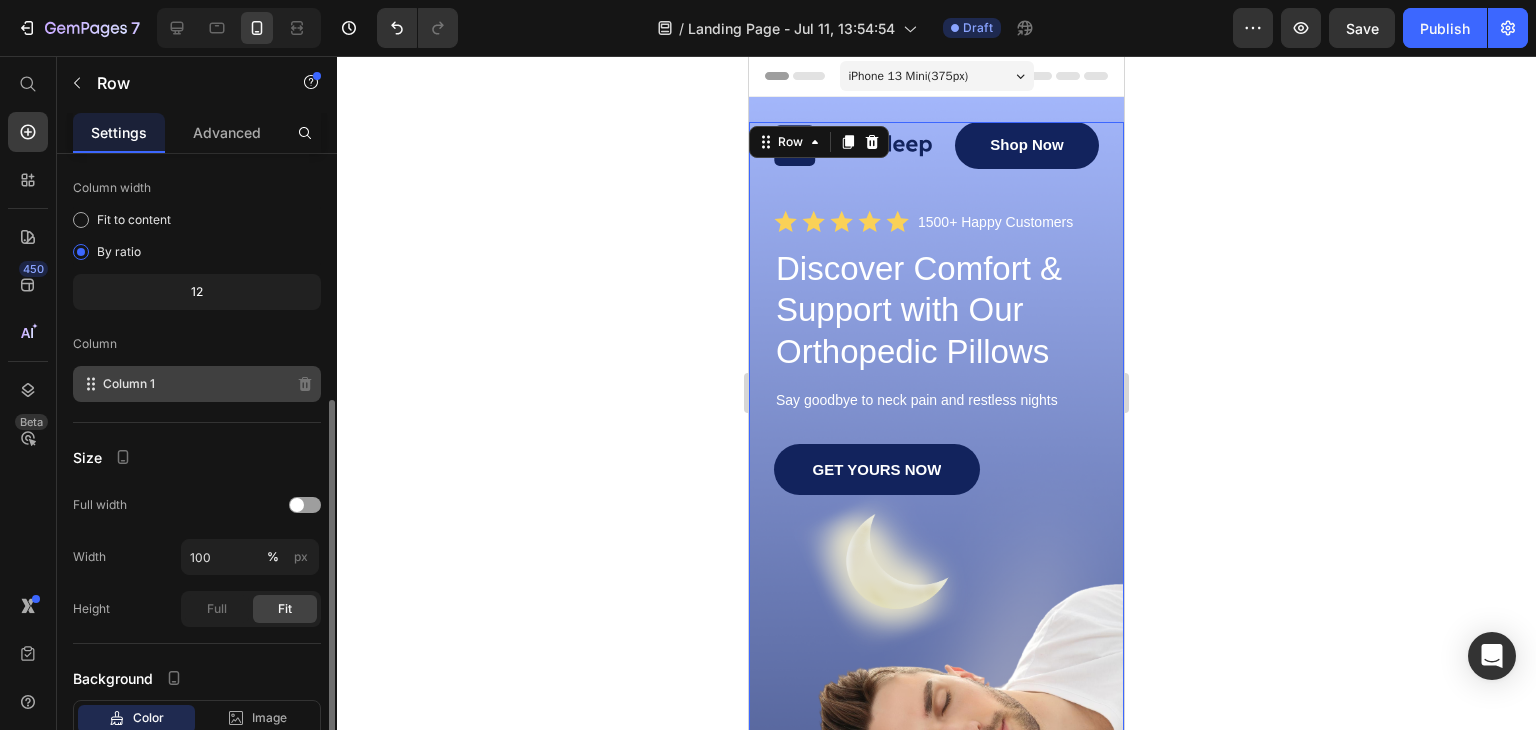 scroll, scrollTop: 233, scrollLeft: 0, axis: vertical 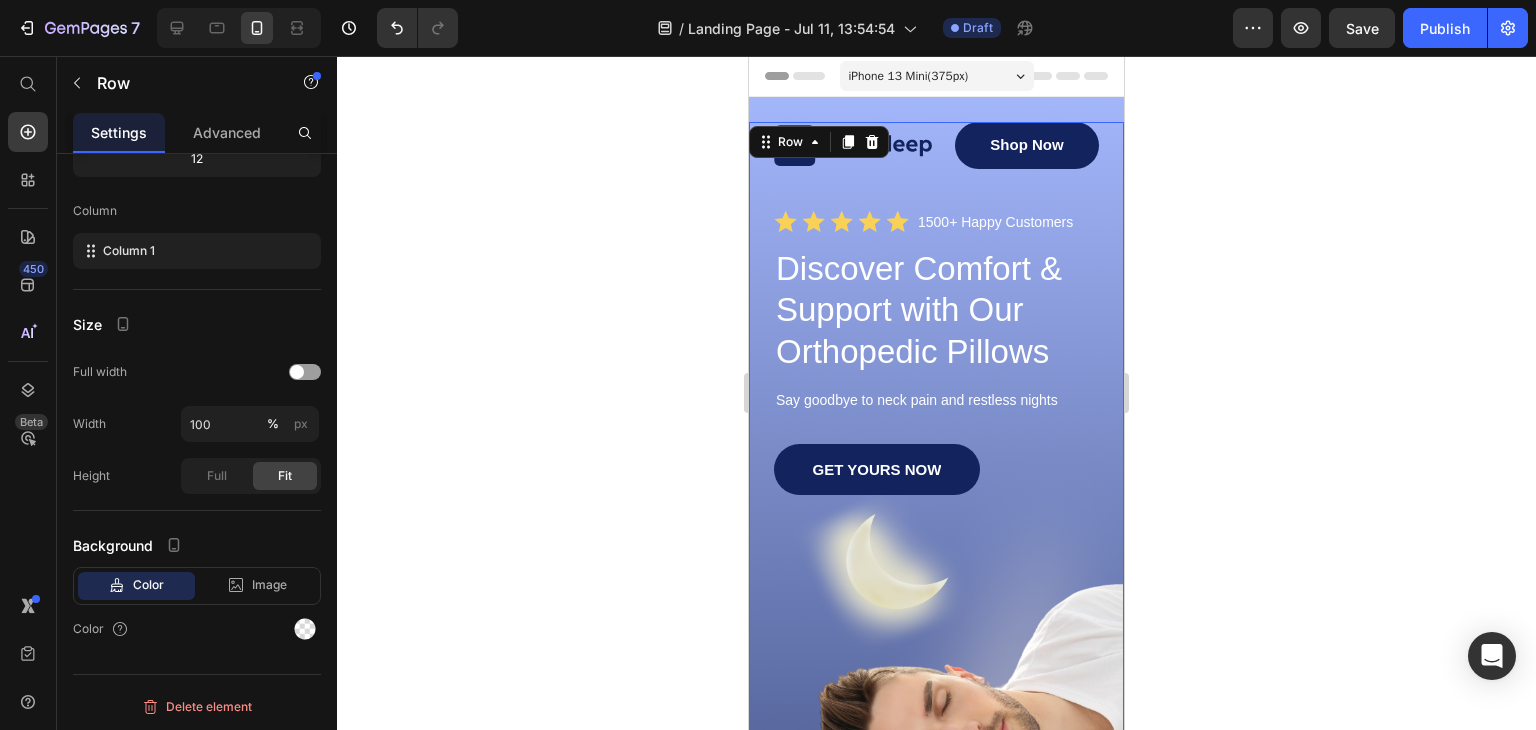 click on "Image Shop Now Button Row
Icon
Icon
Icon
Icon
Icon Icon List 1500+ Happy Customers Text Block Row Discover Comfort & Support with Our Orthopedic Pillows Heading Say goodbye to neck pain and restless nights Text Block GET YOURS NOW Button Sleepy Text Block As Featured In Text Block Image Image Image Row" at bounding box center [936, 548] 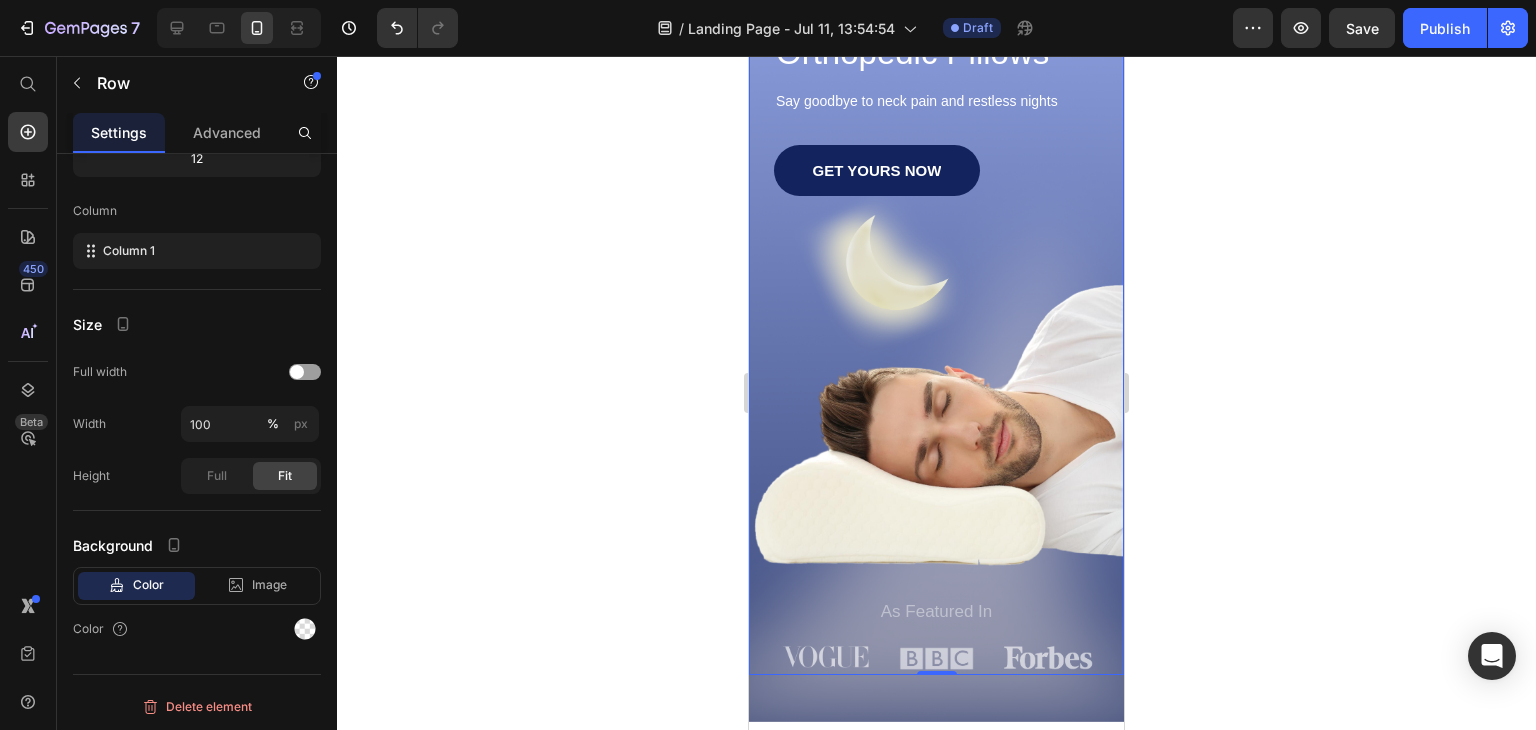 scroll, scrollTop: 300, scrollLeft: 0, axis: vertical 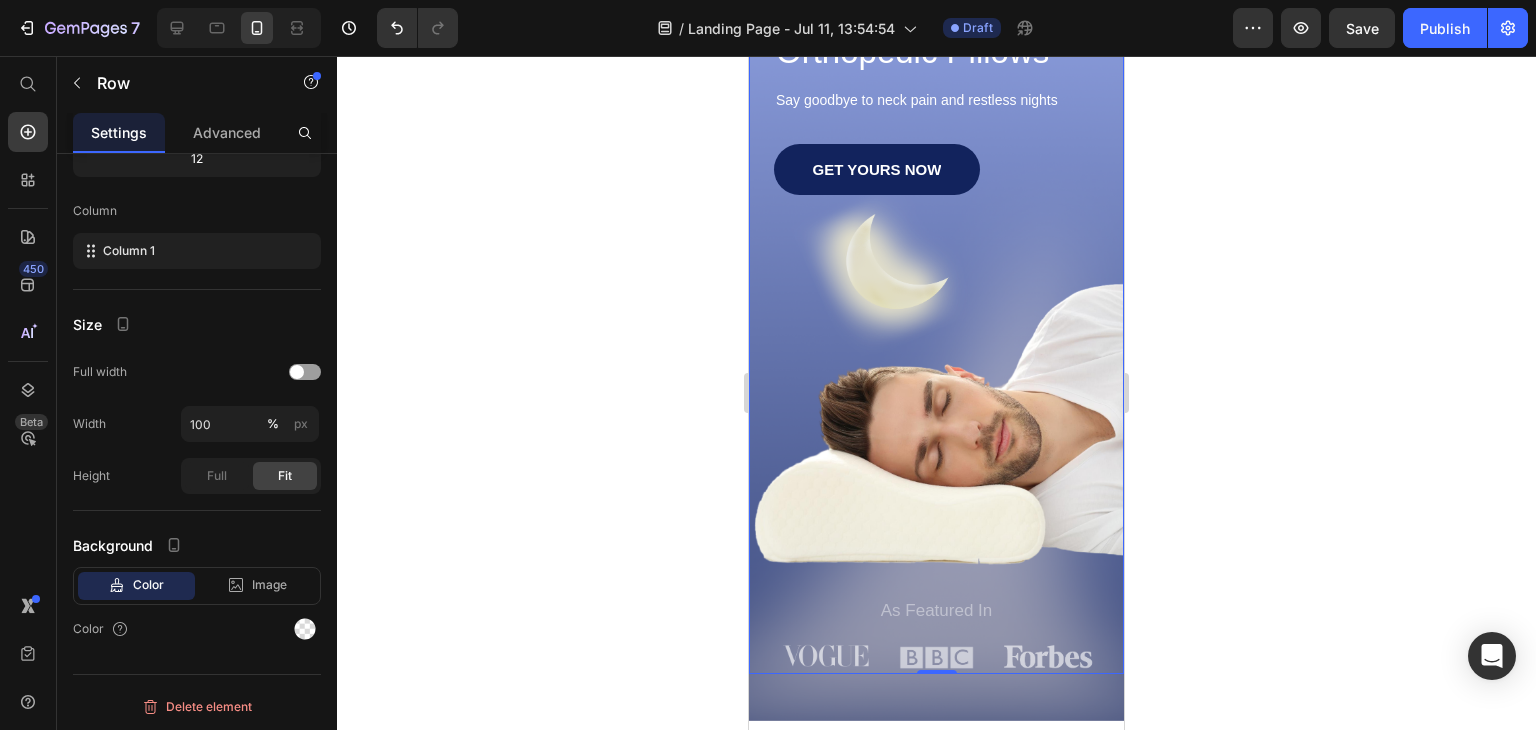 click on "Image Shop Now Button Row
Icon
Icon
Icon
Icon
Icon Icon List 1500+ Happy Customers Text Block Row Discover Comfort & Support with Our Orthopedic Pillows Heading Say goodbye to neck pain and restless nights Text Block GET YOURS NOW Button Sleepy Text Block As Featured In Text Block Image Image Image Row" at bounding box center (936, 248) 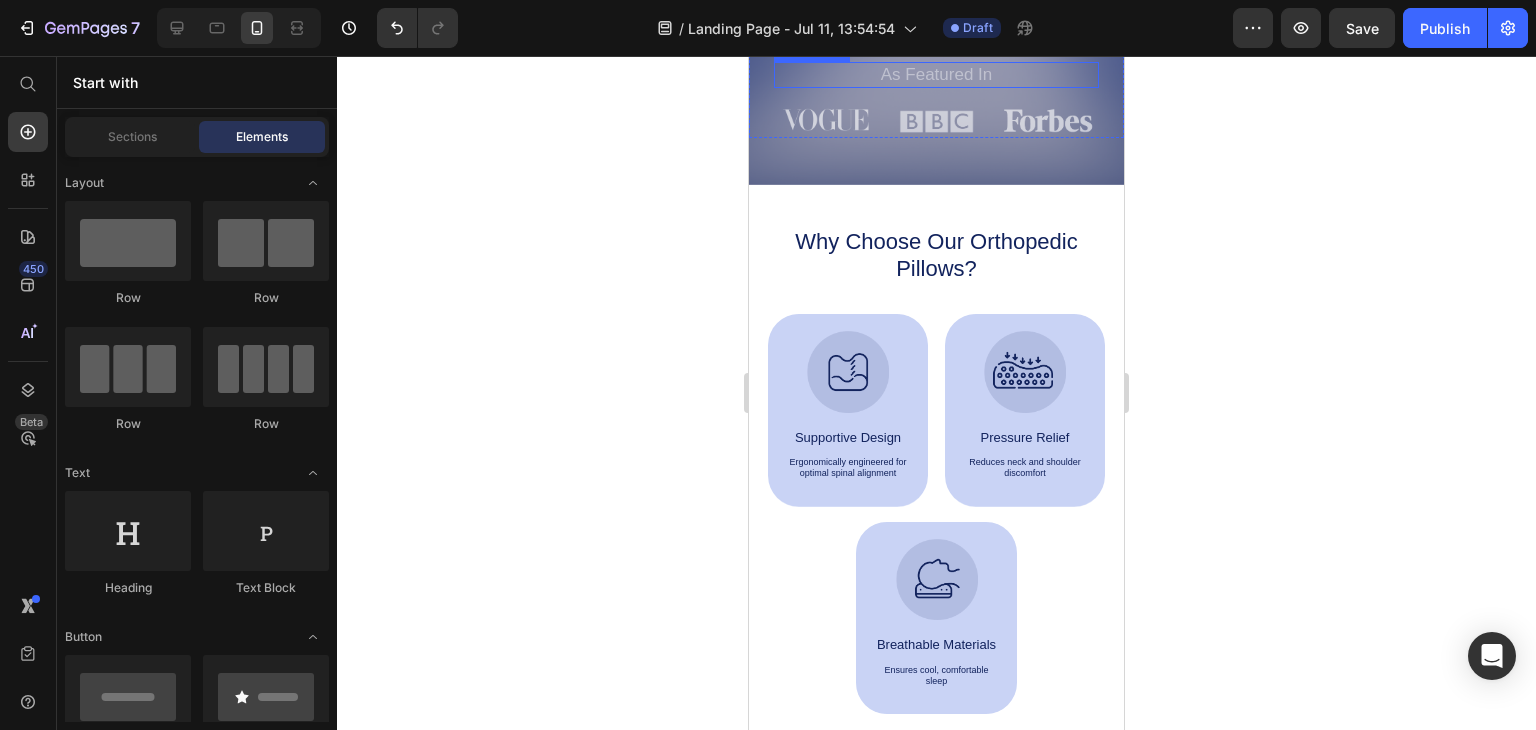 scroll, scrollTop: 900, scrollLeft: 0, axis: vertical 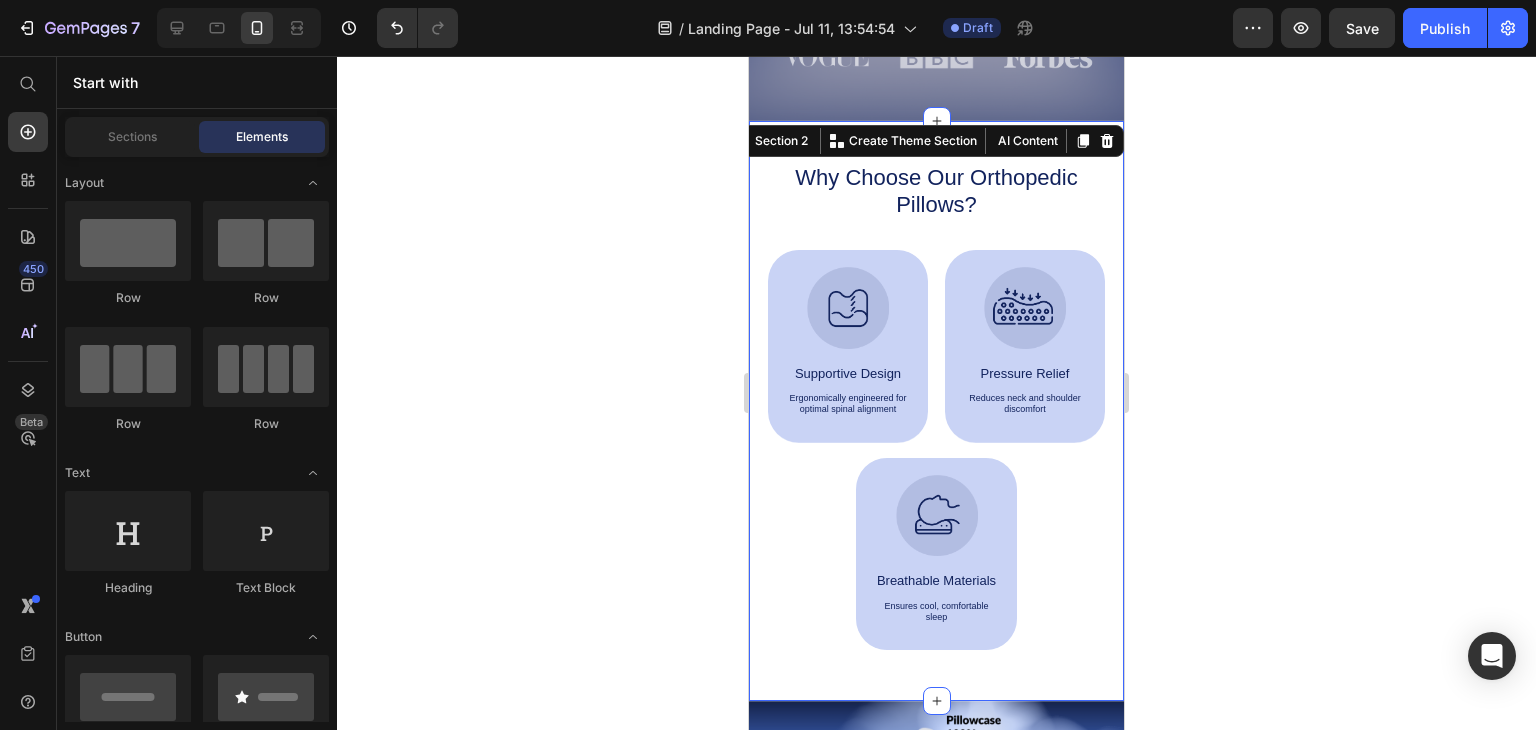 click on "Why Choose Our Orthopedic Pillows? Heading Image Supportive Design Text Block Ergonomically engineered for optimal spinal alignment Text Block Hero Banner Image Pressure Relief Text Block Reduces neck and shoulder discomfort Text Block Hero Banner Image Breathable Materials Text Block Ensures cool, comfortable sleep Text Block Hero Banner Row Image Supportive Design Text Block Ergonomically engineered for optimal spinal alignment Text Block Hero Banner Image Pressure Relief Text Block Reduces neck and shoulder discomfort Text Block Hero Banner Row Image Breathable Materials Text Block Ensures cool, comfortable sleep Text Block Hero Banner Row Section 2   You can create reusable sections Create Theme Section AI Content Write with GemAI What would you like to describe here? Tone and Voice Persuasive Product Almohada Ortopédica 3D Indeformable Grande Show more Generate" at bounding box center (936, 411) 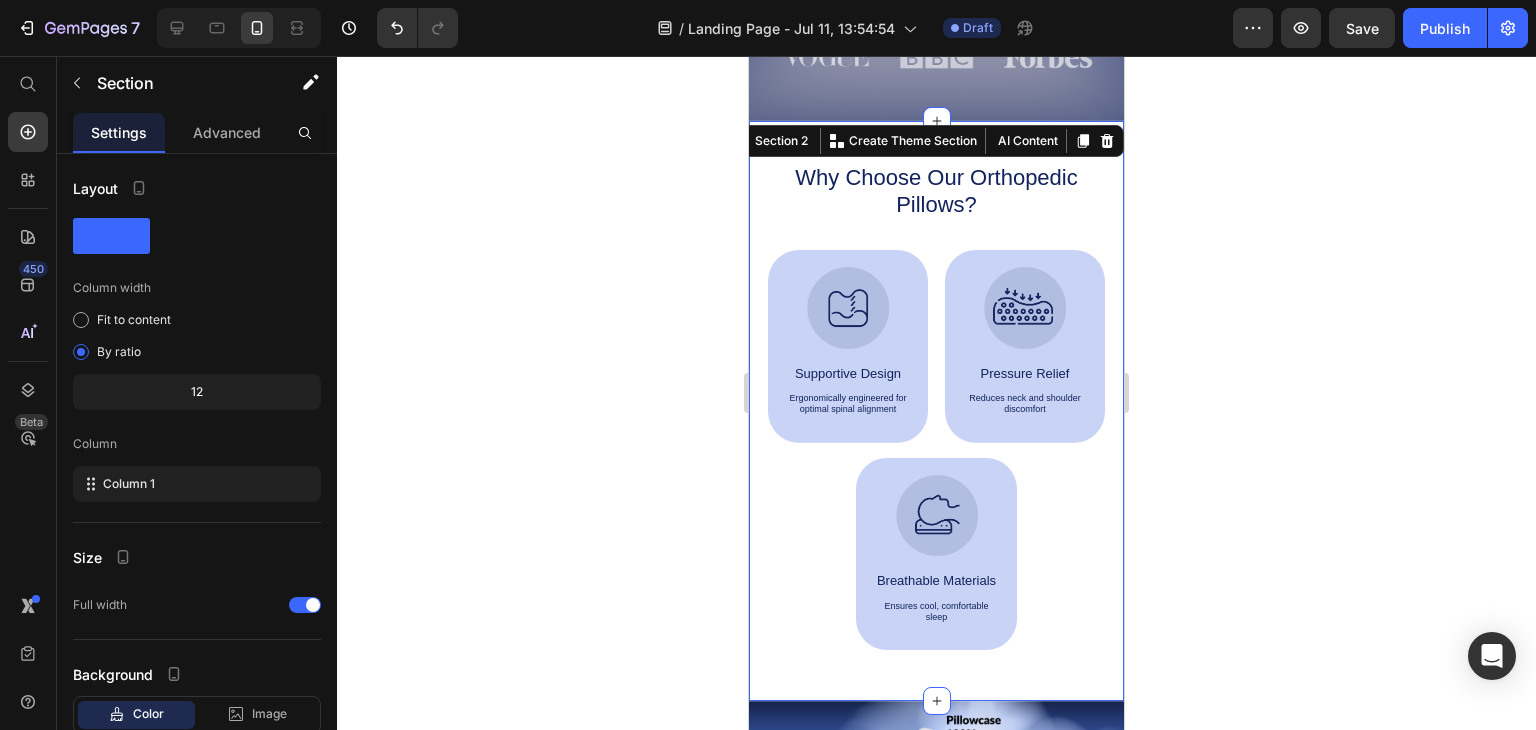 click 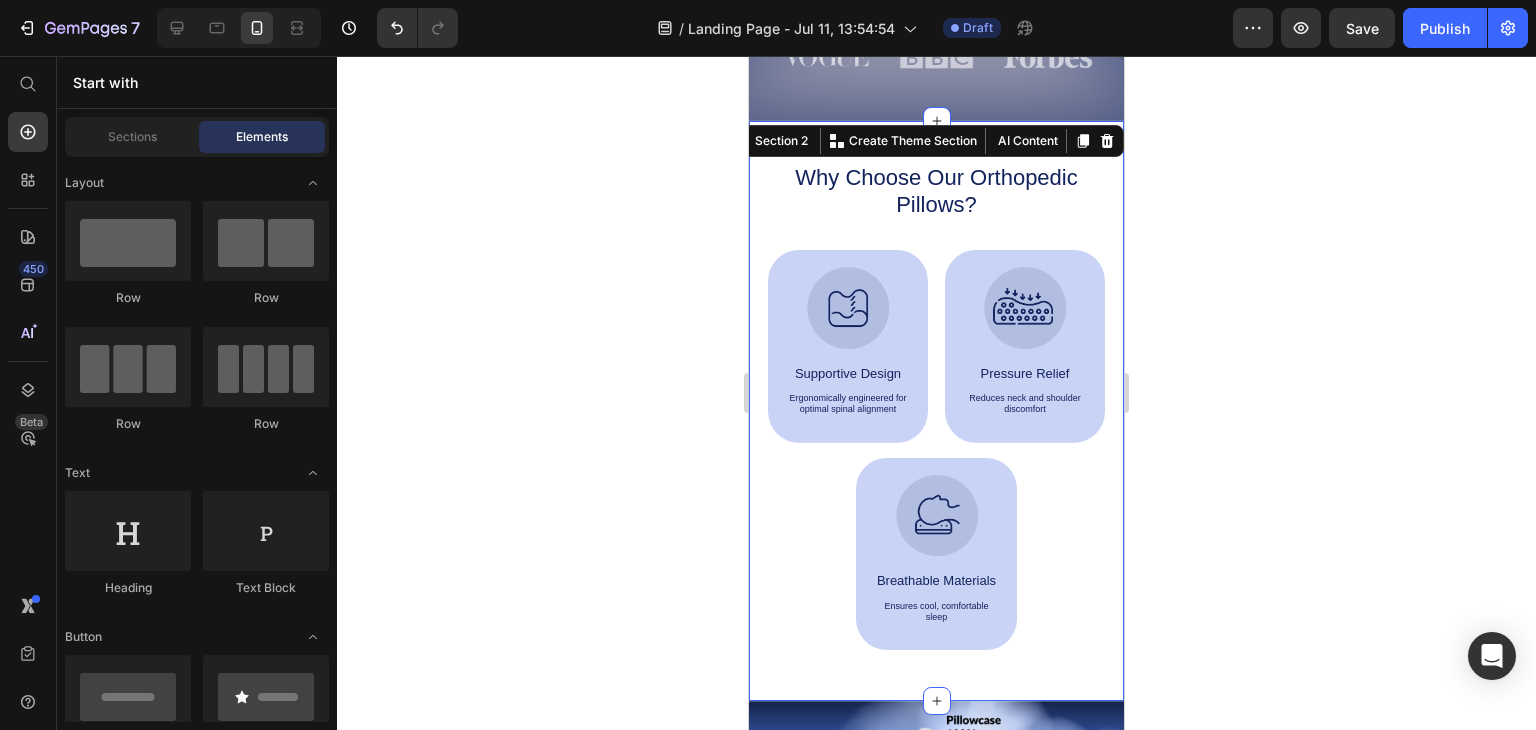 click on "Why Choose Our Orthopedic Pillows? Heading Image Supportive Design Text Block Ergonomically engineered for optimal spinal alignment Text Block Hero Banner Image Pressure Relief Text Block Reduces neck and shoulder discomfort Text Block Hero Banner Image Breathable Materials Text Block Ensures cool, comfortable sleep Text Block Hero Banner Row Image Supportive Design Text Block Ergonomically engineered for optimal spinal alignment Text Block Hero Banner Image Pressure Relief Text Block Reduces neck and shoulder discomfort Text Block Hero Banner Row Image Breathable Materials Text Block Ensures cool, comfortable sleep Text Block Hero Banner Row Section 2   You can create reusable sections Create Theme Section AI Content Write with GemAI What would you like to describe here? Tone and Voice Persuasive Product Almohada Ortopédica 3D Indeformable Grande Show more Generate" at bounding box center [936, 411] 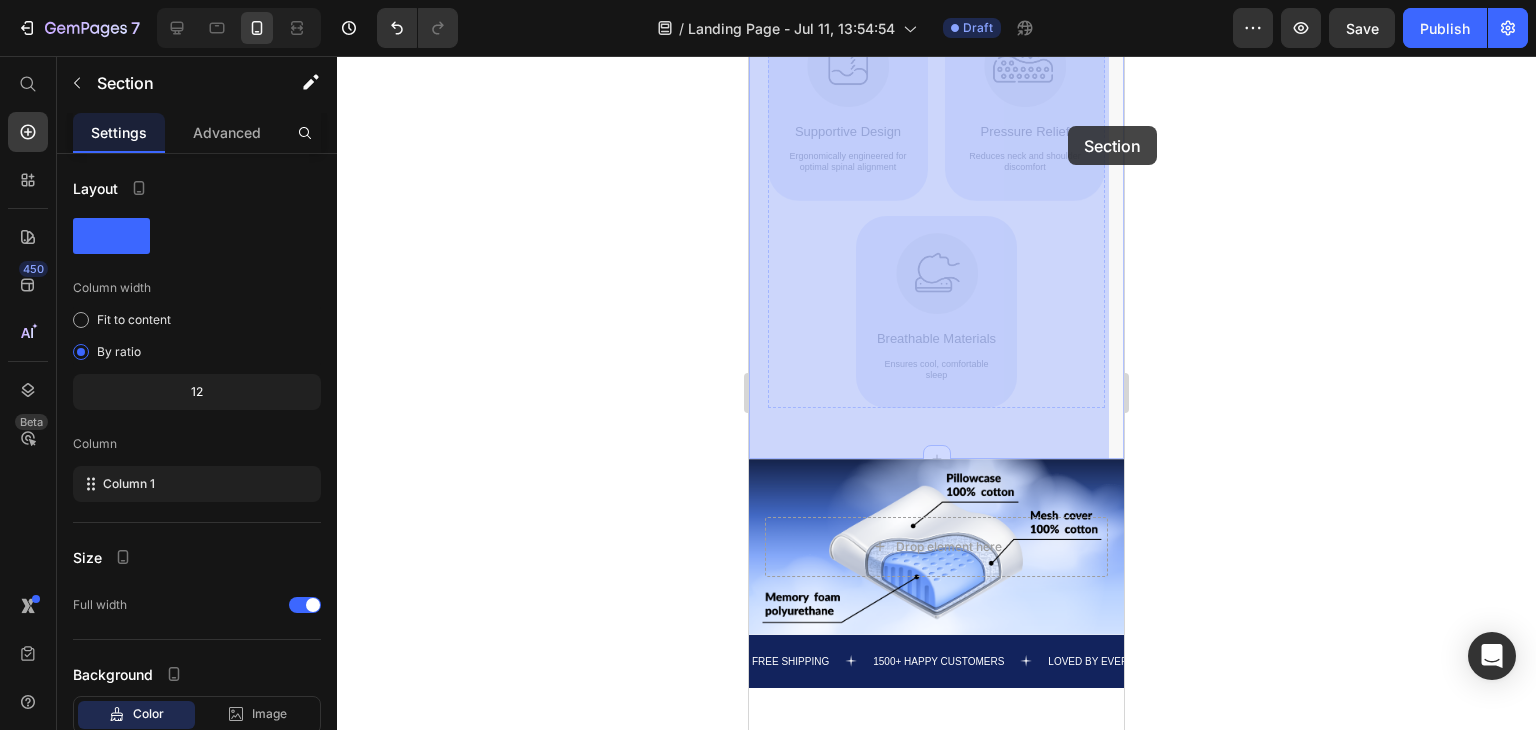 drag, startPoint x: 753, startPoint y: 164, endPoint x: 1068, endPoint y: 126, distance: 317.28378 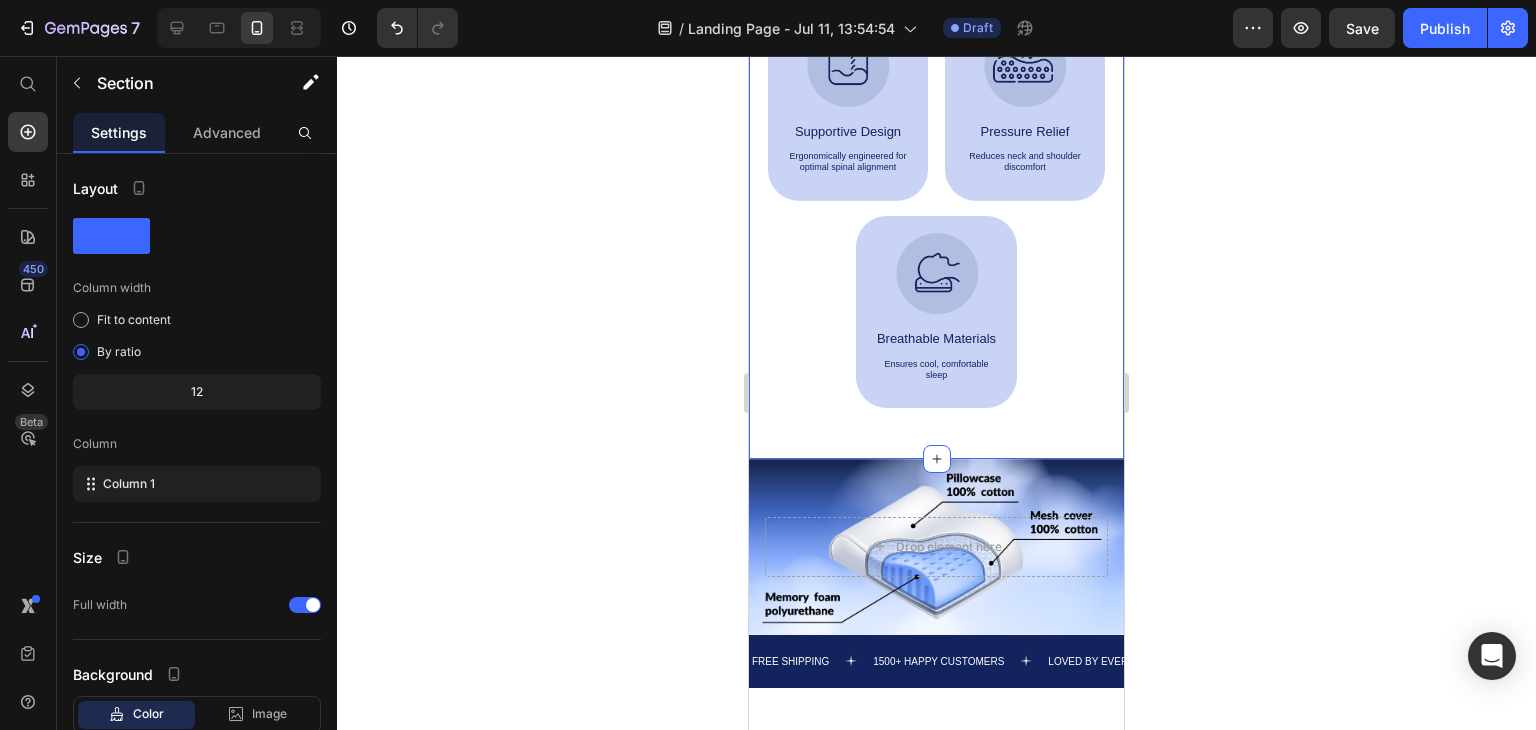 scroll, scrollTop: 1134, scrollLeft: 0, axis: vertical 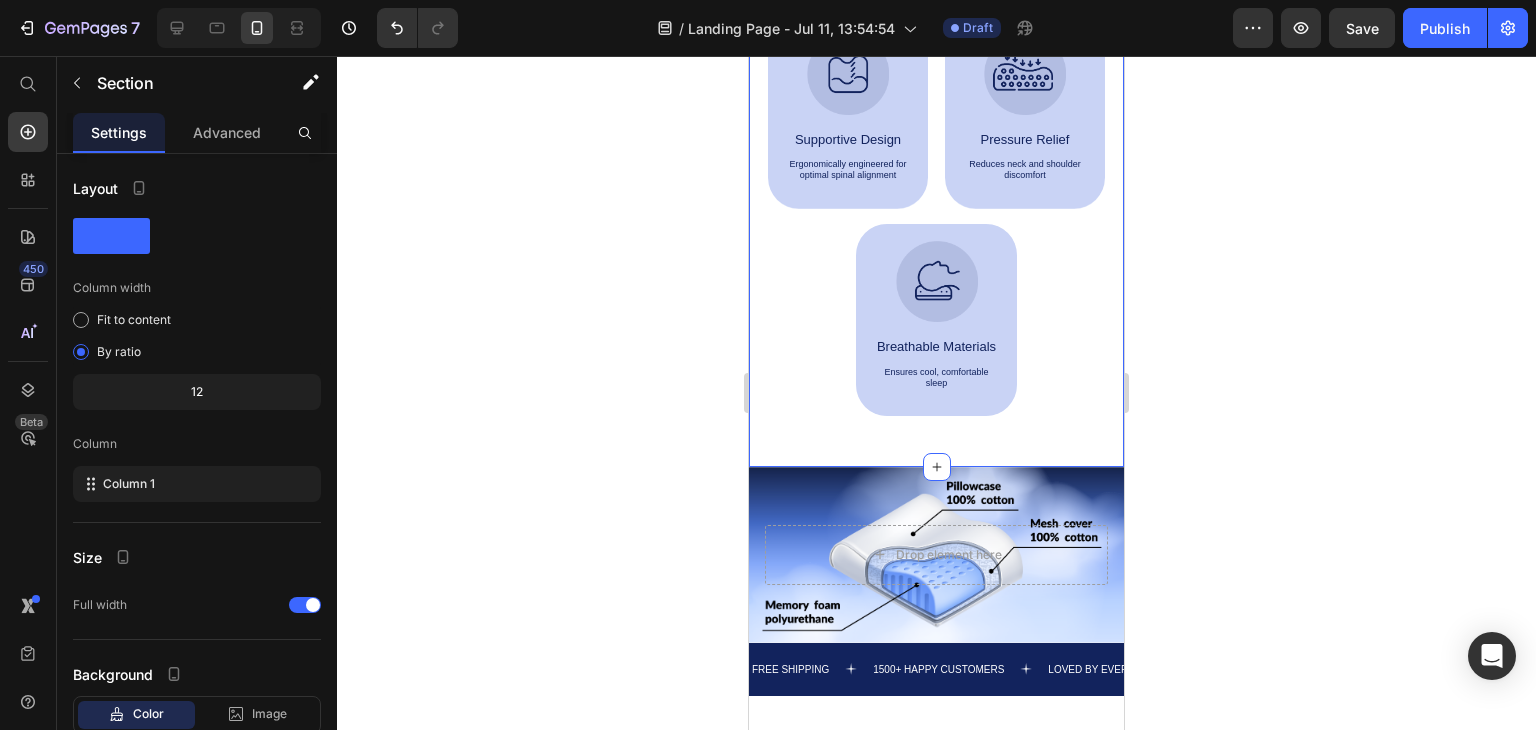 click 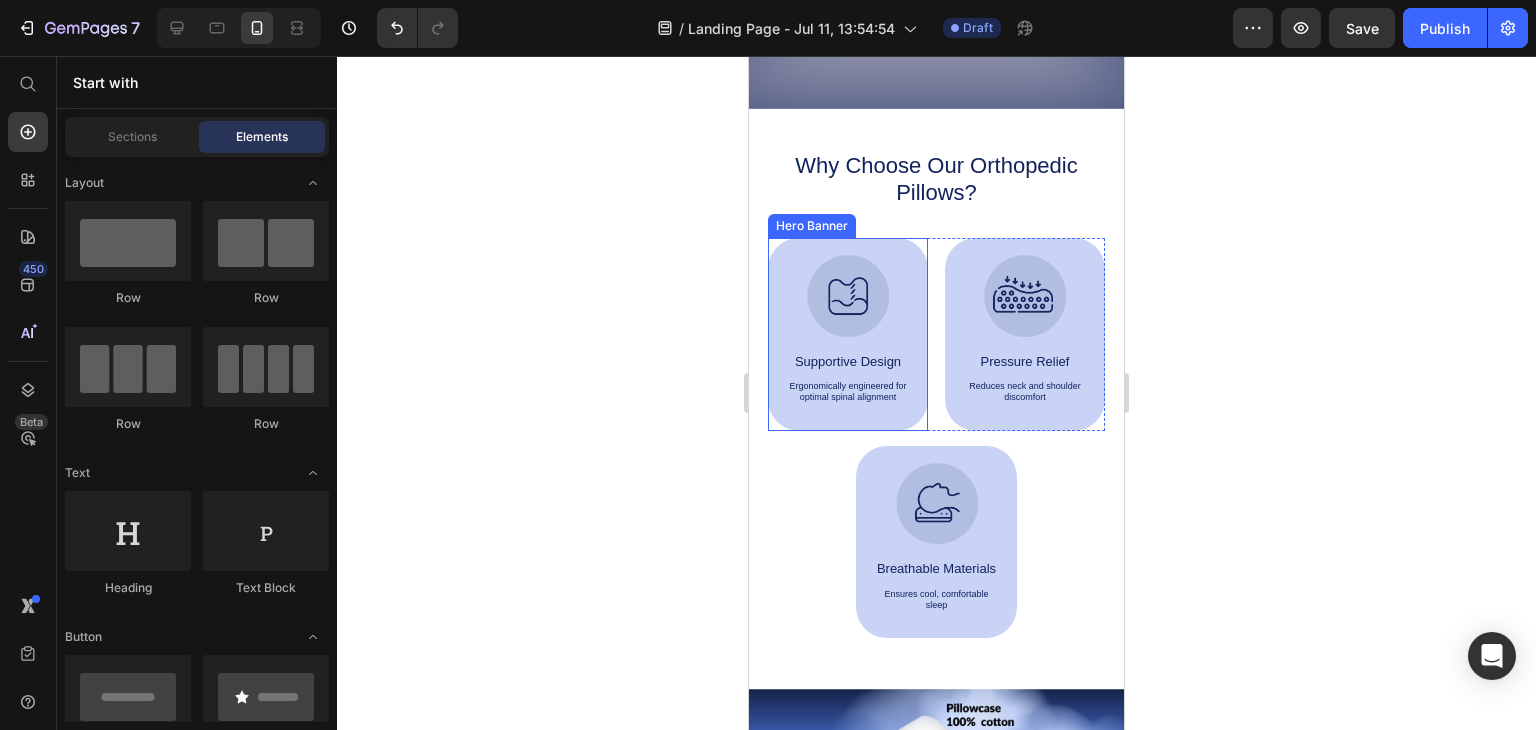 scroll, scrollTop: 934, scrollLeft: 0, axis: vertical 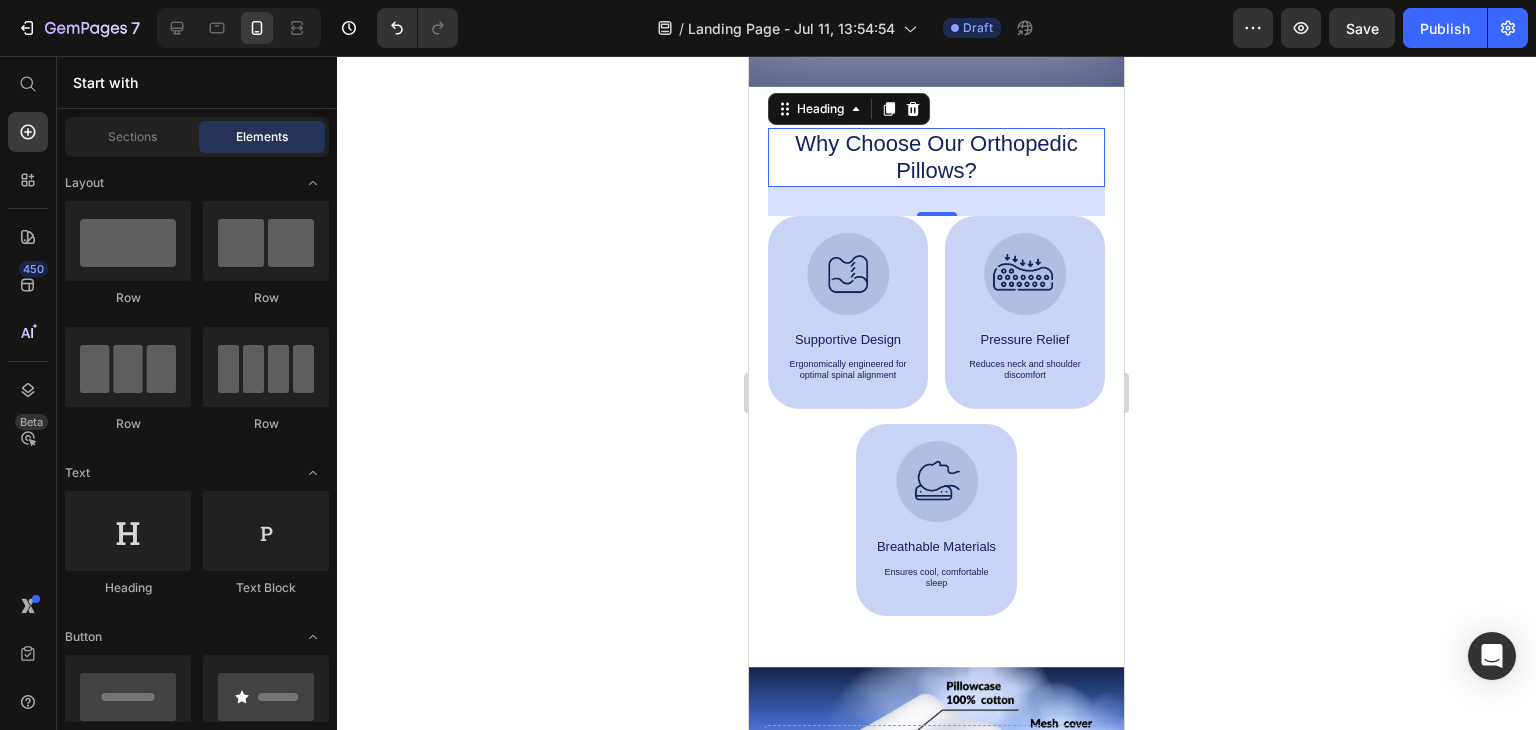click on "Why Choose Our Orthopedic Pillows?" at bounding box center (937, 157) 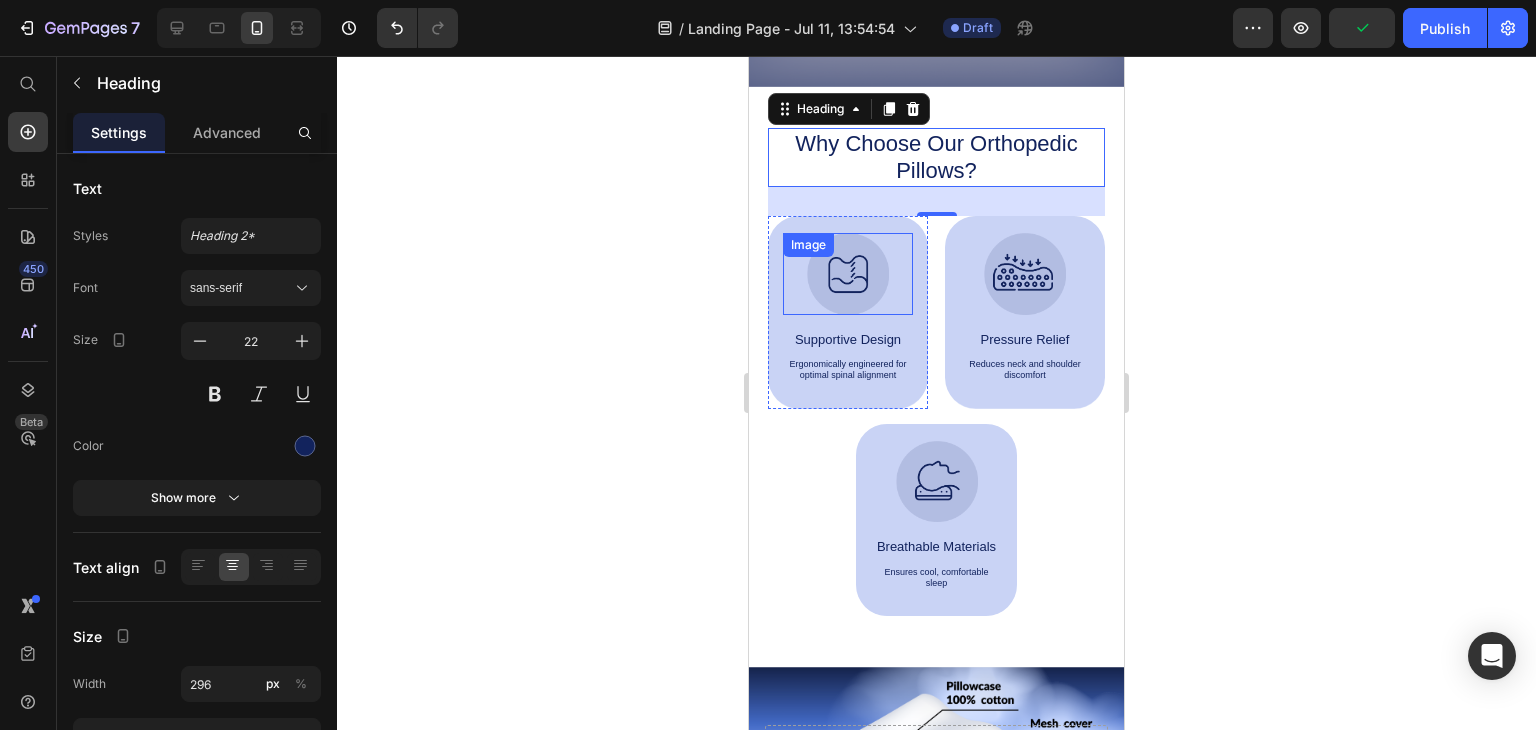 click at bounding box center (848, 274) 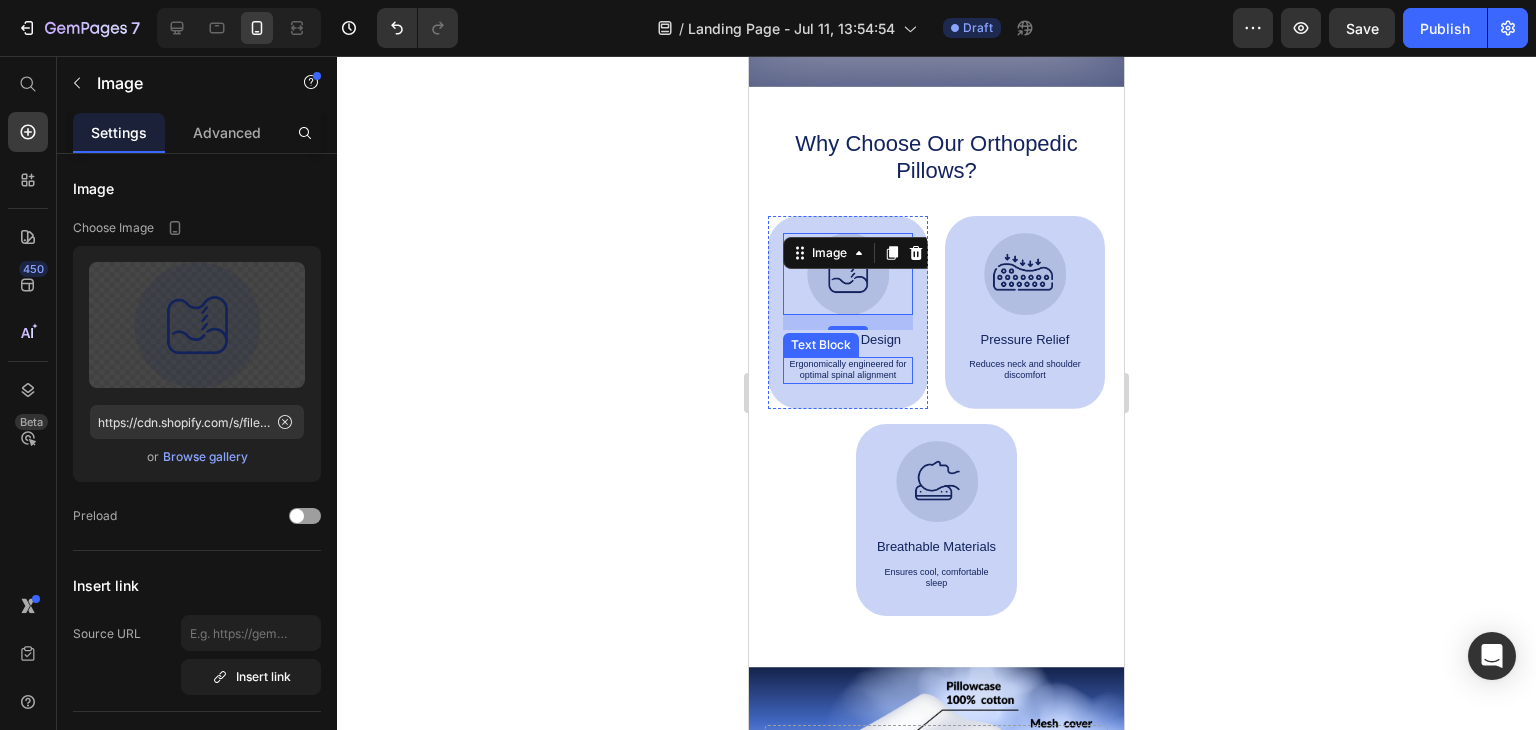 click on "Ergonomically engineered for optimal spinal alignment" at bounding box center (848, 370) 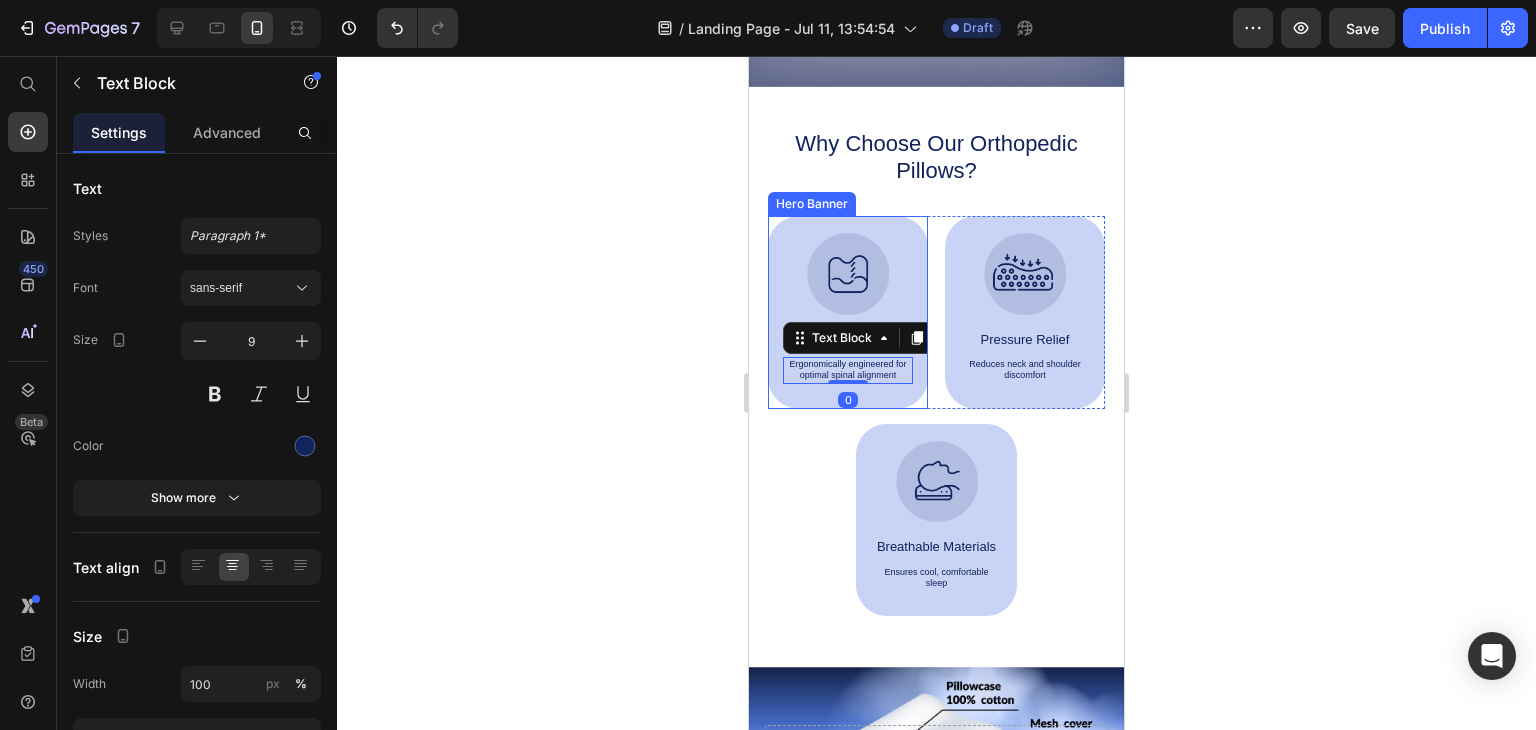 click on "Image Supportive Design Text Block Ergonomically engineered for optimal spinal alignment Text Block   0" at bounding box center [848, 312] 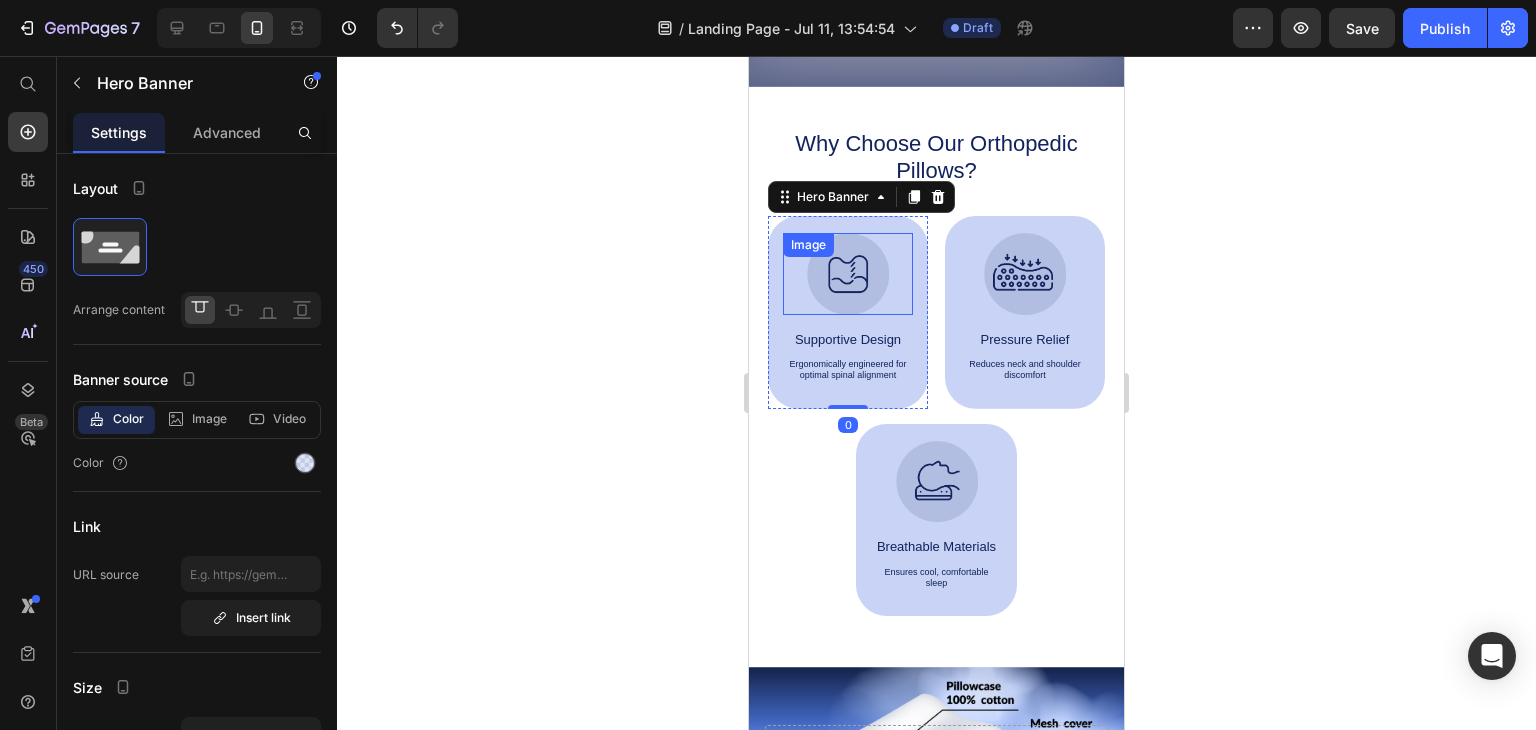 click at bounding box center [848, 274] 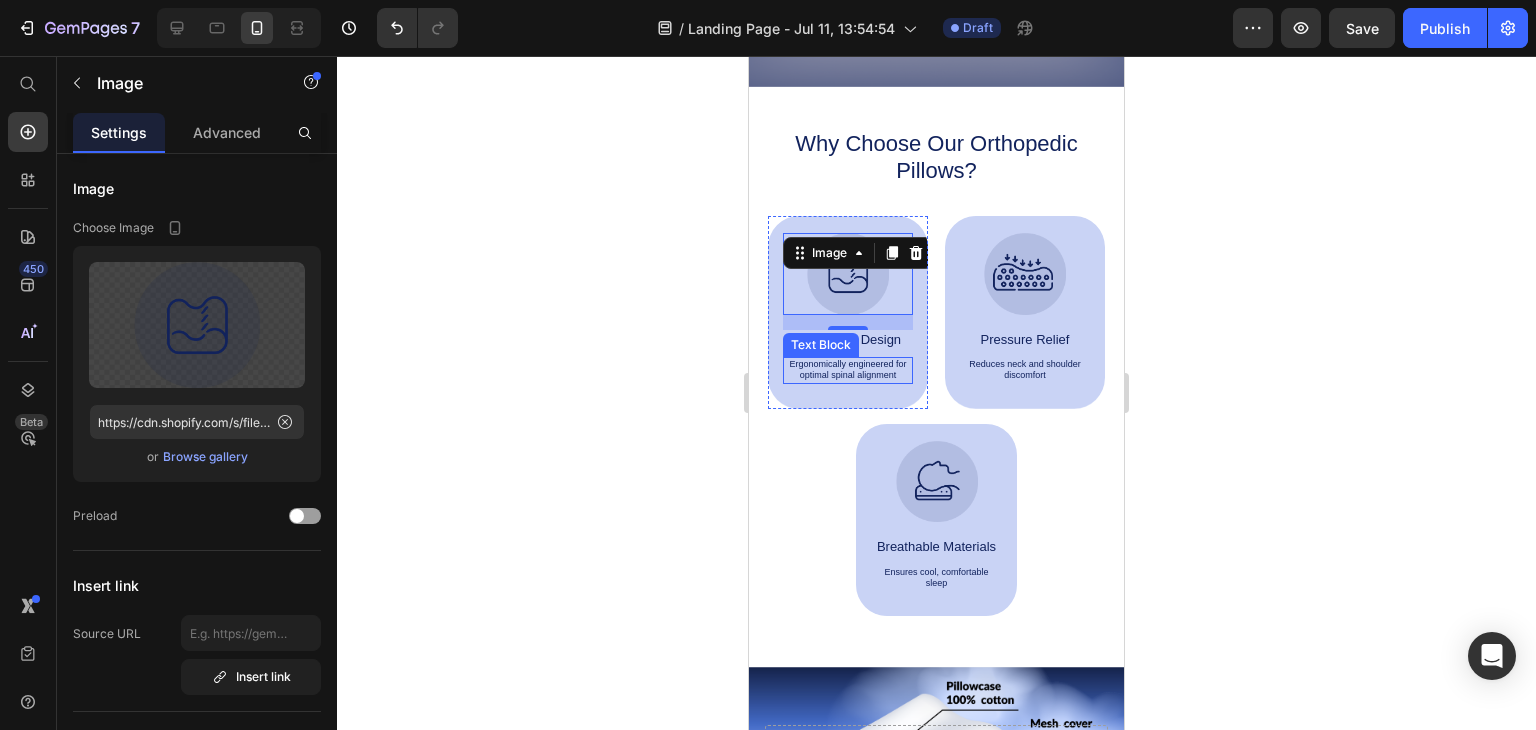 click on "Ergonomically engineered for optimal spinal alignment" at bounding box center [848, 370] 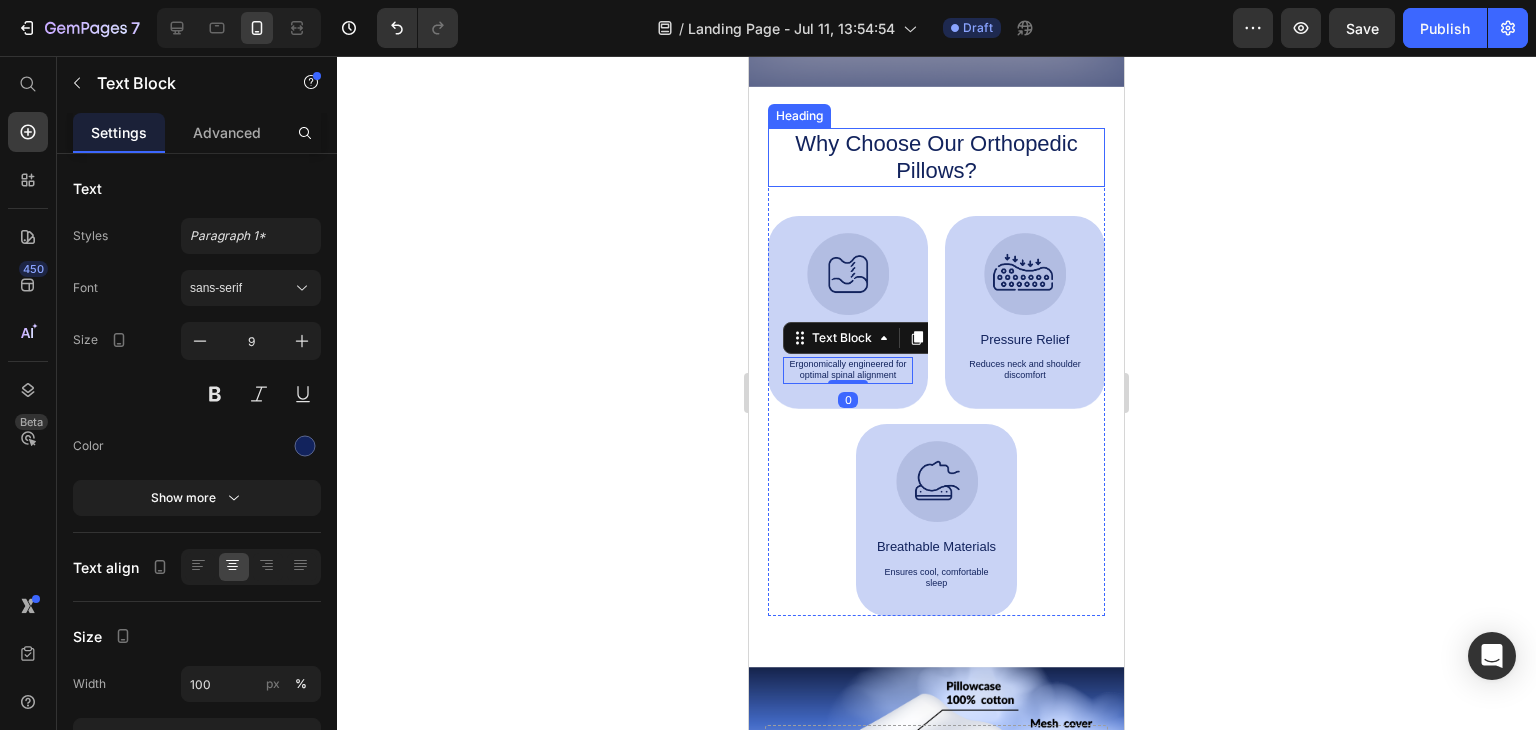 click on "Why Choose Our Orthopedic Pillows?" at bounding box center (937, 157) 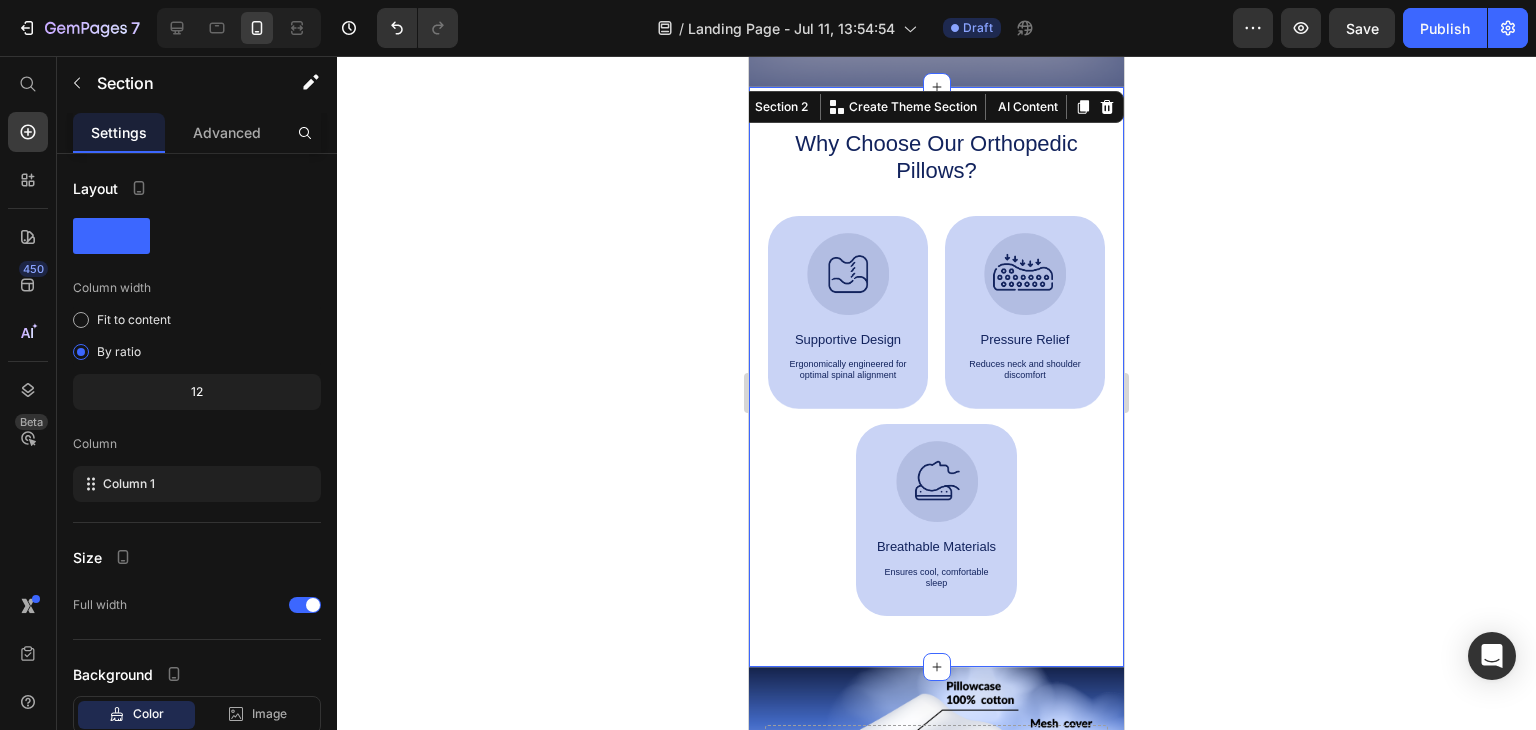 click on "Why Choose Our Orthopedic Pillows? Heading Image Supportive Design Text Block Ergonomically engineered for optimal spinal alignment Text Block Hero Banner Image Pressure Relief Text Block Reduces neck and shoulder discomfort Text Block Hero Banner Image Breathable Materials Text Block Ensures cool, comfortable sleep Text Block Hero Banner Row Image Supportive Design Text Block Ergonomically engineered for optimal spinal alignment Text Block Hero Banner Image Pressure Relief Text Block Reduces neck and shoulder discomfort Text Block Hero Banner Row Image Breathable Materials Text Block Ensures cool, comfortable sleep Text Block Hero Banner Row Section 2   You can create reusable sections Create Theme Section AI Content Write with GemAI What would you like to describe here? Tone and Voice Persuasive Product Show more Generate" at bounding box center (936, 377) 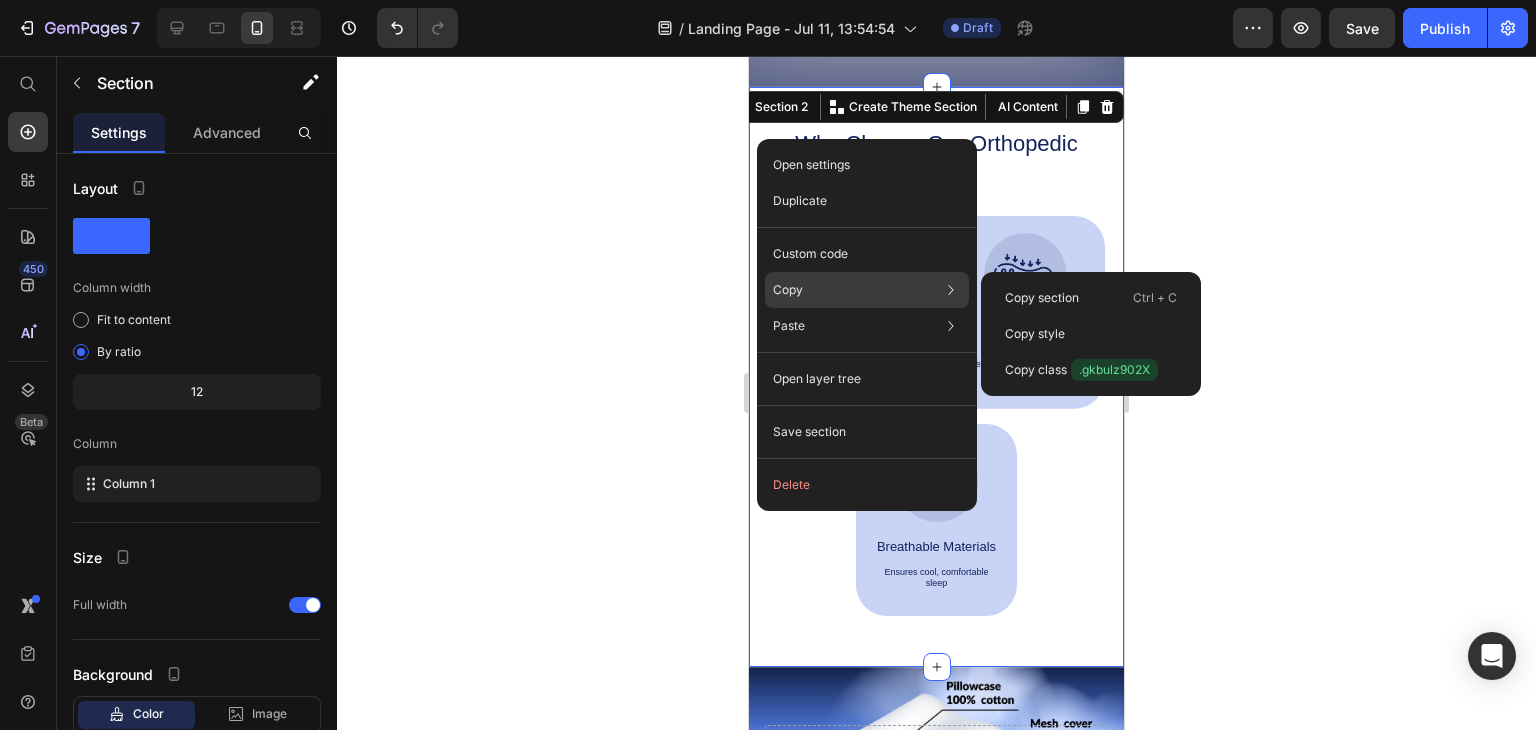 click on "Copy" at bounding box center (788, 290) 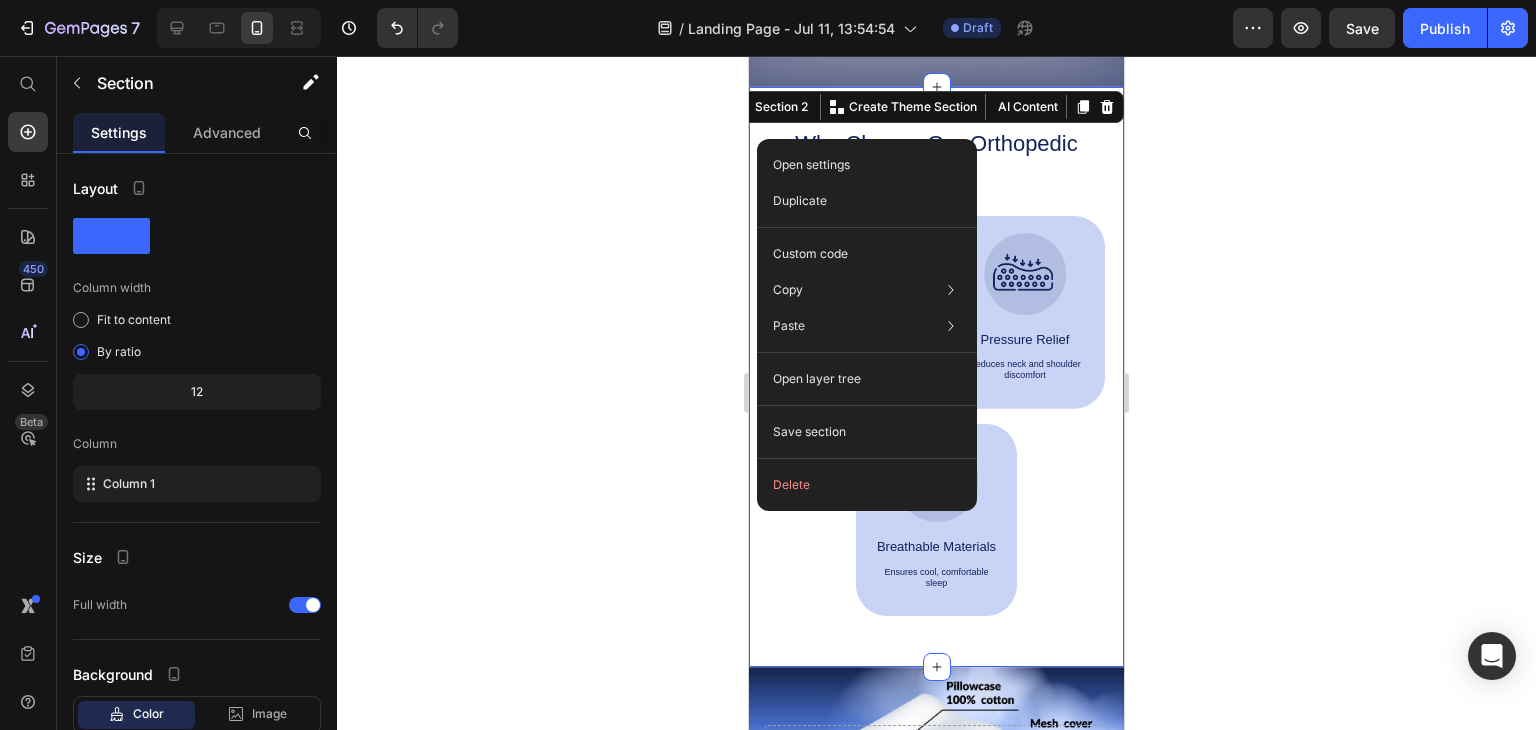 click 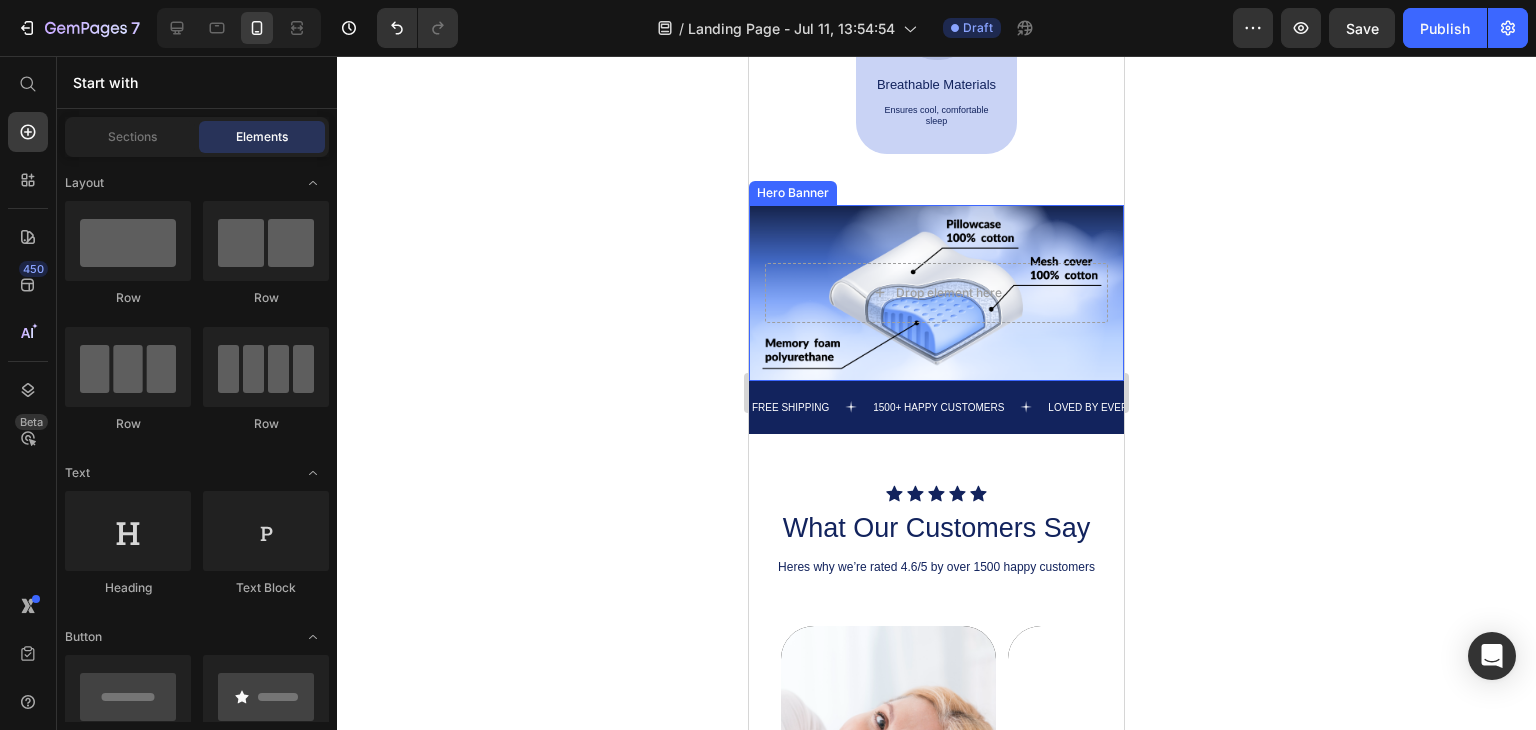 scroll, scrollTop: 1400, scrollLeft: 0, axis: vertical 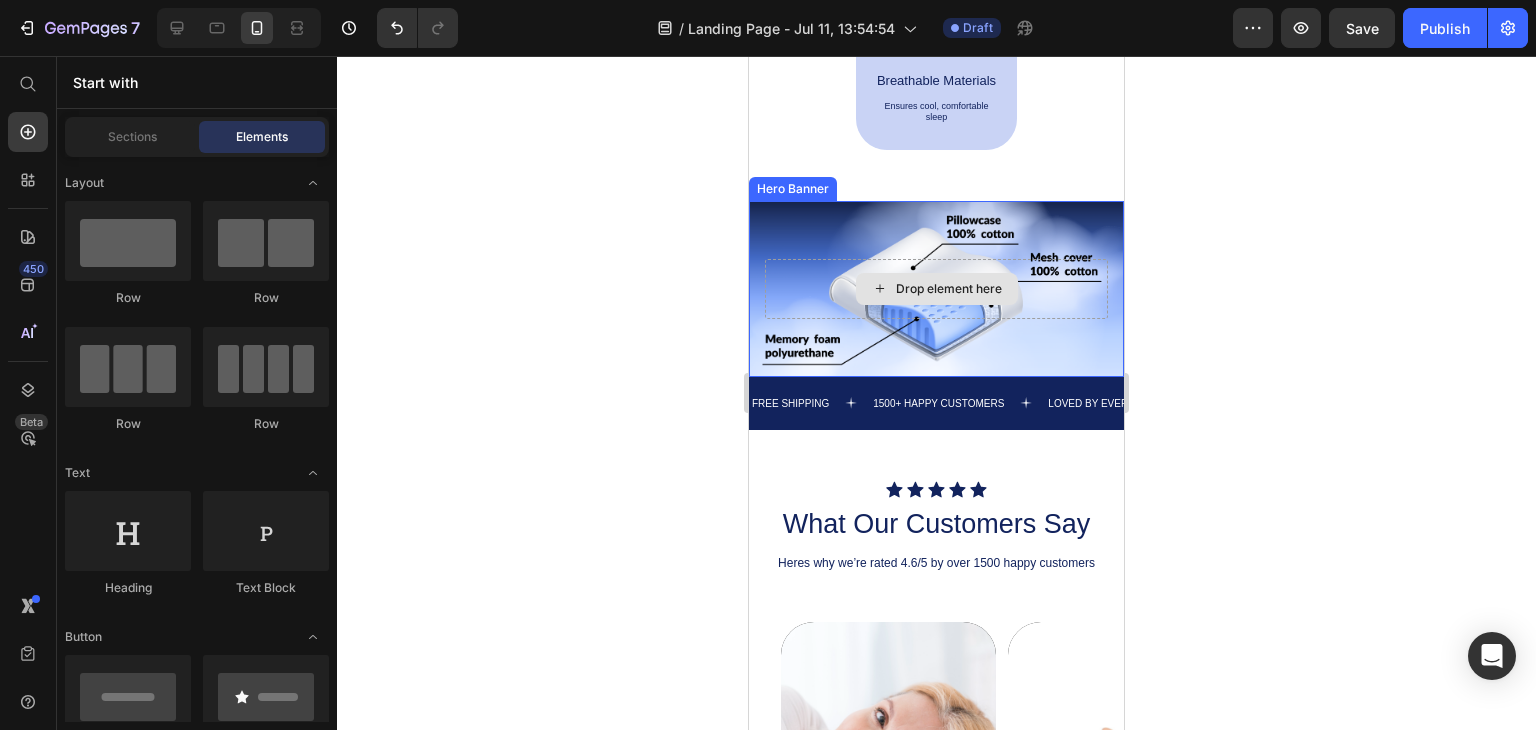 click on "Drop element here" at bounding box center (949, 289) 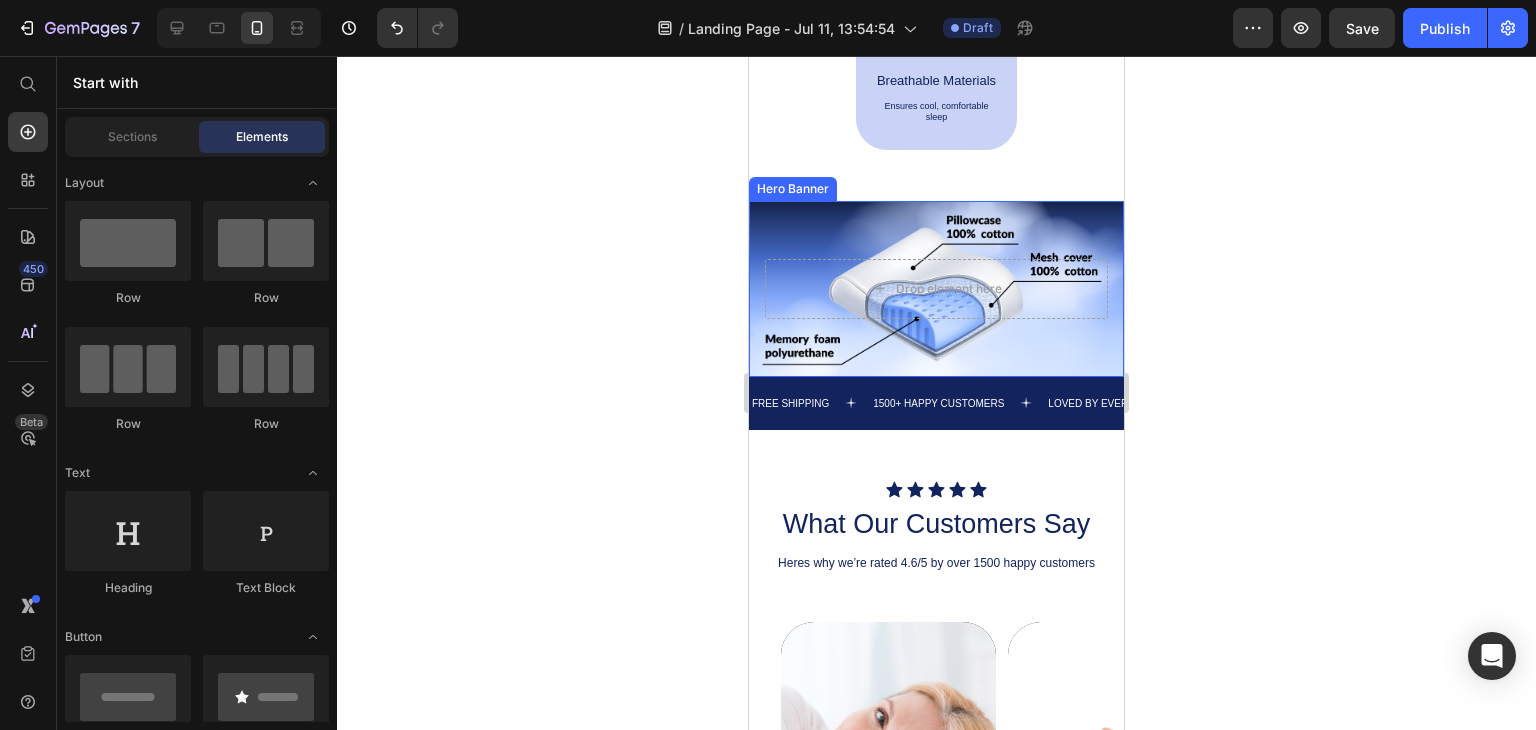 click at bounding box center [936, 288] 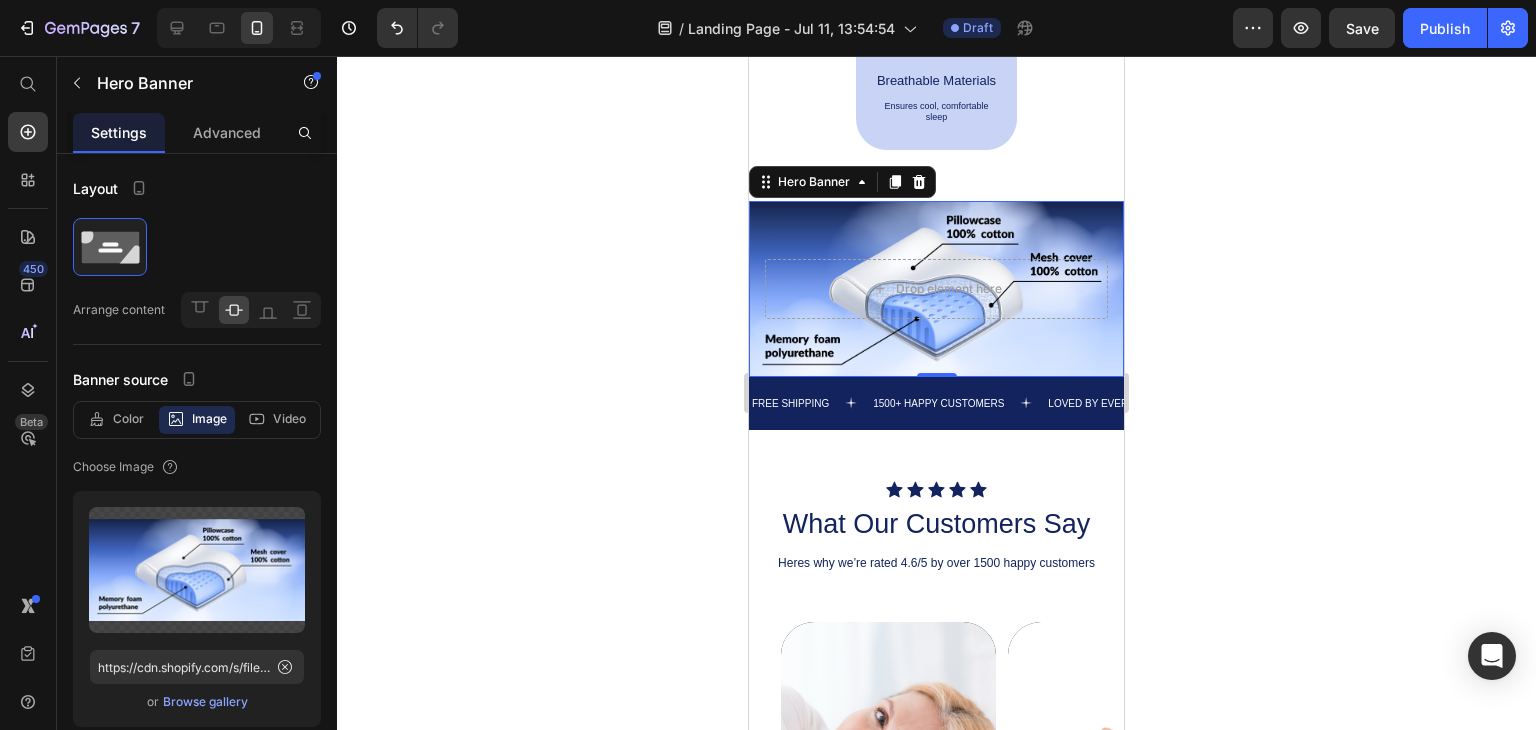 click at bounding box center (936, 288) 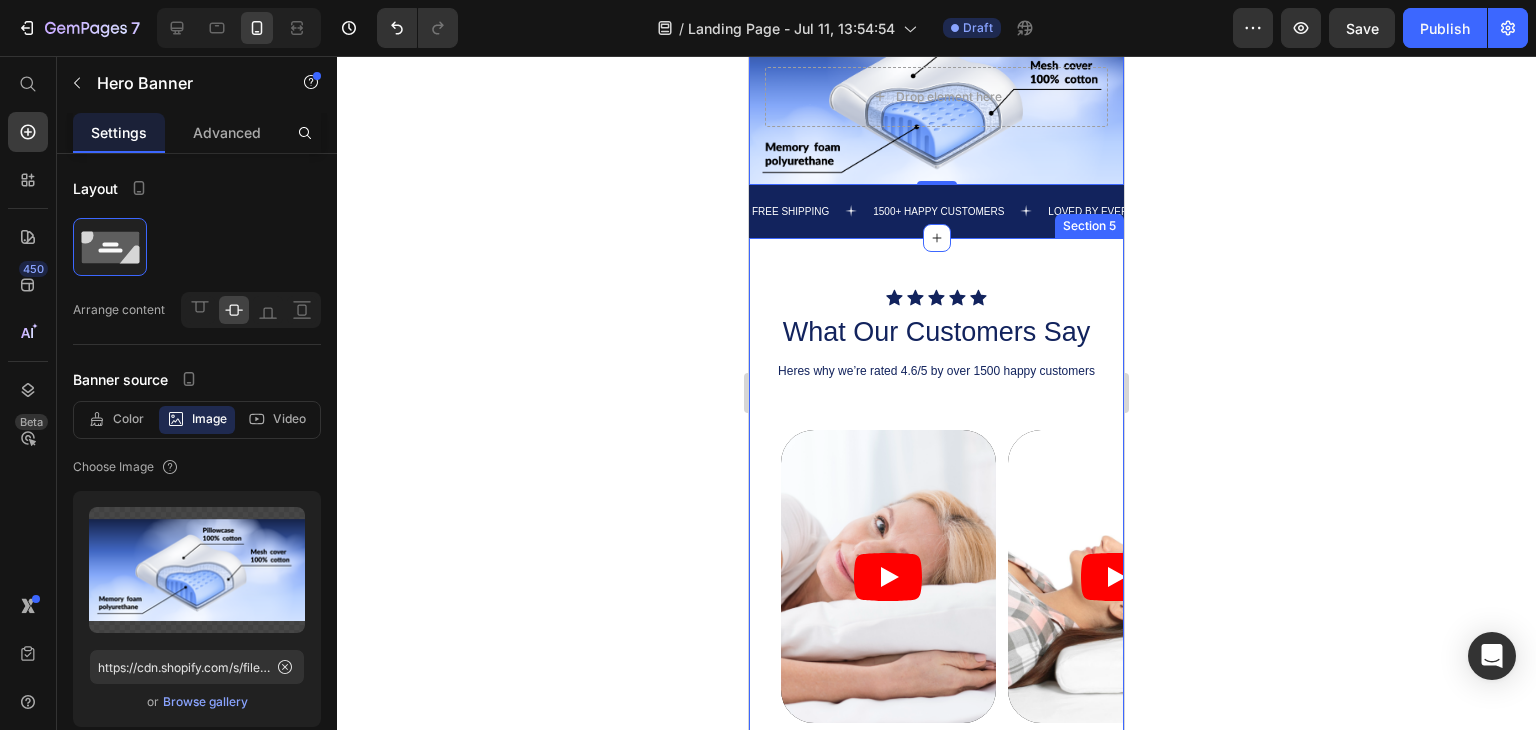 scroll, scrollTop: 1600, scrollLeft: 0, axis: vertical 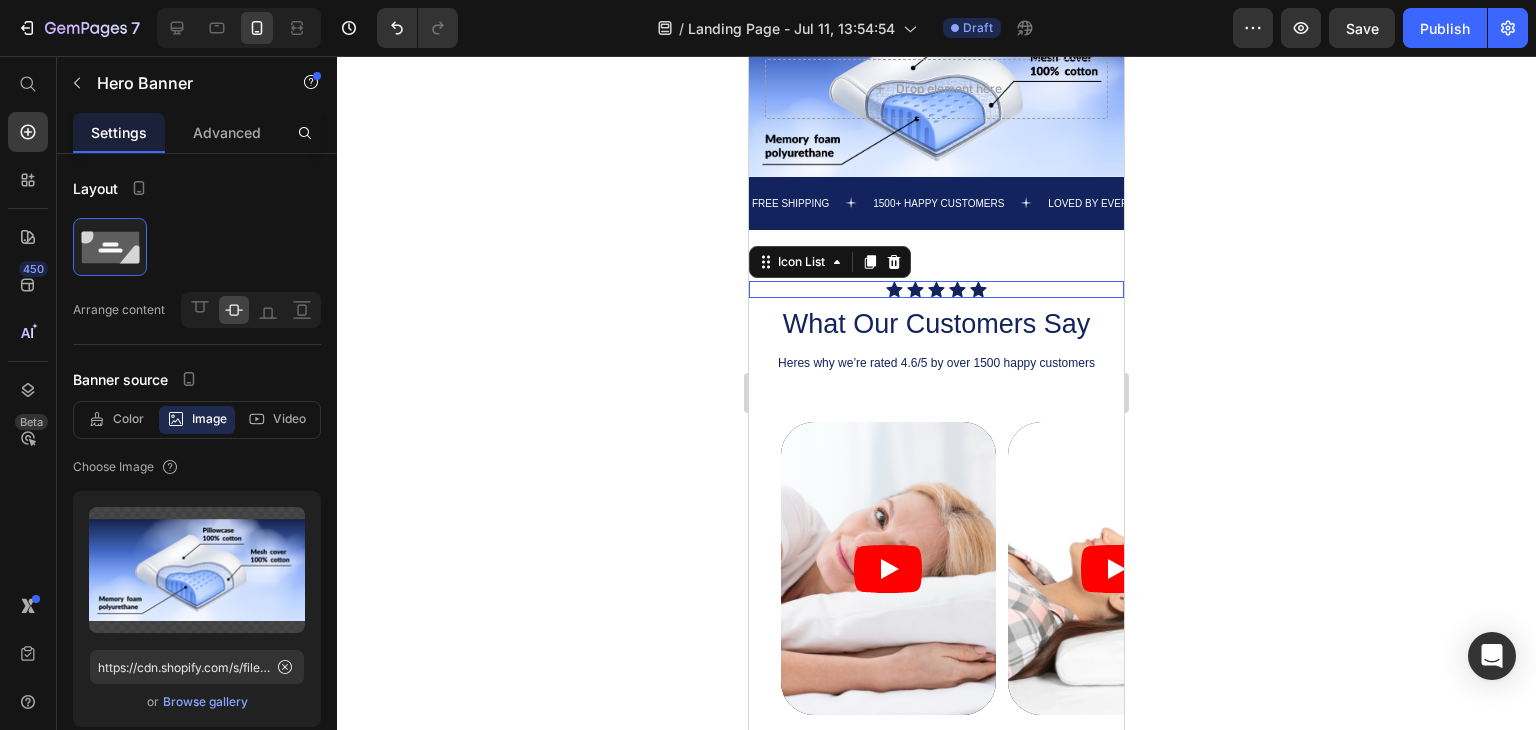 click on "Icon
Icon
Icon
Icon
Icon" at bounding box center [936, 289] 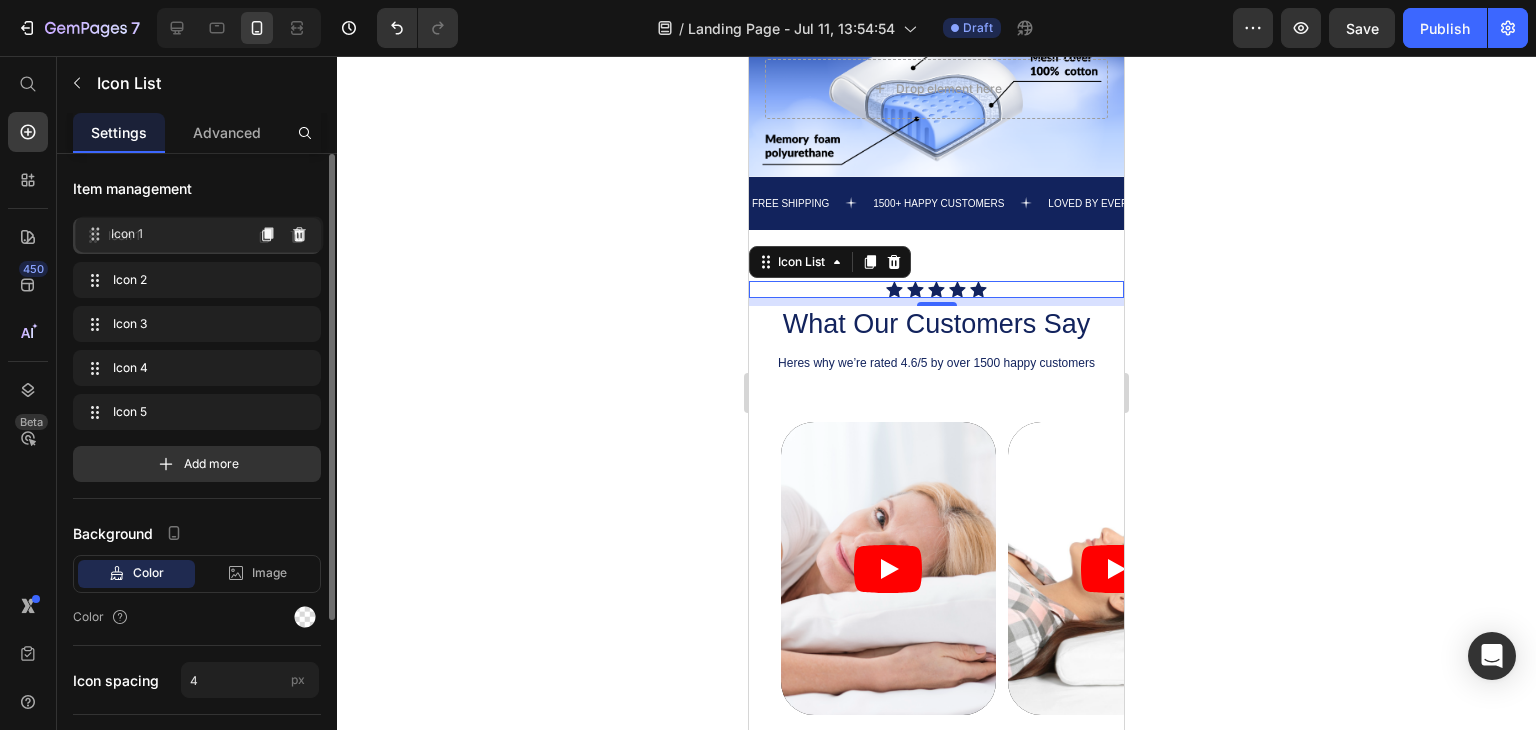 click on "Icon 1" at bounding box center (174, 236) 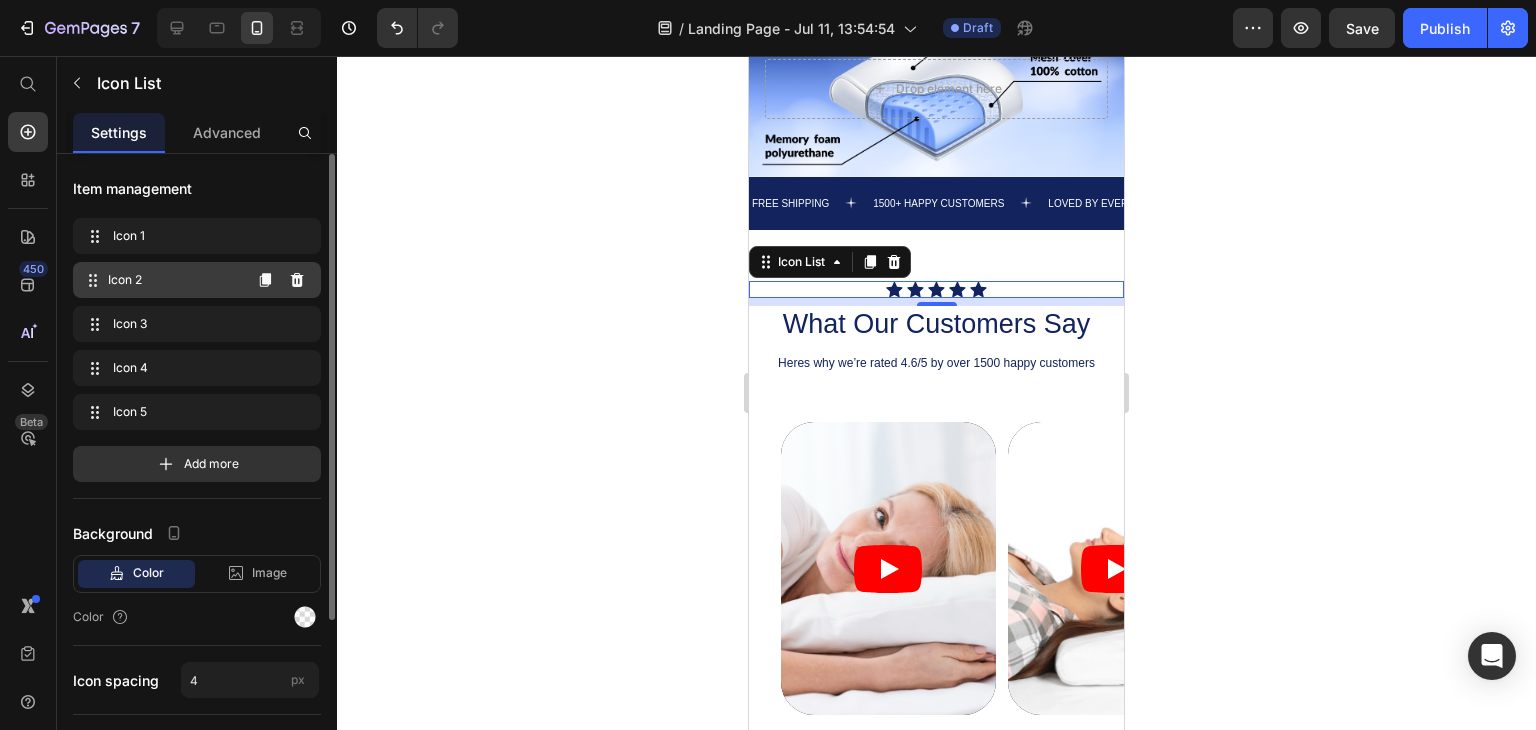 click on "Icon 2" at bounding box center [174, 280] 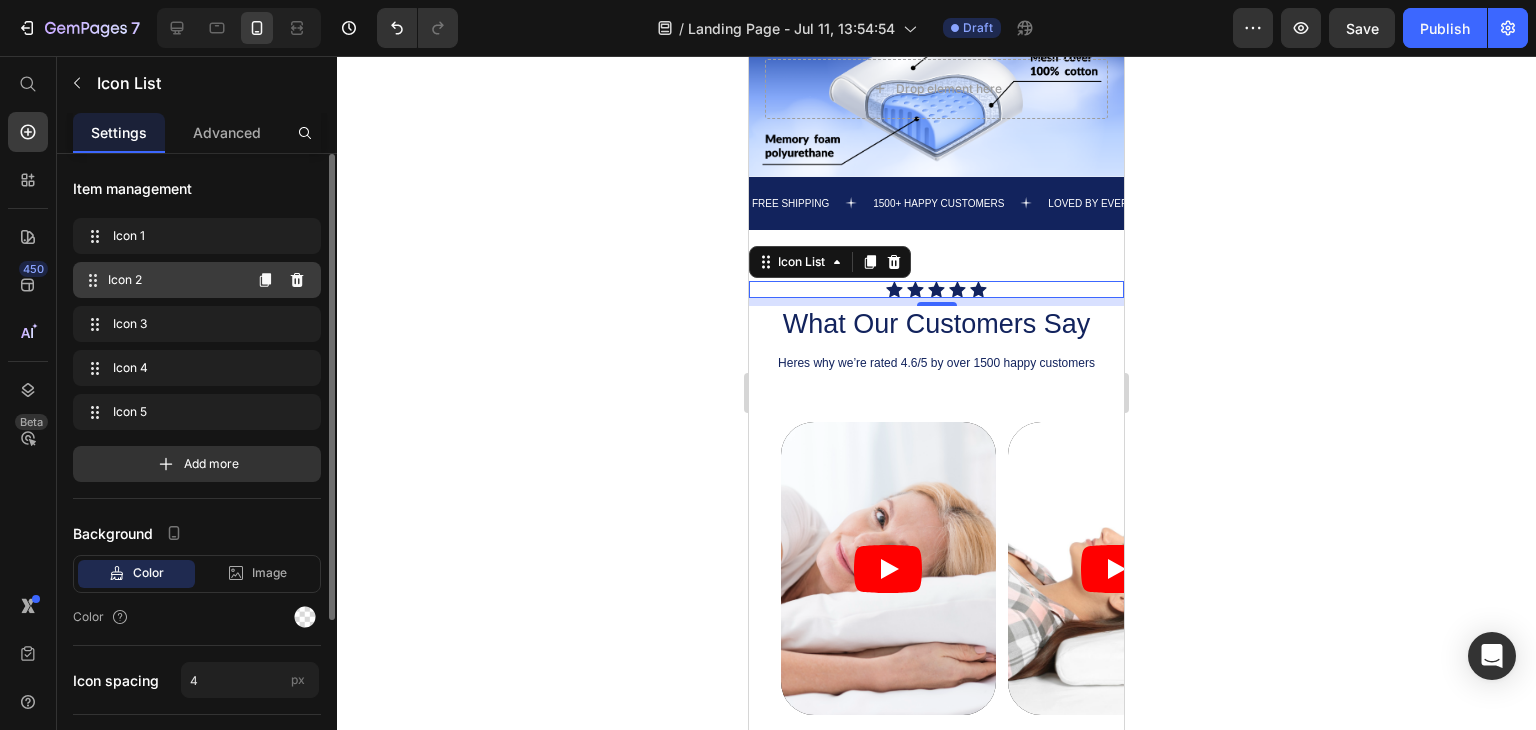 click on "Icon 2 Icon 2" at bounding box center (161, 280) 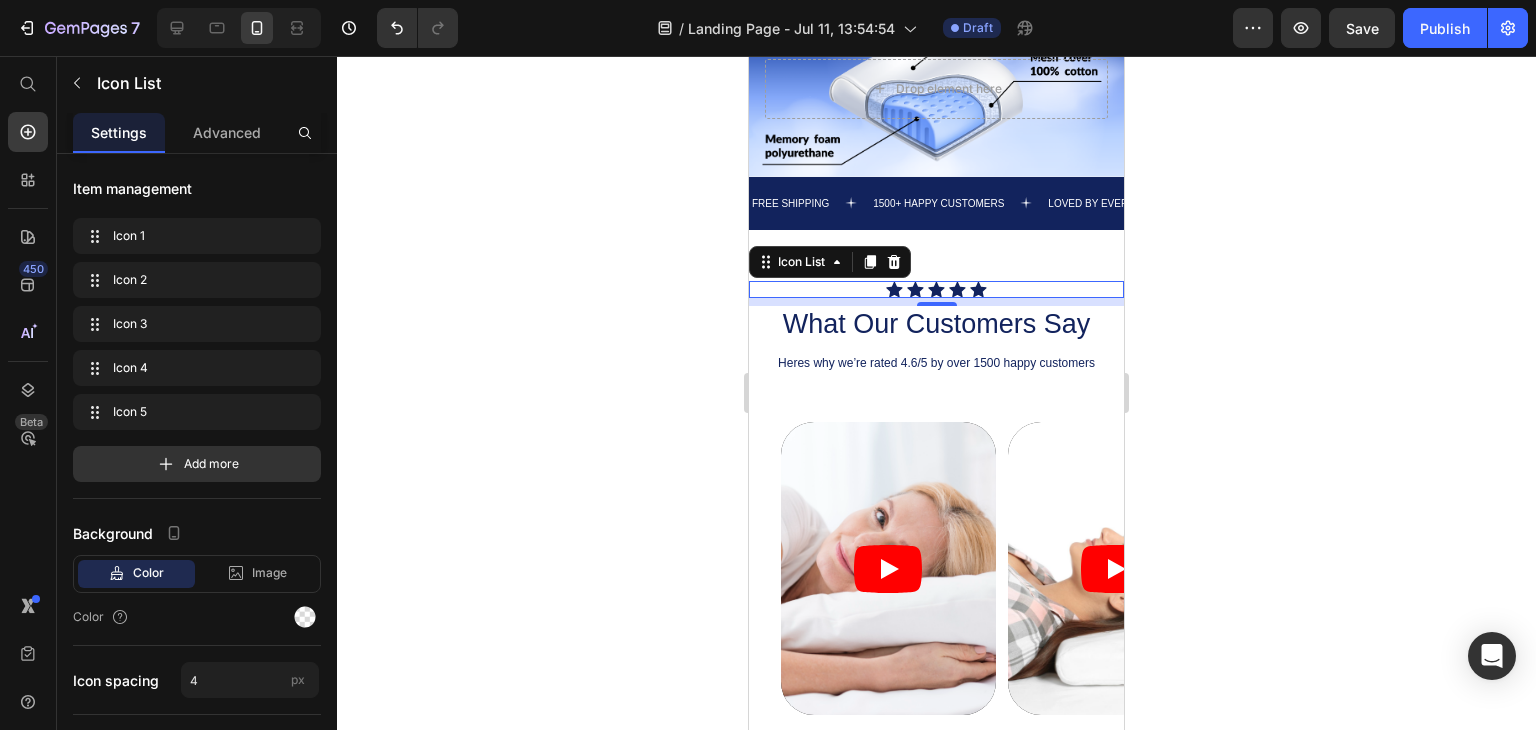 click 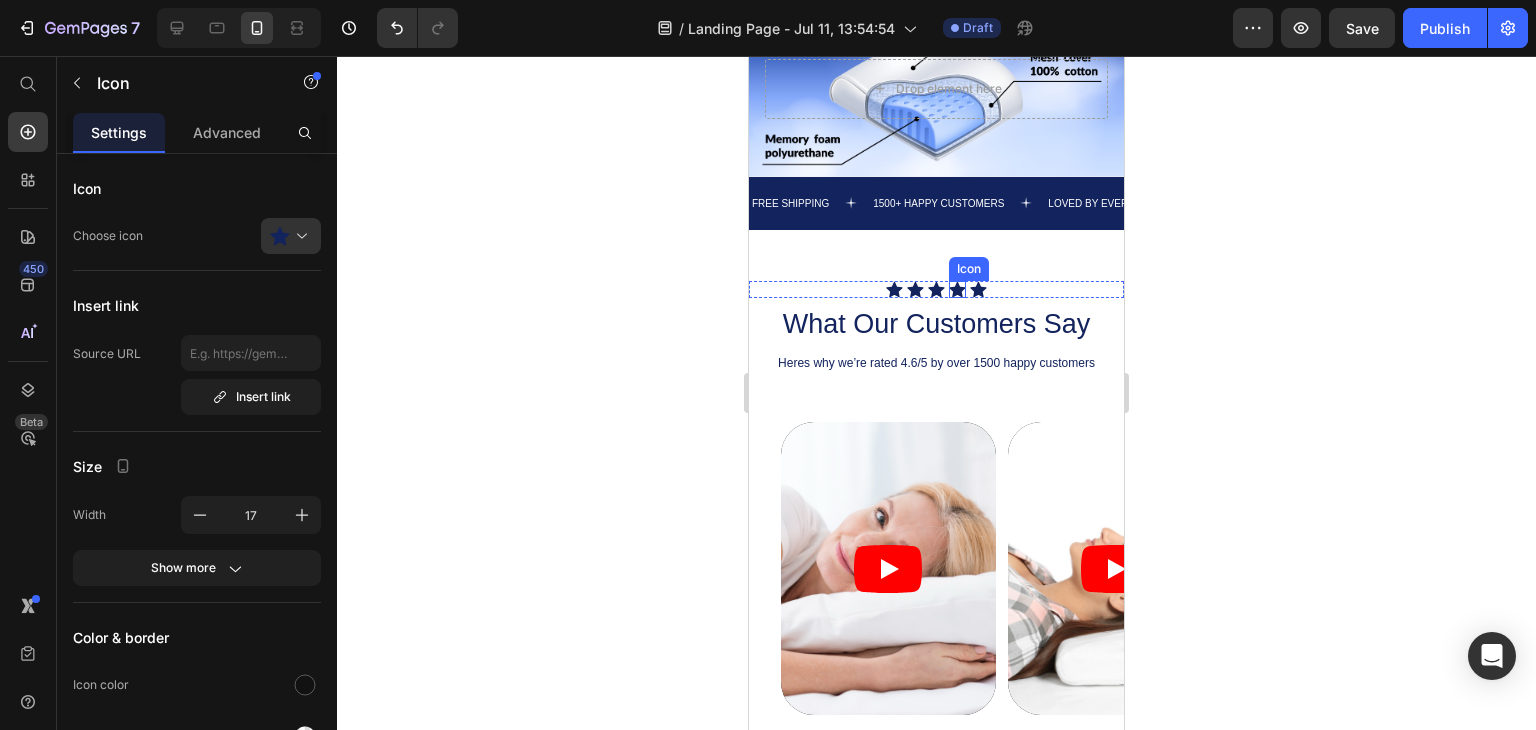 click on "Icon" at bounding box center (957, 289) 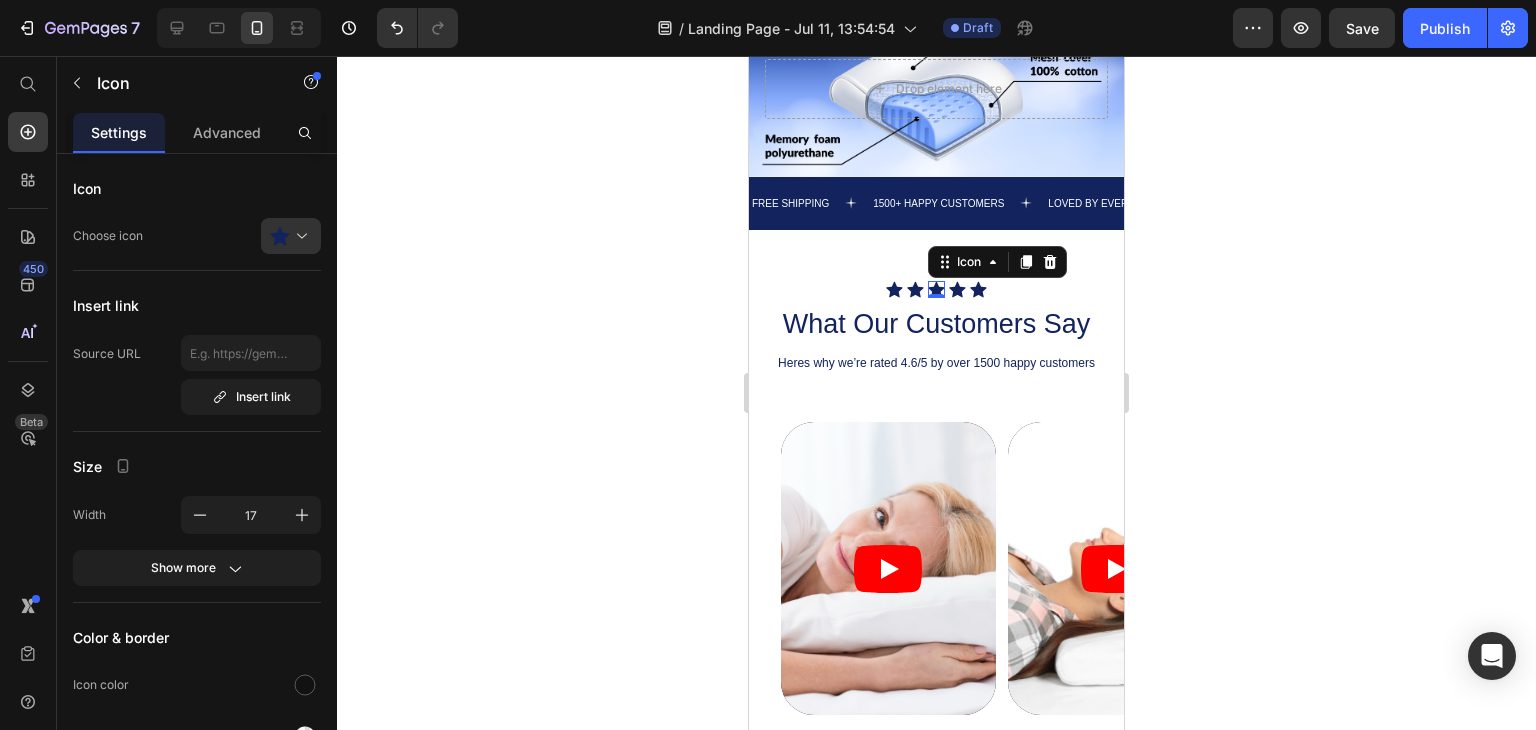 click on "Icon   0" at bounding box center [936, 289] 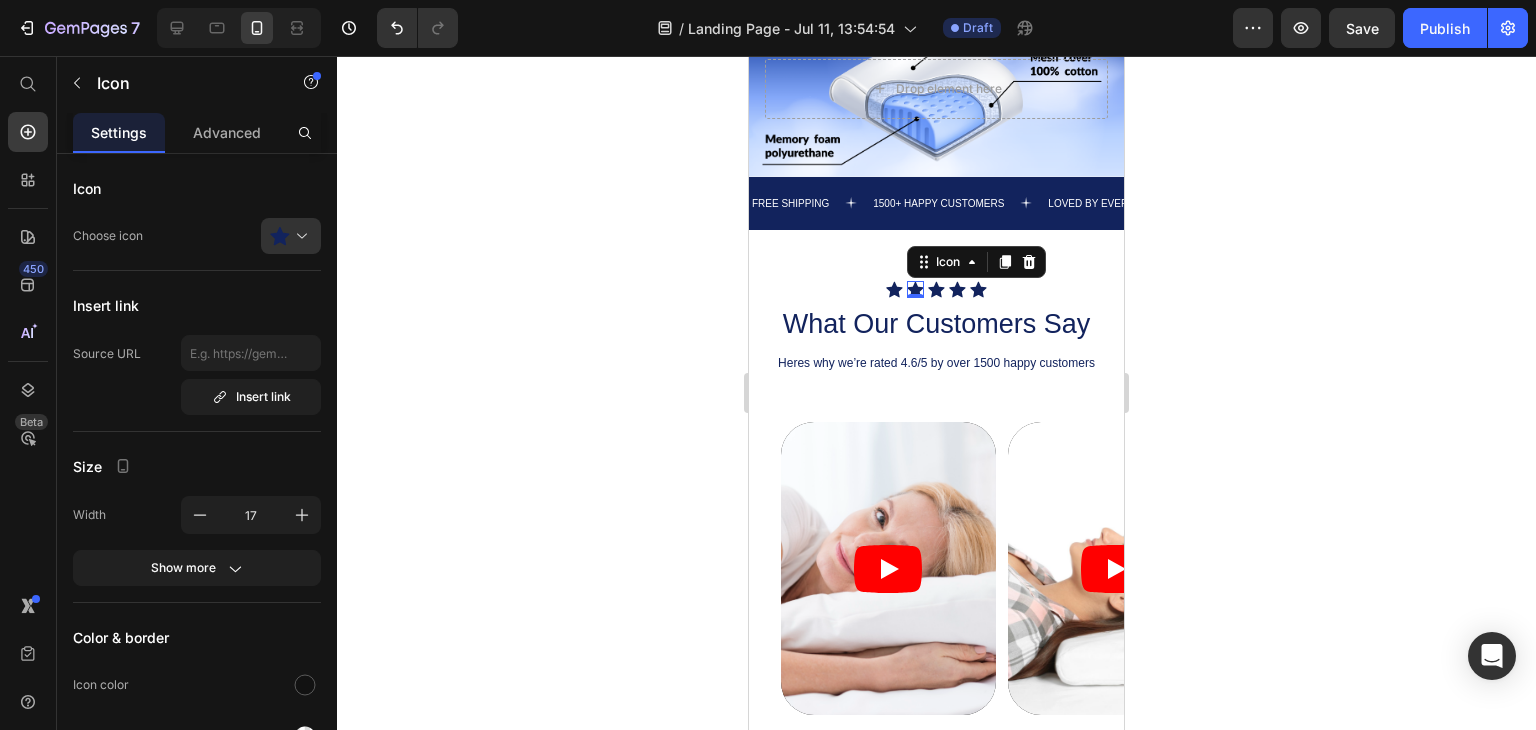 click on "Icon   0" at bounding box center [915, 289] 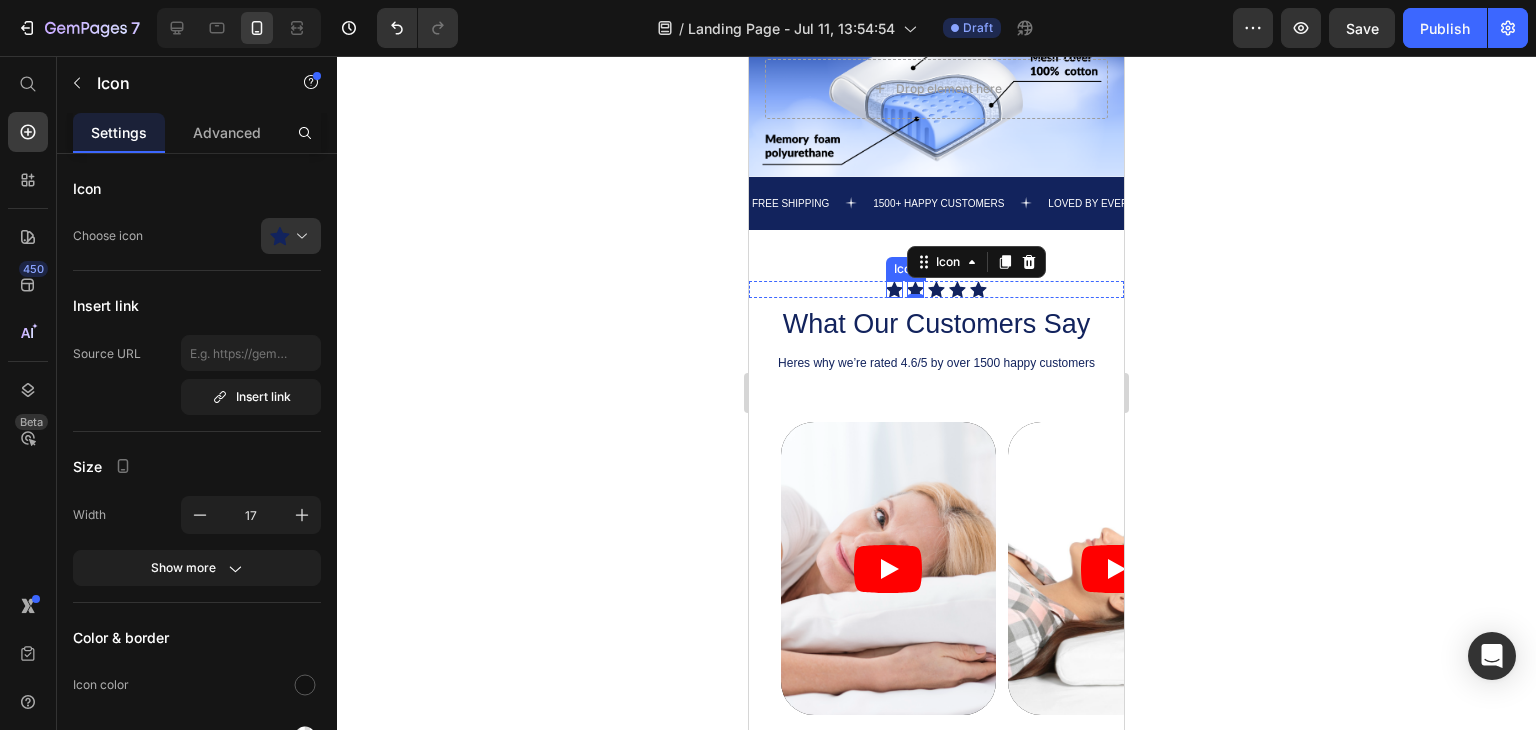 click on "Icon" at bounding box center (894, 289) 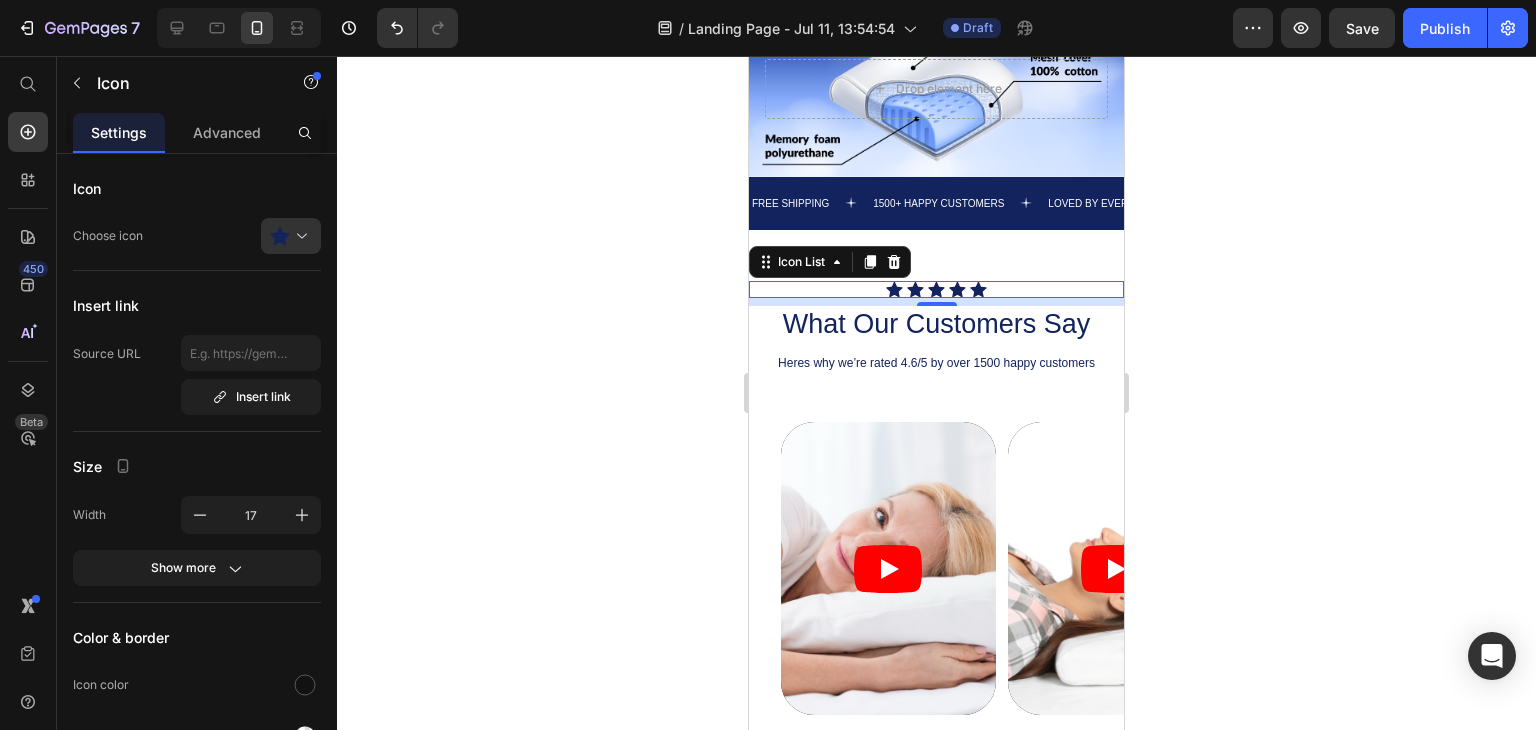click on "Icon
Icon
Icon
Icon
Icon" at bounding box center [936, 289] 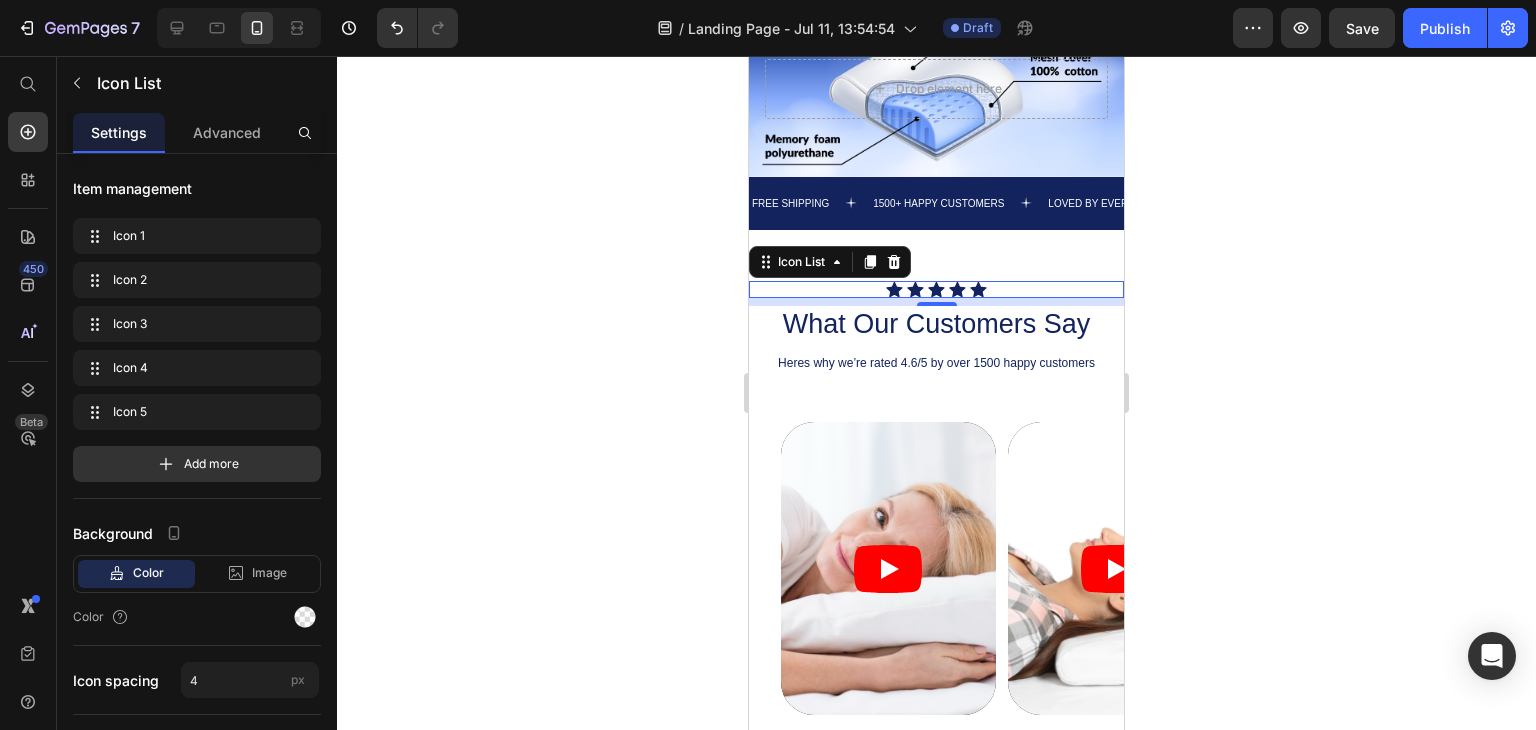click 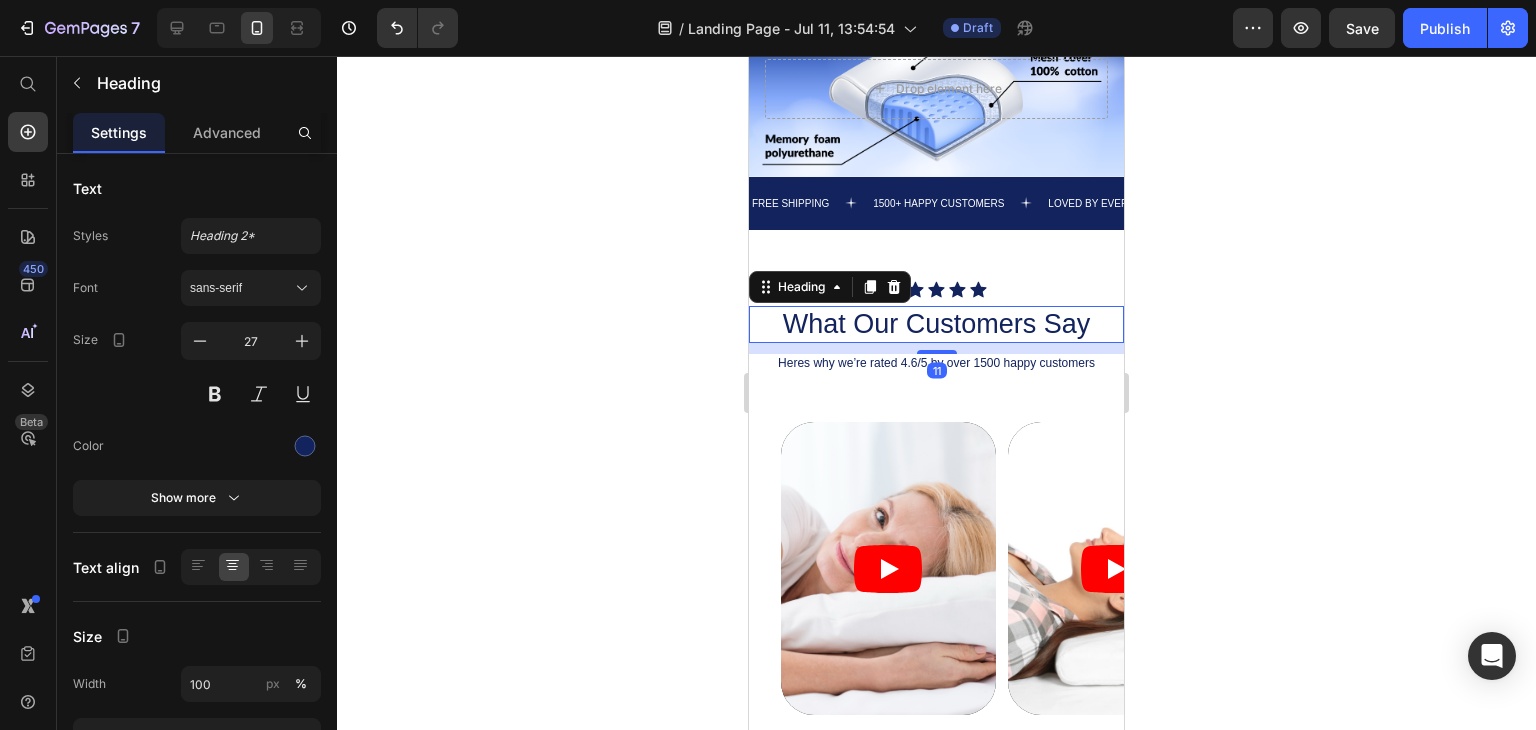 click on "What Our Customers Say" at bounding box center (936, 325) 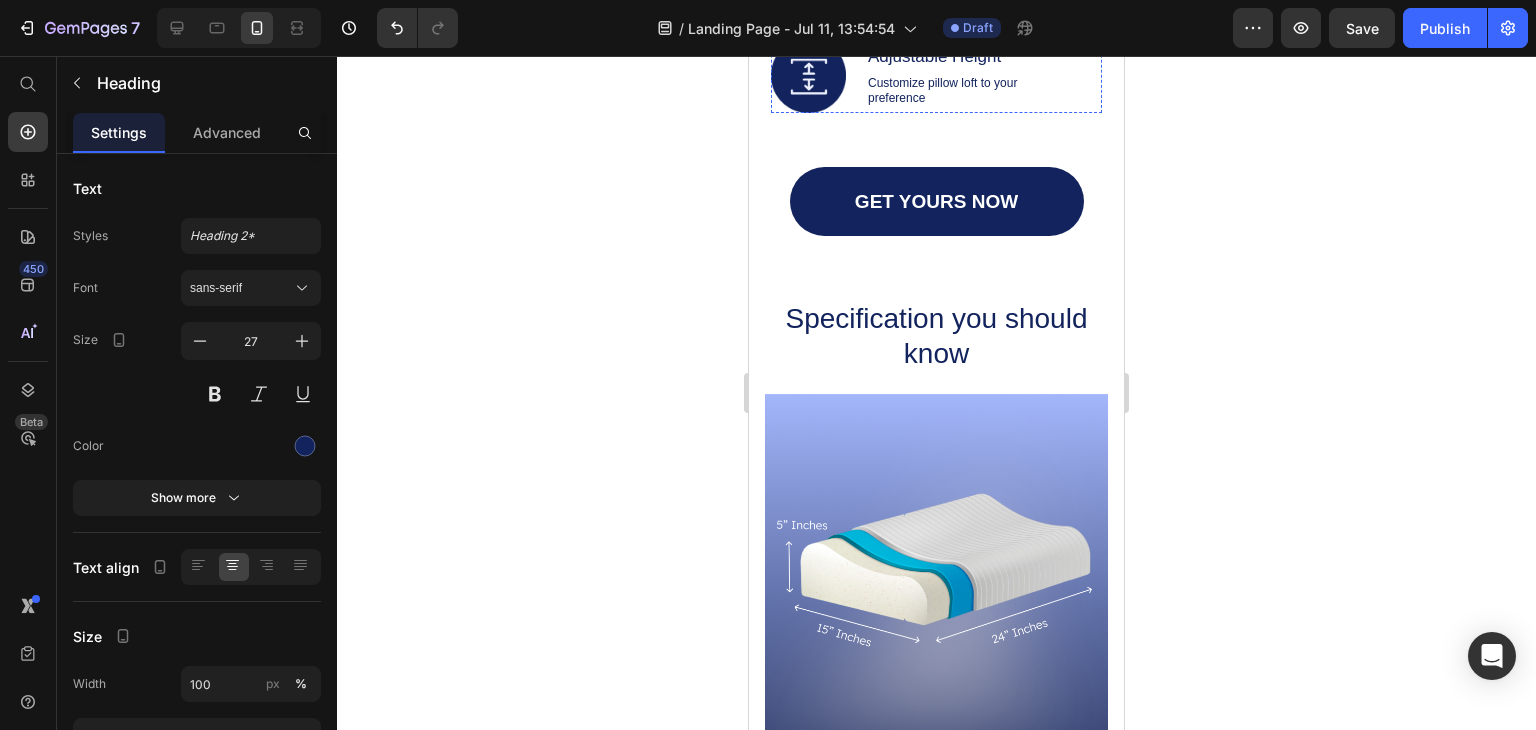 scroll, scrollTop: 2800, scrollLeft: 0, axis: vertical 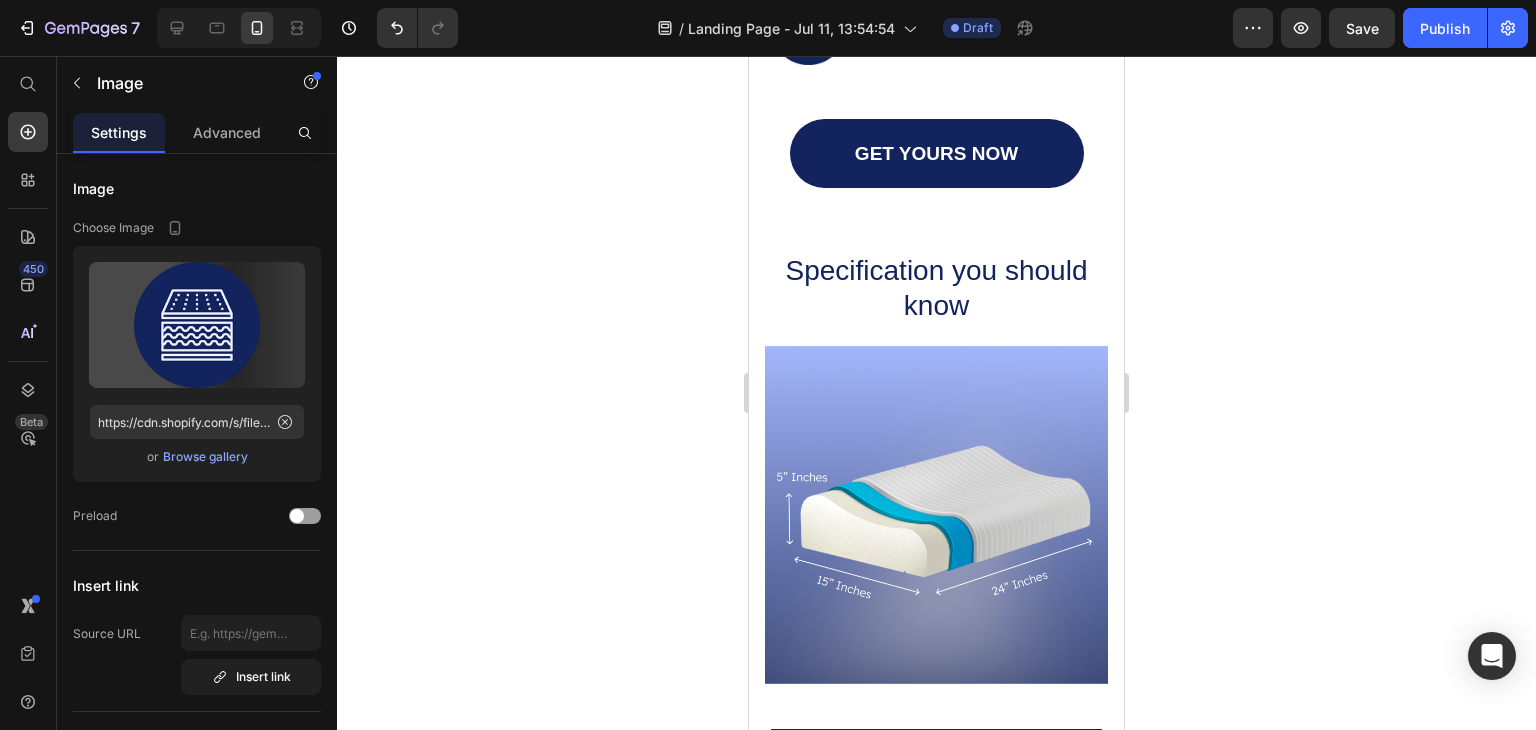 click at bounding box center [808, -137] 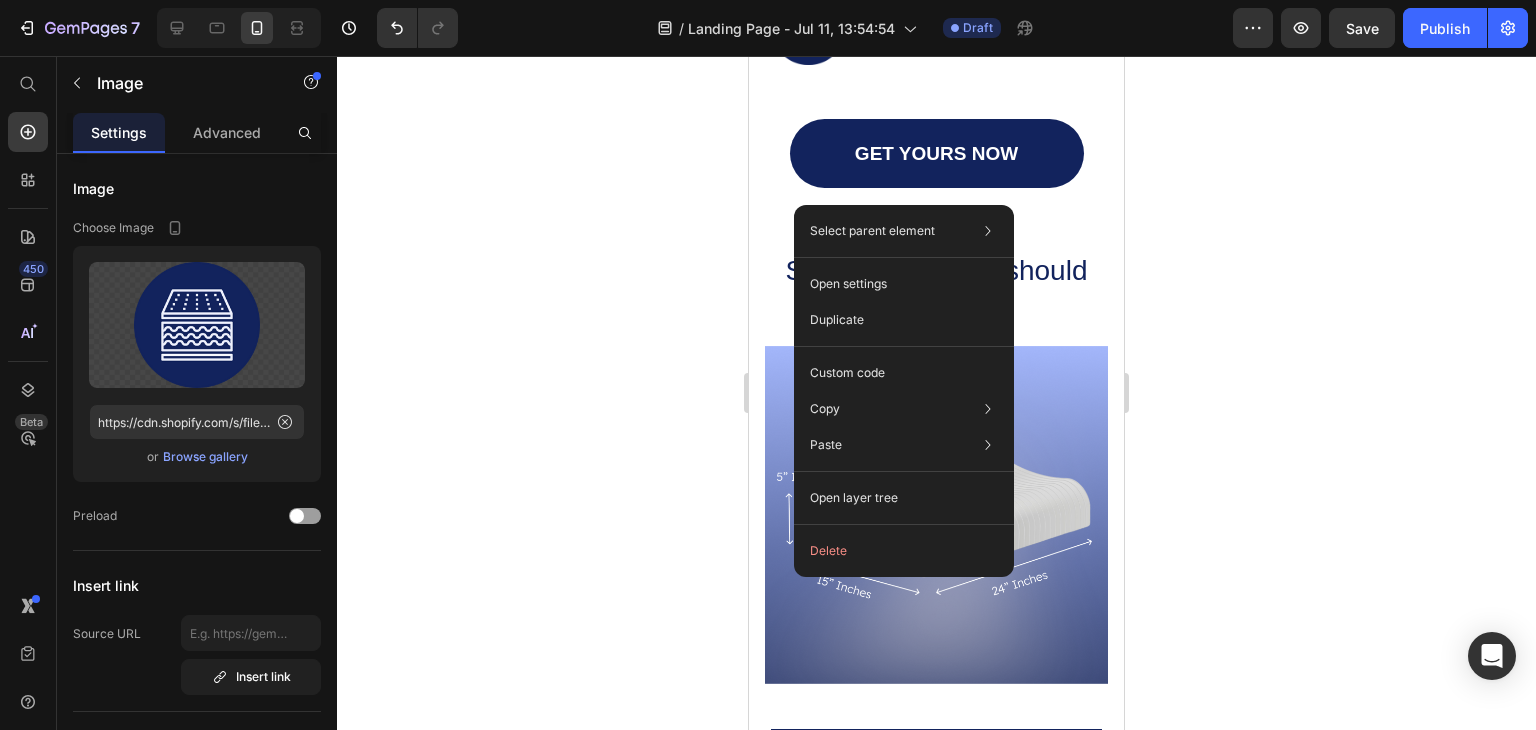 click 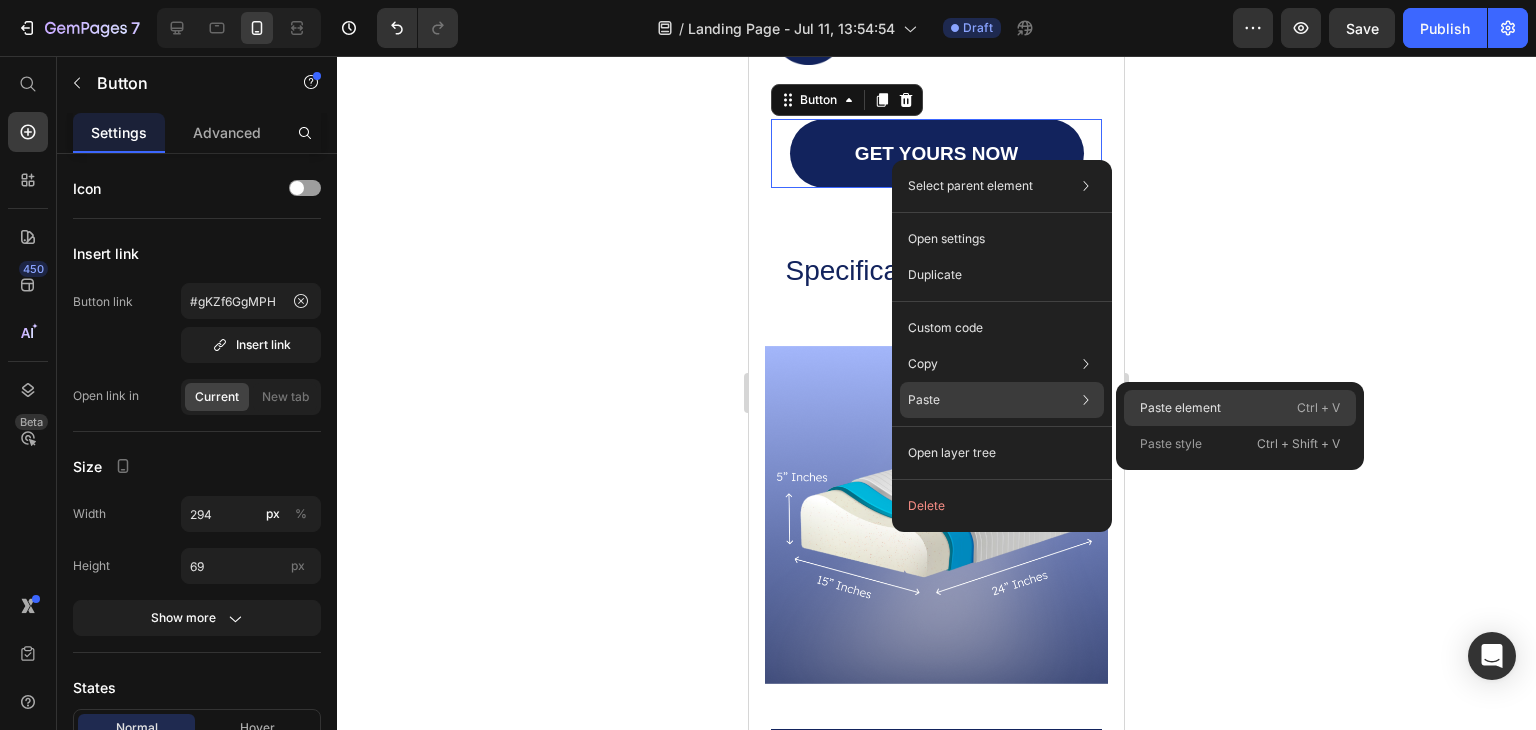 click on "Paste element" at bounding box center [1180, 408] 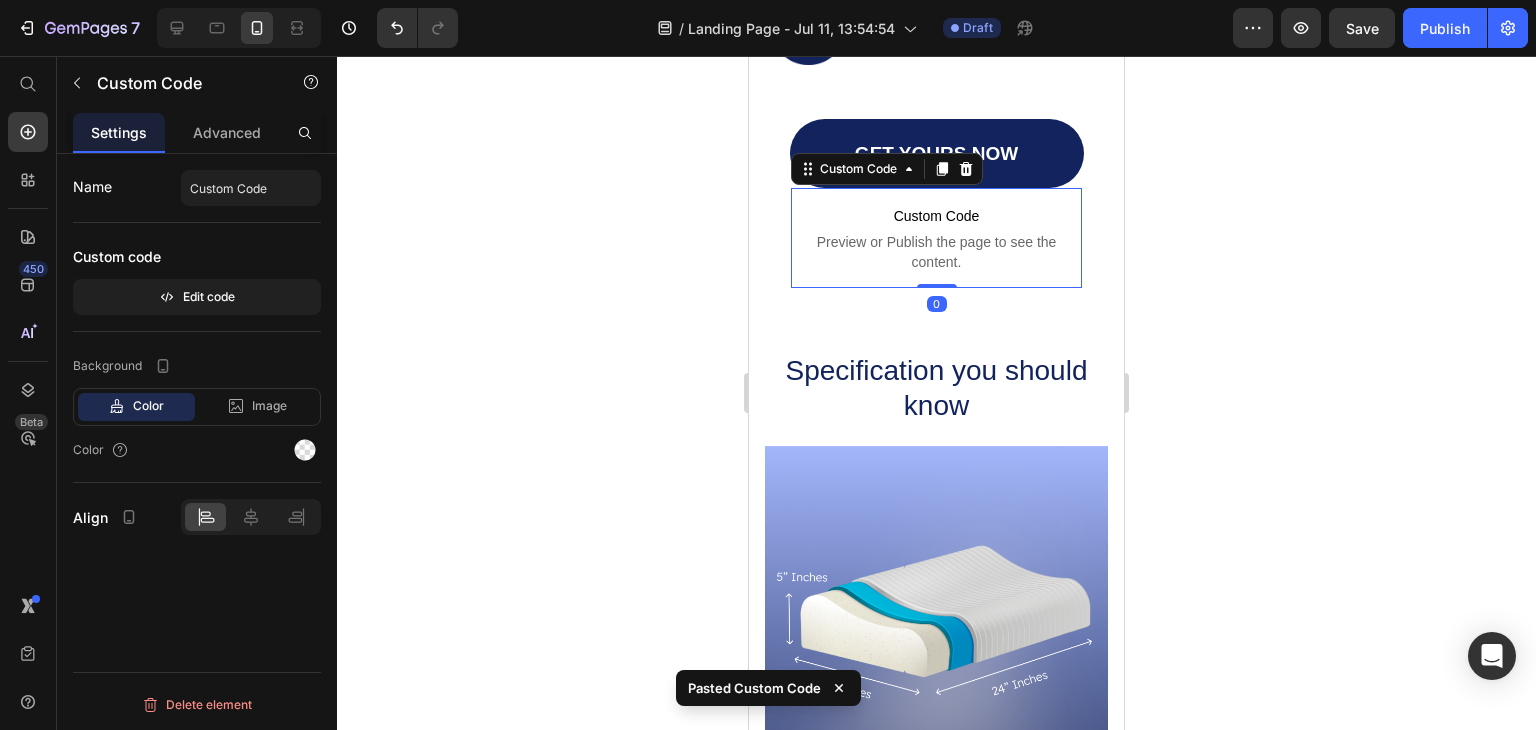 click 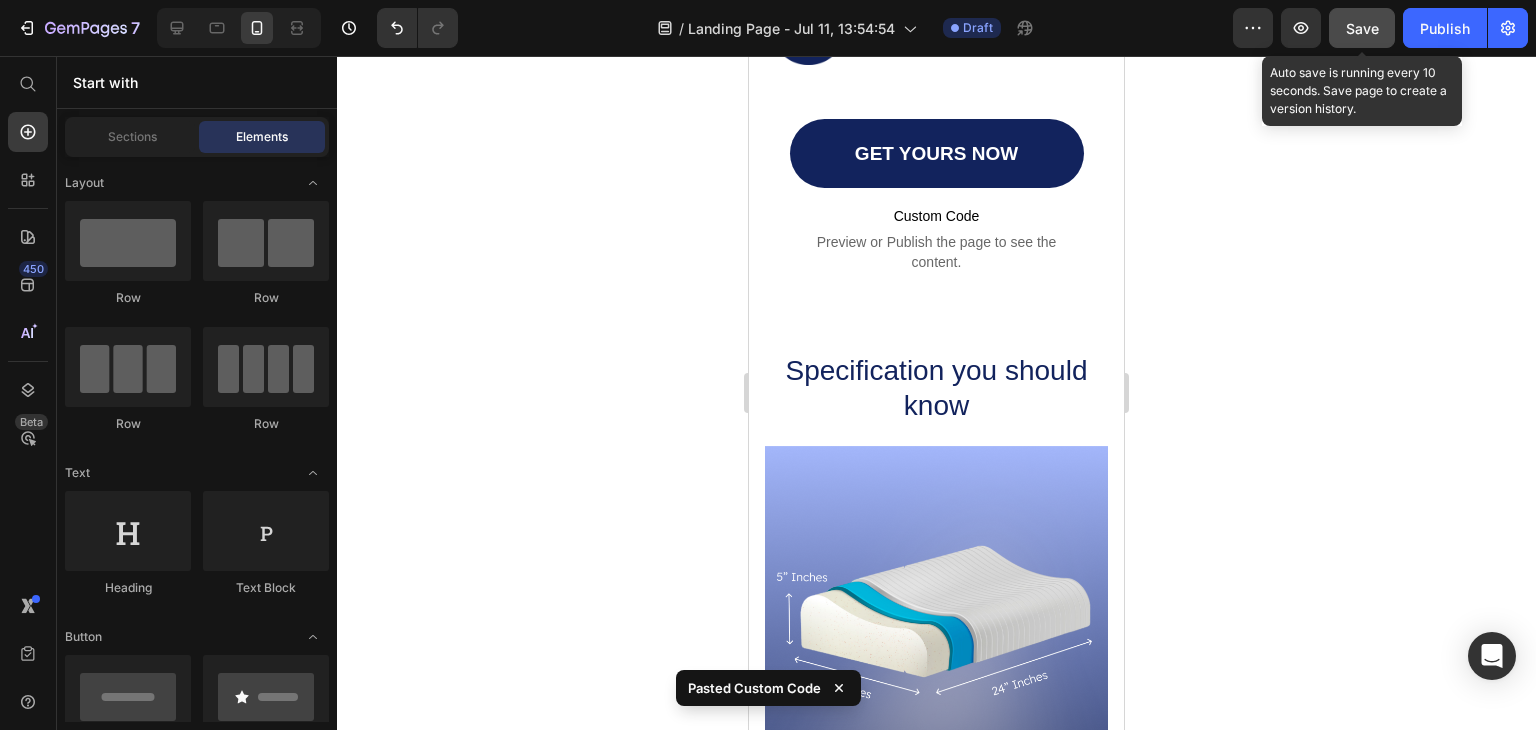 click on "Save" 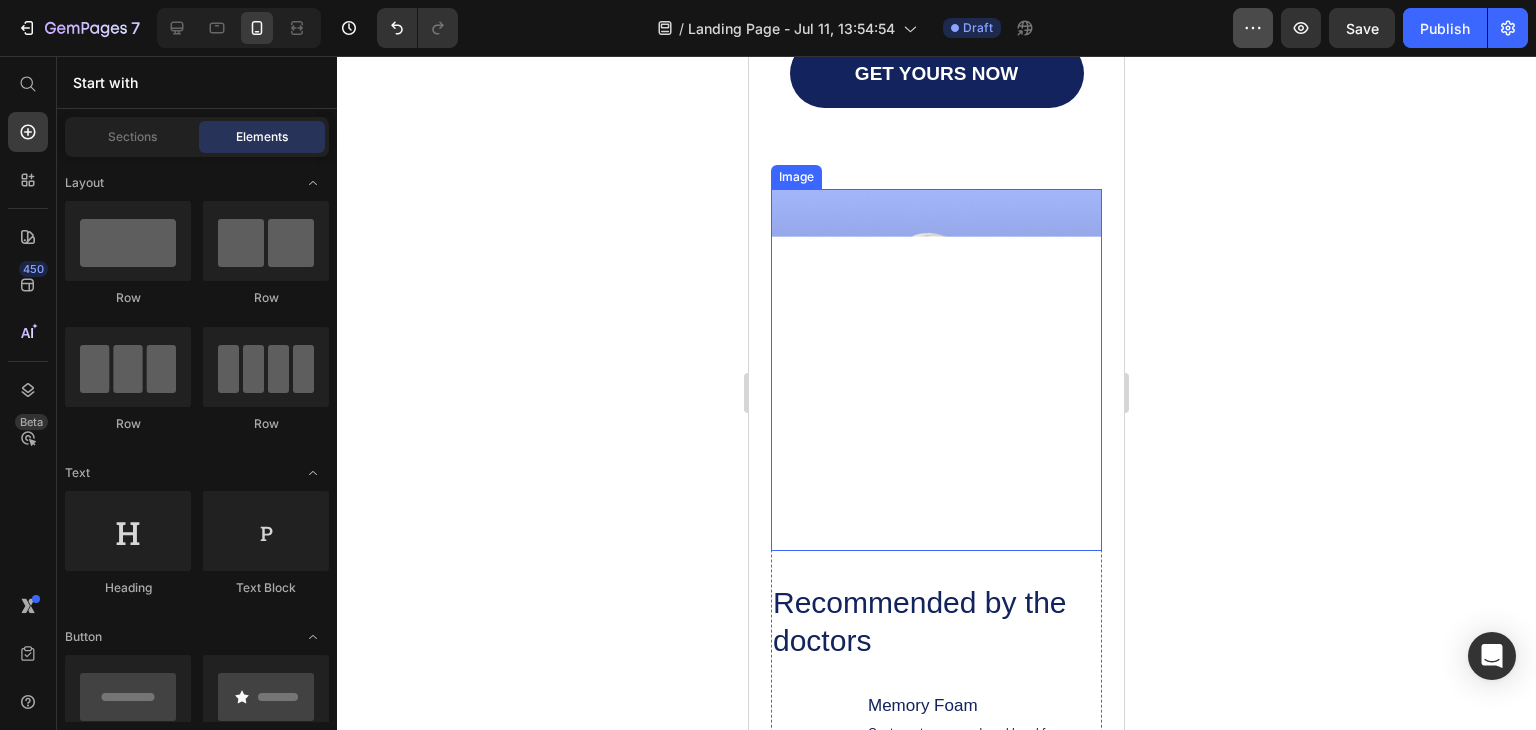 scroll, scrollTop: 1800, scrollLeft: 0, axis: vertical 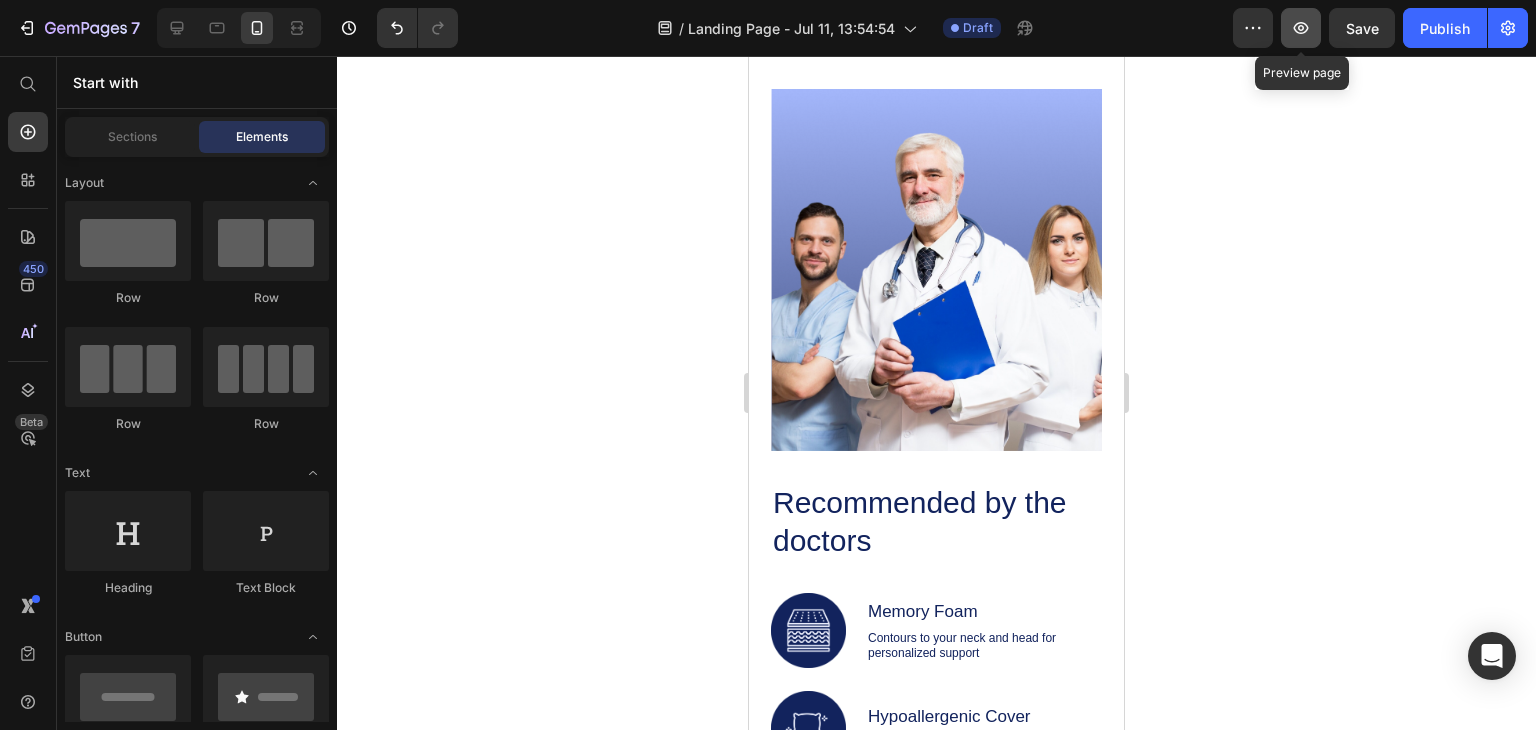 click 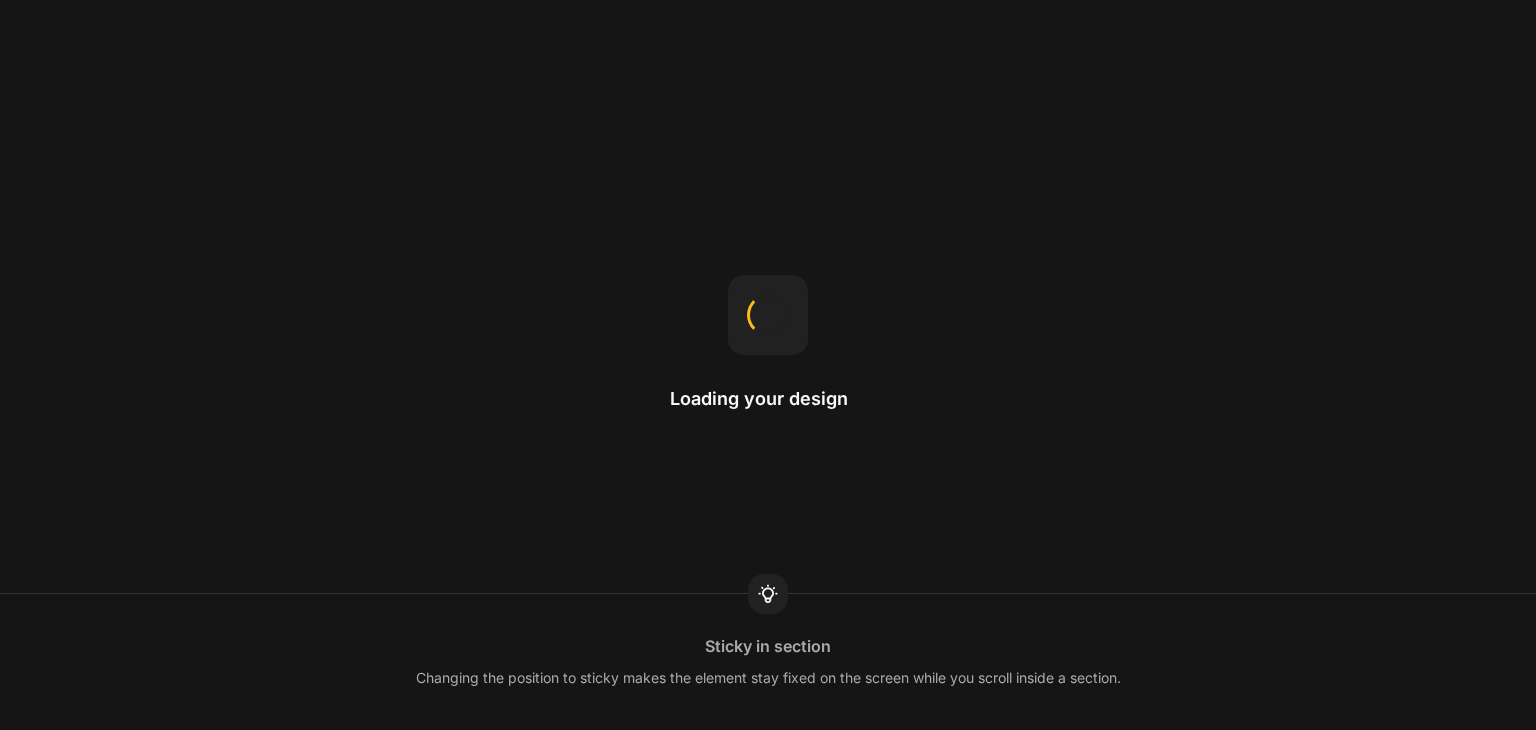 scroll, scrollTop: 0, scrollLeft: 0, axis: both 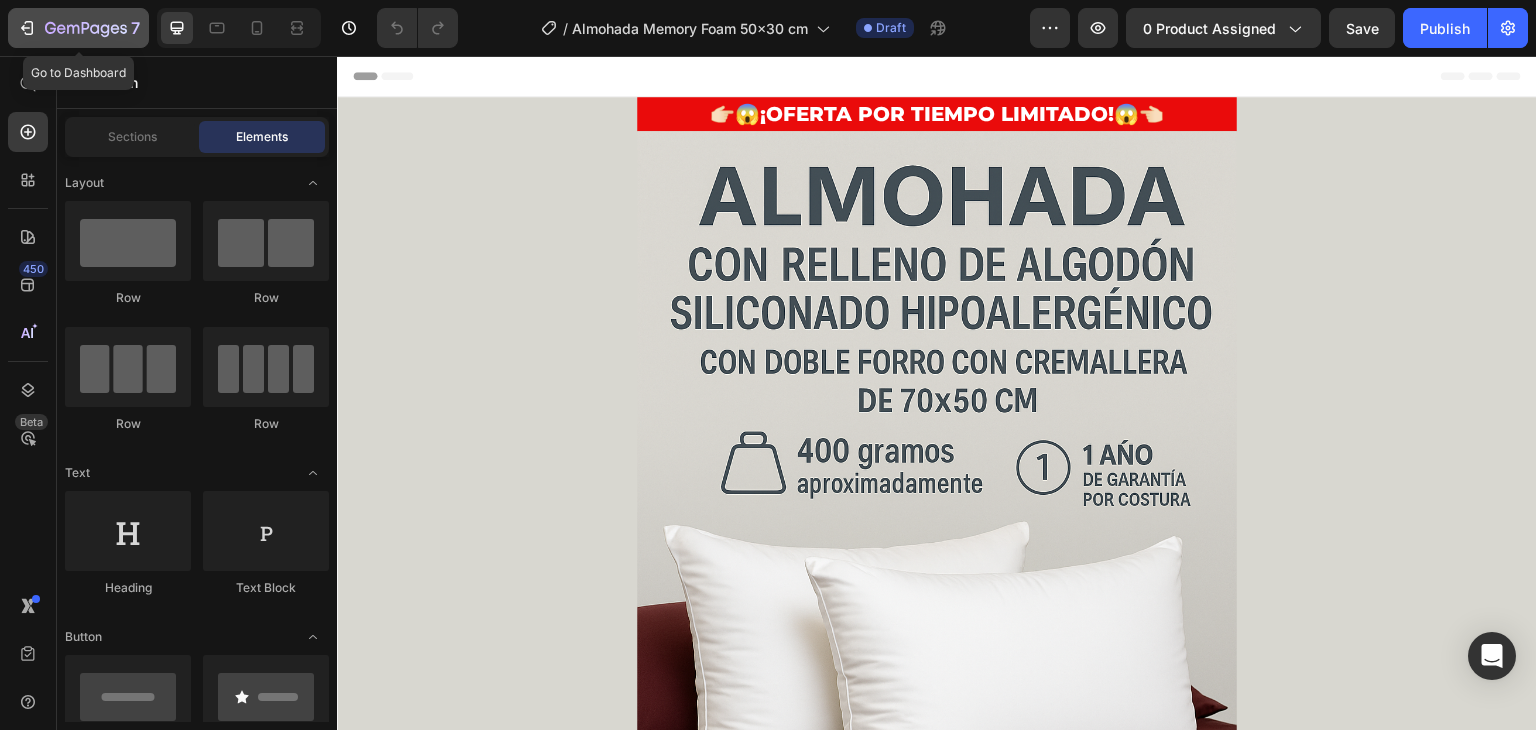 click 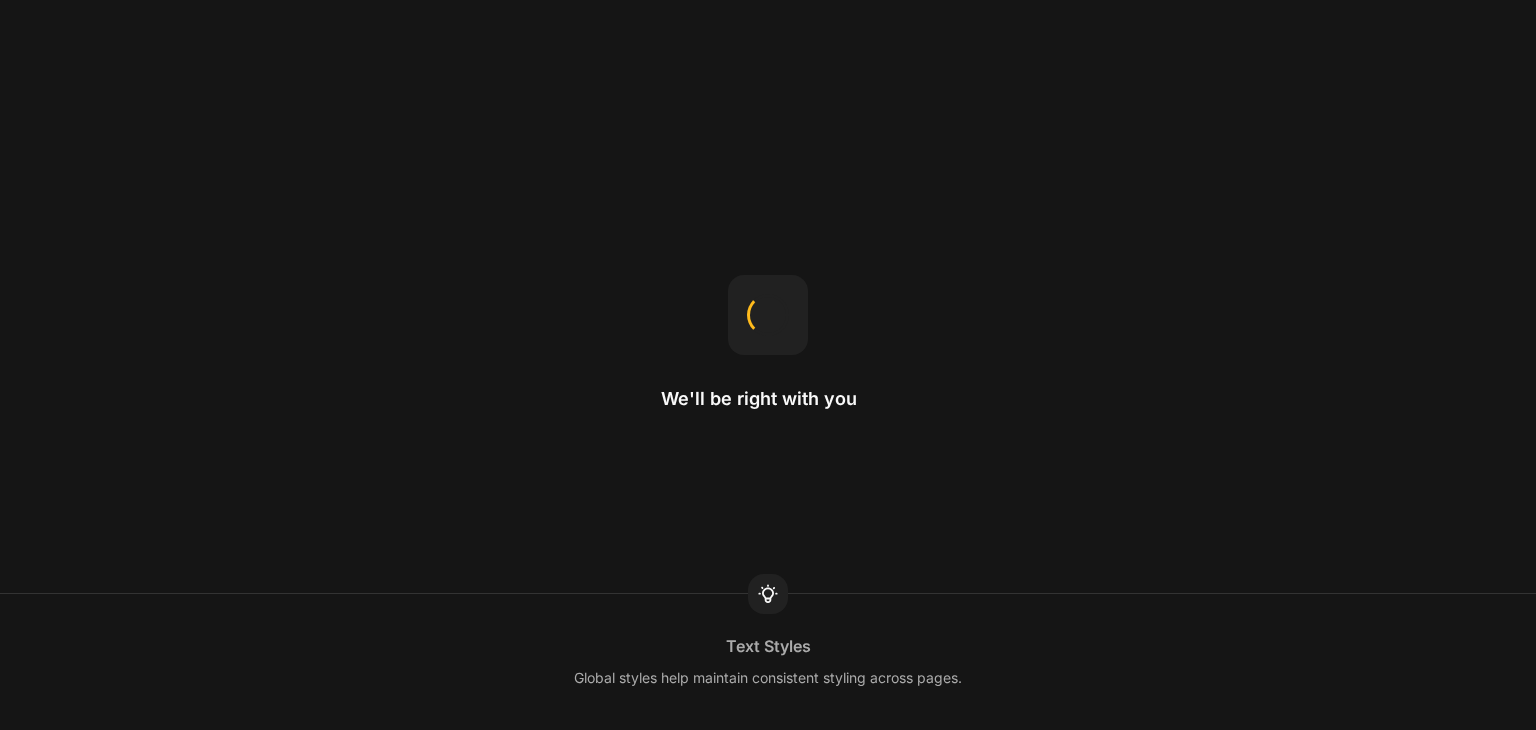scroll, scrollTop: 0, scrollLeft: 0, axis: both 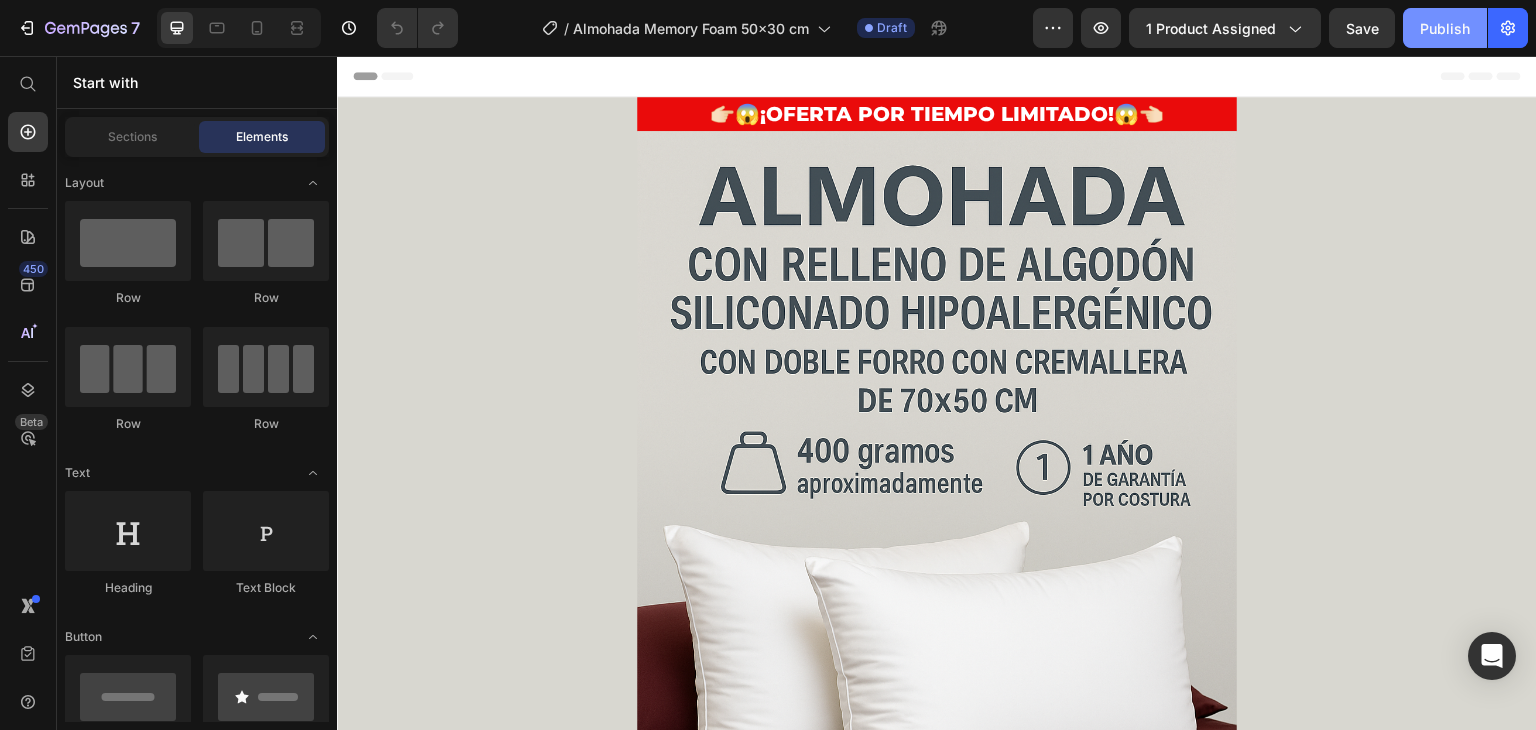 click on "Publish" at bounding box center (1445, 28) 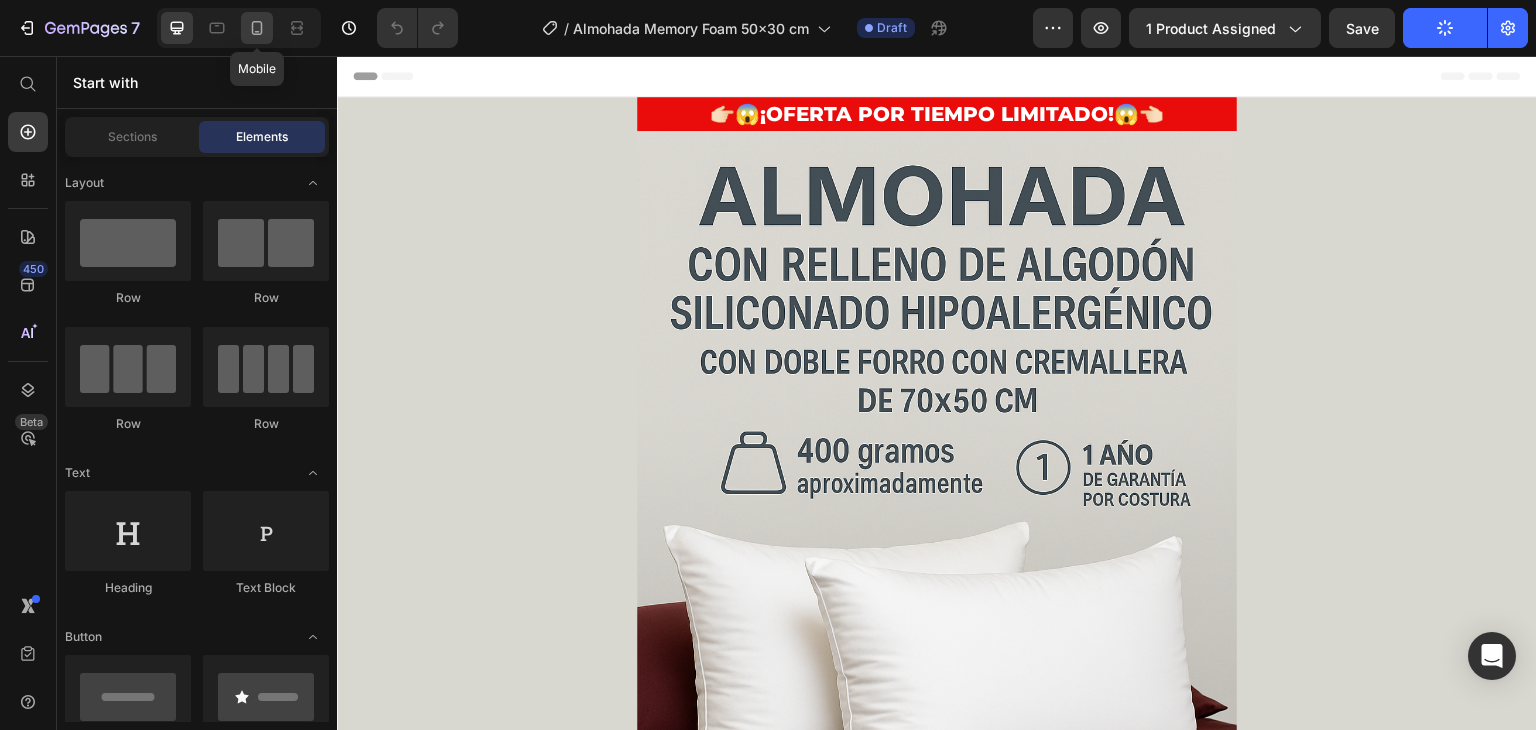 click 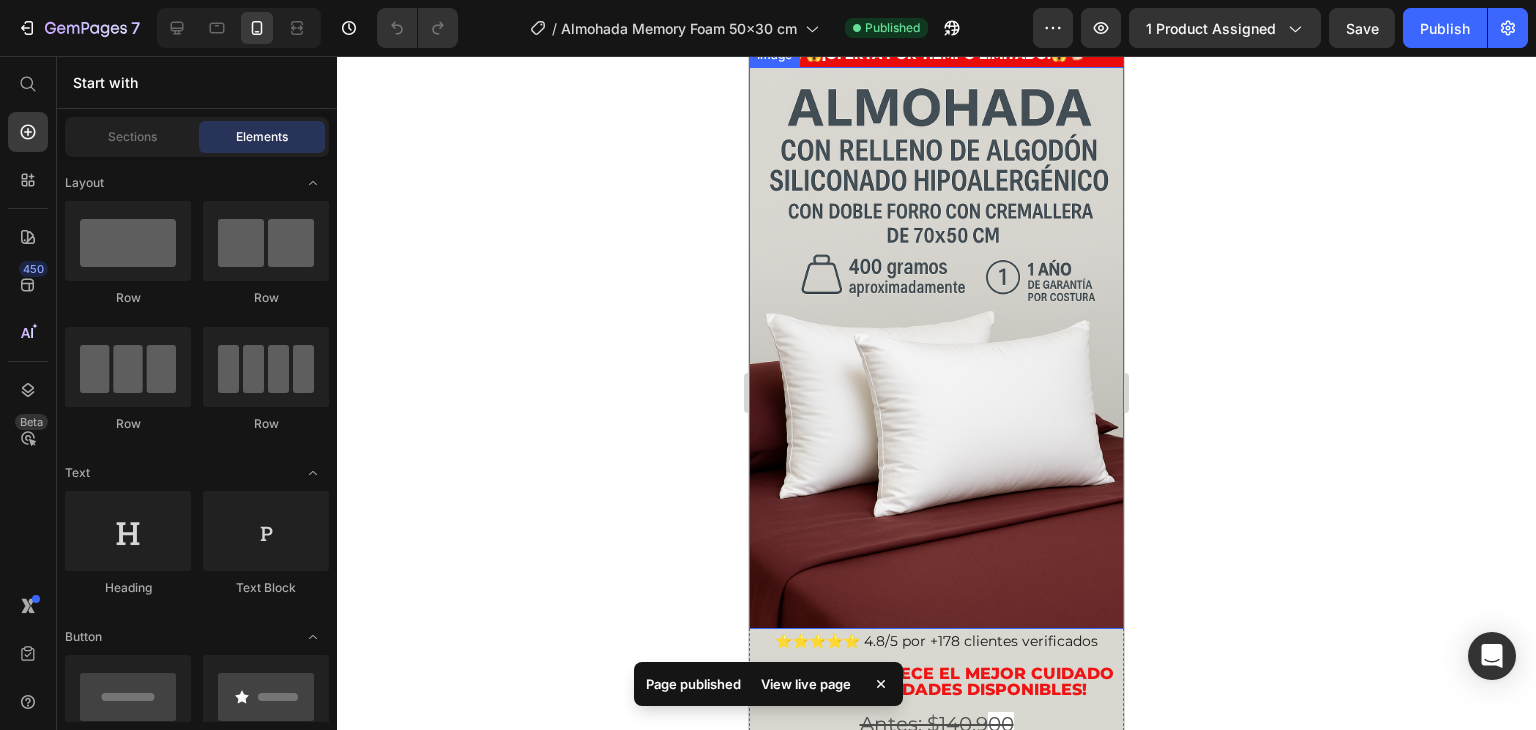 scroll, scrollTop: 0, scrollLeft: 0, axis: both 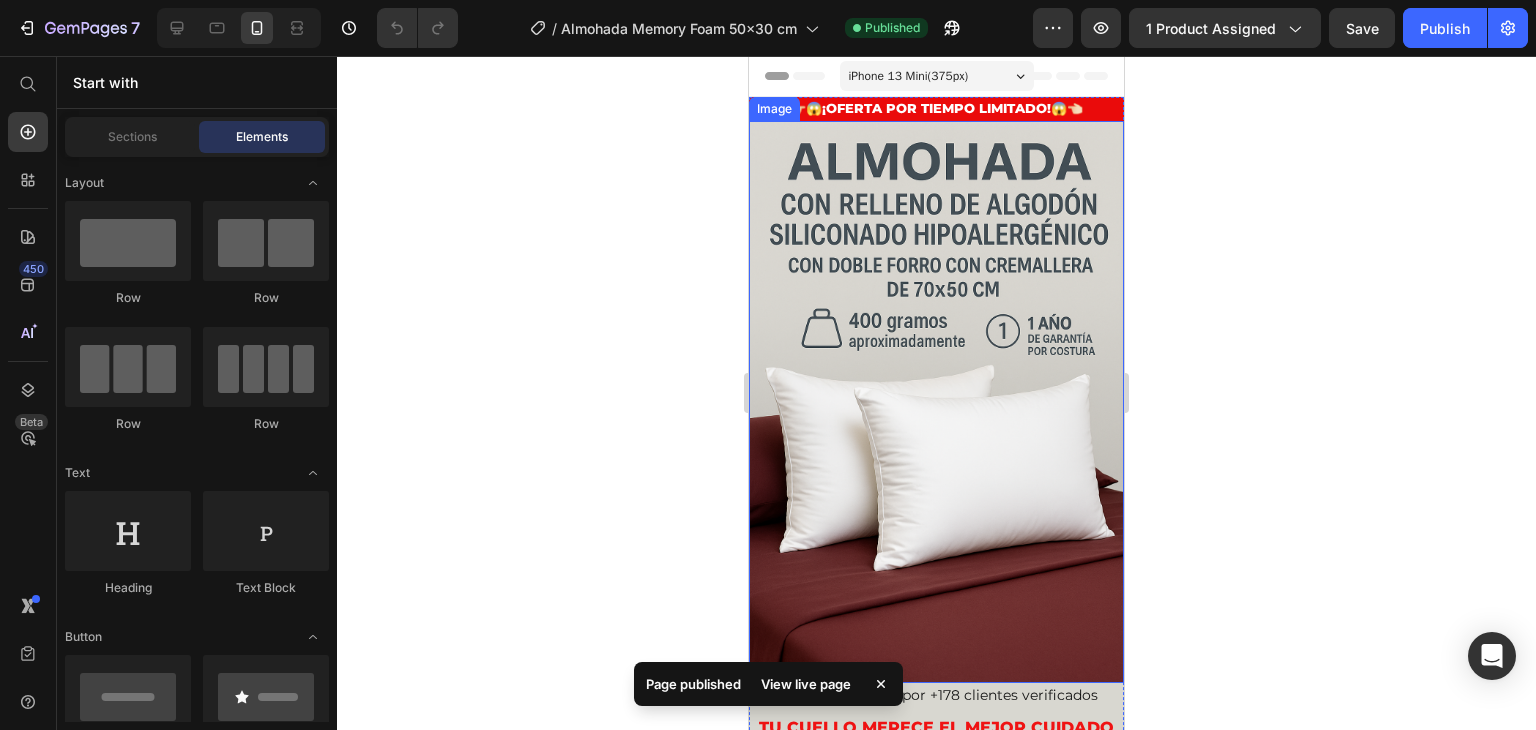 click at bounding box center [936, 402] 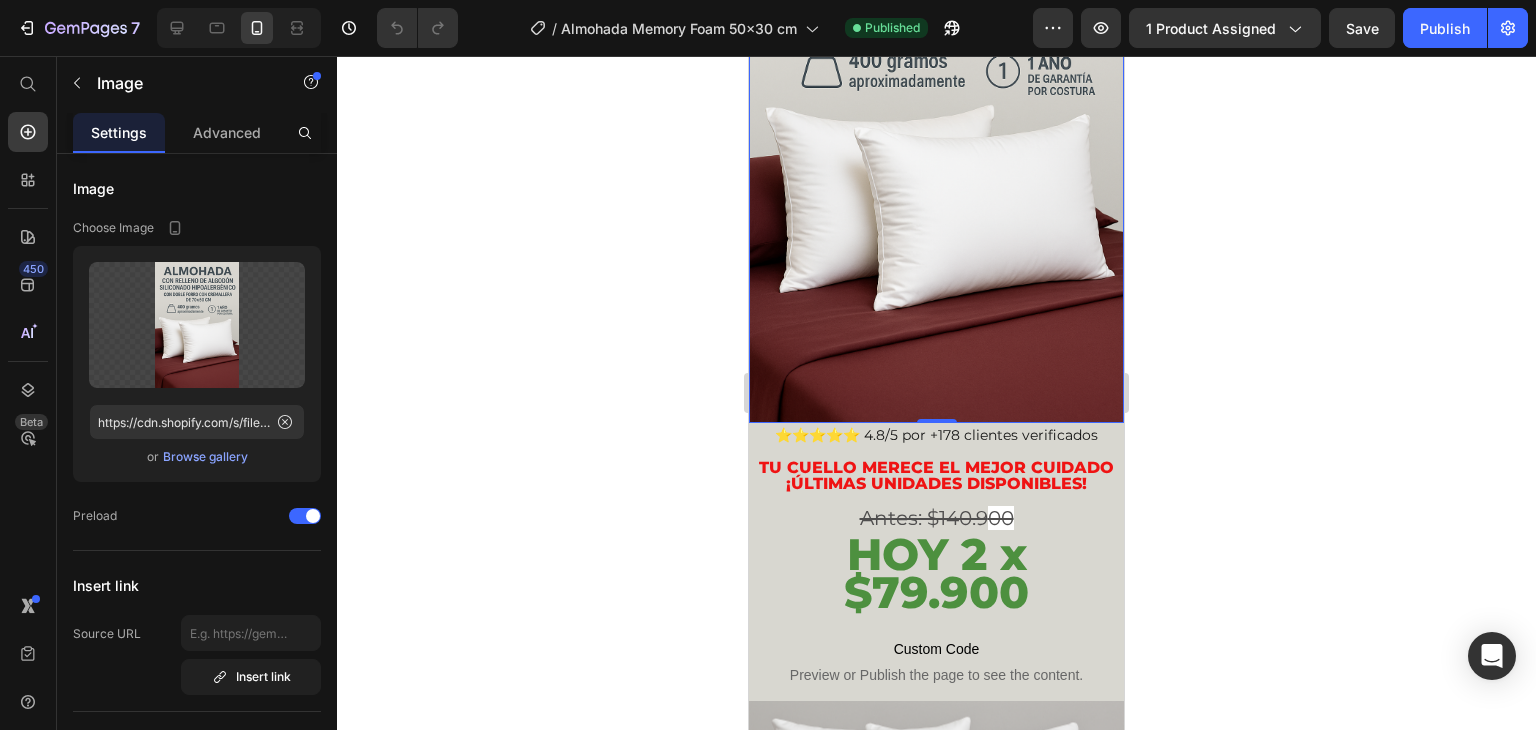 scroll, scrollTop: 400, scrollLeft: 0, axis: vertical 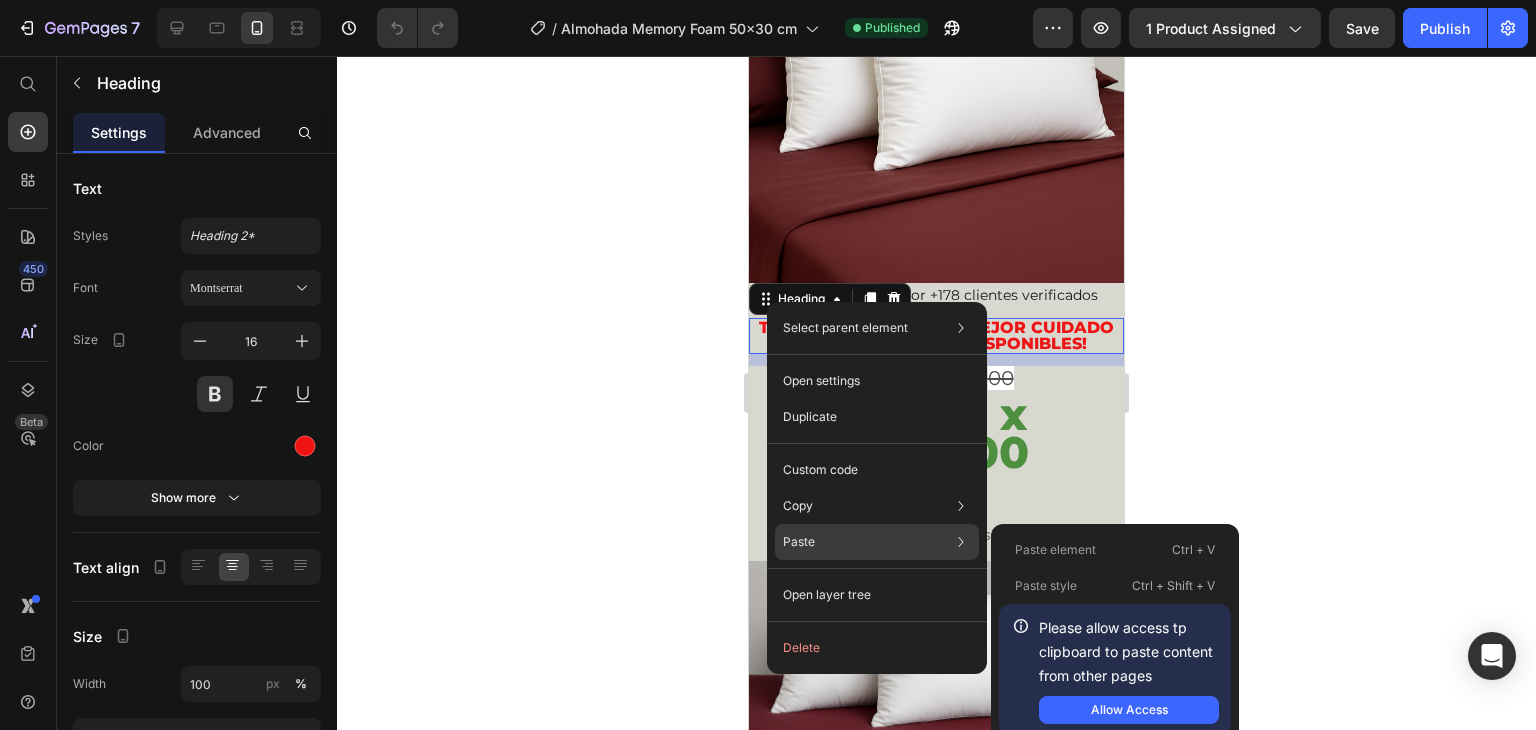 click on "Paste" at bounding box center [799, 542] 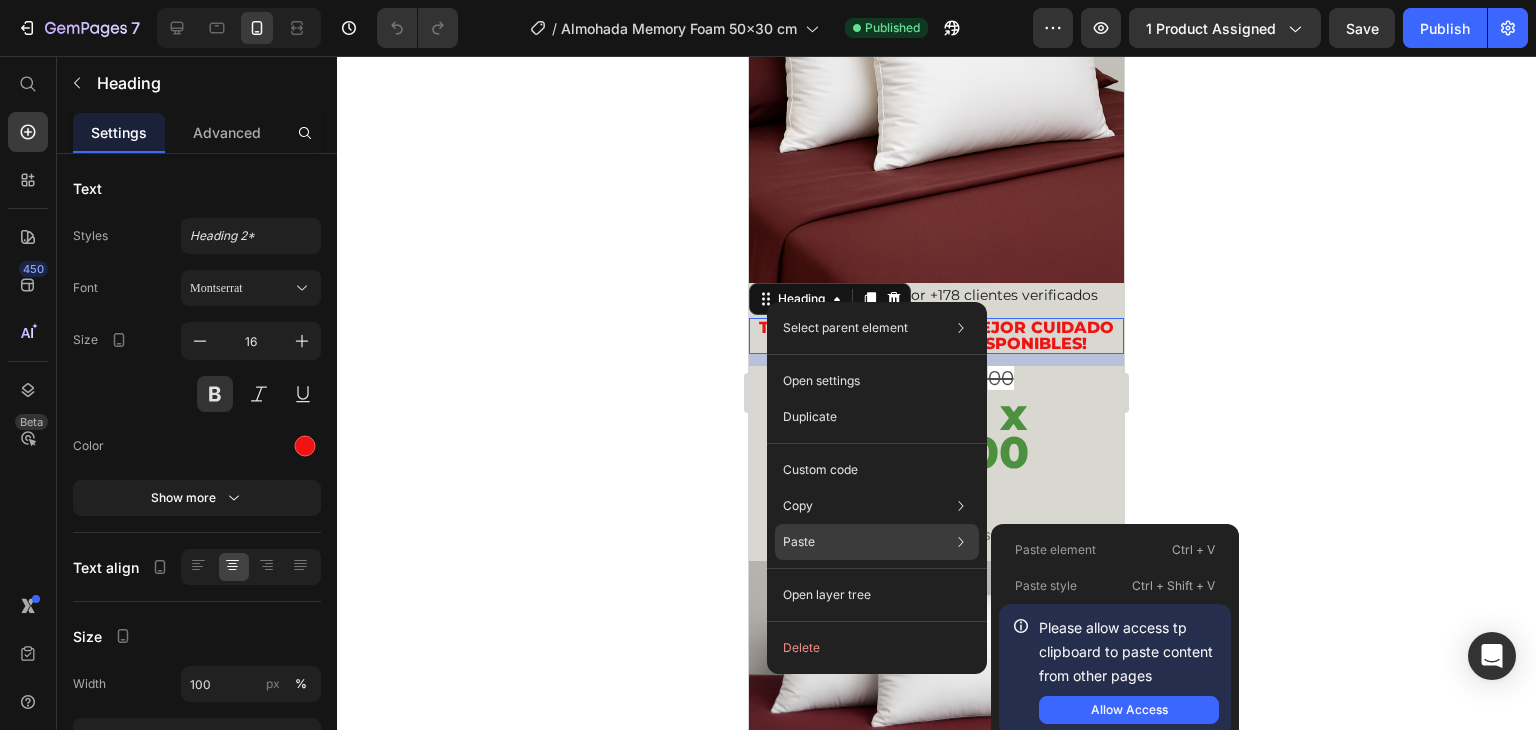 click on "Paste" at bounding box center [799, 542] 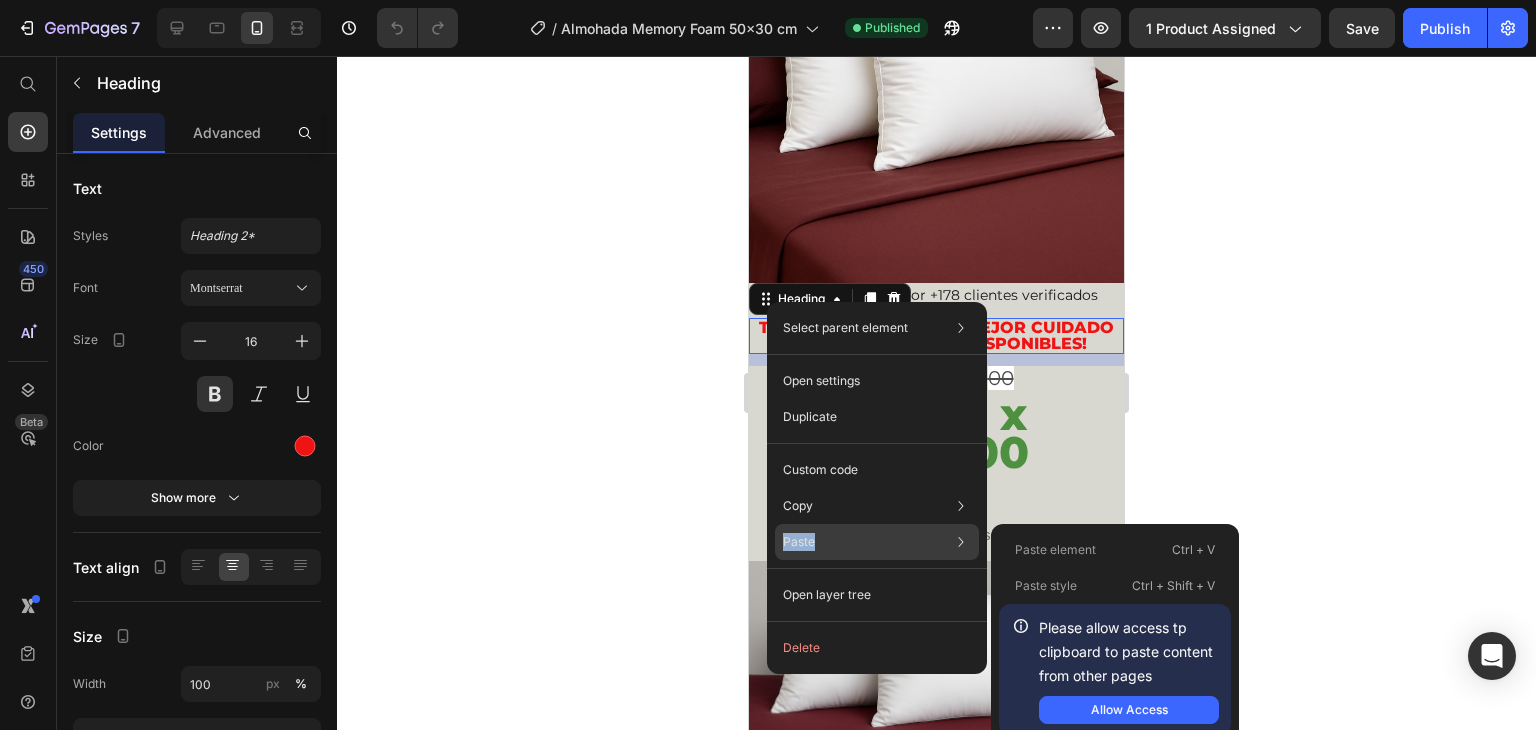 click on "Paste" at bounding box center (799, 542) 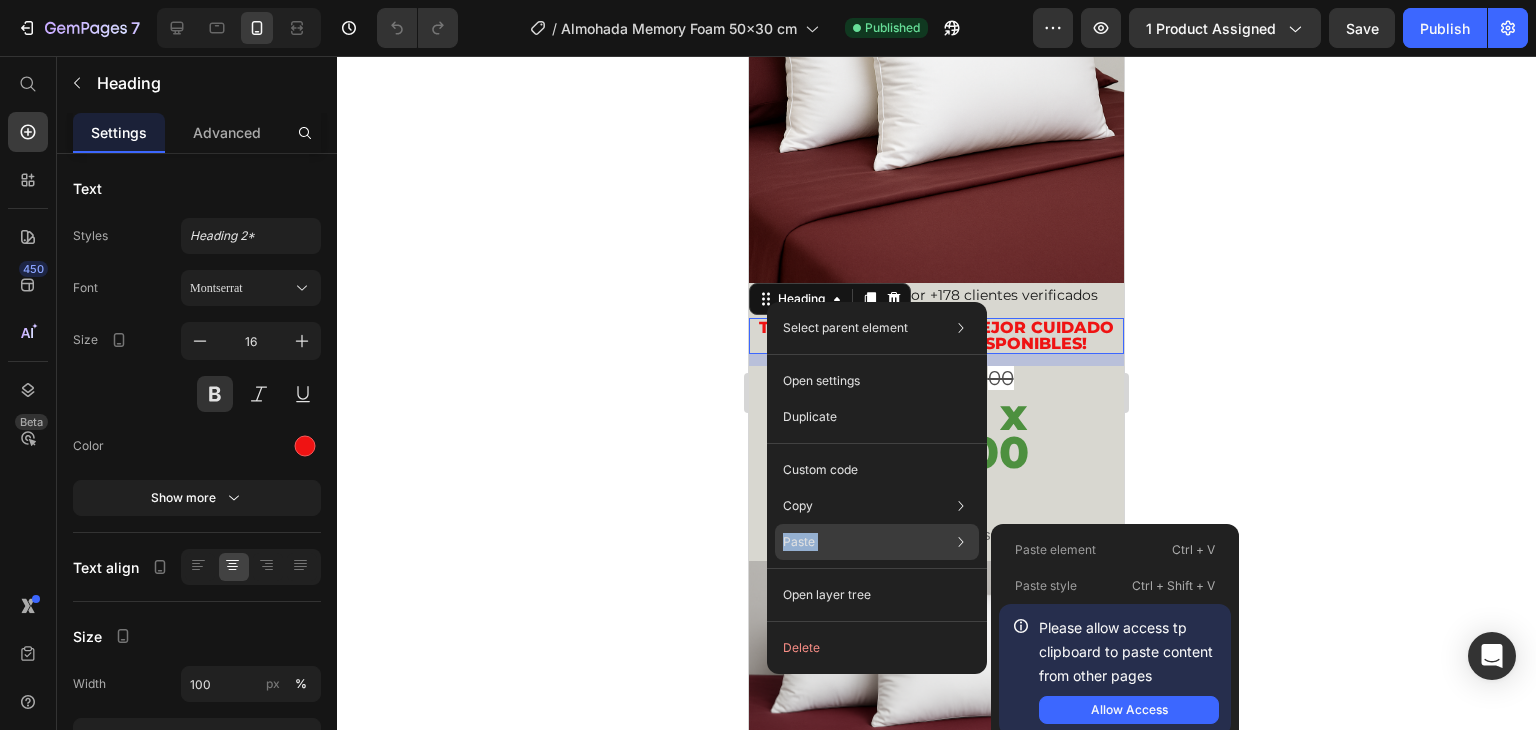 click on "Paste" at bounding box center (799, 542) 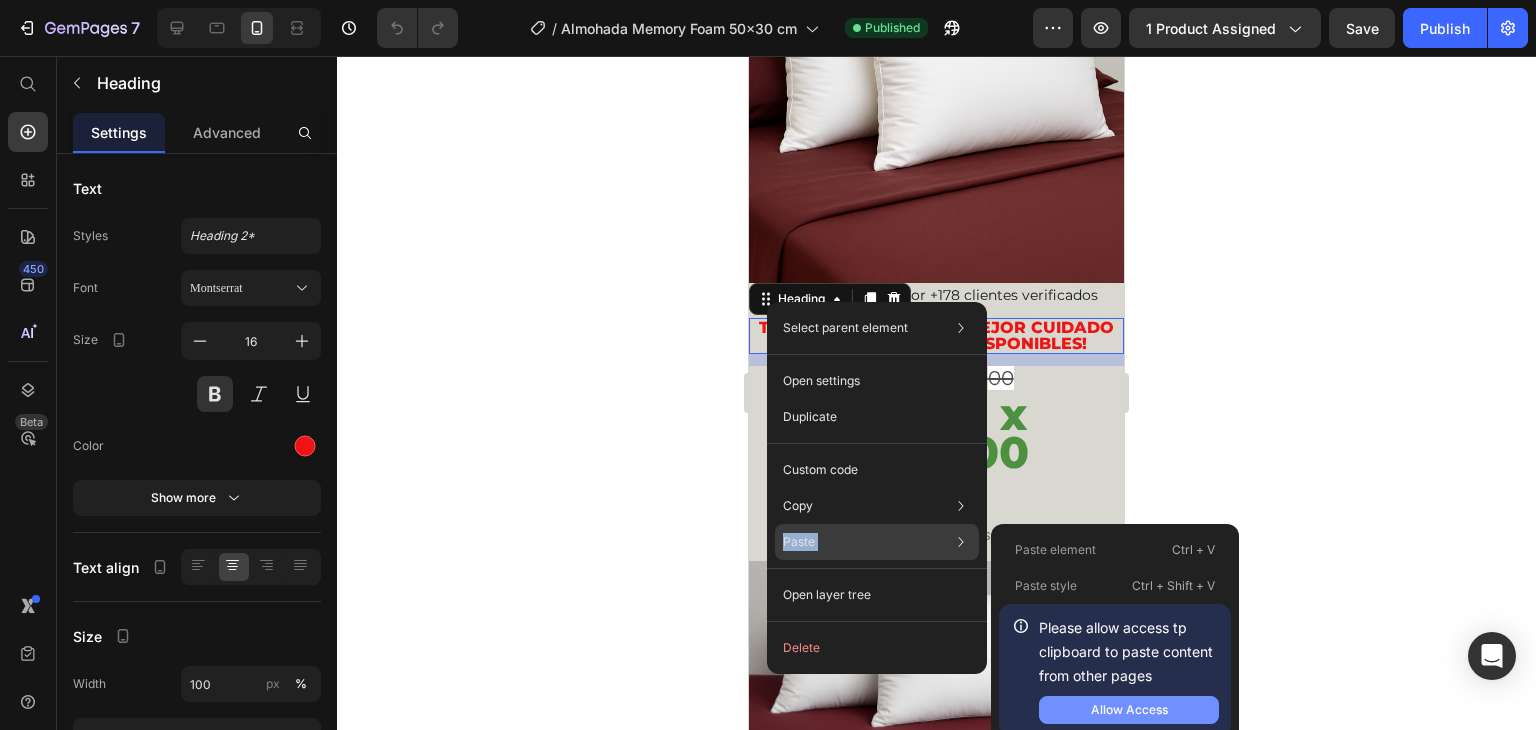 click on "Allow Access" at bounding box center (1129, 710) 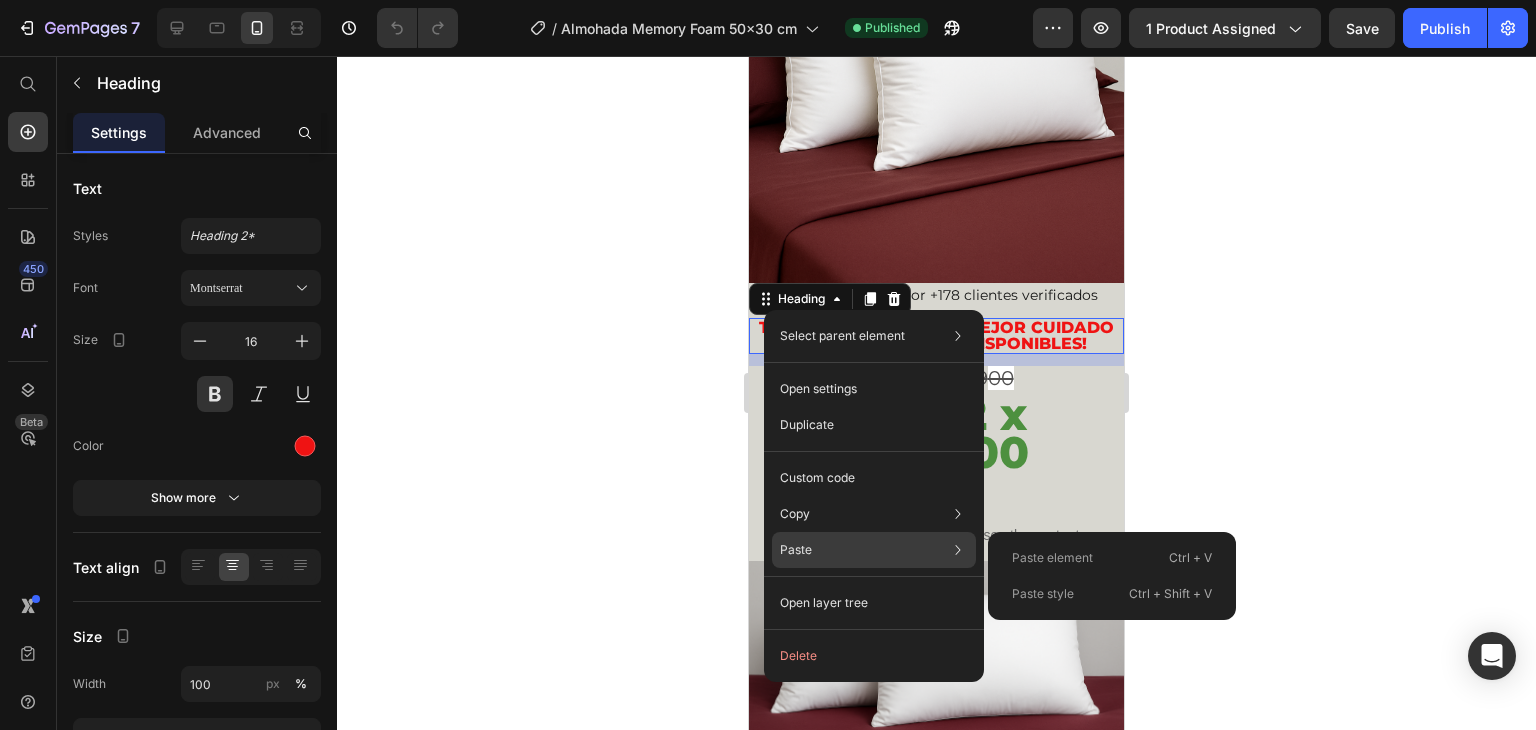 click on "Paste" at bounding box center [796, 550] 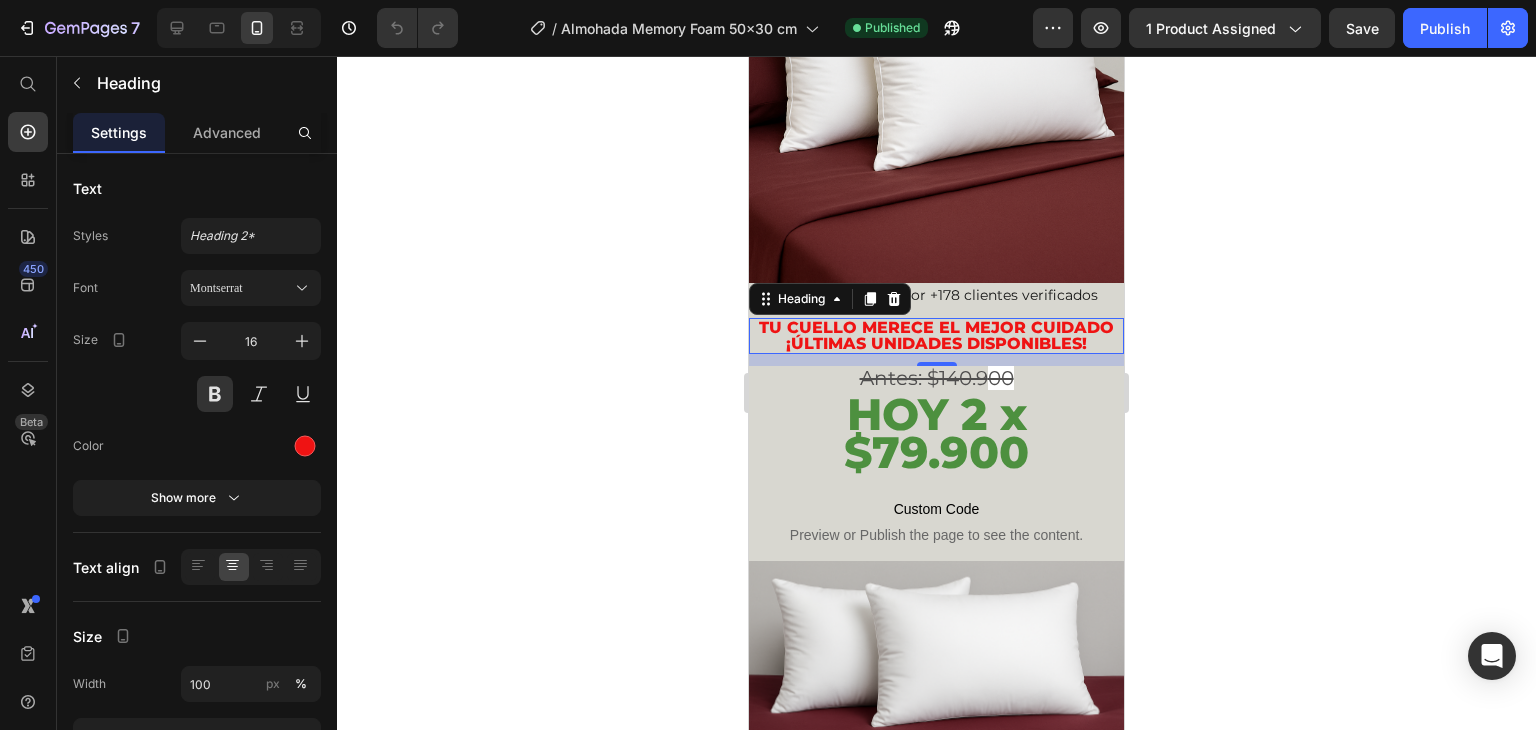click 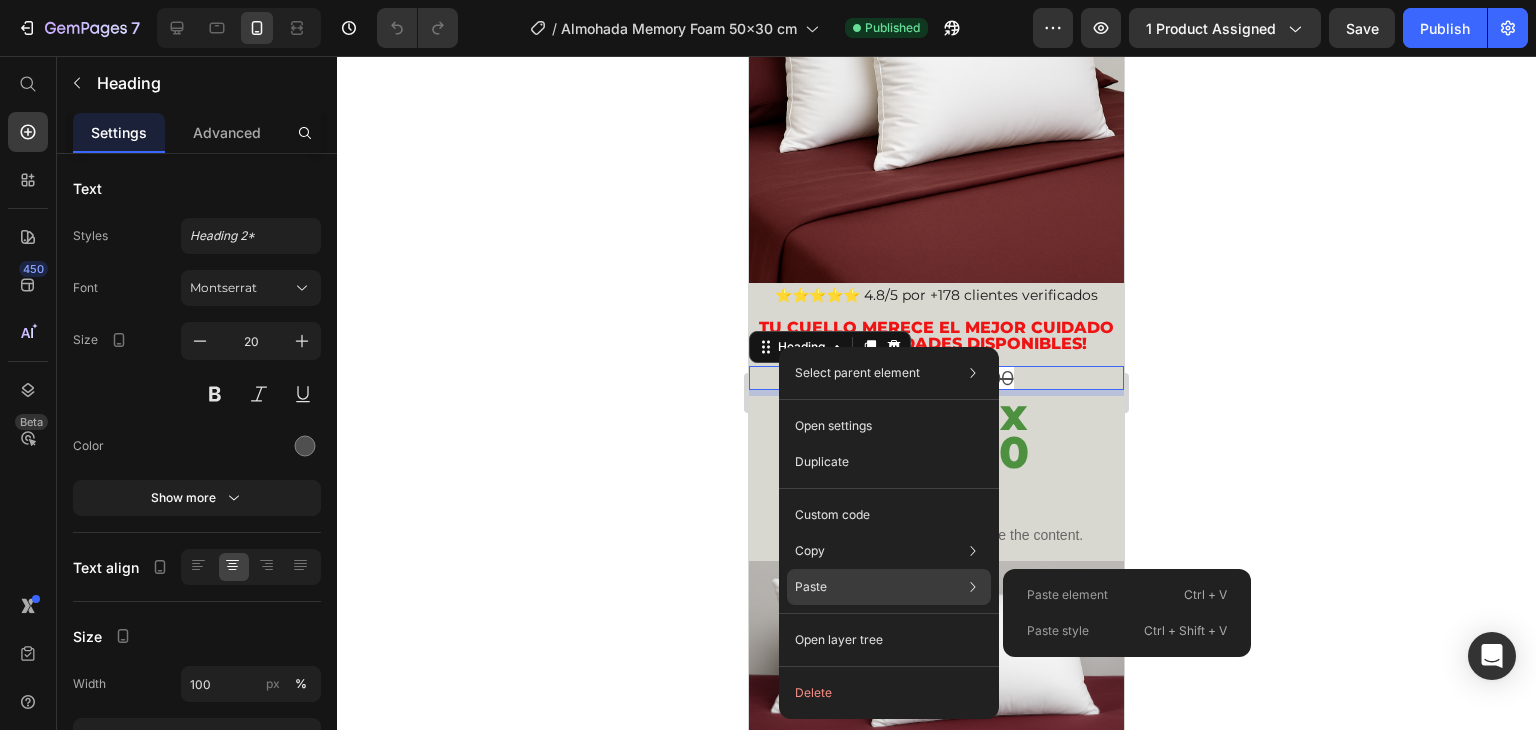 click on "Paste Paste element  Ctrl + V Paste style  Ctrl + Shift + V" 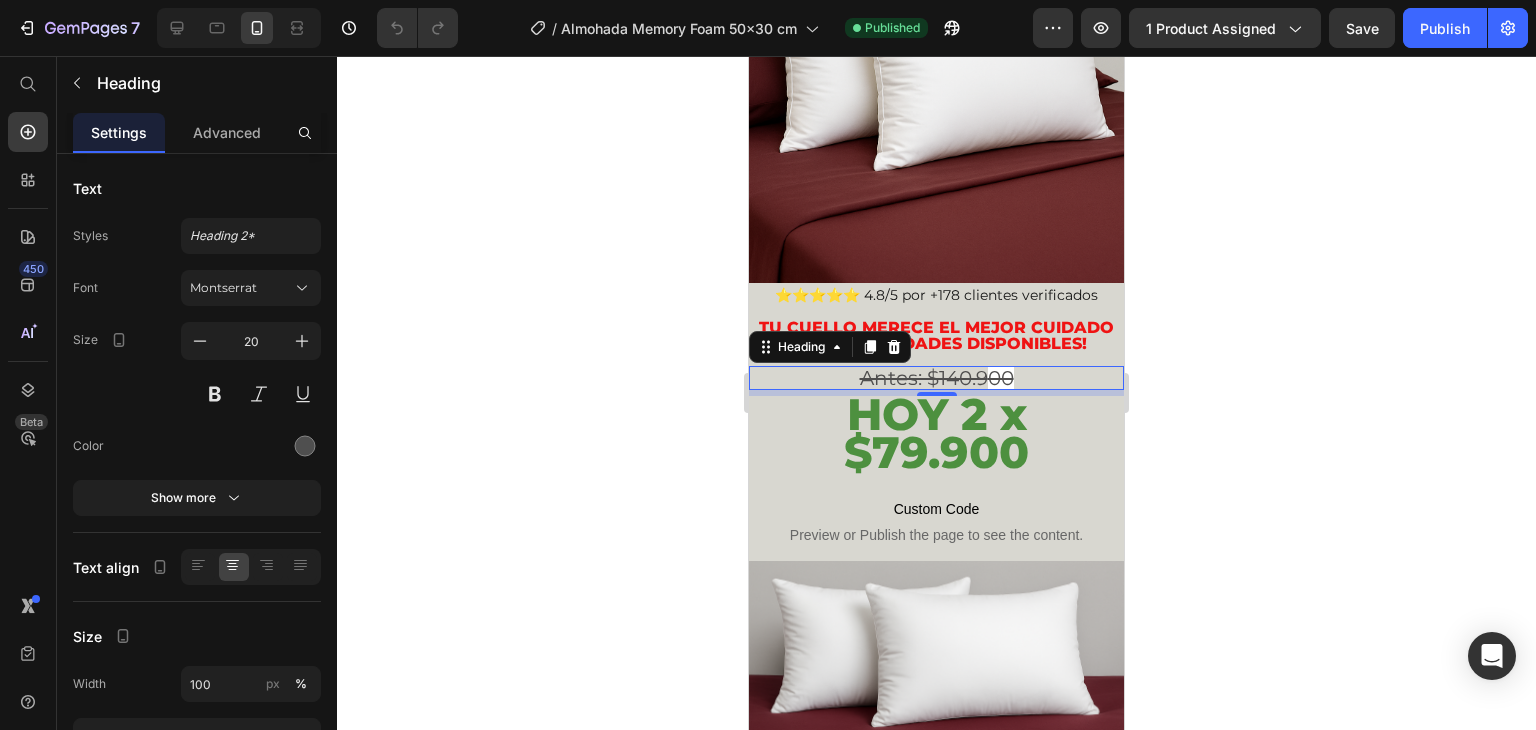 click 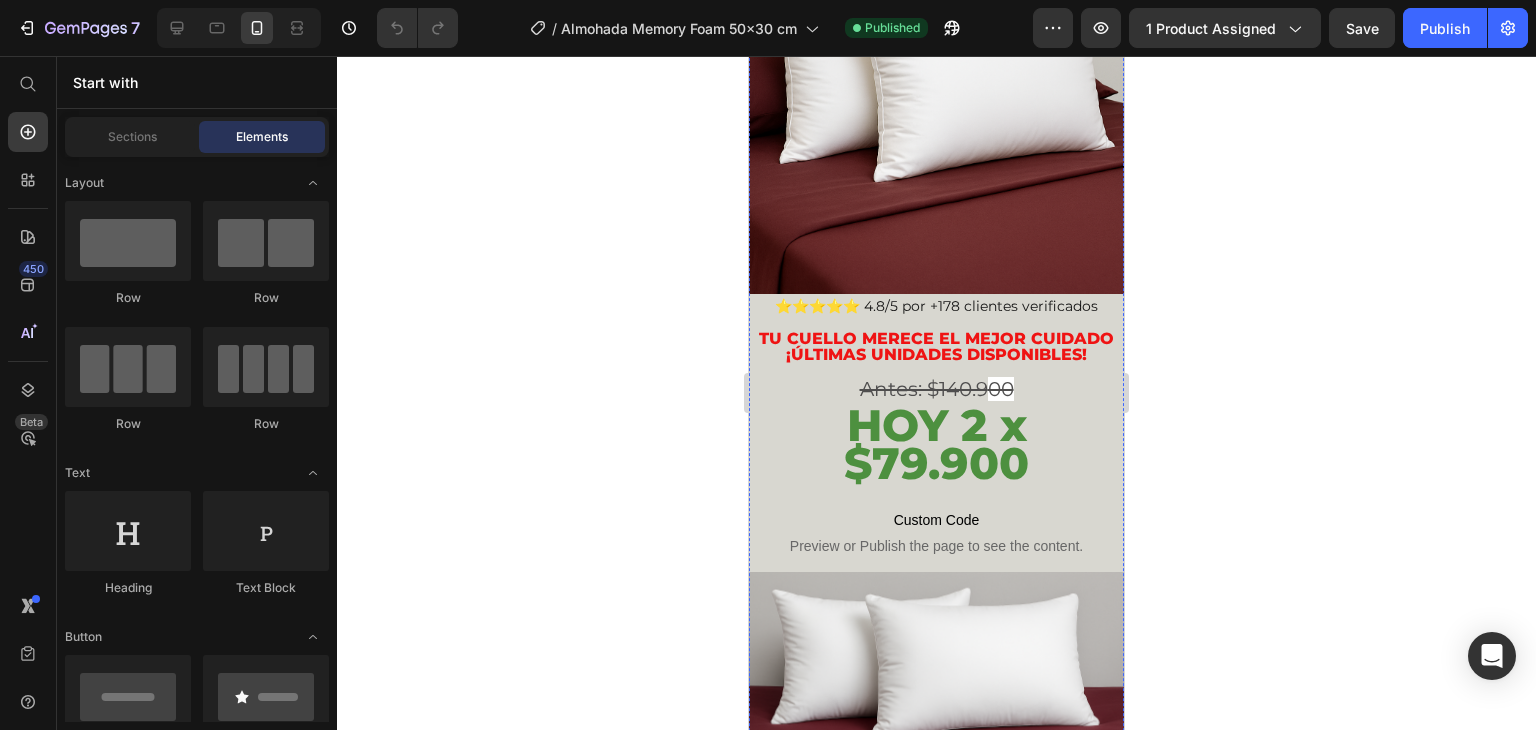 scroll, scrollTop: 400, scrollLeft: 0, axis: vertical 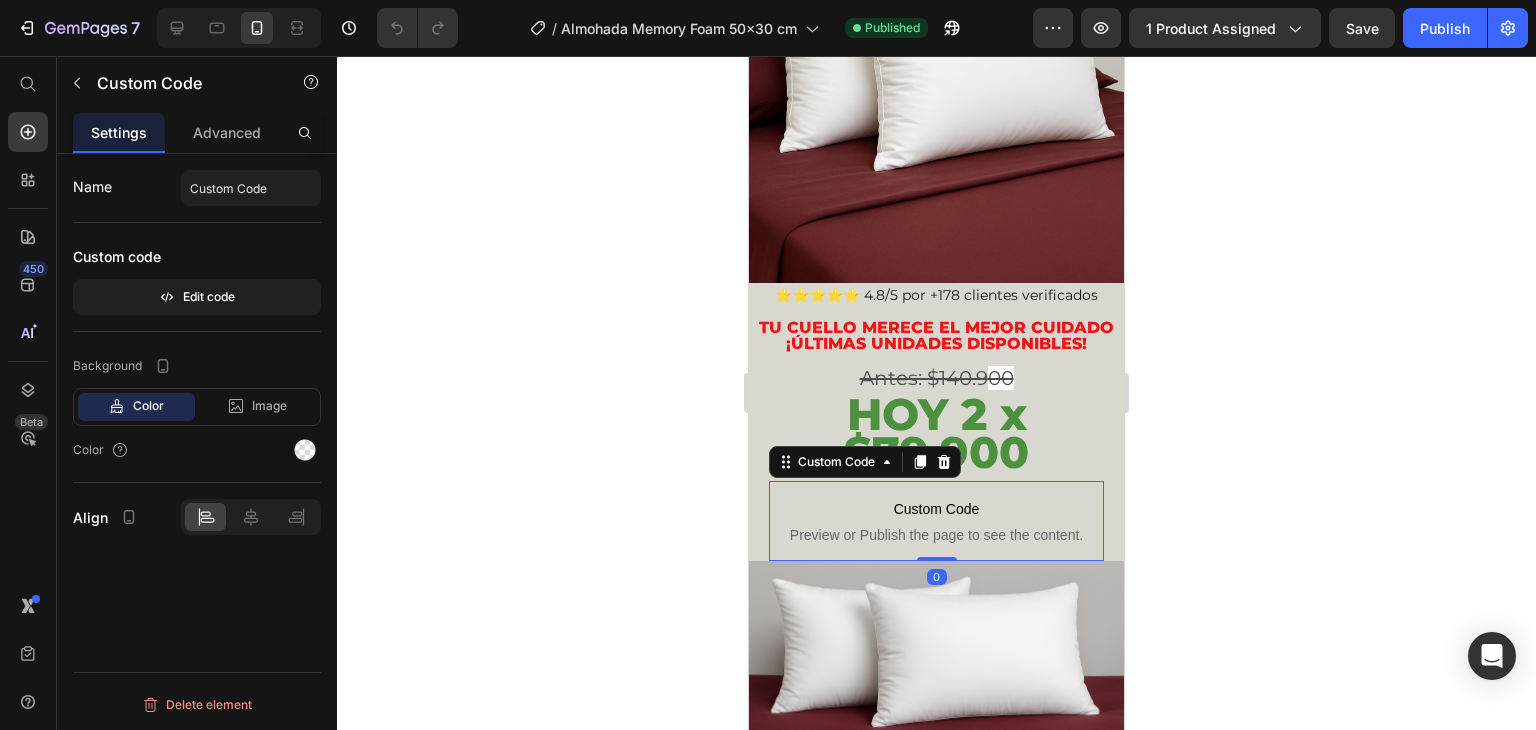 click on "Preview or Publish the page to see the content." at bounding box center (936, 535) 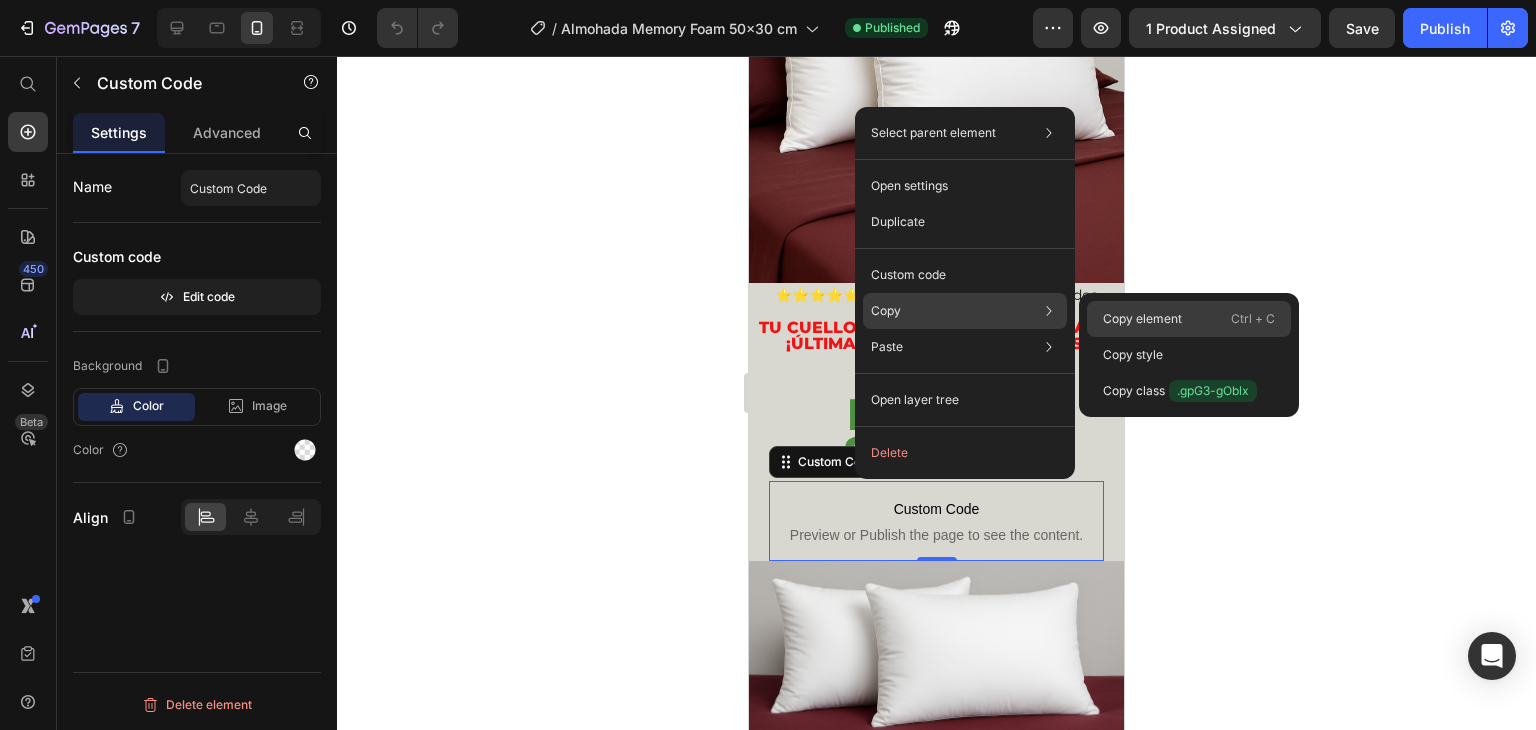 click on "Copy element  Ctrl + C" 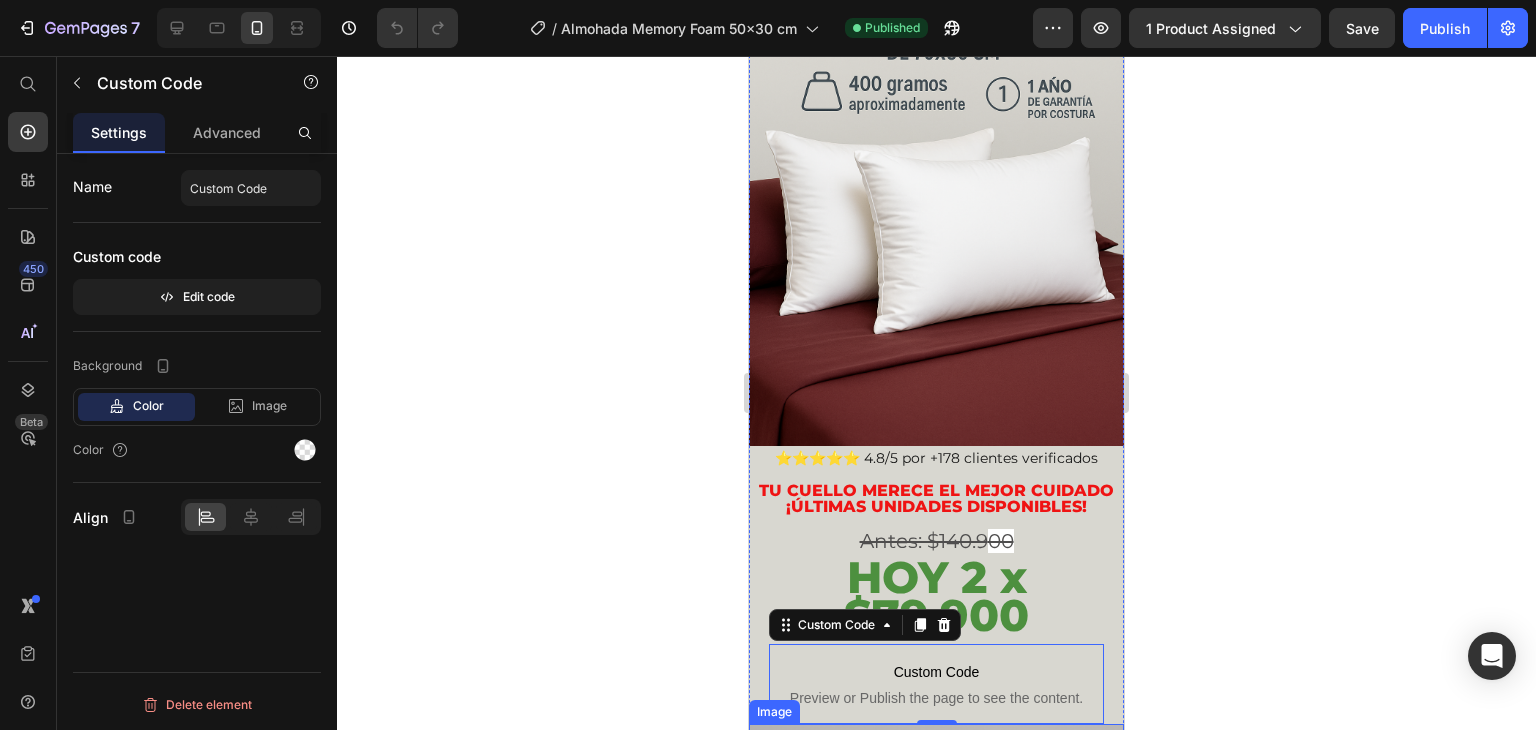 scroll, scrollTop: 0, scrollLeft: 0, axis: both 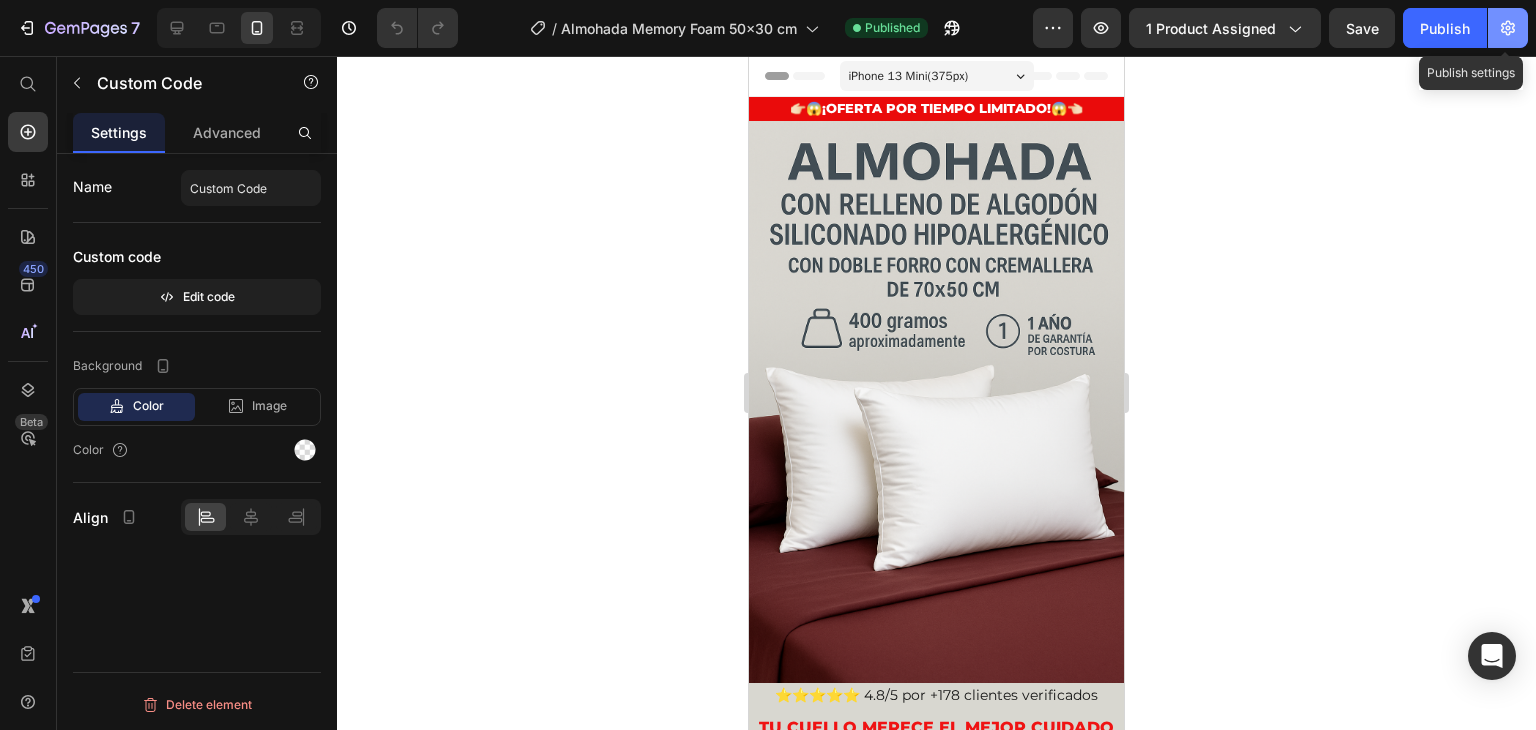 click 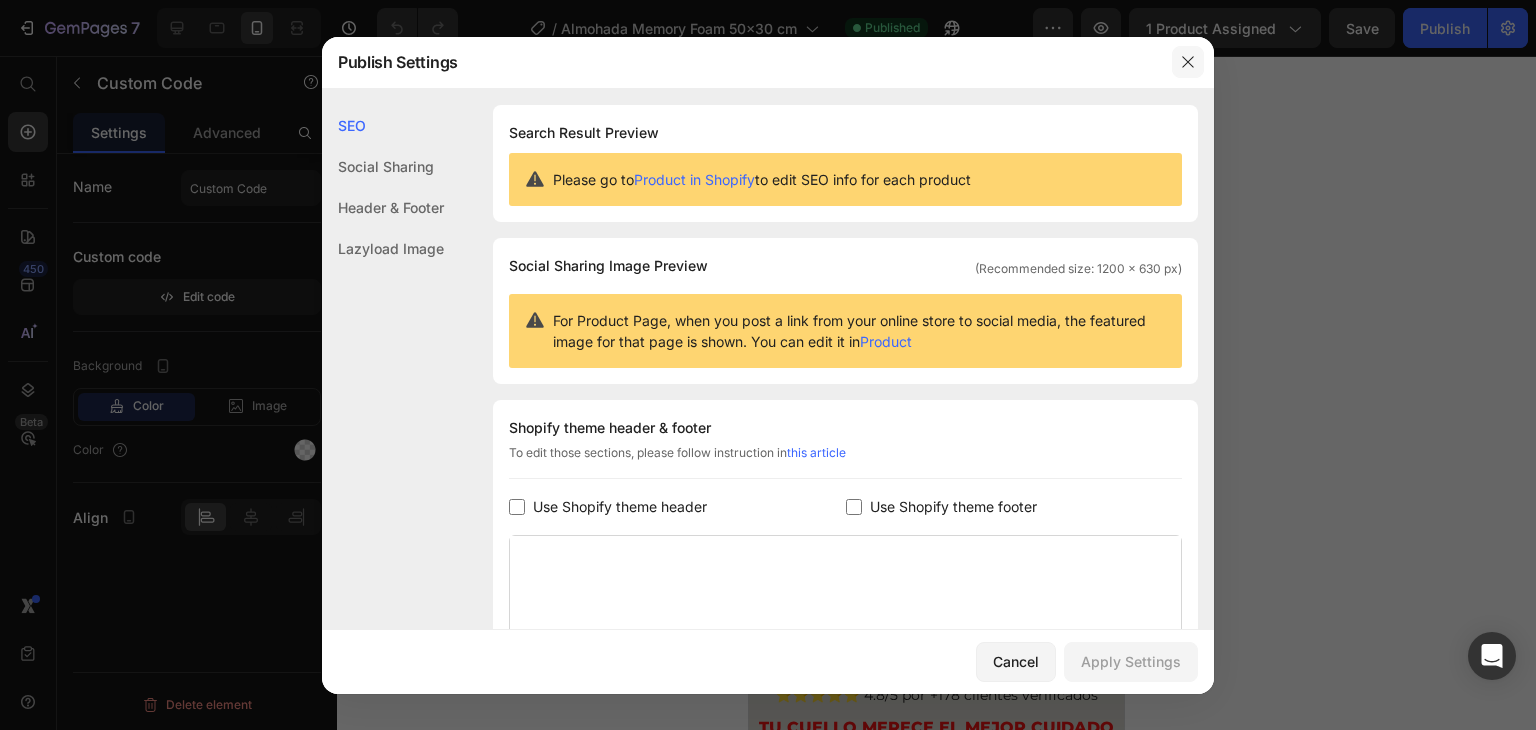 click 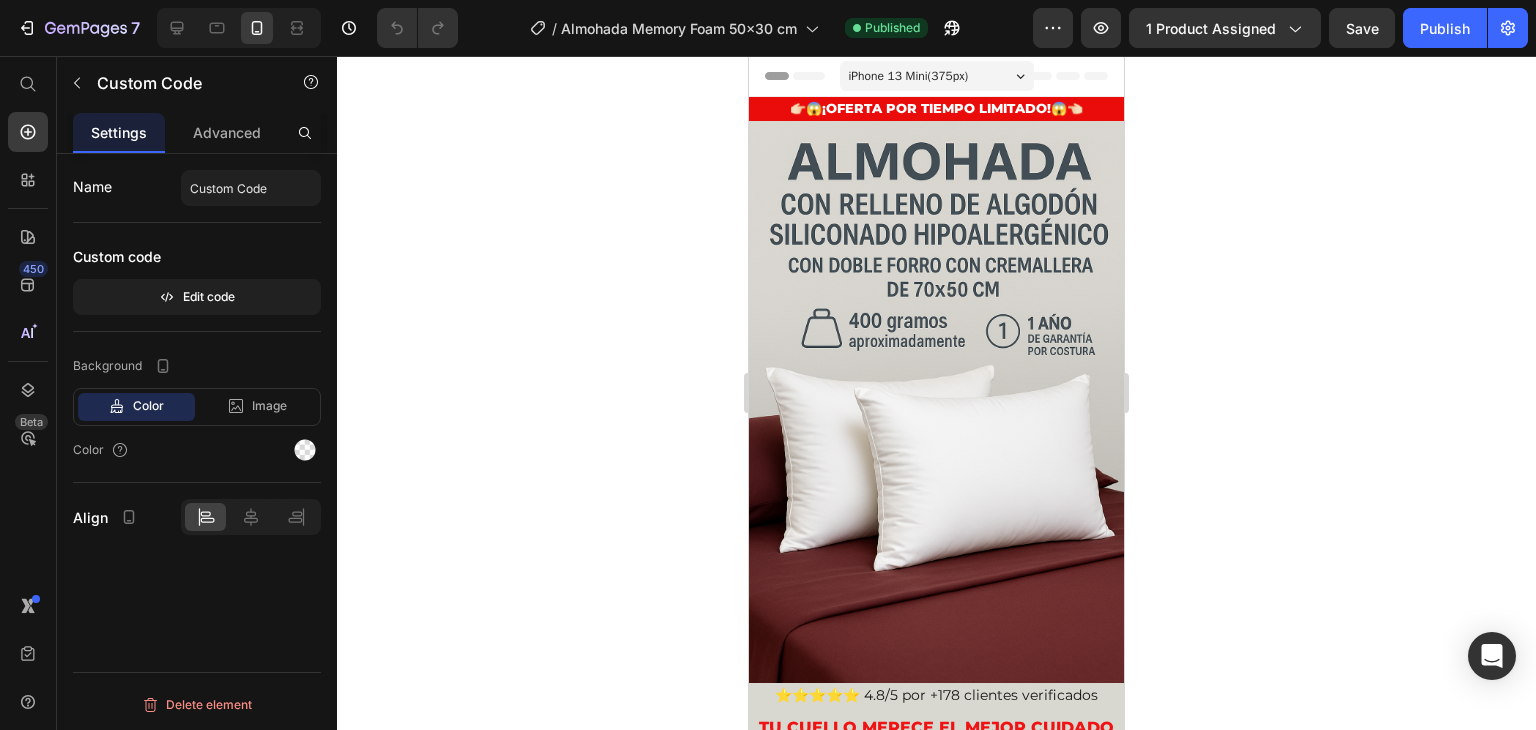 click on "iPhone 13 Mini  ( 375 px)" at bounding box center [937, 76] 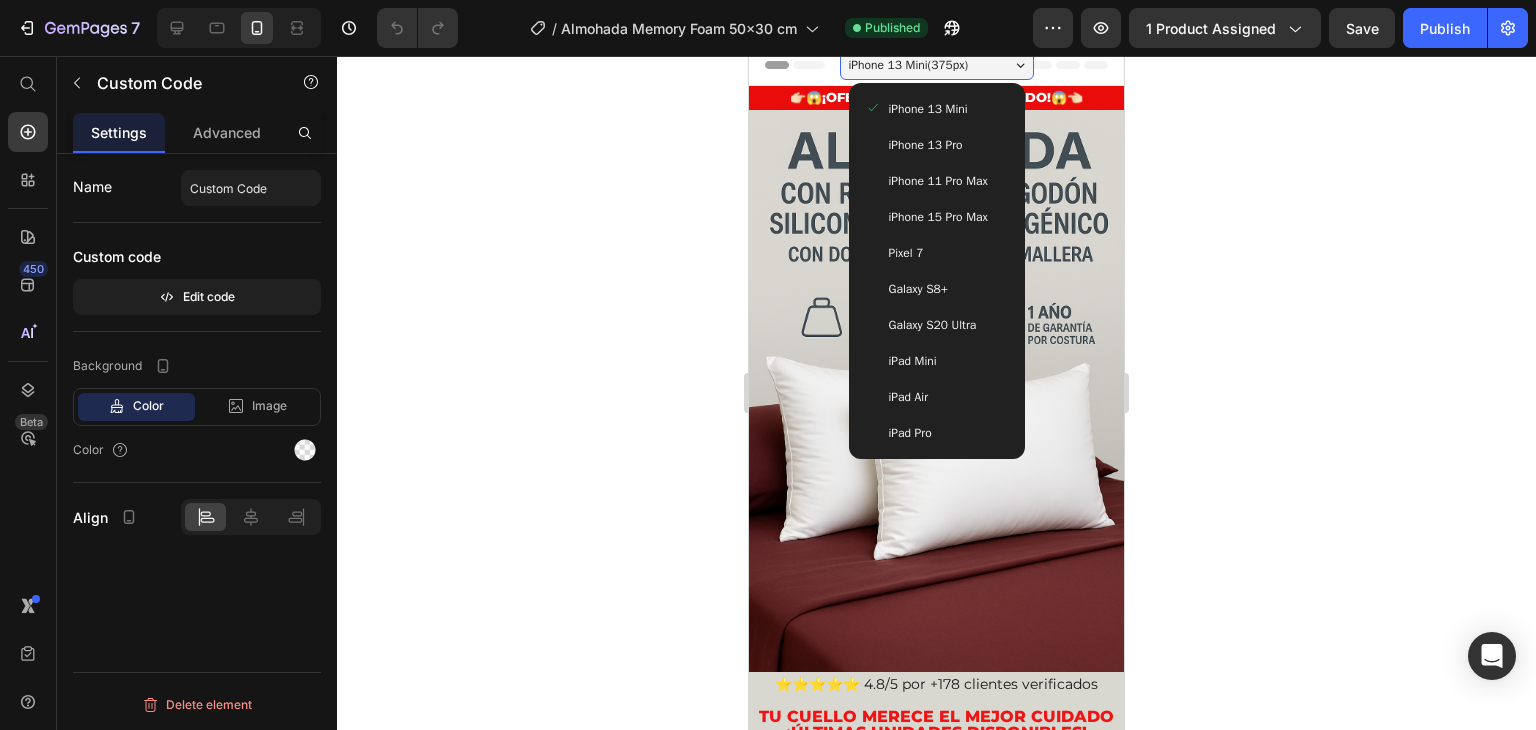 scroll, scrollTop: 0, scrollLeft: 0, axis: both 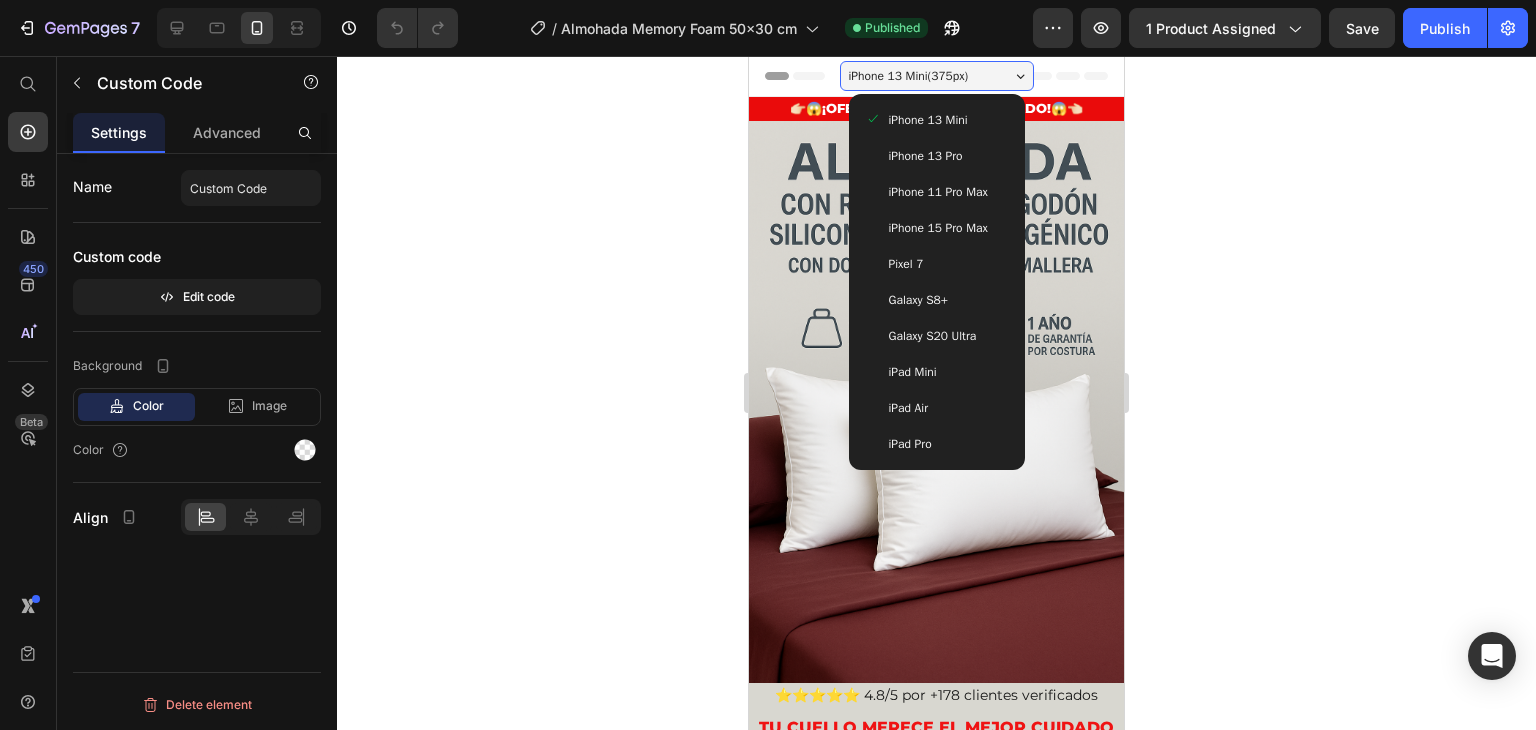 click on "iPhone 15 Pro Max" at bounding box center (938, 228) 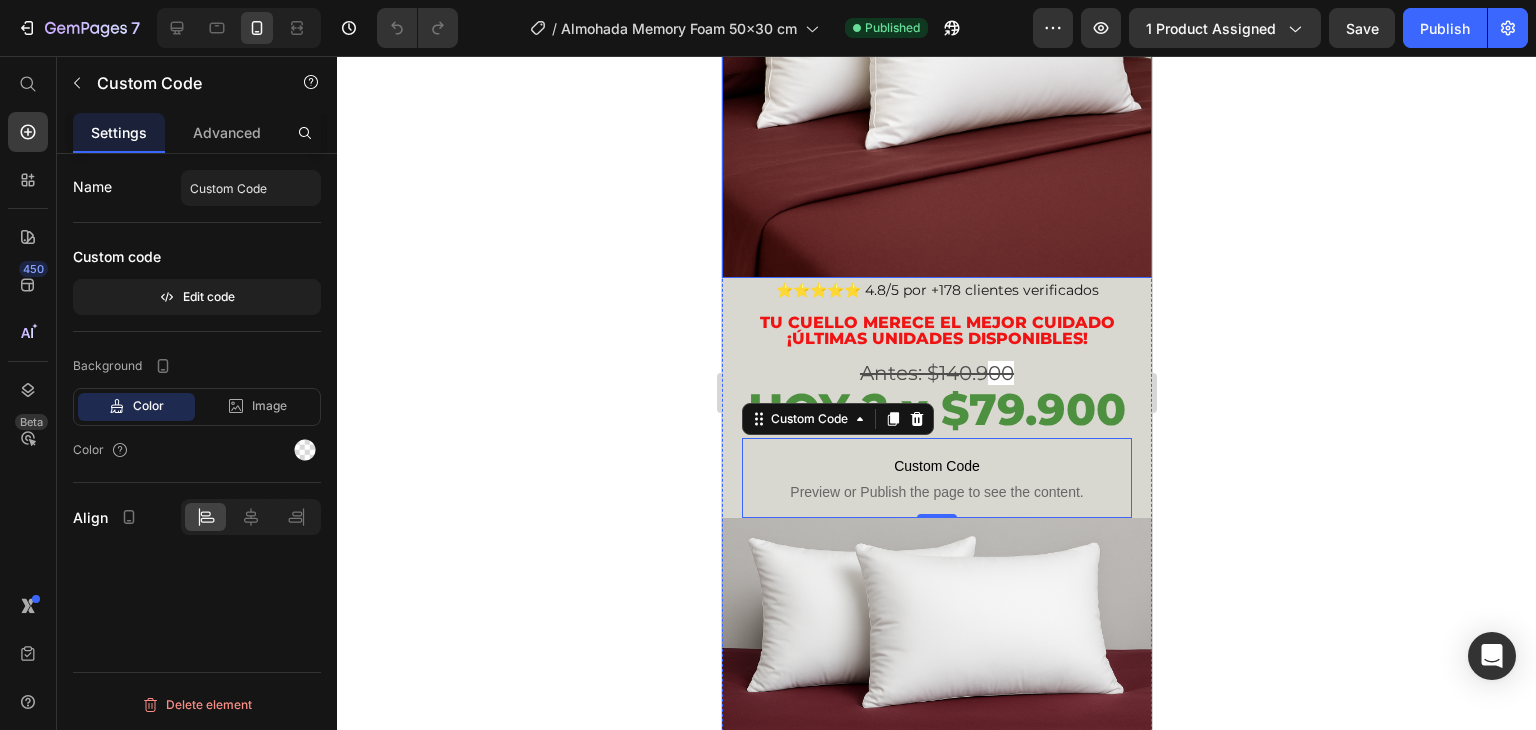 scroll, scrollTop: 500, scrollLeft: 0, axis: vertical 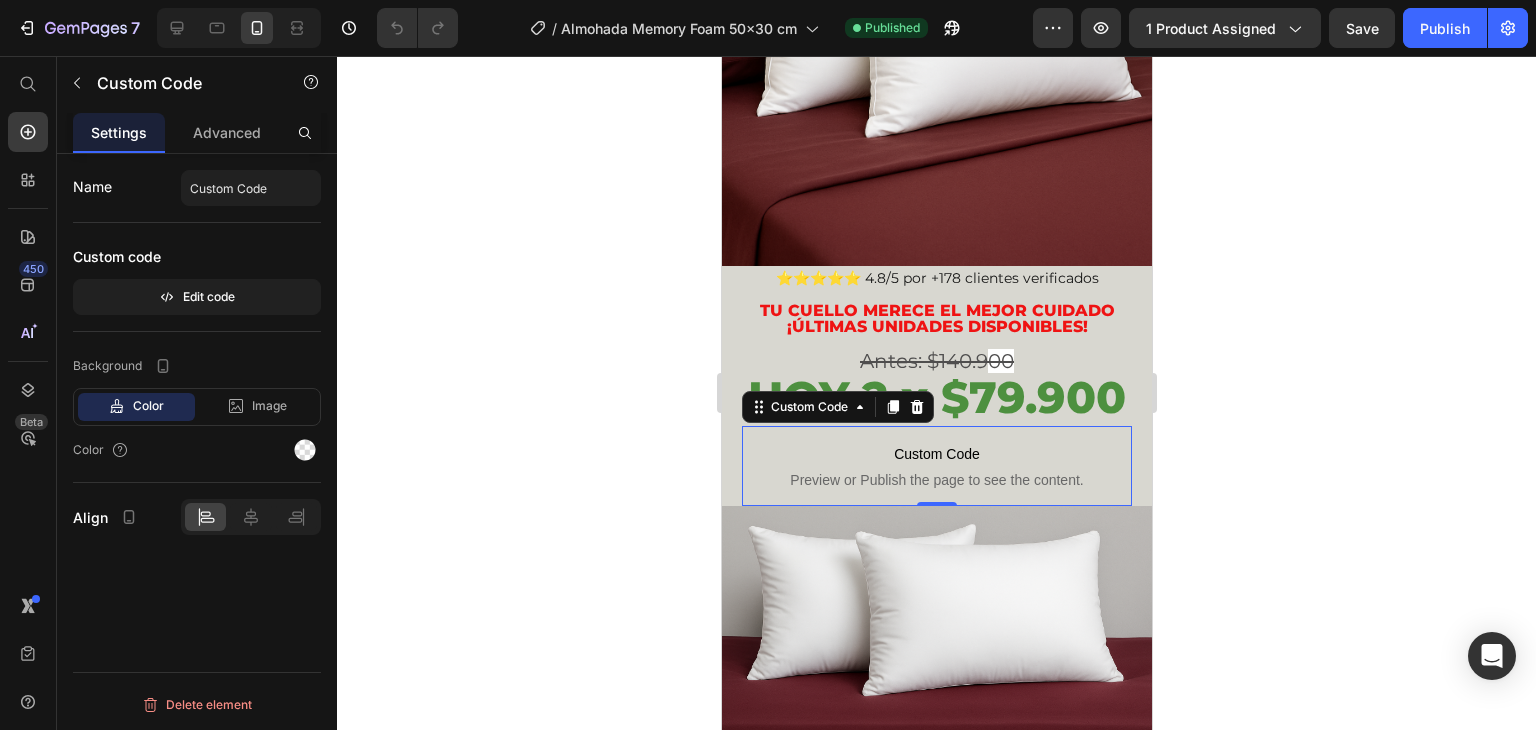 click on "Custom Code" at bounding box center [936, 454] 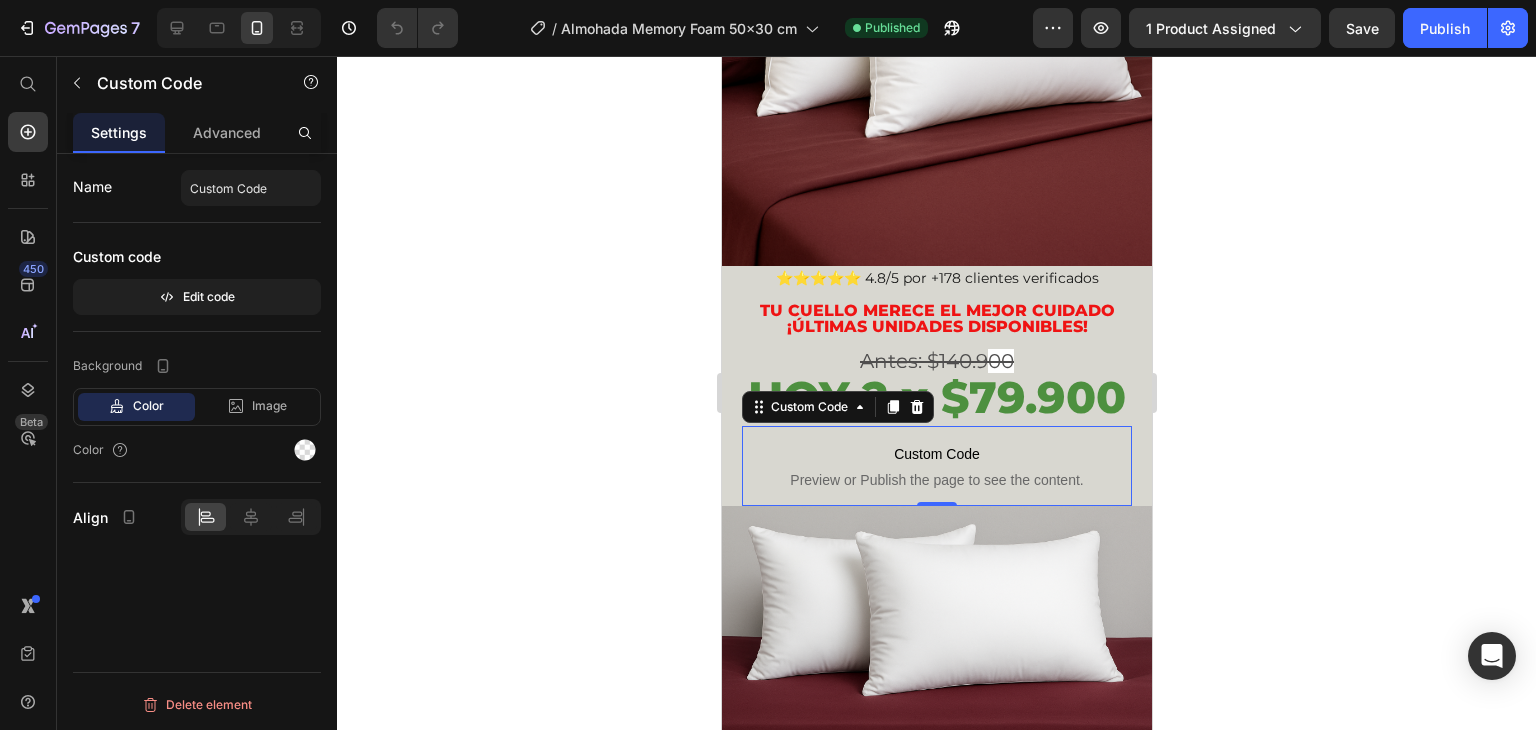 click on "Color" at bounding box center [148, 406] 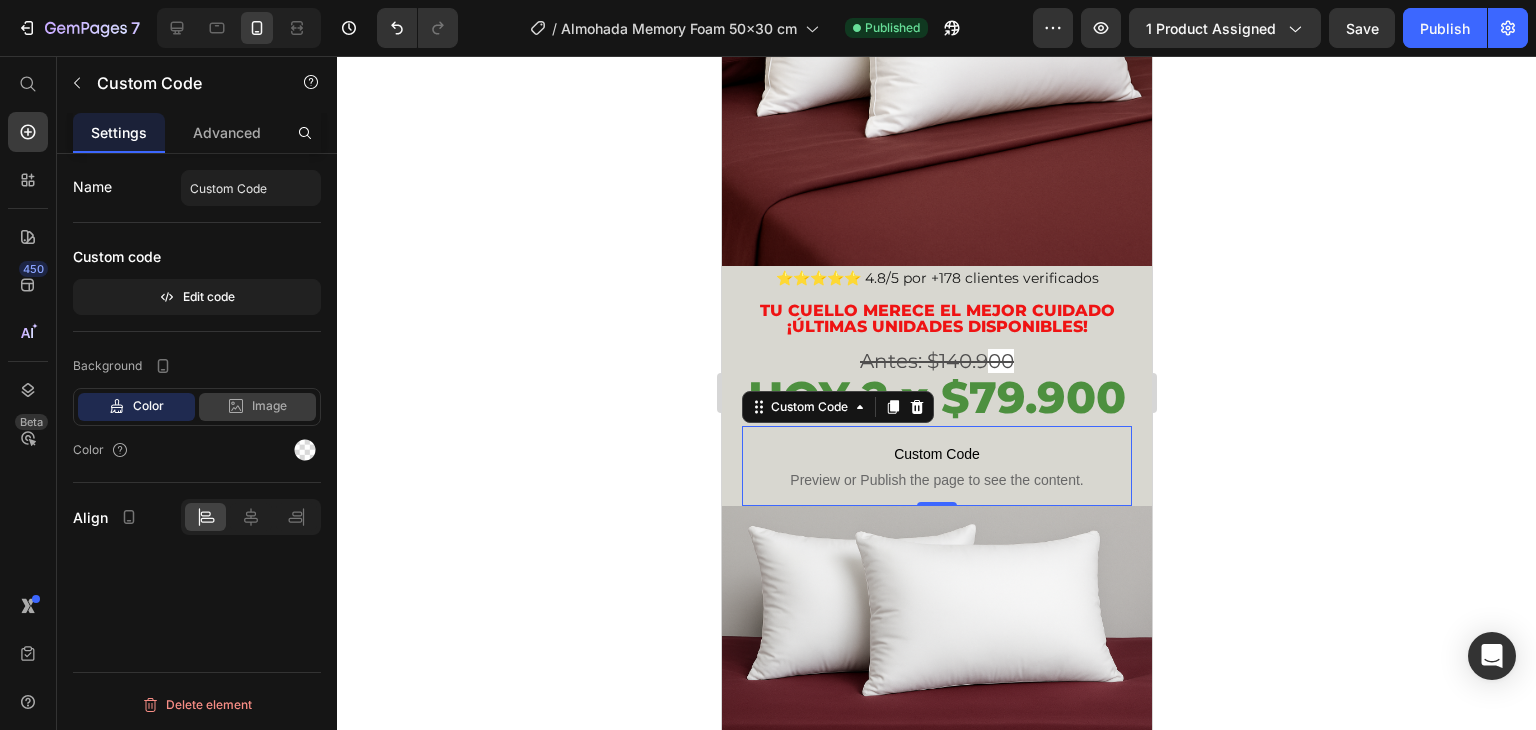 click on "Image" 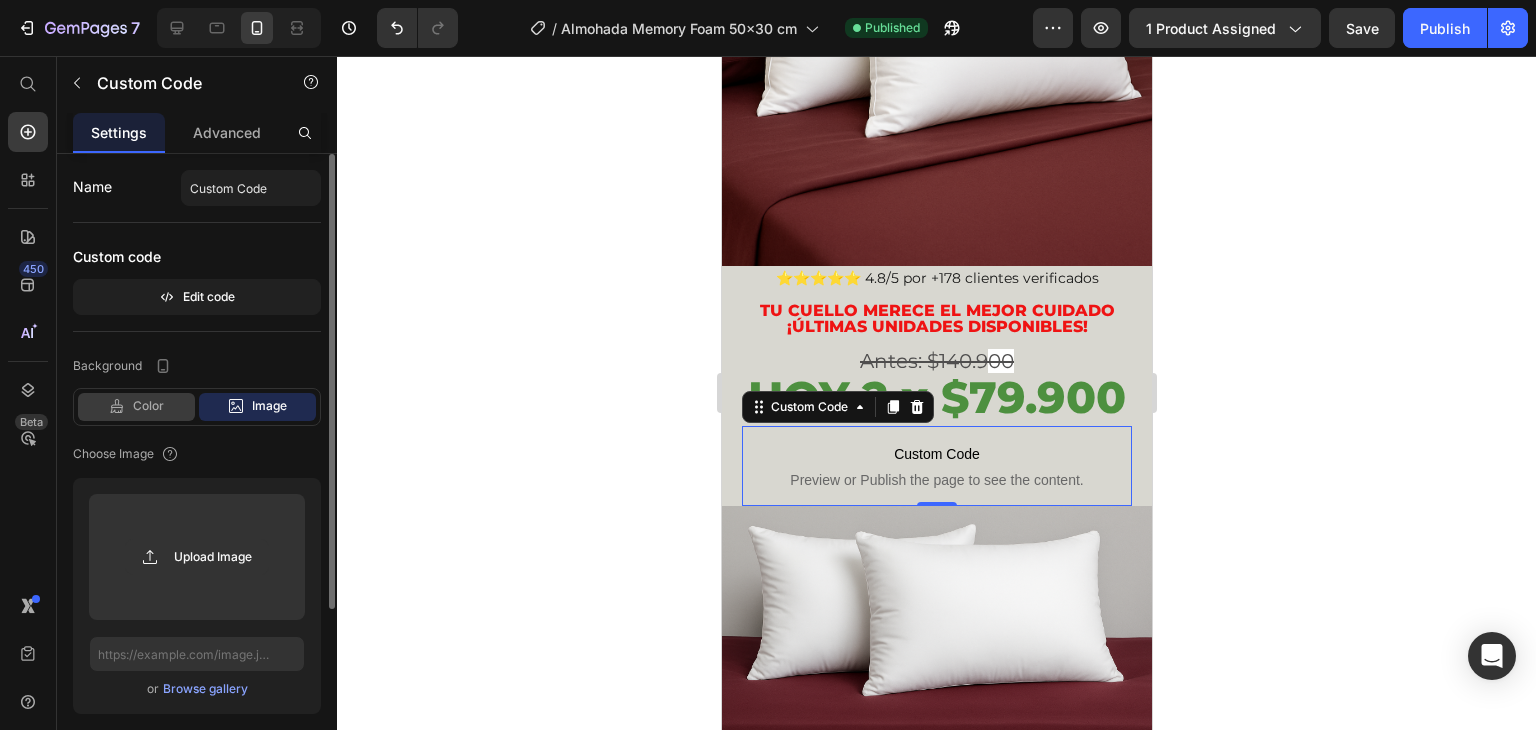 click on "Color" 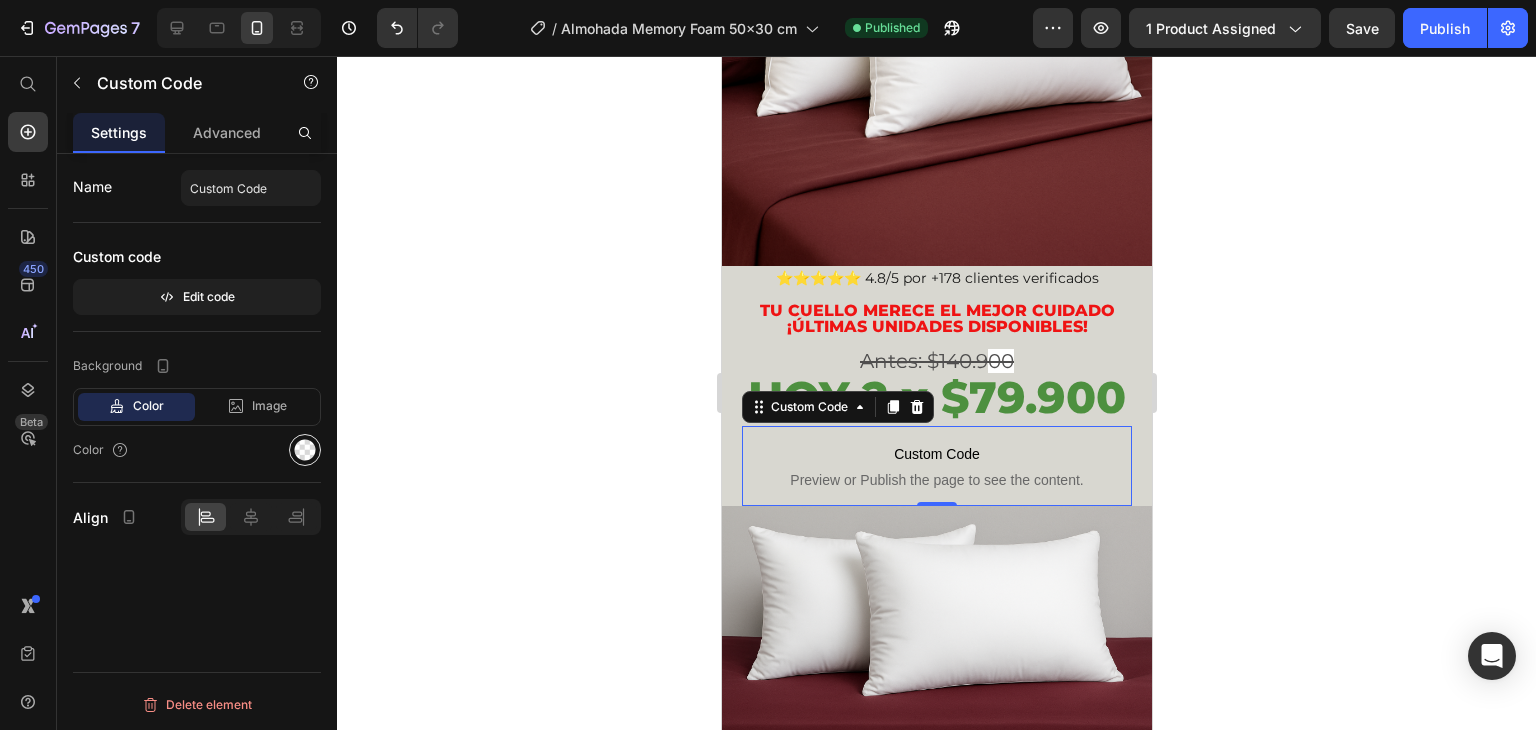 click at bounding box center [305, 450] 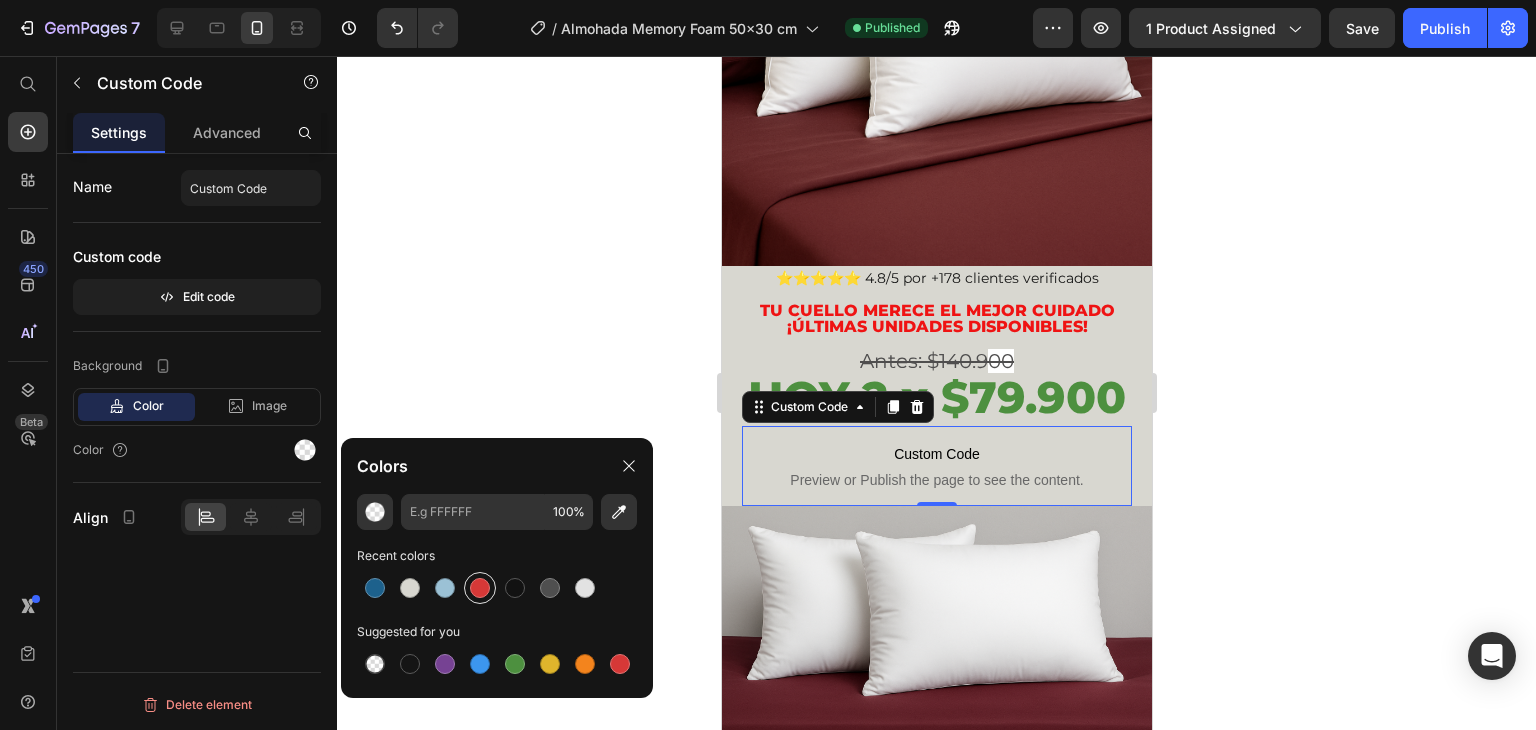 click at bounding box center (480, 588) 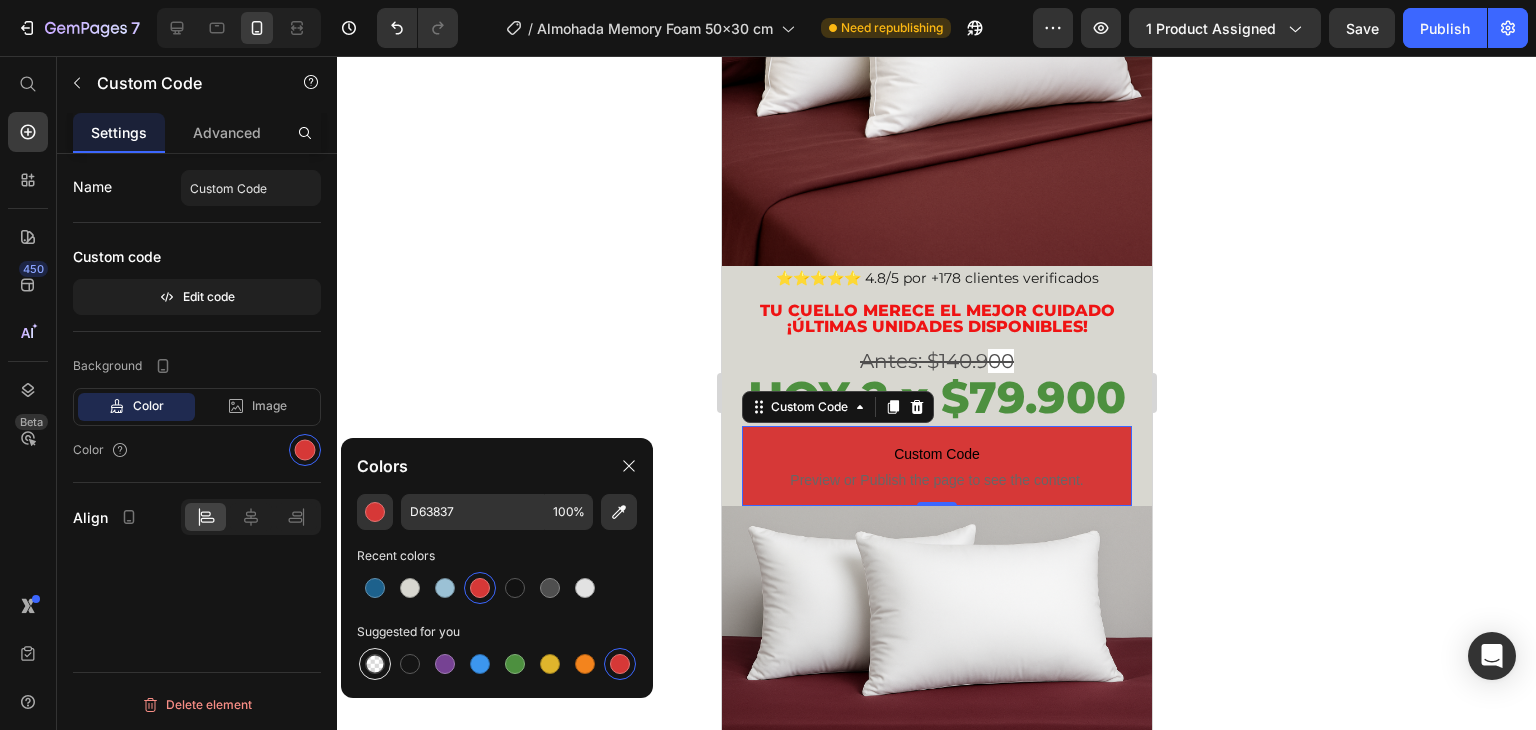 click at bounding box center [375, 664] 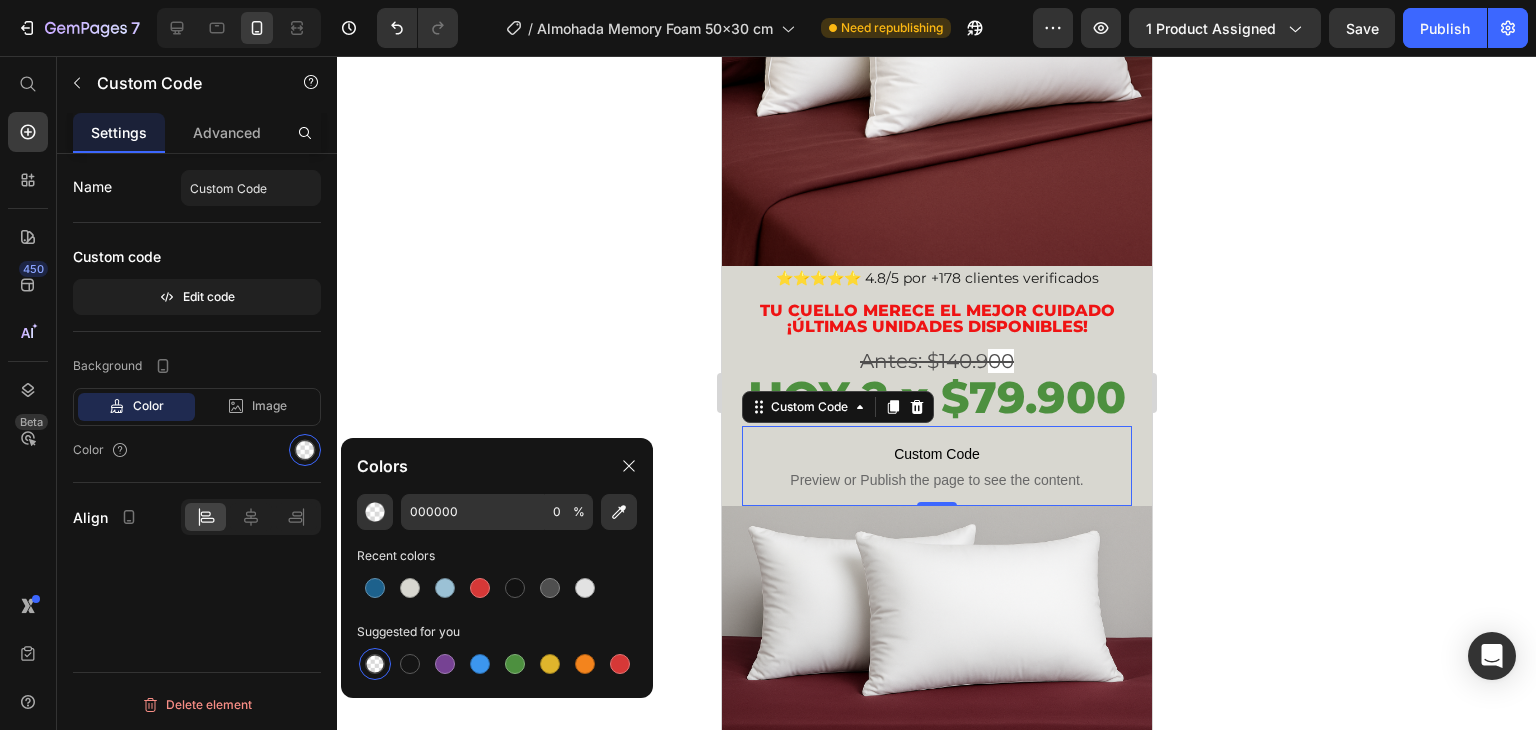 click on "Background" at bounding box center [197, 366] 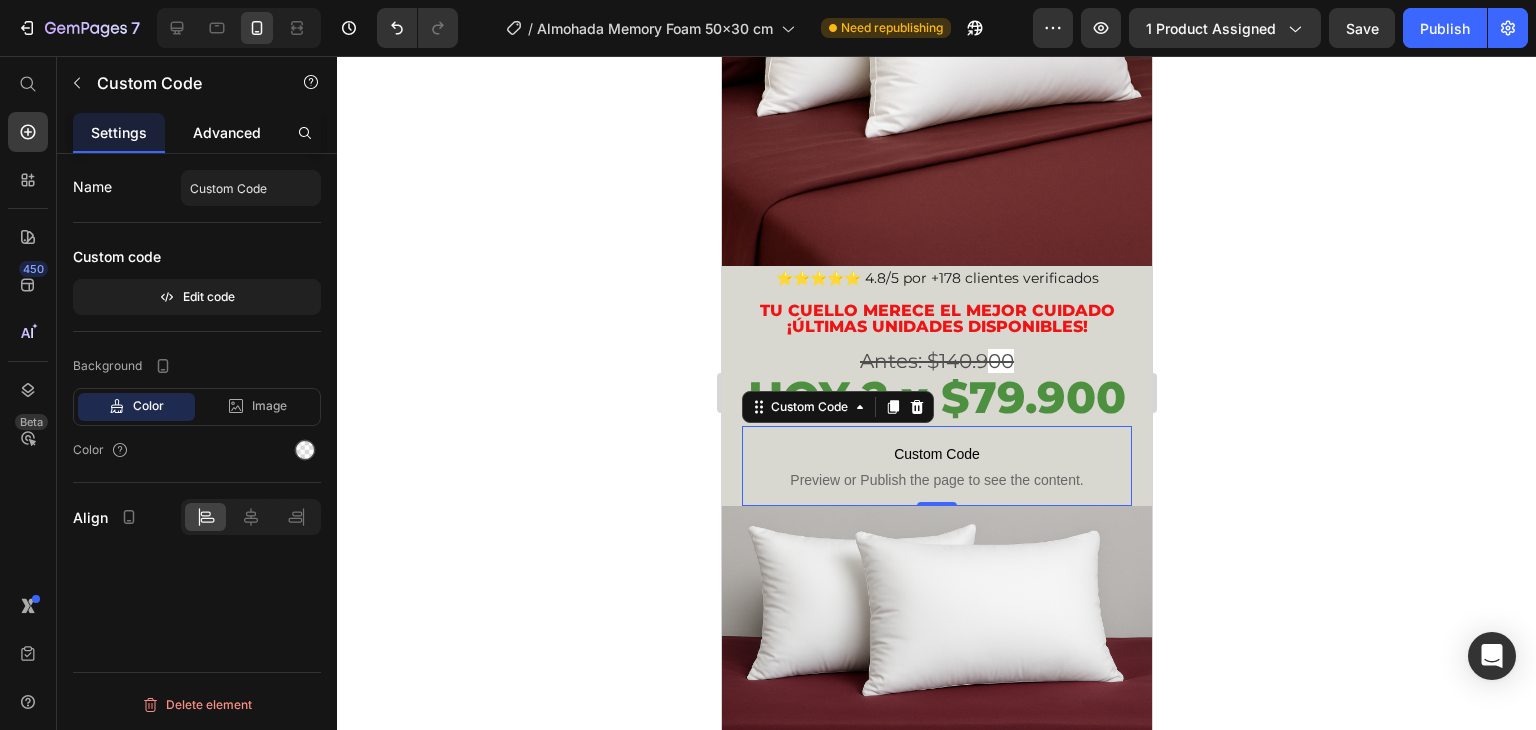 click on "Advanced" at bounding box center (227, 132) 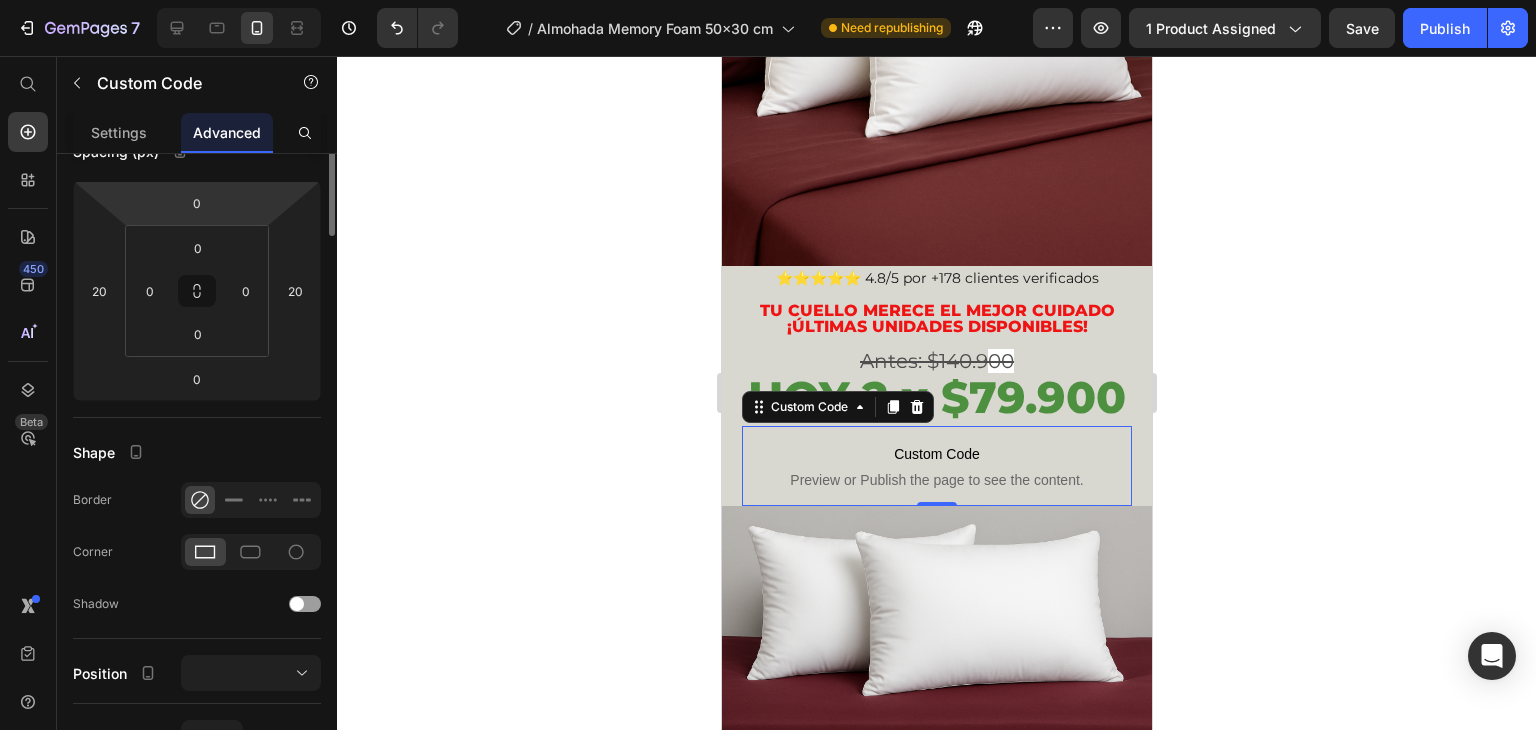 scroll, scrollTop: 0, scrollLeft: 0, axis: both 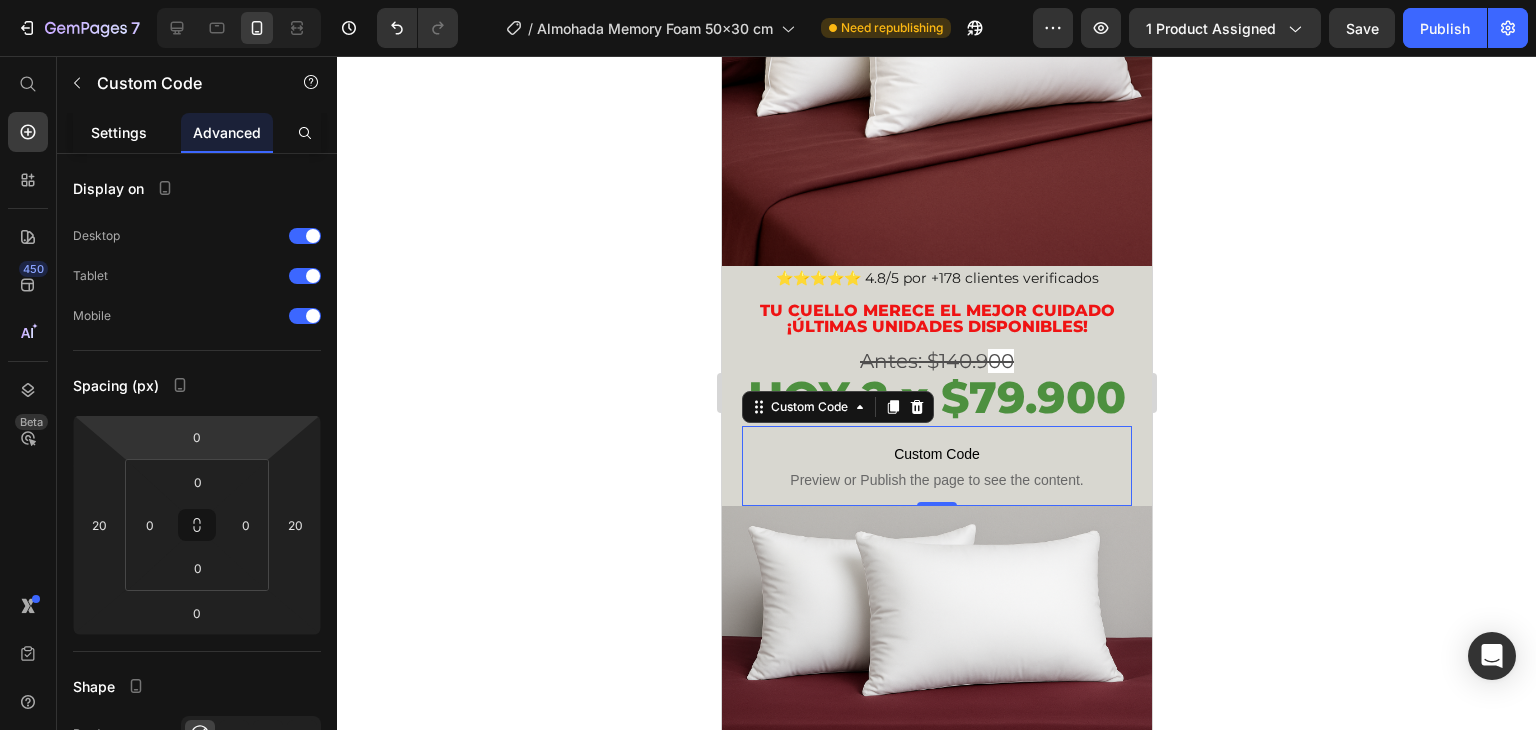 click on "Settings" at bounding box center [119, 132] 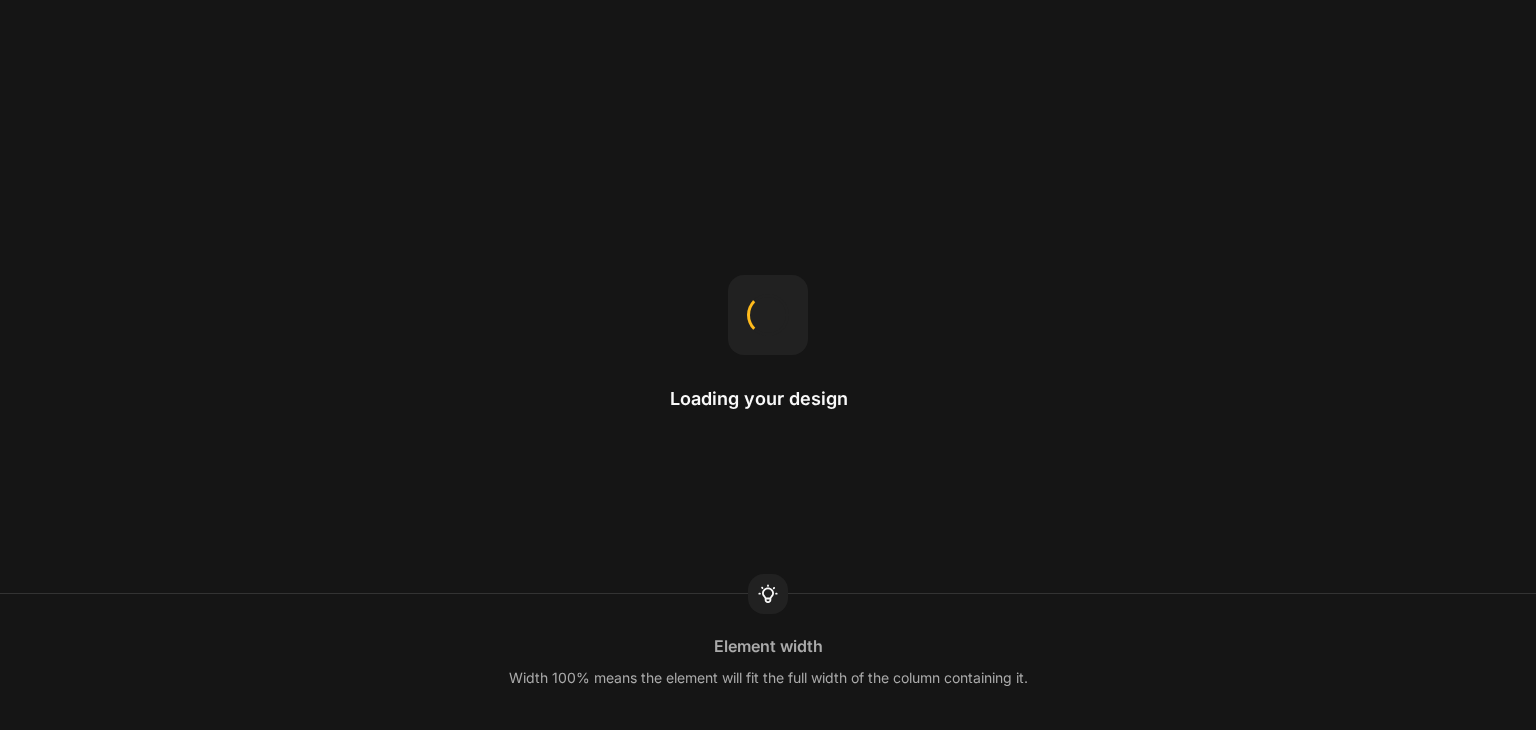 scroll, scrollTop: 0, scrollLeft: 0, axis: both 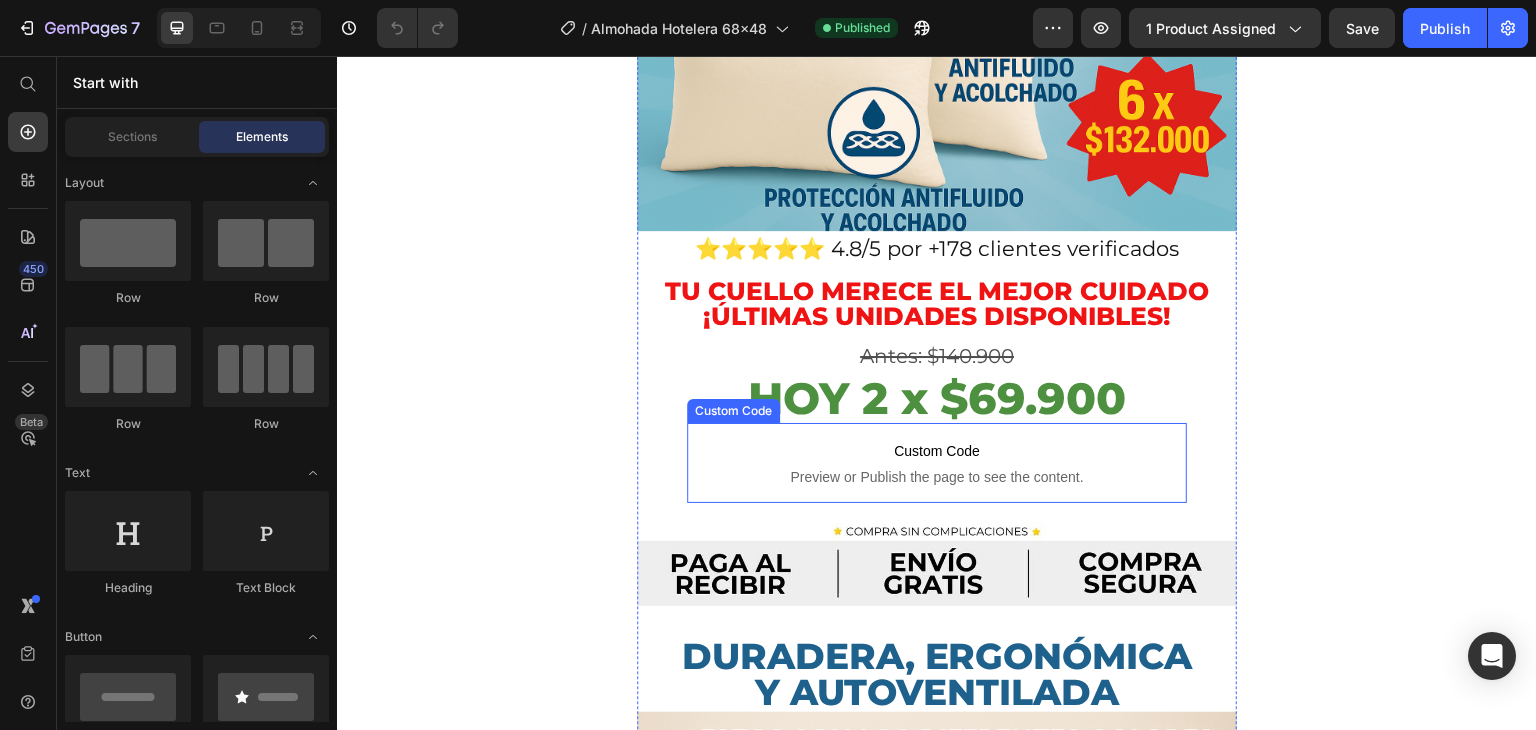 click on "Custom Code" at bounding box center (937, 451) 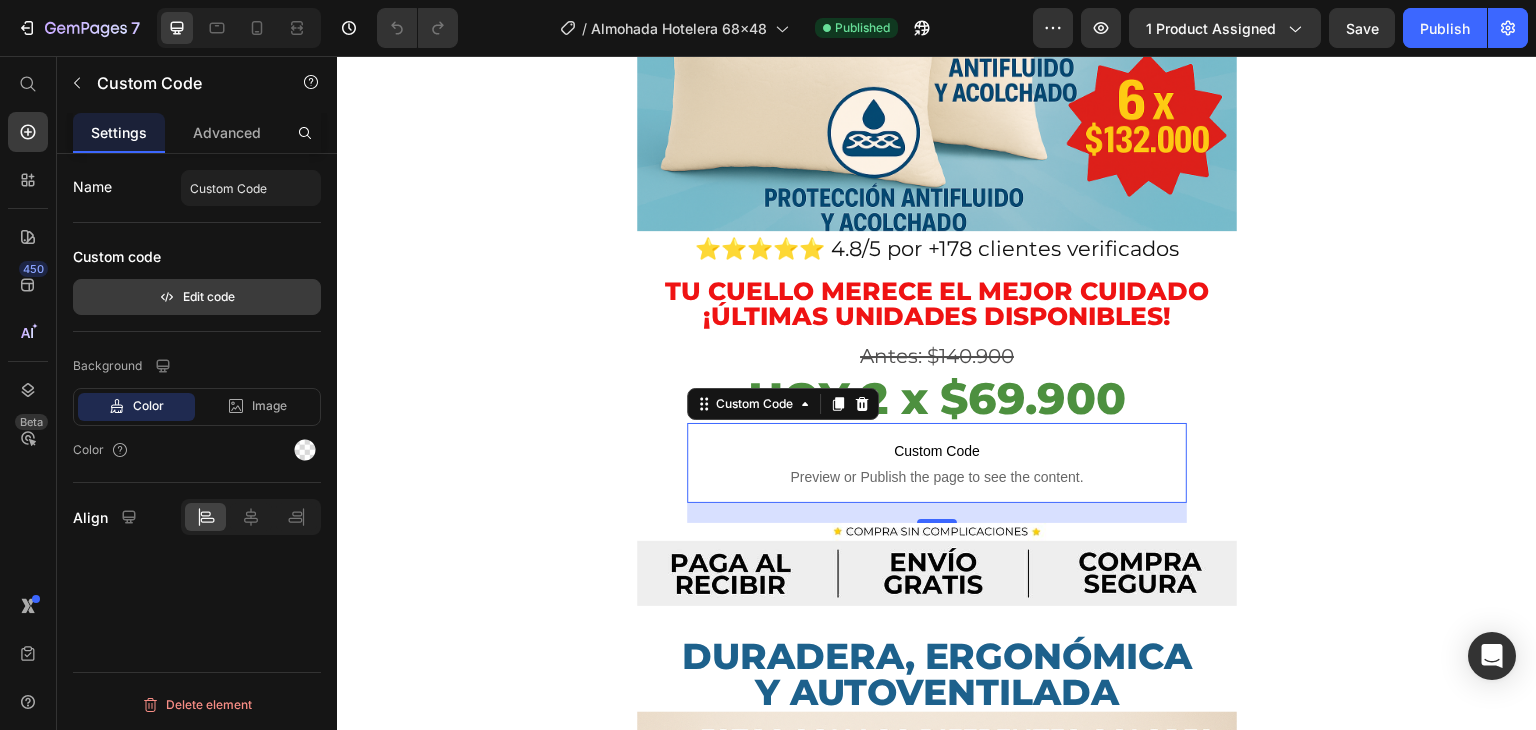 click on "Edit code" at bounding box center [197, 297] 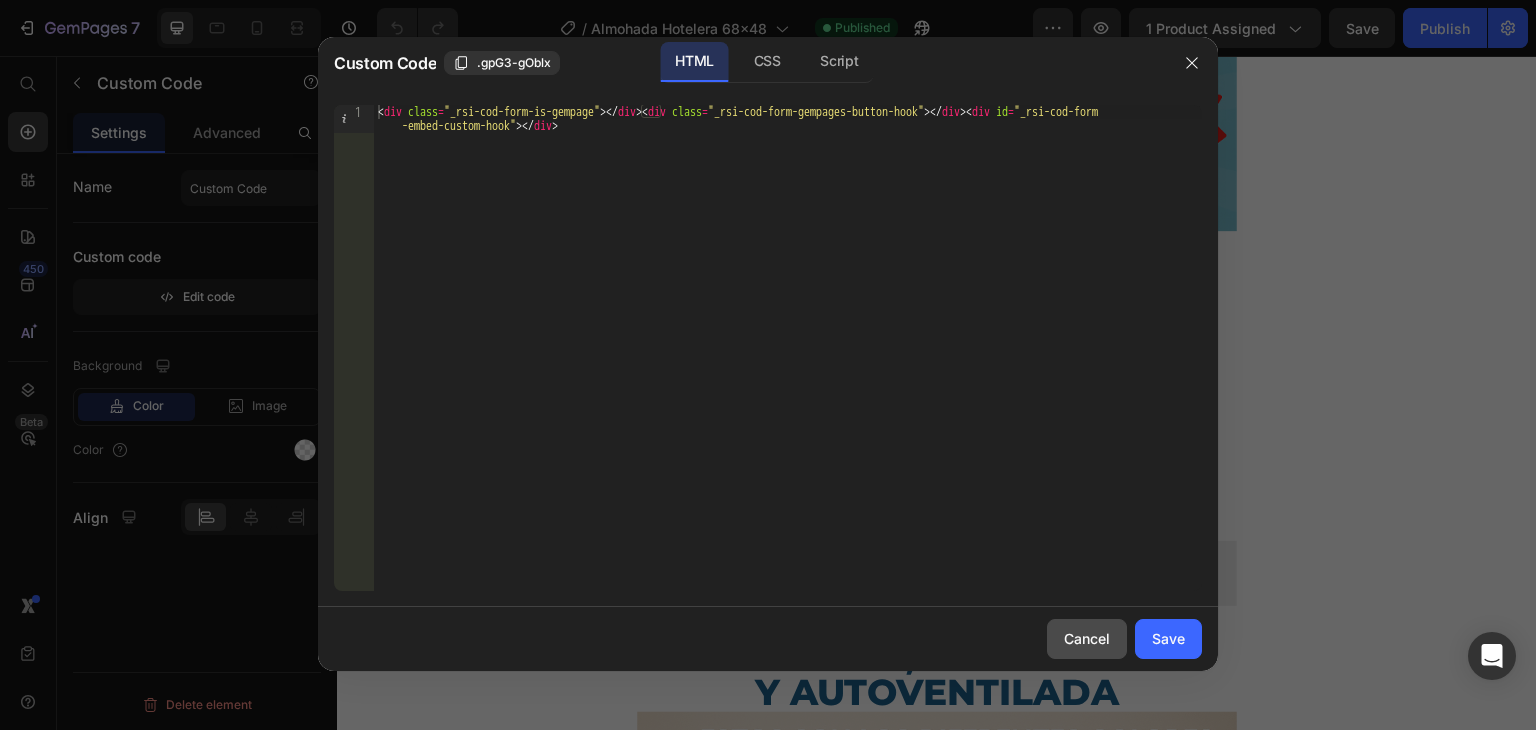 click on "Cancel" at bounding box center (1087, 638) 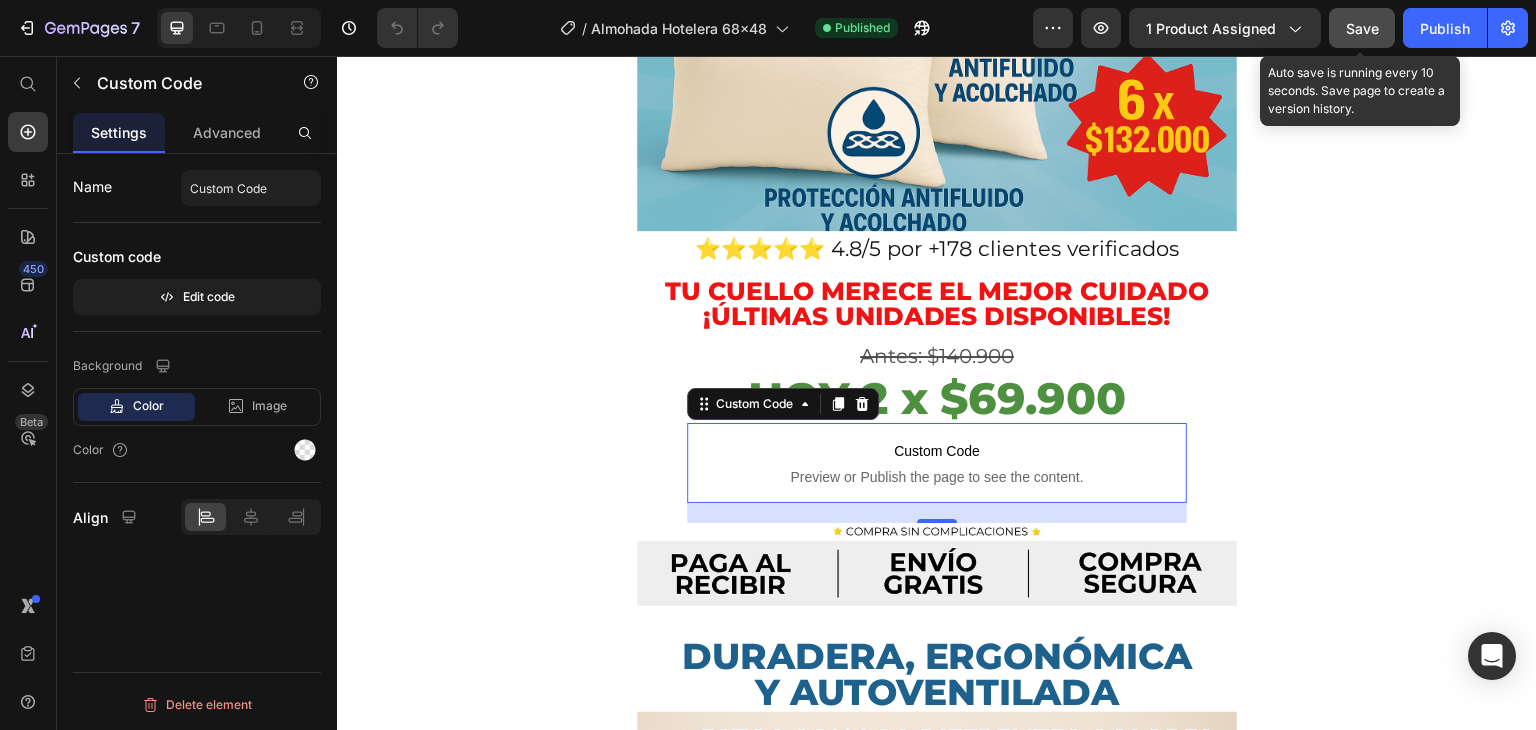 click on "Save" at bounding box center (1362, 28) 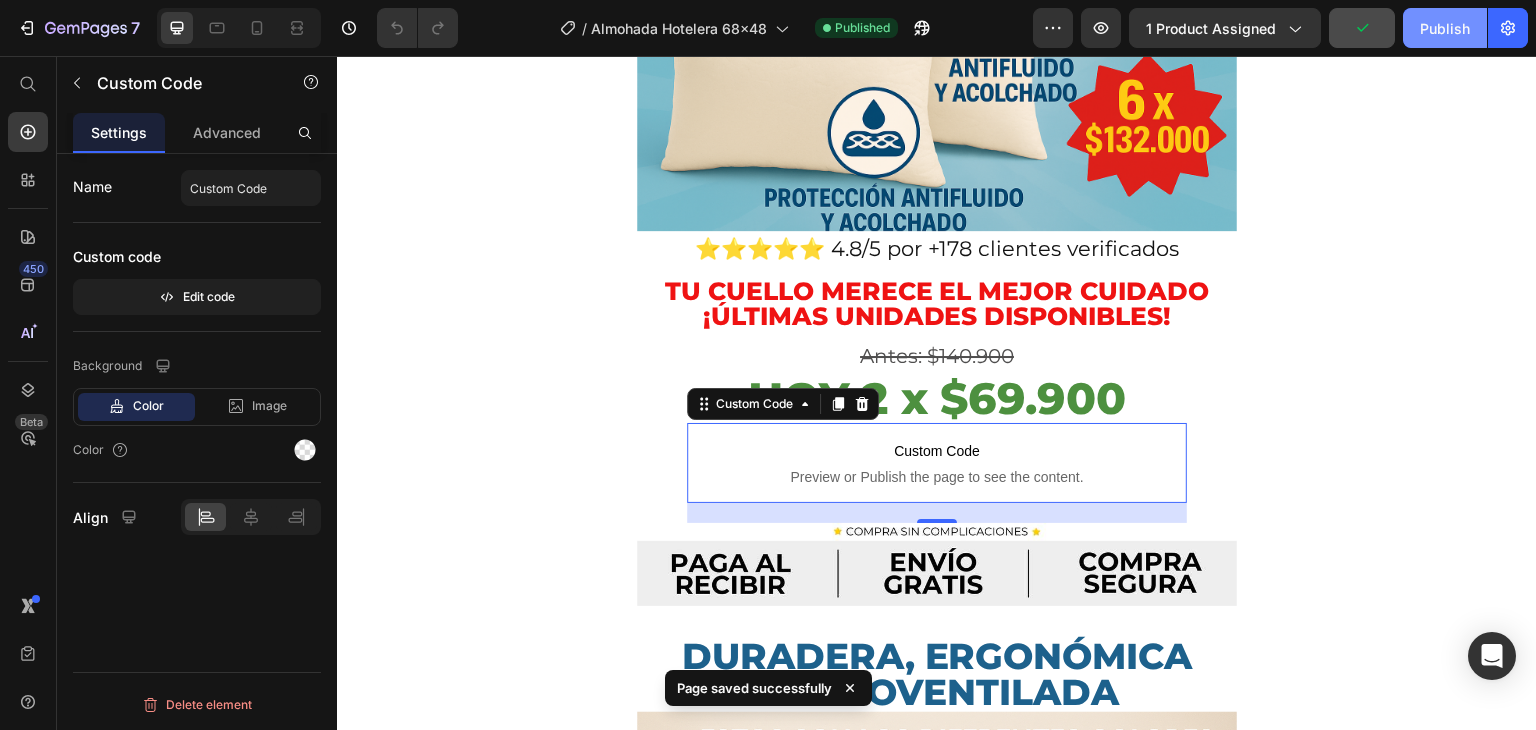 click on "Publish" 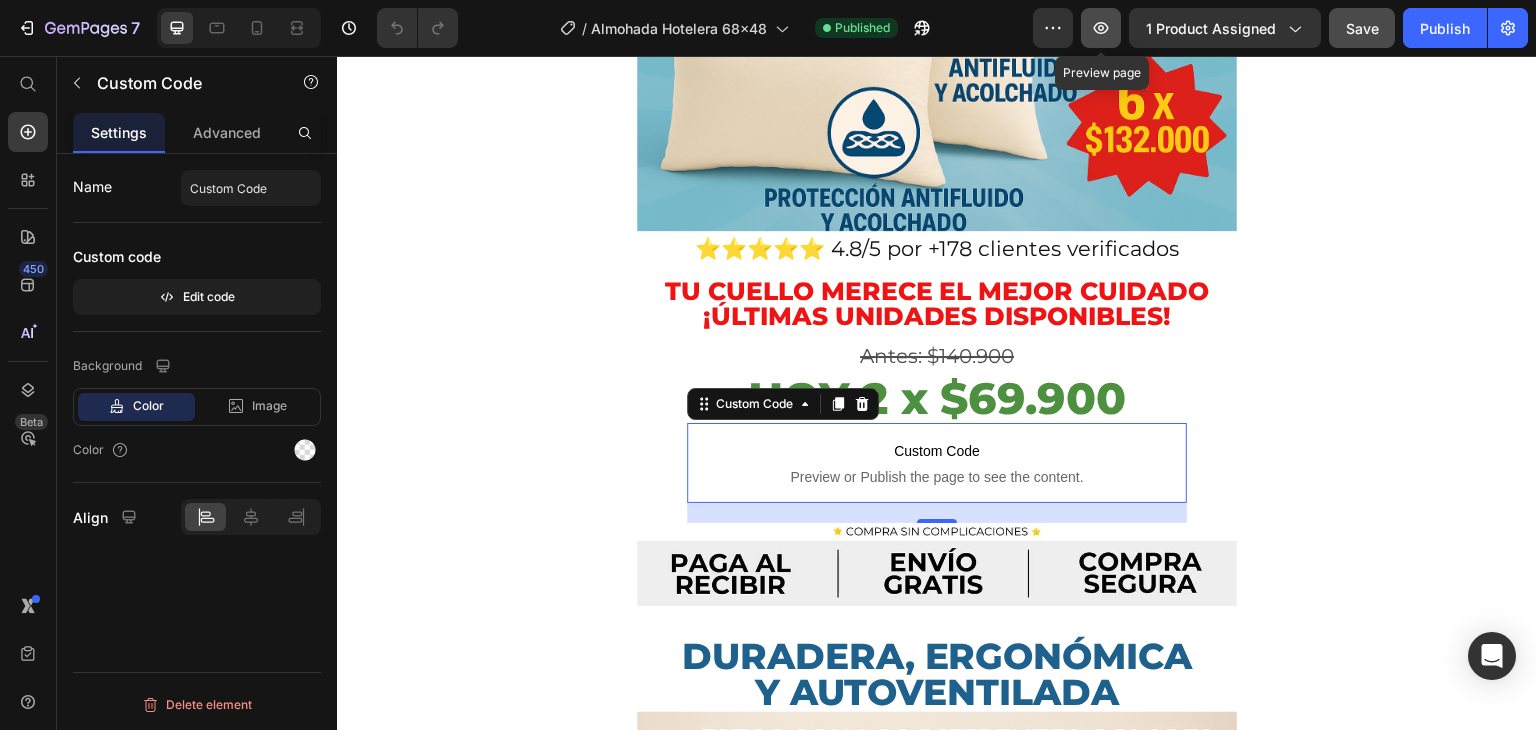 click 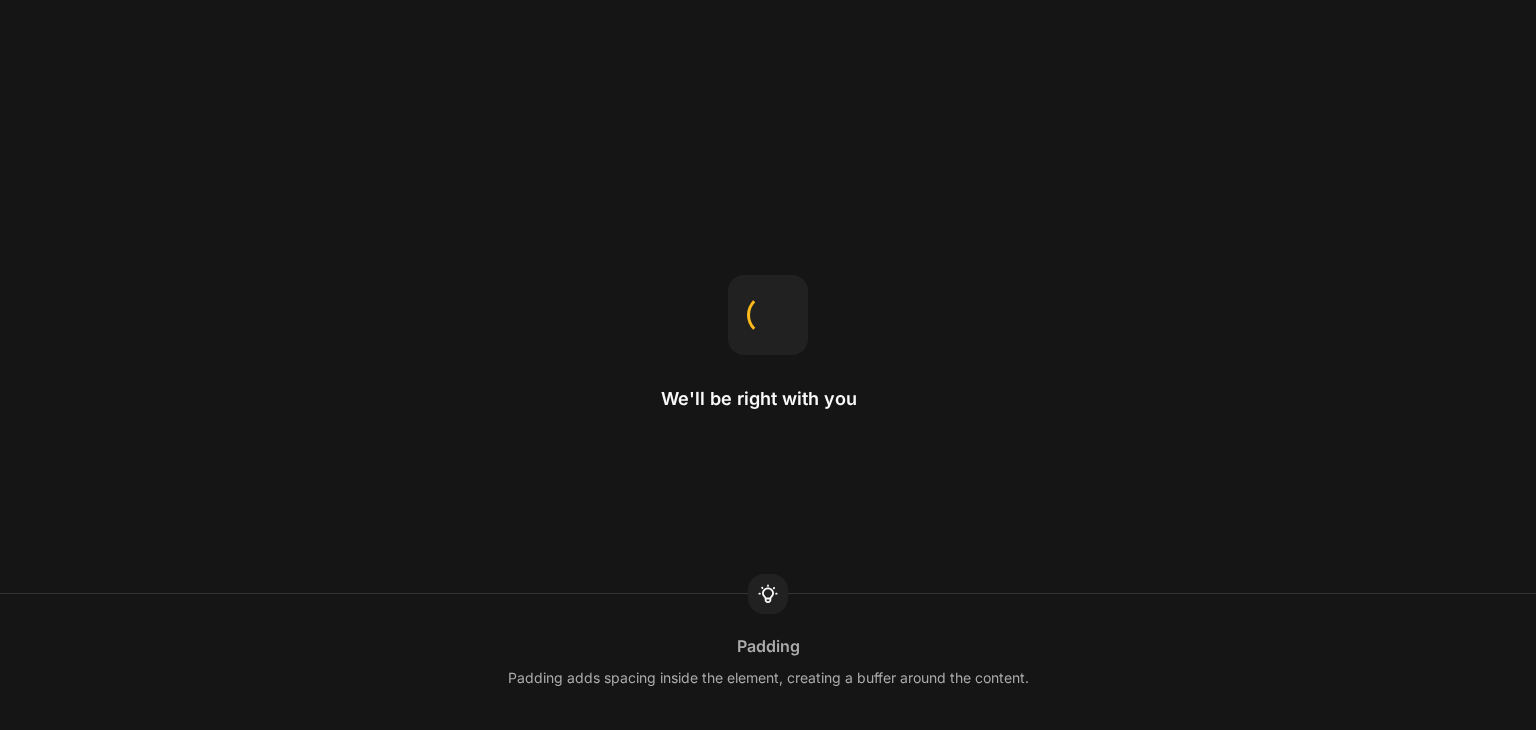 scroll, scrollTop: 0, scrollLeft: 0, axis: both 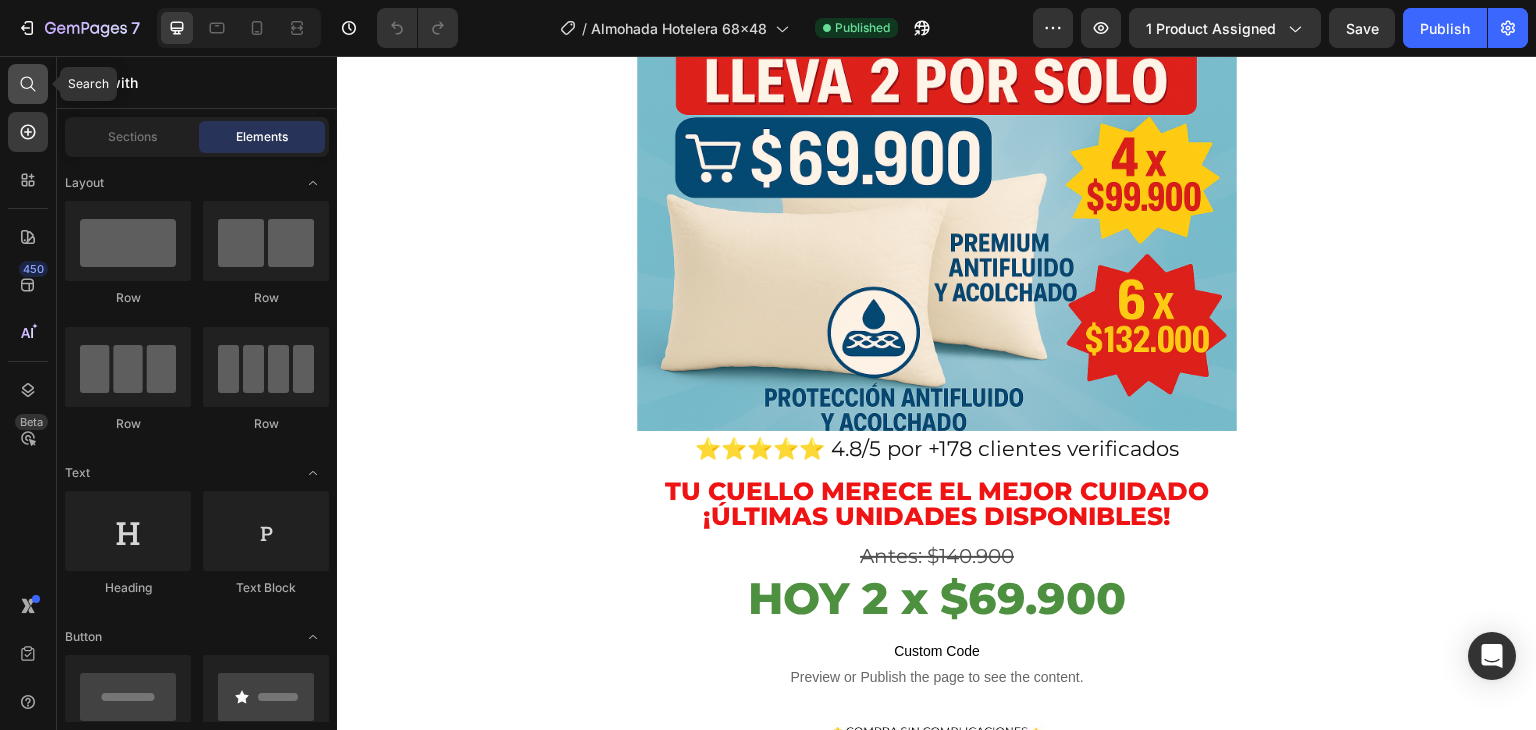 click 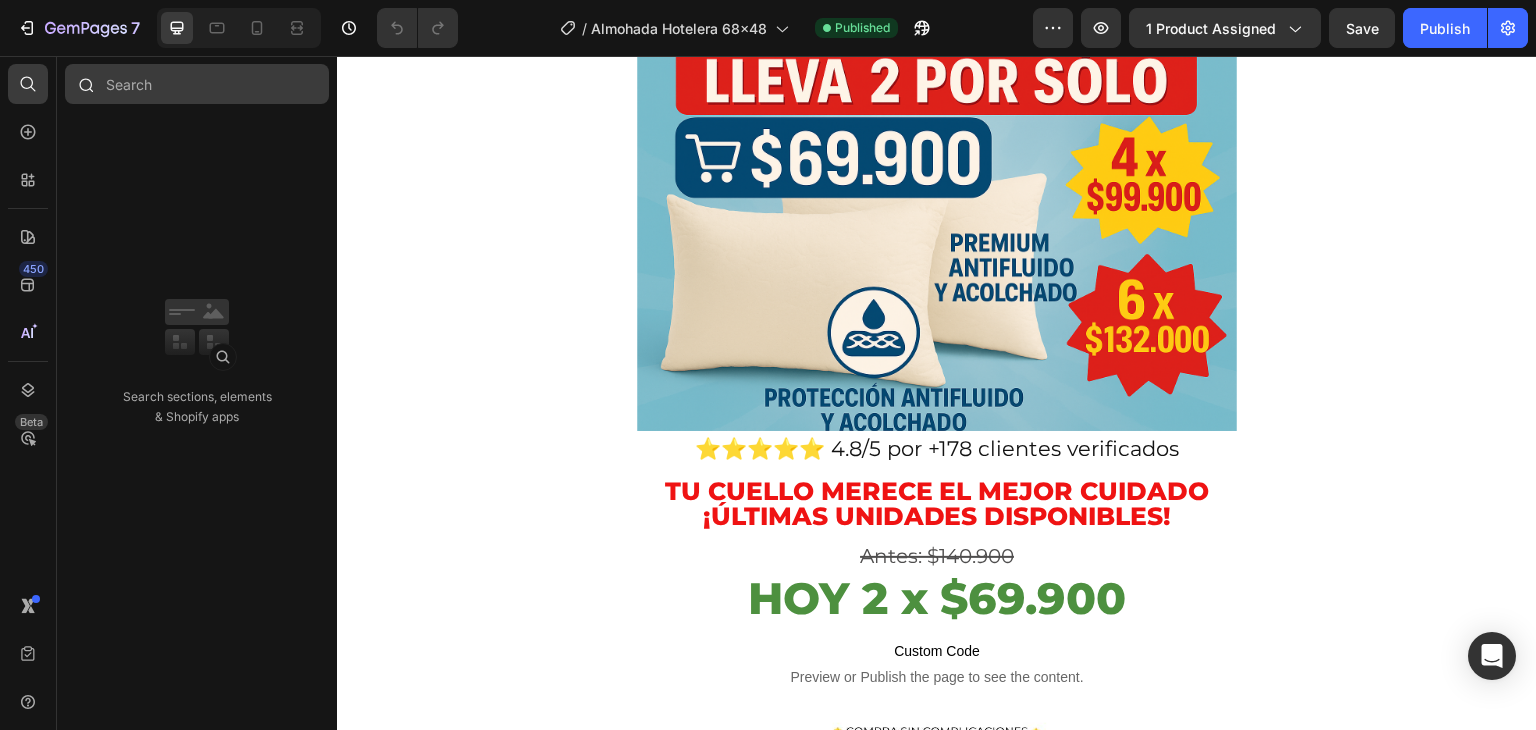 click at bounding box center [197, 84] 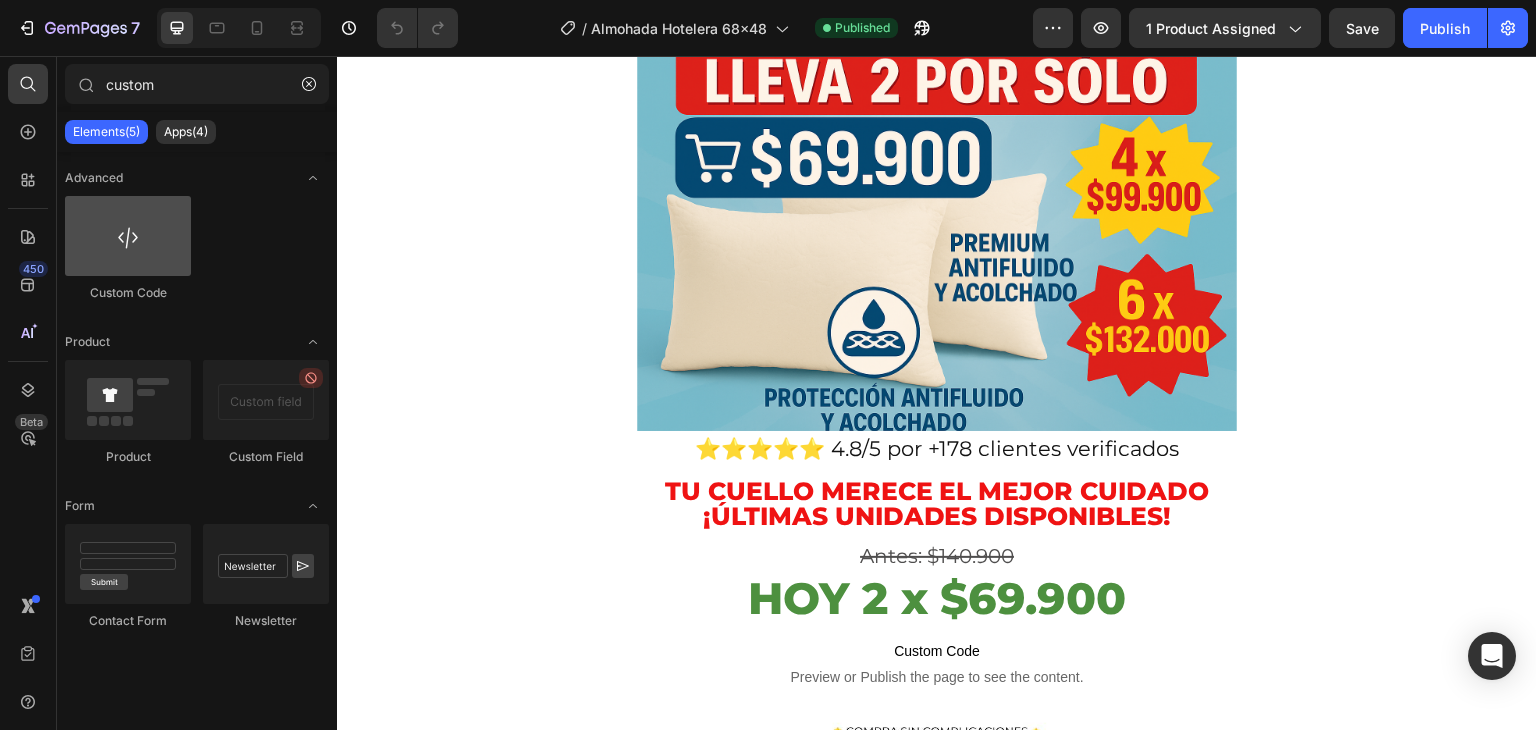 type on "custom" 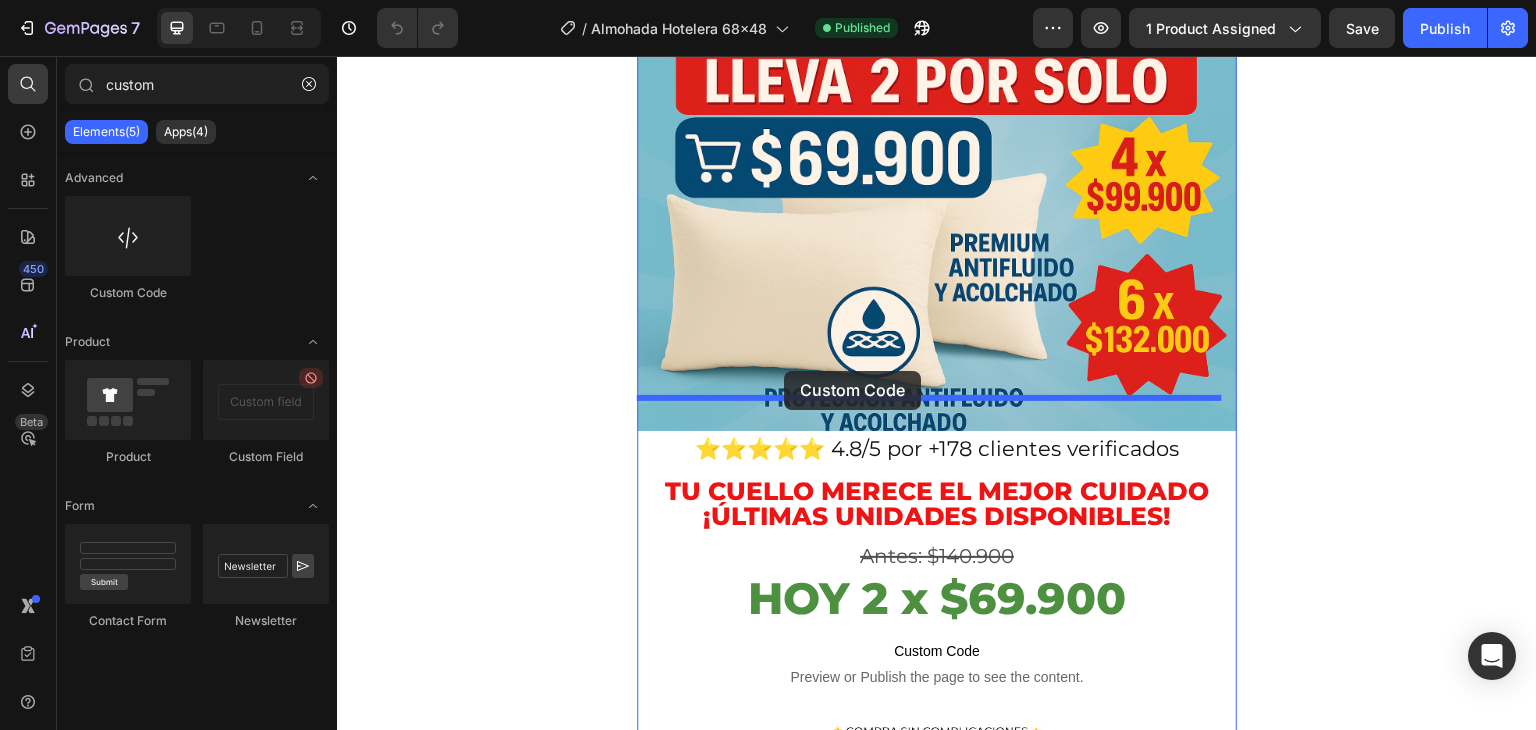 drag, startPoint x: 463, startPoint y: 289, endPoint x: 784, endPoint y: 371, distance: 331.308 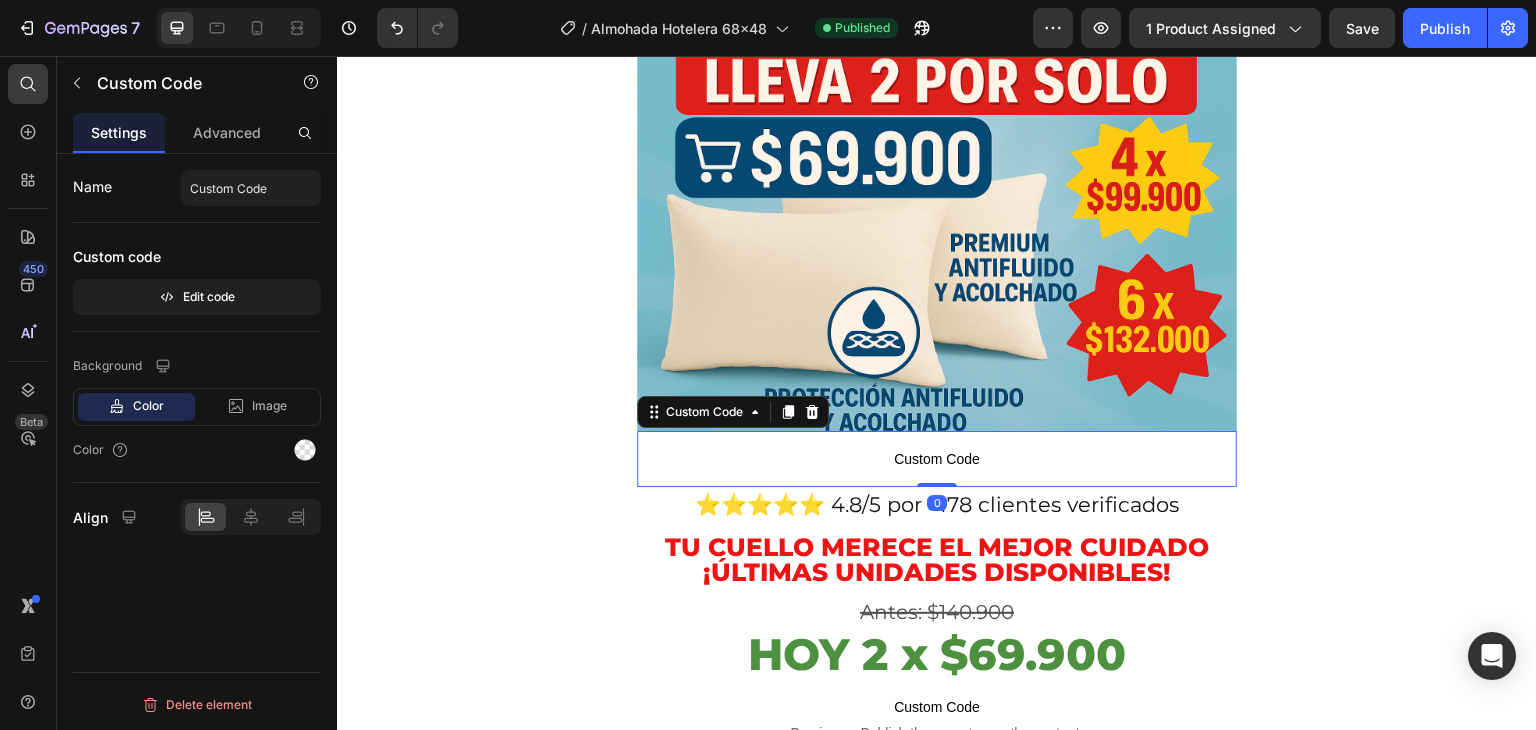 click on "Custom Code" at bounding box center (937, 459) 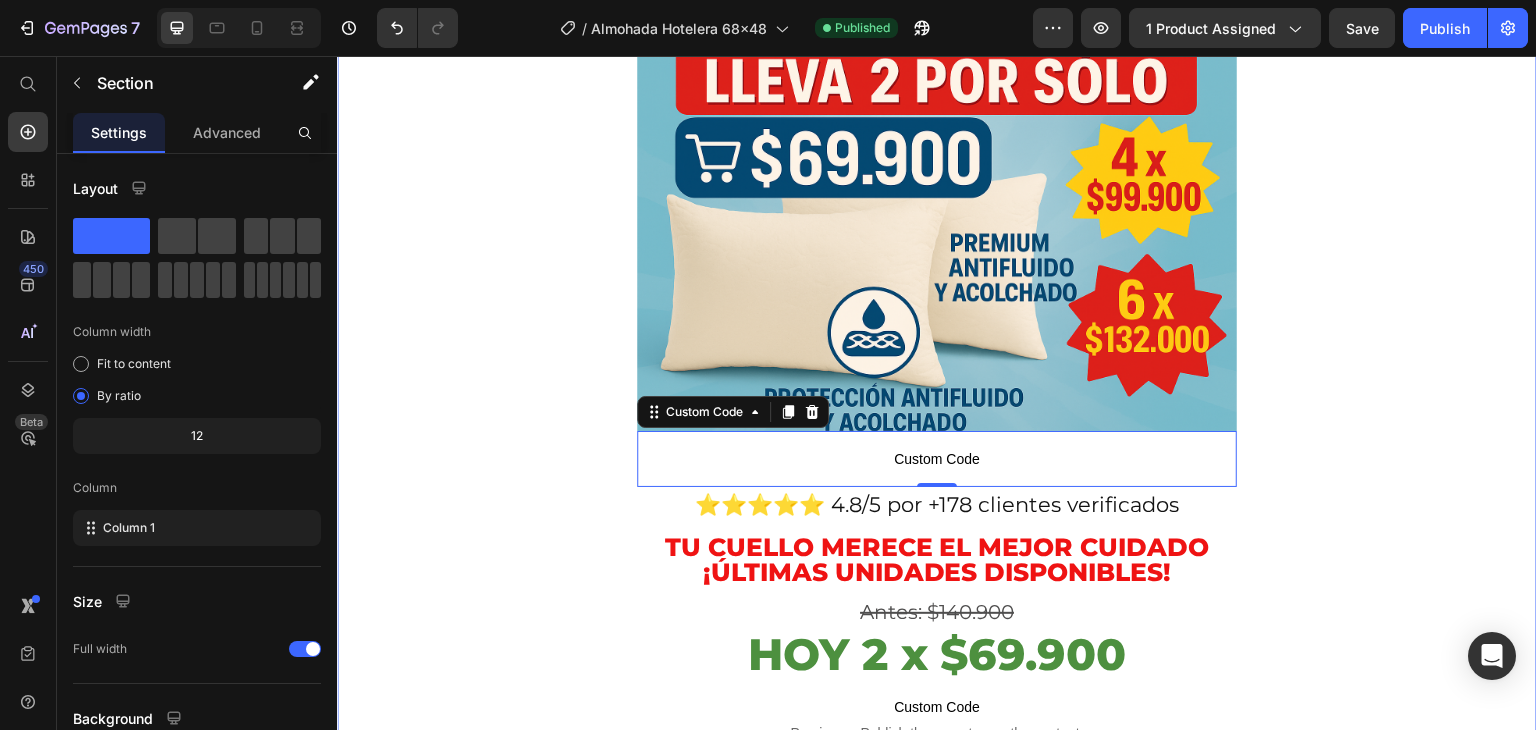 click on "👉🏻😱¡OFERTA POR TIEMPO LIMITADO!😱👈🏻 Heading Image Image
Custom Code
Custom Code   0 ⭐⭐⭐⭐⭐ 4.8/5 por +178 clientes verificados Heading Tu cuello merece el mejor cuidado ¡últimas unidades disponibles! Heading Antes: $140.9 00 Heading HOY 2 x $69.900 Heading
Custom Code
Preview or Publish the page to see the content. Custom Code Image Duradera, ergonómica  y autoventilada Heading Image BENEFICIOS DESDE LA PRIMERA NOCHE Heading 💧  Forro antifluido termosellado  (sin cierre) Doble capa de poliéster + guata siliconada que evita filtraciones, manchas y derrames.  🦠  Protección hipoalergénica total Bloquea ácaros, bacterias y hongos para un descanso libre de alergias.  🌬️  Ventilación dinámica Estructura autoventilada que regula la temperatura y elimina la humedad.  🌡️  Relleno termo-sensible de algodón siliconad o Se adapta a tu calor corporal, manteniendo suavidad y forma noche tras noche.  🧽  Limpieza sencilla y duradera" at bounding box center (937, 3166) 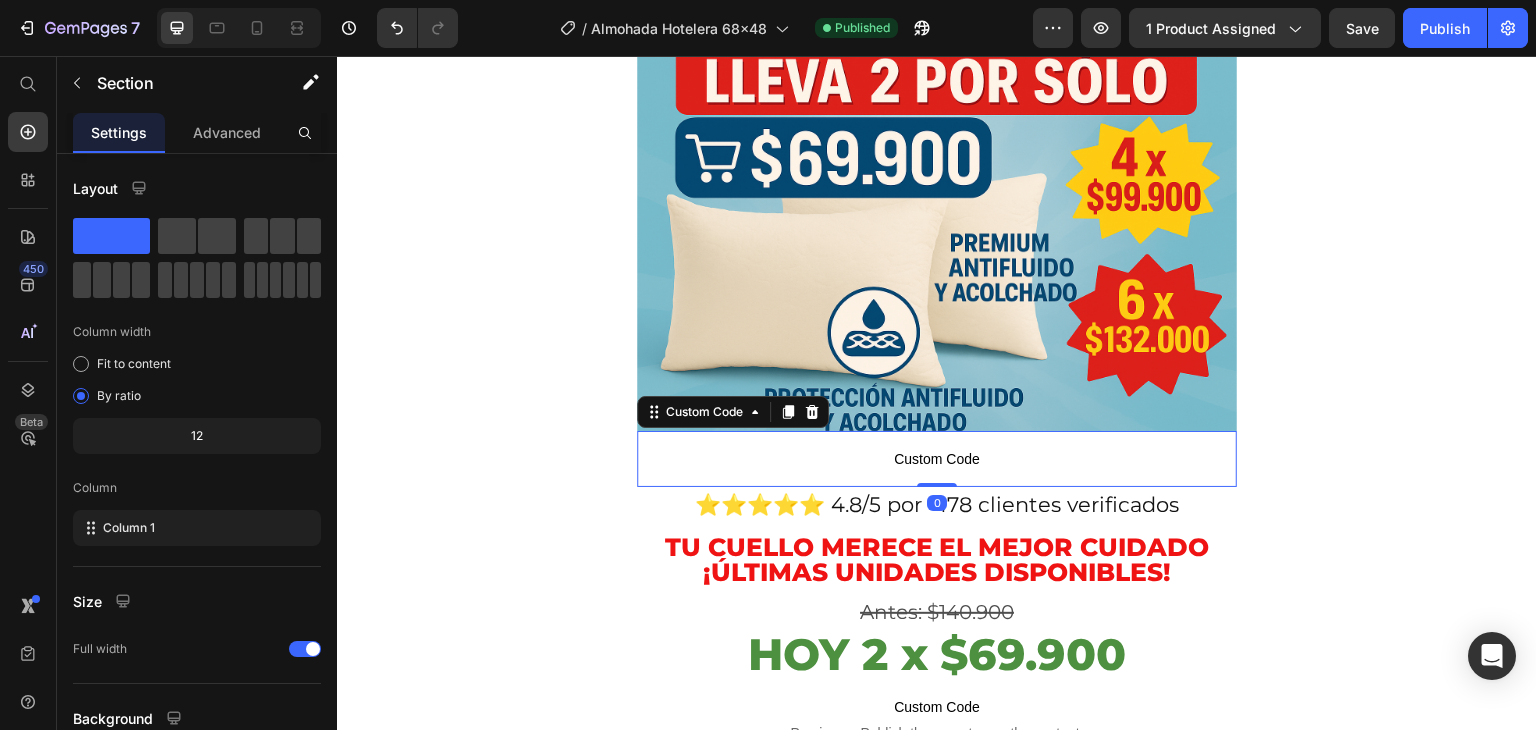 click on "Custom Code" at bounding box center [937, 459] 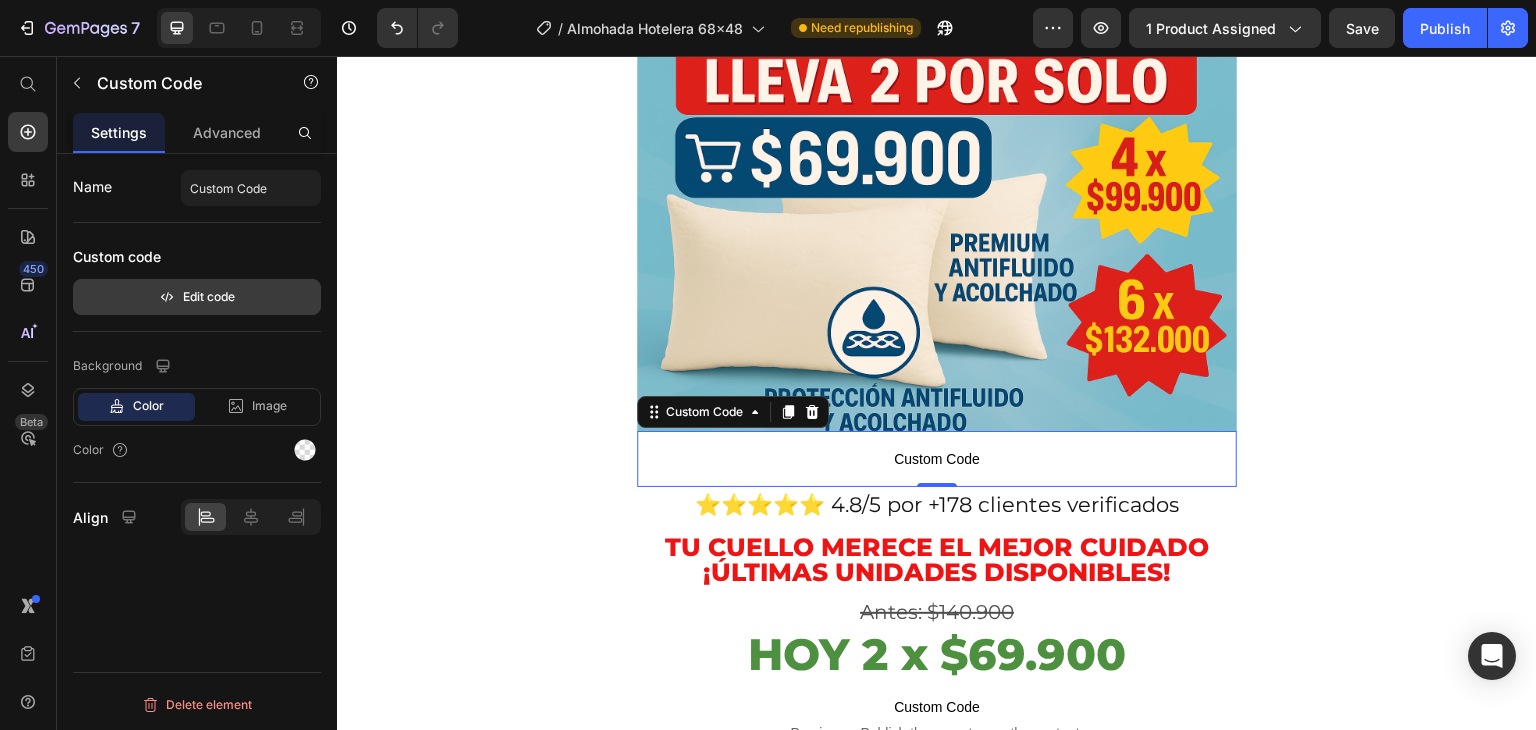 click on "Edit code" at bounding box center [197, 297] 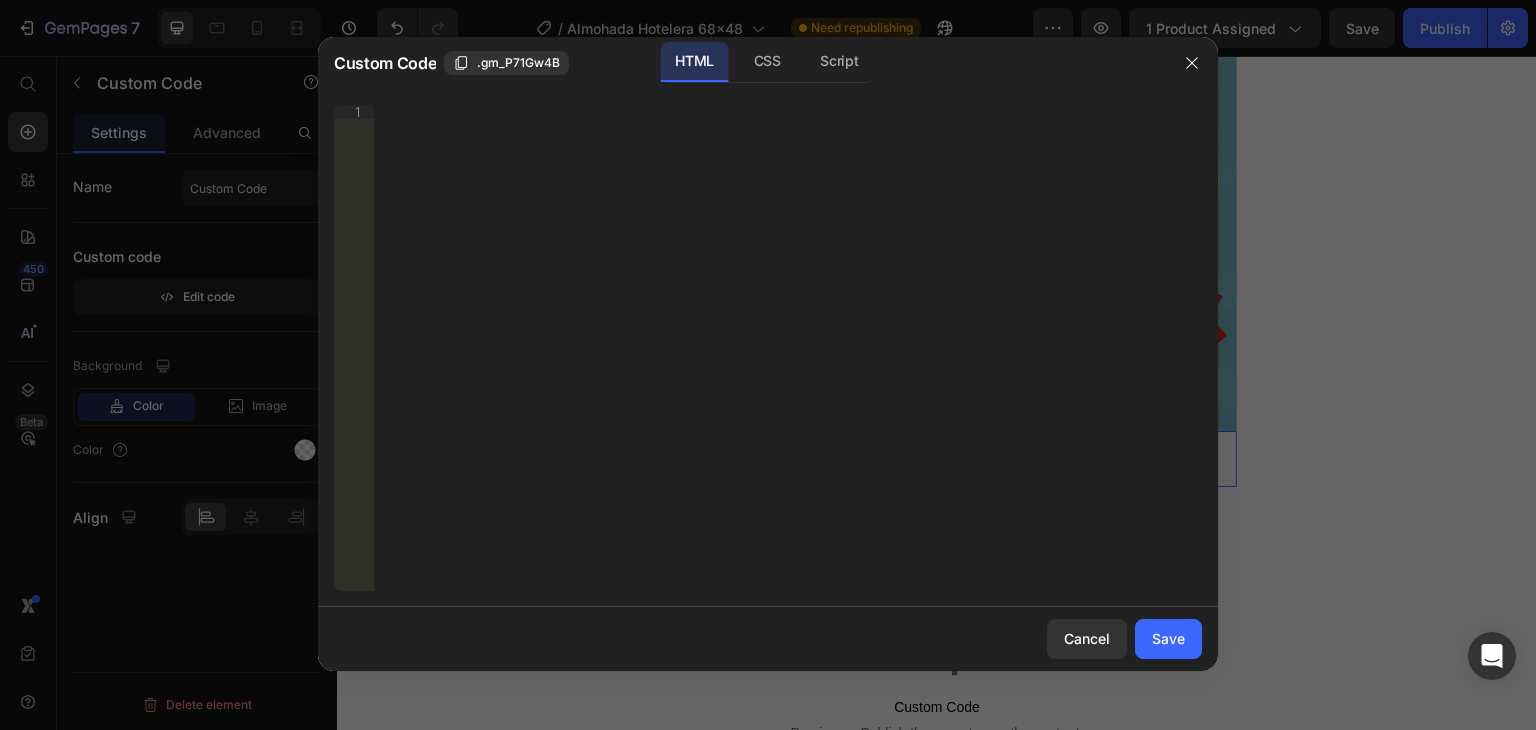 type 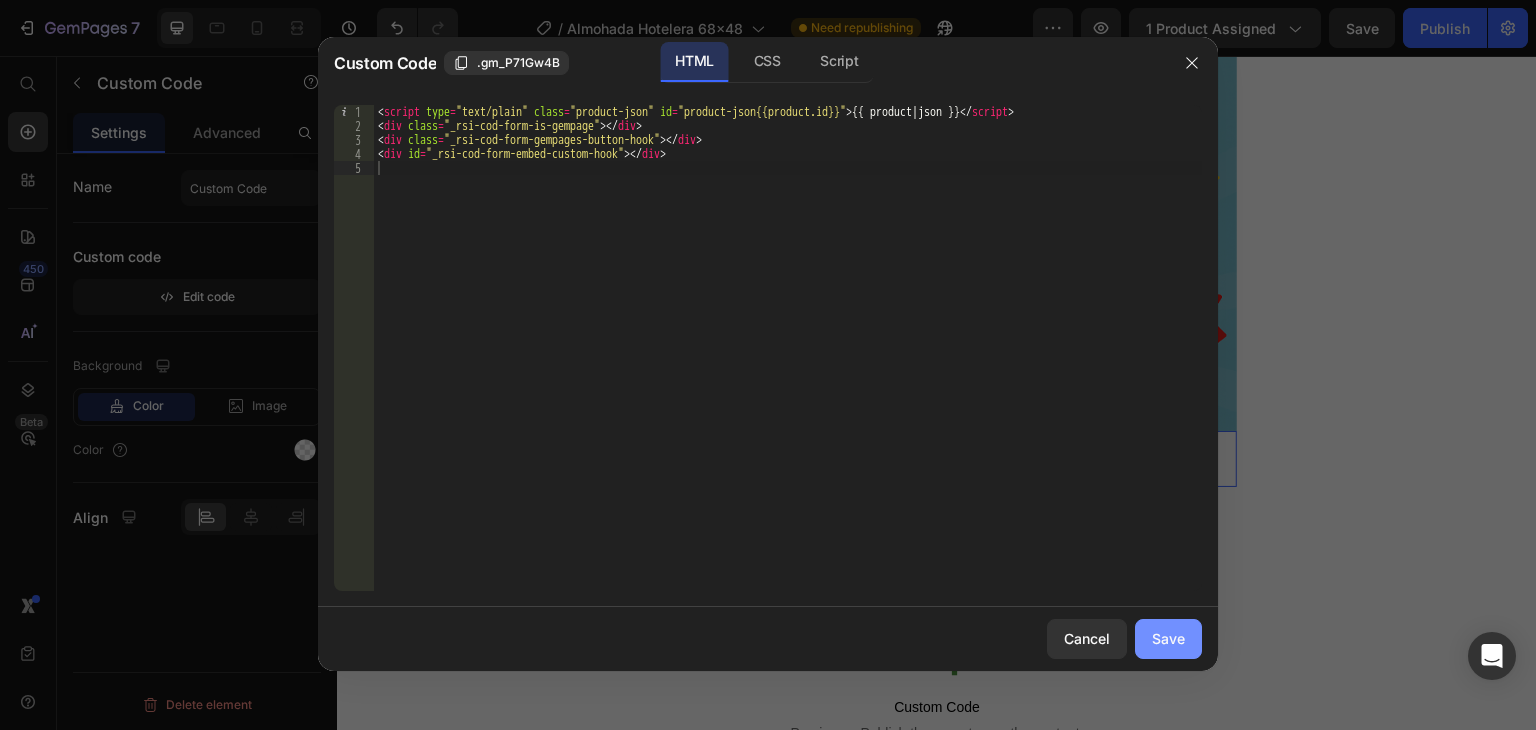 drag, startPoint x: 1171, startPoint y: 637, endPoint x: 835, endPoint y: 581, distance: 340.6347 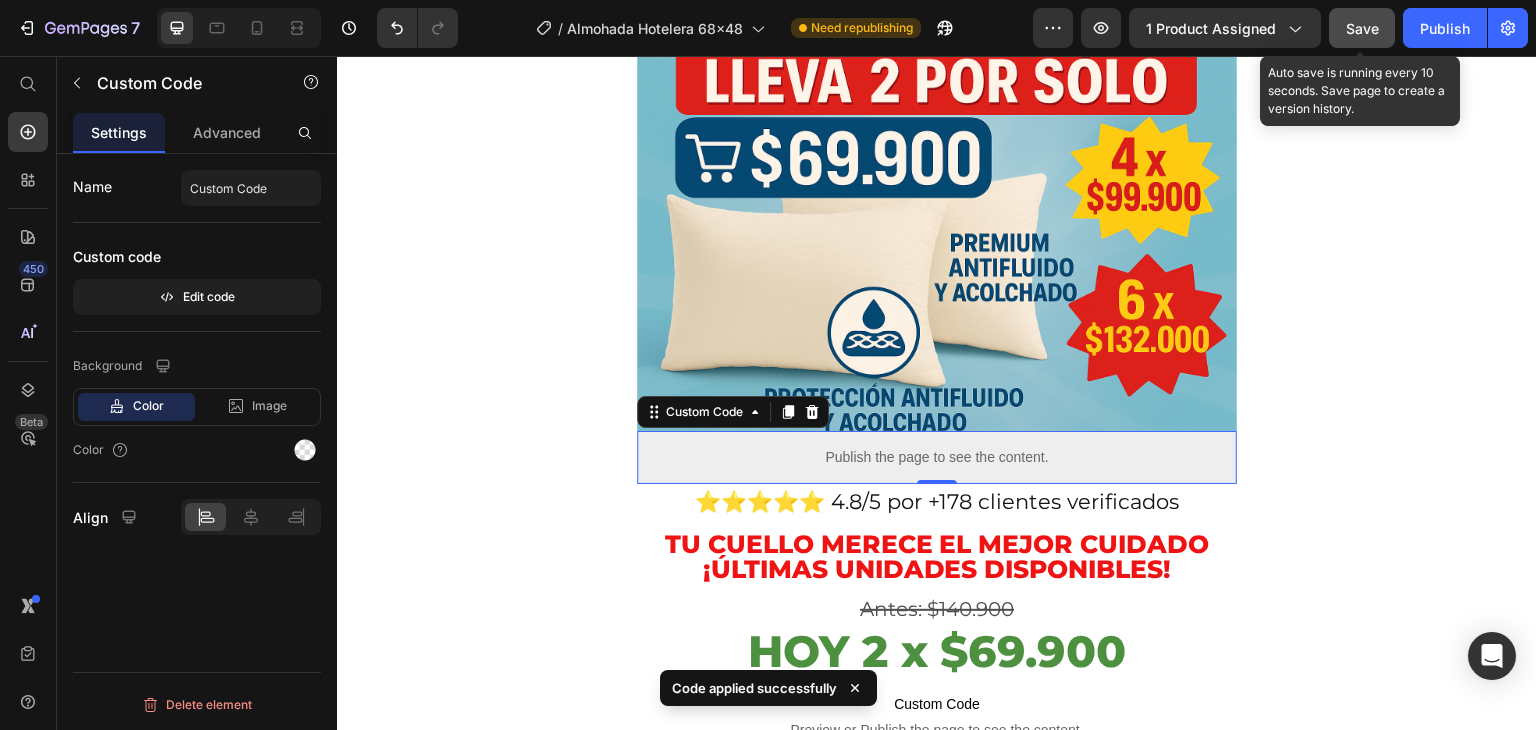 click on "Save" at bounding box center (1362, 28) 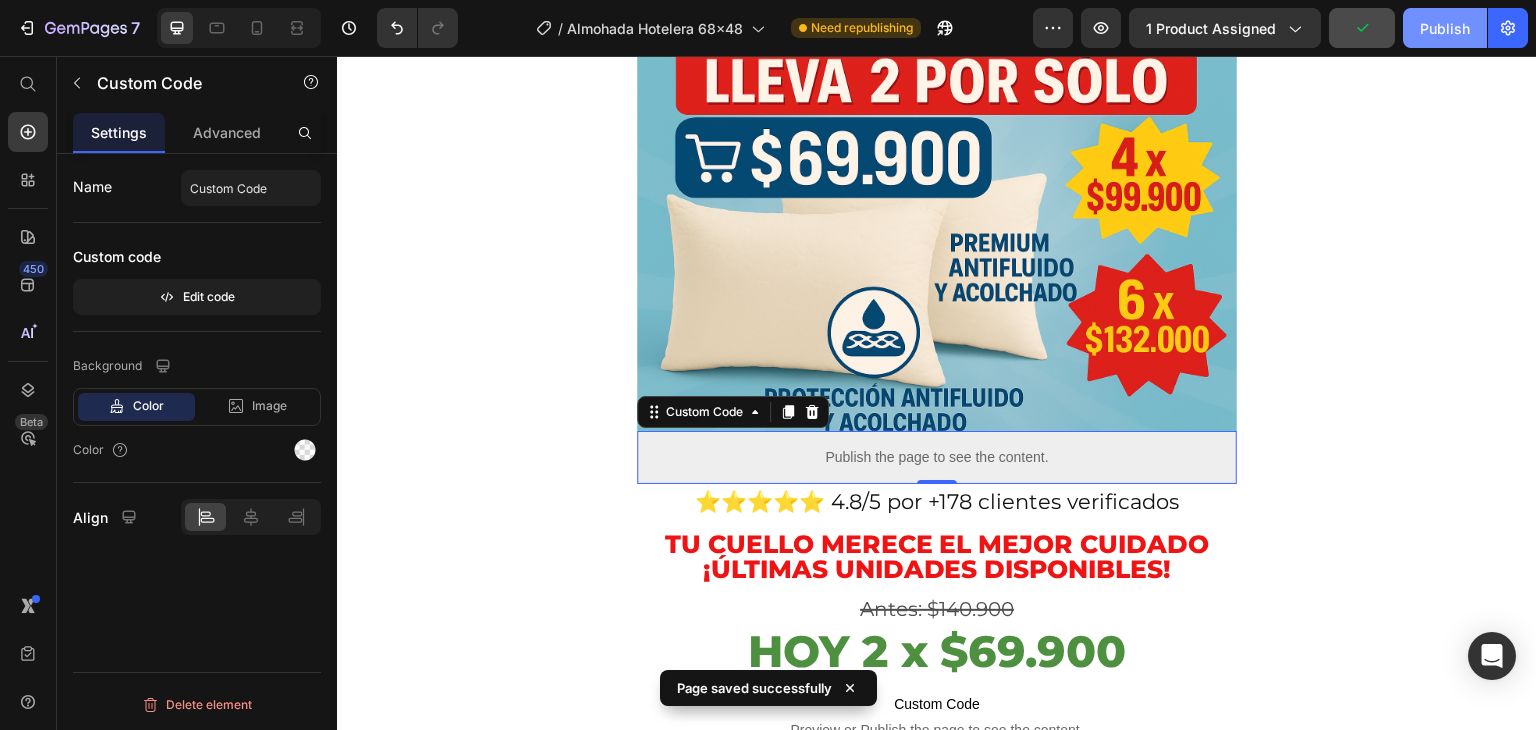 click on "Publish" at bounding box center (1445, 28) 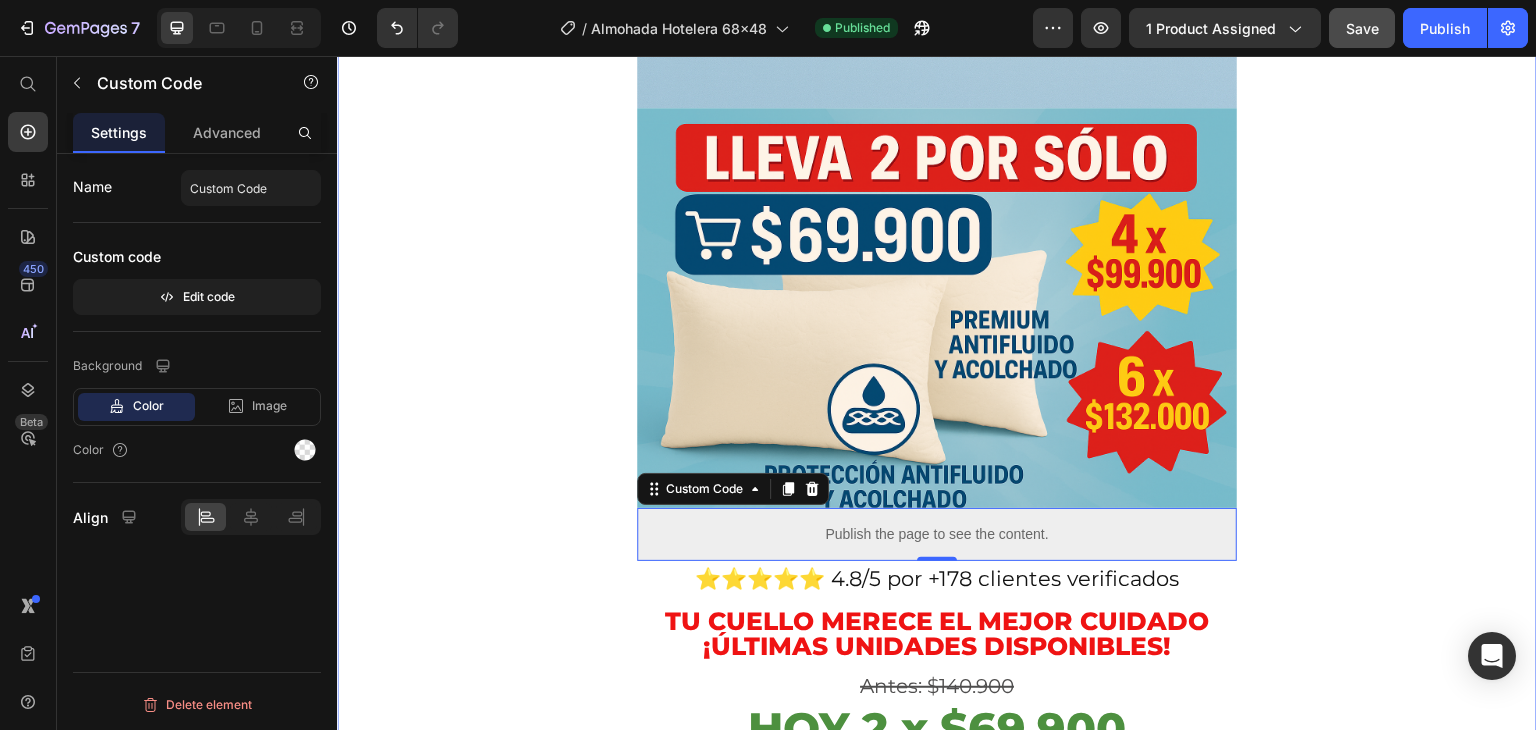 scroll, scrollTop: 1000, scrollLeft: 0, axis: vertical 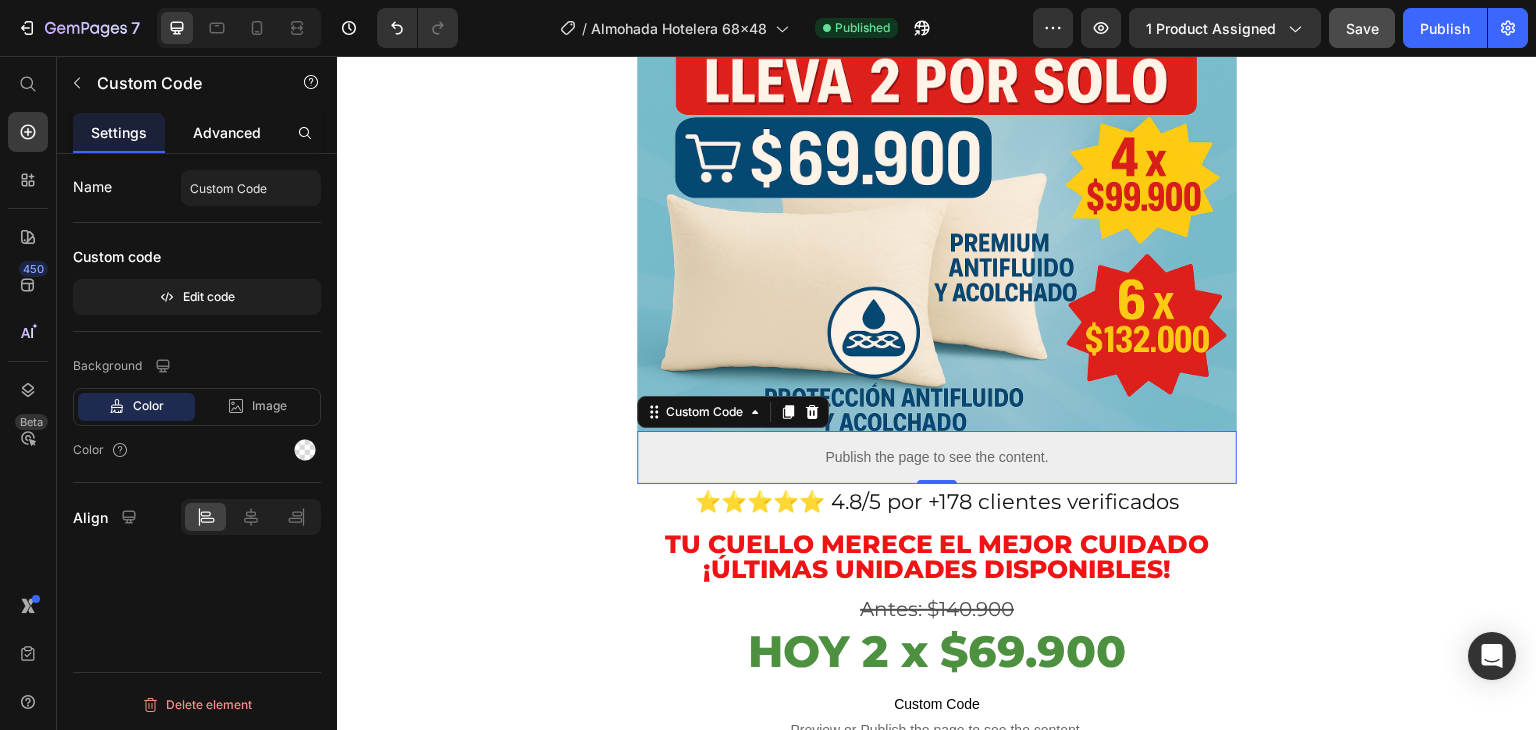 click on "Advanced" at bounding box center [227, 132] 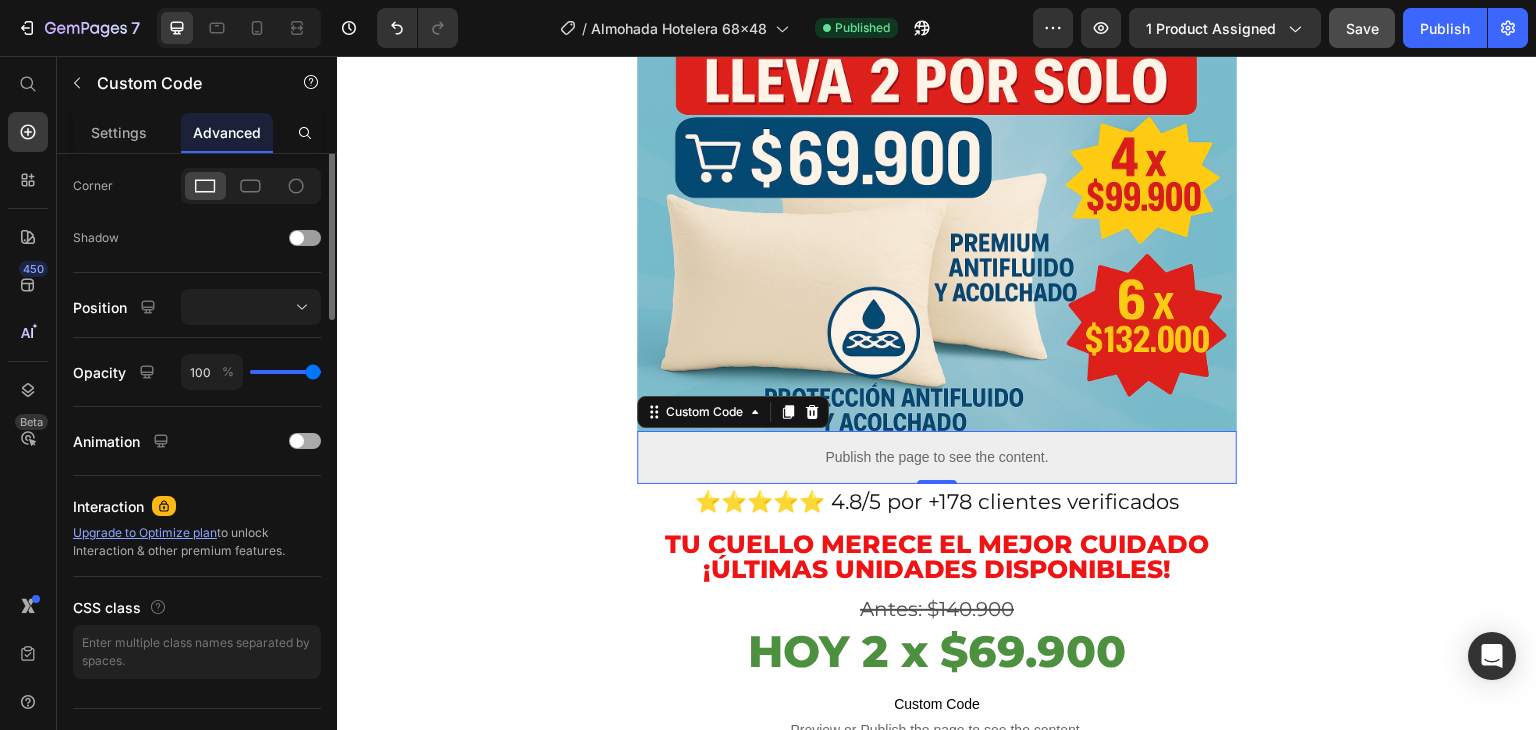 scroll, scrollTop: 200, scrollLeft: 0, axis: vertical 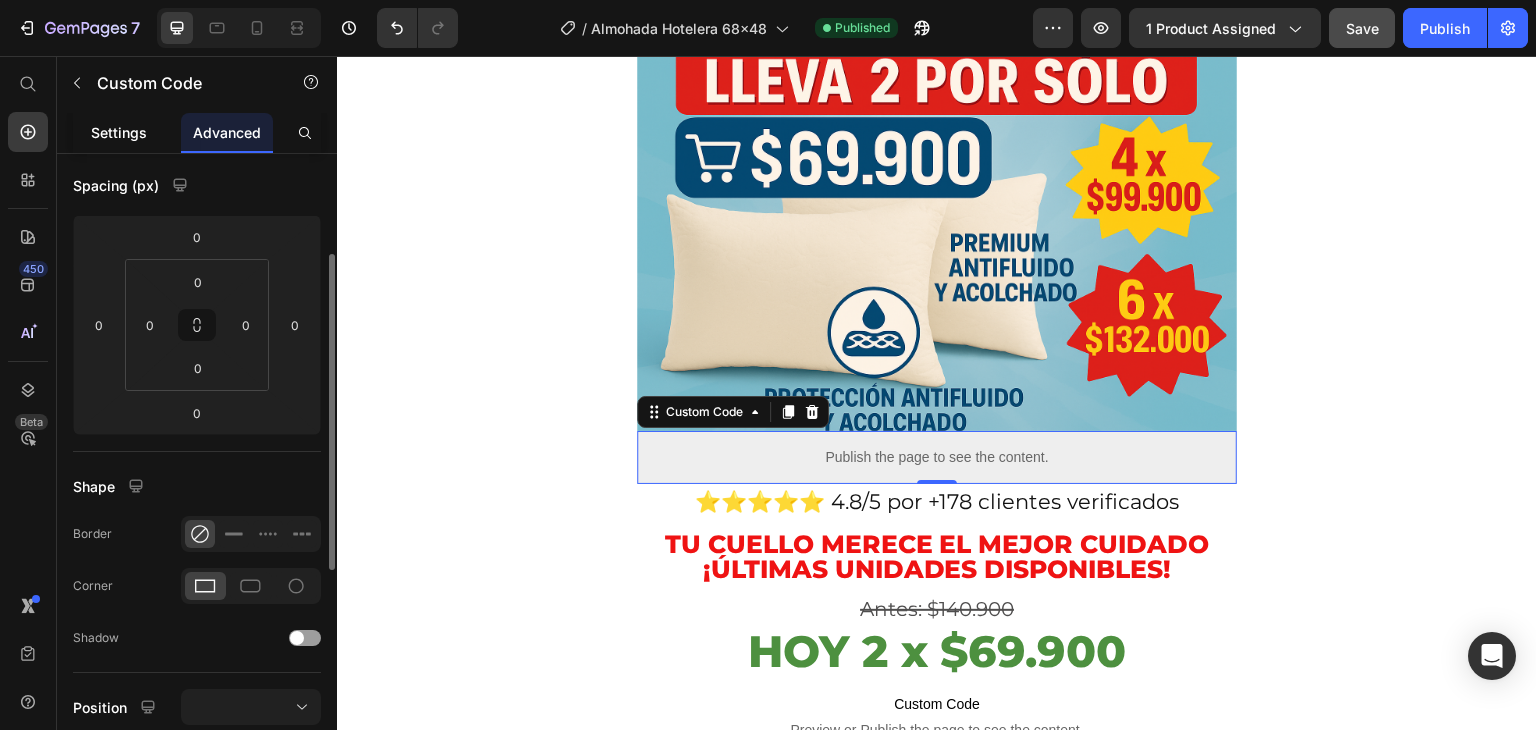 click on "Settings" at bounding box center (119, 132) 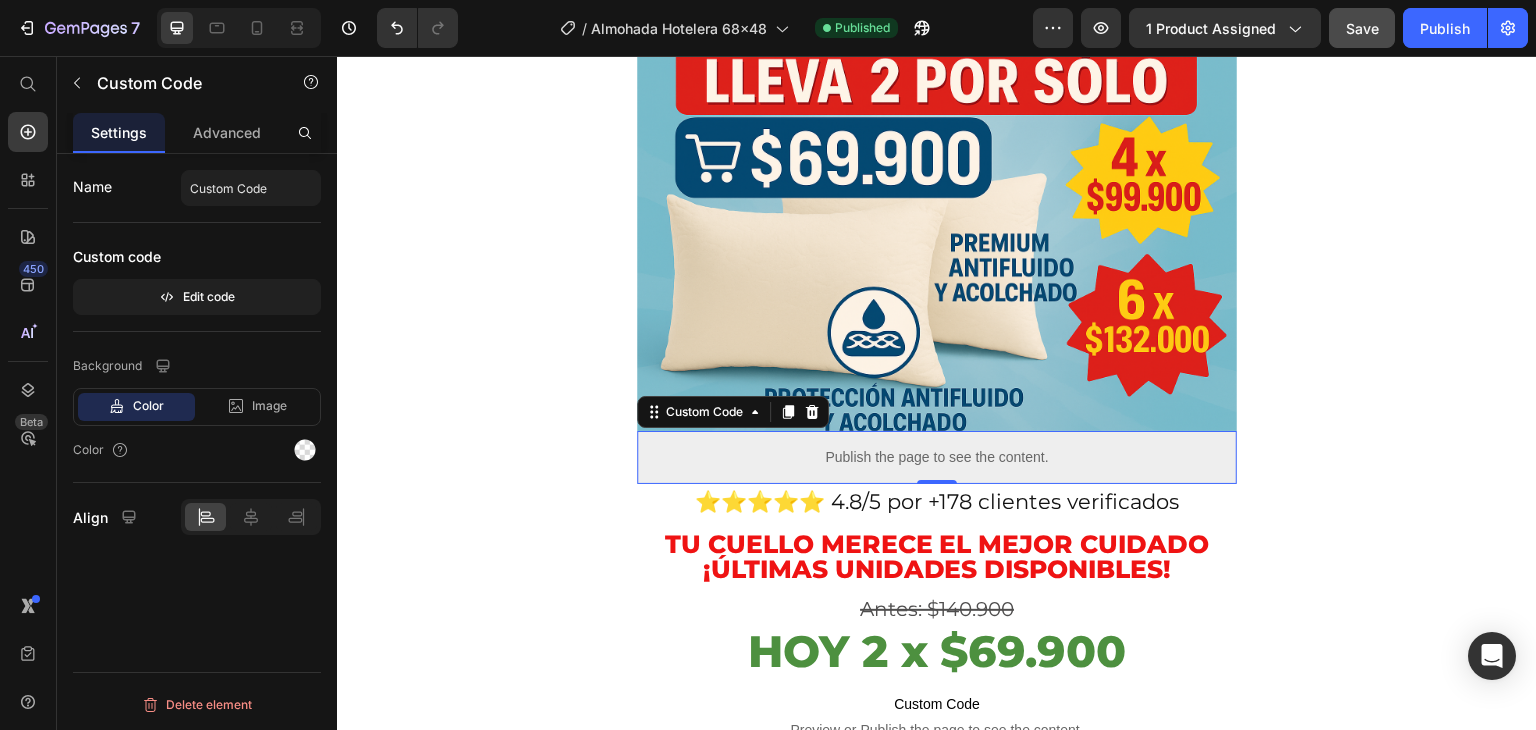 scroll, scrollTop: 0, scrollLeft: 0, axis: both 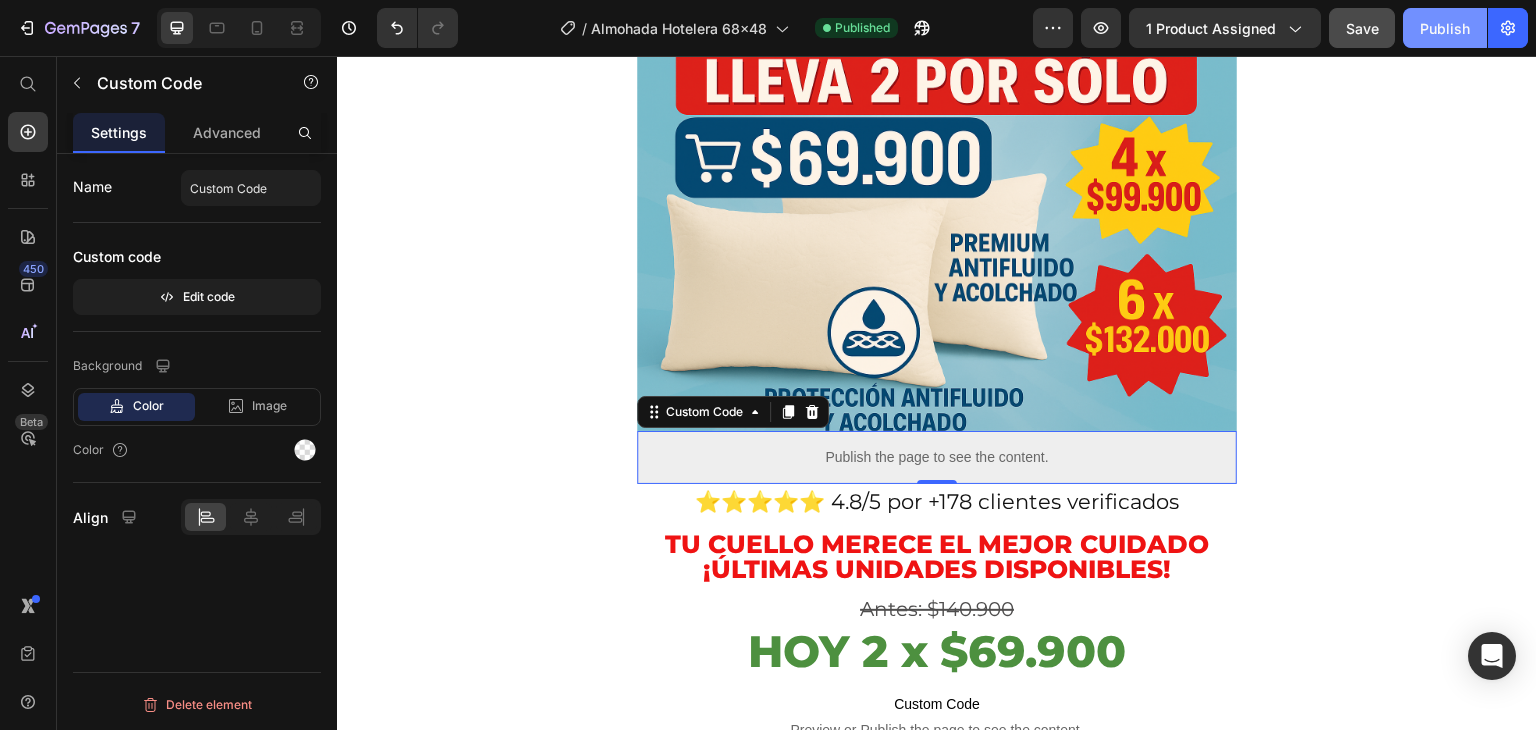 click on "Publish" at bounding box center (1445, 28) 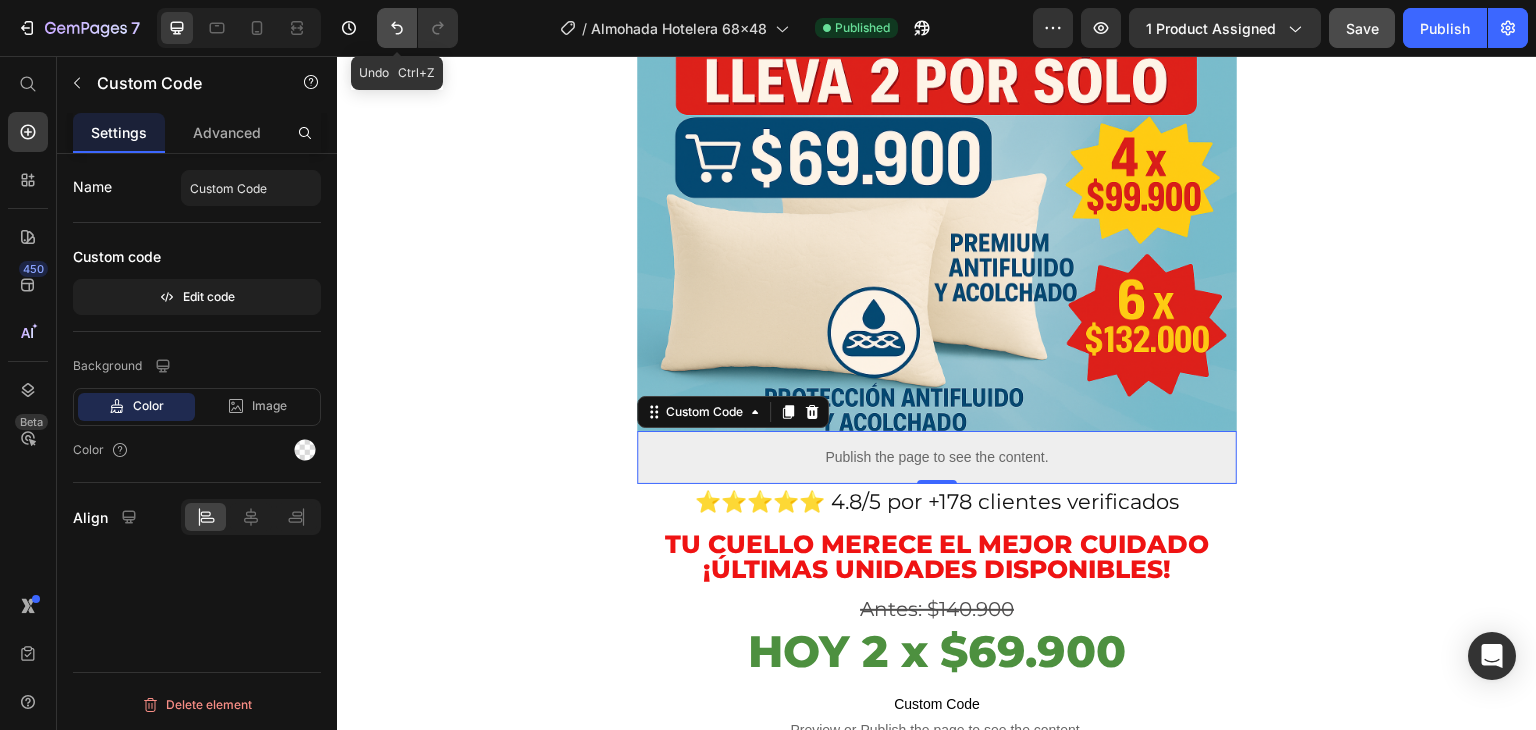 click 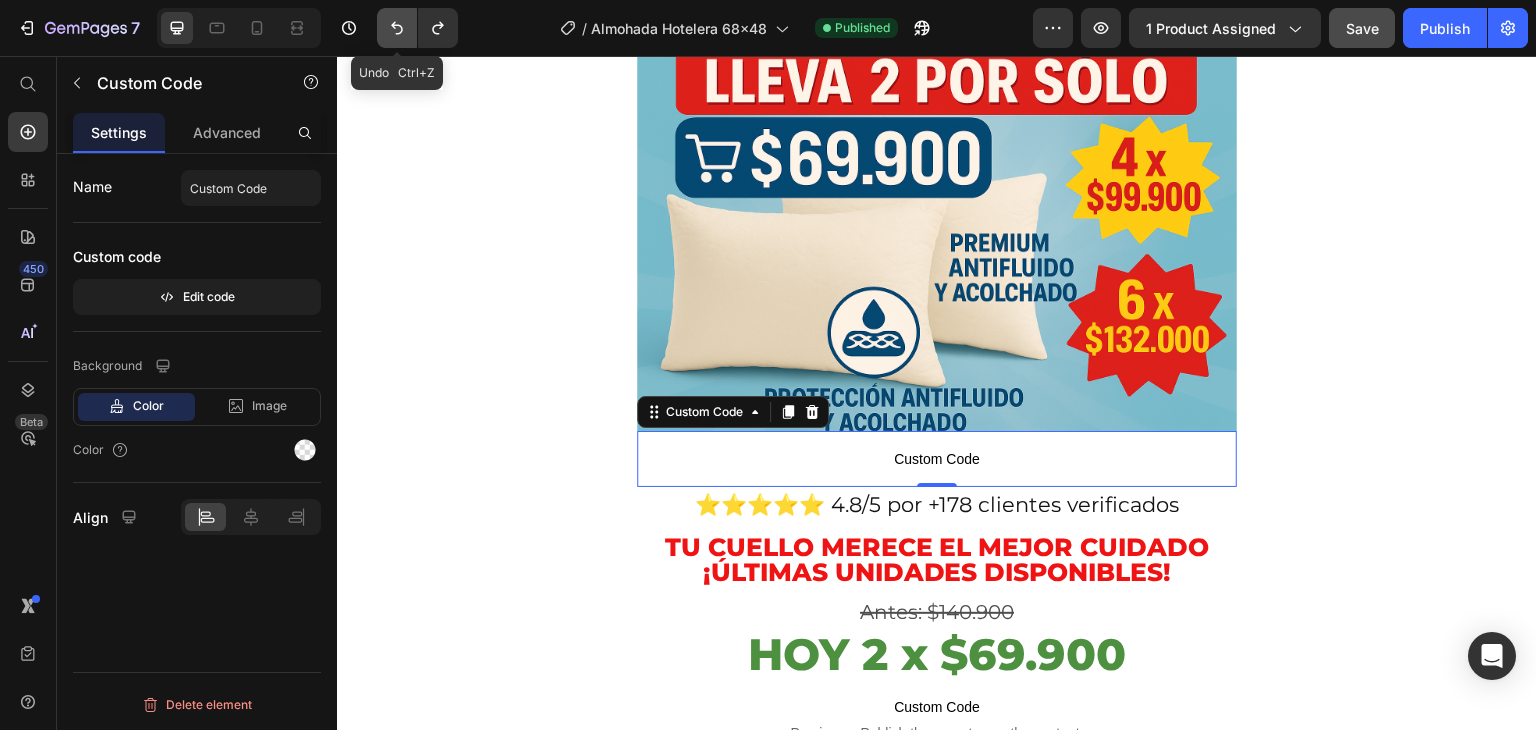 click 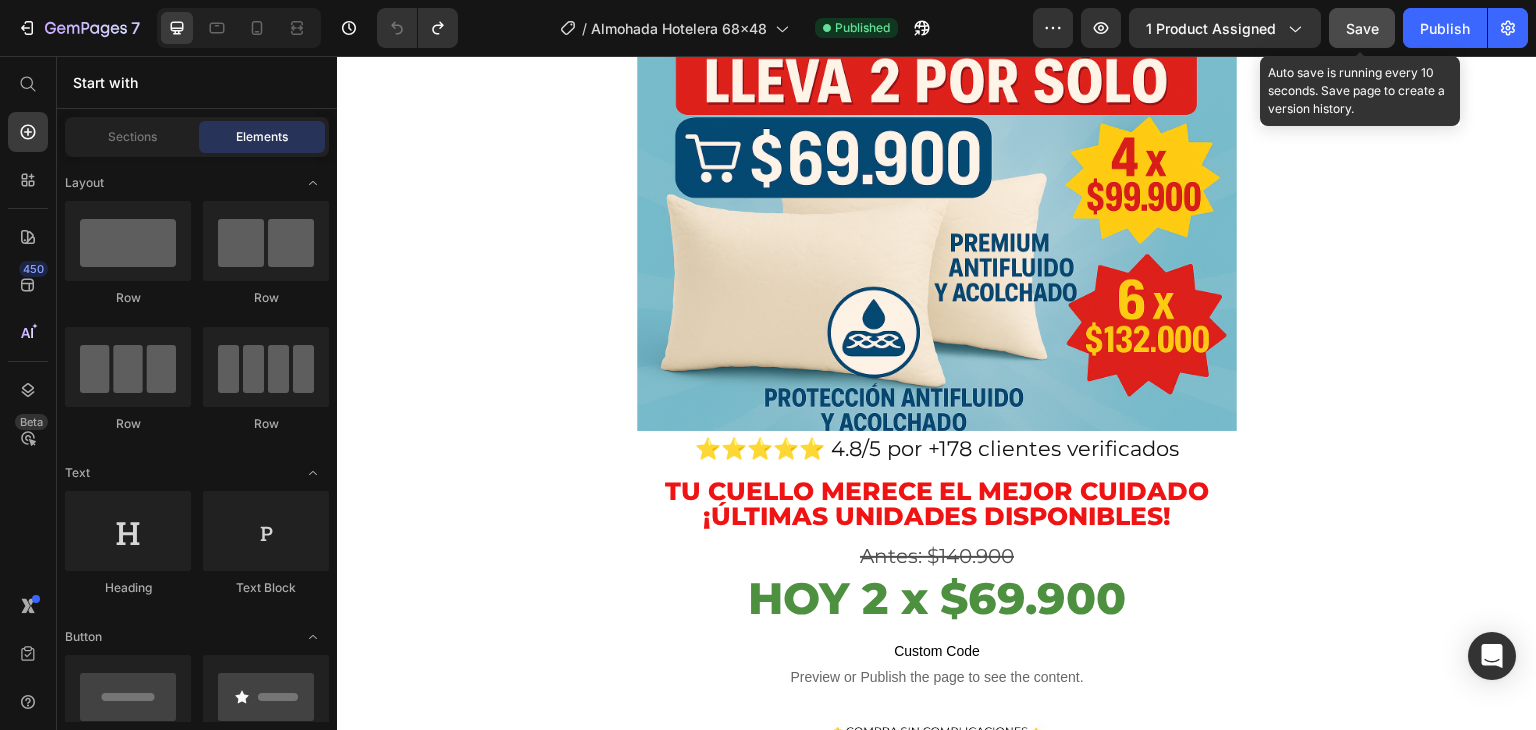 click on "Save" at bounding box center (1362, 28) 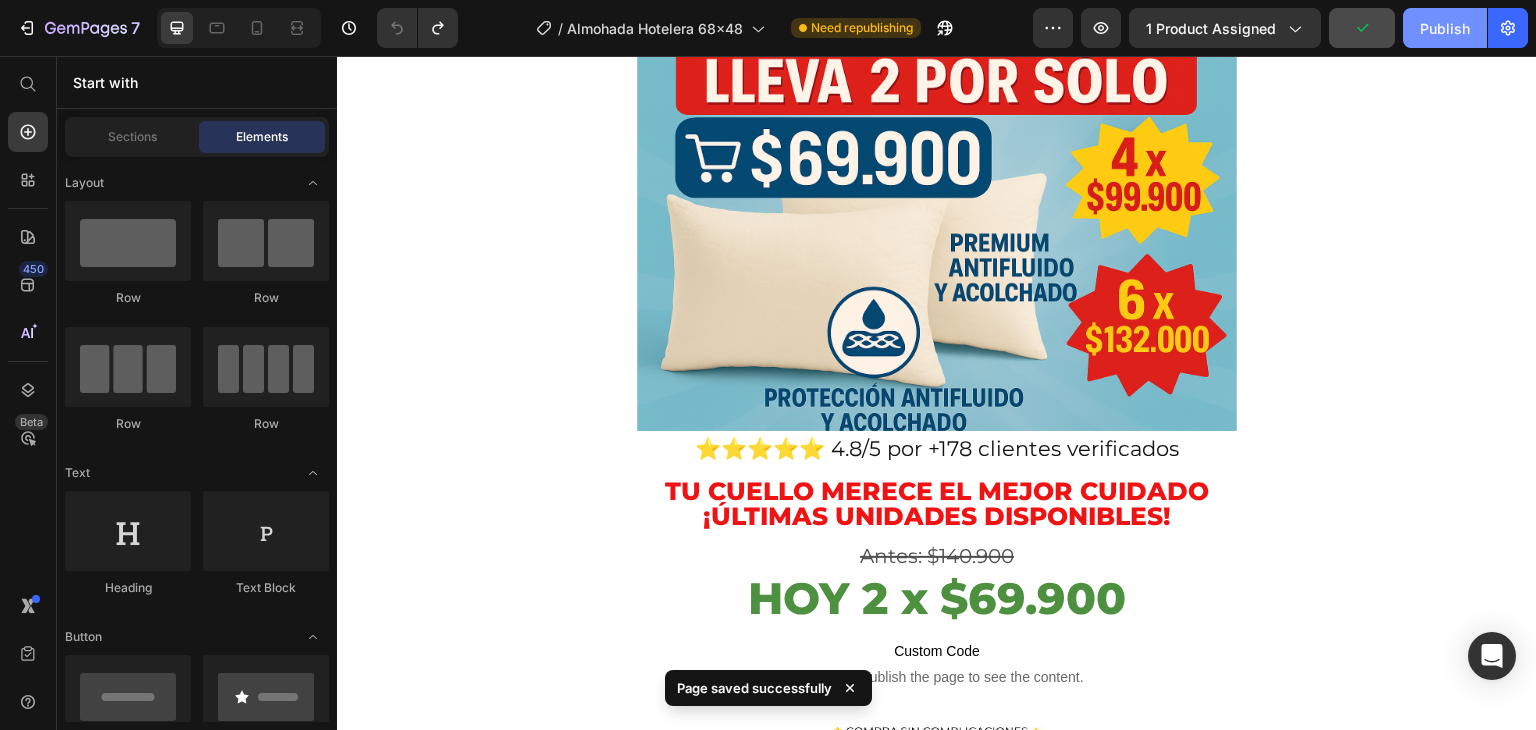 click on "Publish" at bounding box center (1445, 28) 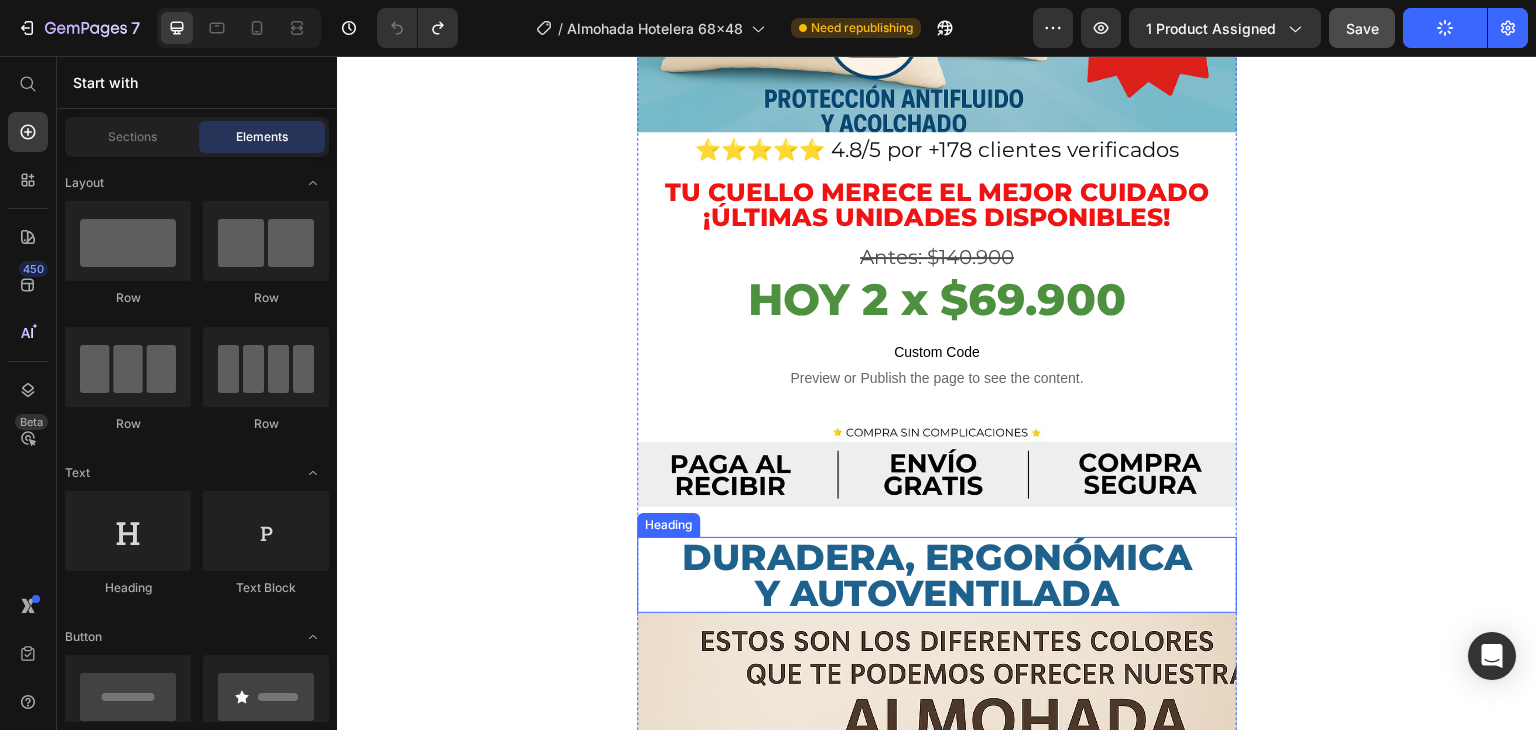 scroll, scrollTop: 1300, scrollLeft: 0, axis: vertical 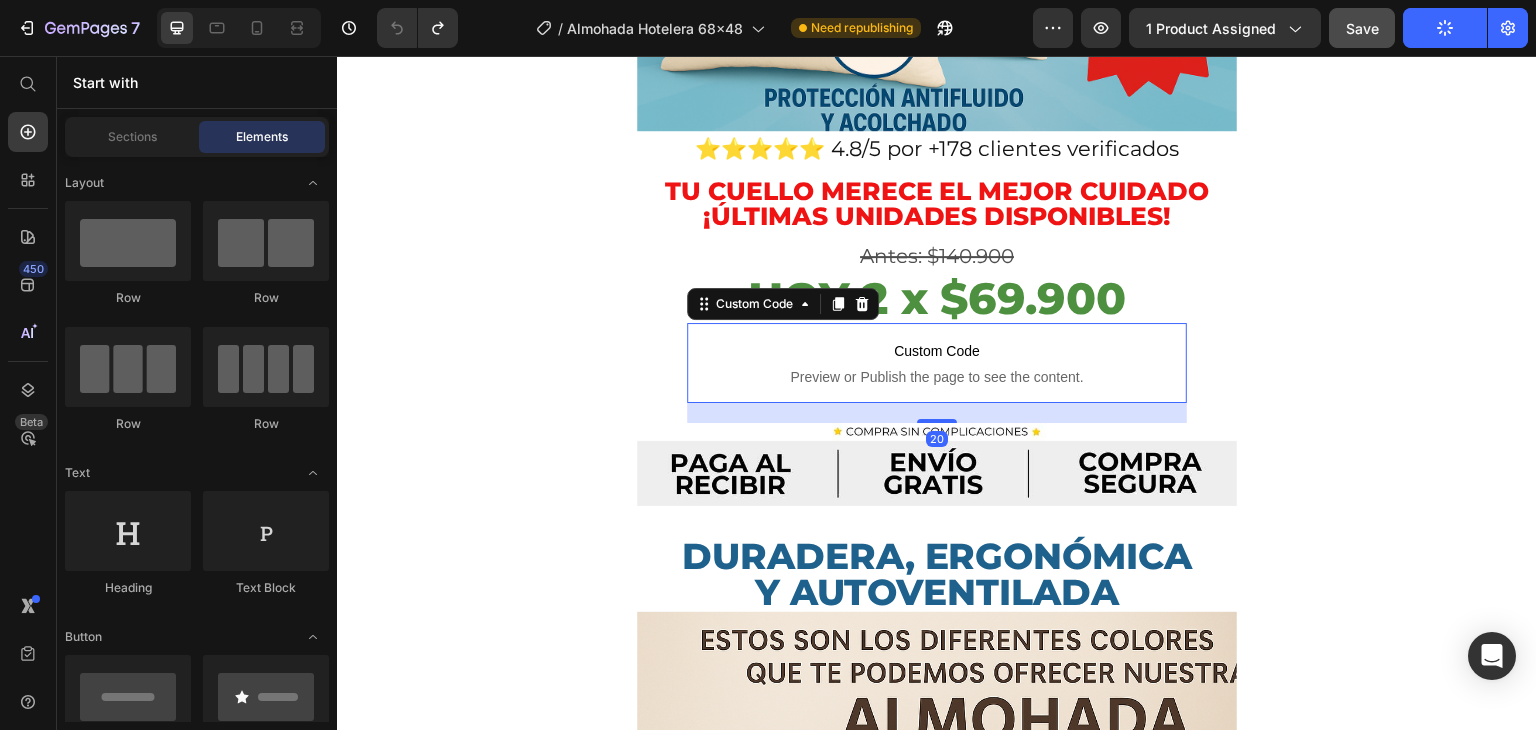 click on "Custom Code" at bounding box center [937, 351] 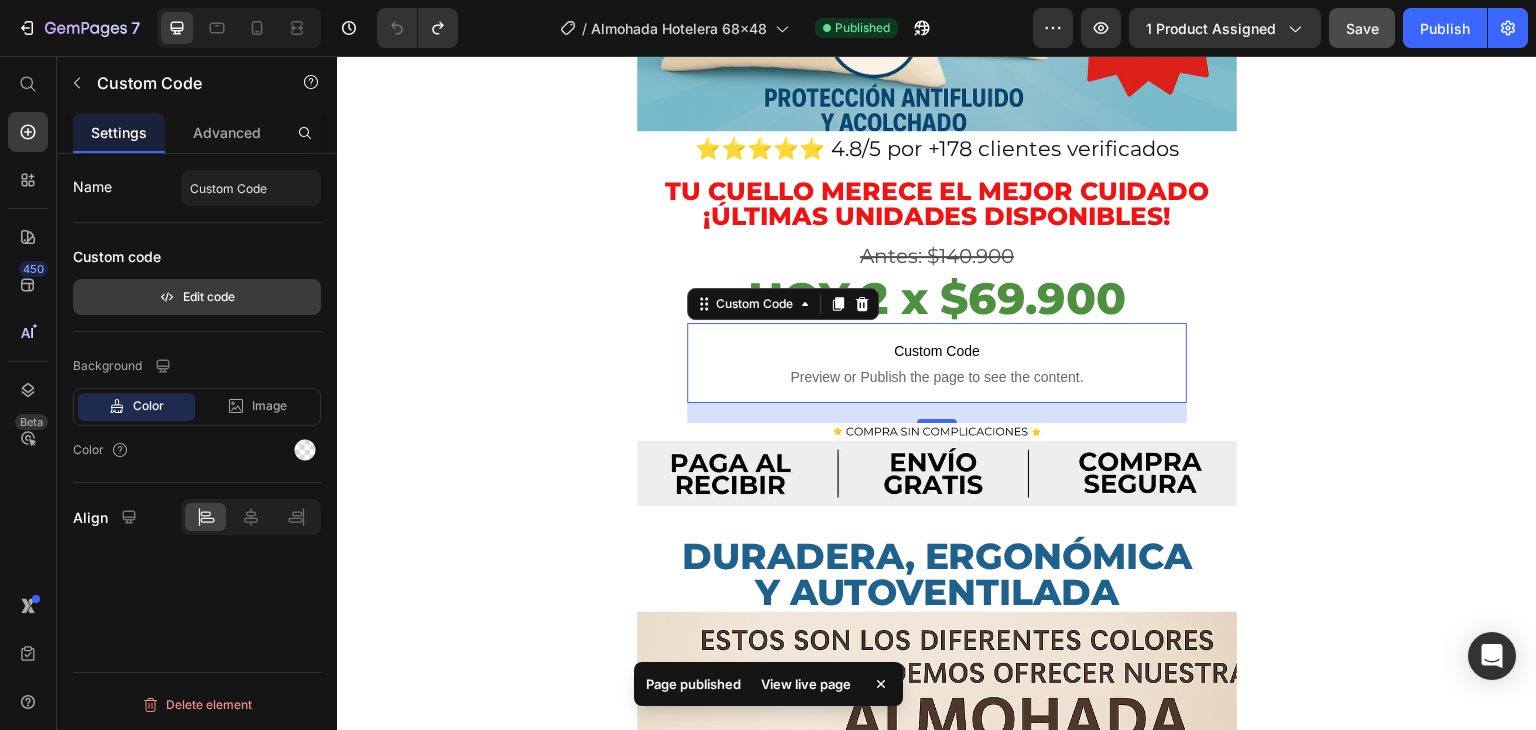click on "Edit code" at bounding box center [197, 297] 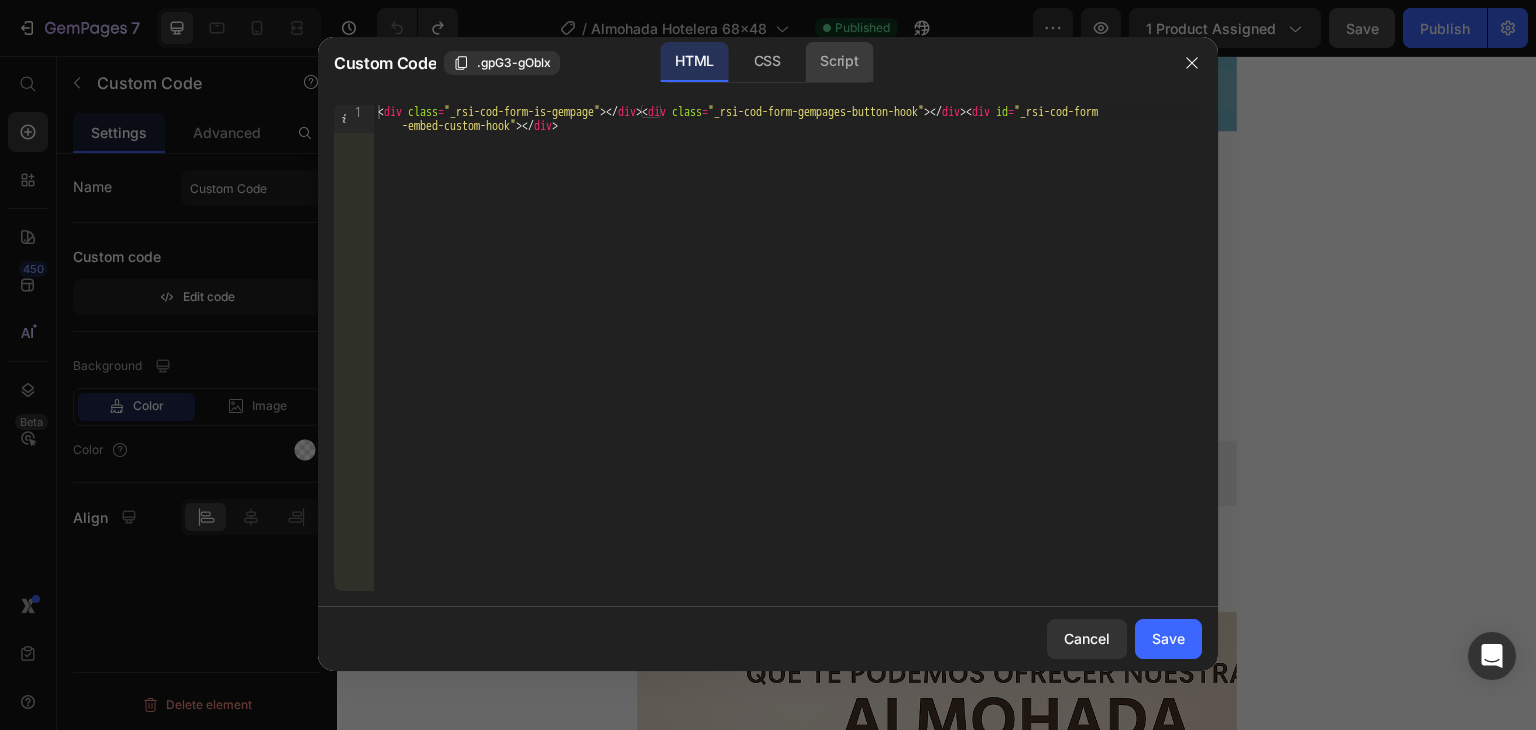 click on "Script" 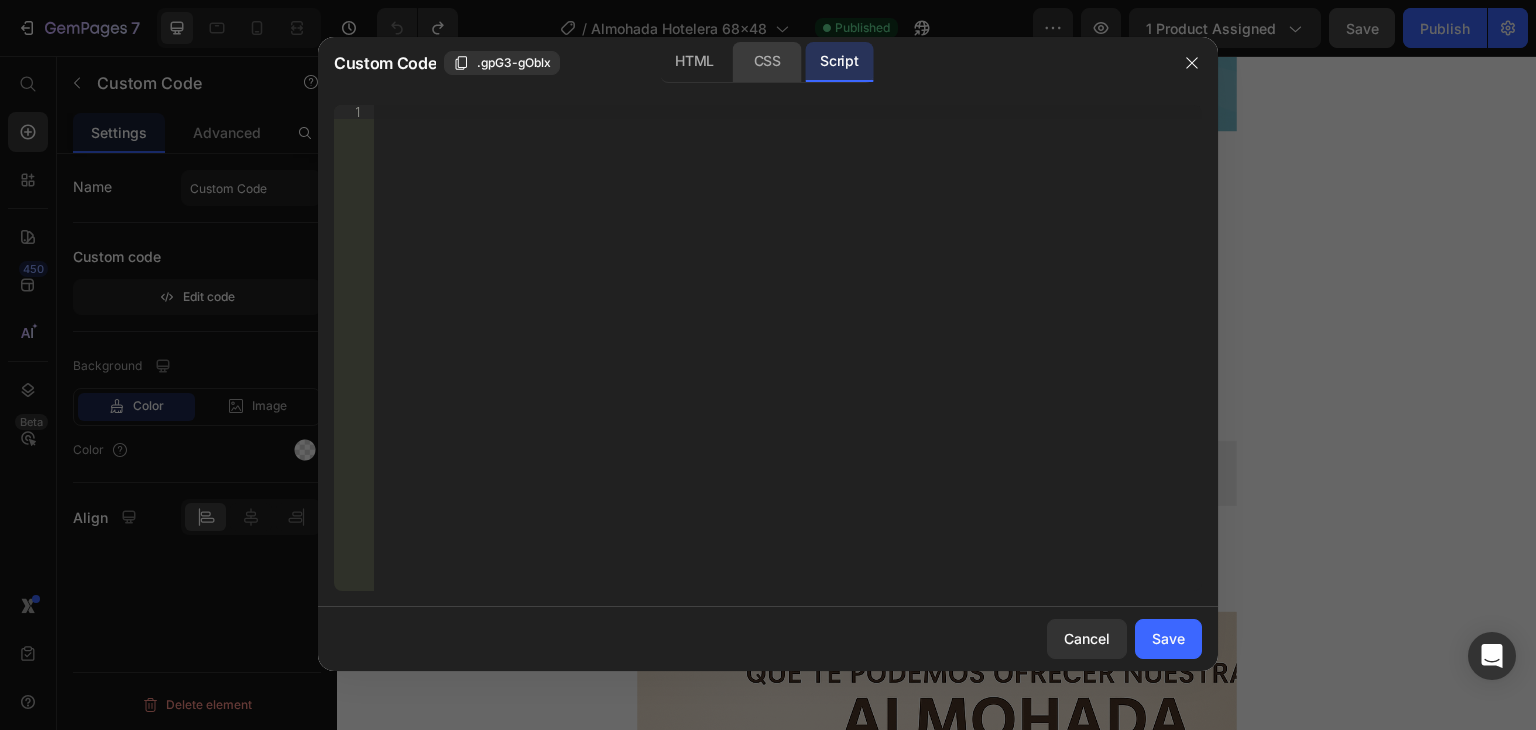 click on "CSS" 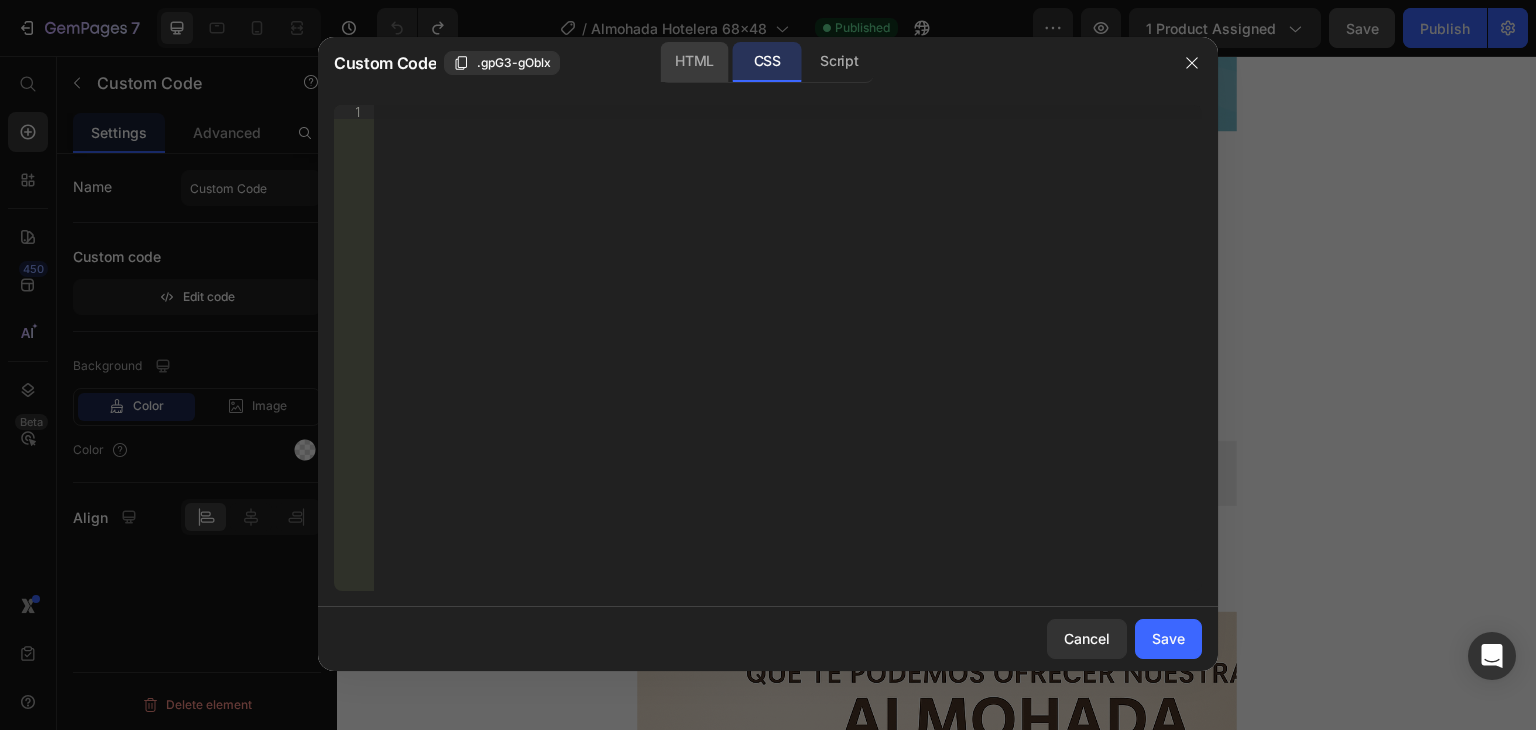 click on "HTML" 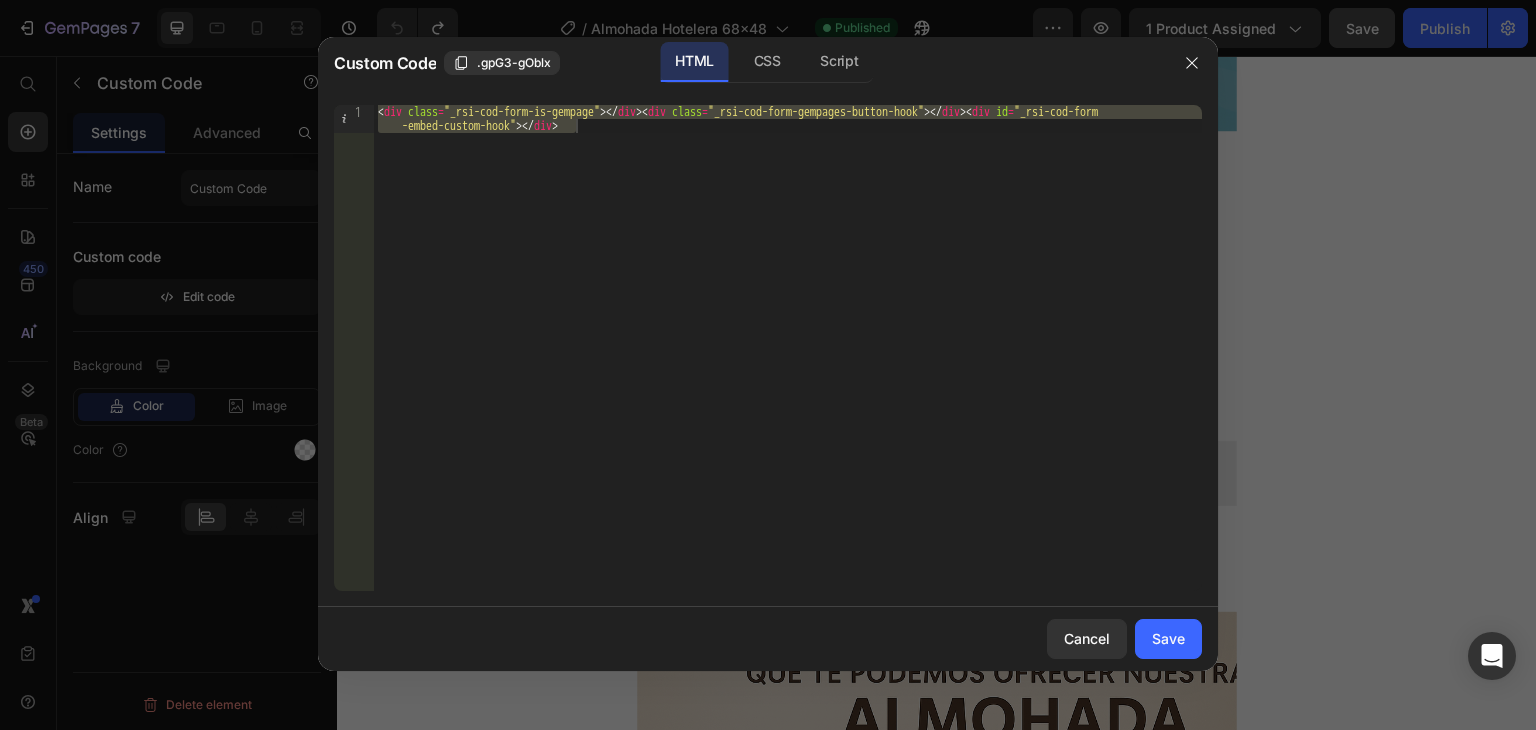 type on "<div class="_rsi-cod-form-is-gempage"></div><div class="_rsi-cod-form-gempages-button-hook"></div><div id="_rsi-cod-form-embed-custom-hook"></div>" 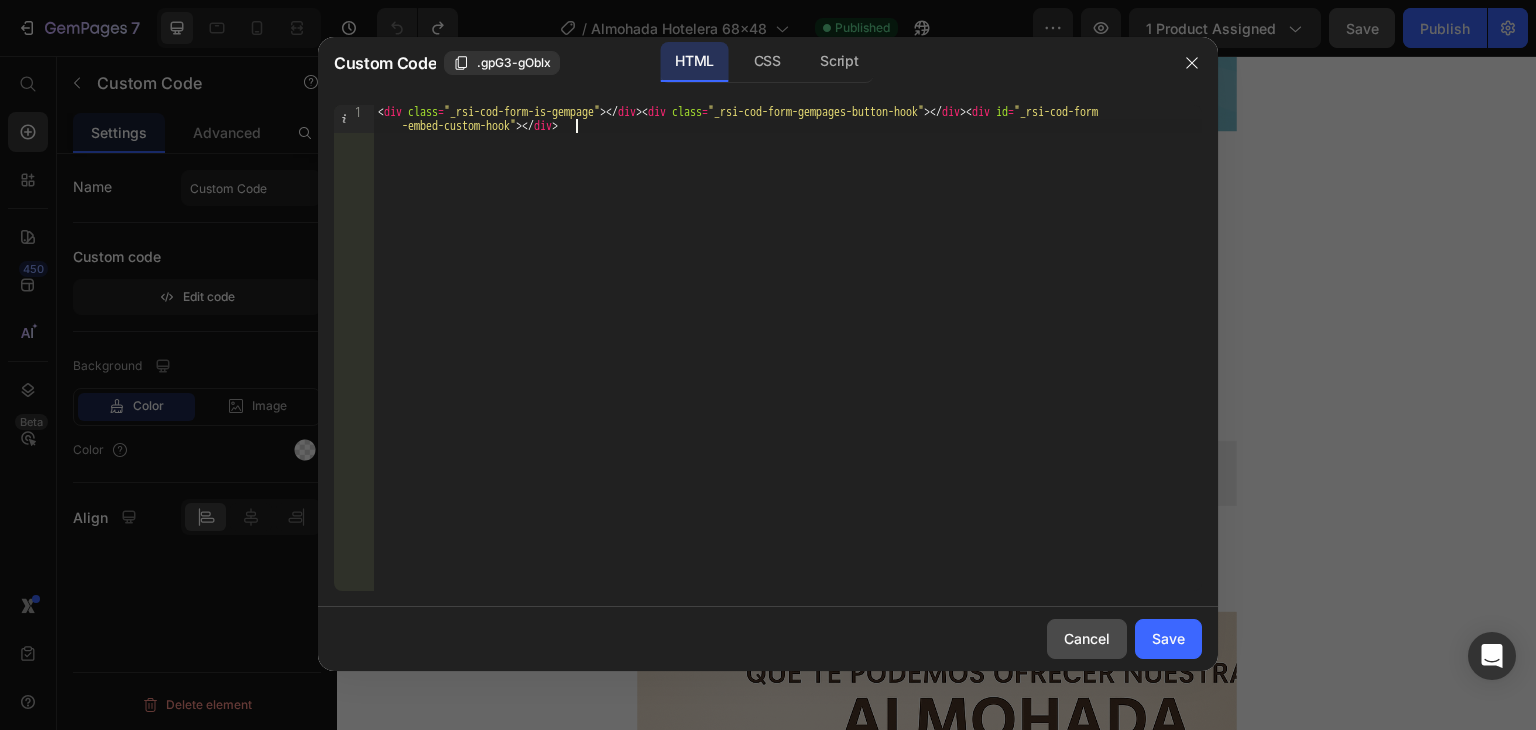 click on "Cancel" at bounding box center (1087, 638) 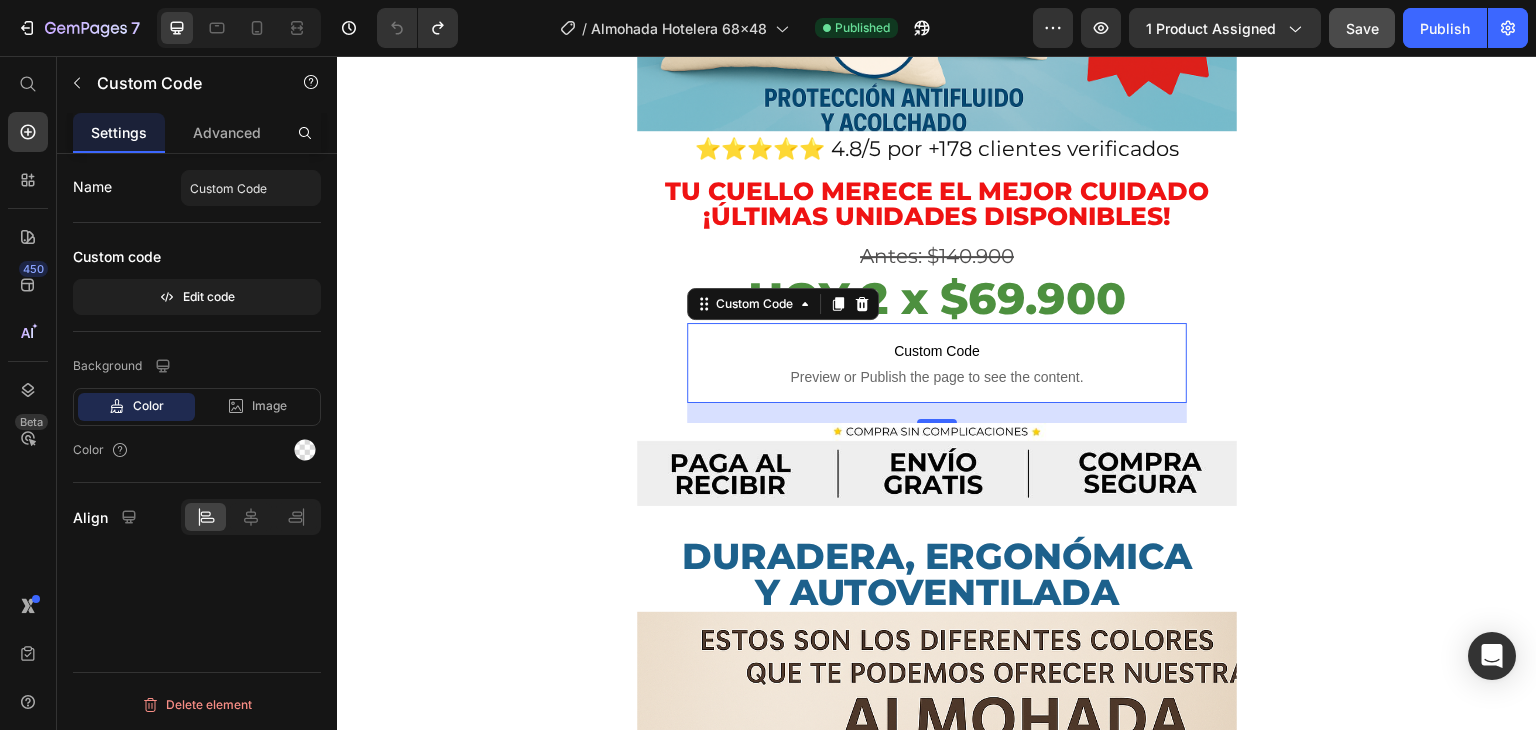 click on "Preview or Publish the page to see the content." at bounding box center [937, 377] 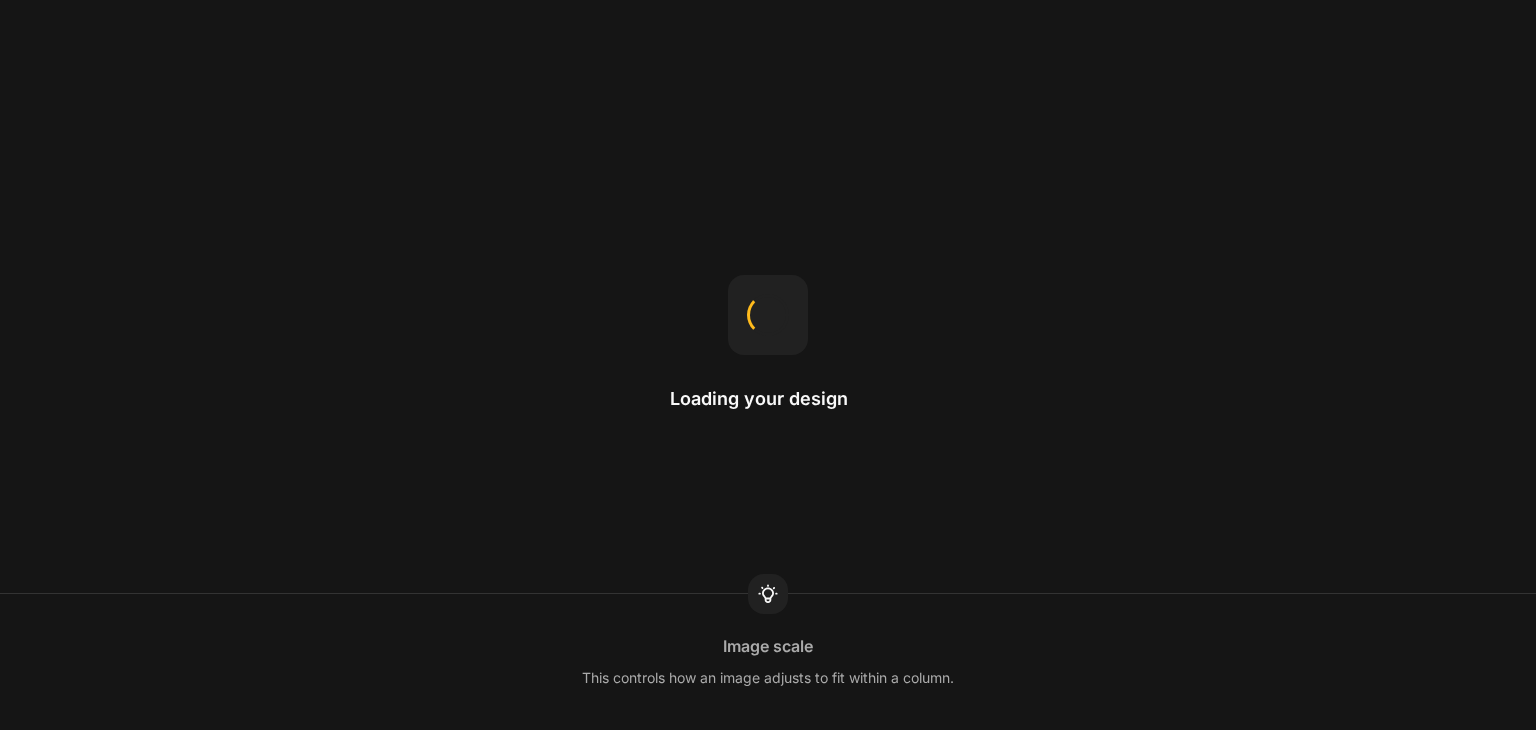 scroll, scrollTop: 0, scrollLeft: 0, axis: both 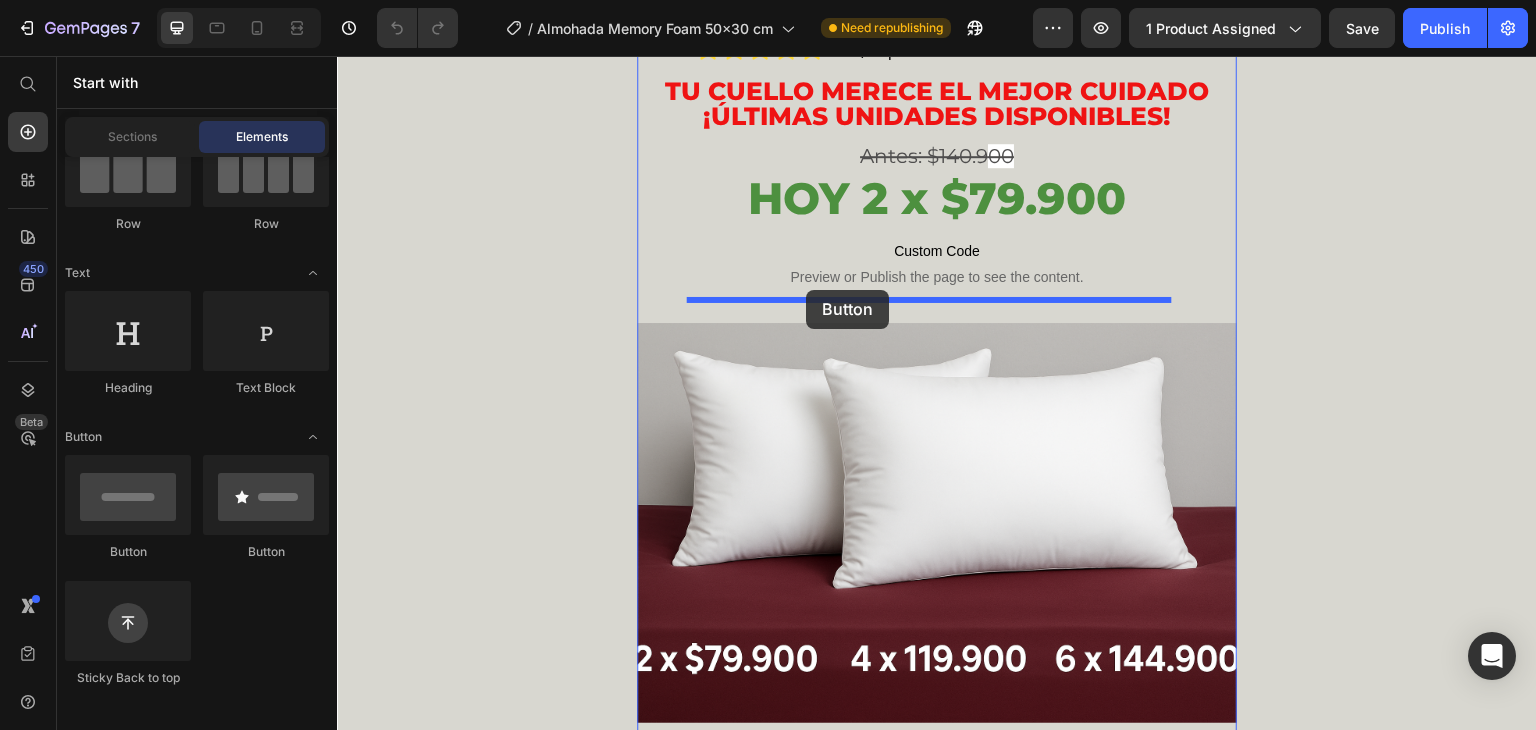 drag, startPoint x: 611, startPoint y: 556, endPoint x: 806, endPoint y: 290, distance: 329.81964 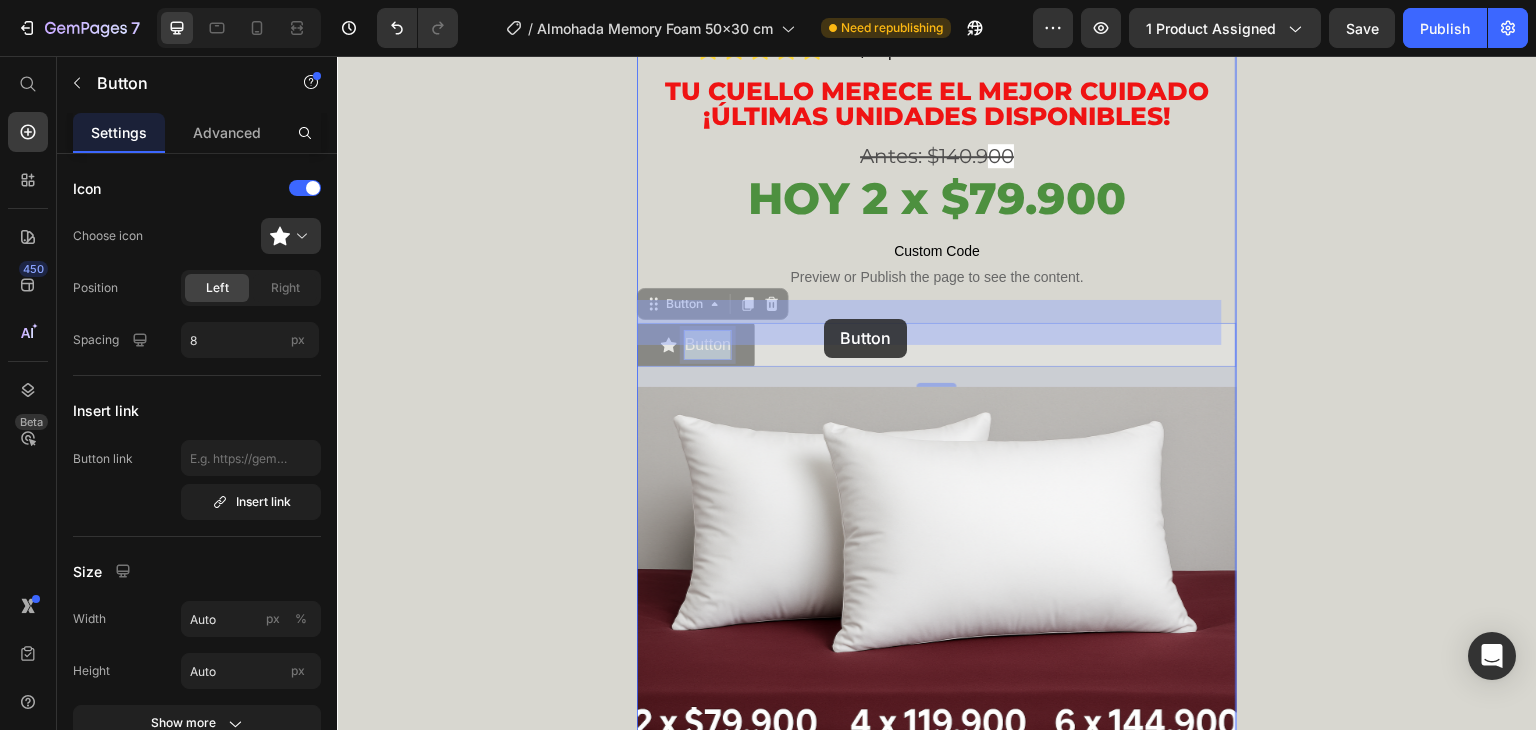 drag, startPoint x: 686, startPoint y: 317, endPoint x: 825, endPoint y: 319, distance: 139.01439 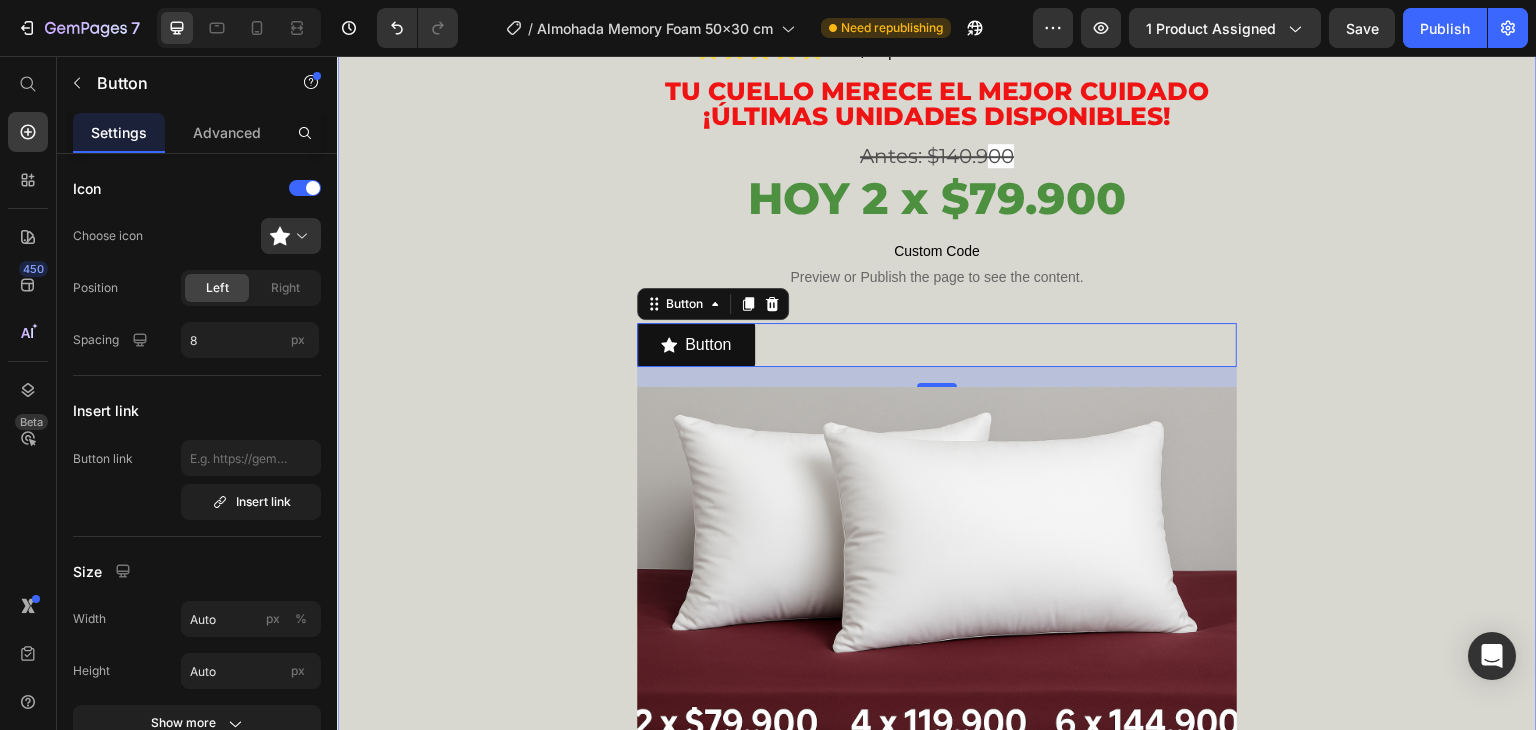 click on "👉🏻😱¡OFERTA POR TIEMPO LIMITADO!😱👈🏻 Heading Image ⭐⭐⭐⭐⭐ 4.8/5 por +178 clientes verificados Heading Tu cuello merece el mejor cuidado ¡últimas unidades disponibles! Heading Antes: $140.9 00 Heading HOY 2 x $79.900 Heading
Custom Code
Preview or Publish the page to see the content. Custom Code   Button Button   20 Image Image Duradera, ergonómica  y autoventilada Heading Image BENEFICIOS DESDE LA PRIMERA NOCHE Heading 💧  Forro antifluido termosellado  (sin cierre) Doble capa de poliéster + guata siliconada que evita filtraciones, manchas y derrames.  🦠  Protección hipoalergénica total Bloquea ácaros, bacterias y hongos para un descanso libre de alergias.  🌬️  Ventilación dinámica Estructura autoventilada que regula la temperatura y elimina la humedad.  🌡️  Relleno termo-sensible de algodón siliconad o Se adapta a tu calor corporal, manteniendo suavidad y forma noche tras noche.  🧽  Limpieza sencilla y duradera  🛡️   Heading" at bounding box center [937, 3180] 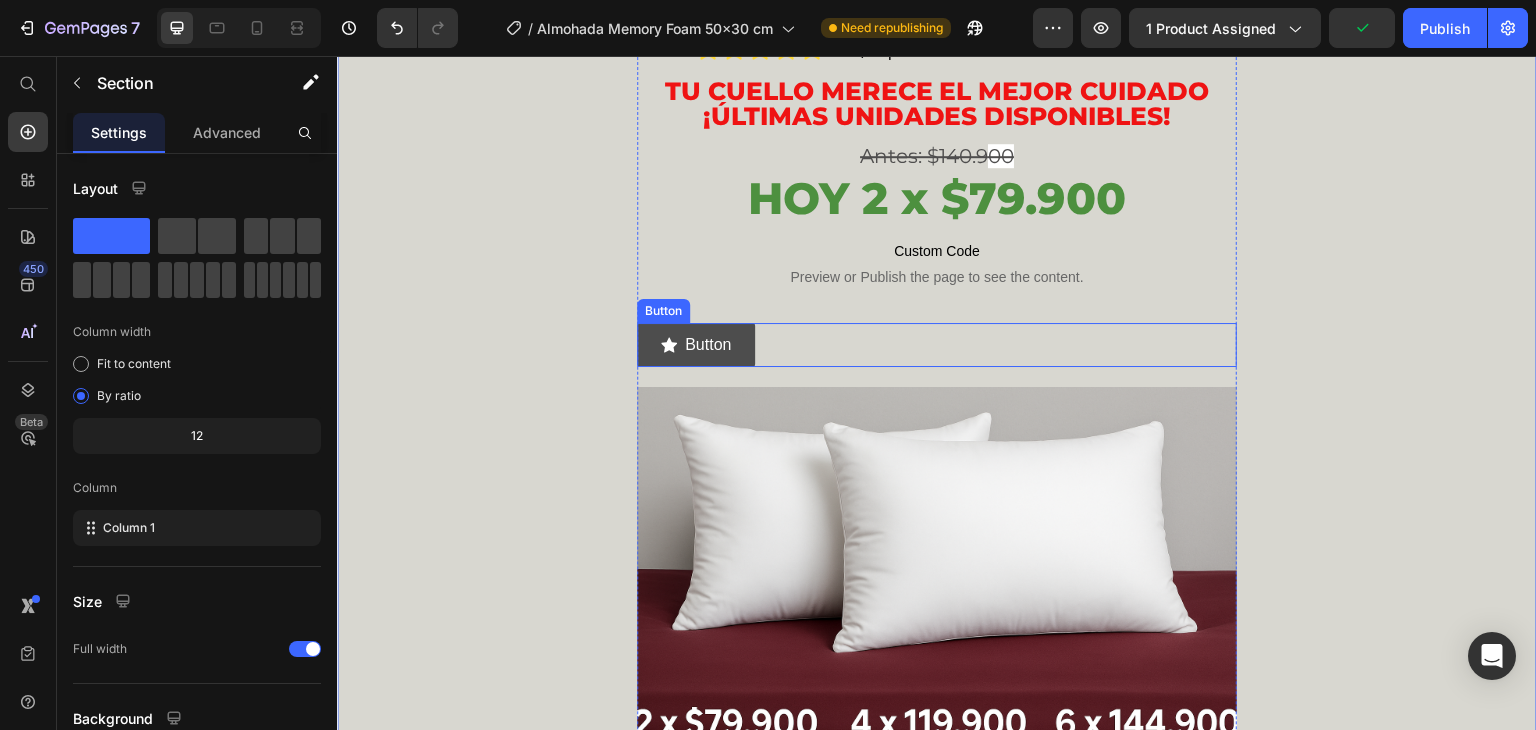 click on "Button" at bounding box center (696, 345) 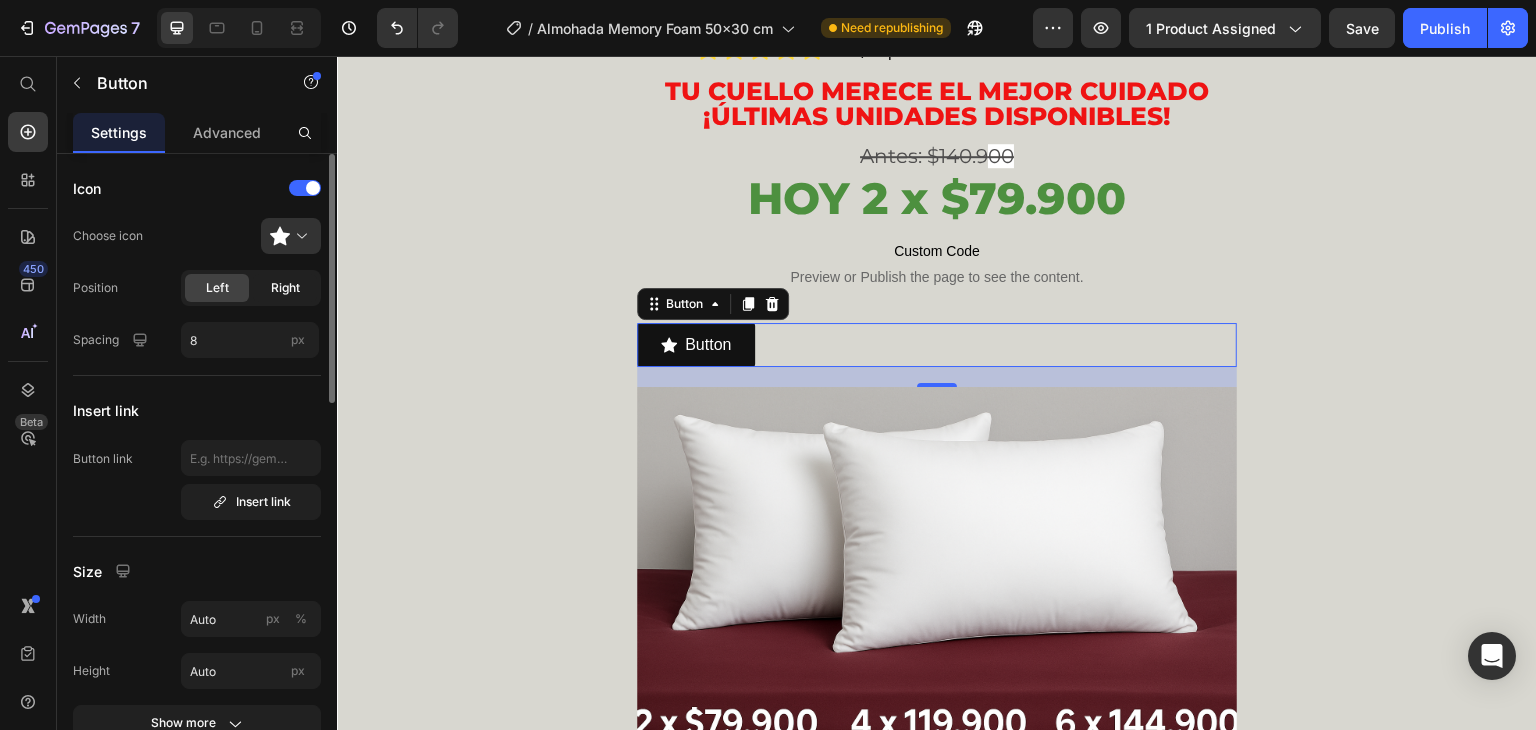 click on "Right" 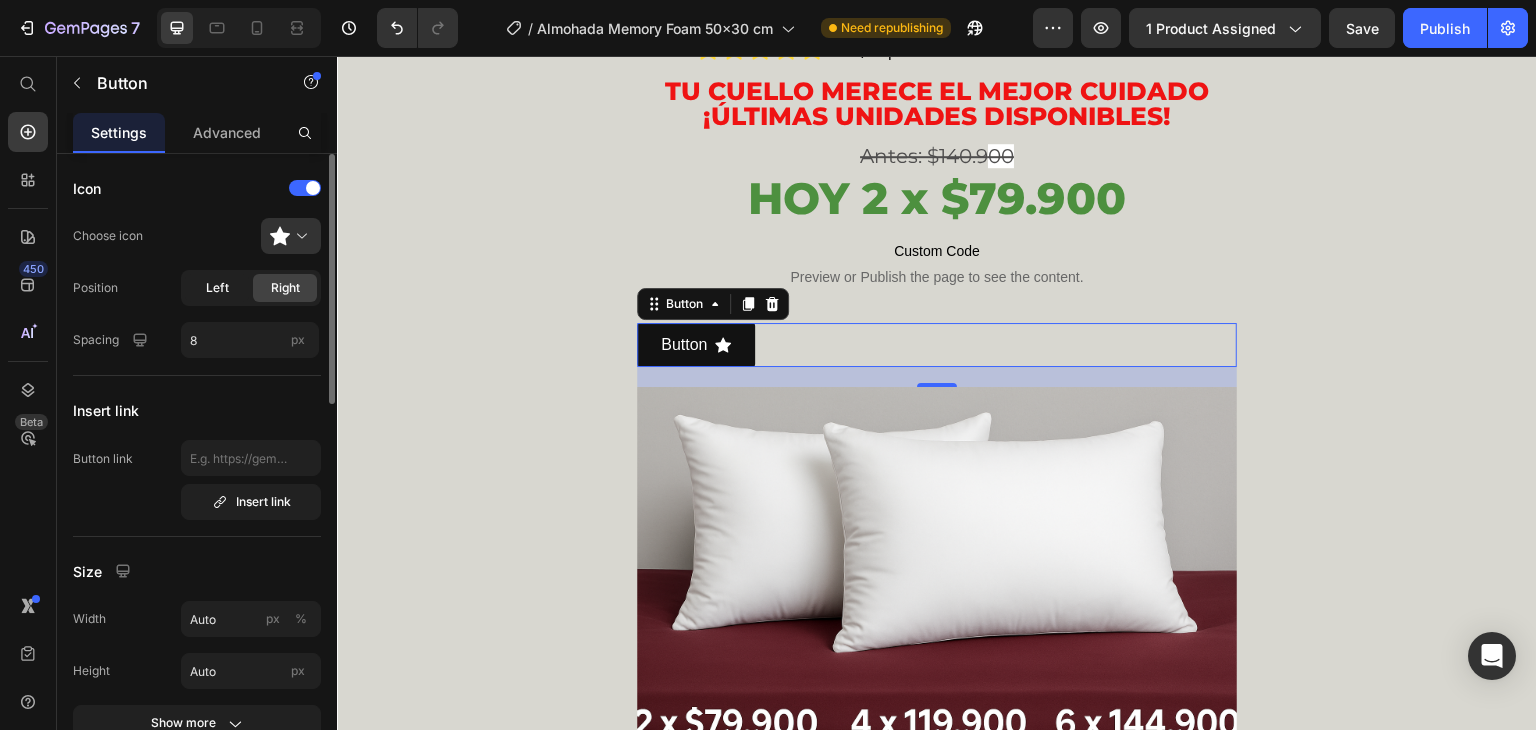 click on "Left" 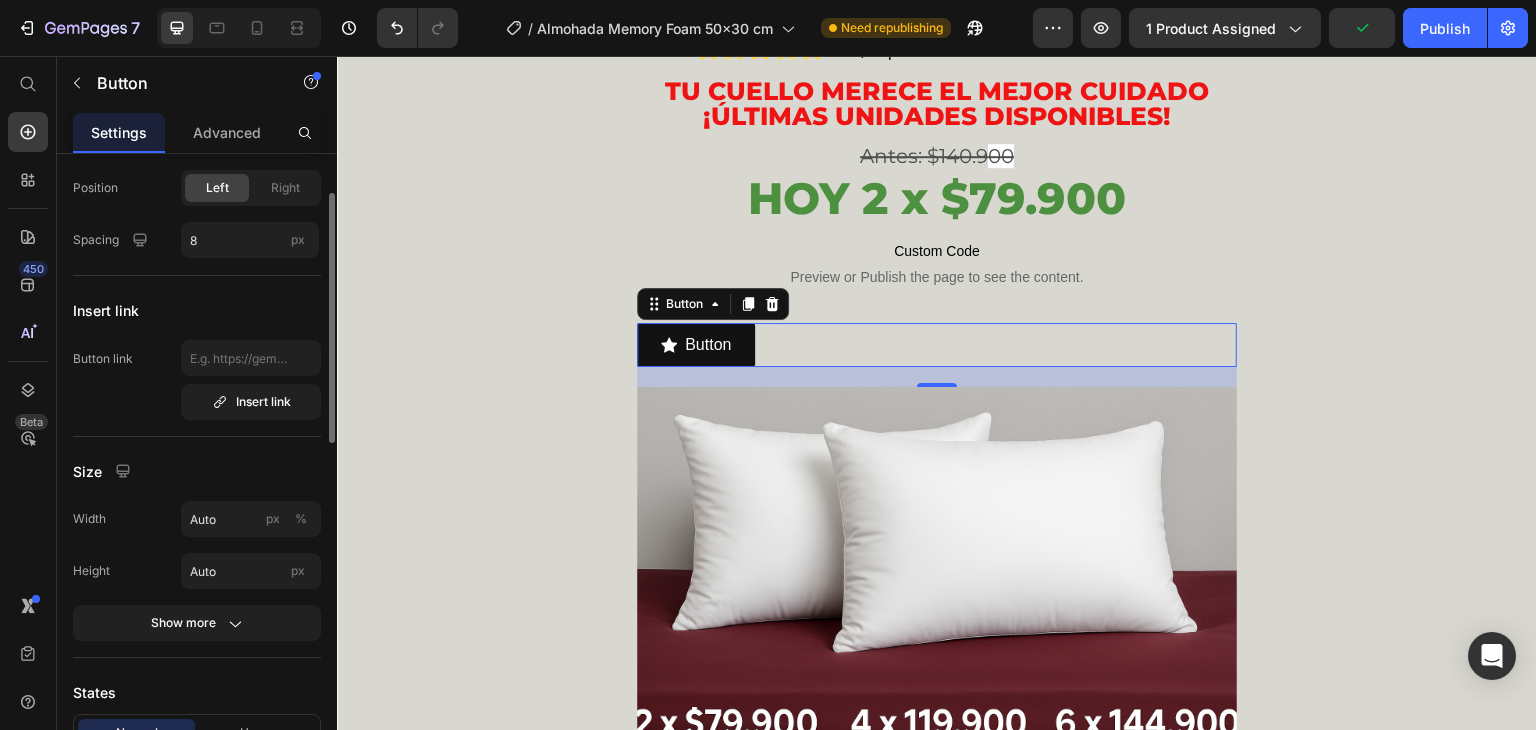 scroll, scrollTop: 0, scrollLeft: 0, axis: both 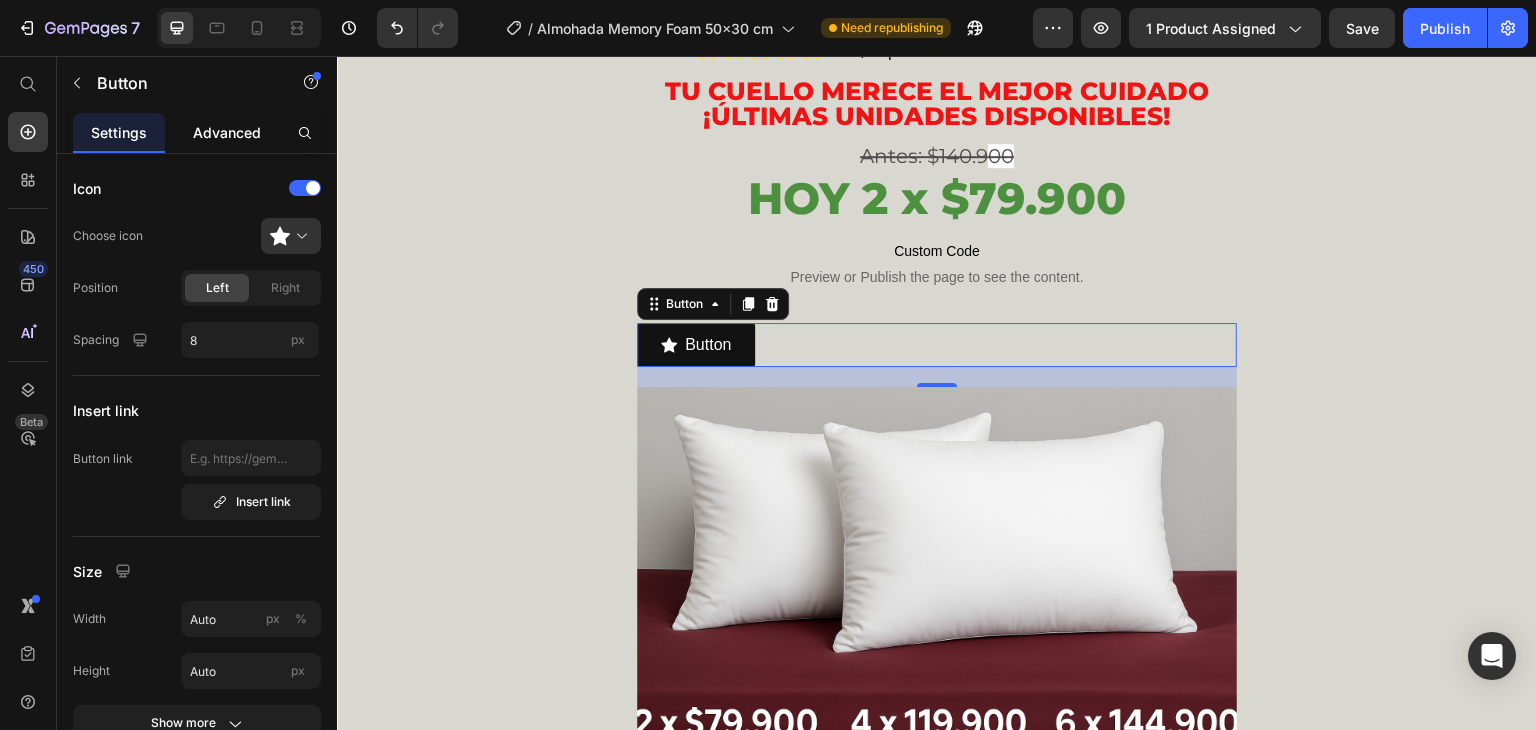 click on "Advanced" at bounding box center (227, 132) 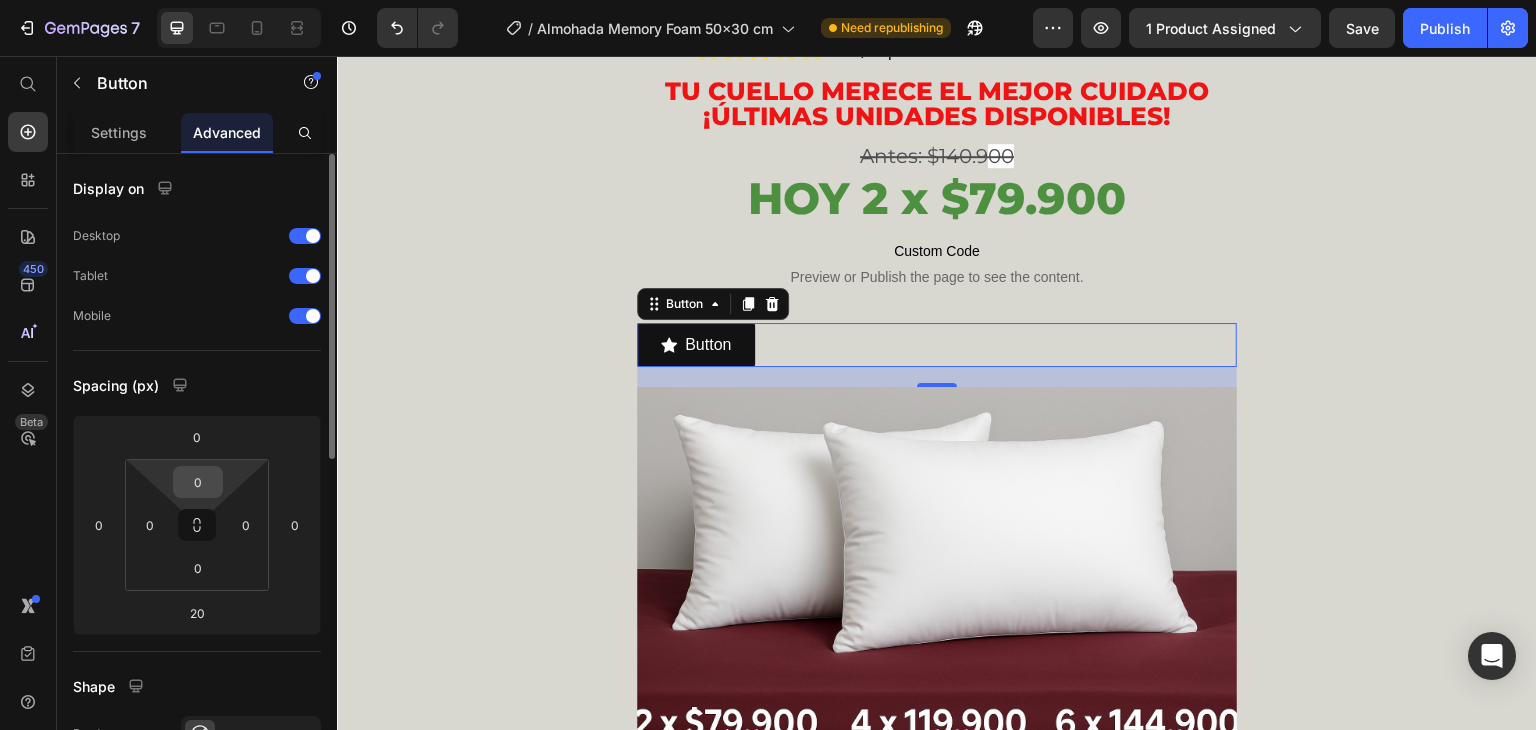 scroll, scrollTop: 200, scrollLeft: 0, axis: vertical 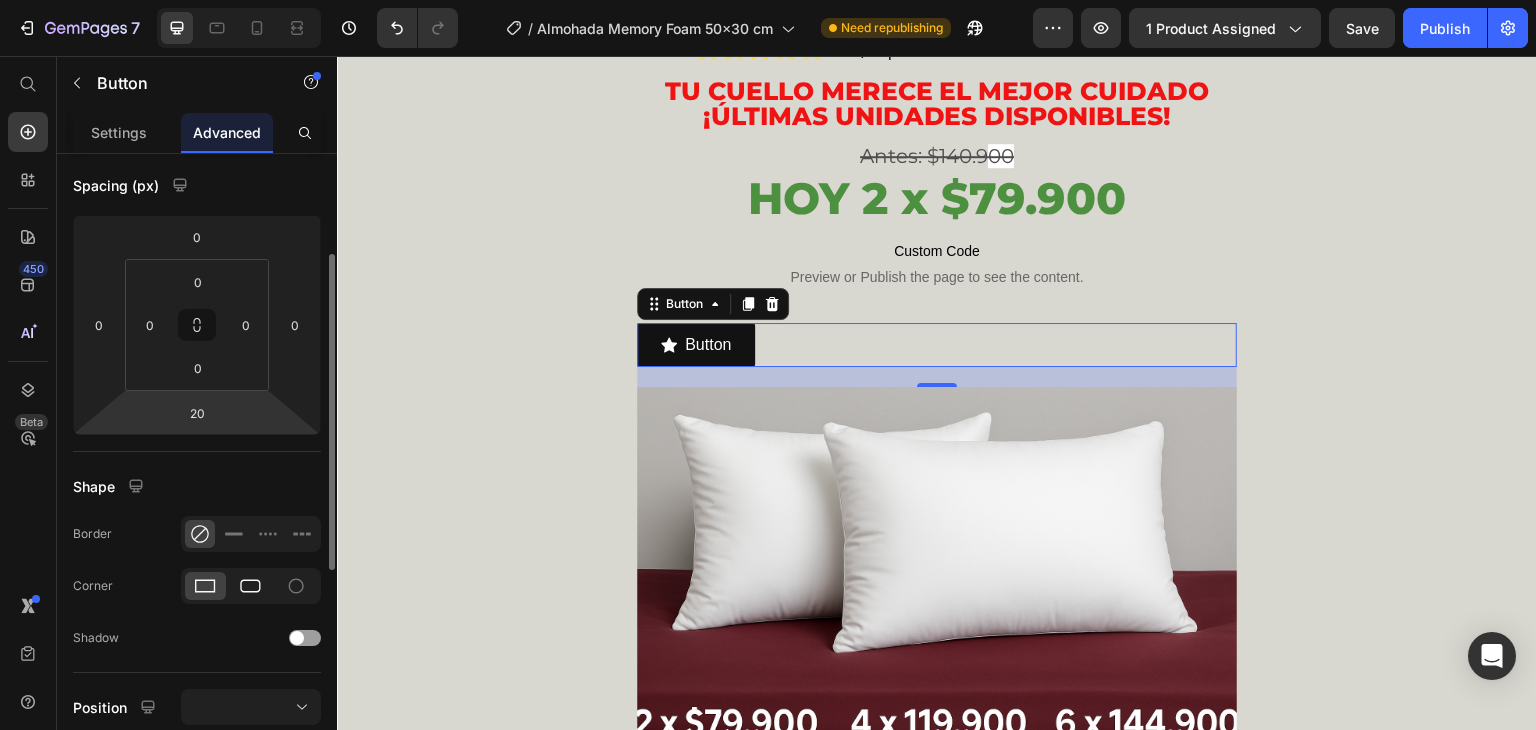 drag, startPoint x: 211, startPoint y: 585, endPoint x: 253, endPoint y: 584, distance: 42.0119 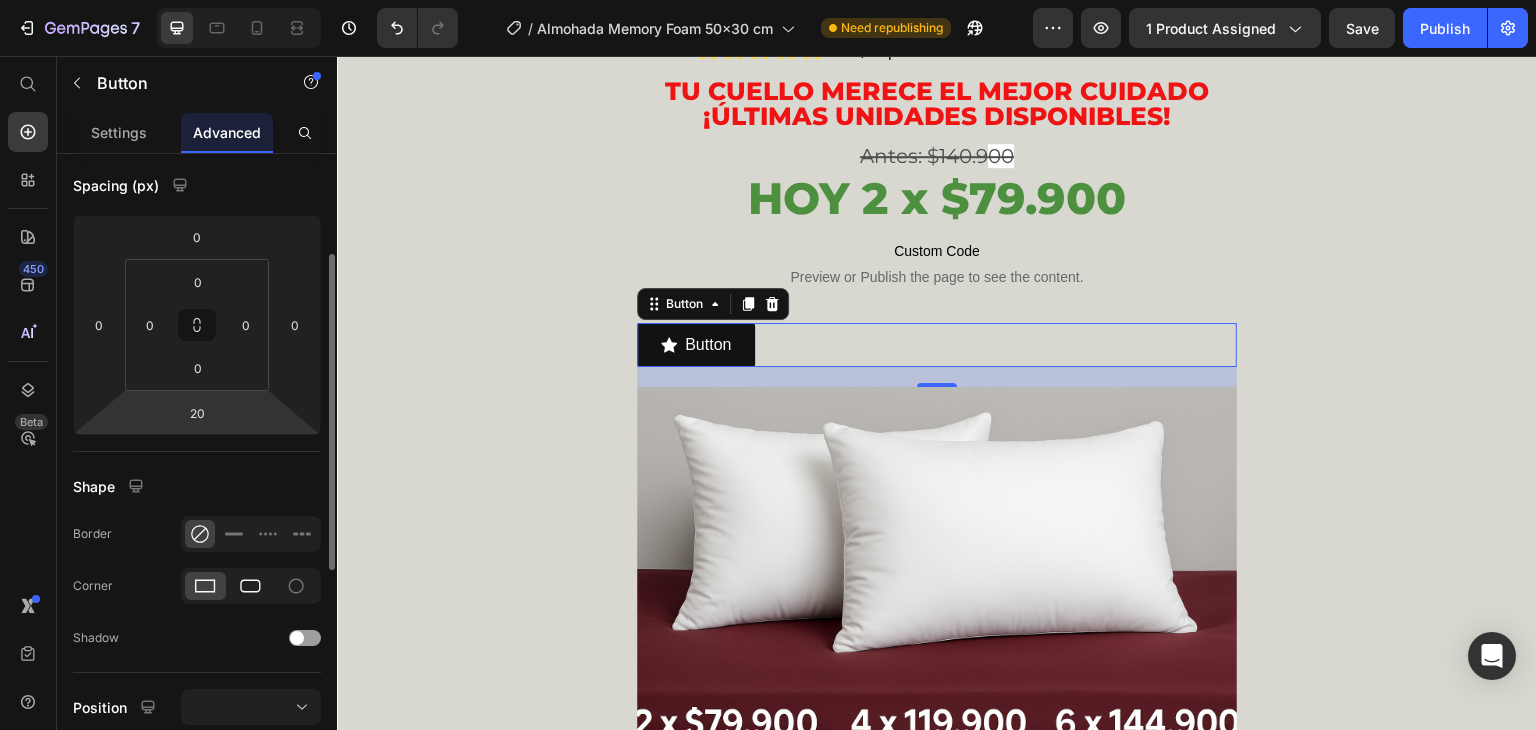 click 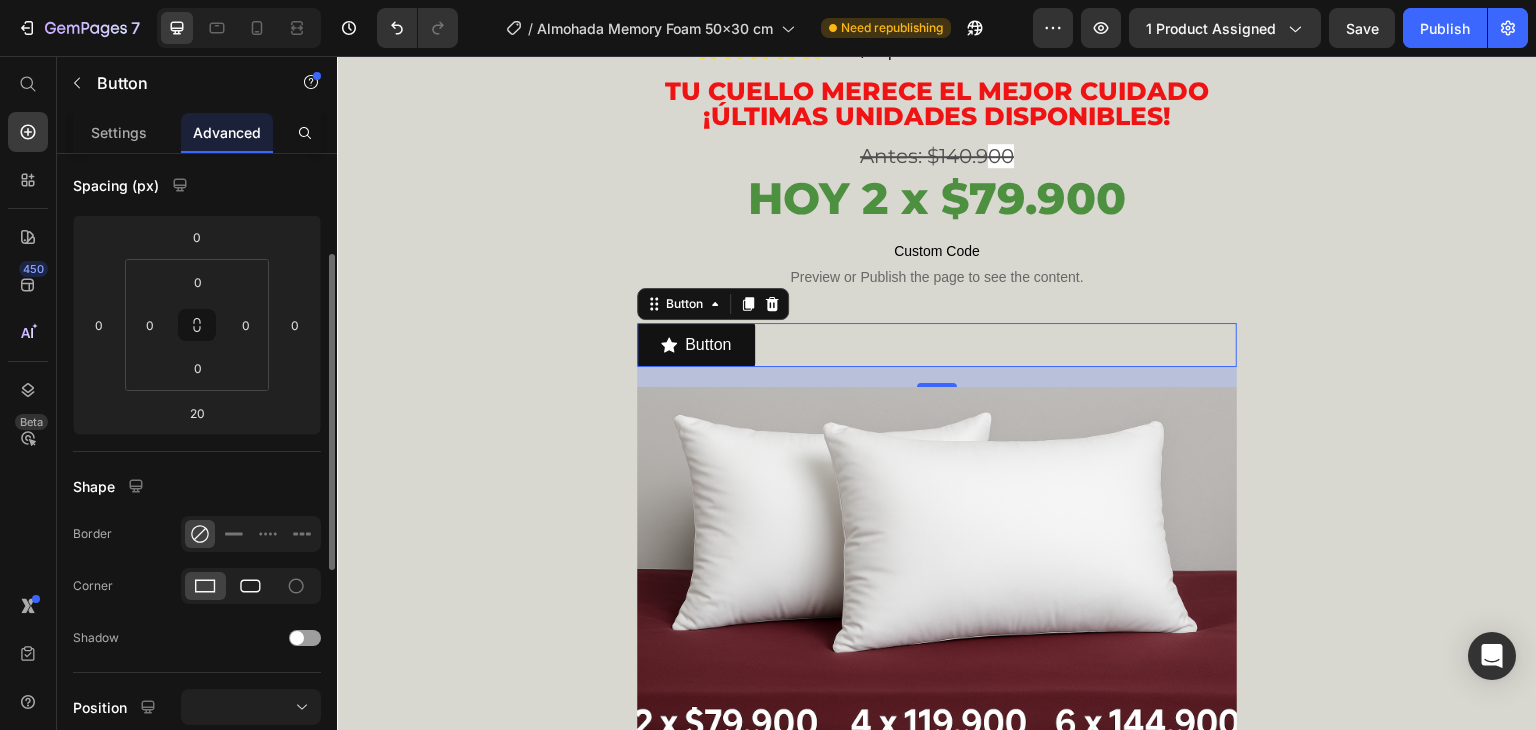 click 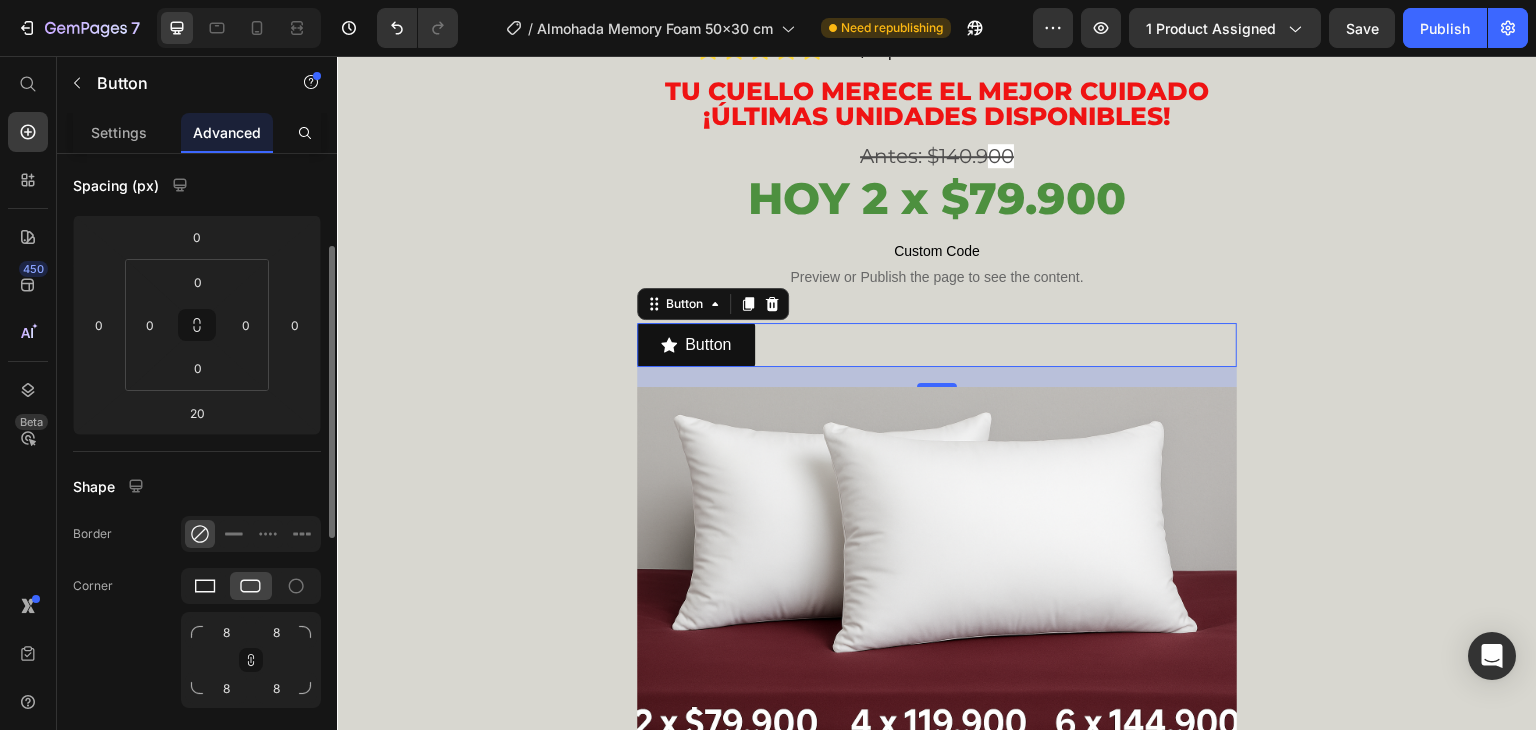 click 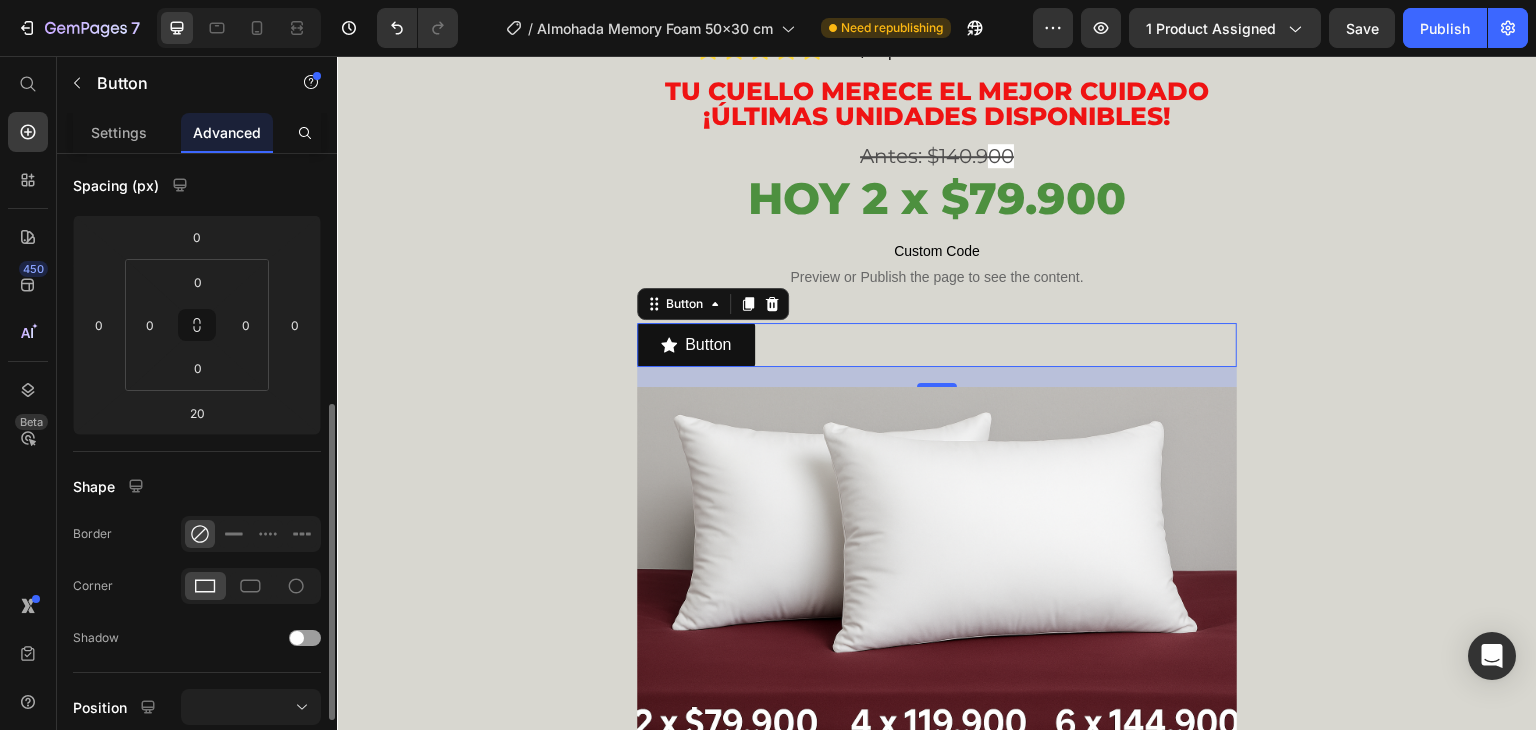 scroll, scrollTop: 400, scrollLeft: 0, axis: vertical 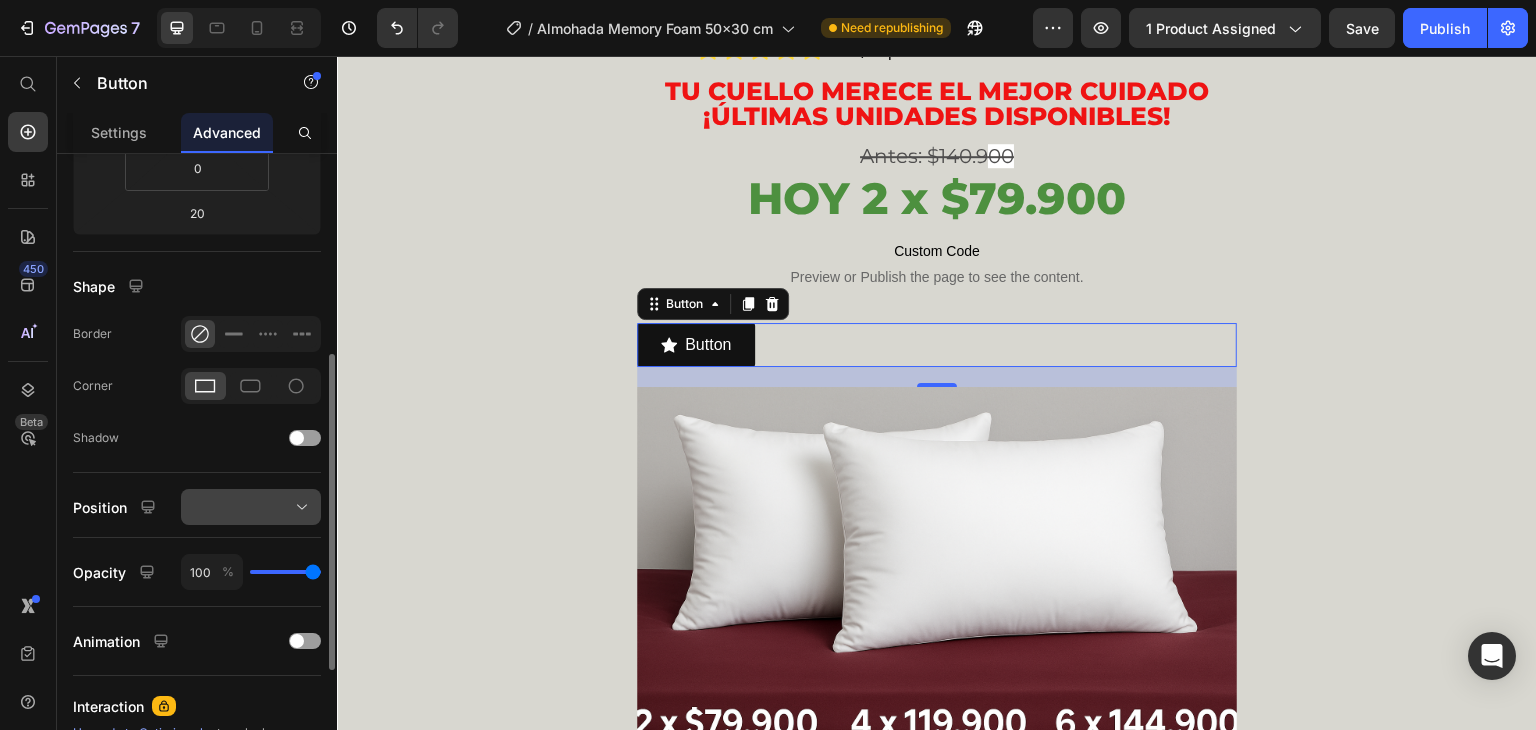 click at bounding box center [251, 507] 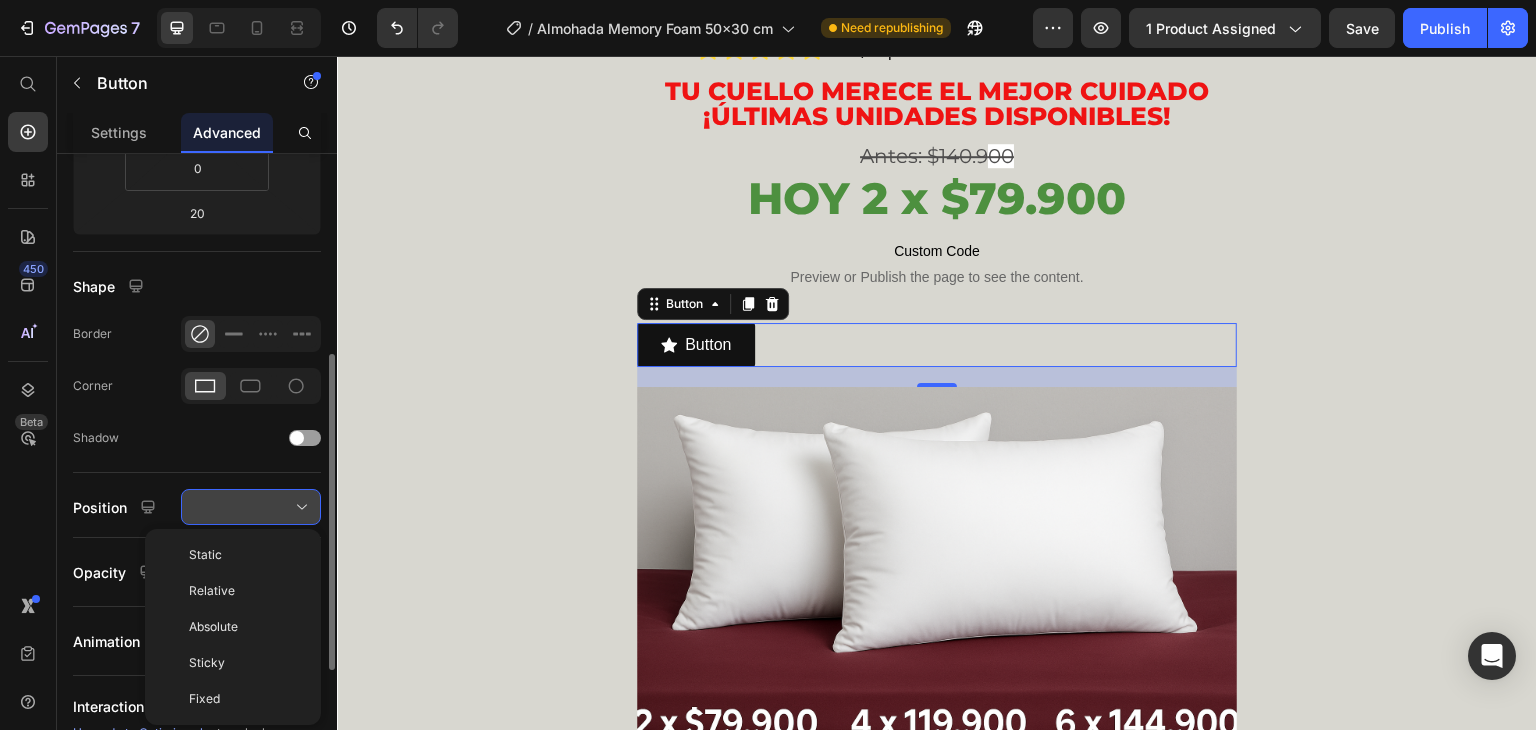 click at bounding box center [251, 507] 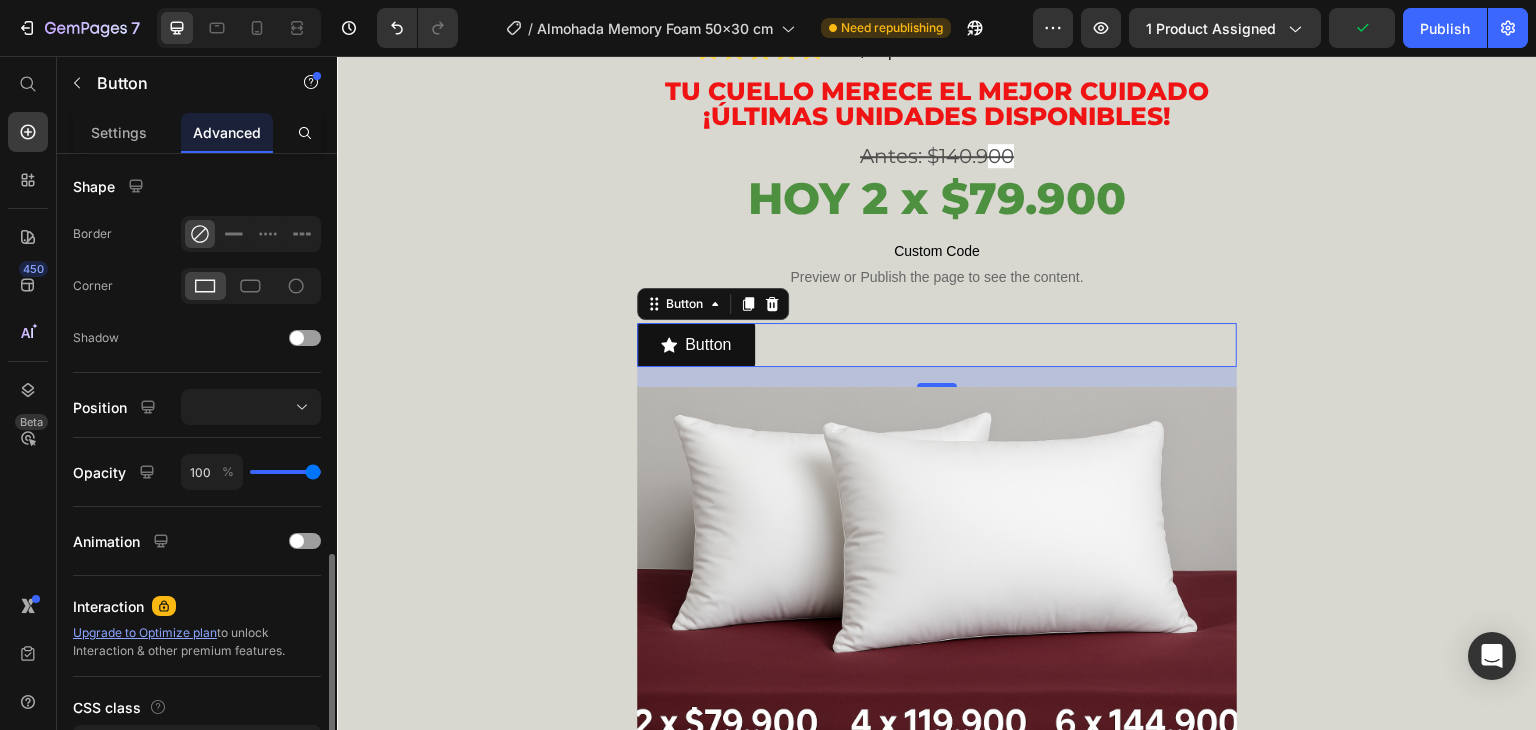 scroll, scrollTop: 600, scrollLeft: 0, axis: vertical 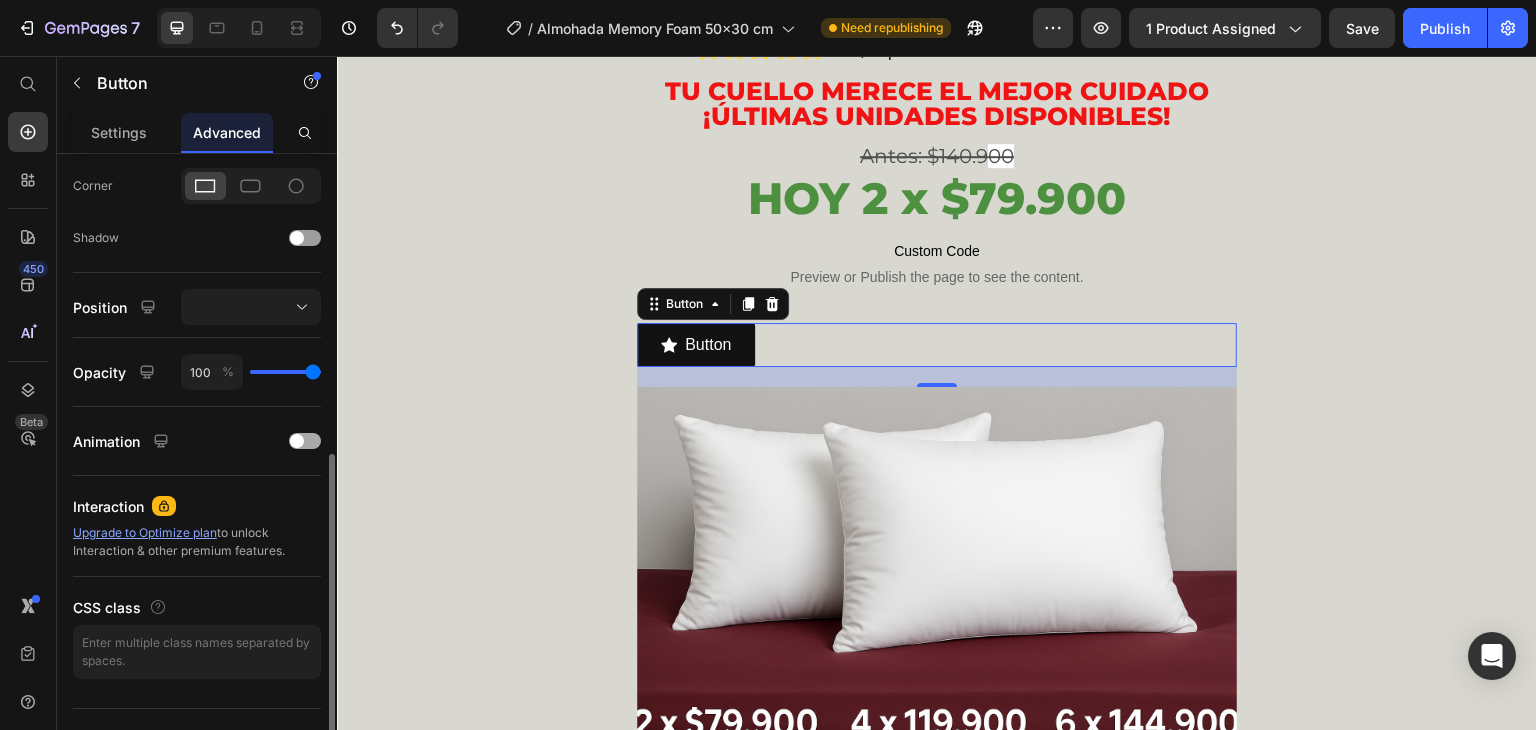 click at bounding box center (305, 441) 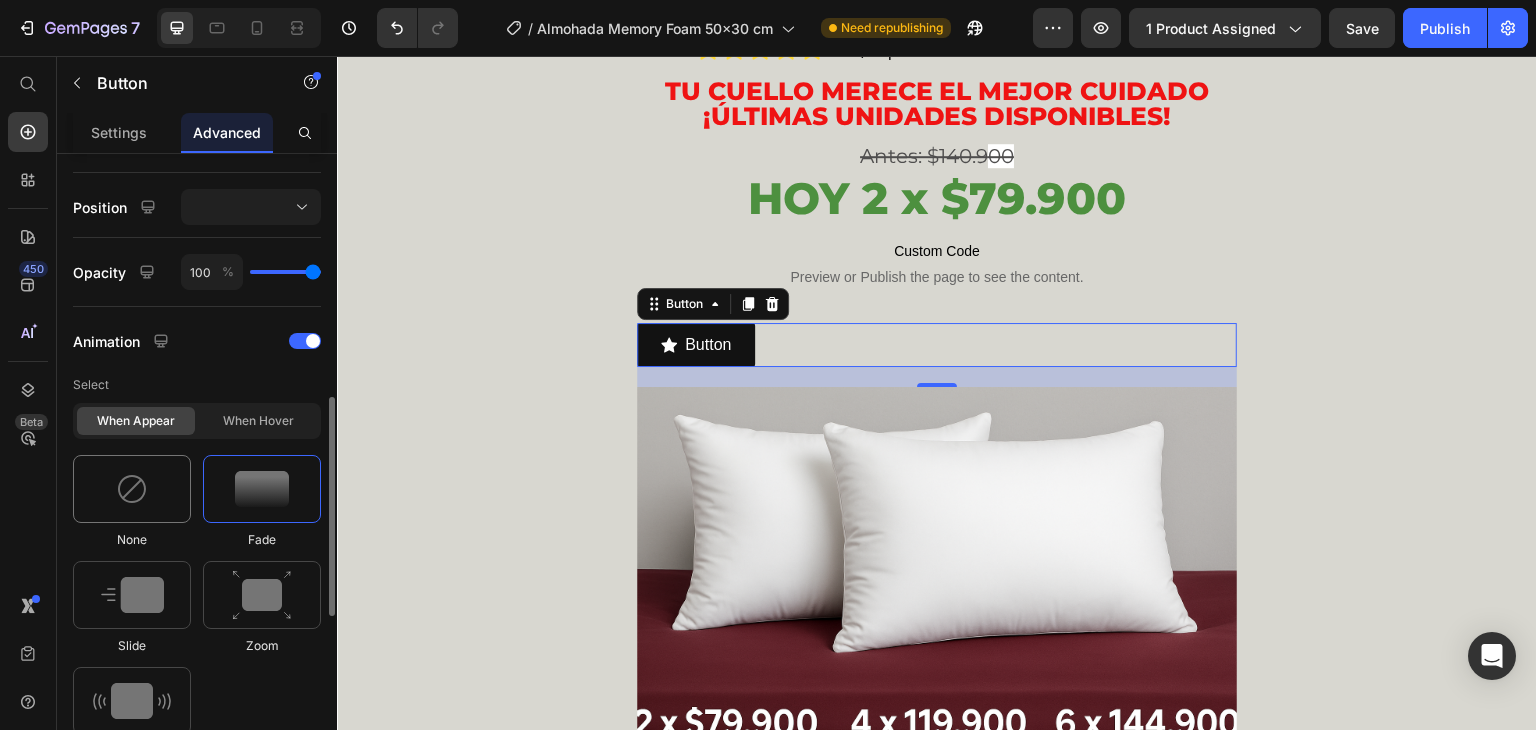 scroll, scrollTop: 800, scrollLeft: 0, axis: vertical 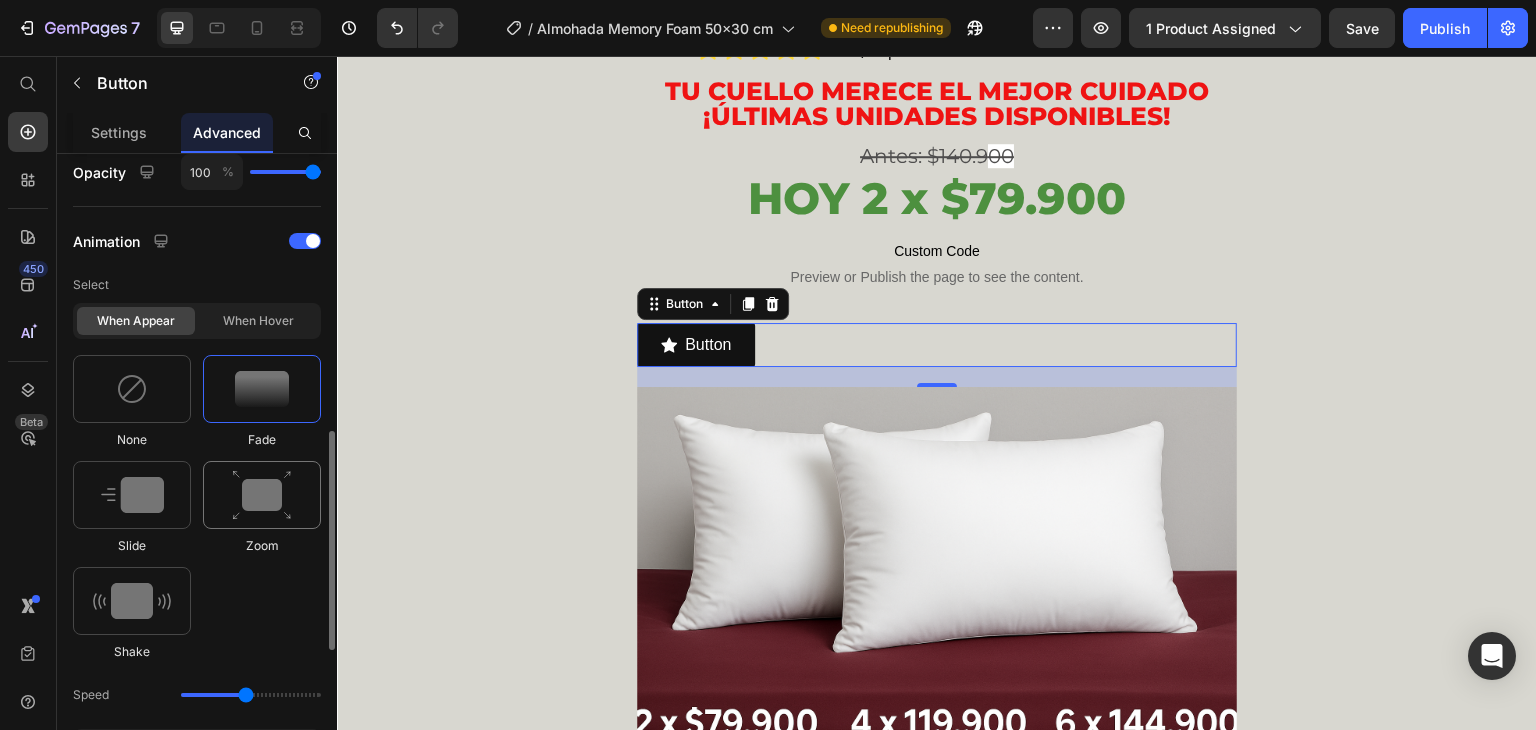 click at bounding box center (262, 495) 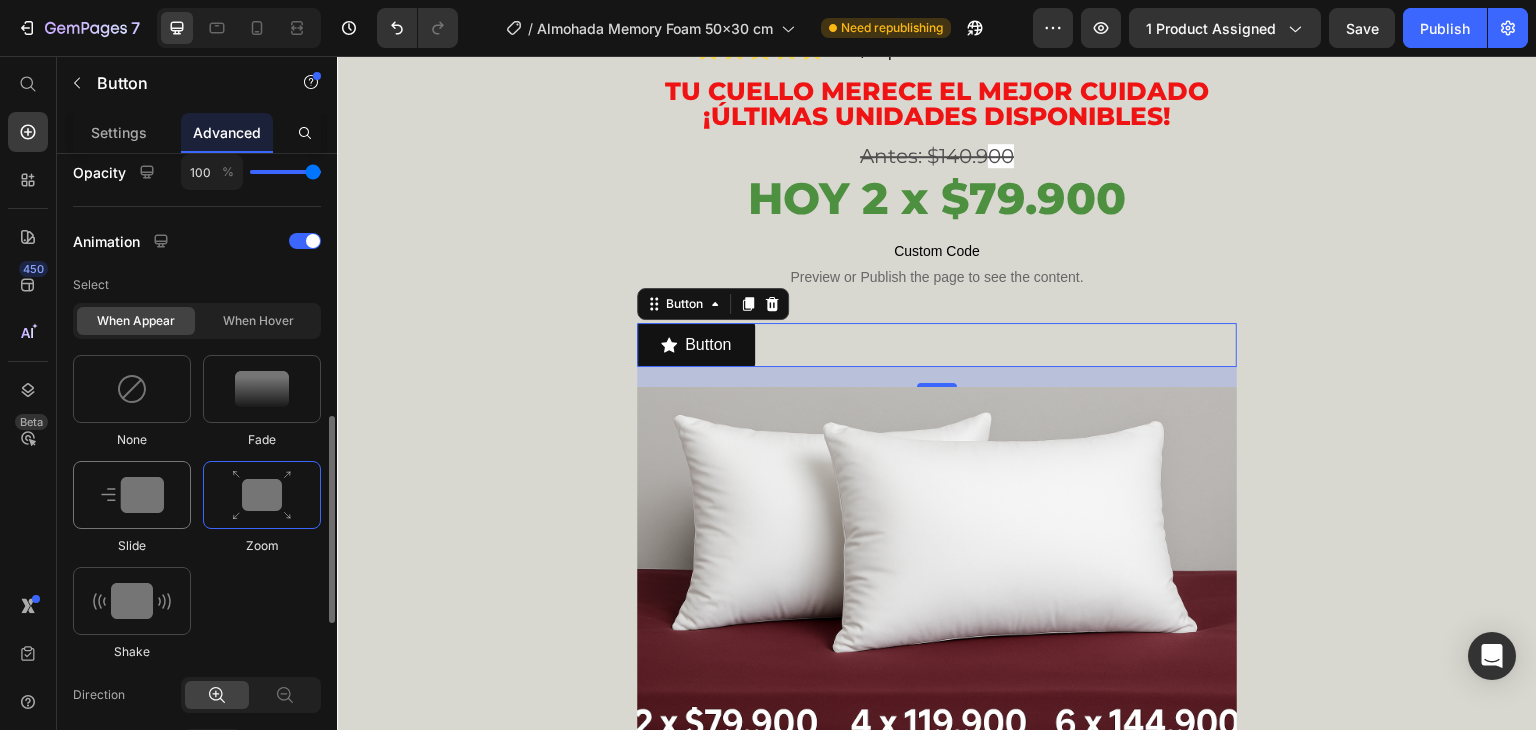 click at bounding box center [132, 495] 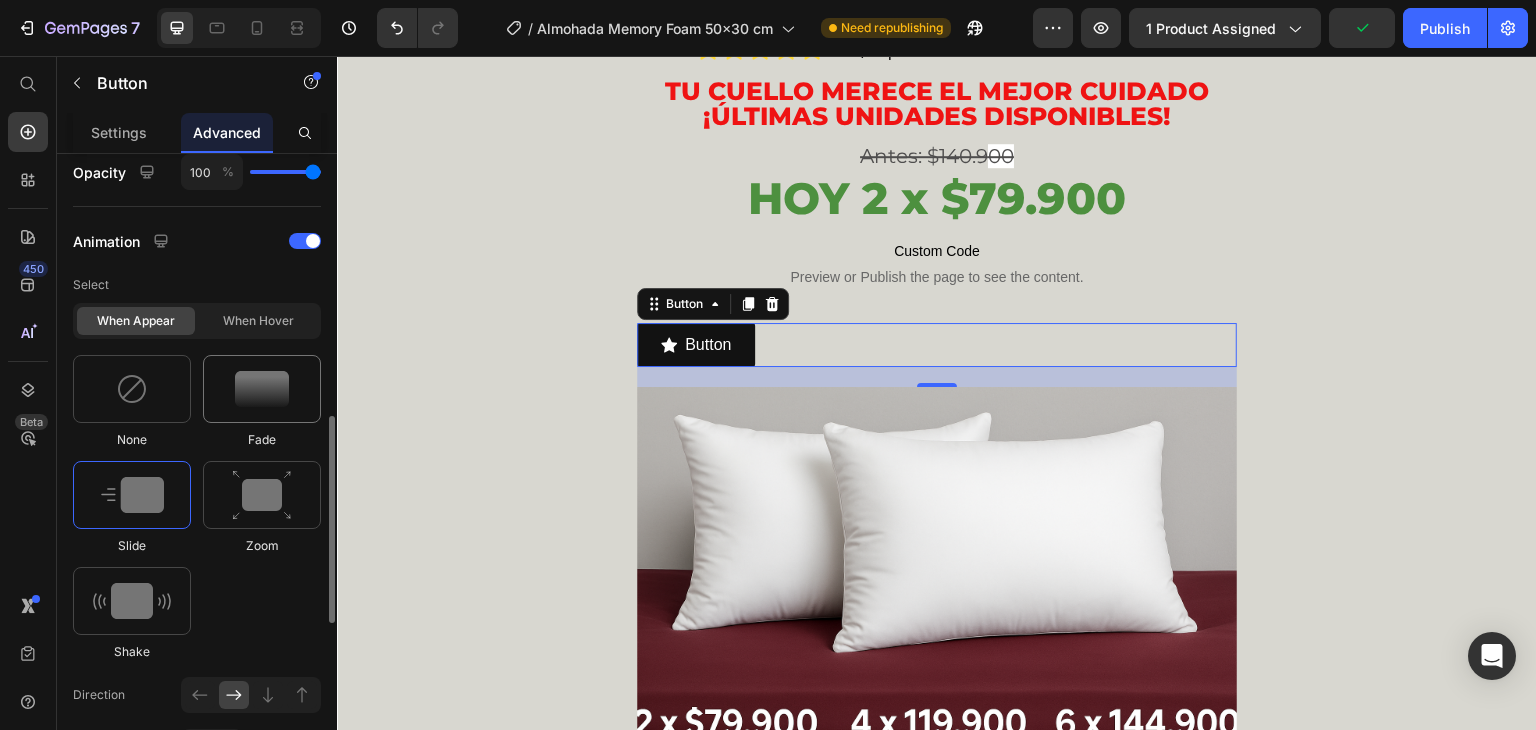 click at bounding box center (262, 389) 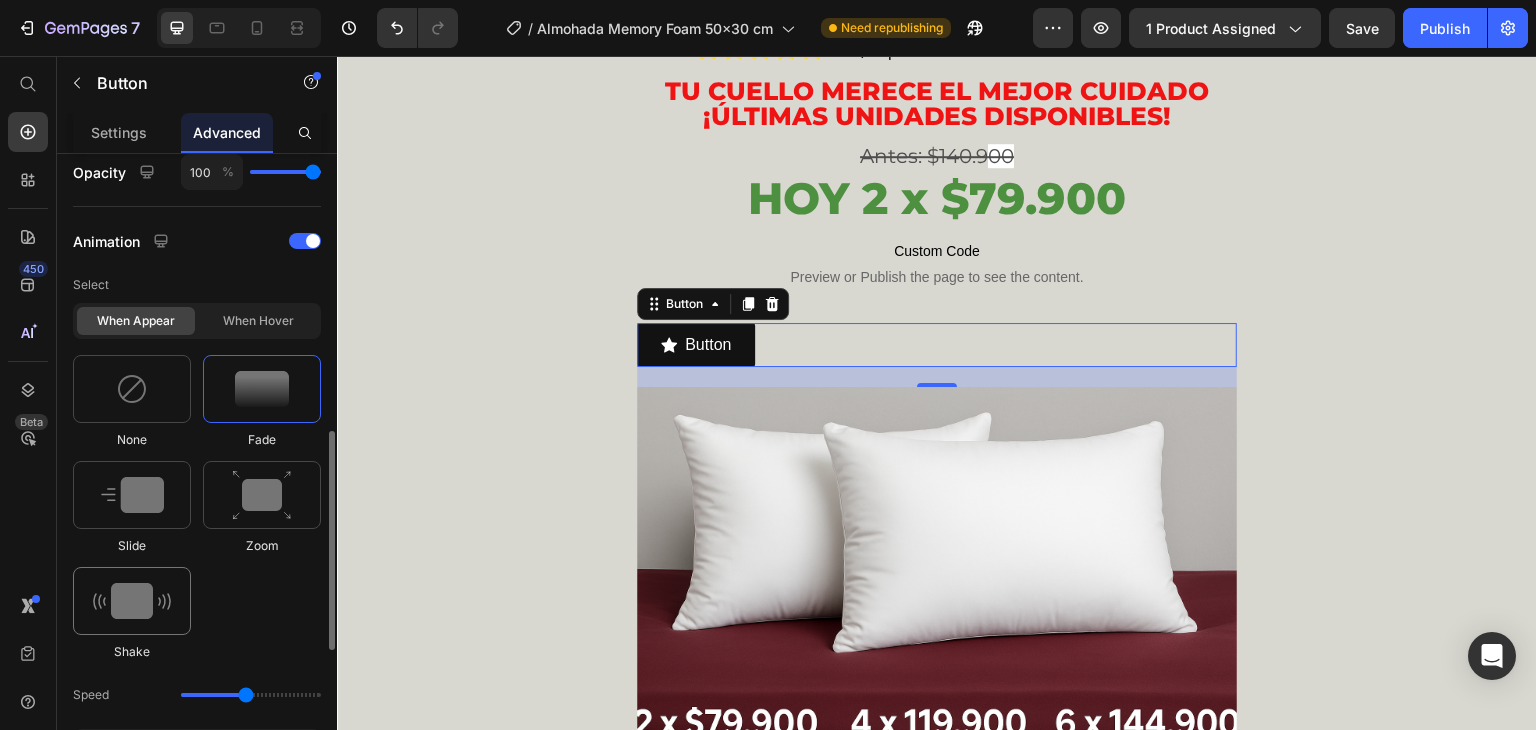 click at bounding box center (132, 601) 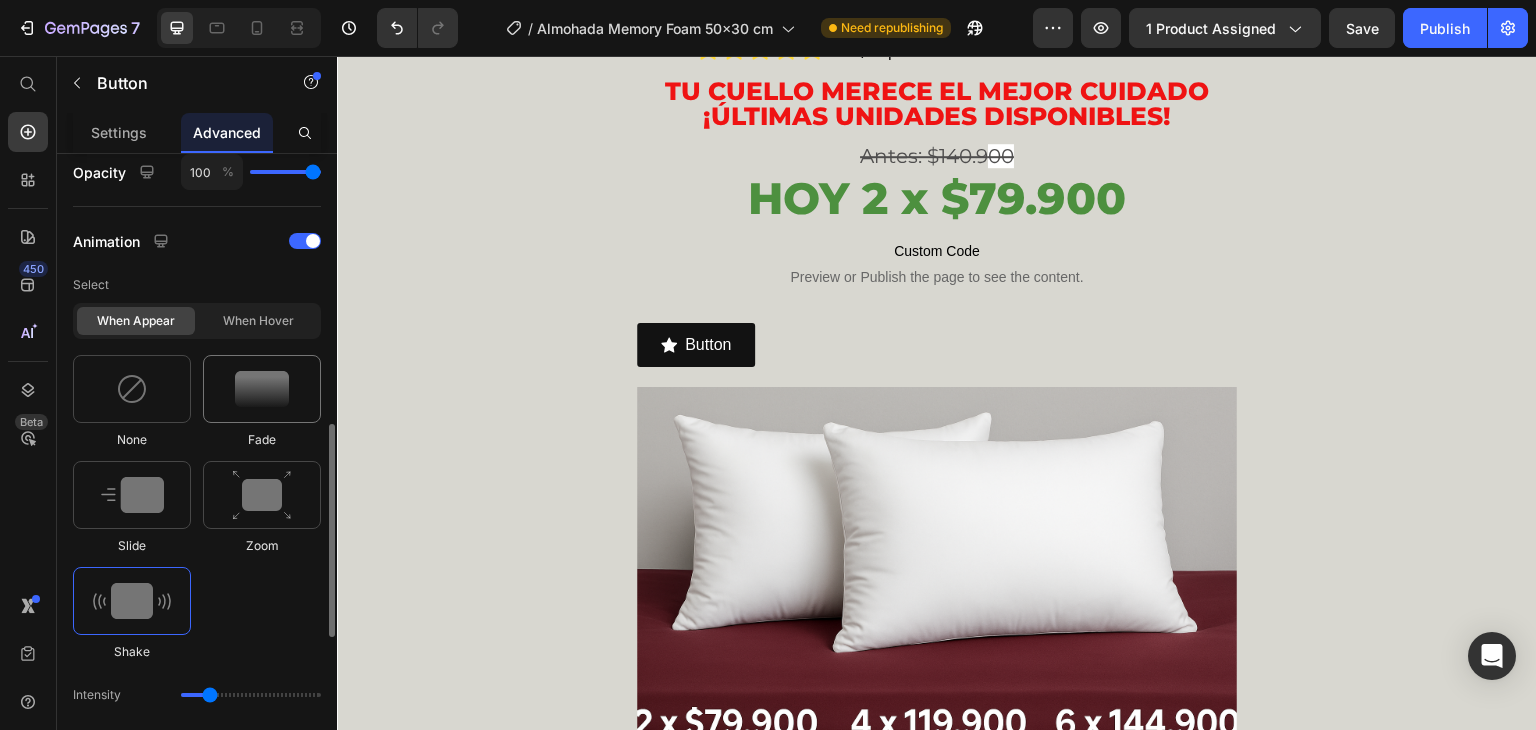 click at bounding box center (262, 389) 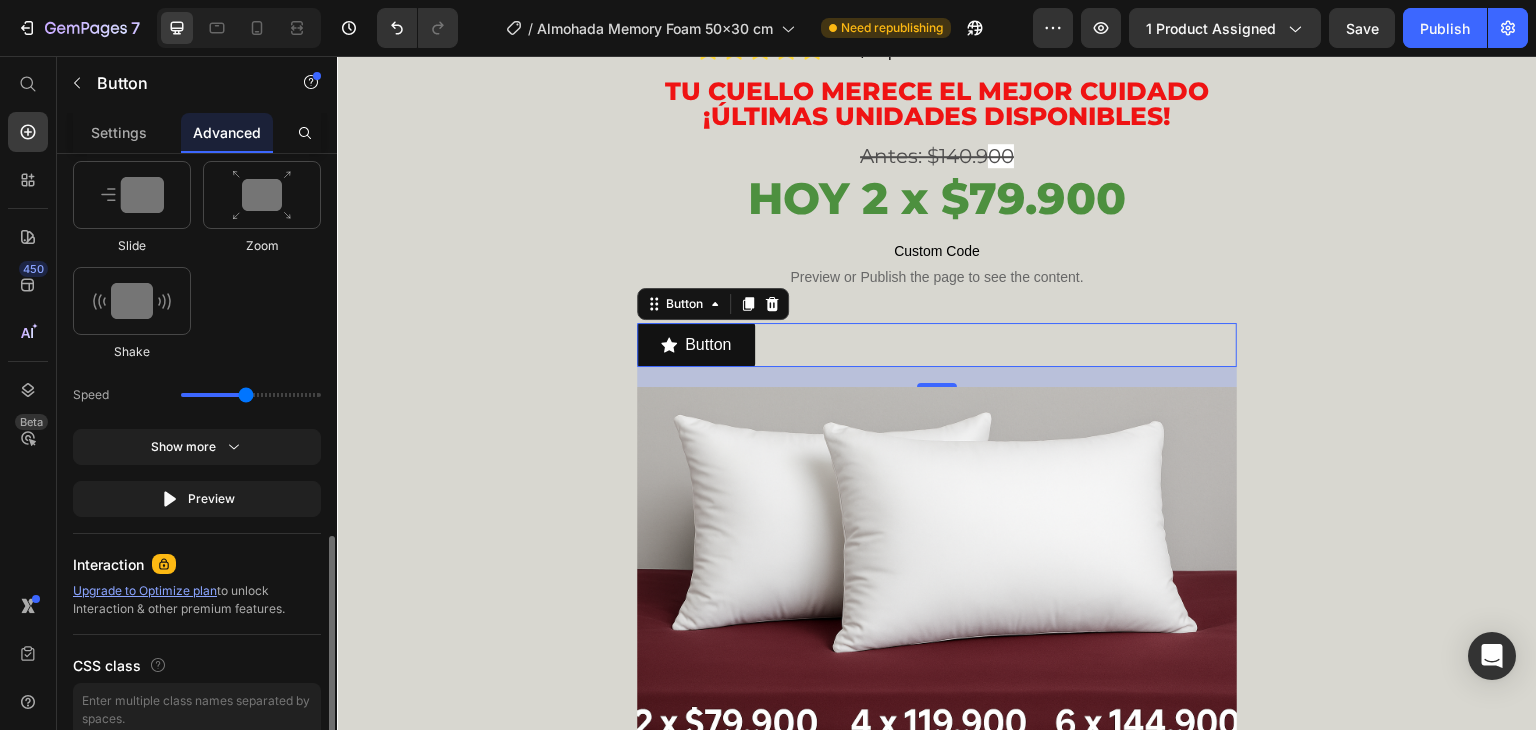 scroll, scrollTop: 1192, scrollLeft: 0, axis: vertical 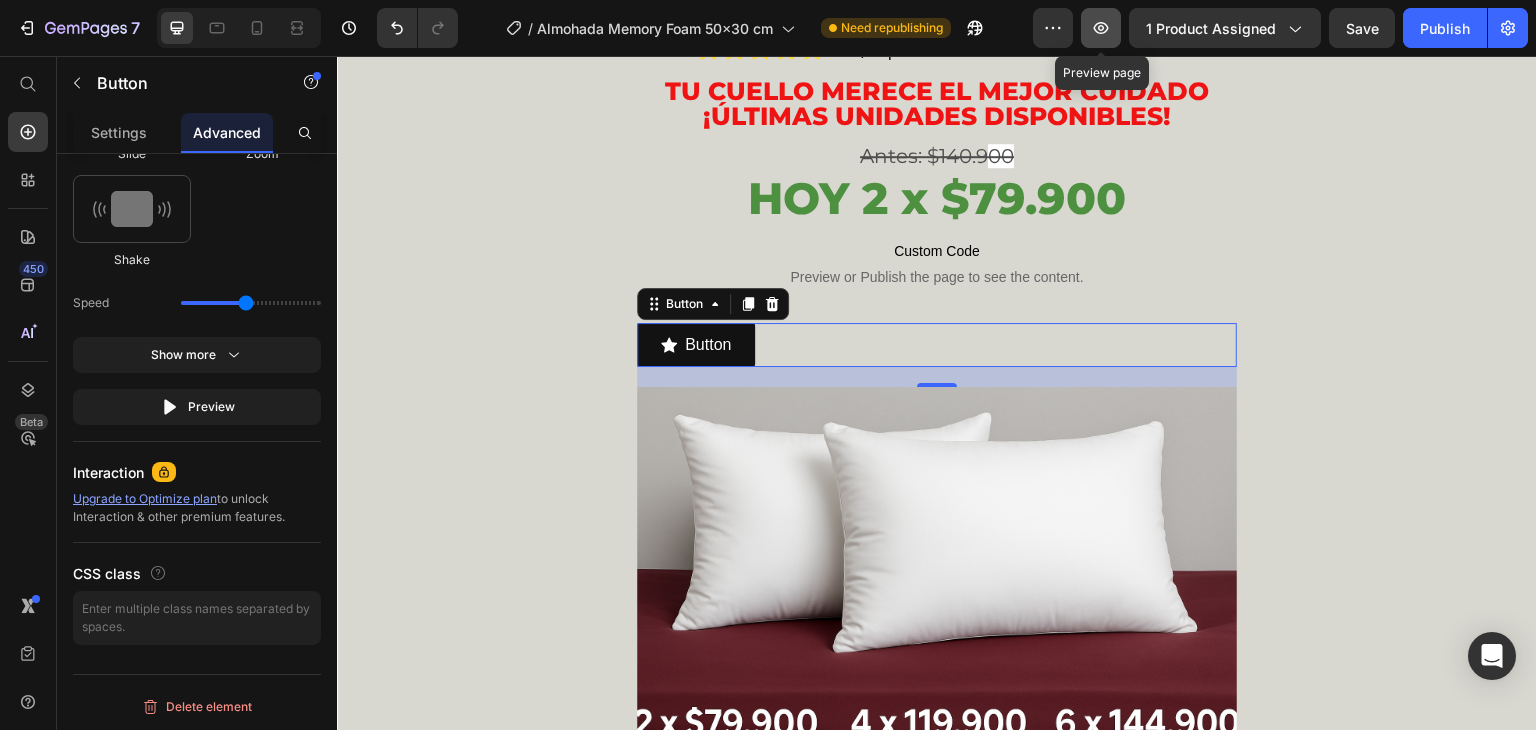 click 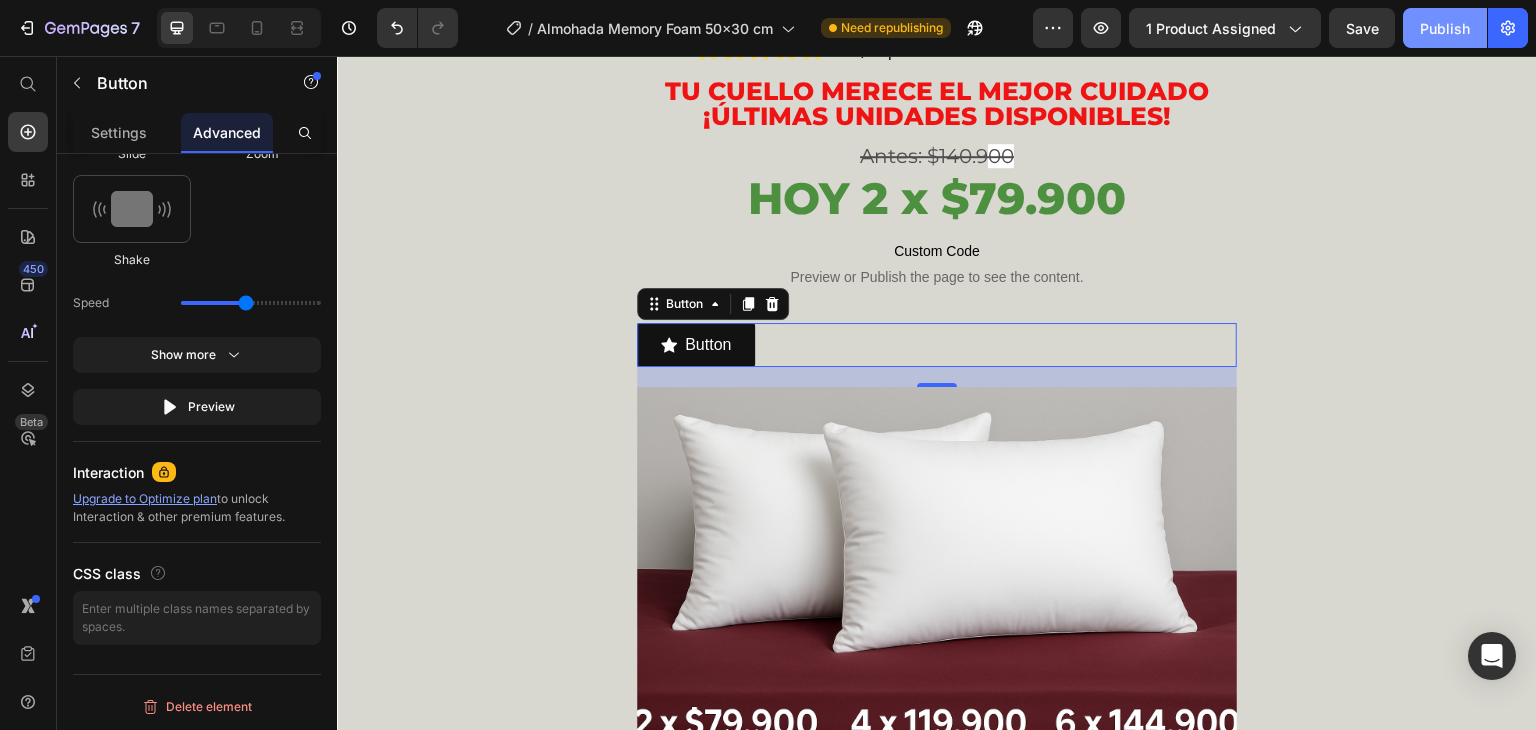 click on "Publish" at bounding box center (1445, 28) 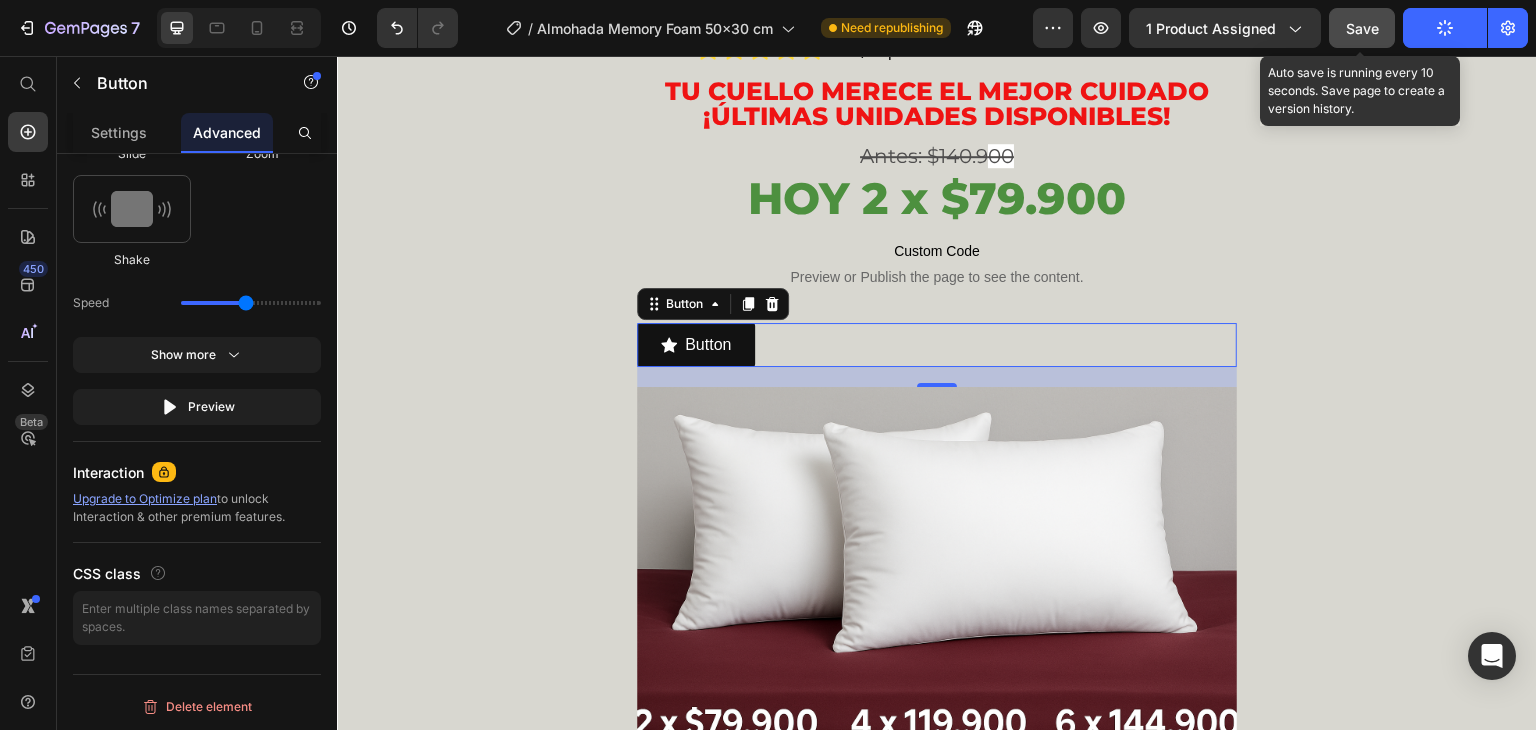 click on "Save" at bounding box center (1362, 28) 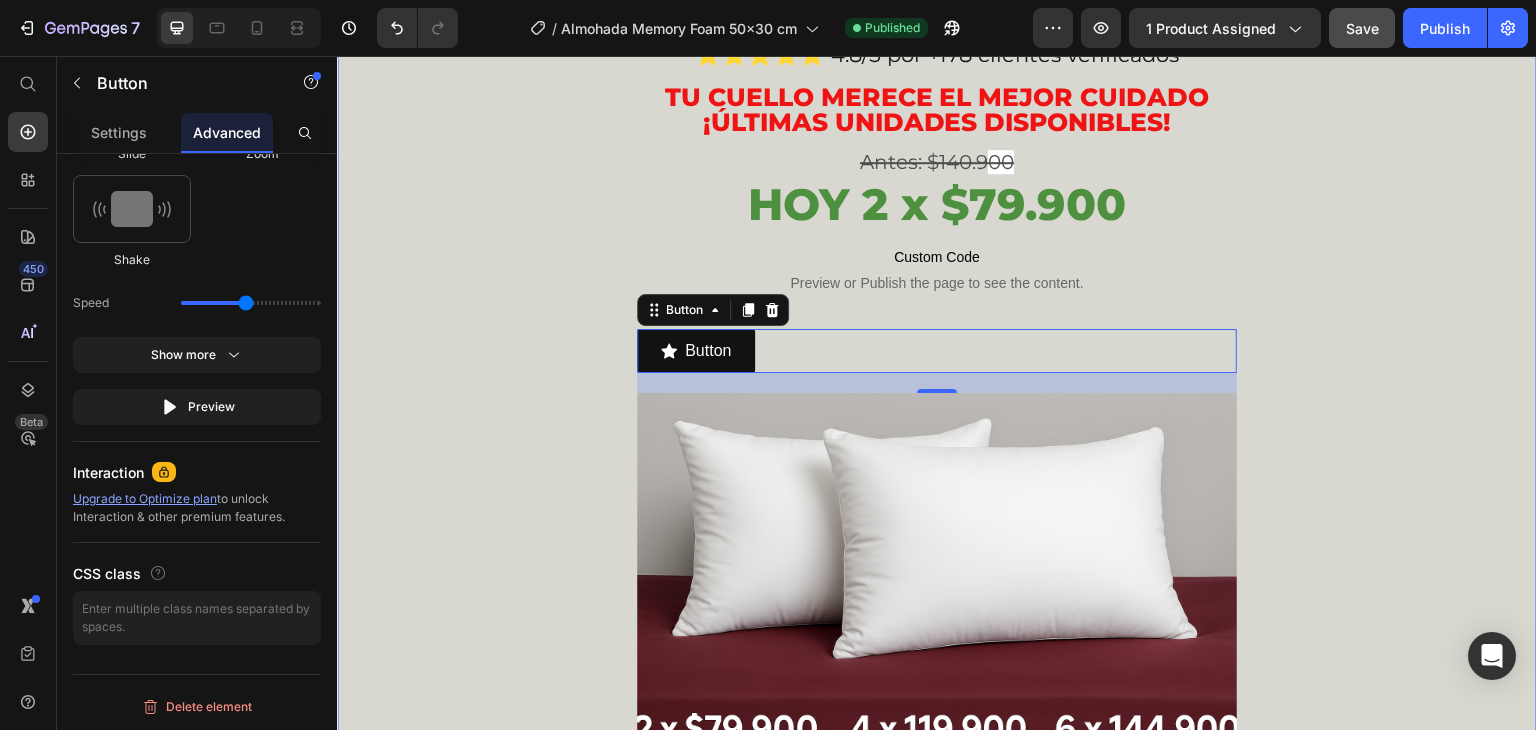 scroll, scrollTop: 1000, scrollLeft: 0, axis: vertical 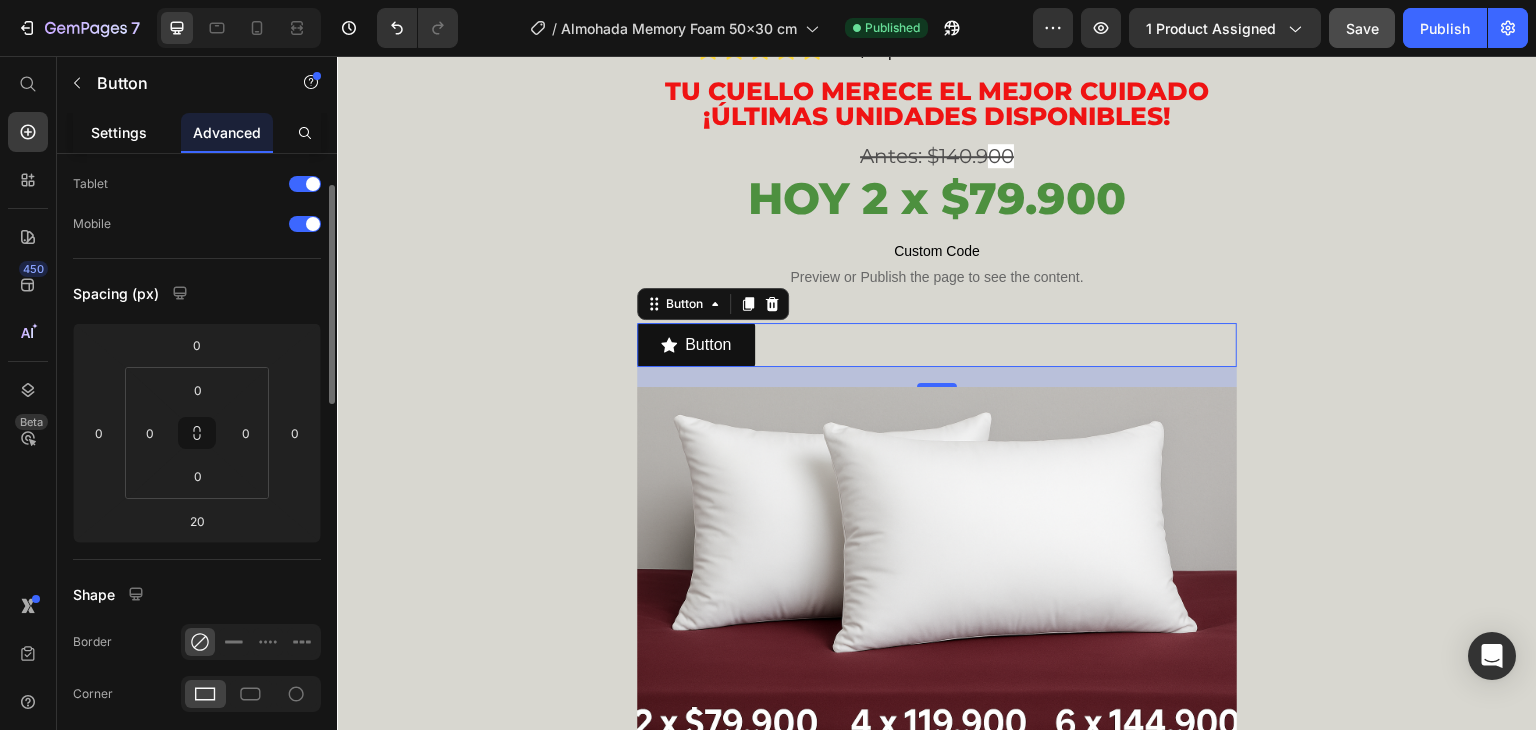 click on "Settings" 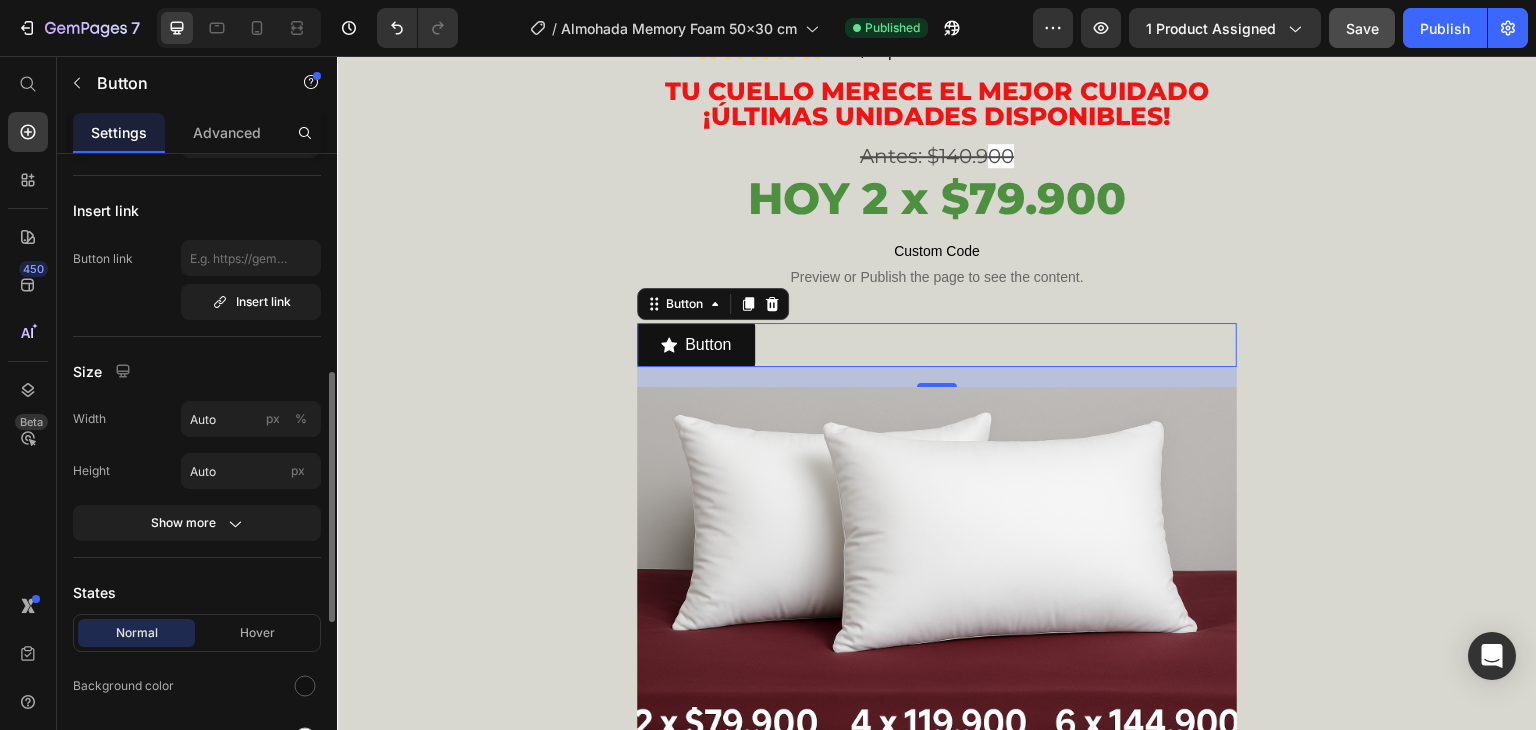 scroll, scrollTop: 400, scrollLeft: 0, axis: vertical 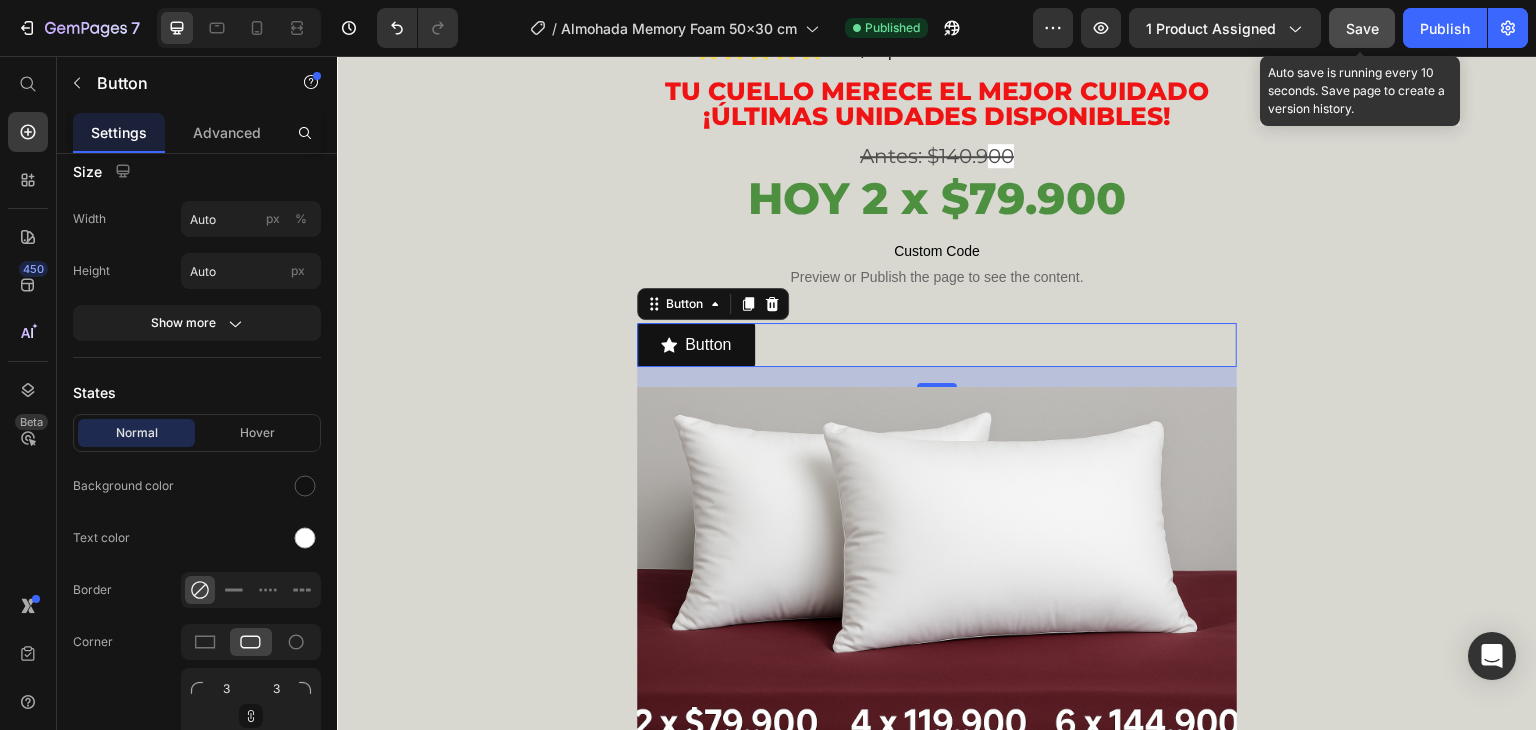 click on "Save" at bounding box center (1362, 28) 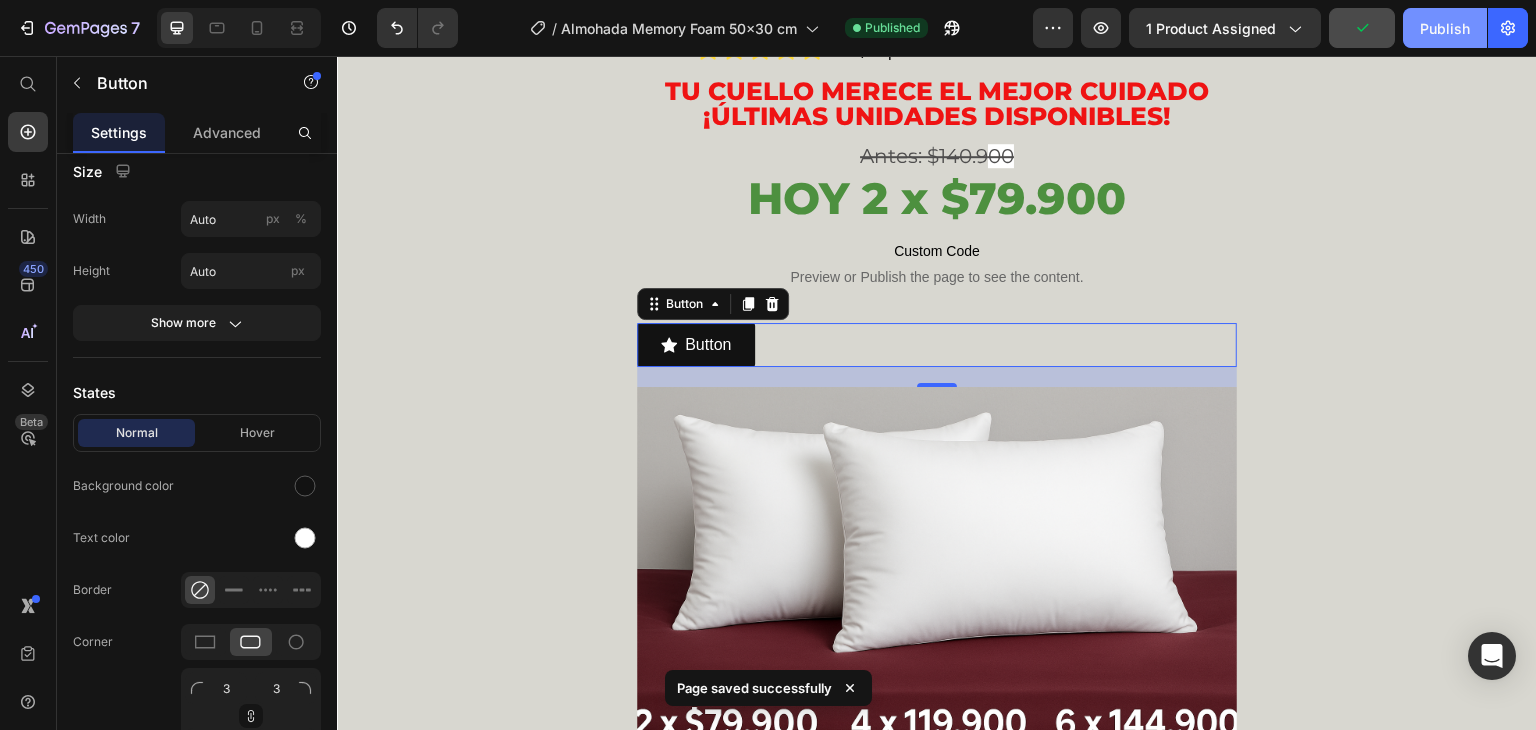 click on "Publish" at bounding box center [1445, 28] 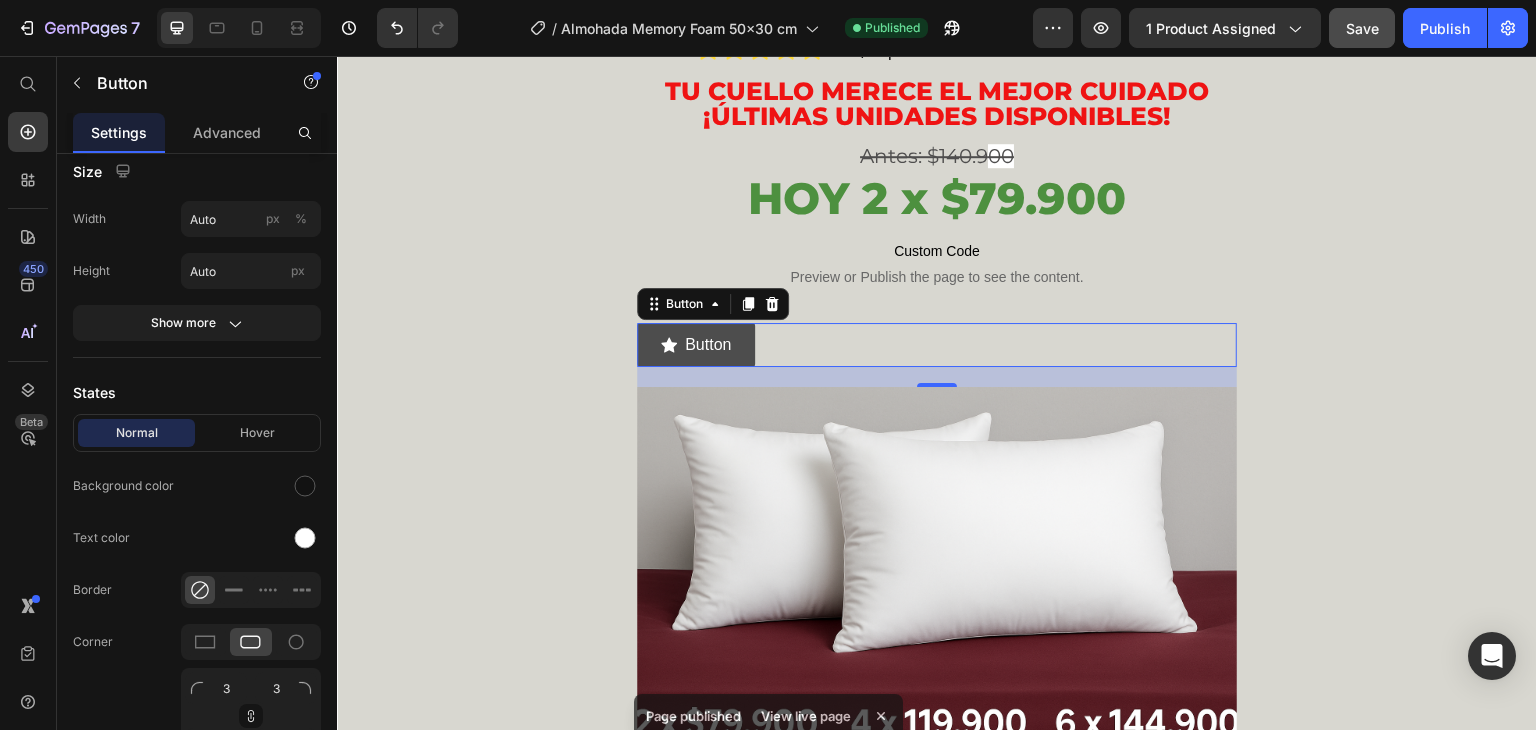 click on "Button" at bounding box center [696, 345] 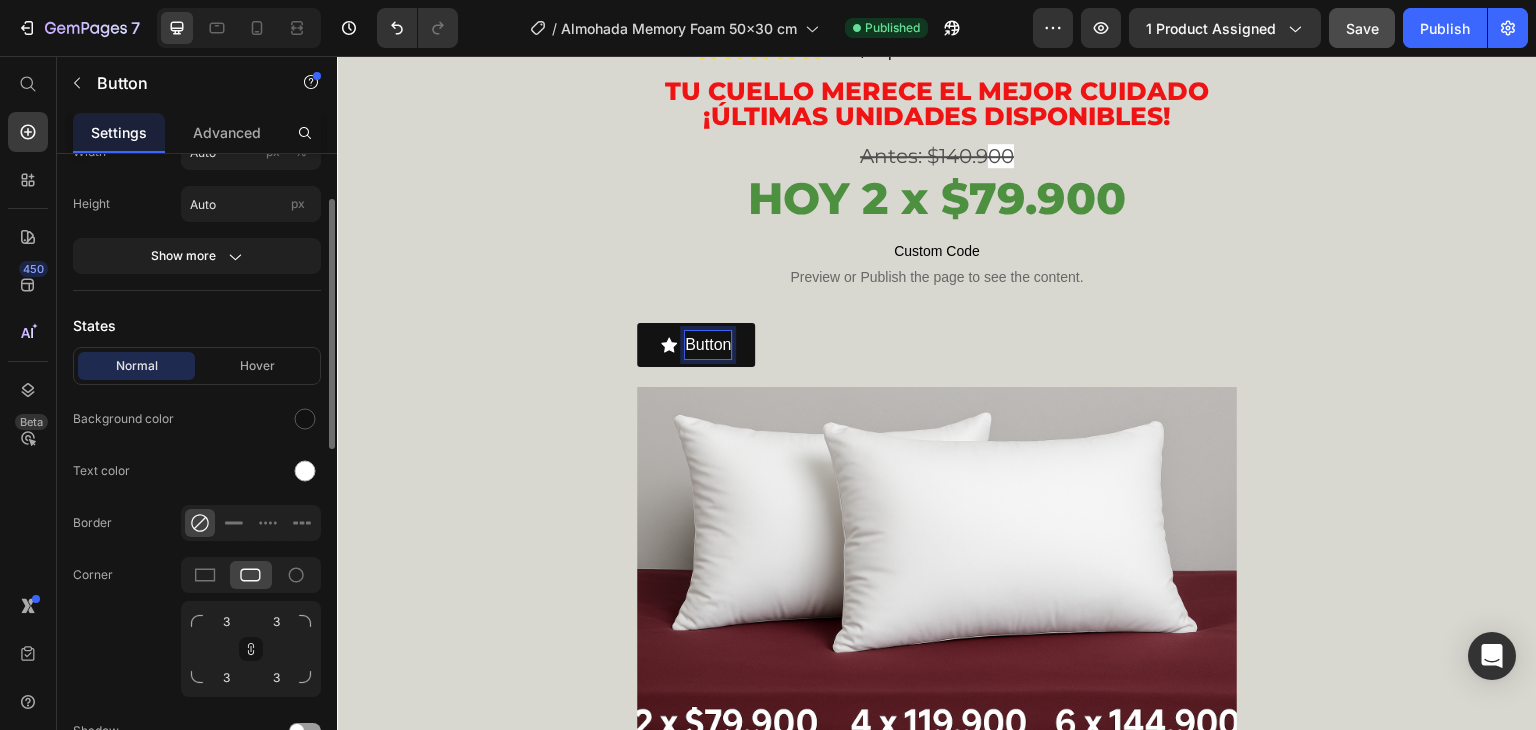 scroll, scrollTop: 367, scrollLeft: 0, axis: vertical 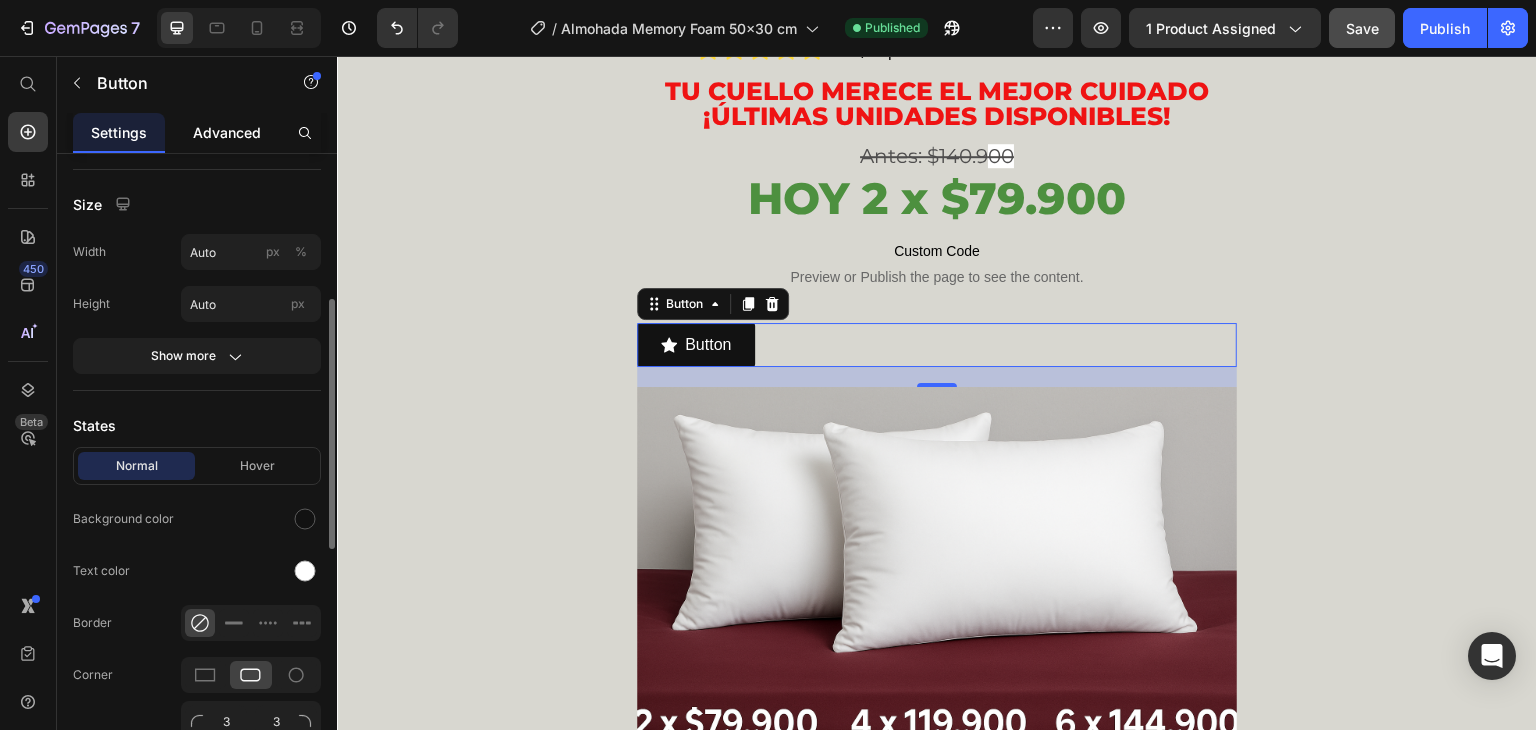 click on "Advanced" at bounding box center (227, 132) 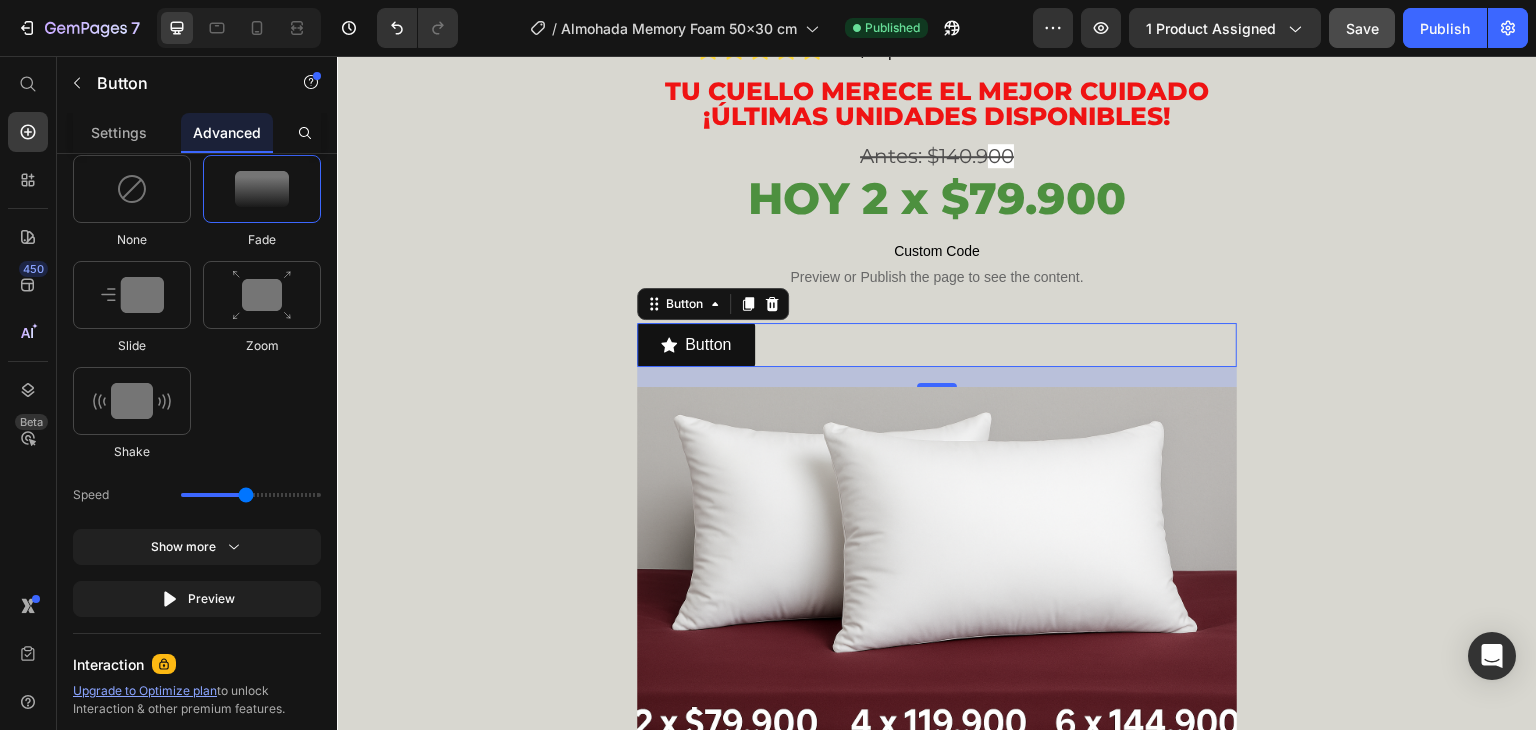 scroll, scrollTop: 1192, scrollLeft: 0, axis: vertical 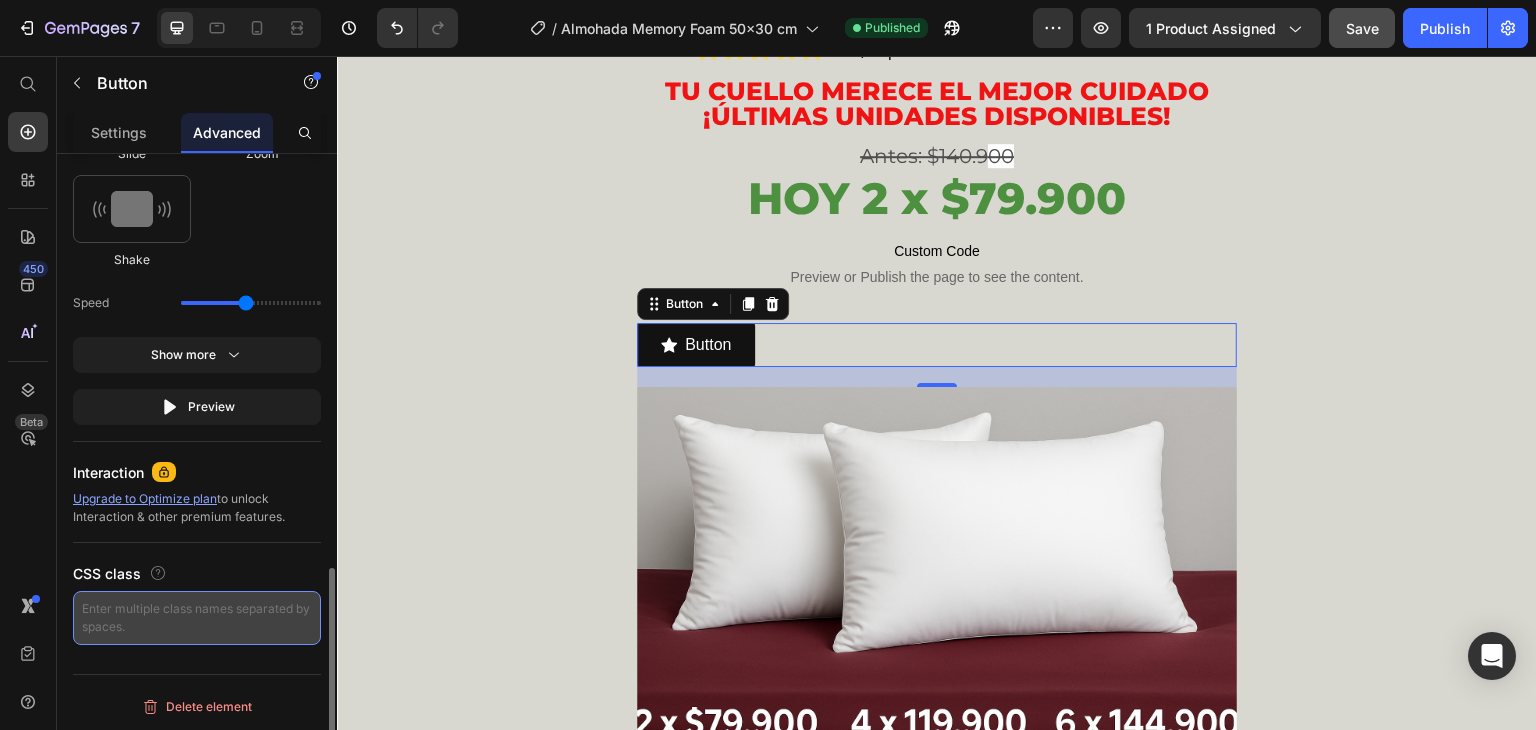 click at bounding box center [197, 618] 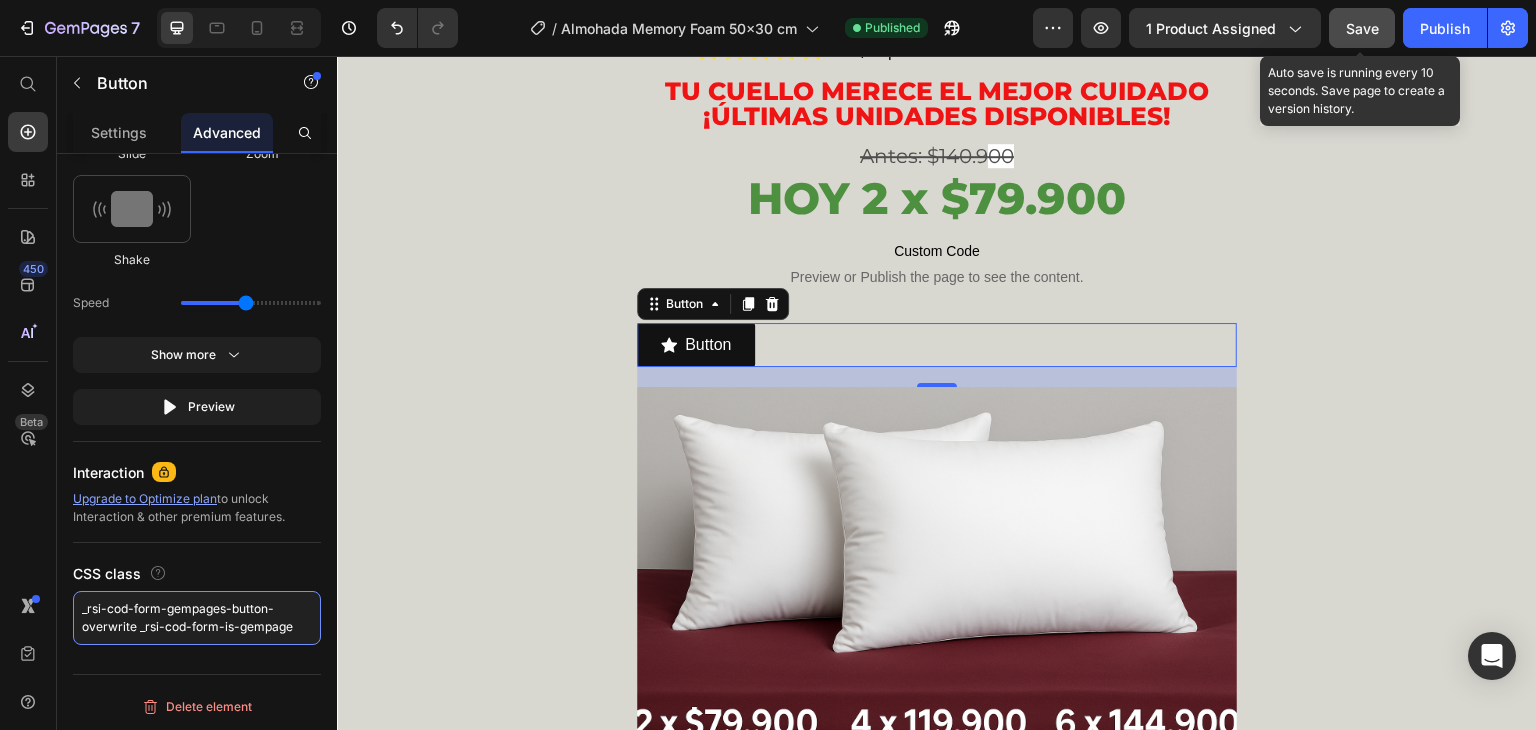 type on "_rsi-cod-form-gempages-button-overwrite _rsi-cod-form-is-gempage" 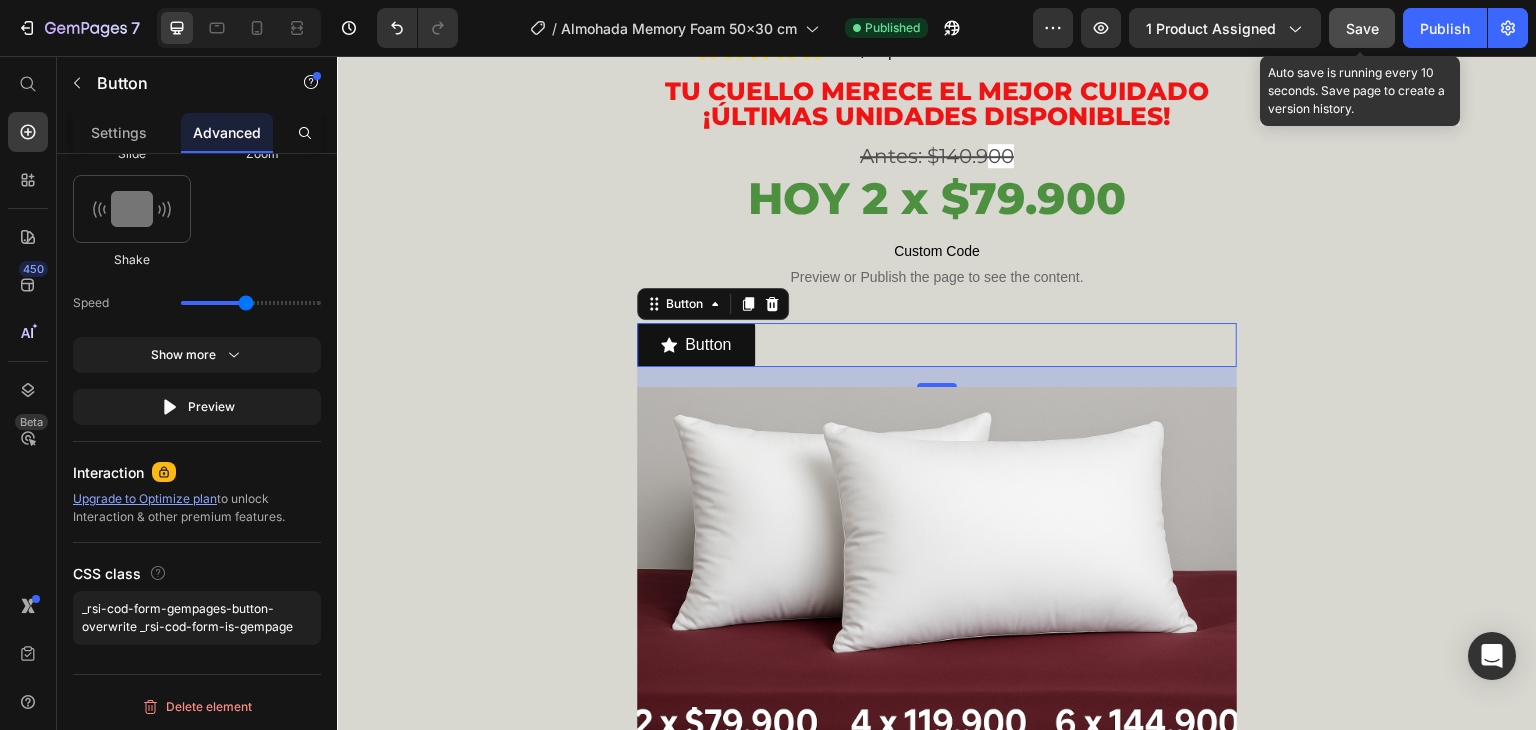 click on "Save" at bounding box center [1362, 28] 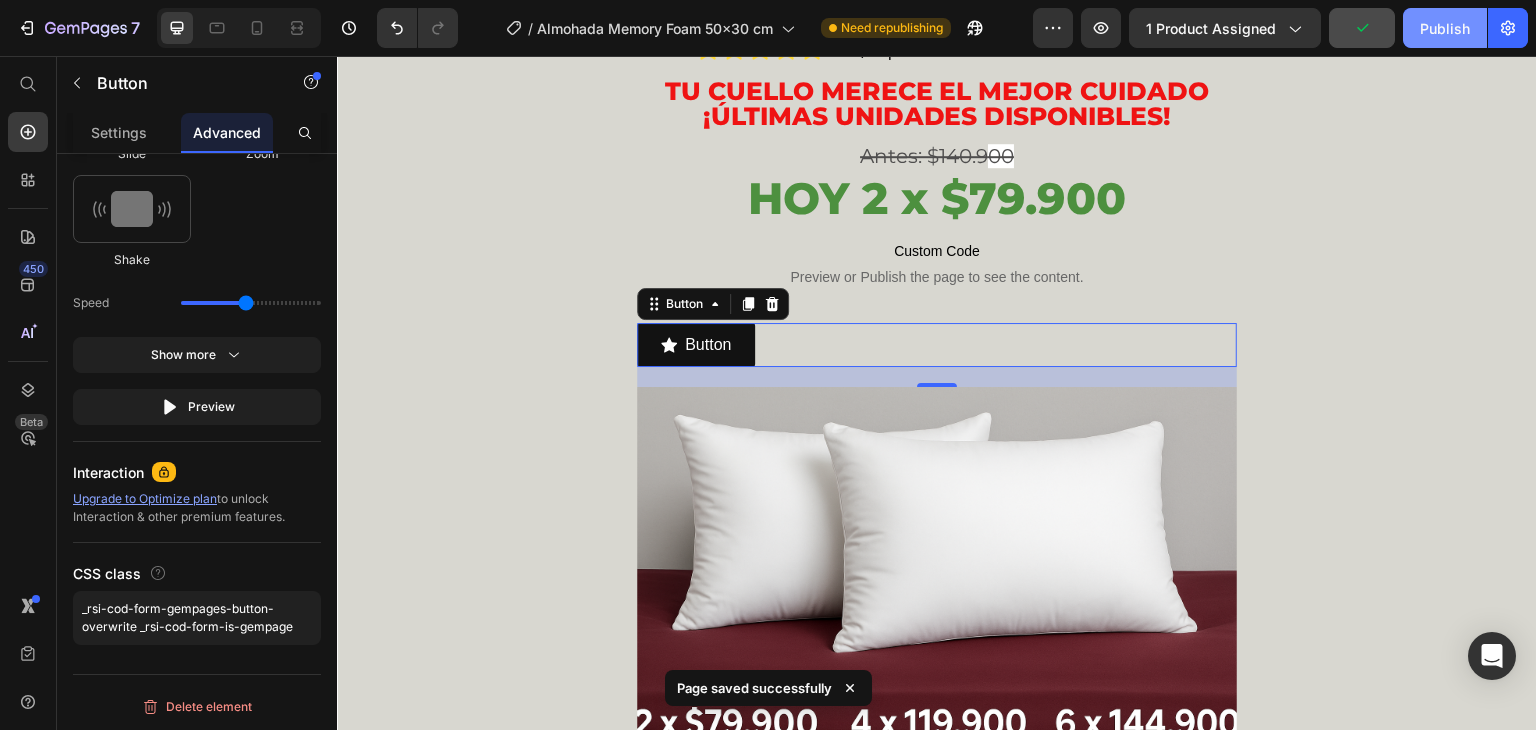 click on "Publish" at bounding box center [1445, 28] 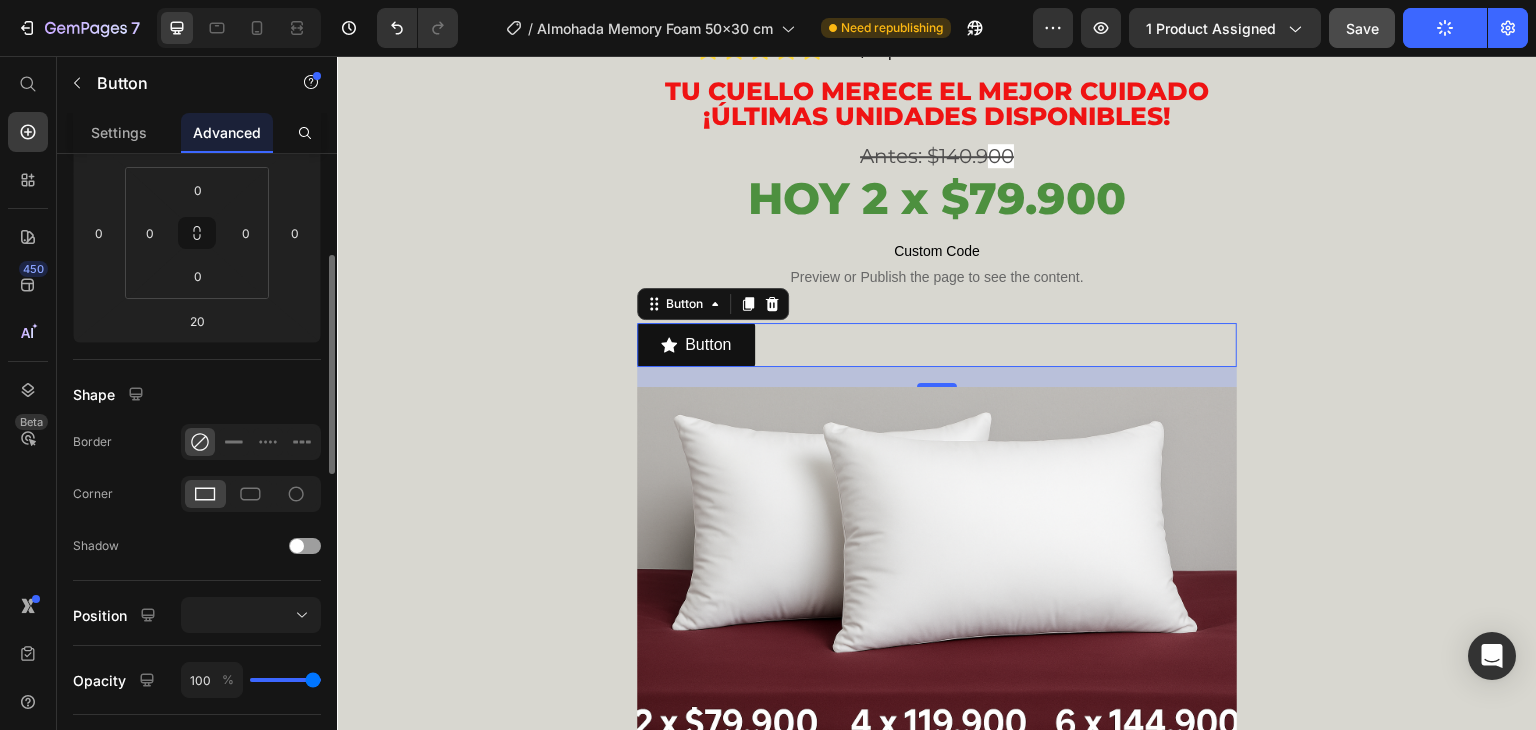 scroll, scrollTop: 392, scrollLeft: 0, axis: vertical 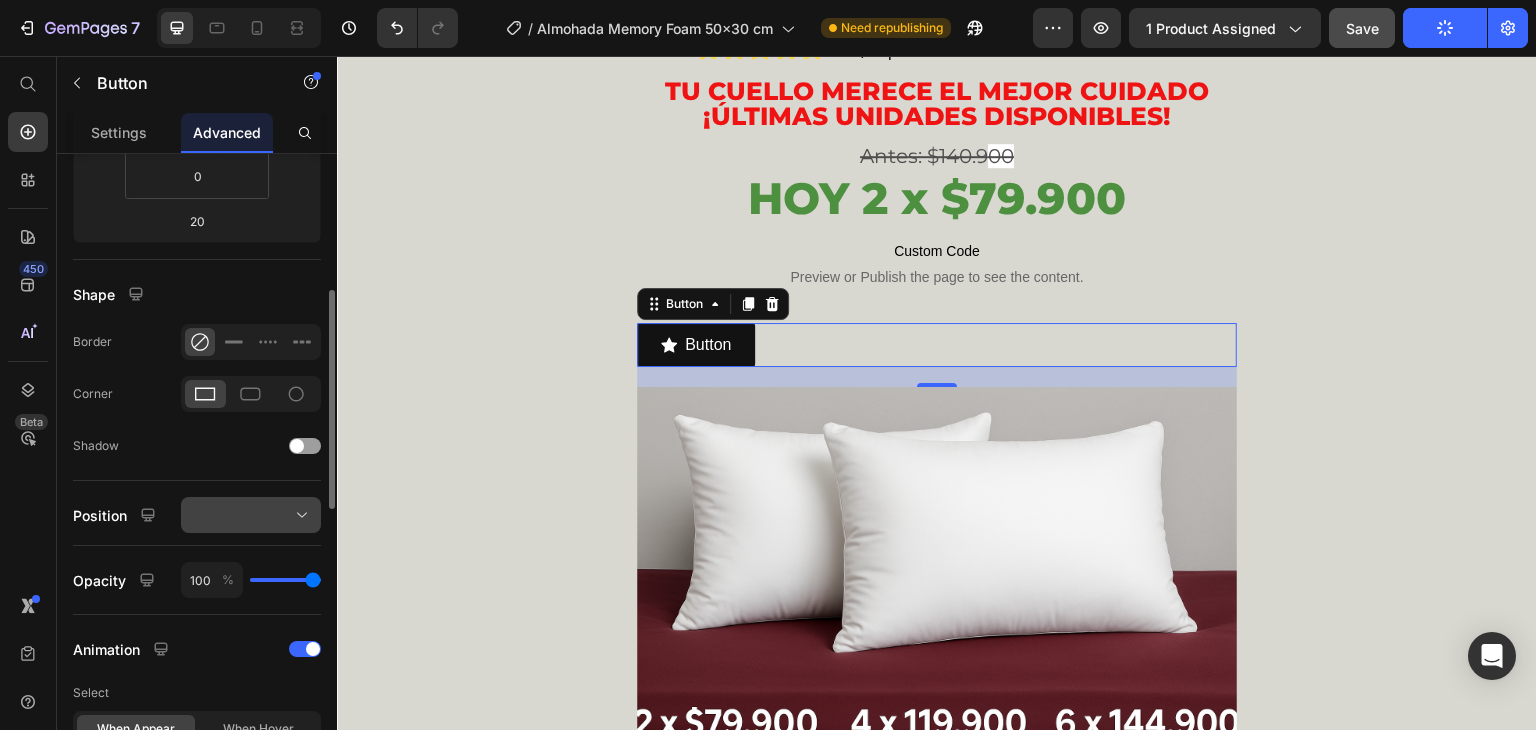 click at bounding box center (251, 515) 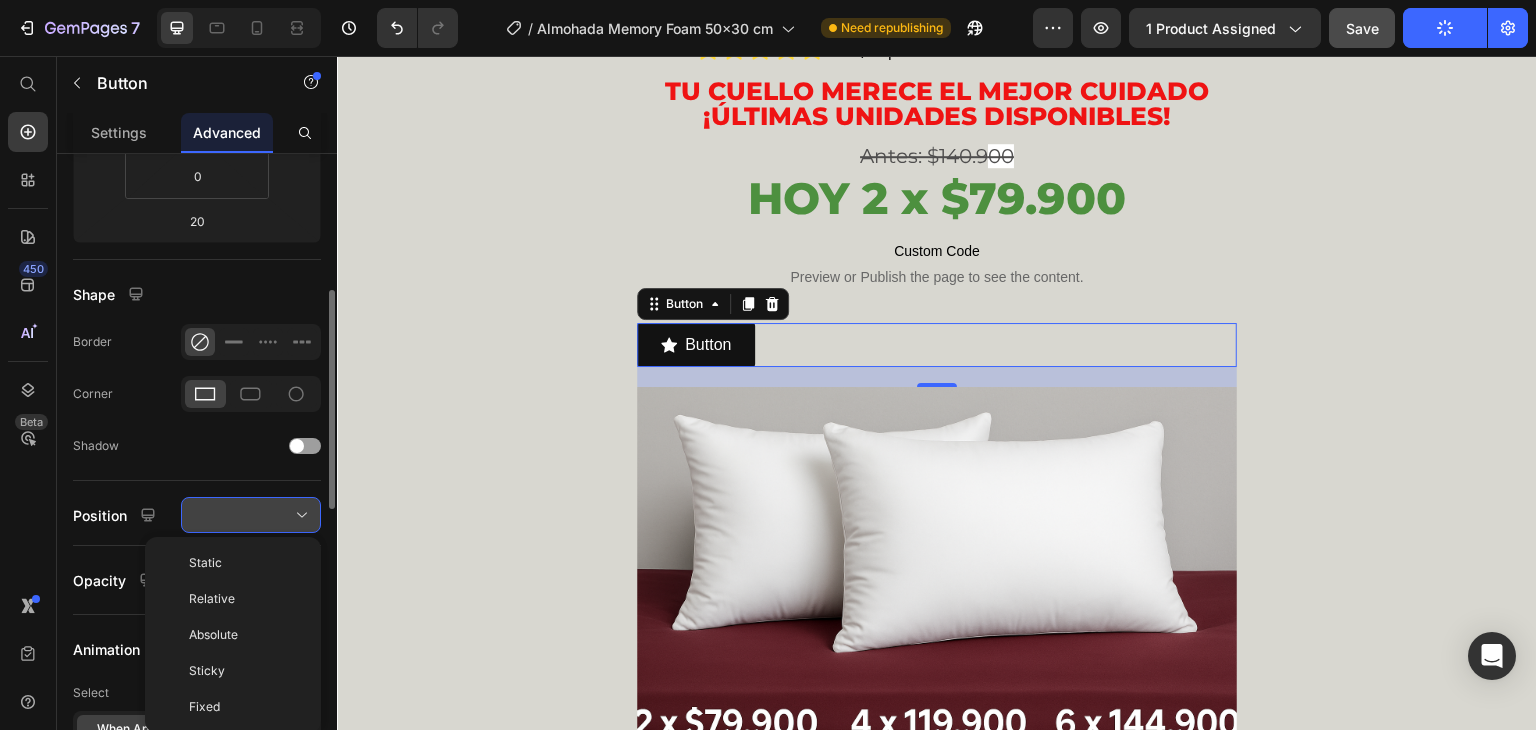 click at bounding box center (251, 515) 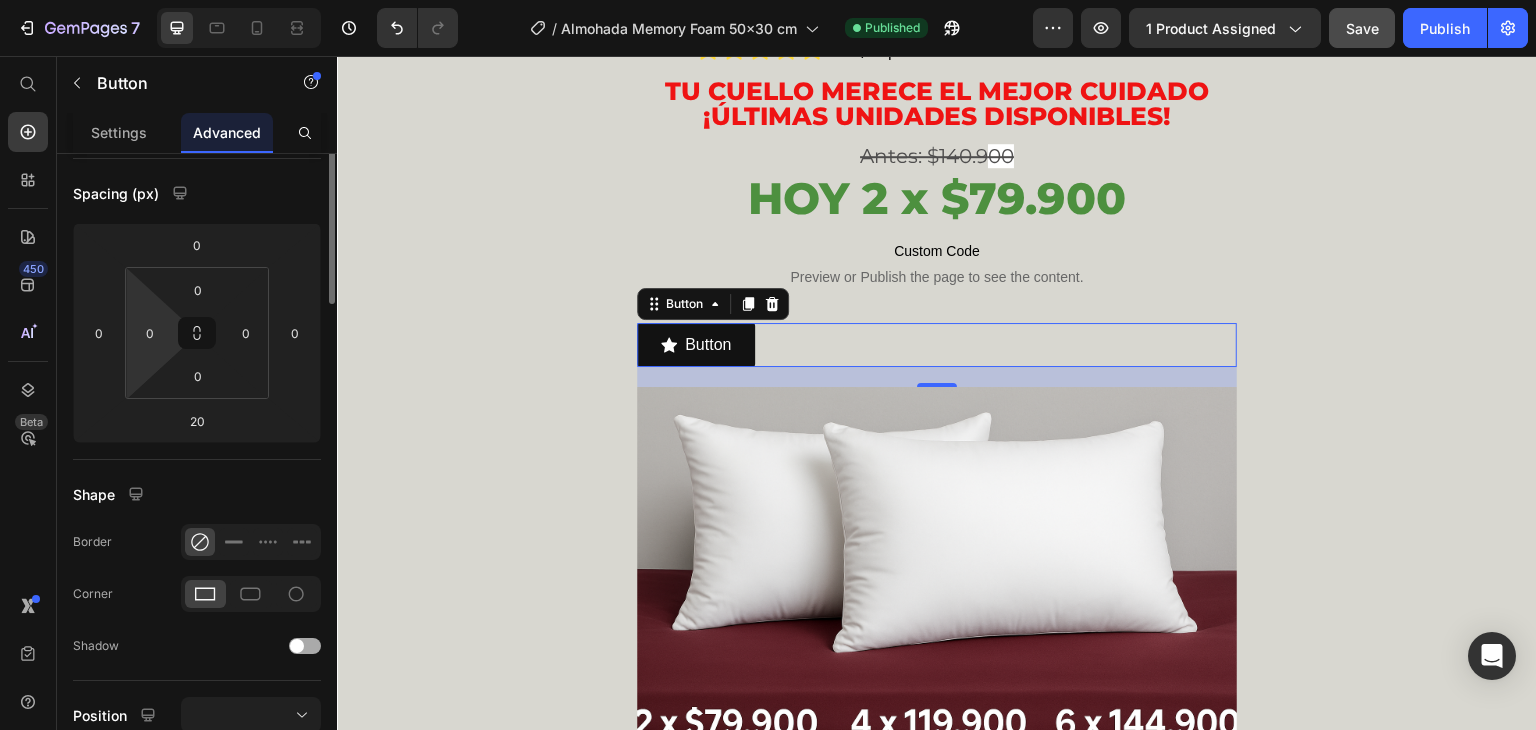 scroll, scrollTop: 0, scrollLeft: 0, axis: both 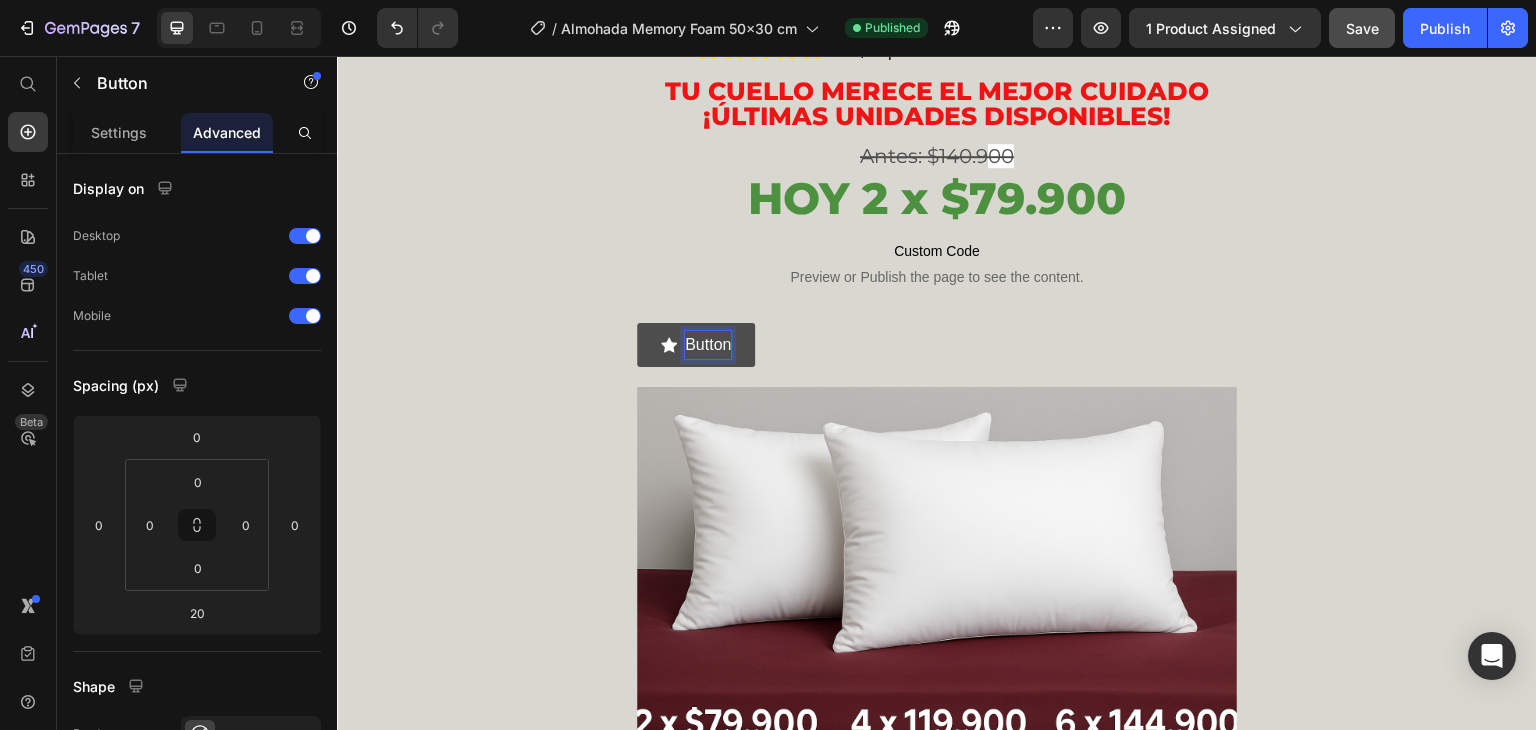 click at bounding box center [669, 345] 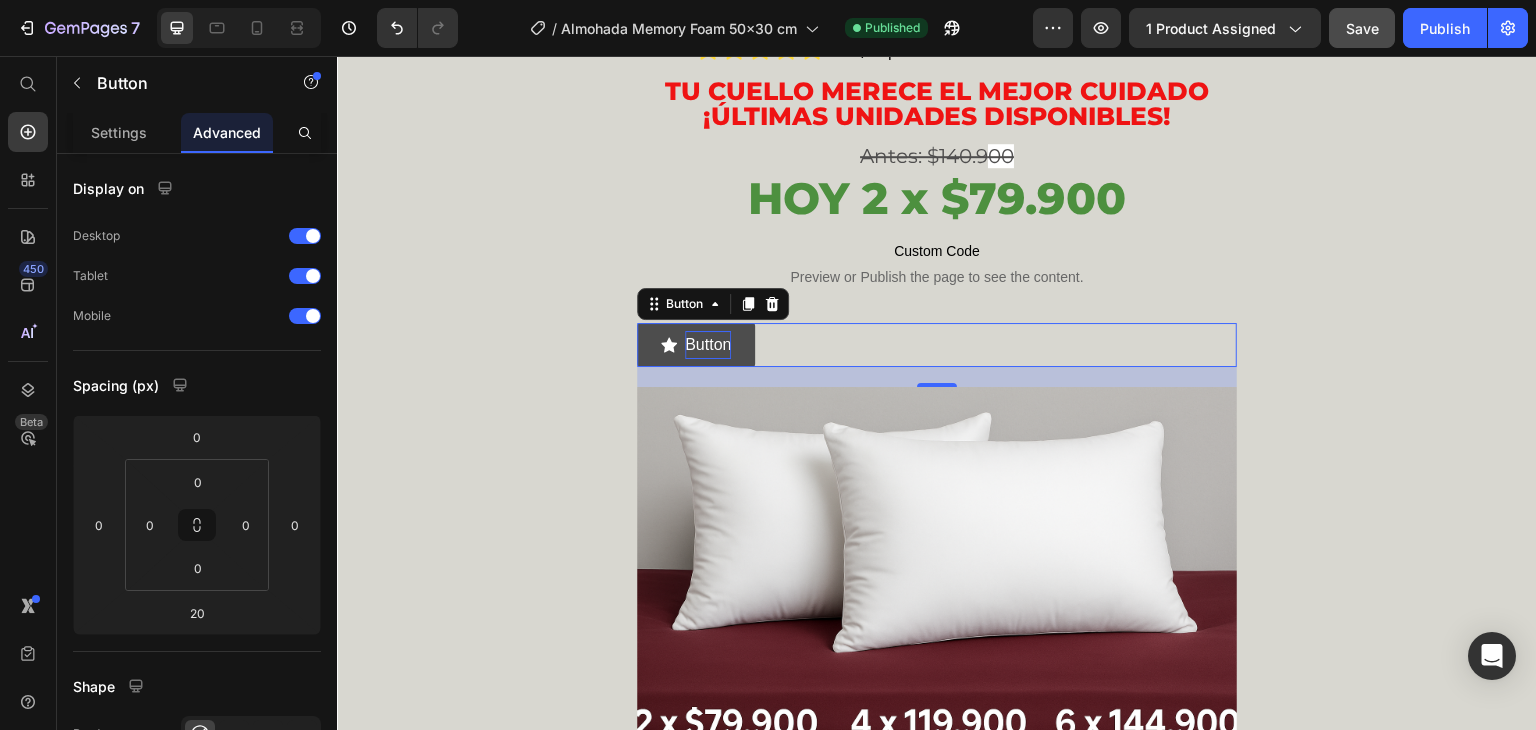 click on "Button" at bounding box center [708, 345] 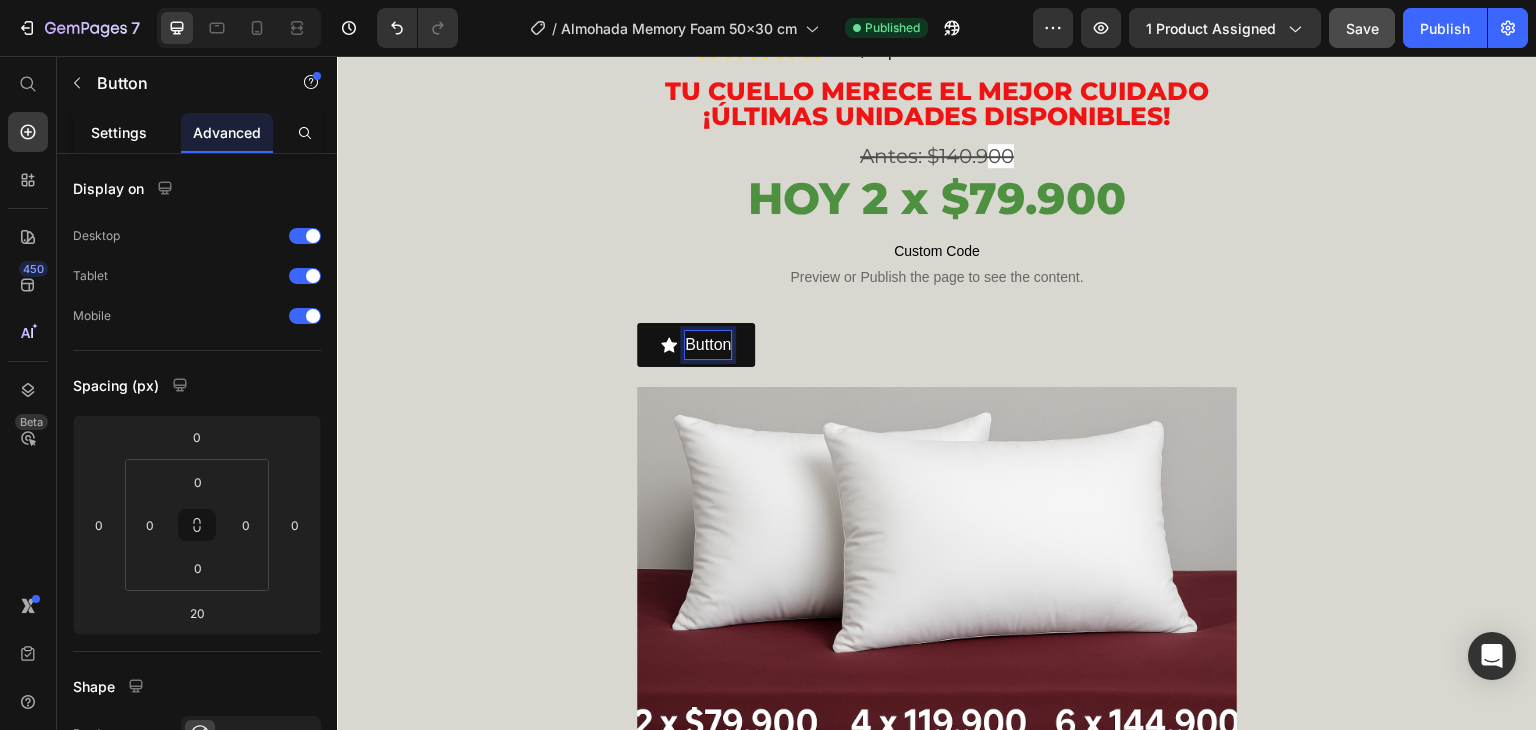 click on "Settings" at bounding box center [119, 132] 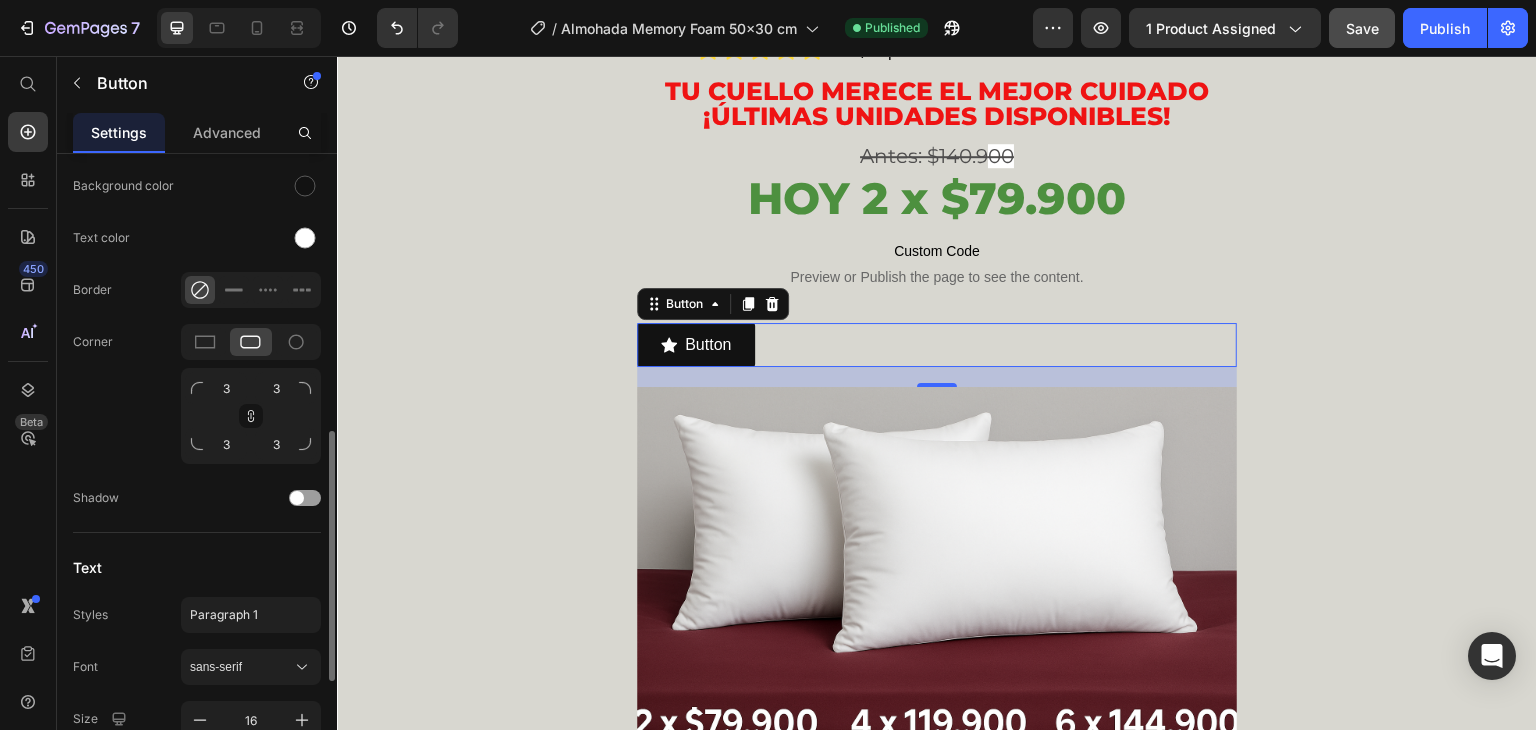 scroll, scrollTop: 800, scrollLeft: 0, axis: vertical 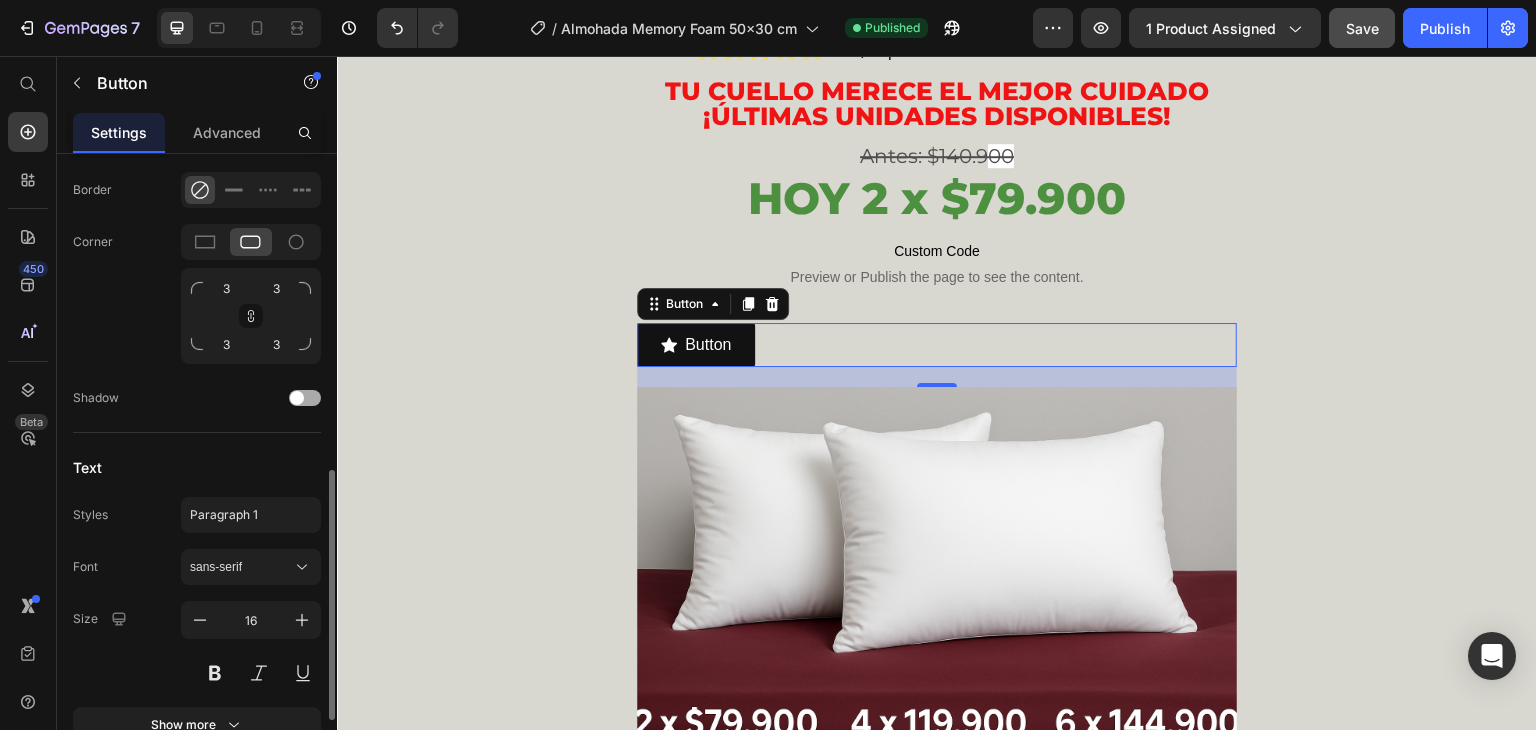 click at bounding box center [305, 398] 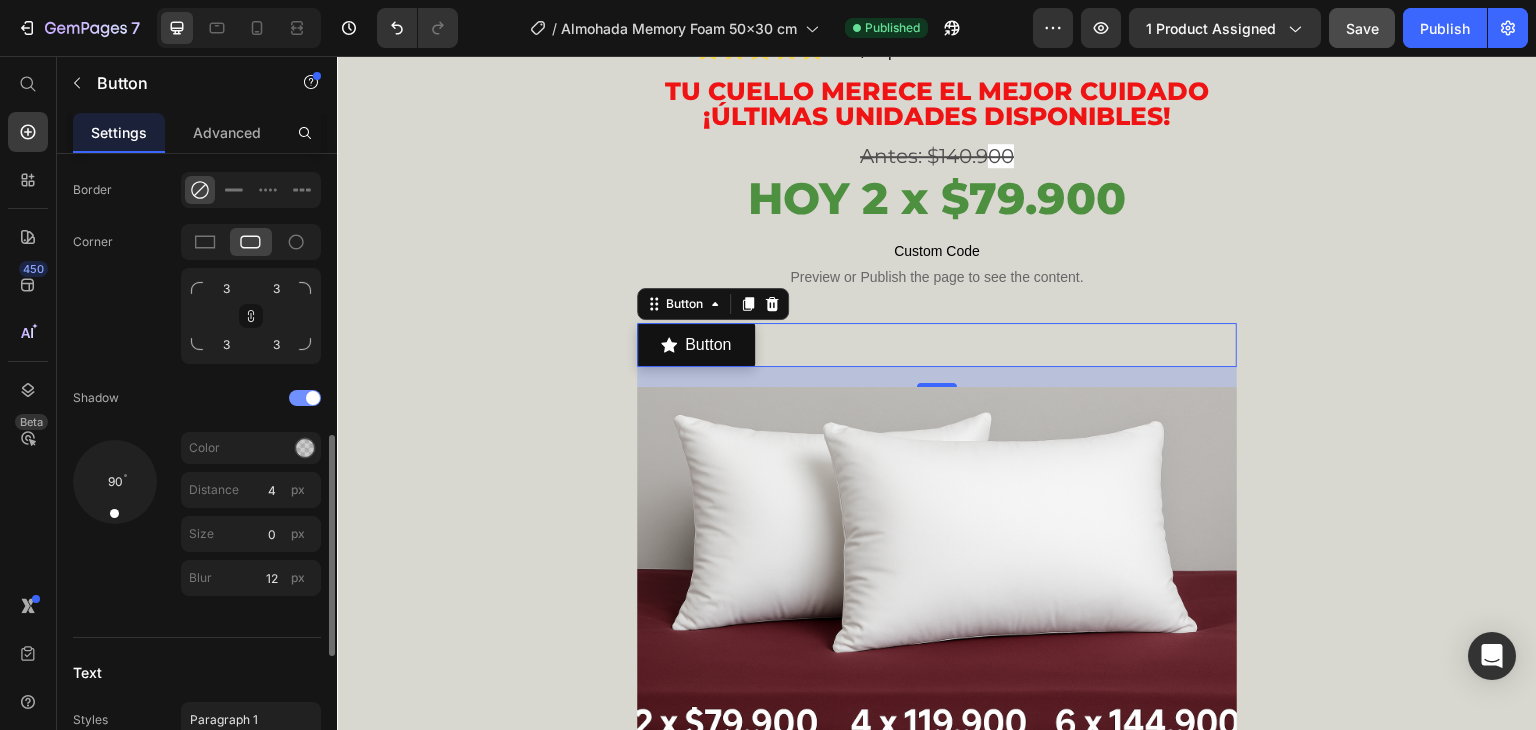 click at bounding box center (313, 398) 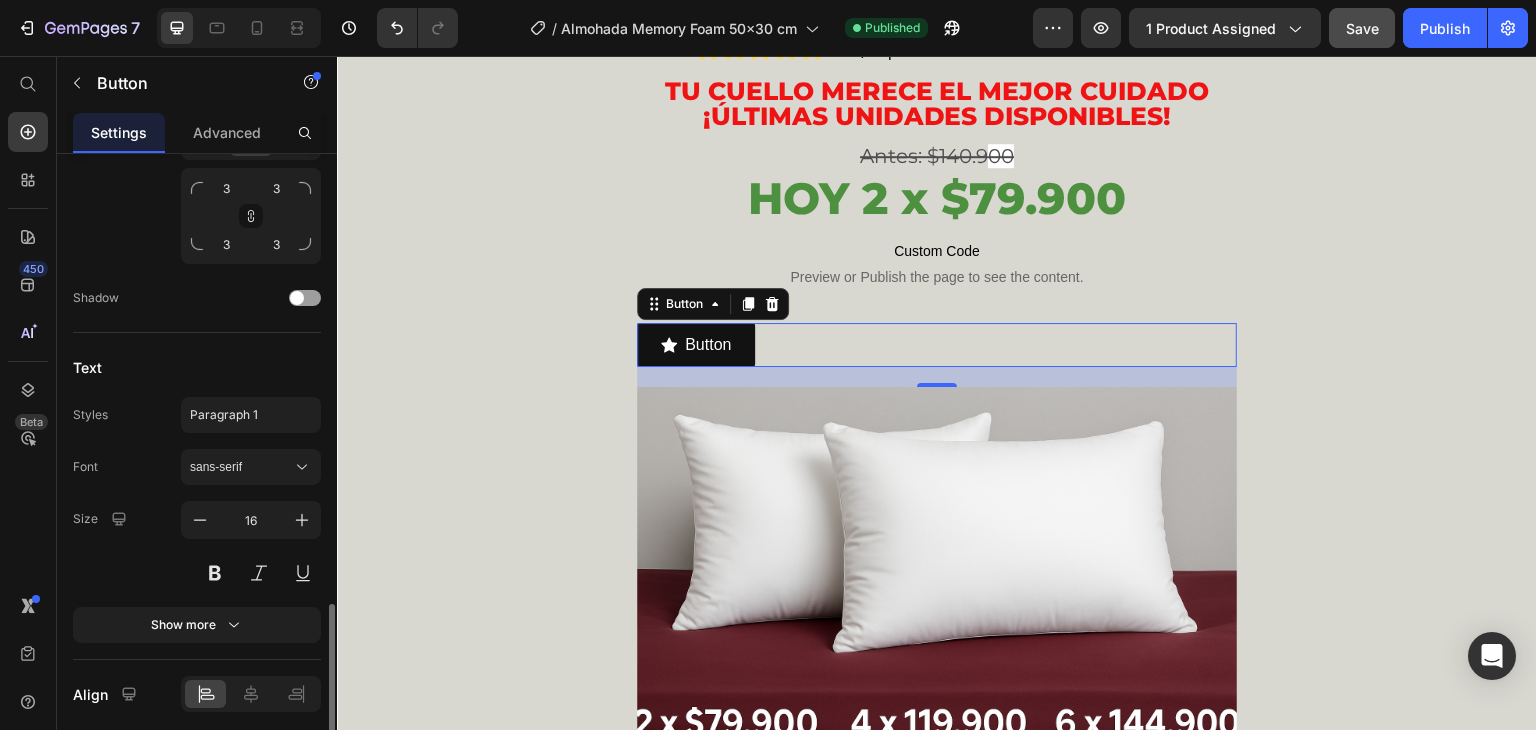 scroll, scrollTop: 967, scrollLeft: 0, axis: vertical 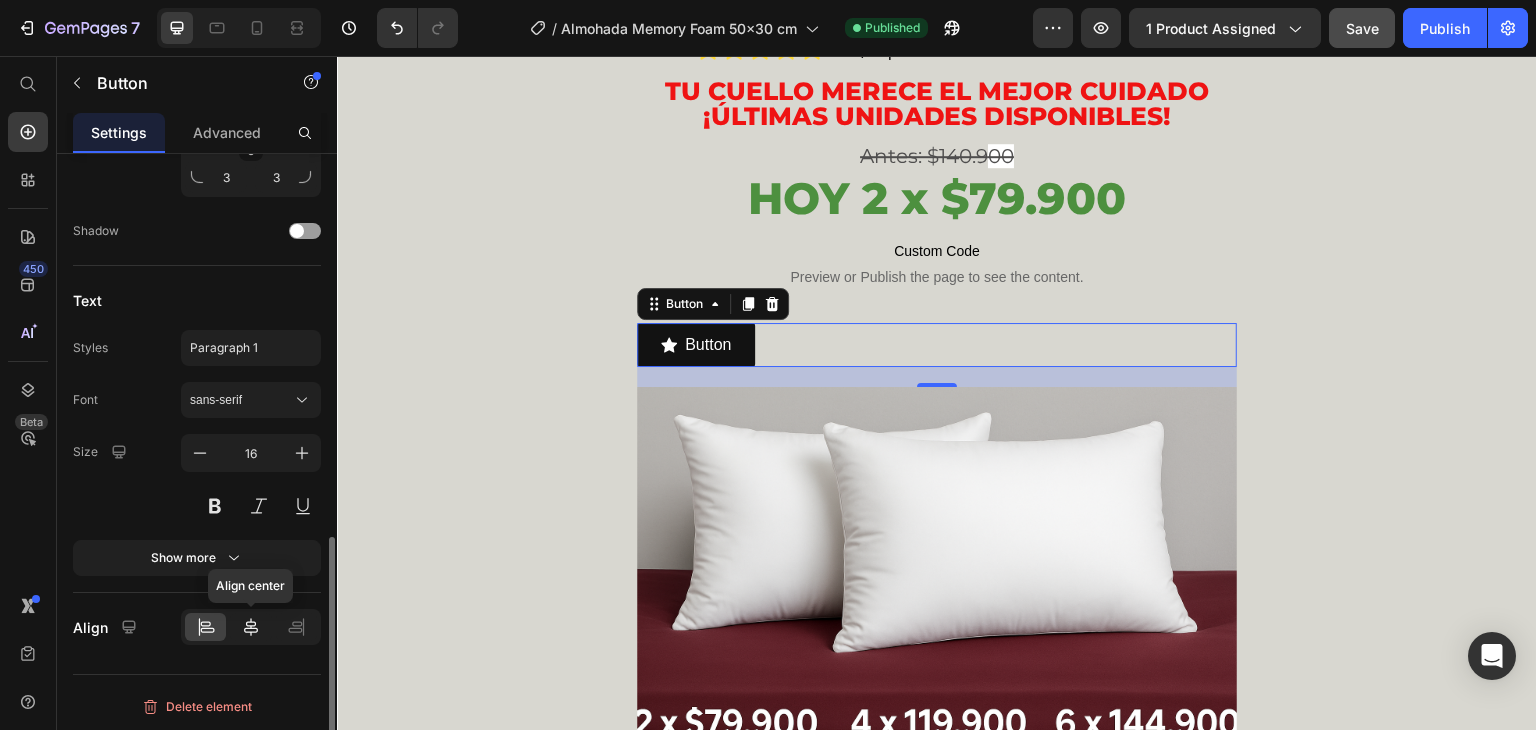click 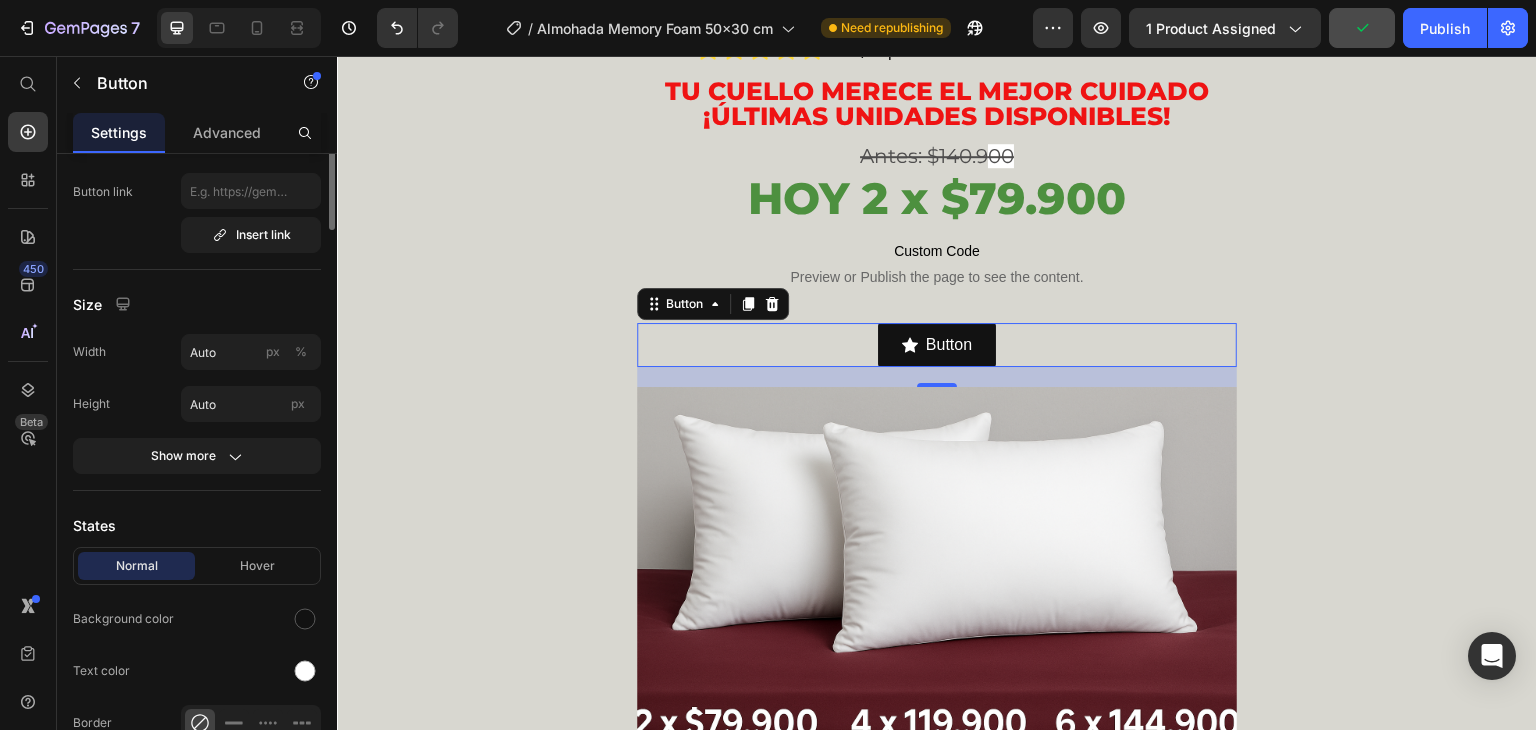 scroll, scrollTop: 0, scrollLeft: 0, axis: both 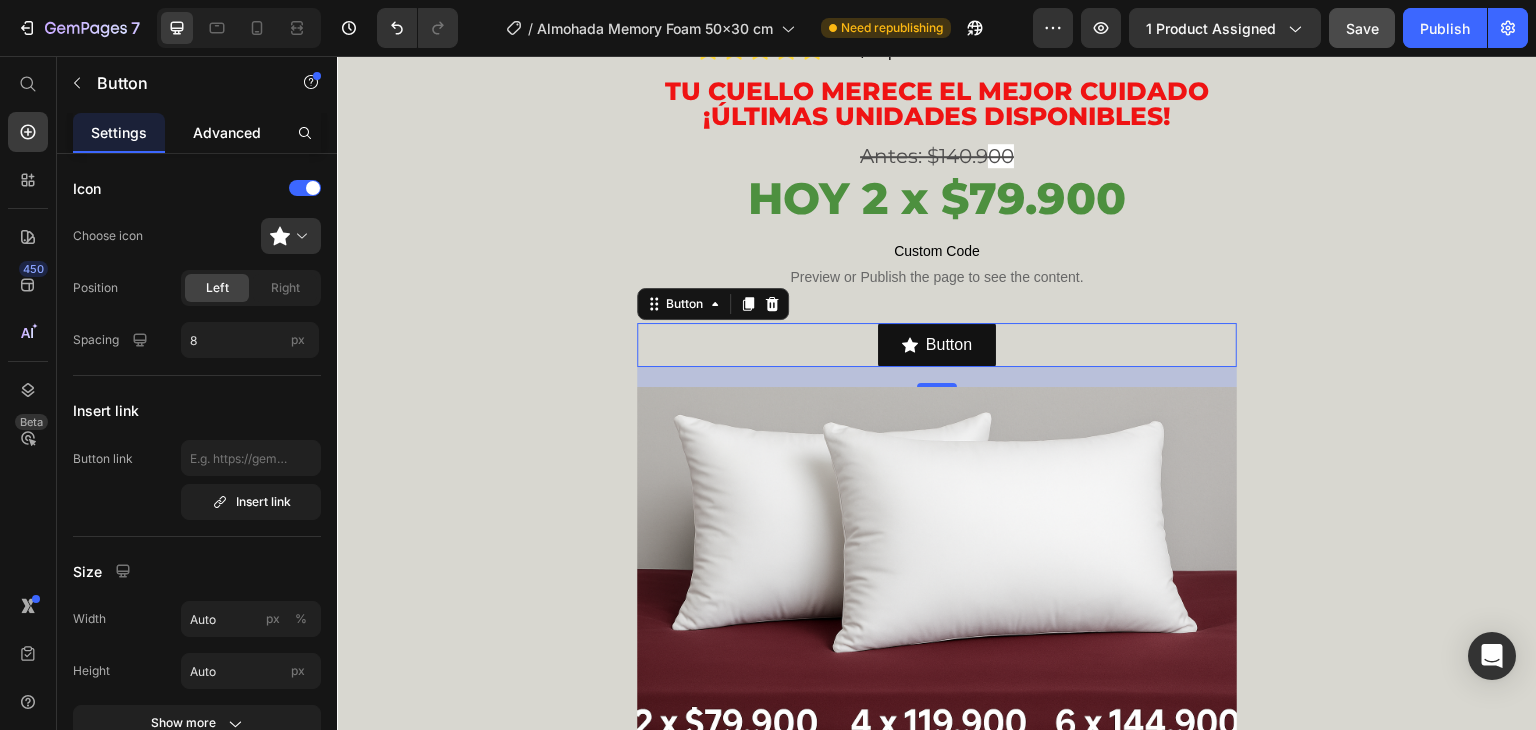 click on "Advanced" at bounding box center [227, 132] 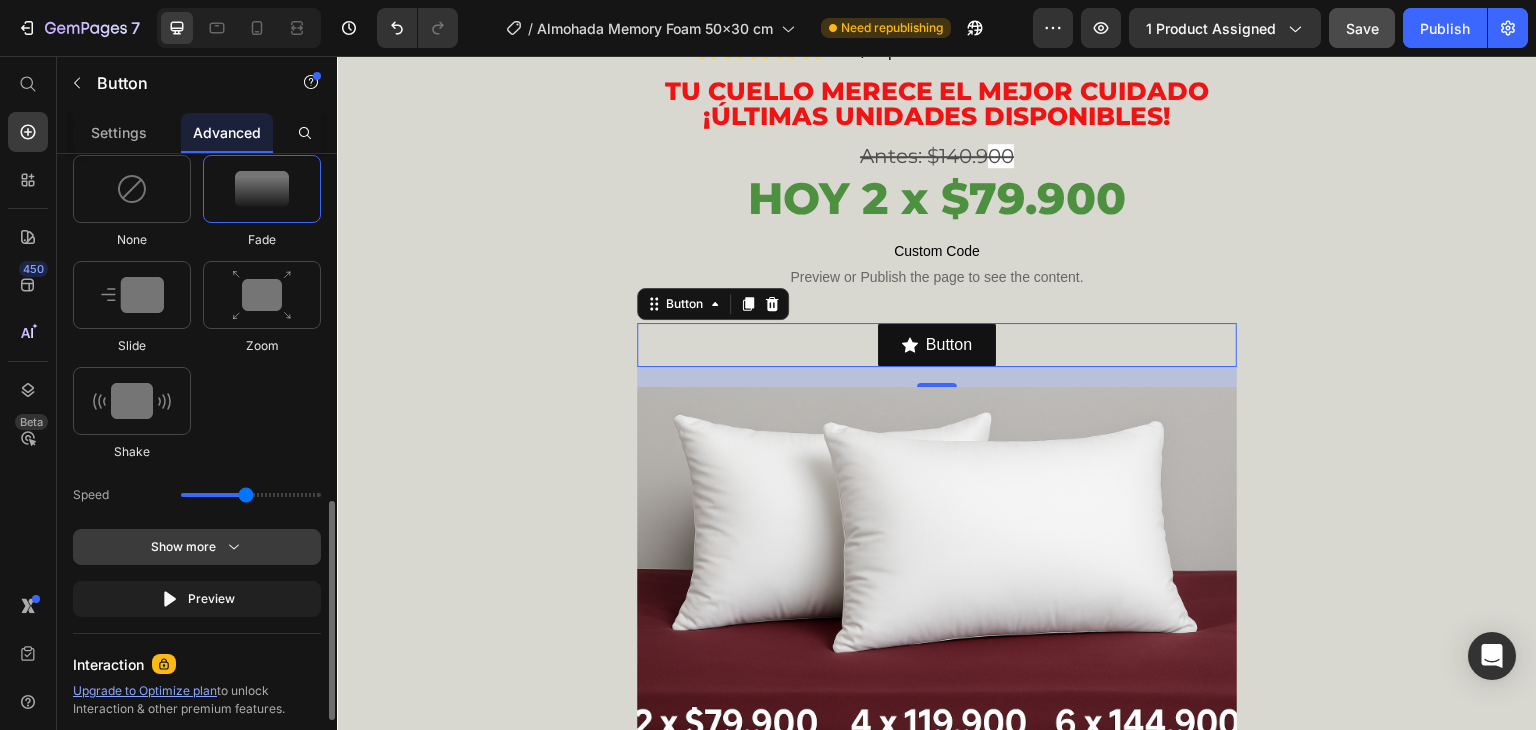 scroll, scrollTop: 1192, scrollLeft: 0, axis: vertical 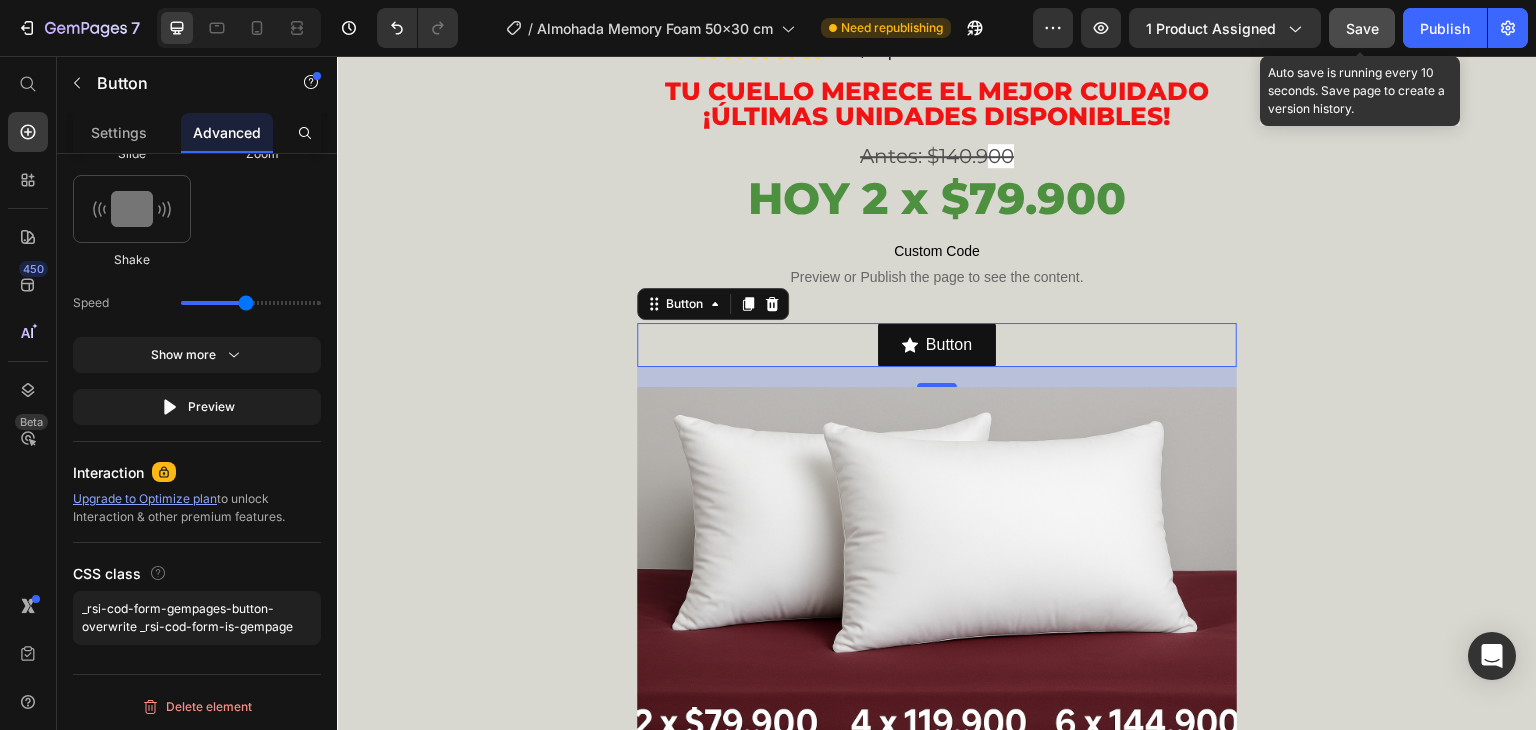 click on "Save" at bounding box center [1362, 28] 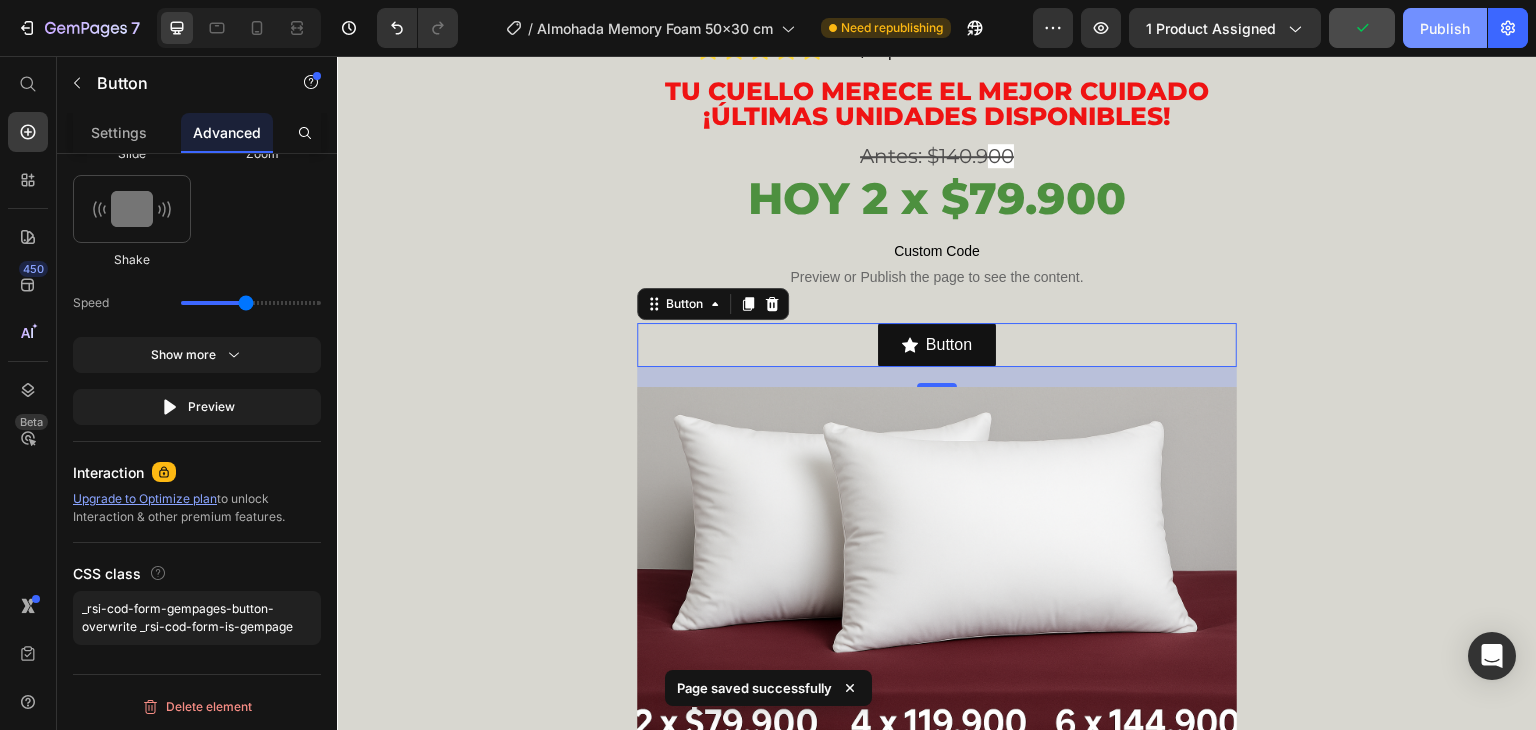 drag, startPoint x: 1424, startPoint y: 17, endPoint x: 1101, endPoint y: 23, distance: 323.05573 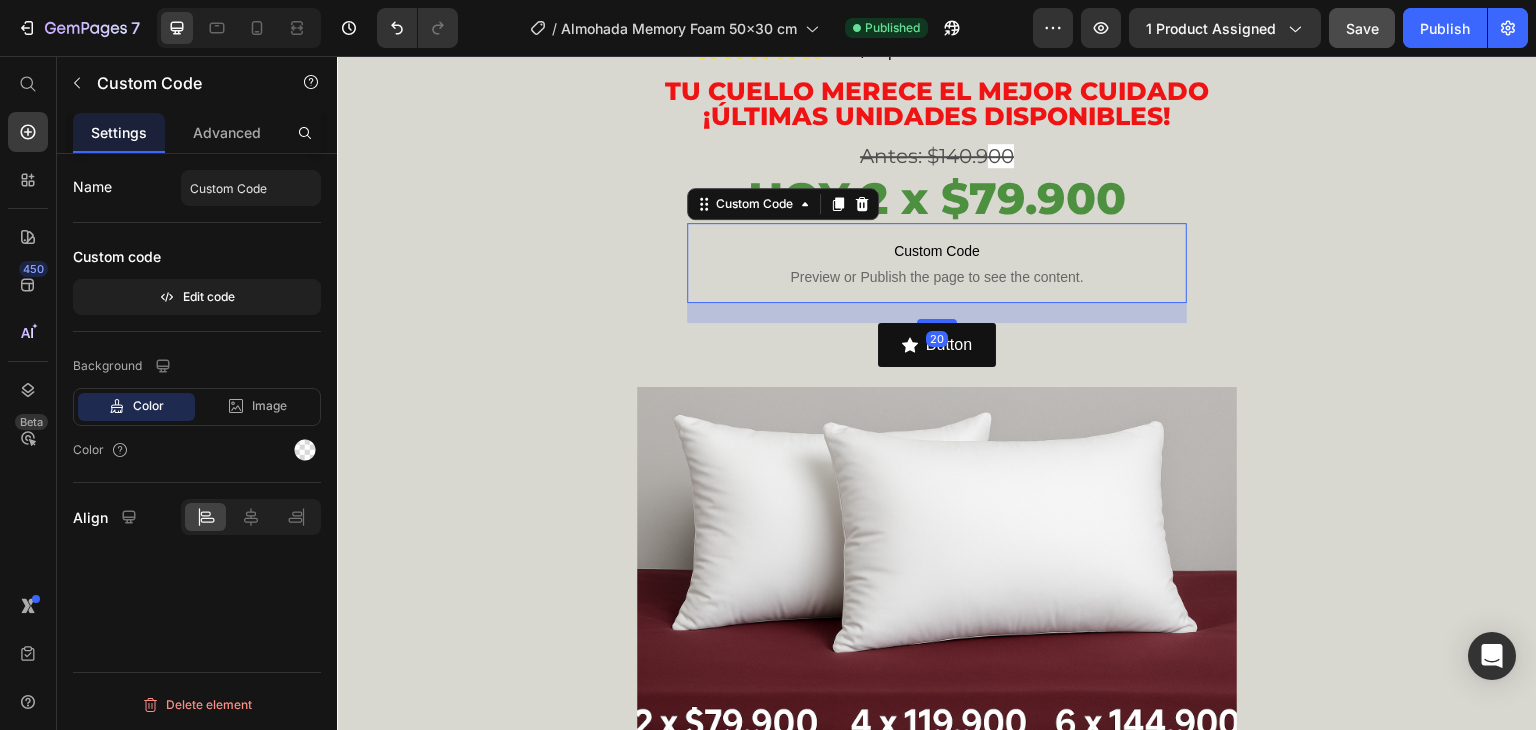 scroll, scrollTop: 0, scrollLeft: 0, axis: both 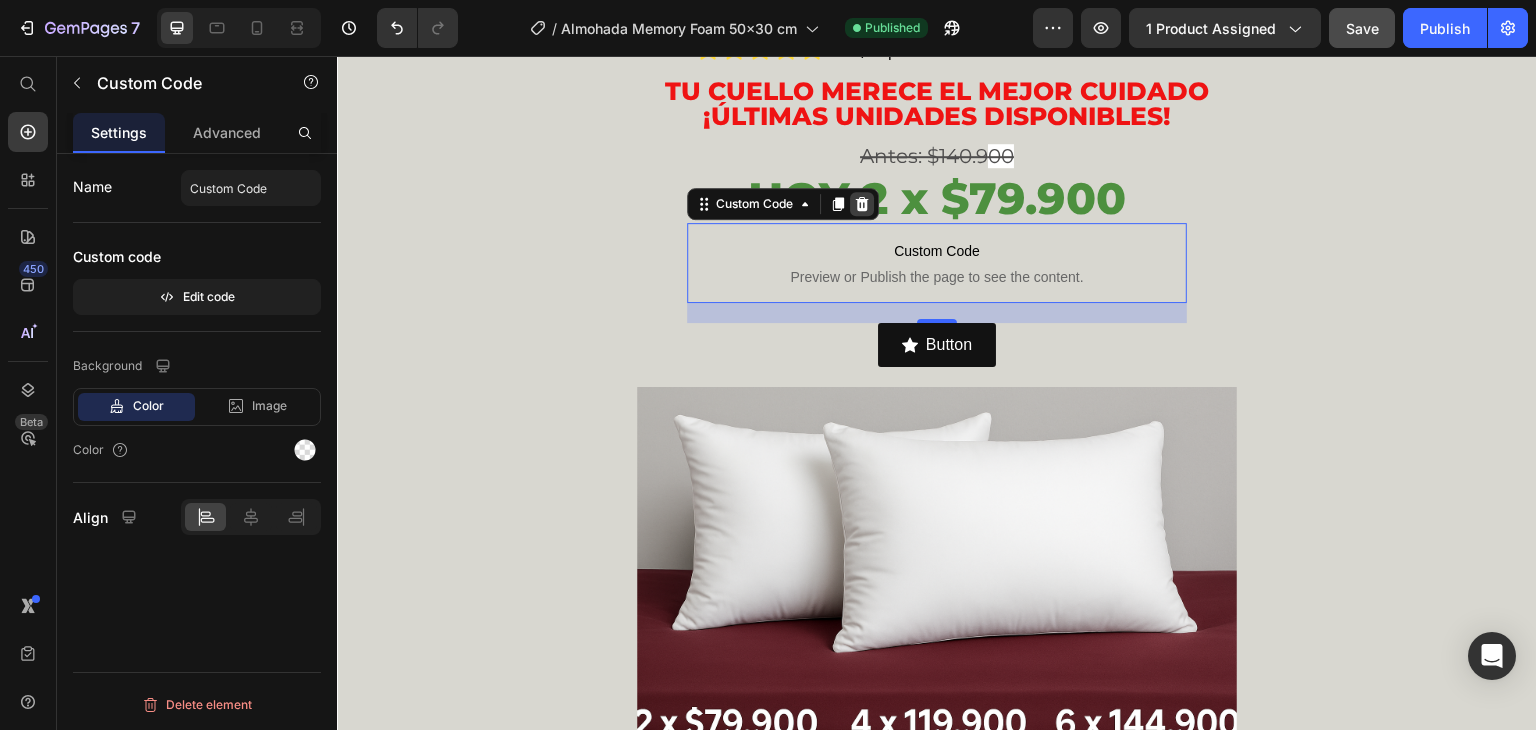 click 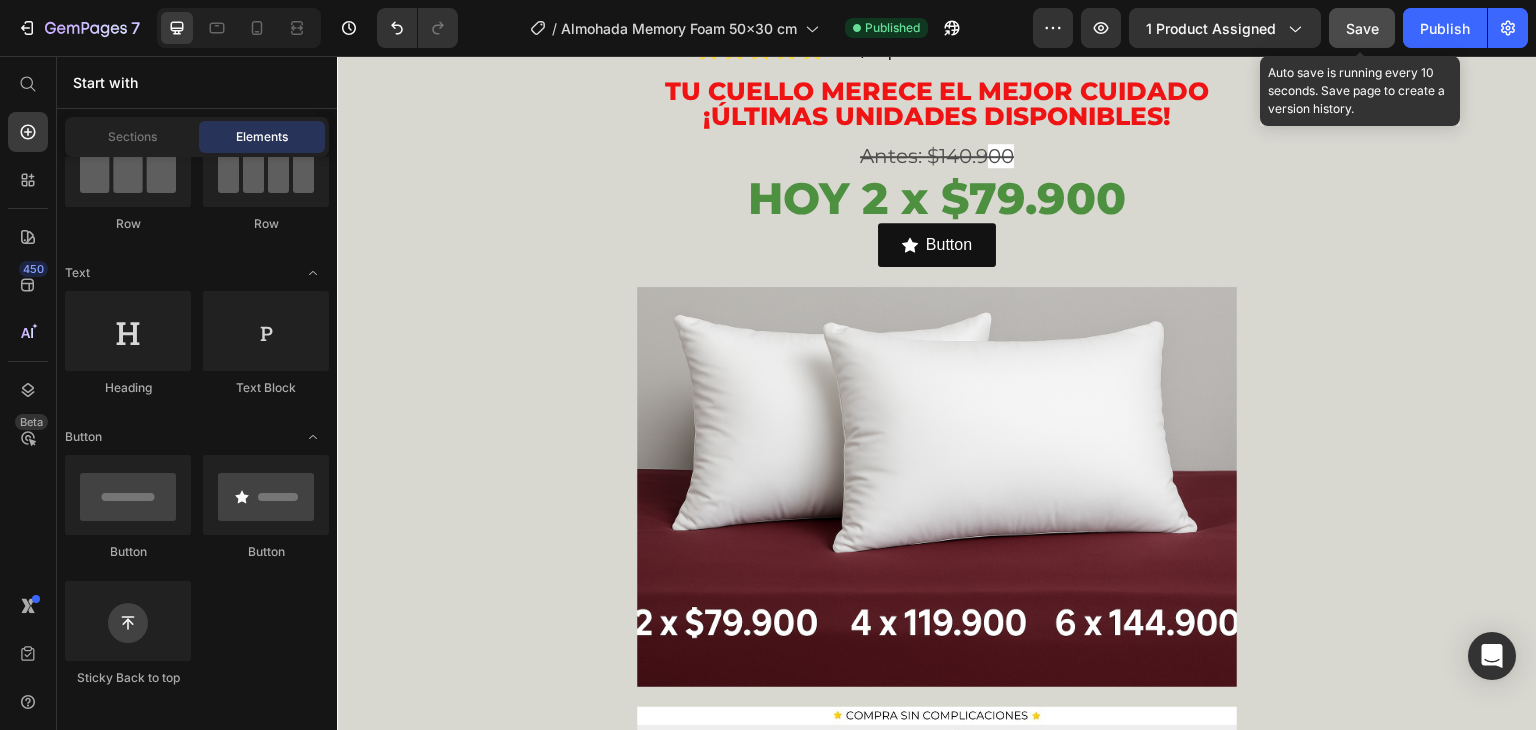 click on "Save" at bounding box center (1362, 28) 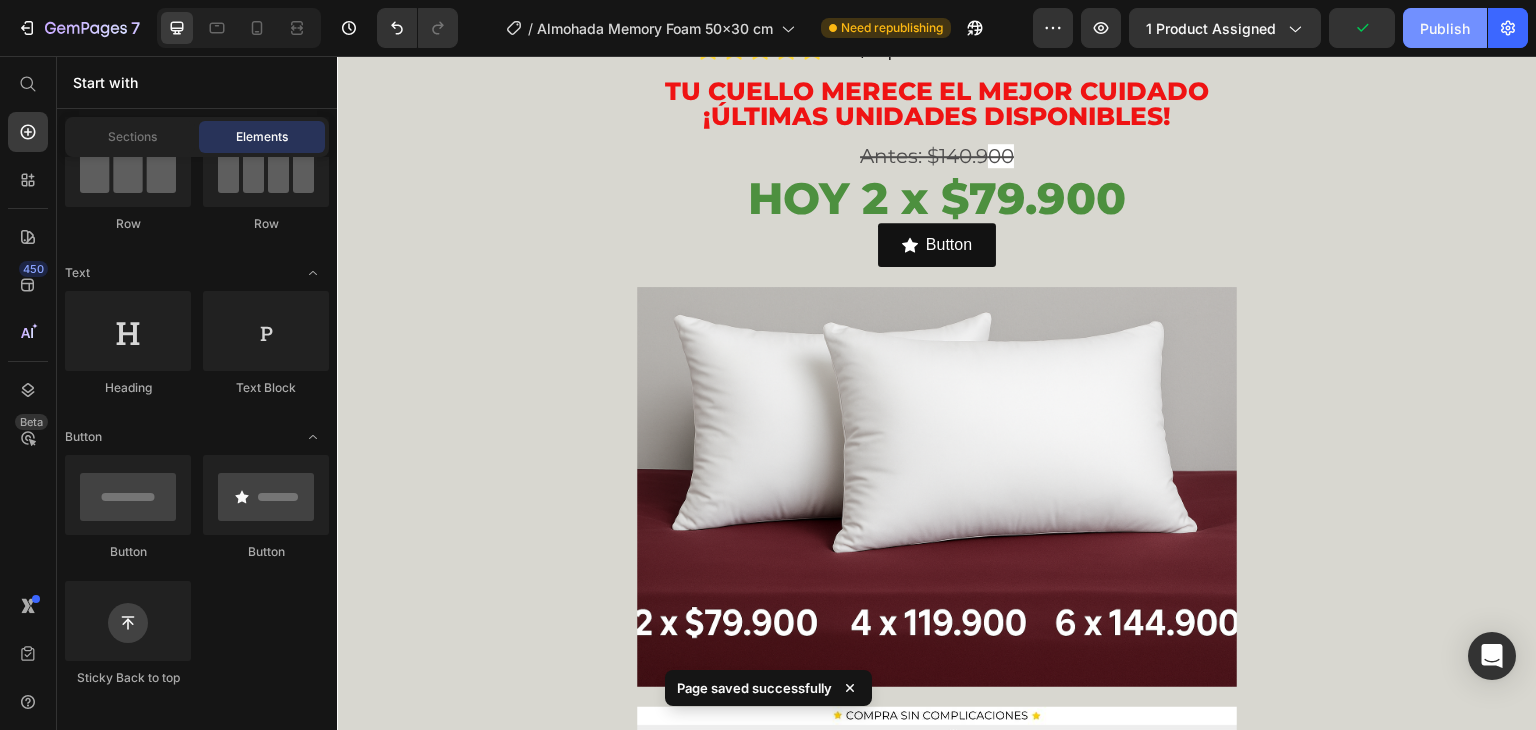 click on "Publish" at bounding box center [1445, 28] 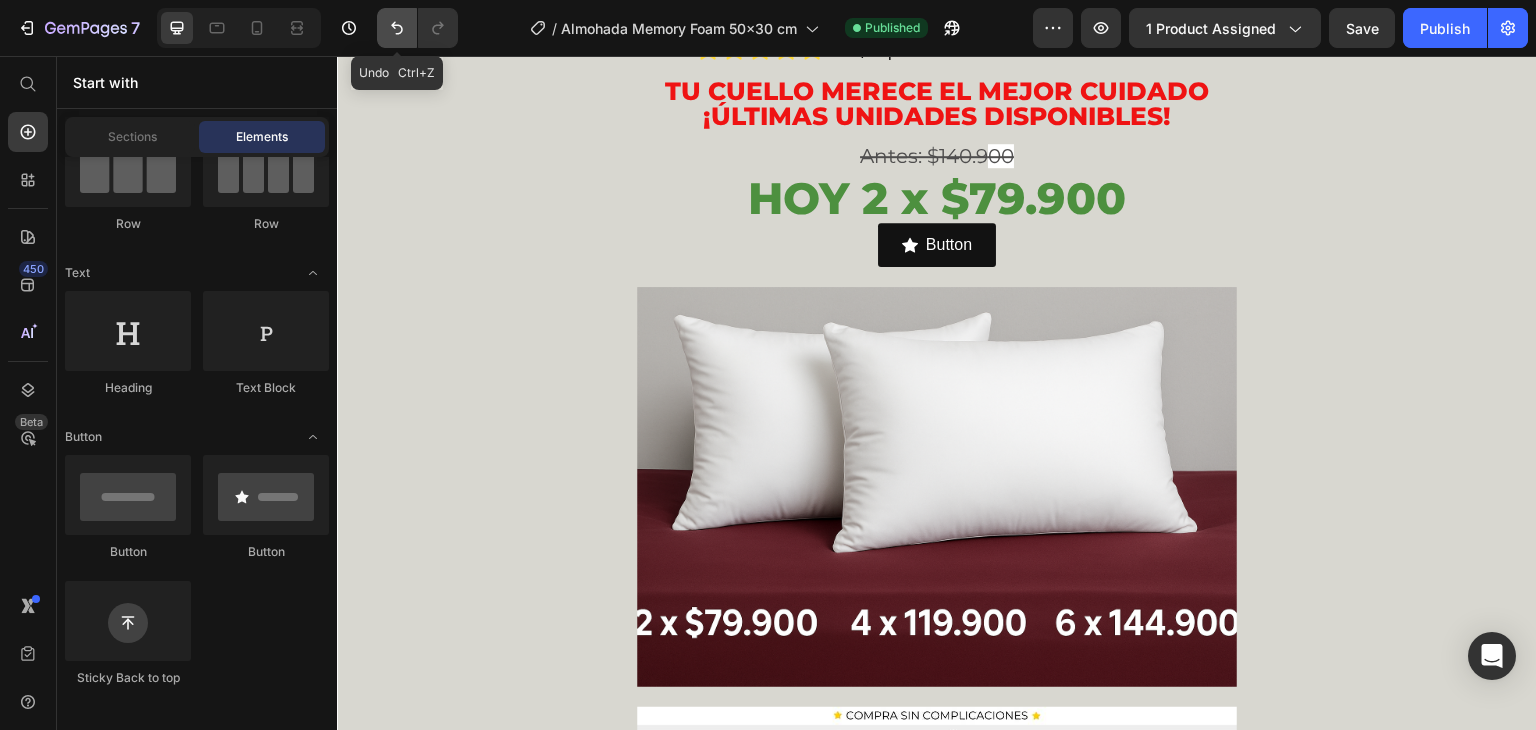 click 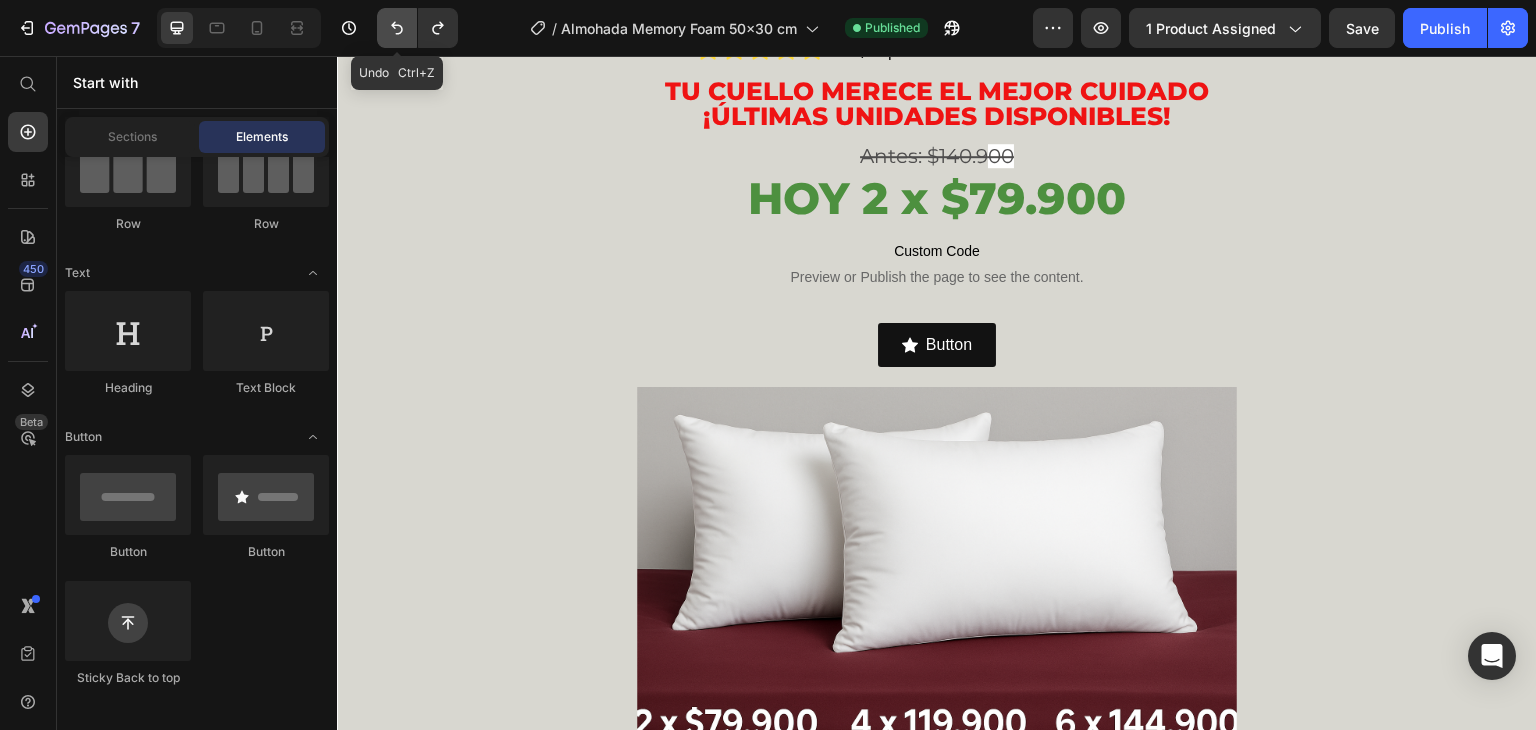 click 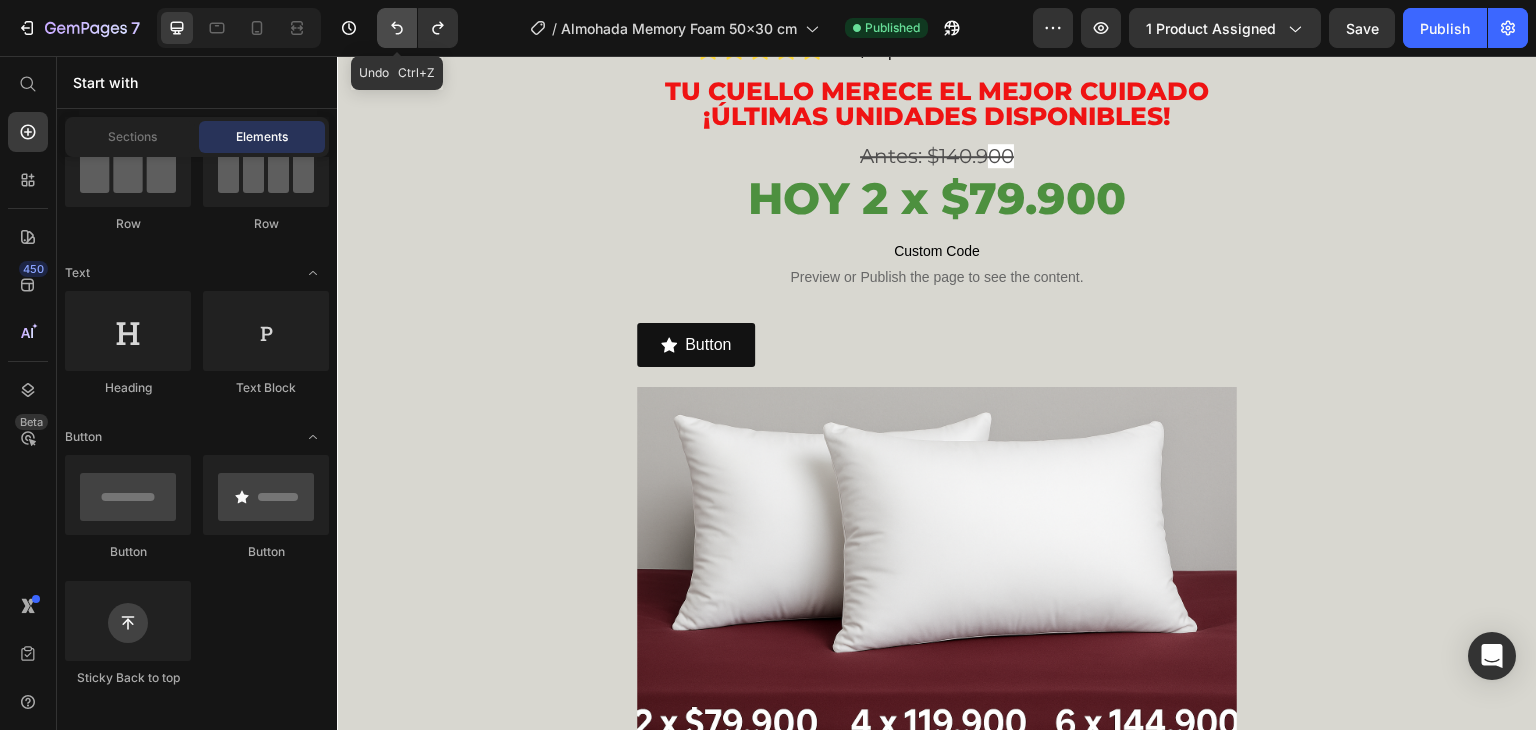 click 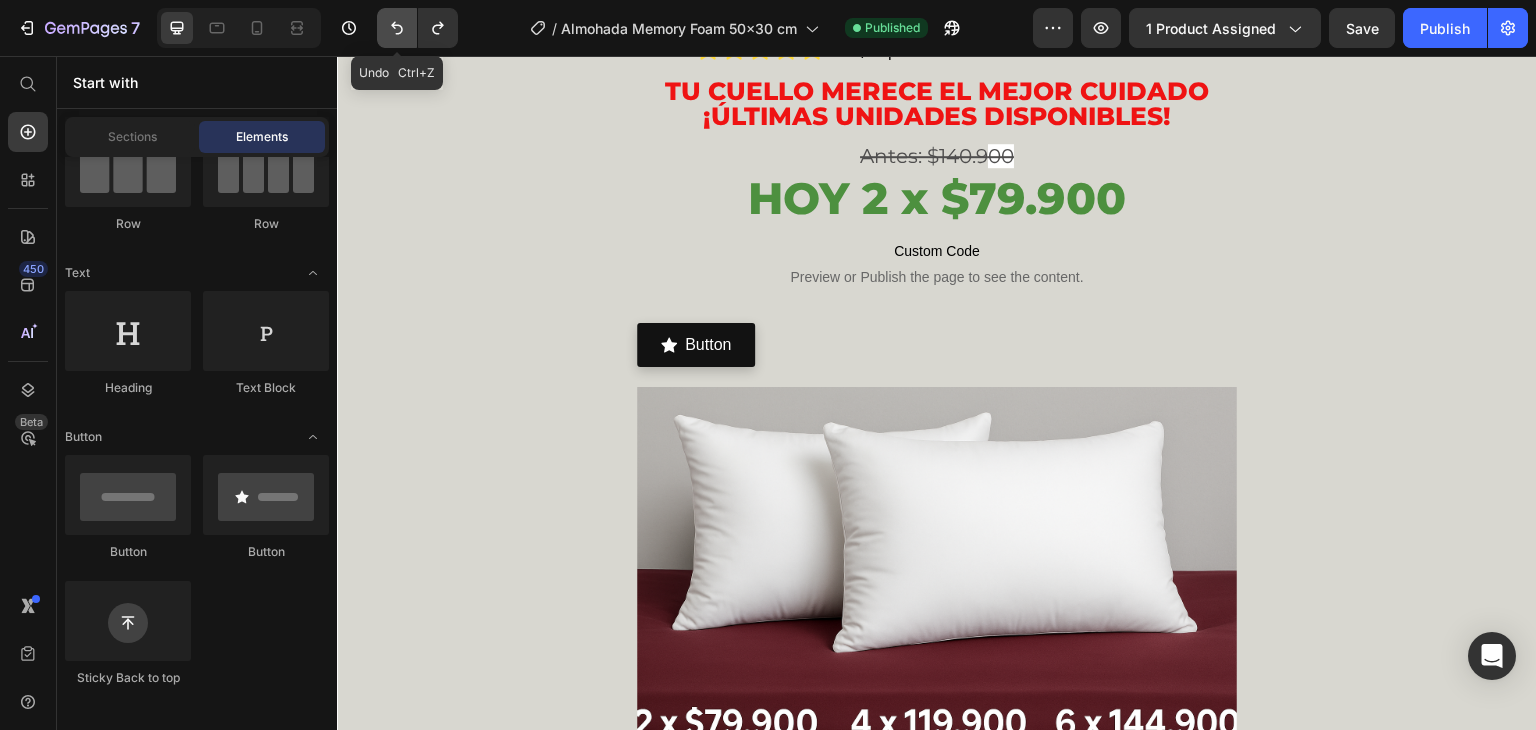 click 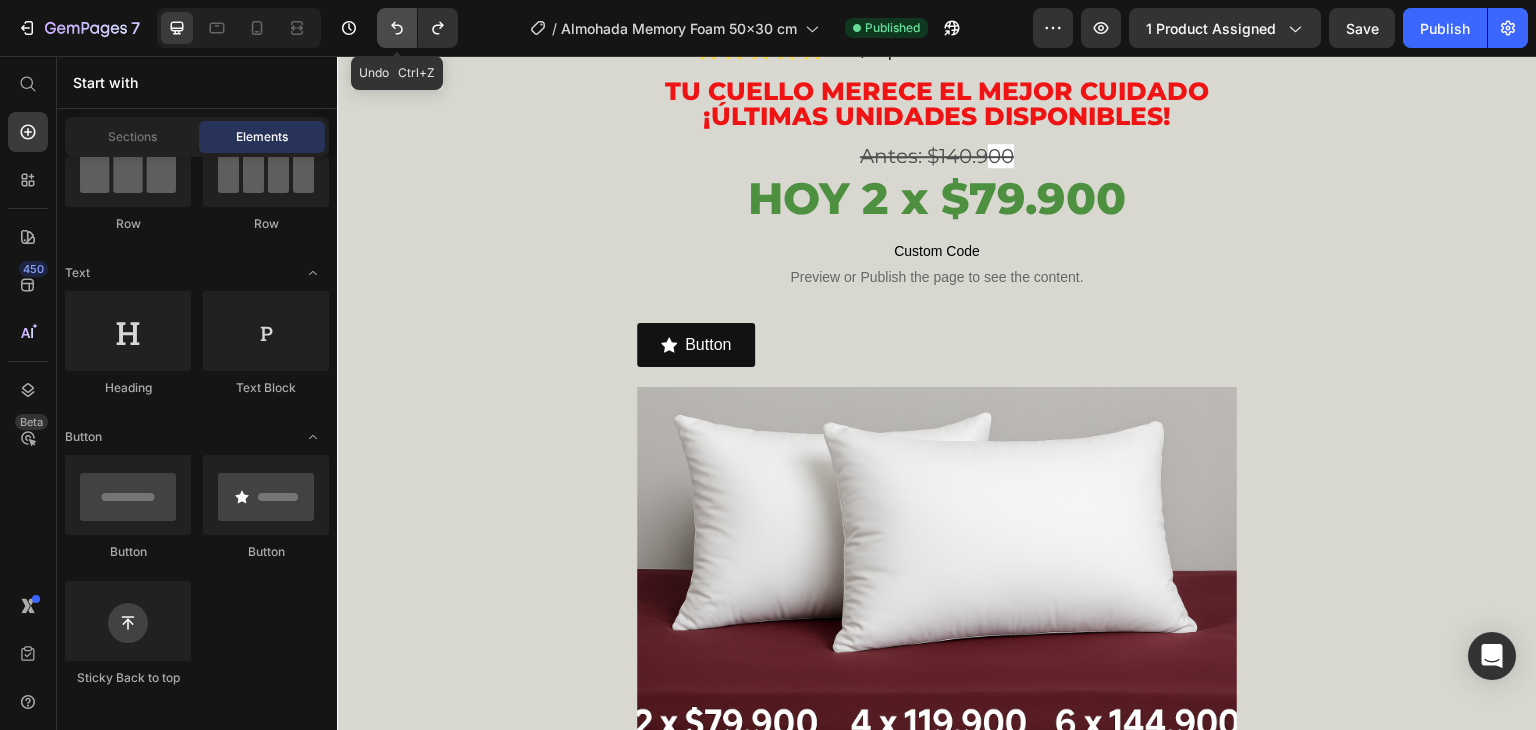 click 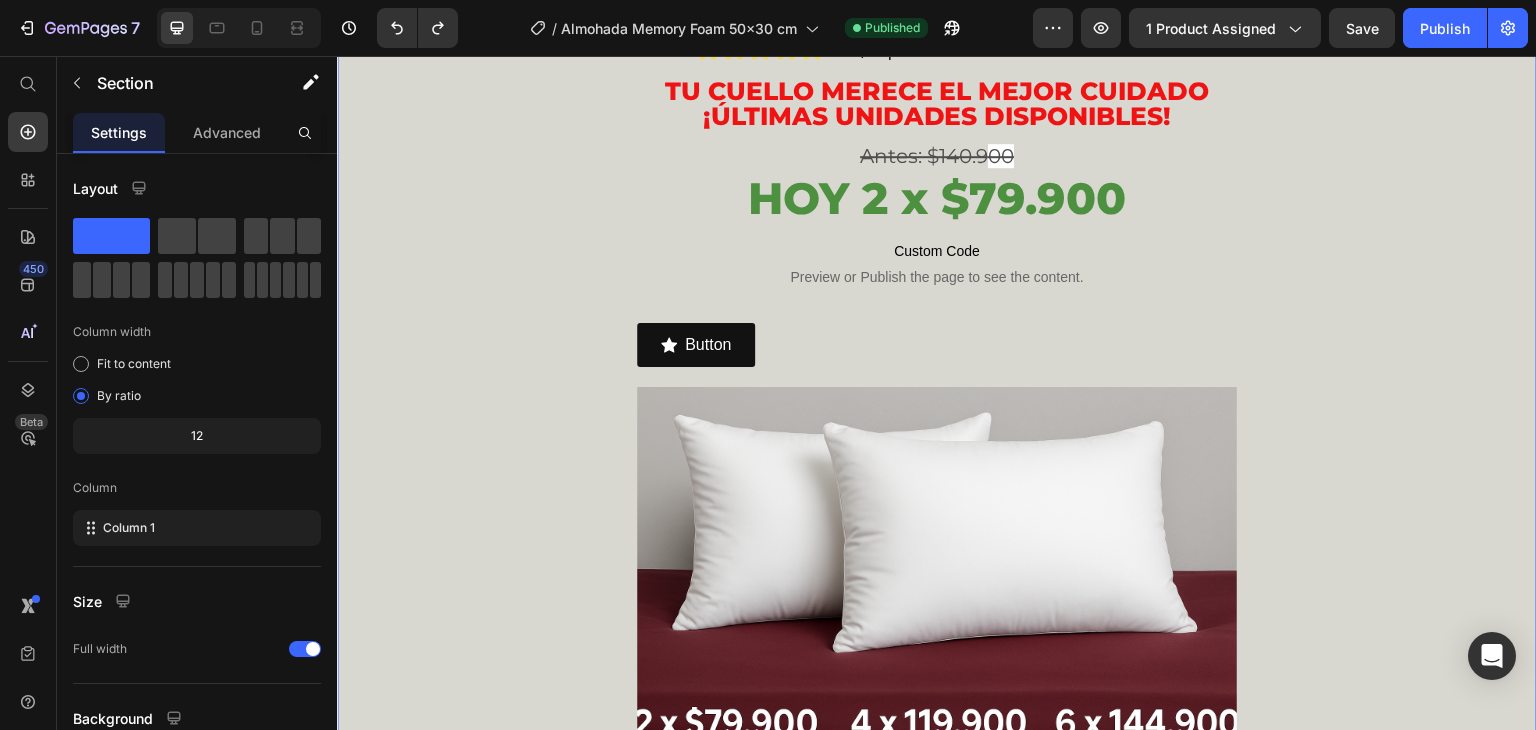 click on "👉🏻😱¡OFERTA POR TIEMPO LIMITADO!😱👈🏻 Heading Image ⭐⭐⭐⭐⭐ 4.8/5 por +178 clientes verificados Heading Tu cuello merece el mejor cuidado ¡últimas unidades disponibles! Heading Antes: $140.9 00 Heading HOY 2 x $79.900 Heading
Custom Code
Preview or Publish the page to see the content. Custom Code   Button Button Image Image Duradera, ergonómica  y autoventilada Heading Image BENEFICIOS DESDE LA PRIMERA NOCHE Heading 💧  Forro antifluido termosellado  (sin cierre) Doble capa de poliéster + guata siliconada que evita filtraciones, manchas y derrames.  🦠  Protección hipoalergénica total Bloquea ácaros, bacterias y hongos para un descanso libre de alergias.  🌬️  Ventilación dinámica Estructura autoventilada que regula la temperatura y elimina la humedad.  🌡️  Relleno termo-sensible de algodón siliconad o Se adapta a tu calor corporal, manteniendo suavidad y forma noche tras noche.  🧽  Limpieza sencilla y duradera  🛡️   Heading Heading Row" at bounding box center [937, 3180] 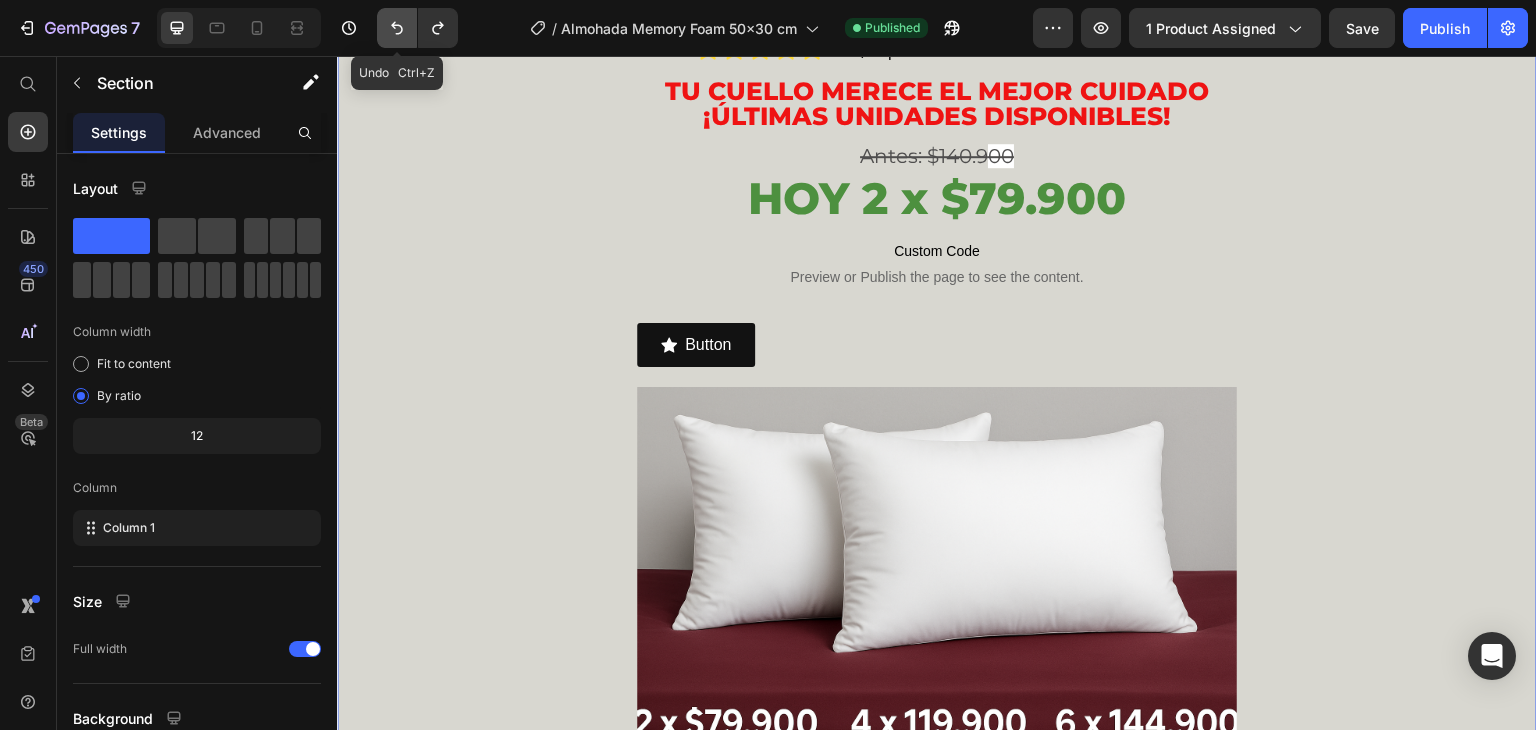 drag, startPoint x: 386, startPoint y: 16, endPoint x: 404, endPoint y: 14, distance: 18.110771 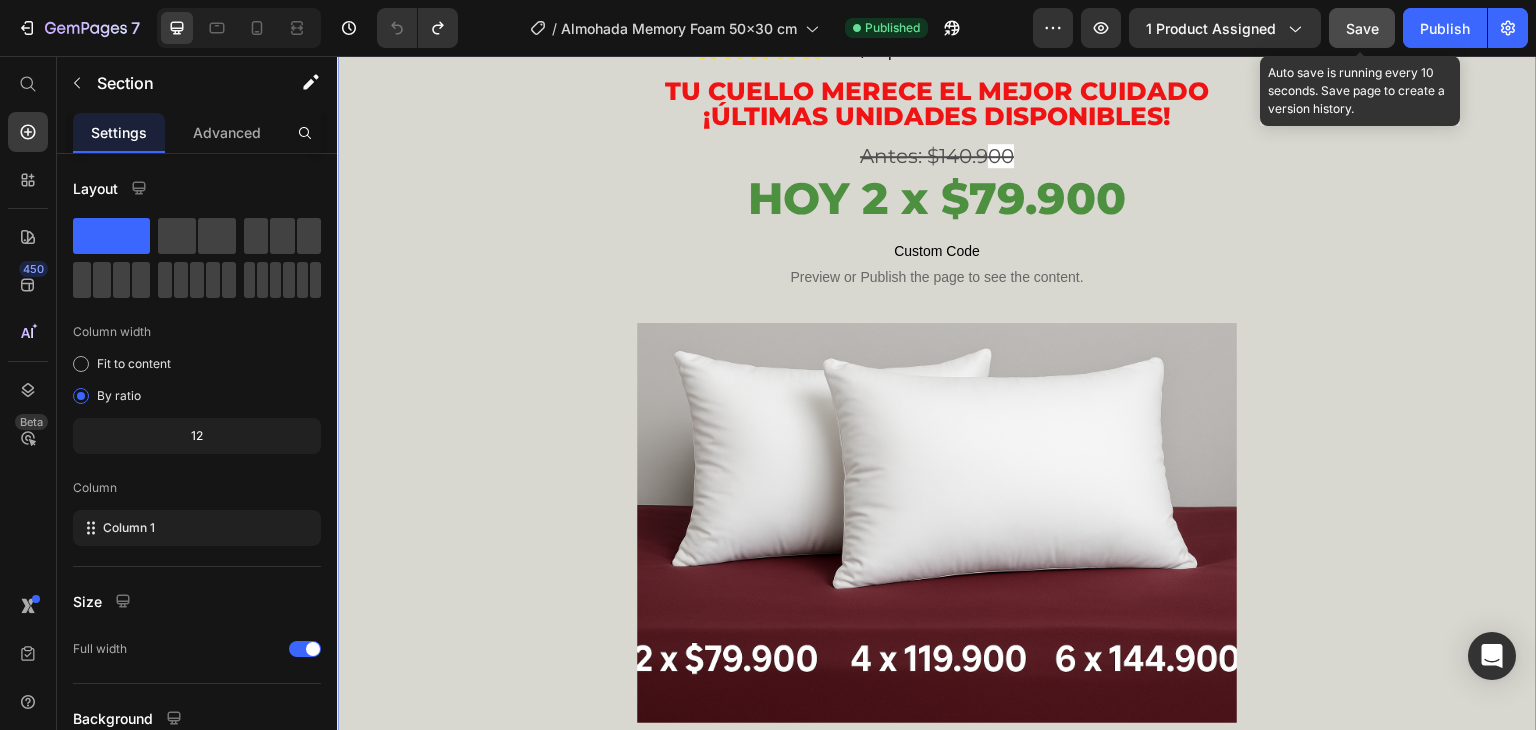 click on "Save" at bounding box center (1362, 28) 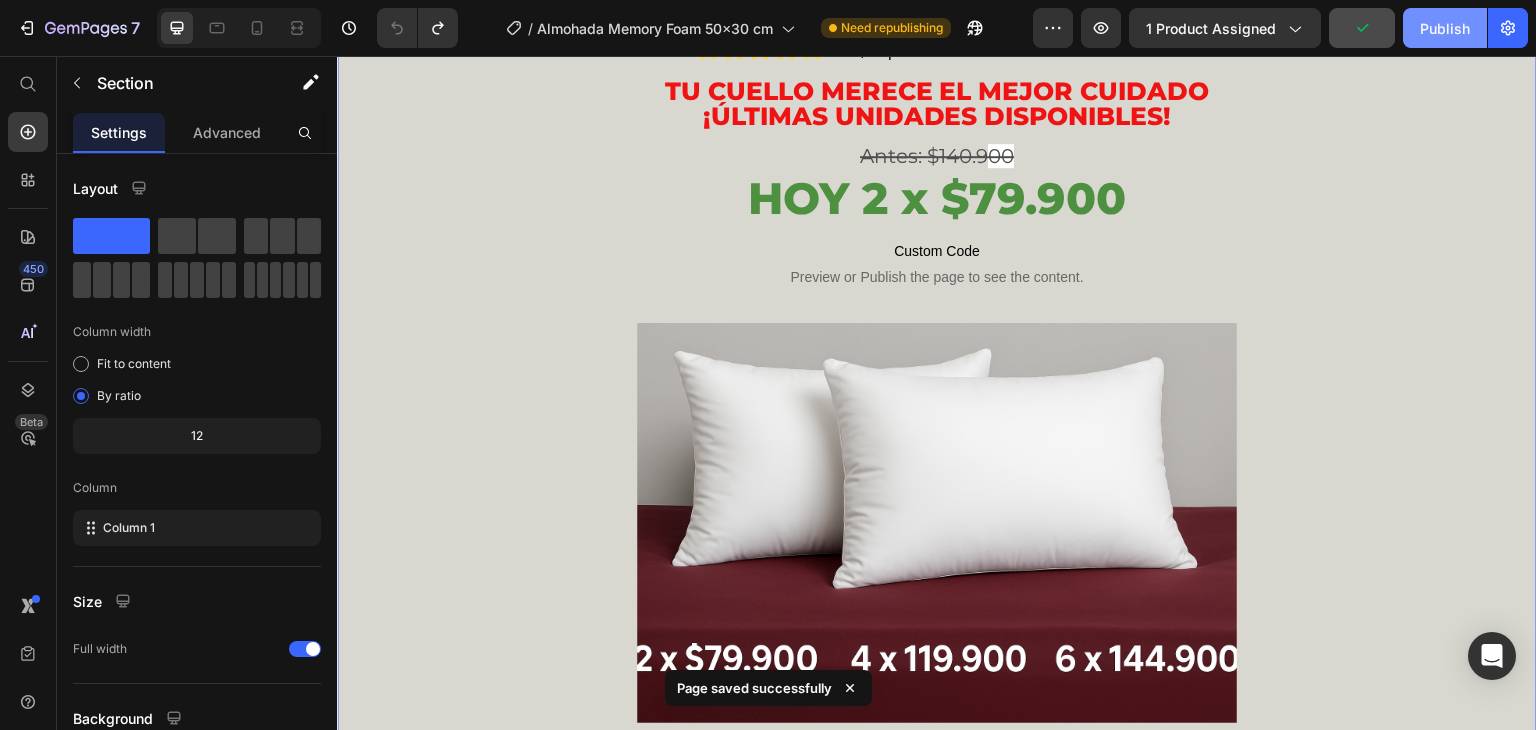 click on "Publish" at bounding box center [1445, 28] 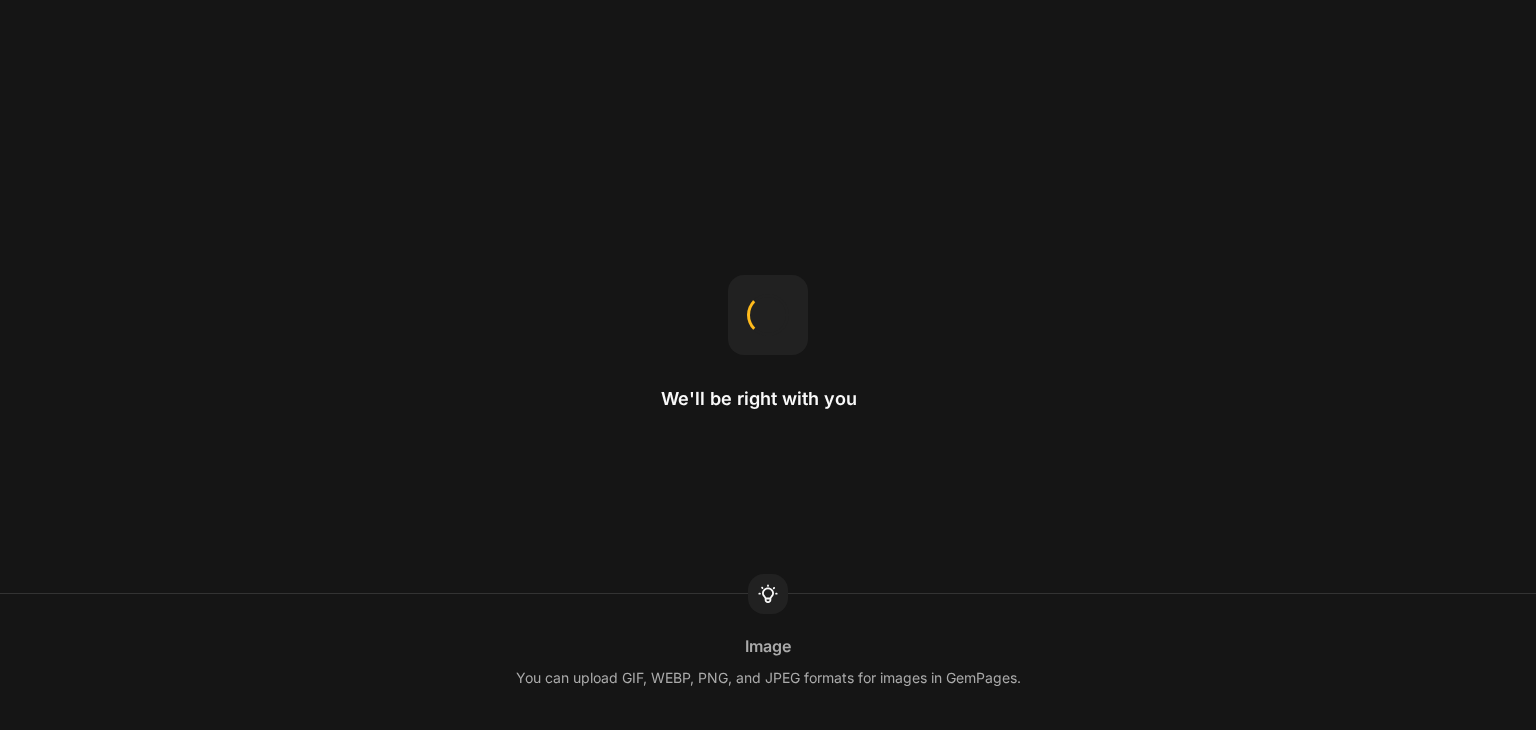 scroll, scrollTop: 0, scrollLeft: 0, axis: both 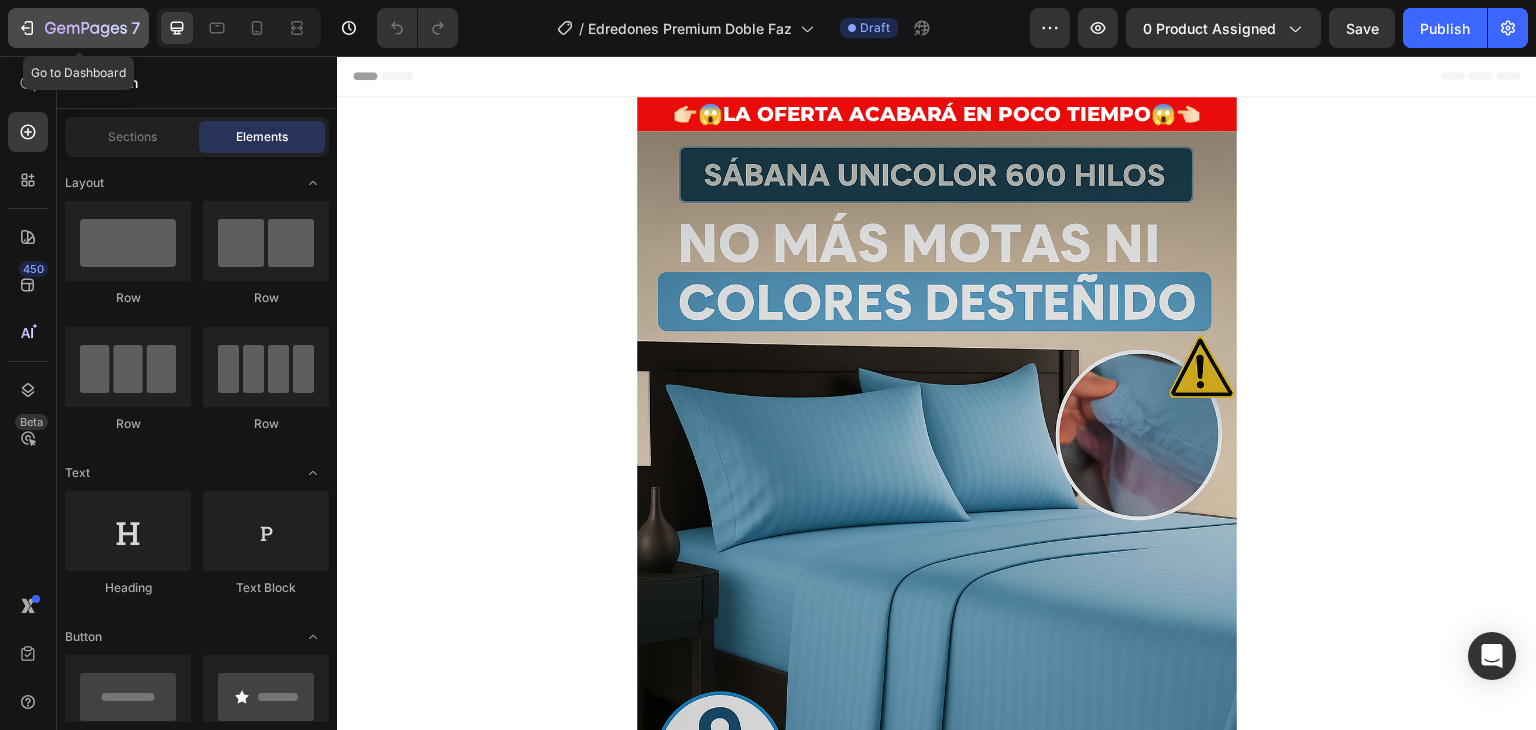 click on "7" 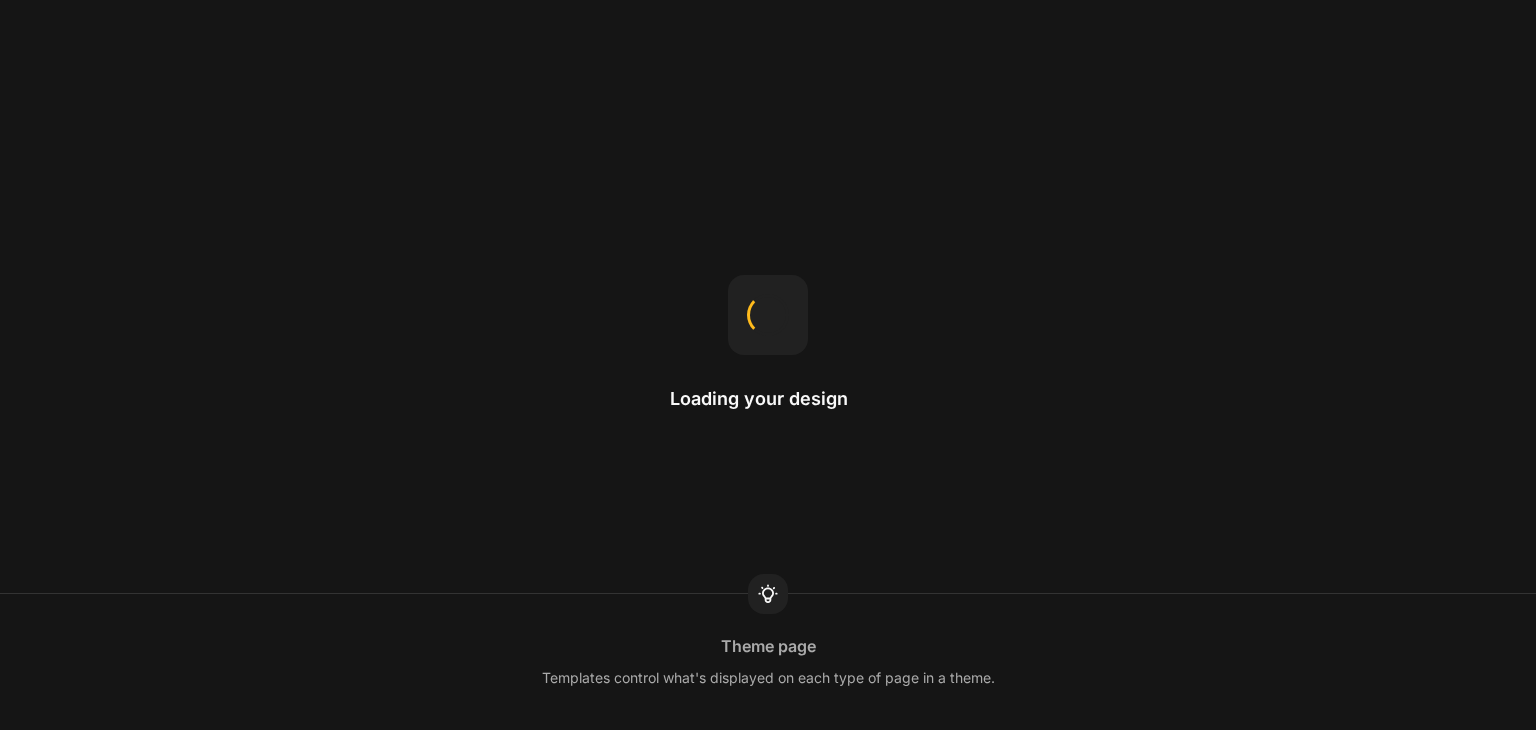 scroll, scrollTop: 0, scrollLeft: 0, axis: both 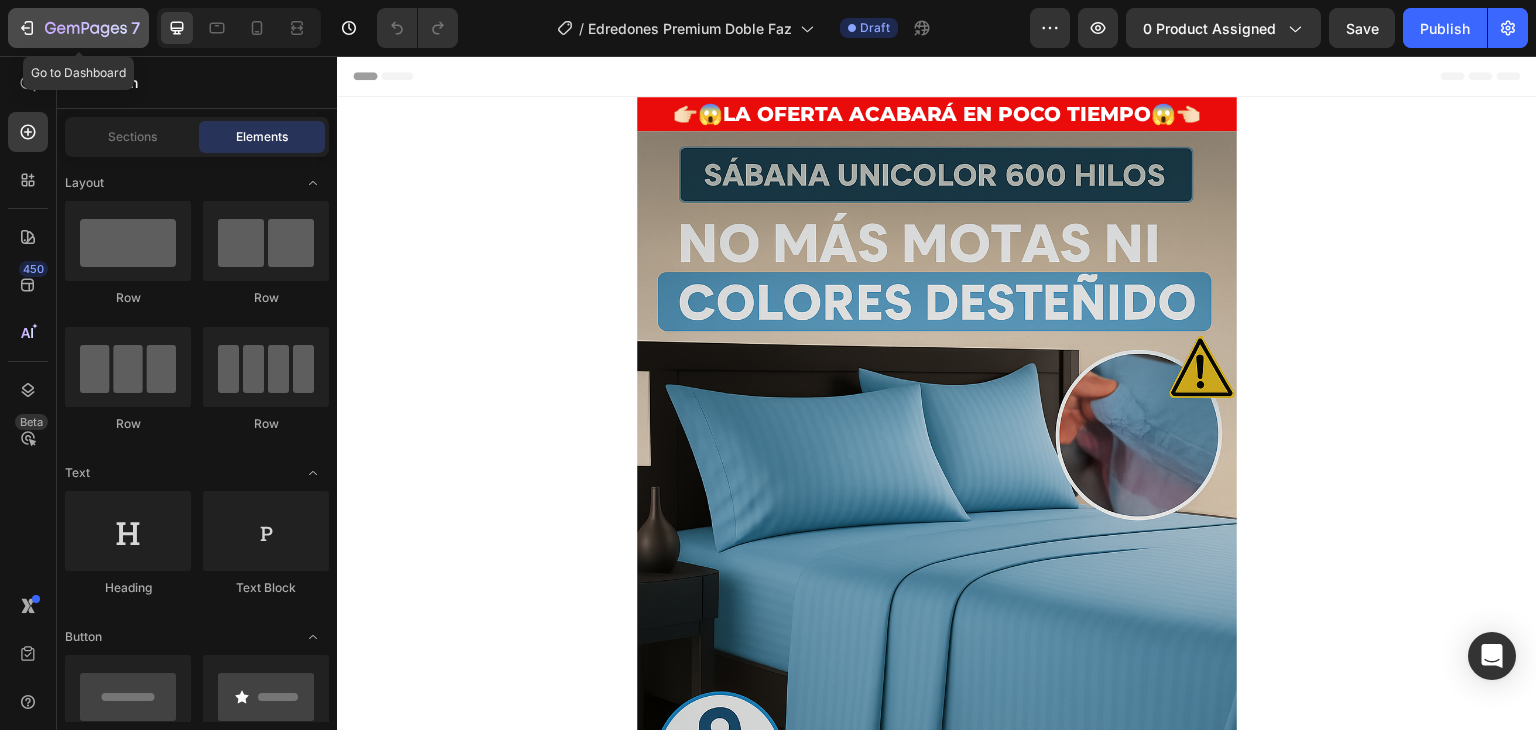 click 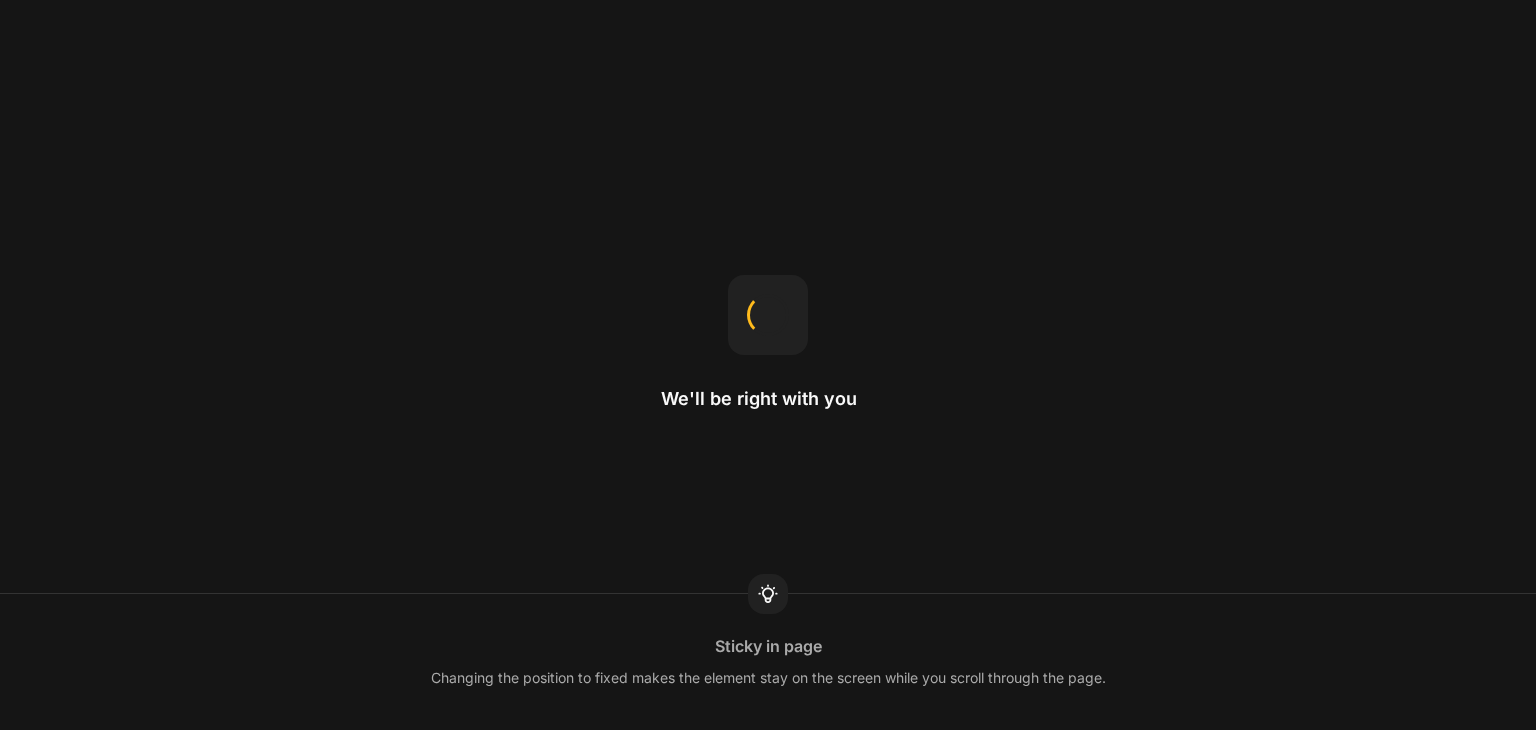 scroll, scrollTop: 0, scrollLeft: 0, axis: both 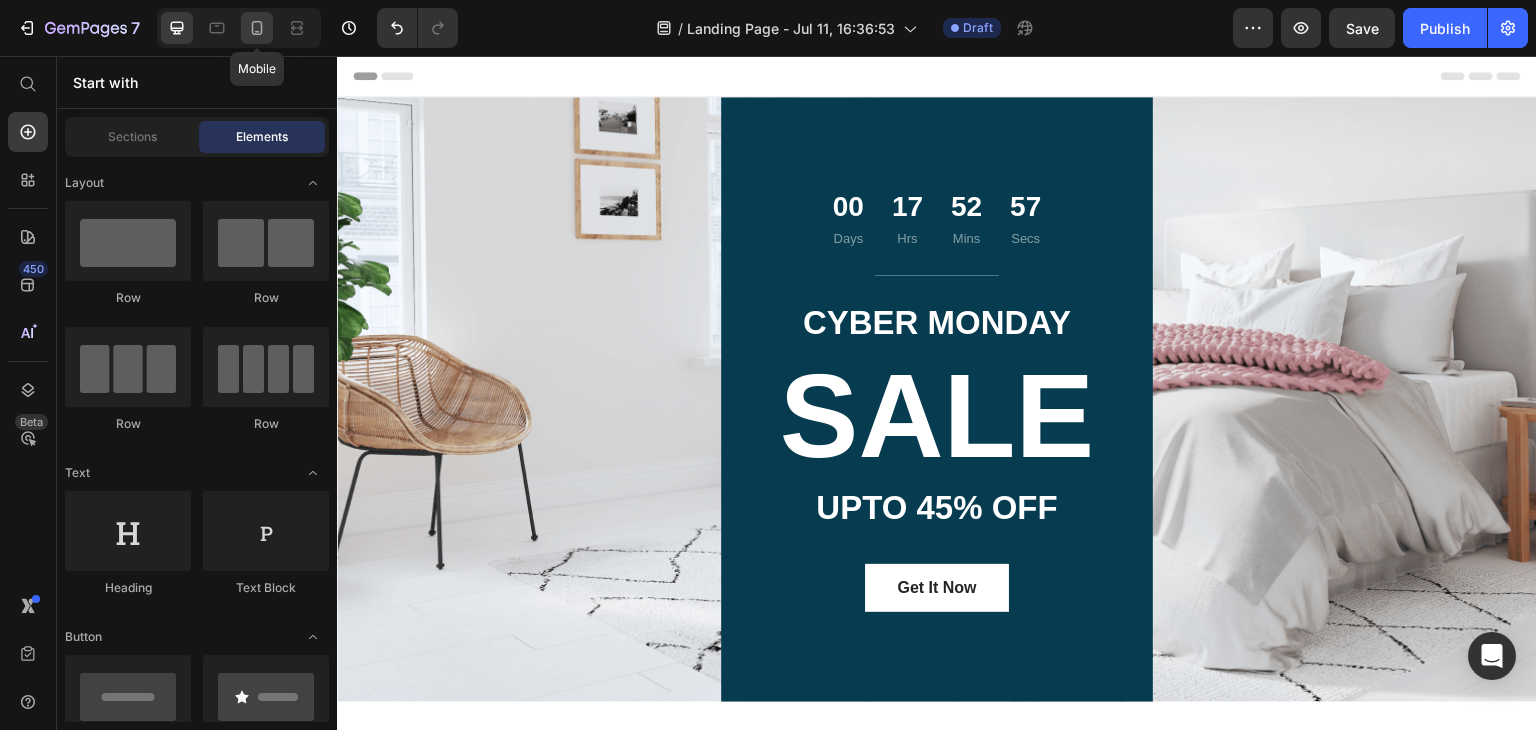 click 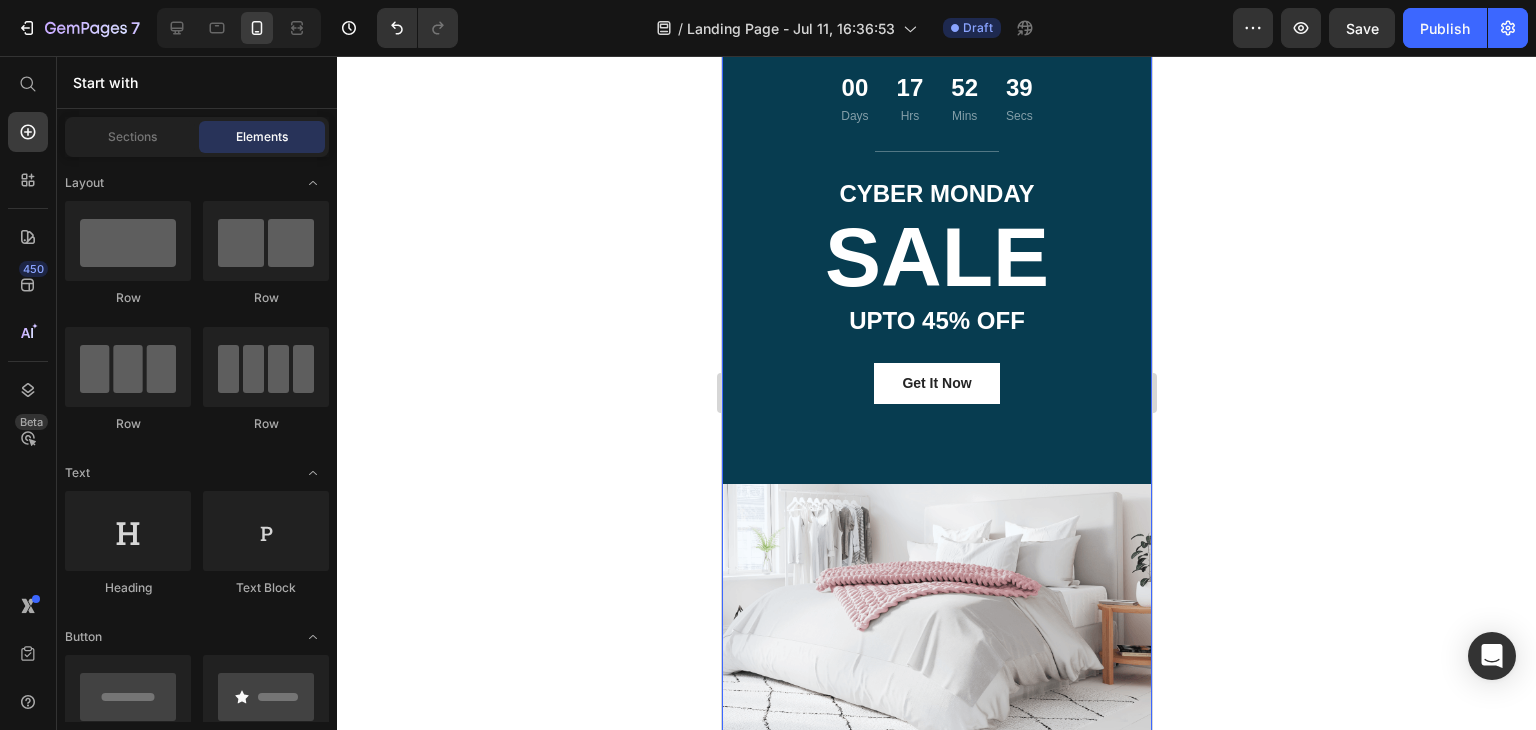 scroll, scrollTop: 100, scrollLeft: 0, axis: vertical 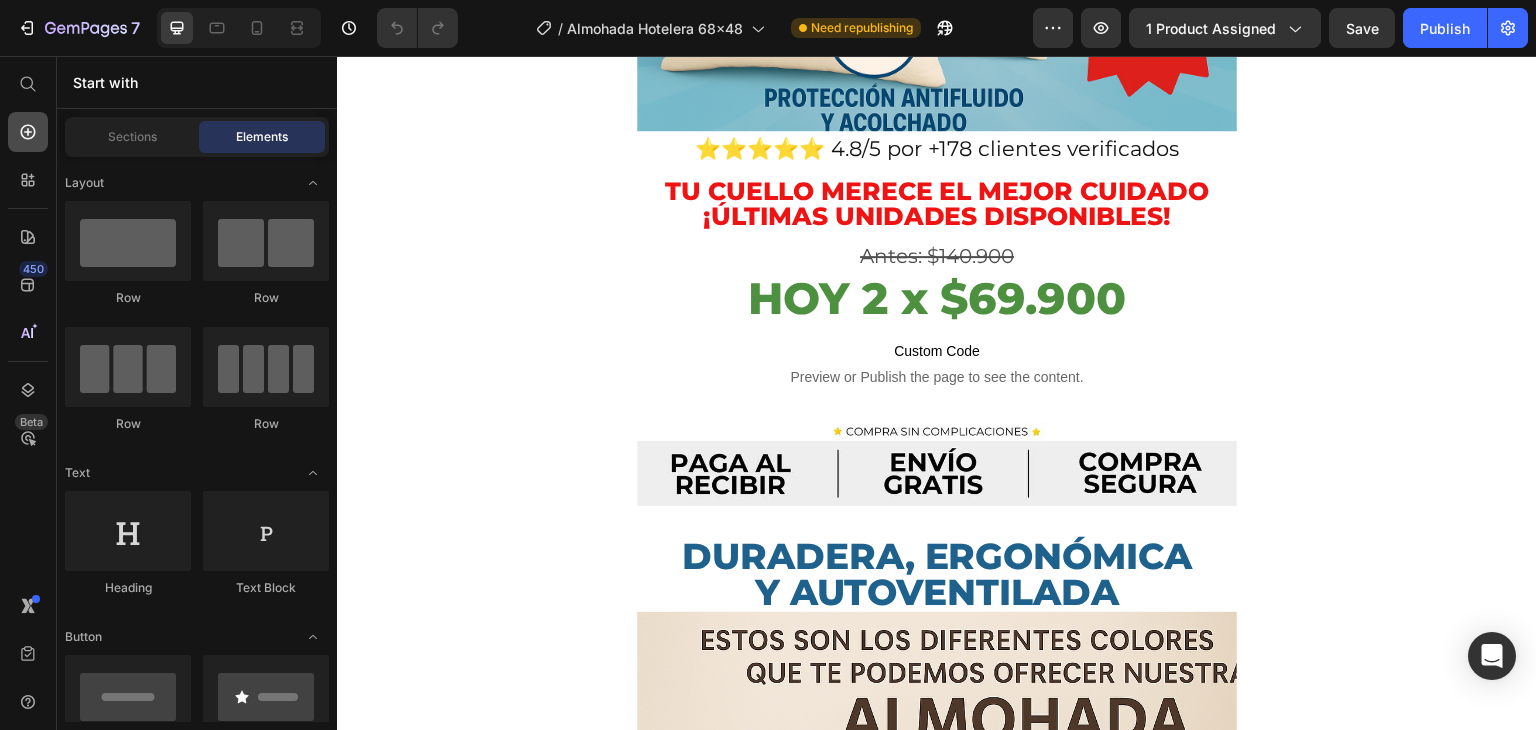 click 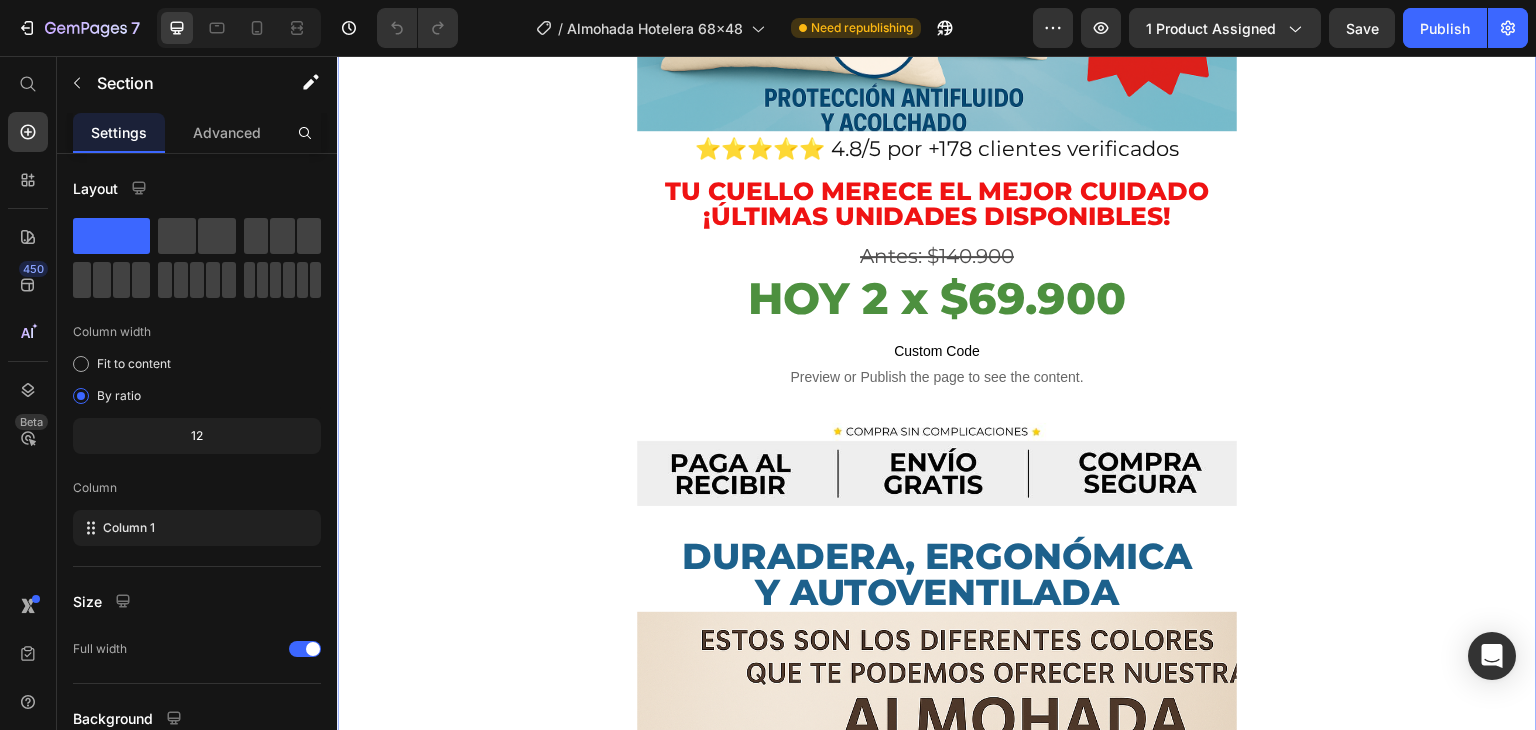 click on "👉🏻😱¡OFERTA POR TIEMPO LIMITADO!😱👈🏻 Heading Image Image ⭐⭐⭐⭐⭐ 4.8/5 por +178 clientes verificados Heading Tu cuello merece el mejor cuidado ¡últimas unidades disponibles! Heading Antes: $140.9 00 Heading HOY 2 x $69.900 Heading
Custom Code
Preview or Publish the page to see the content. Custom Code Image Duradera, ergonómica  y autoventilada Heading Image BENEFICIOS DESDE LA PRIMERA NOCHE Heading 💧  Forro antifluido termosellado  (sin cierre) Doble capa de poliéster + guata siliconada que evita filtraciones, manchas y derrames.  🦠  Protección hipoalergénica total Bloquea ácaros, bacterias y hongos para un descanso libre de alergias.  🌬️  Ventilación dinámica Estructura autoventilada que regula la temperatura y elimina la humedad.  🌡️  Relleno termo-sensible de algodón siliconad o Se adapta a tu calor corporal, manteniendo suavidad y forma noche tras noche.  🧽  Limpieza sencilla y duradera  🛡️  1 año de garantía por costura" at bounding box center [937, 2838] 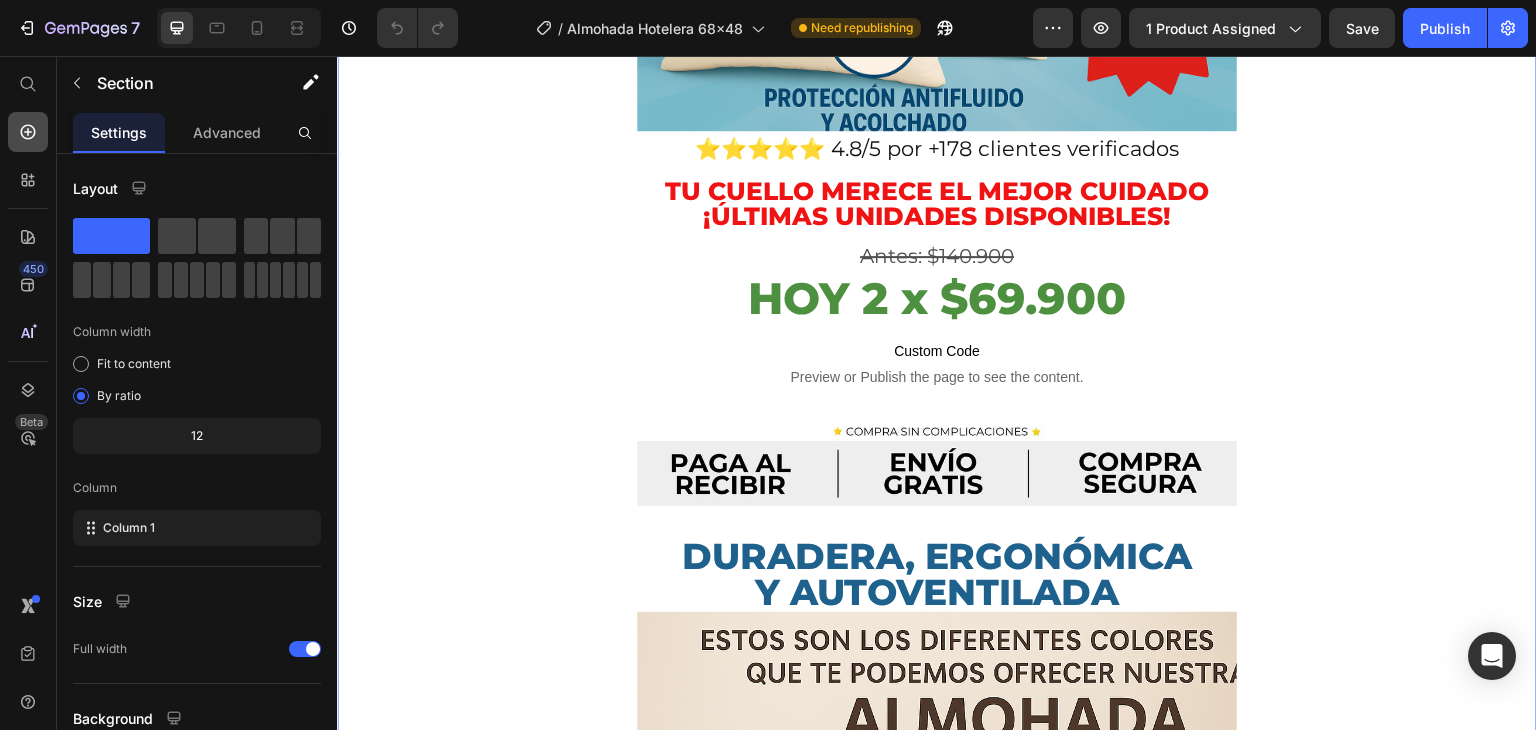 click 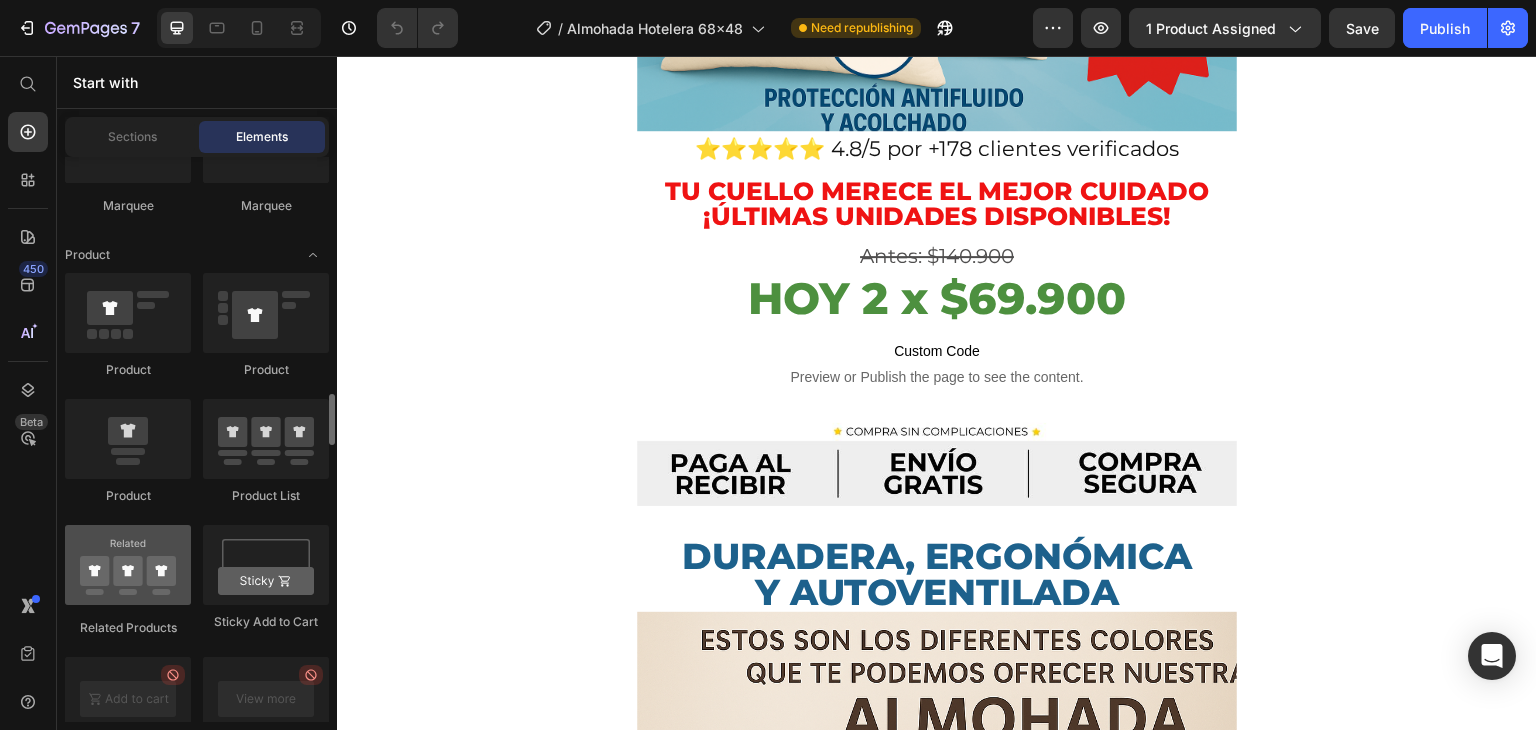 scroll, scrollTop: 2500, scrollLeft: 0, axis: vertical 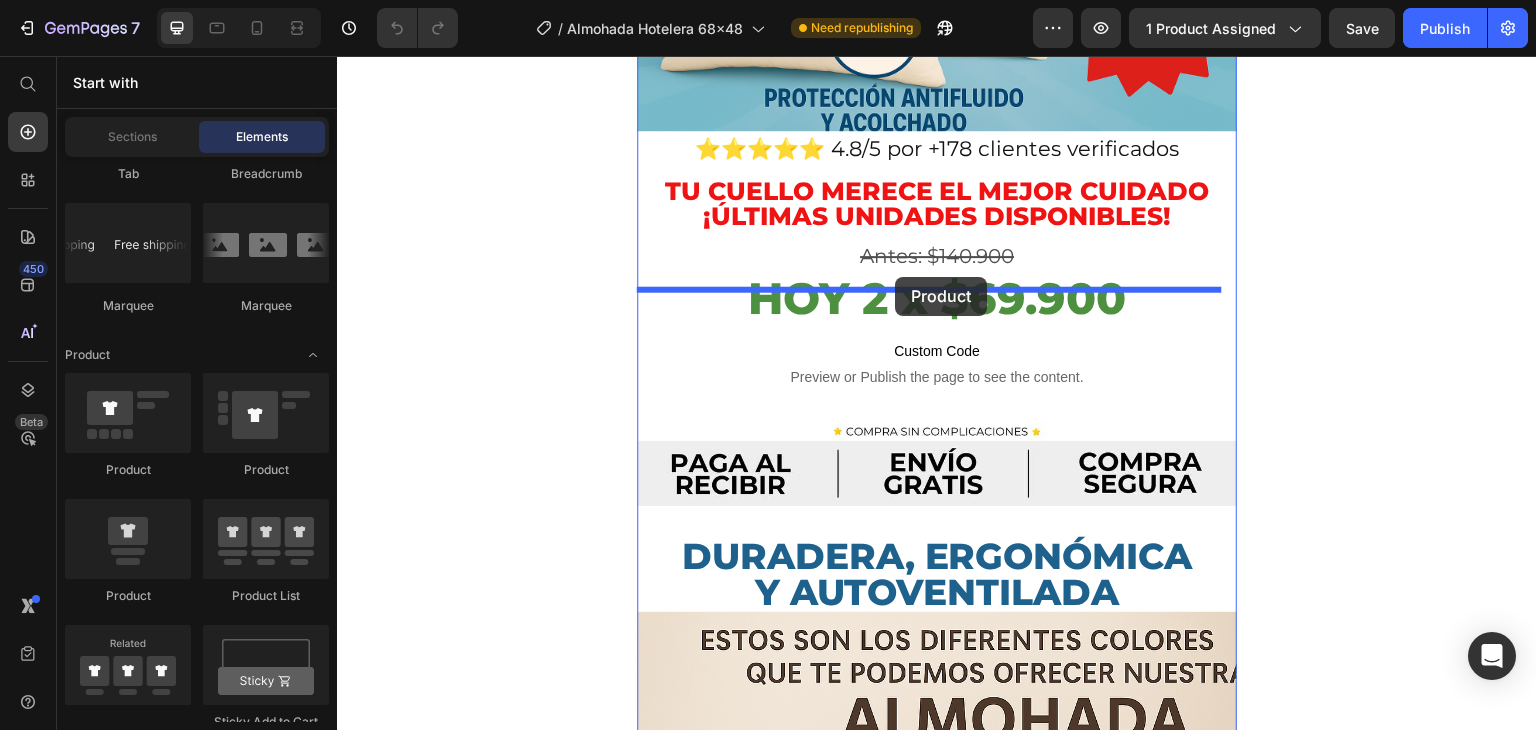 drag, startPoint x: 453, startPoint y: 482, endPoint x: 895, endPoint y: 277, distance: 487.22583 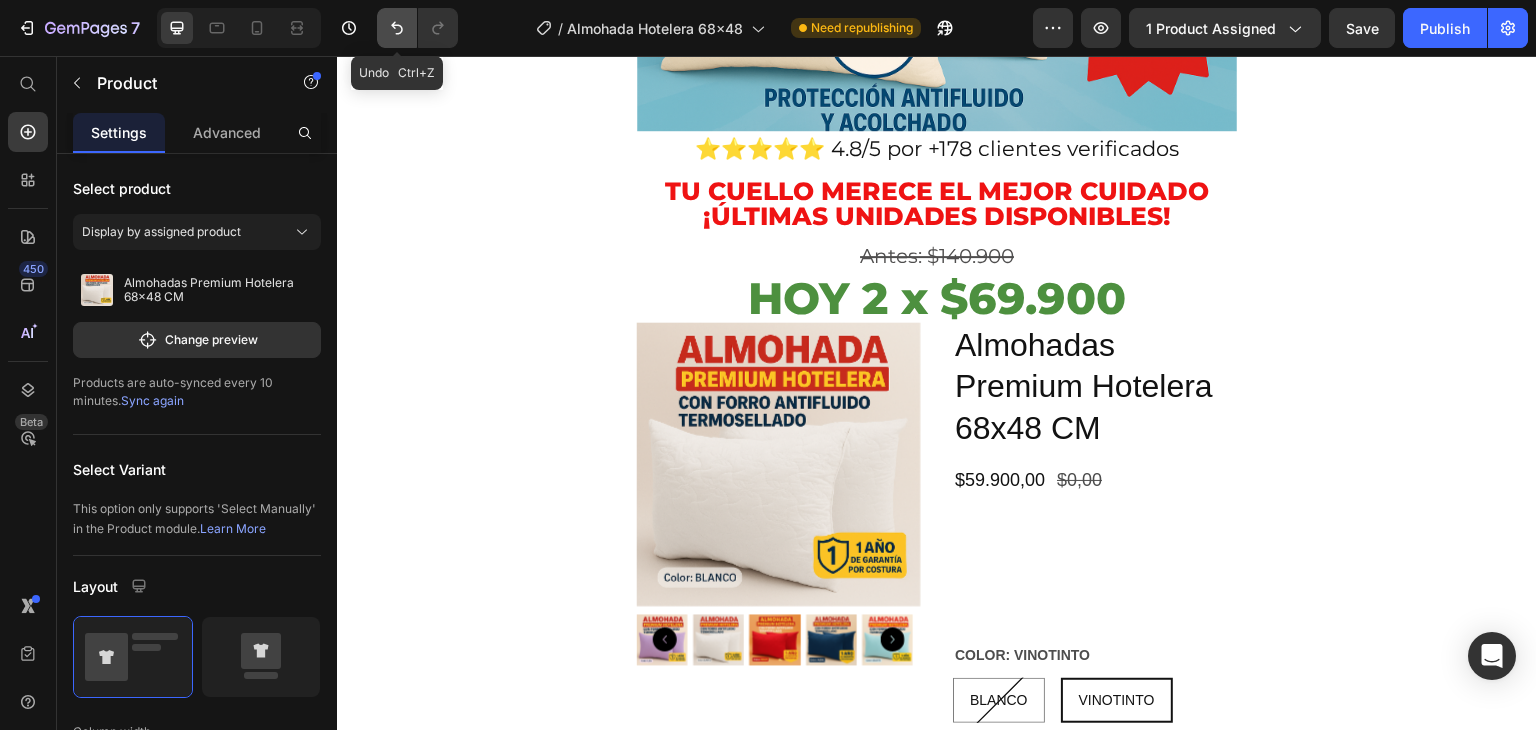 click 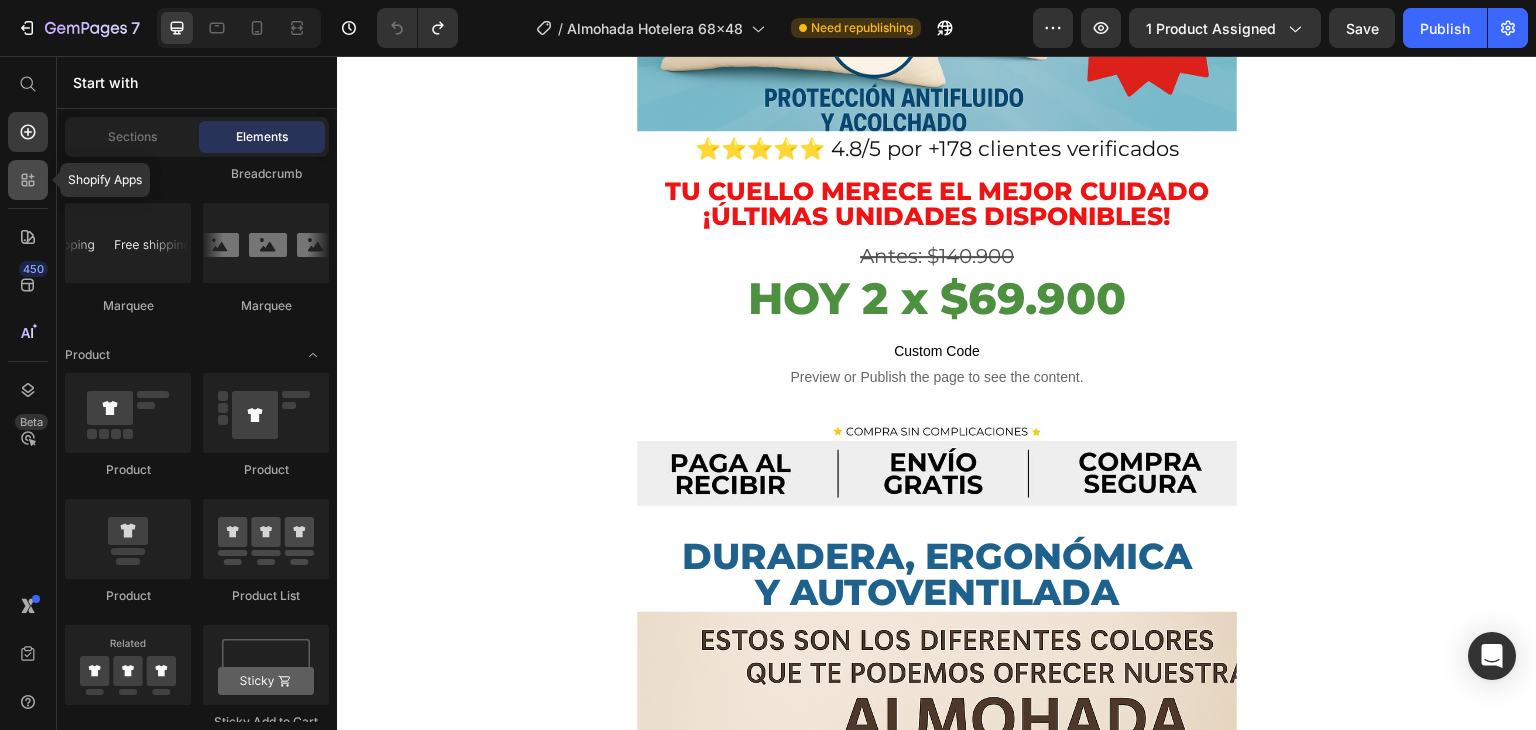 click 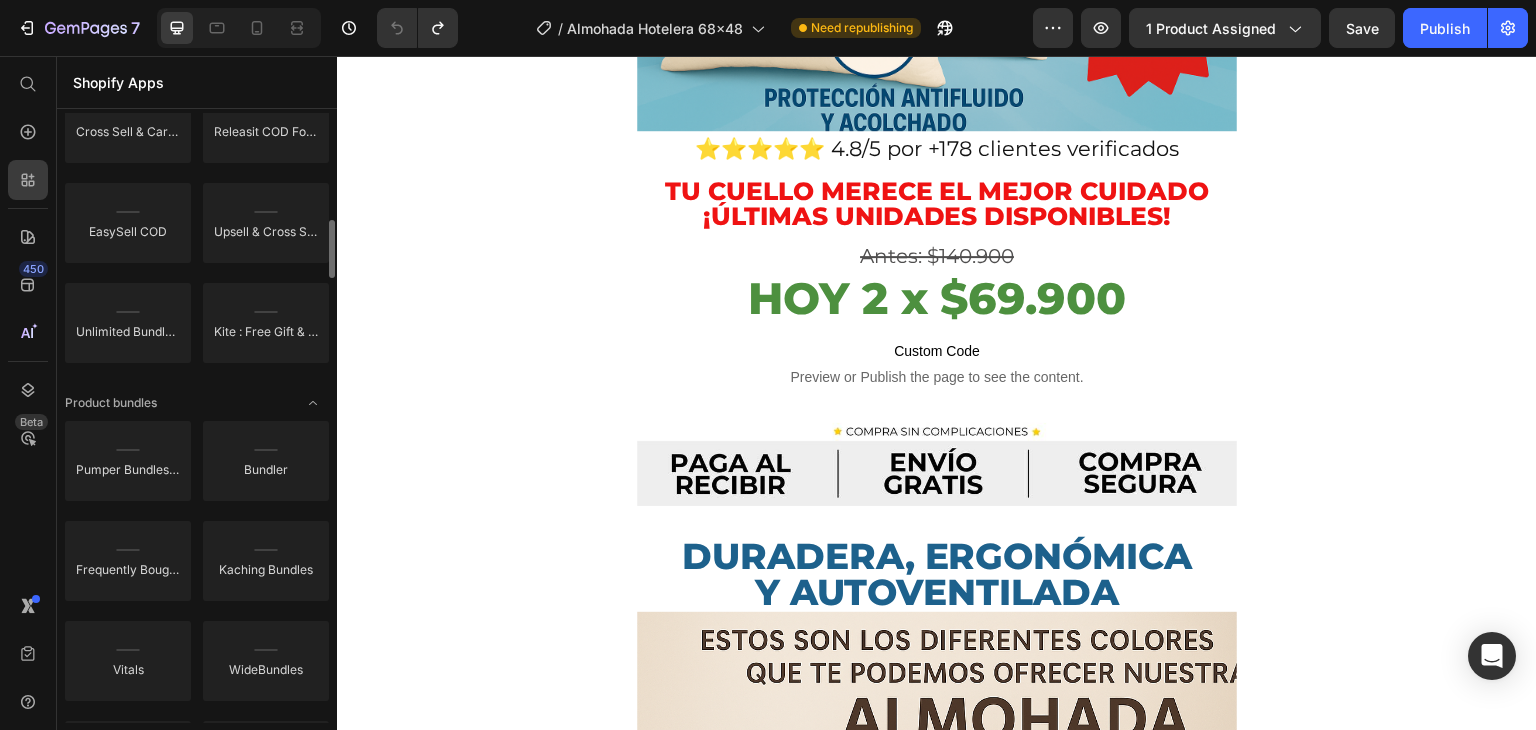 scroll, scrollTop: 1012, scrollLeft: 0, axis: vertical 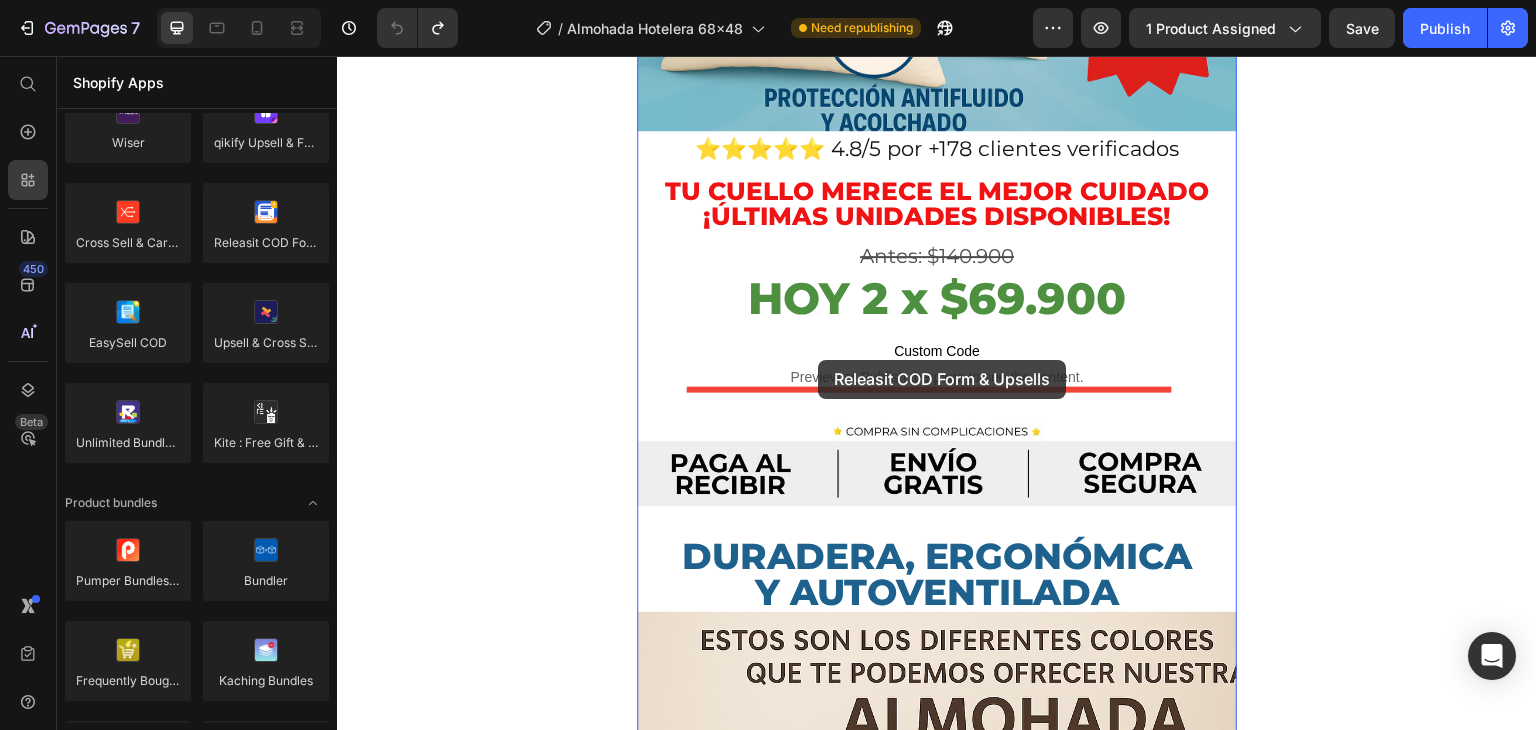 drag, startPoint x: 620, startPoint y: 273, endPoint x: 818, endPoint y: 360, distance: 216.27066 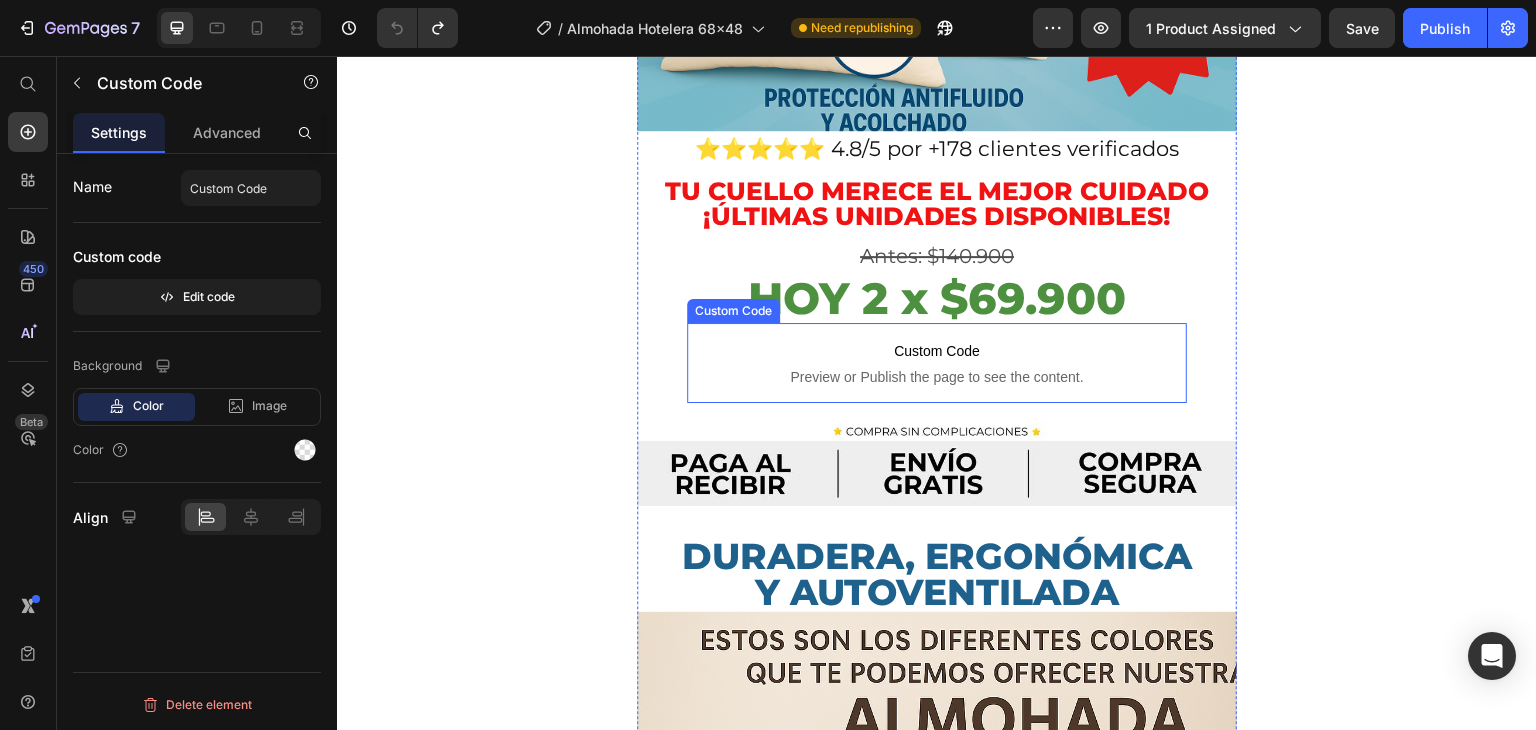 click on "Custom Code" at bounding box center [937, 351] 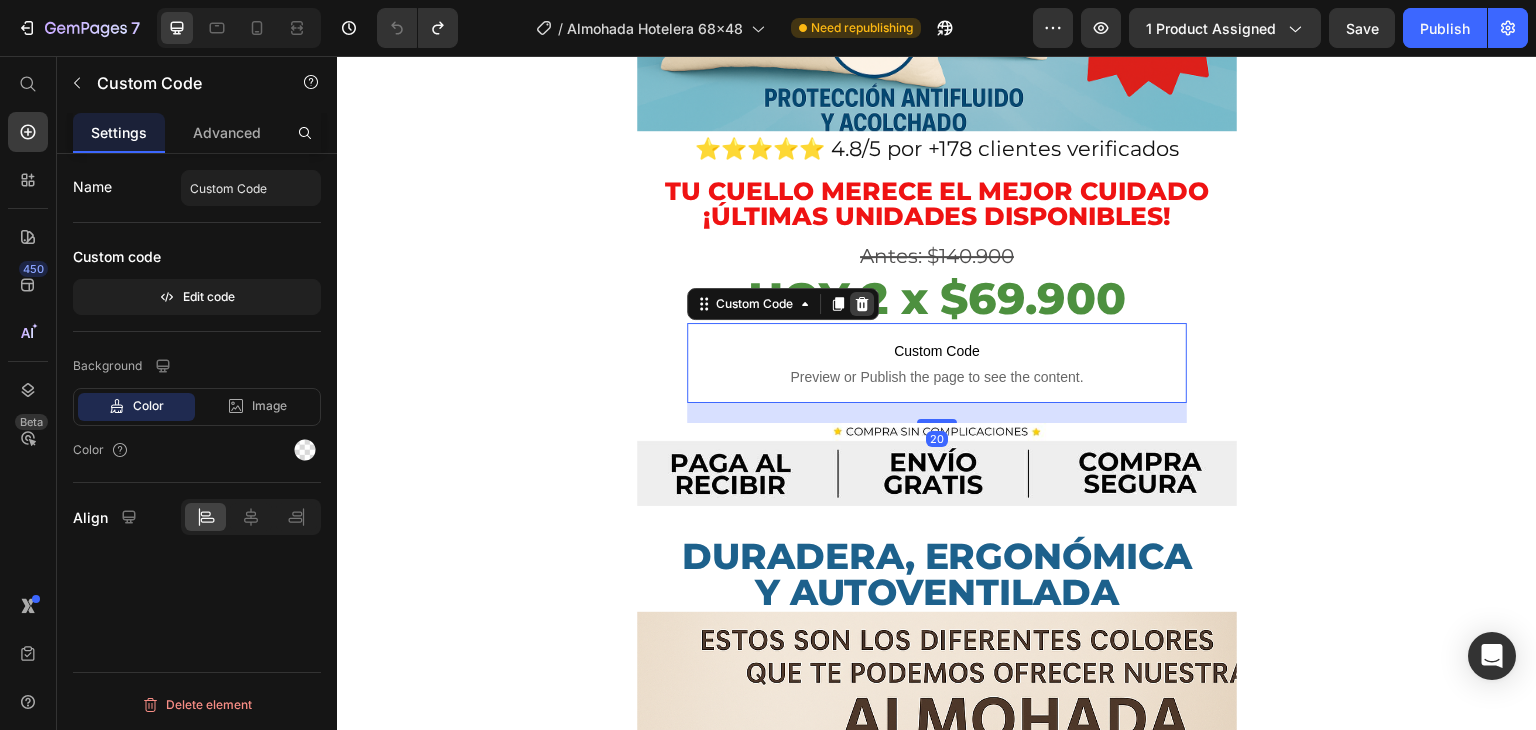 click 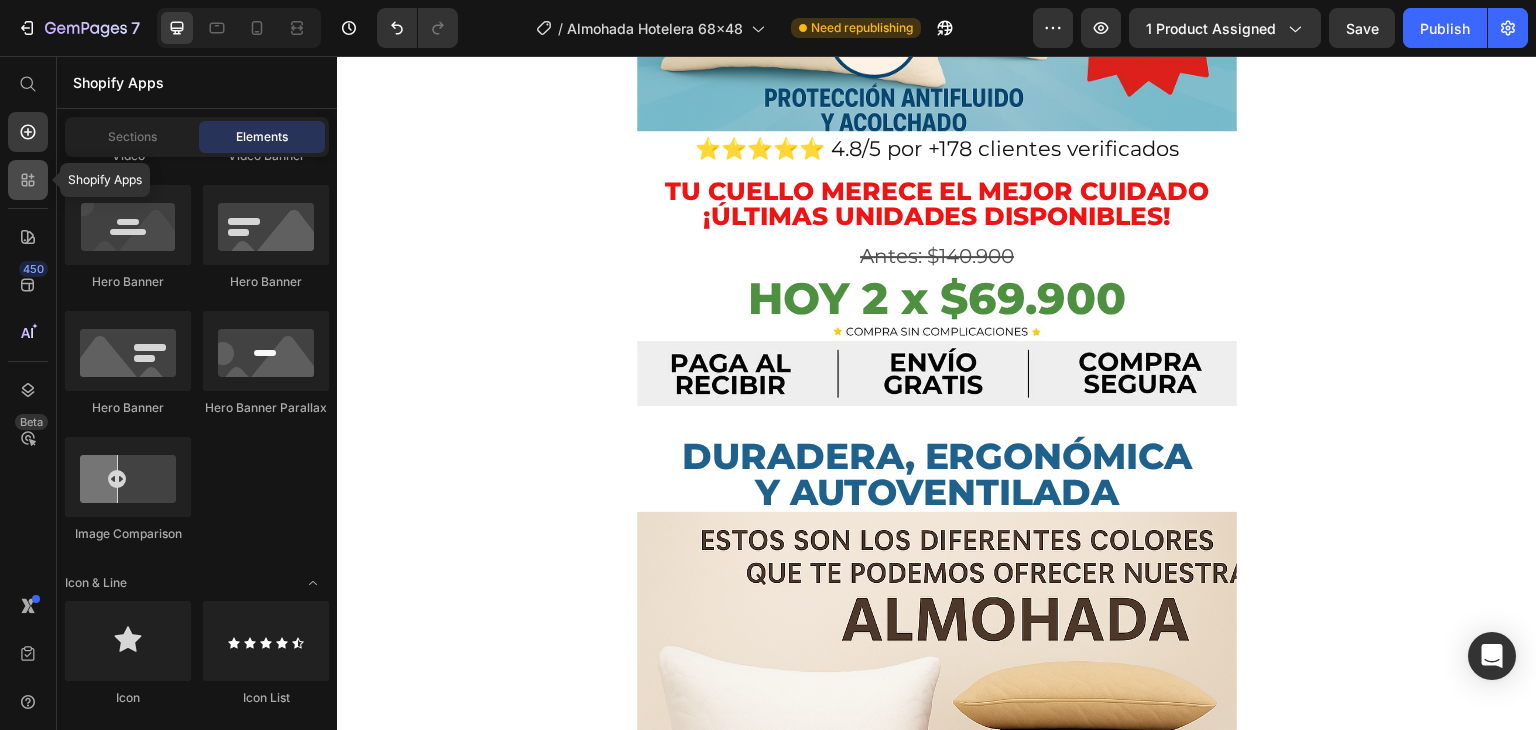 click 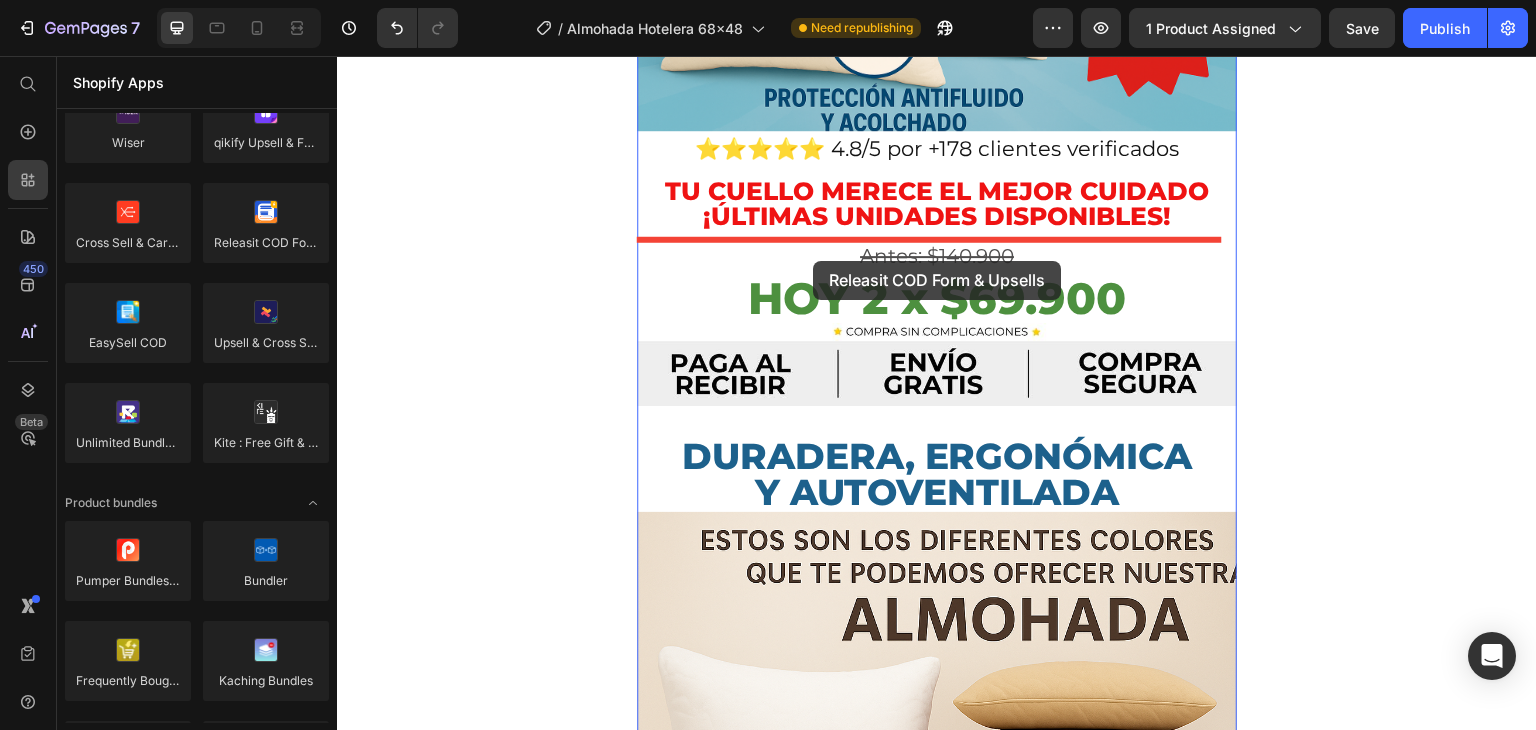 drag, startPoint x: 588, startPoint y: 285, endPoint x: 813, endPoint y: 261, distance: 226.27638 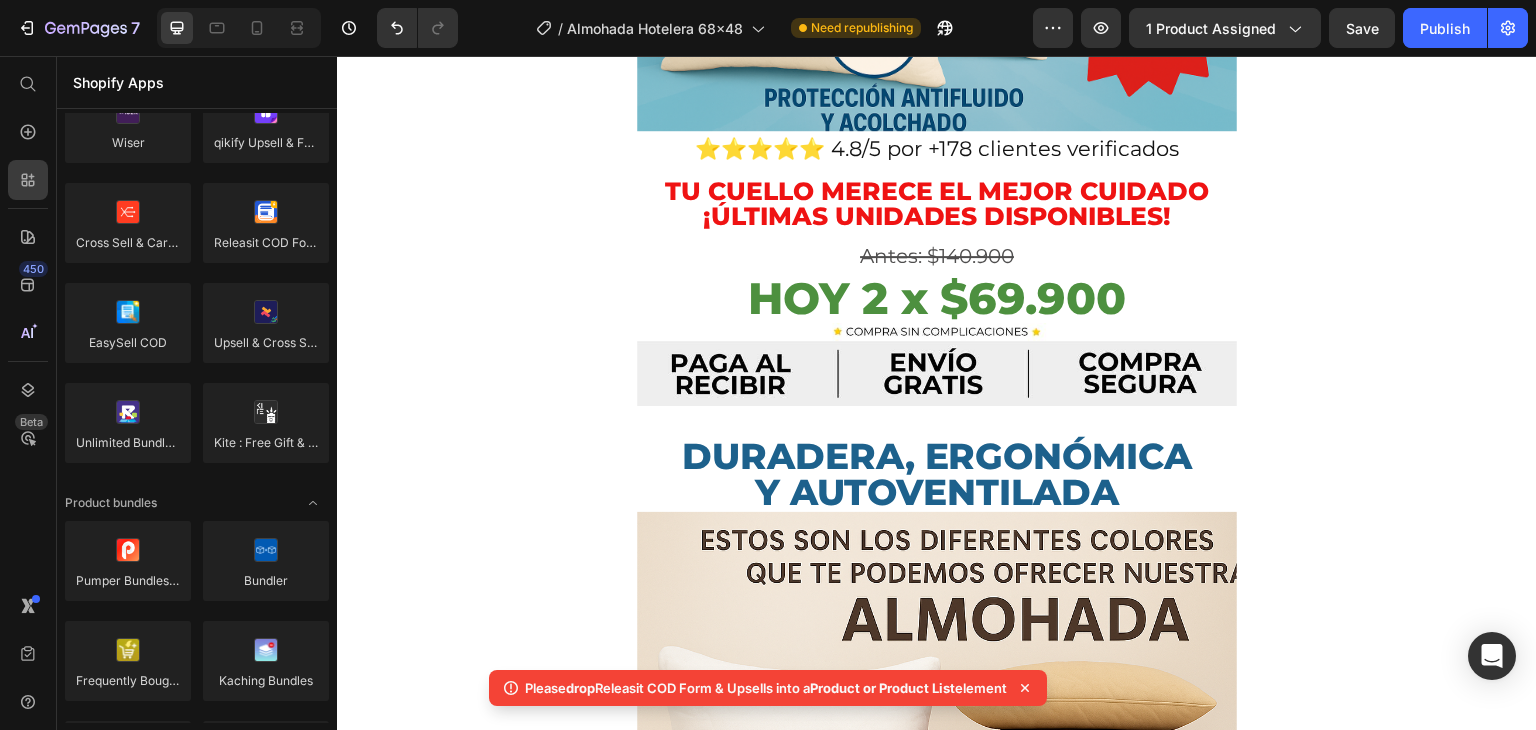 click 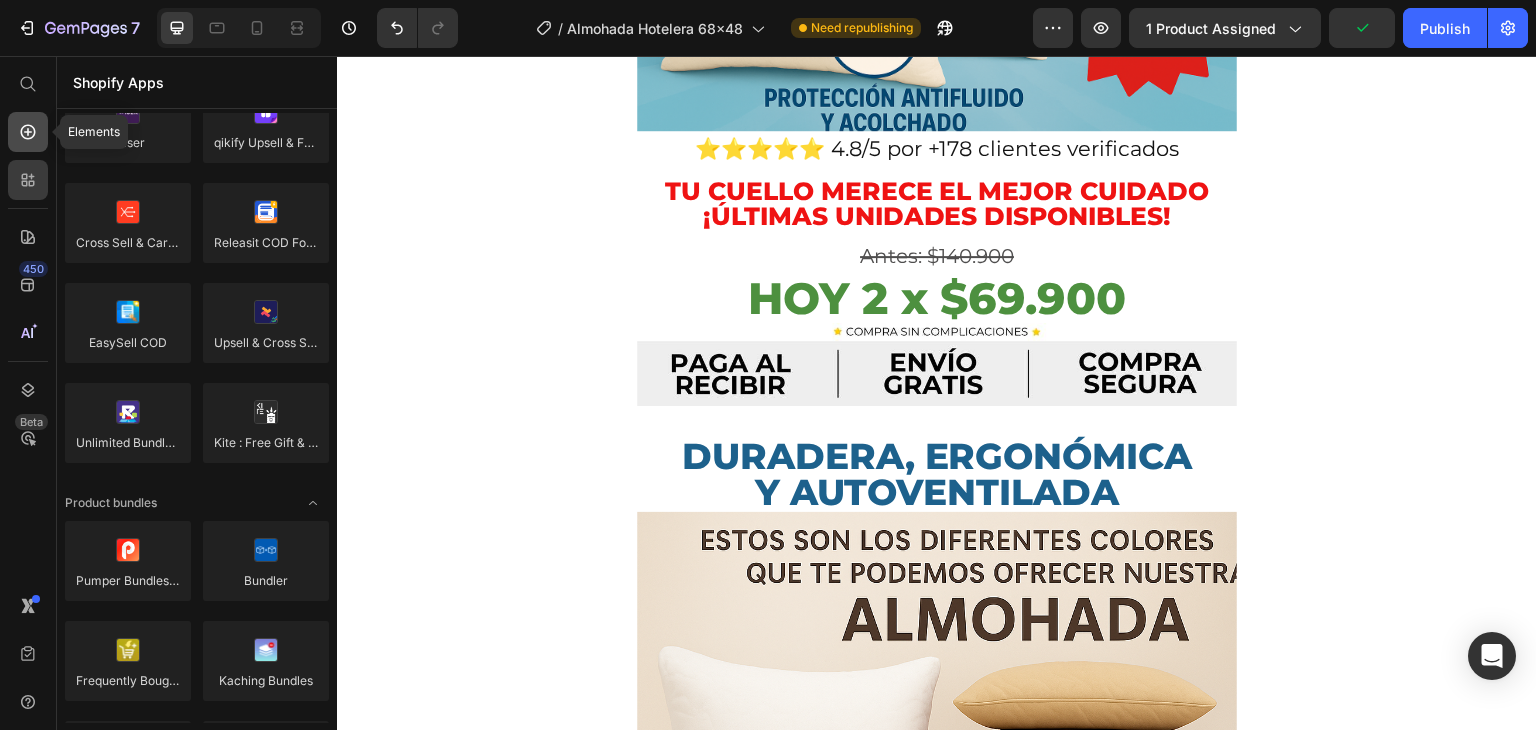 click 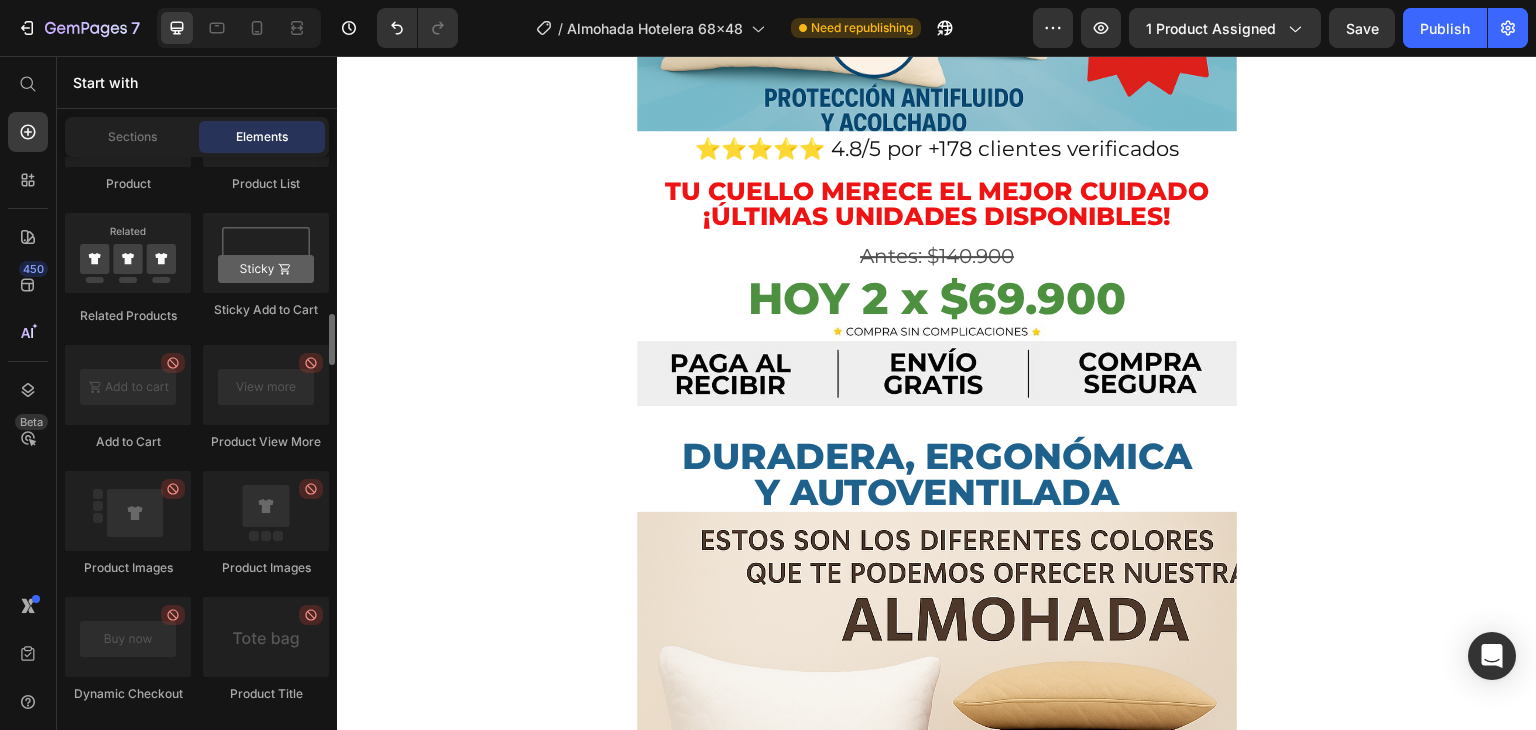 scroll, scrollTop: 2812, scrollLeft: 0, axis: vertical 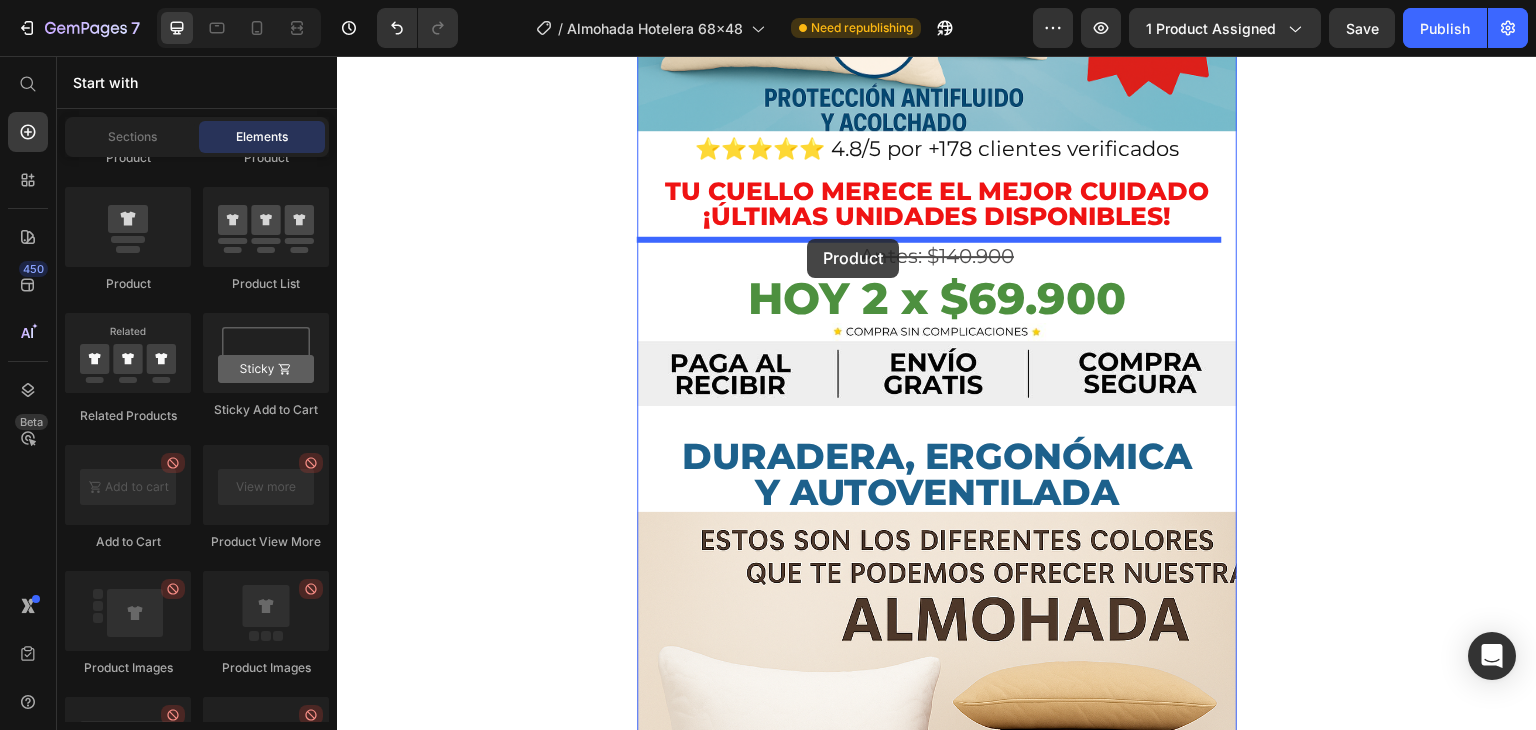 drag, startPoint x: 468, startPoint y: 287, endPoint x: 807, endPoint y: 239, distance: 342.38138 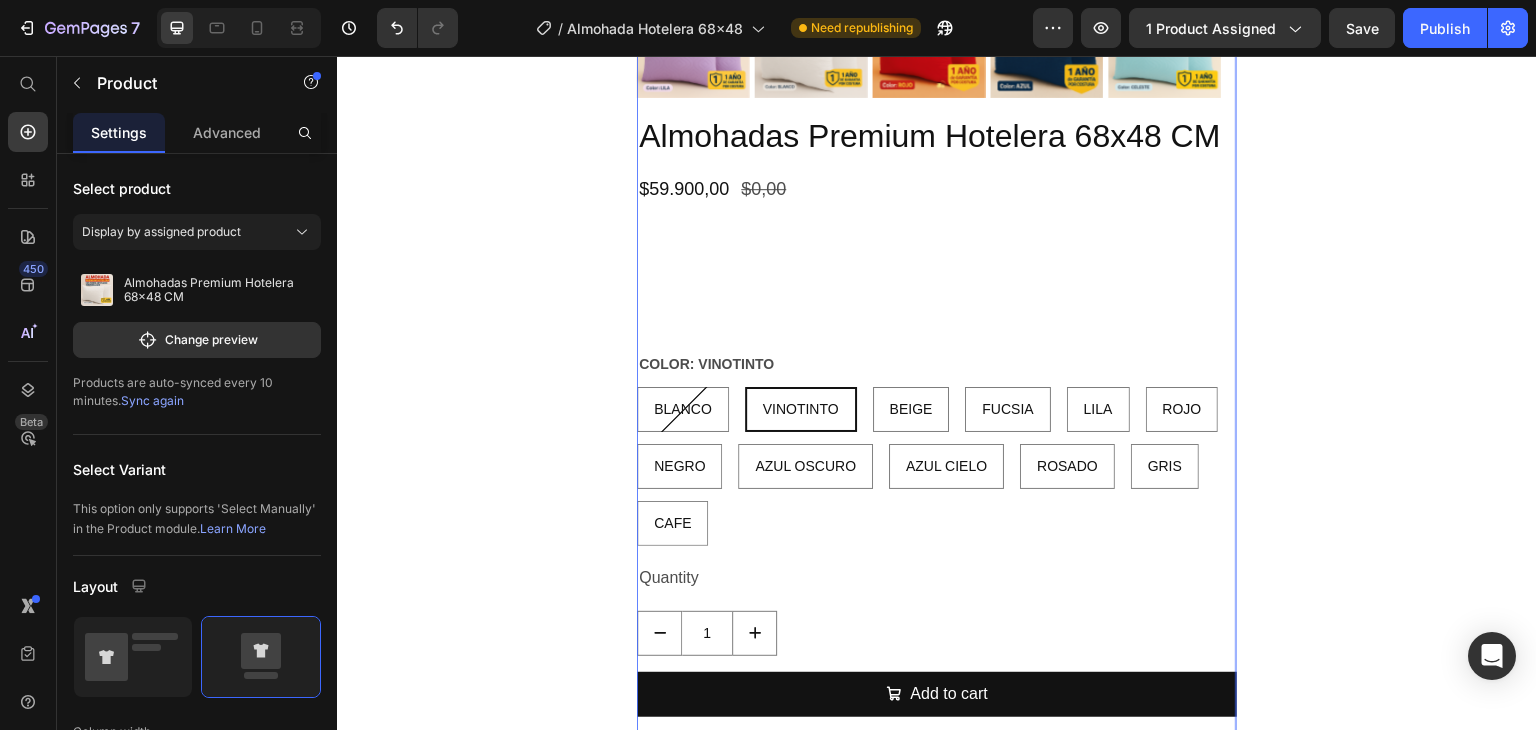 scroll, scrollTop: 2200, scrollLeft: 0, axis: vertical 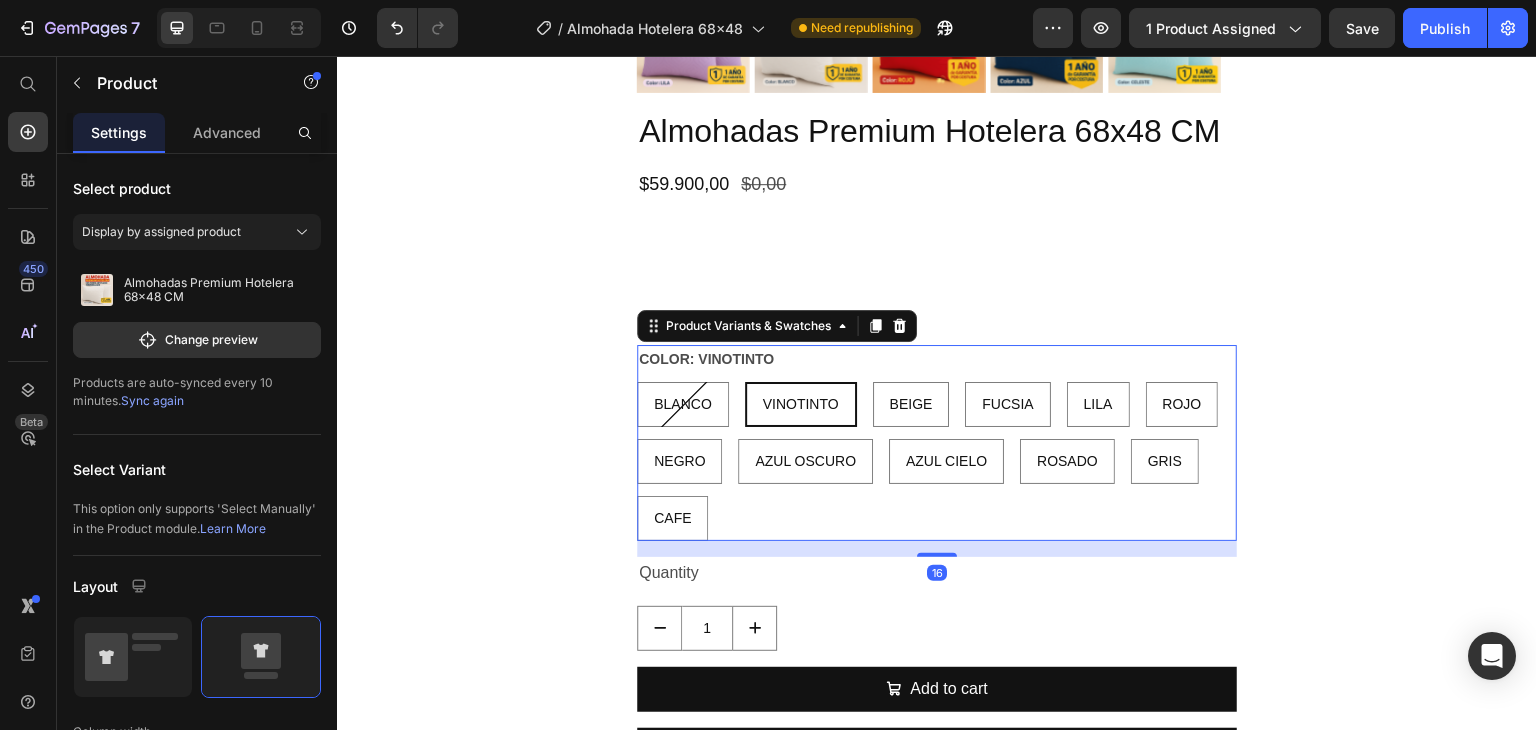 click on "COLOR: VINOTINTO" at bounding box center (706, 359) 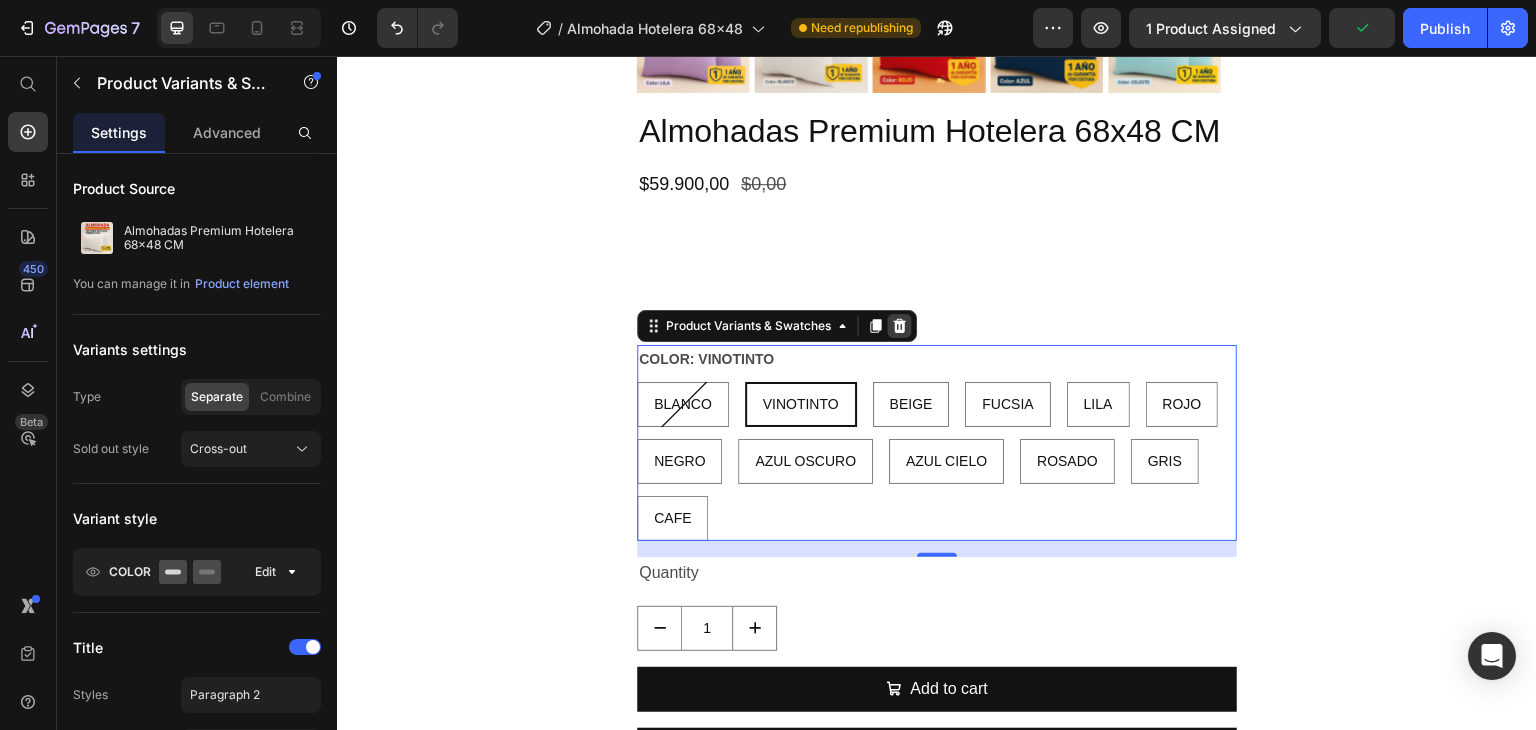 click 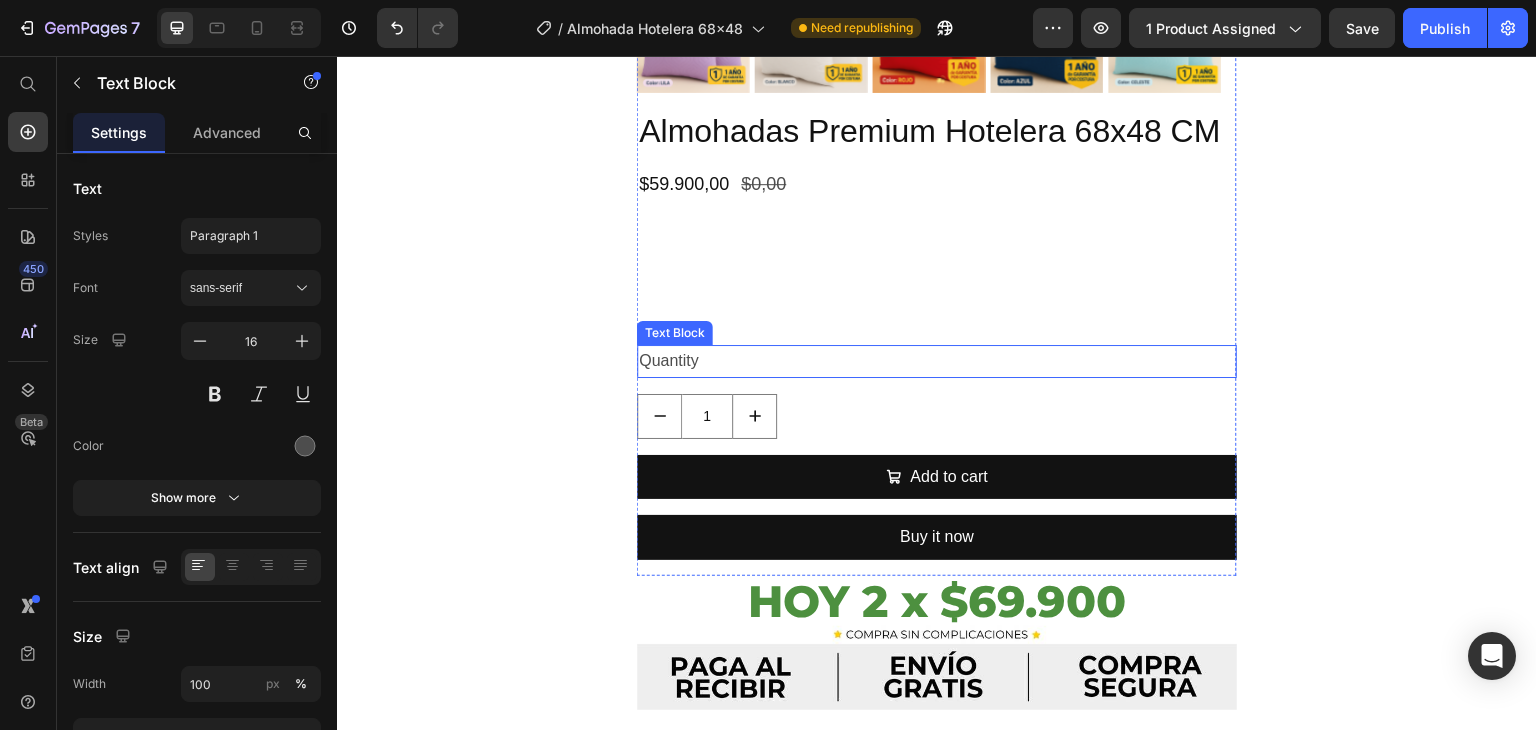 click on "Quantity" at bounding box center (937, 361) 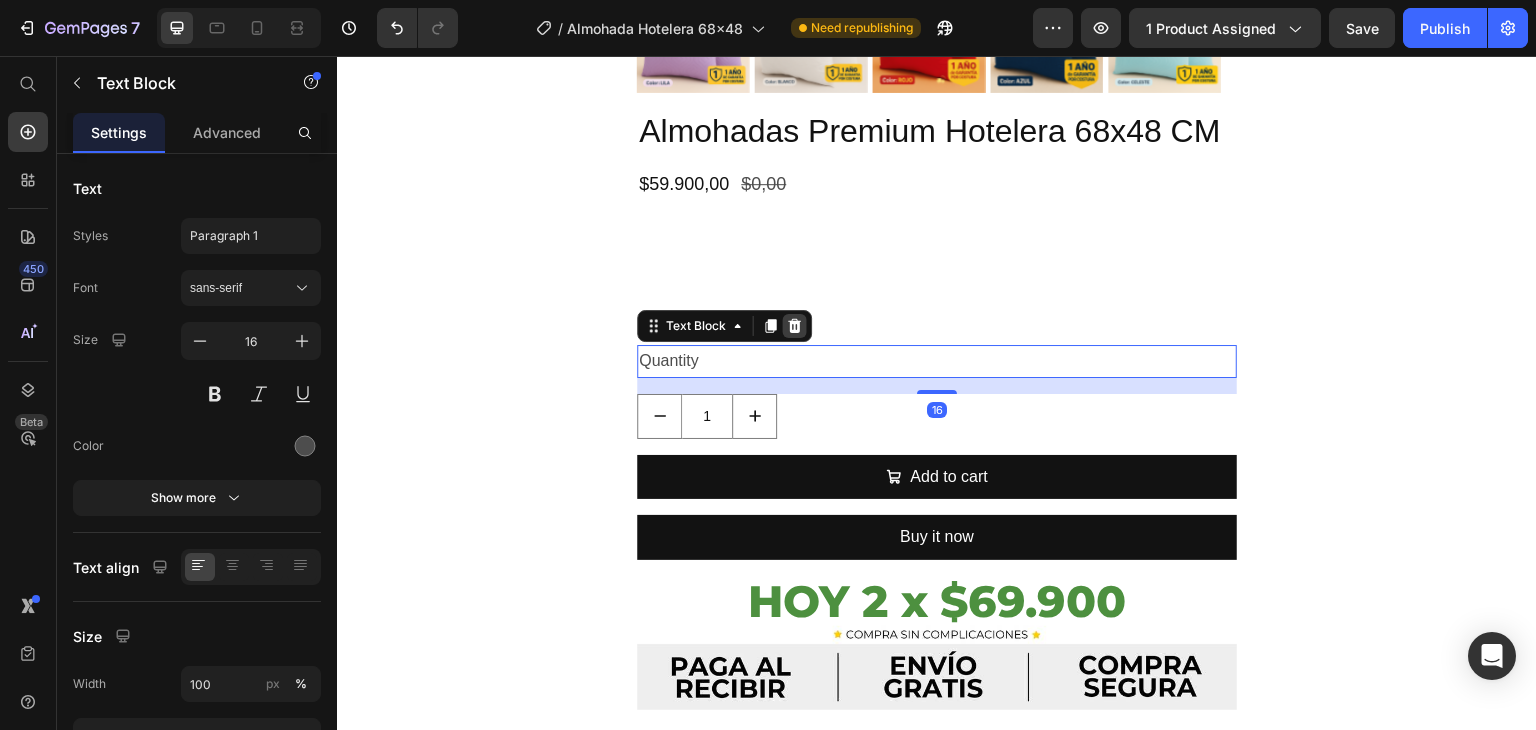 click 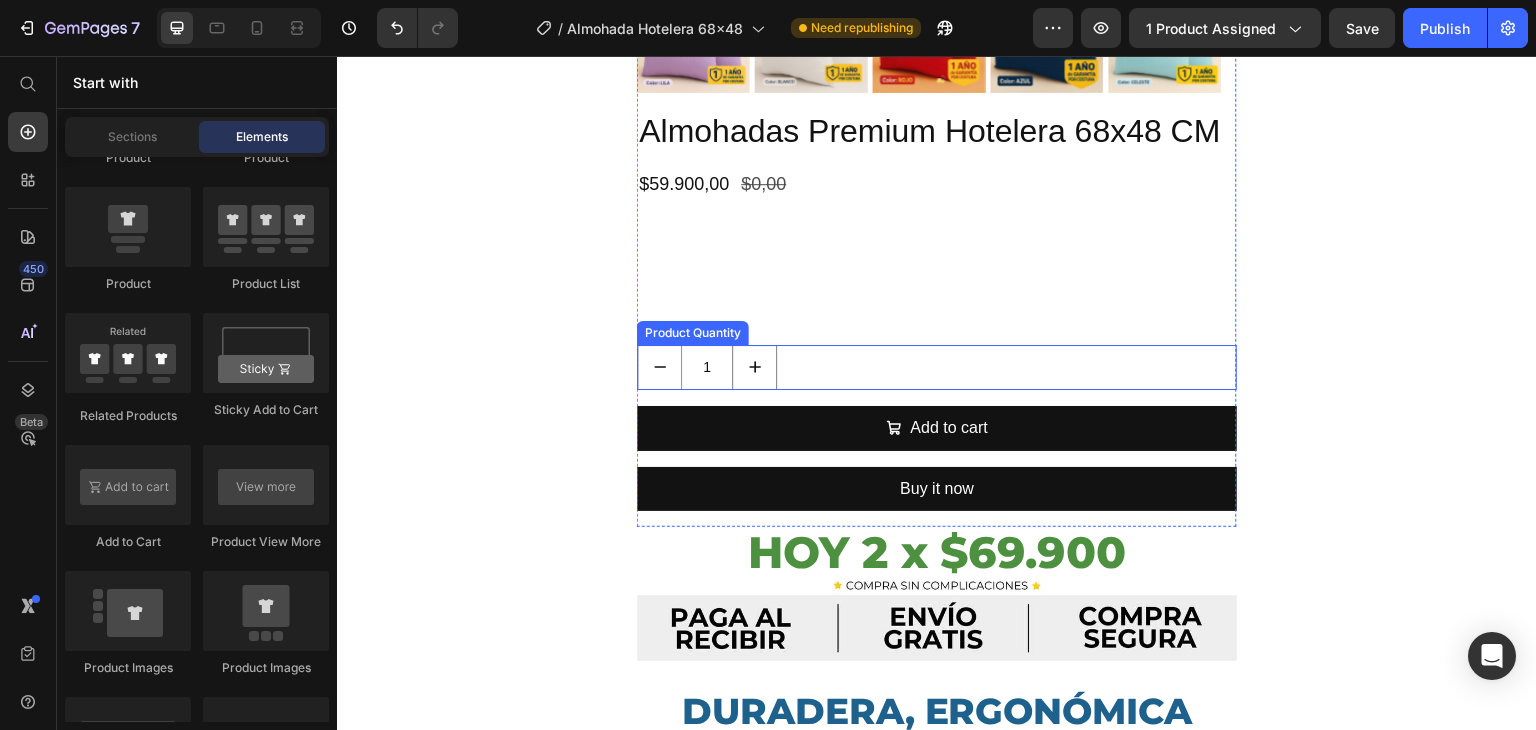 click on "1" at bounding box center (937, 367) 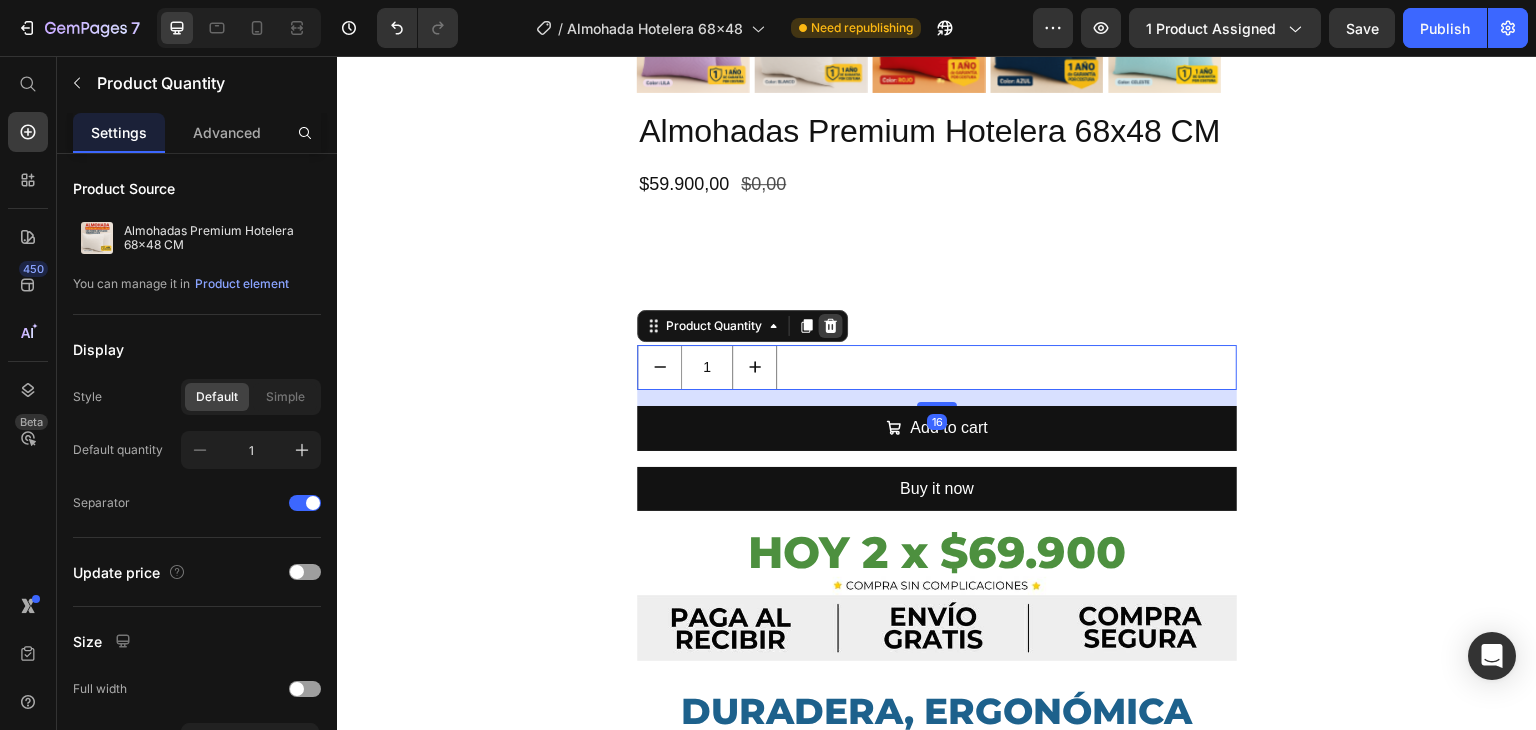 click 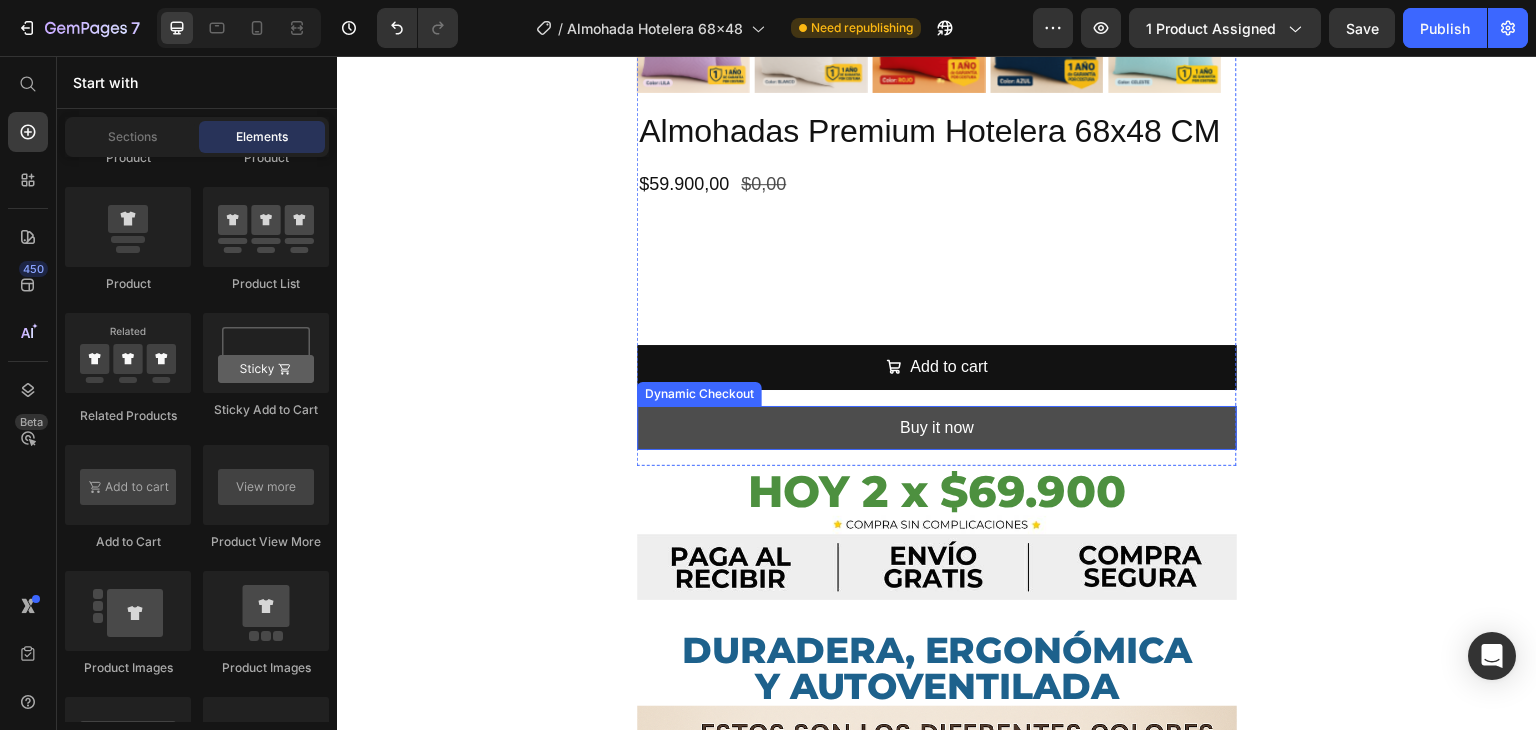click on "Buy it now" at bounding box center (937, 428) 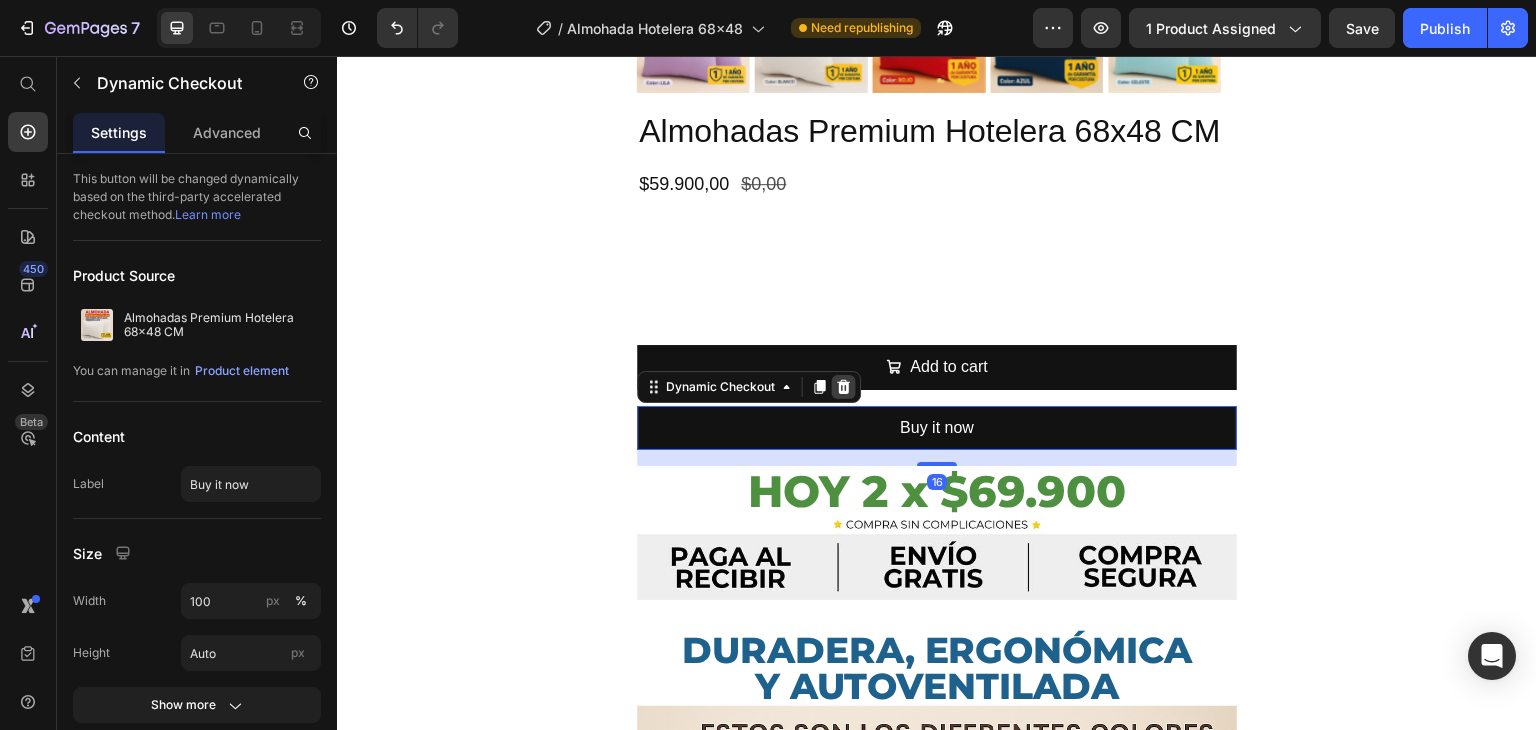 click 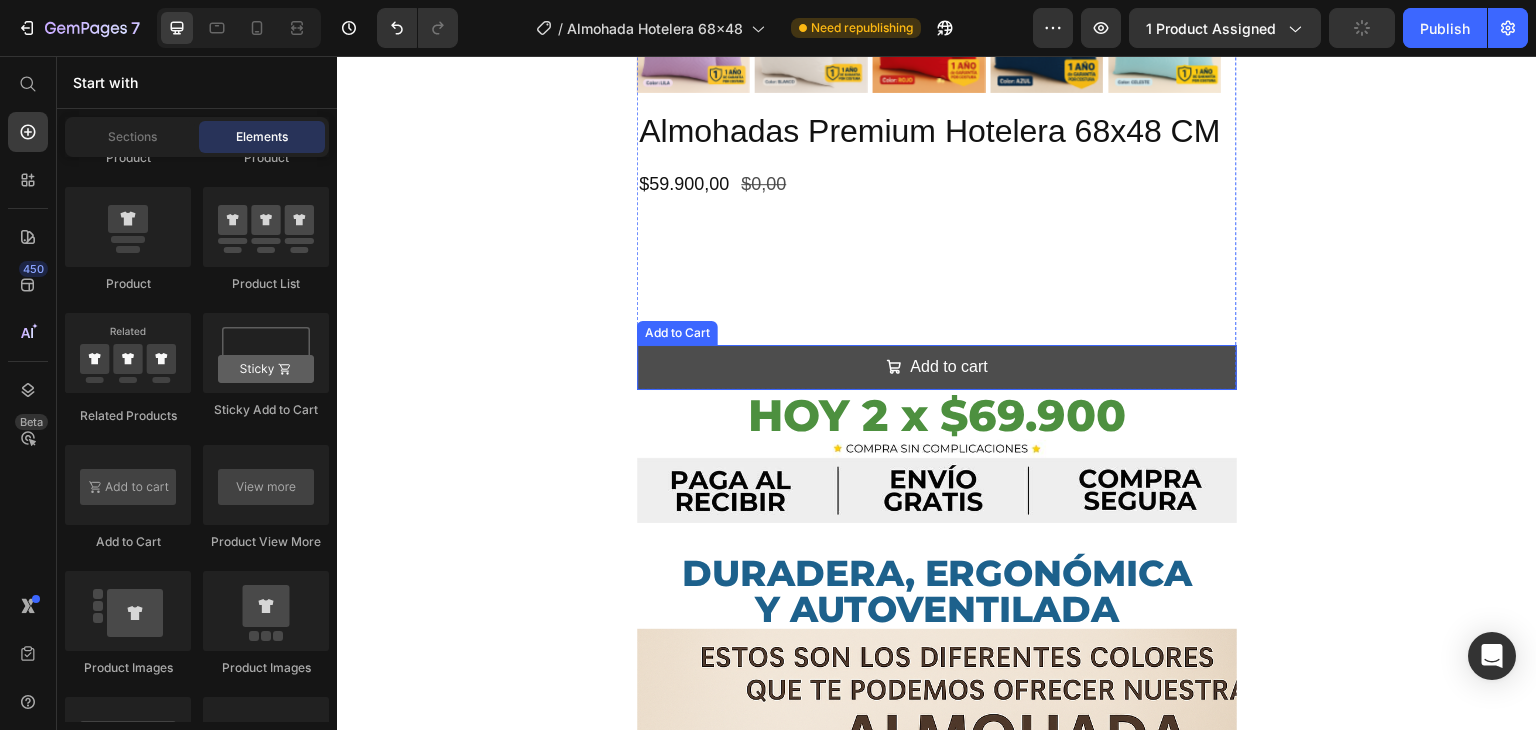 click on "Add to cart" at bounding box center [937, 367] 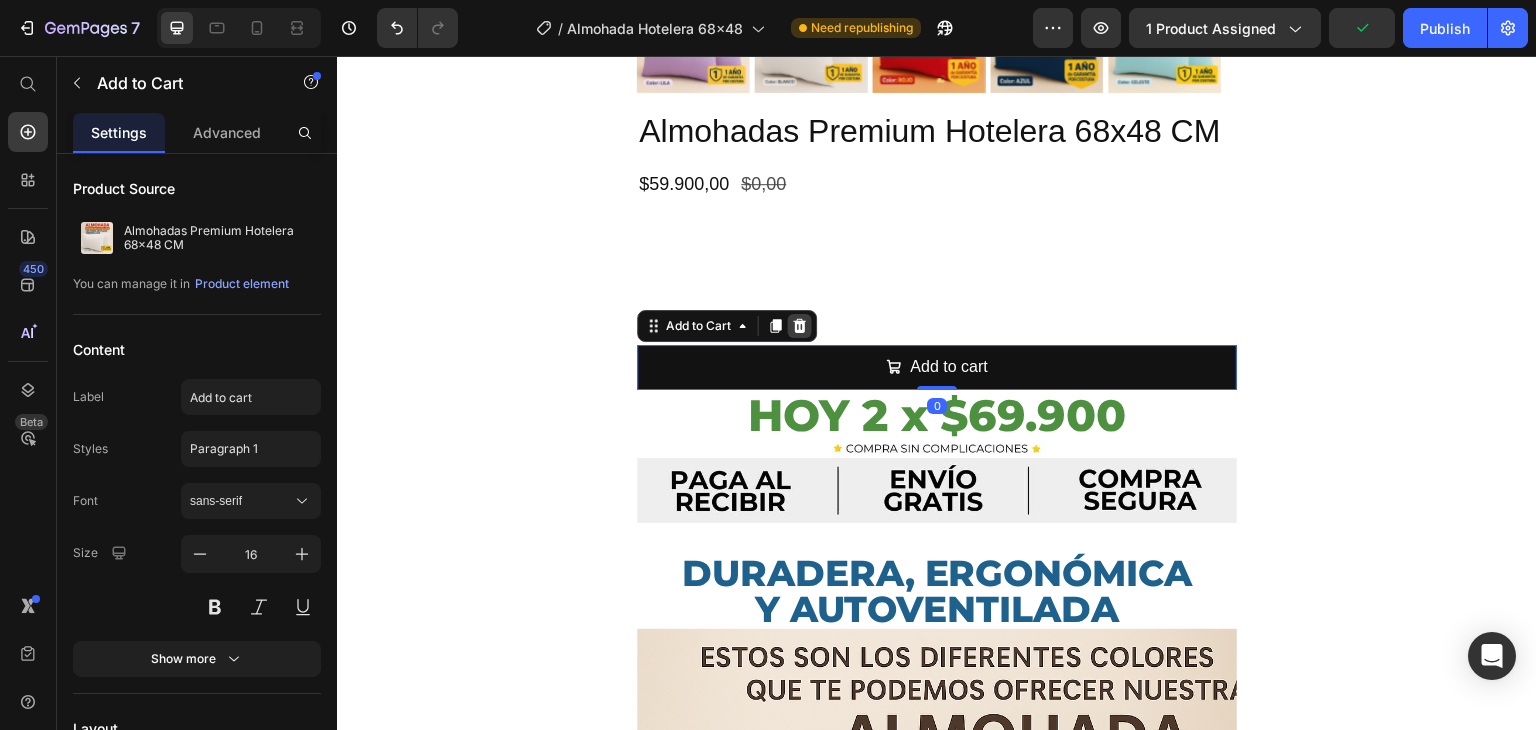 click 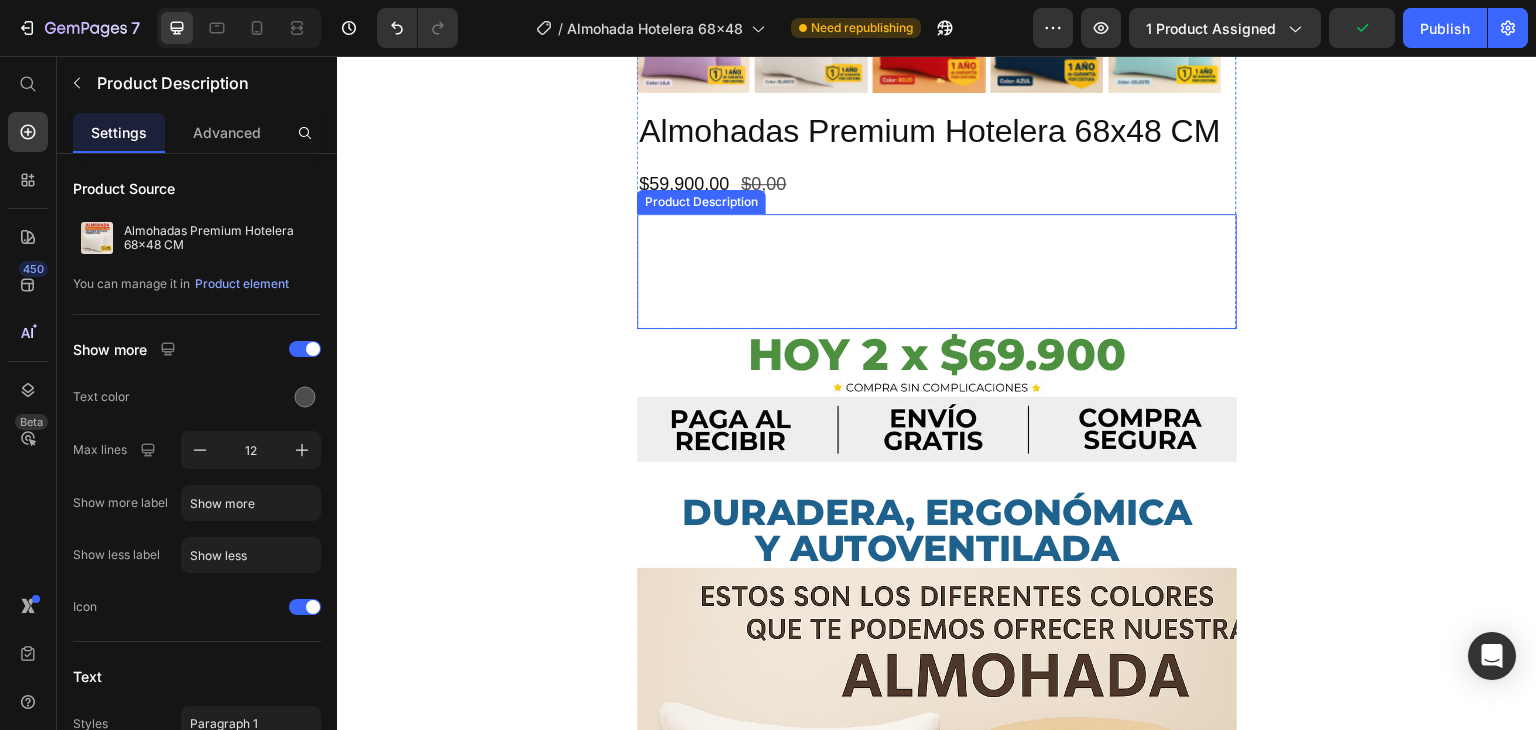 click at bounding box center [937, 271] 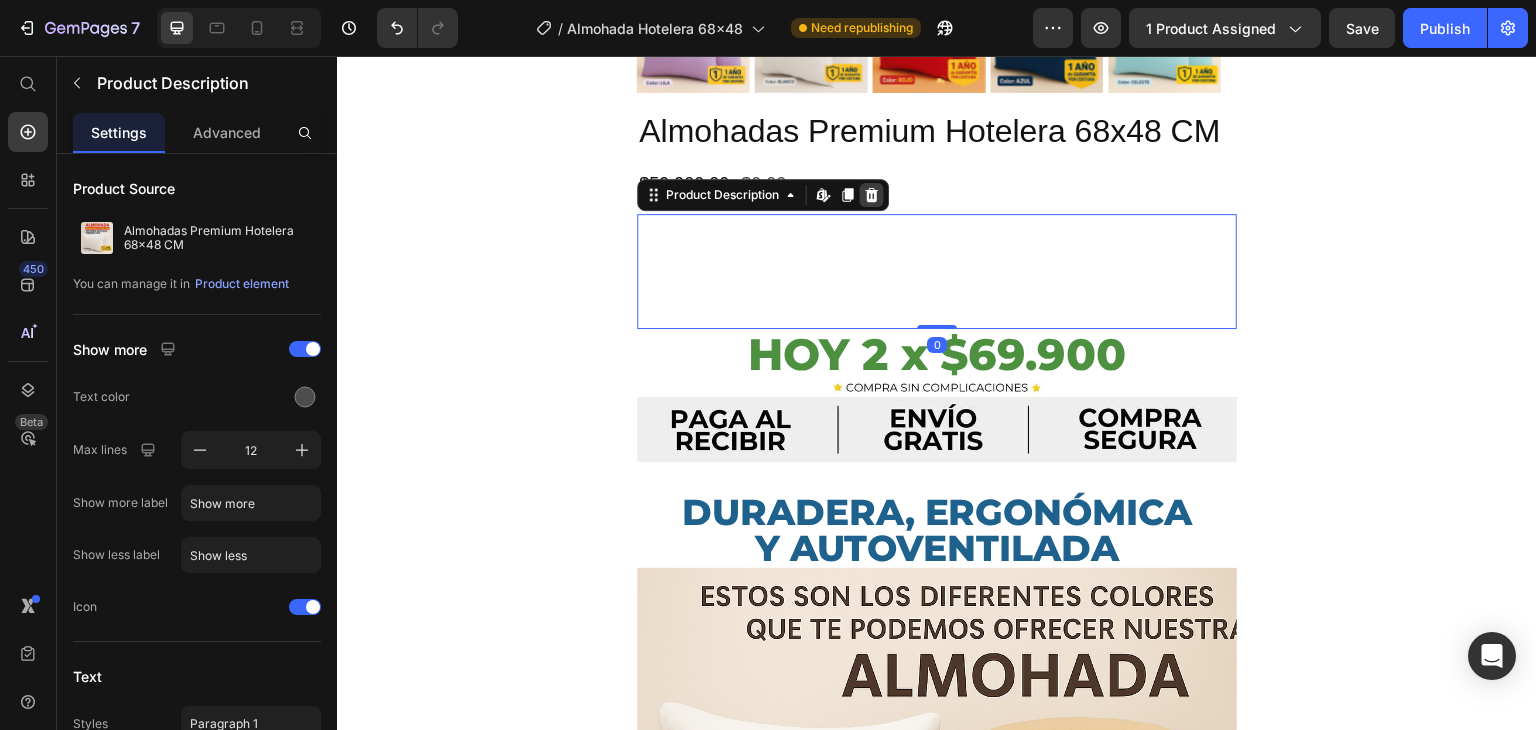 click 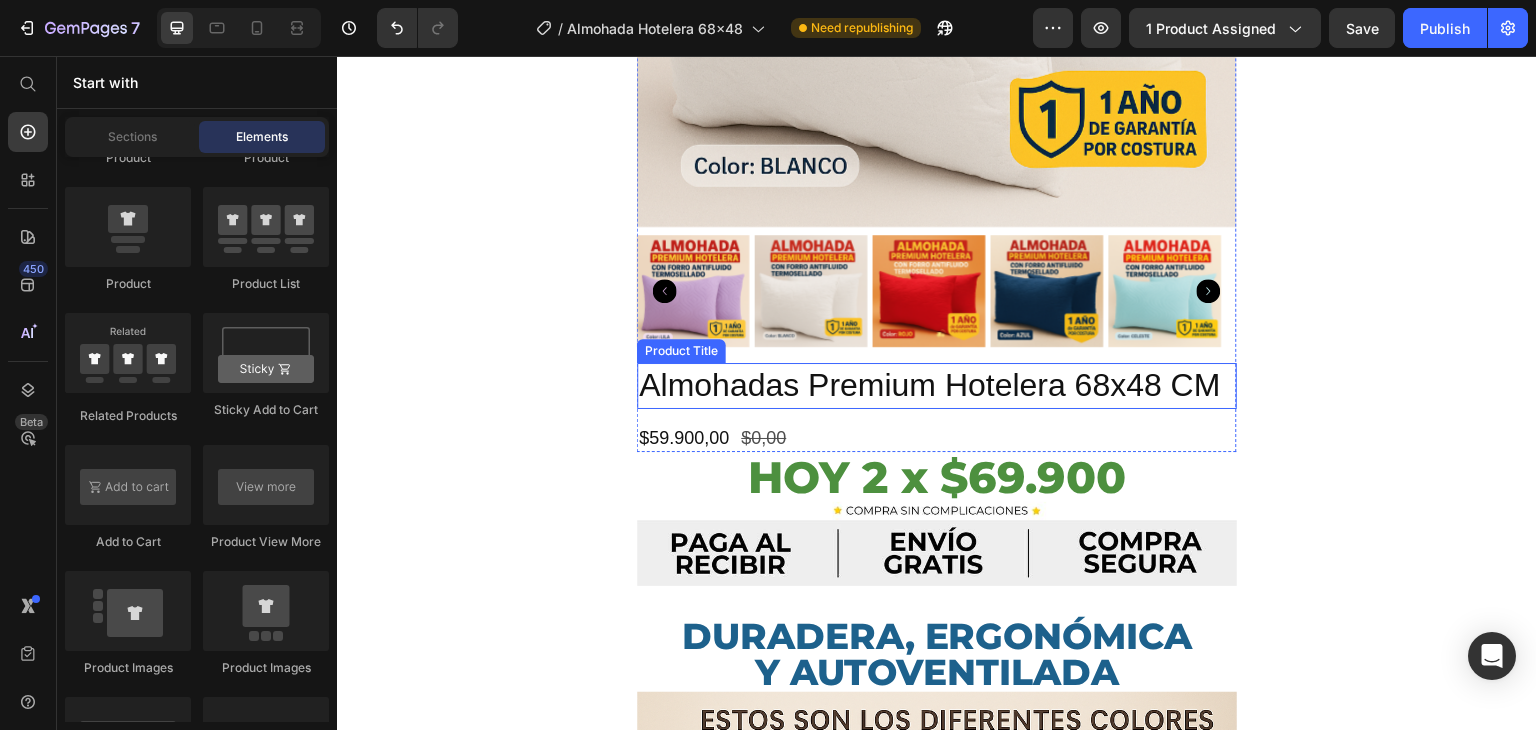 scroll, scrollTop: 1900, scrollLeft: 0, axis: vertical 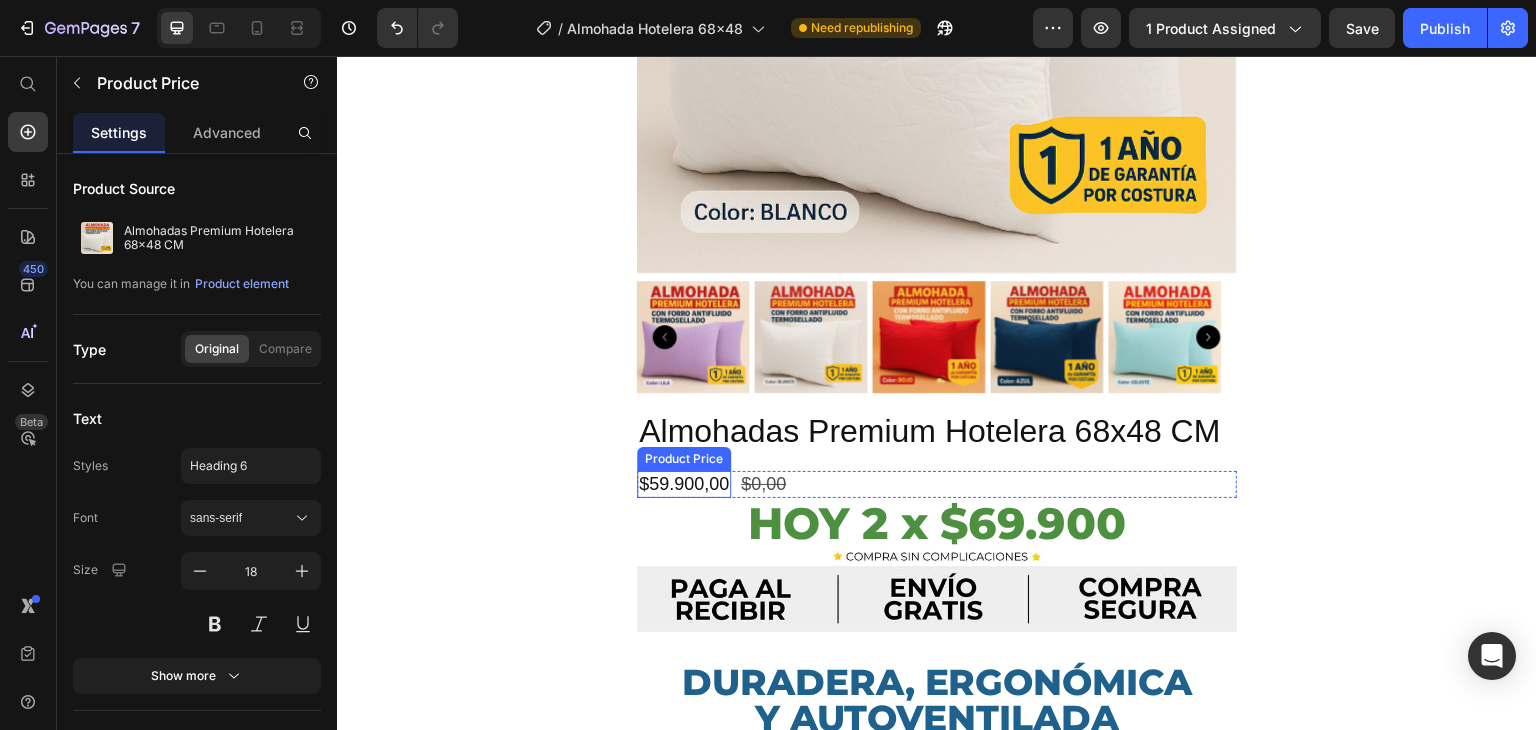 click on "$59.900,00" at bounding box center [684, 484] 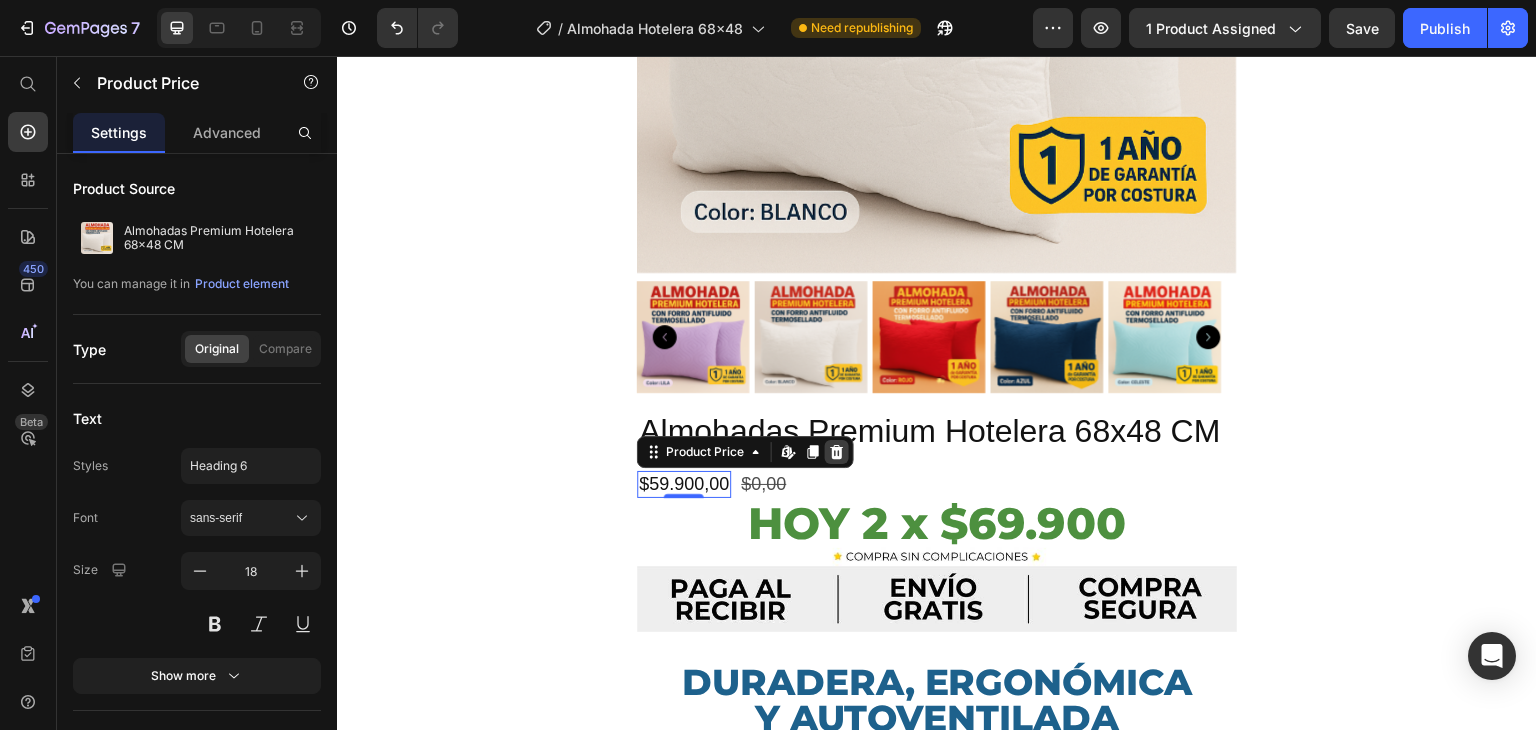 click 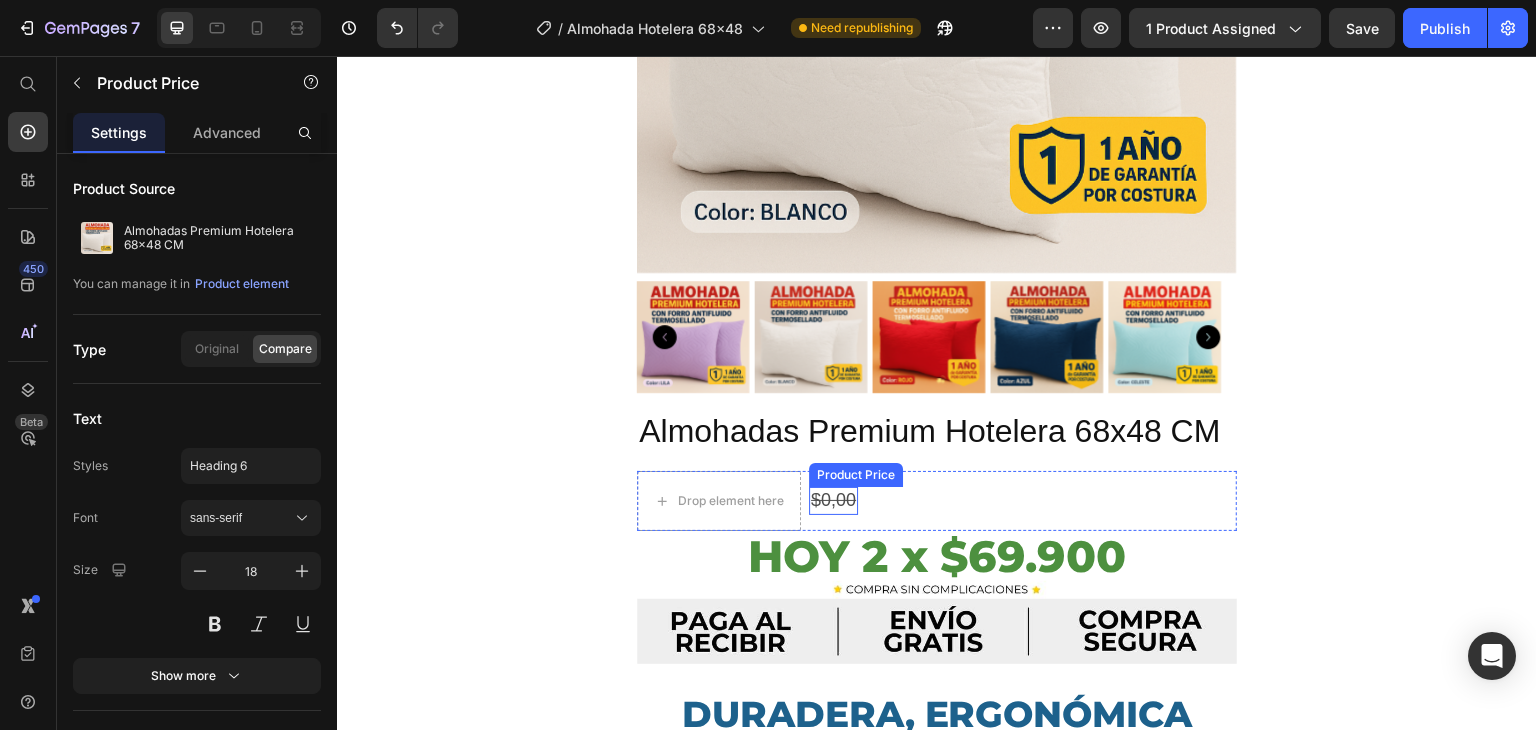 click on "$0,00" at bounding box center [833, 500] 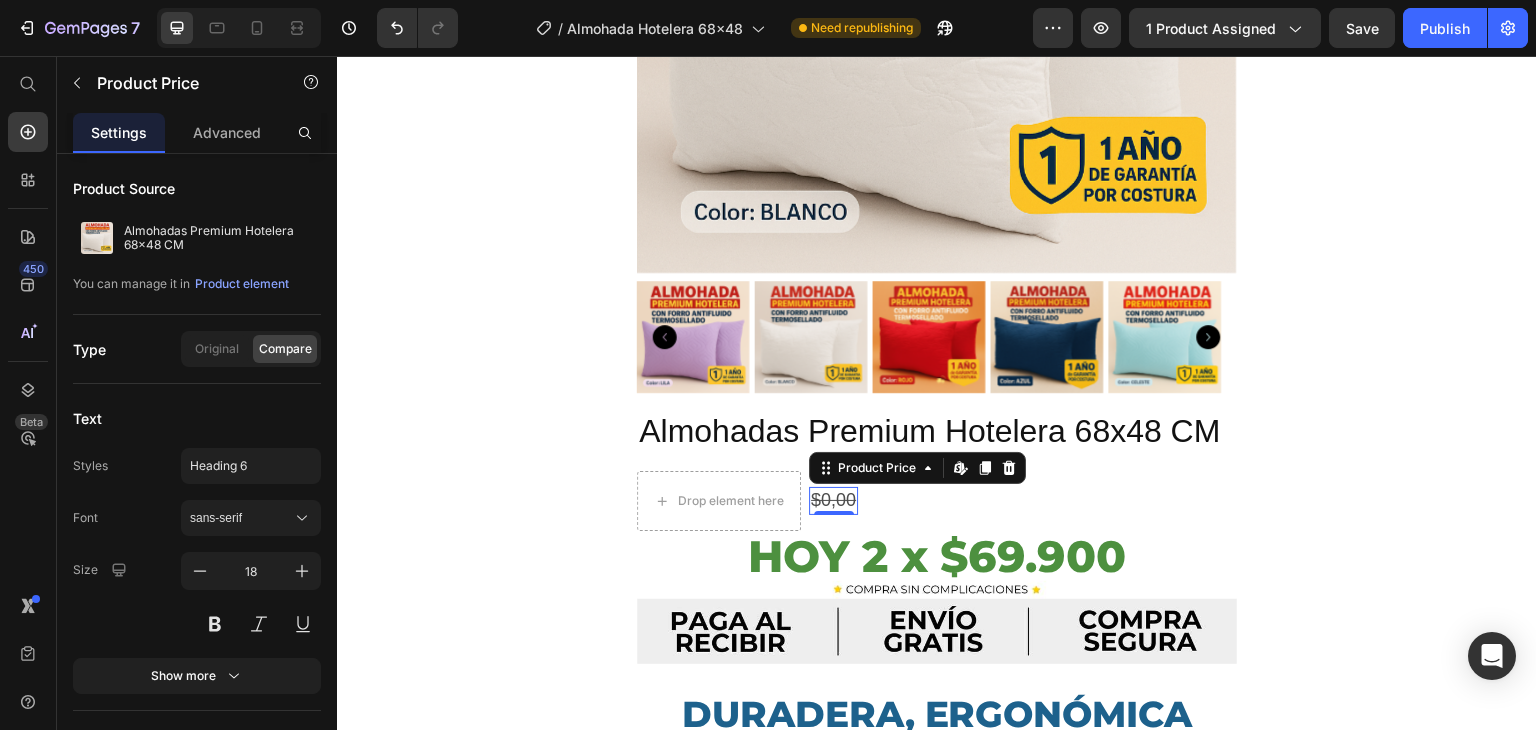 click 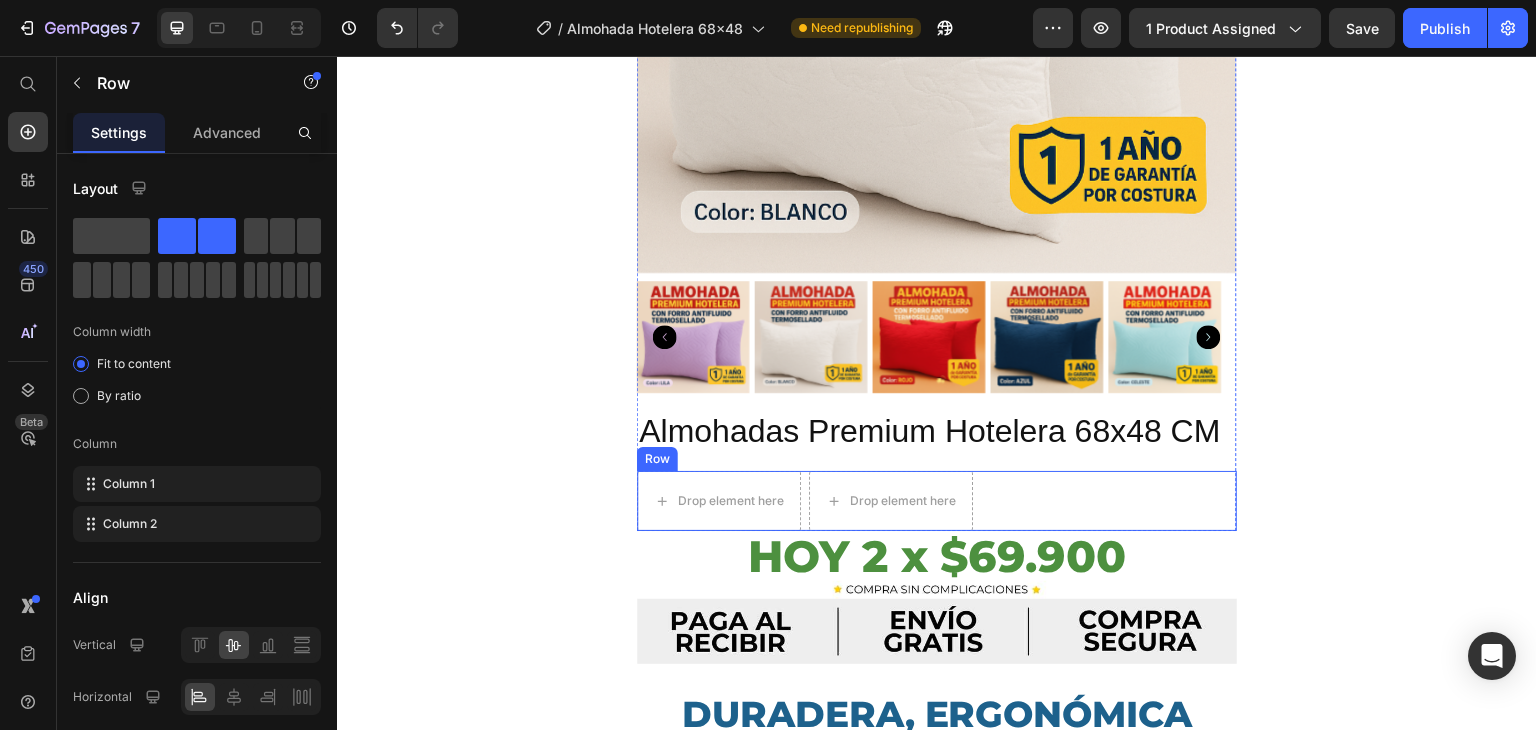 click on "Drop element here
Drop element here Row" at bounding box center (937, 501) 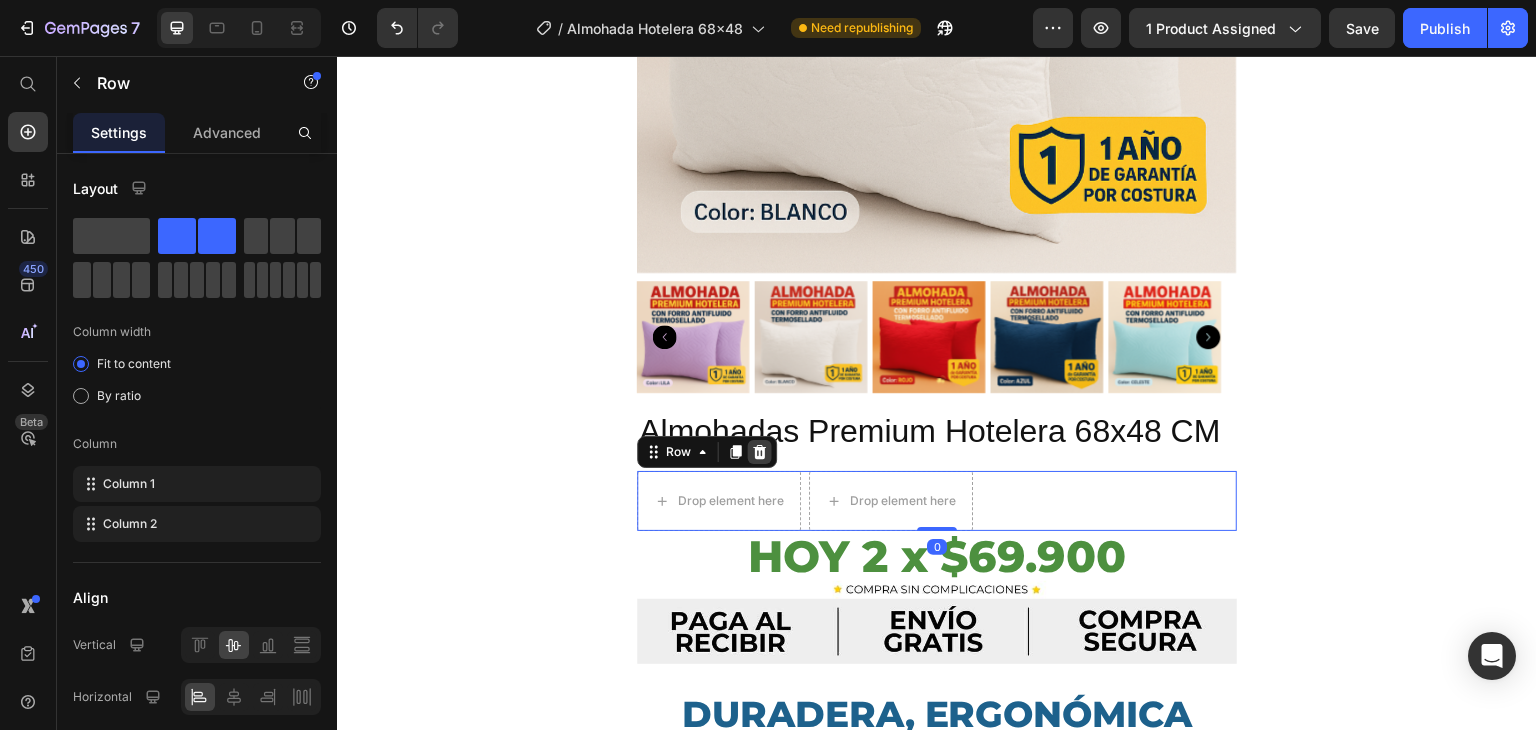 click 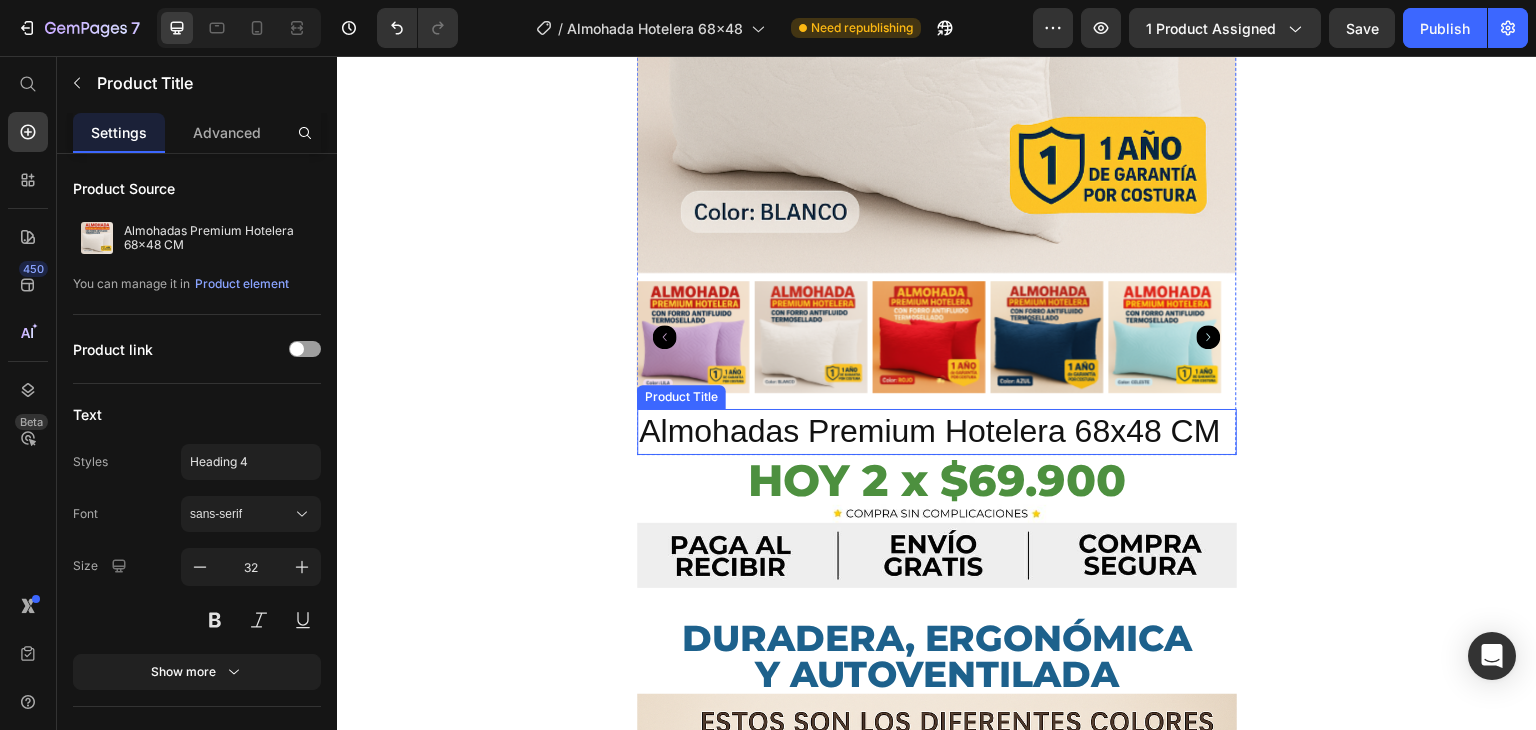click on "Almohadas Premium Hotelera 68x48 CM" at bounding box center [937, 432] 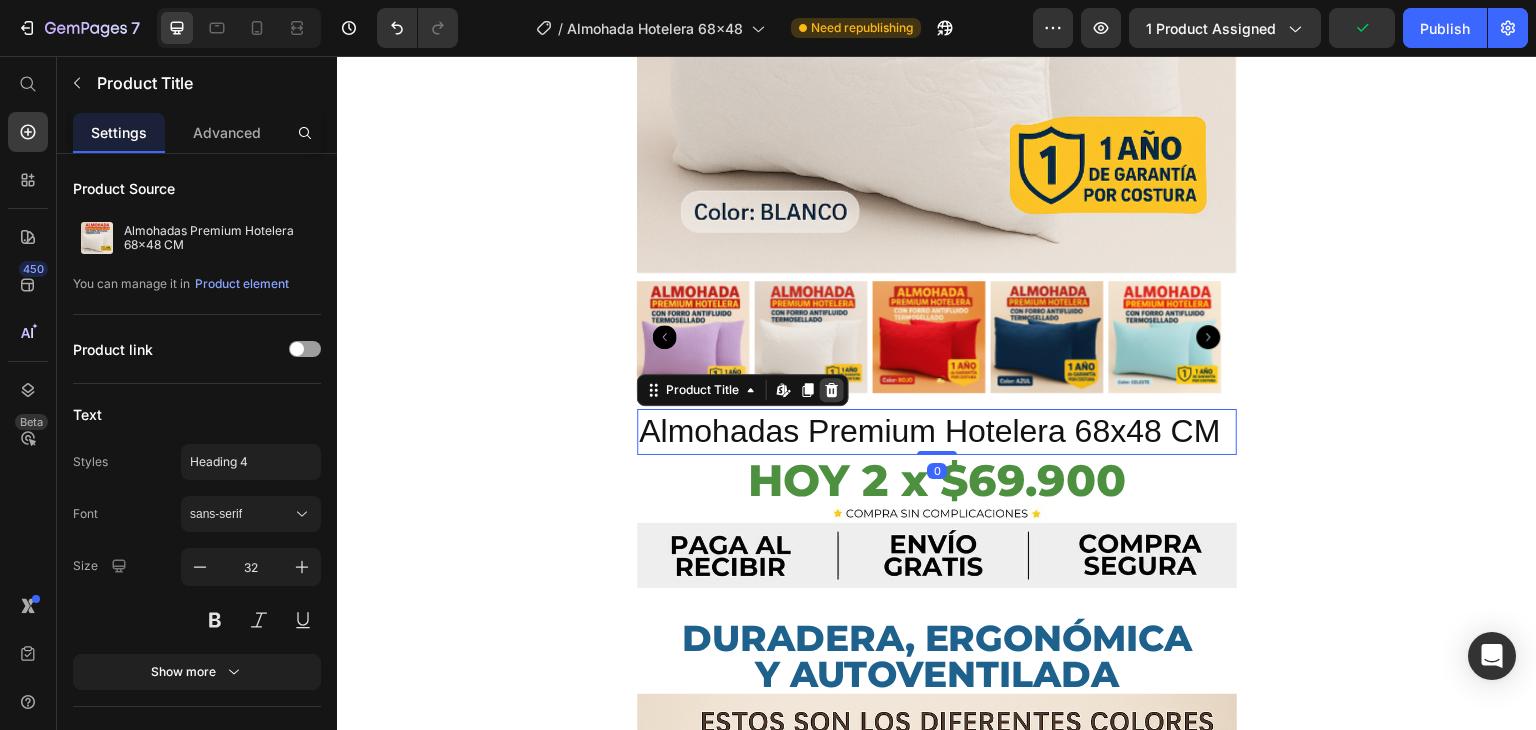 click 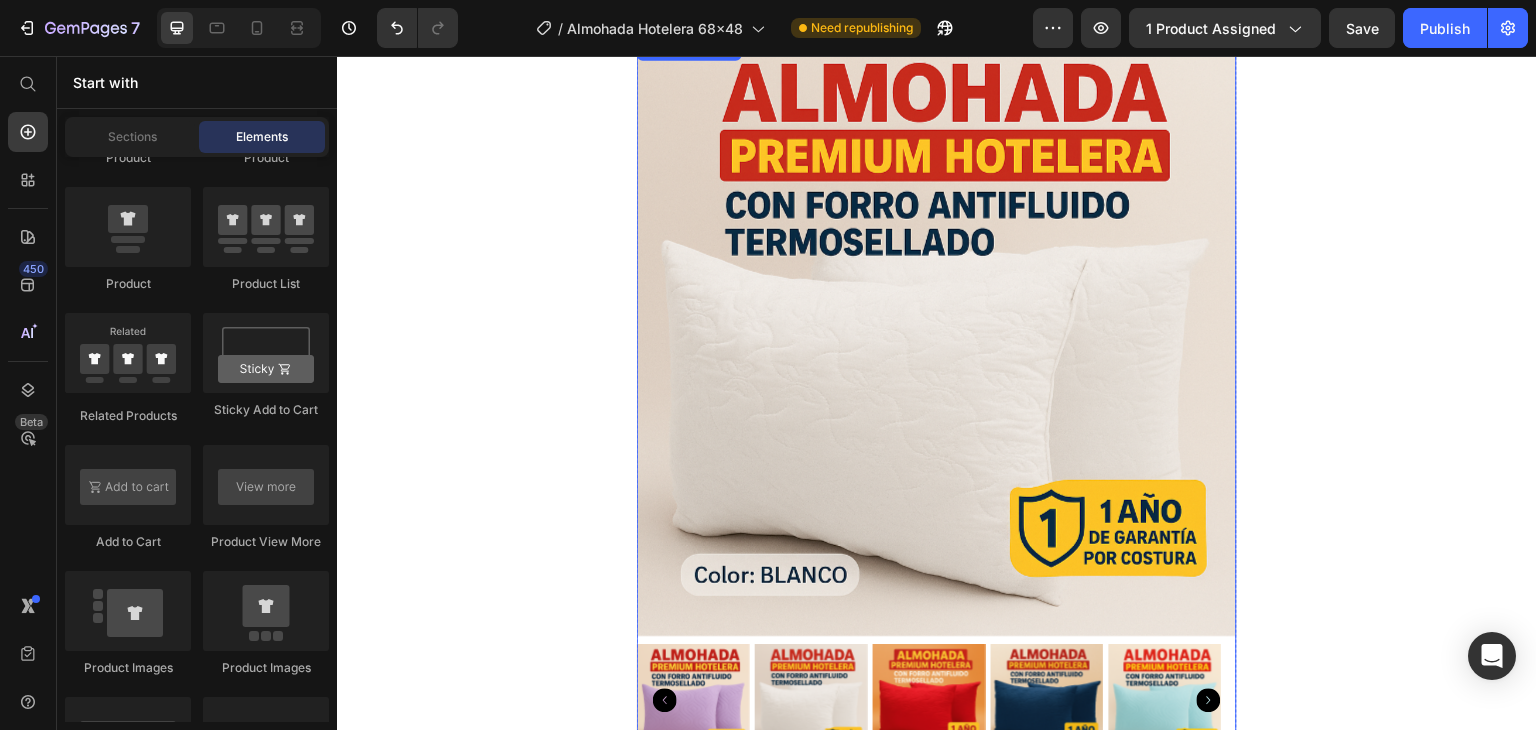 scroll, scrollTop: 1600, scrollLeft: 0, axis: vertical 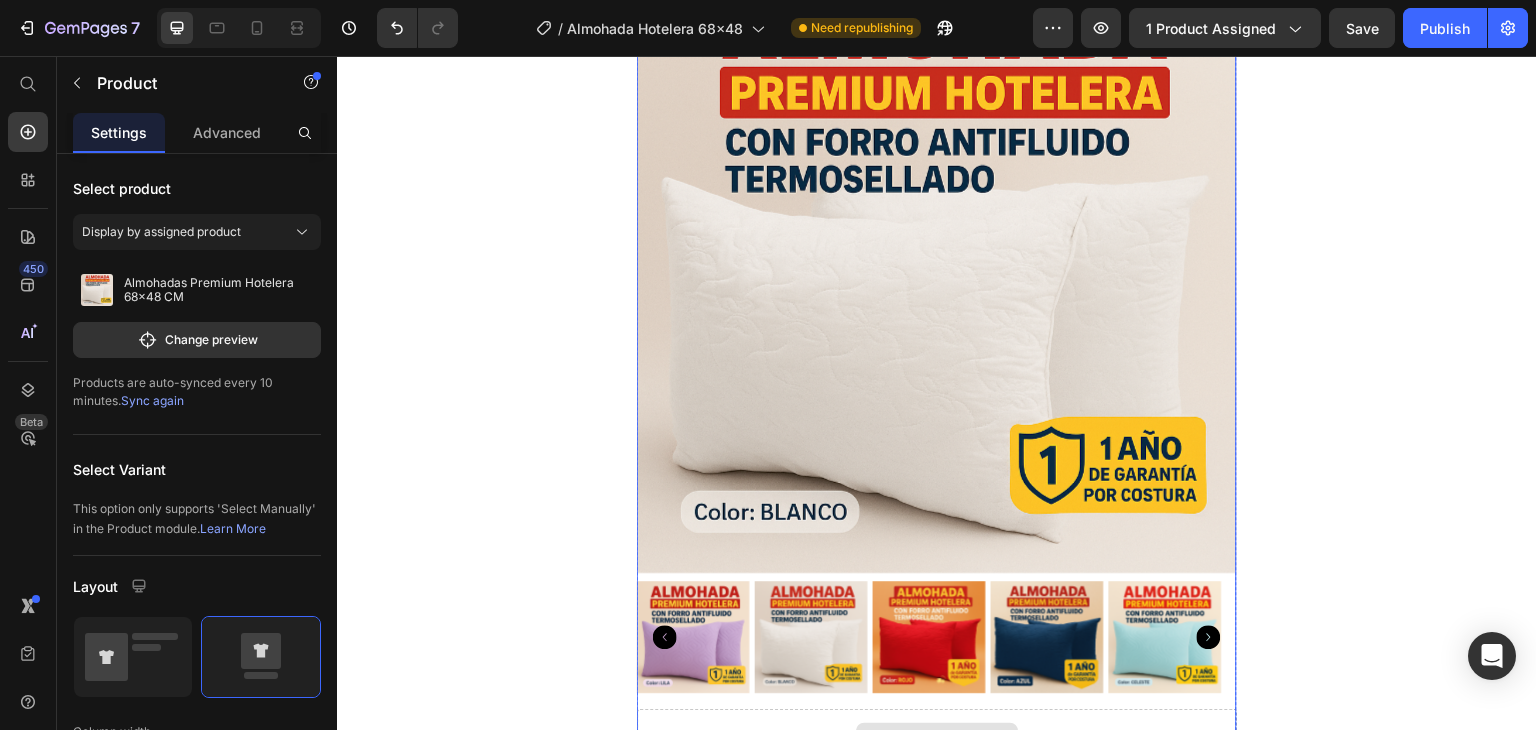 click on "Drop element here" at bounding box center (937, 739) 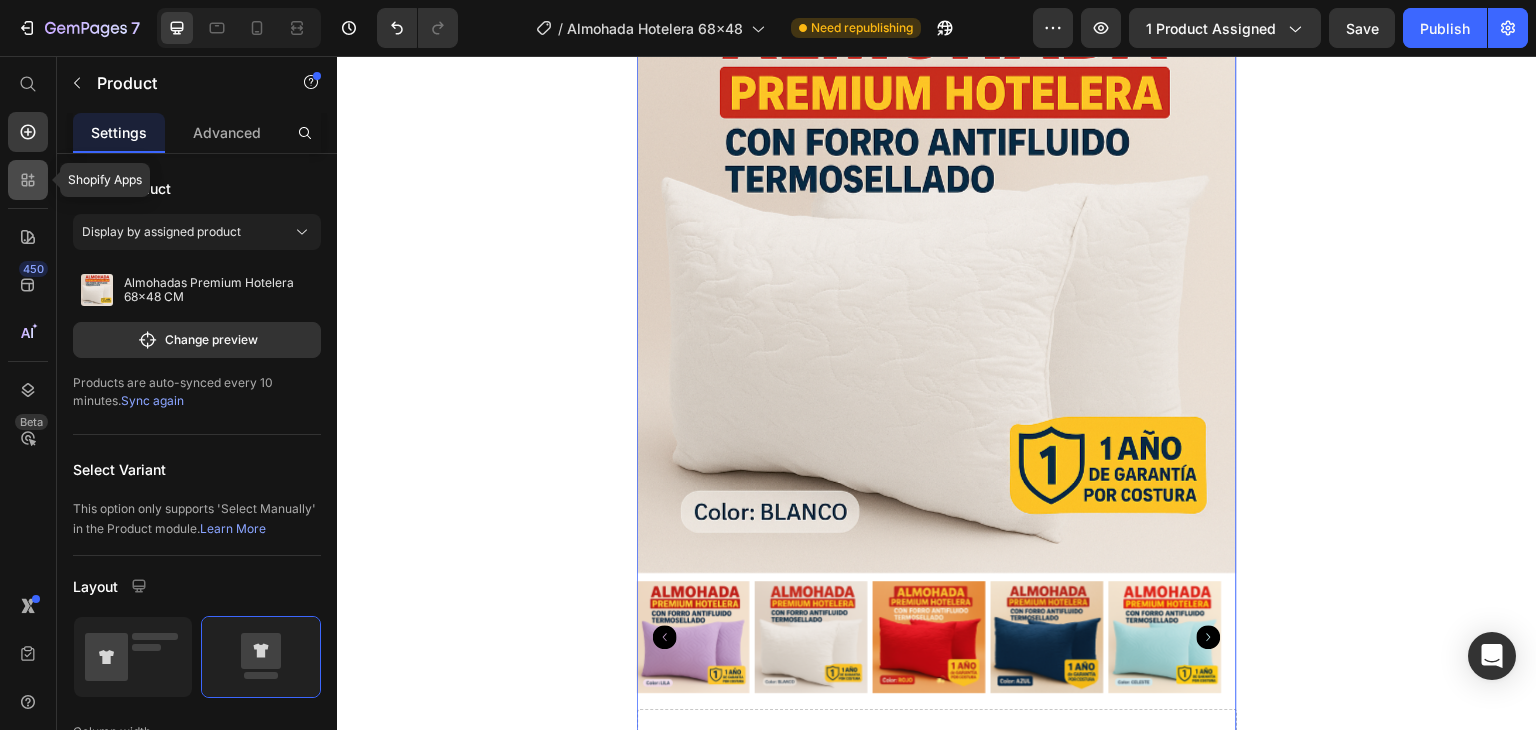 click 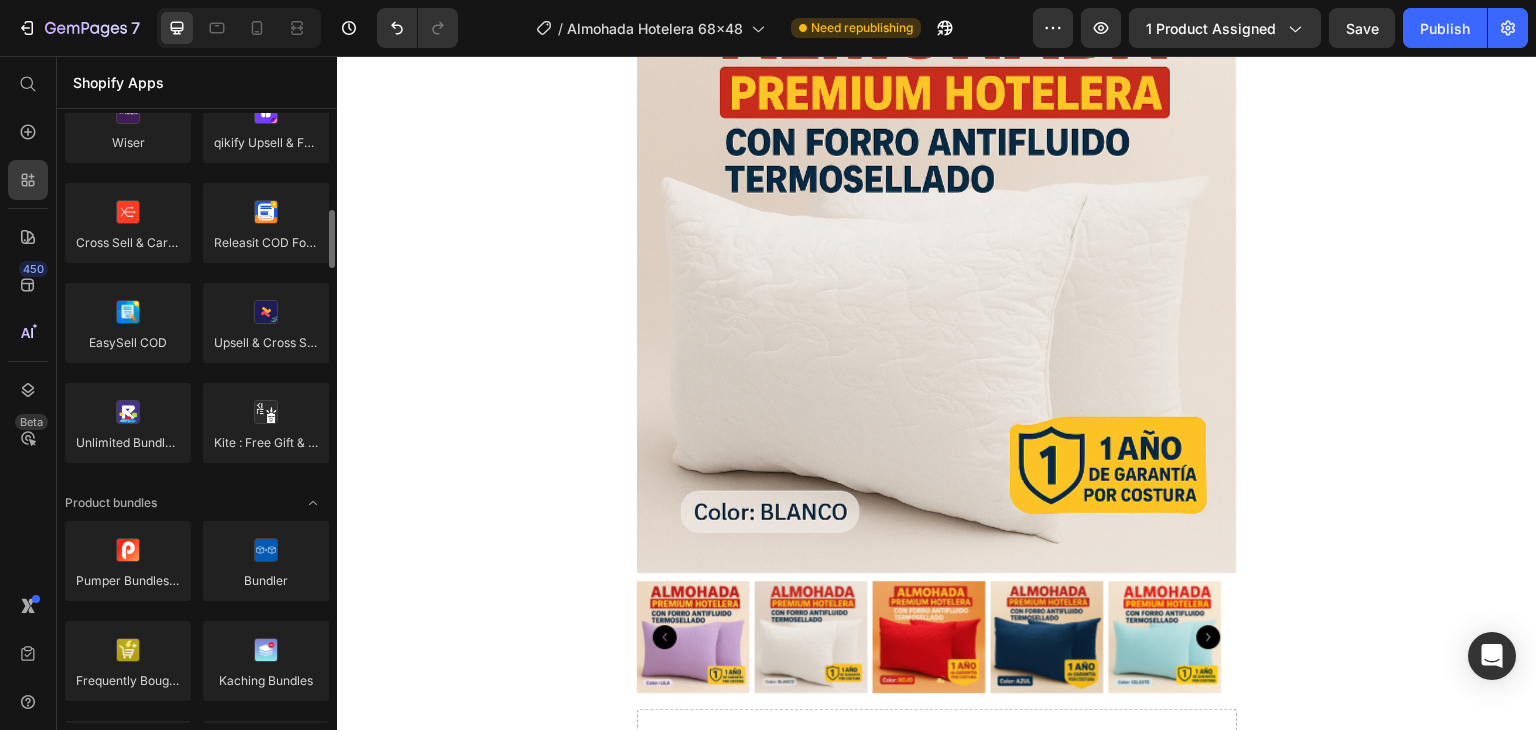 scroll, scrollTop: 912, scrollLeft: 0, axis: vertical 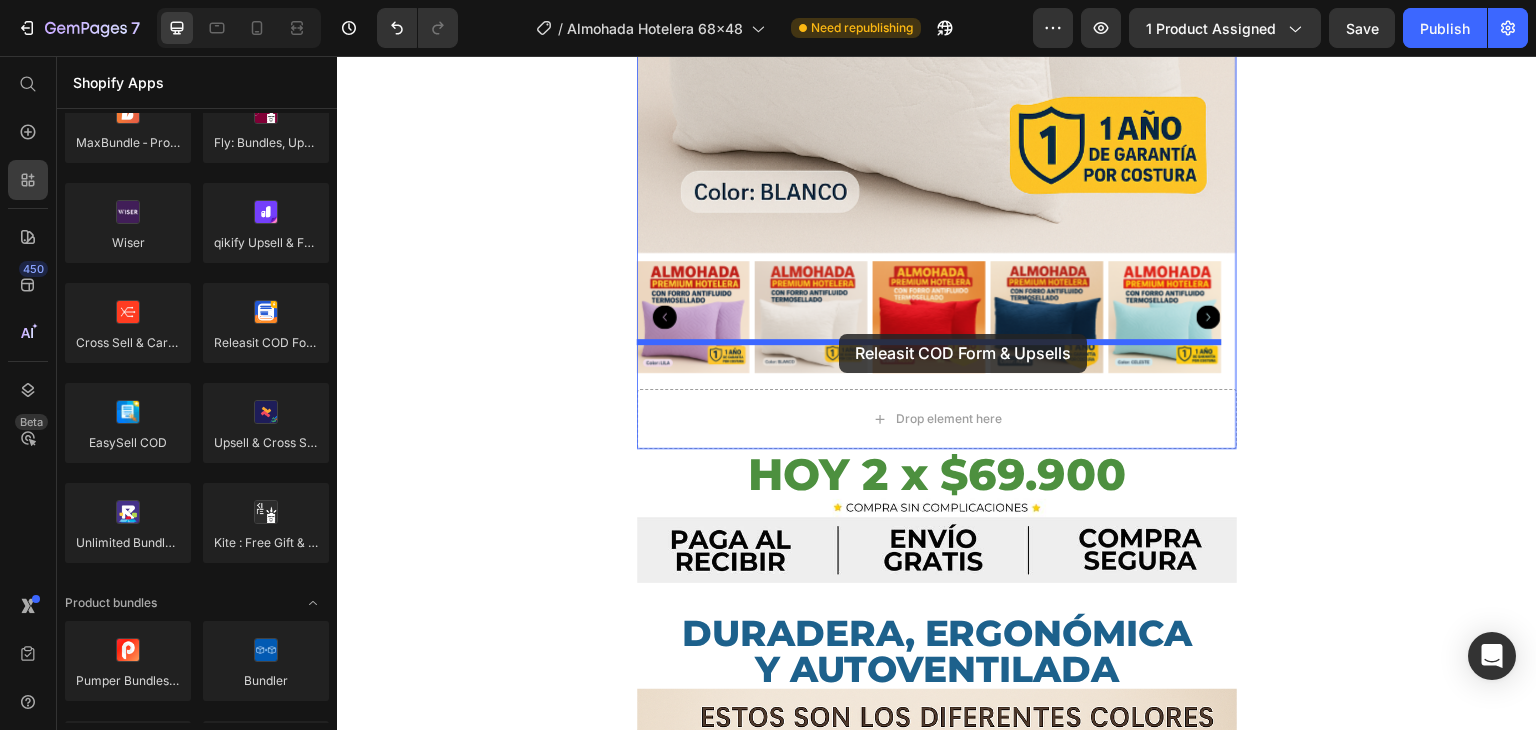 drag, startPoint x: 601, startPoint y: 385, endPoint x: 839, endPoint y: 334, distance: 243.40295 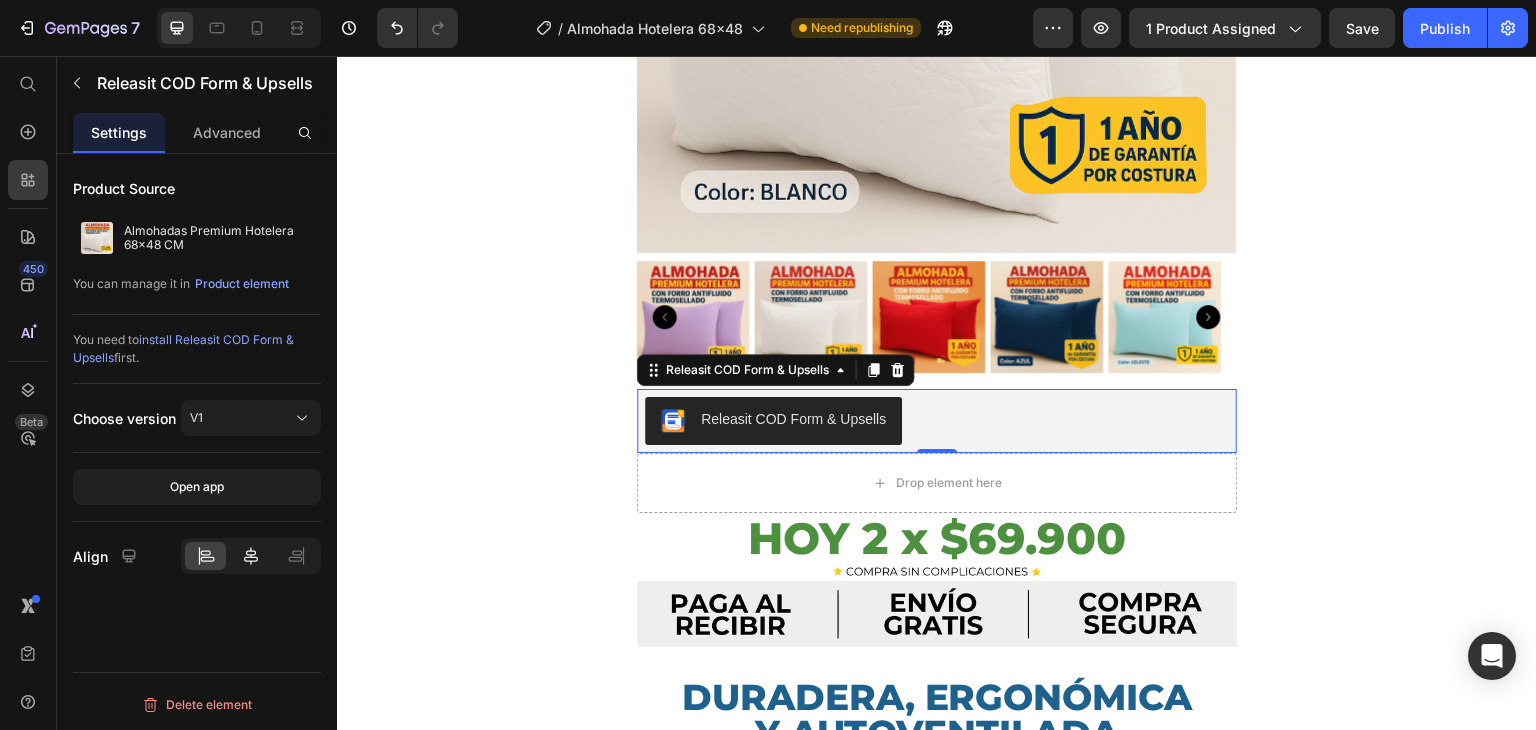 click 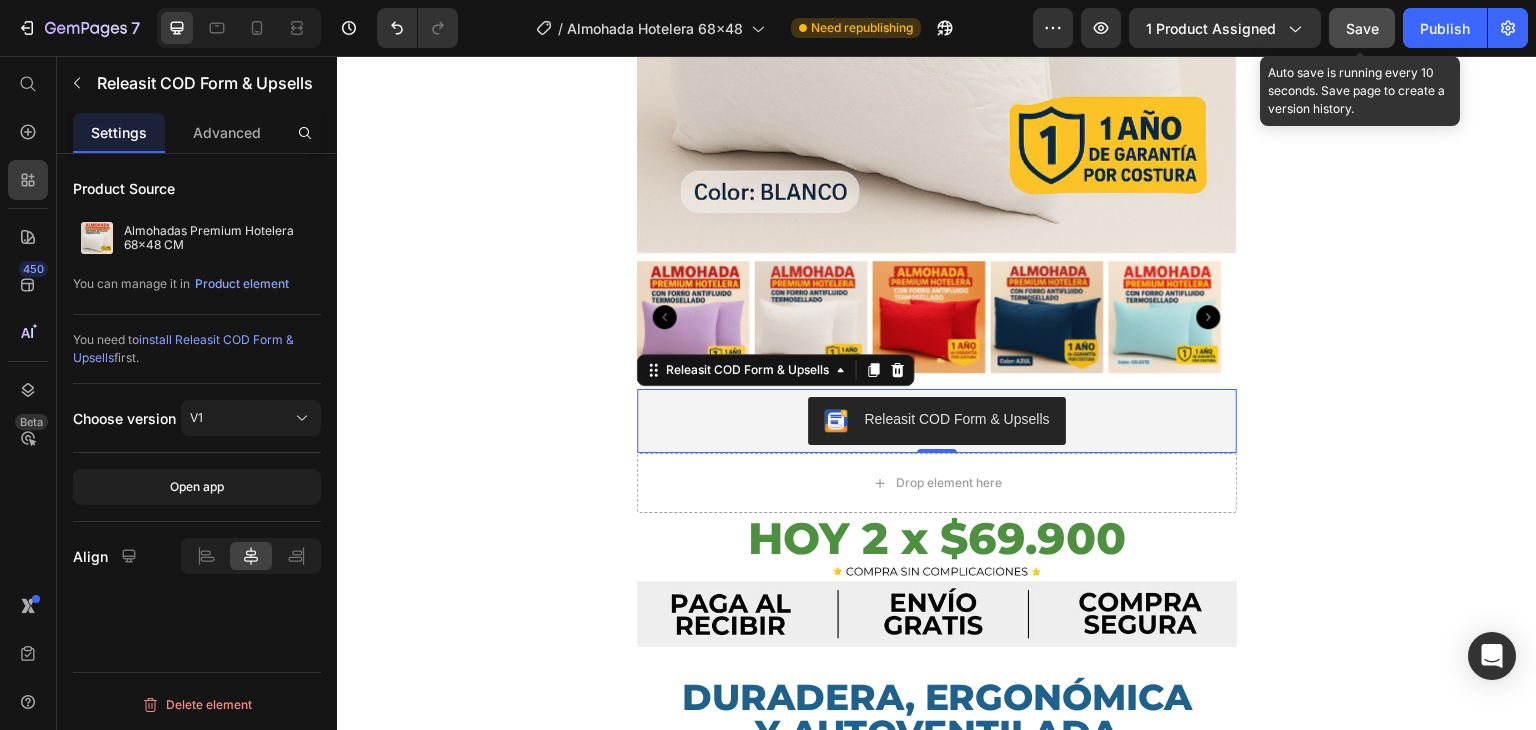 click on "Save" at bounding box center [1362, 28] 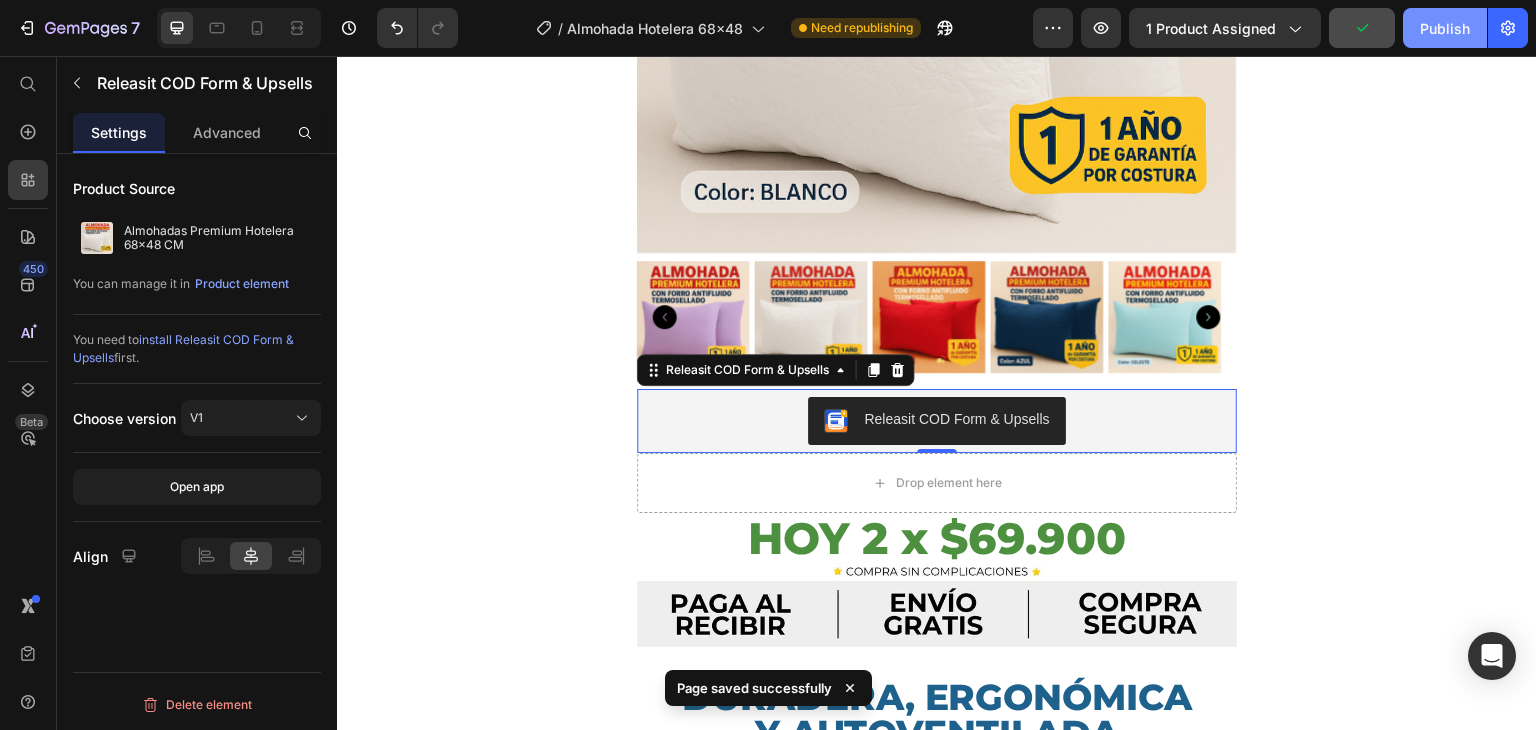 click on "Publish" at bounding box center [1445, 28] 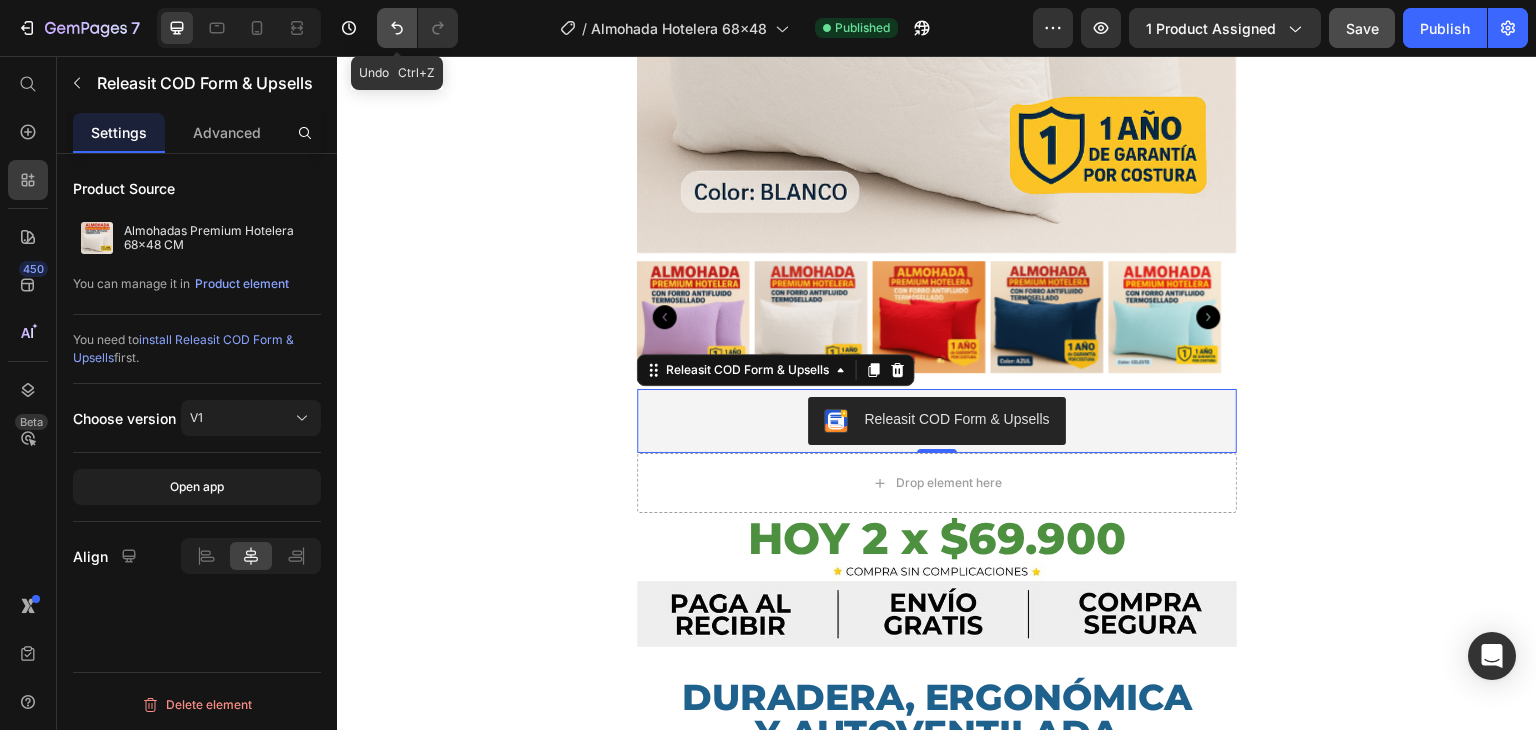 click 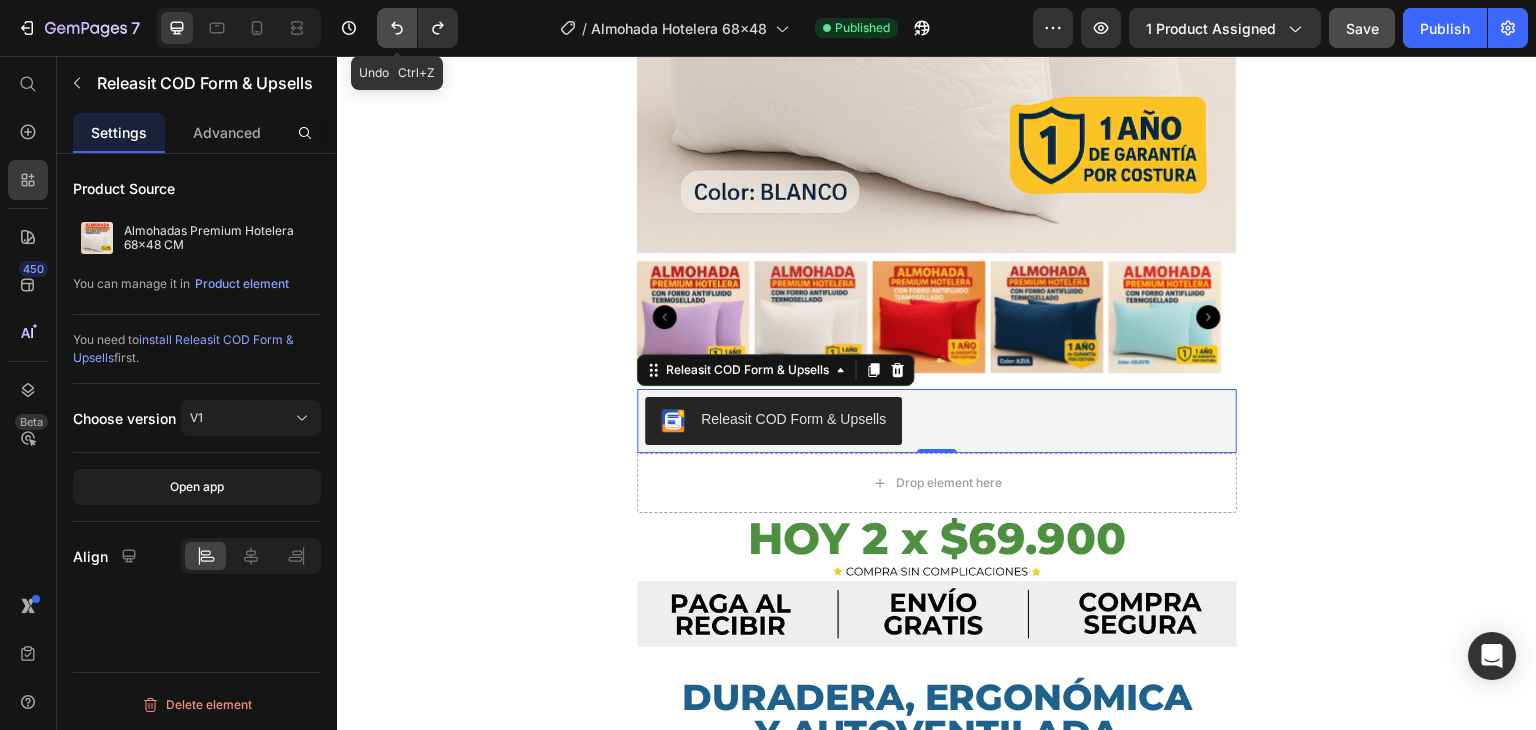 click 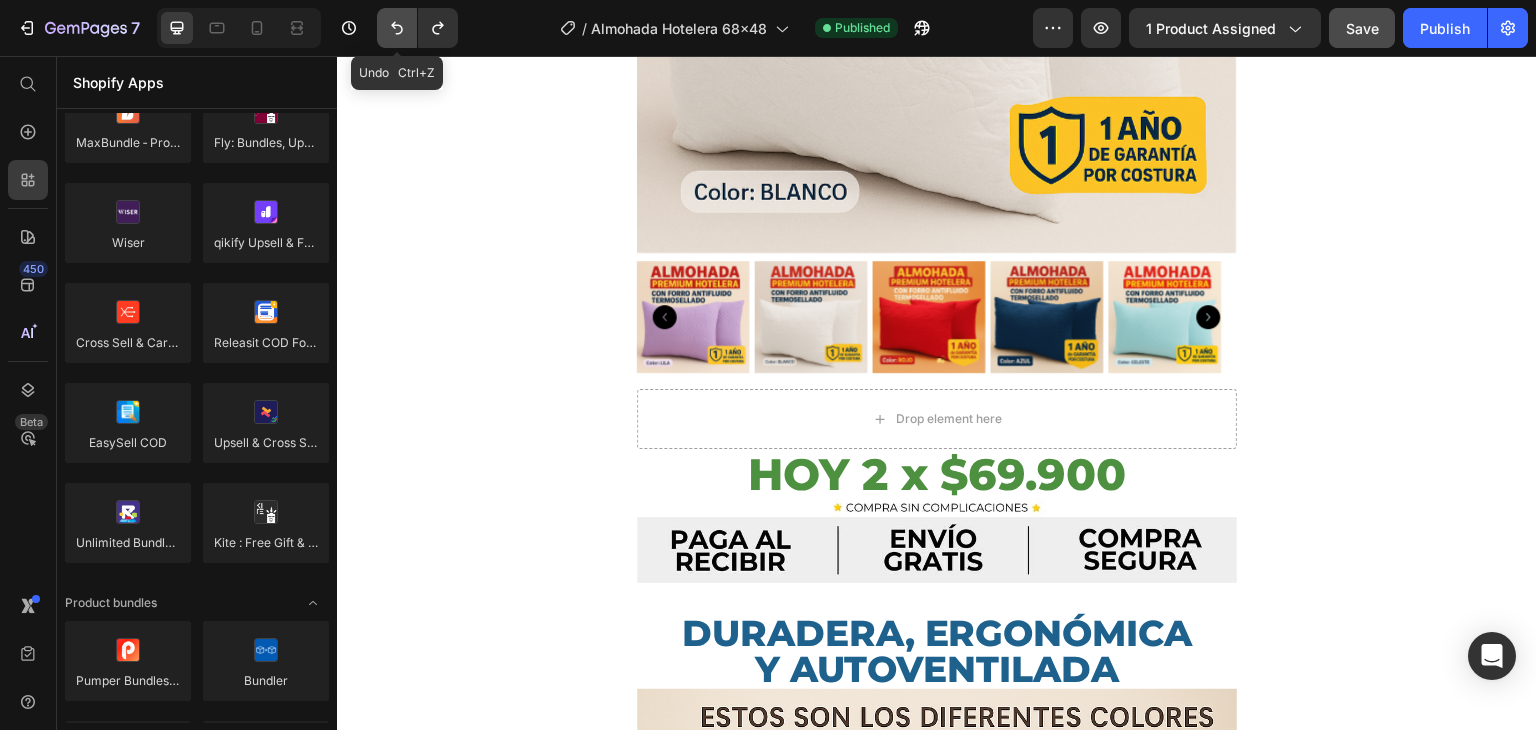 click 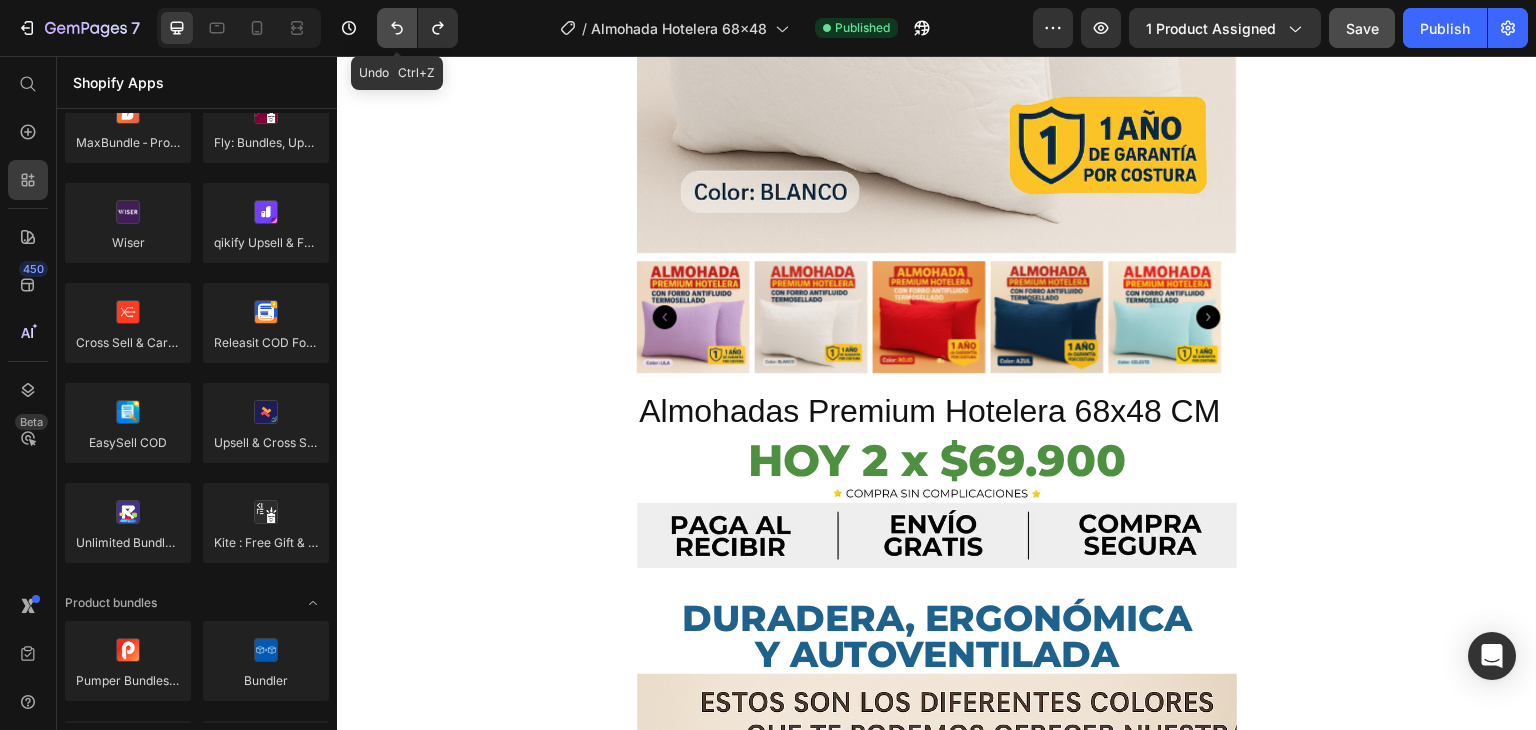click 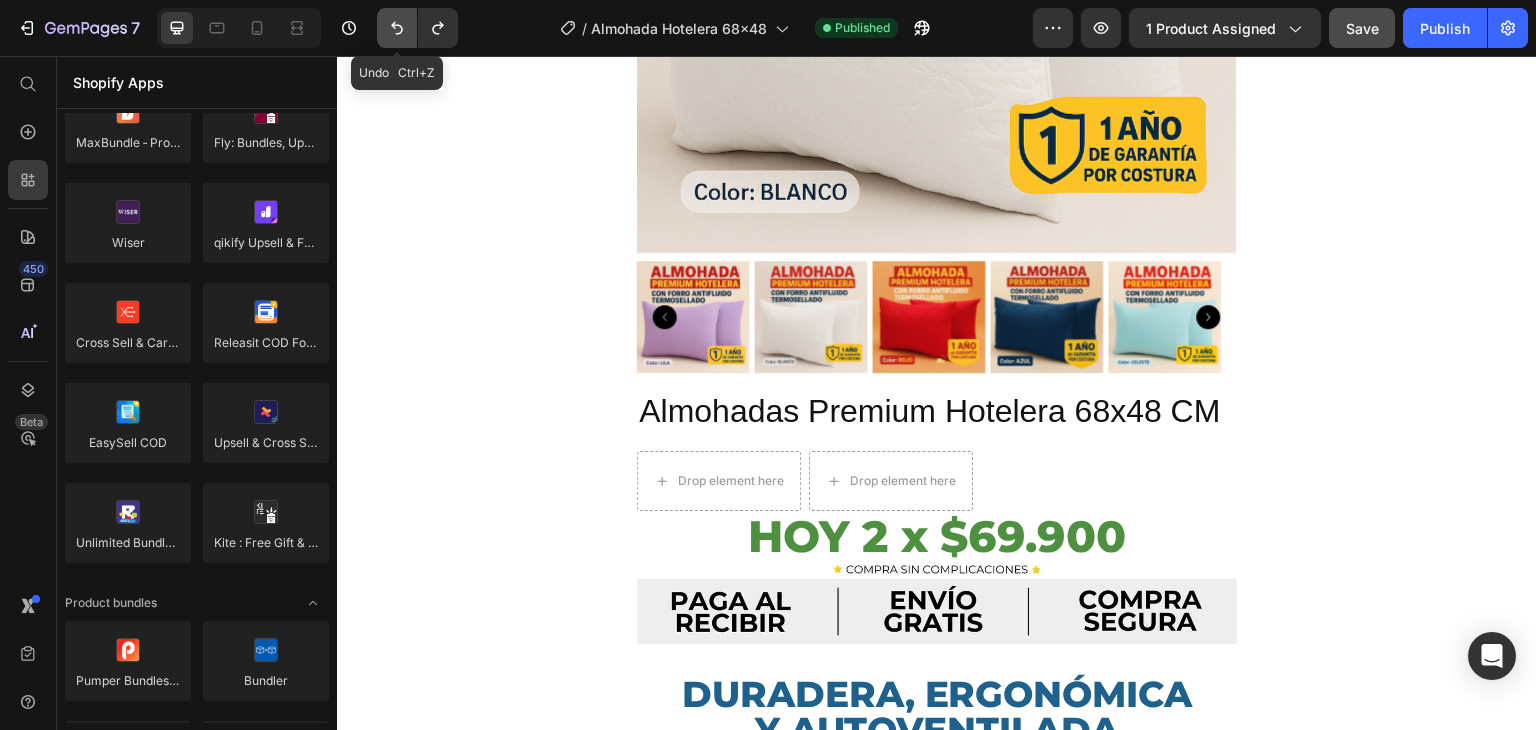 click 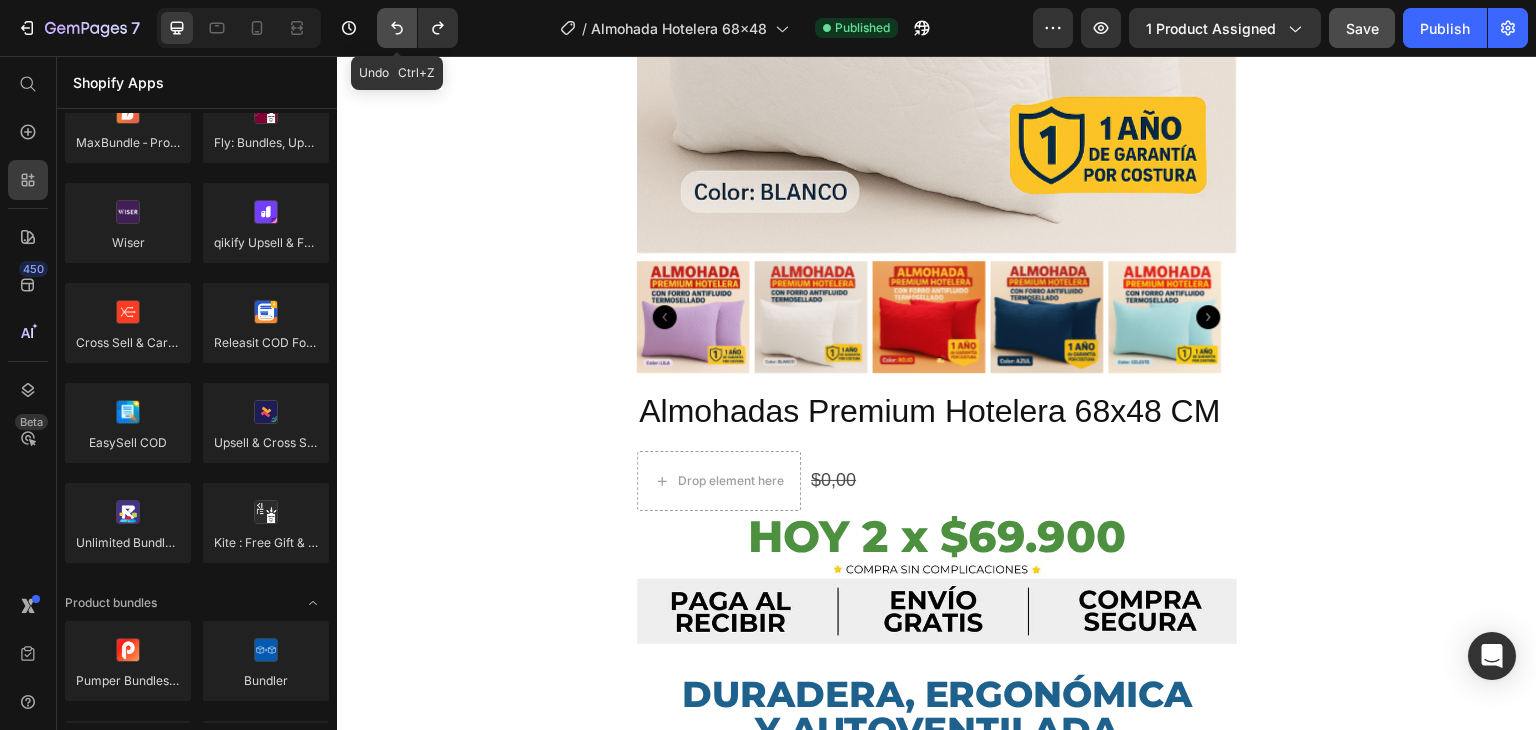 click 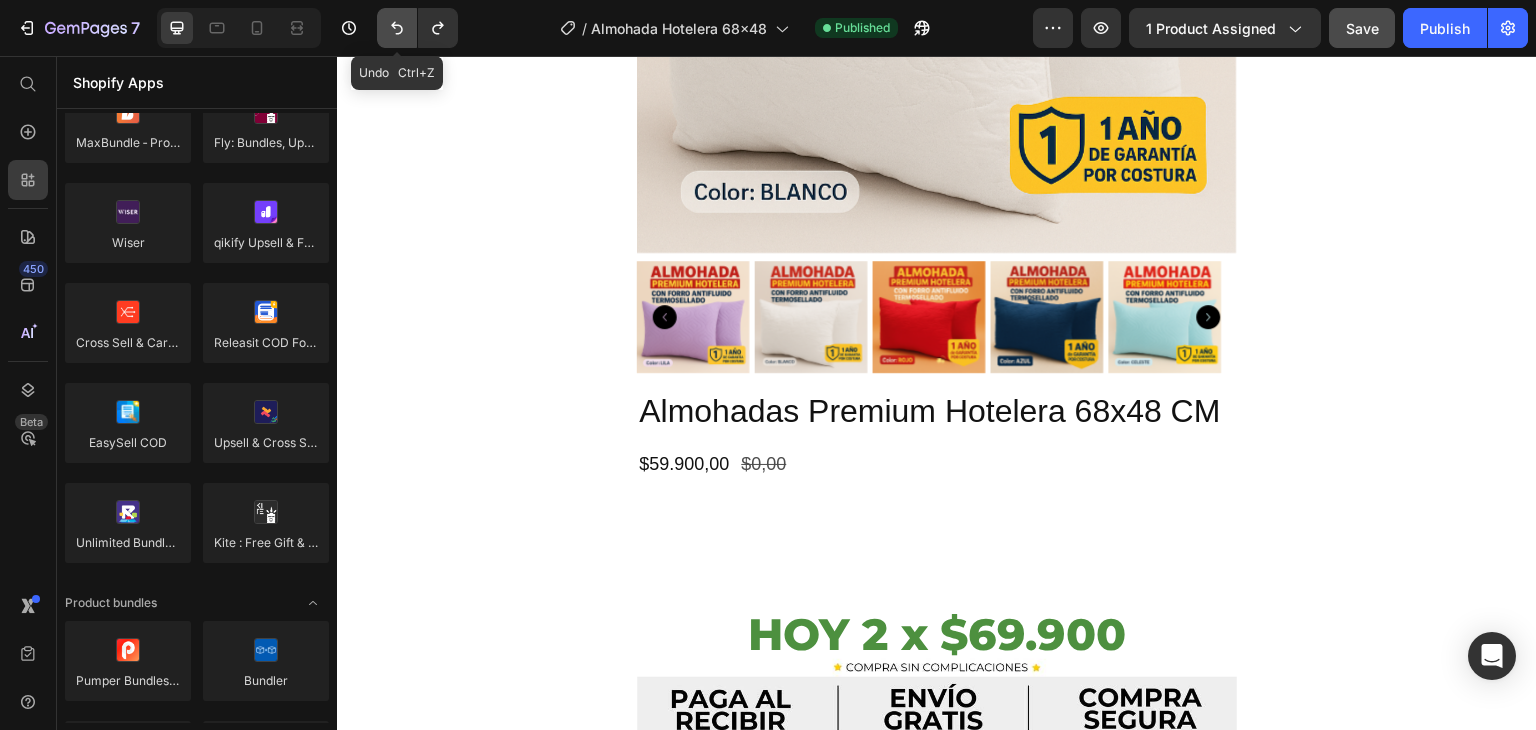 click 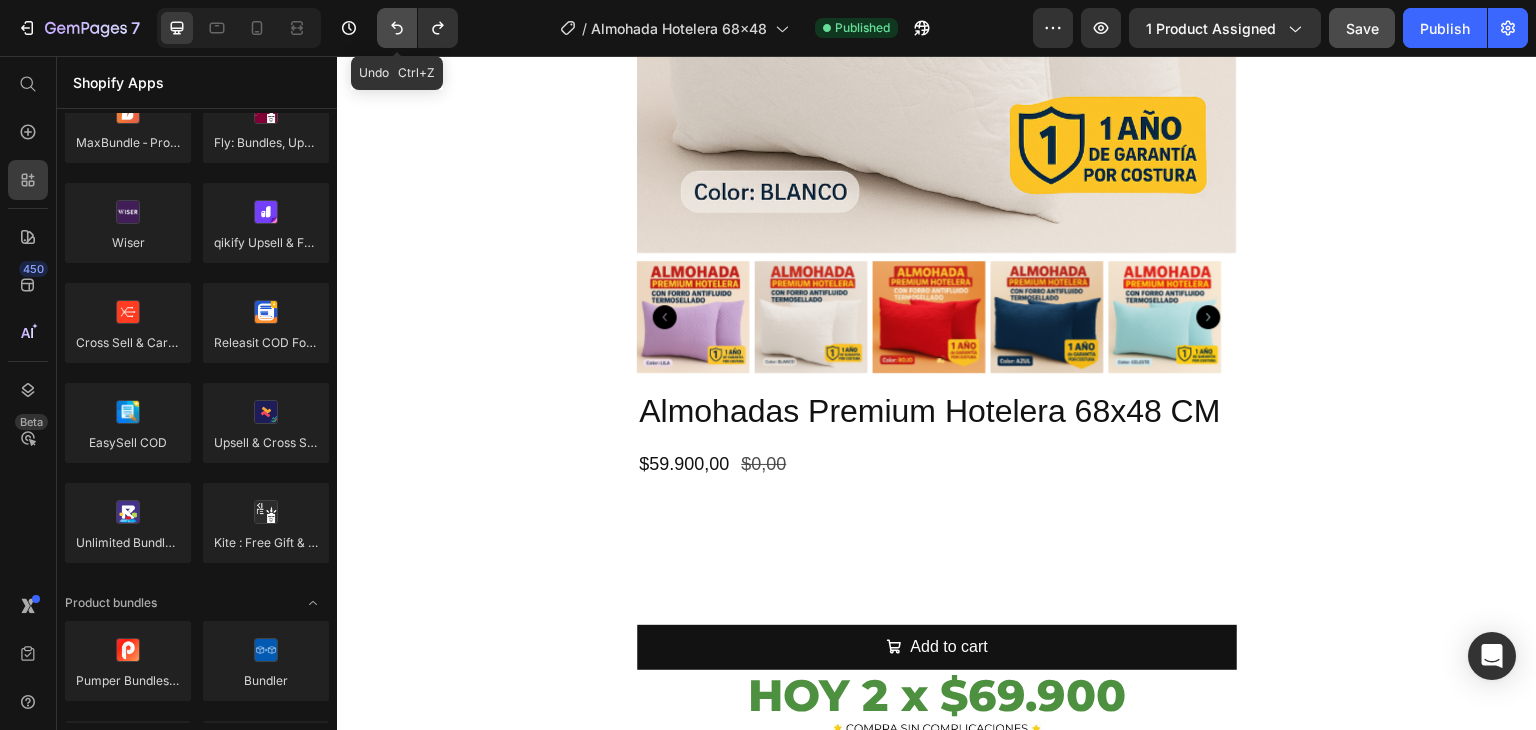click 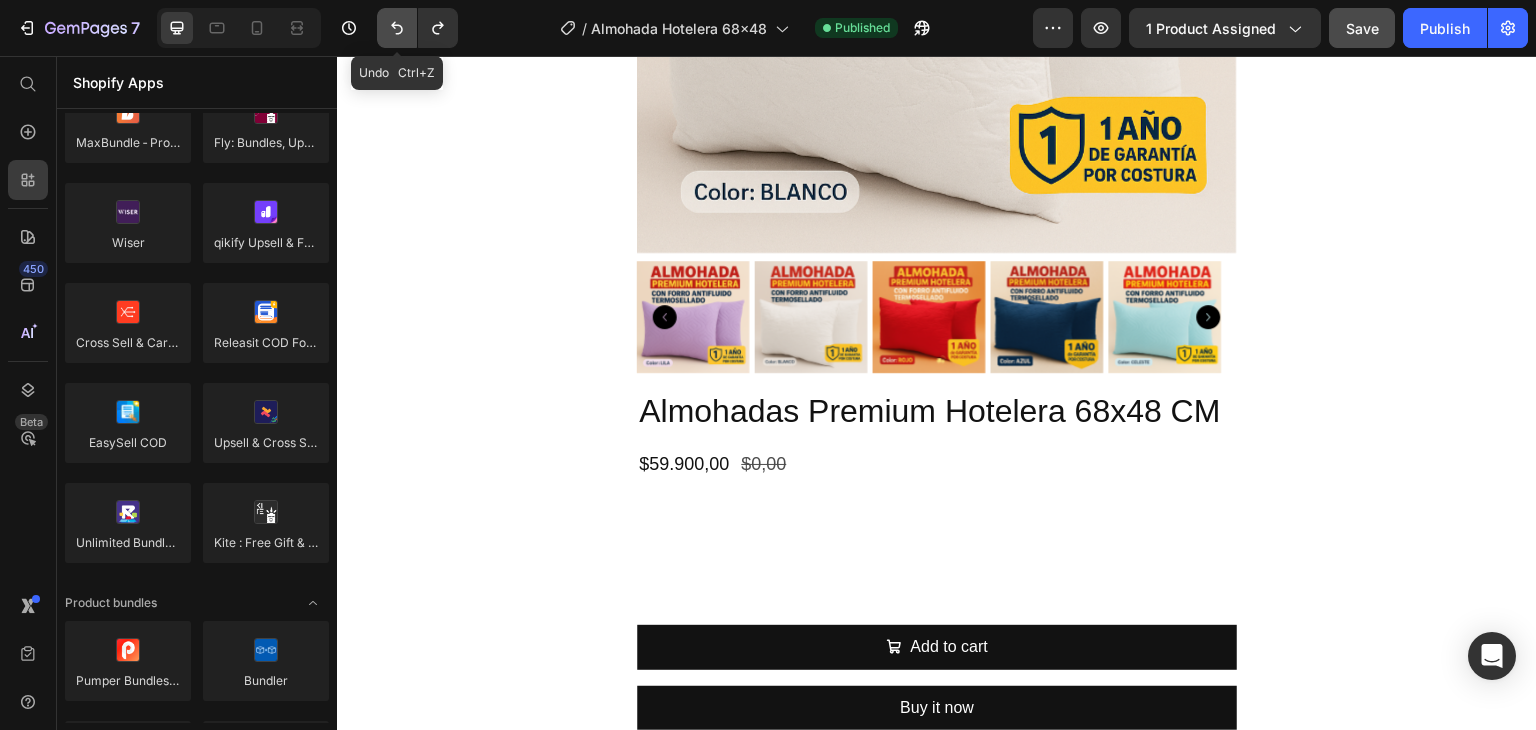 click 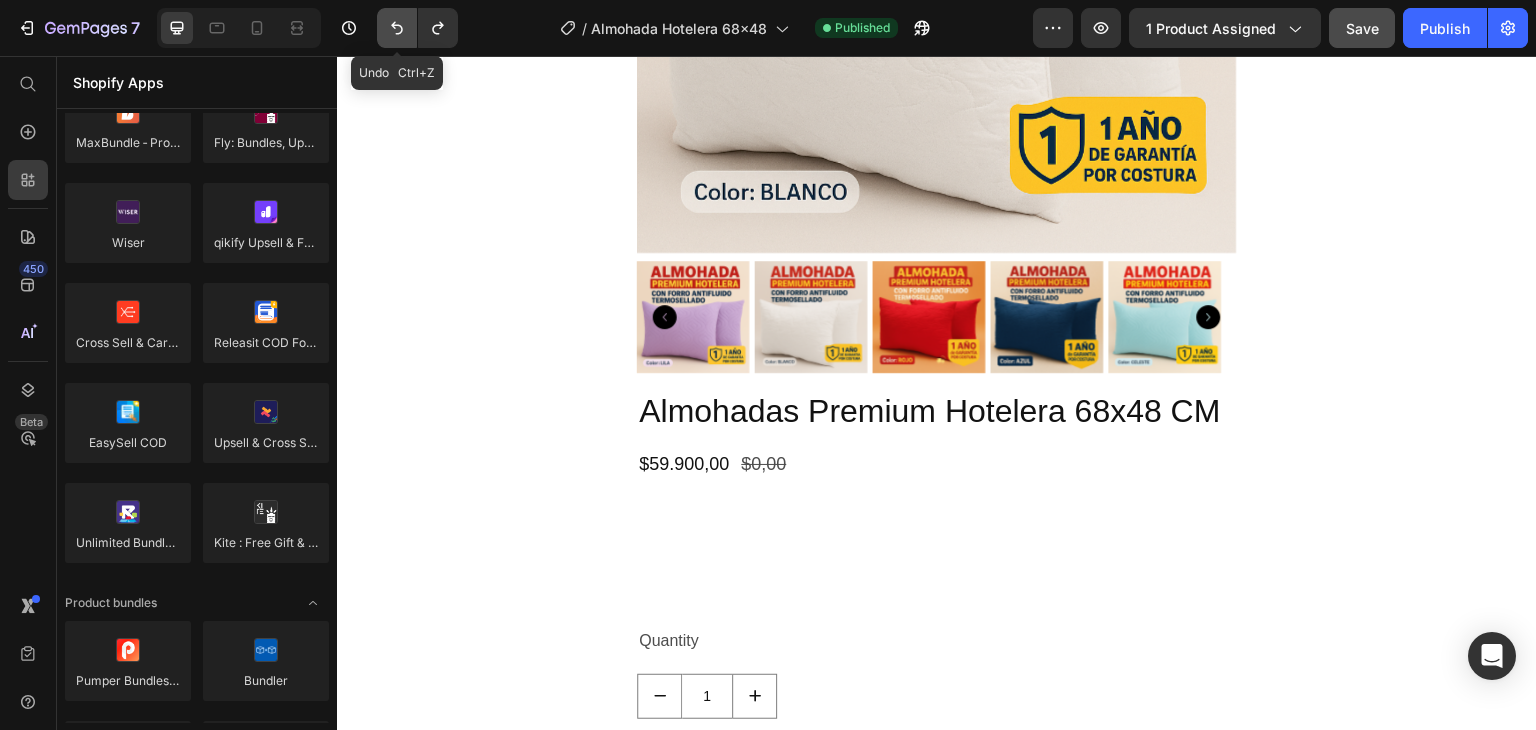 click 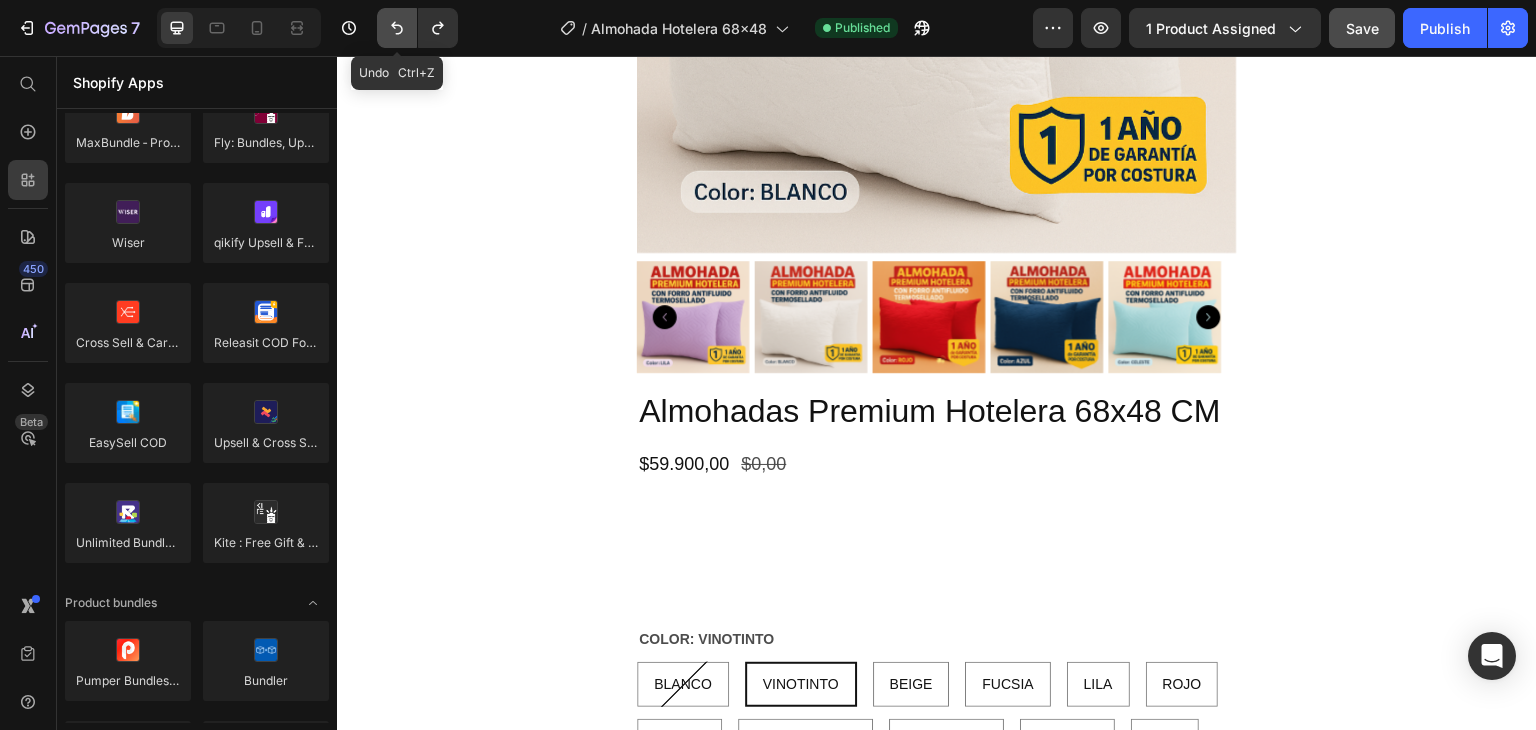 click 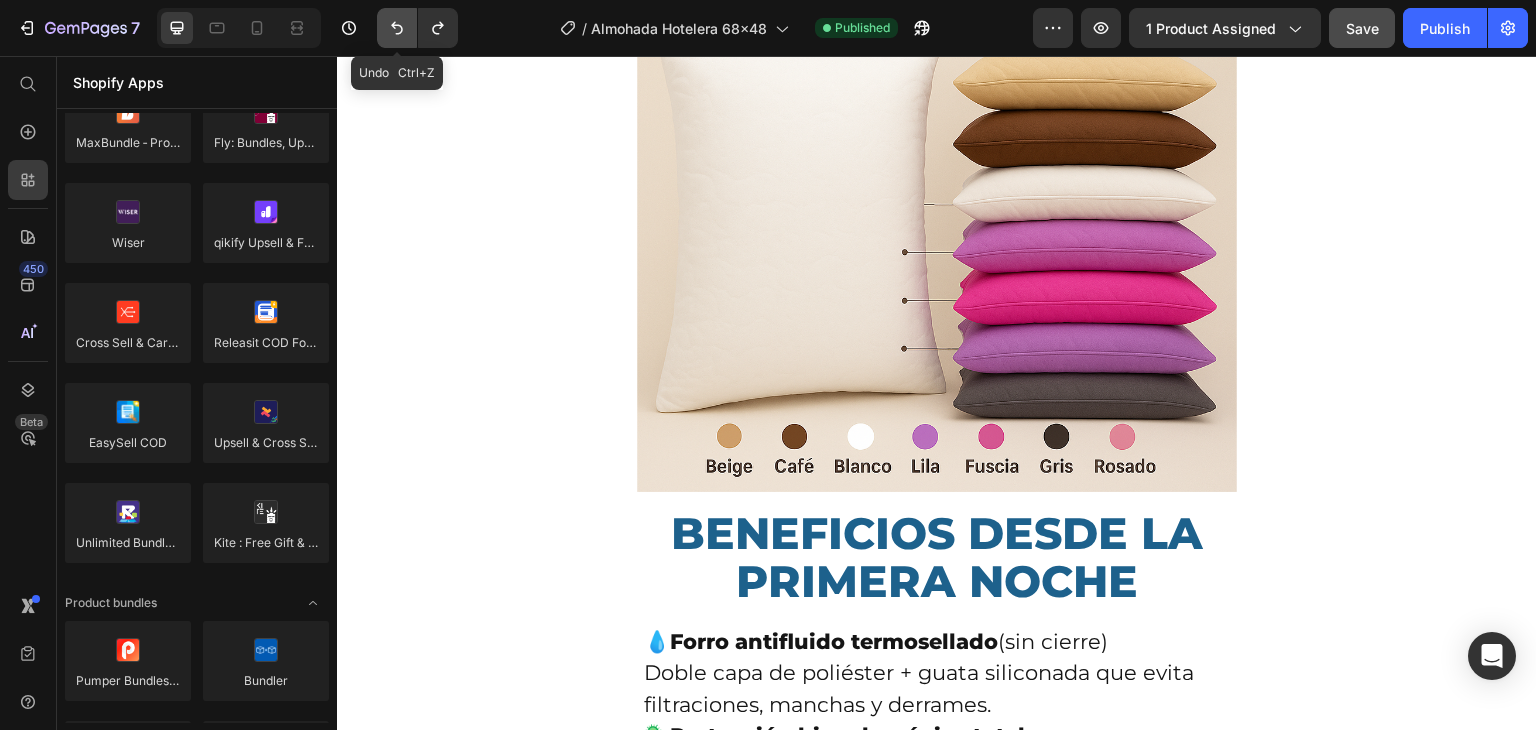 click 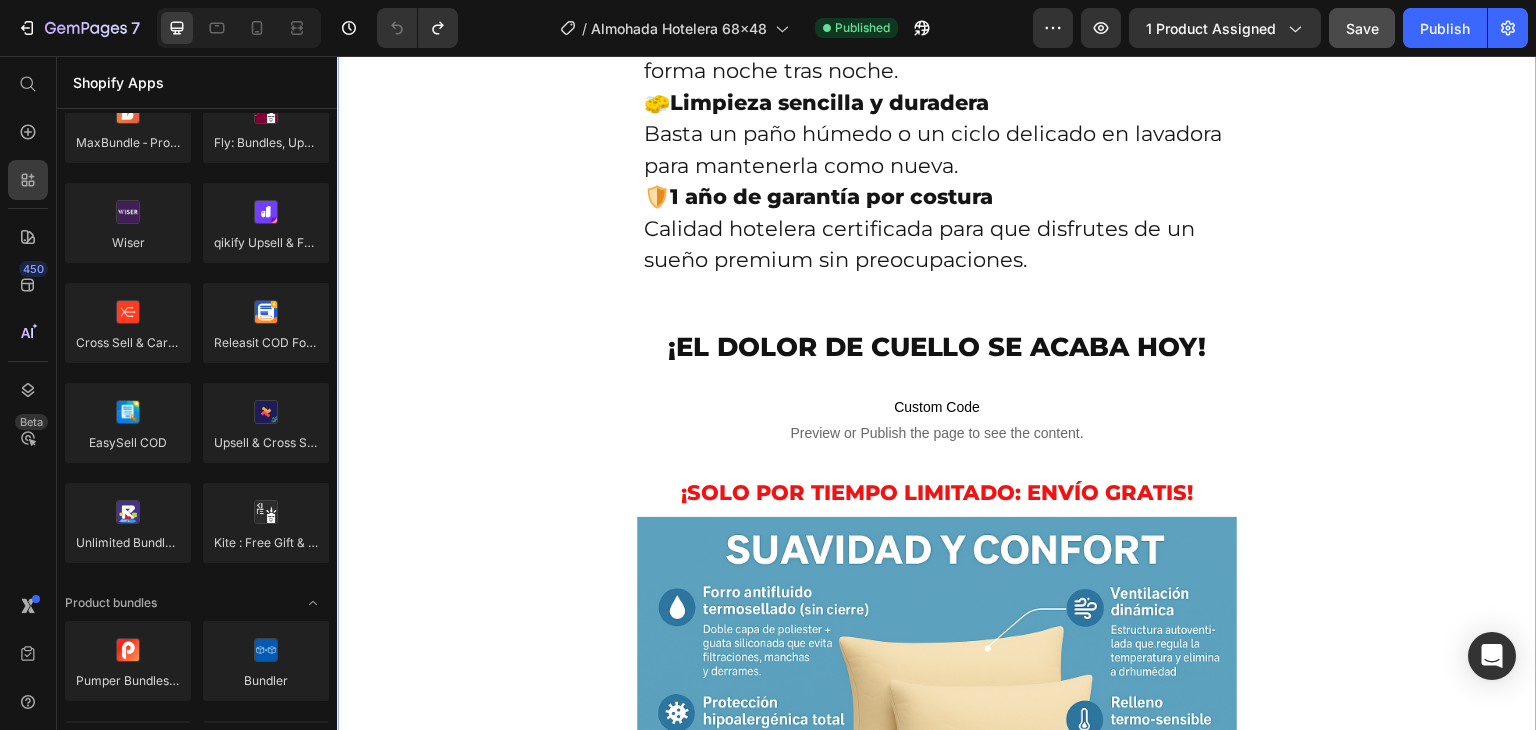 scroll, scrollTop: 3120, scrollLeft: 0, axis: vertical 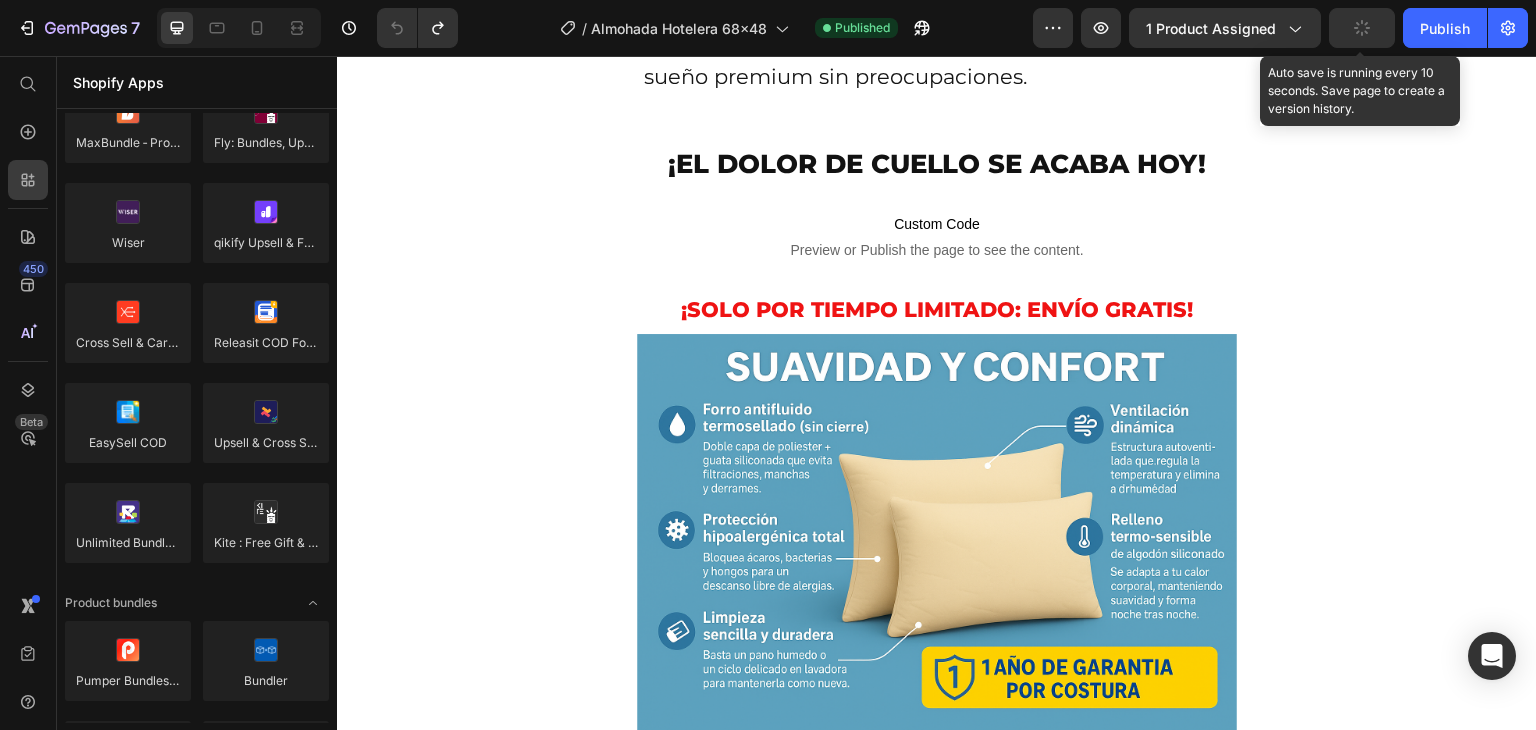 click 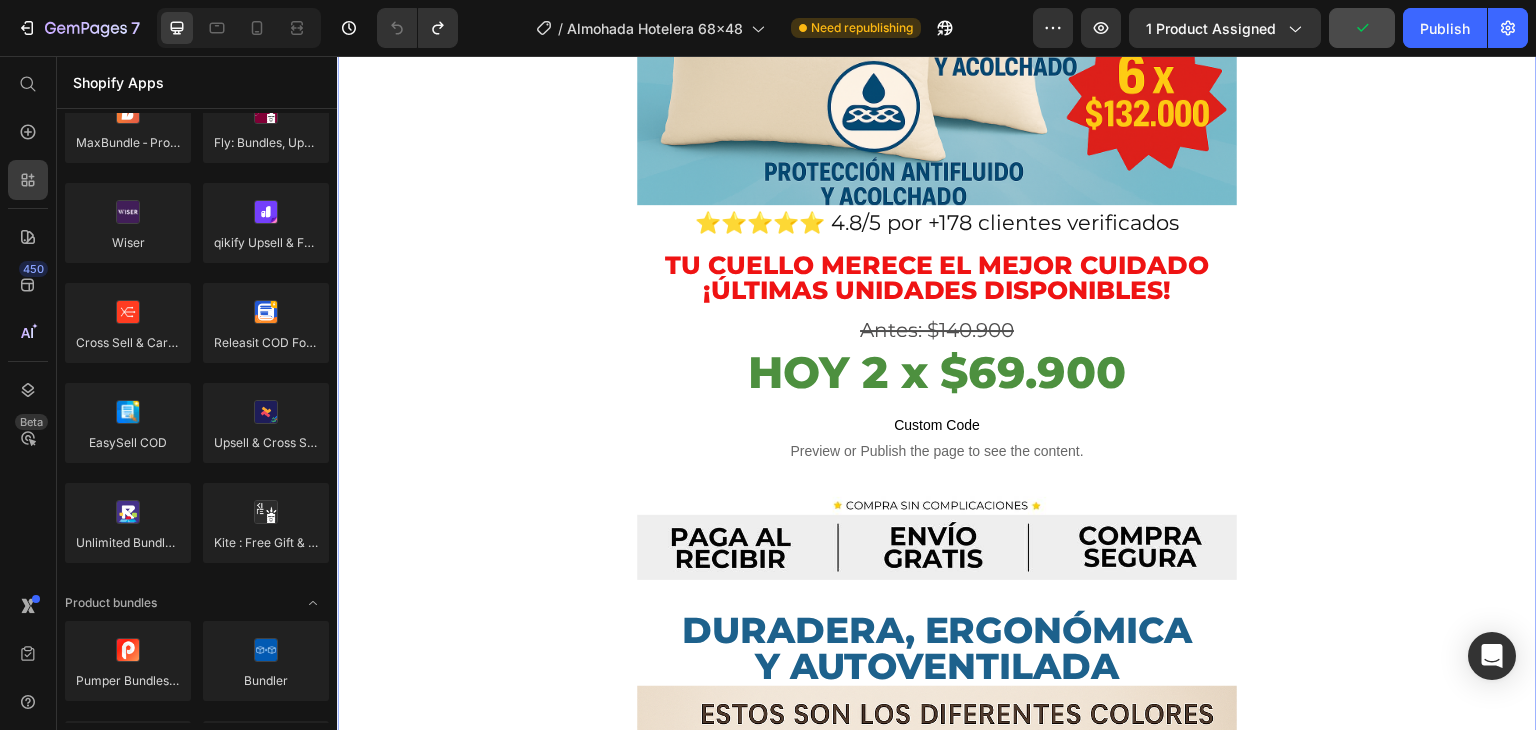 scroll, scrollTop: 1220, scrollLeft: 0, axis: vertical 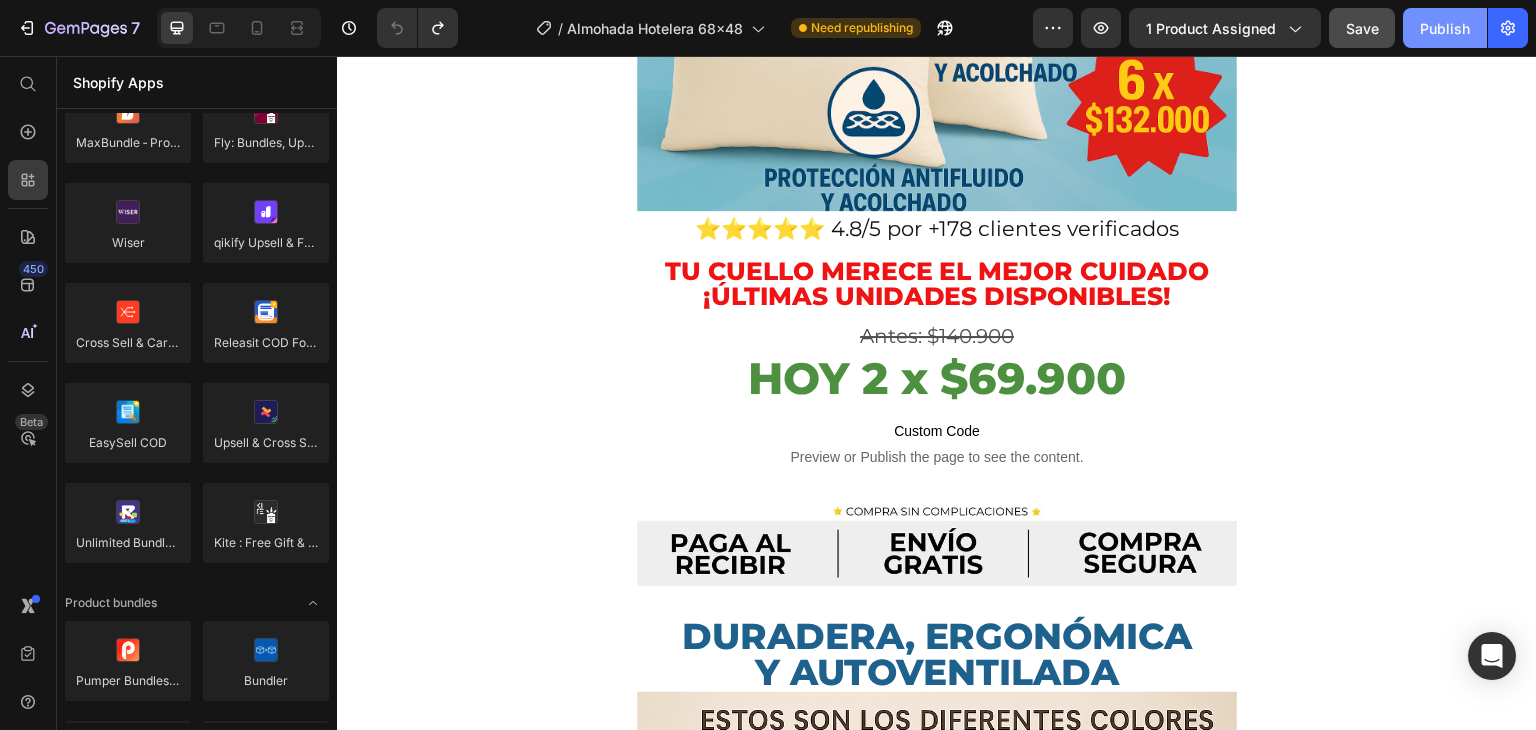 click on "Publish" at bounding box center (1445, 28) 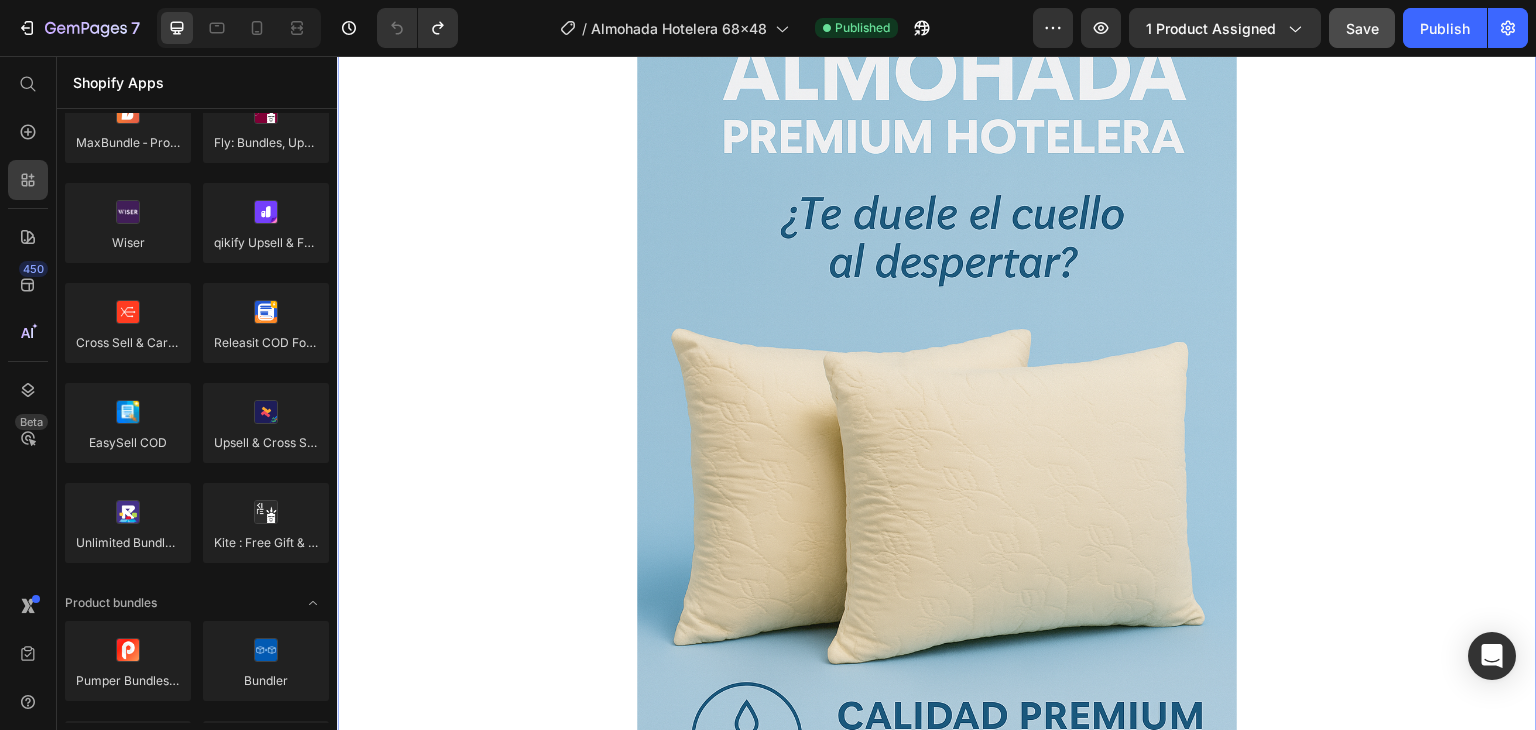 scroll, scrollTop: 0, scrollLeft: 0, axis: both 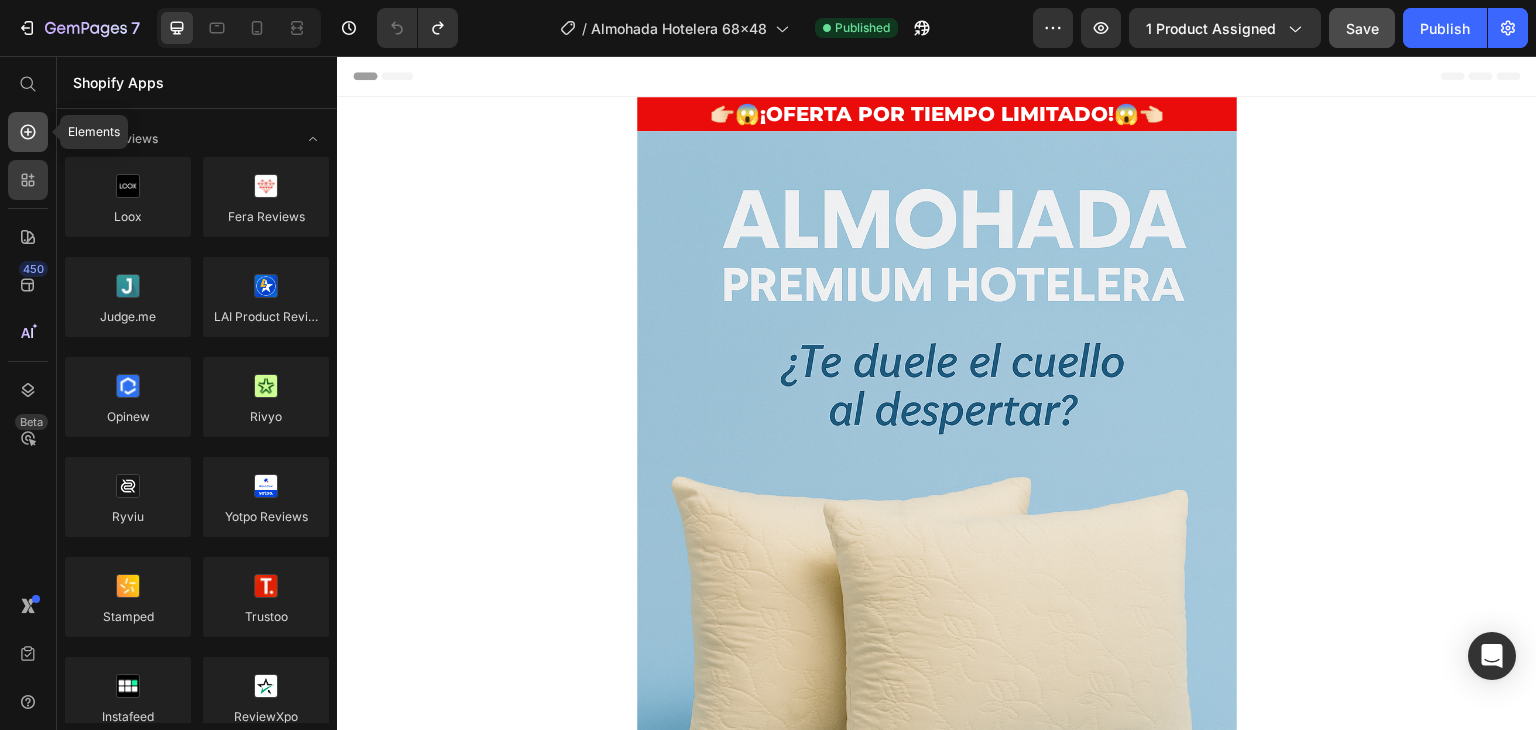 click 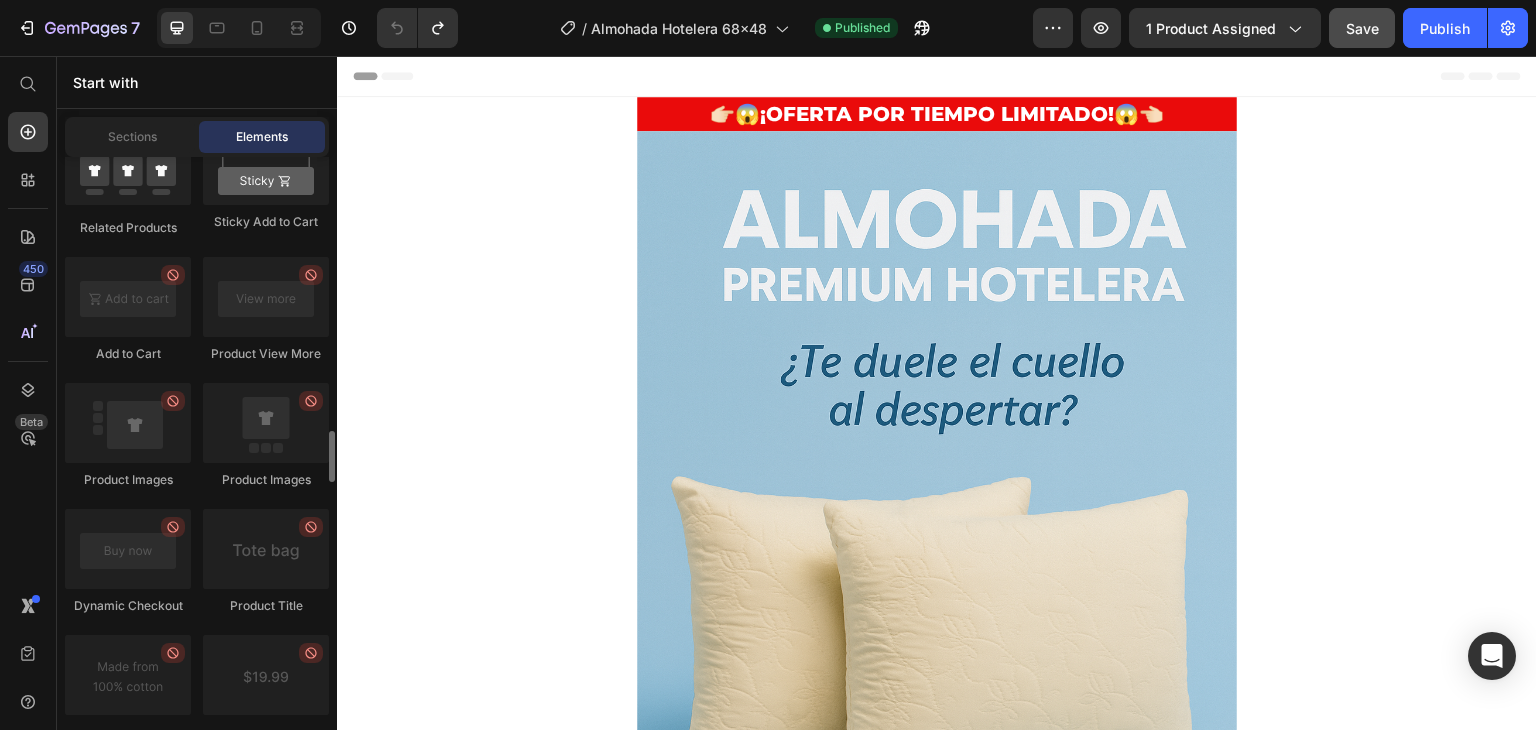 scroll, scrollTop: 2800, scrollLeft: 0, axis: vertical 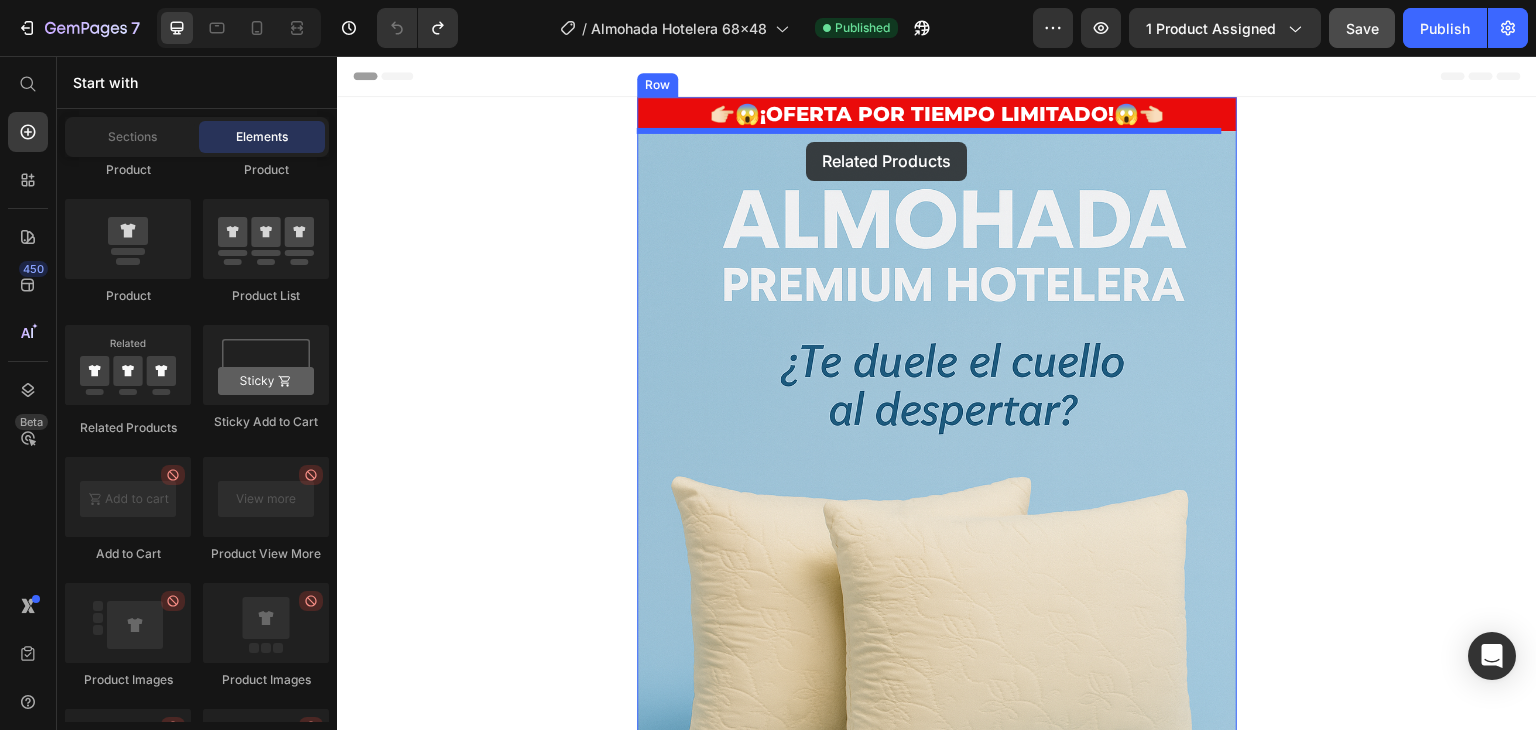 drag, startPoint x: 462, startPoint y: 429, endPoint x: 806, endPoint y: 142, distance: 448.00113 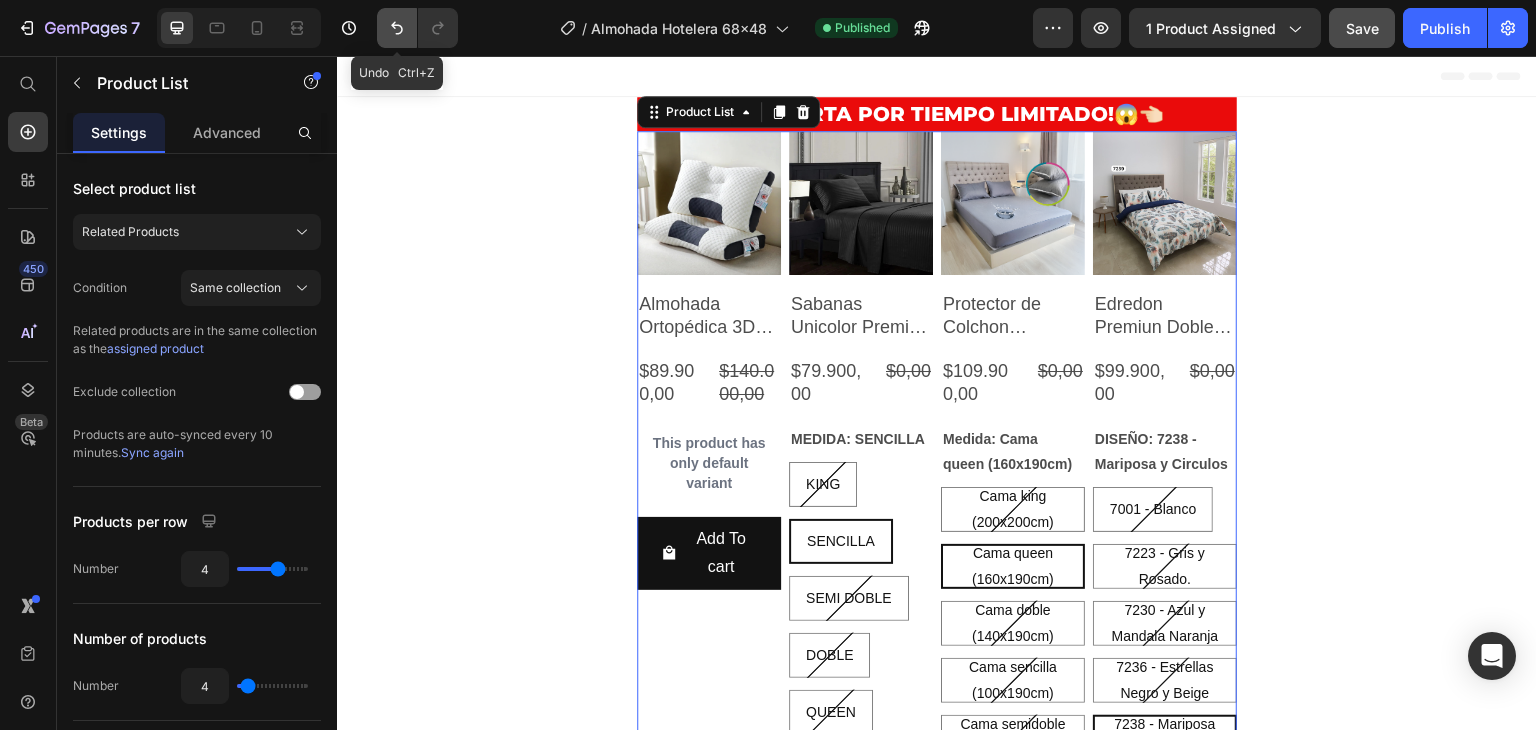 click 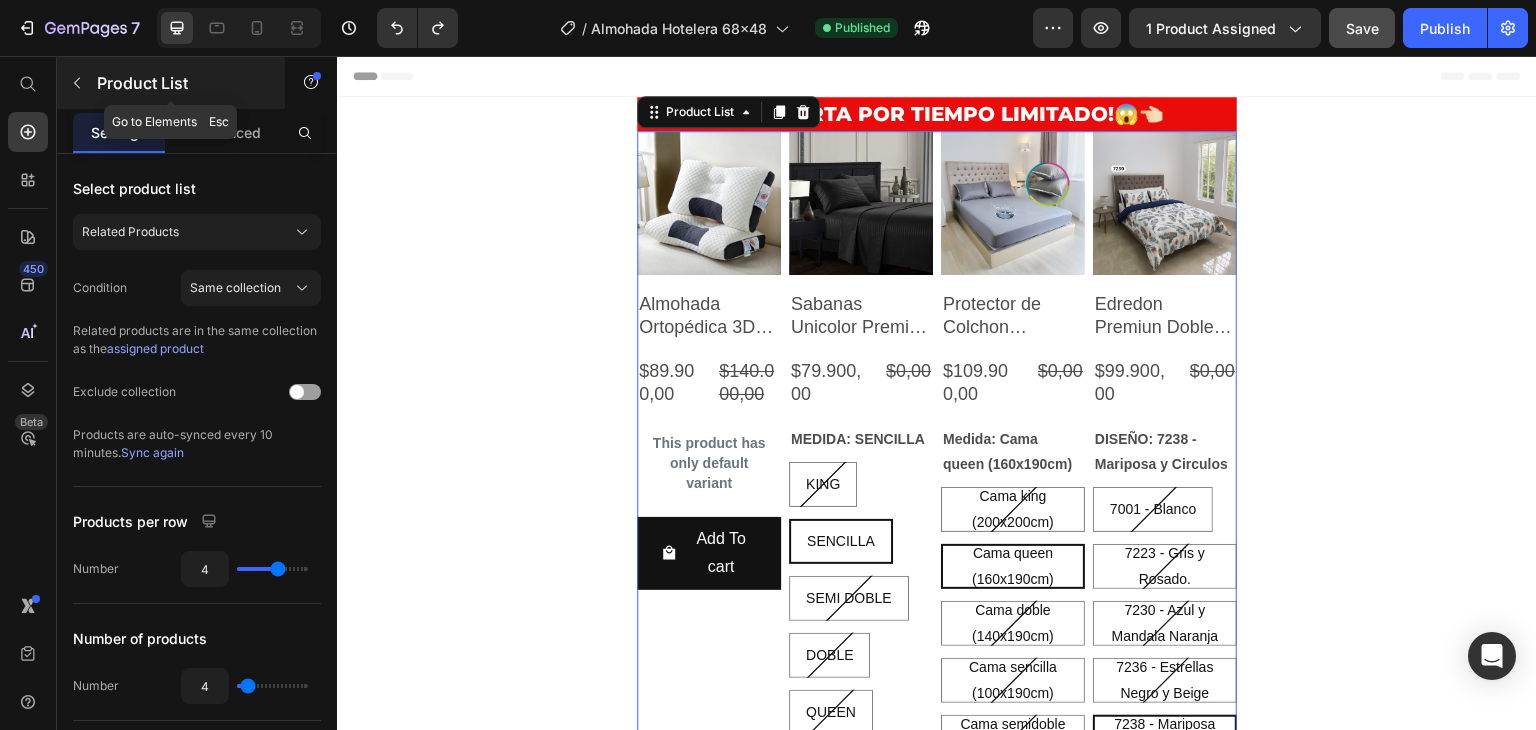 click 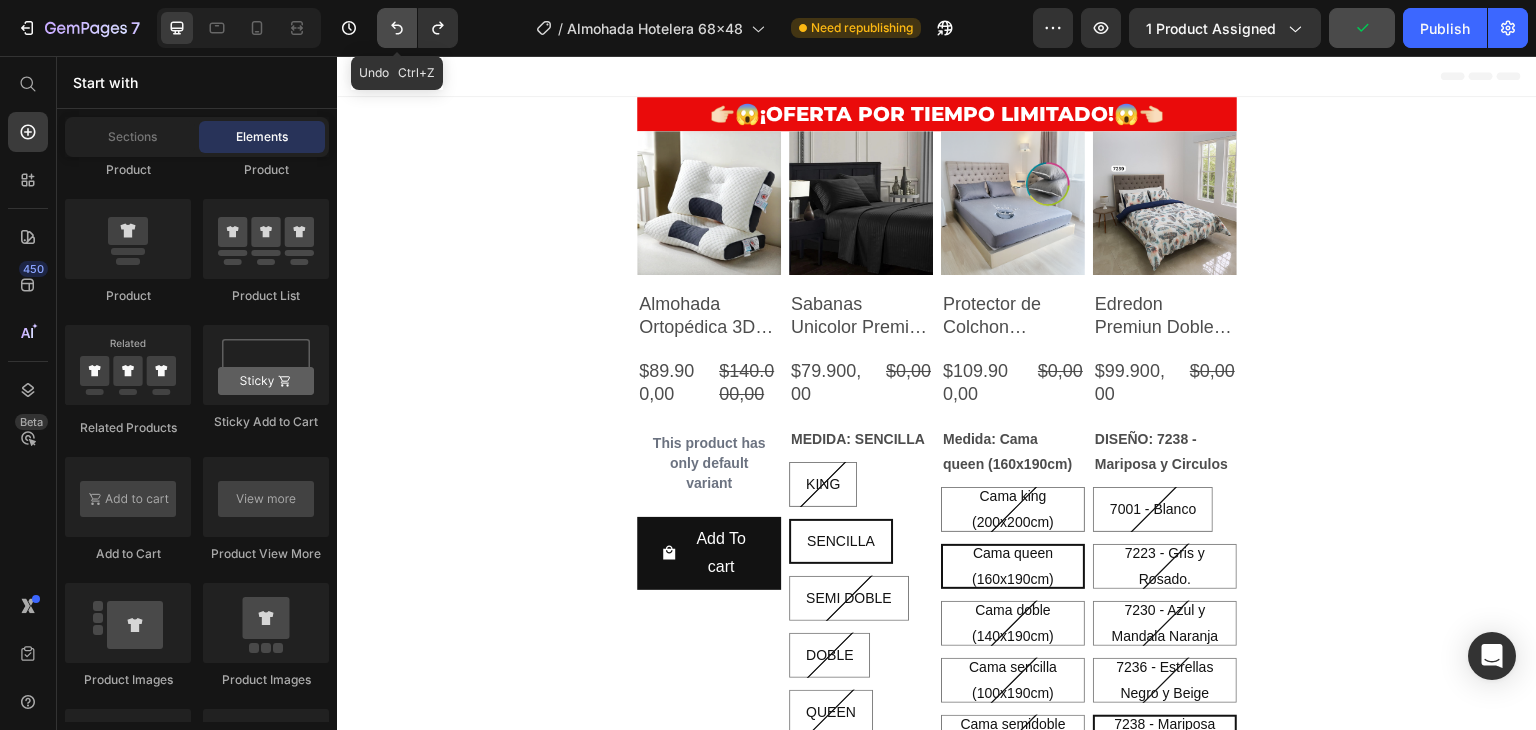 click 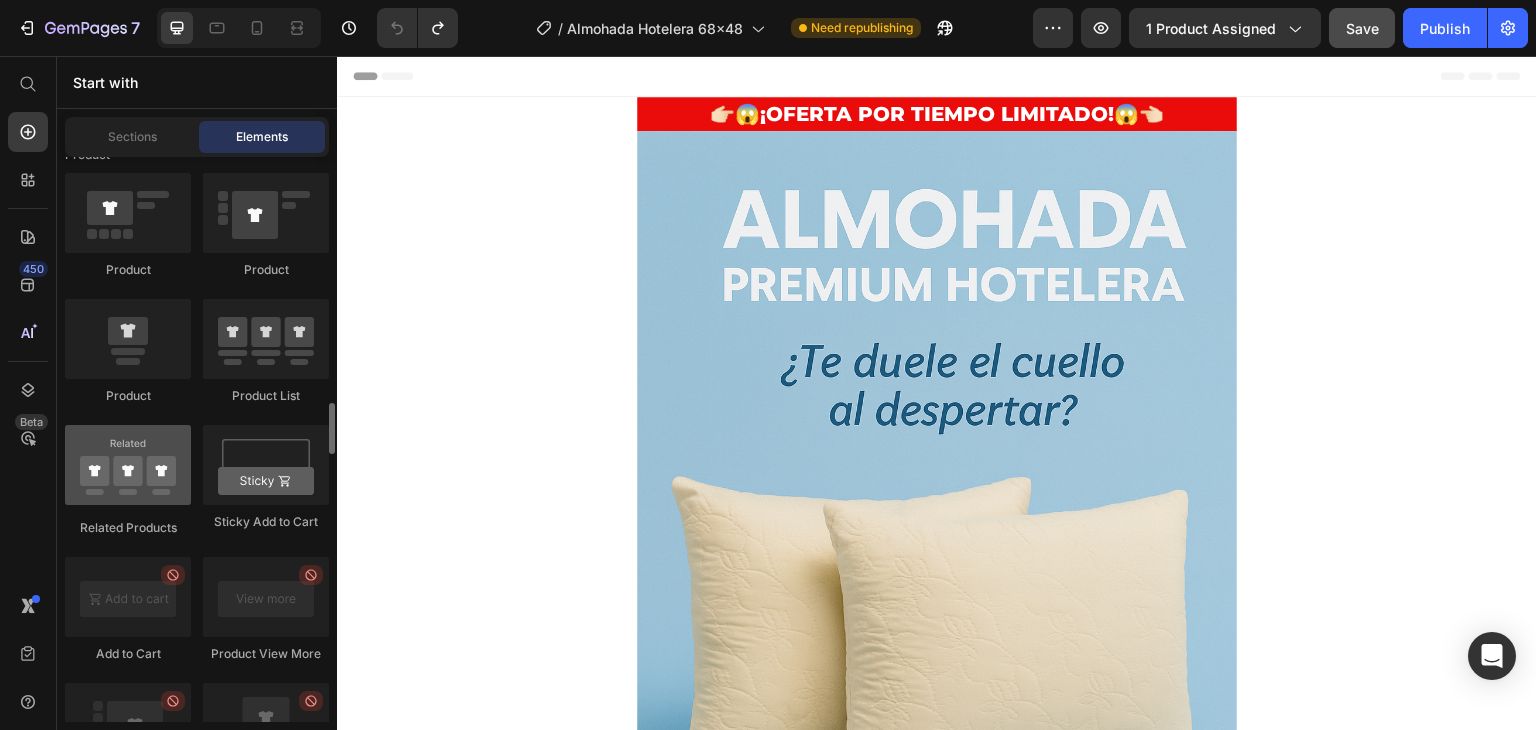 scroll, scrollTop: 2600, scrollLeft: 0, axis: vertical 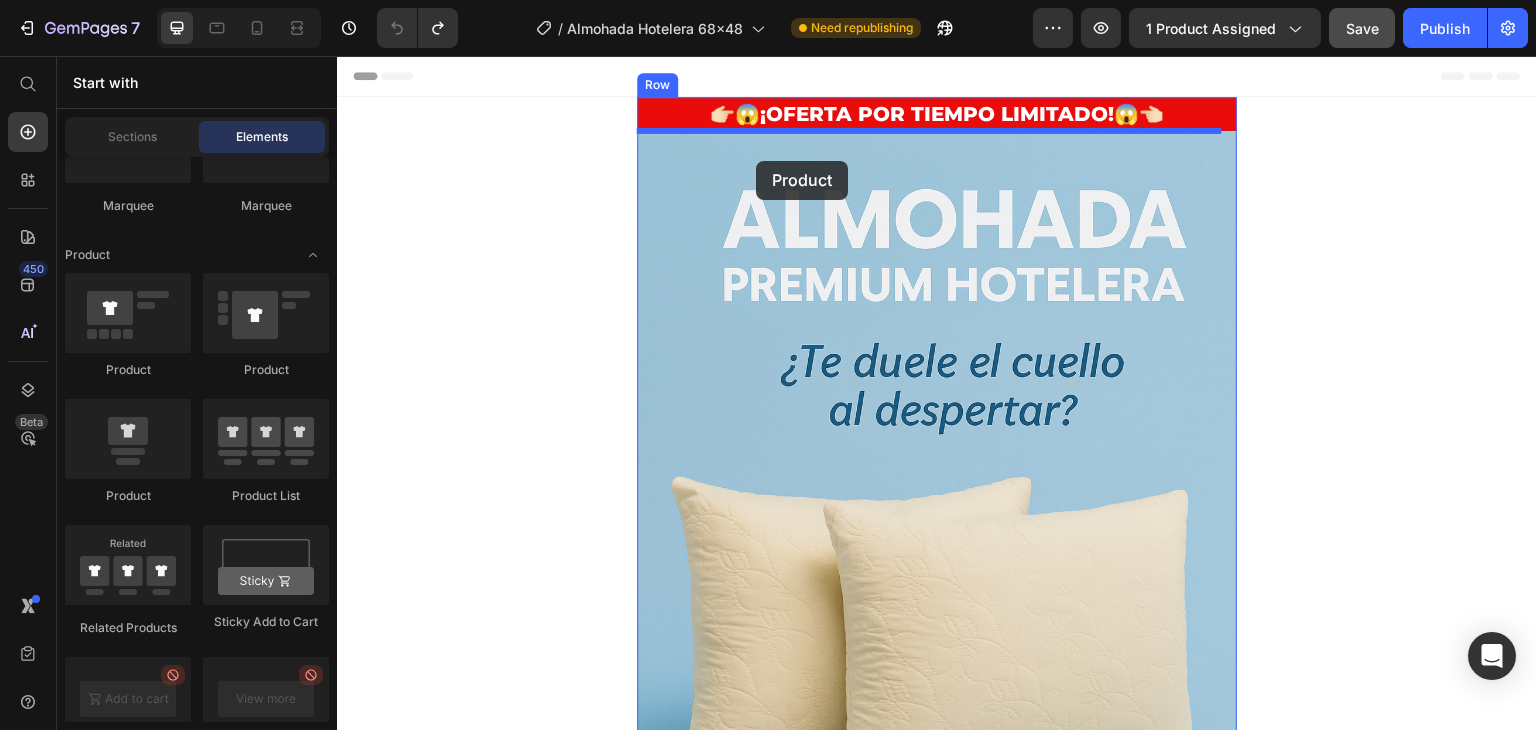 drag, startPoint x: 589, startPoint y: 375, endPoint x: 756, endPoint y: 161, distance: 271.4498 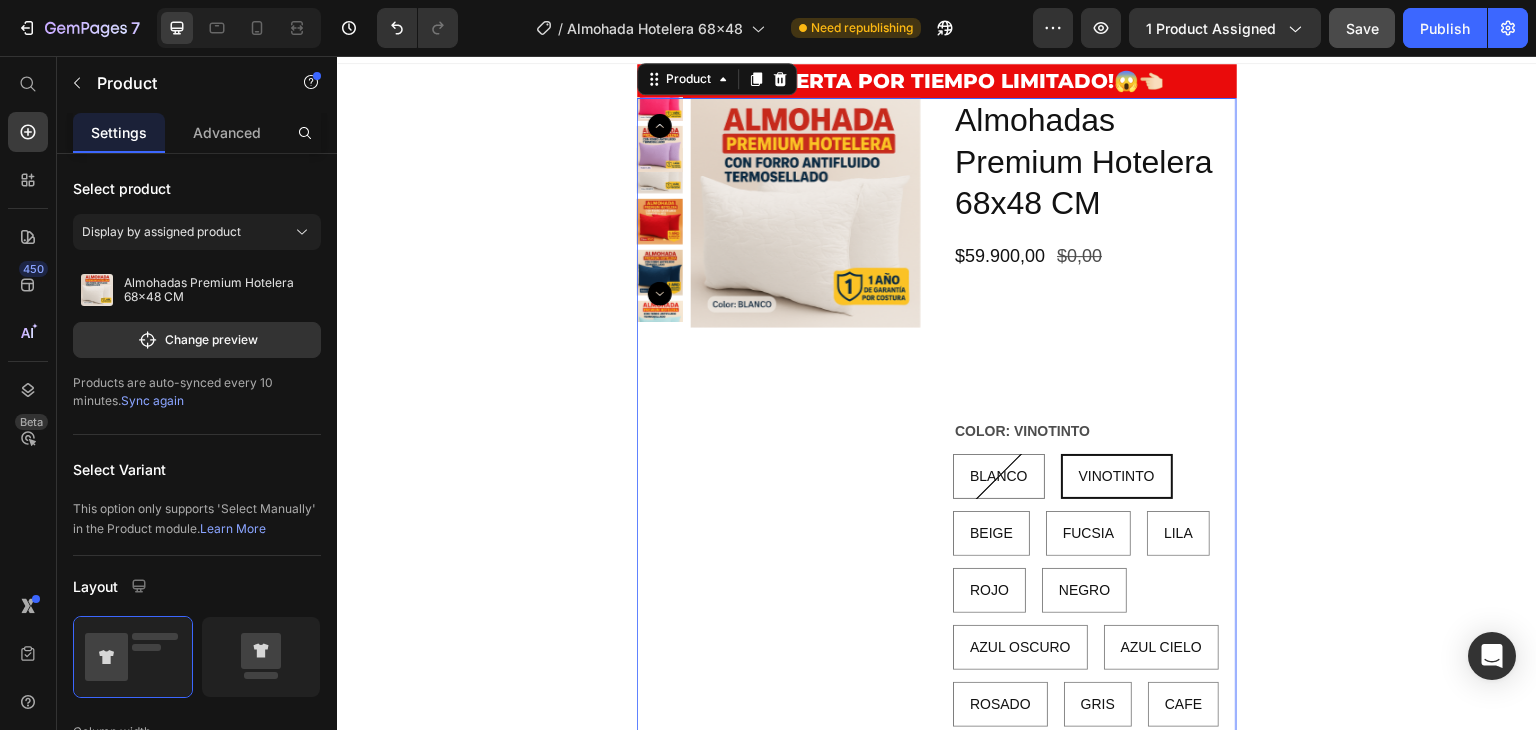 scroll, scrollTop: 0, scrollLeft: 0, axis: both 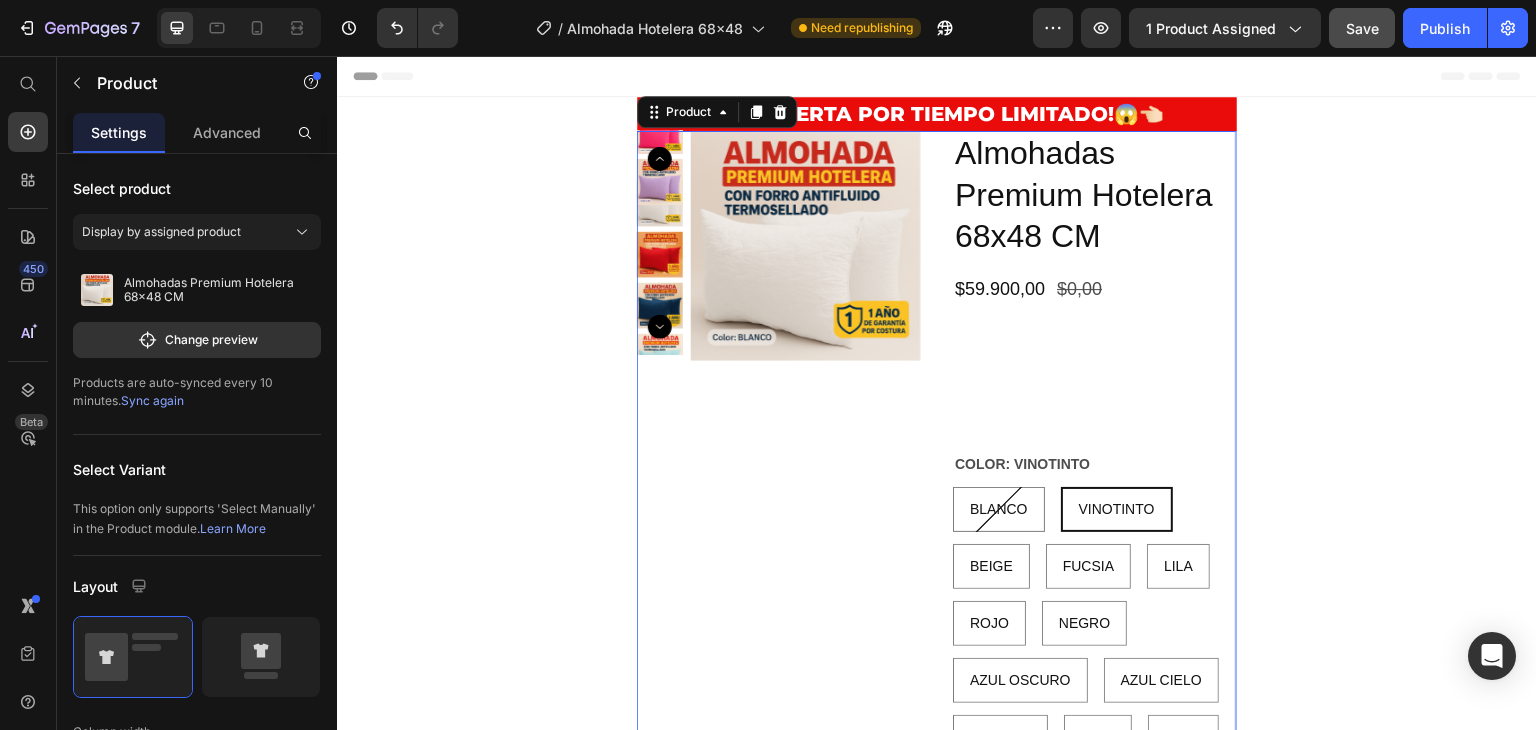 click on "Product Images" at bounding box center (779, 569) 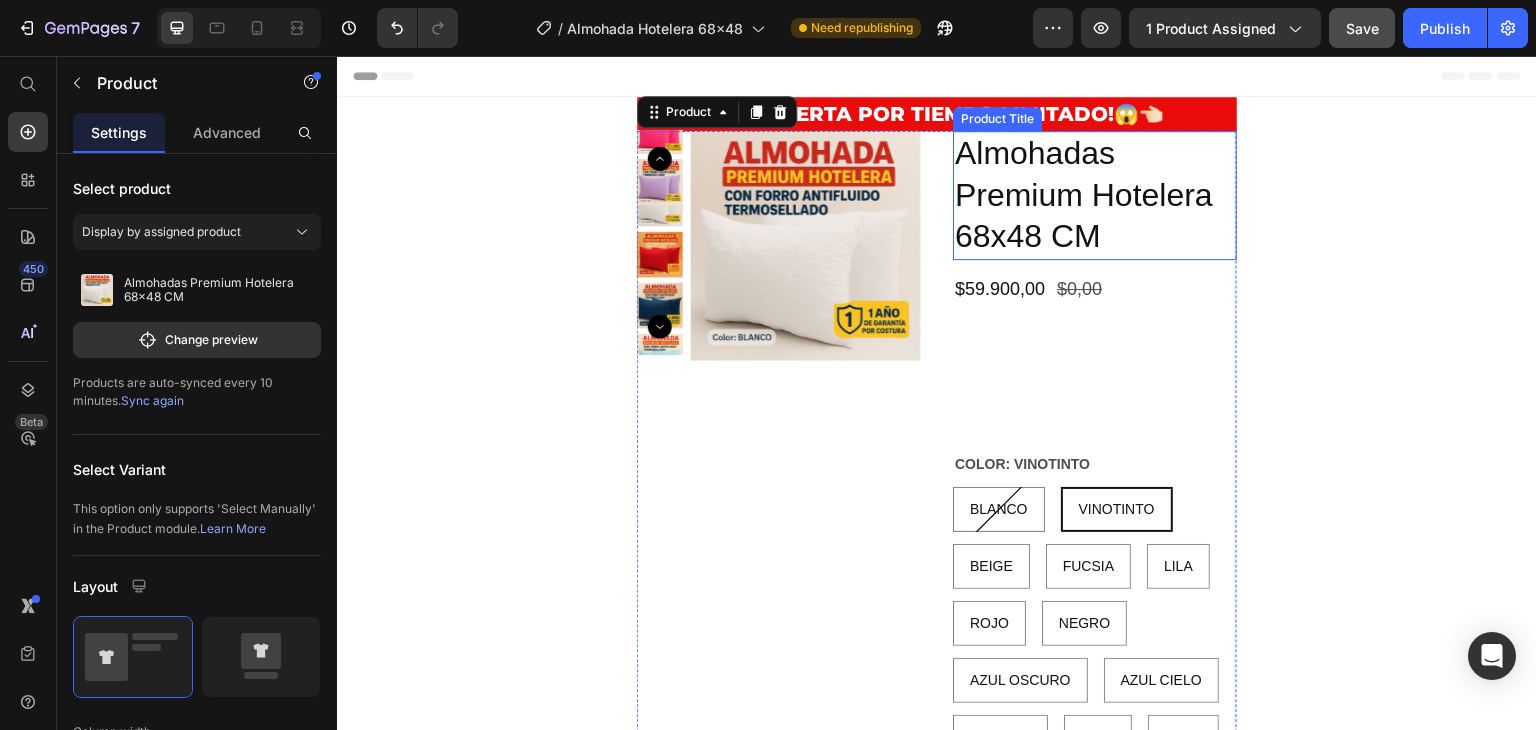click on "Almohadas Premium Hotelera 68x48 CM" at bounding box center (1095, 195) 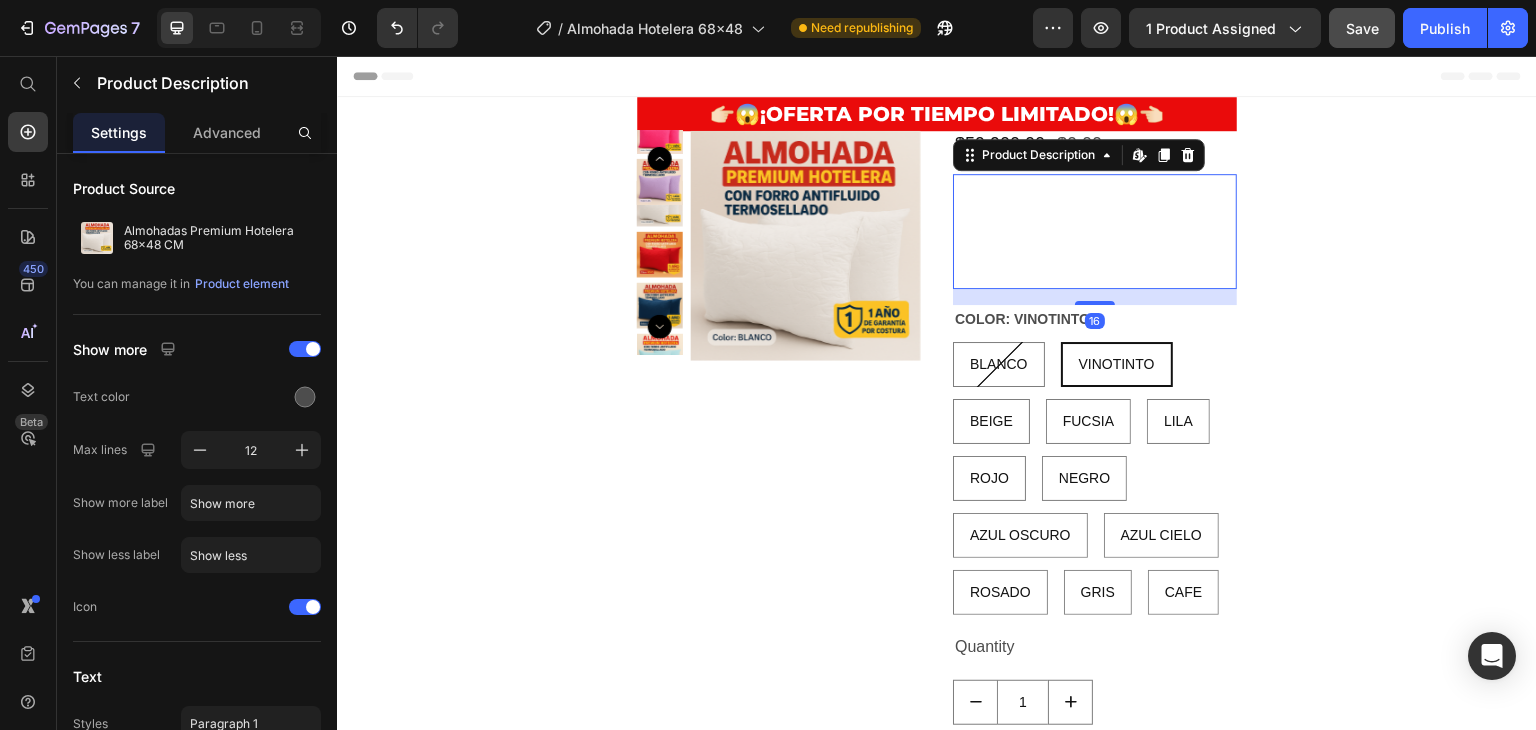 click at bounding box center [1095, 231] 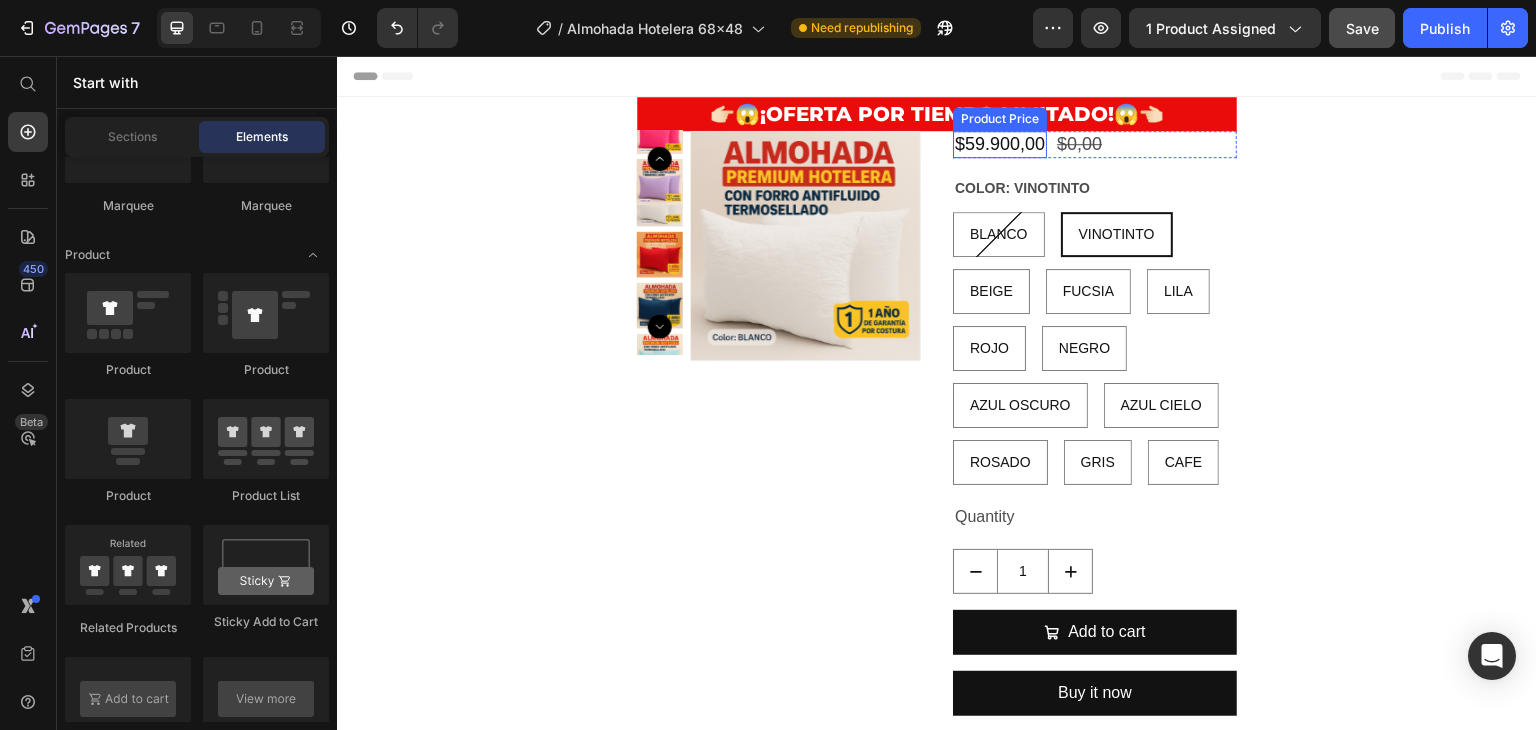 click on "$59.900,00" at bounding box center (1000, 144) 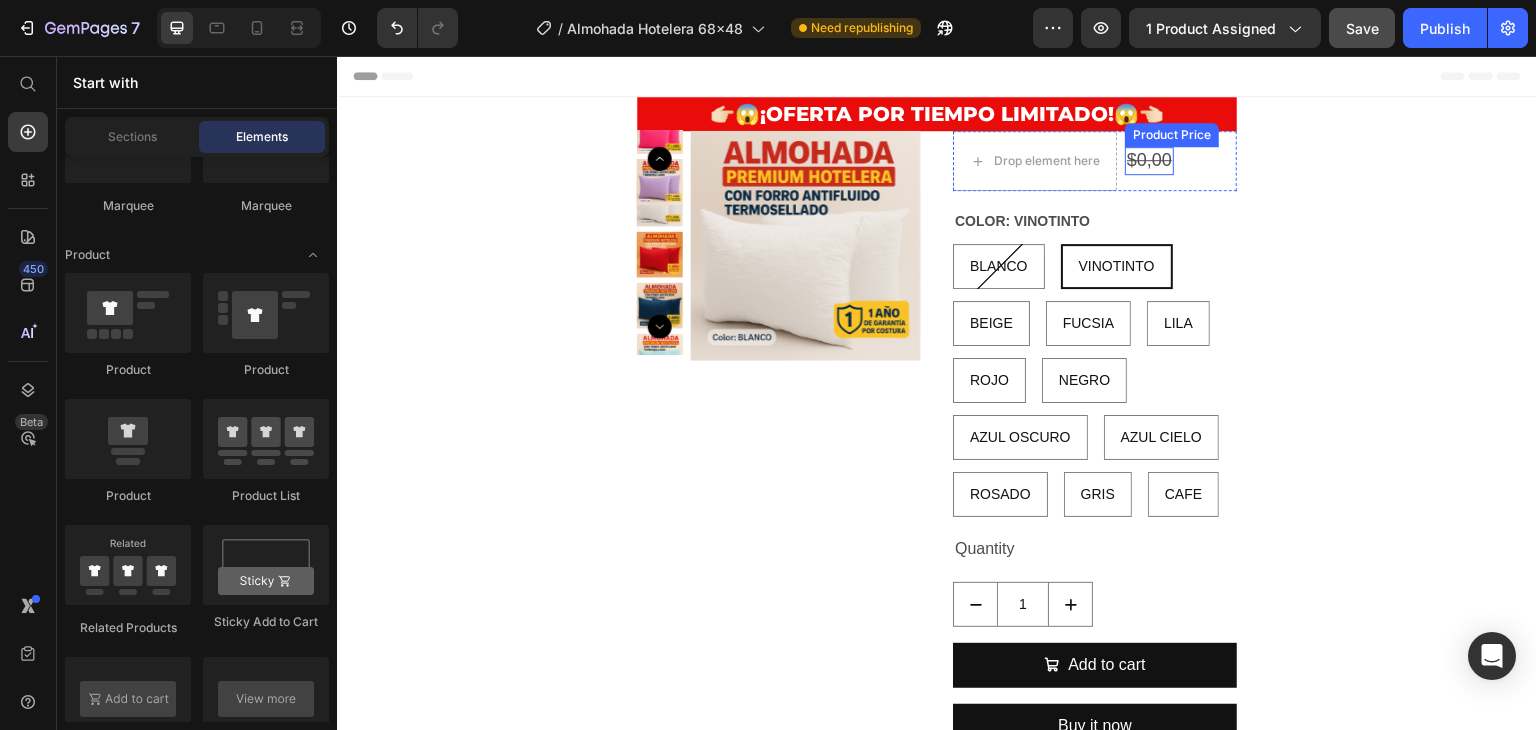 click on "$0,00" at bounding box center [1149, 160] 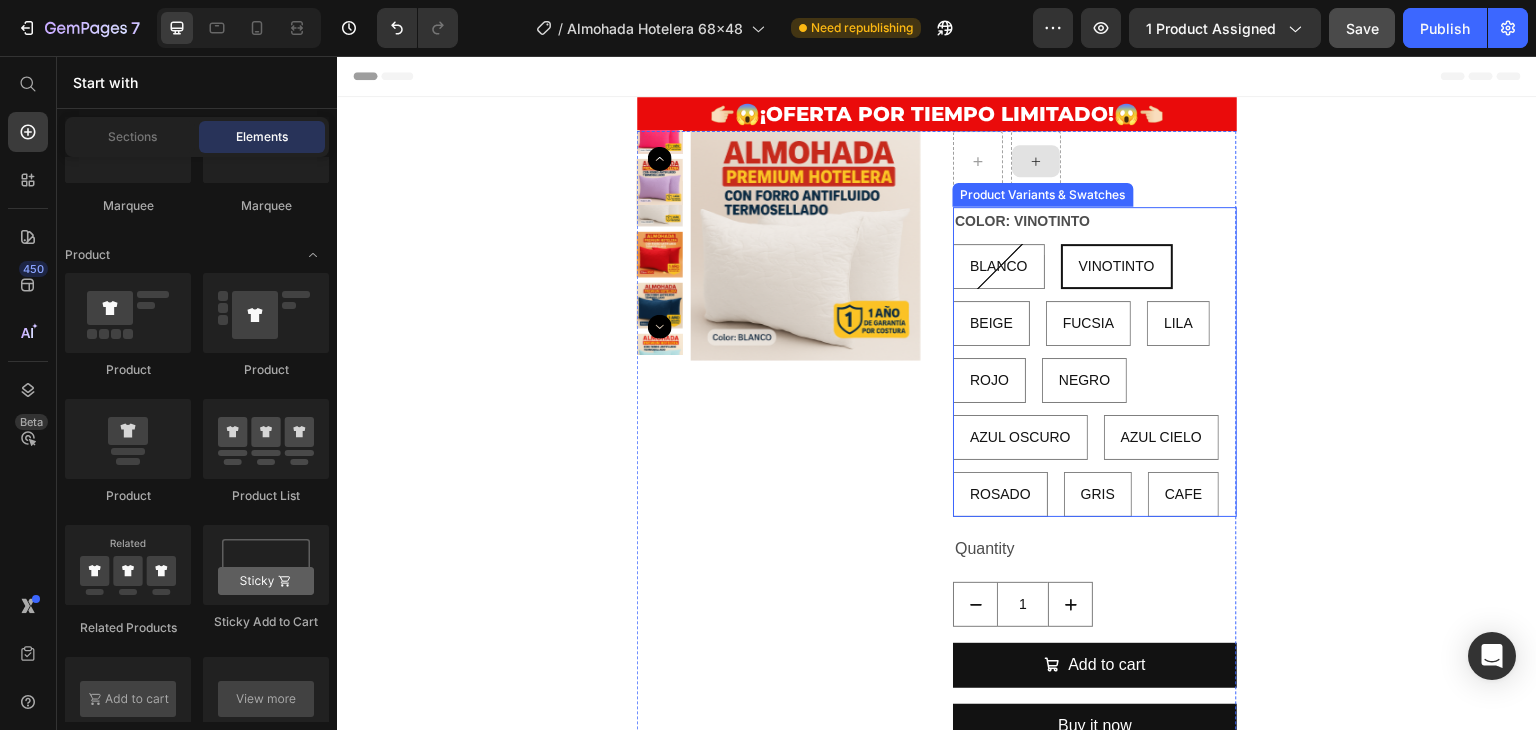 click on "VINOTINTO" at bounding box center (1117, 266) 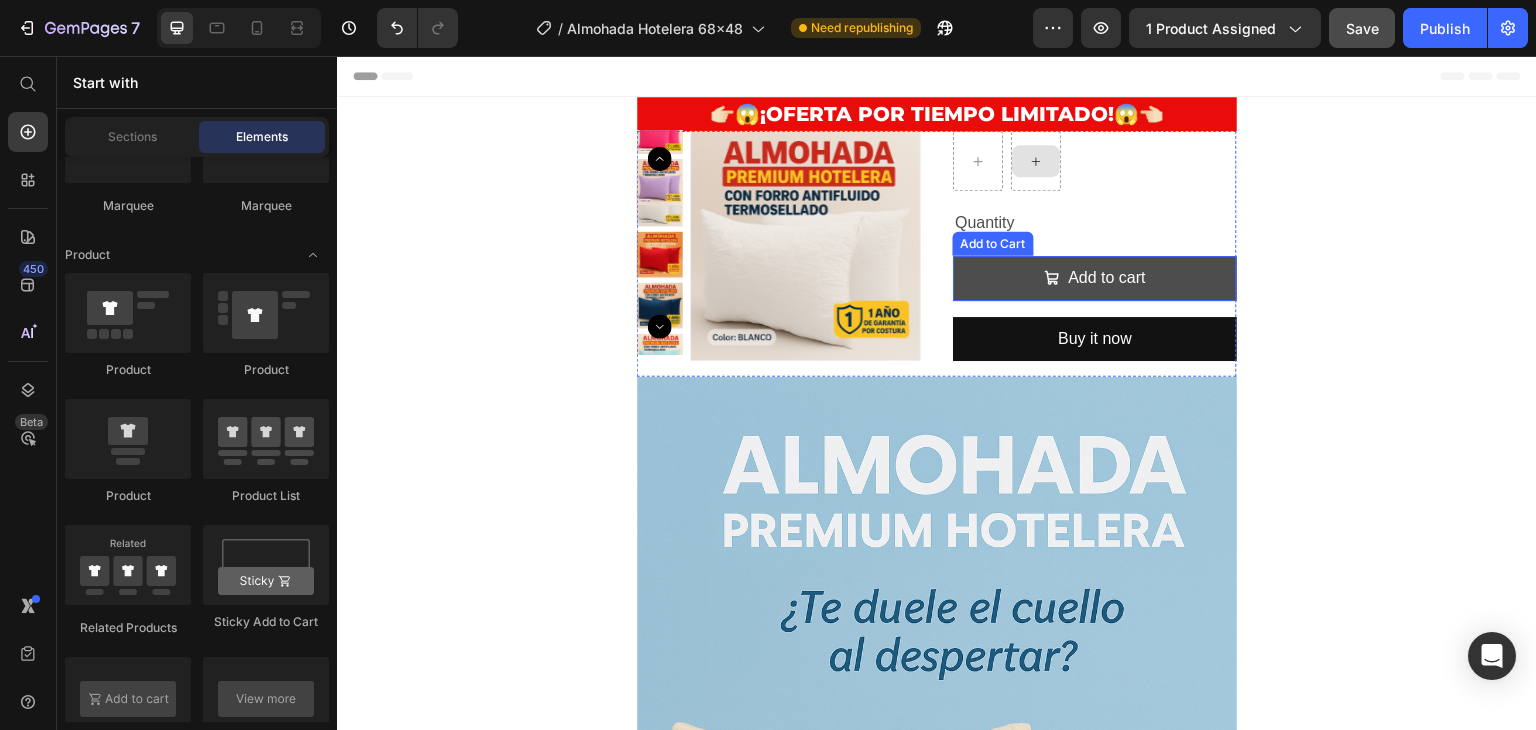 click on "Add to cart" at bounding box center (1095, 278) 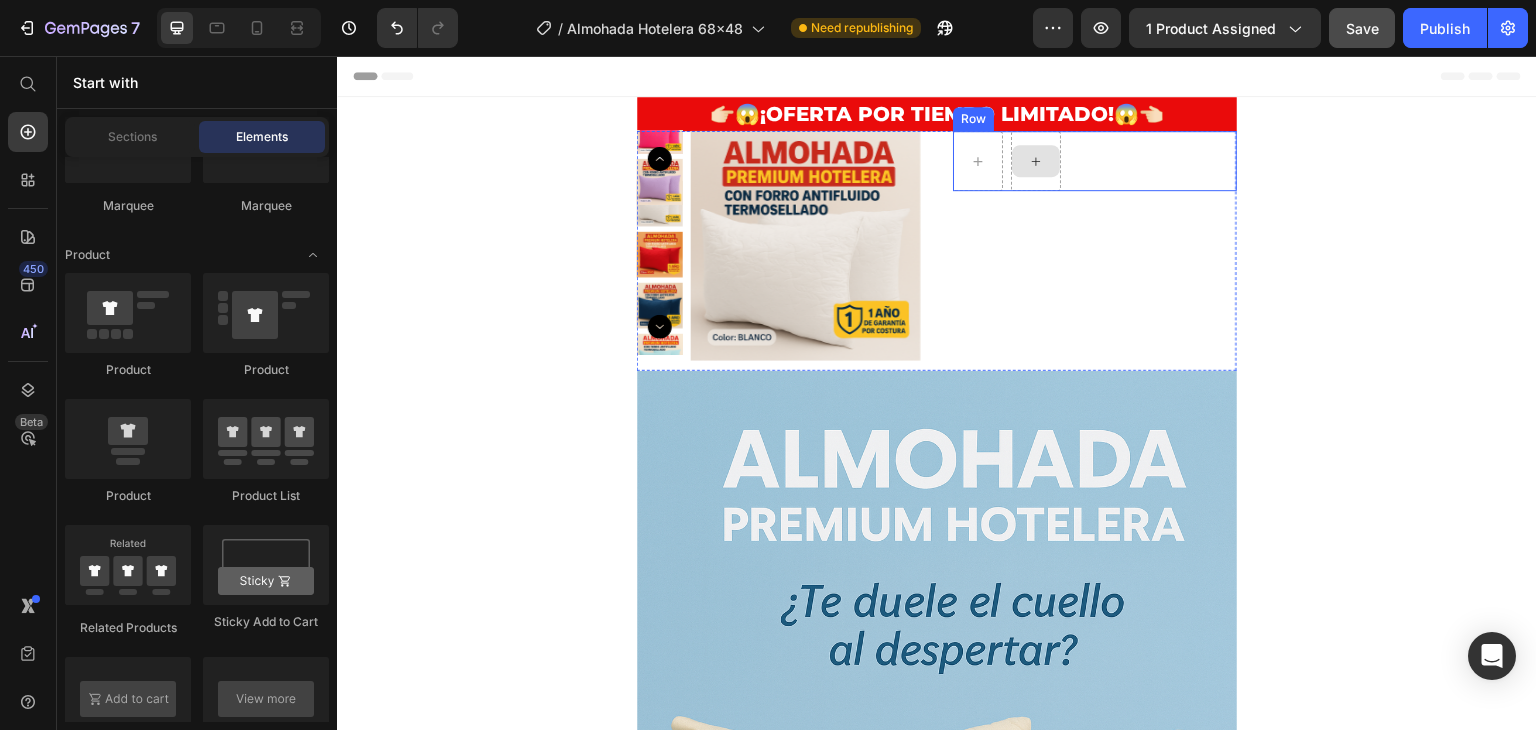 click at bounding box center (1036, 161) 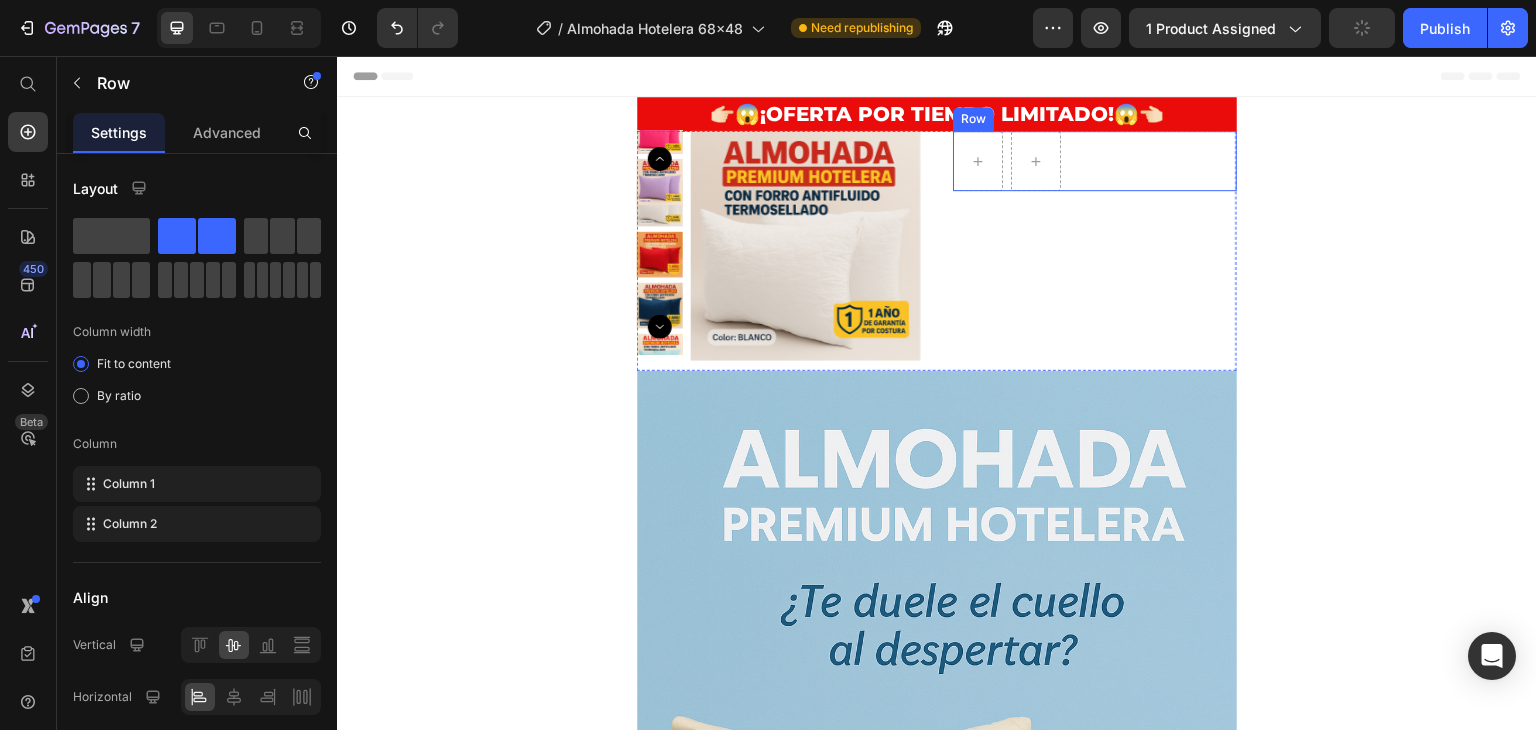 click on "Row" at bounding box center (1095, 161) 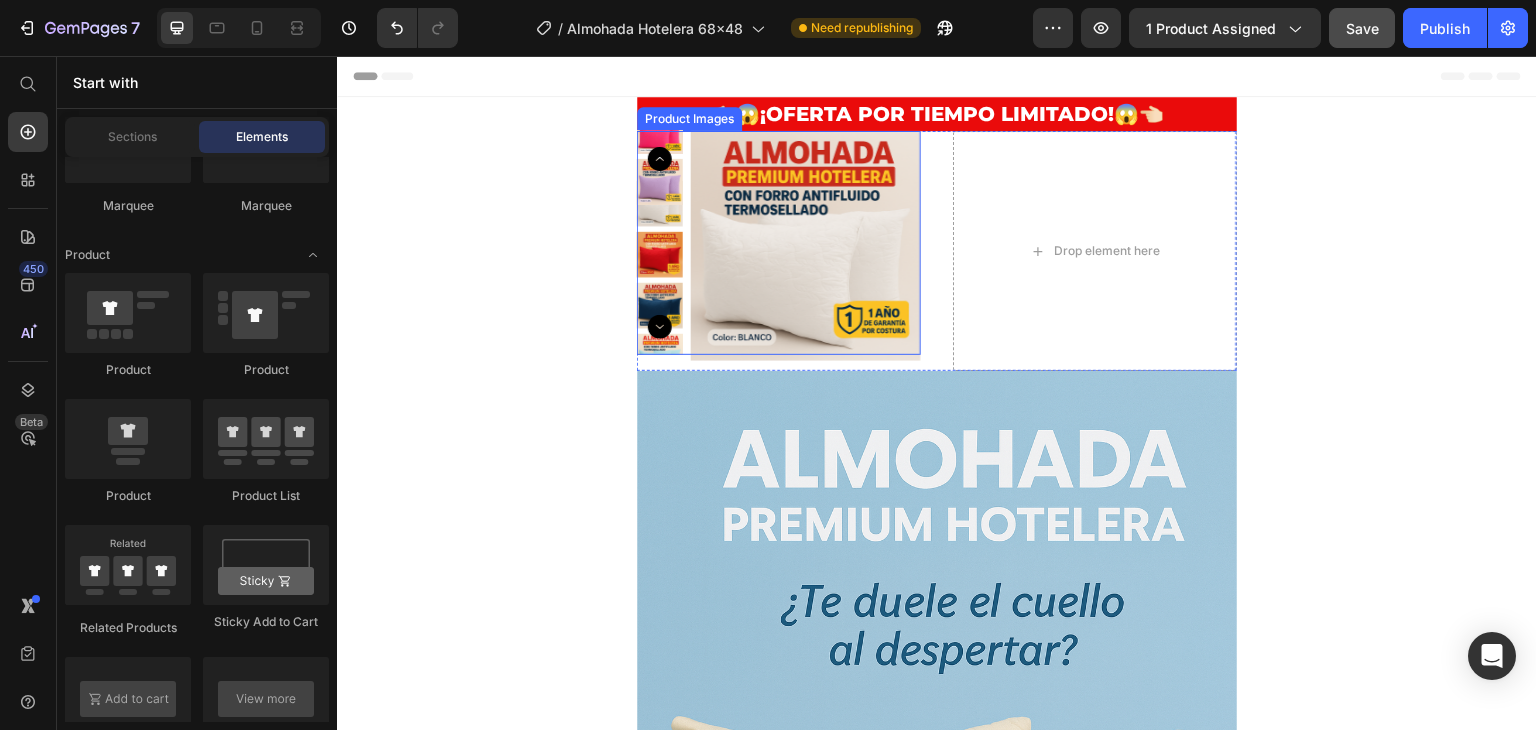 click at bounding box center [806, 246] 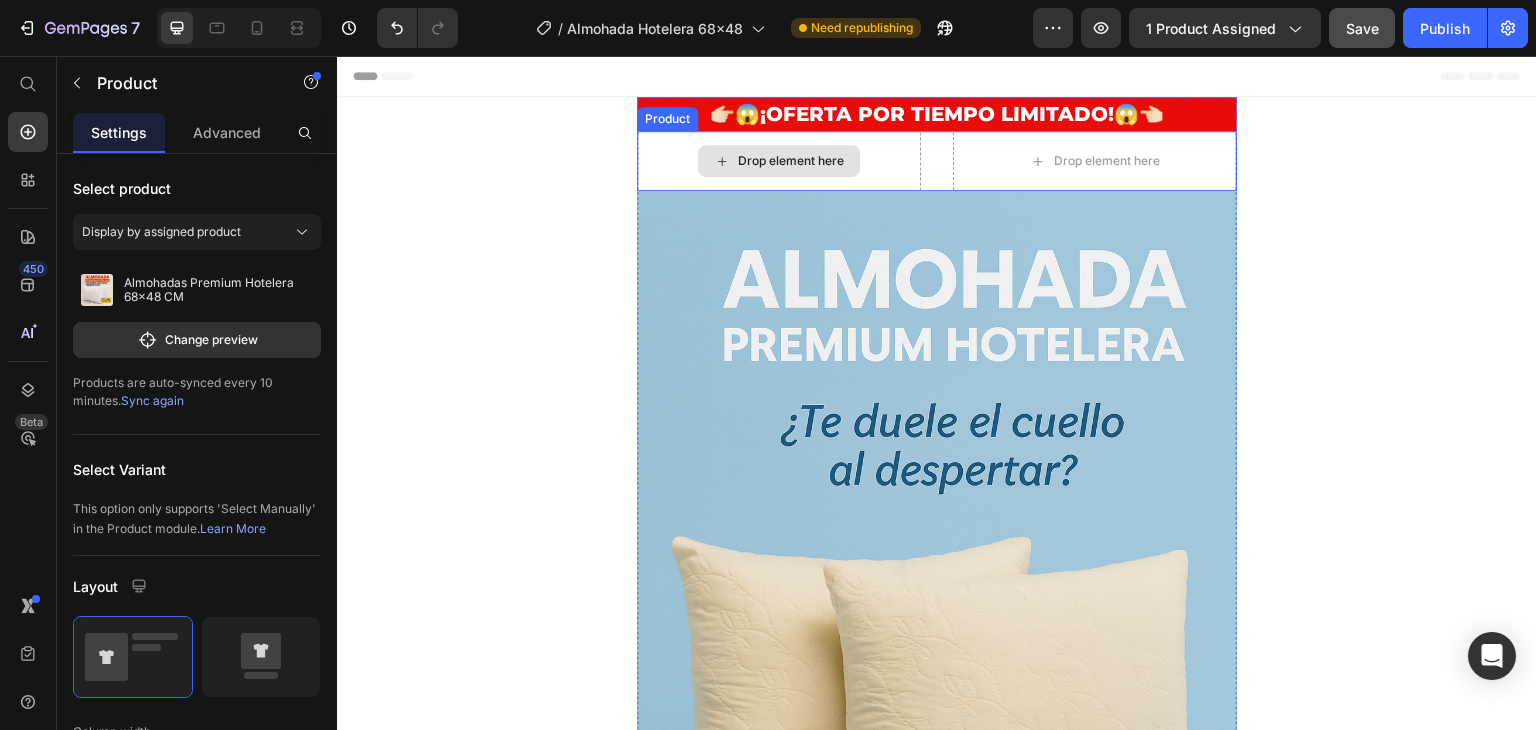 click on "Drop element here" at bounding box center (779, 161) 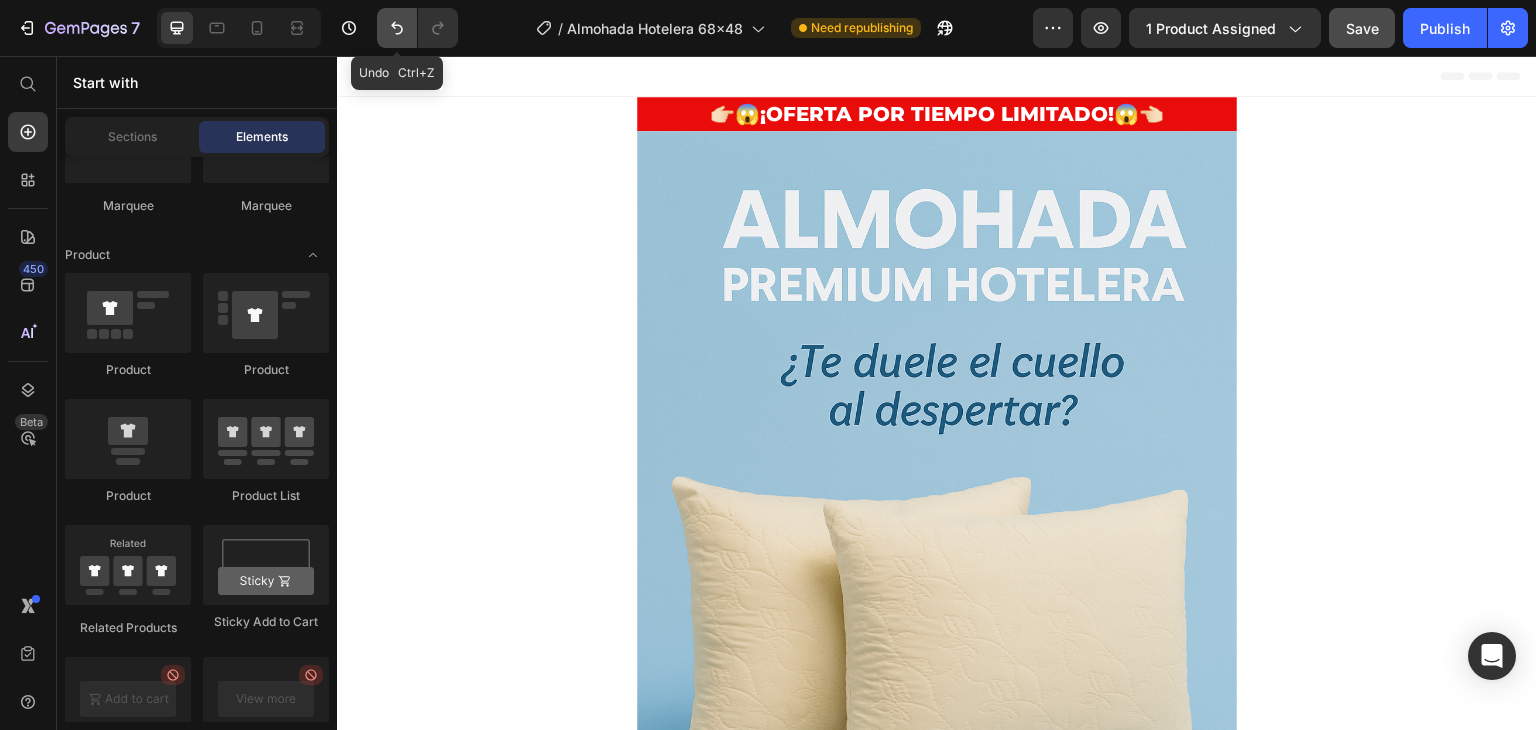 click 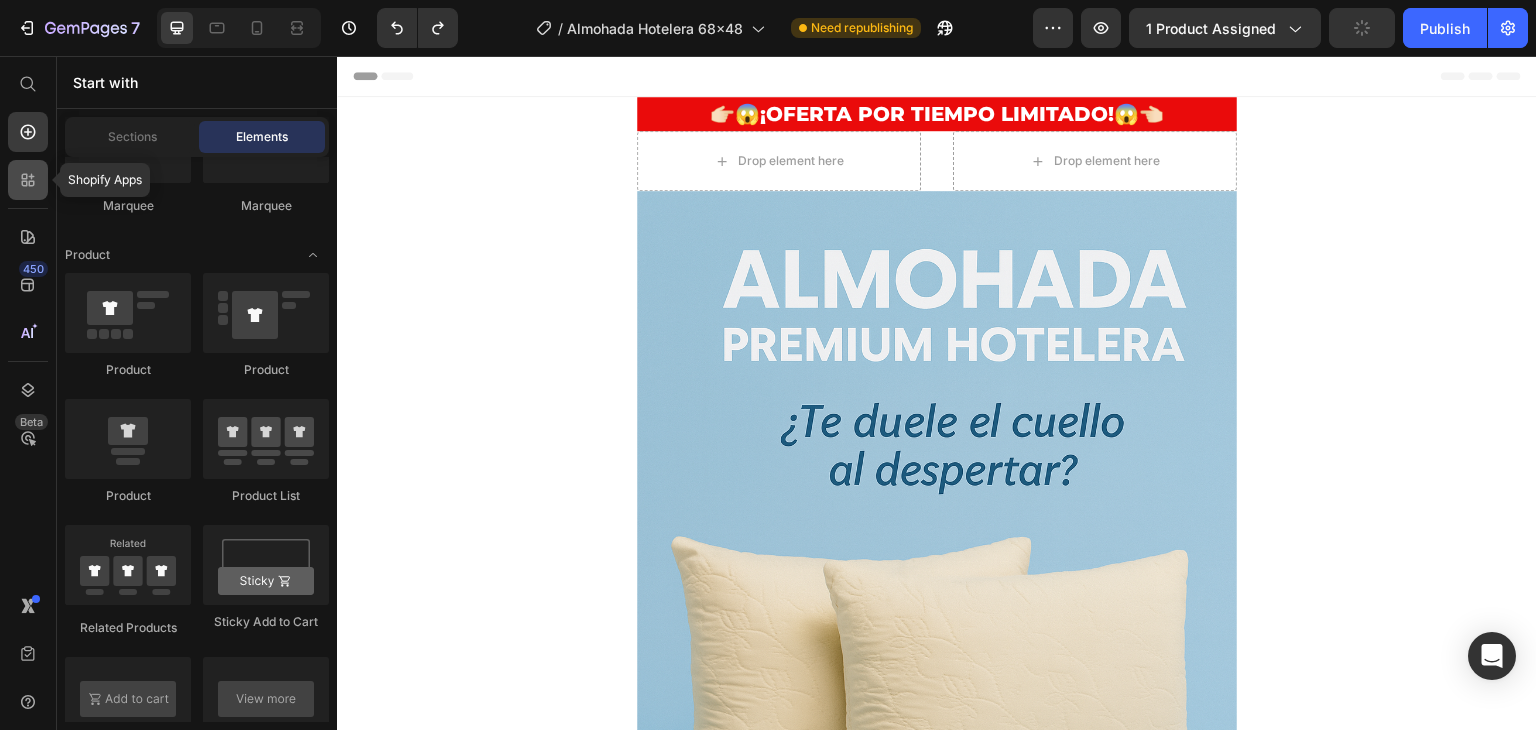 click 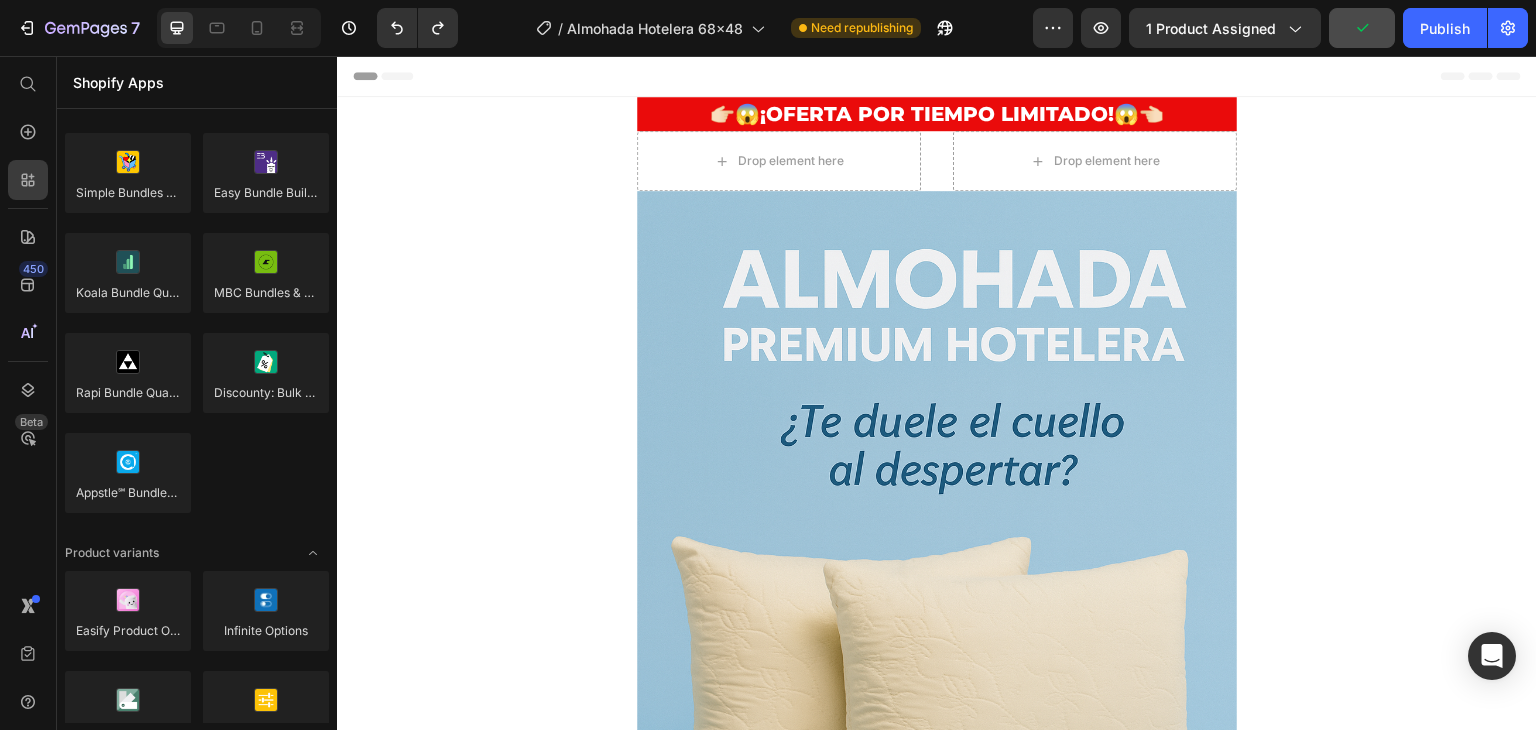 scroll, scrollTop: 1100, scrollLeft: 0, axis: vertical 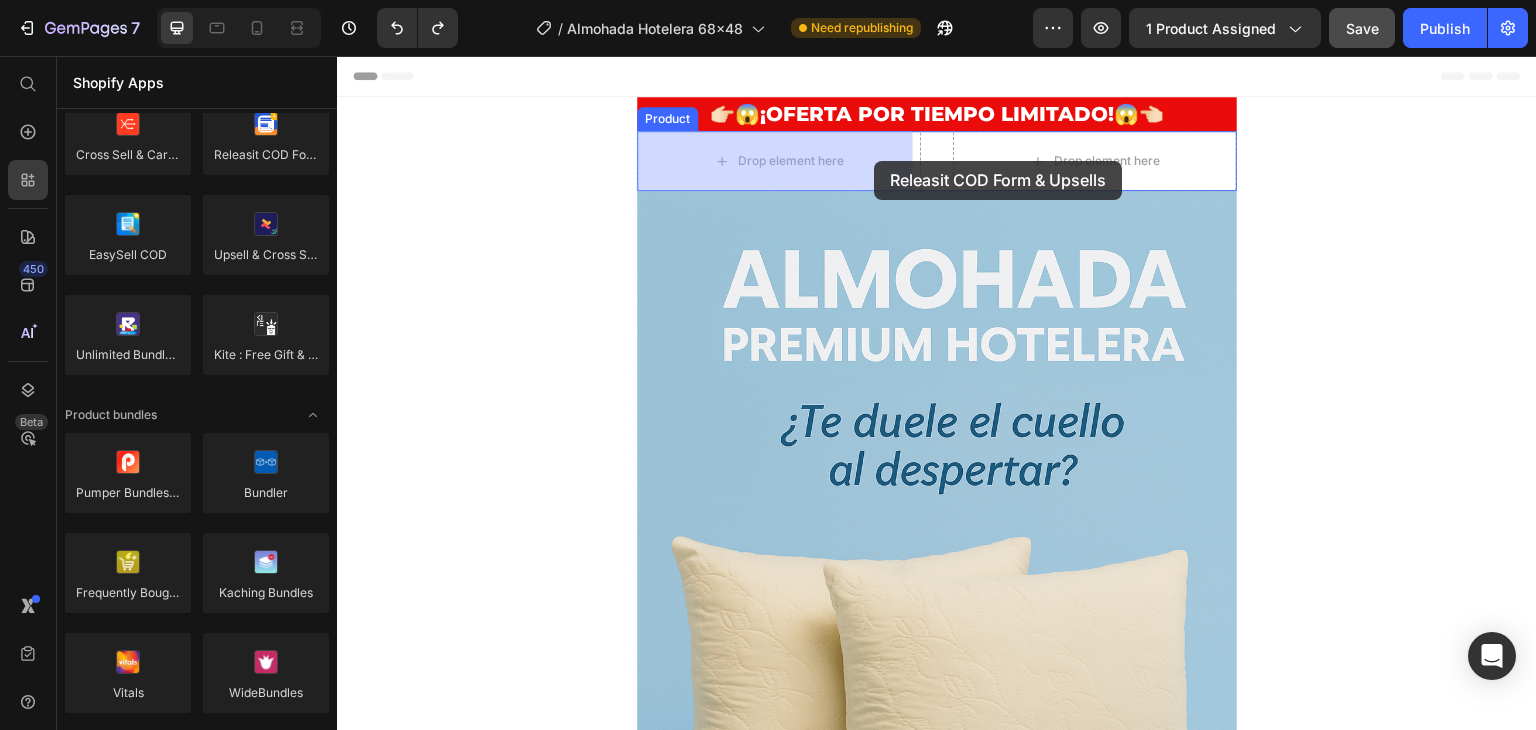 drag, startPoint x: 598, startPoint y: 207, endPoint x: 874, endPoint y: 161, distance: 279.80707 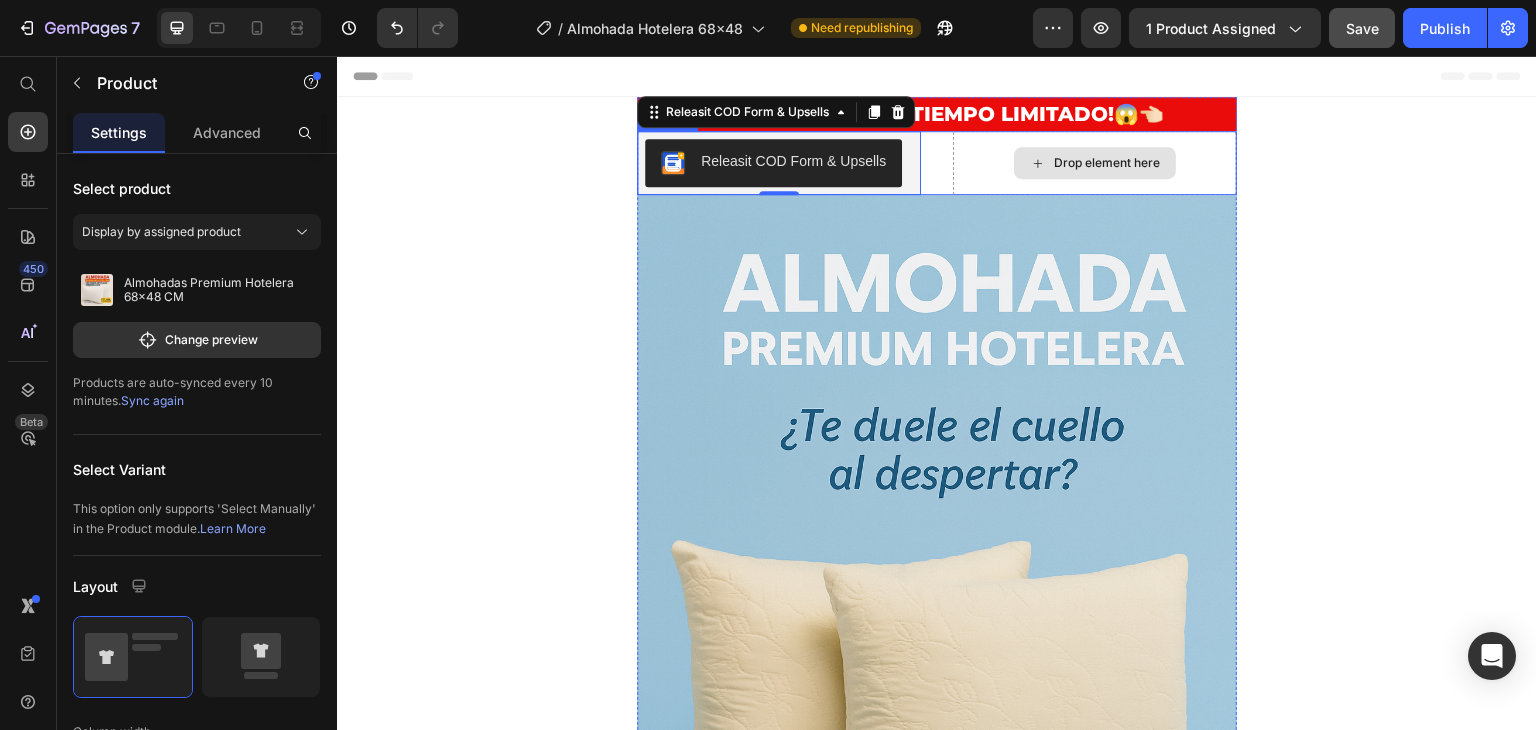 click on "Drop element here" at bounding box center [1095, 163] 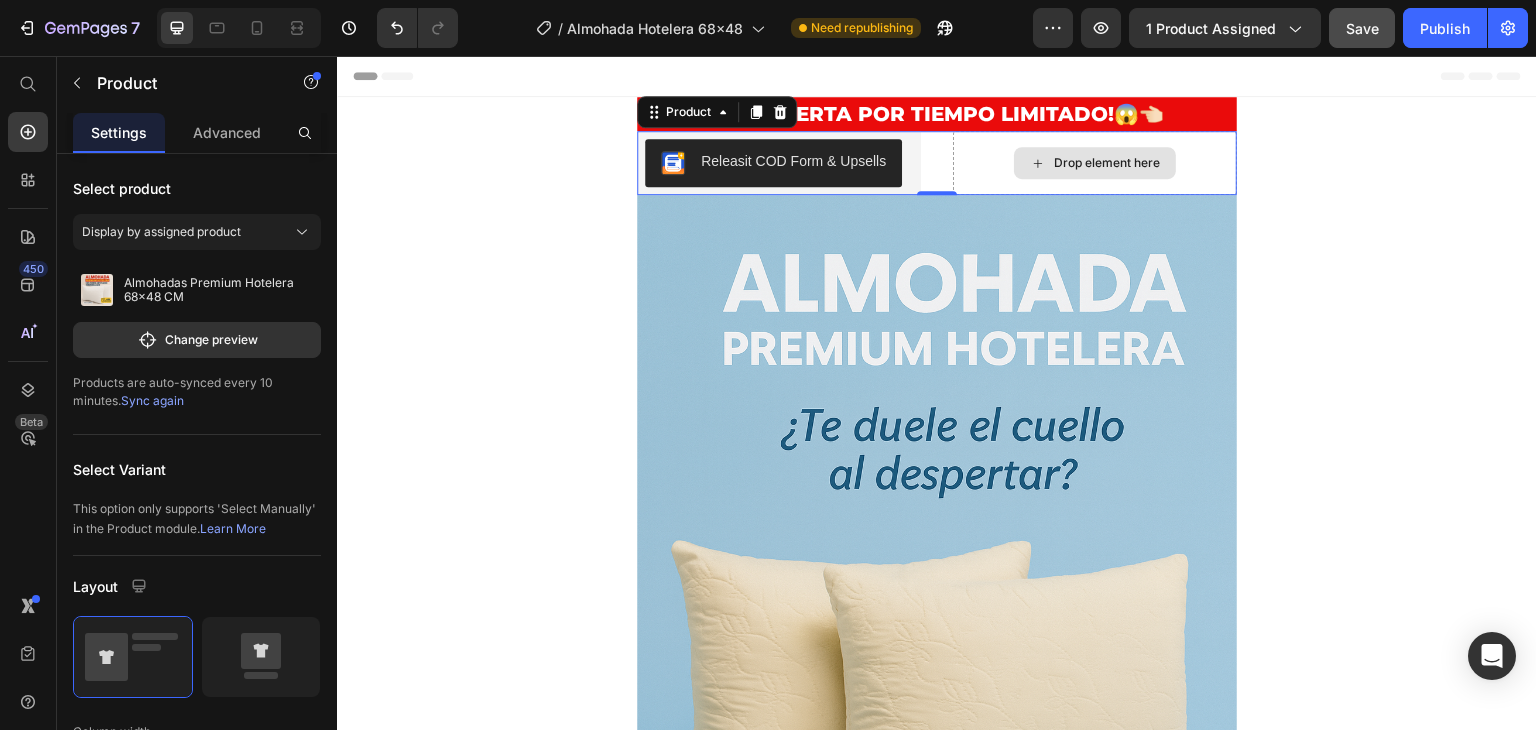 click on "Drop element here" at bounding box center [1095, 163] 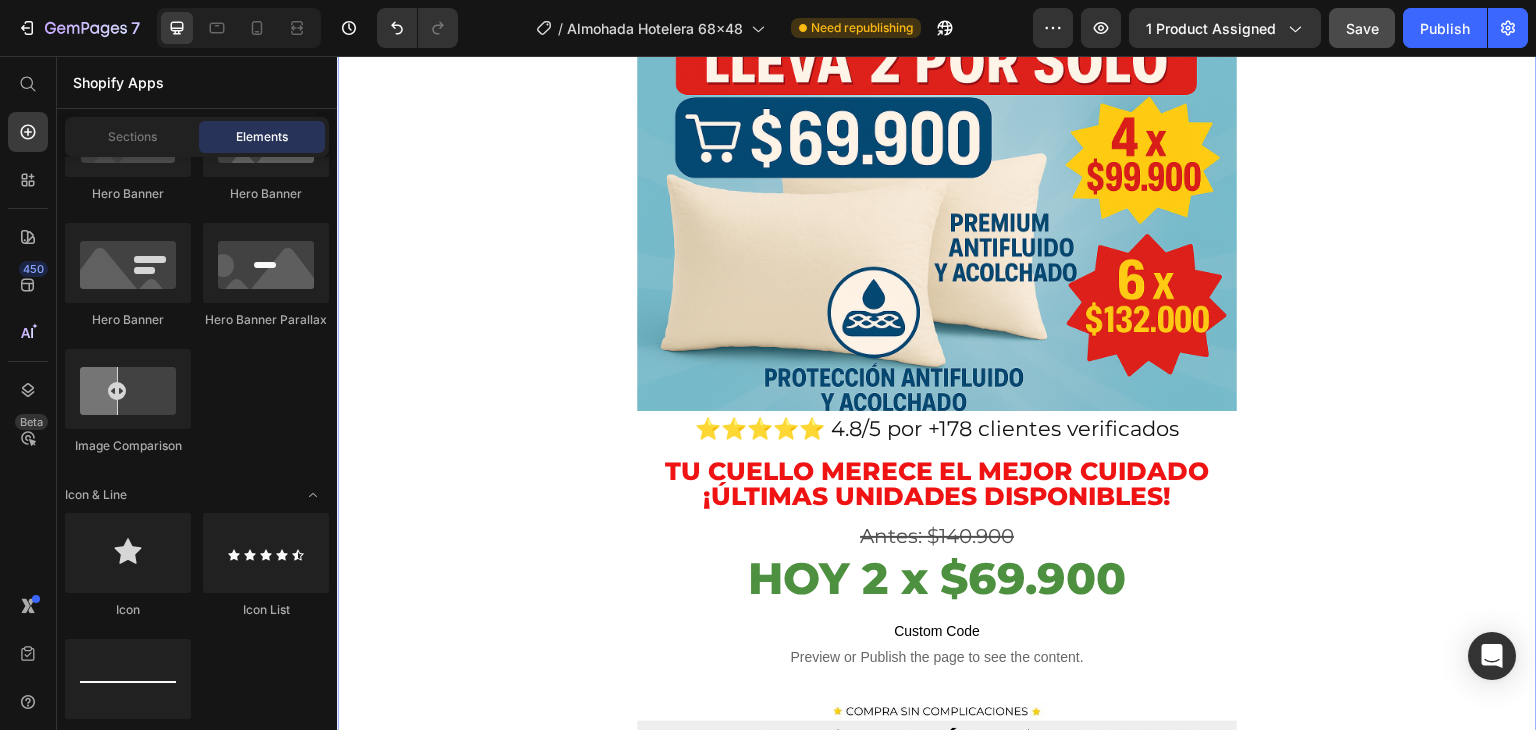scroll, scrollTop: 1400, scrollLeft: 0, axis: vertical 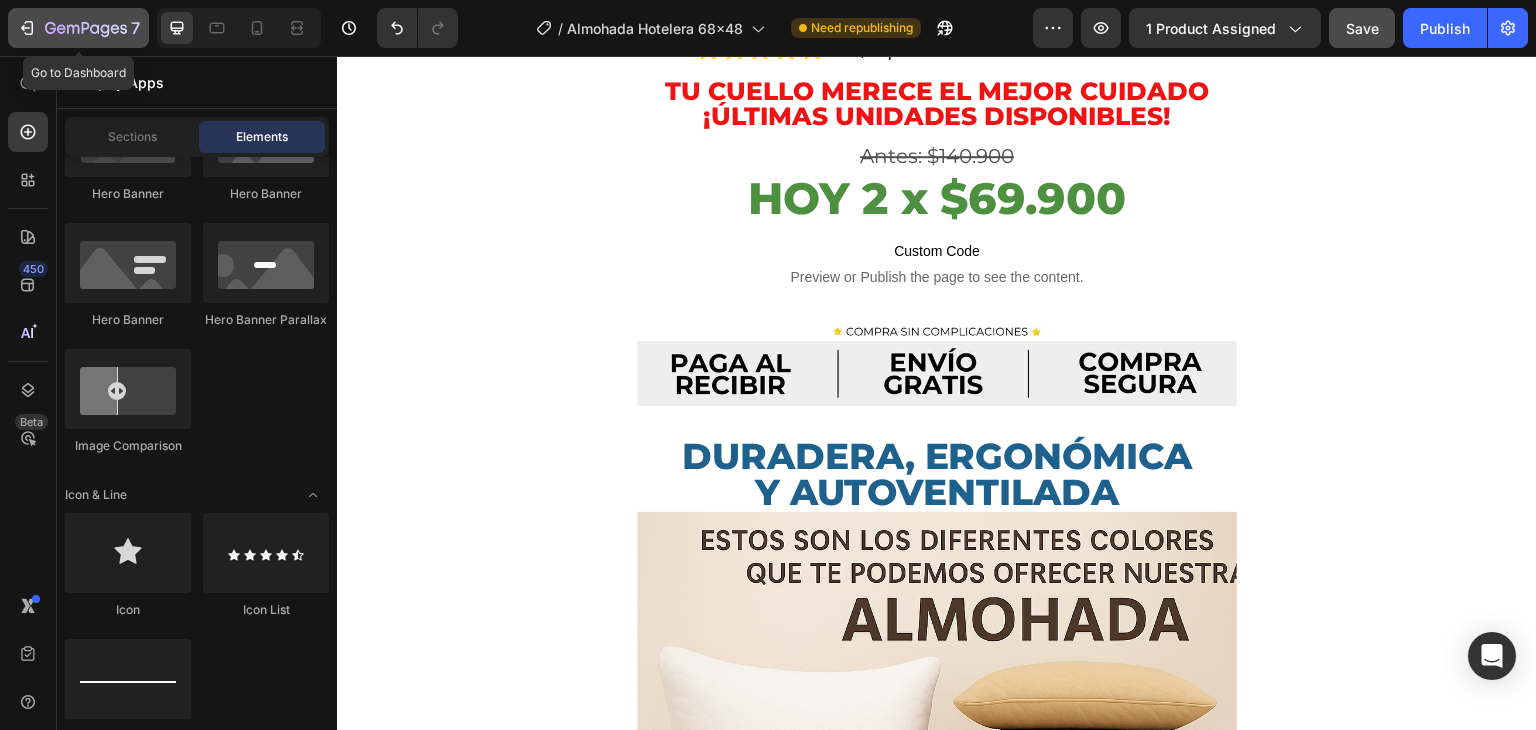 click 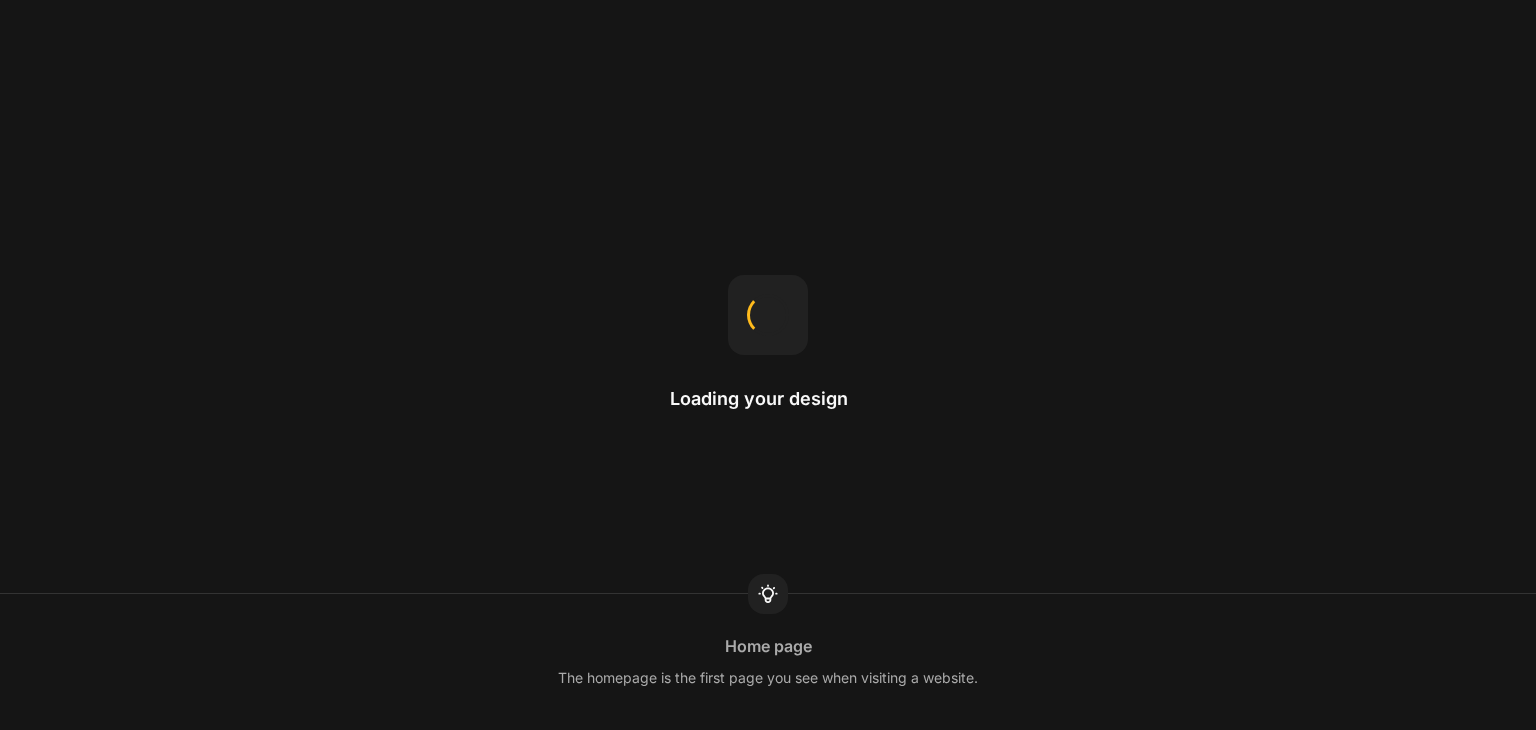 scroll, scrollTop: 0, scrollLeft: 0, axis: both 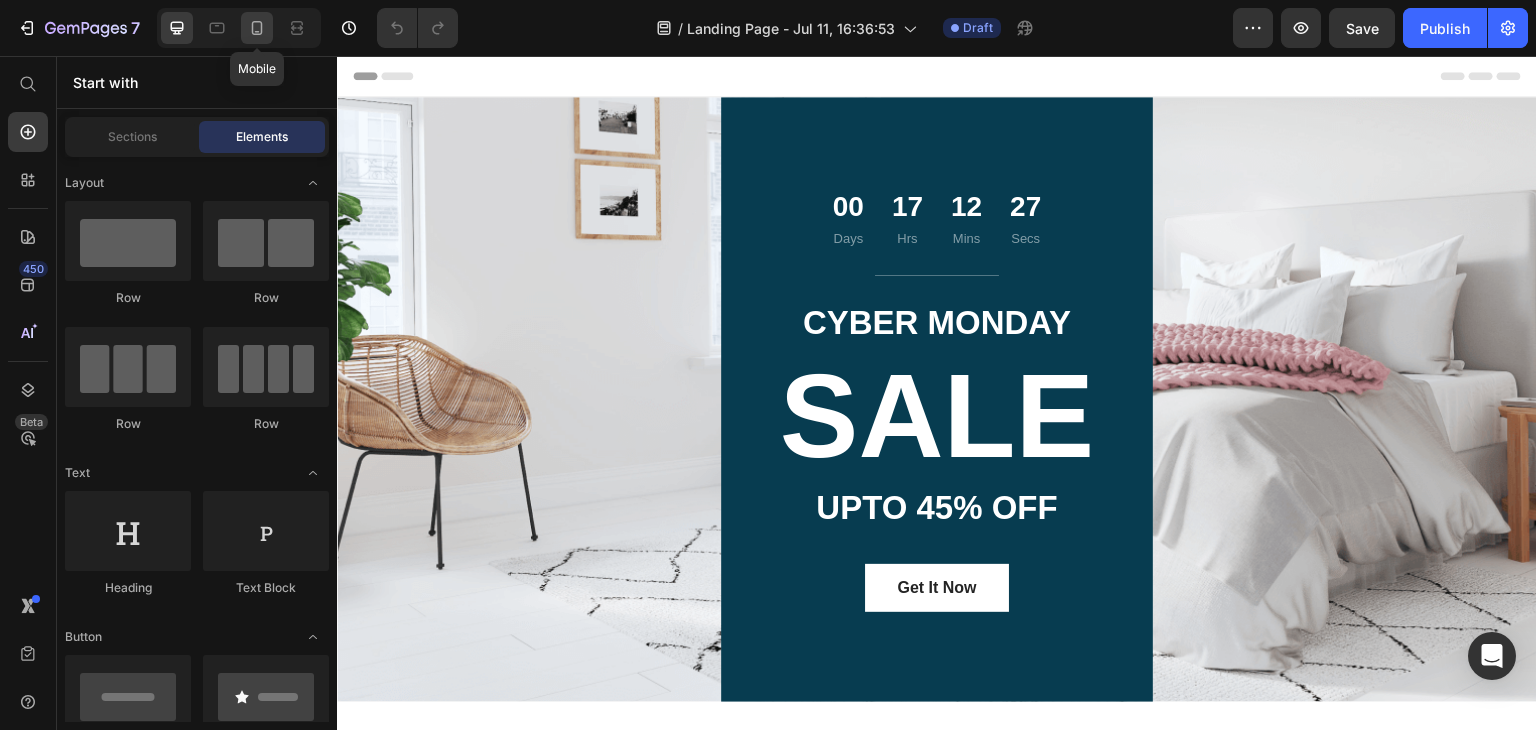 click 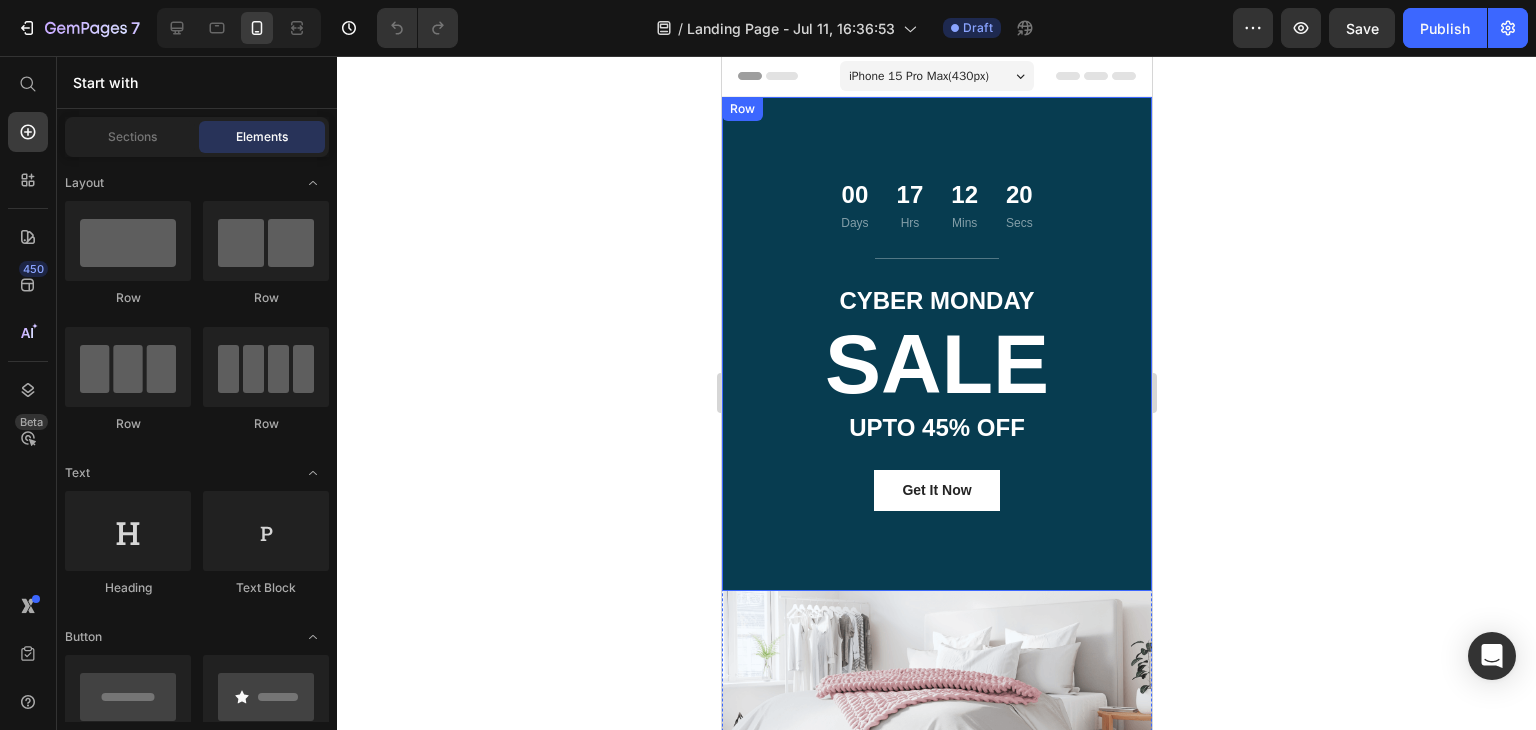 click on "00 Days 17 Hrs 12 Mins 20 Secs Countdown Timer                Title Line CYBER MONDAY Text block SALE Heading UPTO 45% OFF Text block Get It Now Button Row" at bounding box center [936, 344] 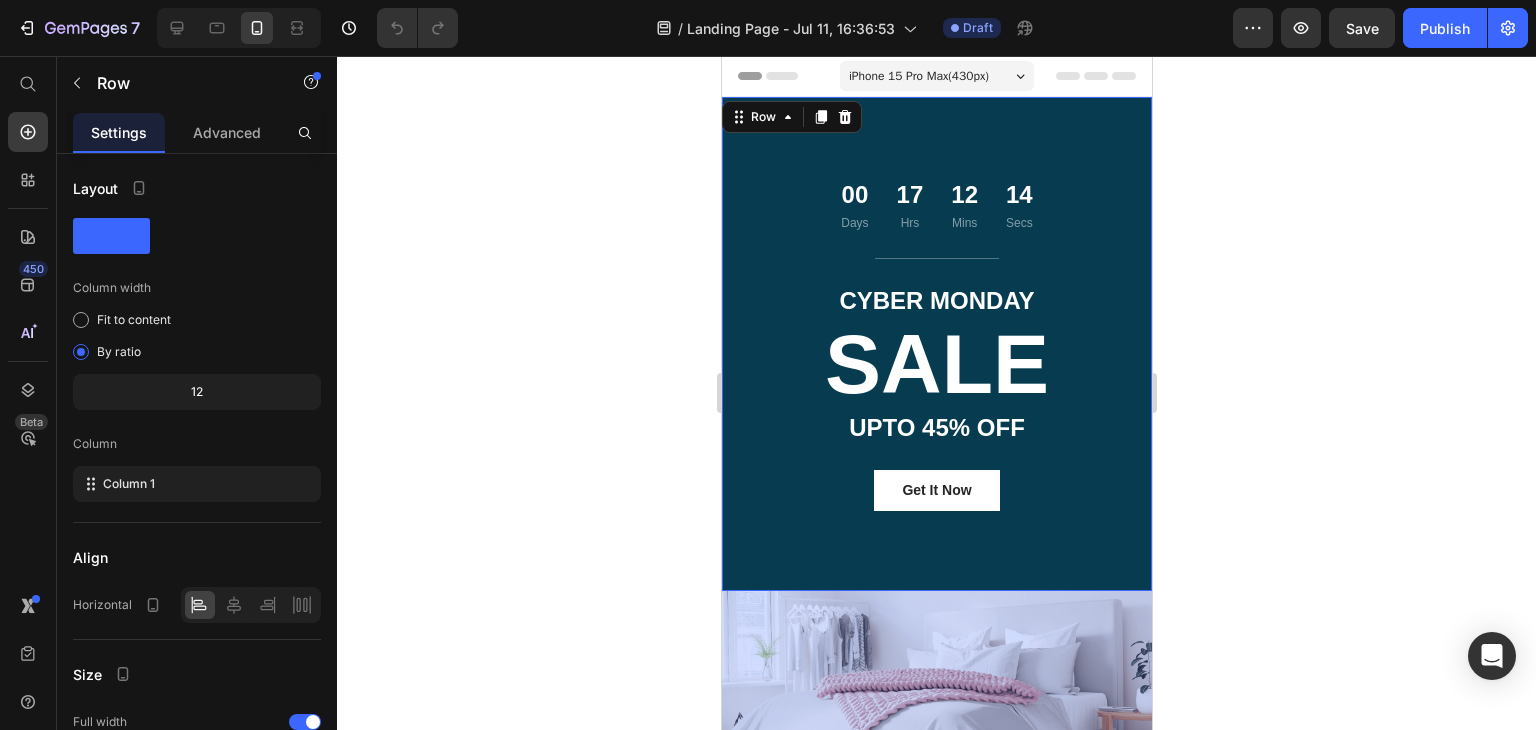 click on "00 Days 17 Hrs 12 Mins 14 Secs Countdown Timer                Title Line CYBER MONDAY Text block SALE Heading UPTO 45% OFF Text block Get It Now Button Row   281" at bounding box center [936, 344] 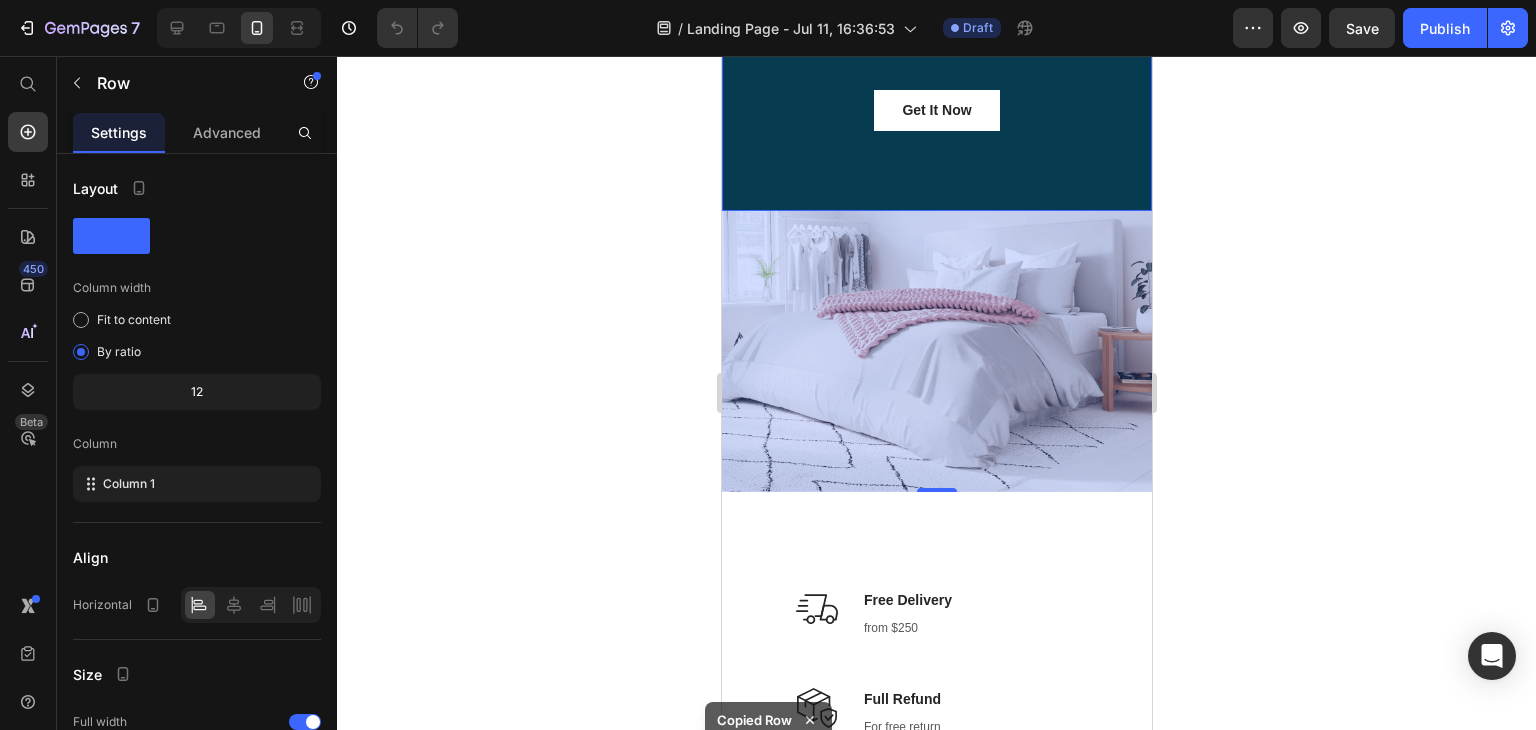 scroll, scrollTop: 400, scrollLeft: 0, axis: vertical 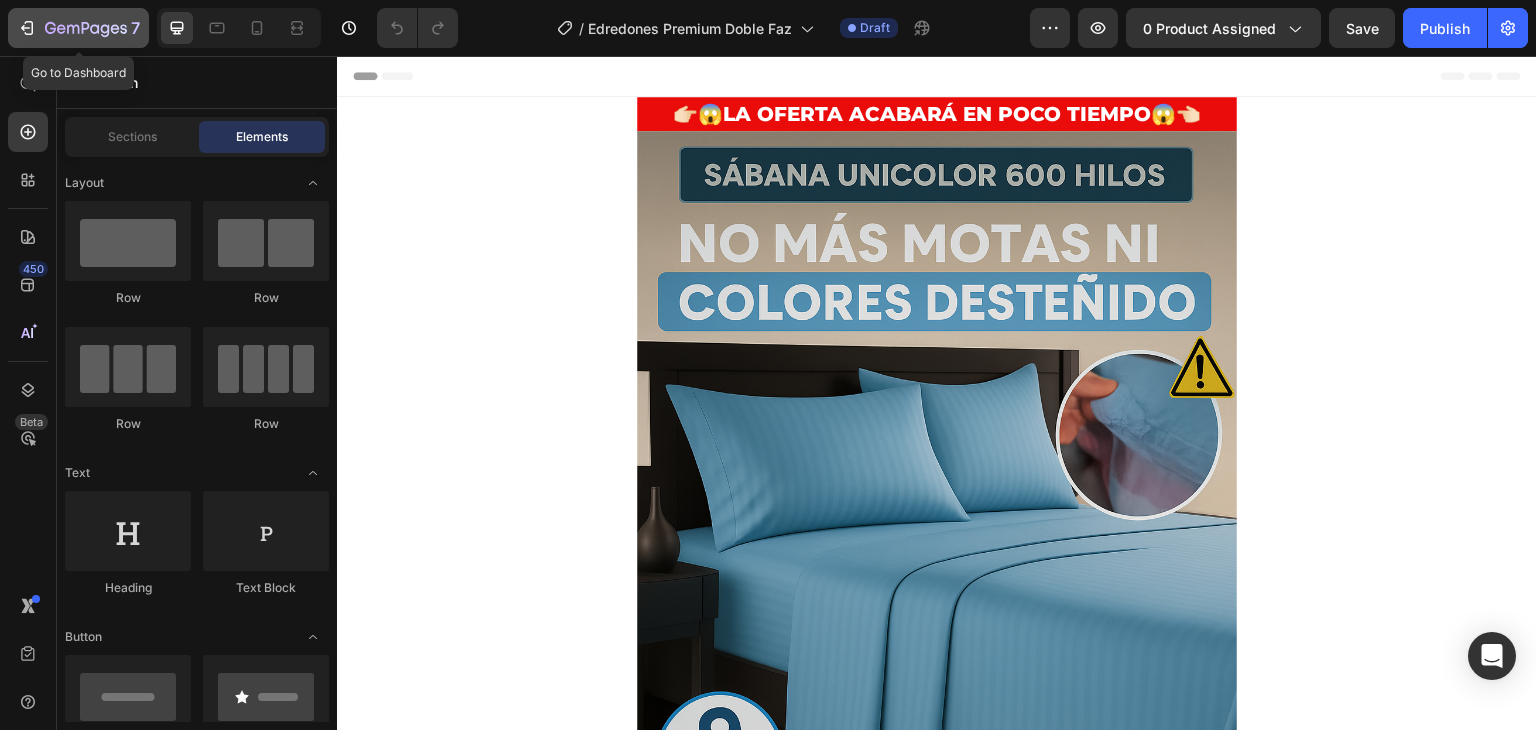 click on "7" 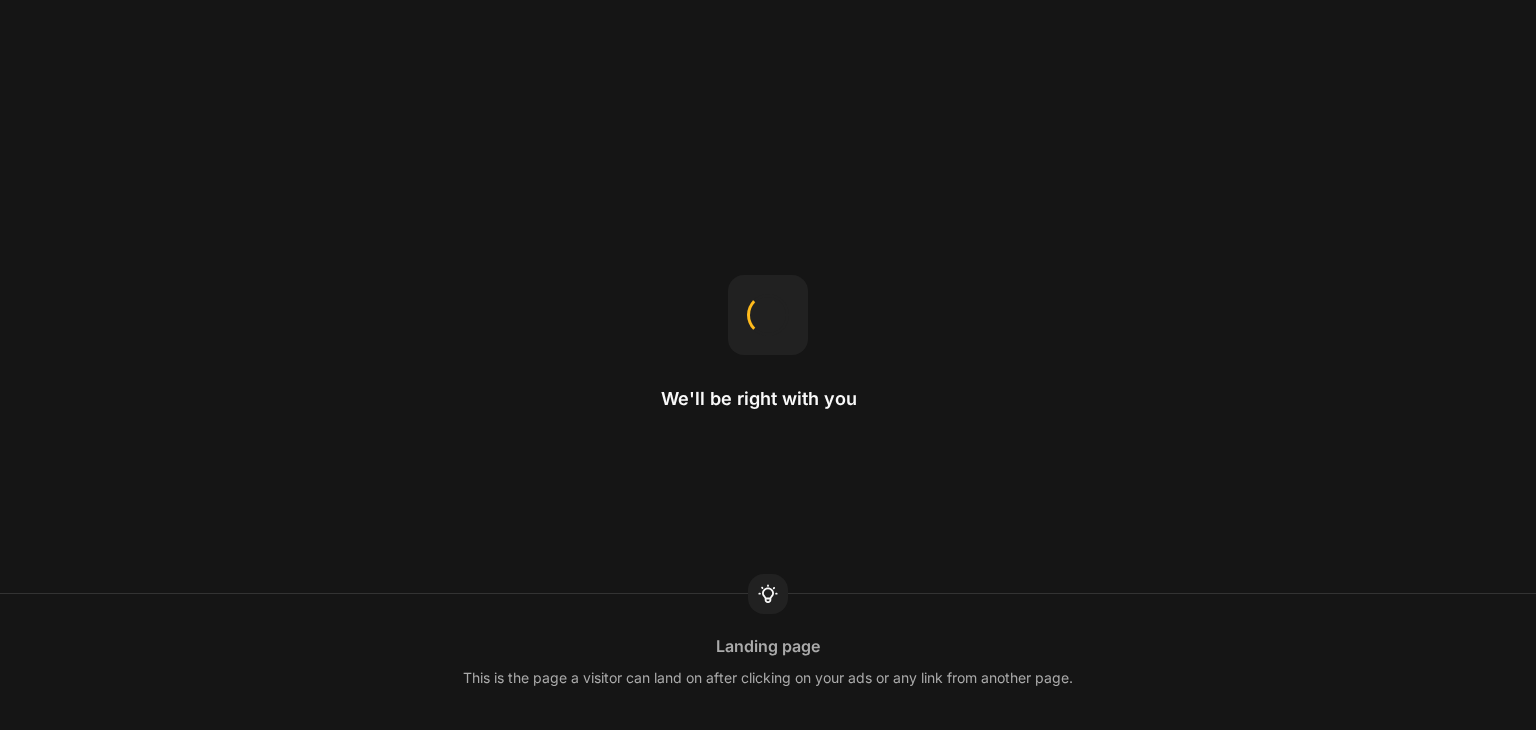 scroll, scrollTop: 0, scrollLeft: 0, axis: both 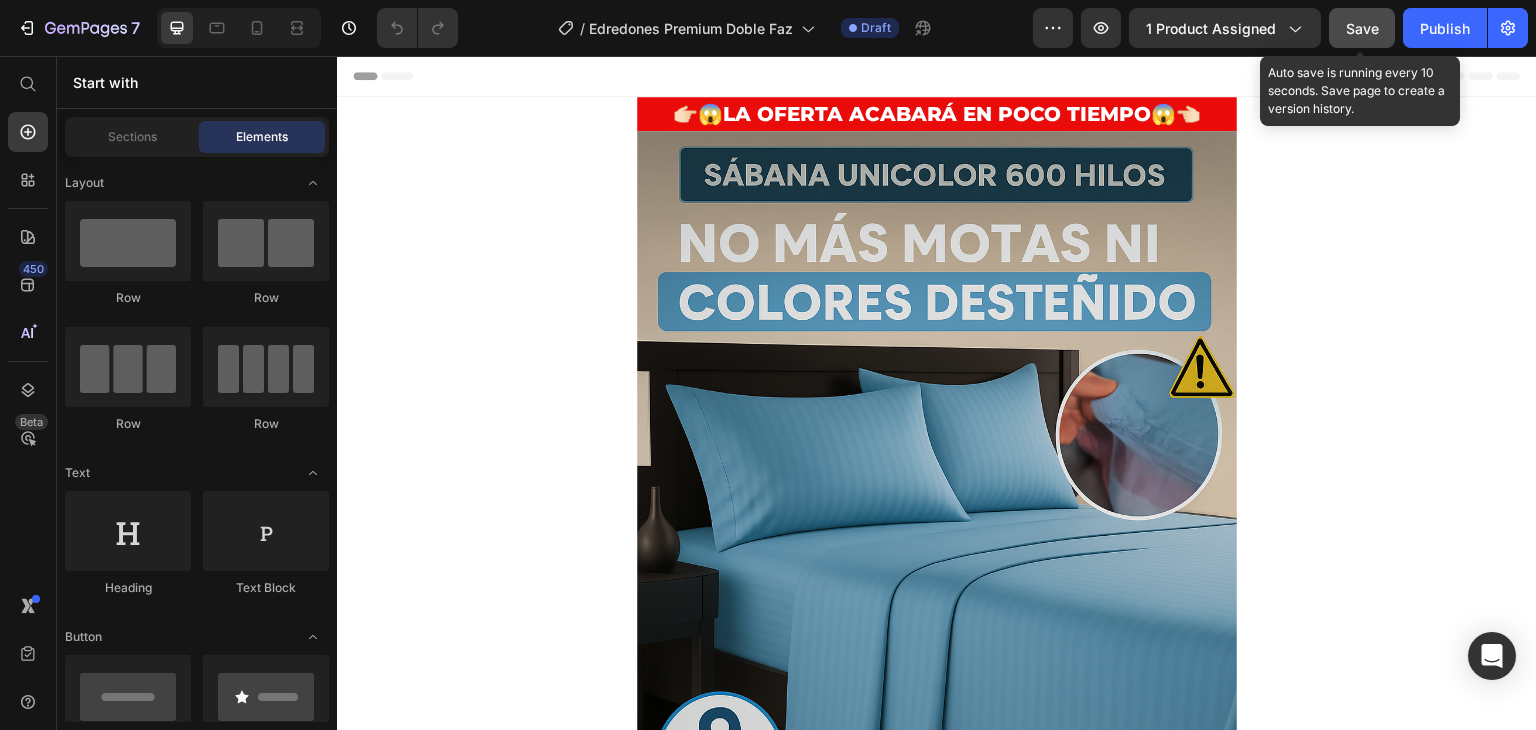 click on "Save" at bounding box center [1362, 28] 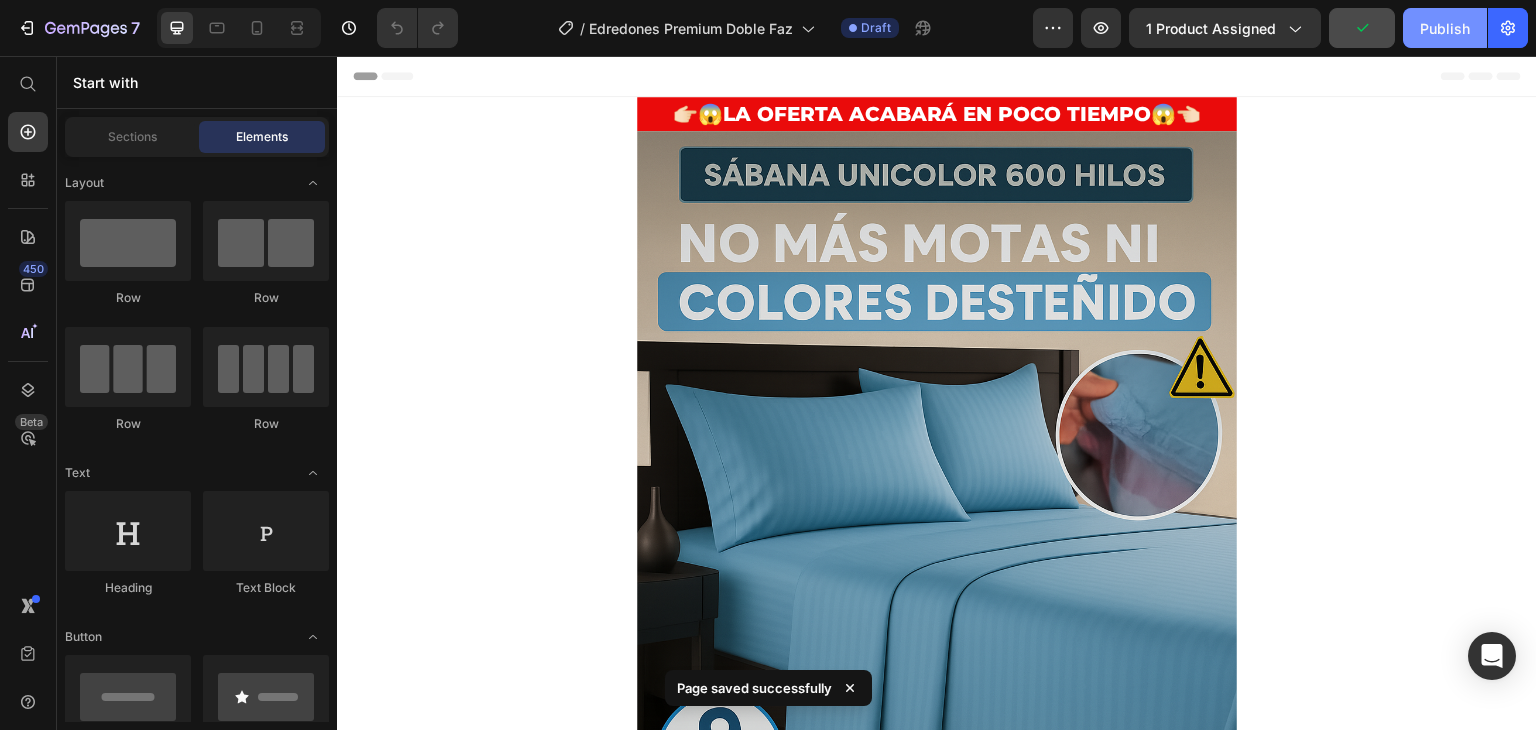 click on "Publish" at bounding box center (1445, 28) 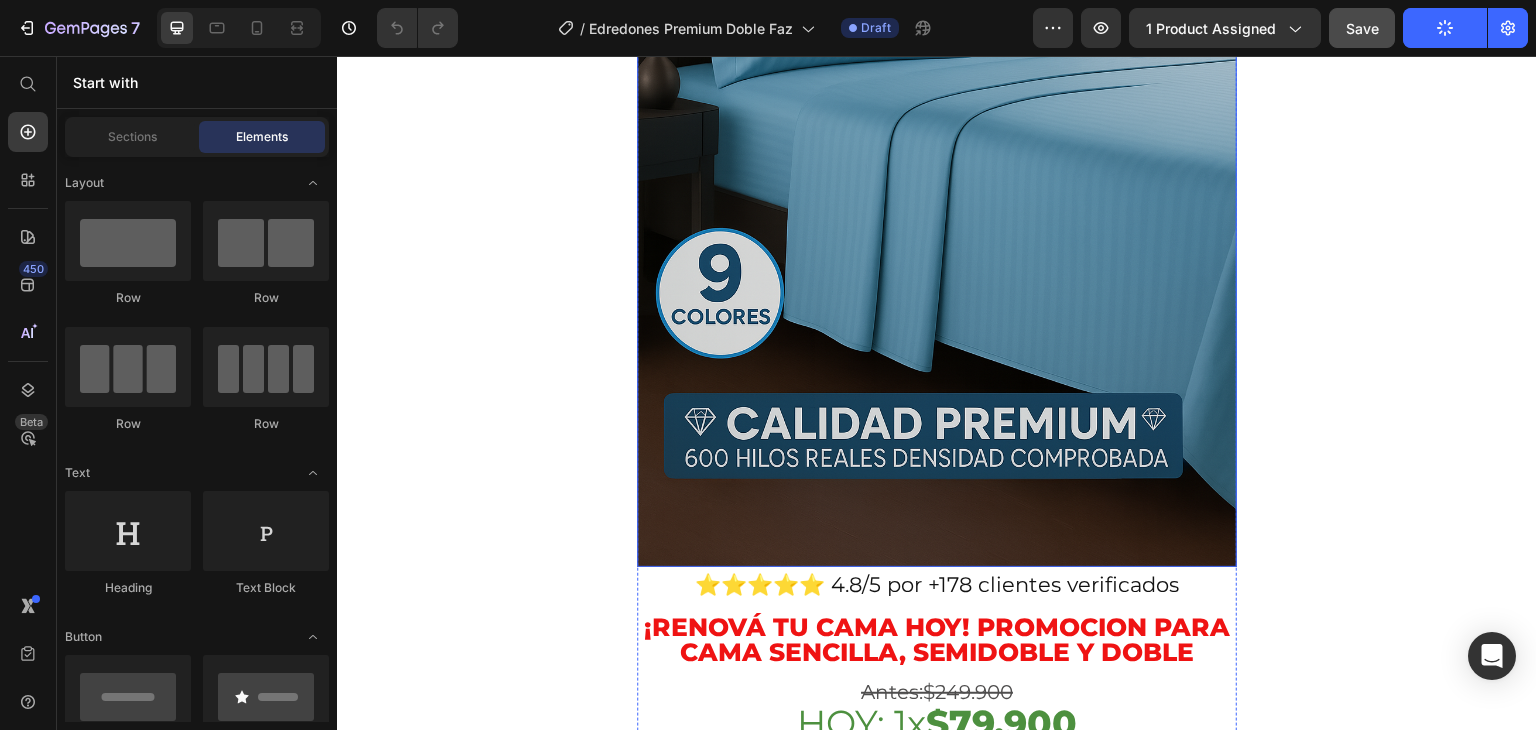 scroll, scrollTop: 500, scrollLeft: 0, axis: vertical 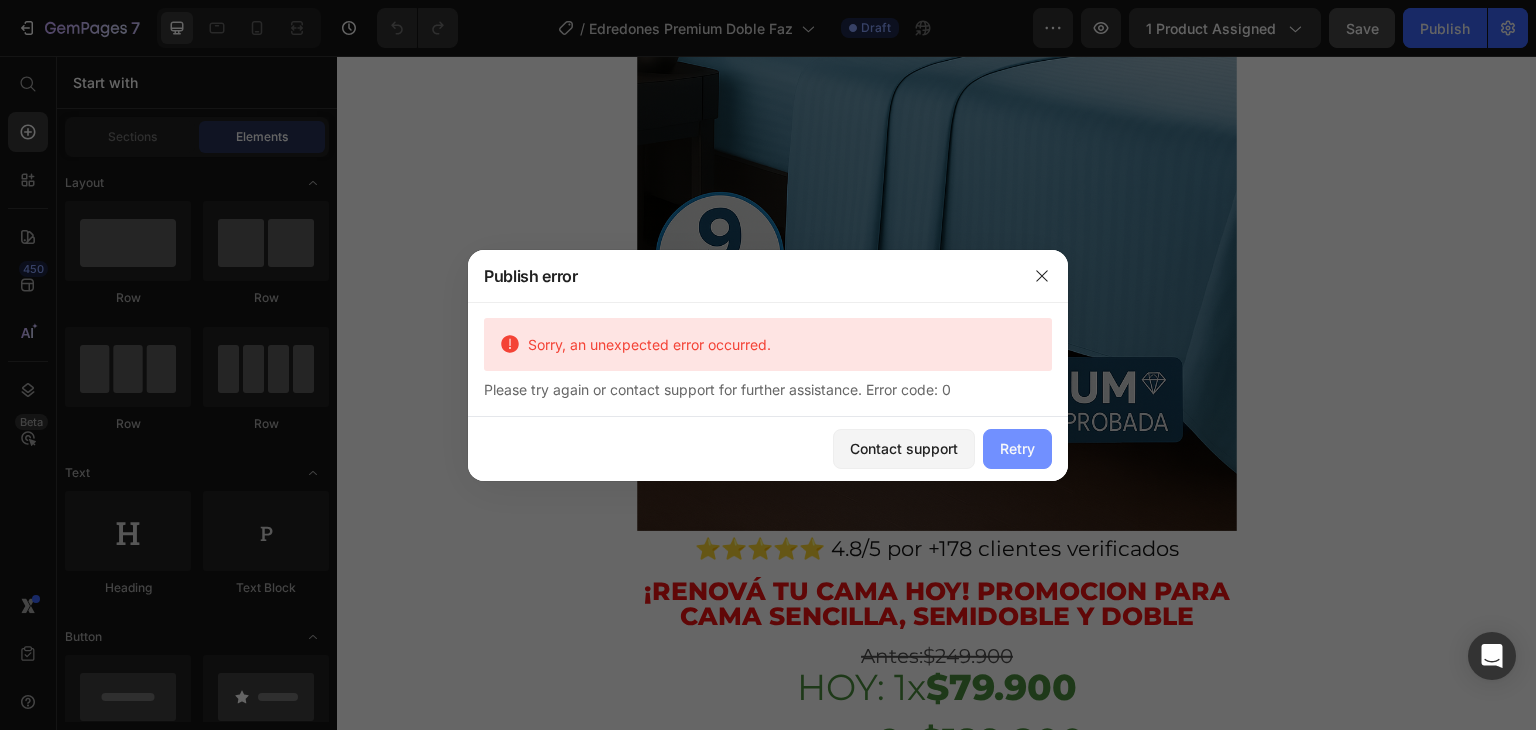click on "Retry" at bounding box center (1017, 448) 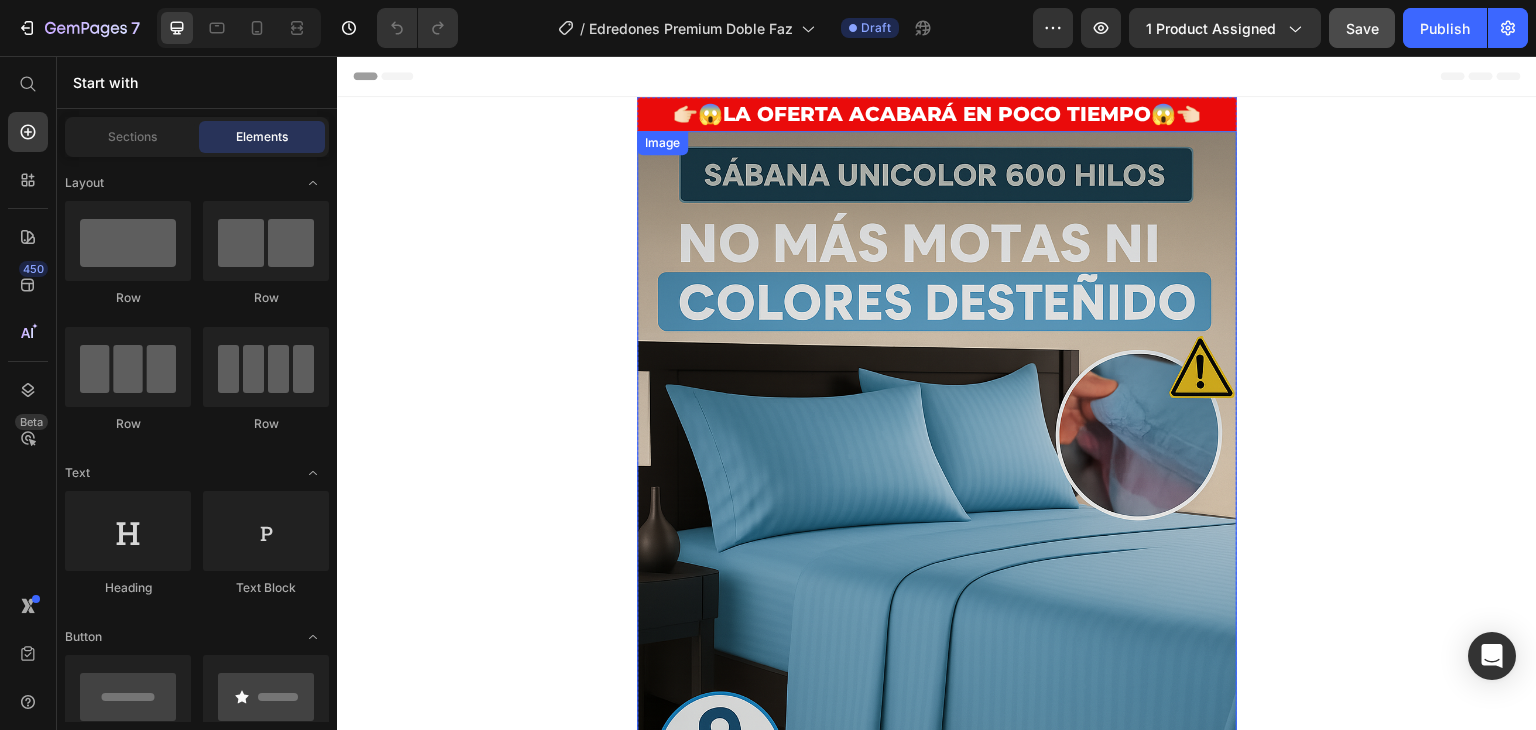 scroll, scrollTop: 0, scrollLeft: 0, axis: both 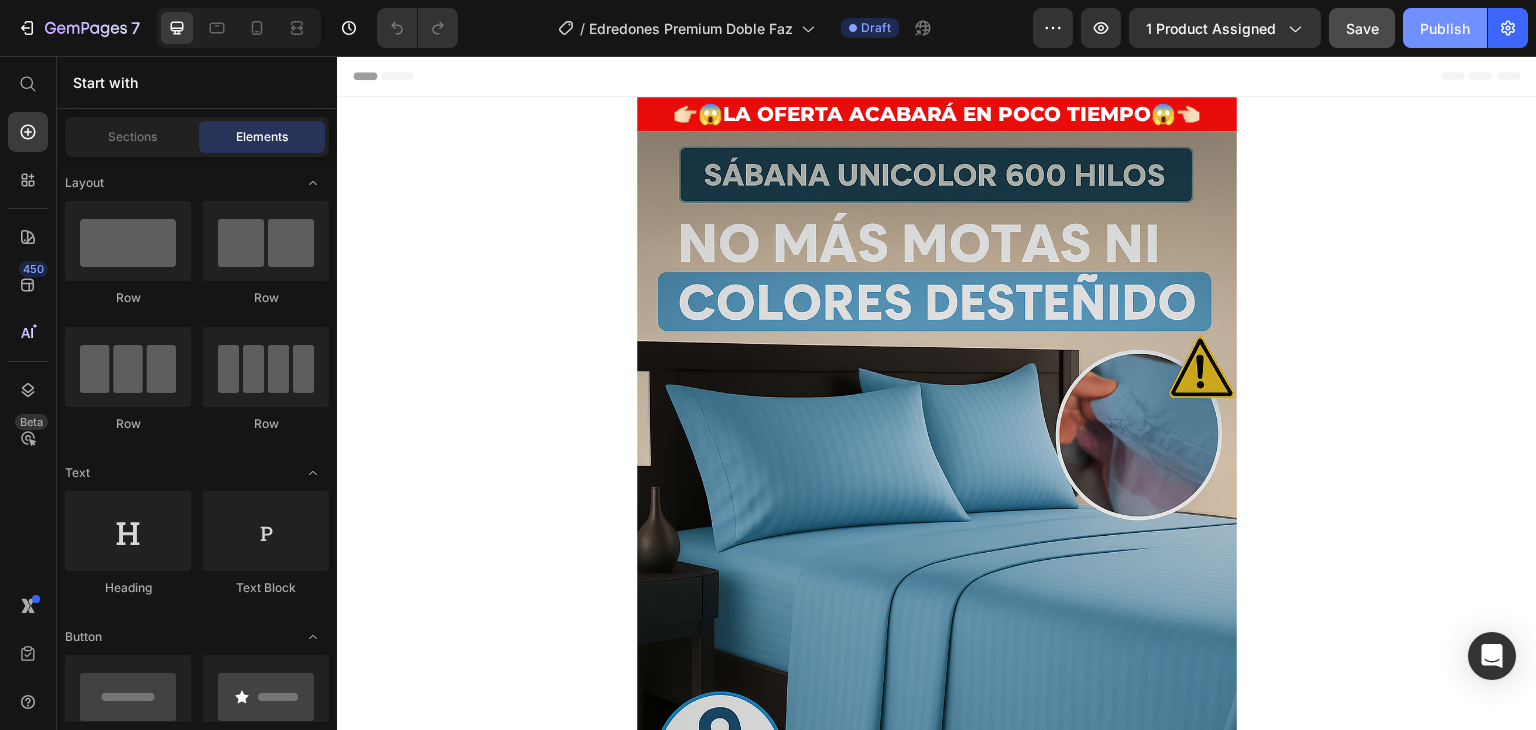 click on "Publish" at bounding box center (1445, 28) 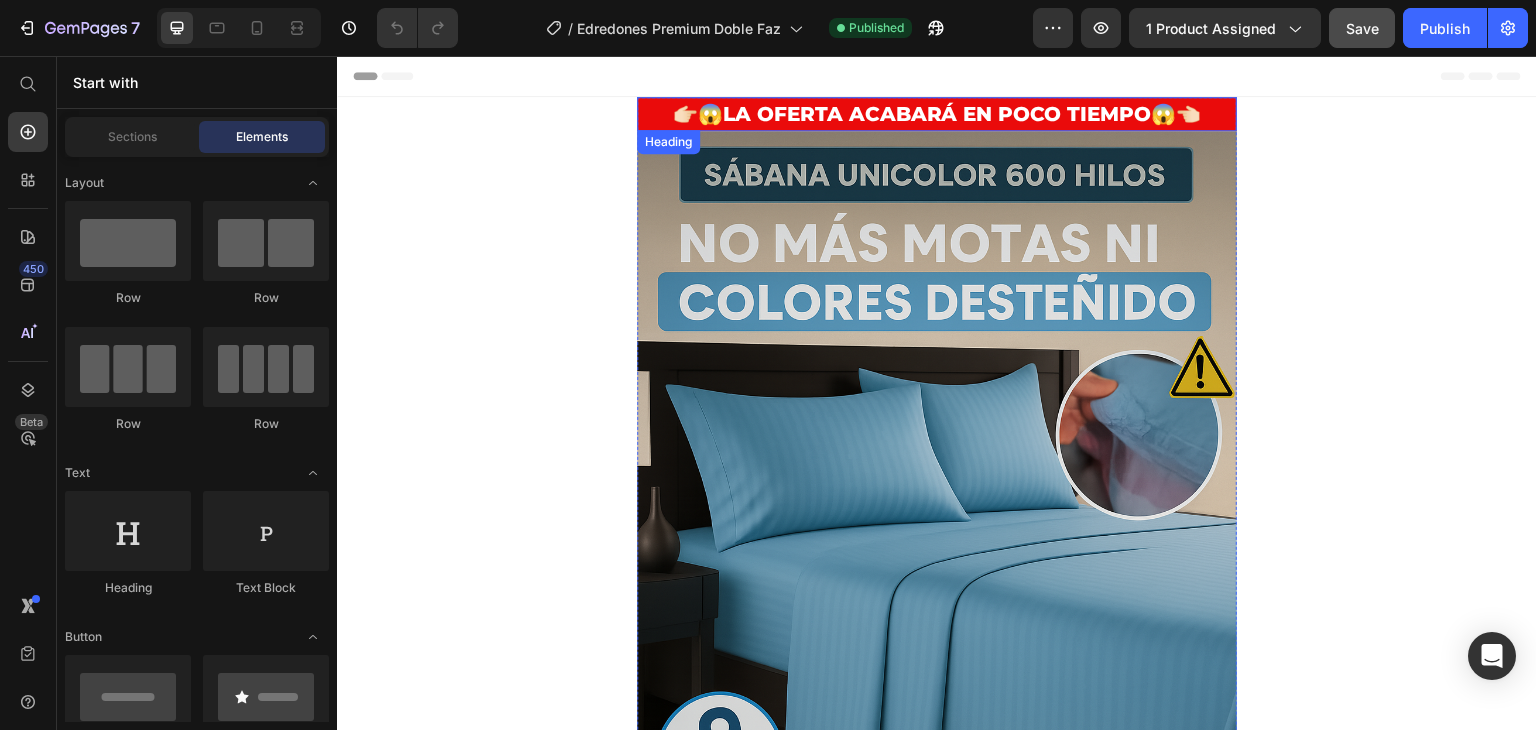 click on "👉🏻😱LA OFERTA ACABARÁ EN POCO TIEMPO😱👈🏻" at bounding box center (937, 114) 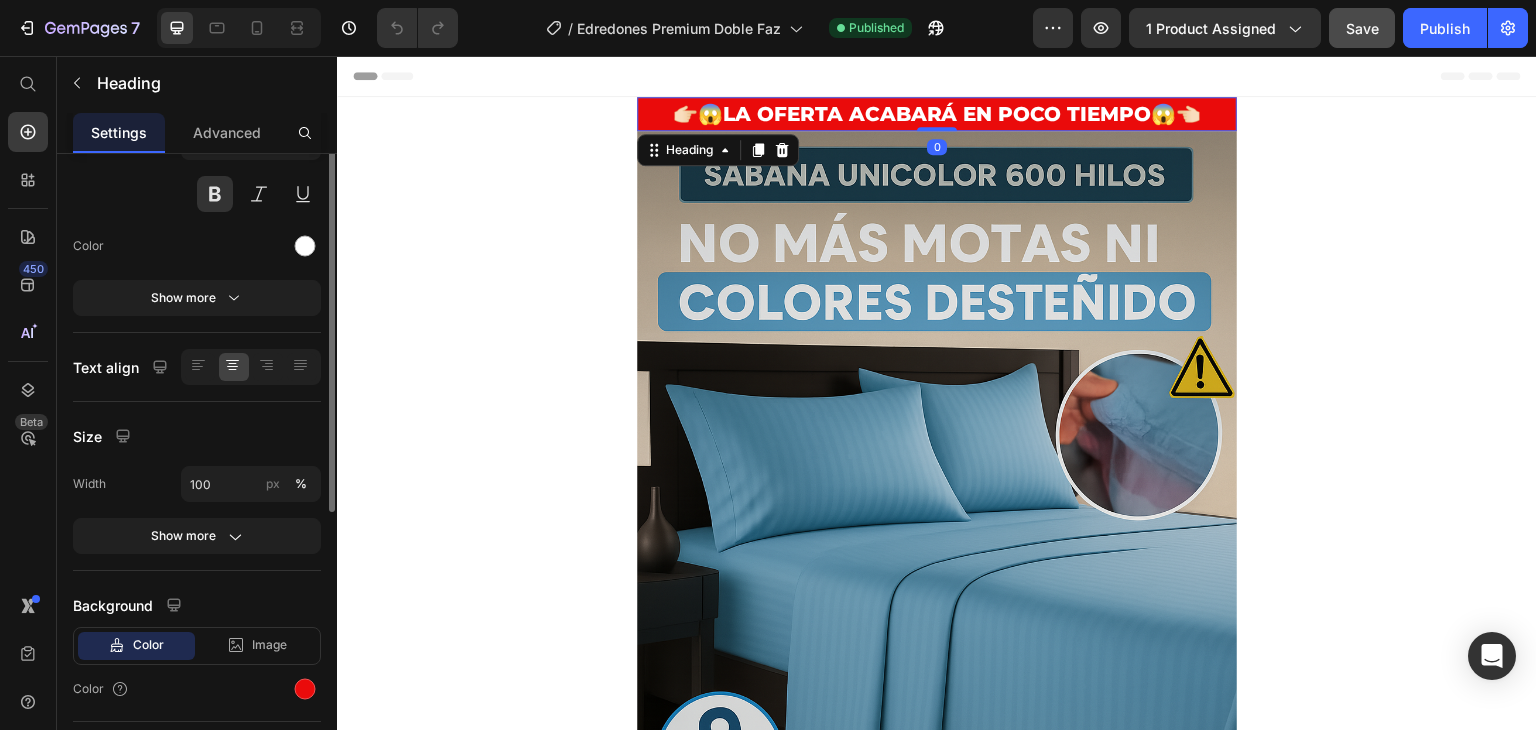scroll, scrollTop: 300, scrollLeft: 0, axis: vertical 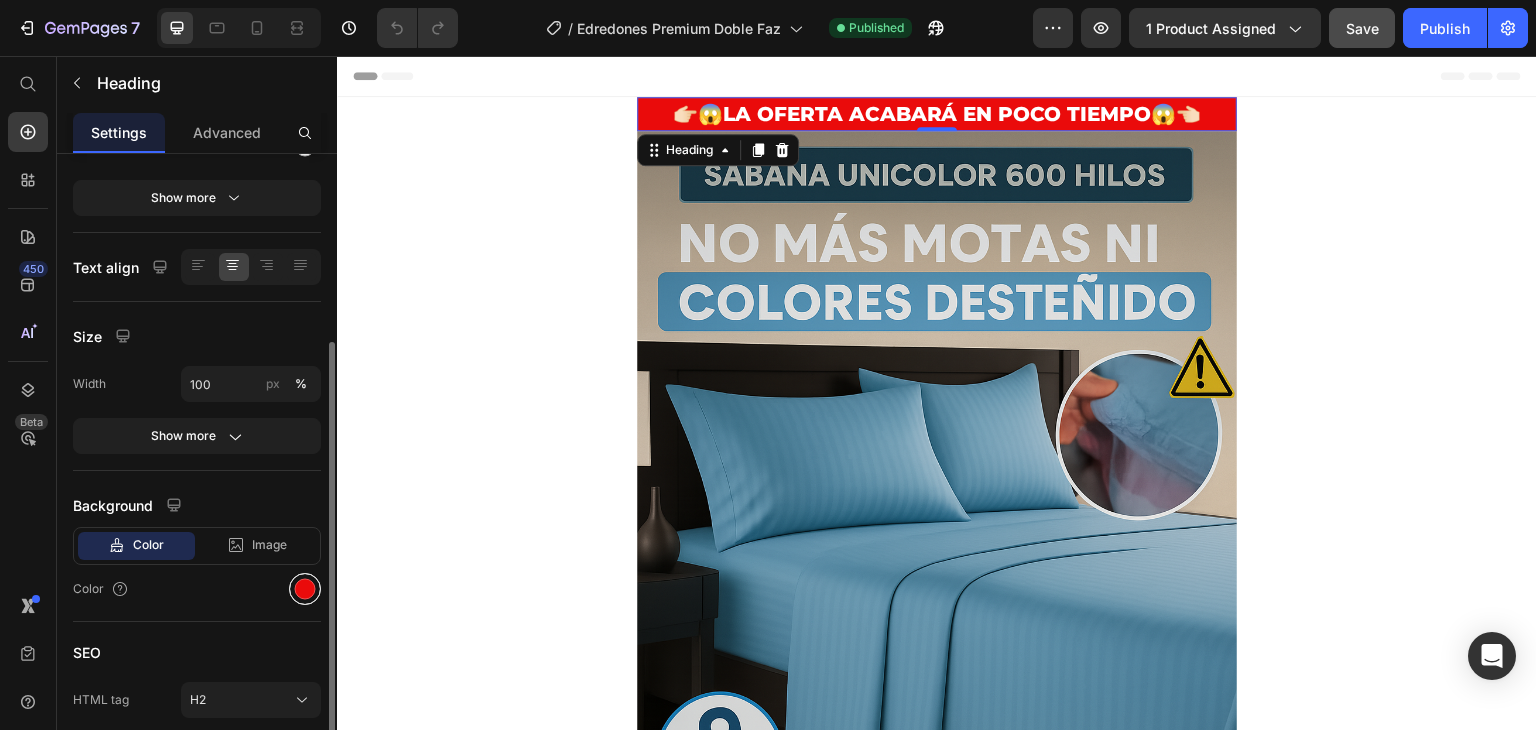 click at bounding box center [305, 589] 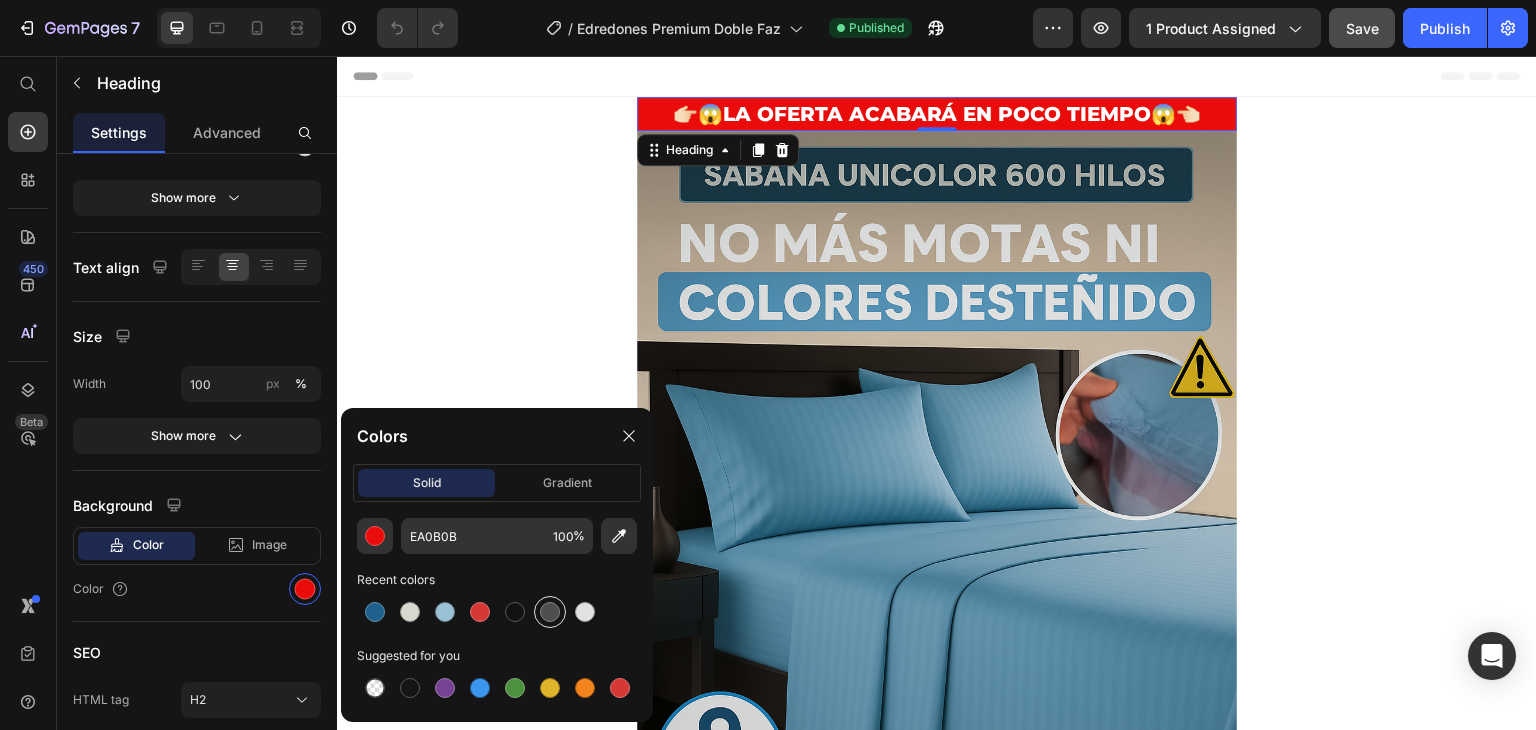 click at bounding box center (550, 612) 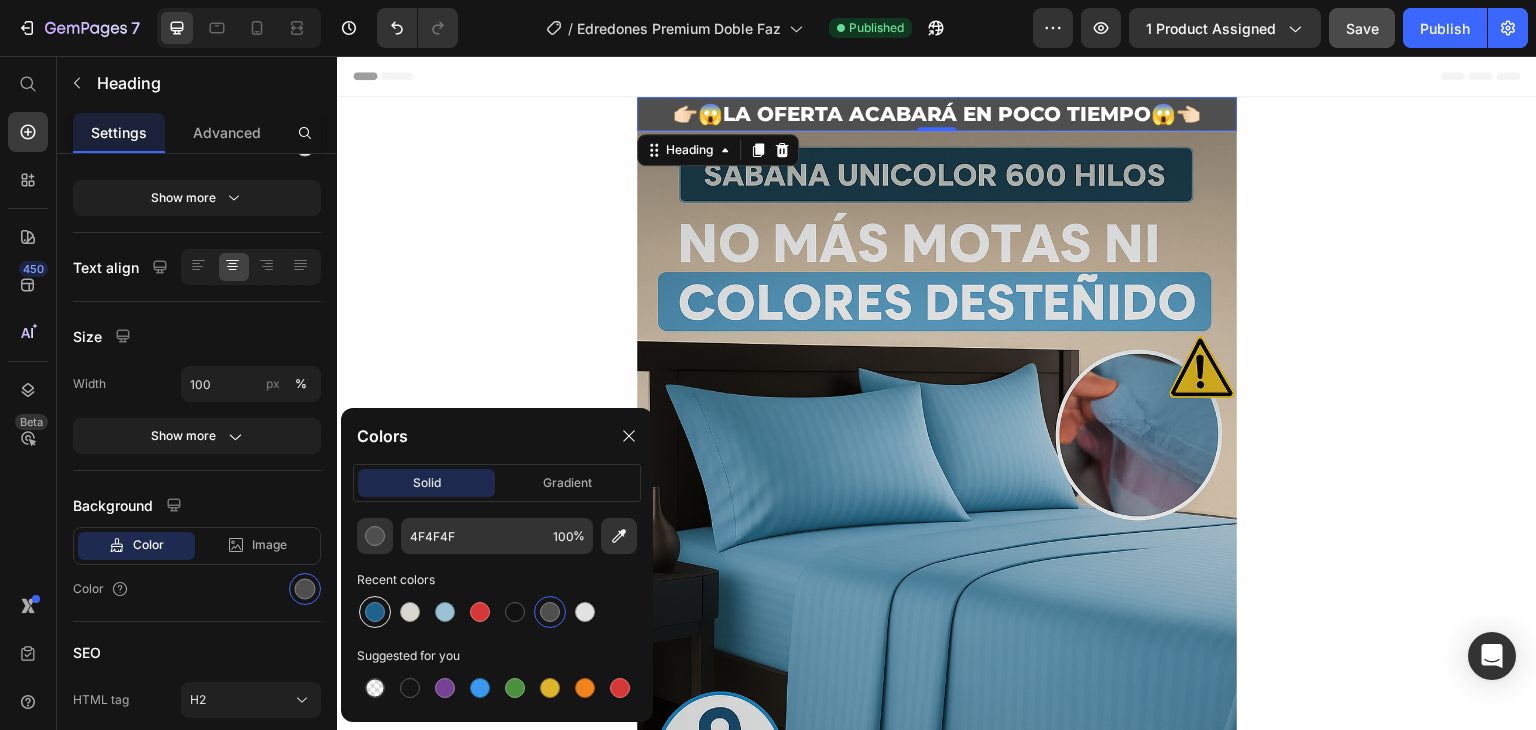 click at bounding box center [375, 612] 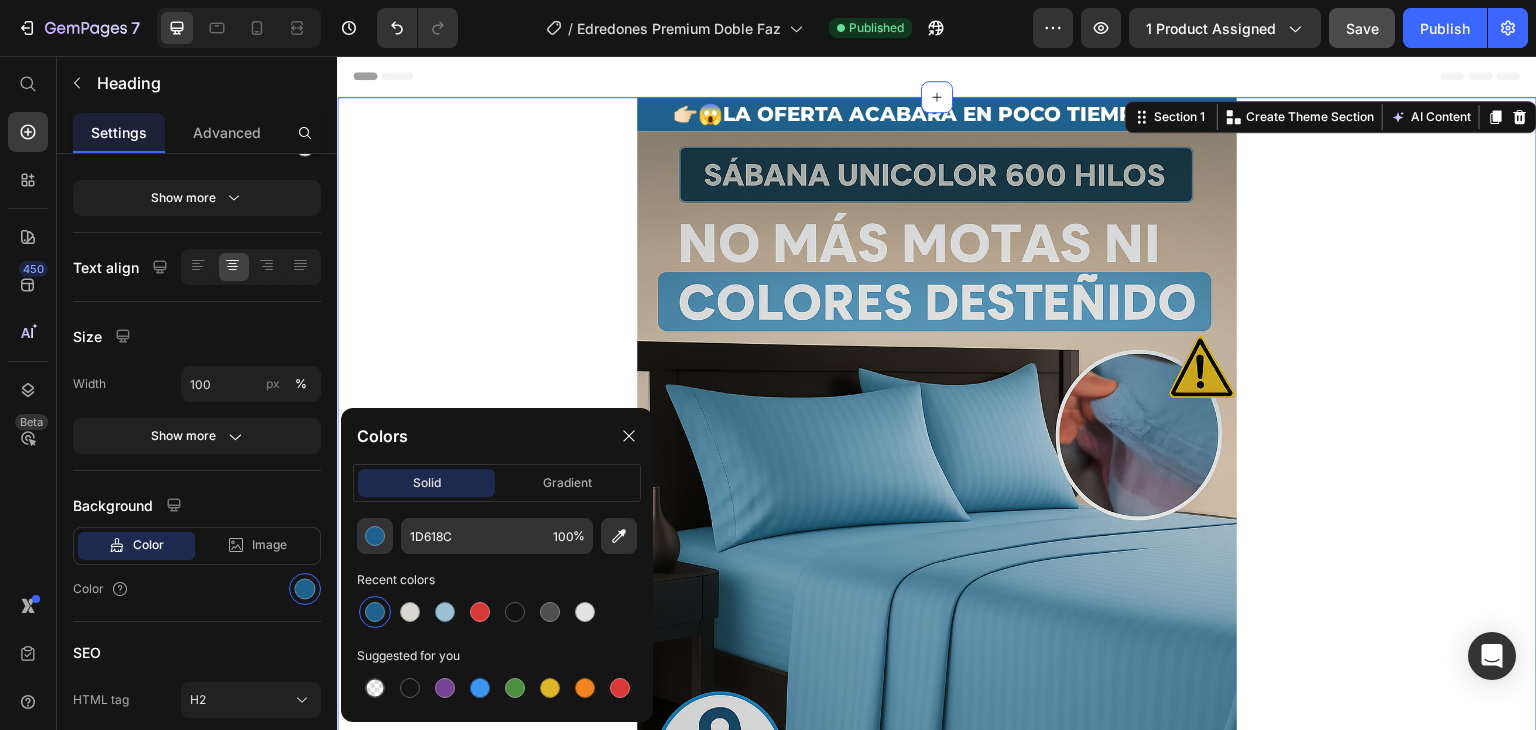 click on "👉🏻😱LA OFERTA ACABARÁ EN POCO TIEMPO😱👈🏻 Heading Image ⭐⭐⭐⭐⭐ 4.8/5 por +178 clientes verificados Heading ¡Renová tu cama hoy! PROMOCION PARA CAMA SENCILLA, SEMIDOBLE Y DOBLE Heading Antes:  $249.900 Heading HOY: 1x  $79.900             2x $129.800         3x  $172.600         6x  $297.228        ¡Precios Mayorista!             (a $49.538 cada Juego) Heading
Custom Code
Preview or Publish the page to see the content. Custom Code Image Suavidad y frescura todo el año Heading Image BENEFICIOS QUE  MEJORAN TU DESCANSO Heading 🛏️  Suavidad Premium  – Tela de 600 hilos que brinda una experiencia suave al tacto. 🌬️  Transpirable y Fresca  – Perfecta para cualquier estación del año. 🧺  Fácil de lavar y mantener  – Sin arrugas, sin complicaciones. 🎨  Variedad de colores y medidas  – Combina con cualquier estilo de habitación. 🔒  Calidad garantizada  – No se decolora ni genera pelusas, incluso tras muchos lavados. Image" at bounding box center (937, 3953) 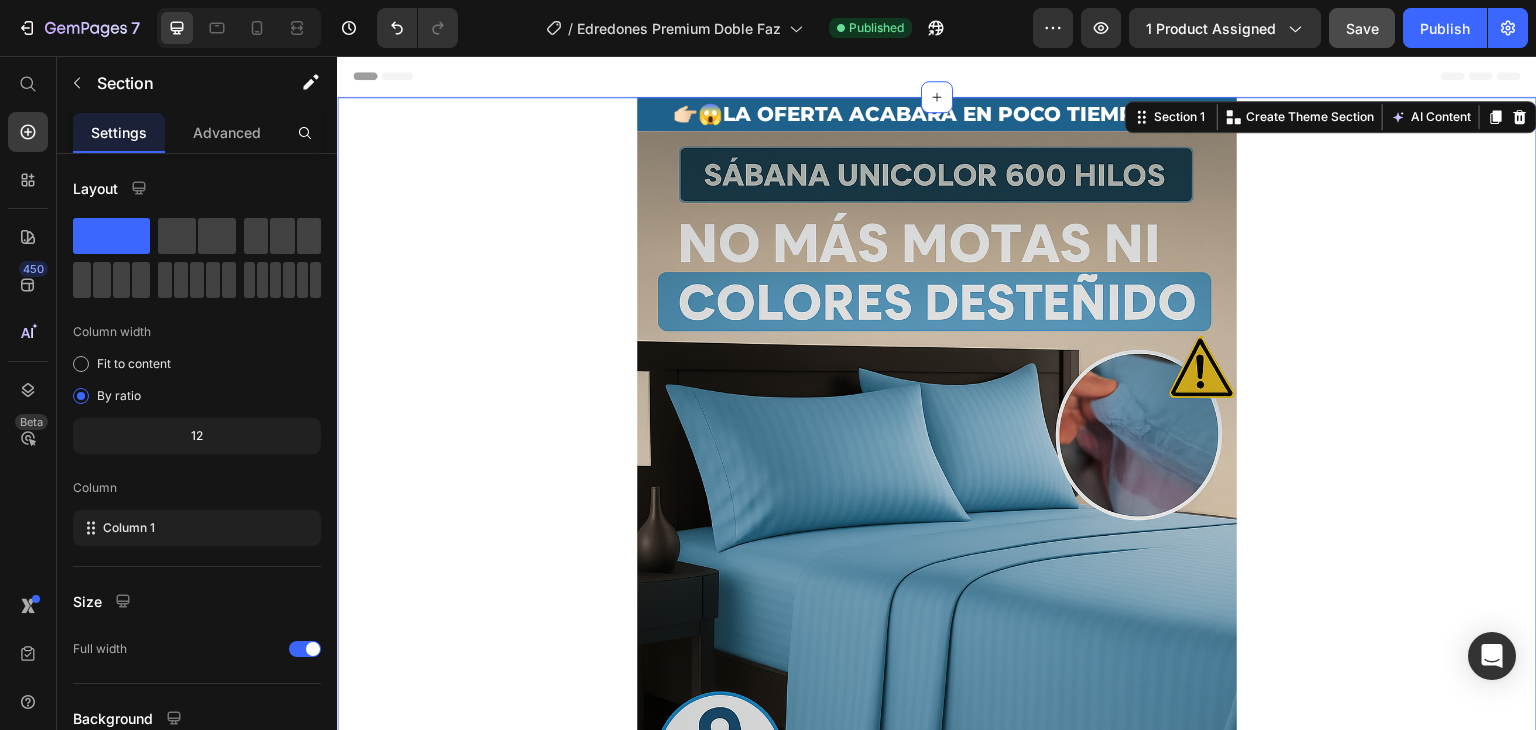 click on "👉🏻😱LA OFERTA ACABARÁ EN POCO TIEMPO😱👈🏻 Heading Image ⭐⭐⭐⭐⭐ 4.8/5 por +178 clientes verificados Heading ¡Renová tu cama hoy! PROMOCION PARA CAMA SENCILLA, SEMIDOBLE Y DOBLE Heading Antes:  $249.900 Heading HOY: 1x  $79.900             2x $129.800         3x  $172.600         6x  $297.228        ¡Precios Mayorista!             (a $49.538 cada Juego) Heading
Custom Code
Preview or Publish the page to see the content. Custom Code Image Suavidad y frescura todo el año Heading Image BENEFICIOS QUE  MEJORAN TU DESCANSO Heading 🛏️  Suavidad Premium  – Tela de 600 hilos que brinda una experiencia suave al tacto. 🌬️  Transpirable y Fresca  – Perfecta para cualquier estación del año. 🧺  Fácil de lavar y mantener  – Sin arrugas, sin complicaciones. 🎨  Variedad de colores y medidas  – Combina con cualquier estilo de habitación. 🔒  Calidad garantizada  – No se decolora ni genera pelusas, incluso tras muchos lavados. Image" at bounding box center [937, 3953] 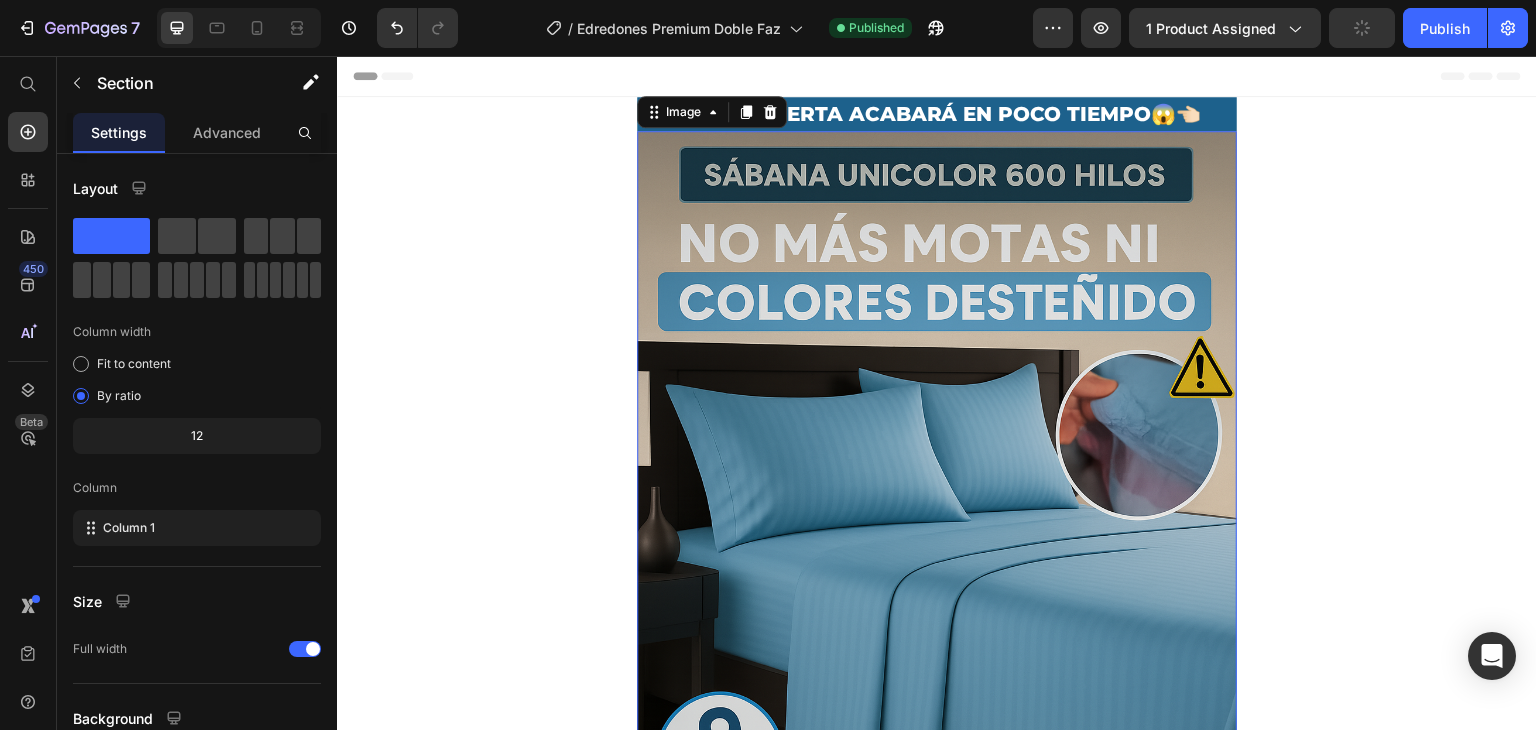 click at bounding box center [937, 581] 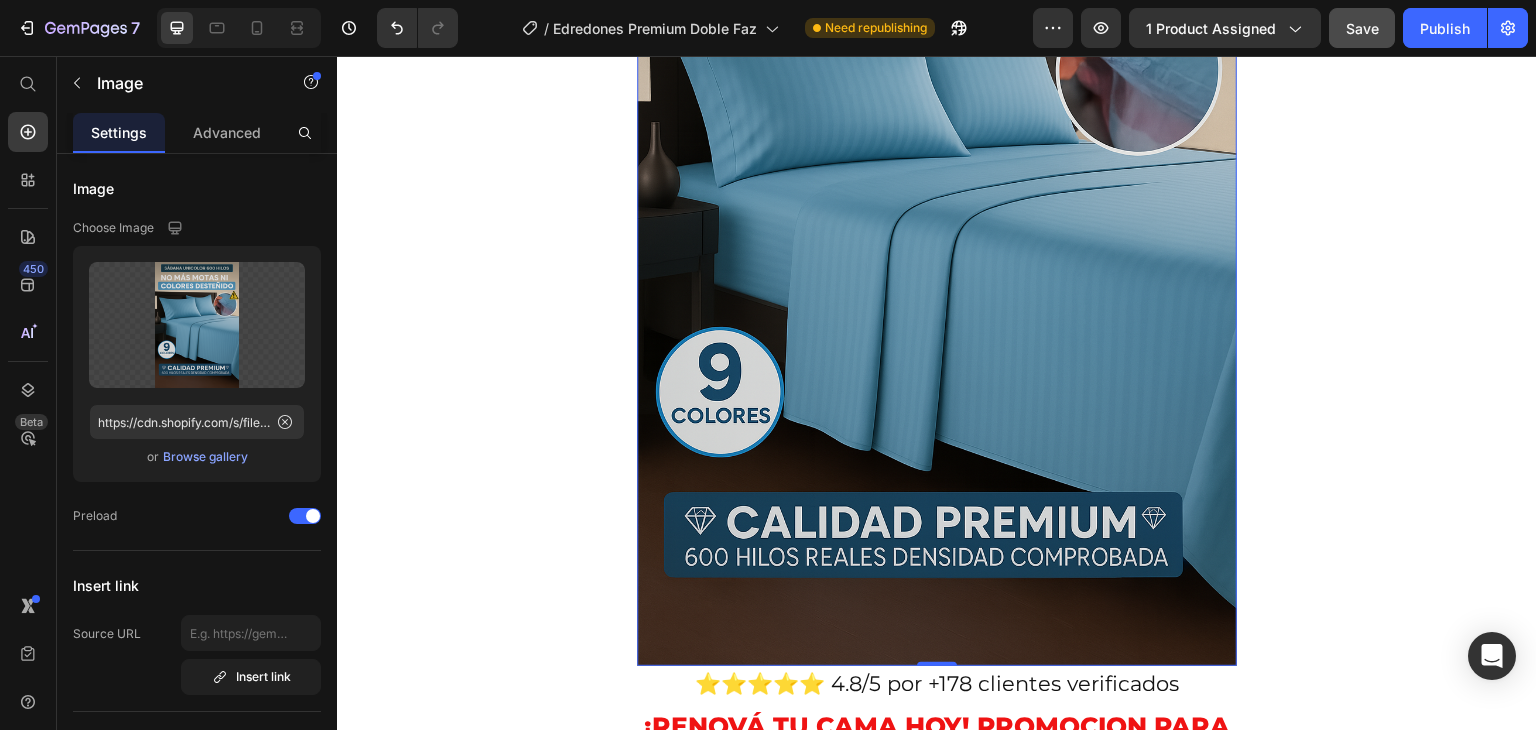 scroll, scrollTop: 400, scrollLeft: 0, axis: vertical 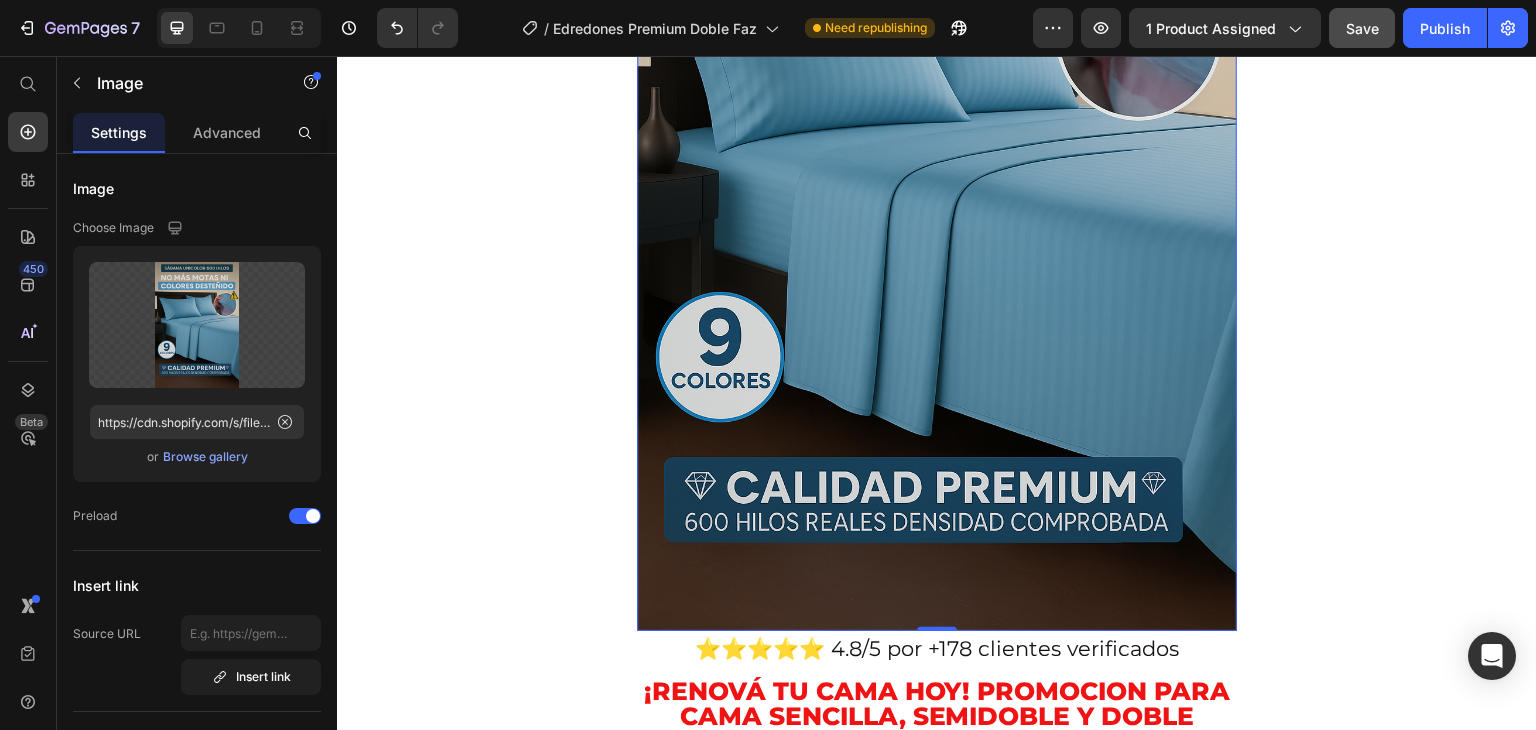 click at bounding box center [937, 181] 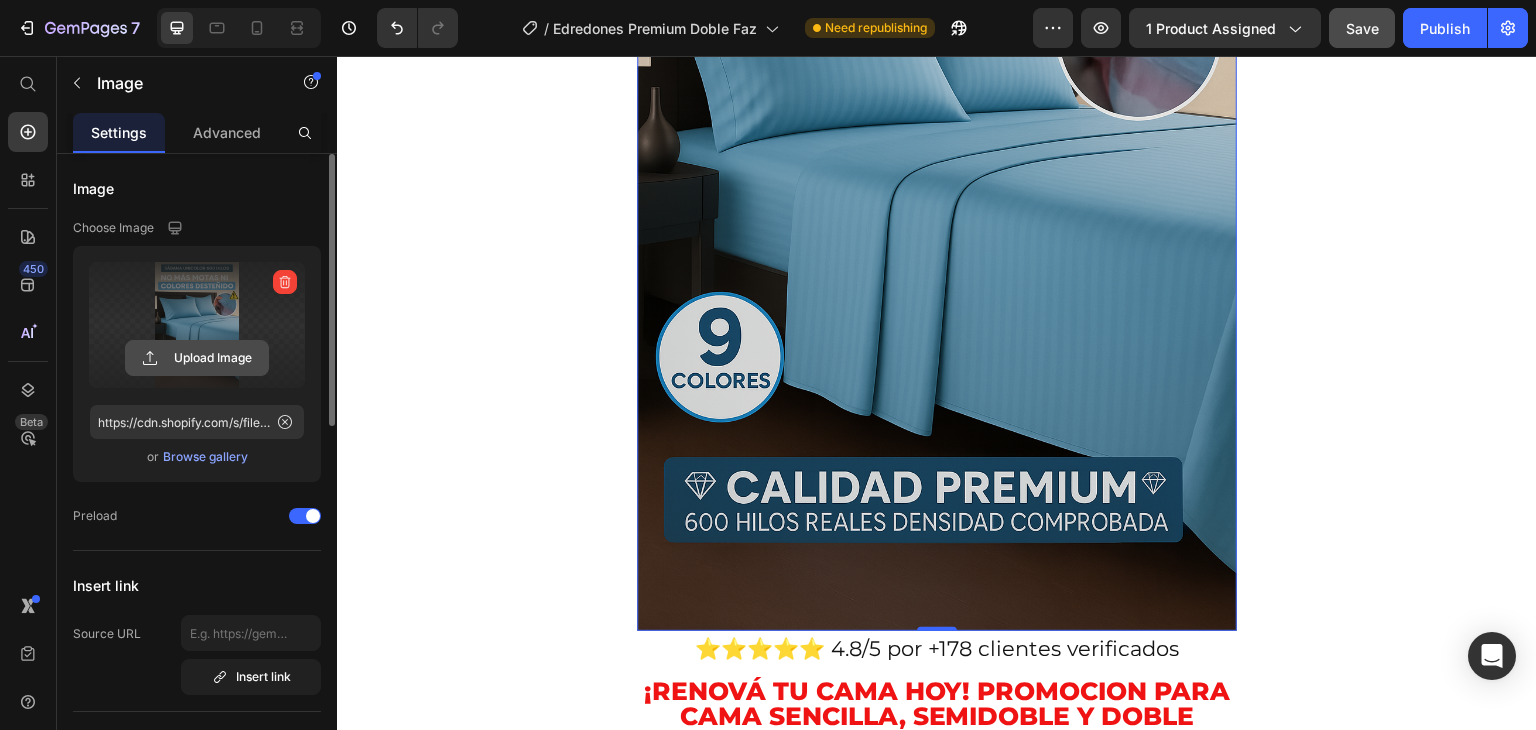 click 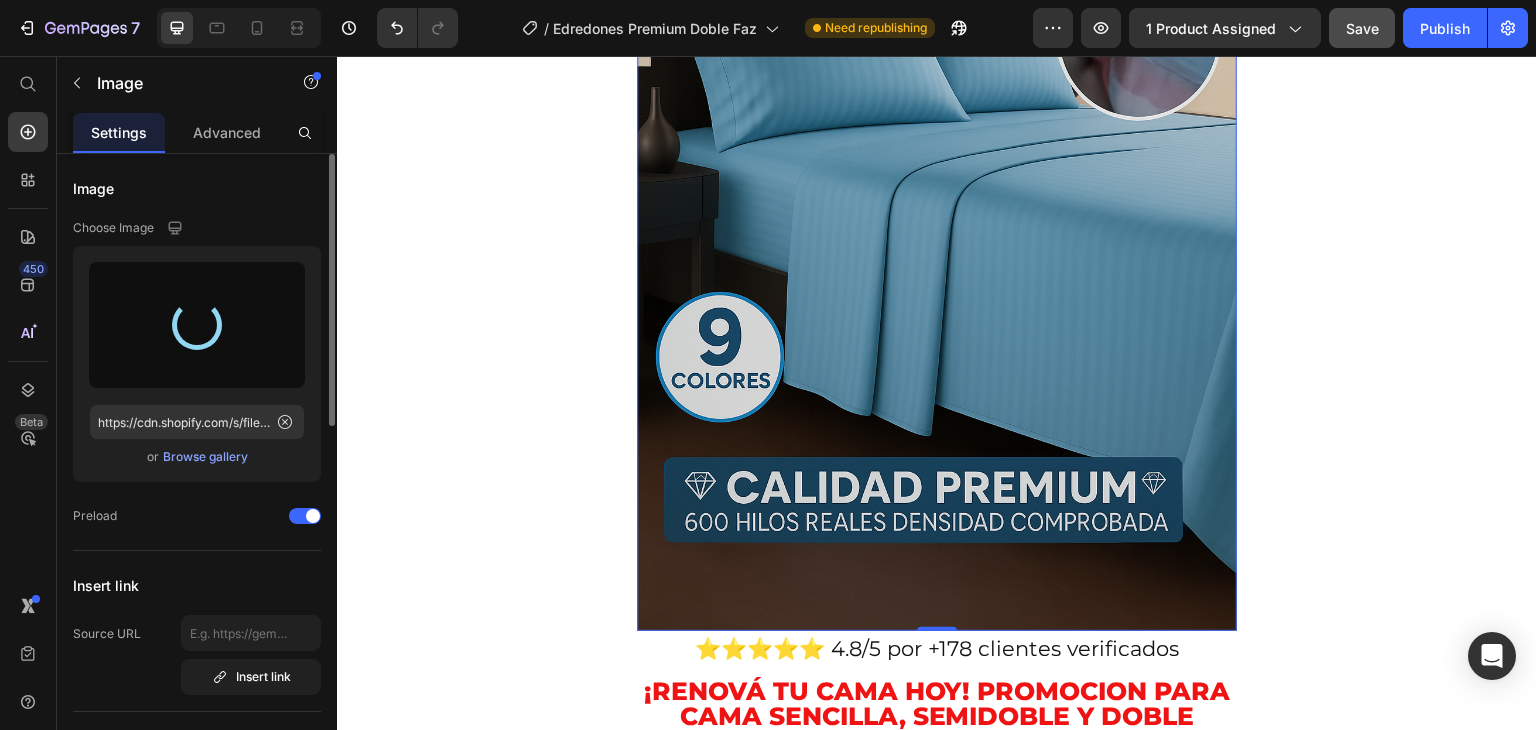 type on "https://cdn.shopify.com/s/files/1/0862/3780/6899/files/gempages_561382580872545136-74e8362a-18b0-4f03-9118-2f81b08abfbe.png" 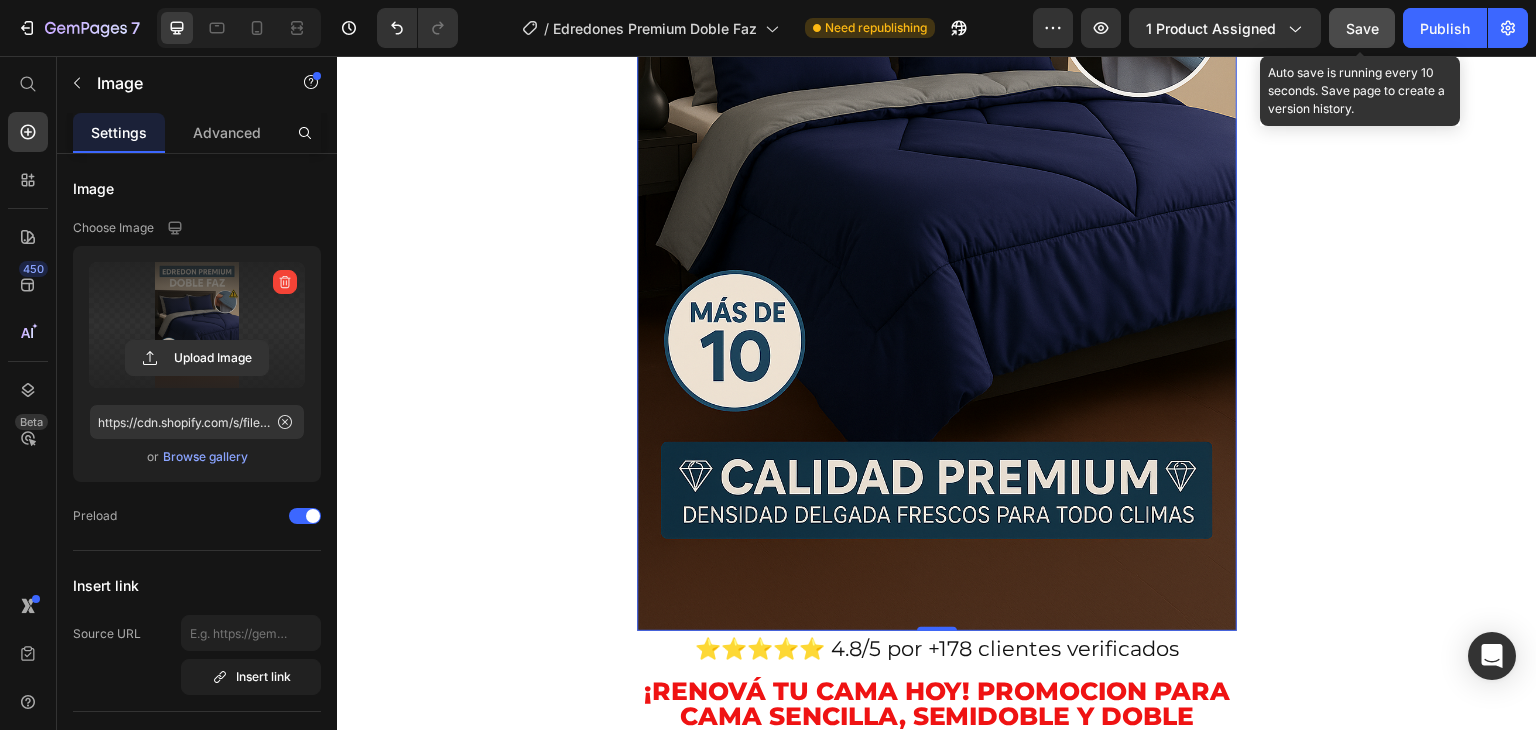 click on "Save" at bounding box center [1362, 28] 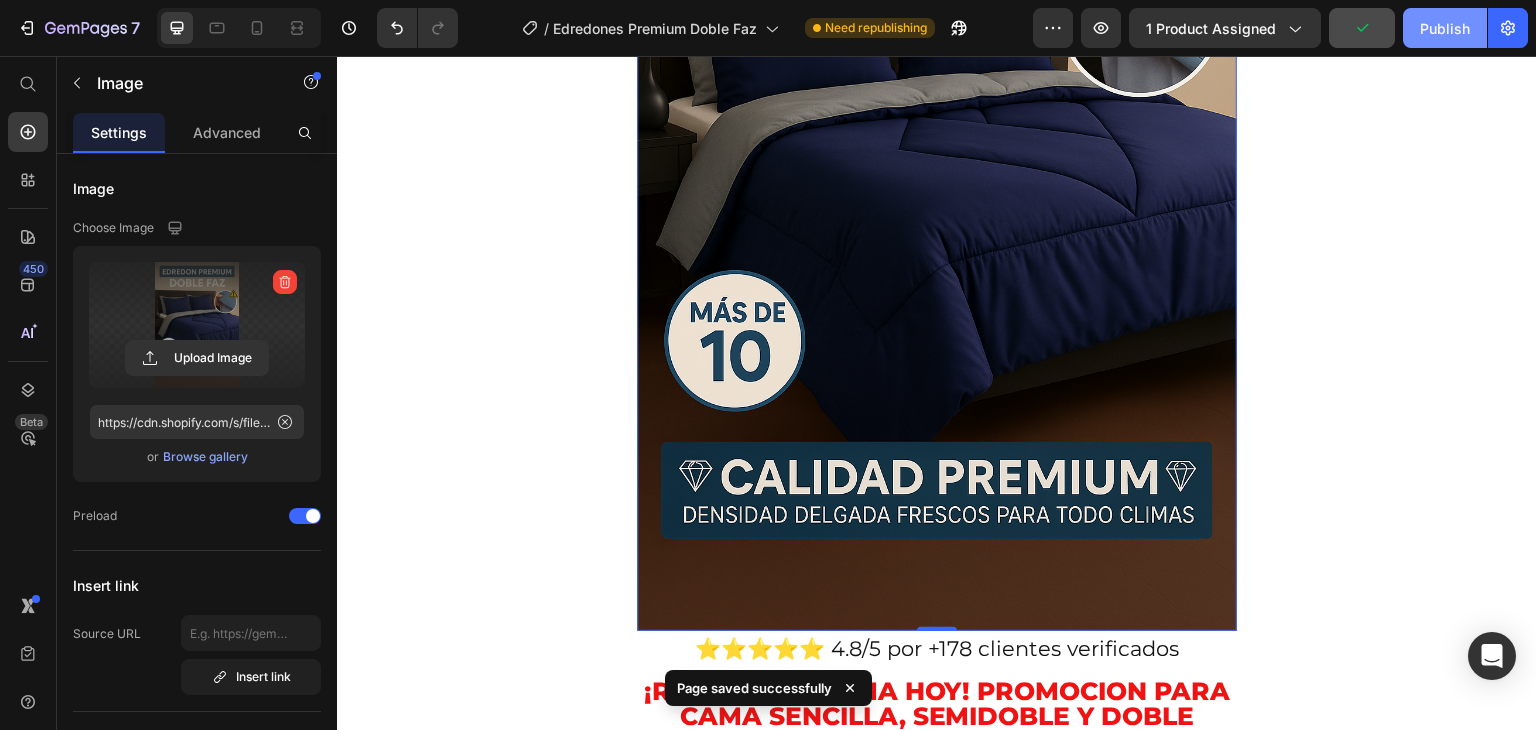 click on "Publish" at bounding box center [1445, 28] 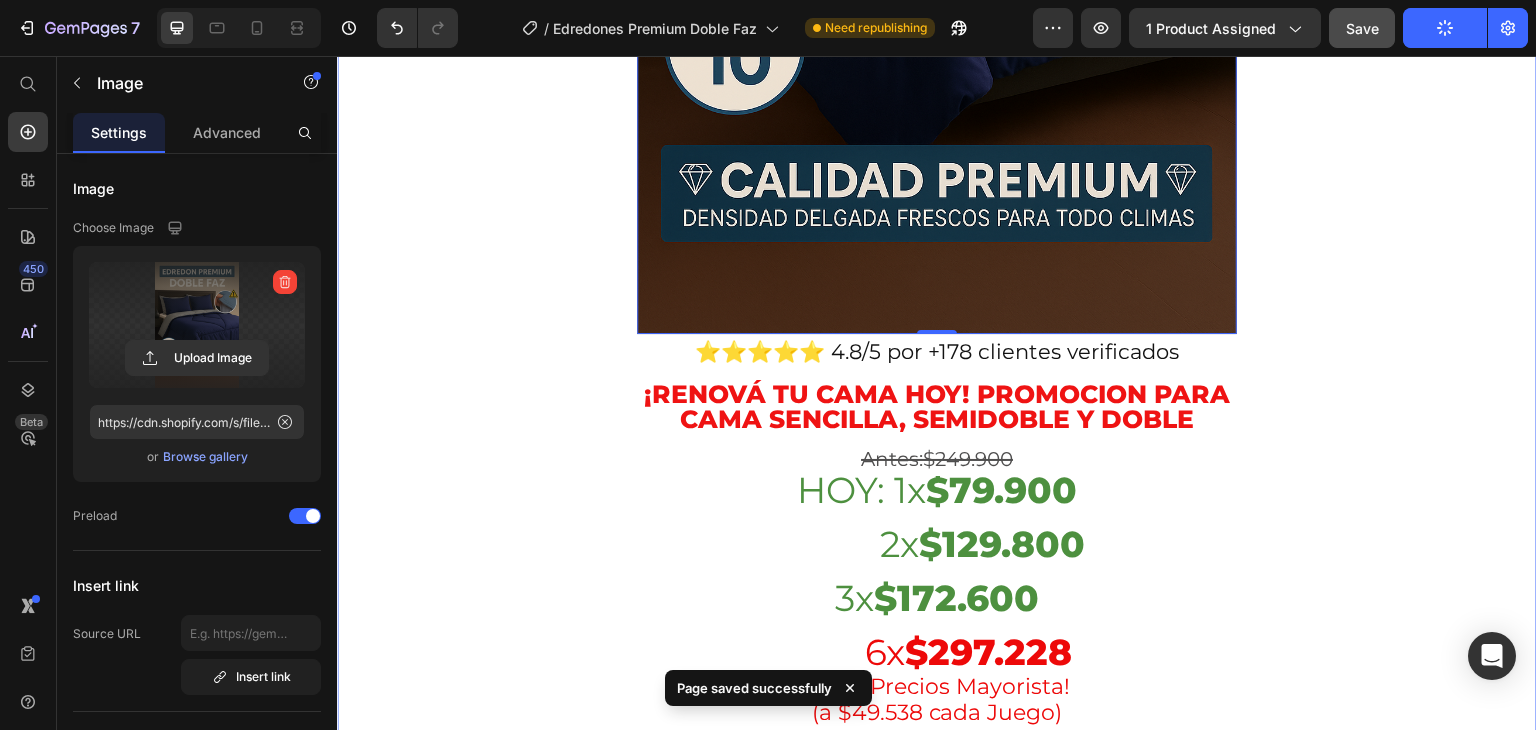 scroll, scrollTop: 700, scrollLeft: 0, axis: vertical 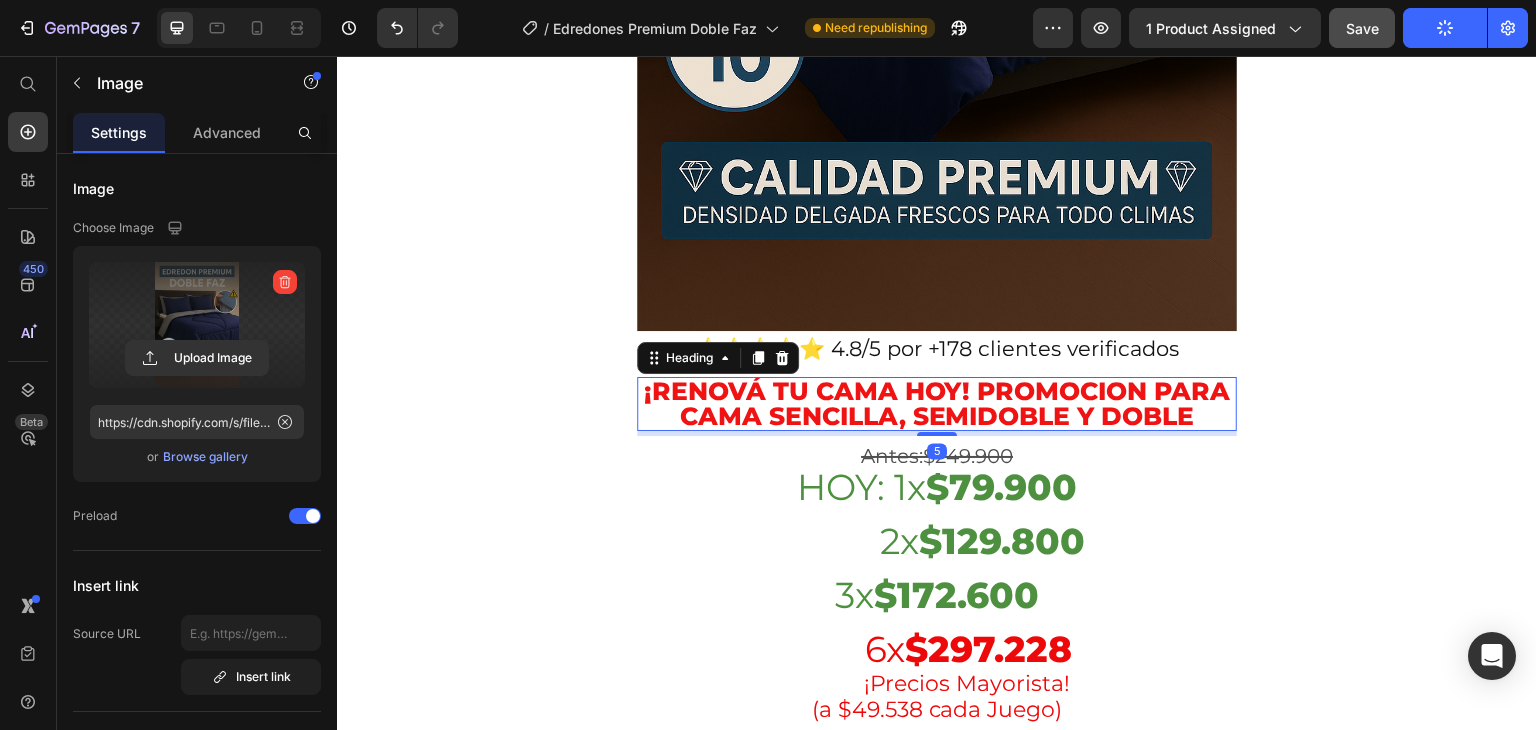 click on "¡Renová tu cama hoy! PROMOCION PARA CAMA SENCILLA, SEMIDOBLE Y DOBLE" at bounding box center [937, 404] 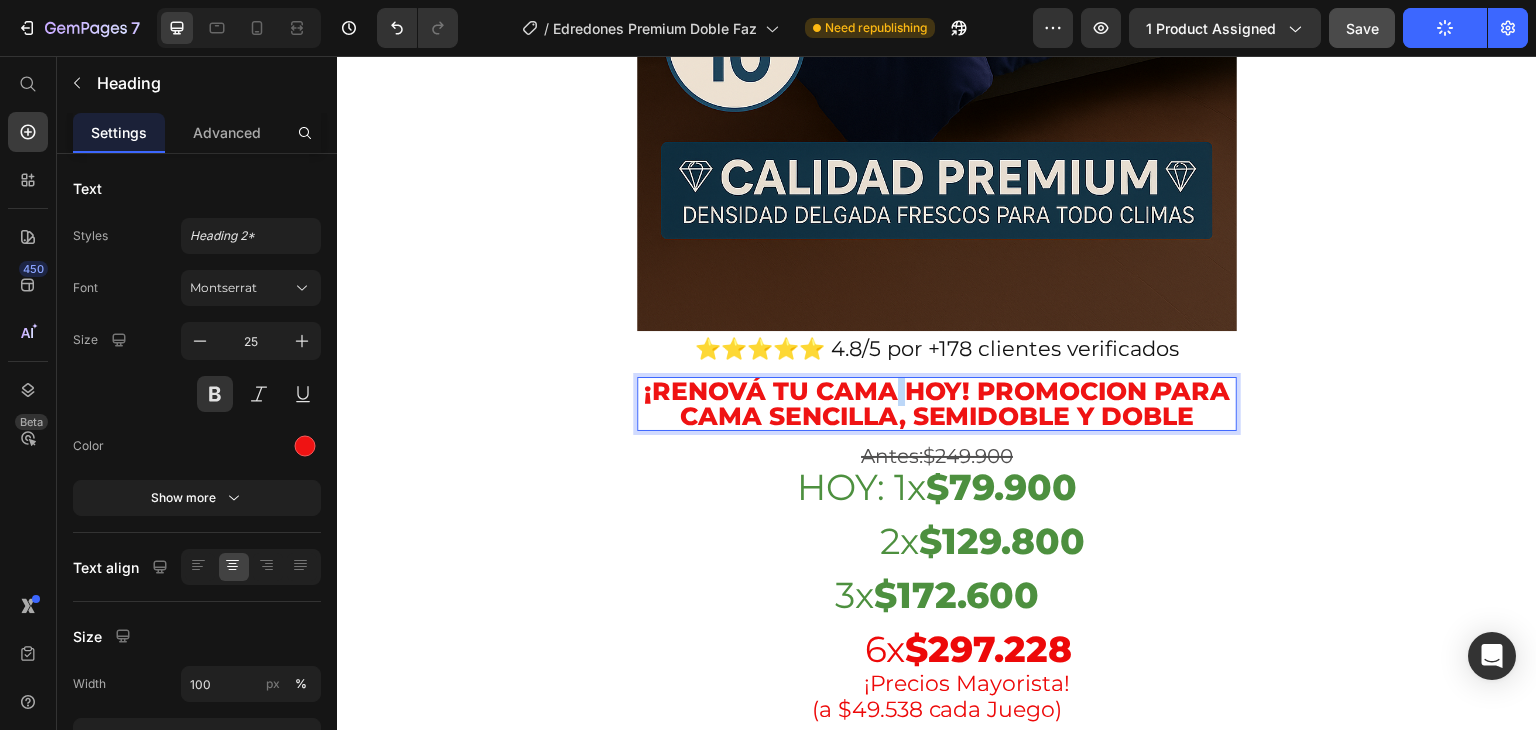 click on "¡Renová tu cama hoy! PROMOCION PARA CAMA SENCILLA, SEMIDOBLE Y DOBLE" at bounding box center [937, 404] 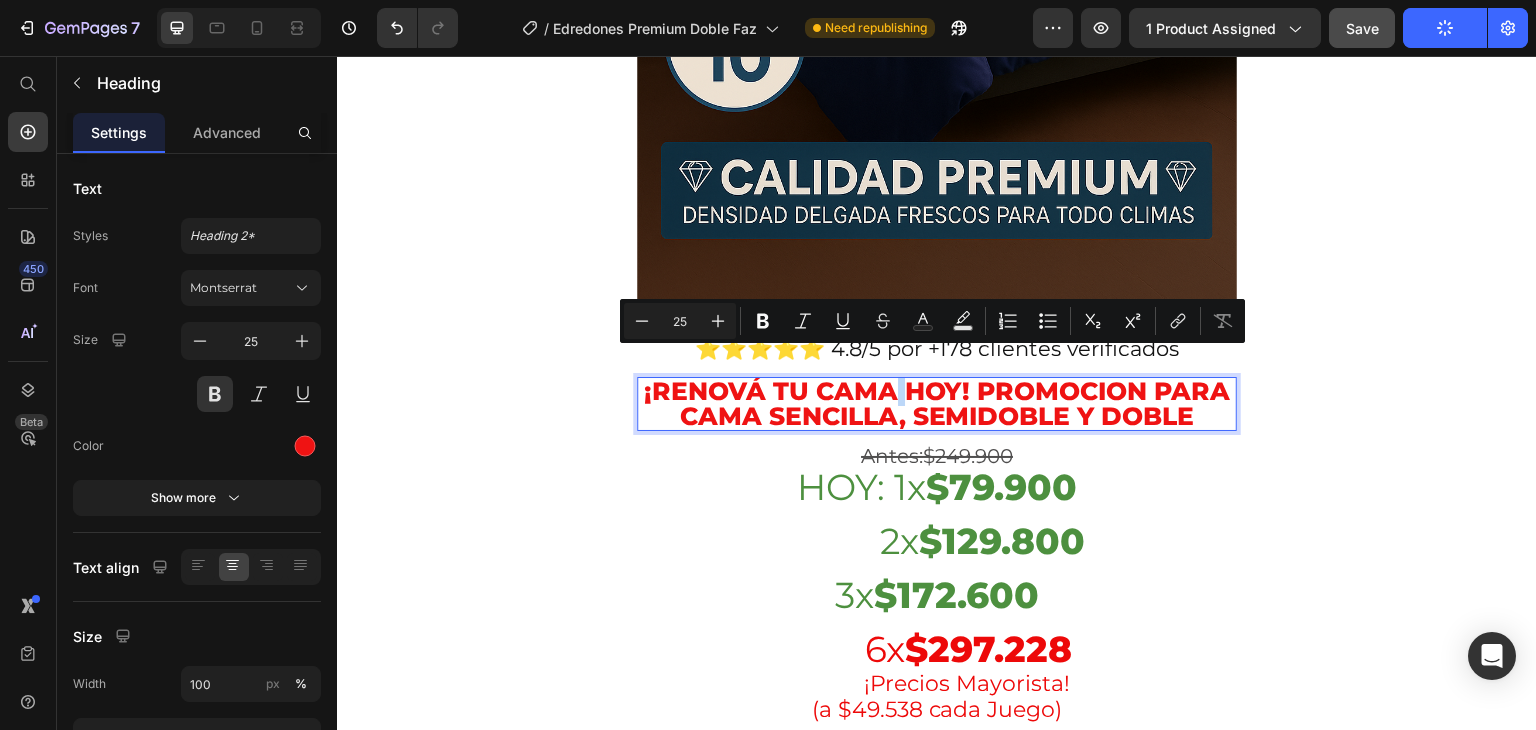 click on "¡Renová tu cama hoy! PROMOCION PARA CAMA SENCILLA, SEMIDOBLE Y DOBLE" at bounding box center [937, 404] 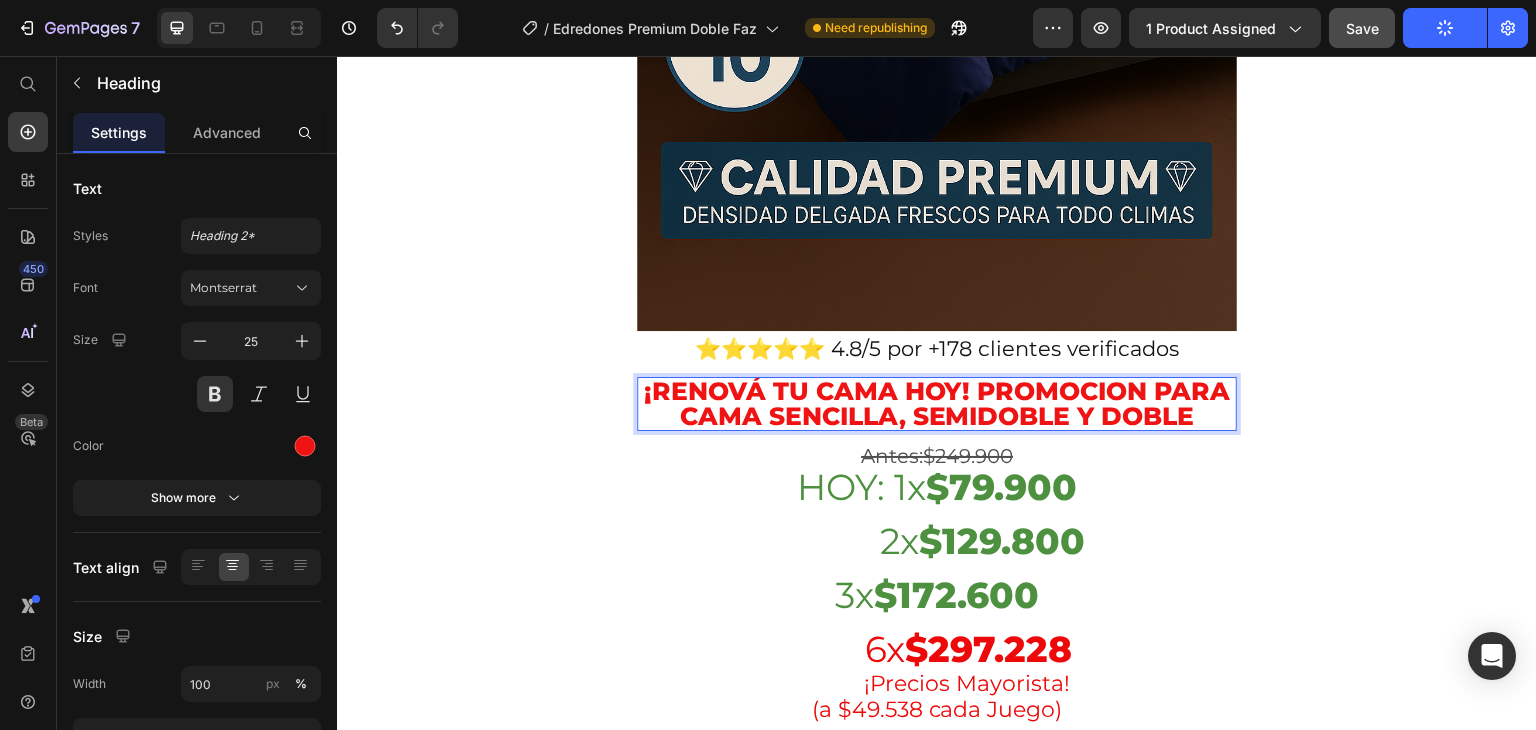 click on "¡Renová tu cama hoy! PROMOCION PARA CAMA SENCILLA, SEMIDOBLE Y DOBLE" at bounding box center [937, 404] 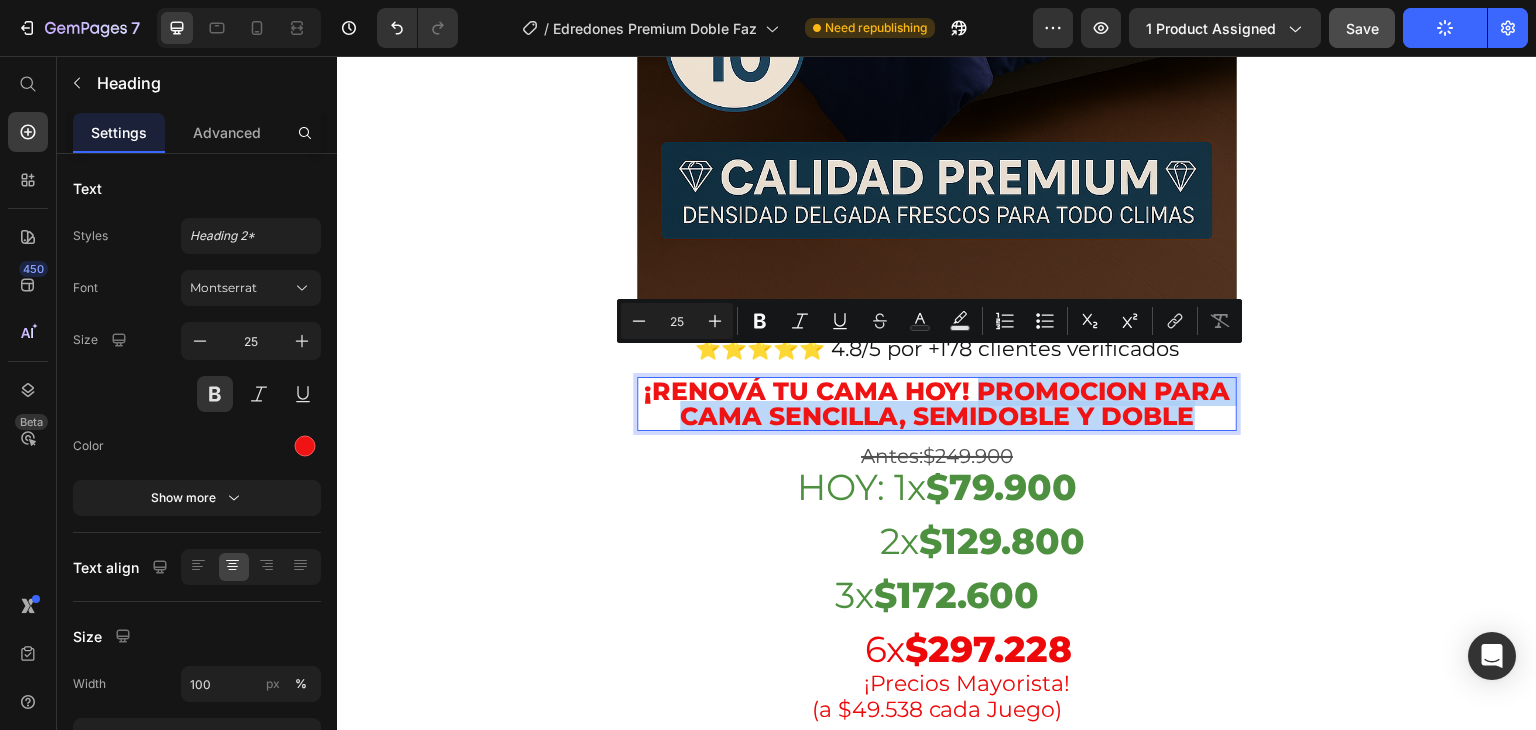 drag, startPoint x: 1012, startPoint y: 364, endPoint x: 1003, endPoint y: 418, distance: 54.74486 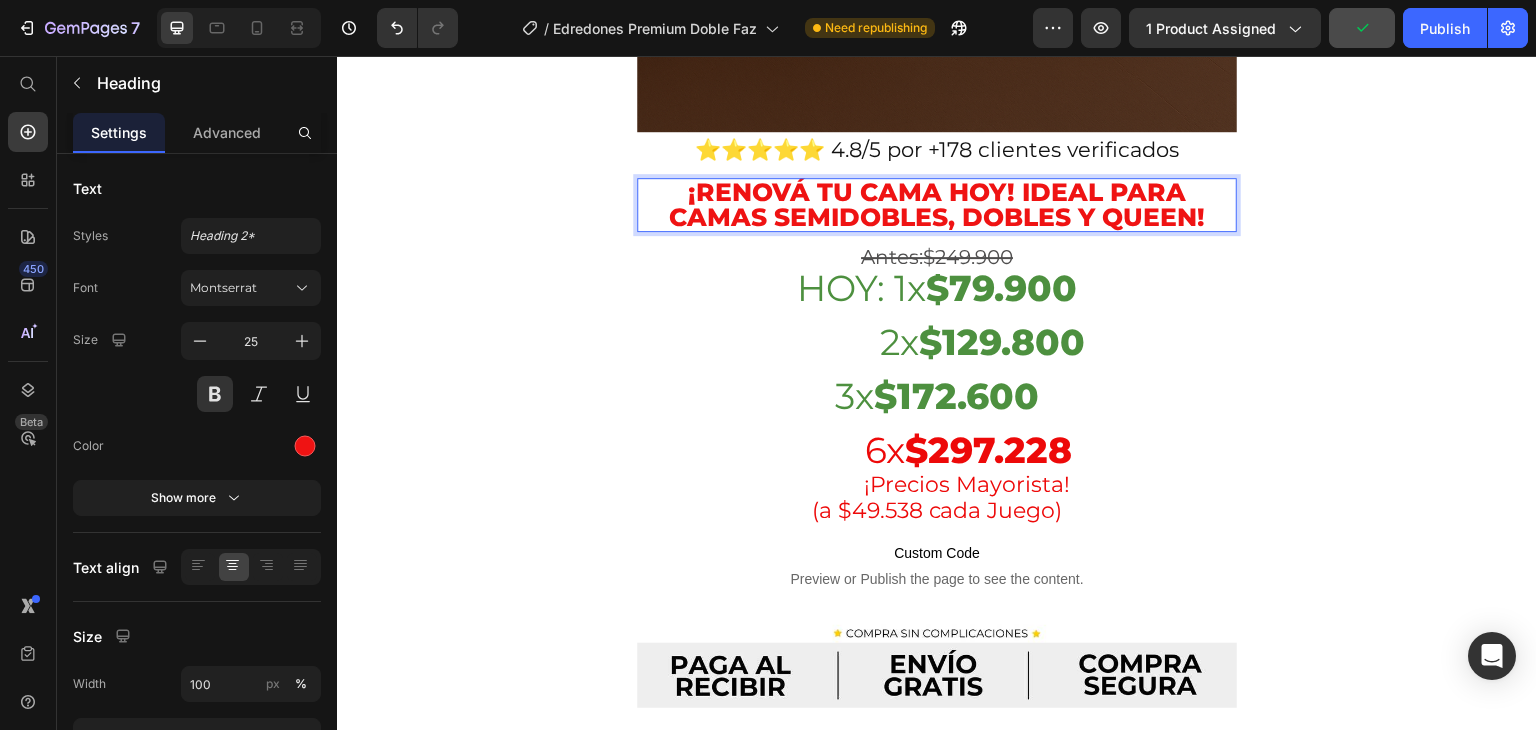 scroll, scrollTop: 900, scrollLeft: 0, axis: vertical 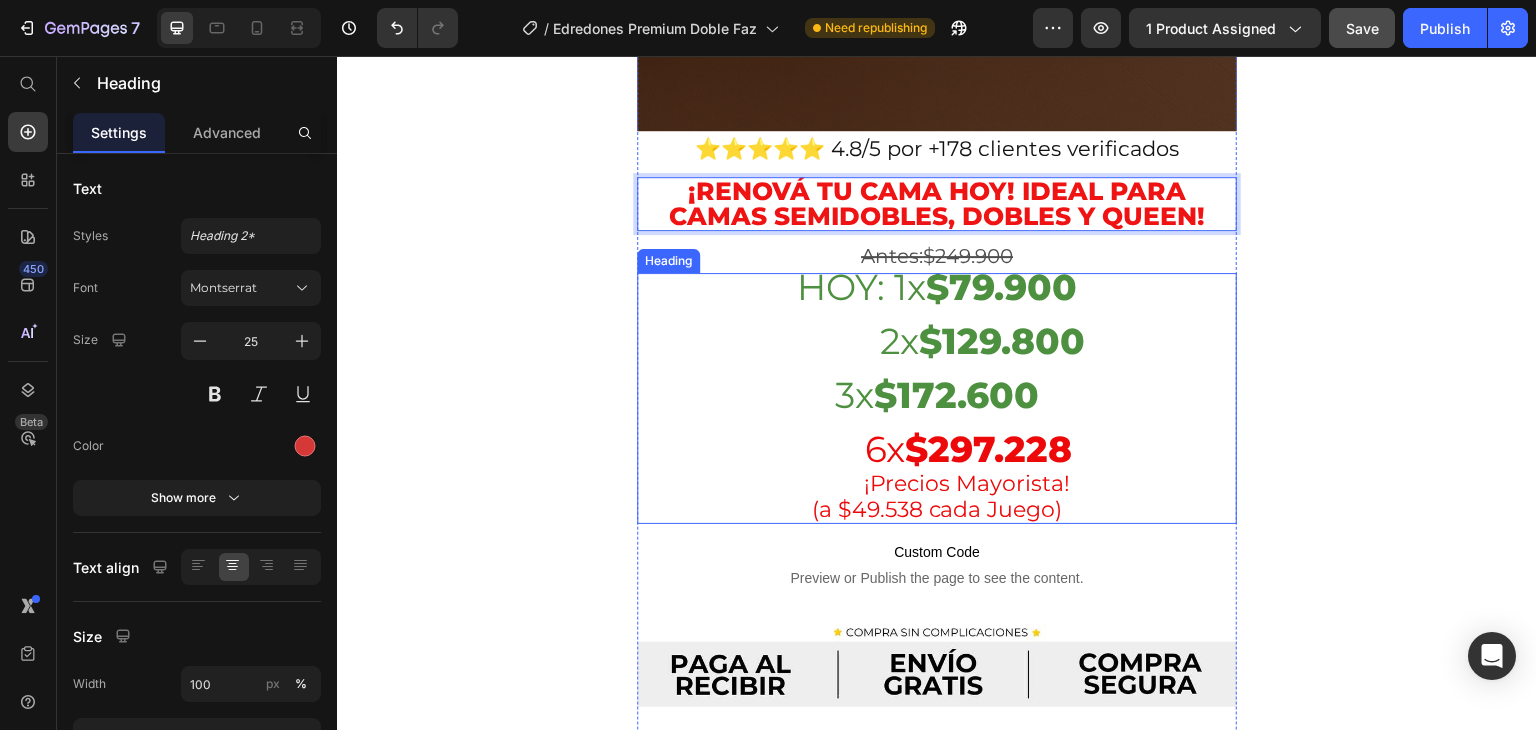 click on "$79.900" at bounding box center (1001, 287) 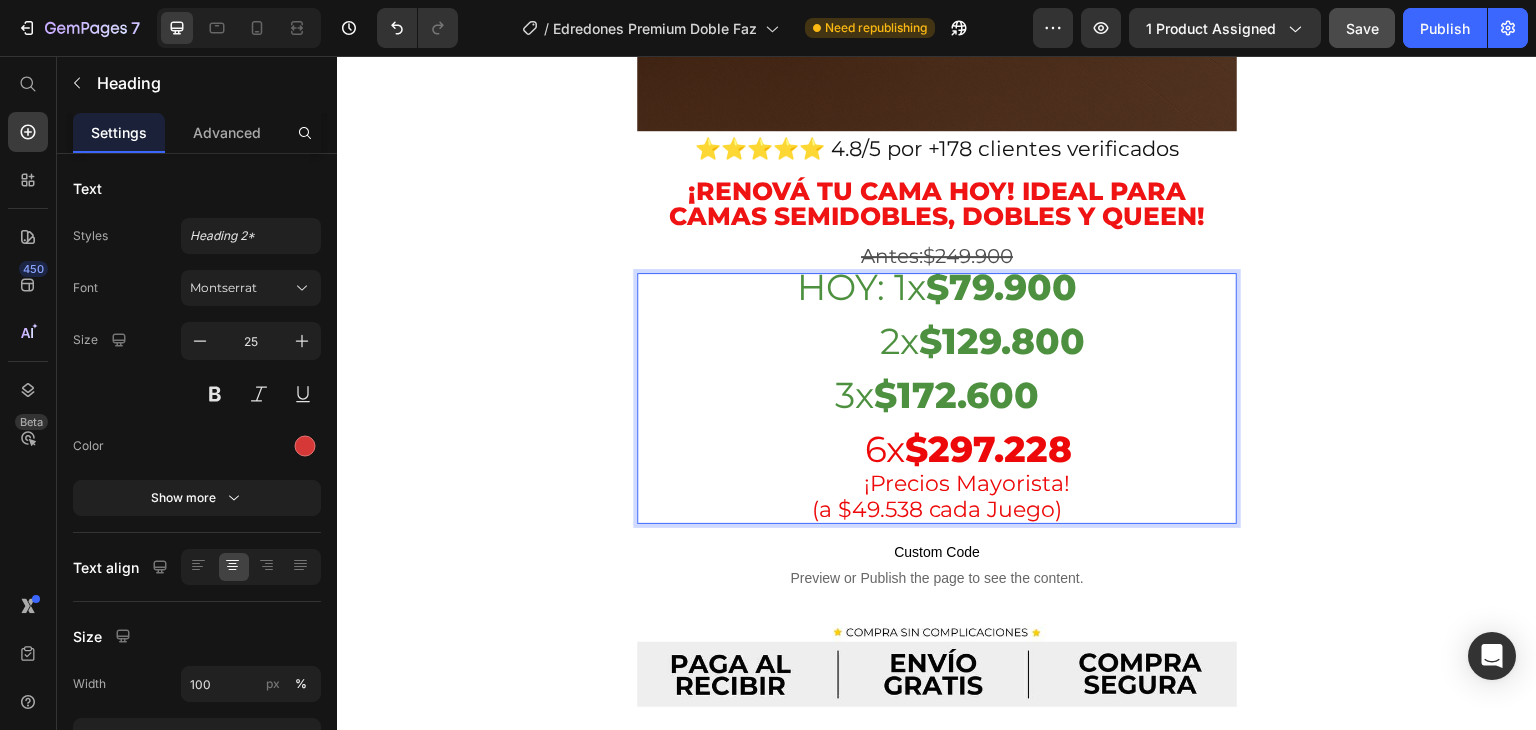 click on "$79.900" at bounding box center [1001, 287] 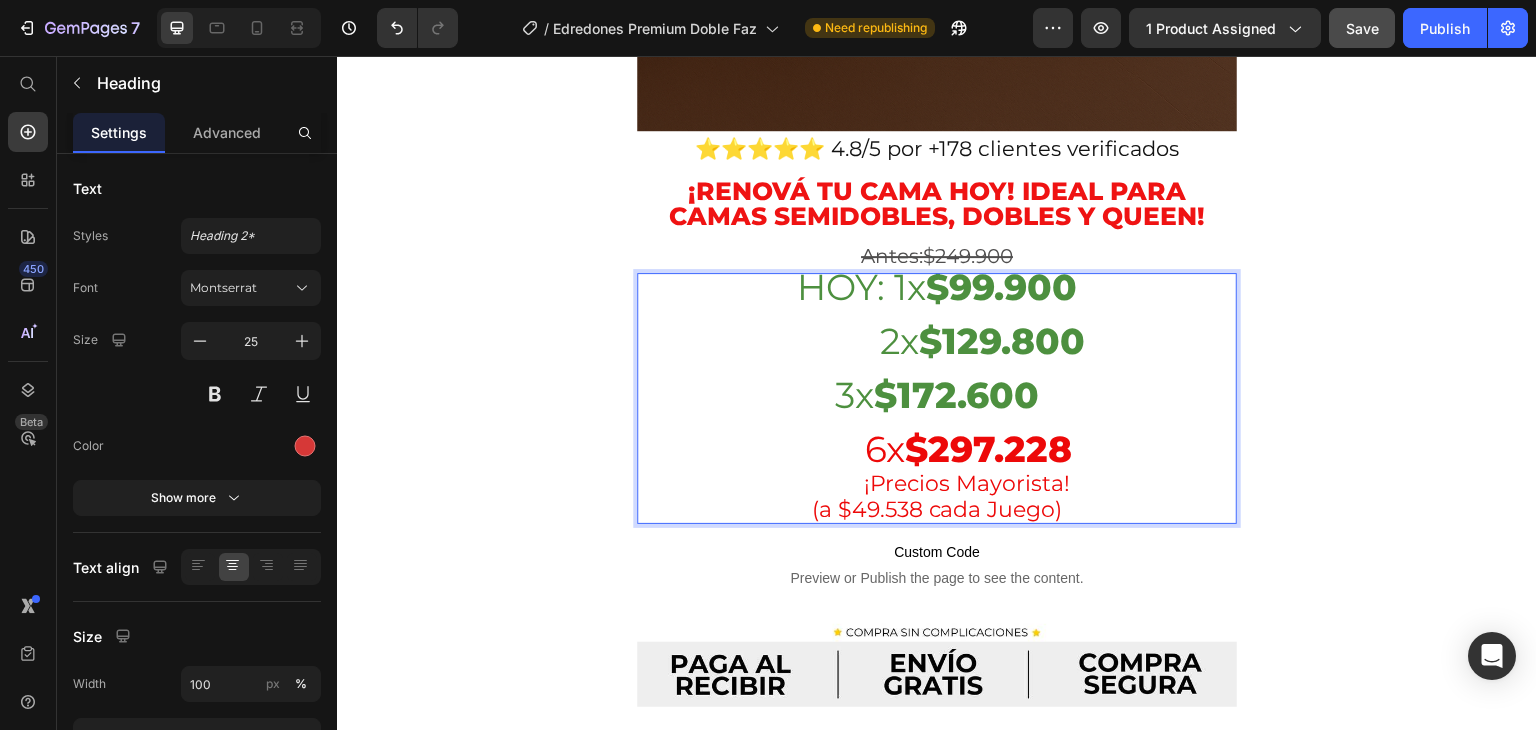 click on "$129.800" at bounding box center [1002, 341] 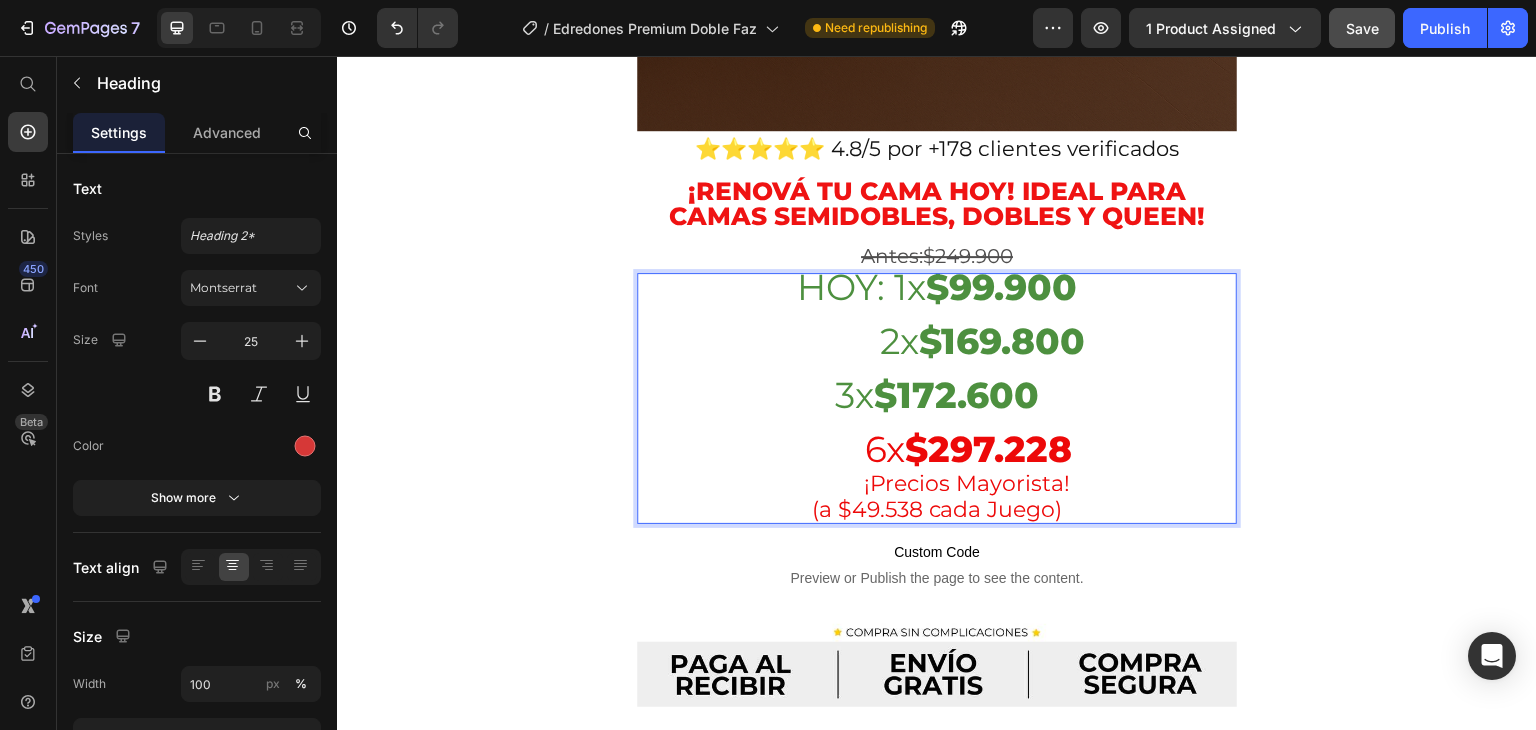 click on "$172.600" at bounding box center [956, 395] 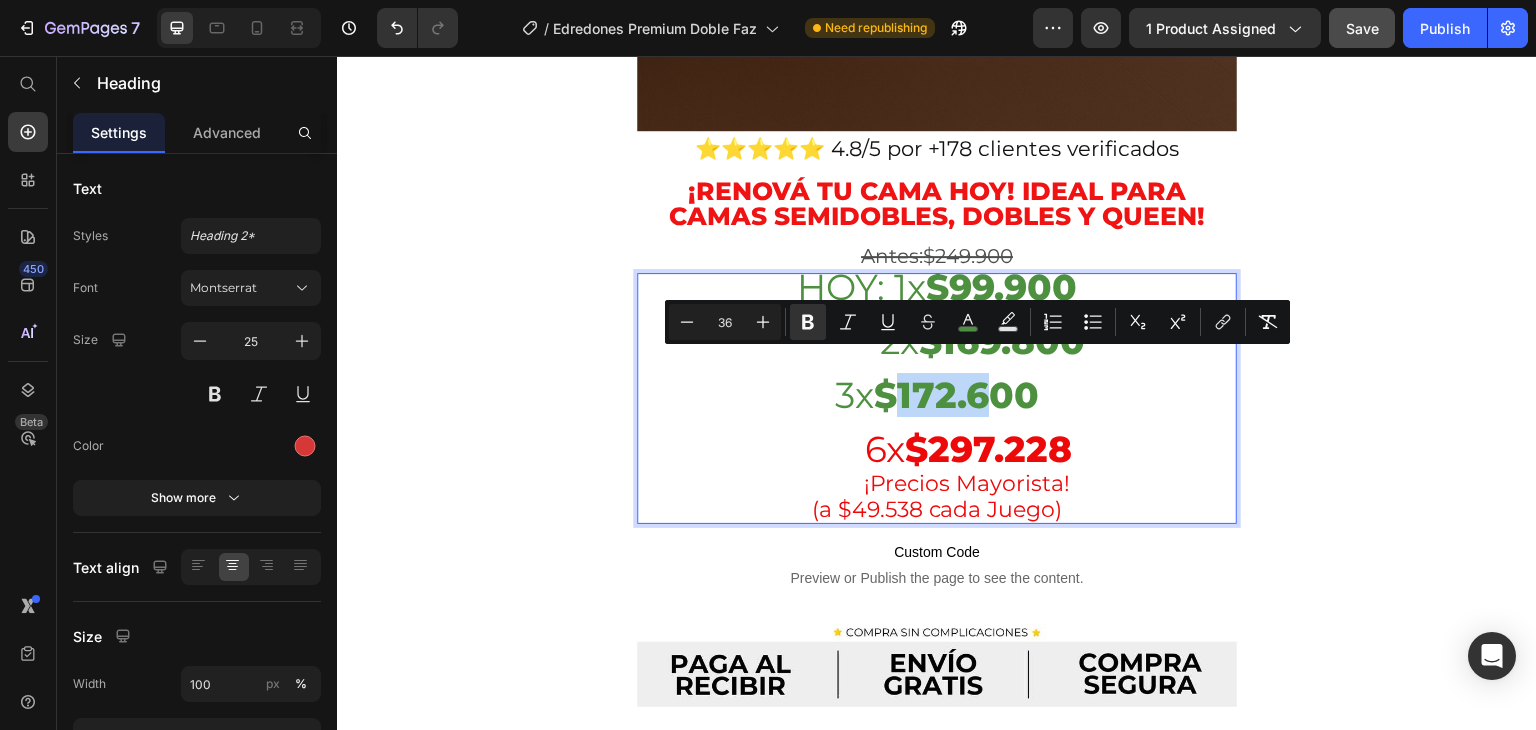 drag, startPoint x: 1021, startPoint y: 377, endPoint x: 936, endPoint y: 386, distance: 85.47514 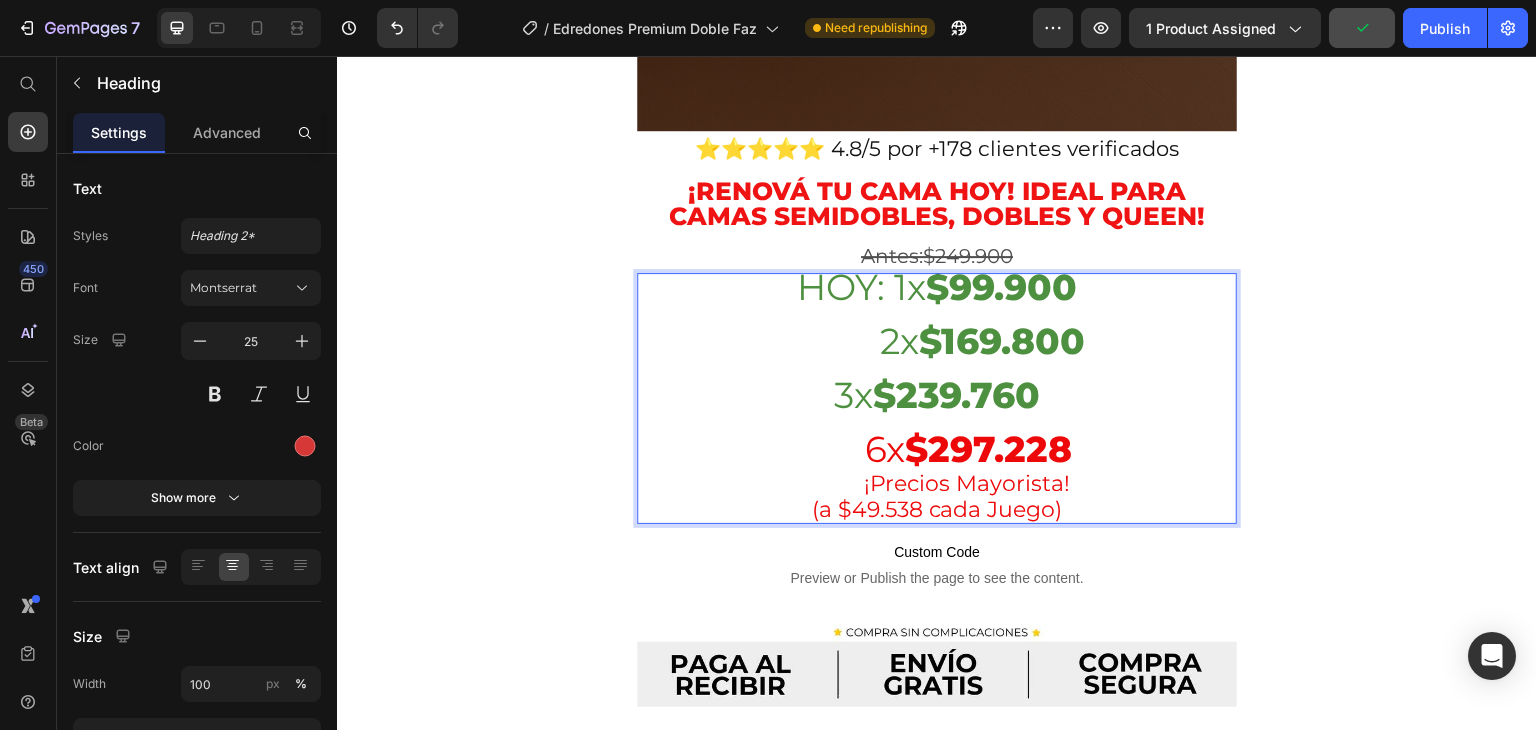 click on "HOY: 1x  $99.900             2x $169.800         3x  $239.760         6x  $297.228        ¡Precios Mayorista!             (a $49.538 cada Juego)" at bounding box center (937, 398) 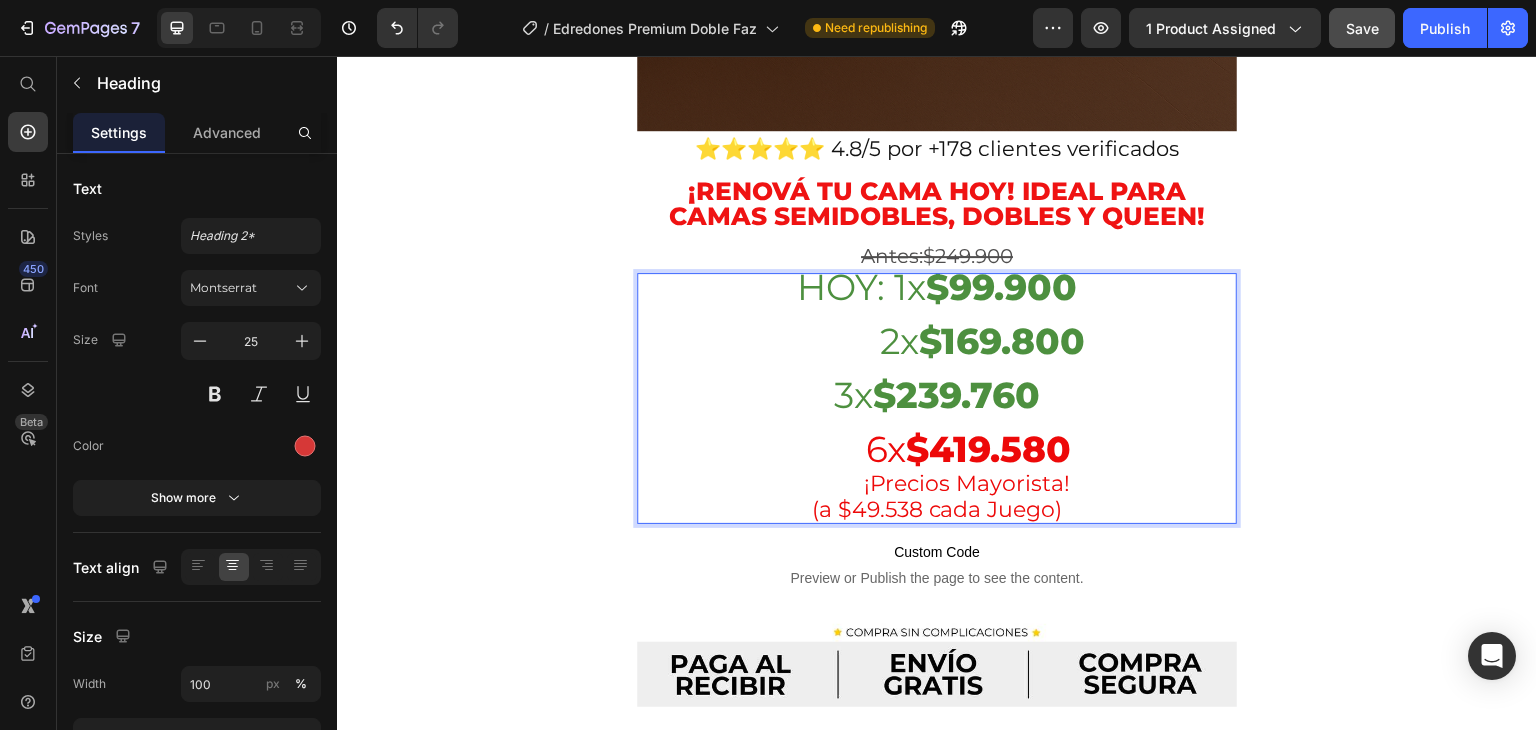 click on "(a $49.538 cada Juego)" at bounding box center [937, 509] 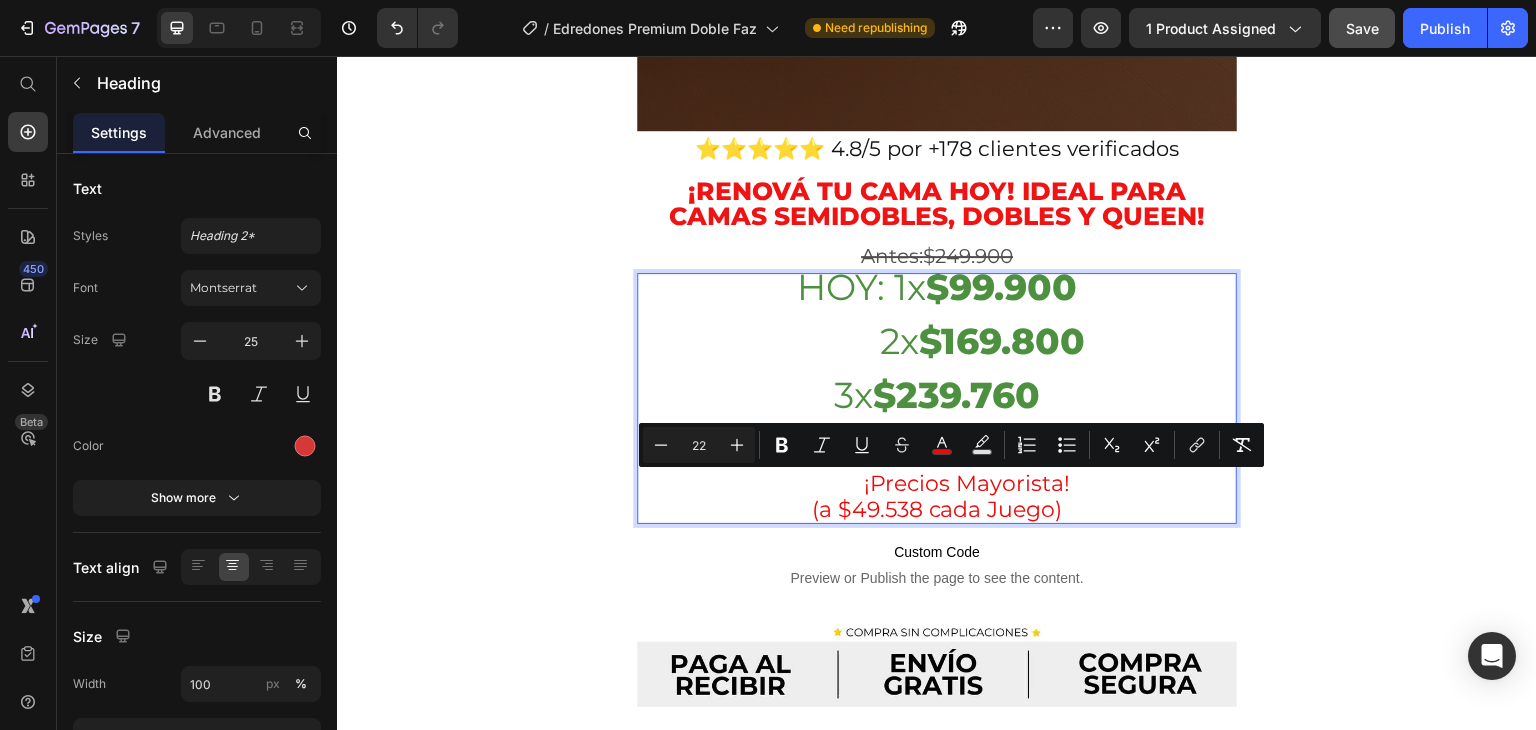 click on "(a $49.538 cada Juego)" at bounding box center (937, 509) 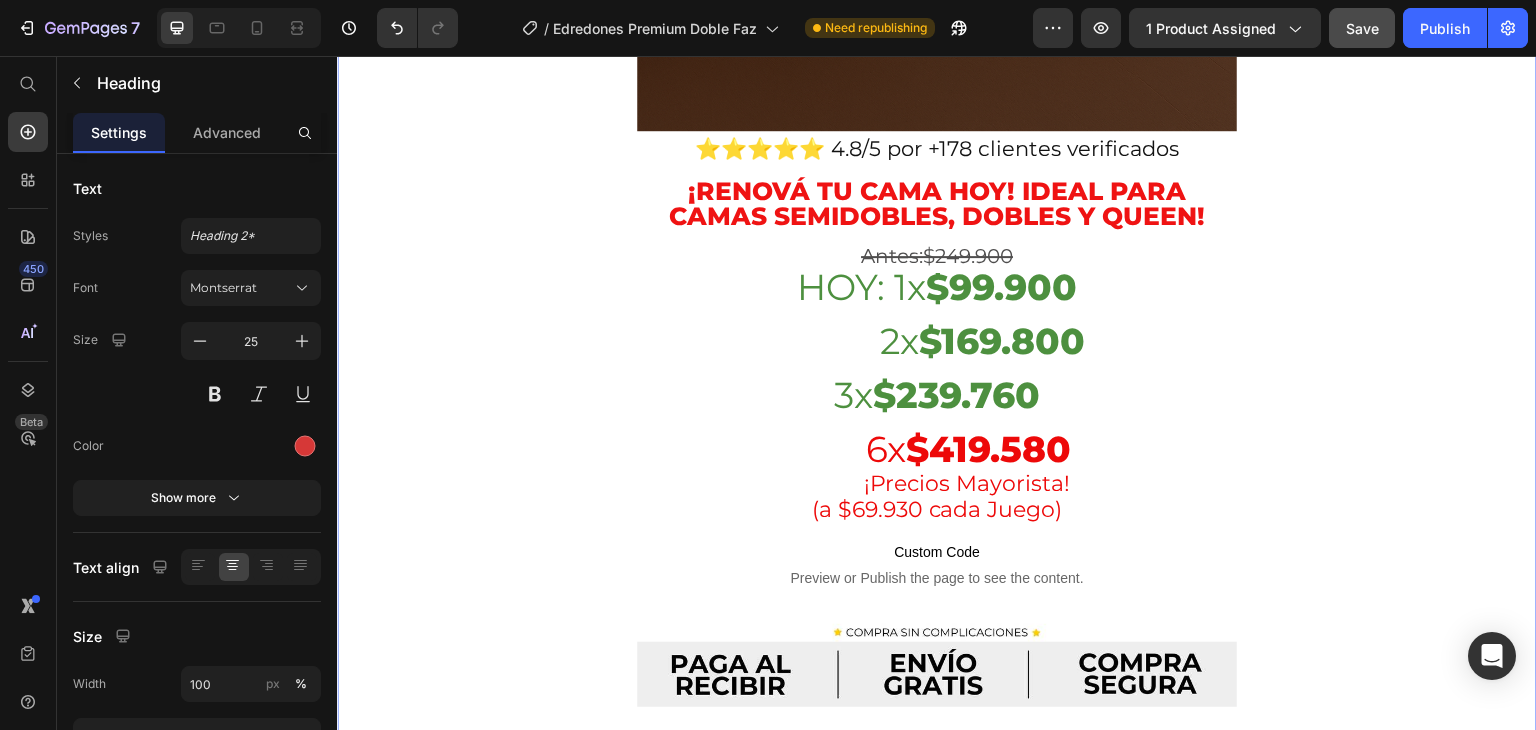 click on "👉🏻😱LA OFERTA ACABARÁ EN POCO TIEMPO😱👈🏻 Heading Image ⭐⭐⭐⭐⭐ 4.8/5 por +178 clientes verificados Heading ¡Renová tu cama hoy! ideal para camas Semidobles, Dobles y Queen! Heading Antes:  $249.900 Heading ⁠⁠⁠⁠⁠⁠⁠ HOY: 1x  $99.900             2x $169.800         3x  $239.760         6x  $419.580        ¡Precios Mayorista!             (a $69.930 cada Juego) Heading
Custom Code
Preview or Publish the page to see the content. Custom Code Image Suavidad y frescura todo el año Heading Image BENEFICIOS QUE  MEJORAN TU DESCANSO Heading 🛏️  Suavidad Premium  – Tela de 600 hilos que brinda una experiencia suave al tacto. 🌬️  Transpirable y Fresca  – Perfecta para cualquier estación del año. 🧺  Fácil de lavar y mantener  – Sin arrugas, sin complicaciones. 🎨  Variedad de colores y medidas  – Combina con cualquier estilo de habitación. 🔒  Calidad garantizada Heading Image
Custom Code
Custom Code Image" at bounding box center (937, 3053) 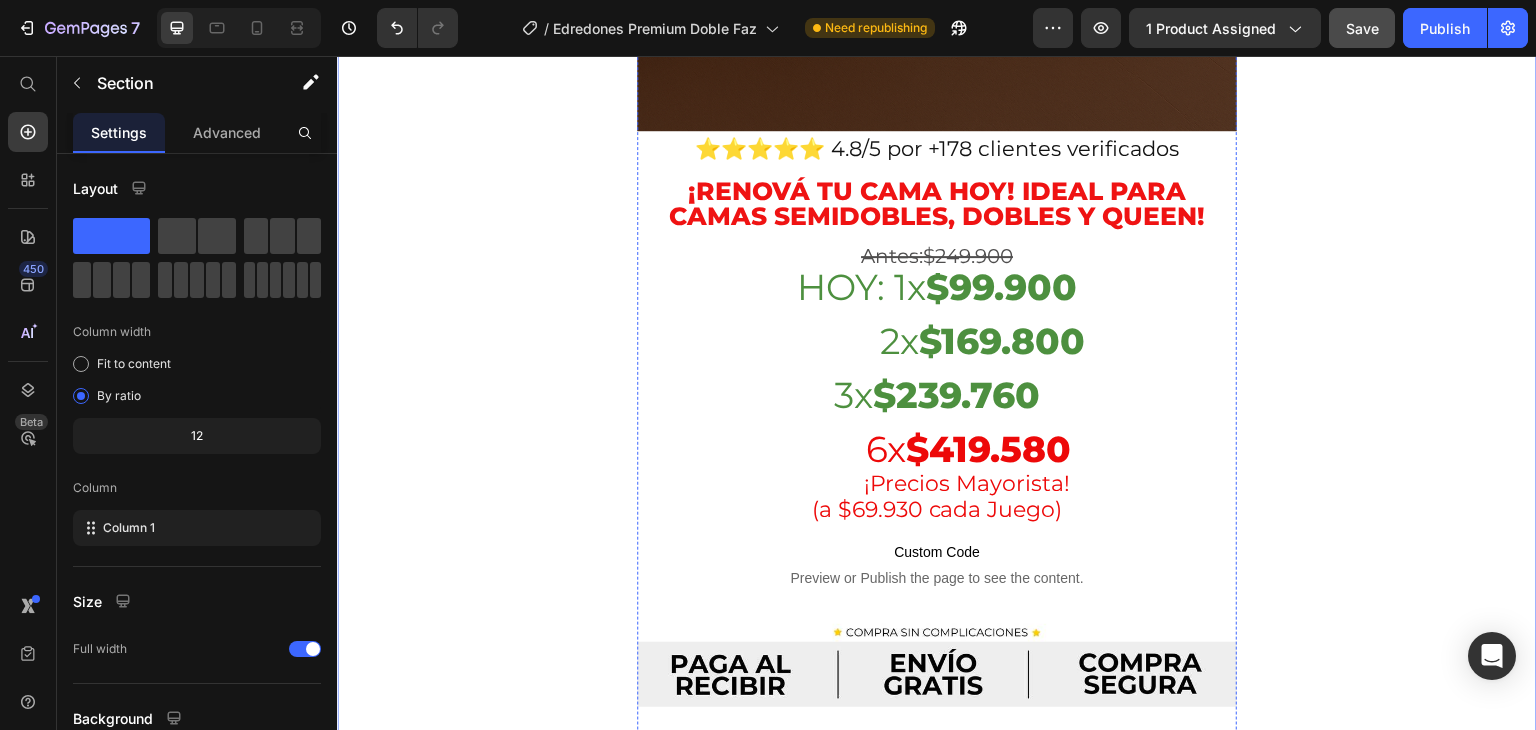 scroll, scrollTop: 700, scrollLeft: 0, axis: vertical 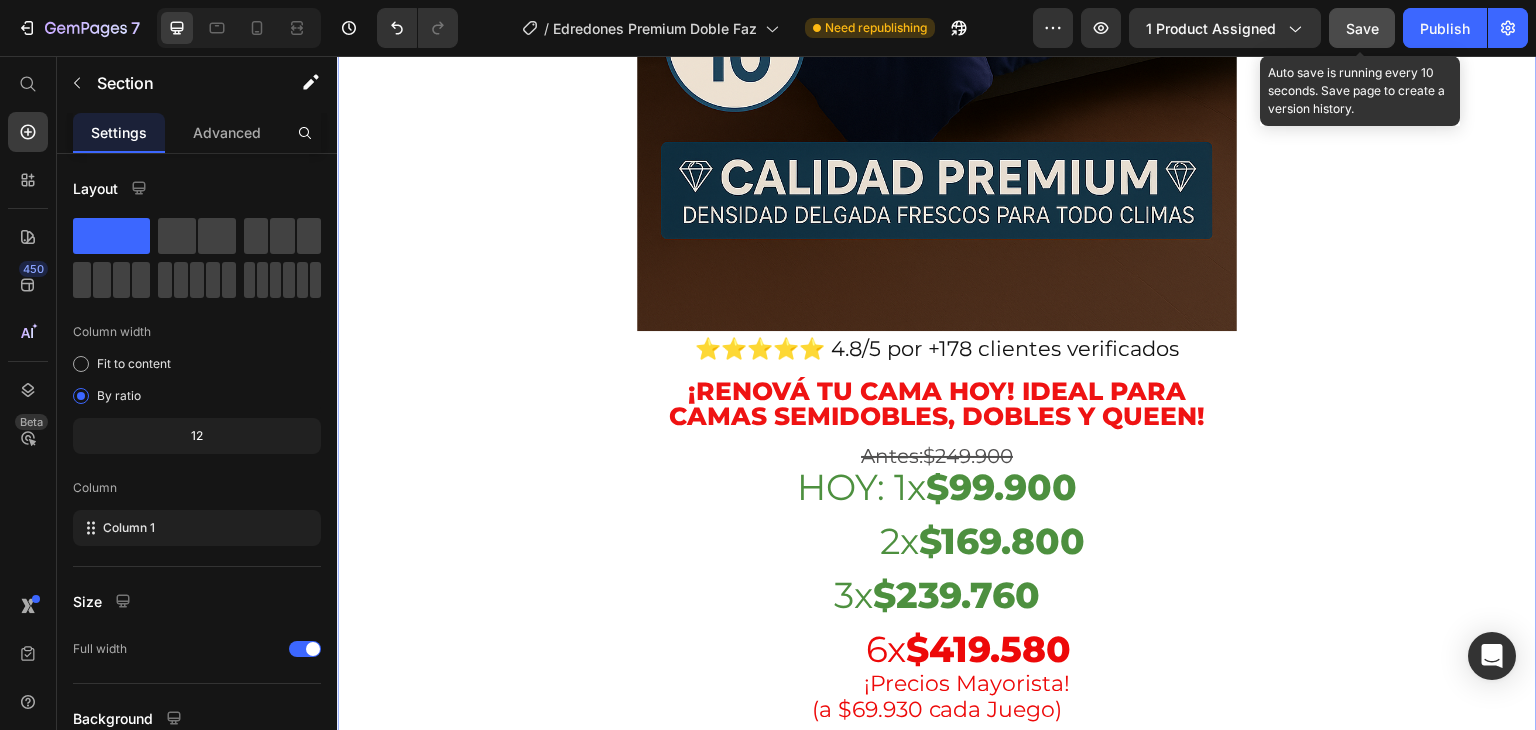 click on "Save" at bounding box center [1362, 28] 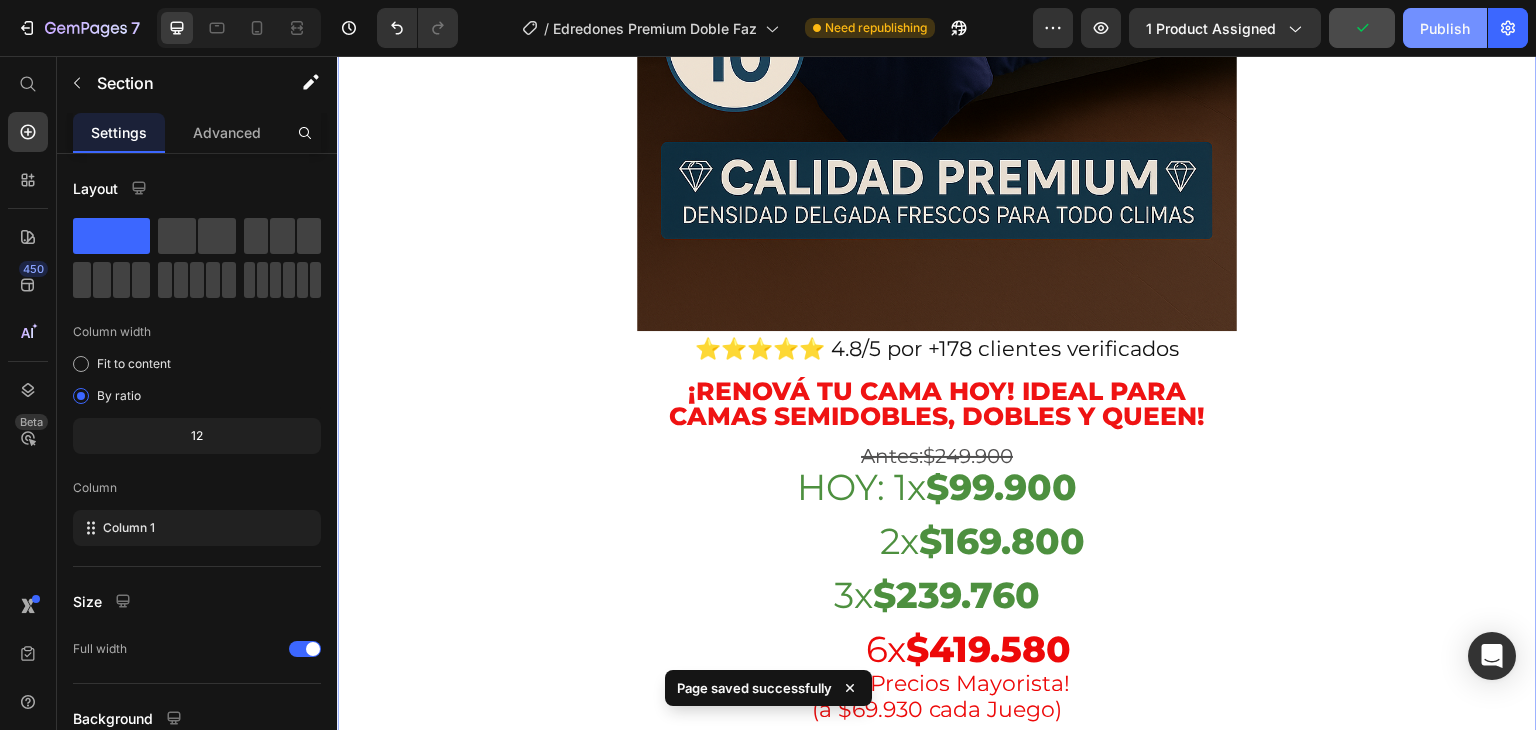 click on "Publish" at bounding box center (1445, 28) 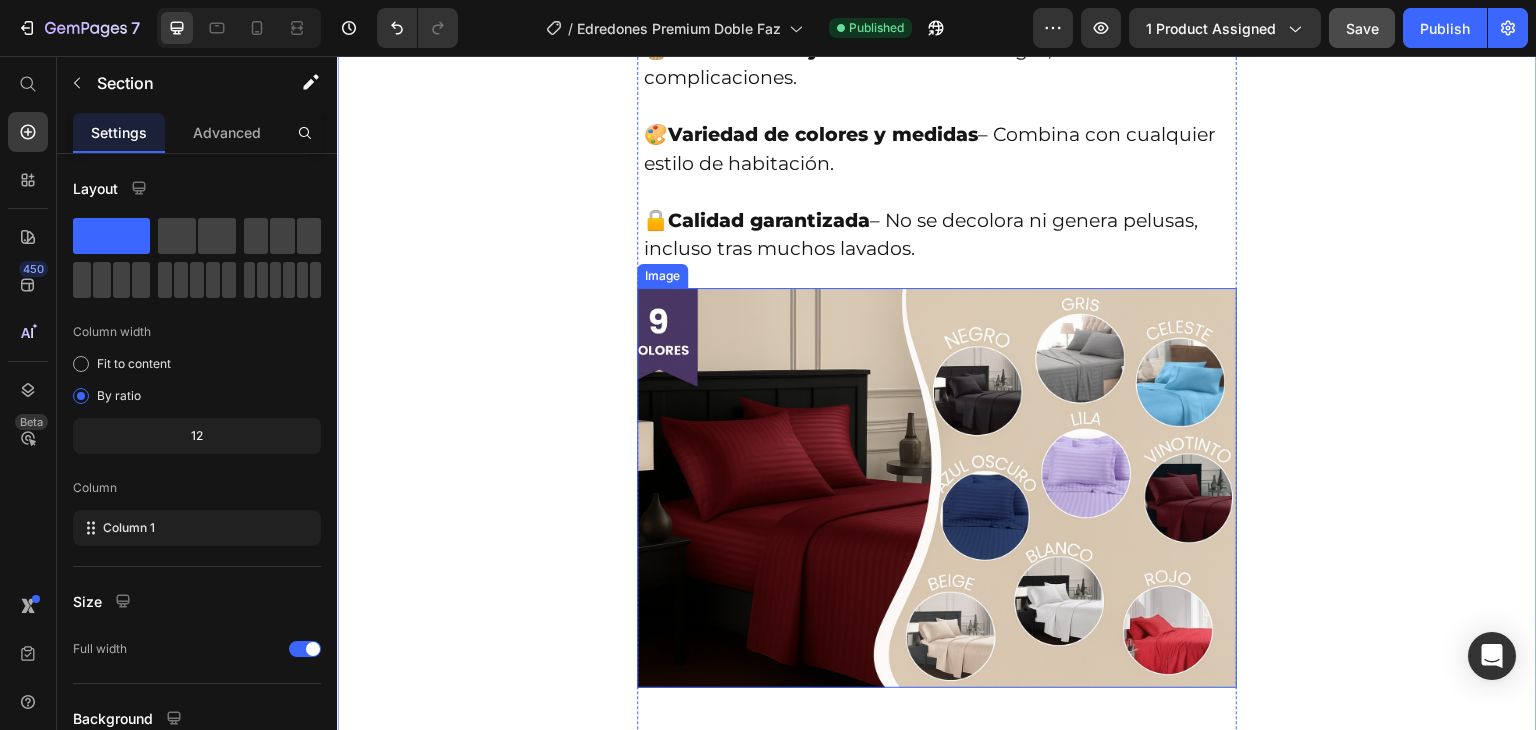 scroll, scrollTop: 2600, scrollLeft: 0, axis: vertical 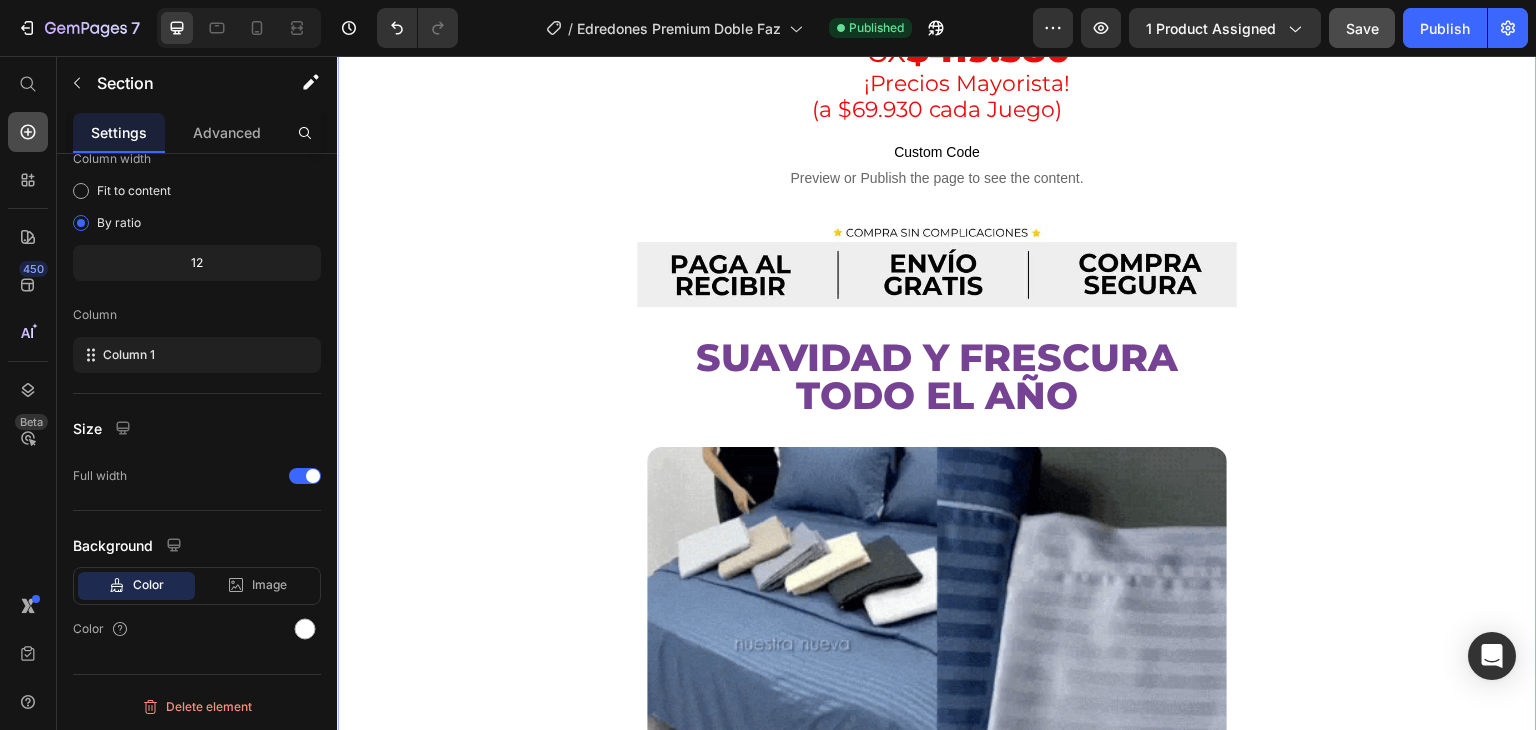 click 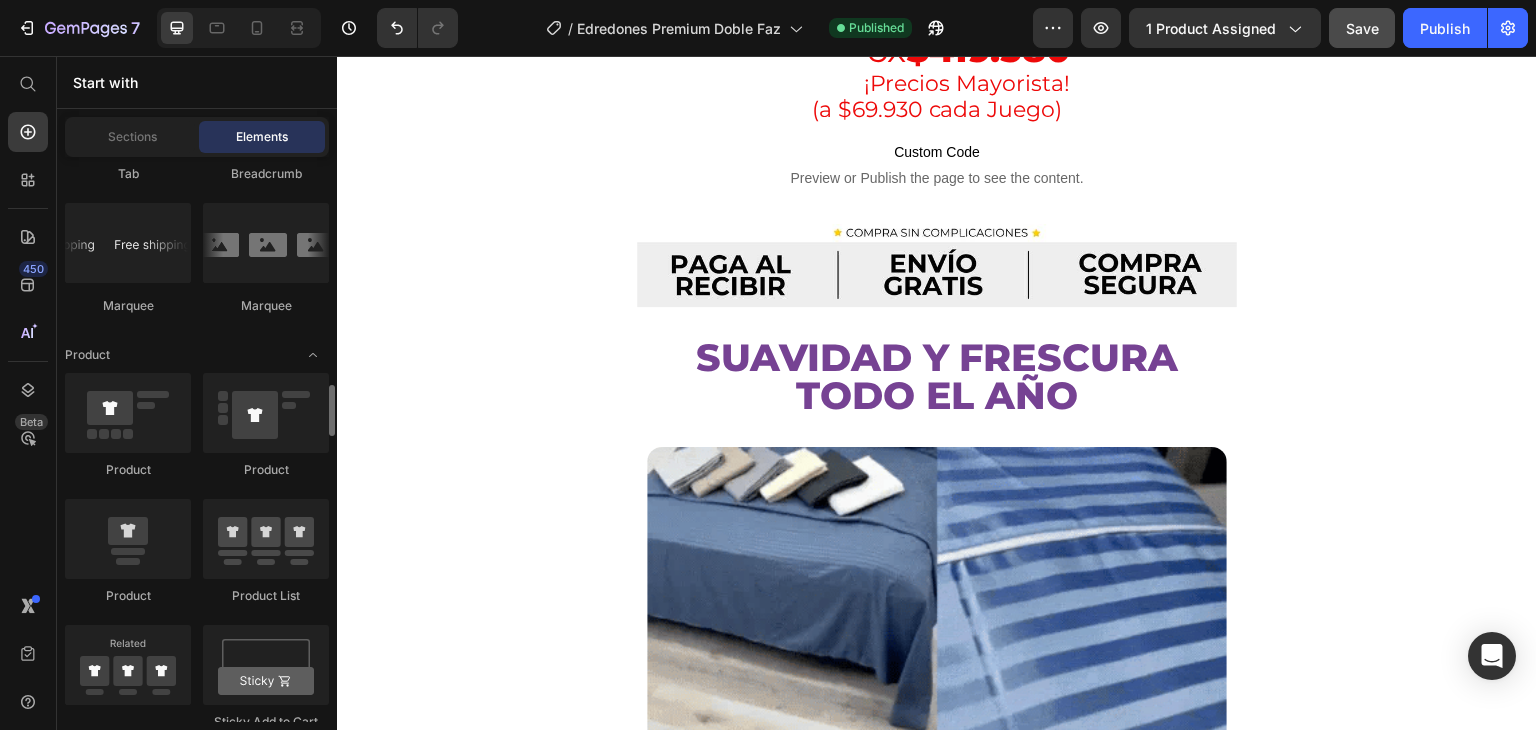 scroll, scrollTop: 2600, scrollLeft: 0, axis: vertical 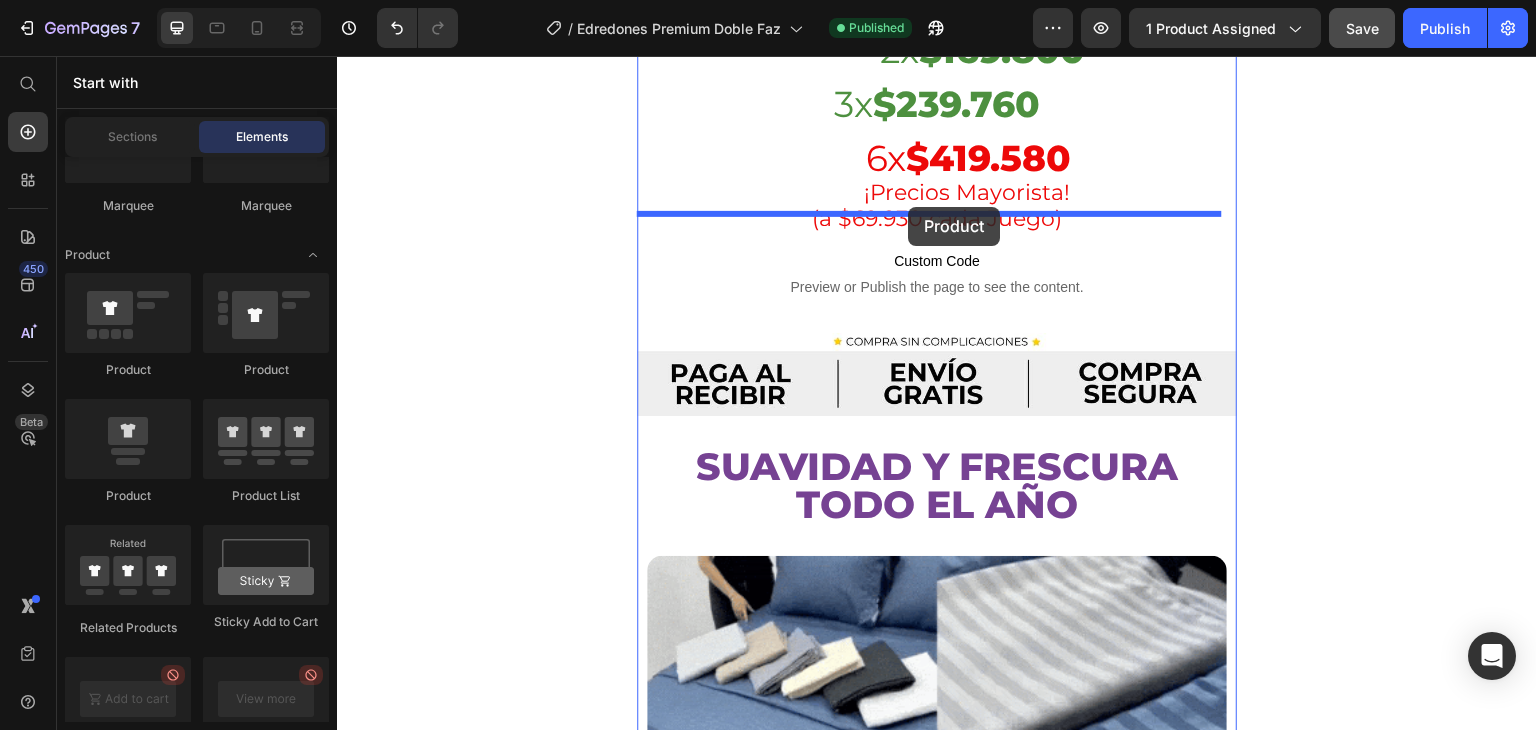 drag, startPoint x: 449, startPoint y: 383, endPoint x: 908, endPoint y: 207, distance: 491.5862 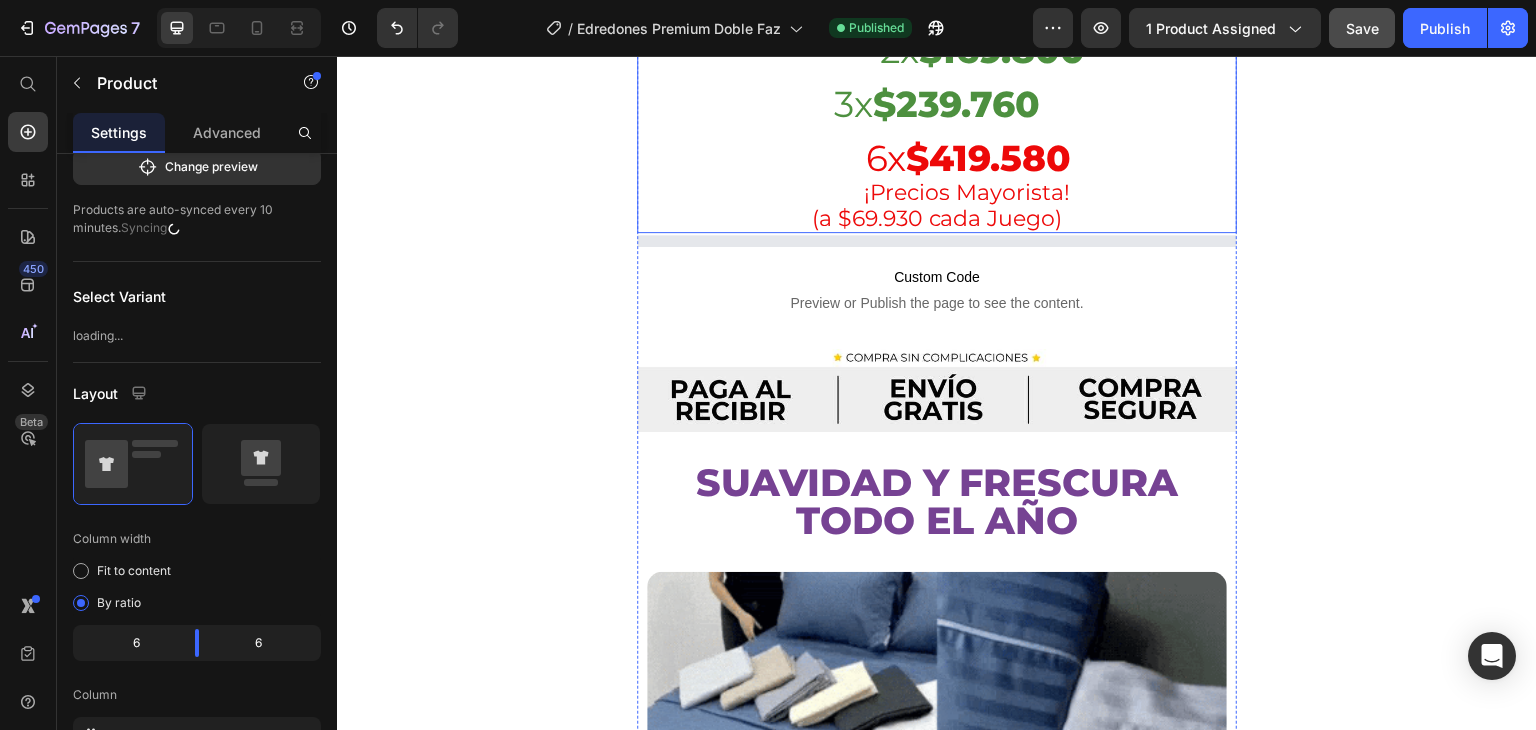 scroll, scrollTop: 0, scrollLeft: 0, axis: both 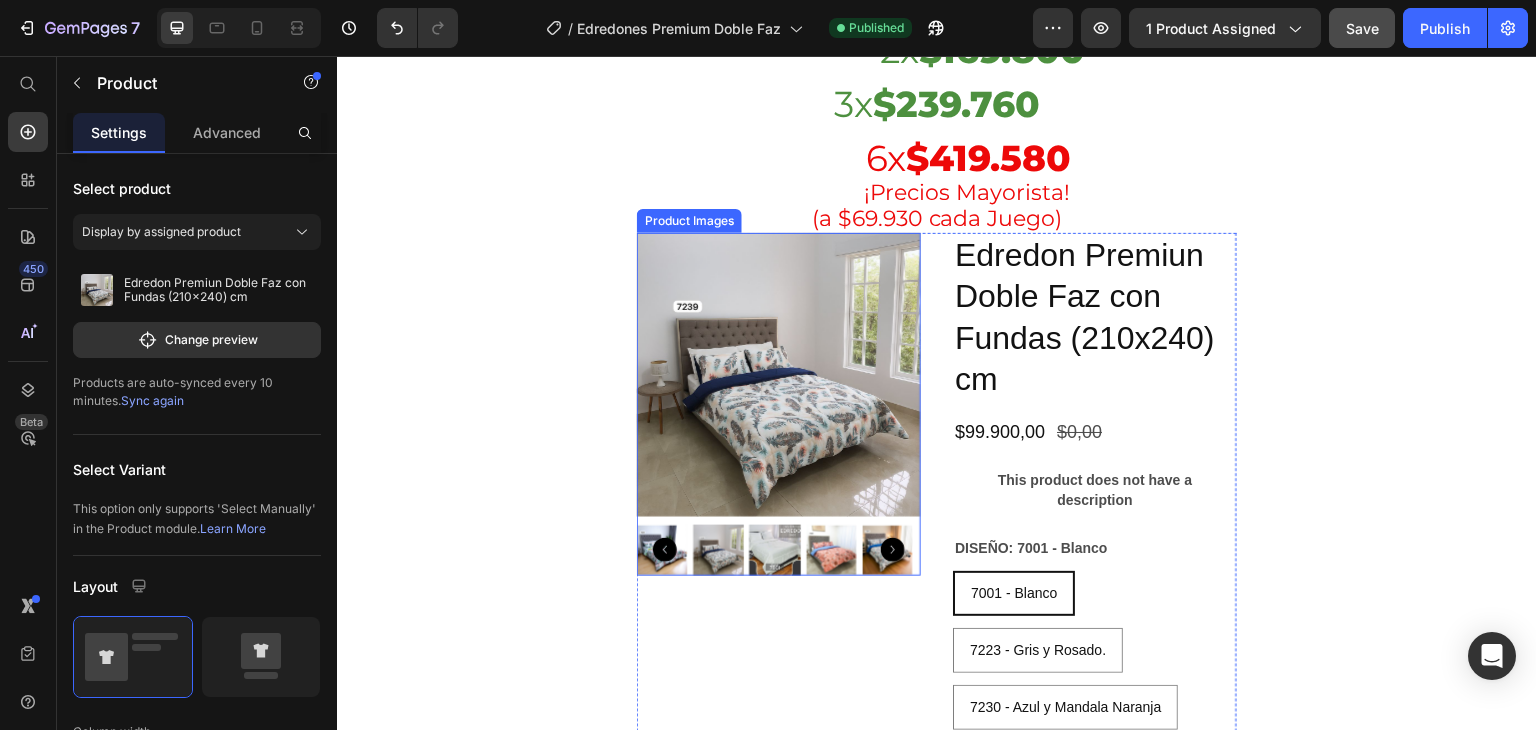click 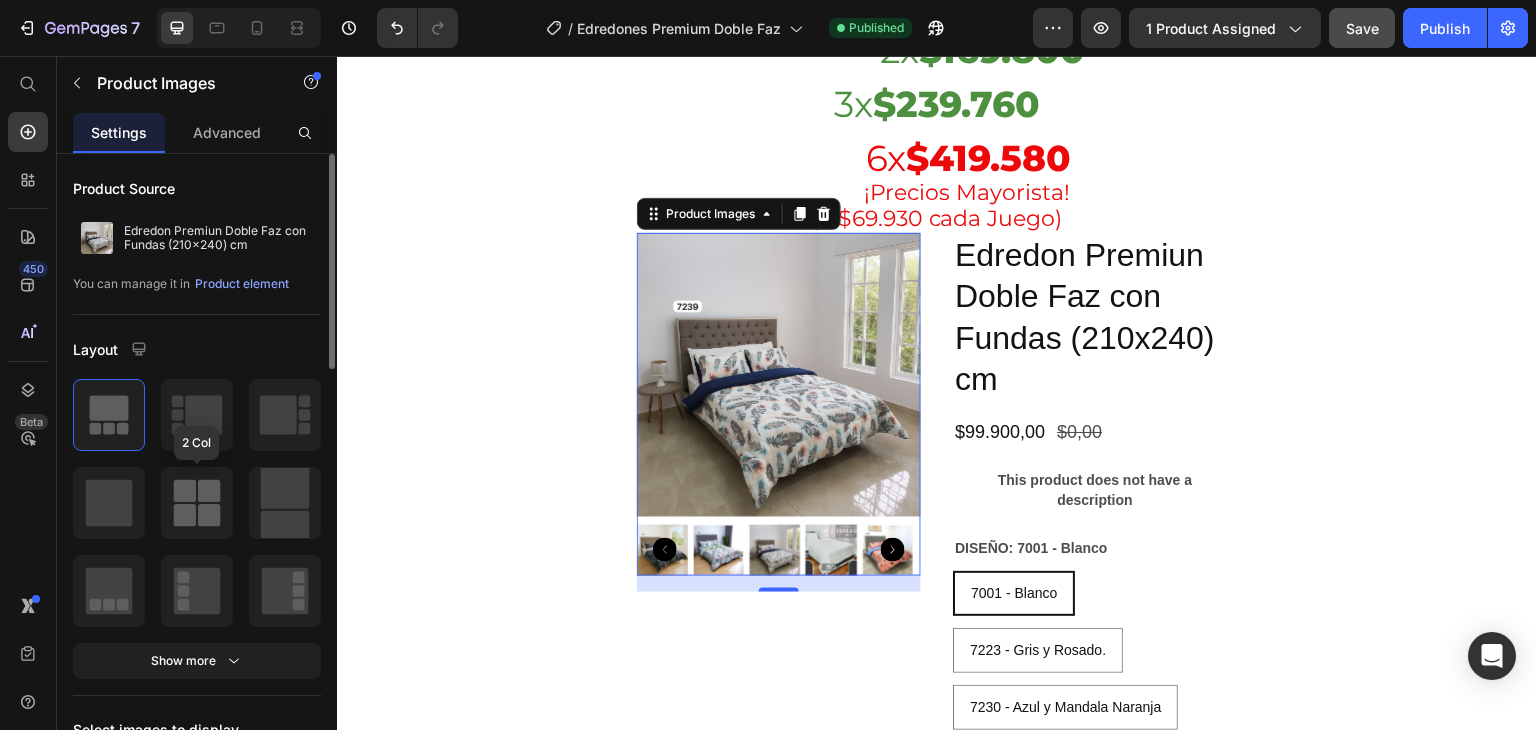 click 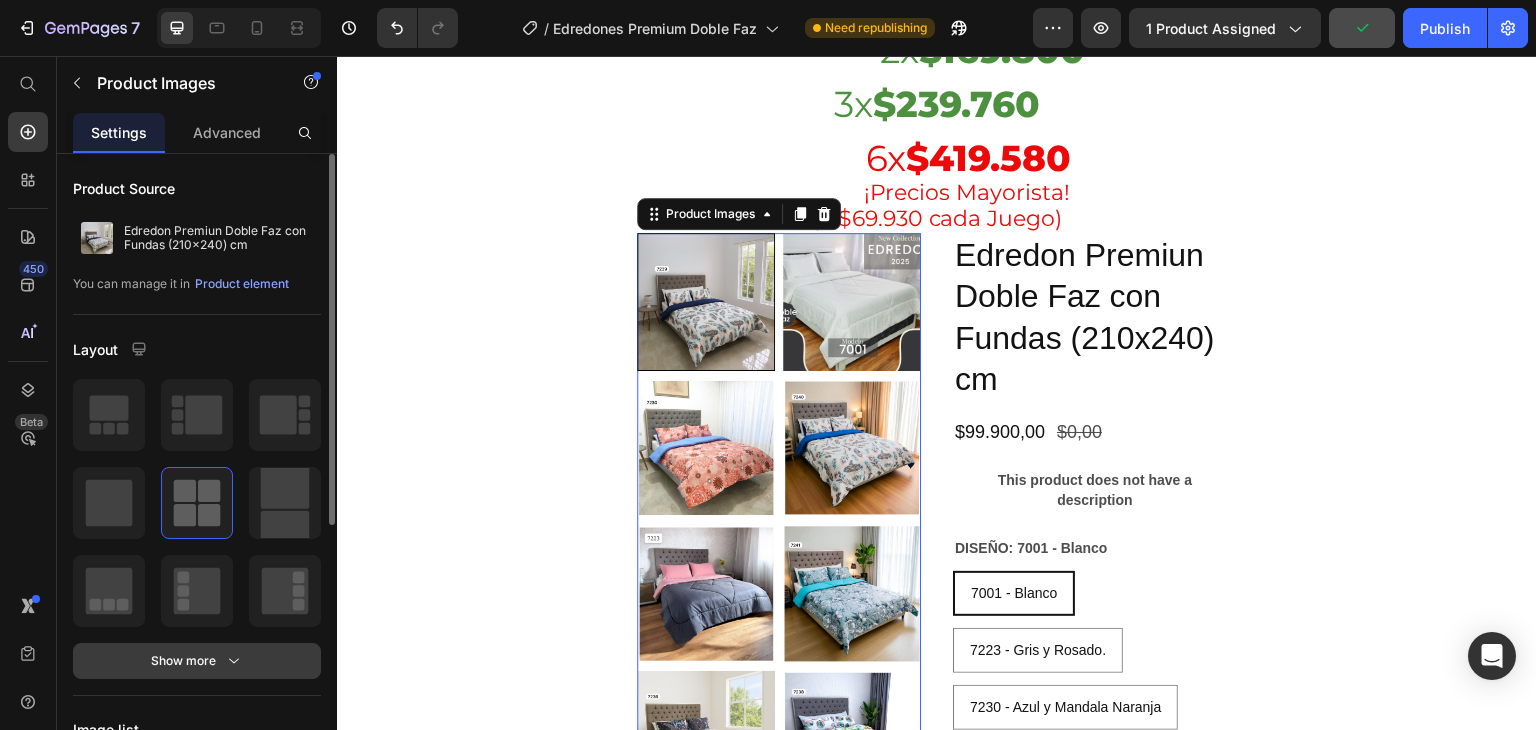 click 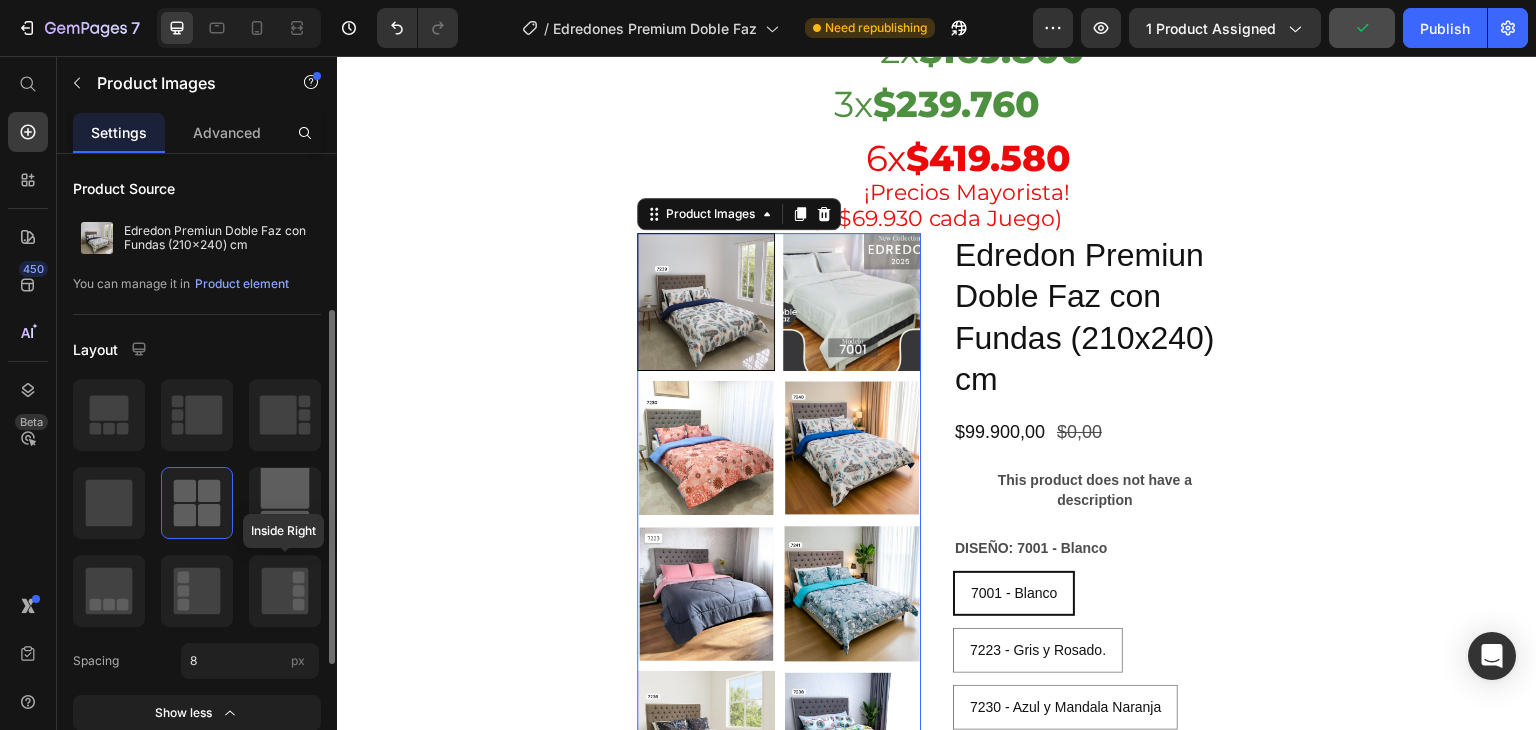 scroll, scrollTop: 200, scrollLeft: 0, axis: vertical 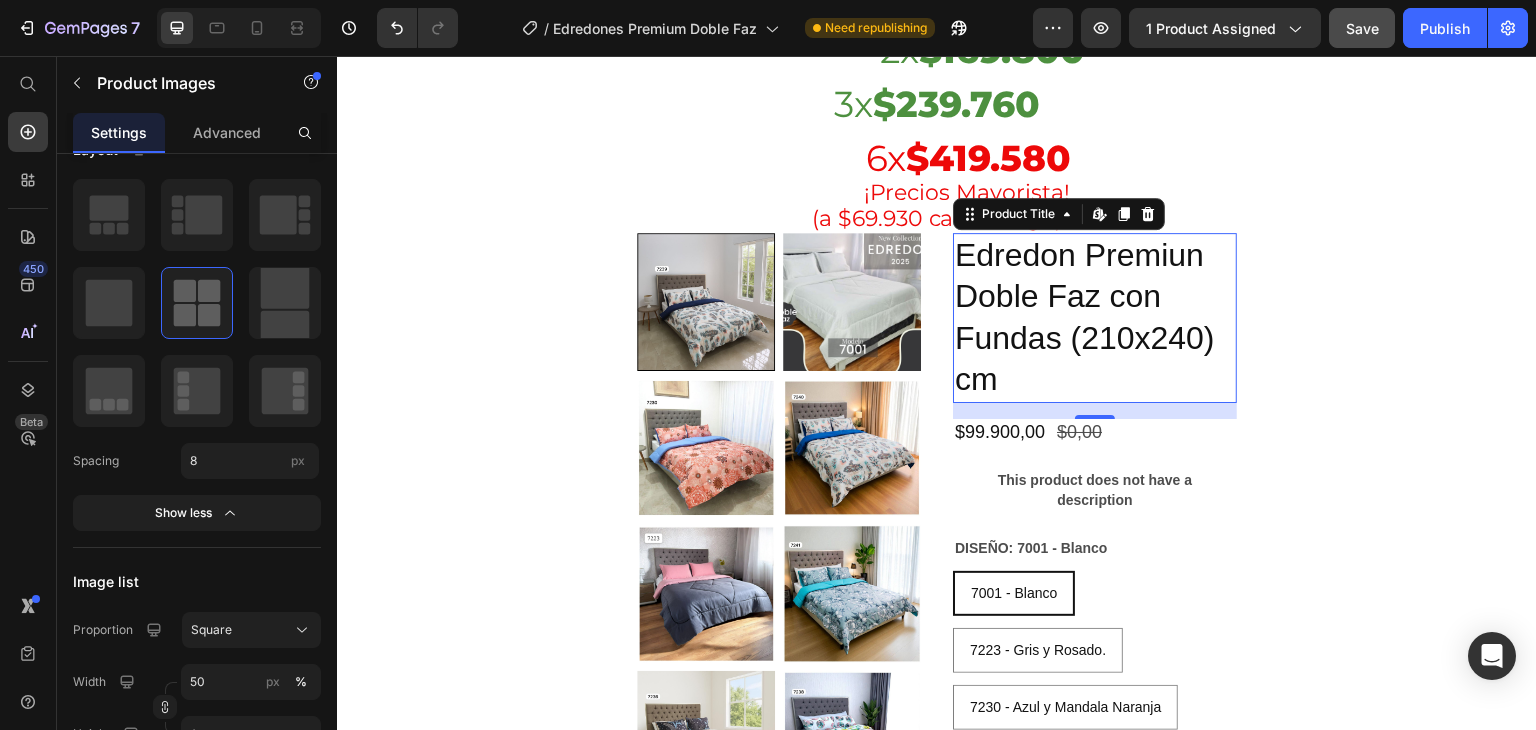 click on "Edredon Premiun Doble Faz con Fundas (210x240) cm" at bounding box center (1095, 318) 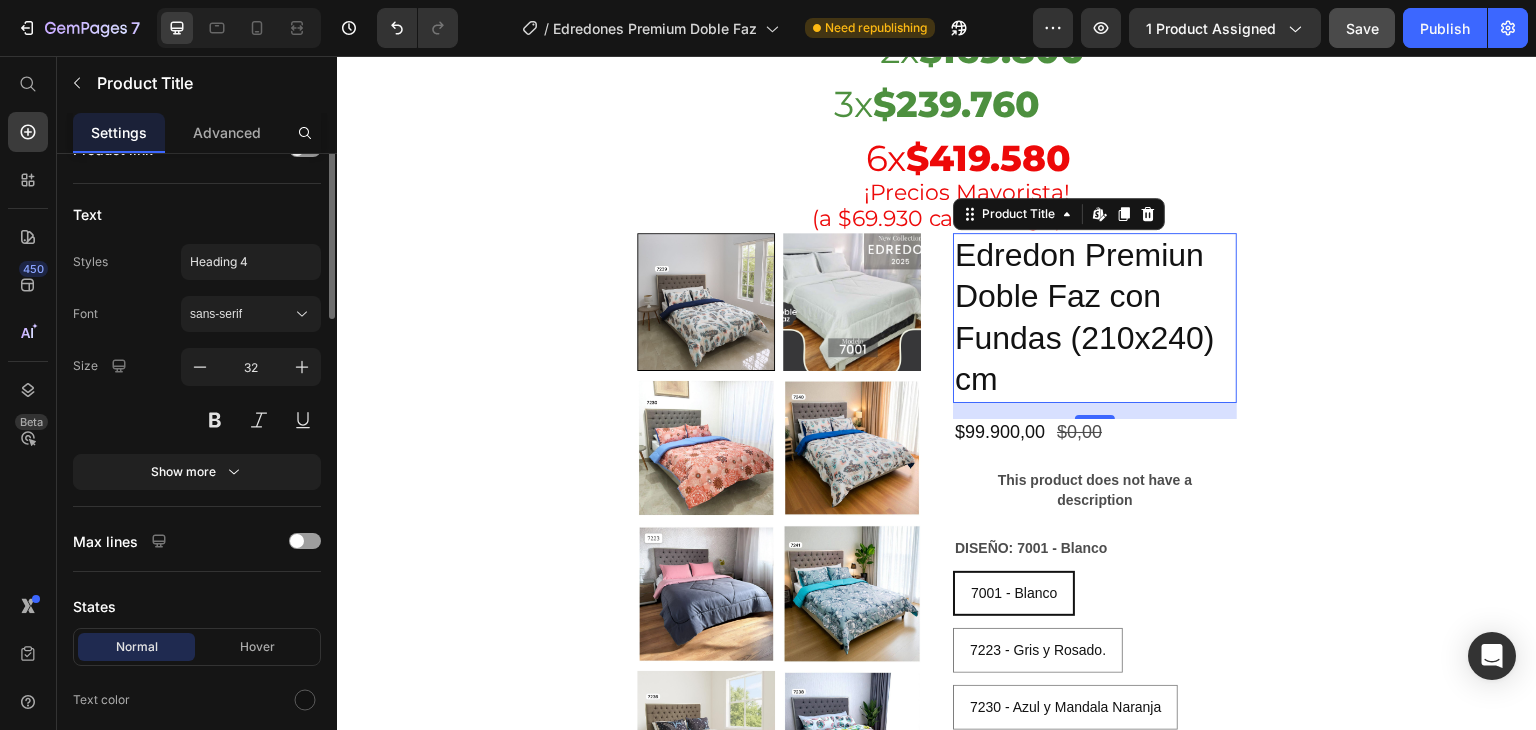scroll, scrollTop: 0, scrollLeft: 0, axis: both 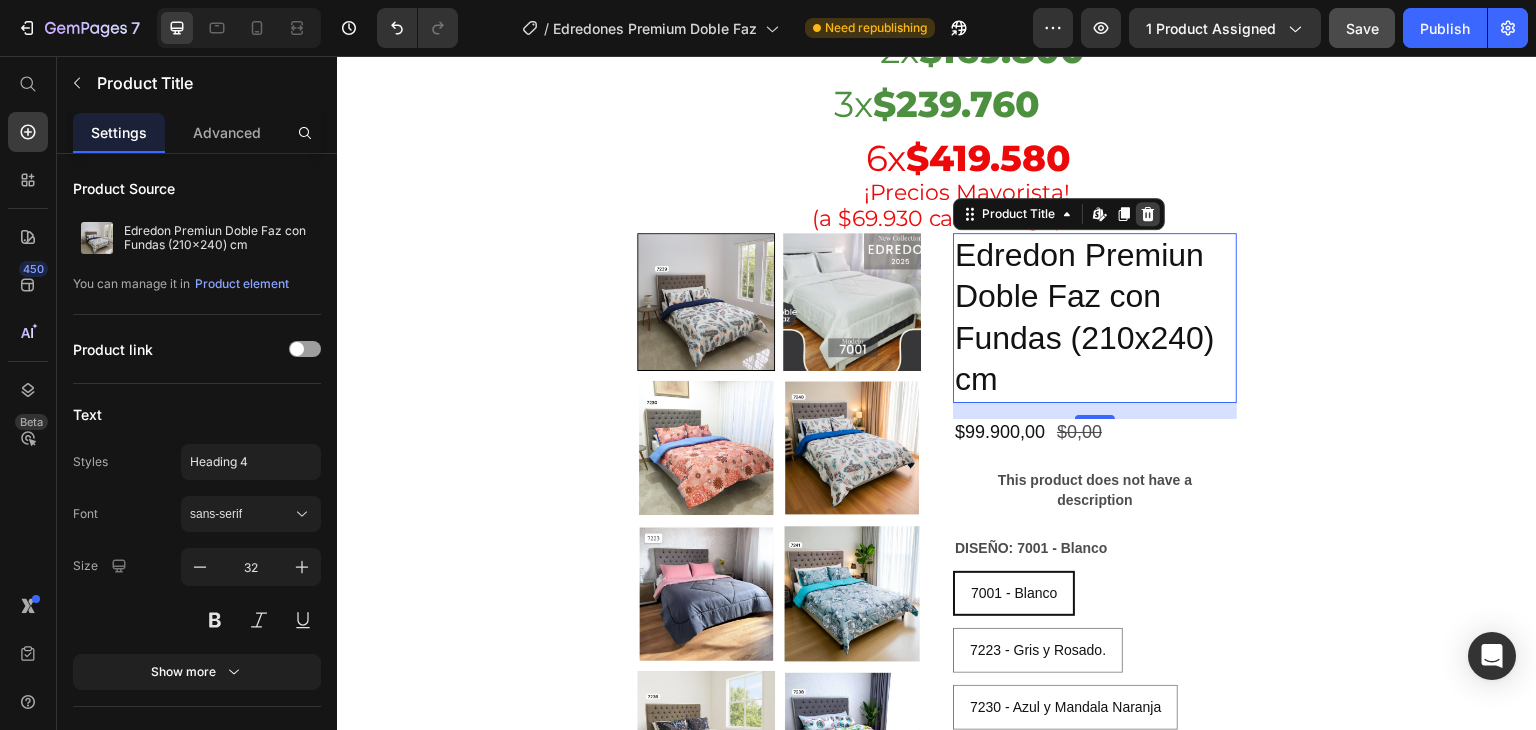 click at bounding box center (1148, 214) 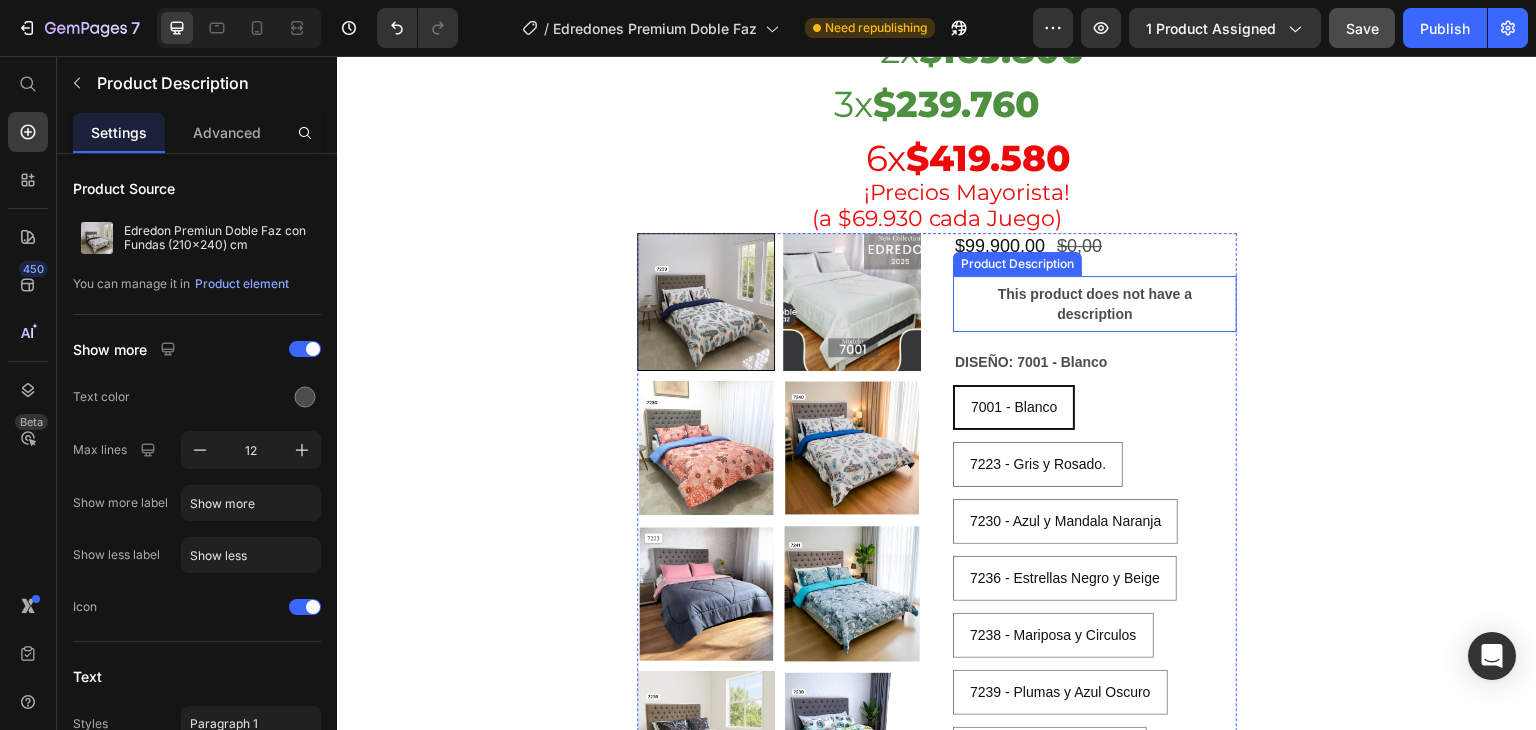 click on "This product does not have a description" at bounding box center (1095, 304) 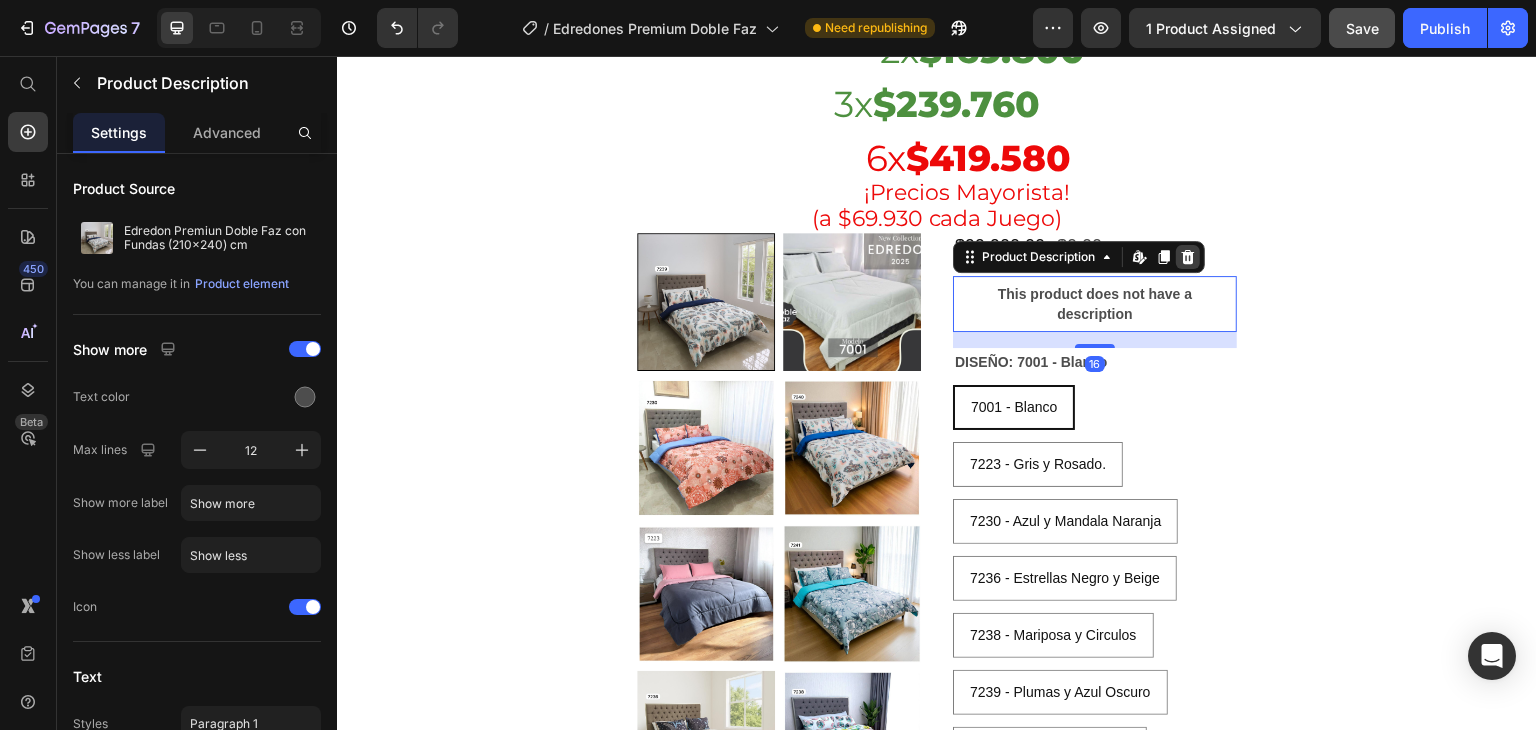 click 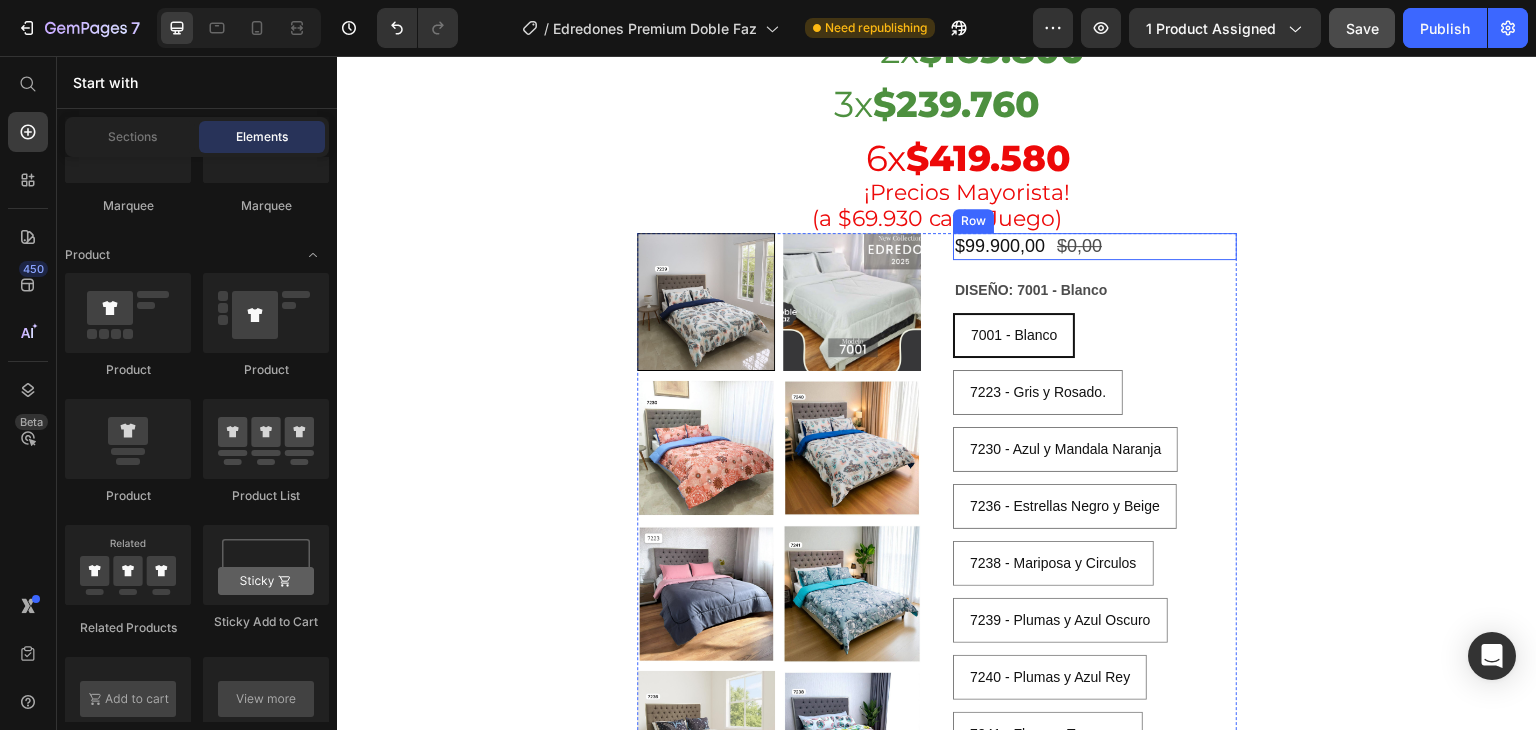 click on "$99.900,00 Product Price $0,00 Product Price Row" at bounding box center (1095, 246) 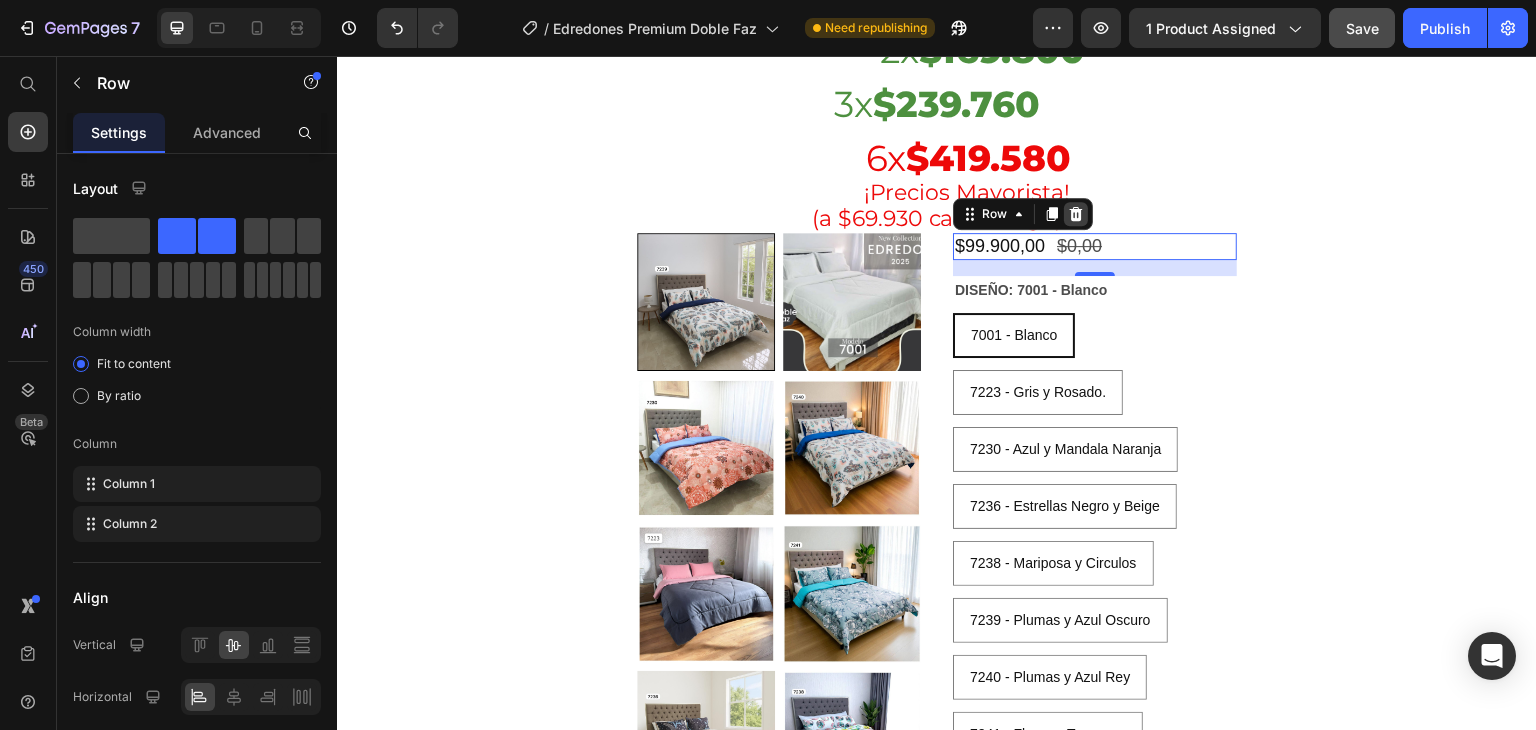 click 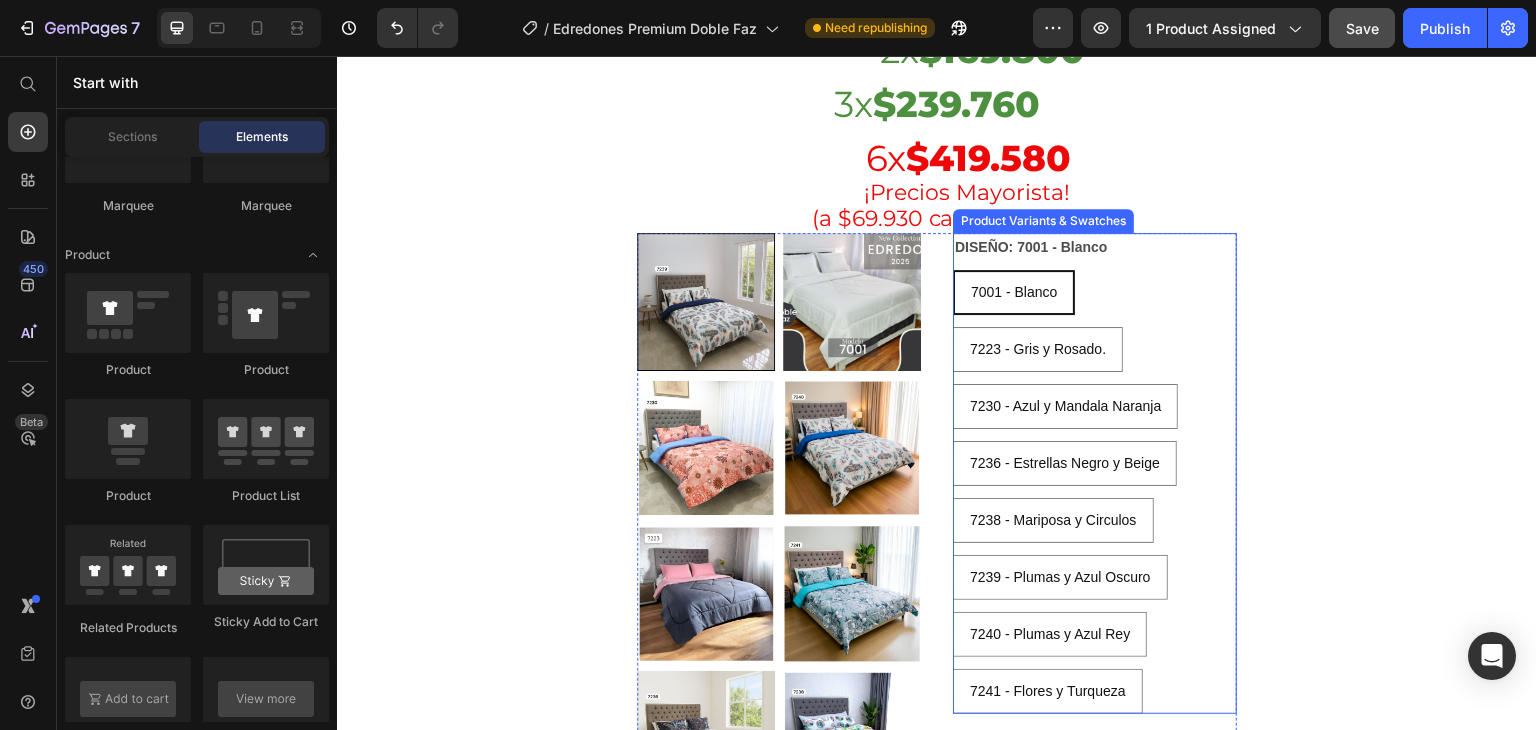 click on "DISEÑO: 7001 - Blanco" at bounding box center (1031, 247) 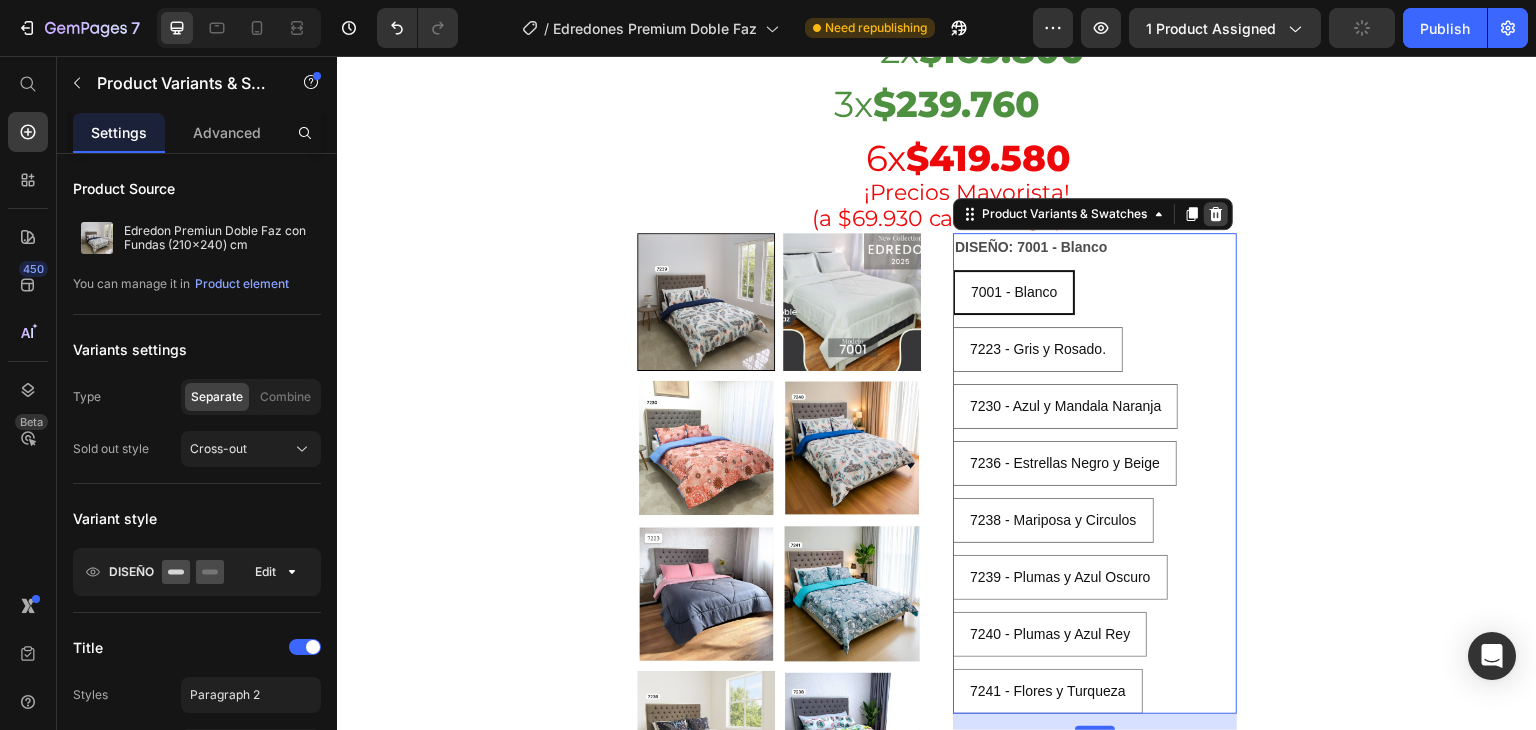 click 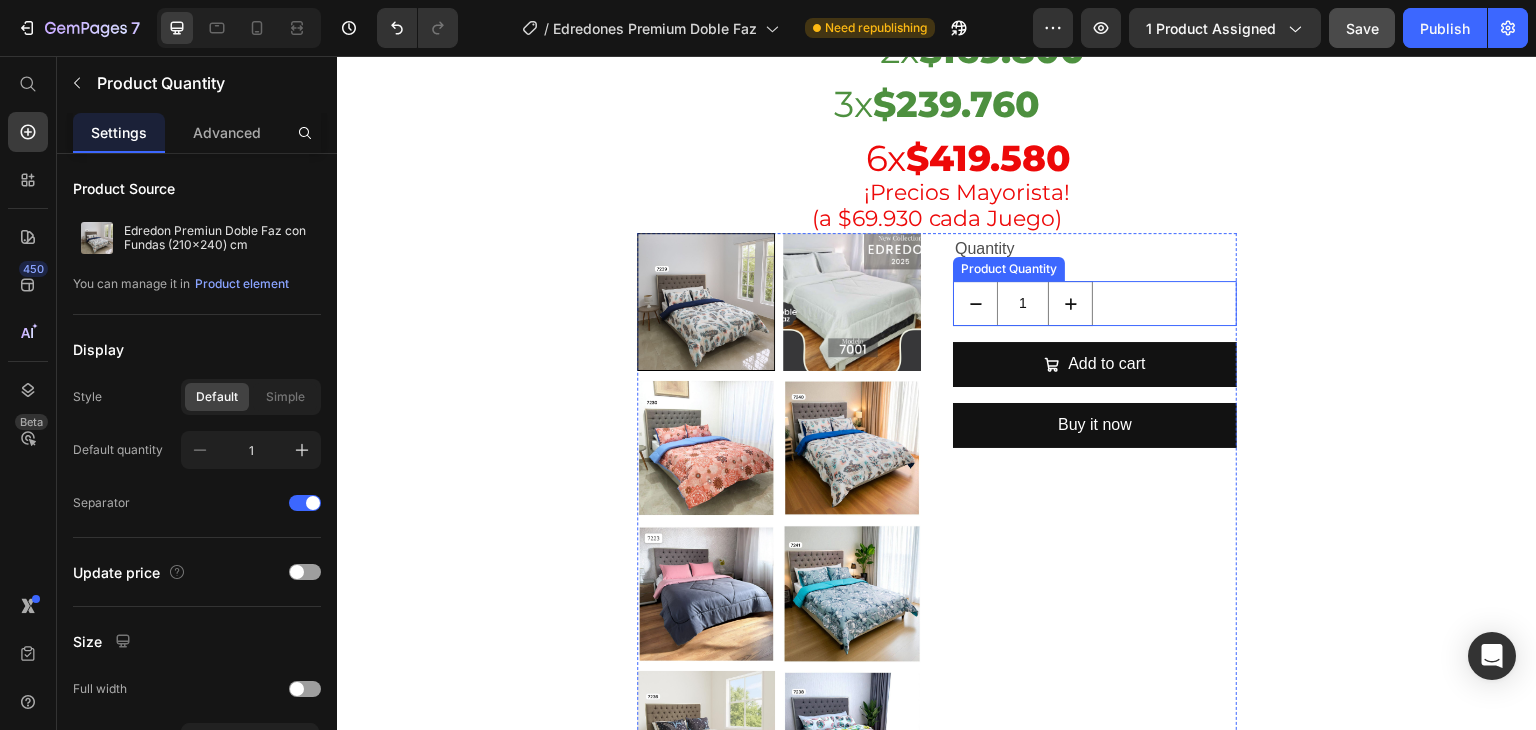 click on "1" at bounding box center [1095, 303] 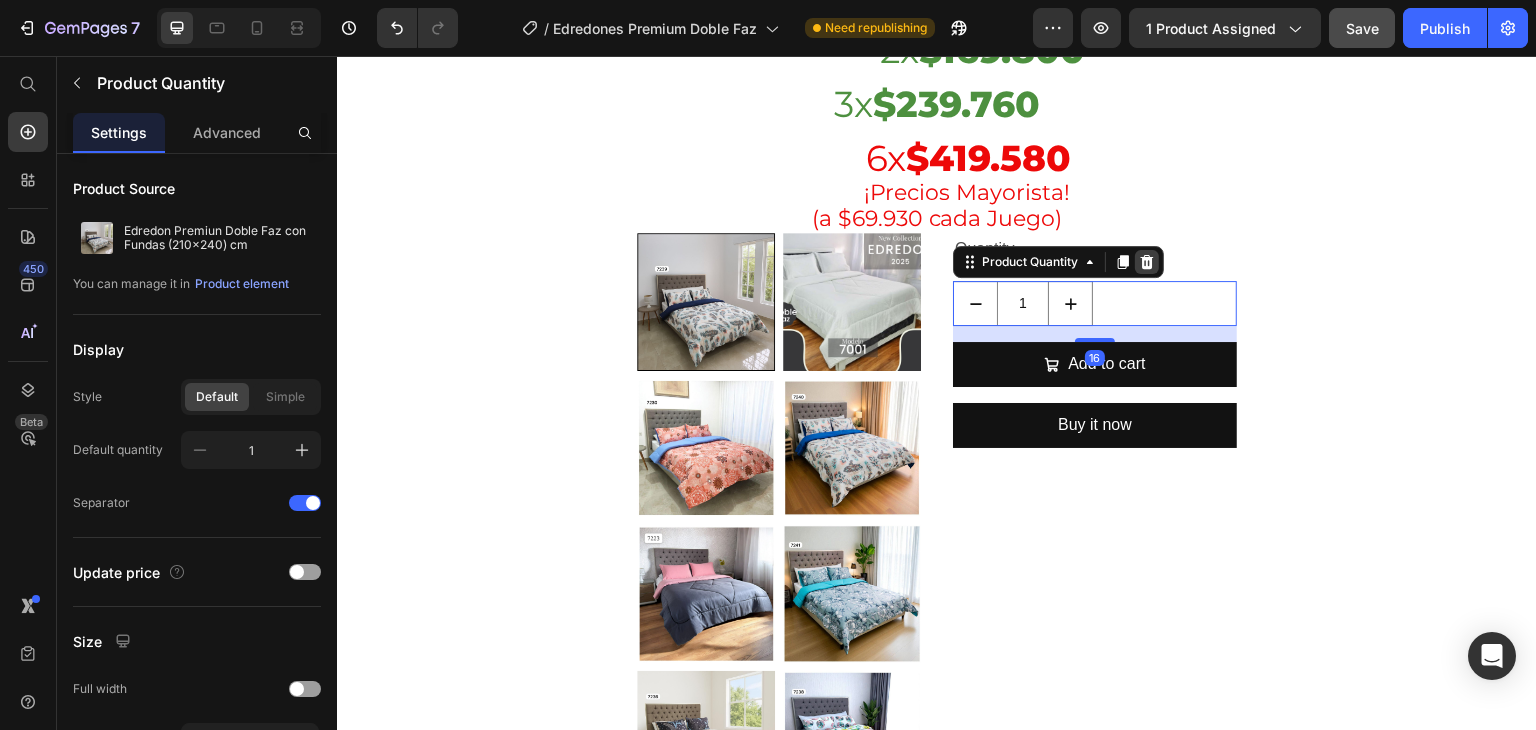 click 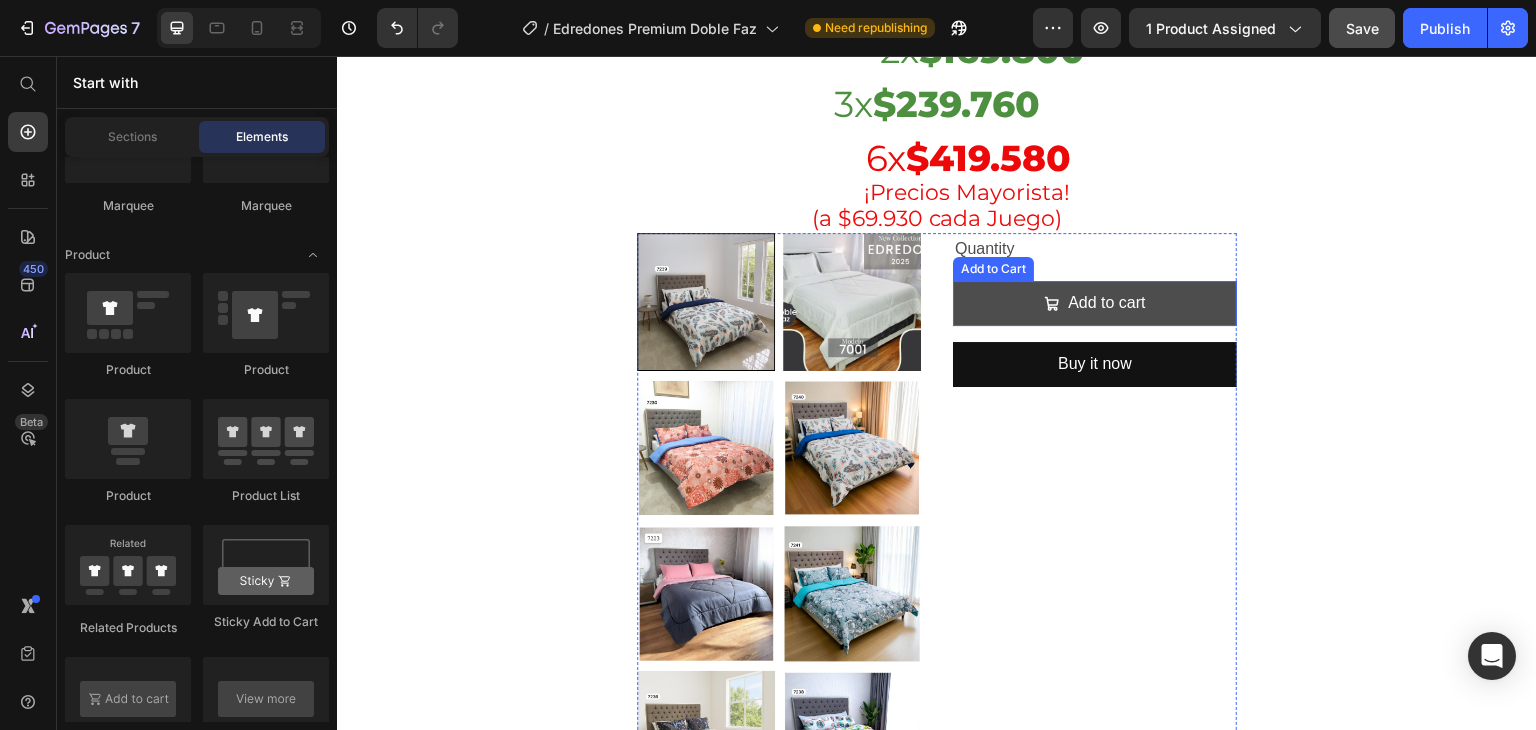 click on "Add to cart" at bounding box center [1095, 303] 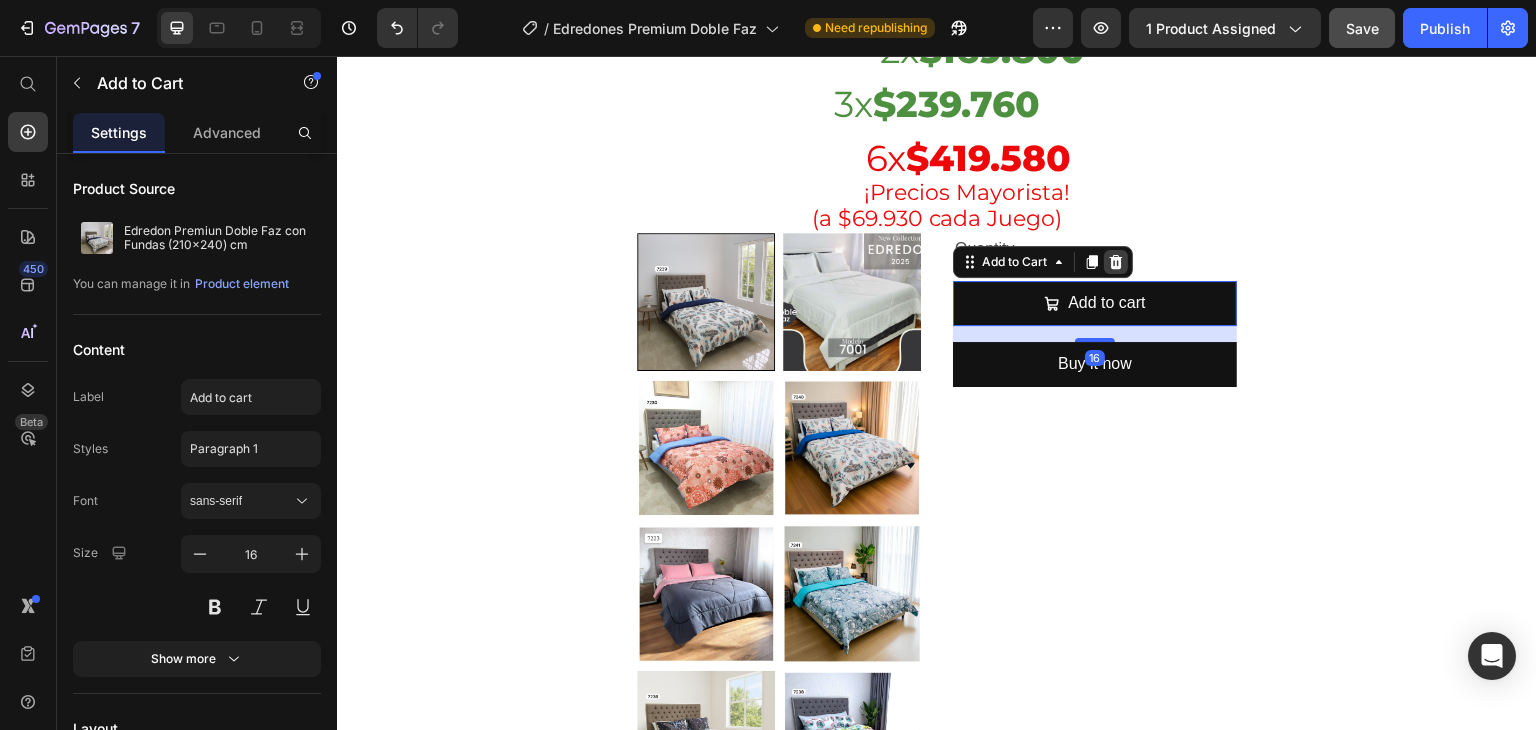 click 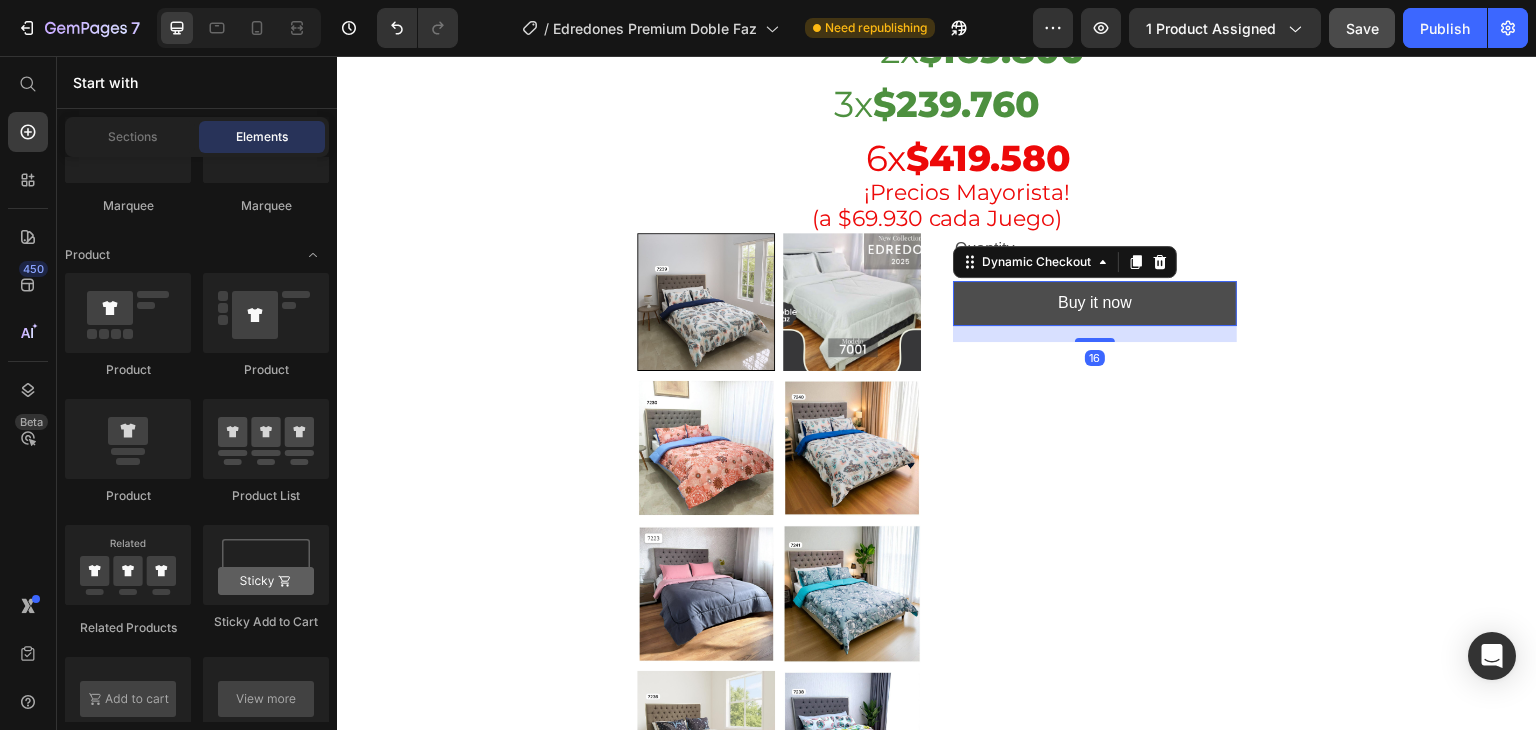 click on "Buy it now" at bounding box center [1095, 303] 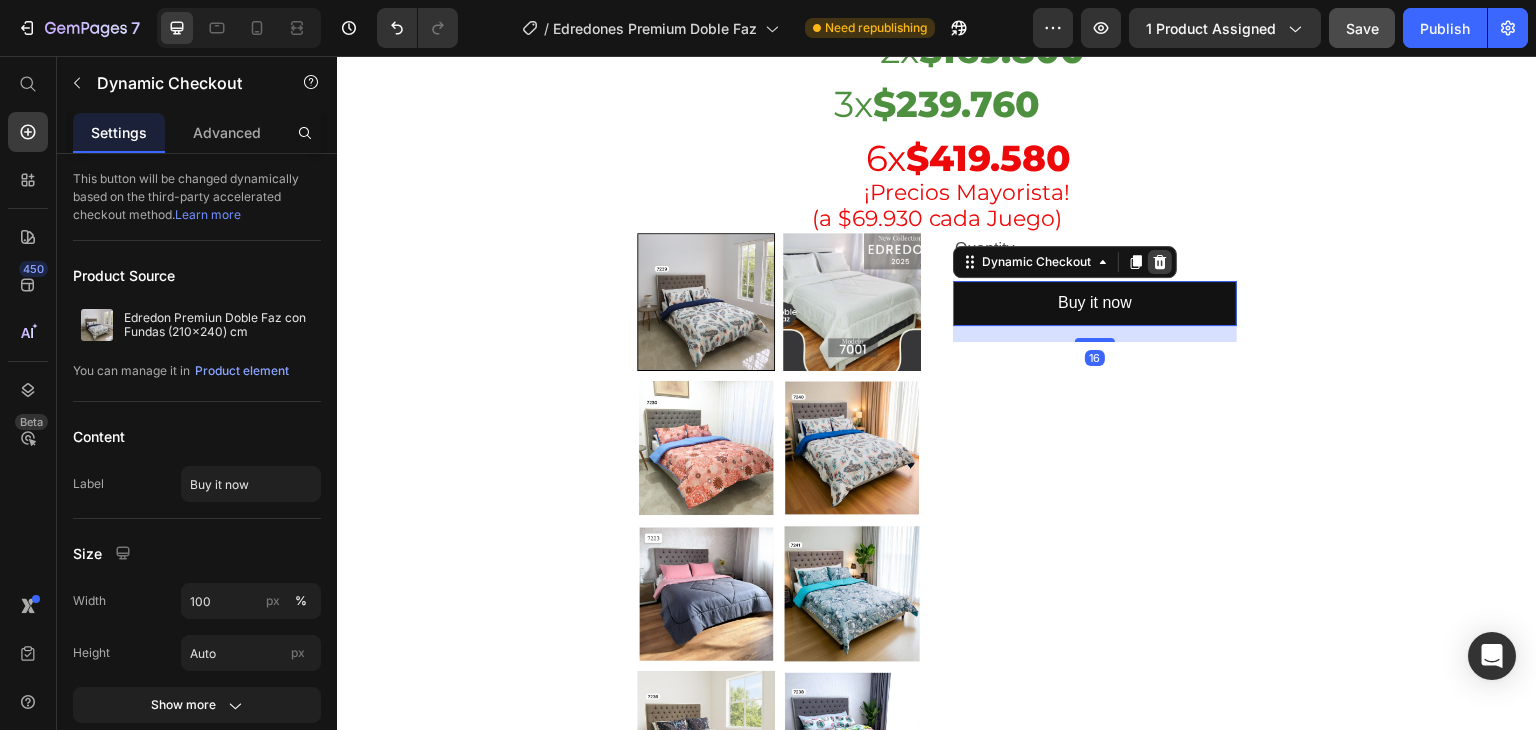 click 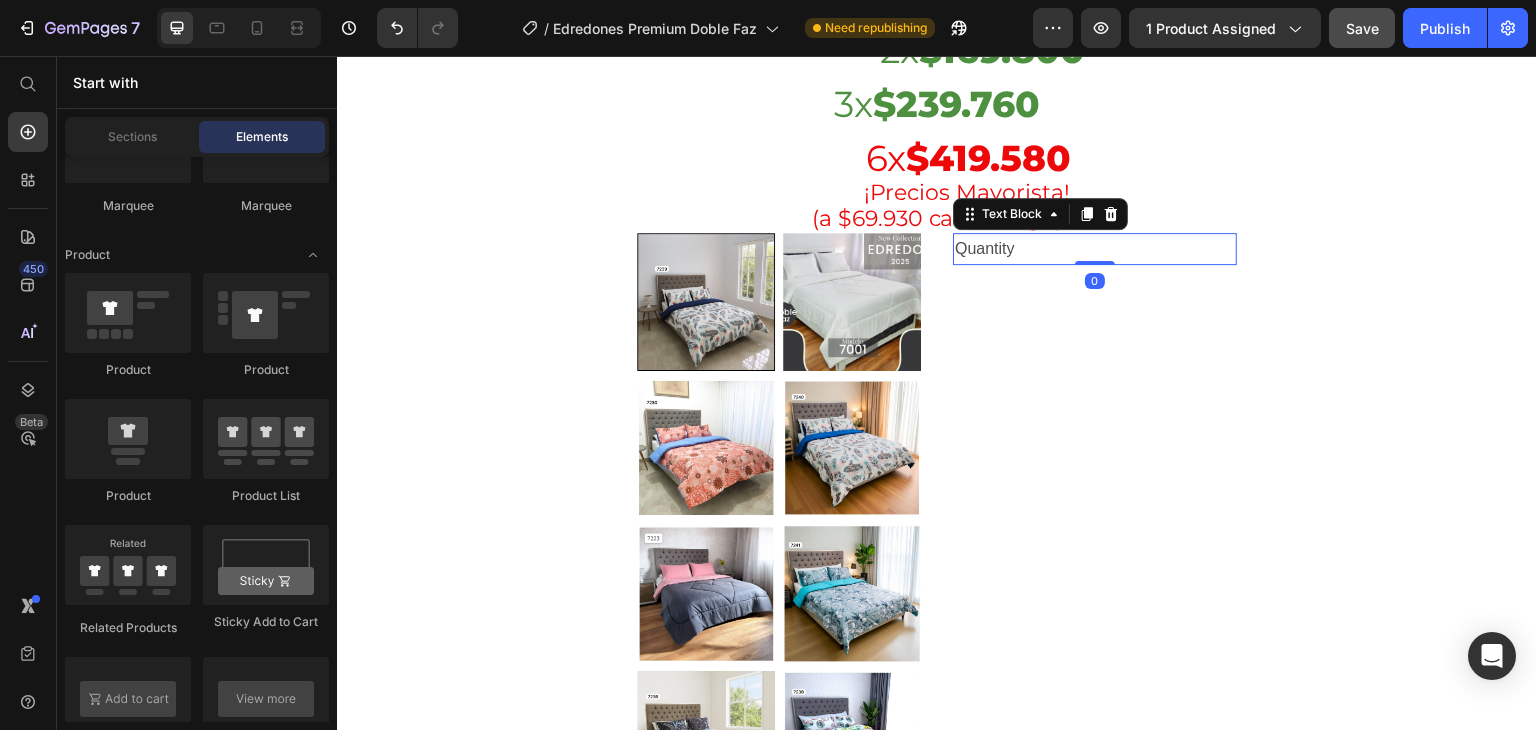 click on "Quantity" at bounding box center (1095, 249) 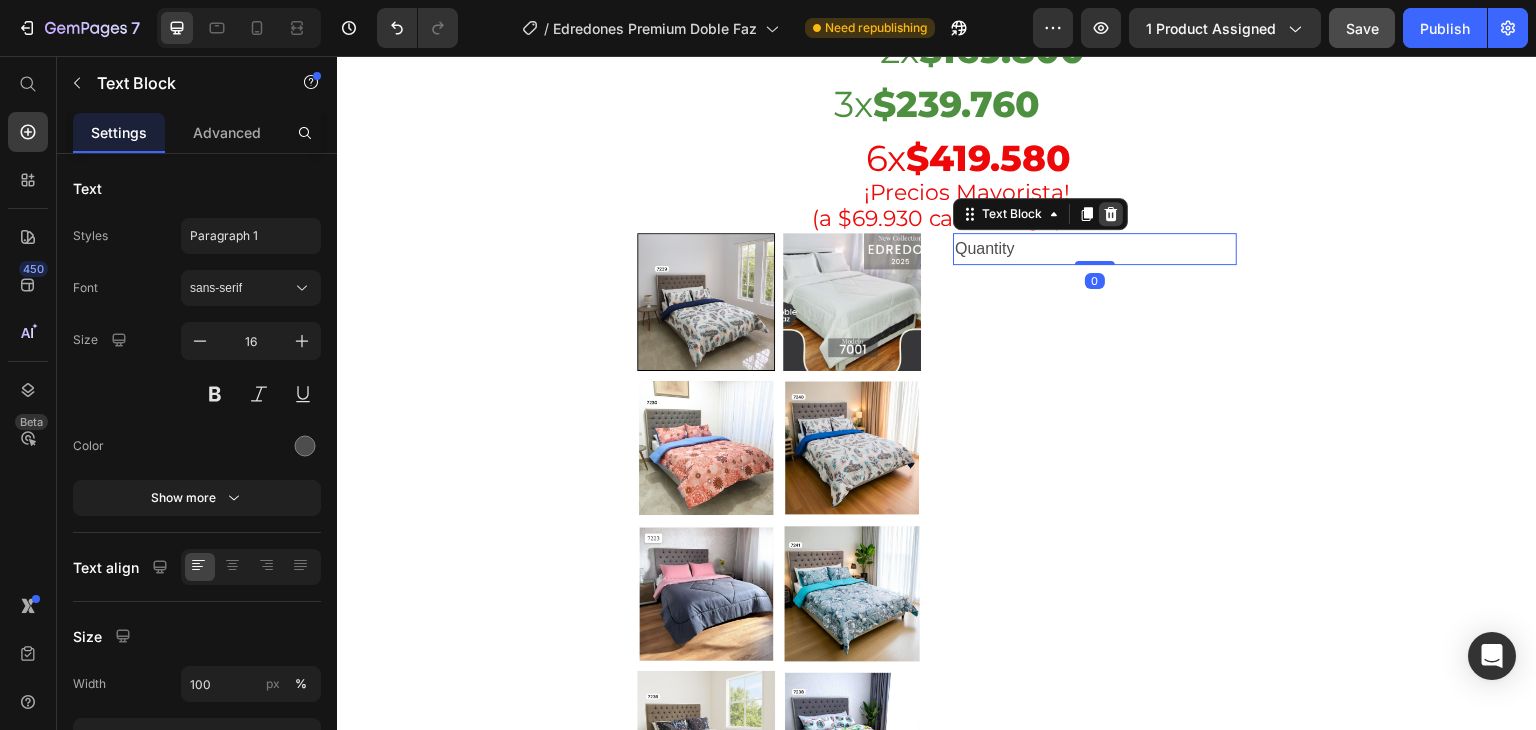 click 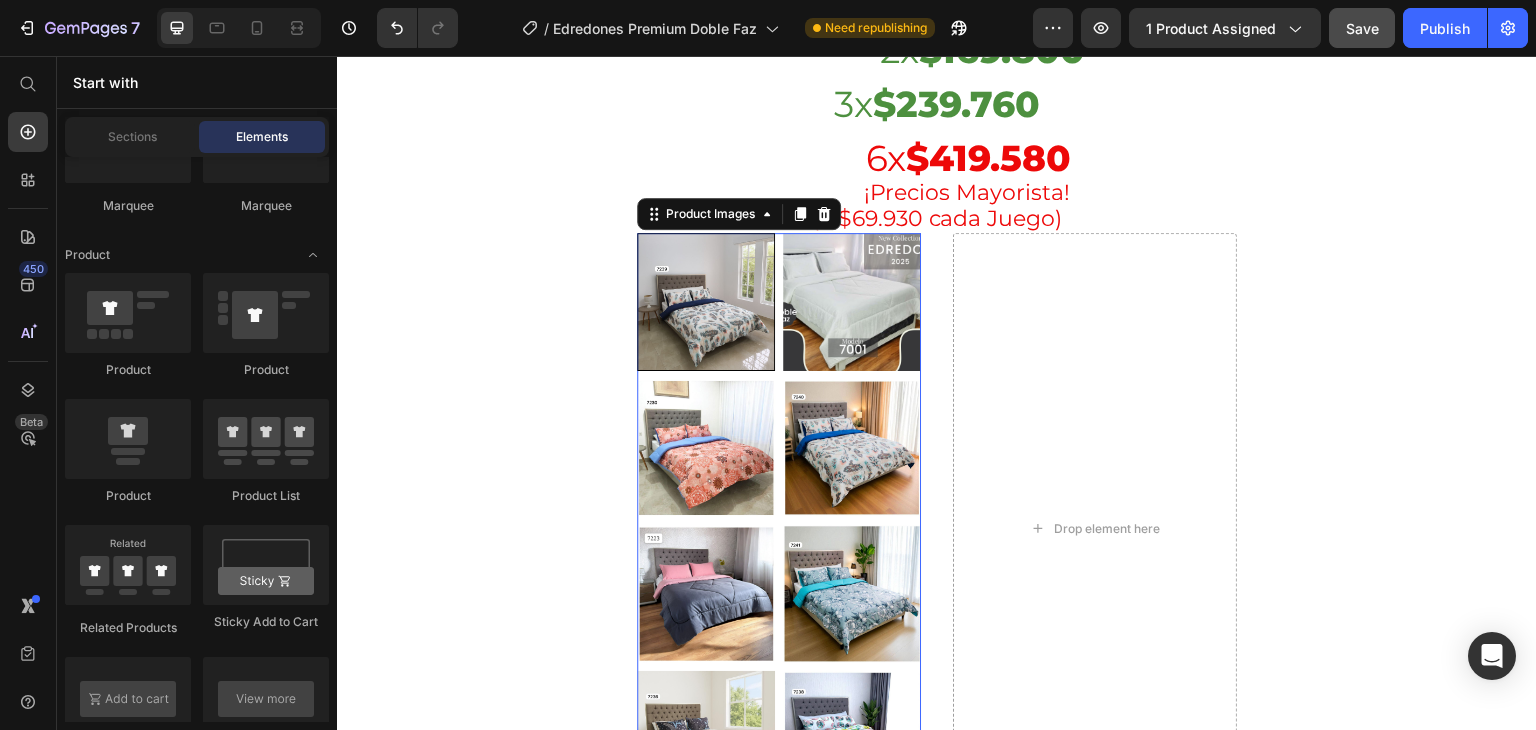 click at bounding box center [852, 448] 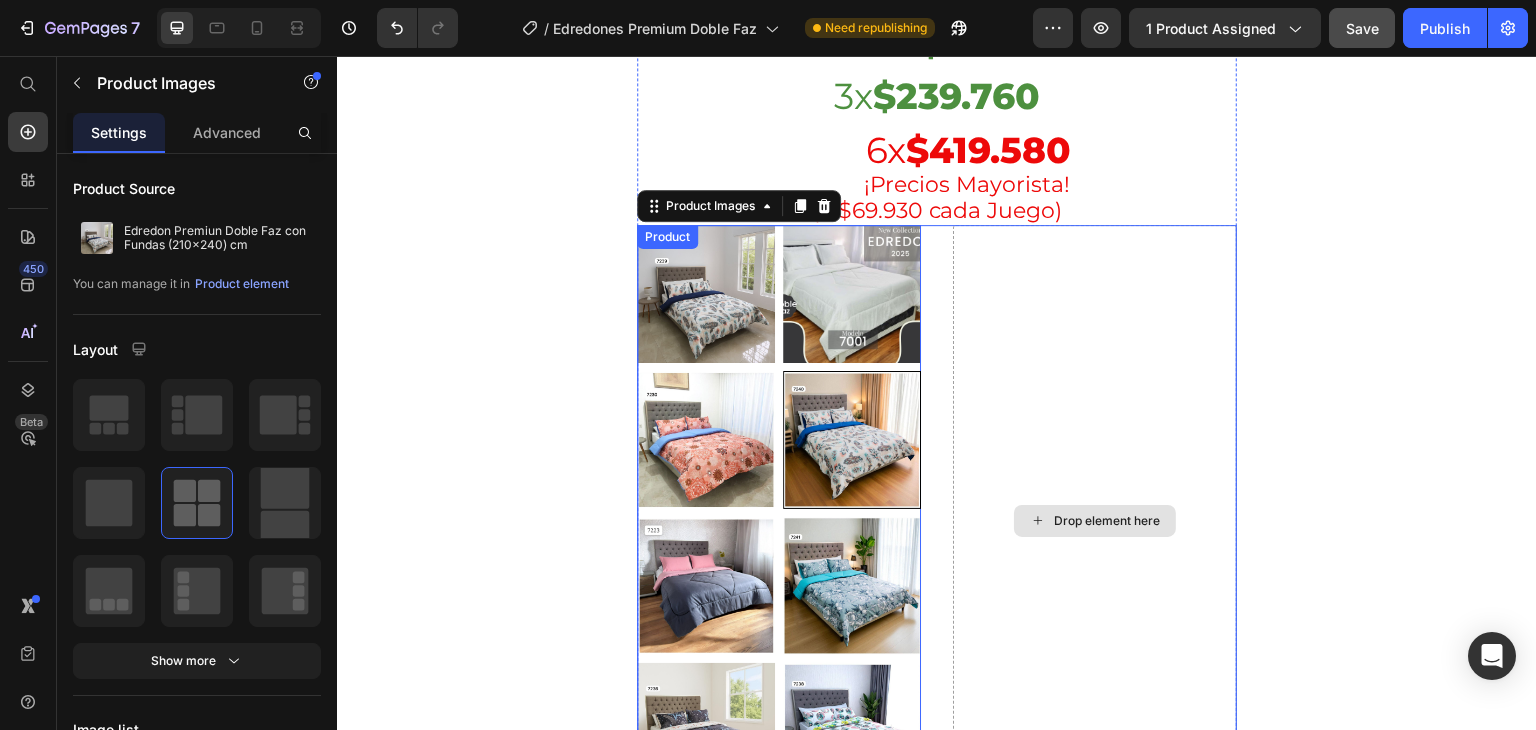 scroll, scrollTop: 1191, scrollLeft: 0, axis: vertical 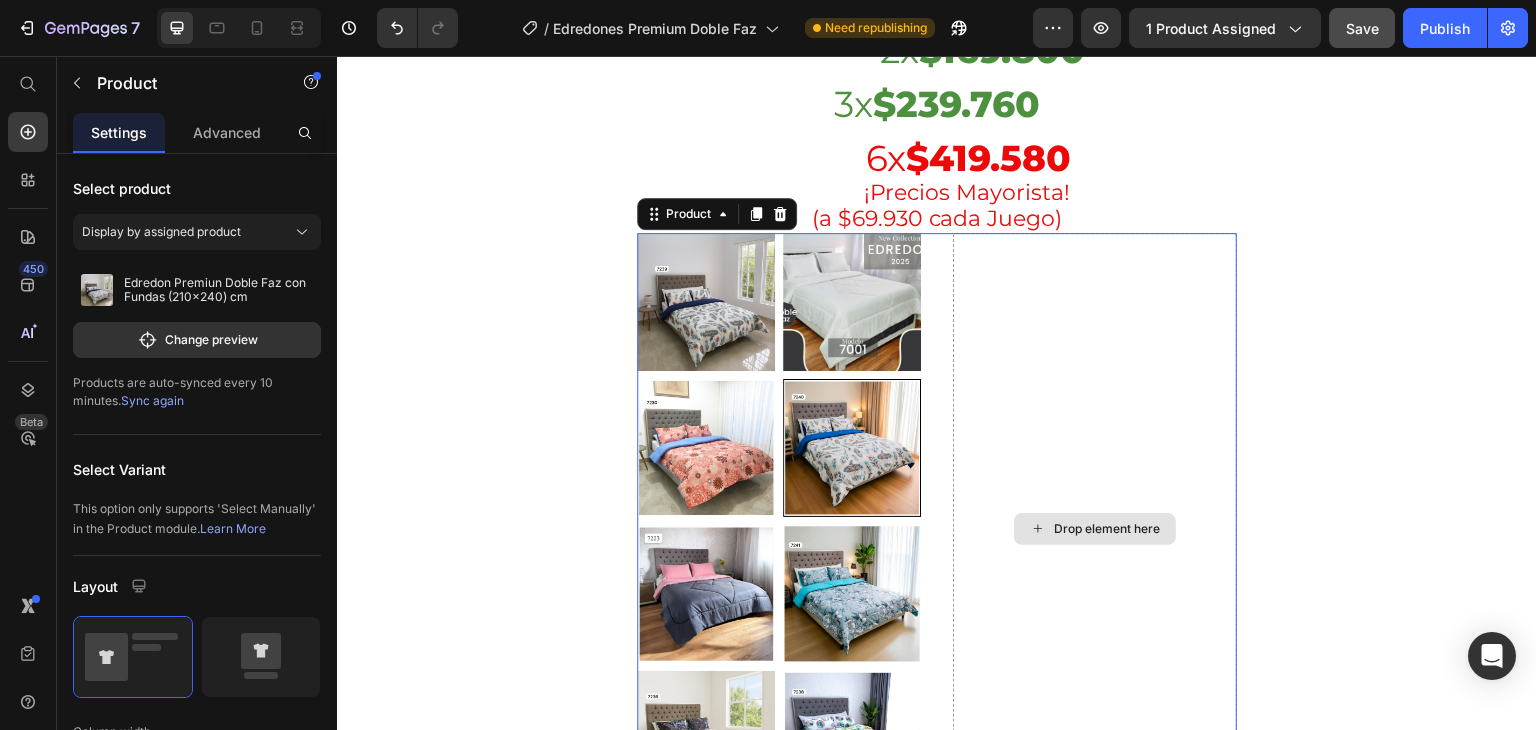 click on "Drop element here" at bounding box center [1095, 529] 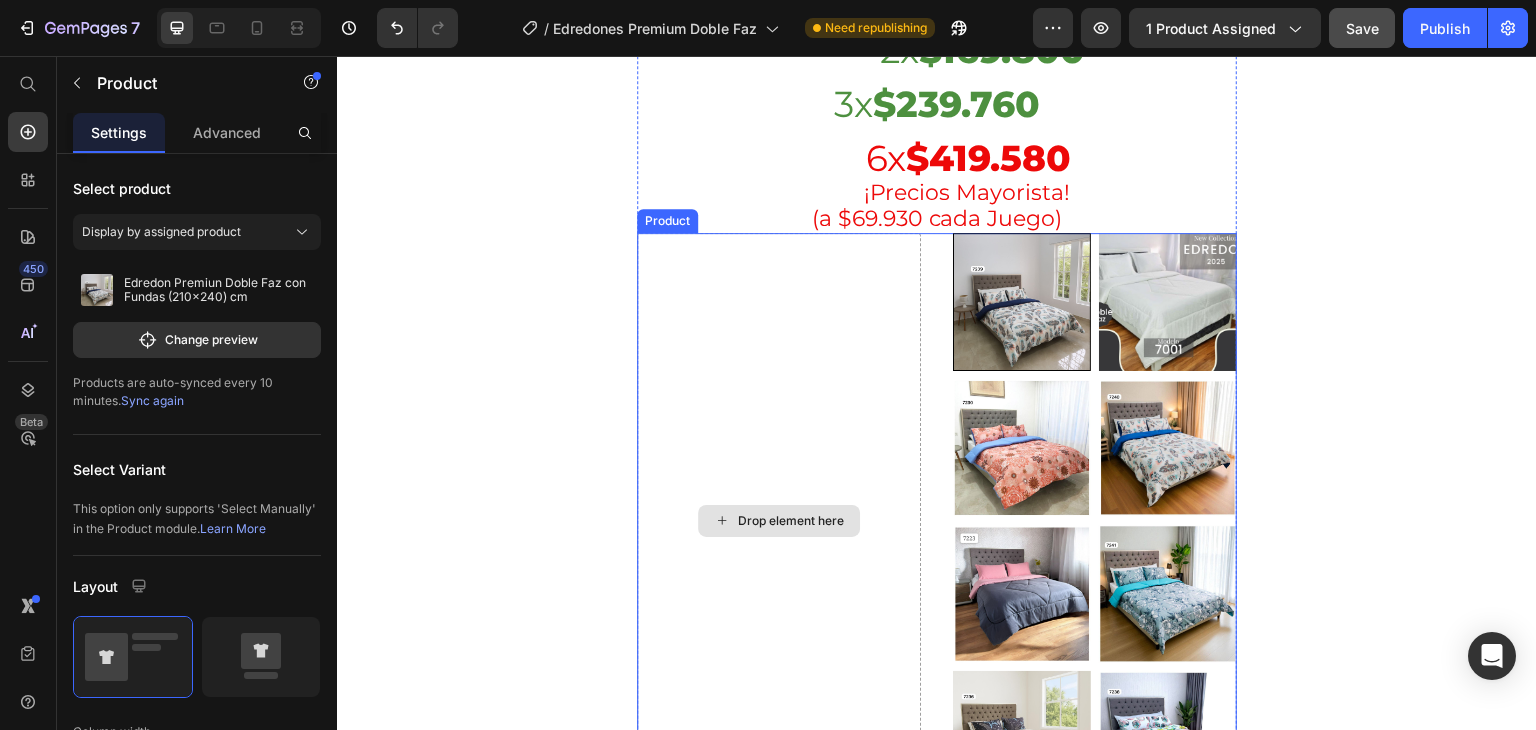 click on "Drop element here" at bounding box center [779, 521] 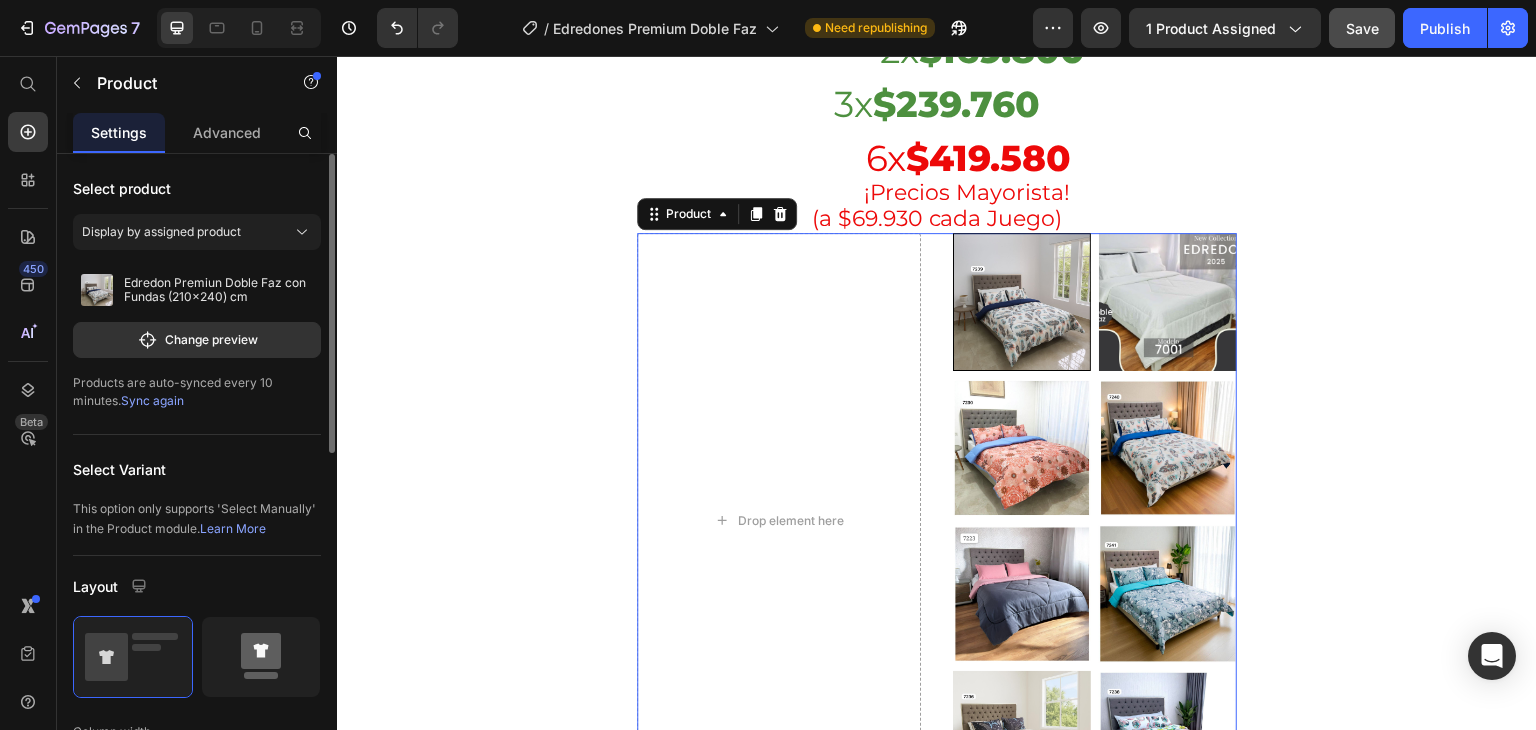 click 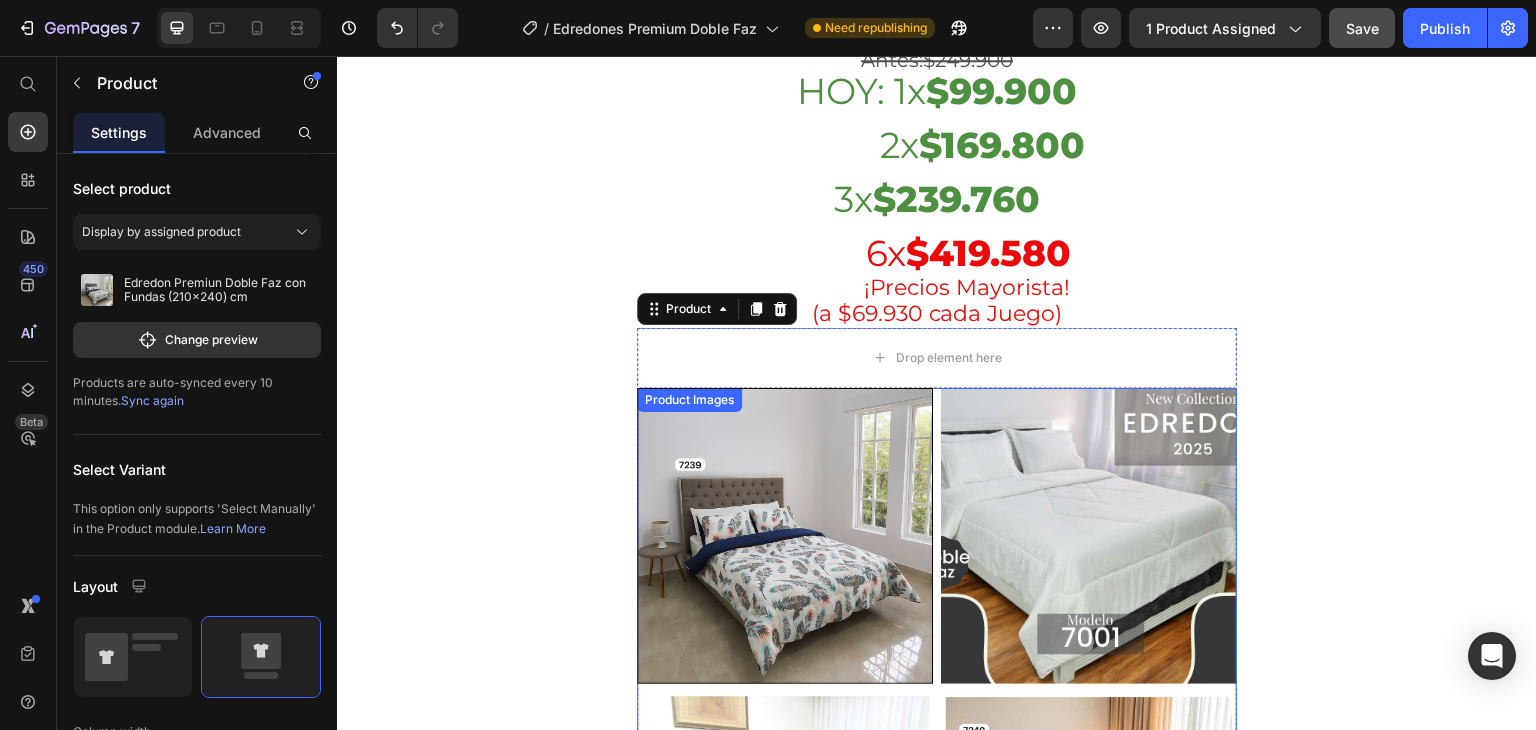 scroll, scrollTop: 1091, scrollLeft: 0, axis: vertical 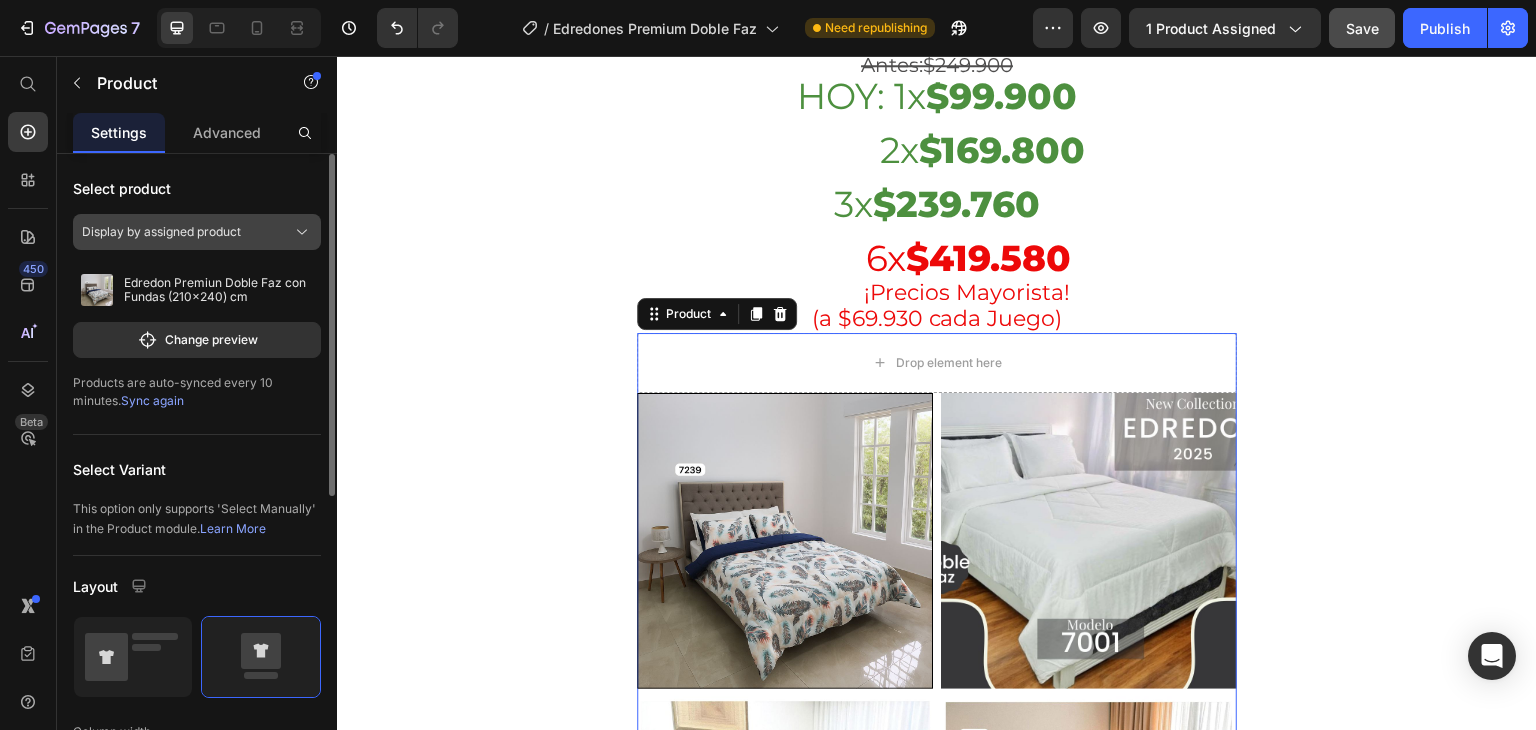 click on "Display by assigned product" at bounding box center [161, 232] 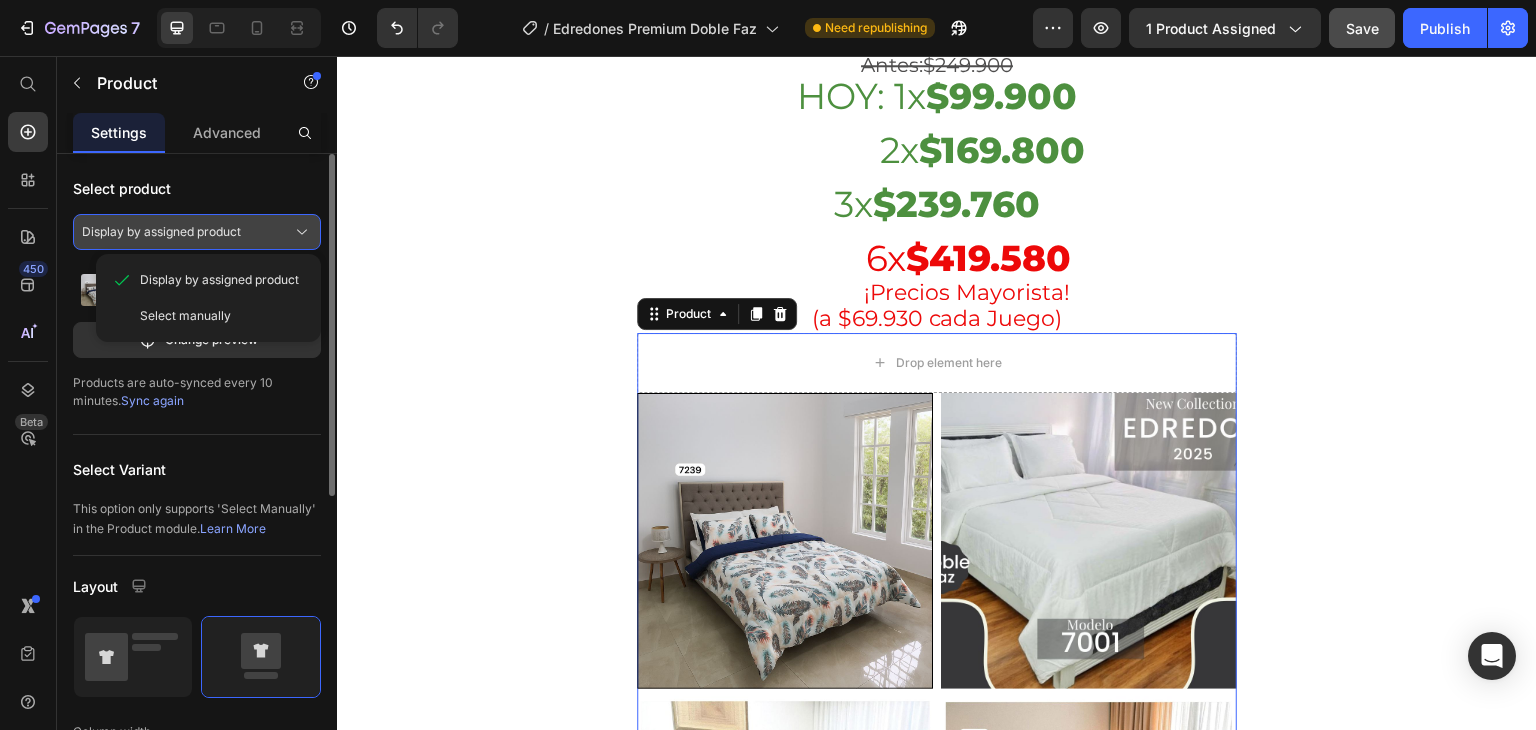 click on "Display by assigned product" at bounding box center [161, 232] 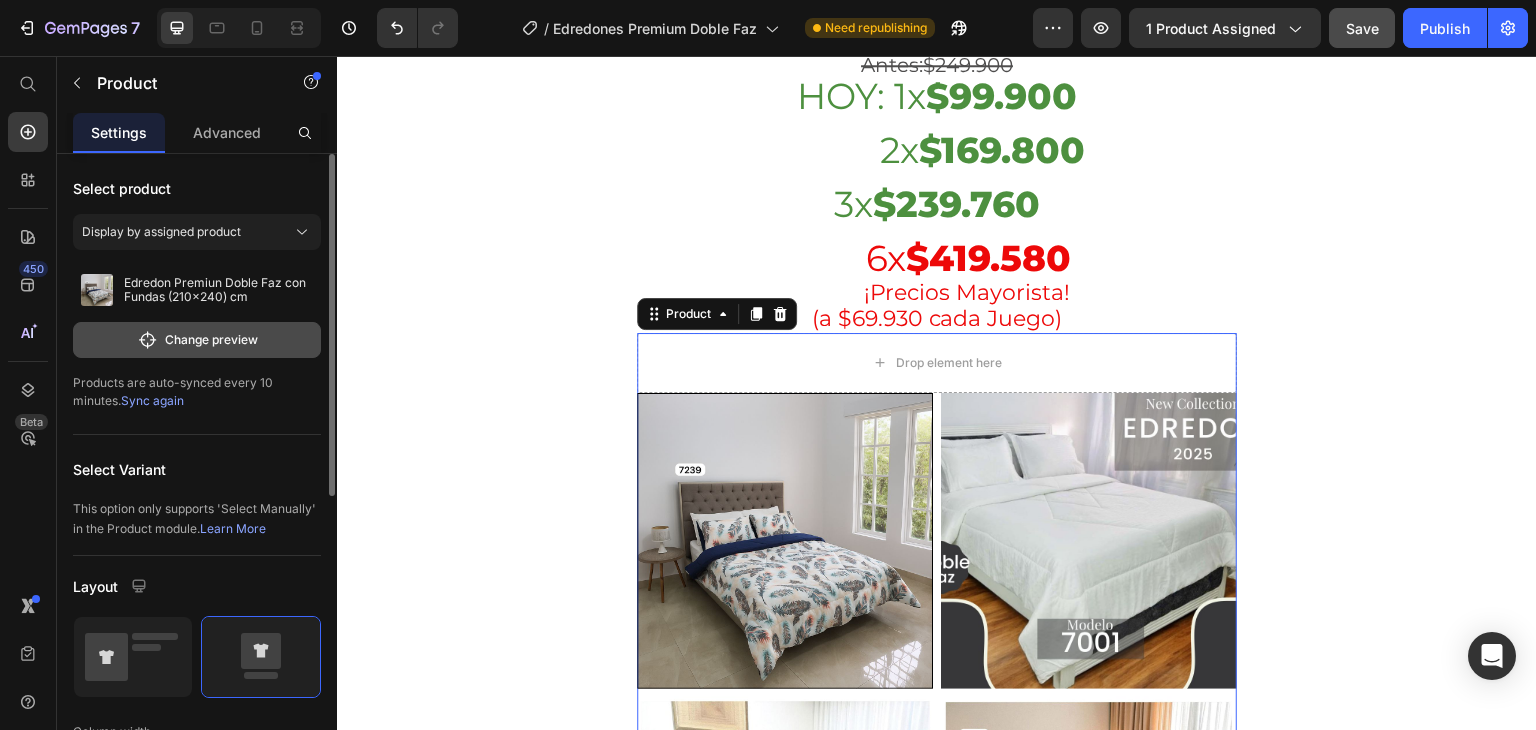 scroll, scrollTop: 100, scrollLeft: 0, axis: vertical 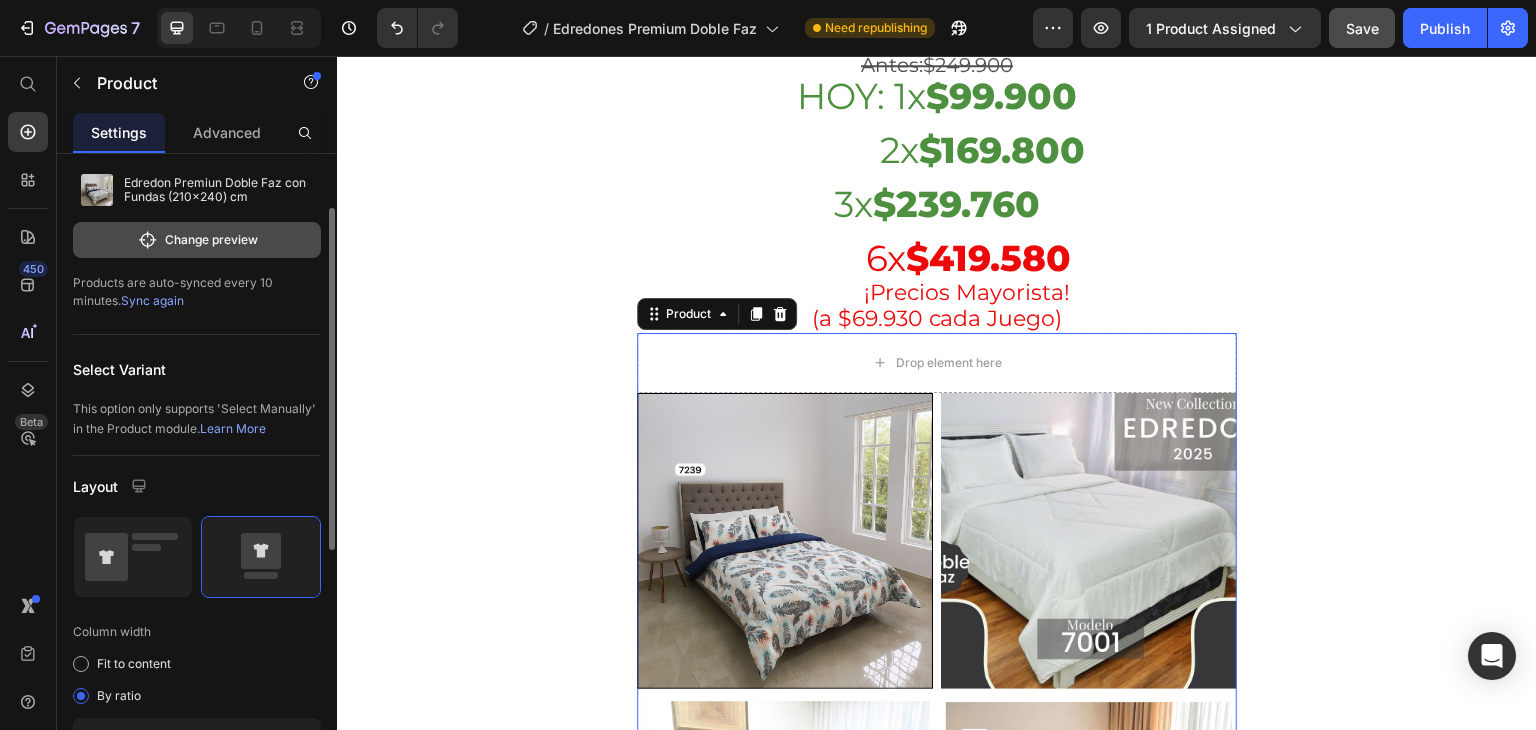 click on "Change preview" at bounding box center [197, 240] 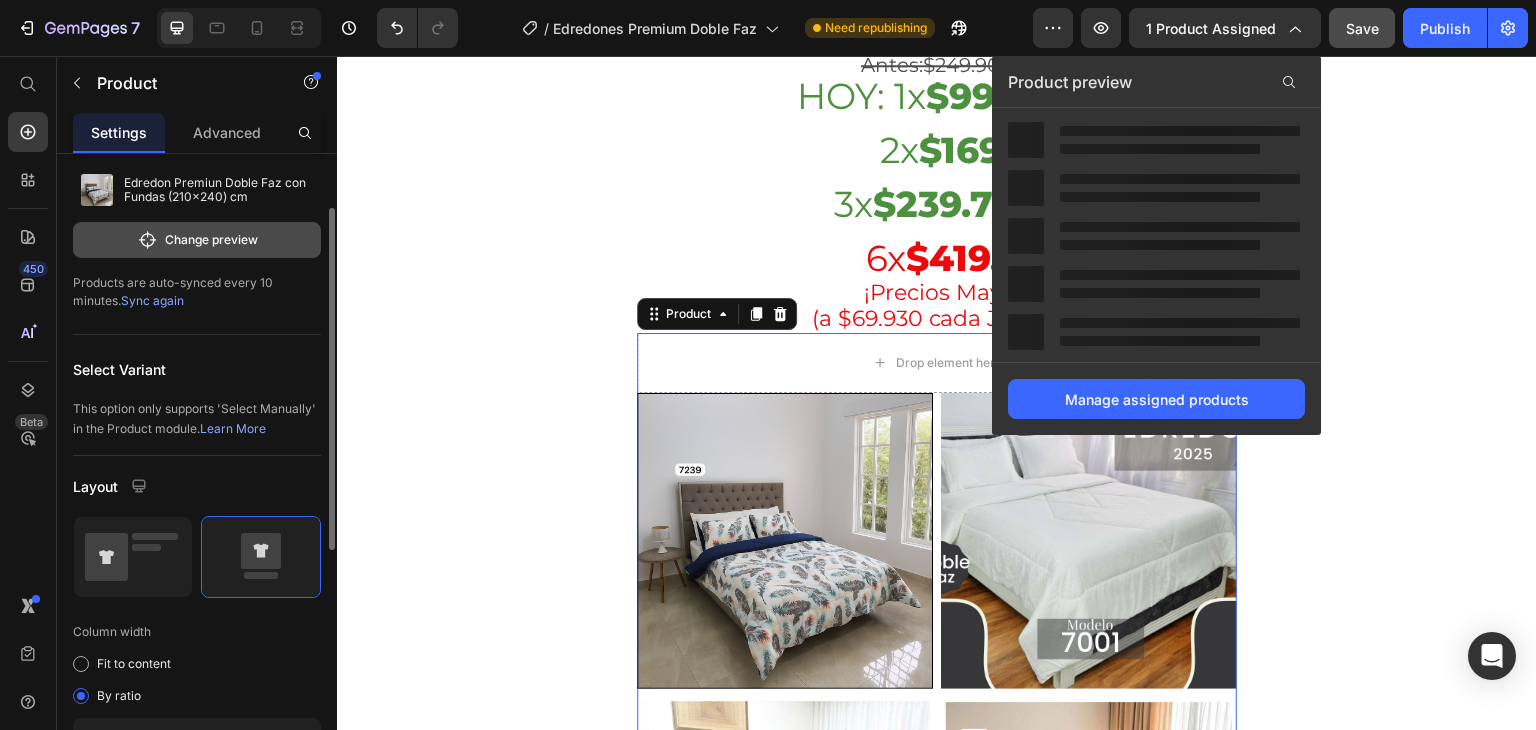 click on "Change preview" at bounding box center (197, 240) 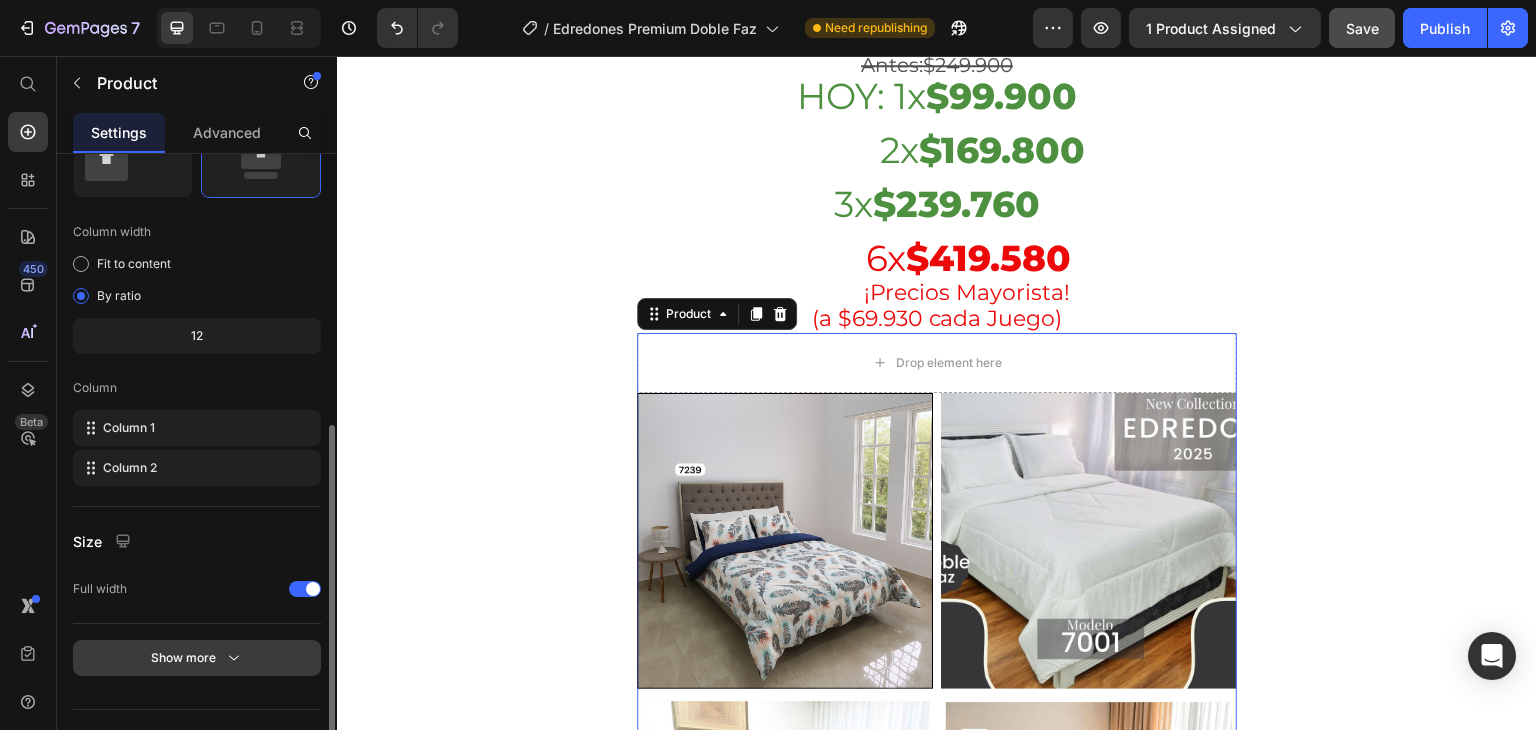 scroll, scrollTop: 536, scrollLeft: 0, axis: vertical 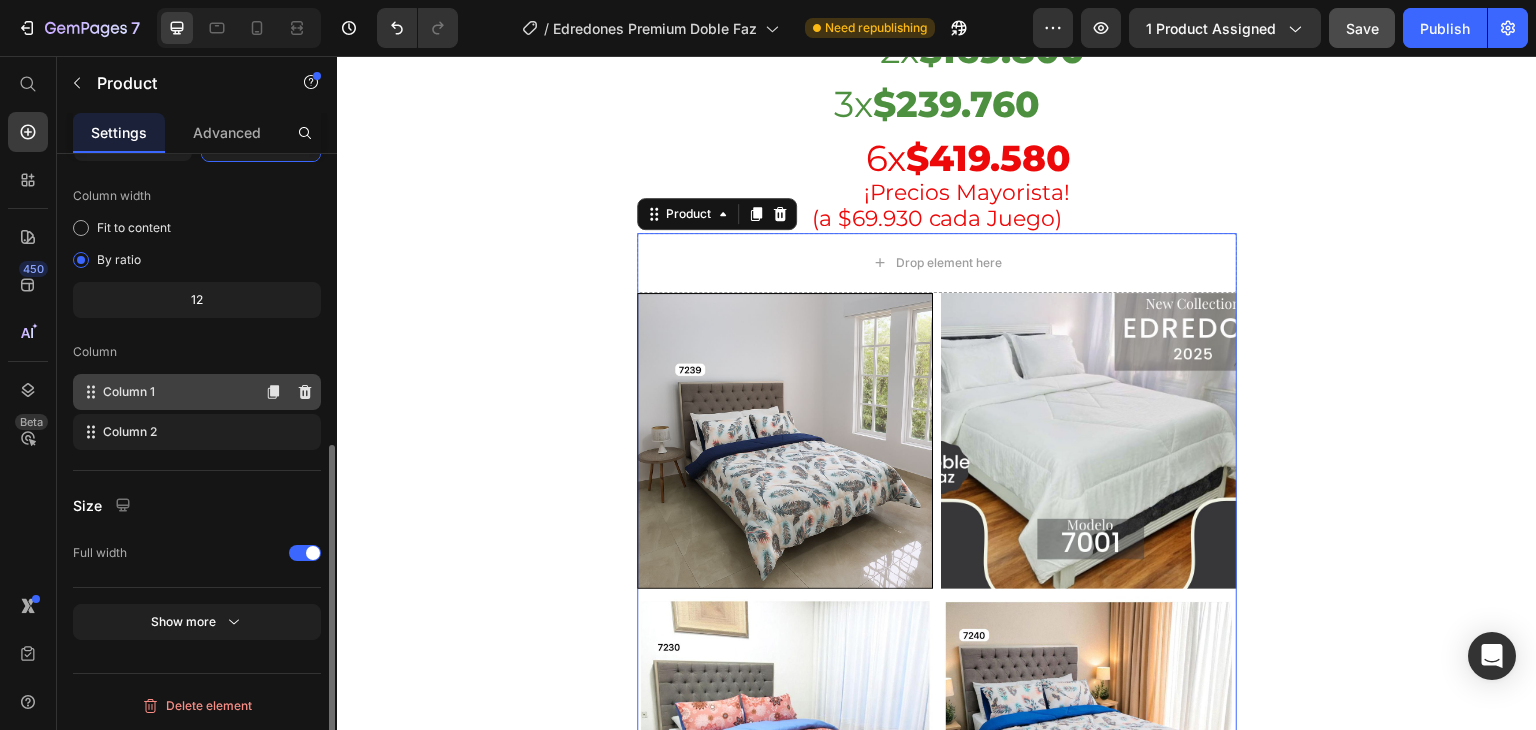 click on "Column 1" at bounding box center [129, 392] 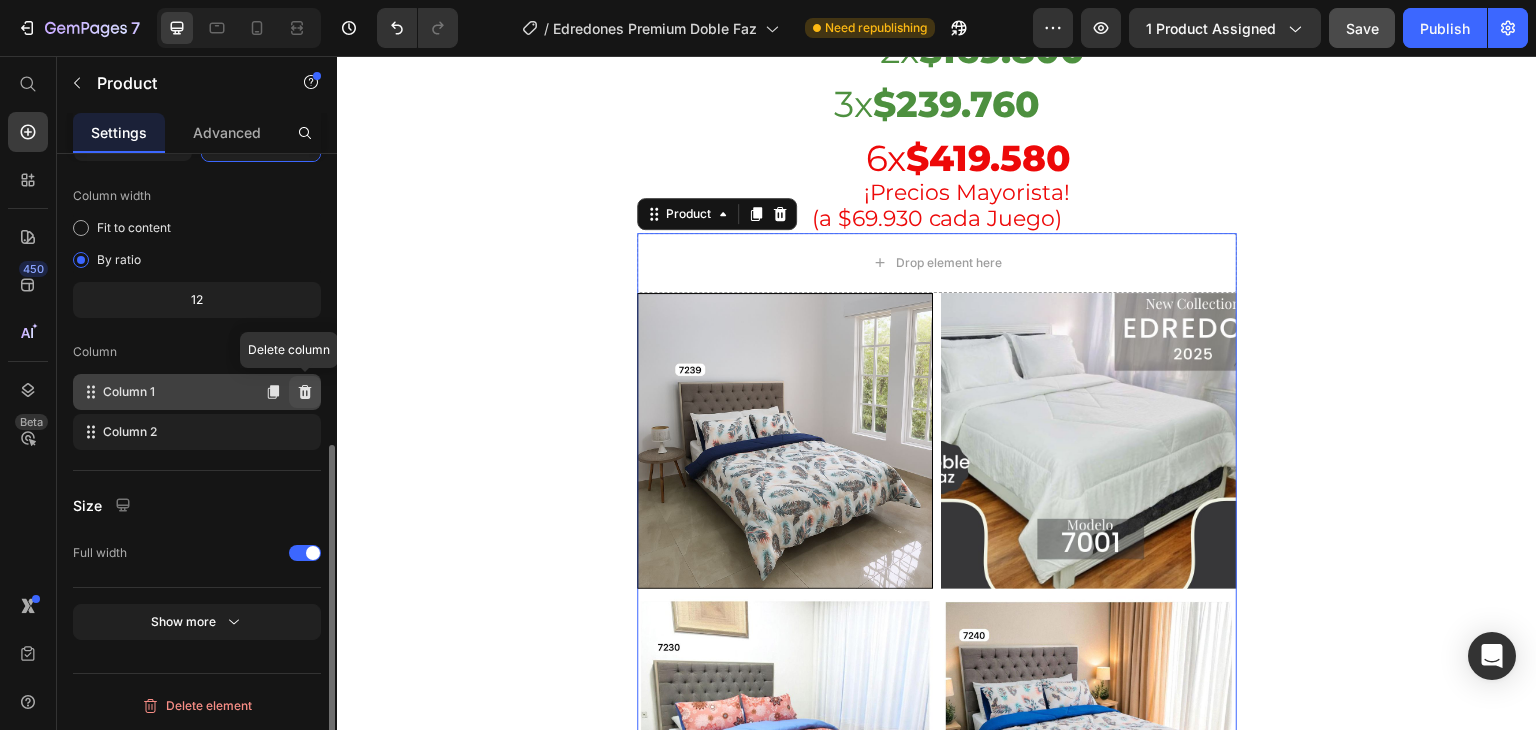 click 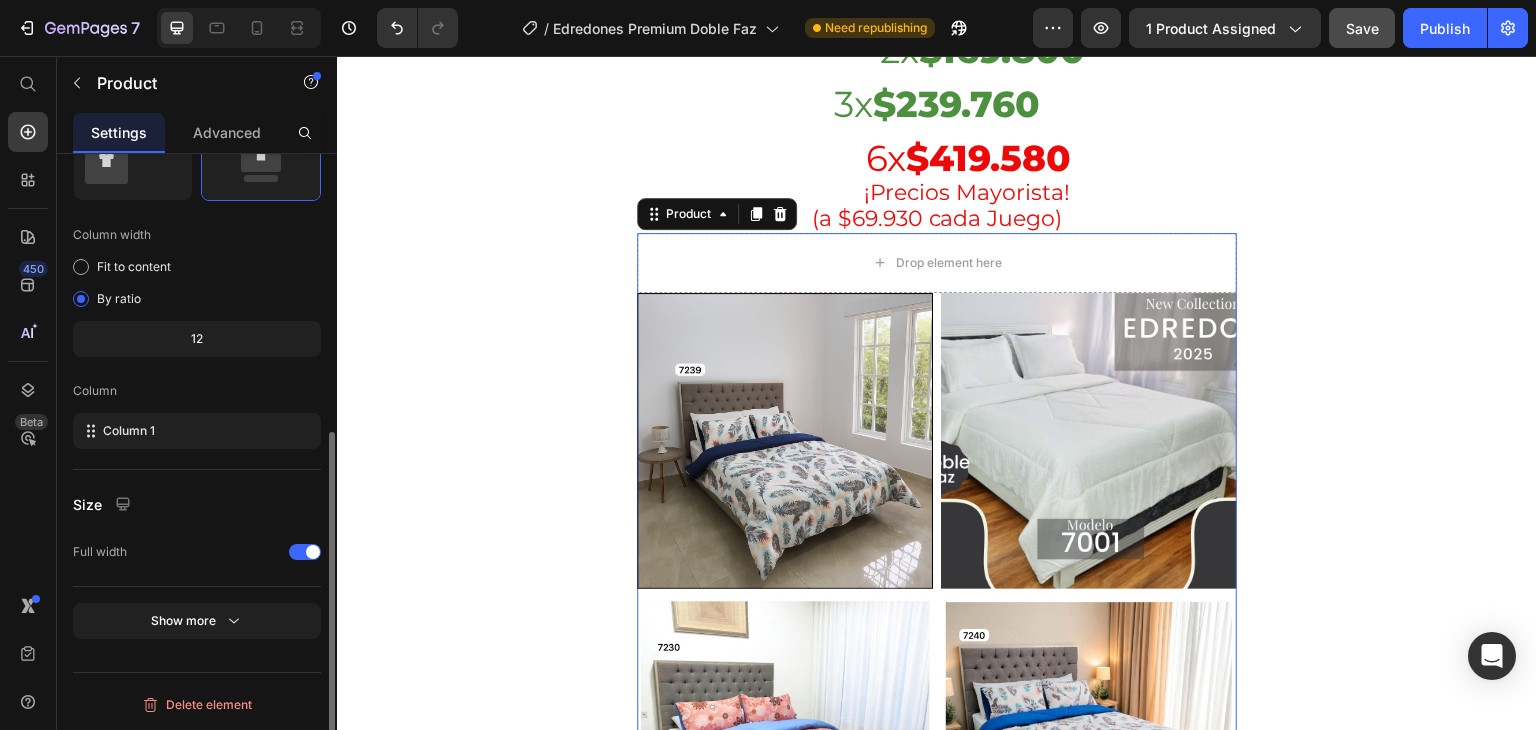 scroll, scrollTop: 496, scrollLeft: 0, axis: vertical 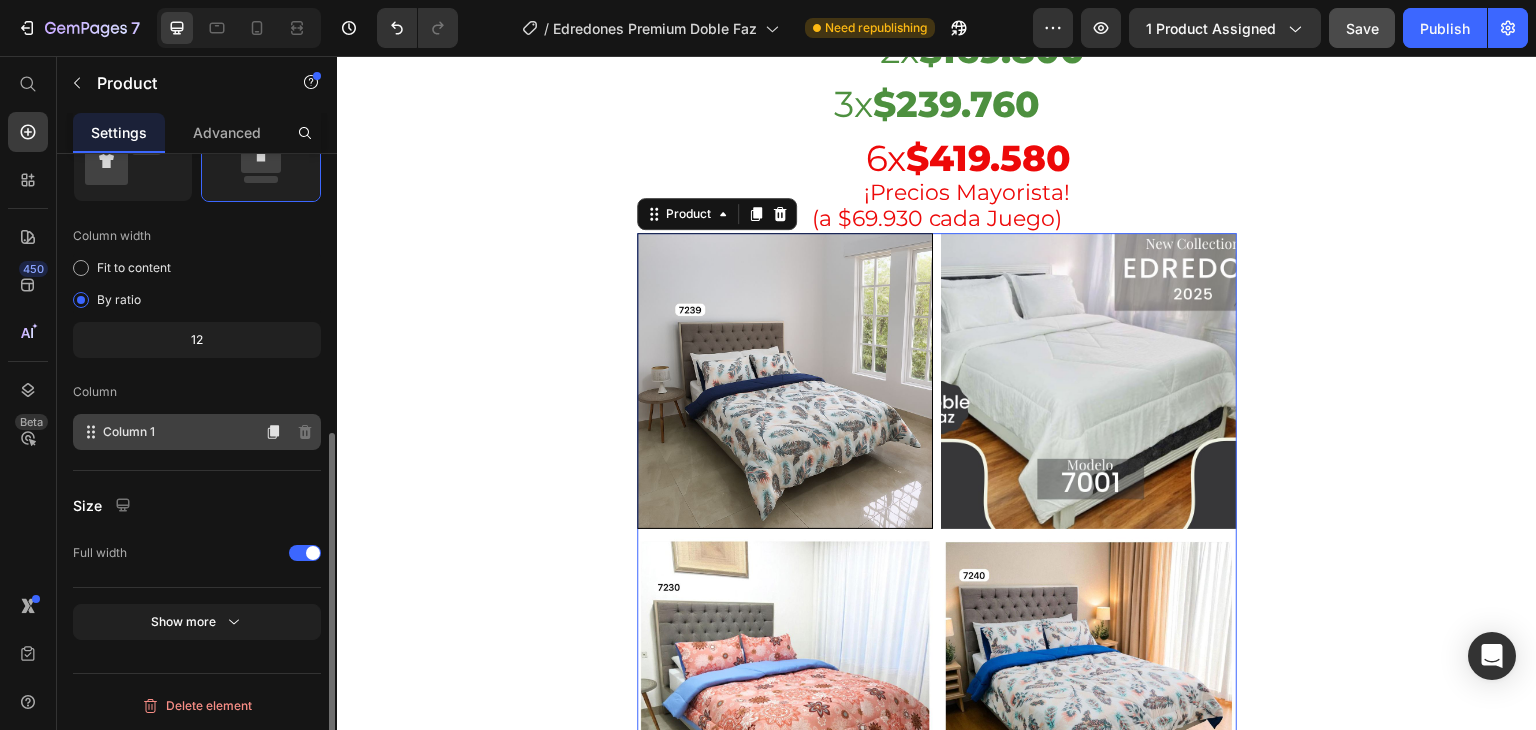 click on "Column 1" 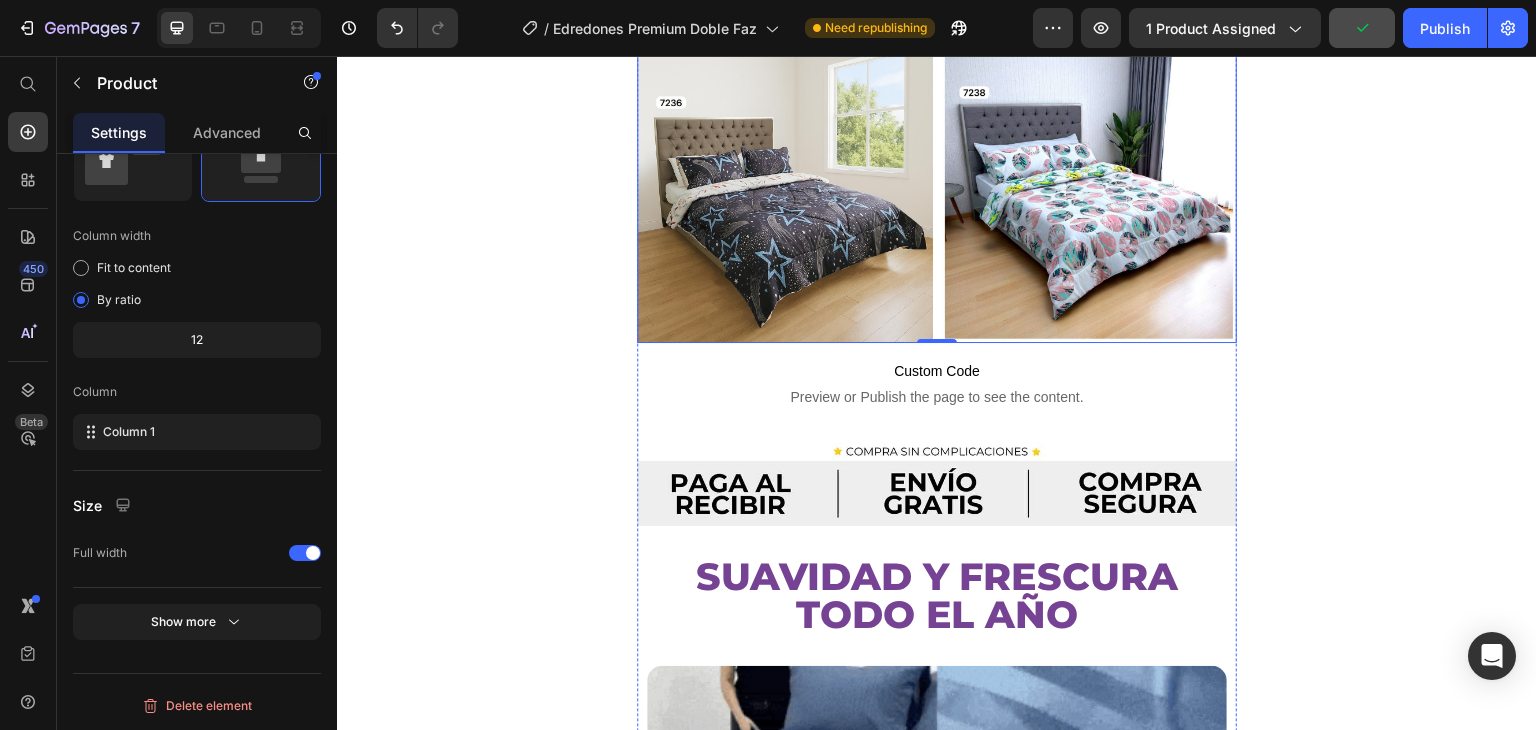 scroll, scrollTop: 2291, scrollLeft: 0, axis: vertical 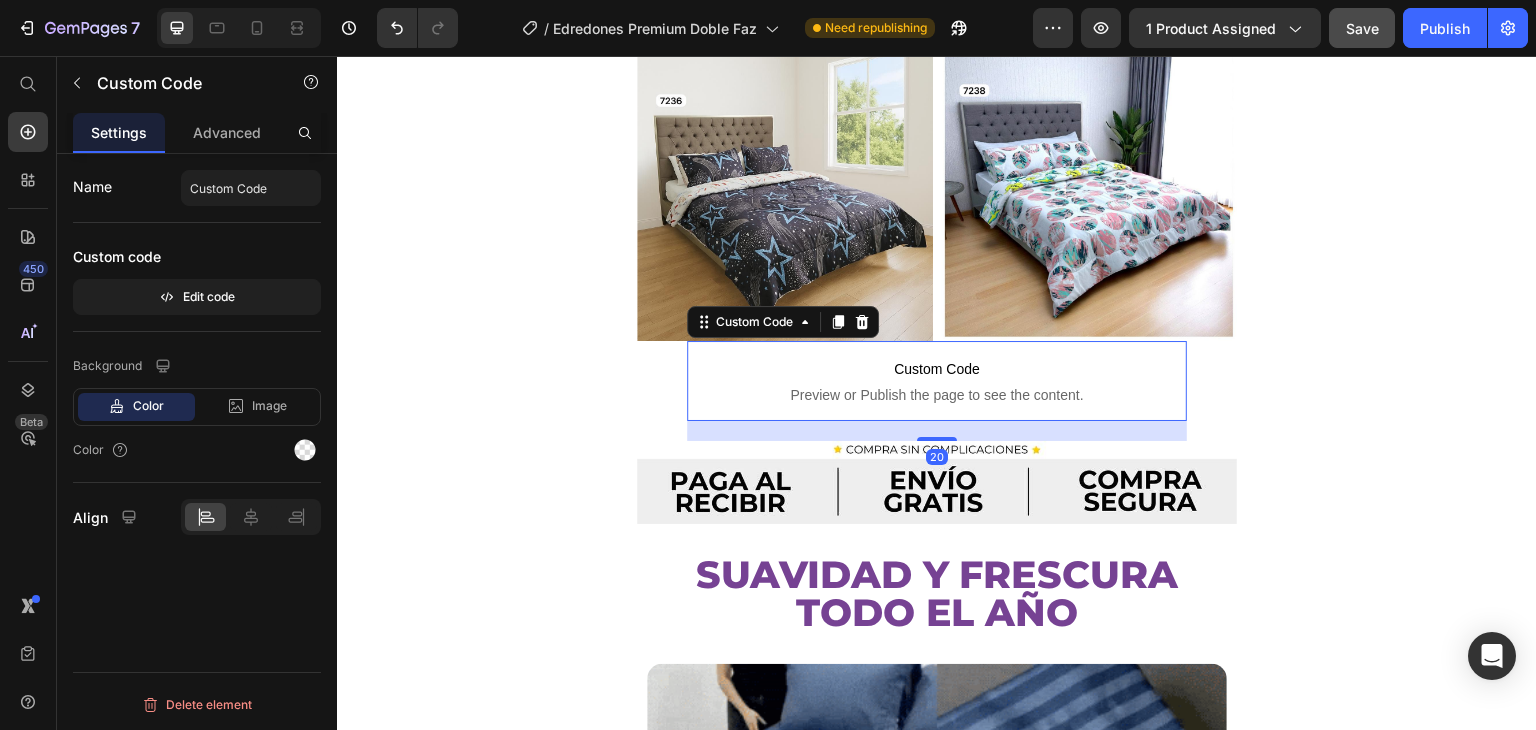 click on "Custom Code" at bounding box center (937, 369) 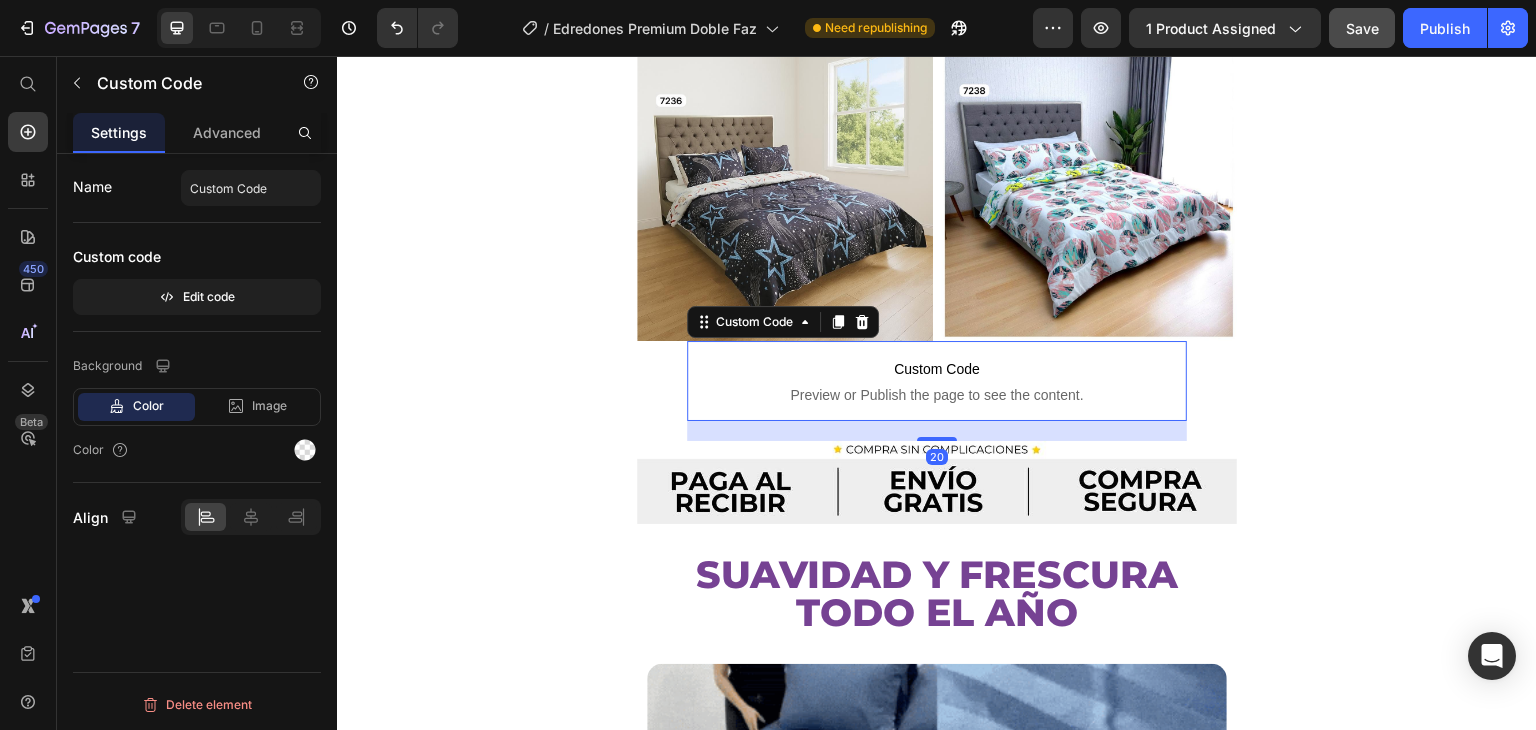 scroll, scrollTop: 0, scrollLeft: 0, axis: both 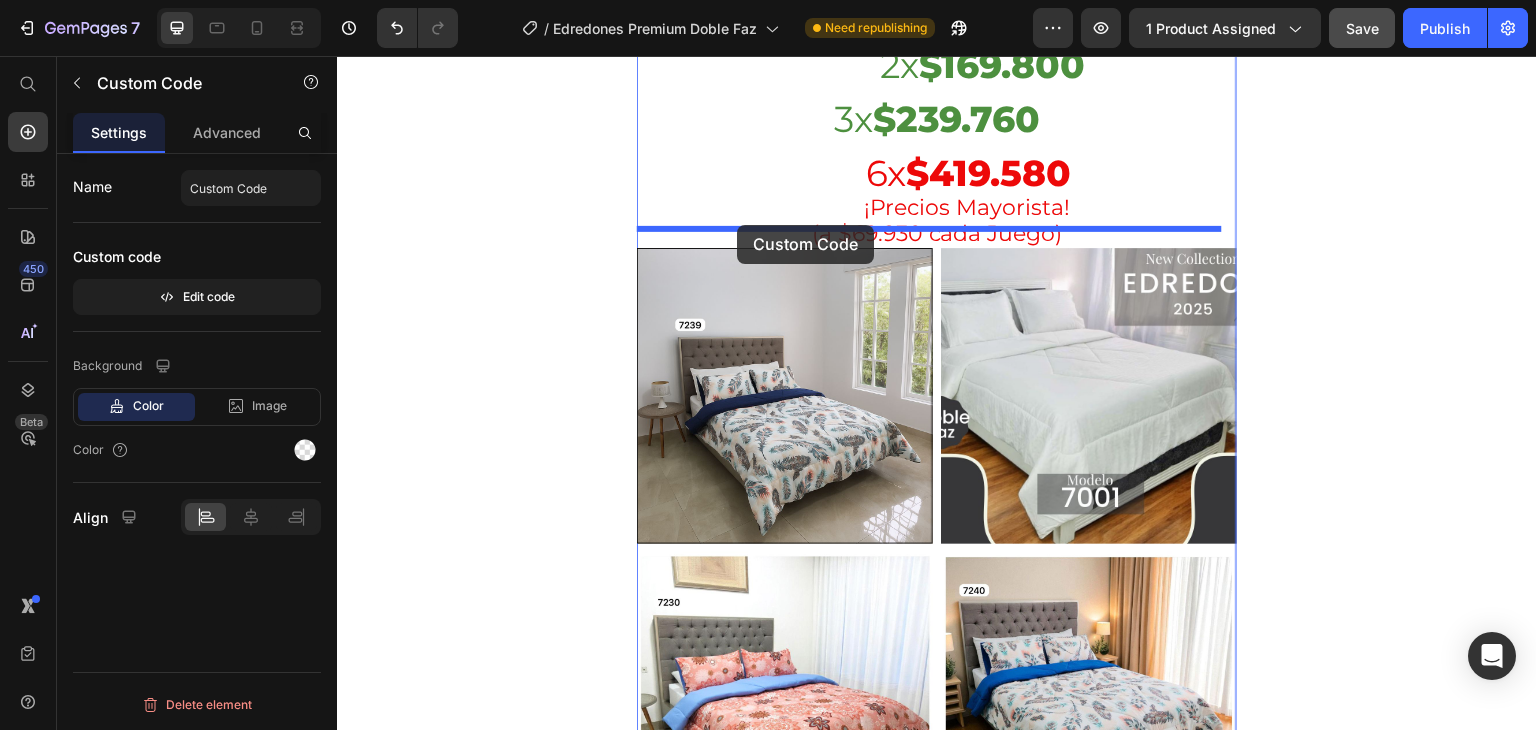 drag, startPoint x: 709, startPoint y: 280, endPoint x: 737, endPoint y: 225, distance: 61.7171 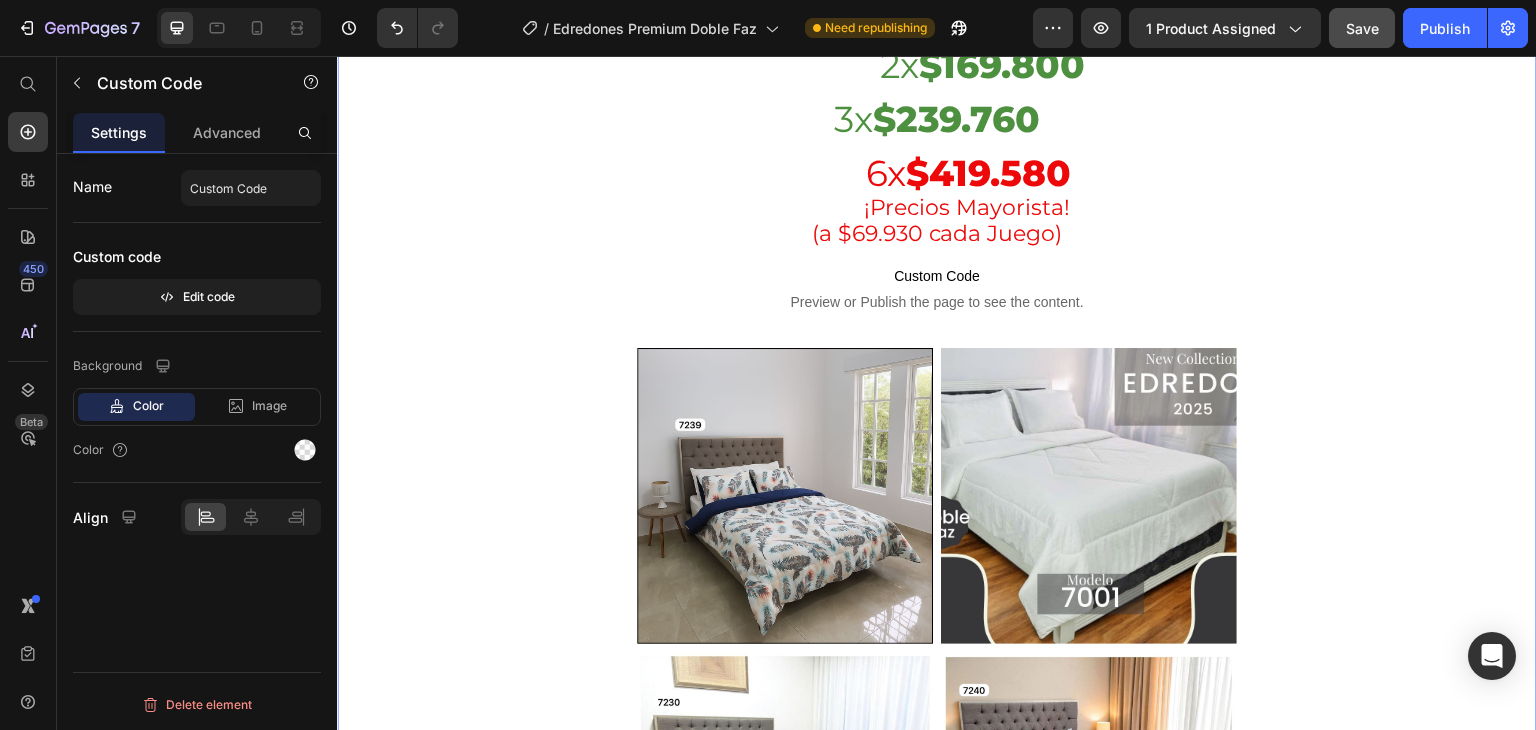 click on "👉🏻😱LA OFERTA ACABARÁ EN POCO TIEMPO😱👈🏻 Heading Image ⭐⭐⭐⭐⭐ 4.8/5 por +178 clientes verificados Heading ¡Renová tu cama hoy! ideal para camas Semidobles, Dobles y Queen! Heading Antes:  $249.900 Heading ⁠⁠⁠⁠⁠⁠⁠ HOY: 1x  $99.900             2x $169.800         3x  $239.760         6x  $419.580        ¡Precios Mayorista!             (a $69.930 cada Juego) Heading
Custom Code
Preview or Publish the page to see the content. Custom Code Product Images Product Image Suavidad y frescura todo el año Heading Image BENEFICIOS QUE  MEJORAN TU DESCANSO Heading 🛏️  Suavidad Premium  – Tela de 600 hilos que brinda una experiencia suave al tacto. 🌬️  Transpirable y Fresca  – Perfecta para cualquier estación del año. 🧺  Fácil de lavar y mantener  – Sin arrugas, sin complicaciones. 🎨  Variedad de colores y medidas  – Combina con cualquier estilo de habitación. 🔒  Calidad garantizada Heading Image
Custom Code" at bounding box center [937, 3381] 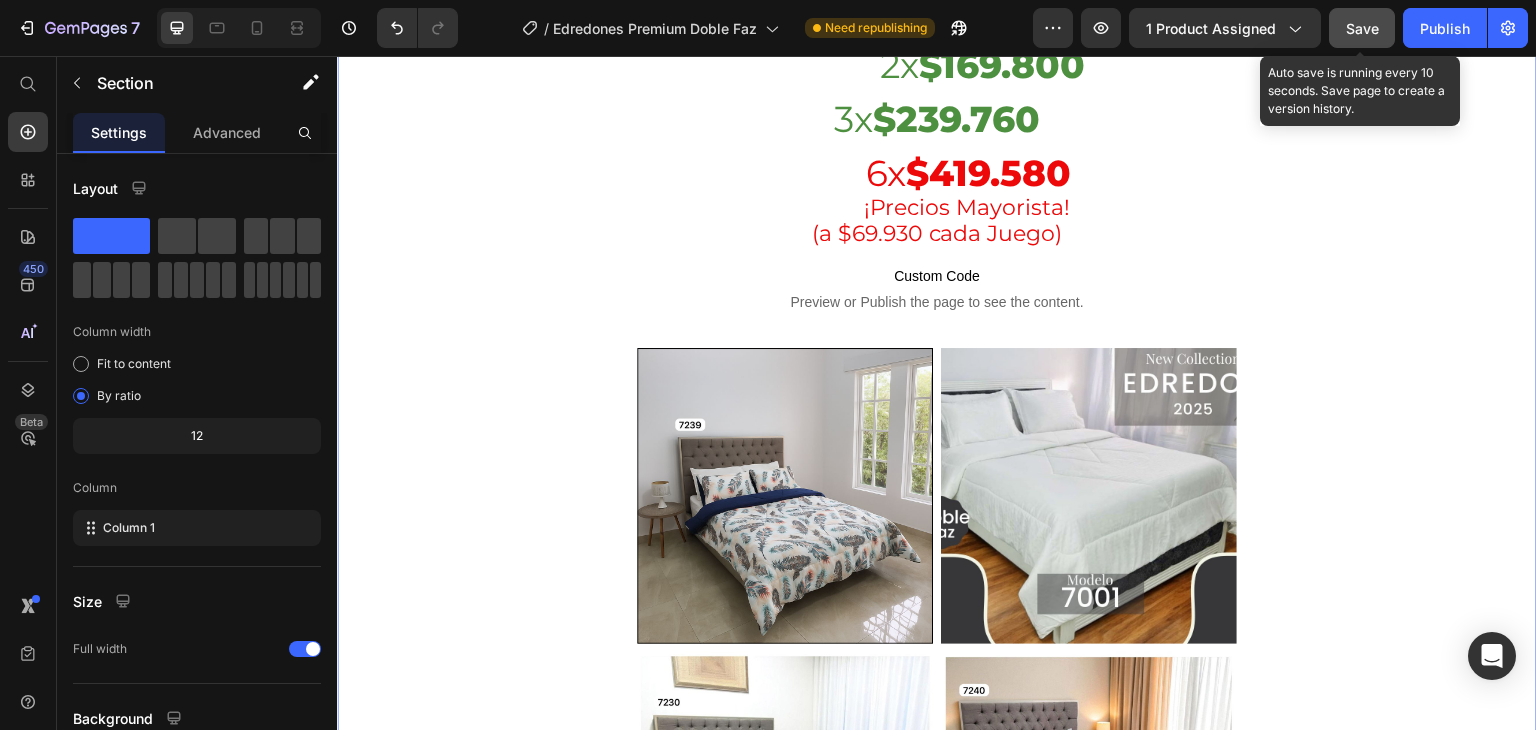 click on "Save" at bounding box center [1362, 28] 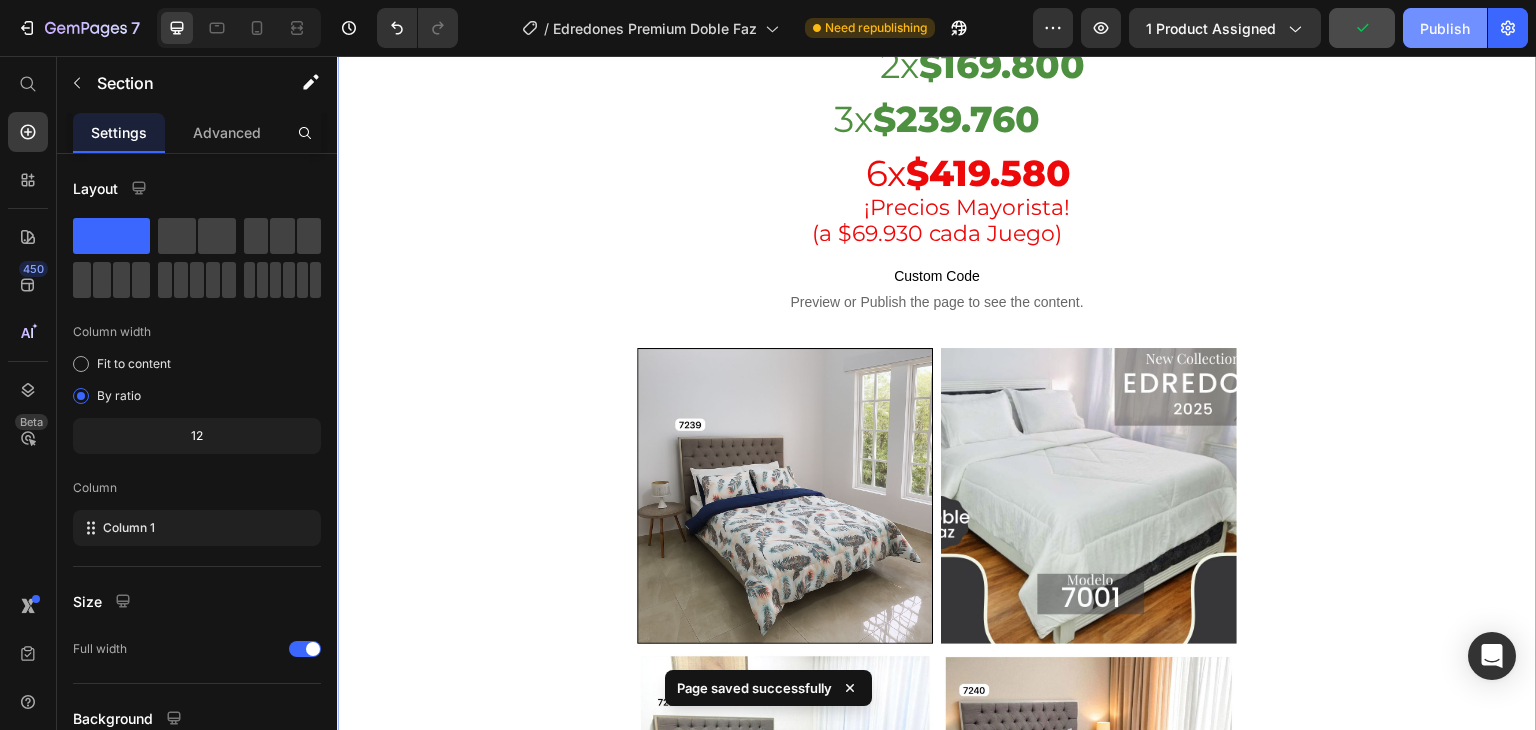 click on "Publish" at bounding box center [1445, 28] 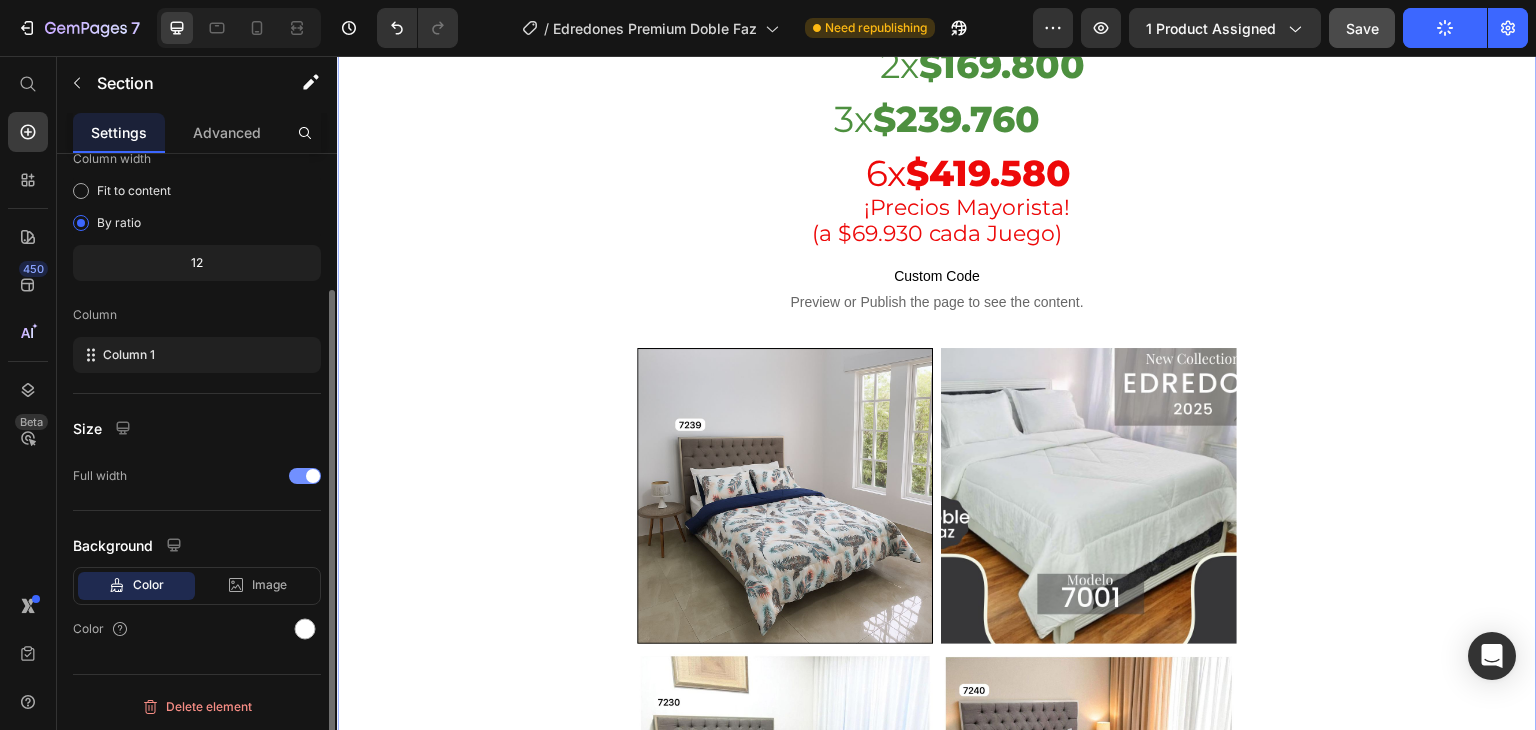 scroll, scrollTop: 0, scrollLeft: 0, axis: both 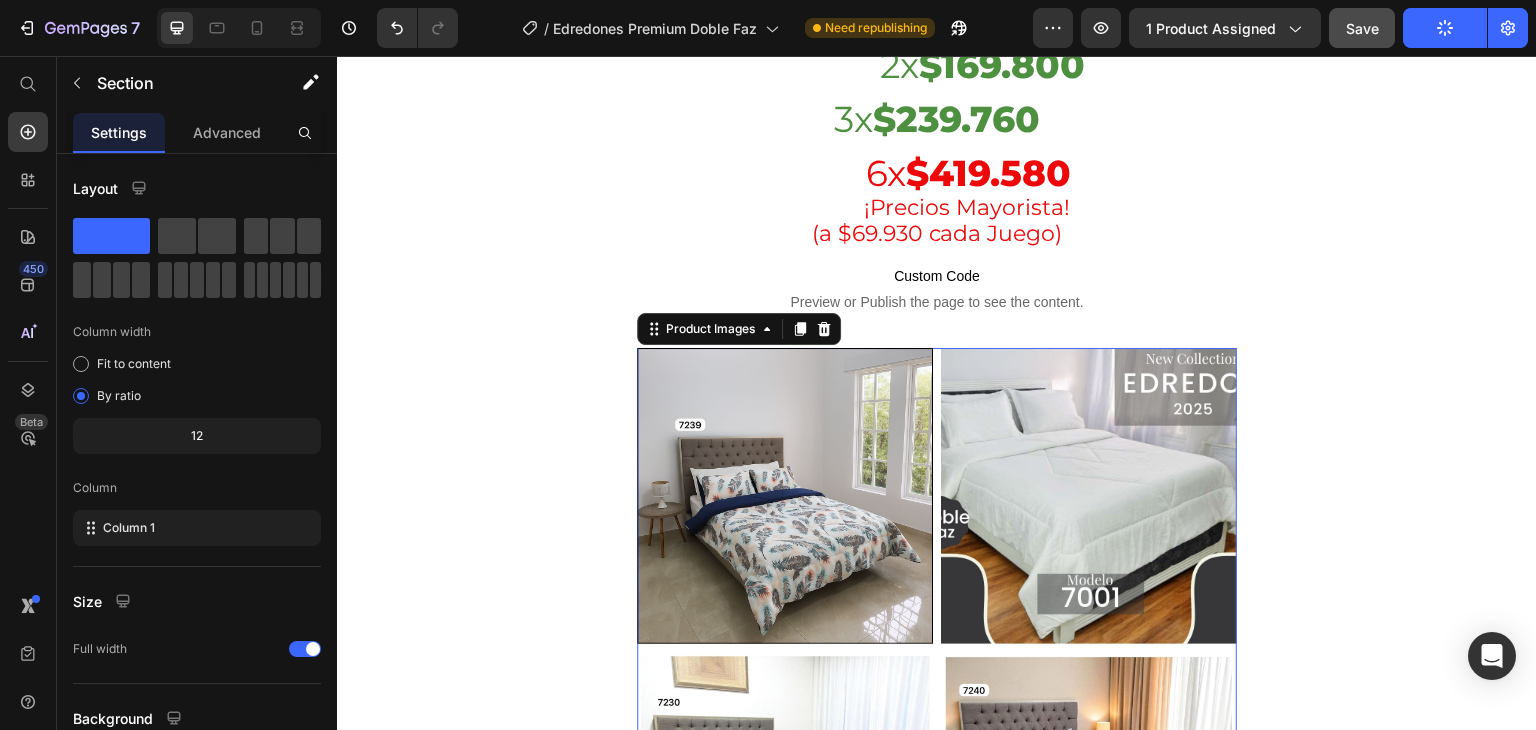 click at bounding box center (785, 496) 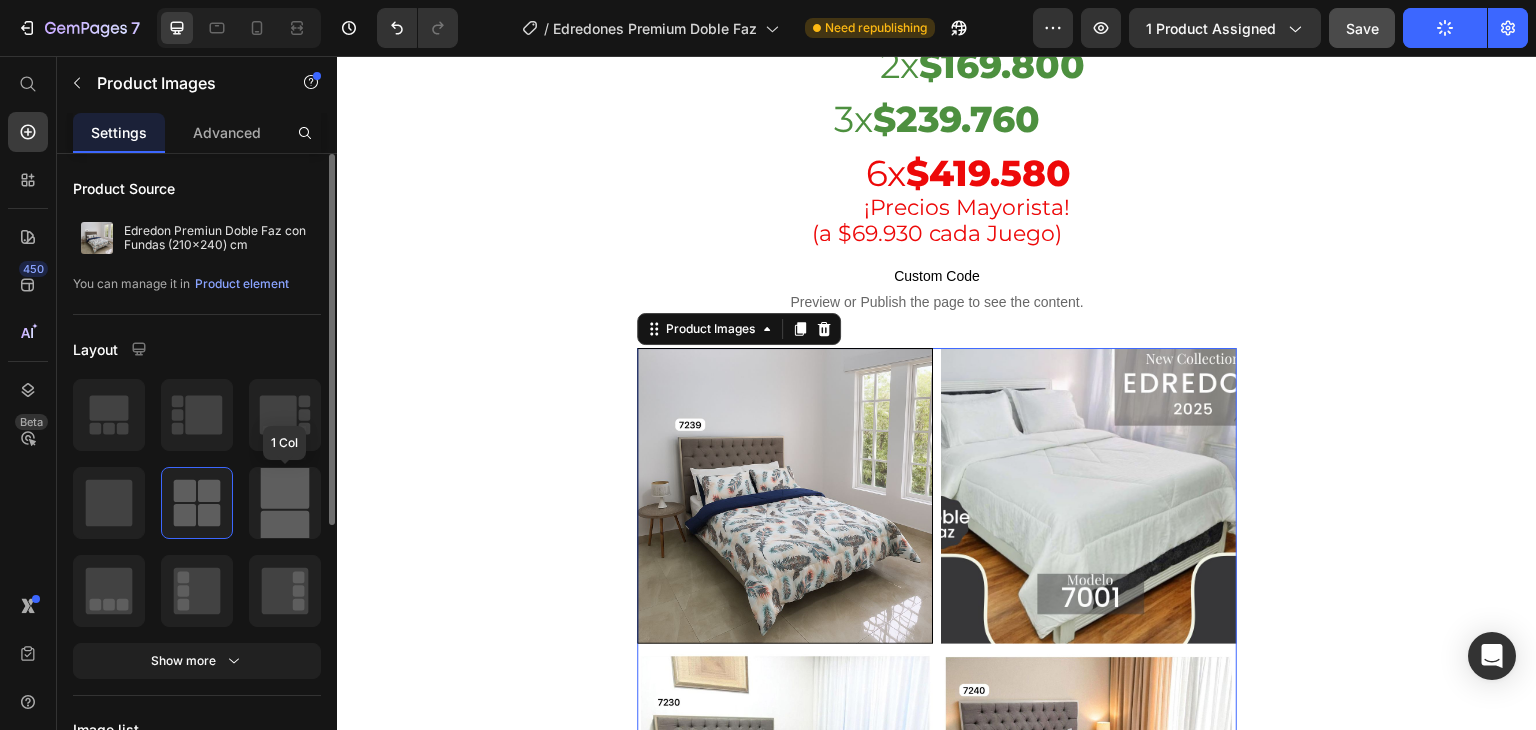 click 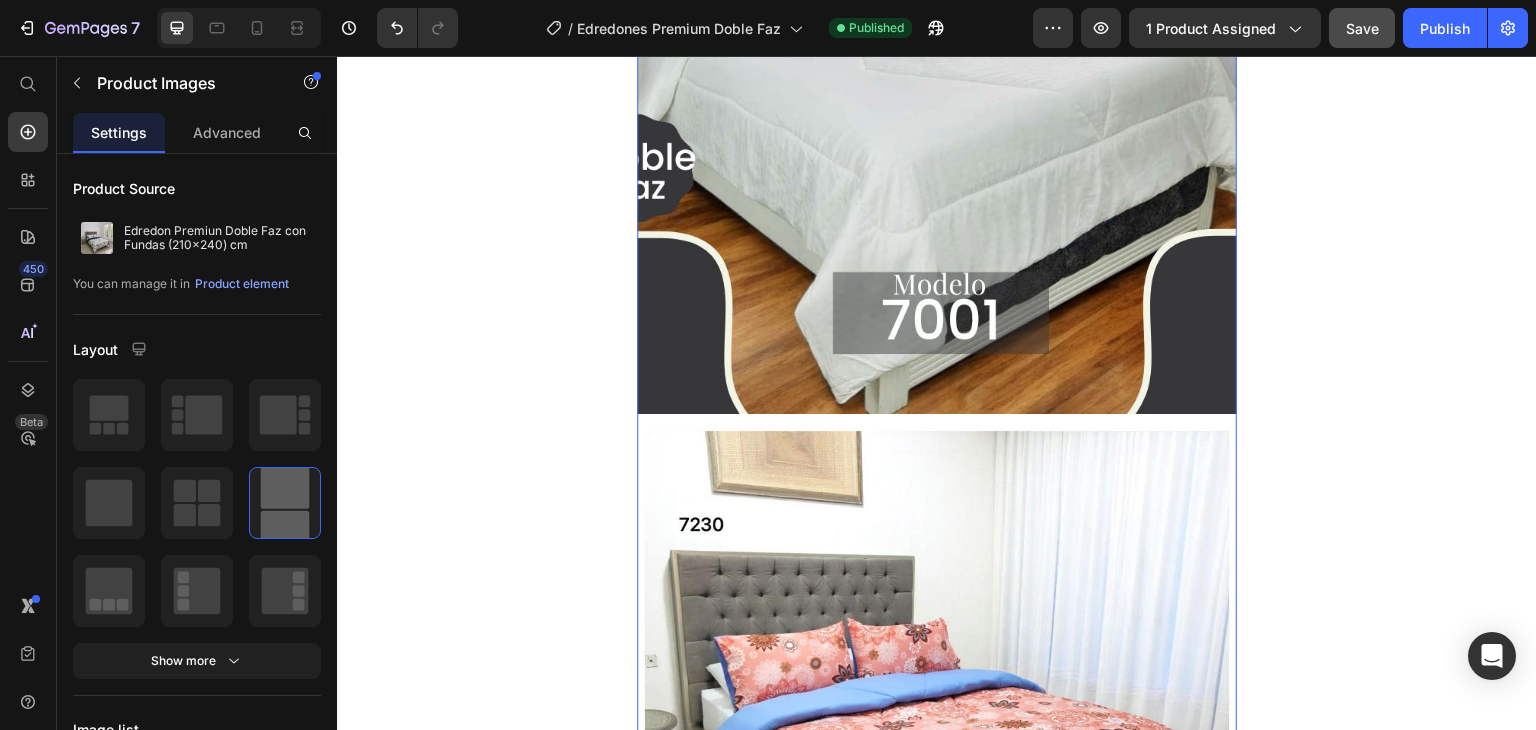 scroll, scrollTop: 2076, scrollLeft: 0, axis: vertical 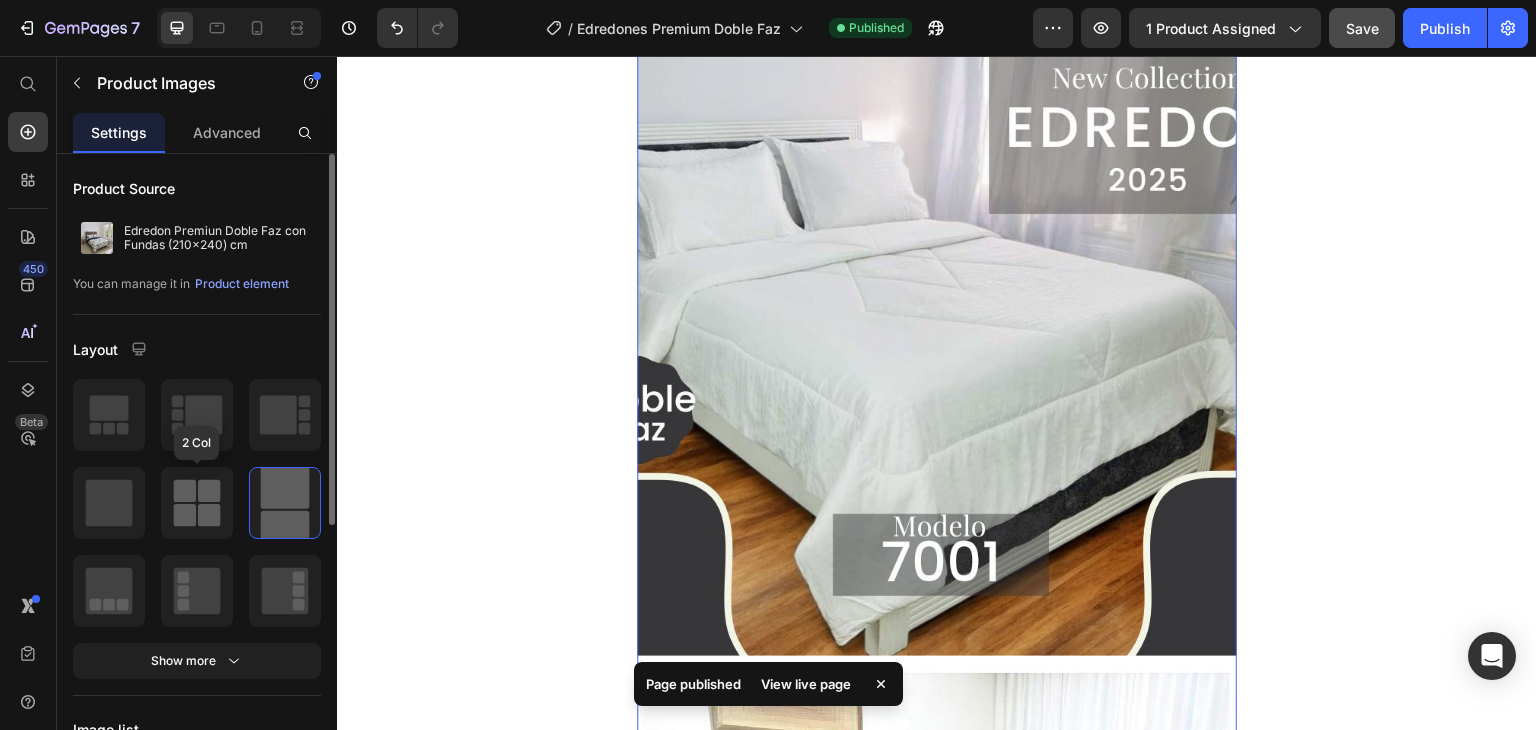 click 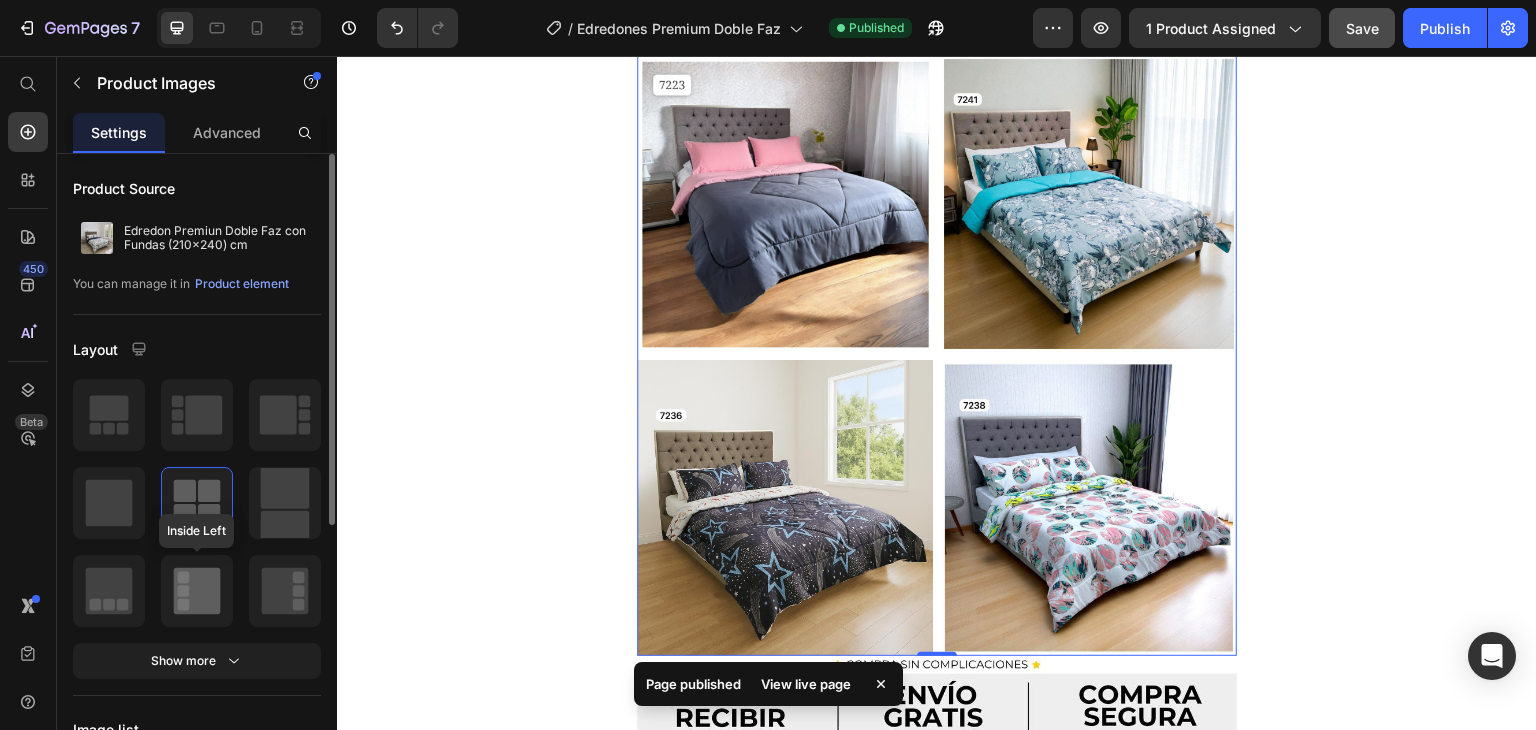 click 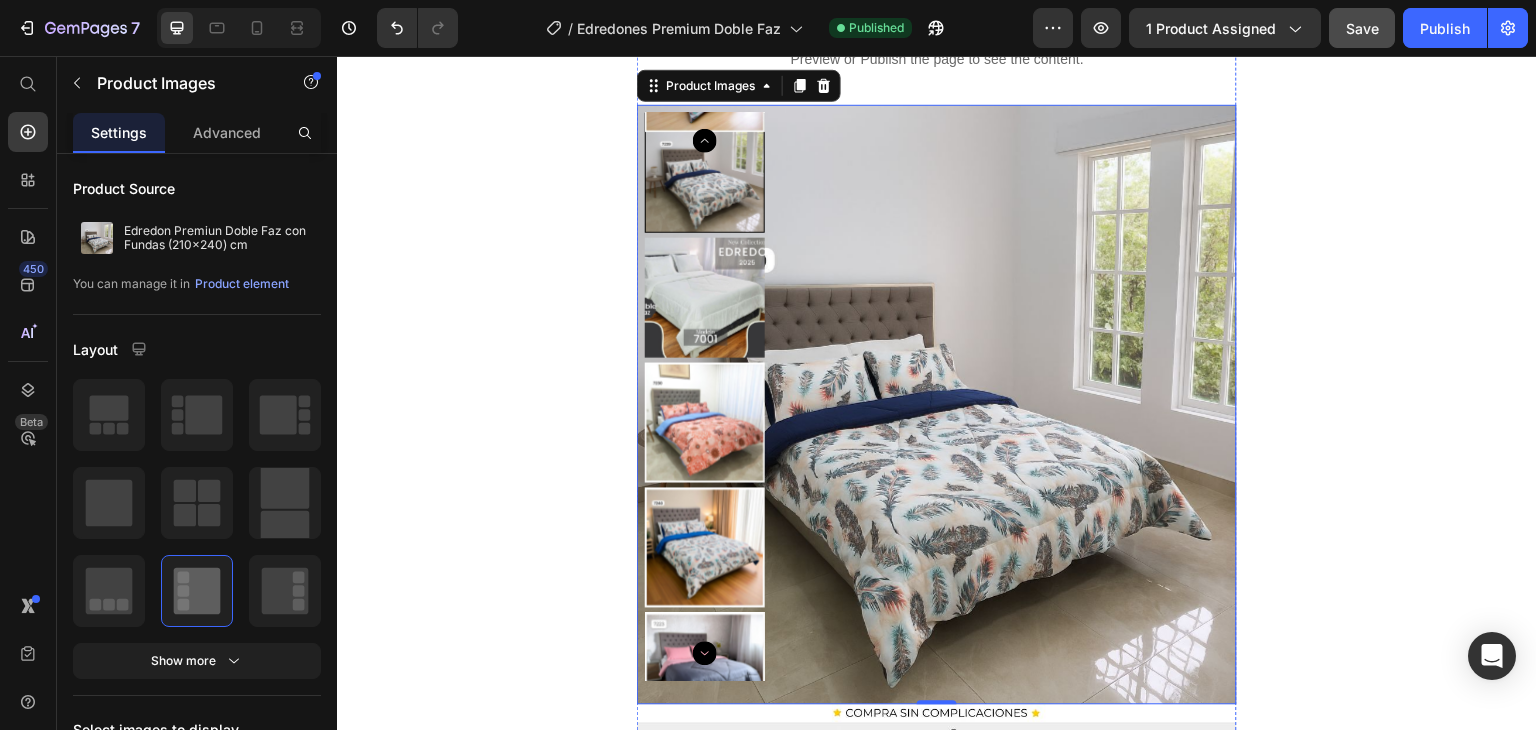 scroll, scrollTop: 1376, scrollLeft: 0, axis: vertical 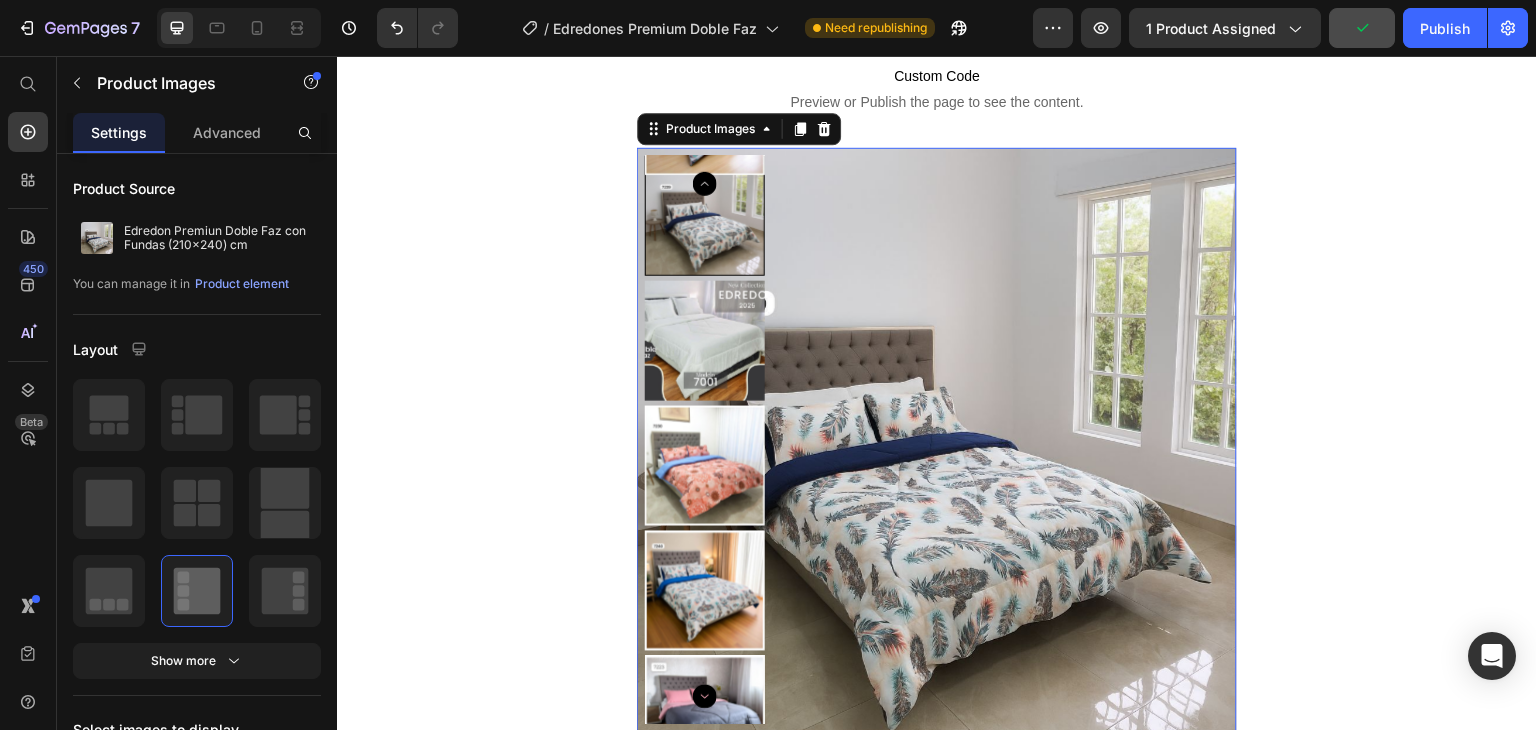 click at bounding box center (705, 341) 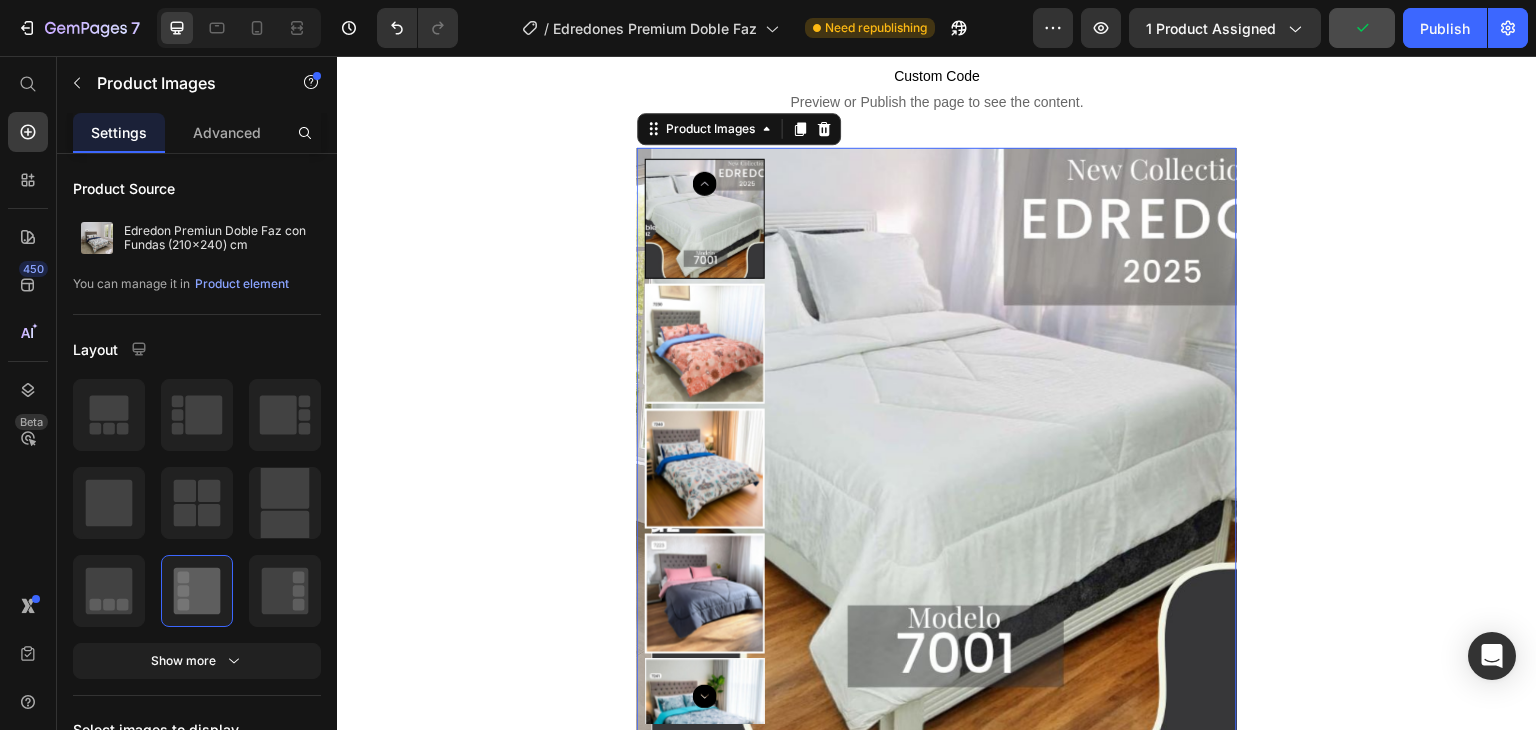 click at bounding box center (705, 469) 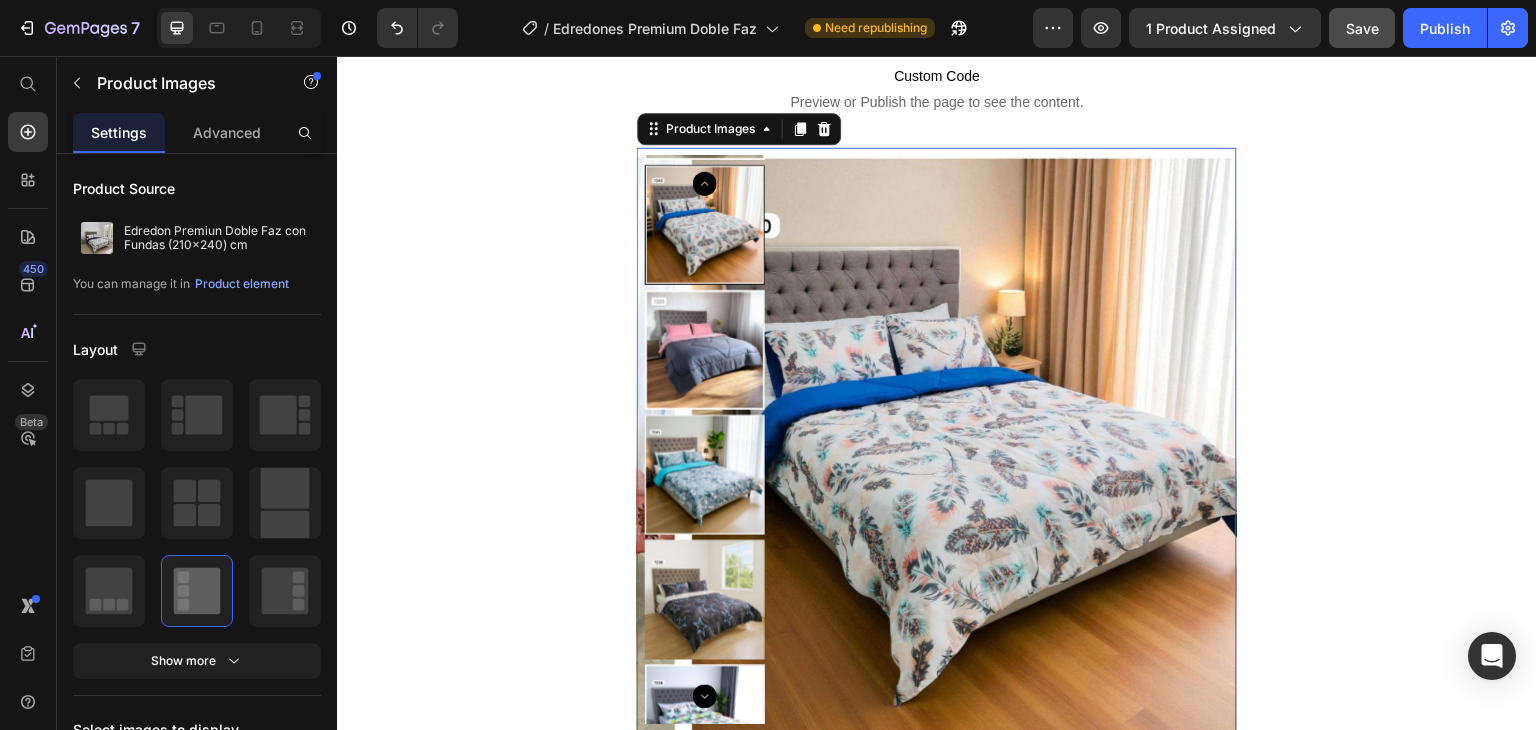 click at bounding box center (705, 475) 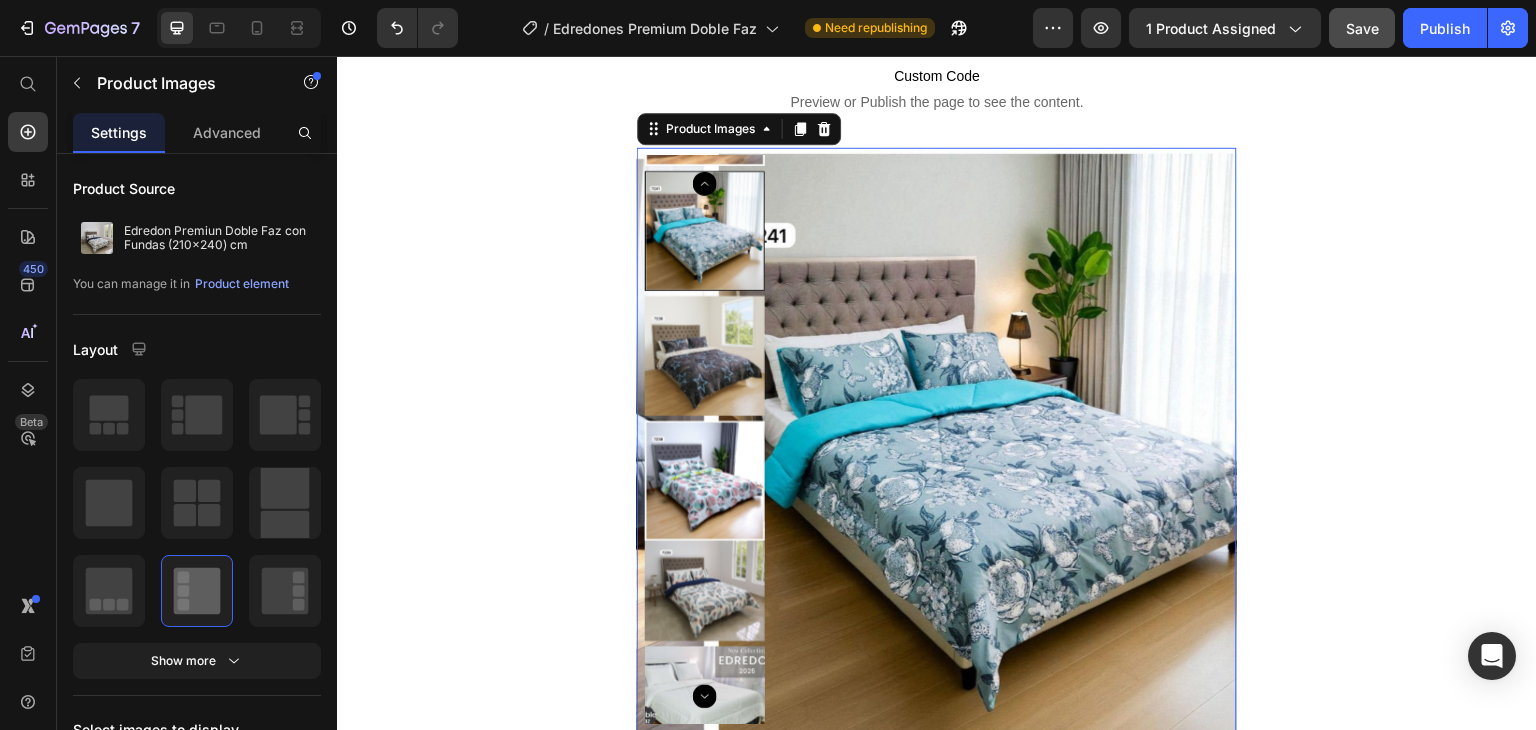 click at bounding box center [705, 481] 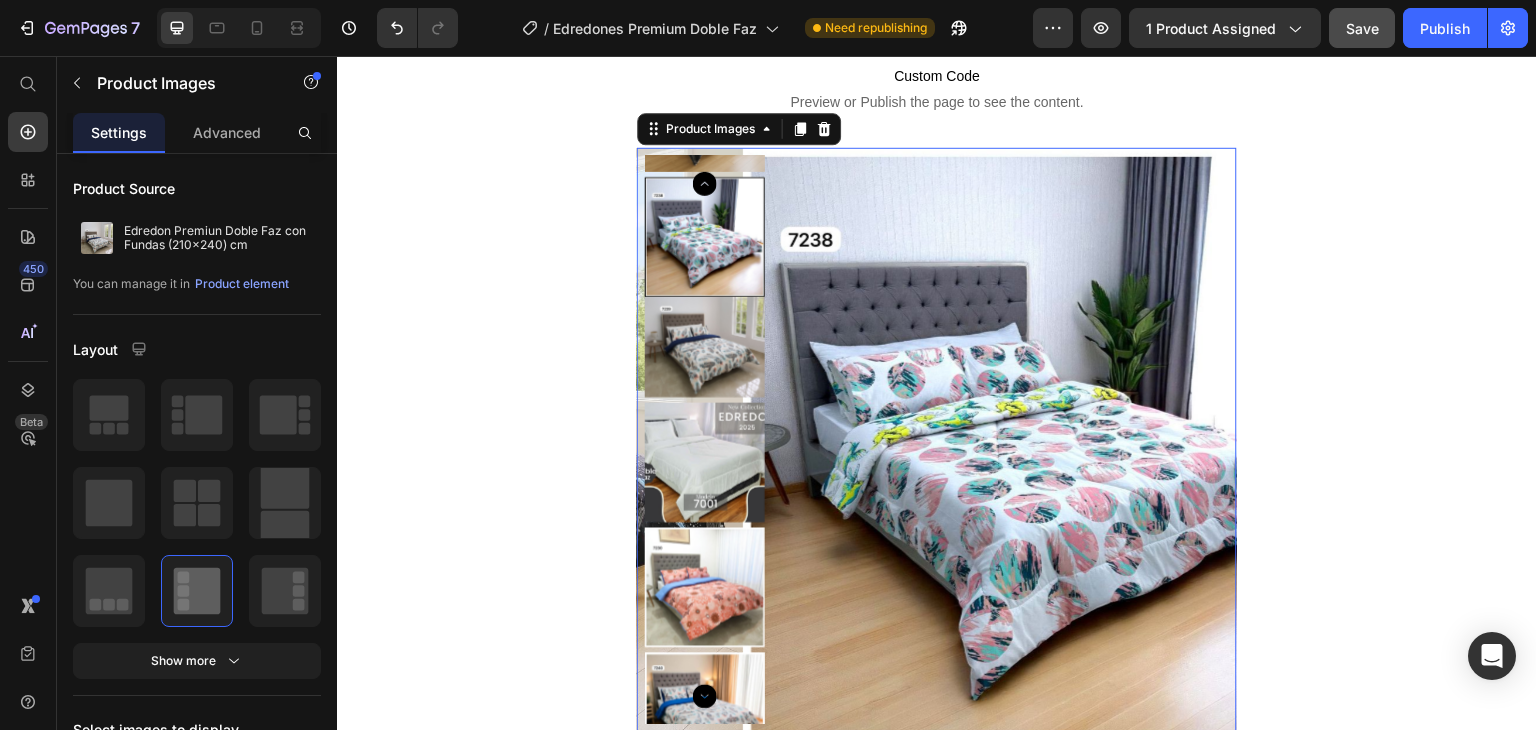 click at bounding box center [705, 462] 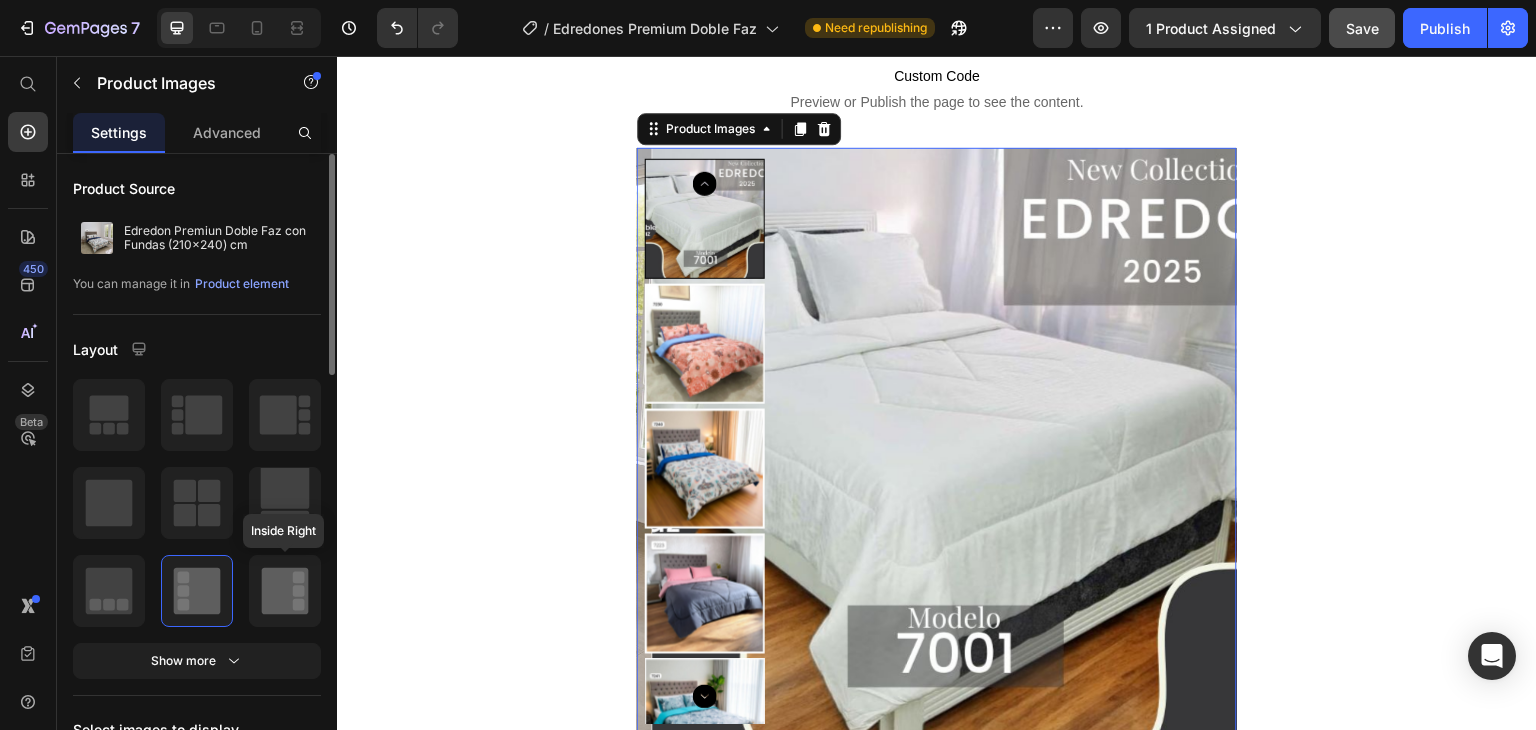 click 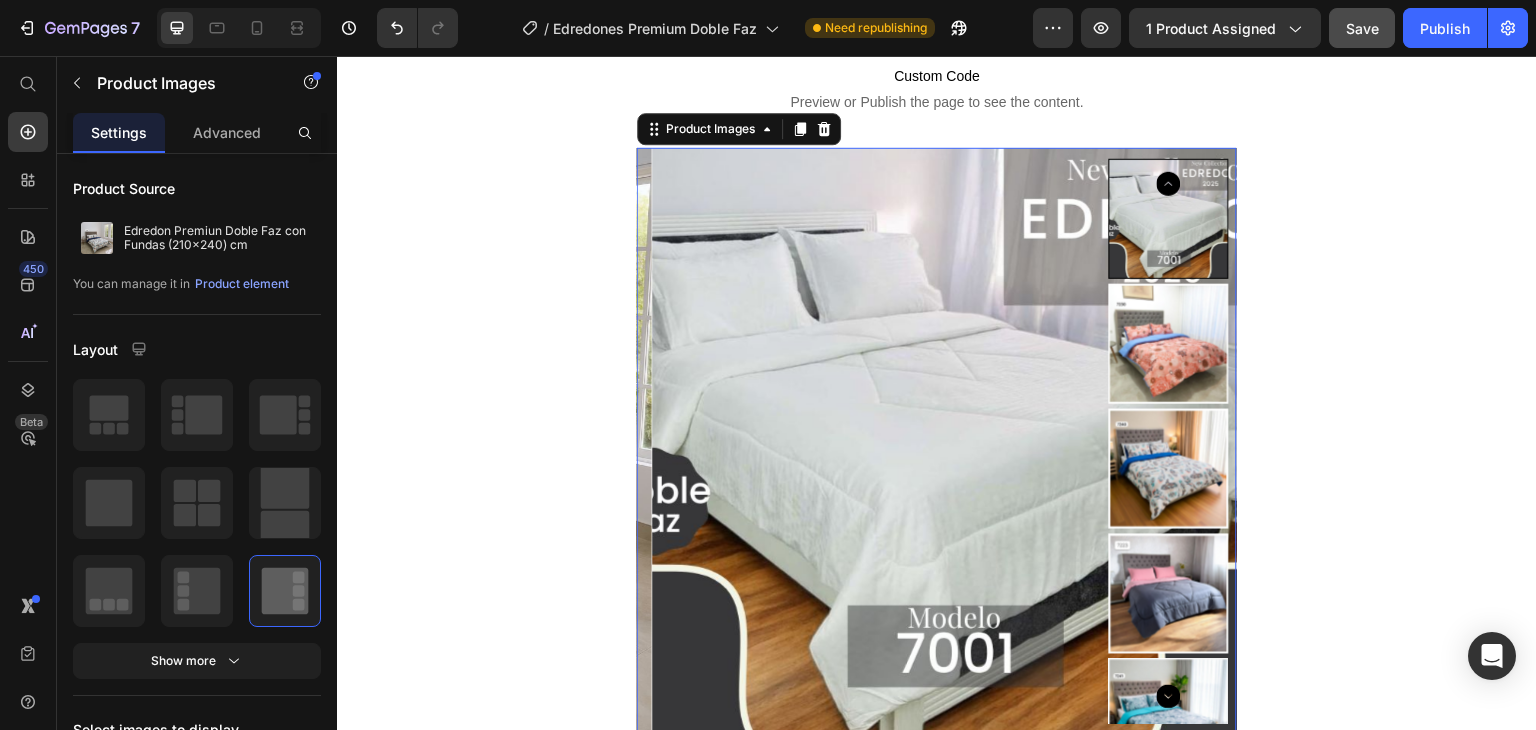 click at bounding box center (1169, 344) 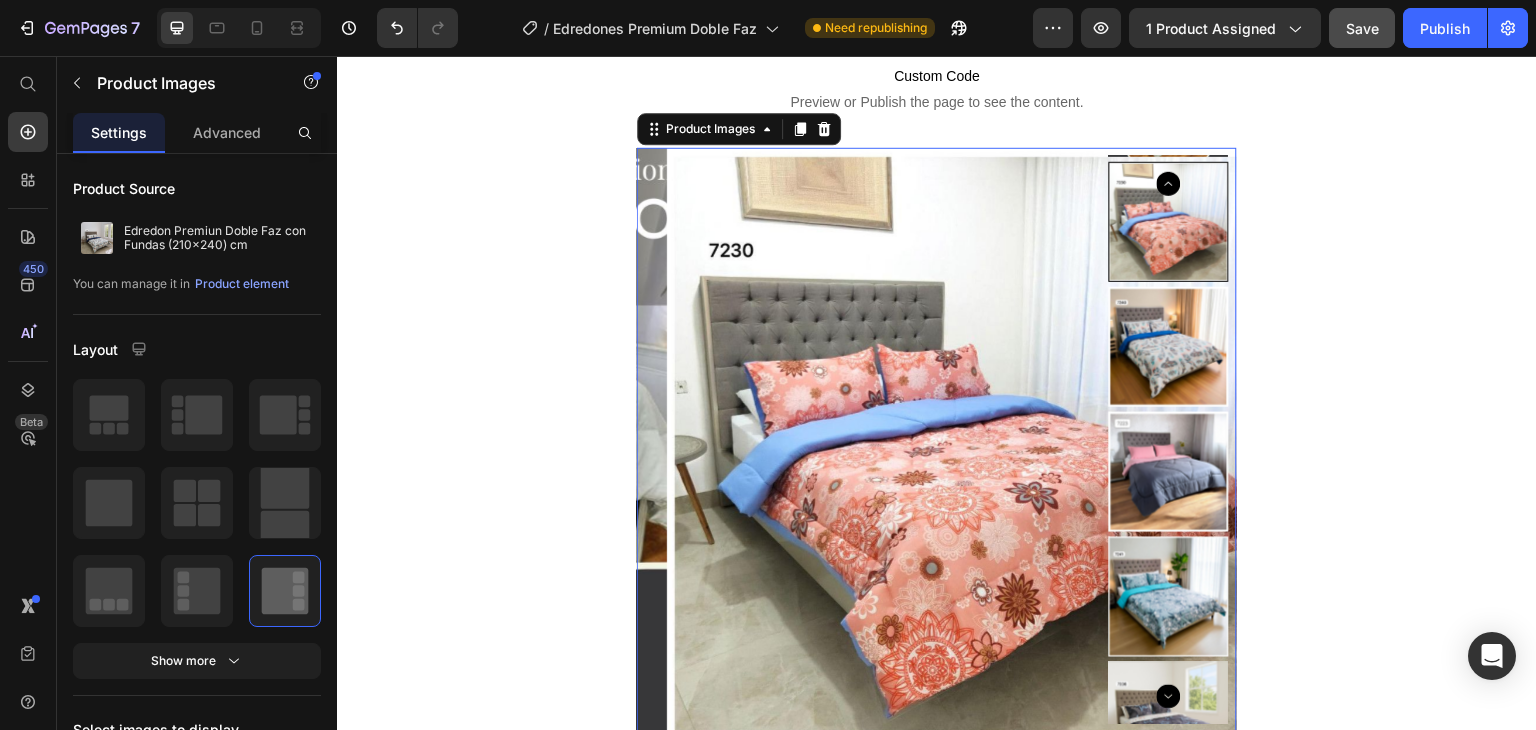 click at bounding box center (1169, 472) 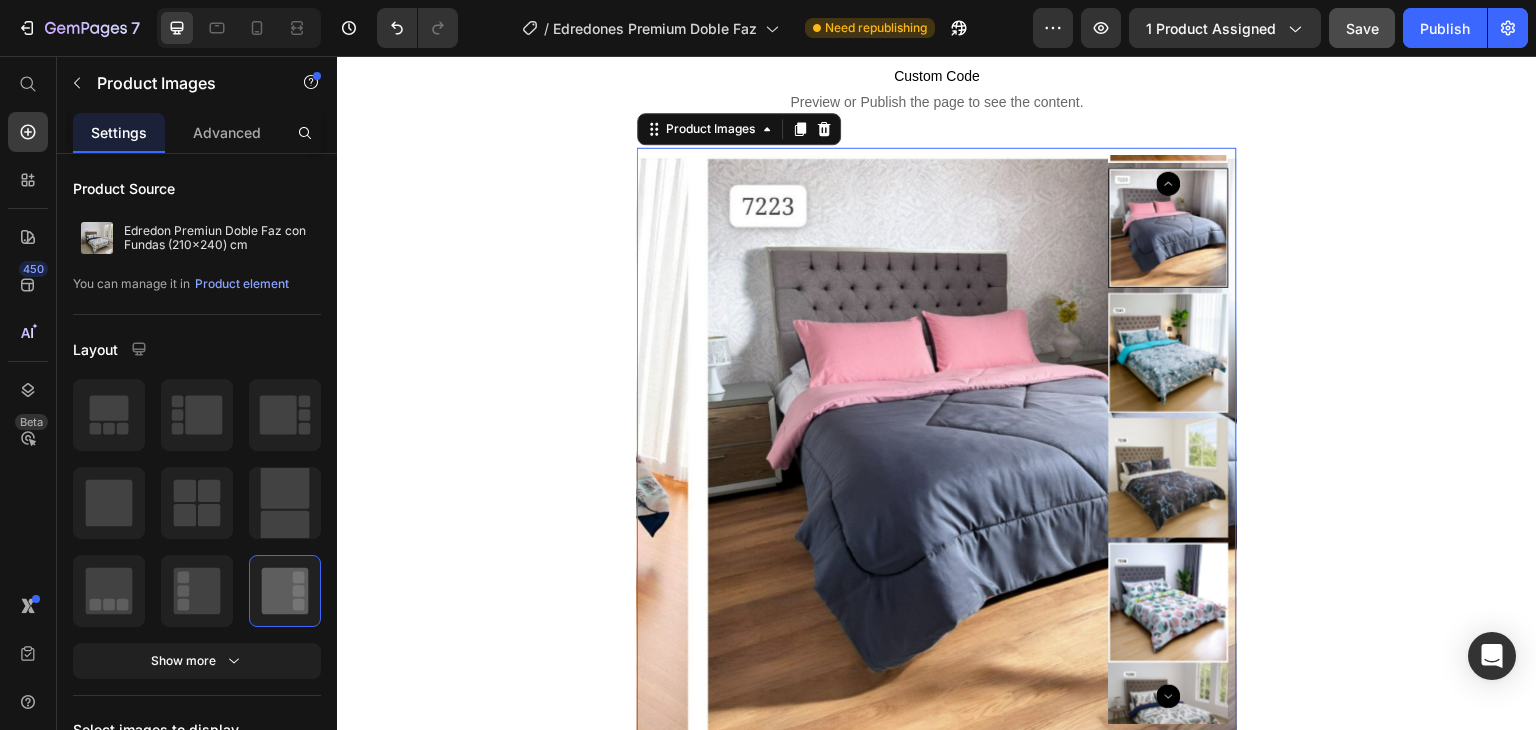 click at bounding box center [1169, 478] 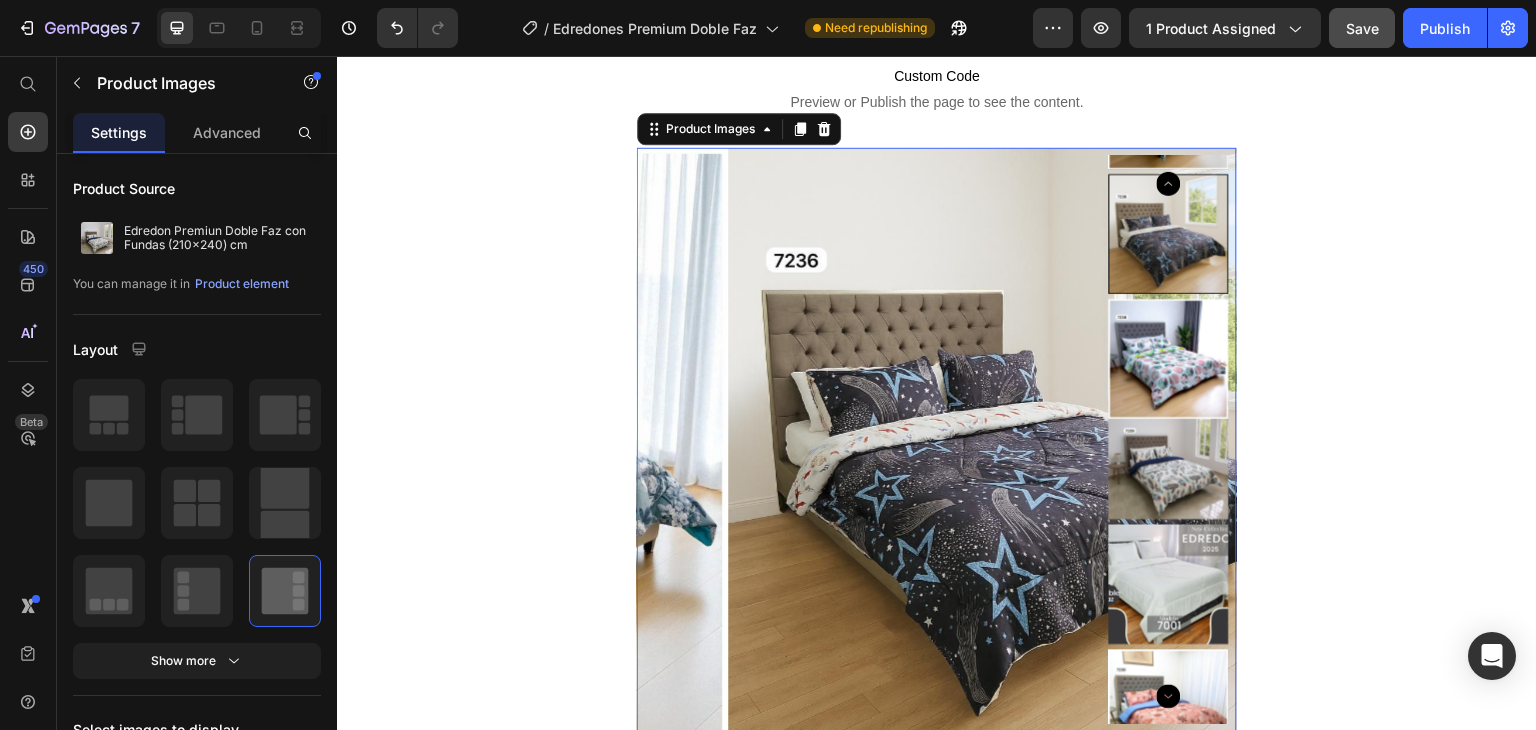 click at bounding box center (1169, 459) 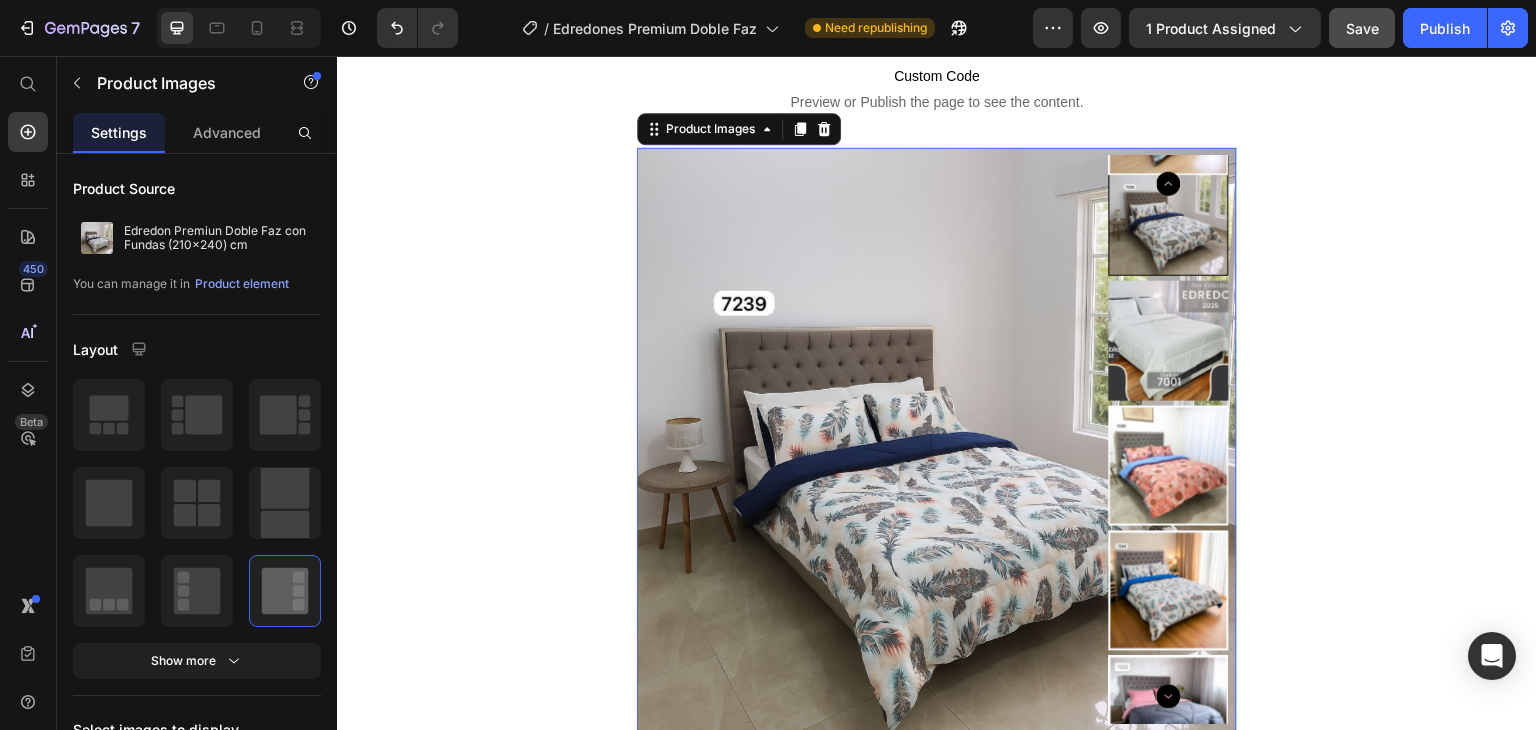 click at bounding box center [1169, 466] 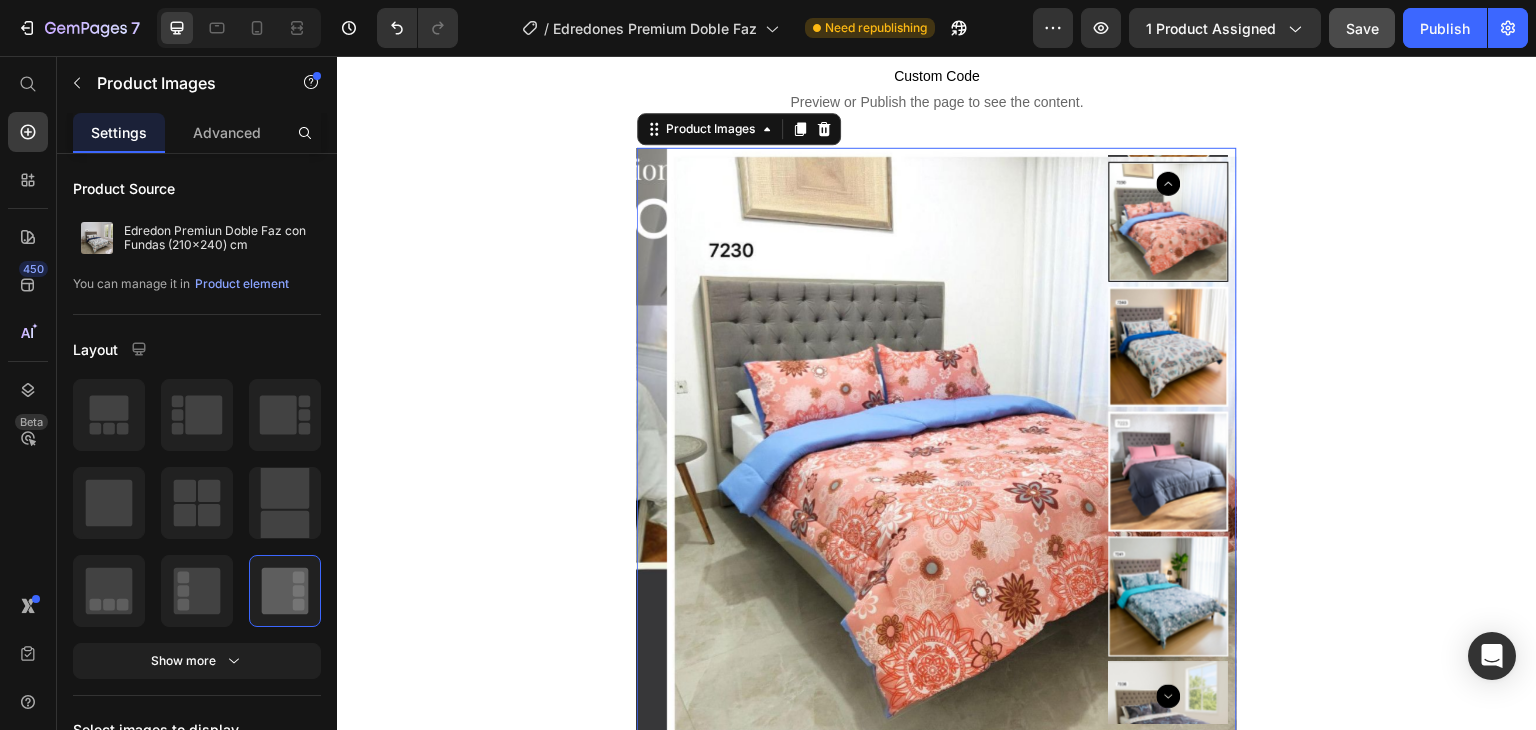 click at bounding box center (1169, 597) 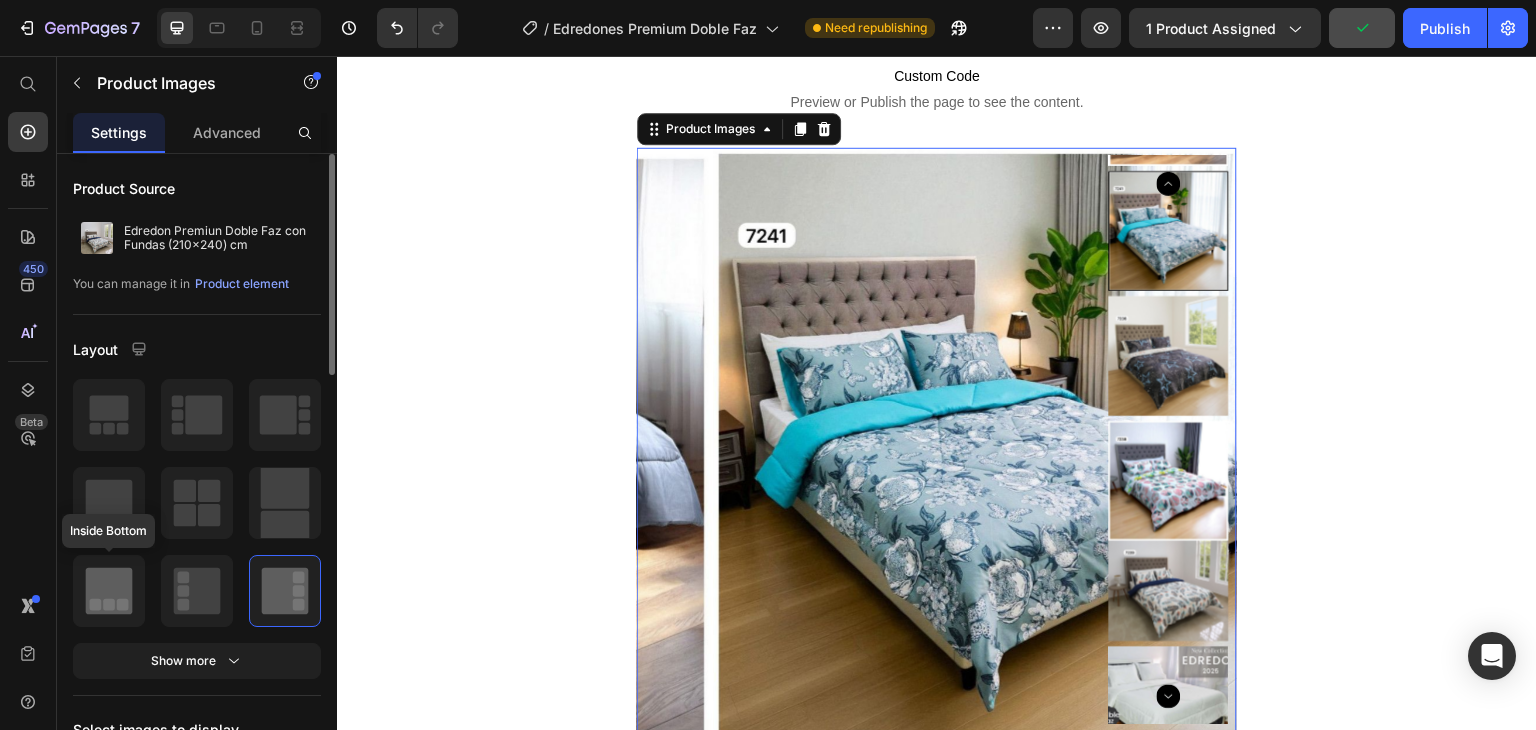 click 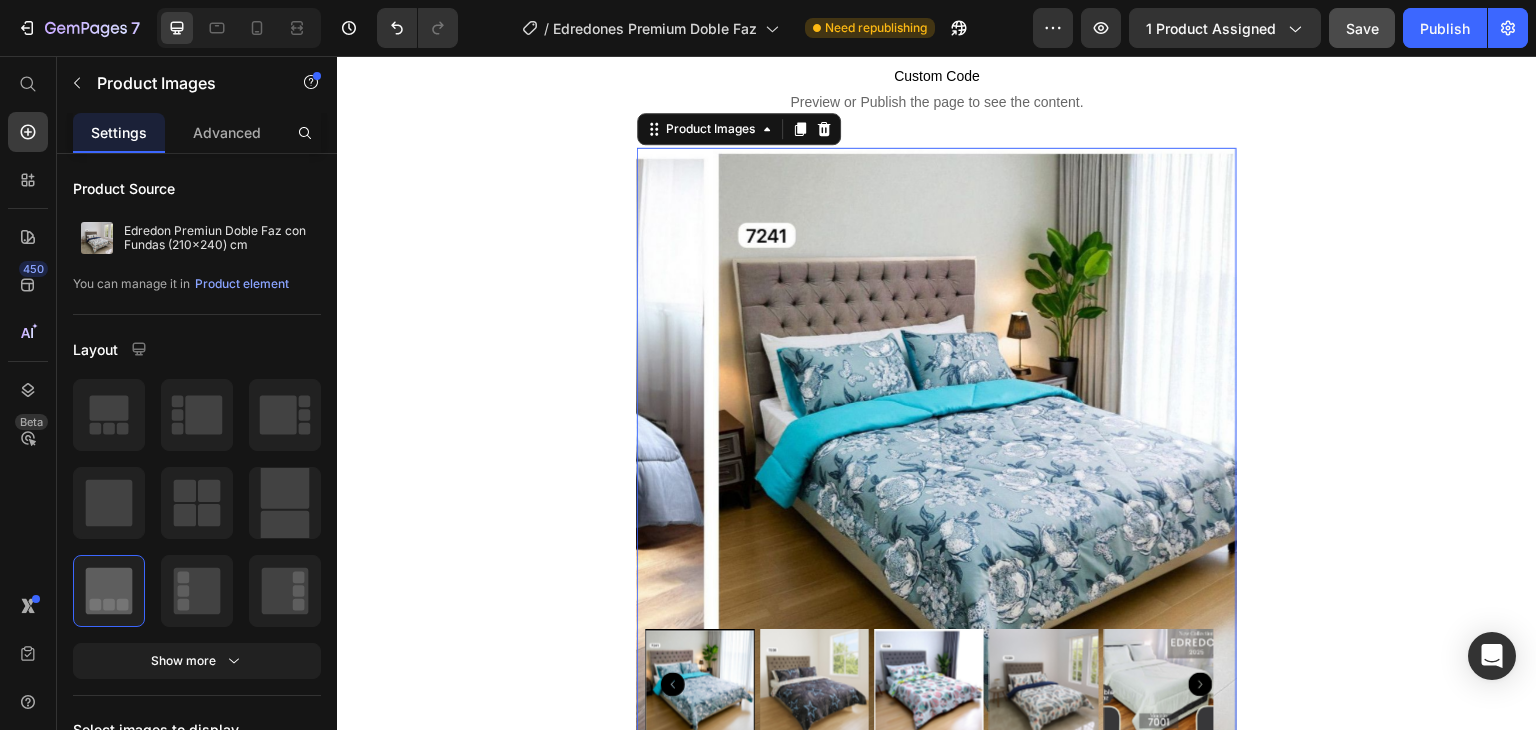 click at bounding box center [815, 685] 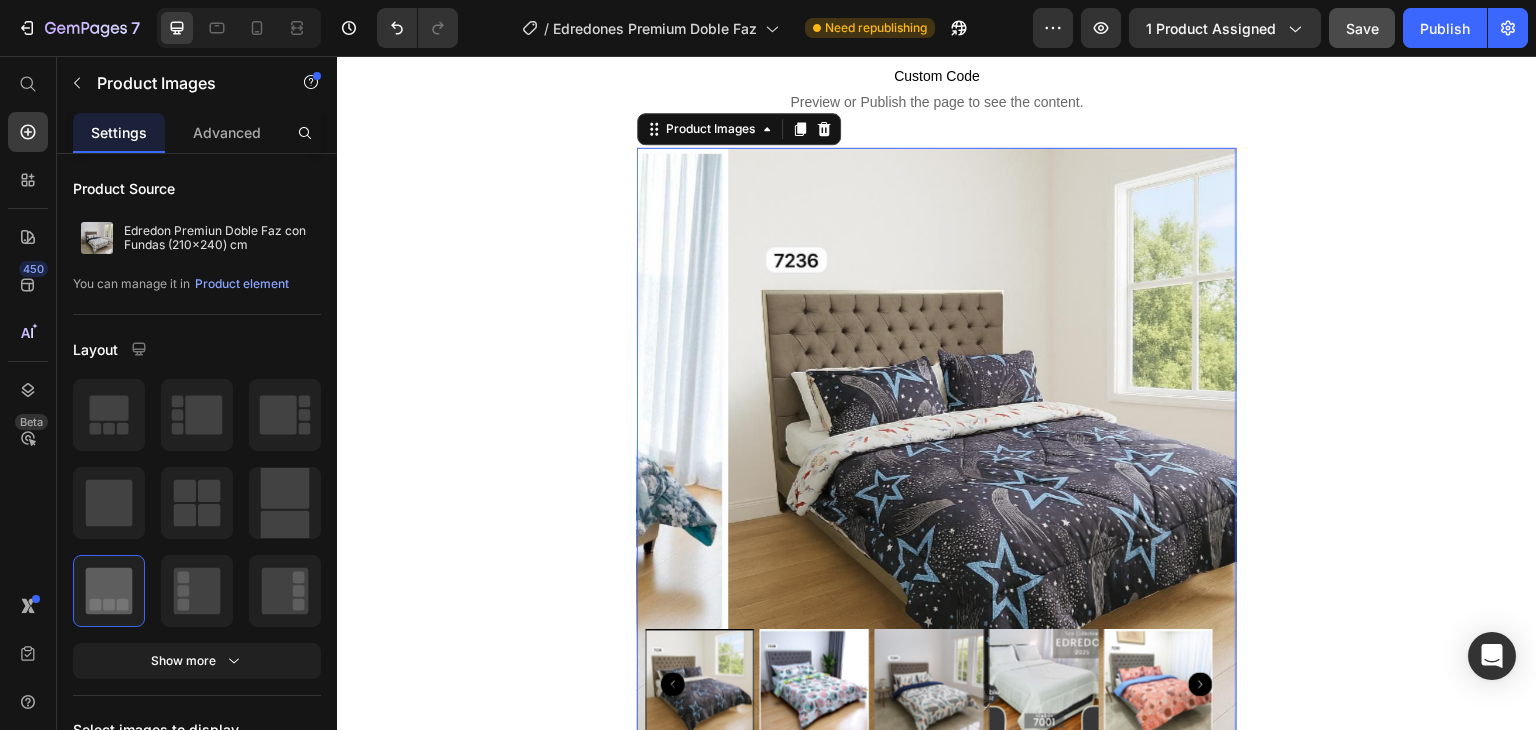 click at bounding box center (815, 685) 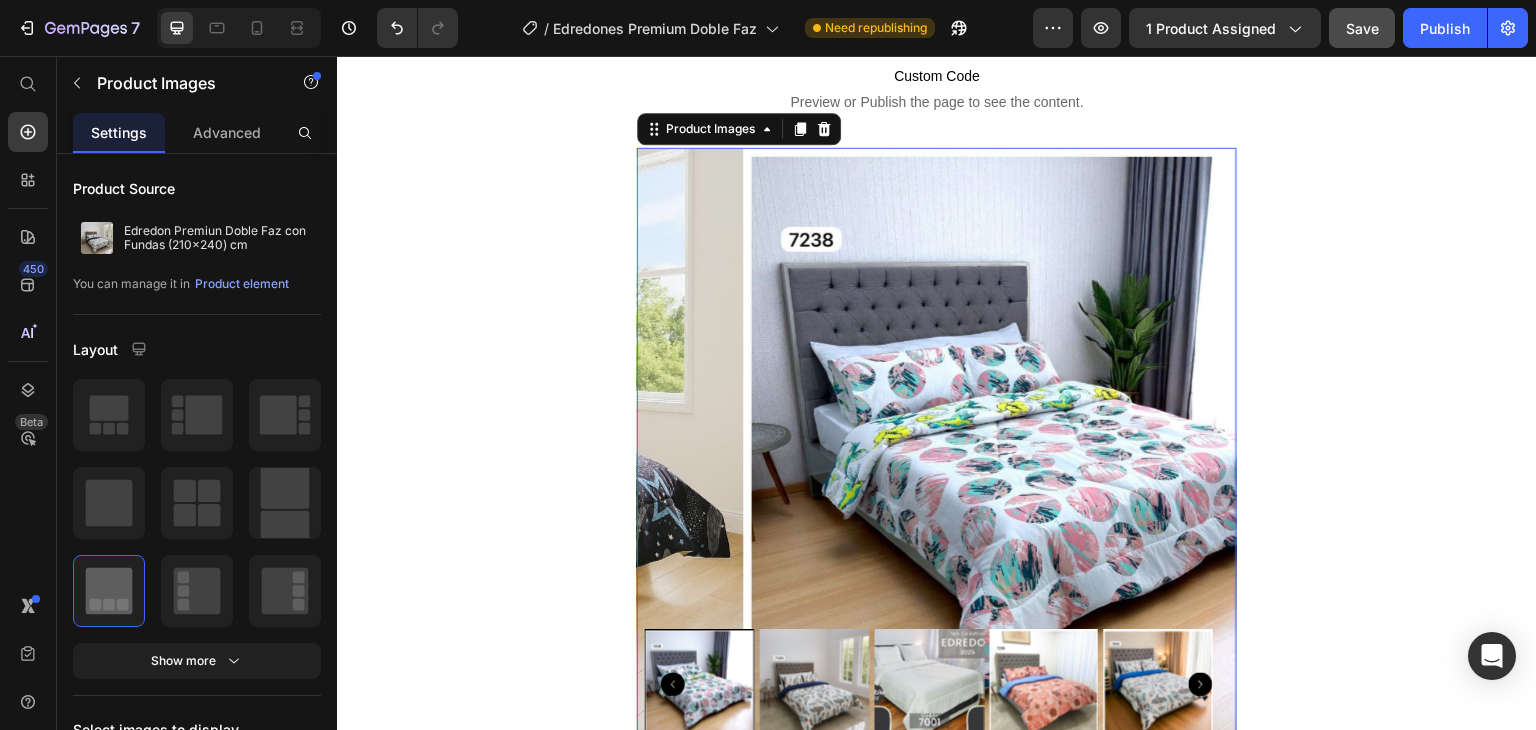 click at bounding box center [815, 685] 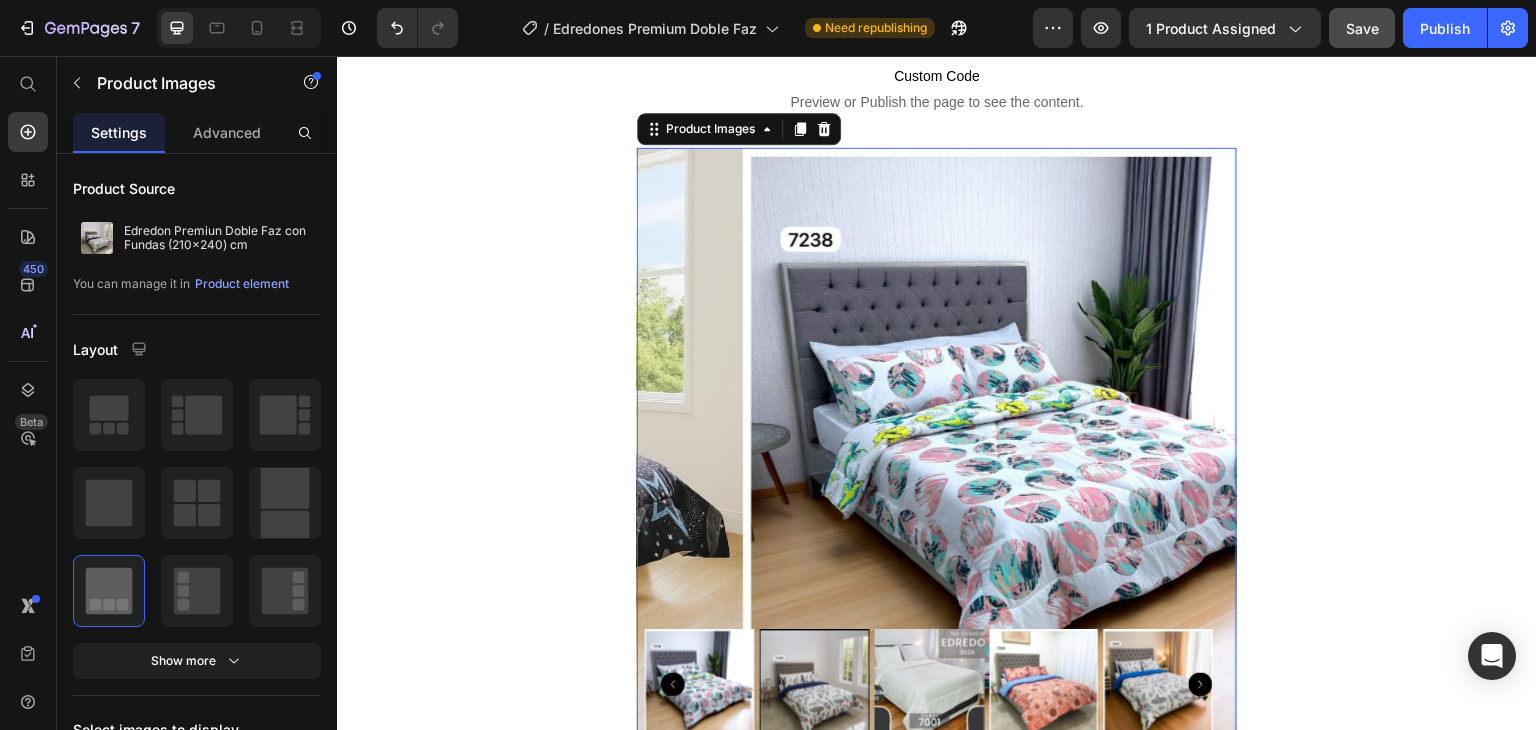 click at bounding box center (930, 685) 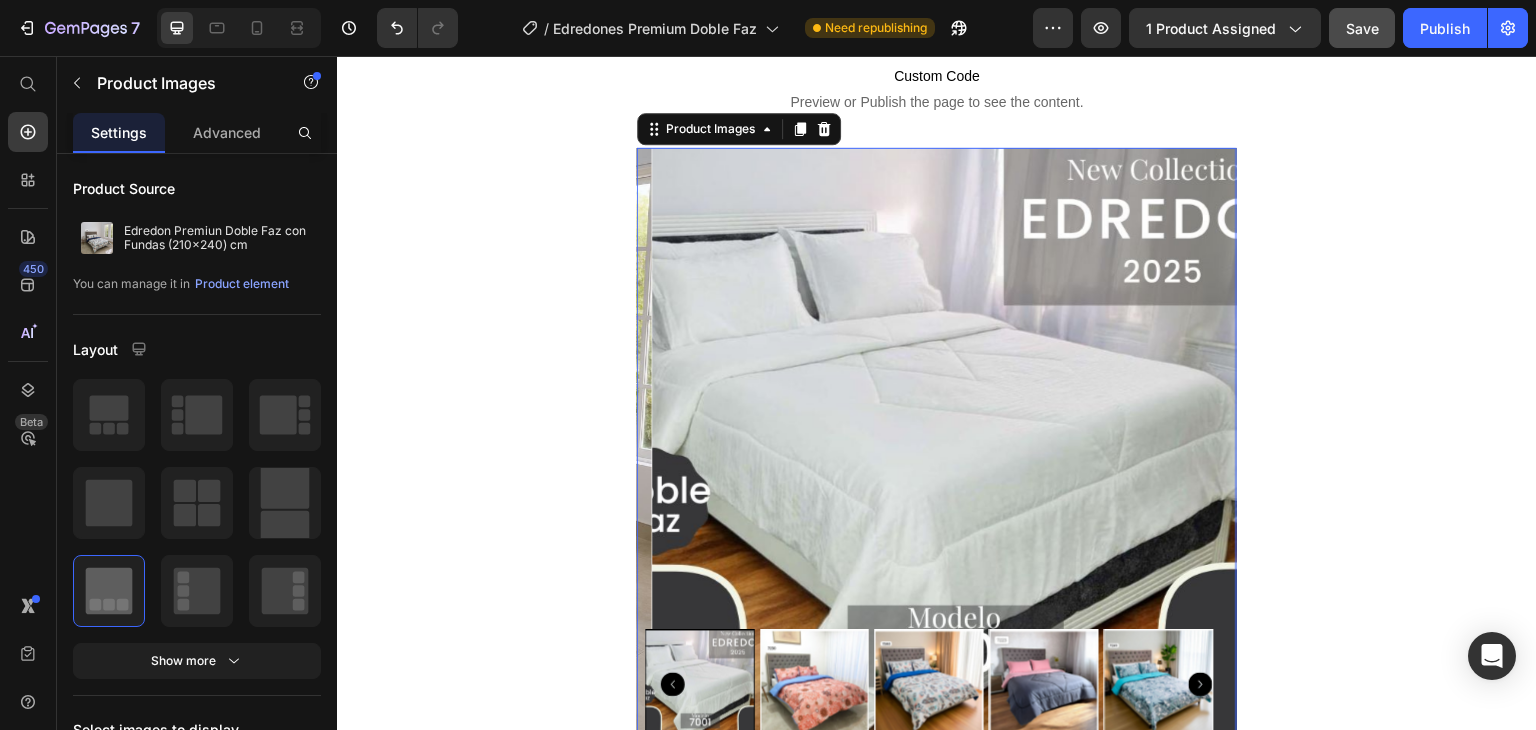 click at bounding box center [929, 685] 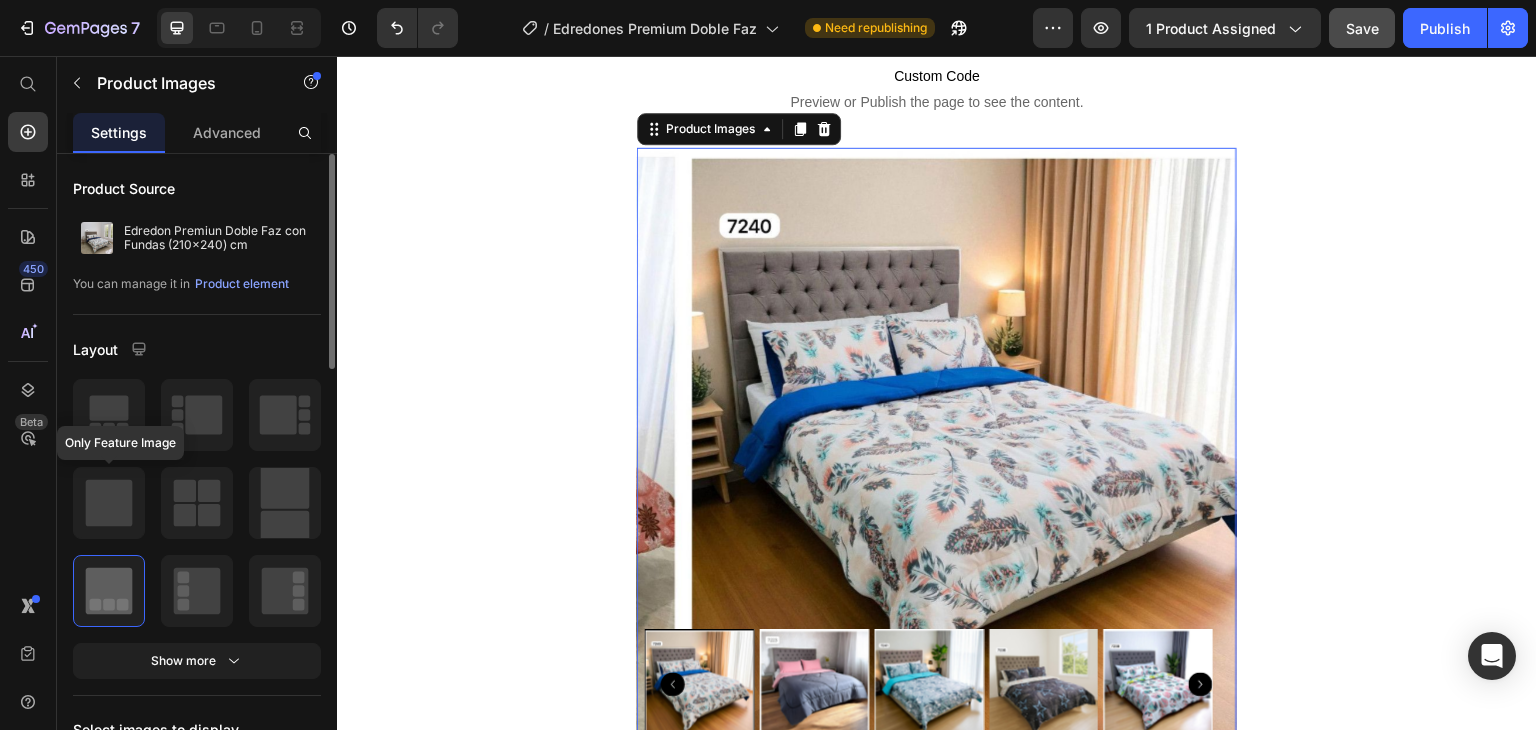 click 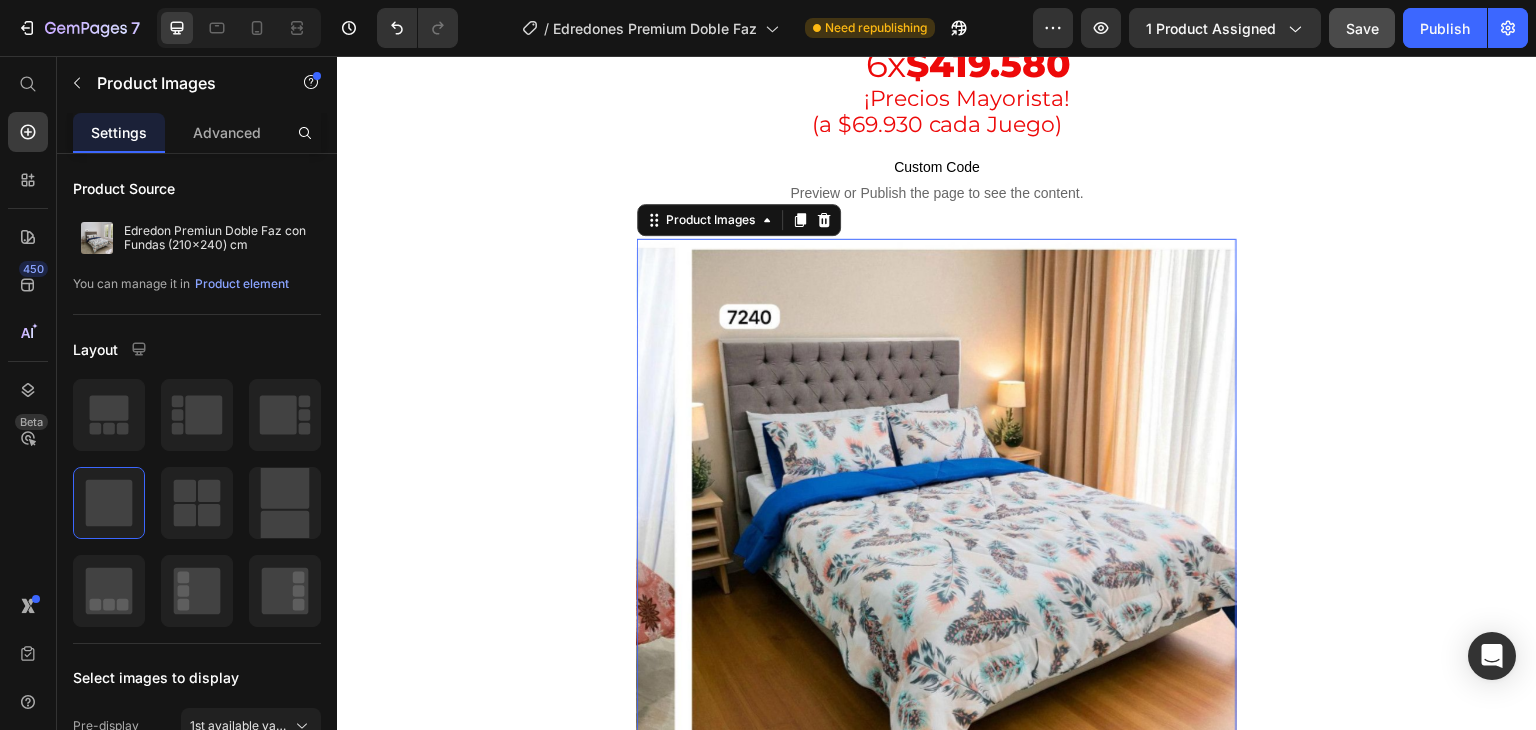 scroll, scrollTop: 1276, scrollLeft: 0, axis: vertical 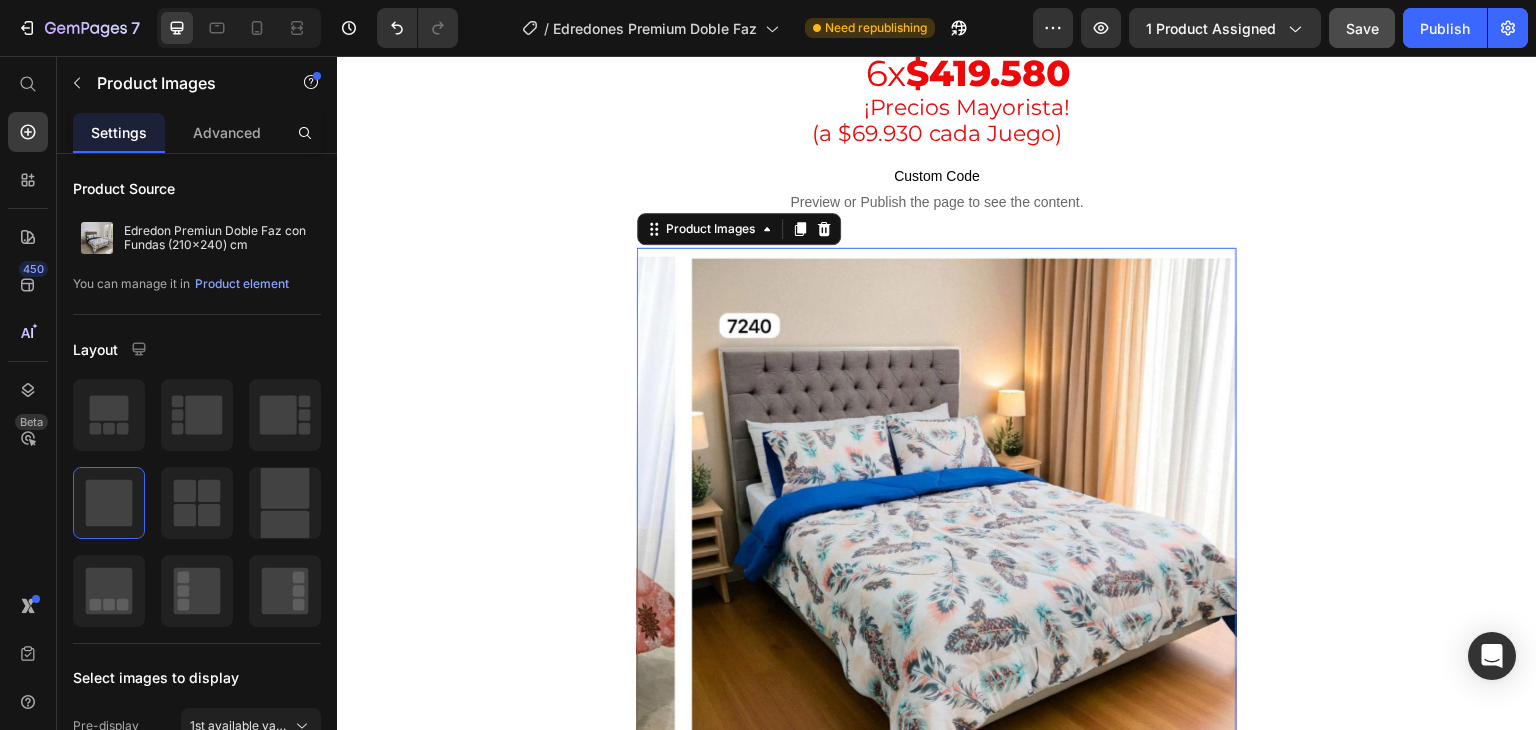 click at bounding box center [983, 548] 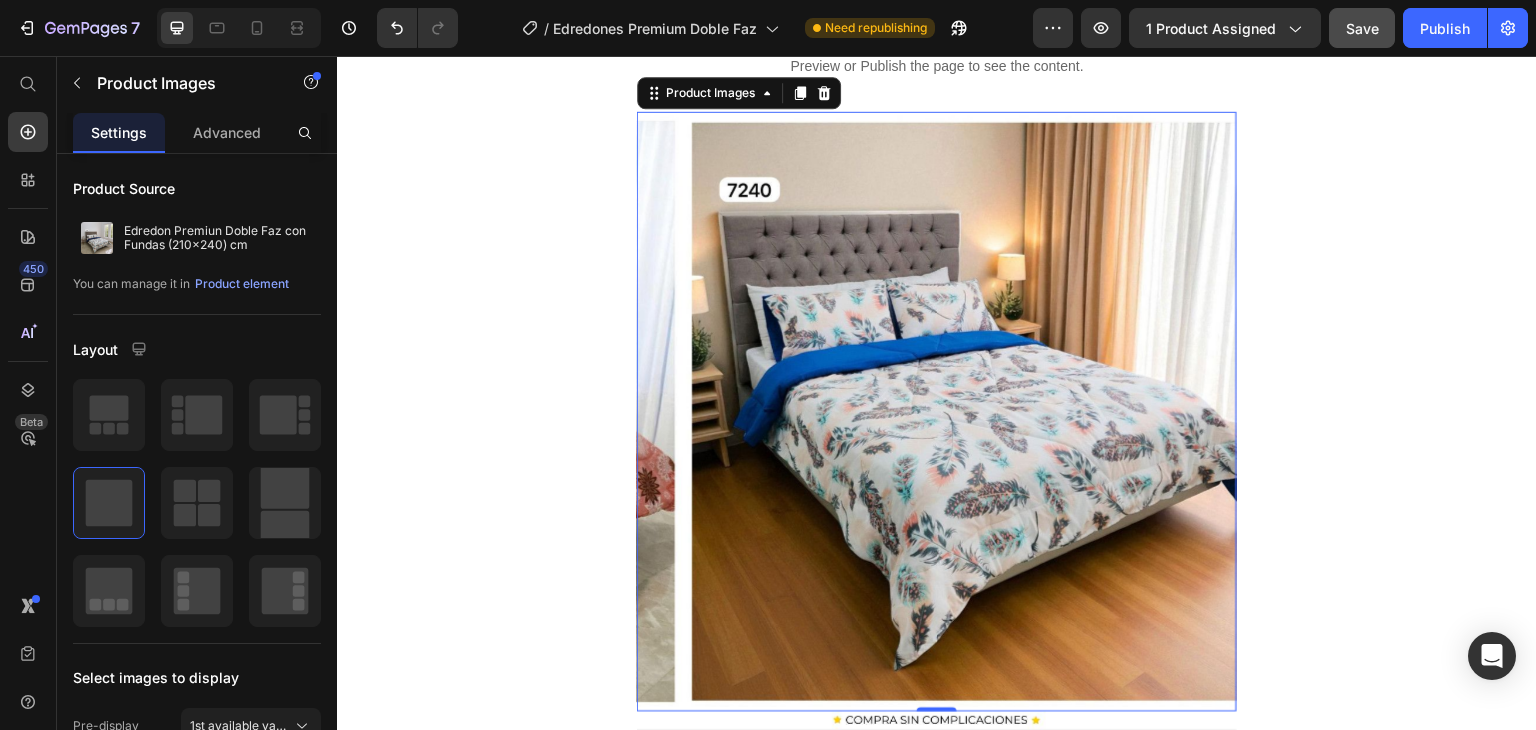 scroll, scrollTop: 1376, scrollLeft: 0, axis: vertical 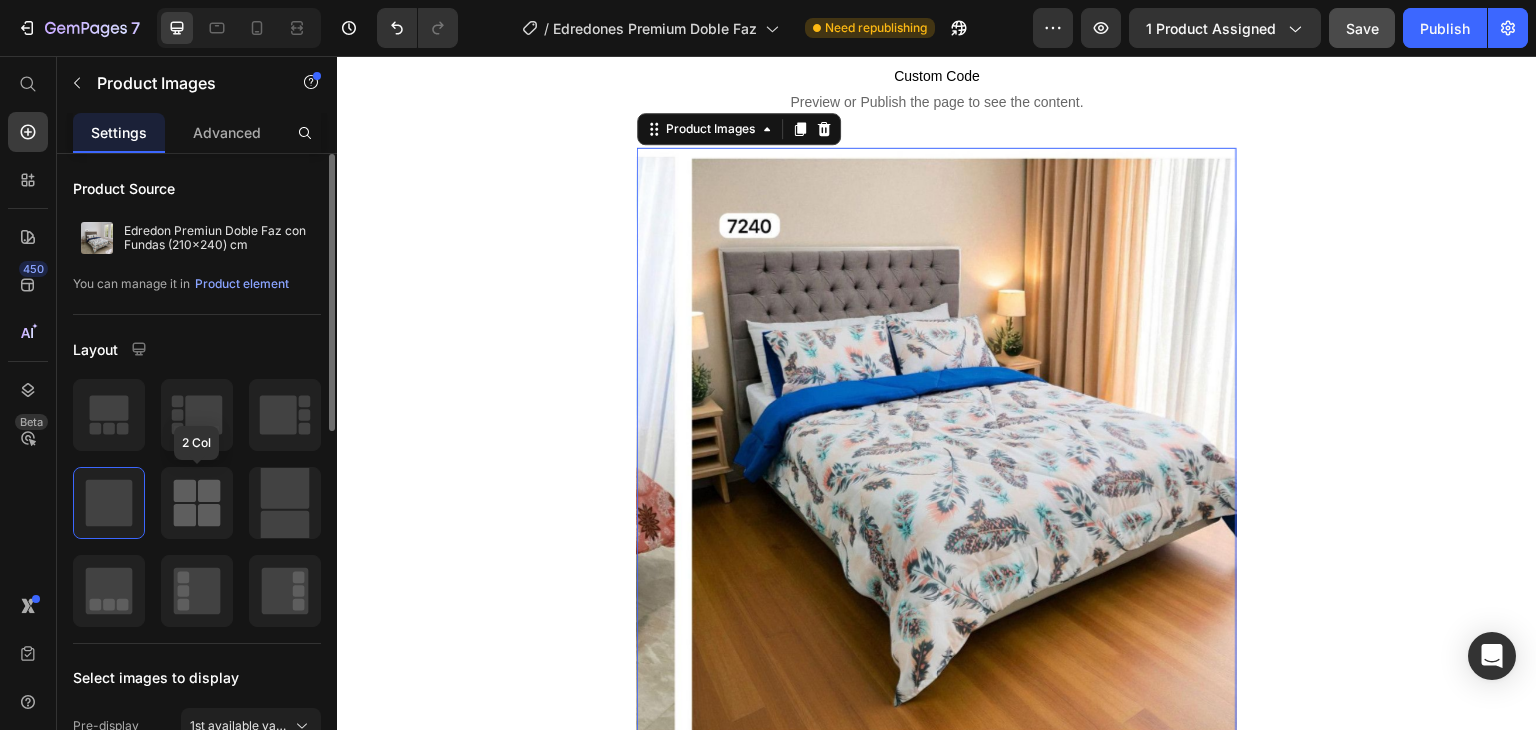 click 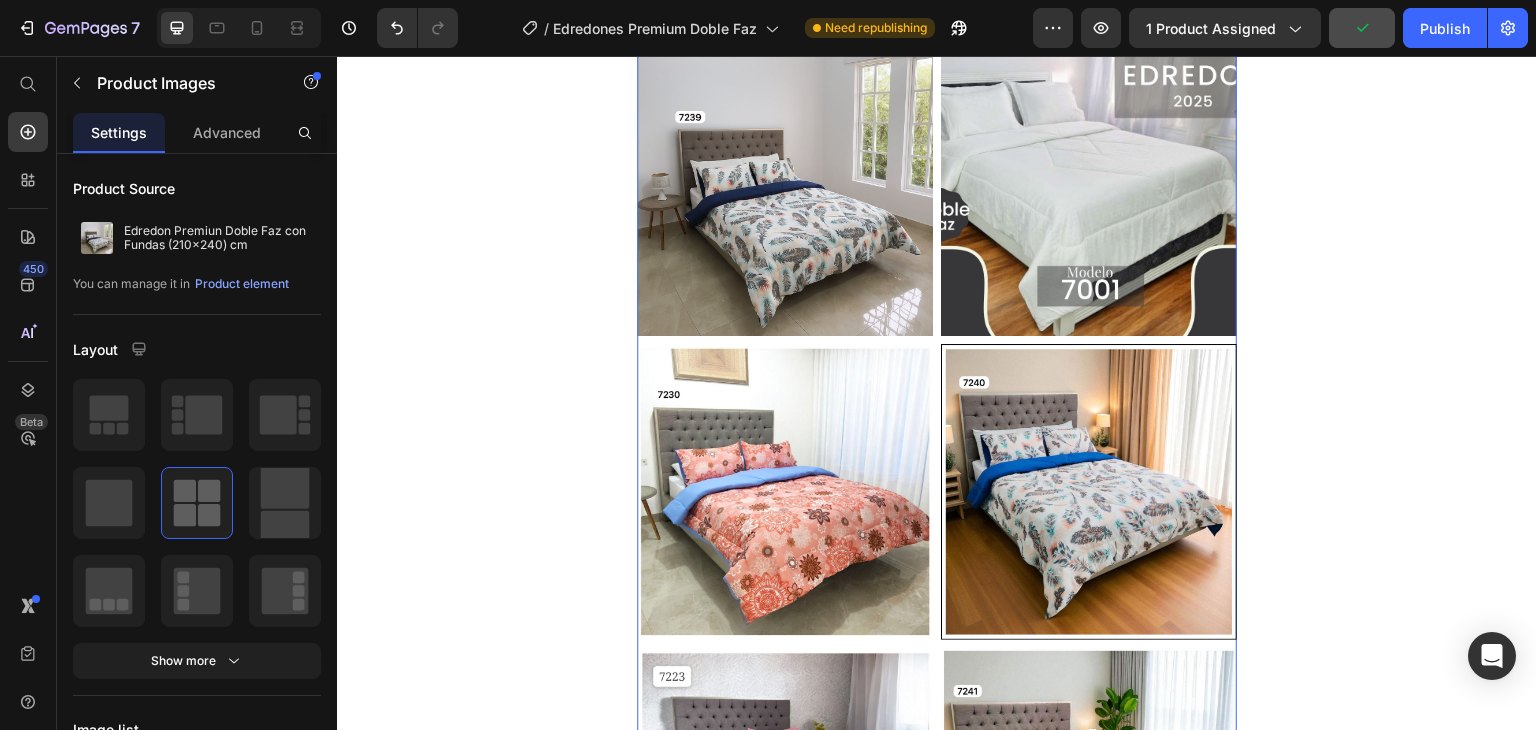 scroll, scrollTop: 1376, scrollLeft: 0, axis: vertical 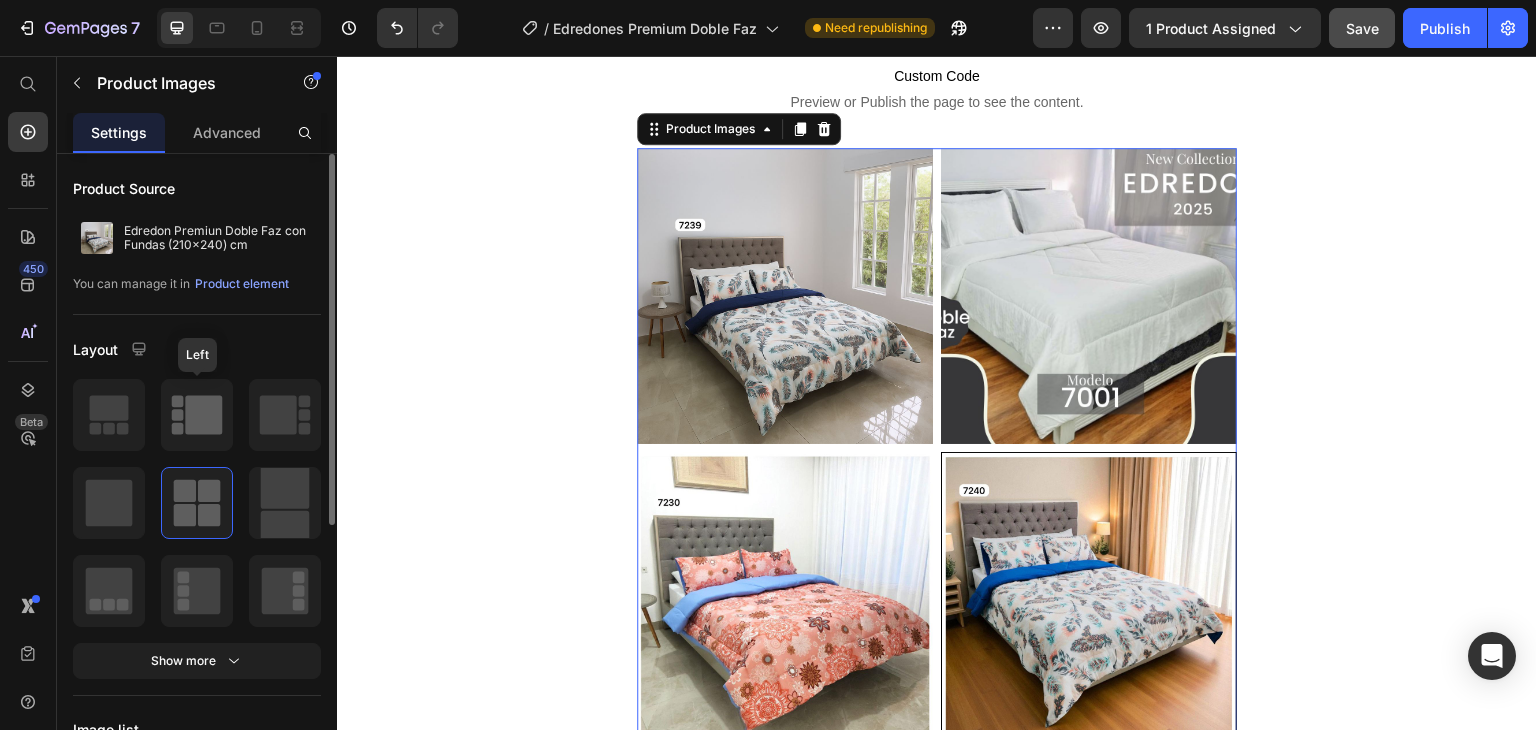 click 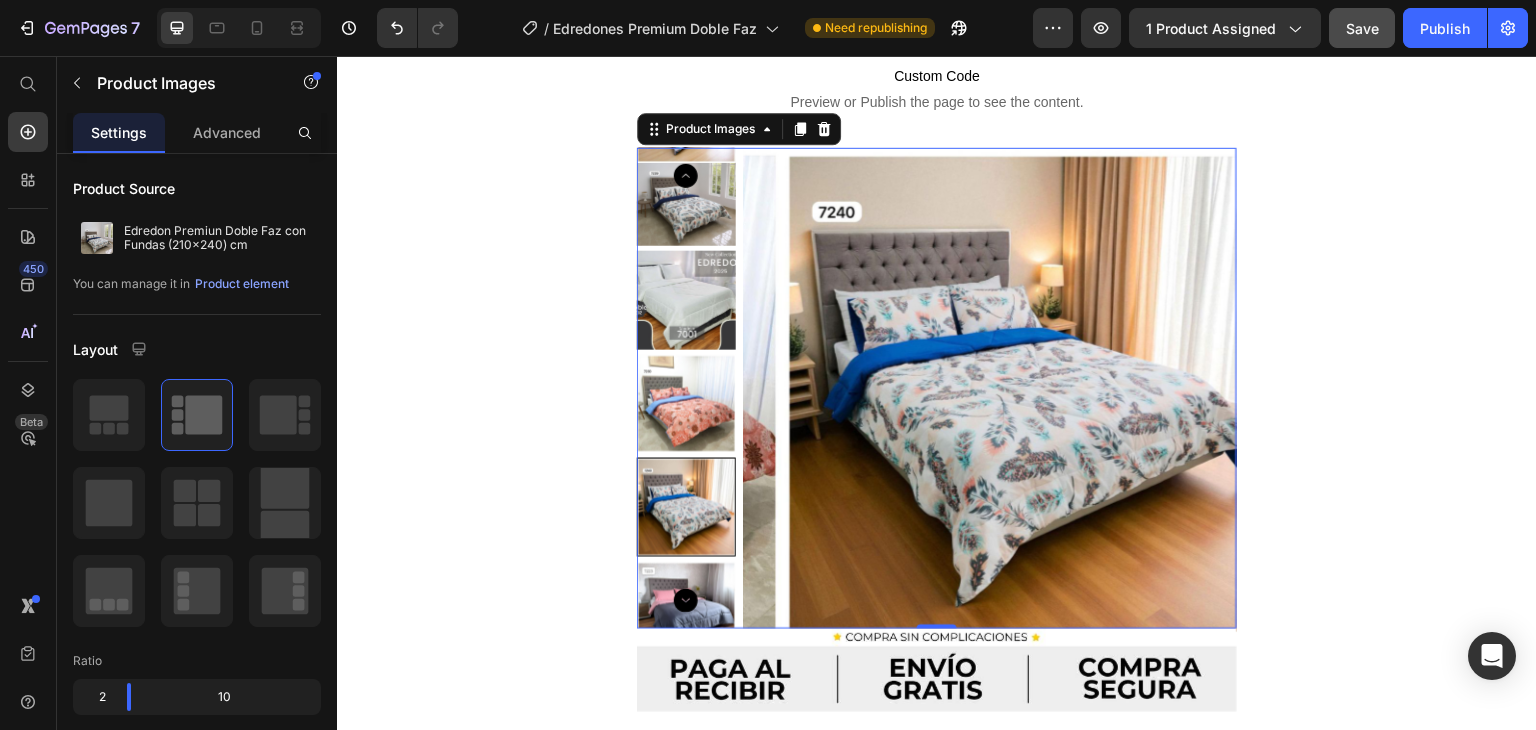 click at bounding box center (686, 300) 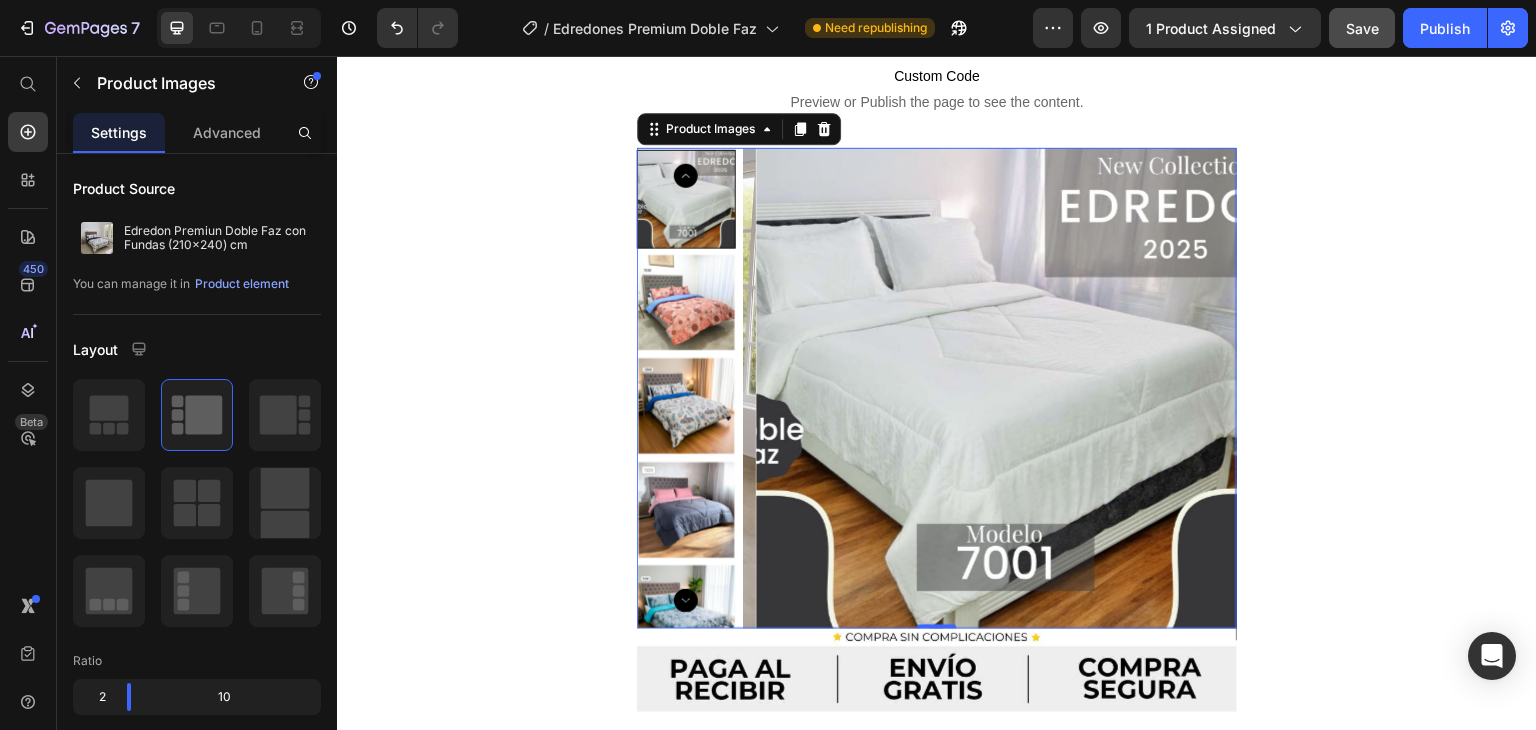 click at bounding box center [686, 303] 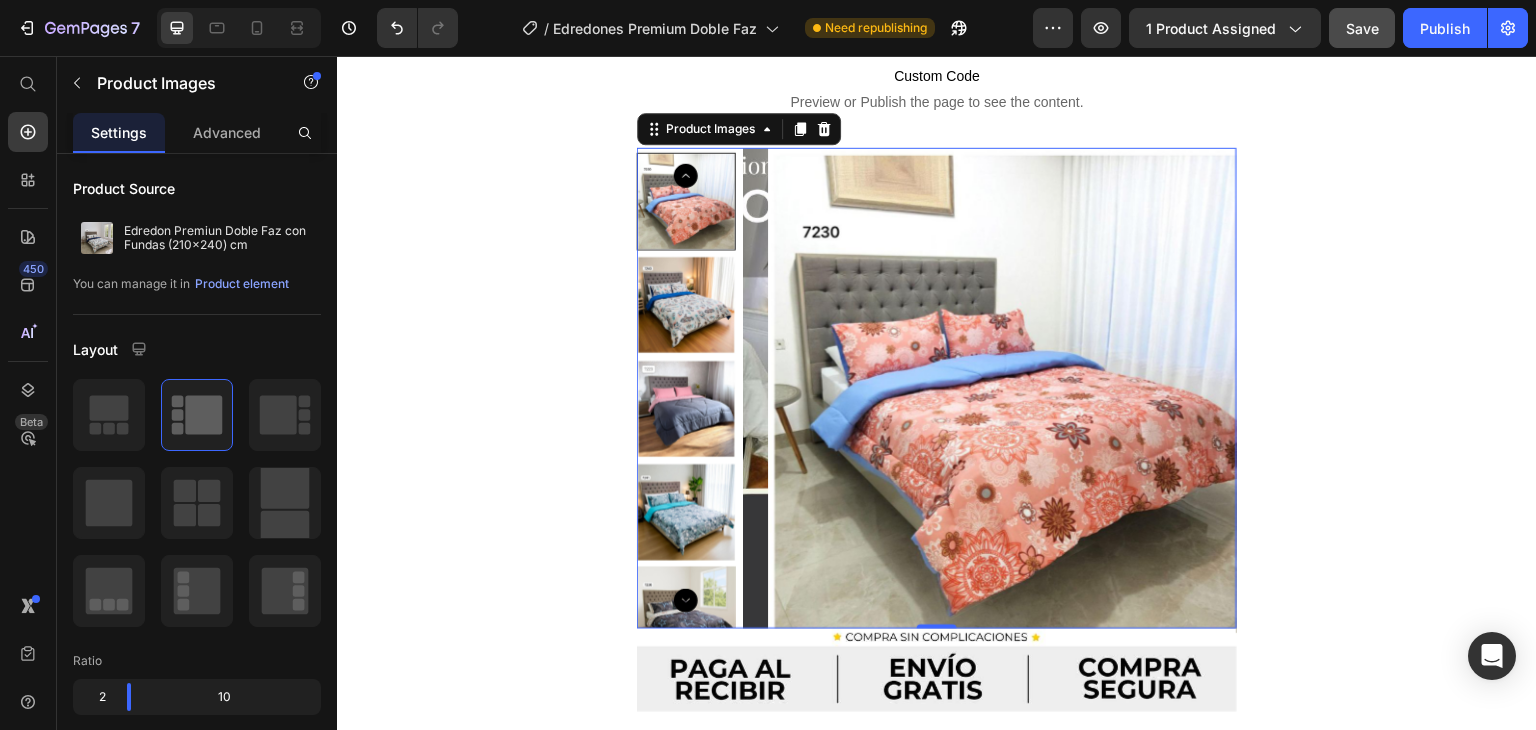 click at bounding box center (686, 409) 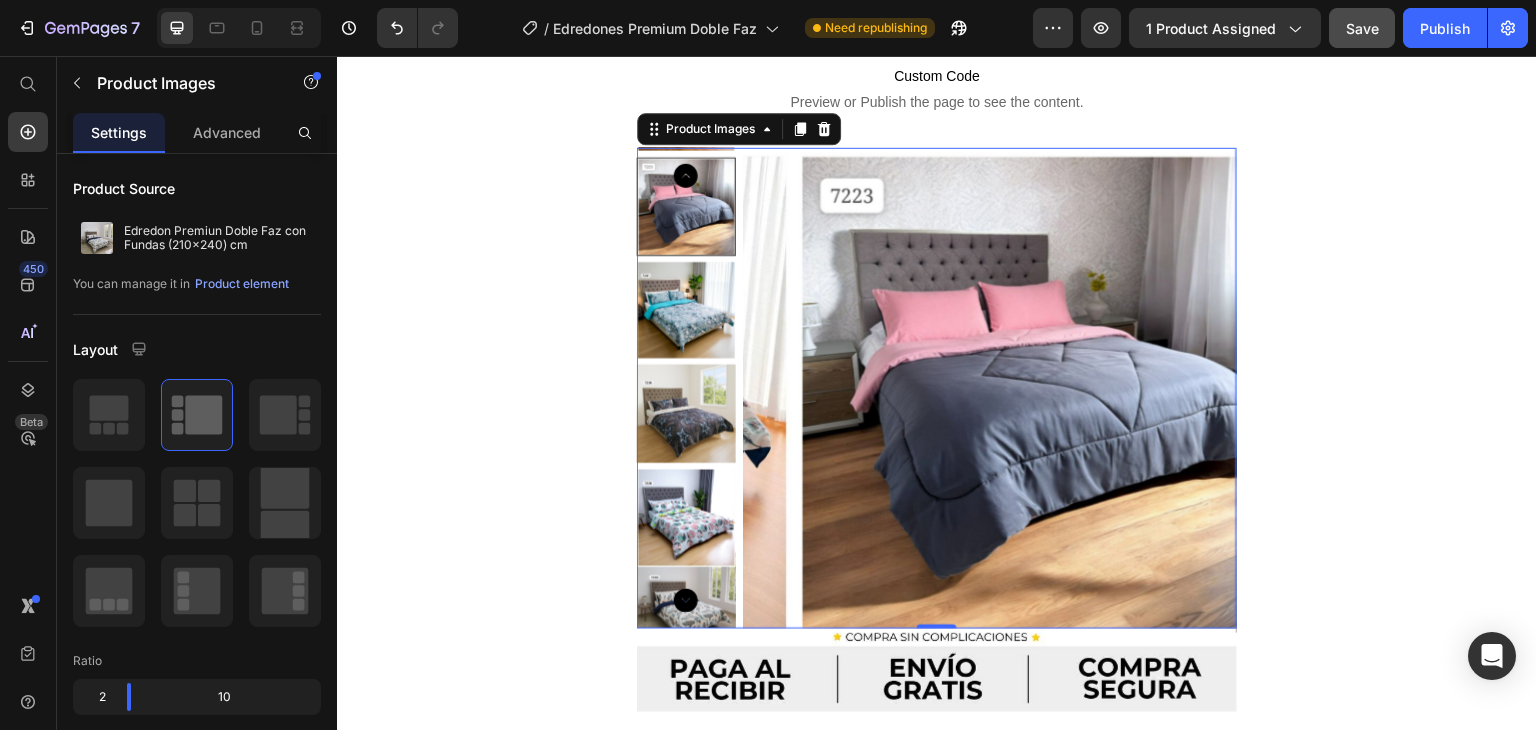 click at bounding box center (686, 414) 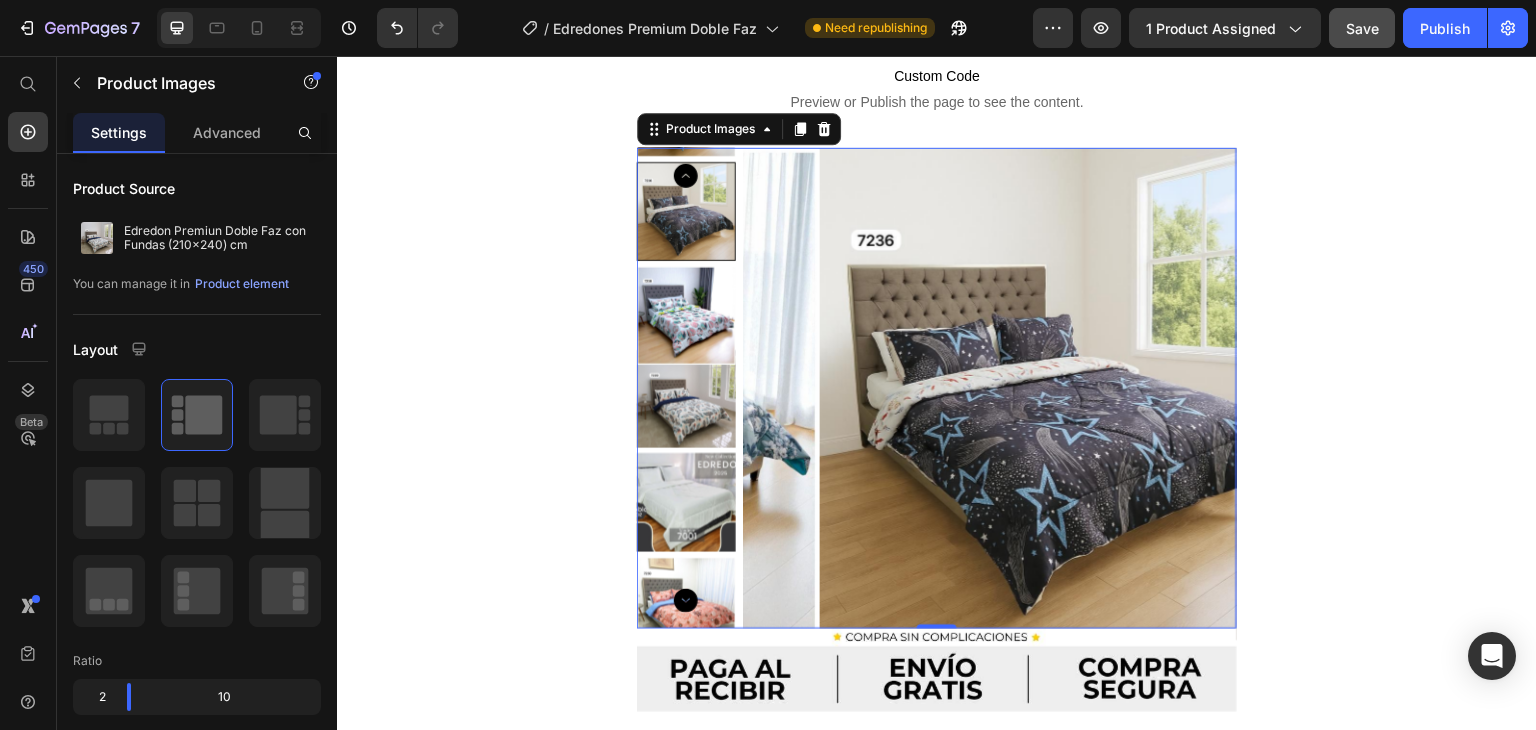 click at bounding box center (686, 502) 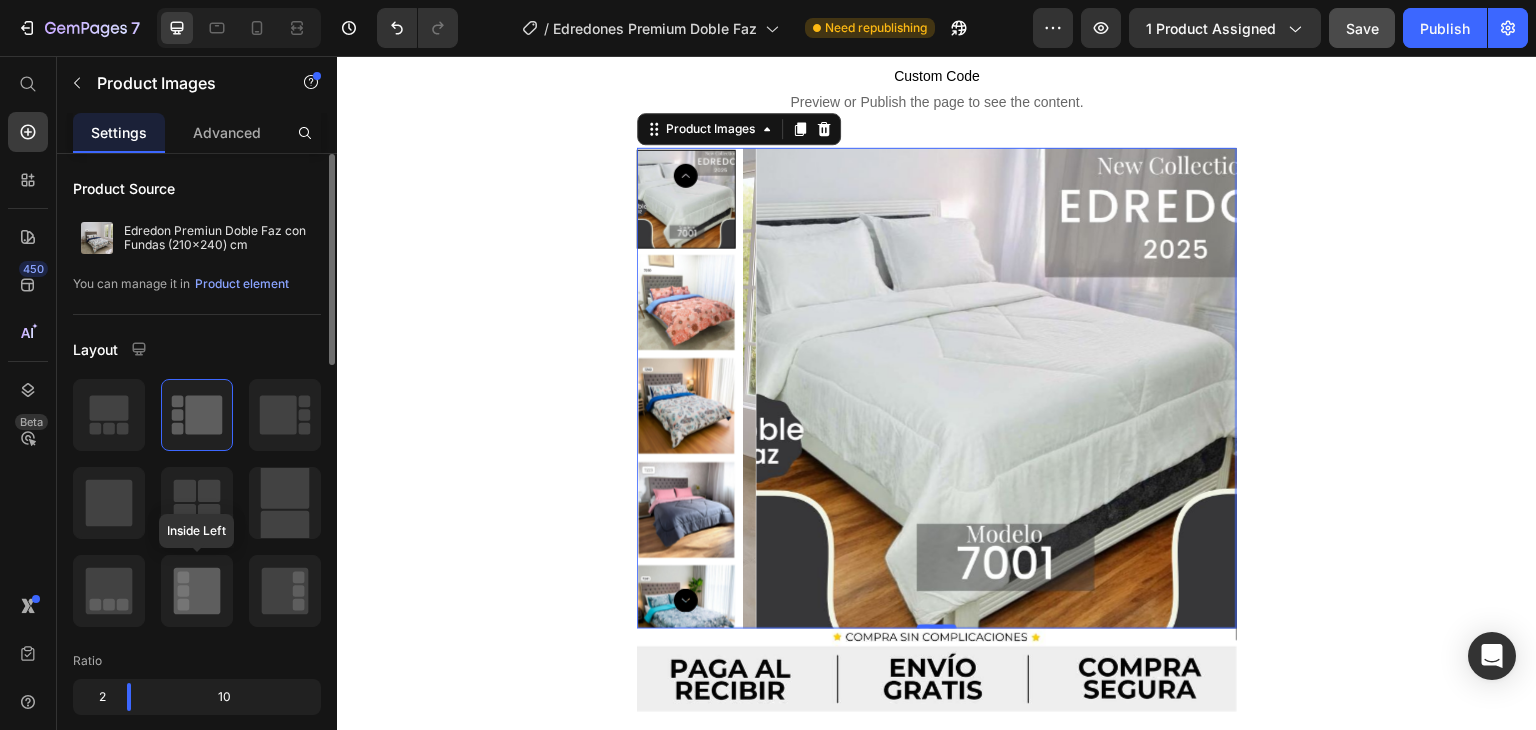 click 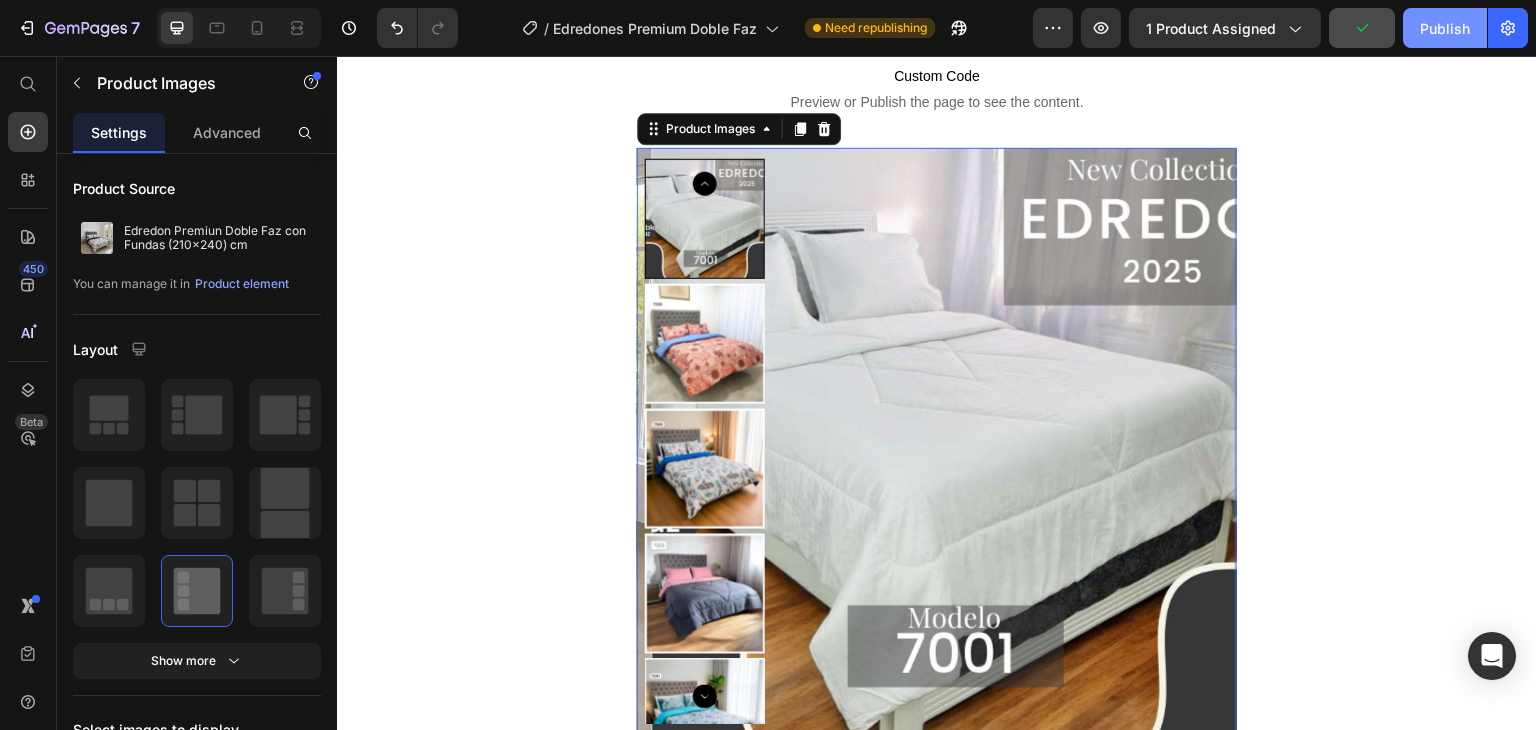 click on "Publish" at bounding box center [1445, 28] 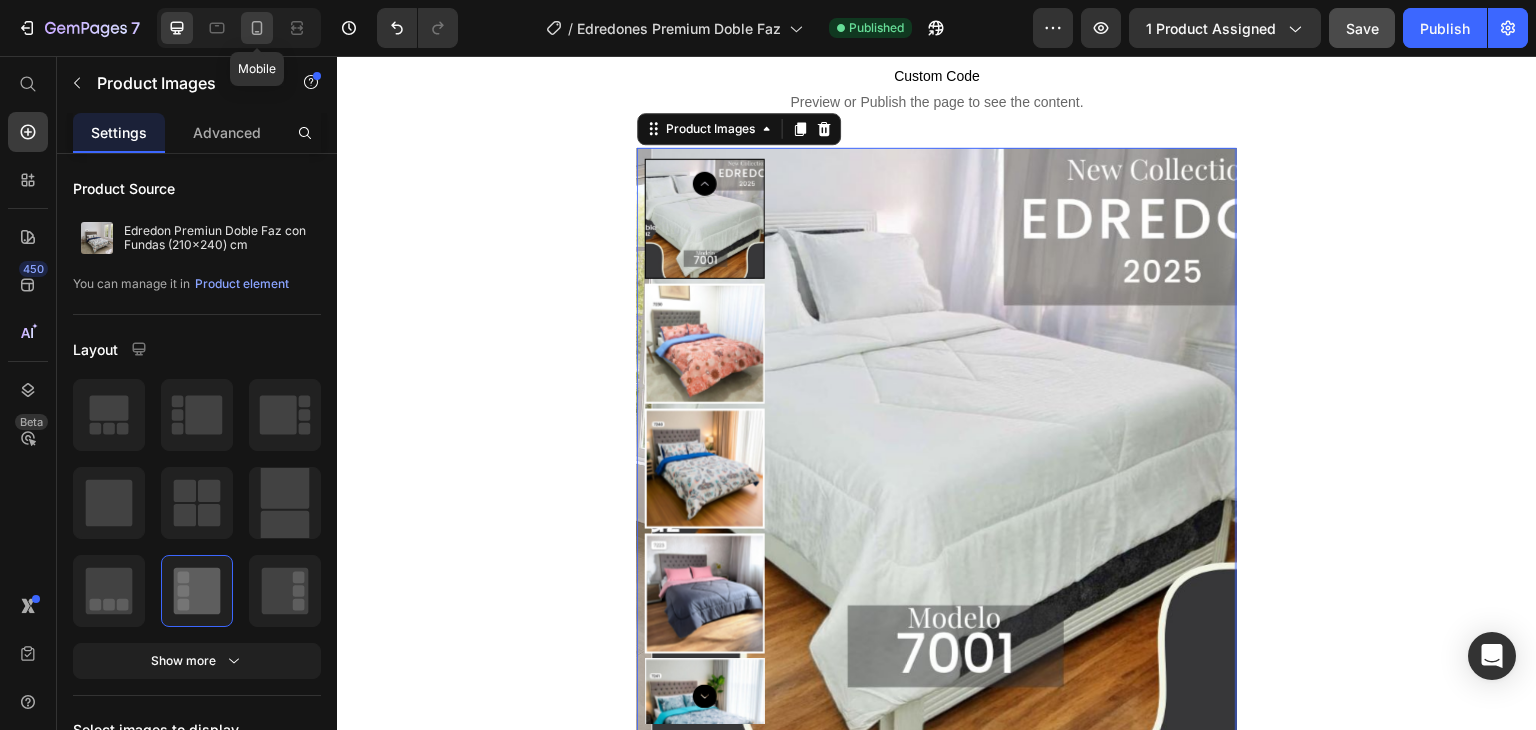 click 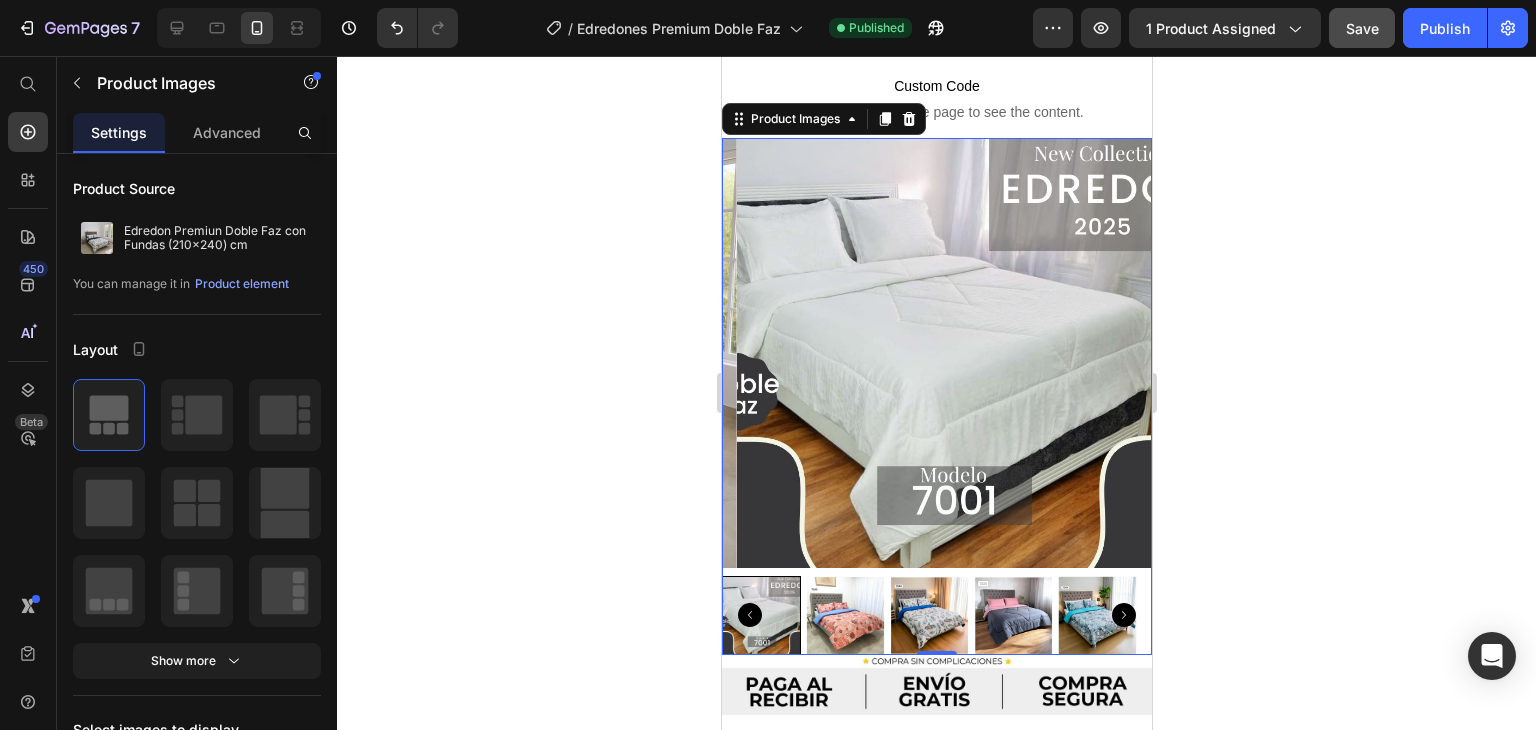 scroll, scrollTop: 1135, scrollLeft: 0, axis: vertical 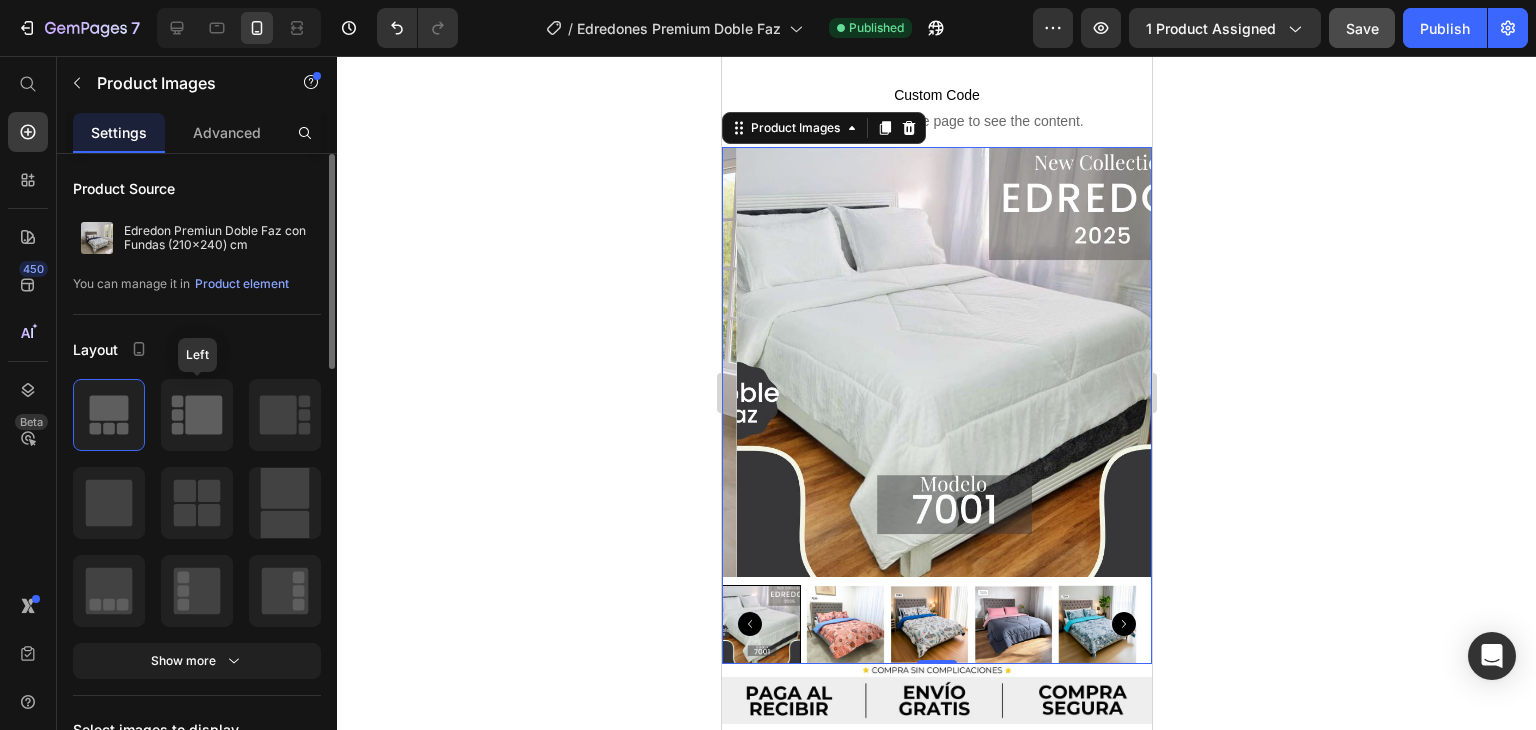 click 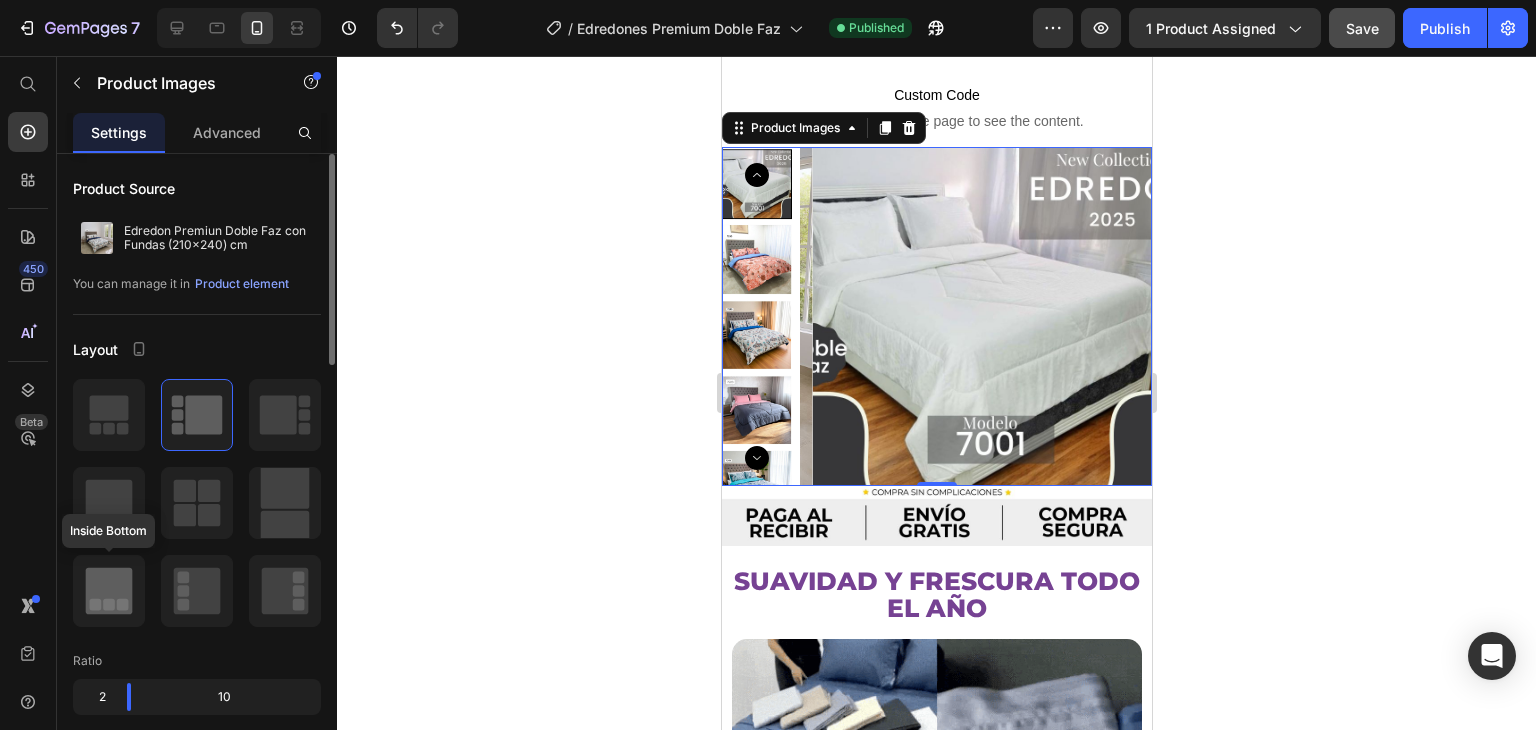 click 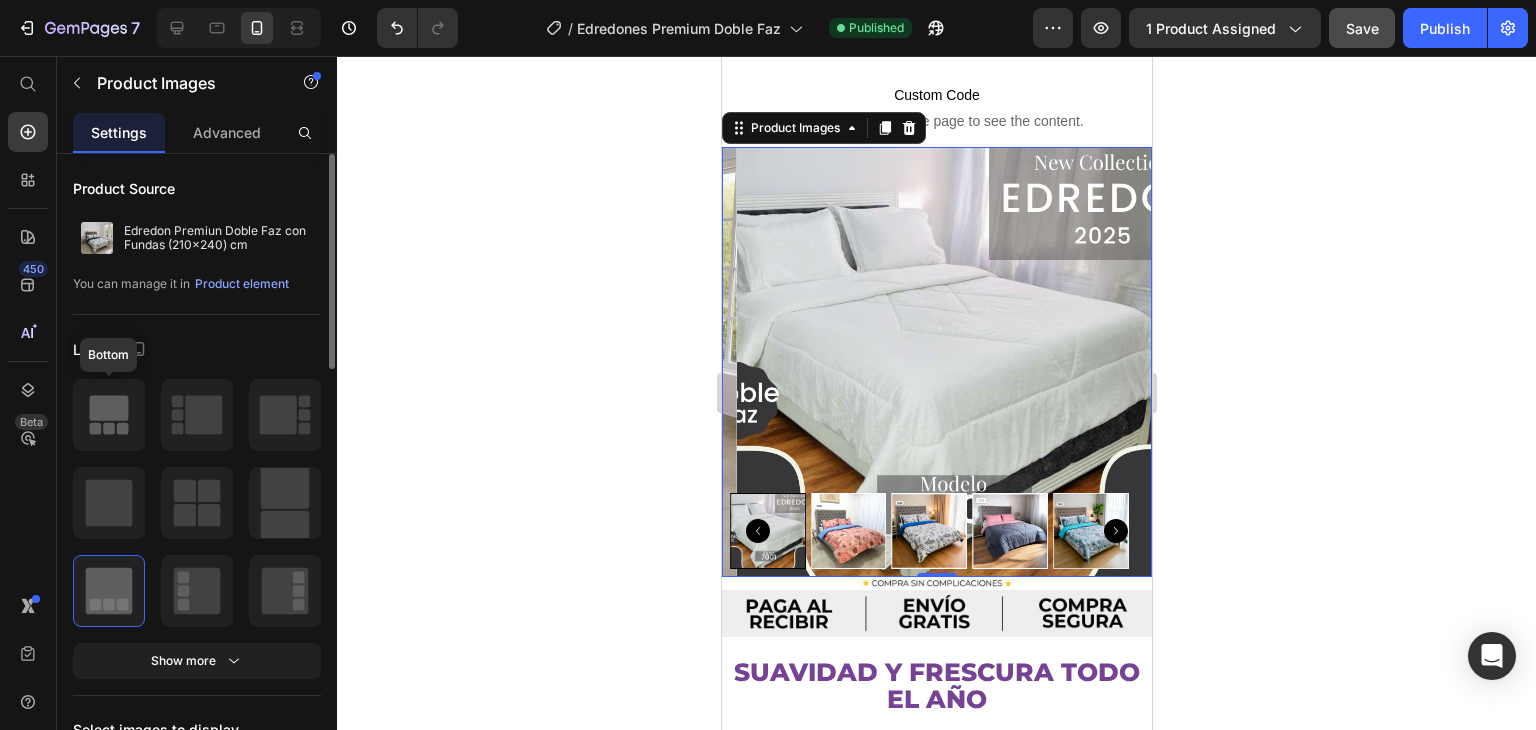 click 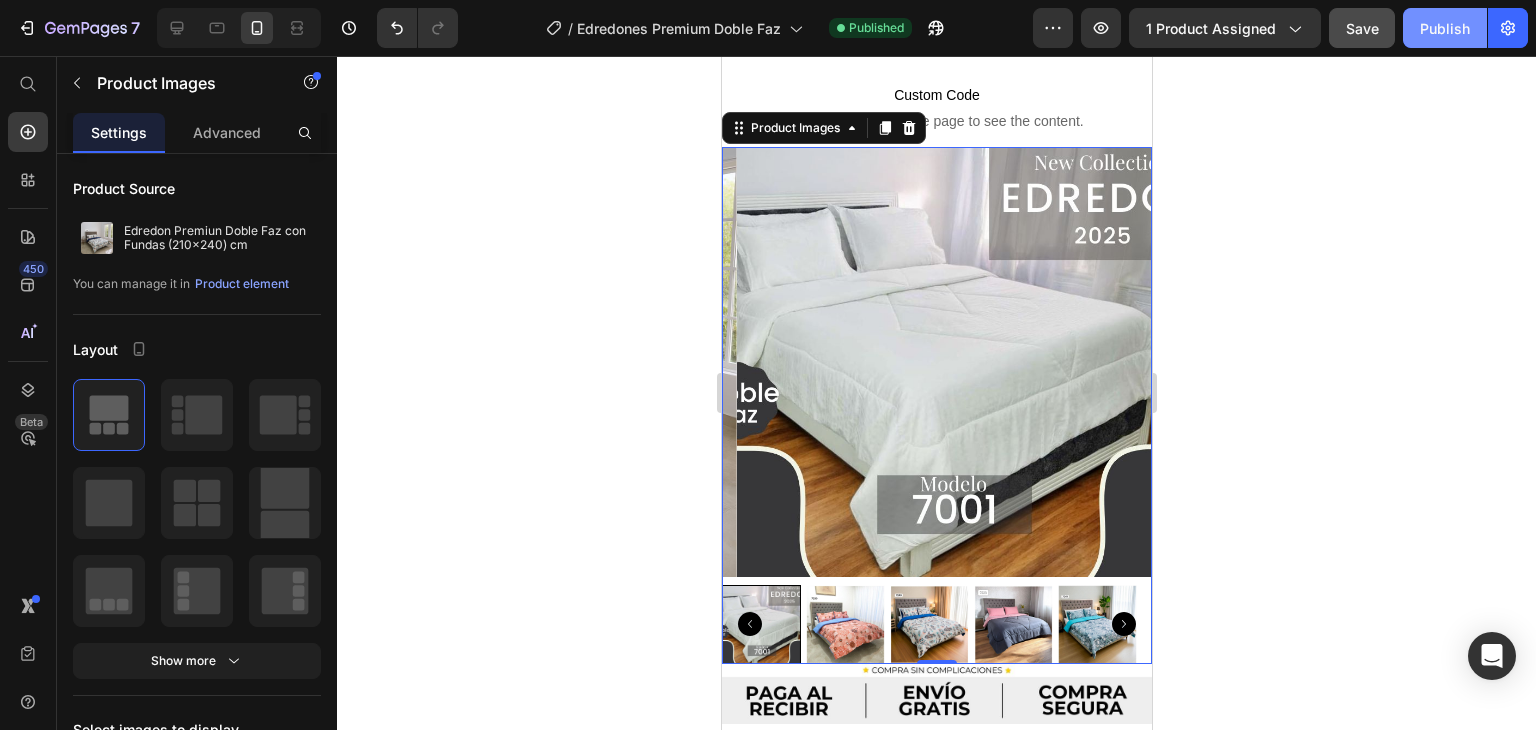 click on "Publish" at bounding box center (1445, 28) 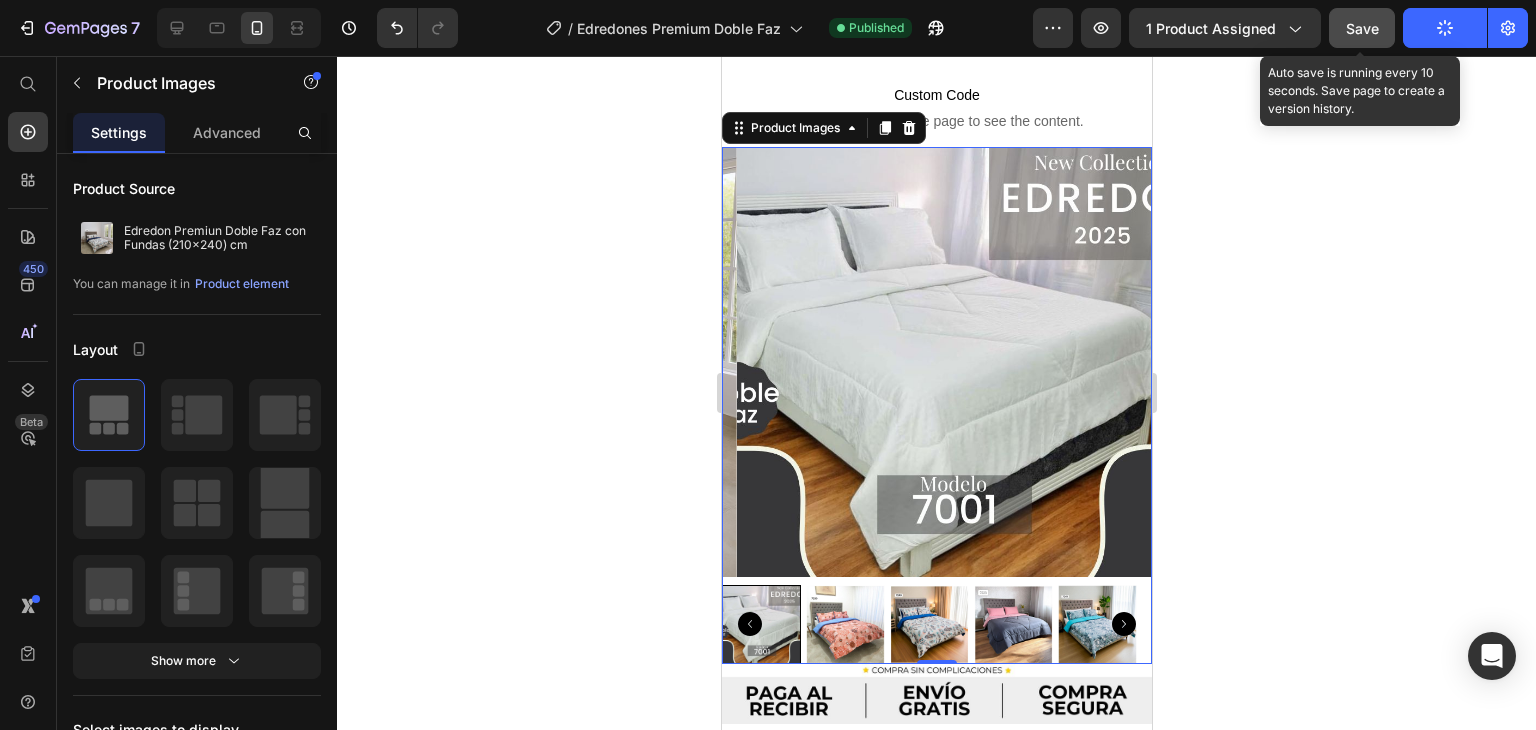 click on "Save" at bounding box center [1362, 28] 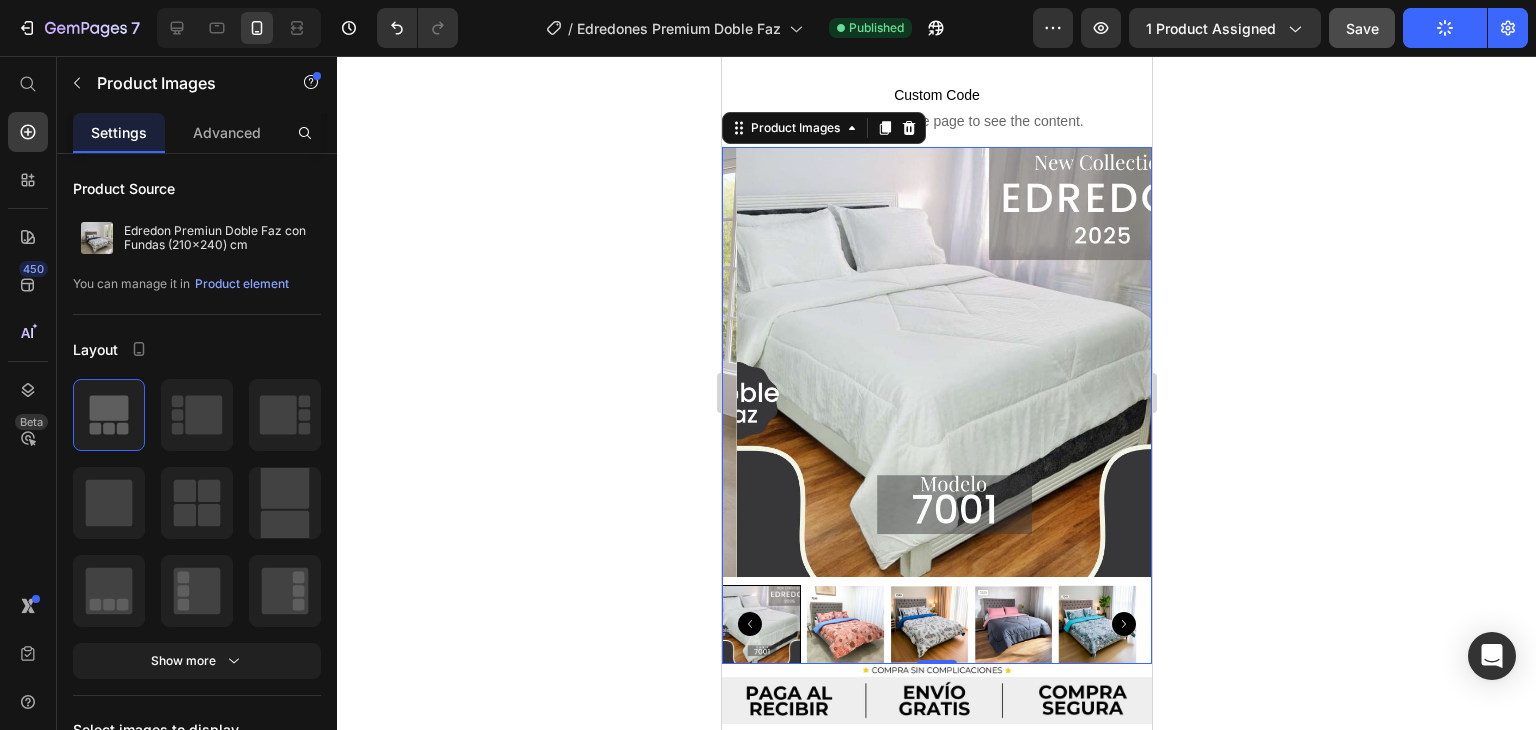 click at bounding box center [844, 624] 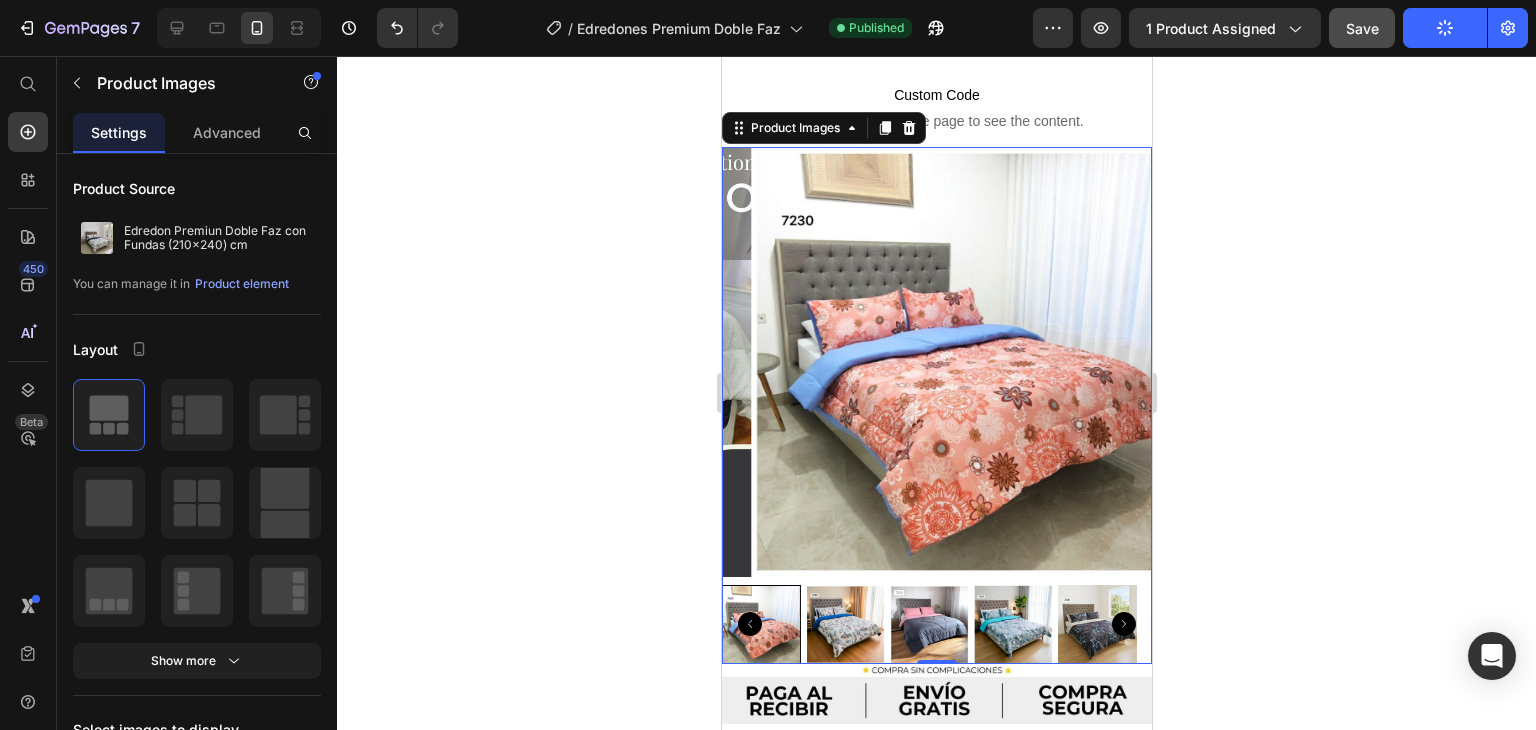 click at bounding box center (844, 624) 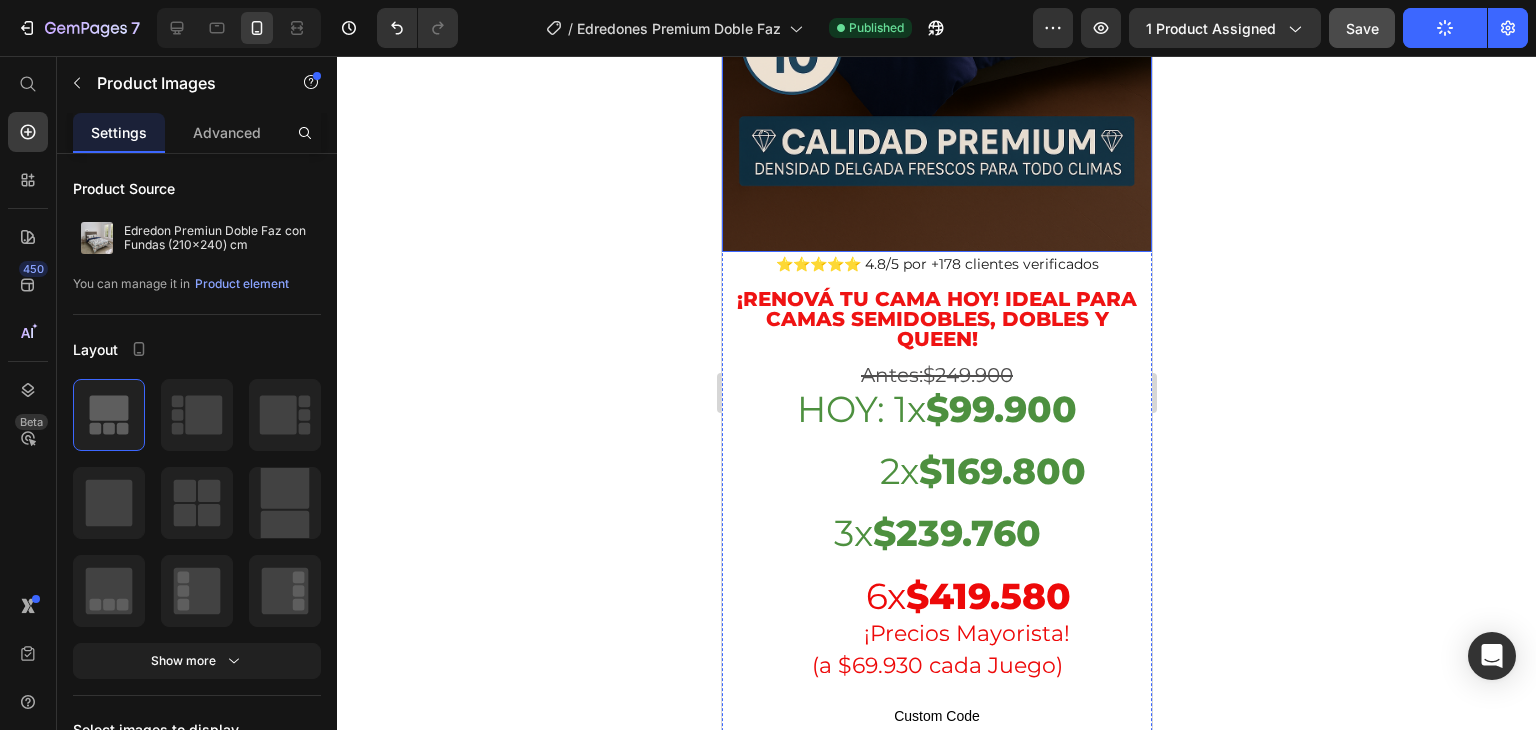 scroll, scrollTop: 535, scrollLeft: 0, axis: vertical 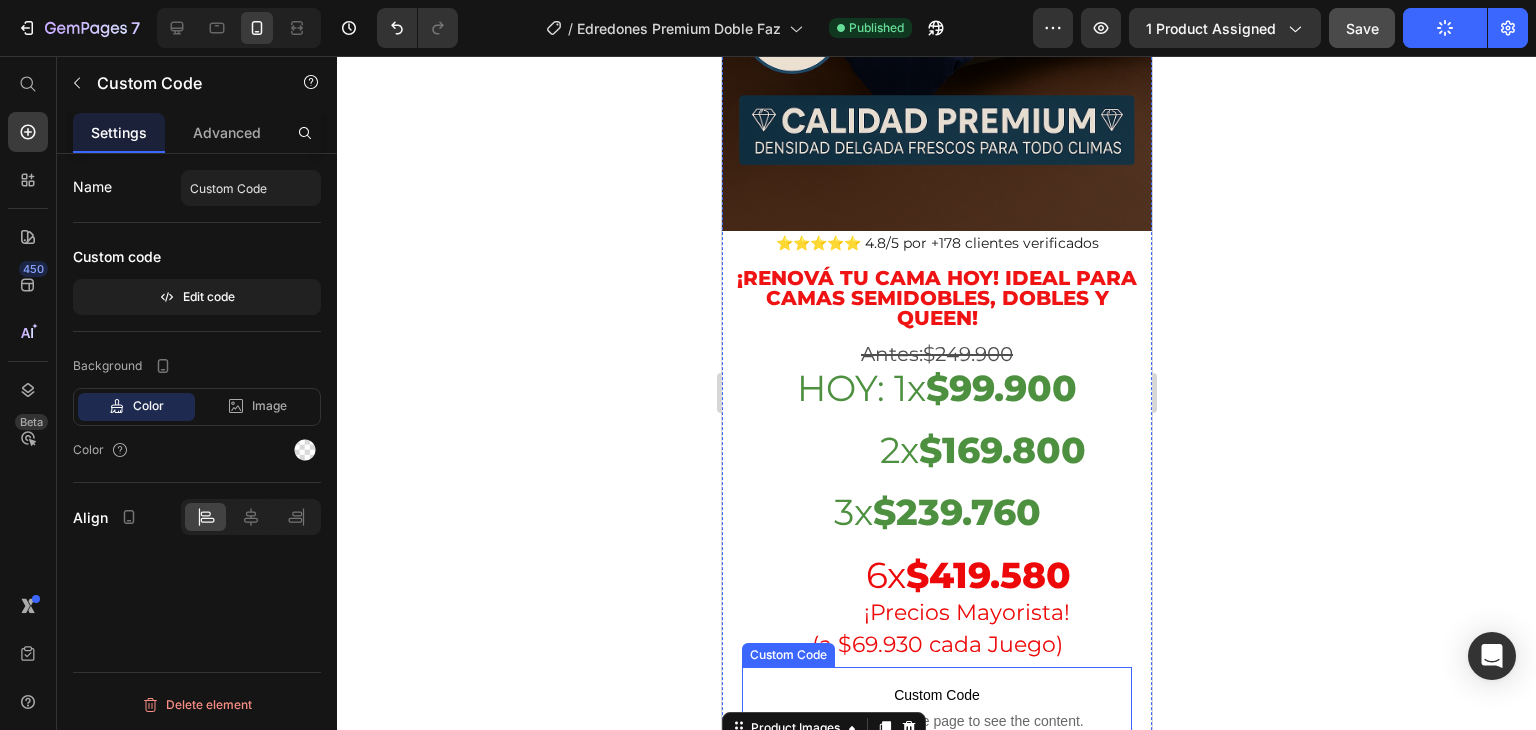 click on "Custom Code" at bounding box center [936, 695] 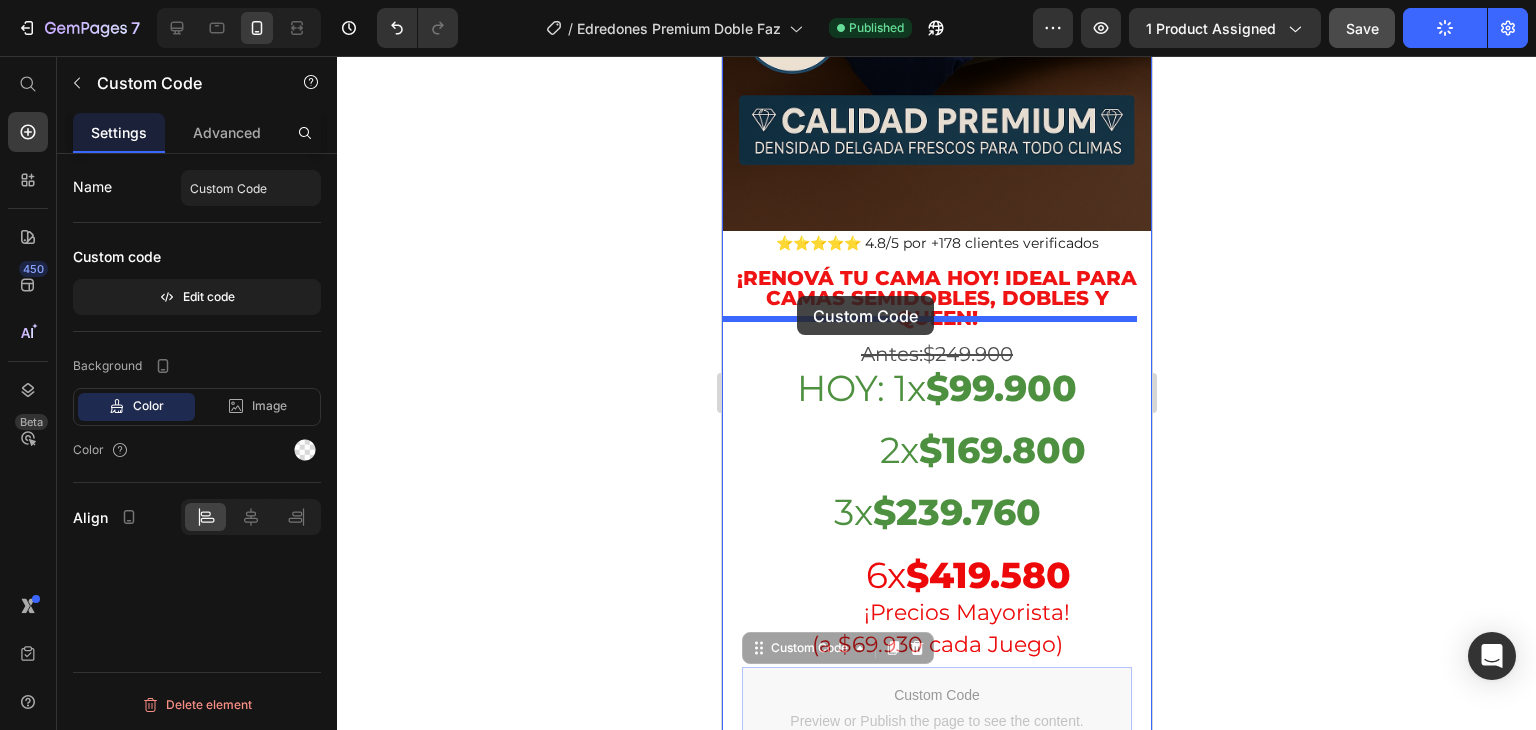 drag, startPoint x: 761, startPoint y: 627, endPoint x: 796, endPoint y: 296, distance: 332.8453 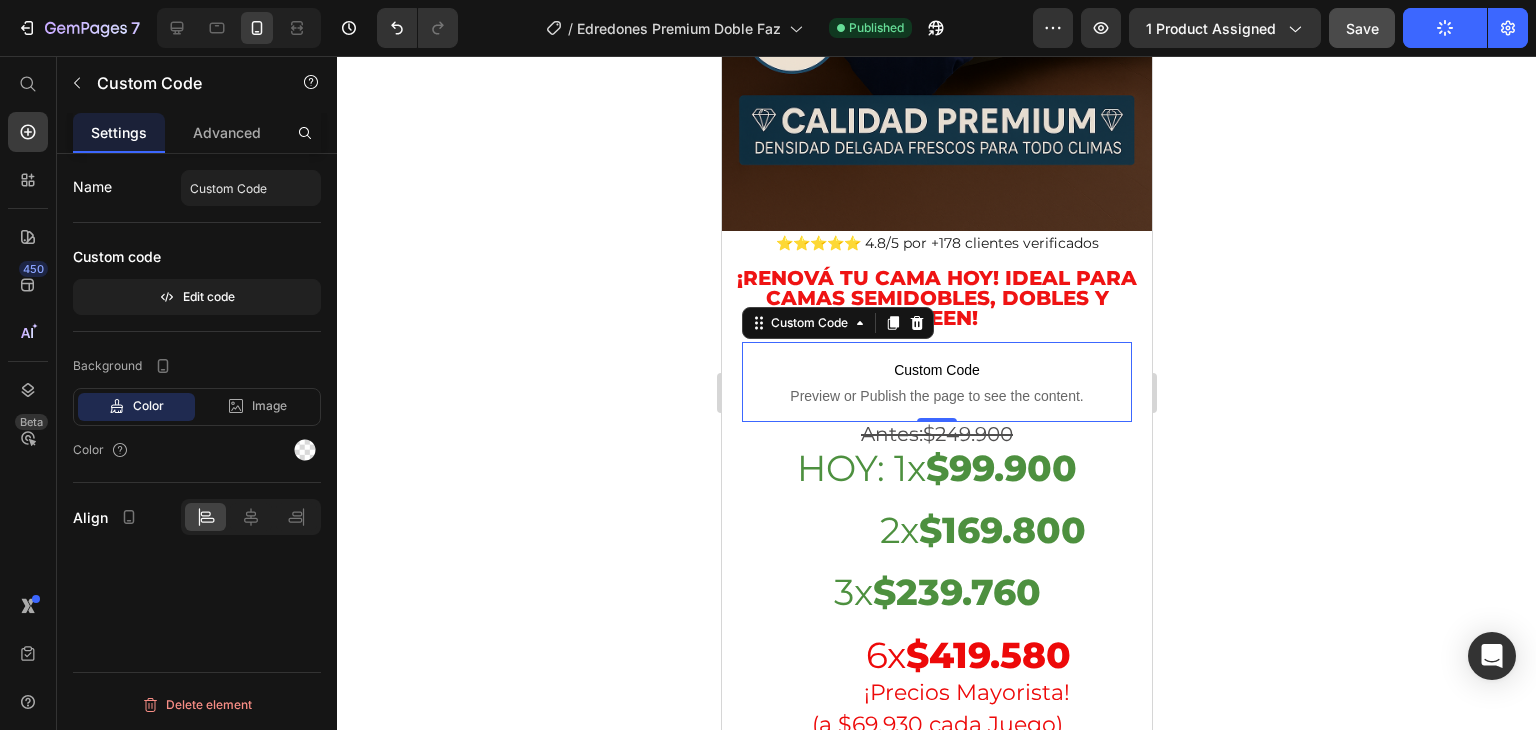 click 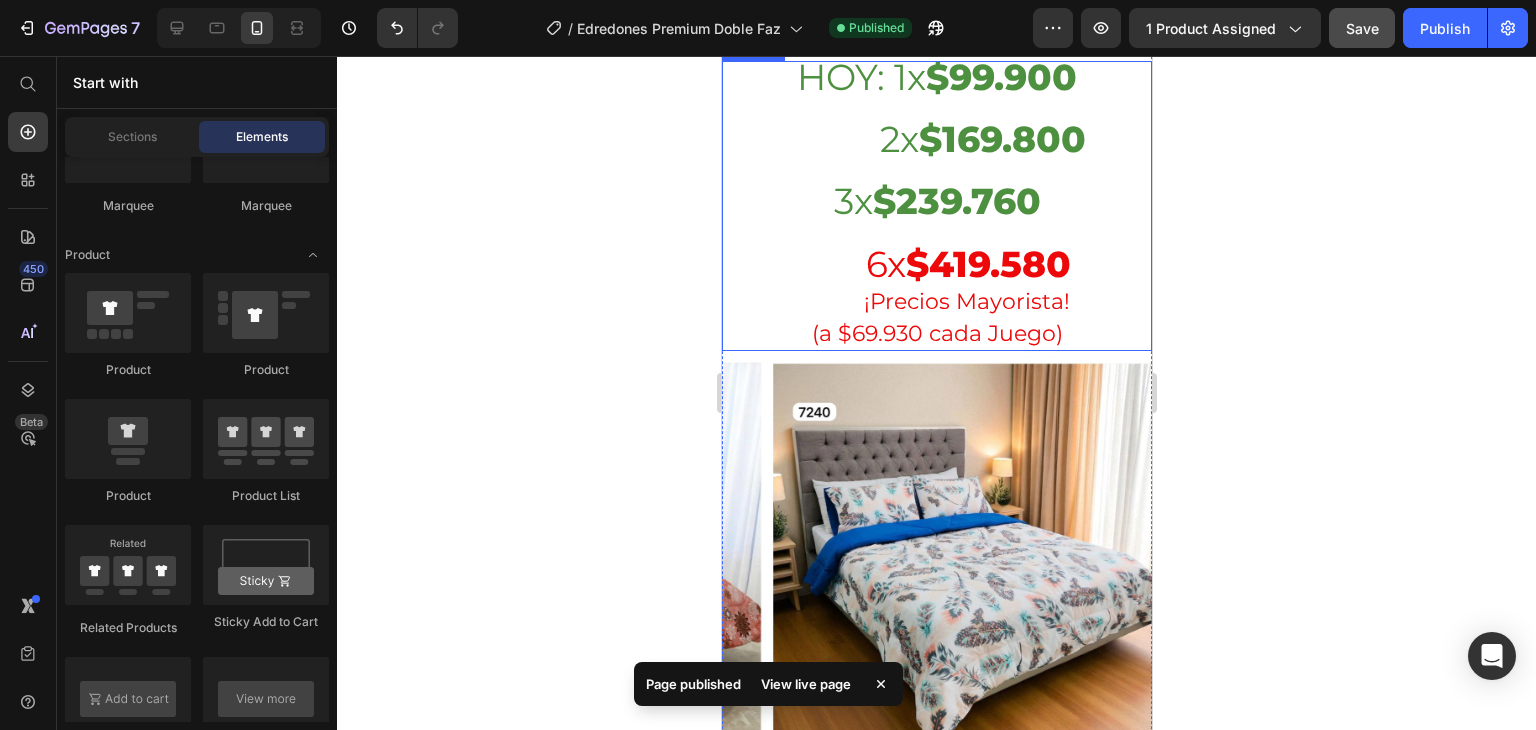 scroll, scrollTop: 935, scrollLeft: 0, axis: vertical 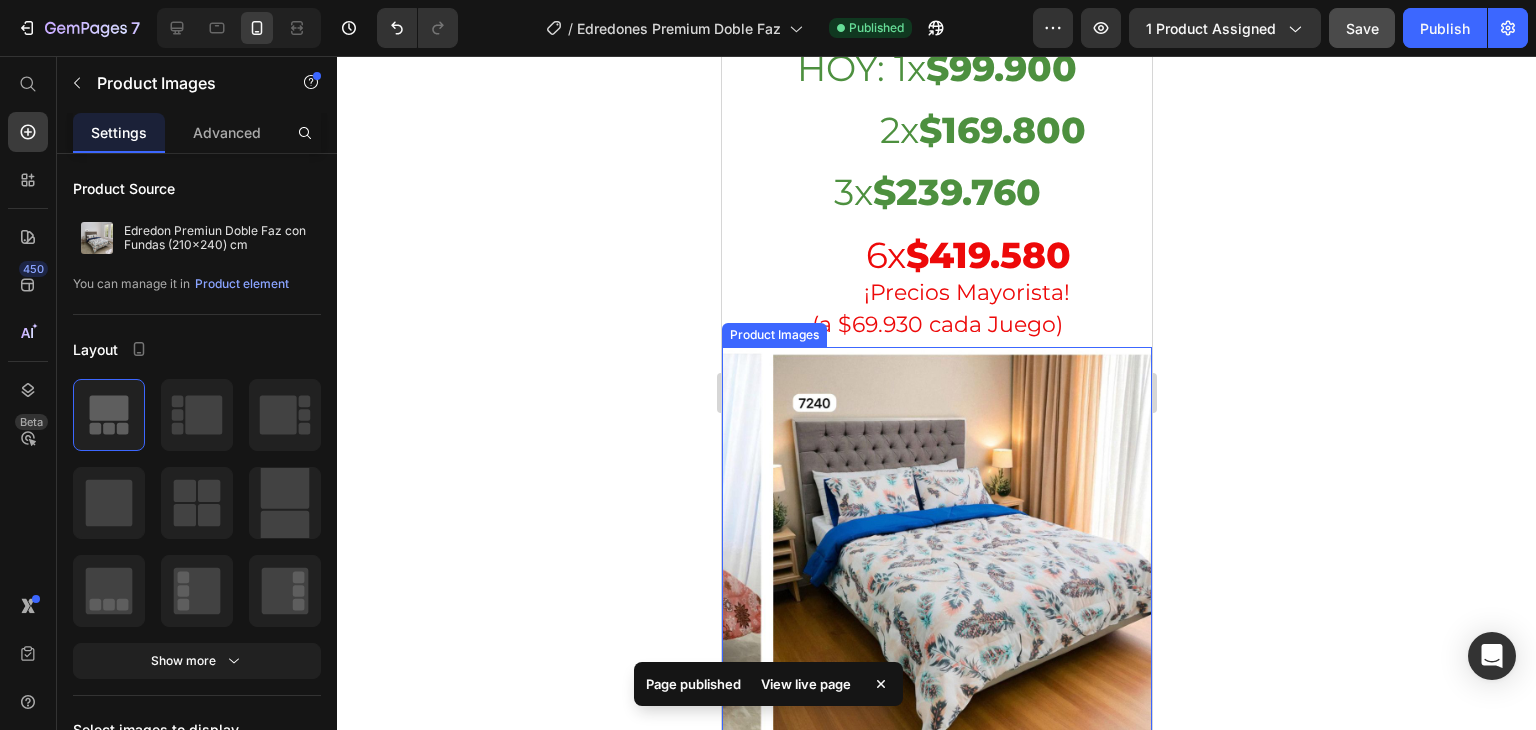 click at bounding box center (980, 562) 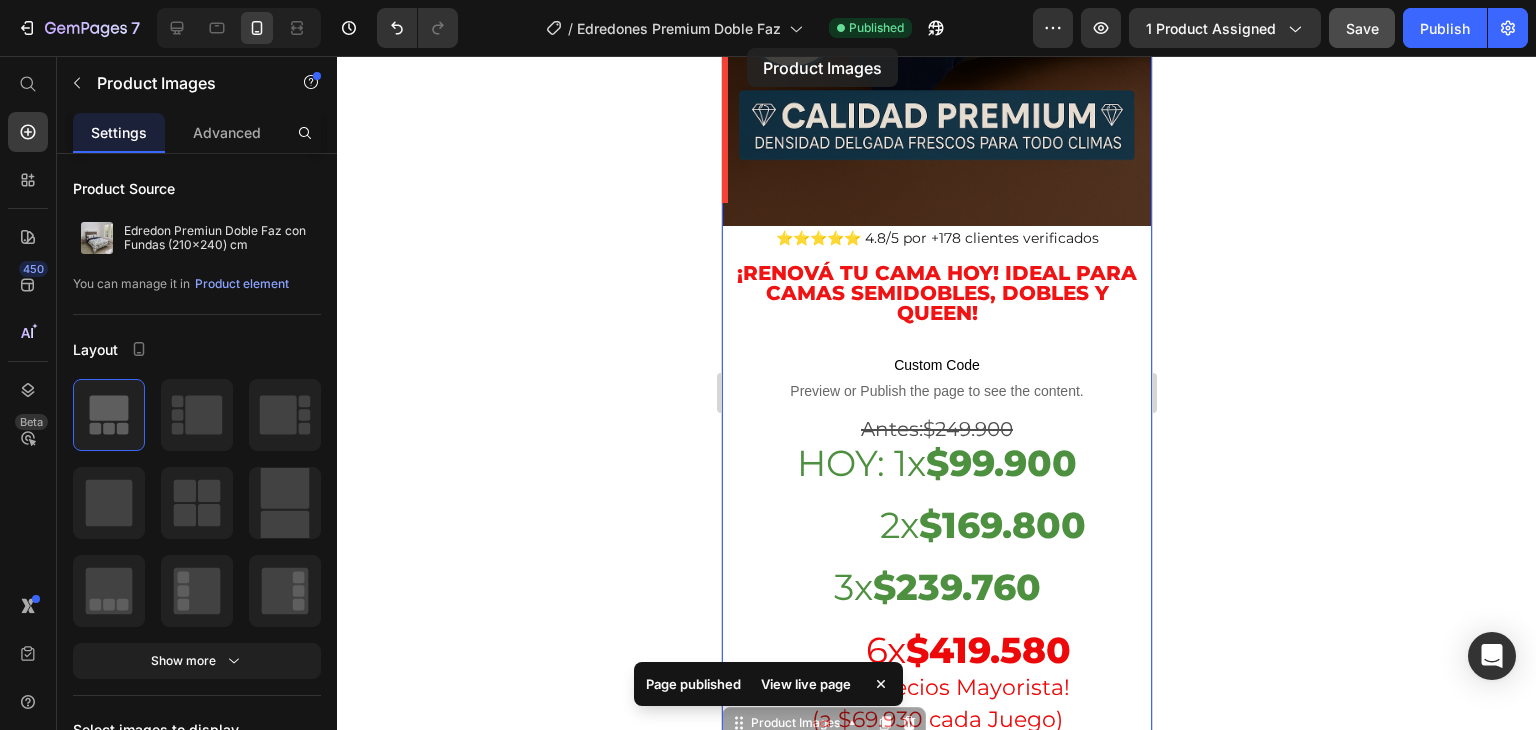 scroll, scrollTop: 468, scrollLeft: 0, axis: vertical 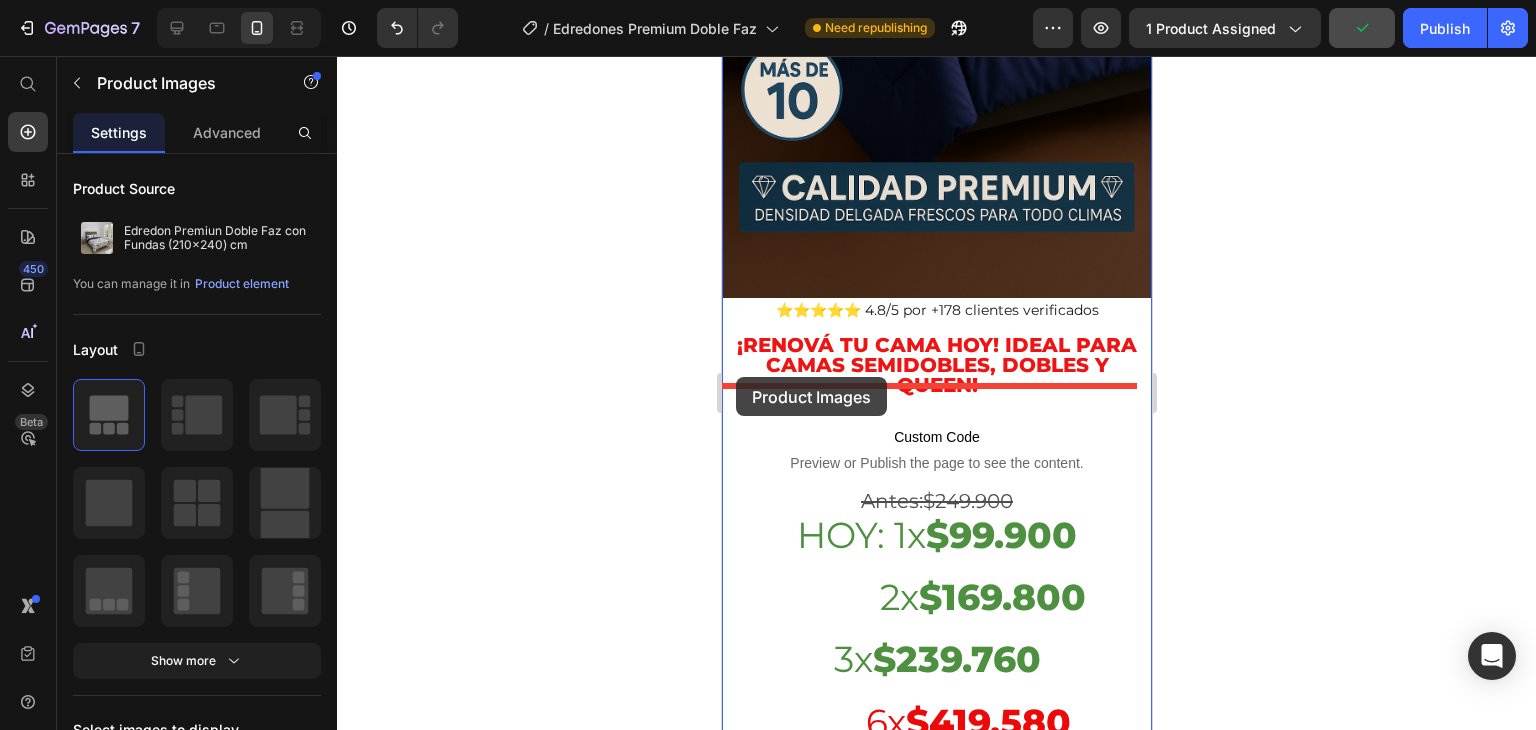 drag, startPoint x: 744, startPoint y: 310, endPoint x: 735, endPoint y: 377, distance: 67.601776 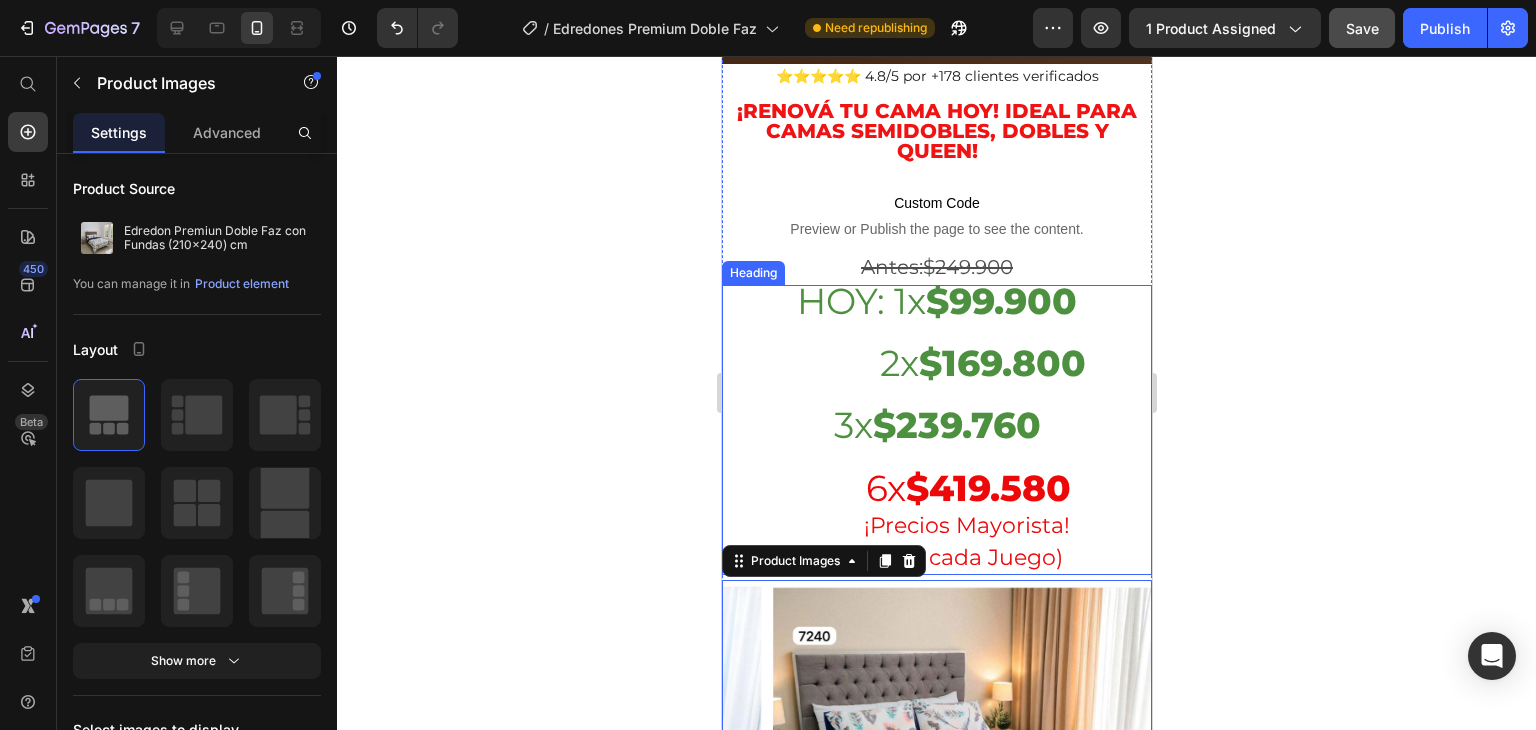 scroll, scrollTop: 668, scrollLeft: 0, axis: vertical 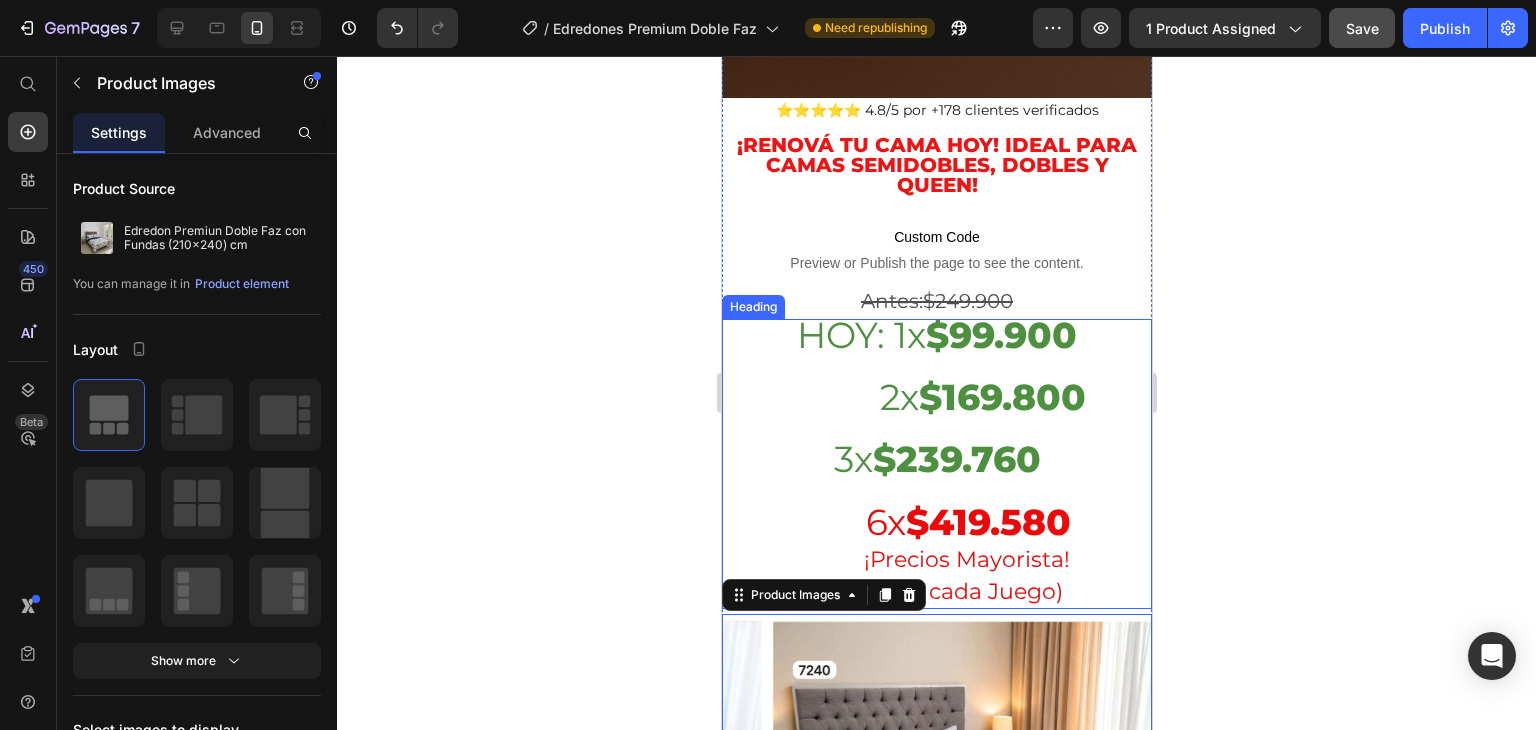 click on "⁠⁠⁠⁠⁠⁠⁠ HOY: 1x  $99.900             2x $169.800         3x  $239.760         6x  $419.580        ¡Precios Mayorista!             (a $69.930 cada Juego)" at bounding box center [936, 464] 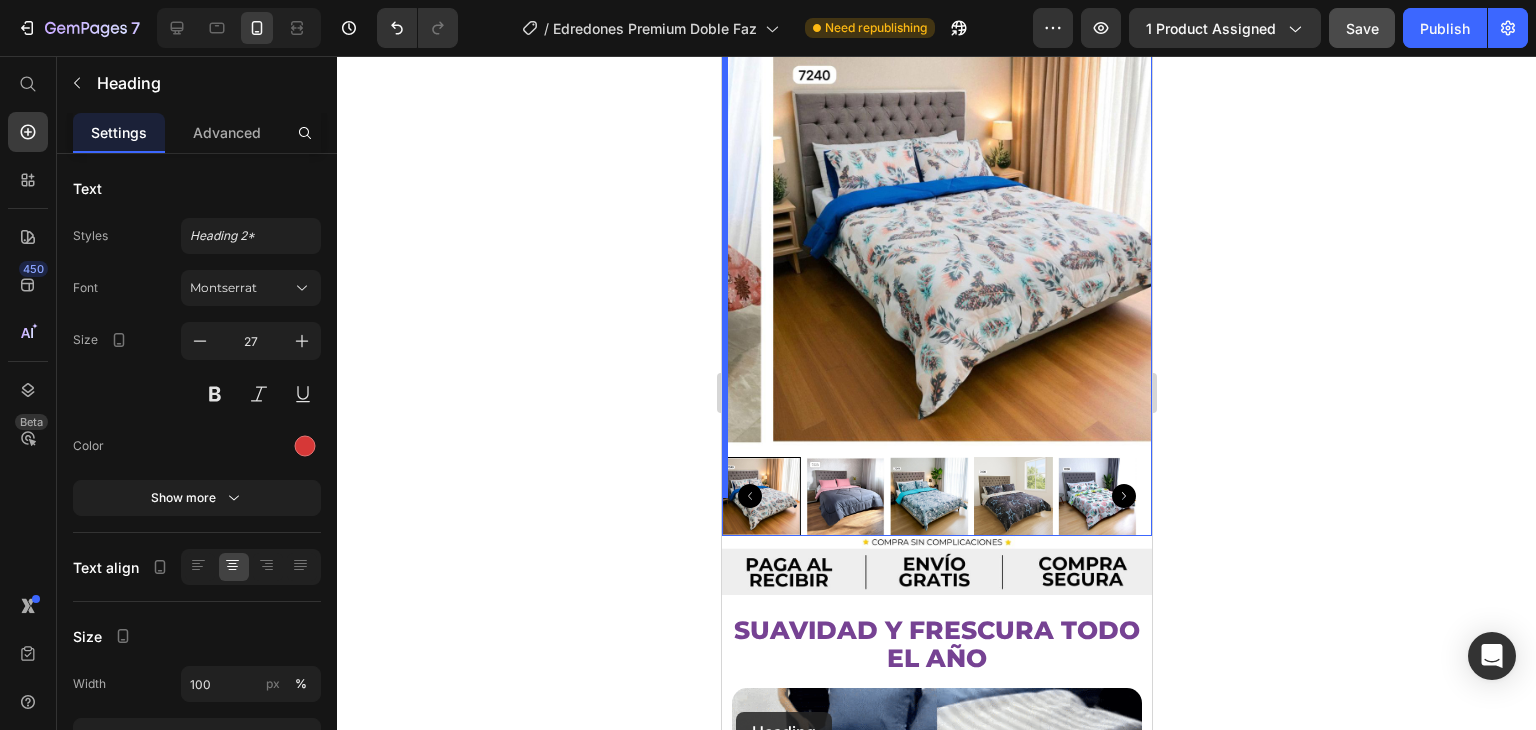 scroll, scrollTop: 1357, scrollLeft: 0, axis: vertical 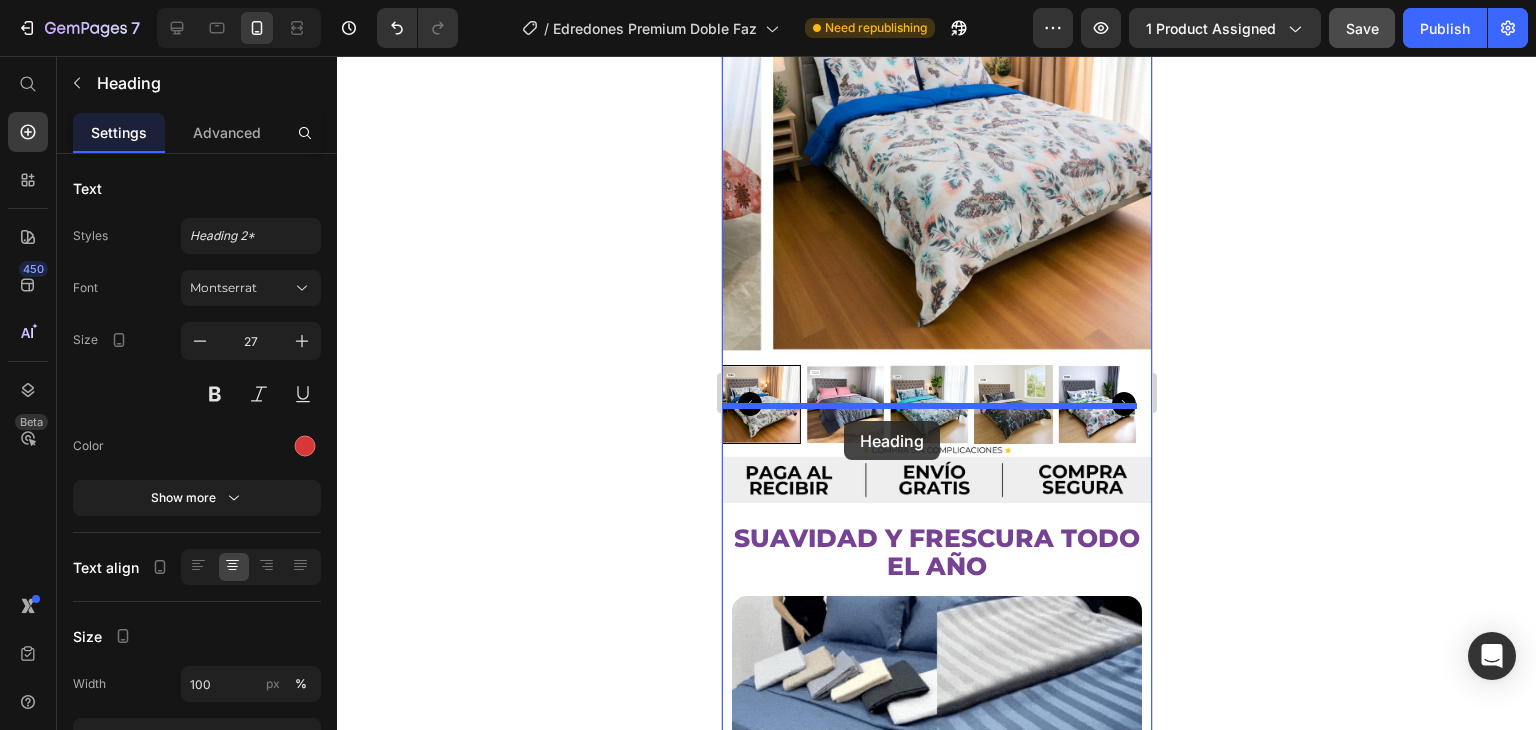 drag, startPoint x: 743, startPoint y: 274, endPoint x: 843, endPoint y: 421, distance: 177.7892 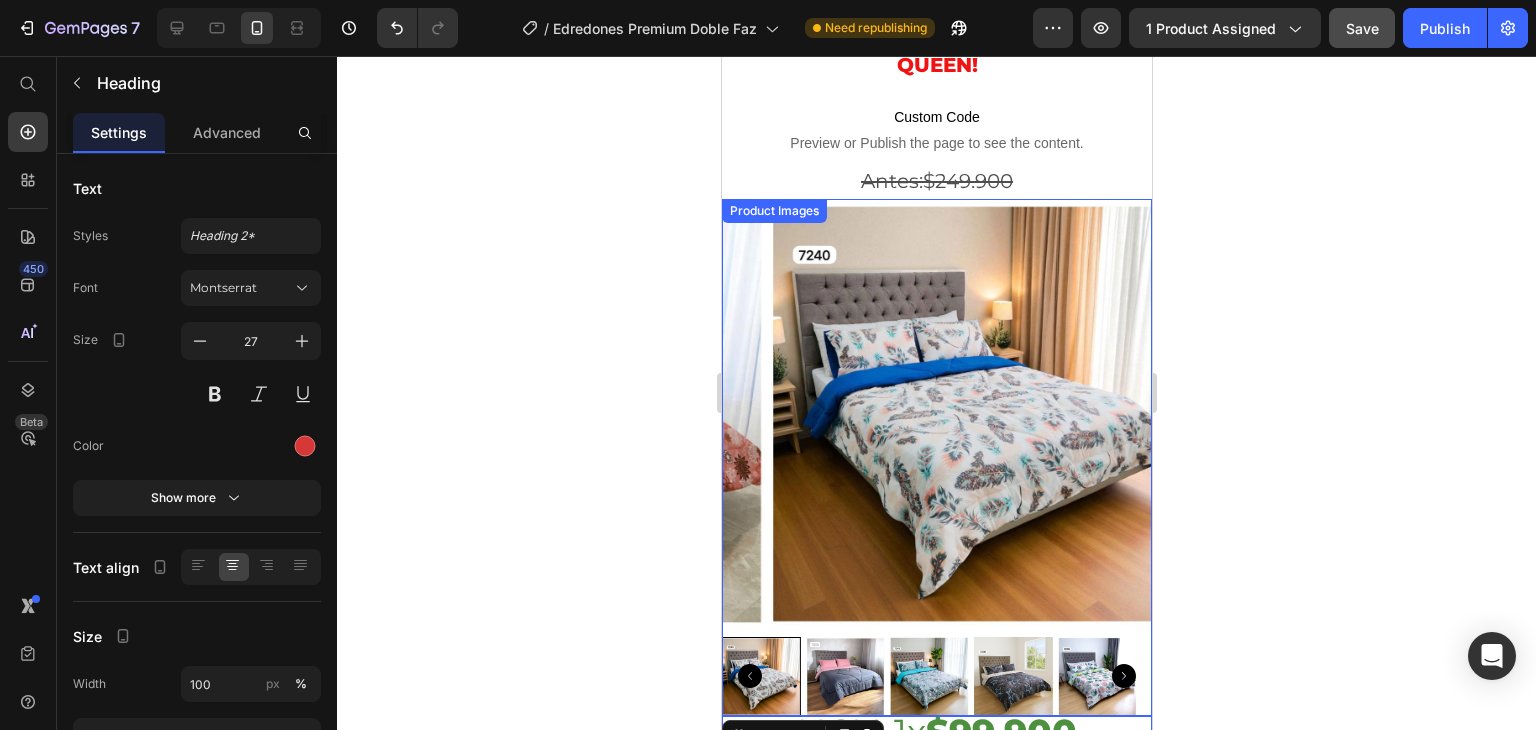 scroll, scrollTop: 657, scrollLeft: 0, axis: vertical 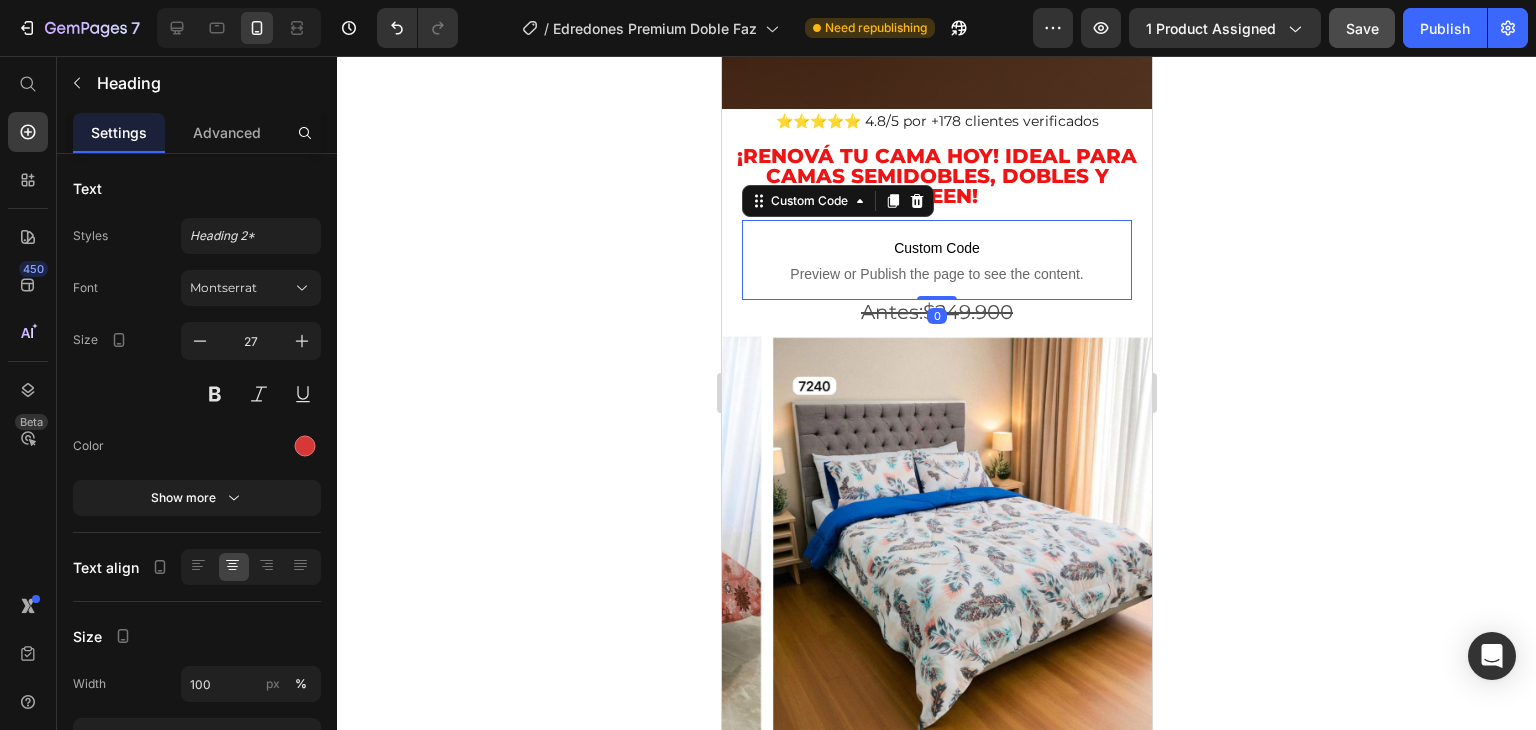 click on "Custom Code" at bounding box center [936, 248] 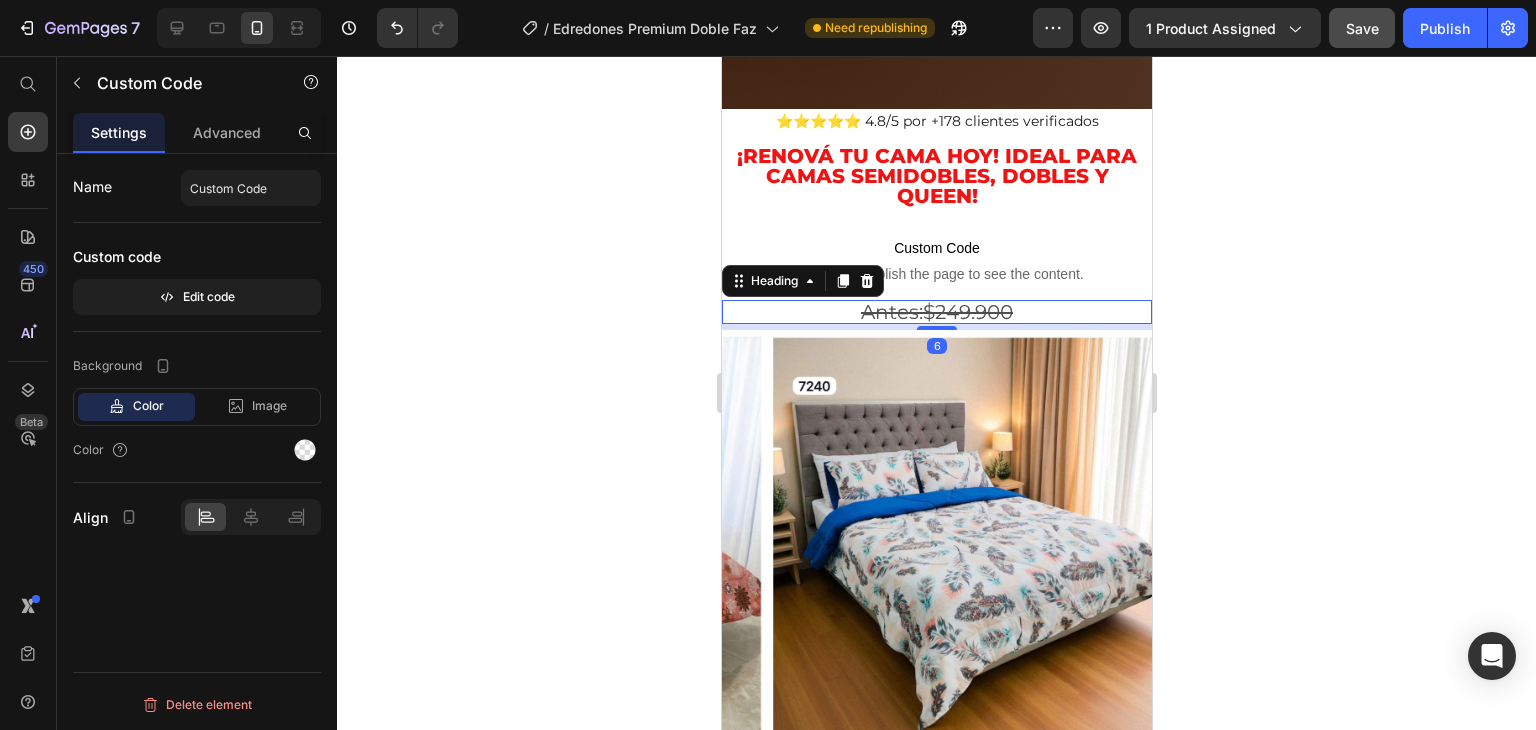 click on "Antes:  $249.900" at bounding box center [936, 312] 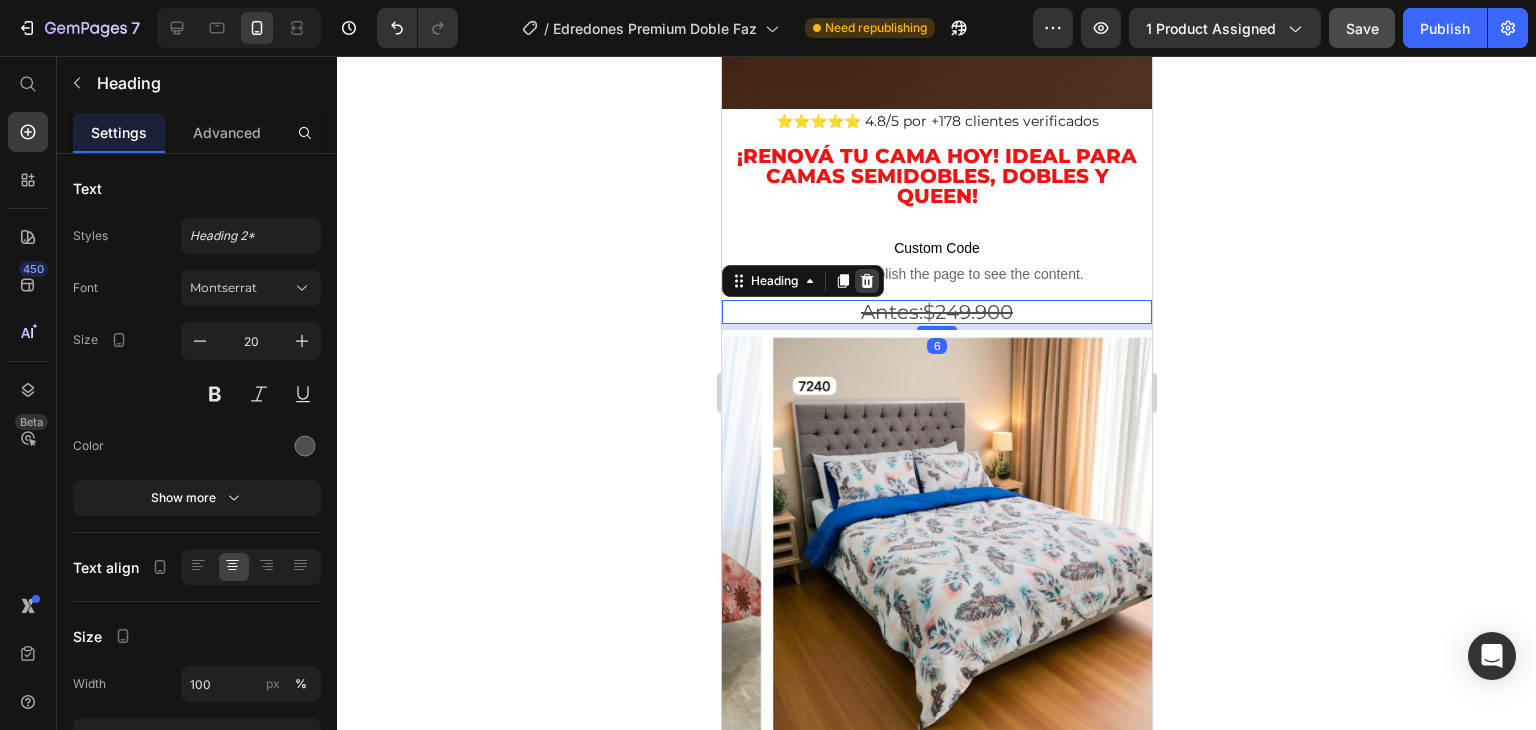click 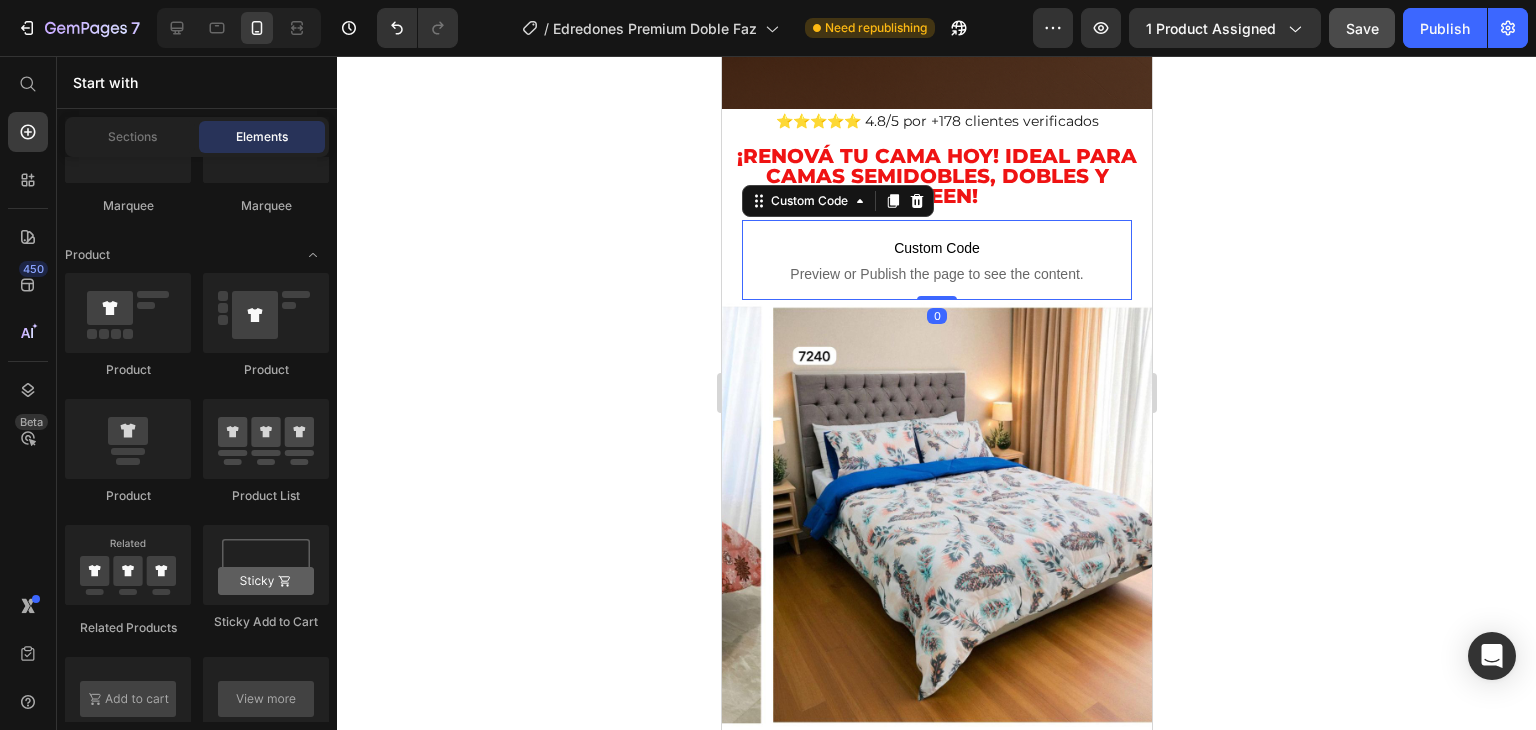 click on "Custom Code" at bounding box center (936, 248) 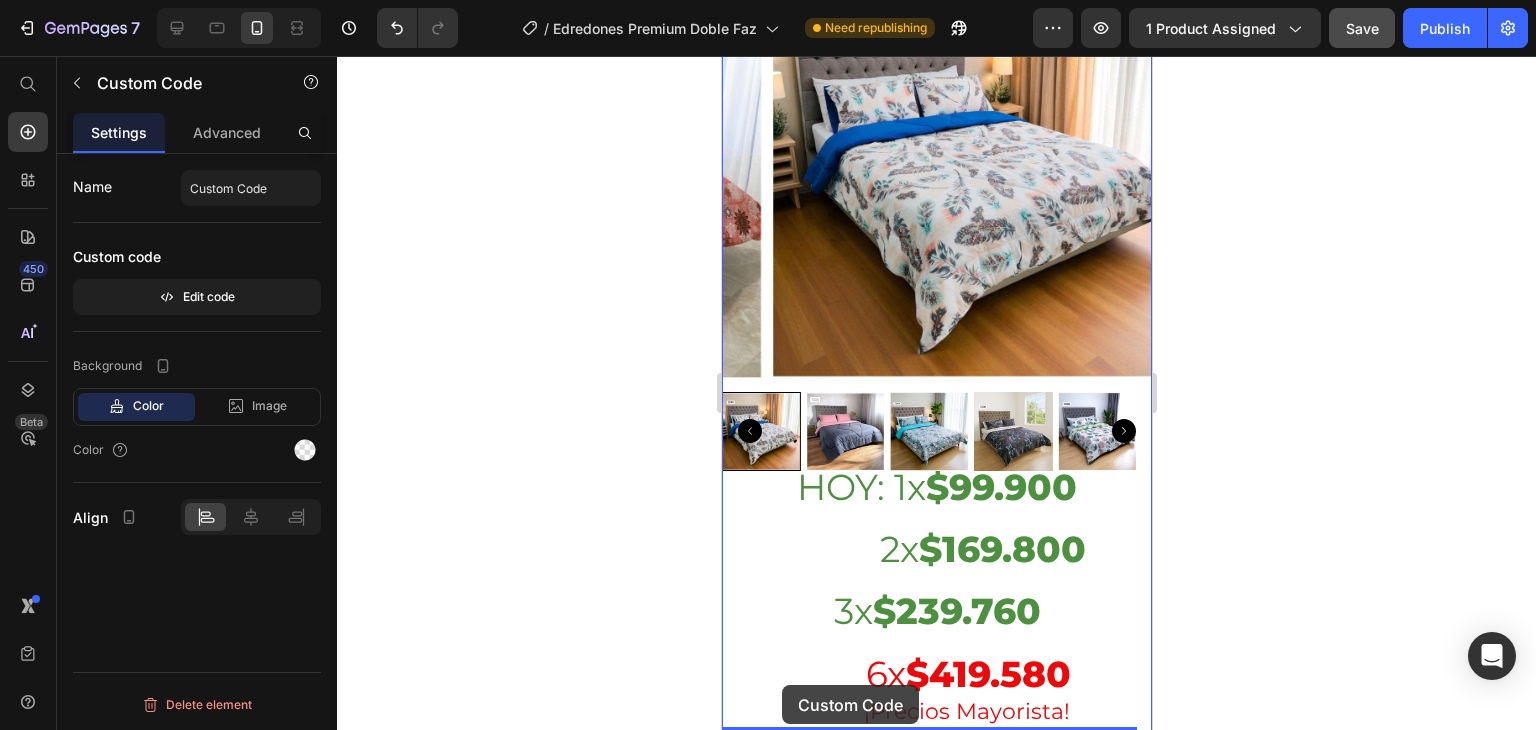 scroll, scrollTop: 1058, scrollLeft: 0, axis: vertical 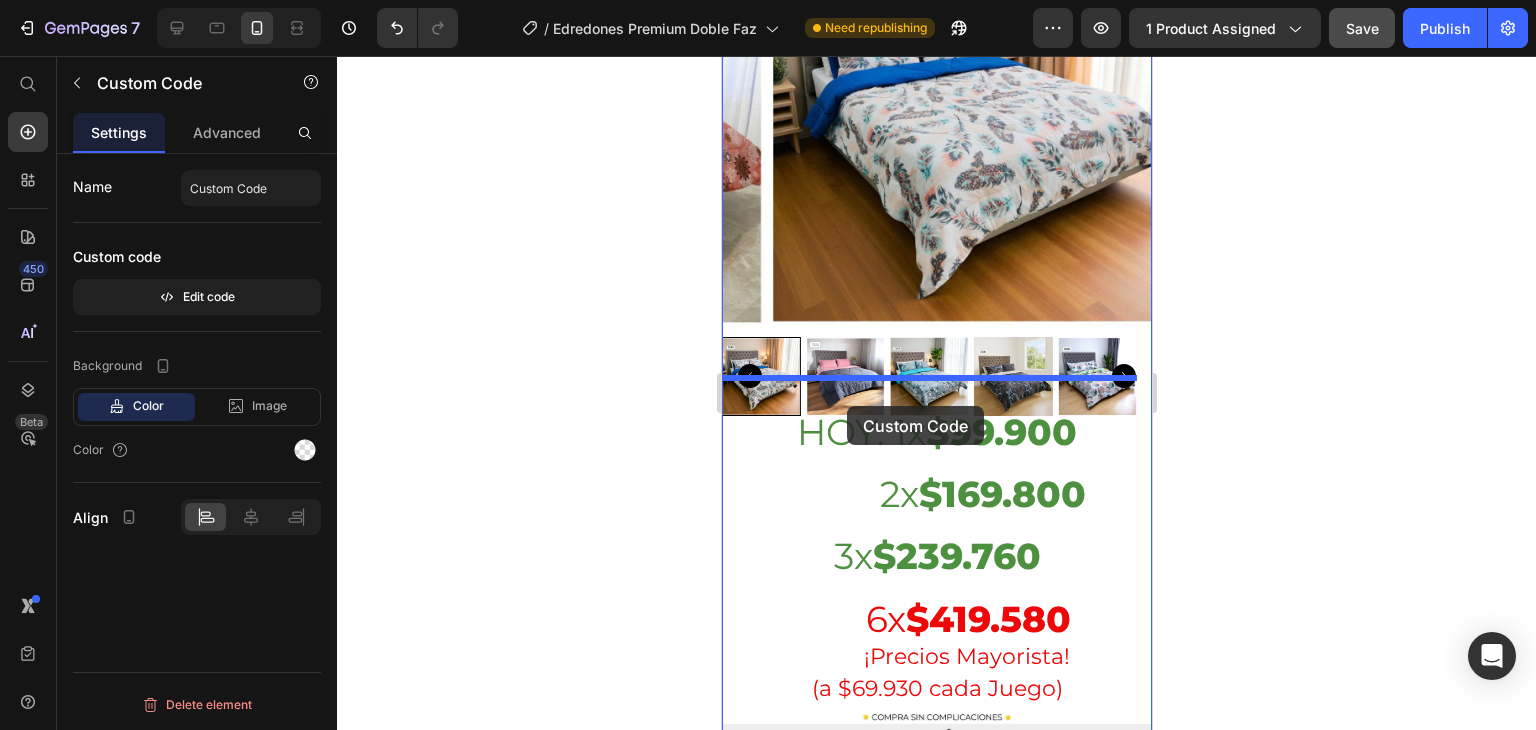 drag, startPoint x: 760, startPoint y: 180, endPoint x: 846, endPoint y: 406, distance: 241.80984 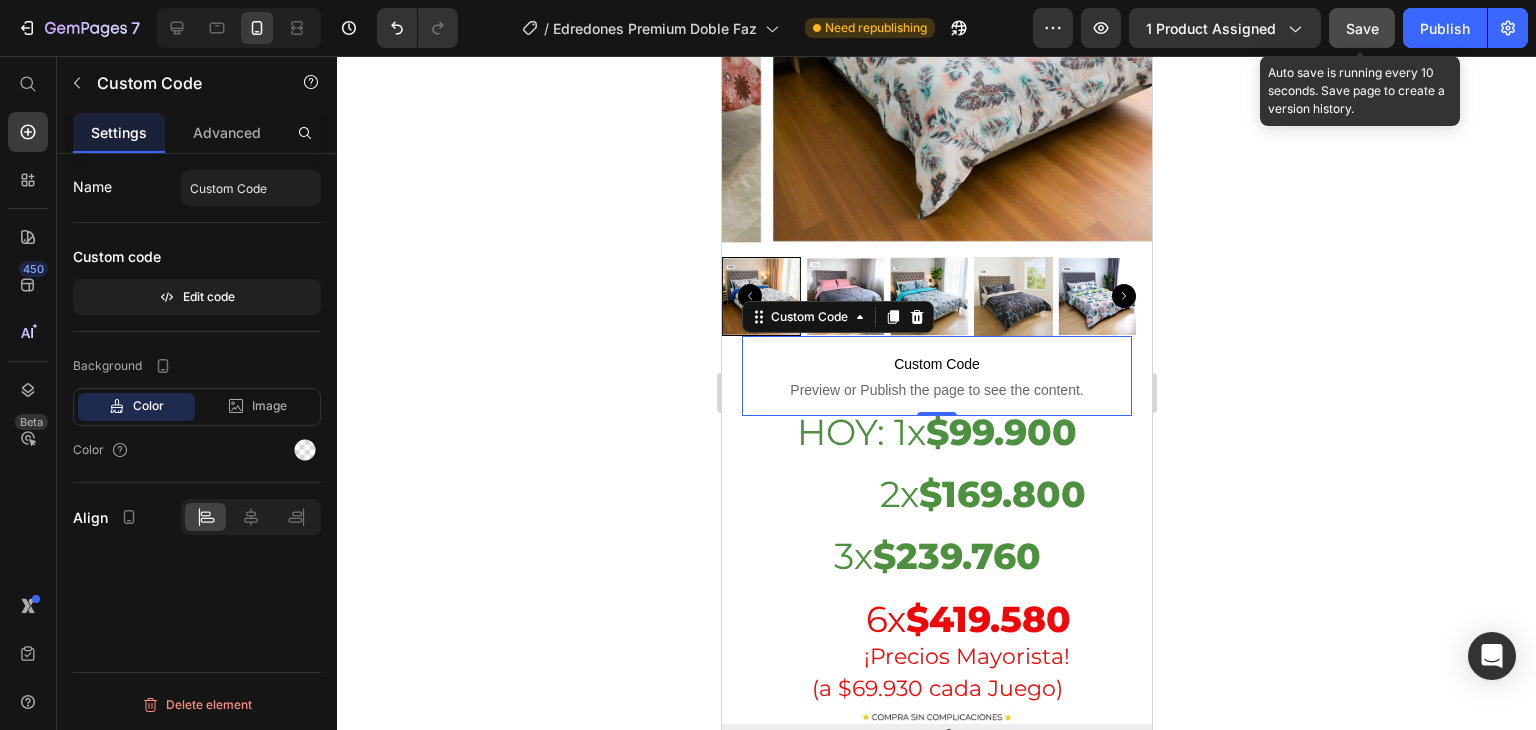 click on "Save" at bounding box center [1362, 28] 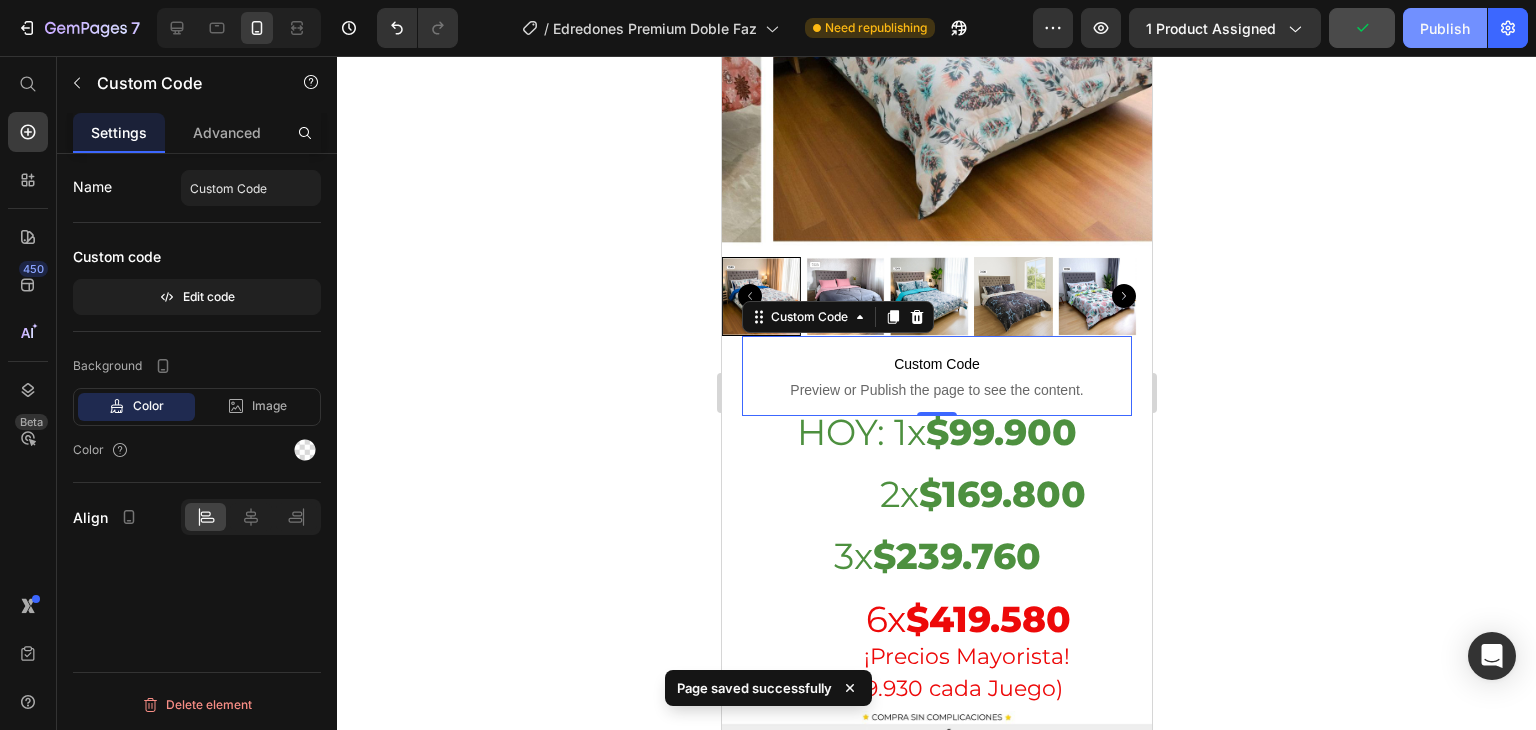 click on "Publish" at bounding box center (1445, 28) 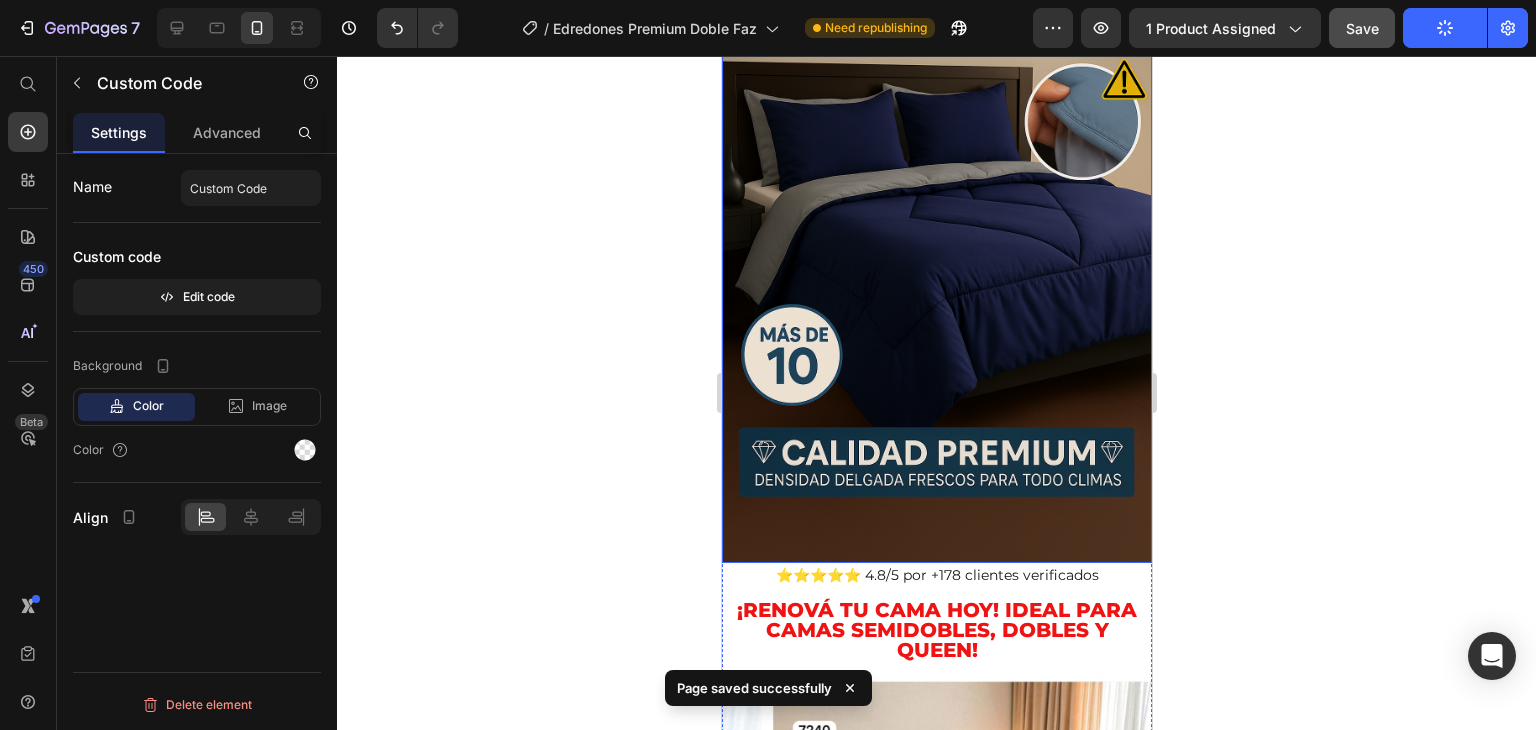 scroll, scrollTop: 0, scrollLeft: 0, axis: both 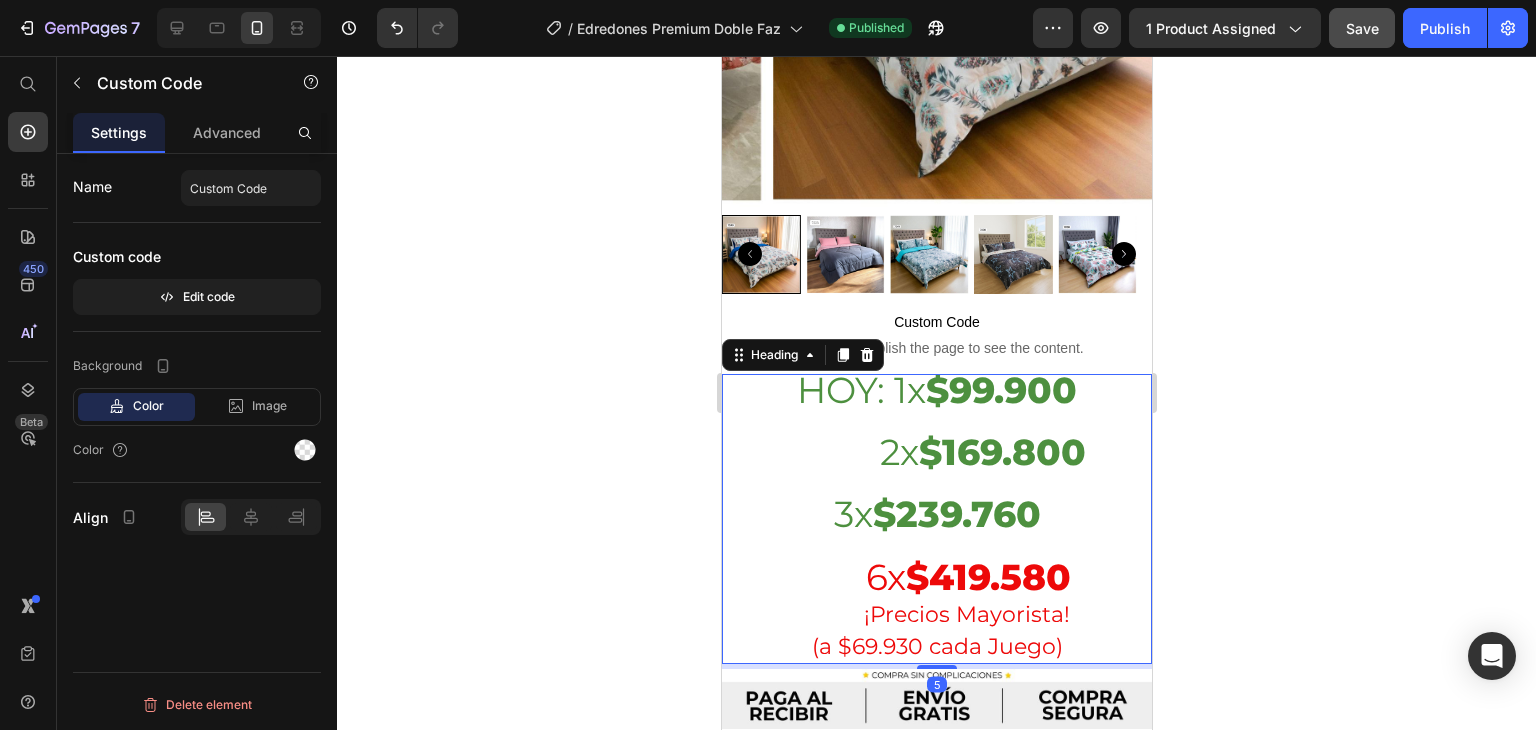 click on "2x $169.800" at bounding box center (936, 452) 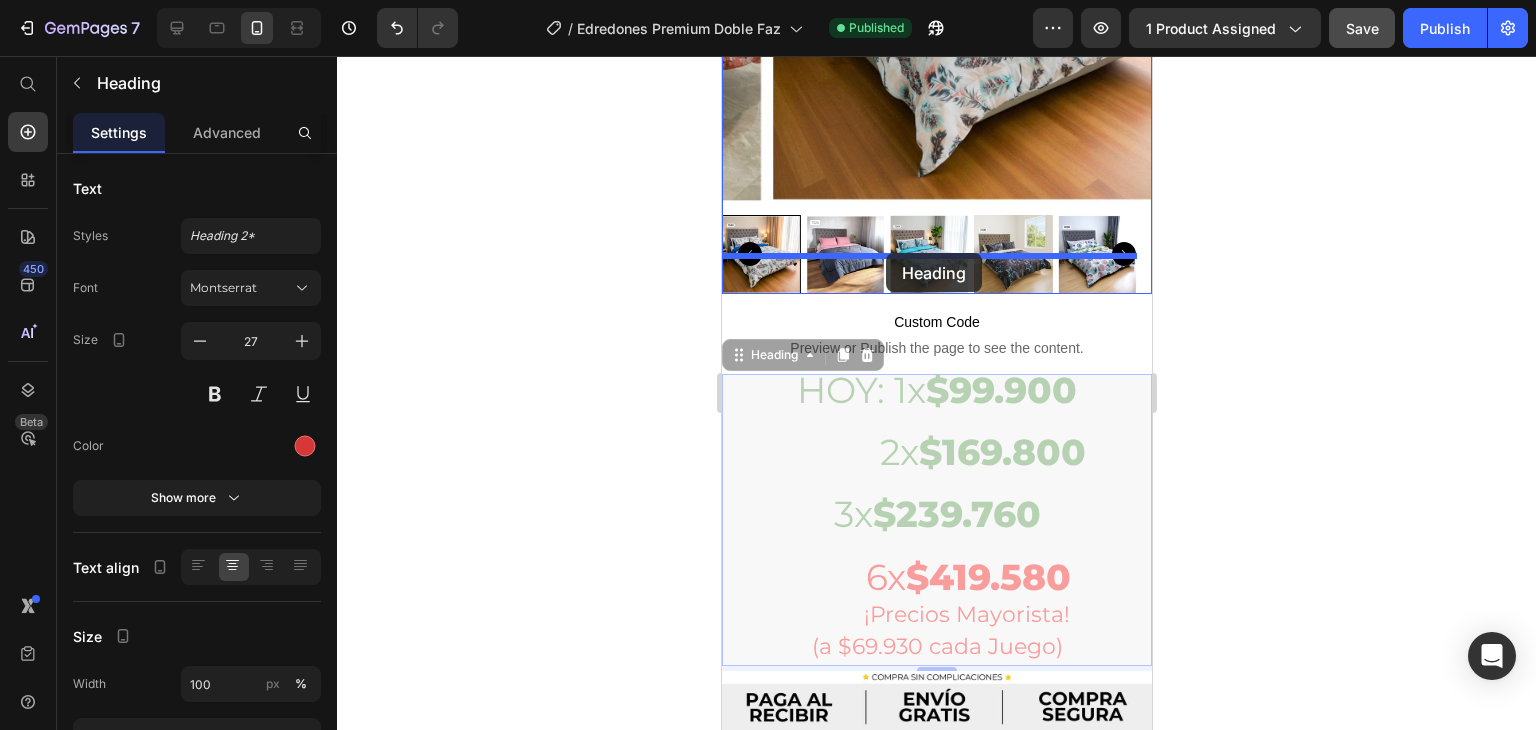 drag, startPoint x: 740, startPoint y: 317, endPoint x: 885, endPoint y: 253, distance: 158.49606 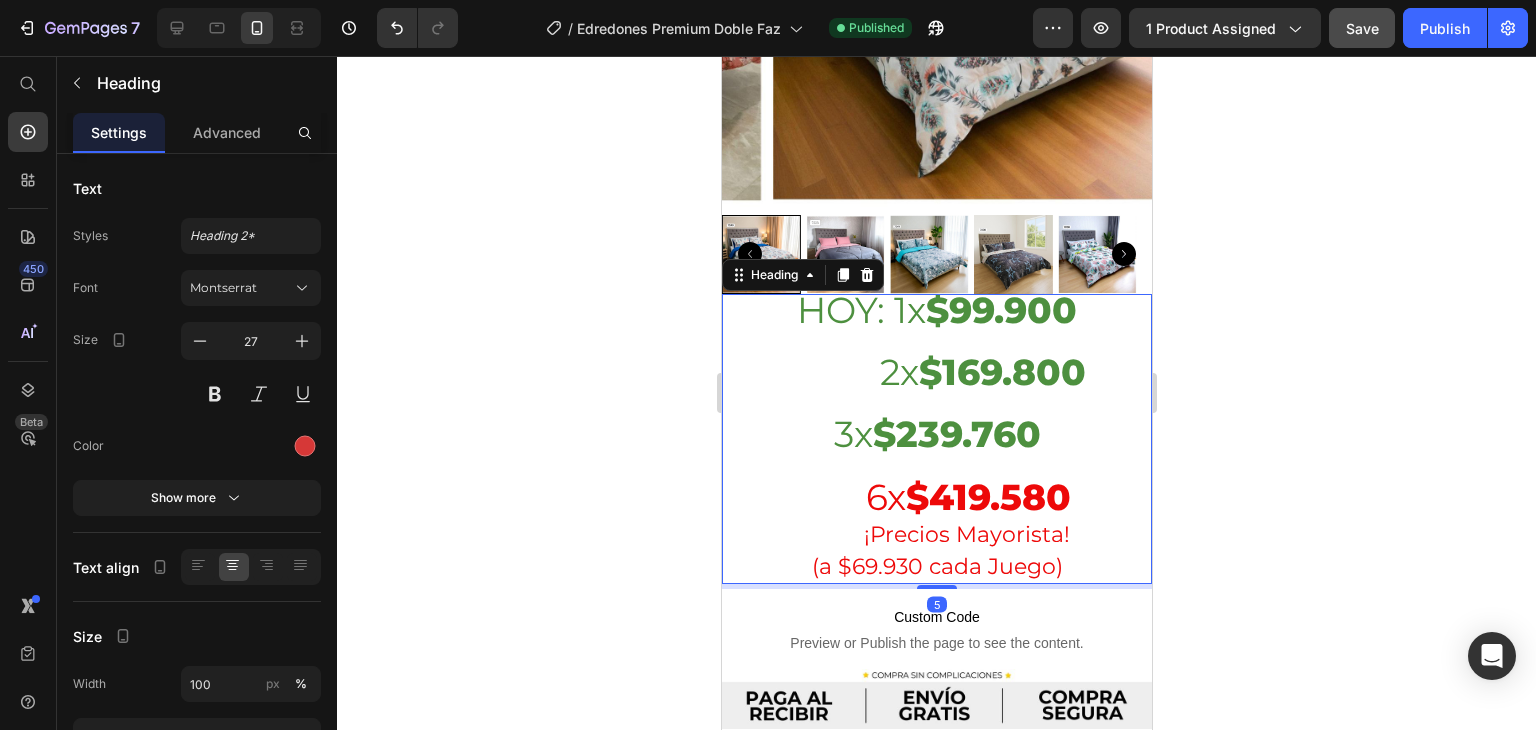 click 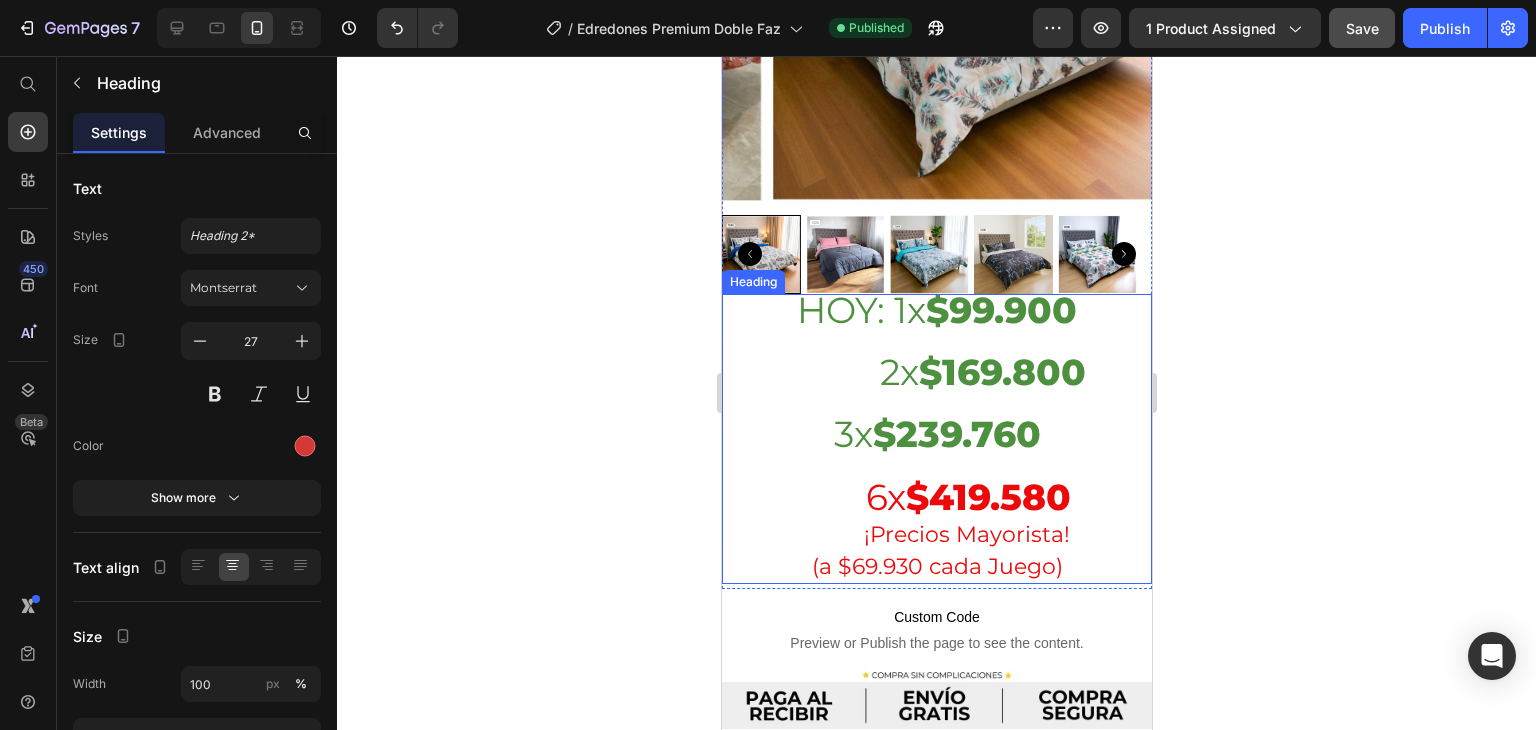 click on "HOY: 1x  $99.900             2x $169.800         3x  $239.760         6x  $419.580        ¡Precios Mayorista!             (a $69.930 cada Juego)" at bounding box center (936, 439) 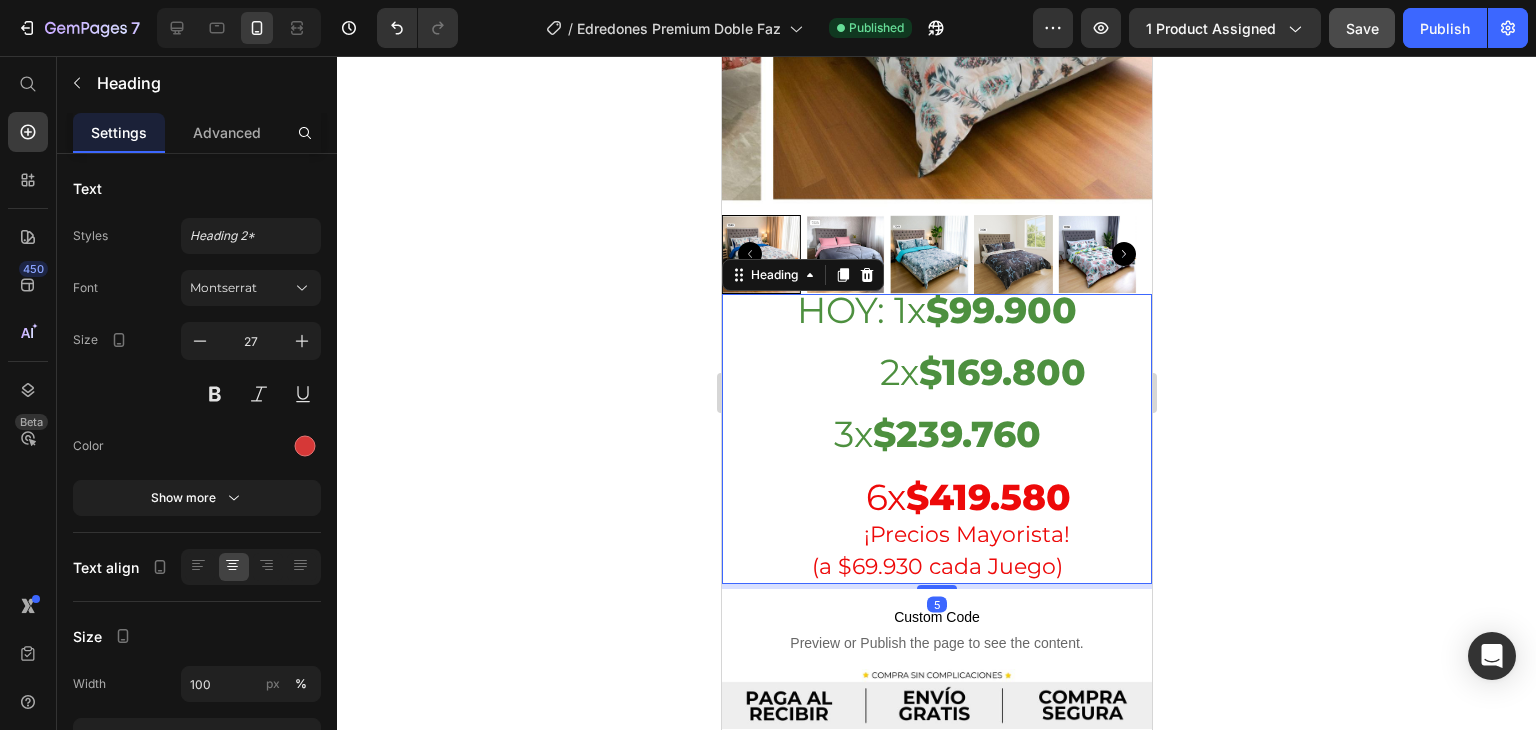 click on "HOY: 1x  $99.900             2x $169.800         3x  $239.760         6x  $419.580        ¡Precios Mayorista!             (a $69.930 cada Juego)" at bounding box center [936, 439] 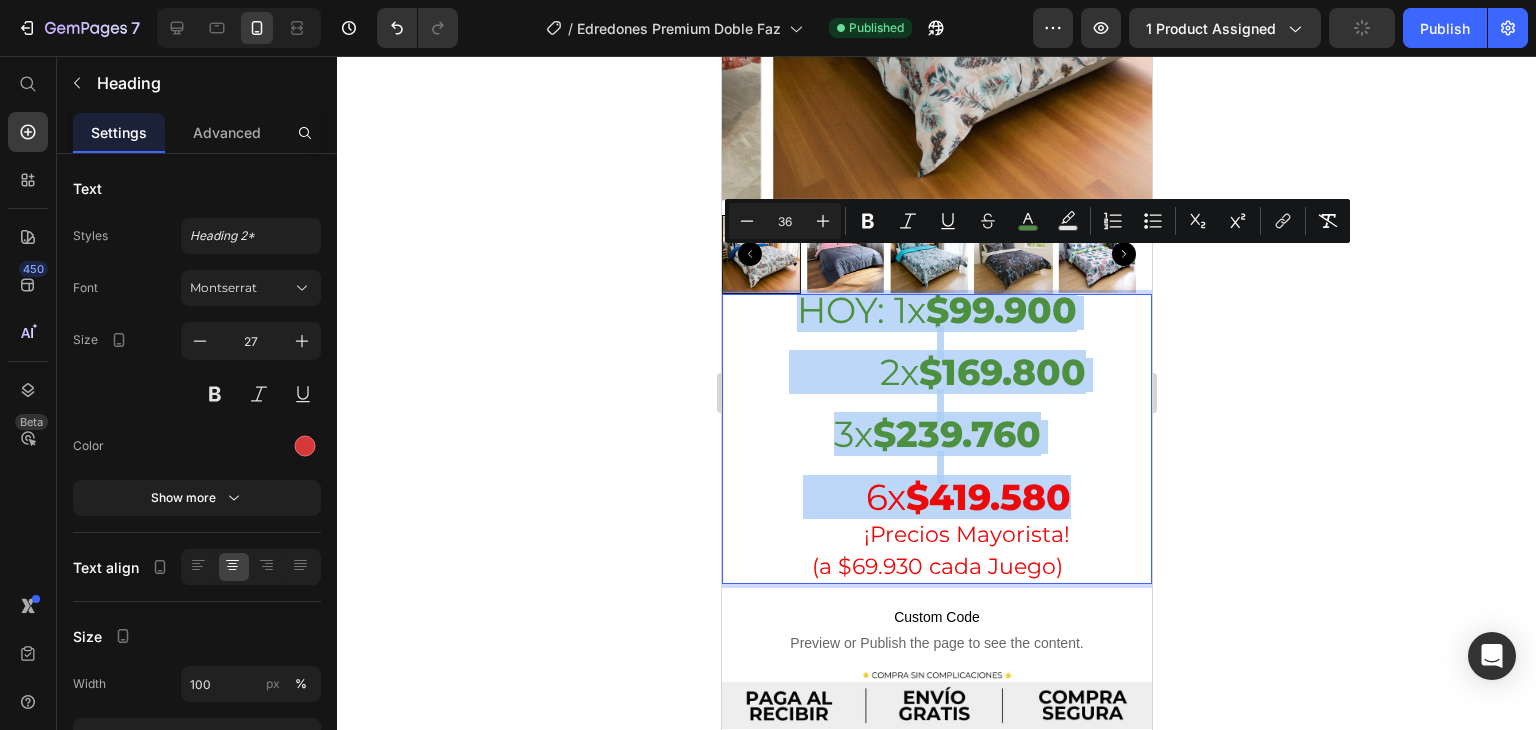 drag, startPoint x: 1050, startPoint y: 461, endPoint x: 780, endPoint y: 268, distance: 331.88702 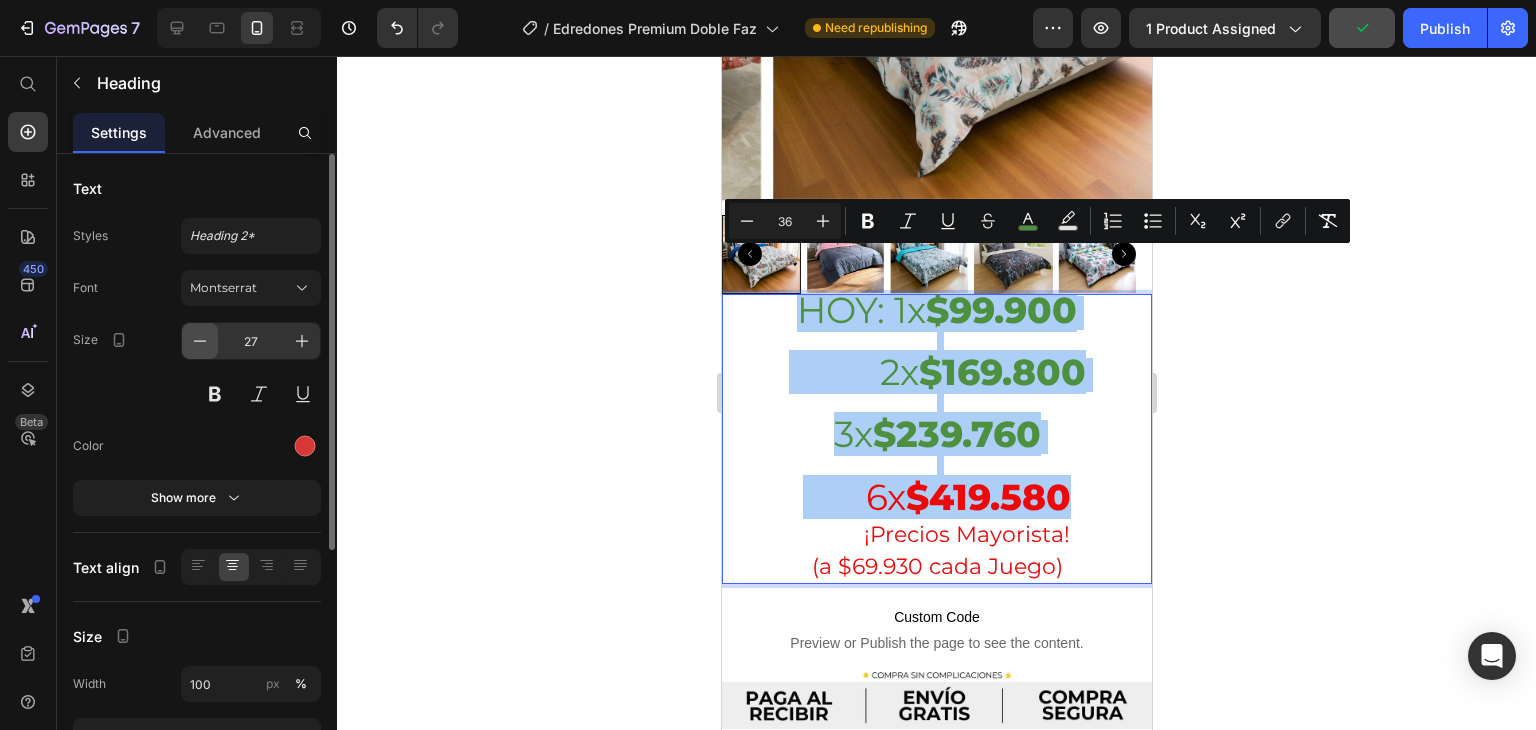 click 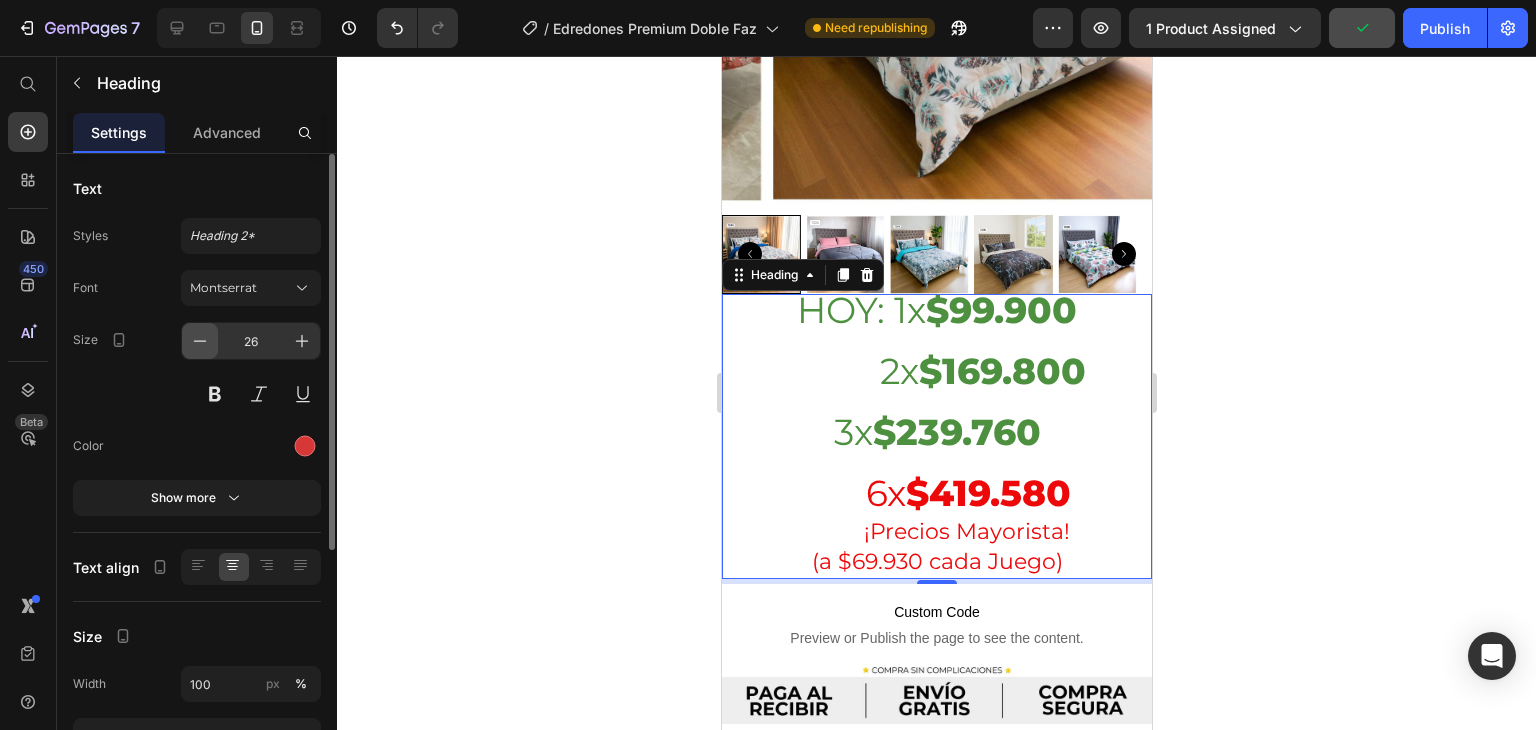 click 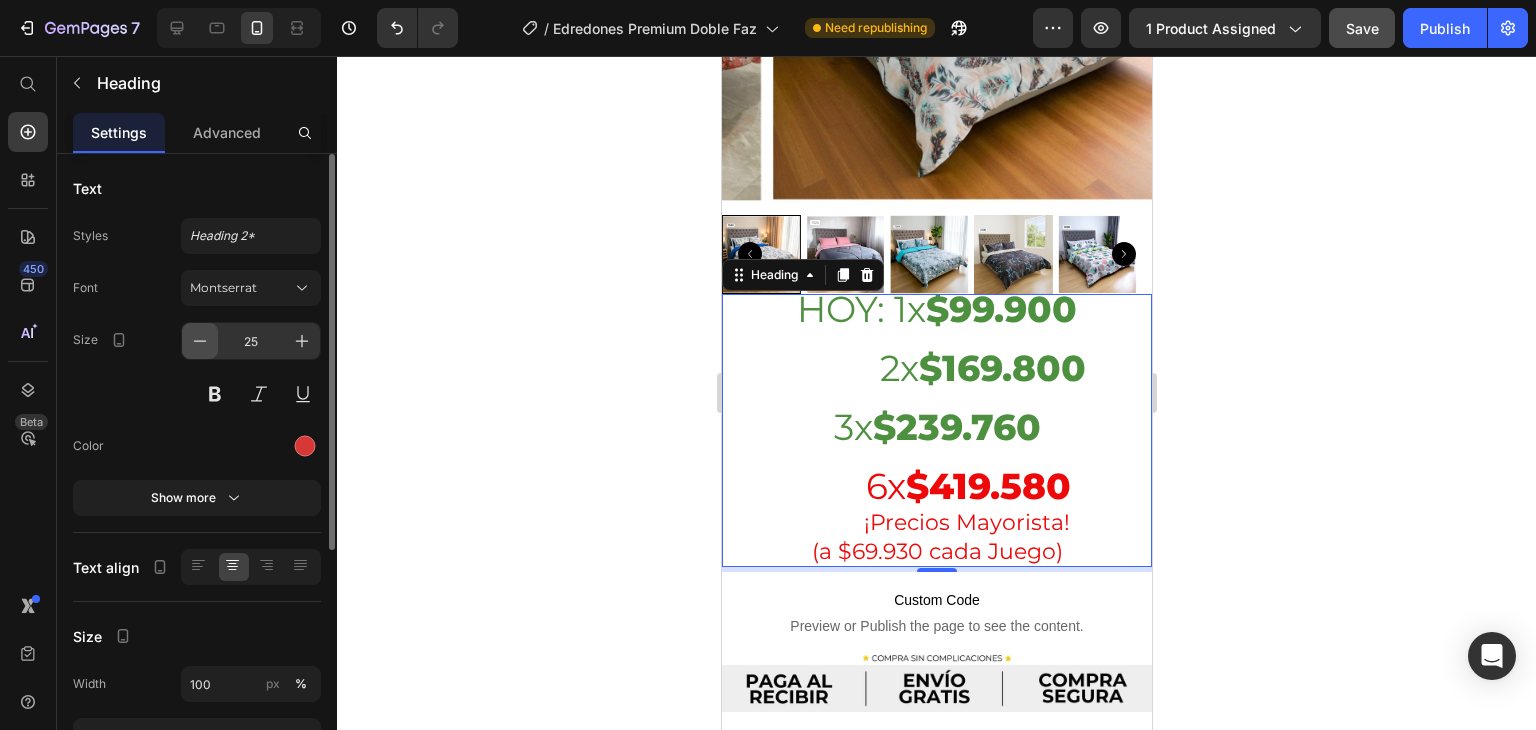 click 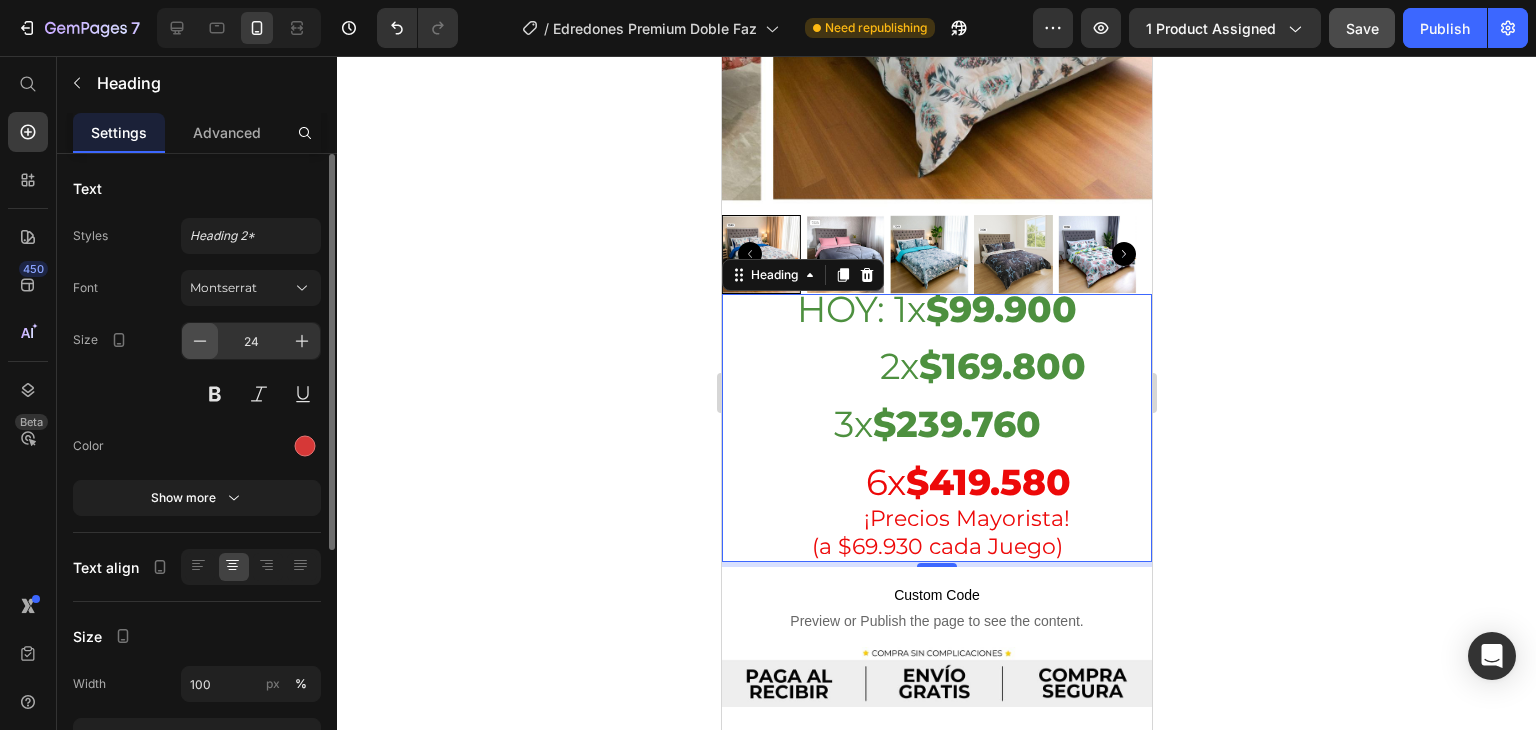 click 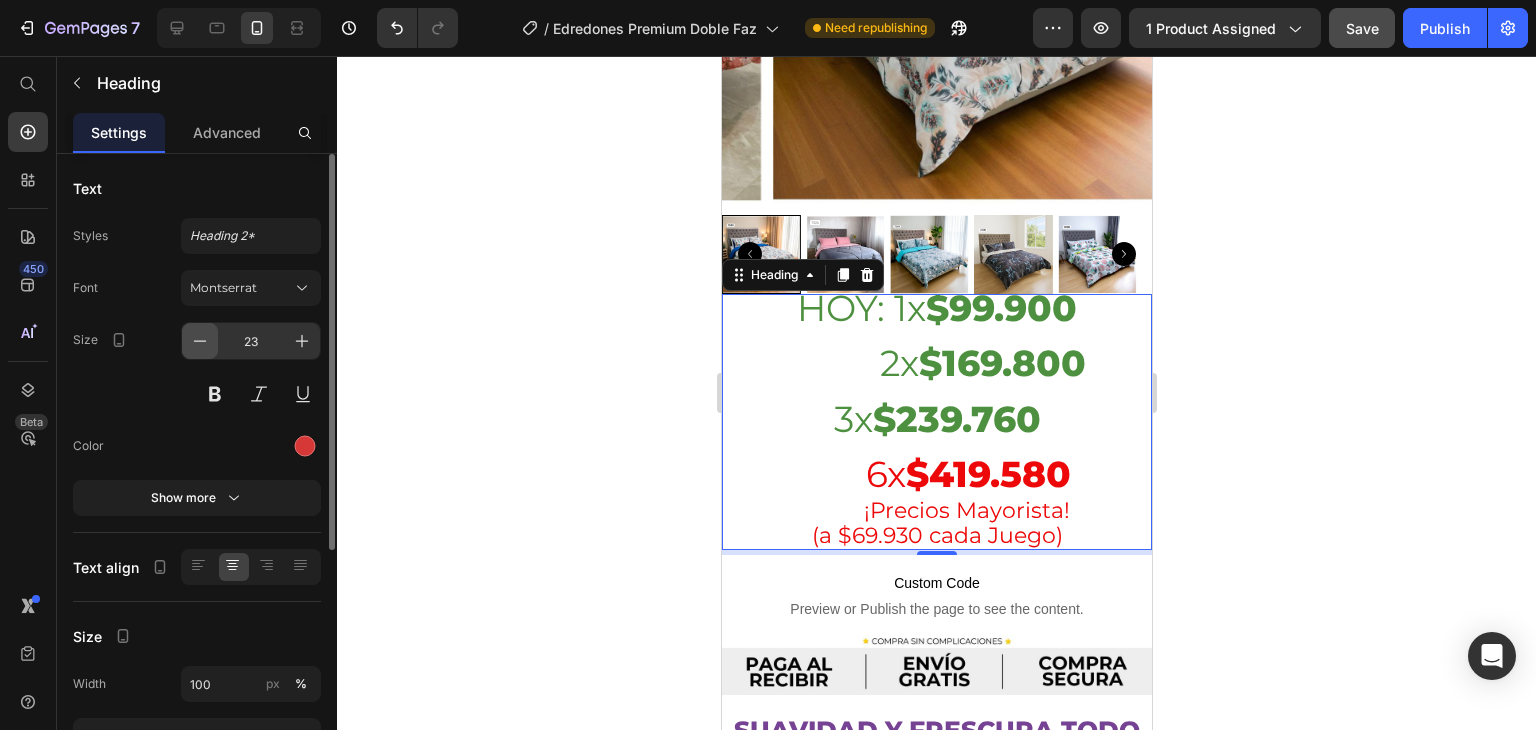 click 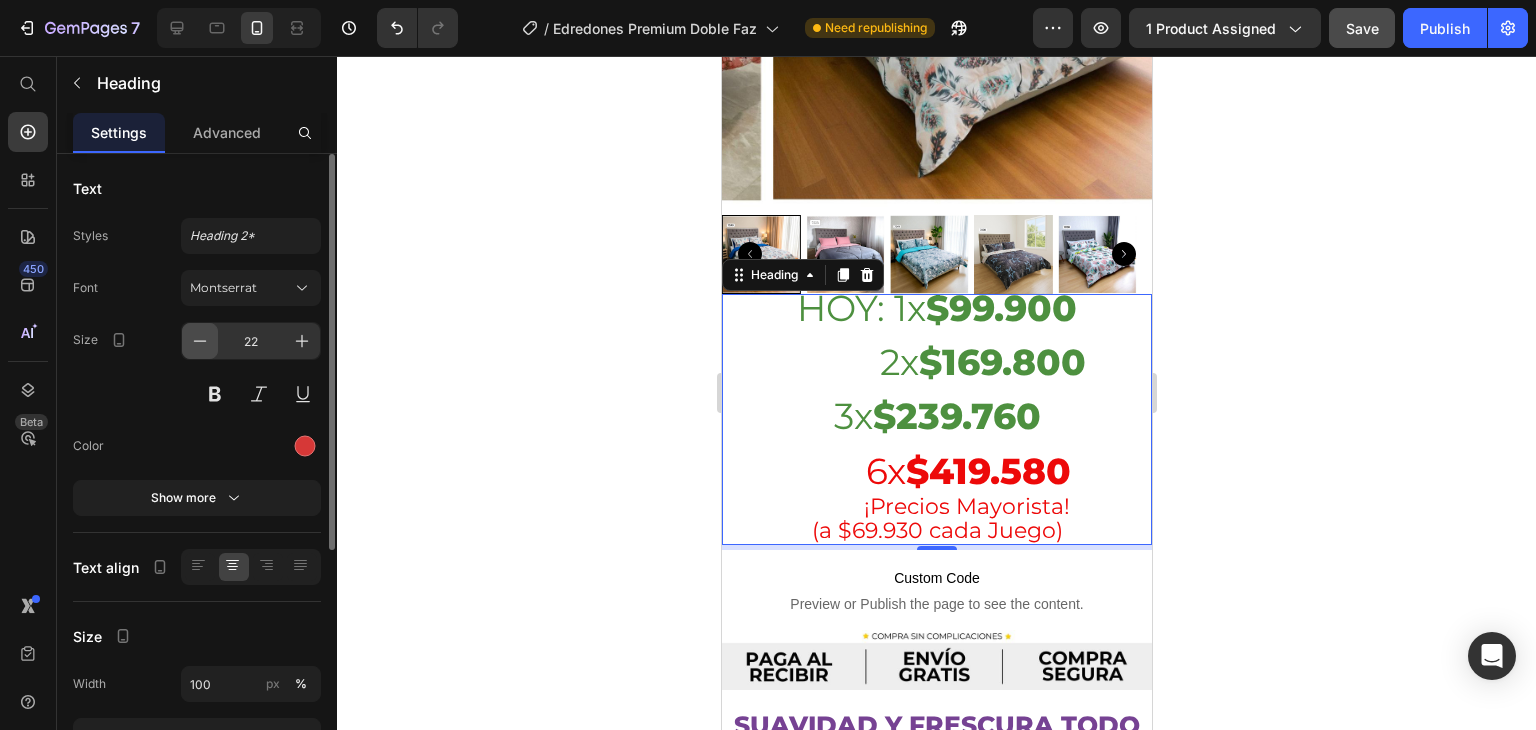 click 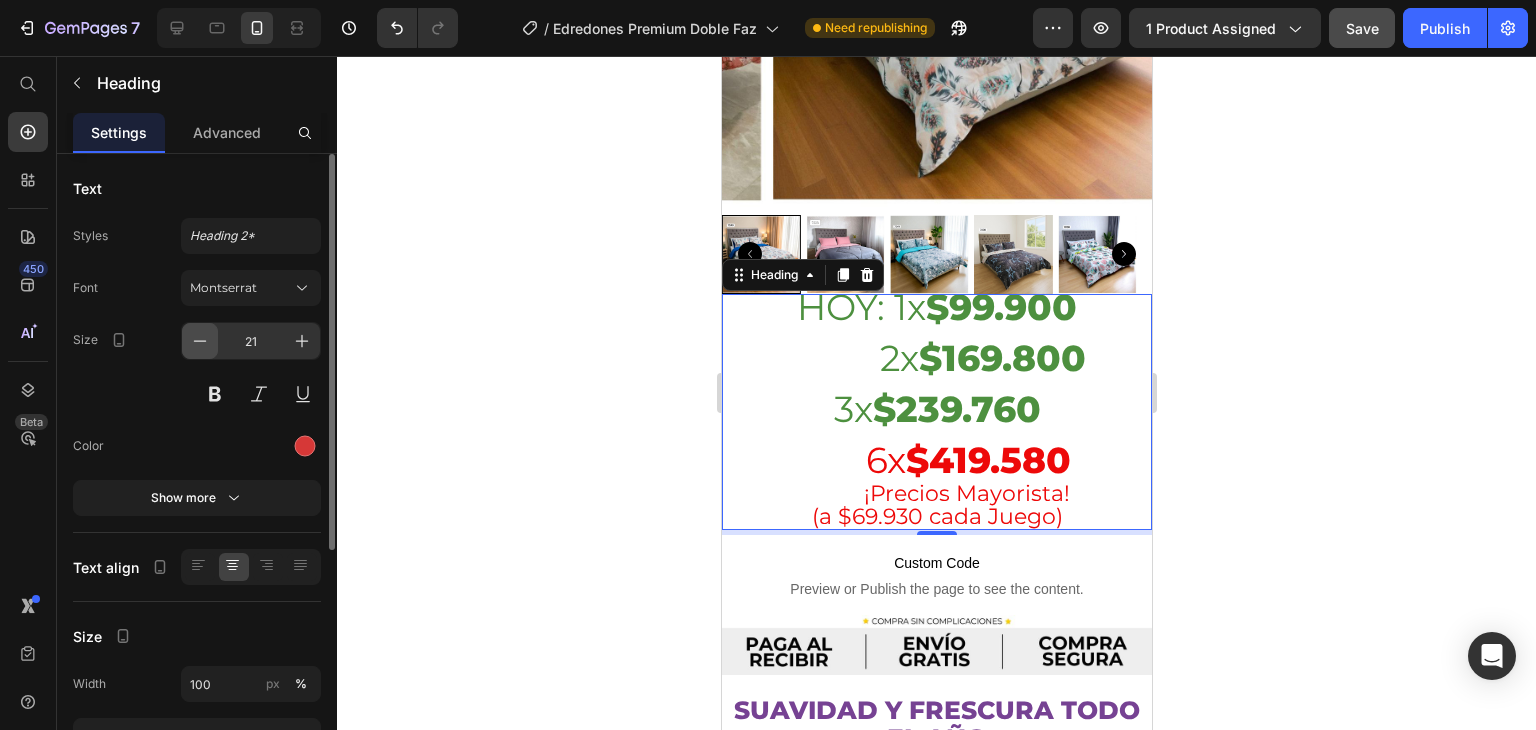 click 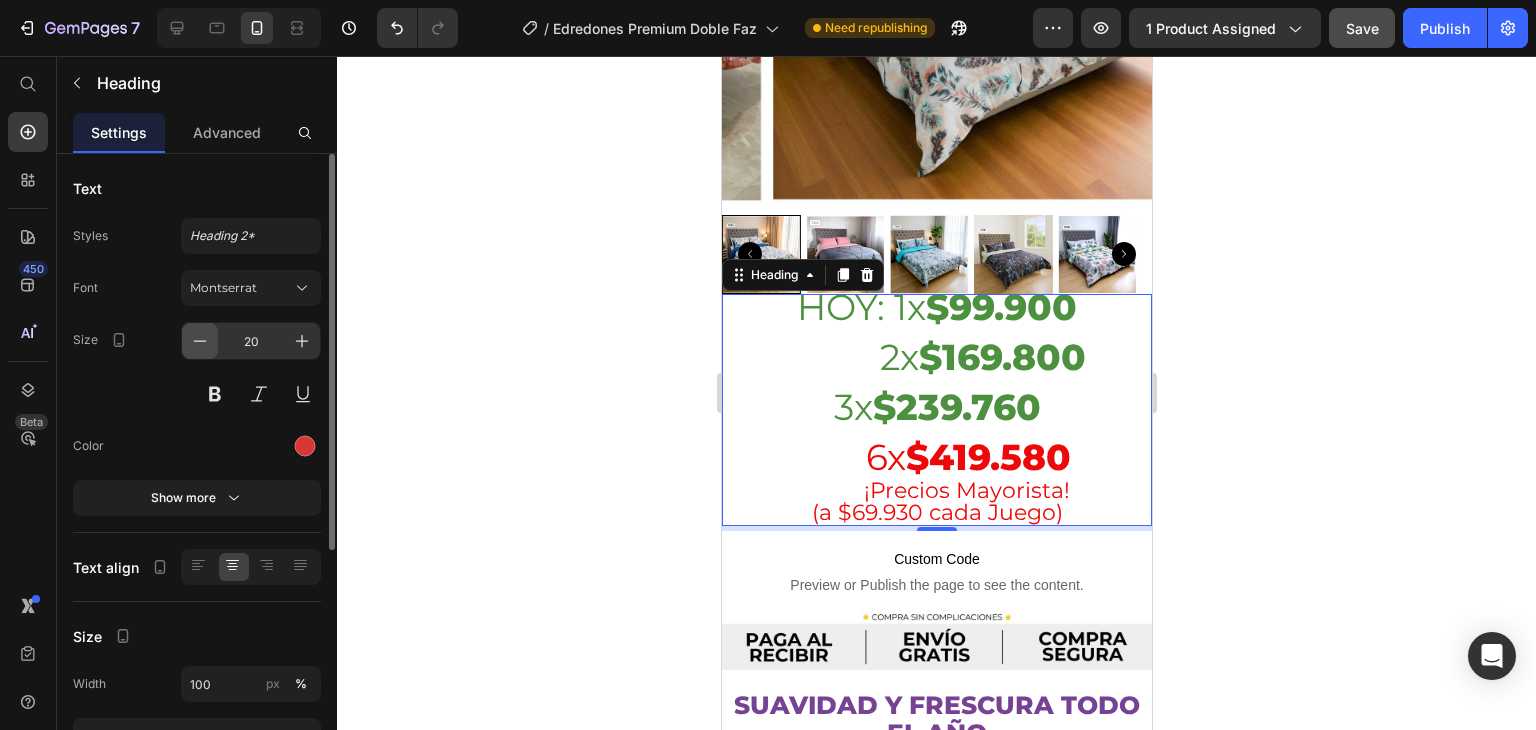 click 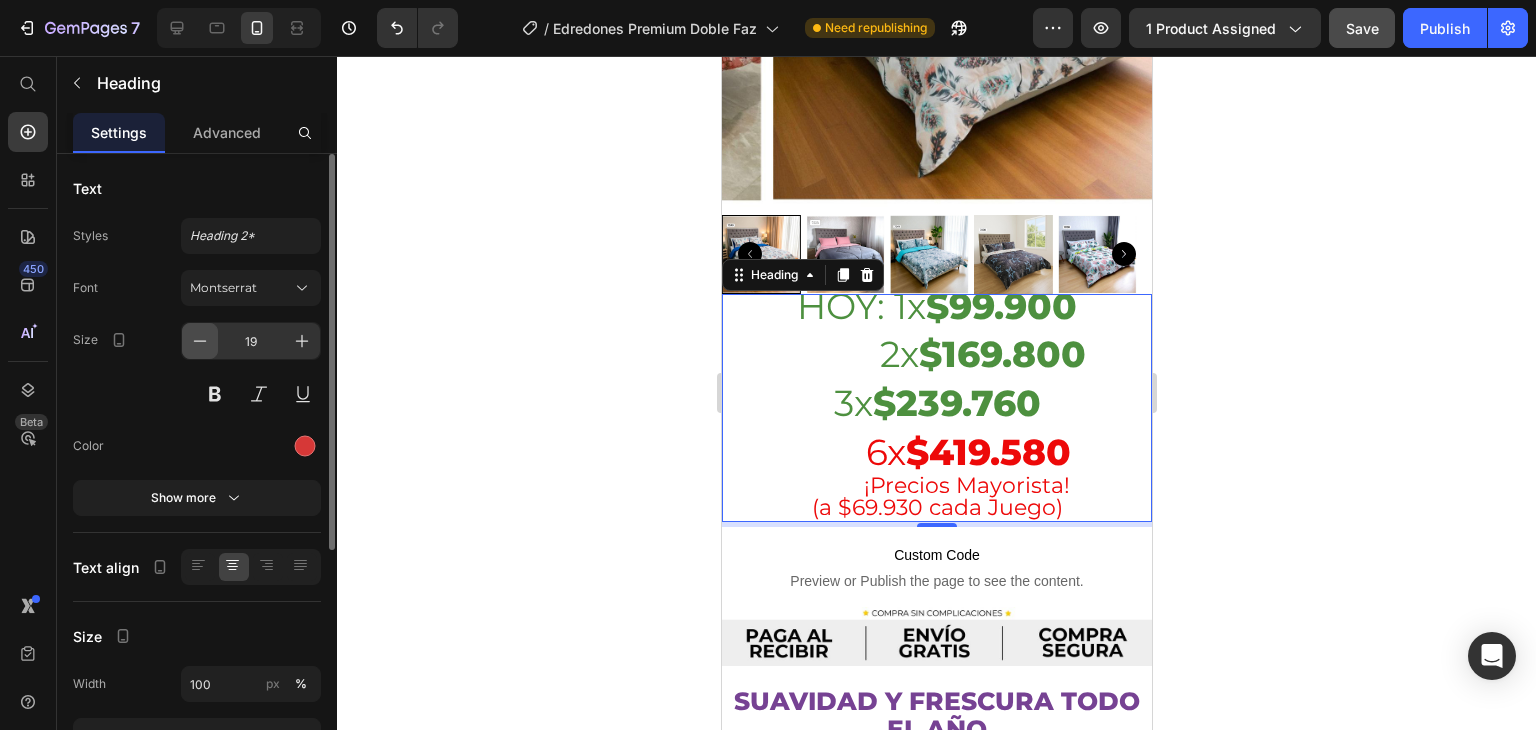 click 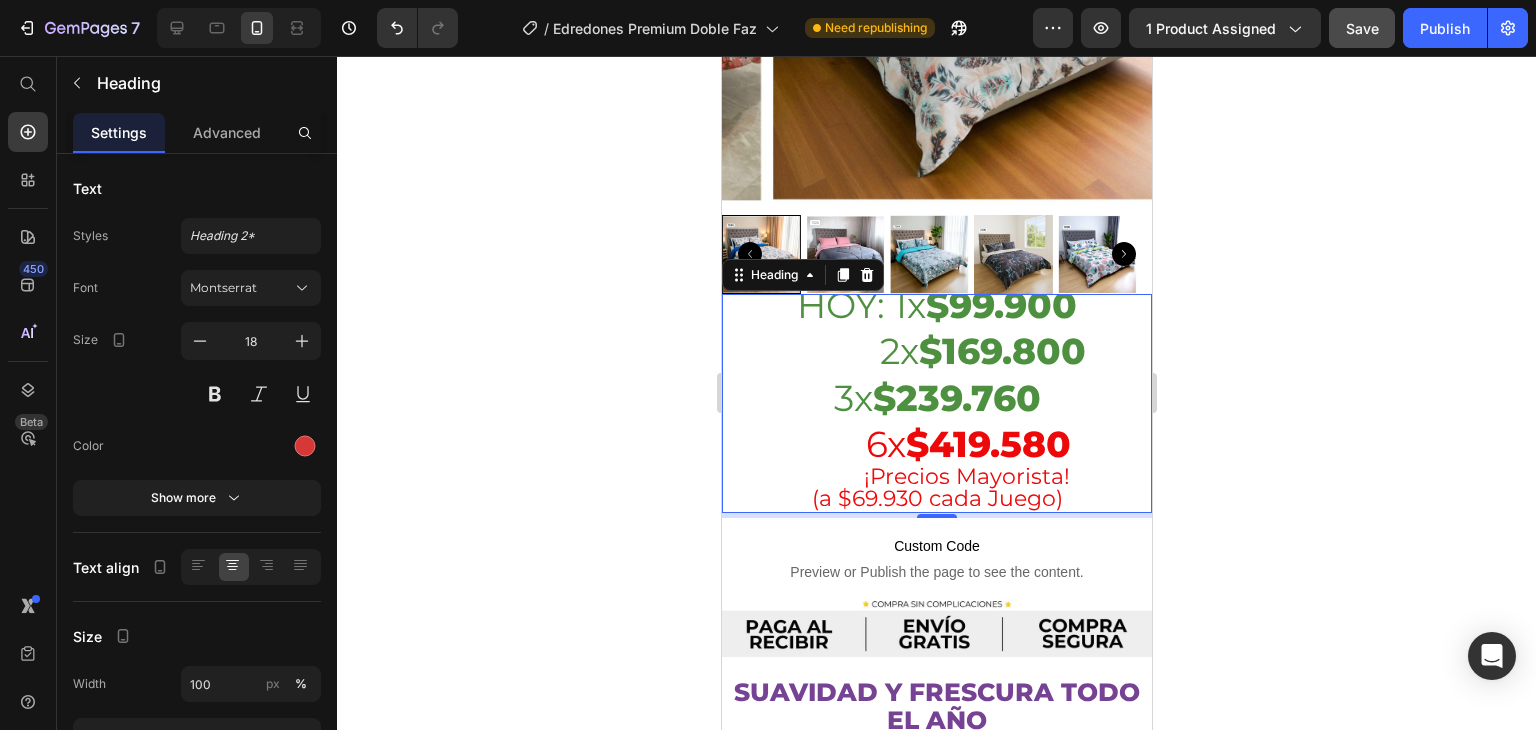 click 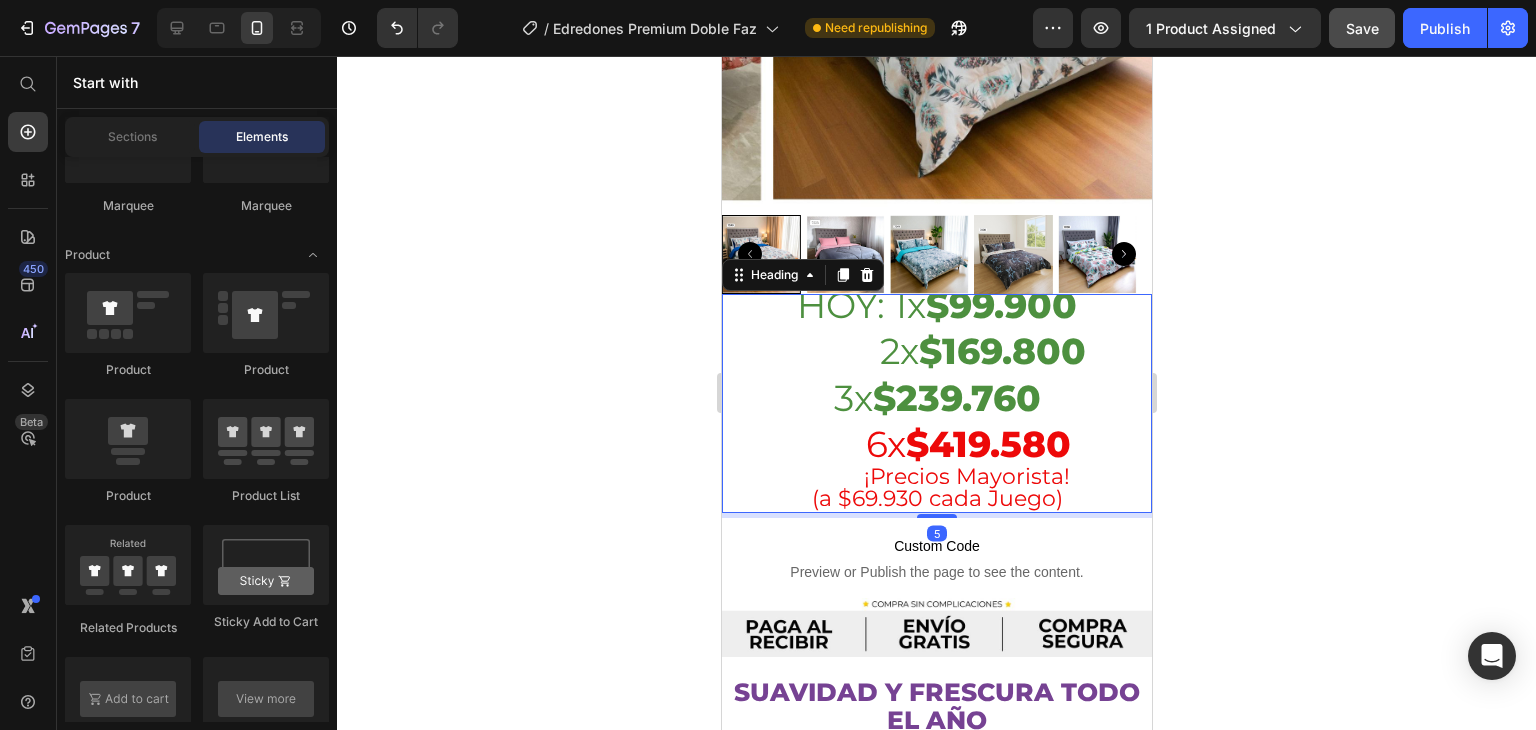 drag, startPoint x: 781, startPoint y: 268, endPoint x: 777, endPoint y: 281, distance: 13.601471 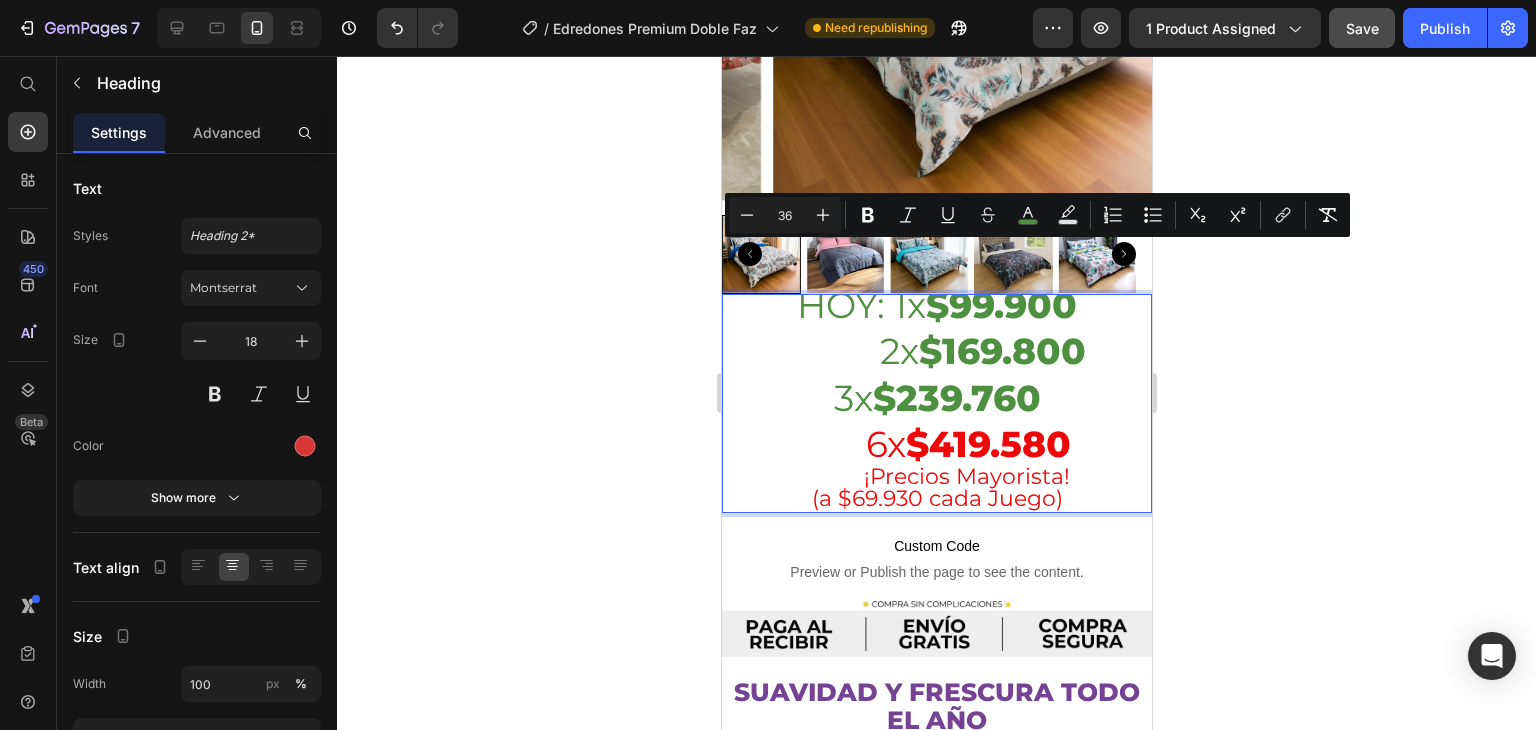 click on "HOY: 1x  $99.900             2x $169.800         3x  $239.760         6x  $419.580        ¡Precios Mayorista!             (a $69.930 cada Juego)" at bounding box center [936, 403] 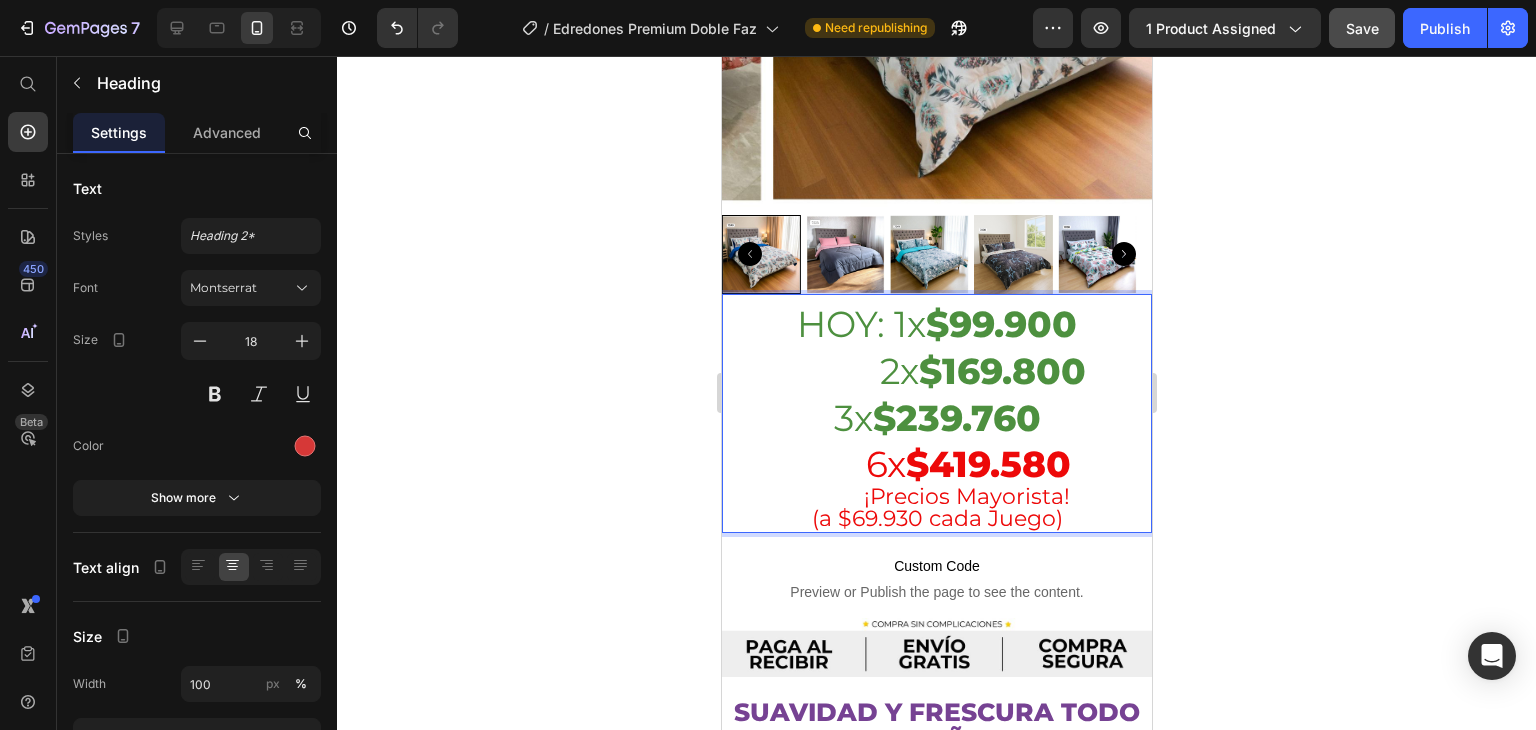 click 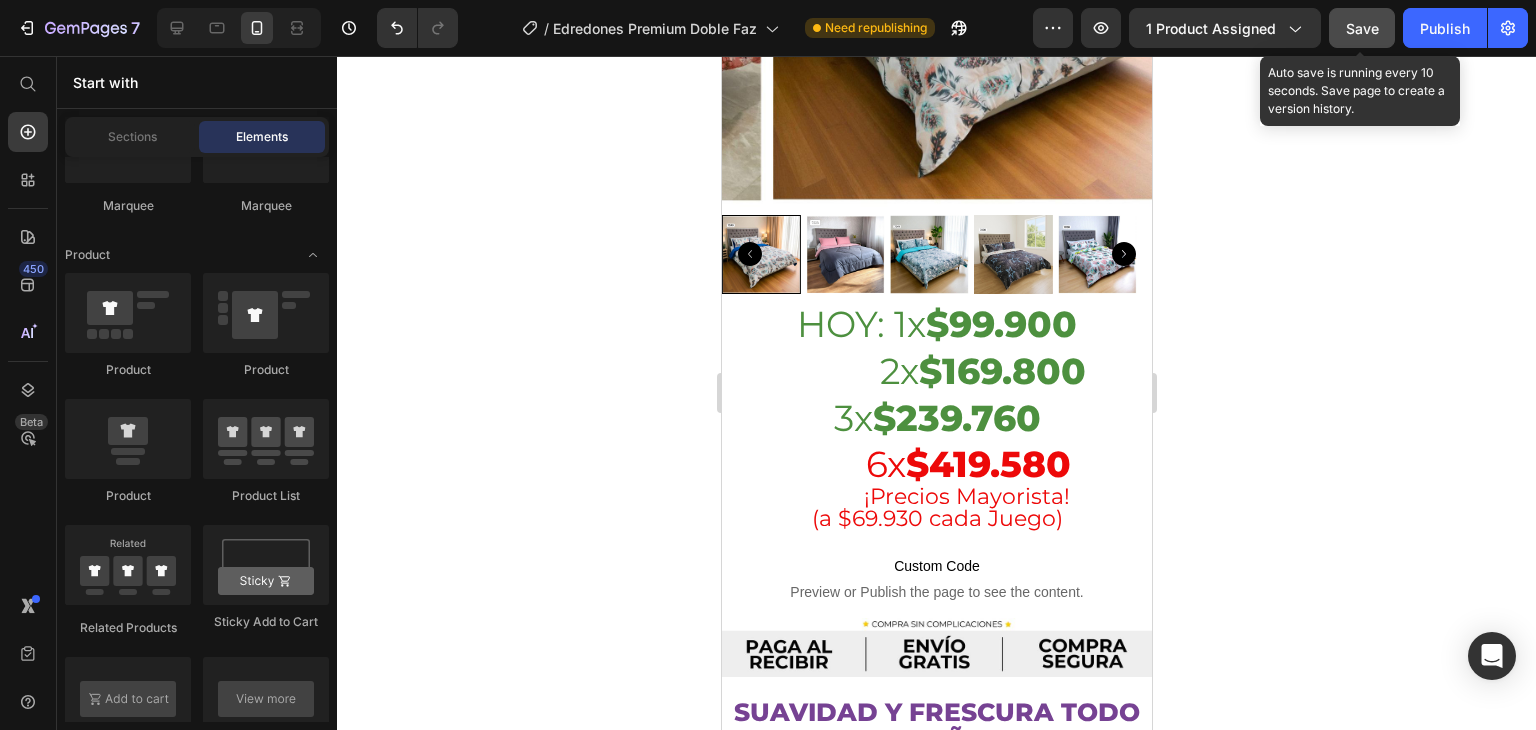 click on "Save" at bounding box center [1362, 28] 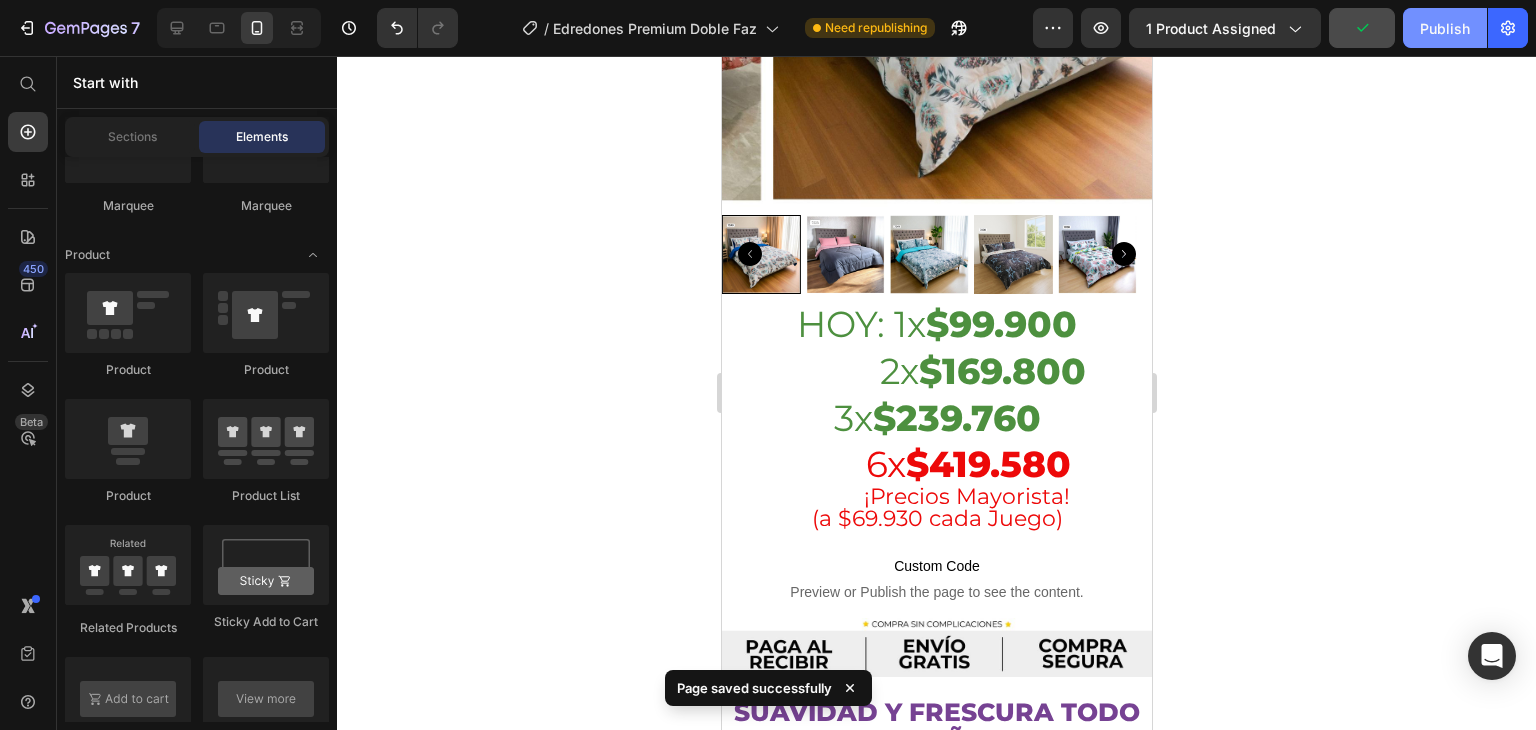 click on "Publish" at bounding box center [1445, 28] 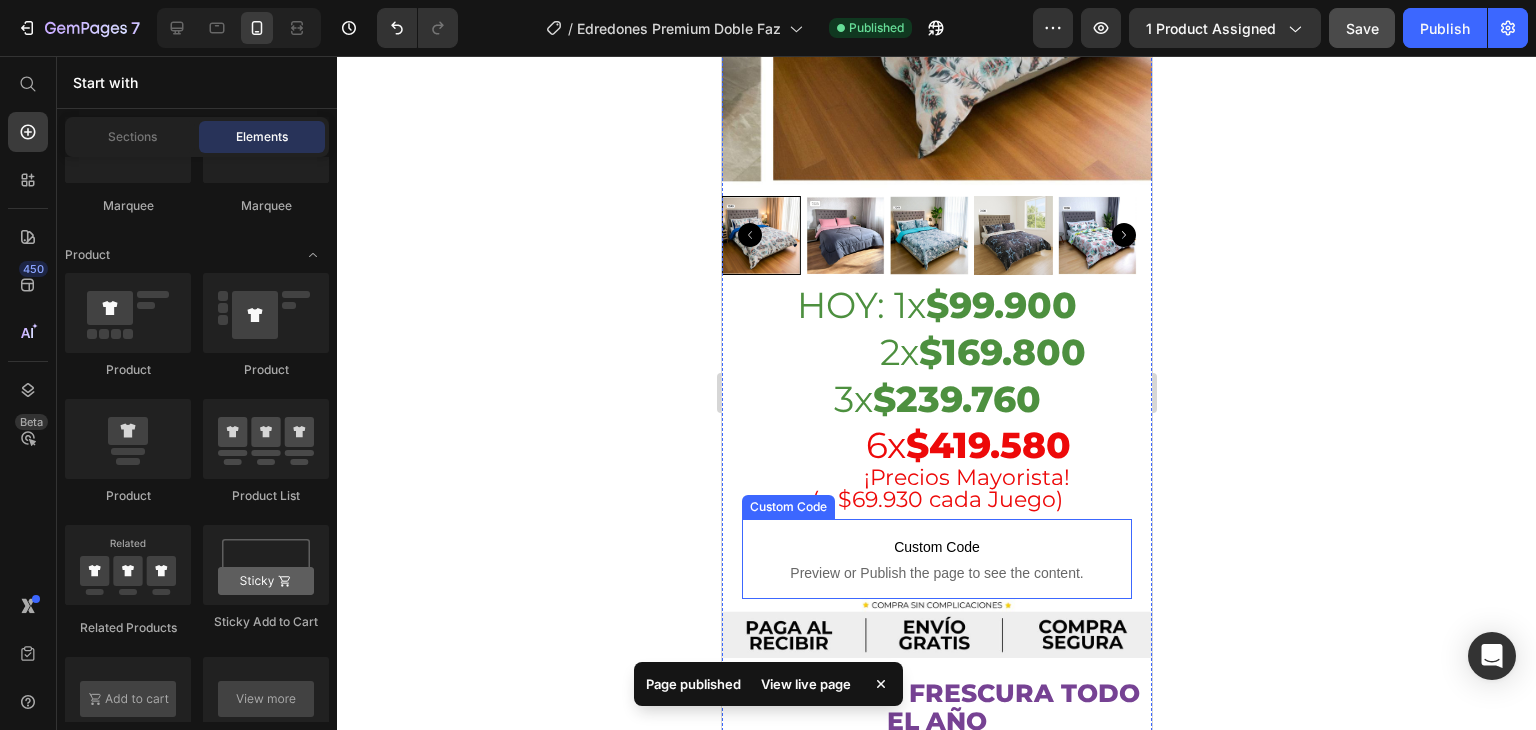 scroll, scrollTop: 1100, scrollLeft: 0, axis: vertical 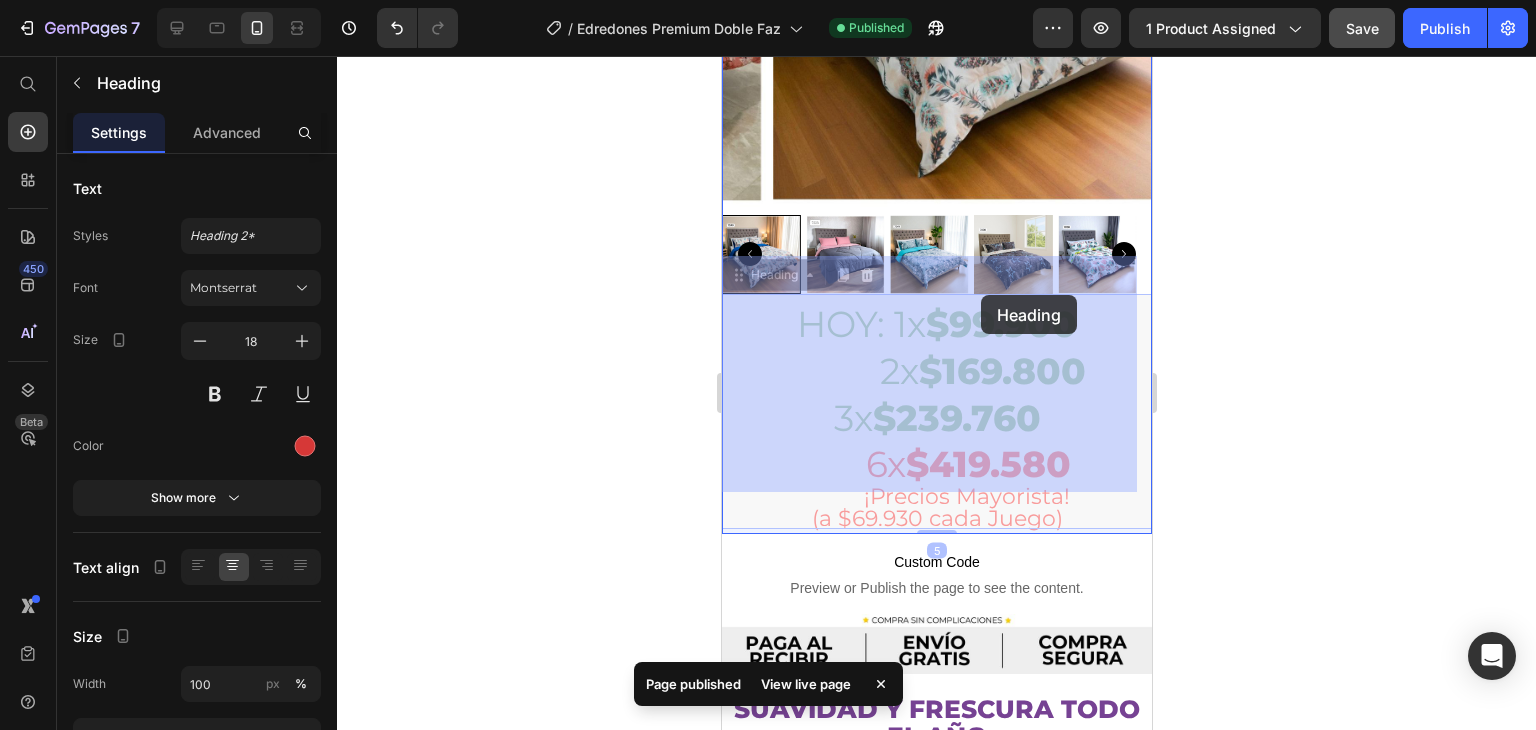 drag, startPoint x: 782, startPoint y: 285, endPoint x: 979, endPoint y: 296, distance: 197.30687 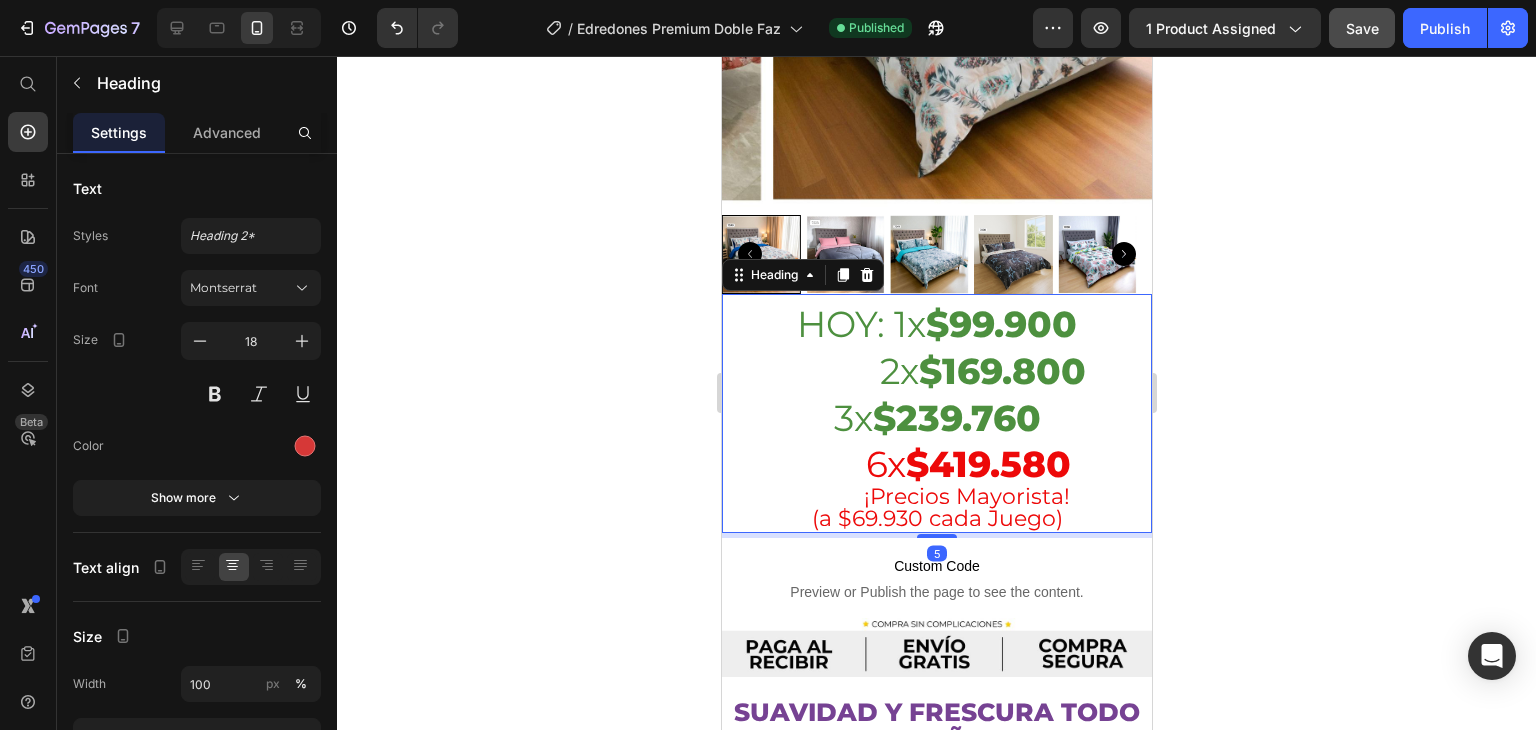 click on "$239.760" at bounding box center (956, 418) 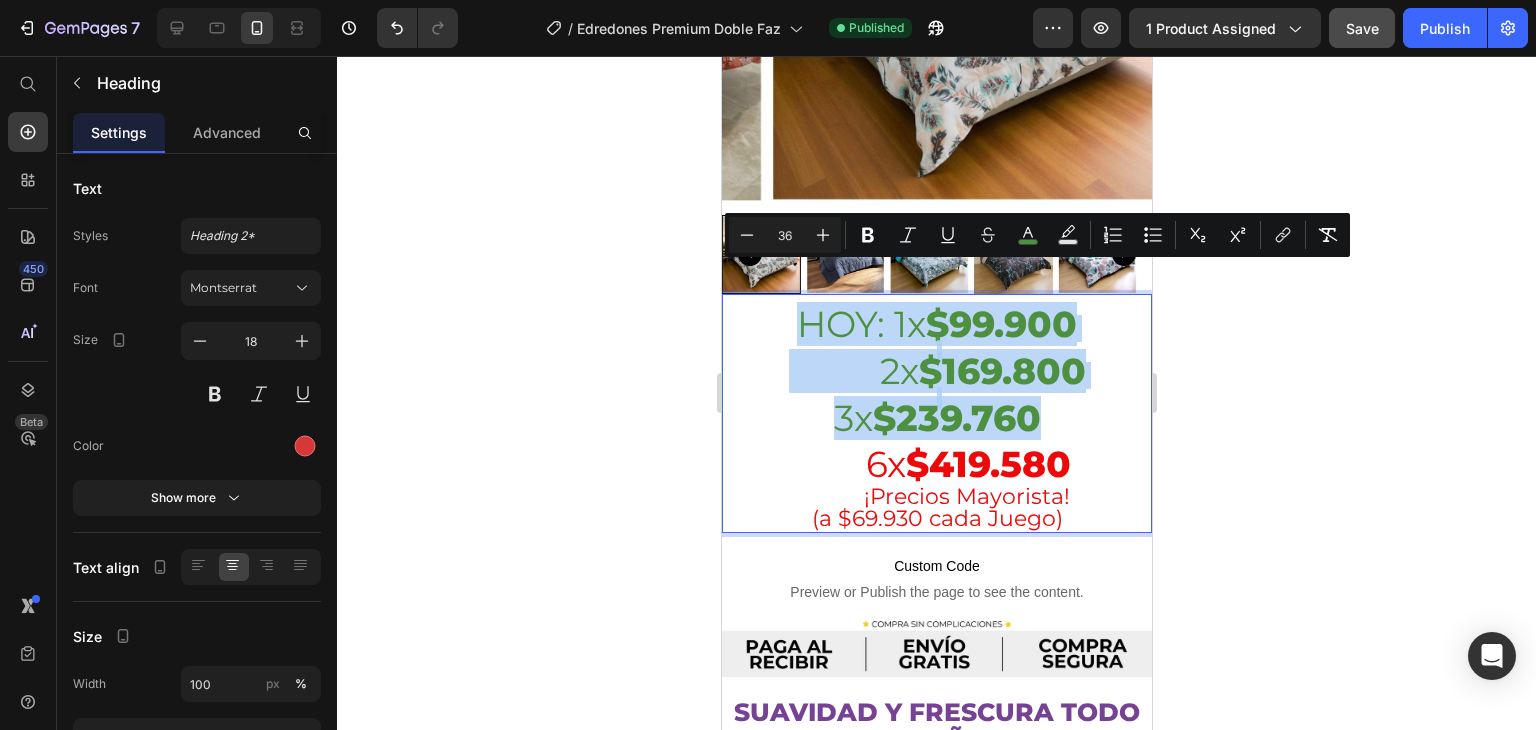 drag, startPoint x: 1011, startPoint y: 386, endPoint x: 773, endPoint y: 280, distance: 260.5379 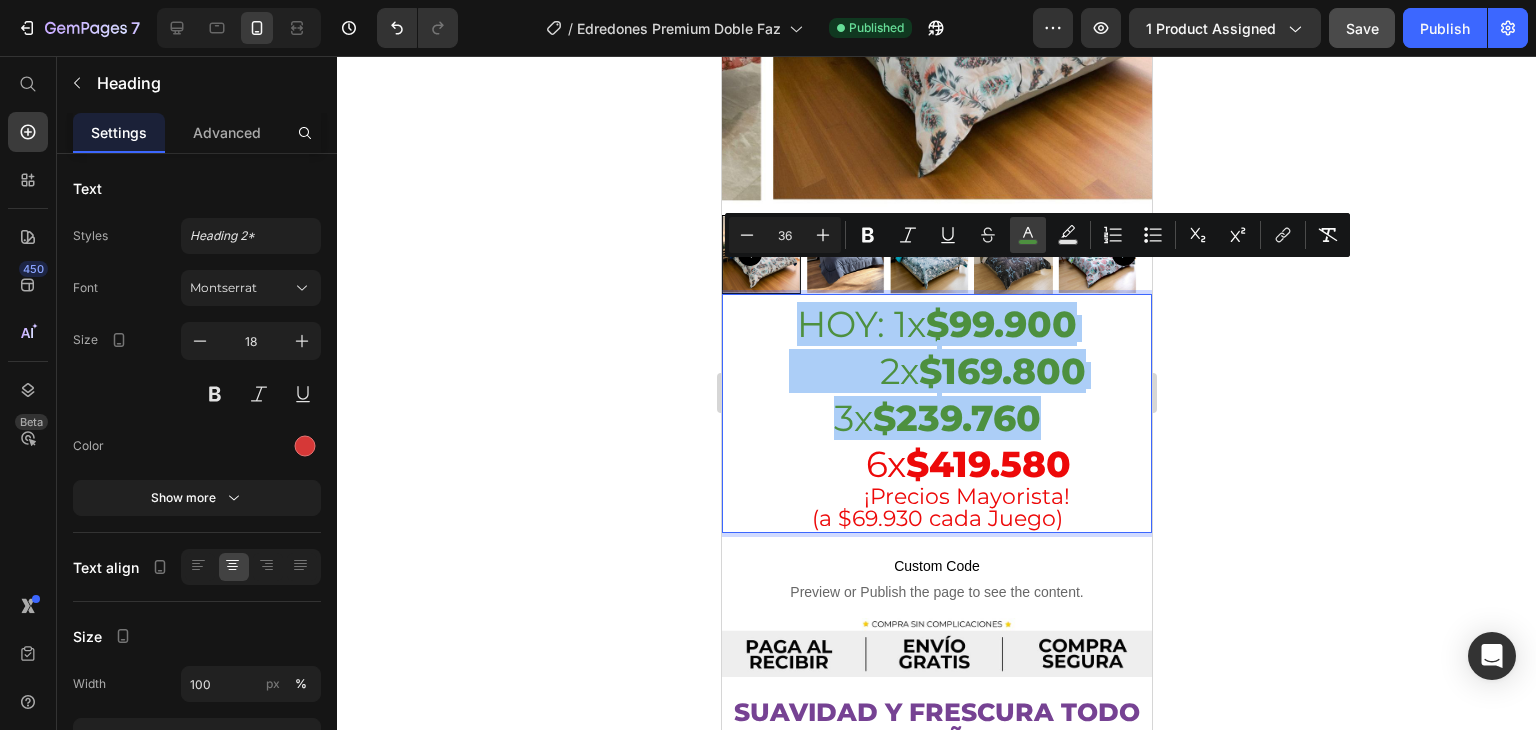 click 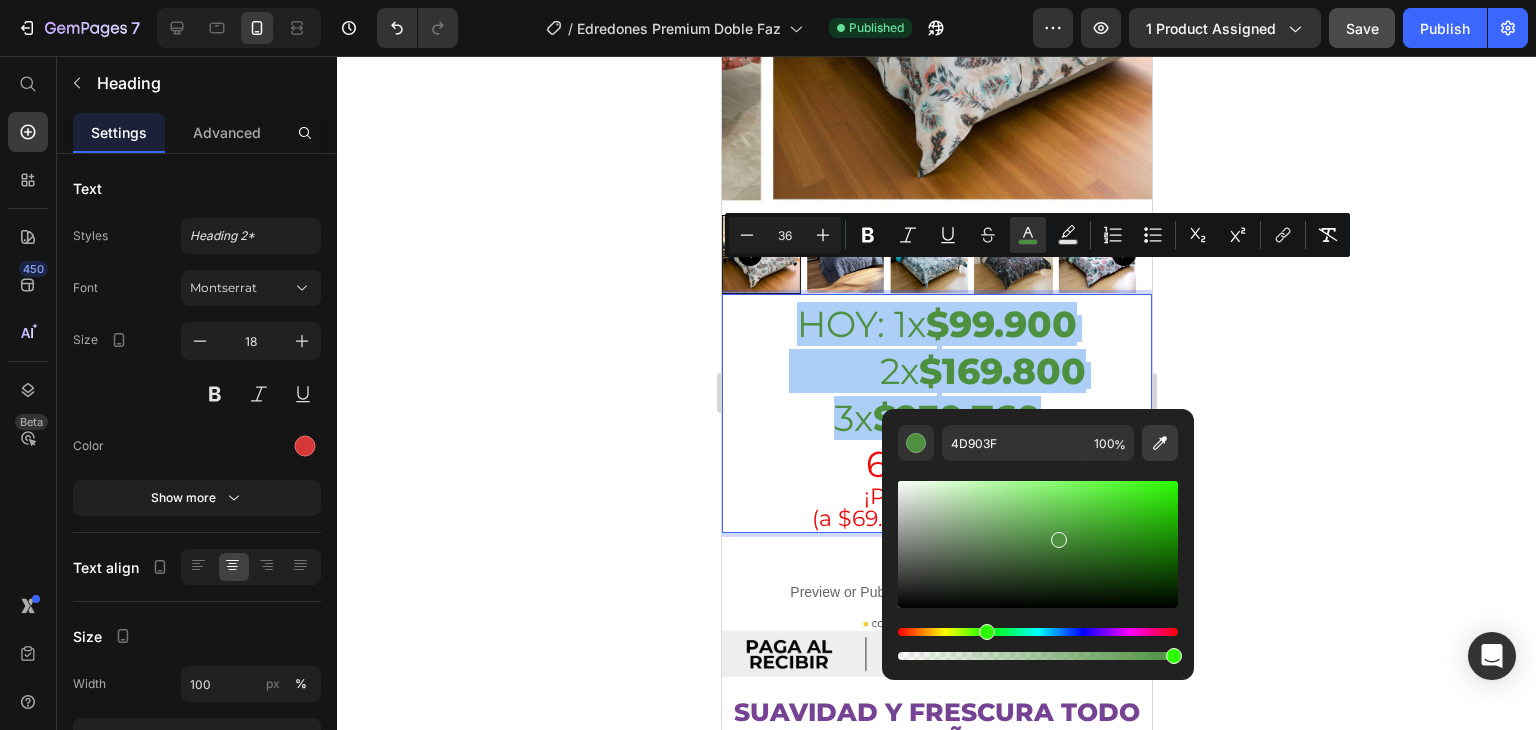 click 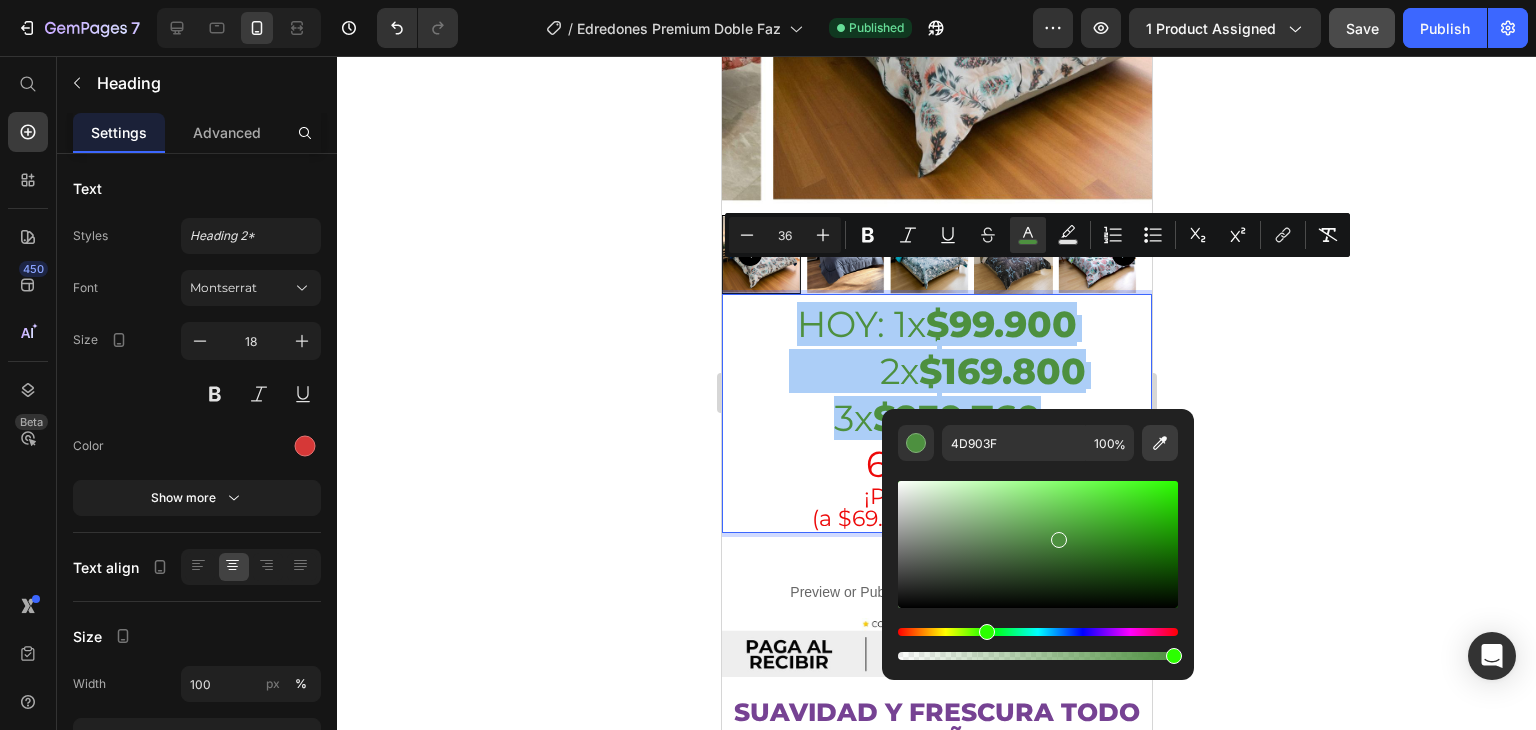 type 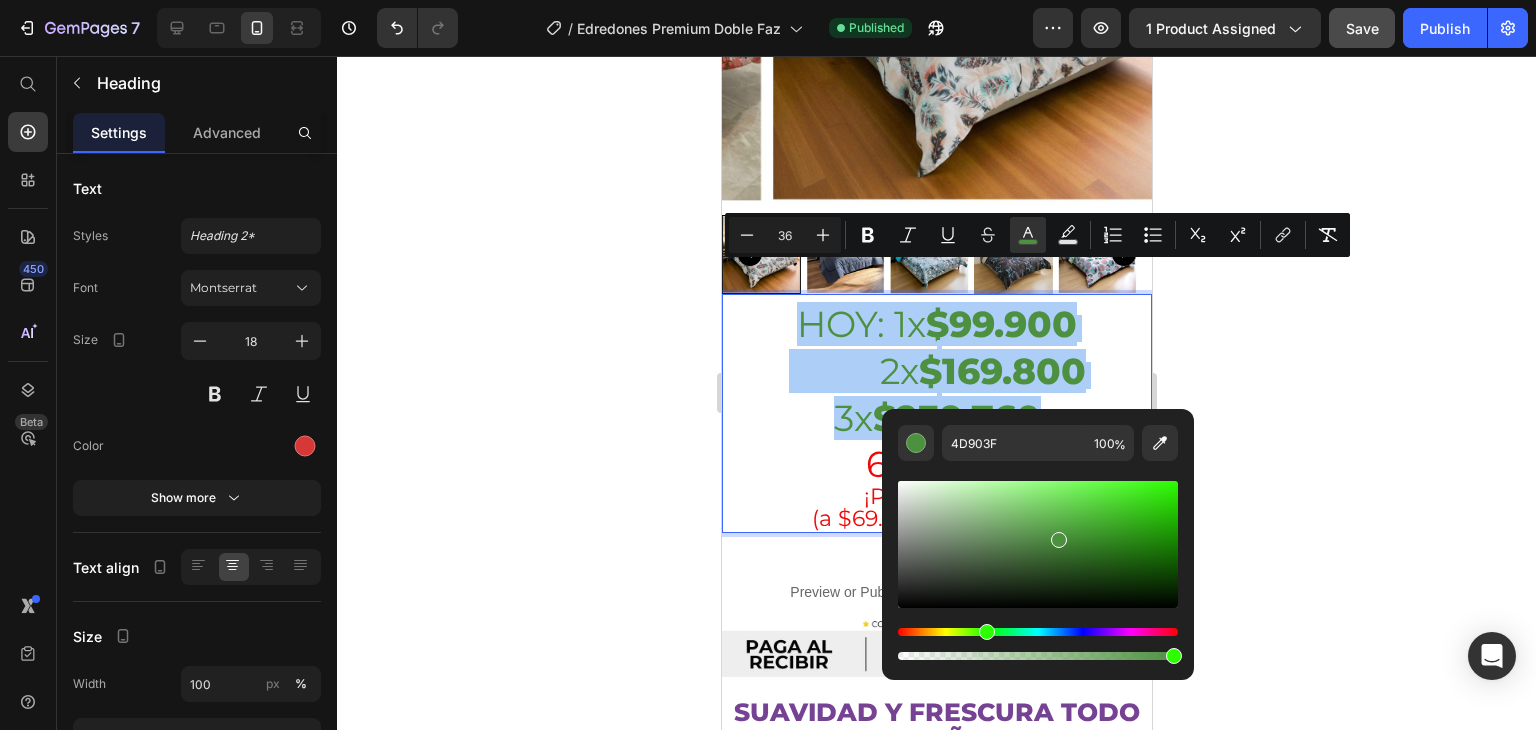 click 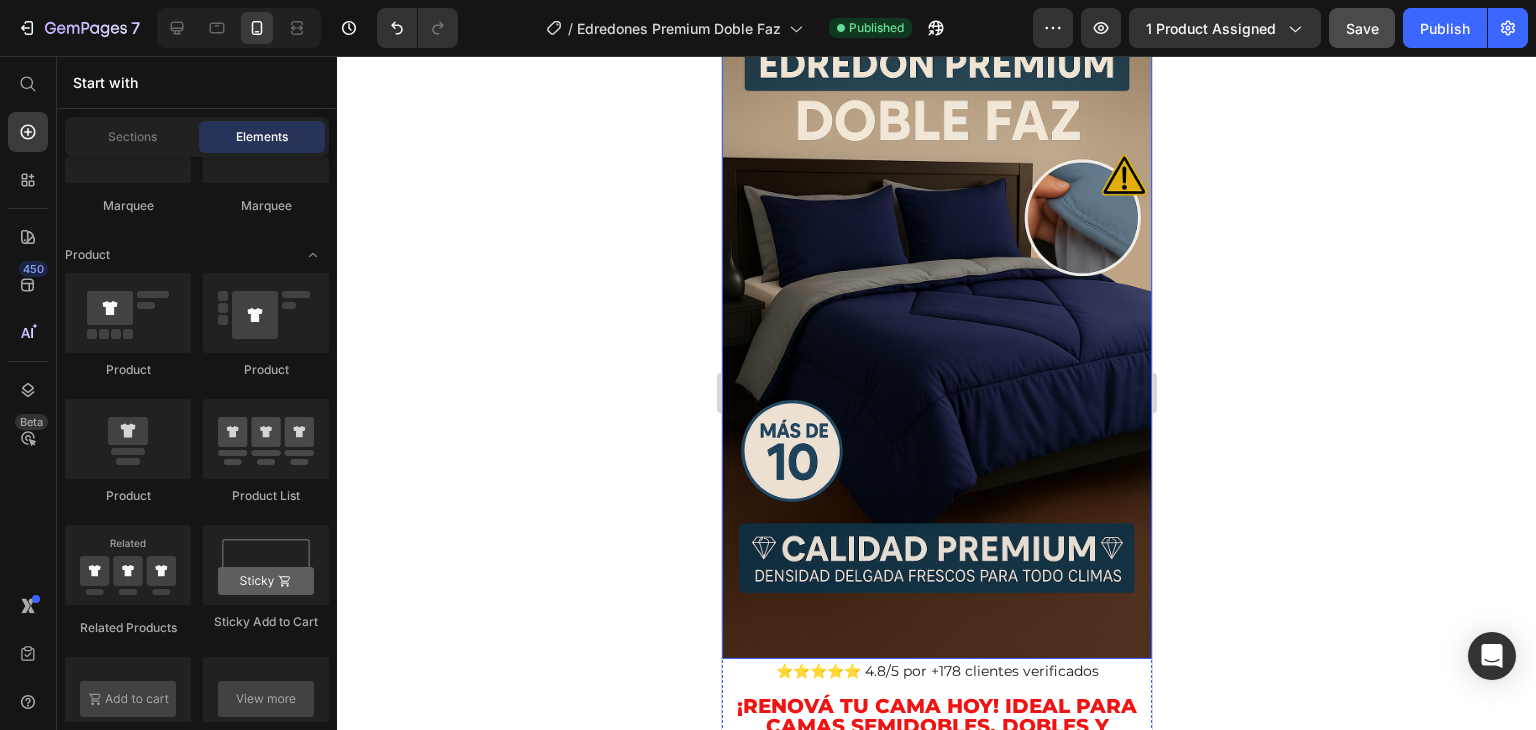 scroll, scrollTop: 100, scrollLeft: 0, axis: vertical 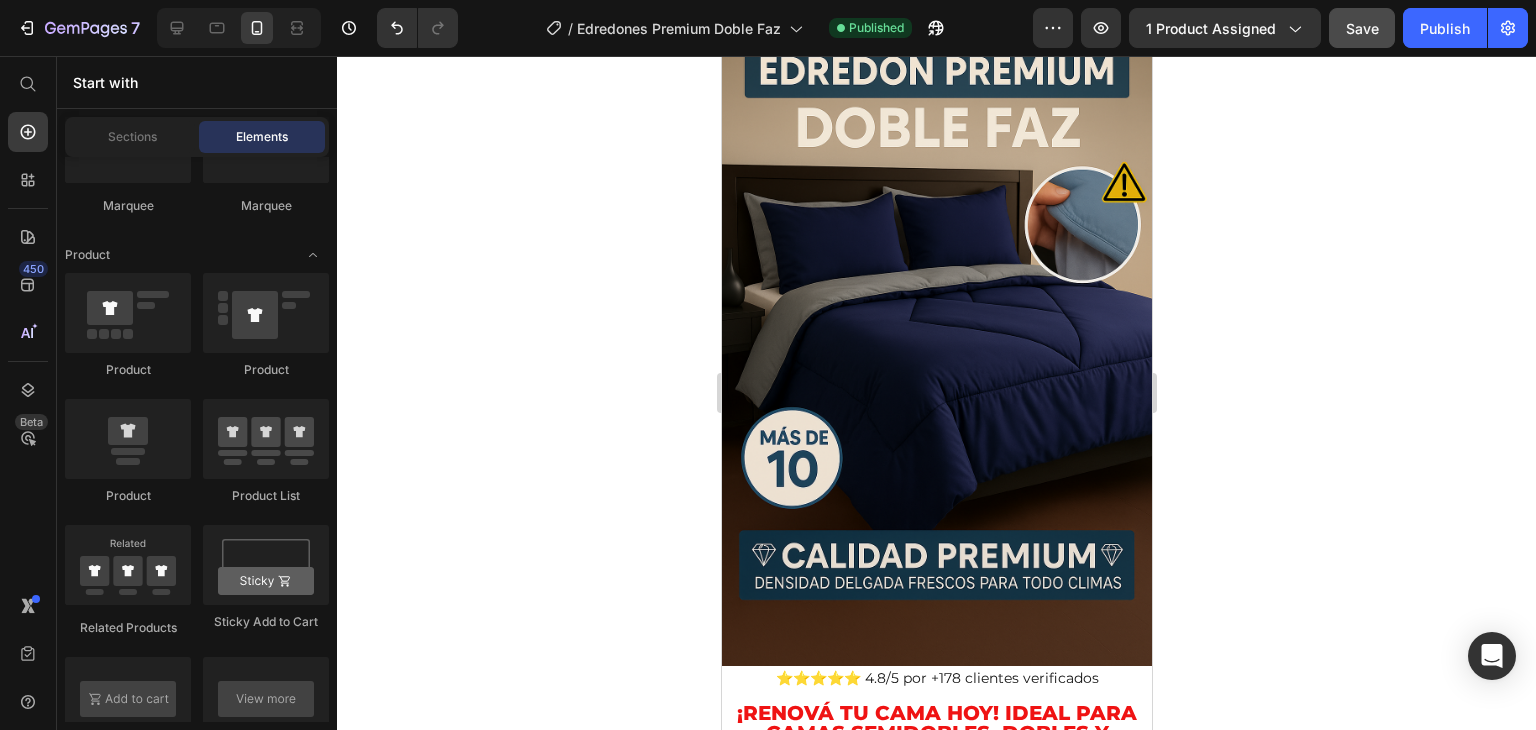 click 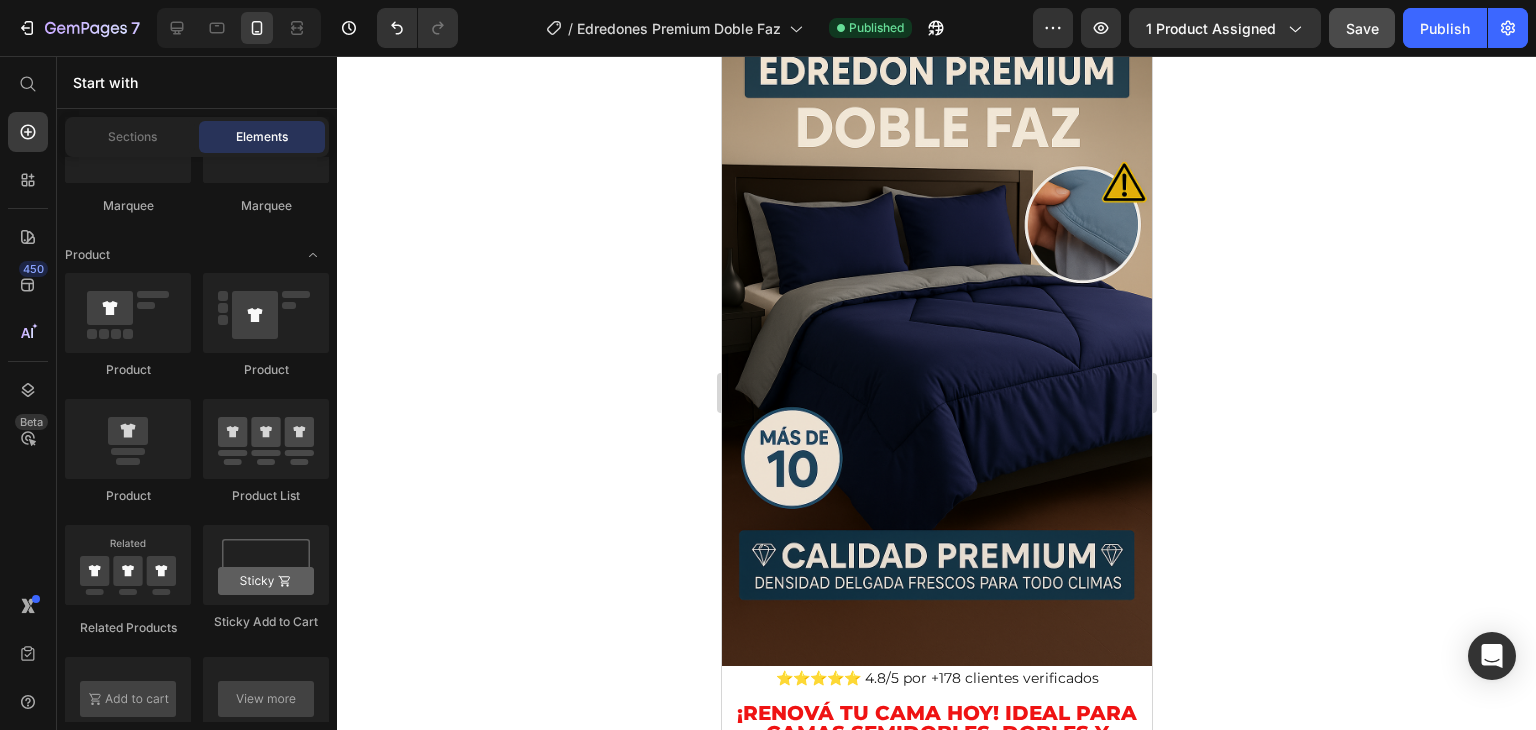 click 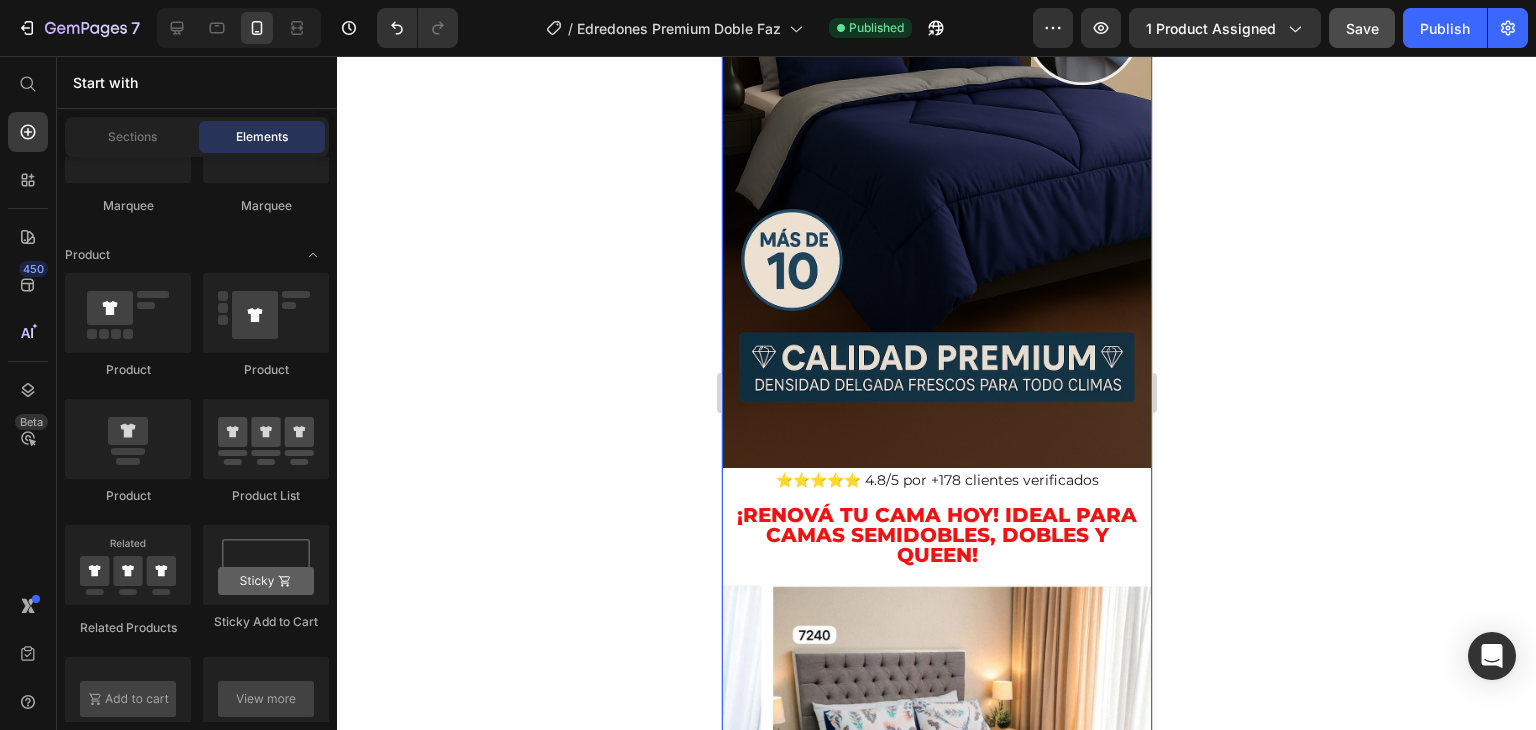 scroll, scrollTop: 300, scrollLeft: 0, axis: vertical 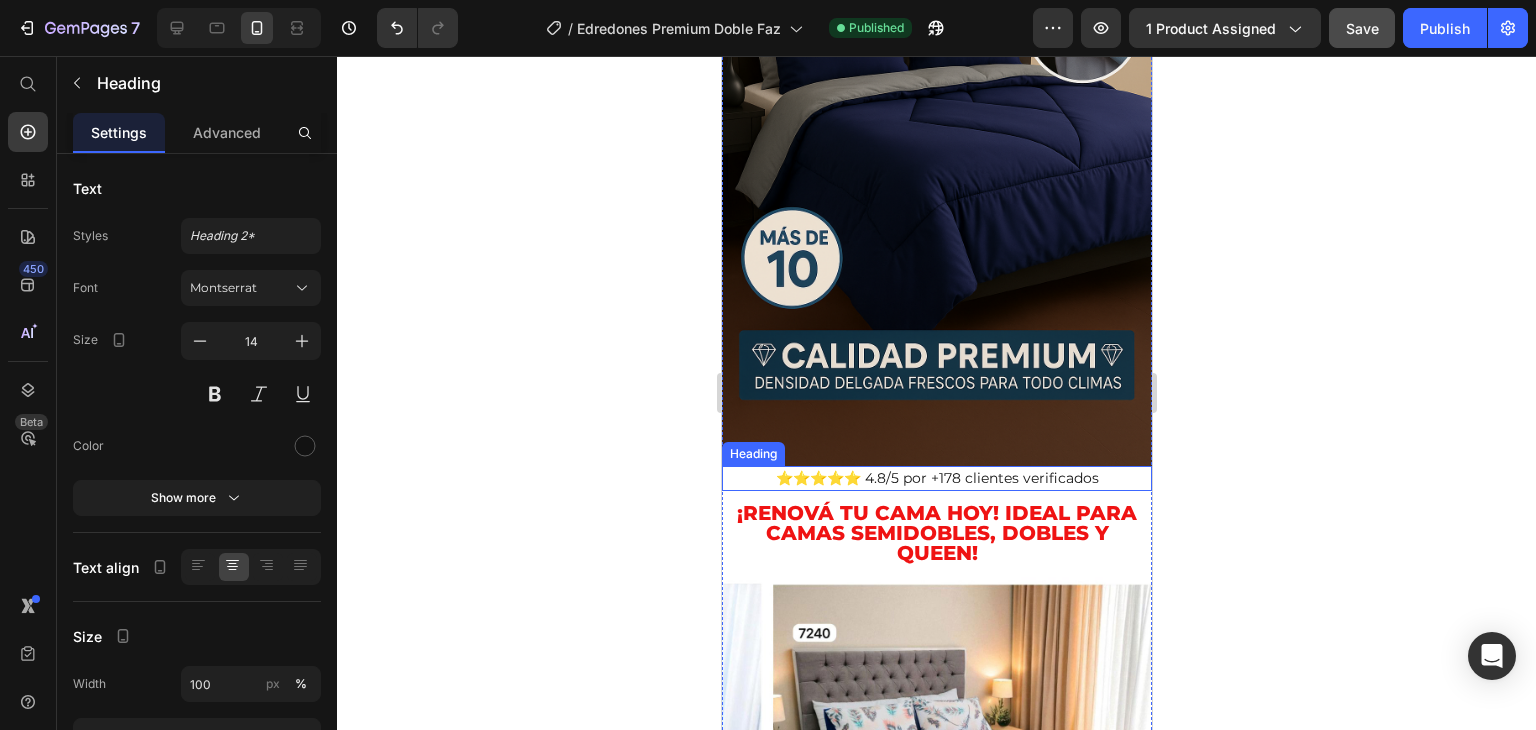 click on "⭐⭐⭐⭐⭐ 4.8/5 por +178 clientes verificados" at bounding box center (936, 478) 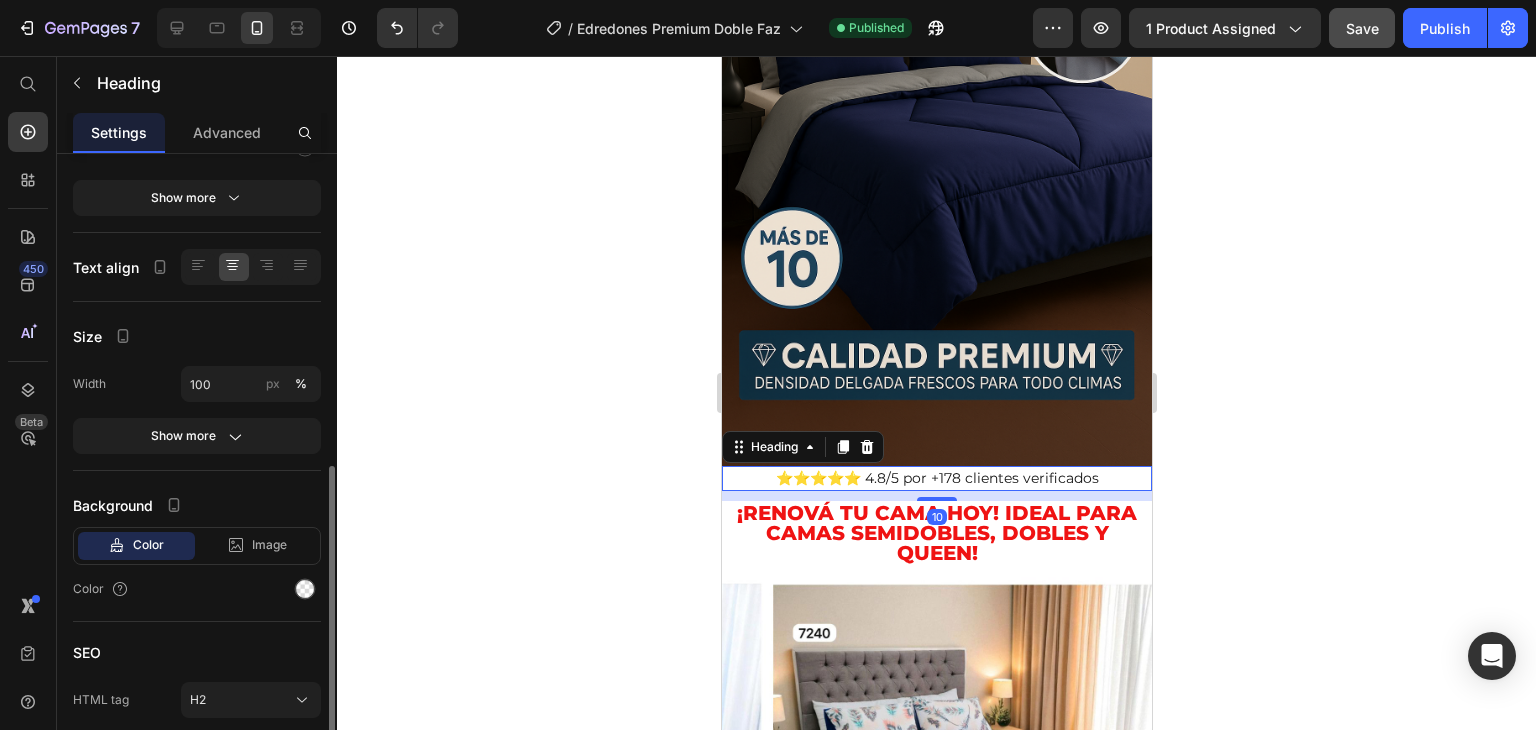 scroll, scrollTop: 376, scrollLeft: 0, axis: vertical 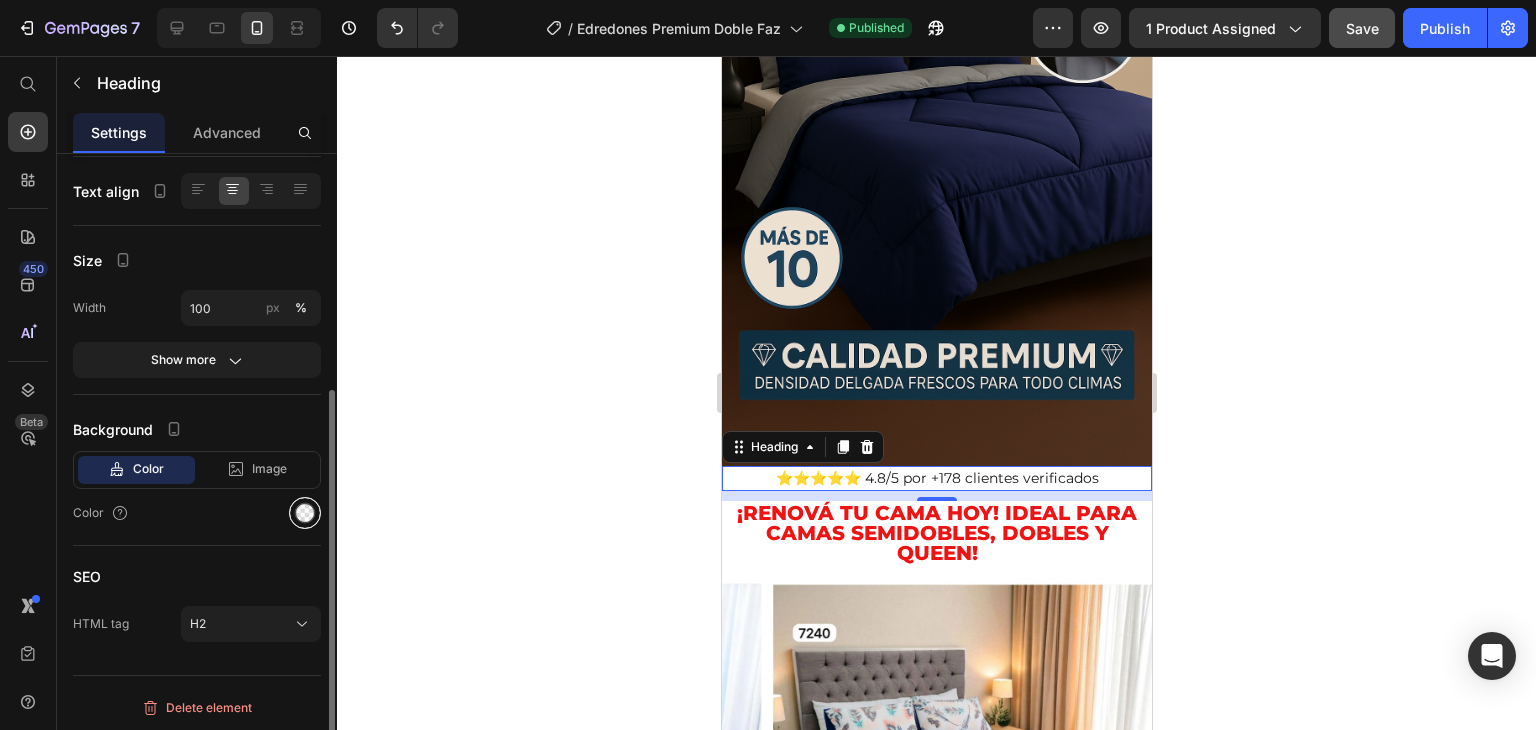 click at bounding box center (305, 513) 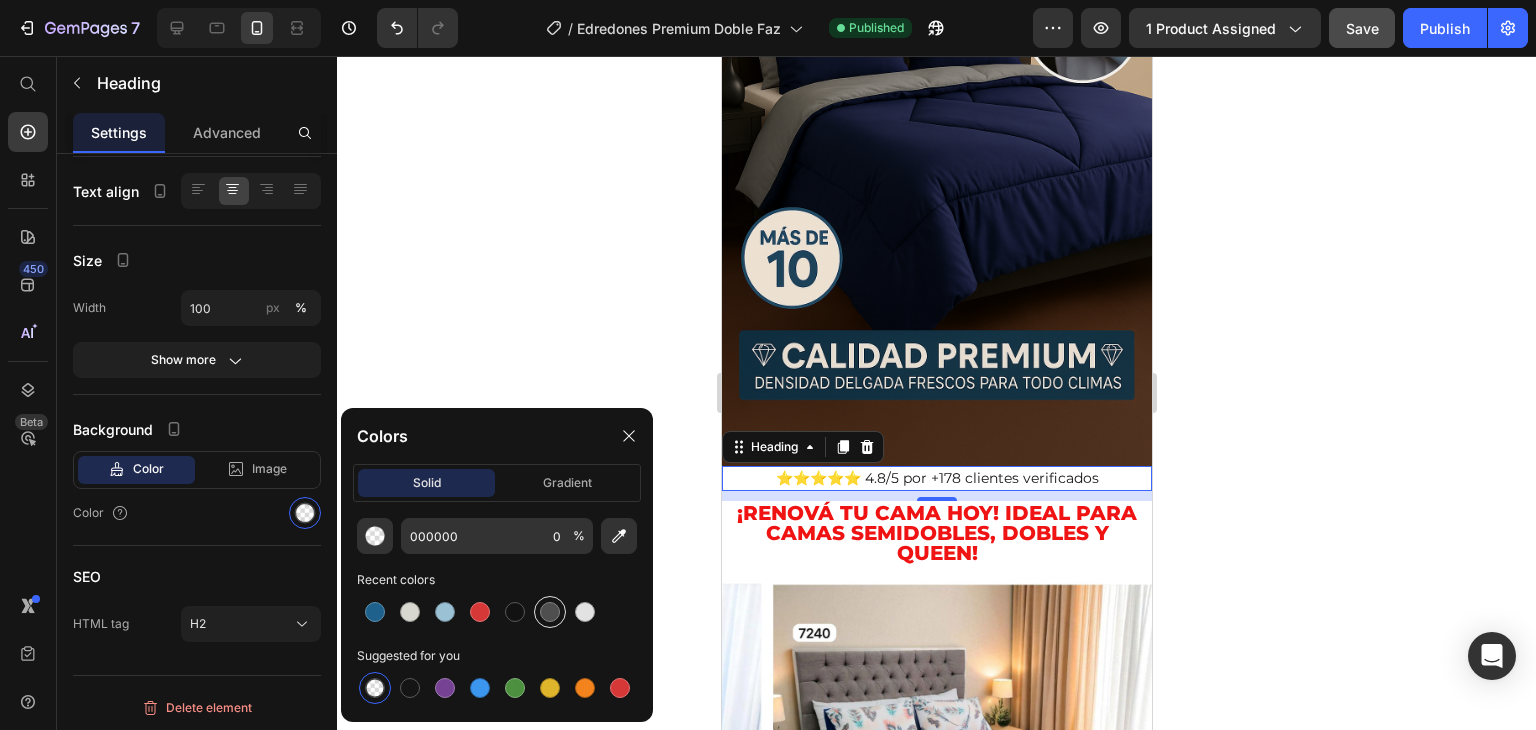 click at bounding box center [550, 612] 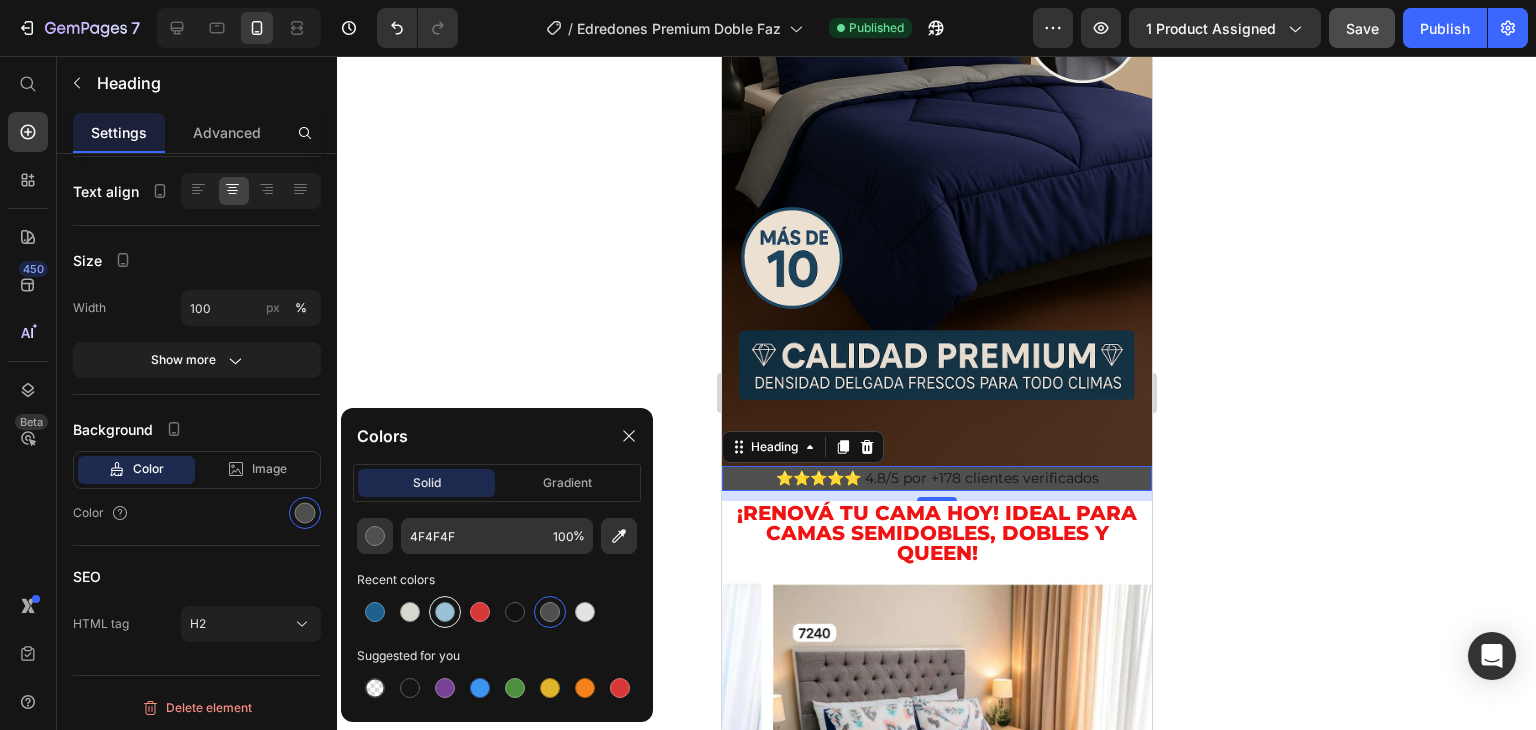 click at bounding box center (445, 612) 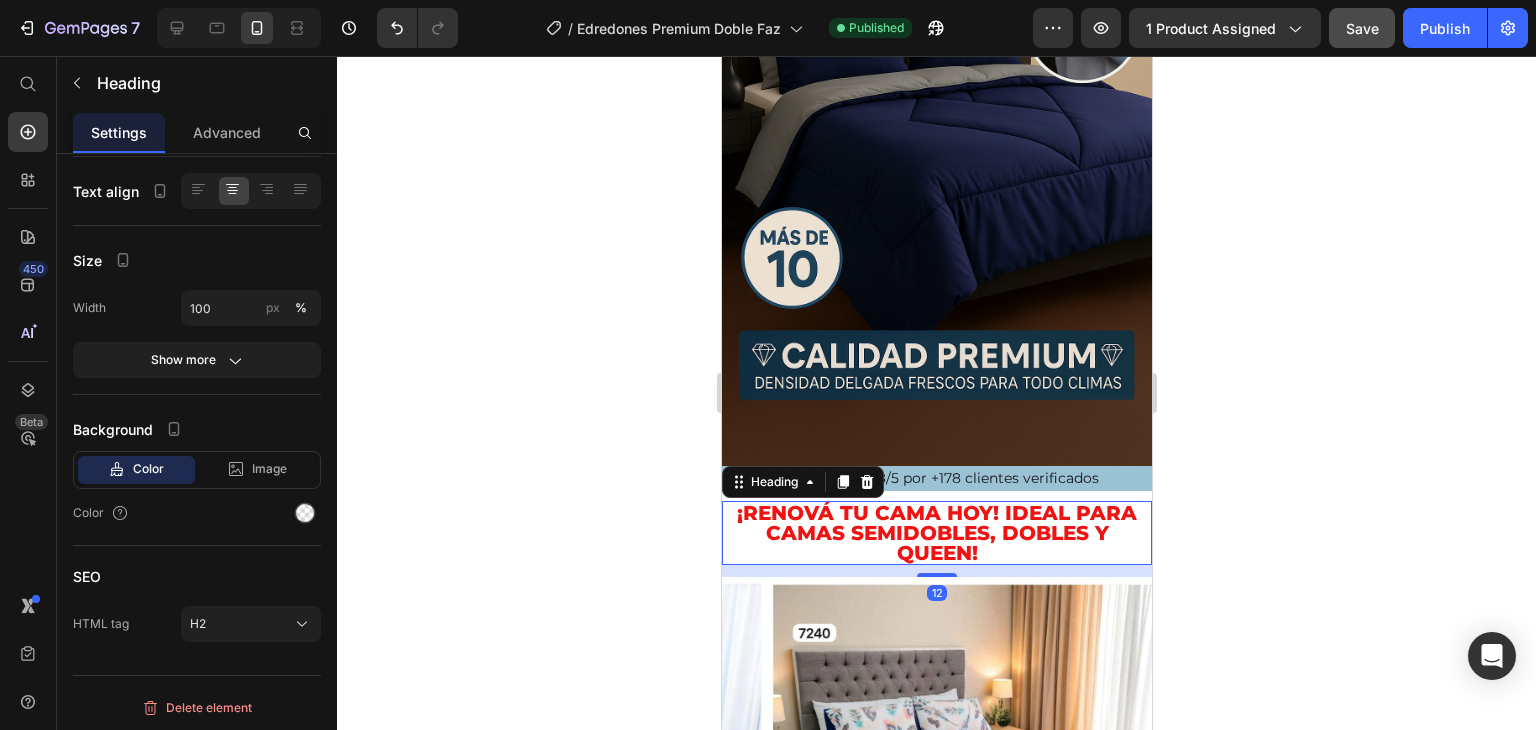 scroll, scrollTop: 376, scrollLeft: 0, axis: vertical 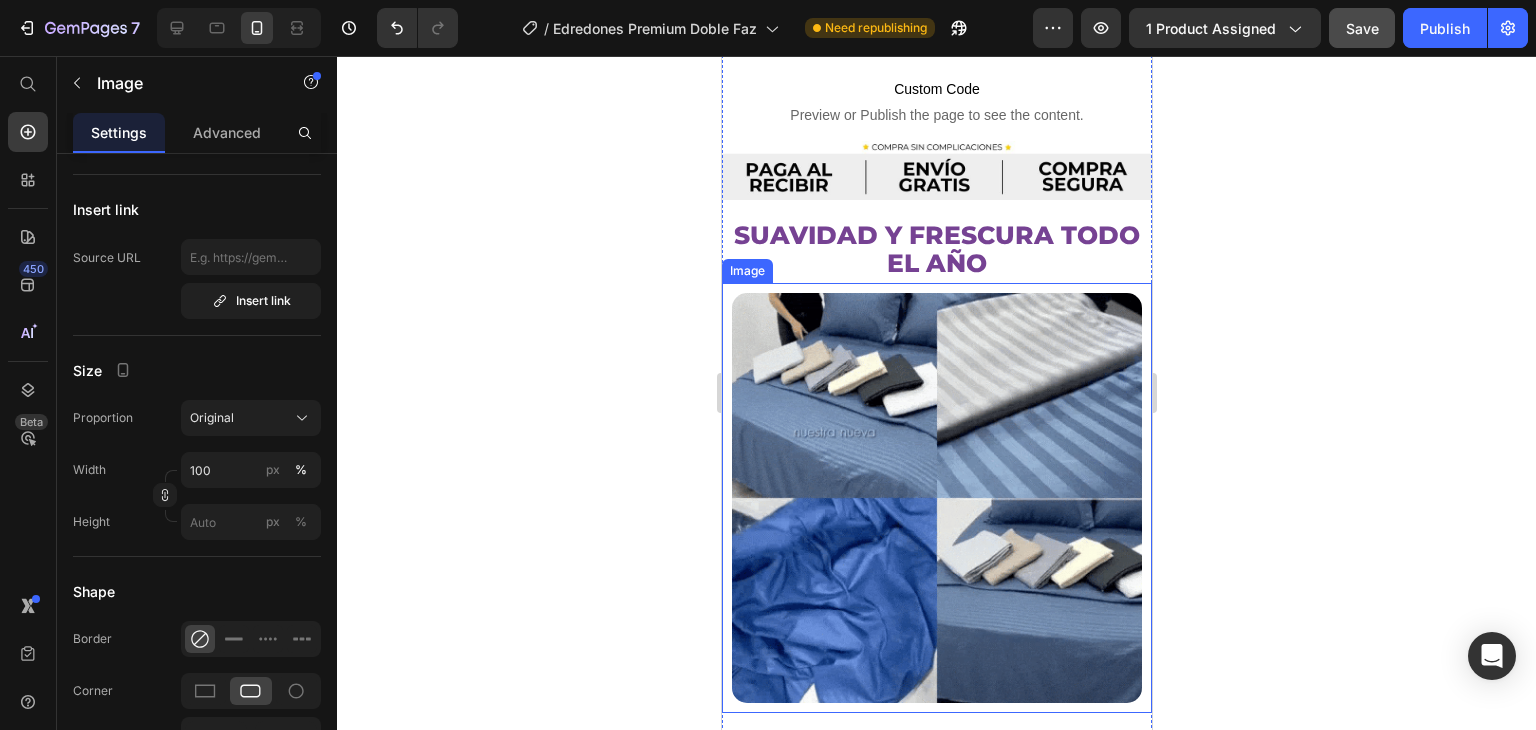 click at bounding box center (936, 498) 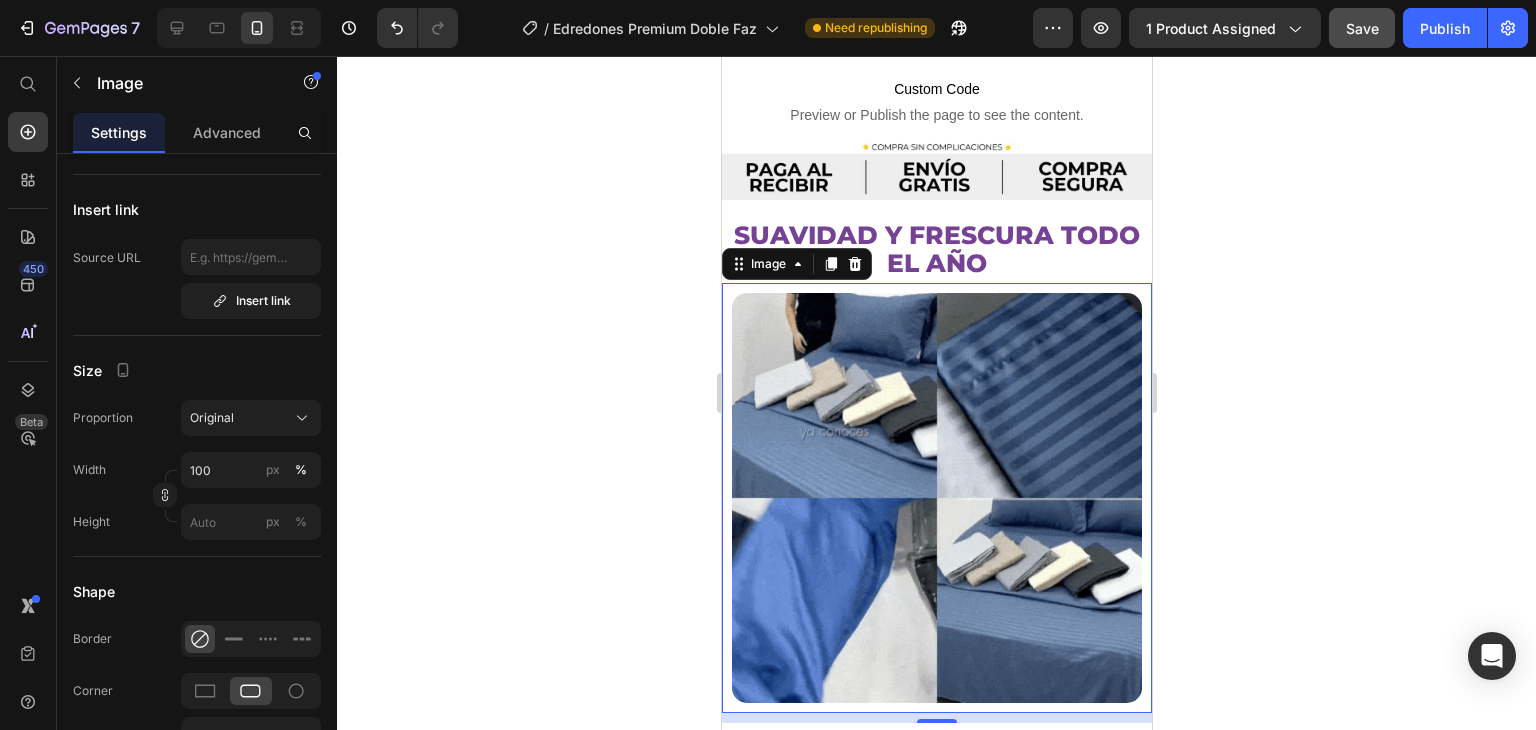 scroll, scrollTop: 0, scrollLeft: 0, axis: both 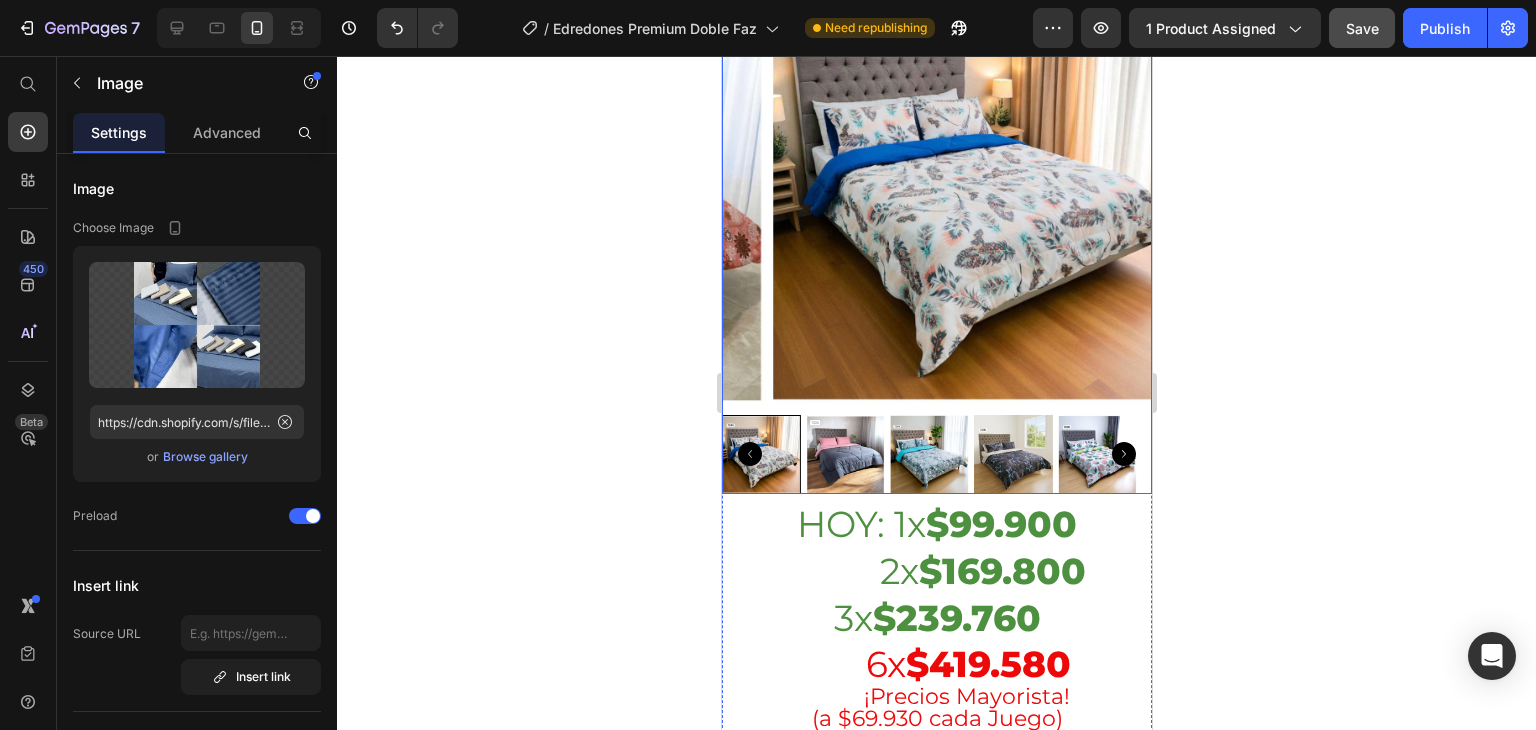 click at bounding box center [844, 454] 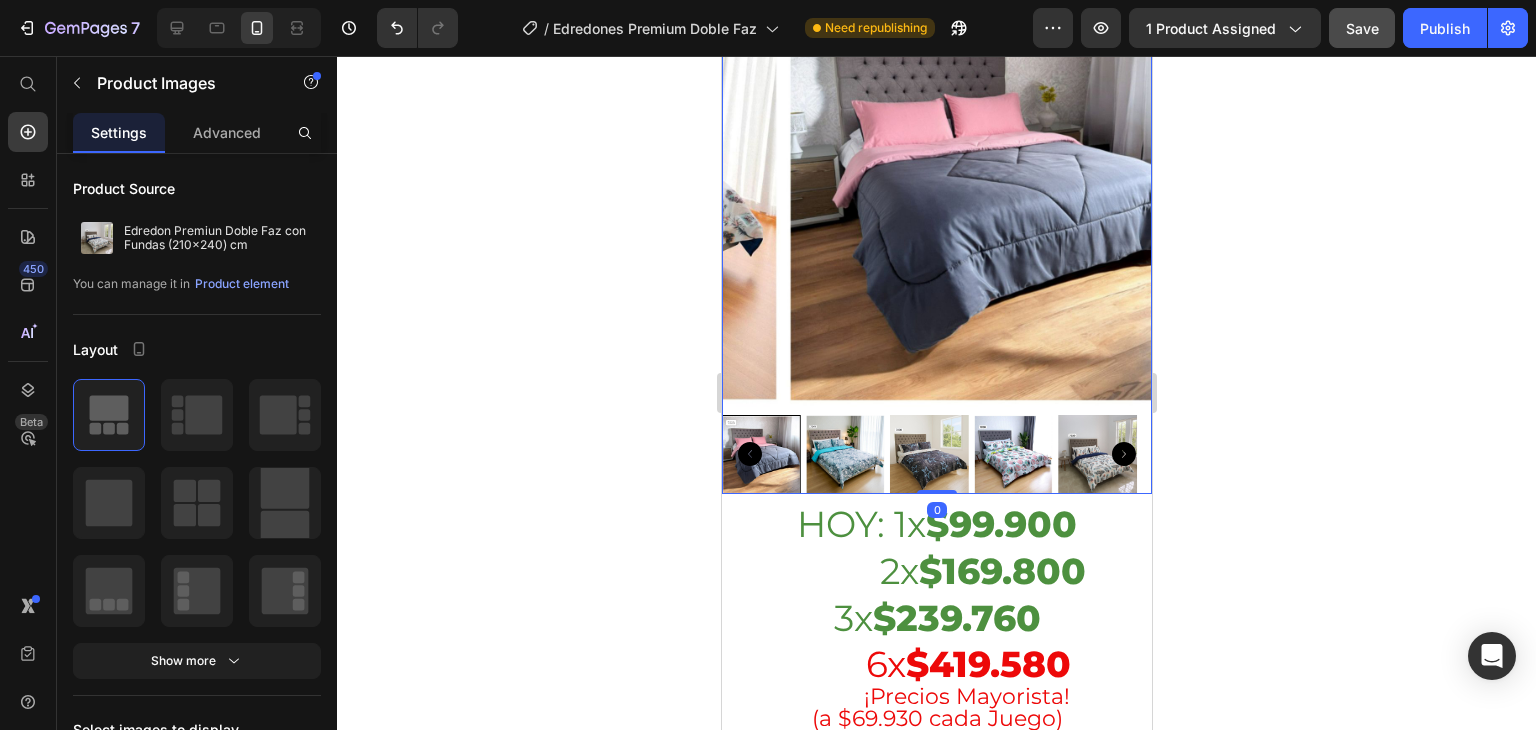 click at bounding box center (936, 454) 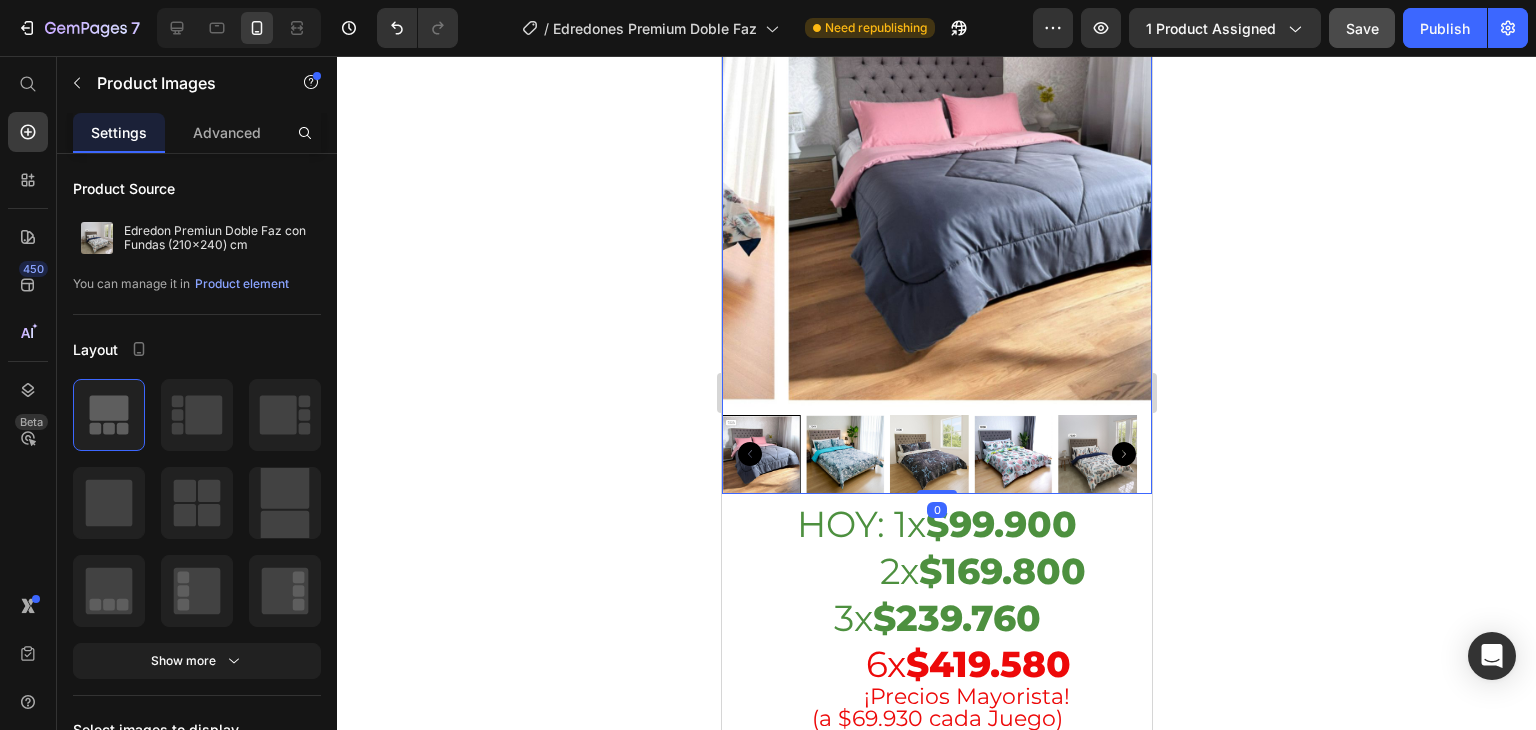 click at bounding box center [844, 454] 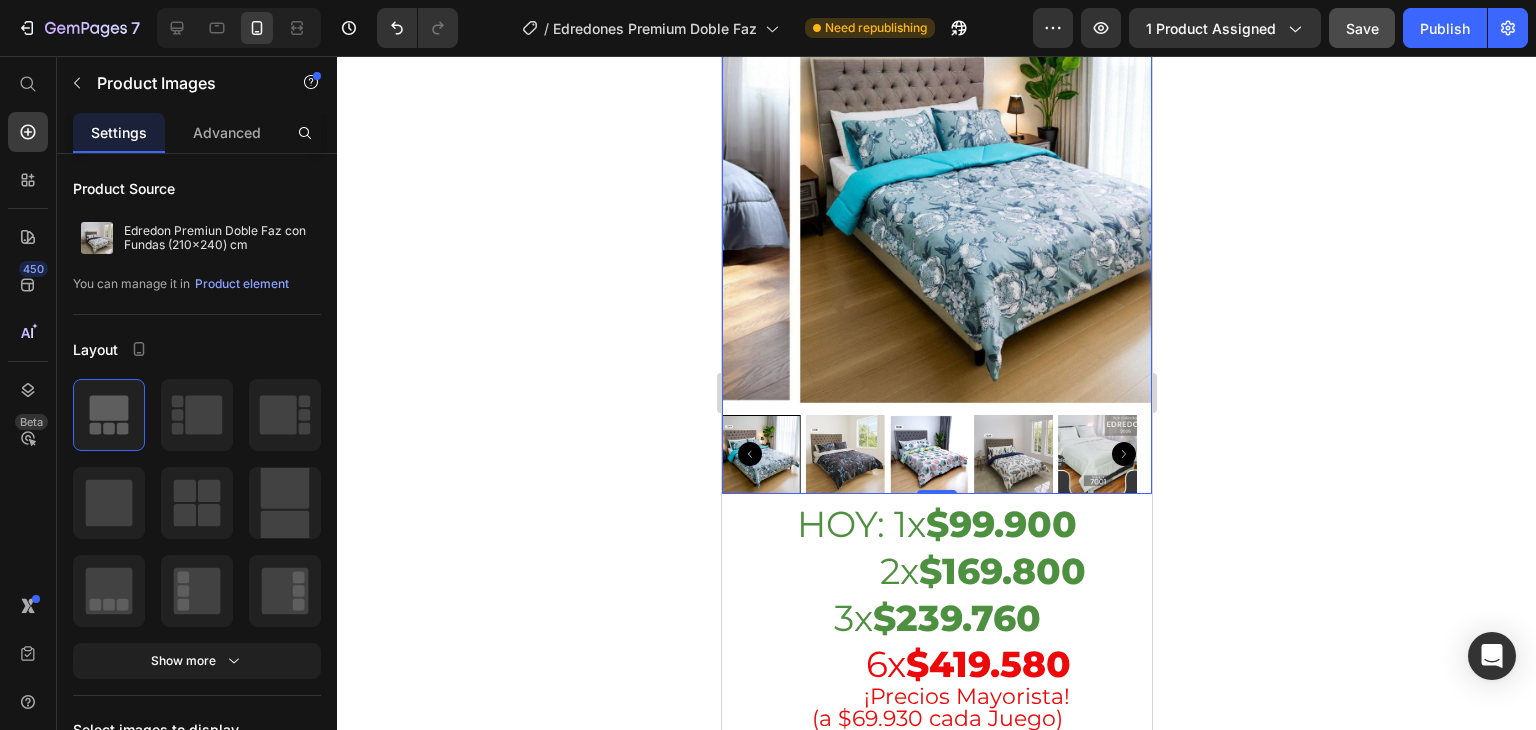 click at bounding box center (844, 454) 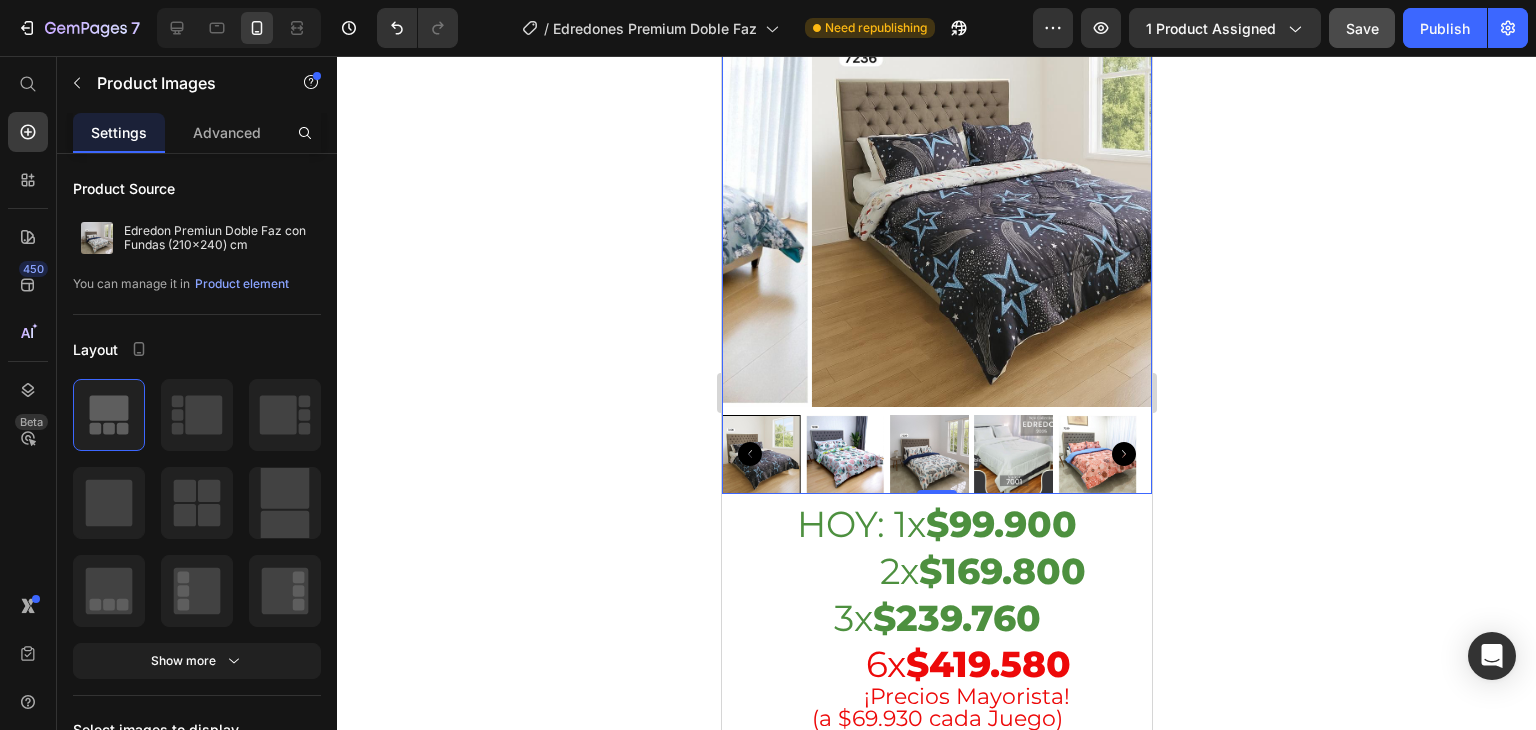 click at bounding box center [844, 454] 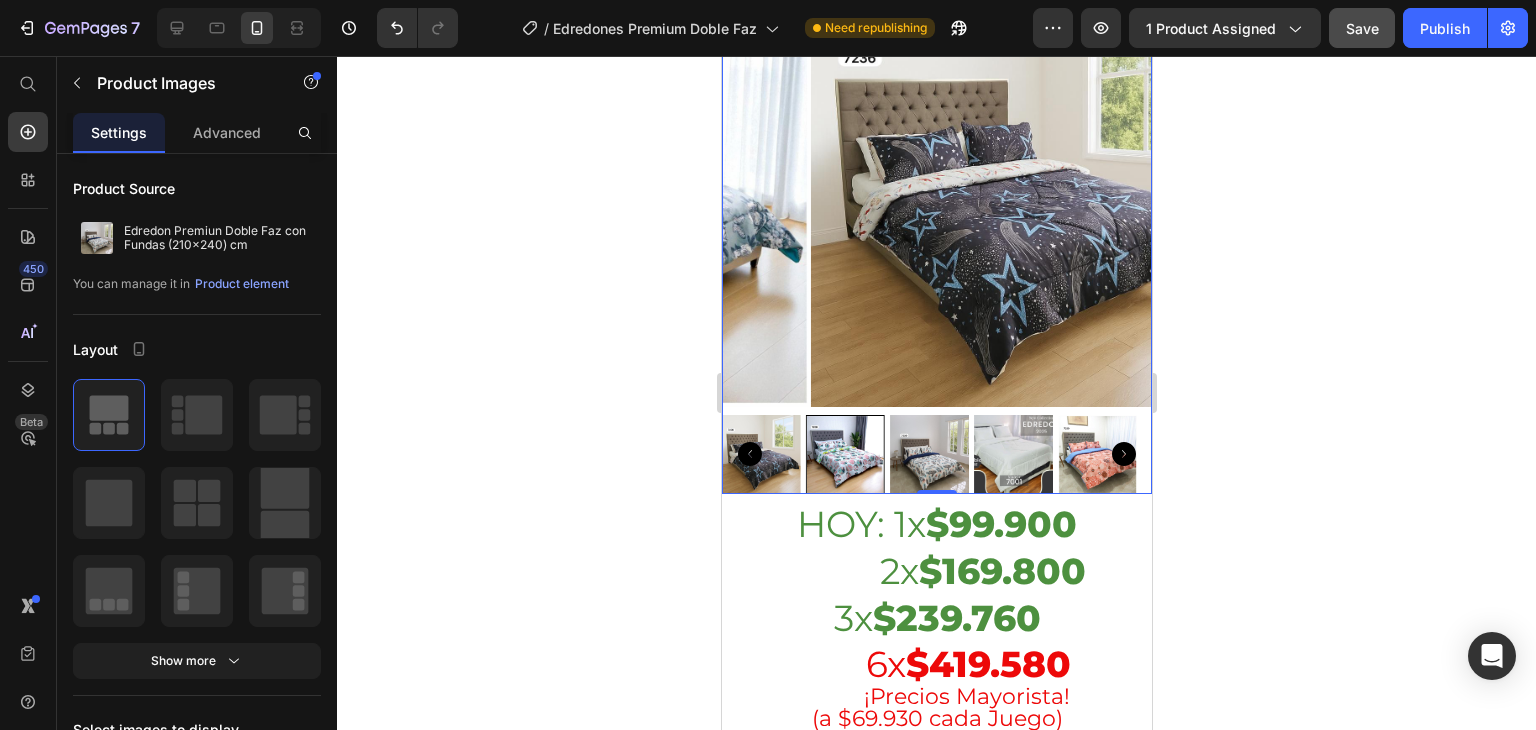 click at bounding box center [844, 454] 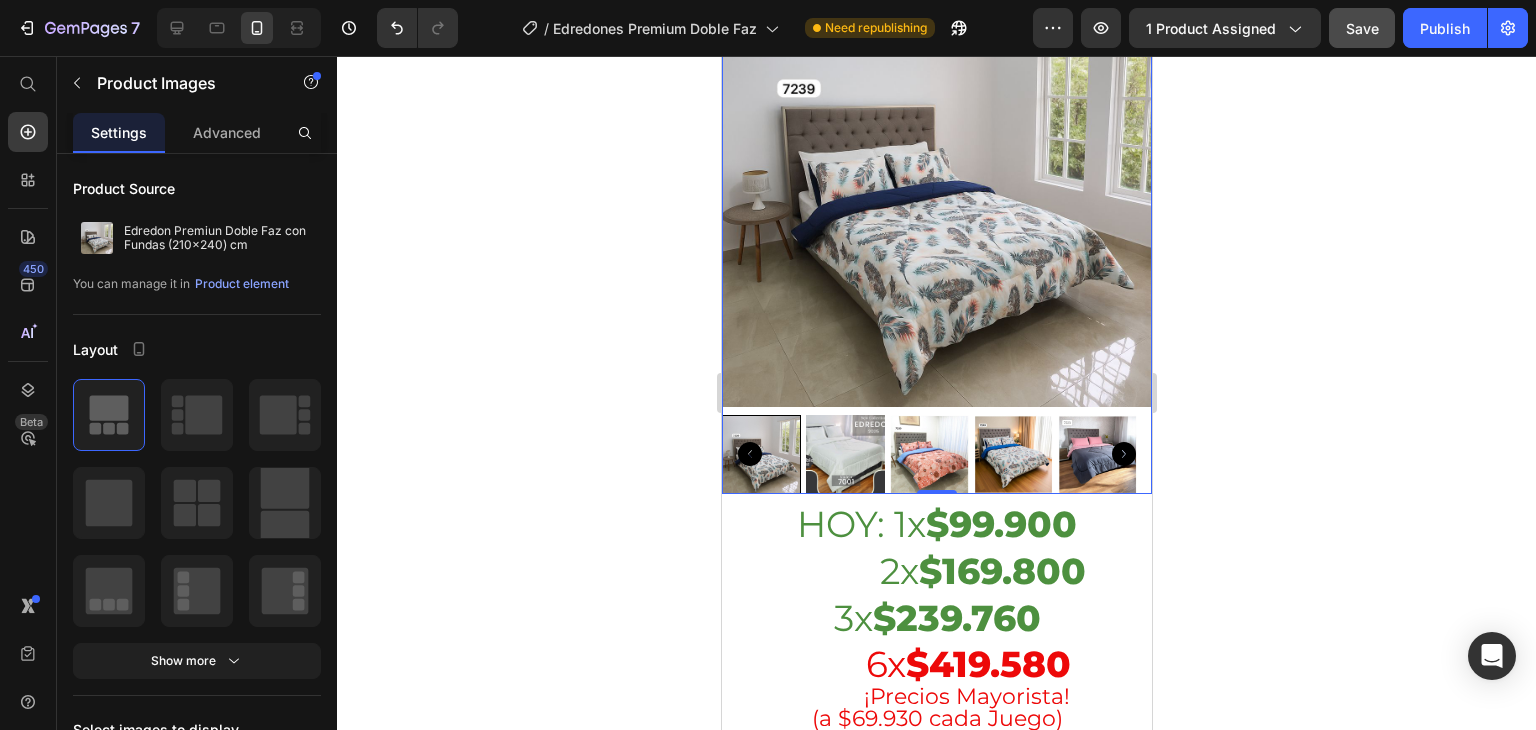 click at bounding box center [928, 454] 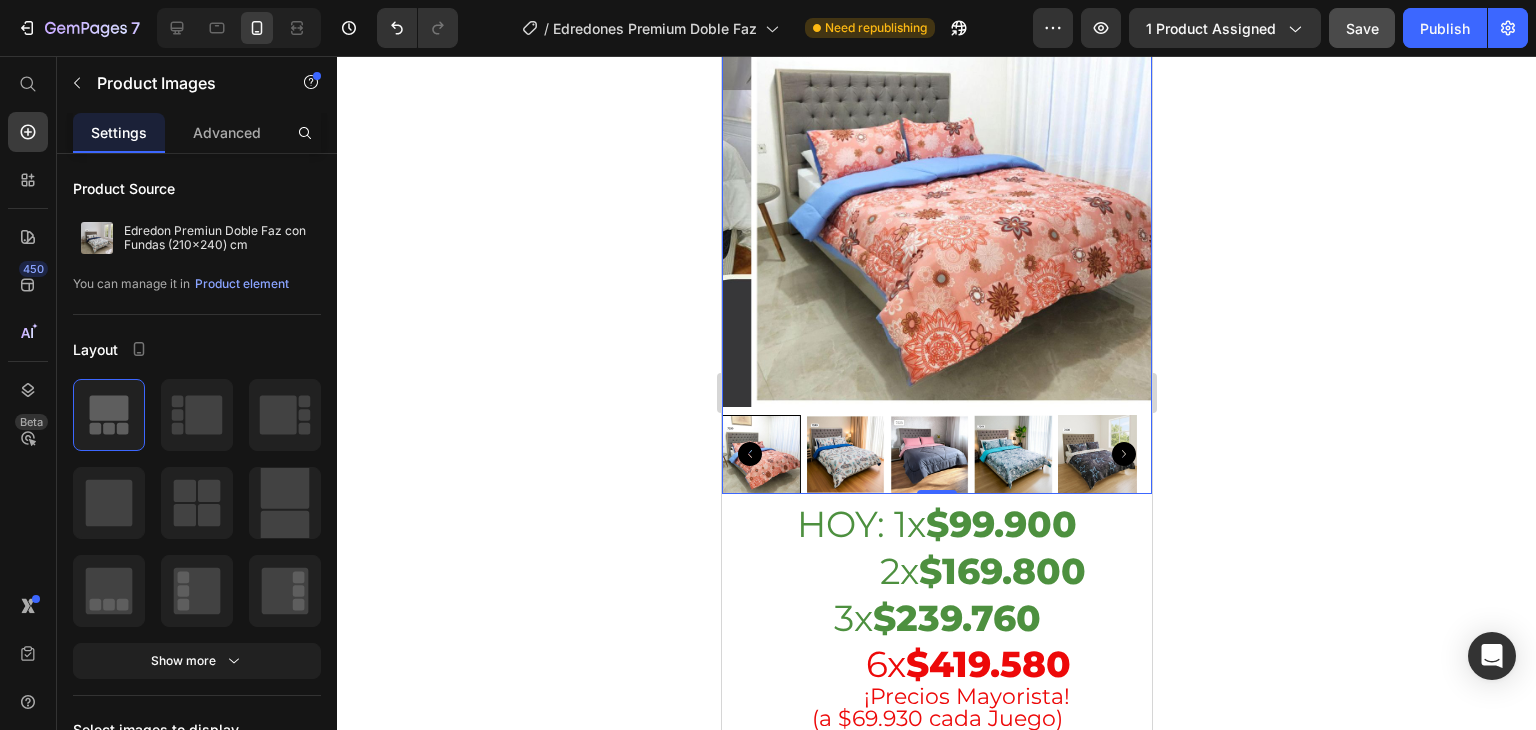 click at bounding box center [928, 454] 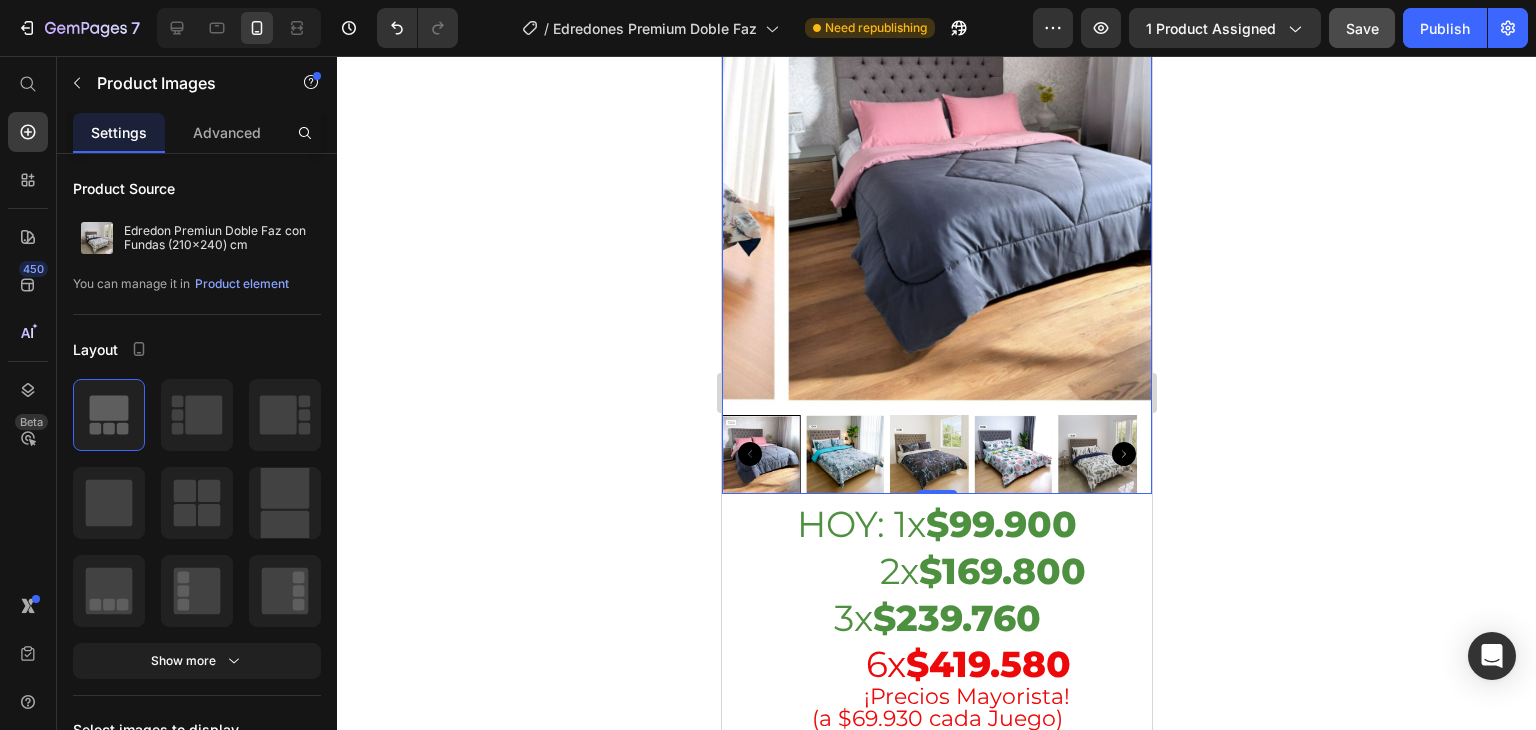 click at bounding box center (928, 454) 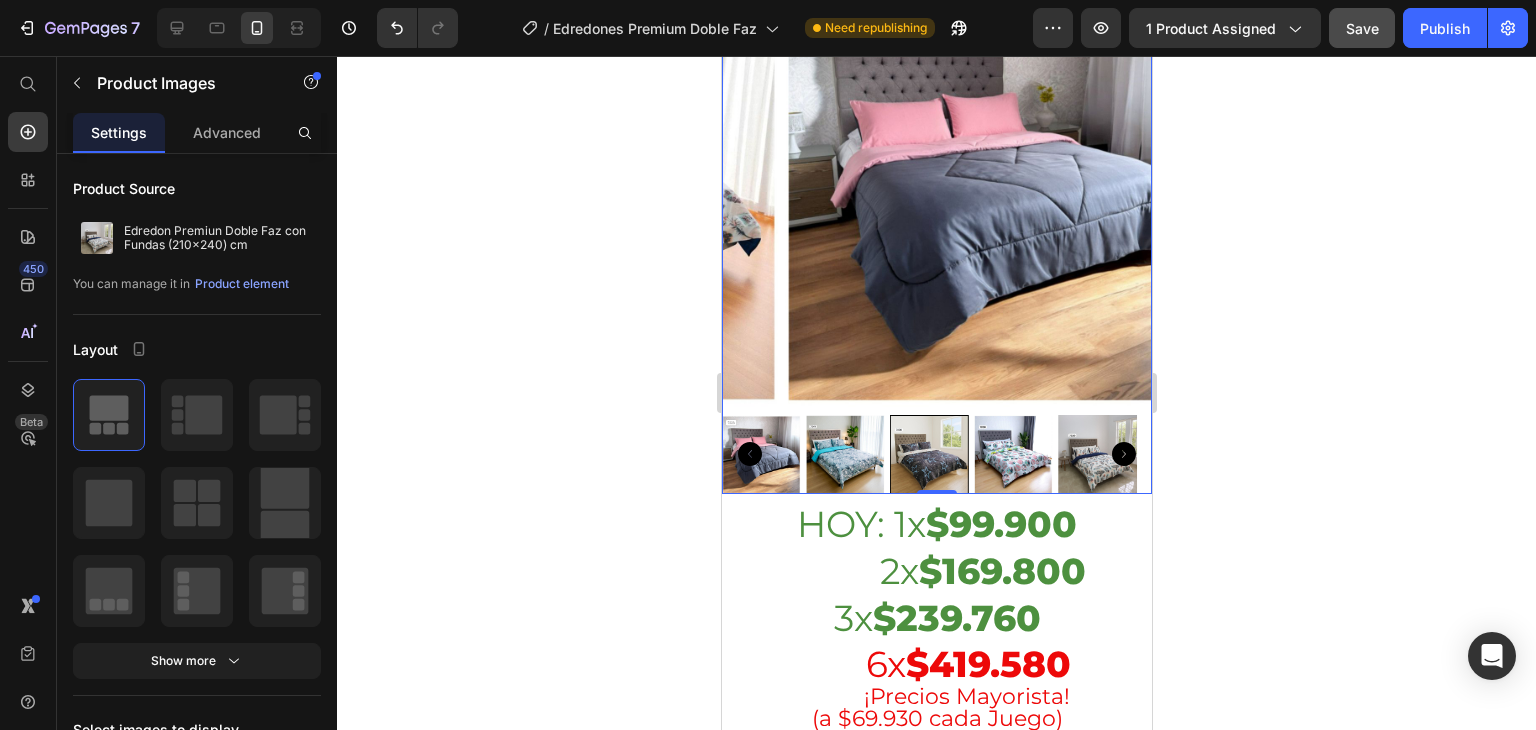 click at bounding box center (928, 454) 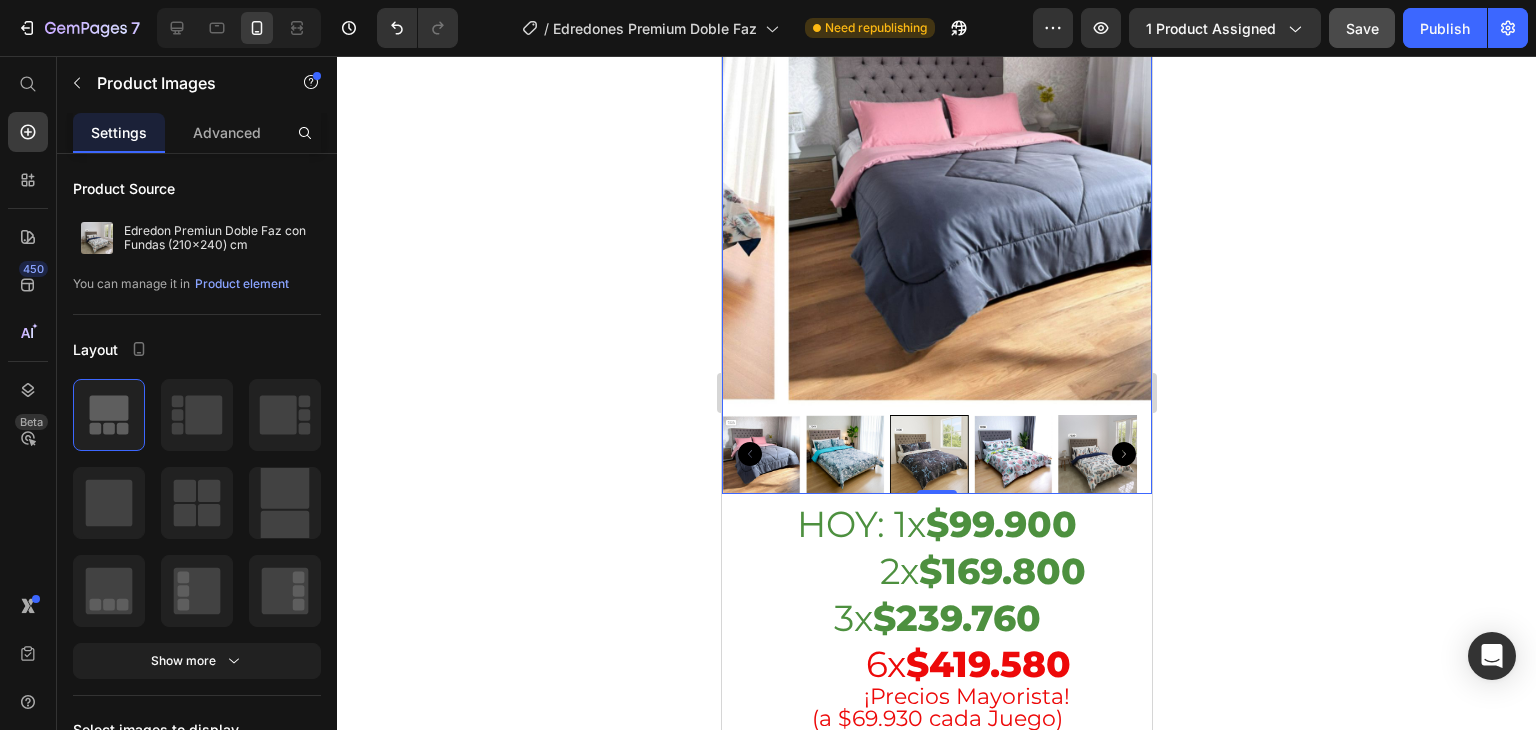 click at bounding box center [1012, 454] 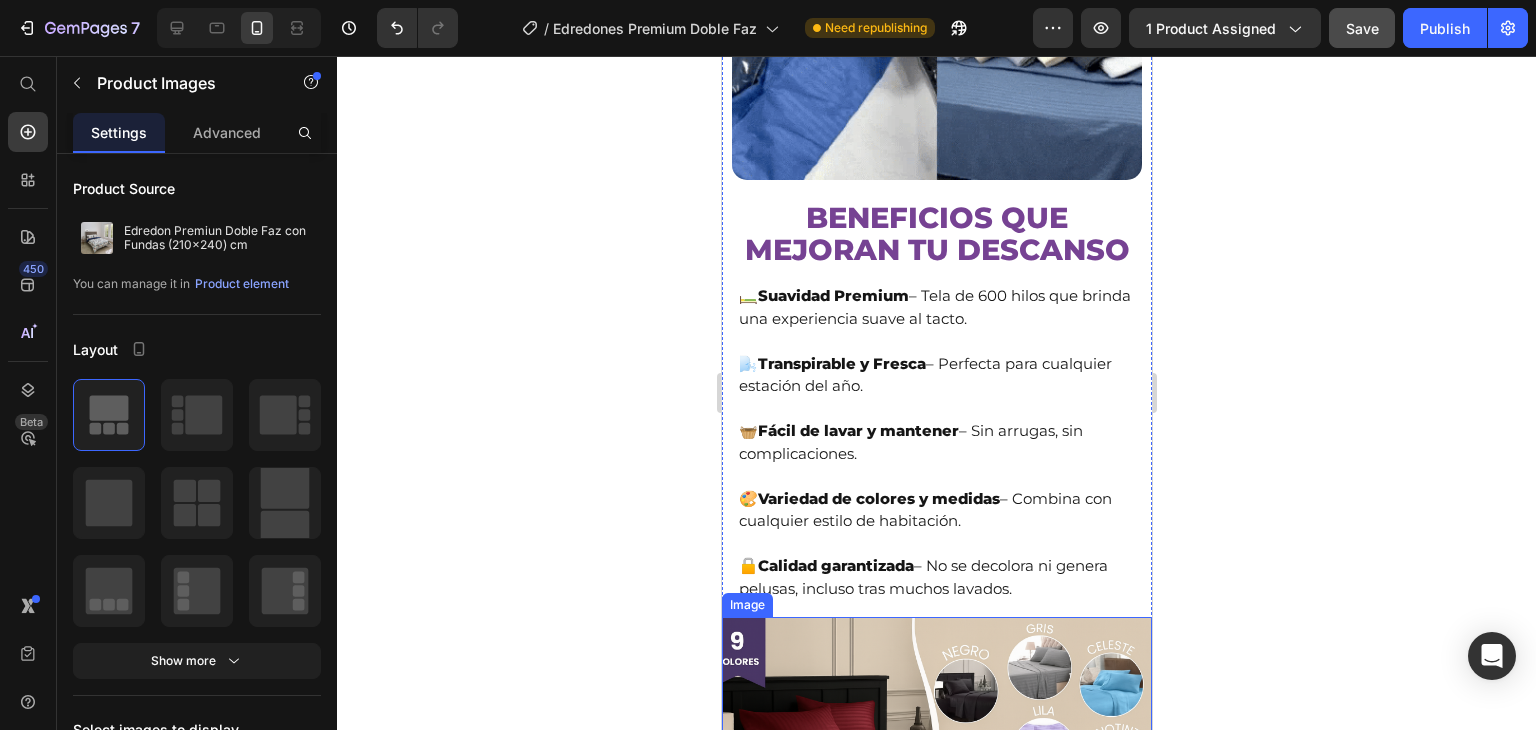 scroll, scrollTop: 2300, scrollLeft: 0, axis: vertical 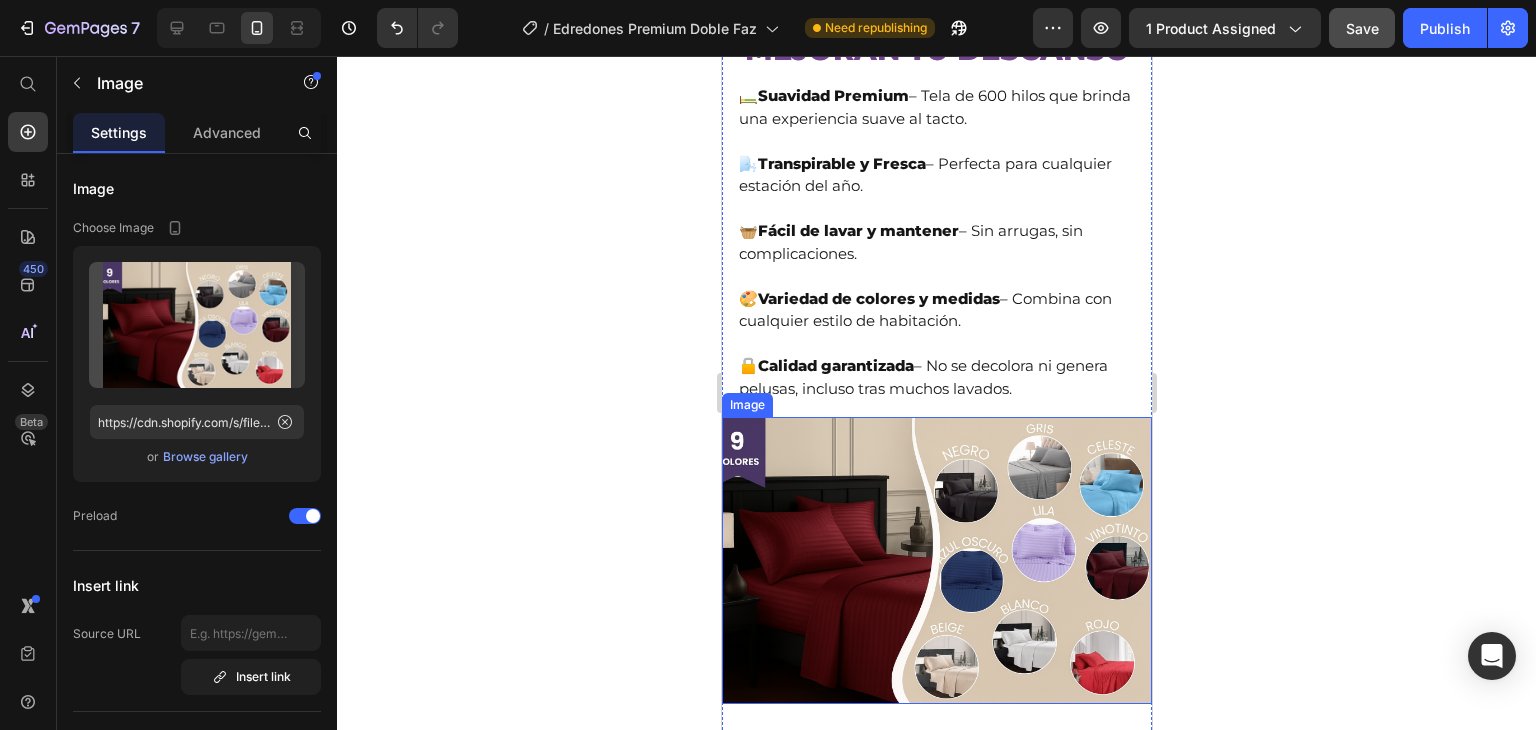 click at bounding box center [936, 560] 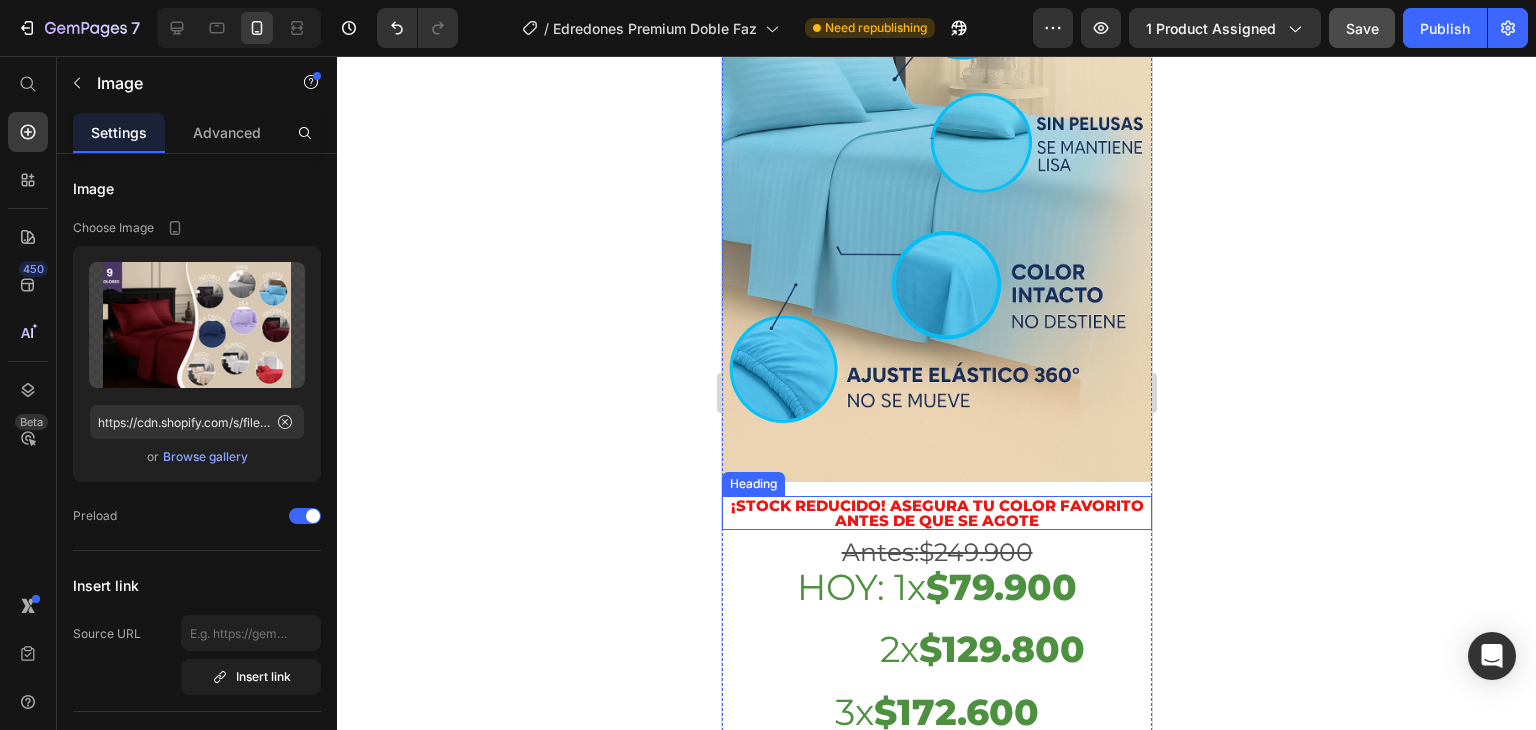 scroll, scrollTop: 3400, scrollLeft: 0, axis: vertical 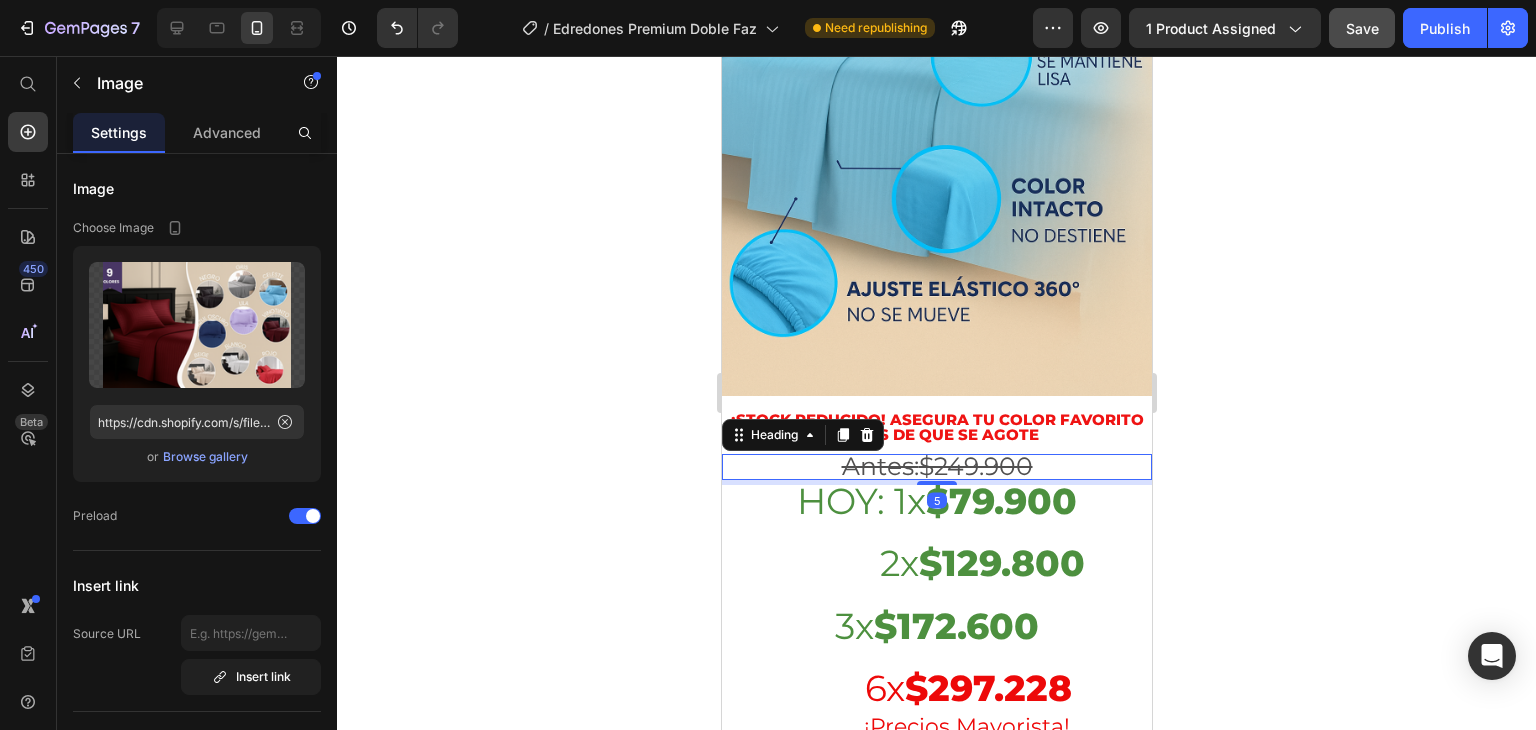 click on "$249.900" at bounding box center (975, 466) 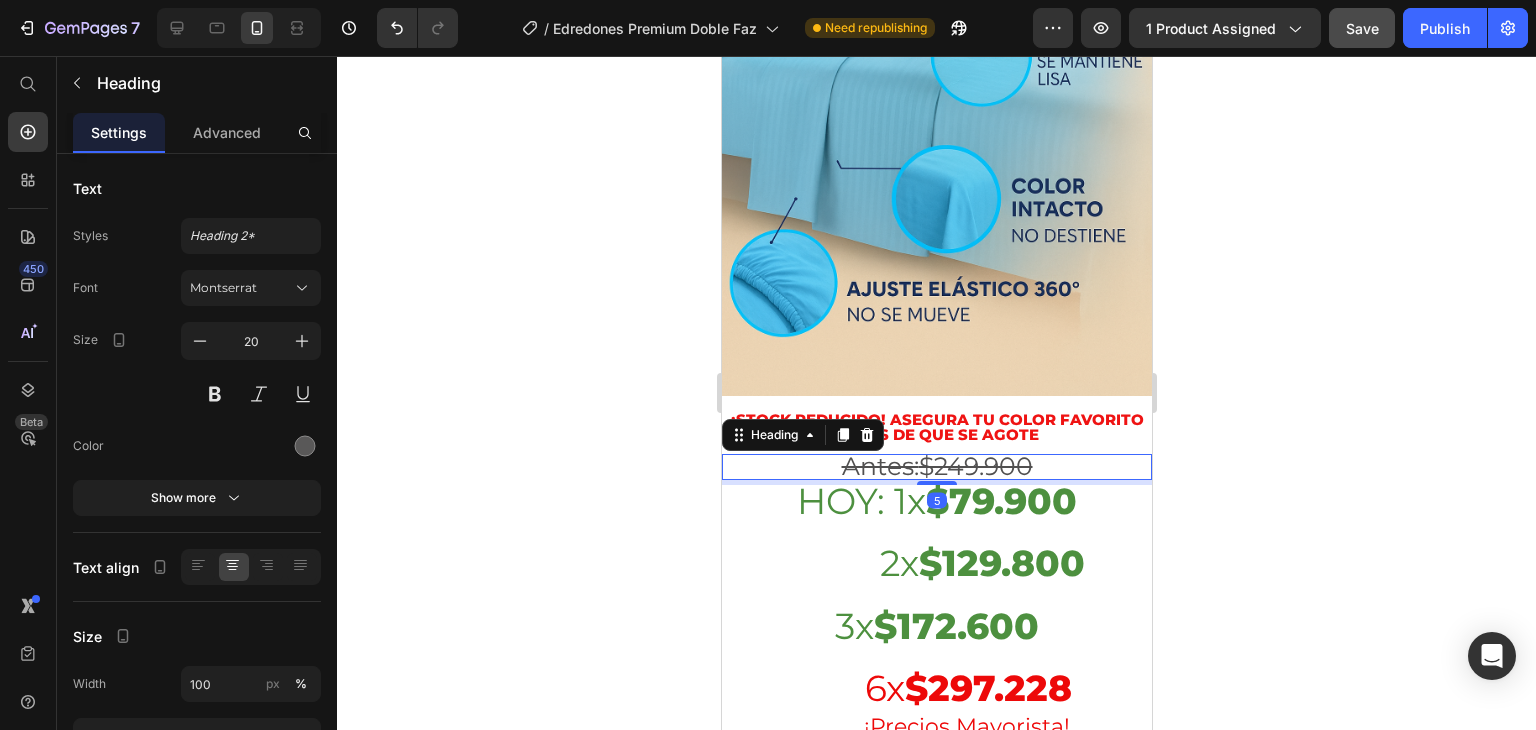 click 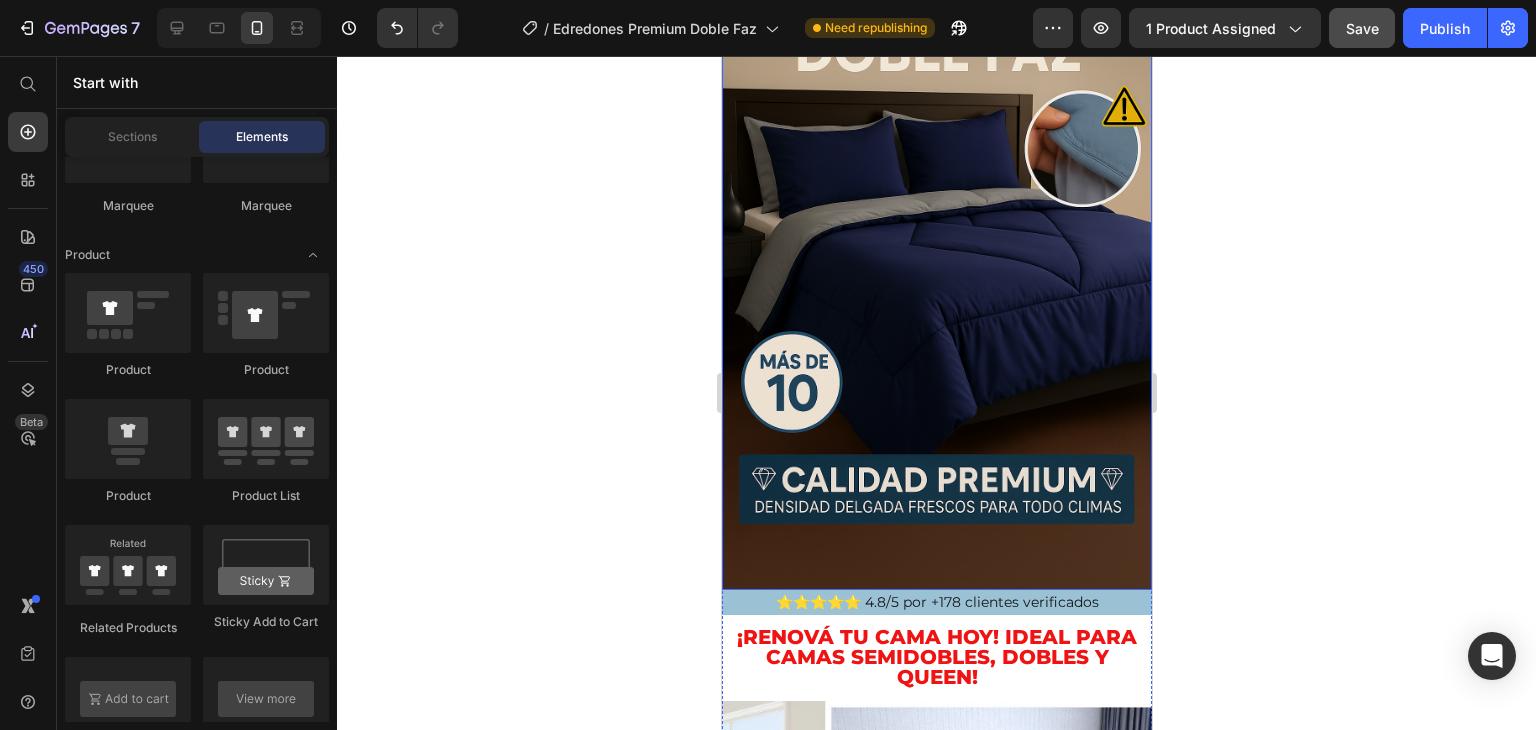scroll, scrollTop: 200, scrollLeft: 0, axis: vertical 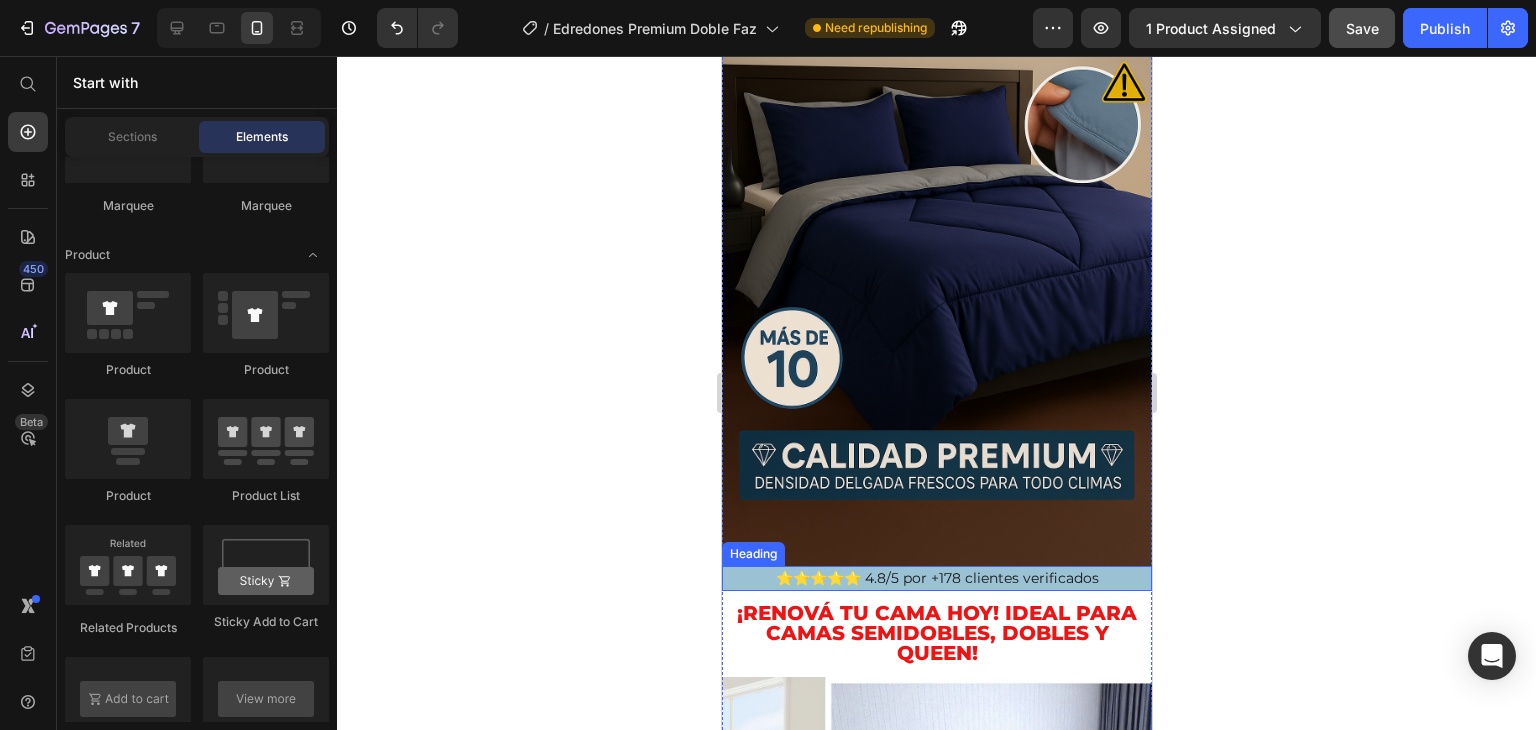 click on "⭐⭐⭐⭐⭐ 4.8/5 por +178 clientes verificados" at bounding box center (936, 578) 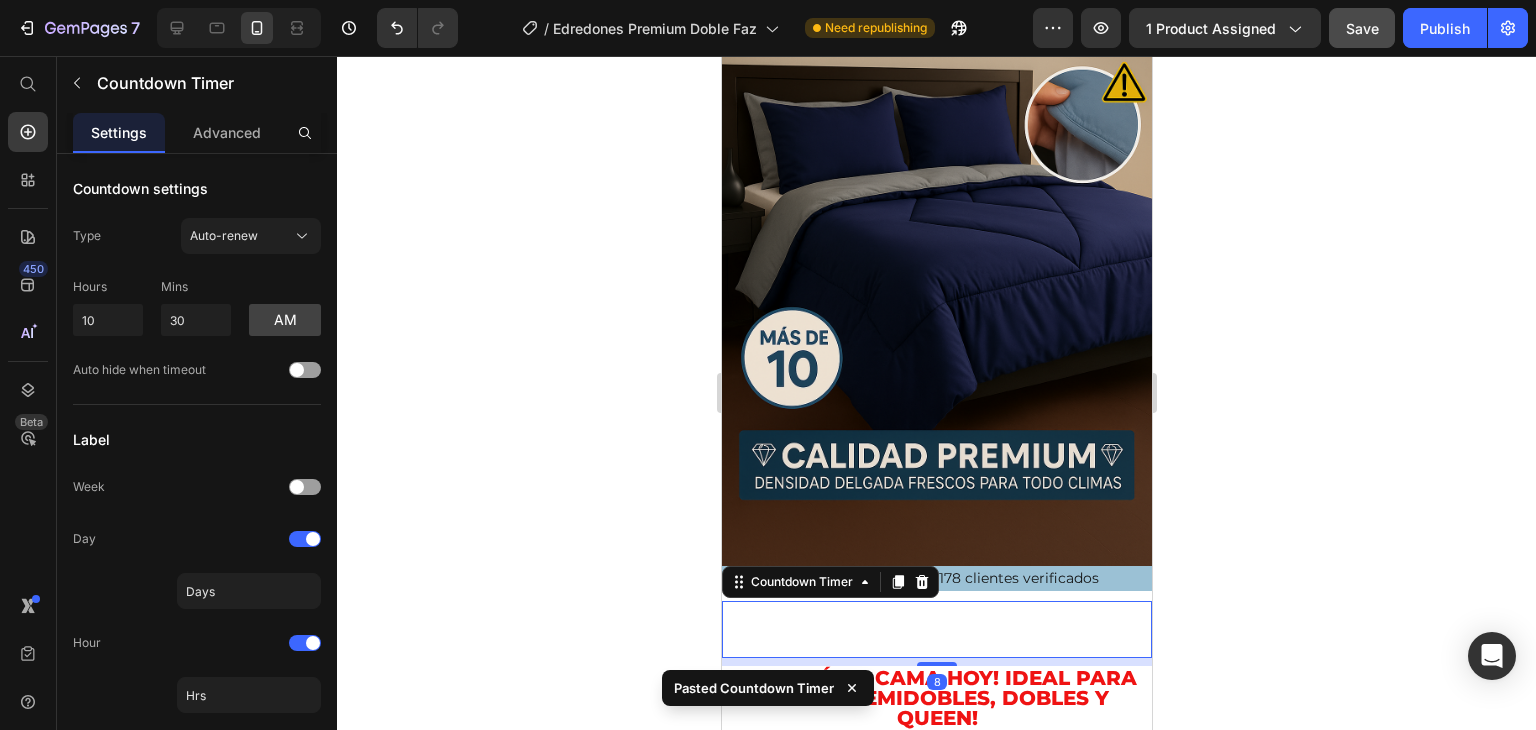 click 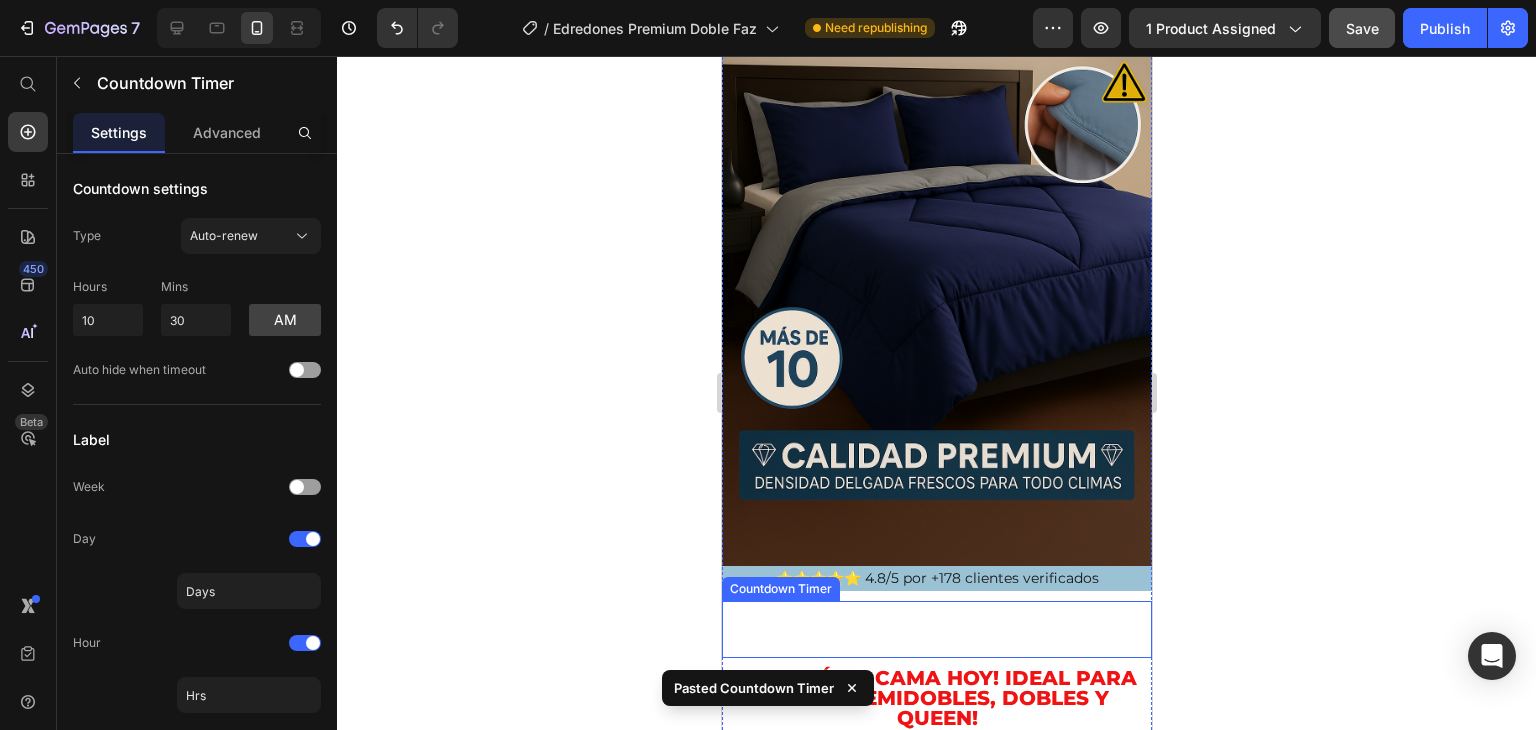 click on "41" at bounding box center (963, 618) 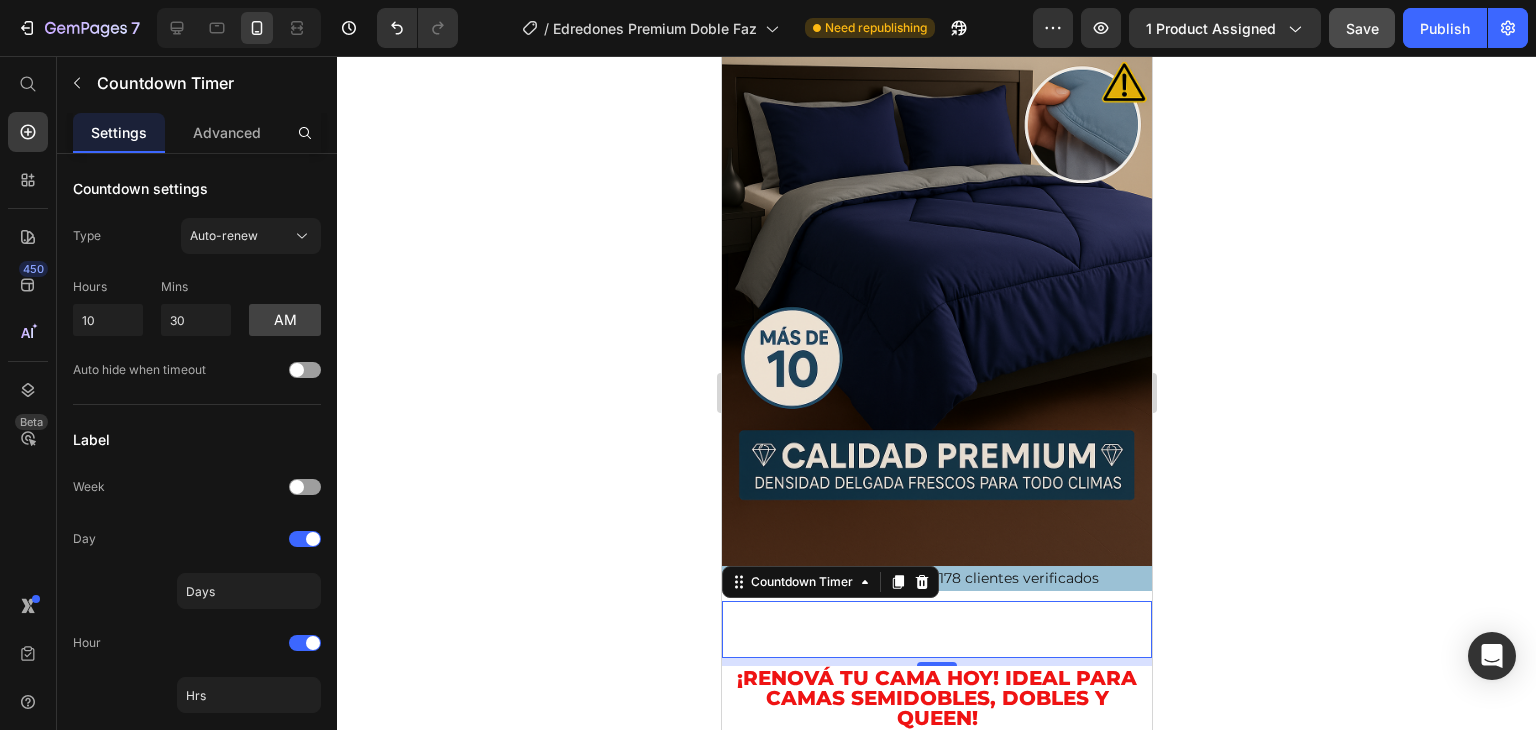 click on "40" at bounding box center (963, 618) 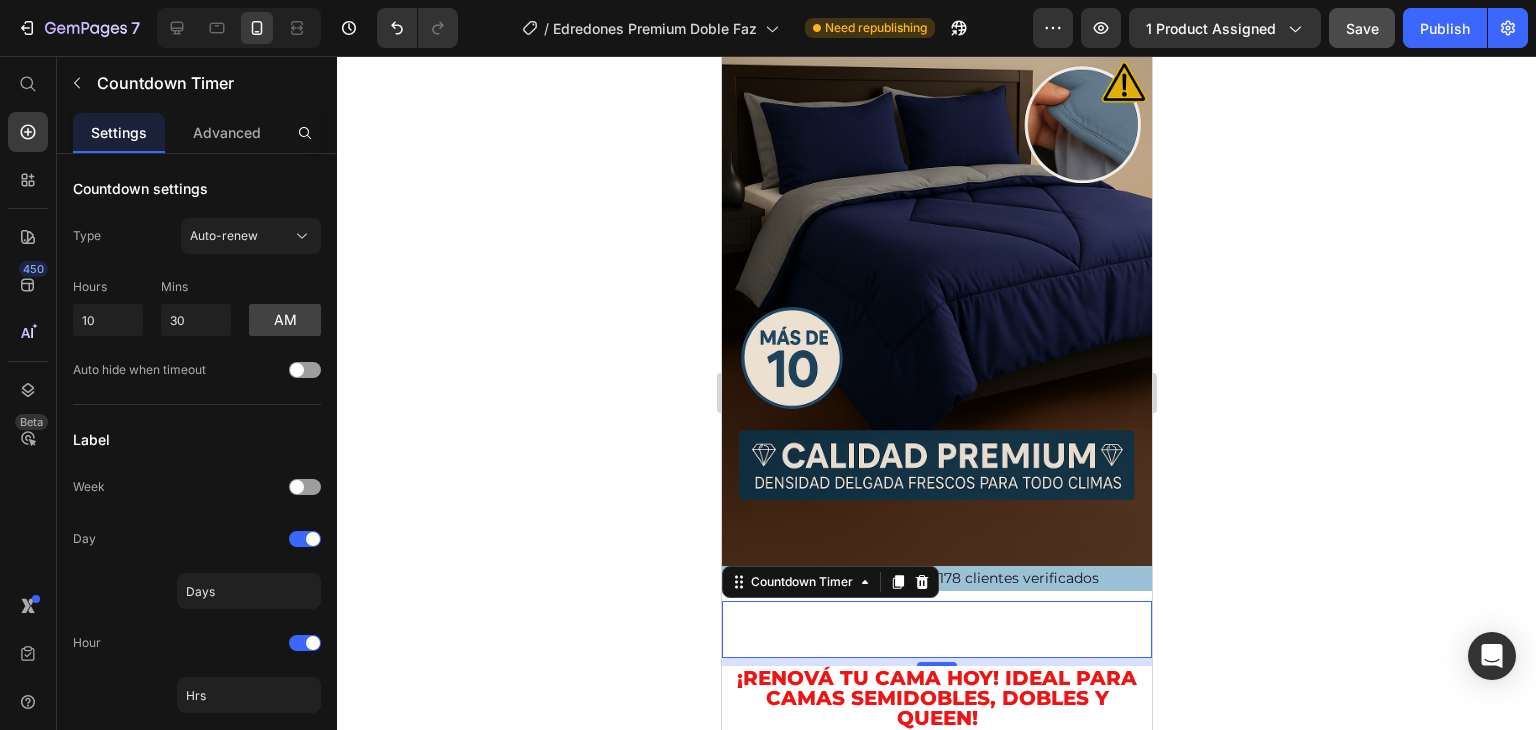 click on "00 Days 16 Hrs 40 Mins 48 Secs" at bounding box center [935, 629] 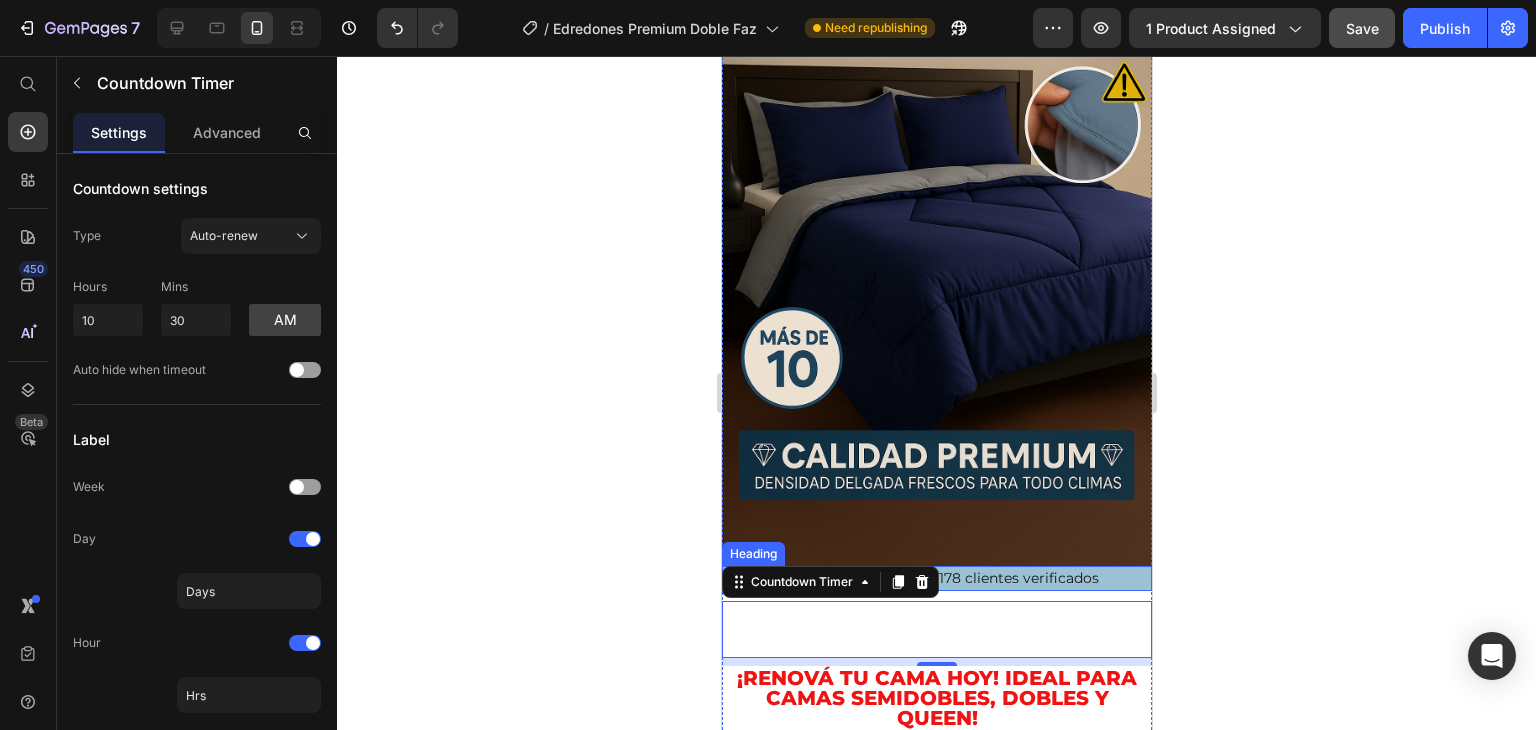 click 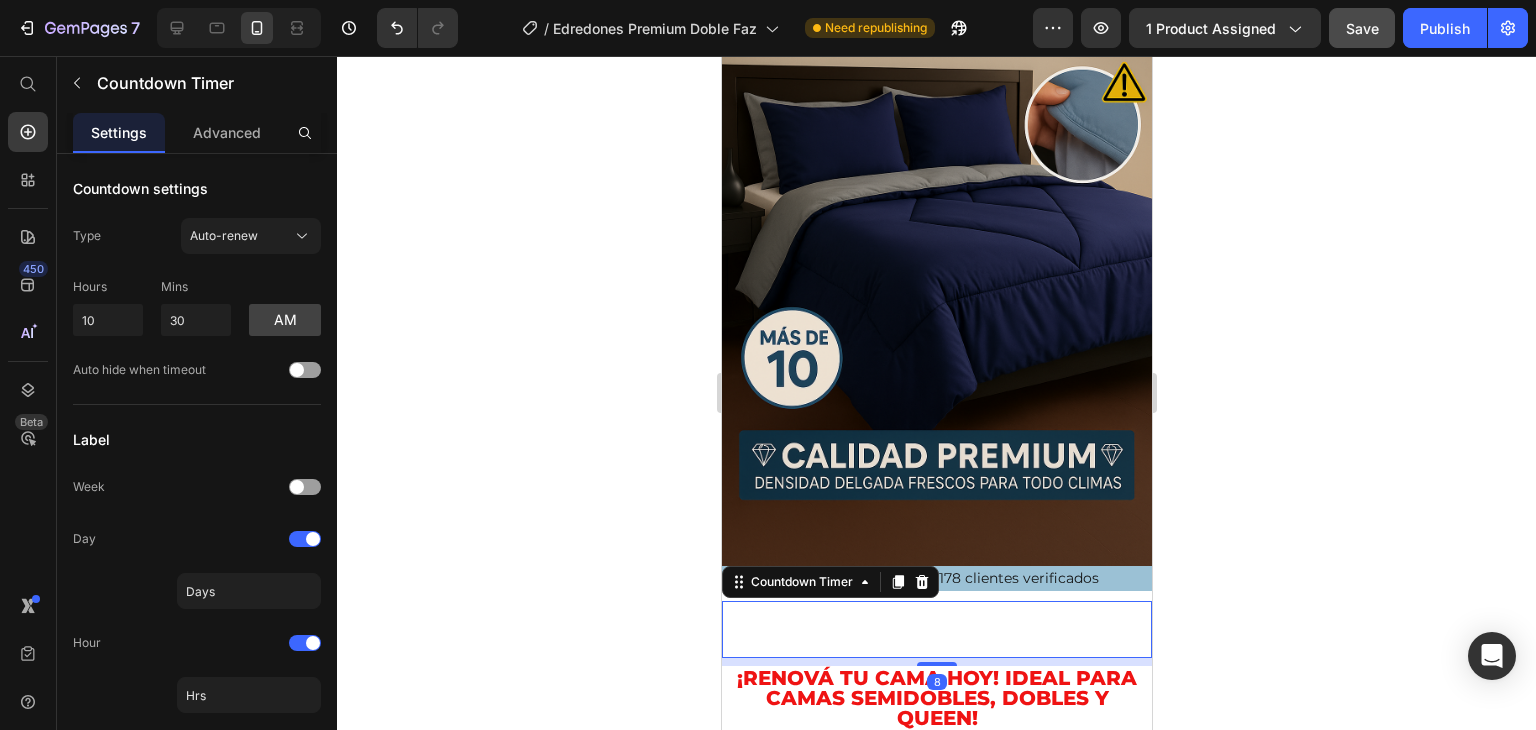 click on "40" at bounding box center (963, 618) 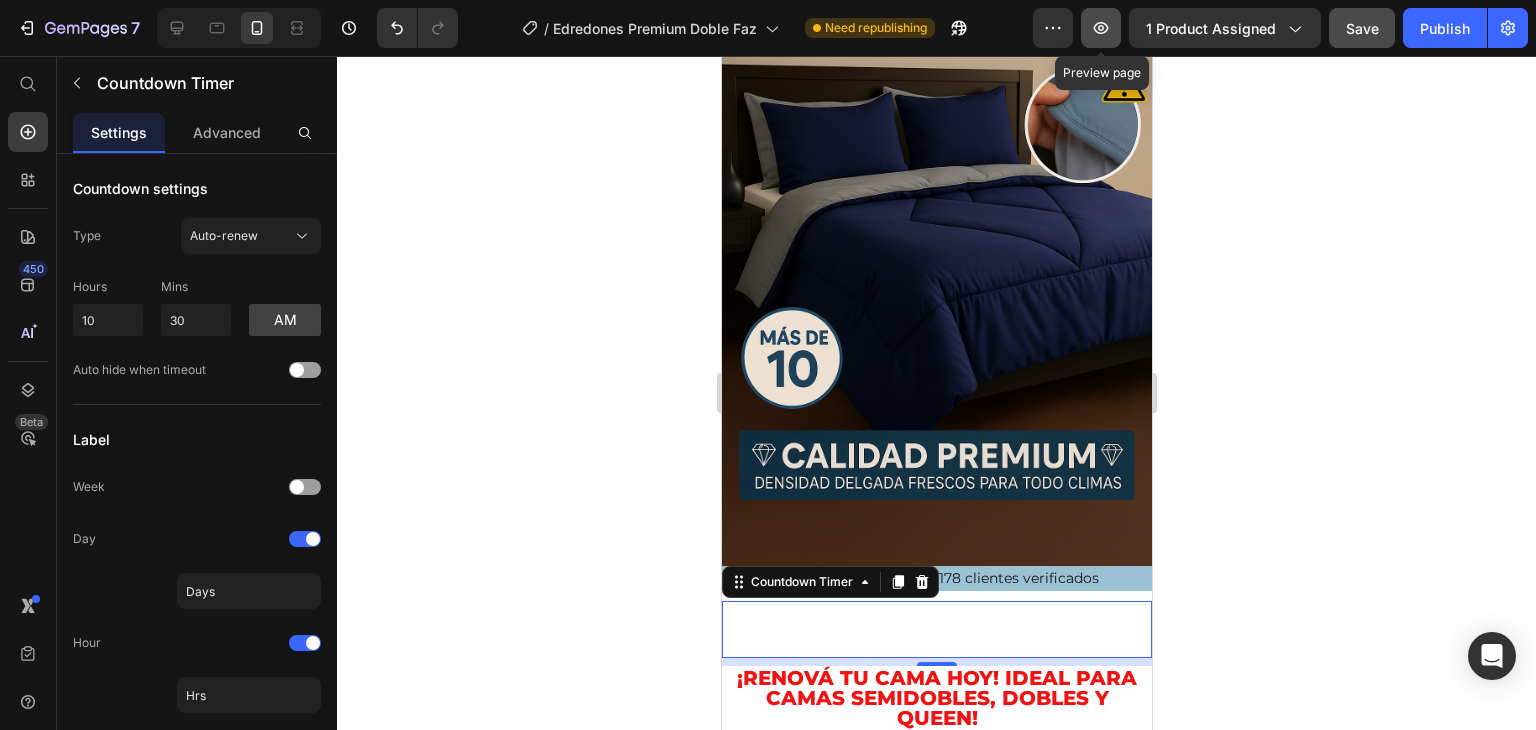 click 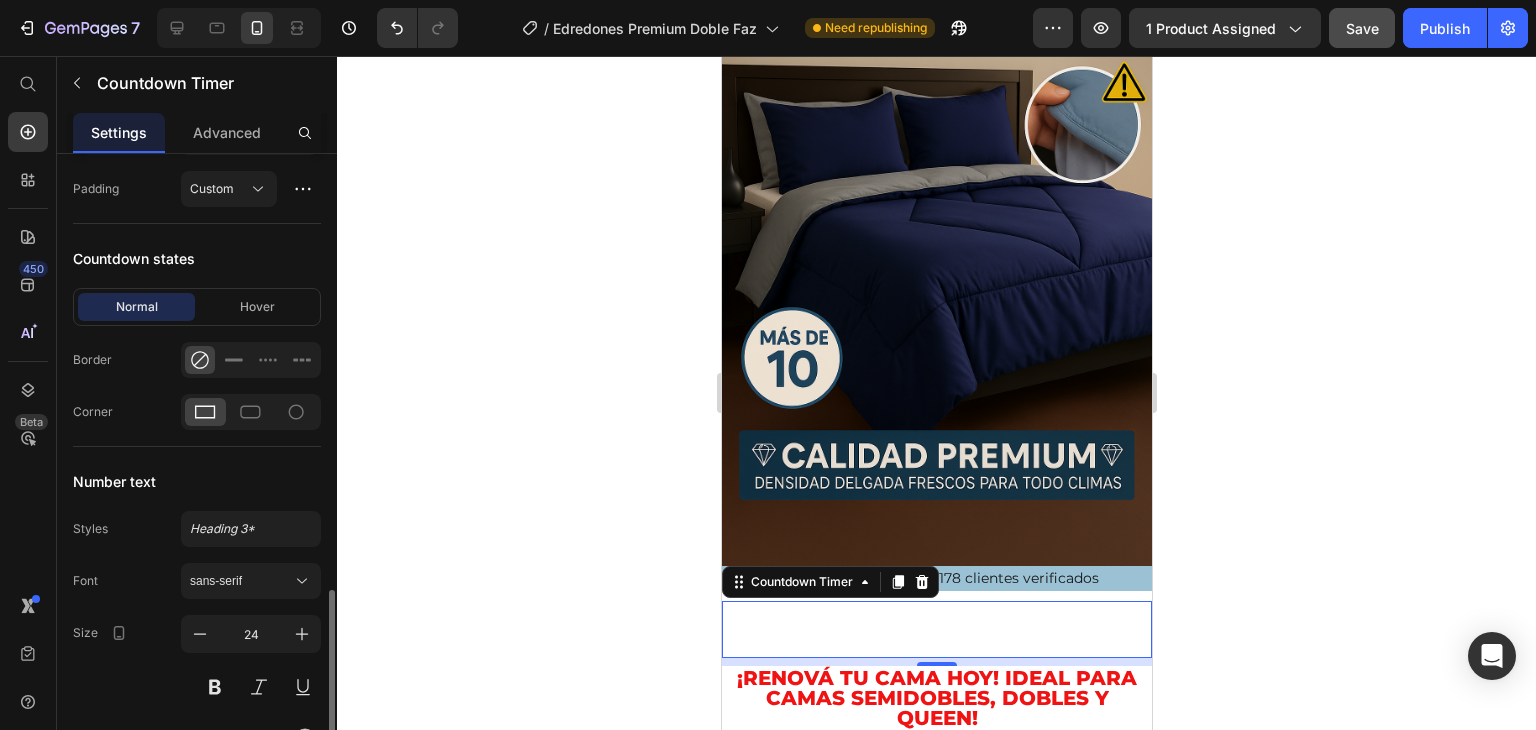 scroll, scrollTop: 1300, scrollLeft: 0, axis: vertical 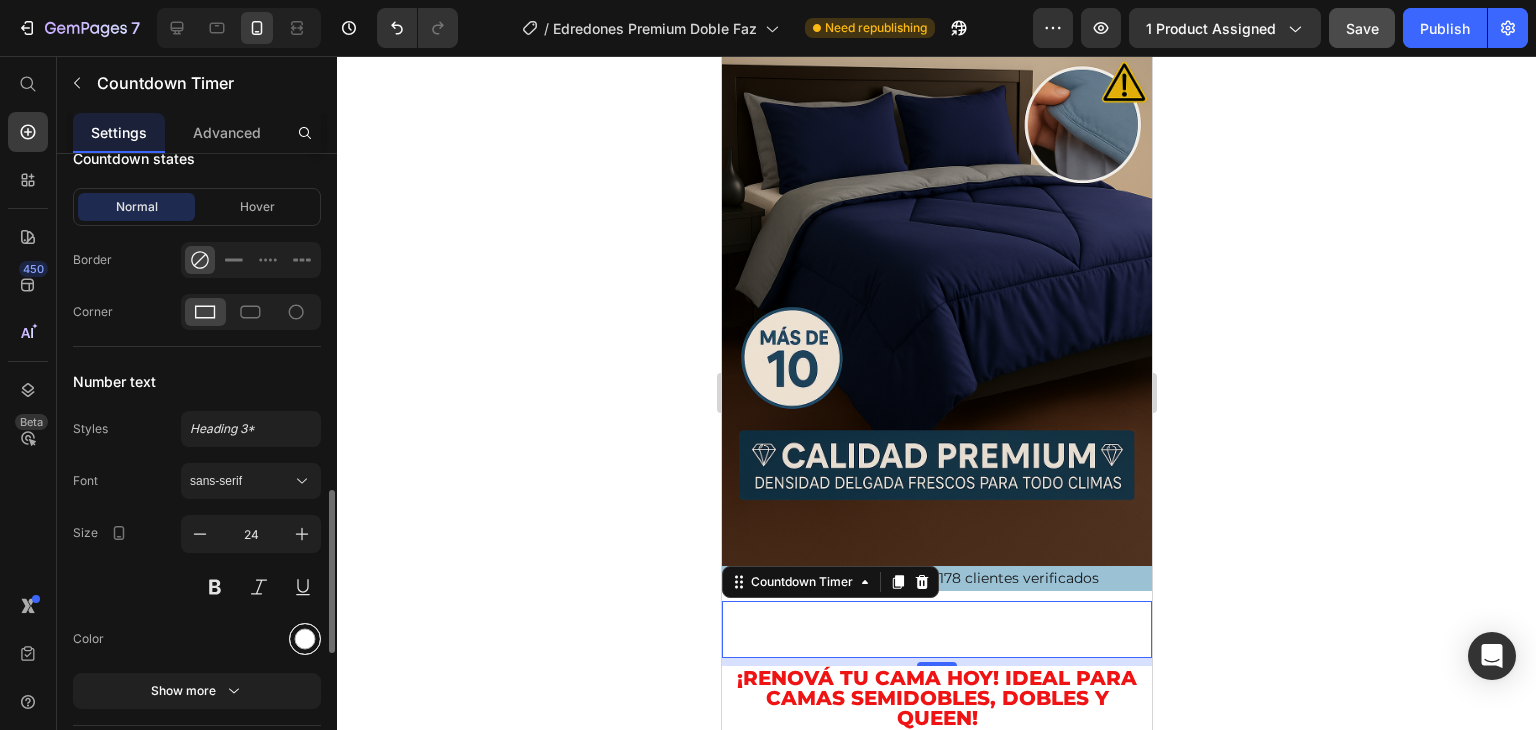 click at bounding box center [305, 639] 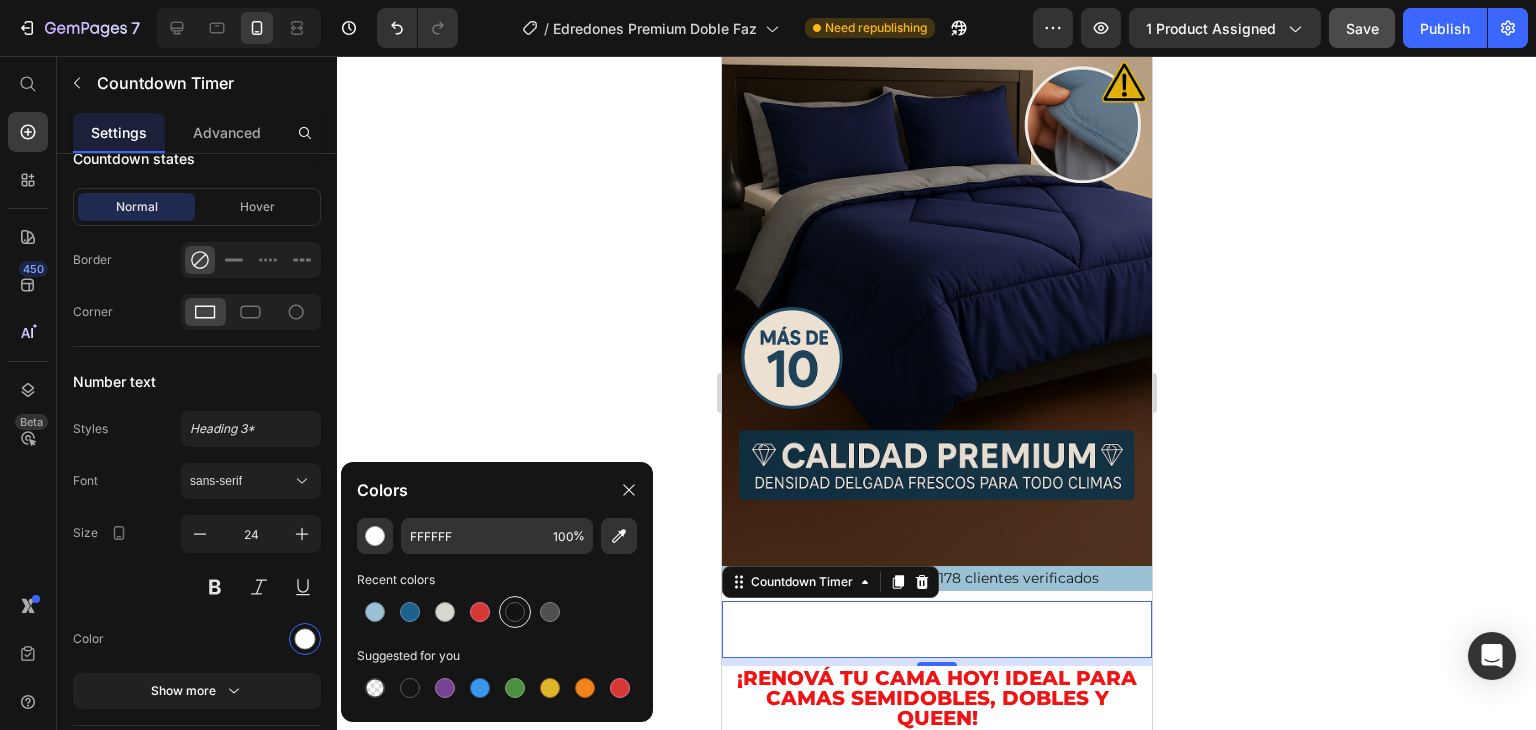 click at bounding box center [515, 612] 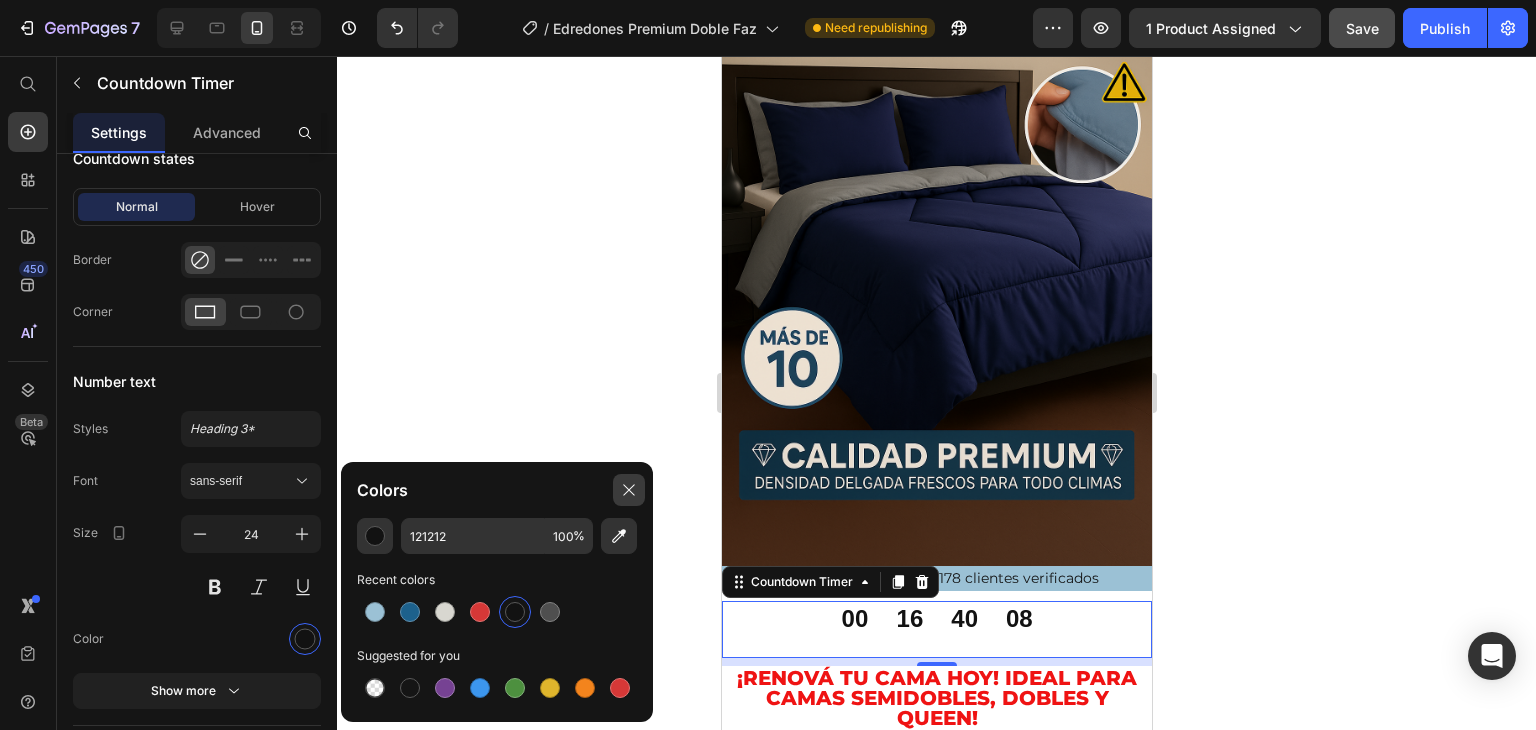 click 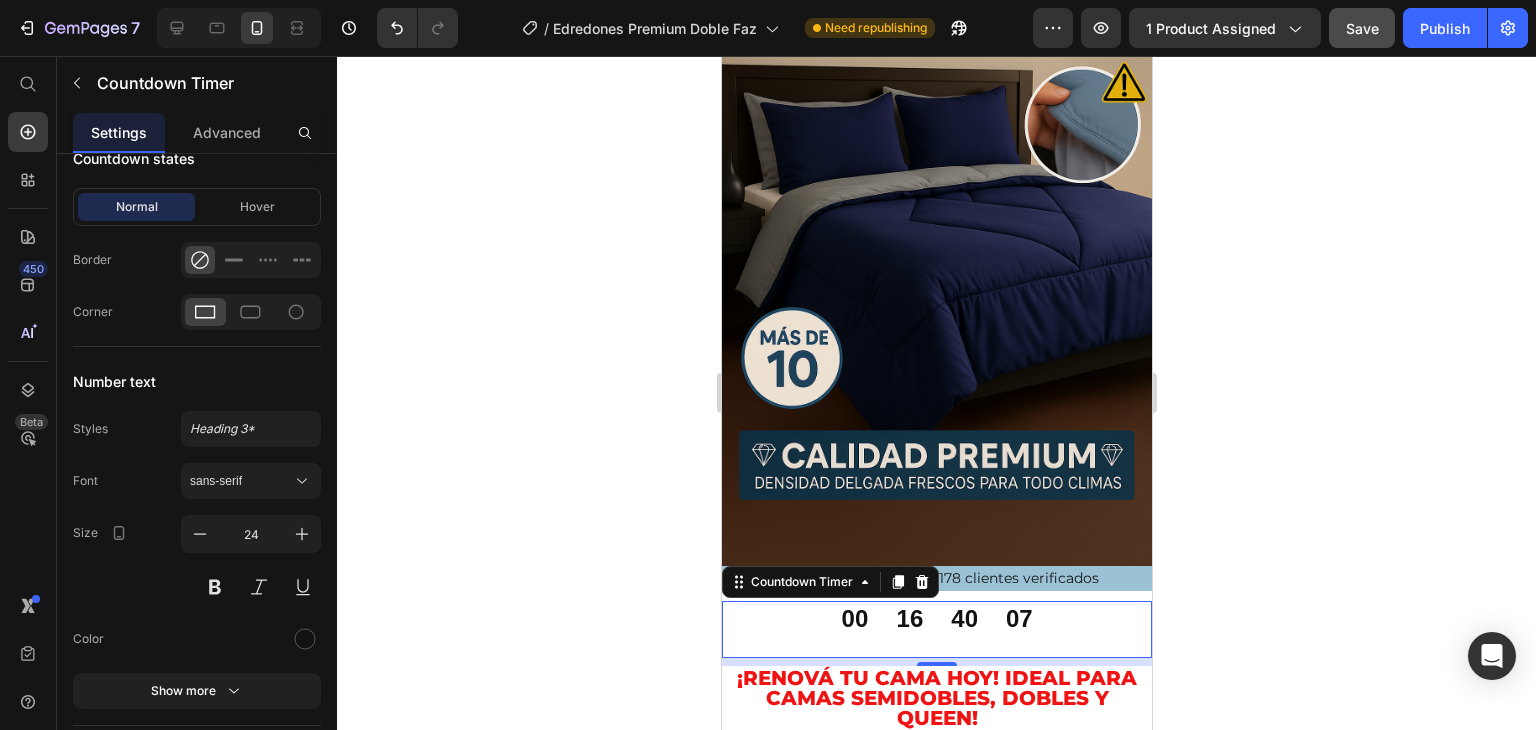 click on "00 Days 16 Hrs 40 Mins 07 Secs" at bounding box center (935, 629) 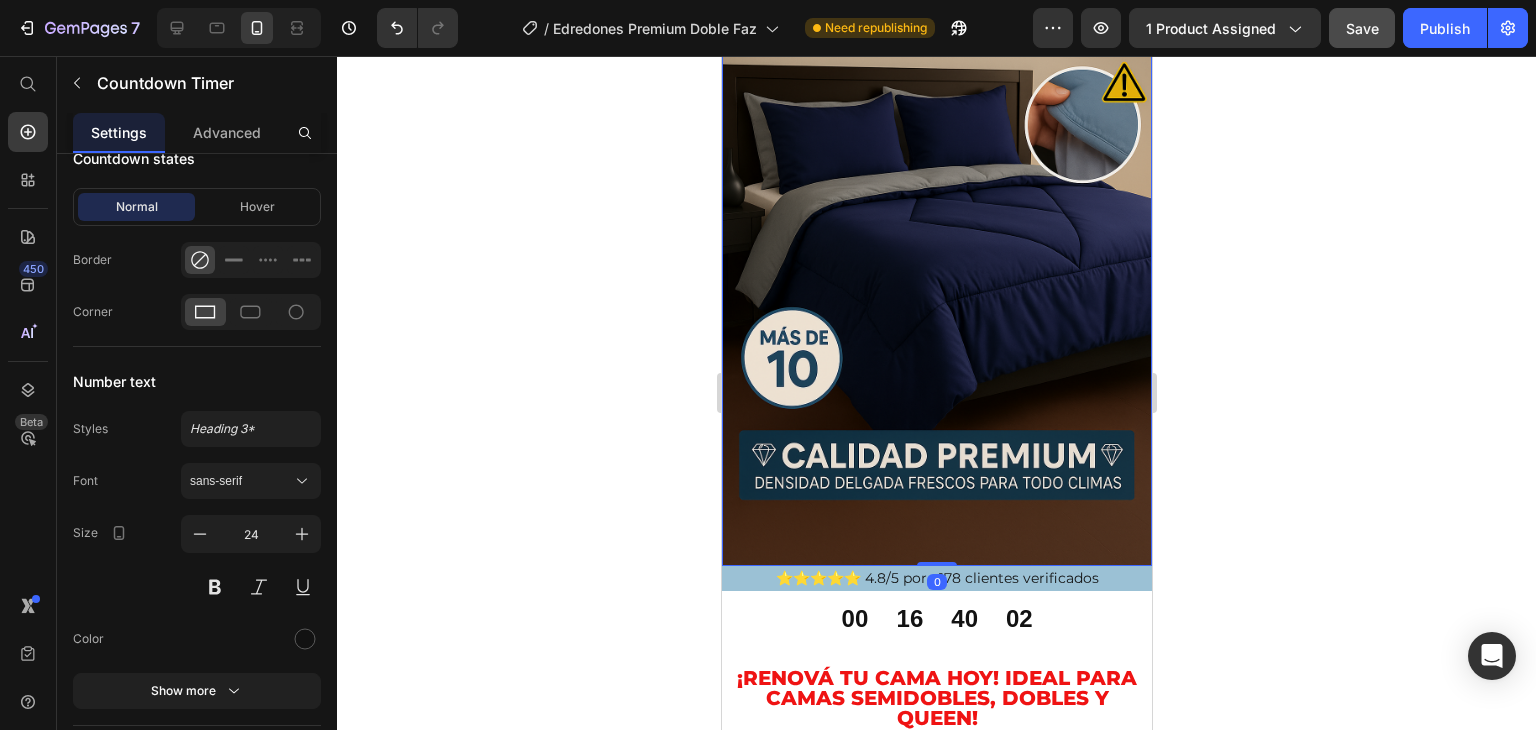 click at bounding box center [936, 243] 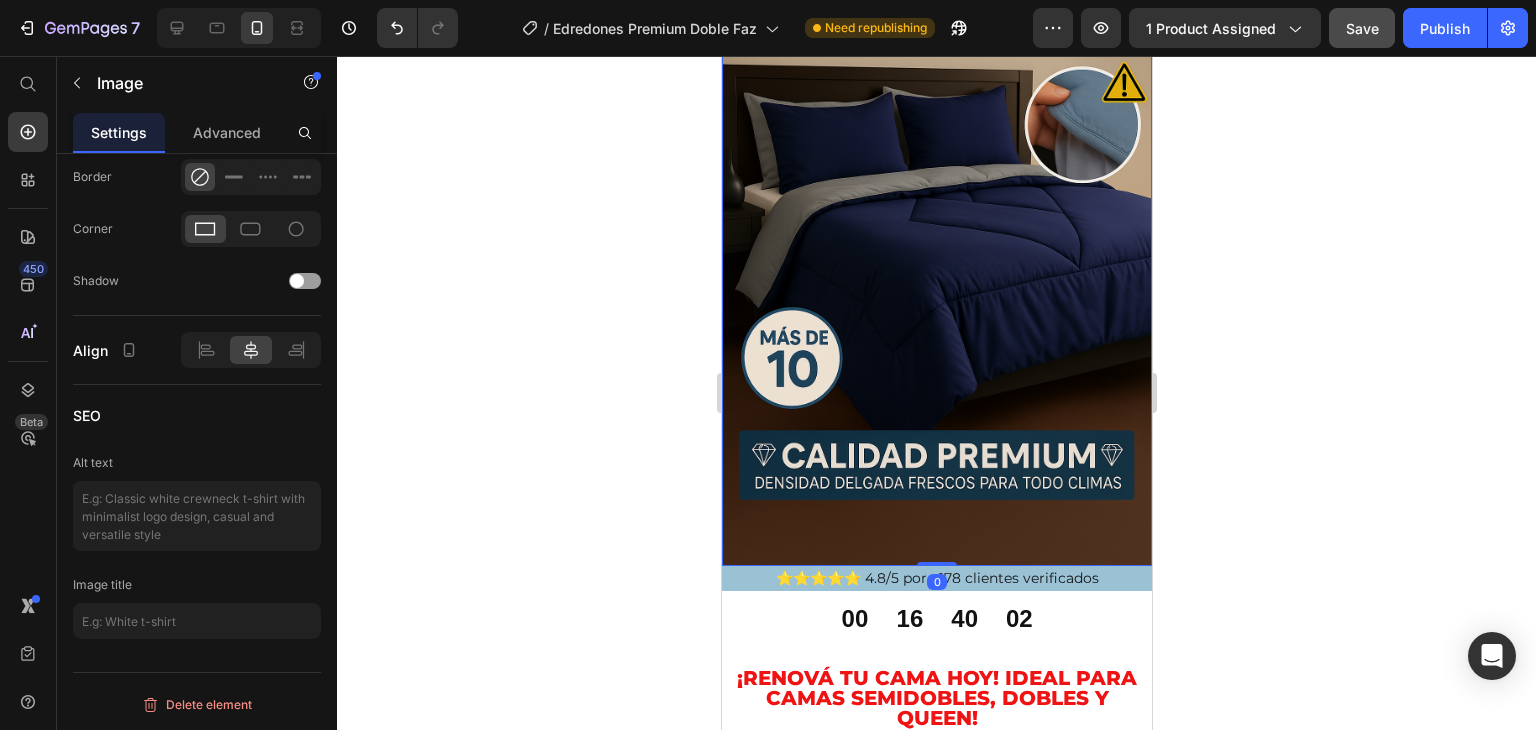scroll, scrollTop: 0, scrollLeft: 0, axis: both 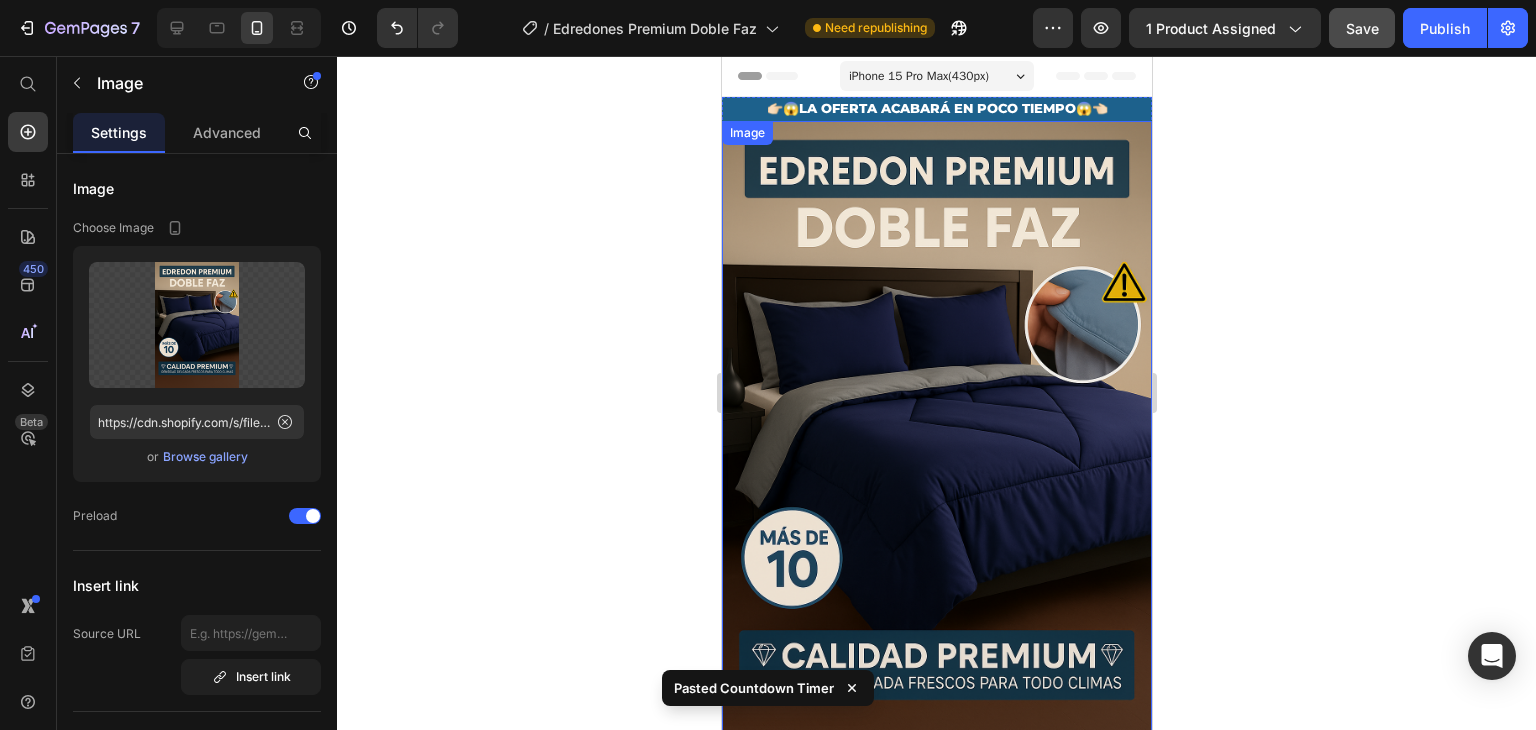 click at bounding box center [936, 443] 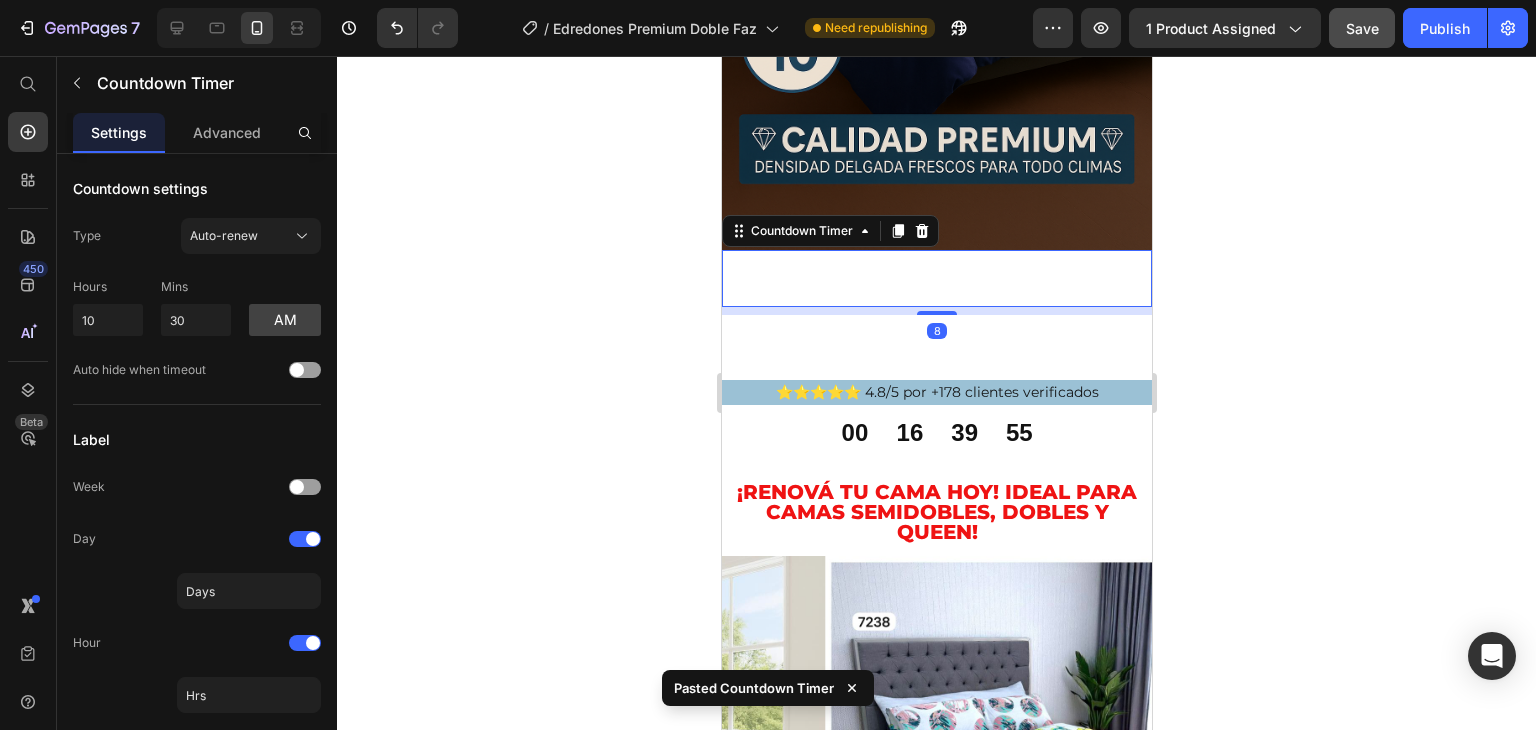scroll, scrollTop: 616, scrollLeft: 0, axis: vertical 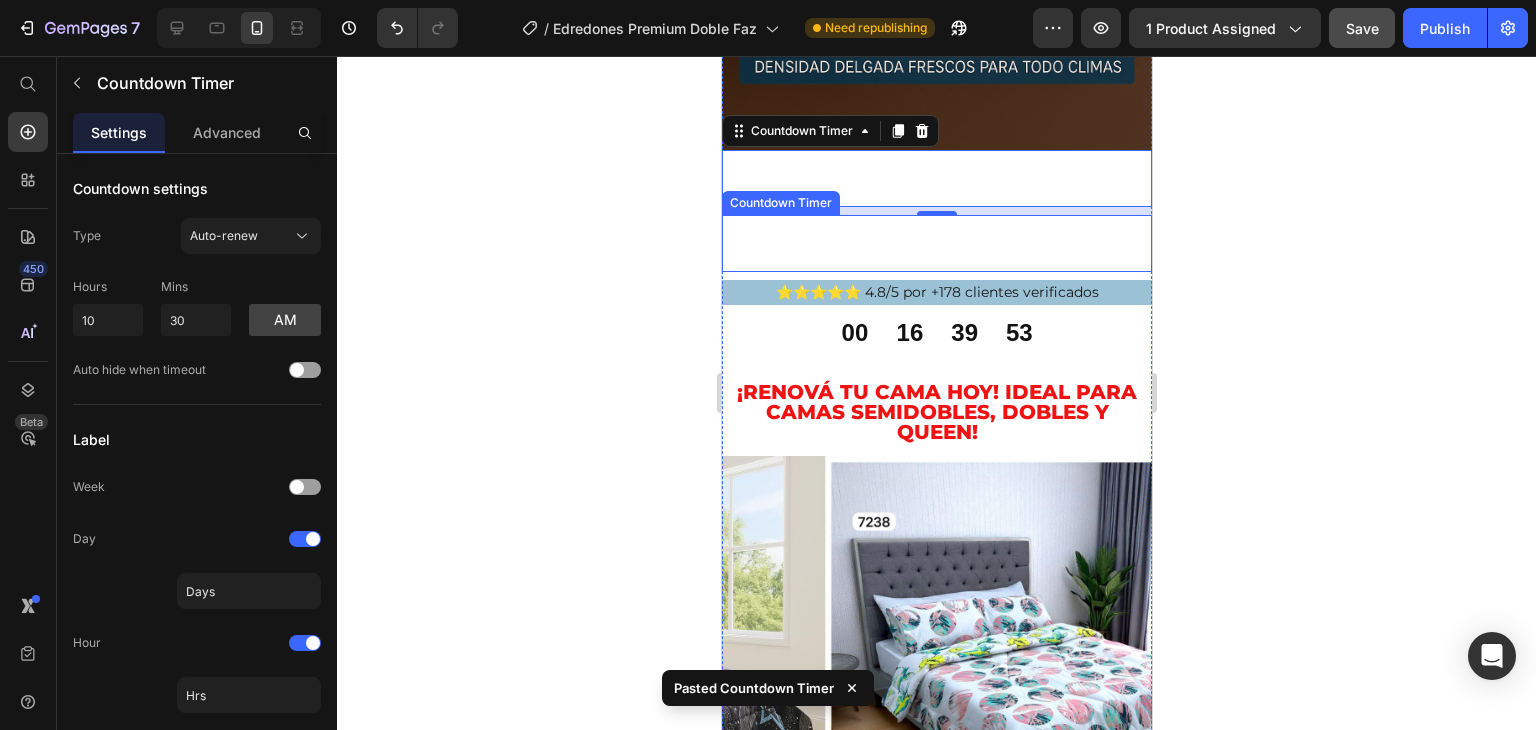 click on "16" at bounding box center (909, 232) 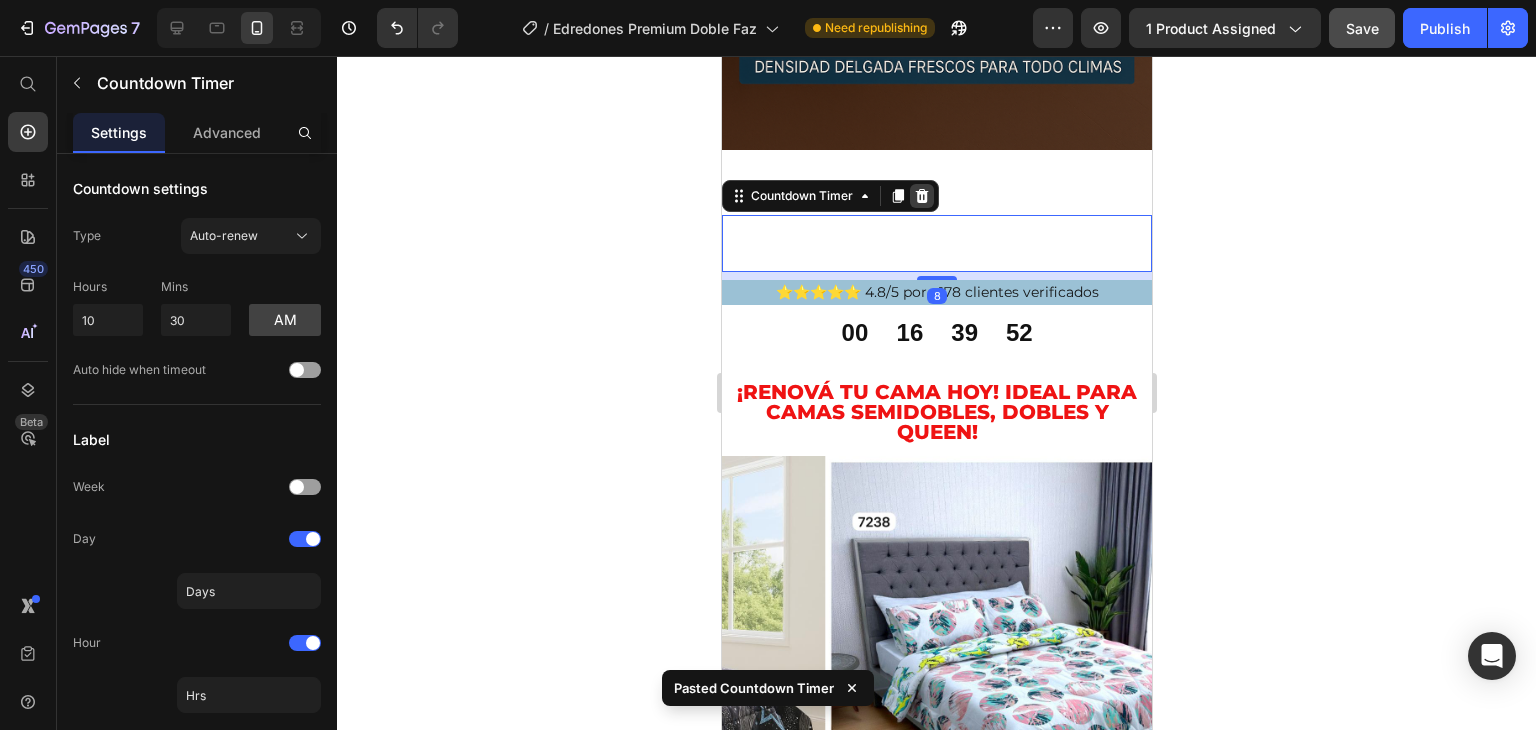 click 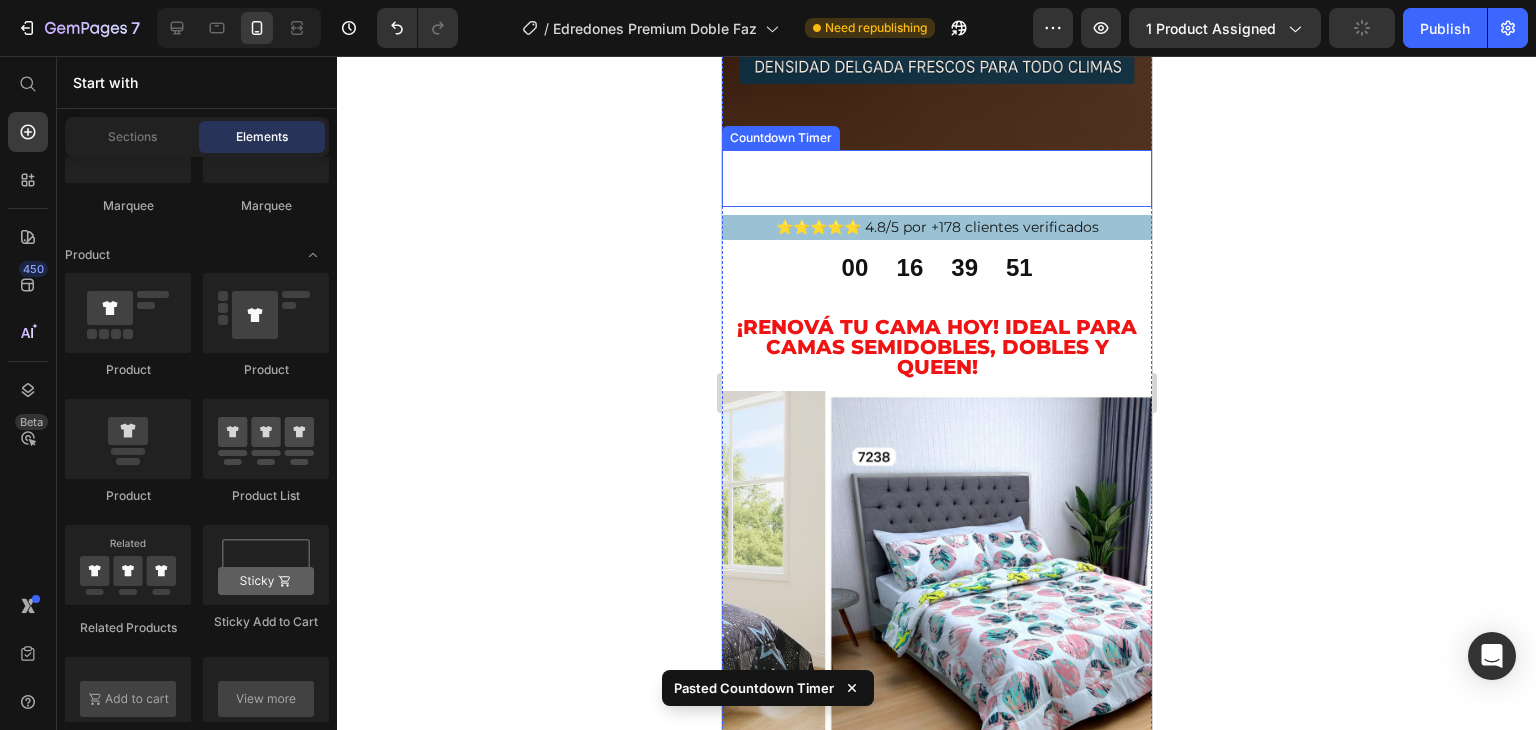 click on "39" at bounding box center (963, 167) 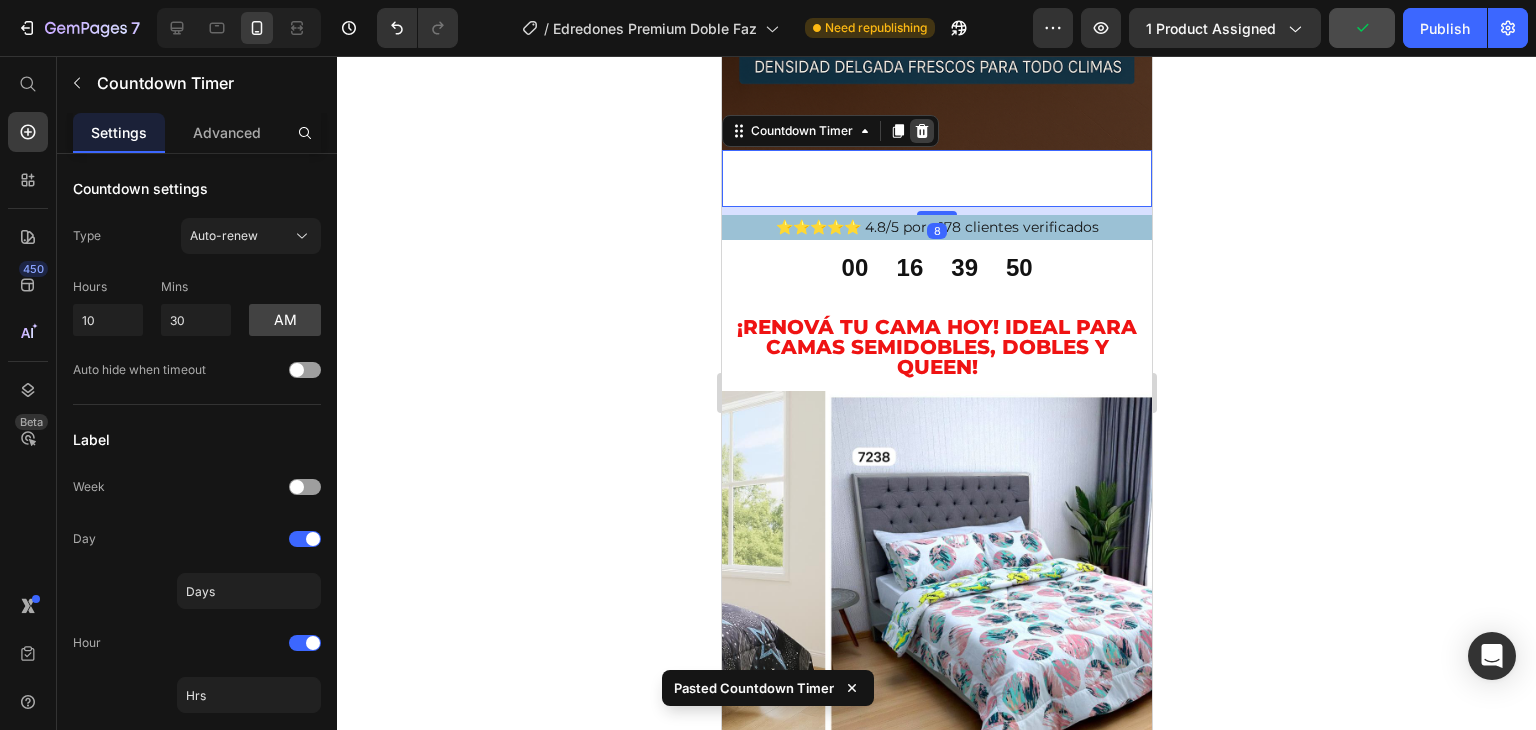 click 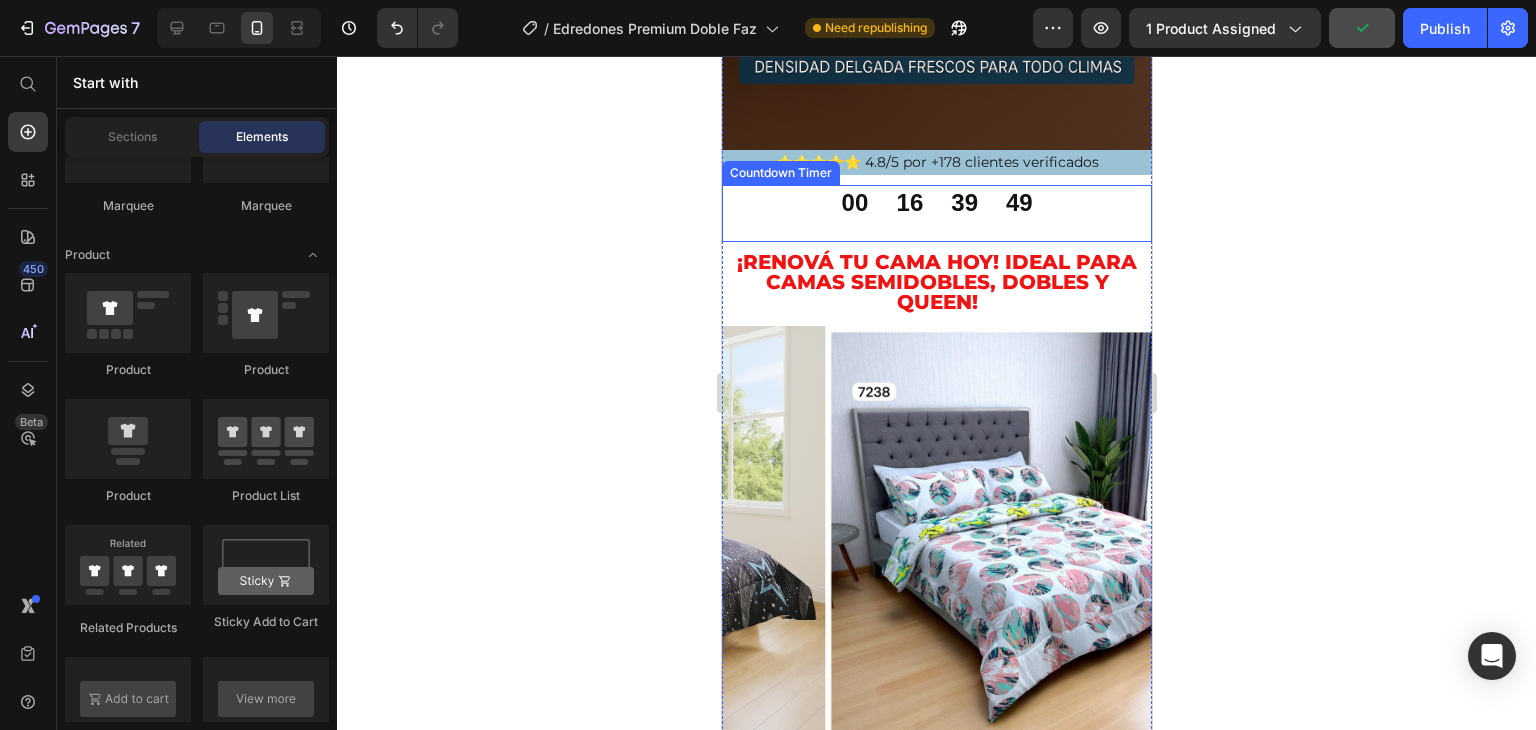 click on "16" at bounding box center (909, 202) 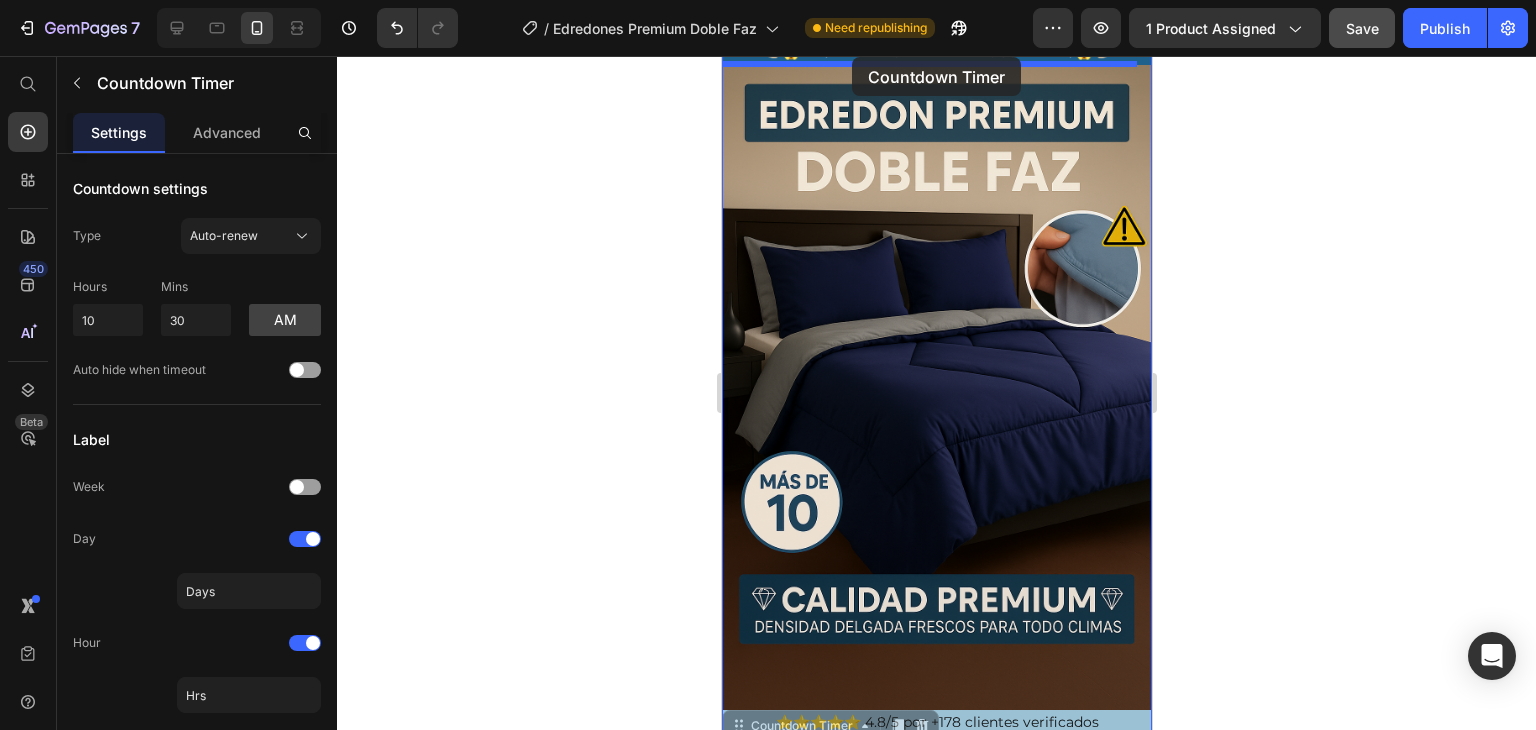 scroll, scrollTop: 0, scrollLeft: 0, axis: both 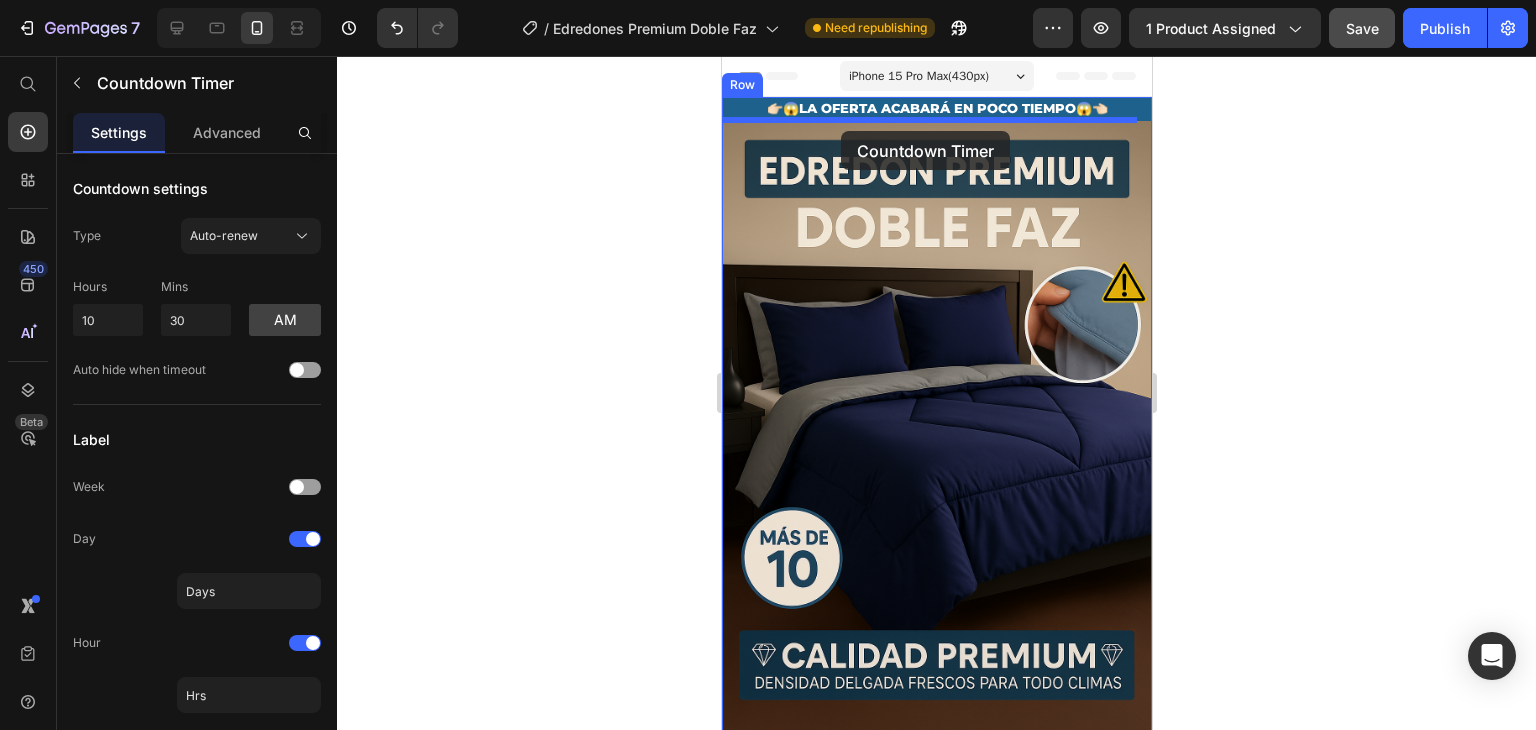 drag, startPoint x: 737, startPoint y: 145, endPoint x: 840, endPoint y: 131, distance: 103.947105 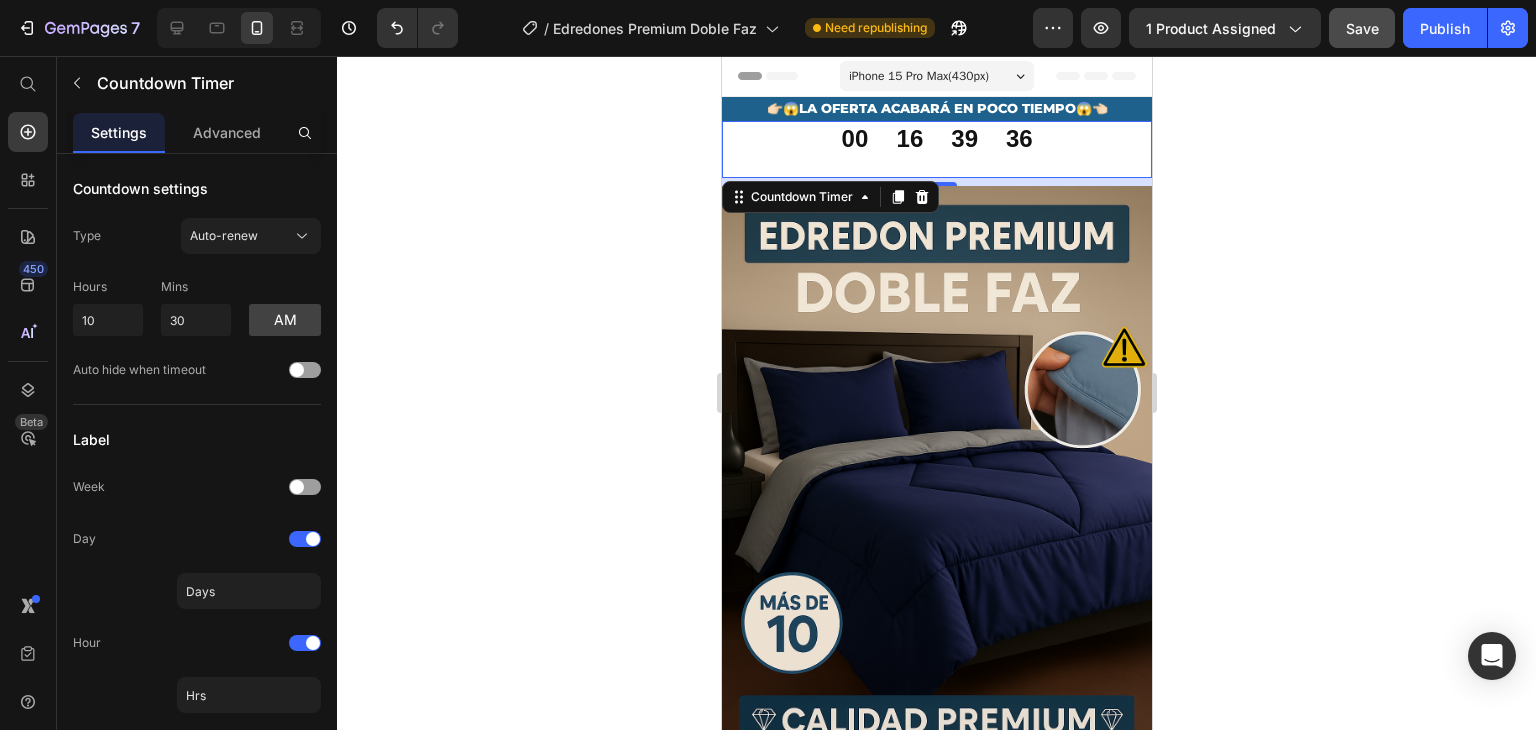 click on "00" at bounding box center [853, 138] 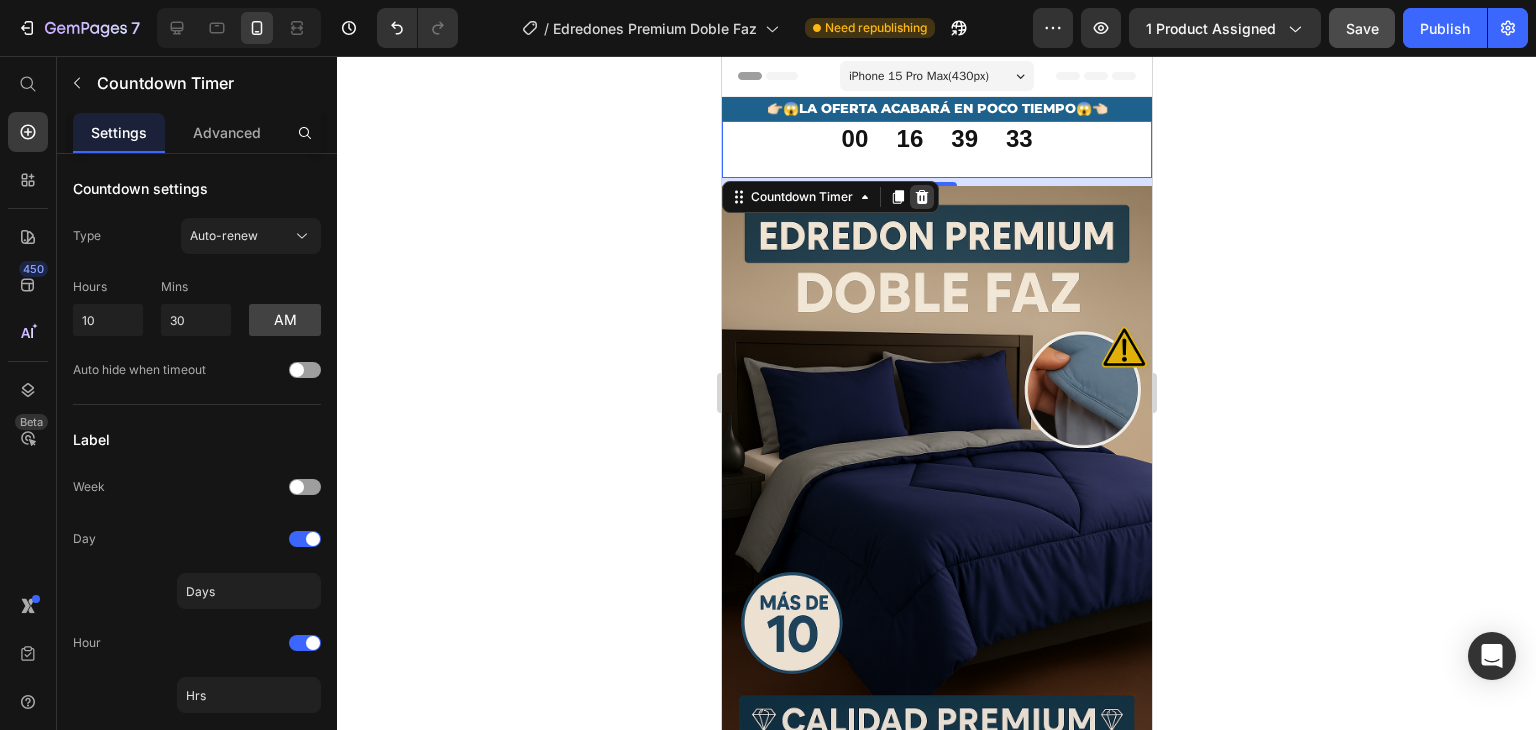 click 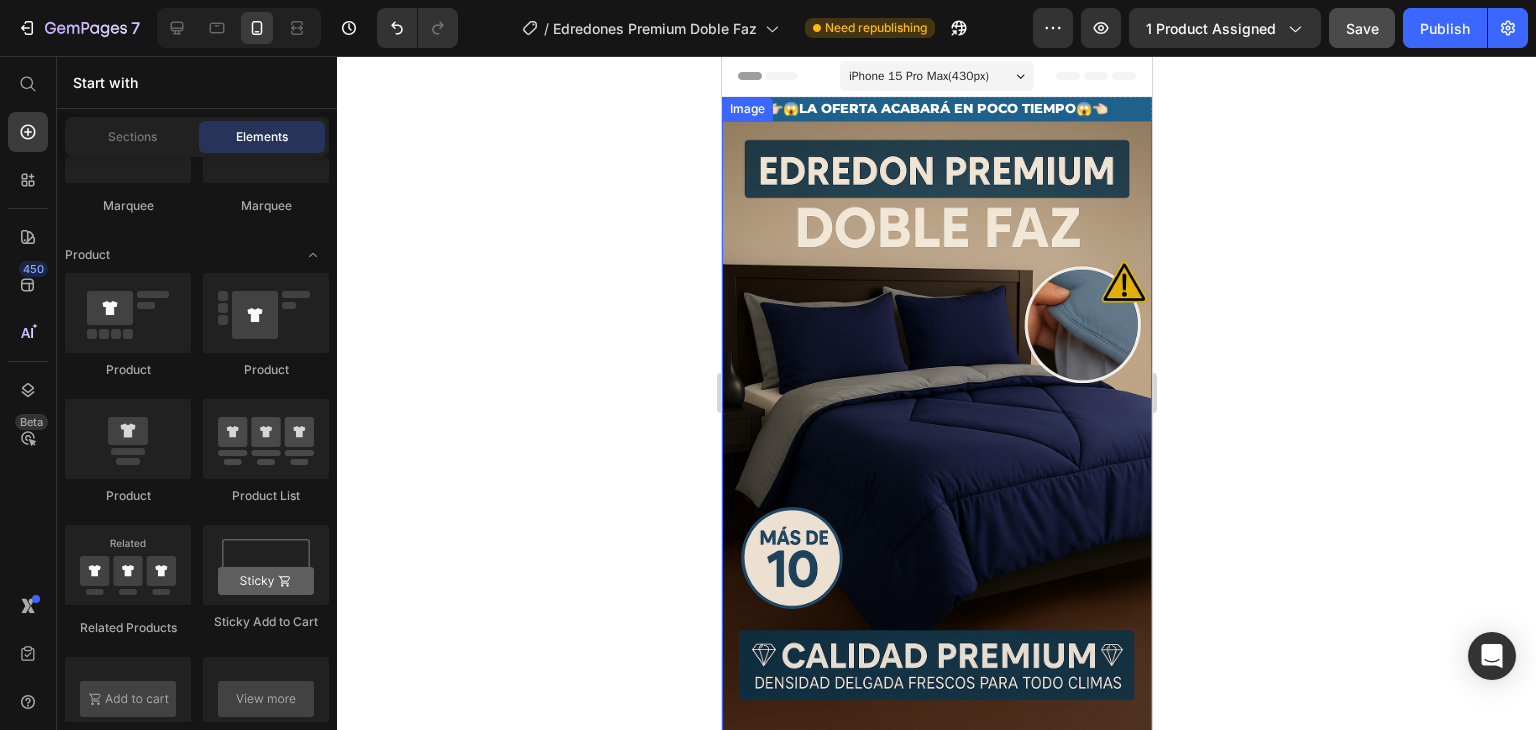 click at bounding box center [936, 443] 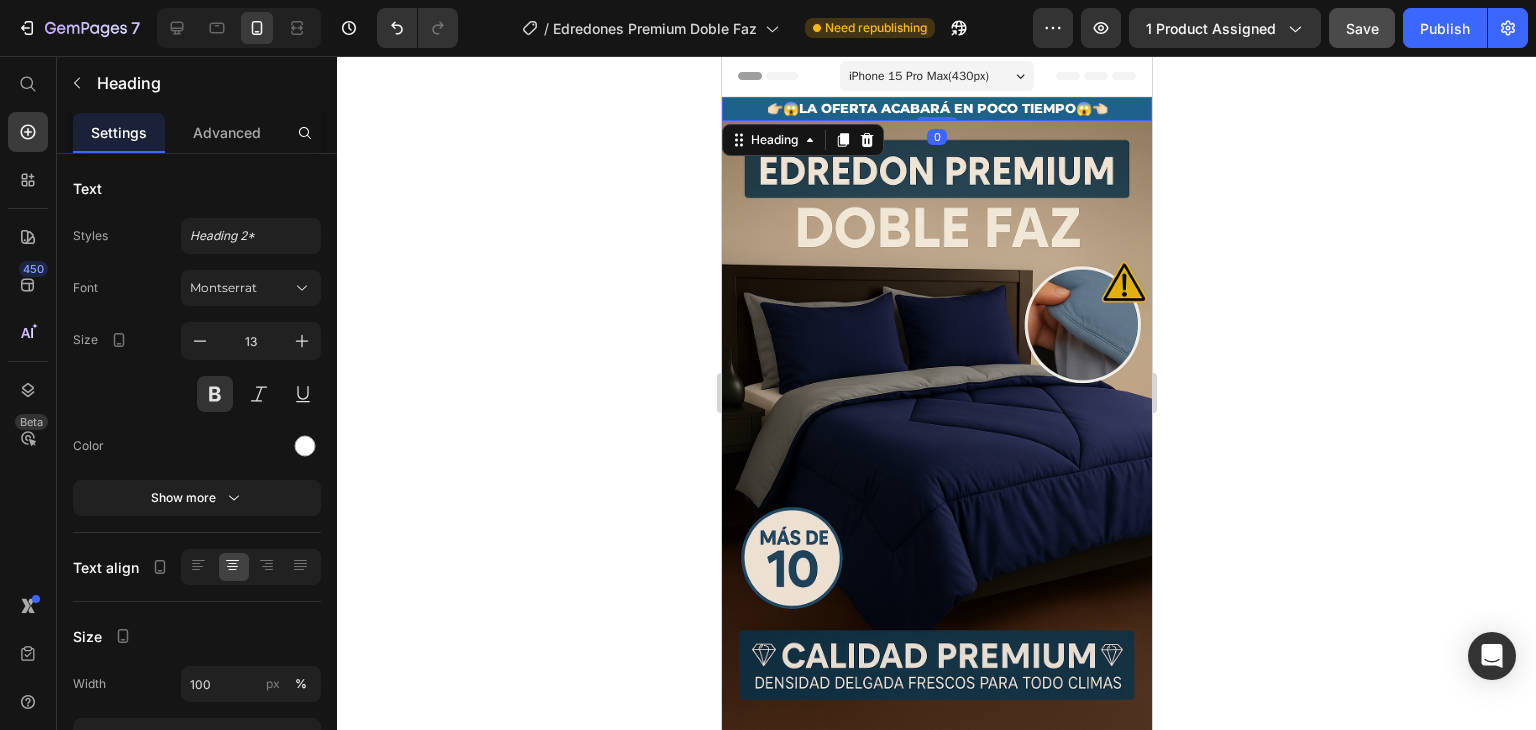 click on "👉🏻😱LA OFERTA ACABARÁ EN POCO TIEMPO😱👈🏻" at bounding box center (936, 109) 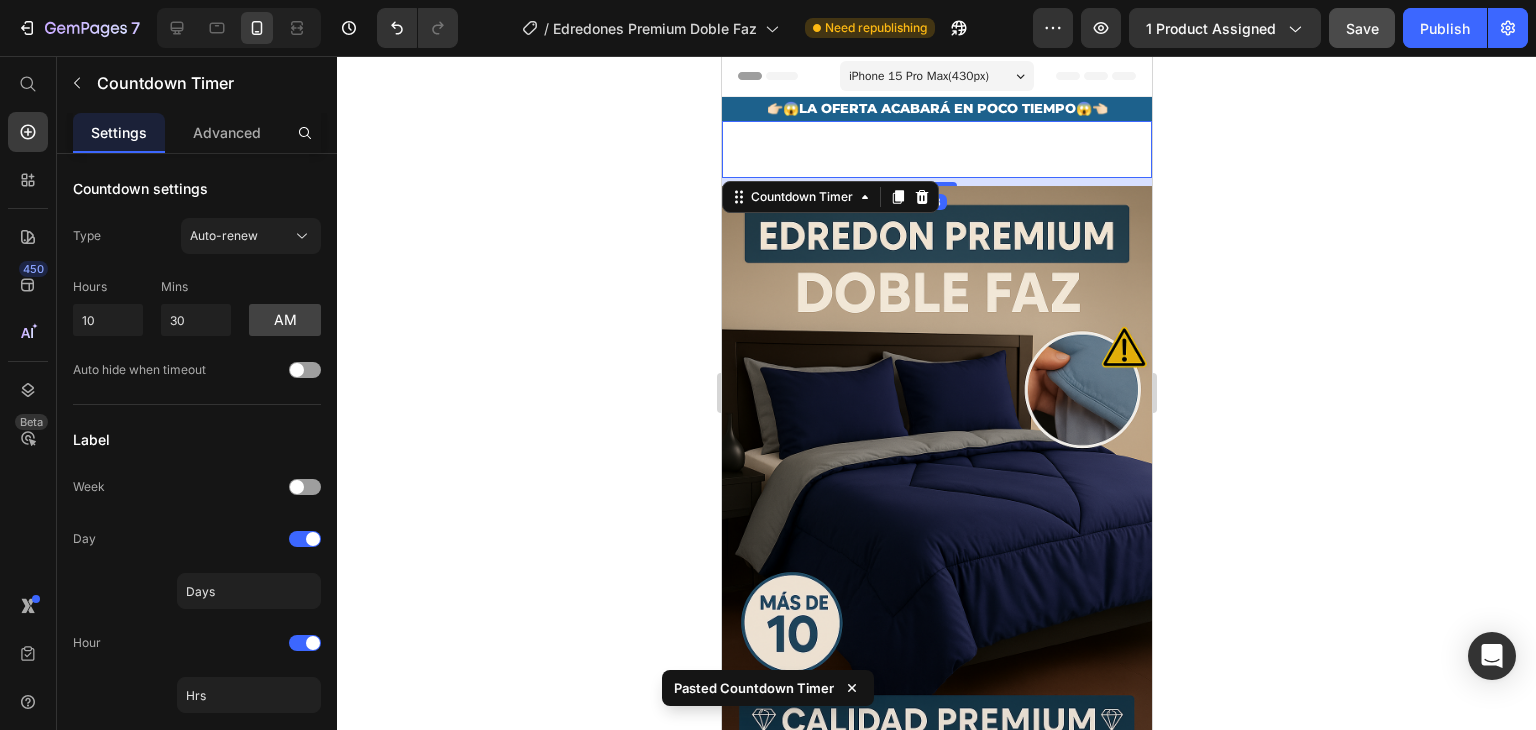 click on "Mins" at bounding box center [963, 167] 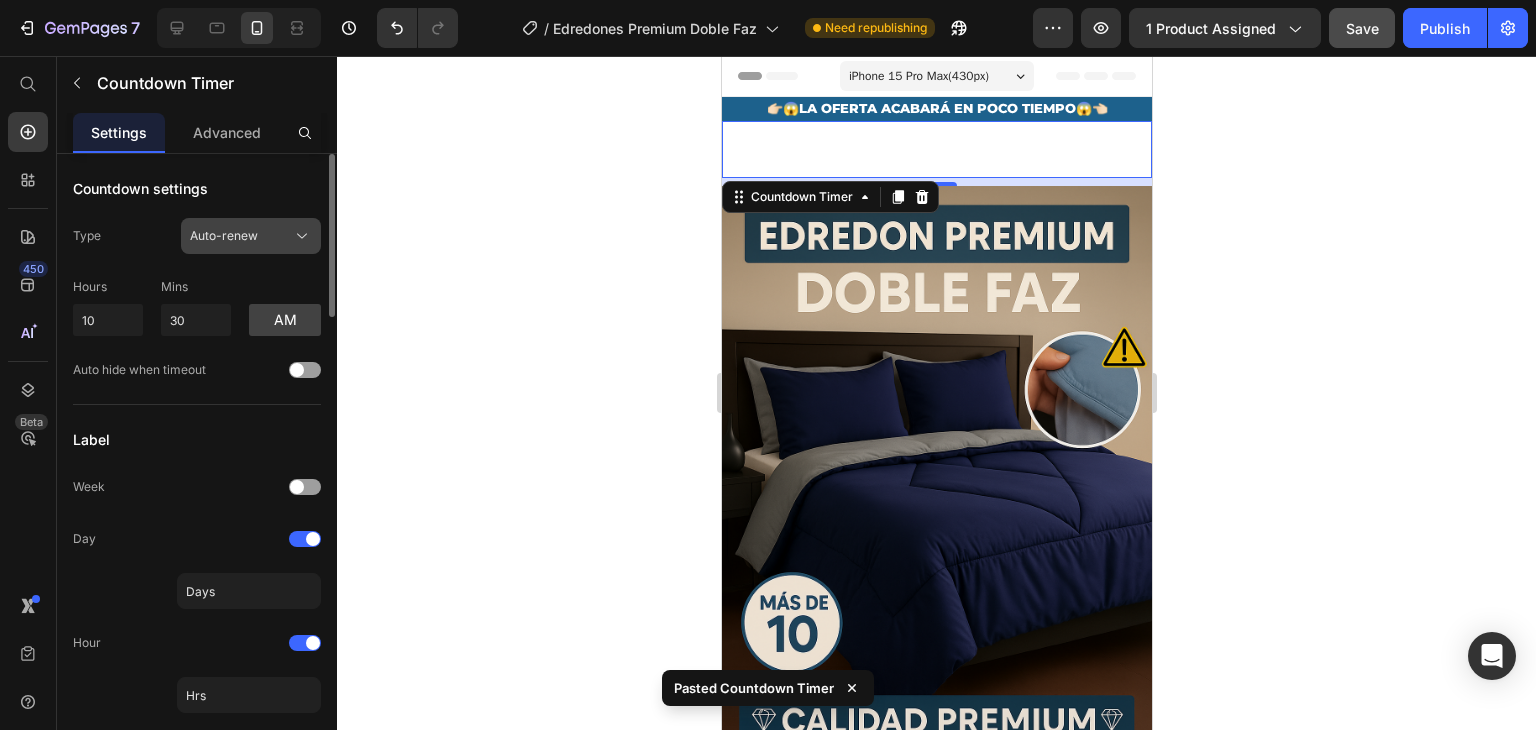 click on "Auto-renew" at bounding box center (224, 236) 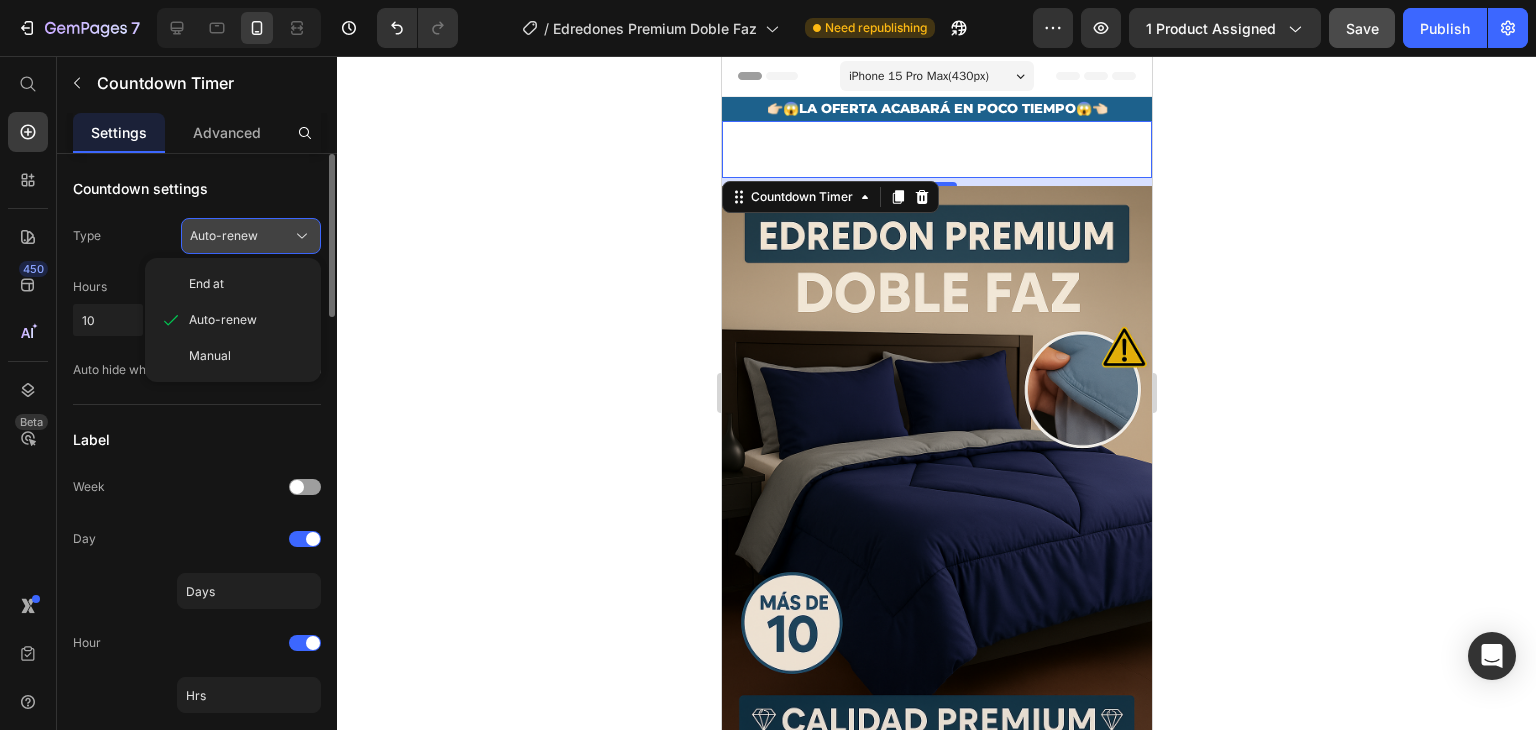 click on "Auto-renew" at bounding box center [224, 236] 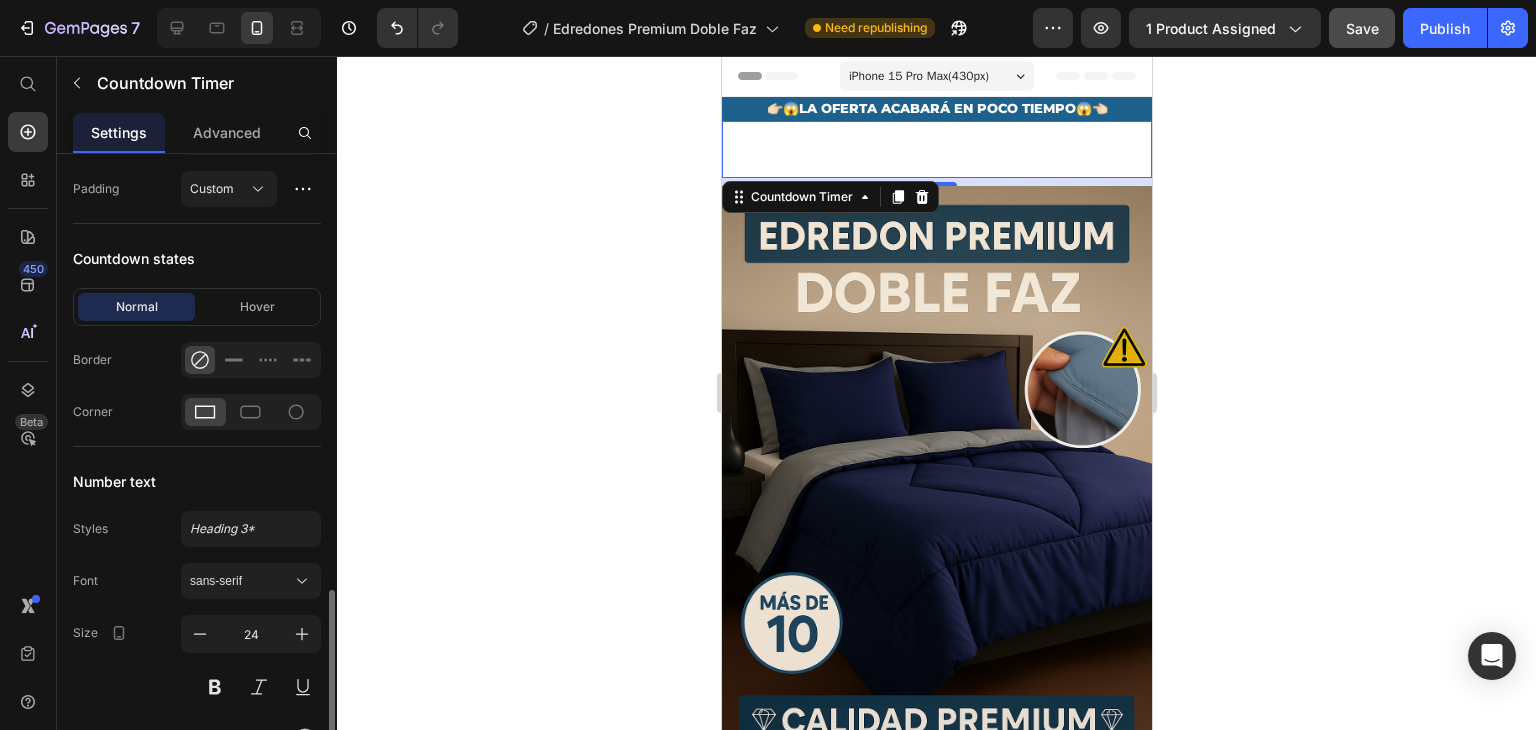 scroll, scrollTop: 1300, scrollLeft: 0, axis: vertical 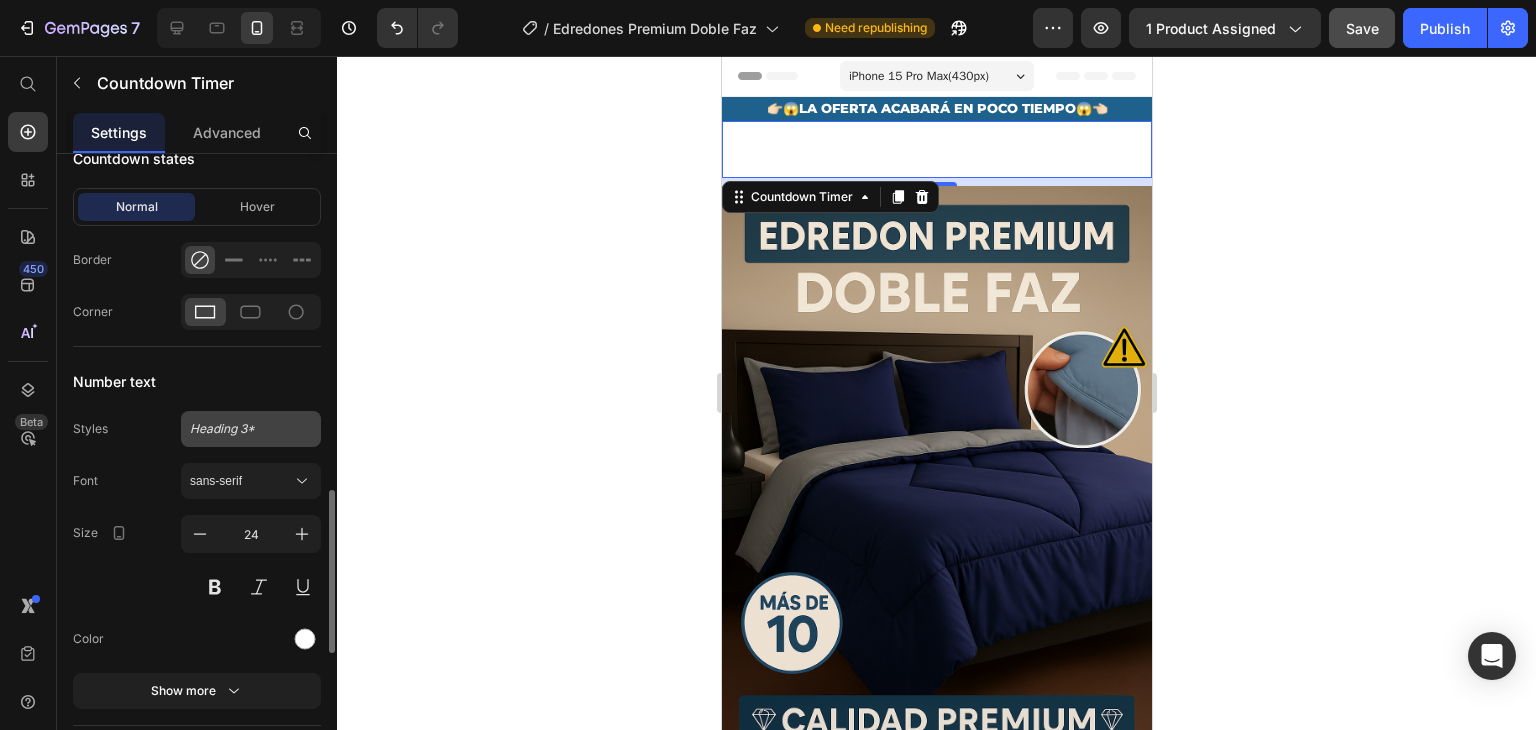 click on "Heading 3*" 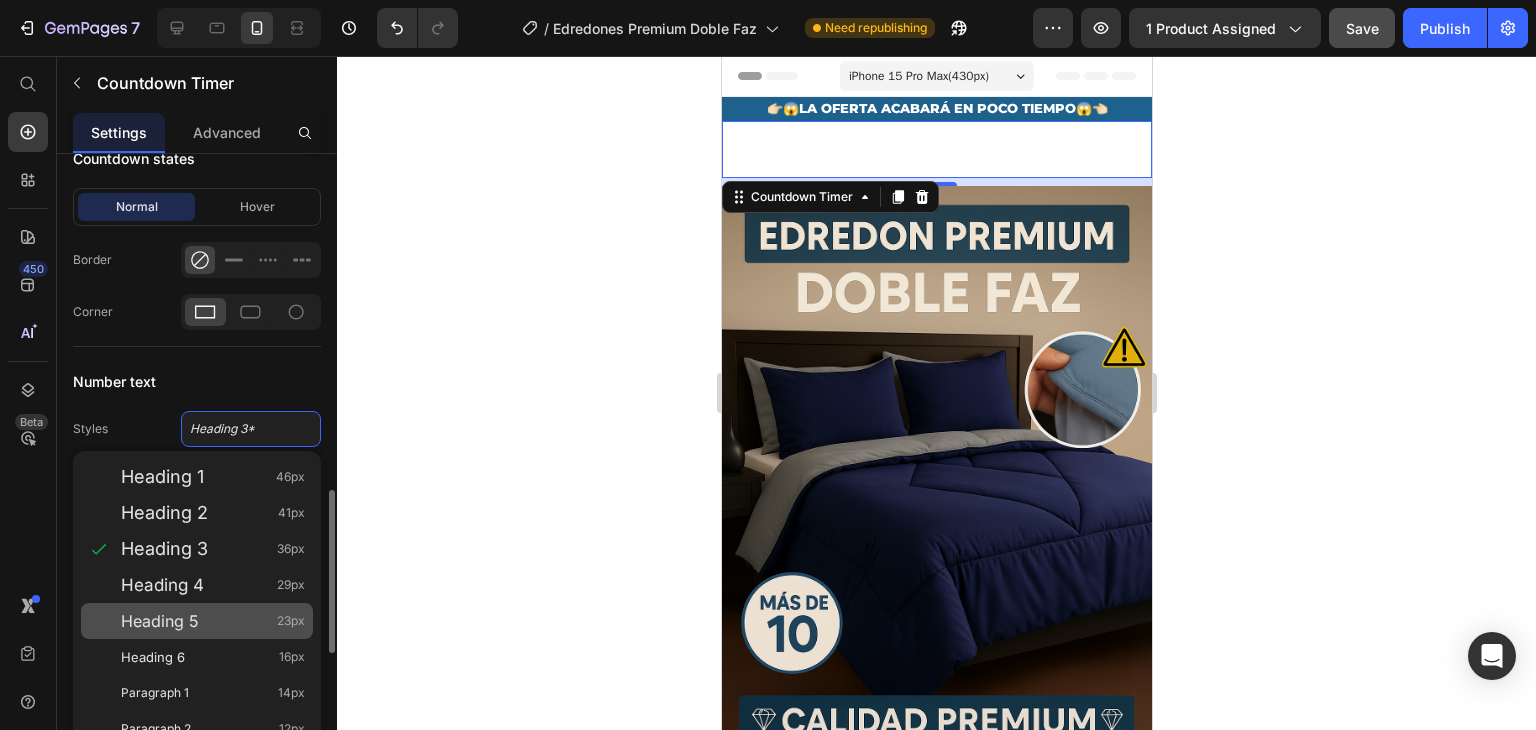 click on "Heading 5" at bounding box center (160, 621) 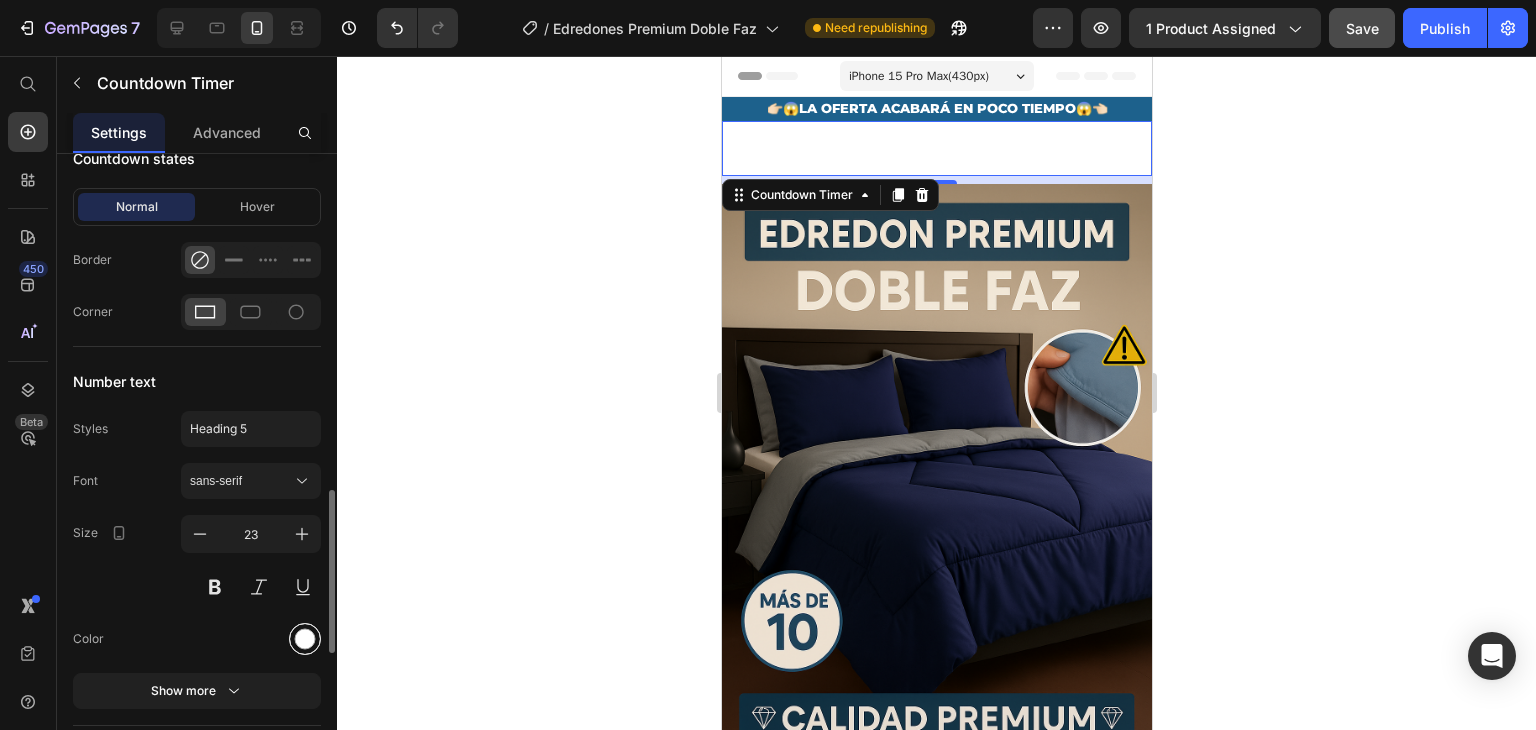 click at bounding box center (305, 639) 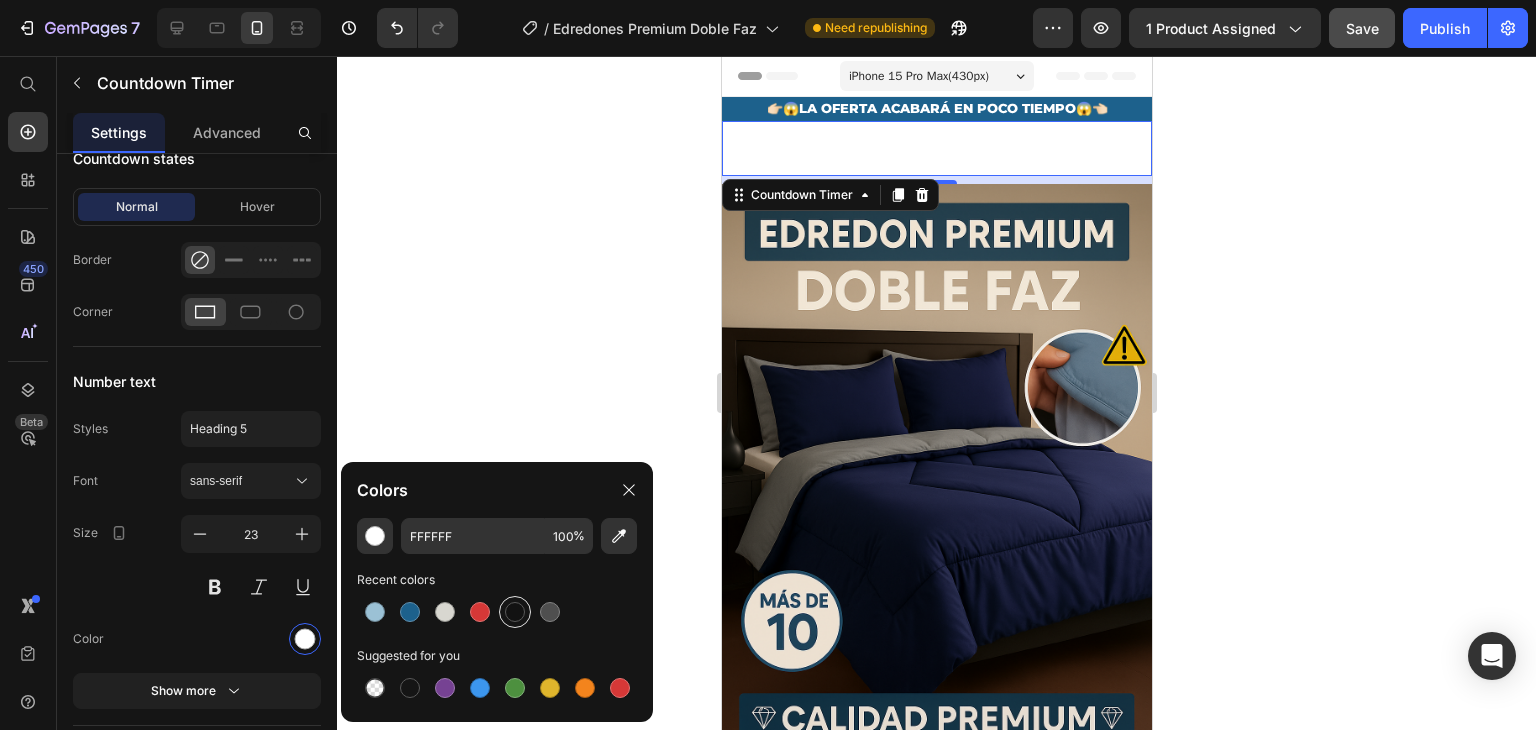 click at bounding box center (515, 612) 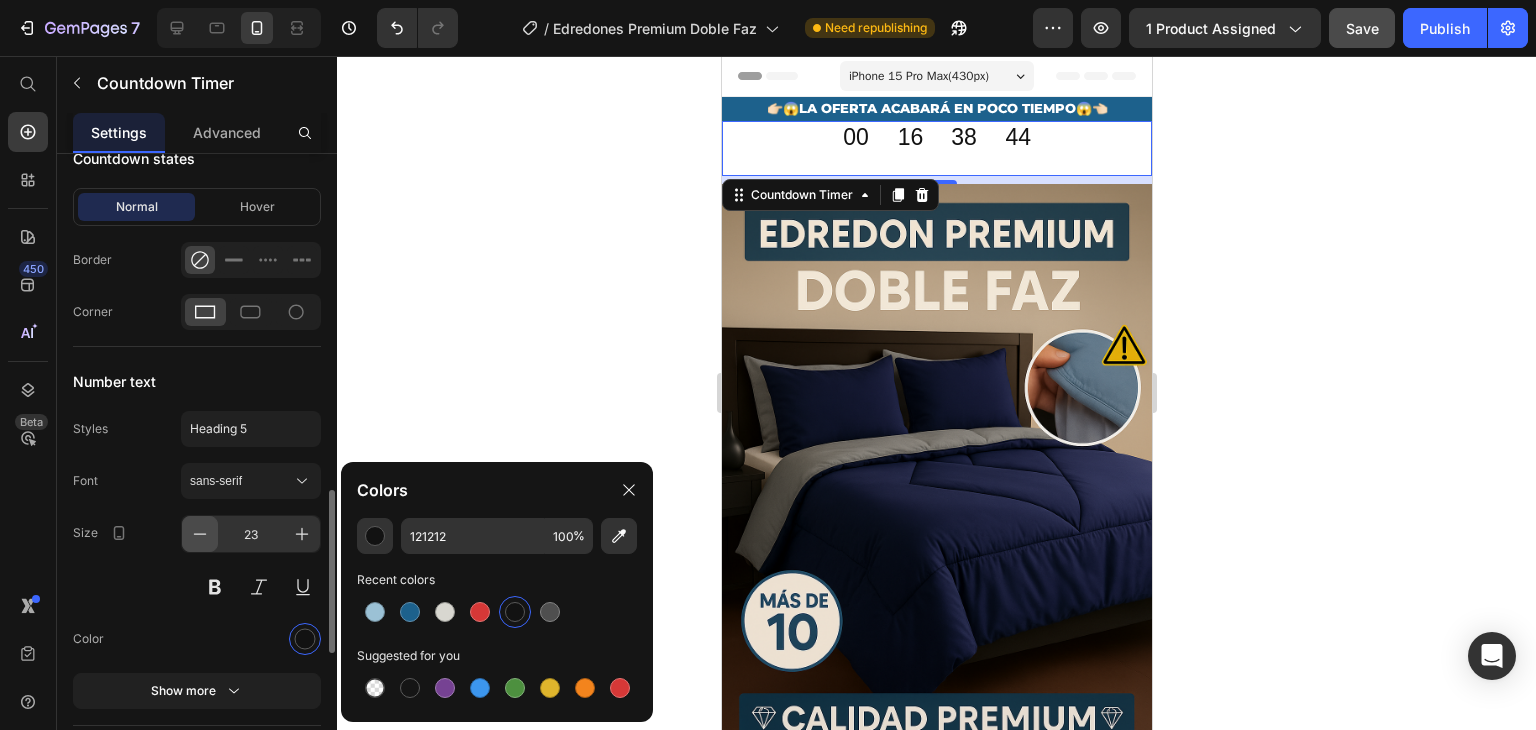 click 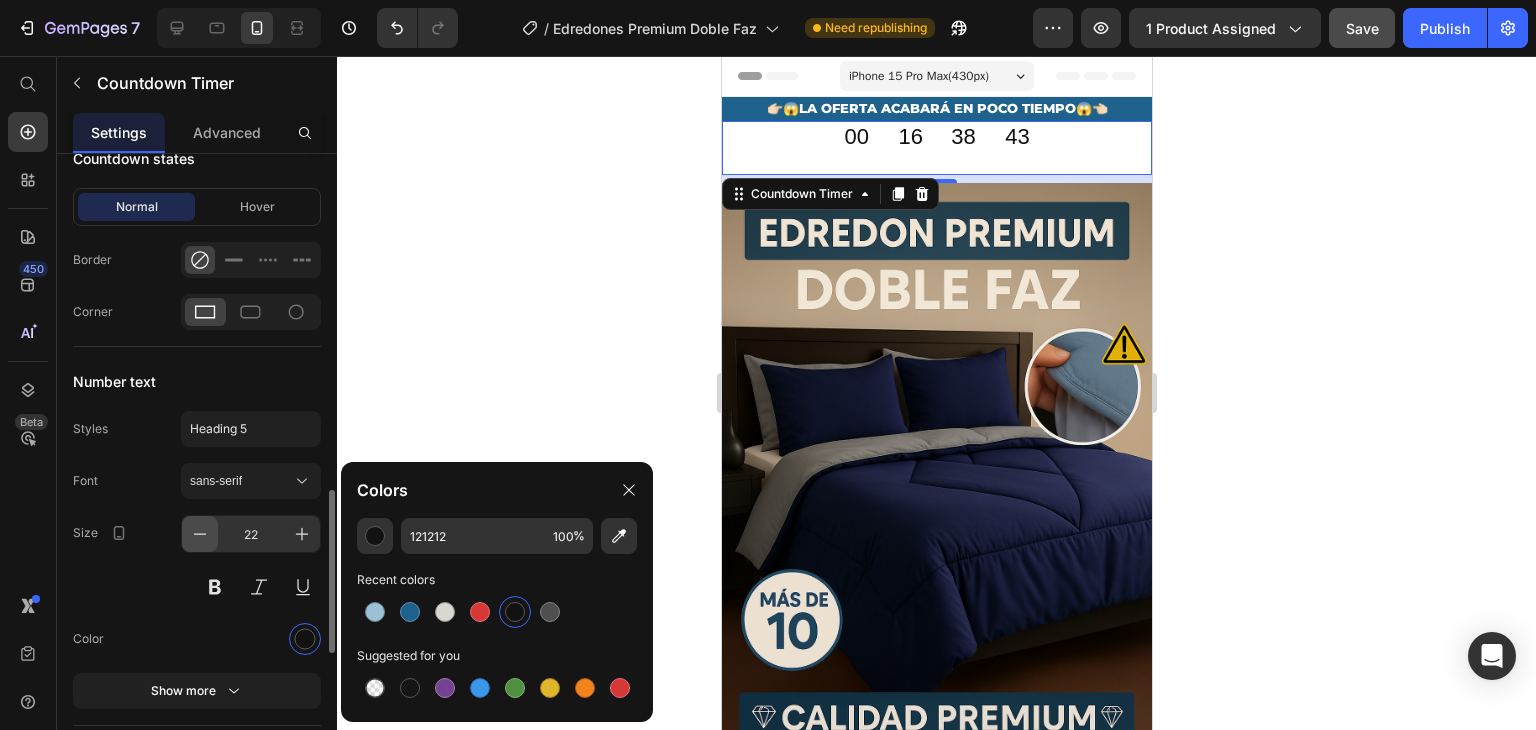 click 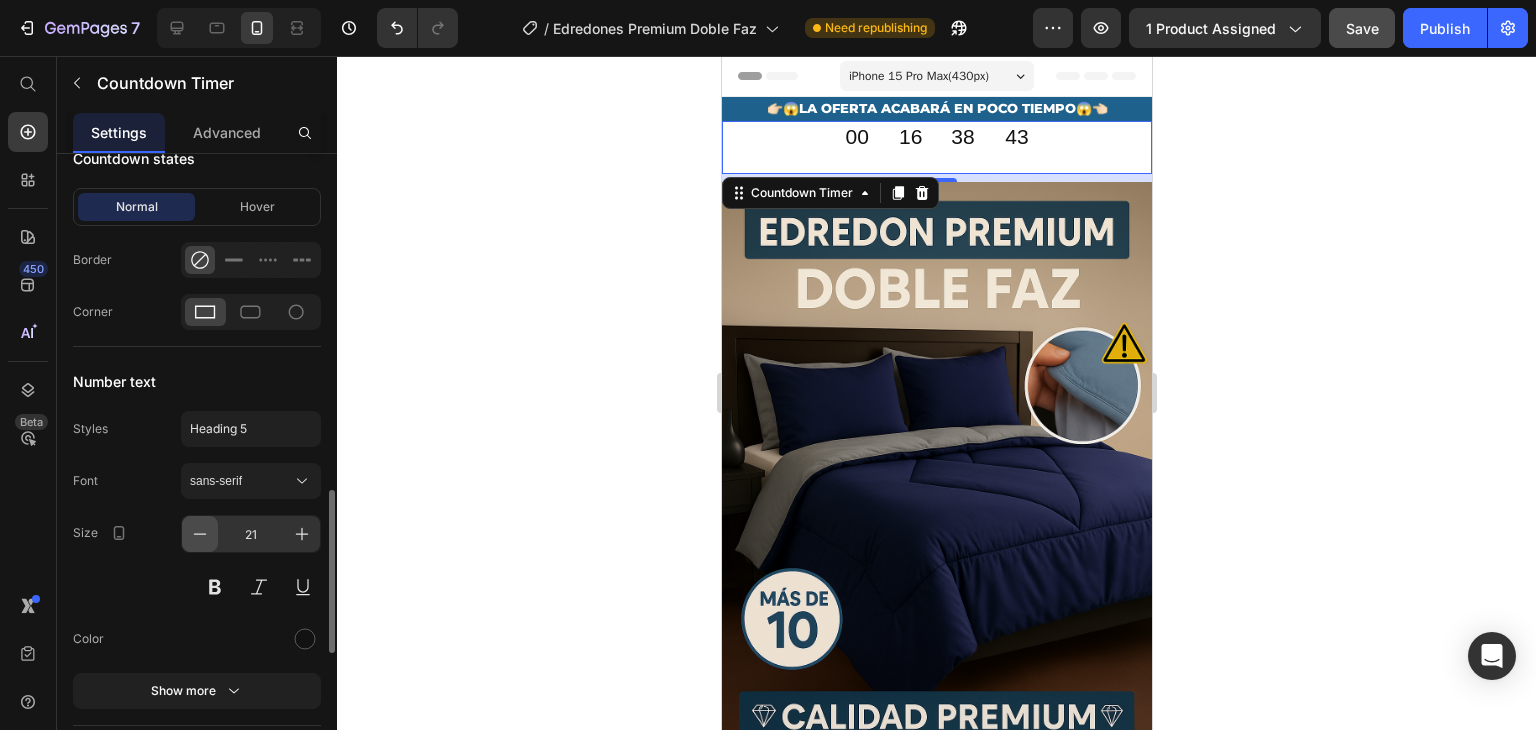 click 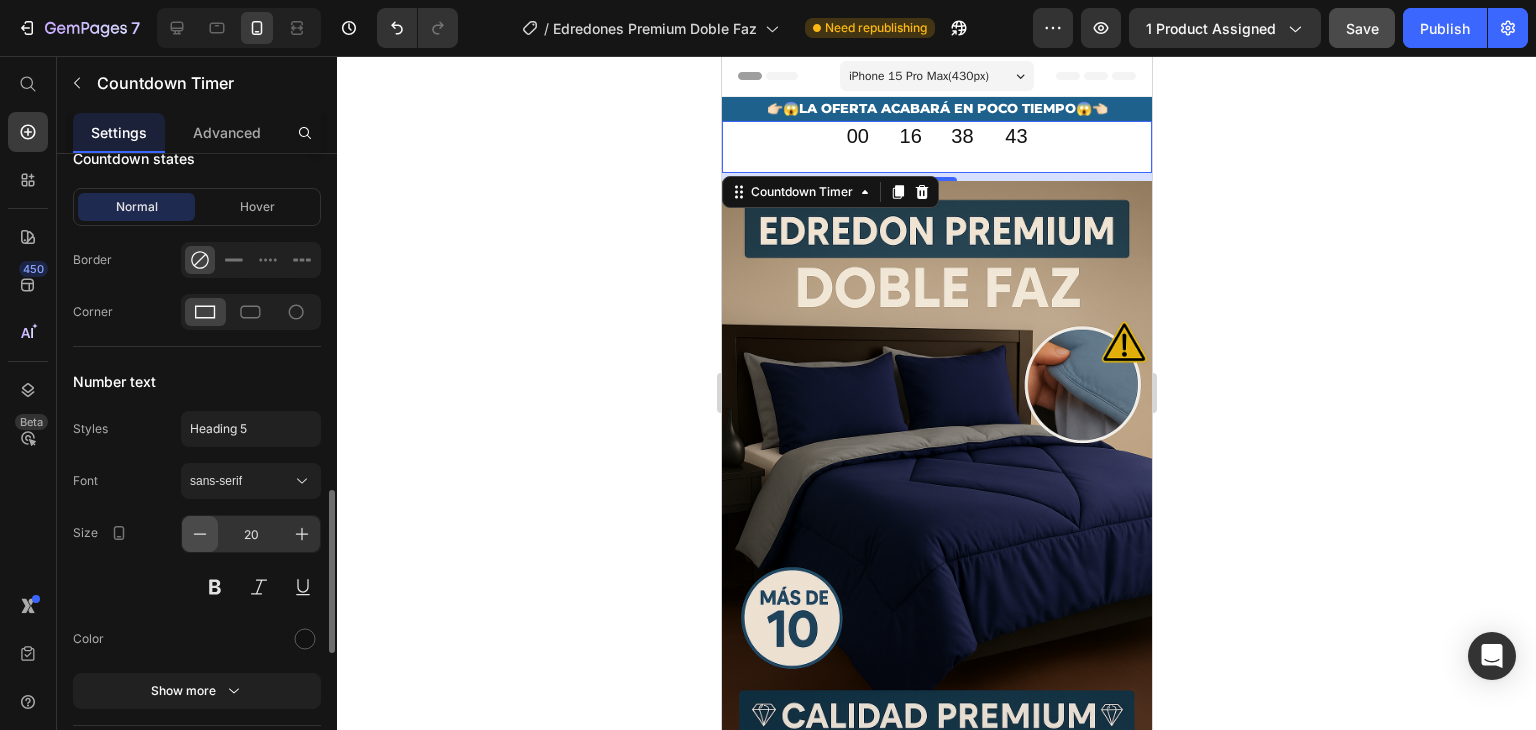 click 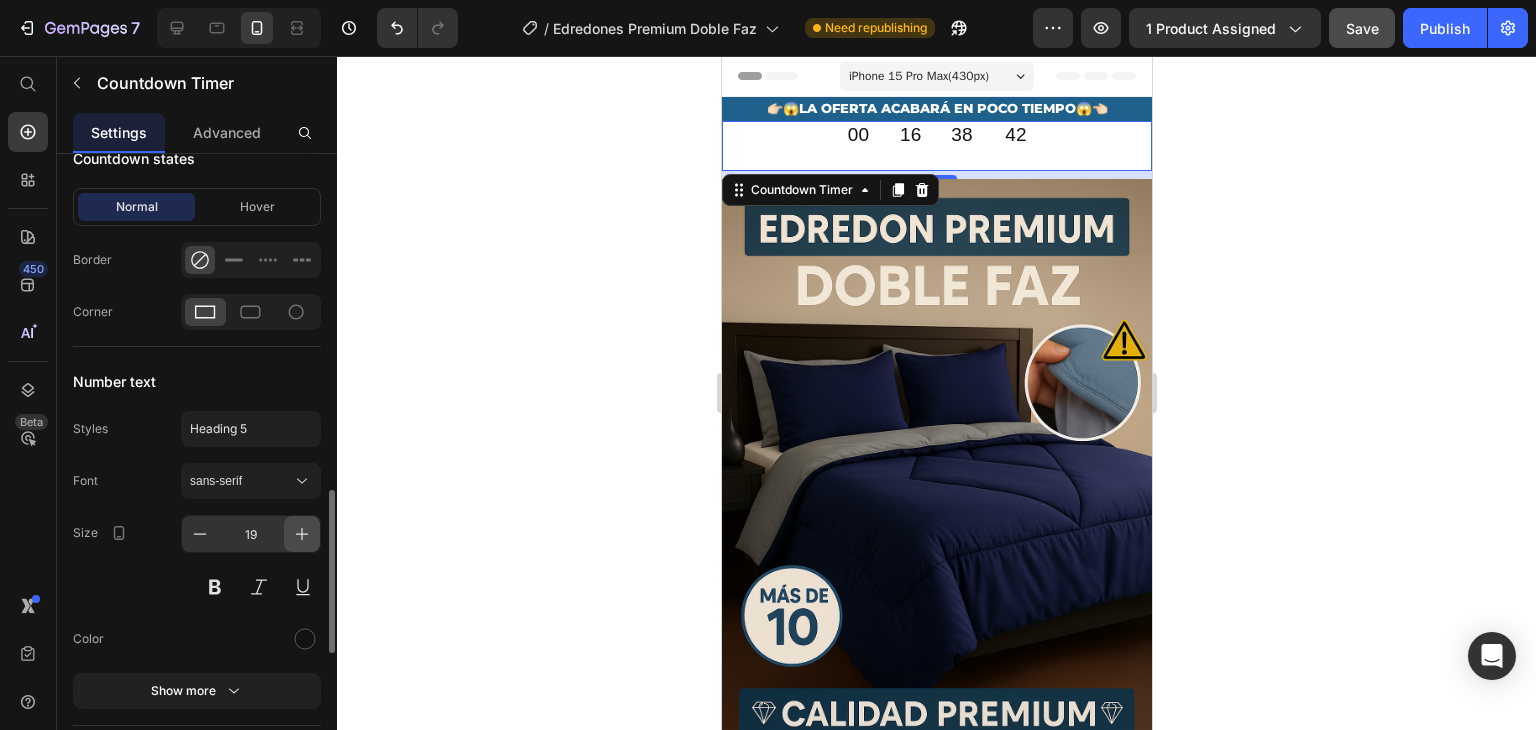 click 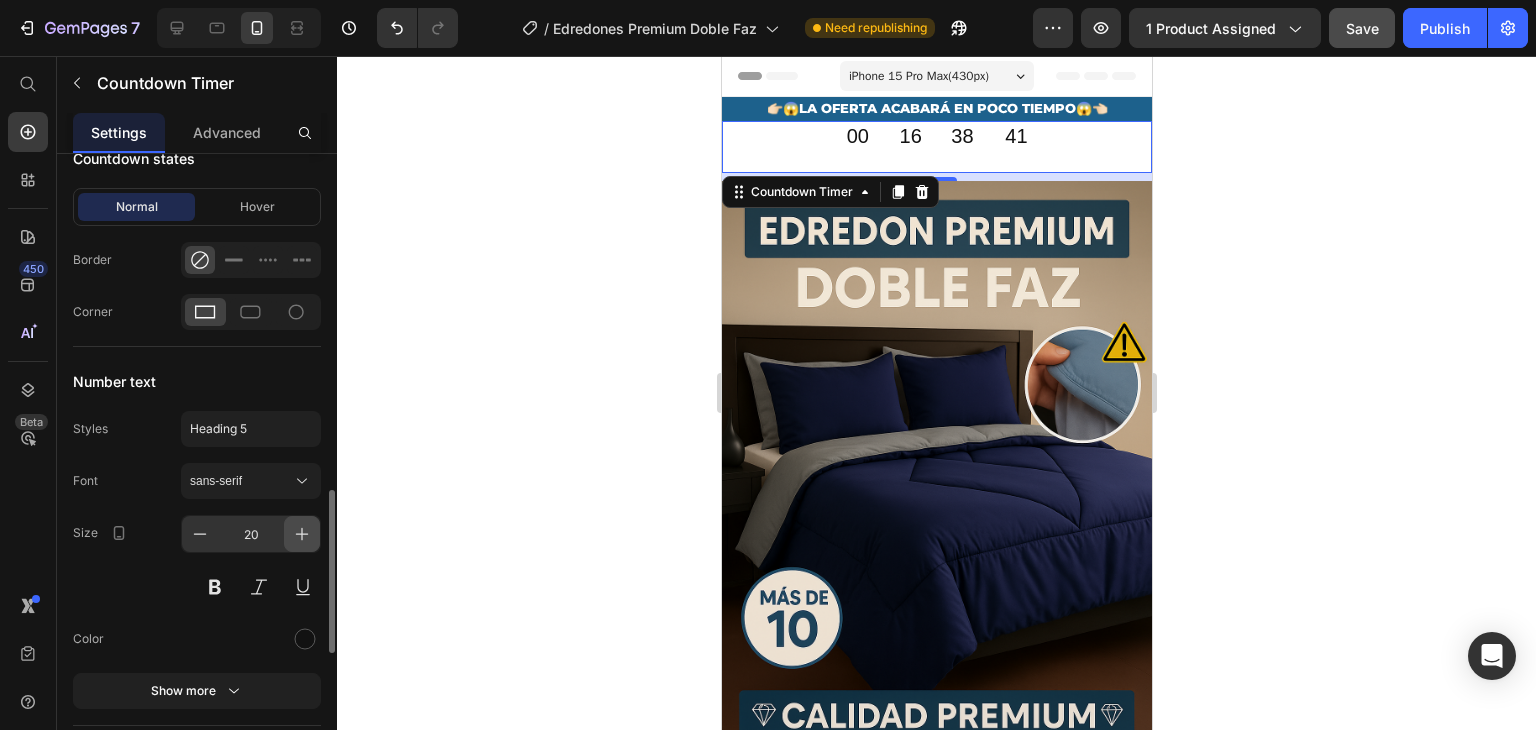 click 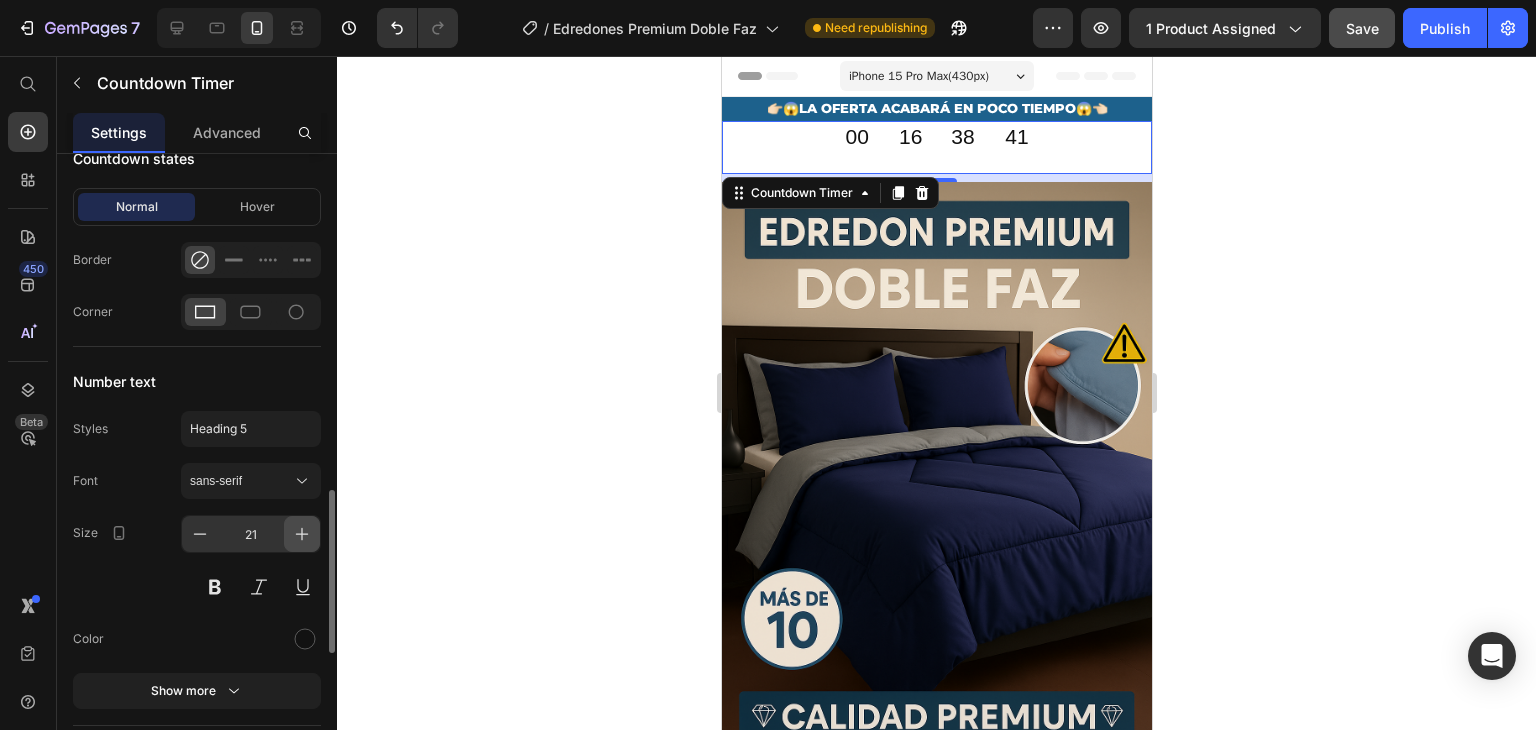 click 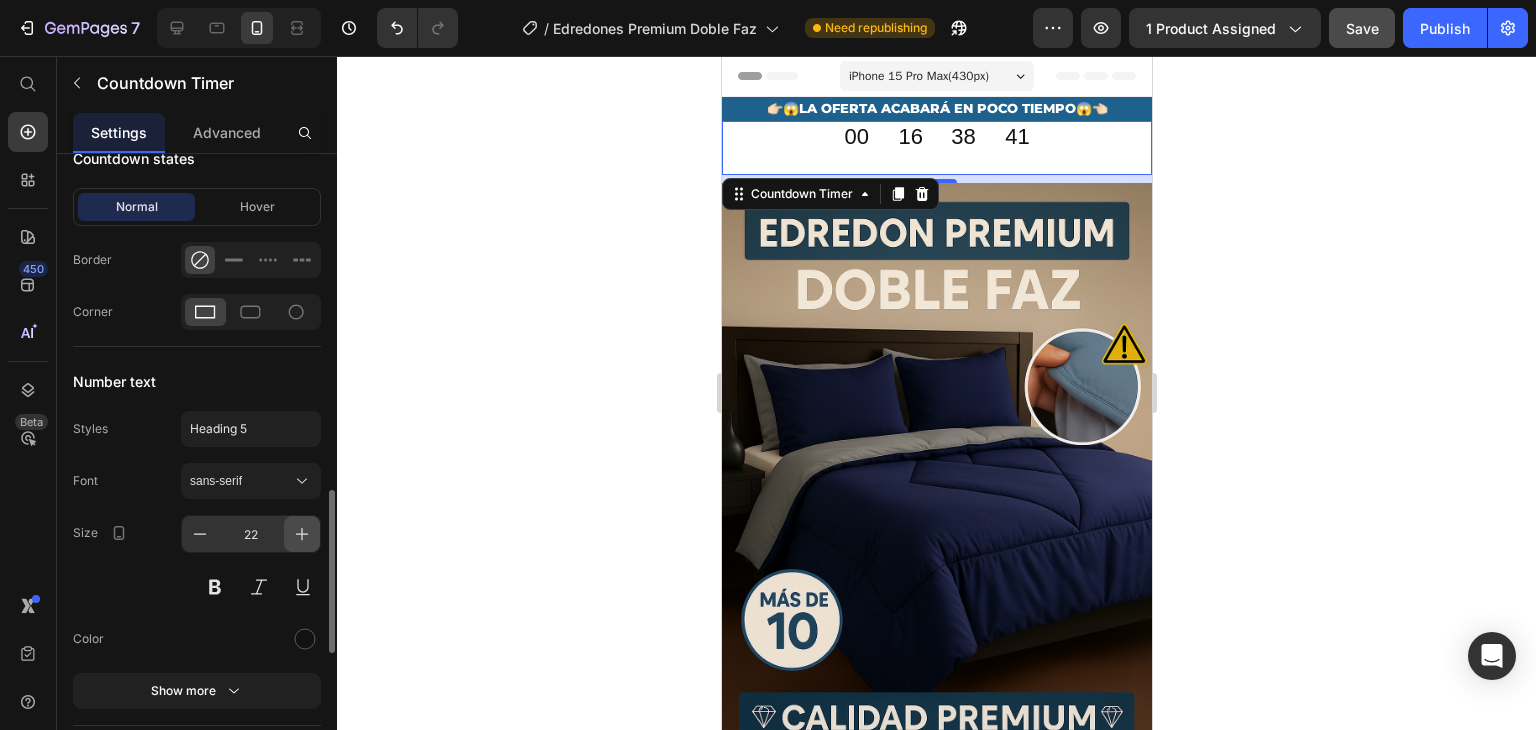 click 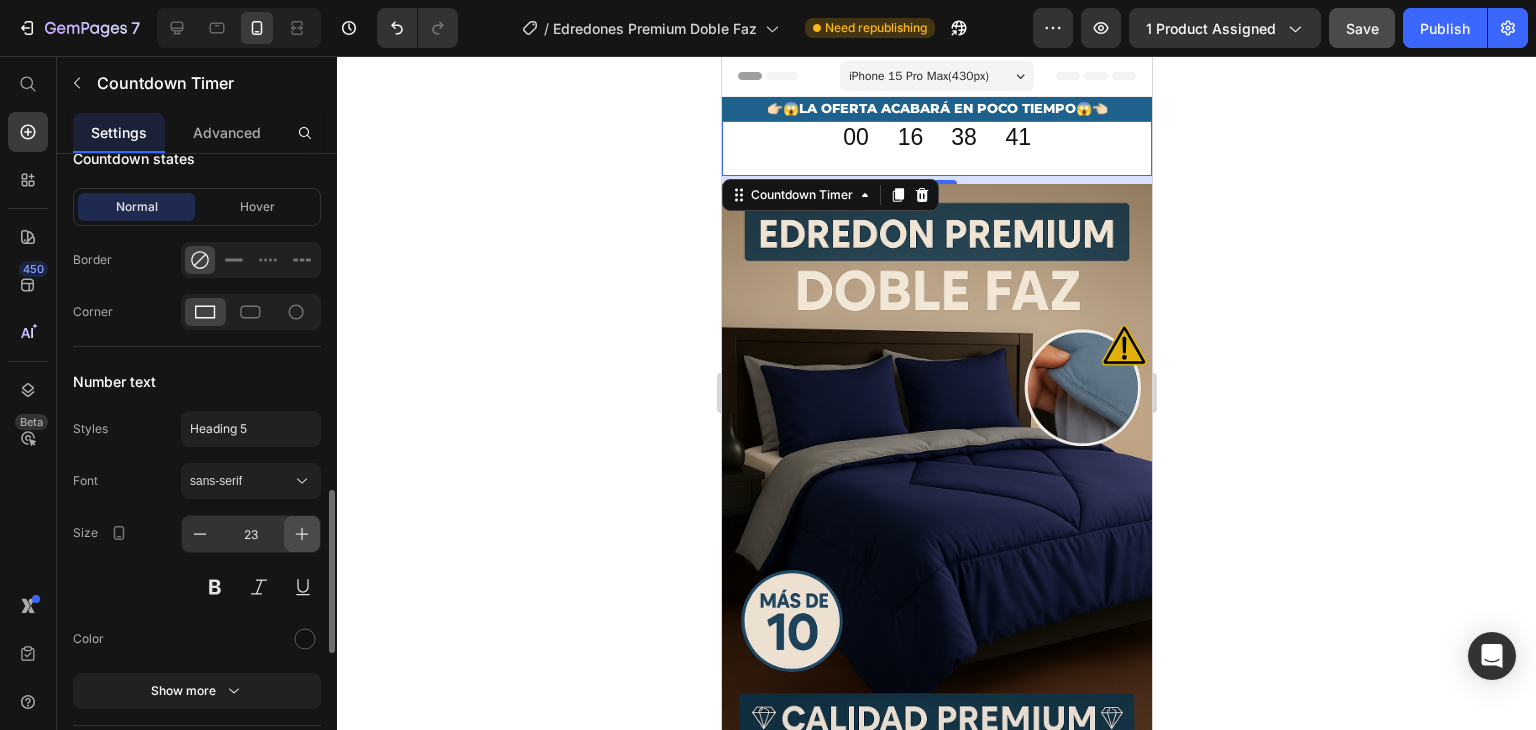 click 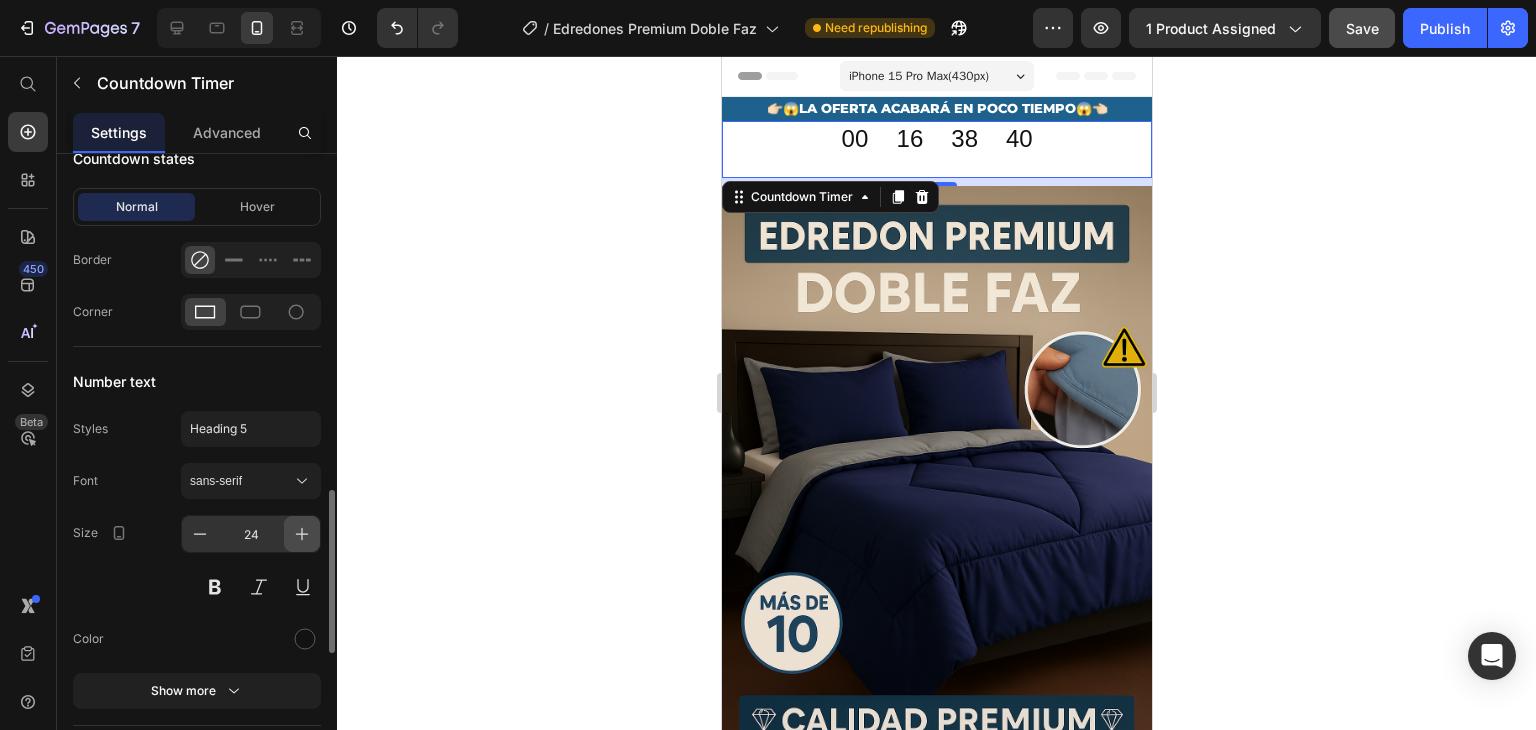 click 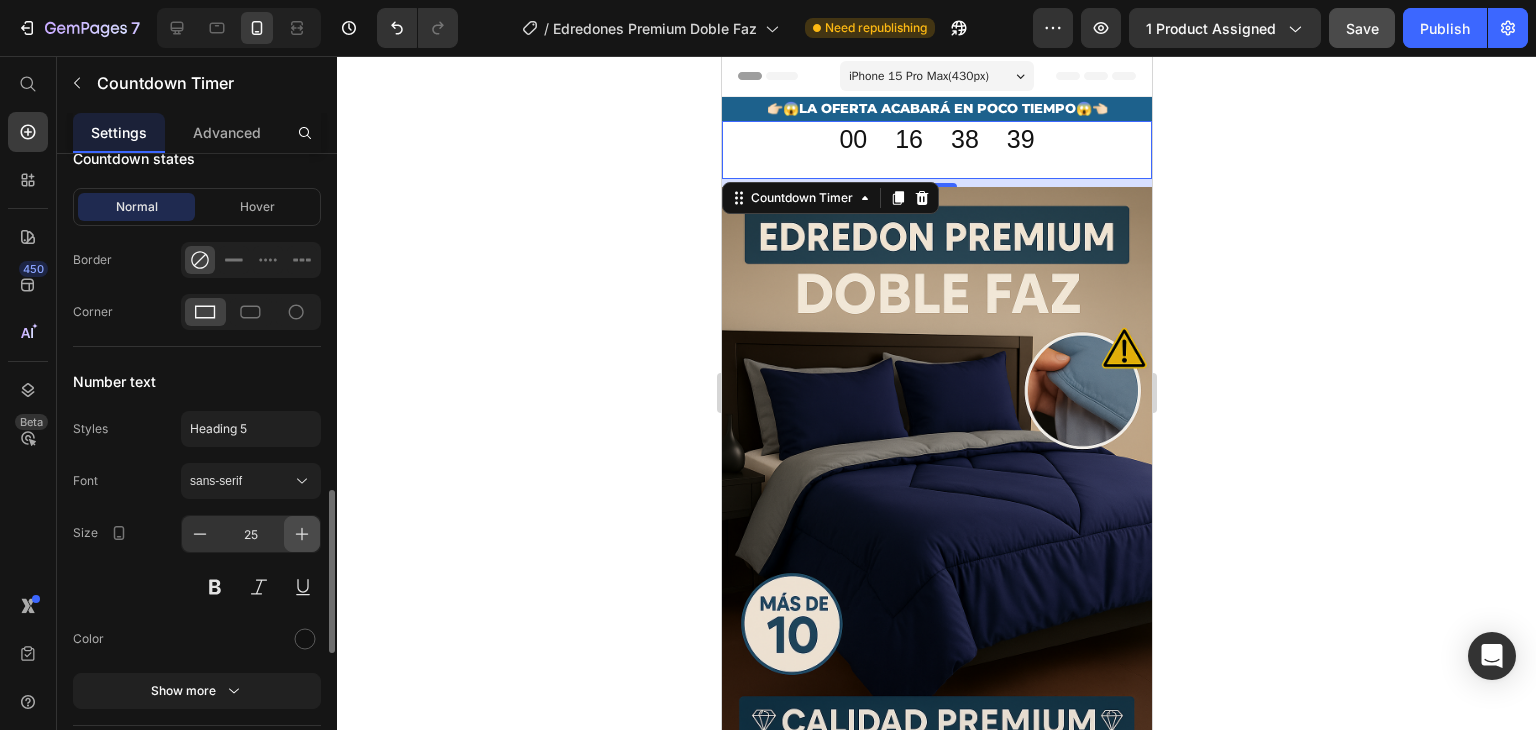 click 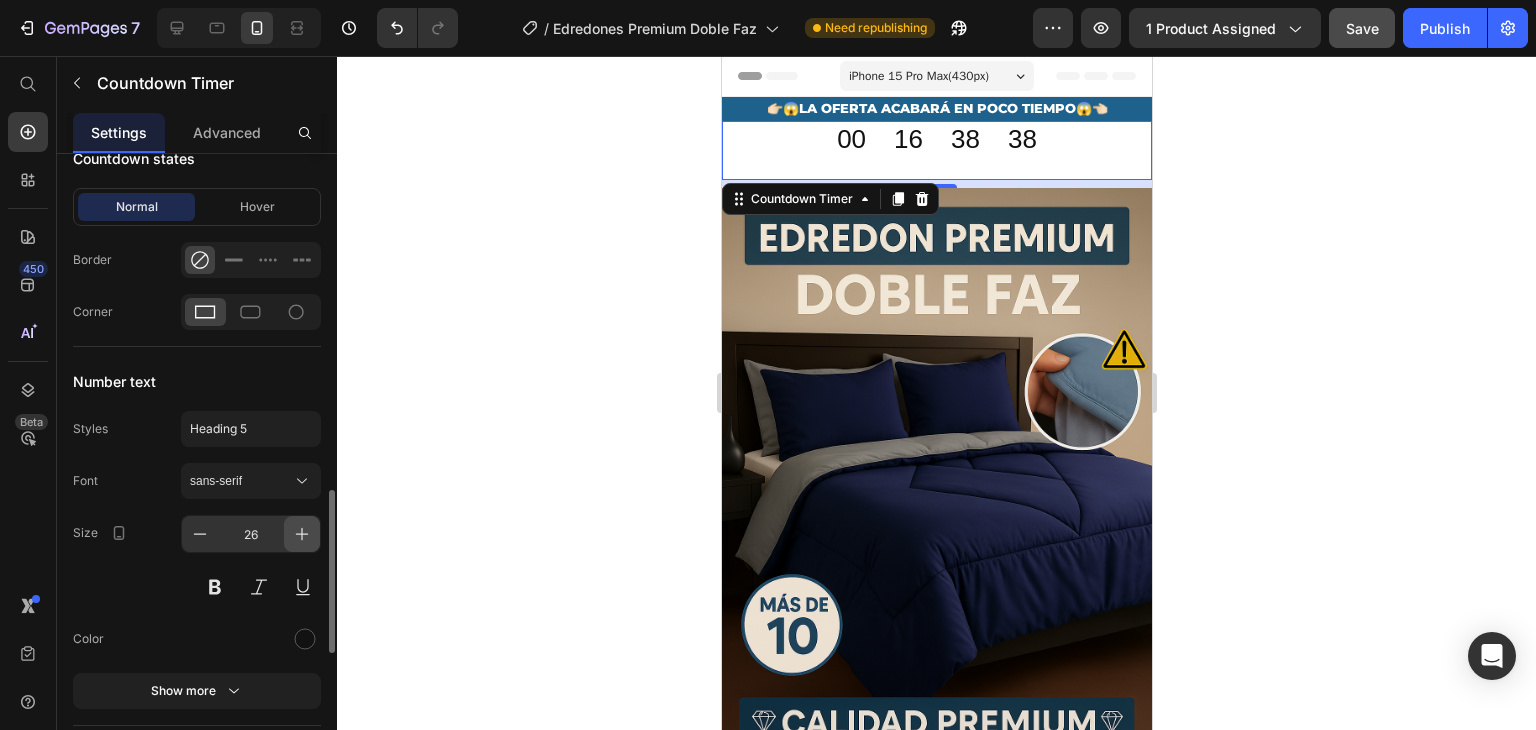 click 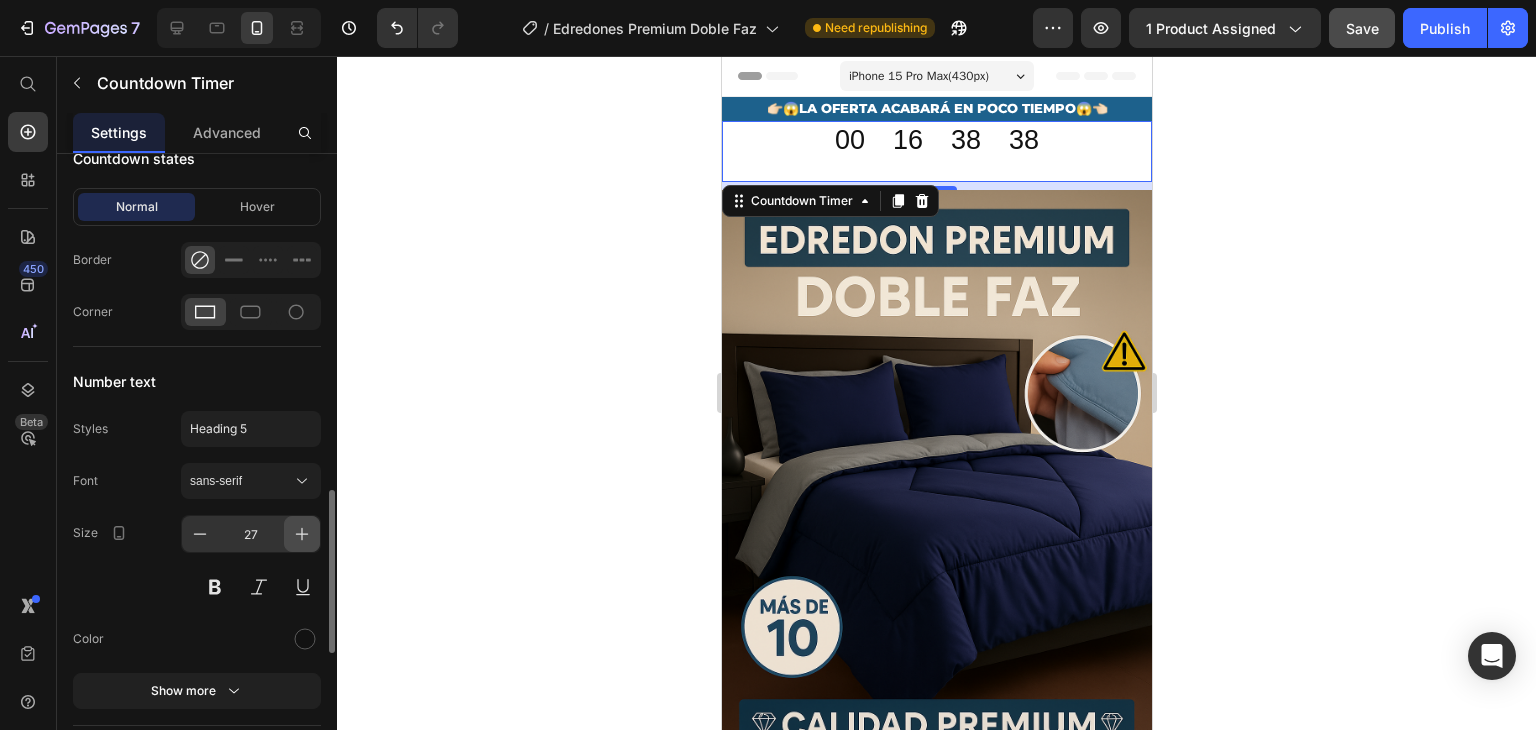 click 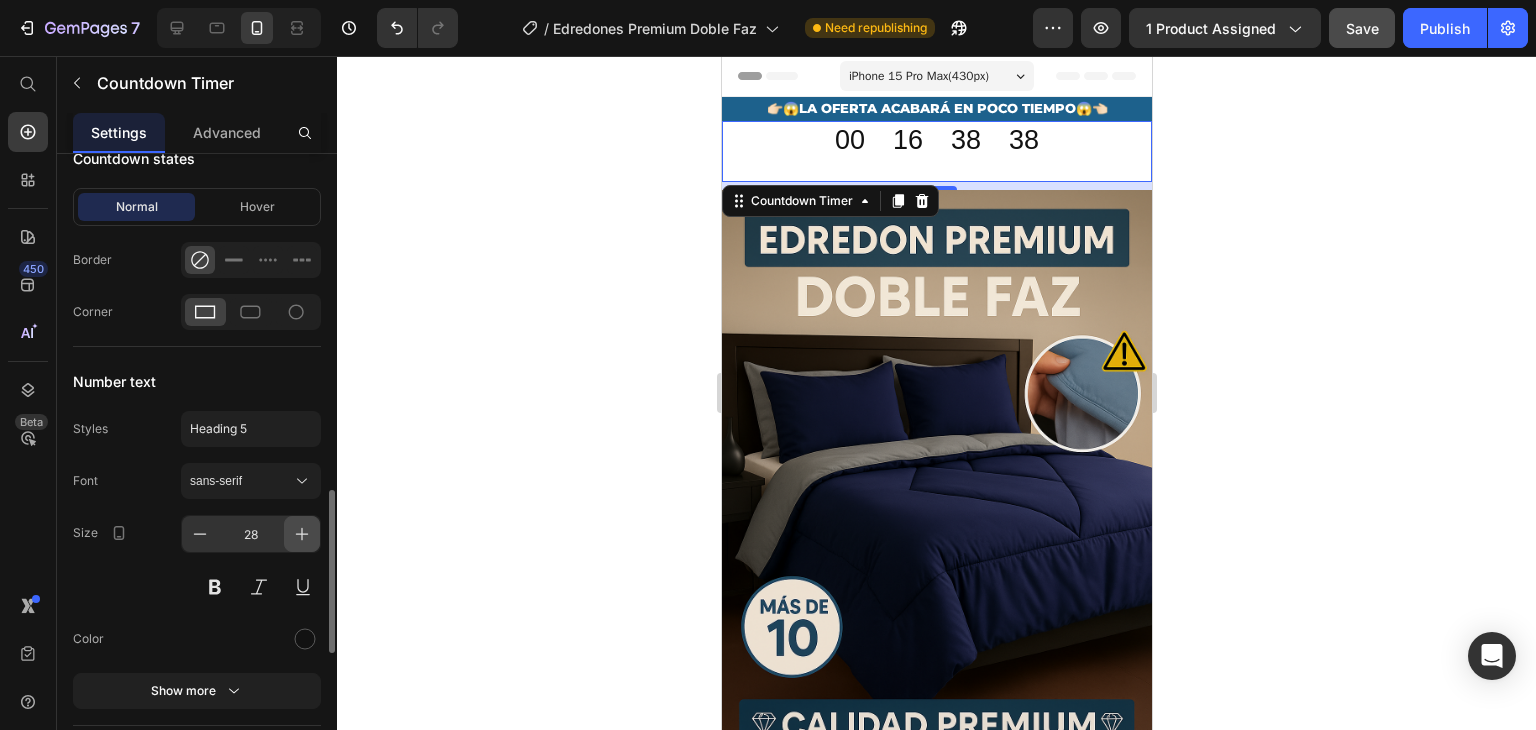 click 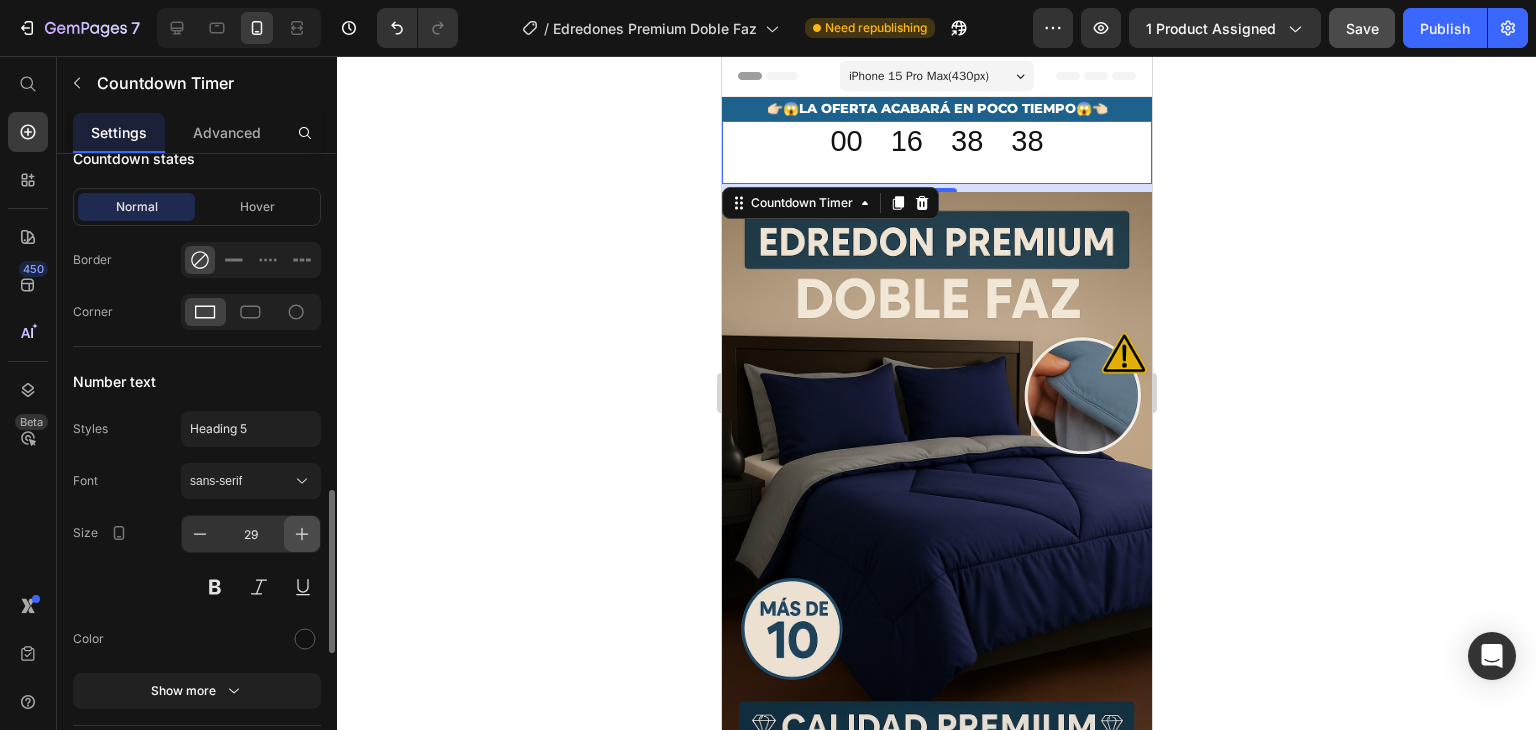 click 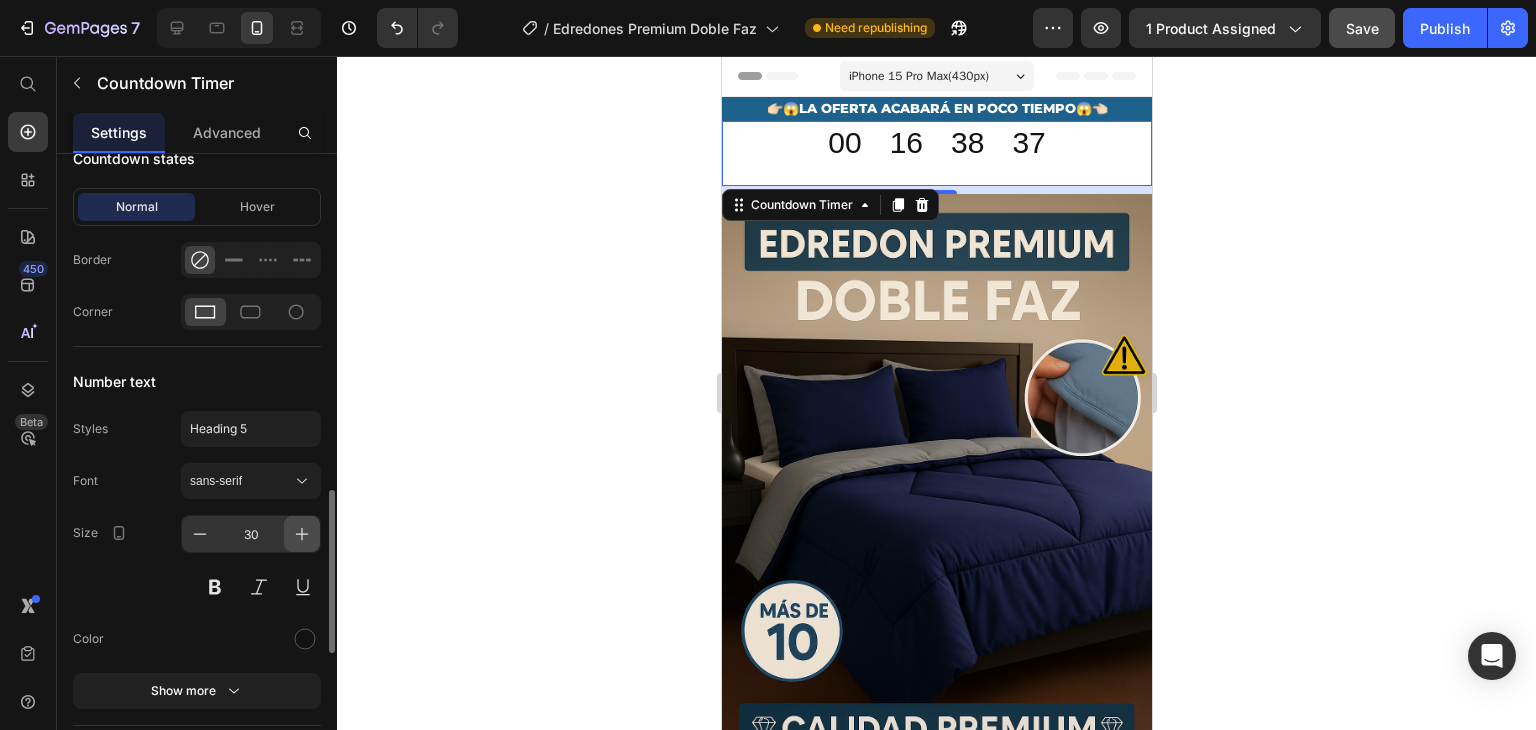 click 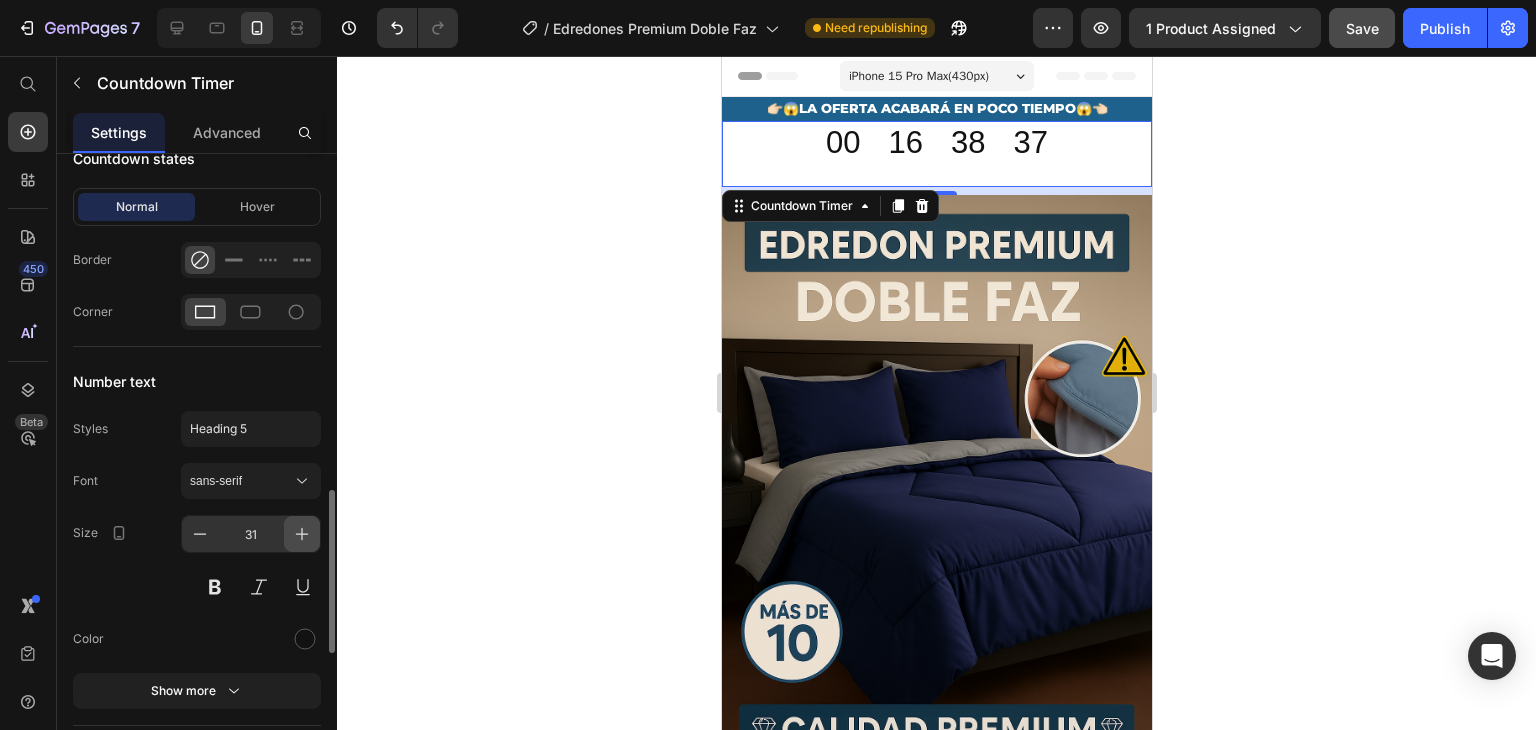 click 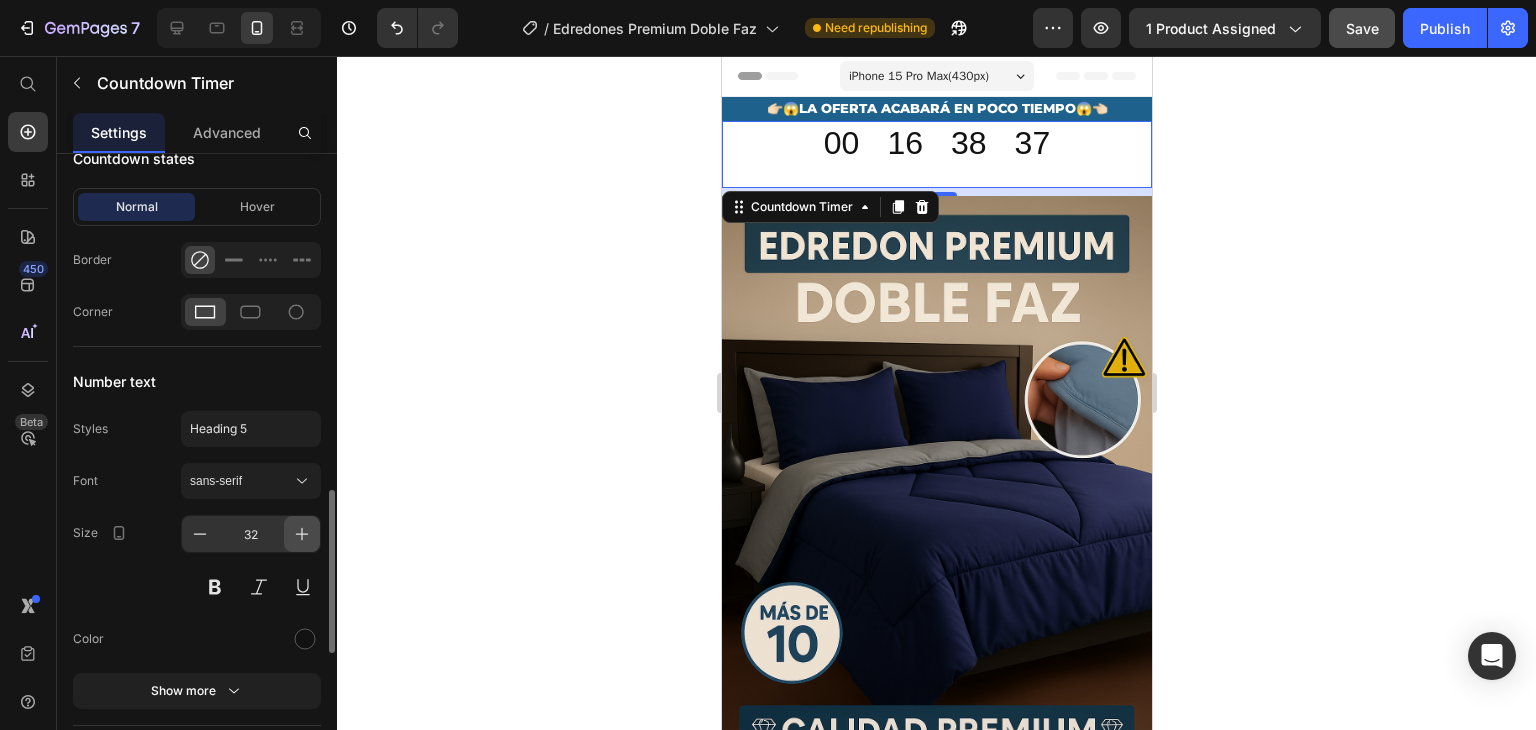 click 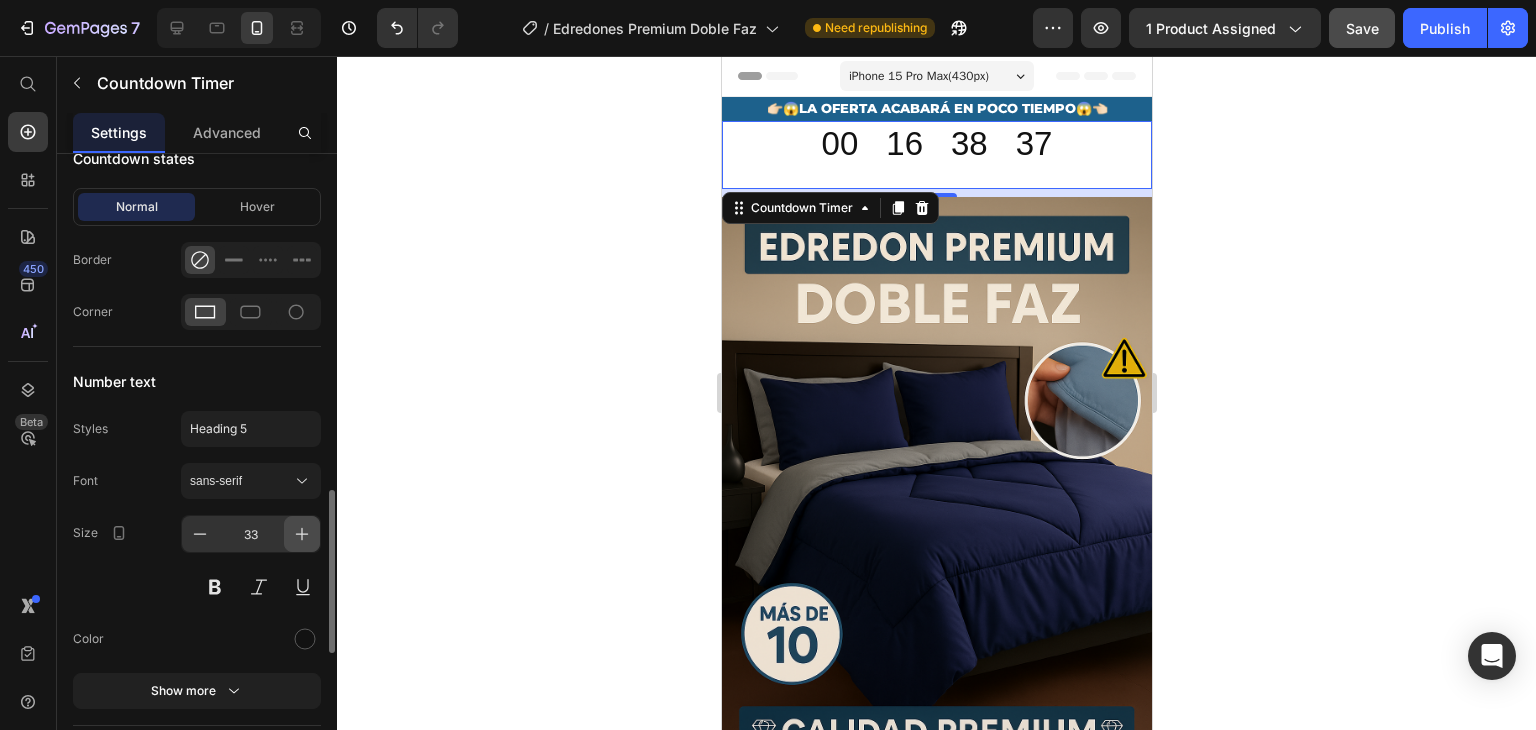 click 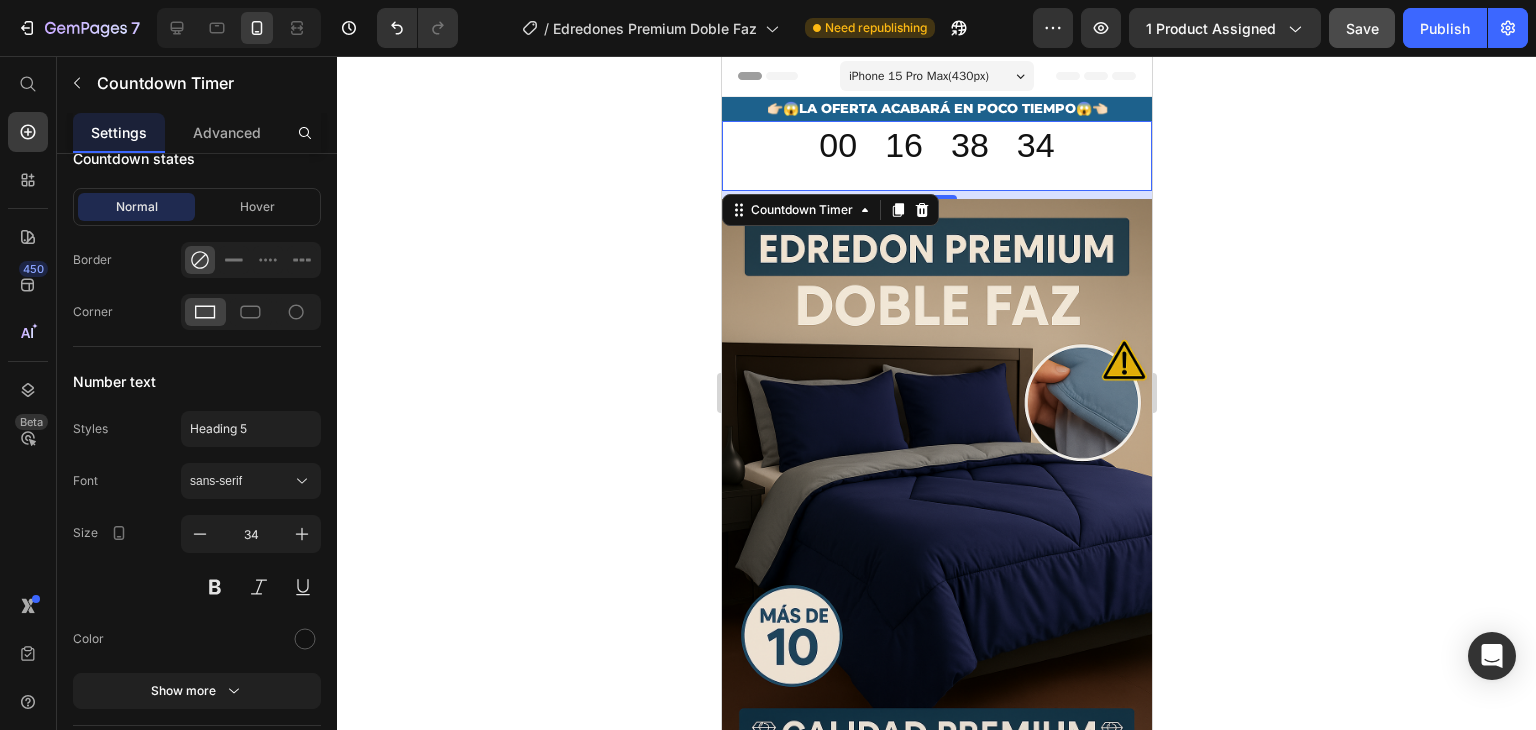 click on "34" at bounding box center [1035, 145] 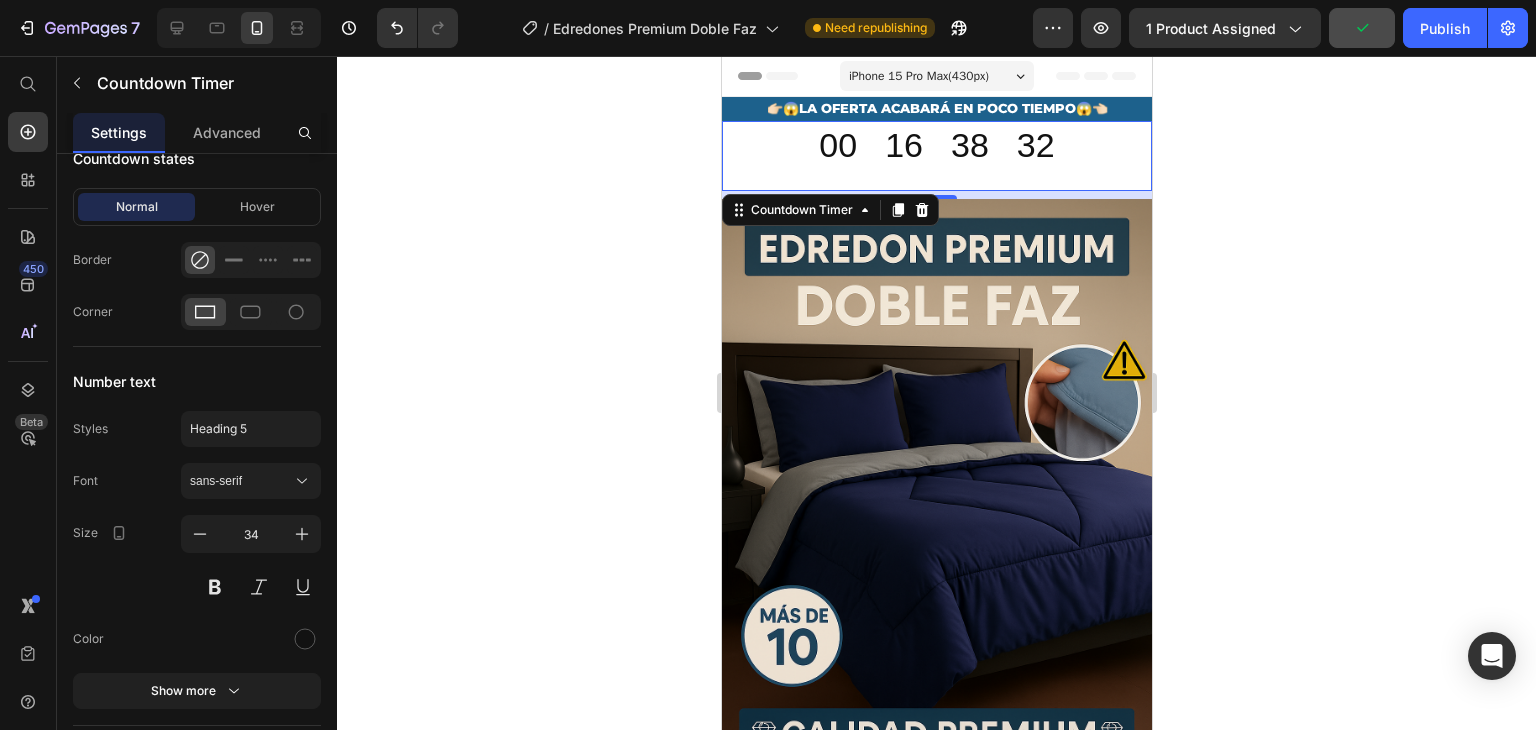 click 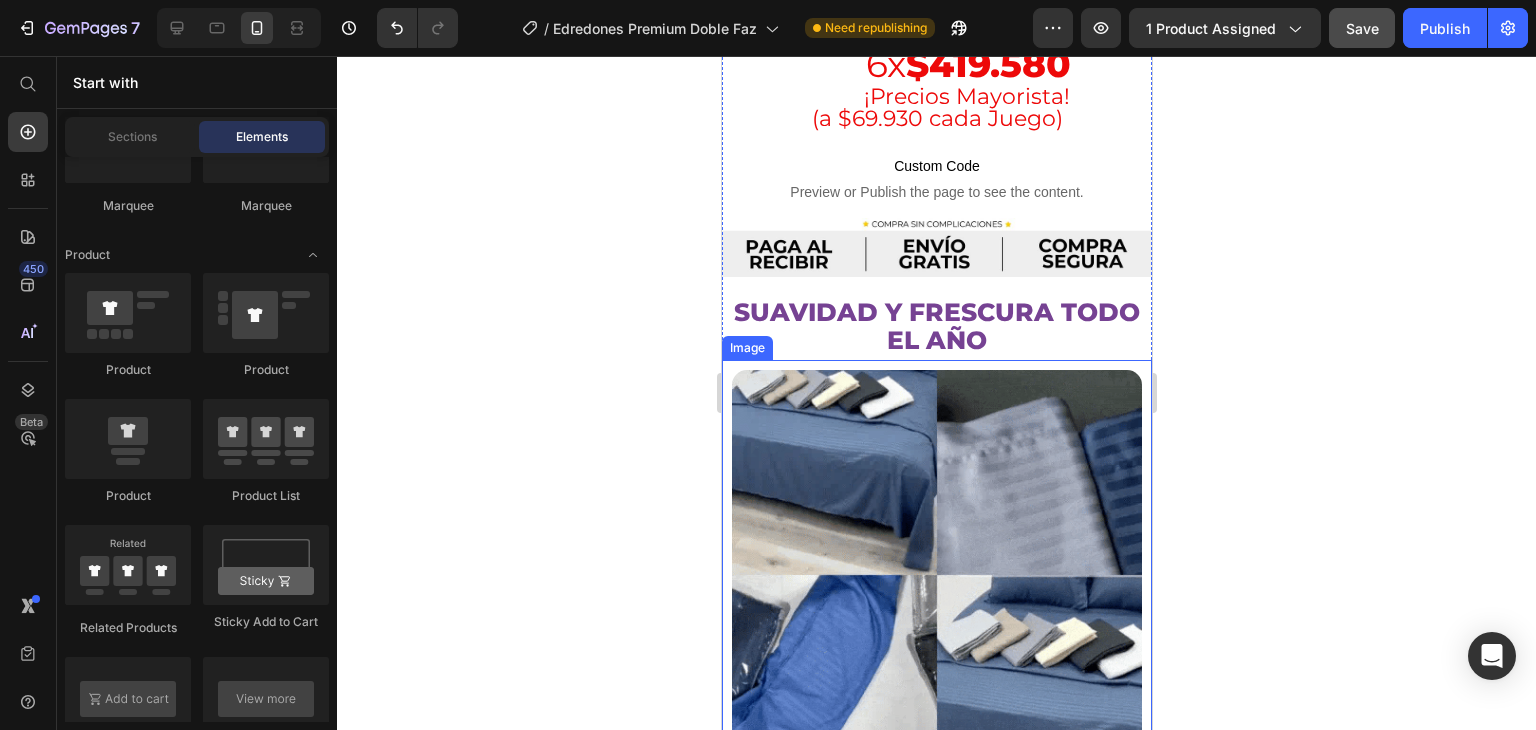 scroll, scrollTop: 1600, scrollLeft: 0, axis: vertical 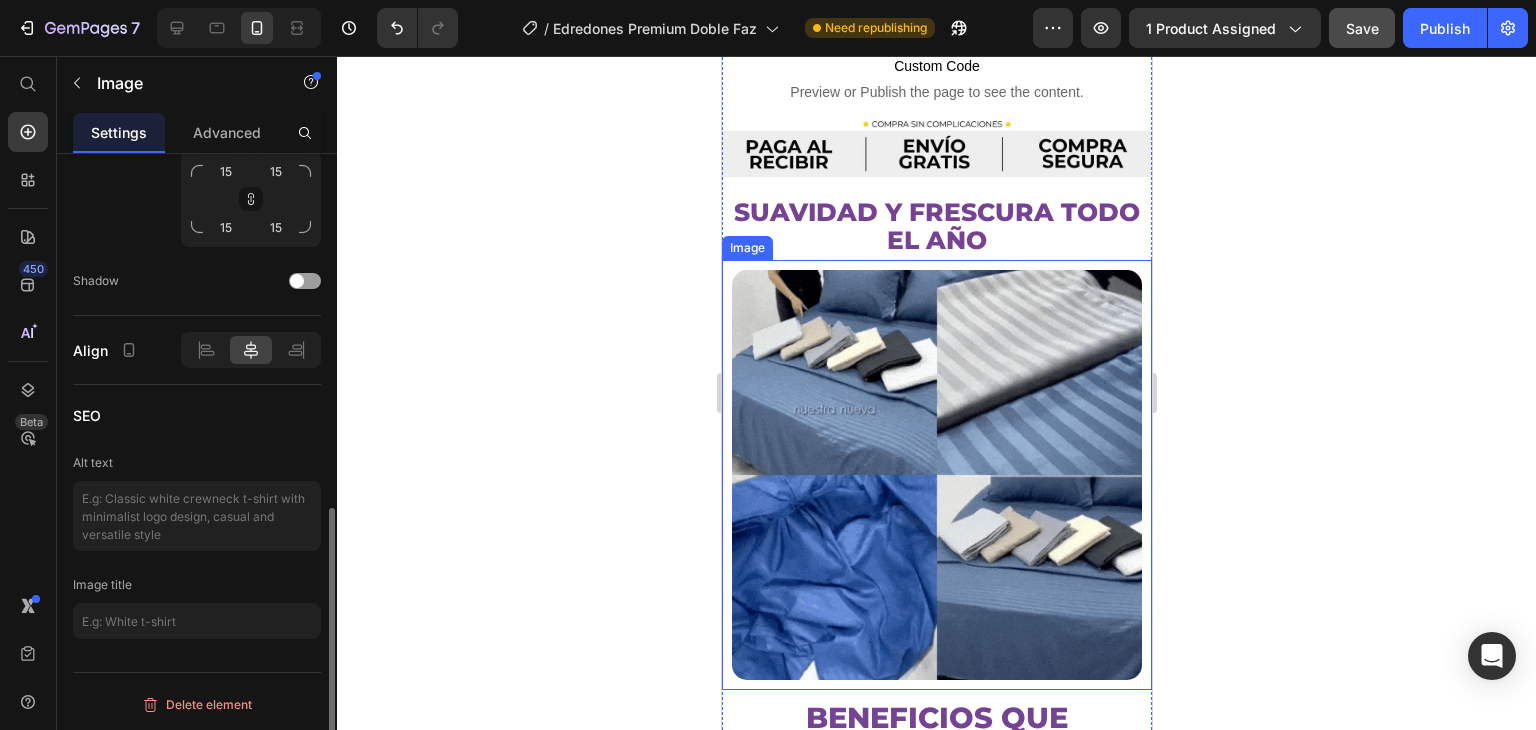 click at bounding box center (936, 475) 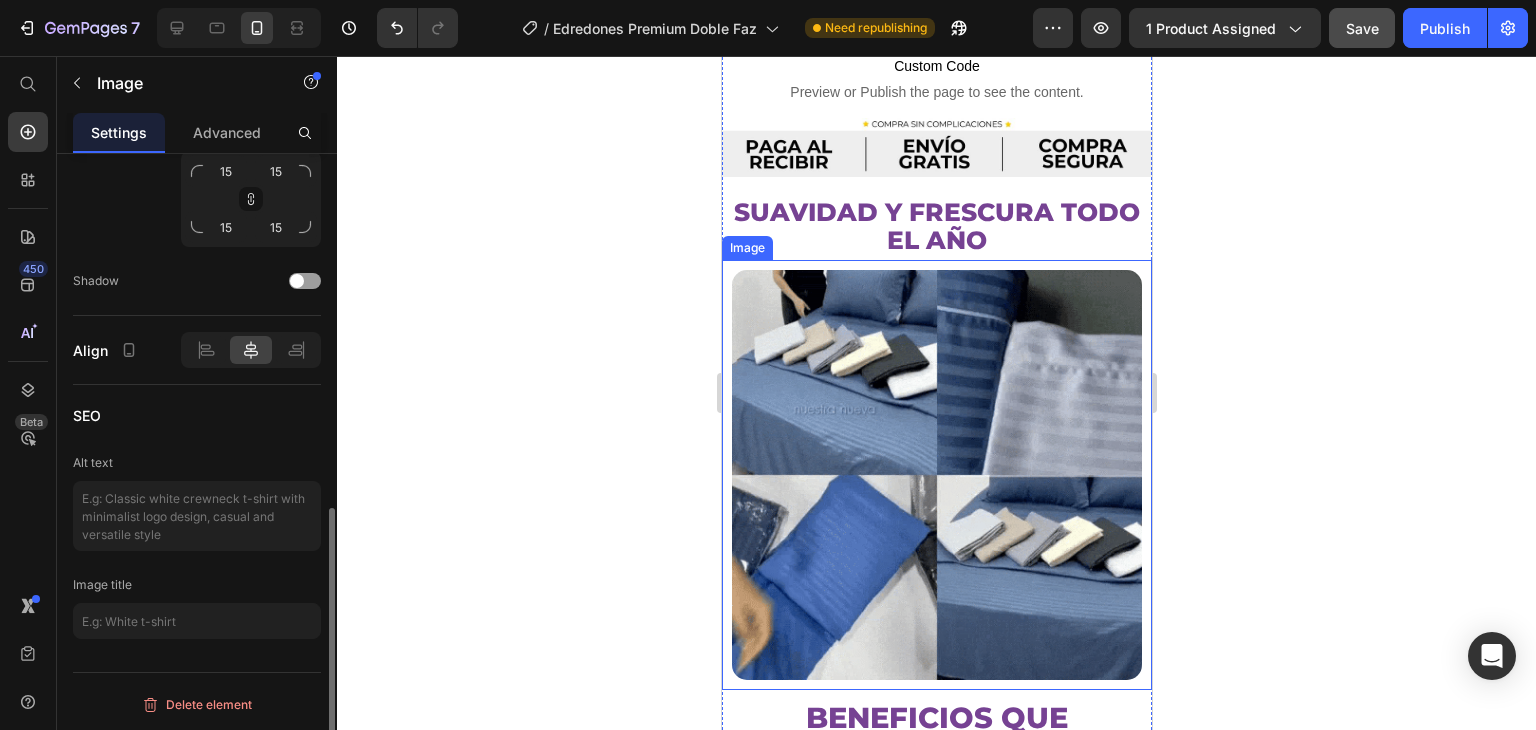scroll, scrollTop: 0, scrollLeft: 0, axis: both 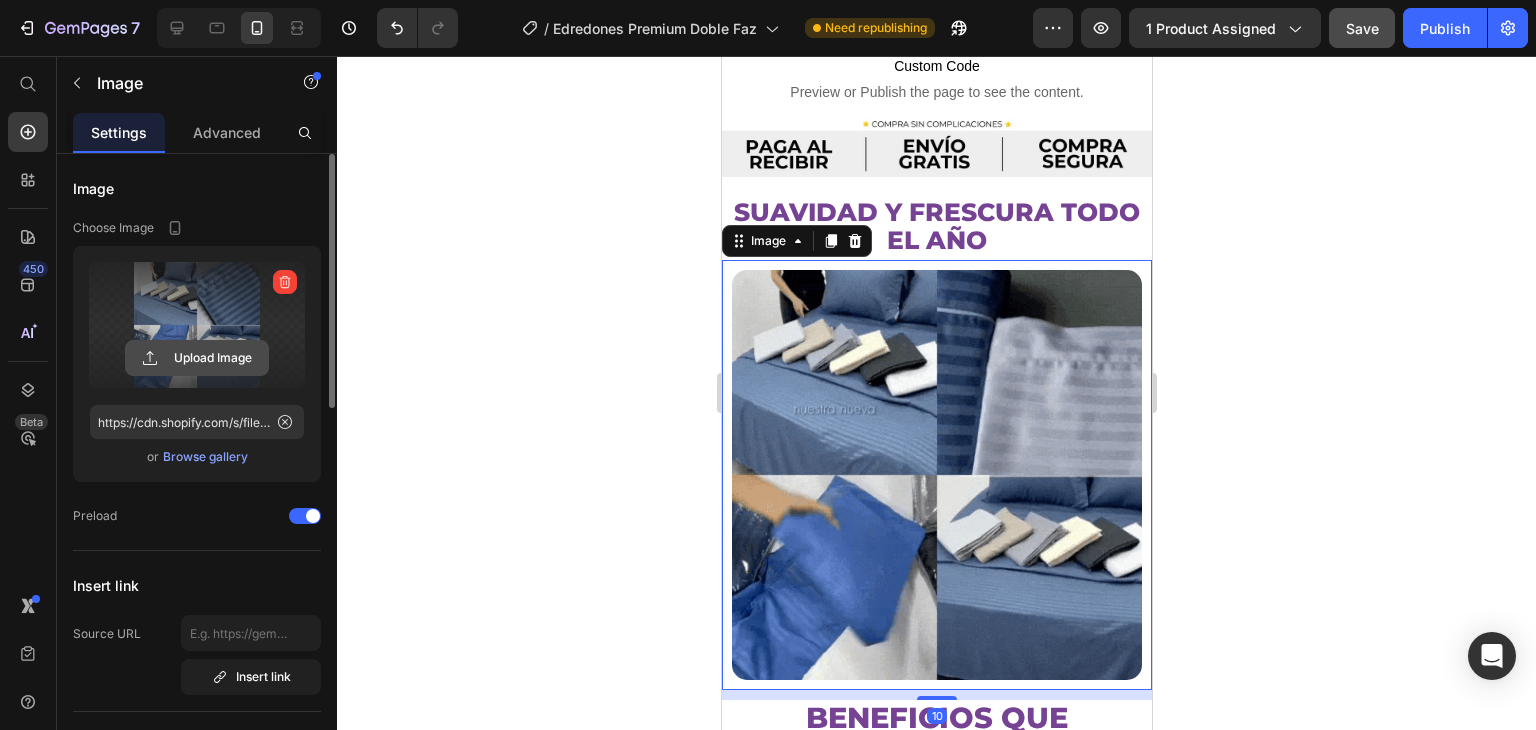 click 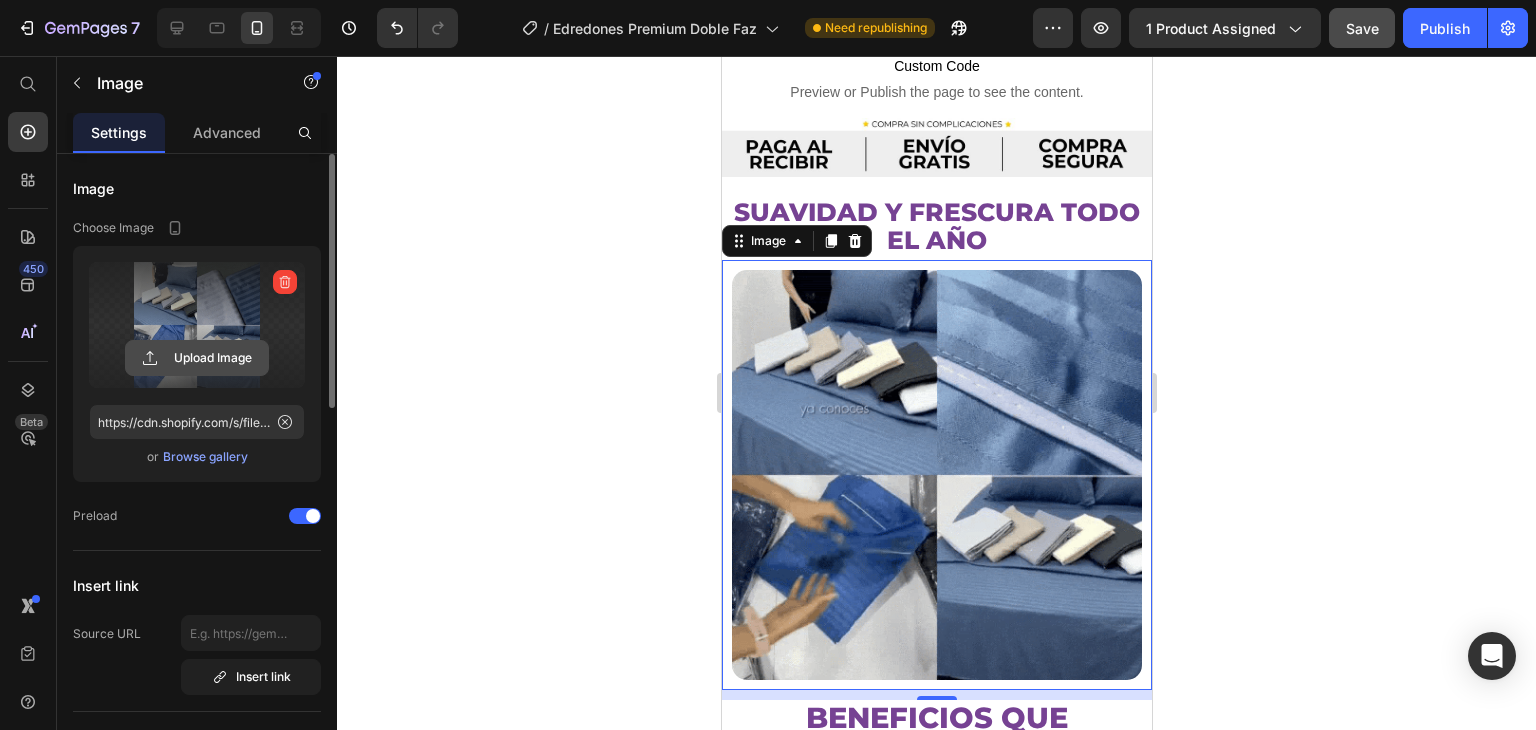 type on "C:\fakepath\Video Muestra edredon.gif" 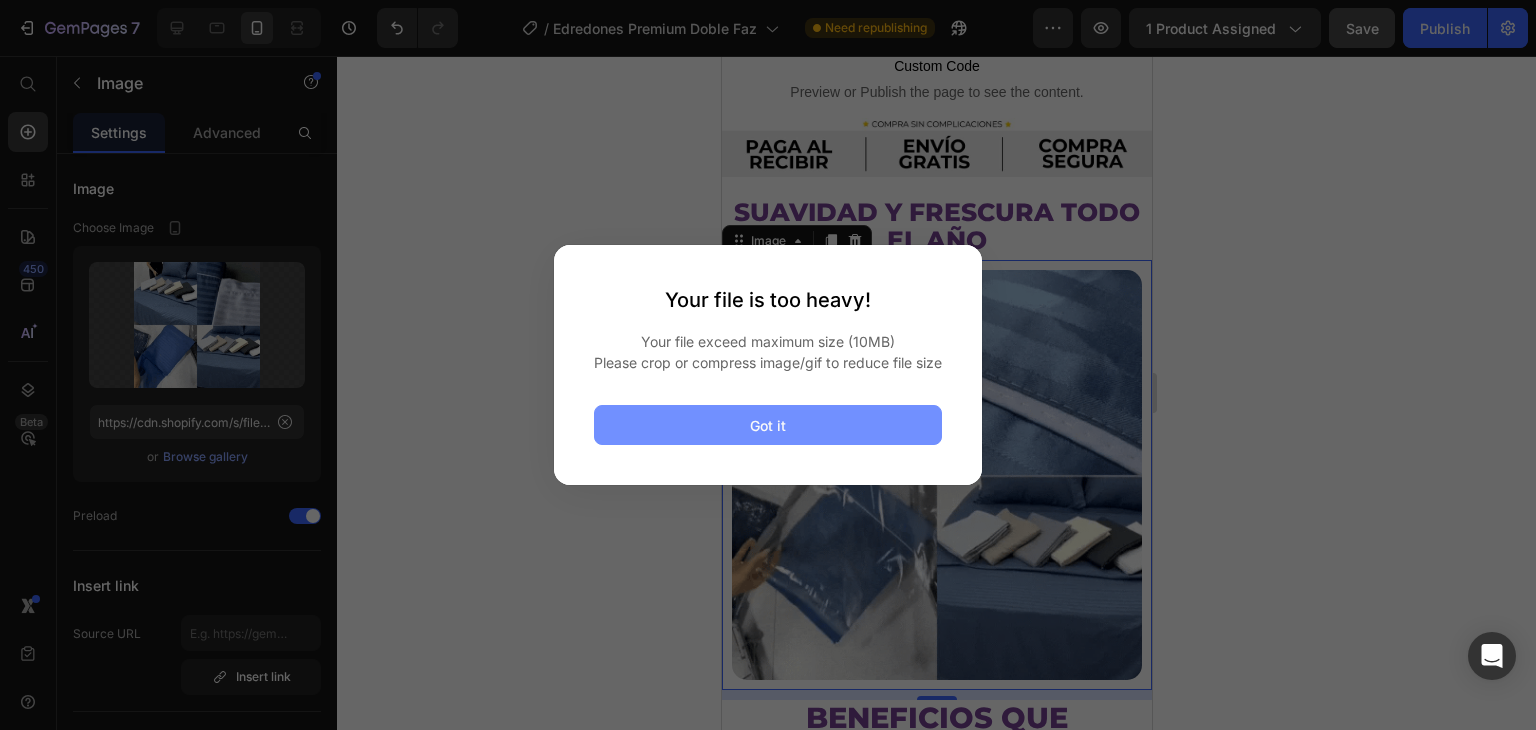 click on "Got it" at bounding box center (768, 425) 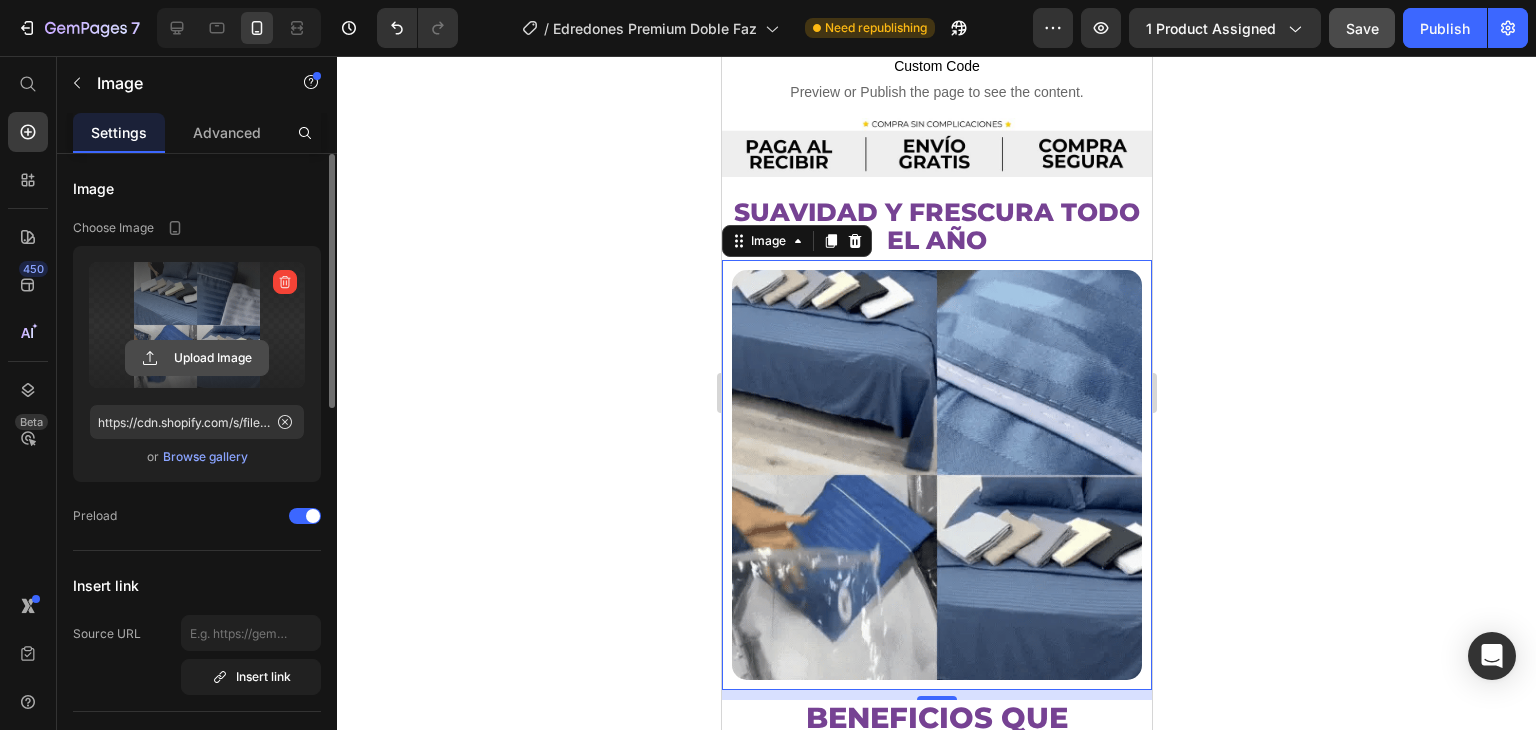 click 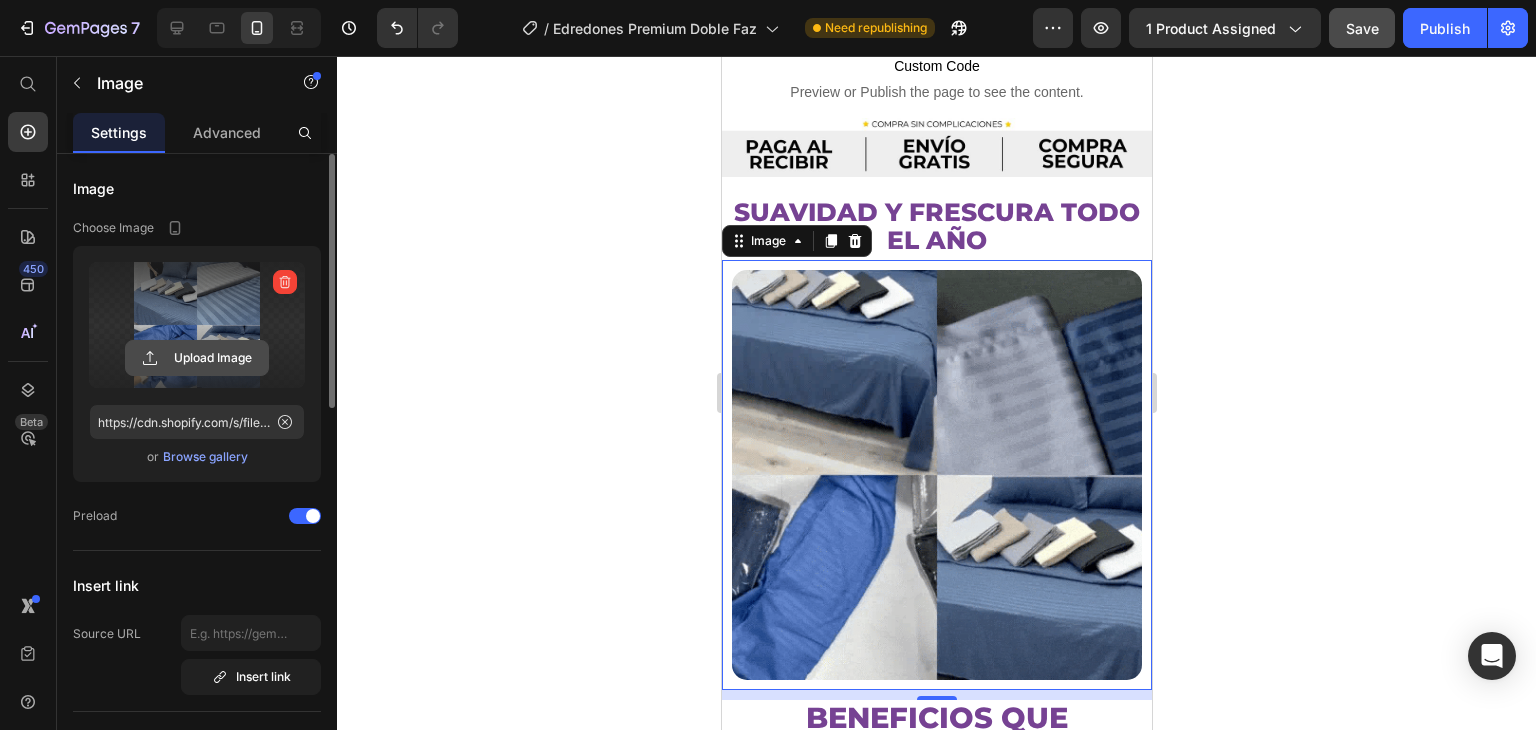 click 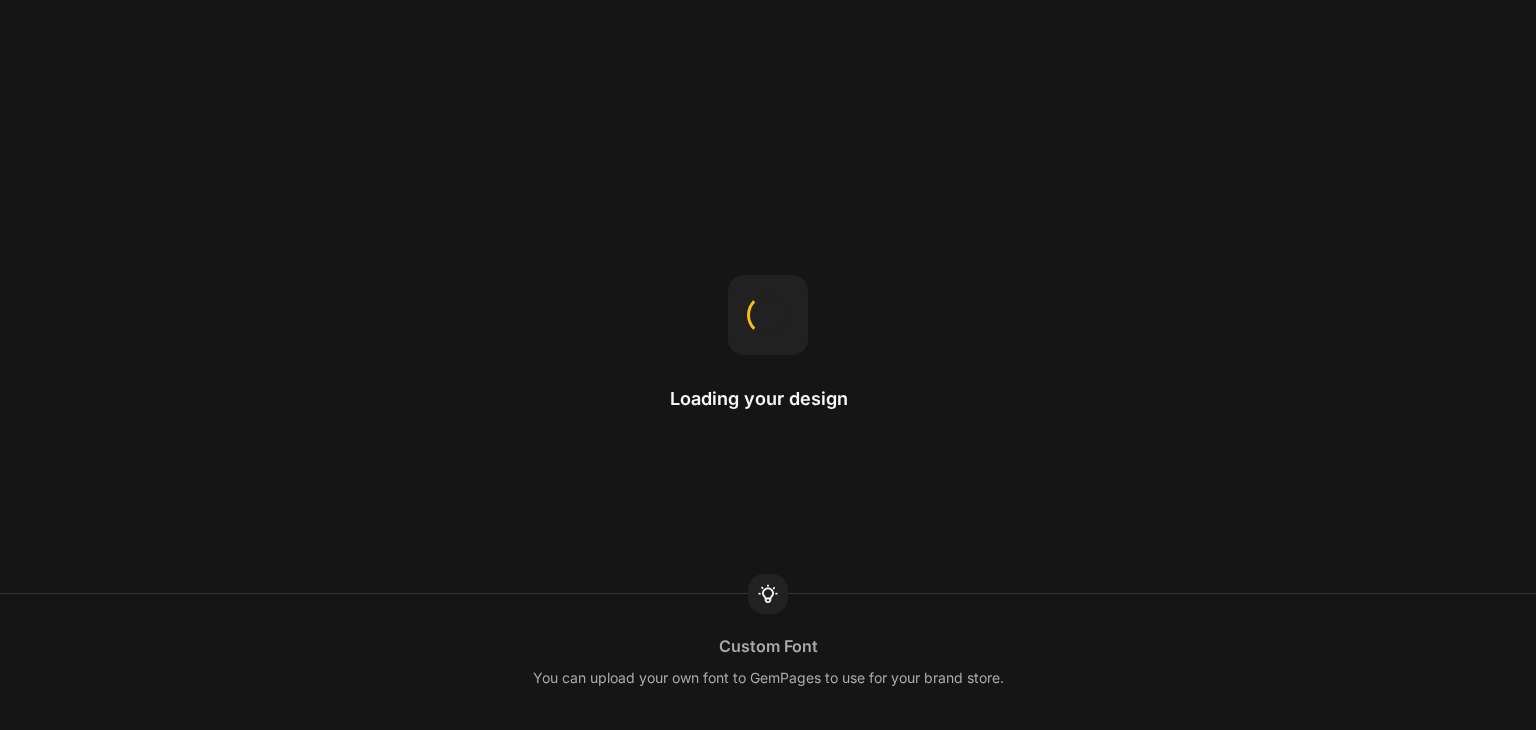 scroll, scrollTop: 0, scrollLeft: 0, axis: both 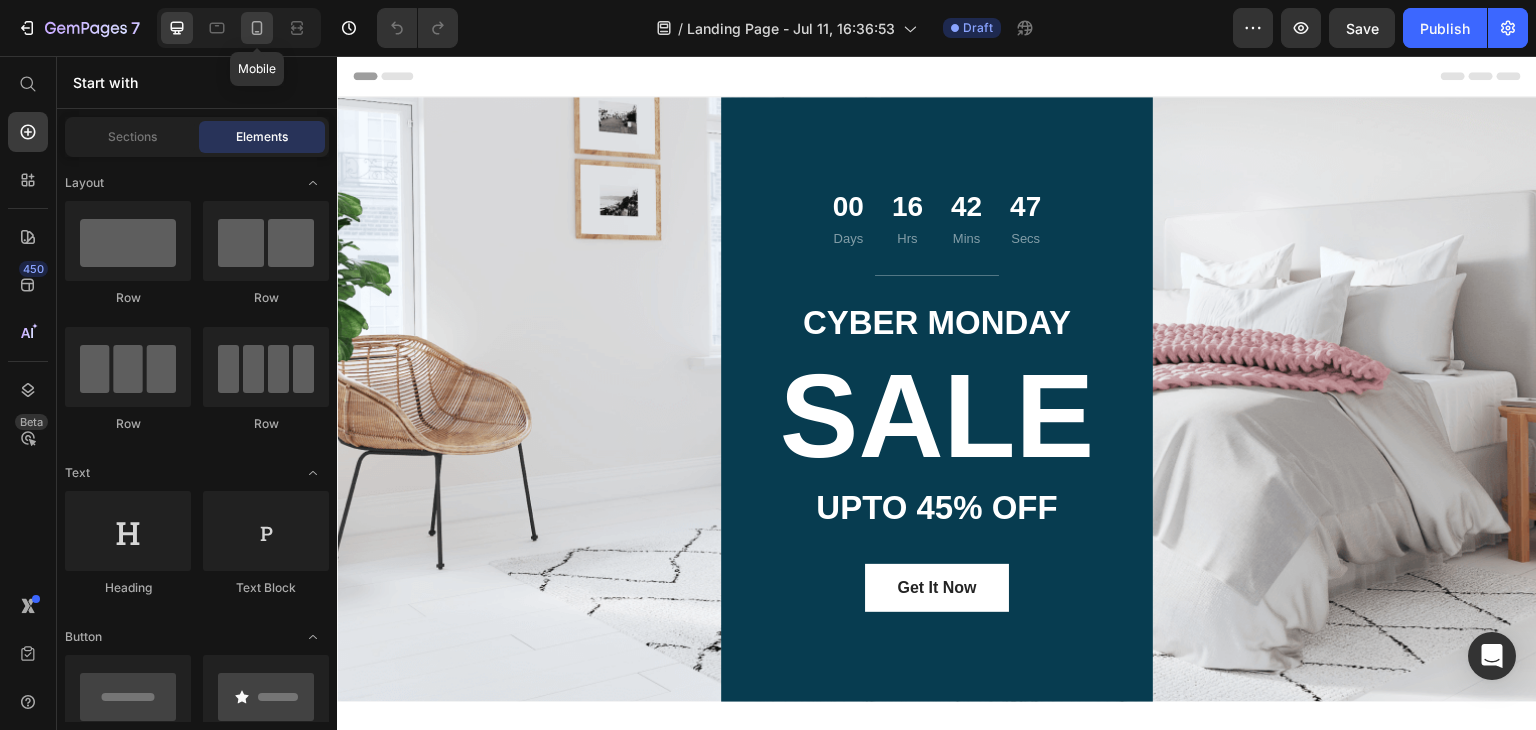 click 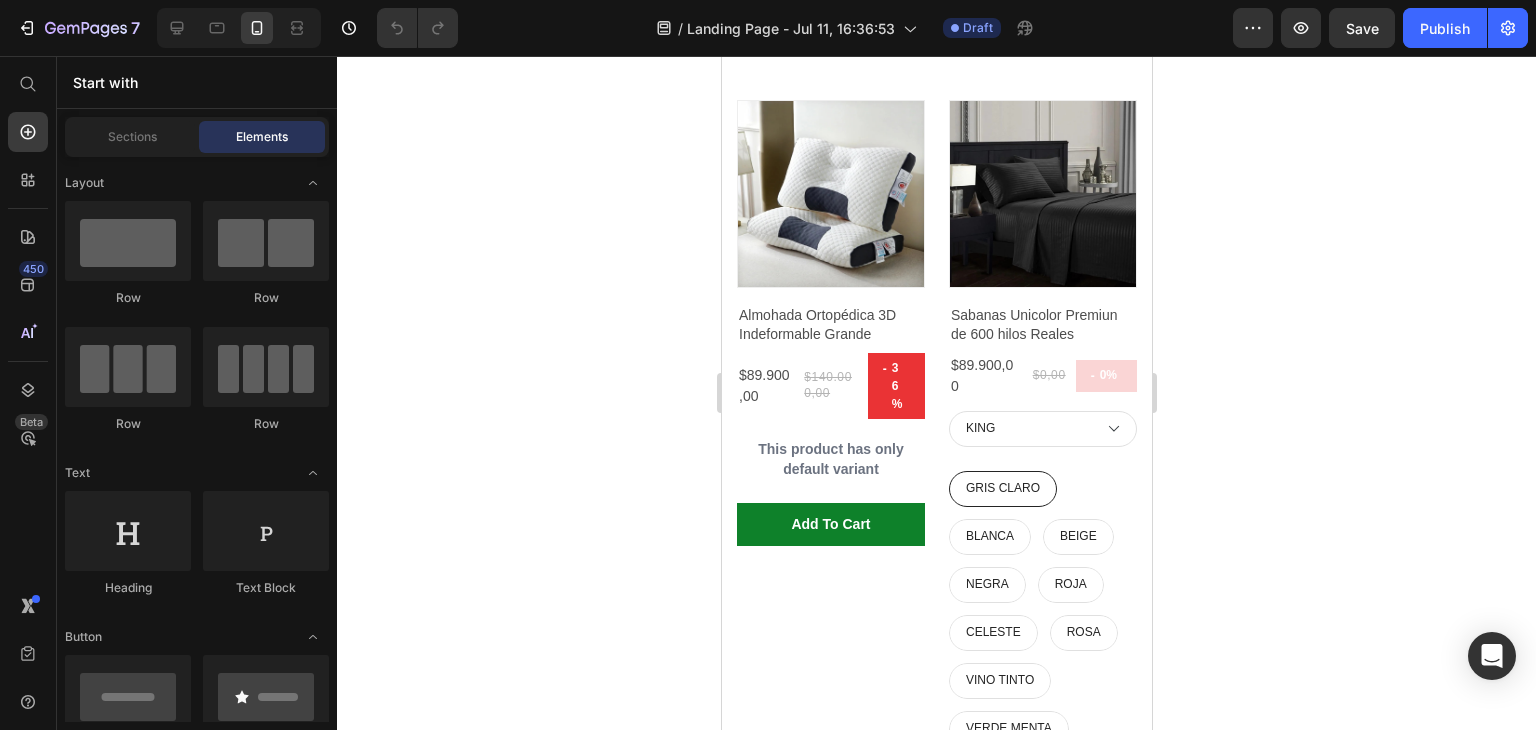 scroll, scrollTop: 4700, scrollLeft: 0, axis: vertical 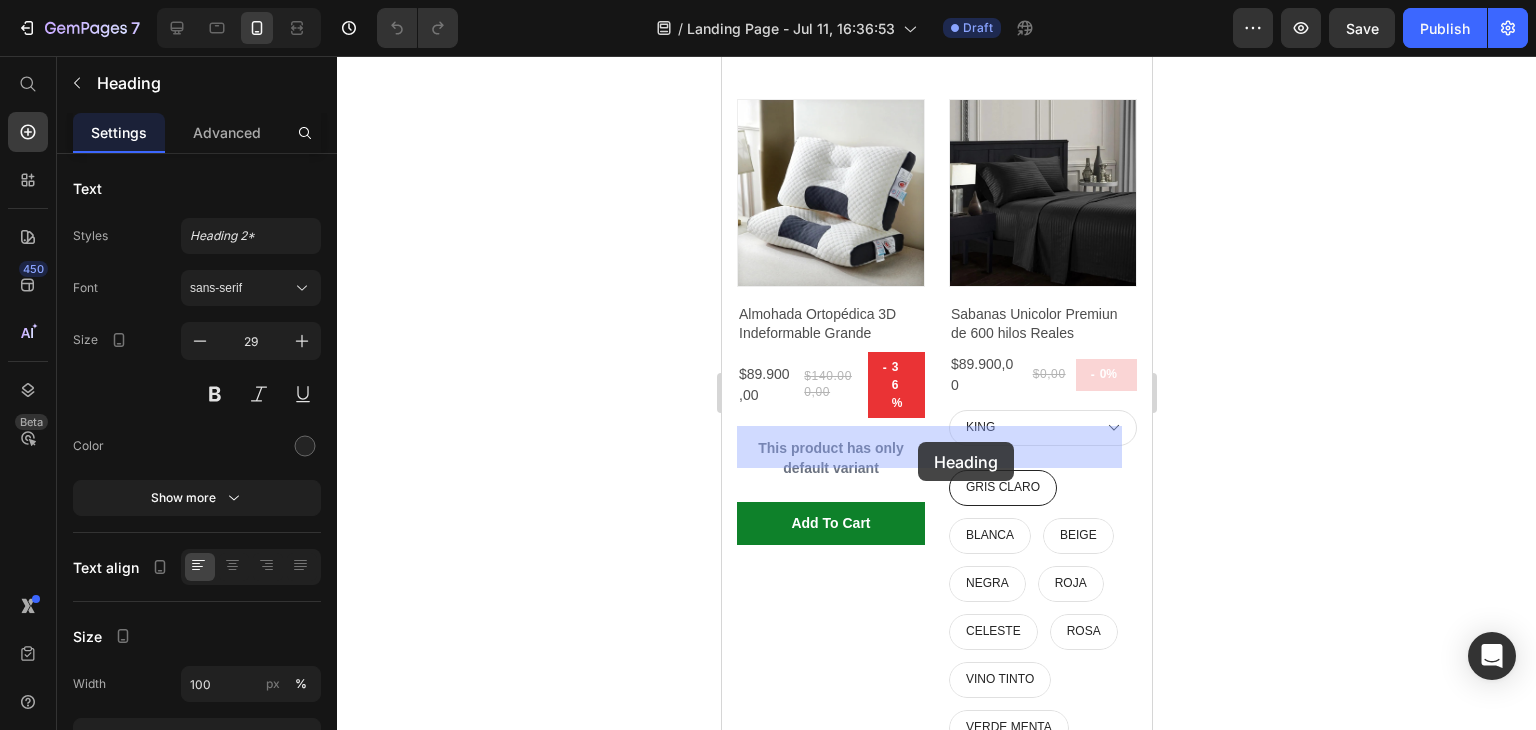 drag, startPoint x: 744, startPoint y: 439, endPoint x: 917, endPoint y: 442, distance: 173.02602 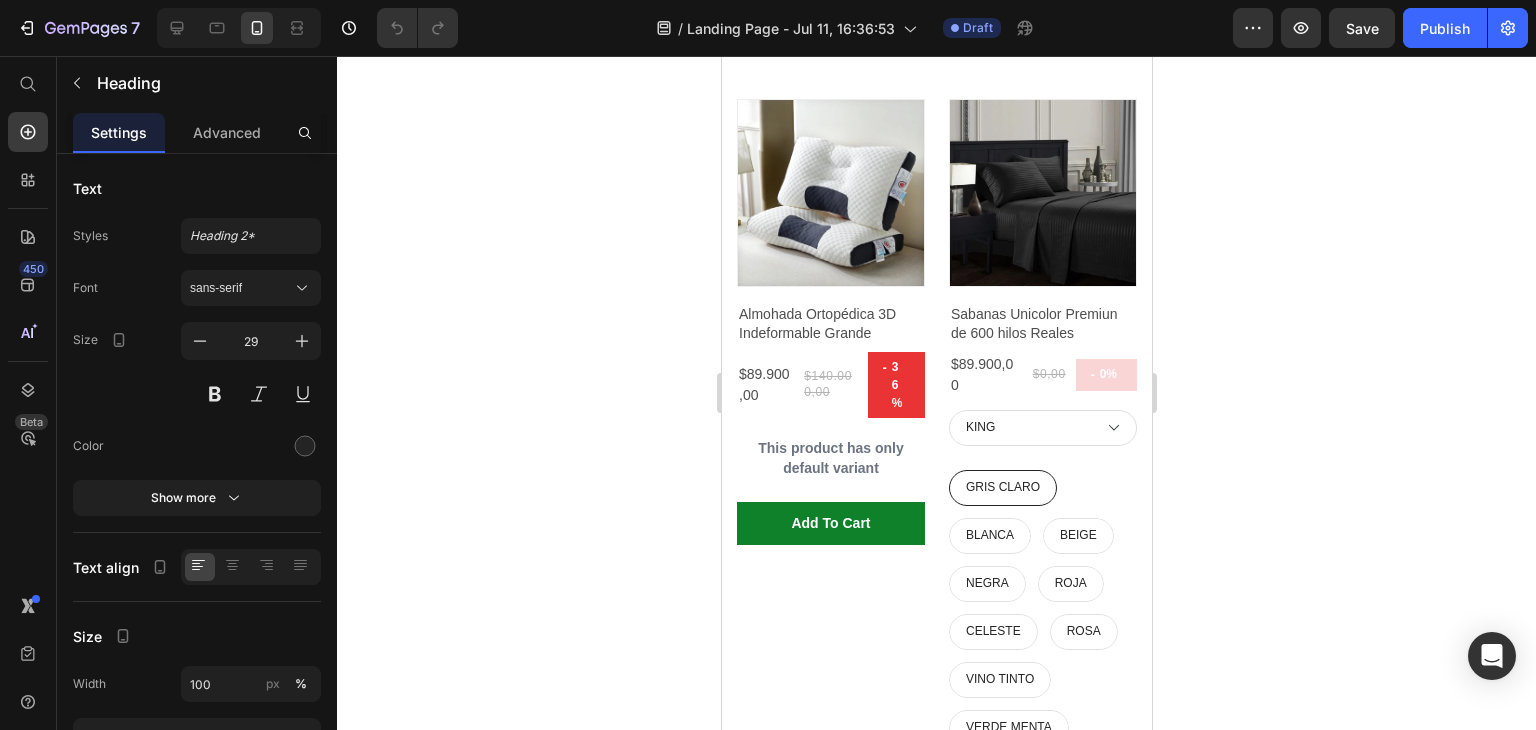 click on "Bedding & Linen CLeaning" at bounding box center [936, -551] 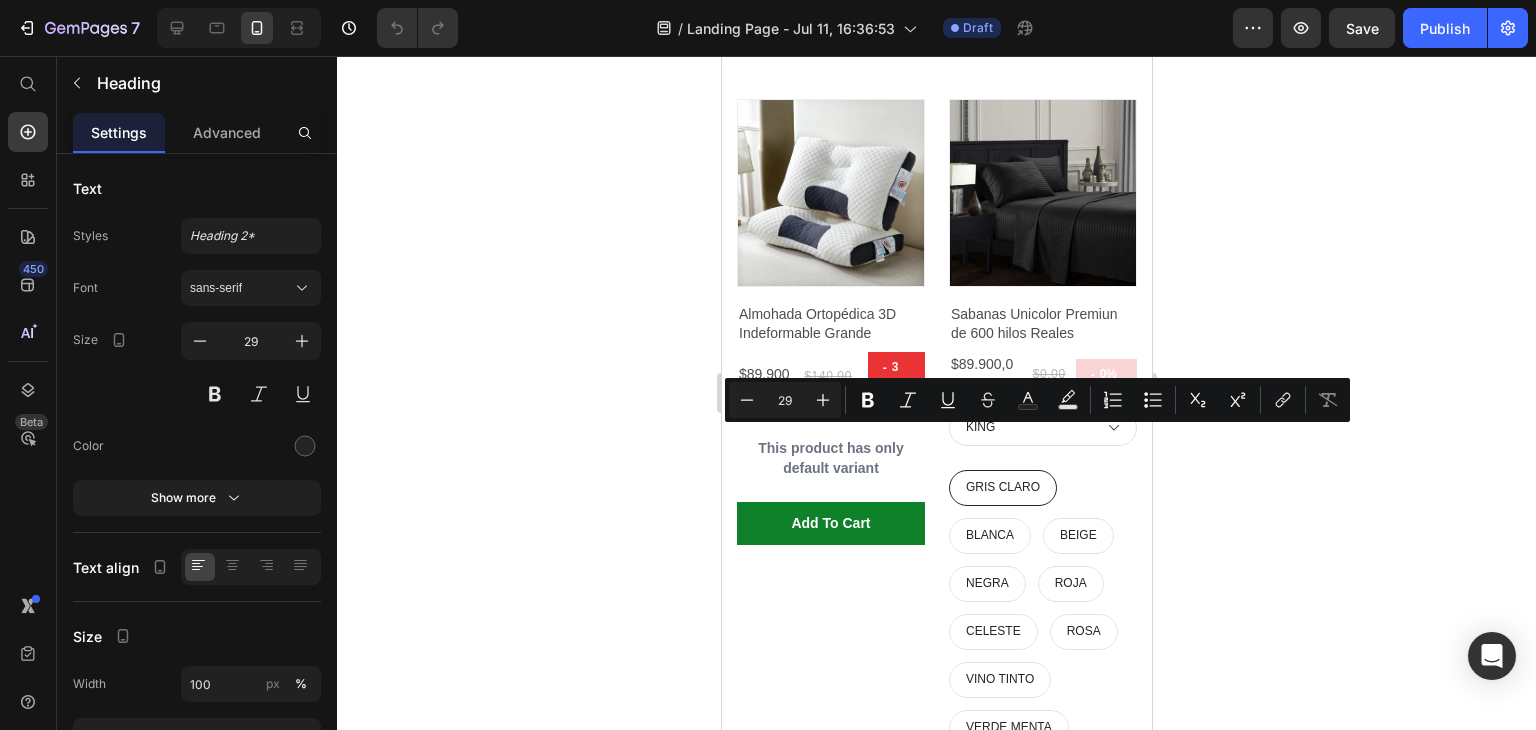 drag, startPoint x: 1113, startPoint y: 446, endPoint x: 745, endPoint y: 446, distance: 368 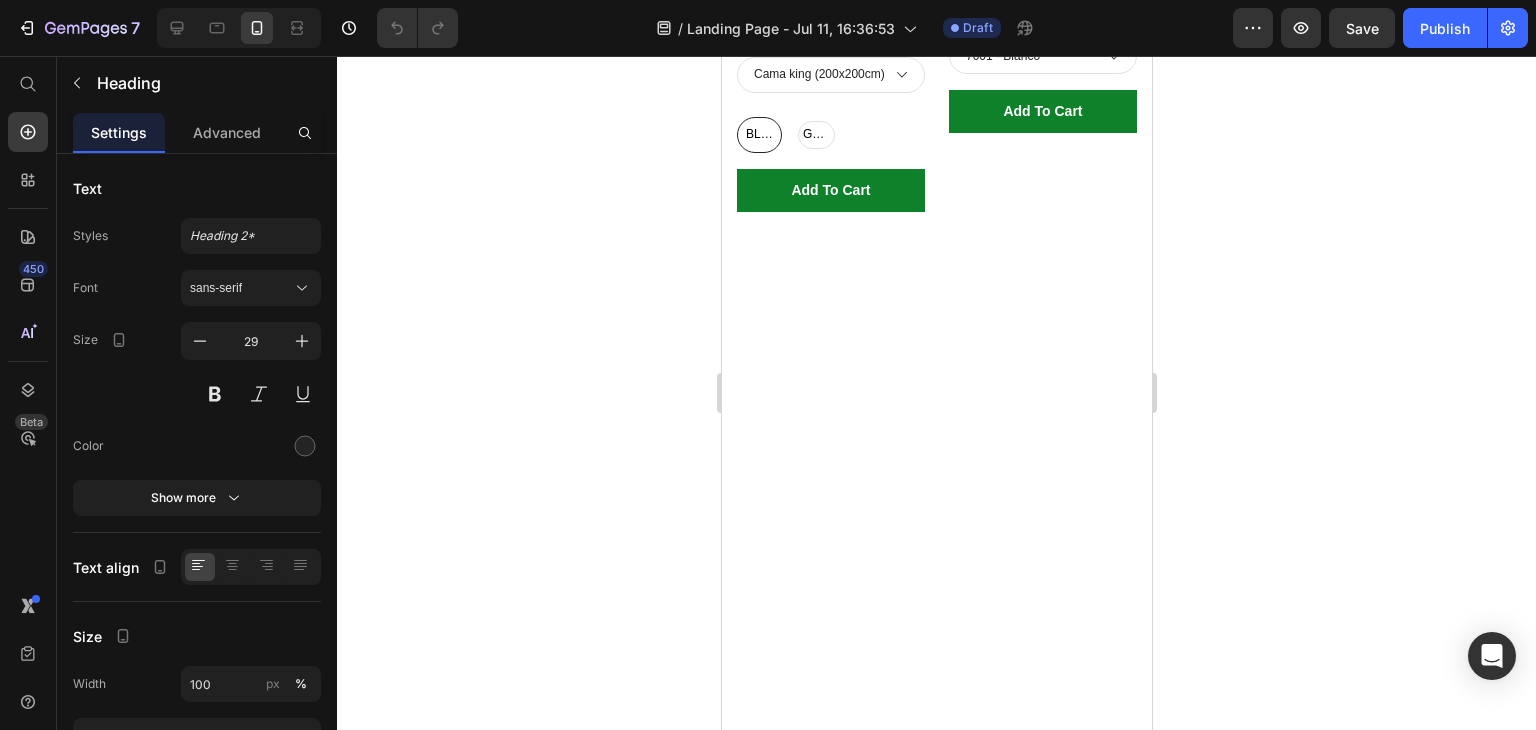 type on "16" 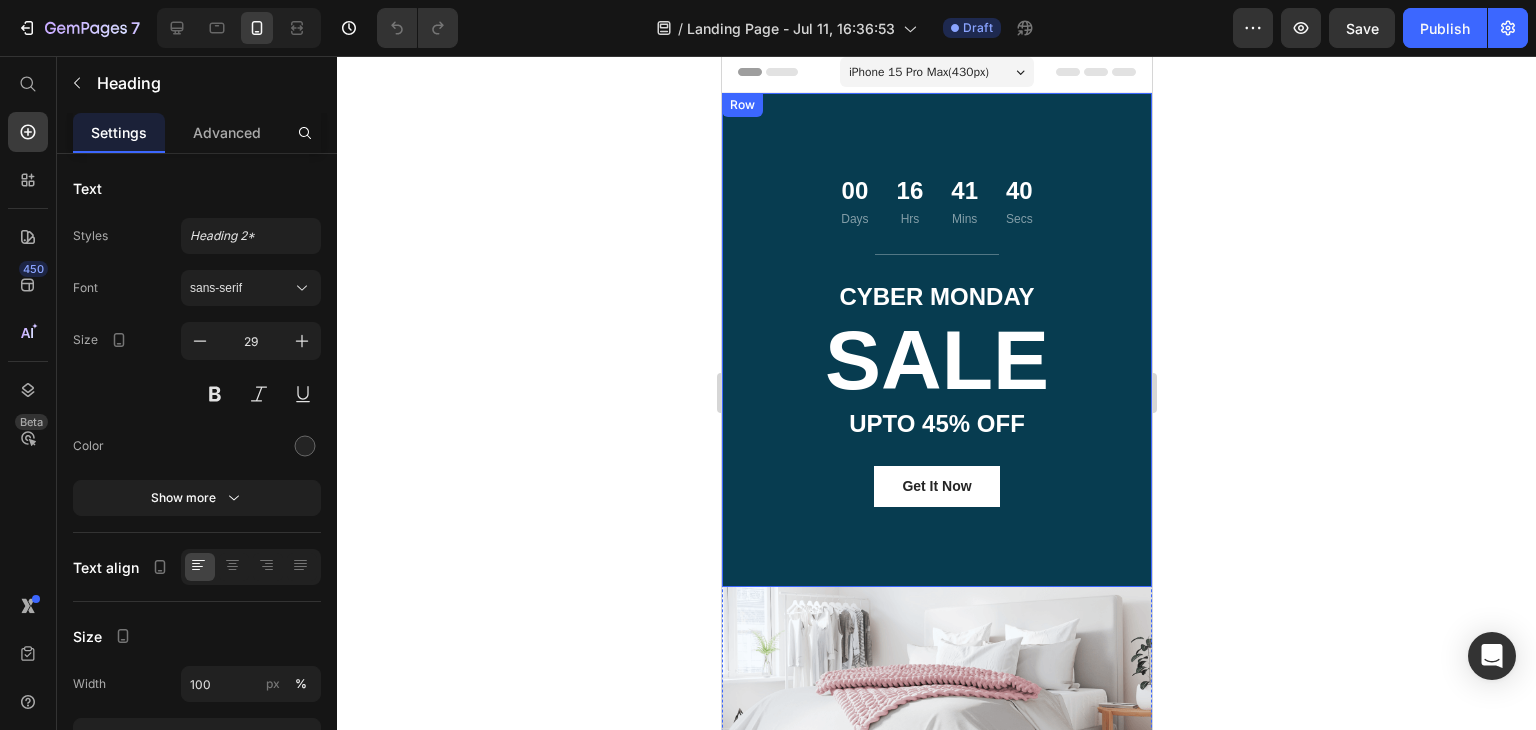 scroll, scrollTop: 0, scrollLeft: 0, axis: both 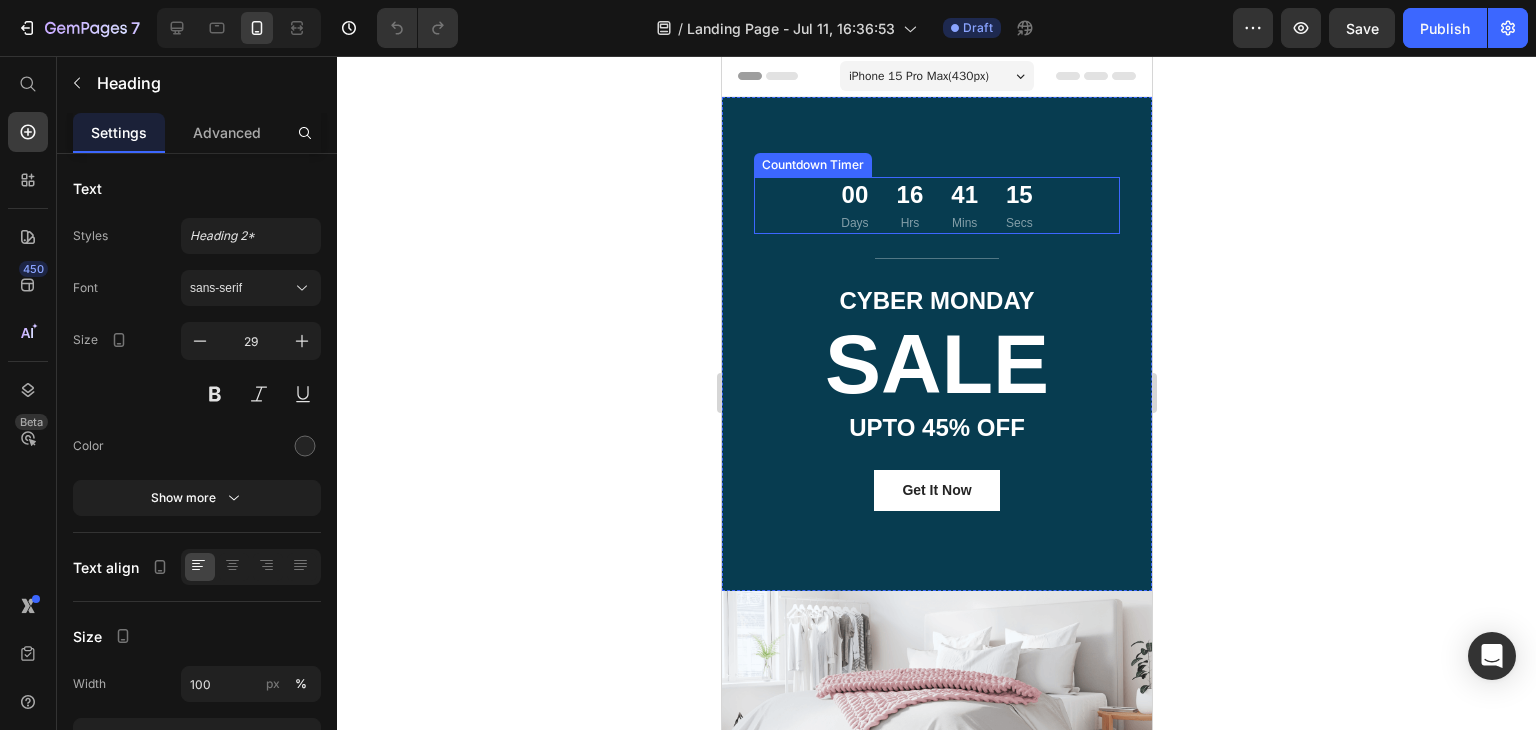 click on "00 Days 16 Hrs 41 Mins 15 Secs" at bounding box center (935, 205) 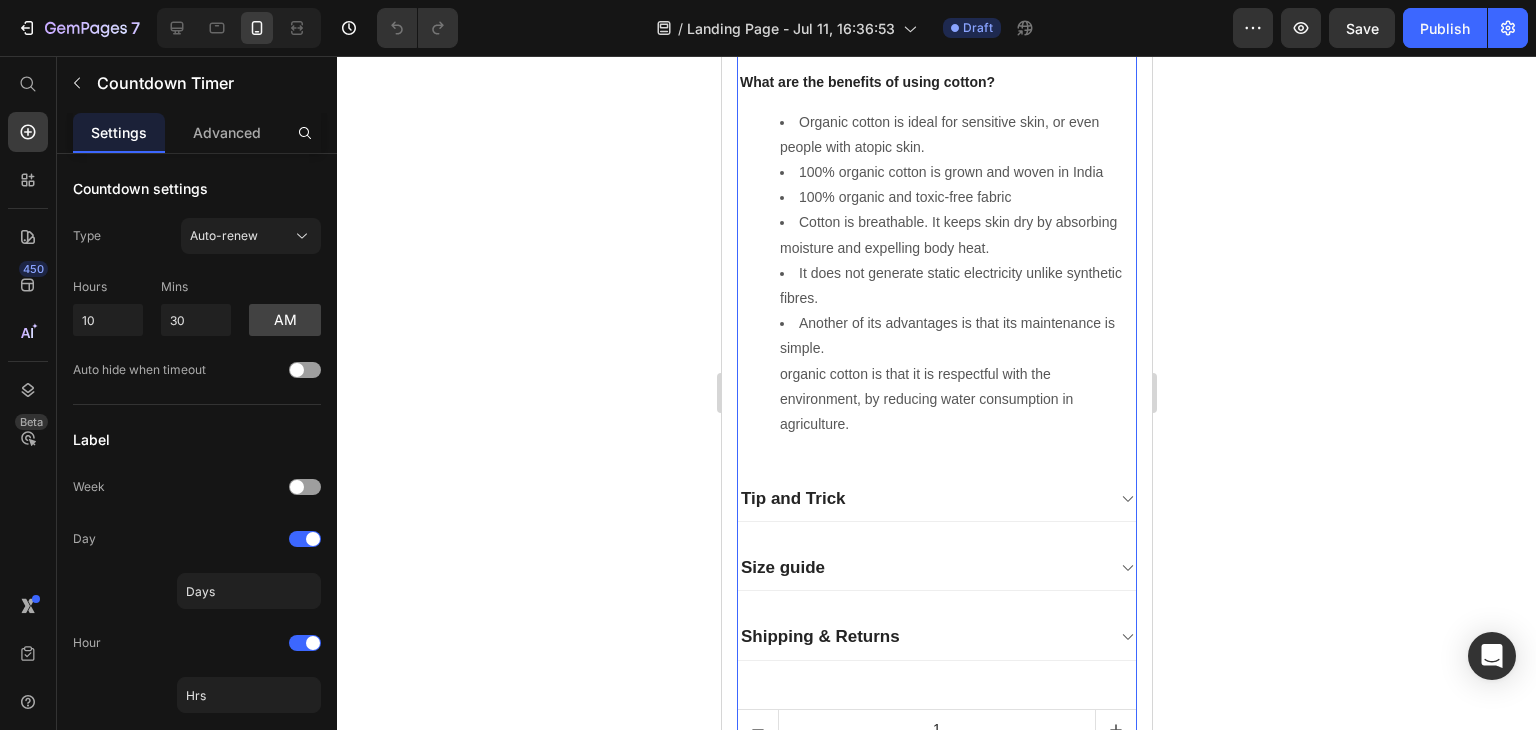 scroll, scrollTop: 2600, scrollLeft: 0, axis: vertical 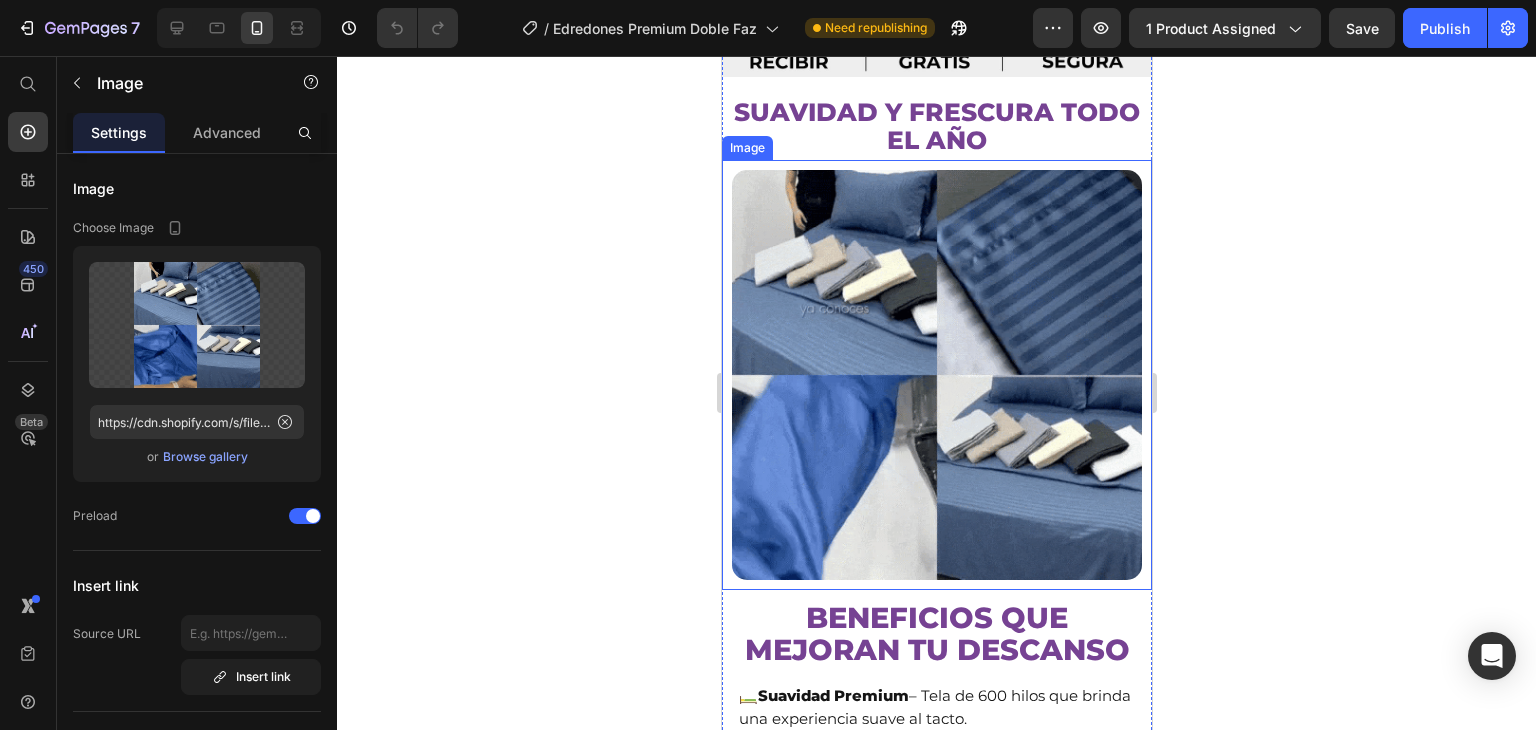 click at bounding box center (936, 375) 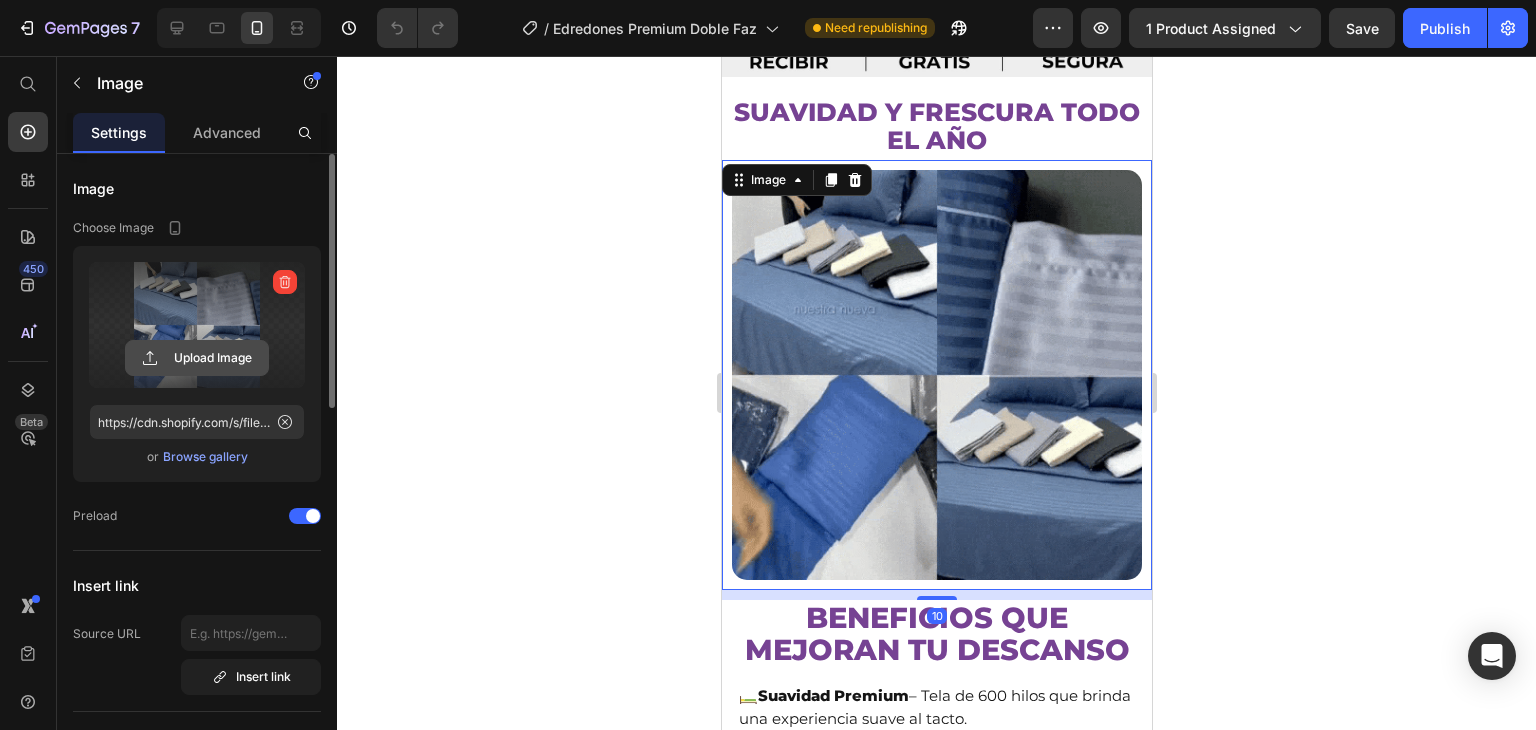 click 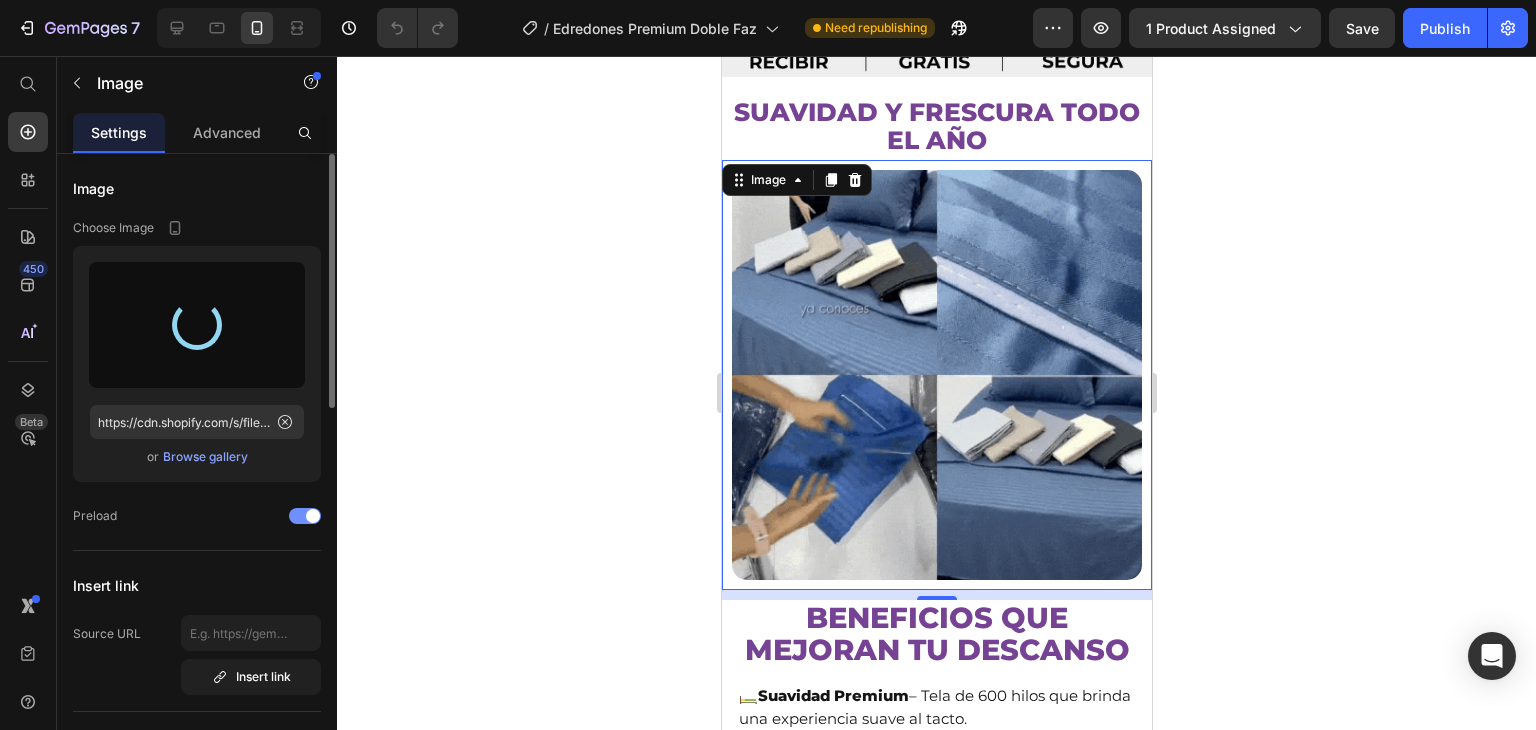 type on "https://cdn.shopify.com/s/files/1/0862/3780/6899/files/gempages_561382580872545136-bfd65813-ecbb-4d29-aea3-a9fdcf925be6.gif" 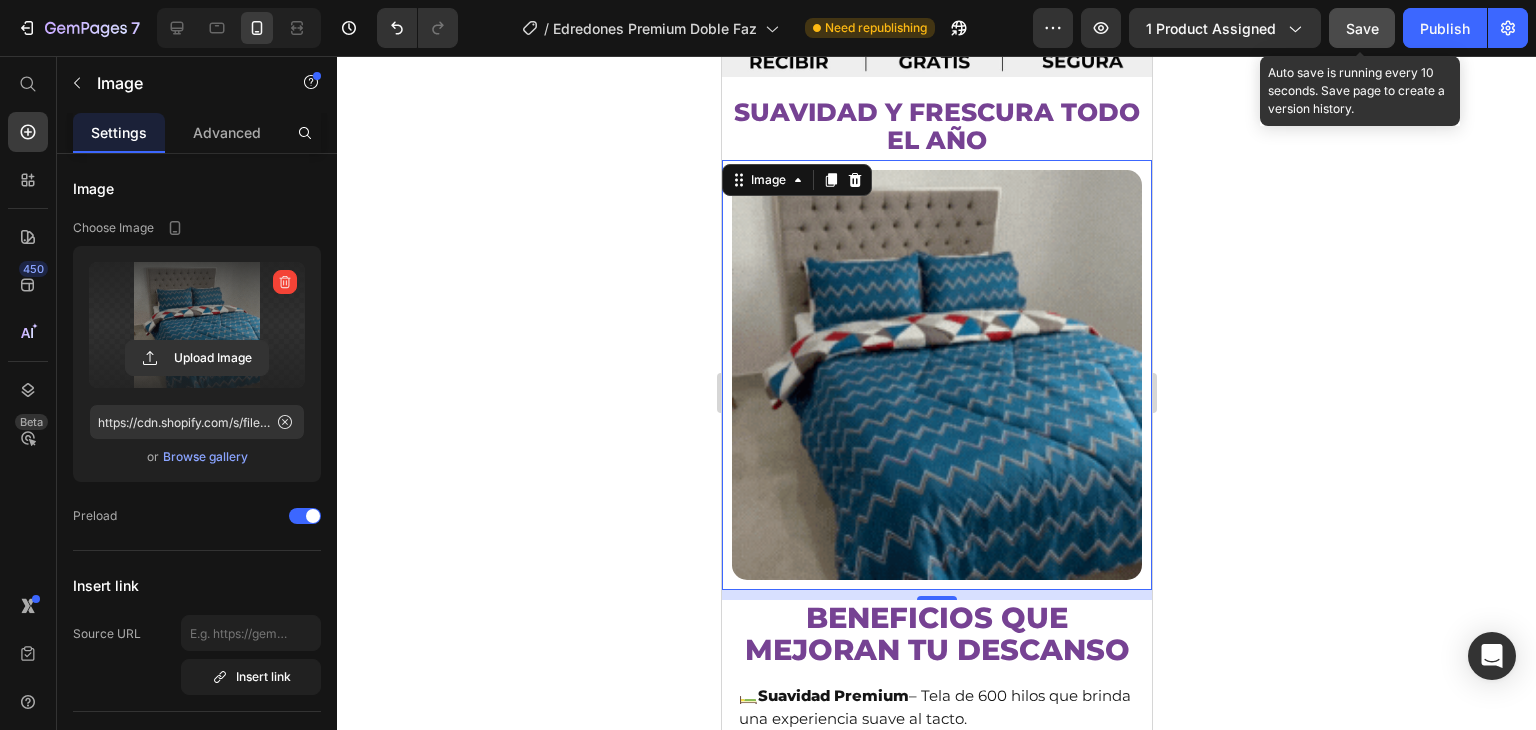 click on "Save" at bounding box center [1362, 28] 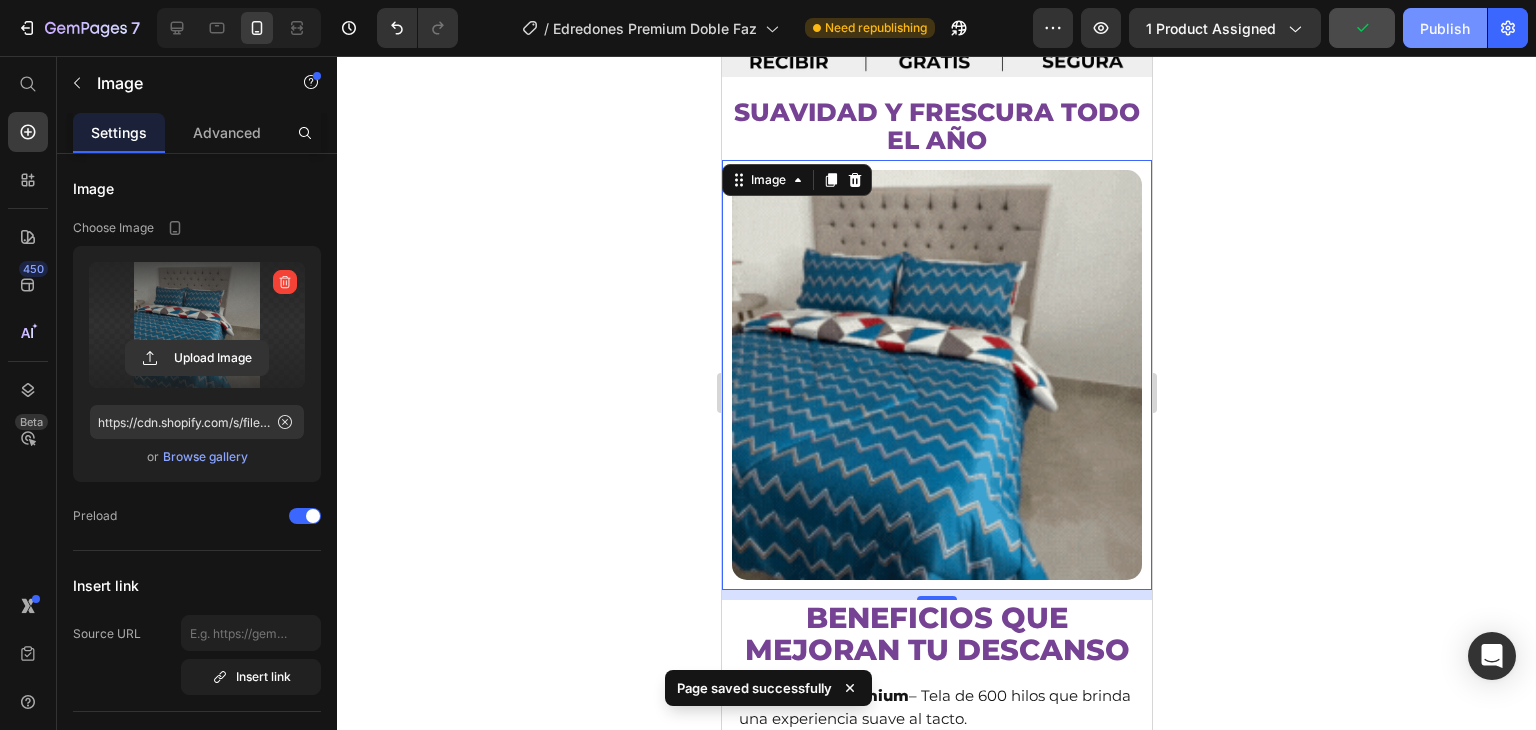 click on "Publish" at bounding box center [1445, 28] 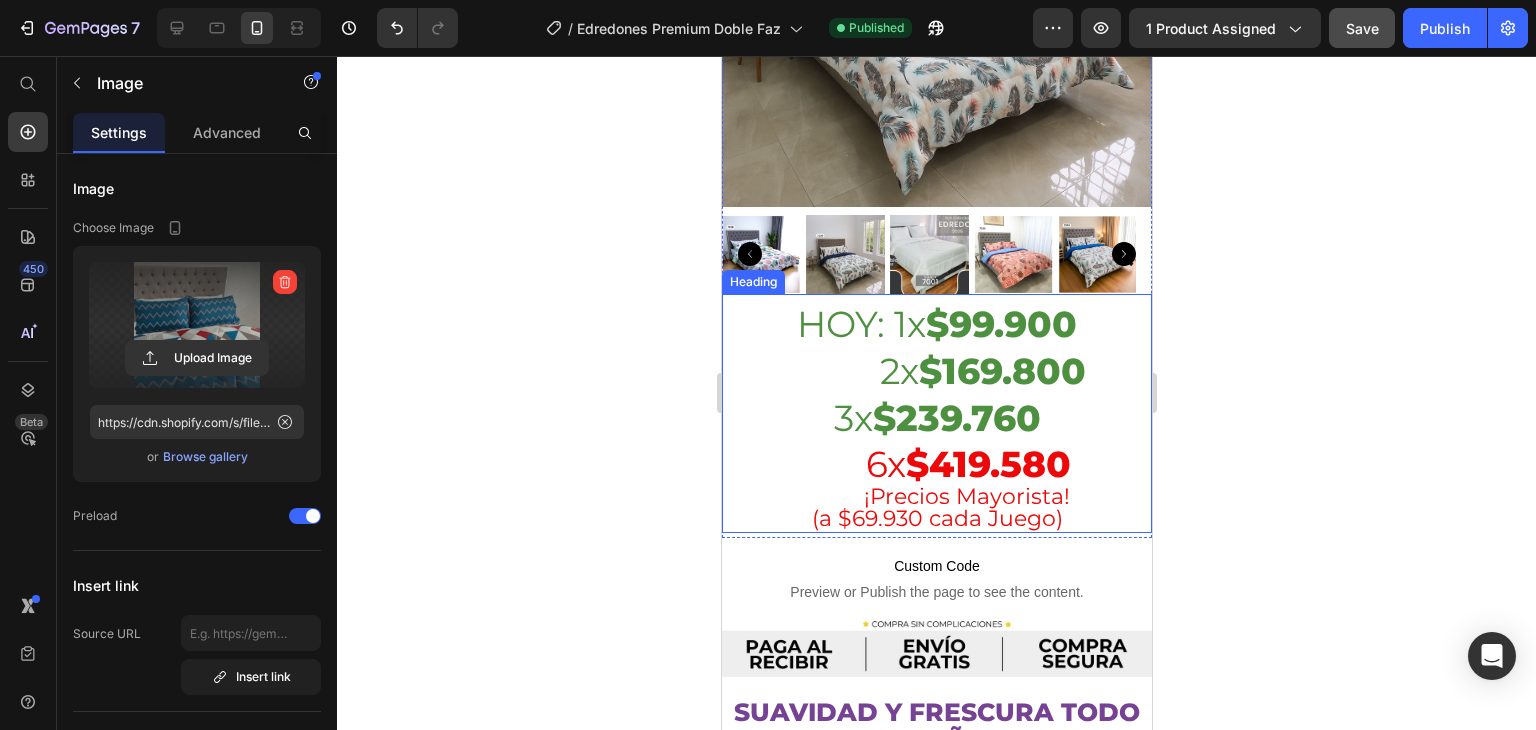 scroll, scrollTop: 900, scrollLeft: 0, axis: vertical 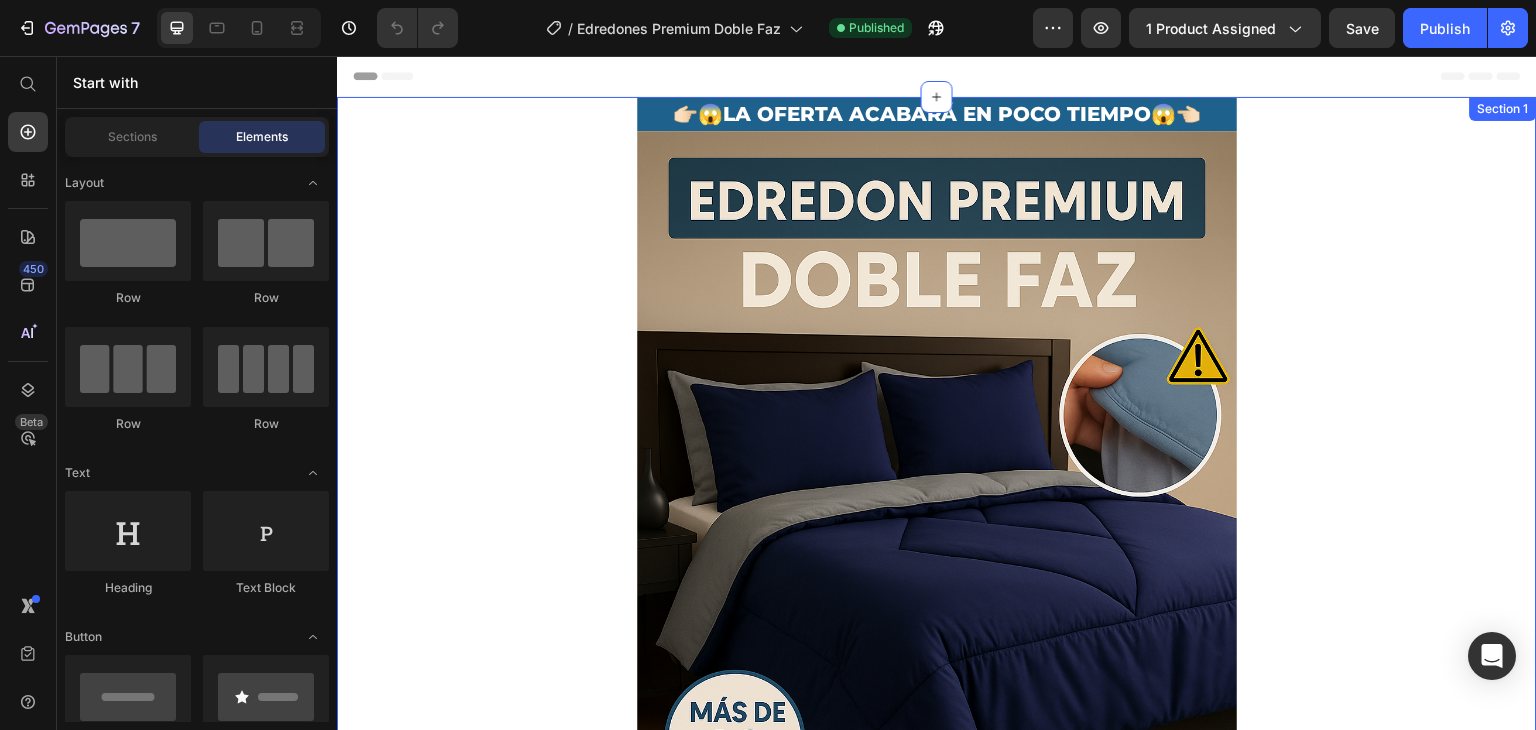 click on "👉🏻😱LA OFERTA ACABARÁ EN POCO TIEMPO😱👈🏻 Heading Image ⭐⭐⭐⭐⭐ 4.8/5 por +178 clientes verificados Heading ¡Renová tu cama hoy! ideal para camas Semidobles, Dobles y Queen! Heading
Product Images HOY: 1x  $99.900             2x $169.800         3x  $239.760         6x  $419.580        ¡Precios Mayorista!             (a $69.930 cada Juego) Heading Product
Custom Code
Preview or Publish the page to see the content. Custom Code Image Suavidad y frescura todo el año Heading Image BENEFICIOS QUE  MEJORAN TU DESCANSO Heading 🛏️  Suavidad Premium  – Tela de 600 hilos que brinda una experiencia suave al tacto. 🌬️  Transpirable y Fresca  – Perfecta para cualquier estación del año. 🧺  Fácil de lavar y mantener  – Sin arrugas, sin complicaciones. 🎨  Variedad de colores y medidas  – Combina con cualquier estilo de habitación. 🔒  Calidad garantizada Heading Image
Custom Code
Custom Code Image" at bounding box center (937, 4247) 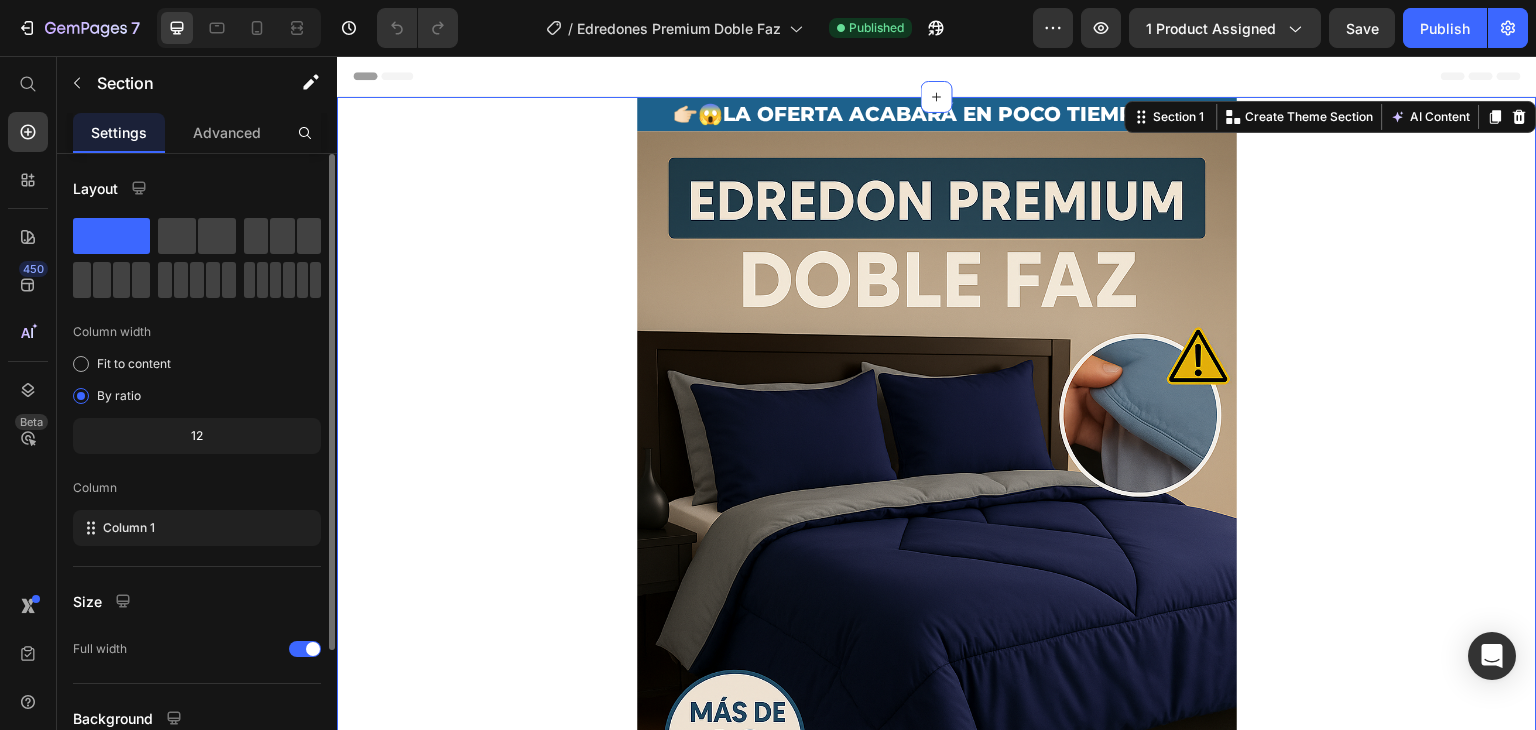 scroll, scrollTop: 173, scrollLeft: 0, axis: vertical 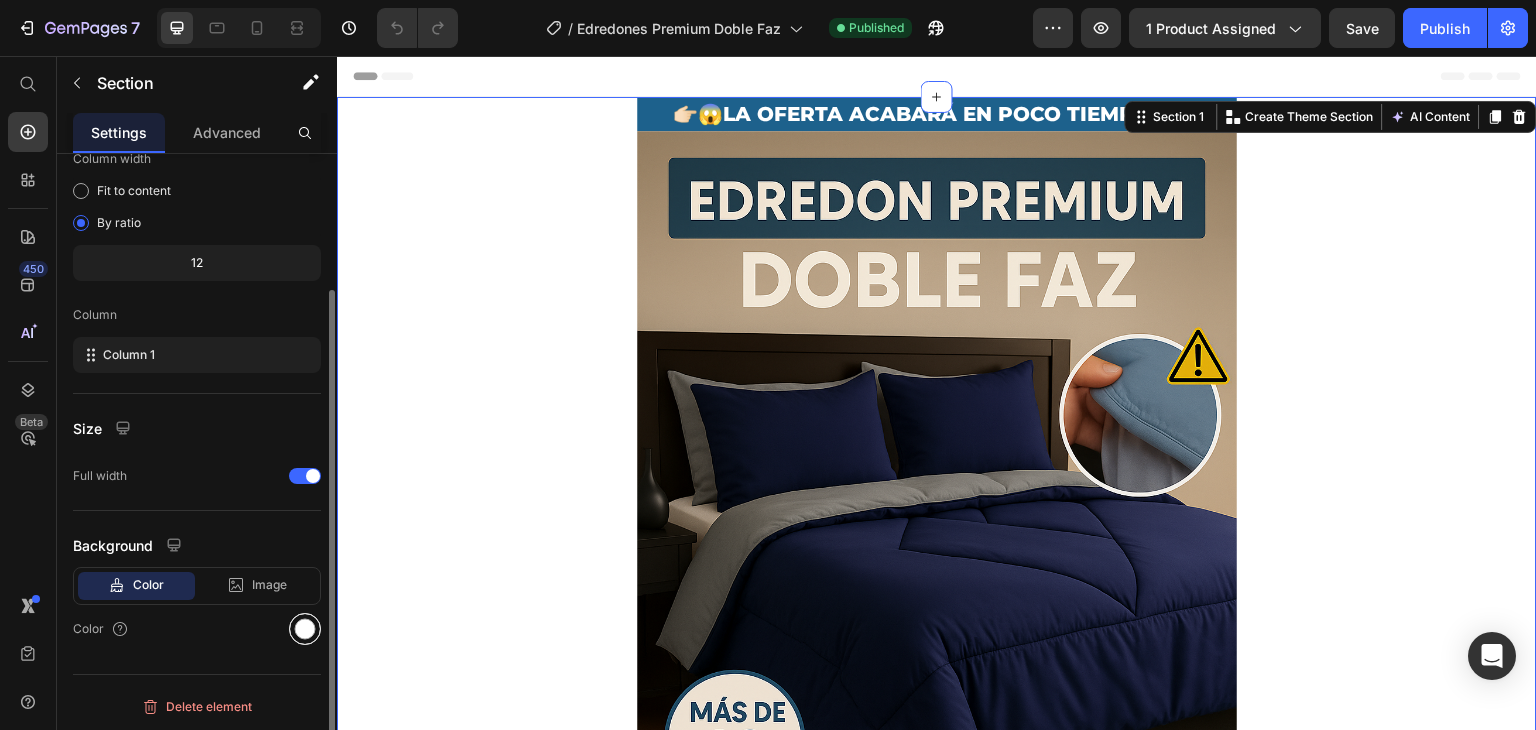 click at bounding box center (305, 629) 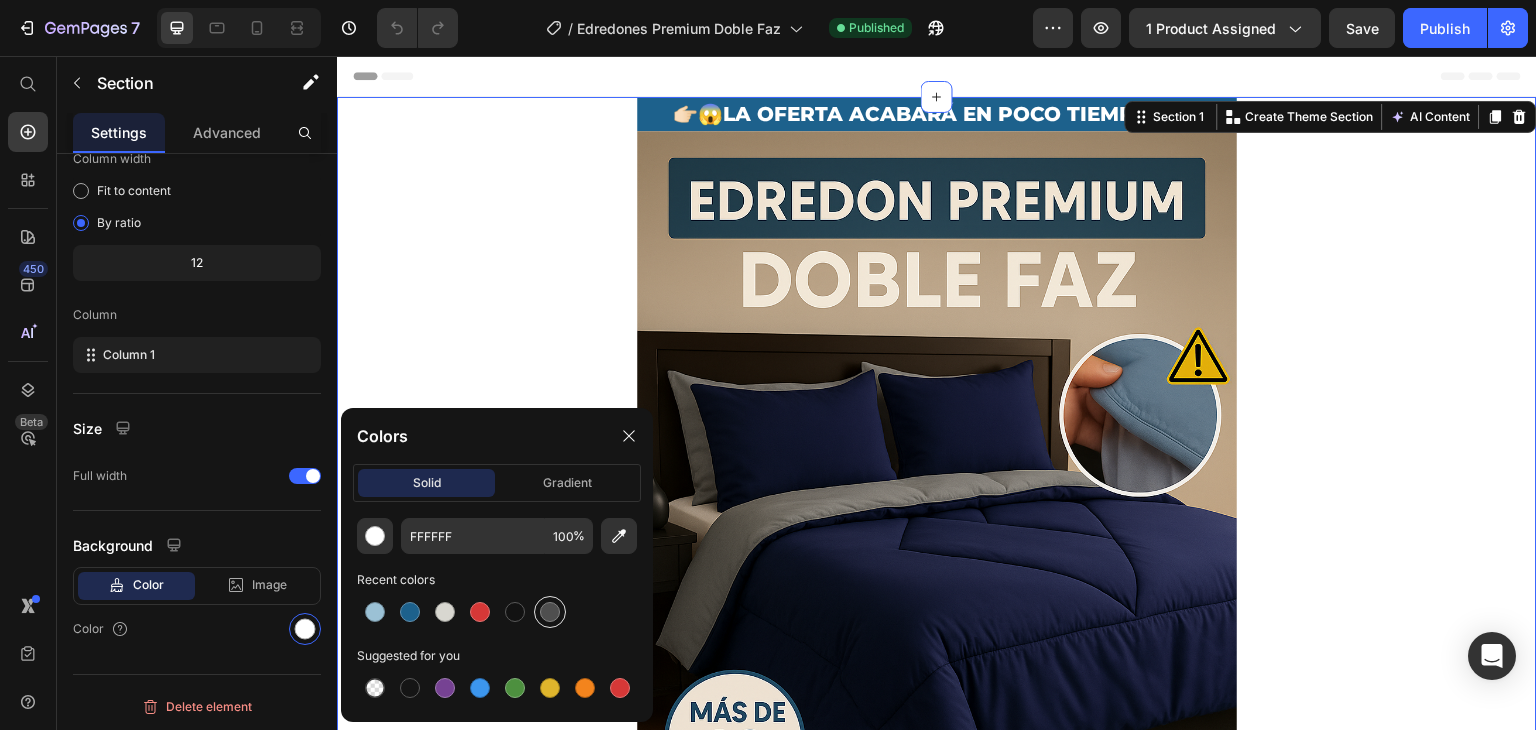 click at bounding box center [550, 612] 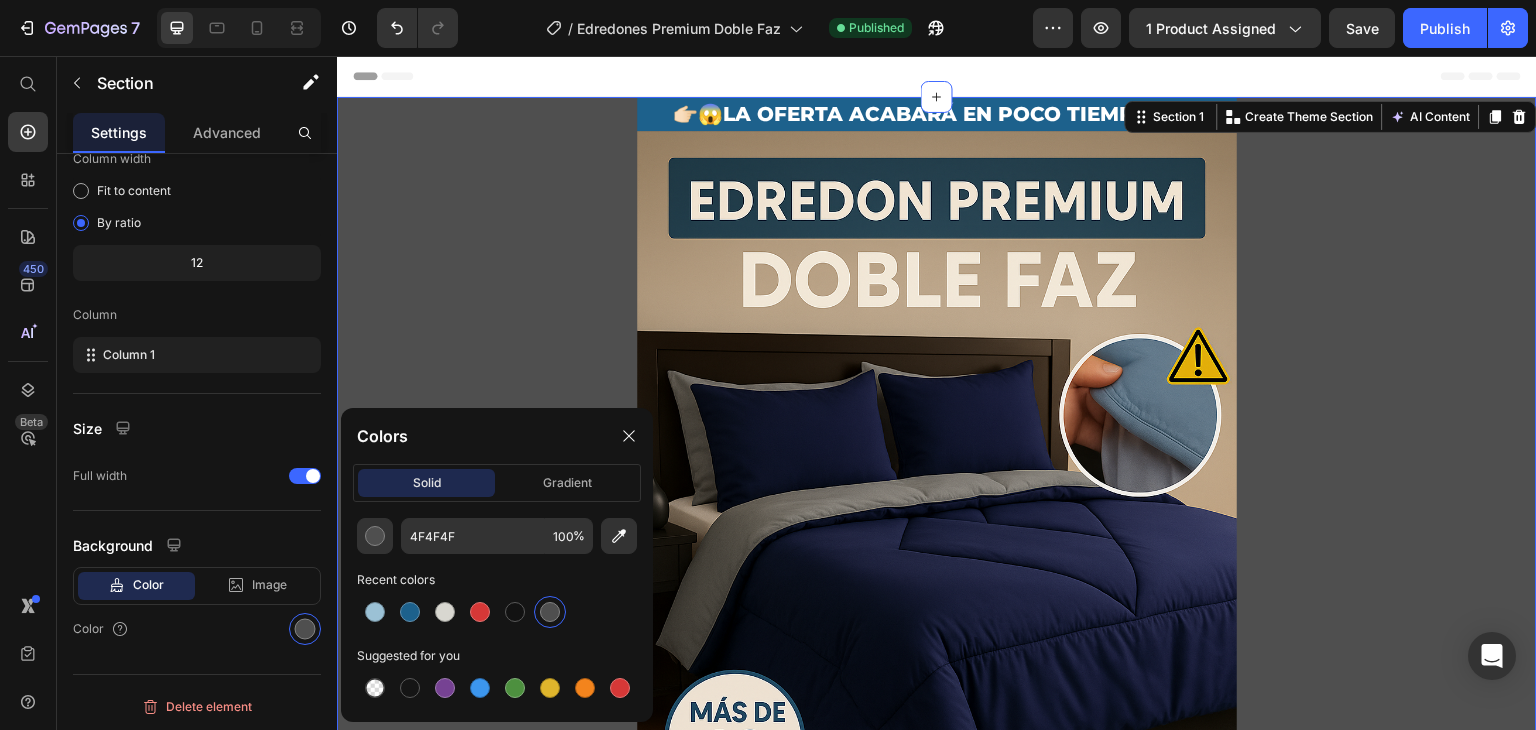 click on "👉🏻😱LA OFERTA ACABARÁ EN POCO TIEMPO😱👈🏻 Heading Image ⭐⭐⭐⭐⭐ 4.8/5 por +178 clientes verificados Heading ¡Renová tu cama hoy! ideal para camas Semidobles, Dobles y Queen! Heading
Product Images HOY: 1x  $99.900             2x $169.800         3x  $239.760         6x  $419.580        ¡Precios Mayorista!             (a $69.930 cada Juego) Heading Product
Custom Code
Preview or Publish the page to see the content. Custom Code Image Suavidad y frescura todo el año Heading Image BENEFICIOS QUE  MEJORAN TU DESCANSO Heading 🛏️  Suavidad Premium  – Tela de 600 hilos que brinda una experiencia suave al tacto. 🌬️  Transpirable y Fresca  – Perfecta para cualquier estación del año. 🧺  Fácil de lavar y mantener  – Sin arrugas, sin complicaciones. 🎨  Variedad de colores y medidas  – Combina con cualquier estilo de habitación. 🔒  Calidad garantizada Heading Image
Custom Code
Custom Code Image" at bounding box center (937, 4247) 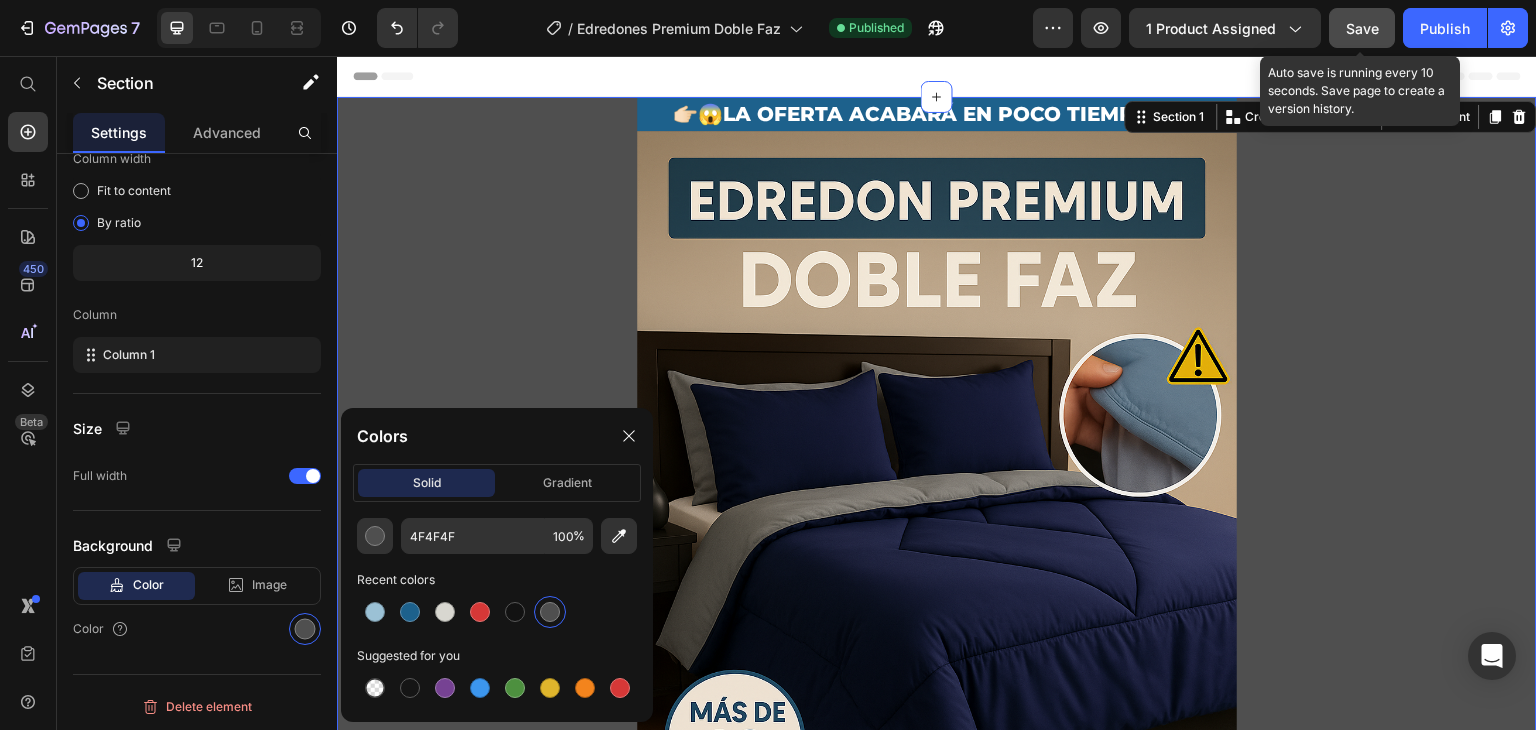 click on "Save" at bounding box center (1362, 28) 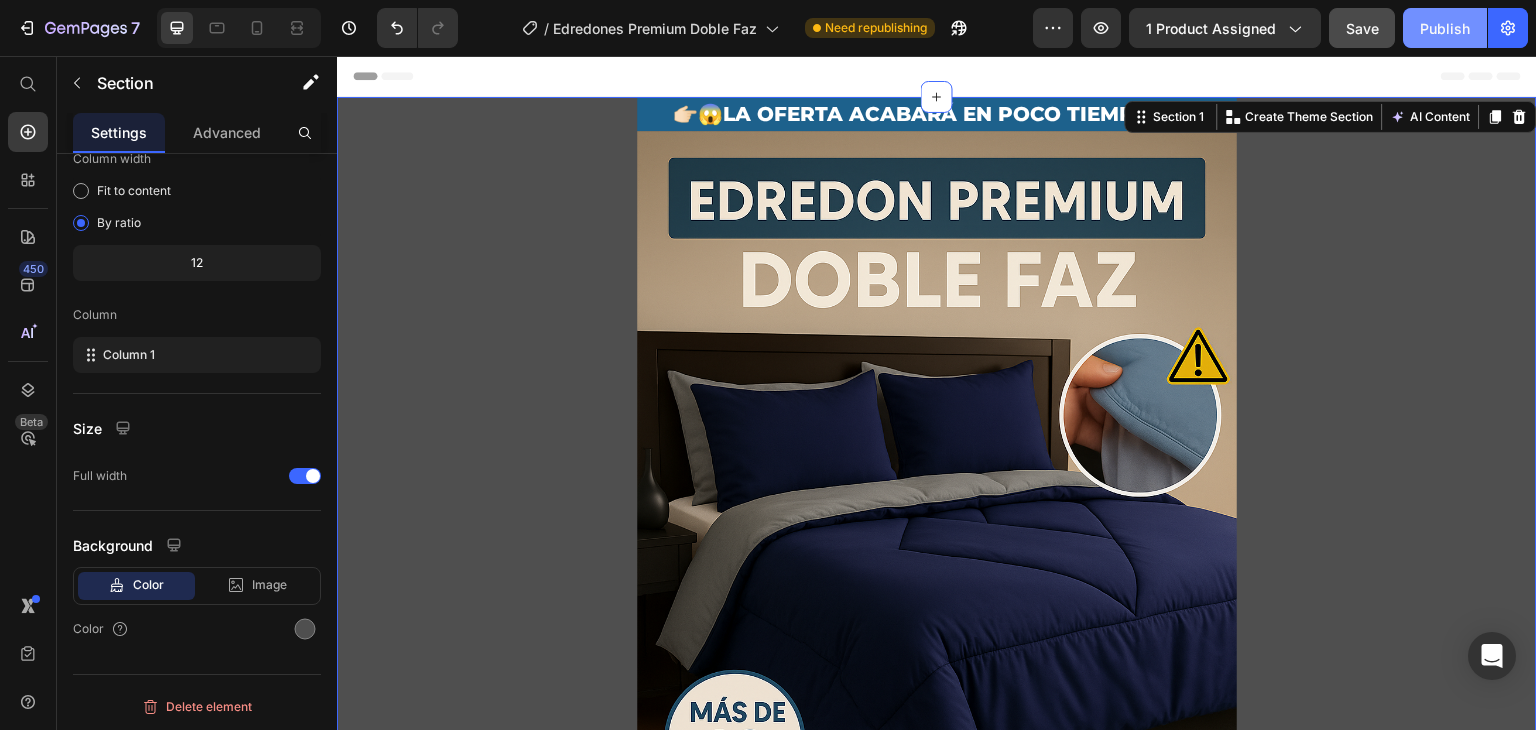 click on "Publish" at bounding box center (1445, 28) 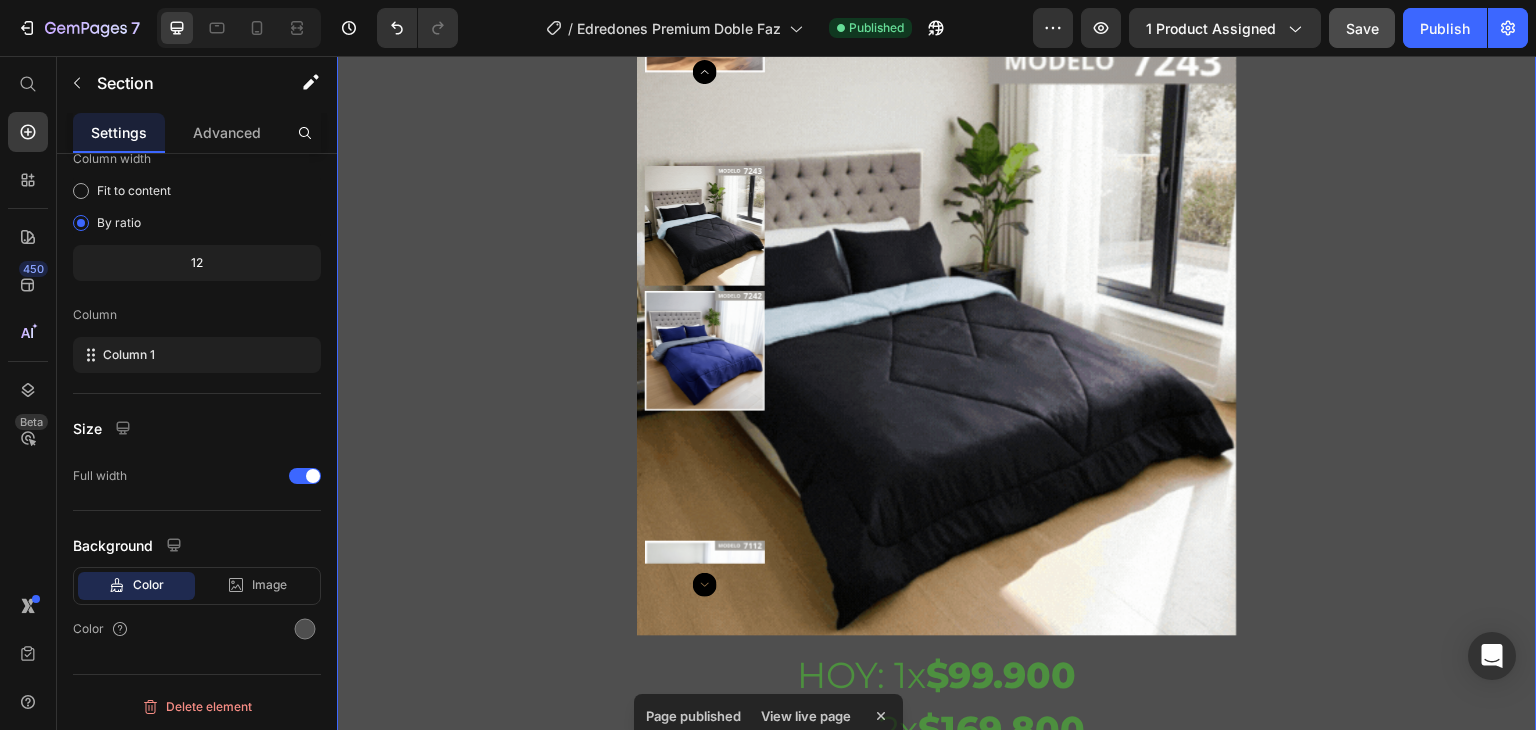 scroll, scrollTop: 900, scrollLeft: 0, axis: vertical 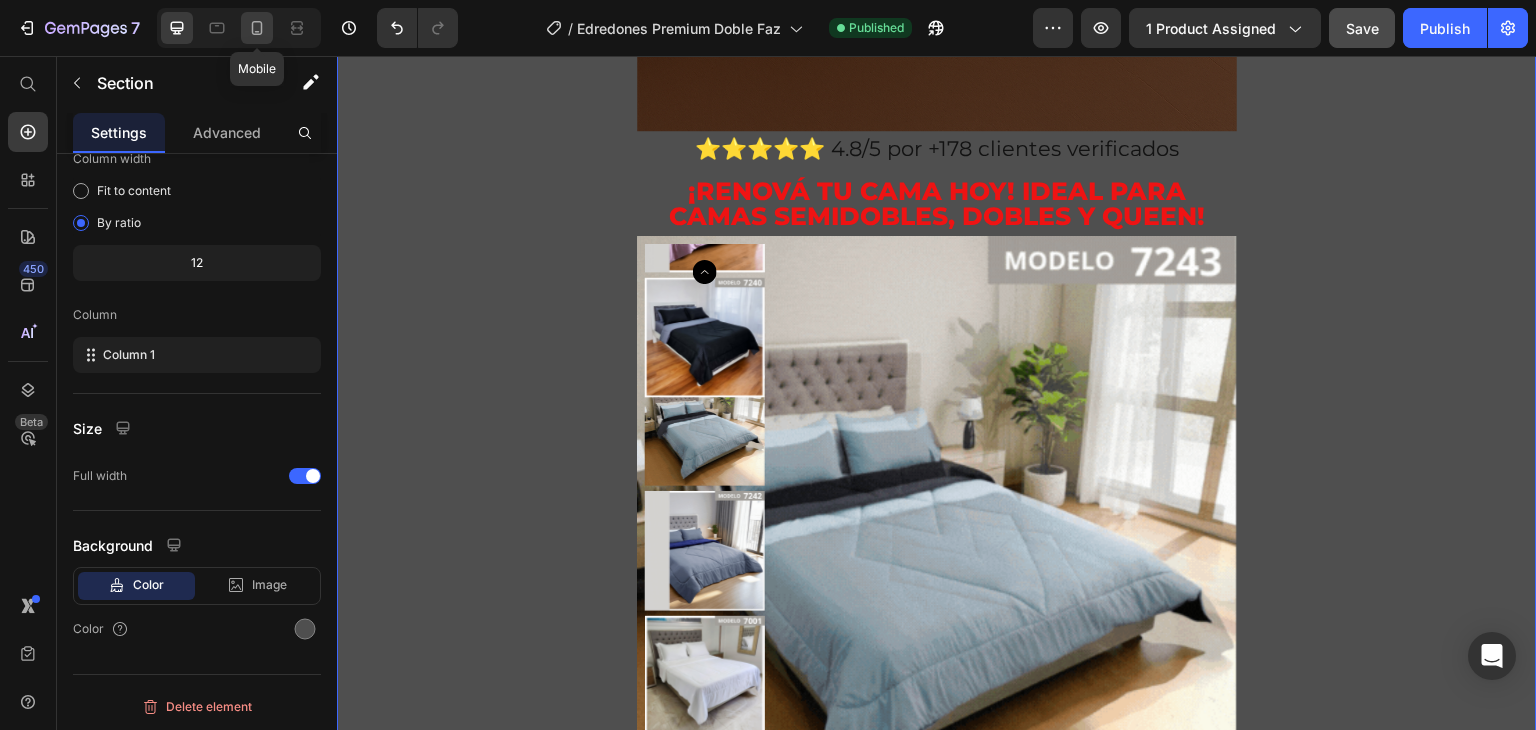 click 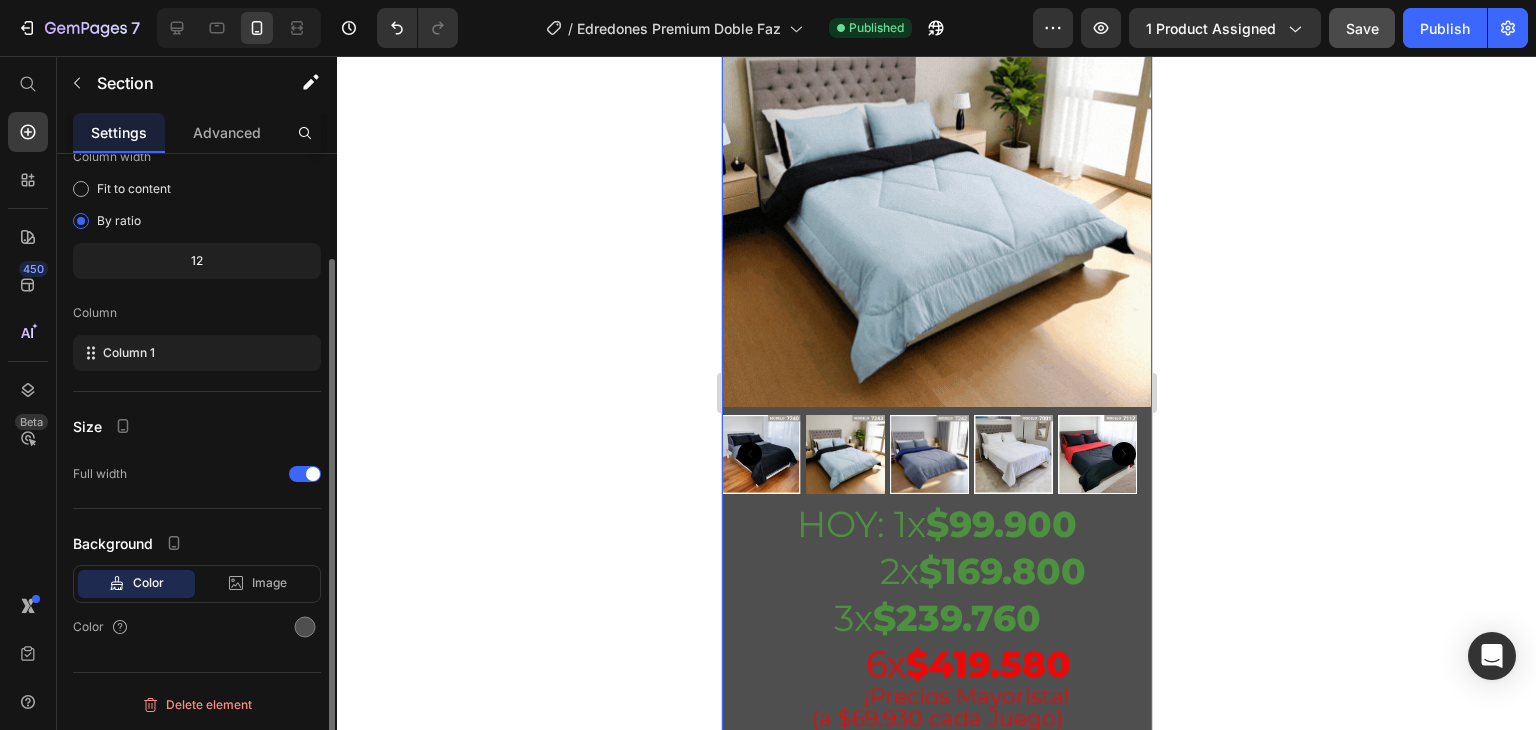 scroll, scrollTop: 129, scrollLeft: 0, axis: vertical 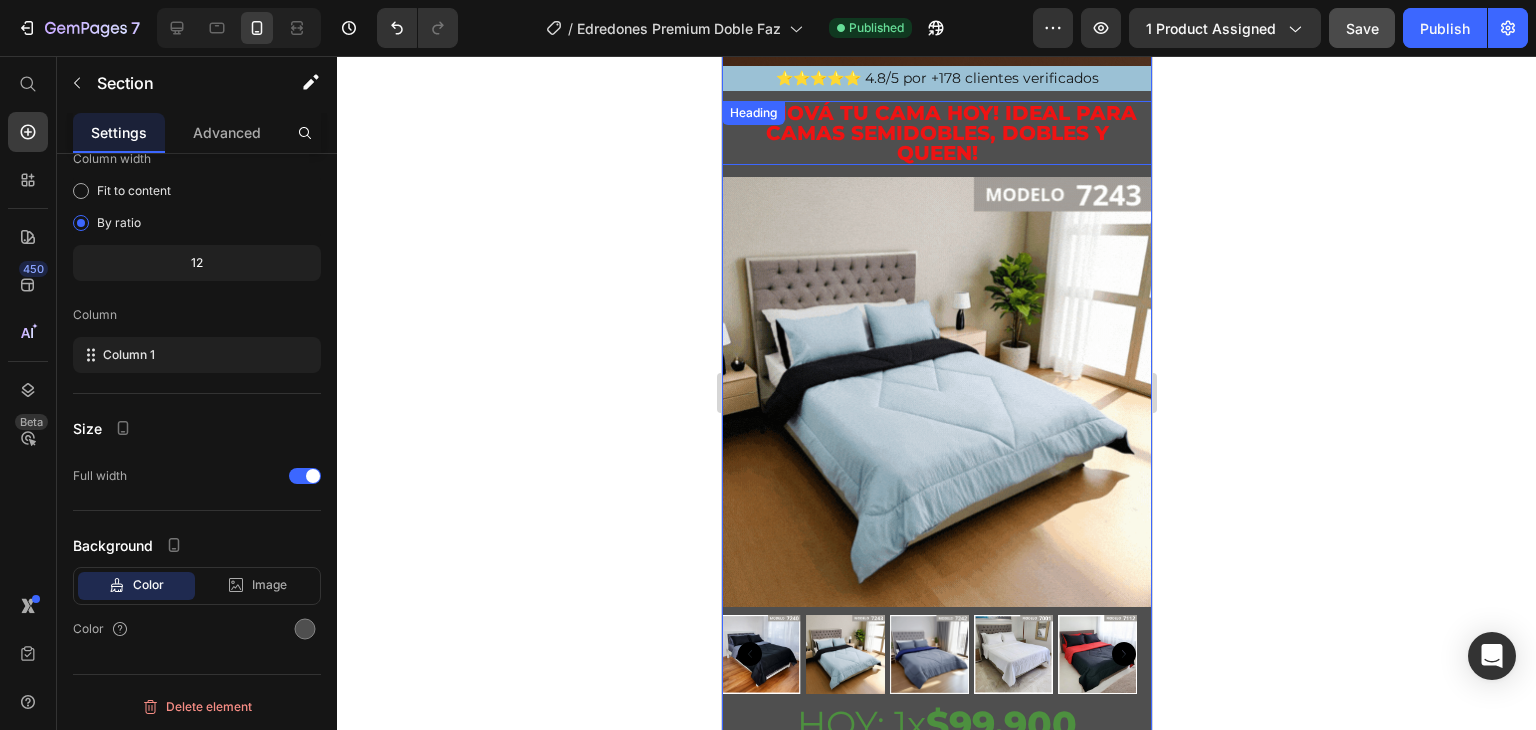 click on "¡Renová tu cama hoy! ideal para camas Semidobles, Dobles y Queen!" at bounding box center (936, 133) 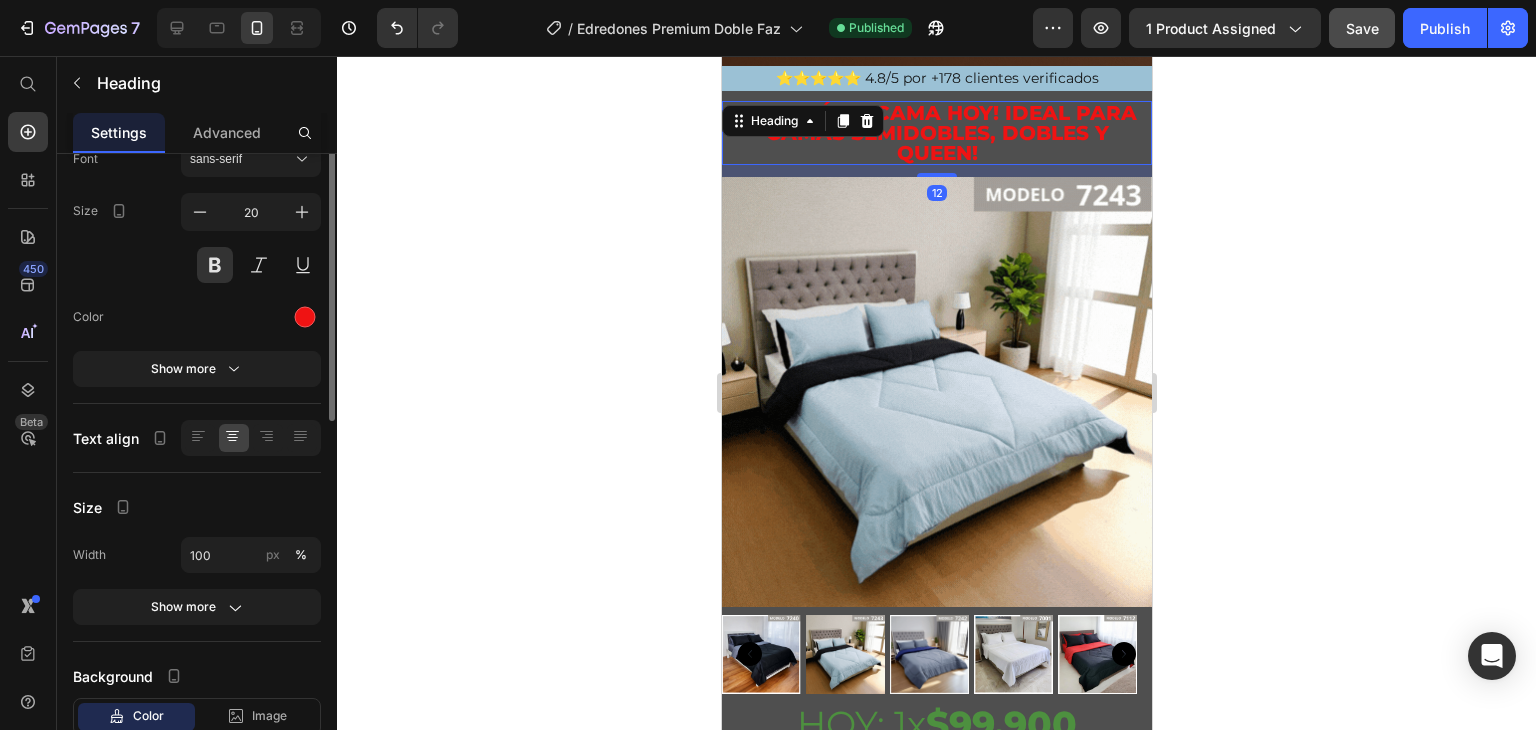 scroll, scrollTop: 0, scrollLeft: 0, axis: both 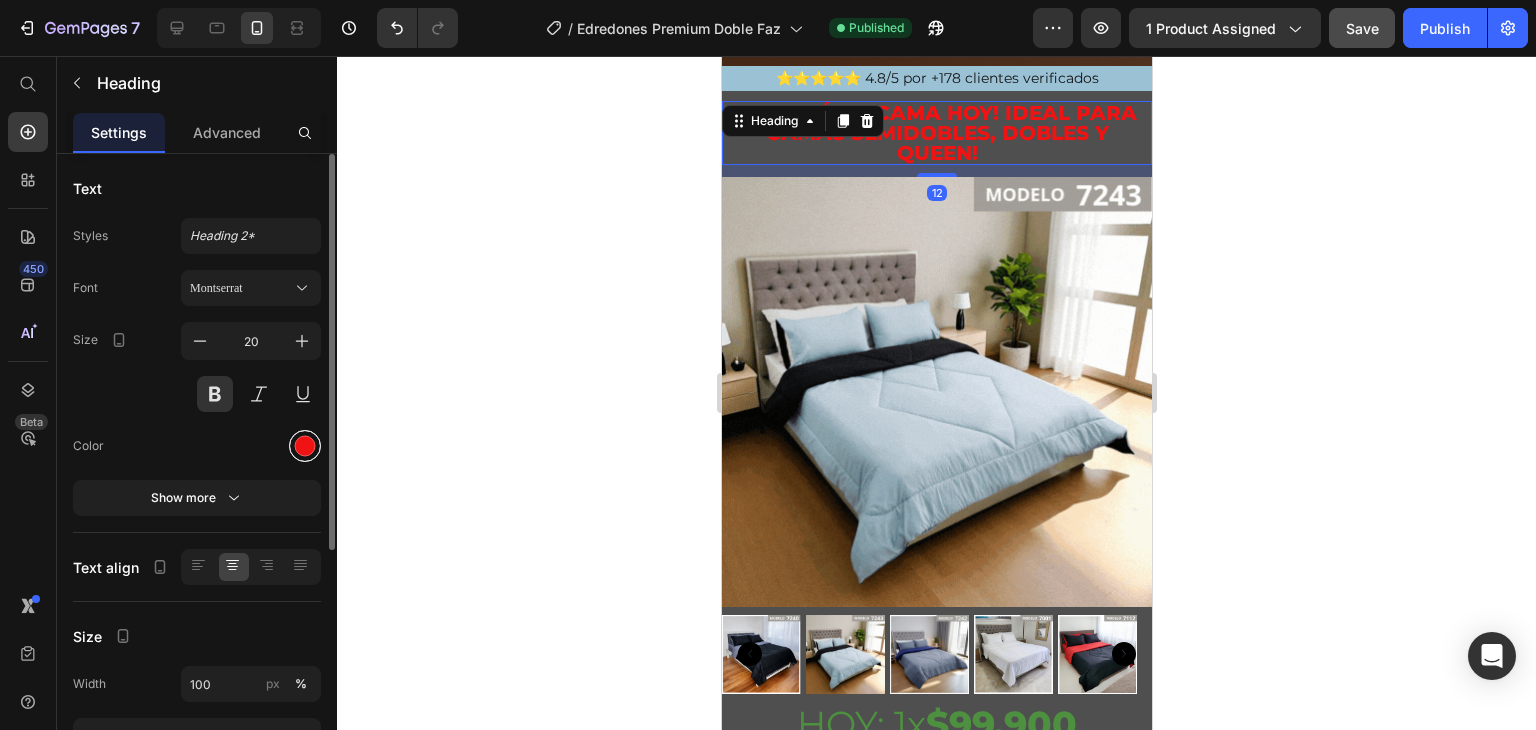 click at bounding box center (305, 446) 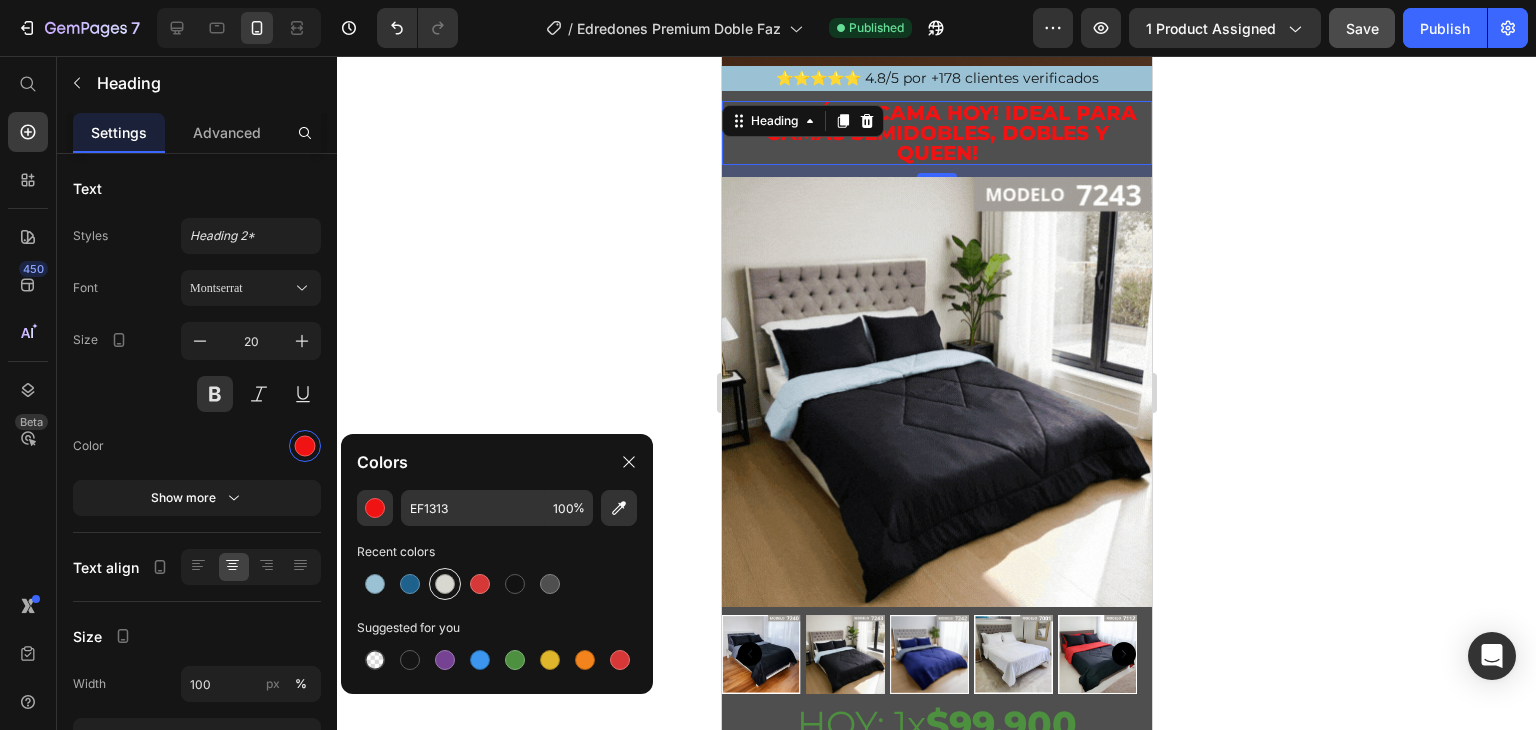 click at bounding box center [445, 584] 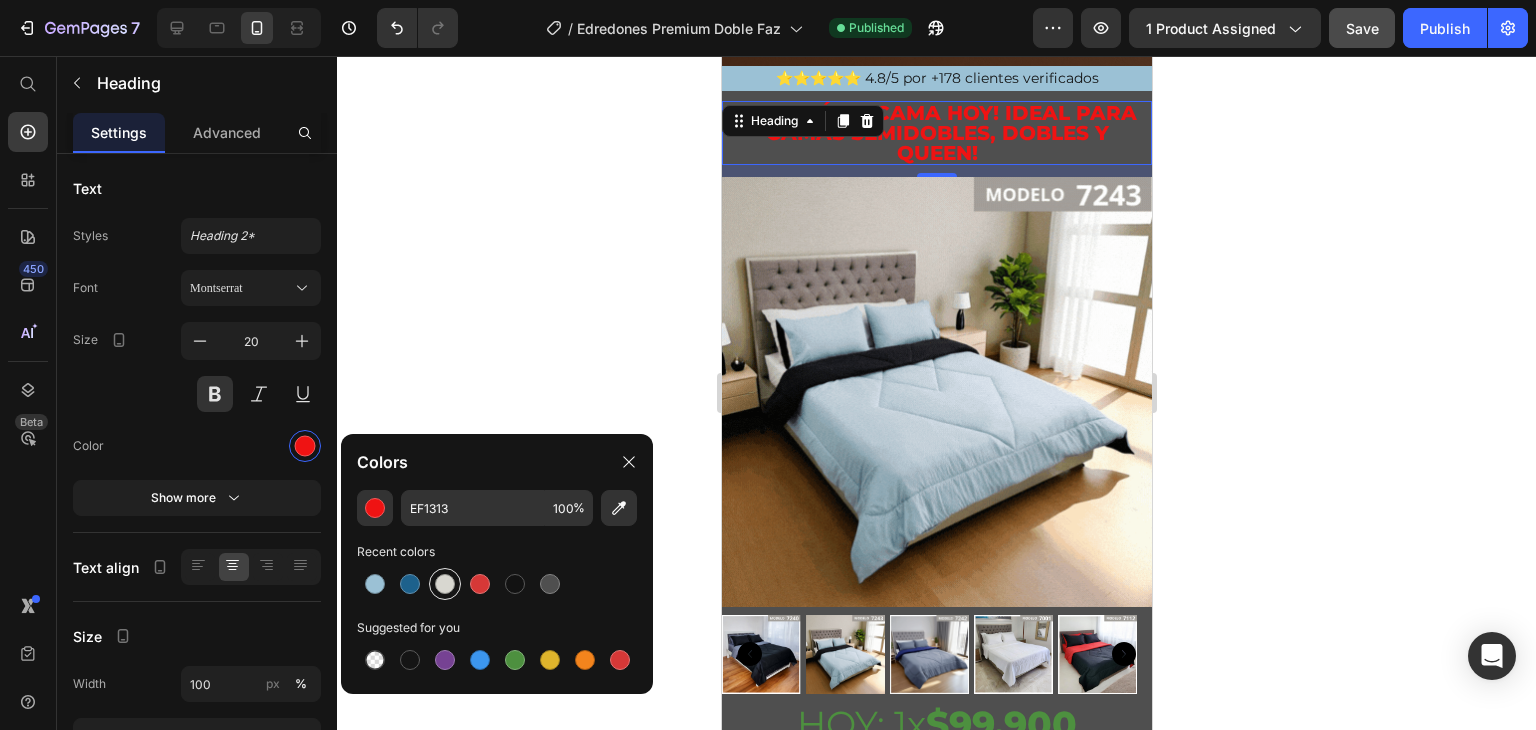type on "D8D7D0" 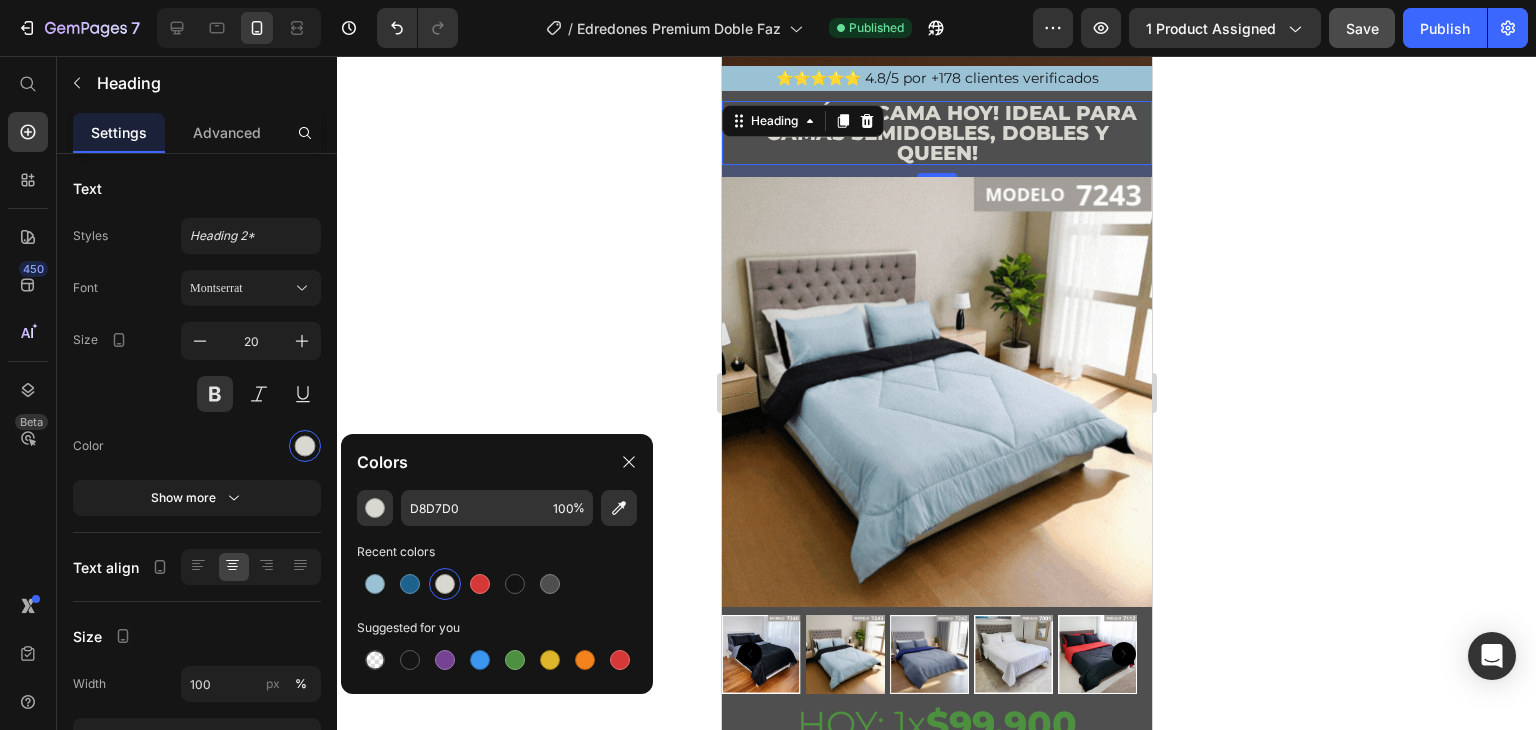 click 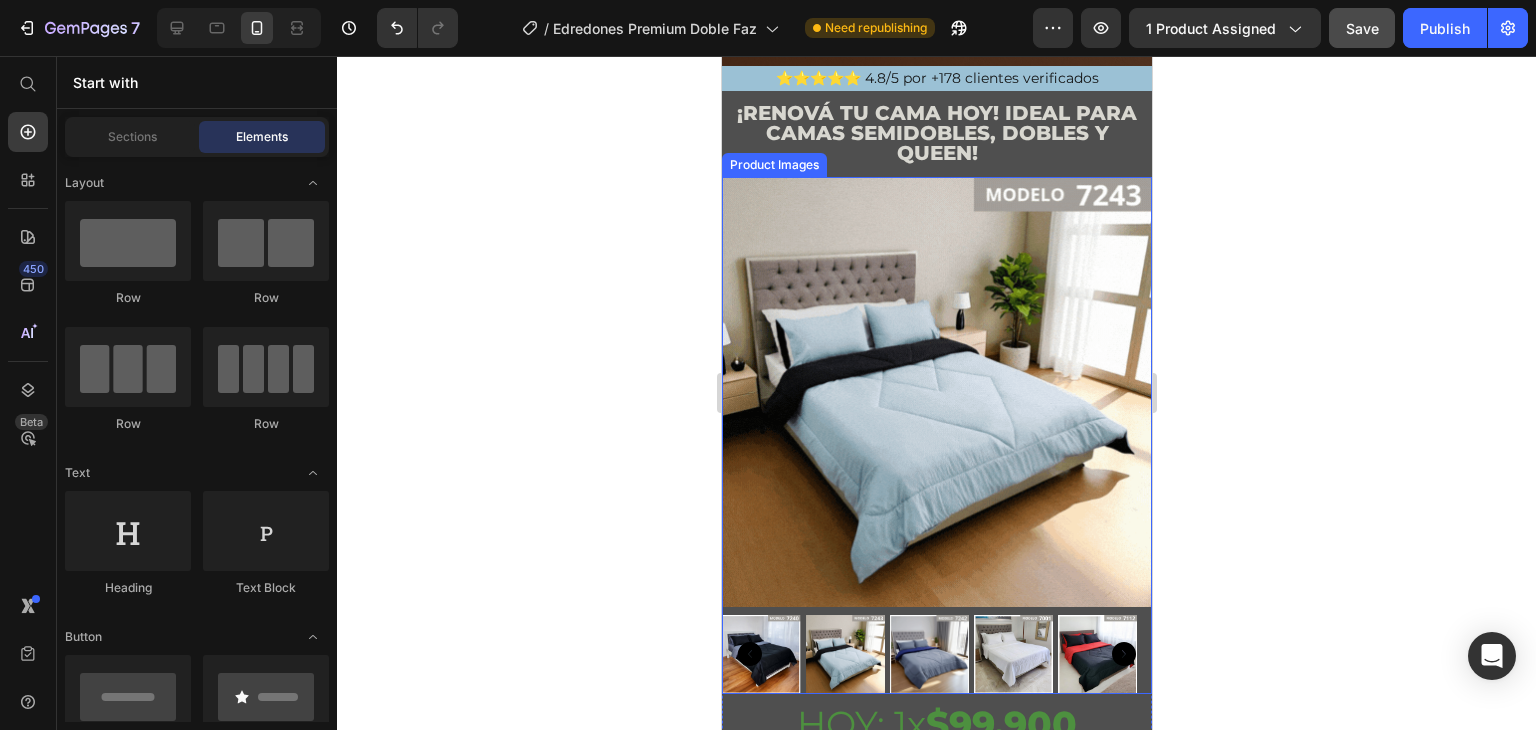 click 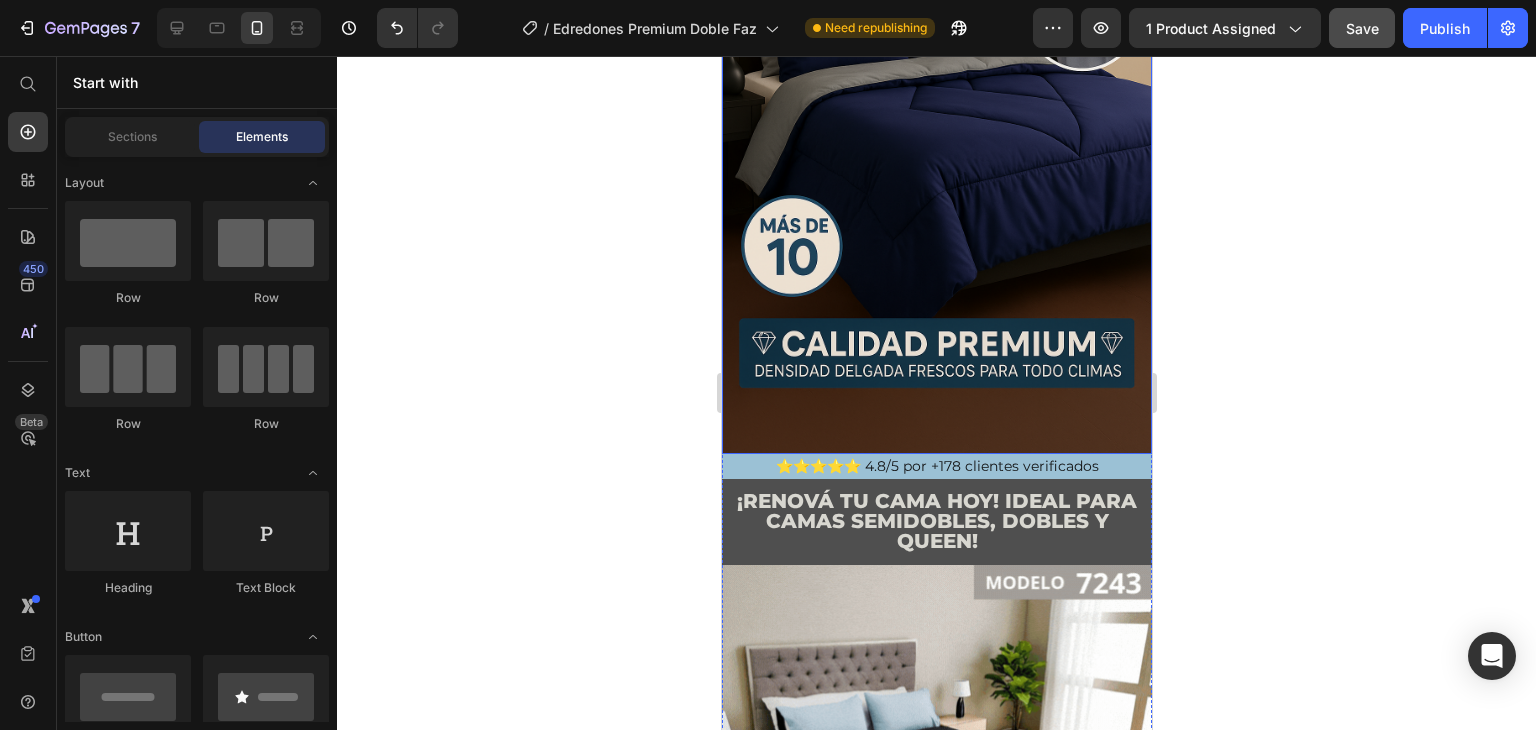 scroll, scrollTop: 0, scrollLeft: 0, axis: both 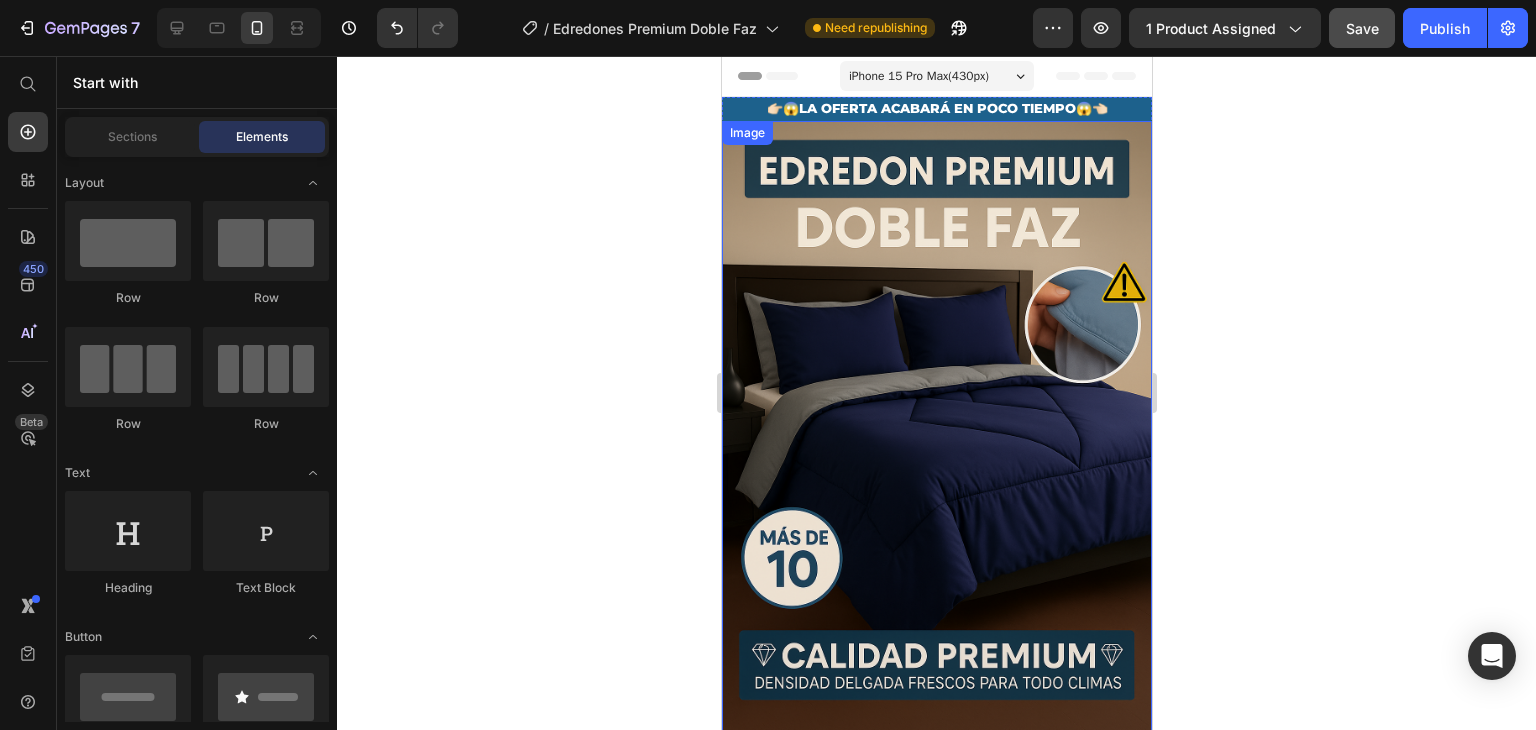 click 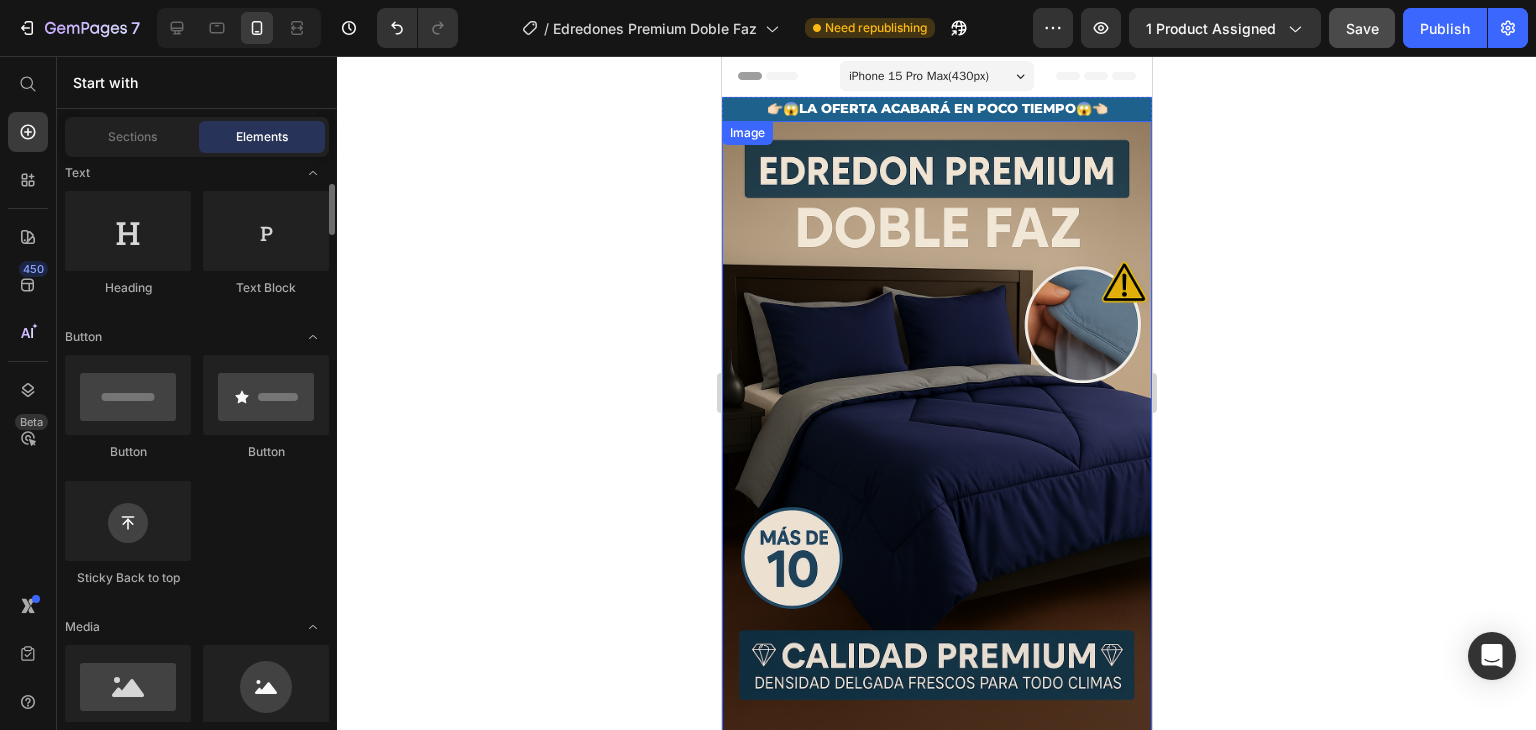 scroll, scrollTop: 0, scrollLeft: 0, axis: both 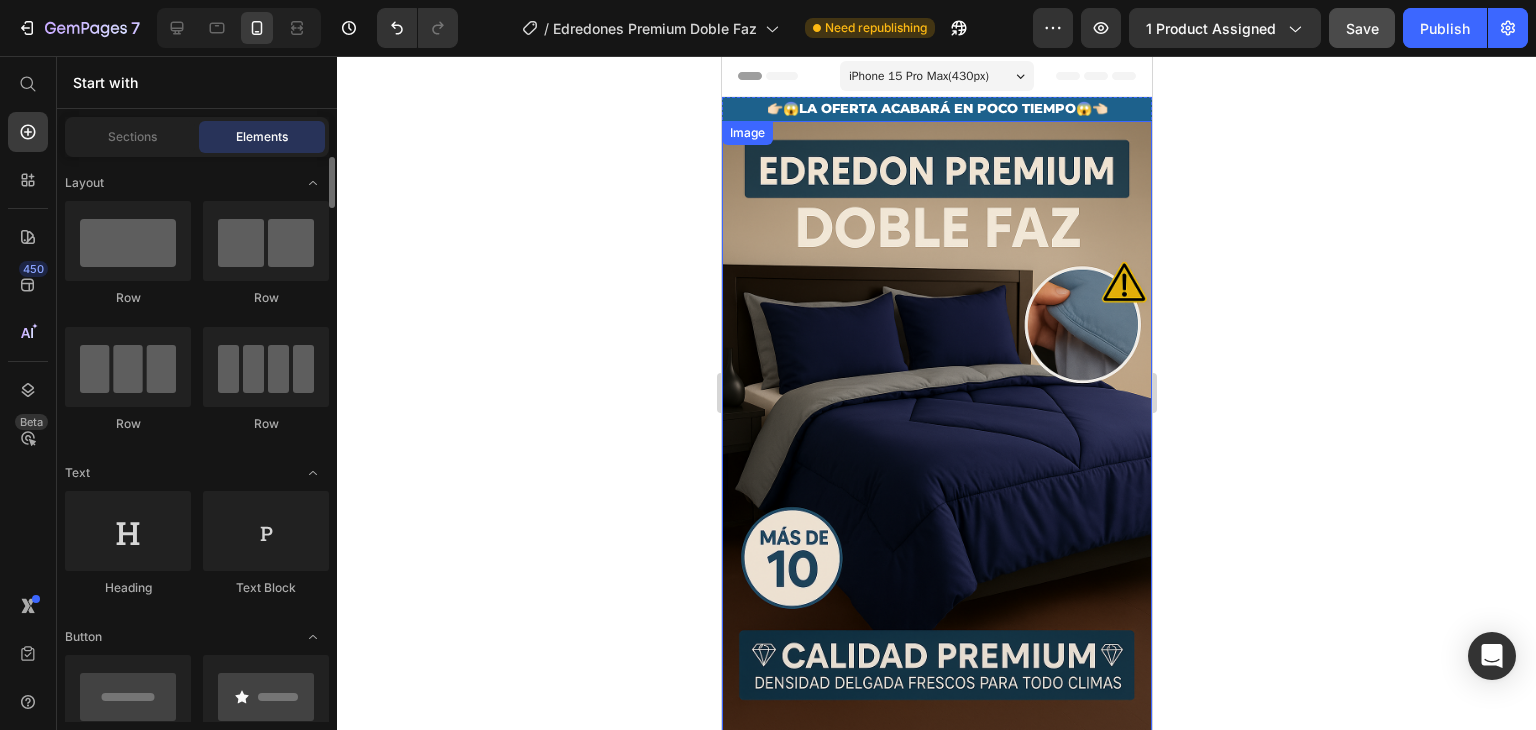 click 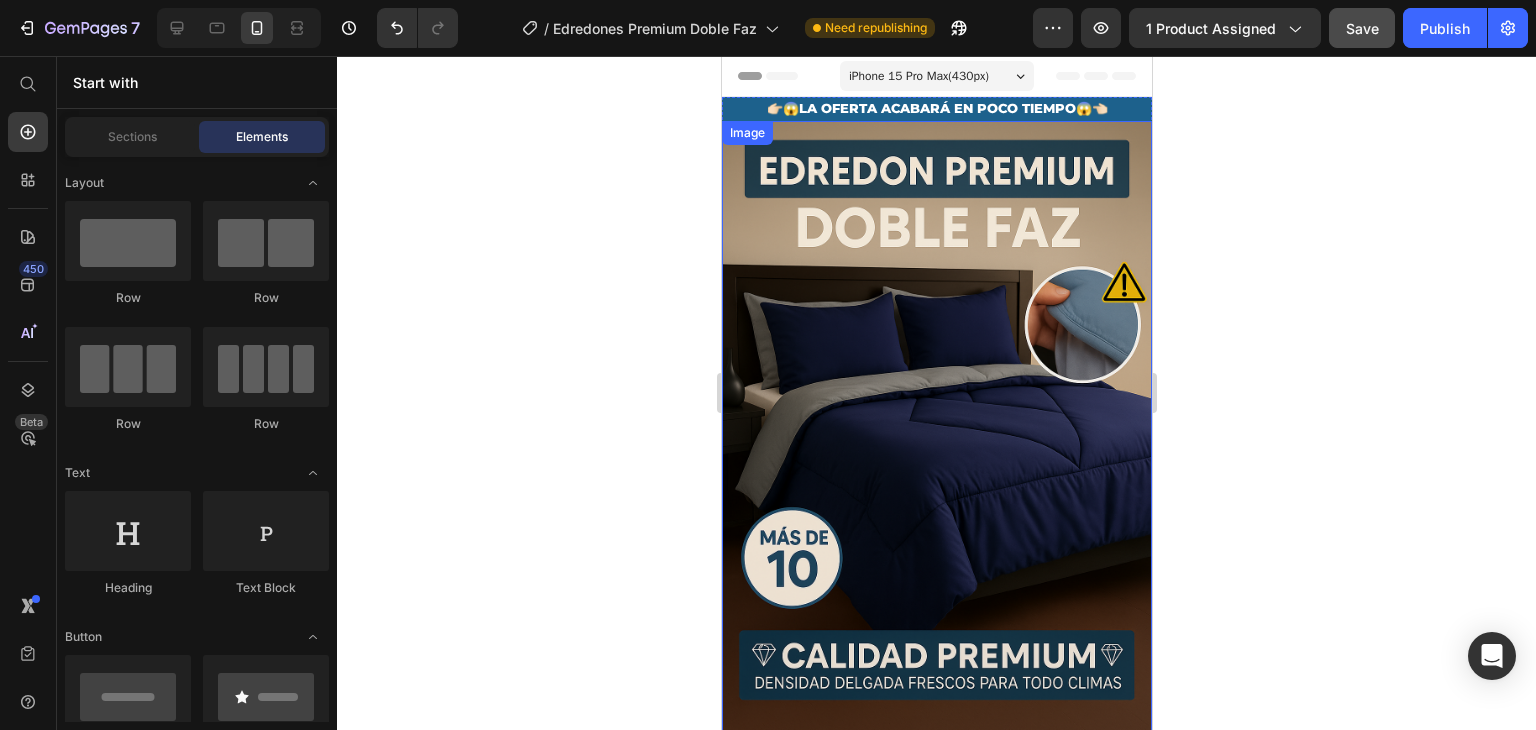 click at bounding box center (936, 443) 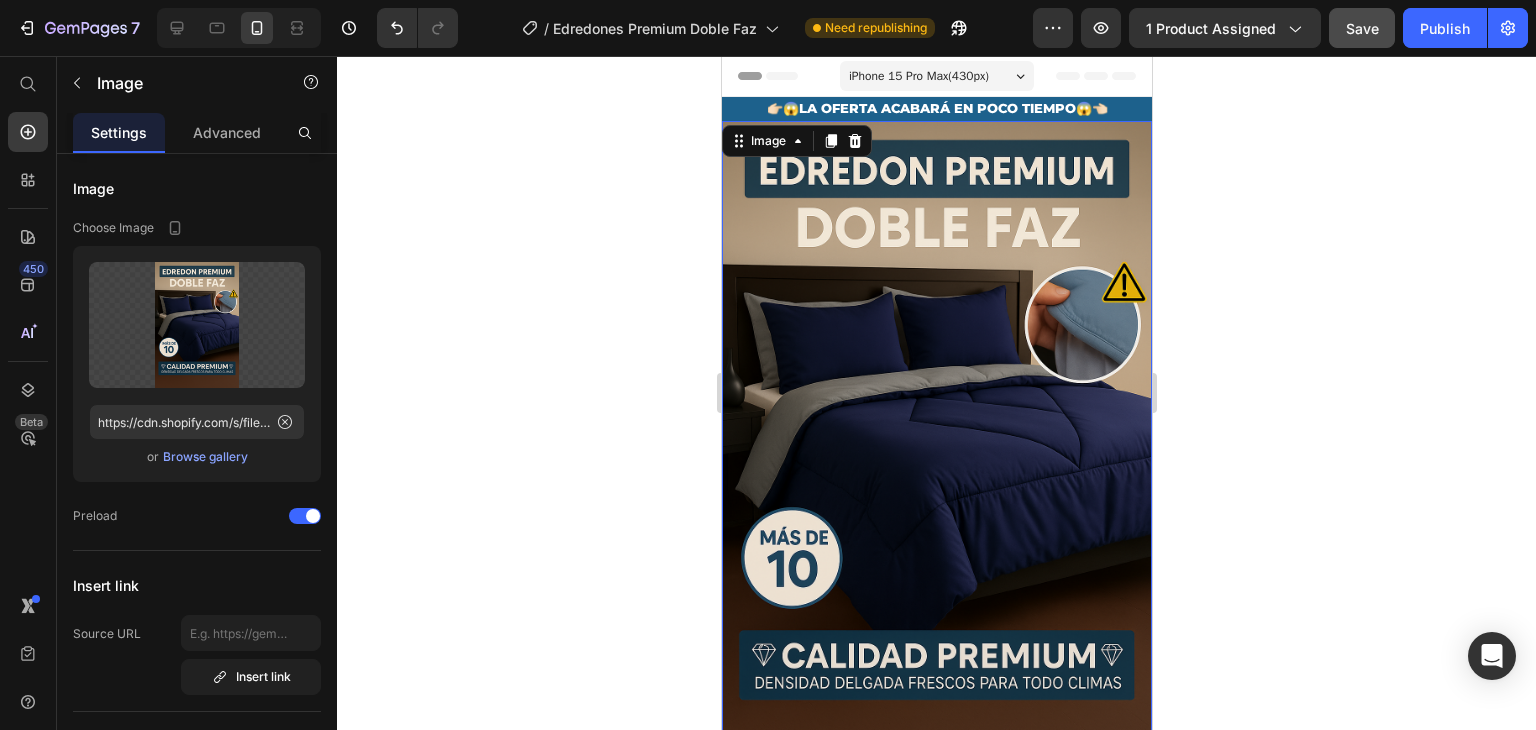 click 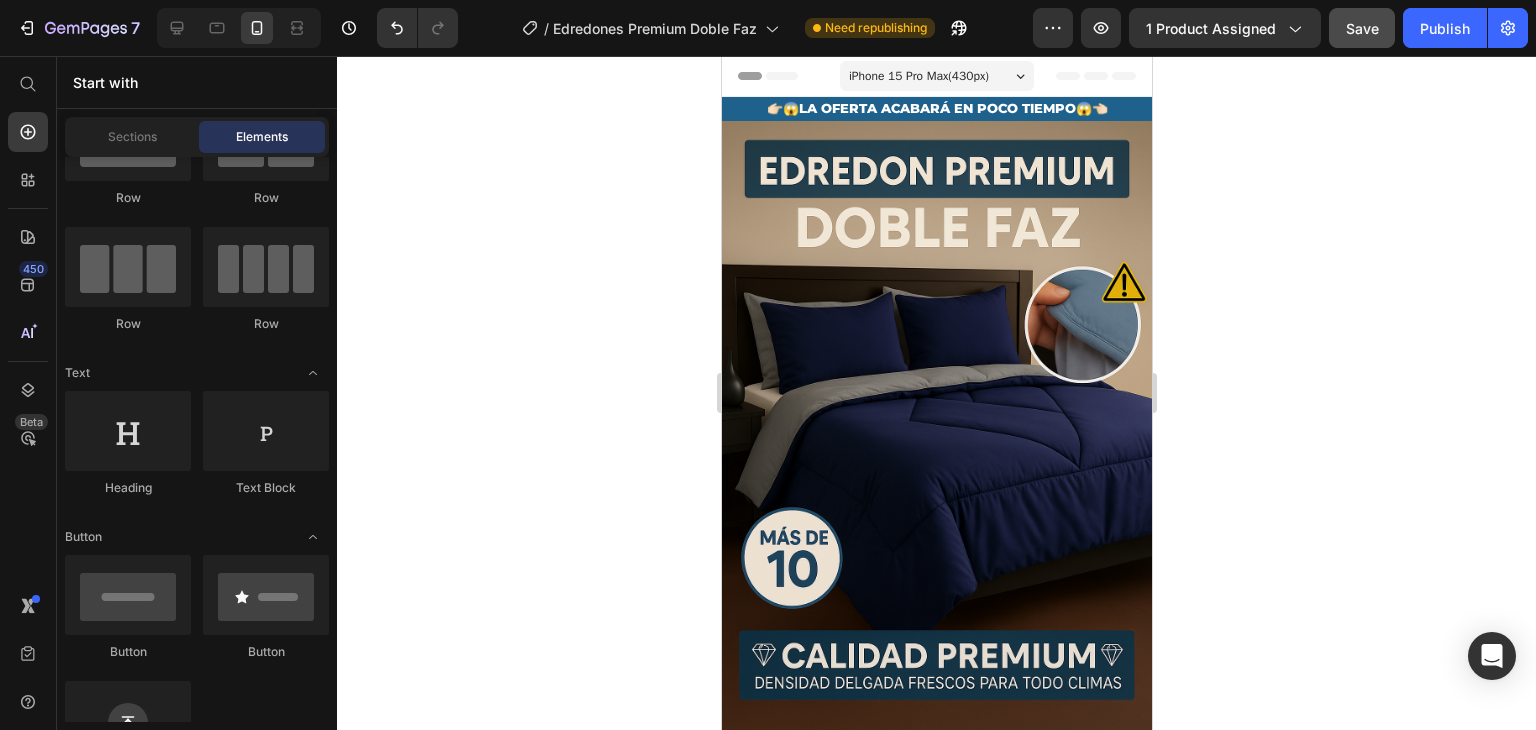 scroll, scrollTop: 0, scrollLeft: 0, axis: both 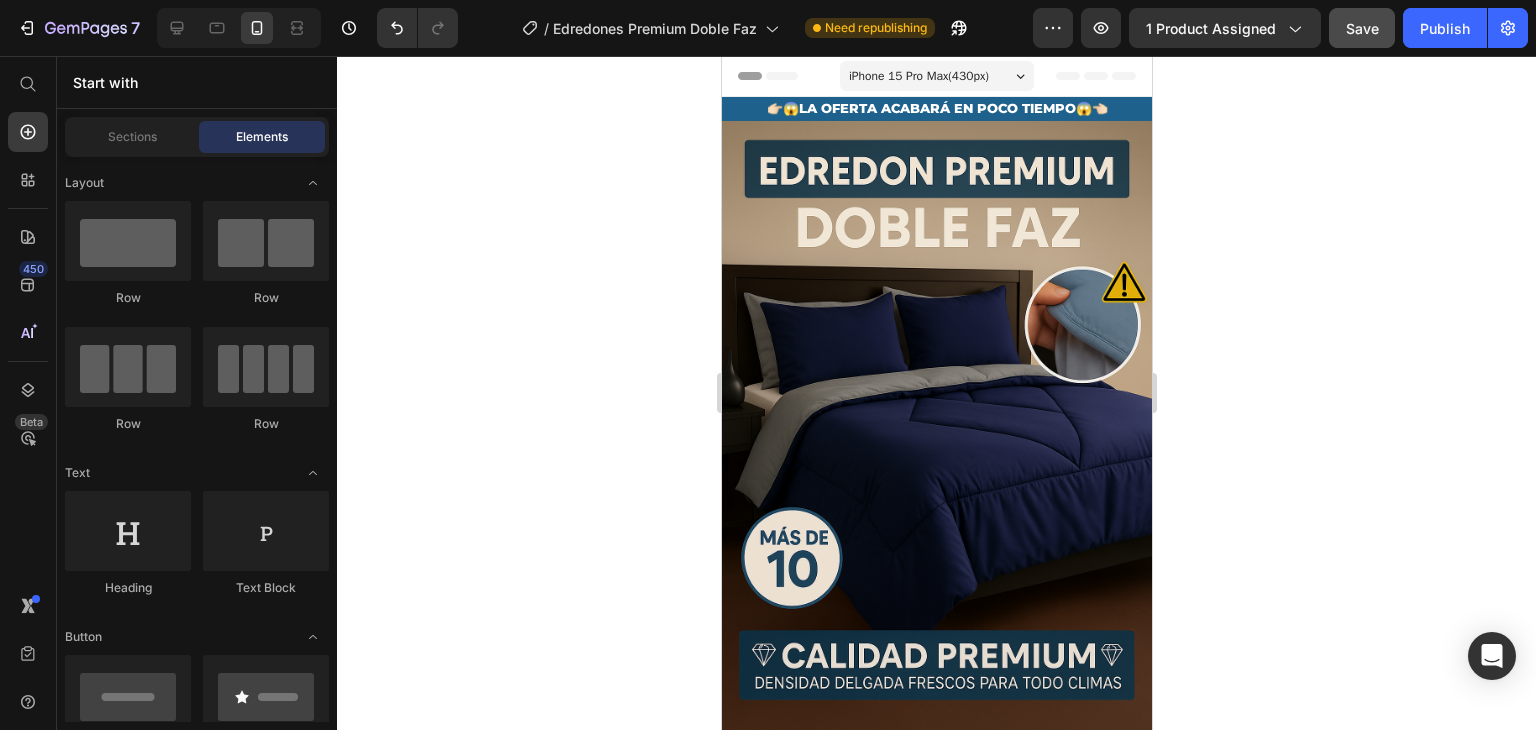 click 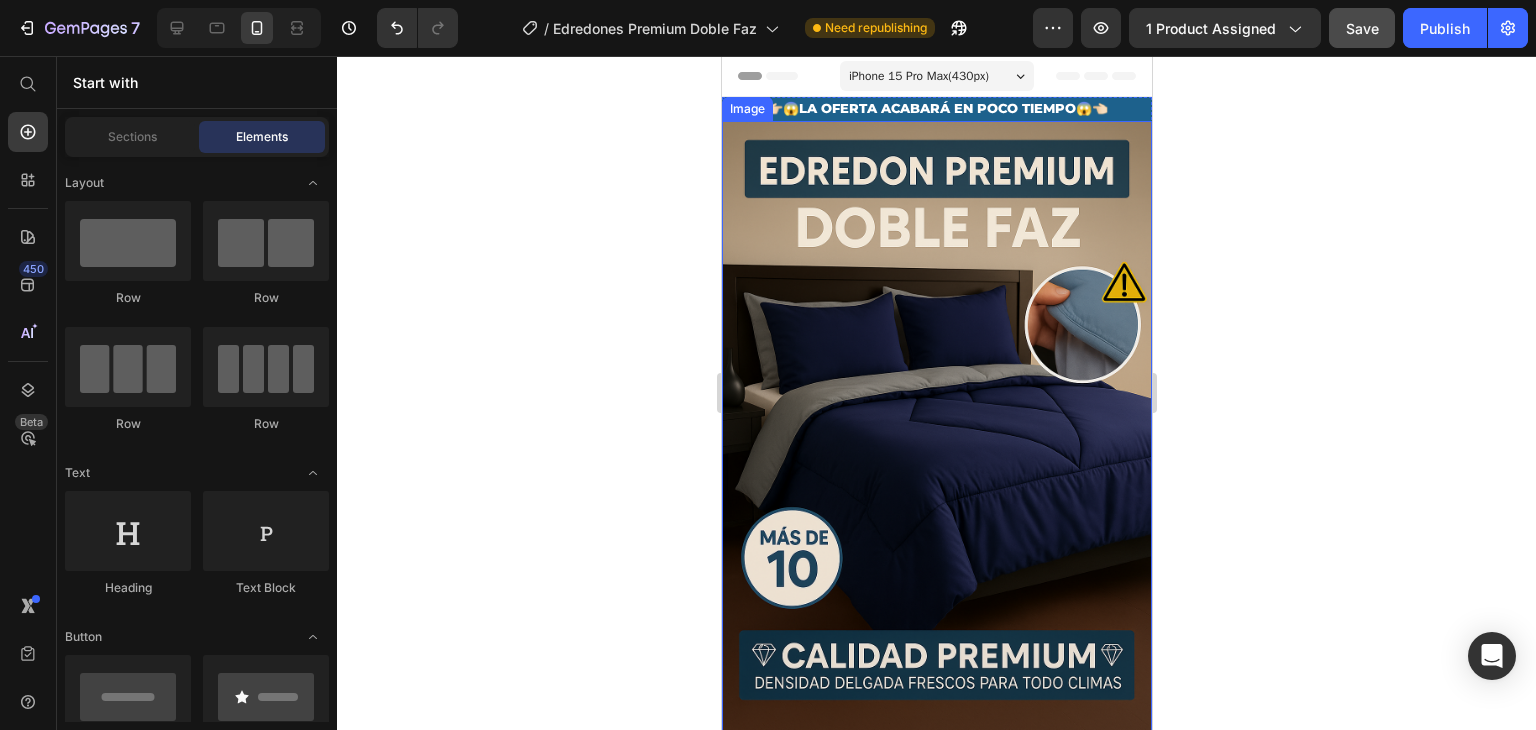 click at bounding box center (936, 443) 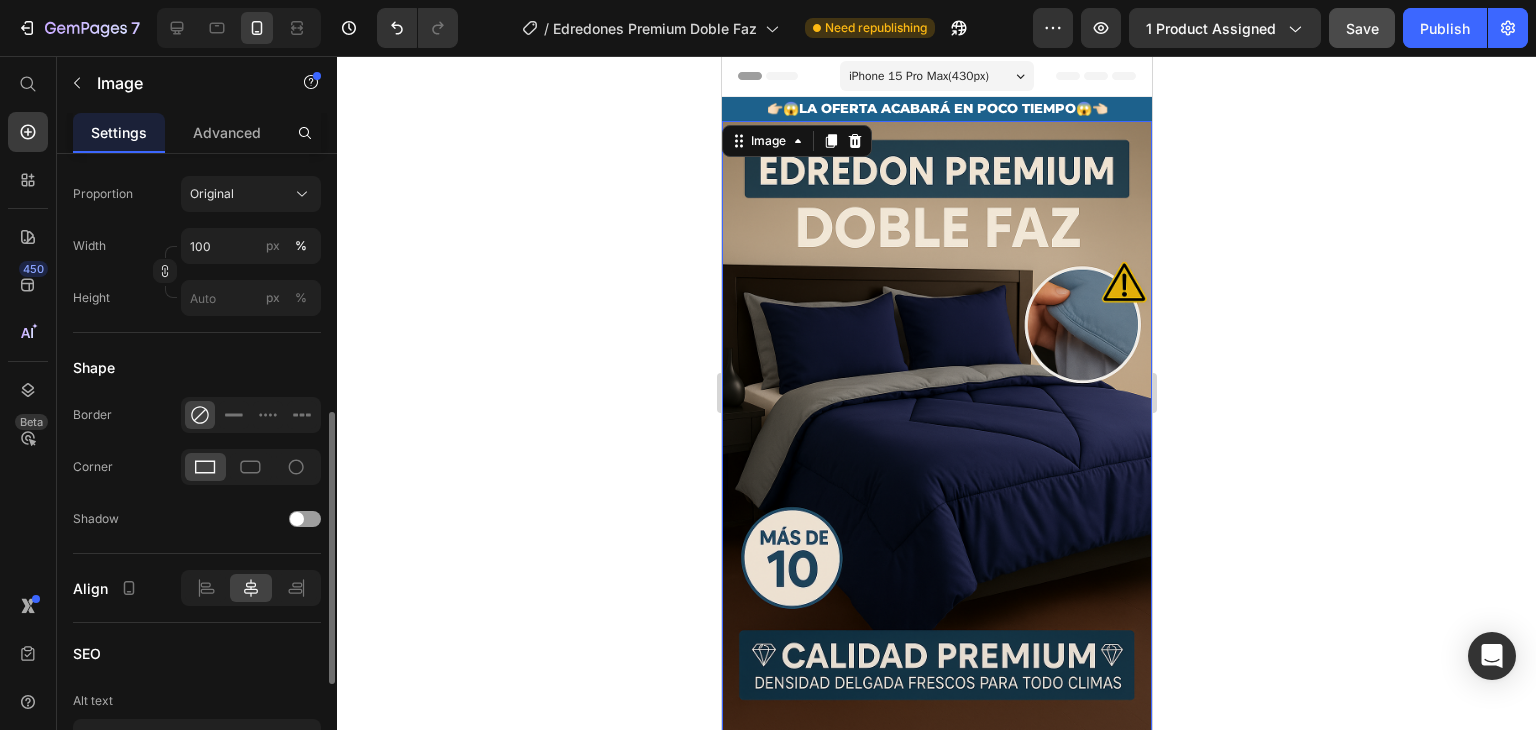 scroll, scrollTop: 836, scrollLeft: 0, axis: vertical 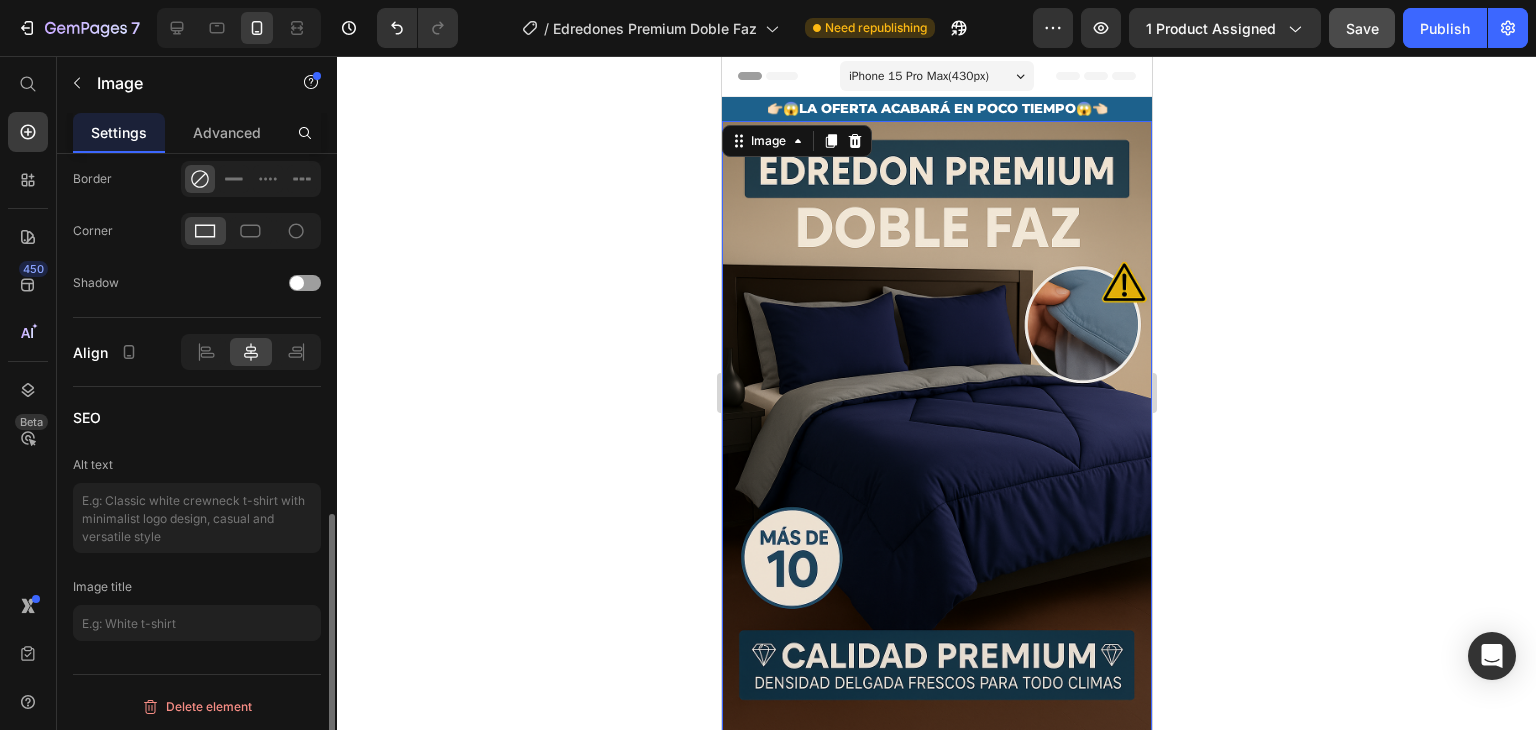 click 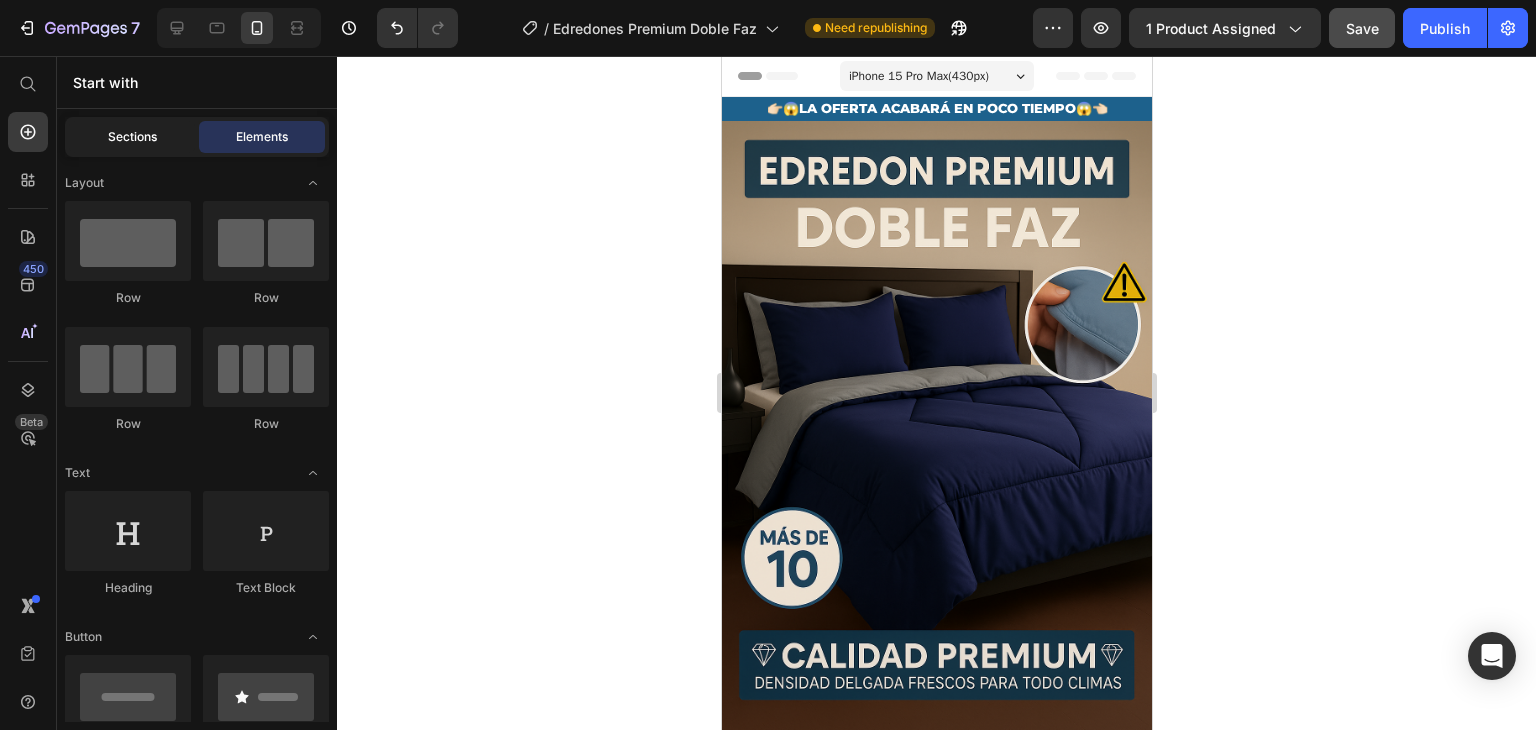 click on "Sections" at bounding box center [132, 137] 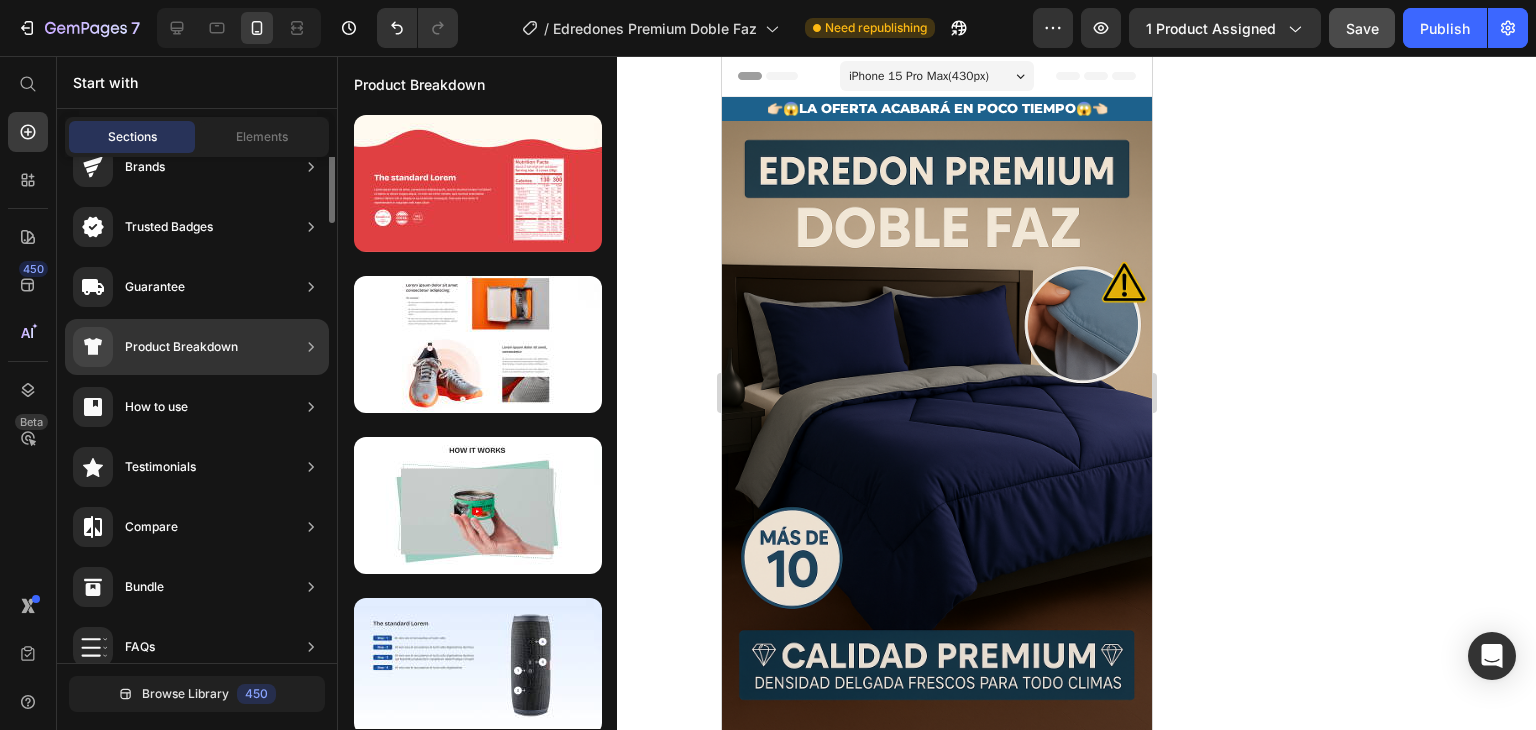 scroll, scrollTop: 0, scrollLeft: 0, axis: both 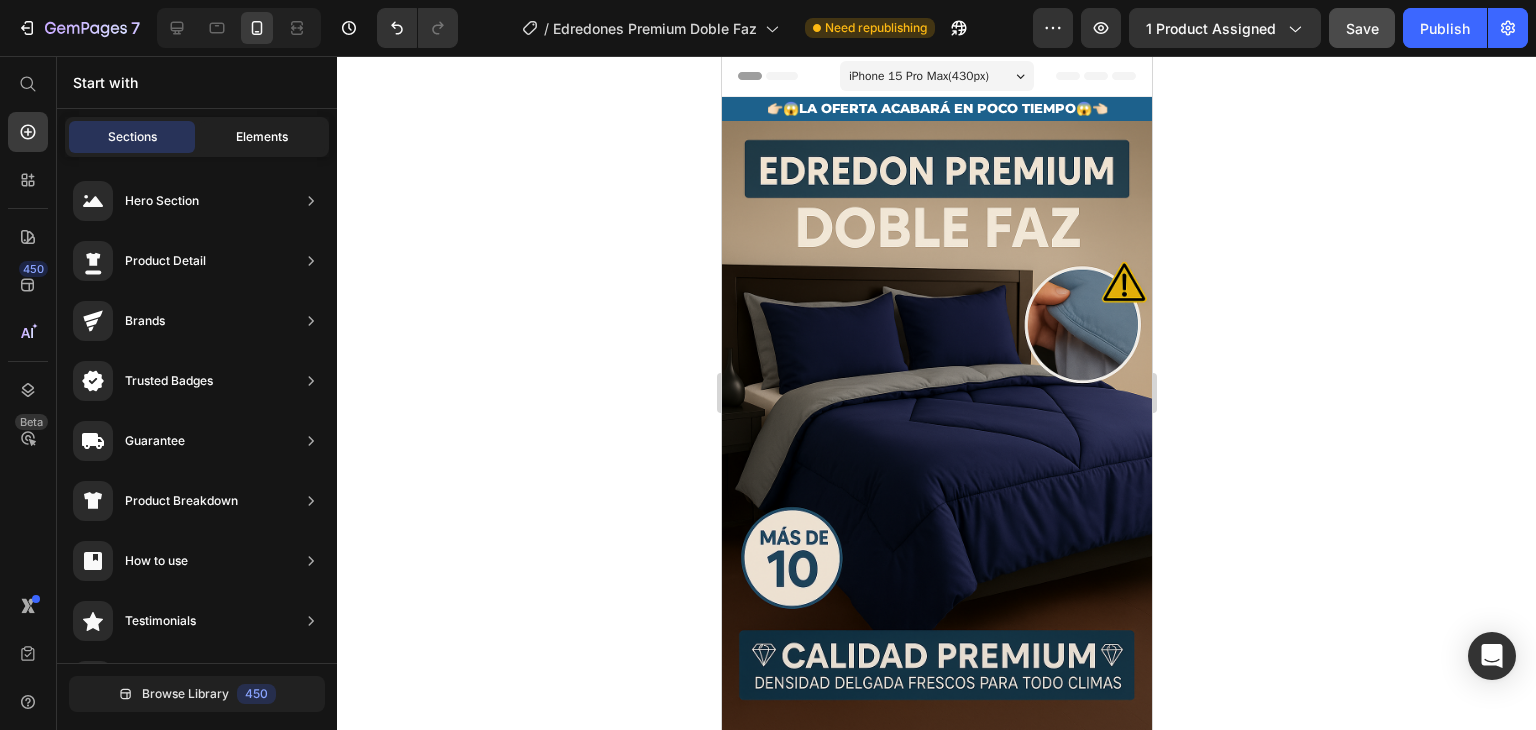 click on "Elements" at bounding box center [262, 137] 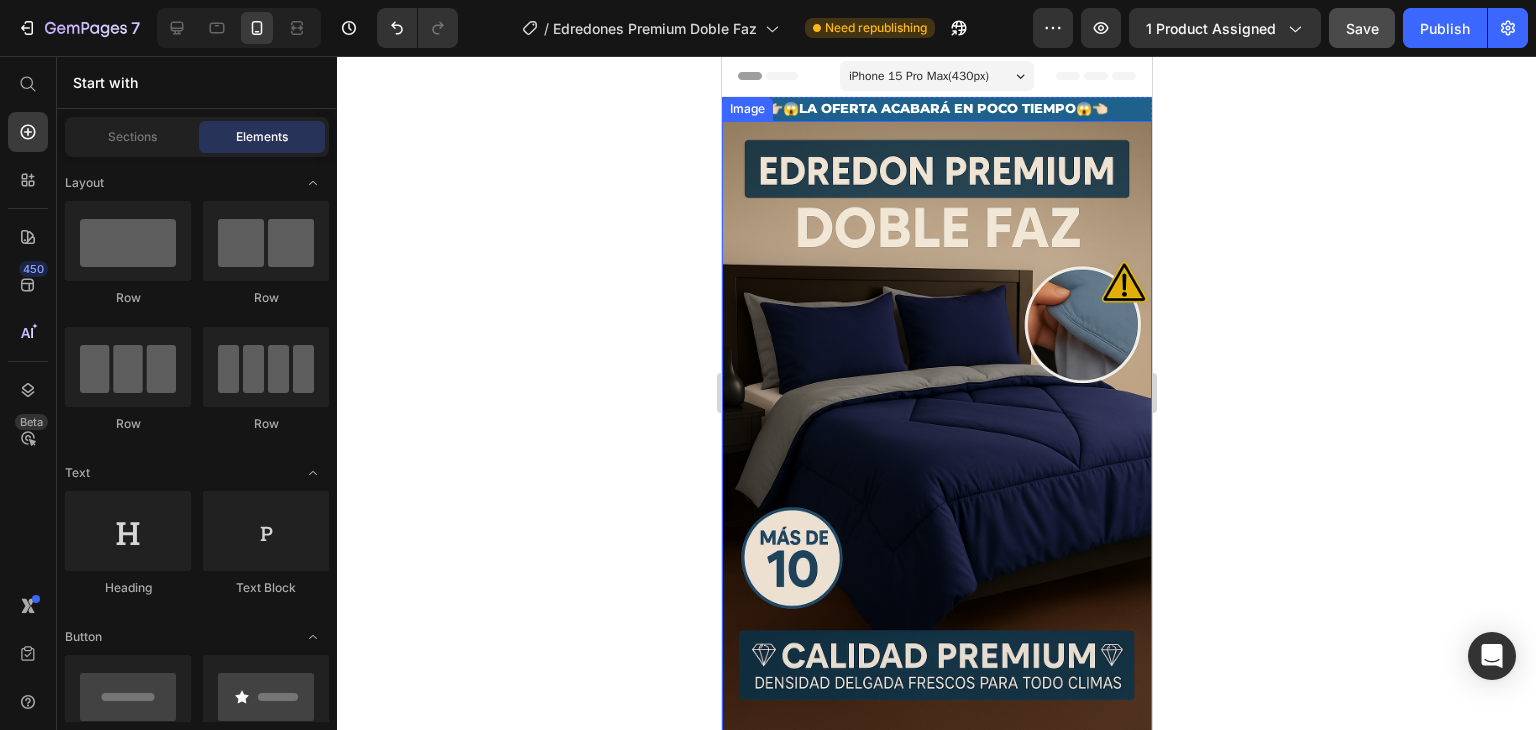 click at bounding box center (936, 443) 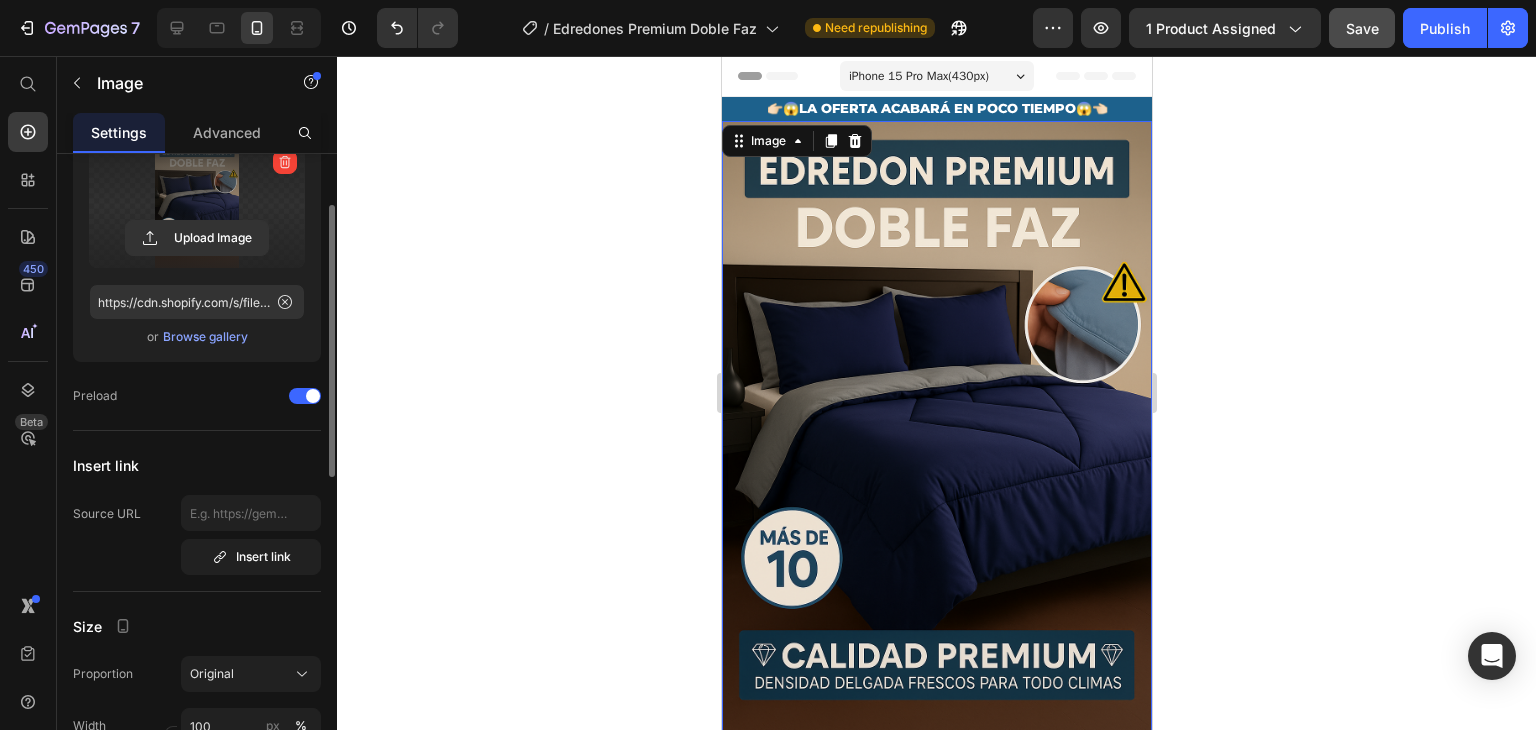 scroll, scrollTop: 0, scrollLeft: 0, axis: both 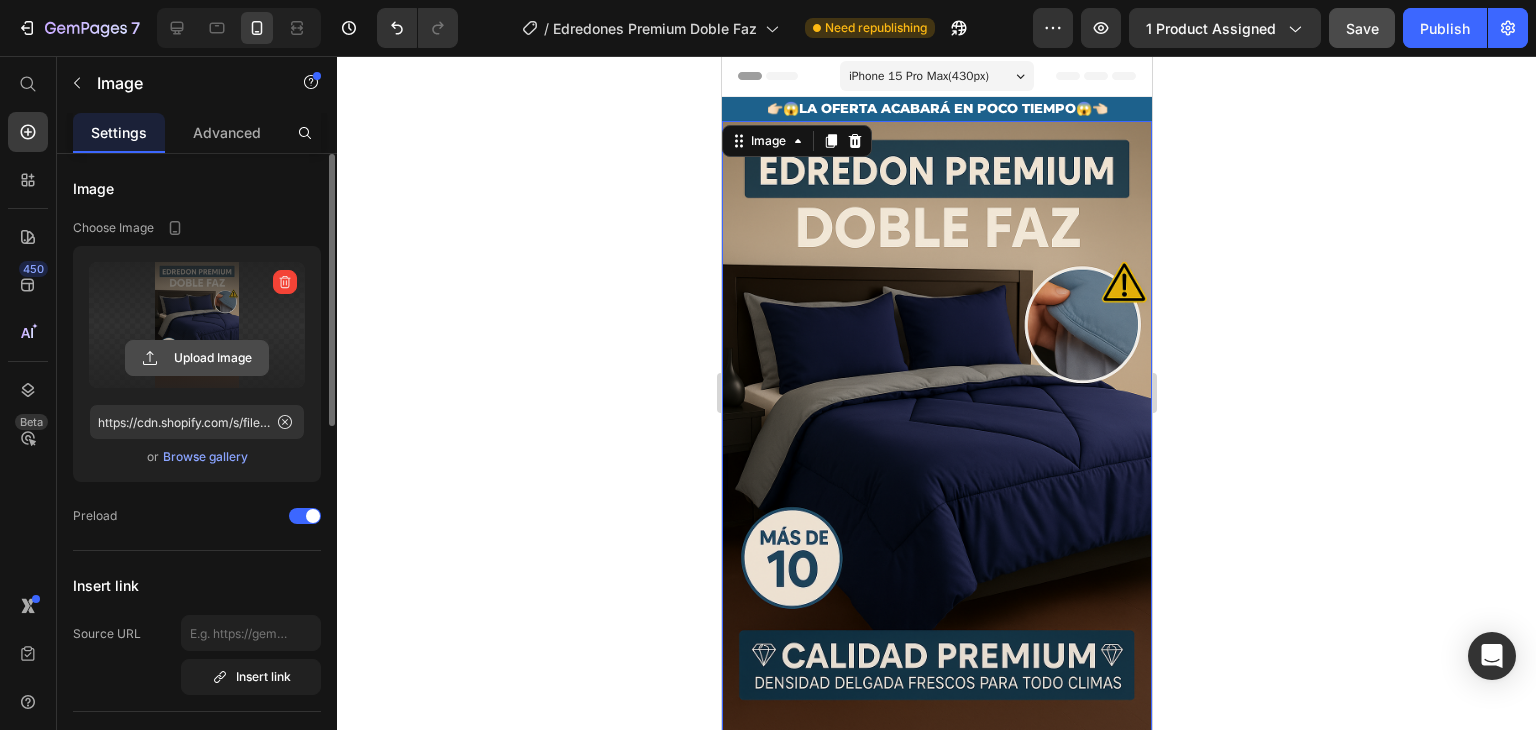 click 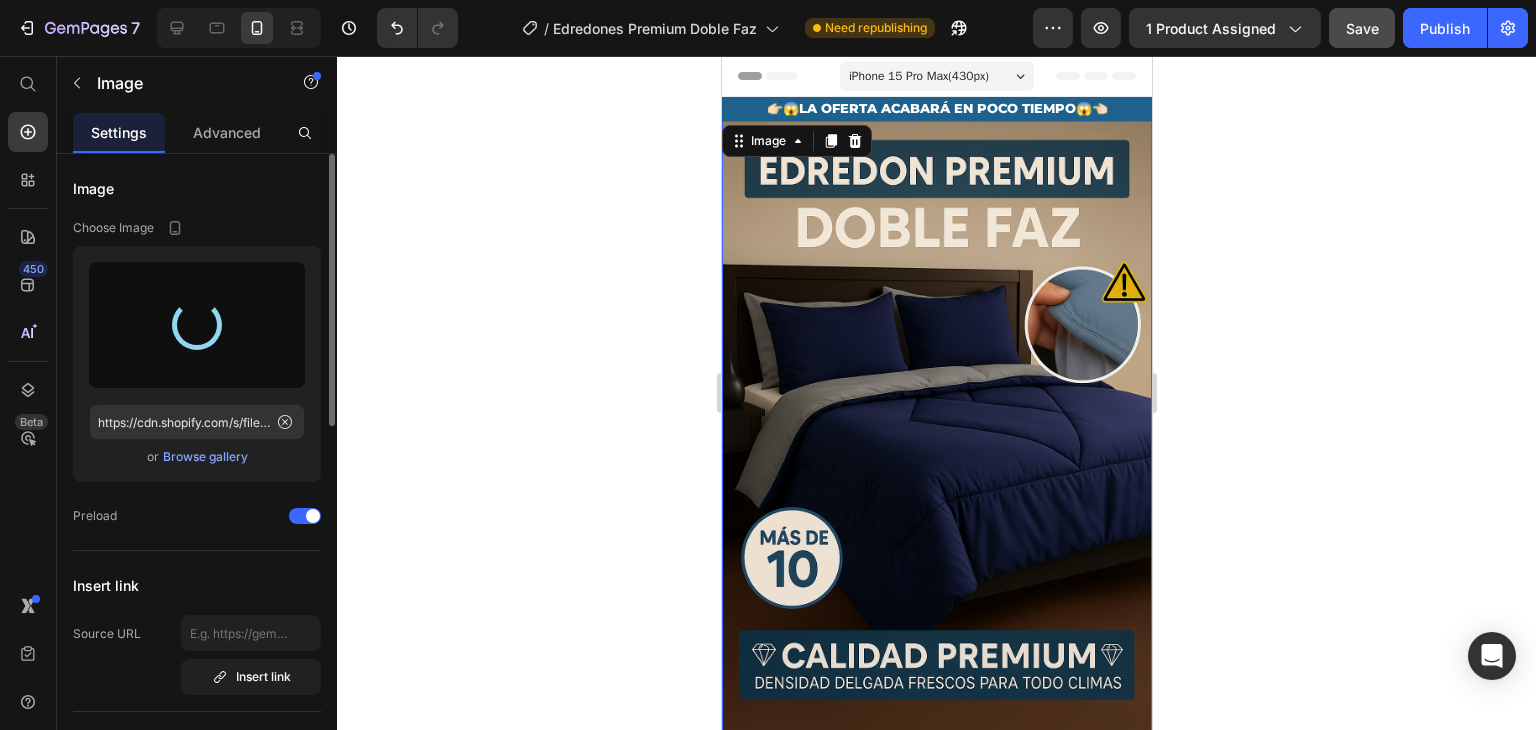 type on "https://cdn.shopify.com/s/files/1/0862/3780/6899/files/gempages_561382580872545136-fad94469-2e57-432f-8bfa-8f04aaddbfb7.png" 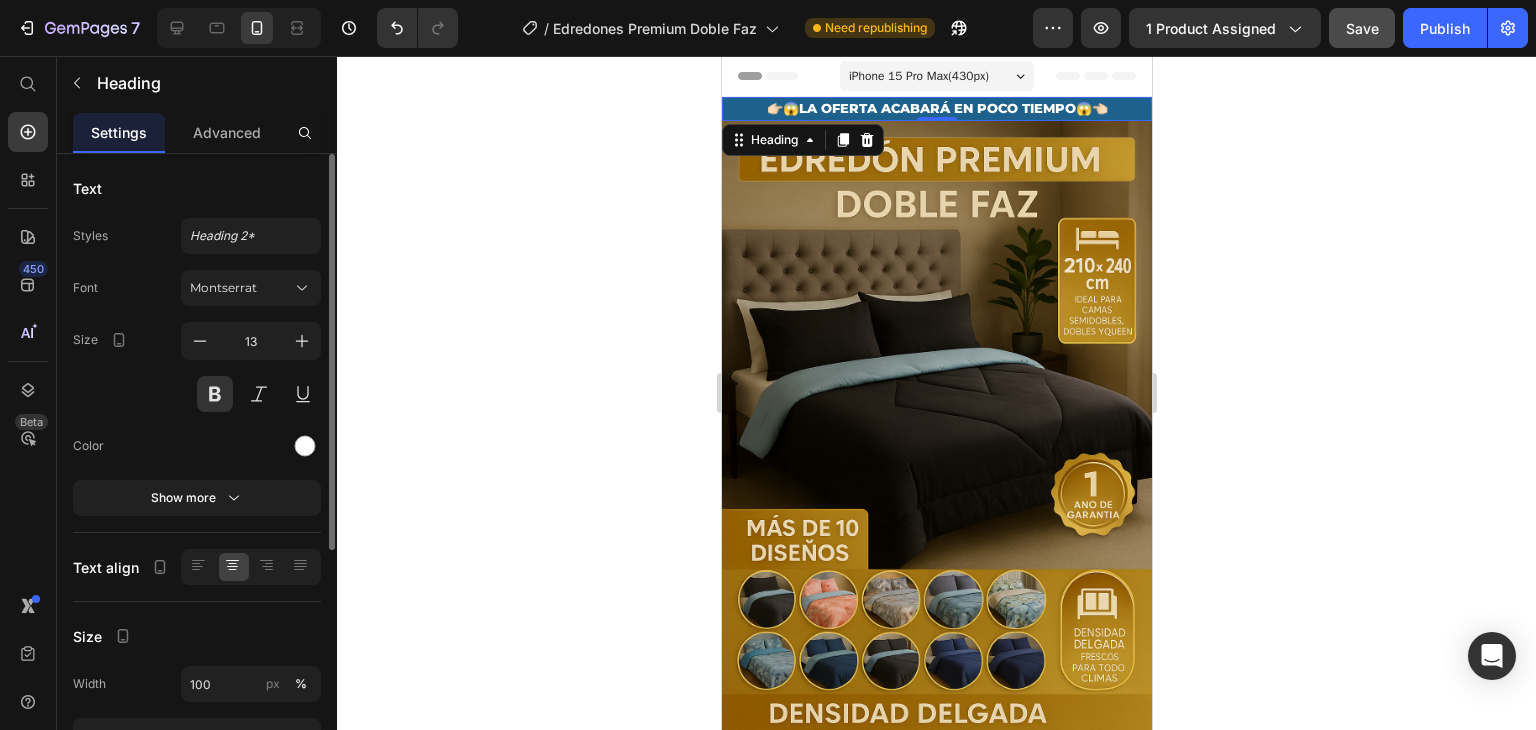 click on "👉🏻😱LA OFERTA ACABARÁ EN POCO TIEMPO😱👈🏻" at bounding box center [936, 109] 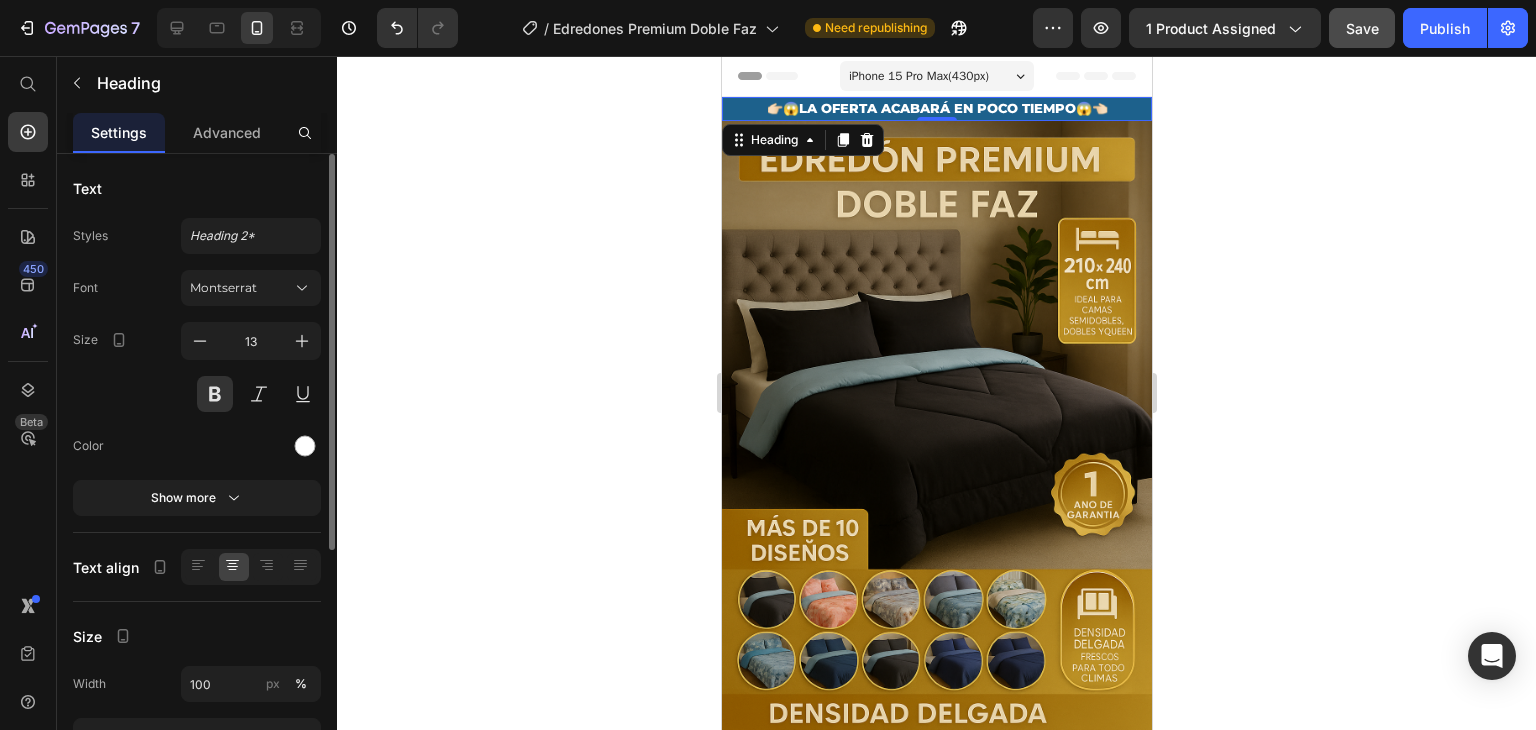 click on "👉🏻😱LA OFERTA ACABARÁ EN POCO TIEMPO😱👈🏻" at bounding box center (936, 109) 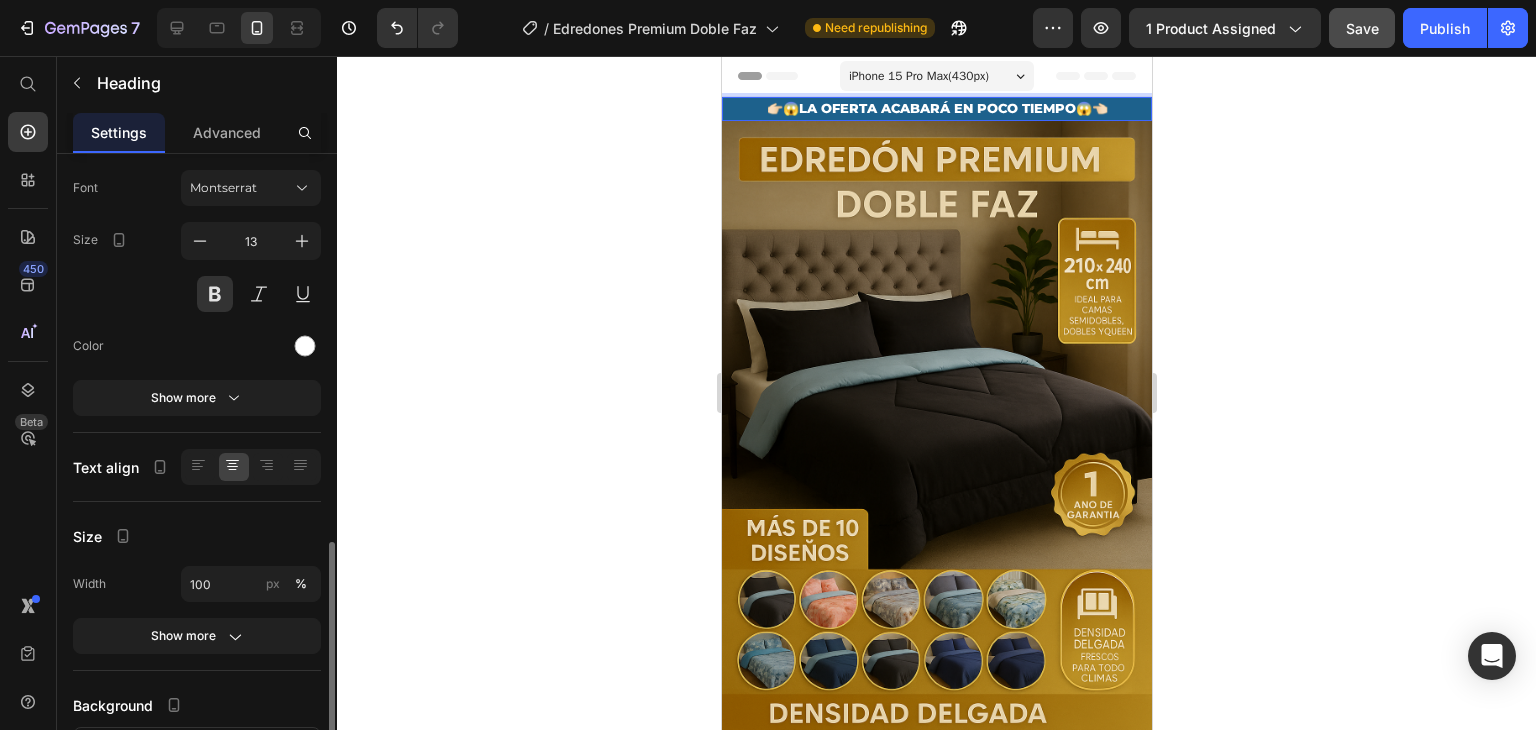 scroll, scrollTop: 300, scrollLeft: 0, axis: vertical 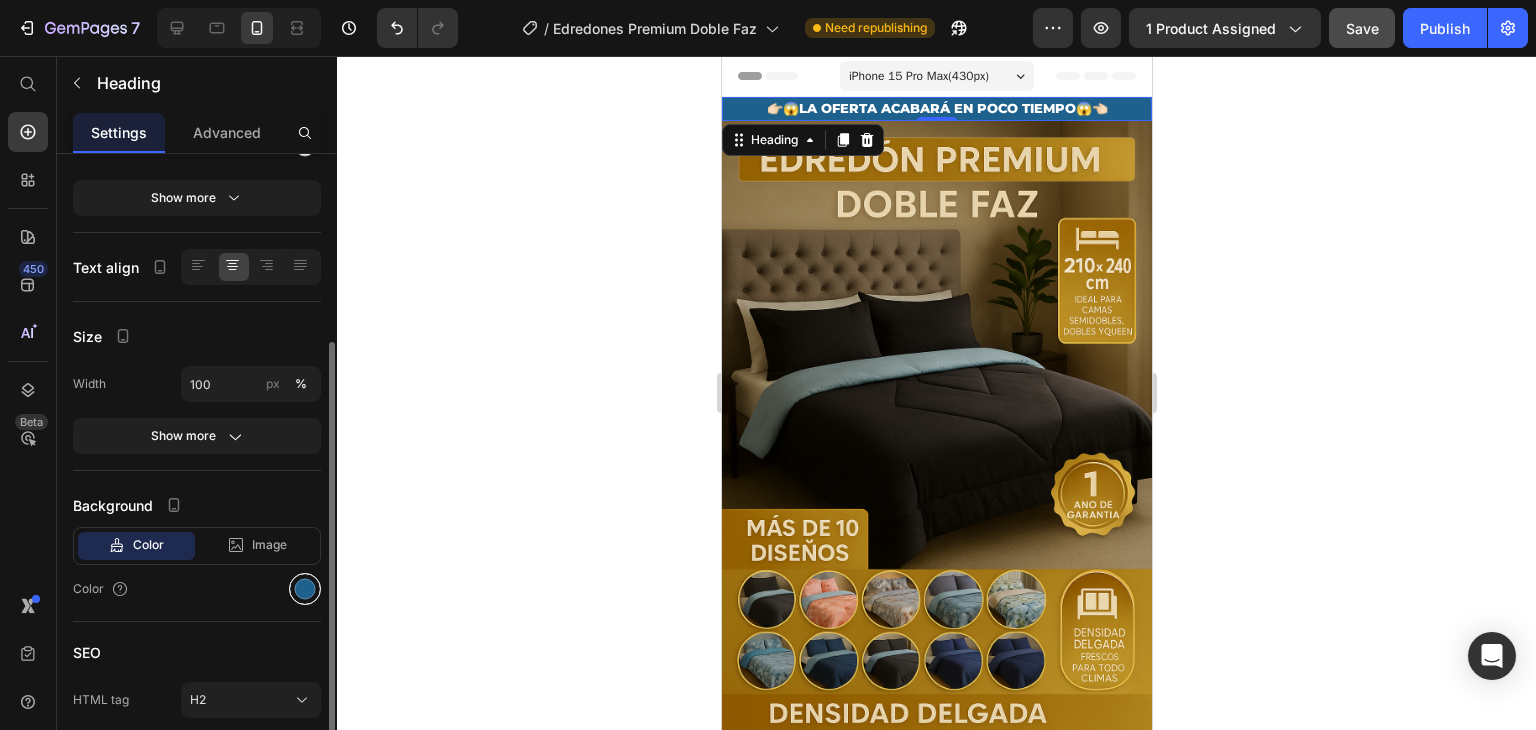 click at bounding box center [305, 589] 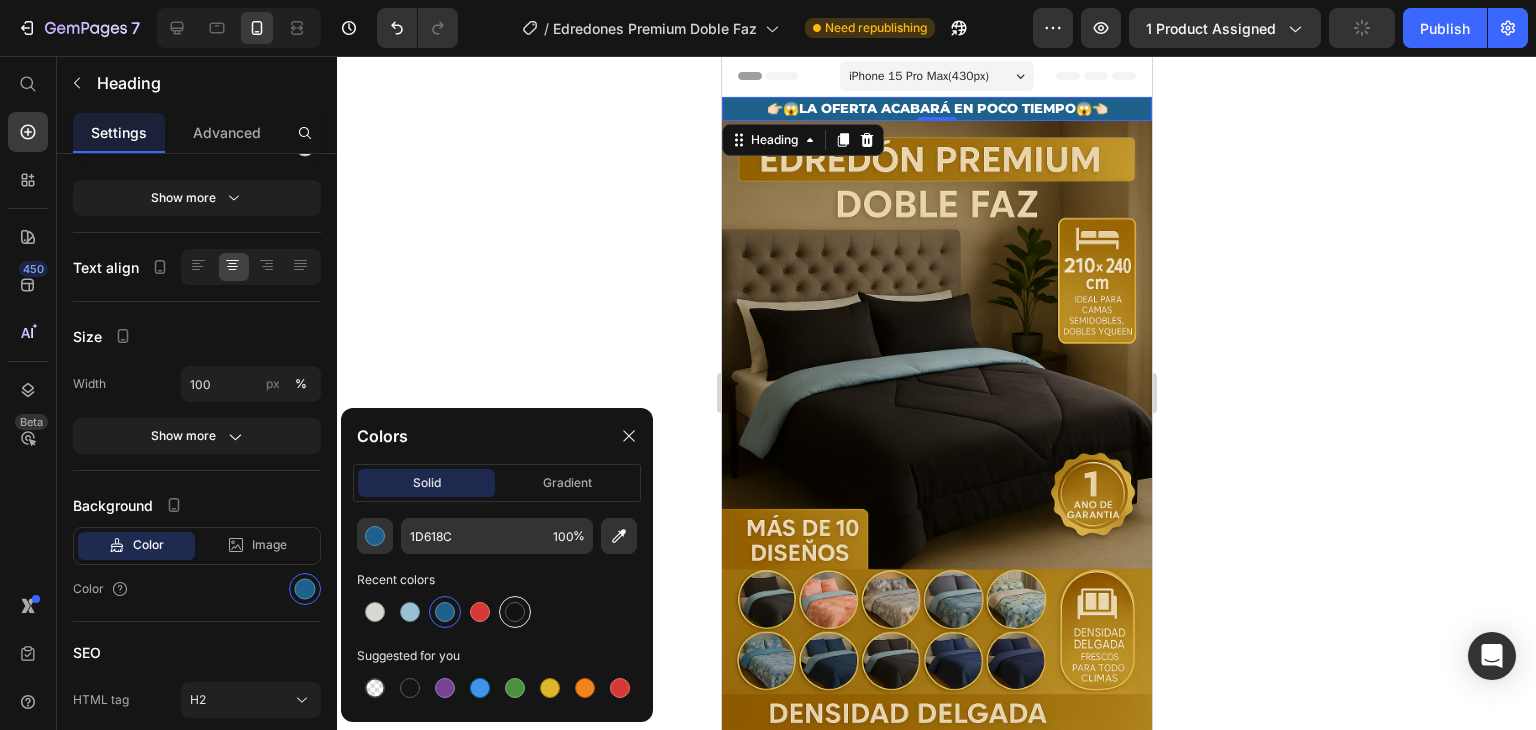 click at bounding box center (515, 612) 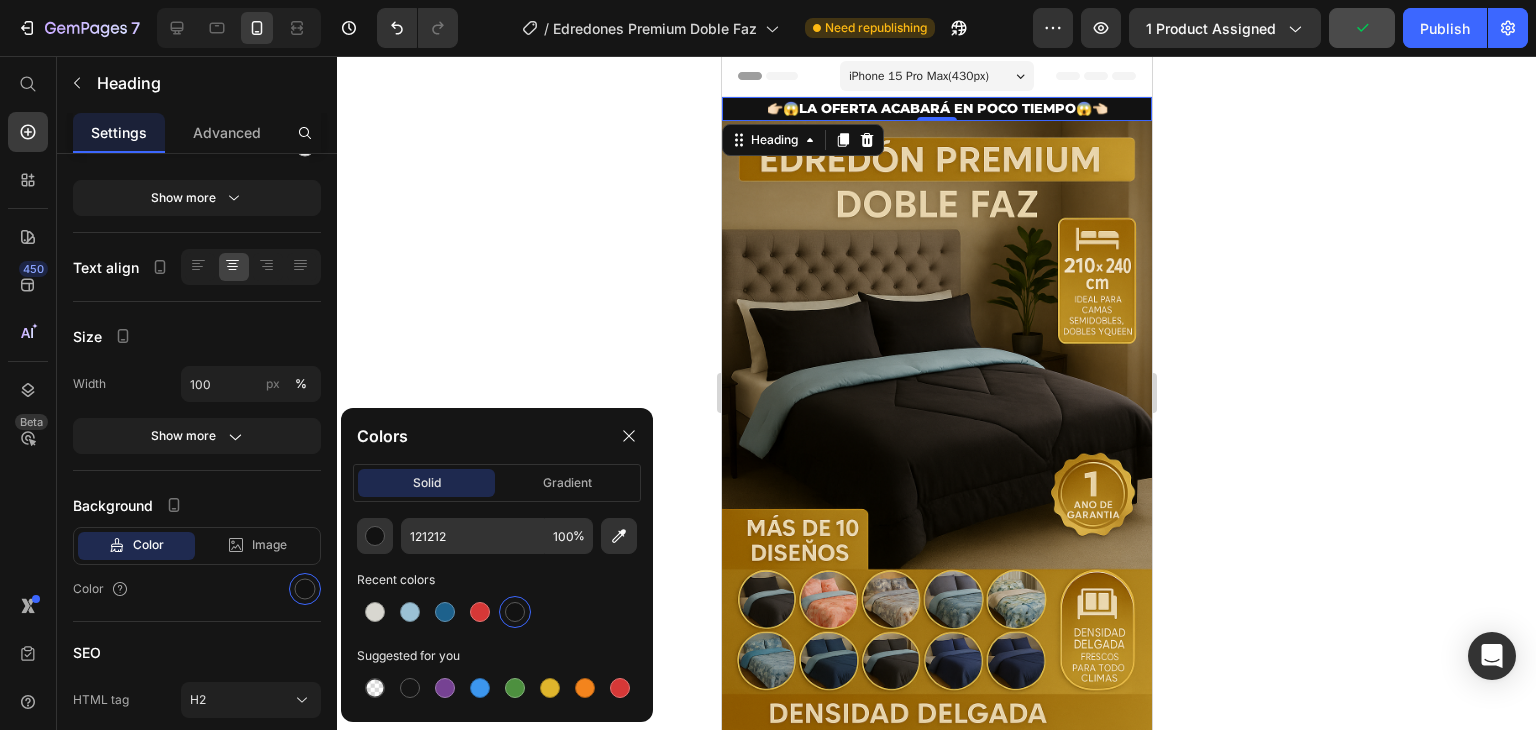 click 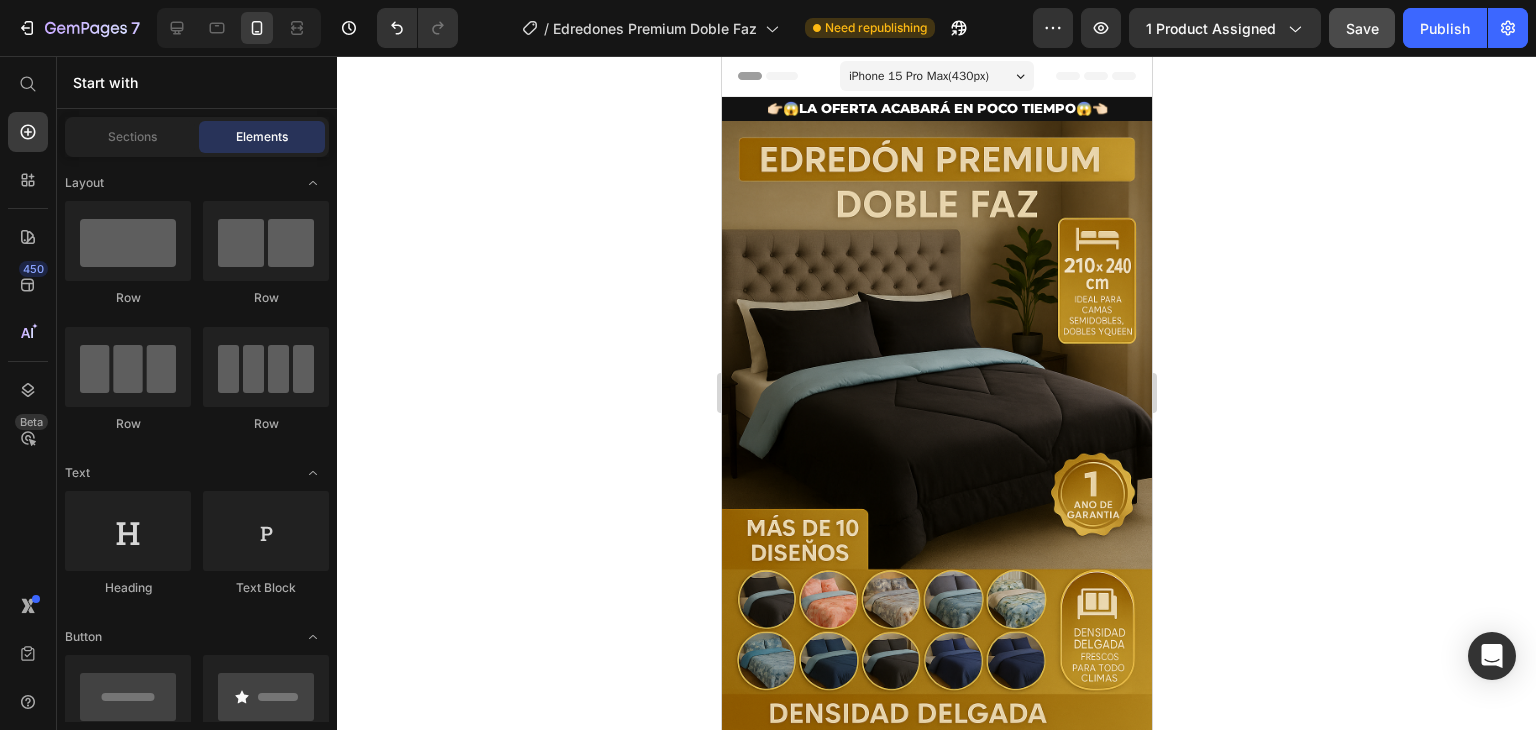 click 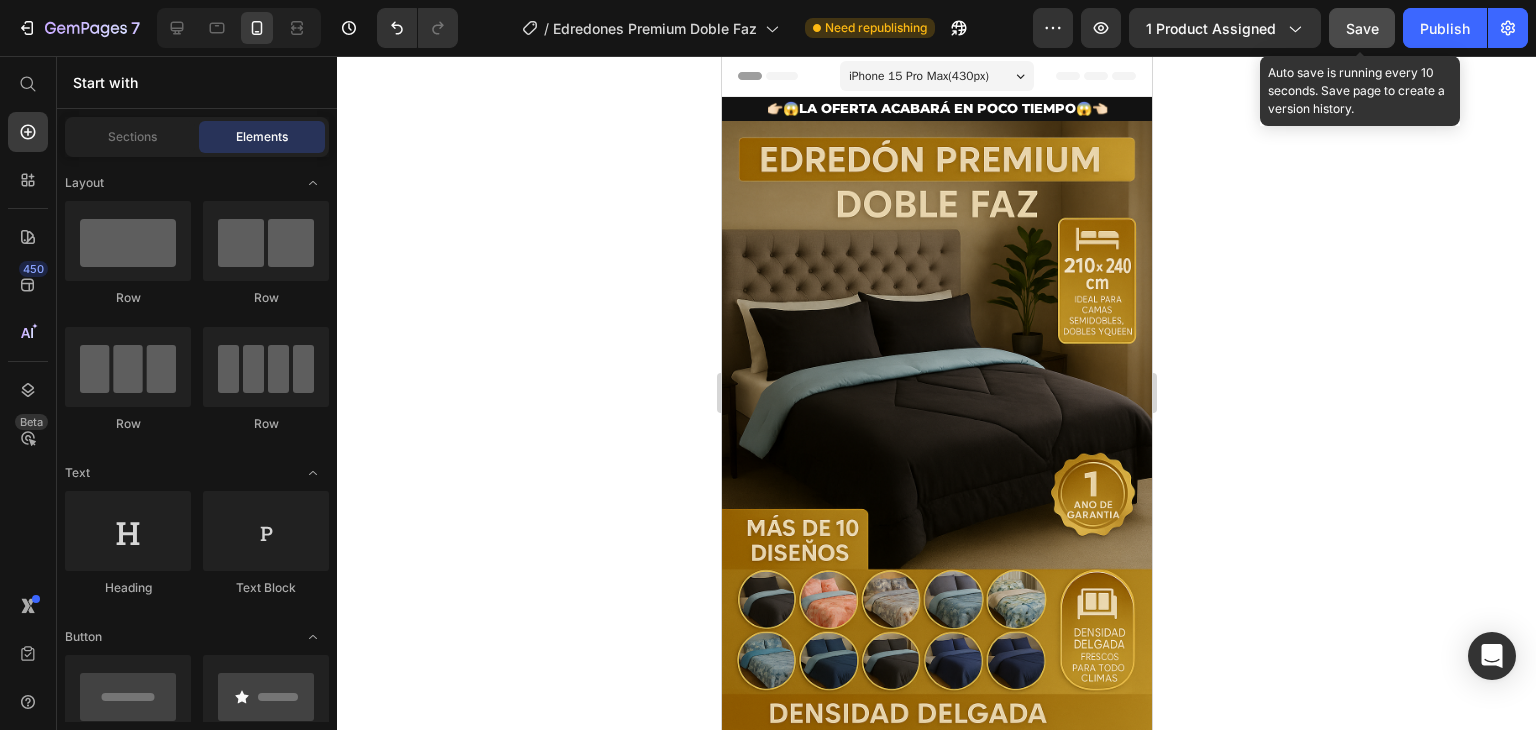 click on "Save" at bounding box center [1362, 28] 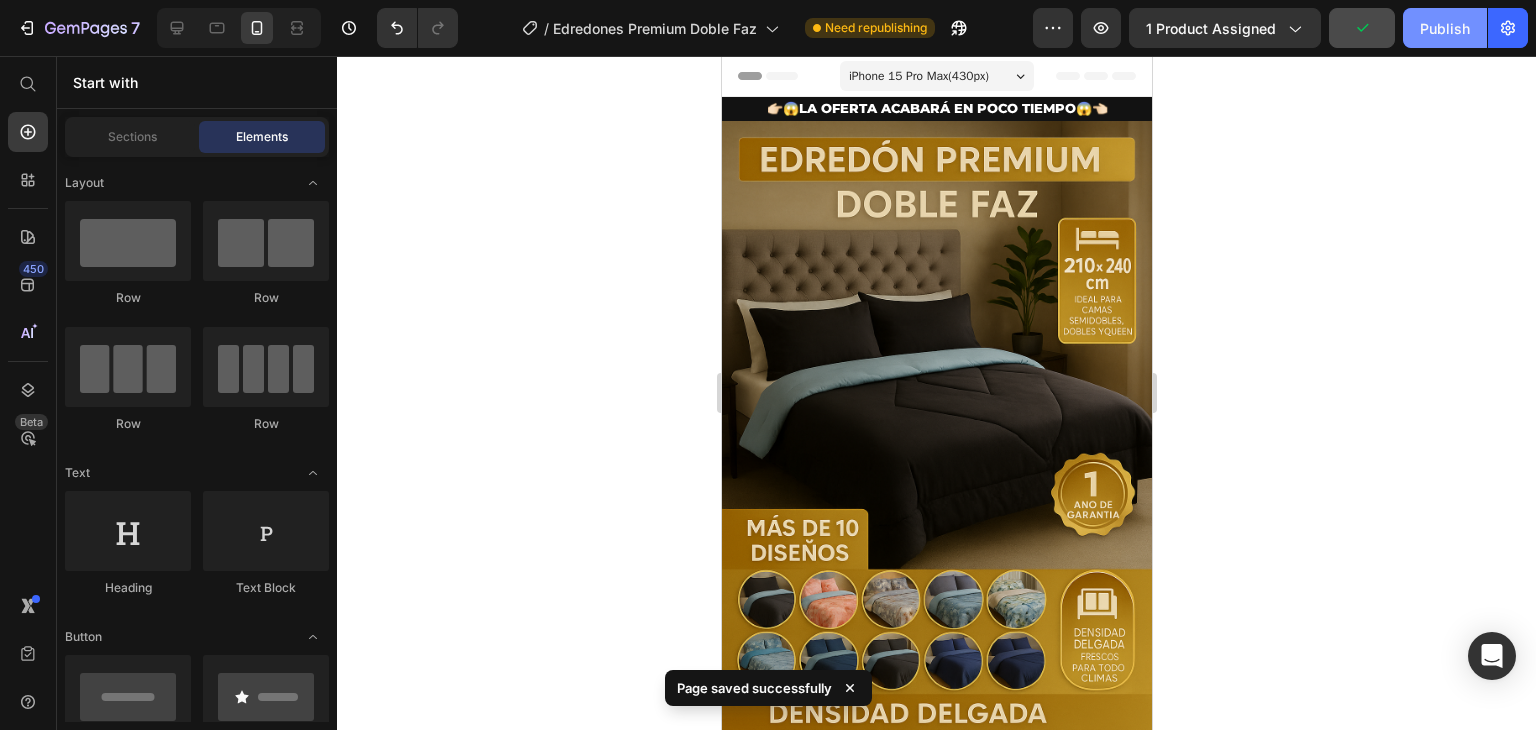 click on "Publish" at bounding box center [1445, 28] 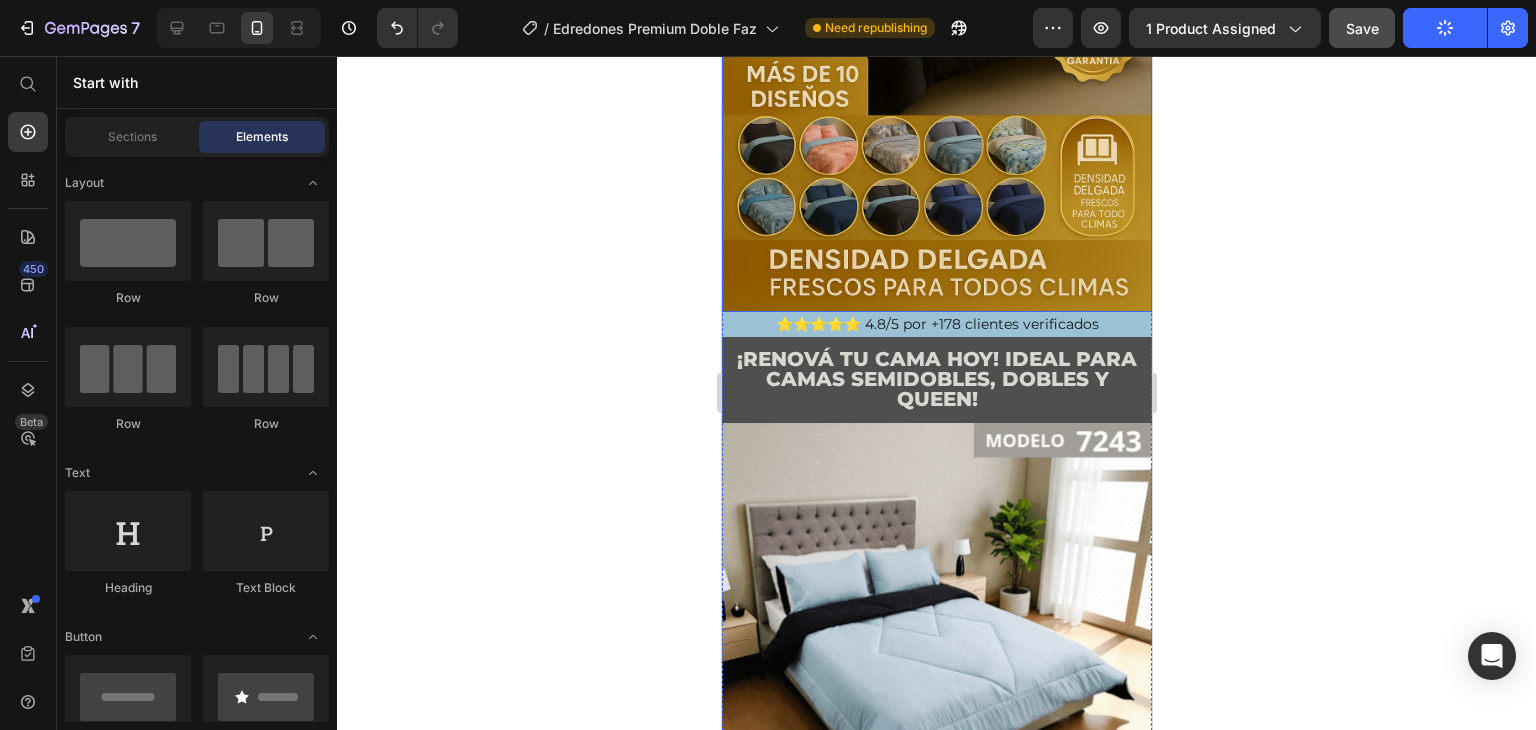 scroll, scrollTop: 500, scrollLeft: 0, axis: vertical 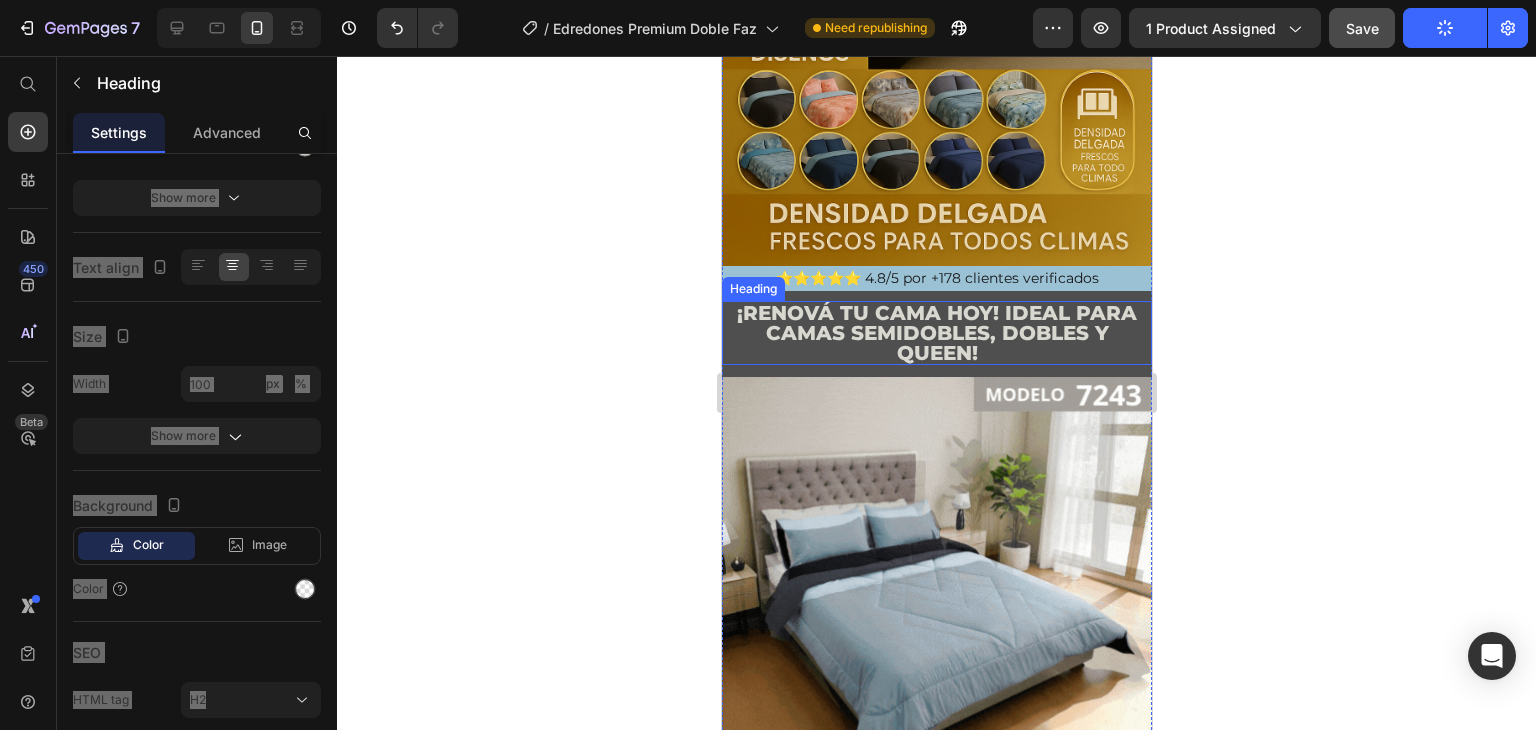 click on "¡Renová tu cama hoy! ideal para camas Semidobles, Dobles y Queen!" at bounding box center [936, 333] 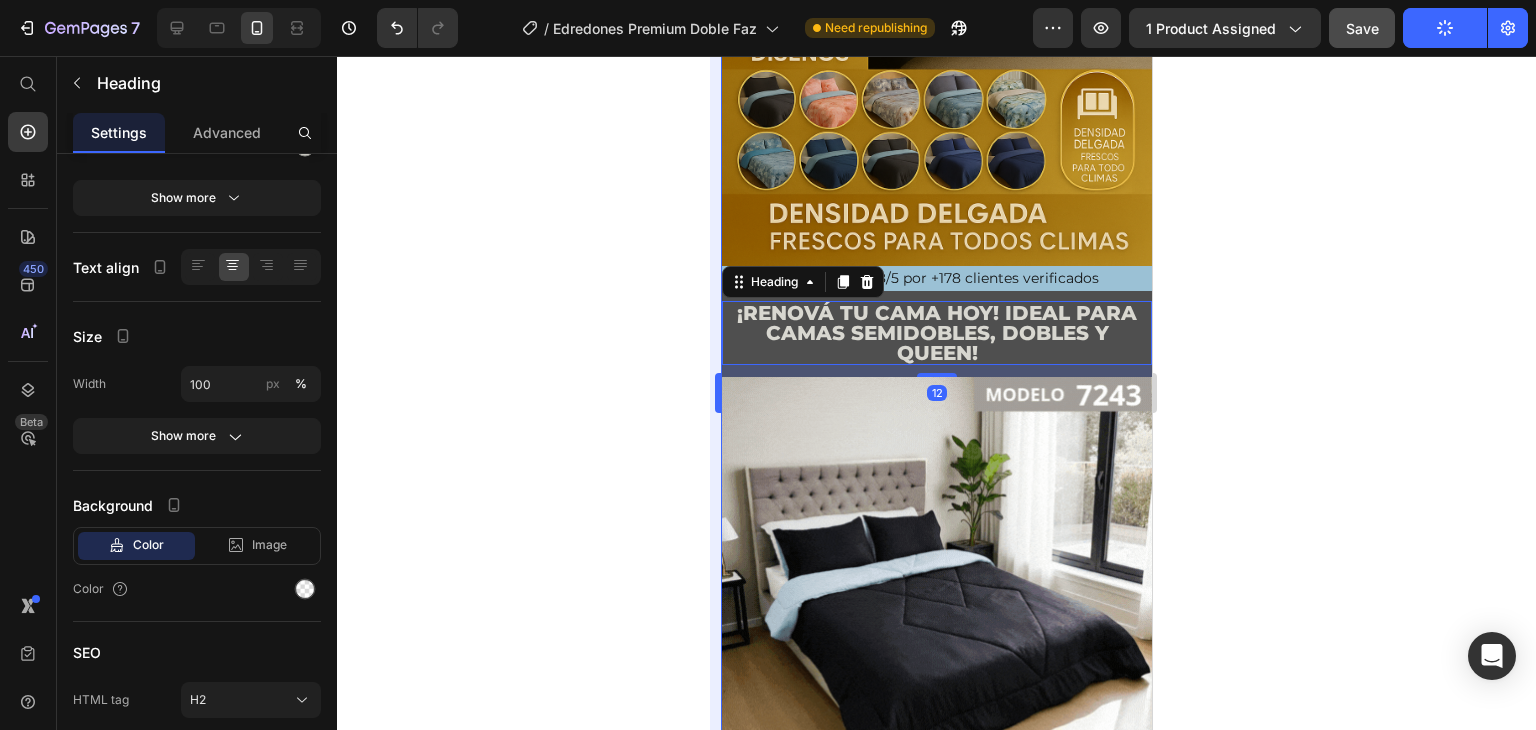 click 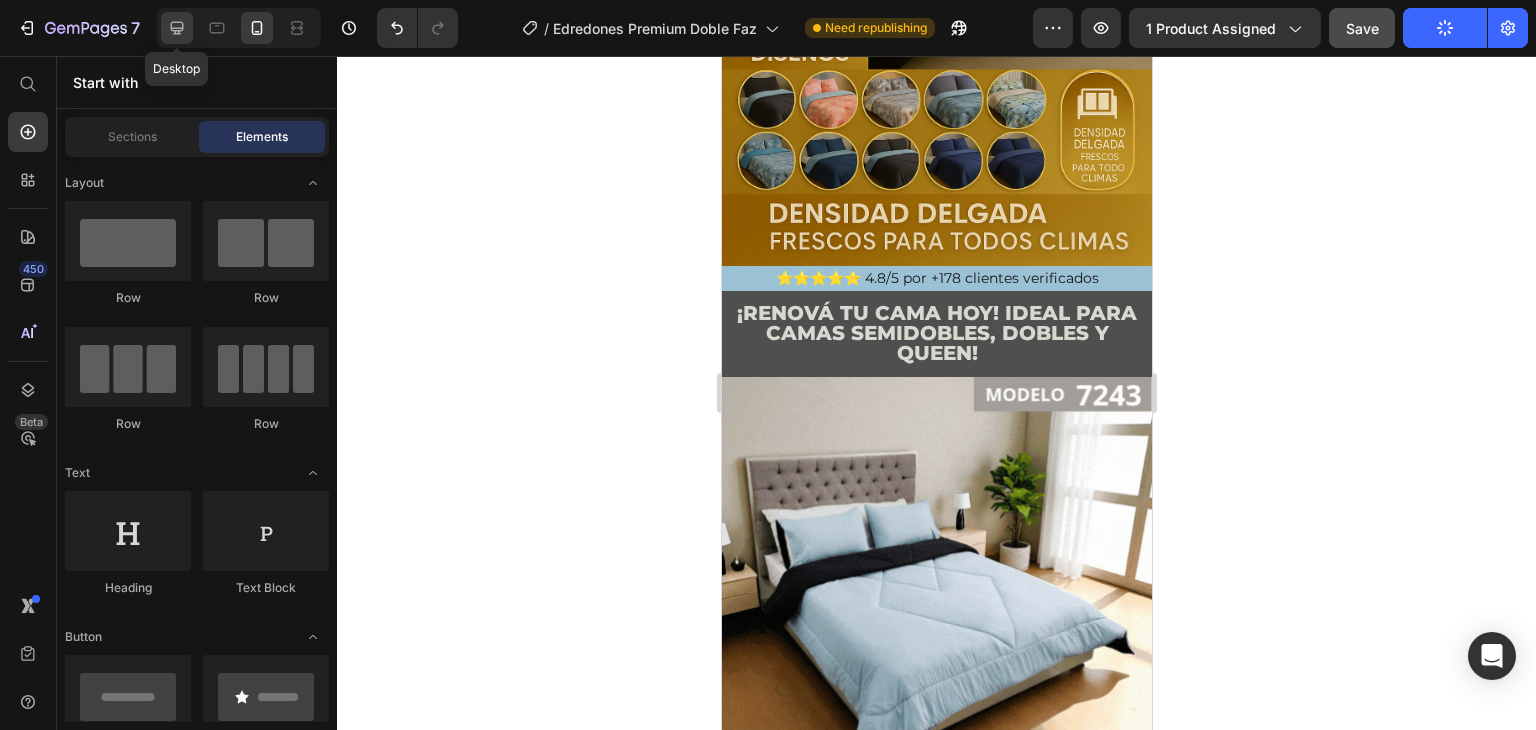 click 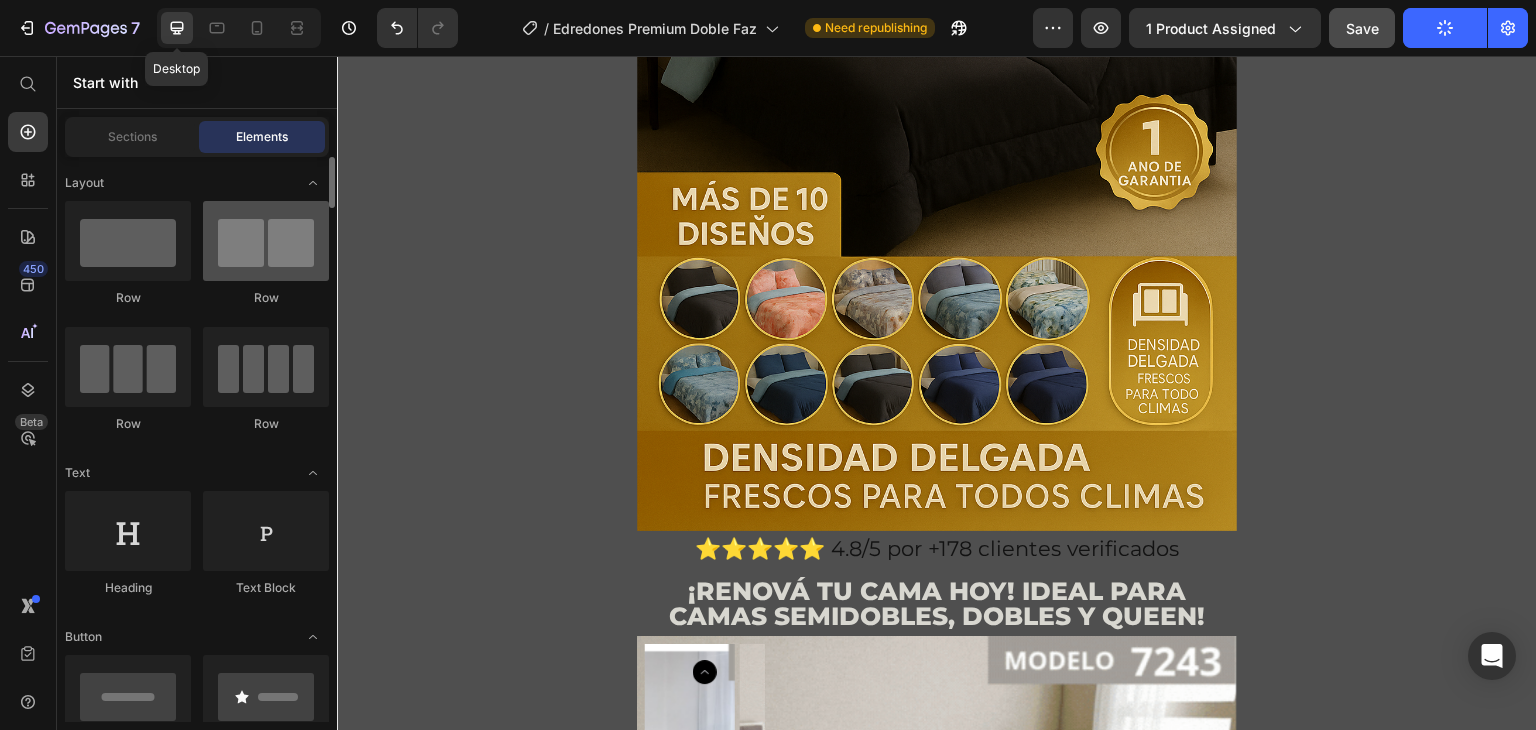 scroll, scrollTop: 470, scrollLeft: 0, axis: vertical 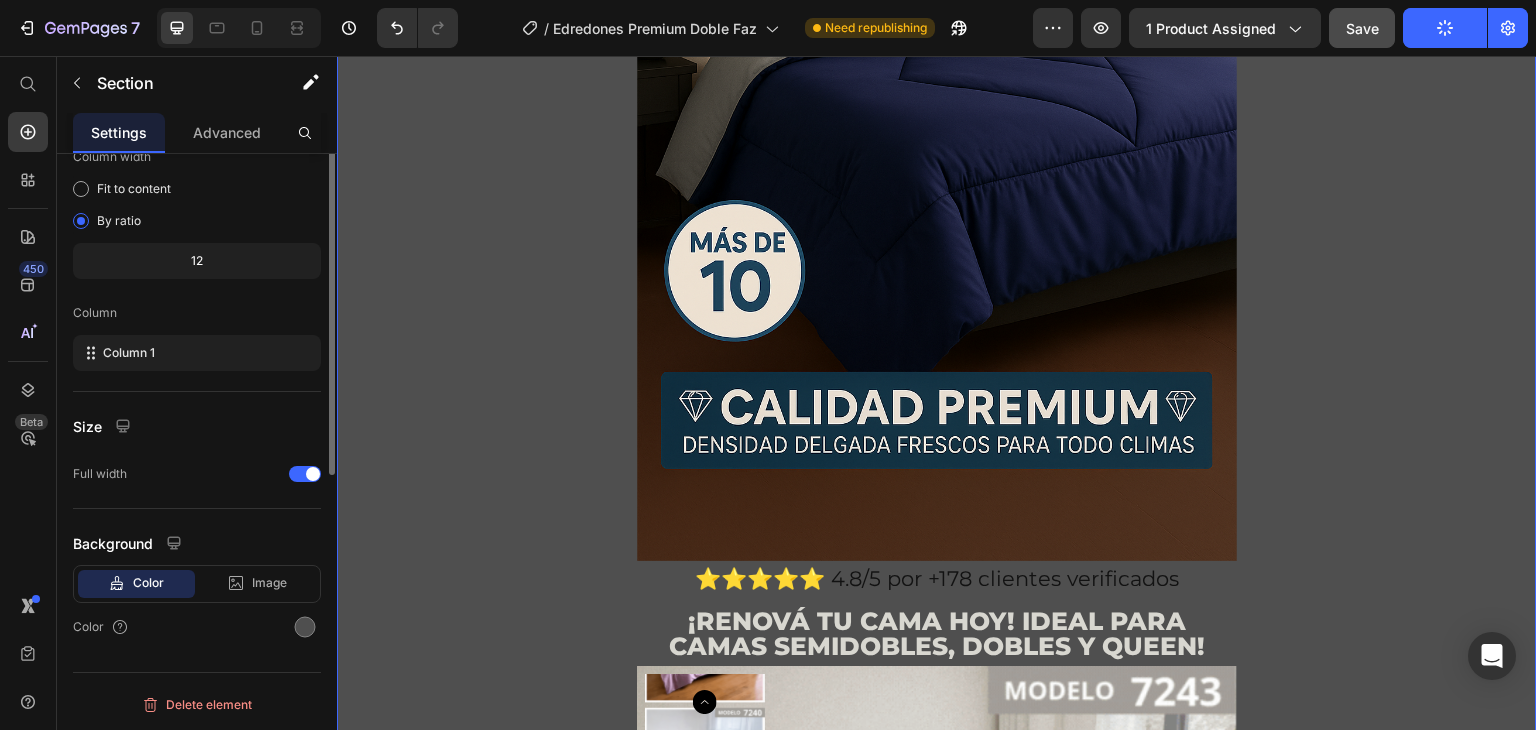 click on "👉🏻😱LA OFERTA ACABARÁ EN POCO TIEMPO😱👈🏻 Heading Image ⭐⭐⭐⭐⭐ 4.8/5 por +178 clientes verificados Heading ¡Renová tu cama hoy! ideal para camas Semidobles, Dobles y Queen! Heading
Product Images HOY: 1x  $99.900             2x $169.800         3x  $239.760         6x  $419.580        ¡Precios Mayorista!             (a $69.930 cada Juego) Heading Product
Custom Code
Preview or Publish the page to see the content. Custom Code Image Suavidad y frescura todo el año Heading Image BENEFICIOS QUE  MEJORAN TU DESCANSO Heading 🛏️  Suavidad Premium  – Tela de 600 hilos que brinda una experiencia suave al tacto. 🌬️  Transpirable y Fresca  – Perfecta para cualquier estación del año. 🧺  Fácil de lavar y mantener  – Sin arrugas, sin complicaciones. 🎨  Variedad de colores y medidas  – Combina con cualquier estilo de habitación. 🔒  Calidad garantizada Heading Image
Custom Code
Custom Code Image" at bounding box center (937, 3777) 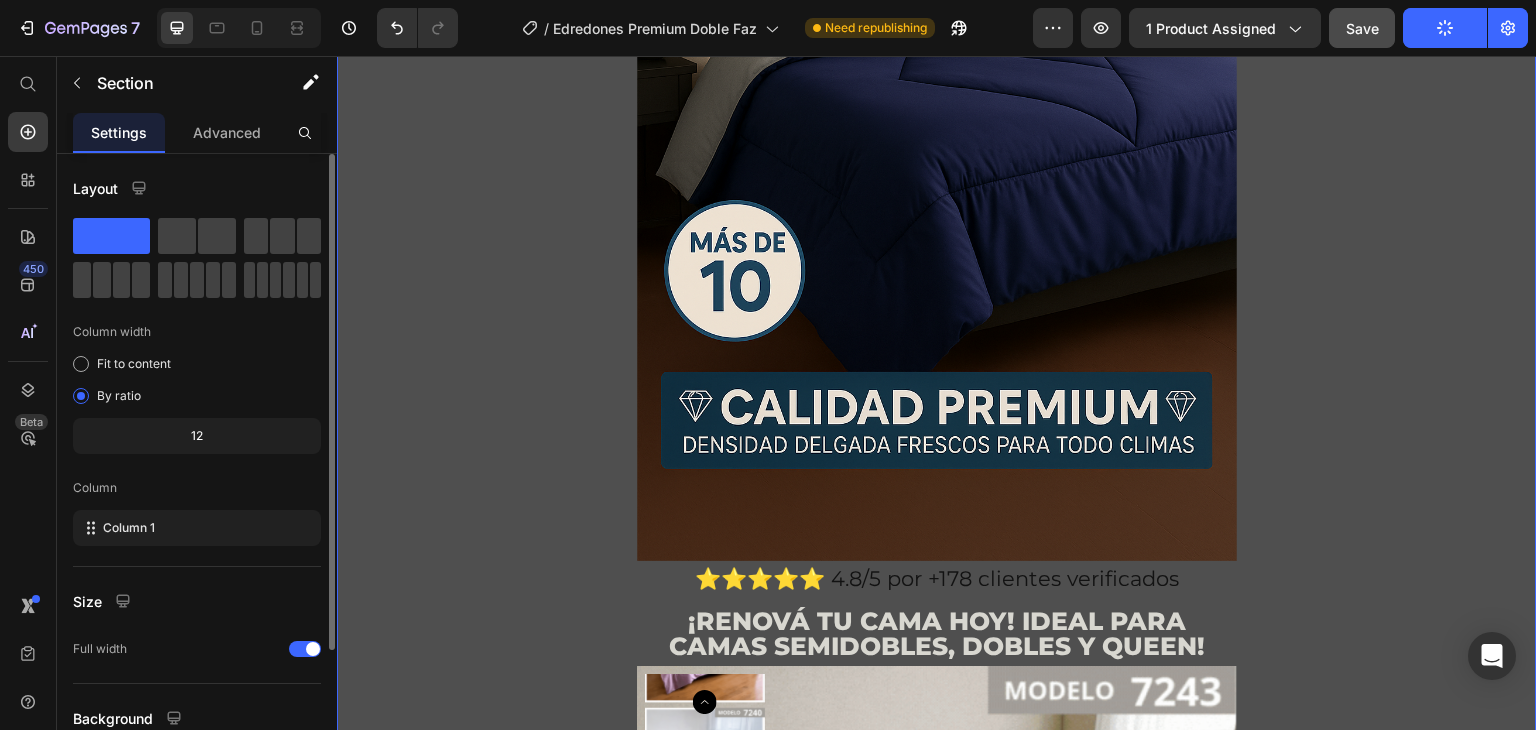 scroll, scrollTop: 173, scrollLeft: 0, axis: vertical 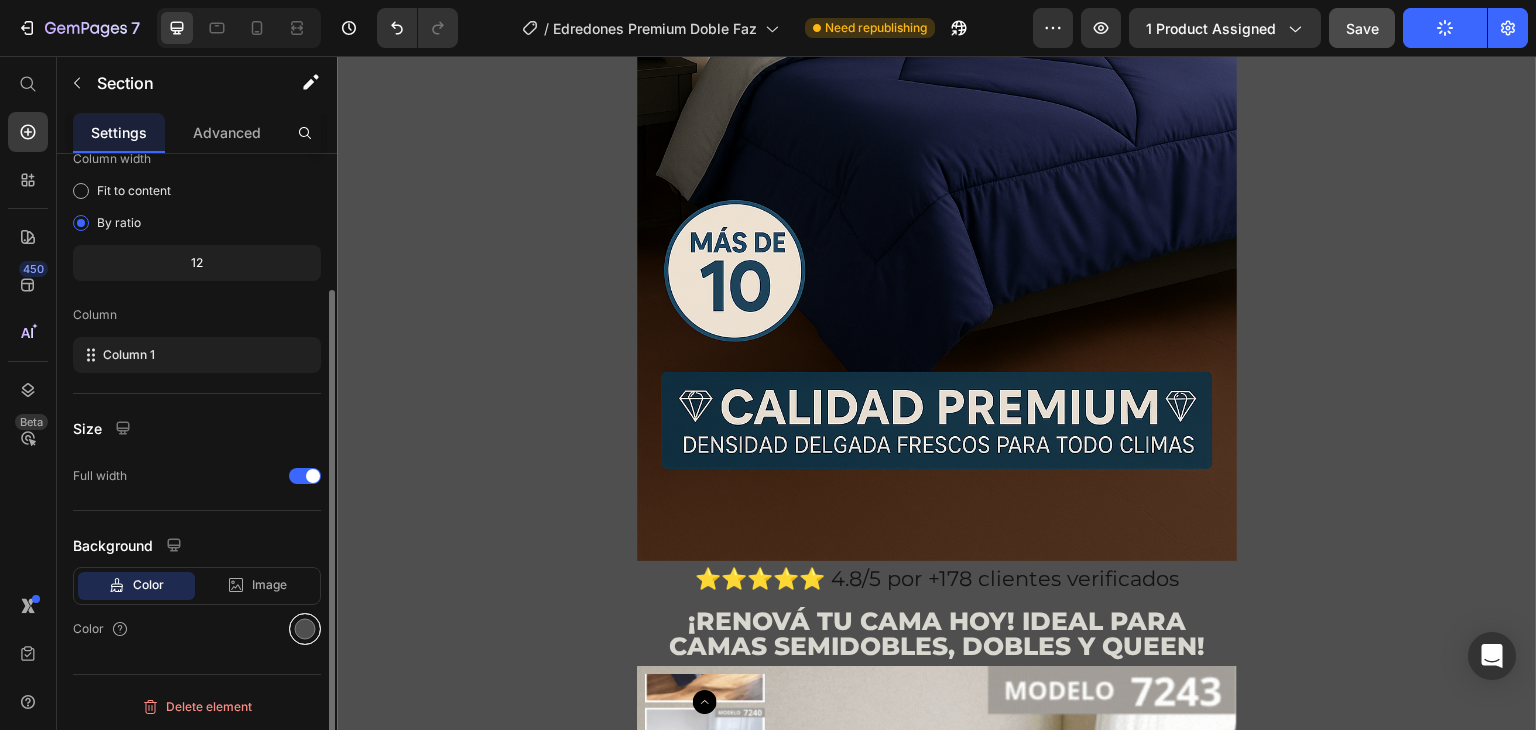 click at bounding box center [305, 629] 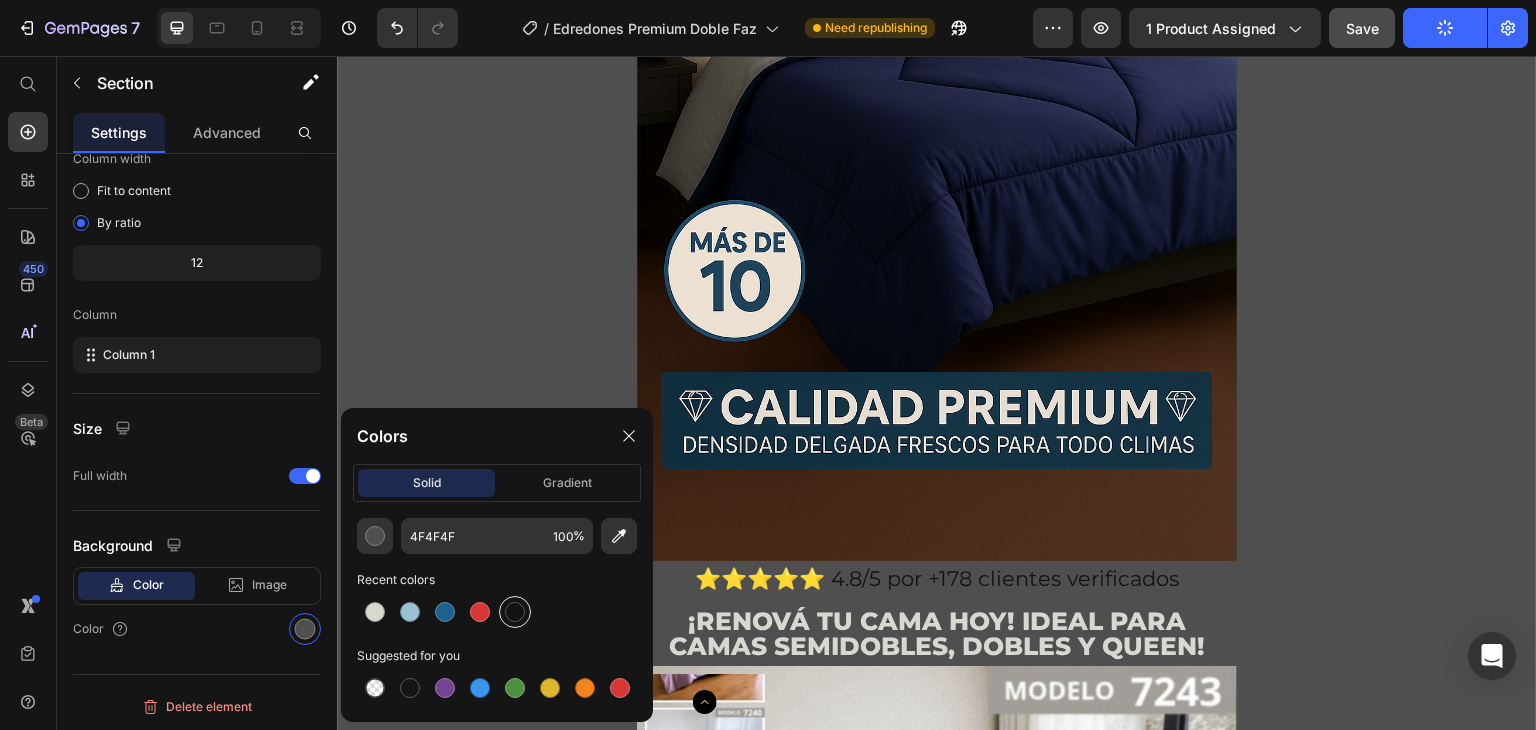 click at bounding box center (515, 612) 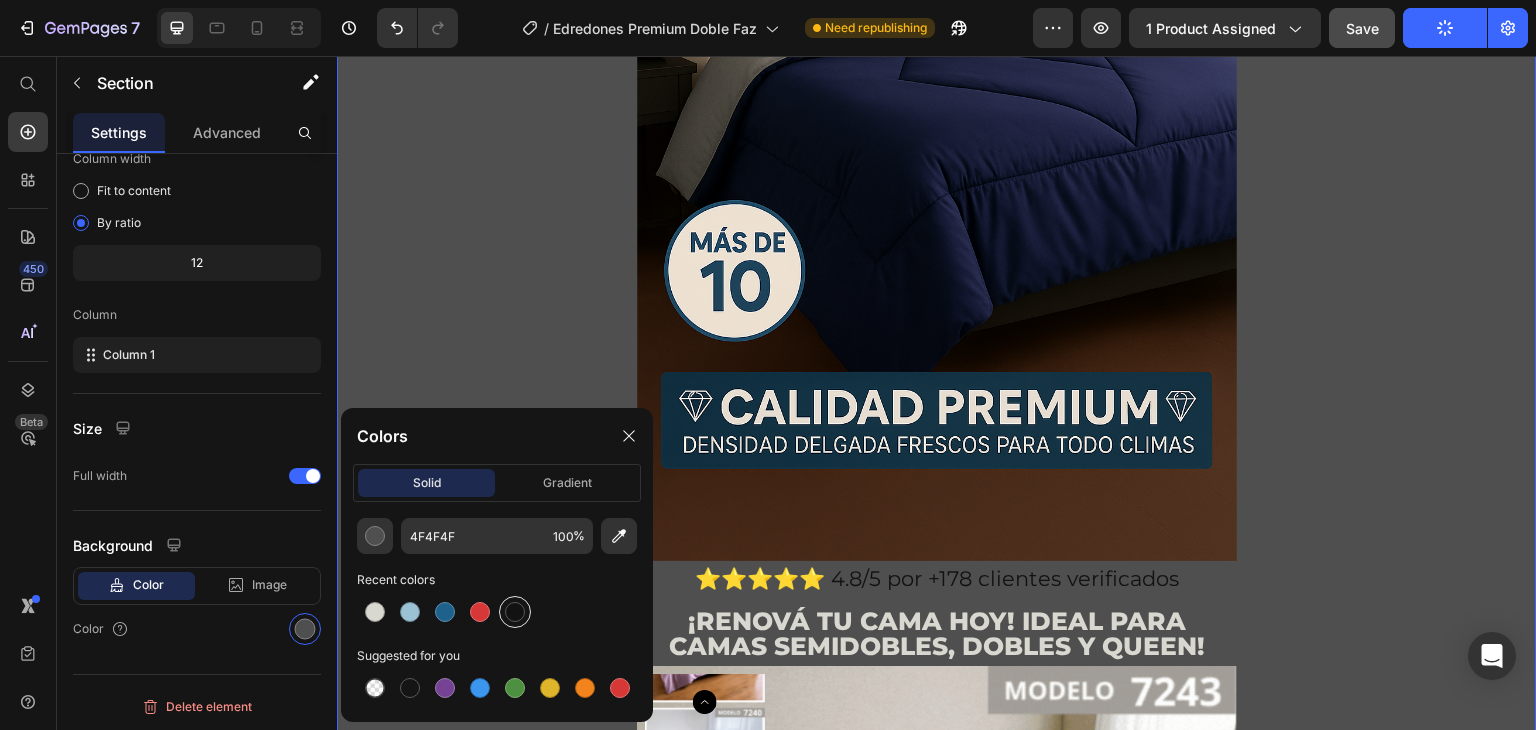 type on "121212" 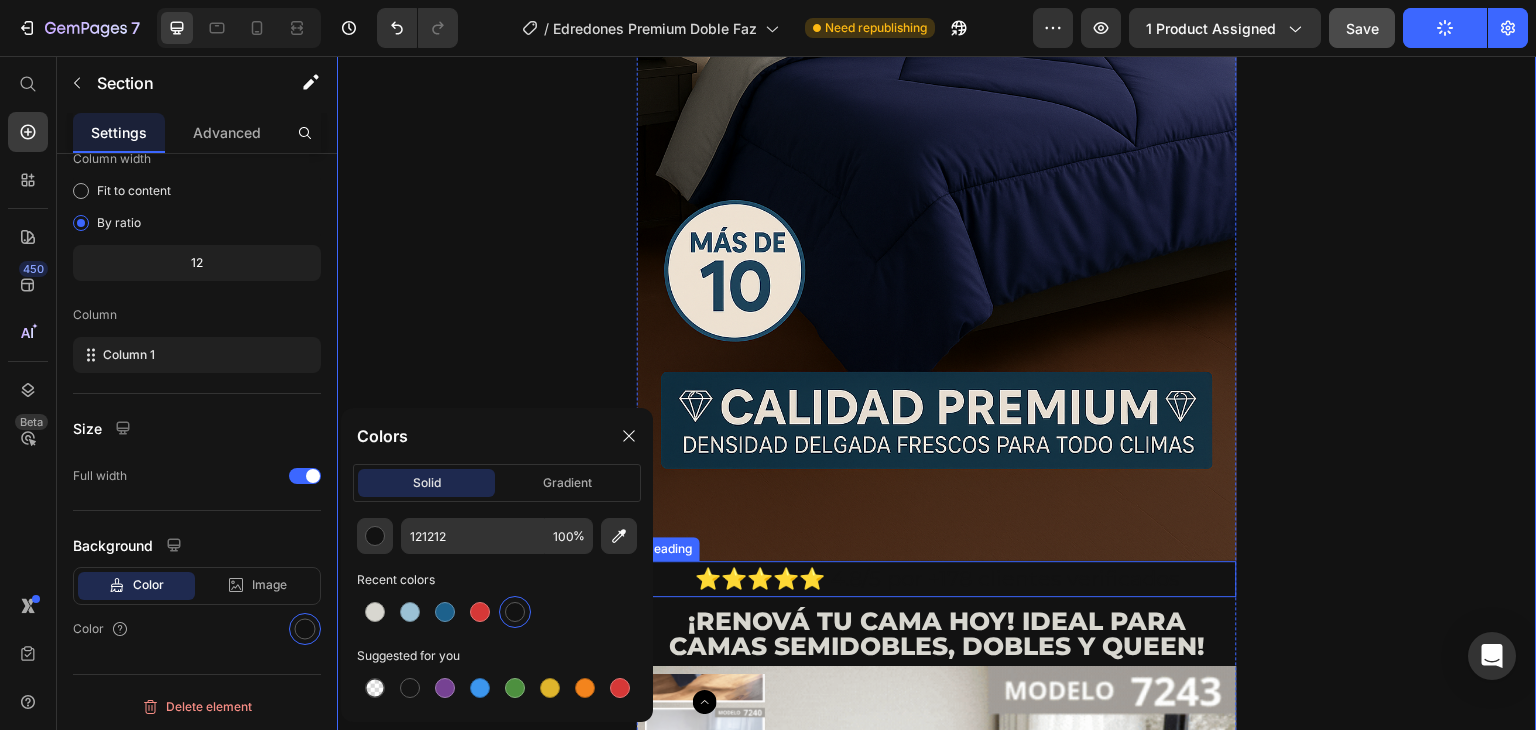 click on "⭐⭐⭐⭐⭐ 4.8/5 por +178 clientes verificados" at bounding box center [937, 579] 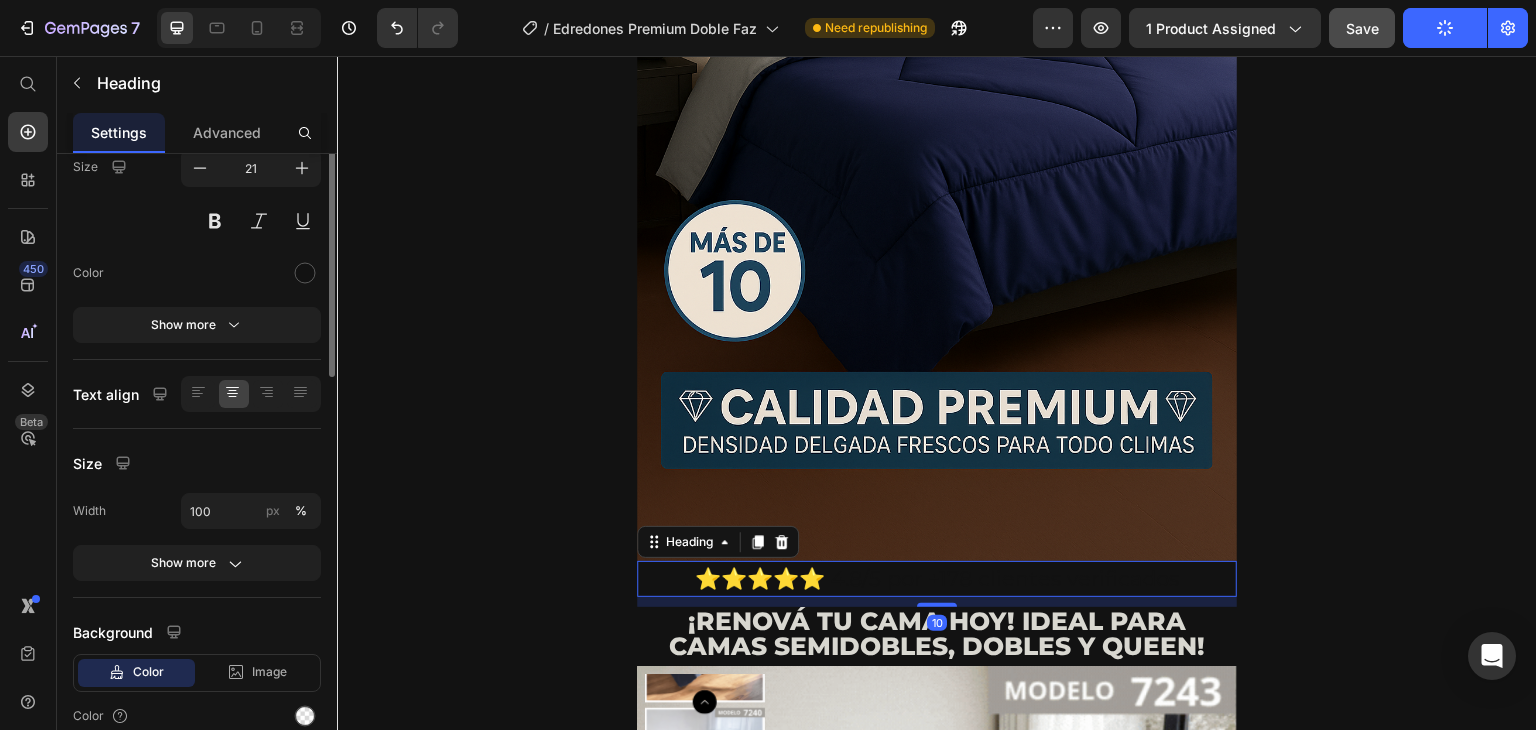 scroll, scrollTop: 0, scrollLeft: 0, axis: both 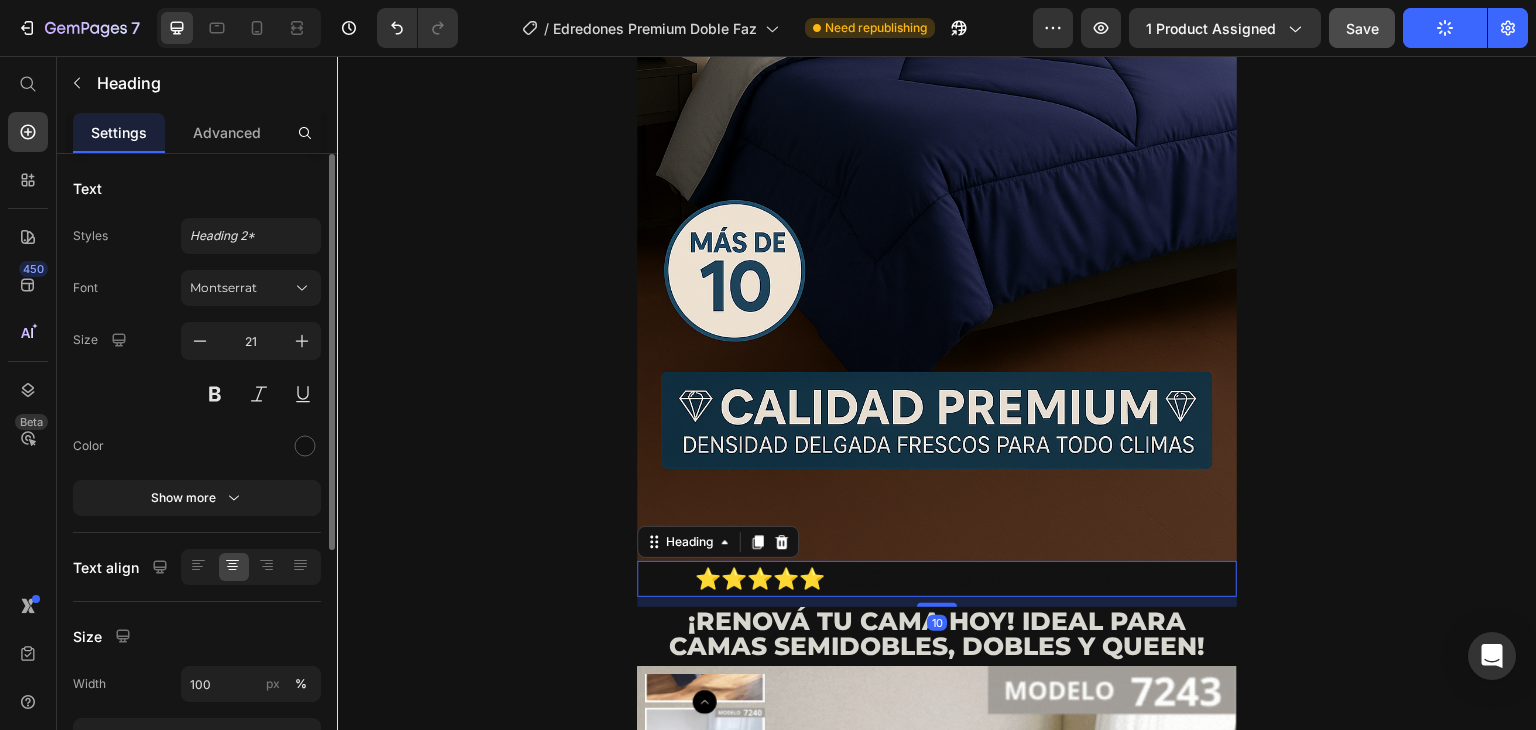 click on "⭐⭐⭐⭐⭐ 4.8/5 por +178 clientes verificados" at bounding box center [937, 579] 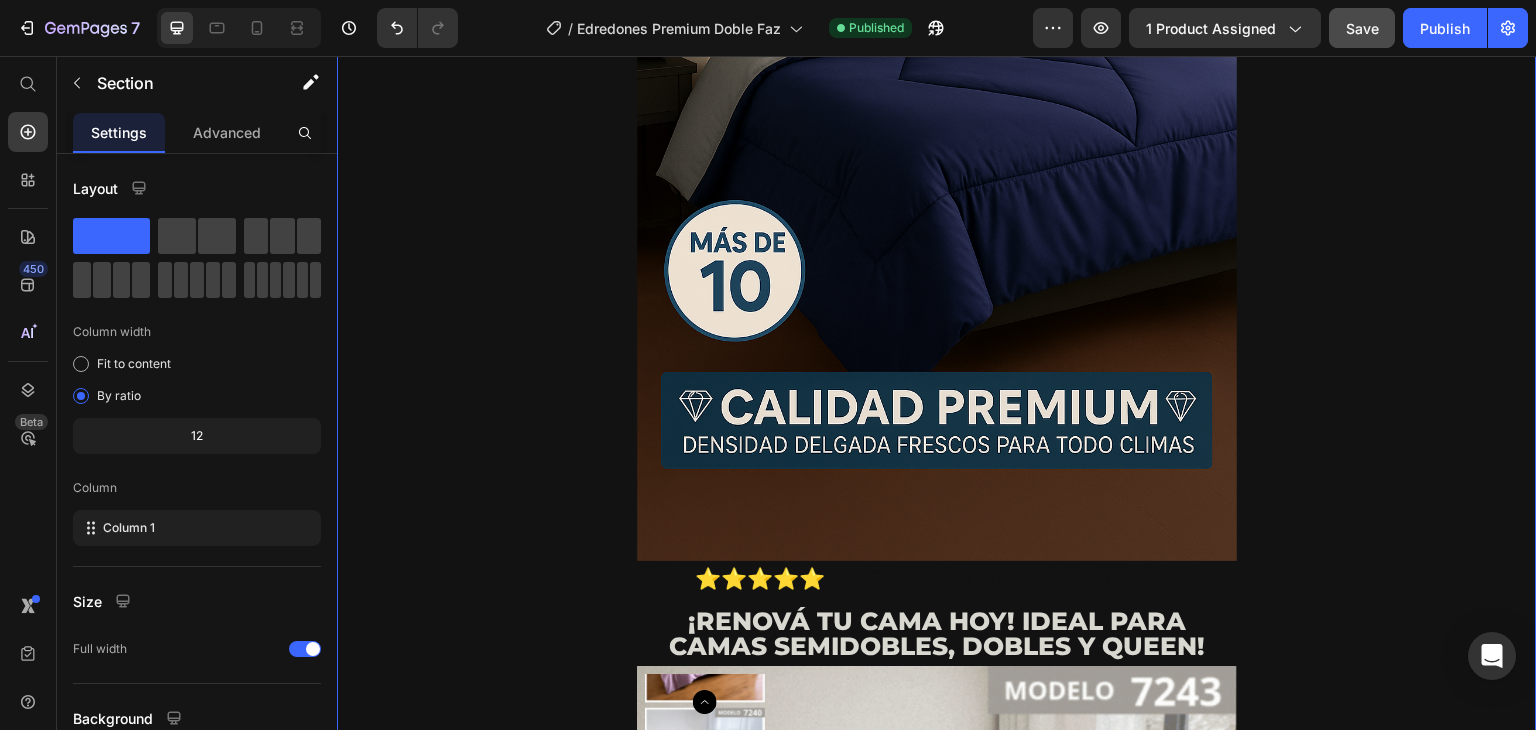 click on "👉🏻😱LA OFERTA ACABARÁ EN POCO TIEMPO😱👈🏻 Heading Image ⭐⭐⭐⭐⭐ 4.8/5 por +178 clientes verificados Heading ¡Renová tu cama hoy! ideal para camas Semidobles, Dobles y Queen! Heading
Product Images HOY: 1x  $99.900             2x $169.800         3x  $239.760         6x  $419.580        ¡Precios Mayorista!             (a $69.930 cada Juego) Heading Product
Custom Code
Preview or Publish the page to see the content. Custom Code Image Suavidad y frescura todo el año Heading Image BENEFICIOS QUE  MEJORAN TU DESCANSO Heading 🛏️  Suavidad Premium  – Tela de 600 hilos que brinda una experiencia suave al tacto. 🌬️  Transpirable y Fresca  – Perfecta para cualquier estación del año. 🧺  Fácil de lavar y mantener  – Sin arrugas, sin complicaciones. 🎨  Variedad de colores y medidas  – Combina con cualquier estilo de habitación. 🔒  Calidad garantizada Heading Image
Custom Code
Custom Code Image" at bounding box center (937, 3777) 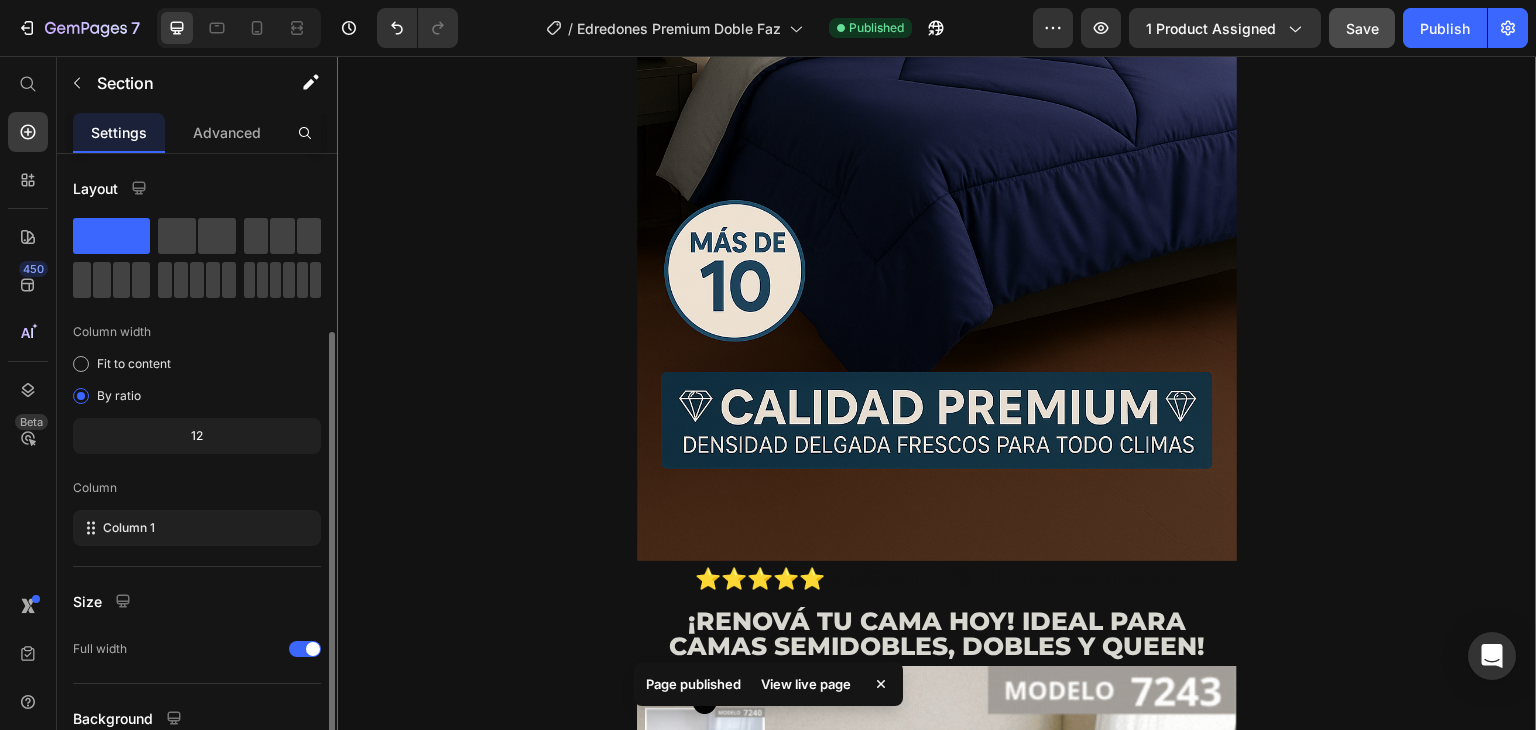 scroll, scrollTop: 173, scrollLeft: 0, axis: vertical 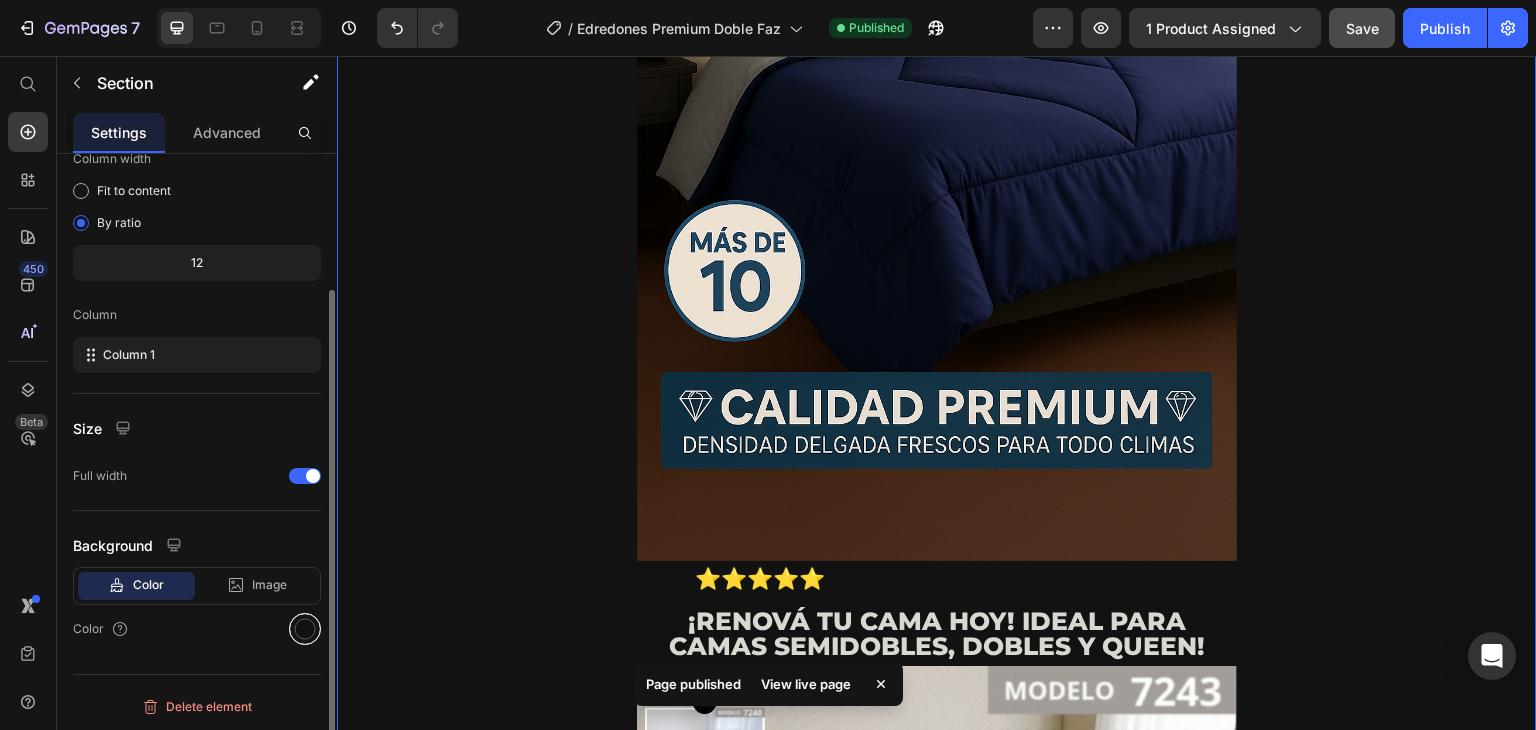 click at bounding box center (305, 629) 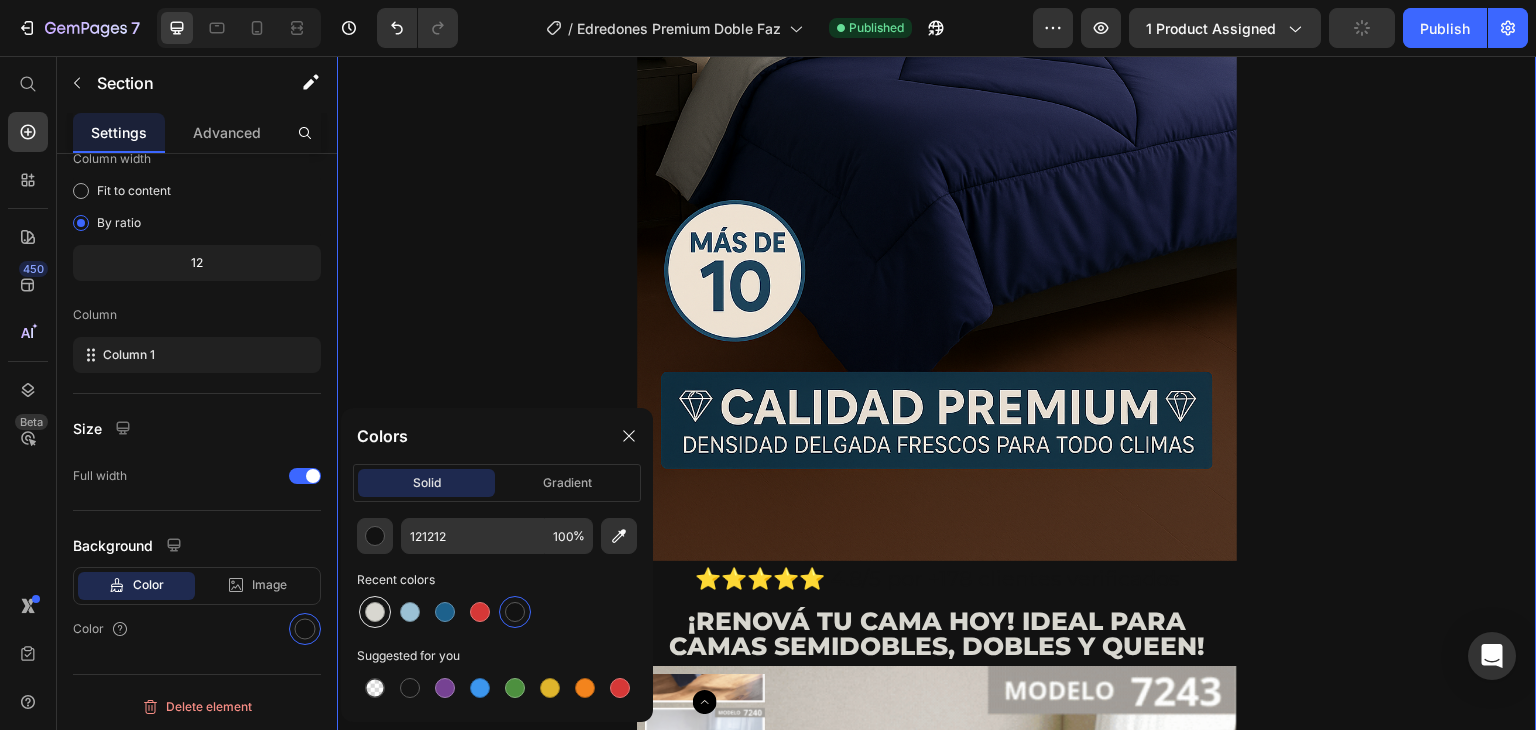 click at bounding box center (375, 612) 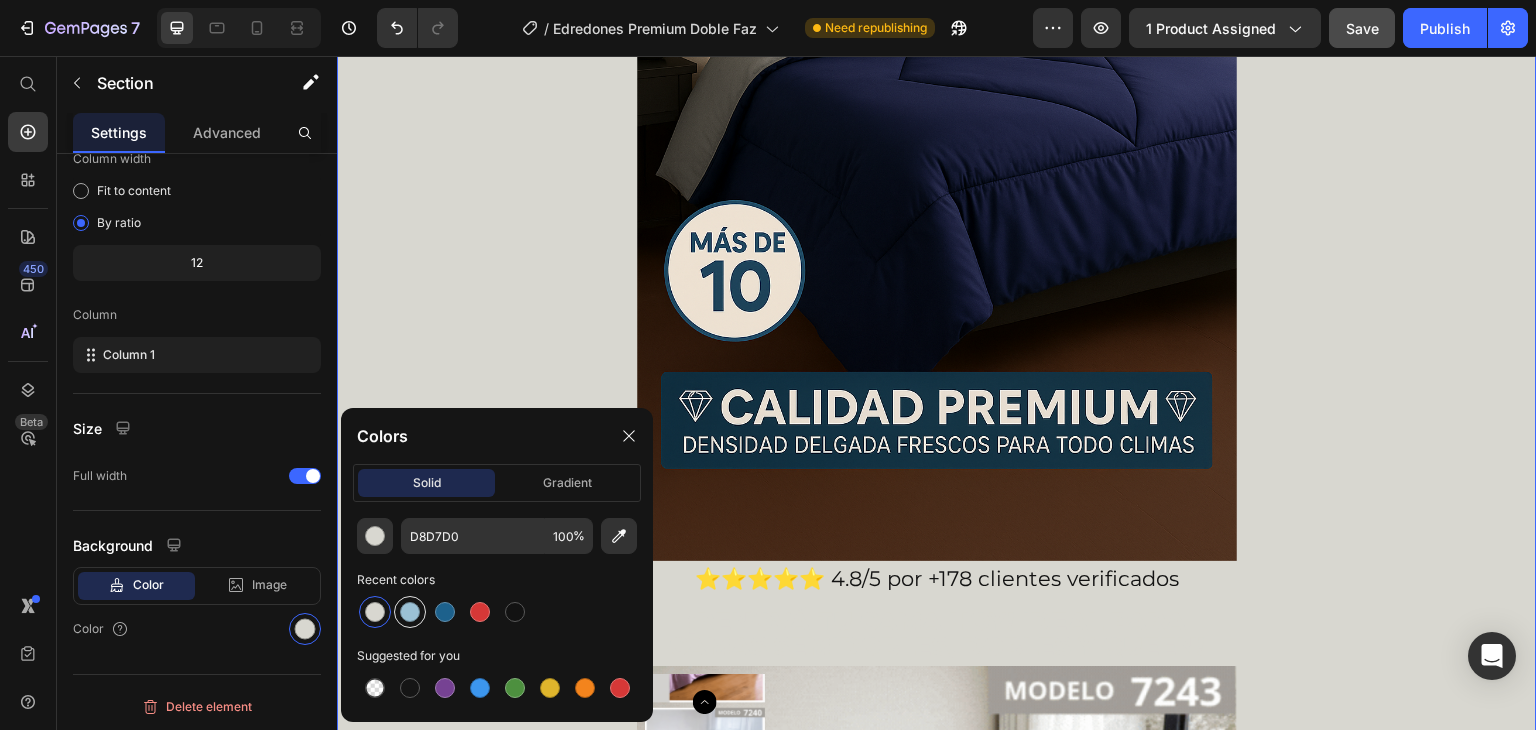 click at bounding box center [410, 612] 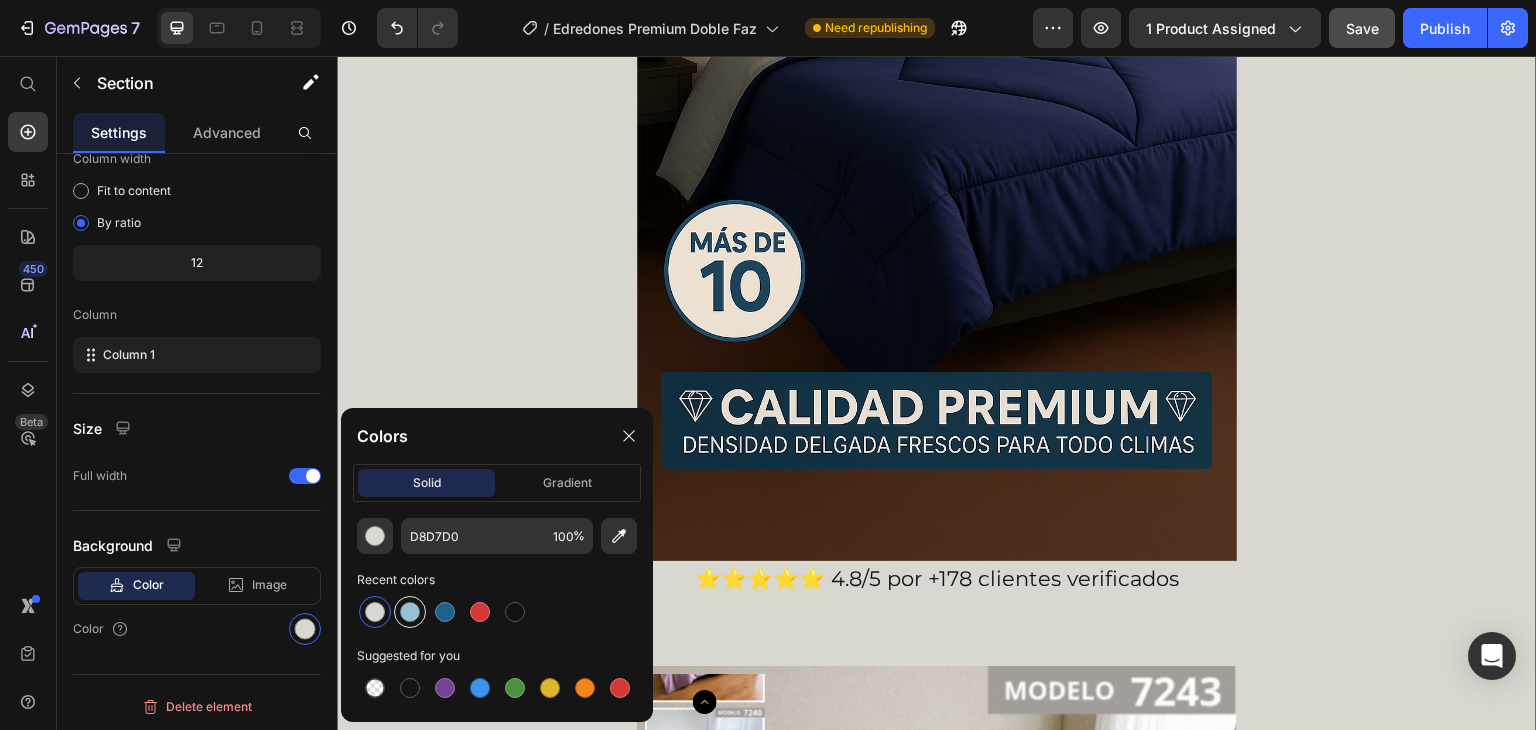 type on "9BC1D5" 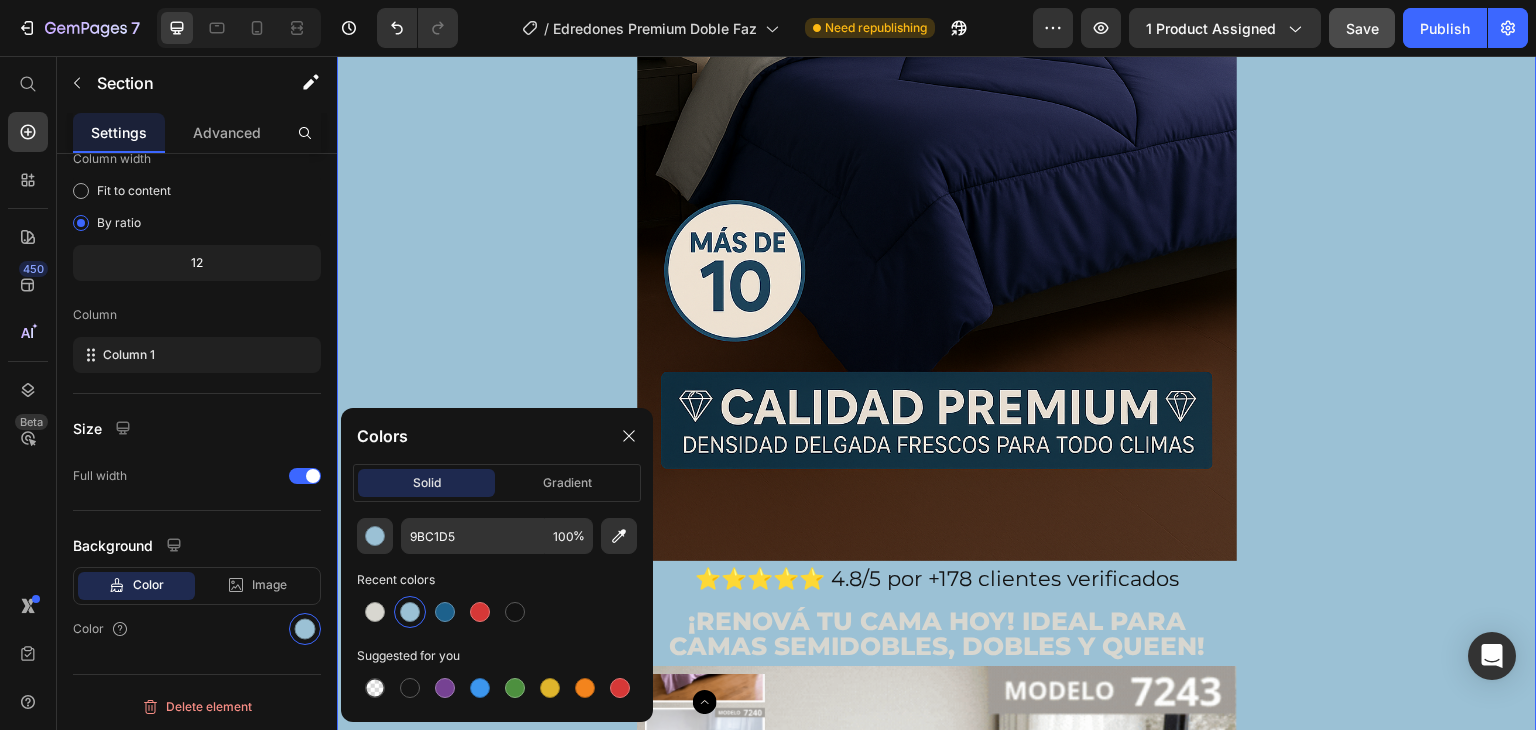 click on "👉🏻😱LA OFERTA ACABARÁ EN POCO TIEMPO😱👈🏻 Heading Image ⭐⭐⭐⭐⭐ 4.8/5 por +178 clientes verificados Heading ¡Renová tu cama hoy! ideal para camas Semidobles, Dobles y Queen! Heading
Product Images HOY: 1x  $99.900             2x $169.800         3x  $239.760         6x  $419.580        ¡Precios Mayorista!             (a $69.930 cada Juego) Heading Product
Custom Code
Preview or Publish the page to see the content. Custom Code Image Suavidad y frescura todo el año Heading Image BENEFICIOS QUE  MEJORAN TU DESCANSO Heading 🛏️  Suavidad Premium  – Tela de 600 hilos que brinda una experiencia suave al tacto. 🌬️  Transpirable y Fresca  – Perfecta para cualquier estación del año. 🧺  Fácil de lavar y mantener  – Sin arrugas, sin complicaciones. 🎨  Variedad de colores y medidas  – Combina con cualquier estilo de habitación. 🔒  Calidad garantizada Heading Image
Custom Code
Custom Code Image" at bounding box center [937, 3777] 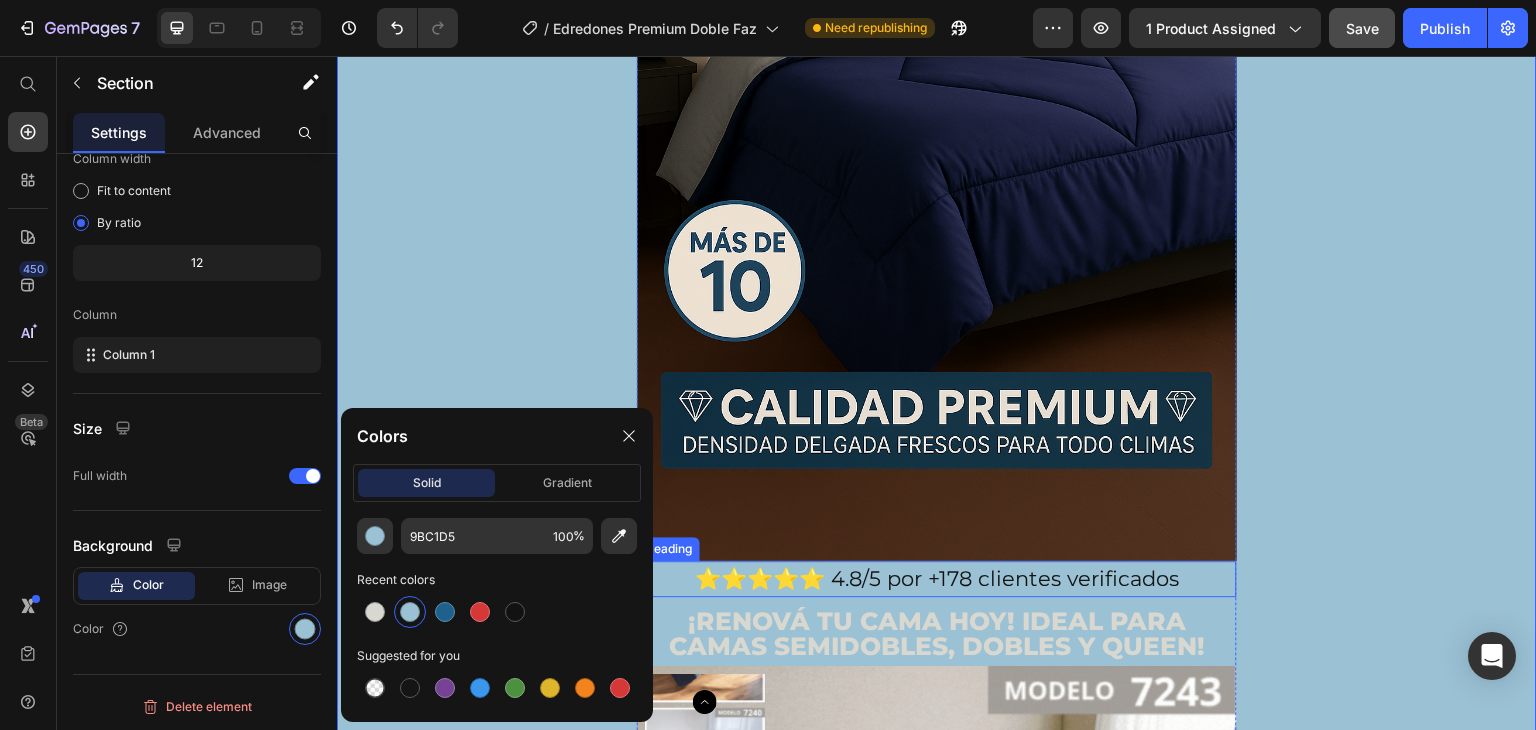 click on "⭐⭐⭐⭐⭐ 4.8/5 por +178 clientes verificados" at bounding box center (937, 579) 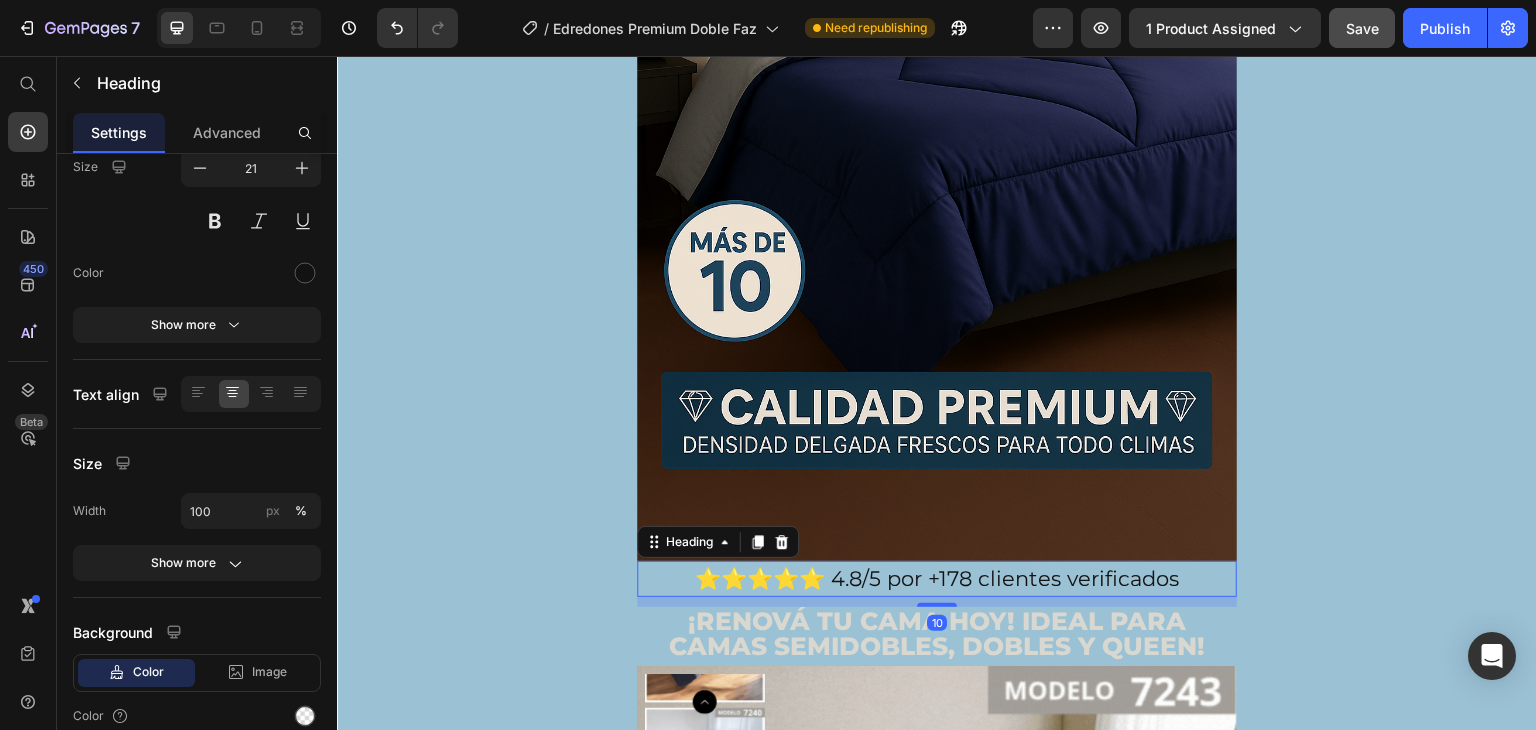 scroll, scrollTop: 0, scrollLeft: 0, axis: both 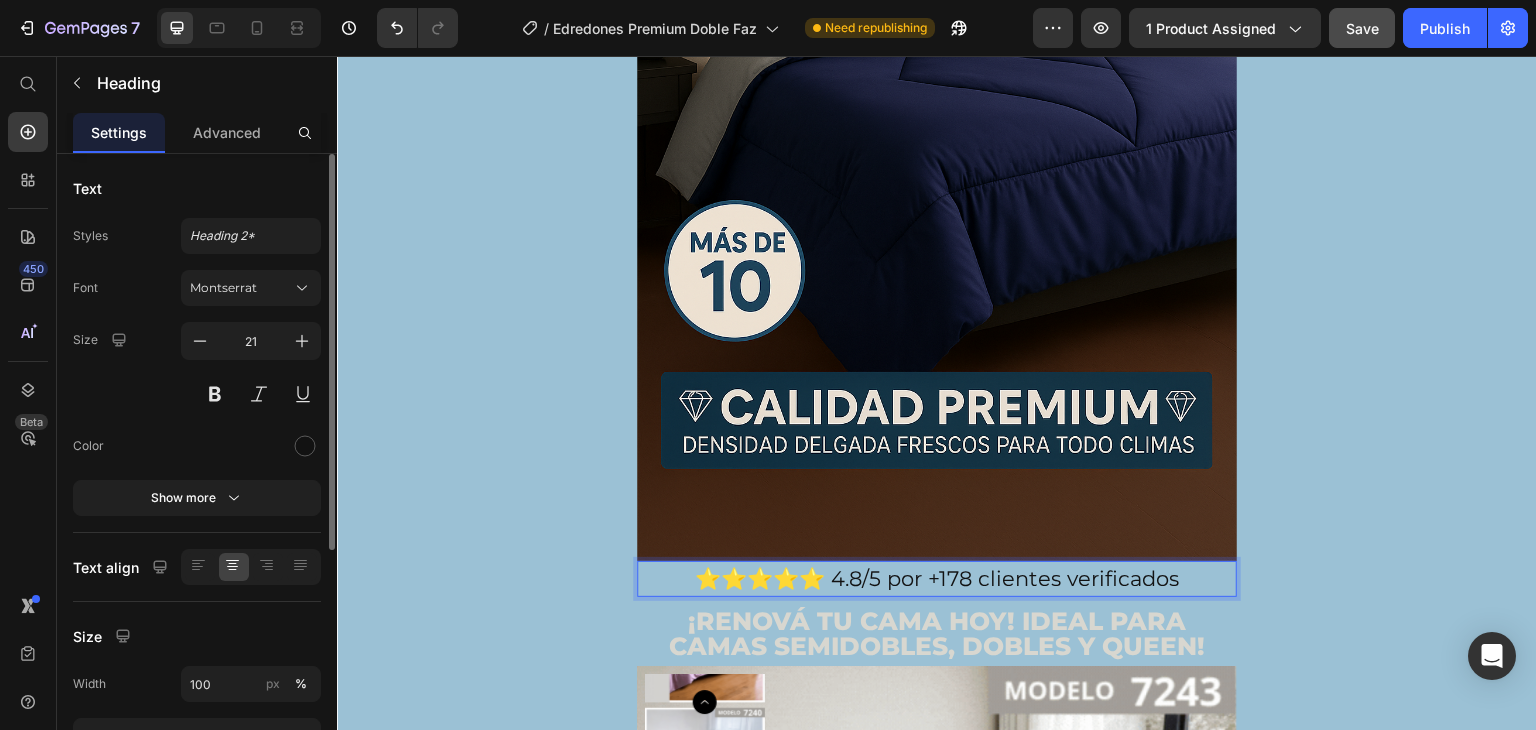 click on "⭐⭐⭐⭐⭐ 4.8/5 por +178 clientes verificados" at bounding box center (937, 579) 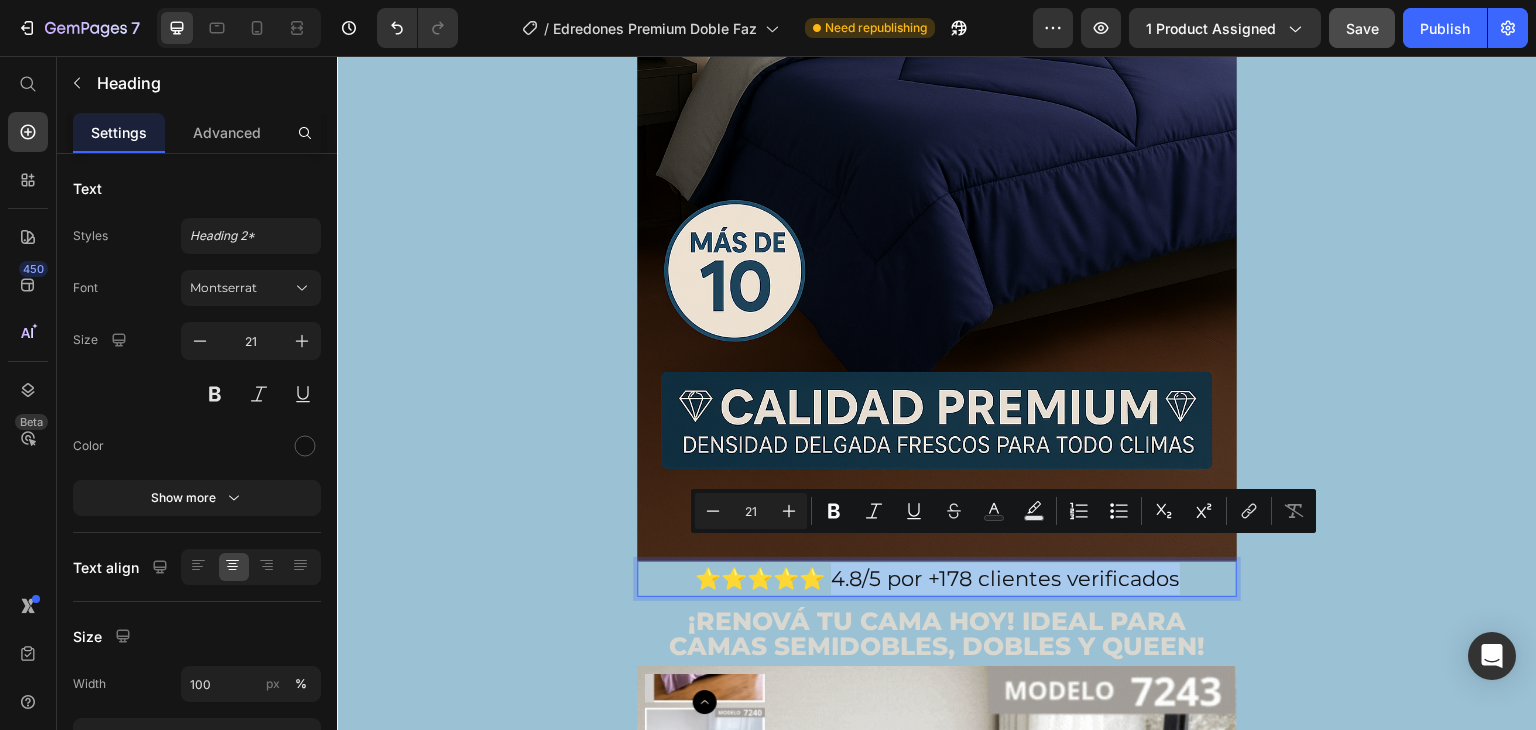 drag, startPoint x: 1190, startPoint y: 555, endPoint x: 833, endPoint y: 569, distance: 357.2744 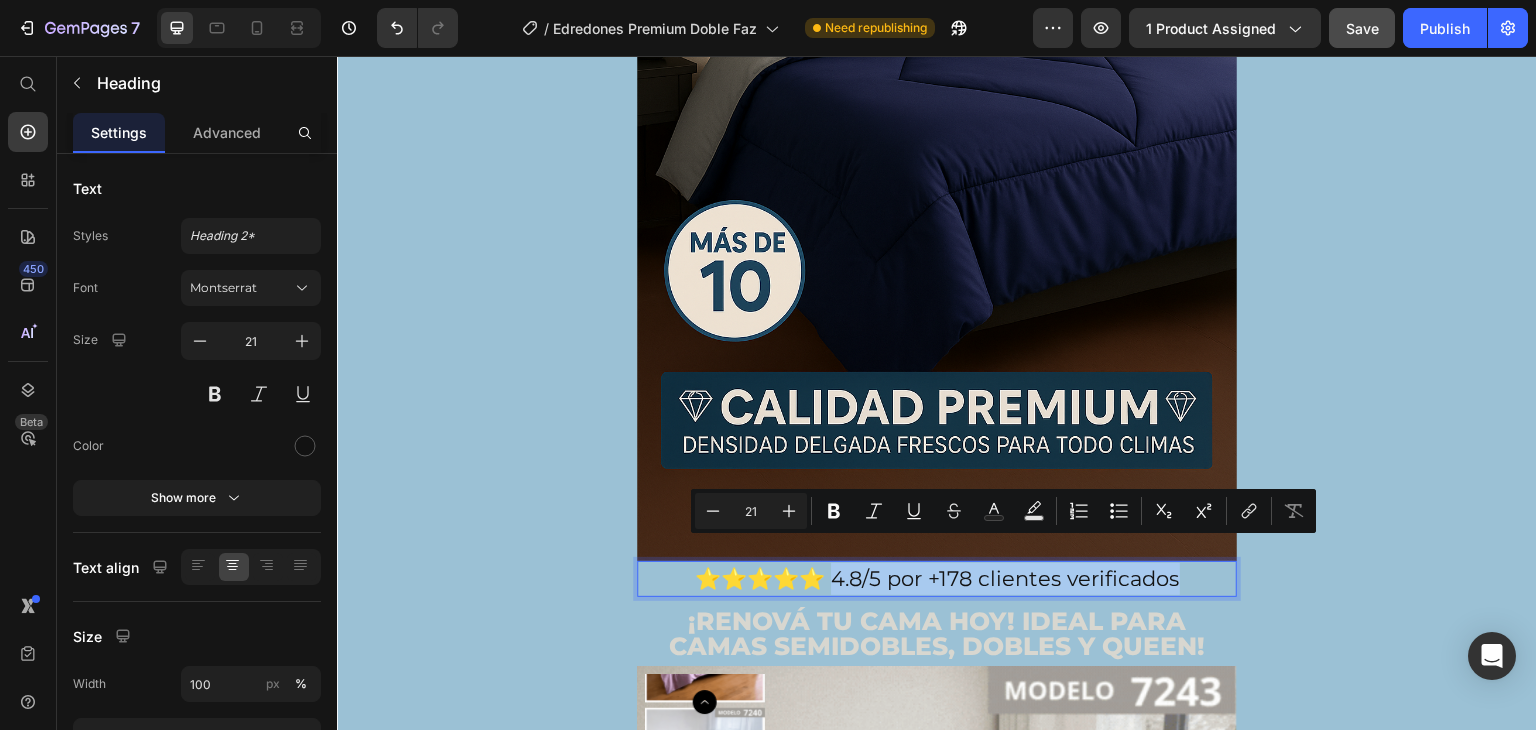 click on "⭐⭐⭐⭐⭐ 4.8/5 por +178 clientes verificados" at bounding box center [937, 579] 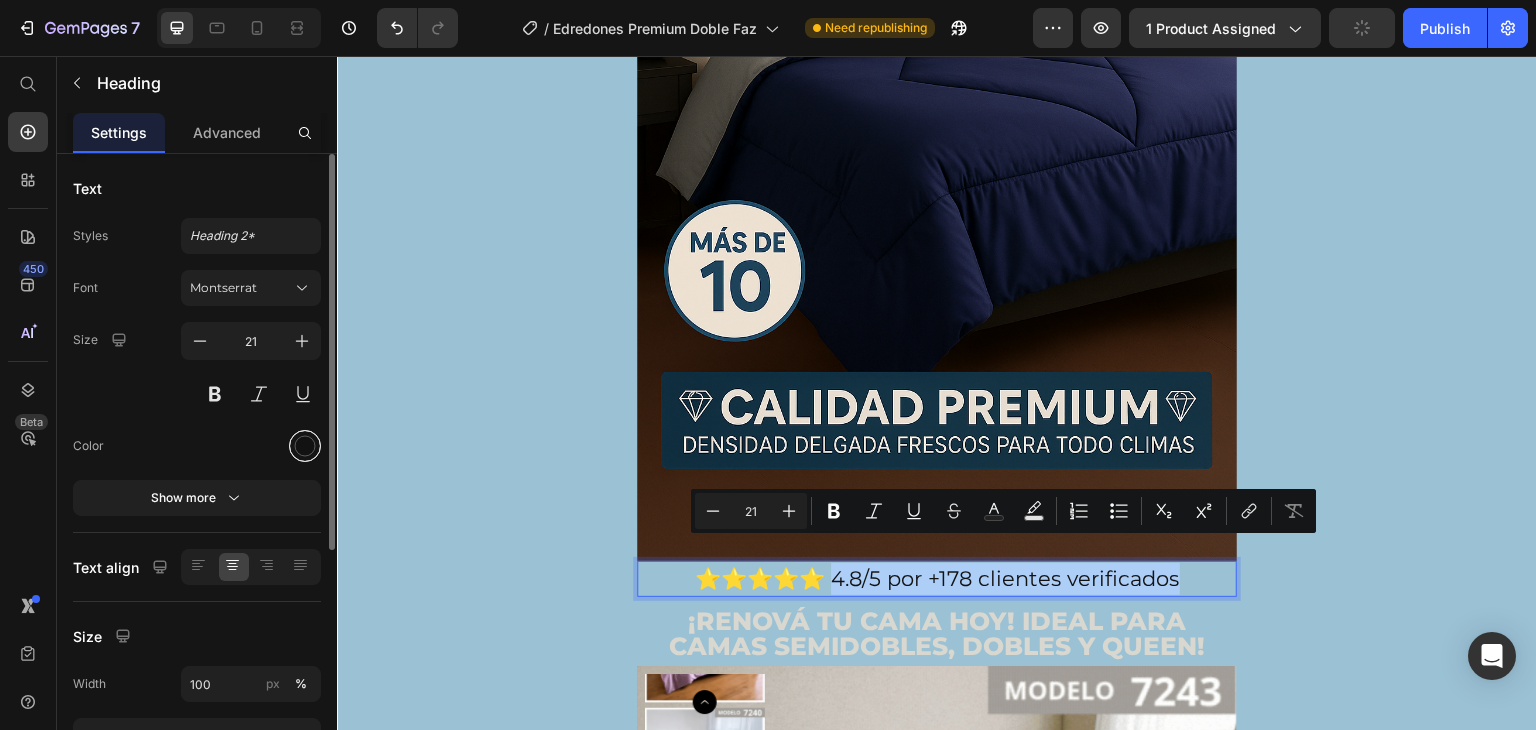 click at bounding box center [305, 446] 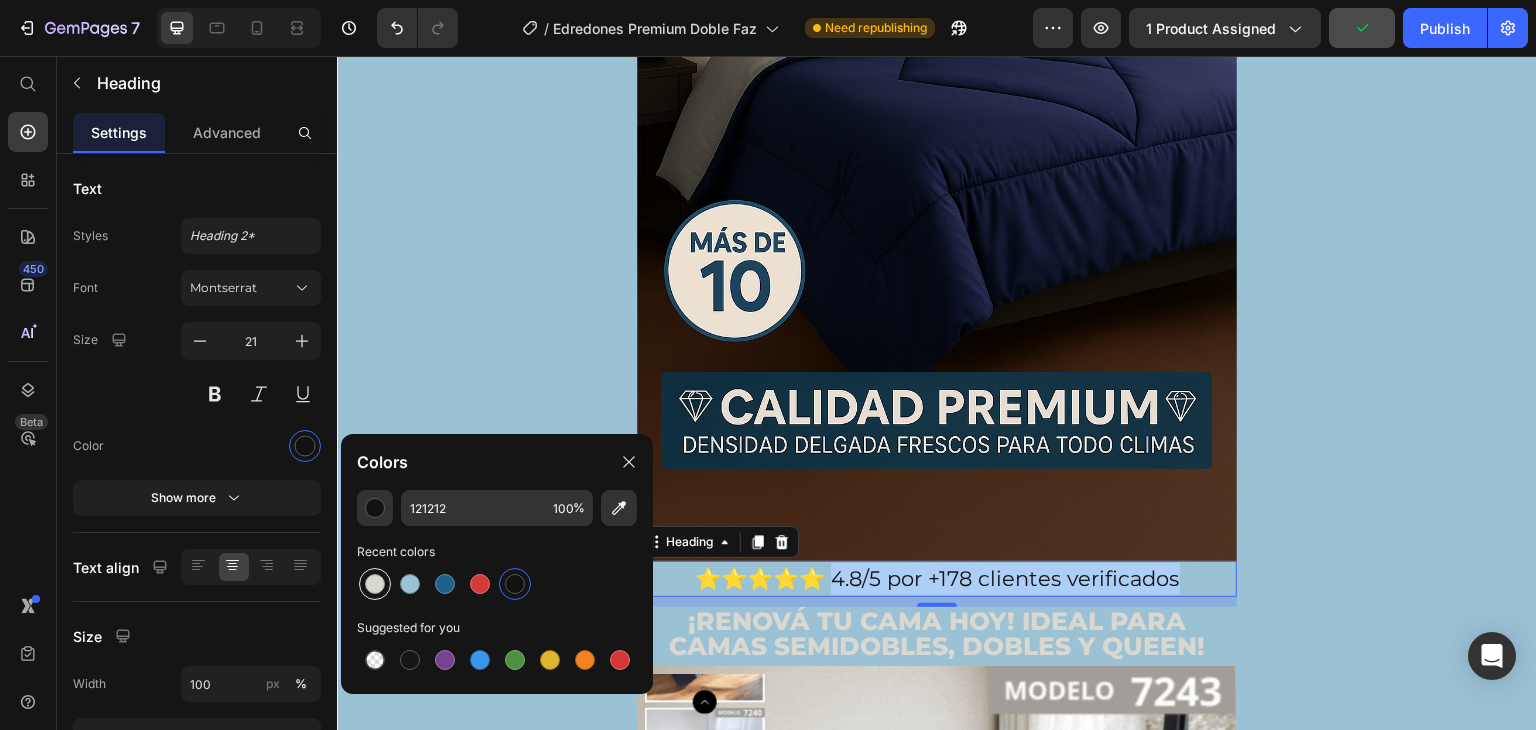 click at bounding box center (375, 584) 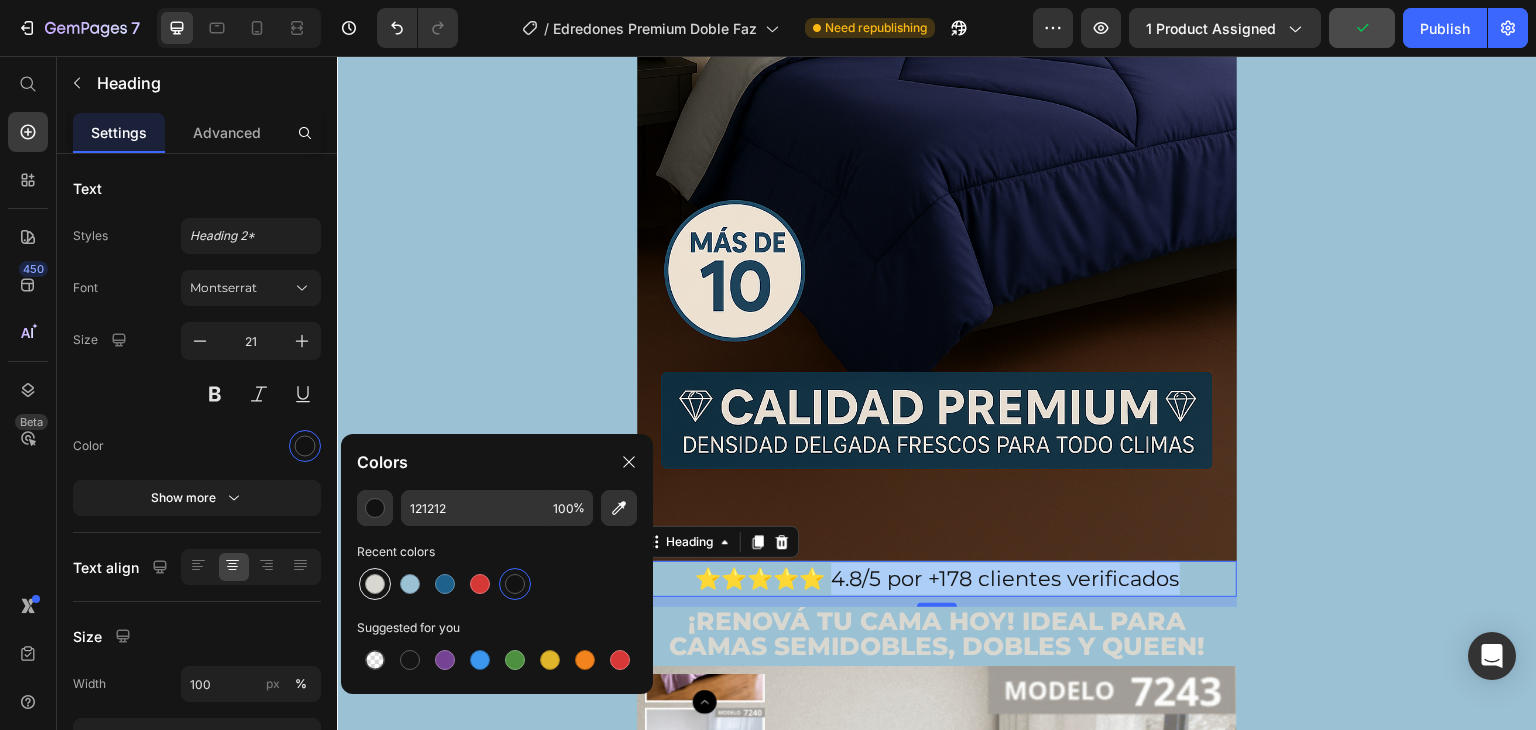 type on "D8D7D0" 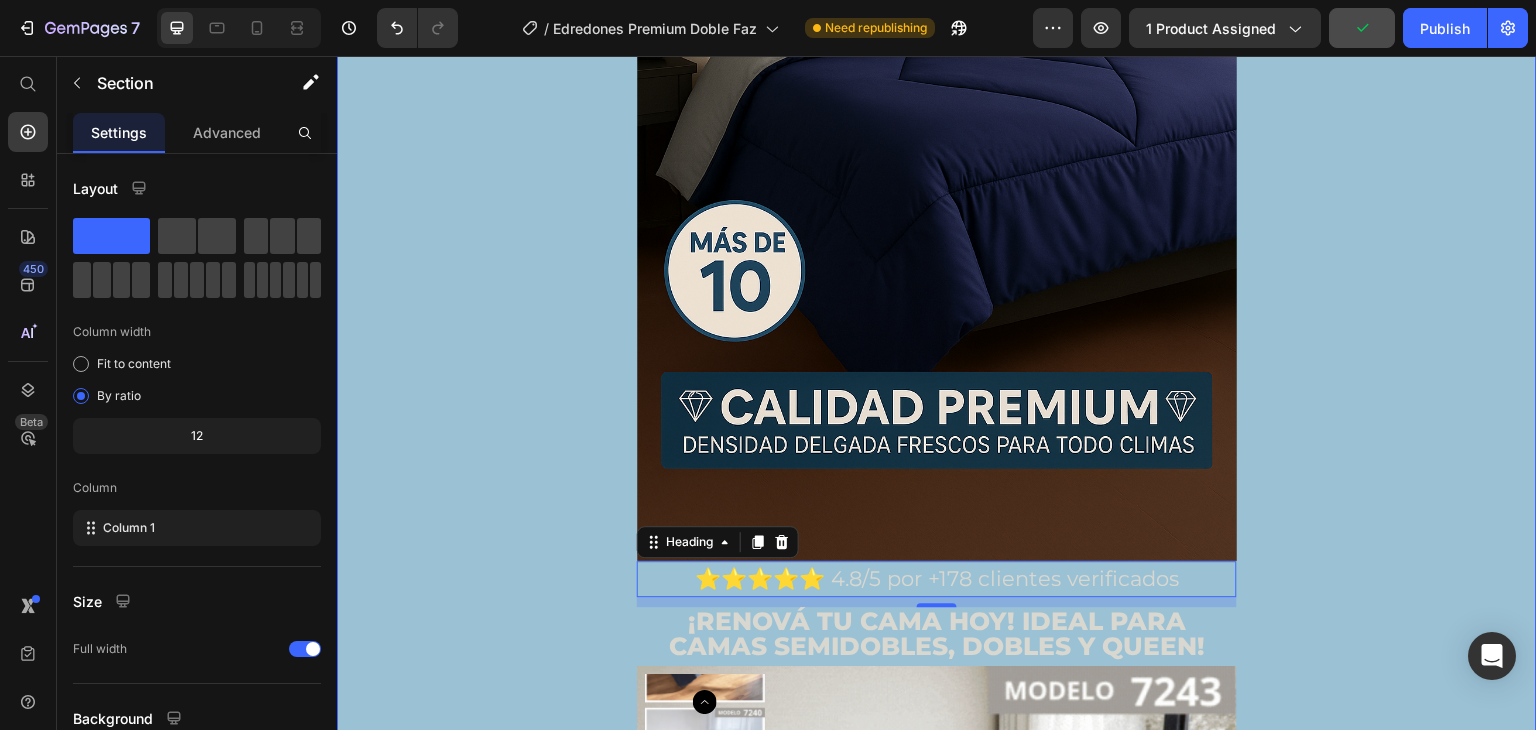 click on "👉🏻😱LA OFERTA ACABARÁ EN POCO TIEMPO😱👈🏻 Heading Image ⭐⭐⭐⭐⭐ 4.8/5 por +178 clientes verificados Heading   10 ¡Renová tu cama hoy! ideal para camas Semidobles, Dobles y Queen! Heading
Product Images HOY: 1x  $99.900             2x $169.800         3x  $239.760         6x  $419.580        ¡Precios Mayorista!             (a $69.930 cada Juego) Heading Product
Custom Code
Preview or Publish the page to see the content. Custom Code Image Suavidad y frescura todo el año Heading Image BENEFICIOS QUE  MEJORAN TU DESCANSO Heading 🛏️  Suavidad Premium  – Tela de 600 hilos que brinda una experiencia suave al tacto. 🌬️  Transpirable y Fresca  – Perfecta para cualquier estación del año. 🧺  Fácil de lavar y mantener  – Sin arrugas, sin complicaciones. 🎨  Variedad de colores y medidas  – Combina con cualquier estilo de habitación. 🔒  Calidad garantizada Heading Image
Custom Code
Custom Code" at bounding box center [937, 3777] 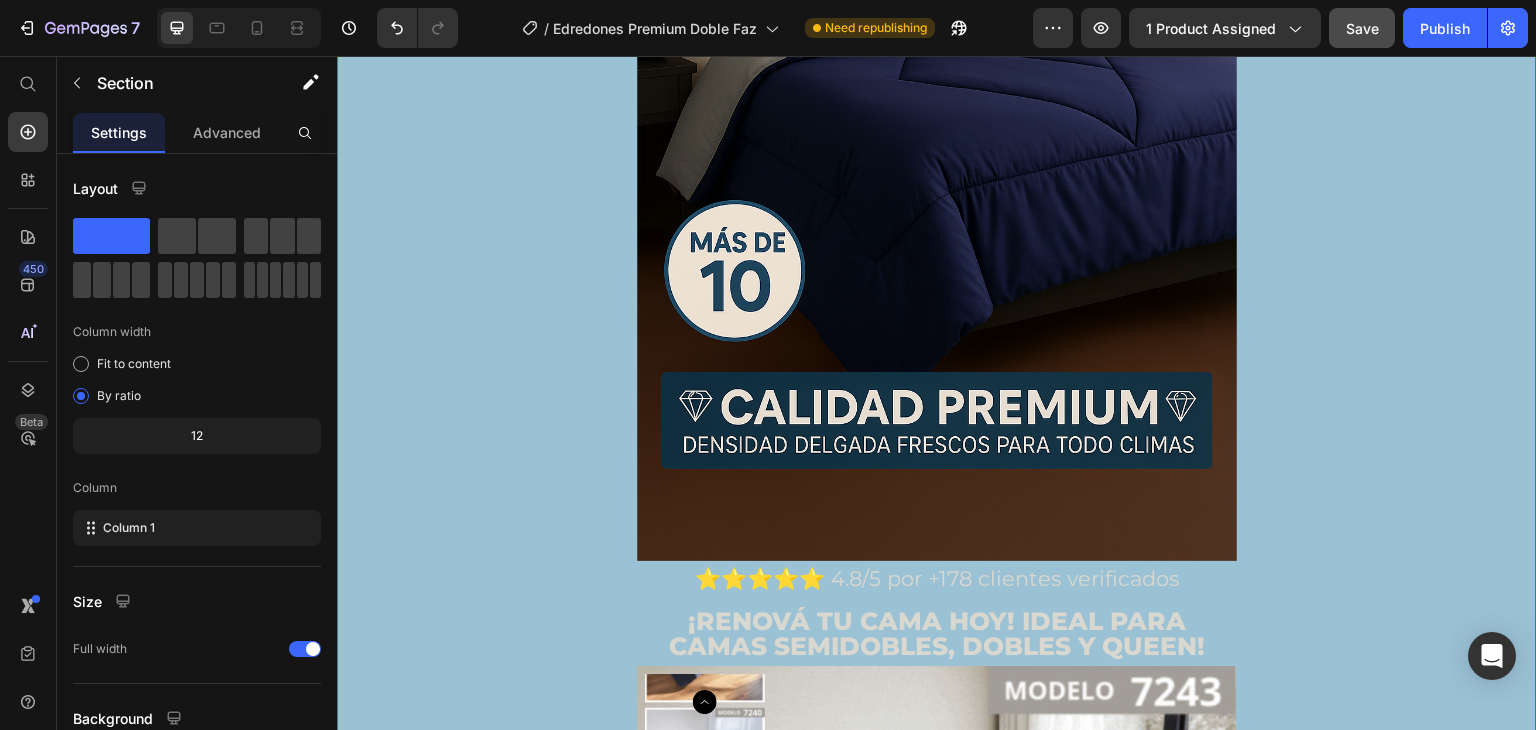click on "👉🏻😱LA OFERTA ACABARÁ EN POCO TIEMPO😱👈🏻 Heading Image ⭐⭐⭐⭐⭐ 4.8/5 por +178 clientes verificados Heading ¡Renová tu cama hoy! ideal para camas Semidobles, Dobles y Queen! Heading
Product Images HOY: 1x  $99.900             2x $169.800         3x  $239.760         6x  $419.580        ¡Precios Mayorista!             (a $69.930 cada Juego) Heading Product
Custom Code
Preview or Publish the page to see the content. Custom Code Image Suavidad y frescura todo el año Heading Image BENEFICIOS QUE  MEJORAN TU DESCANSO Heading 🛏️  Suavidad Premium  – Tela de 600 hilos que brinda una experiencia suave al tacto. 🌬️  Transpirable y Fresca  – Perfecta para cualquier estación del año. 🧺  Fácil de lavar y mantener  – Sin arrugas, sin complicaciones. 🎨  Variedad de colores y medidas  – Combina con cualquier estilo de habitación. 🔒  Calidad garantizada Heading Image
Custom Code
Custom Code Image" at bounding box center [937, 3777] 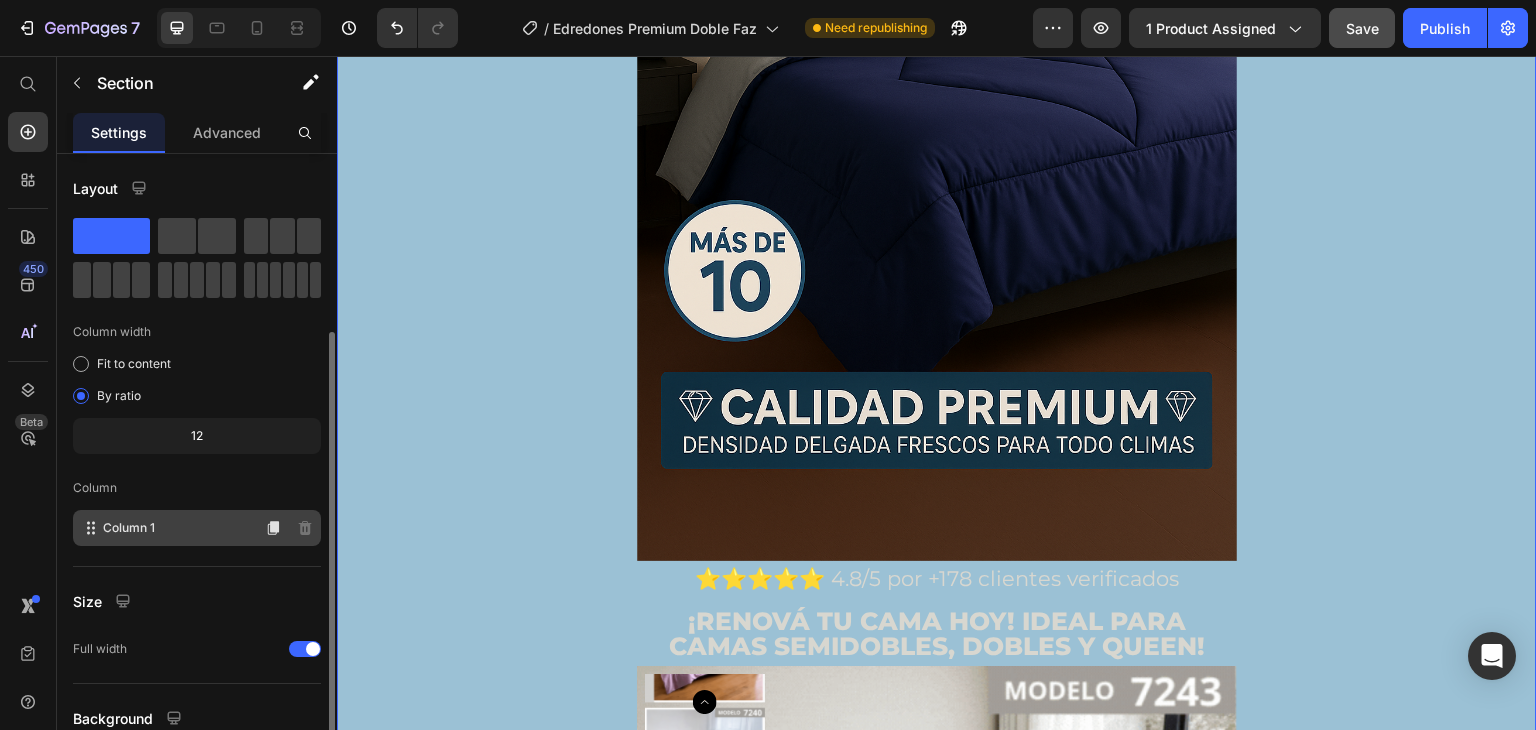 scroll, scrollTop: 173, scrollLeft: 0, axis: vertical 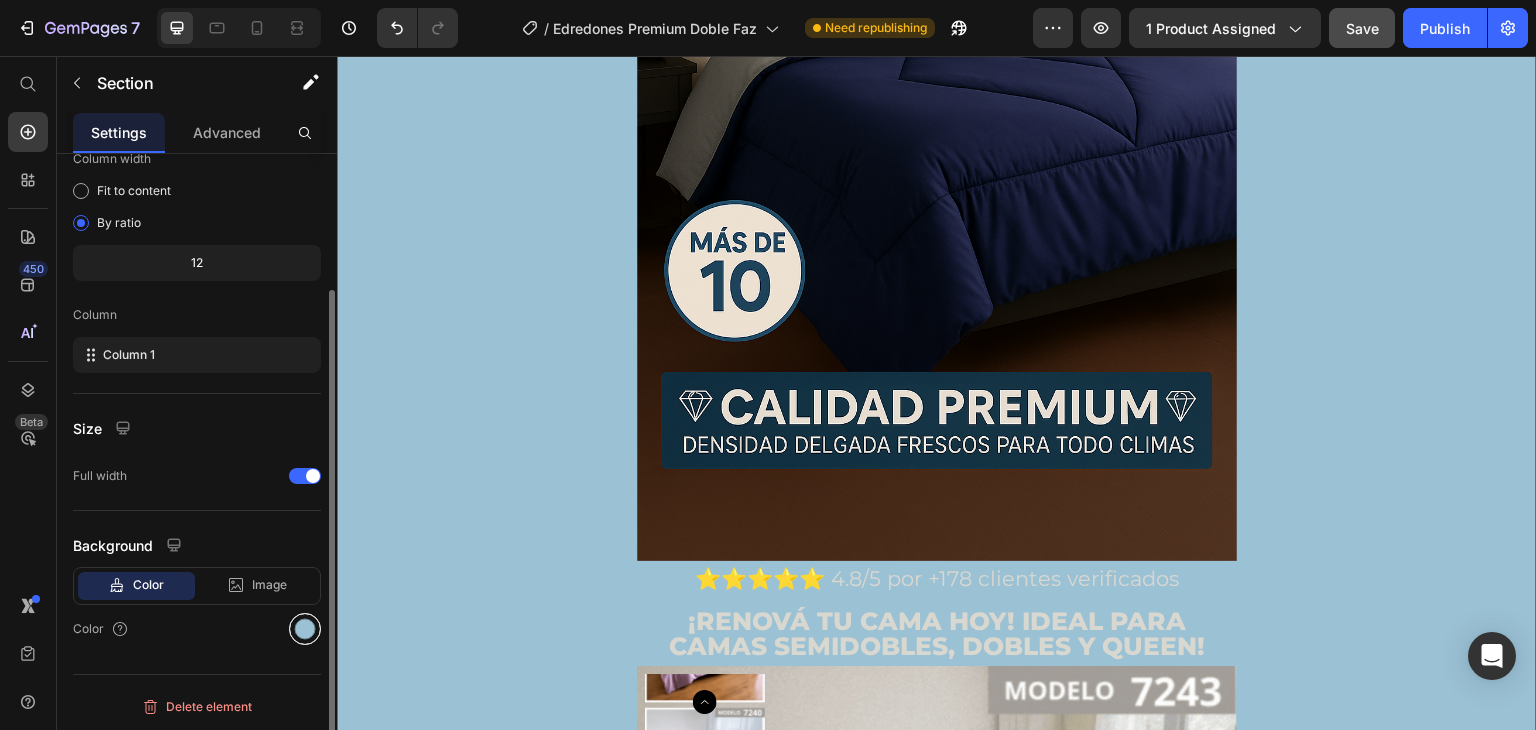 click at bounding box center (305, 629) 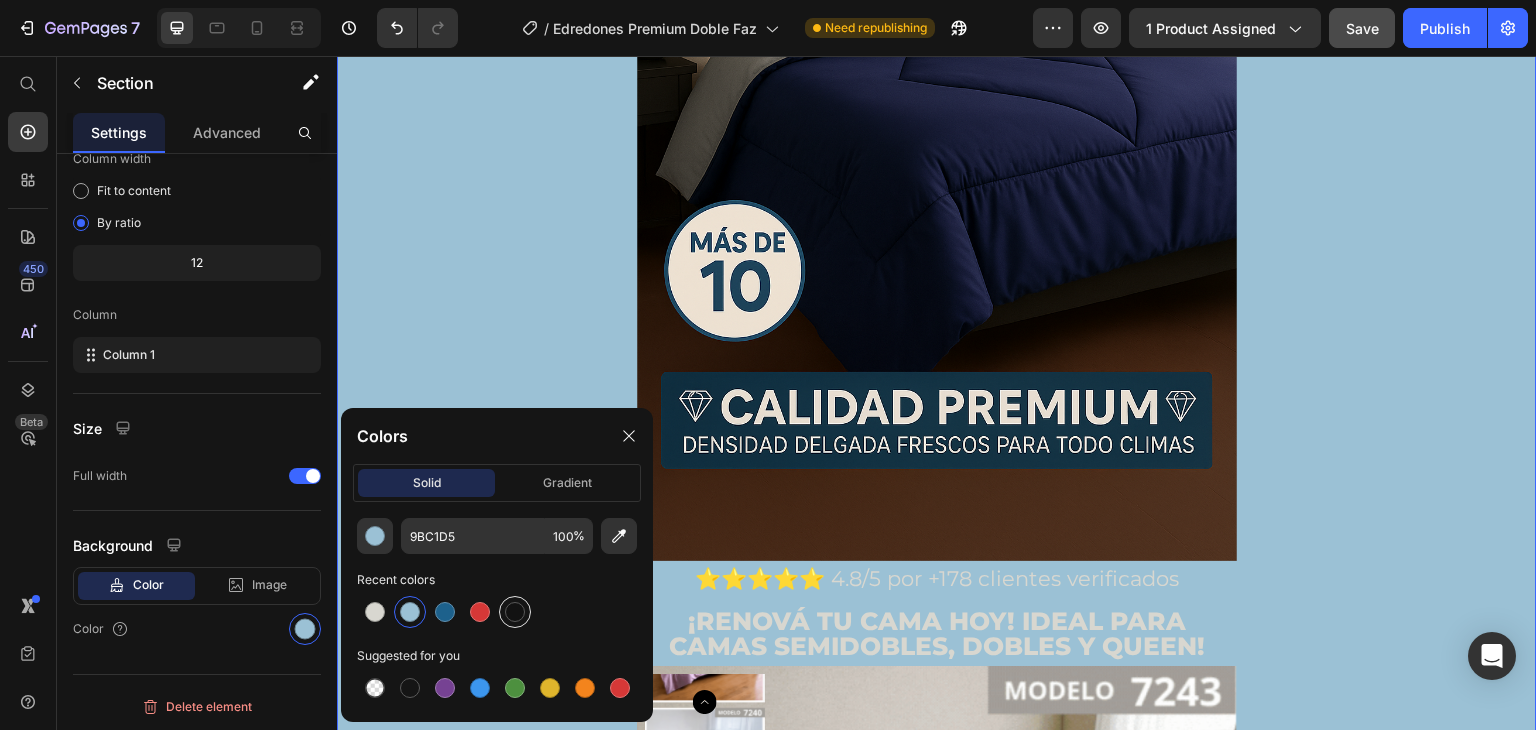click at bounding box center [515, 612] 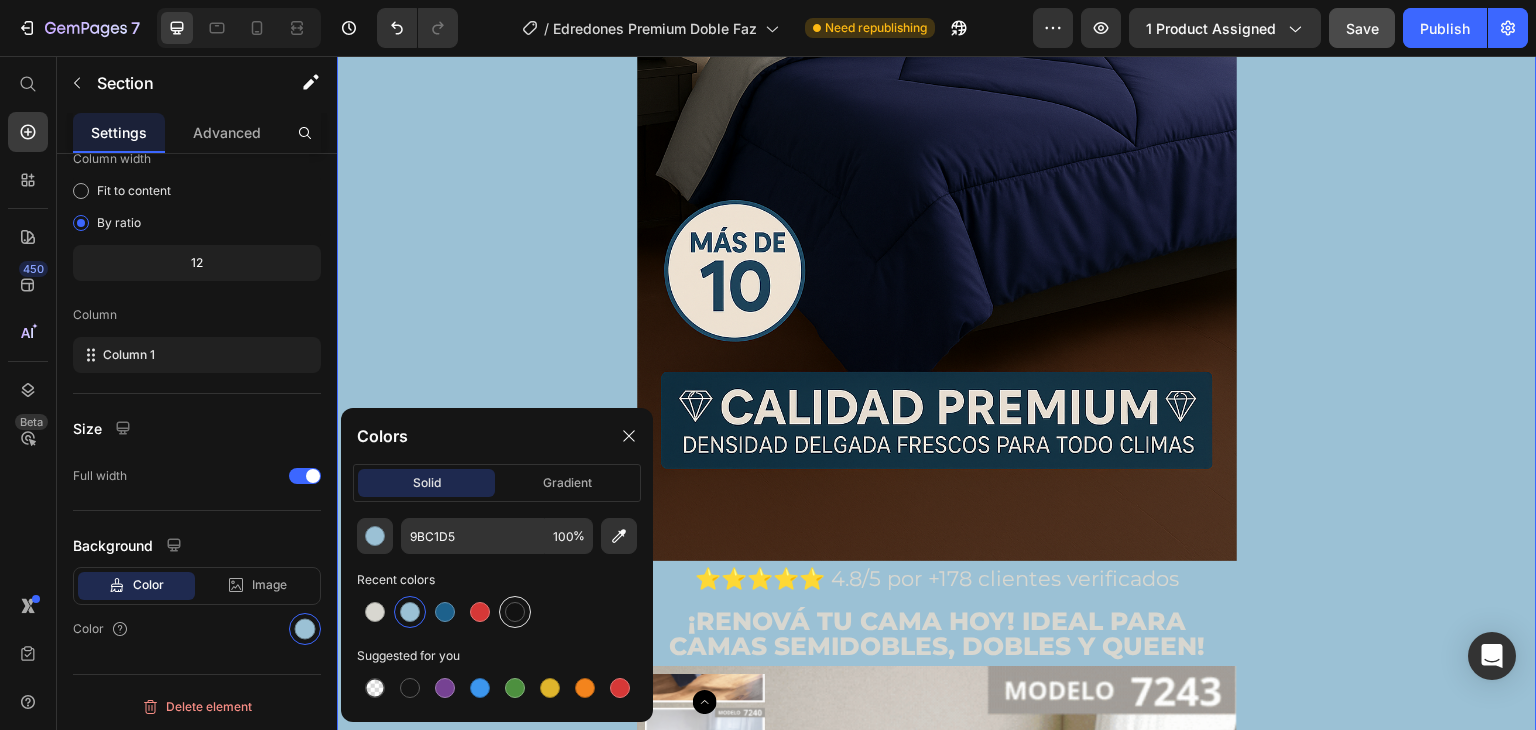type on "121212" 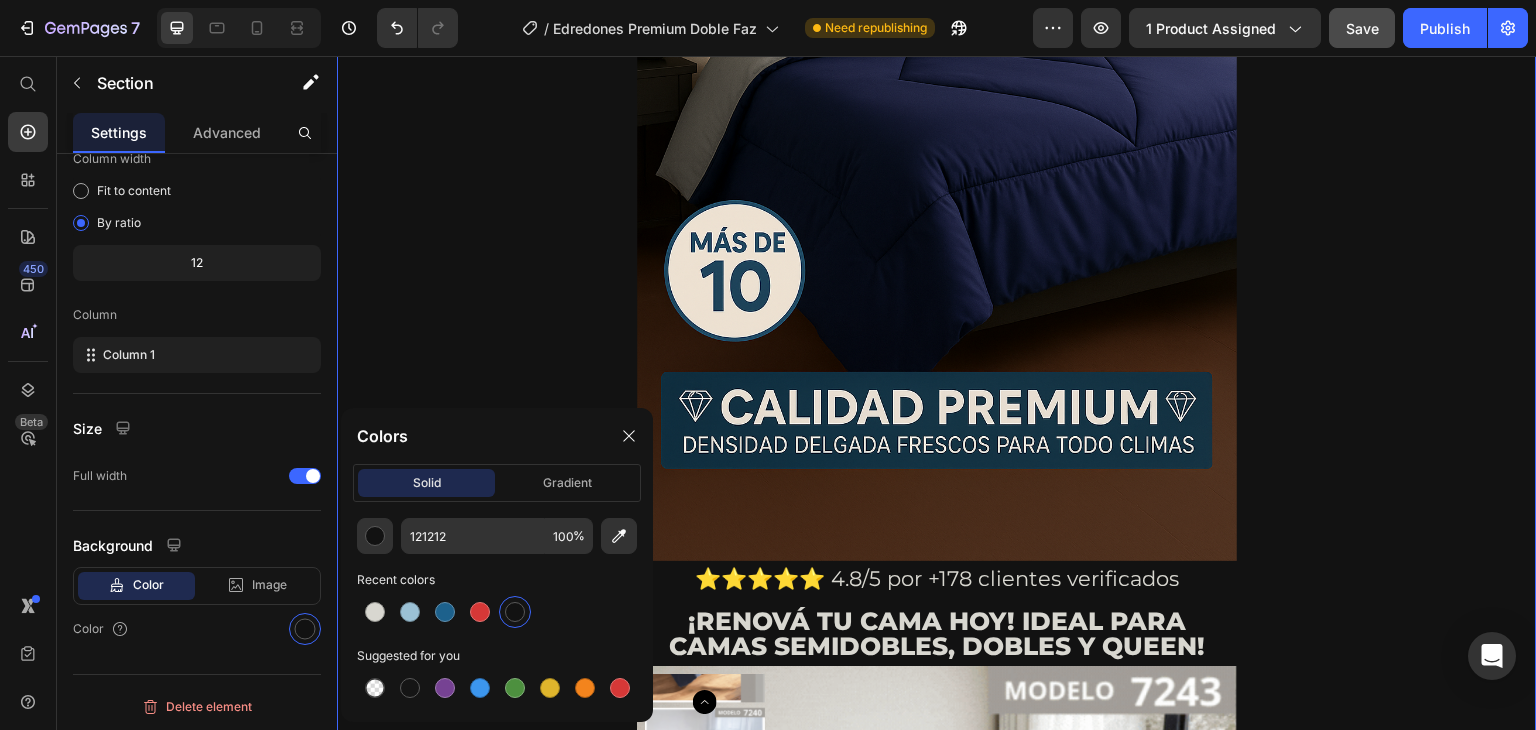 click on "👉🏻😱LA OFERTA ACABARÁ EN POCO TIEMPO😱👈🏻 Heading Image ⭐⭐⭐⭐⭐ 4.8/5 por +178 clientes verificados Heading ¡Renová tu cama hoy! ideal para camas Semidobles, Dobles y Queen! Heading
Product Images HOY: 1x  $99.900             2x $169.800         3x  $239.760         6x  $419.580        ¡Precios Mayorista!             (a $69.930 cada Juego) Heading Product
Custom Code
Preview or Publish the page to see the content. Custom Code Image Suavidad y frescura todo el año Heading Image BENEFICIOS QUE  MEJORAN TU DESCANSO Heading 🛏️  Suavidad Premium  – Tela de 600 hilos que brinda una experiencia suave al tacto. 🌬️  Transpirable y Fresca  – Perfecta para cualquier estación del año. 🧺  Fácil de lavar y mantener  – Sin arrugas, sin complicaciones. 🎨  Variedad de colores y medidas  – Combina con cualquier estilo de habitación. 🔒  Calidad garantizada Heading Image
Custom Code
Custom Code Image" at bounding box center [937, 3777] 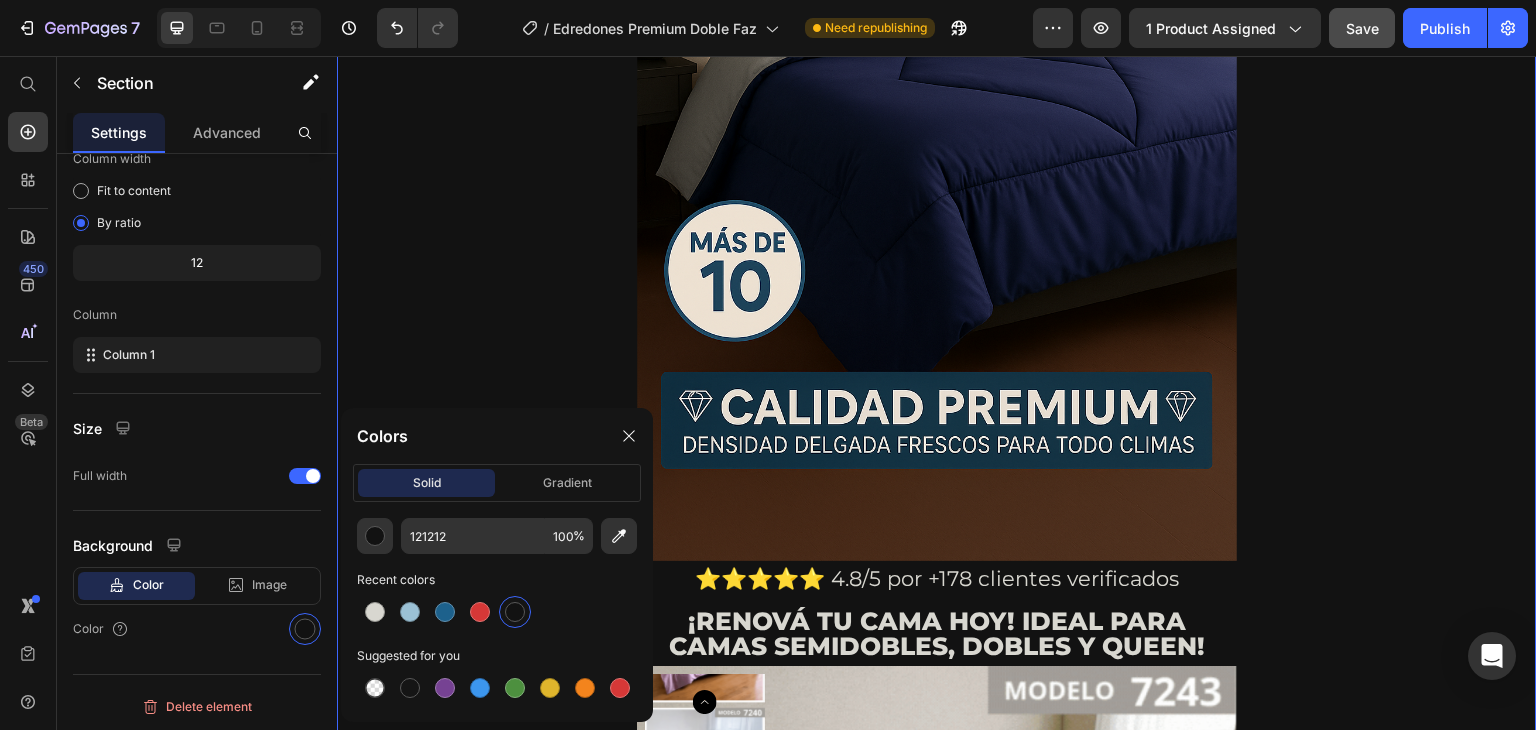 click on "👉🏻😱LA OFERTA ACABARÁ EN POCO TIEMPO😱👈🏻 Heading Image ⭐⭐⭐⭐⭐ 4.8/5 por +178 clientes verificados Heading ¡Renová tu cama hoy! ideal para camas Semidobles, Dobles y Queen! Heading
Product Images HOY: 1x  $99.900             2x $169.800         3x  $239.760         6x  $419.580        ¡Precios Mayorista!             (a $69.930 cada Juego) Heading Product
Custom Code
Preview or Publish the page to see the content. Custom Code Image Suavidad y frescura todo el año Heading Image BENEFICIOS QUE  MEJORAN TU DESCANSO Heading 🛏️  Suavidad Premium  – Tela de 600 hilos que brinda una experiencia suave al tacto. 🌬️  Transpirable y Fresca  – Perfecta para cualquier estación del año. 🧺  Fácil de lavar y mantener  – Sin arrugas, sin complicaciones. 🎨  Variedad de colores y medidas  – Combina con cualquier estilo de habitación. 🔒  Calidad garantizada Heading Image
Custom Code
Custom Code Image" at bounding box center (937, 3777) 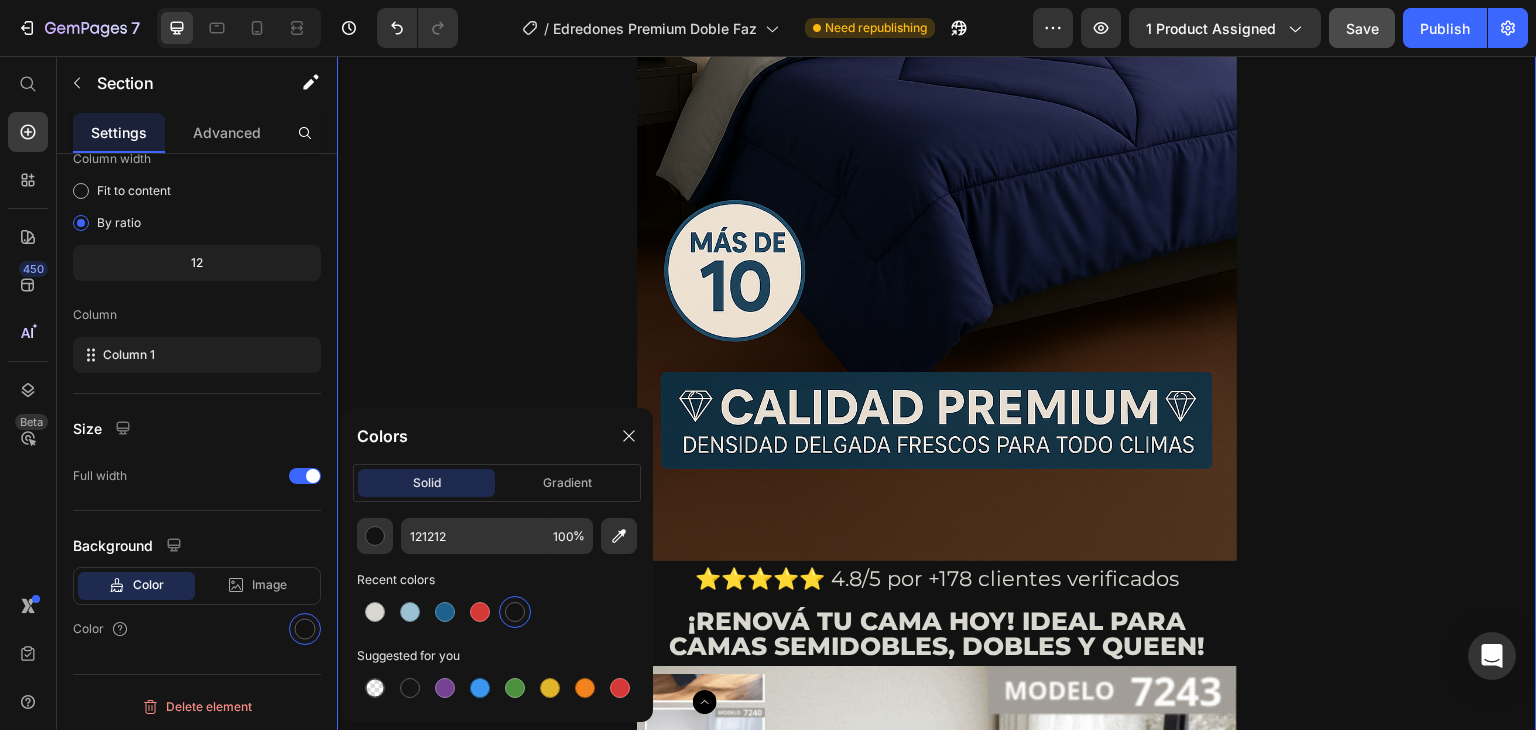 click on "👉🏻😱LA OFERTA ACABARÁ EN POCO TIEMPO😱👈🏻 Heading Image ⭐⭐⭐⭐⭐ 4.8/5 por +178 clientes verificados Heading ¡Renová tu cama hoy! ideal para camas Semidobles, Dobles y Queen! Heading
Product Images HOY: 1x  $99.900             2x $169.800         3x  $239.760         6x  $419.580        ¡Precios Mayorista!             (a $69.930 cada Juego) Heading Product
Custom Code
Preview or Publish the page to see the content. Custom Code Image Suavidad y frescura todo el año Heading Image BENEFICIOS QUE  MEJORAN TU DESCANSO Heading 🛏️  Suavidad Premium  – Tela de 600 hilos que brinda una experiencia suave al tacto. 🌬️  Transpirable y Fresca  – Perfecta para cualquier estación del año. 🧺  Fácil de lavar y mantener  – Sin arrugas, sin complicaciones. 🎨  Variedad de colores y medidas  – Combina con cualquier estilo de habitación. 🔒  Calidad garantizada Heading Image
Custom Code
Custom Code Image" at bounding box center (937, 3777) 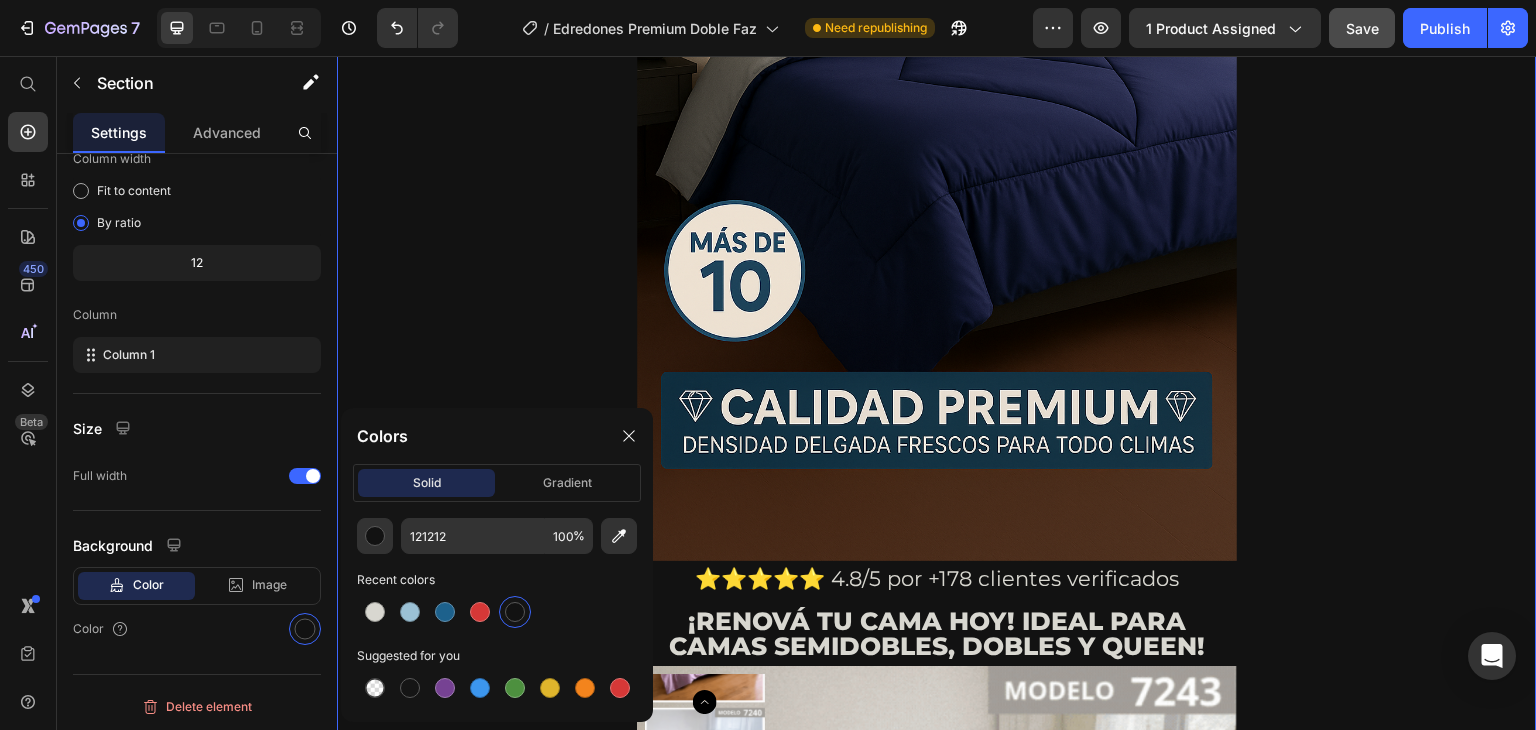 click on "👉🏻😱LA OFERTA ACABARÁ EN POCO TIEMPO😱👈🏻 Heading Image ⭐⭐⭐⭐⭐ 4.8/5 por +178 clientes verificados Heading ¡Renová tu cama hoy! ideal para camas Semidobles, Dobles y Queen! Heading
Product Images HOY: 1x  $99.900             2x $169.800         3x  $239.760         6x  $419.580        ¡Precios Mayorista!             (a $69.930 cada Juego) Heading Product
Custom Code
Preview or Publish the page to see the content. Custom Code Image Suavidad y frescura todo el año Heading Image BENEFICIOS QUE  MEJORAN TU DESCANSO Heading 🛏️  Suavidad Premium  – Tela de 600 hilos que brinda una experiencia suave al tacto. 🌬️  Transpirable y Fresca  – Perfecta para cualquier estación del año. 🧺  Fácil de lavar y mantener  – Sin arrugas, sin complicaciones. 🎨  Variedad de colores y medidas  – Combina con cualquier estilo de habitación. 🔒  Calidad garantizada Heading Image
Custom Code
Custom Code Image" at bounding box center (937, 3777) 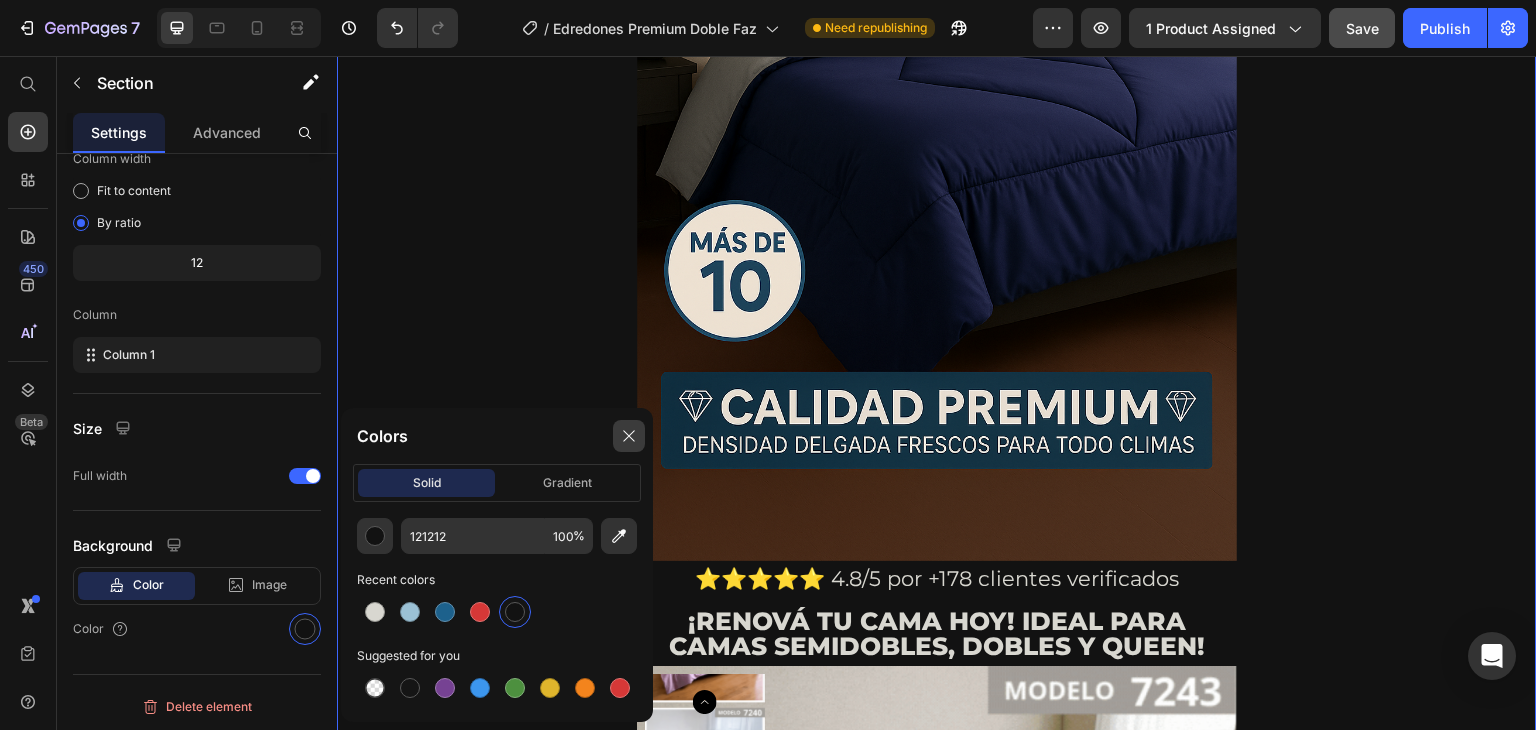 click 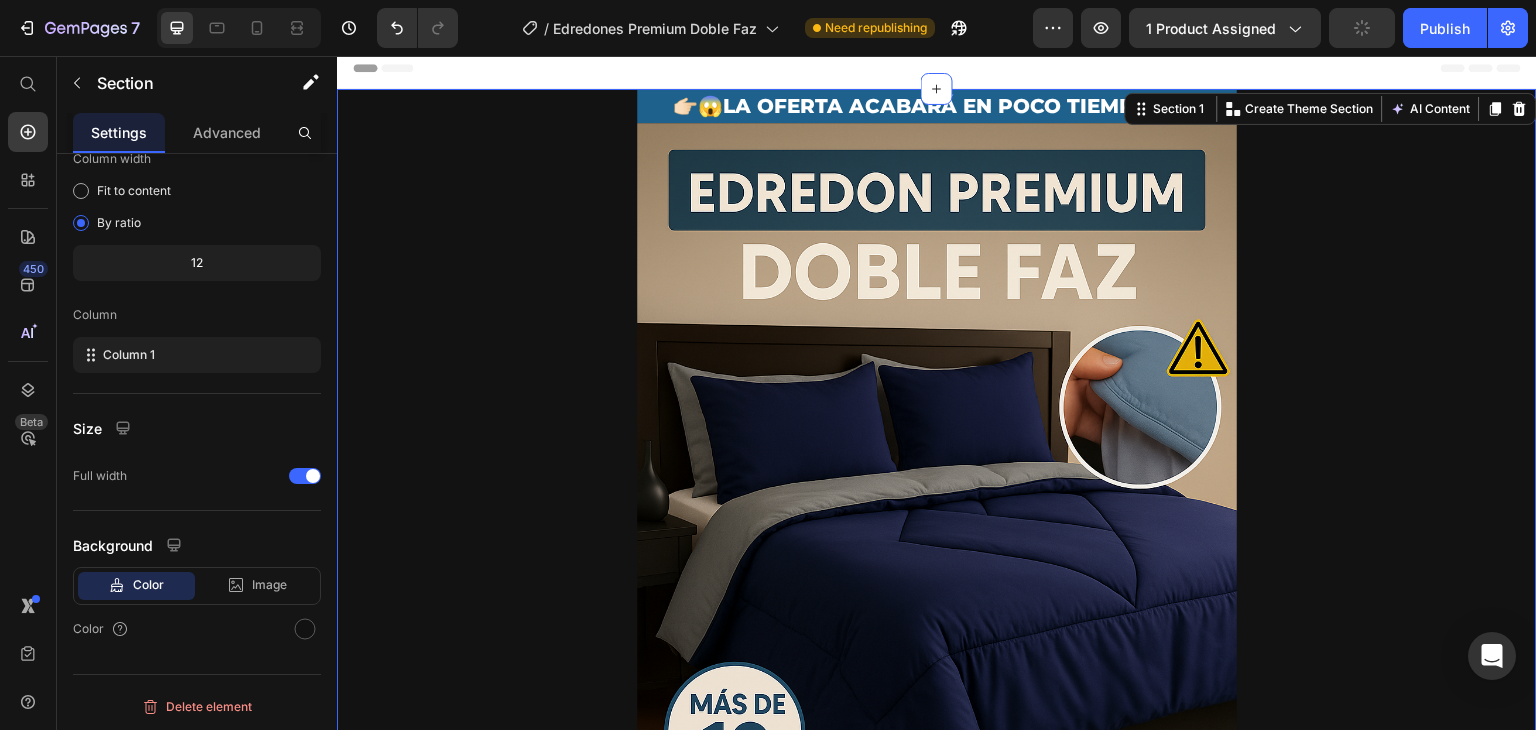 scroll, scrollTop: 0, scrollLeft: 0, axis: both 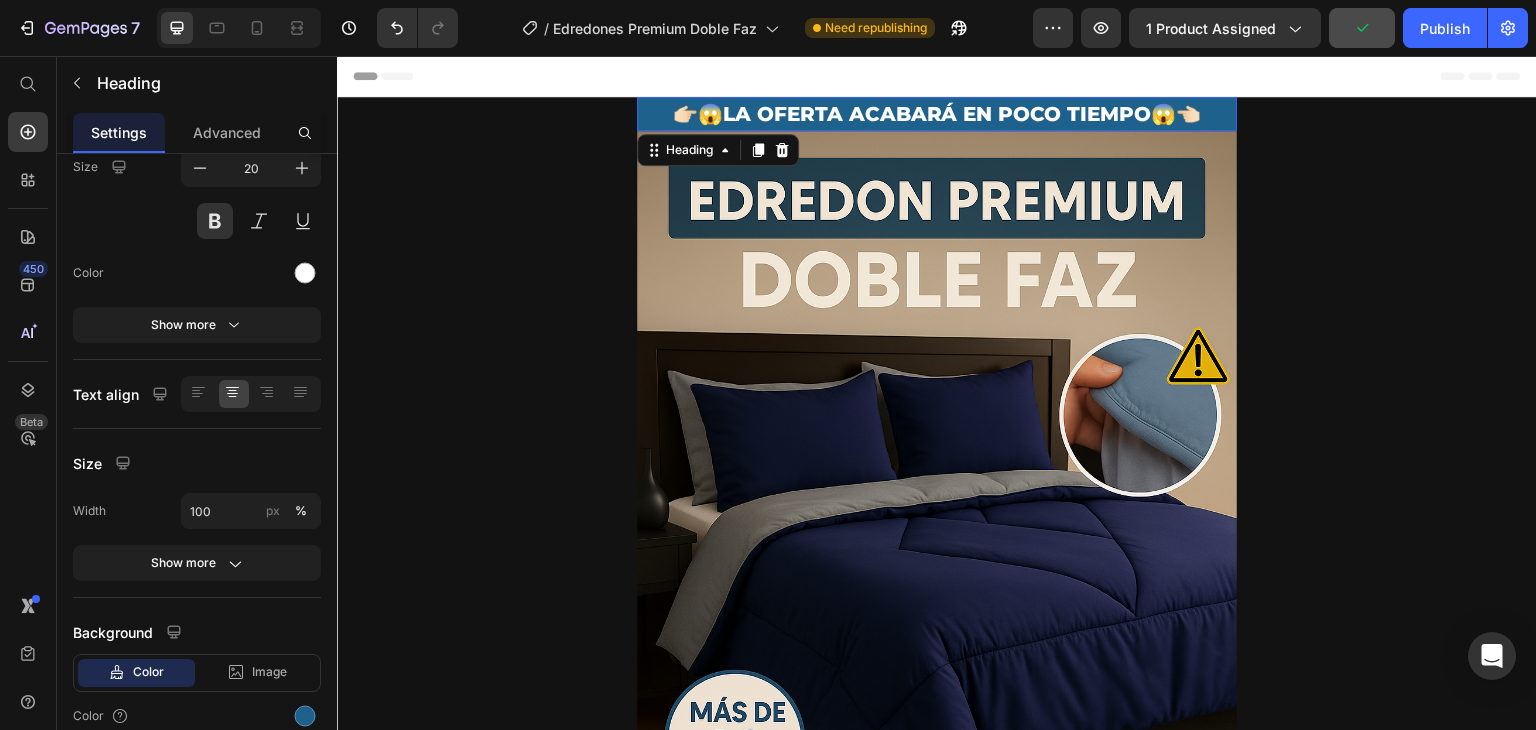 click on "👉🏻😱LA OFERTA ACABARÁ EN POCO TIEMPO😱👈🏻" at bounding box center [937, 114] 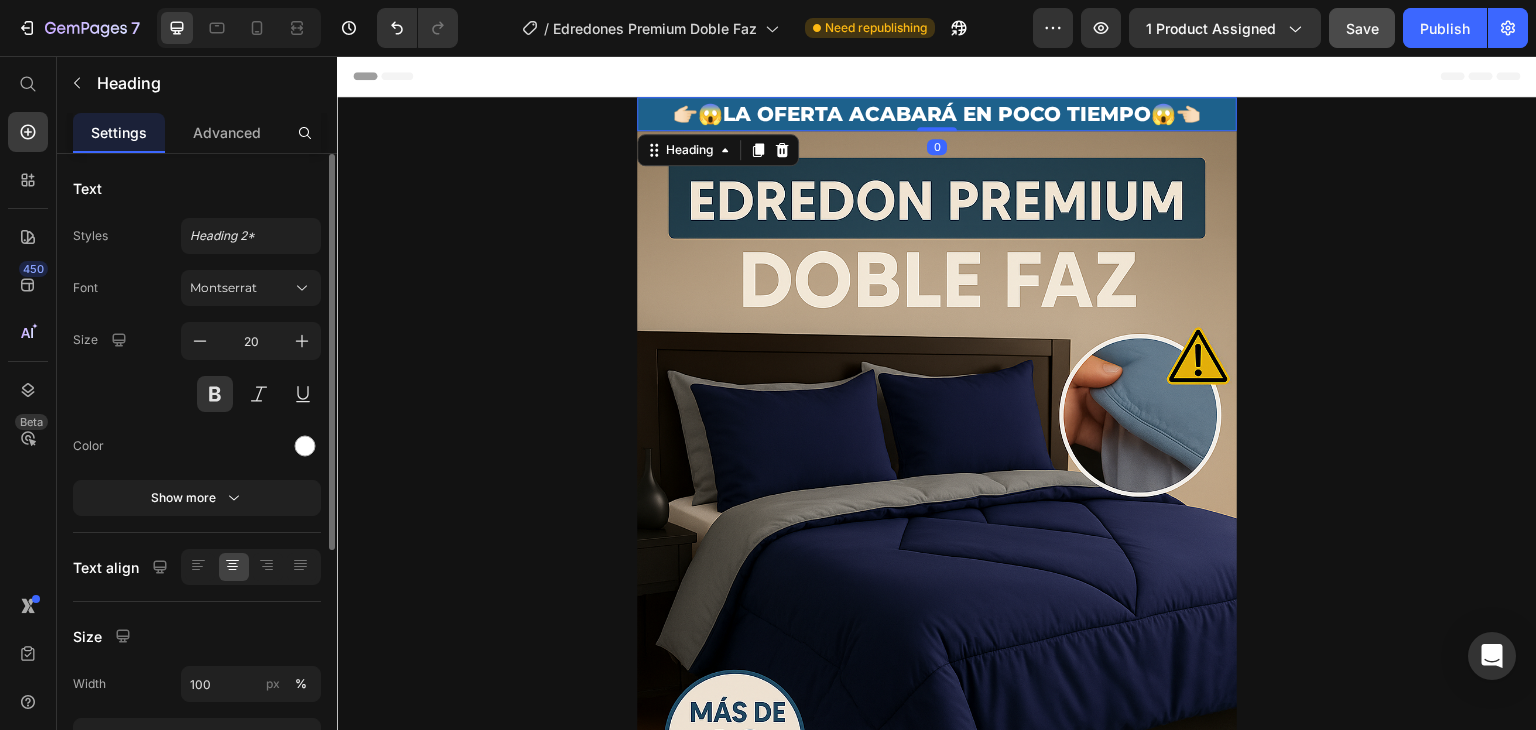 scroll, scrollTop: 200, scrollLeft: 0, axis: vertical 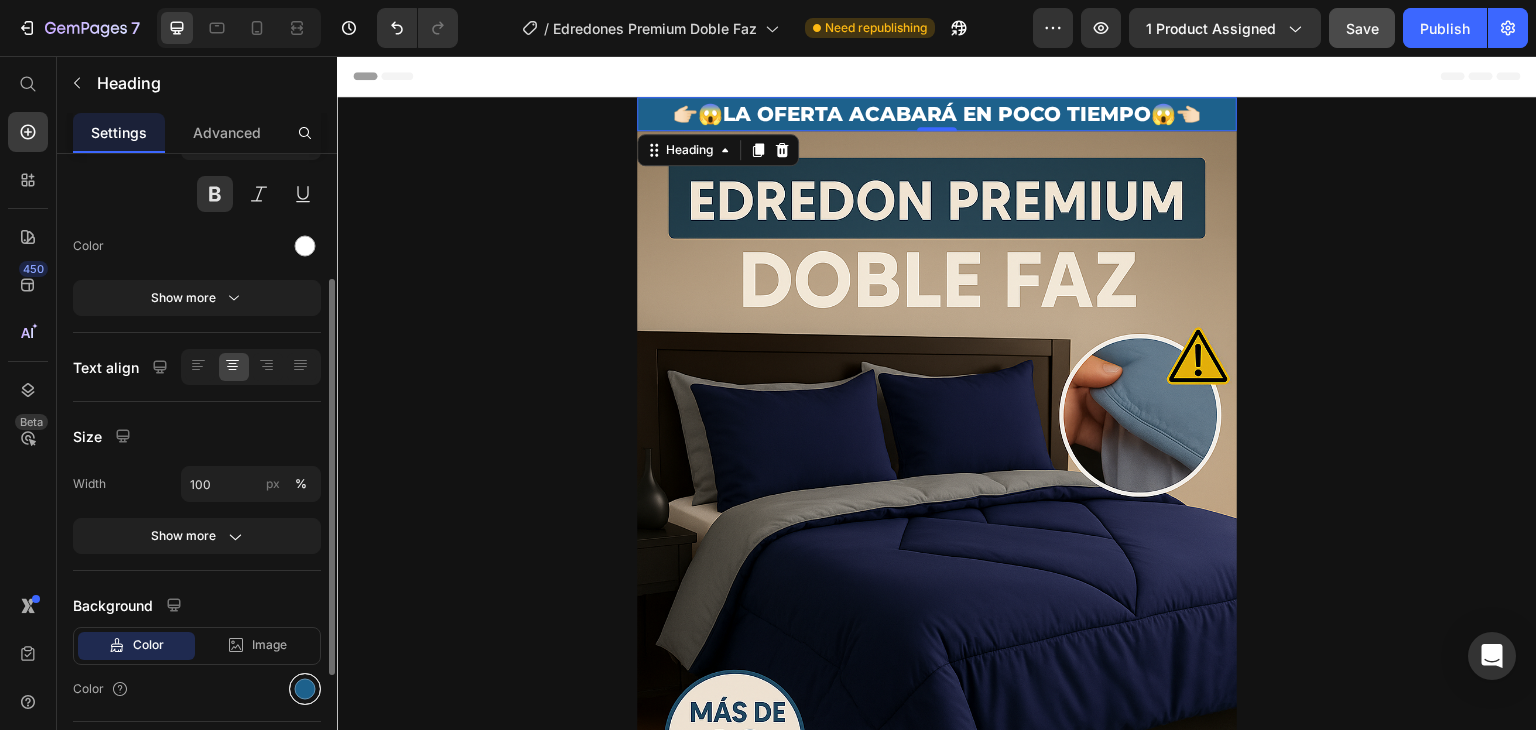 click at bounding box center (305, 689) 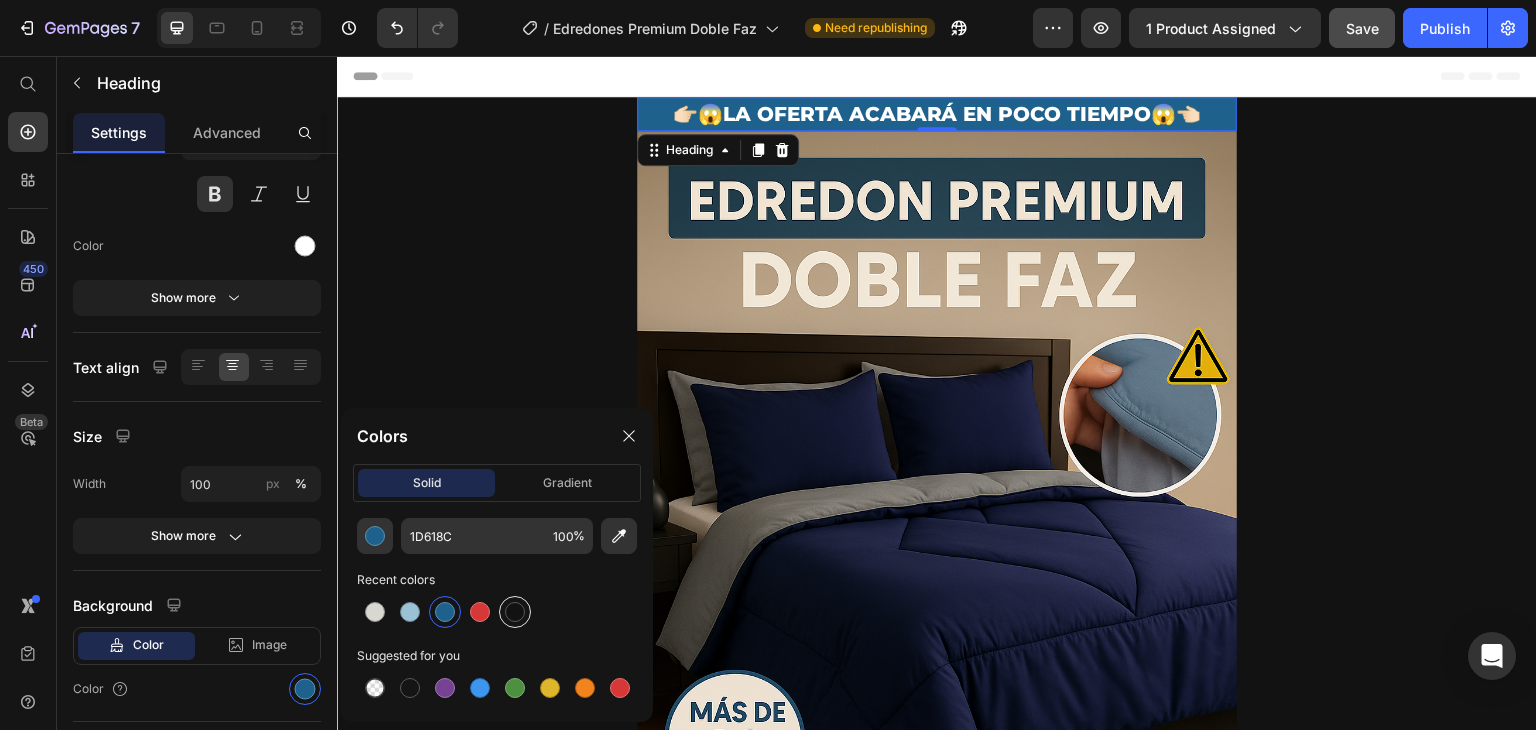 click at bounding box center [515, 612] 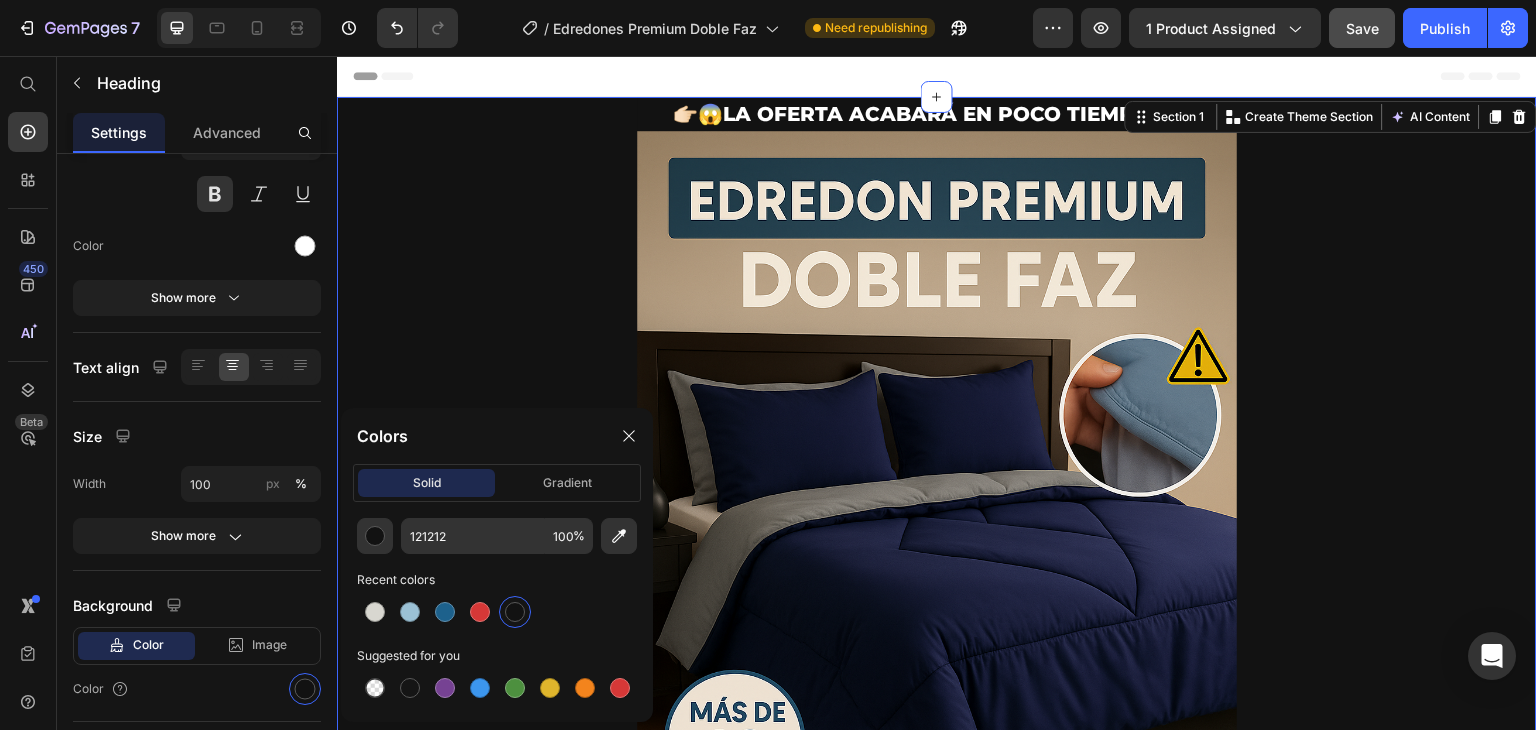click on "👉🏻😱LA OFERTA ACABARÁ EN POCO TIEMPO😱👈🏻 Heading Image ⭐⭐⭐⭐⭐ 4.8/5 por +178 clientes verificados Heading ¡Renová tu cama hoy! ideal para camas Semidobles, Dobles y Queen! Heading
Product Images HOY: 1x  $99.900             2x $169.800         3x  $239.760         6x  $419.580        ¡Precios Mayorista!             (a $69.930 cada Juego) Heading Product
Custom Code
Preview or Publish the page to see the content. Custom Code Image Suavidad y frescura todo el año Heading Image BENEFICIOS QUE  MEJORAN TU DESCANSO Heading 🛏️  Suavidad Premium  – Tela de 600 hilos que brinda una experiencia suave al tacto. 🌬️  Transpirable y Fresca  – Perfecta para cualquier estación del año. 🧺  Fácil de lavar y mantener  – Sin arrugas, sin complicaciones. 🎨  Variedad de colores y medidas  – Combina con cualquier estilo de habitación. 🔒  Calidad garantizada Heading Image
Custom Code
Custom Code Image" at bounding box center [937, 4247] 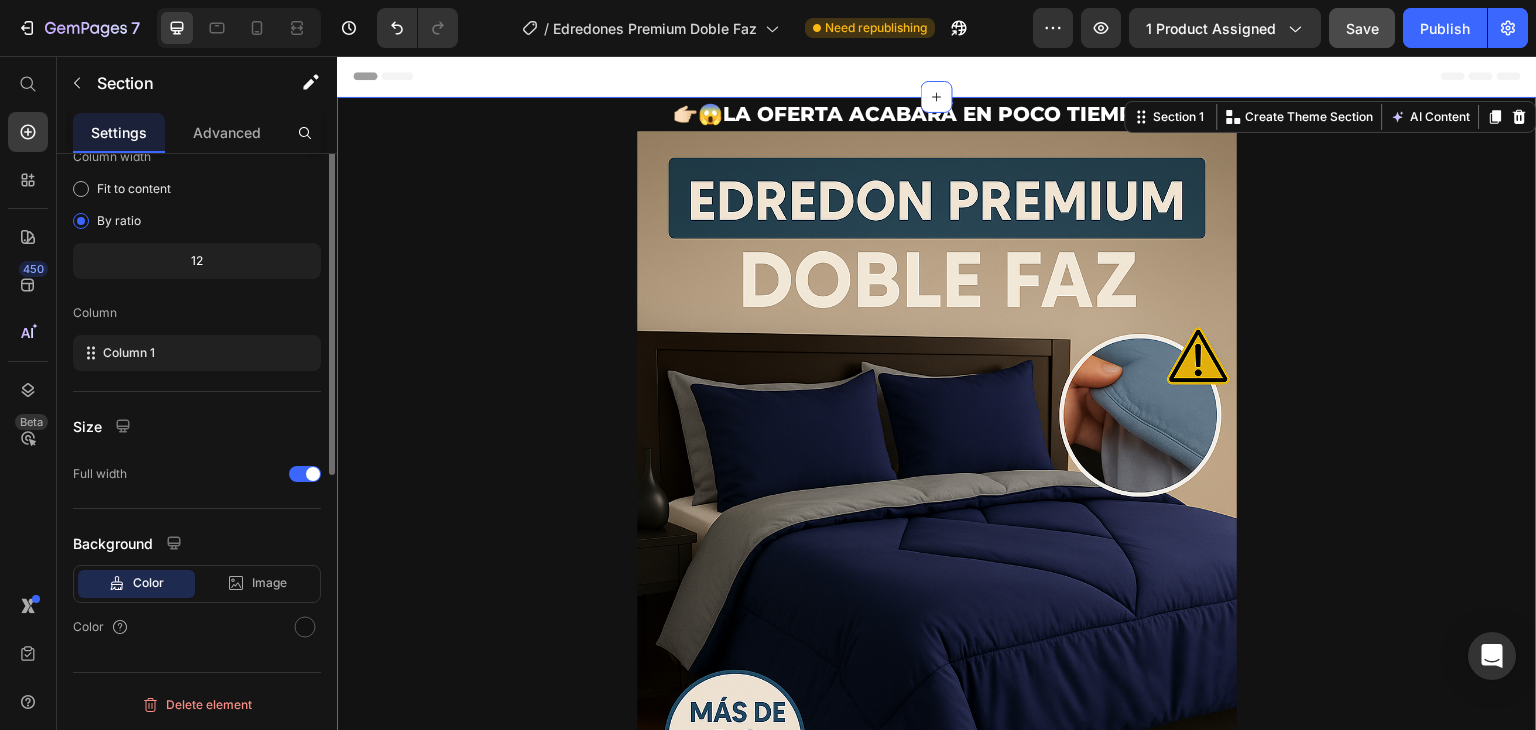 scroll, scrollTop: 0, scrollLeft: 0, axis: both 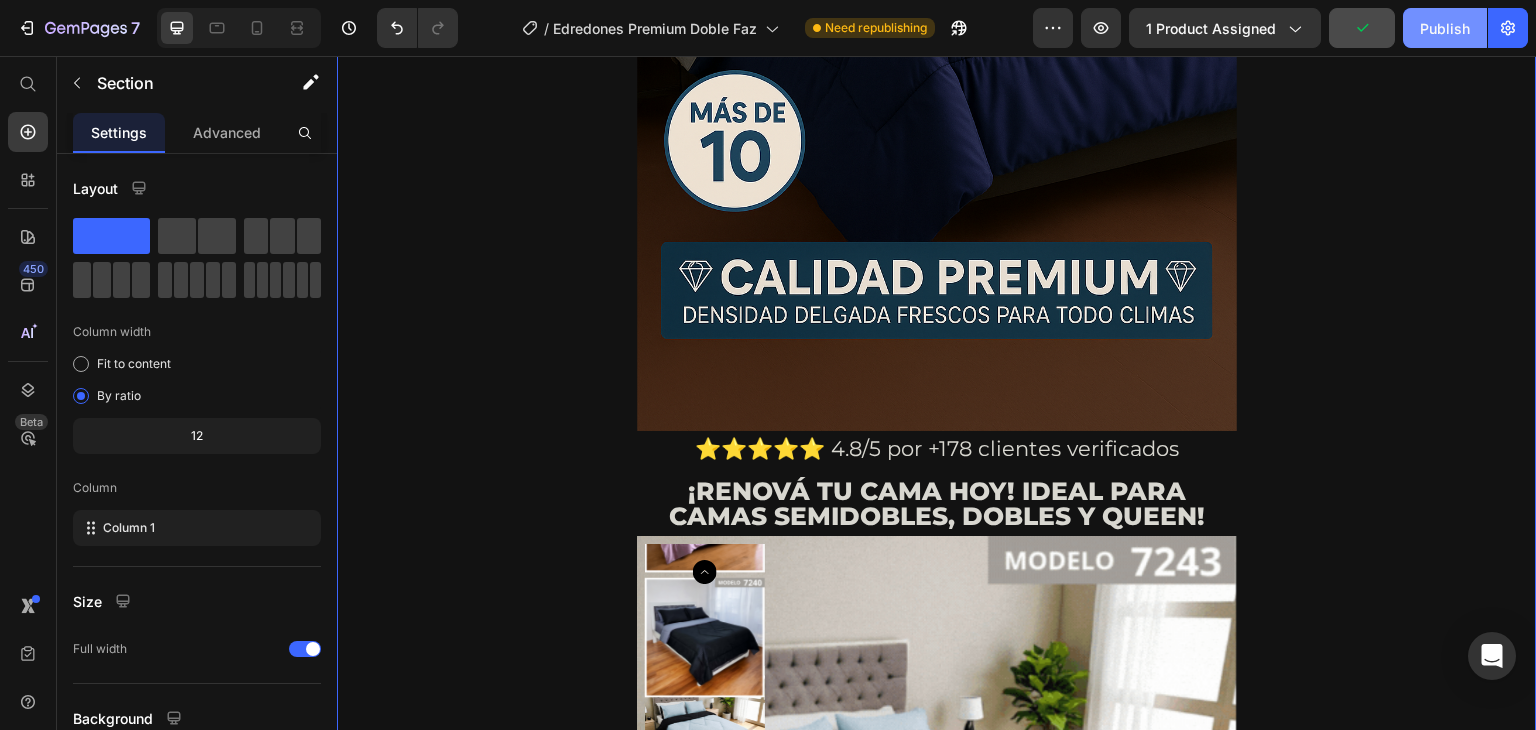 click on "Publish" at bounding box center (1445, 28) 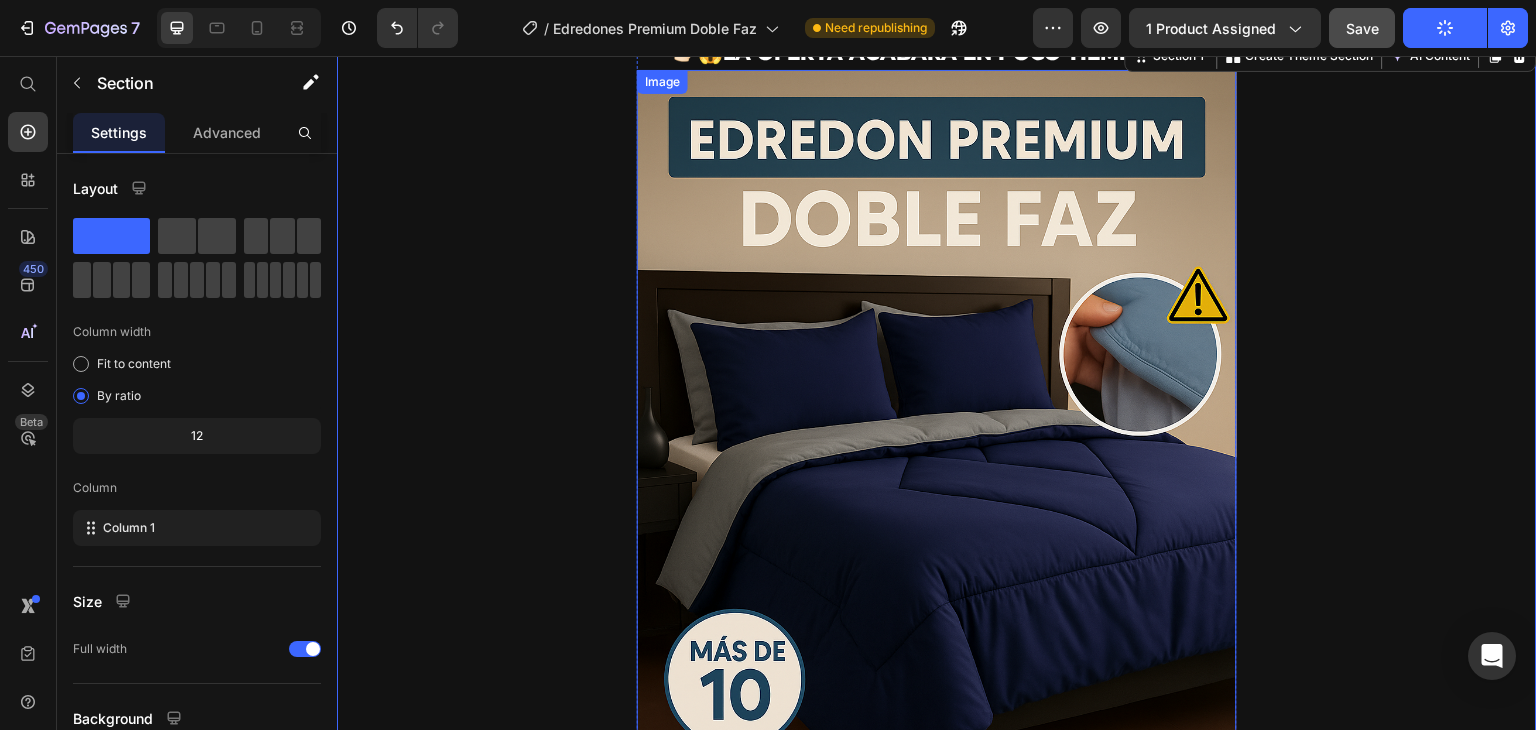 scroll, scrollTop: 0, scrollLeft: 0, axis: both 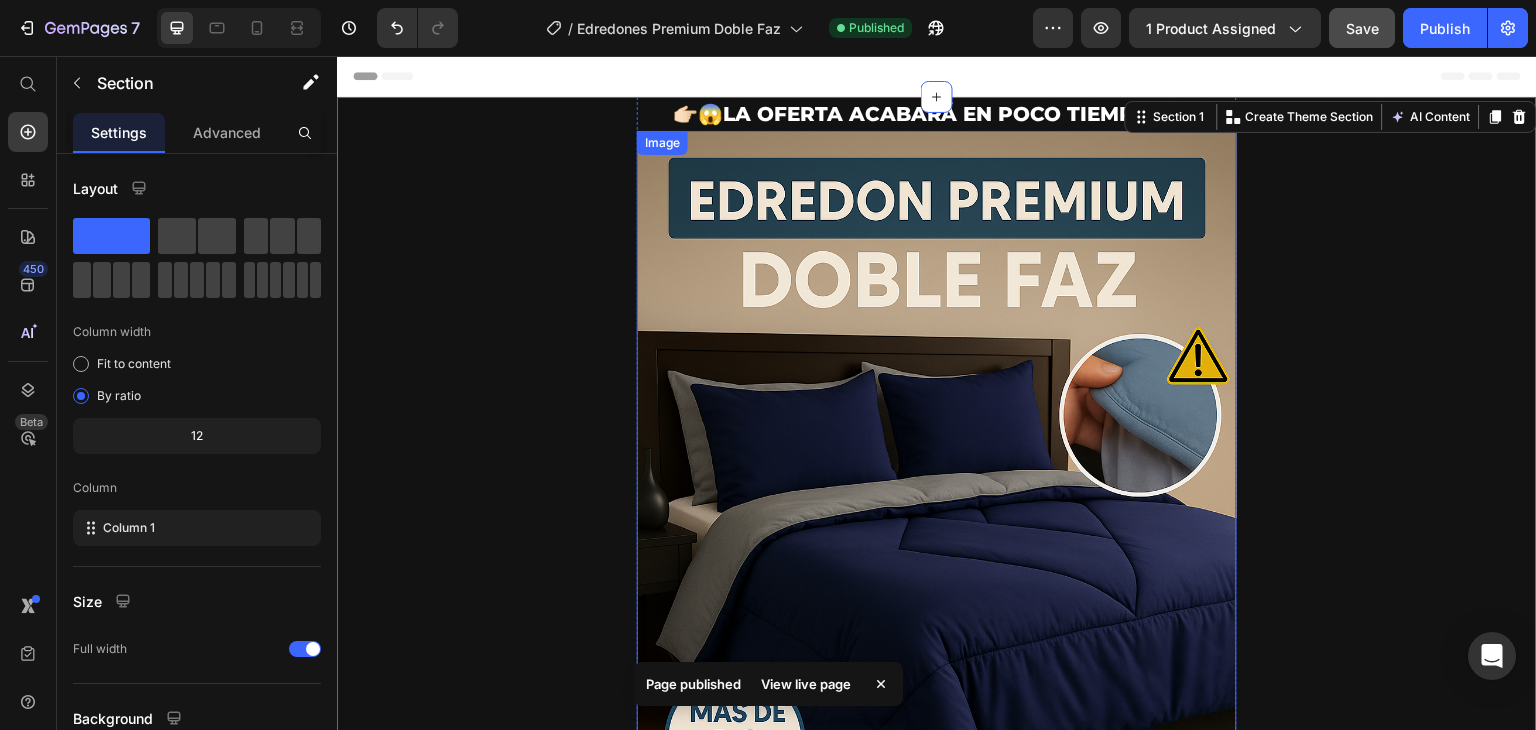 click at bounding box center (937, 581) 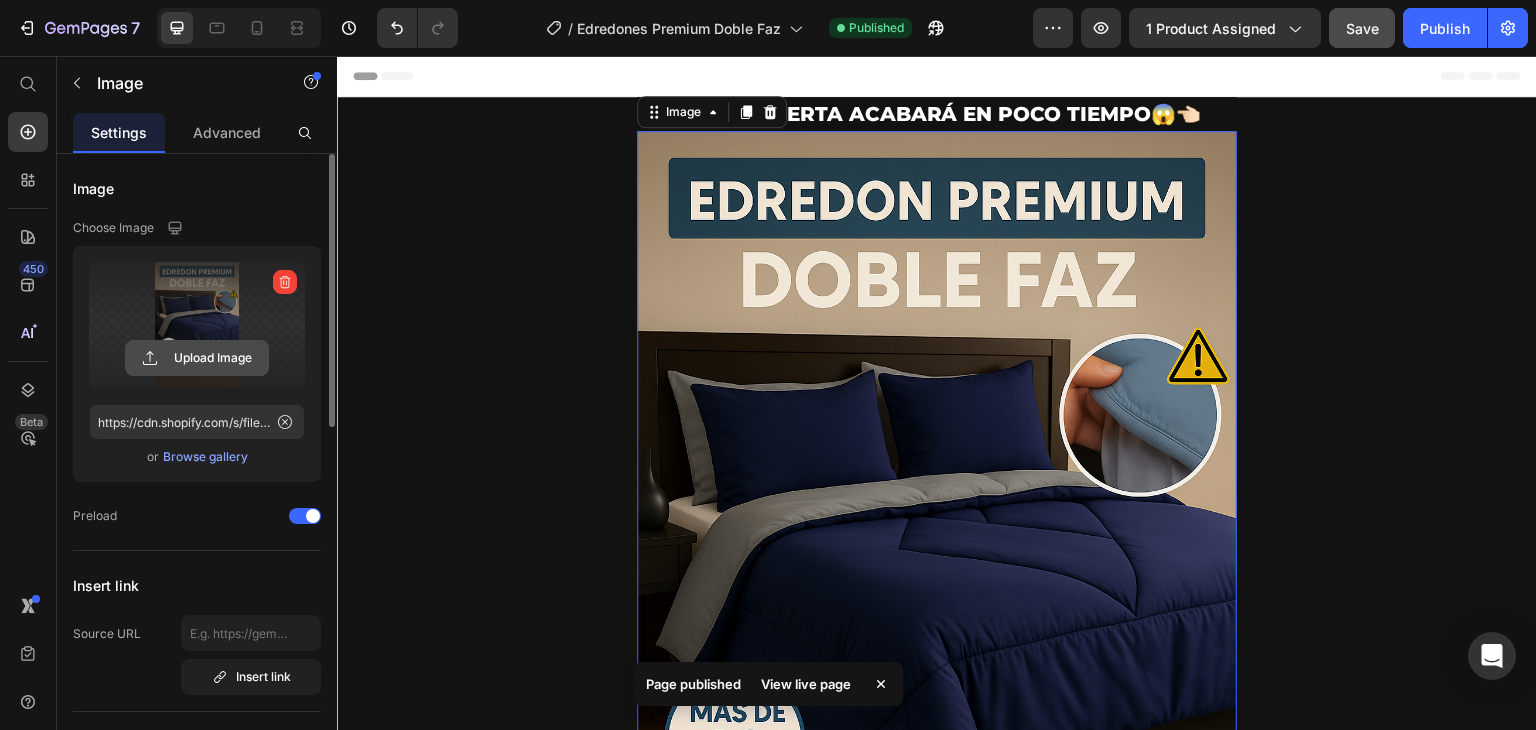 click 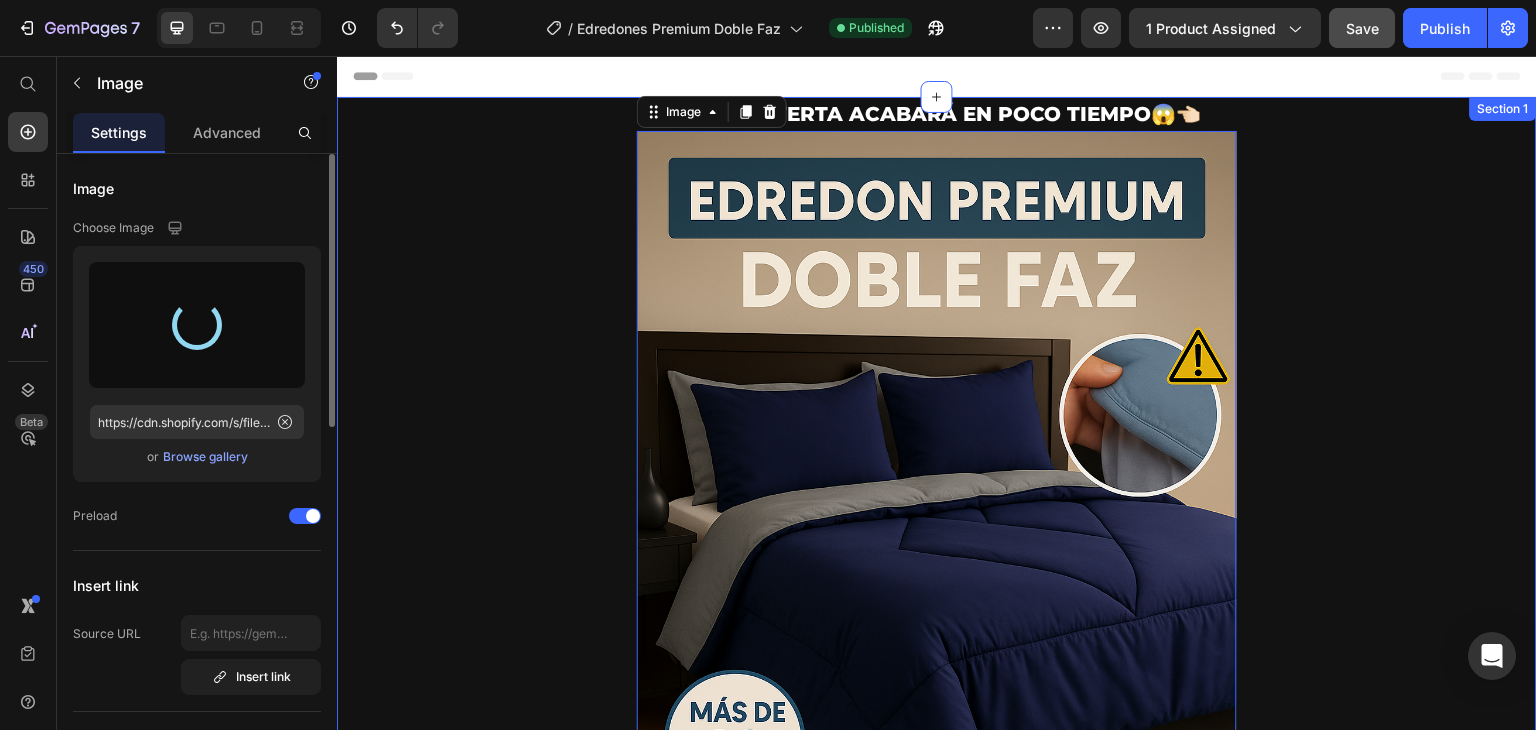 type on "https://cdn.shopify.com/s/files/1/0862/3780/6899/files/gempages_561382580872545136-fad94469-2e57-432f-8bfa-8f04aaddbfb7.png" 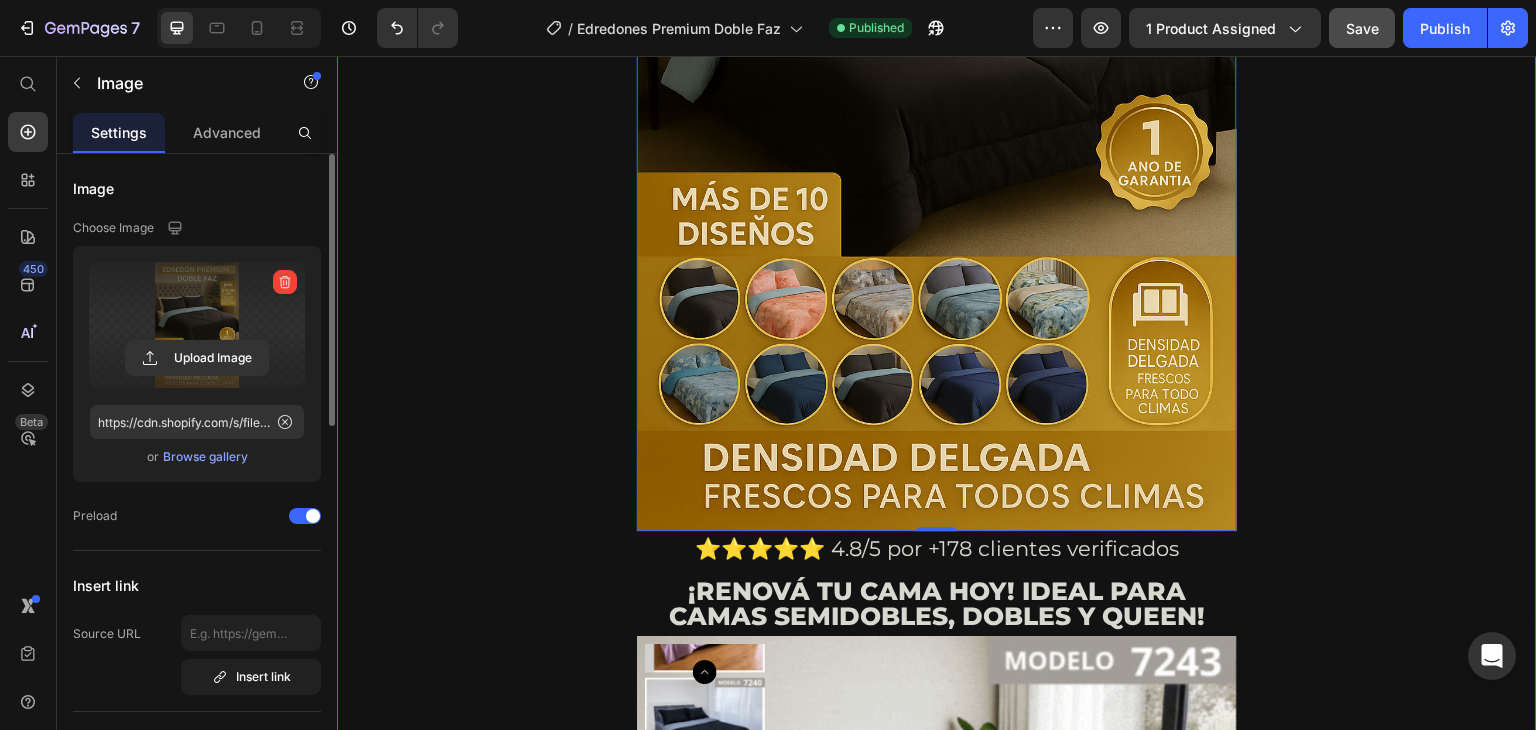 scroll, scrollTop: 0, scrollLeft: 0, axis: both 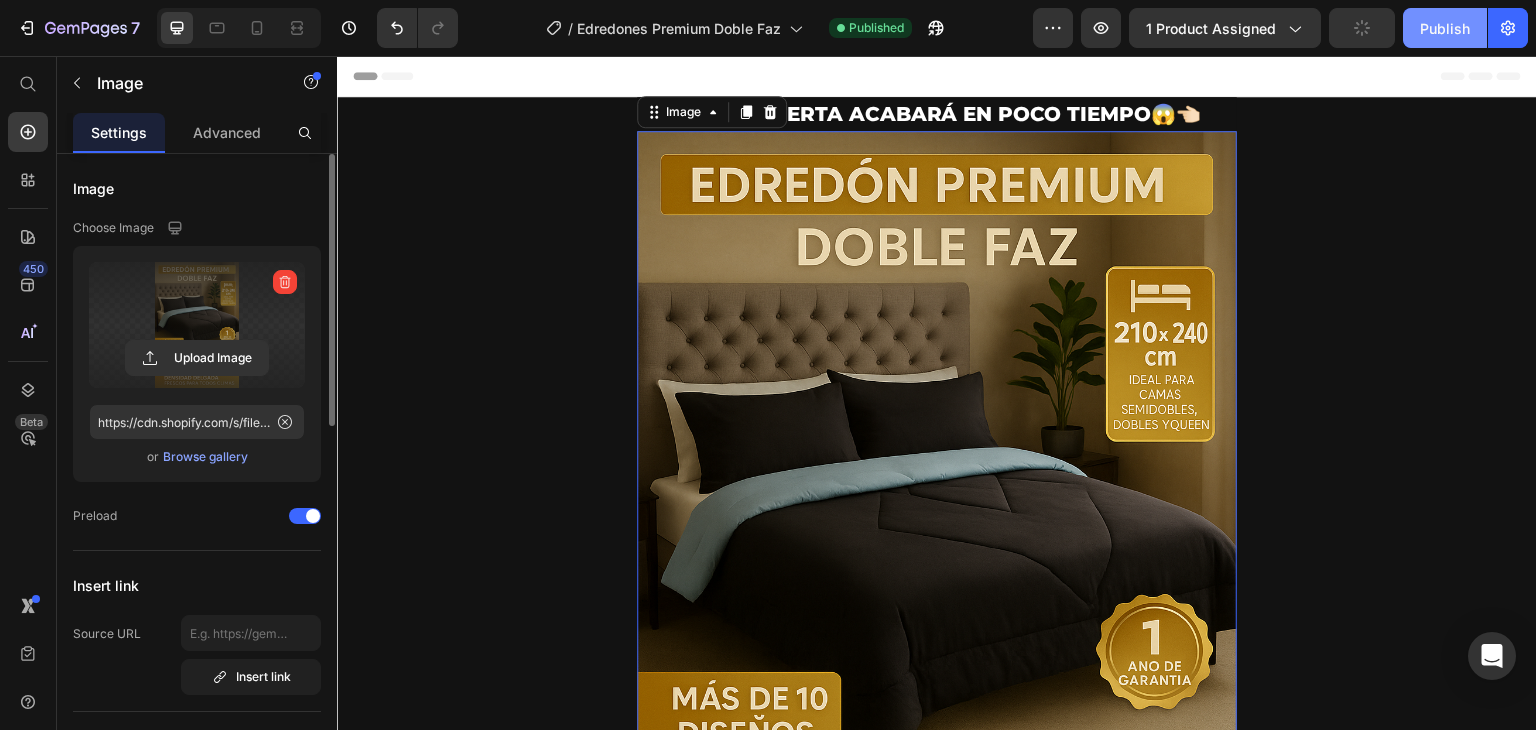 click on "Publish" at bounding box center [1445, 28] 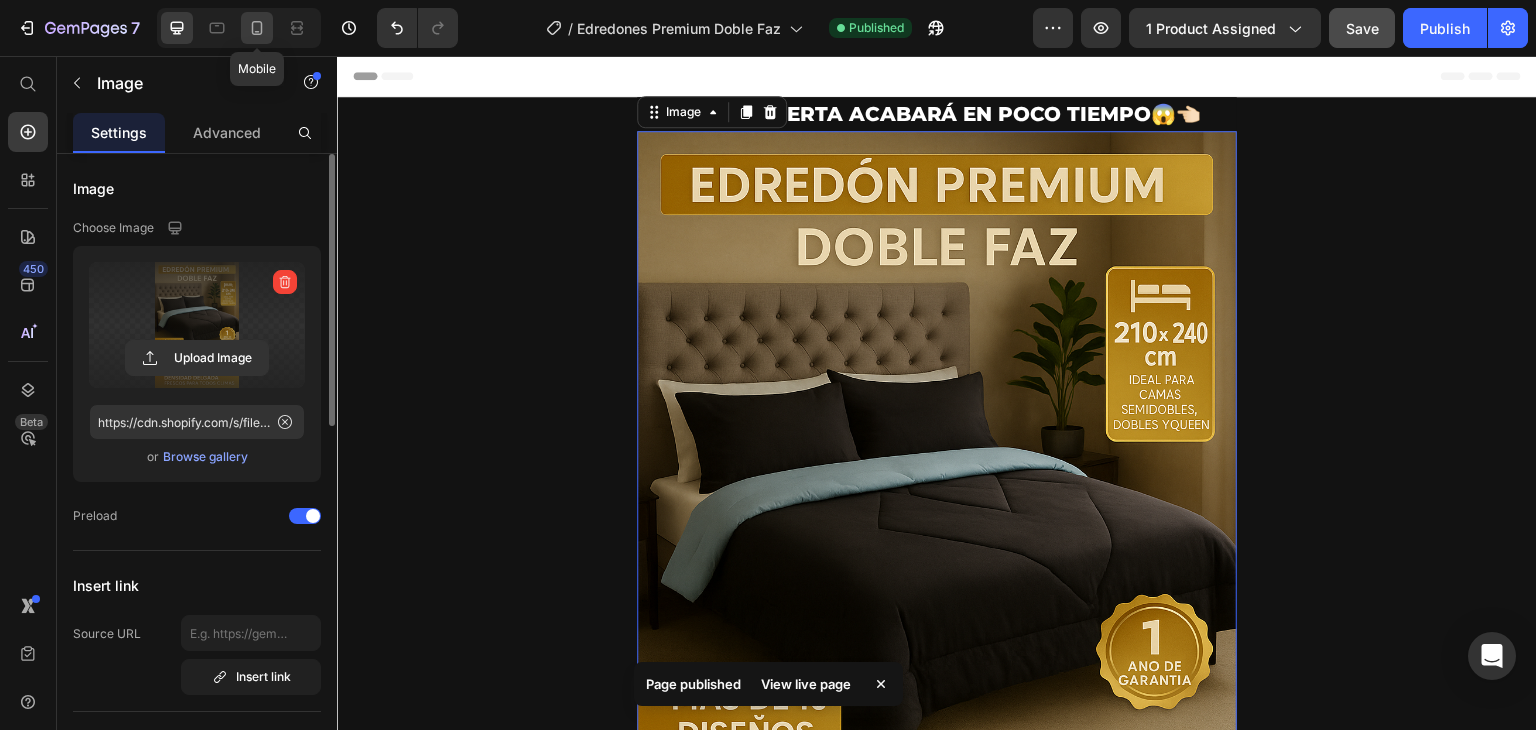 click 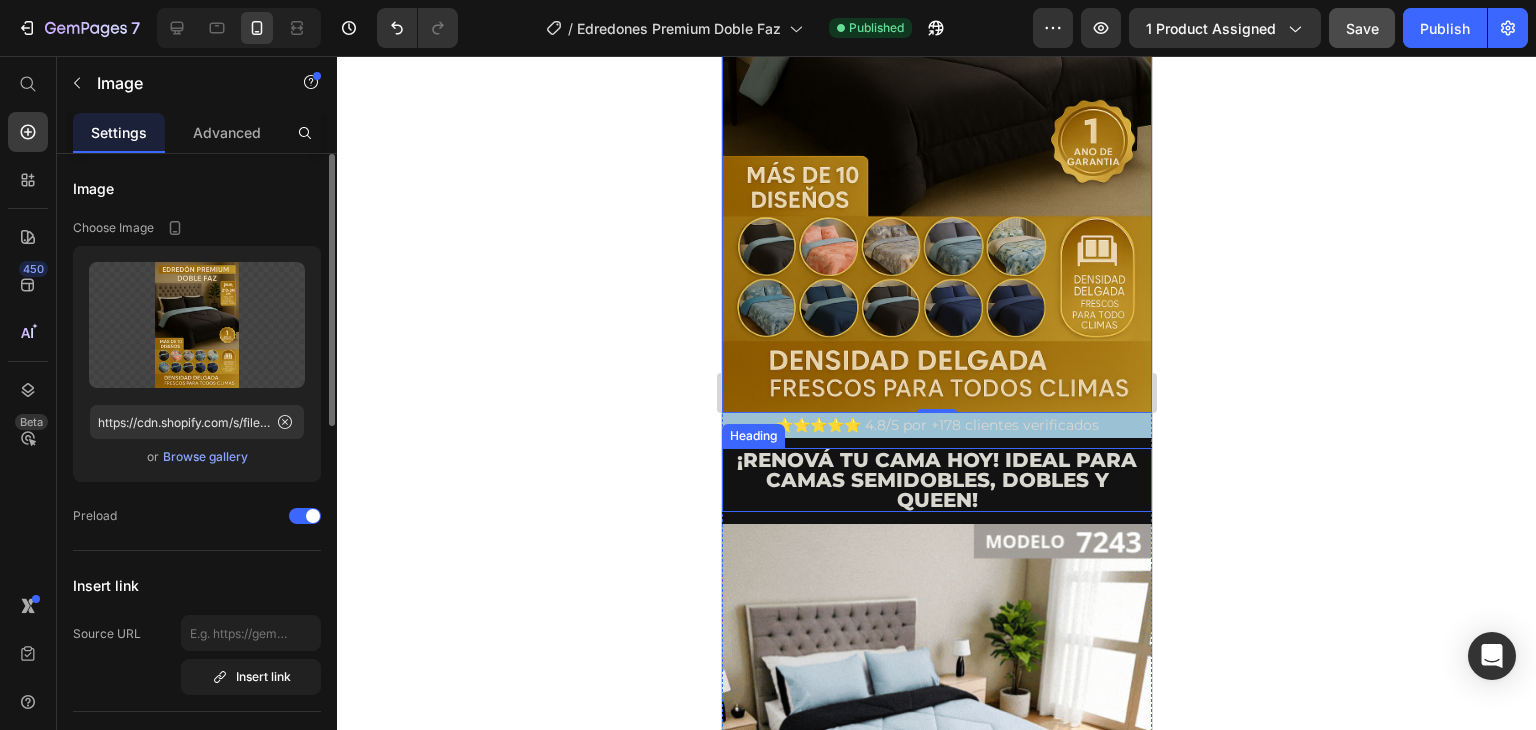 scroll, scrollTop: 300, scrollLeft: 0, axis: vertical 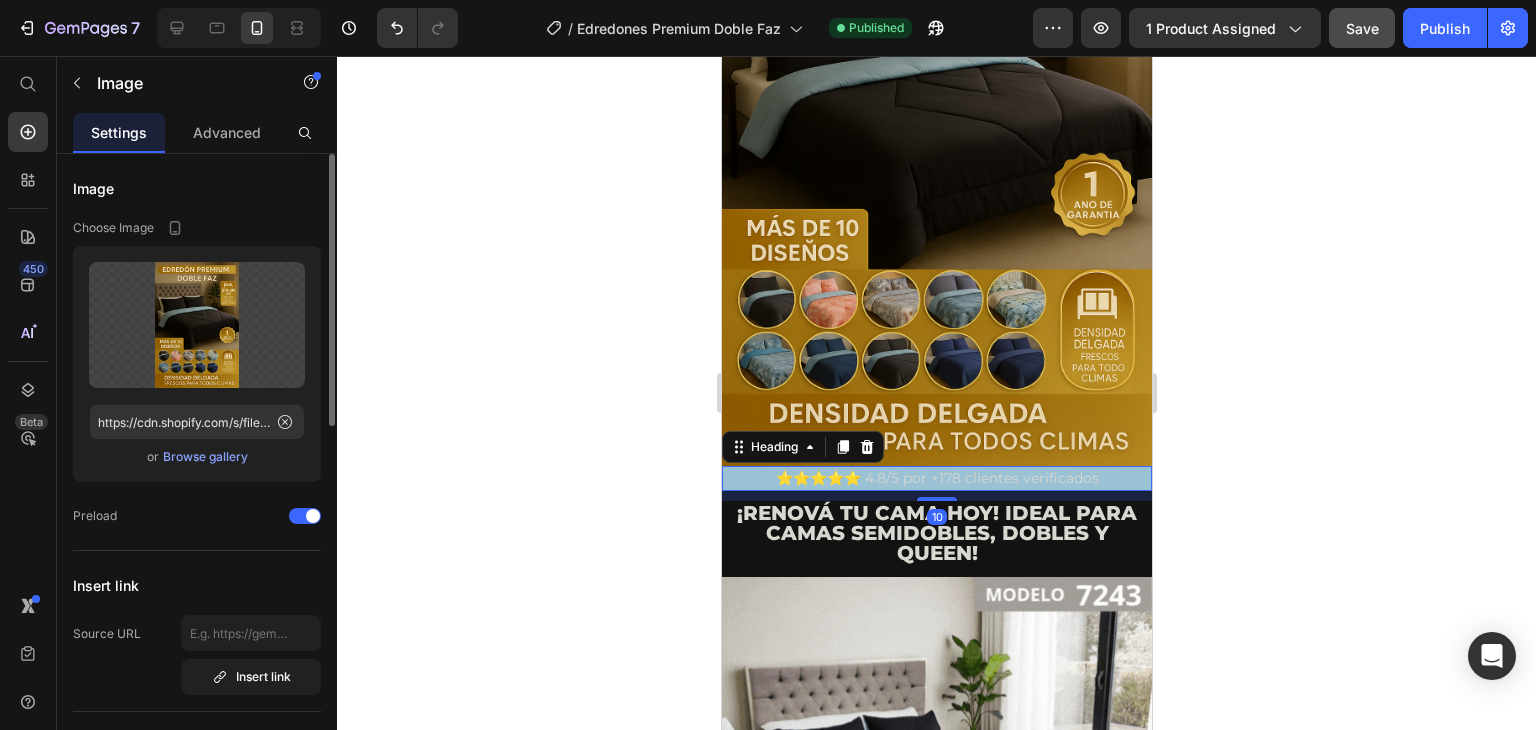click on "⭐⭐⭐⭐⭐ 4.8/5 por +178 clientes verificados" at bounding box center [936, 478] 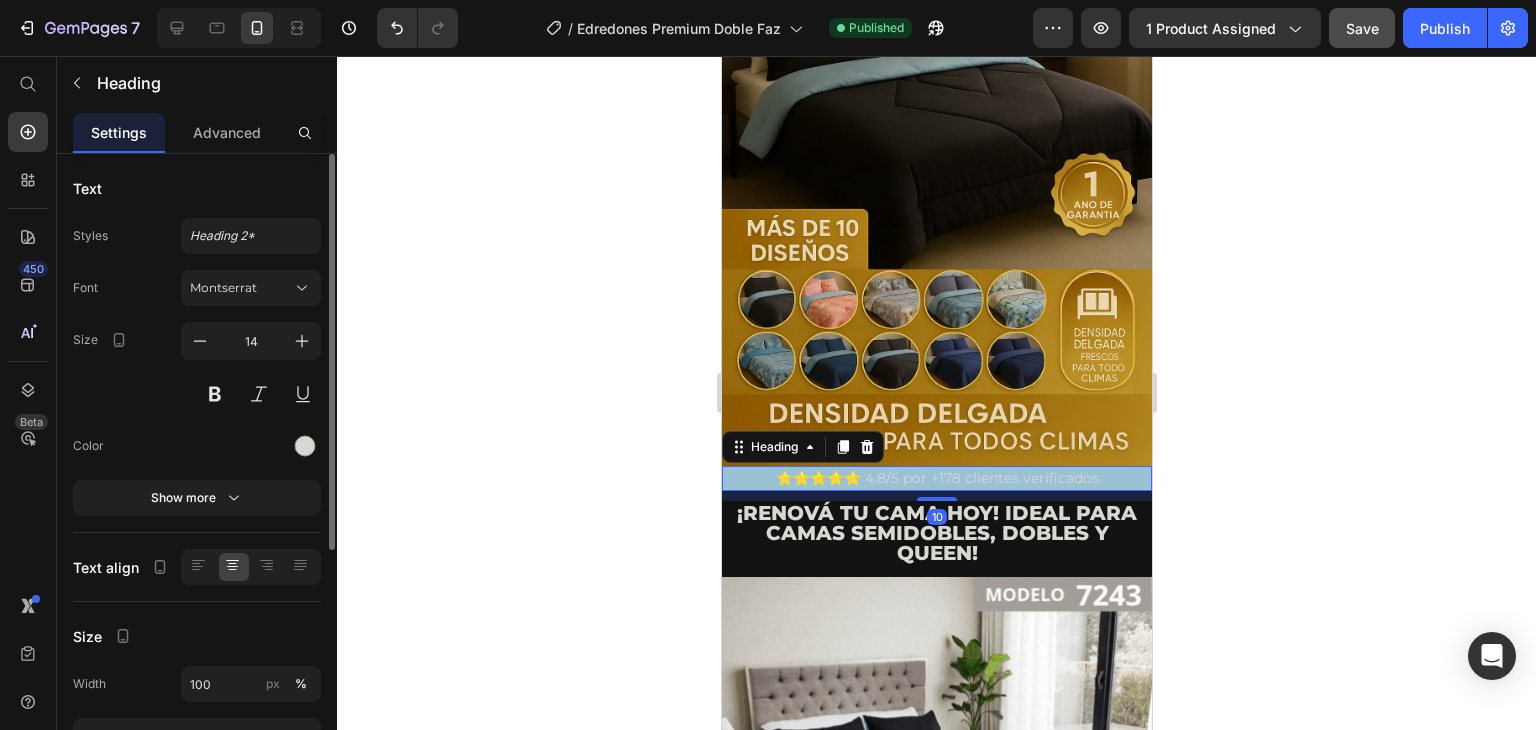 scroll, scrollTop: 200, scrollLeft: 0, axis: vertical 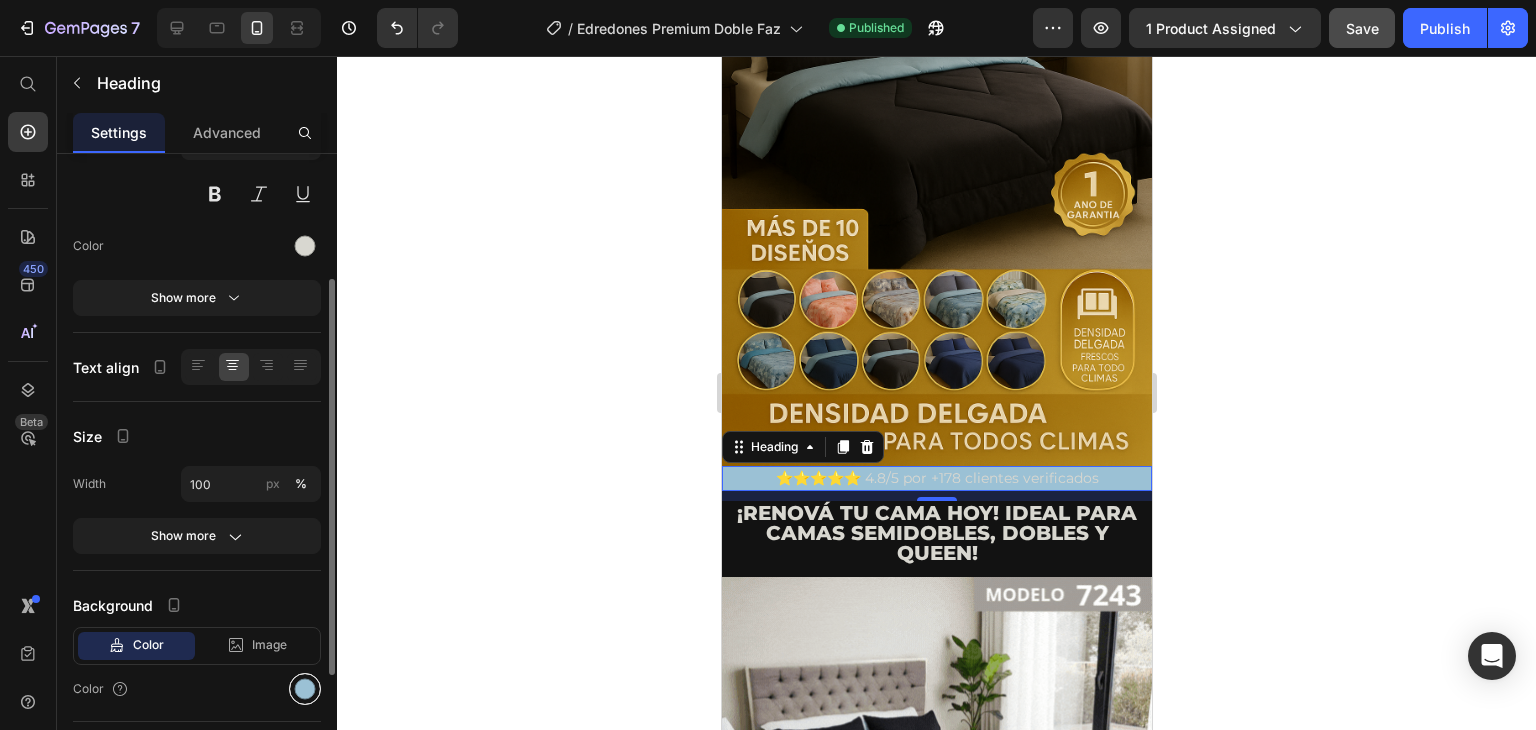 click at bounding box center [305, 689] 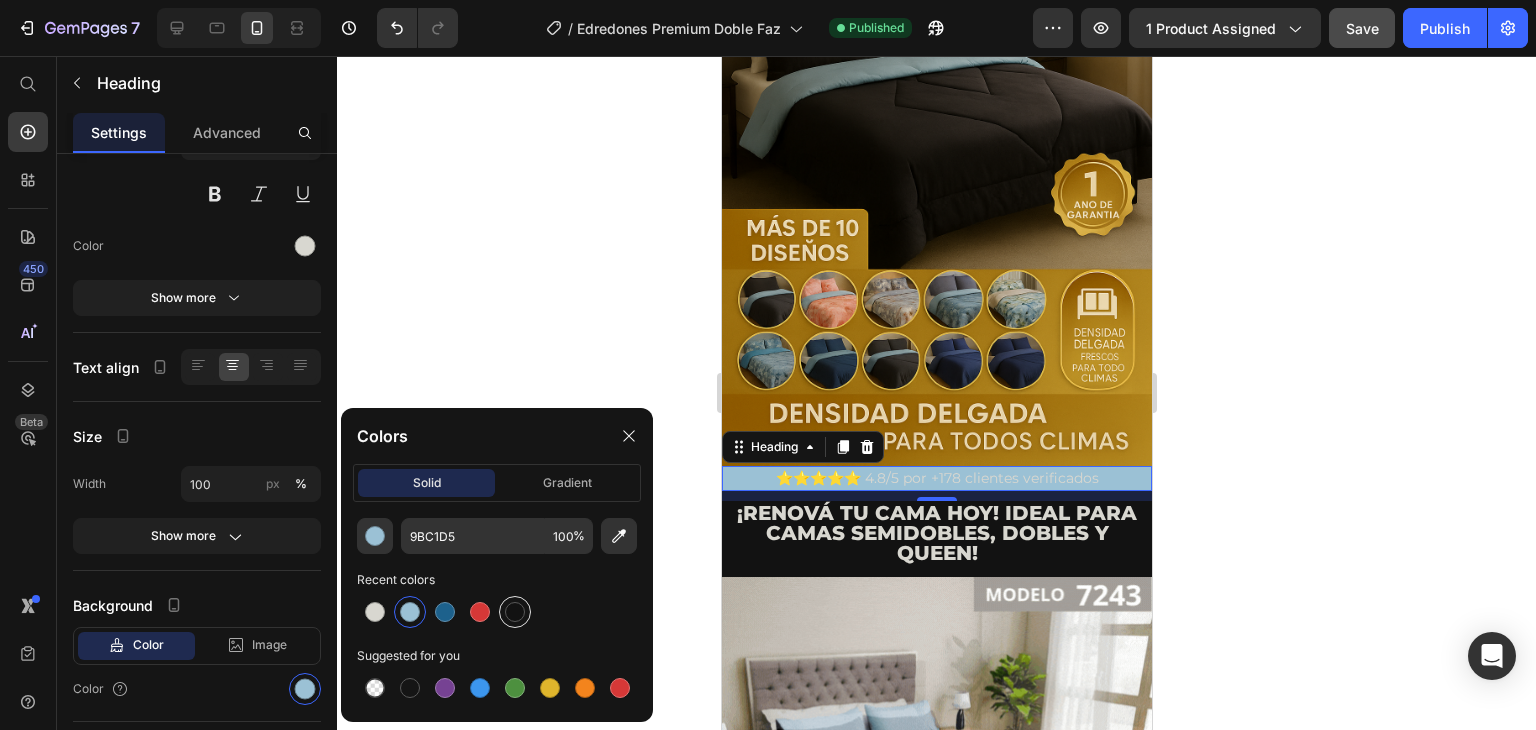 click at bounding box center (515, 612) 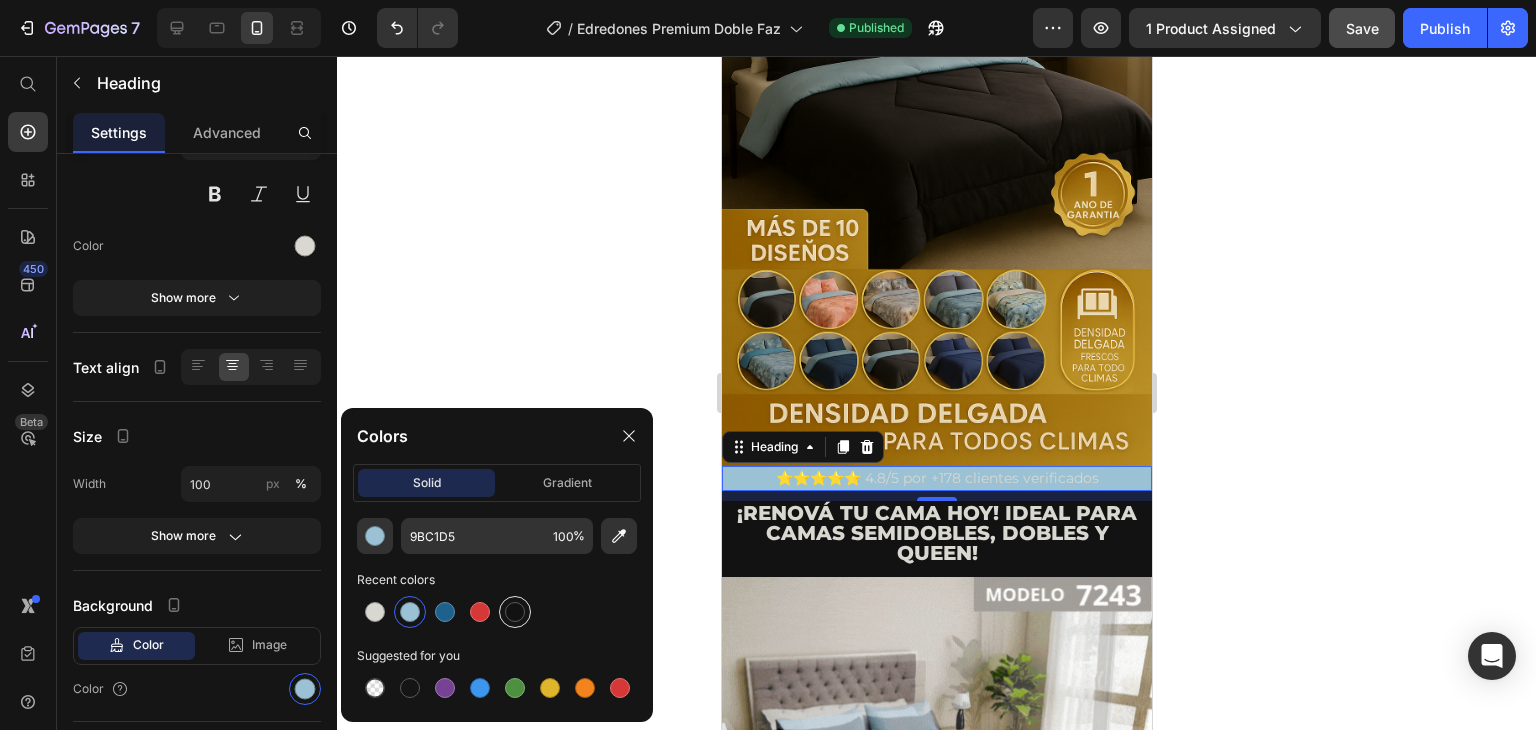 type on "121212" 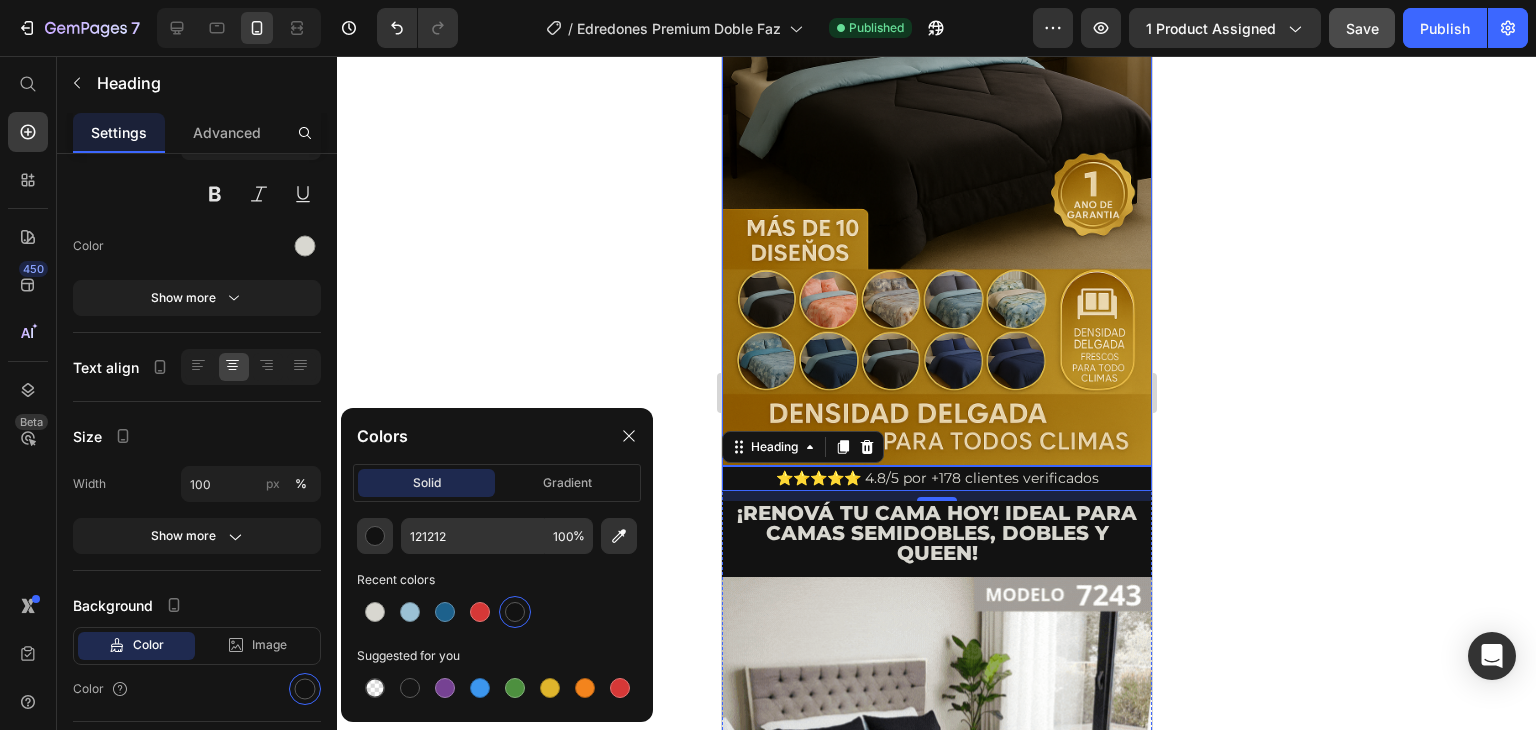 click 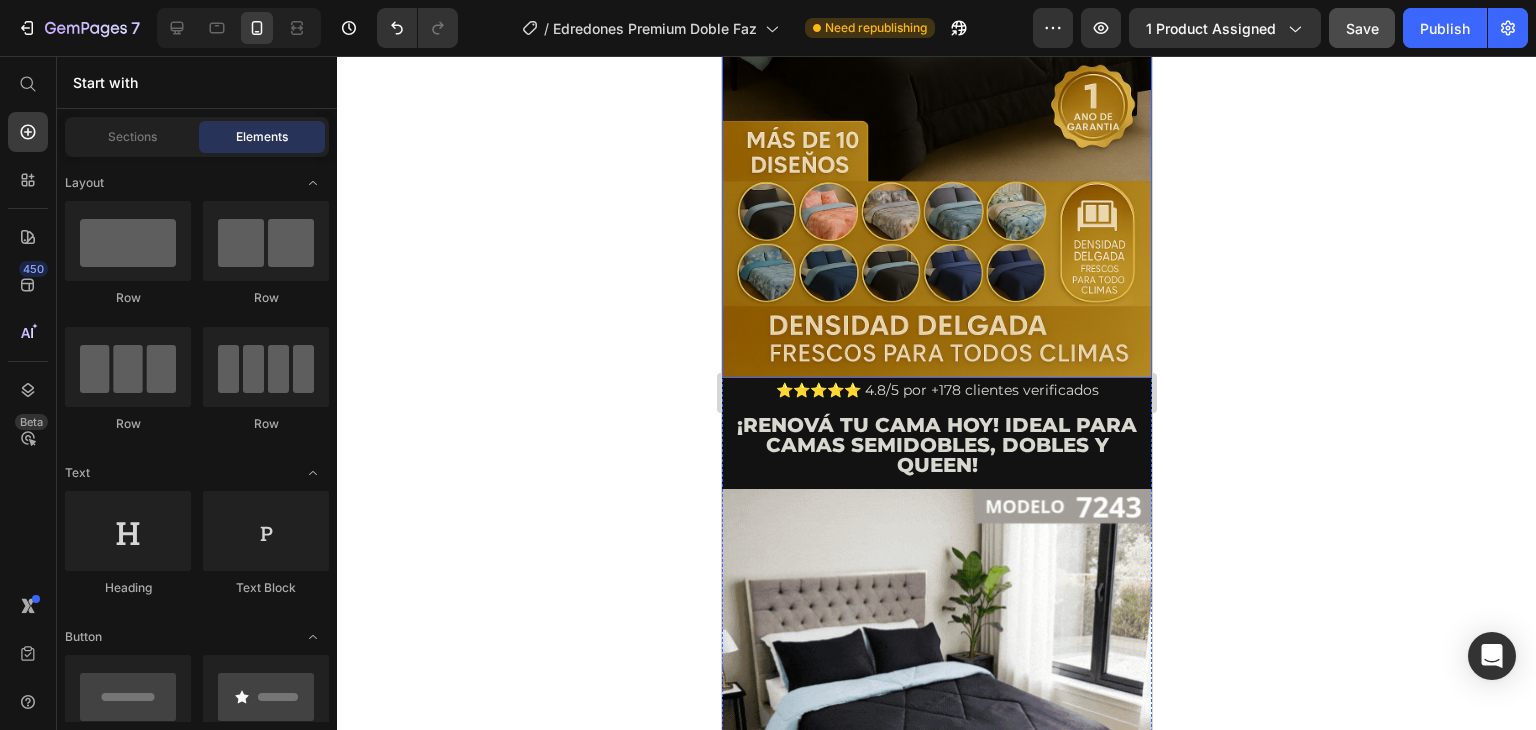 scroll, scrollTop: 500, scrollLeft: 0, axis: vertical 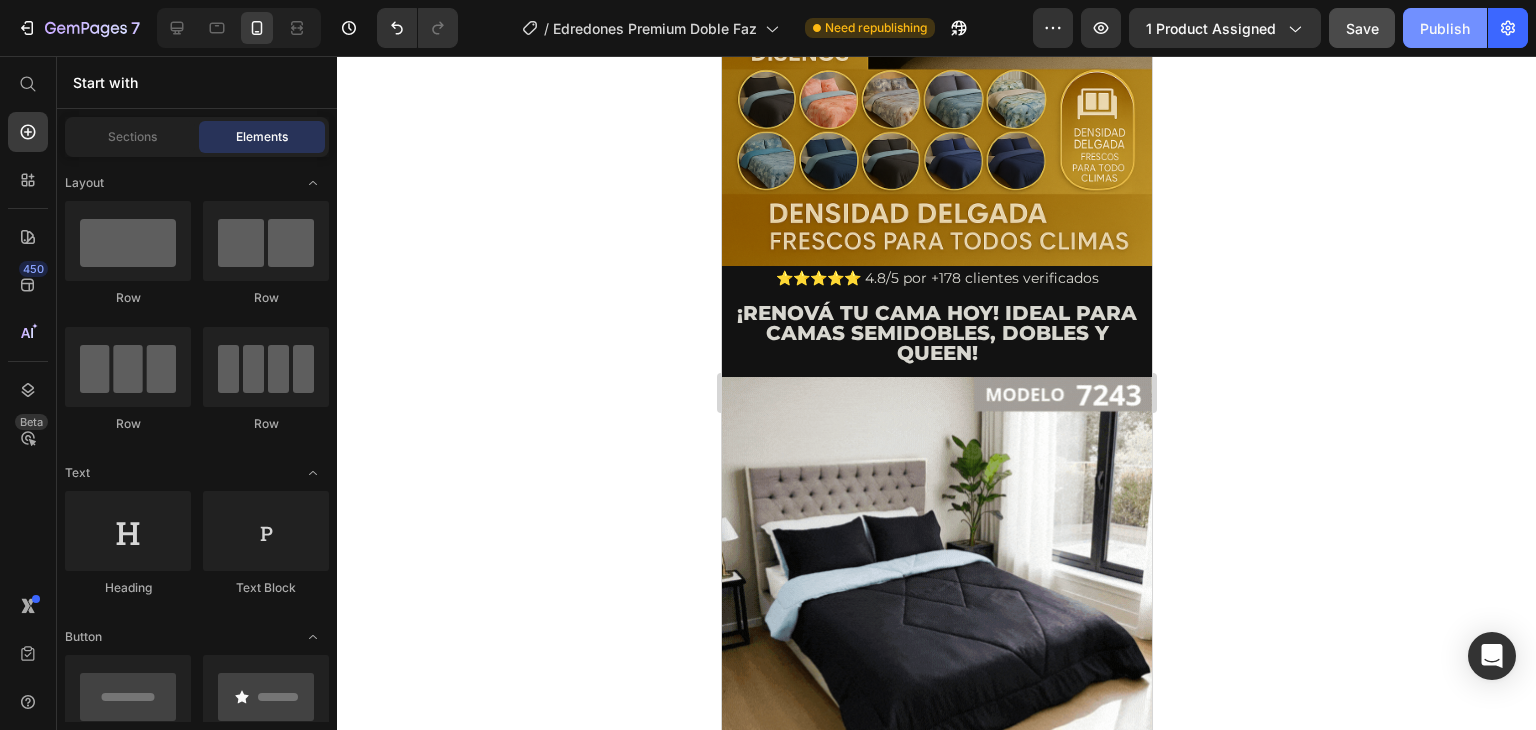 click on "Publish" at bounding box center [1445, 28] 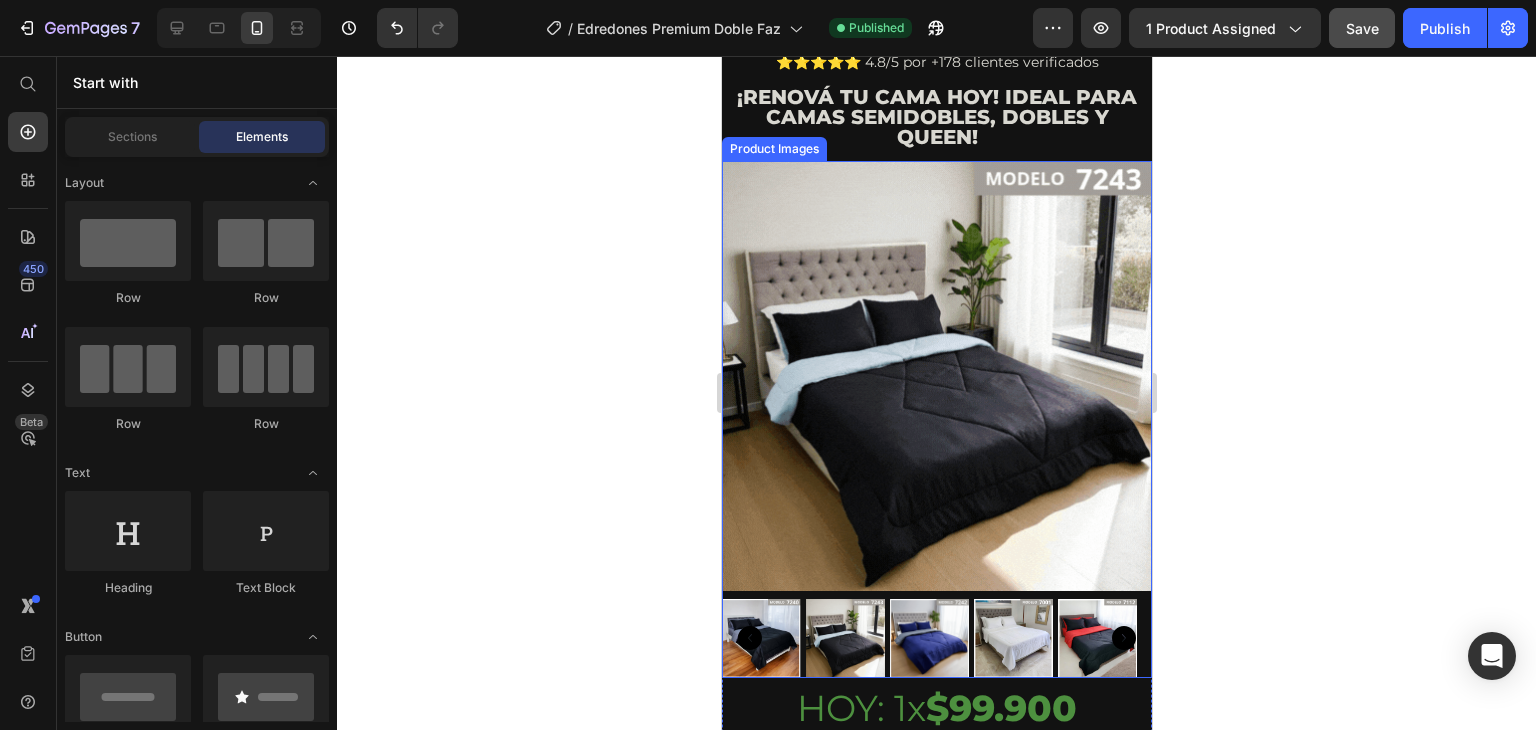 scroll, scrollTop: 1000, scrollLeft: 0, axis: vertical 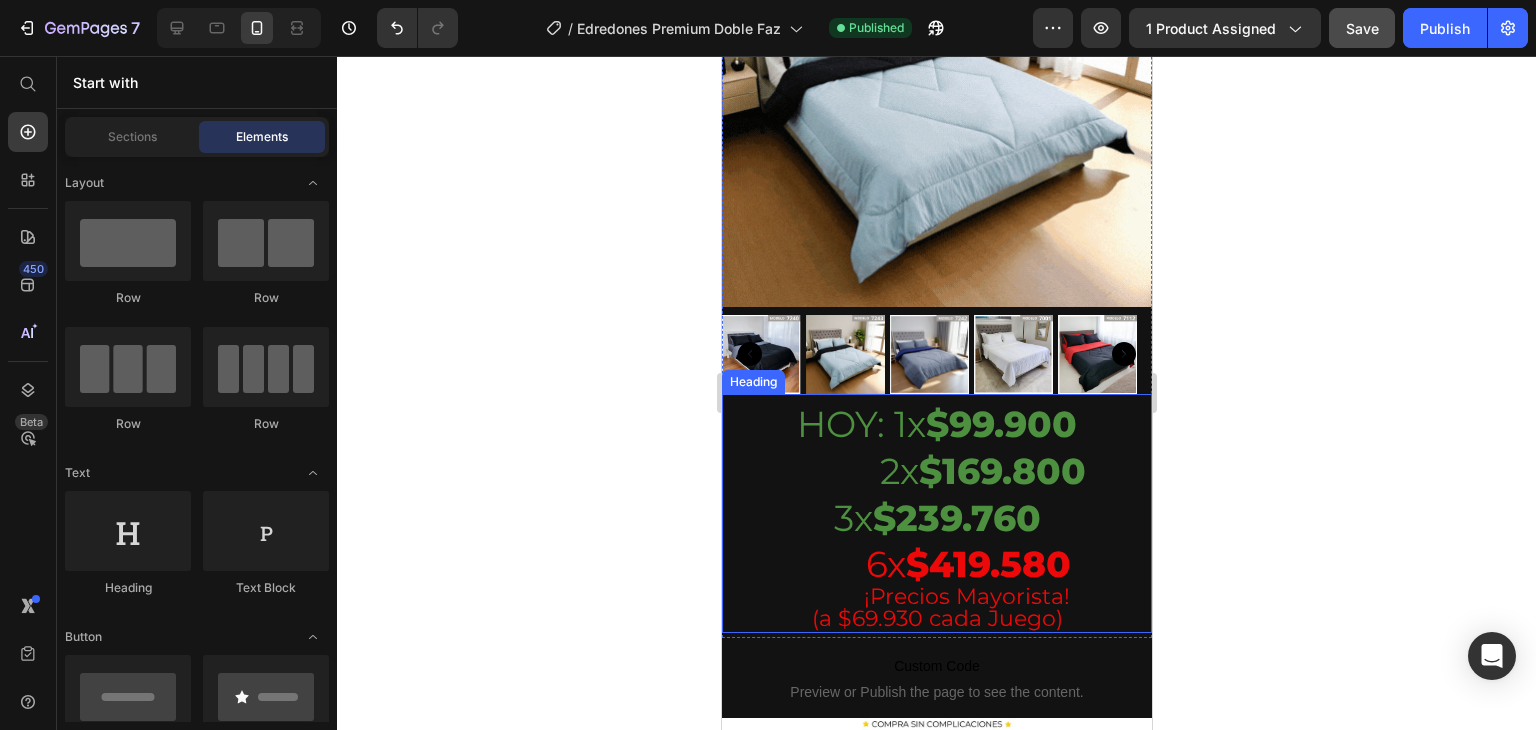 click on "3x  $239.760" at bounding box center (936, 518) 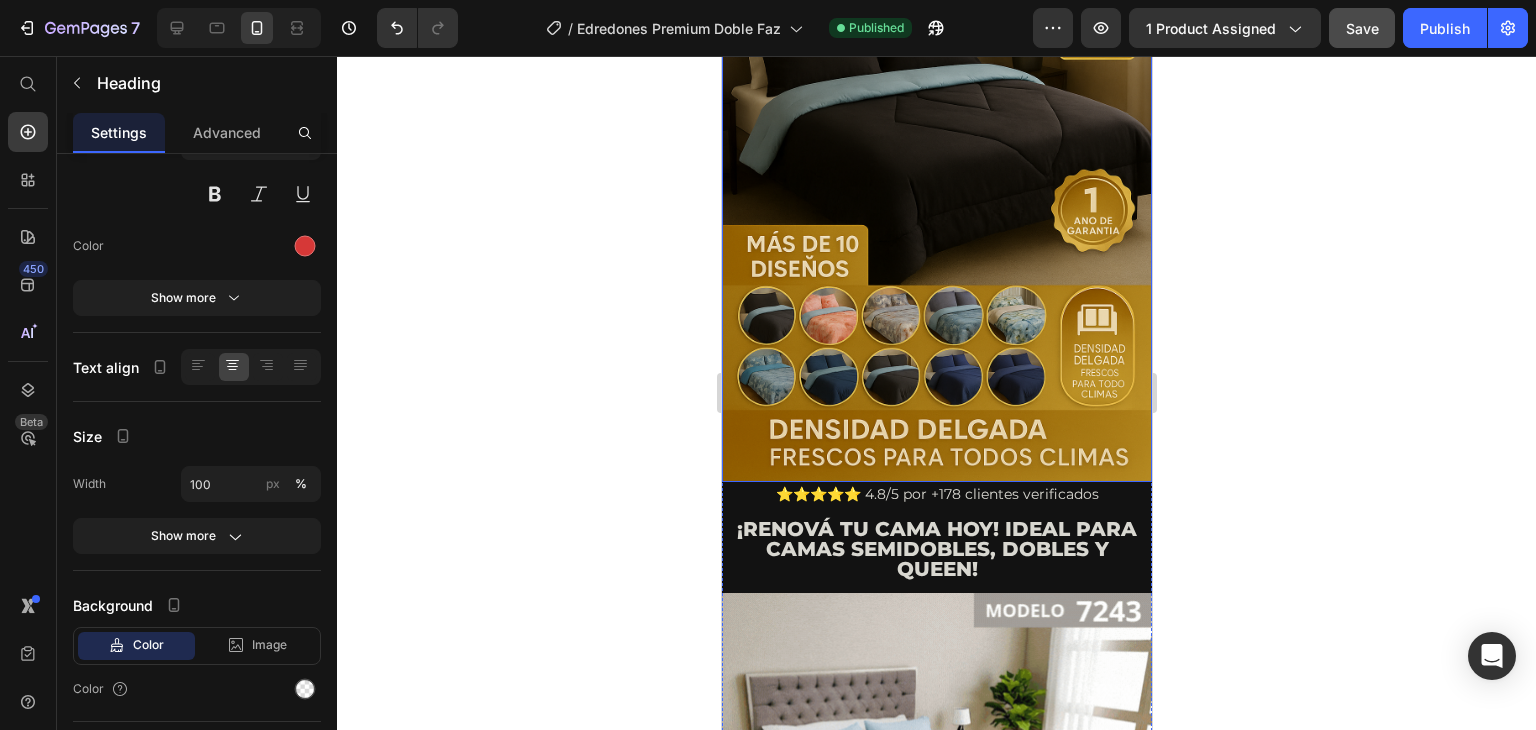 scroll, scrollTop: 0, scrollLeft: 0, axis: both 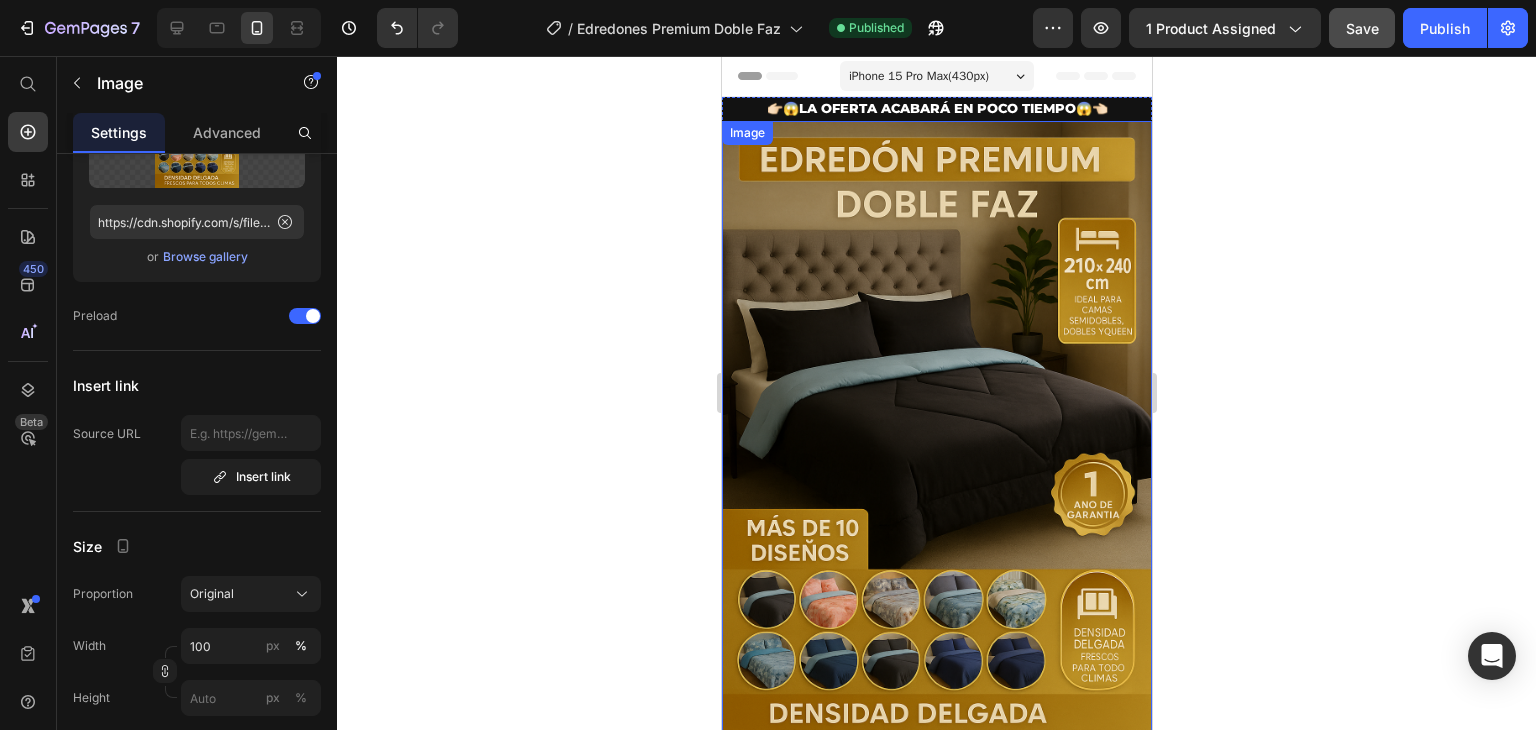click at bounding box center [936, 443] 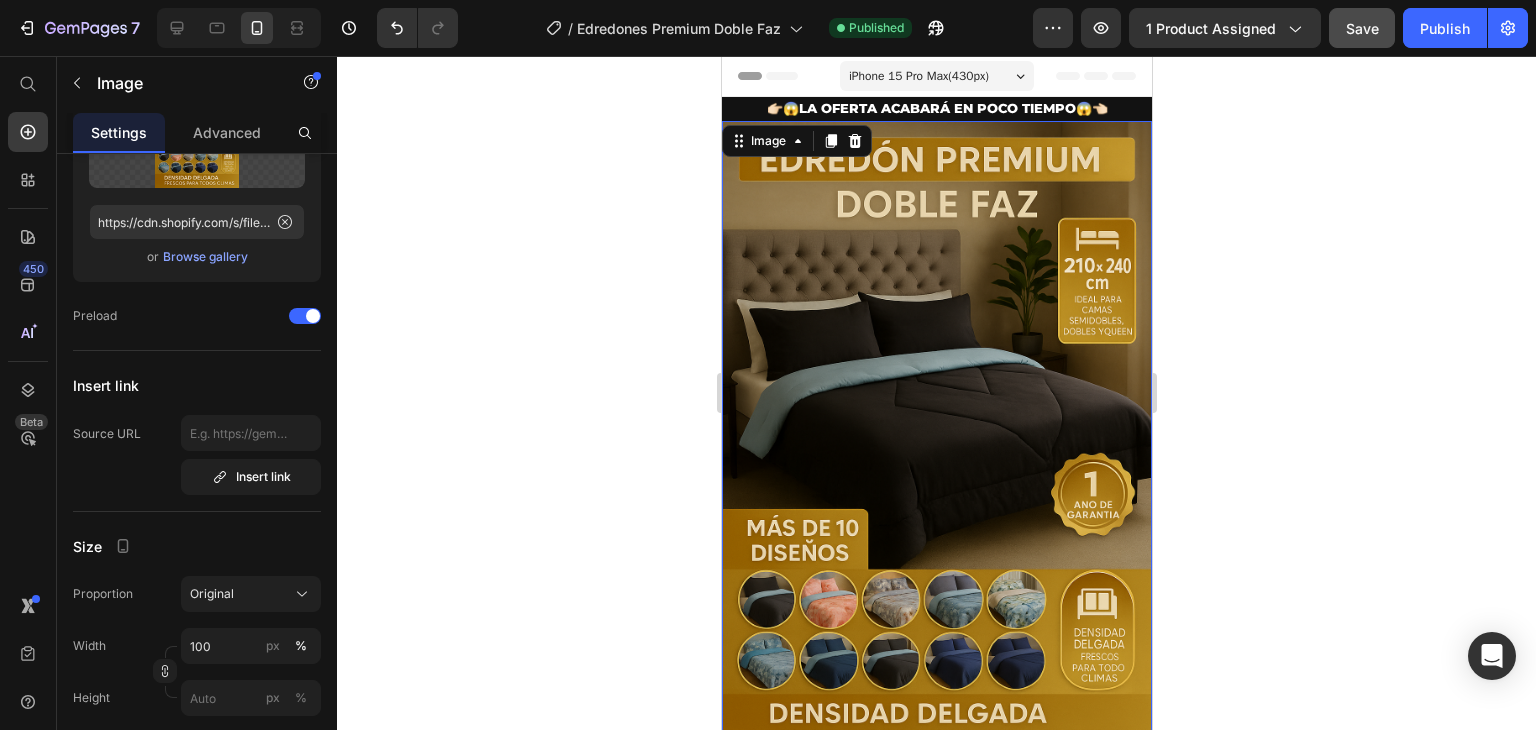 scroll, scrollTop: 0, scrollLeft: 0, axis: both 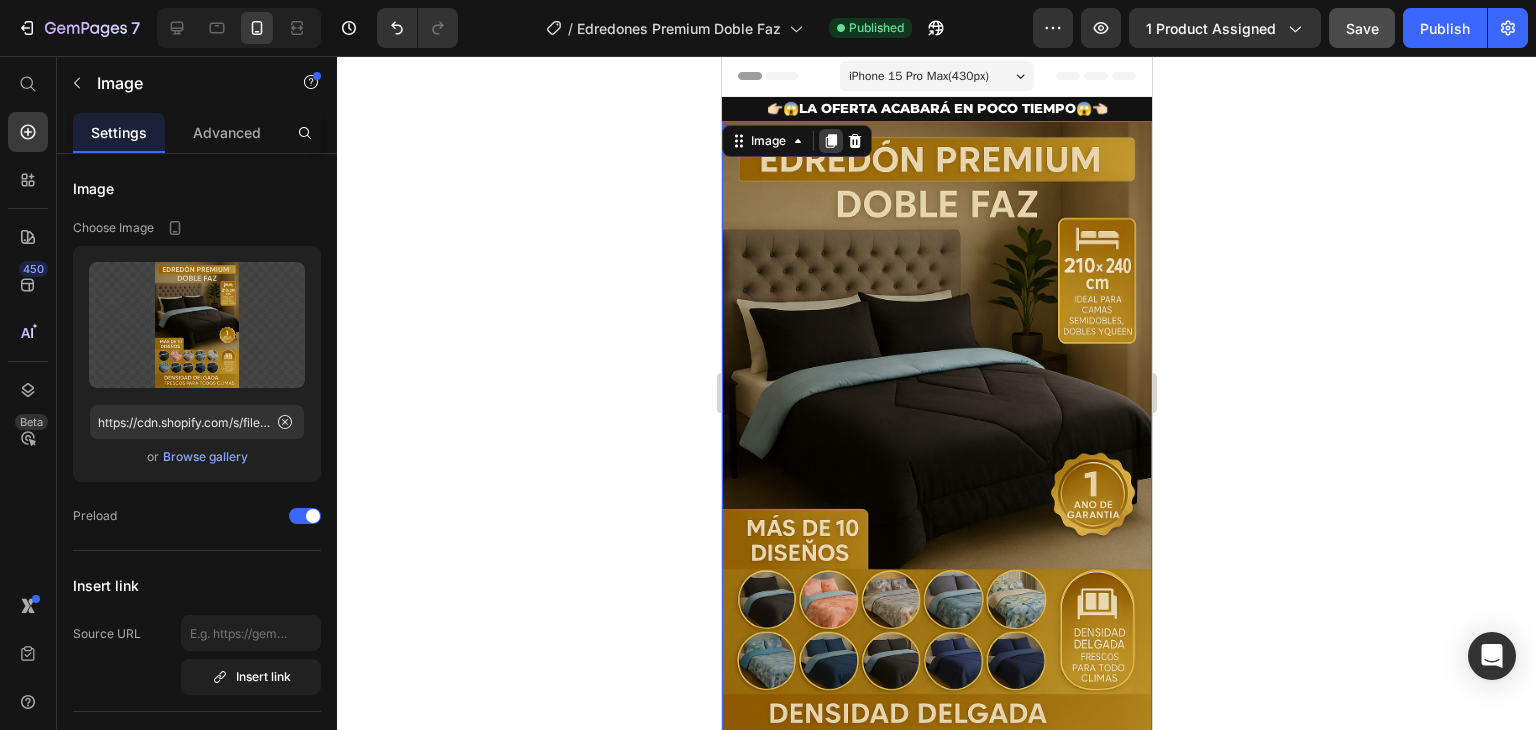 click 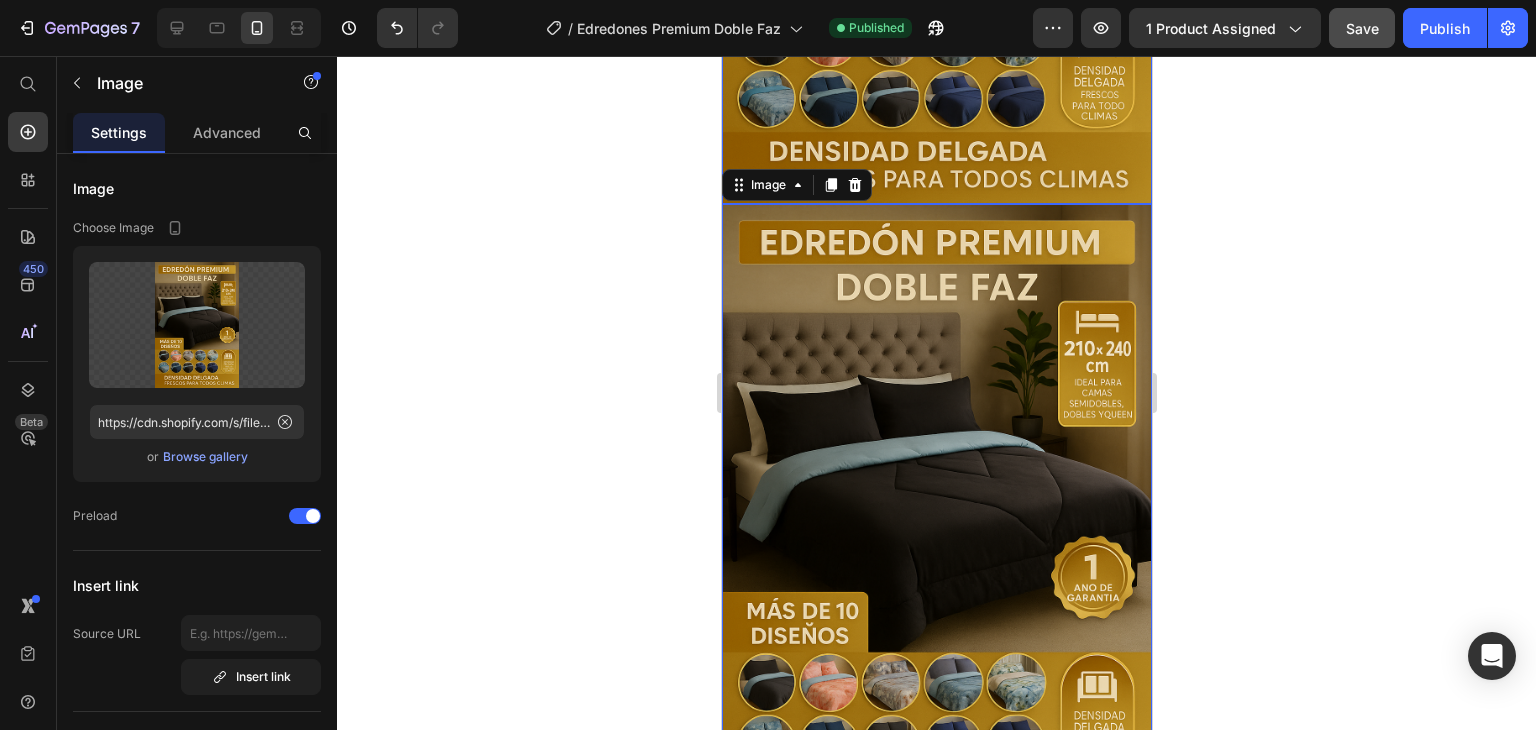 scroll, scrollTop: 616, scrollLeft: 0, axis: vertical 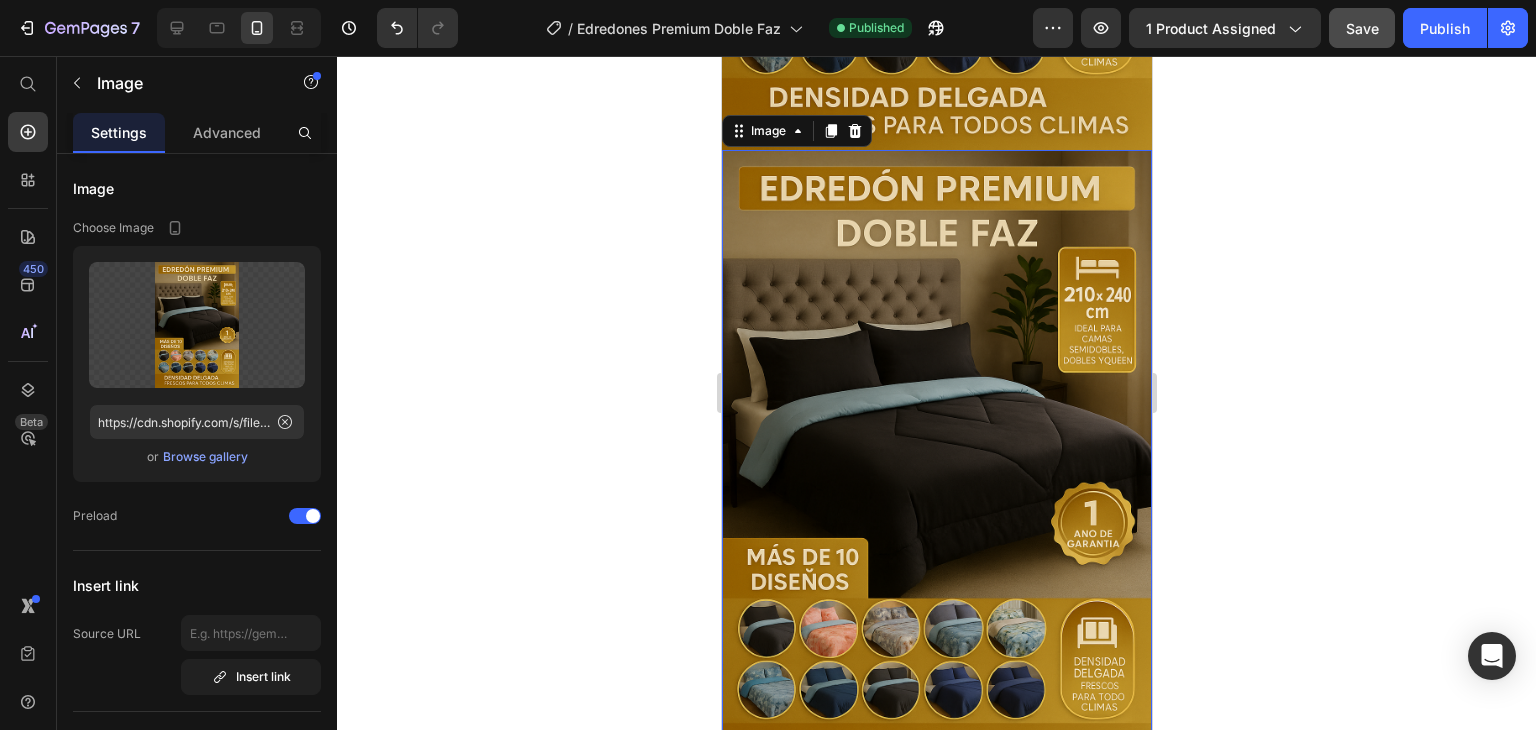 click at bounding box center [936, 472] 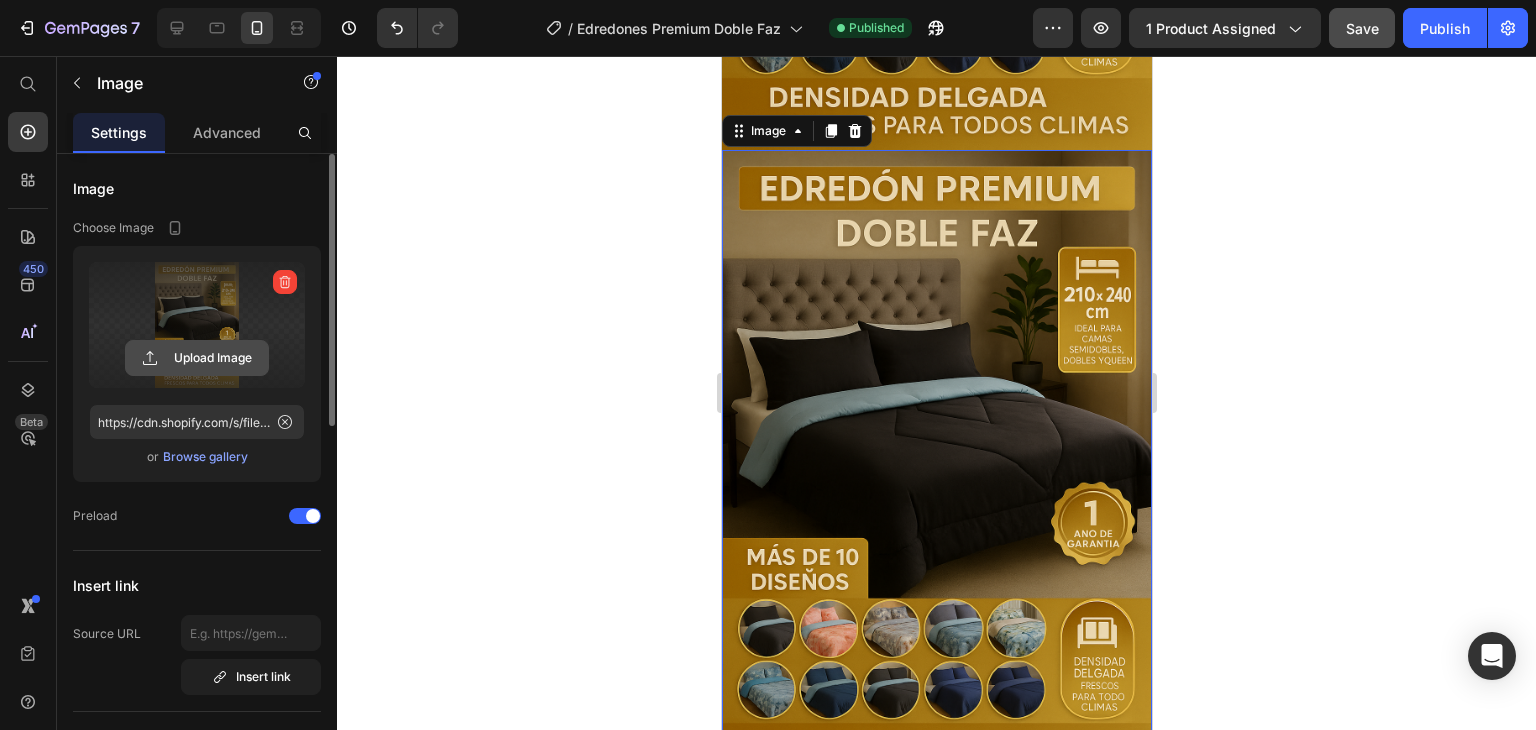 click 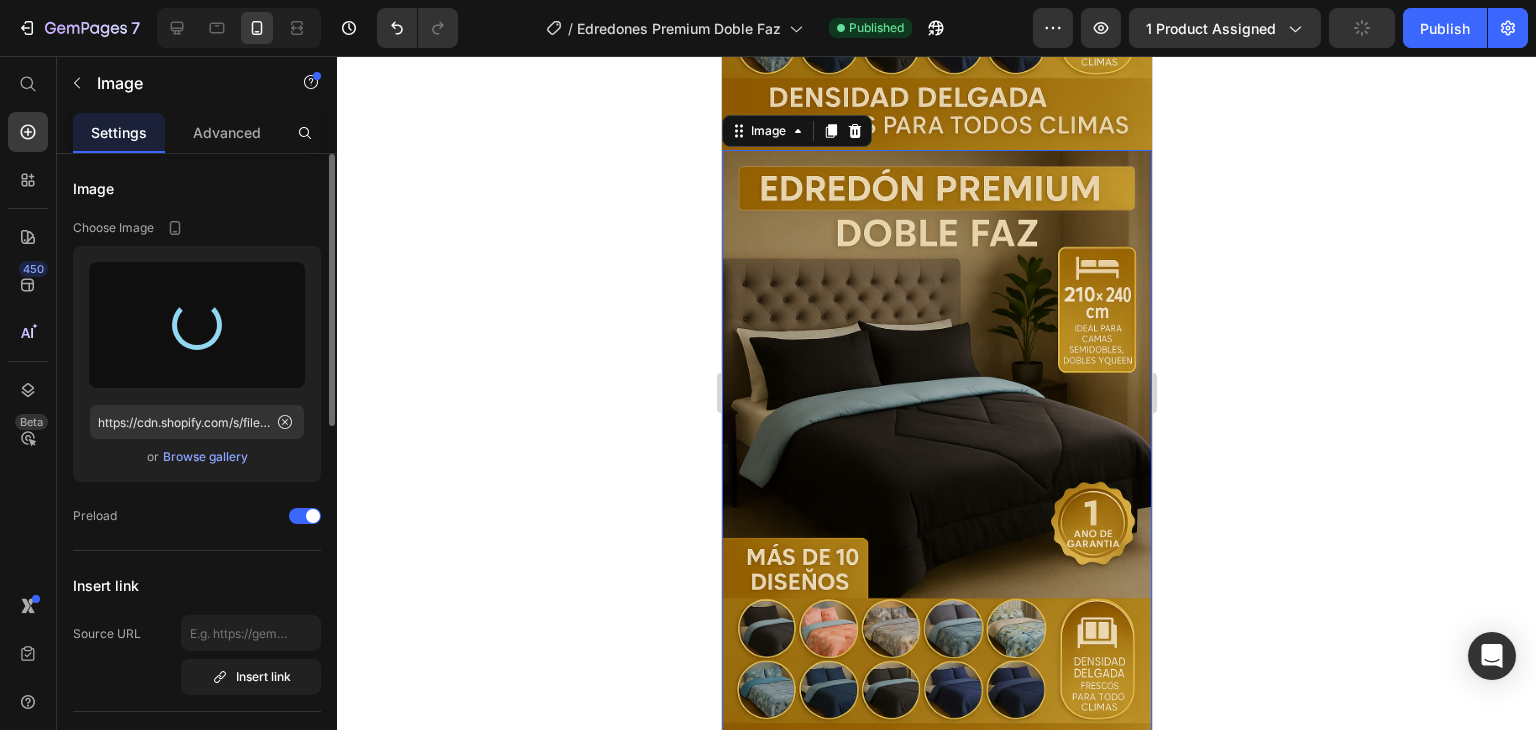 type on "https://cdn.shopify.com/s/files/1/0862/3780/6899/files/gempages_561382580872545136-b665456c-4515-4784-b656-500240248a1b.png" 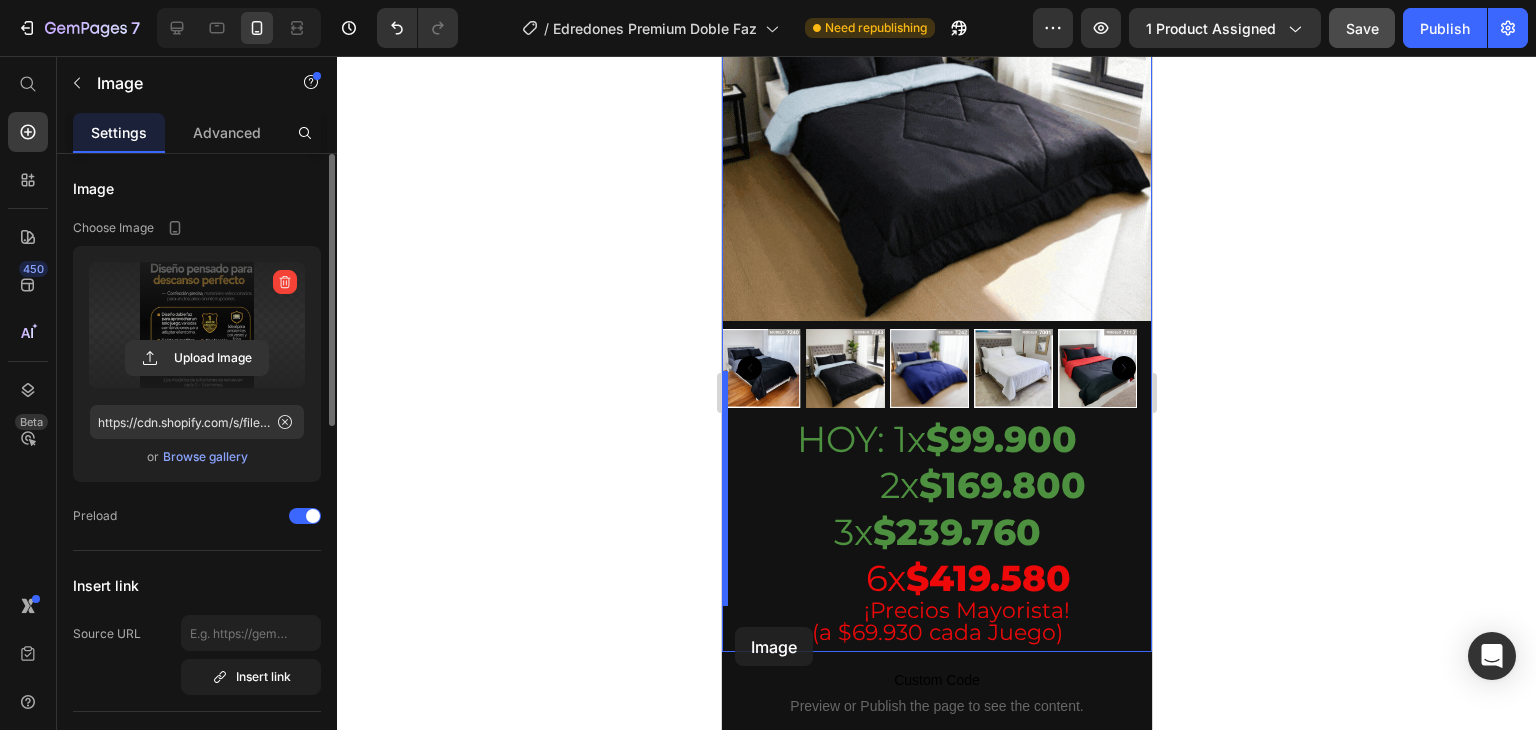 scroll, scrollTop: 1470, scrollLeft: 0, axis: vertical 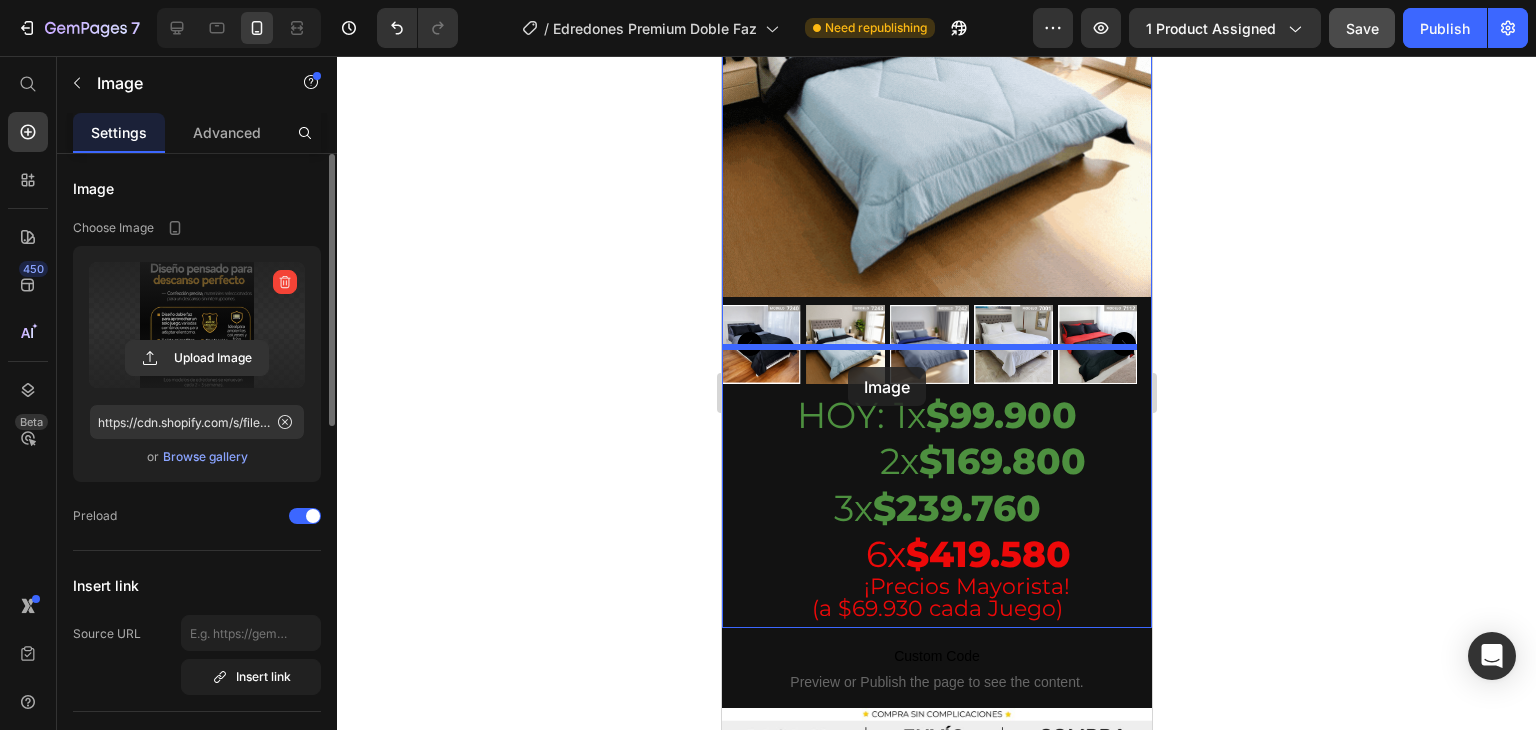 drag, startPoint x: 733, startPoint y: 109, endPoint x: 847, endPoint y: 367, distance: 282.0638 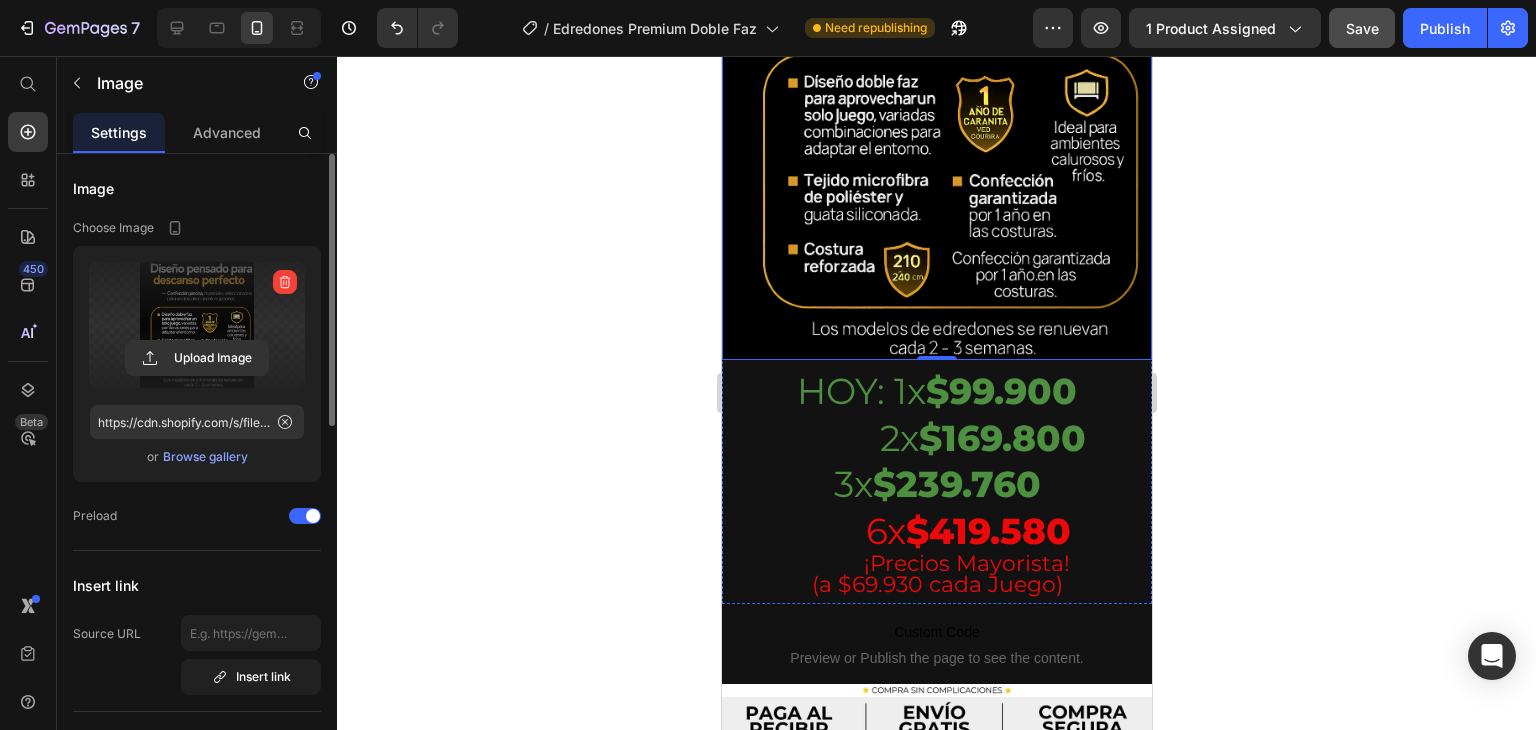 scroll, scrollTop: 1600, scrollLeft: 0, axis: vertical 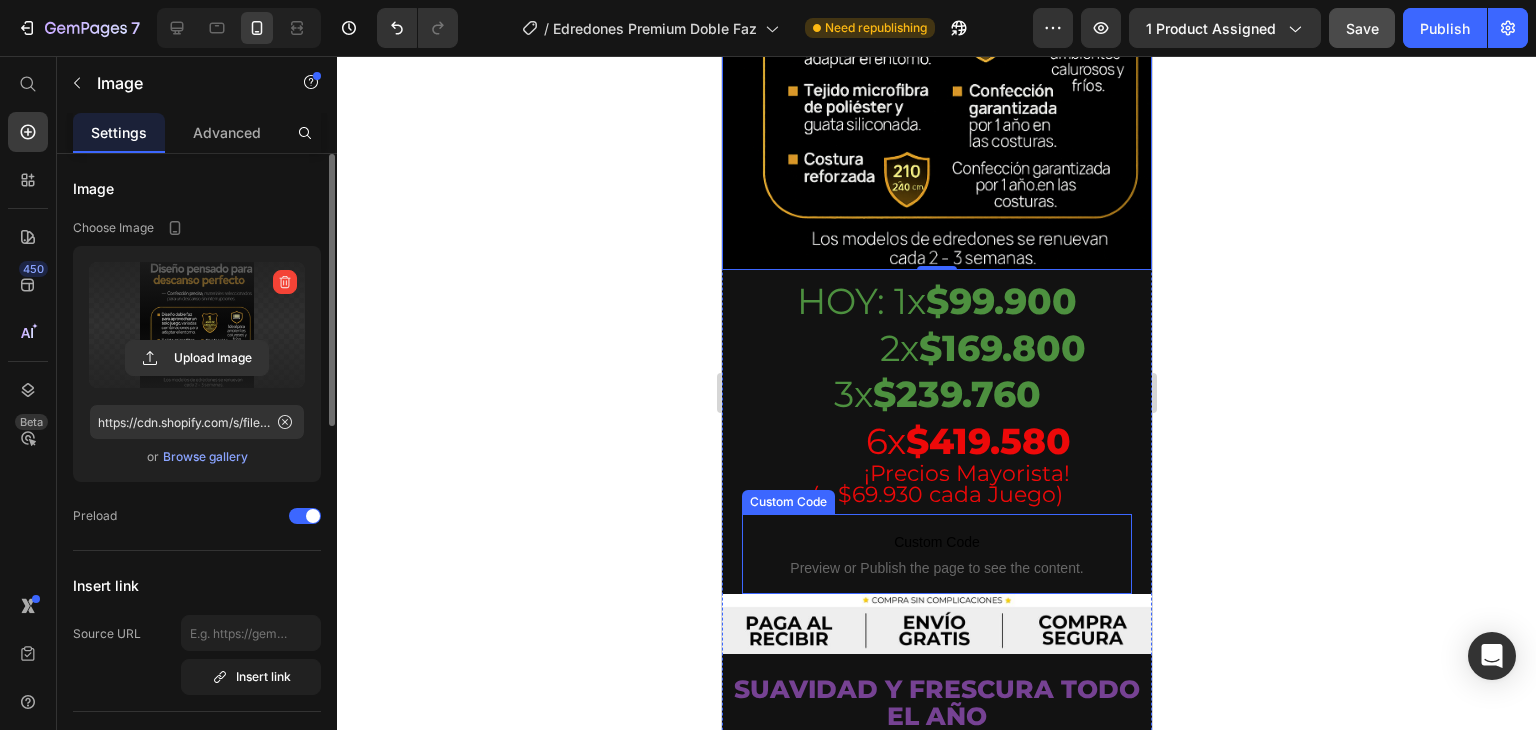 click on "Custom Code" at bounding box center (936, 542) 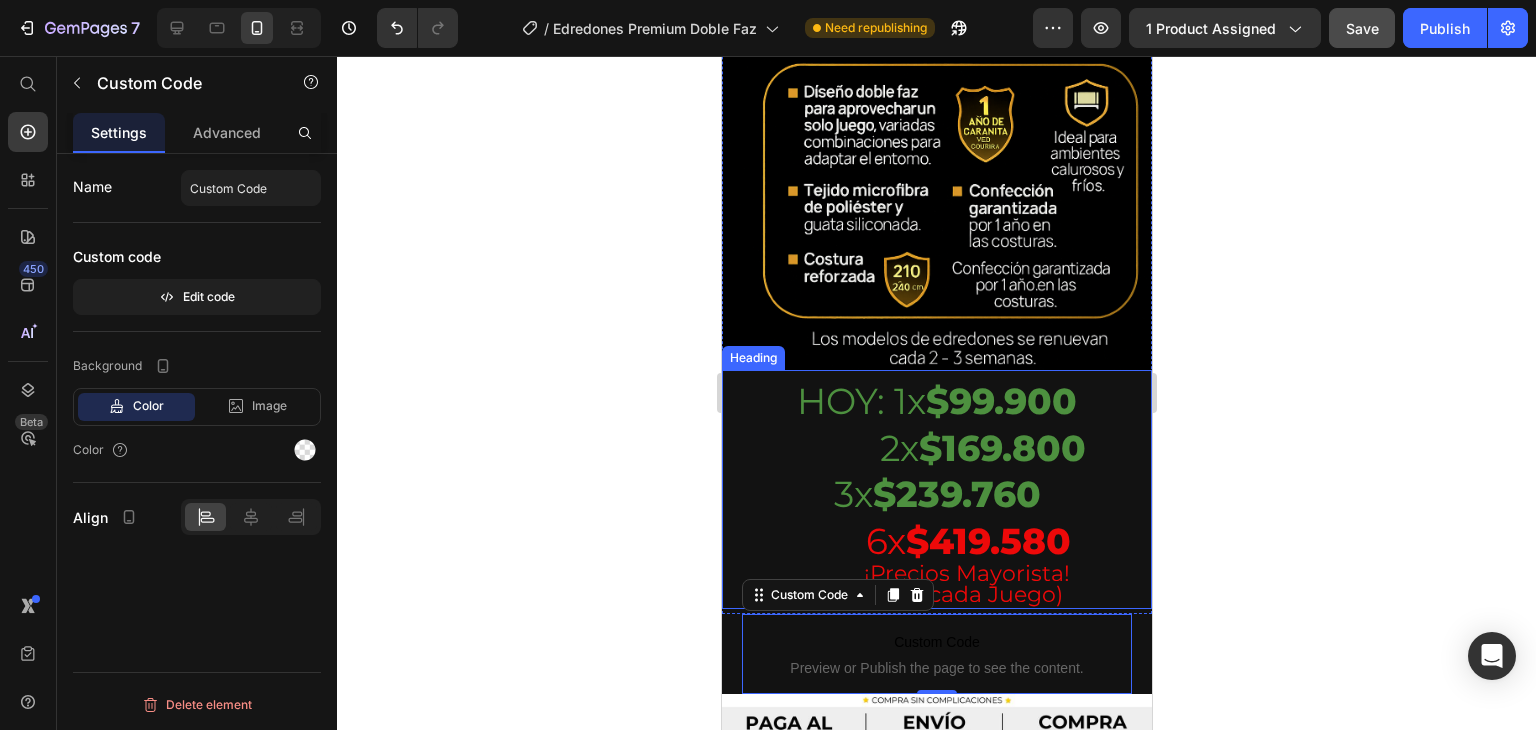 scroll, scrollTop: 1600, scrollLeft: 0, axis: vertical 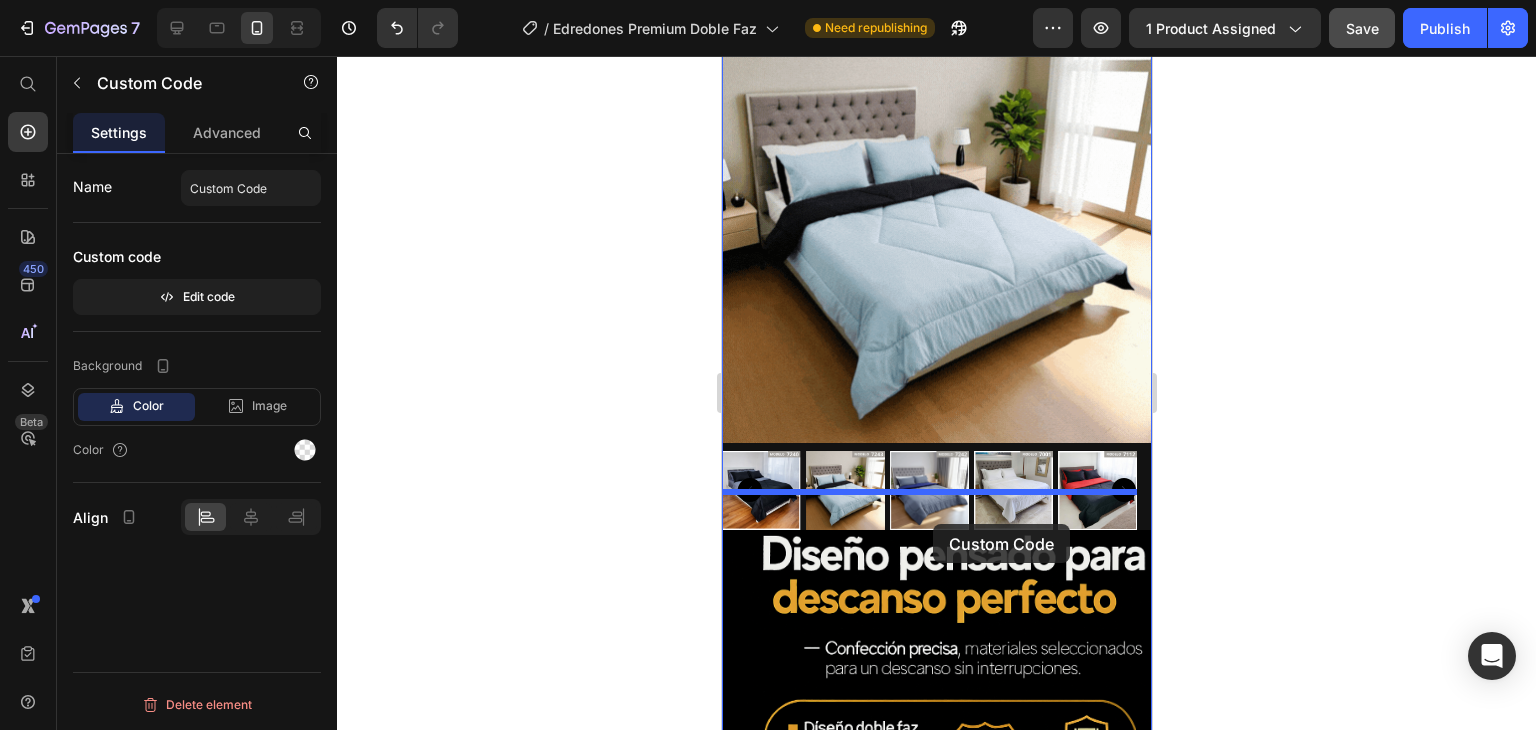 drag, startPoint x: 758, startPoint y: 441, endPoint x: 932, endPoint y: 524, distance: 192.78226 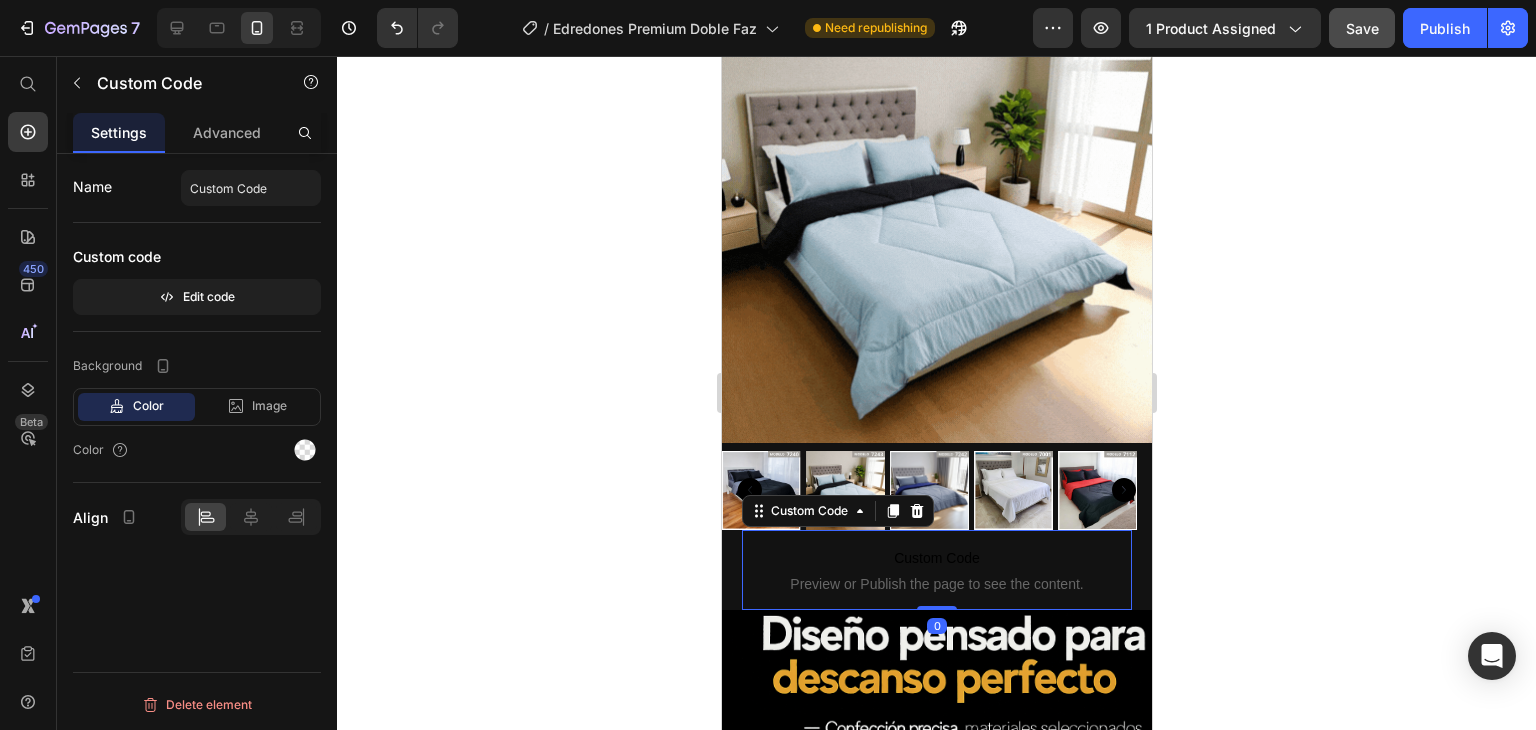 click 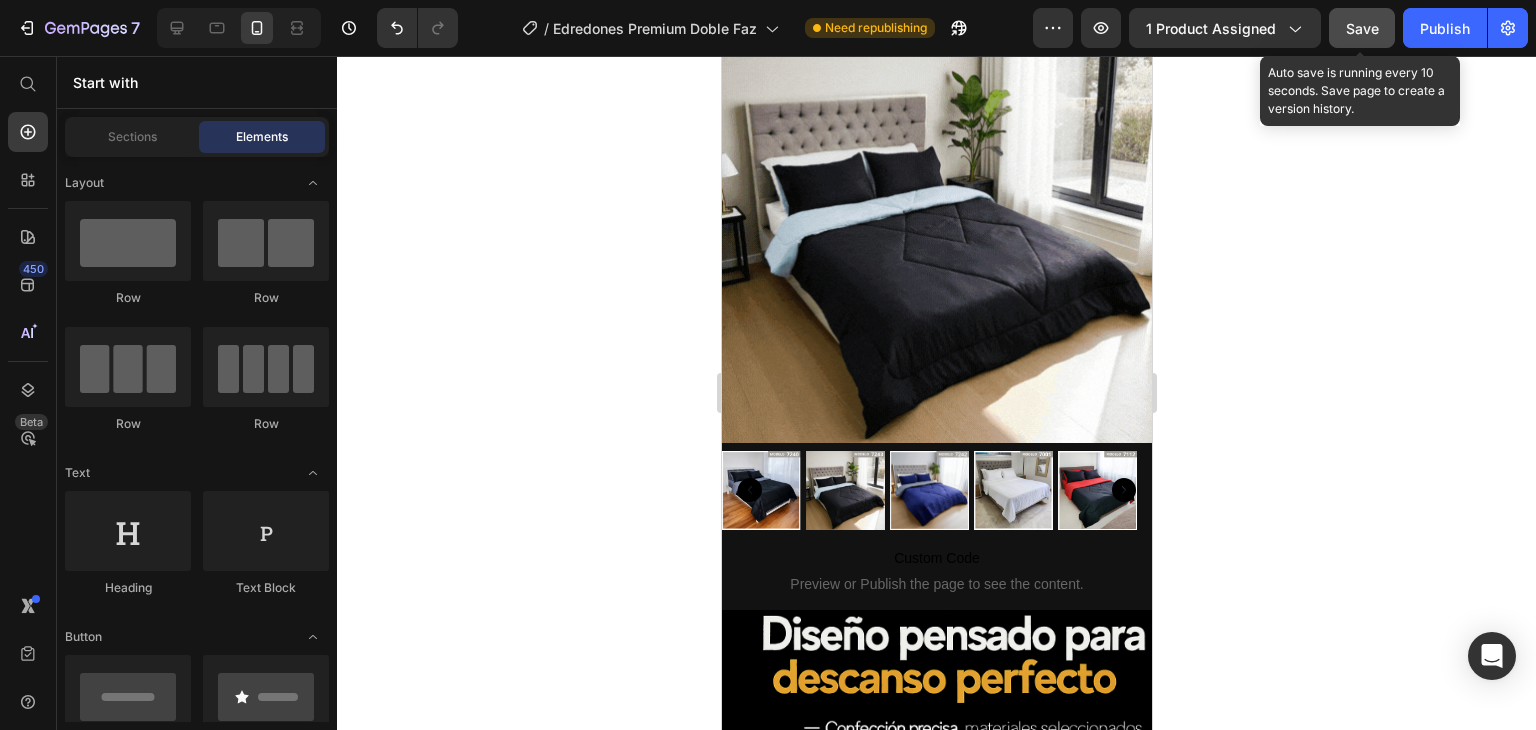 click on "Save" at bounding box center [1362, 28] 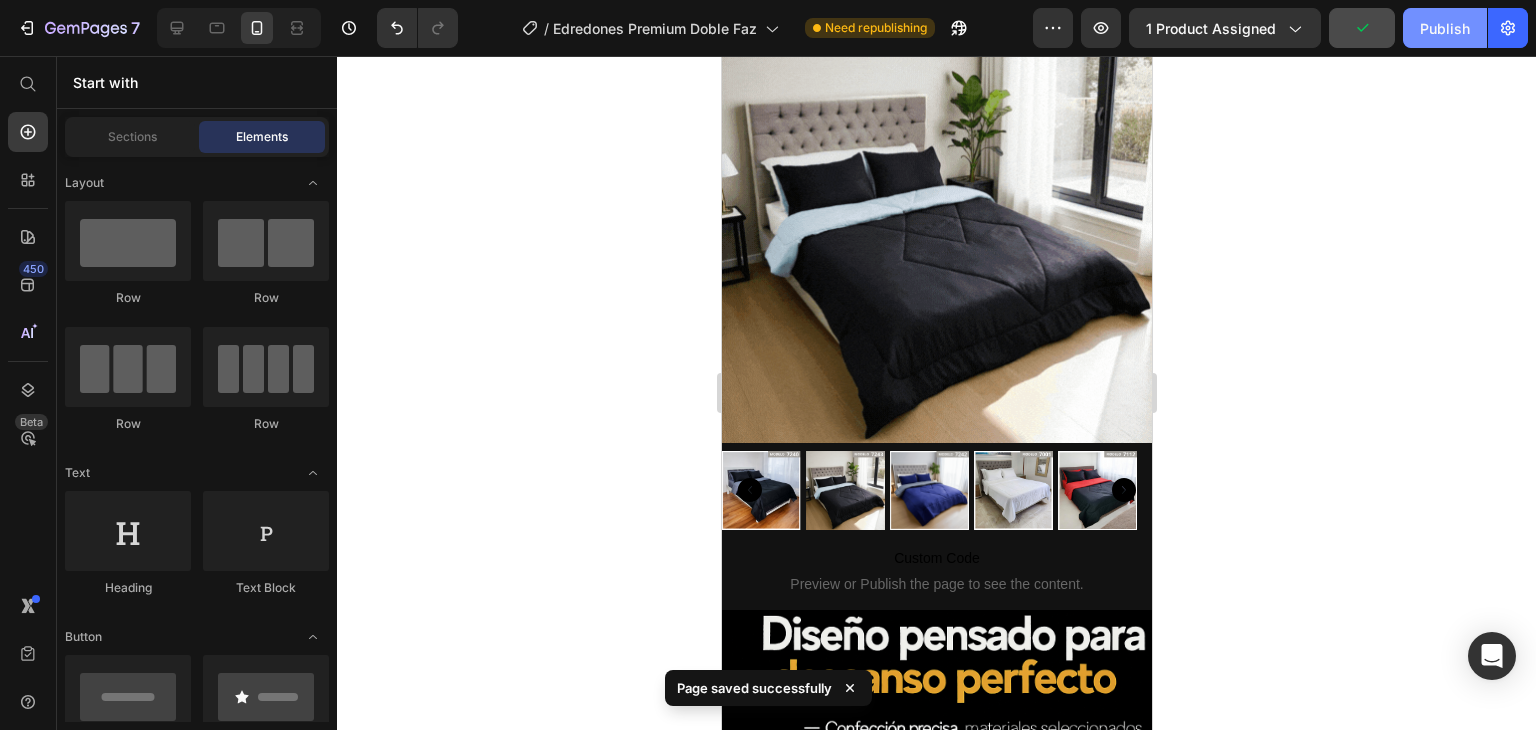 click on "Publish" at bounding box center (1445, 28) 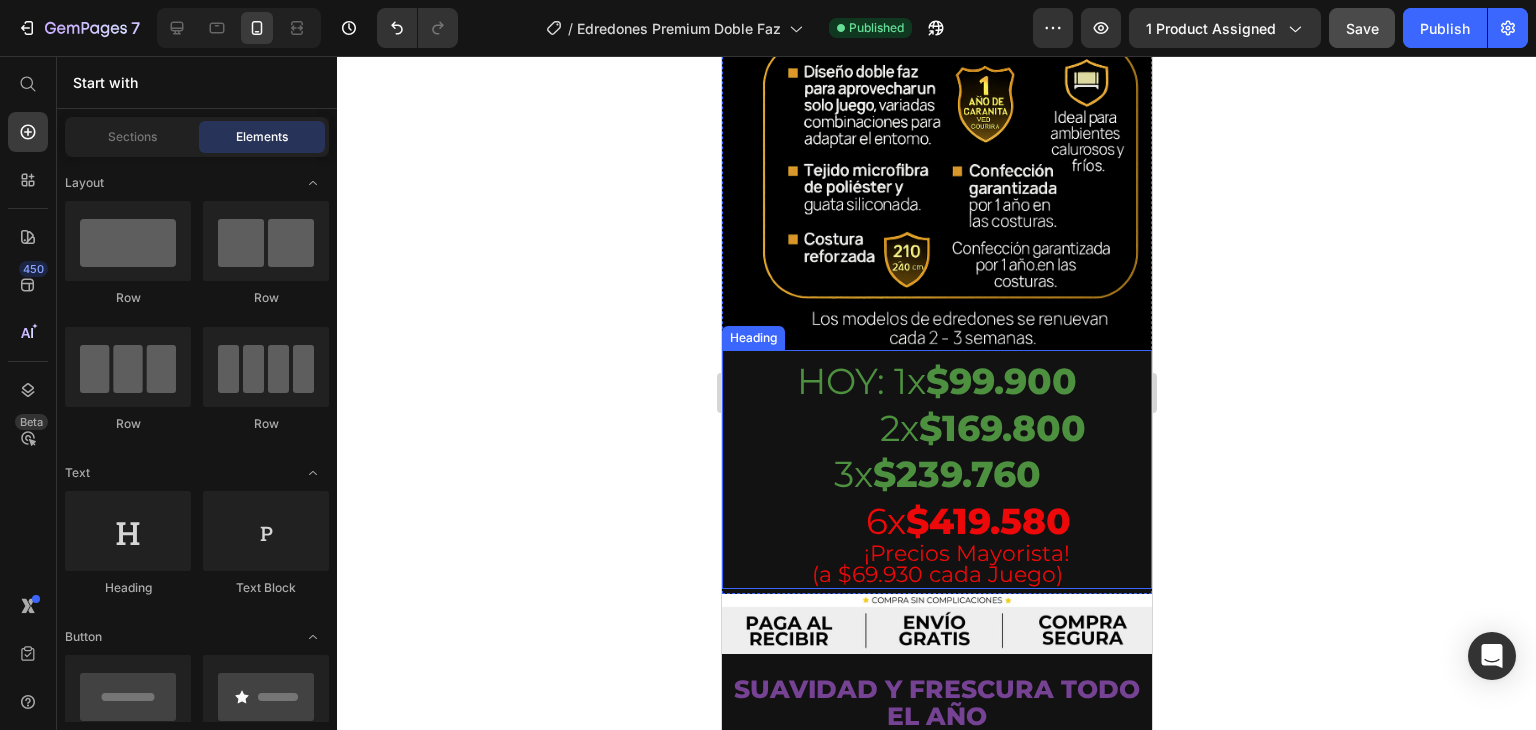 scroll, scrollTop: 1700, scrollLeft: 0, axis: vertical 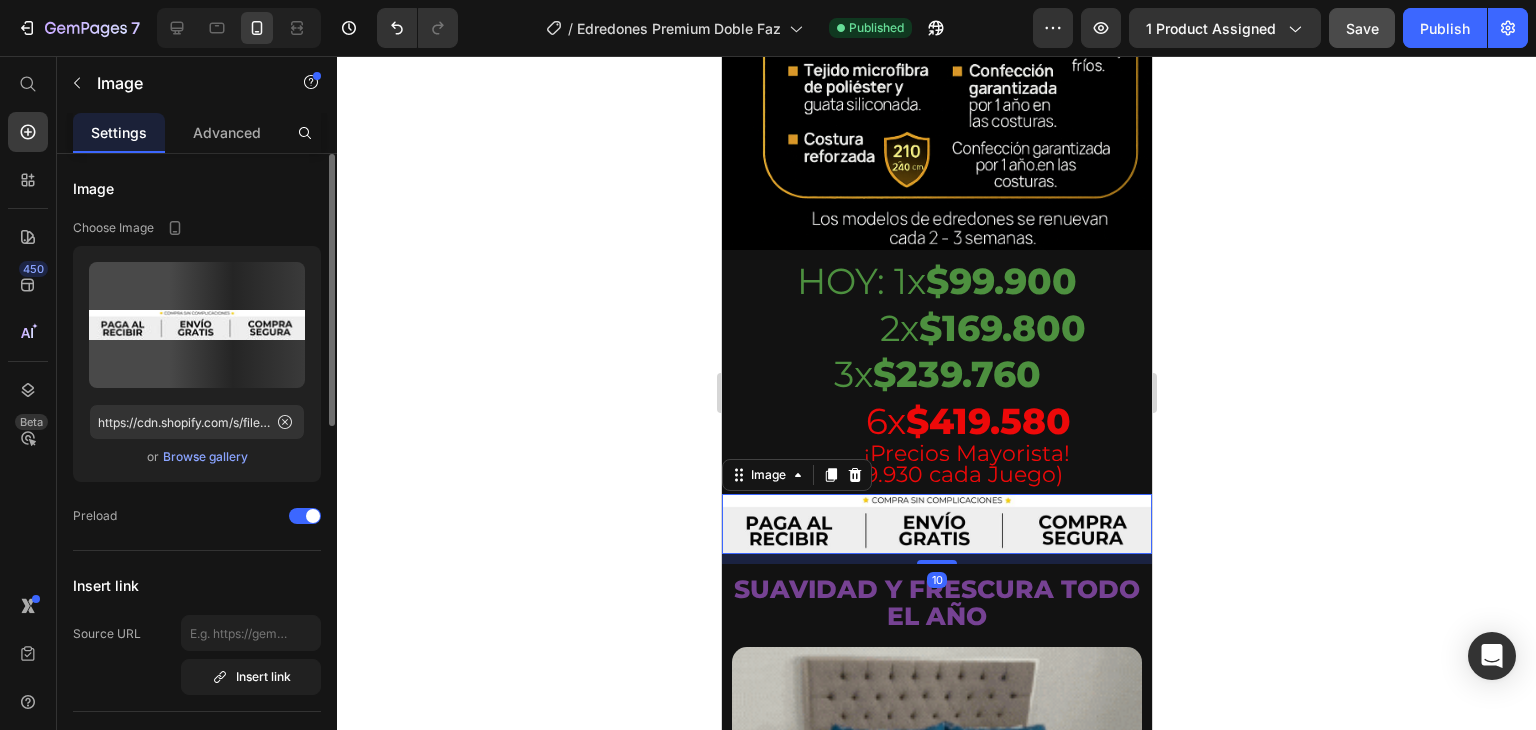 click at bounding box center [936, 524] 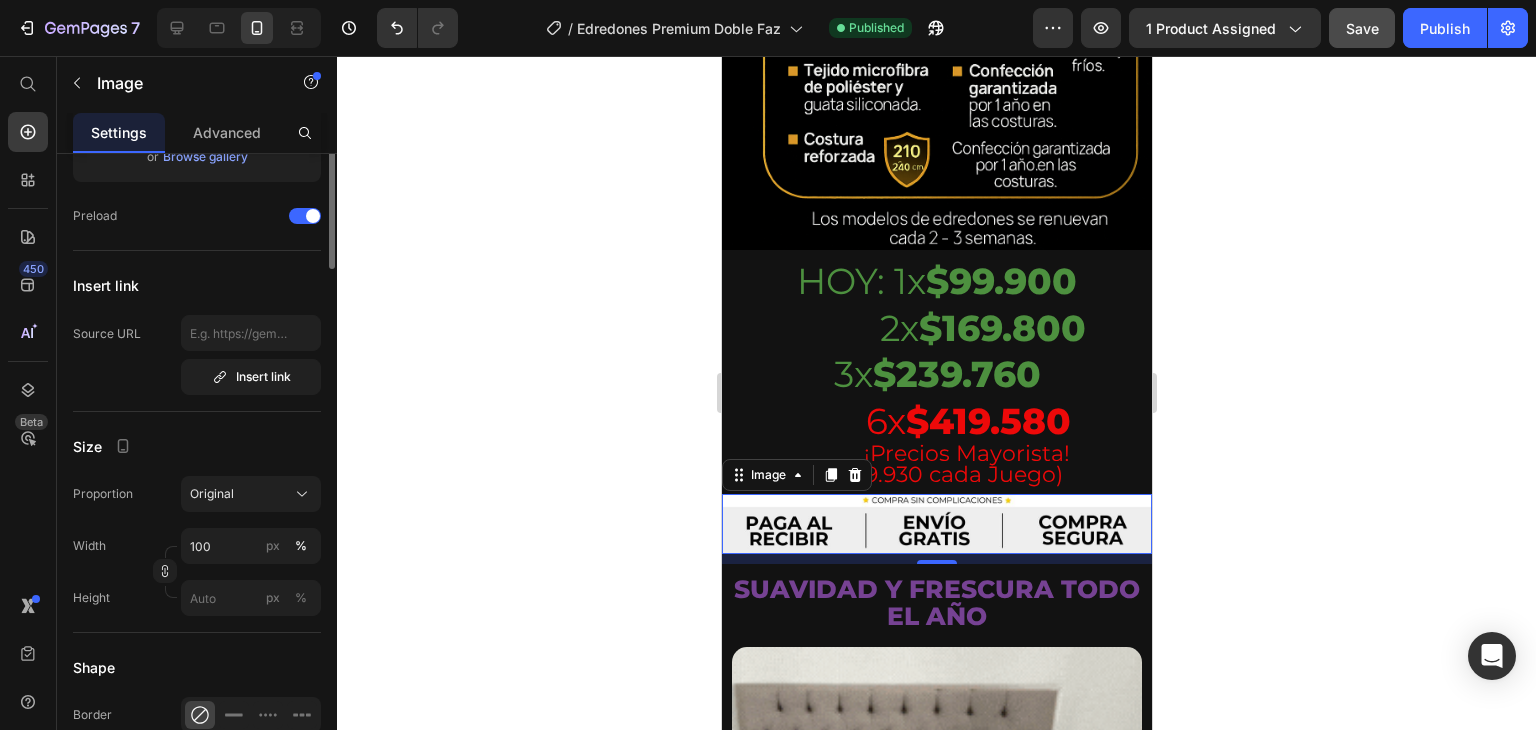 scroll, scrollTop: 100, scrollLeft: 0, axis: vertical 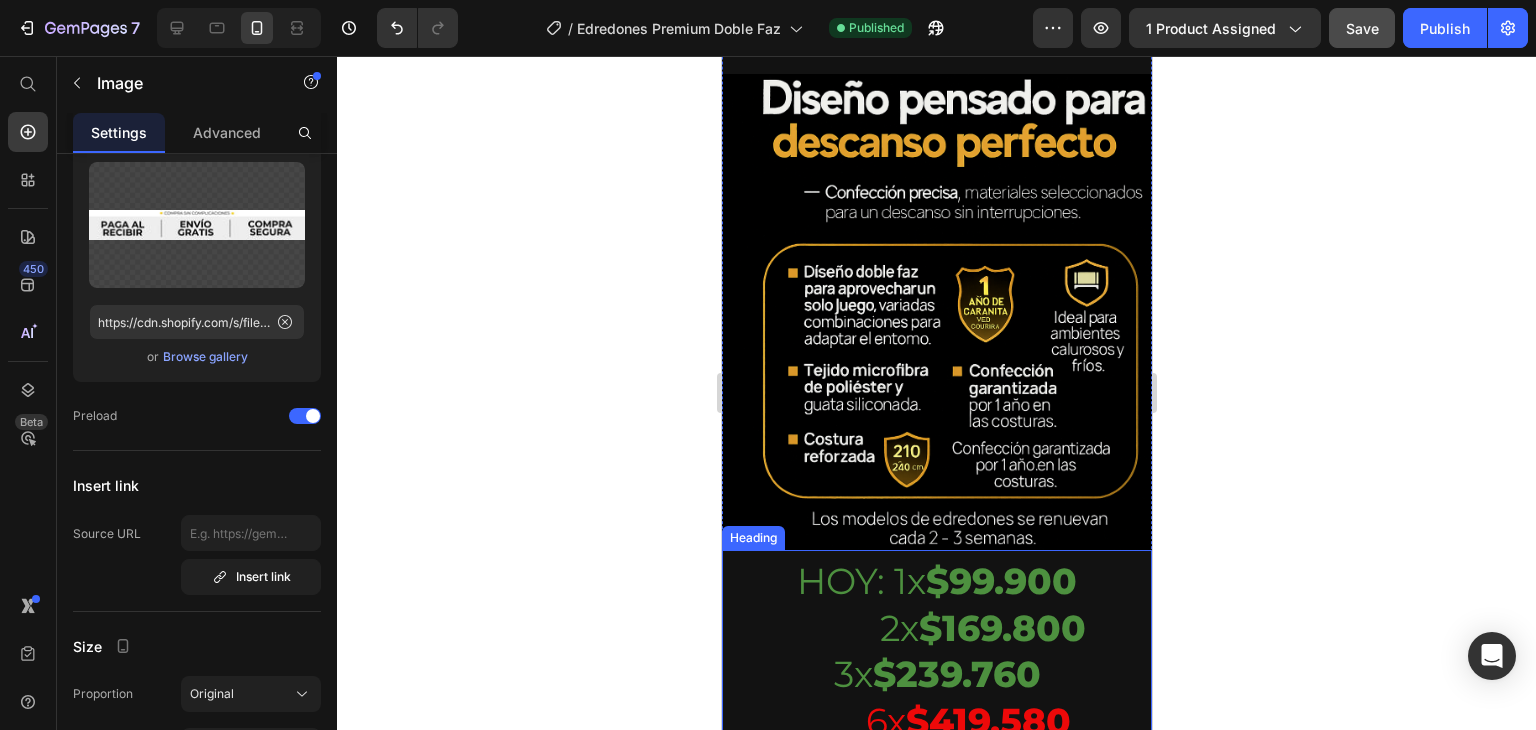 click on "HOY: 1x  $99.900" at bounding box center (936, 581) 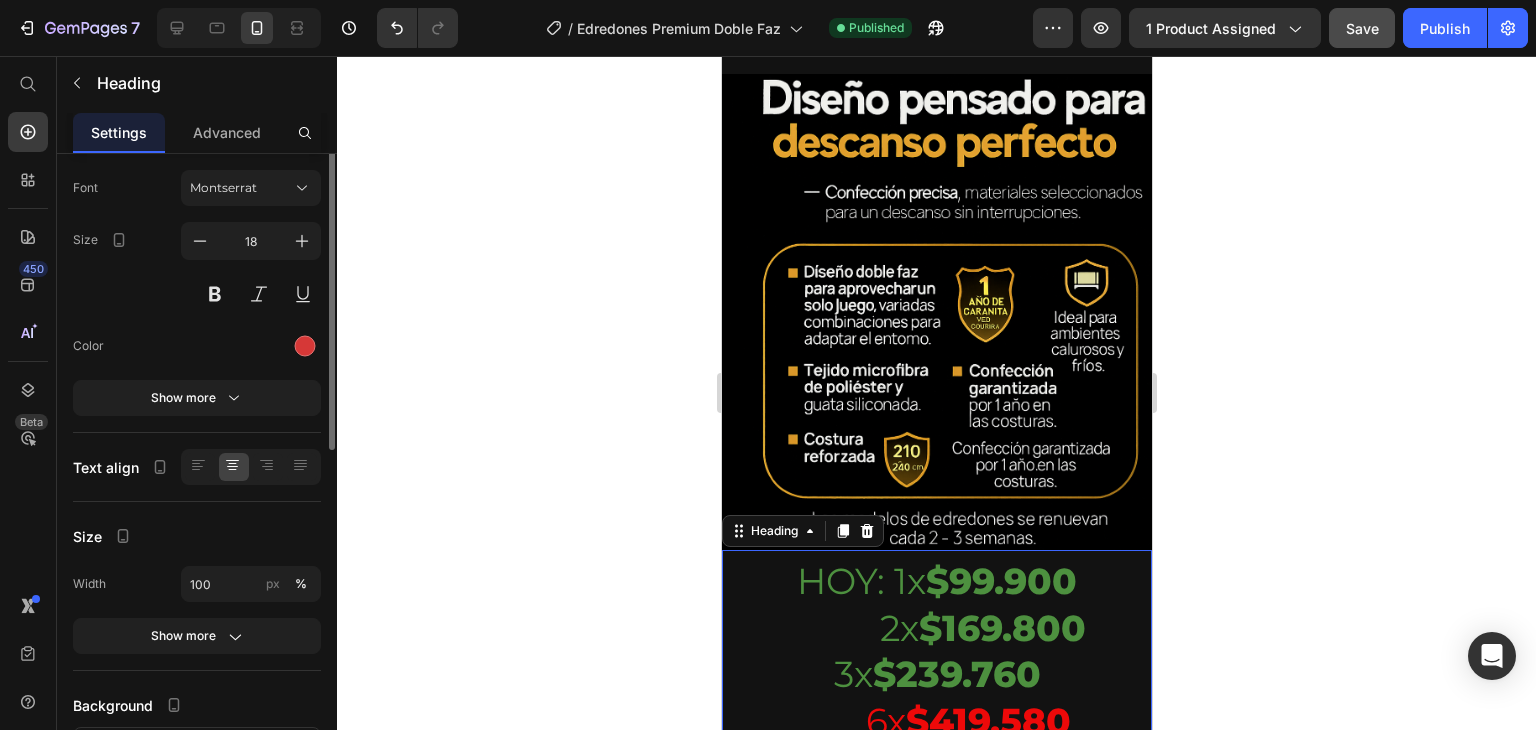 scroll, scrollTop: 0, scrollLeft: 0, axis: both 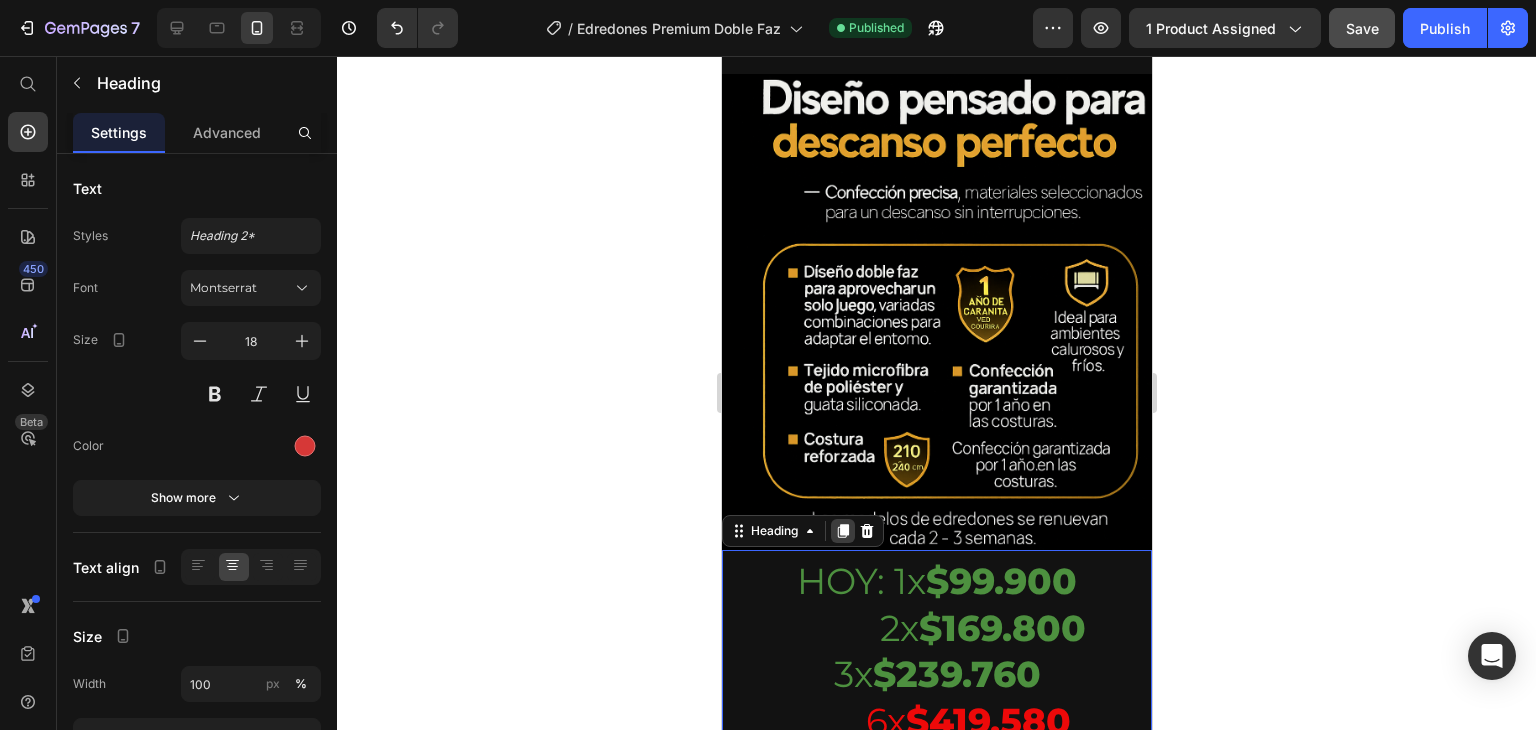 click 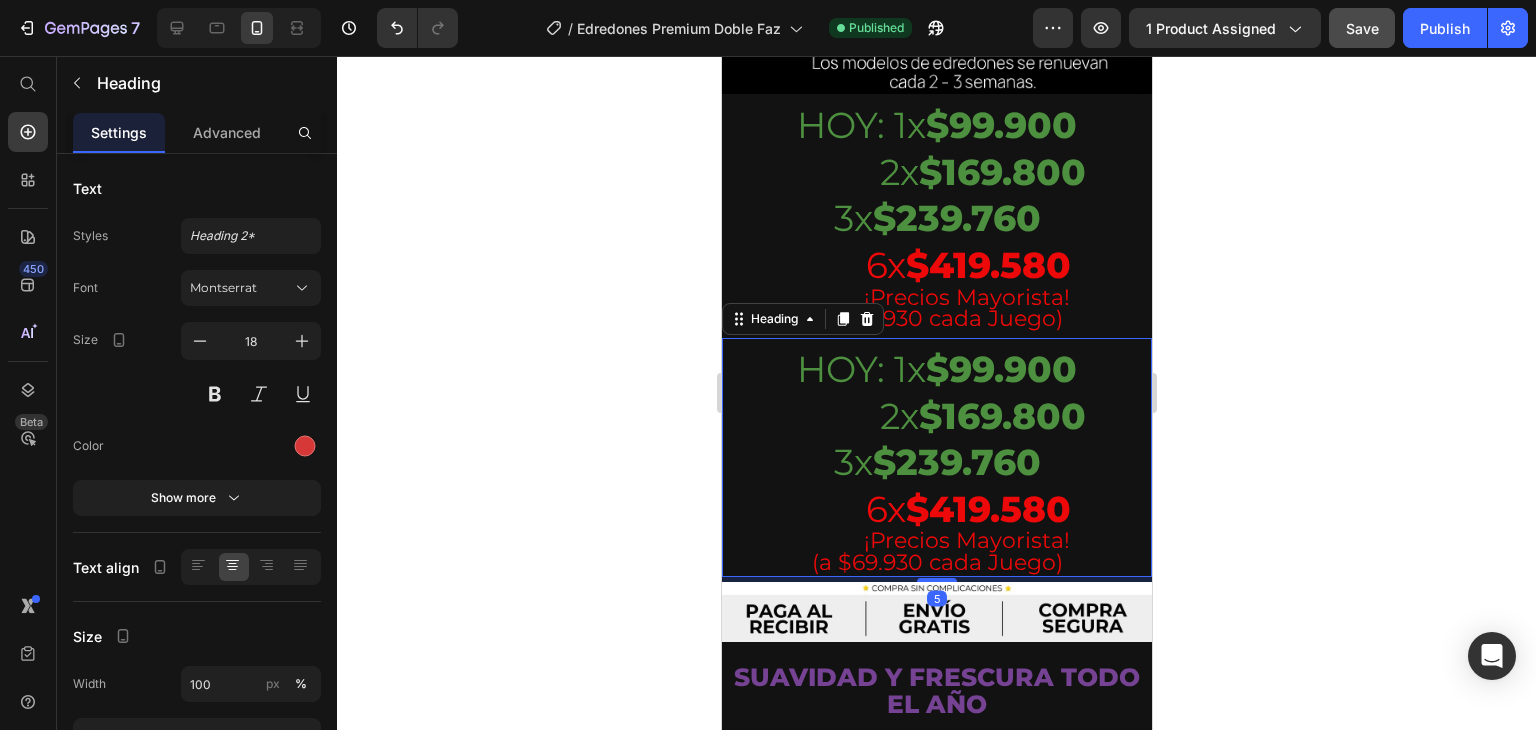 scroll, scrollTop: 2011, scrollLeft: 0, axis: vertical 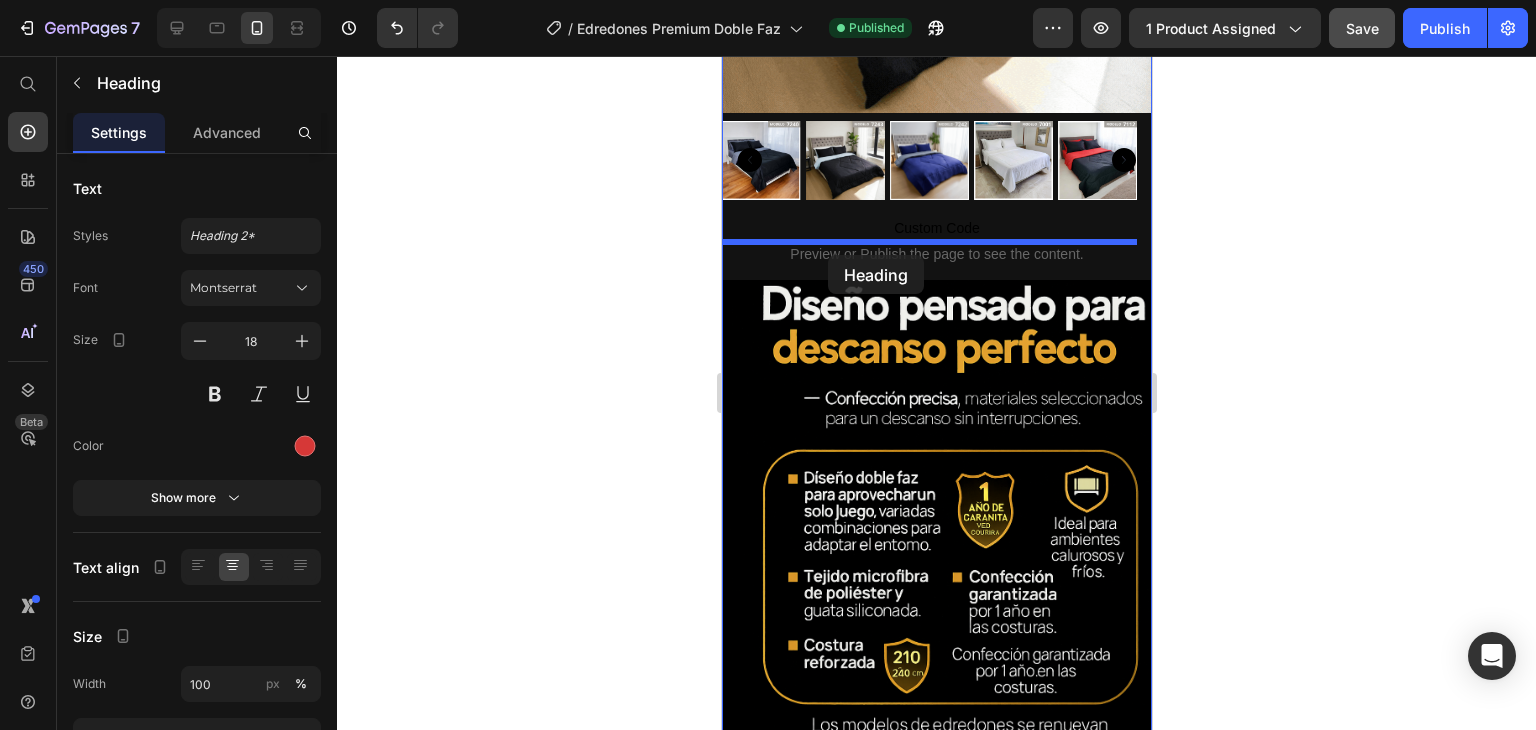 drag, startPoint x: 737, startPoint y: 110, endPoint x: 827, endPoint y: 255, distance: 170.66048 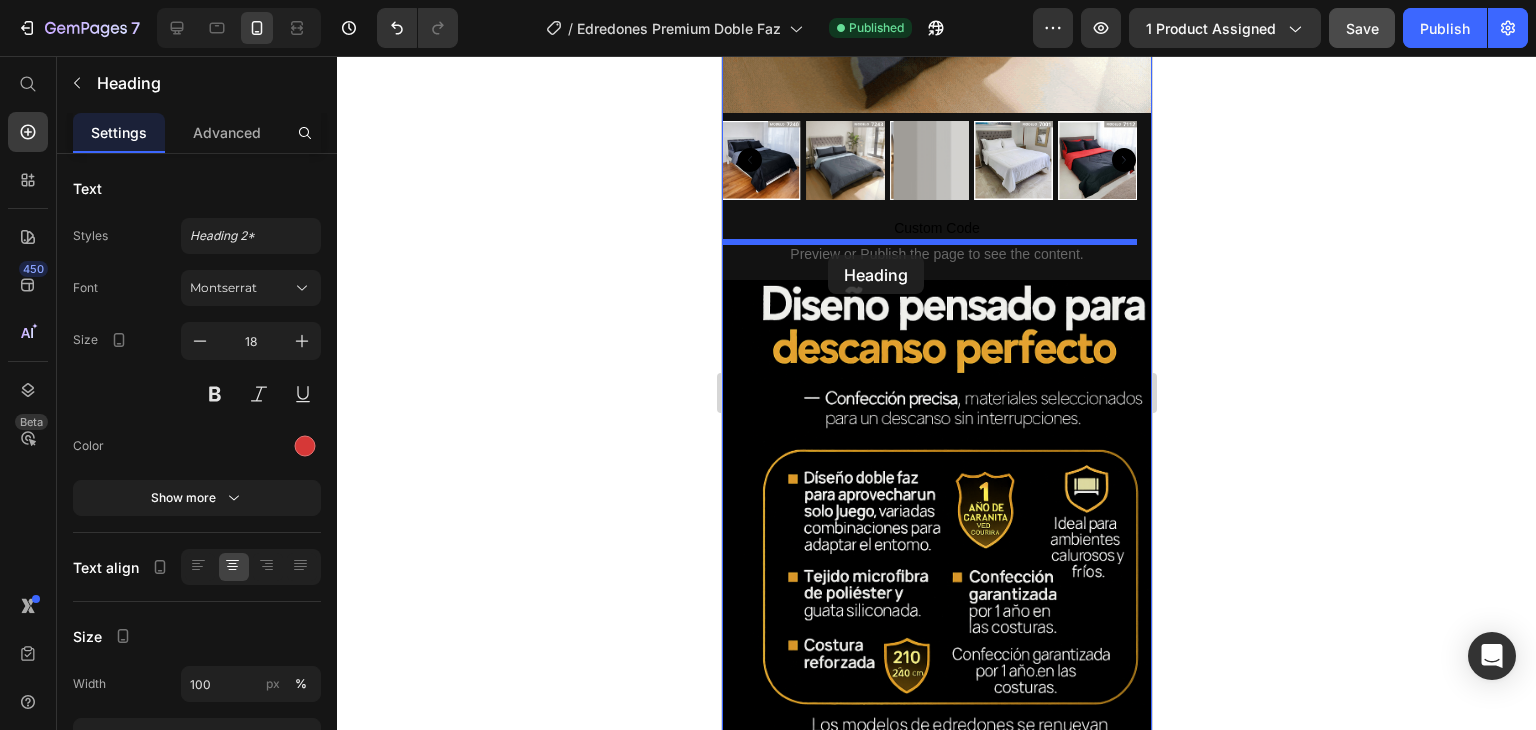 click on "iPhone 15 Pro Max  ( 430 px) iPhone 13 Mini iPhone 13 Pro iPhone 11 Pro Max iPhone 15 Pro Max Pixel 7 Galaxy S8+ Galaxy S20 Ultra iPad Mini iPad Air iPad Pro Header 👉🏻😱LA OFERTA ACABARÁ EN POCO TIEMPO😱👈🏻 Heading Image ⭐⭐⭐⭐⭐ 4.8/5 por +178 clientes verificados Heading ¡Renová tu cama hoy! ideal para camas Semidobles, Dobles y Queen! Heading
Product Images
Custom Code
Preview or Publish the page to see the content. Custom Code Image HOY: 1x  $99.900             2x $169.800         3x  $239.760         6x  $419.580        ¡Precios Mayorista!             (a $69.930 cada Juego) Heading HOY: 1x  $99.900             2x $169.800         3x  $239.760         6x  $419.580        ¡Precios Mayorista!             (a $69.930 cada Juego) Heading   5 HOY: 1x  $99.900             2x $169.800         3x  $239.760         6x  $419.580        ¡Precios Mayorista! Heading   5 Product Image Heading" at bounding box center [936, 2838] 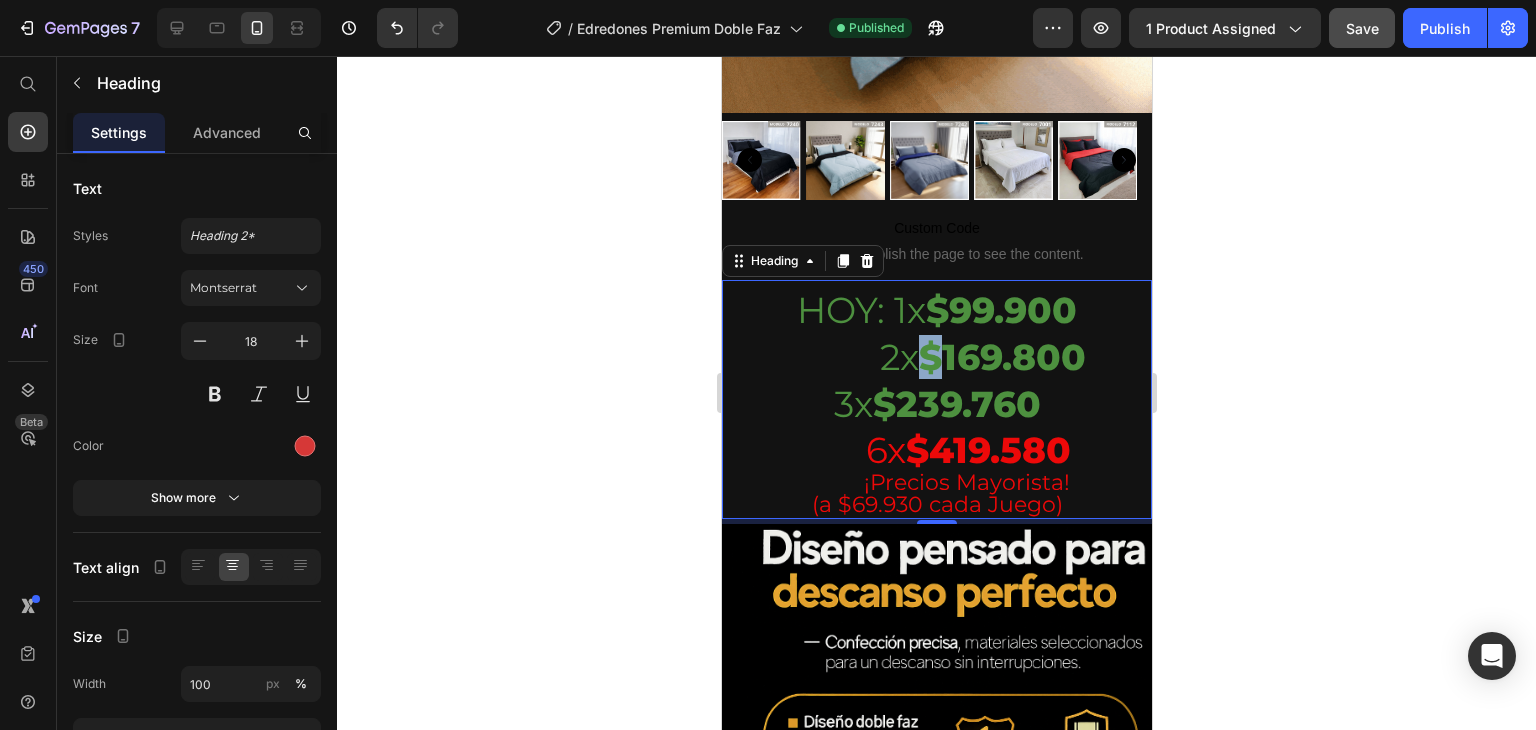 click on "2x $169.800" at bounding box center [936, 357] 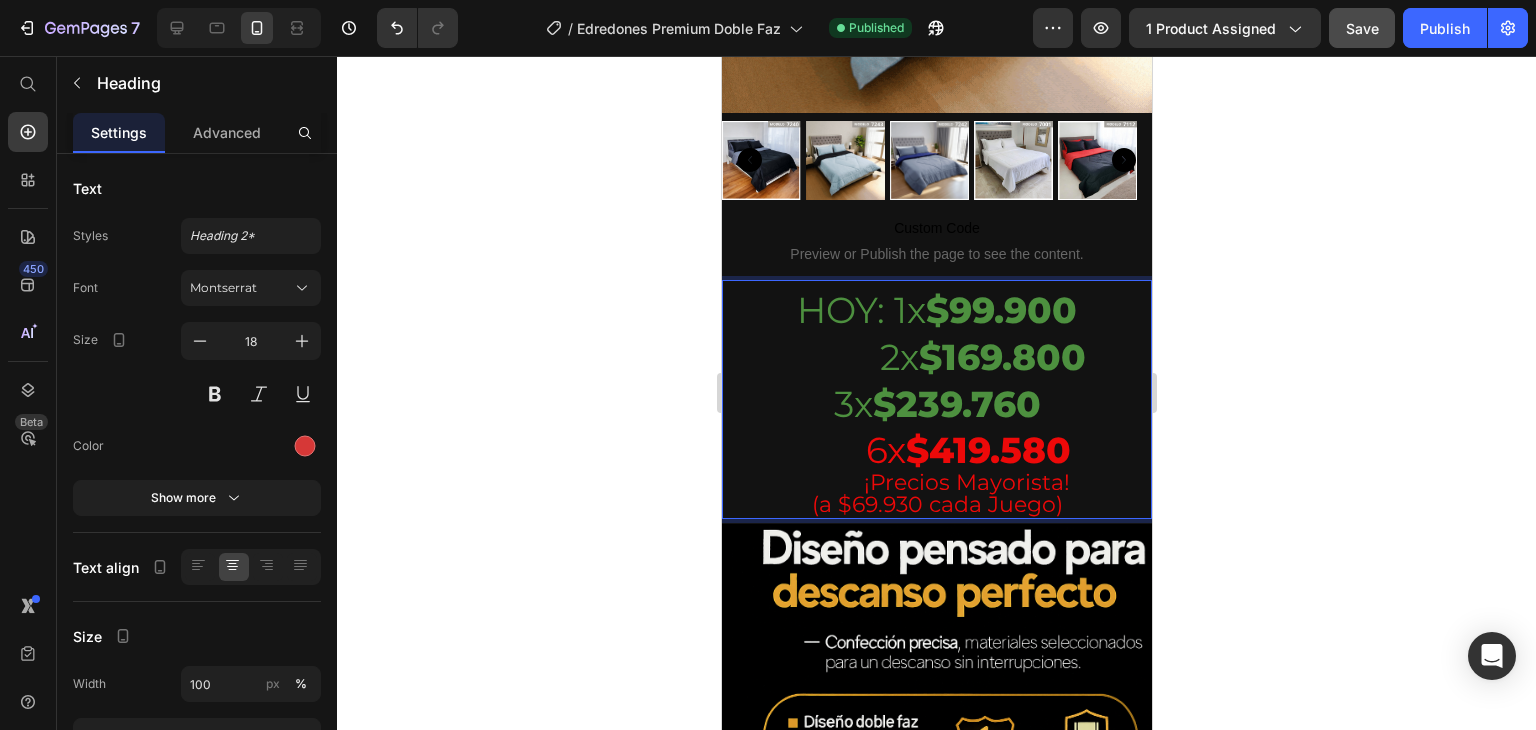 click on "HOY: 1x  $99.900             2x $169.800         3x  $239.760         6x  $419.580        ¡Precios Mayorista!             (a $69.930 cada Juego)" at bounding box center [936, 399] 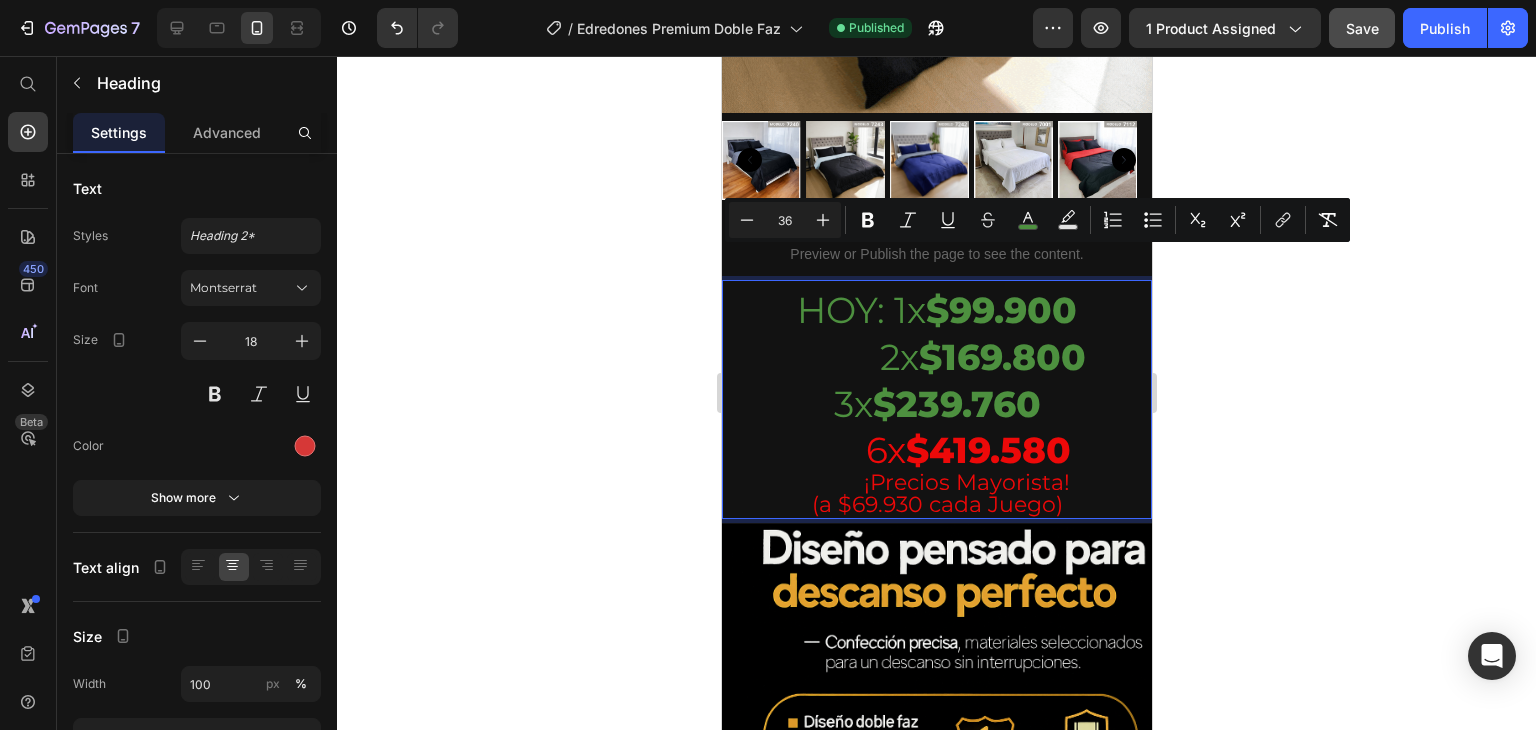 drag, startPoint x: 986, startPoint y: 431, endPoint x: 769, endPoint y: 273, distance: 268.4269 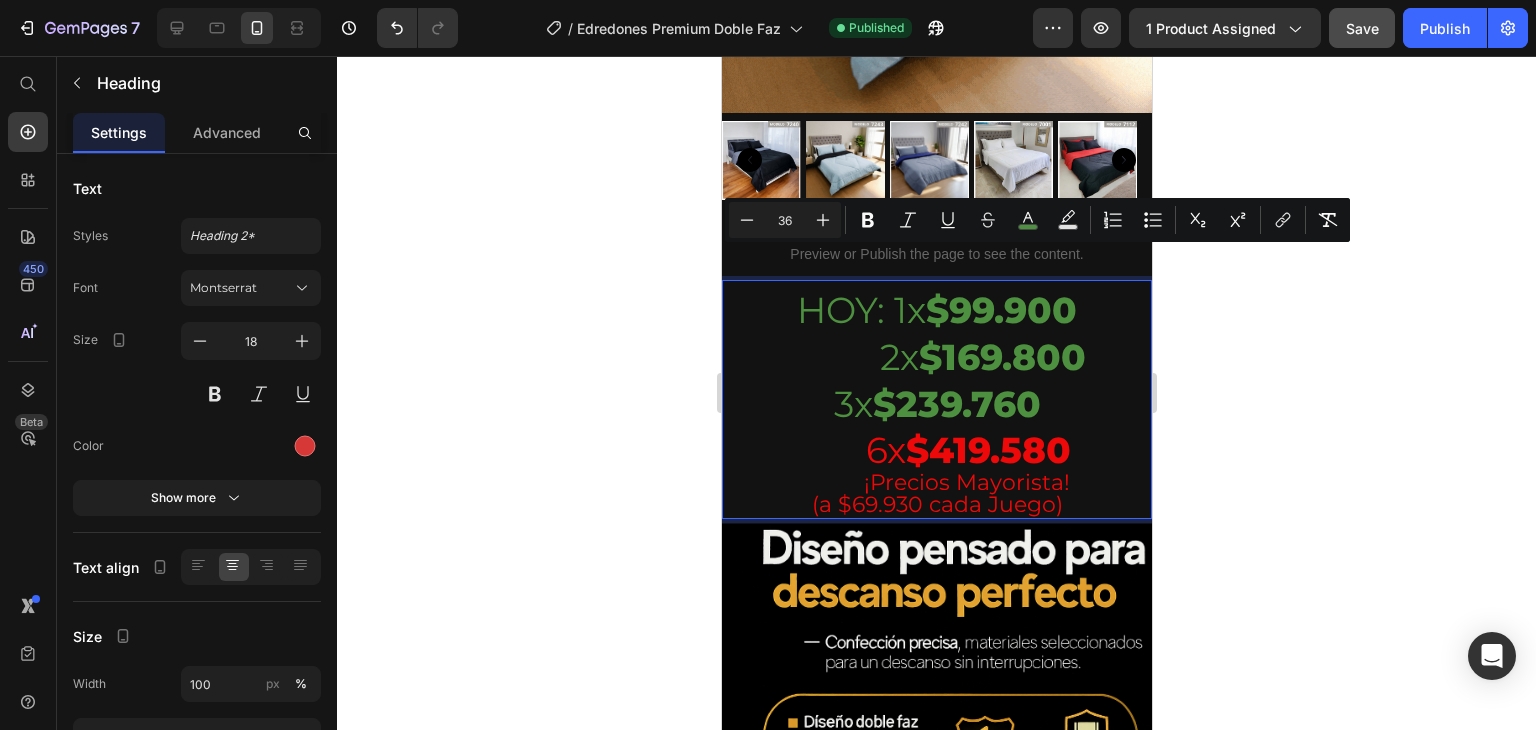 click on "HOY: 1x  $99.900             2x $169.800         3x  $239.760         6x  $419.580        ¡Precios Mayorista!             (a $69.930 cada Juego)" at bounding box center [936, 399] 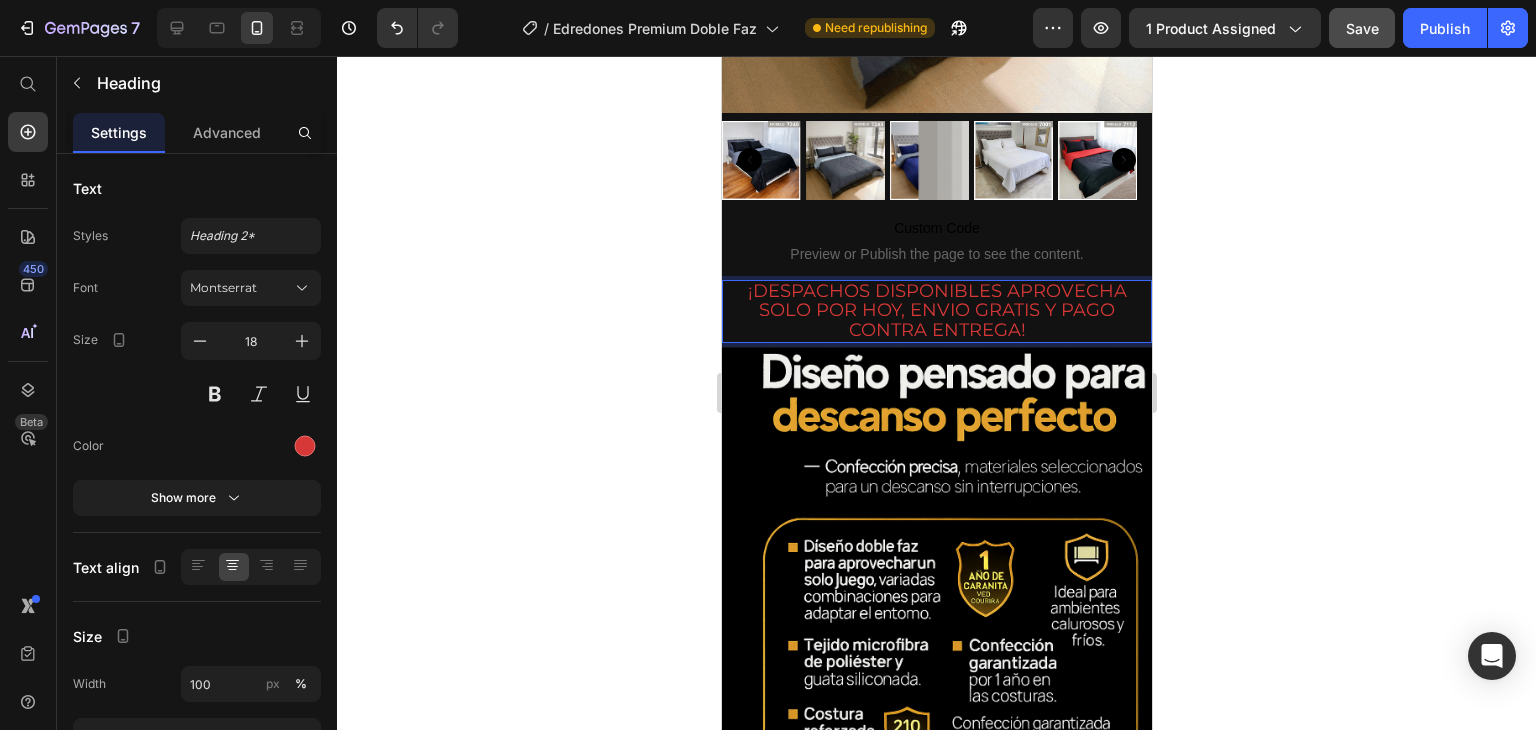 click on "¡DESPACHOS DISPONIBLES APROVECHA SOLO POR HOY, ENVIO GRATIS Y PAGO CONTRA ENTREGA!" at bounding box center [936, 311] 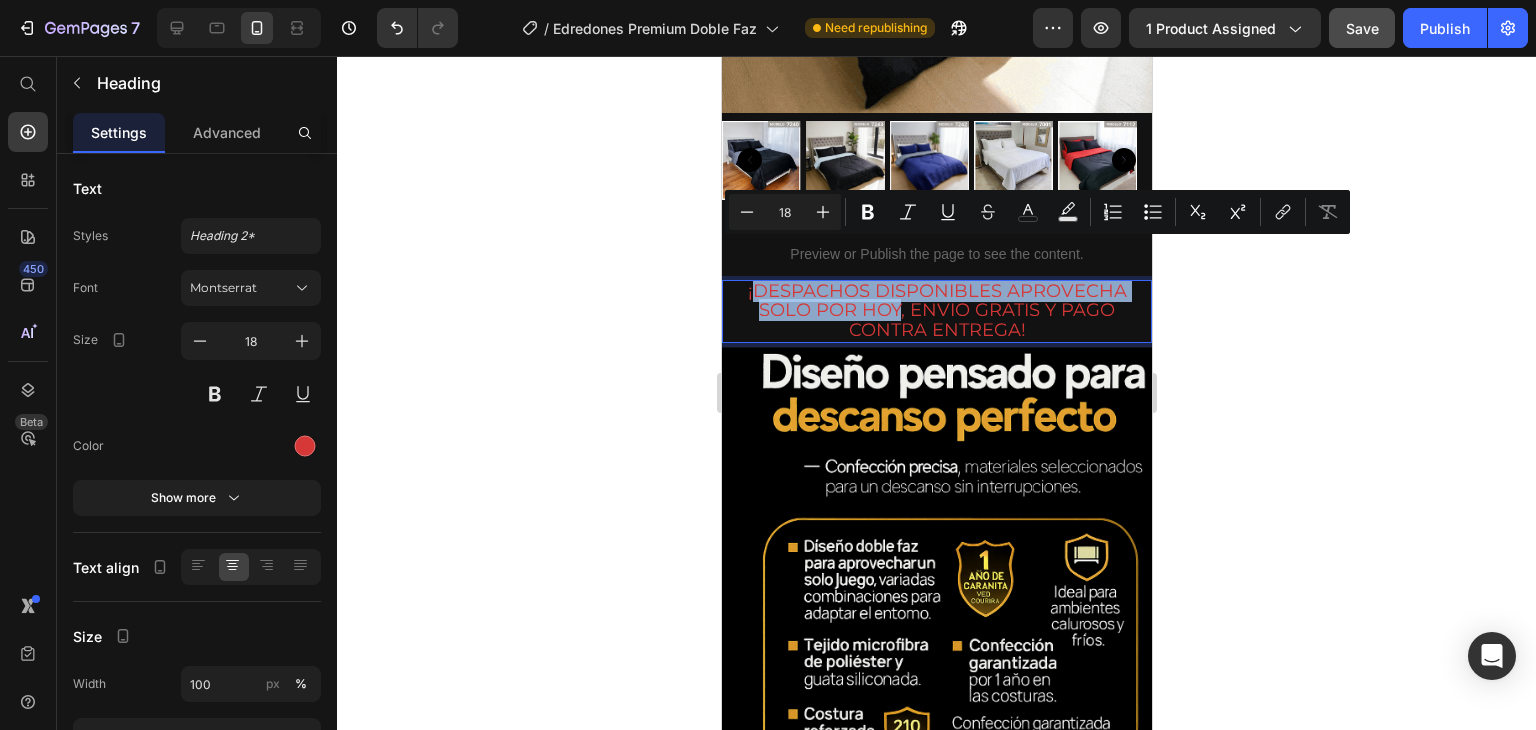 drag, startPoint x: 875, startPoint y: 273, endPoint x: 747, endPoint y: 254, distance: 129.40247 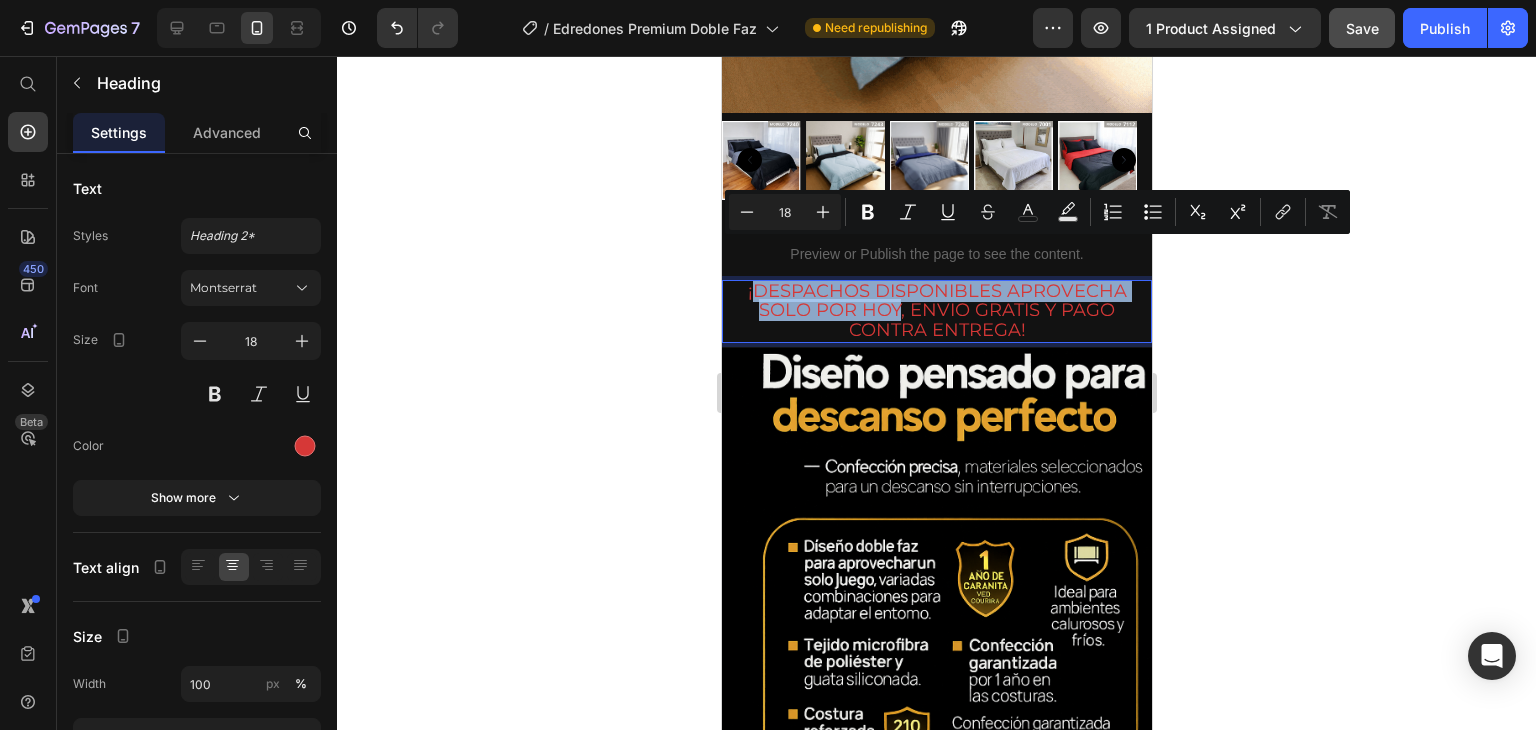 click on "¡DESPACHOS DISPONIBLES APROVECHA SOLO POR HOY, ENVIO GRATIS Y PAGO CONTRA ENTREGA!" at bounding box center (936, 311) 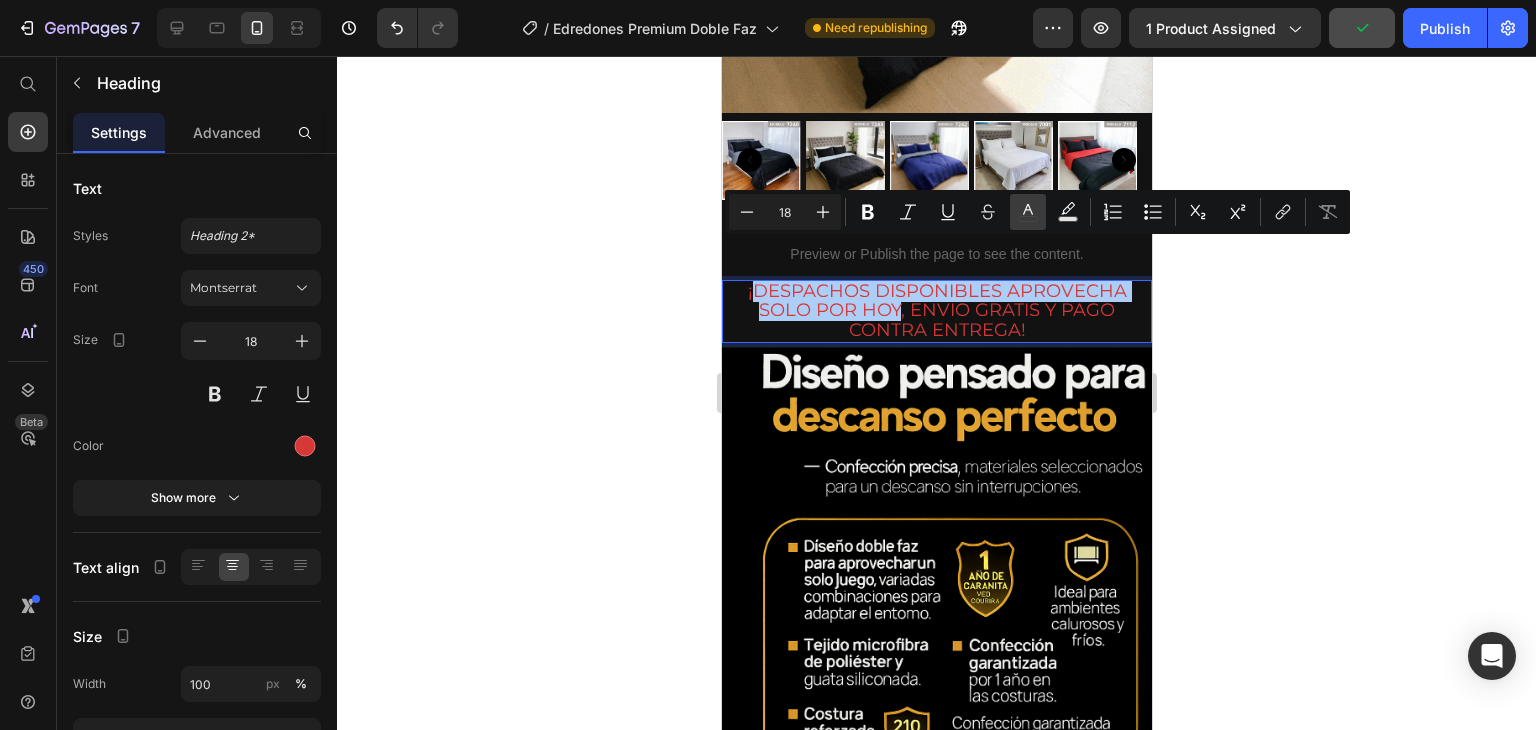 click 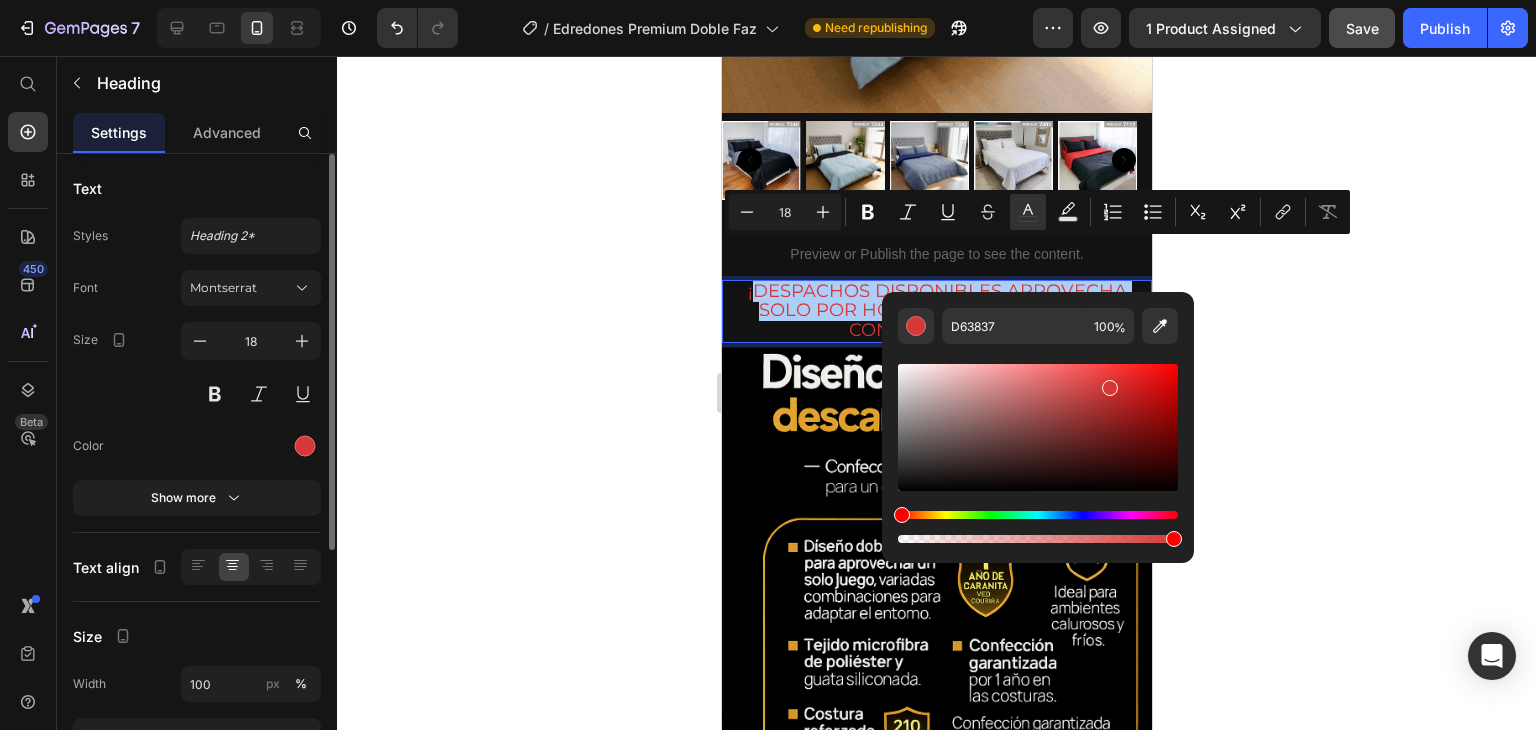 click at bounding box center (251, 446) 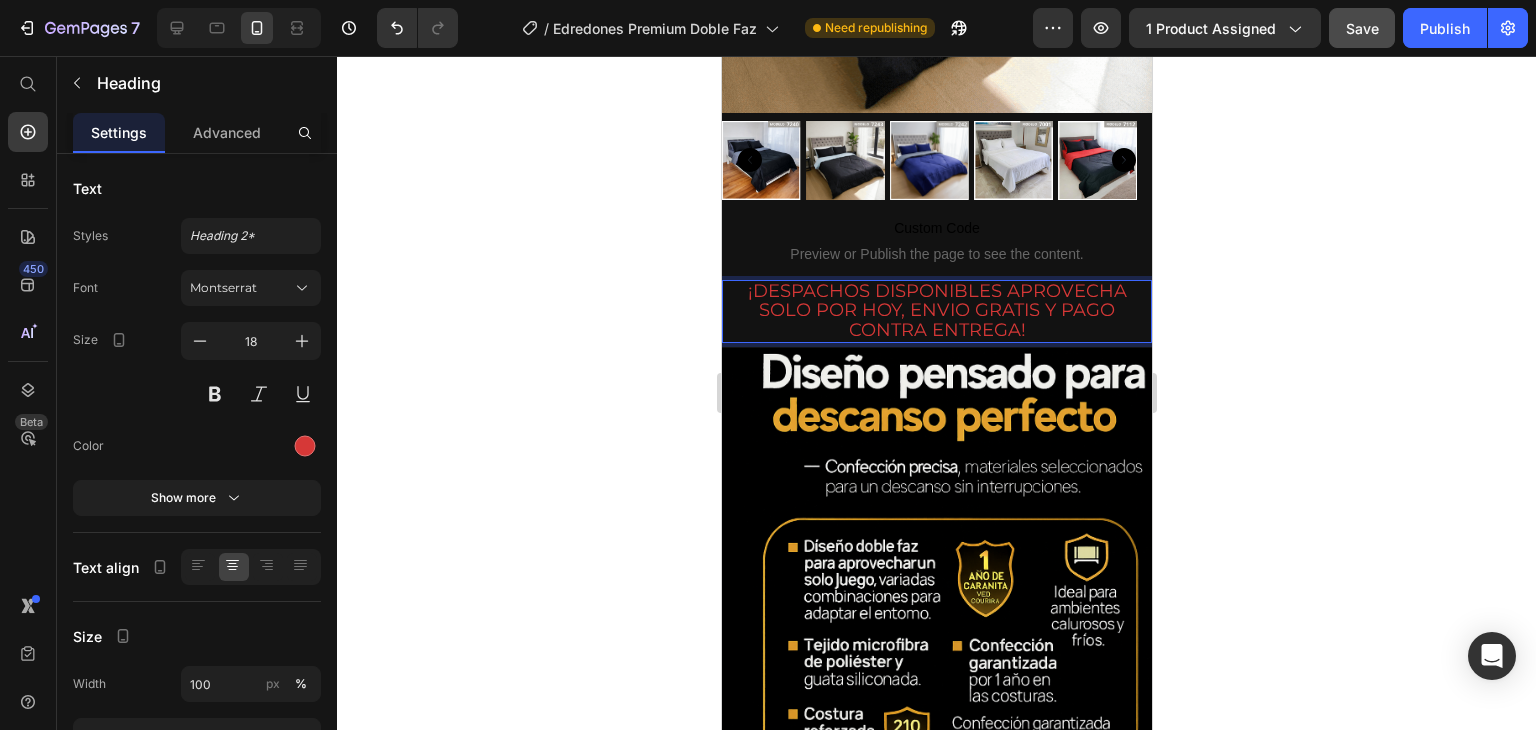 drag, startPoint x: 895, startPoint y: 273, endPoint x: 792, endPoint y: 273, distance: 103 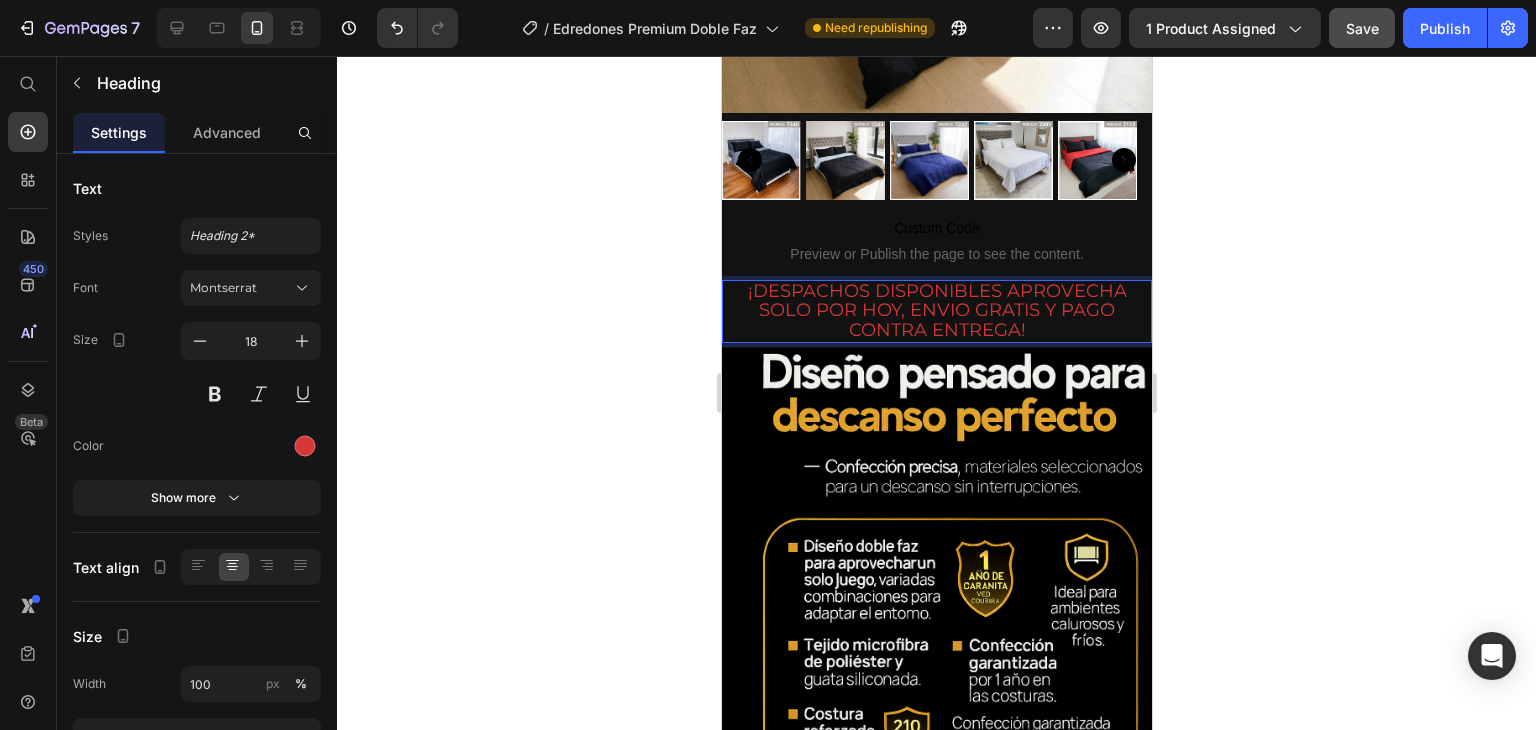 click on "¡DESPACHOS DISPONIBLES APROVECHA SOLO POR HOY, ENVIO GRATIS Y PAGO CONTRA ENTREGA!" at bounding box center [936, 311] 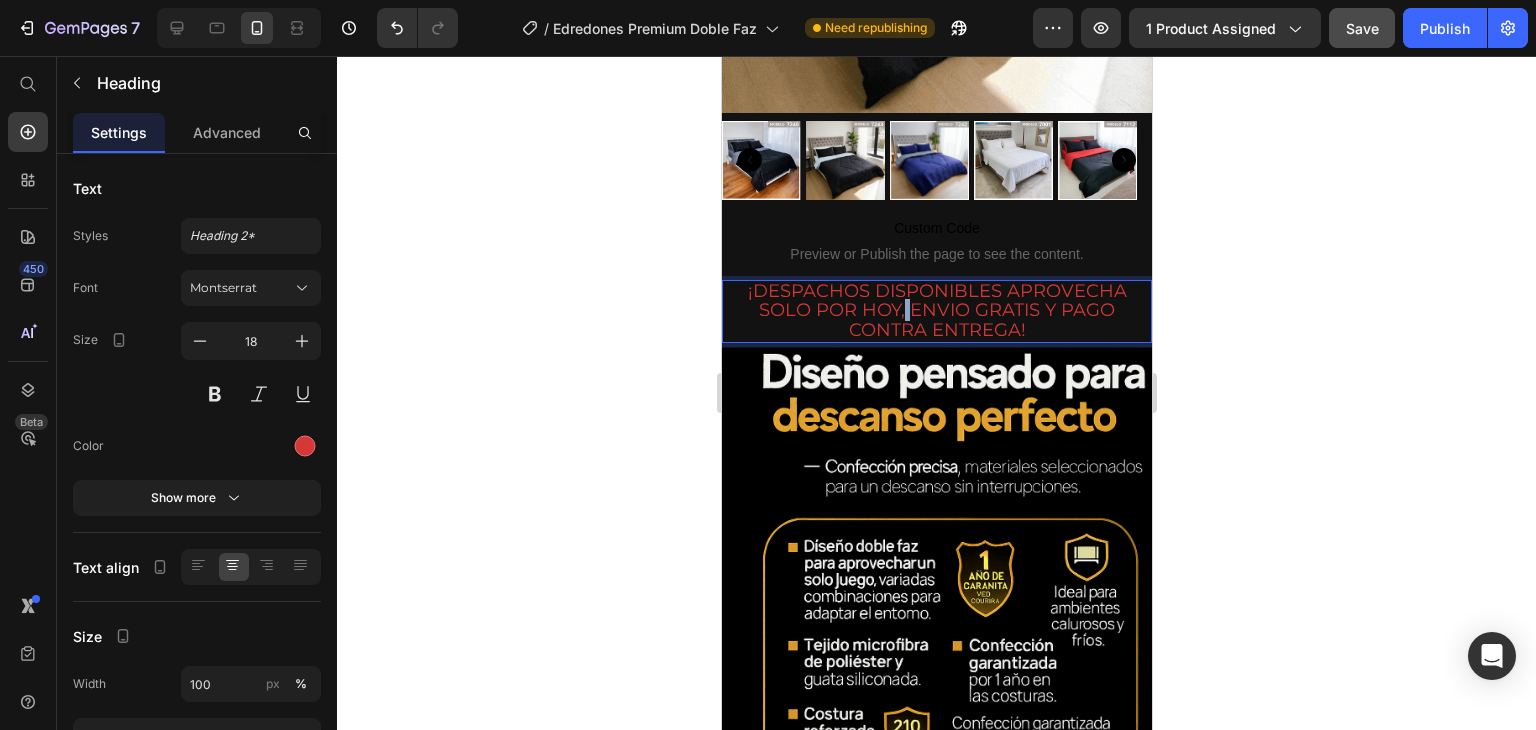 click on "¡DESPACHOS DISPONIBLES APROVECHA SOLO POR HOY, ENVIO GRATIS Y PAGO CONTRA ENTREGA!" at bounding box center (936, 311) 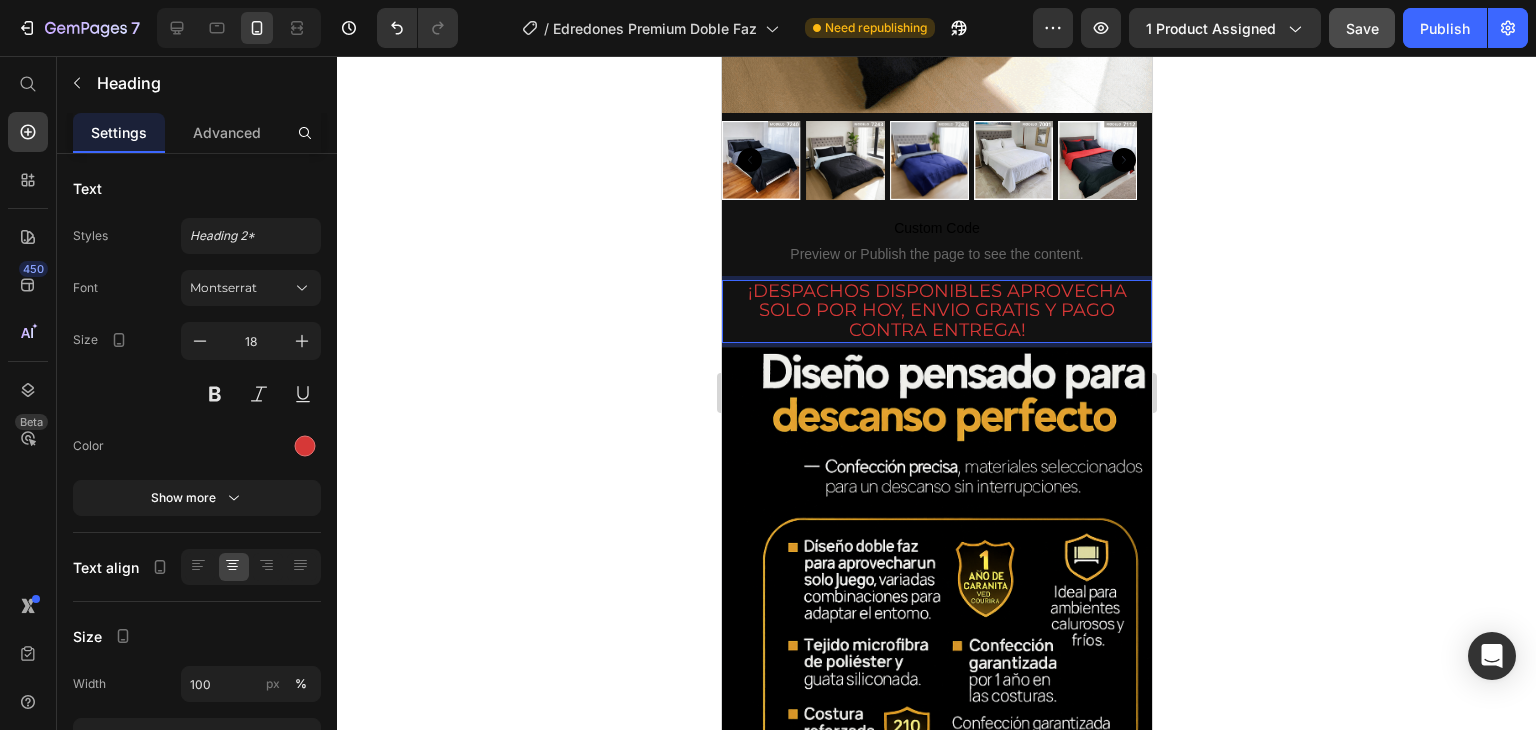 drag, startPoint x: 899, startPoint y: 273, endPoint x: 825, endPoint y: 263, distance: 74.672615 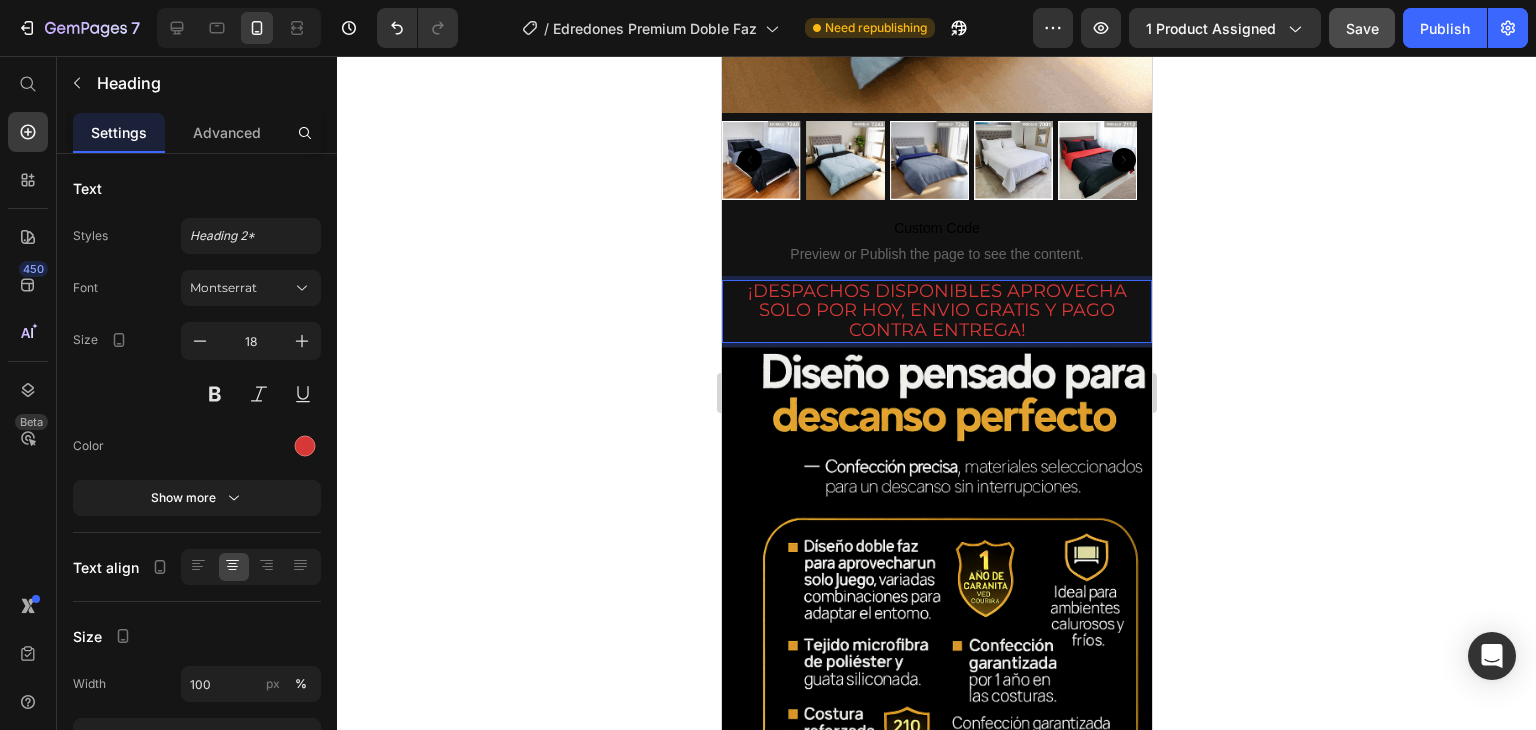 click on "¡DESPACHOS DISPONIBLES APROVECHA SOLO POR HOY, ENVIO GRATIS Y PAGO CONTRA ENTREGA!" at bounding box center (936, 311) 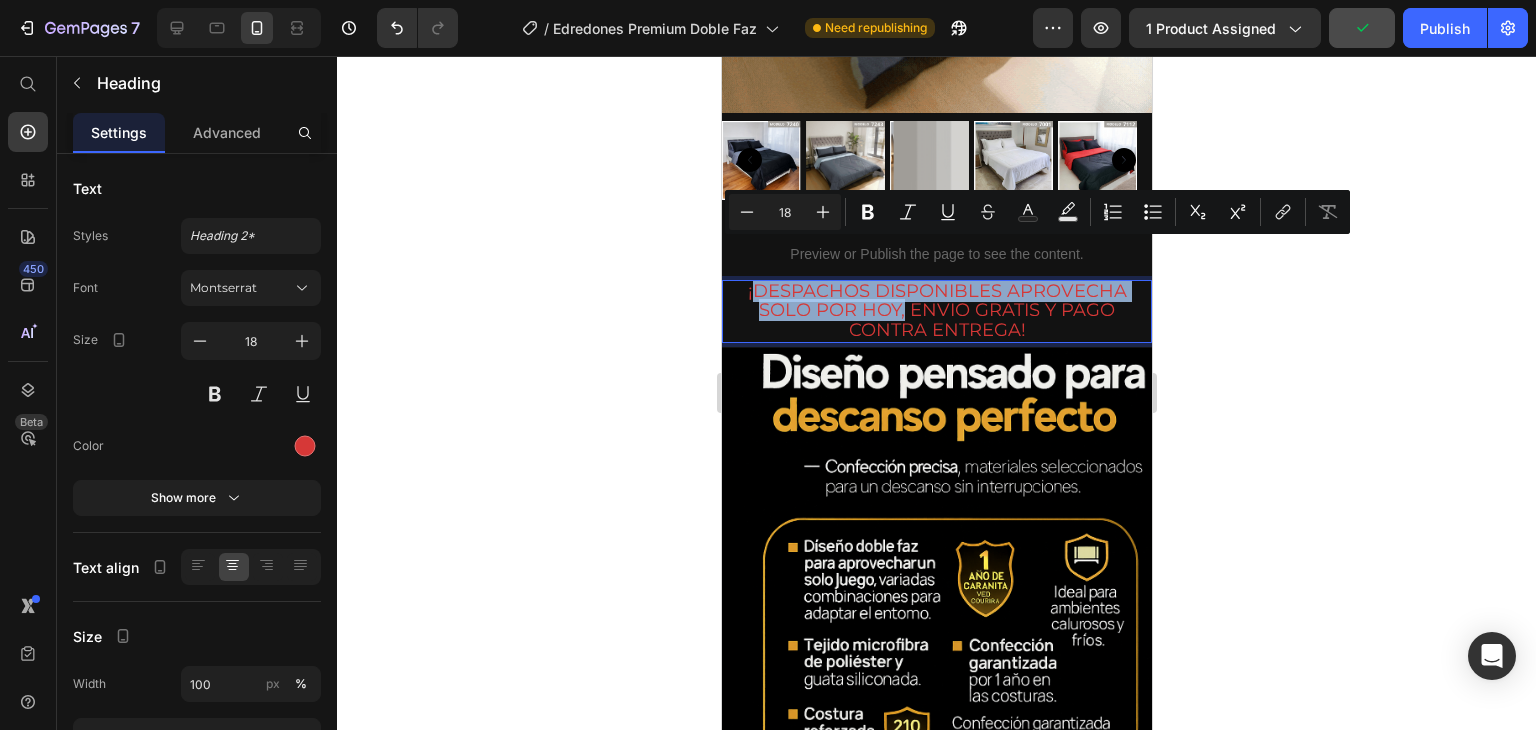 drag, startPoint x: 748, startPoint y: 251, endPoint x: 896, endPoint y: 276, distance: 150.09663 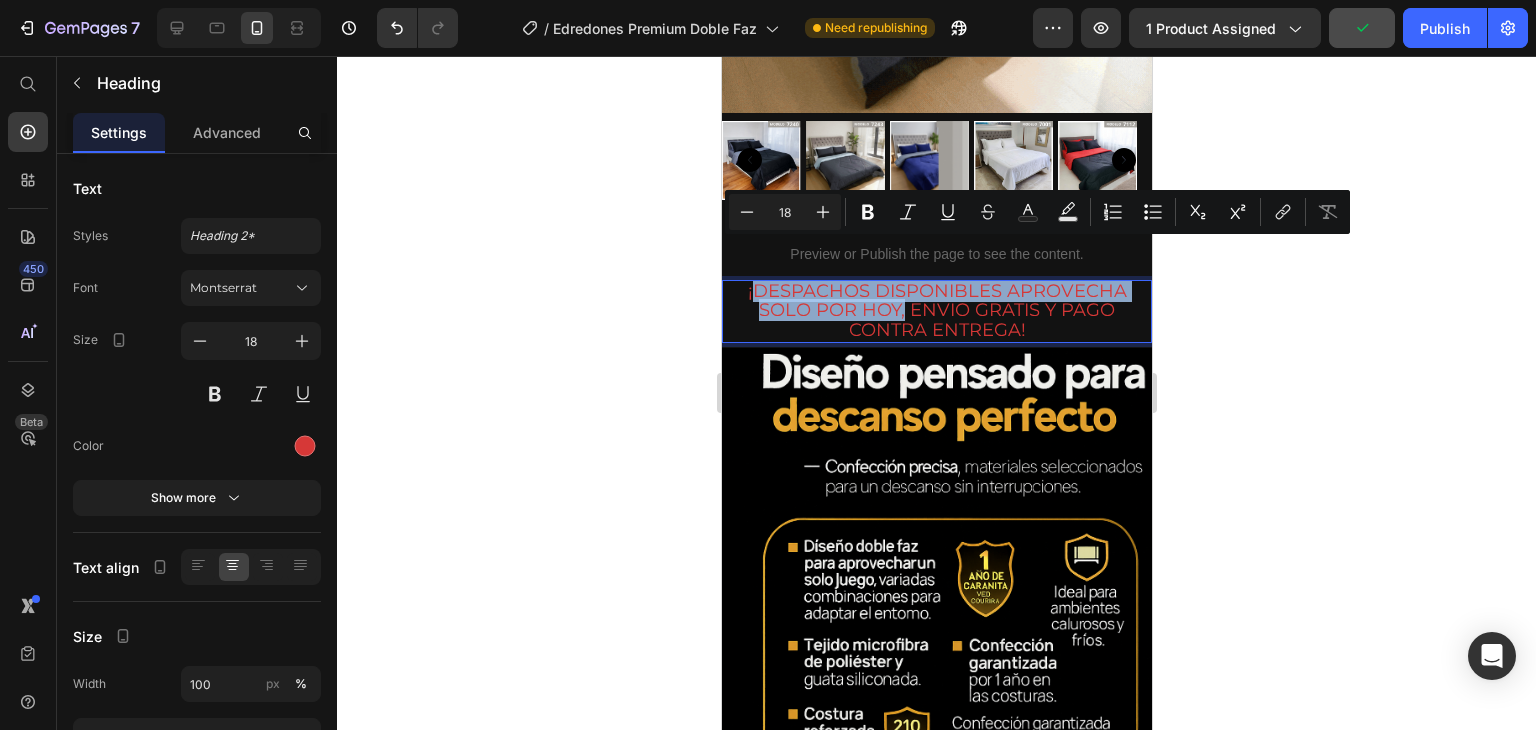 click on "¡DESPACHOS DISPONIBLES APROVECHA SOLO POR HOY, ENVIO GRATIS Y PAGO CONTRA ENTREGA!" at bounding box center [936, 311] 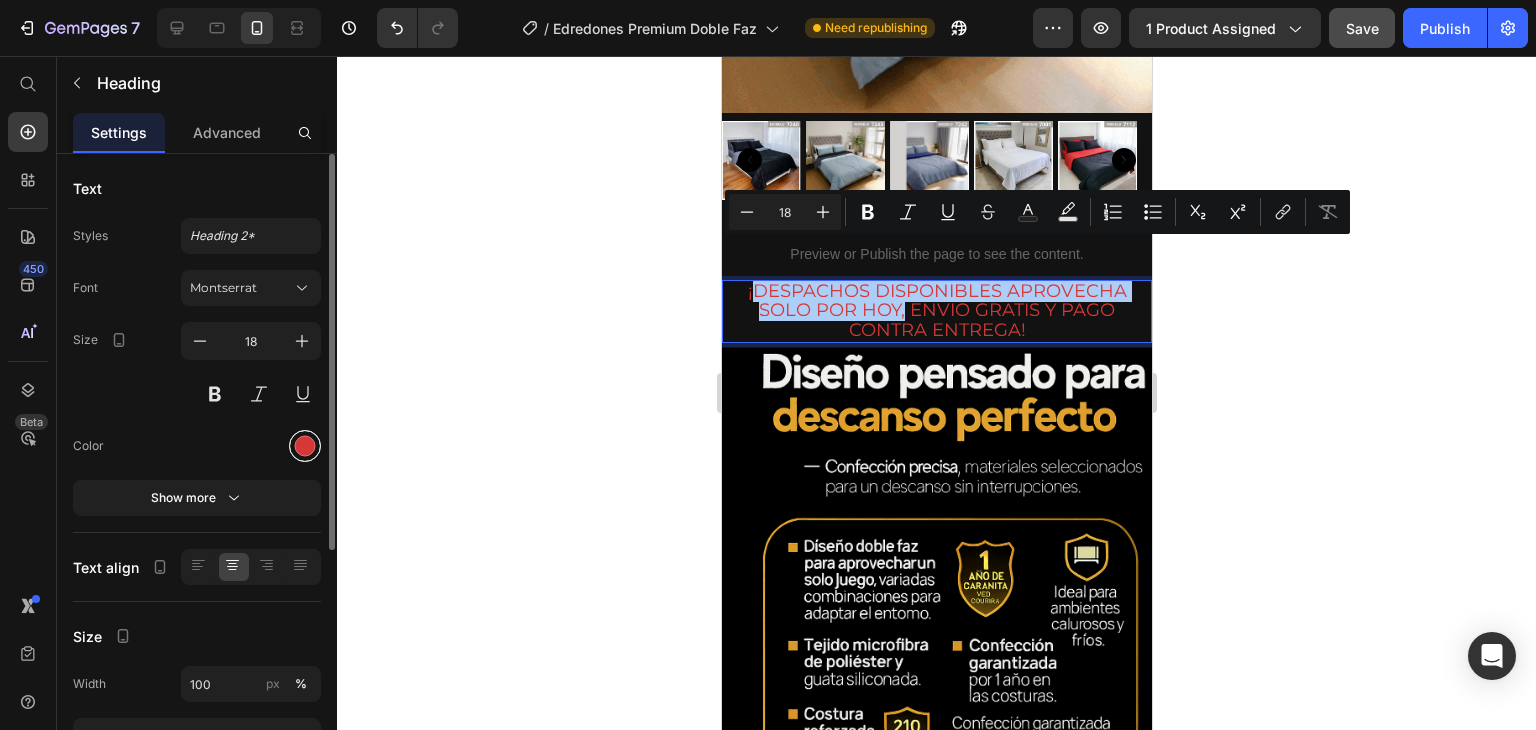 click at bounding box center [305, 446] 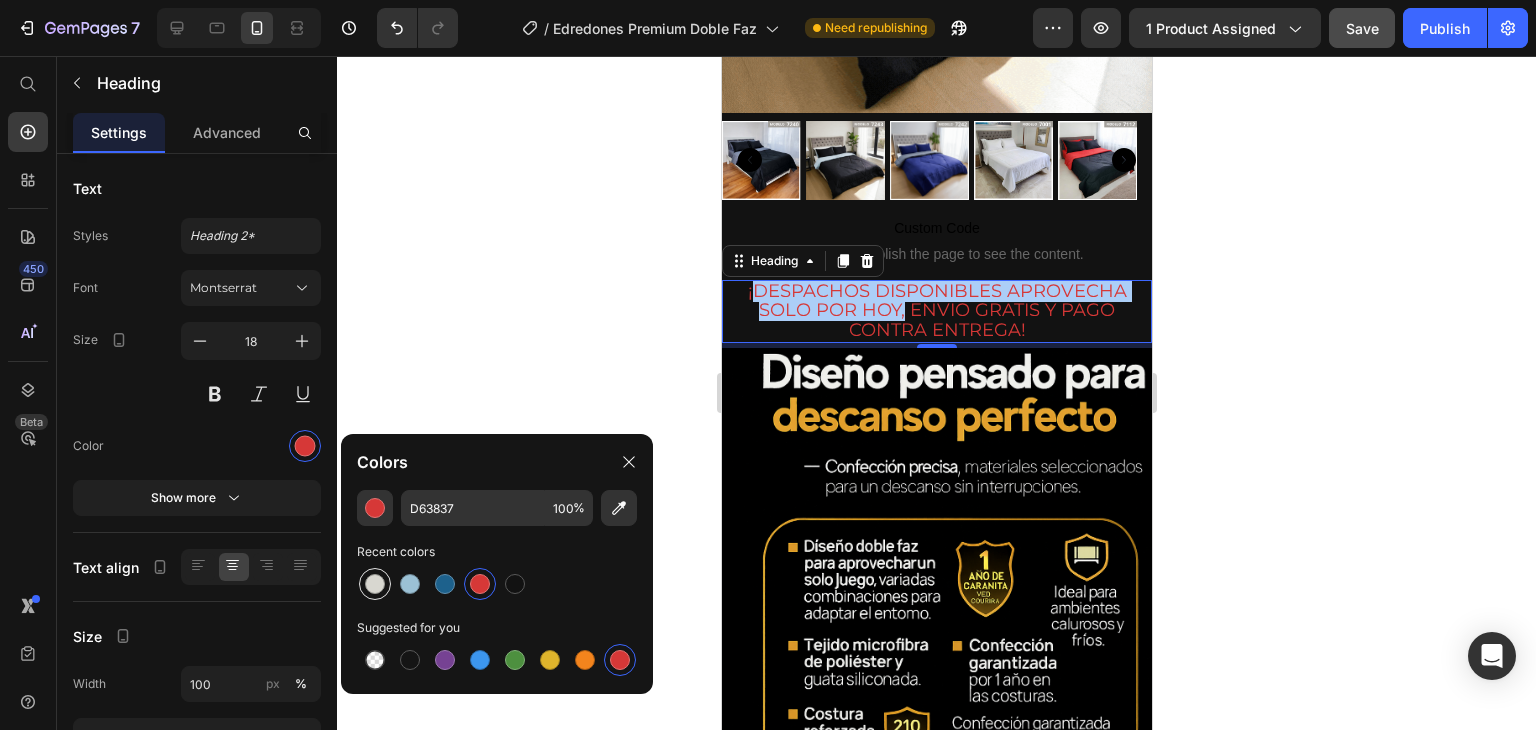 click at bounding box center [375, 584] 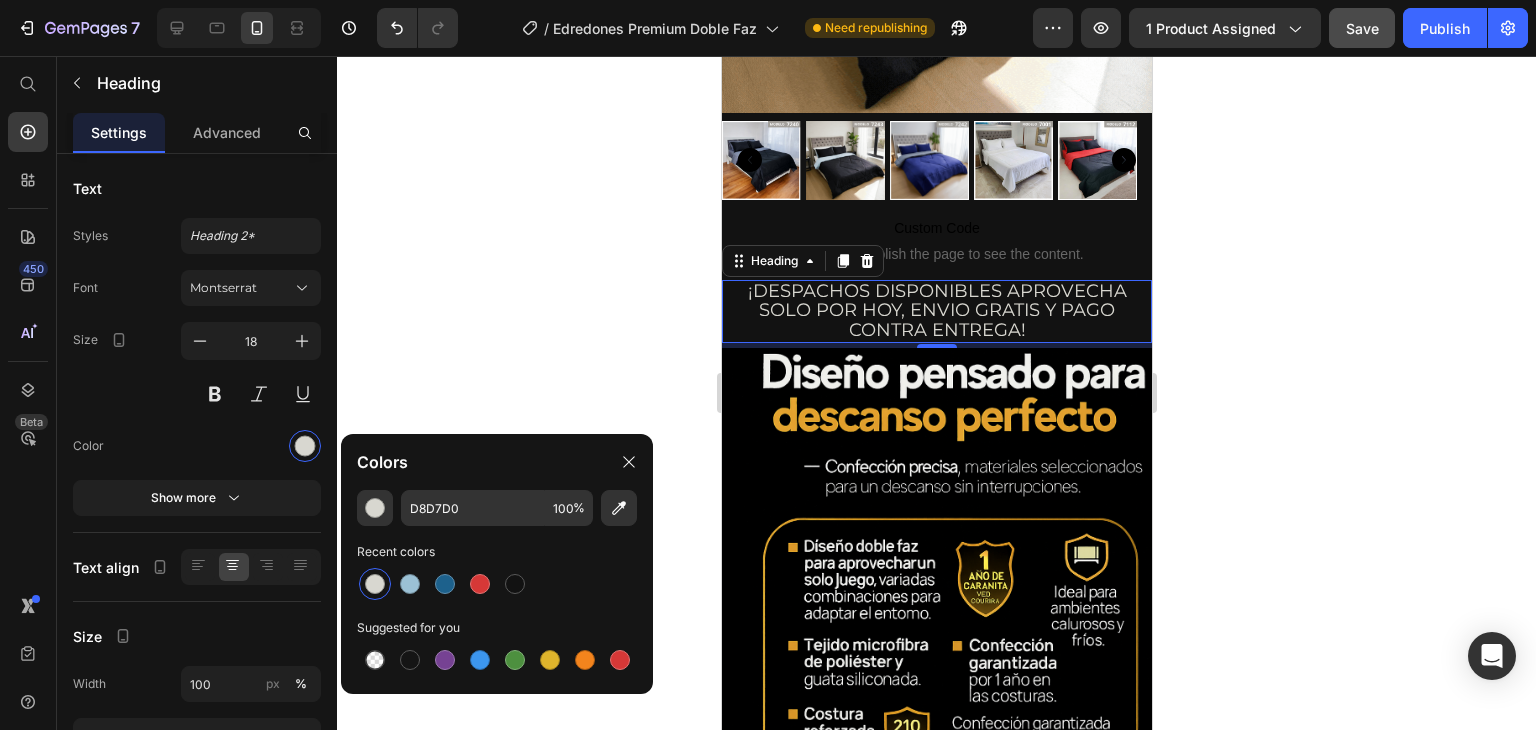 click on "¡DESPACHOS DISPONIBLES APROVECHA SOLO POR HOY, ENVIO GRATIS Y PAGO CONTRA ENTREGA!" at bounding box center (936, 311) 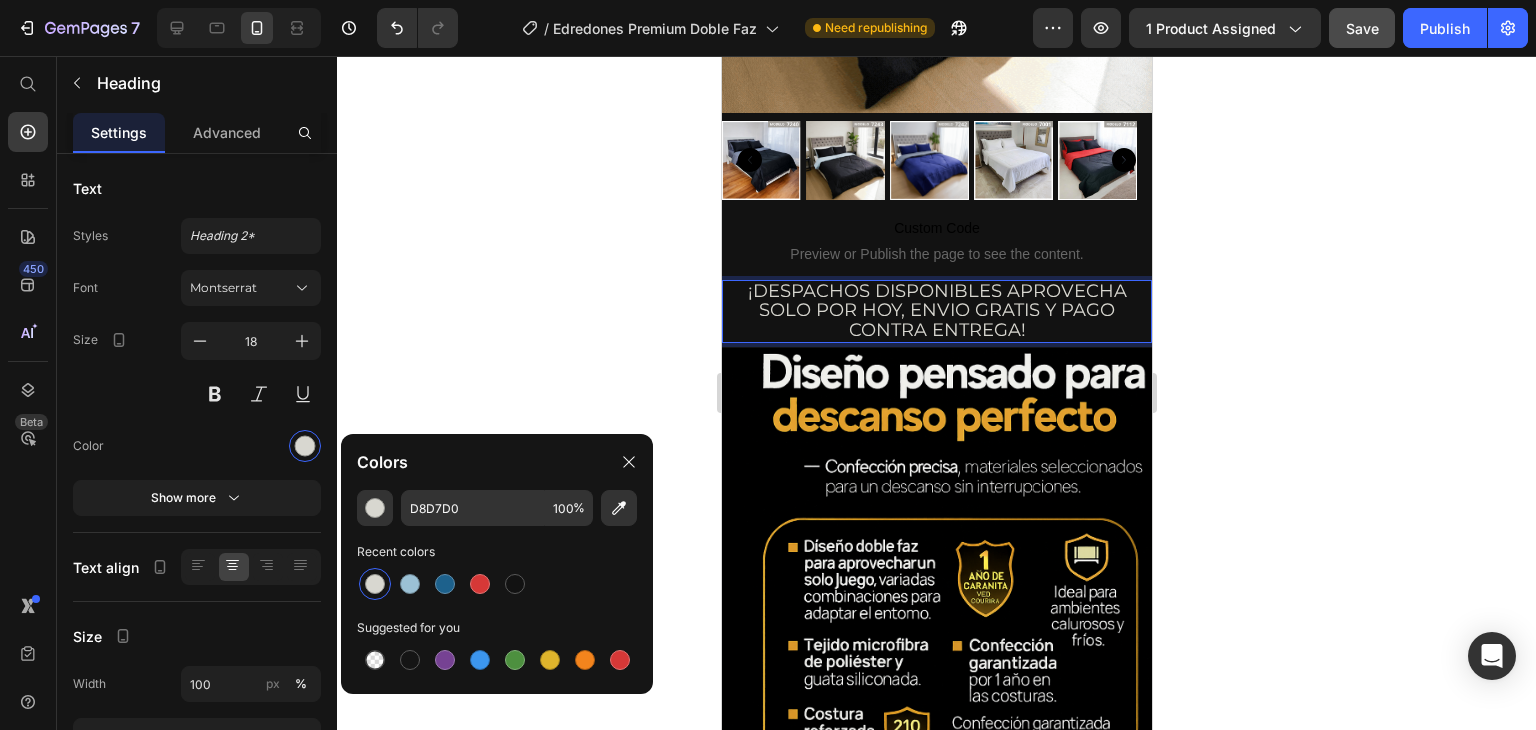 click on "¡DESPACHOS DISPONIBLES APROVECHA SOLO POR HOY, ENVIO GRATIS Y PAGO CONTRA ENTREGA!" at bounding box center (936, 311) 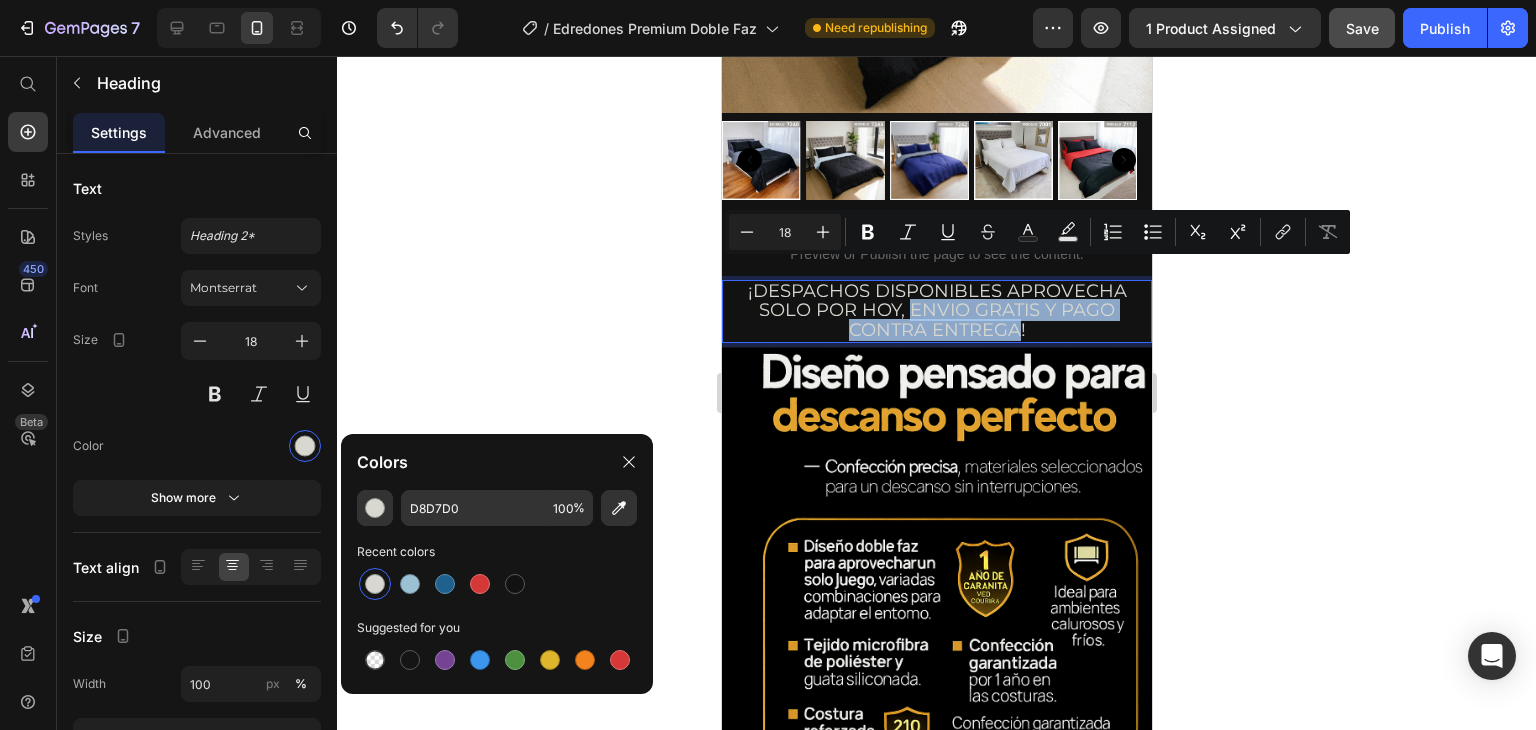 drag, startPoint x: 903, startPoint y: 271, endPoint x: 1005, endPoint y: 288, distance: 103.40696 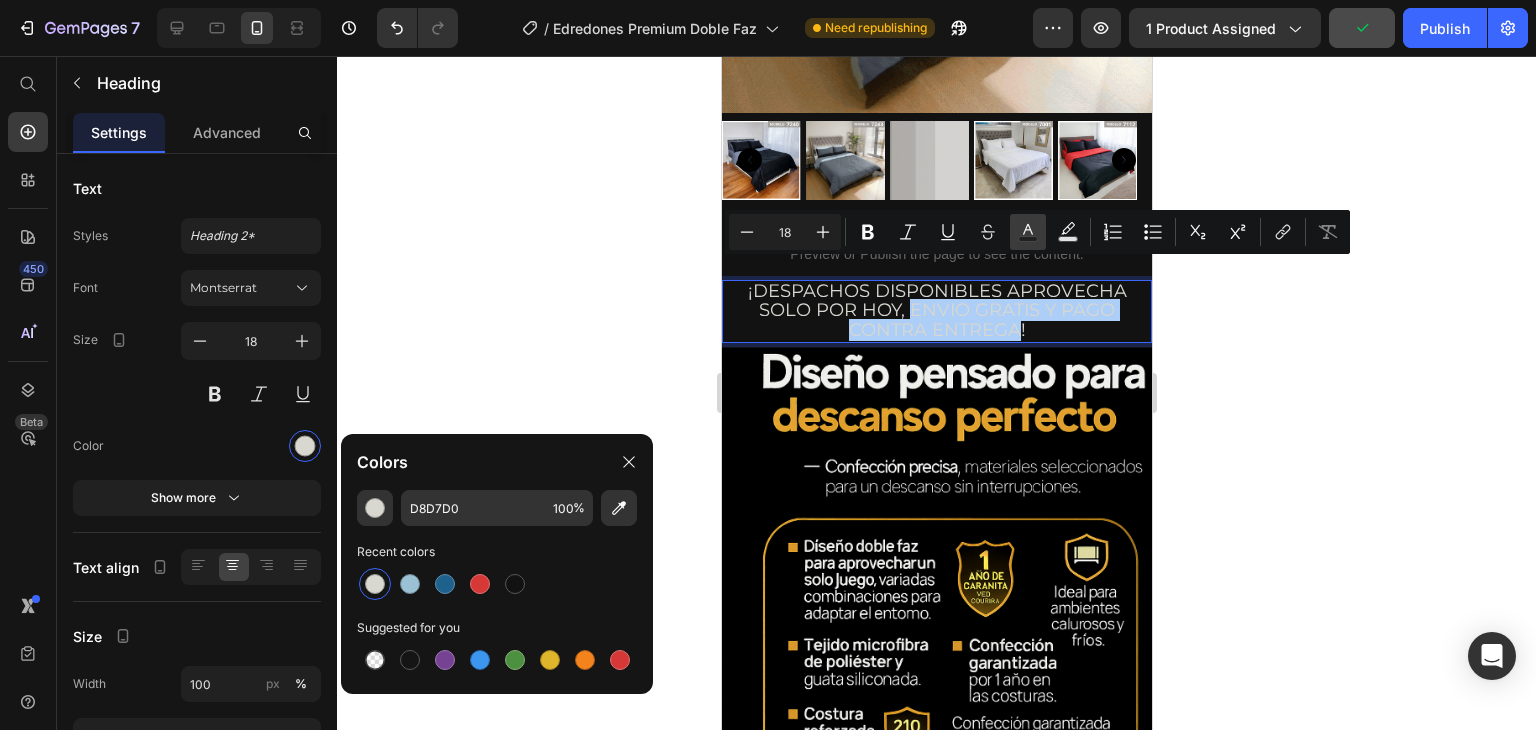 click 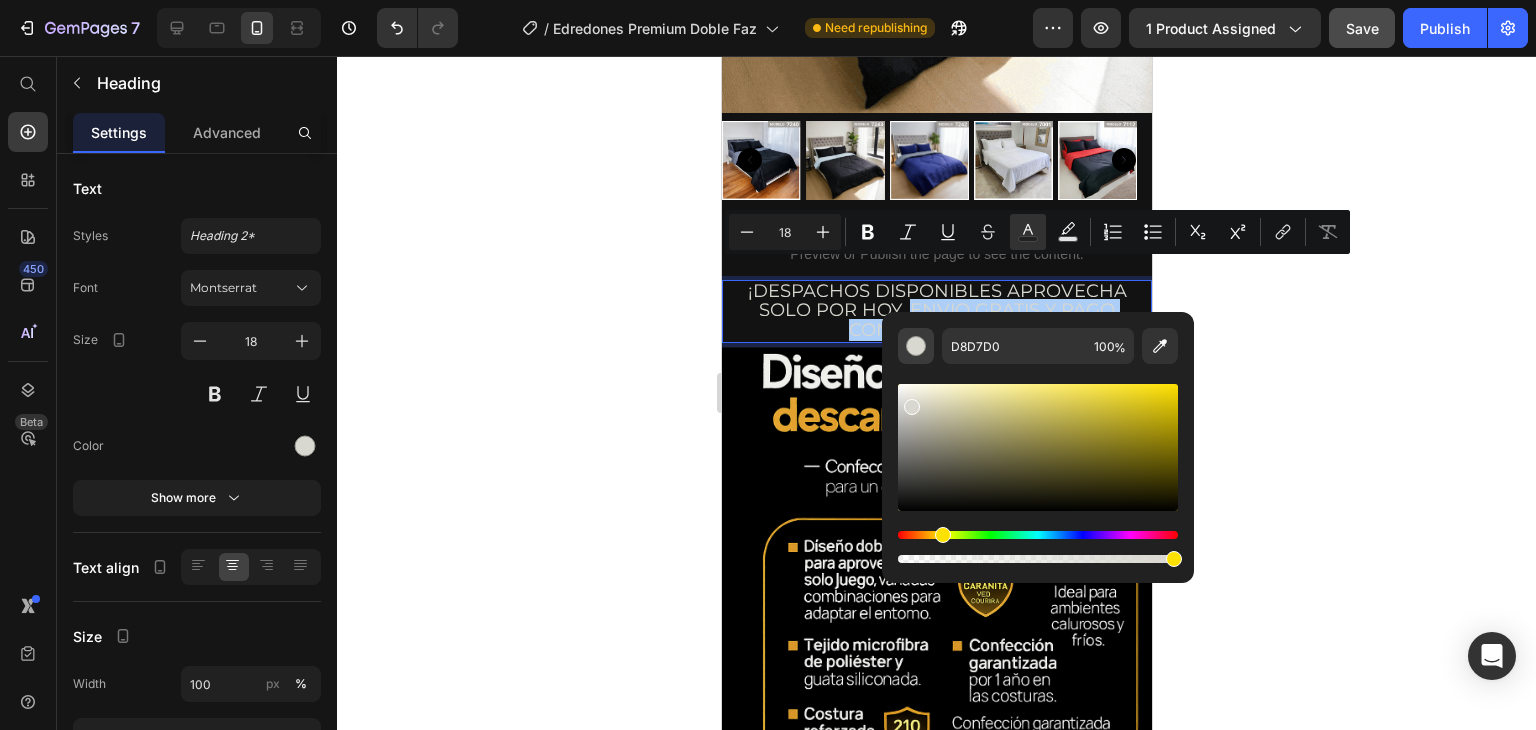 click at bounding box center (916, 346) 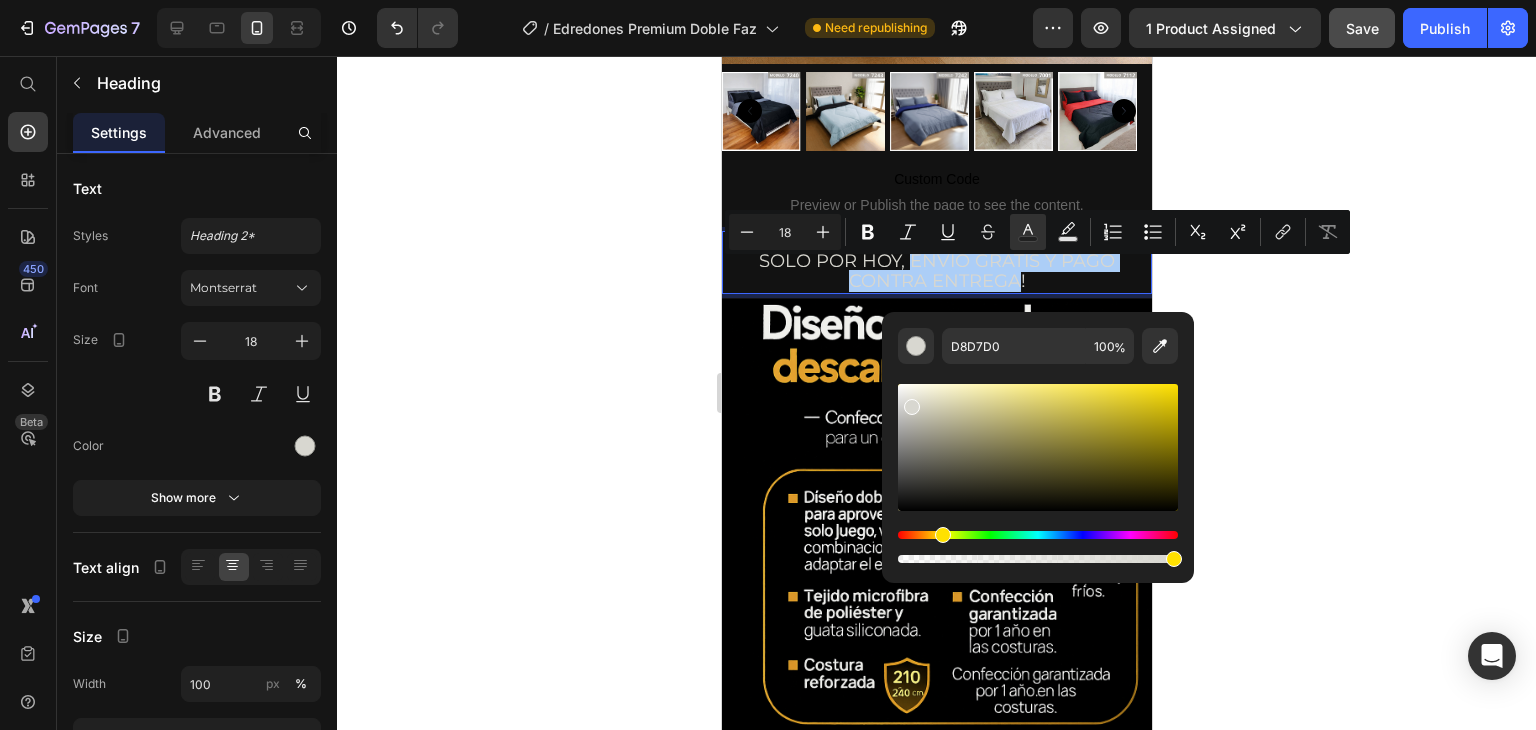 scroll, scrollTop: 1194, scrollLeft: 0, axis: vertical 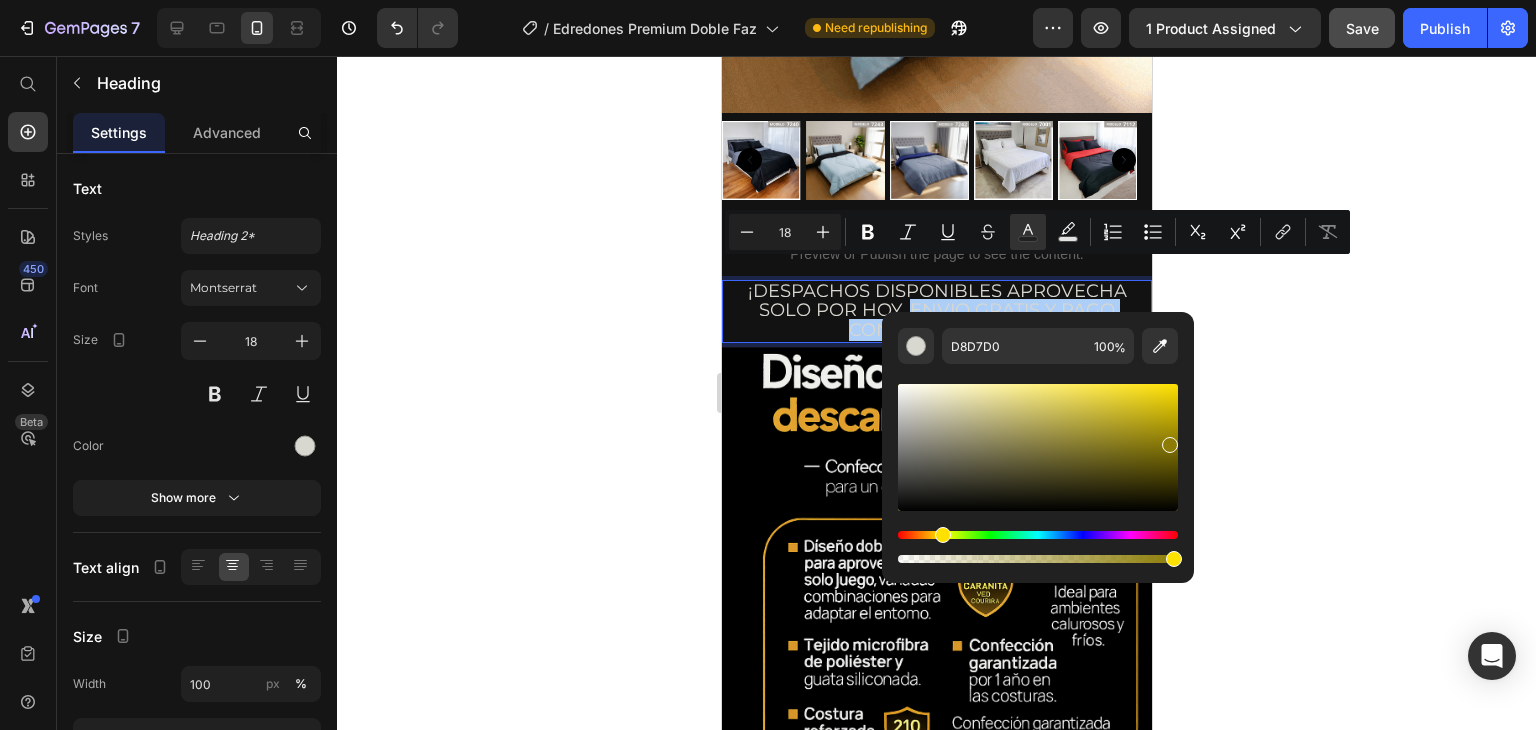 click at bounding box center [1038, 447] 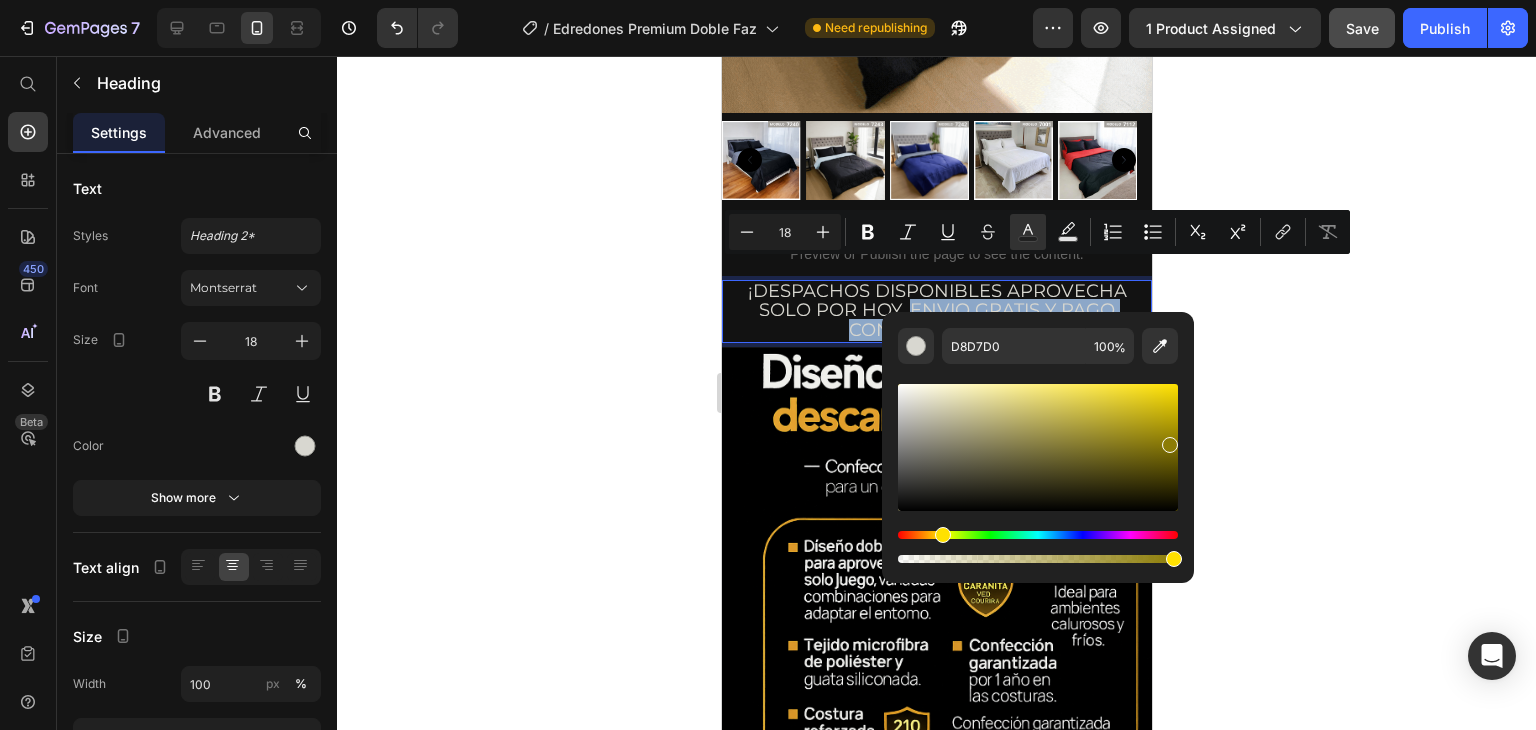 type on "8C7C05" 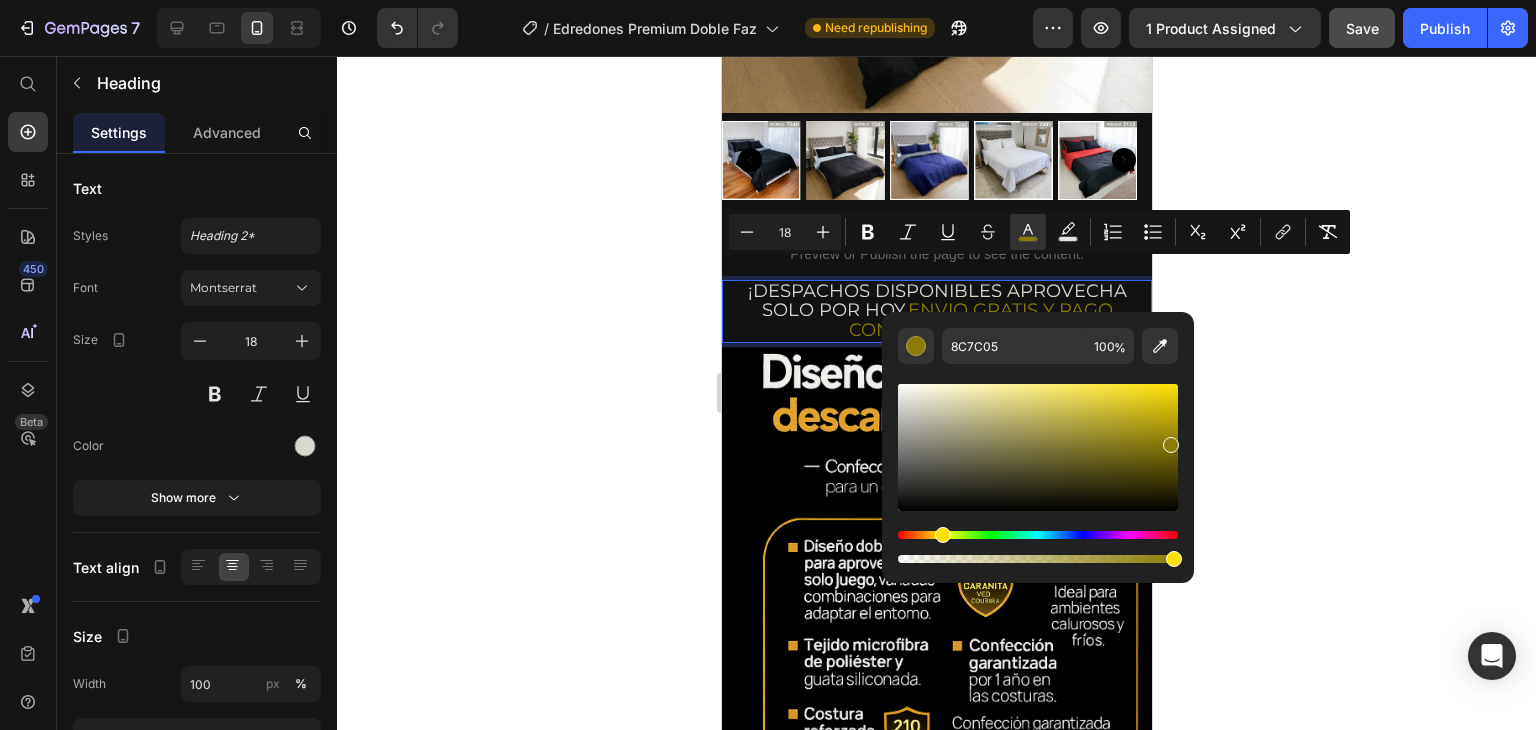click 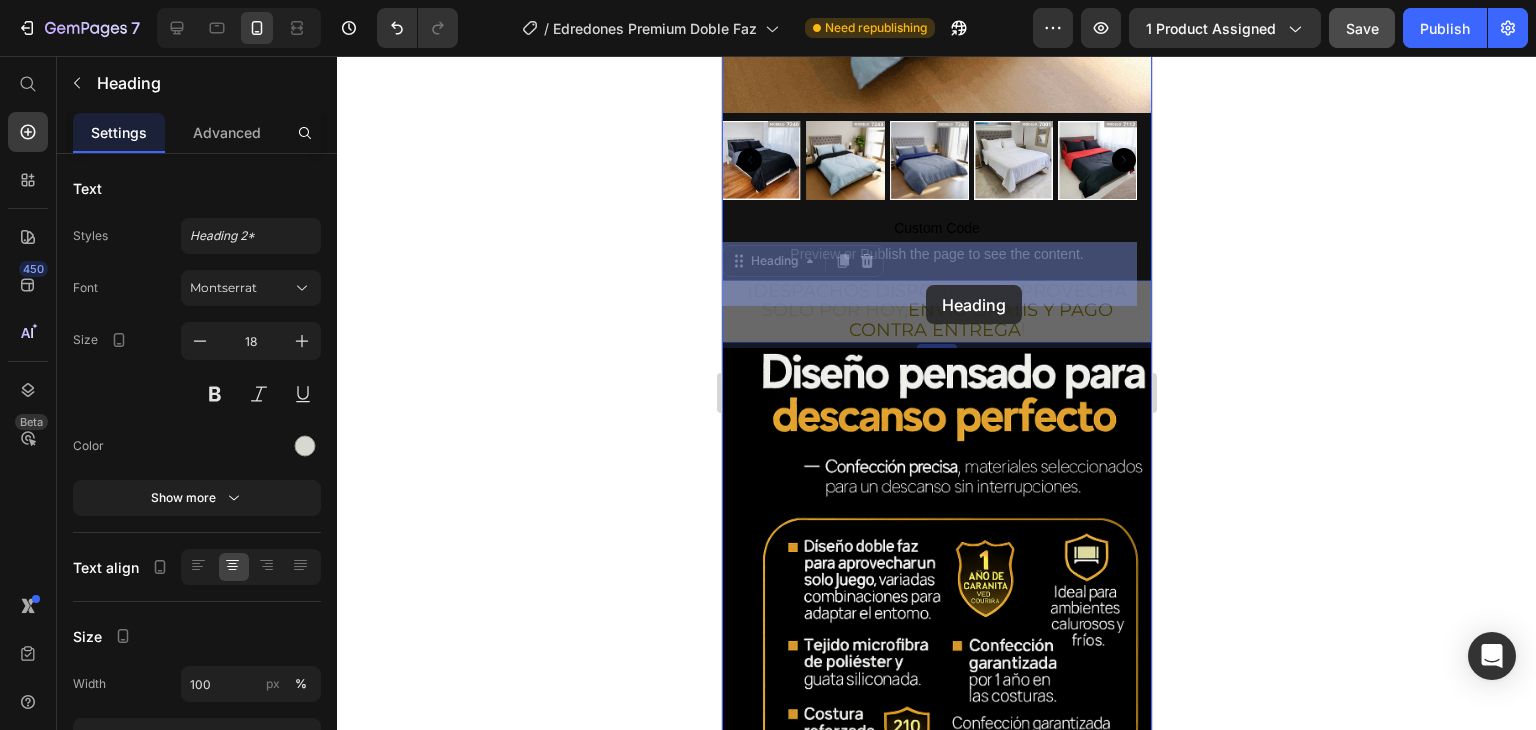 drag, startPoint x: 911, startPoint y: 275, endPoint x: 925, endPoint y: 285, distance: 17.20465 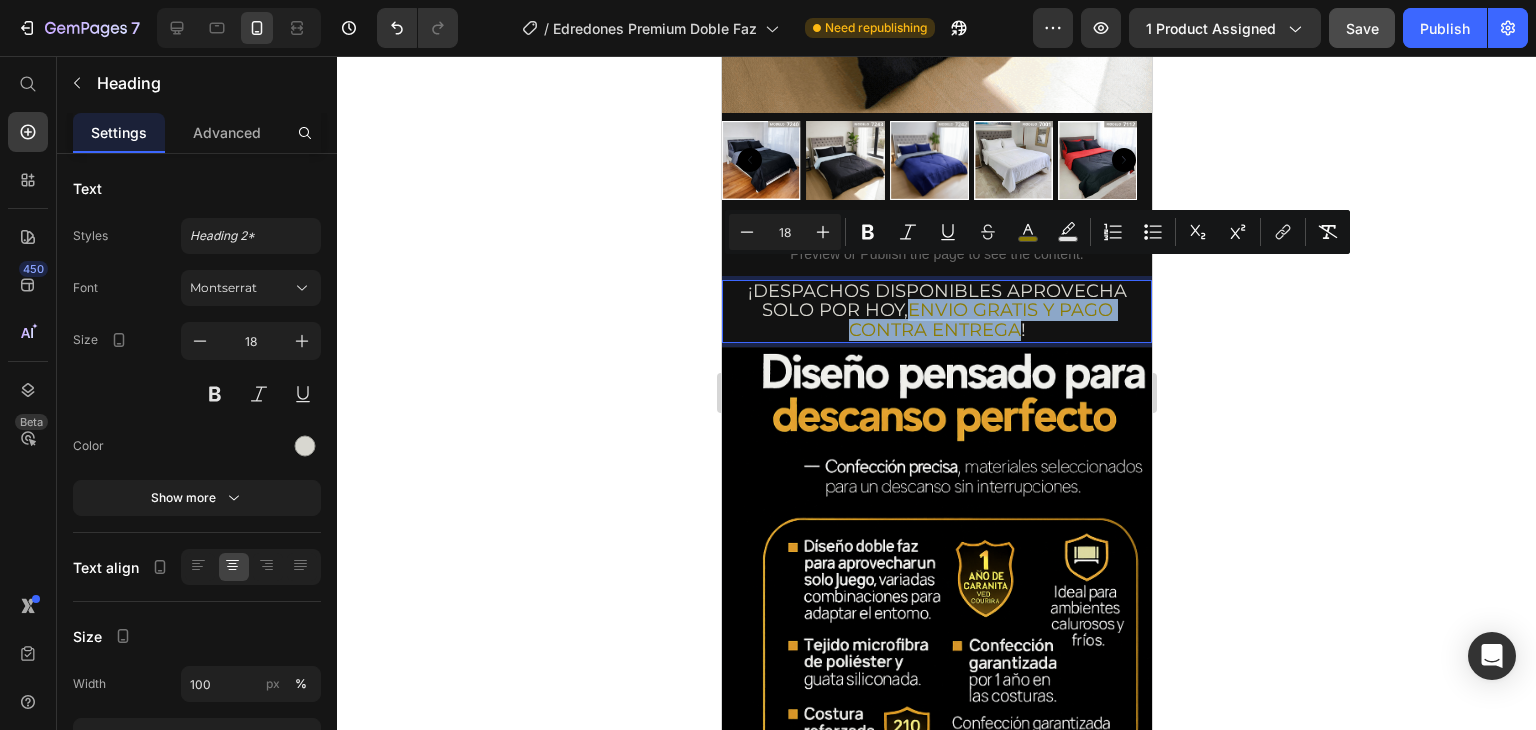 drag, startPoint x: 902, startPoint y: 275, endPoint x: 1009, endPoint y: 293, distance: 108.503456 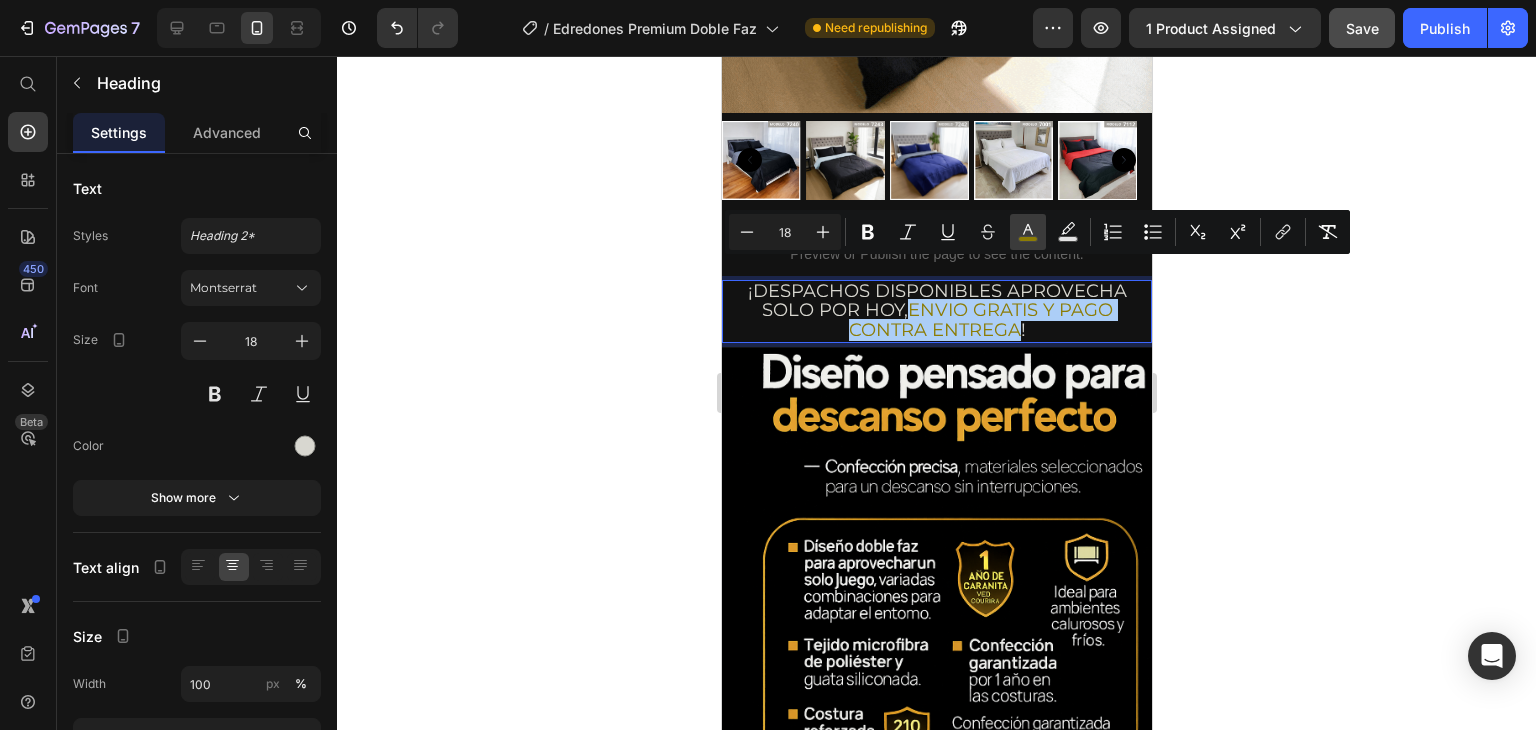click 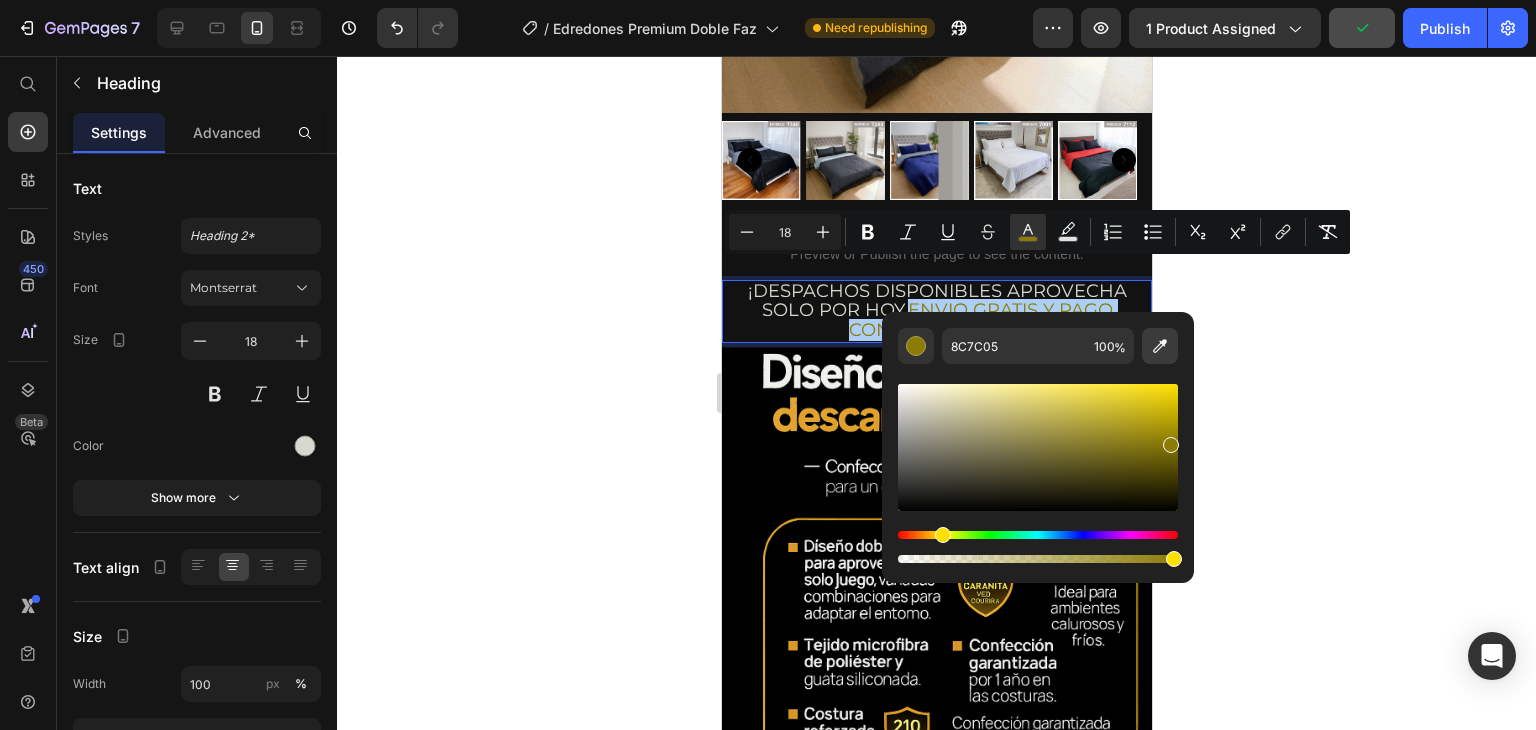 click 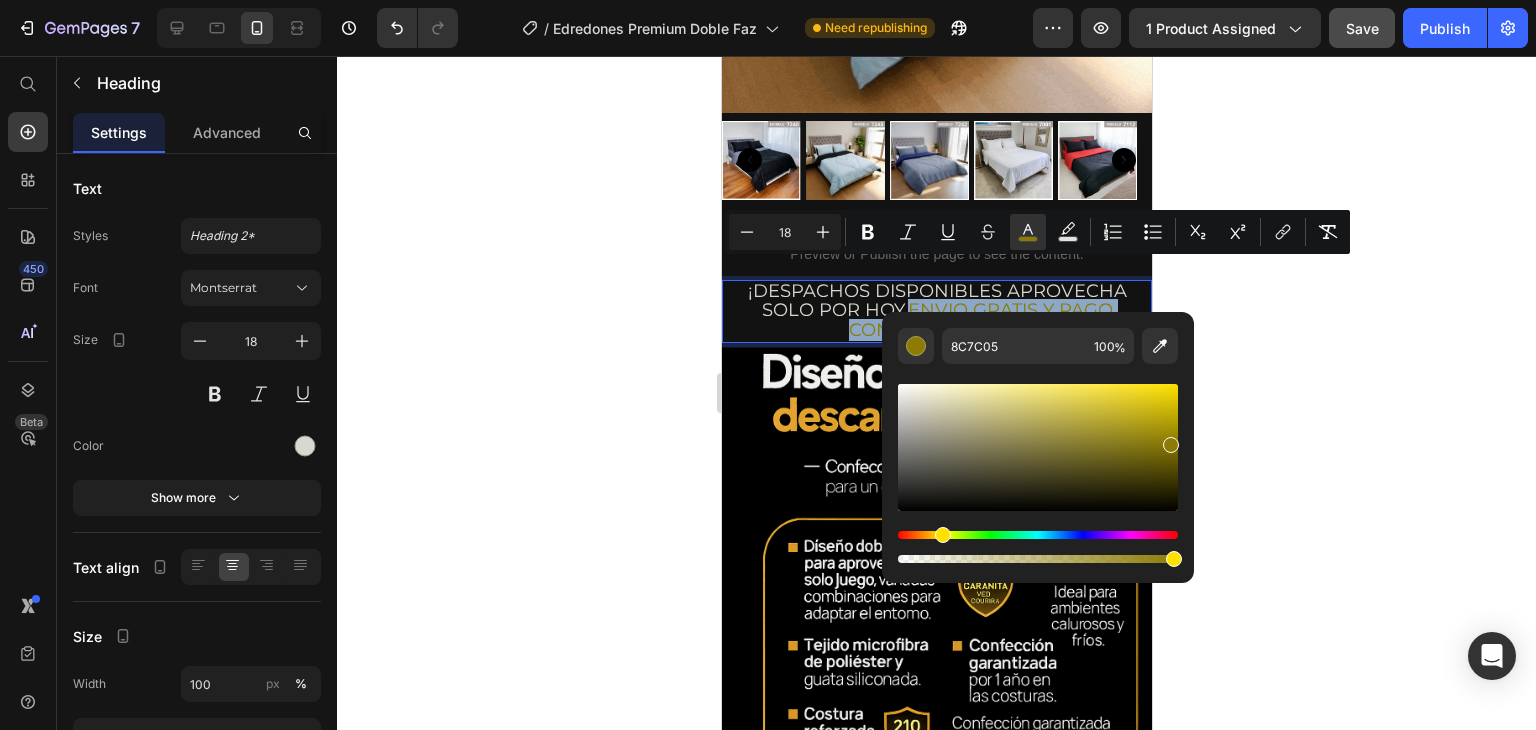type on "E1A431" 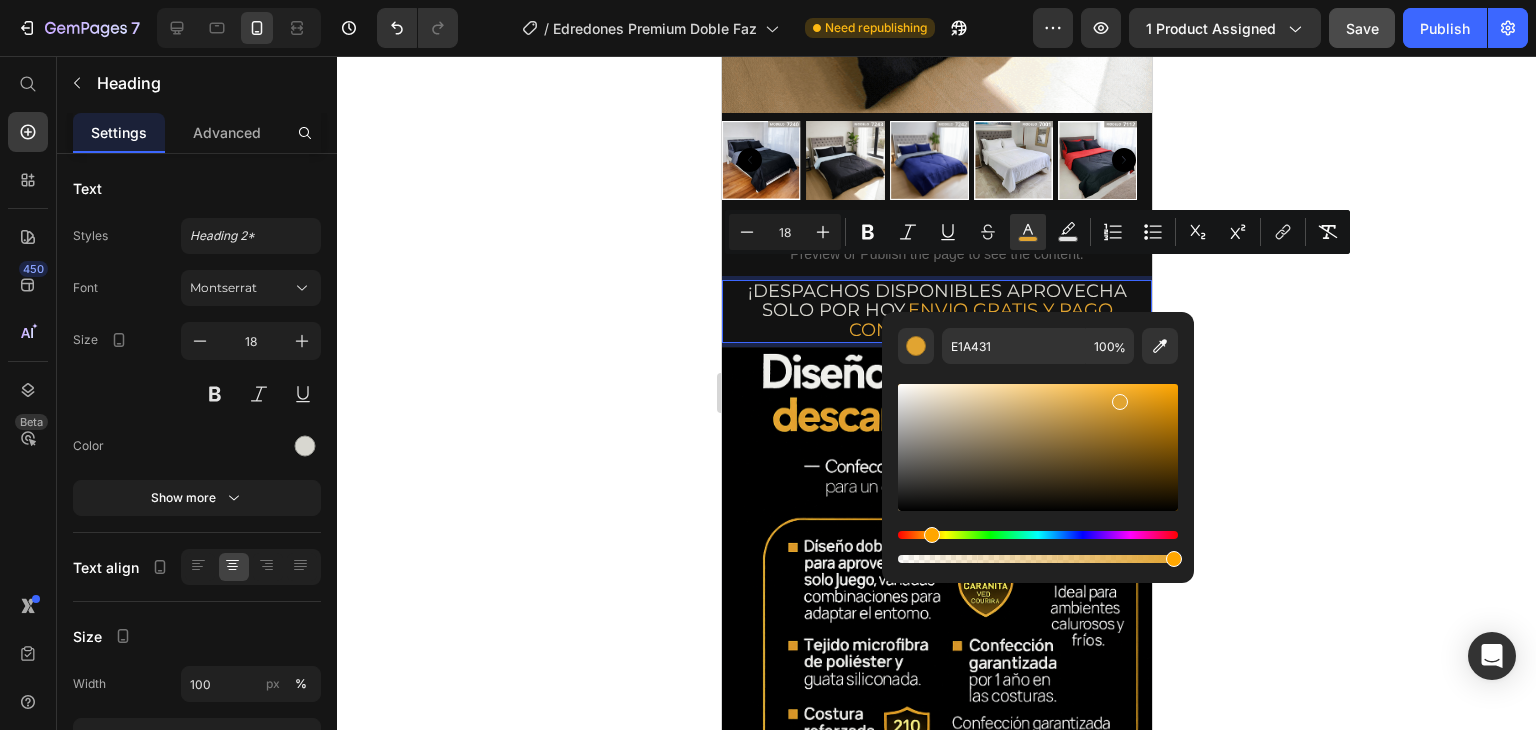 click on "ENVIO GRATIS Y PAGO CONTRA ENTREGA" at bounding box center [980, 320] 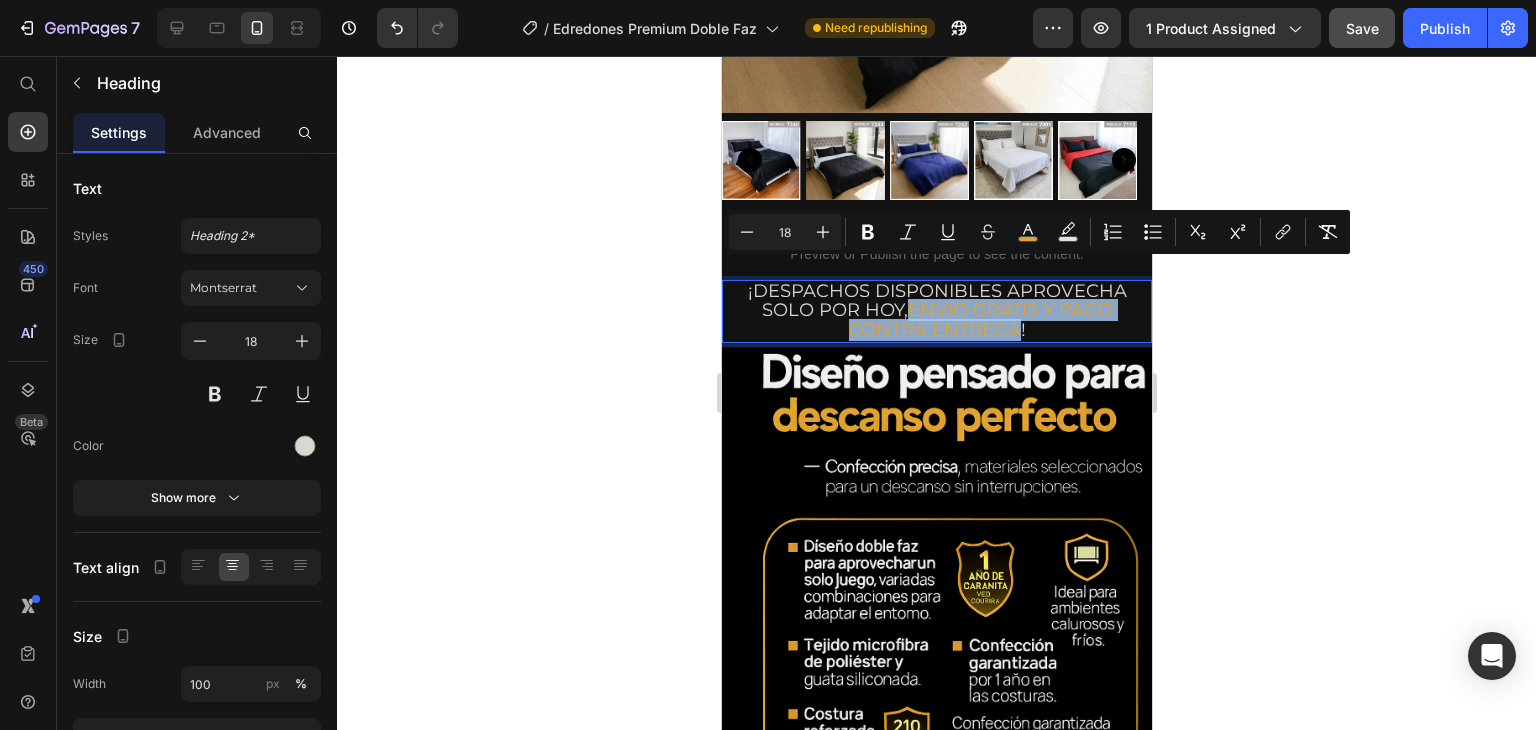 drag, startPoint x: 903, startPoint y: 270, endPoint x: 1007, endPoint y: 293, distance: 106.51291 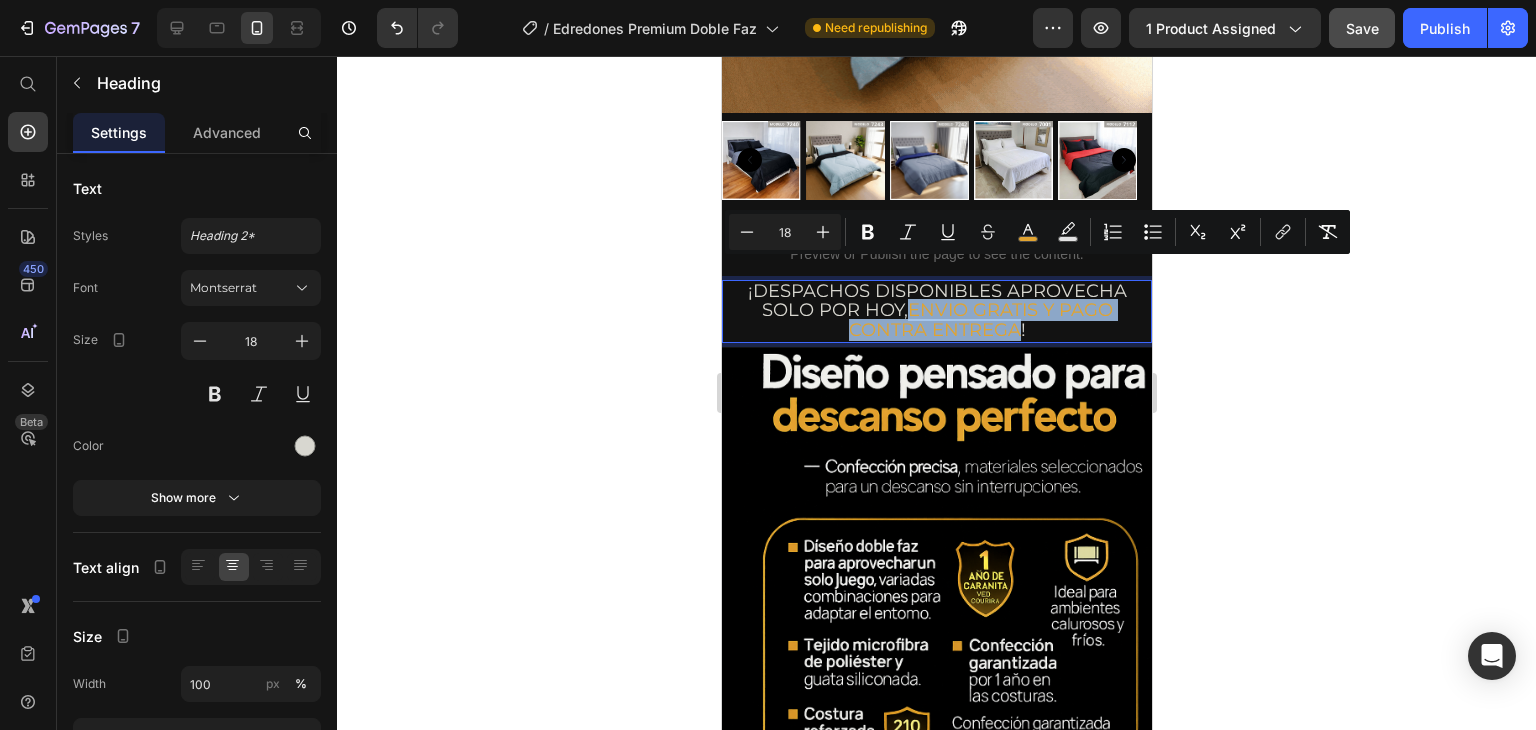 click on "ENVIO GRATIS Y PAGO CONTRA ENTREGA" at bounding box center [980, 320] 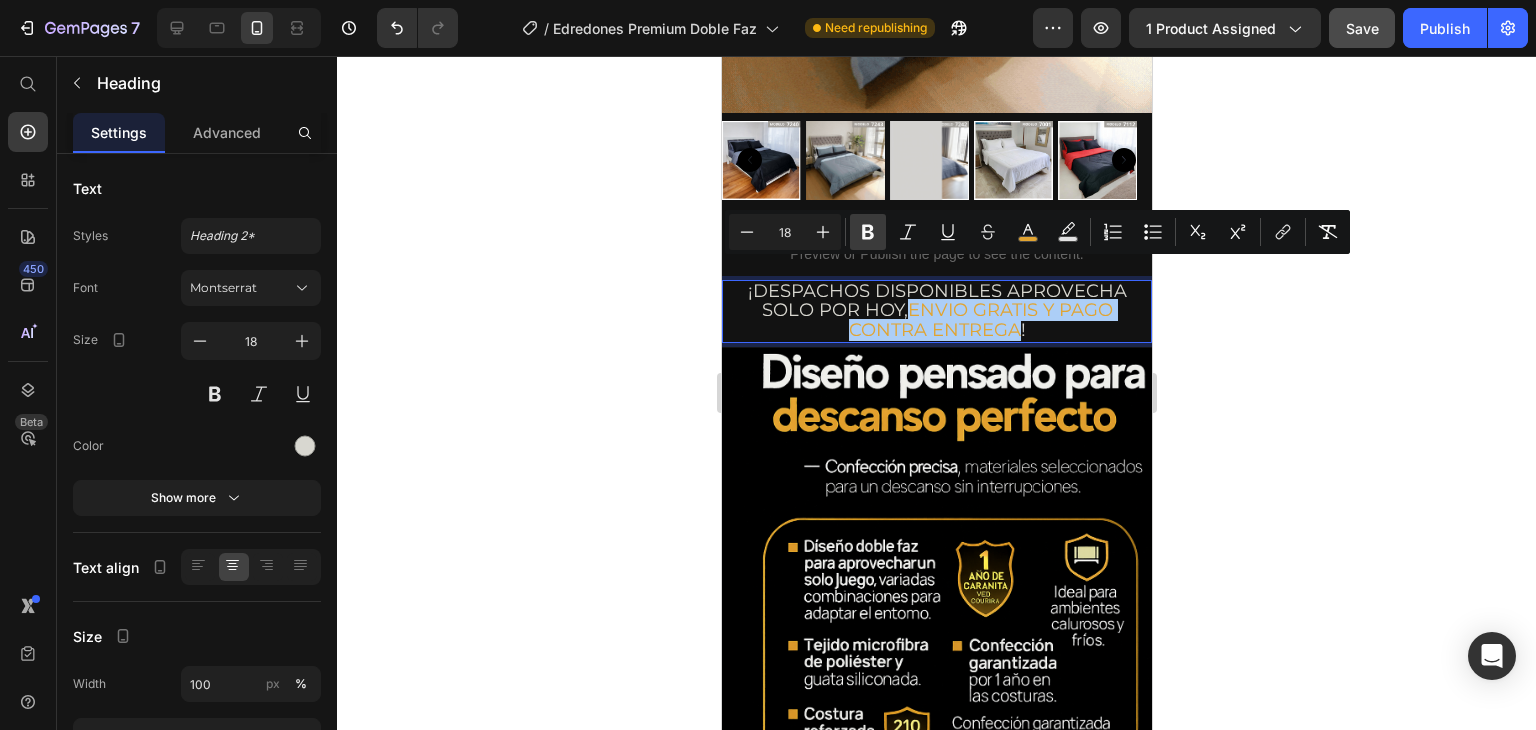 click 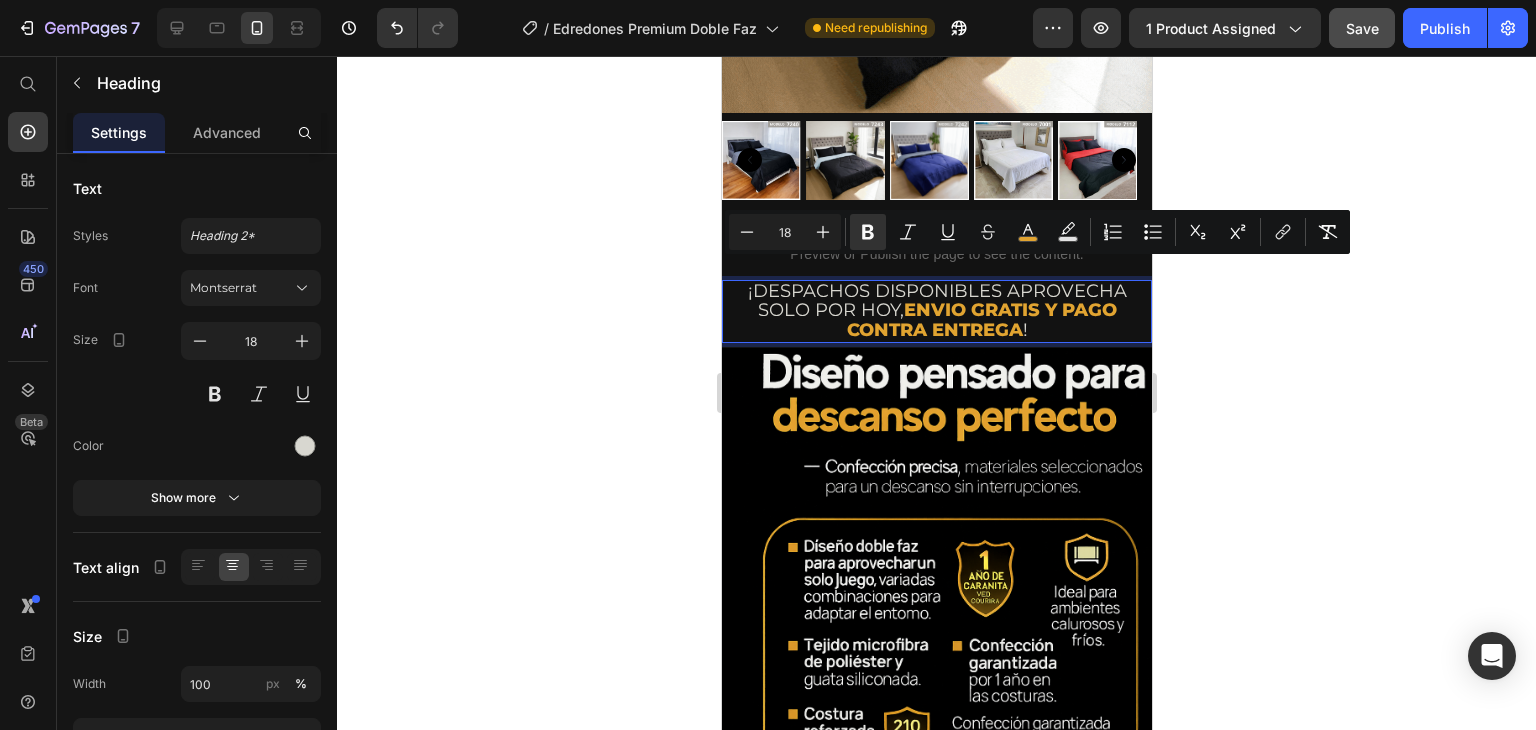 click on "¡DESPACHOS DISPONIBLES APROVECHA SOLO POR HOY,  ENVIO GRATIS Y PAGO CONTRA ENTREGA !" at bounding box center (936, 311) 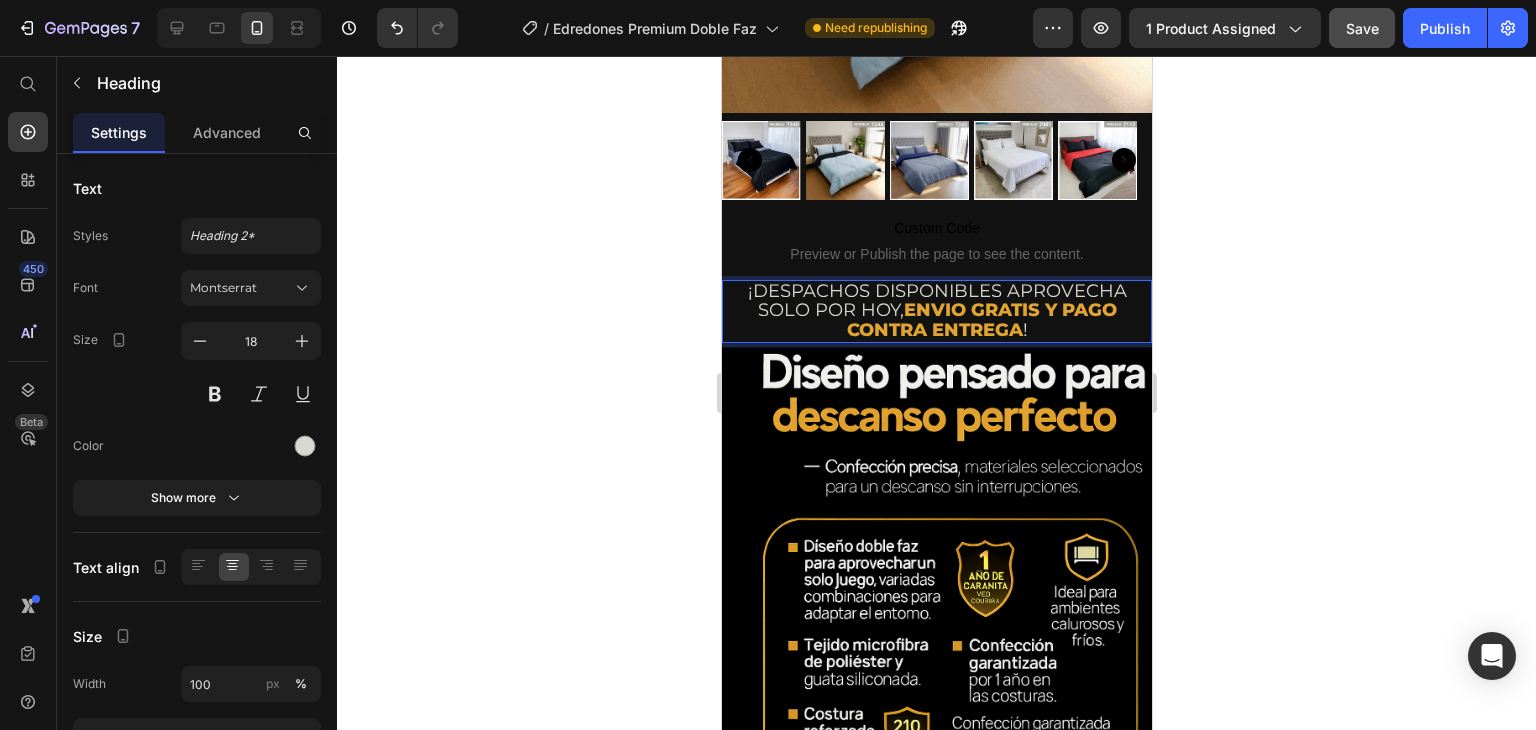 click 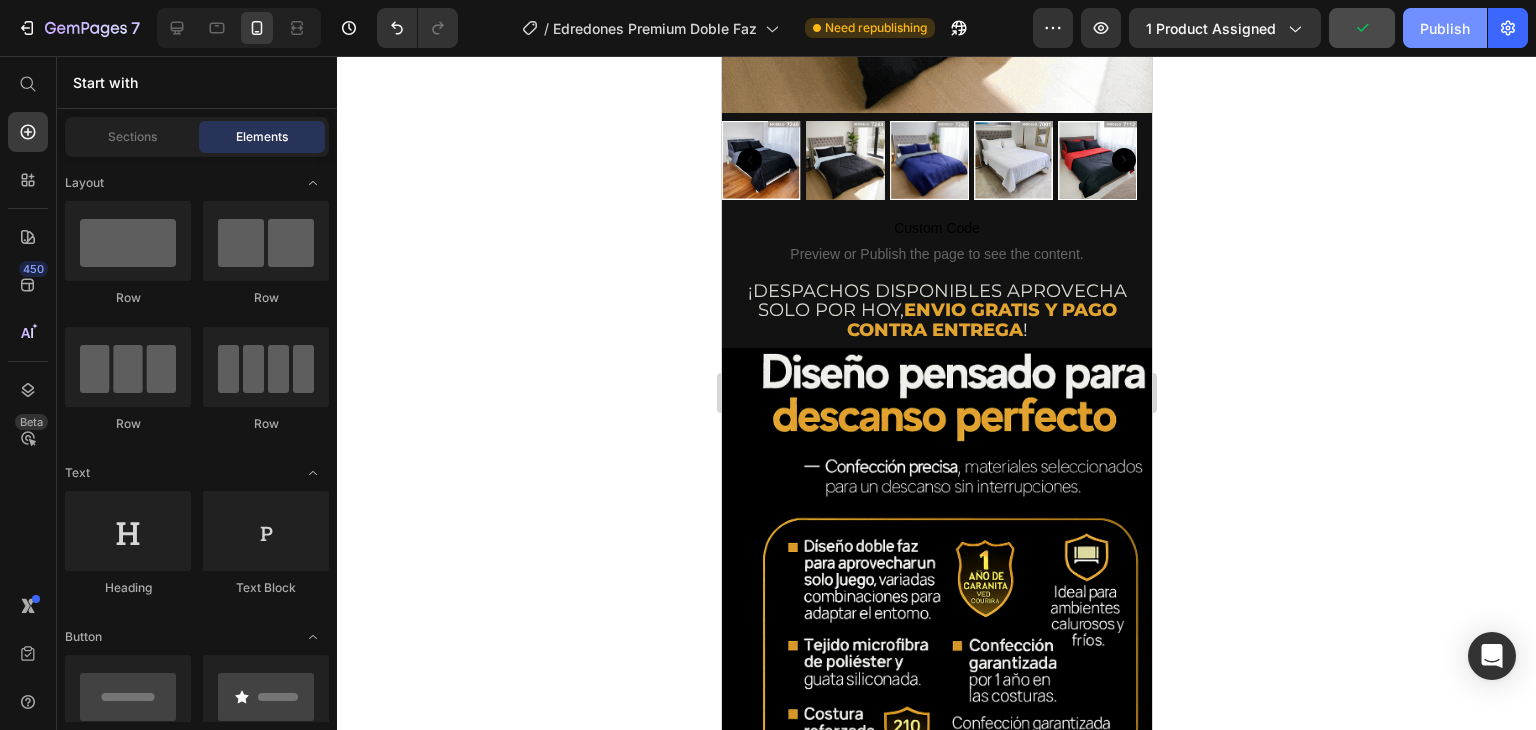 click on "Publish" at bounding box center [1445, 28] 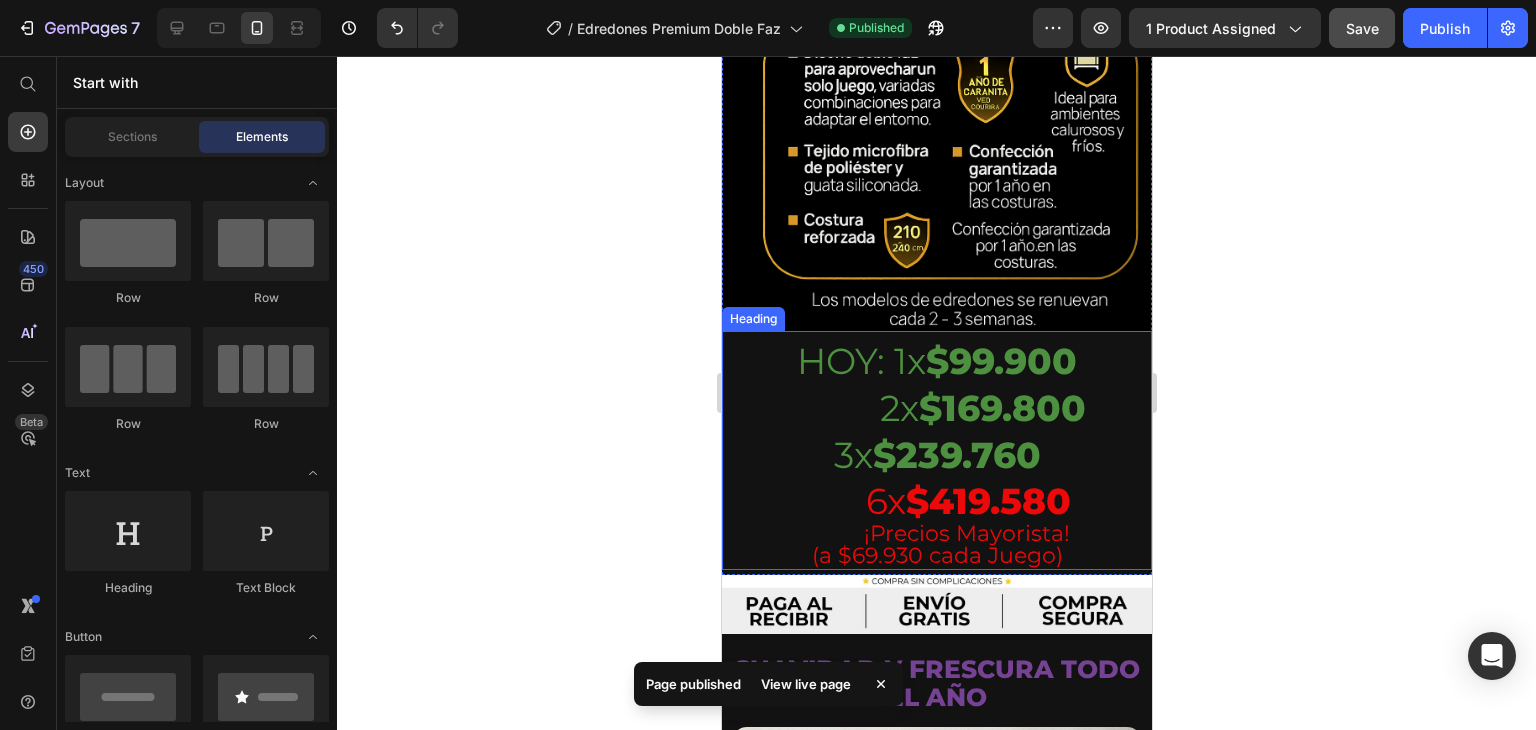 scroll, scrollTop: 1794, scrollLeft: 0, axis: vertical 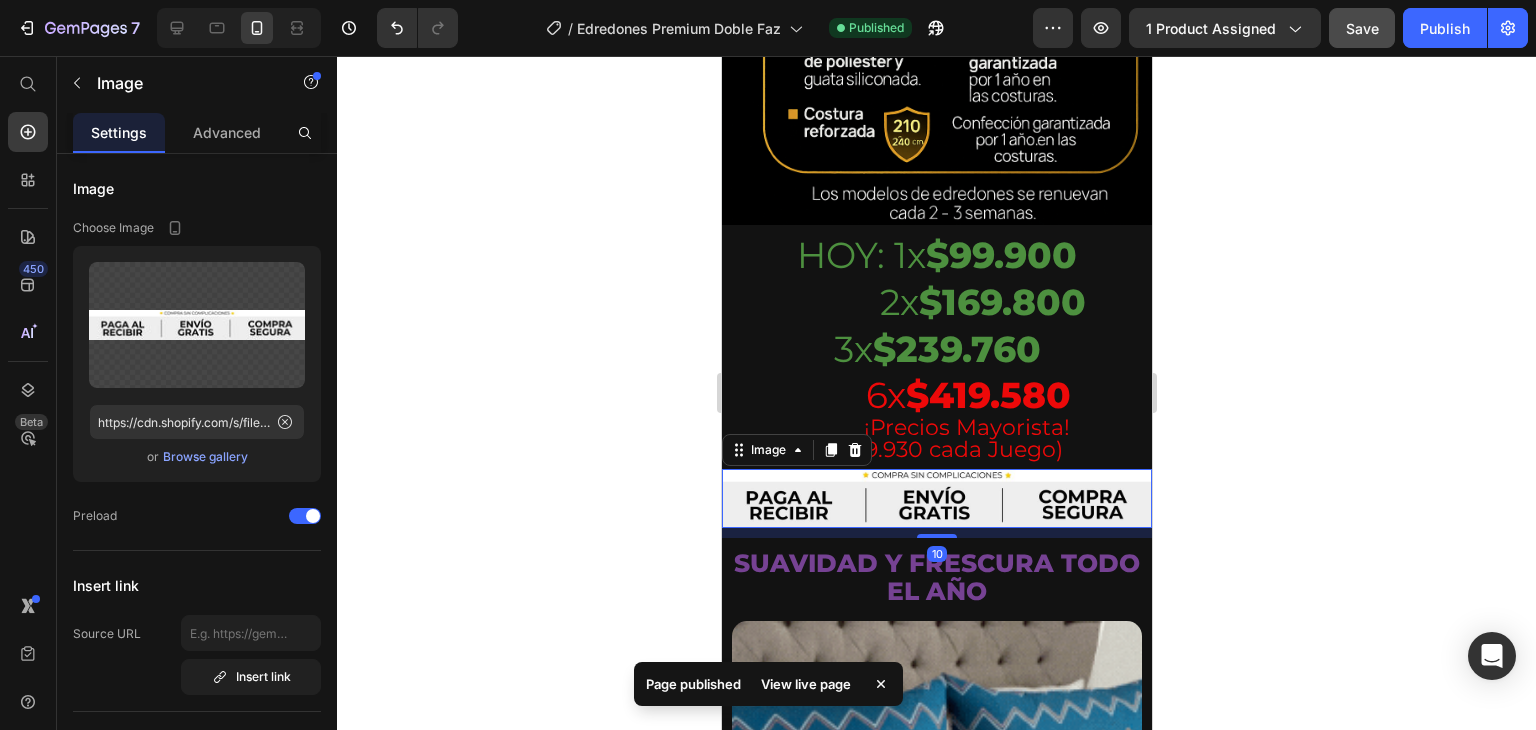 click at bounding box center [936, 499] 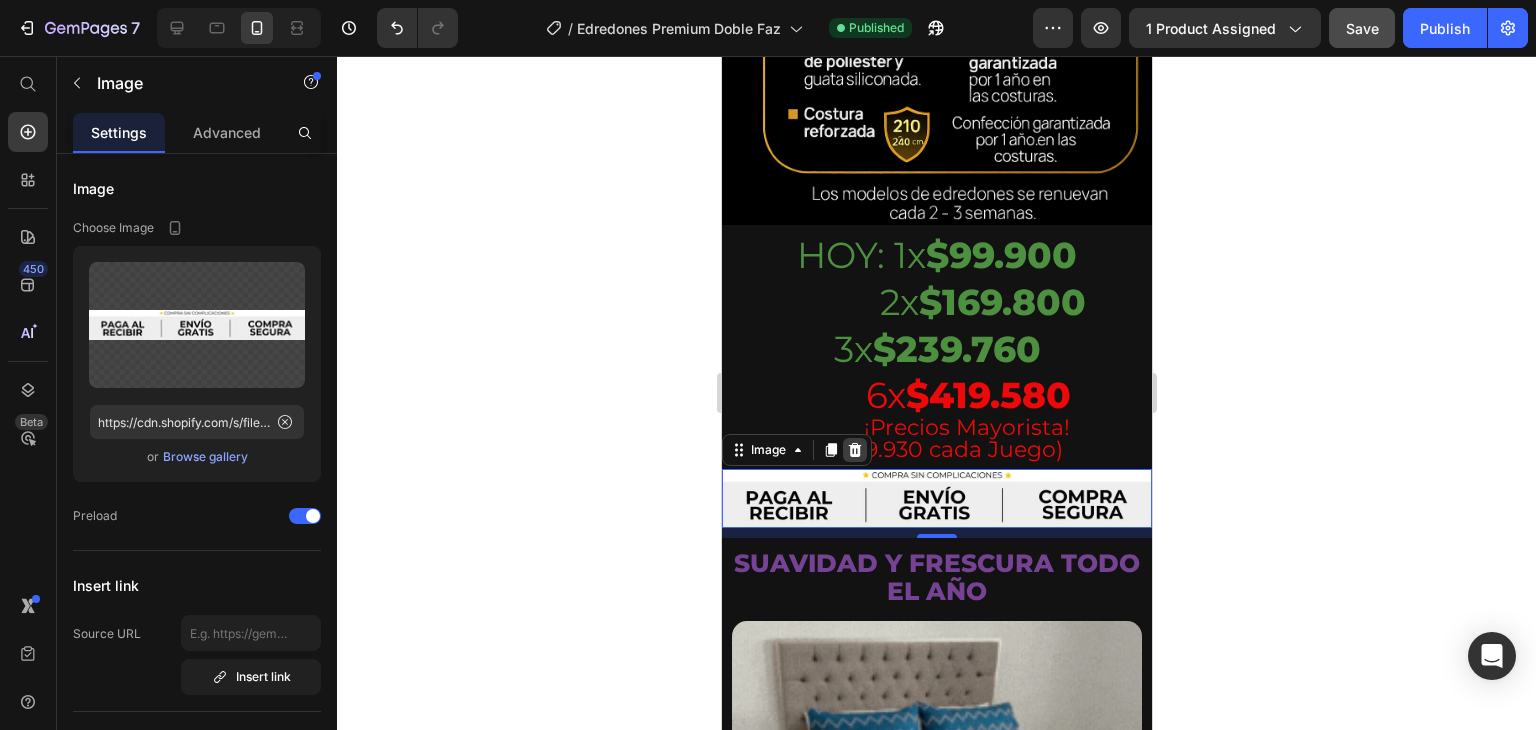 click 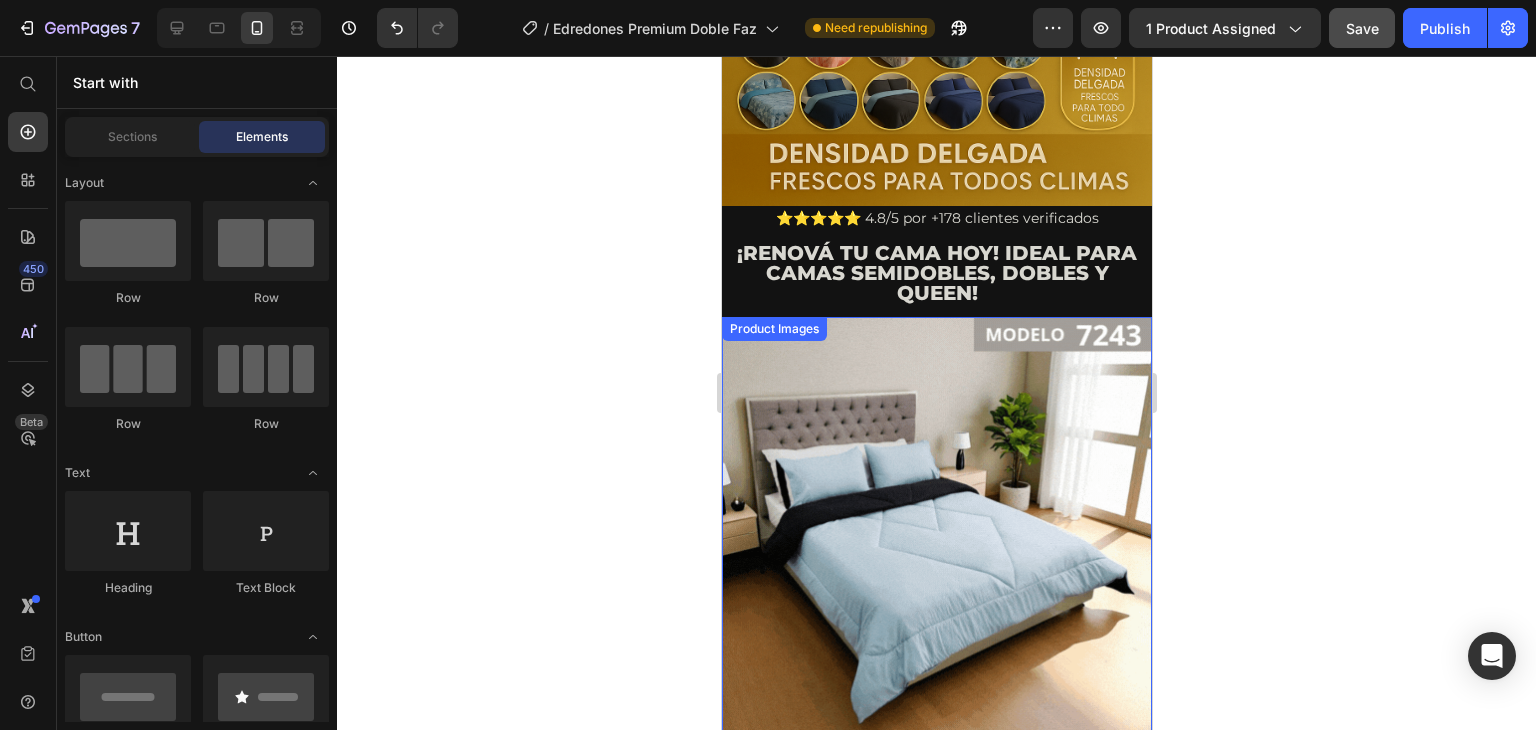 scroll, scrollTop: 694, scrollLeft: 0, axis: vertical 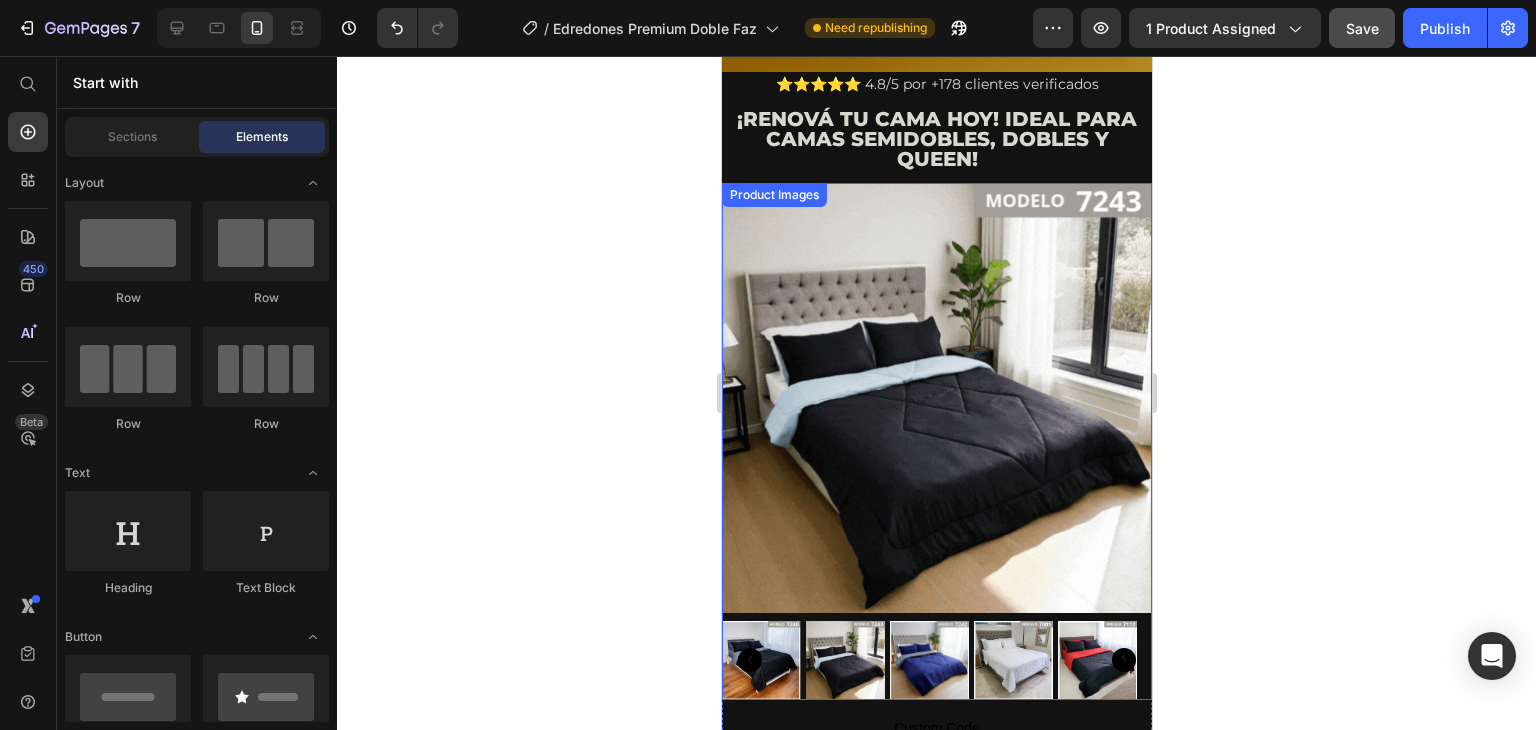 click at bounding box center (936, 398) 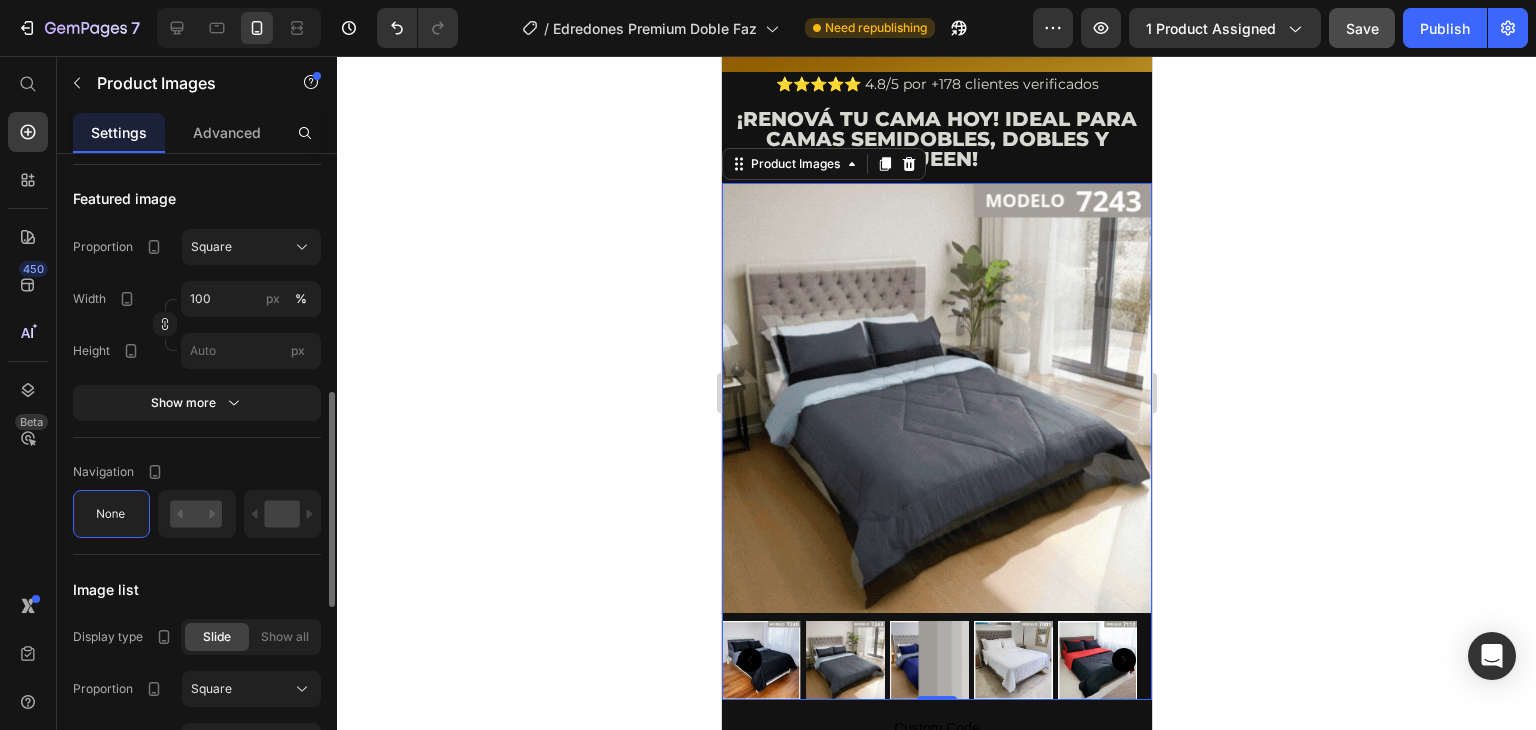 scroll, scrollTop: 900, scrollLeft: 0, axis: vertical 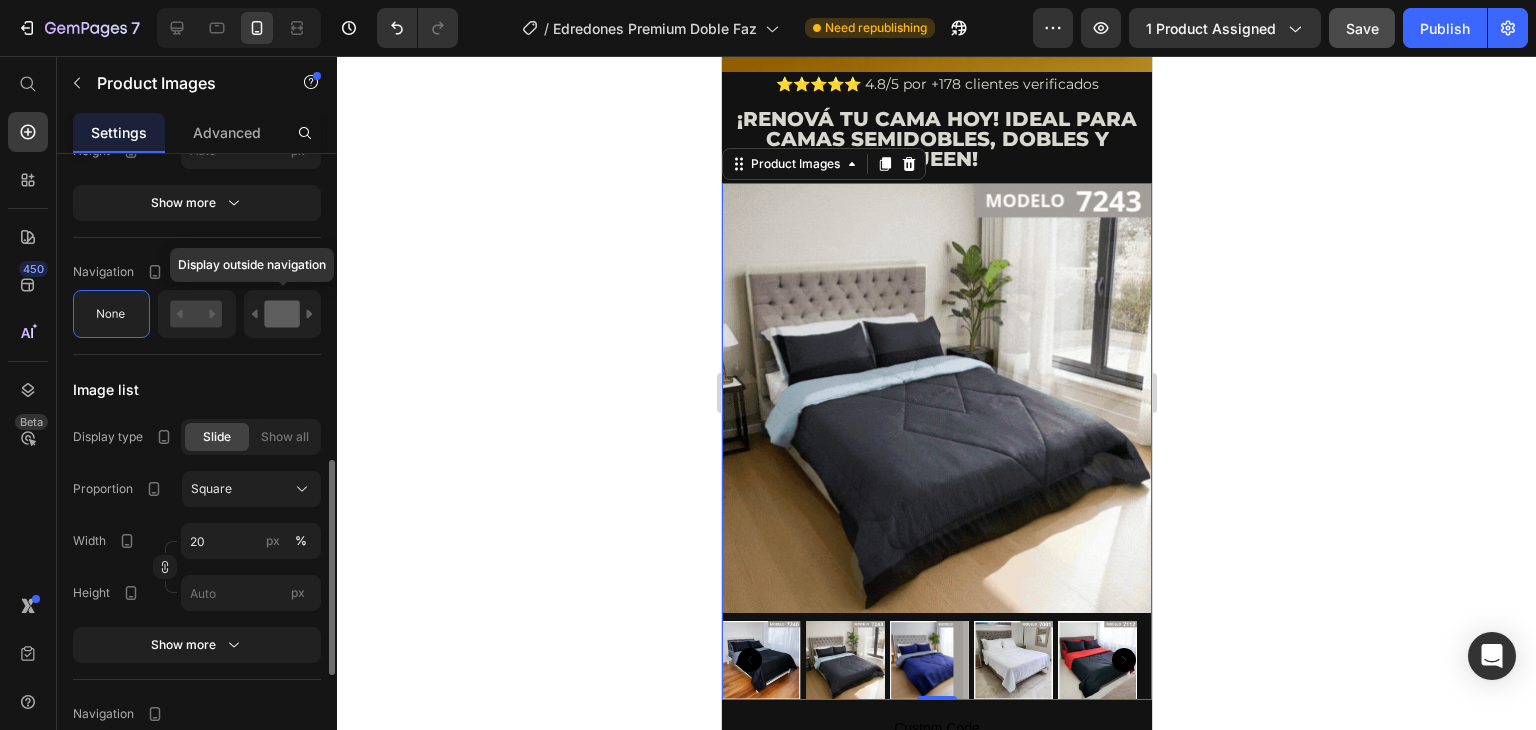 click 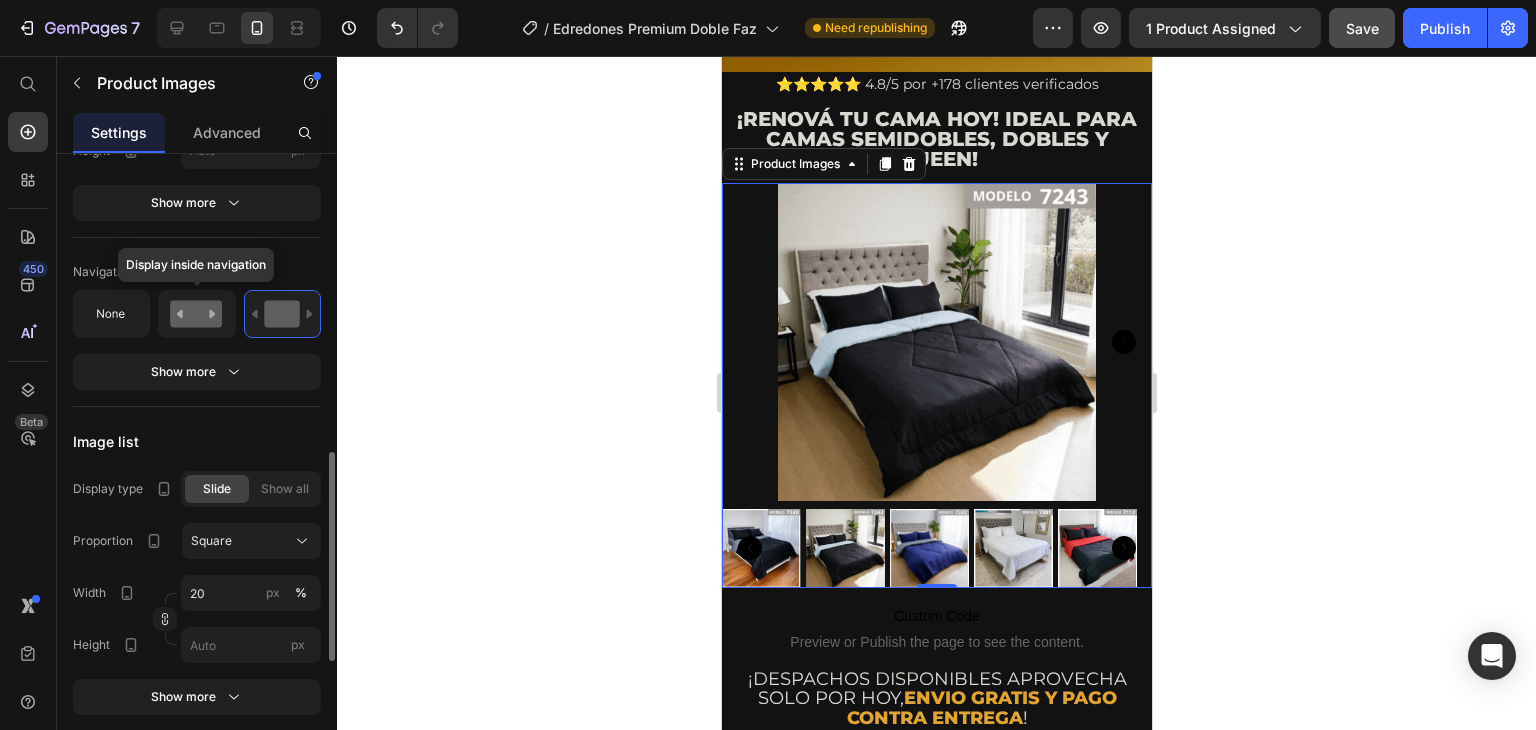 click 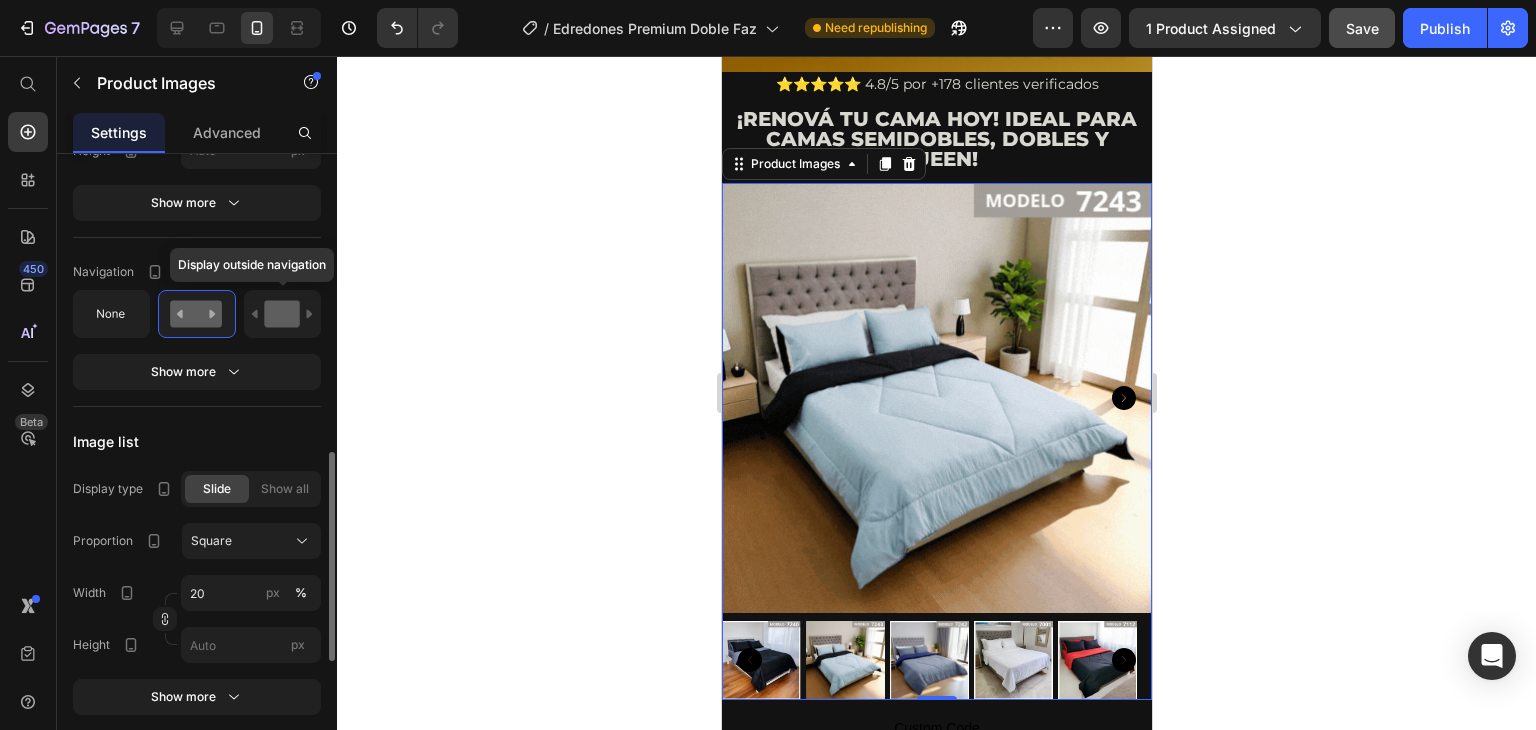 click 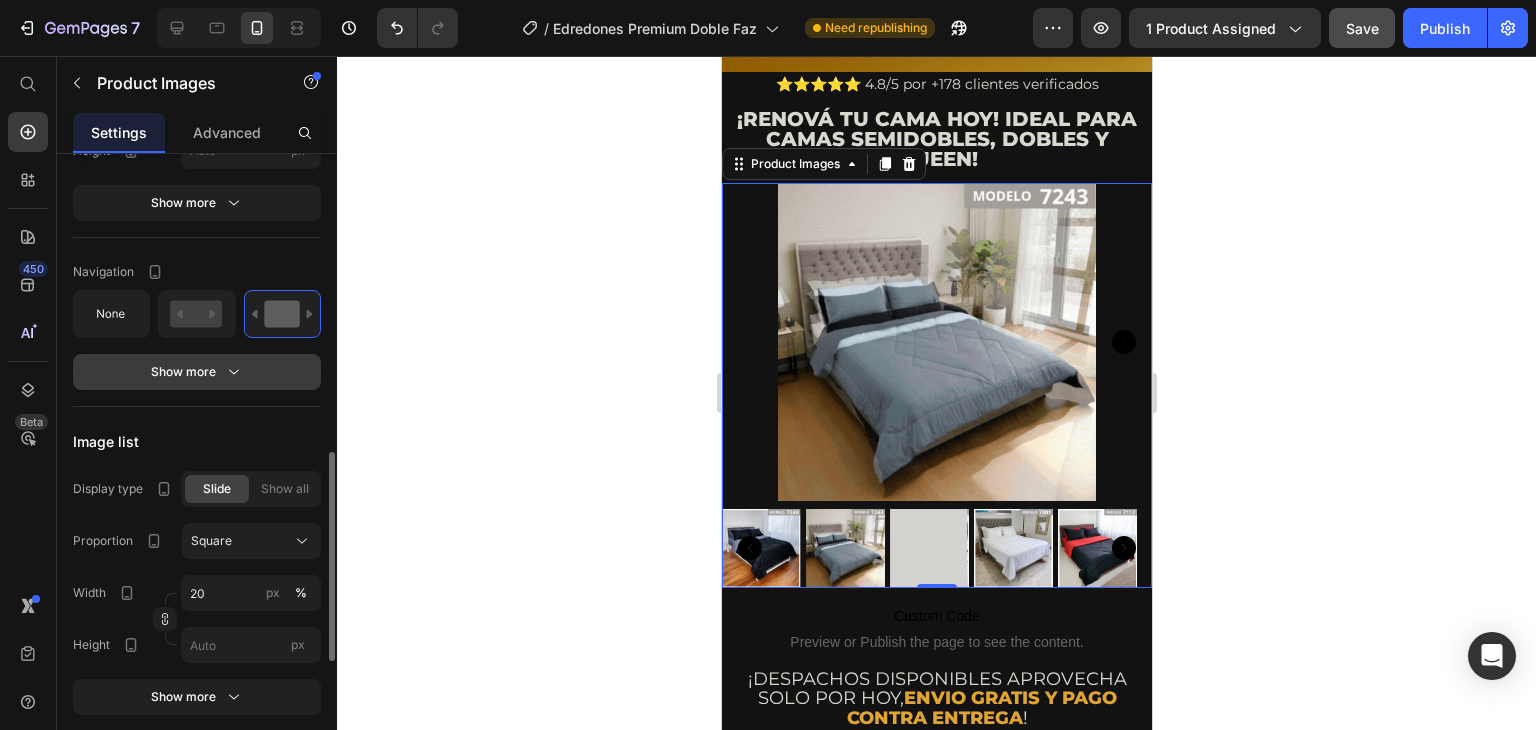 click on "Show more" at bounding box center [197, 372] 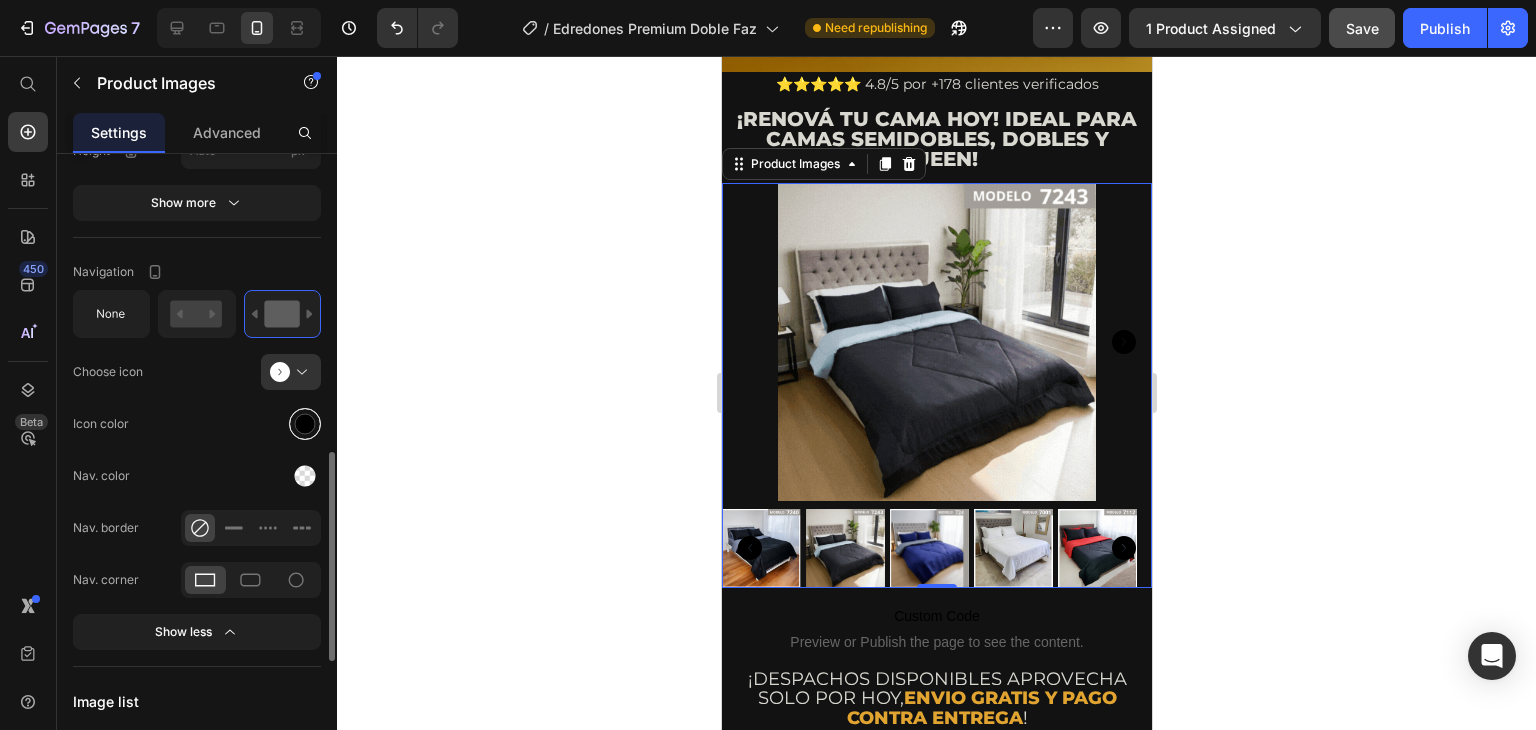 click at bounding box center [305, 424] 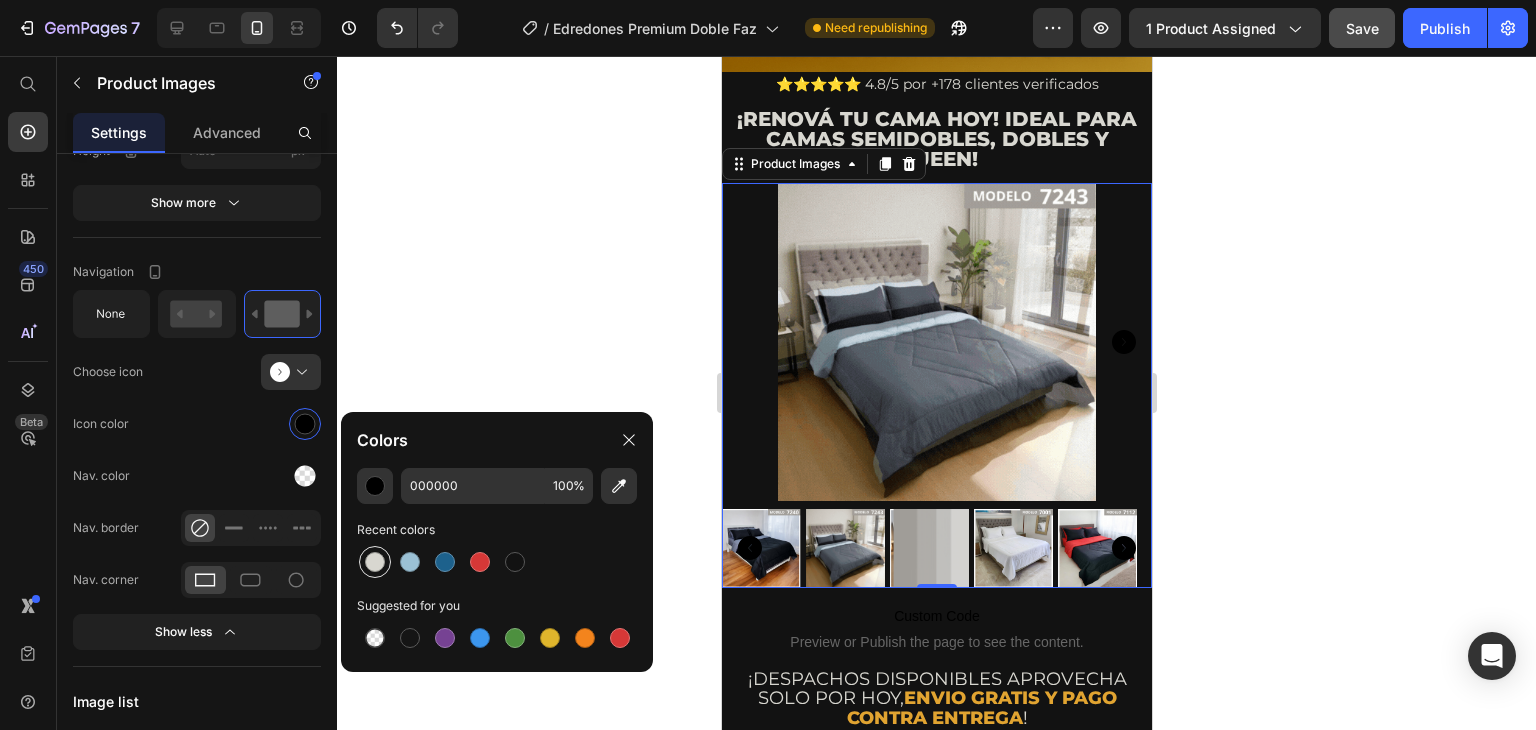 click at bounding box center [375, 562] 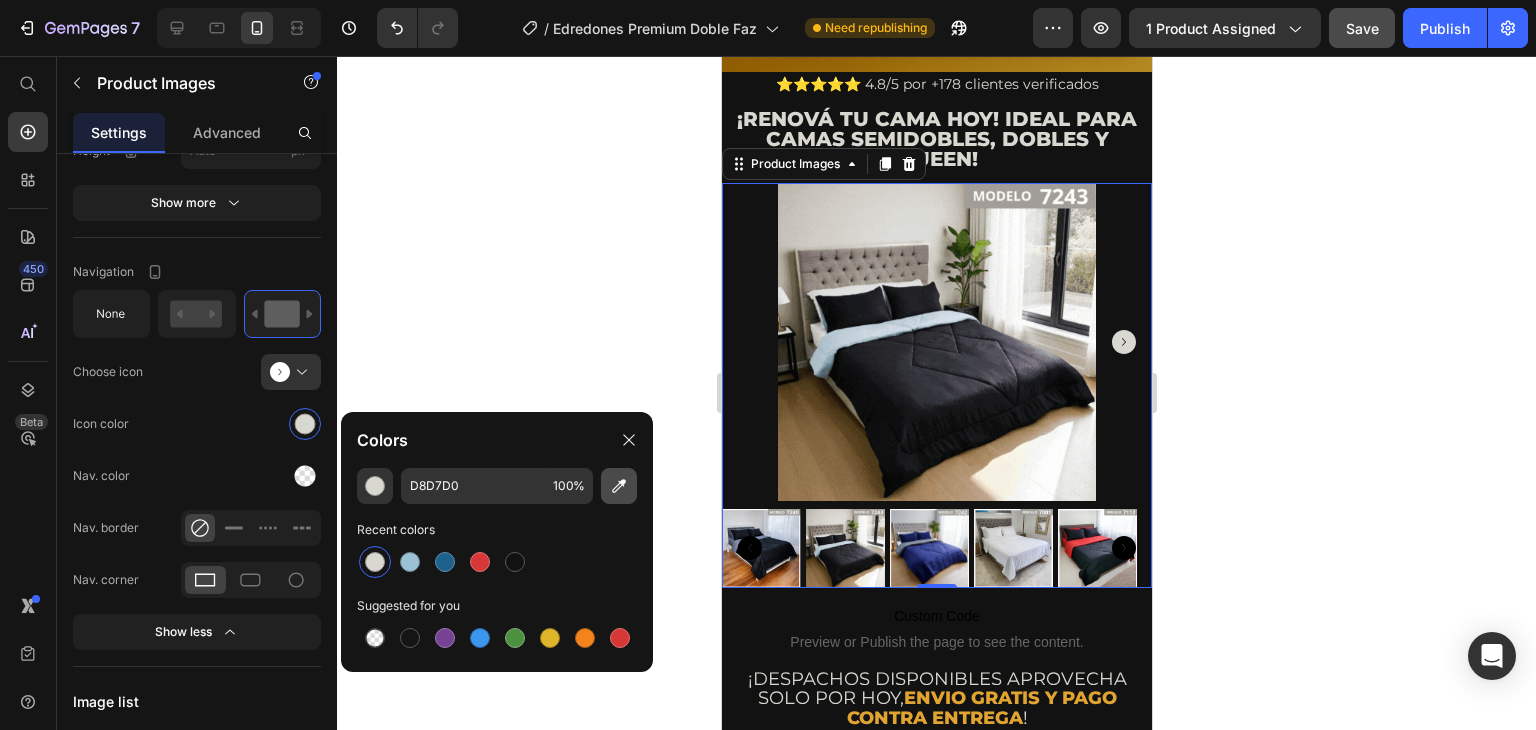click 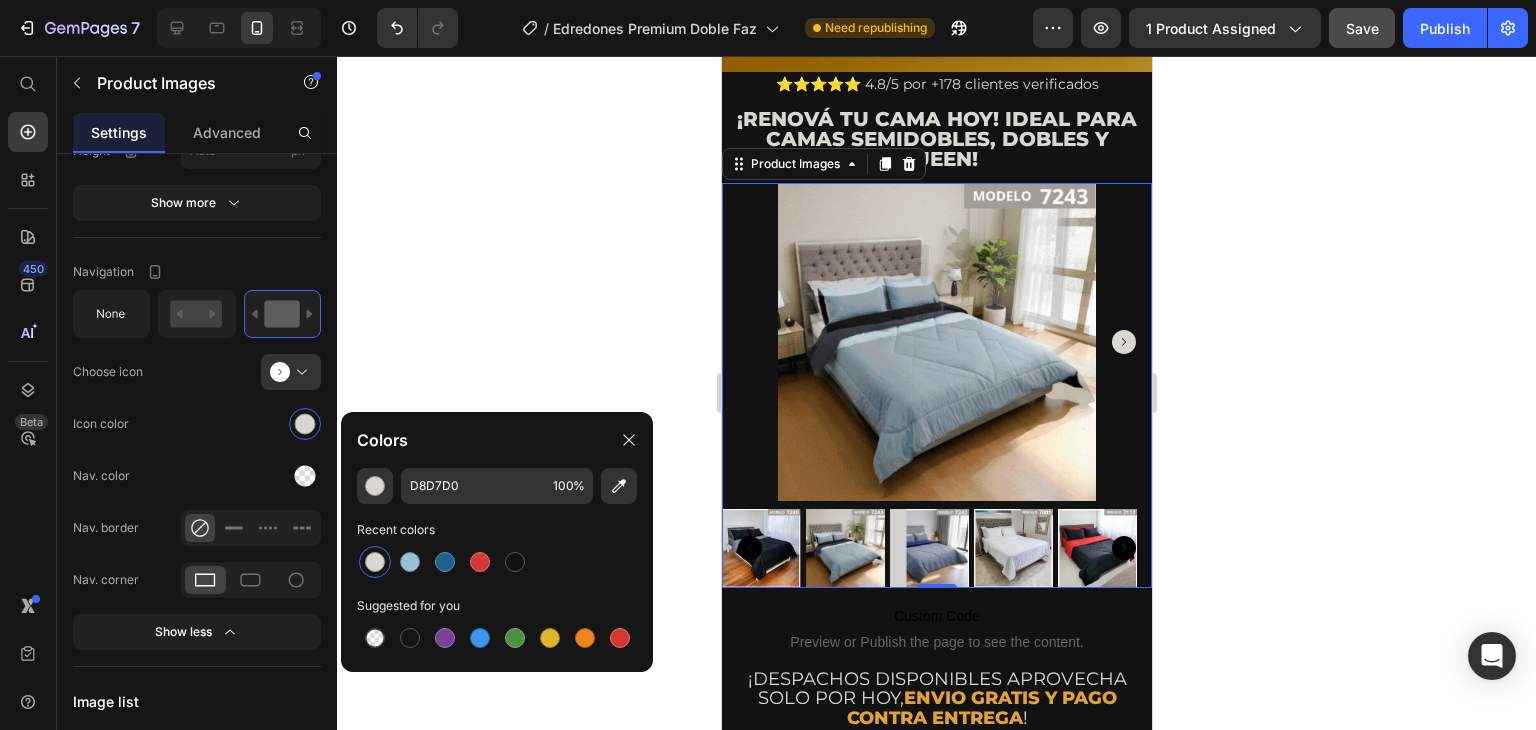 type on "E1A431" 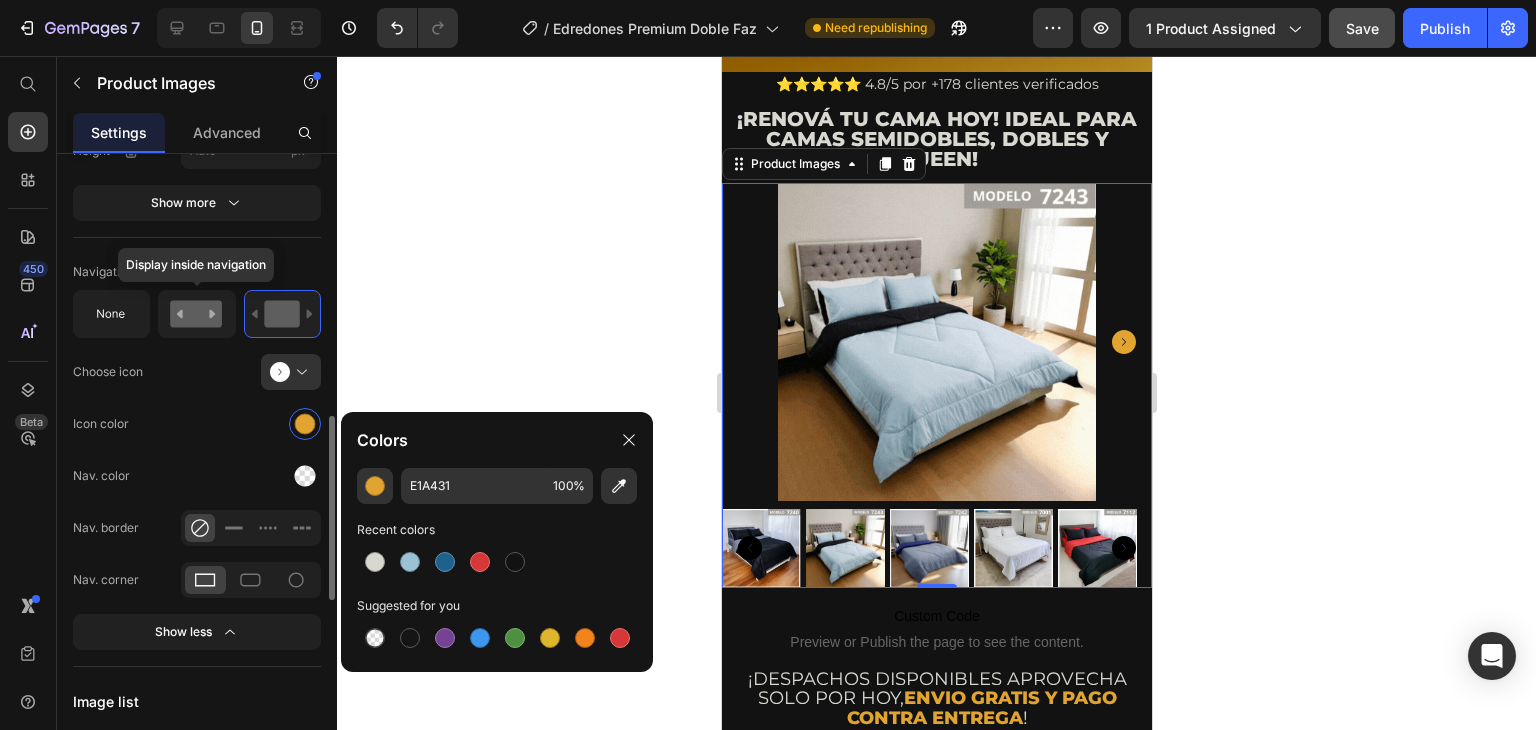 click 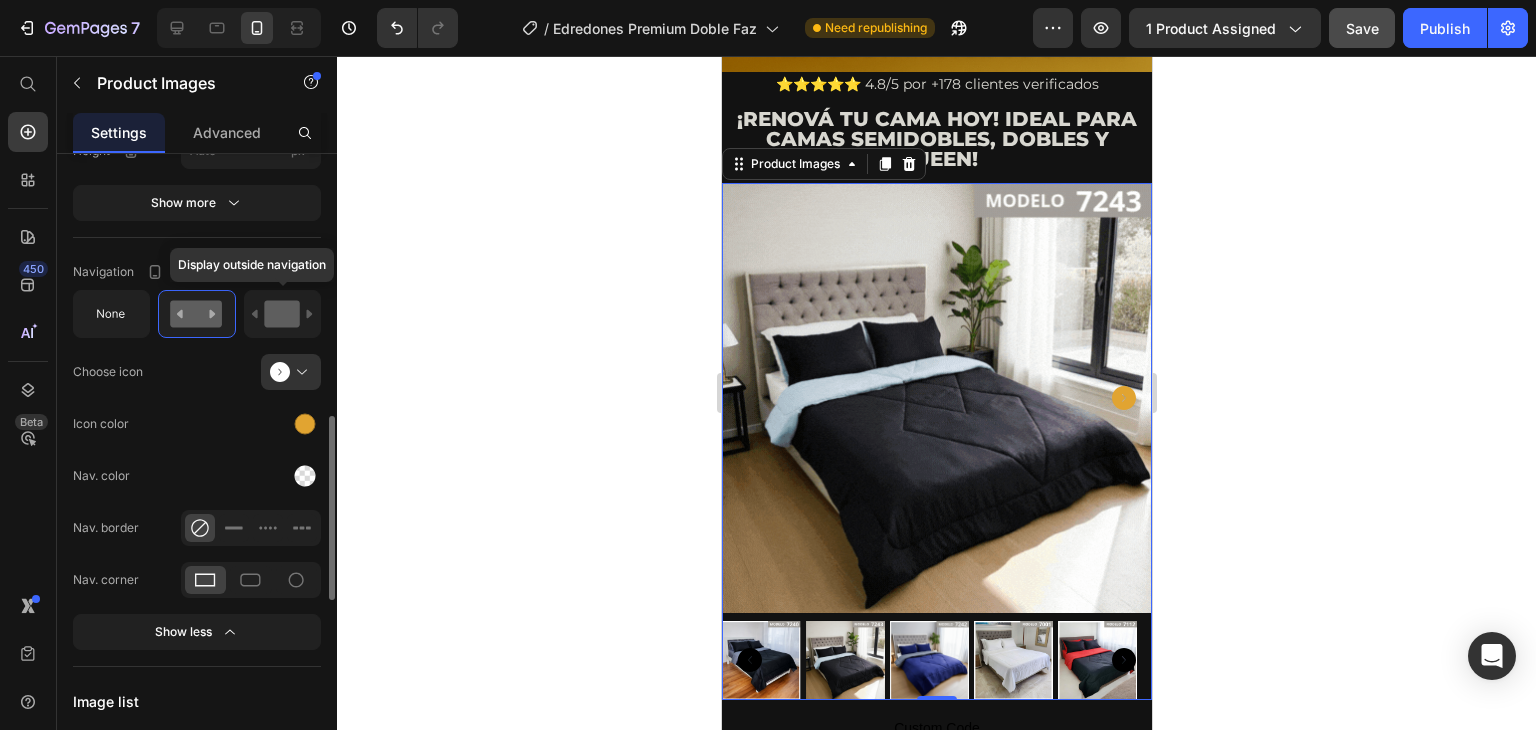 click 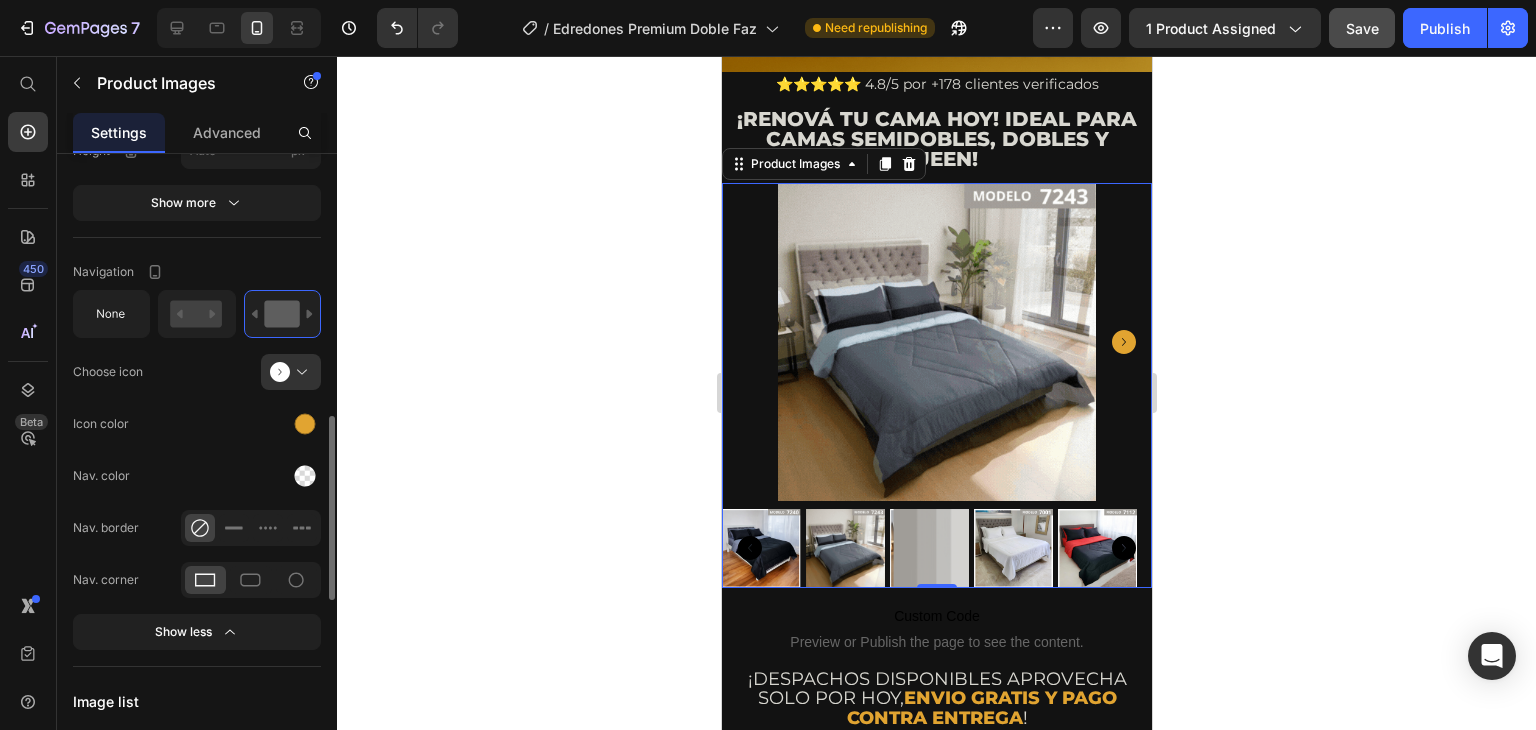 scroll, scrollTop: 1000, scrollLeft: 0, axis: vertical 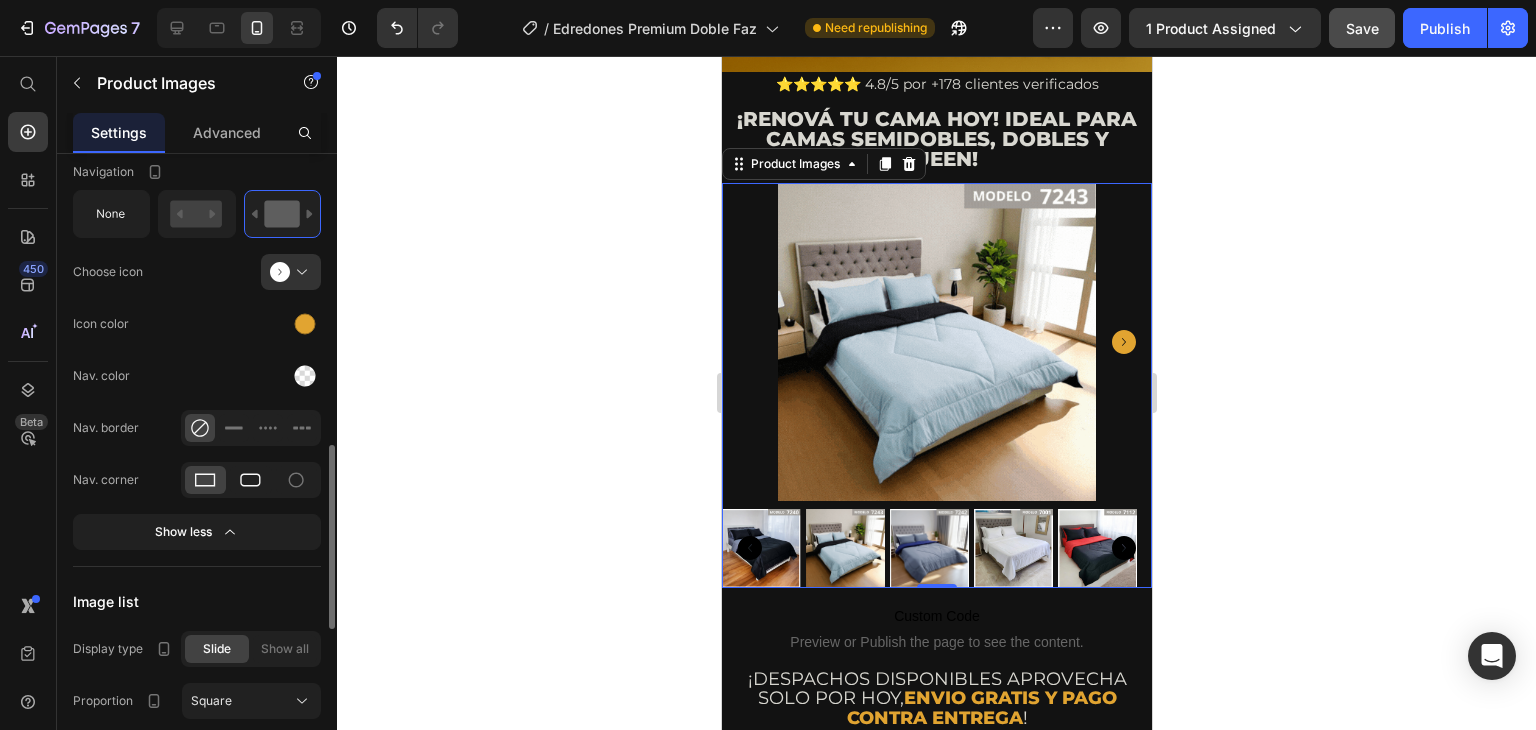 click 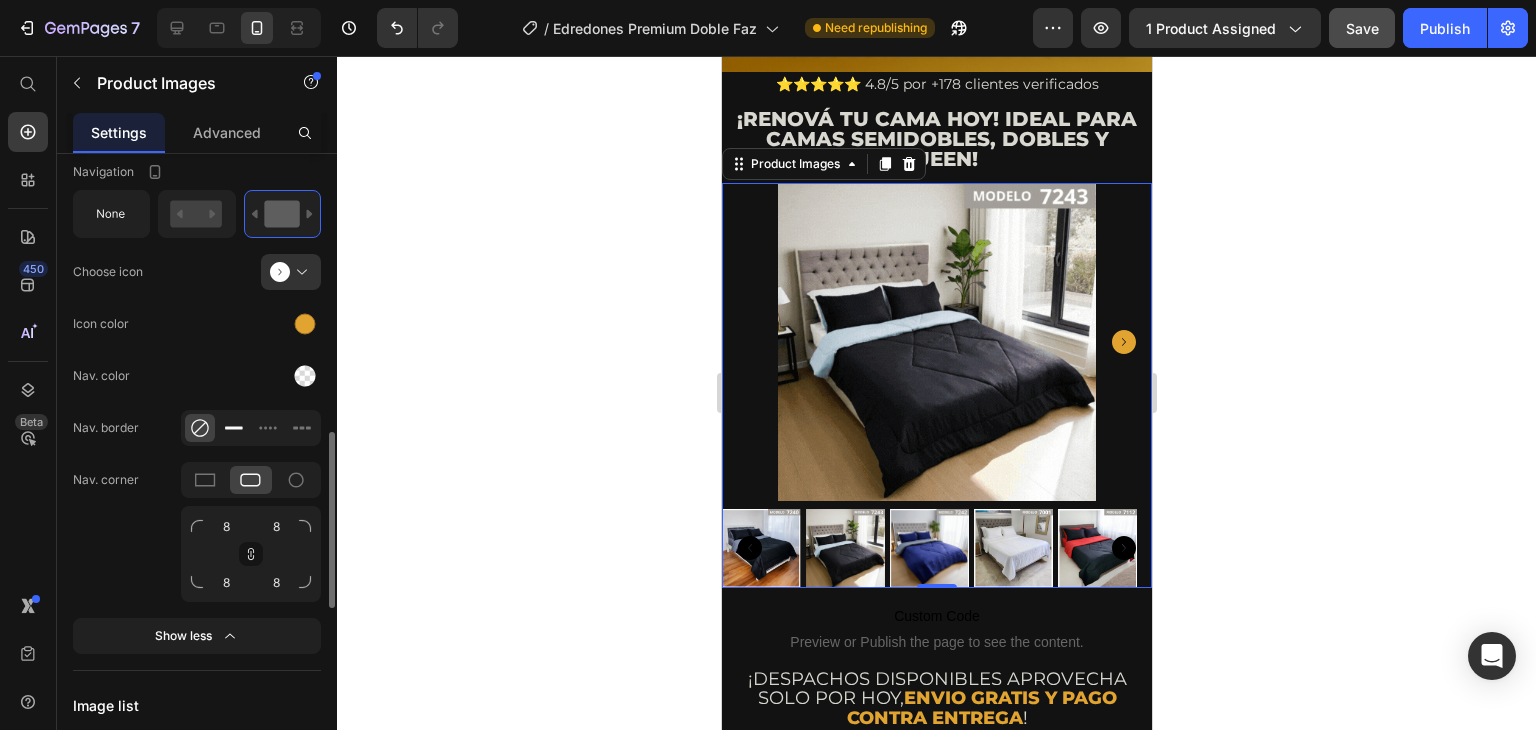 click 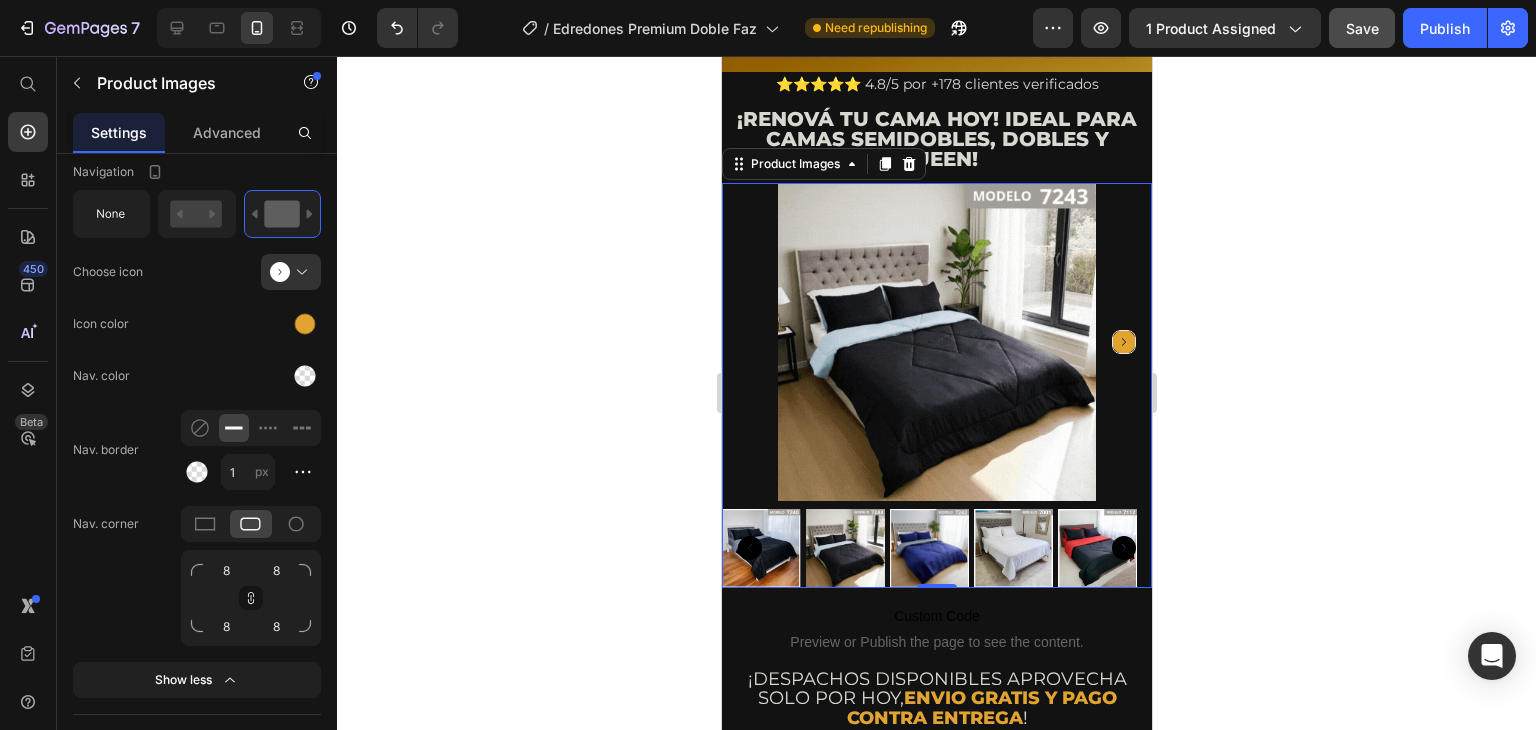 click at bounding box center (936, 342) 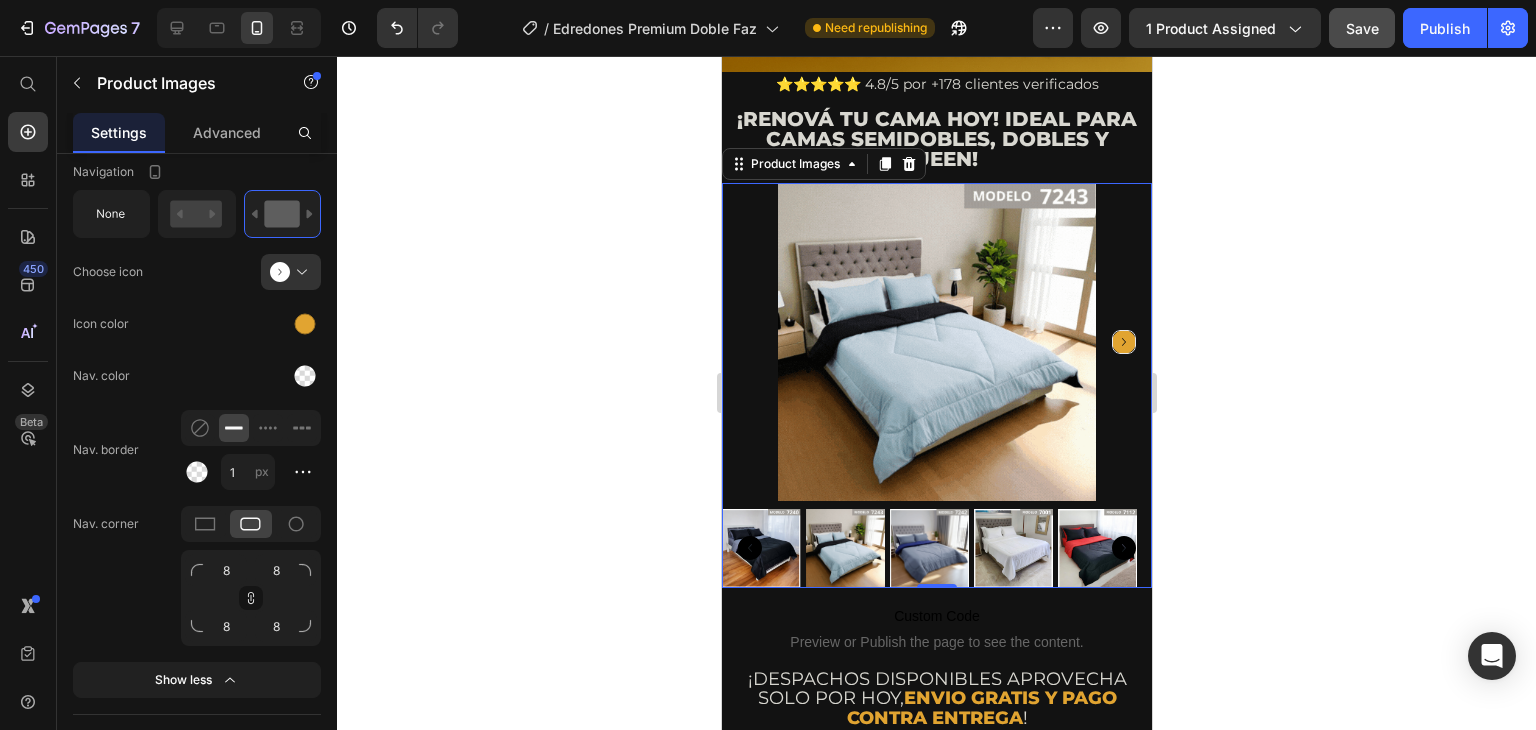 click 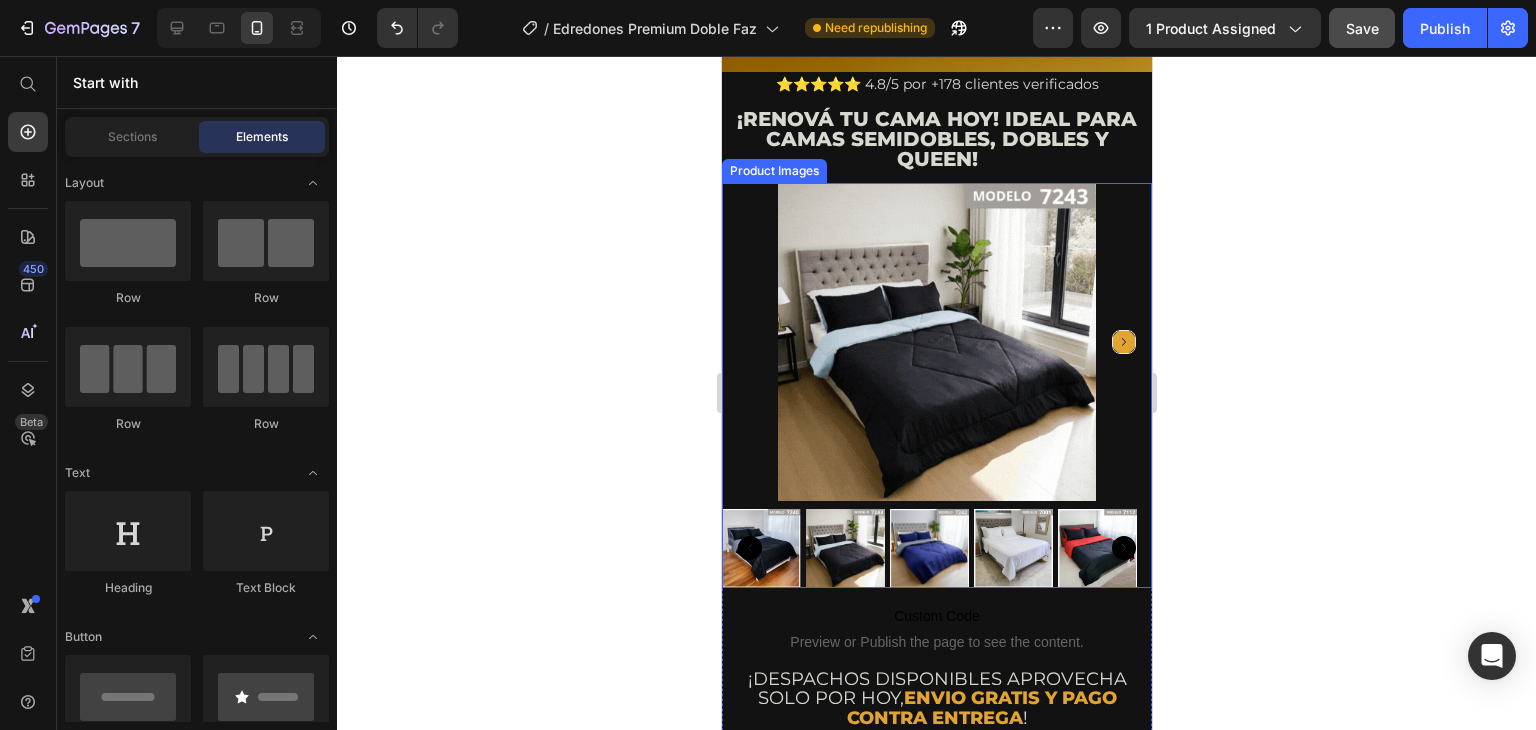 click at bounding box center (936, 342) 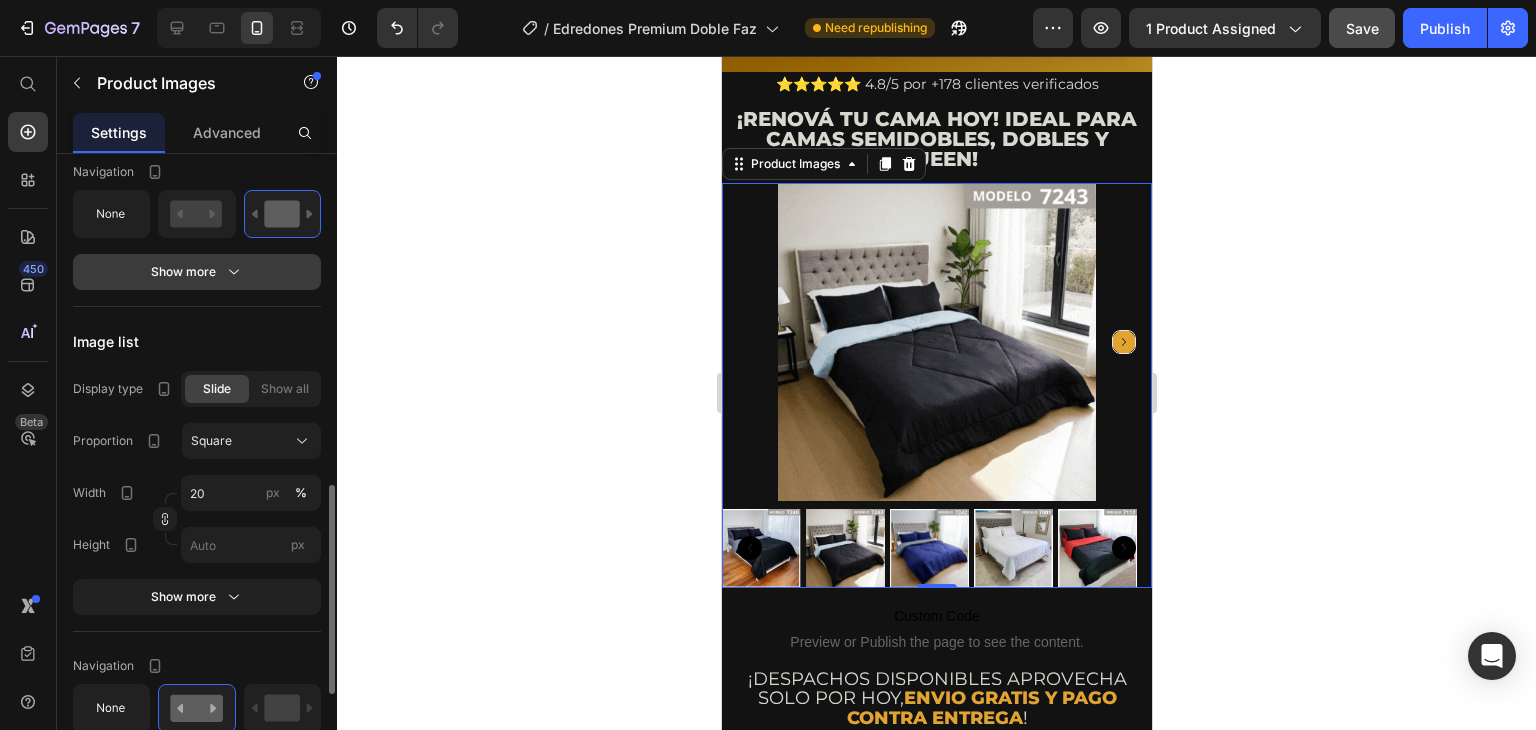 click 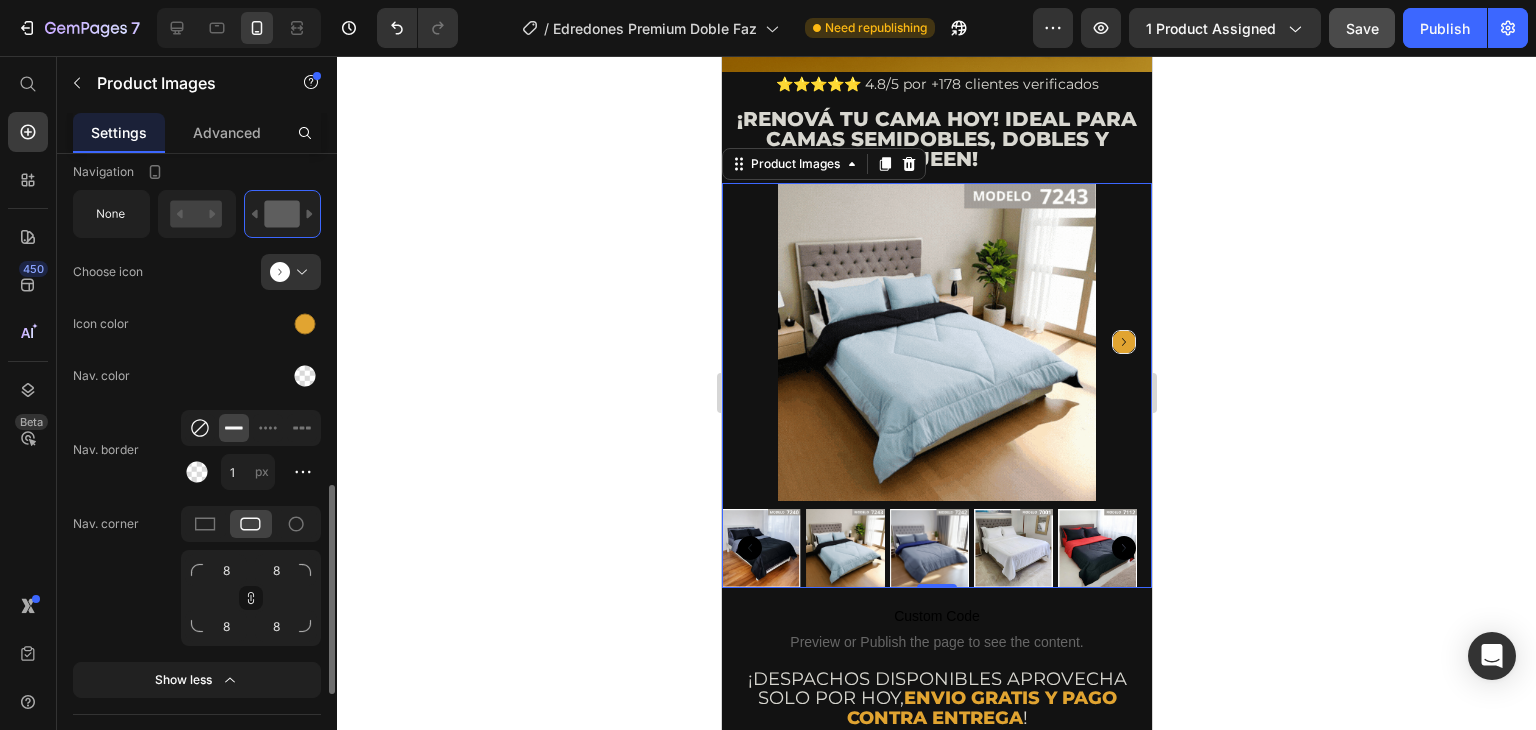 click 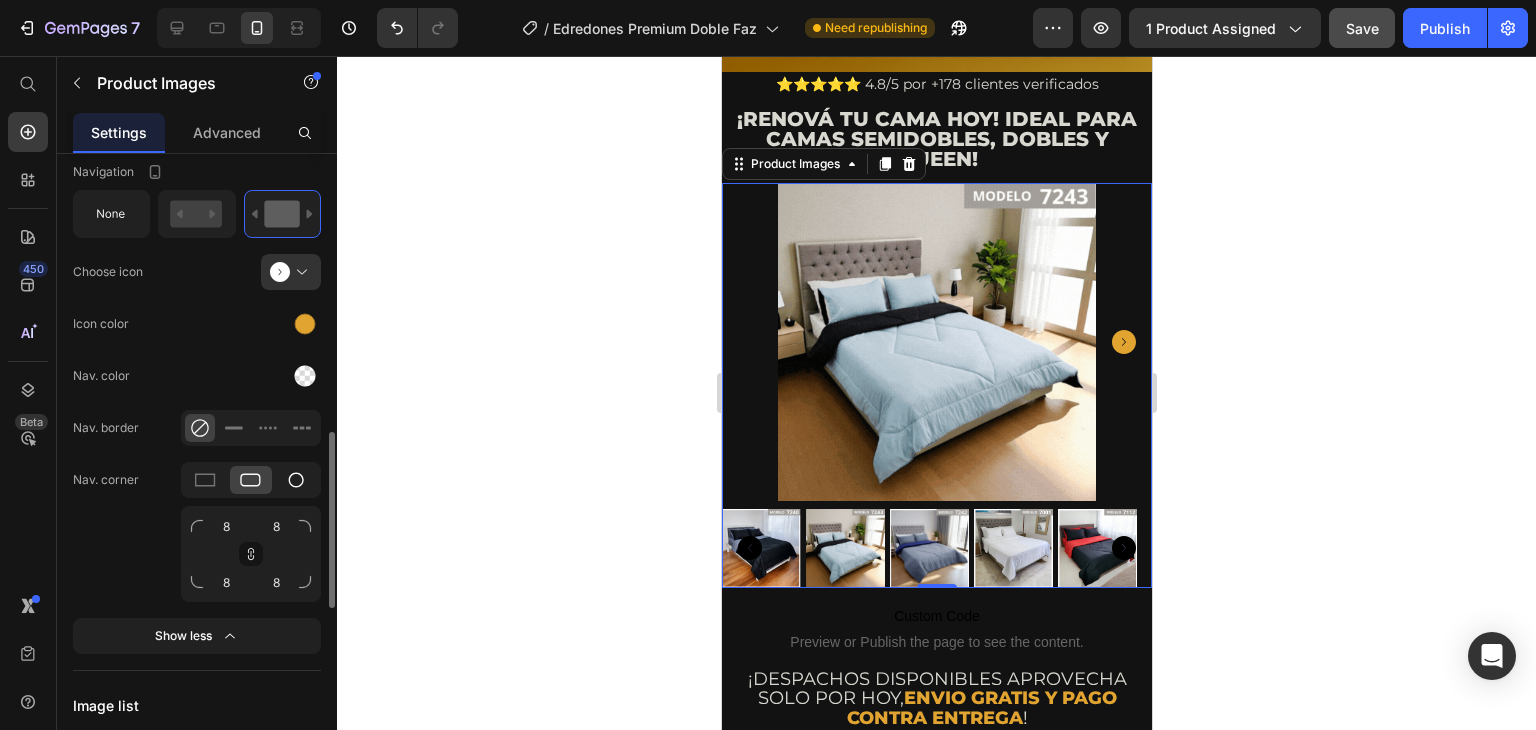 click 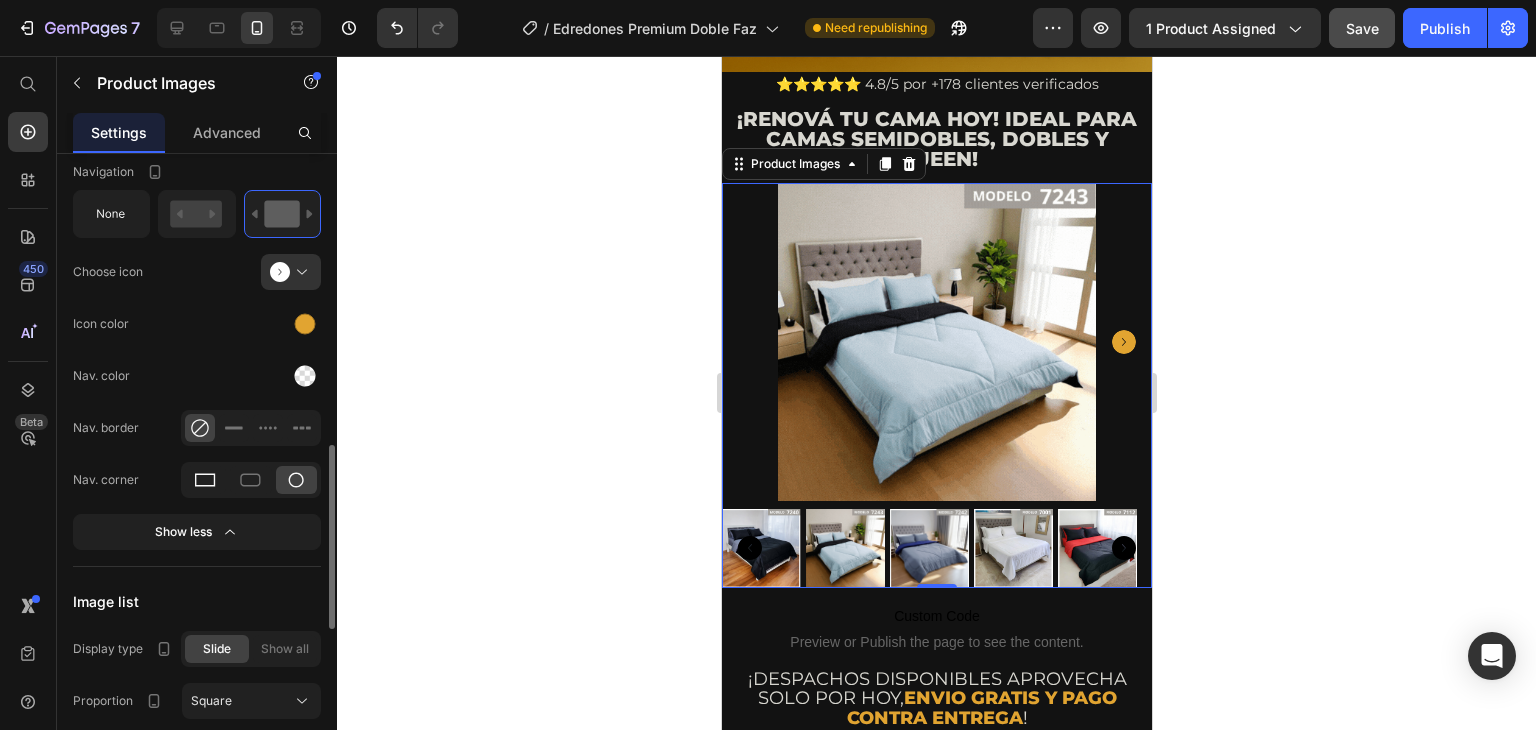 click 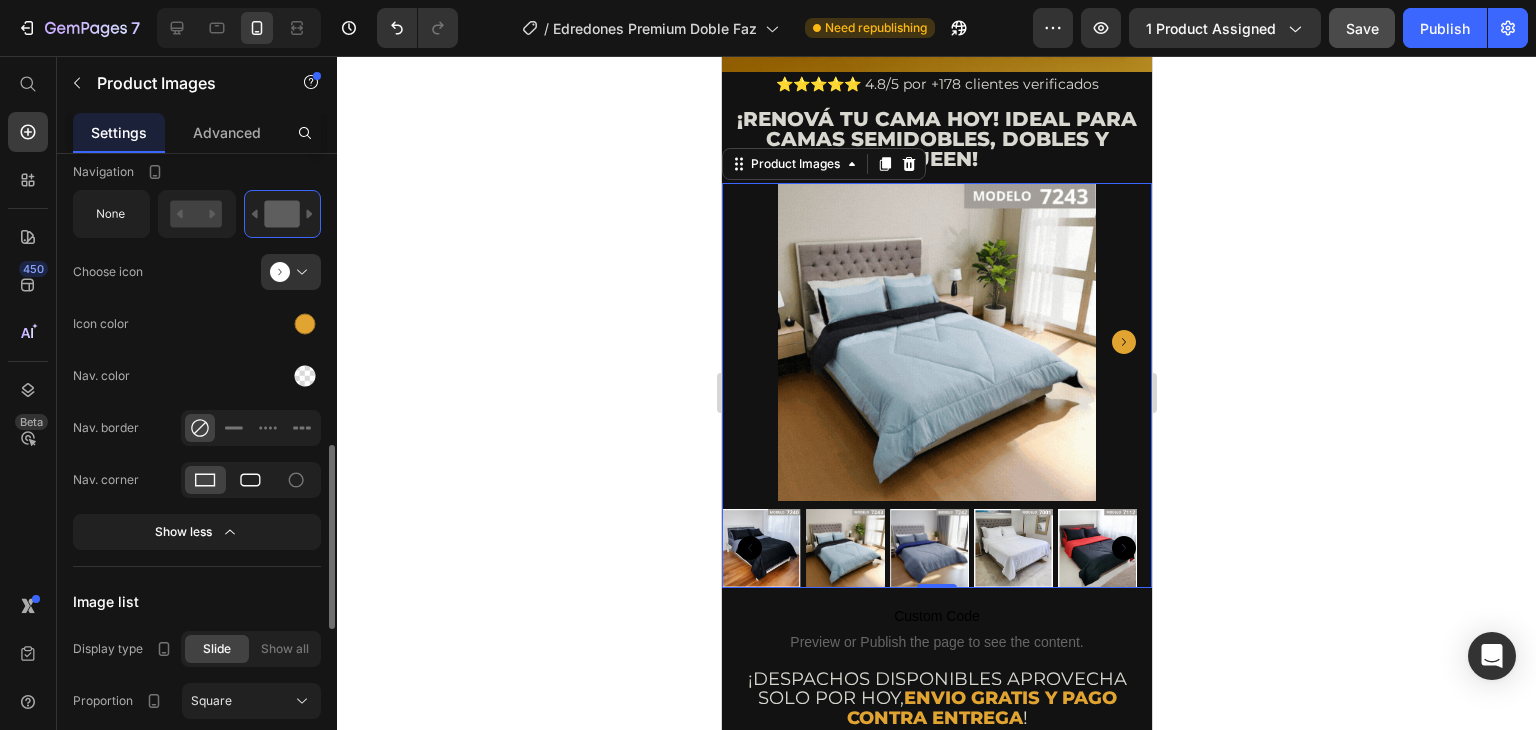 click 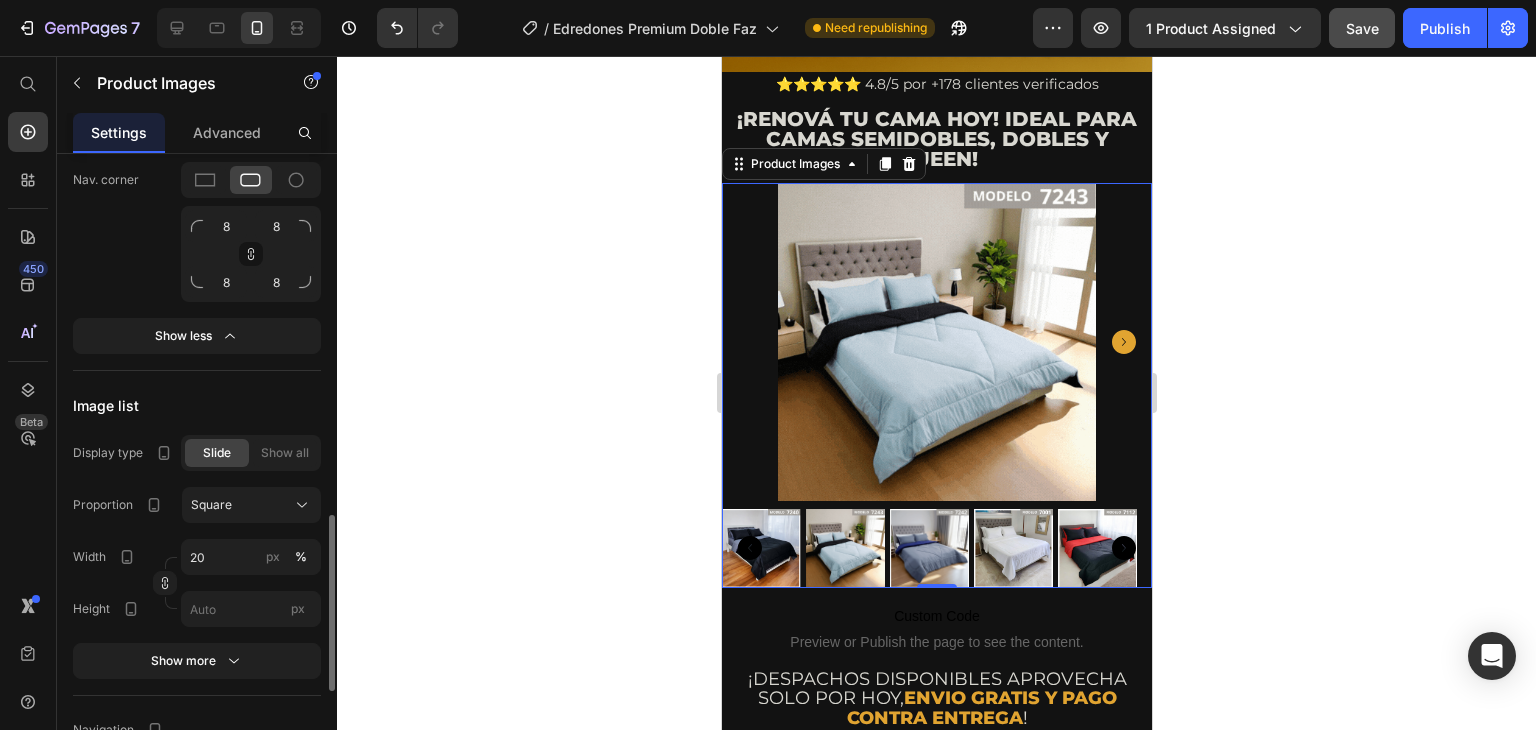 scroll, scrollTop: 1400, scrollLeft: 0, axis: vertical 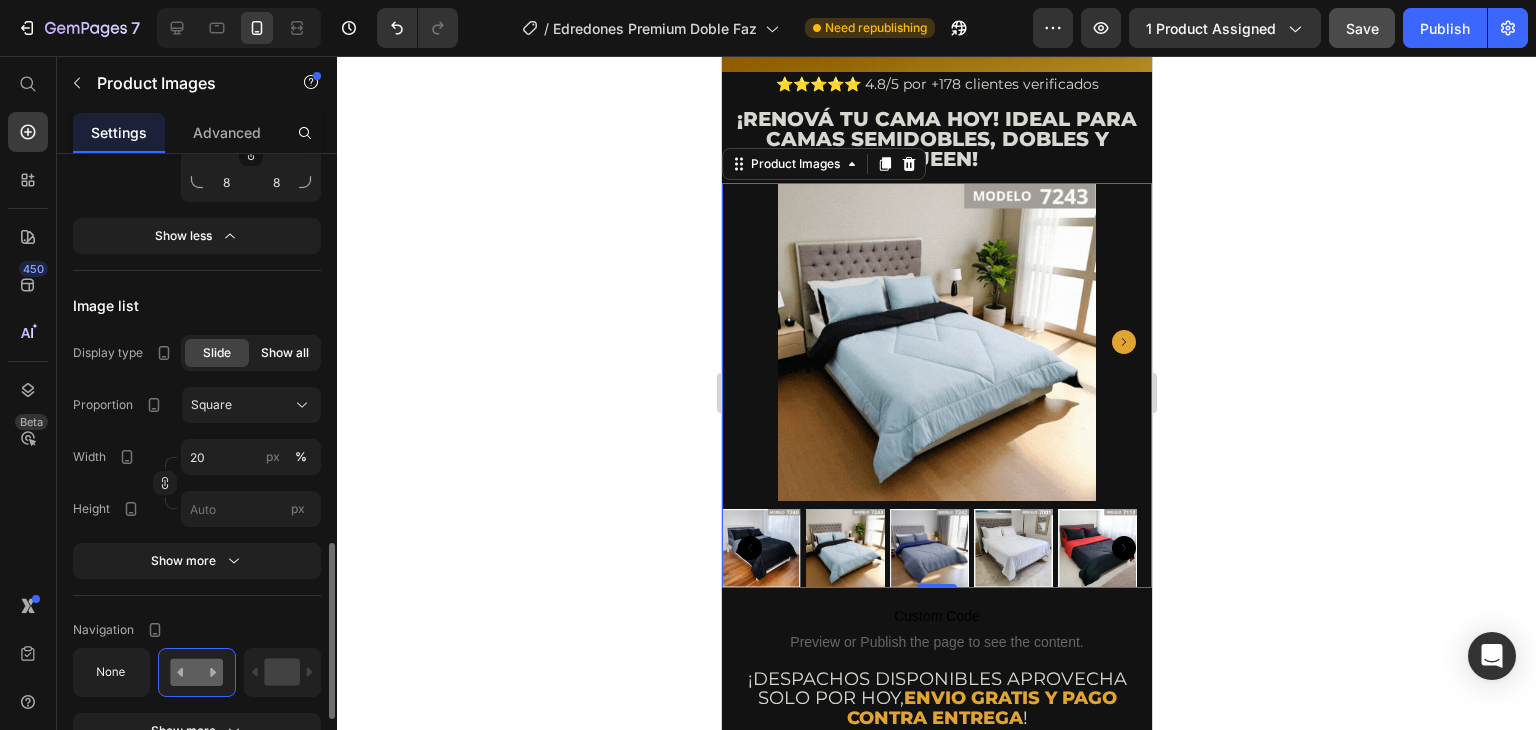 click on "Show all" 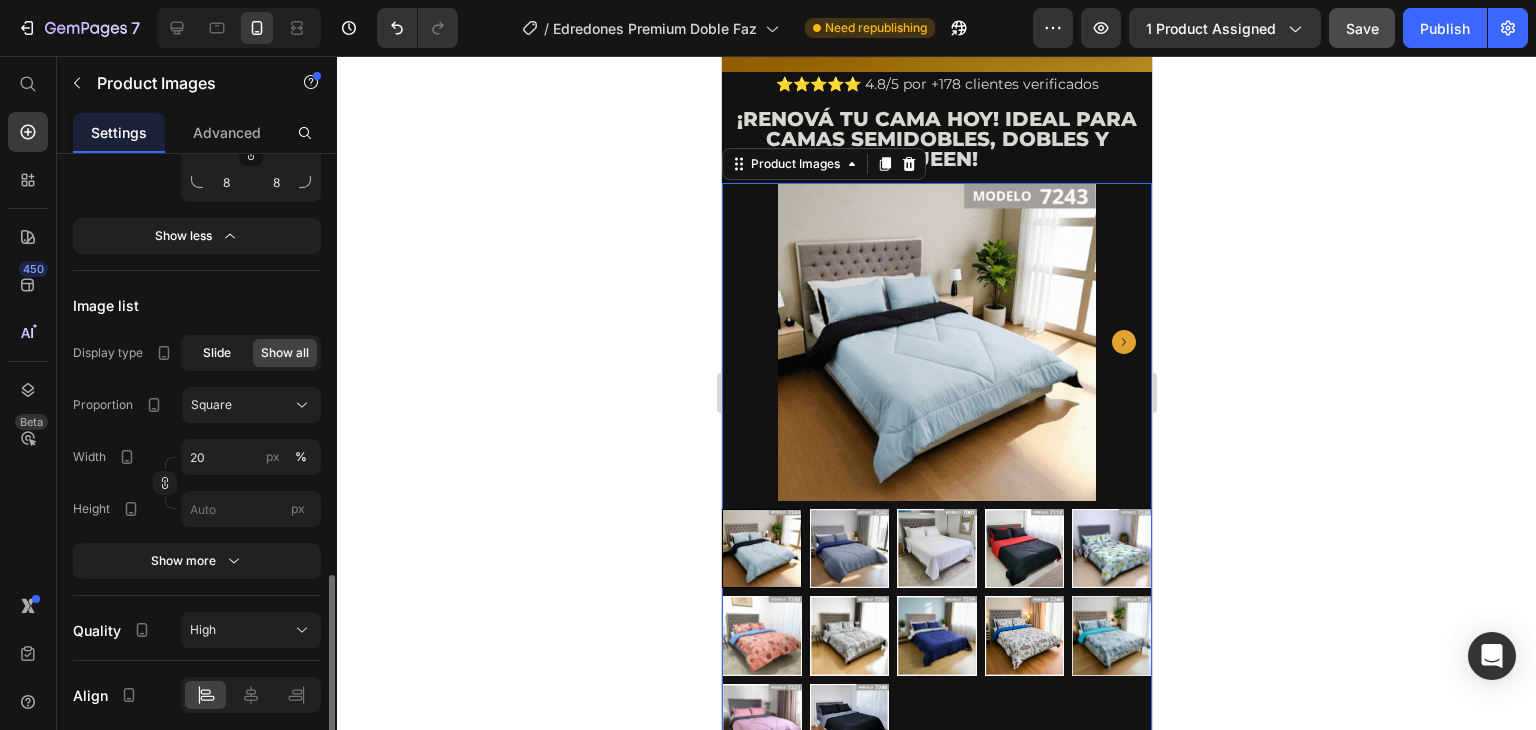 click on "Slide" 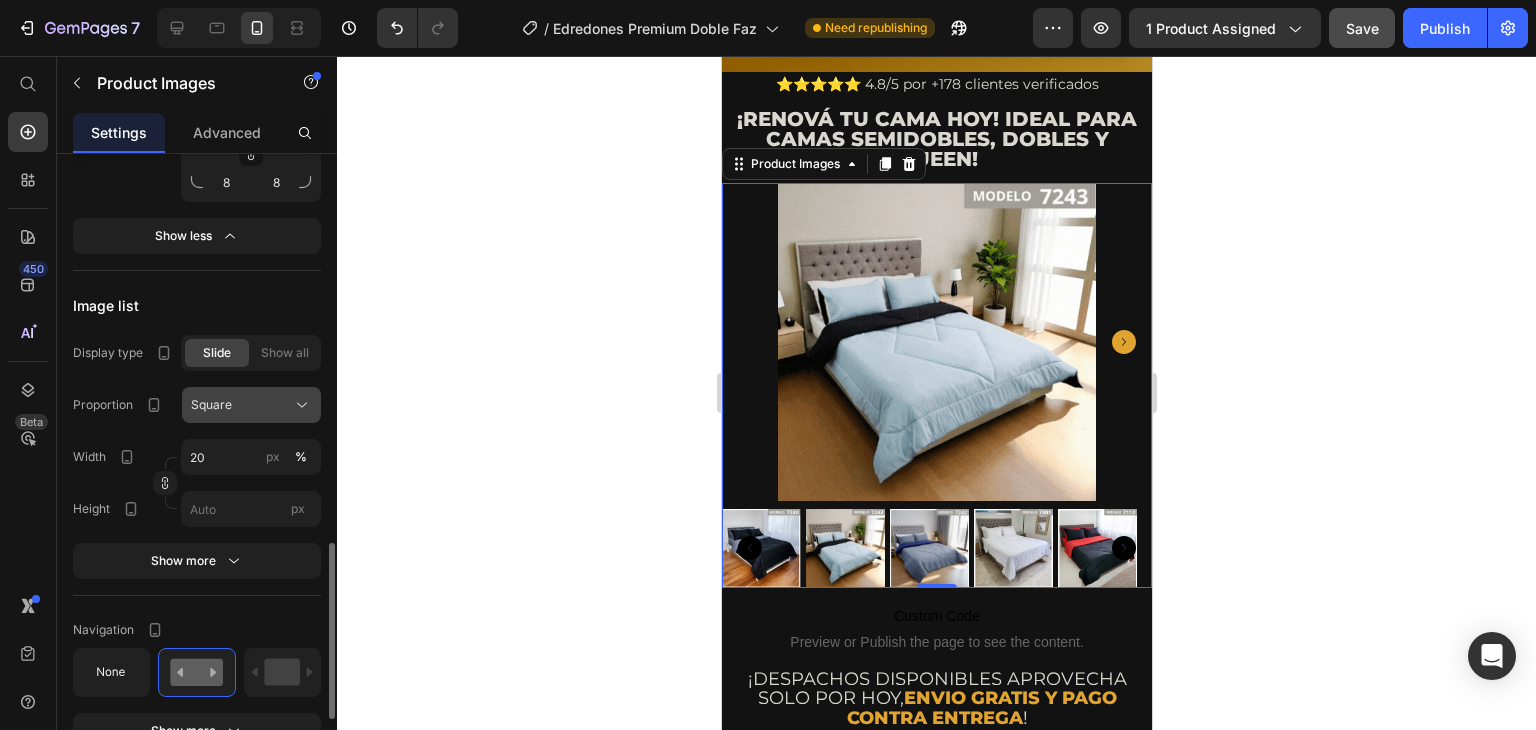 click 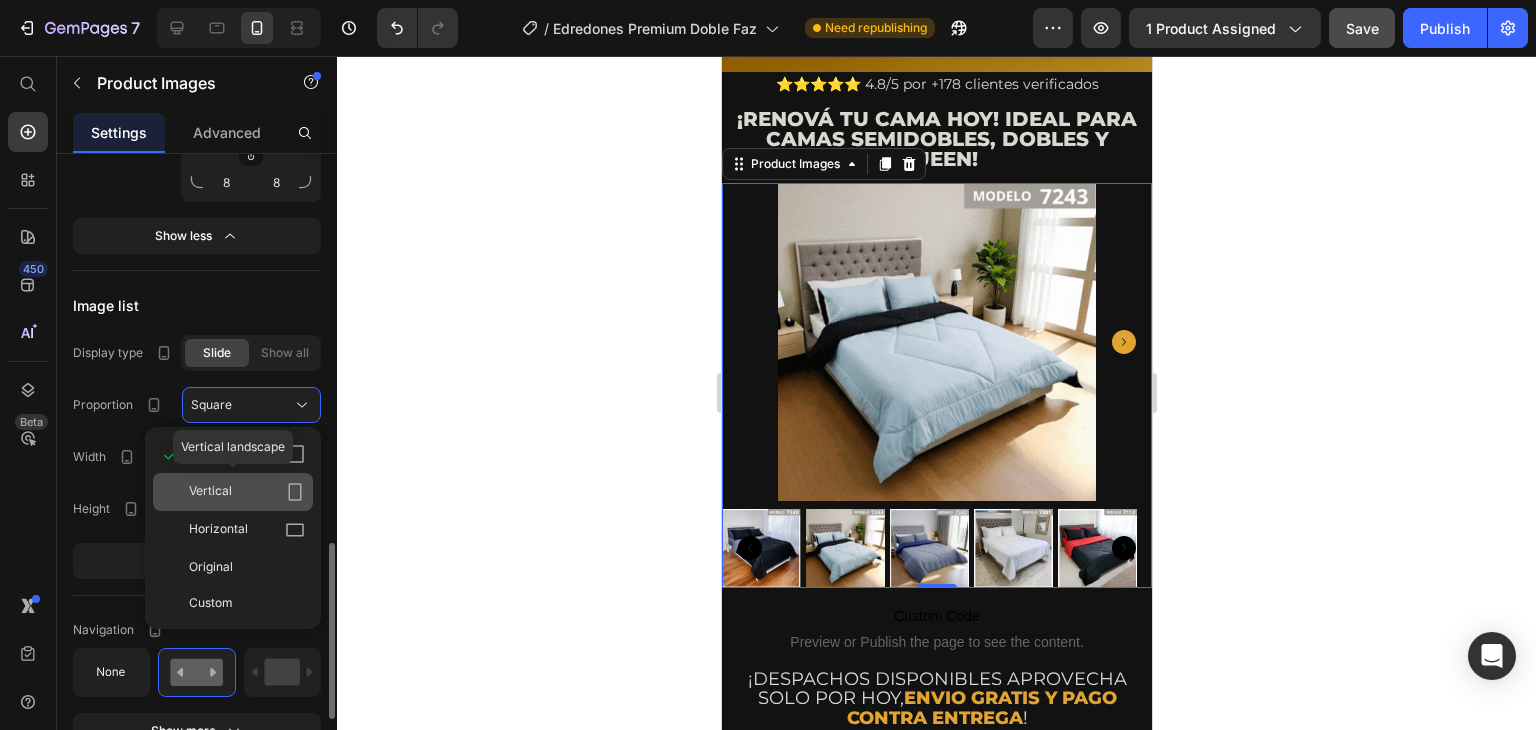 click on "Vertical" at bounding box center [210, 492] 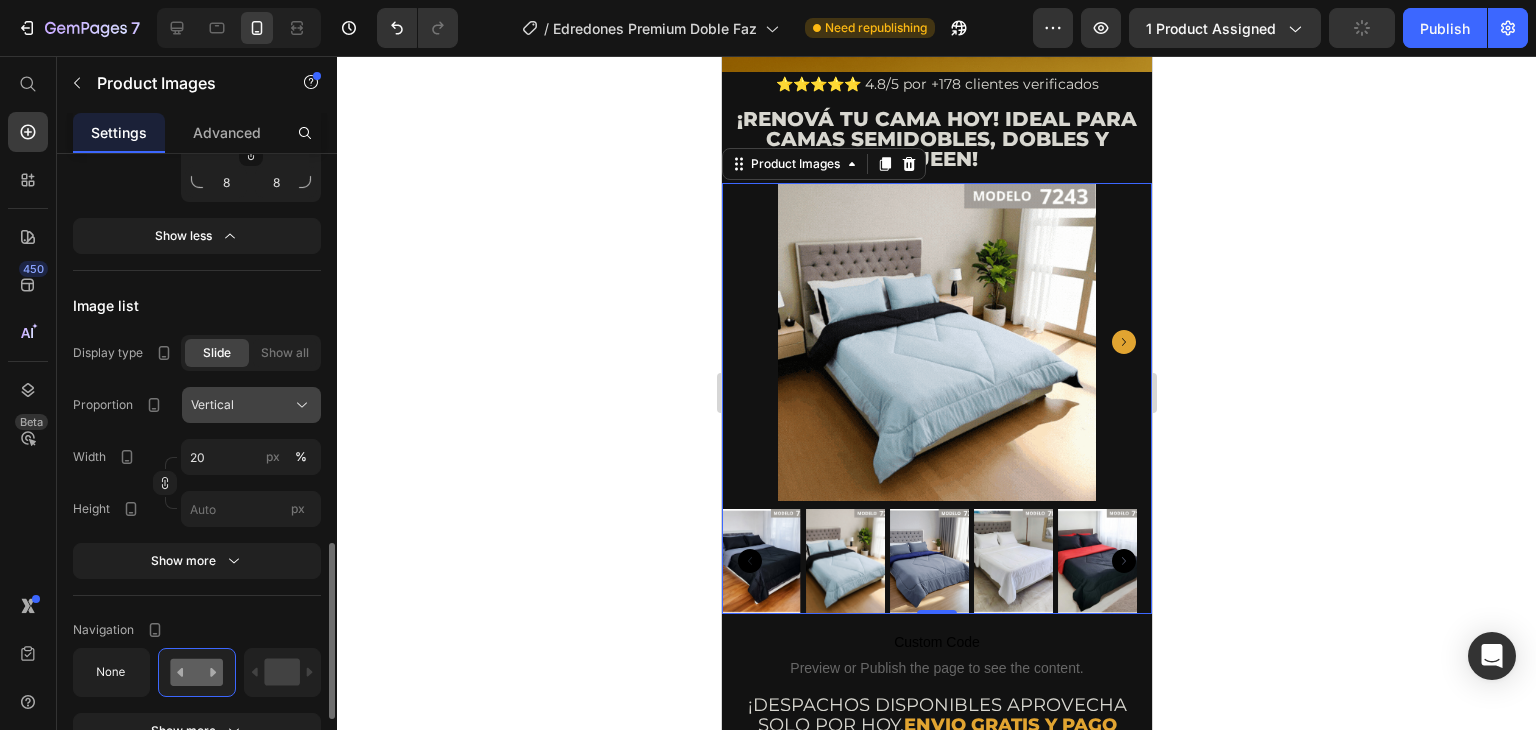 click on "Vertical" at bounding box center (251, 405) 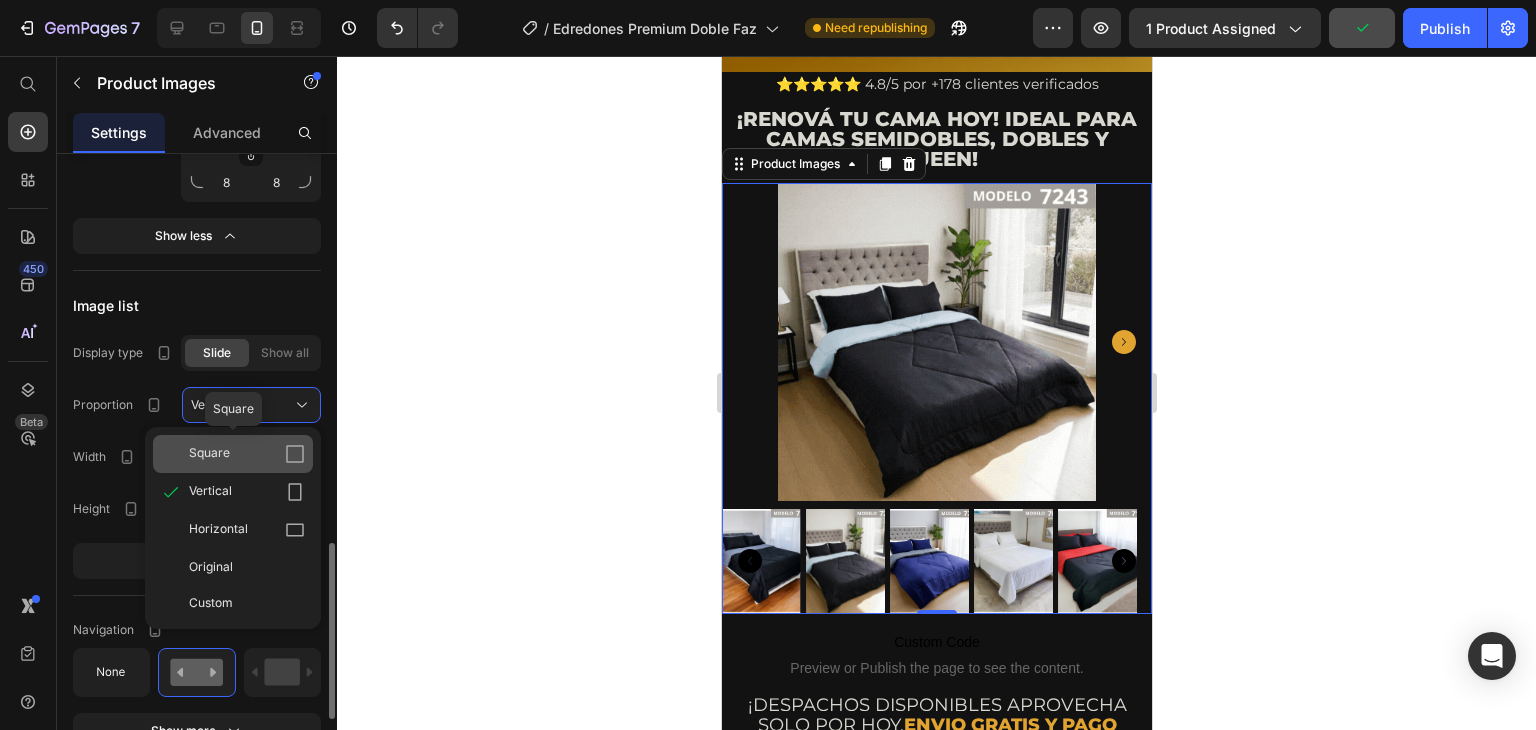 click on "Square" at bounding box center [247, 454] 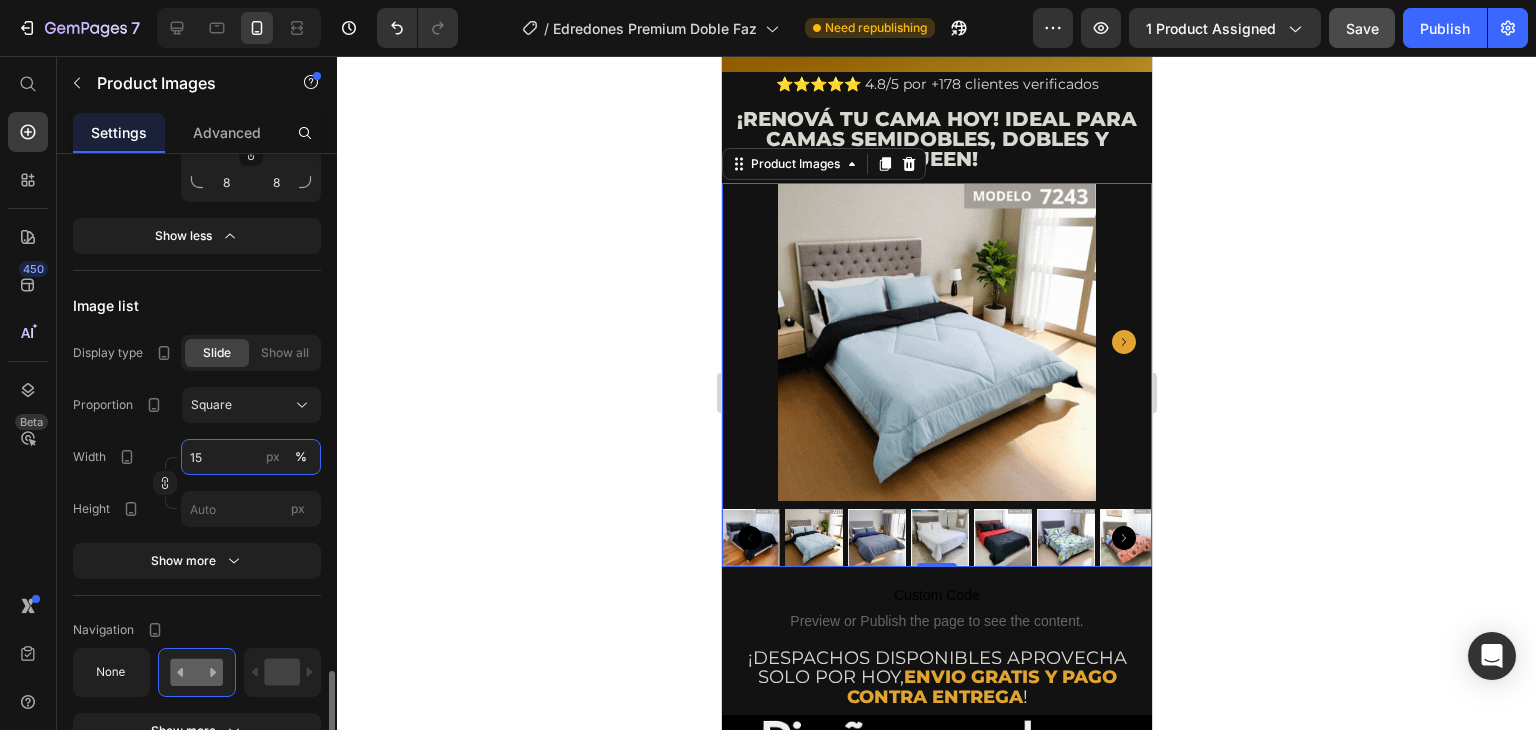 scroll, scrollTop: 1600, scrollLeft: 0, axis: vertical 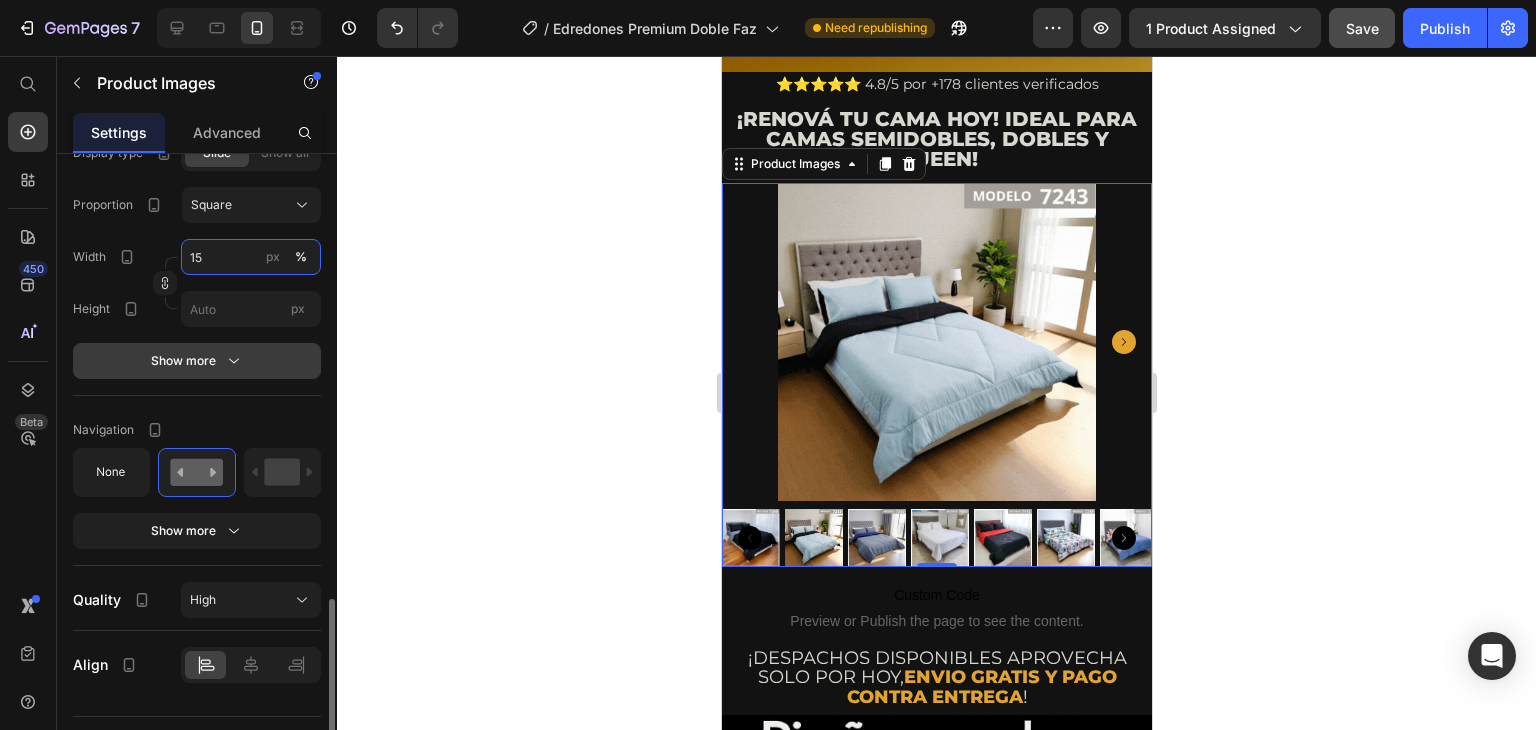 type on "15" 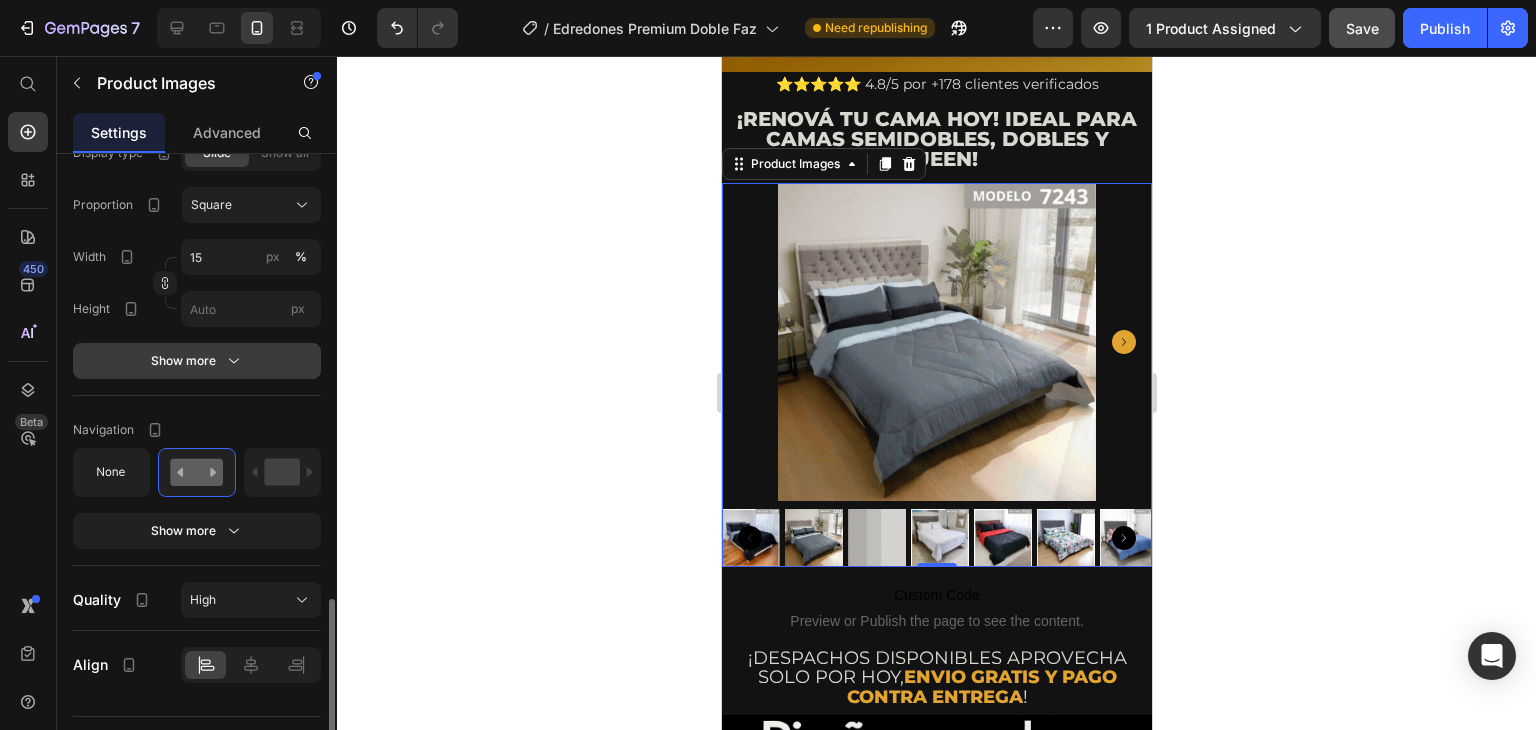 click on "Show more" at bounding box center (197, 361) 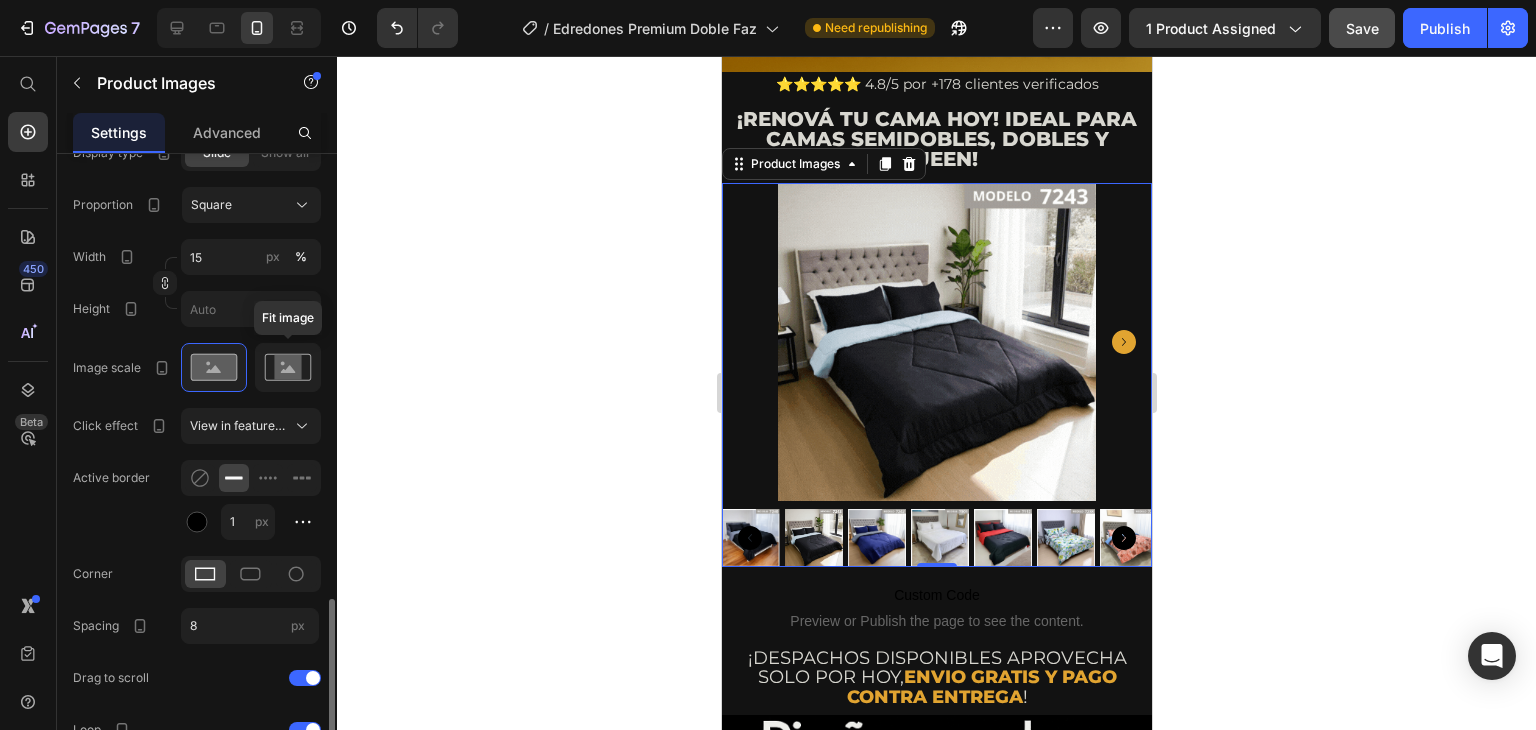 click 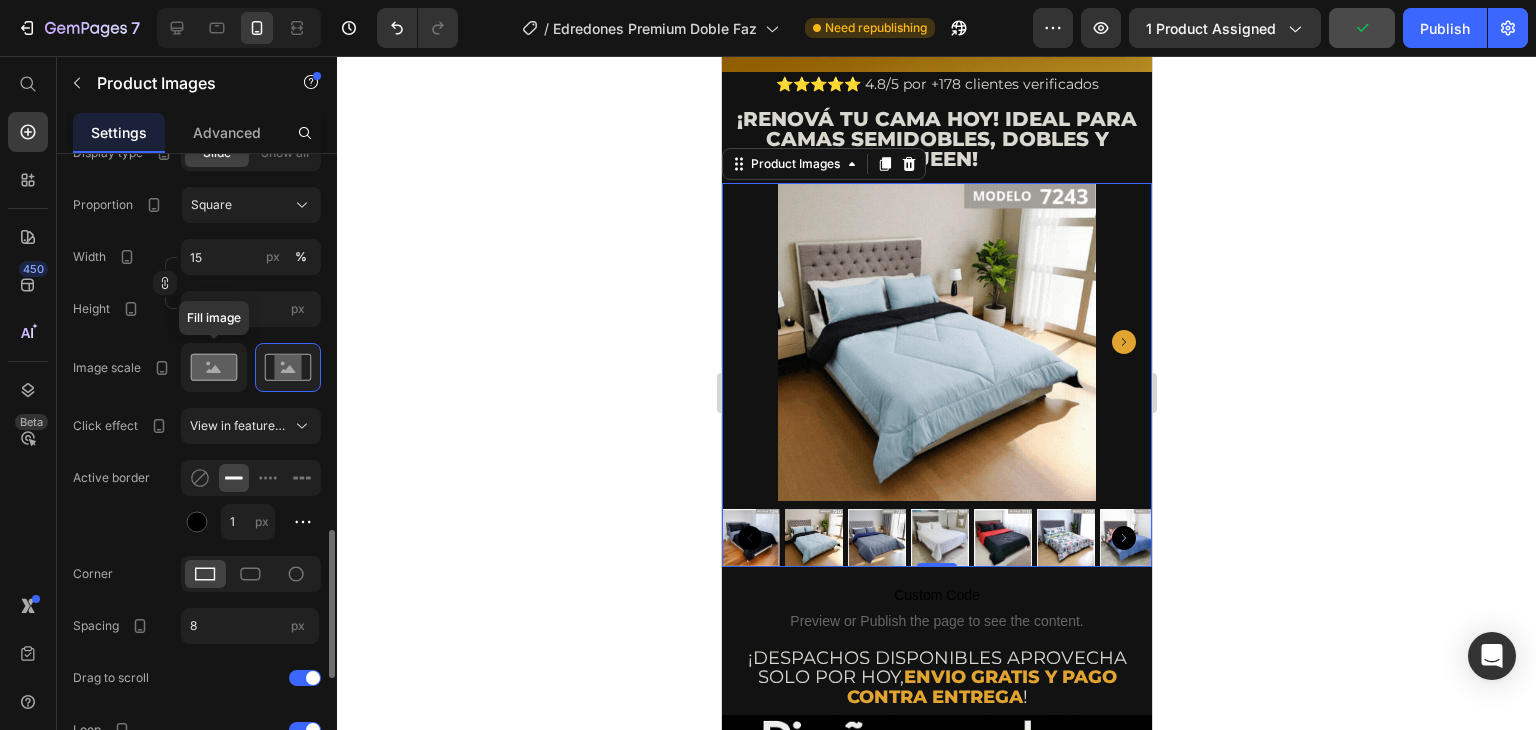 click 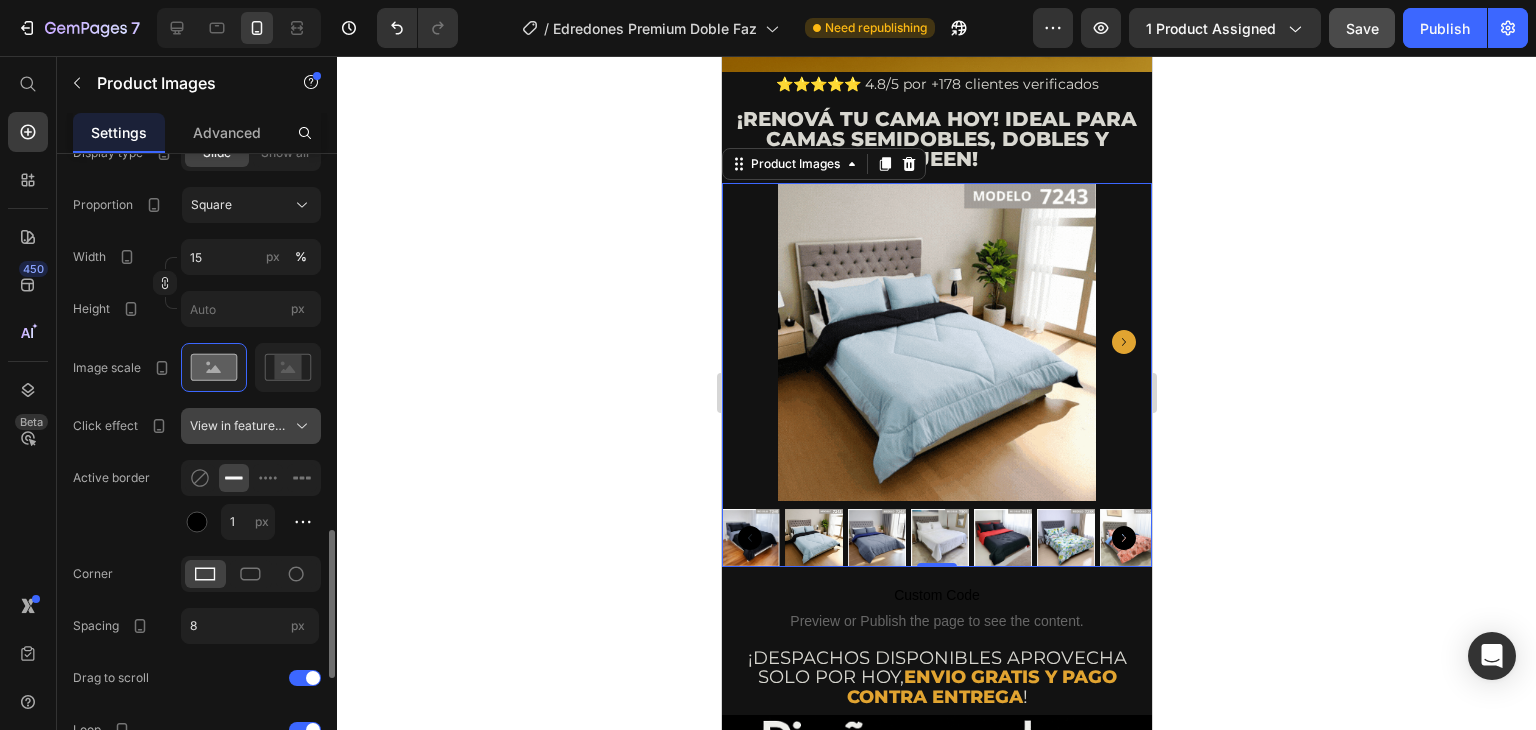 click on "View in featured image" at bounding box center [239, 426] 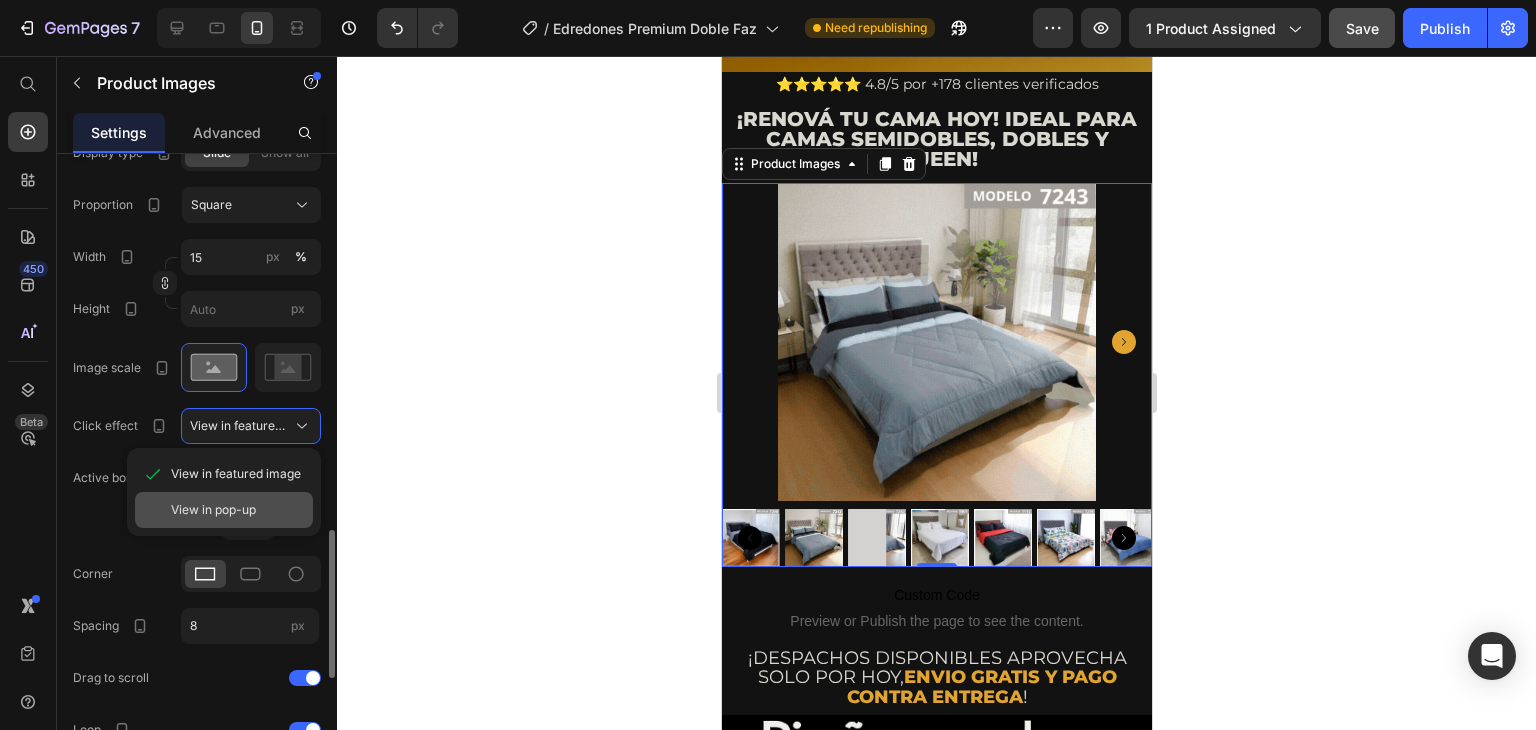 click on "View in pop-up" at bounding box center (213, 510) 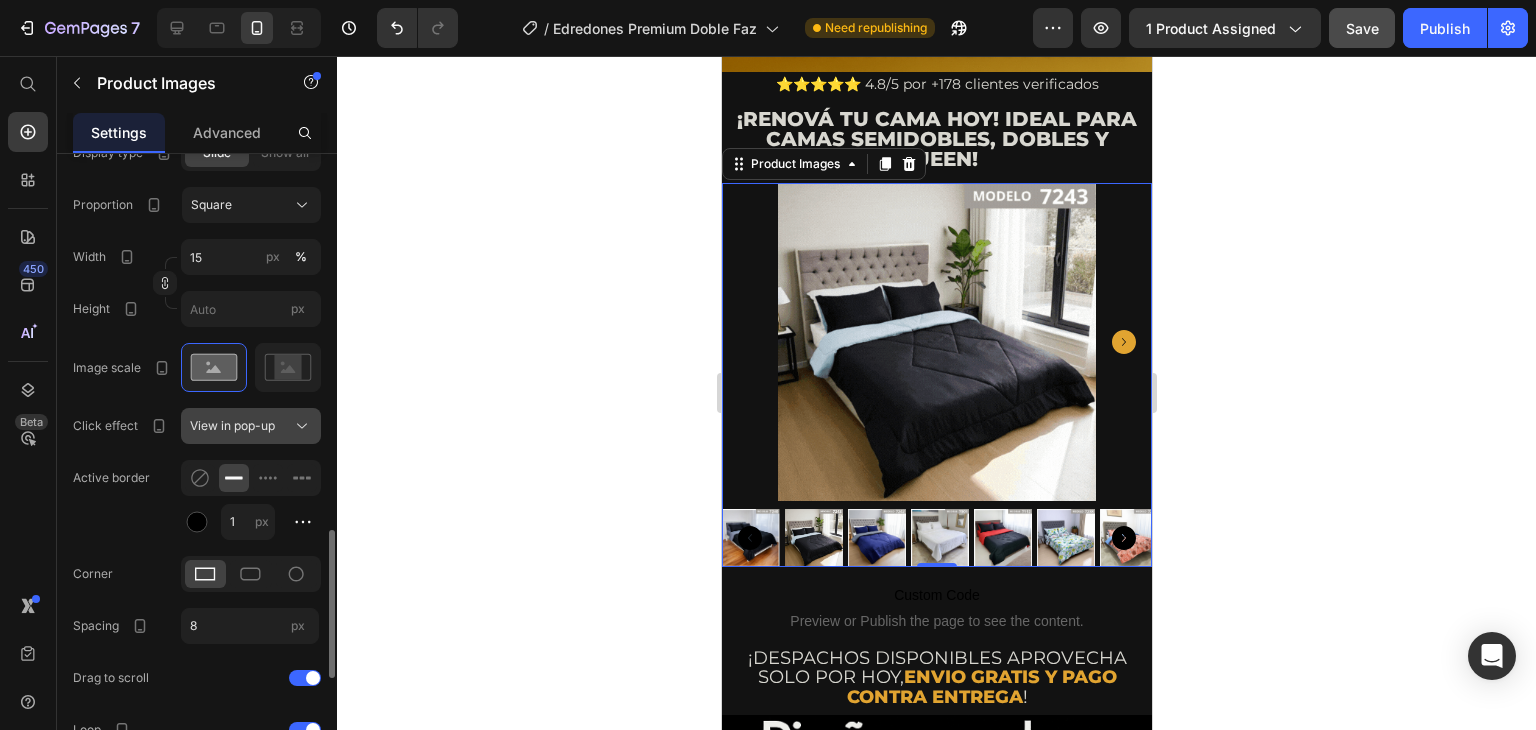 click on "View in pop-up" at bounding box center (232, 426) 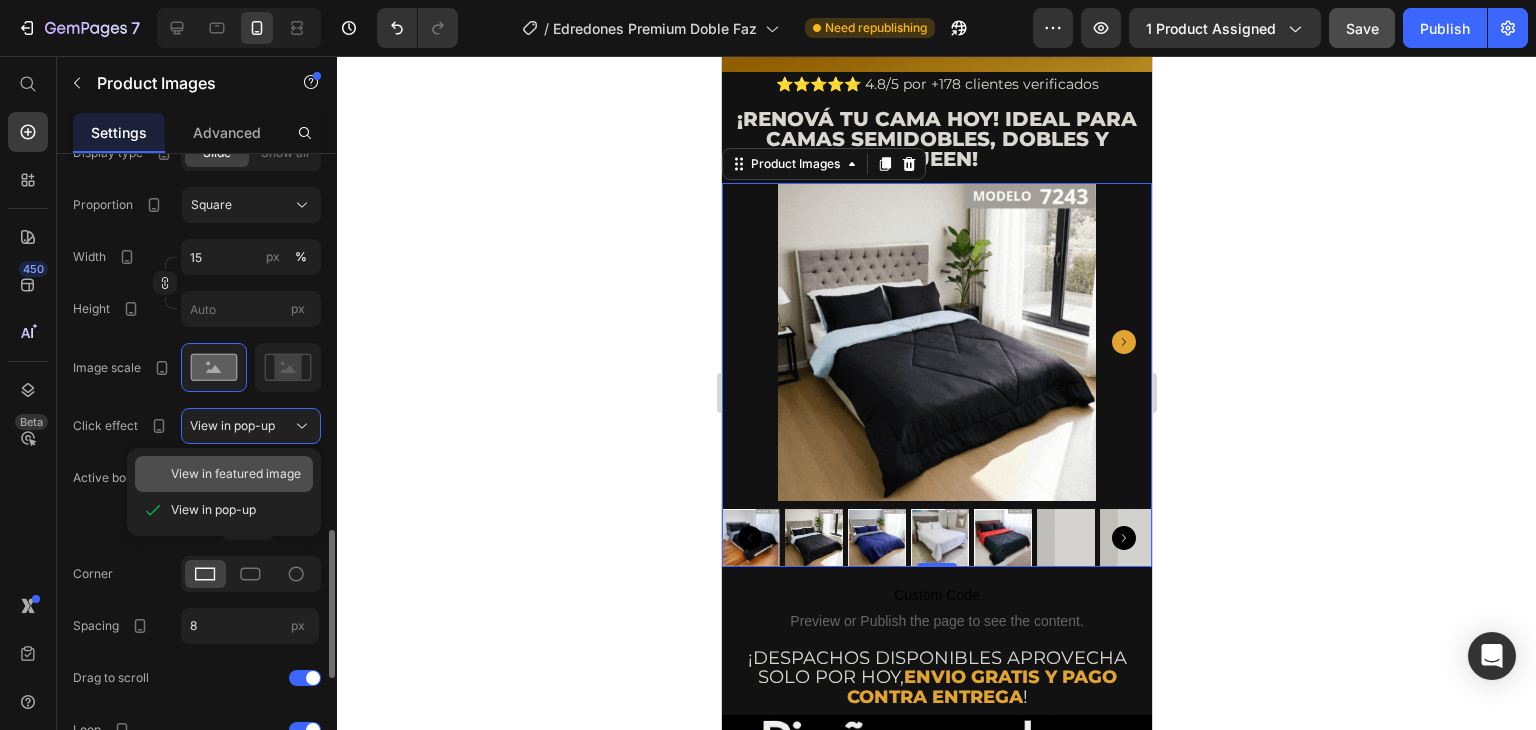 click on "View in featured image" at bounding box center [236, 474] 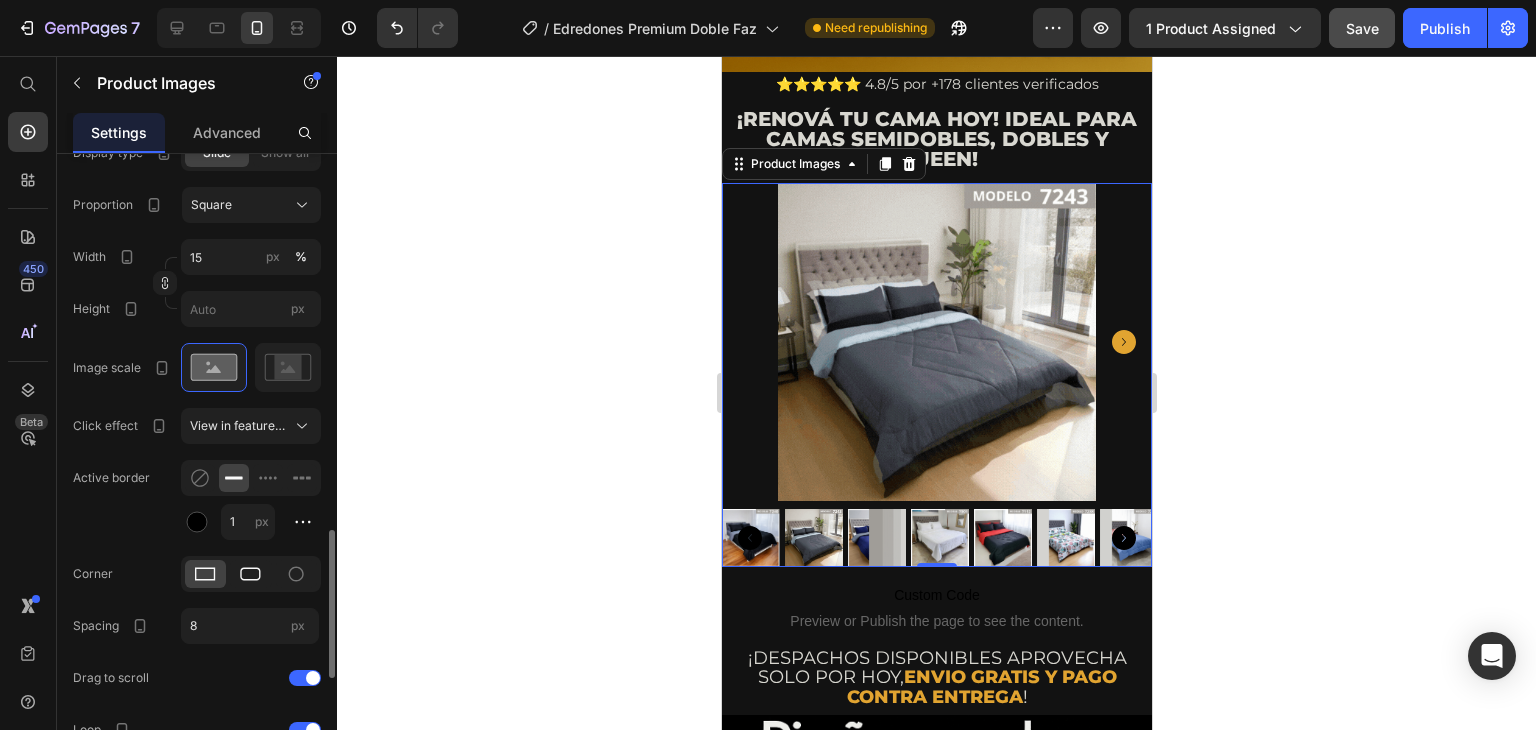 click 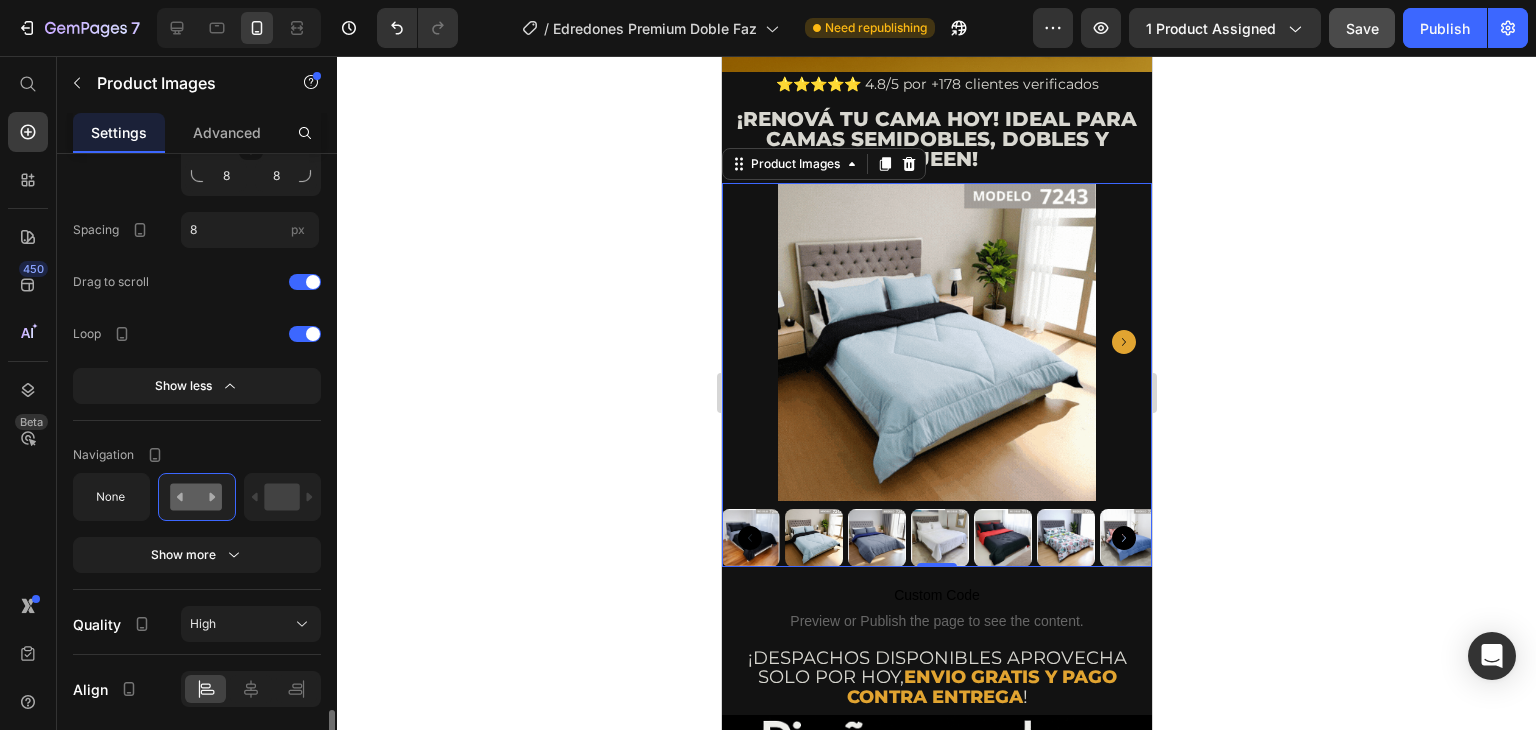 scroll, scrollTop: 2166, scrollLeft: 0, axis: vertical 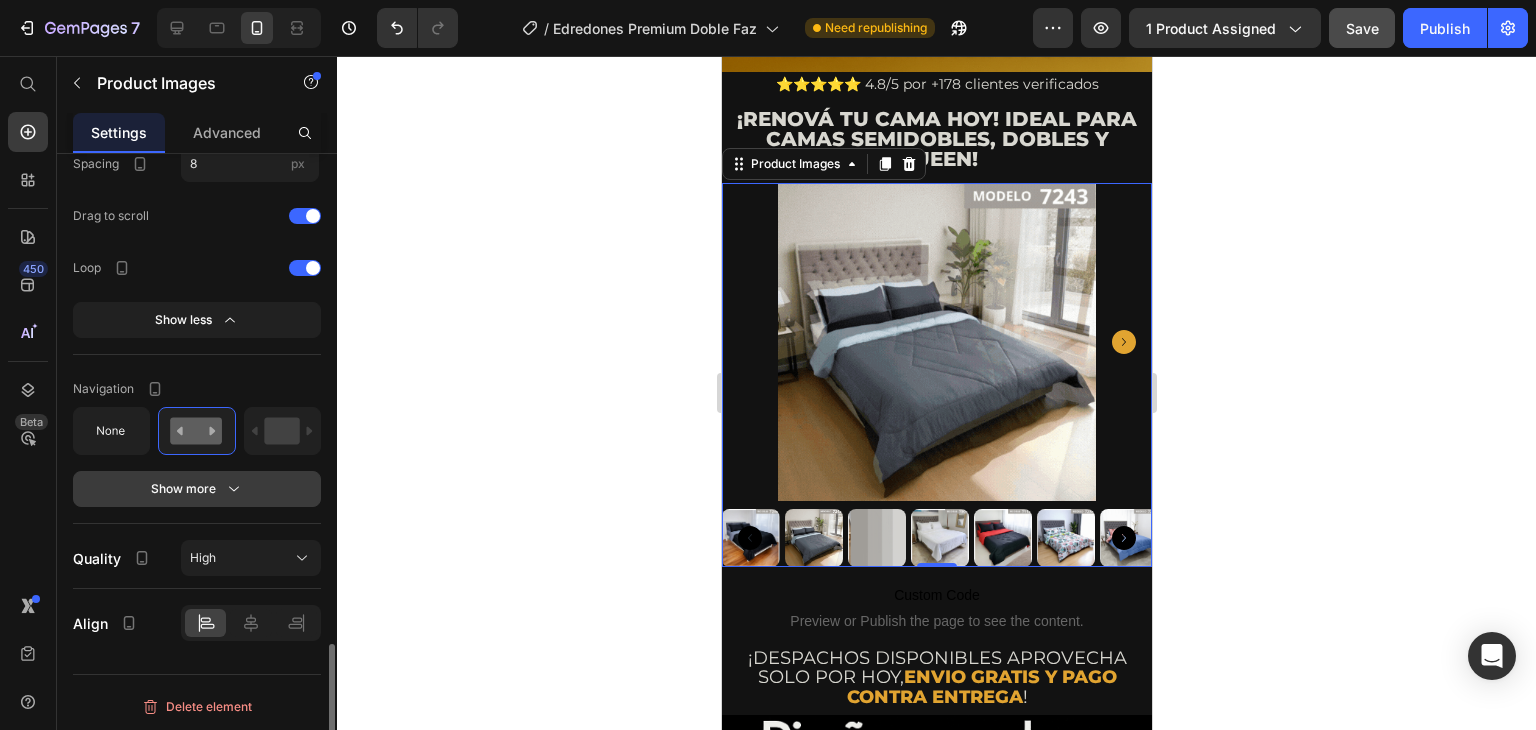 click 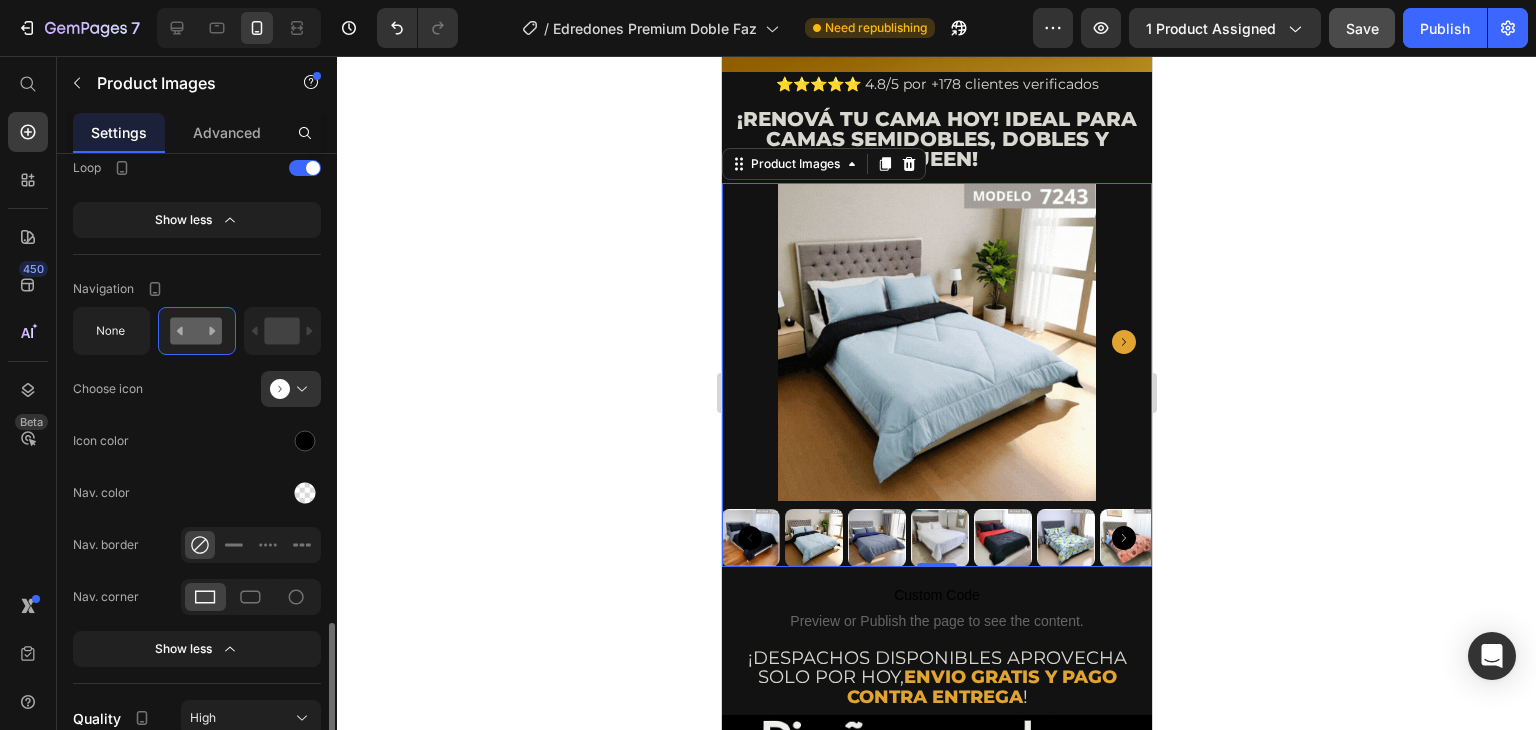 scroll, scrollTop: 2366, scrollLeft: 0, axis: vertical 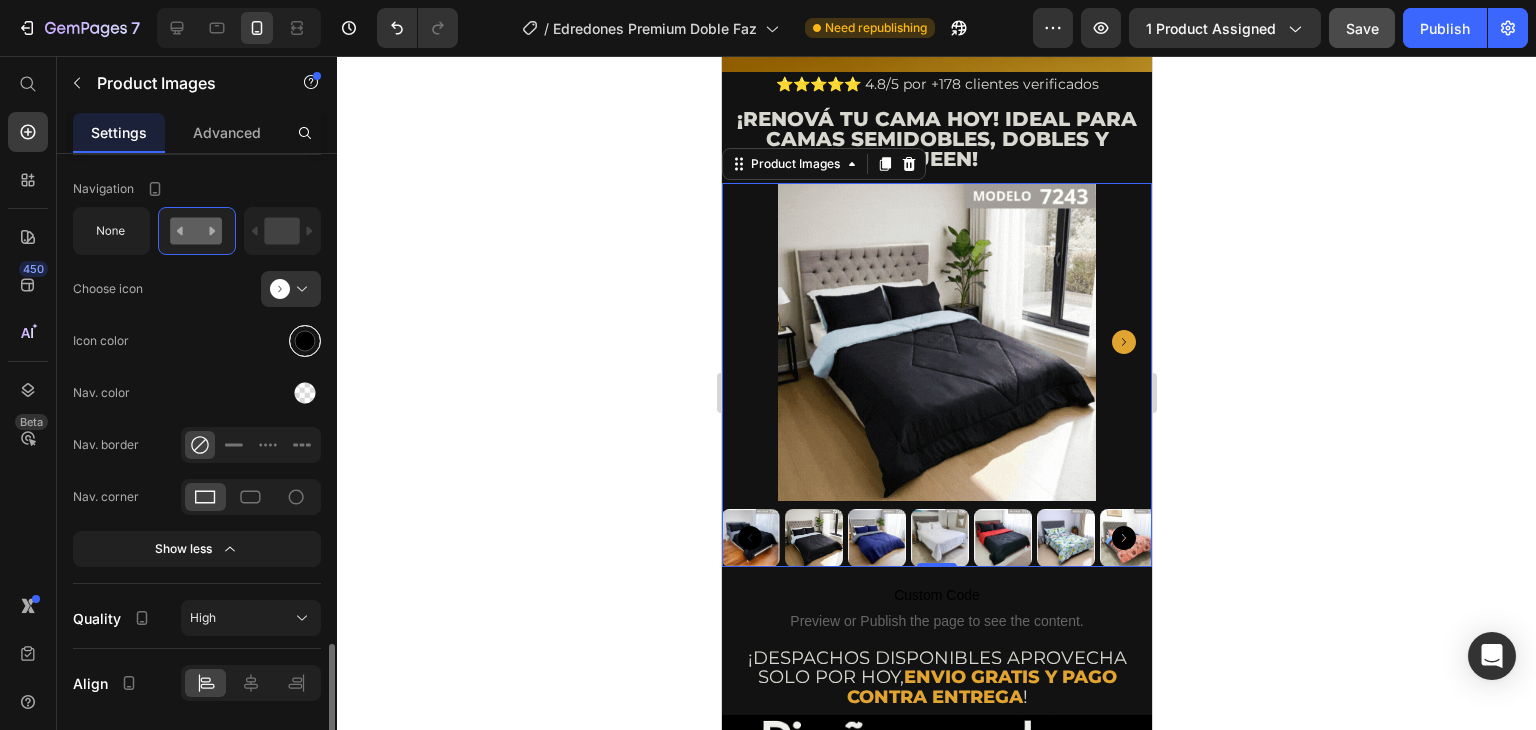click at bounding box center [305, 341] 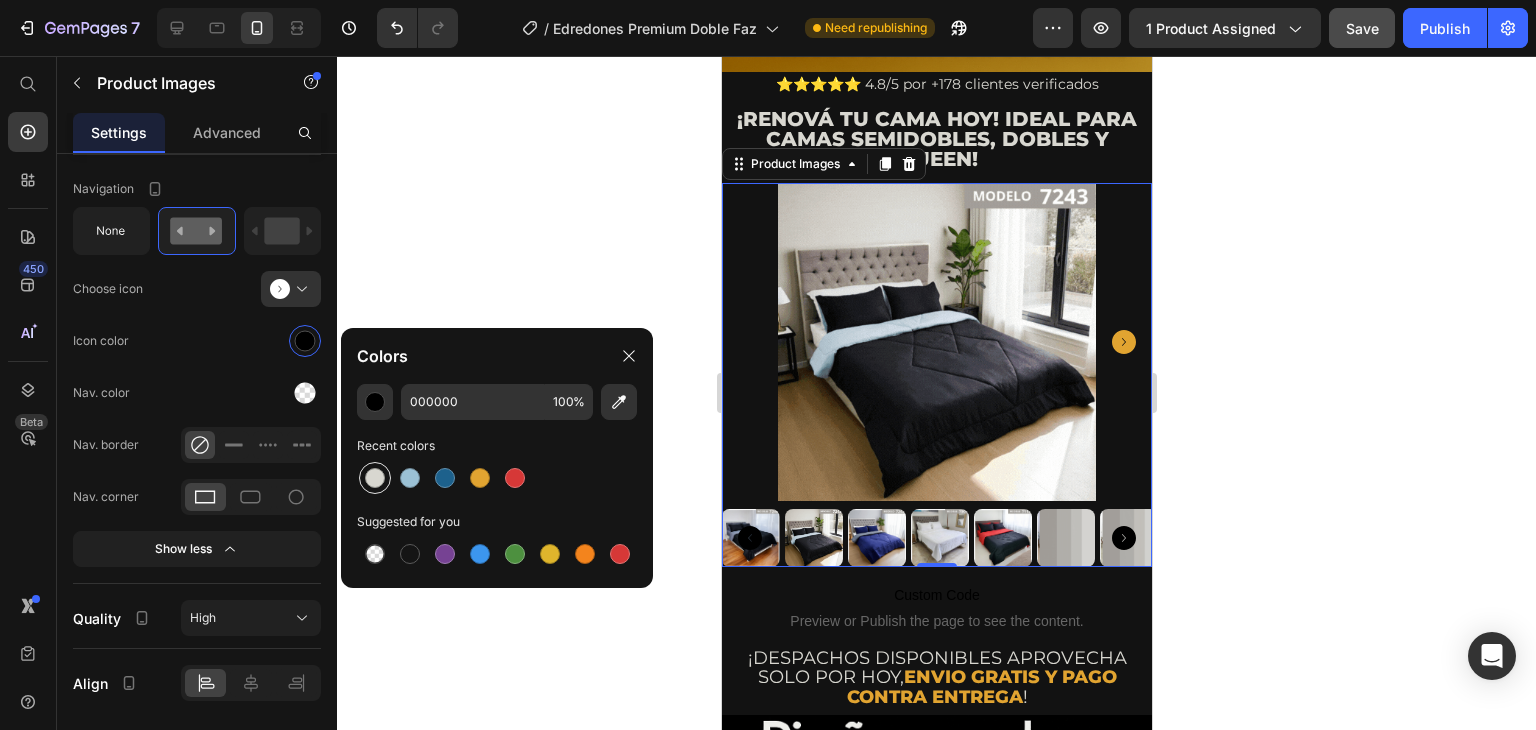 click at bounding box center [375, 478] 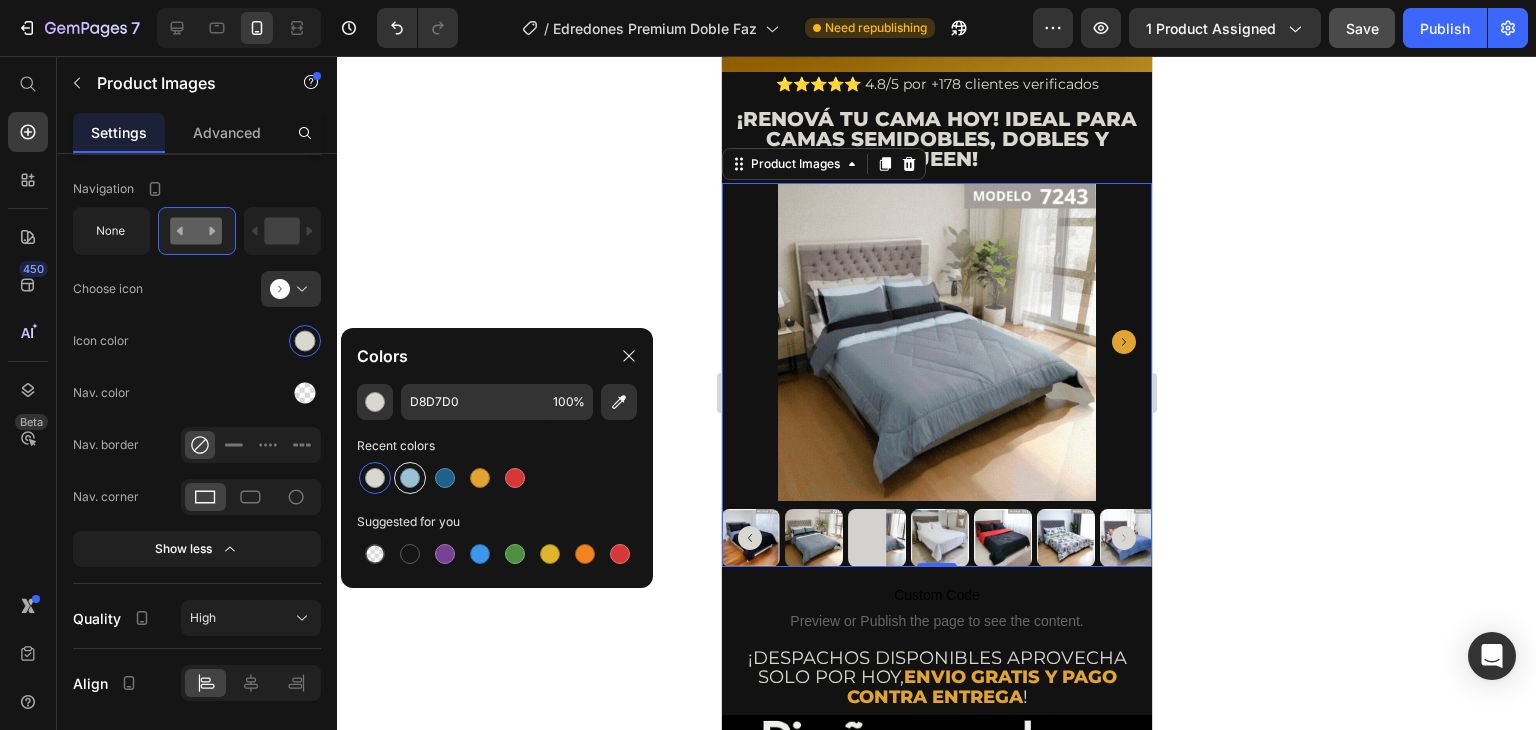 click at bounding box center [410, 478] 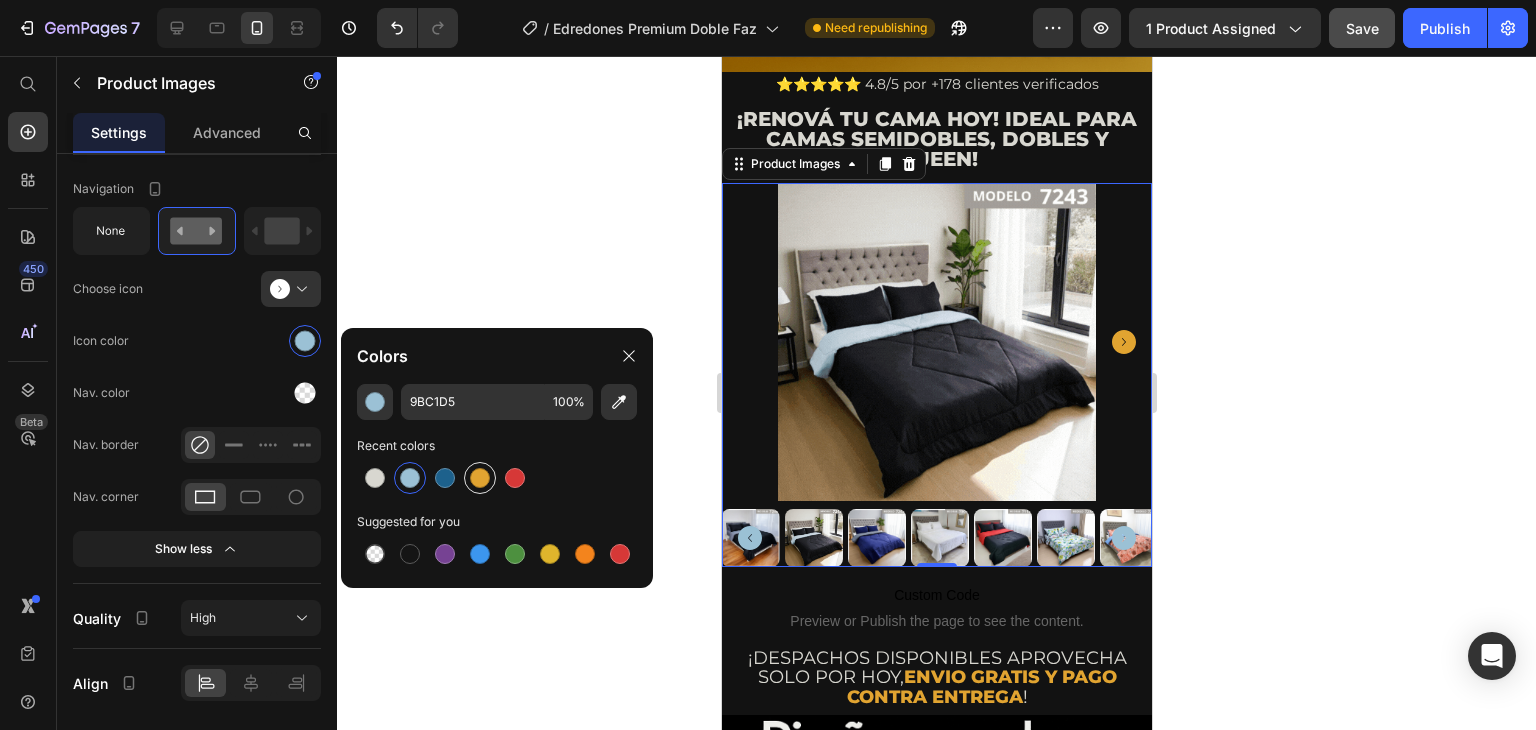click at bounding box center (480, 478) 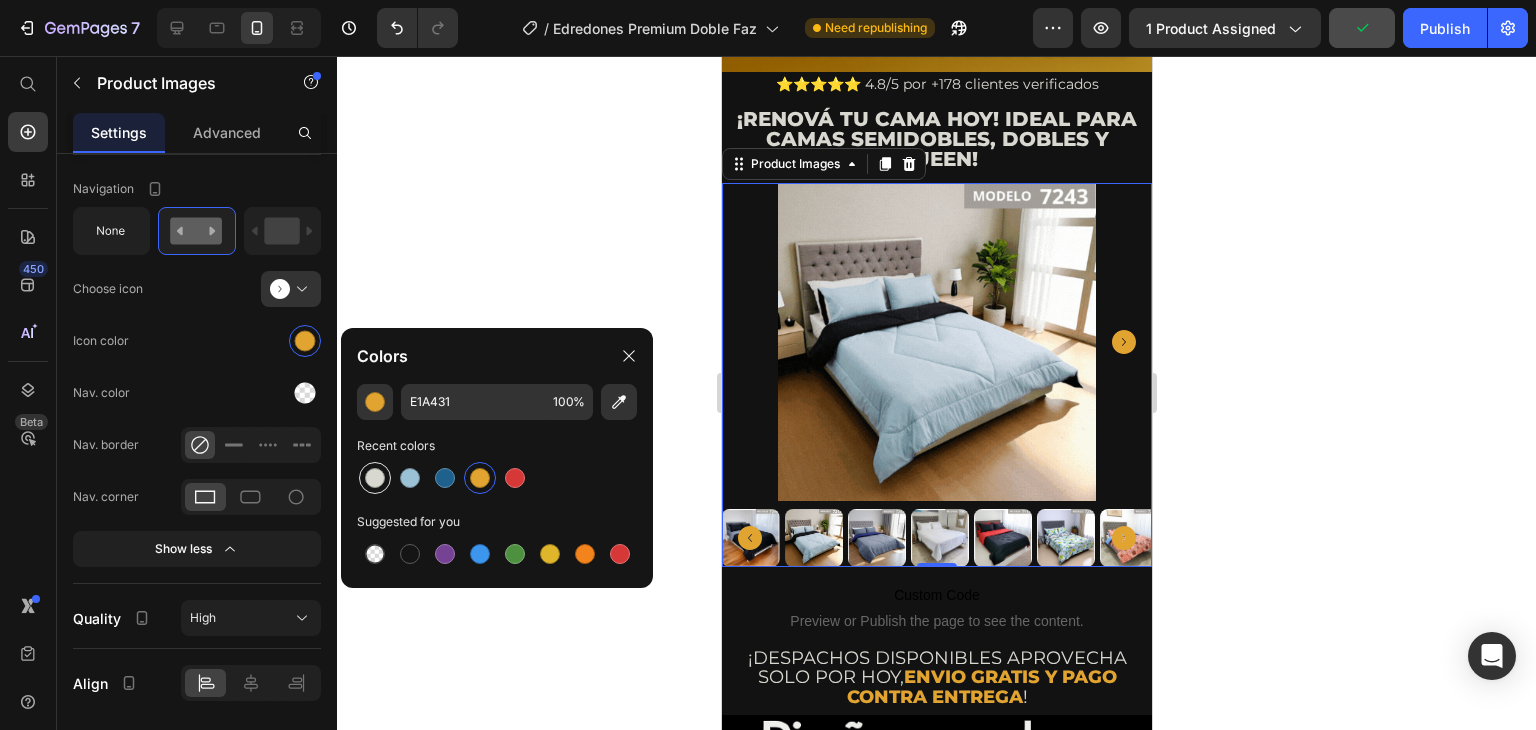 click at bounding box center [375, 478] 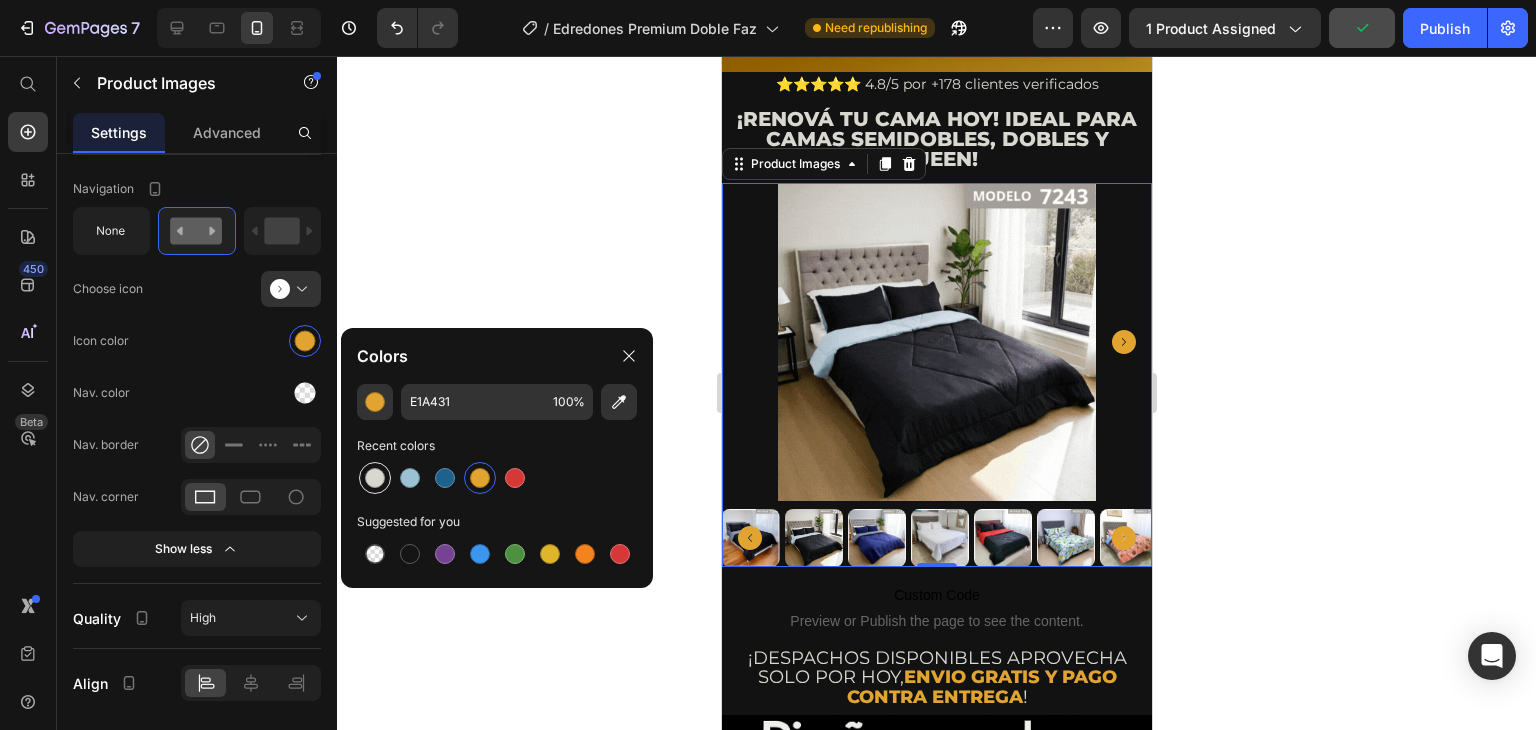 type on "D8D7D0" 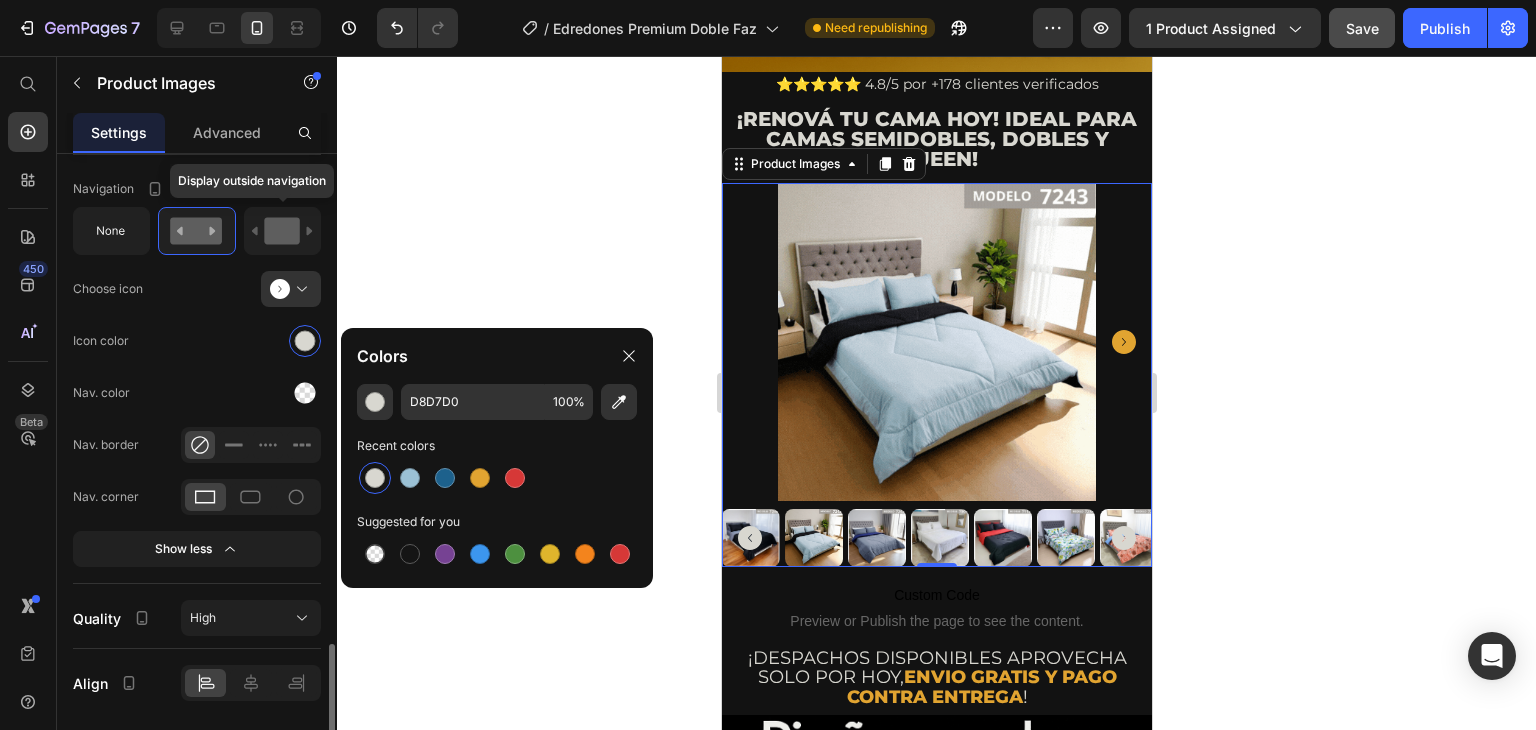 click 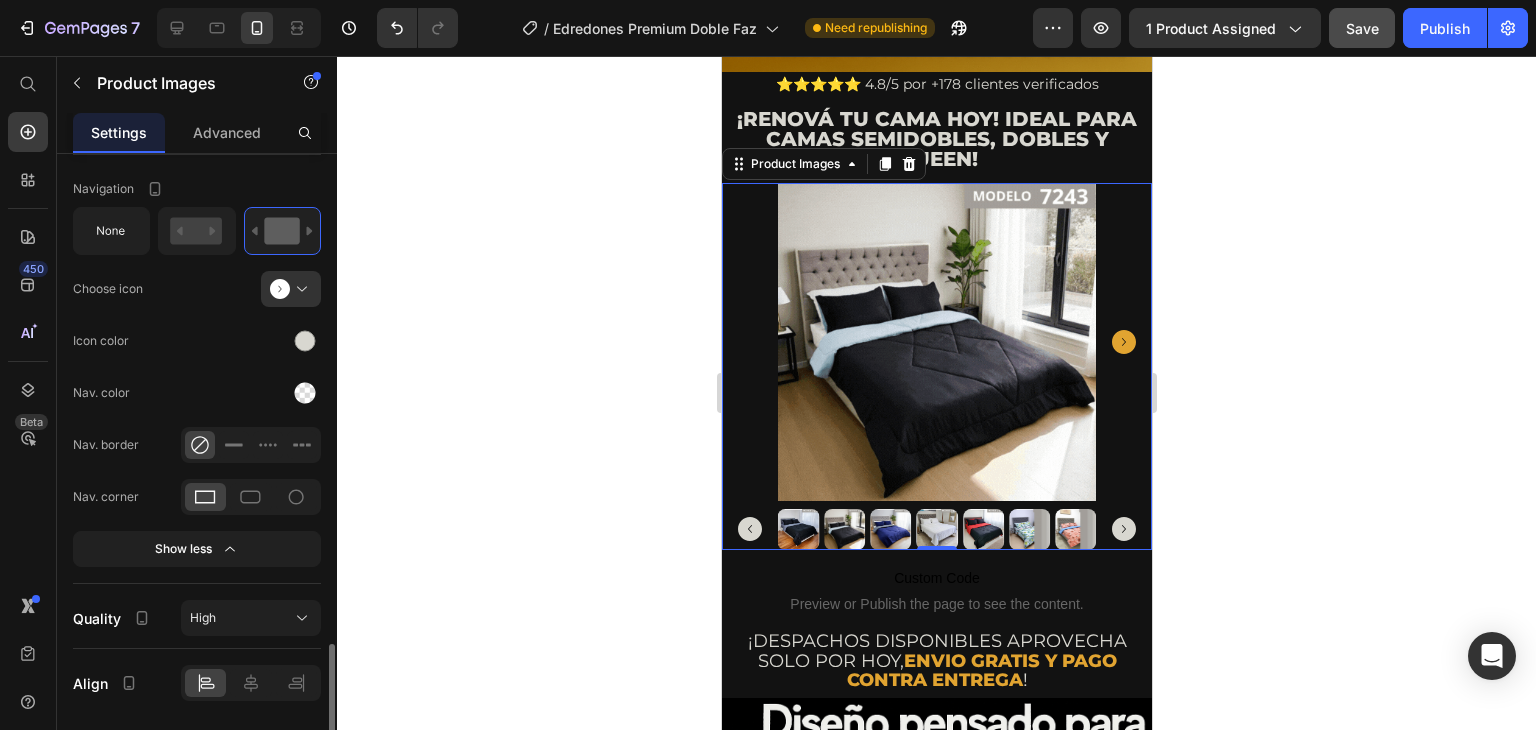 scroll, scrollTop: 2426, scrollLeft: 0, axis: vertical 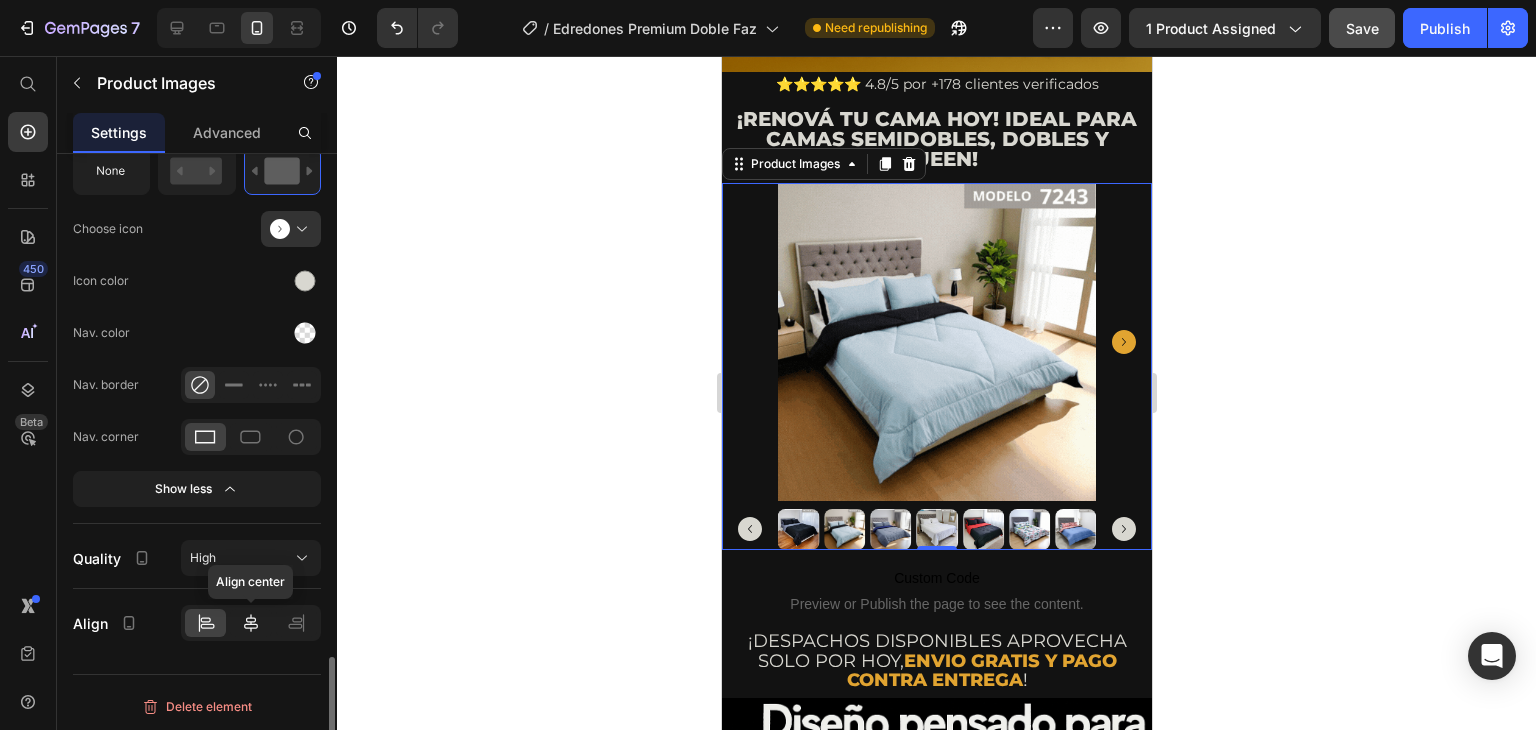 click 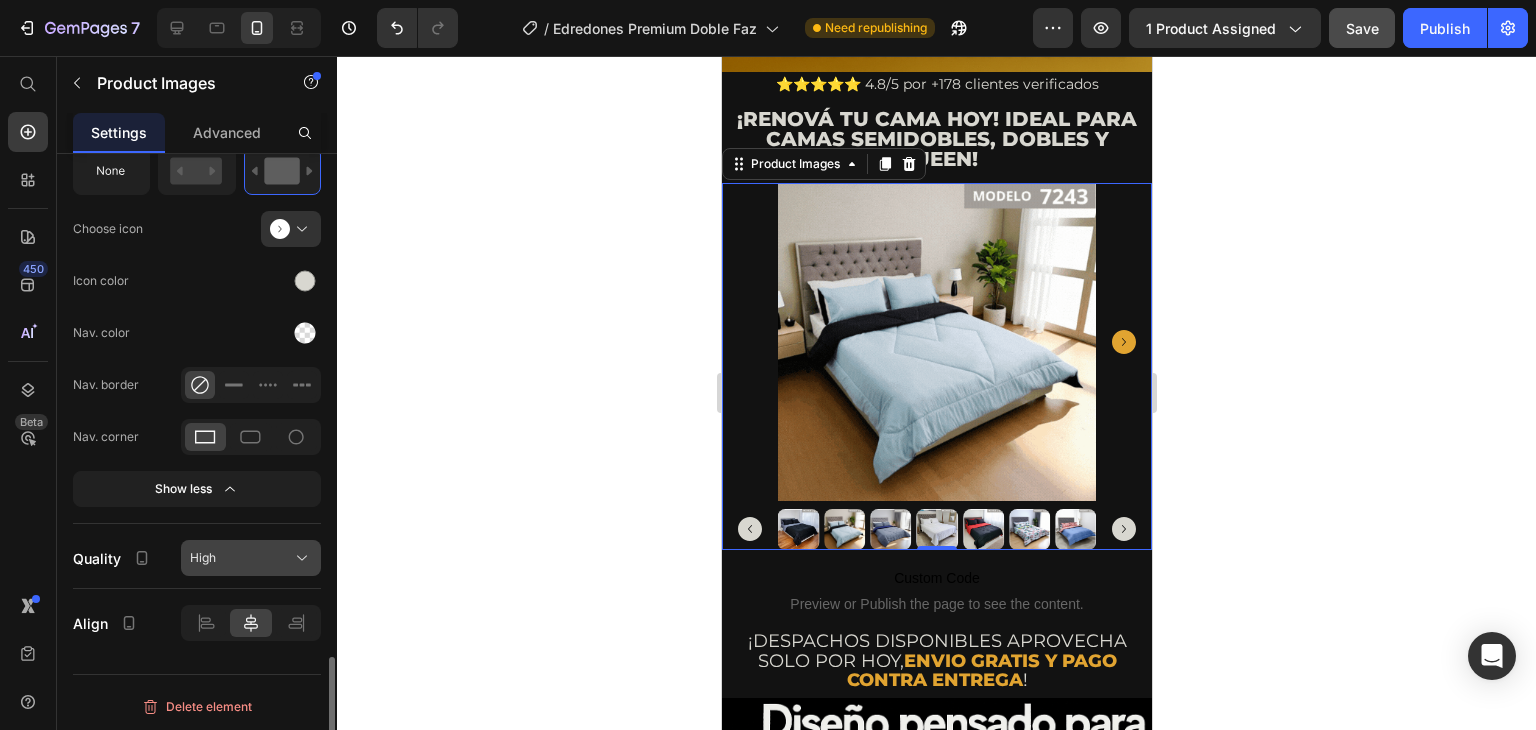click on "High" 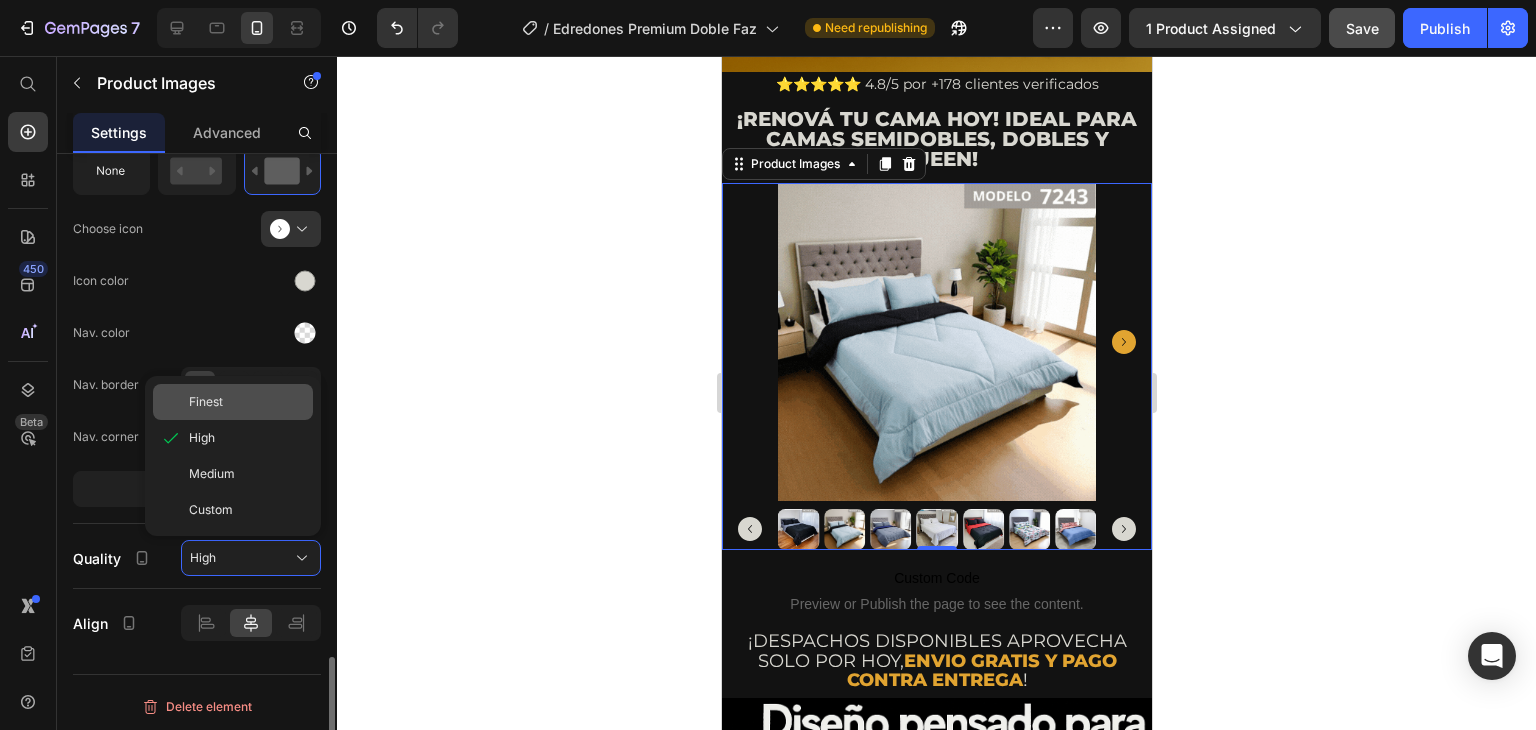 click on "Finest" at bounding box center (206, 402) 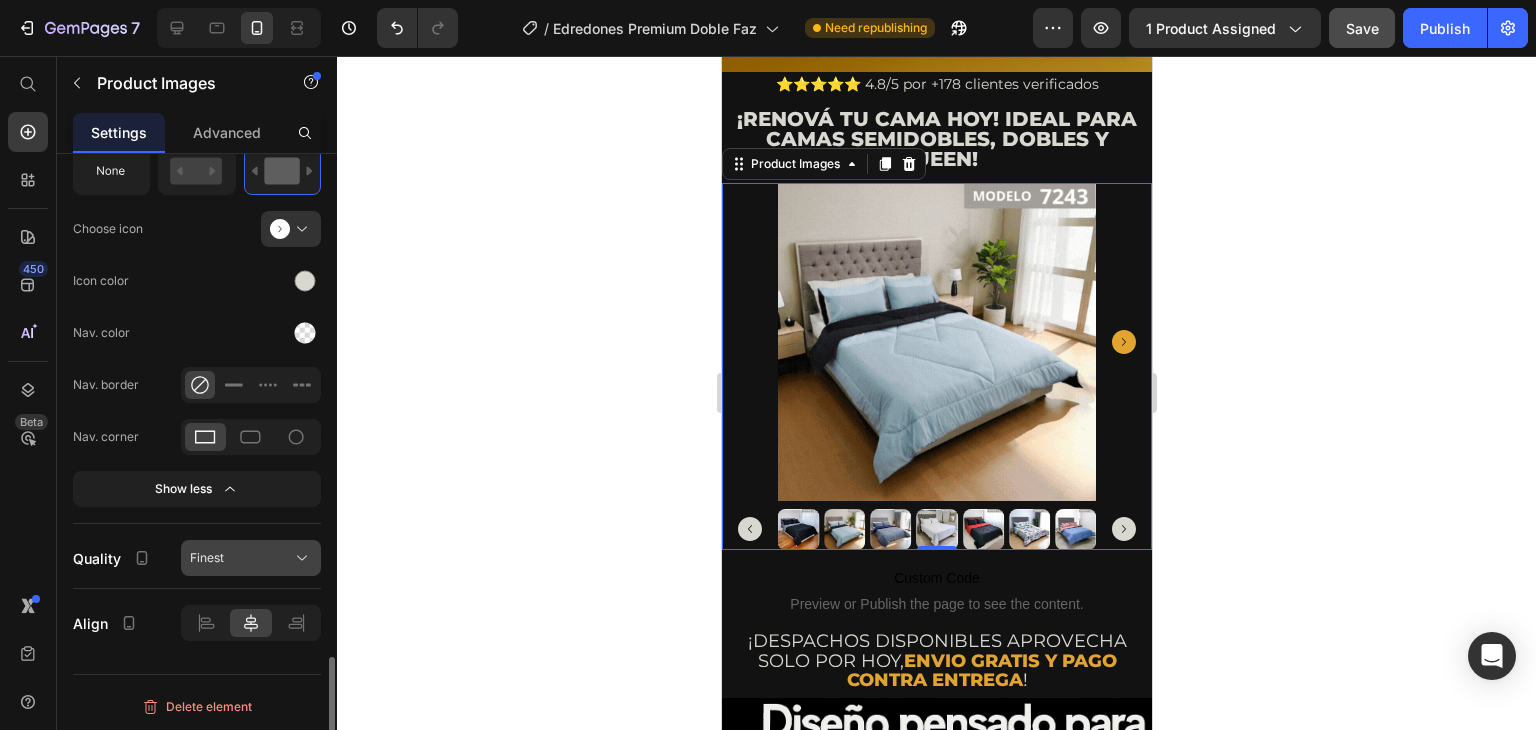 click on "Finest" at bounding box center (251, 558) 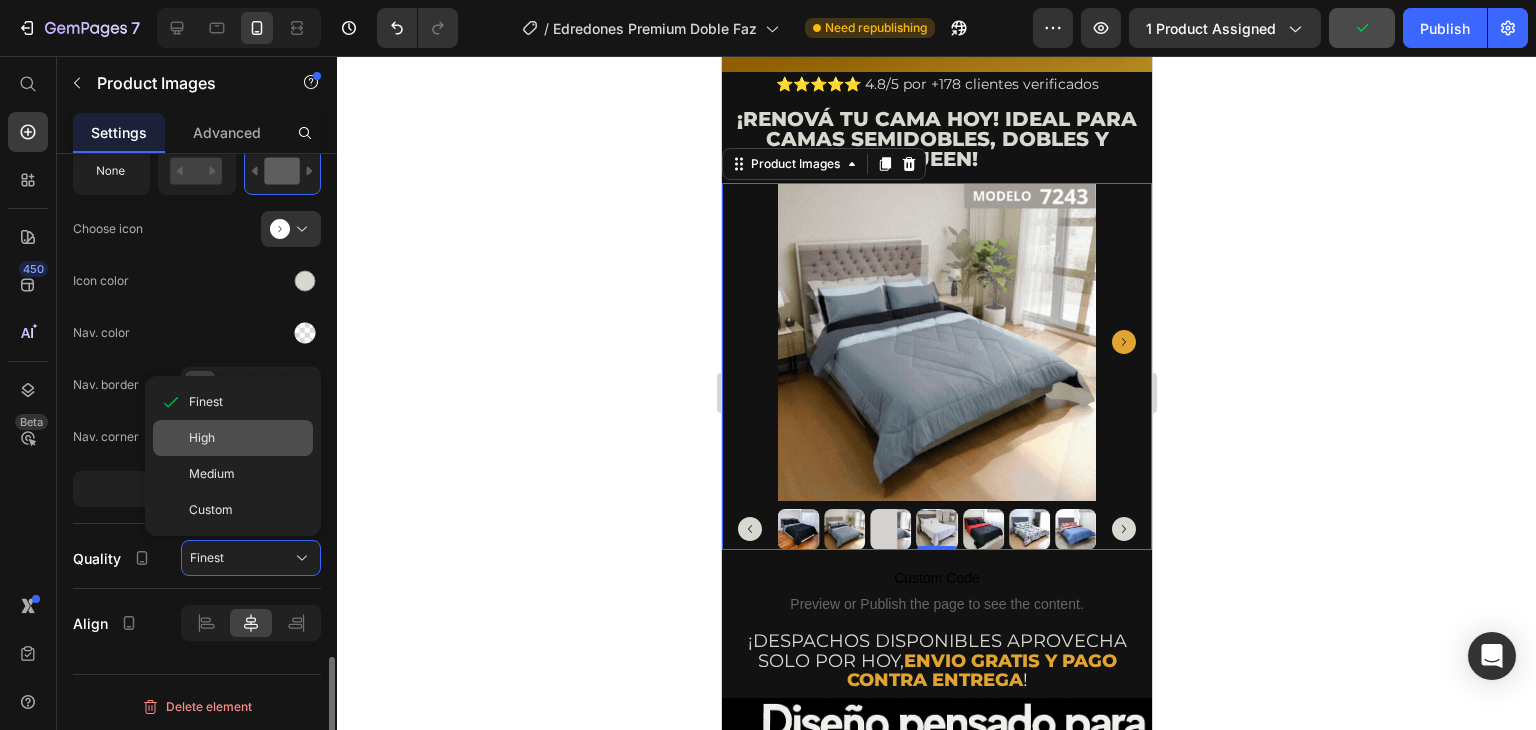 click on "High" at bounding box center [247, 438] 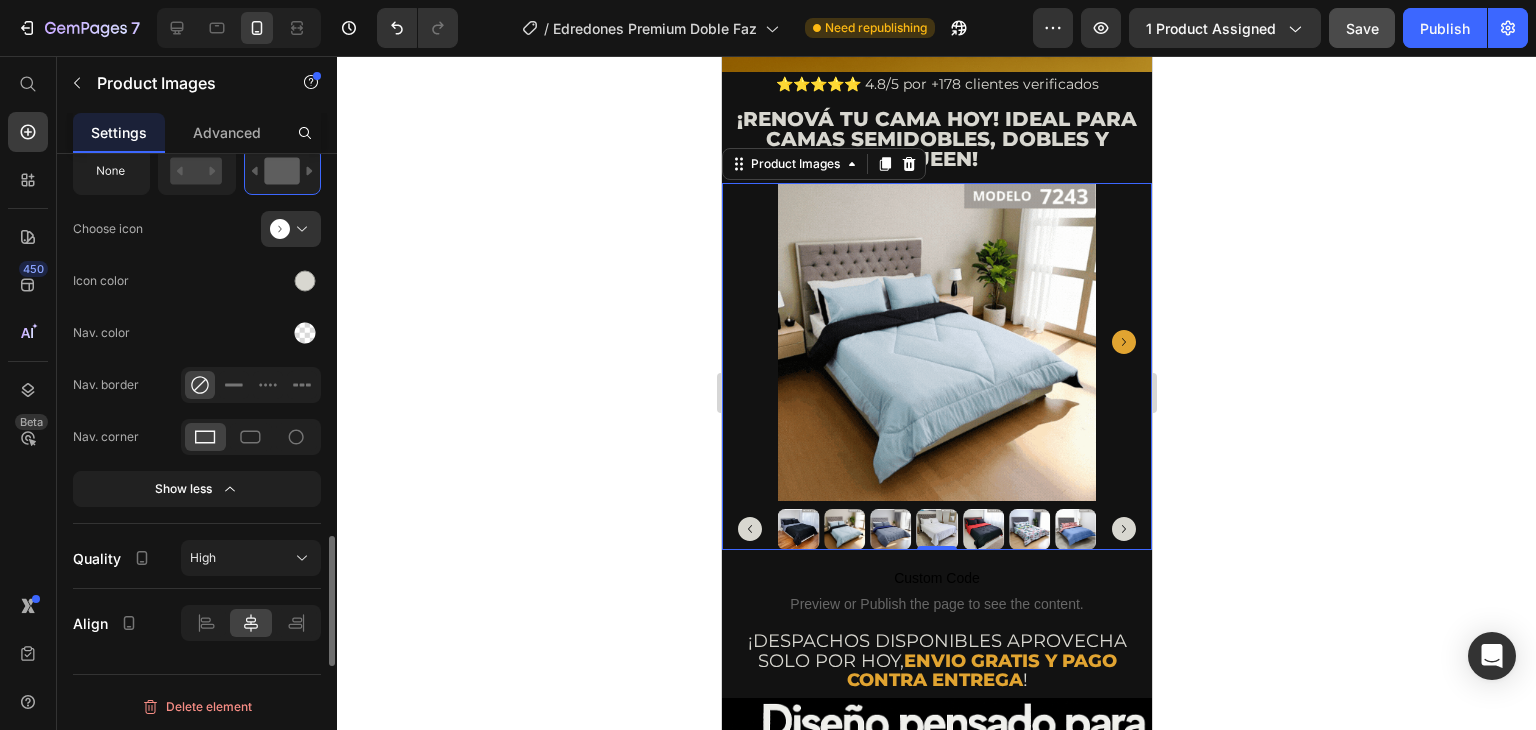 scroll, scrollTop: 2326, scrollLeft: 0, axis: vertical 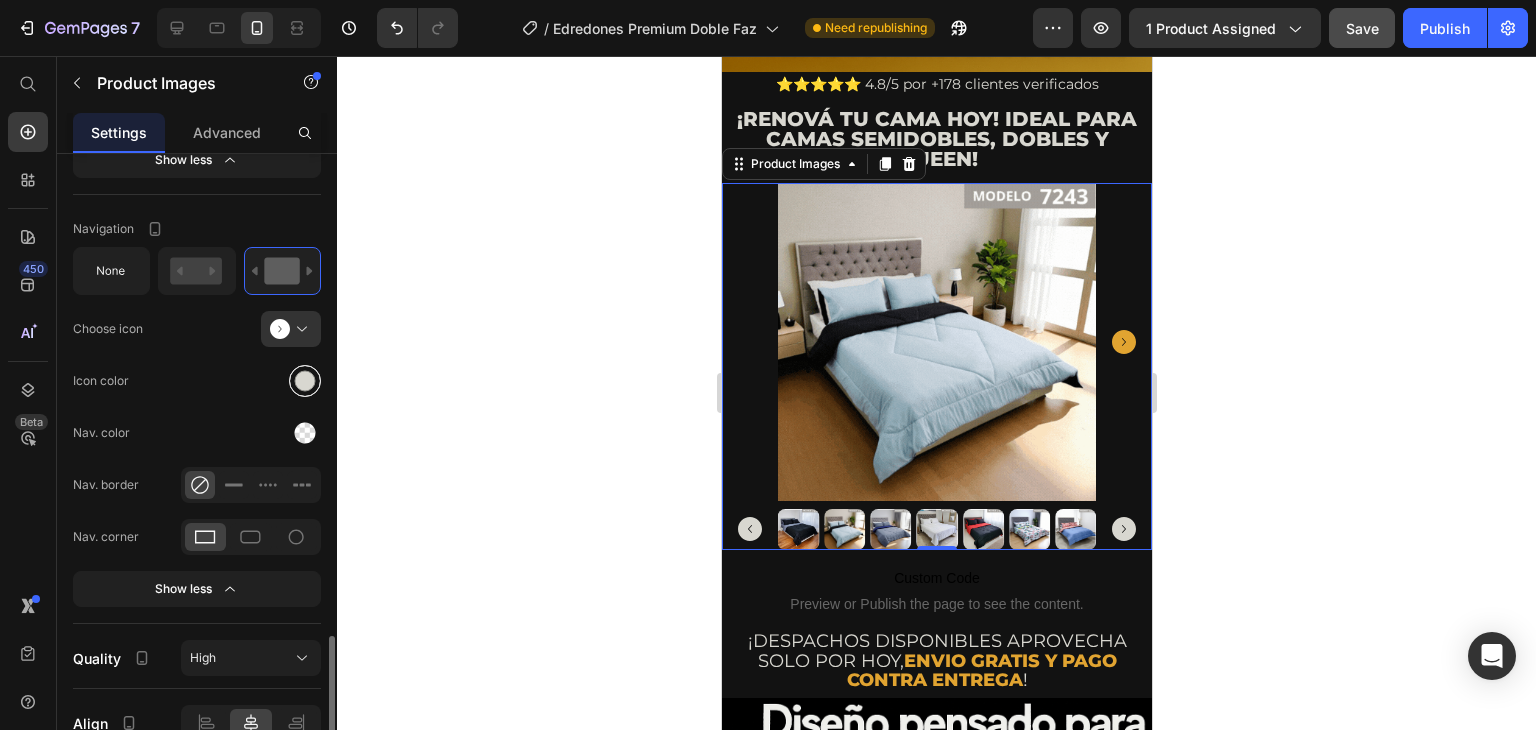 click at bounding box center (305, 381) 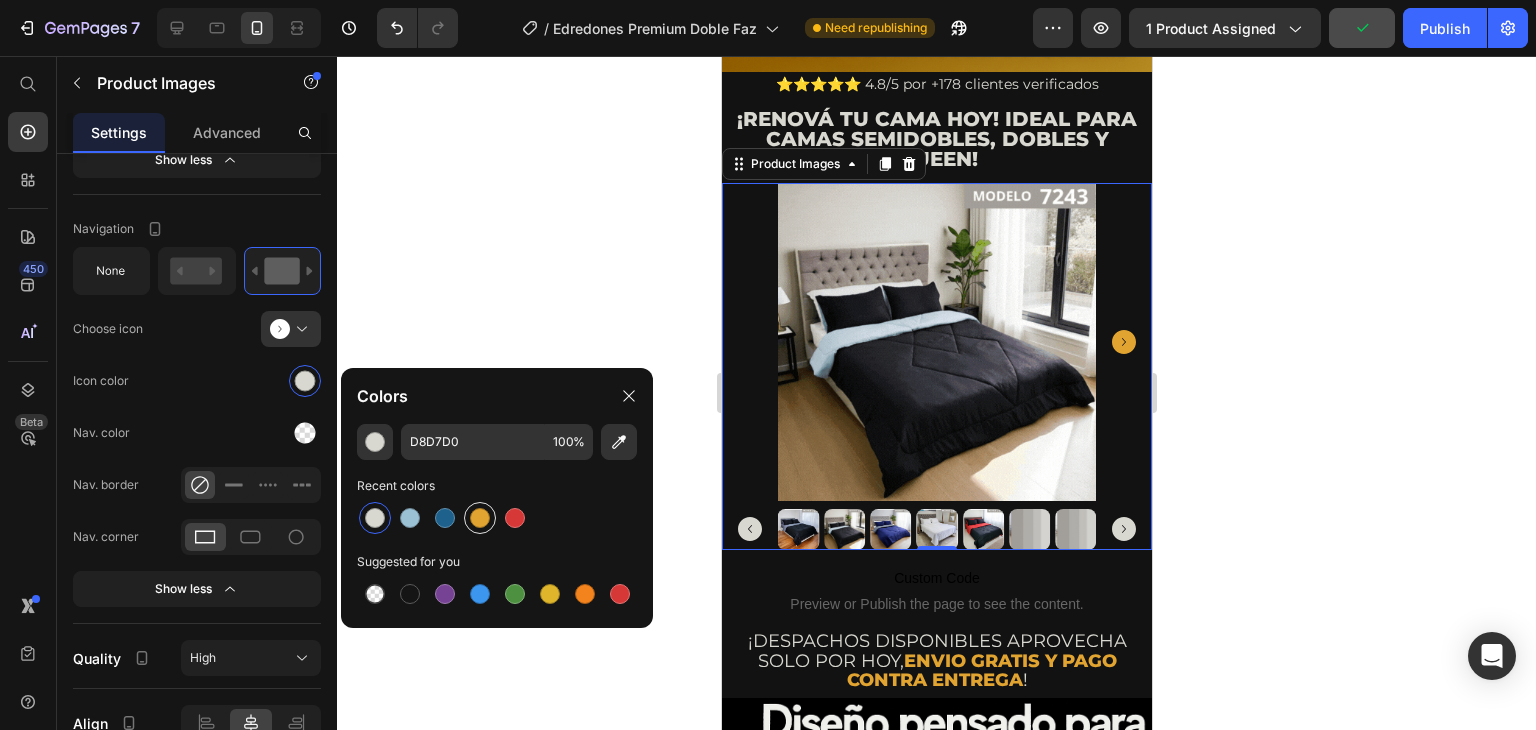 click at bounding box center [480, 518] 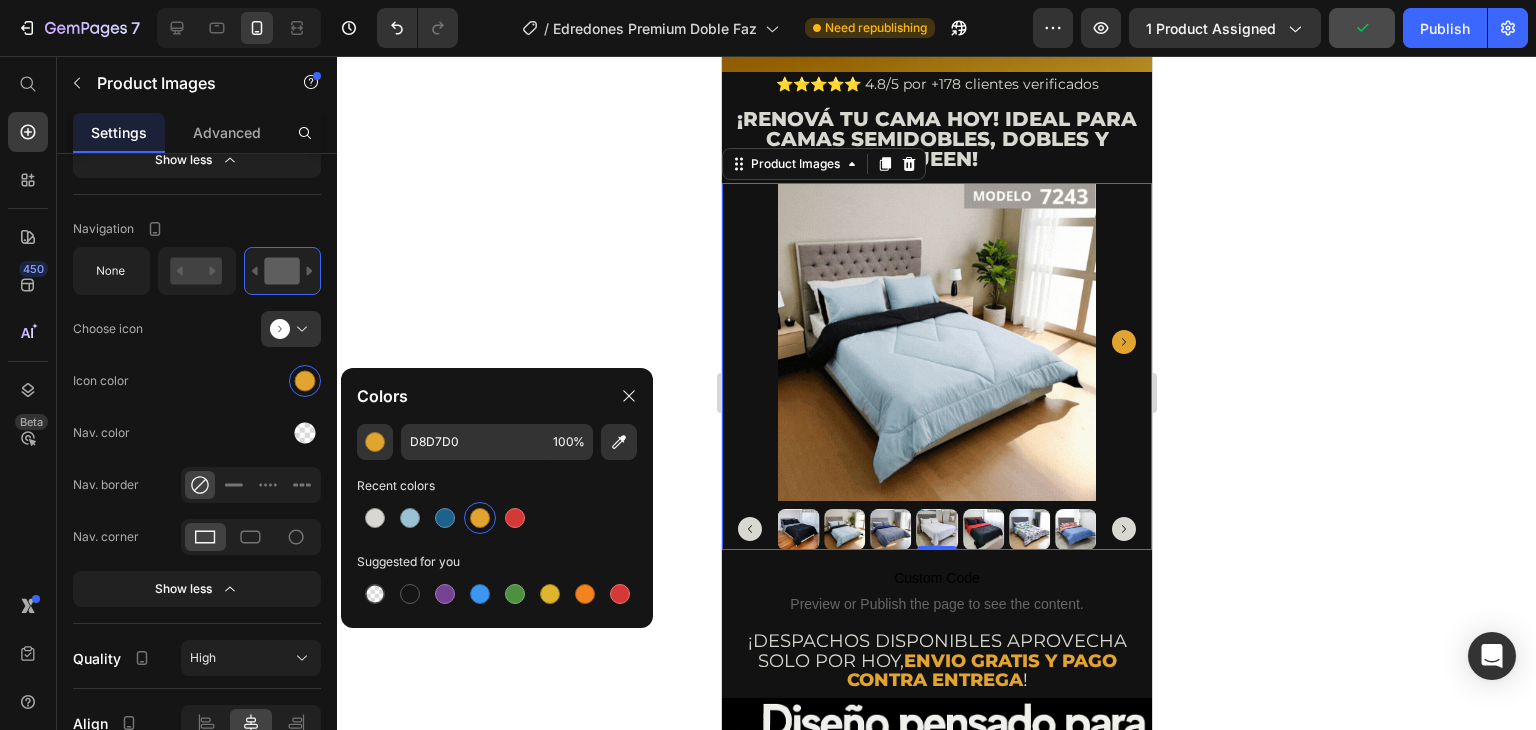 type on "E1A431" 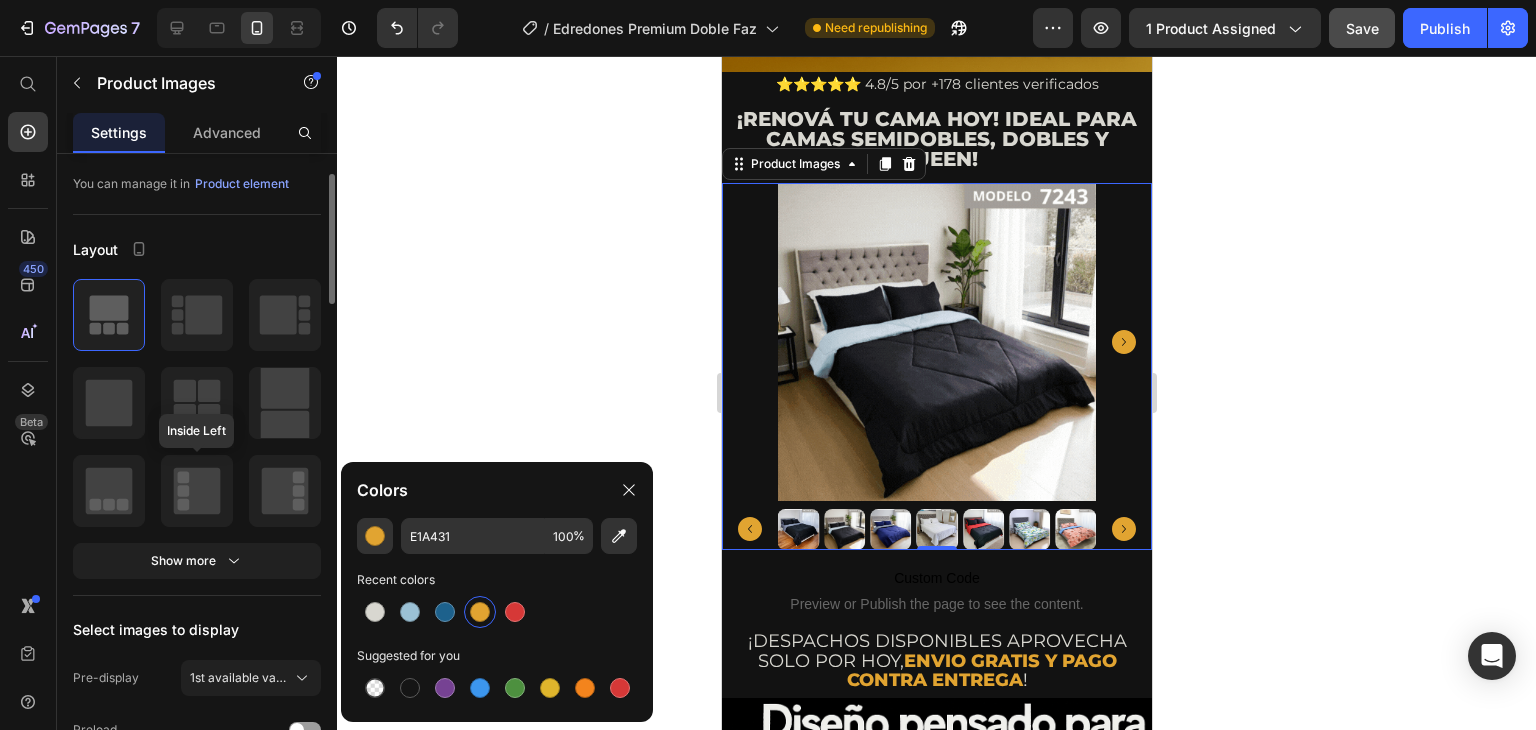 scroll, scrollTop: 200, scrollLeft: 0, axis: vertical 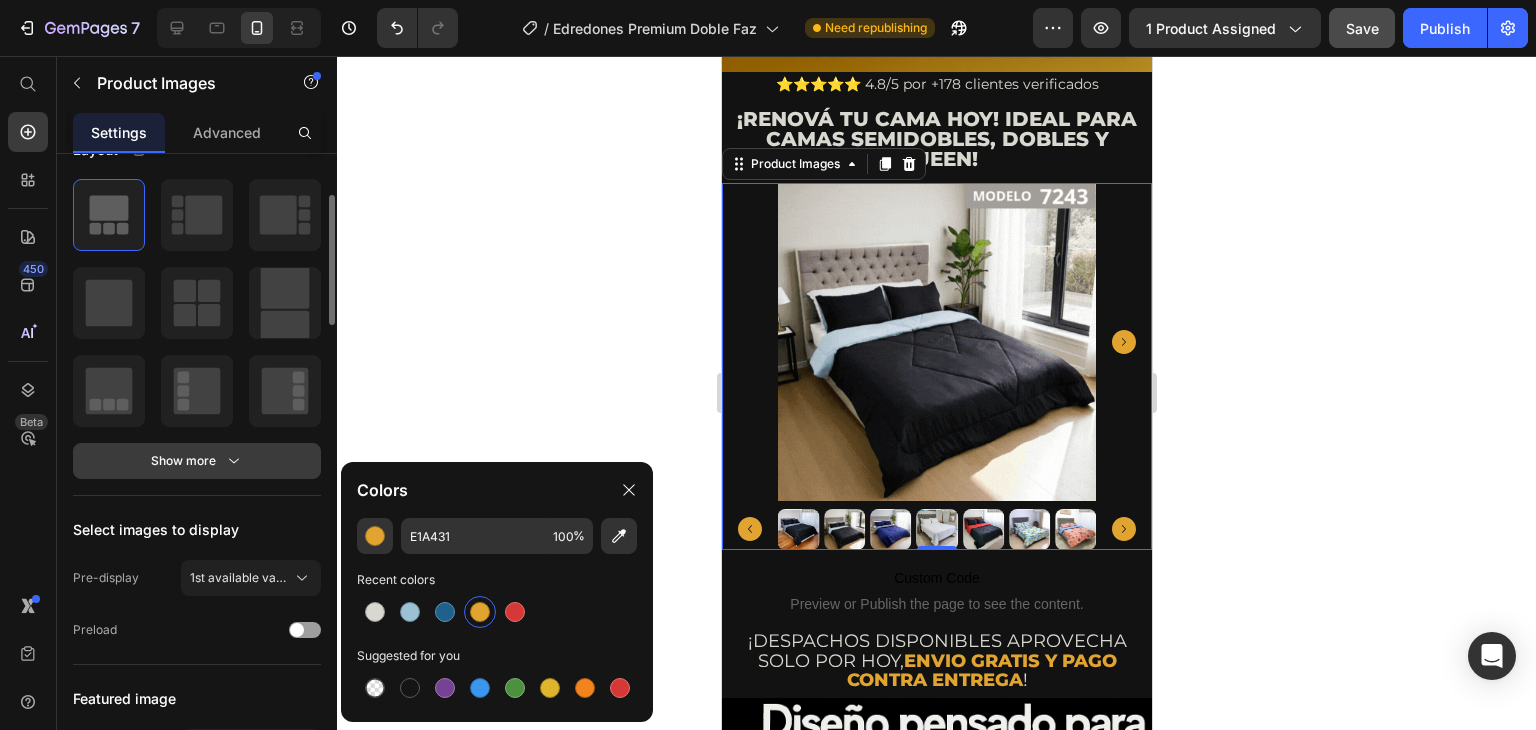 click on "Show more" at bounding box center [197, 461] 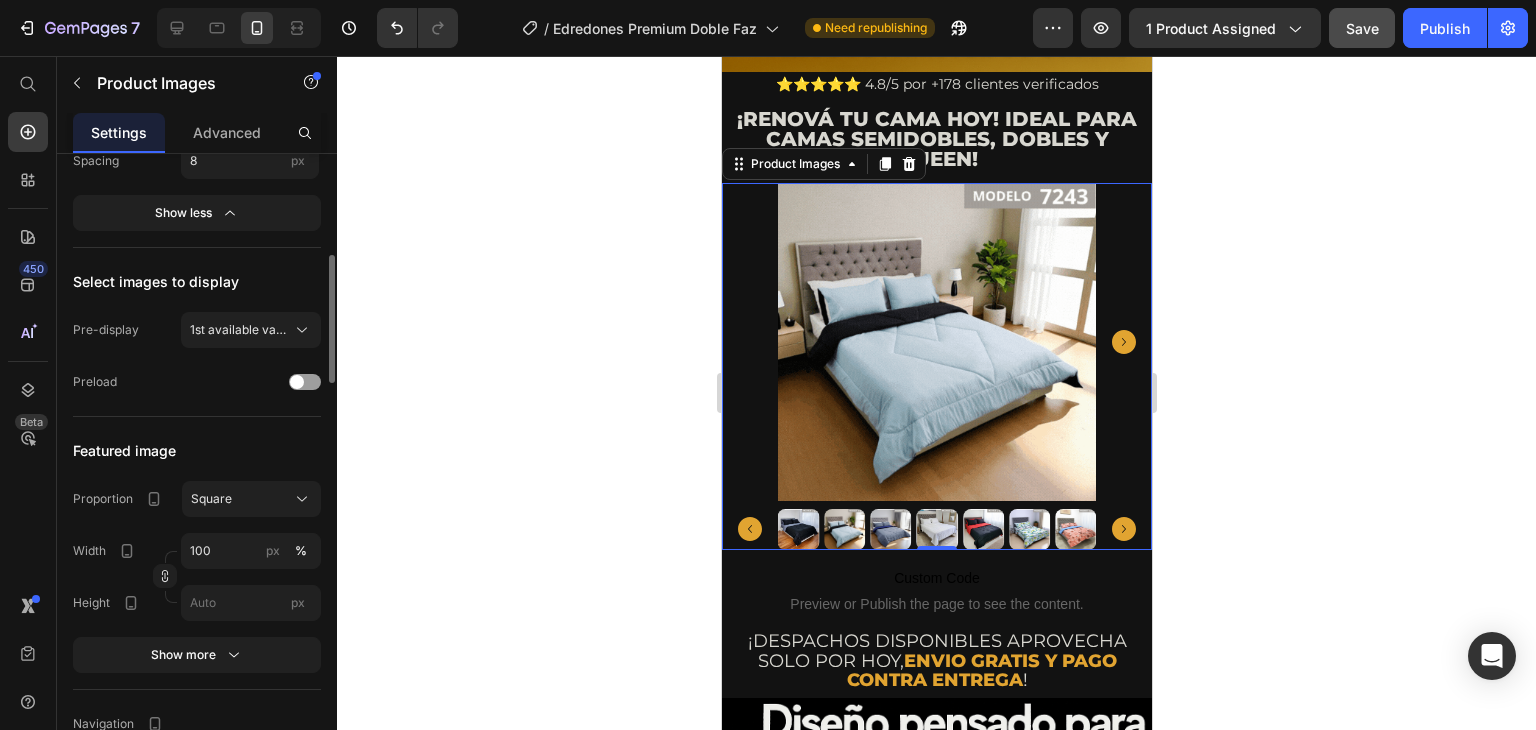 scroll, scrollTop: 700, scrollLeft: 0, axis: vertical 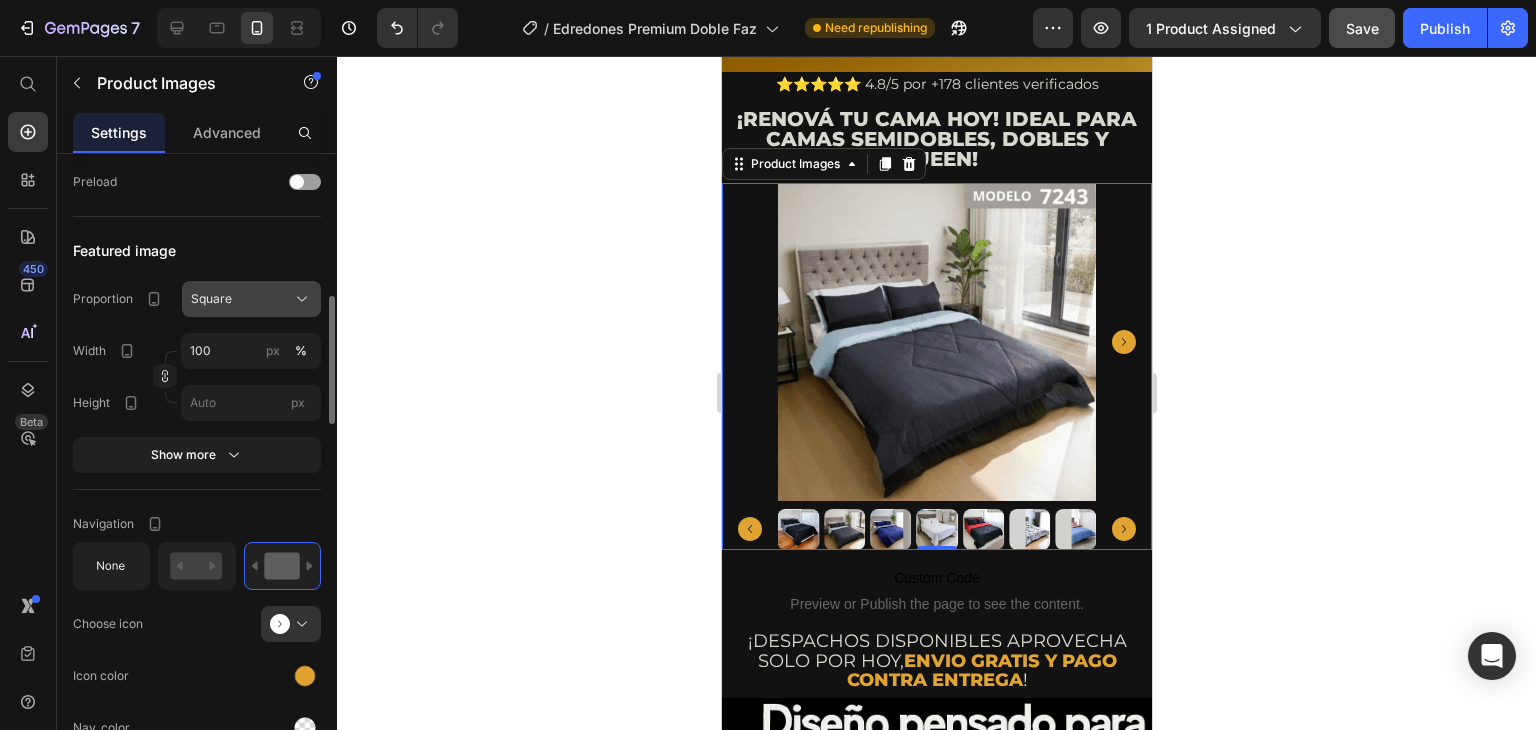click on "Square" 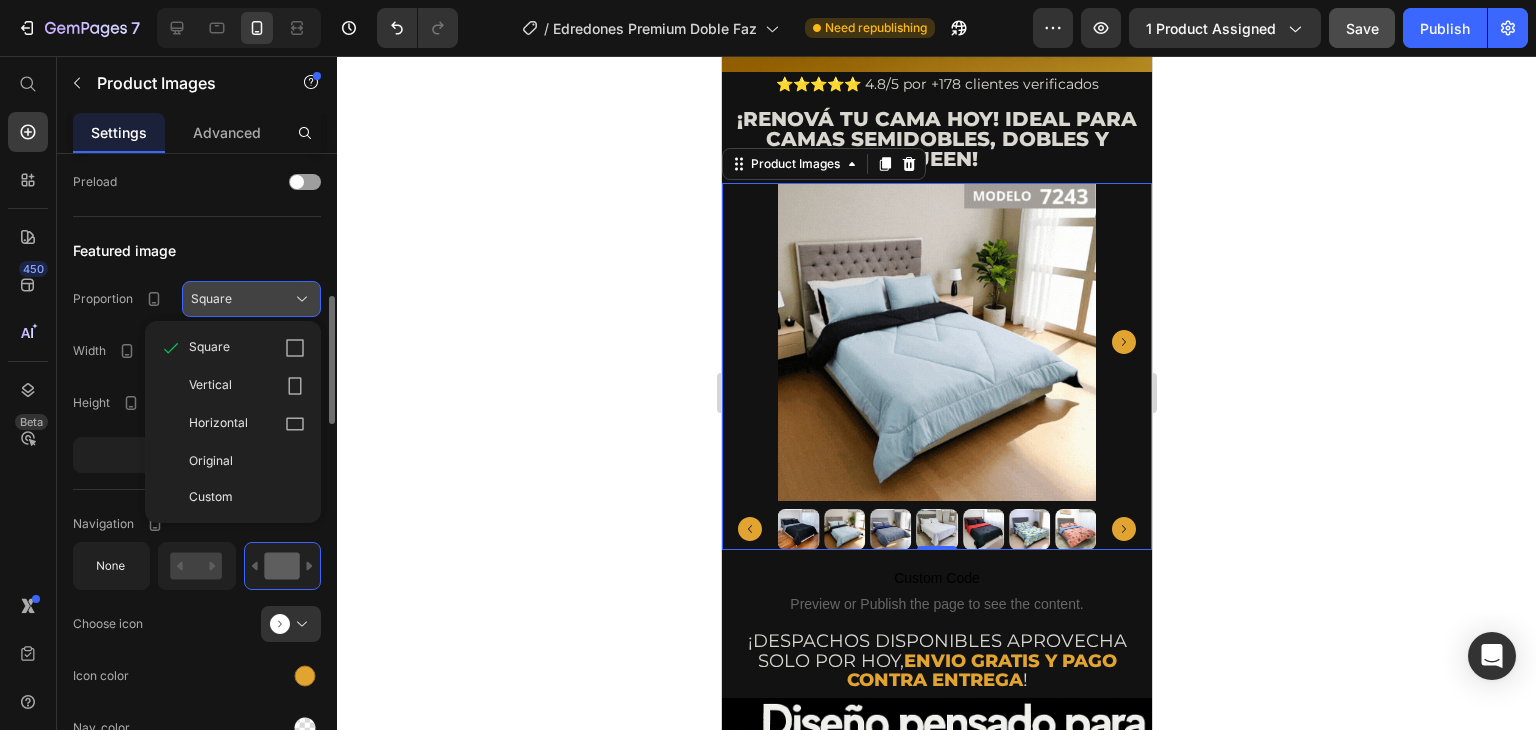 click on "Square" 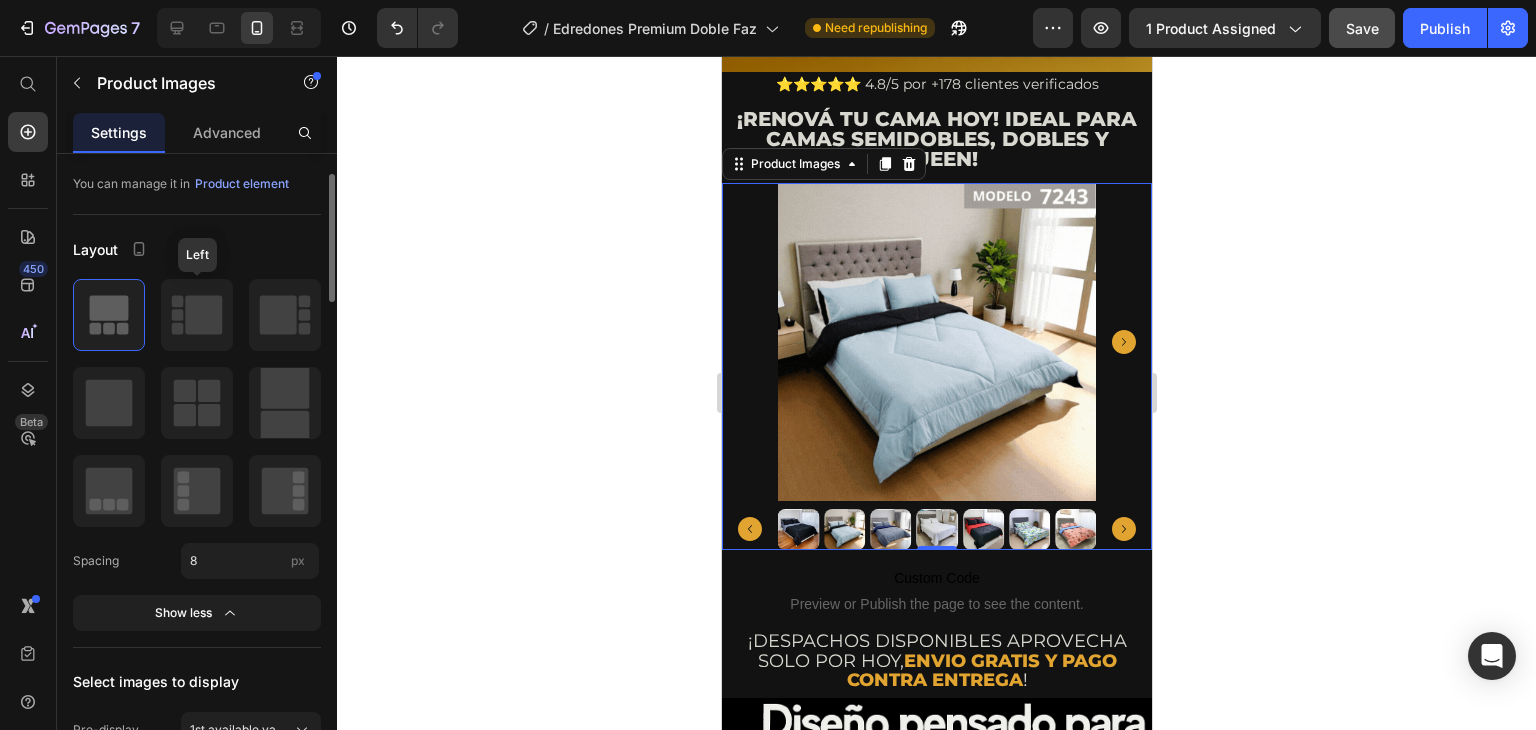scroll, scrollTop: 0, scrollLeft: 0, axis: both 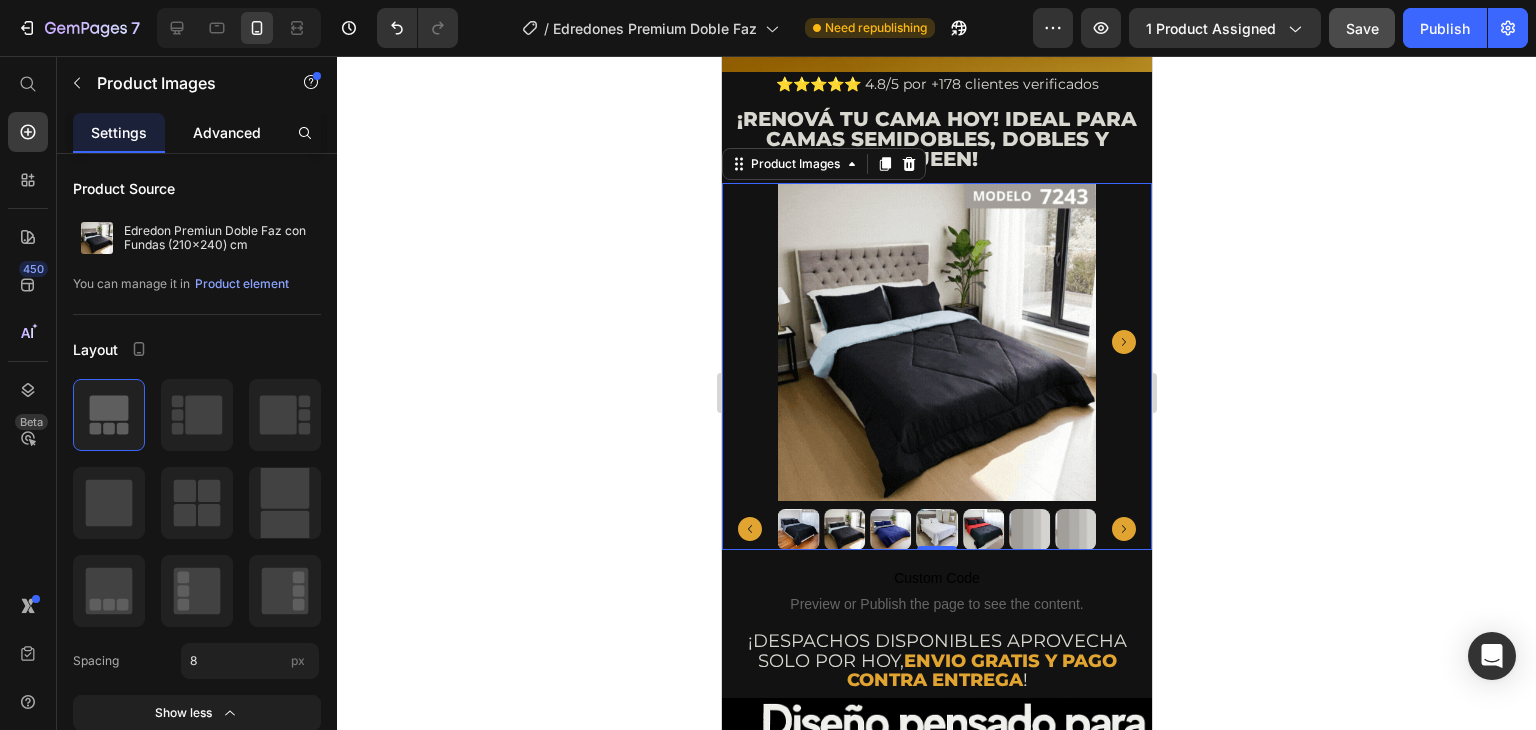 click on "Advanced" at bounding box center (227, 132) 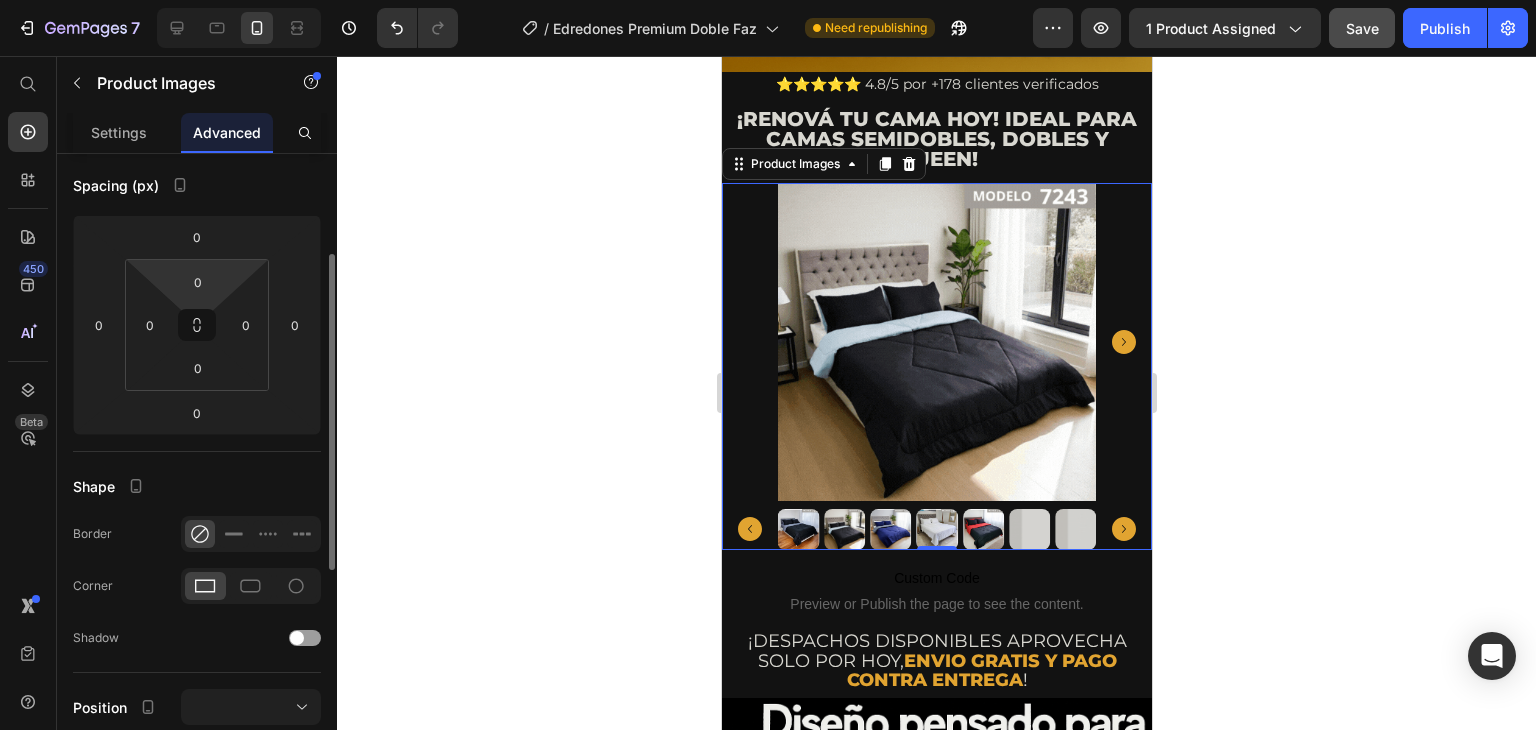 scroll, scrollTop: 400, scrollLeft: 0, axis: vertical 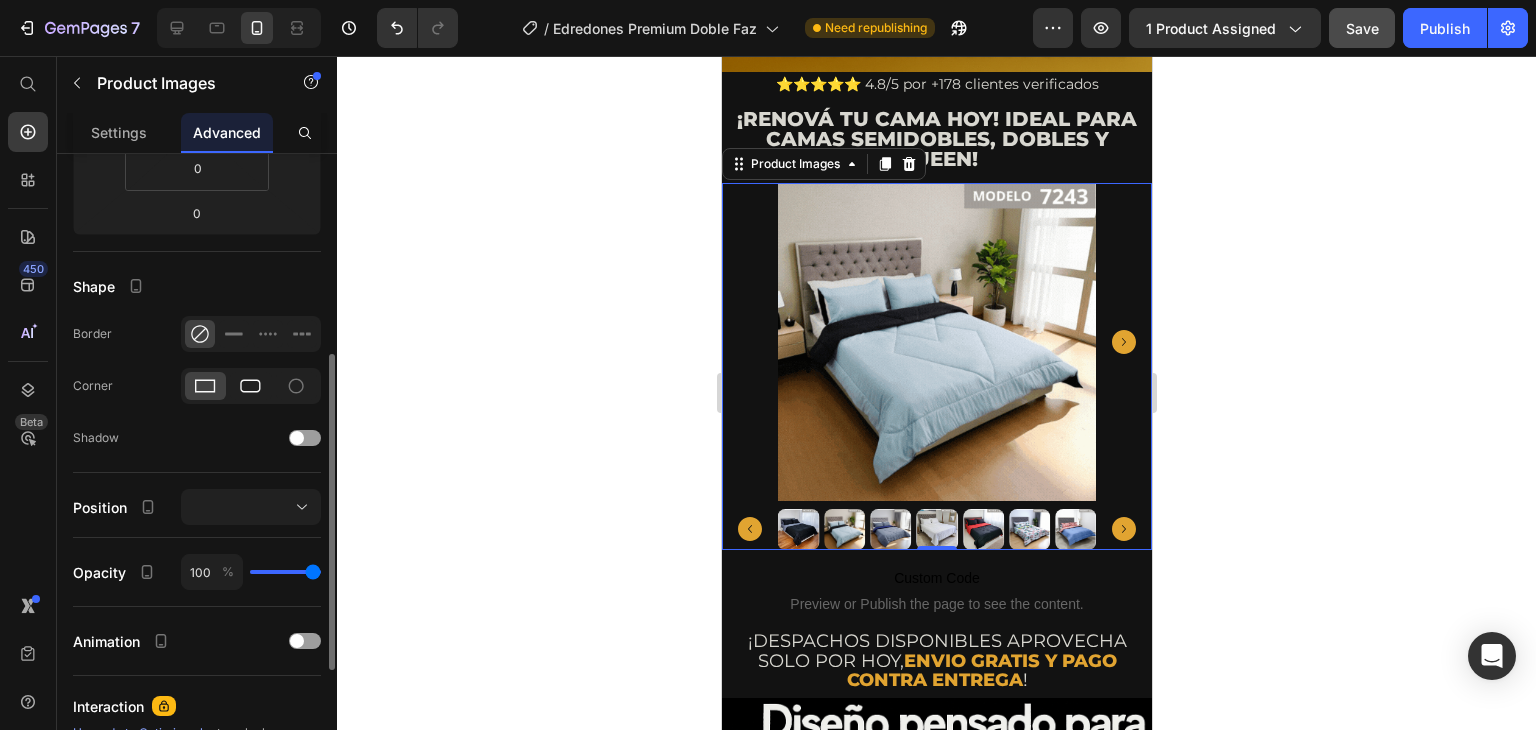 click 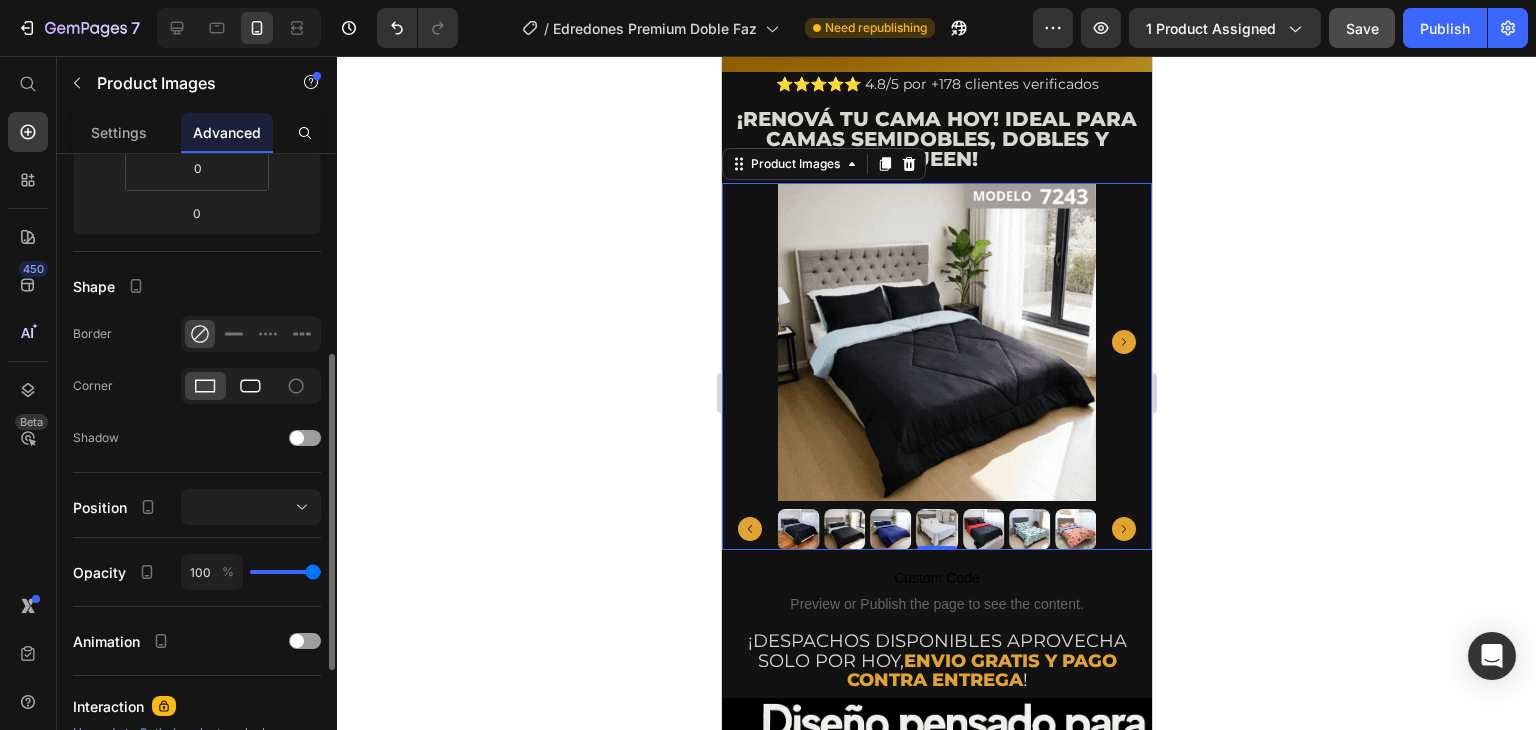 click 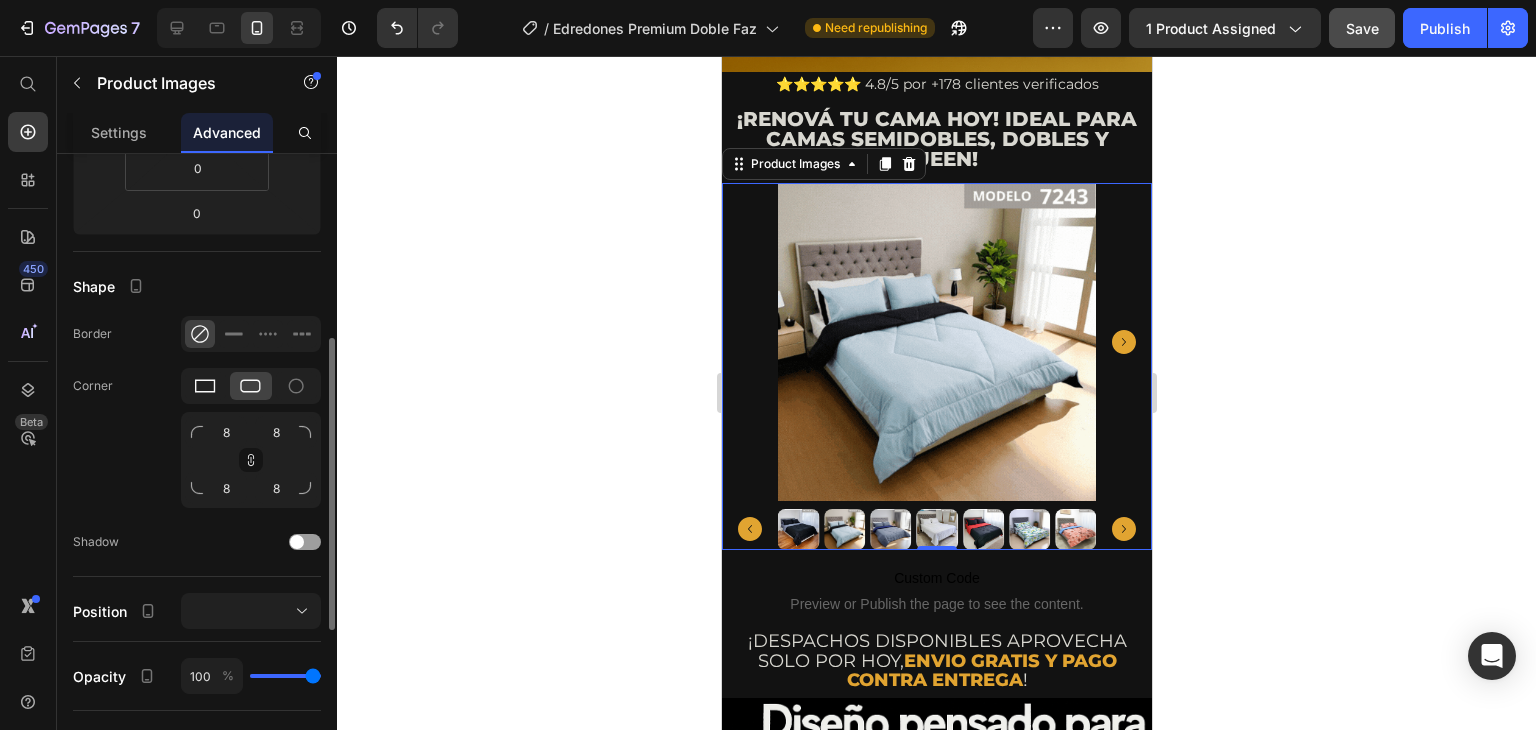 click 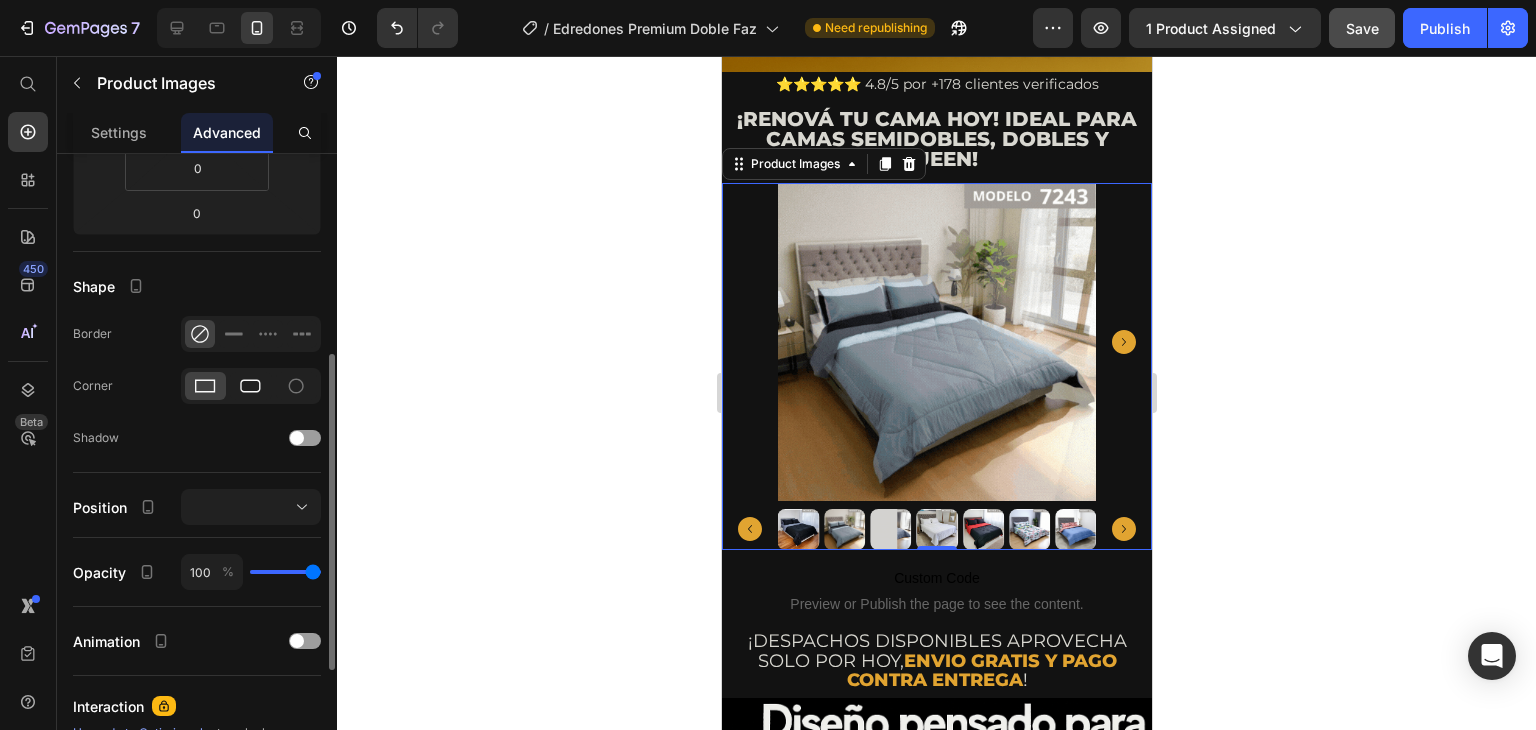 click 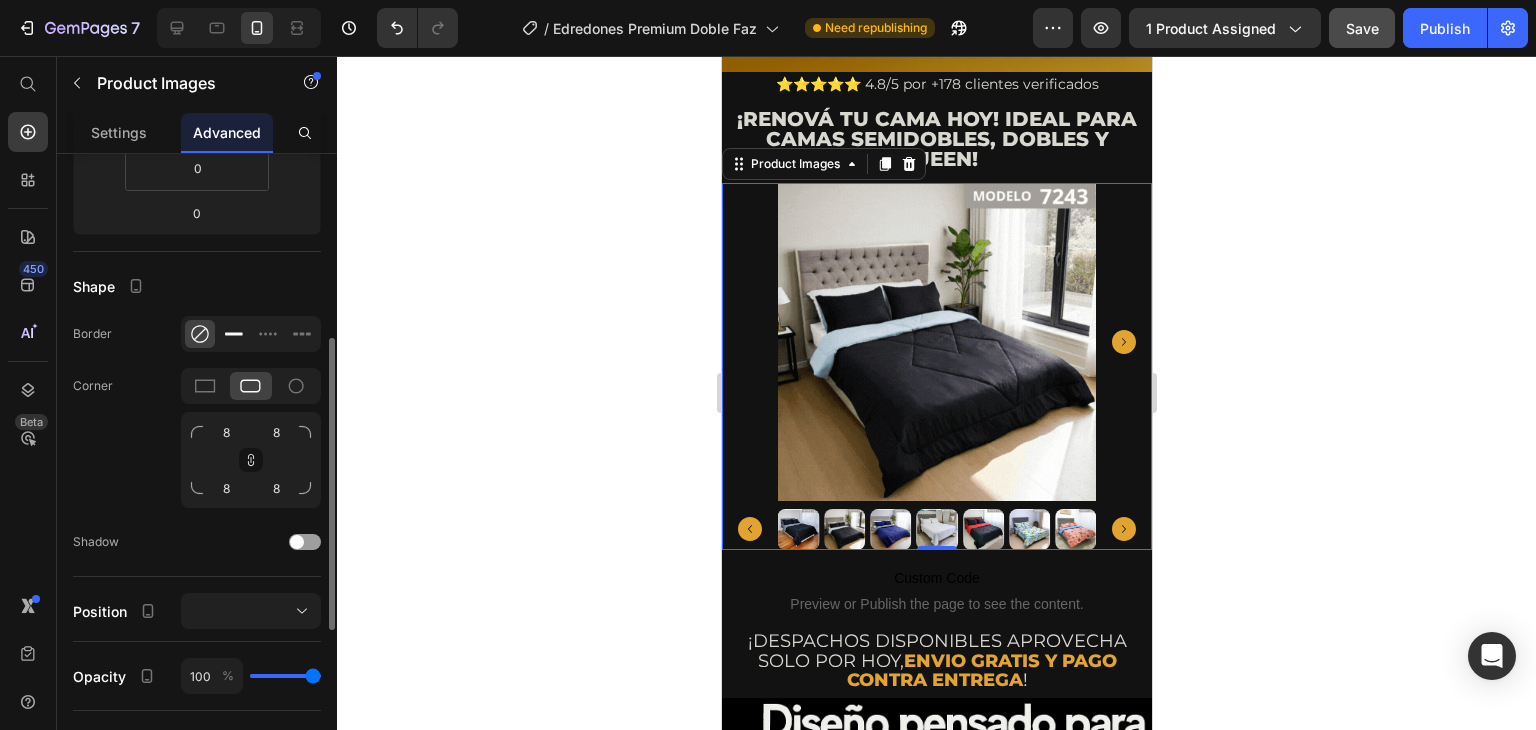 click 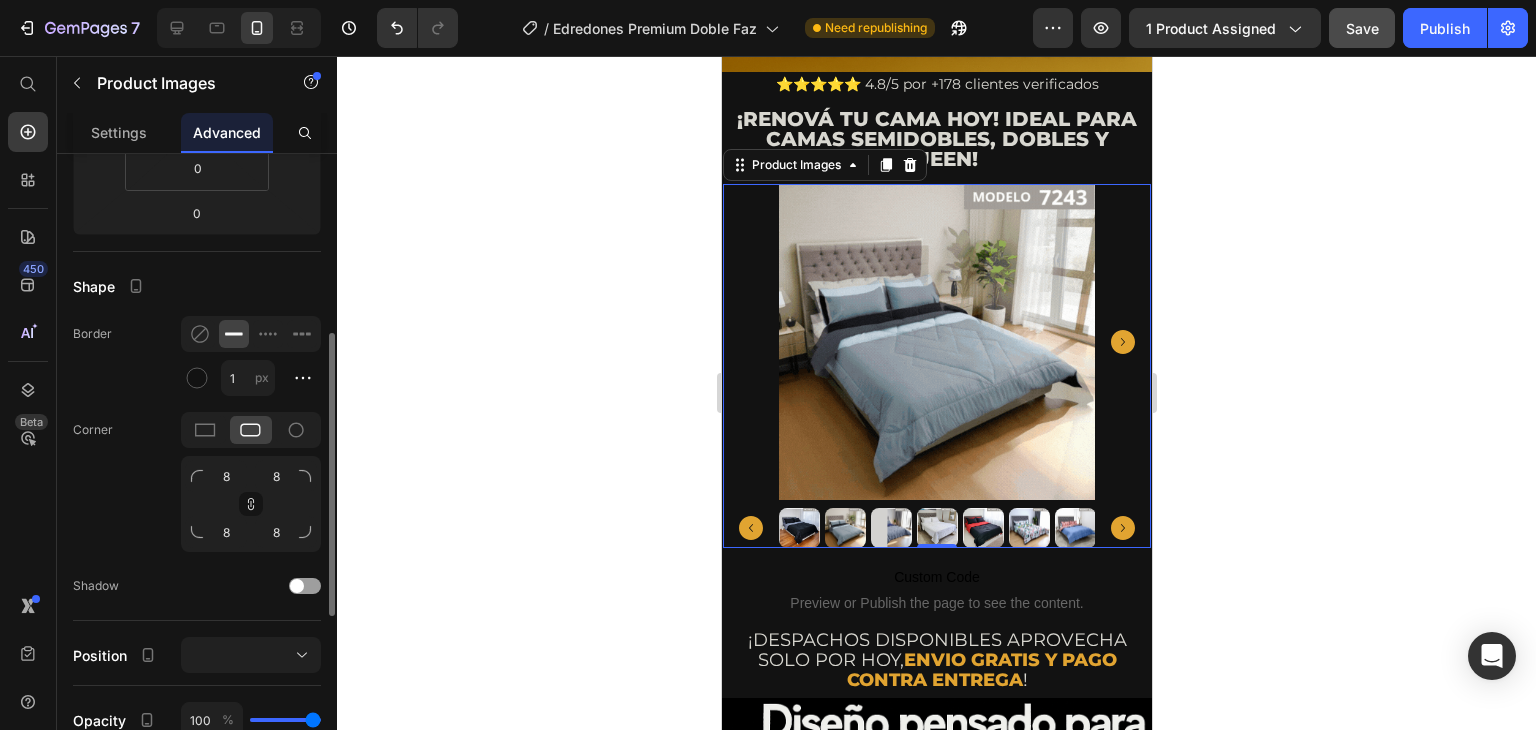 click 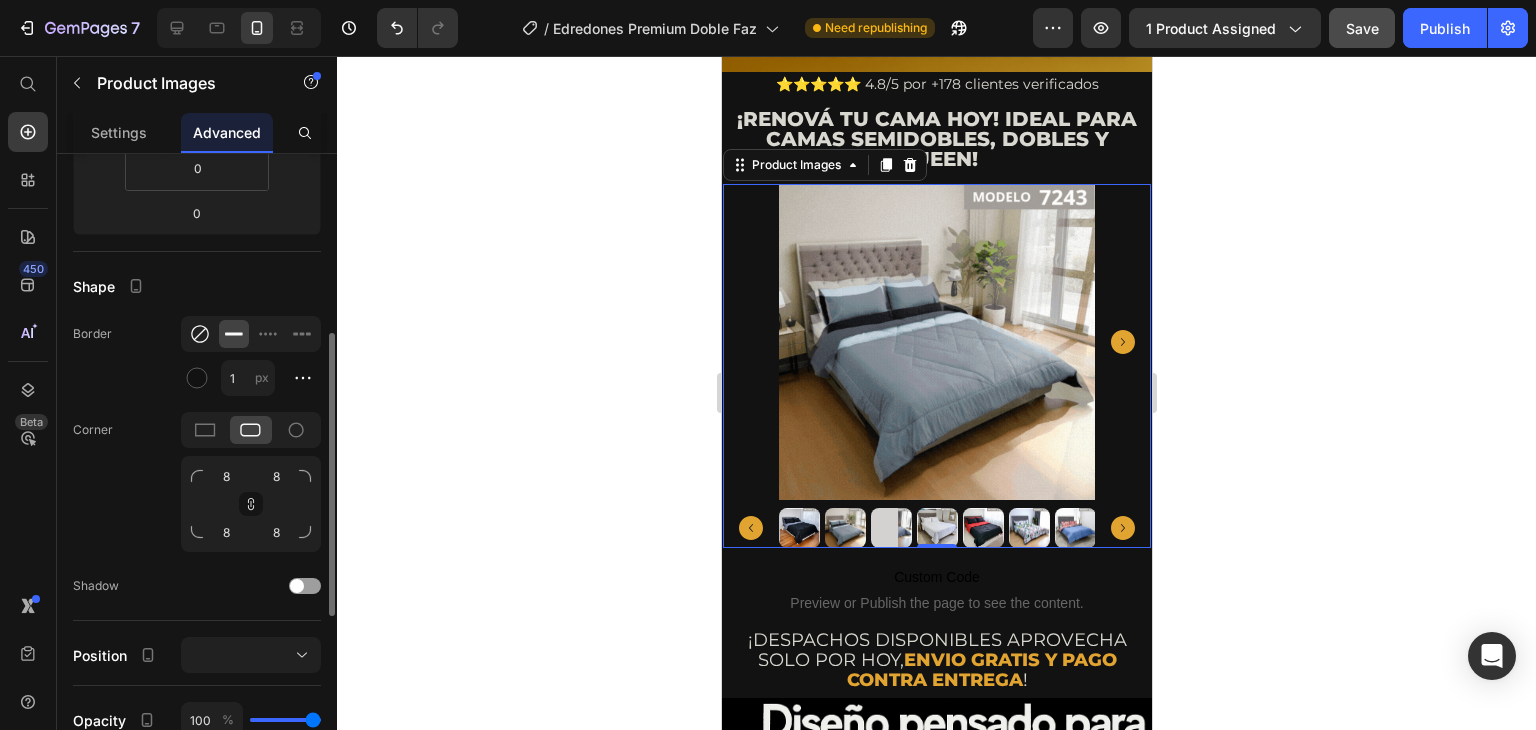 click 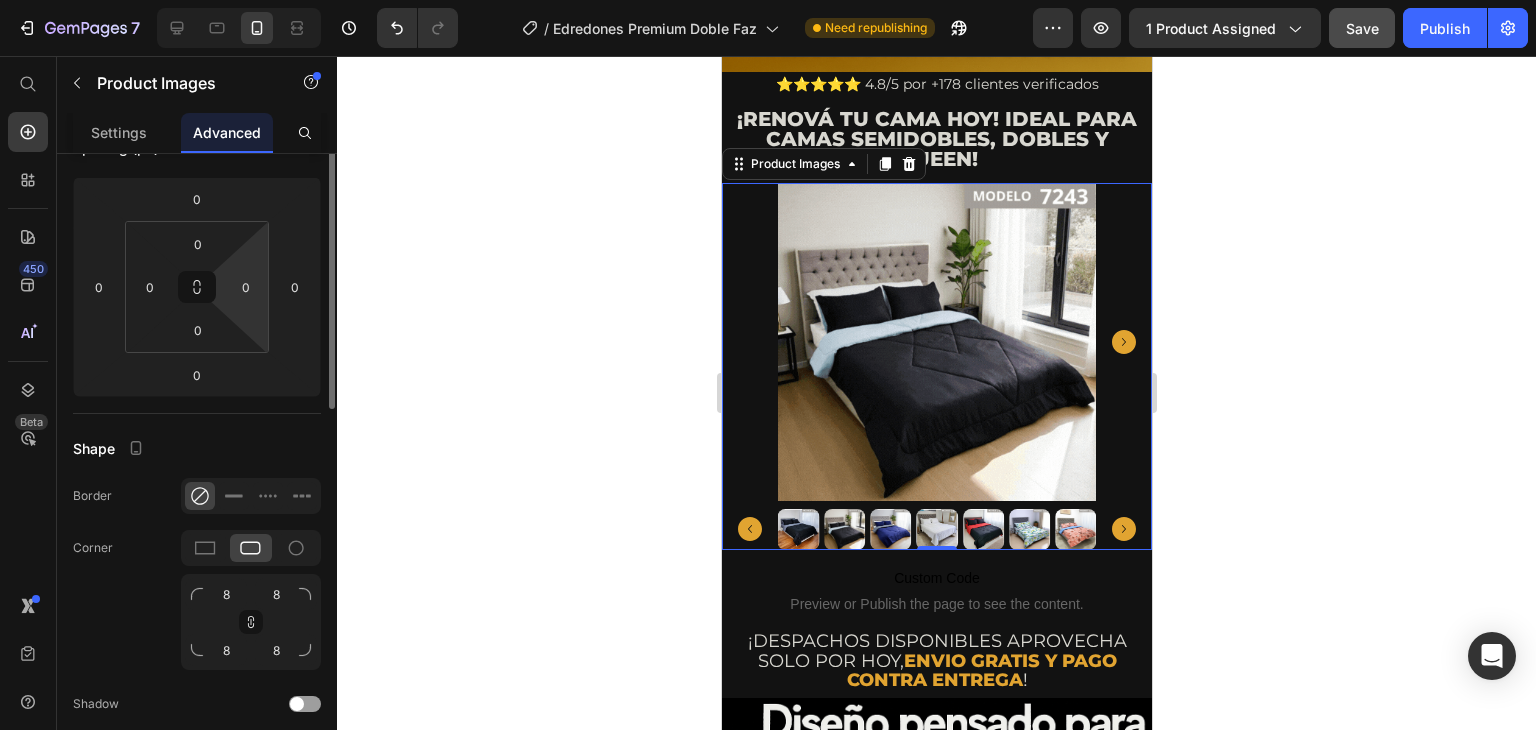 scroll, scrollTop: 138, scrollLeft: 0, axis: vertical 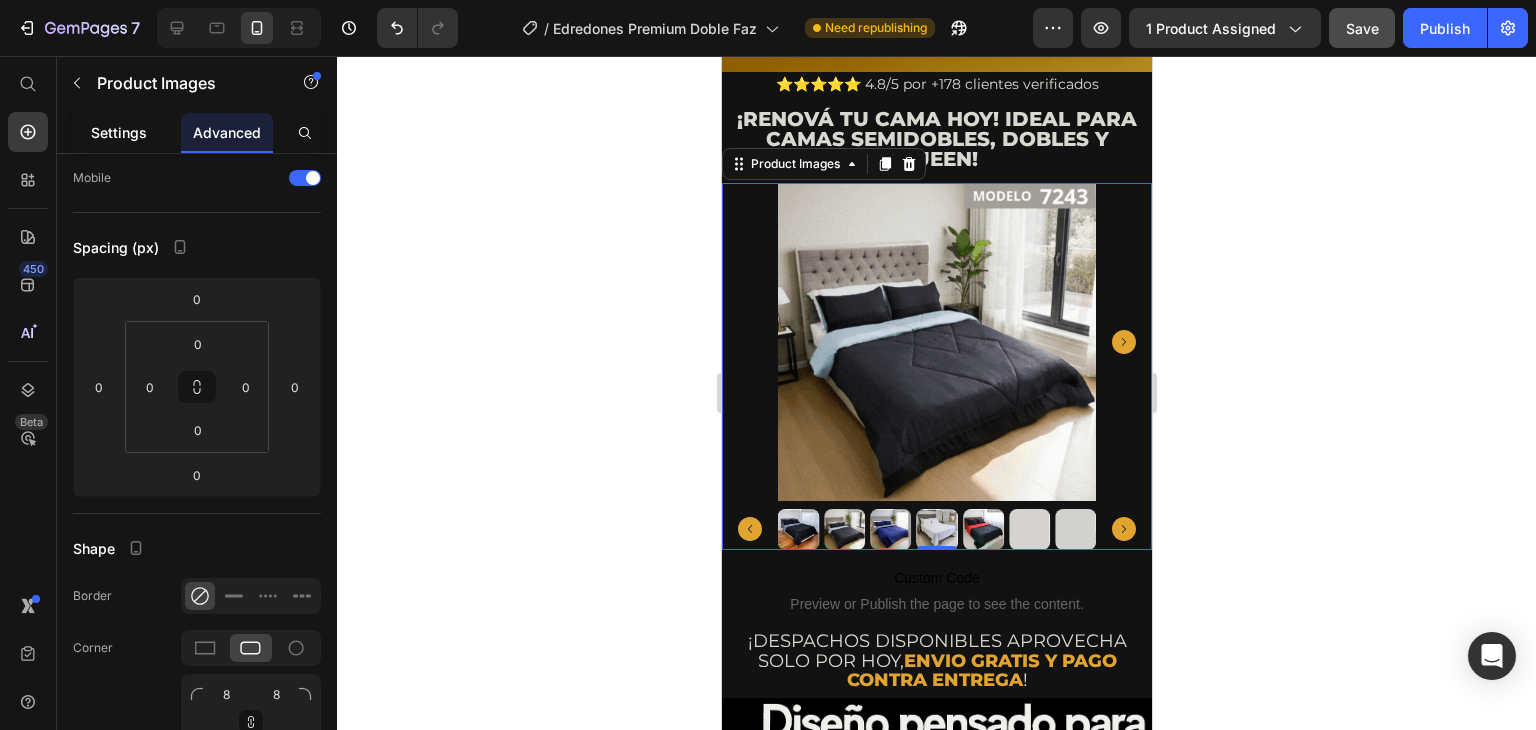 click on "Settings" at bounding box center [119, 132] 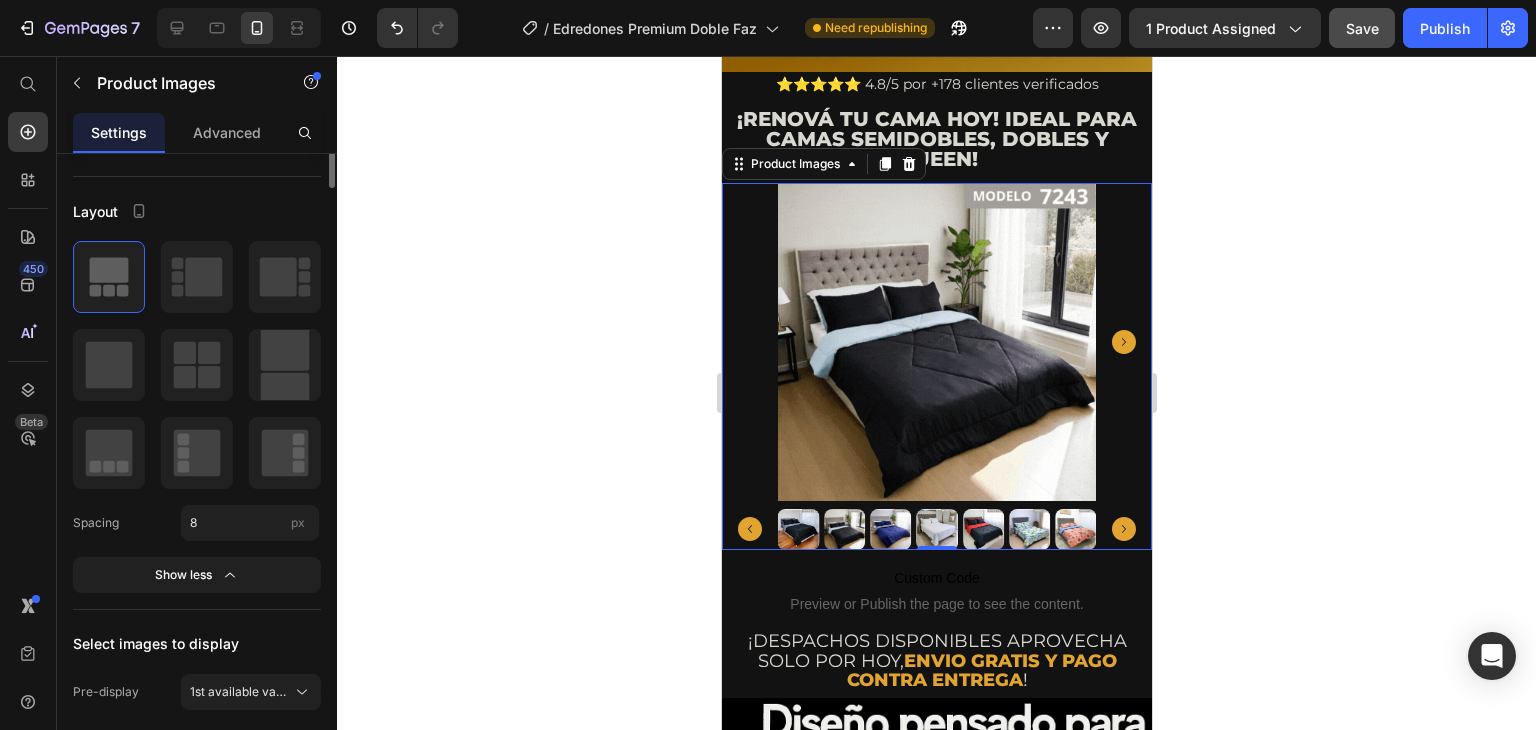 scroll, scrollTop: 0, scrollLeft: 0, axis: both 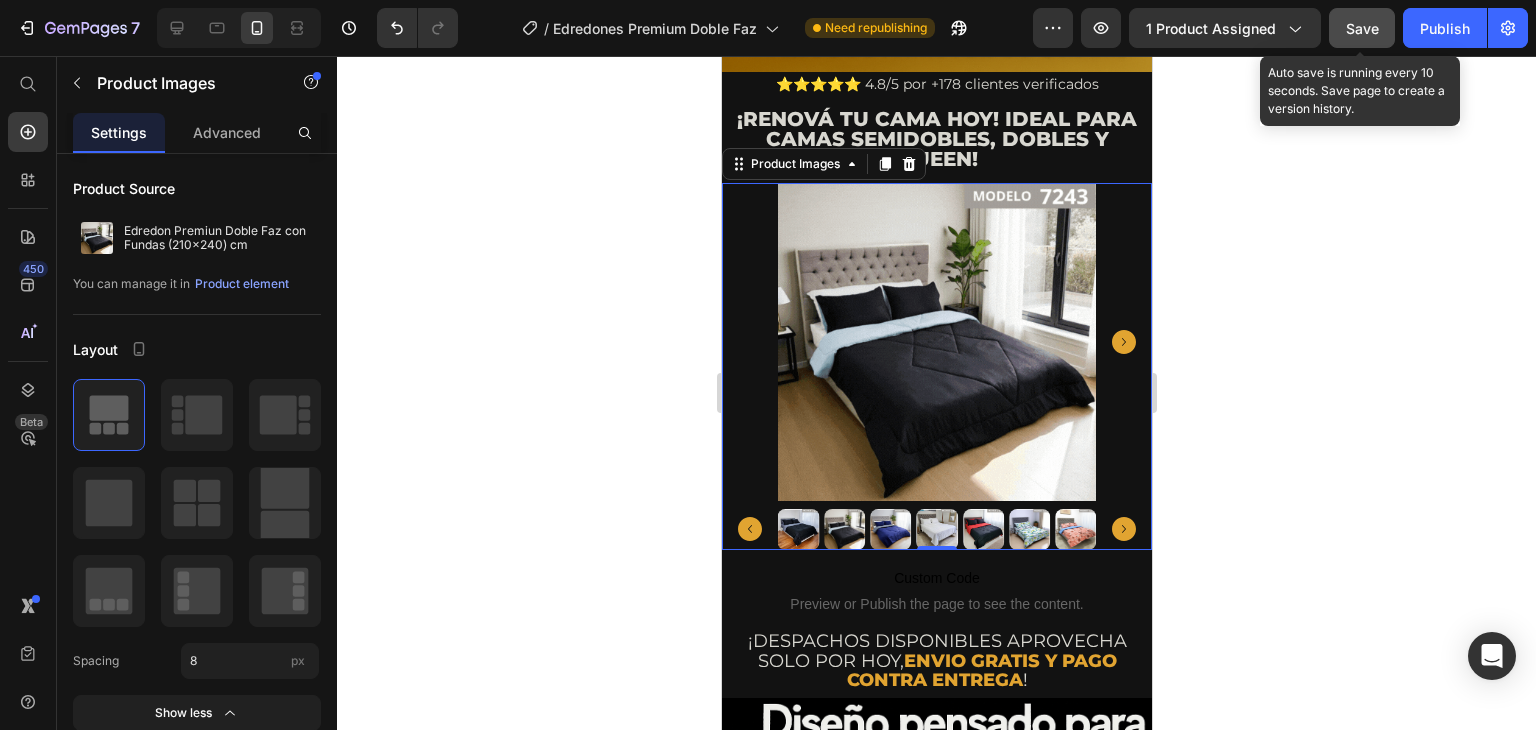 click on "Save" at bounding box center [1362, 28] 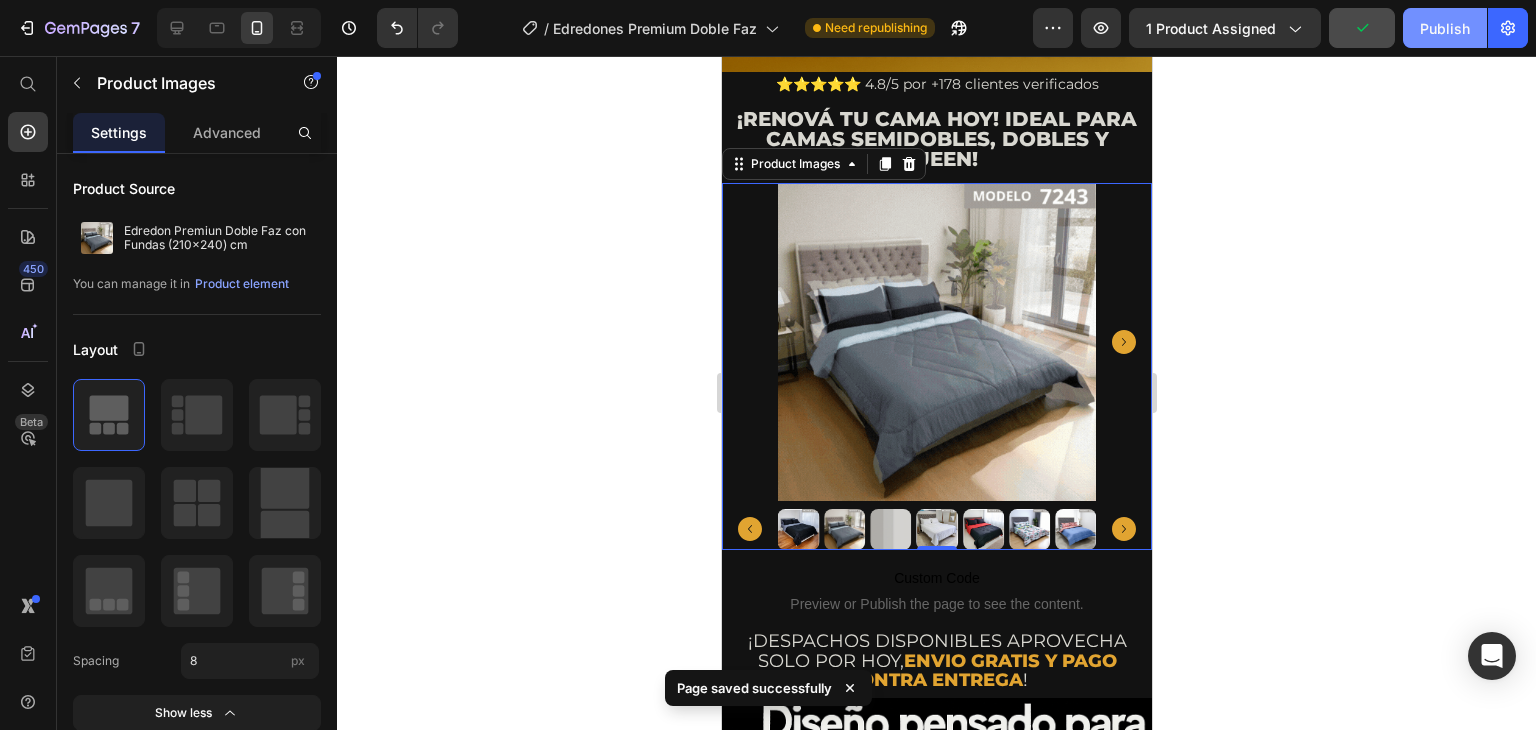 click on "Publish" 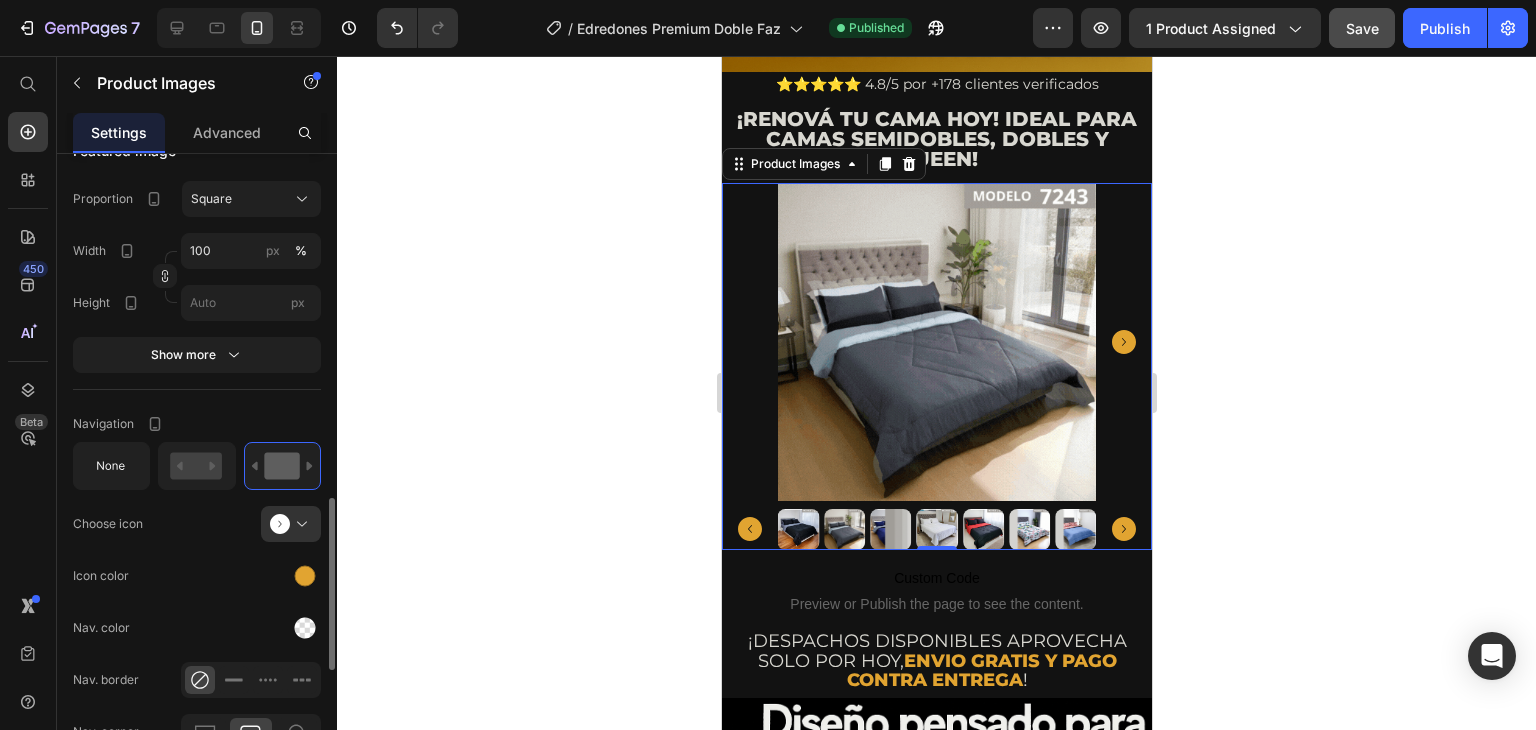 scroll, scrollTop: 900, scrollLeft: 0, axis: vertical 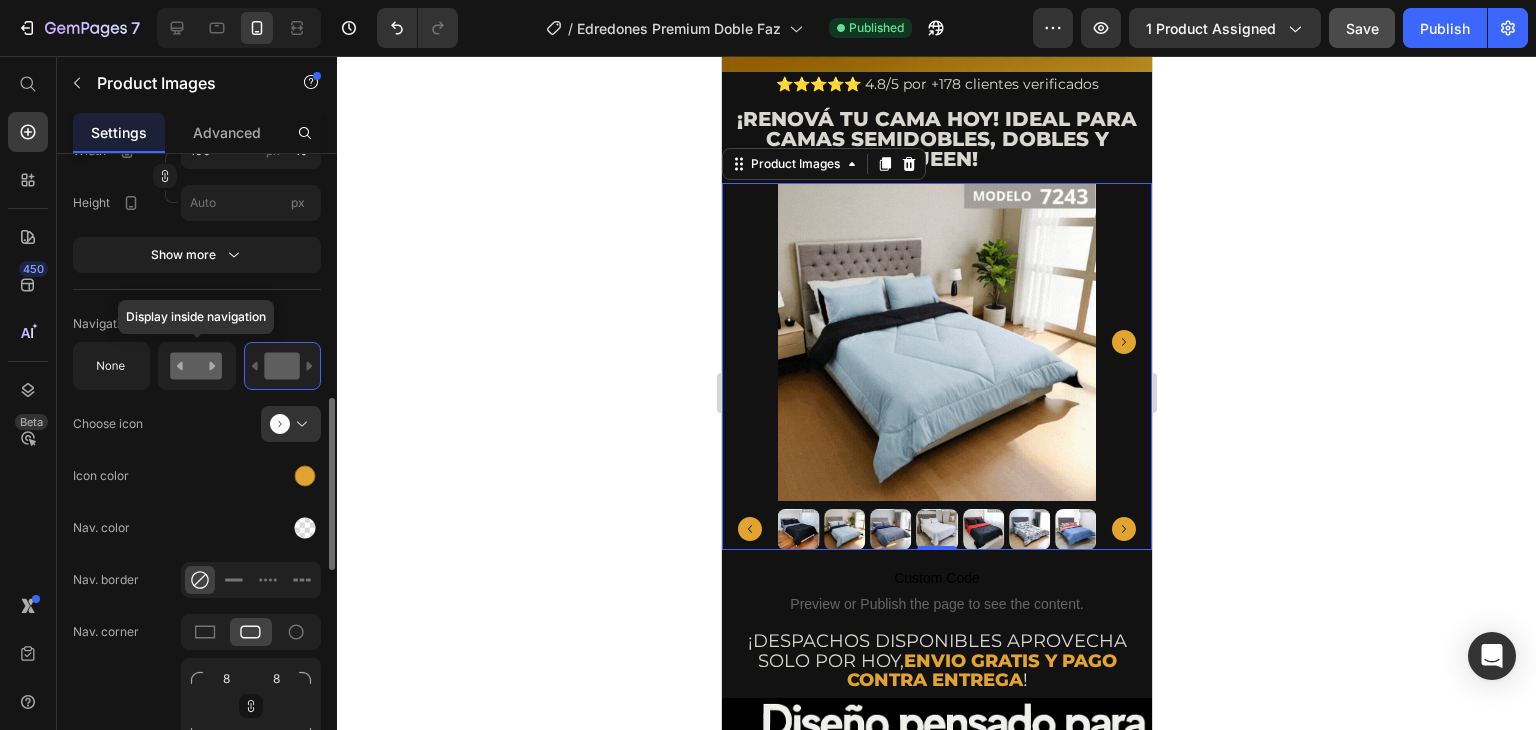click 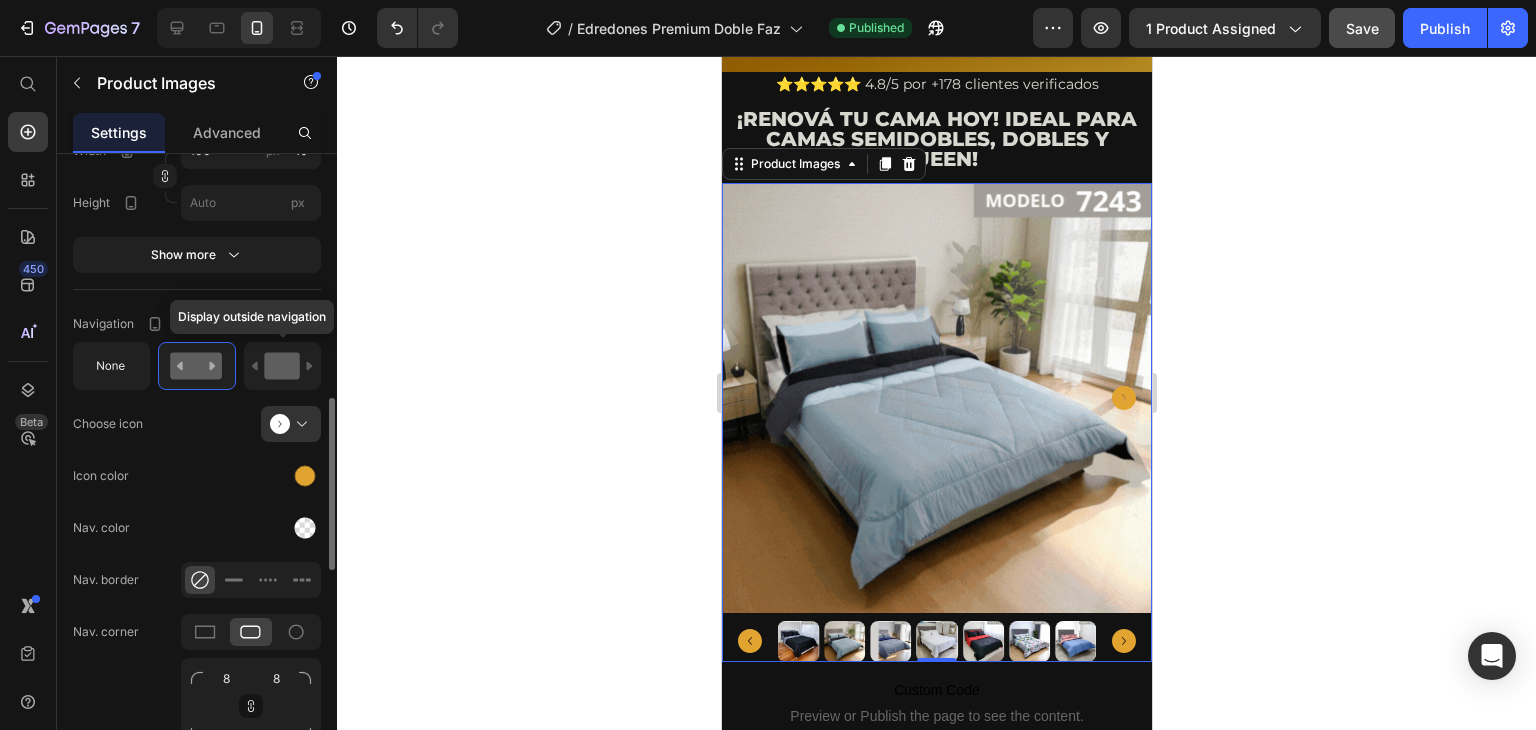 click 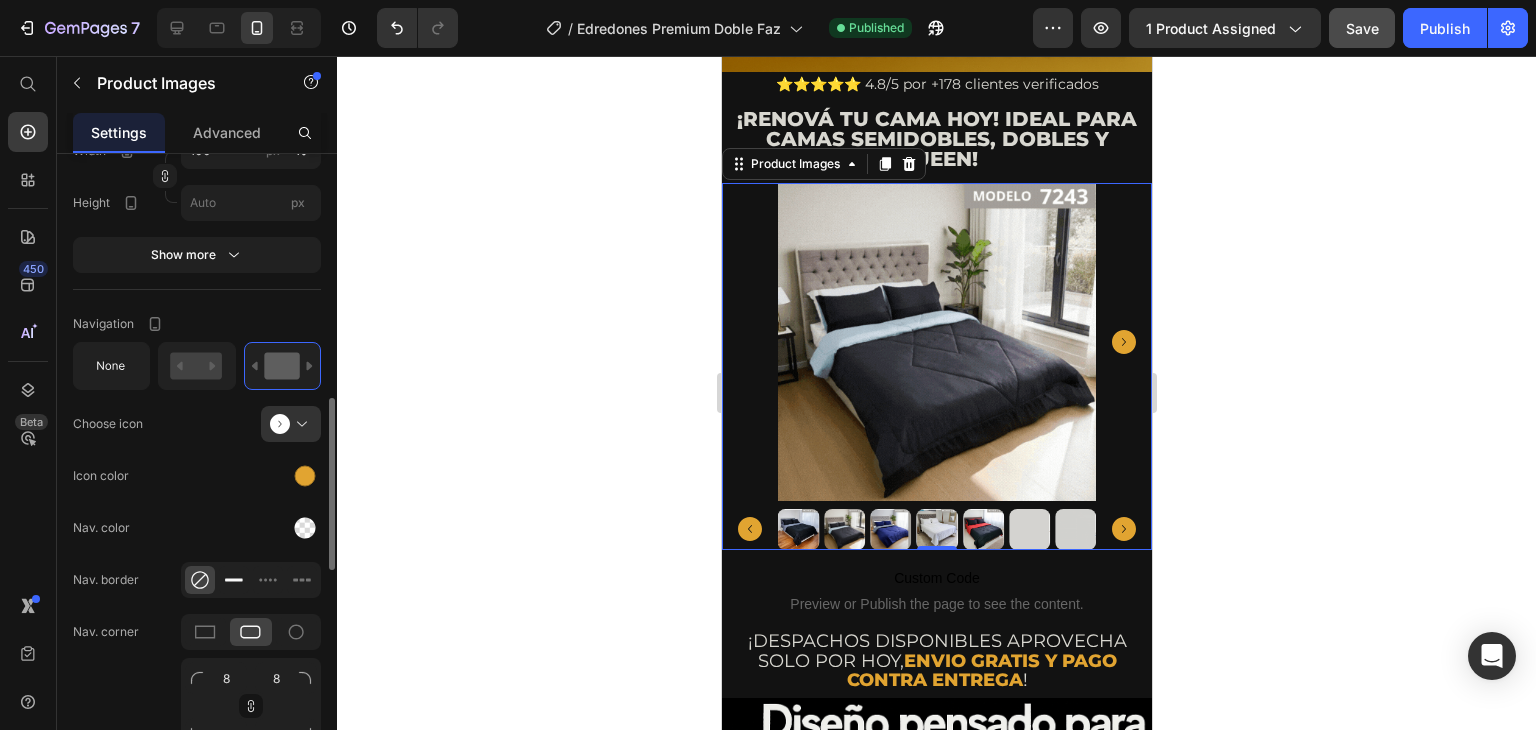 click 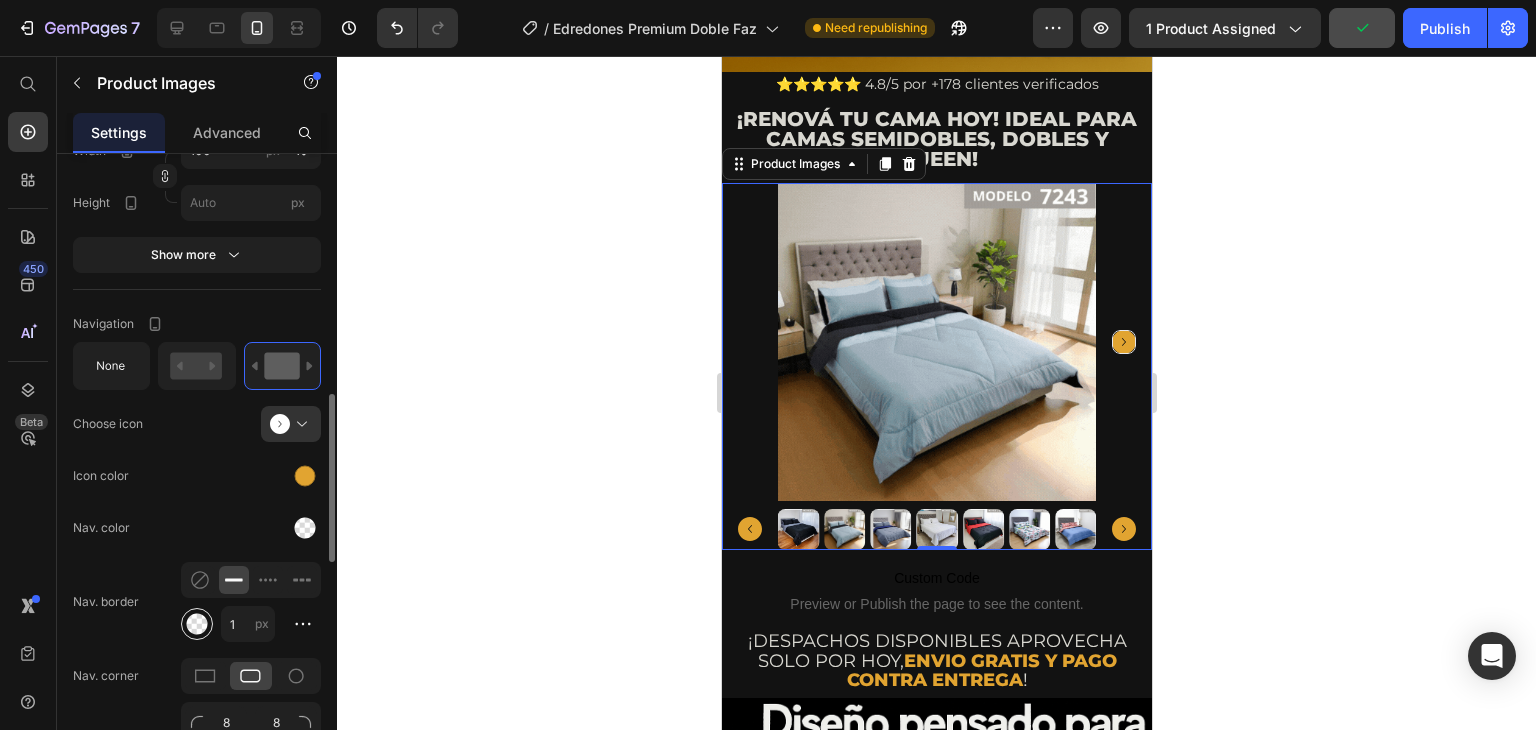 click at bounding box center [197, 624] 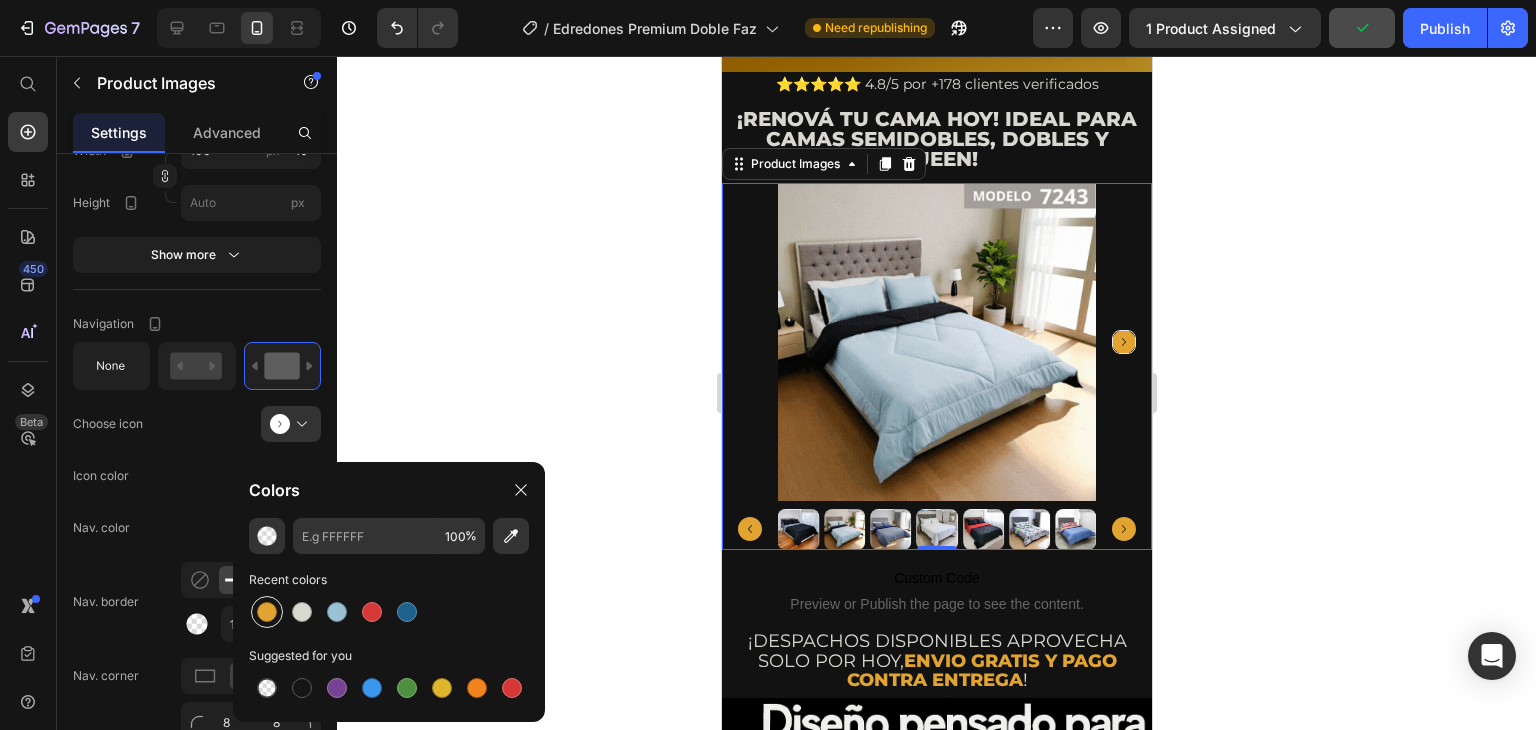 click at bounding box center [267, 612] 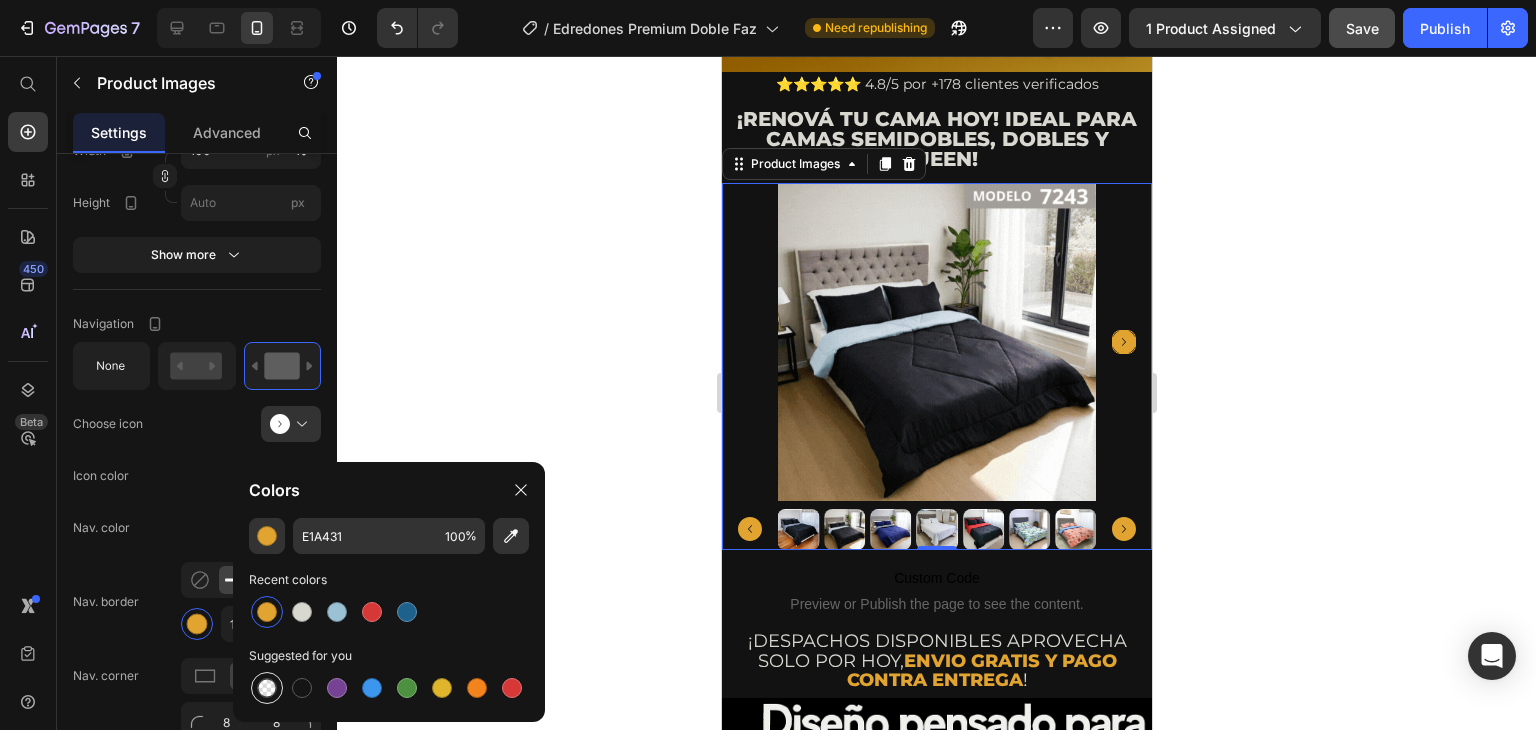 click at bounding box center (267, 688) 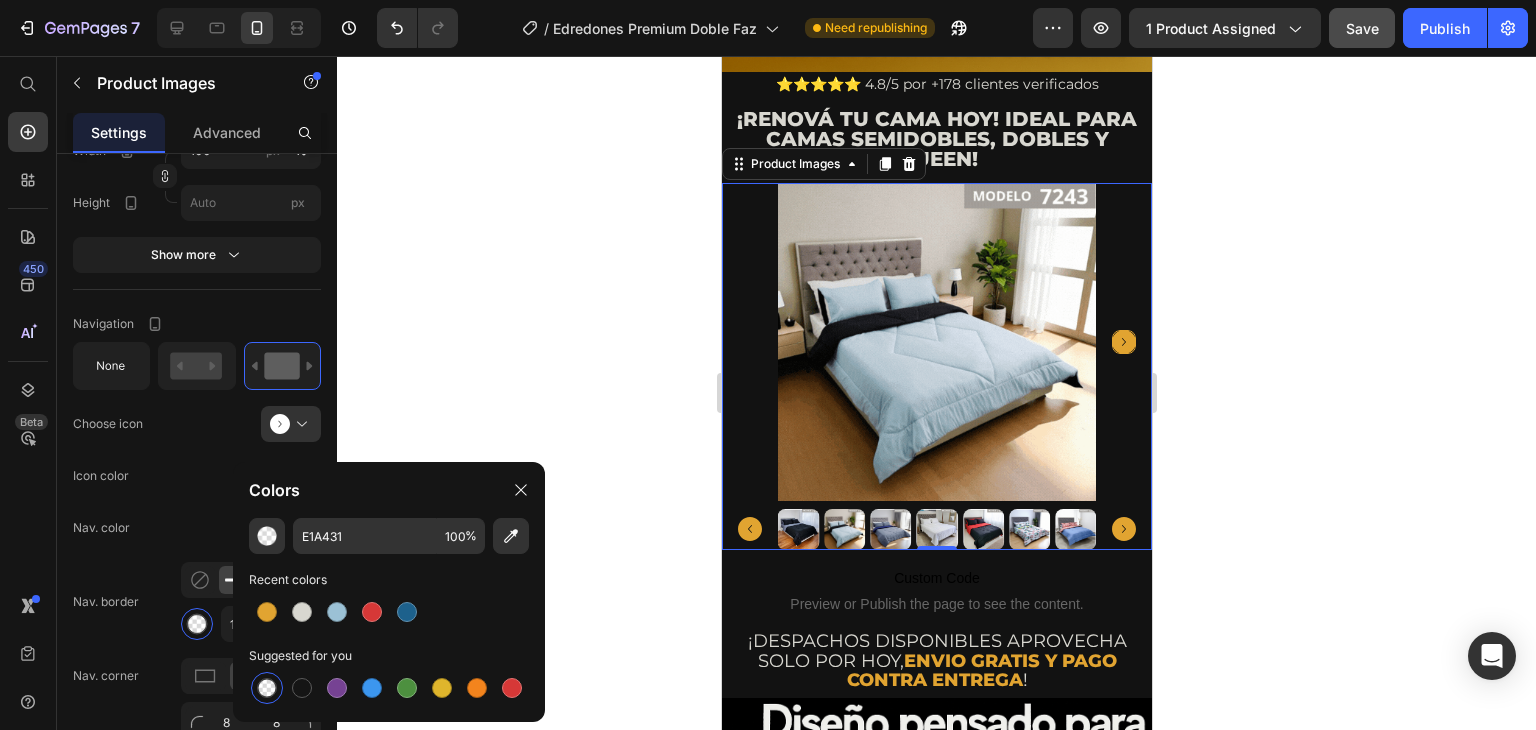 type on "000000" 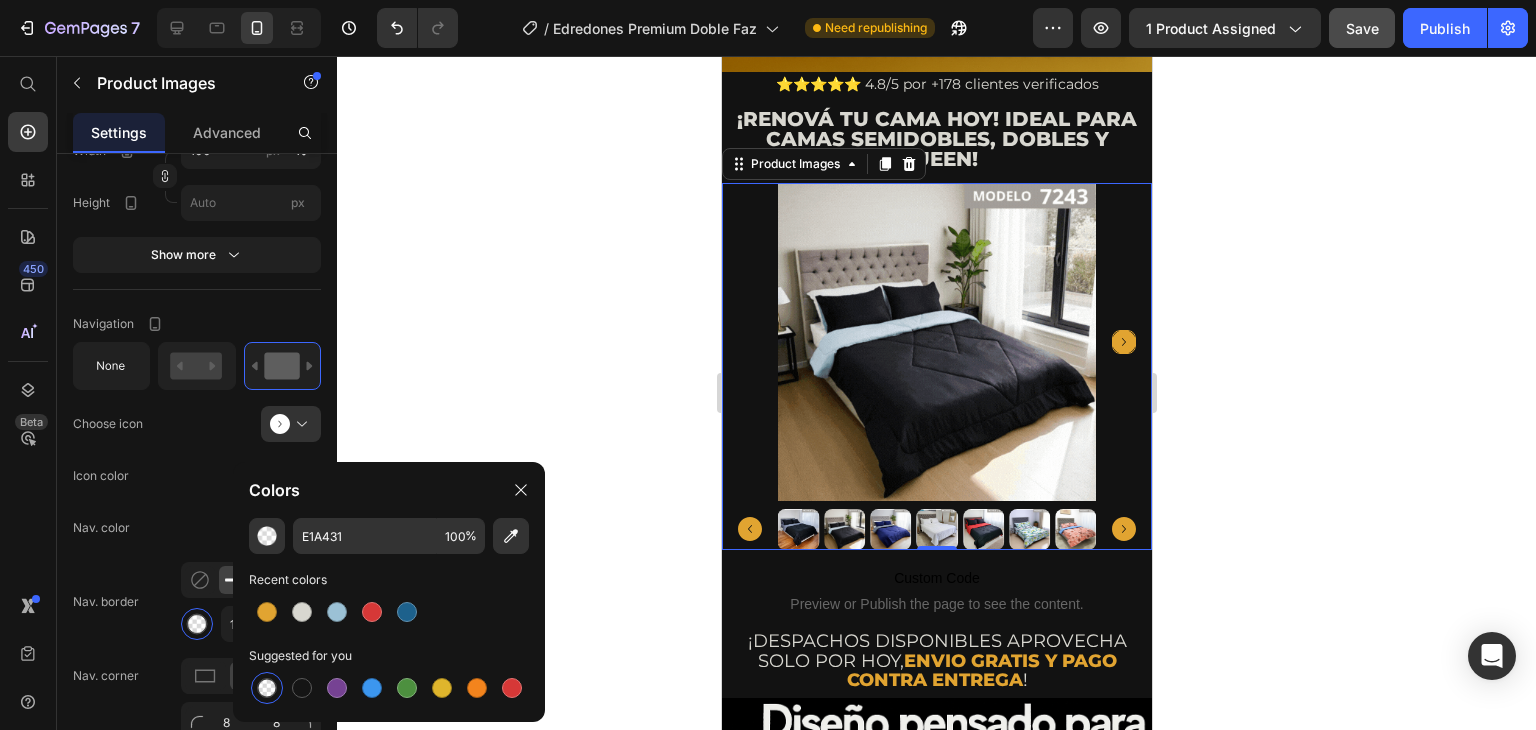 type on "0" 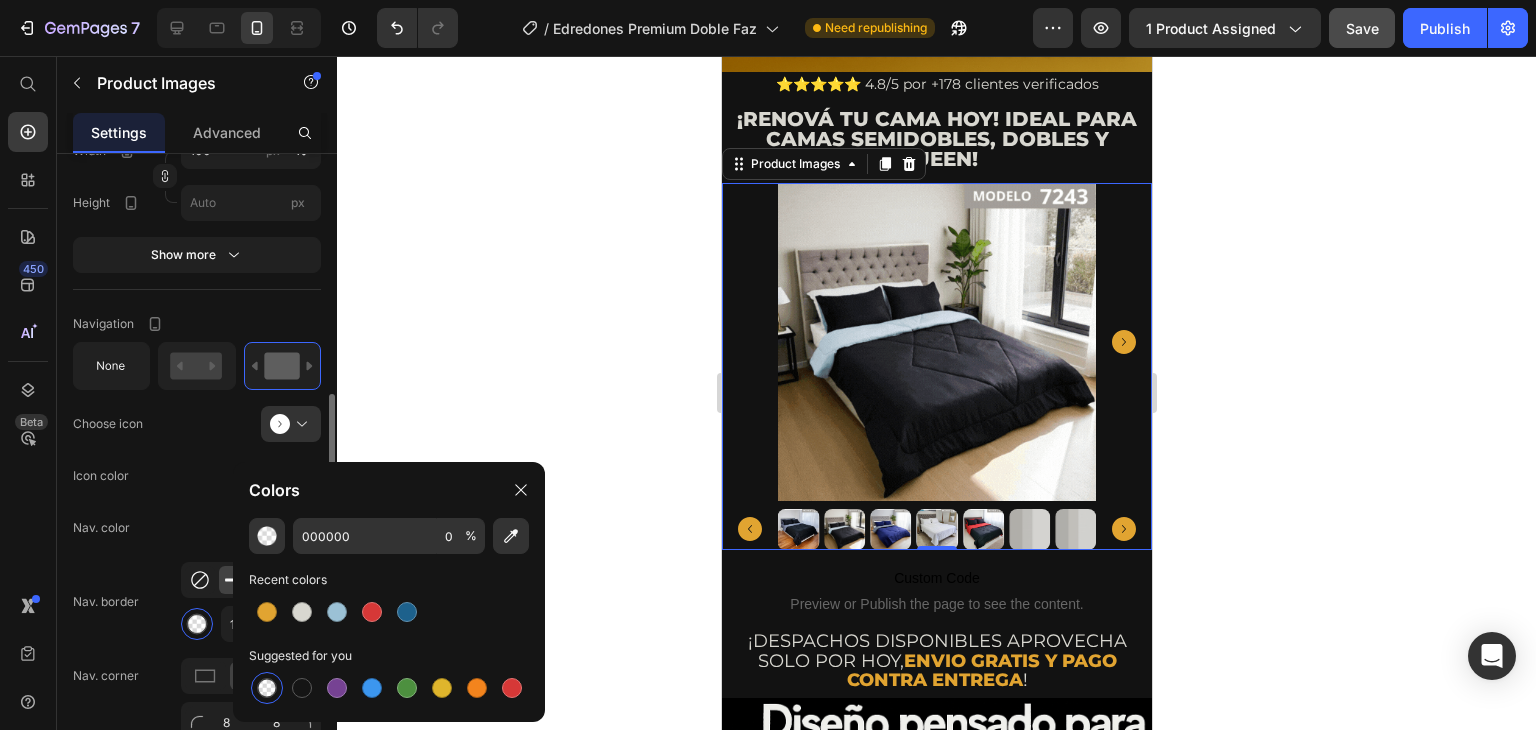 click 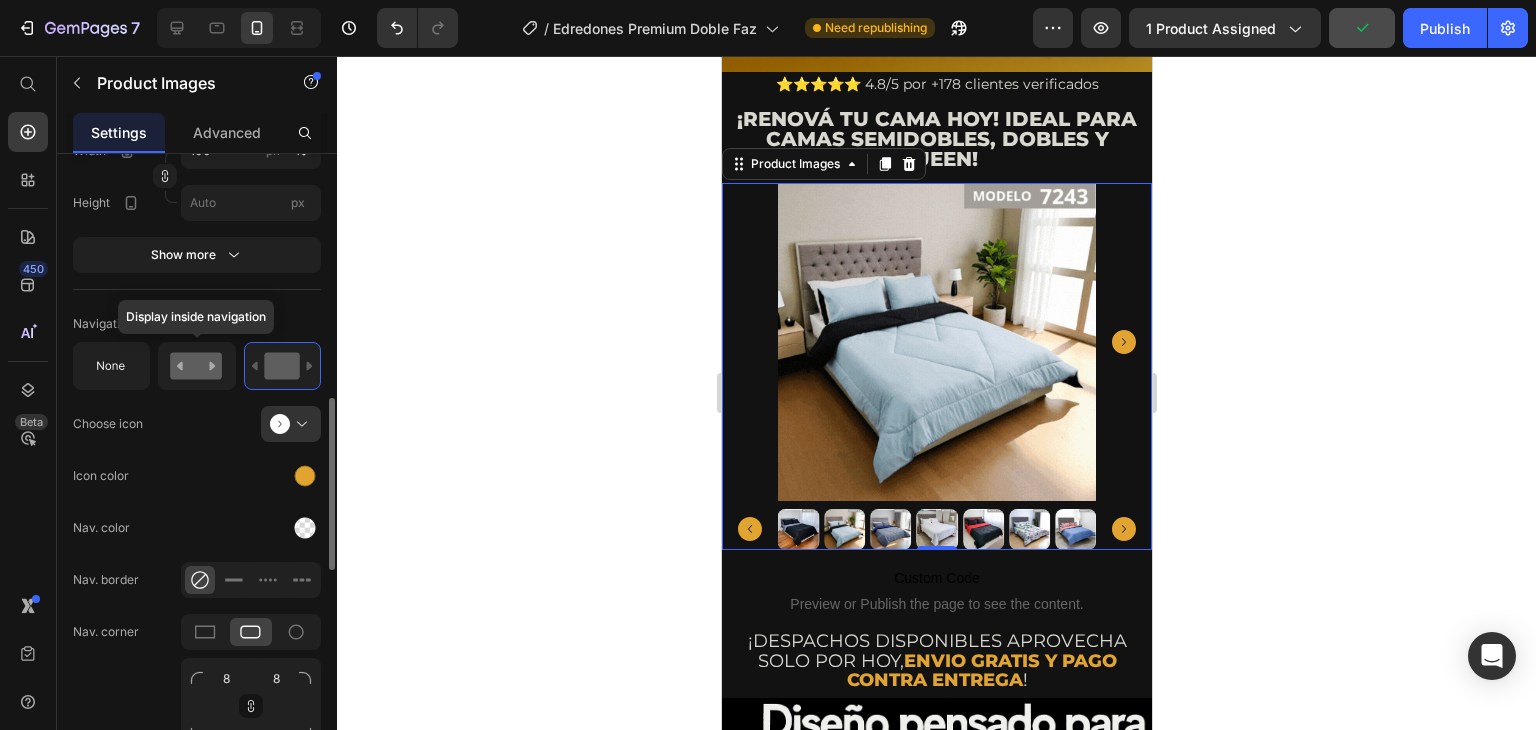 click 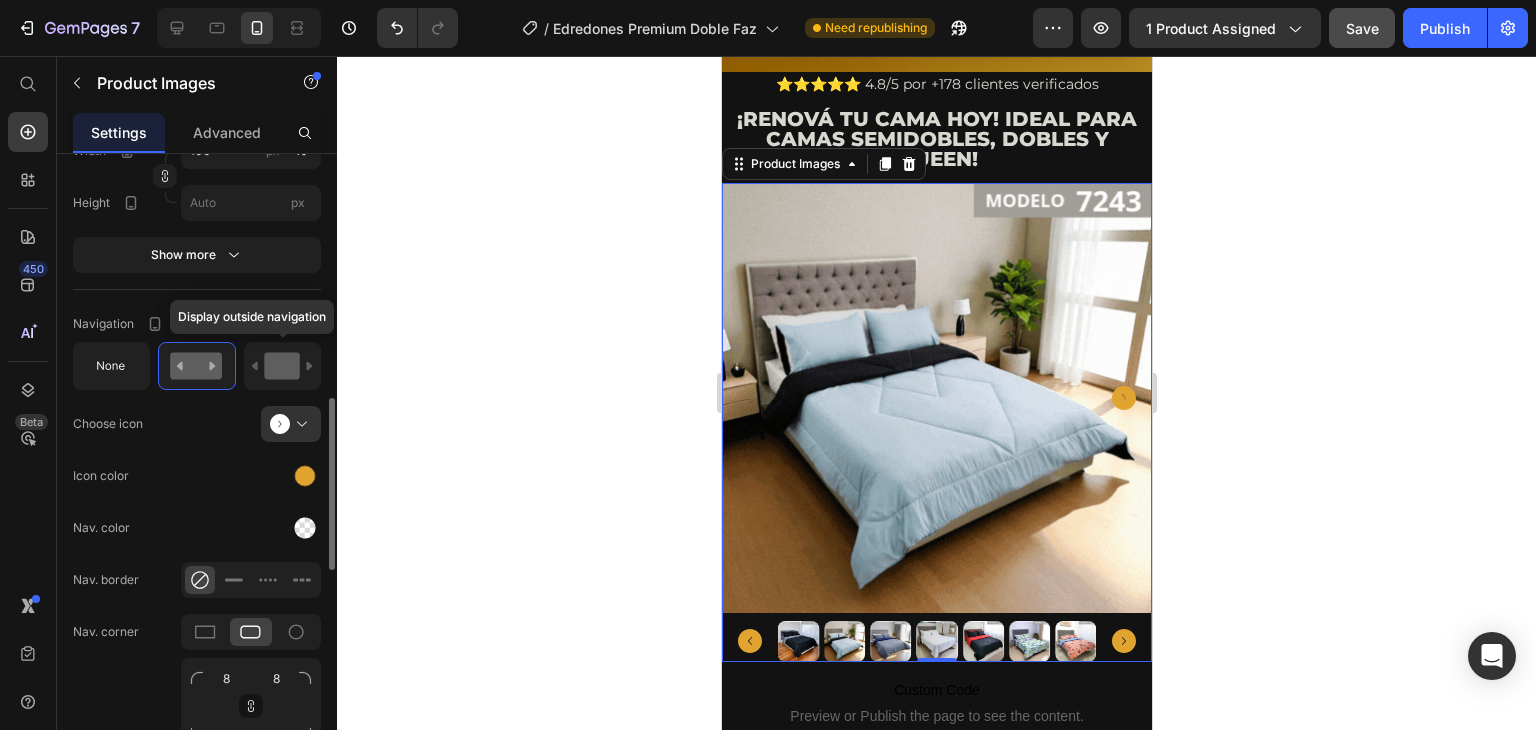 click 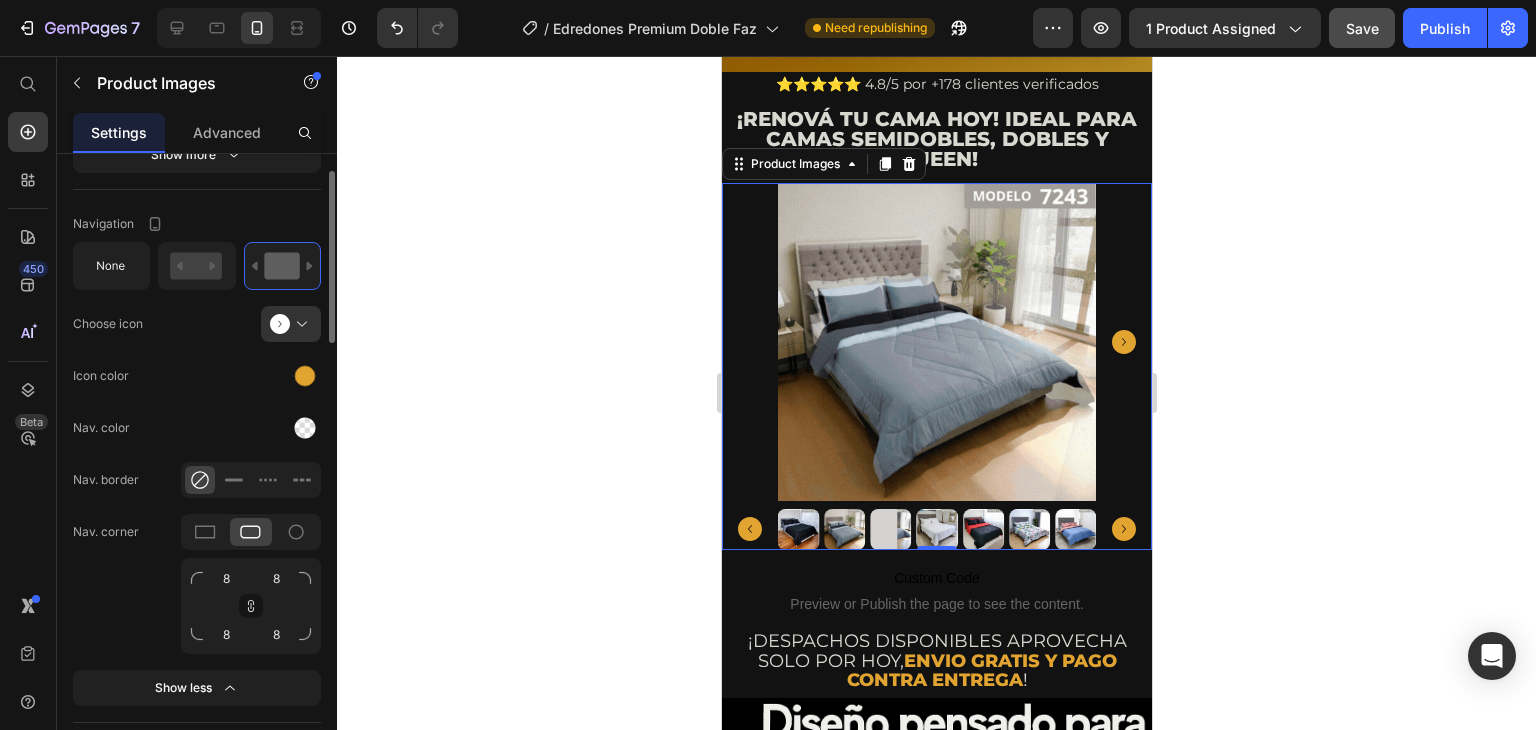 scroll, scrollTop: 800, scrollLeft: 0, axis: vertical 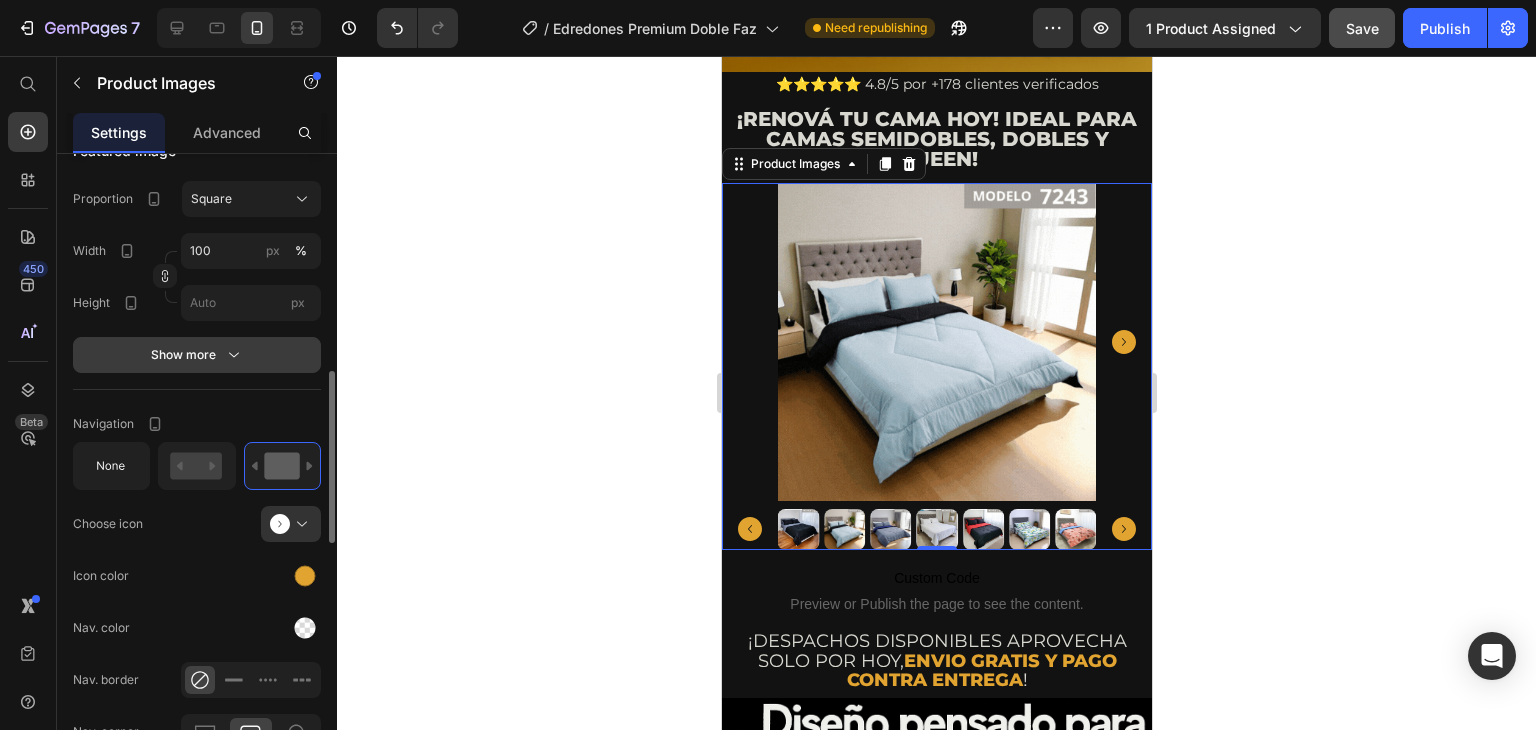 click on "Show more" at bounding box center (197, 355) 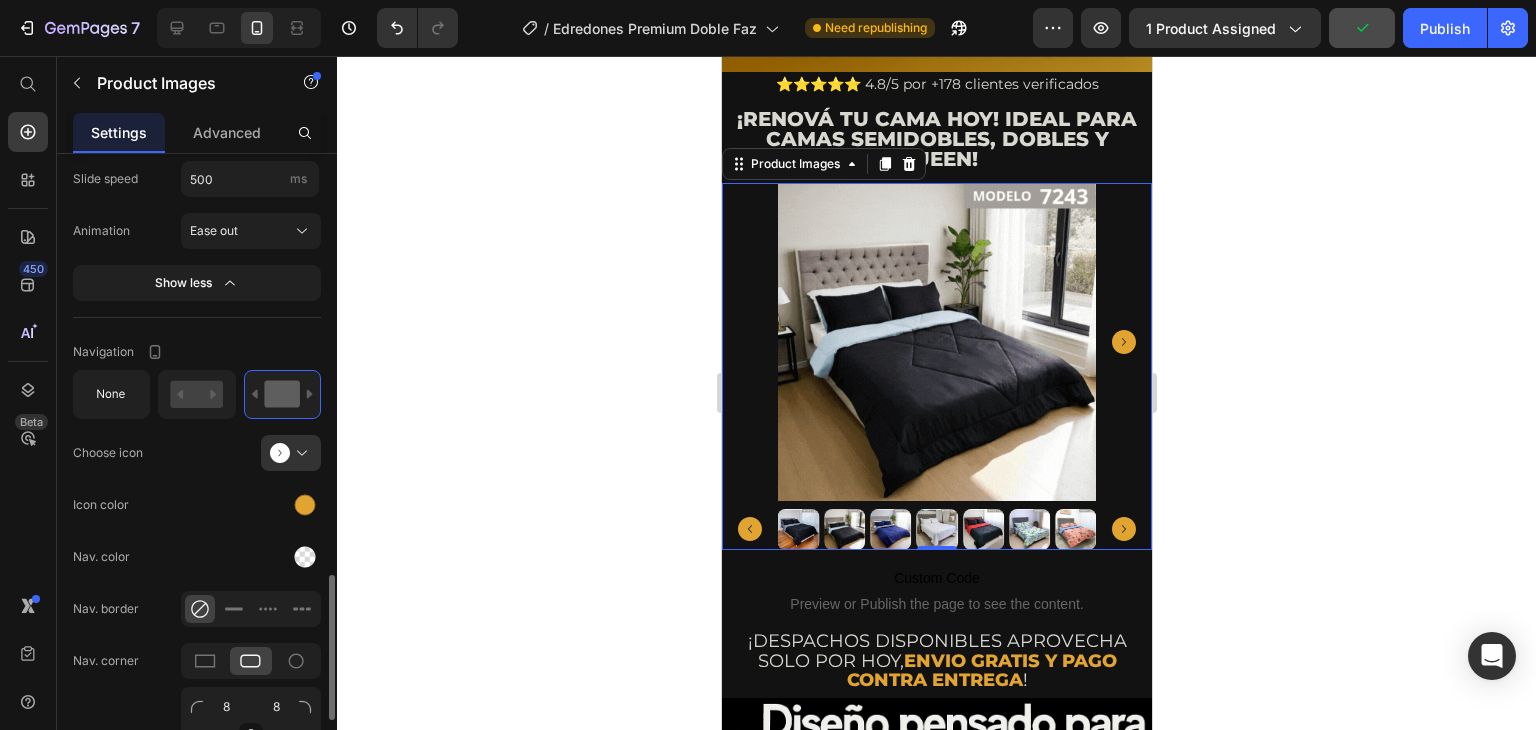 scroll, scrollTop: 1400, scrollLeft: 0, axis: vertical 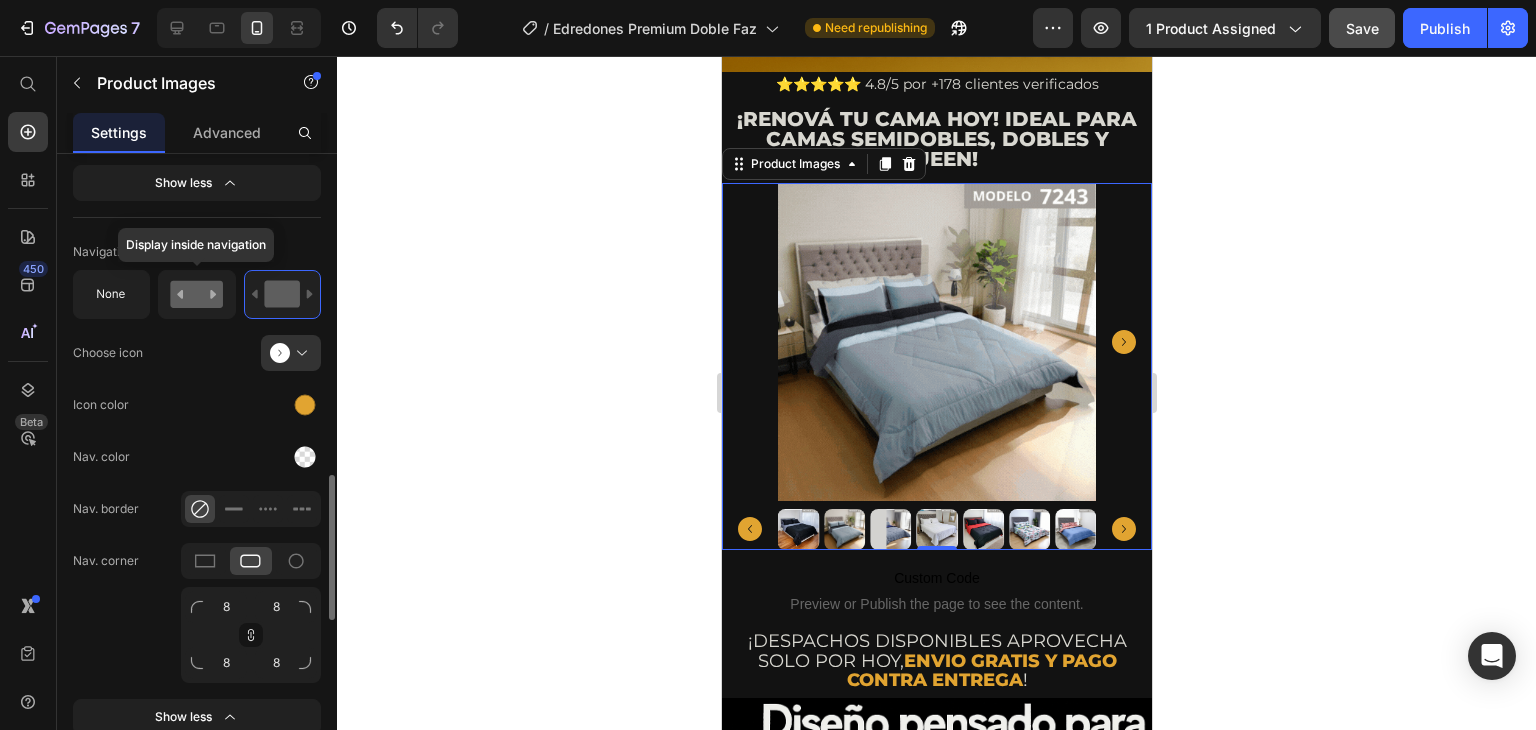 click 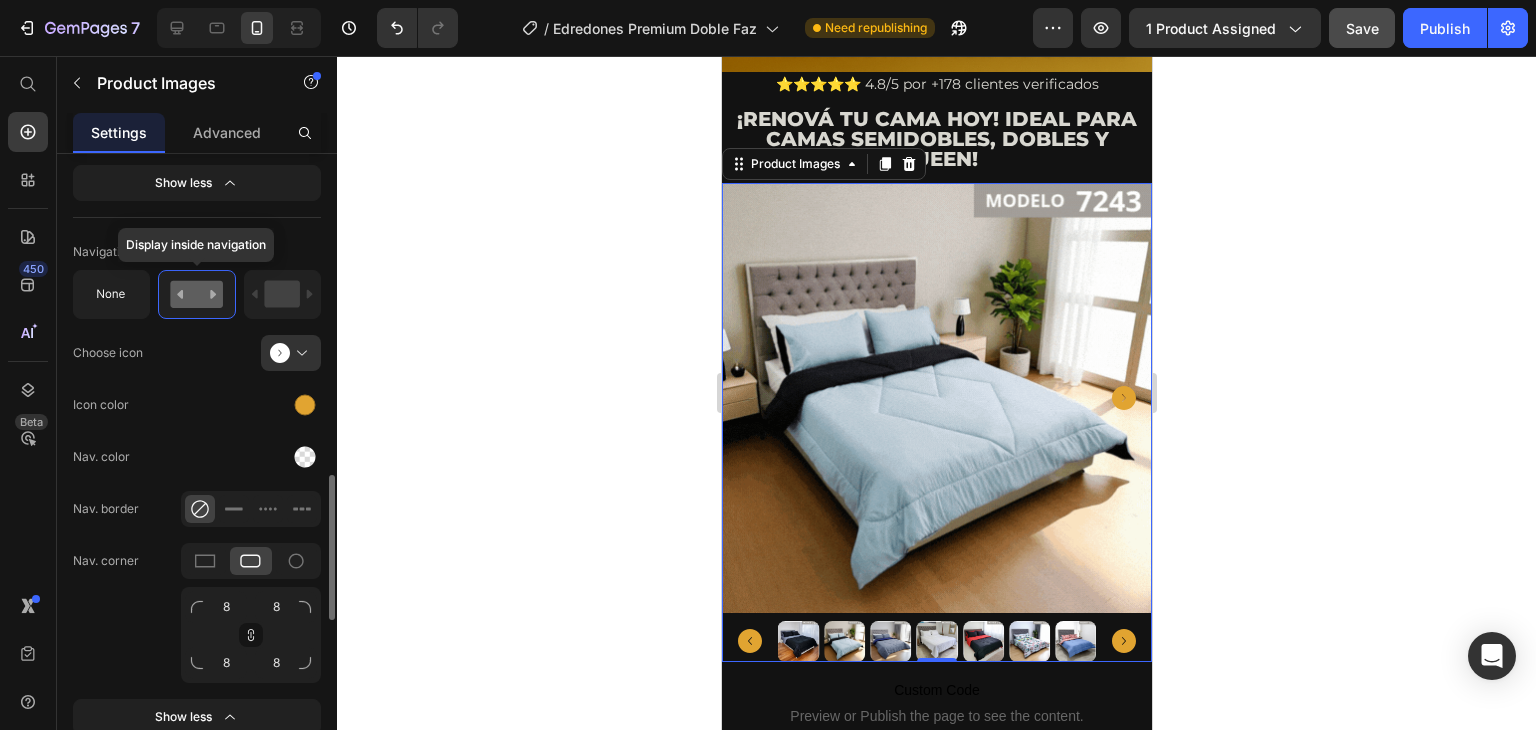 click 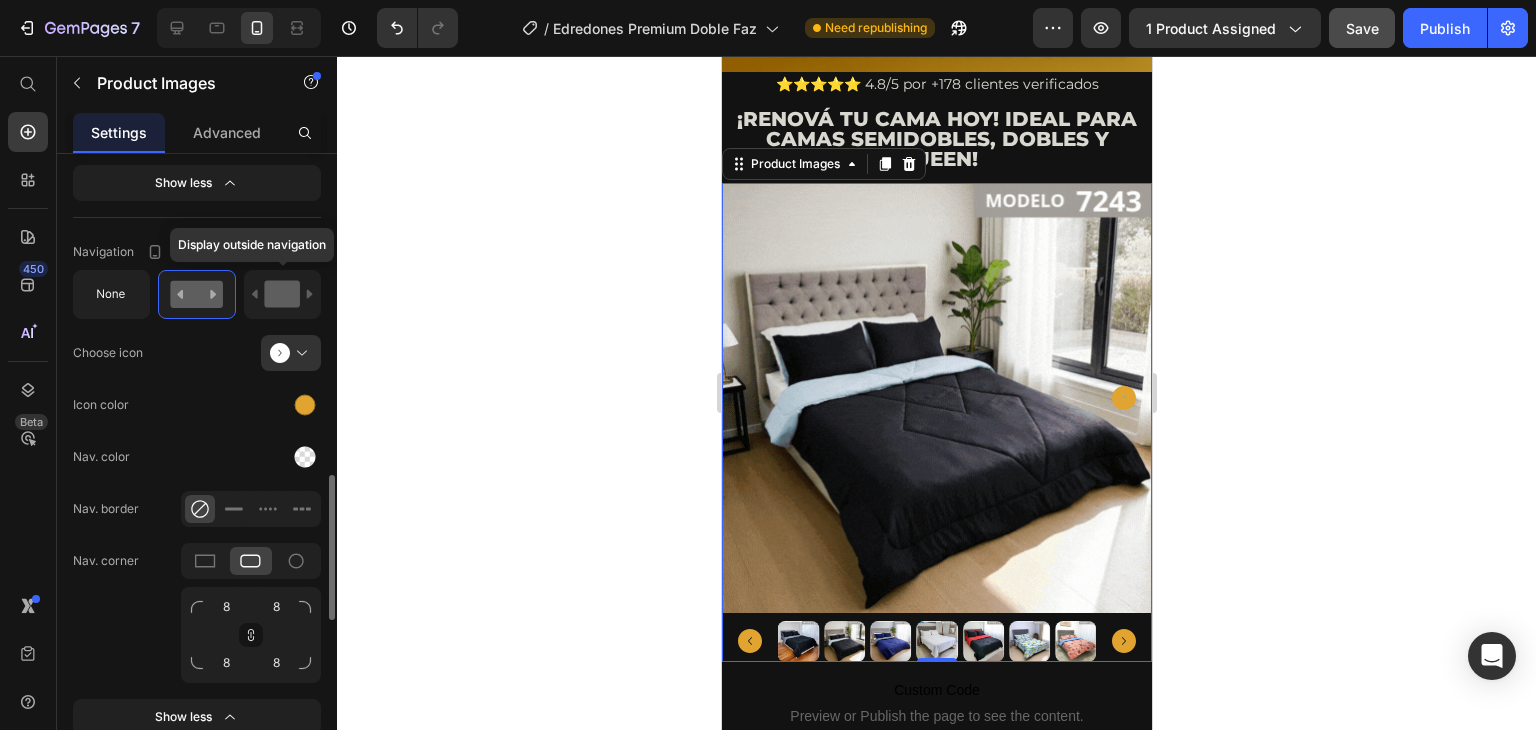 click 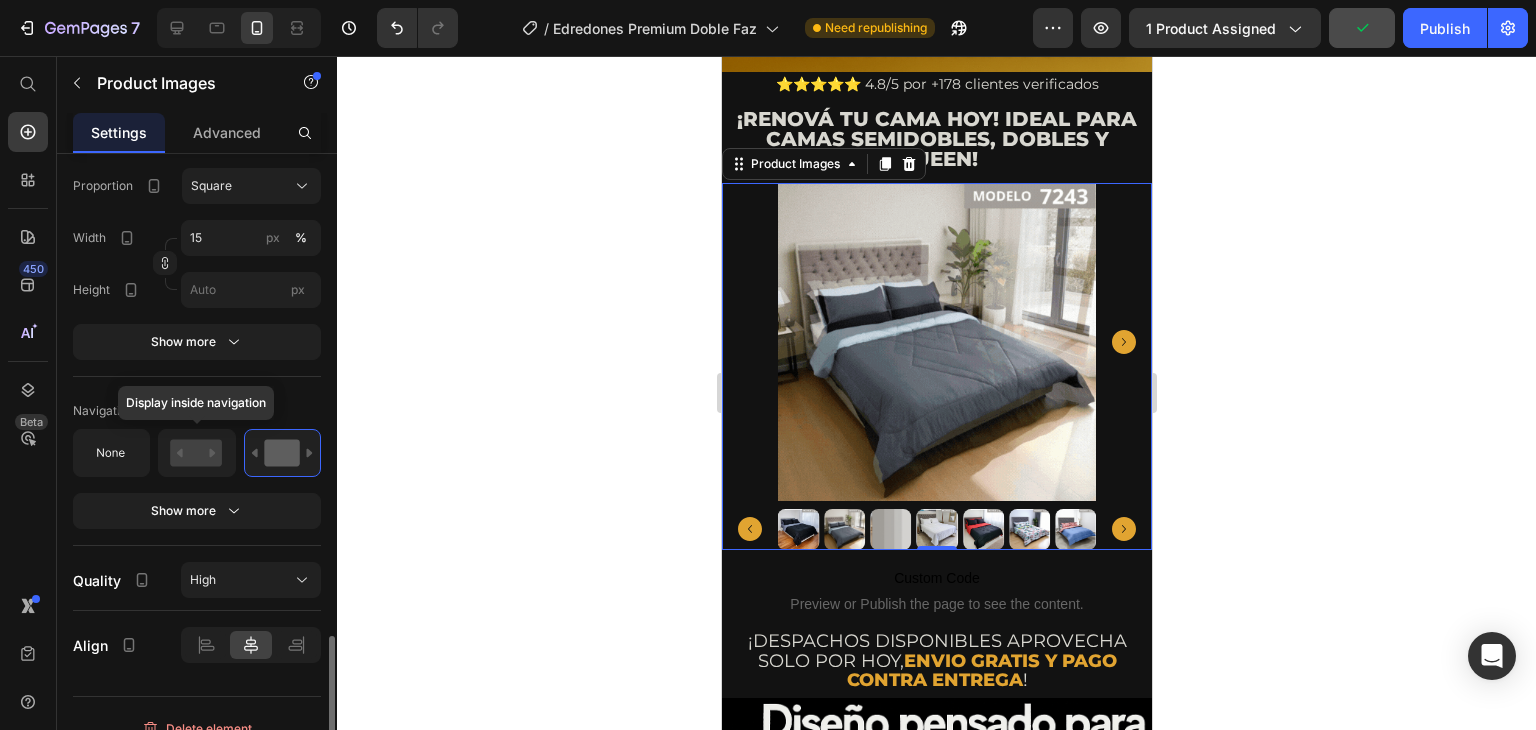 scroll, scrollTop: 2122, scrollLeft: 0, axis: vertical 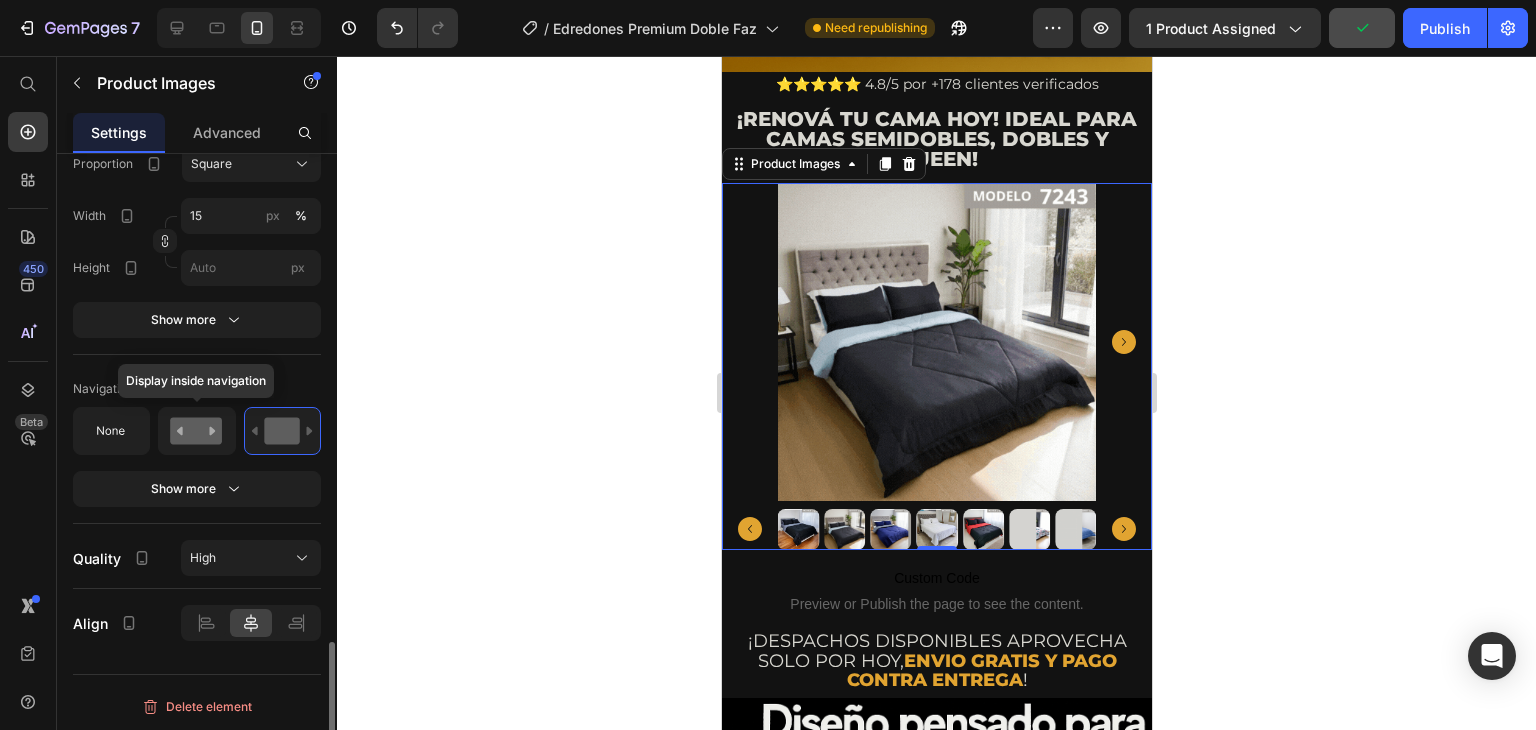 click 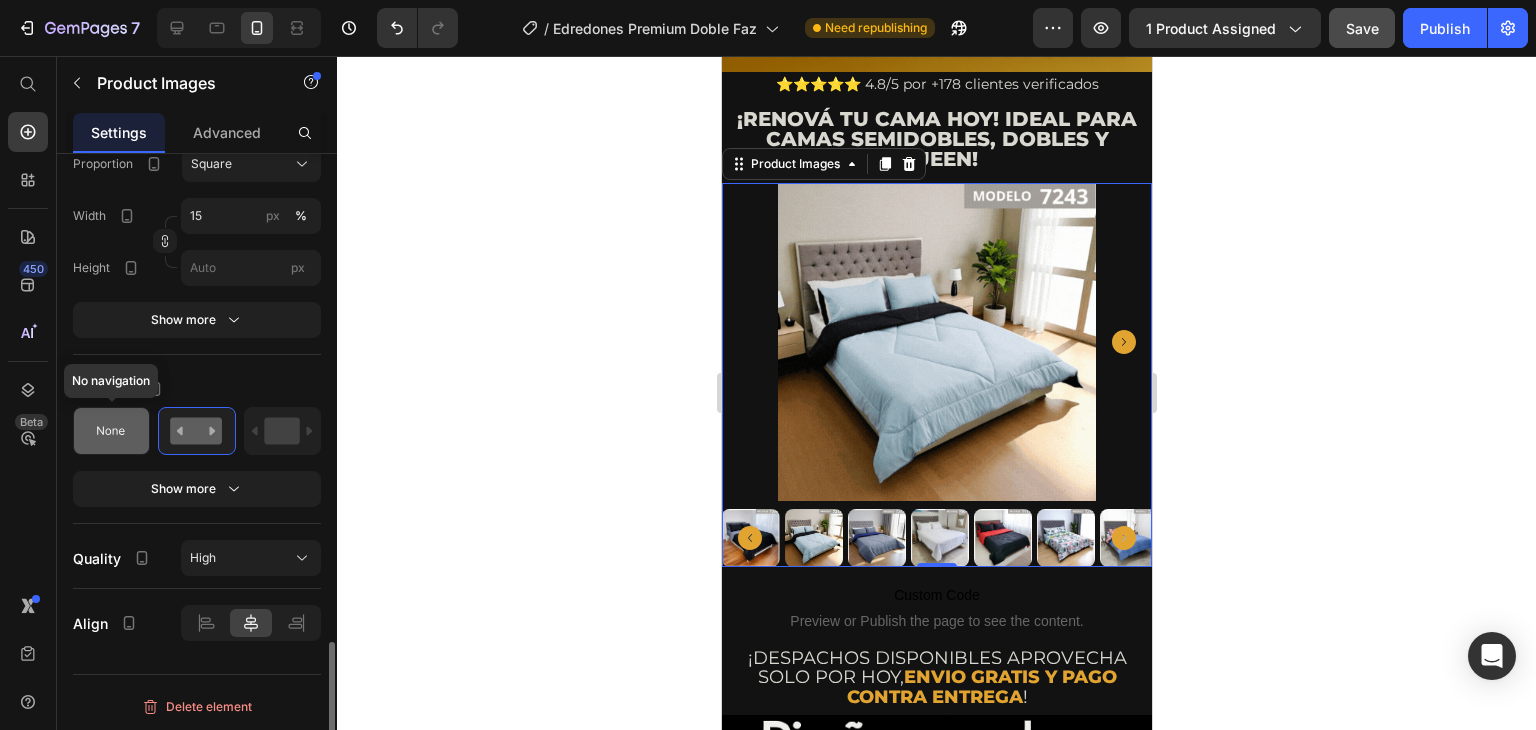click 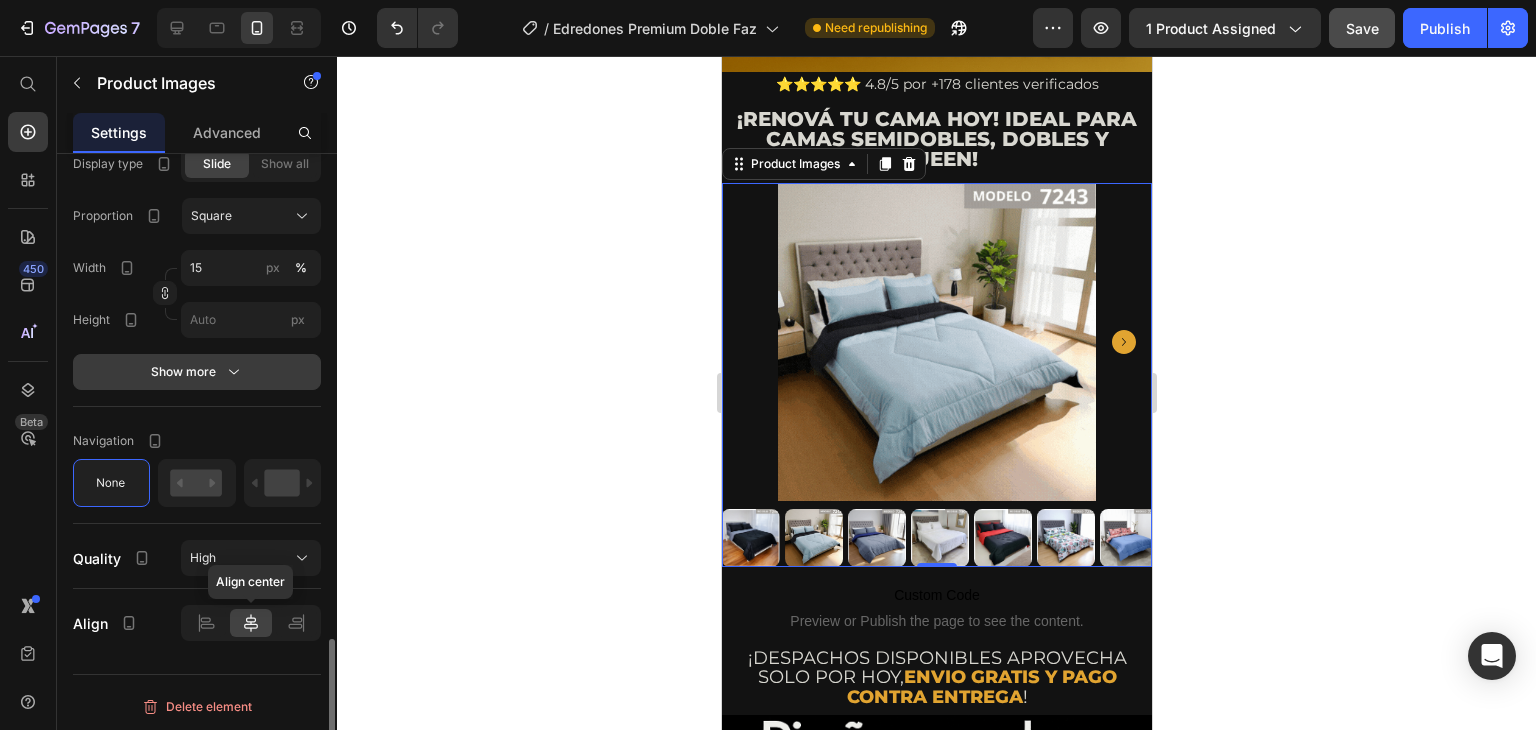 scroll, scrollTop: 1970, scrollLeft: 0, axis: vertical 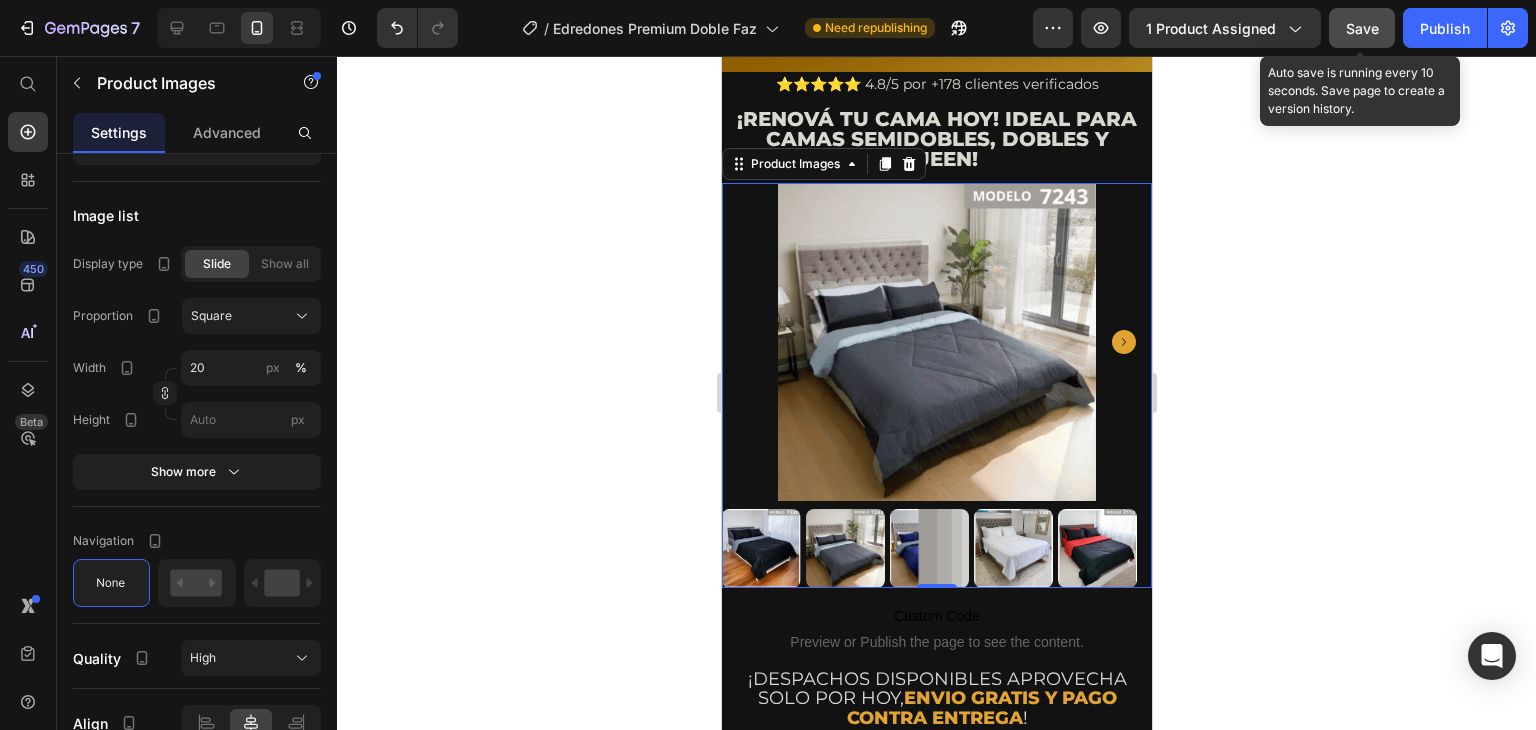 click on "Save" 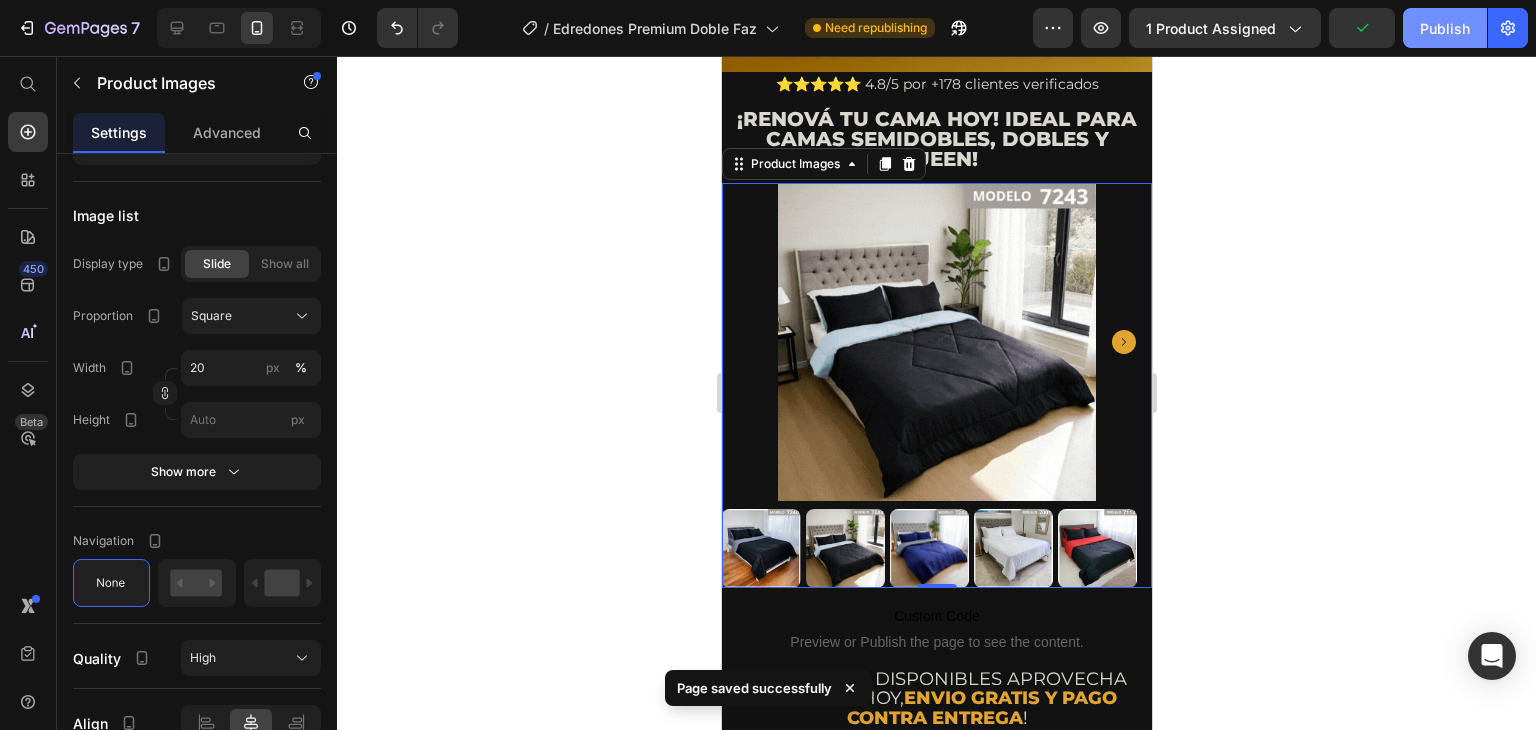 click on "Publish" at bounding box center (1445, 28) 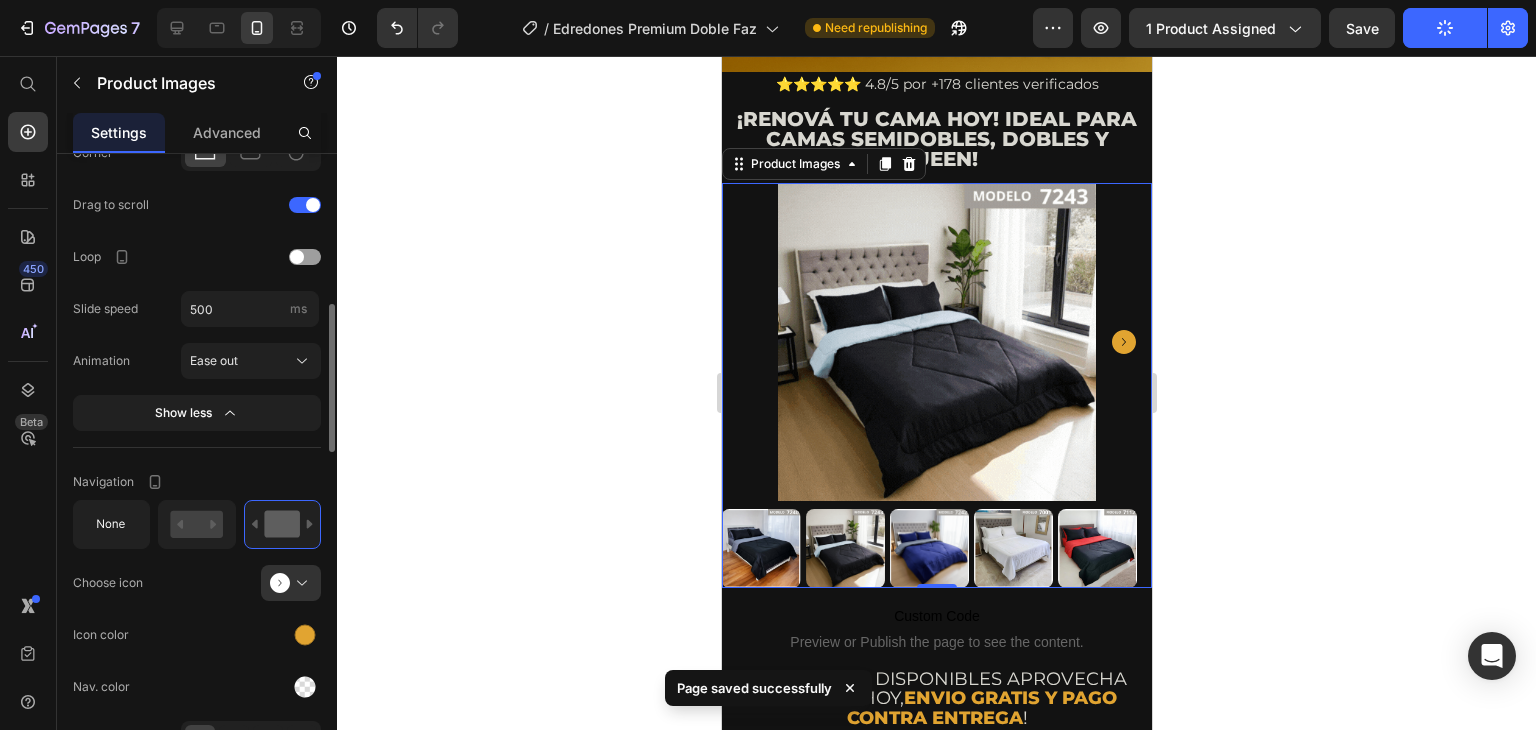 scroll, scrollTop: 1070, scrollLeft: 0, axis: vertical 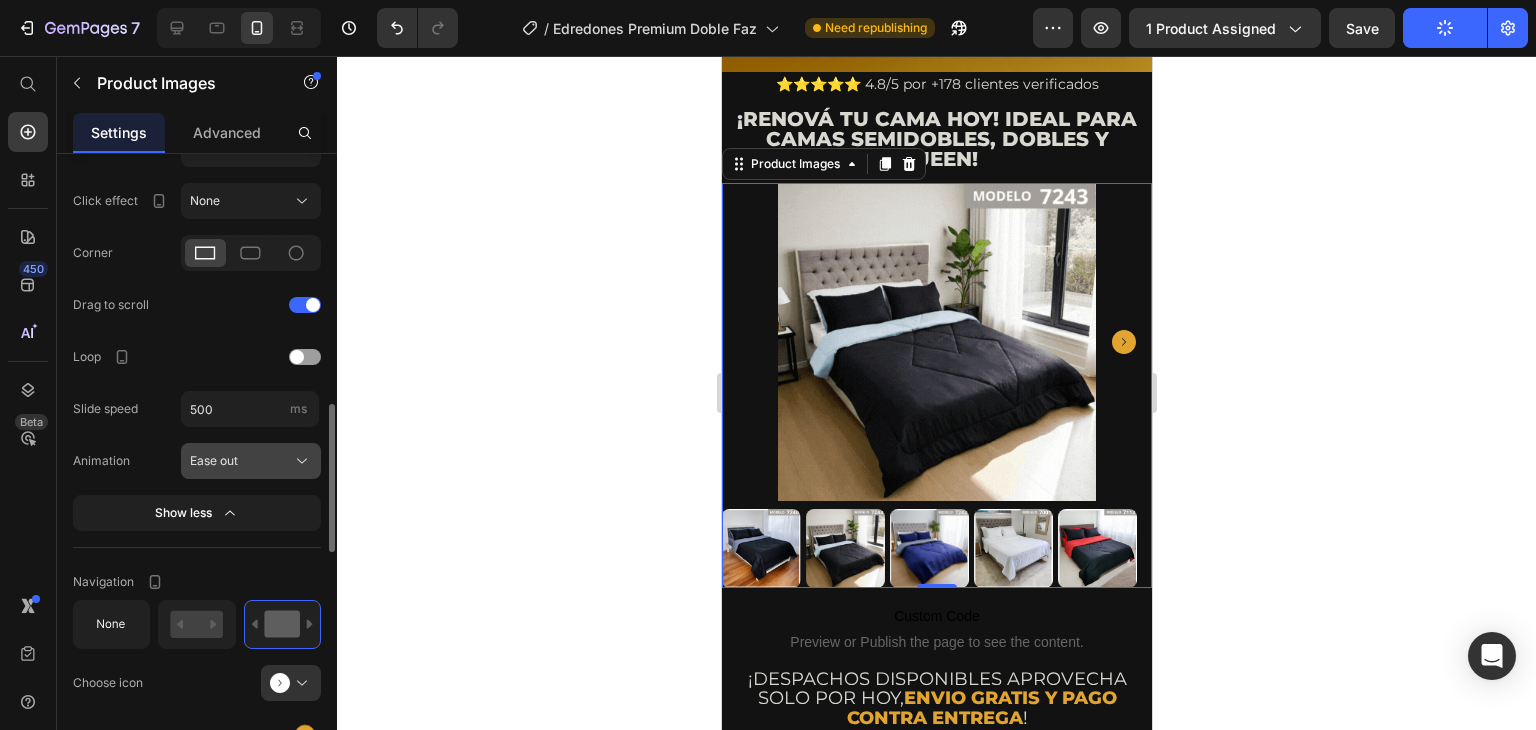 click on "Ease out" 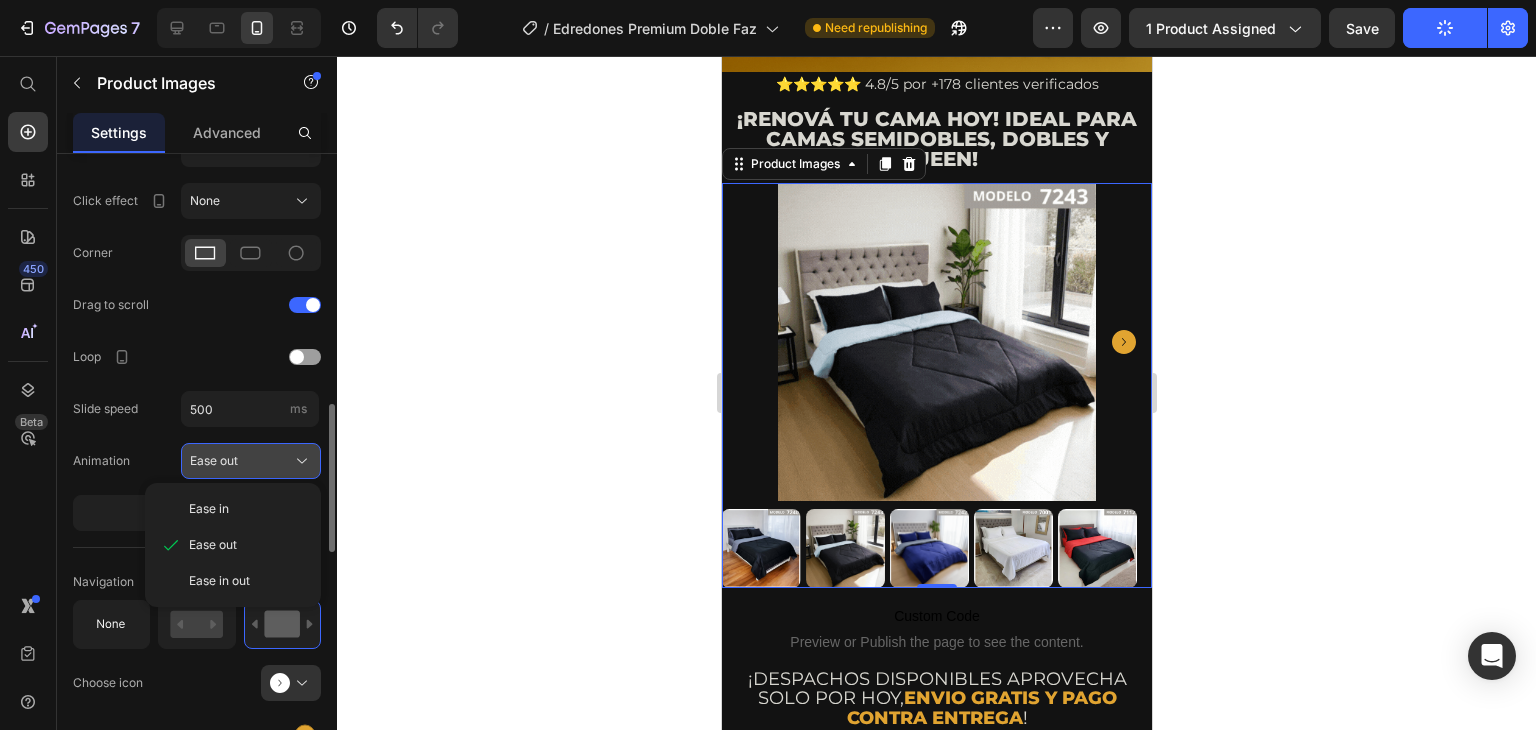click on "Ease out" 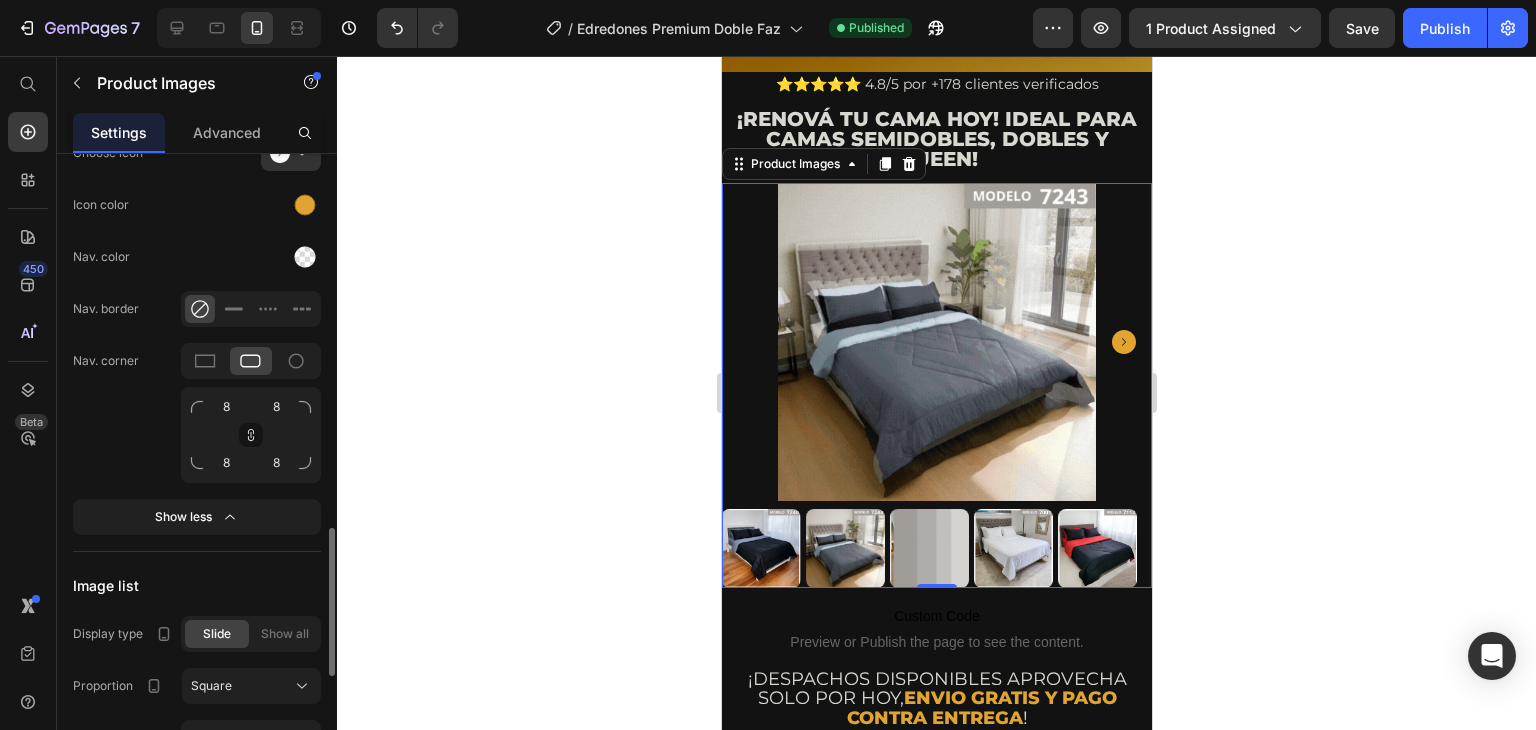scroll, scrollTop: 1800, scrollLeft: 0, axis: vertical 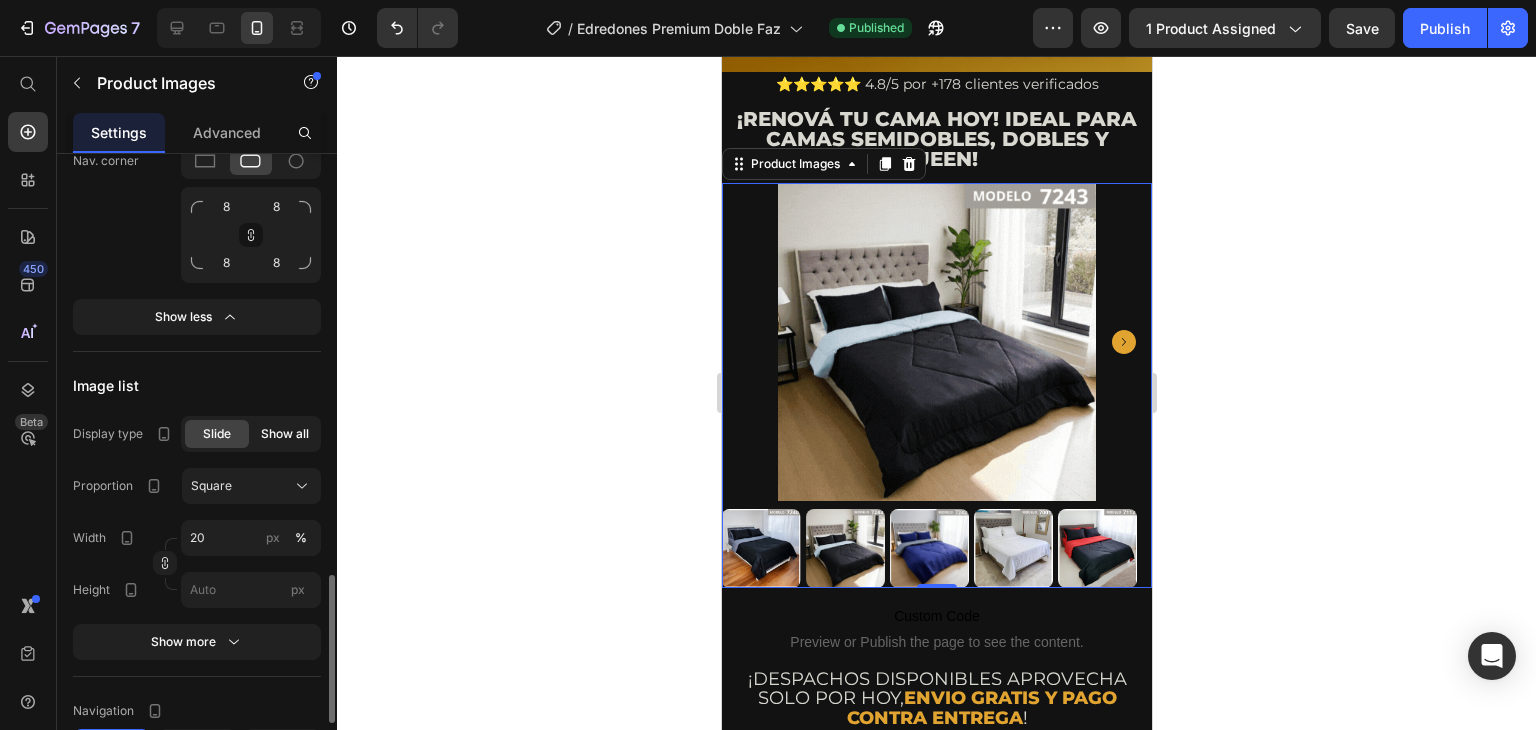 click on "Show all" 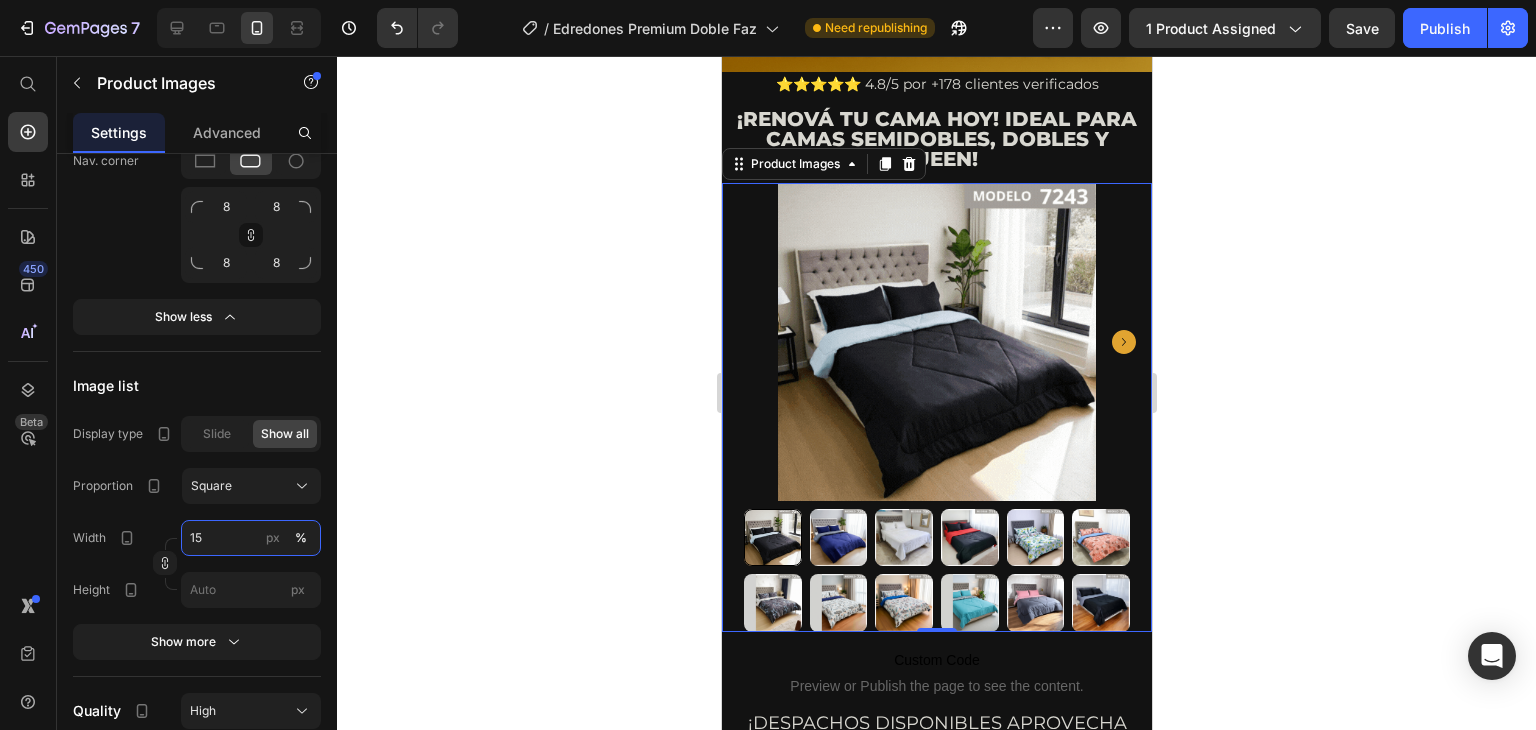 type on "15" 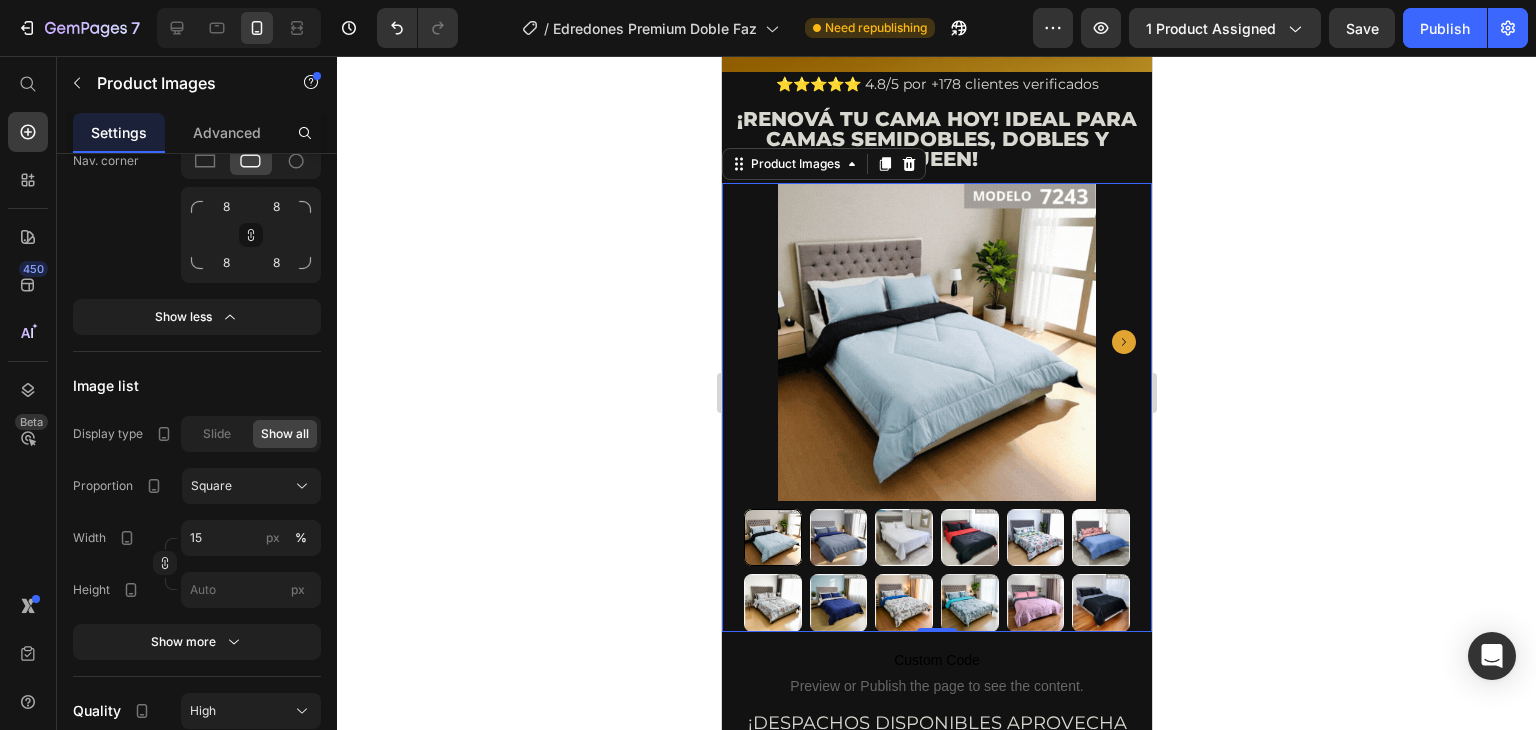 click 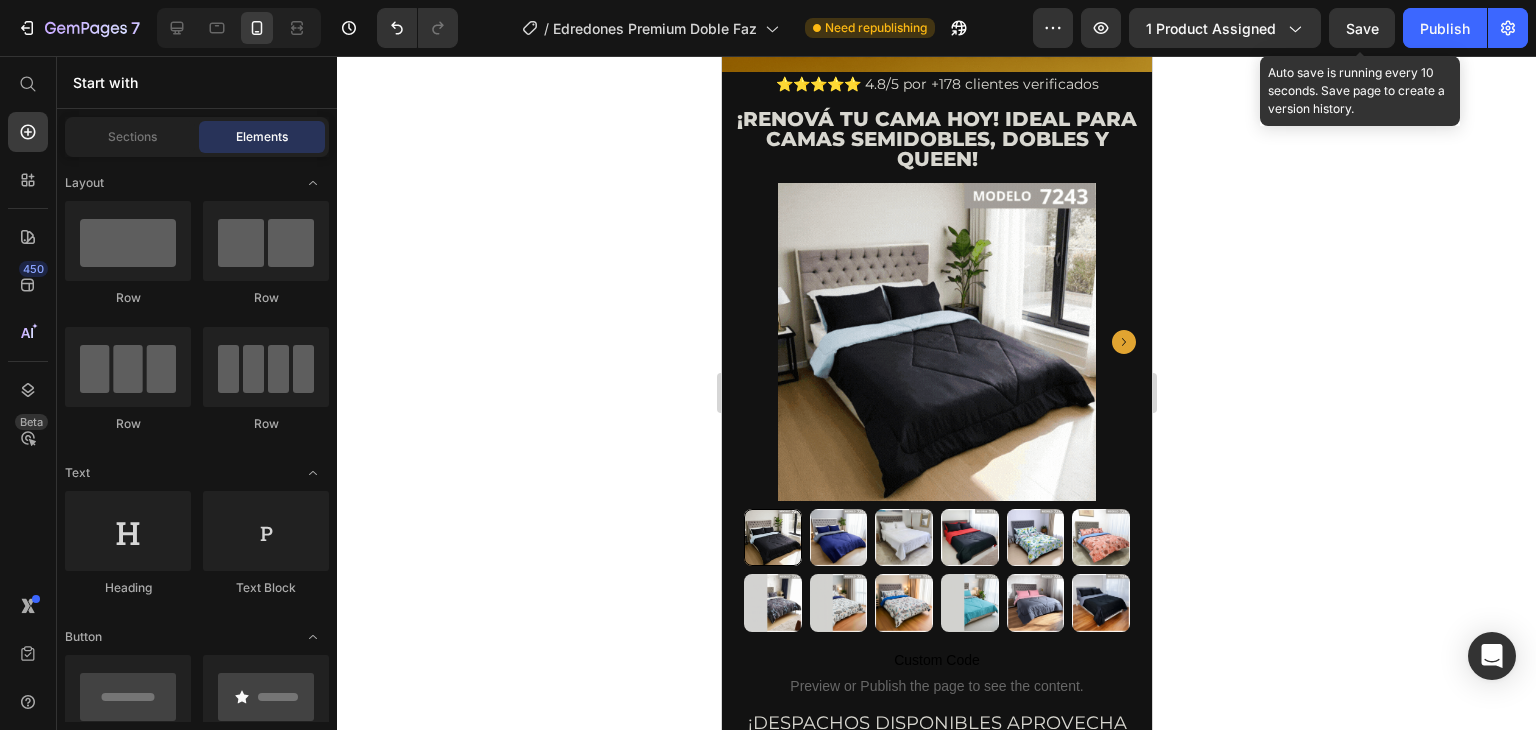click on "Save" at bounding box center (1362, 28) 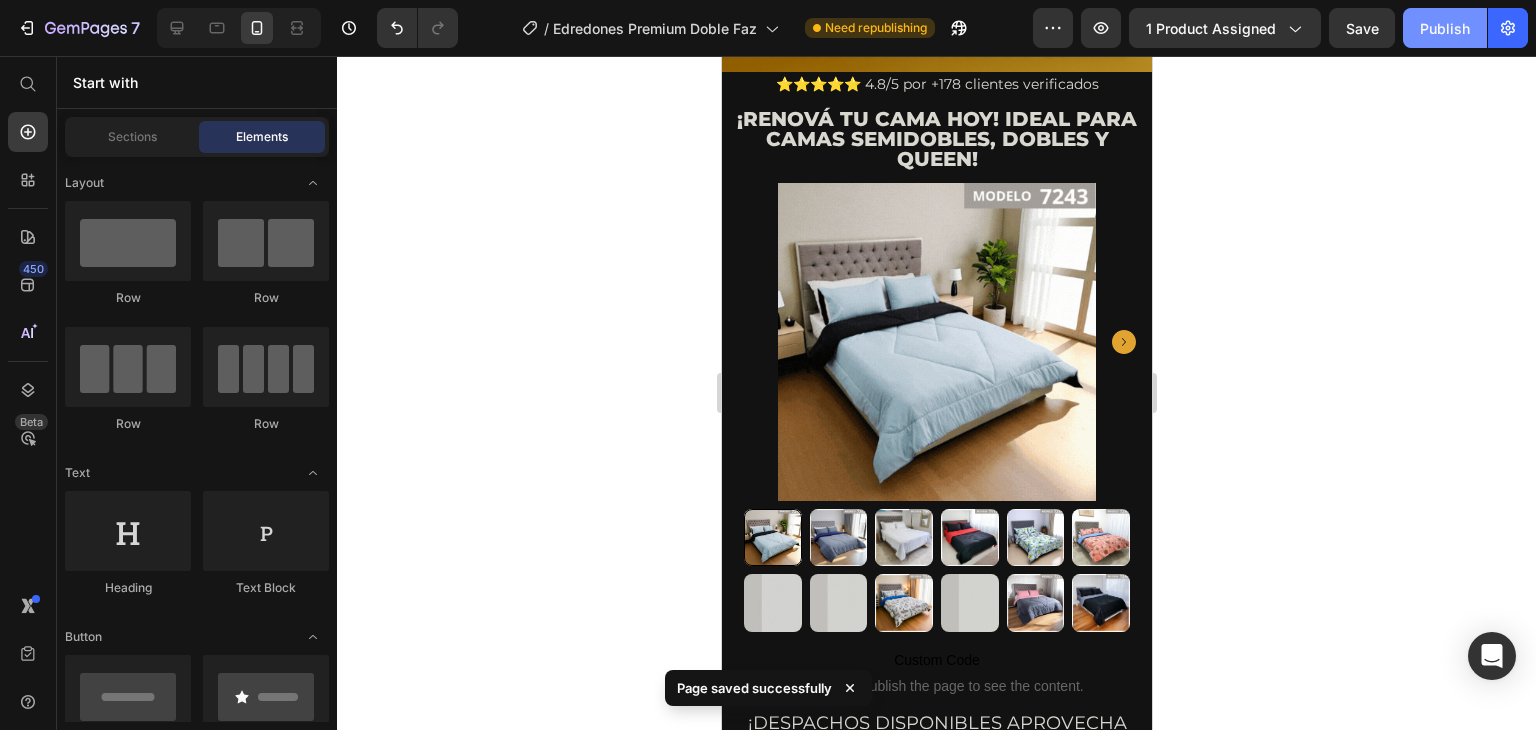 click on "Publish" at bounding box center (1445, 28) 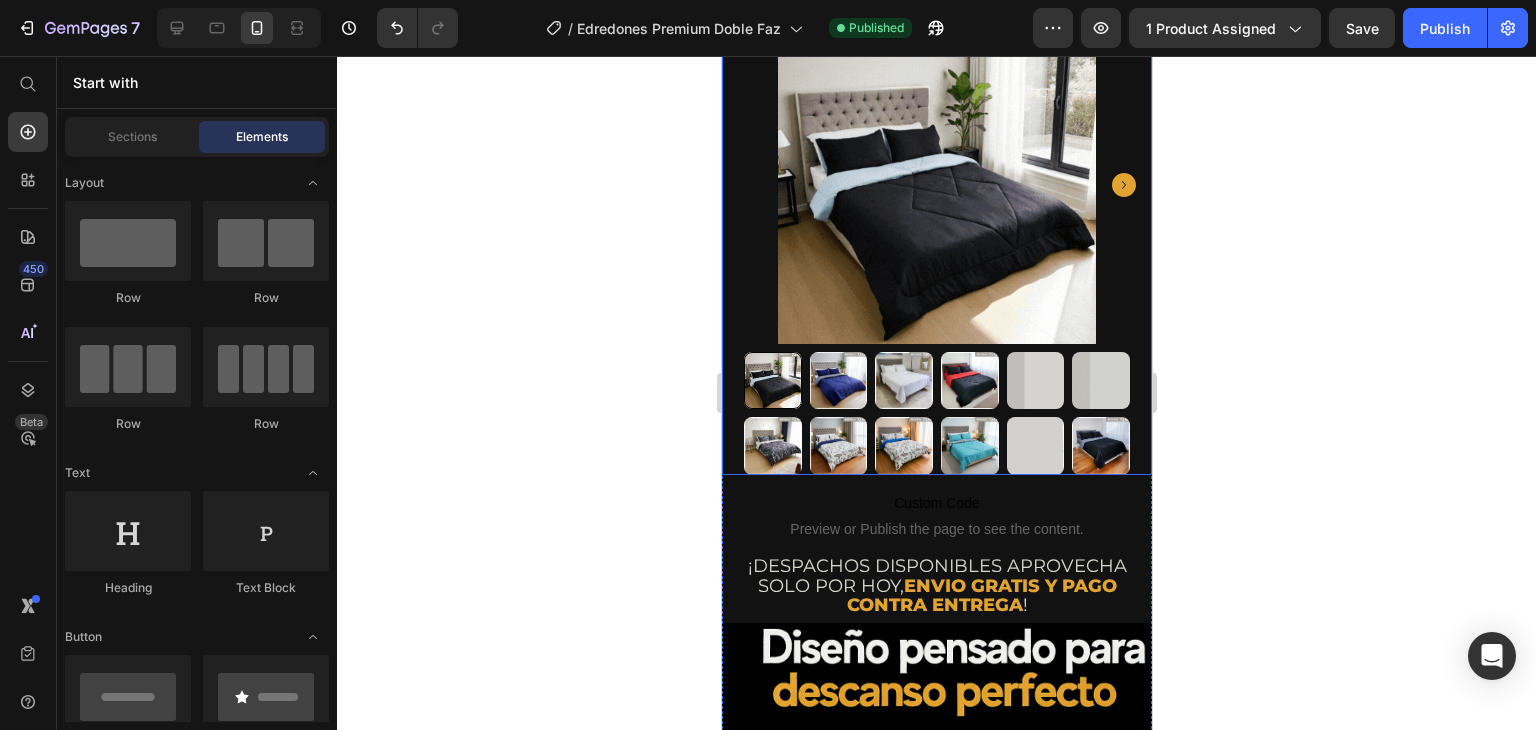 scroll, scrollTop: 1100, scrollLeft: 0, axis: vertical 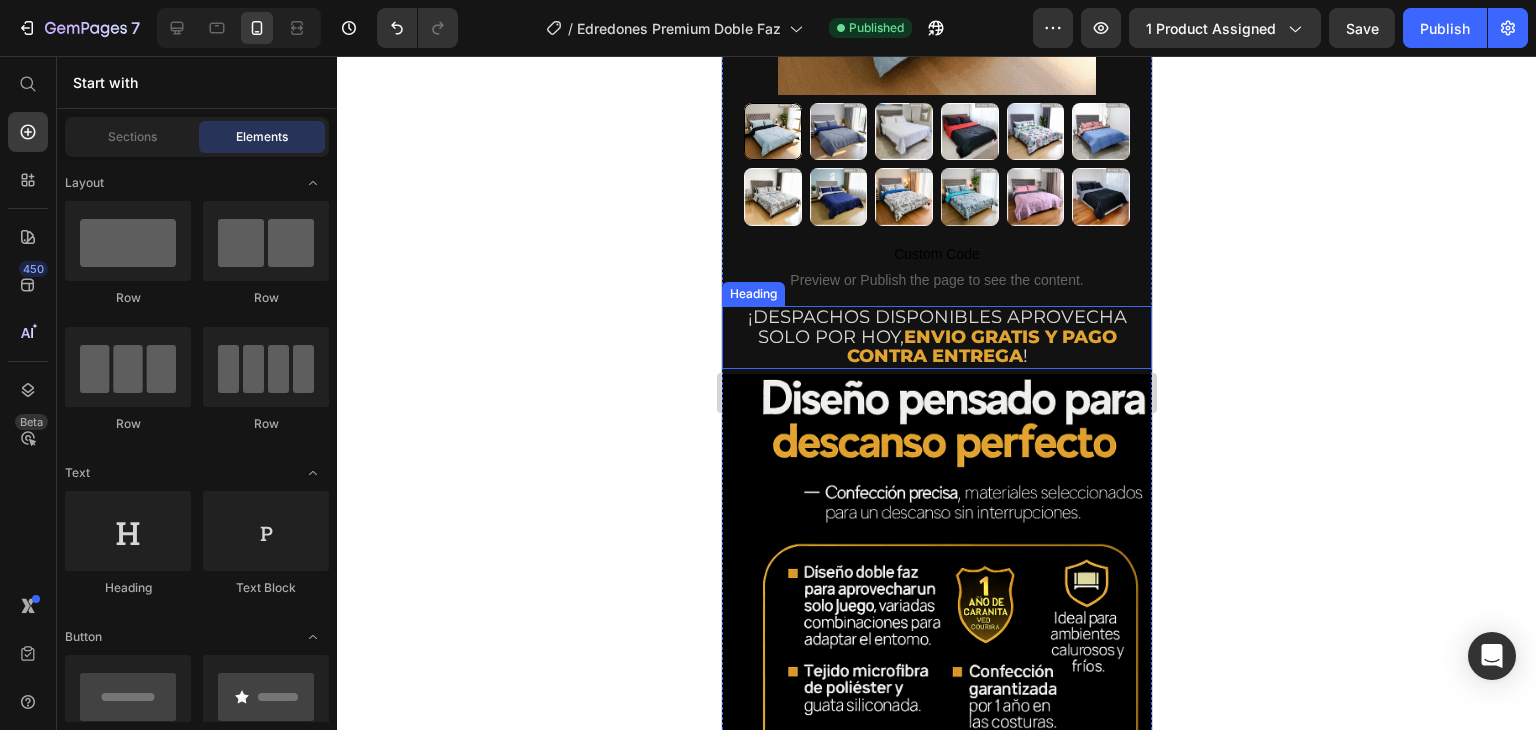 click on "¡DESPACHOS DISPONIBLES APROVECHA SOLO POR HOY,  ENVIO GRATIS Y PAGO CONTRA ENTREGA !" at bounding box center [936, 337] 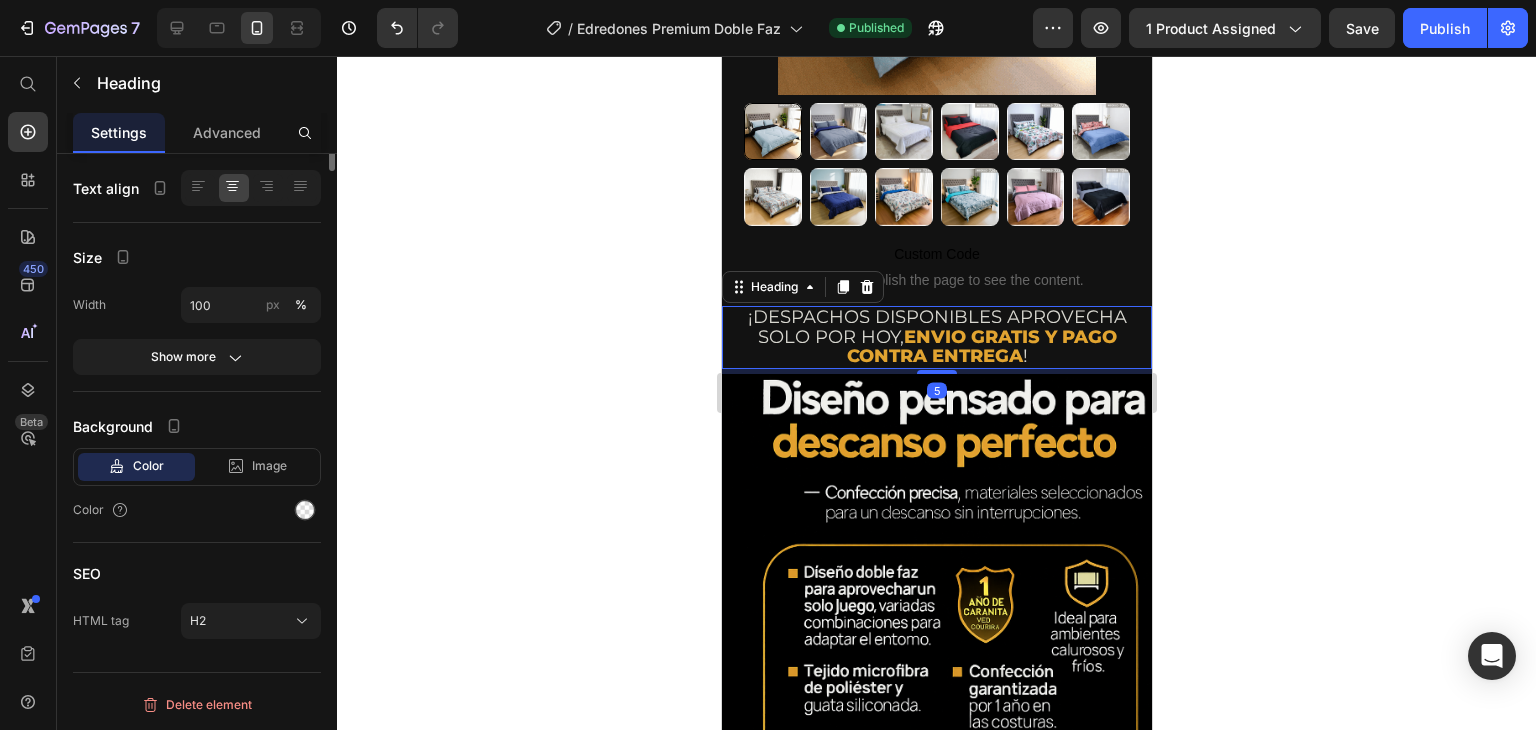 scroll, scrollTop: 0, scrollLeft: 0, axis: both 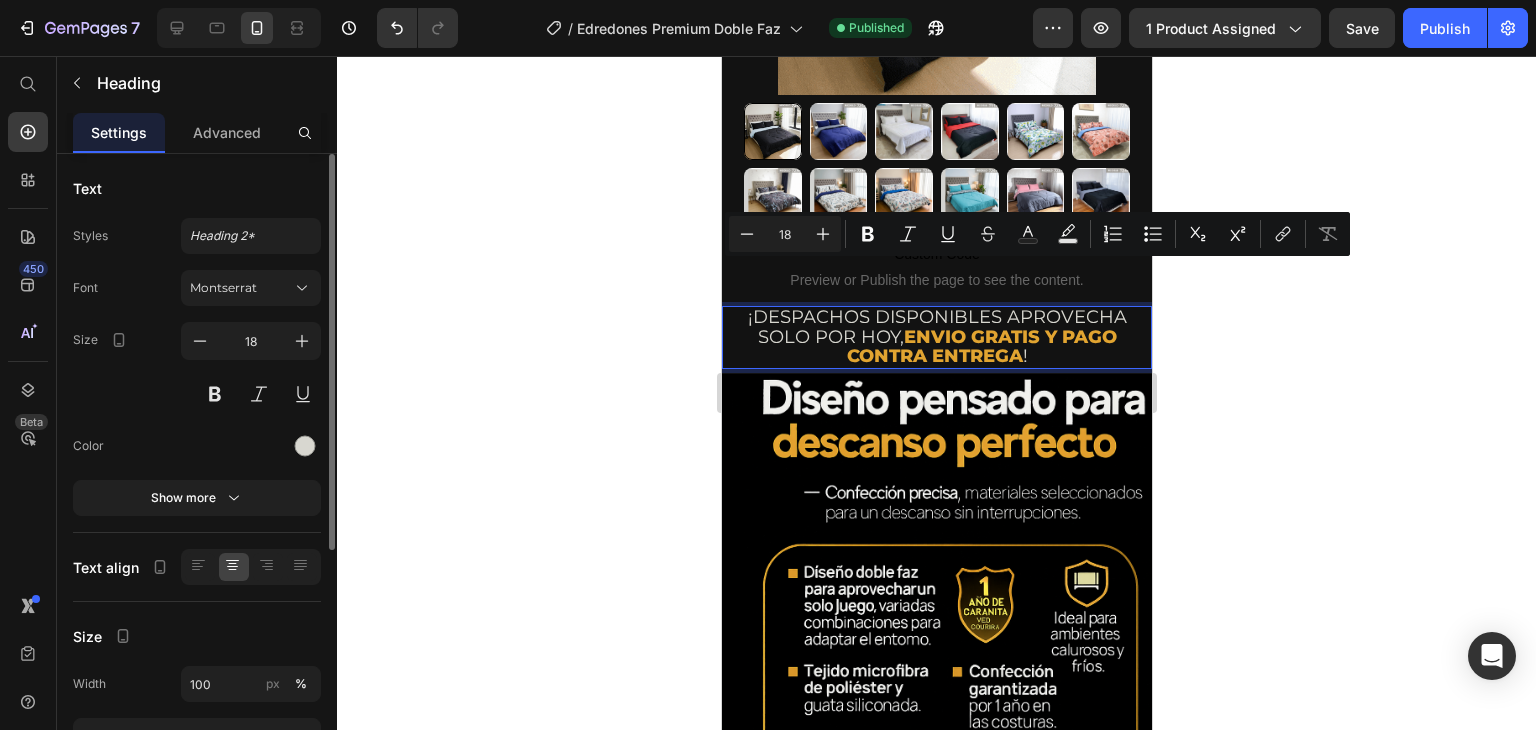 click on "¡DESPACHOS DISPONIBLES APROVECHA SOLO POR HOY,  ENVIO GRATIS Y PAGO CONTRA ENTREGA !" at bounding box center (936, 337) 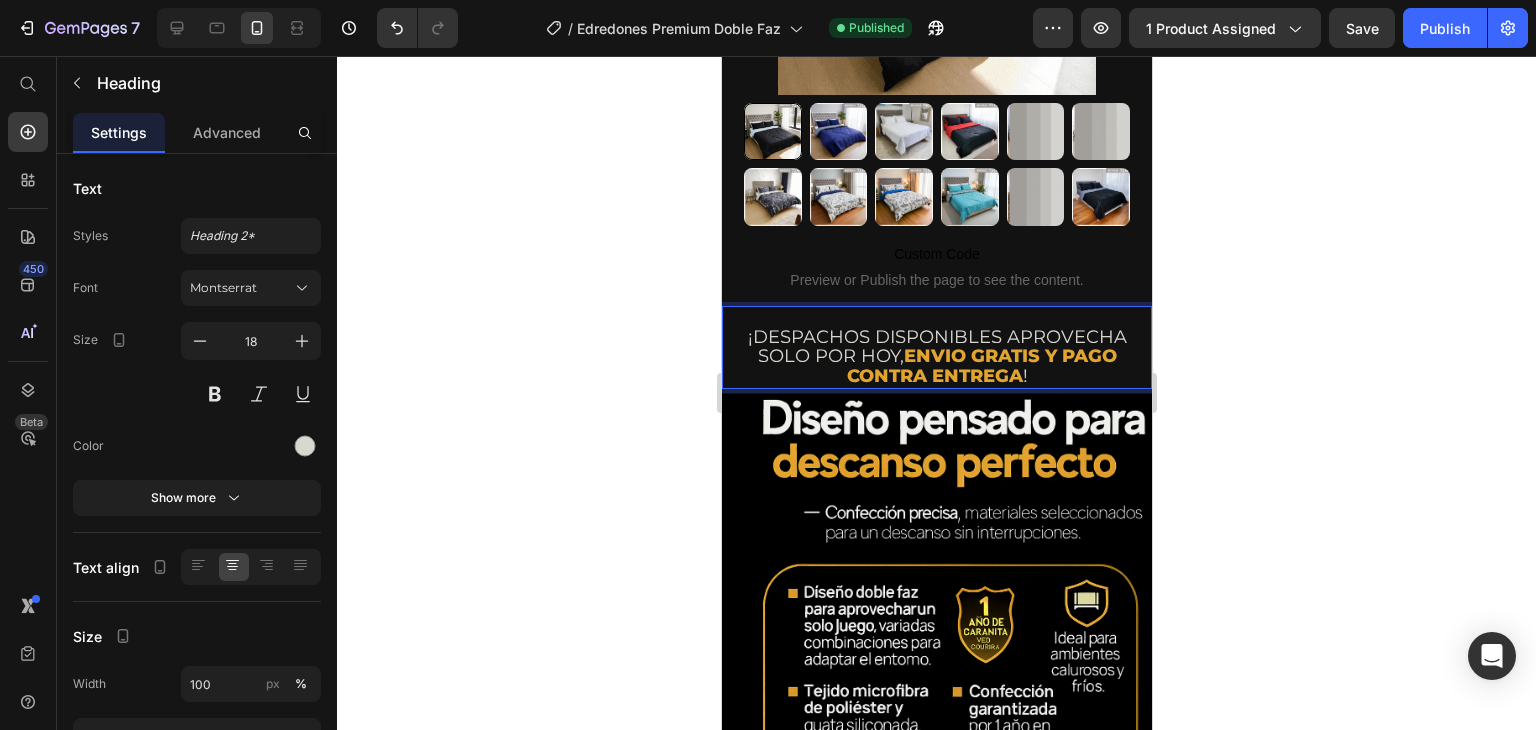 click on "¡DESPACHOS DISPONIBLES APROVECHA SOLO POR HOY,  ENVIO GRATIS Y PAGO CONTRA ENTREGA !" at bounding box center [936, 347] 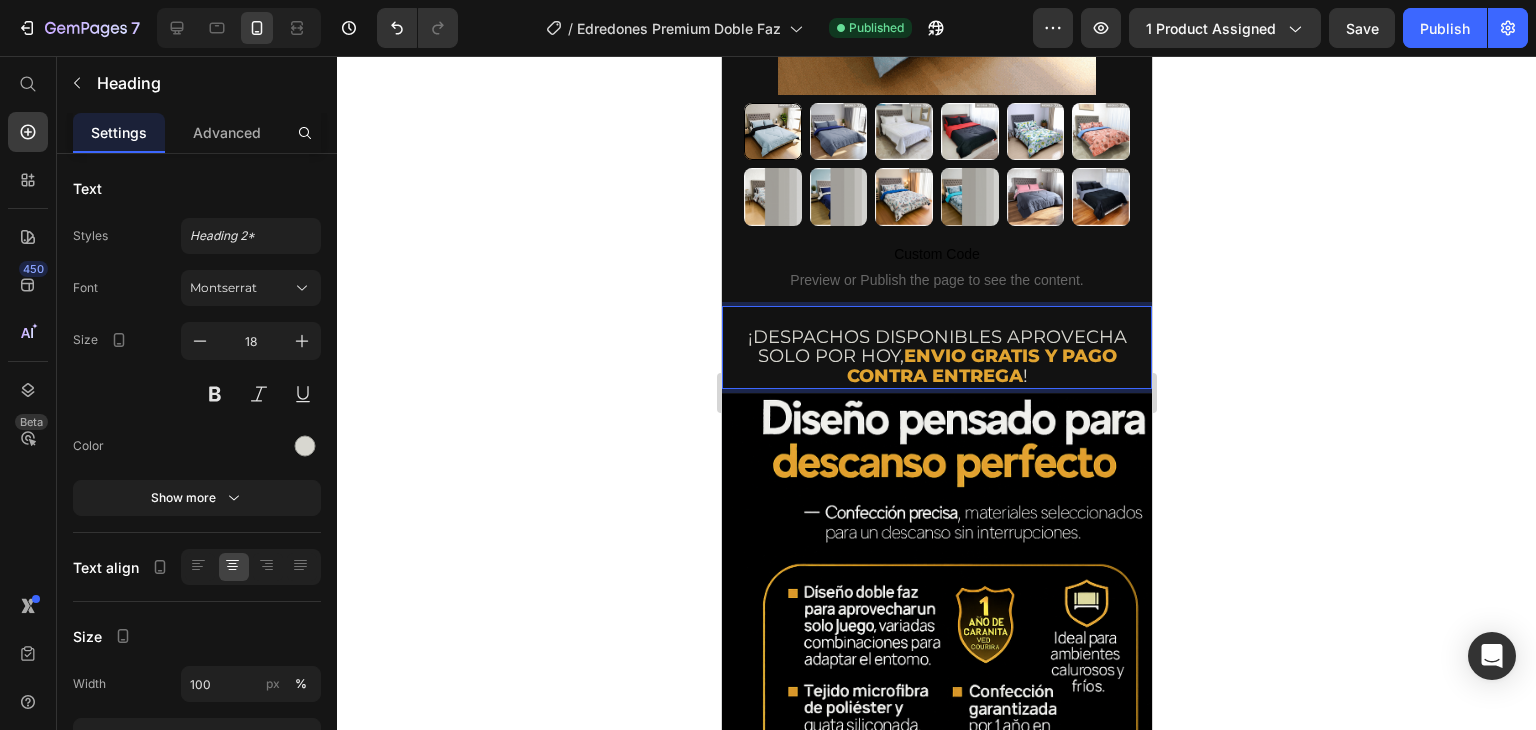 drag, startPoint x: 736, startPoint y: 269, endPoint x: 1119, endPoint y: 274, distance: 383.03262 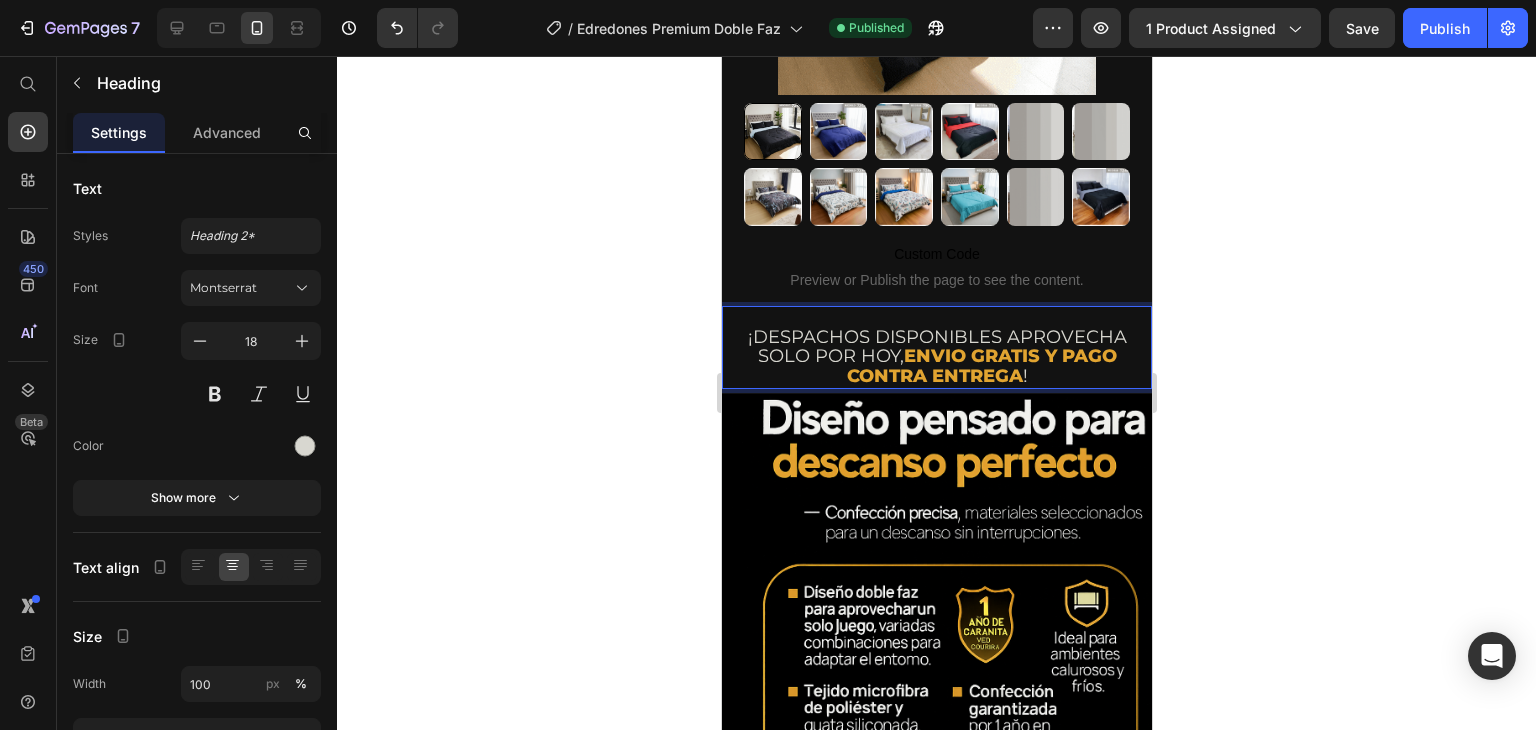 click on "⁠⁠⁠⁠⁠⁠⁠ ¡DESPACHOS DISPONIBLES APROVECHA SOLO POR HOY,  ENVIO GRATIS Y PAGO CONTRA ENTREGA !" at bounding box center [936, 347] 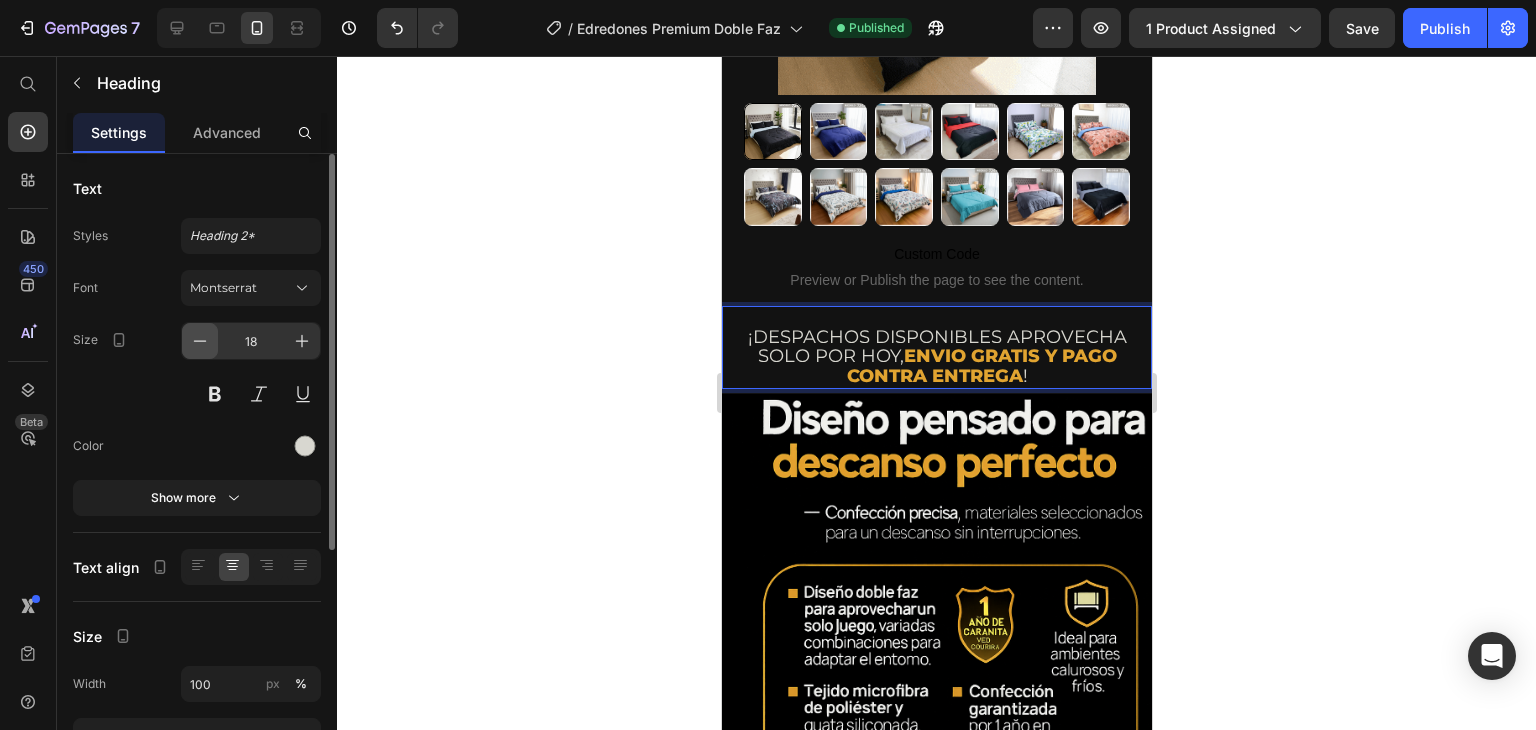 click 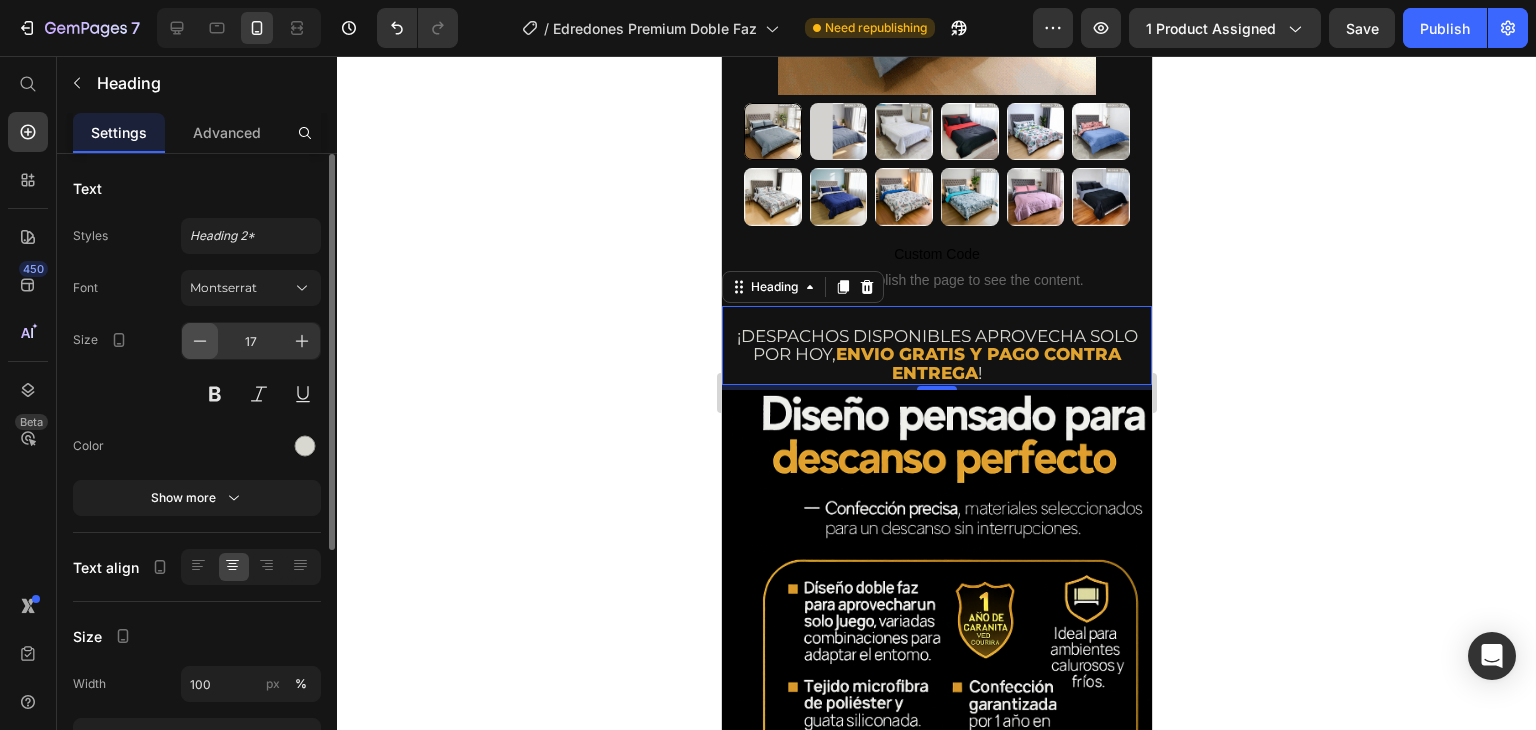 click 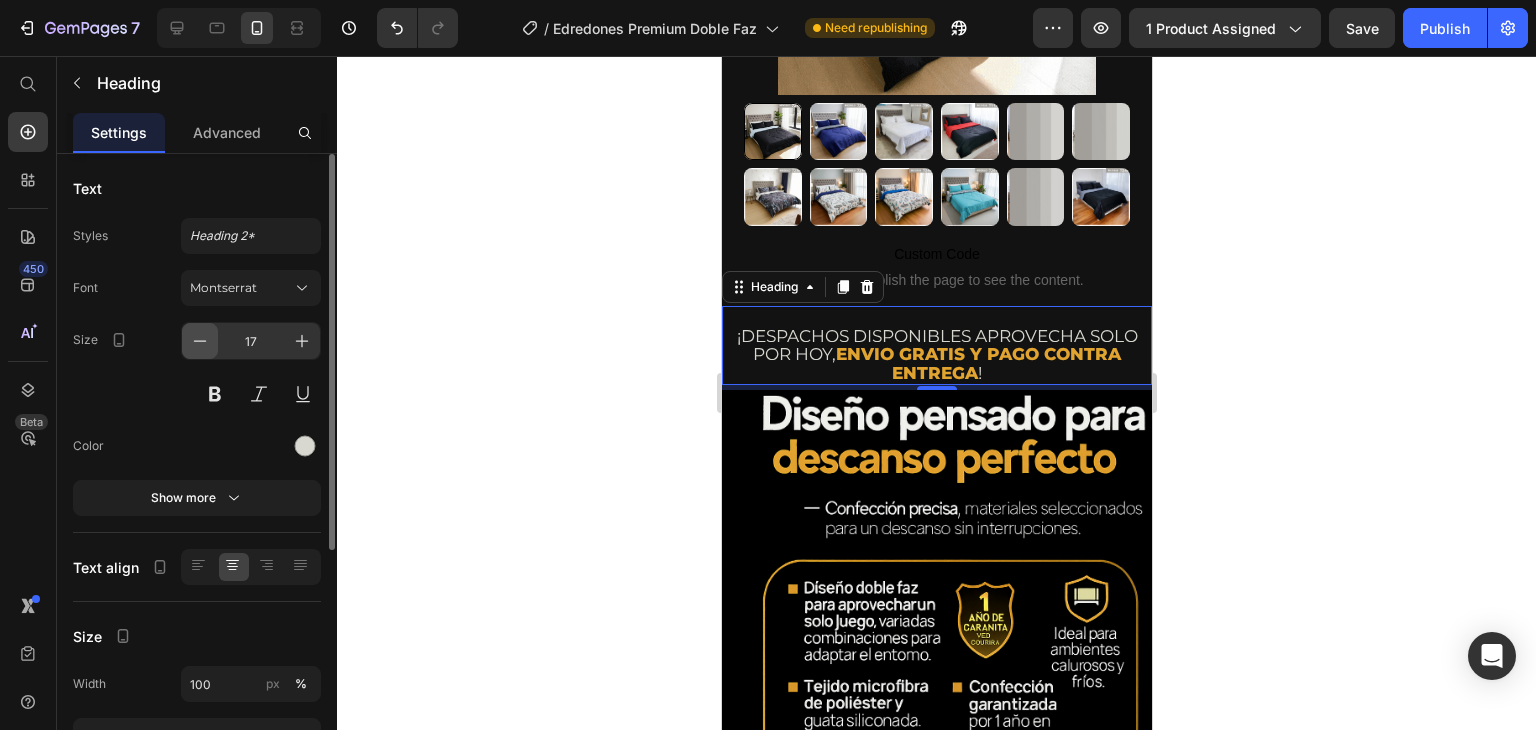 type on "16" 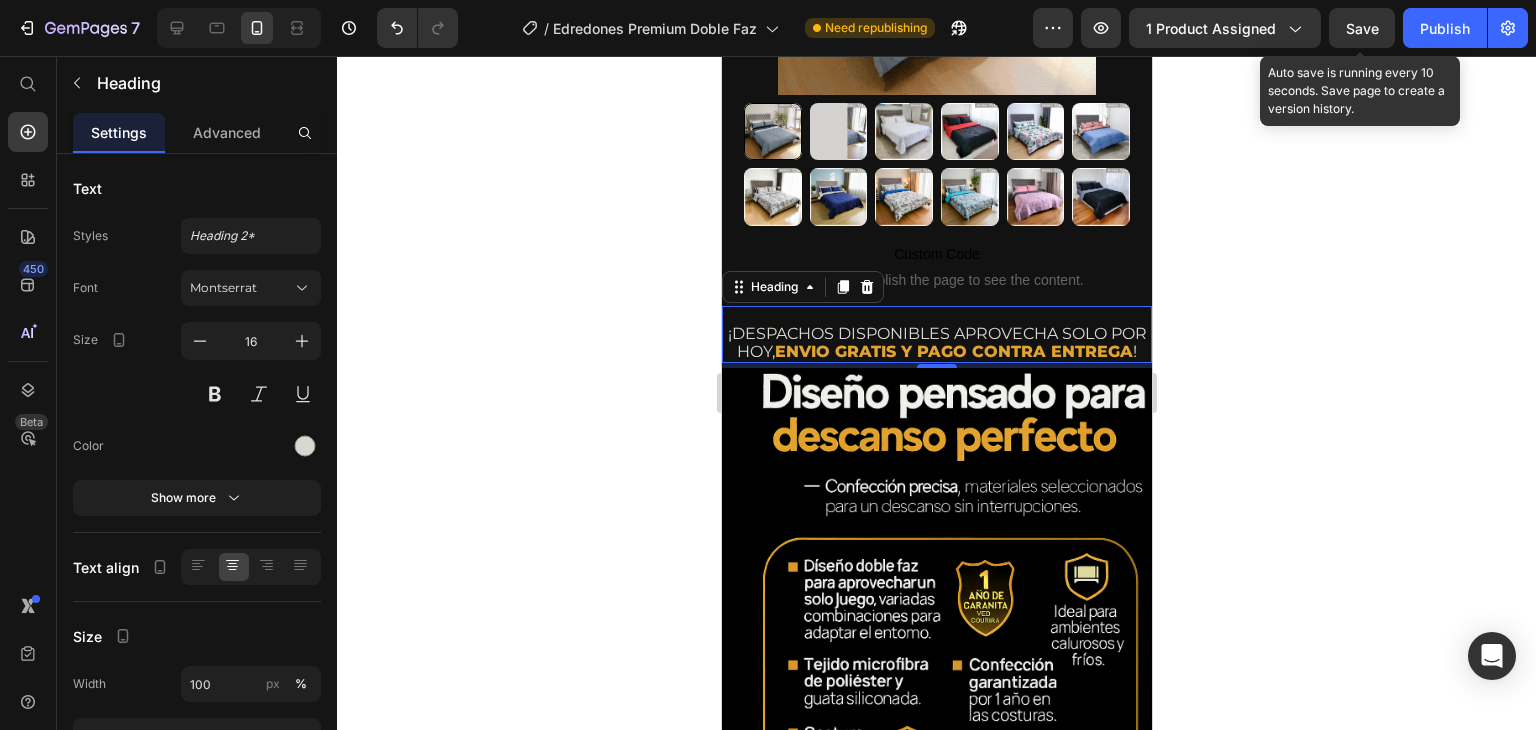 click on "Save" at bounding box center (1362, 28) 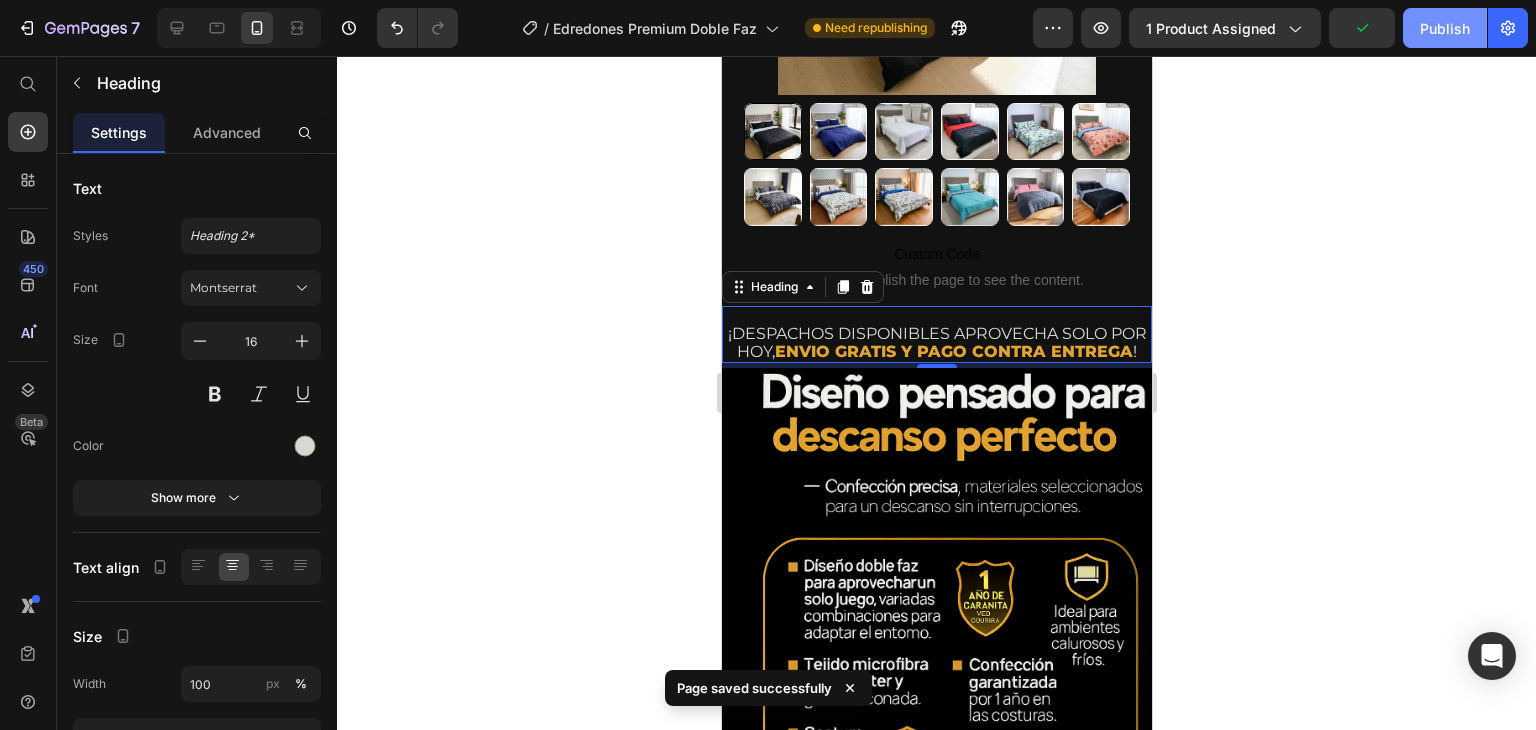 click on "Publish" at bounding box center [1445, 28] 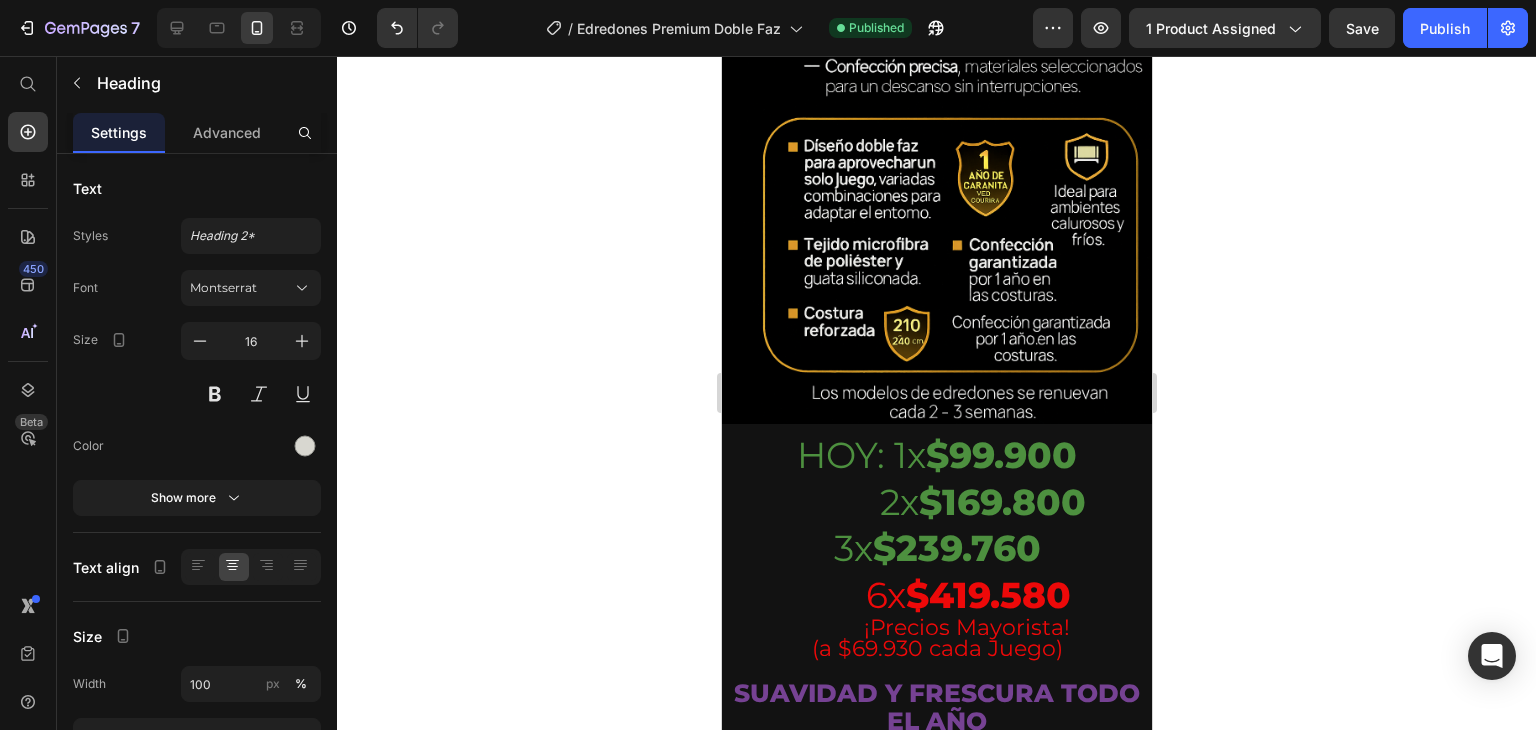 scroll, scrollTop: 1500, scrollLeft: 0, axis: vertical 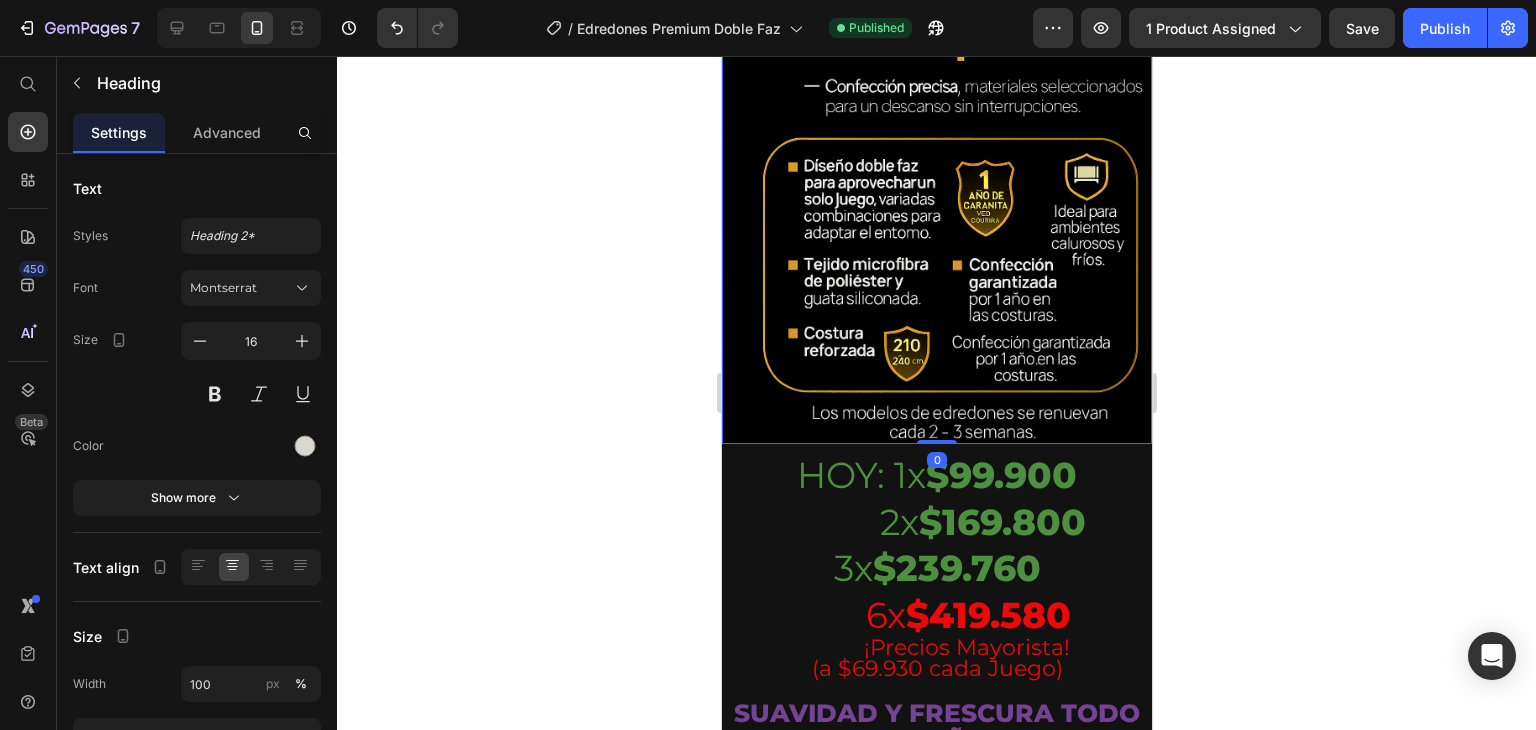 click at bounding box center (936, 206) 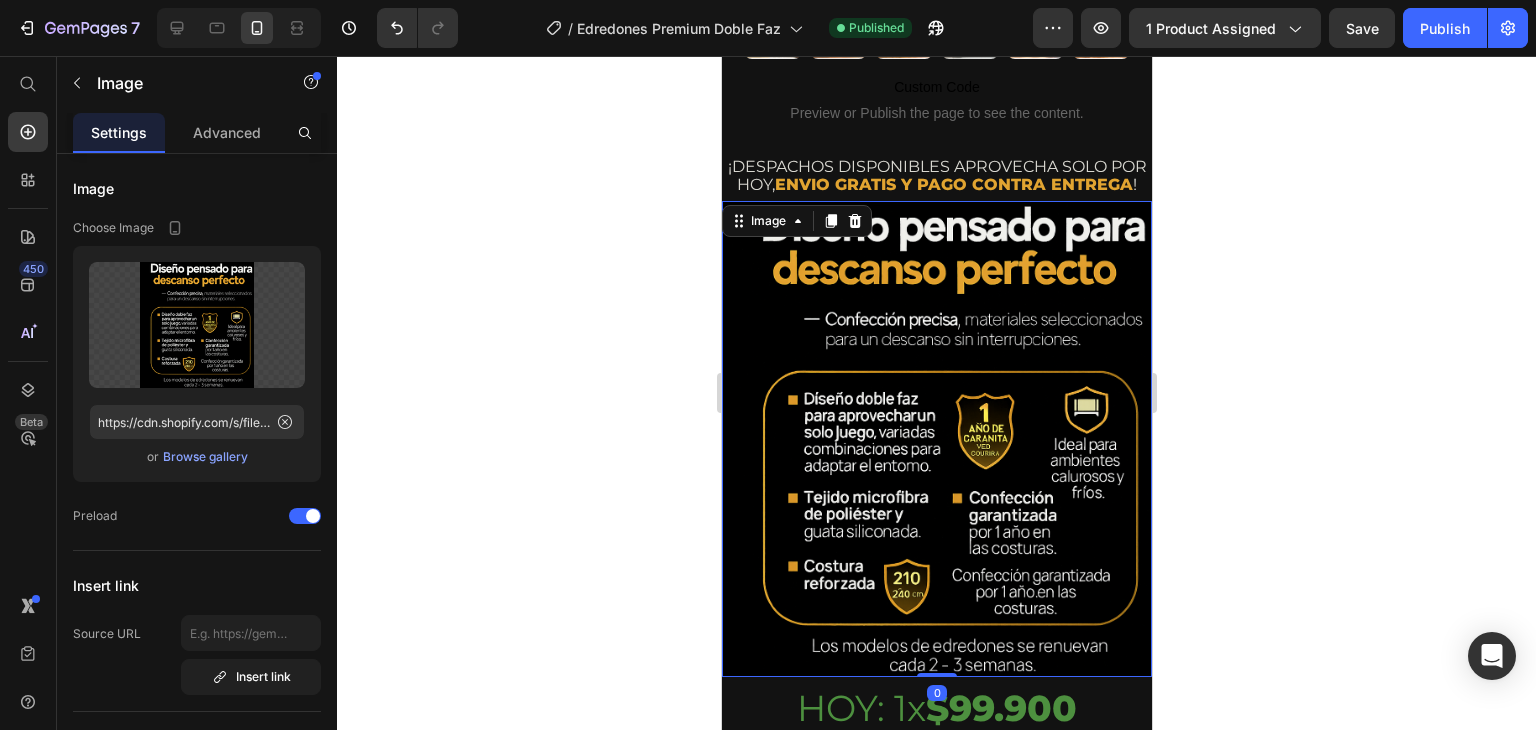scroll, scrollTop: 1200, scrollLeft: 0, axis: vertical 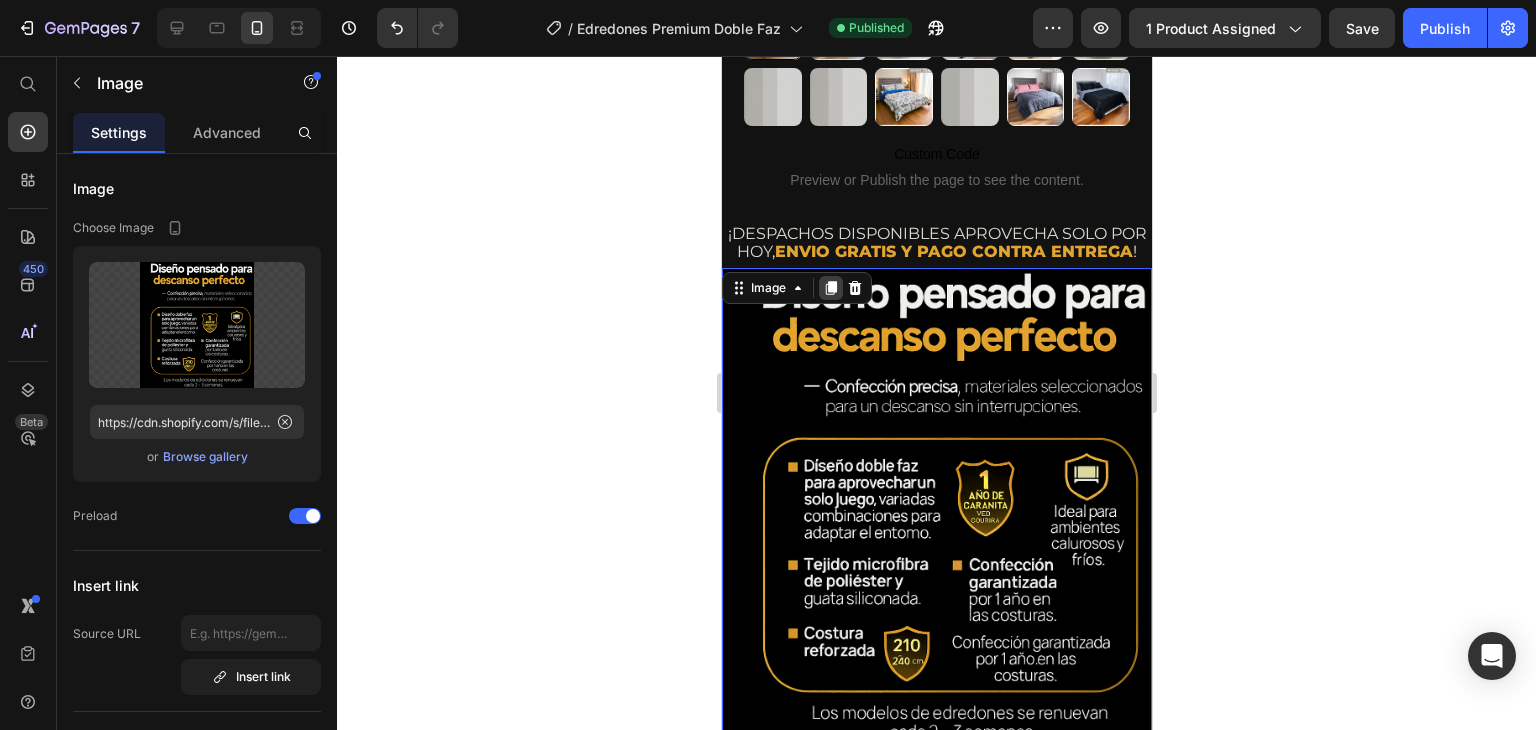 click 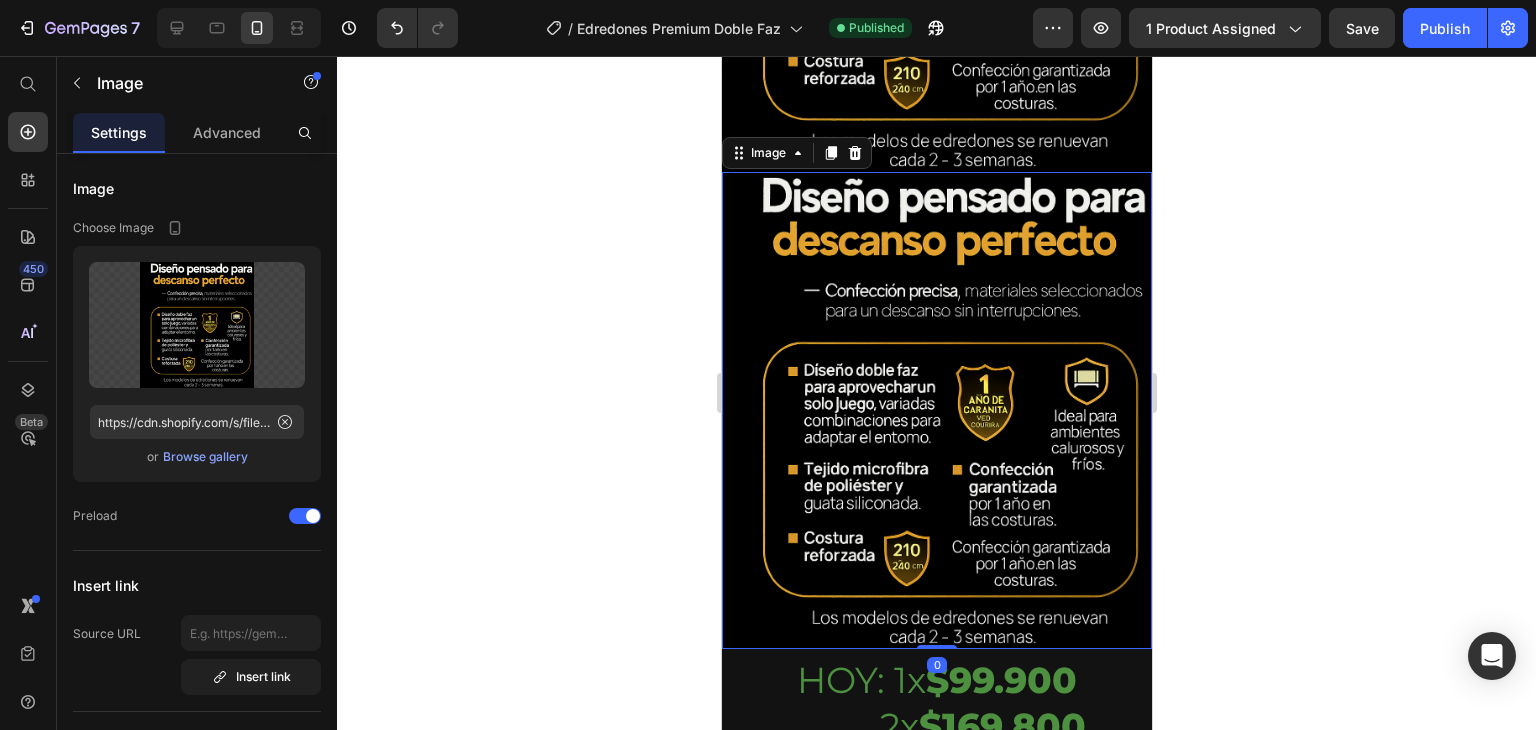 scroll, scrollTop: 1777, scrollLeft: 0, axis: vertical 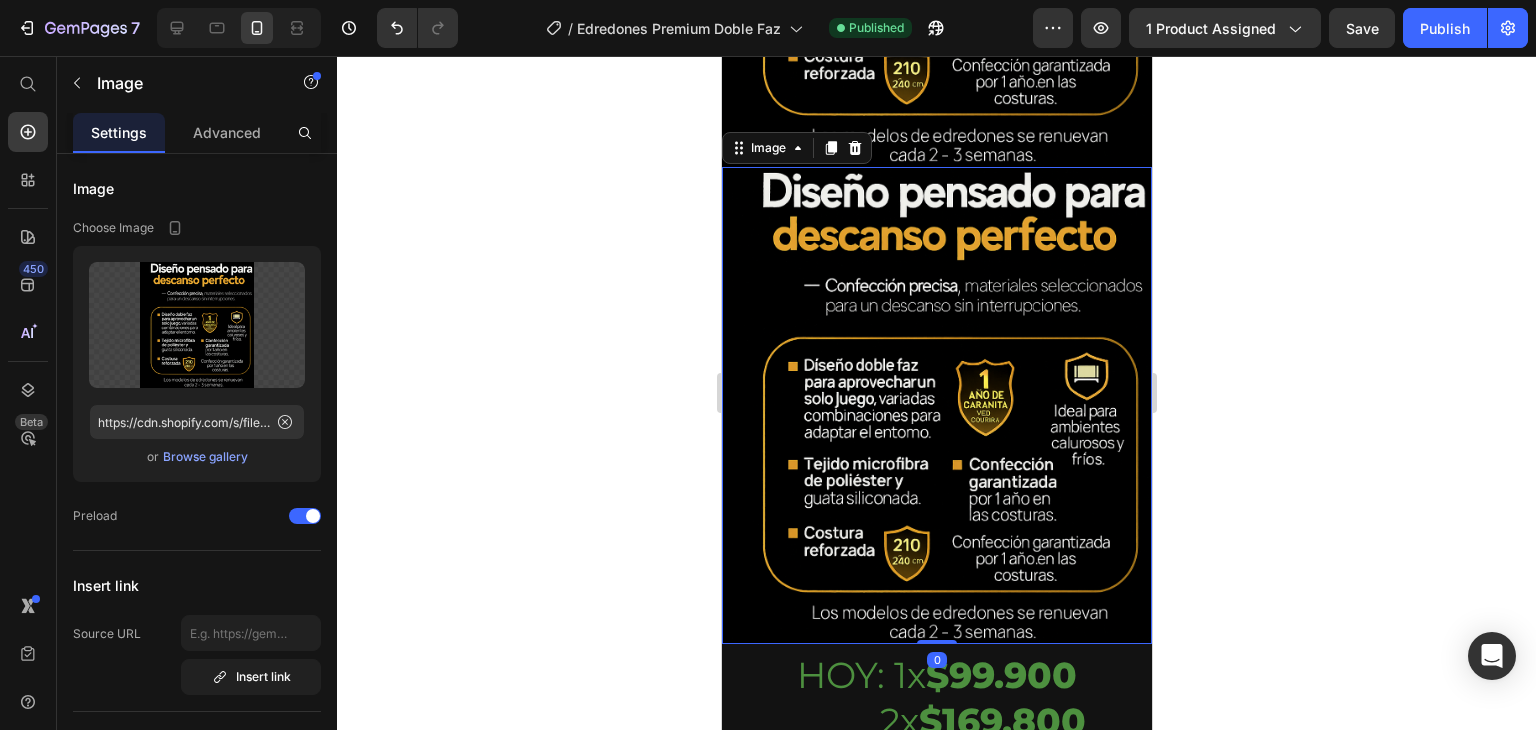 click at bounding box center (936, 405) 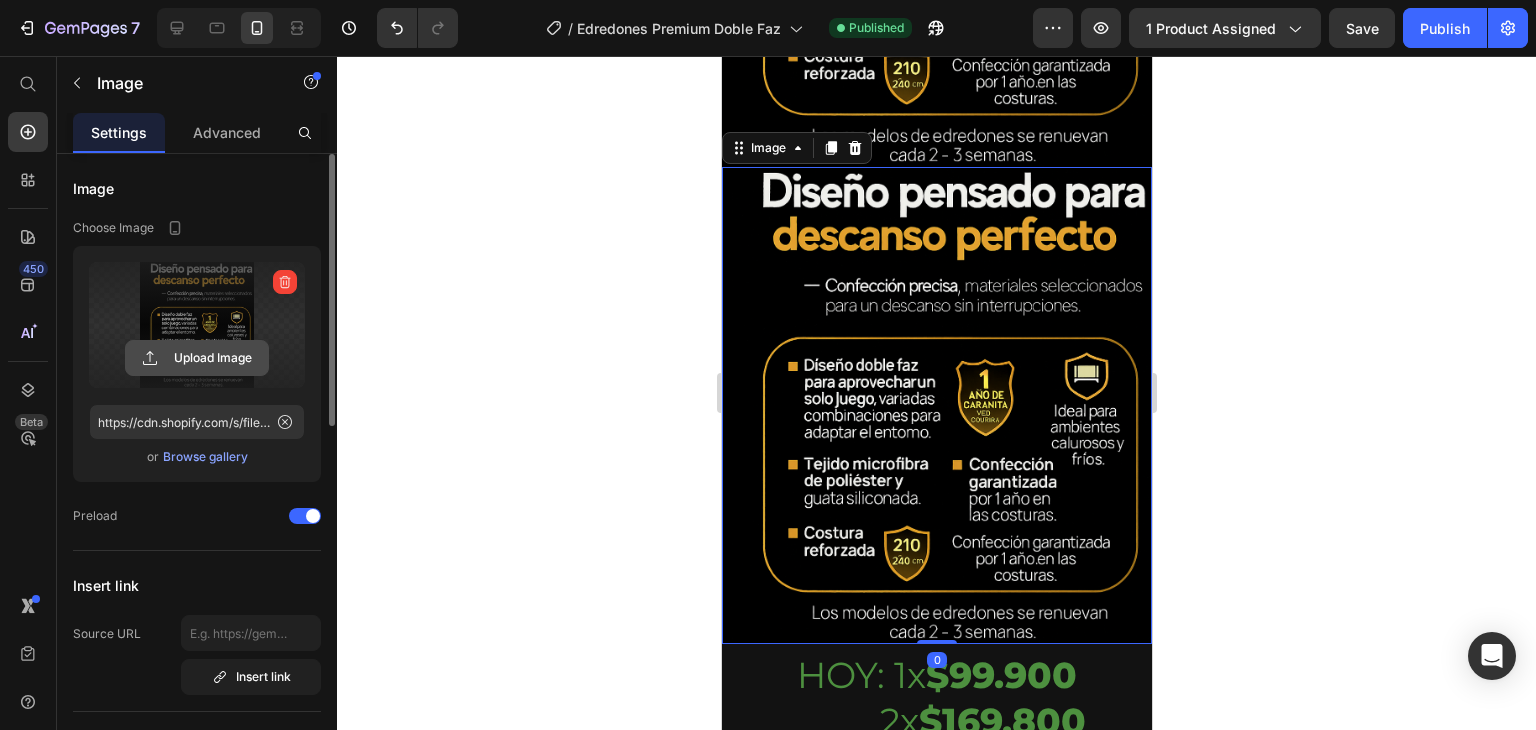 click 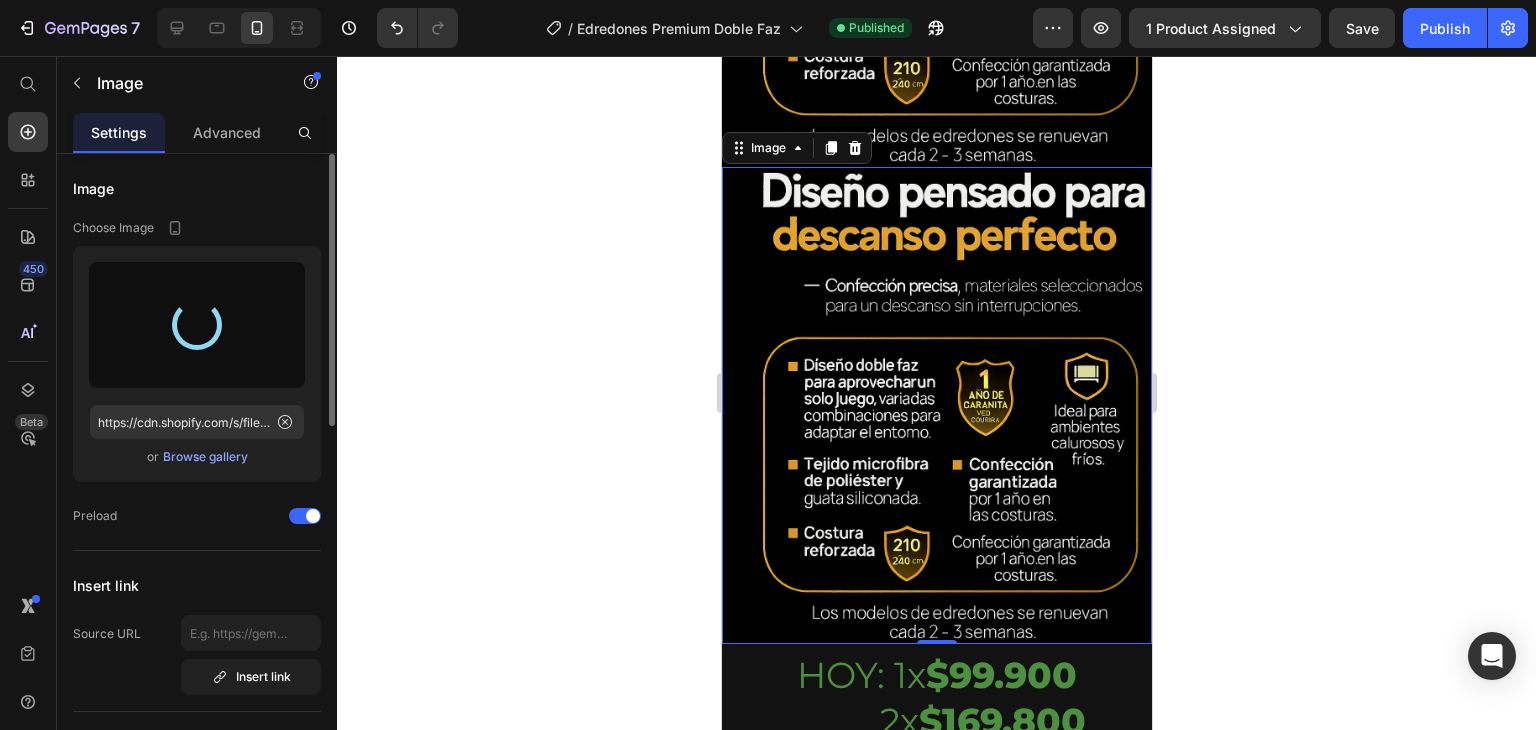type on "https://cdn.shopify.com/s/files/1/0862/3780/6899/files/gempages_561382580872545136-c5568baa-10ba-4691-bc72-e00aaf537e19.png" 